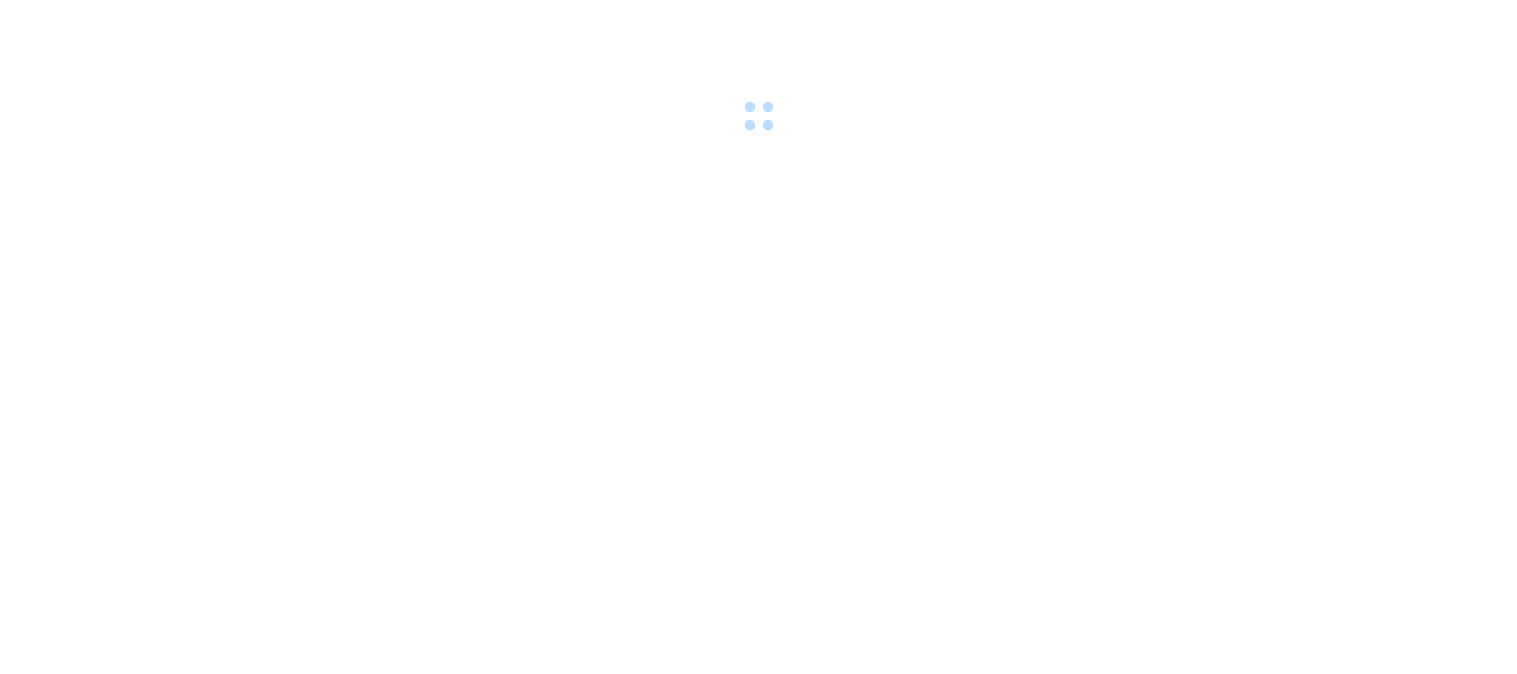 scroll, scrollTop: 0, scrollLeft: 0, axis: both 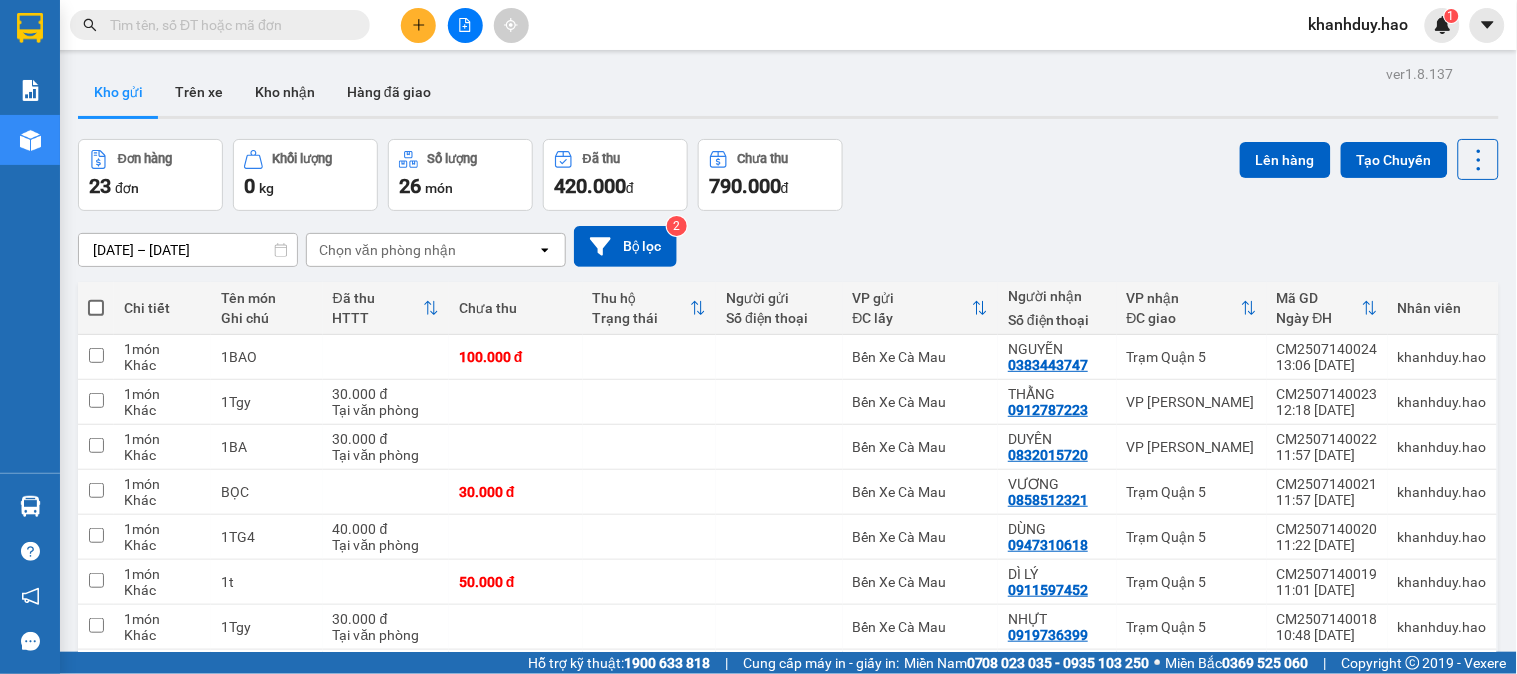 click at bounding box center (228, 25) 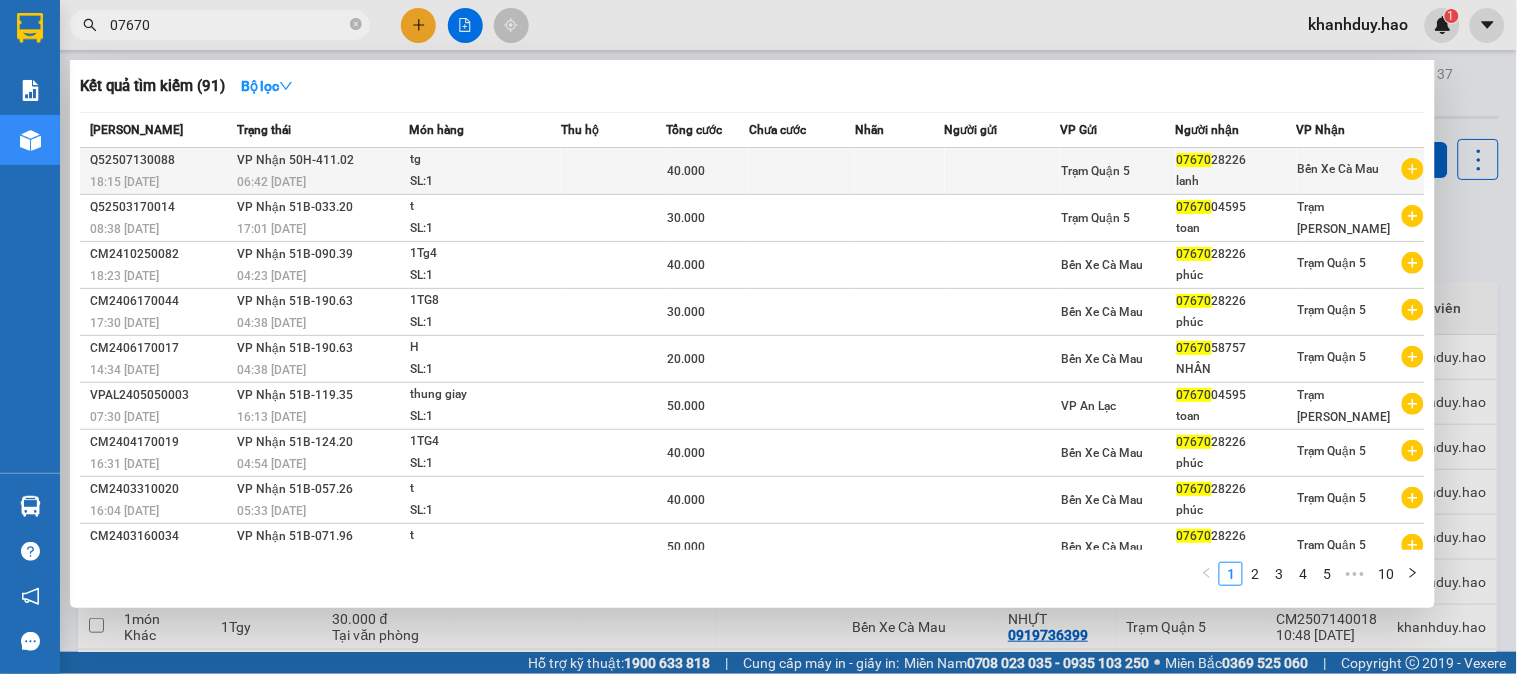 type on "07670" 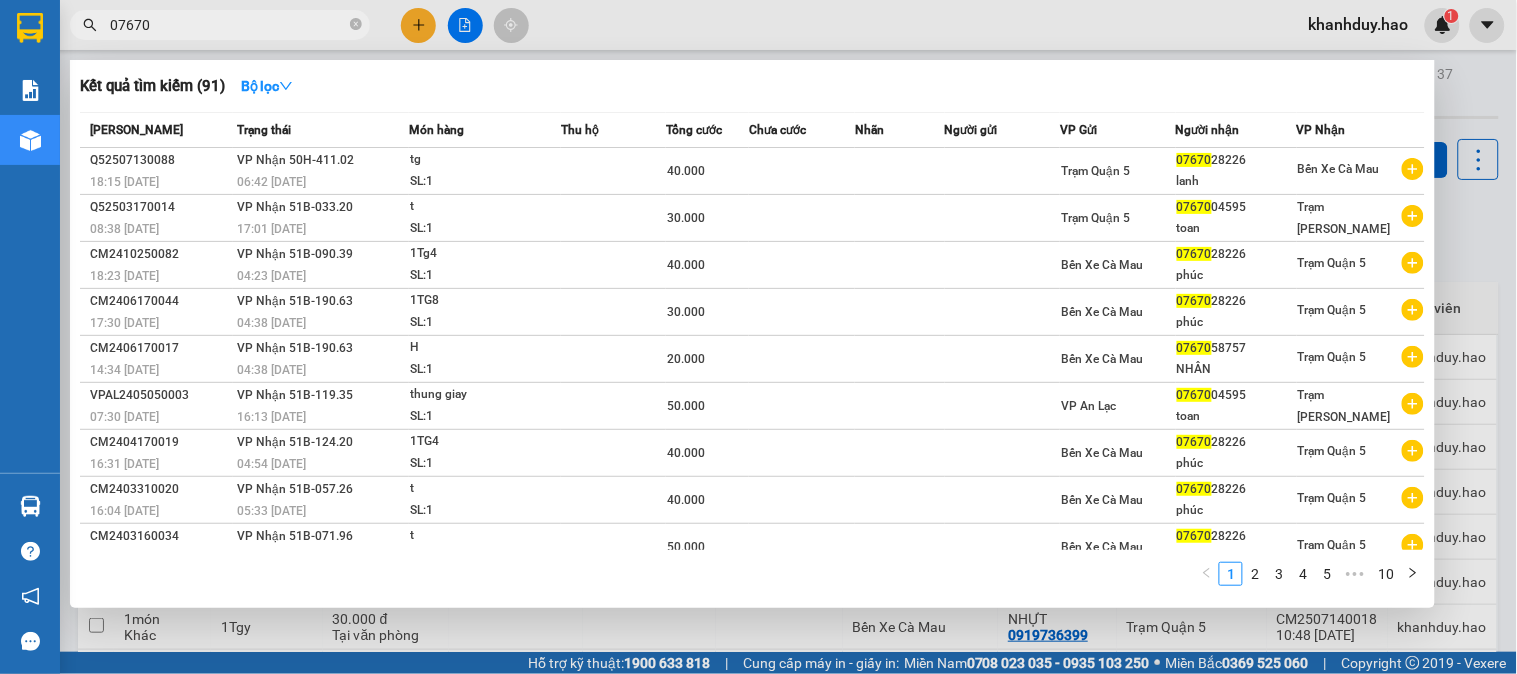 click at bounding box center (802, 171) 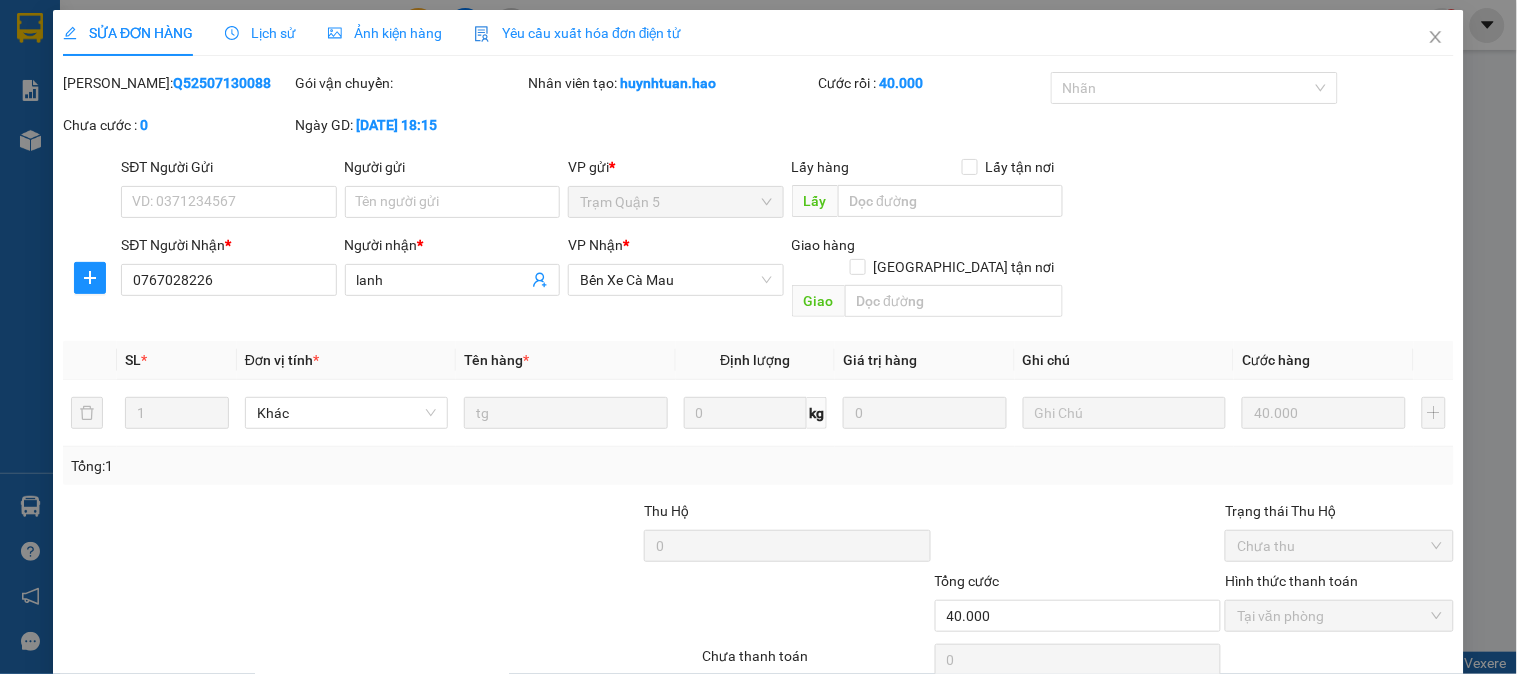 type on "0767028226" 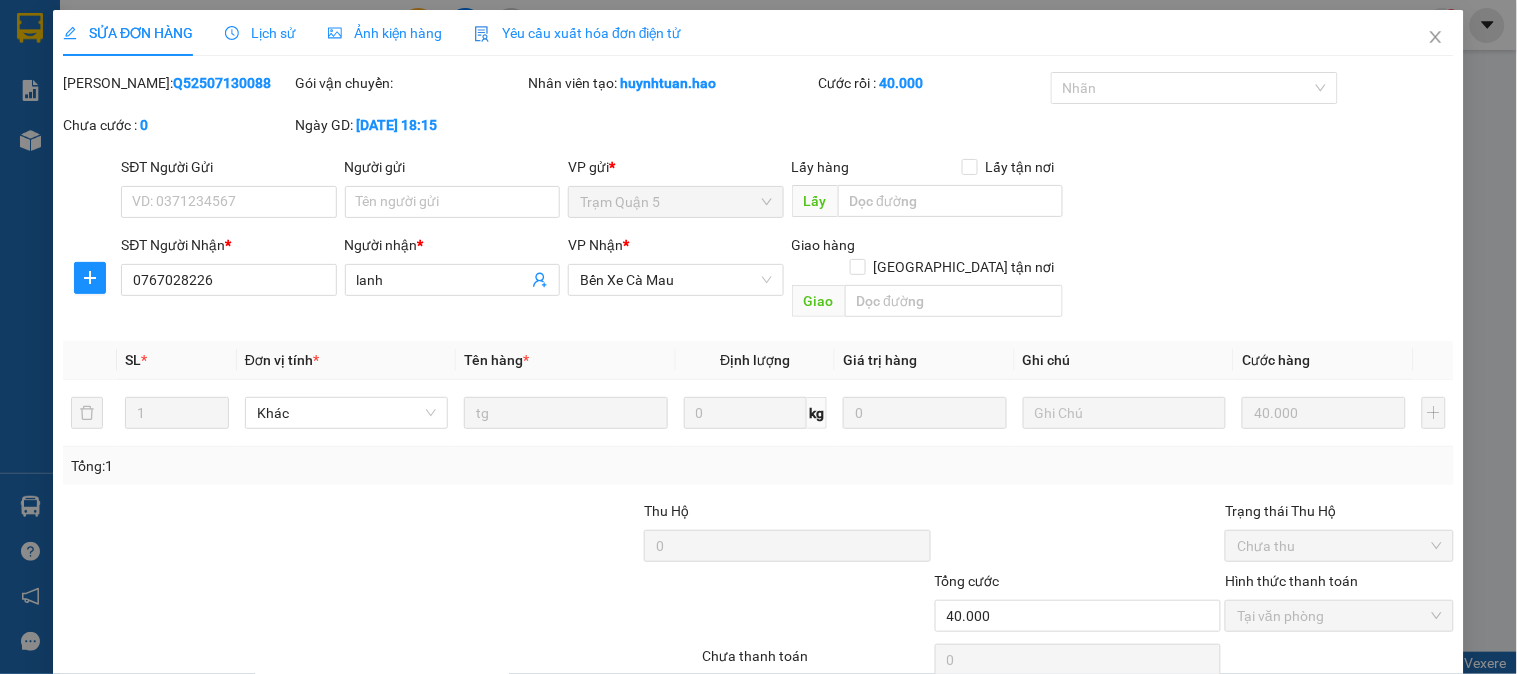 click on "Ảnh kiện hàng" at bounding box center [385, 33] 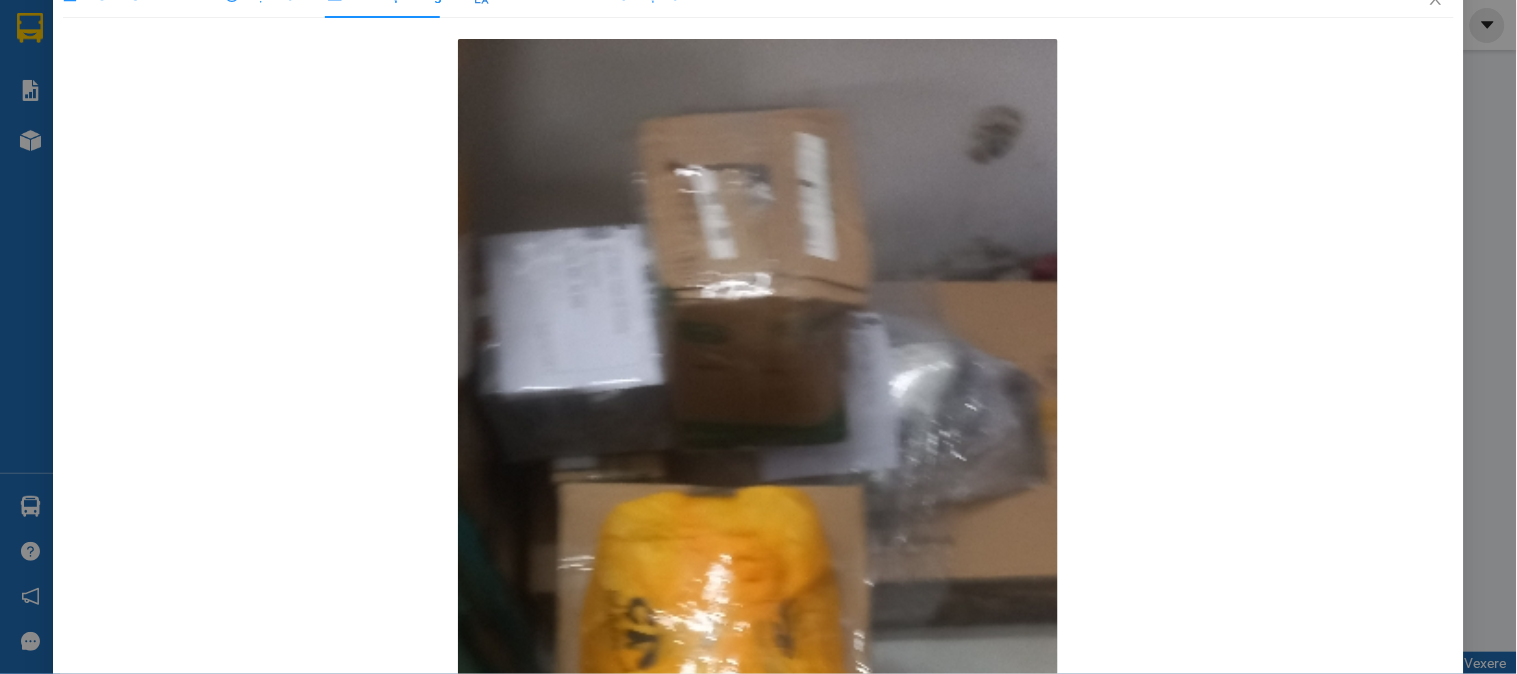 scroll, scrollTop: 0, scrollLeft: 0, axis: both 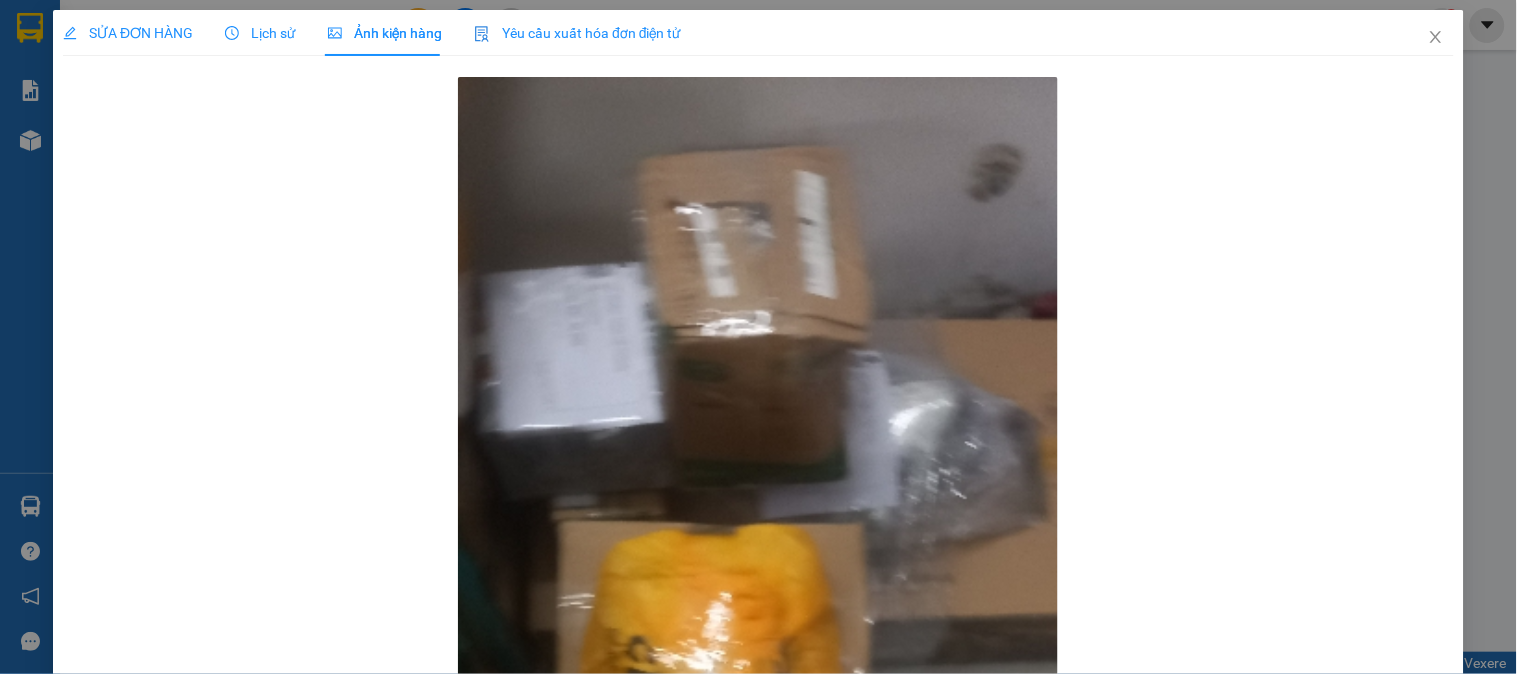 click on "SỬA ĐƠN HÀNG" at bounding box center [128, 33] 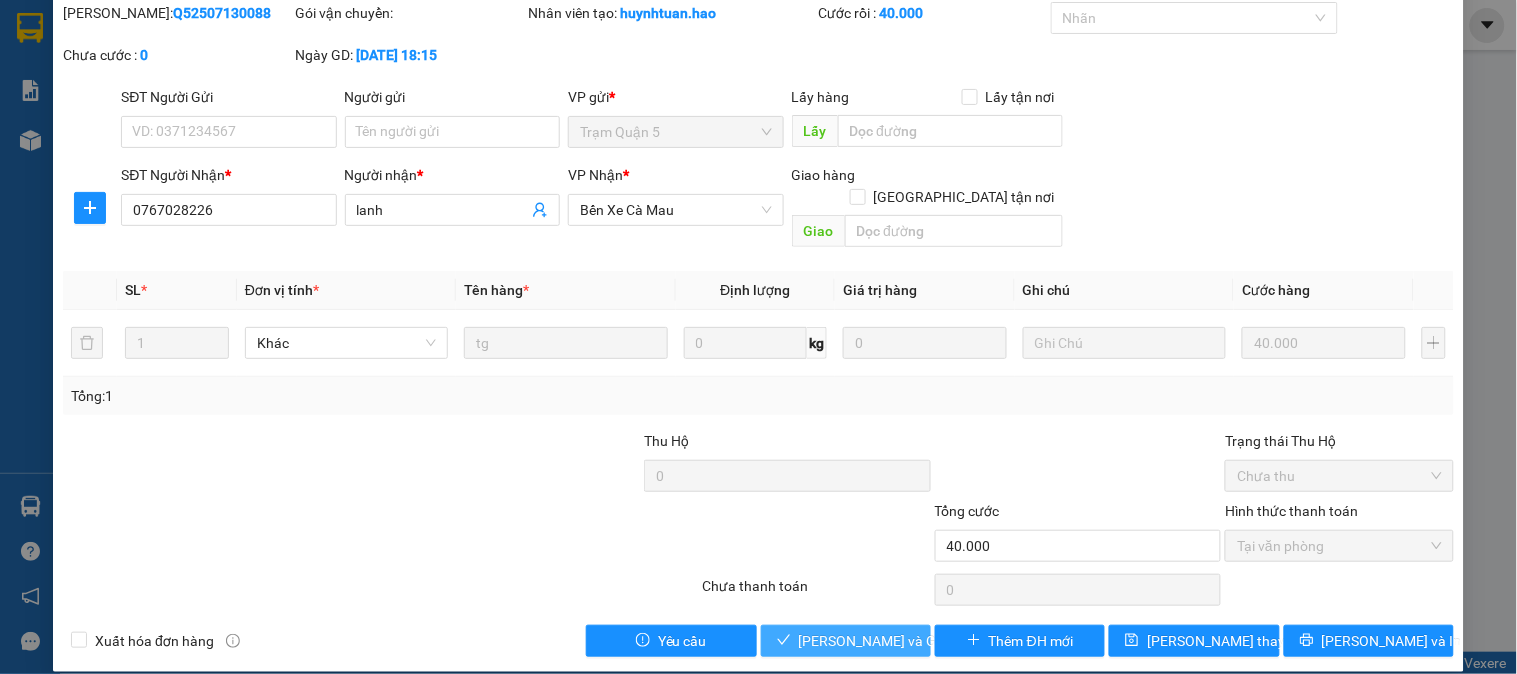 click on "Lưu và Giao hàng" at bounding box center [895, 641] 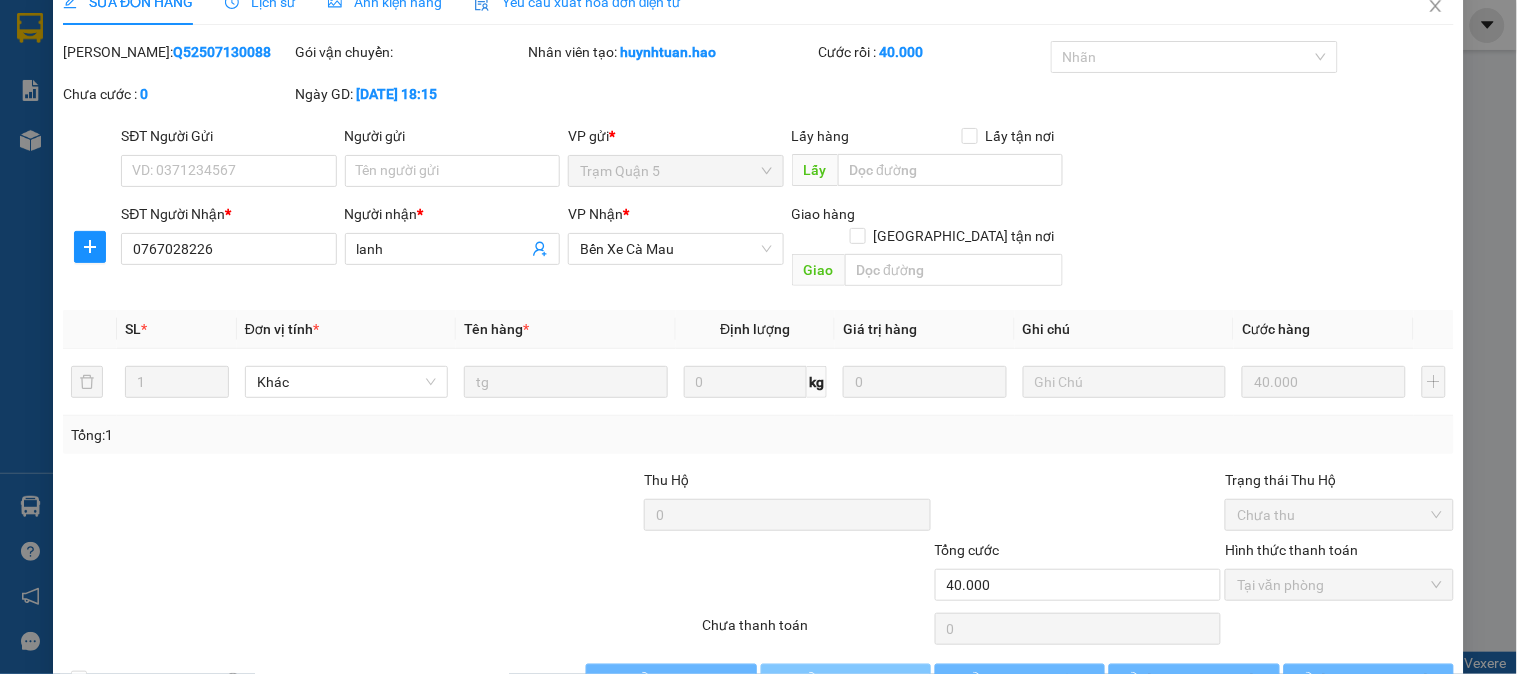 scroll, scrollTop: 0, scrollLeft: 0, axis: both 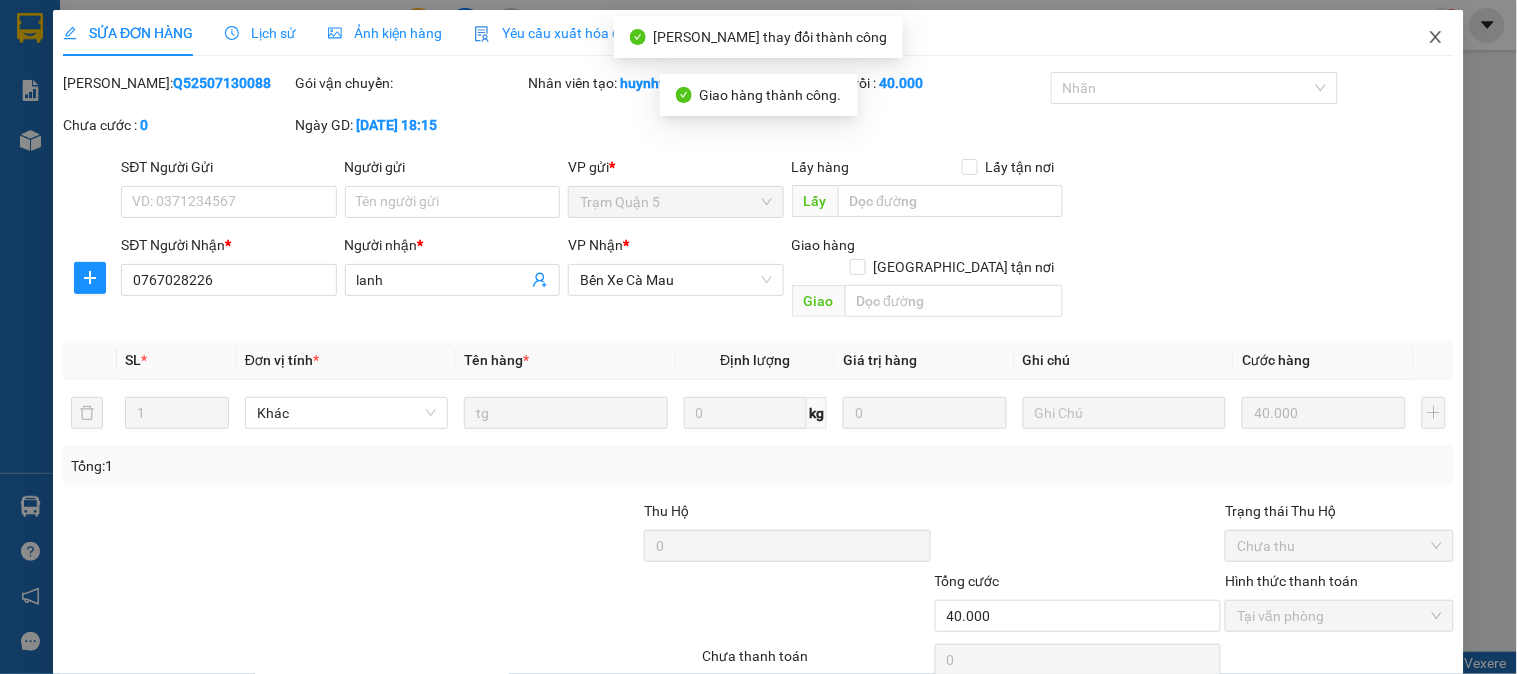 click at bounding box center [1436, 38] 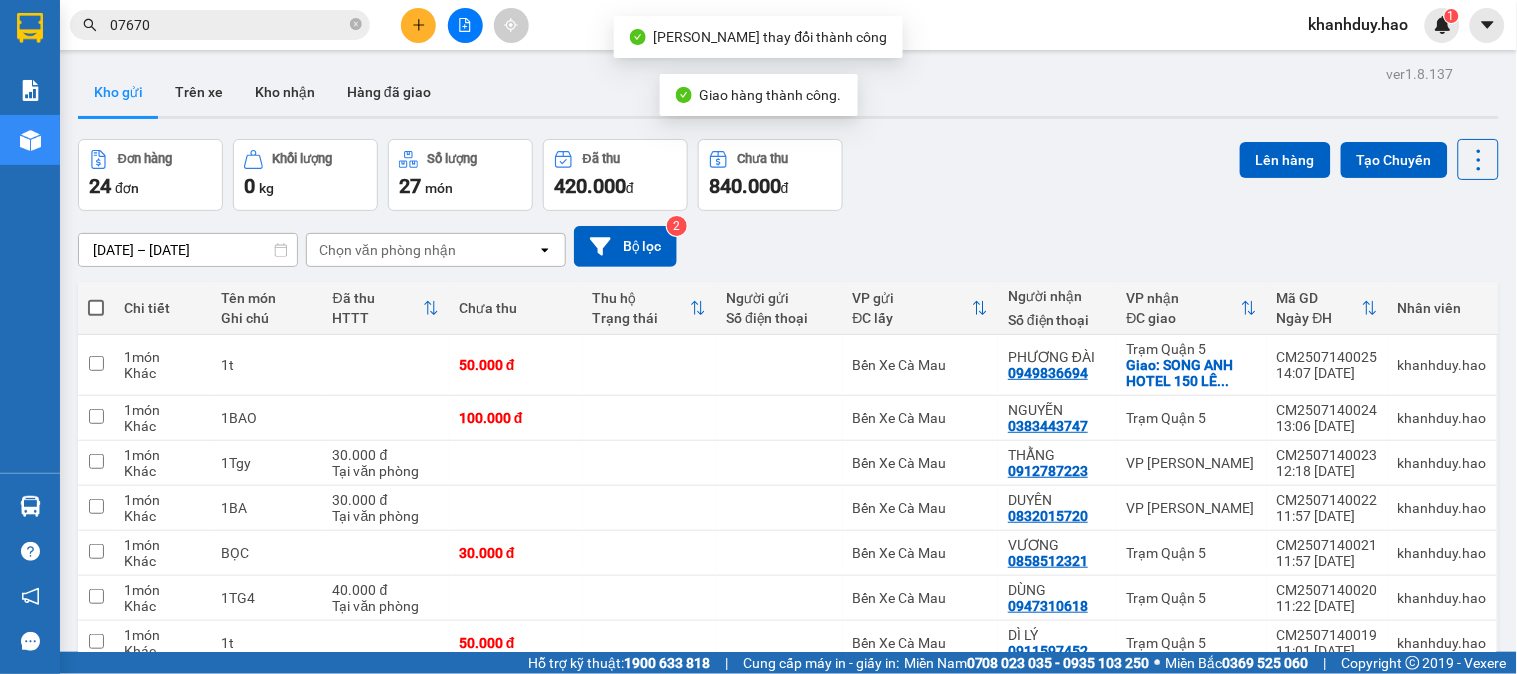 click at bounding box center (465, 25) 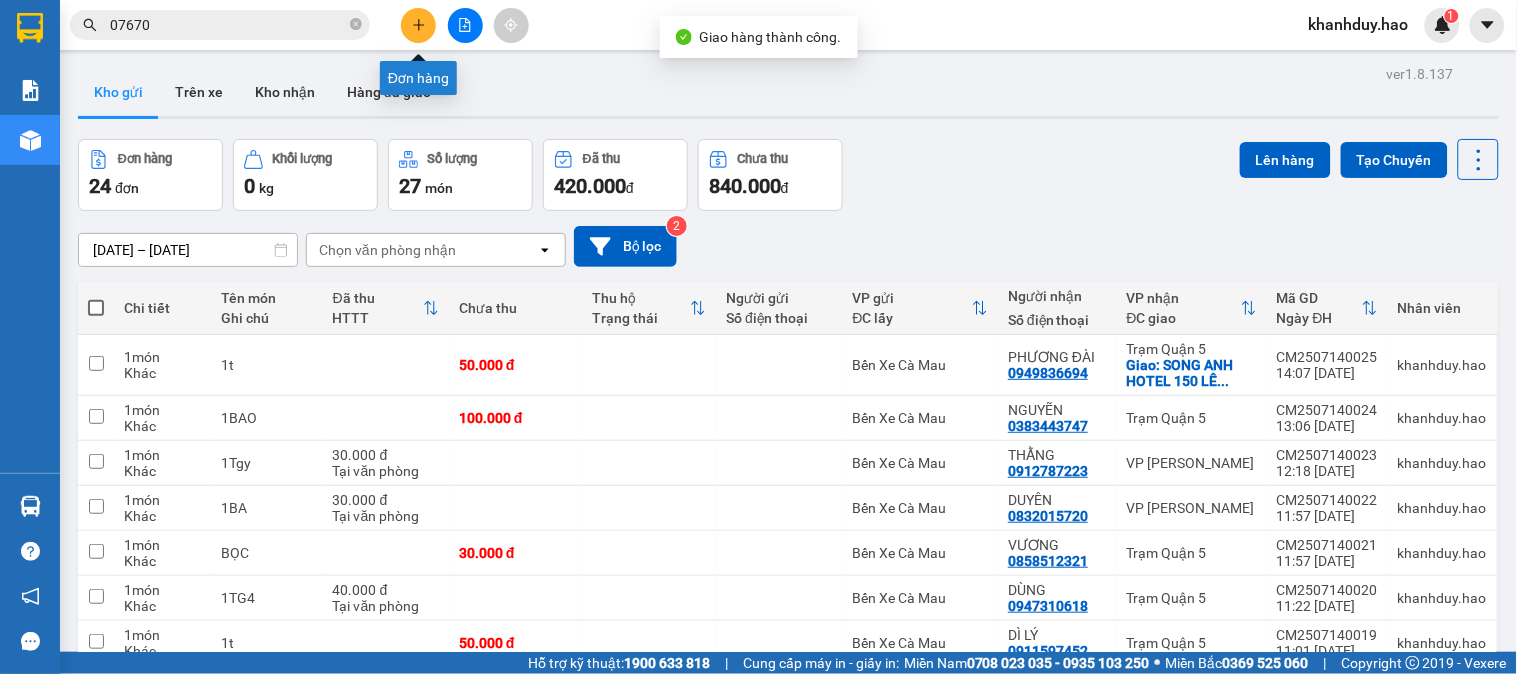 click at bounding box center (418, 25) 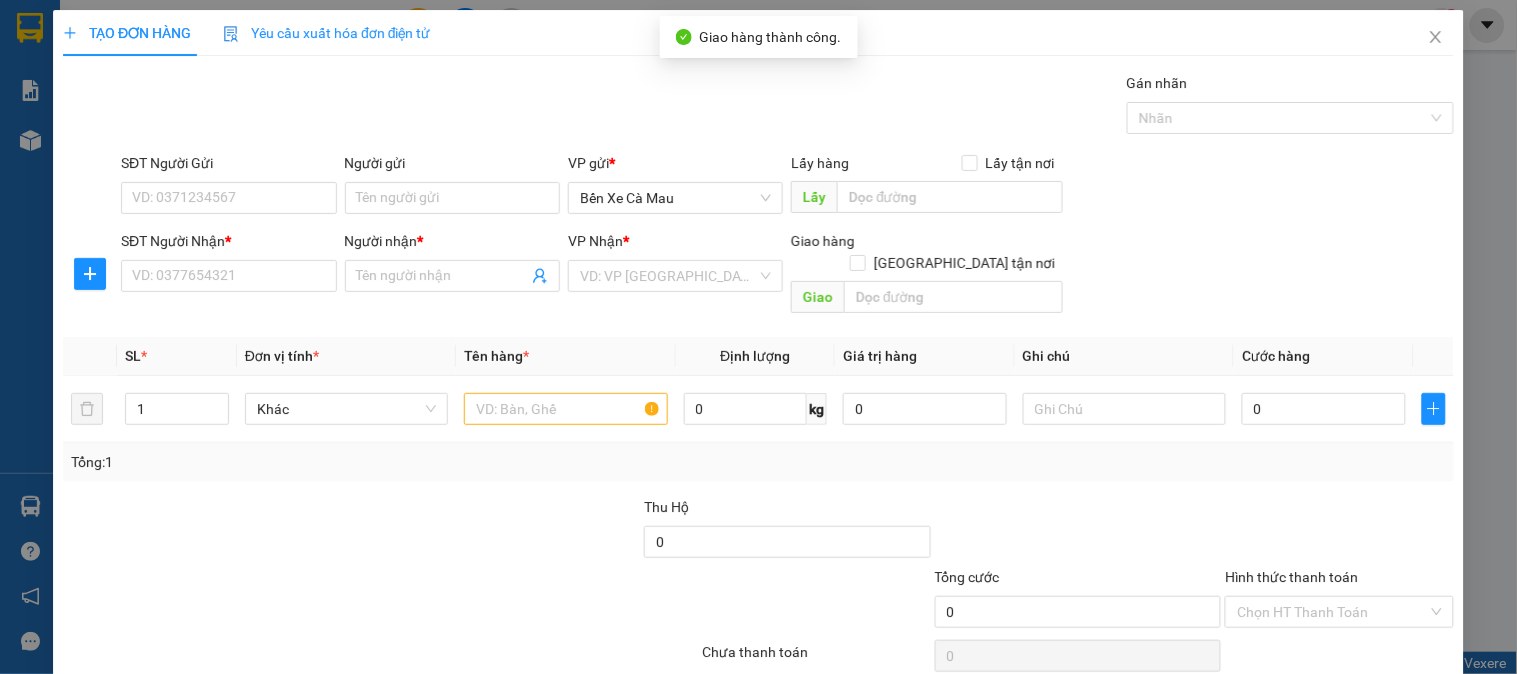 click on "Yêu cầu xuất hóa đơn điện tử" at bounding box center [327, 33] 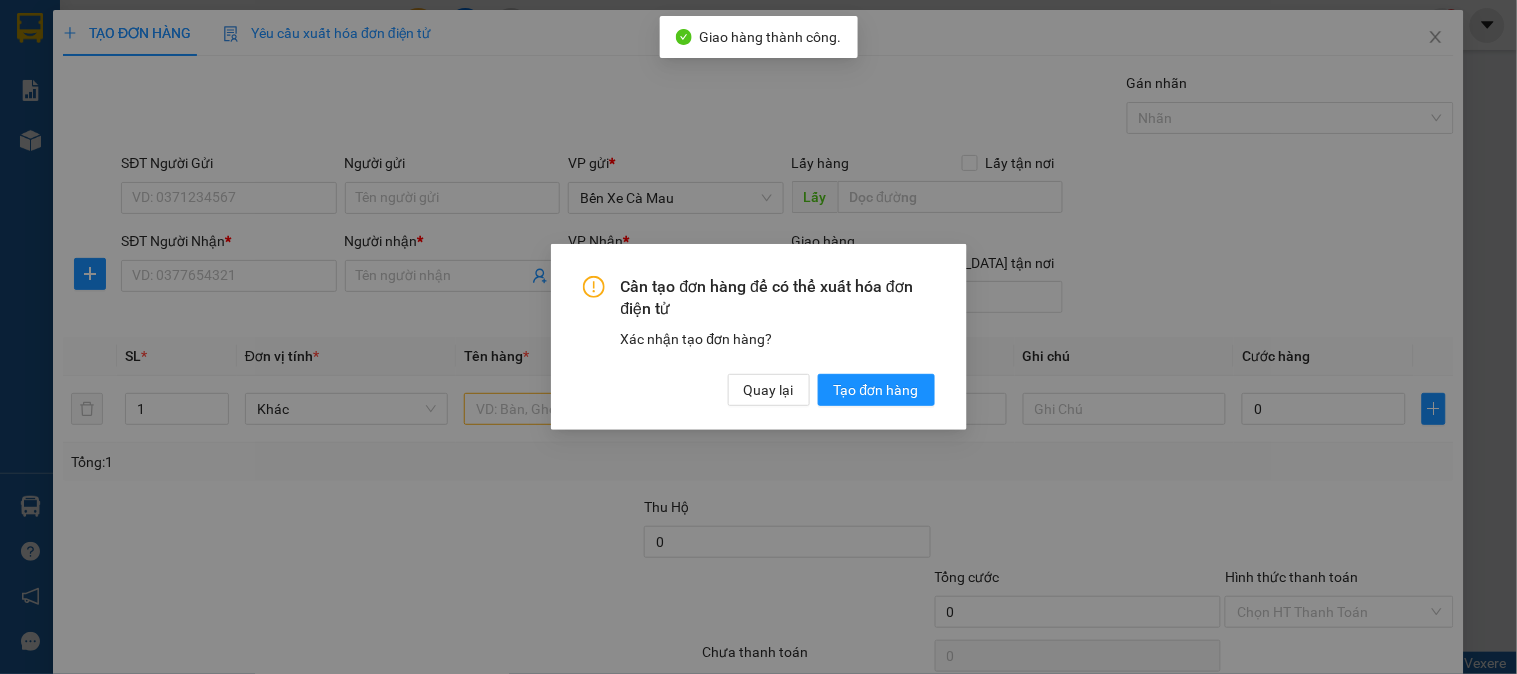 drag, startPoint x: 160, startPoint y: 271, endPoint x: 713, endPoint y: 332, distance: 556.3542 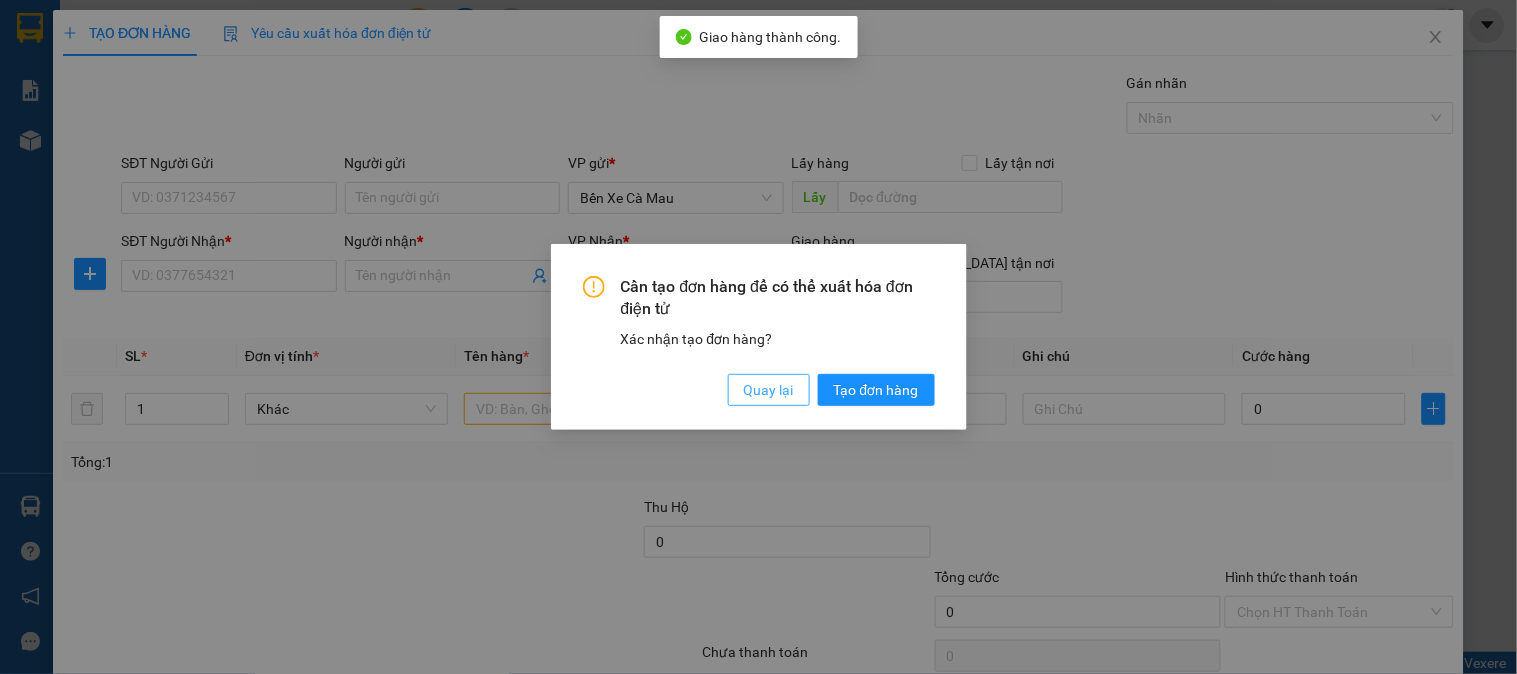 click on "Quay lại" at bounding box center (769, 390) 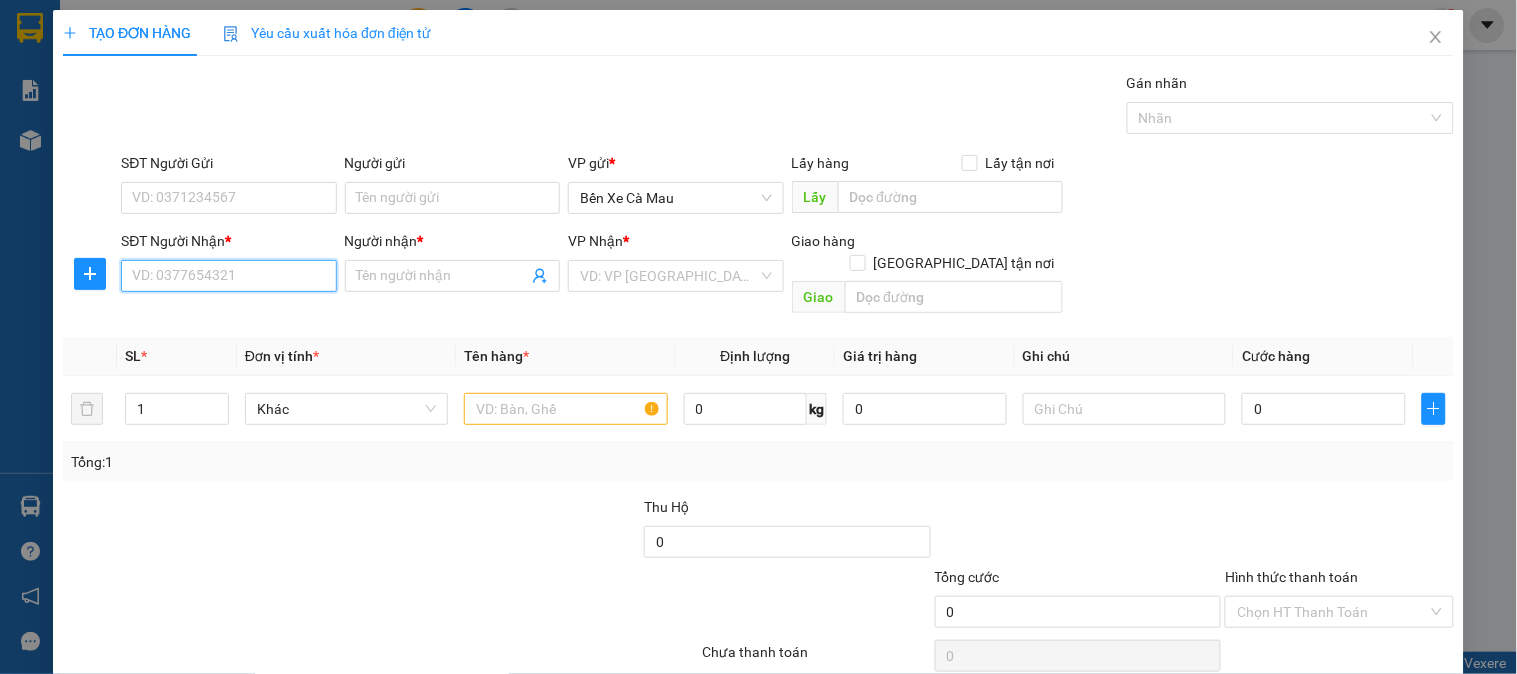 click on "SĐT Người Nhận  *" at bounding box center (228, 276) 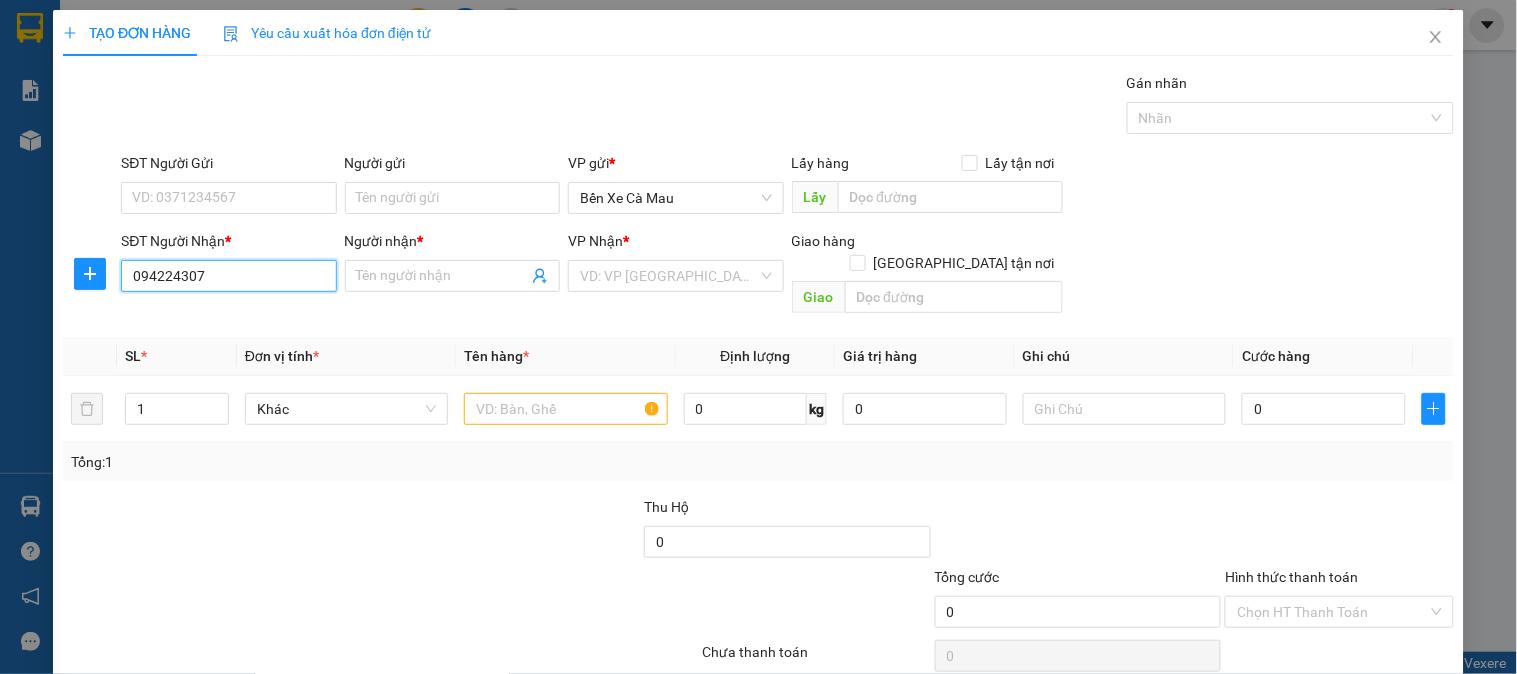 type on "0942243077" 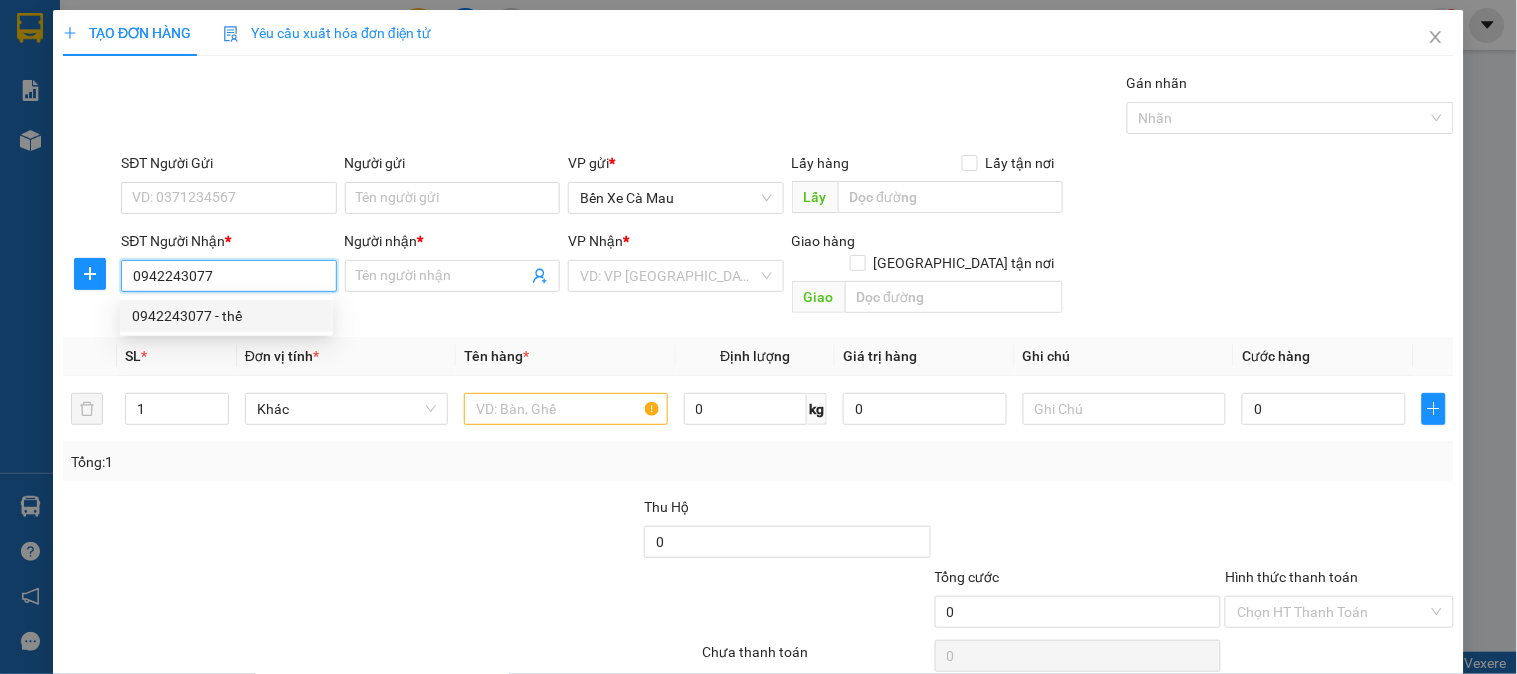 click on "0942243077 - thế" at bounding box center [226, 316] 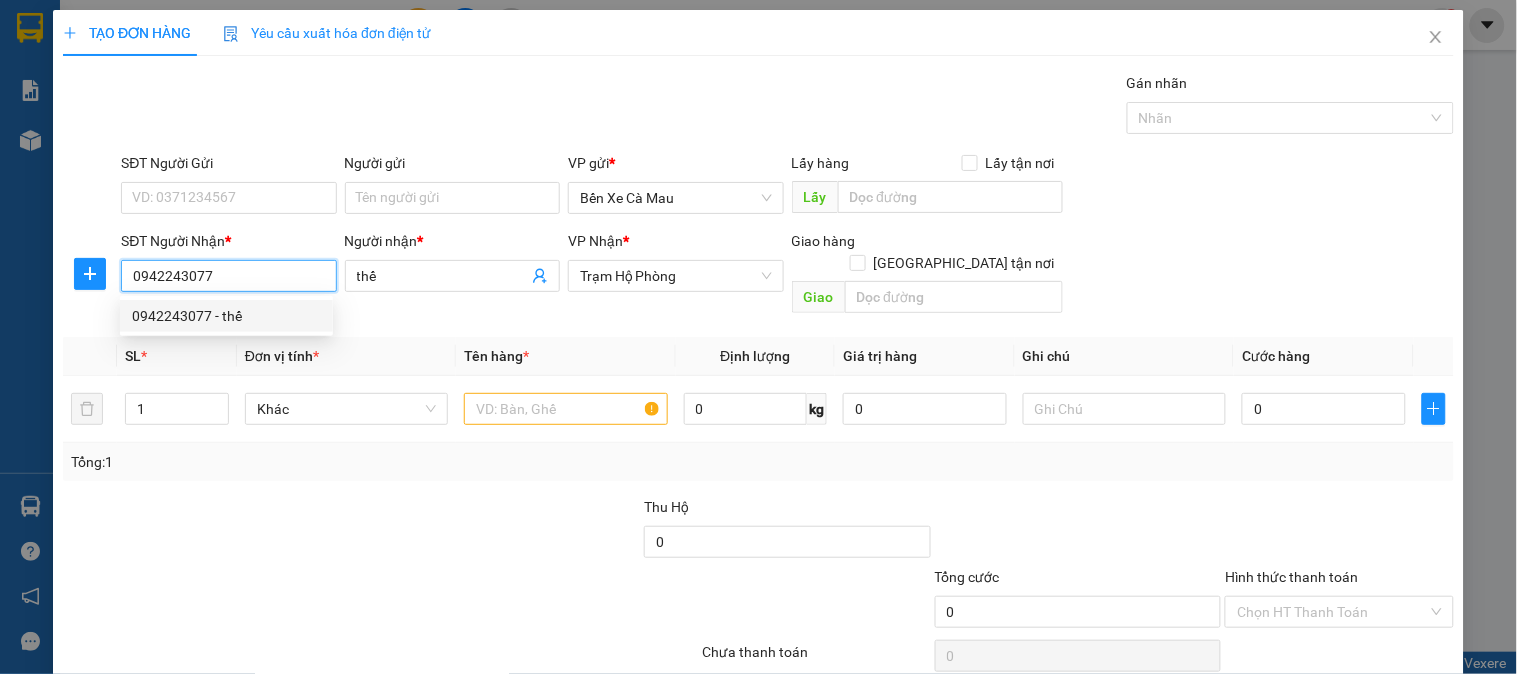 type on "30.000" 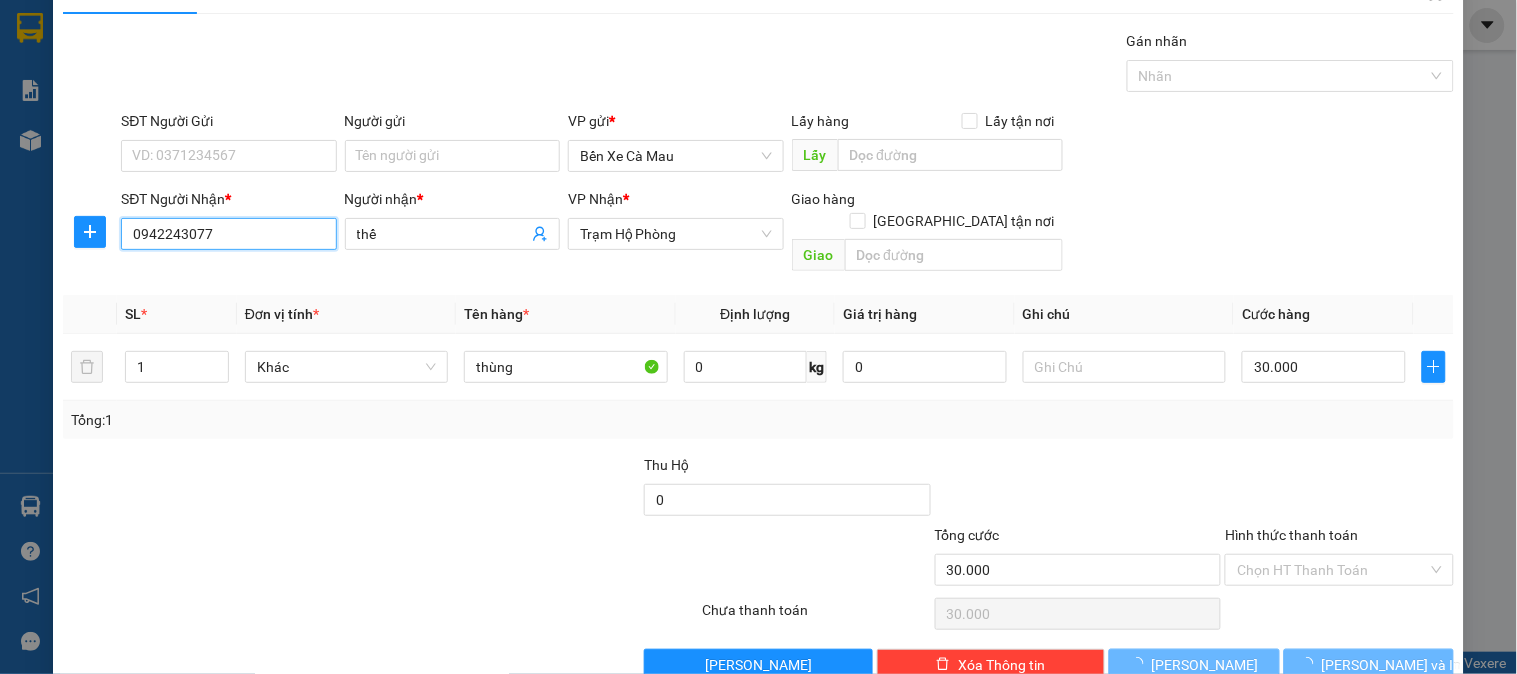 scroll, scrollTop: 65, scrollLeft: 0, axis: vertical 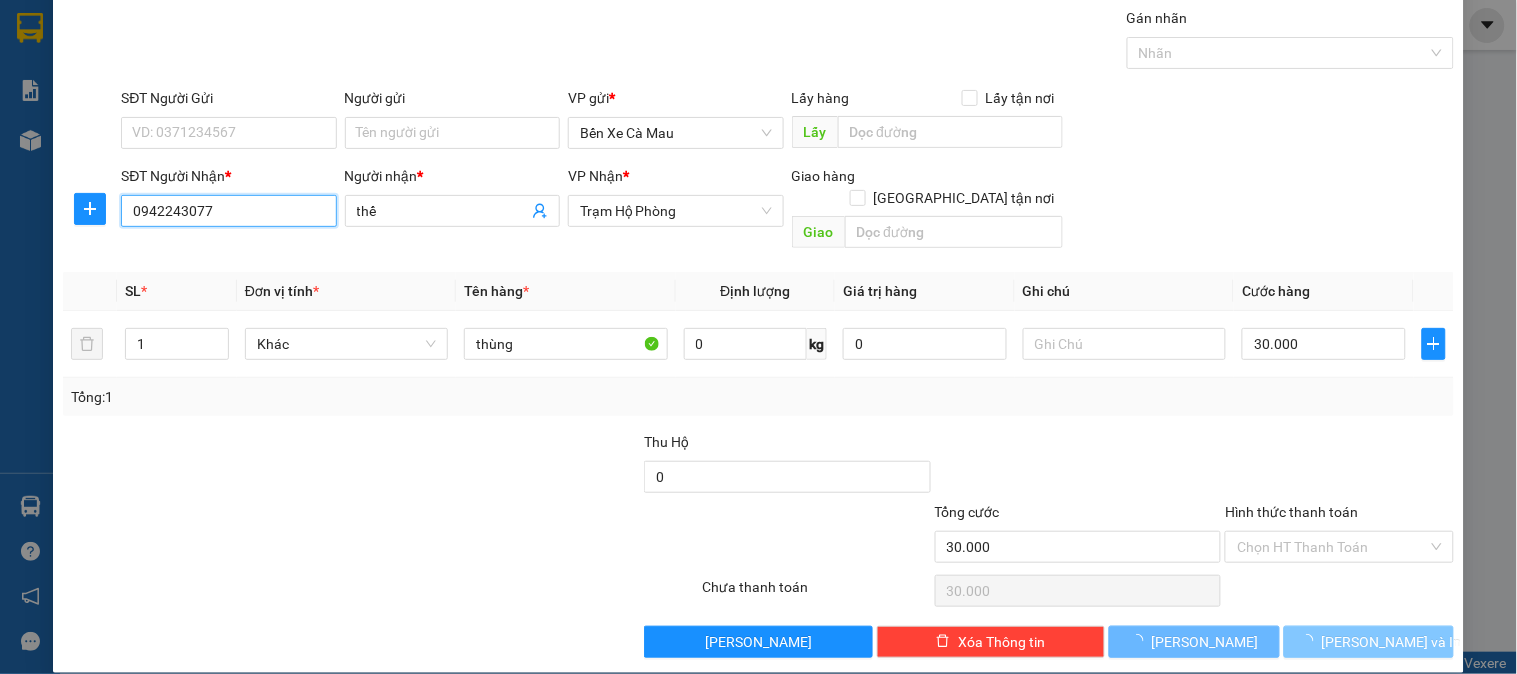 type on "0942243077" 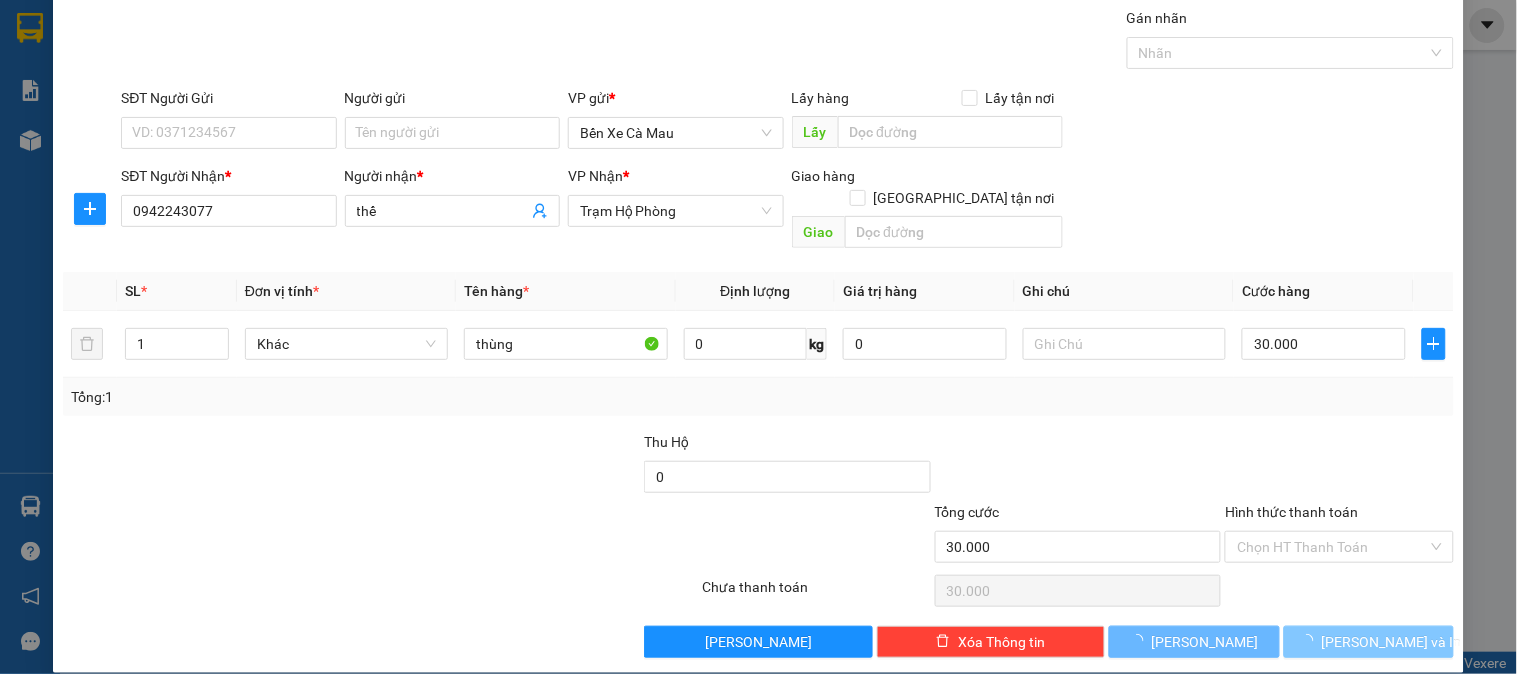 click on "[PERSON_NAME] và In" at bounding box center (1392, 642) 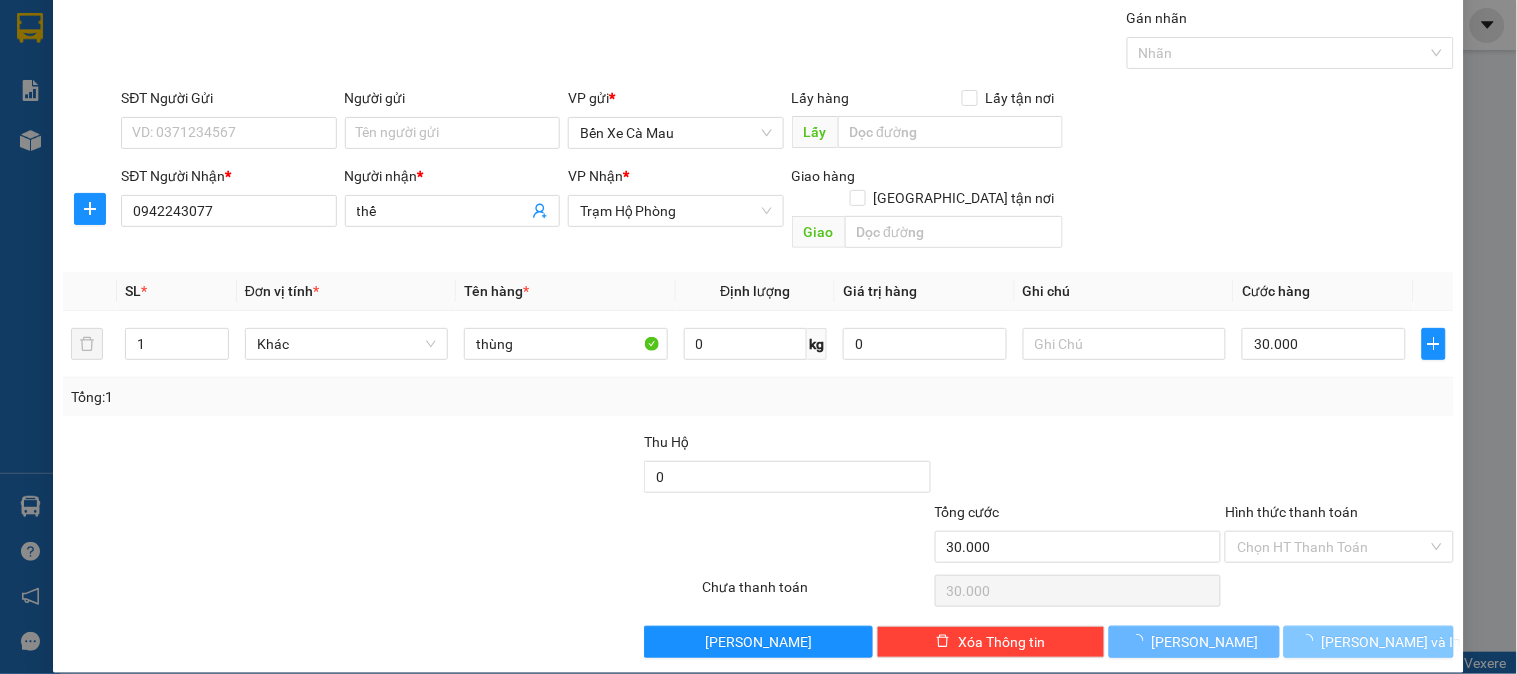 click at bounding box center [758, 326] 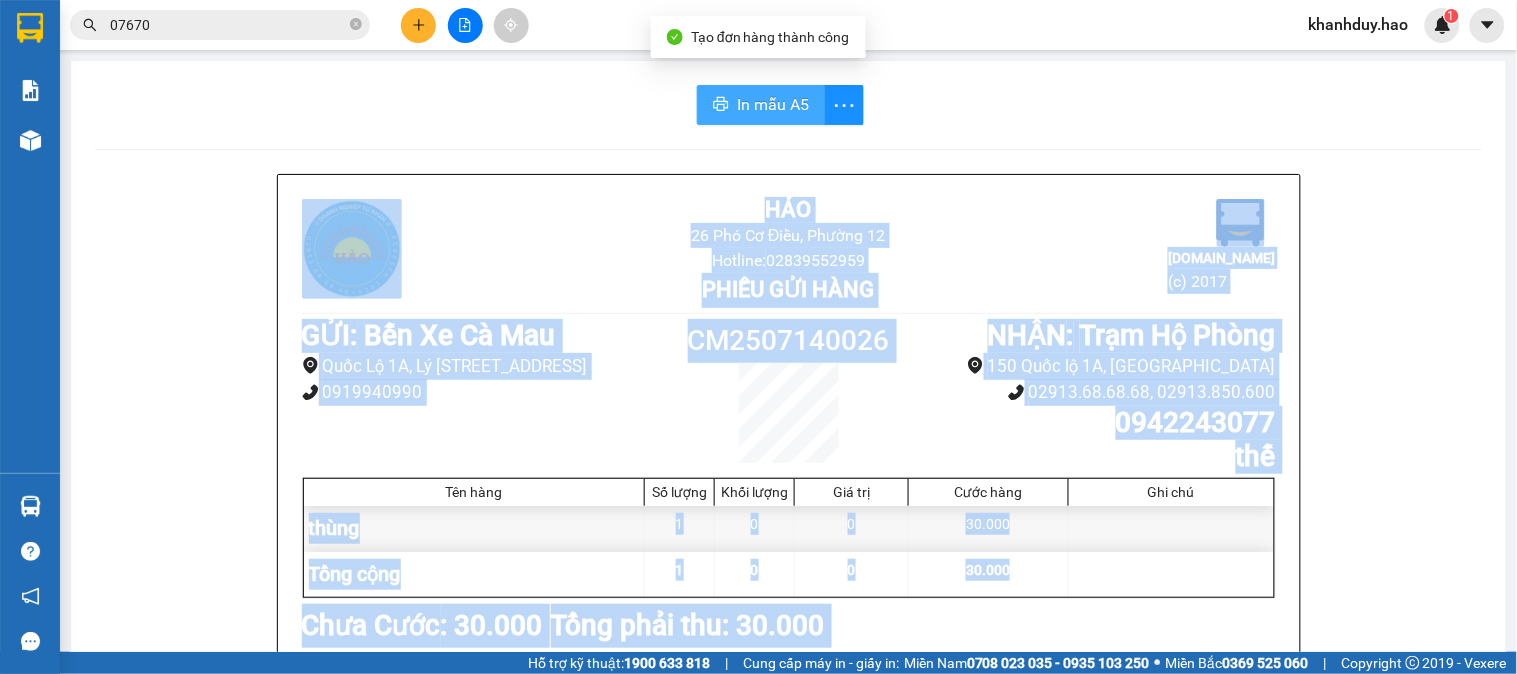 click on "In mẫu A5" at bounding box center [773, 104] 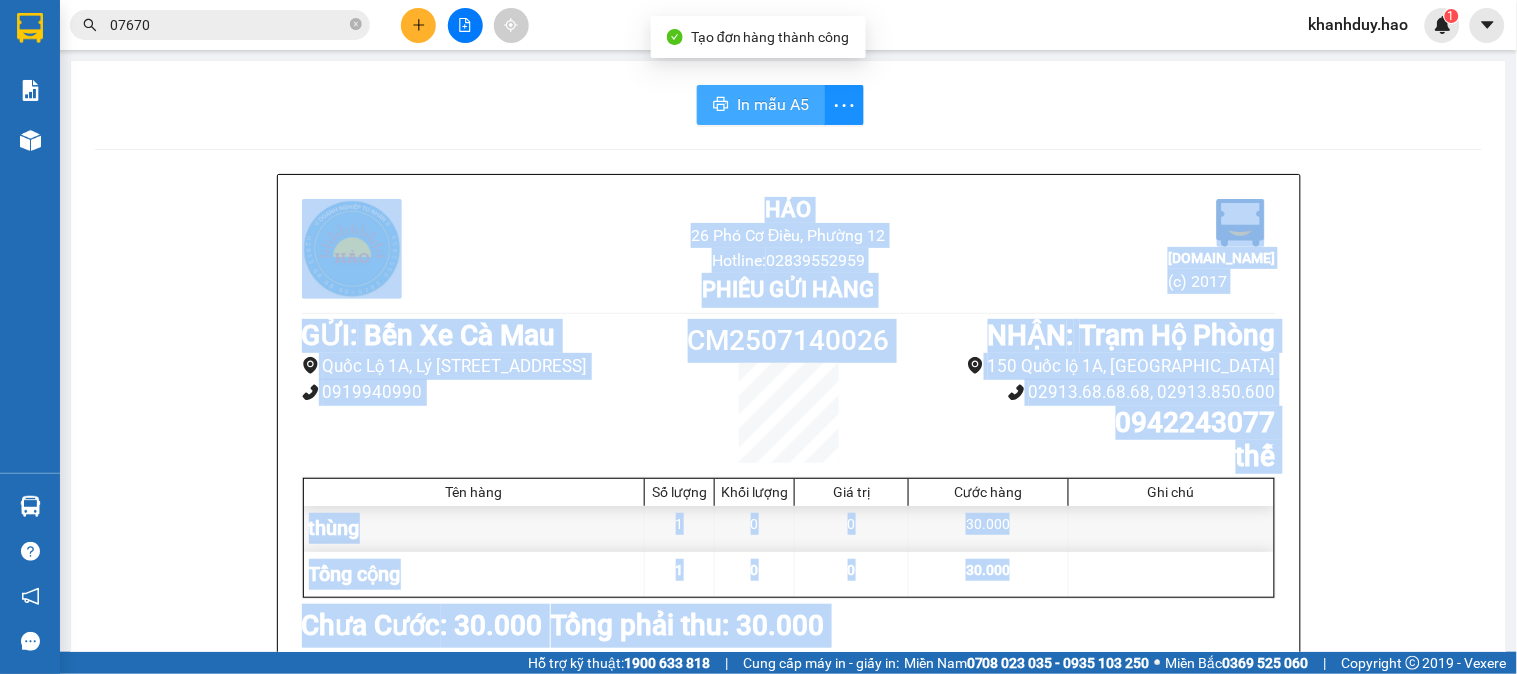 scroll, scrollTop: 0, scrollLeft: 0, axis: both 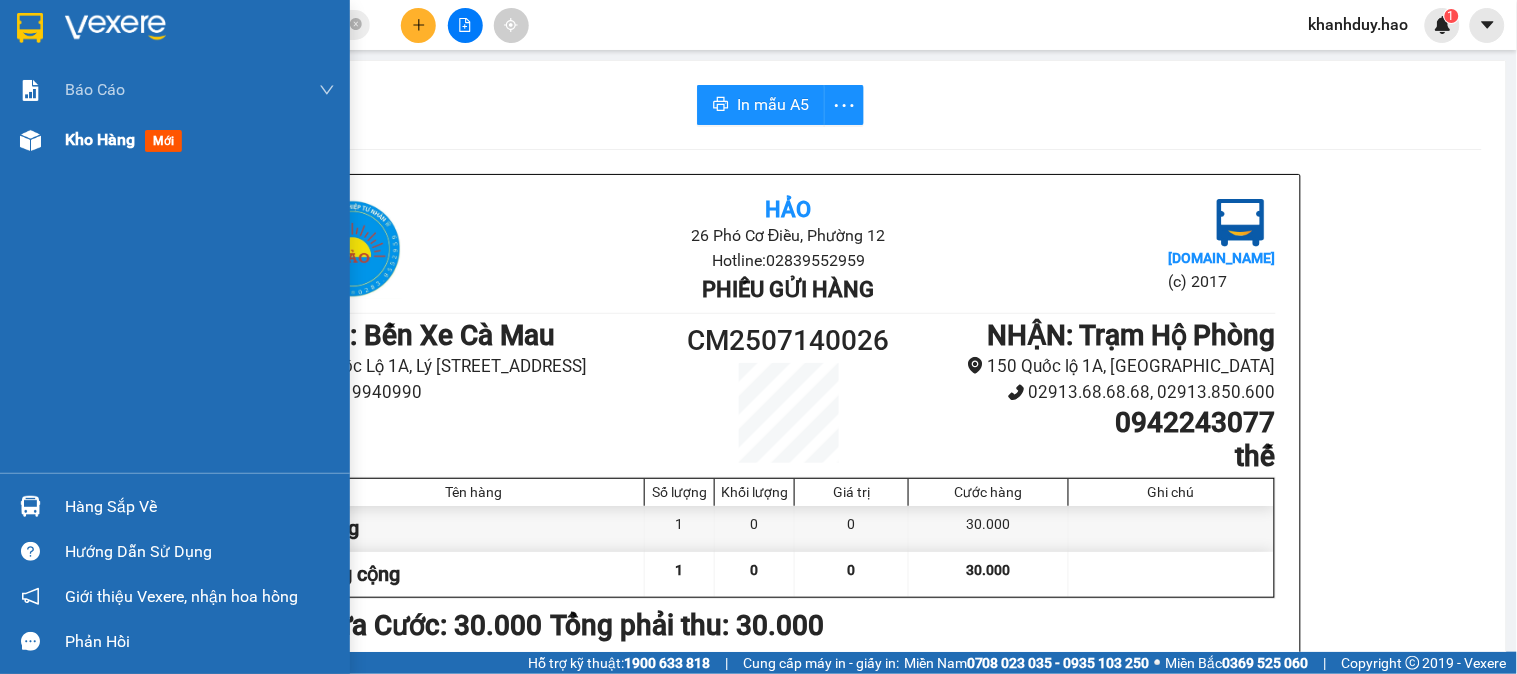 click at bounding box center [30, 140] 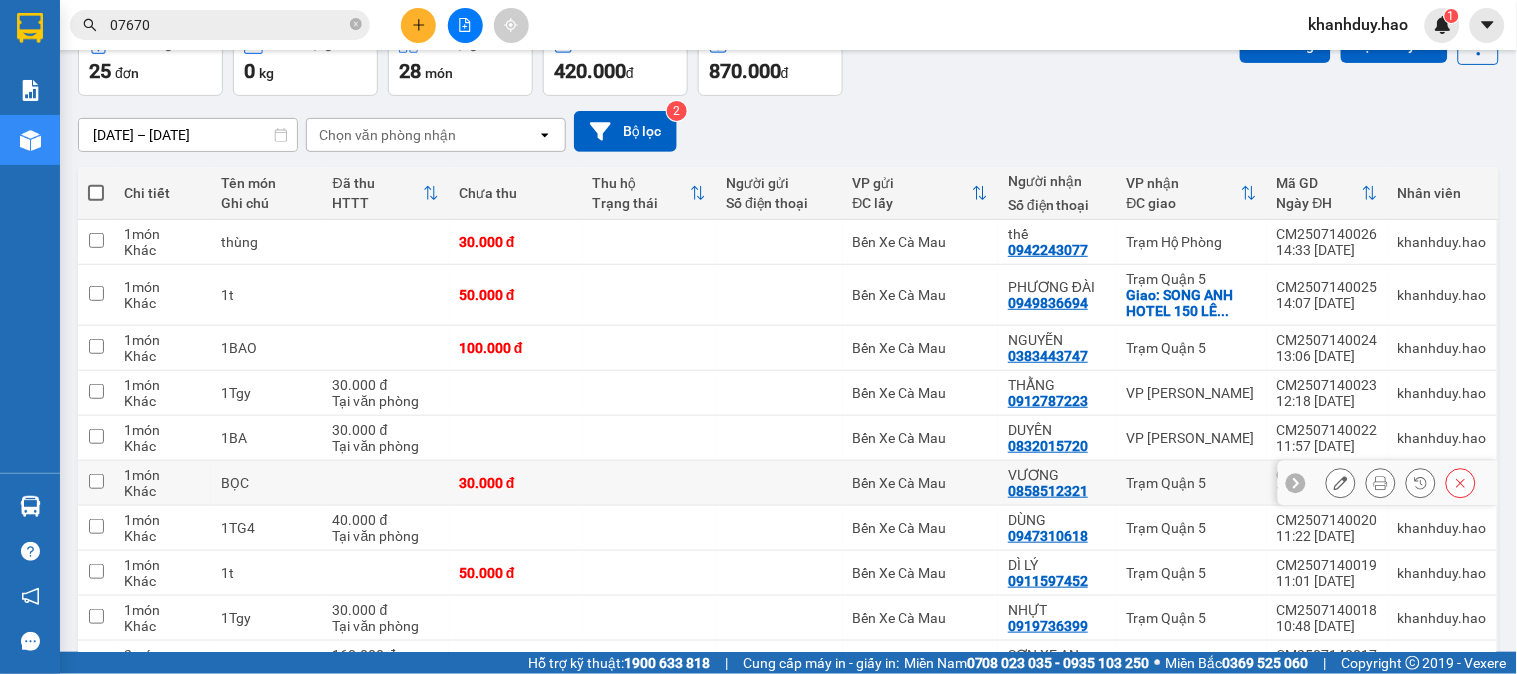 scroll, scrollTop: 232, scrollLeft: 0, axis: vertical 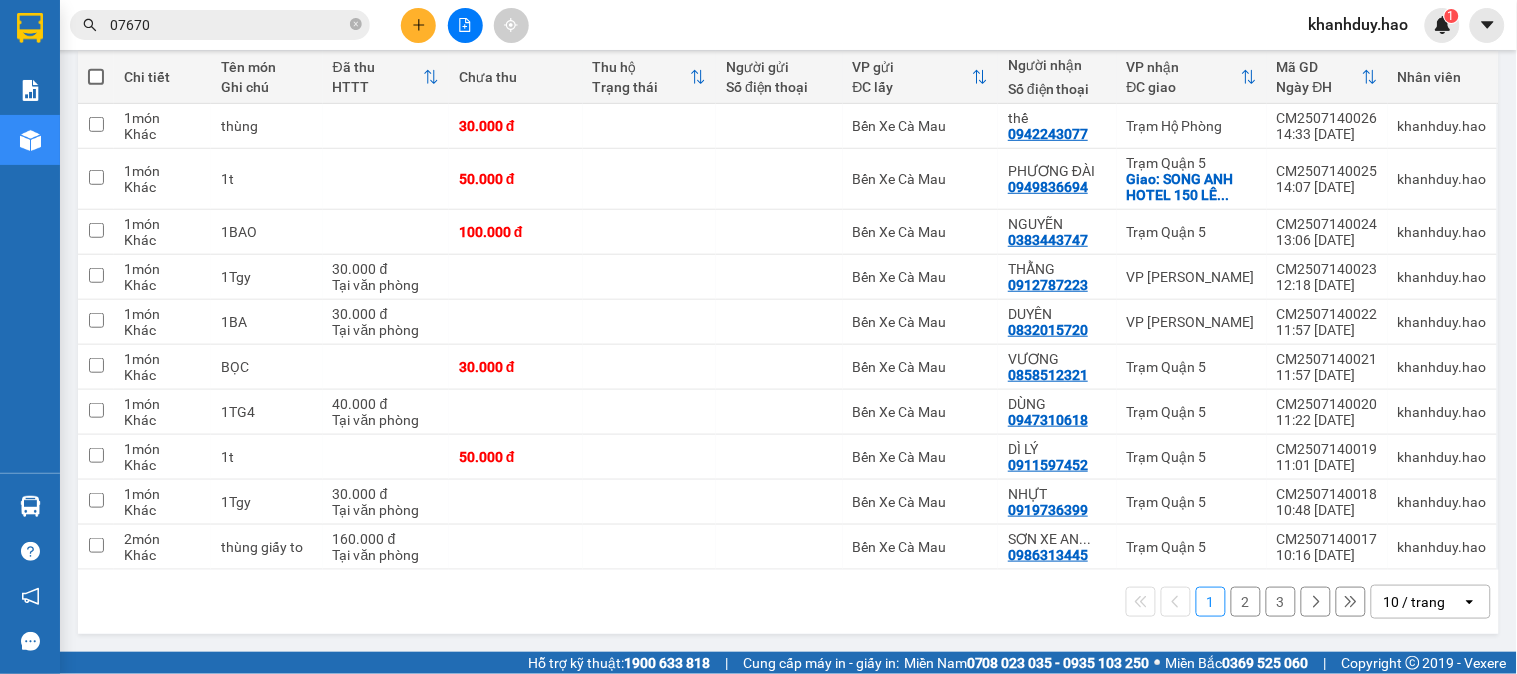 click on "10 / trang" at bounding box center (1417, 602) 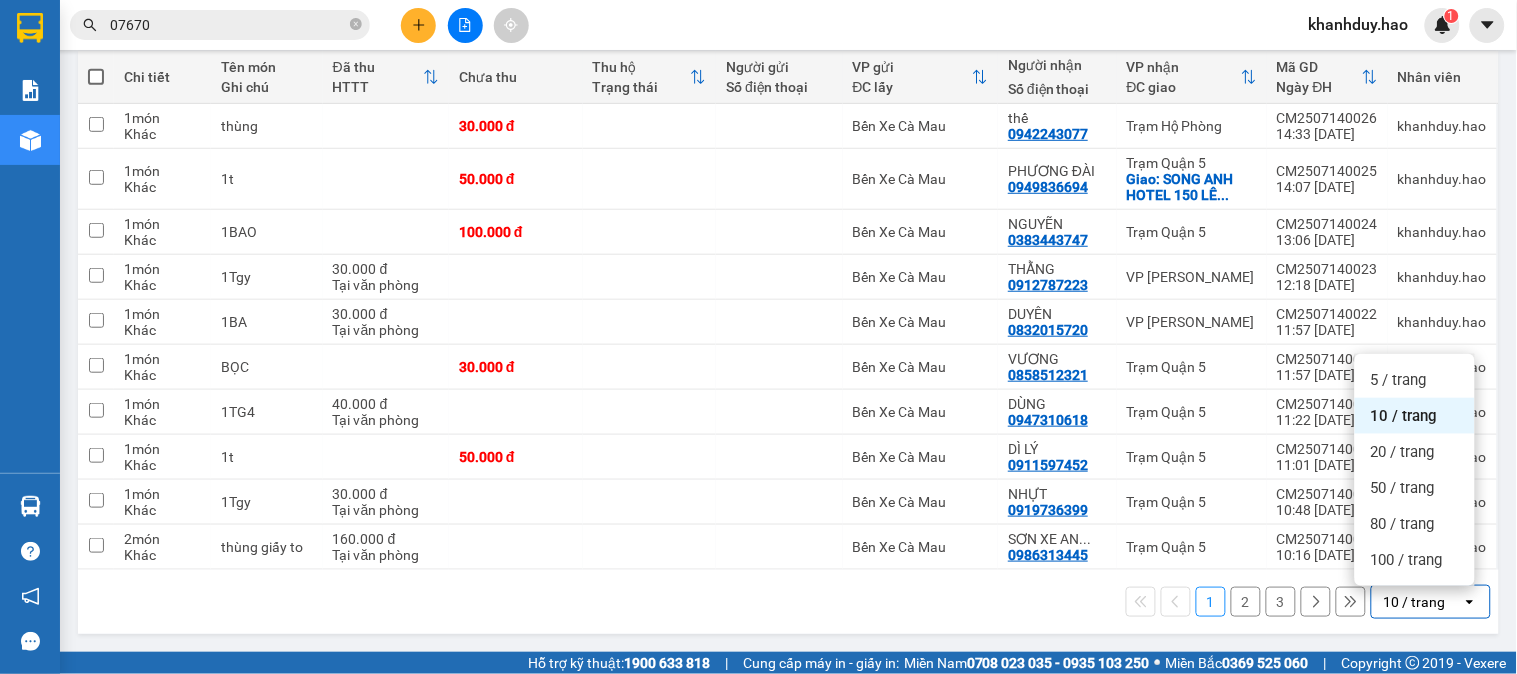 click on "10 / trang" at bounding box center [1417, 602] 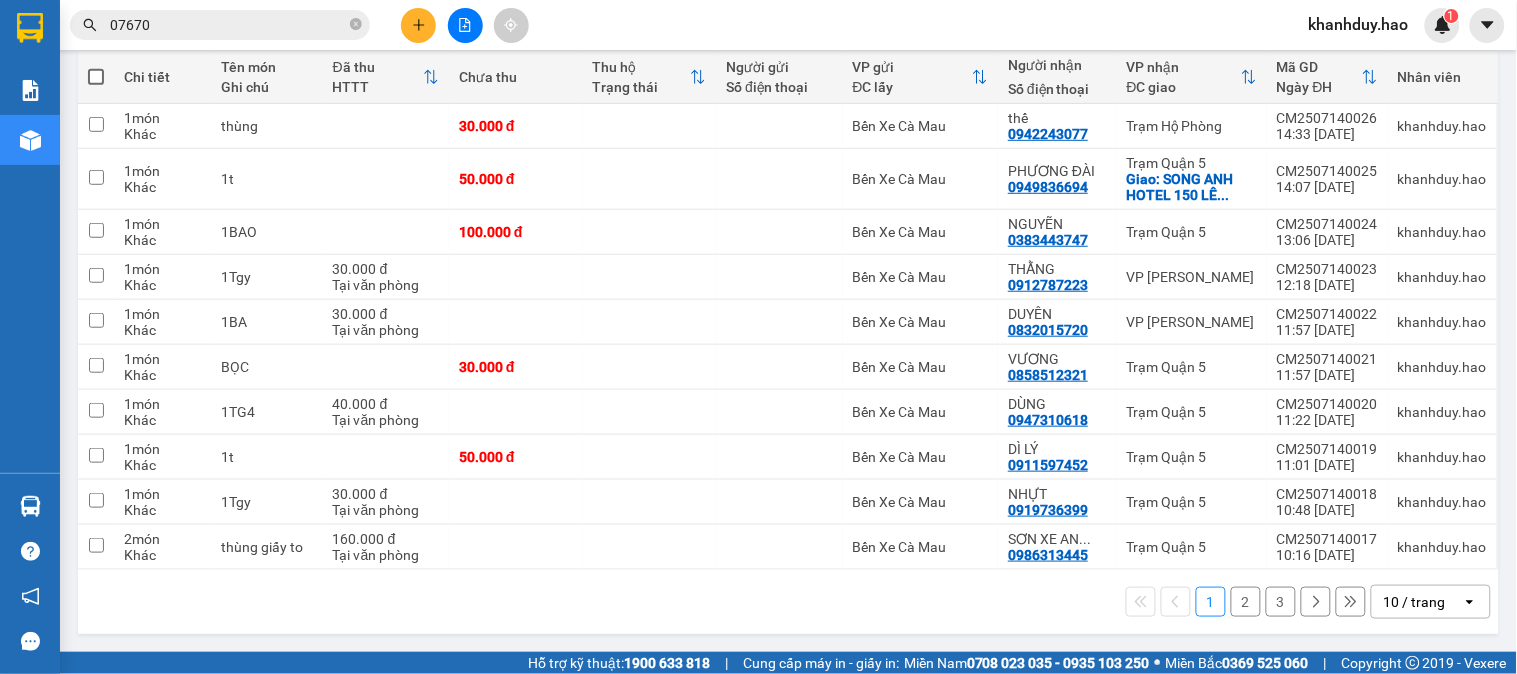 click on "1 2 3 10 / trang open" at bounding box center [788, 602] 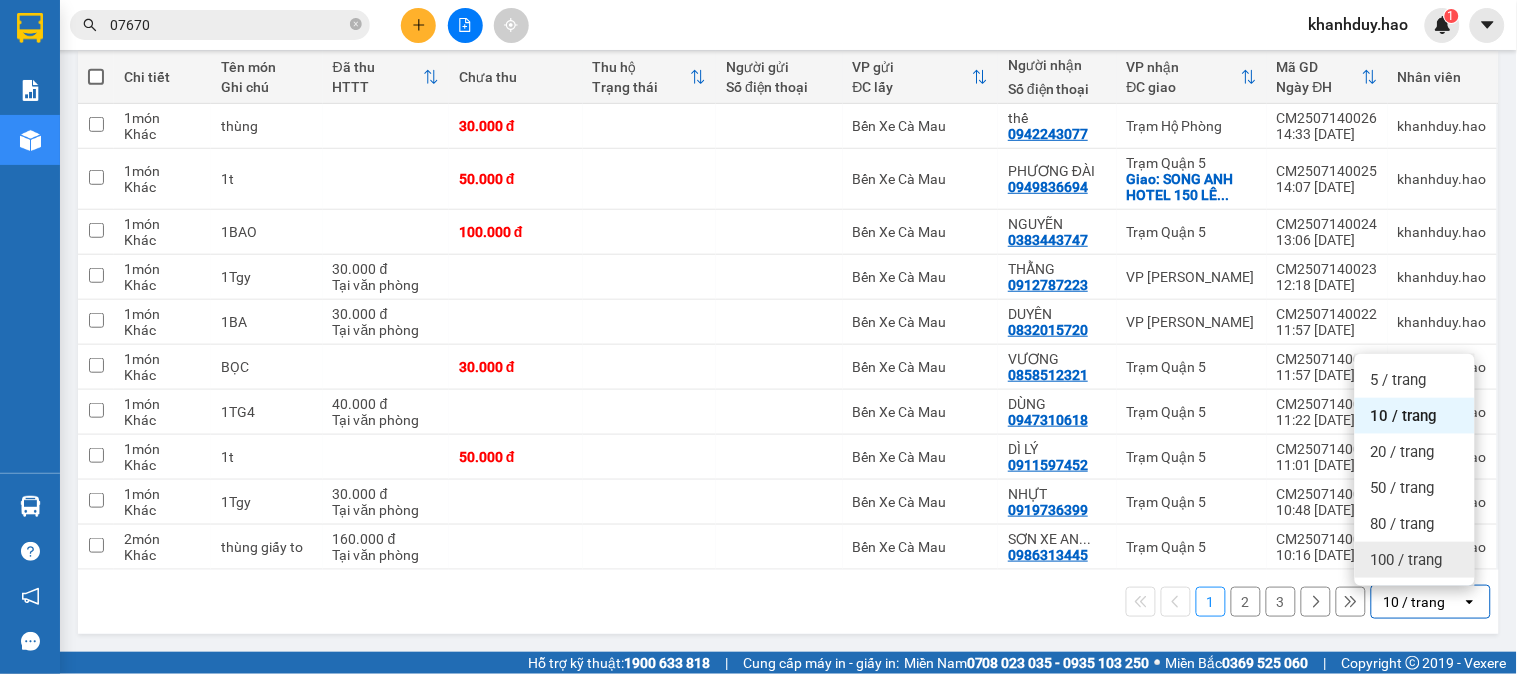 click on "100 / trang" at bounding box center (1407, 560) 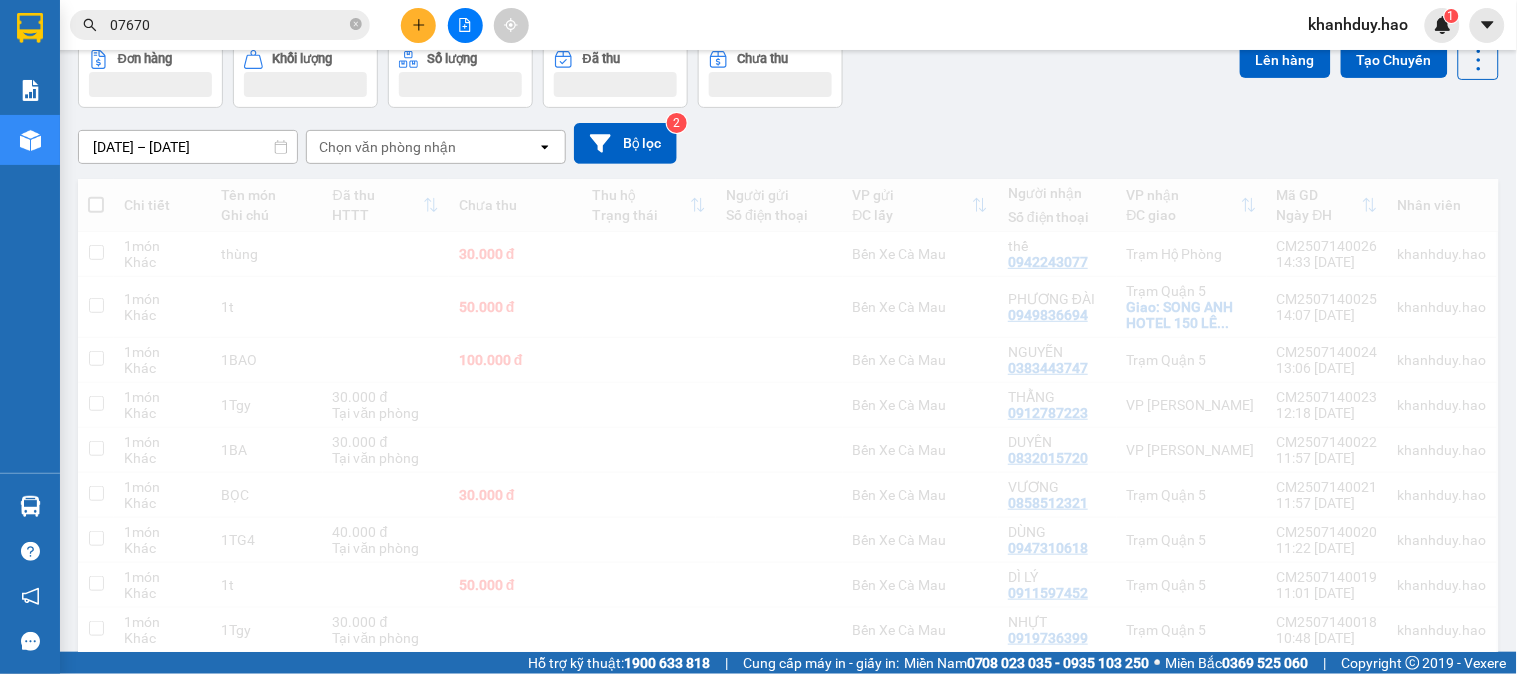 scroll, scrollTop: 0, scrollLeft: 0, axis: both 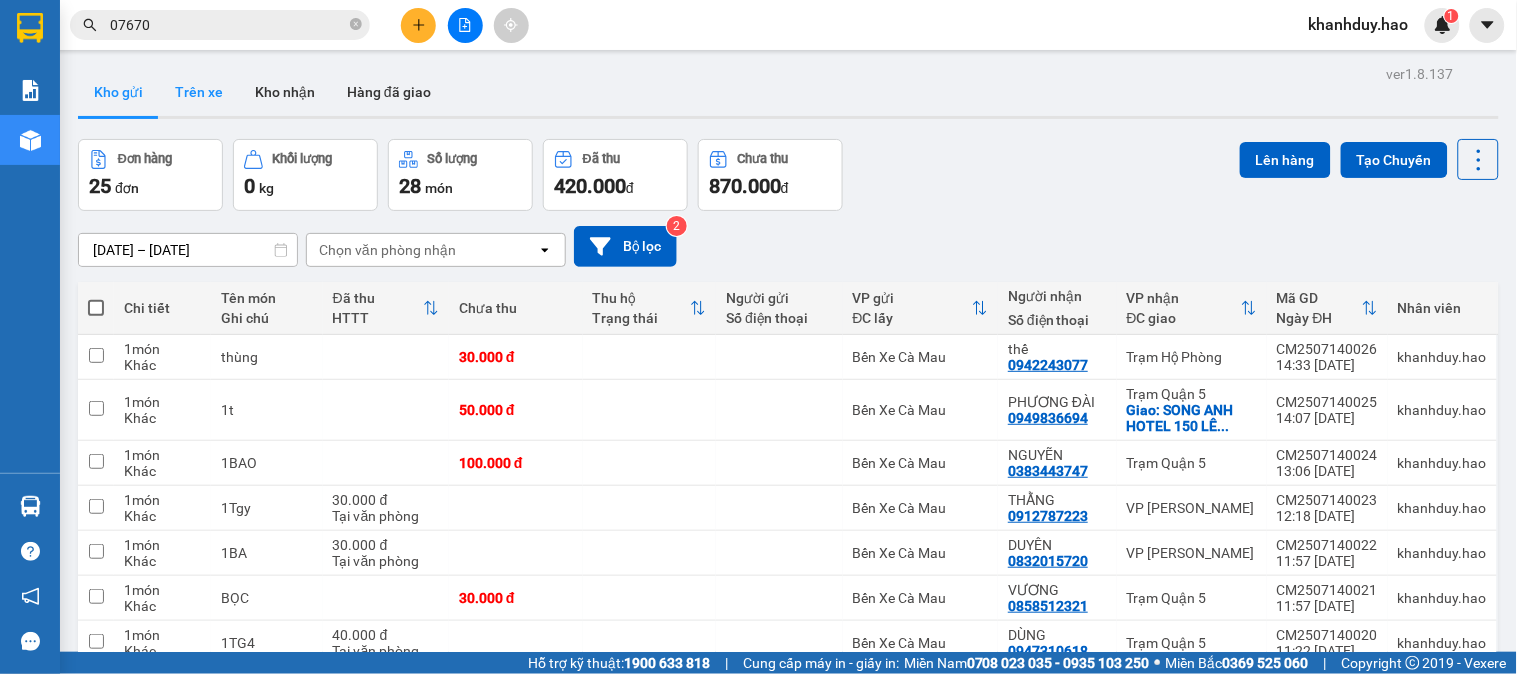 click on "Trên xe" at bounding box center (199, 92) 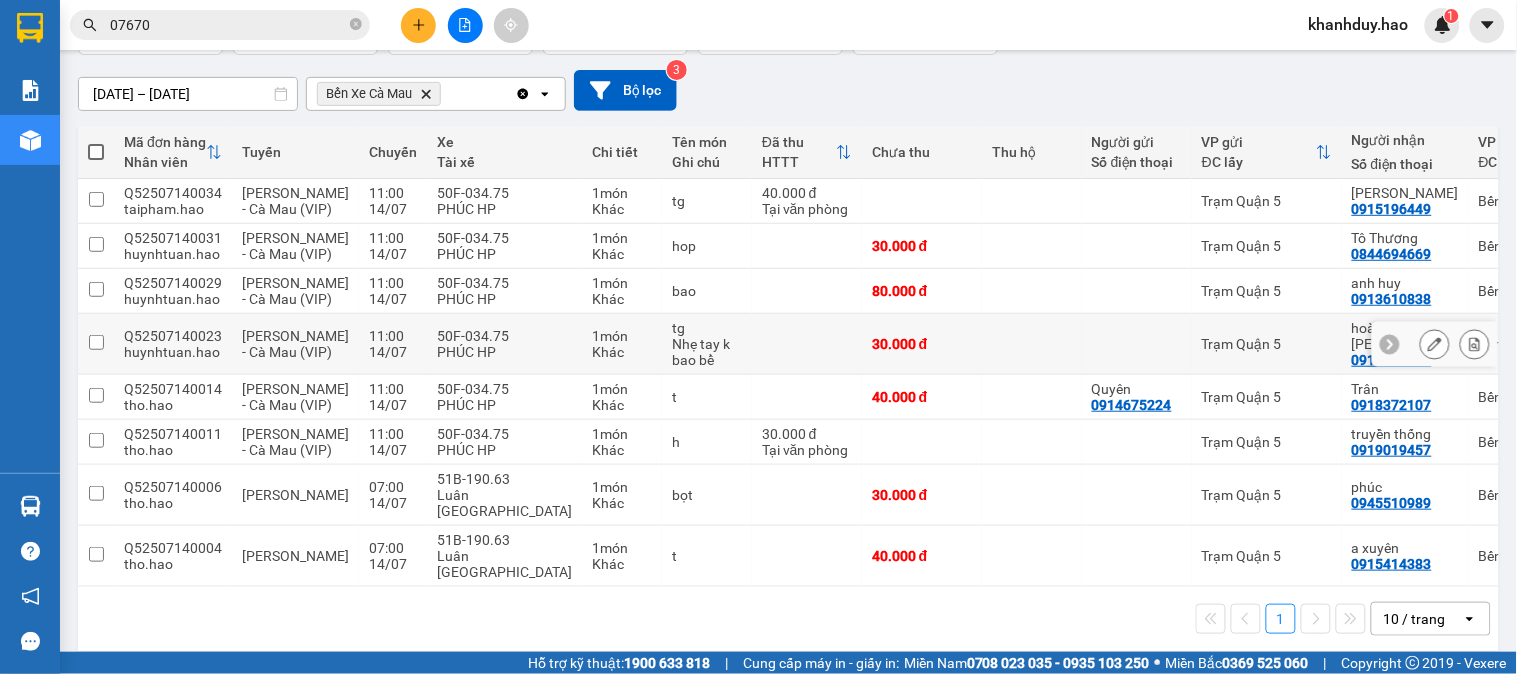 scroll, scrollTop: 230, scrollLeft: 0, axis: vertical 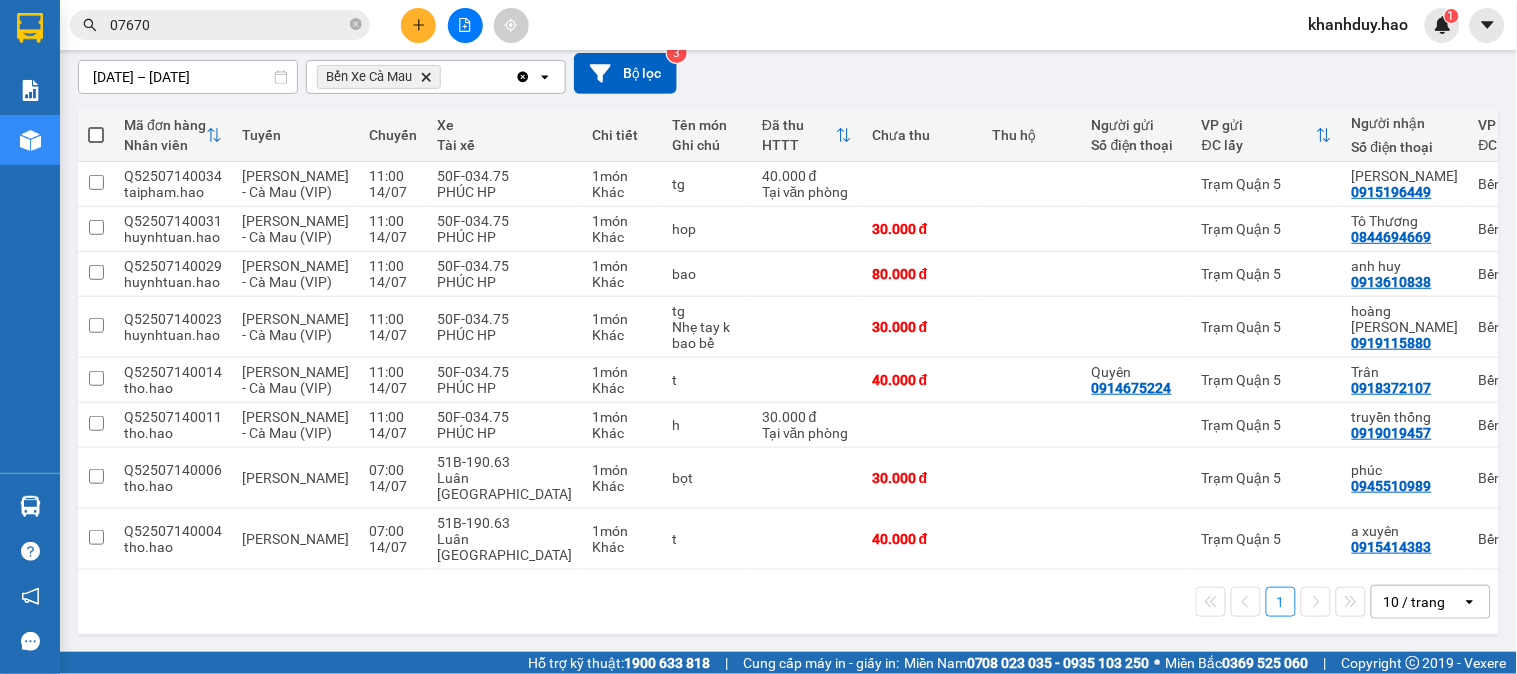 click on "10 / trang" at bounding box center (1417, 602) 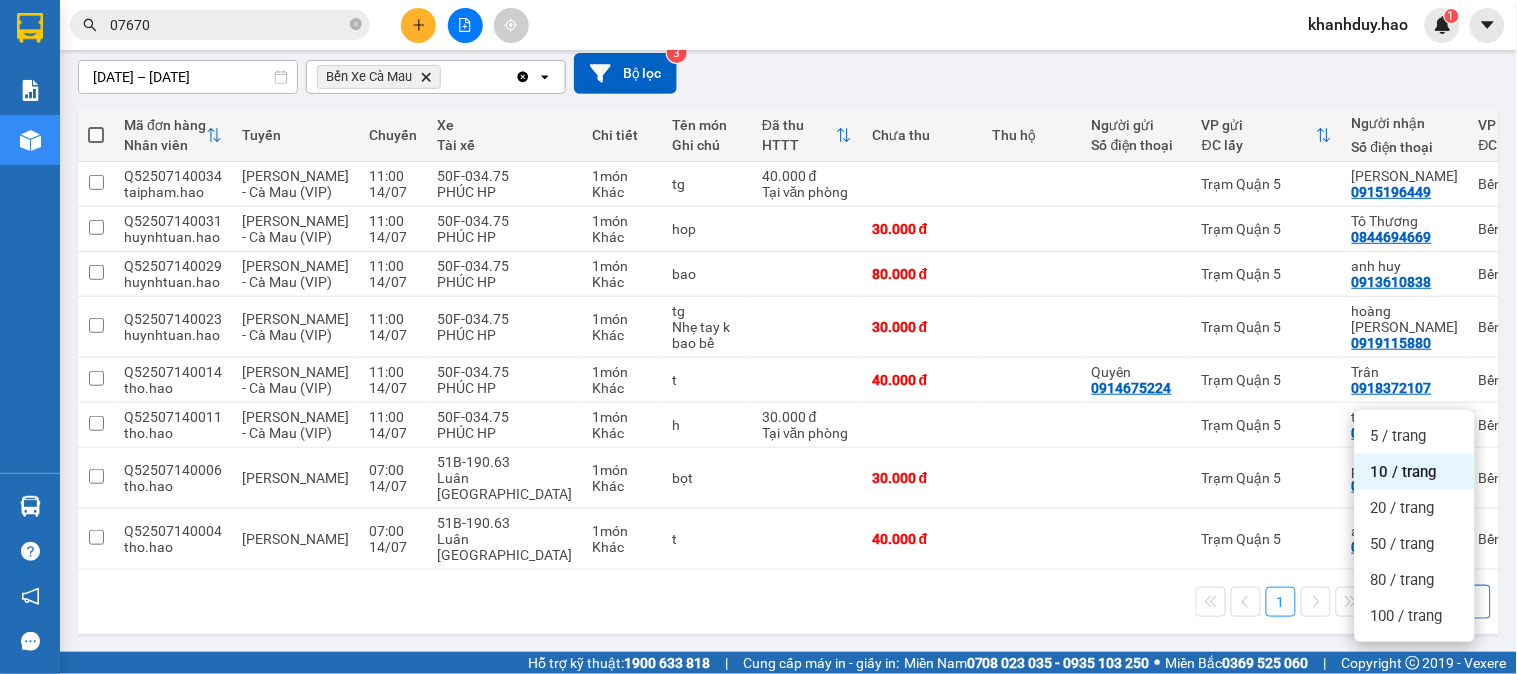 click on "10 / trang" at bounding box center [1415, 602] 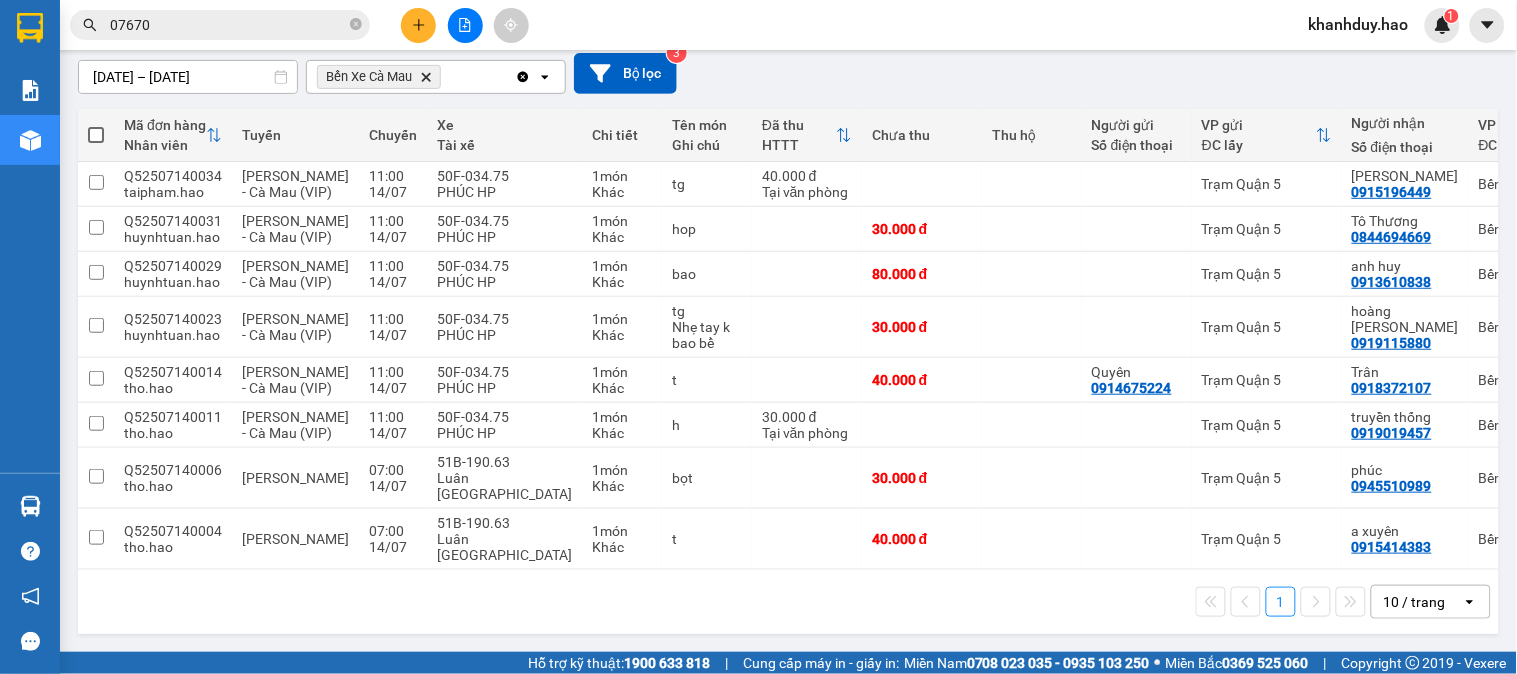 click on "10 / trang open" at bounding box center (1431, 602) 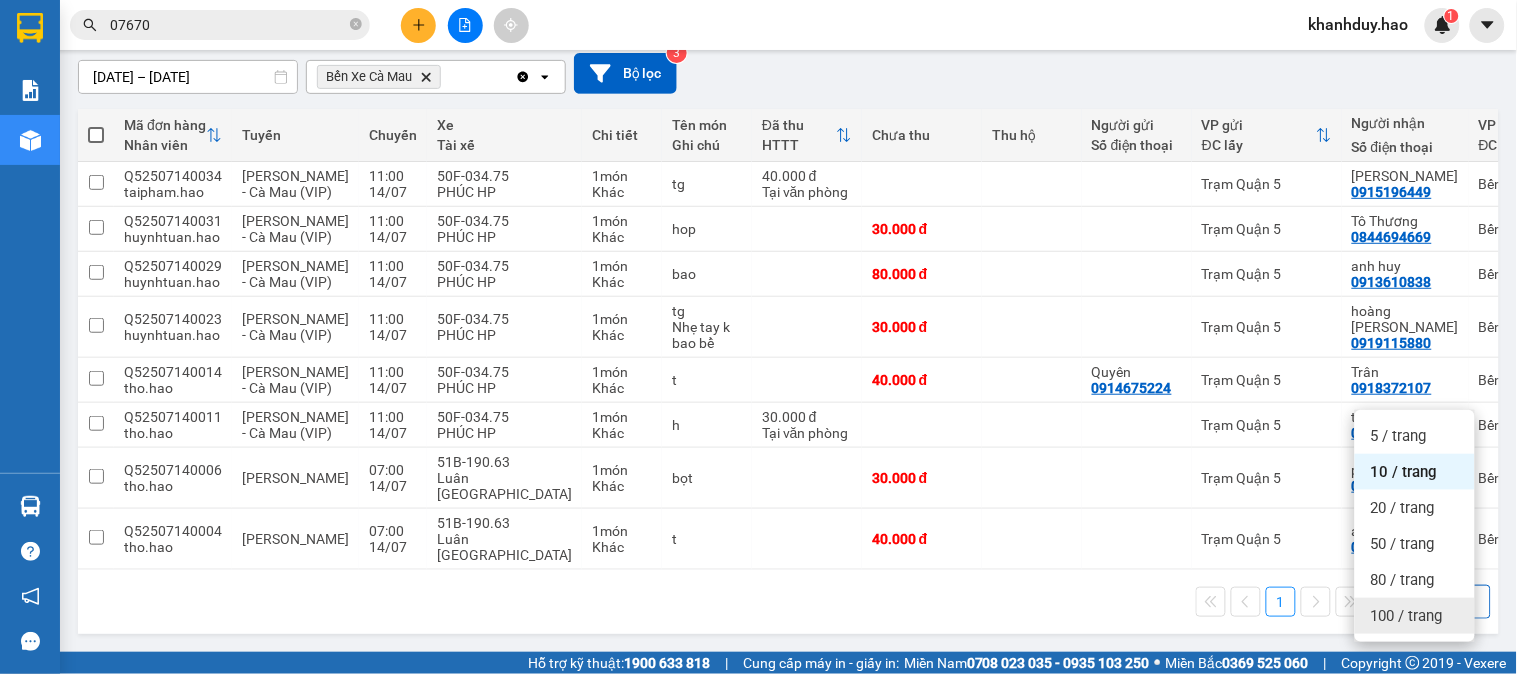 click on "100 / trang" at bounding box center [1407, 616] 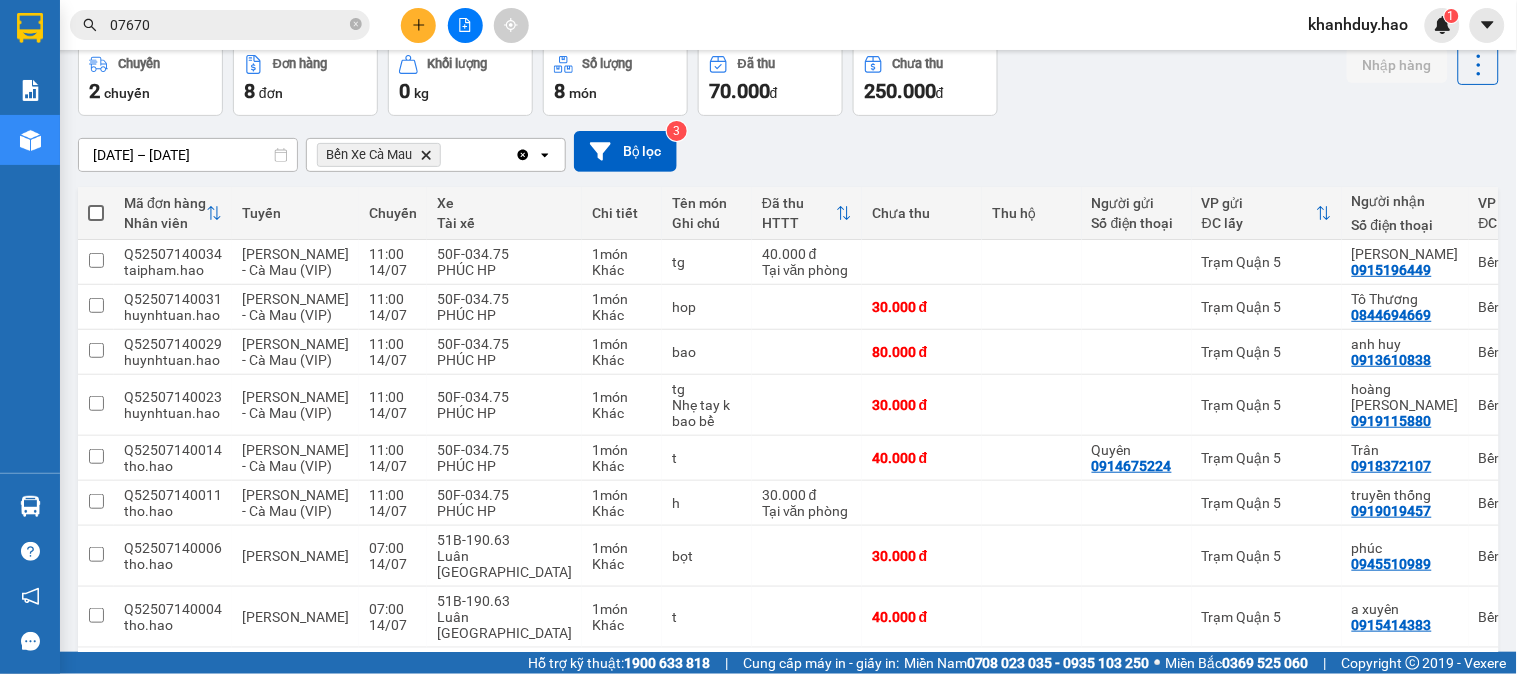scroll, scrollTop: 0, scrollLeft: 0, axis: both 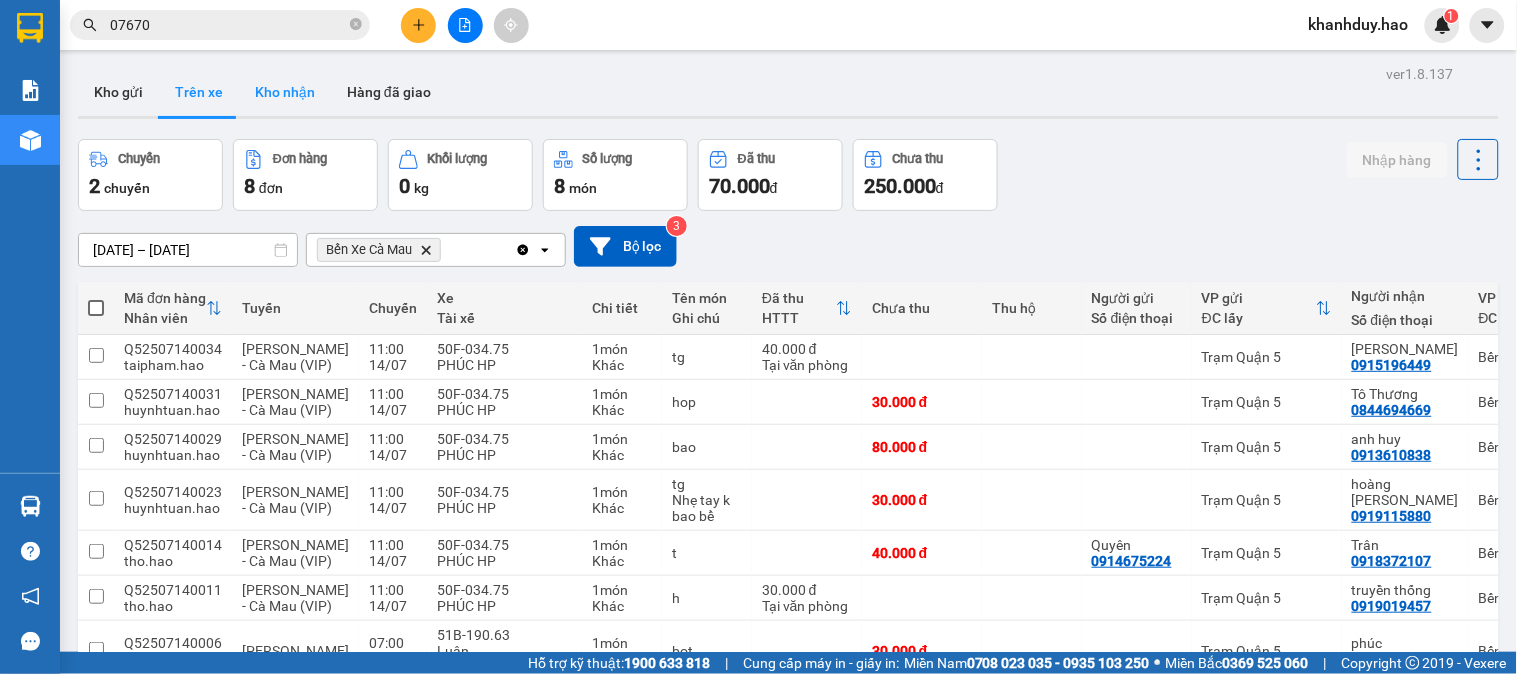 click on "Kho nhận" at bounding box center [285, 92] 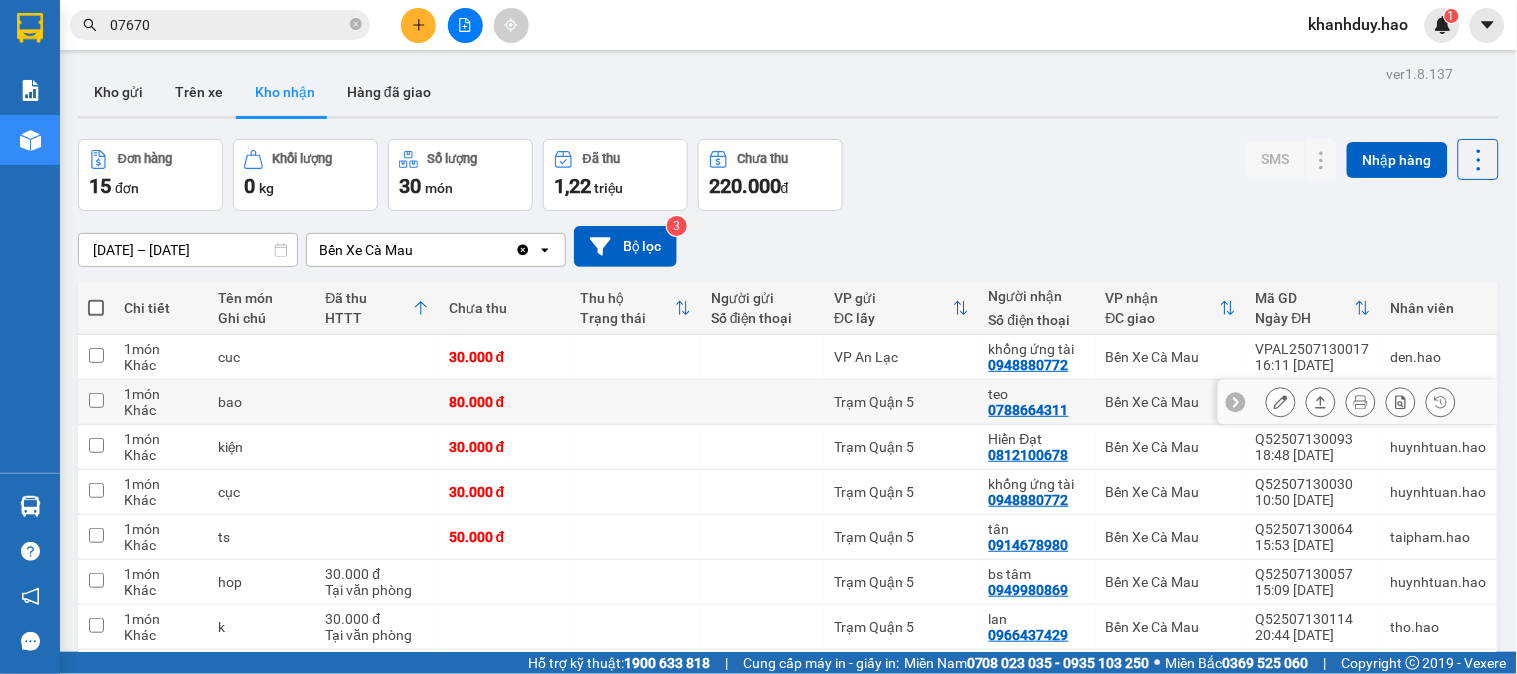 click on "0788664311" at bounding box center (1029, 410) 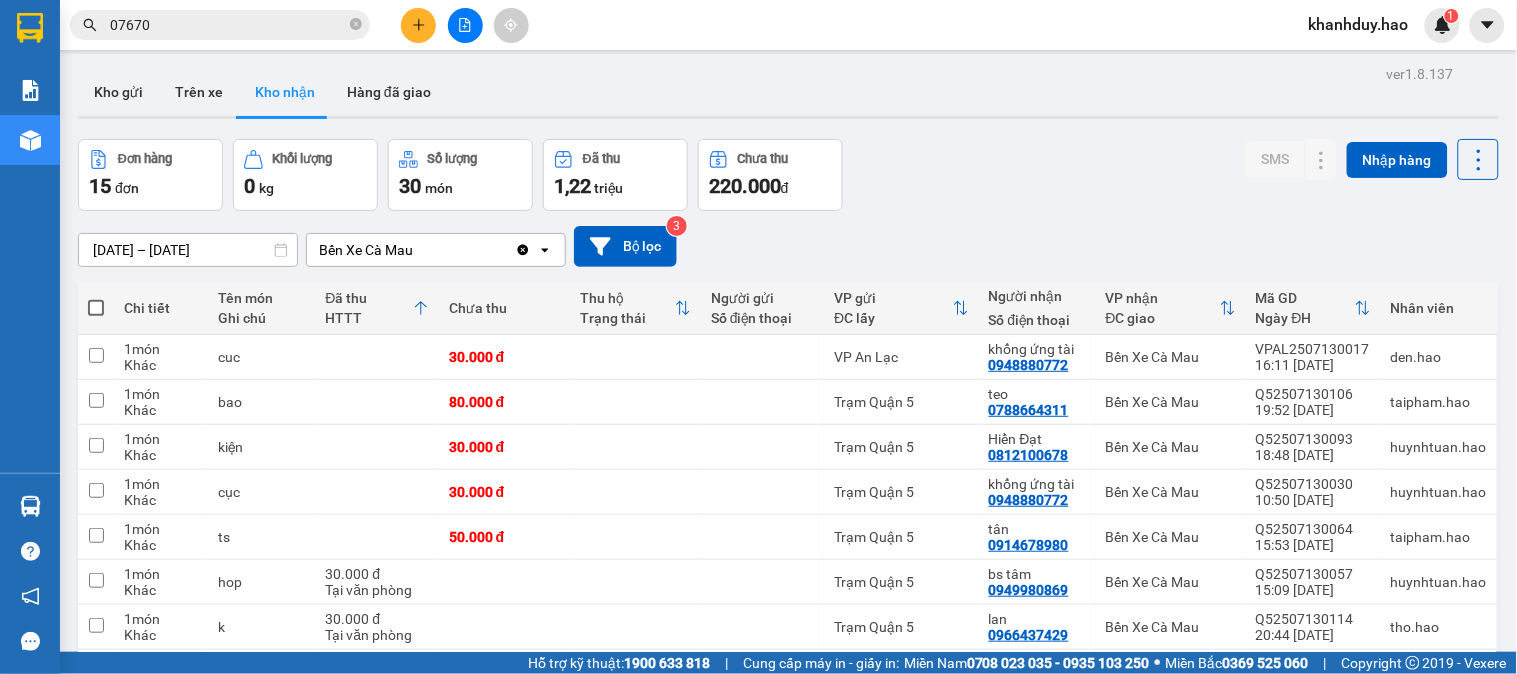 click on "ver  1.8.137 Kho gửi Trên xe Kho nhận Hàng đã giao Đơn hàng 15 đơn Khối lượng 0 kg Số lượng 30 món Đã thu 1,22   triệu Chưa thu 220.000  đ SMS Nhập hàng 14/07/2025 – 14/07/2025 Press the down arrow key to interact with the calendar and select a date. Press the escape button to close the calendar. Selected date range is from 14/07/2025 to 14/07/2025. Bến Xe Cà Mau Clear value open Bộ lọc 3 Chi tiết Tên món Ghi chú Đã thu HTTT Chưa thu Thu hộ Trạng thái Người gửi Số điện thoại VP gửi ĐC lấy Người nhận Số điện thoại VP nhận ĐC giao Mã GD Ngày ĐH Nhân viên 1  món Khác cuc 30.000 đ VP An Lạc khổng ứng tài 0948880772 Bến Xe Cà Mau VPAL2507130017 16:11 13/07 den.hao 1  món Khác bao 80.000 đ Trạm Quận 5 teo 0788664311 Bến Xe Cà Mau Q52507130106 19:52 13/07 taipham.hao 1  món Khác kiện 30.000 đ Trạm Quận 5 Hiển Đạt 0812100678 Bến Xe Cà Mau Q52507130093 18:48 13/07 huynhtuan.hao 1  món 1" at bounding box center (788, 579) 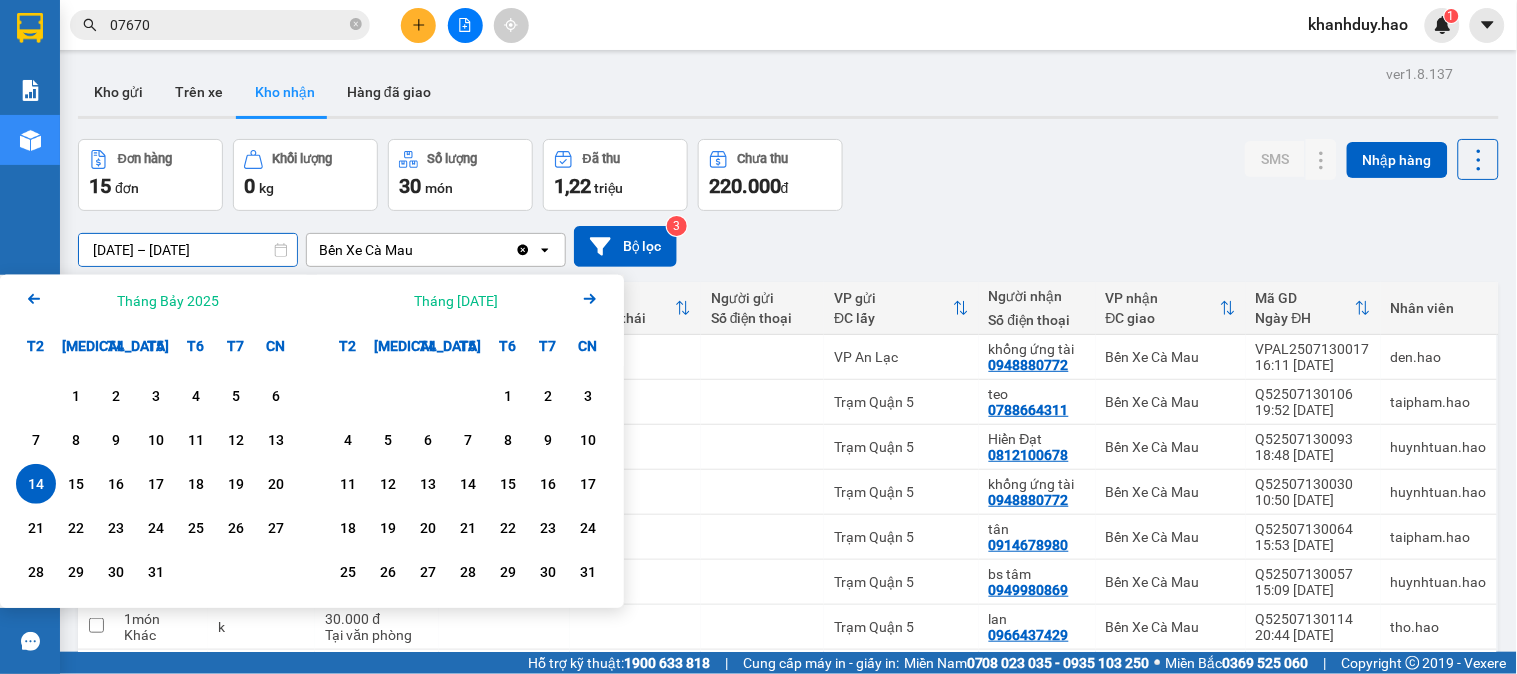 click on "SMS Nhập hàng" at bounding box center (1372, 175) 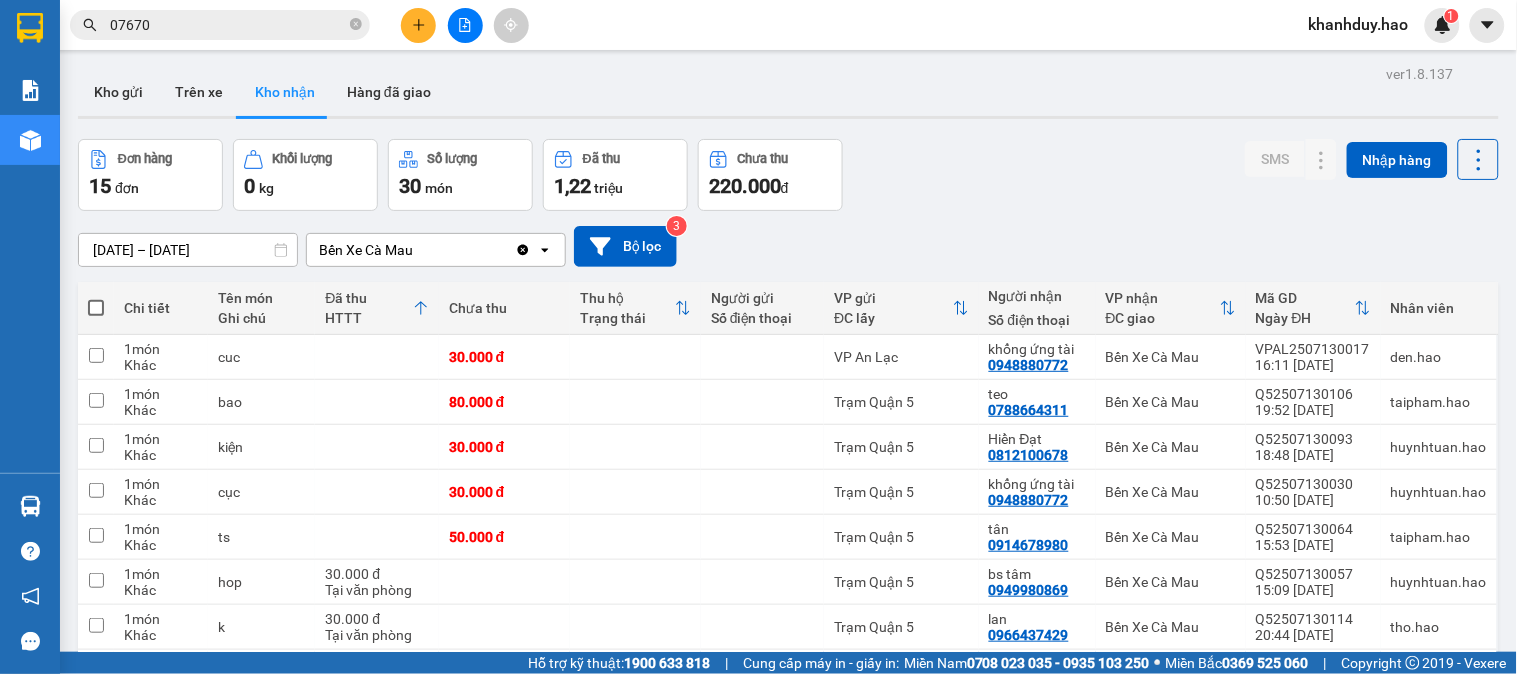click on "[DATE] – [DATE]" at bounding box center (188, 250) 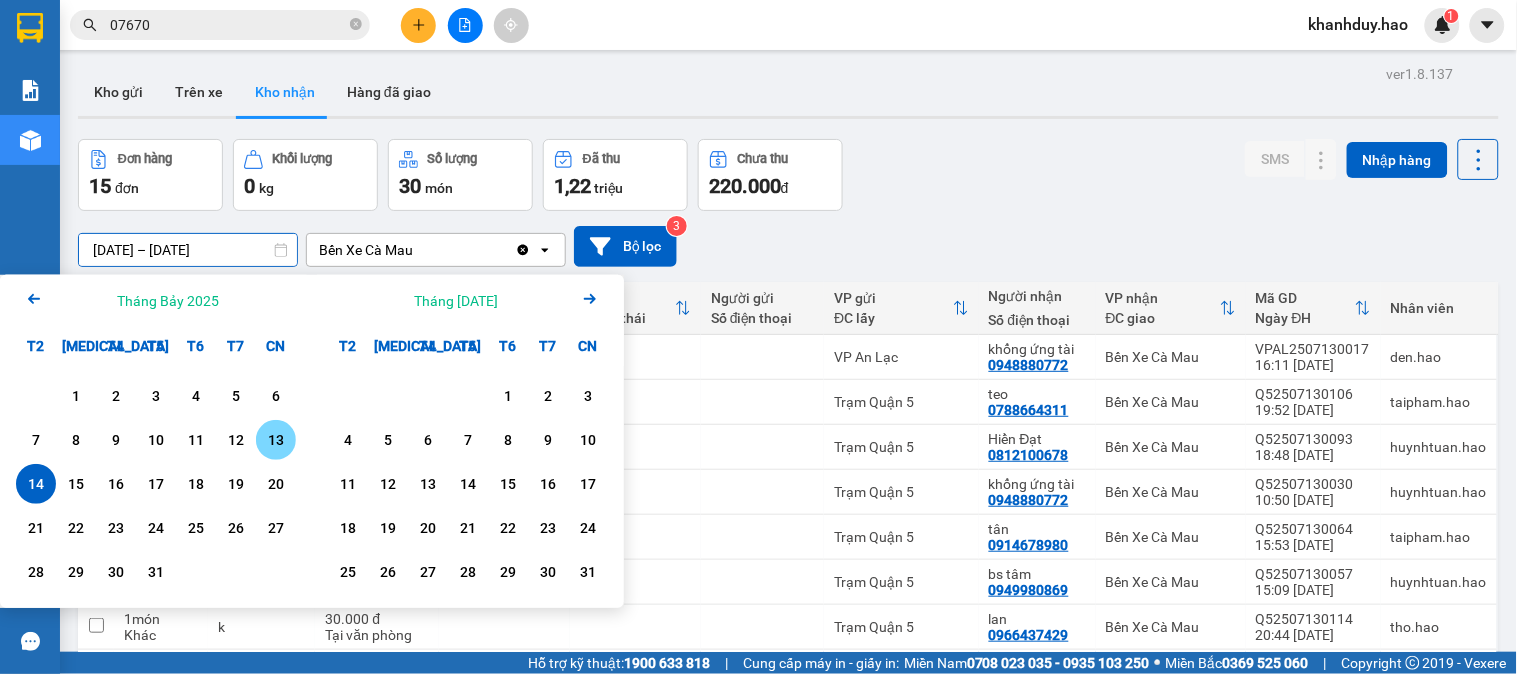 click on "13" at bounding box center [276, 440] 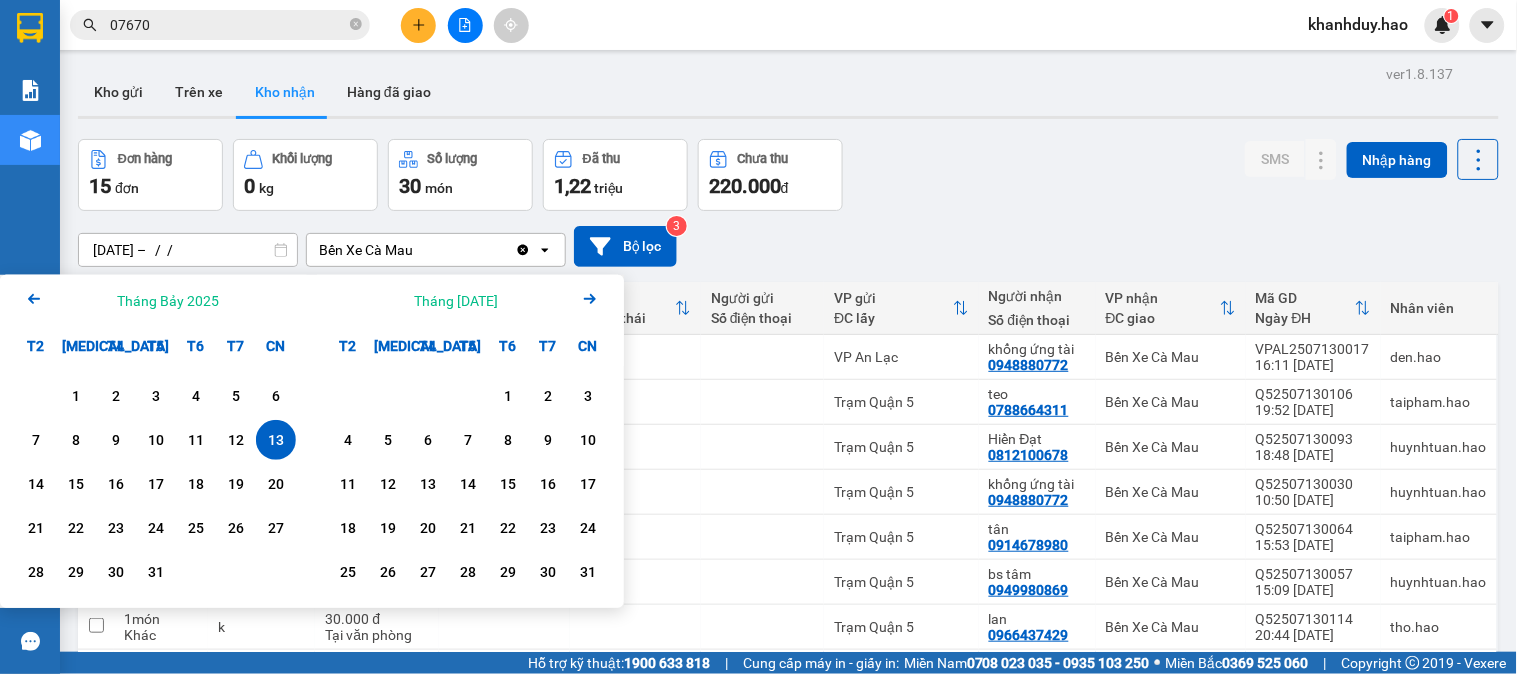 click on "13" at bounding box center [276, 440] 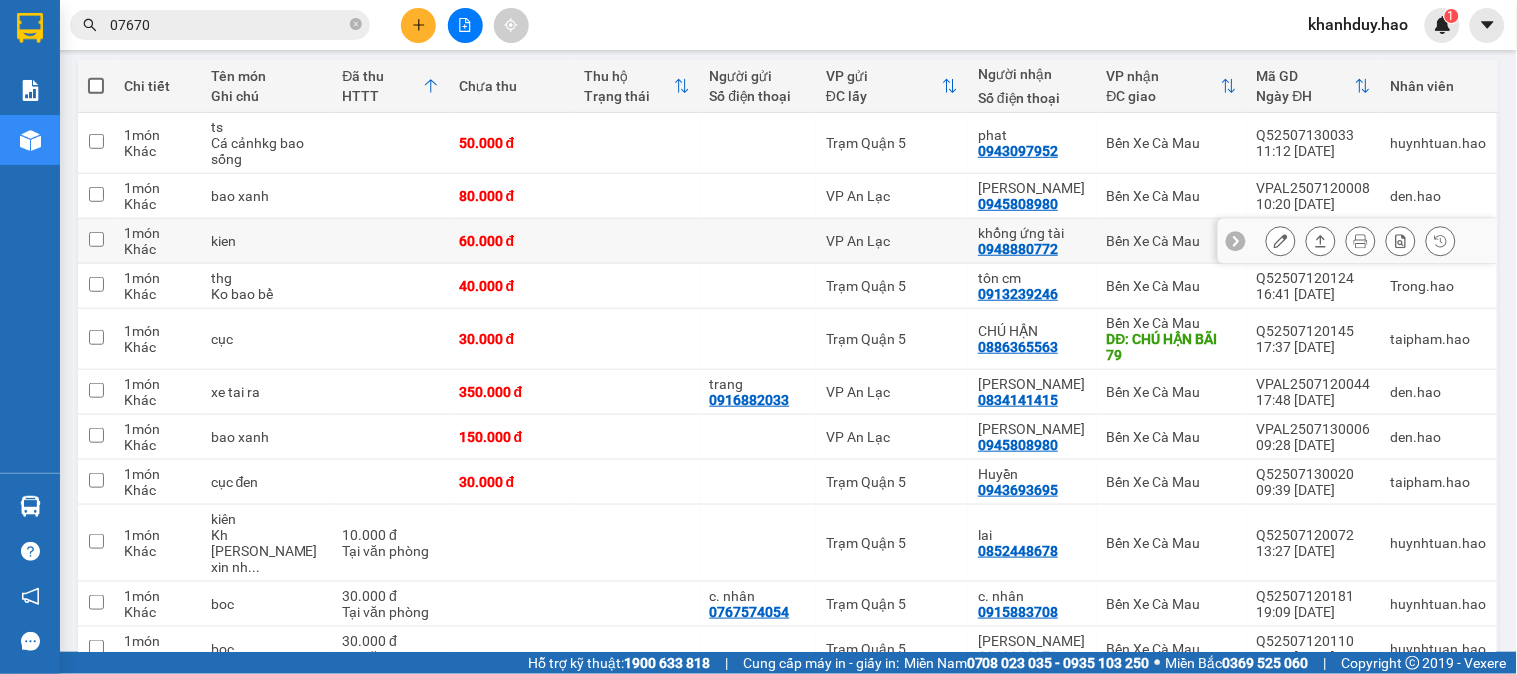 scroll, scrollTop: 111, scrollLeft: 0, axis: vertical 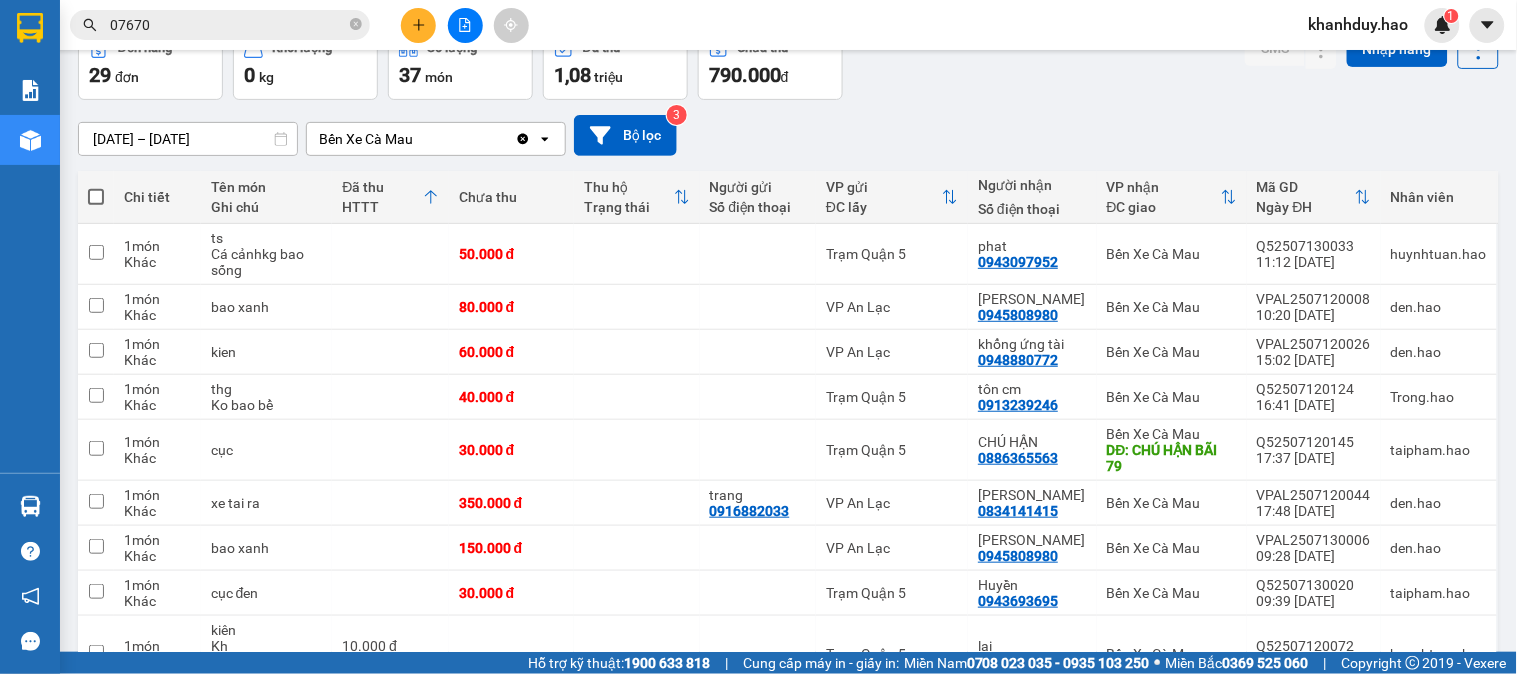 click on "ver  1.8.137 Kho gửi Trên xe Kho nhận Hàng đã giao Đơn hàng 29 đơn Khối lượng 0 kg Số lượng 37 món Đã thu 1,08   triệu Chưa thu 790.000  đ SMS Nhập hàng 13/07/2025 – 13/07/2025 Press the down arrow key to interact with the calendar and select a date. Press the escape button to close the calendar. Selected date range is from 13/07/2025 to 13/07/2025. Bến Xe Cà Mau Clear value open Bộ lọc 3 Chi tiết Tên món Ghi chú Đã thu HTTT Chưa thu Thu hộ Trạng thái Người gửi Số điện thoại VP gửi ĐC lấy Người nhận Số điện thoại VP nhận ĐC giao Mã GD Ngày ĐH Nhân viên 1  món Khác ts Cá cảnhkg bao sống 50.000 đ Trạm Quận 5 phat 0943097952 Bến Xe Cà Mau Q52507130033 11:12 13/07 huynhtuan.hao 1  món Khác bao xanh 80.000 đ VP An Lạc trang quỳnh  0945808980 Bến Xe Cà Mau VPAL2507120008 10:20 12/07 den.hao 1  món Khác kien 60.000 đ VP An Lạc khổng ứng tài 0948880772 Bến Xe Cà Mau VPAL2507120026 den.hao" at bounding box center (788, 823) 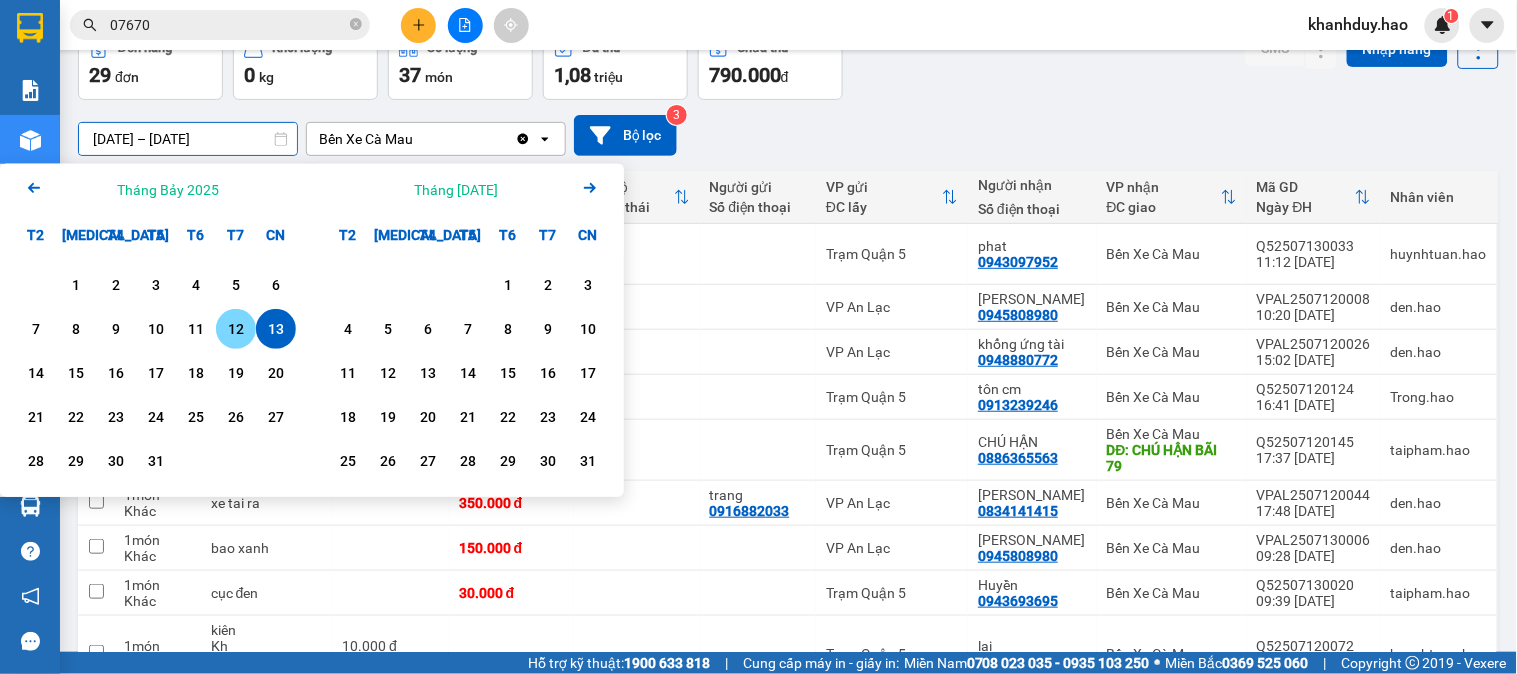 click on "12" at bounding box center (236, 329) 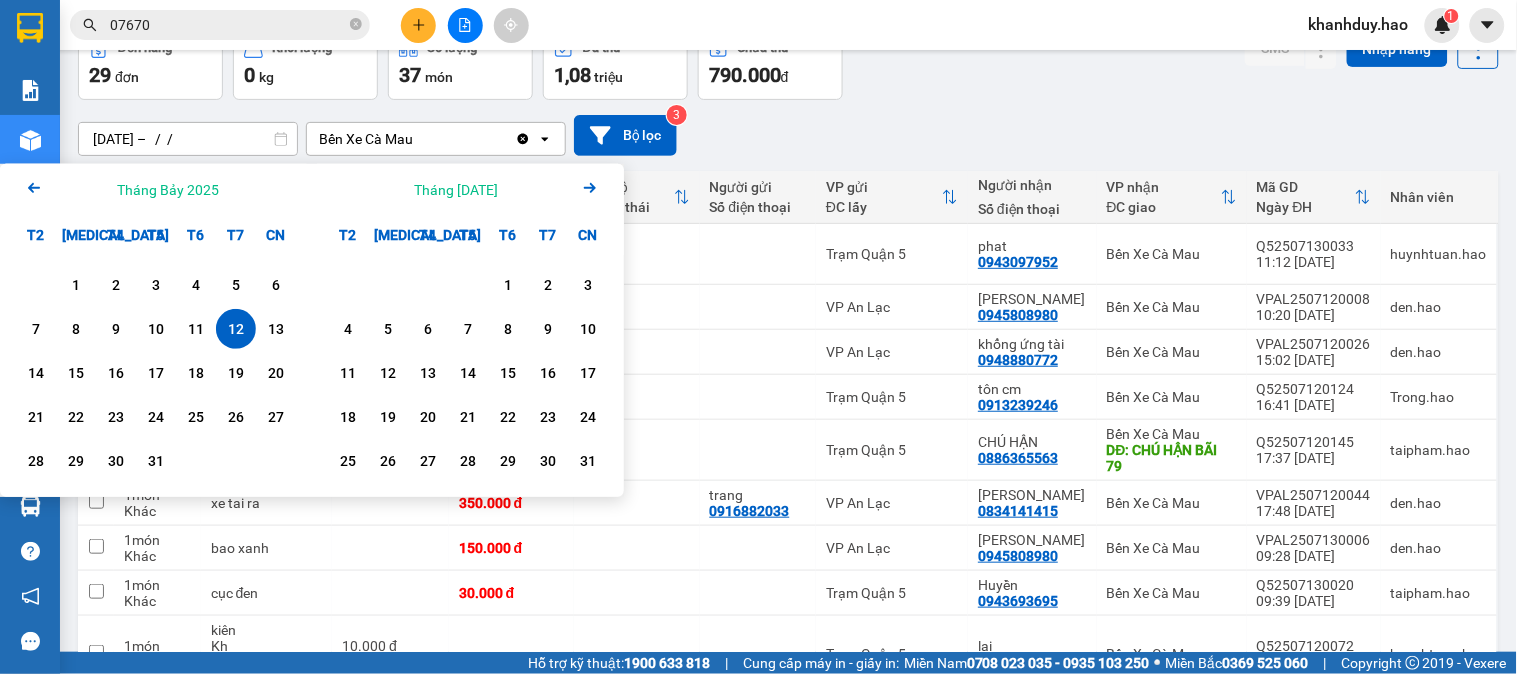 click on "12" at bounding box center (236, 329) 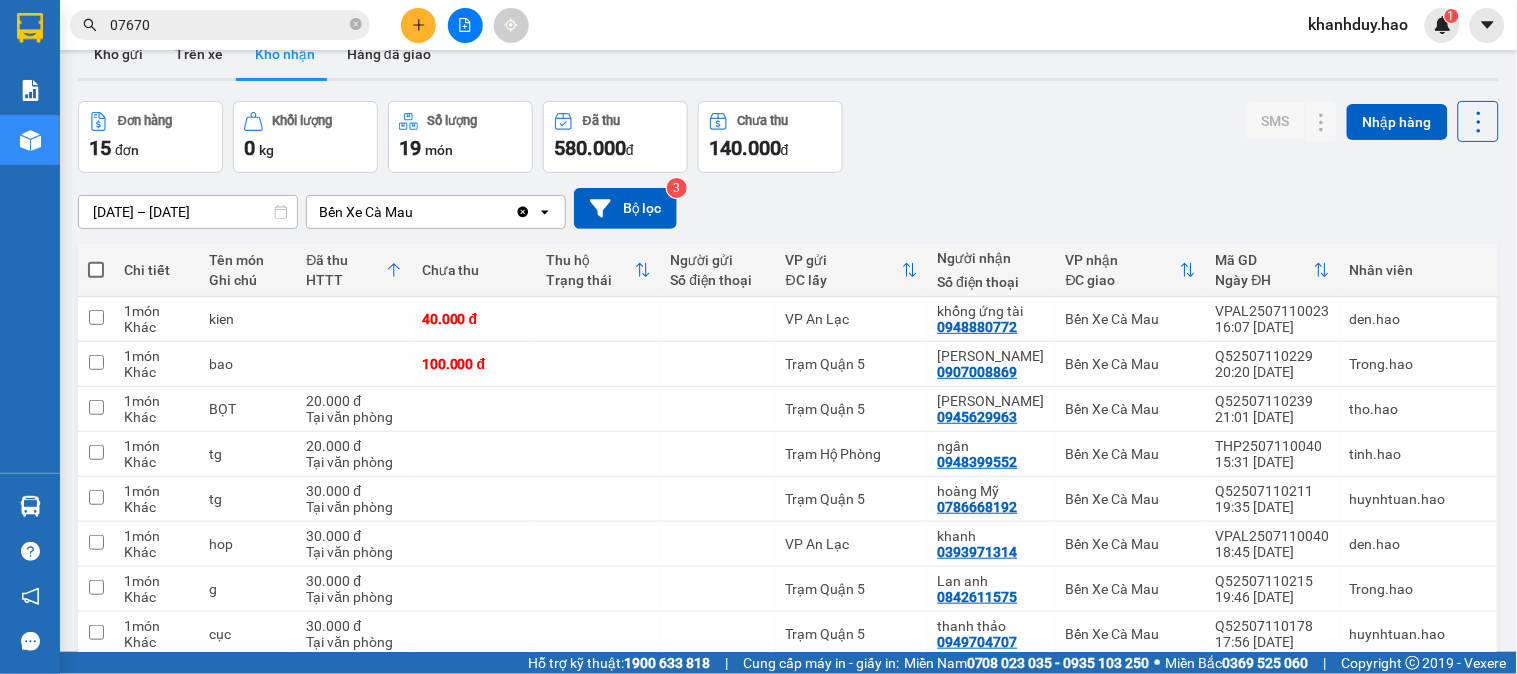 scroll, scrollTop: 0, scrollLeft: 0, axis: both 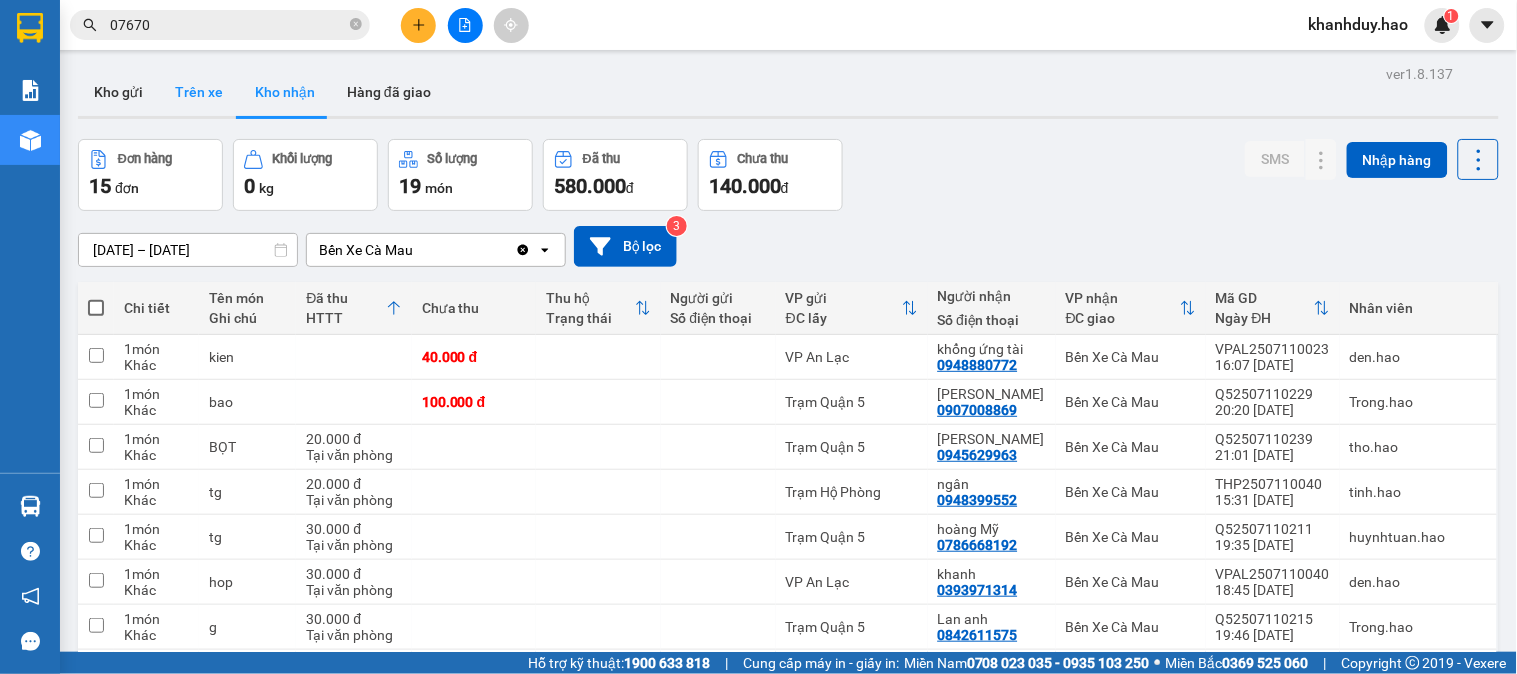 click on "Trên xe" at bounding box center [199, 92] 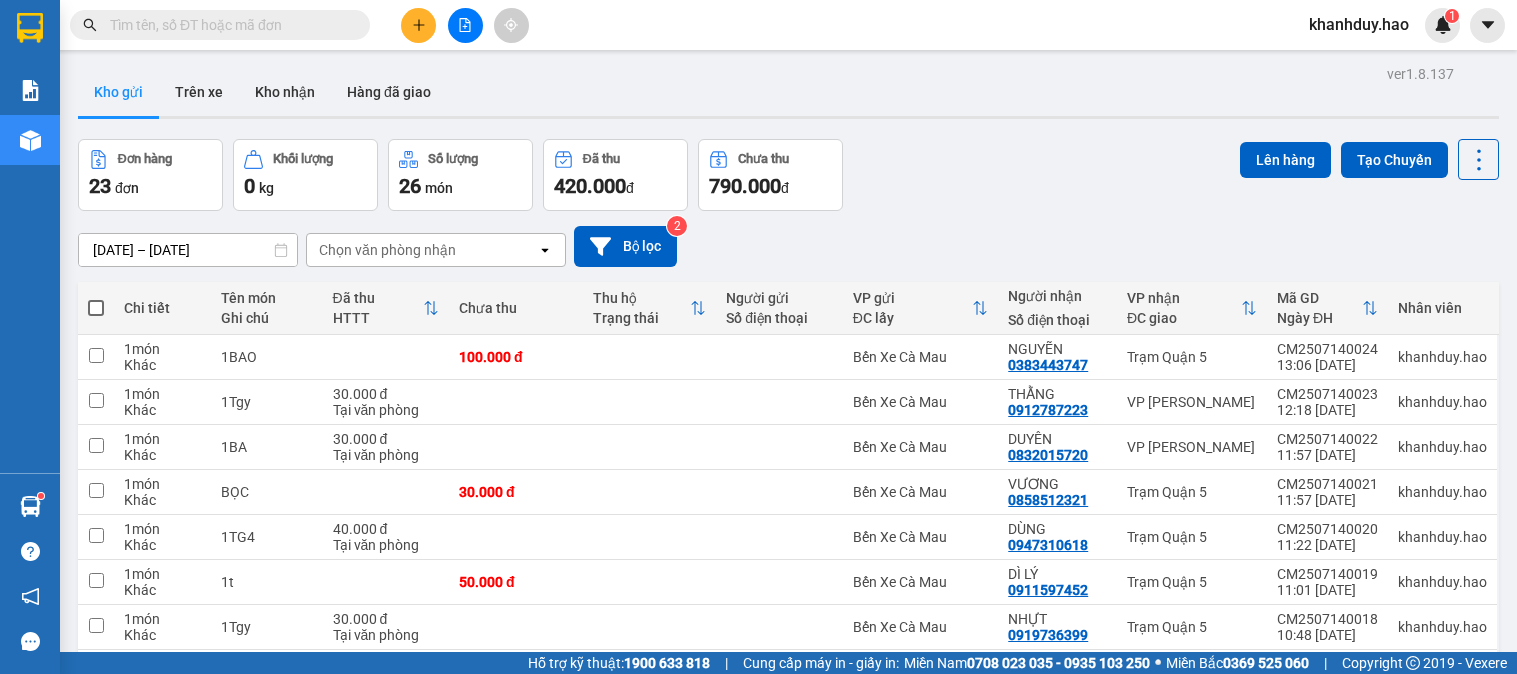 scroll, scrollTop: 0, scrollLeft: 0, axis: both 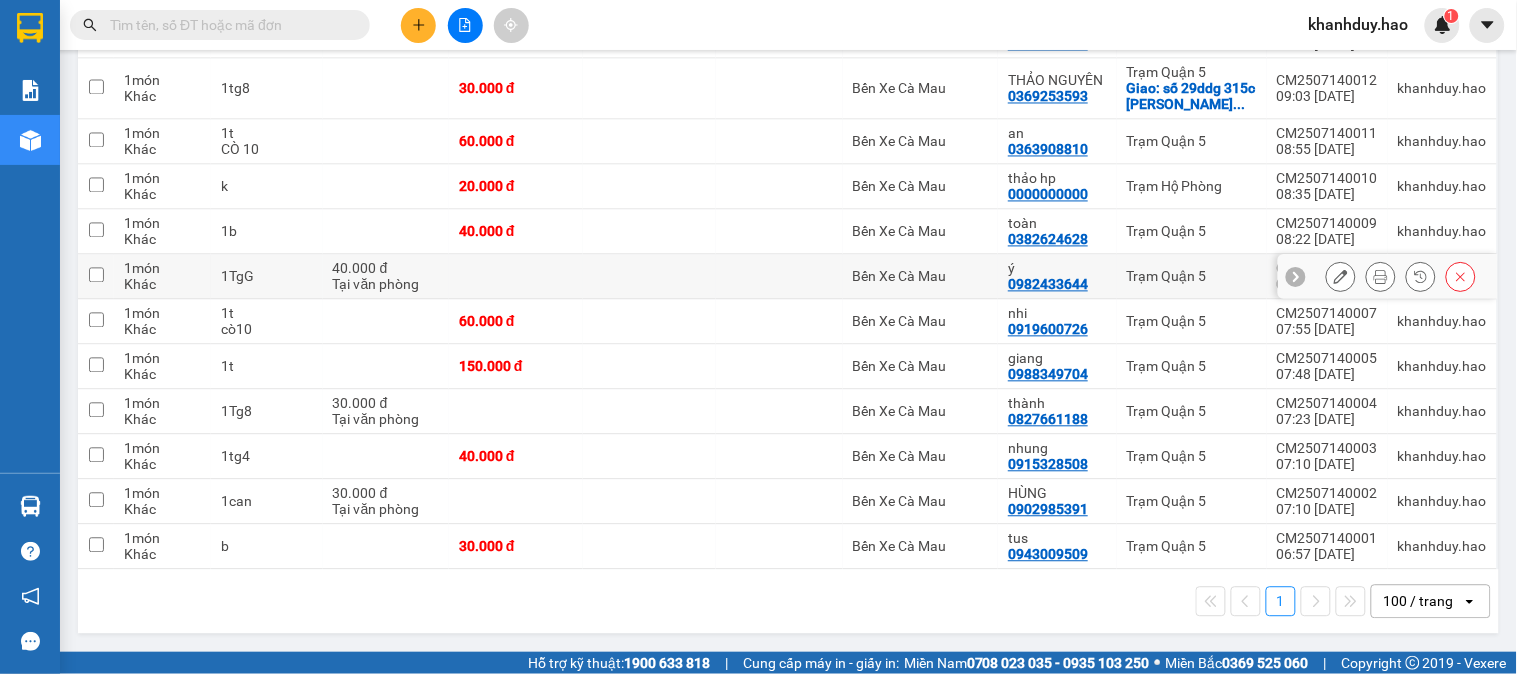 click at bounding box center (650, 277) 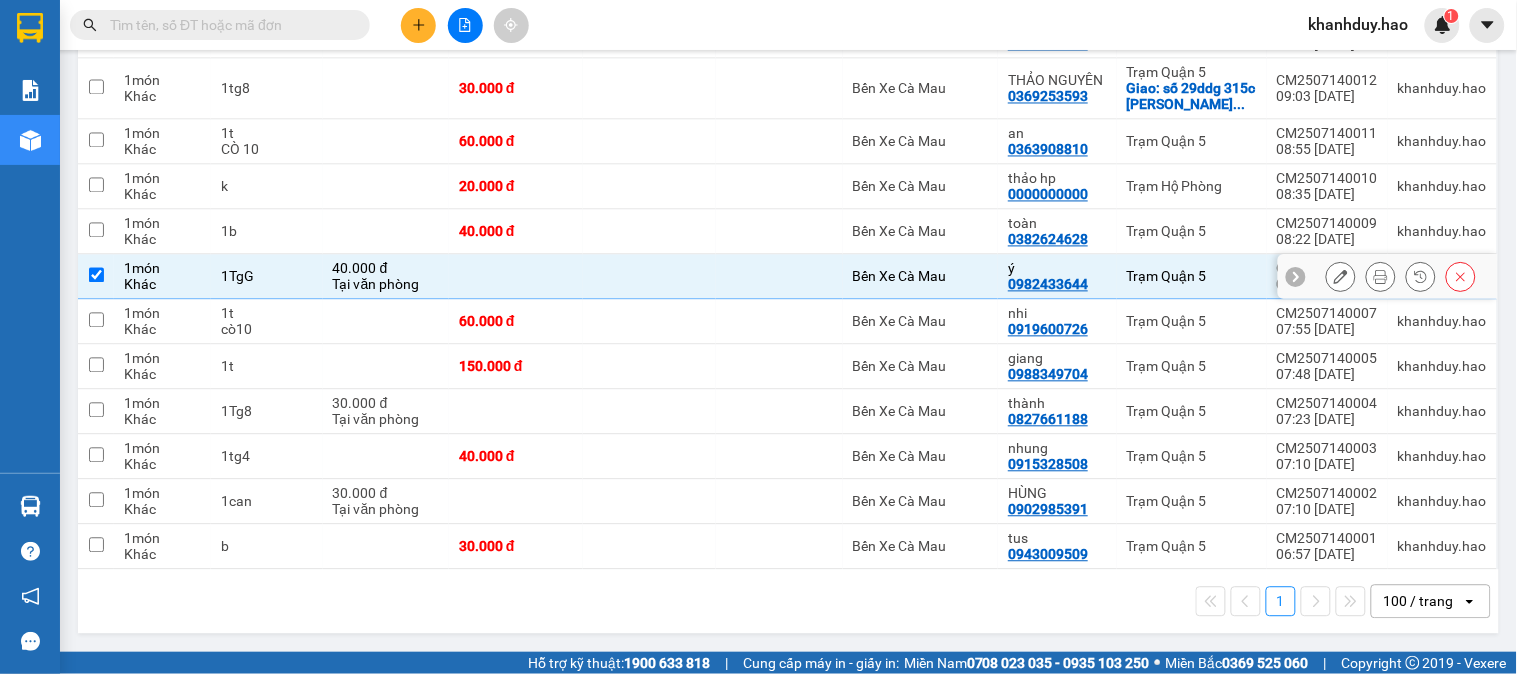 click at bounding box center [650, 277] 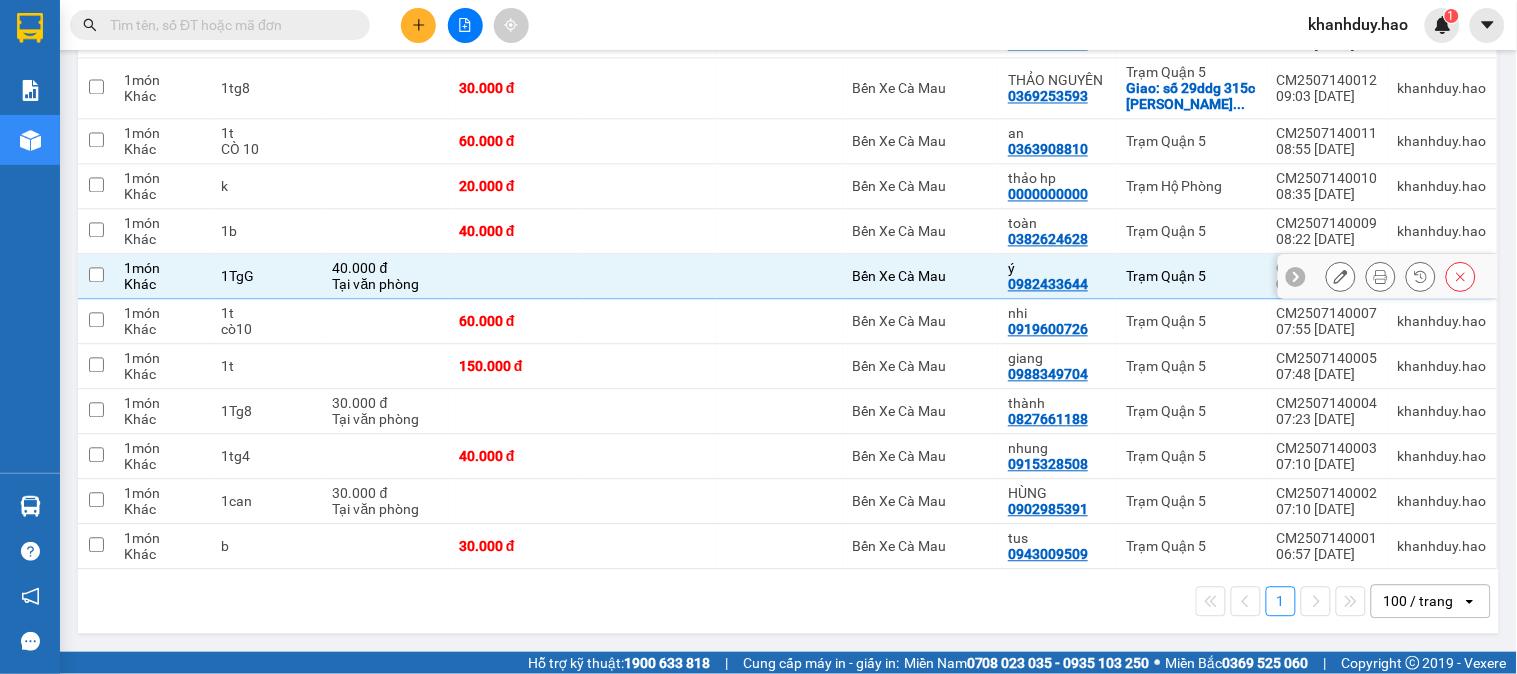 checkbox on "false" 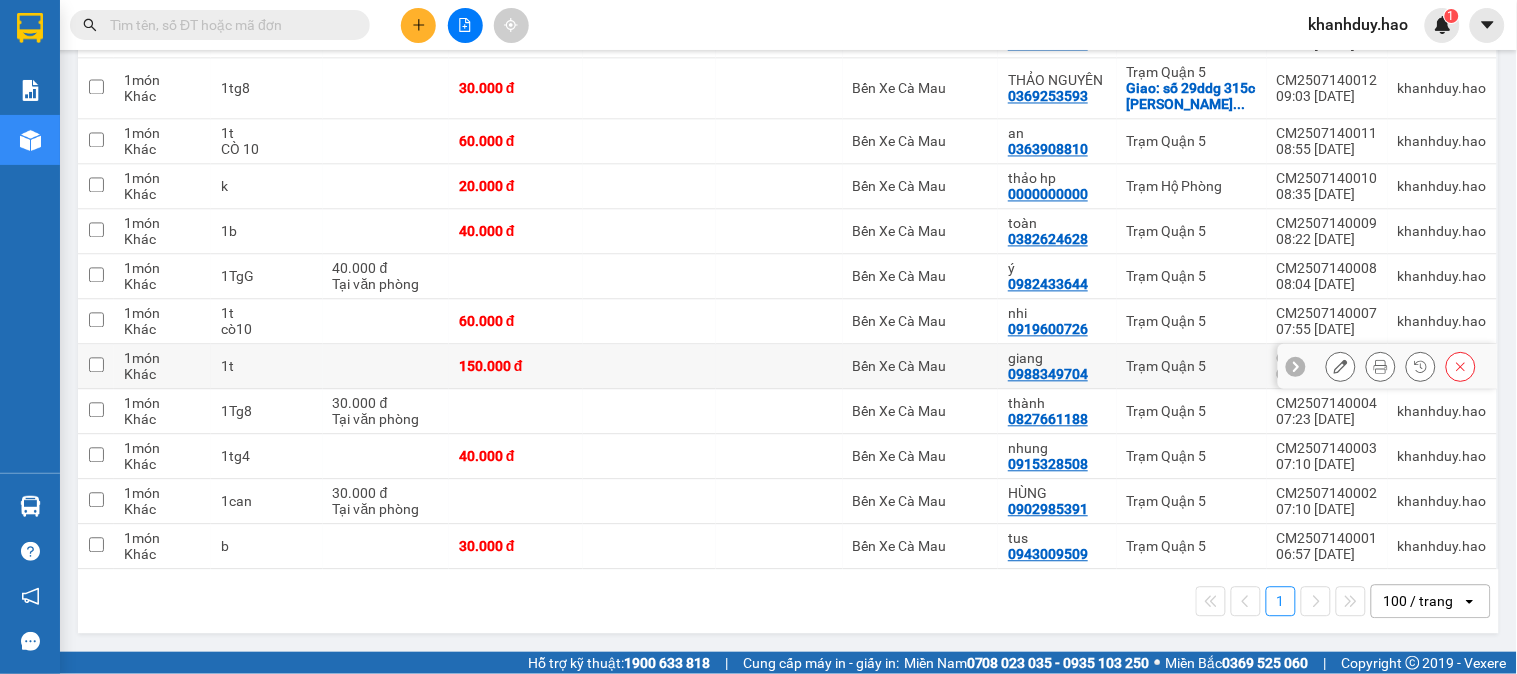 click at bounding box center [650, 367] 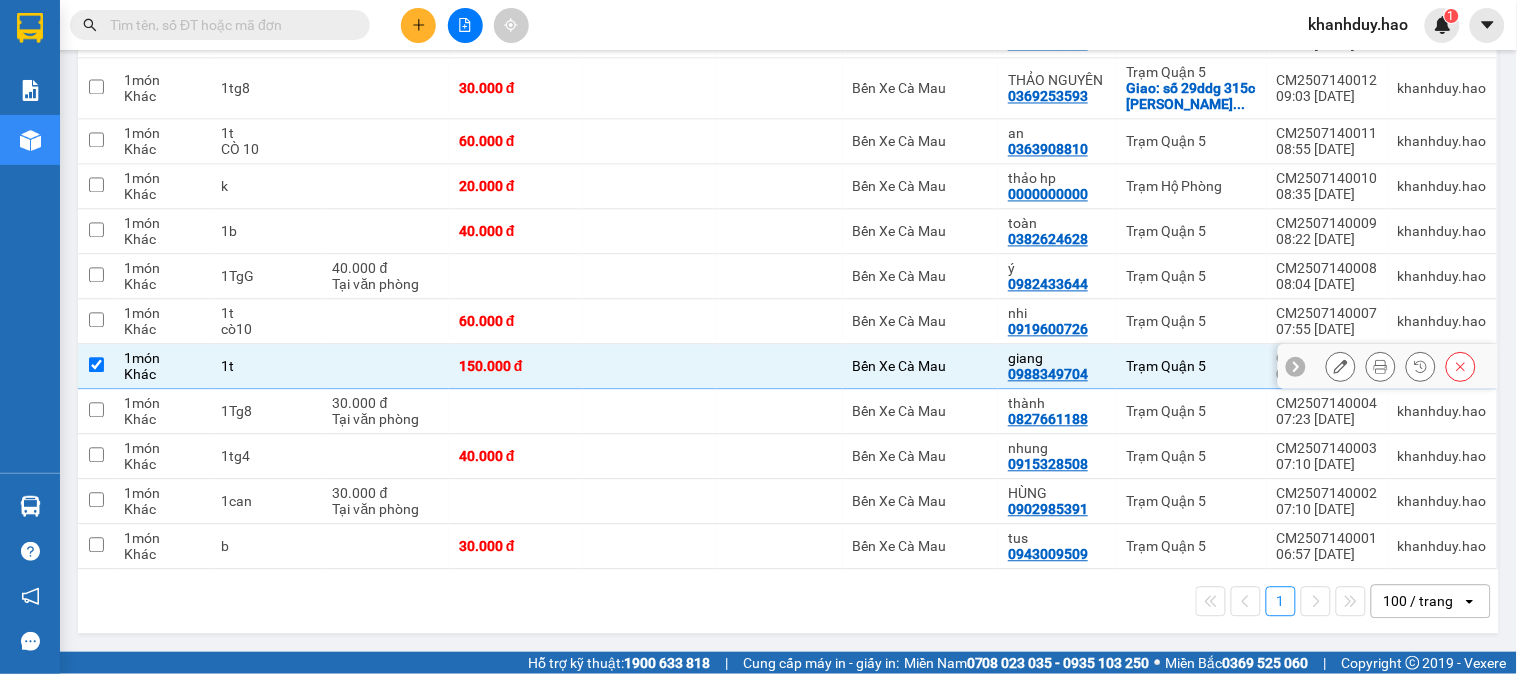 click at bounding box center (650, 367) 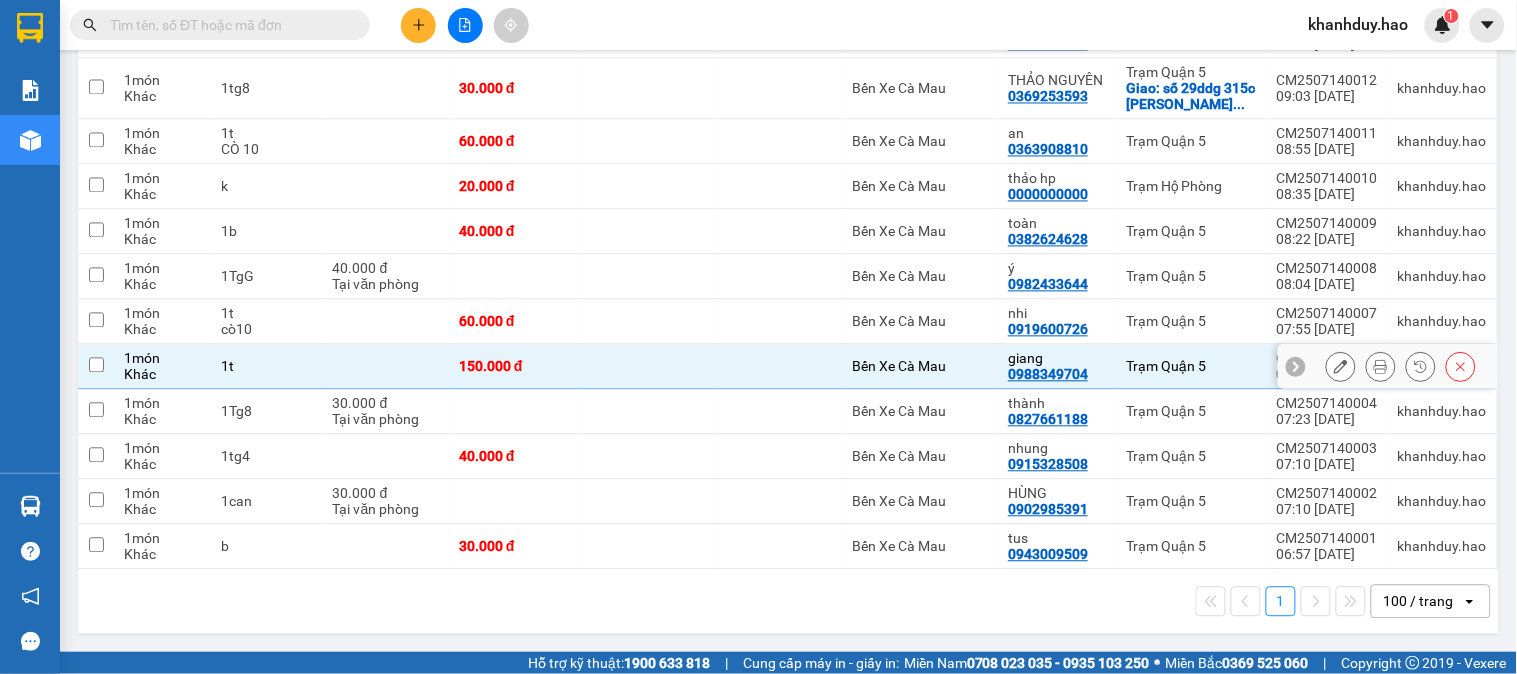 checkbox on "false" 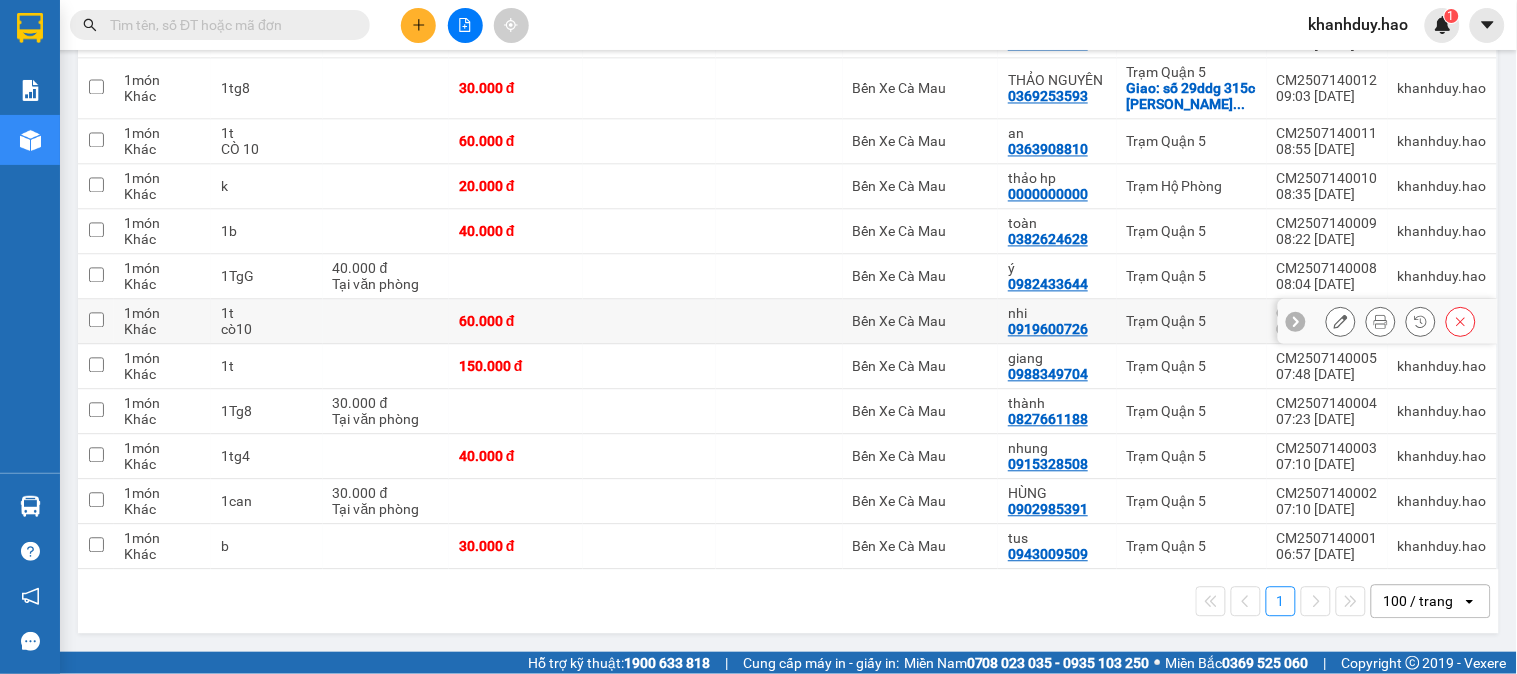click at bounding box center [650, 322] 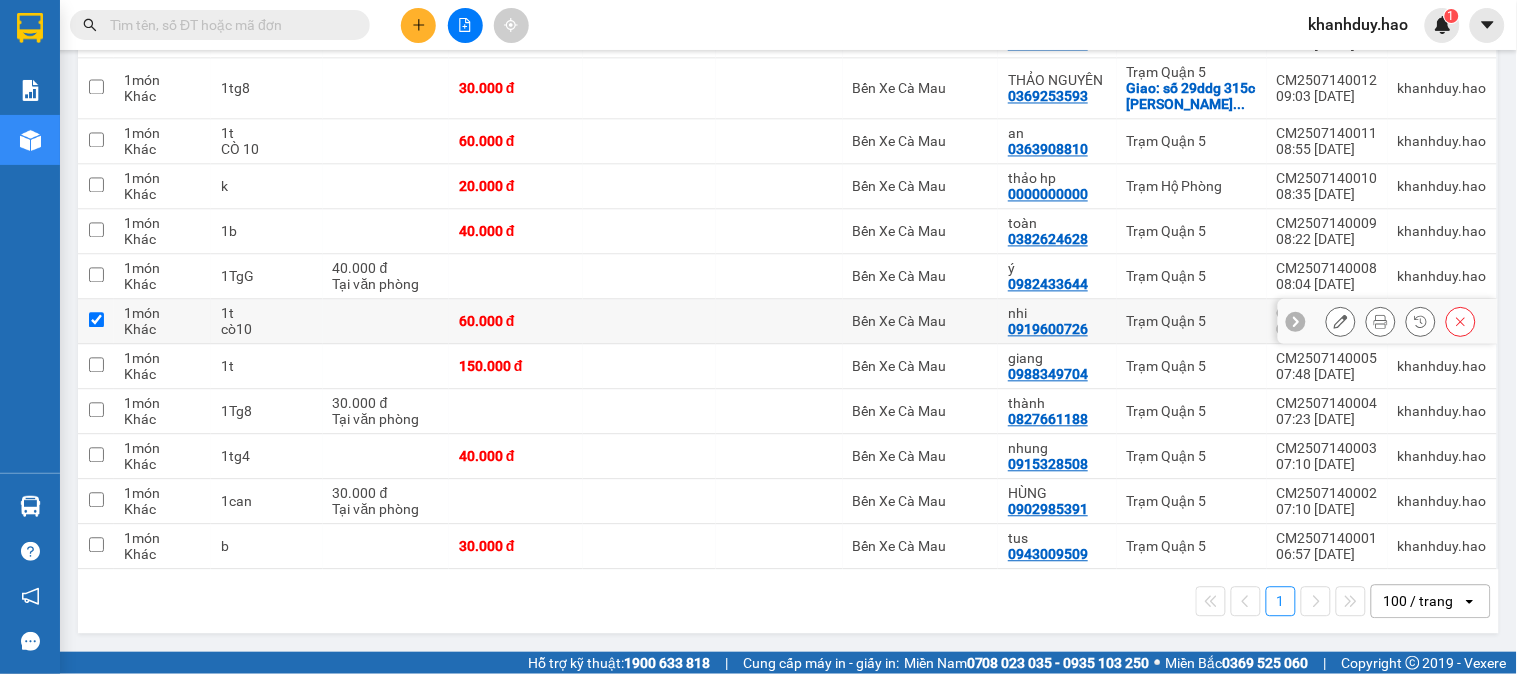 checkbox on "true" 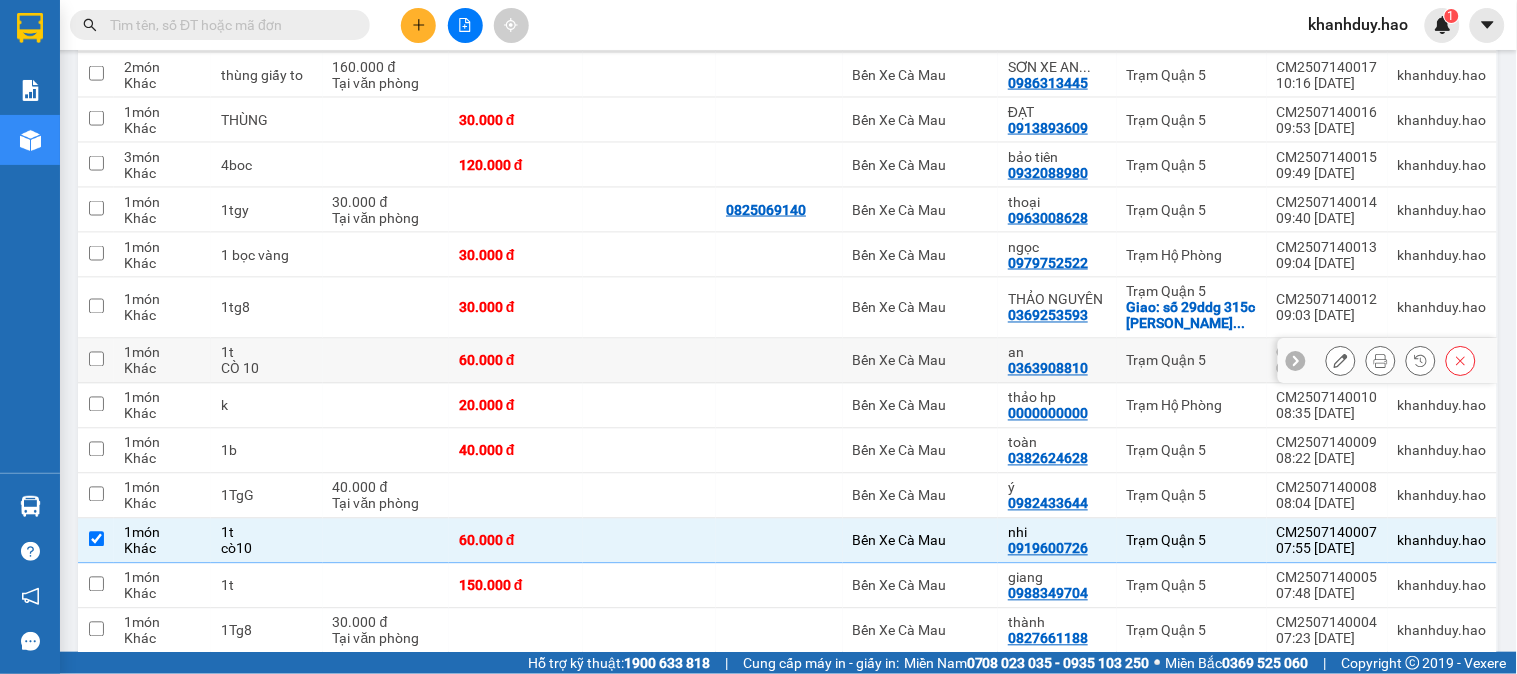 click on "60.000 đ" at bounding box center [516, 361] 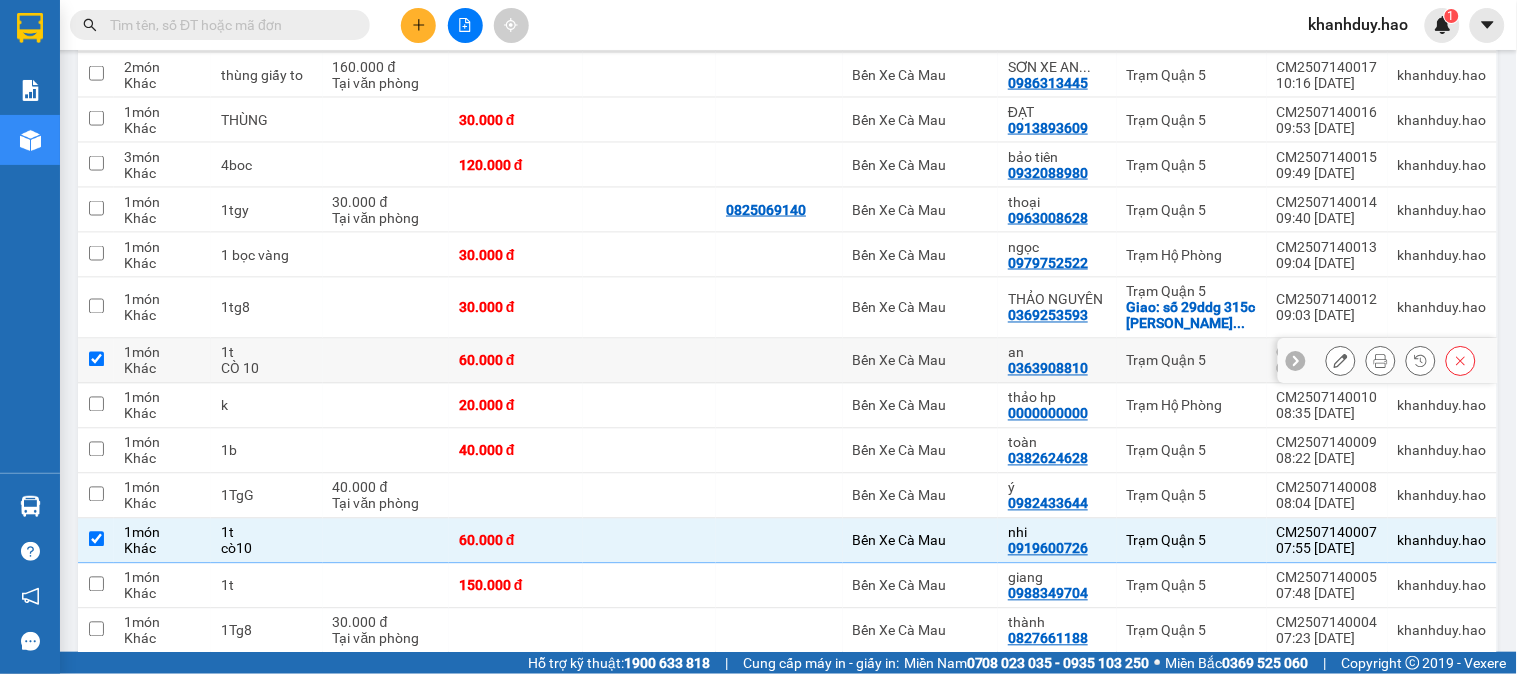 checkbox on "true" 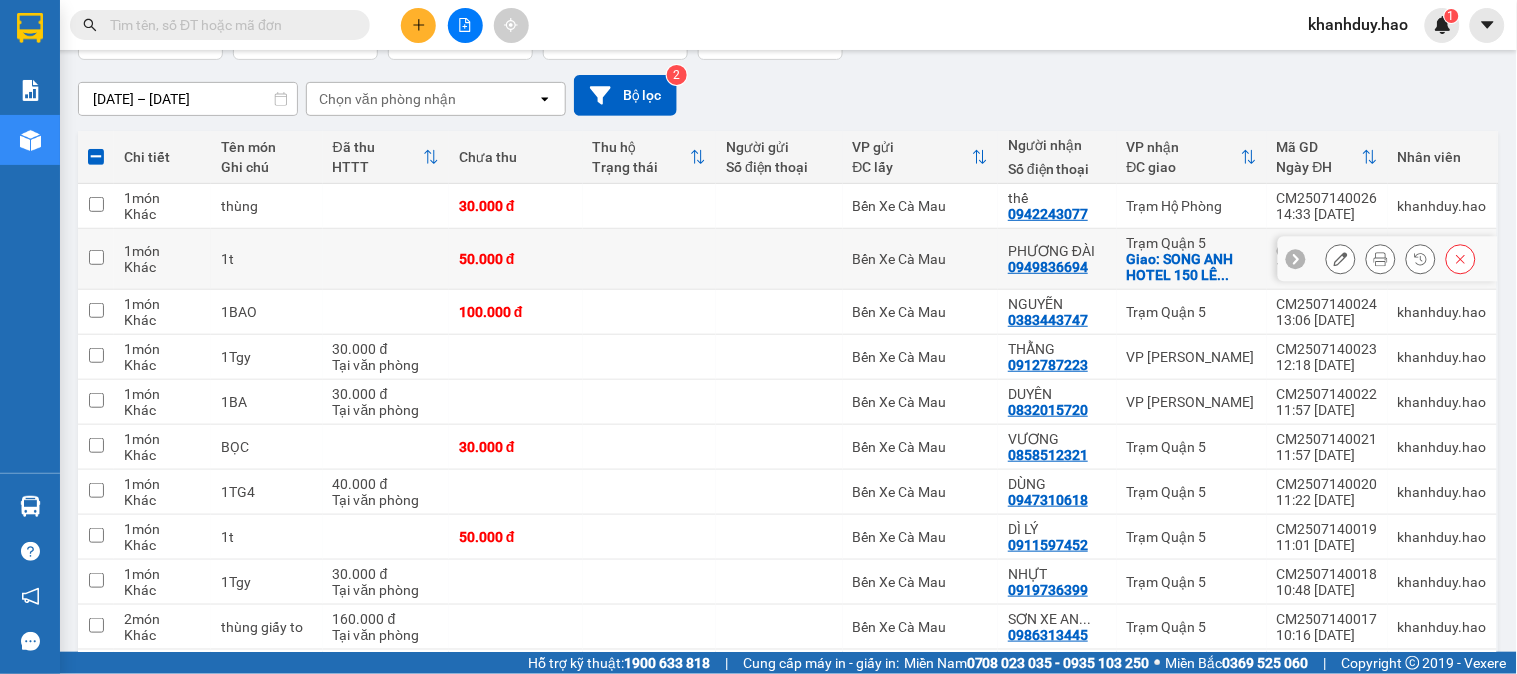 scroll, scrollTop: 0, scrollLeft: 0, axis: both 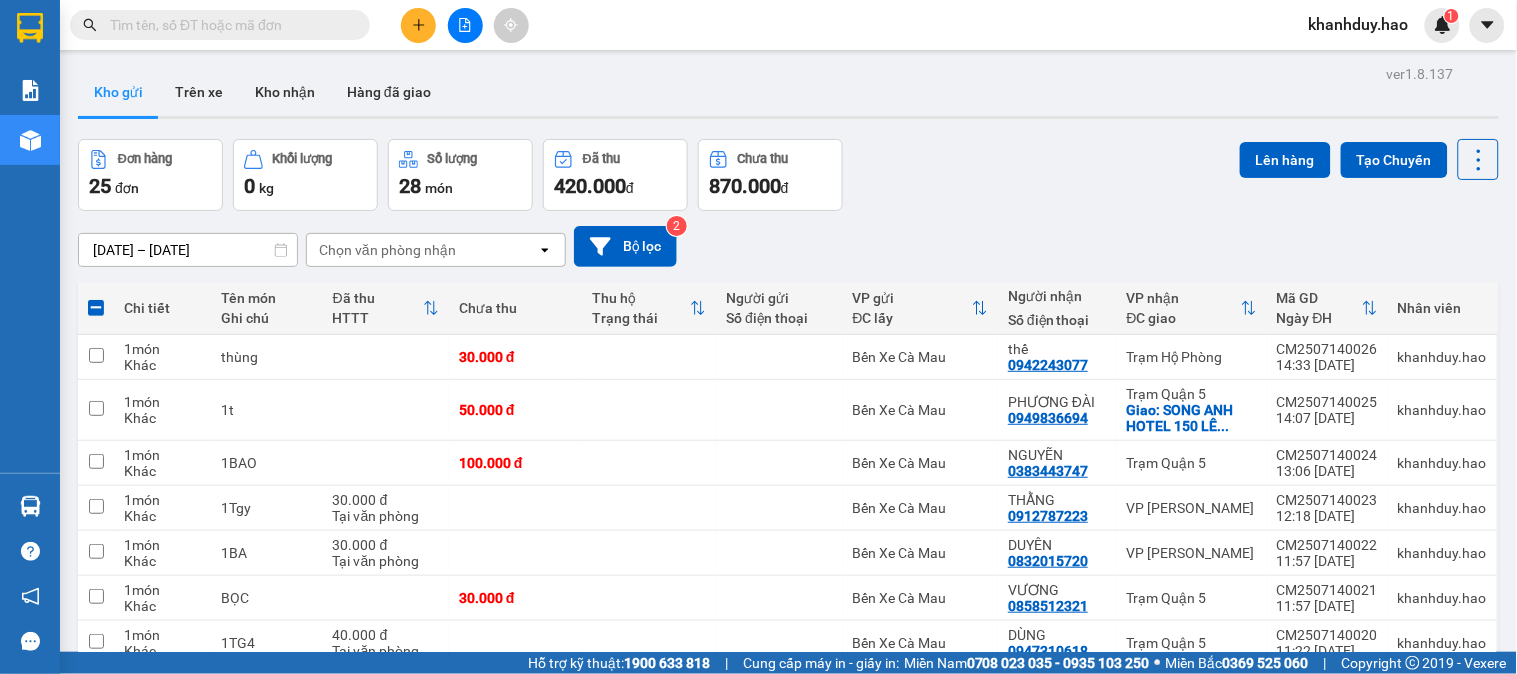 click at bounding box center (96, 308) 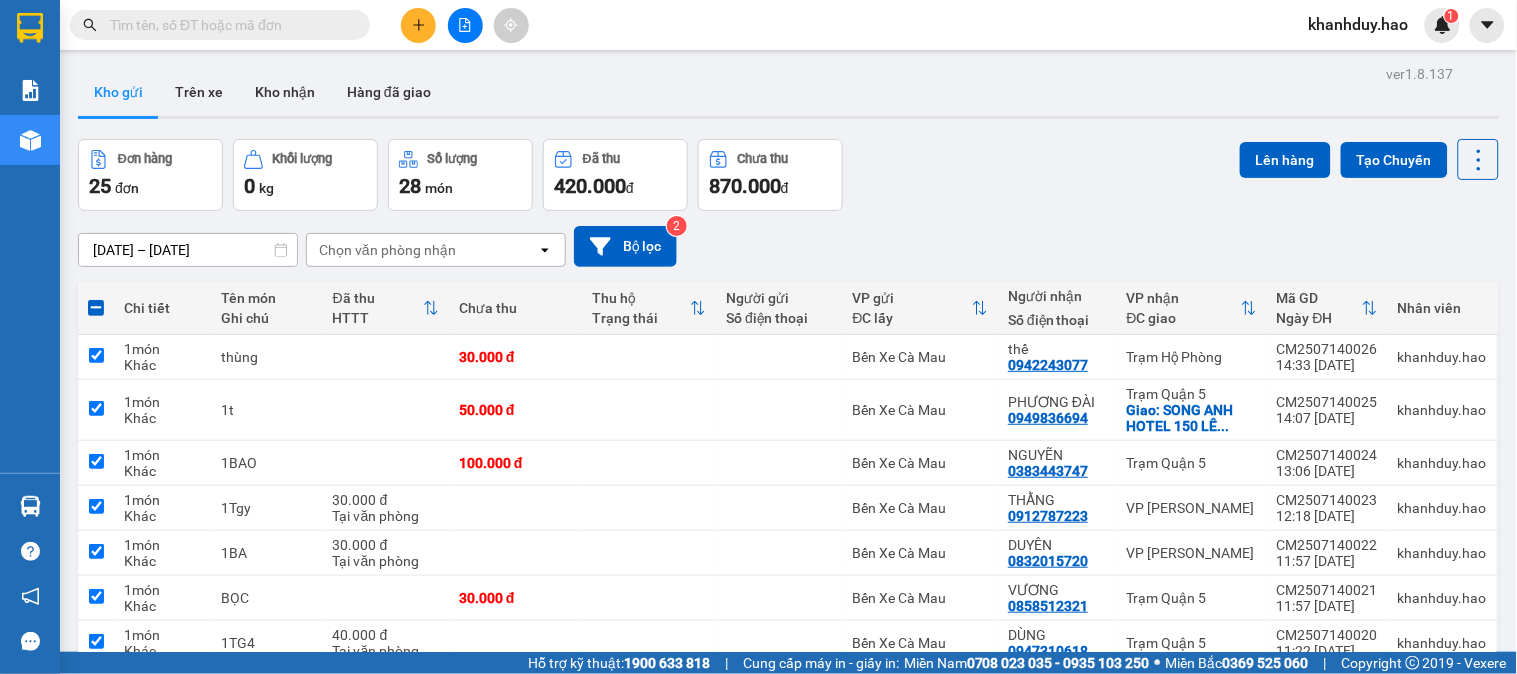 checkbox on "true" 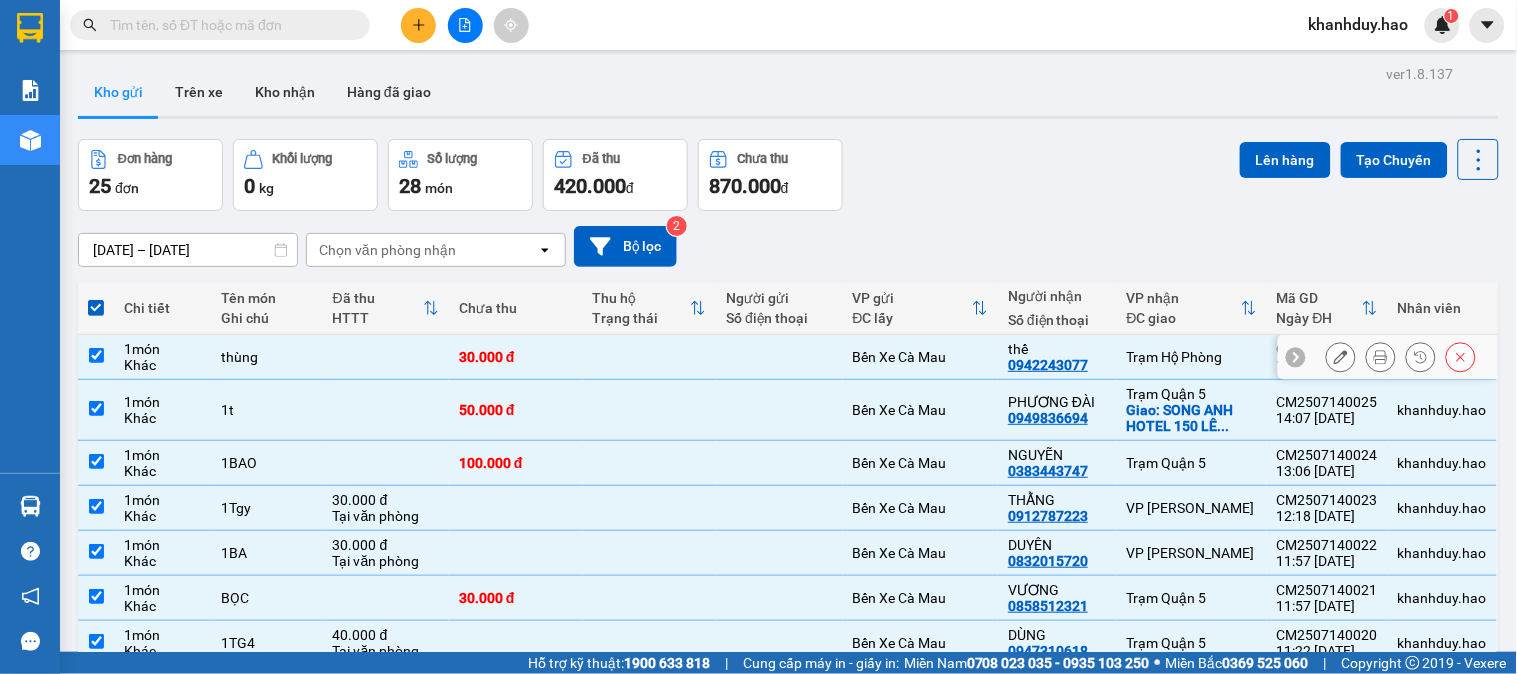 click at bounding box center (386, 357) 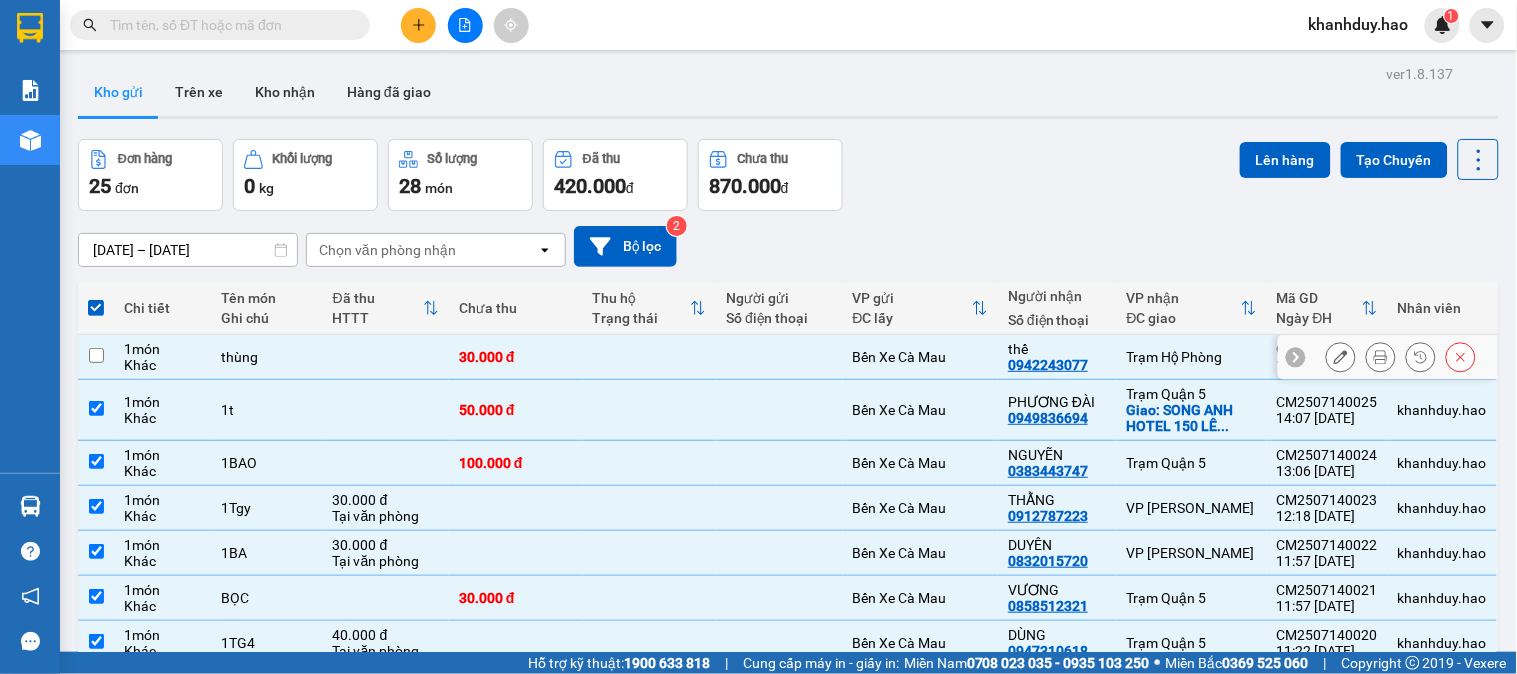 checkbox on "false" 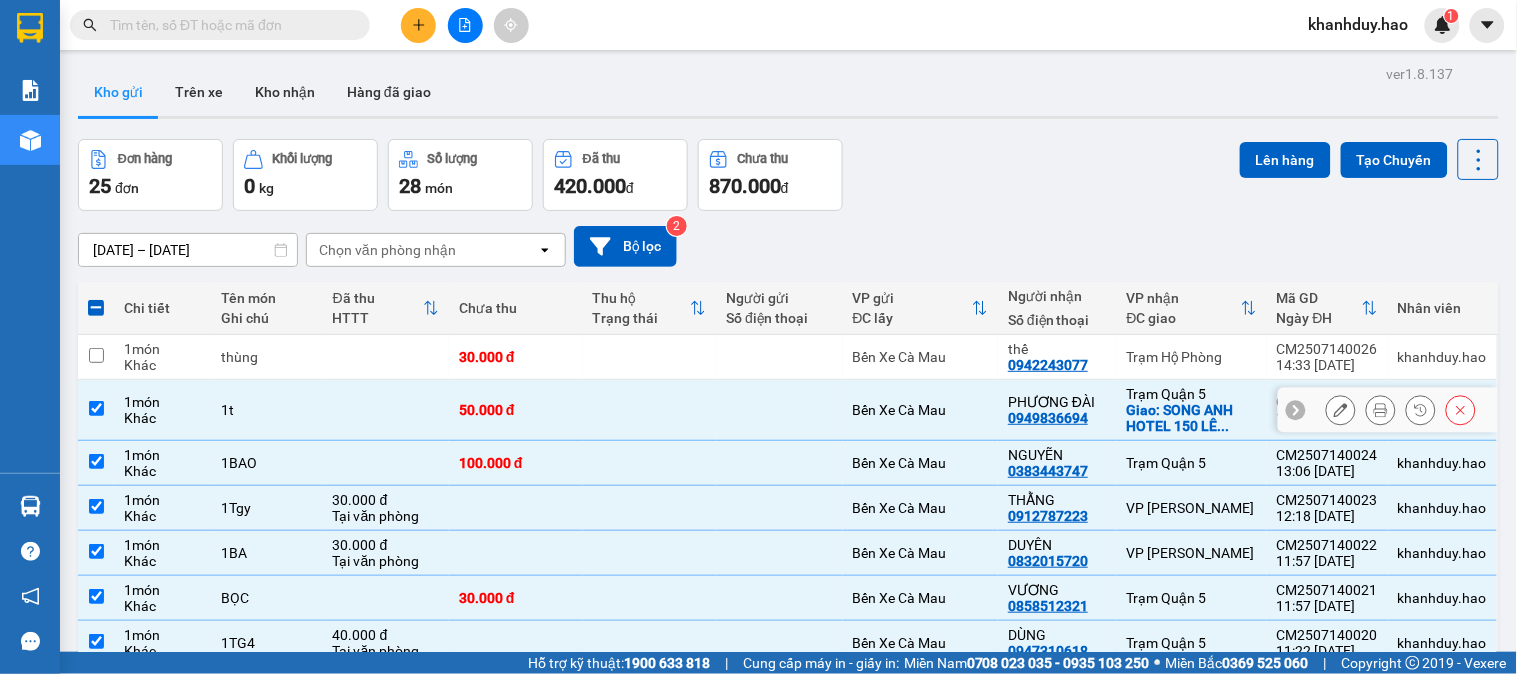 click at bounding box center [386, 410] 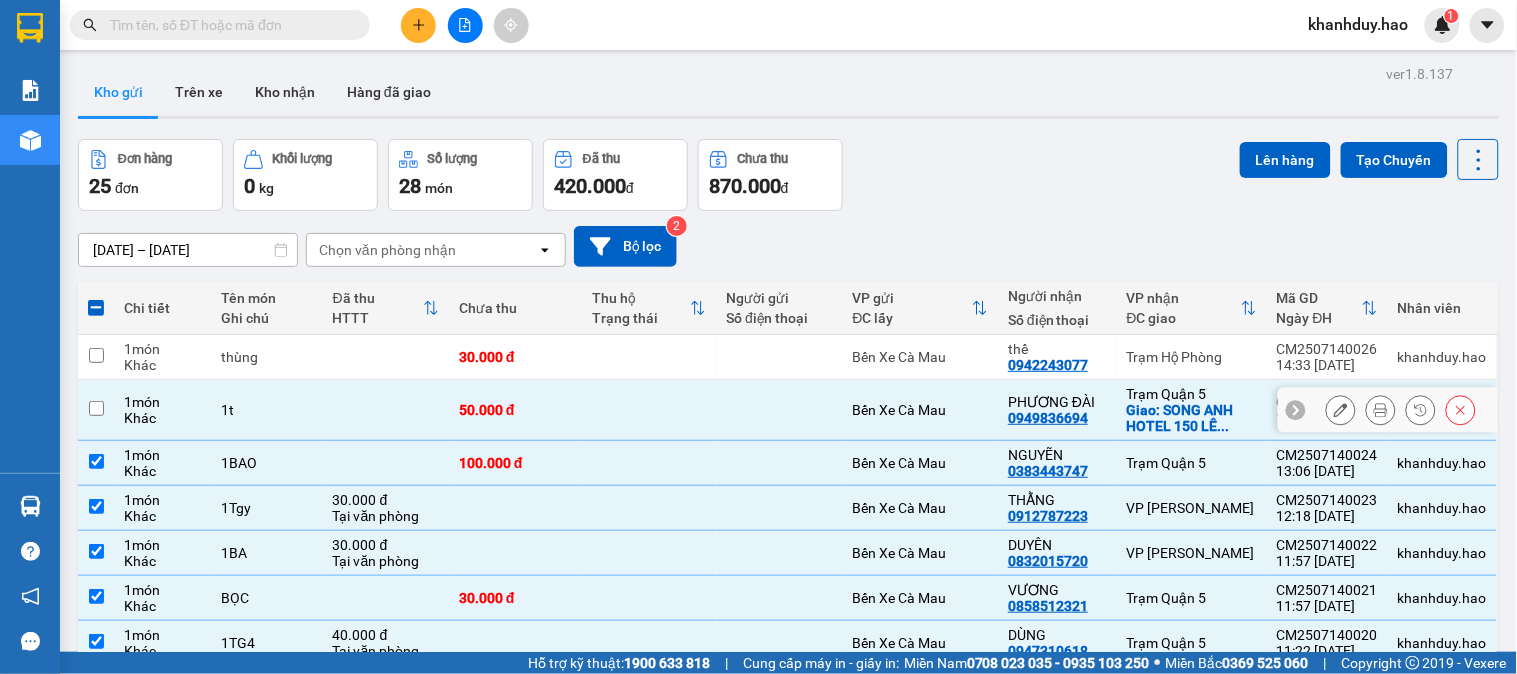 checkbox on "false" 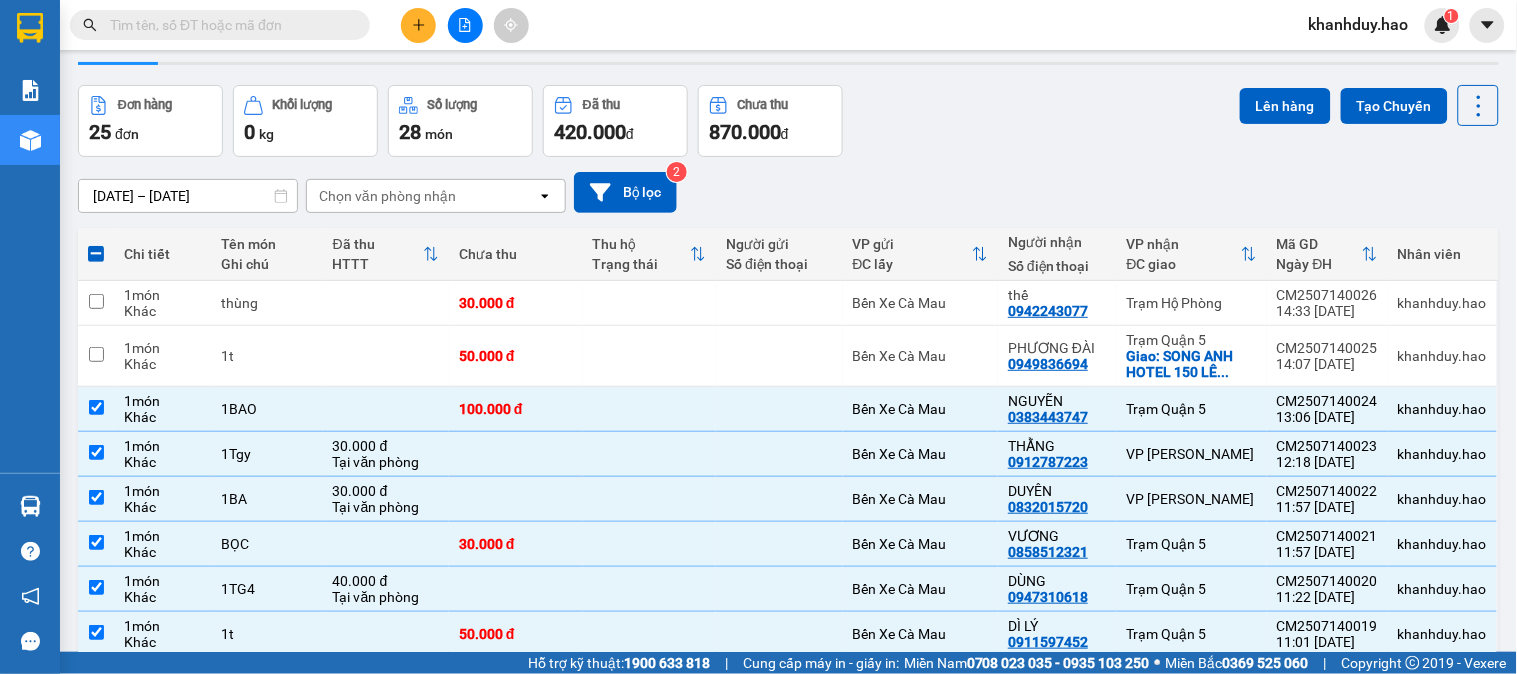 scroll, scrollTop: 0, scrollLeft: 0, axis: both 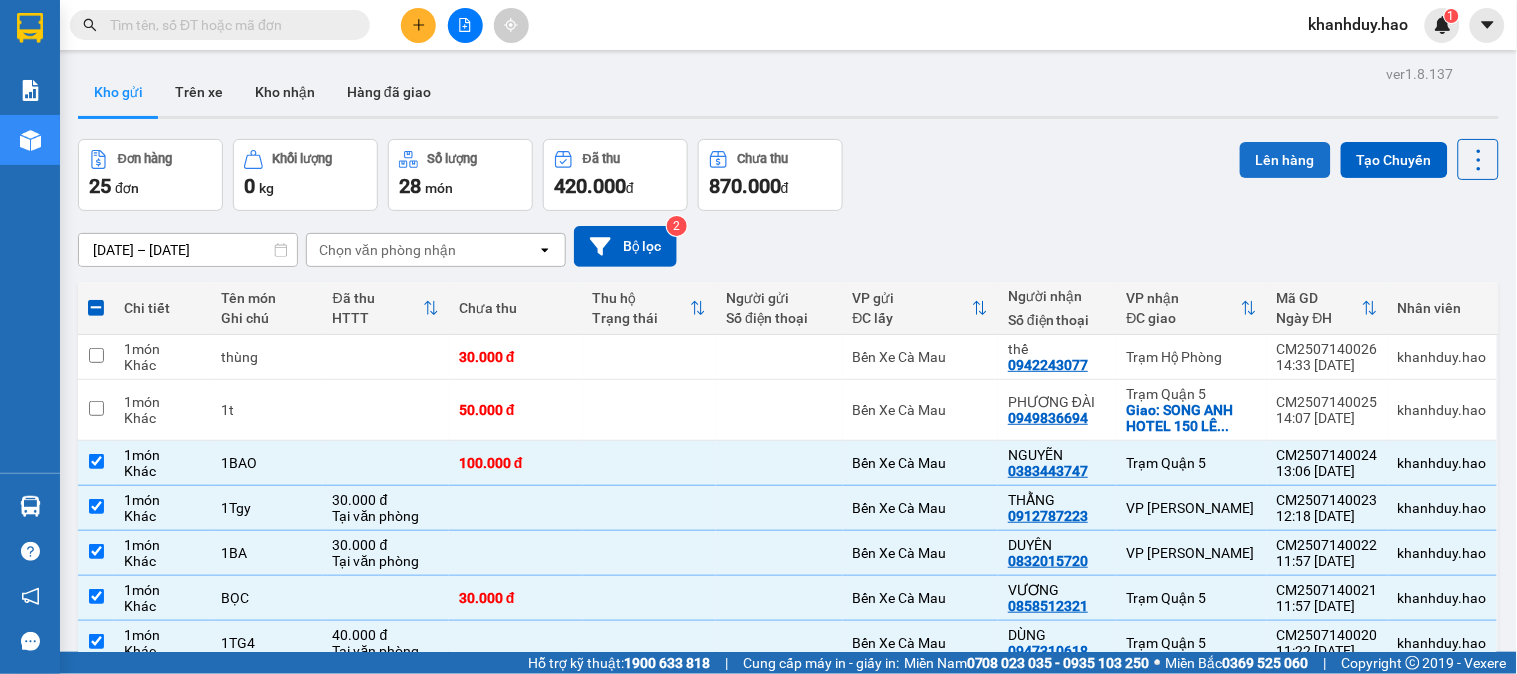 click on "Lên hàng" at bounding box center [1285, 160] 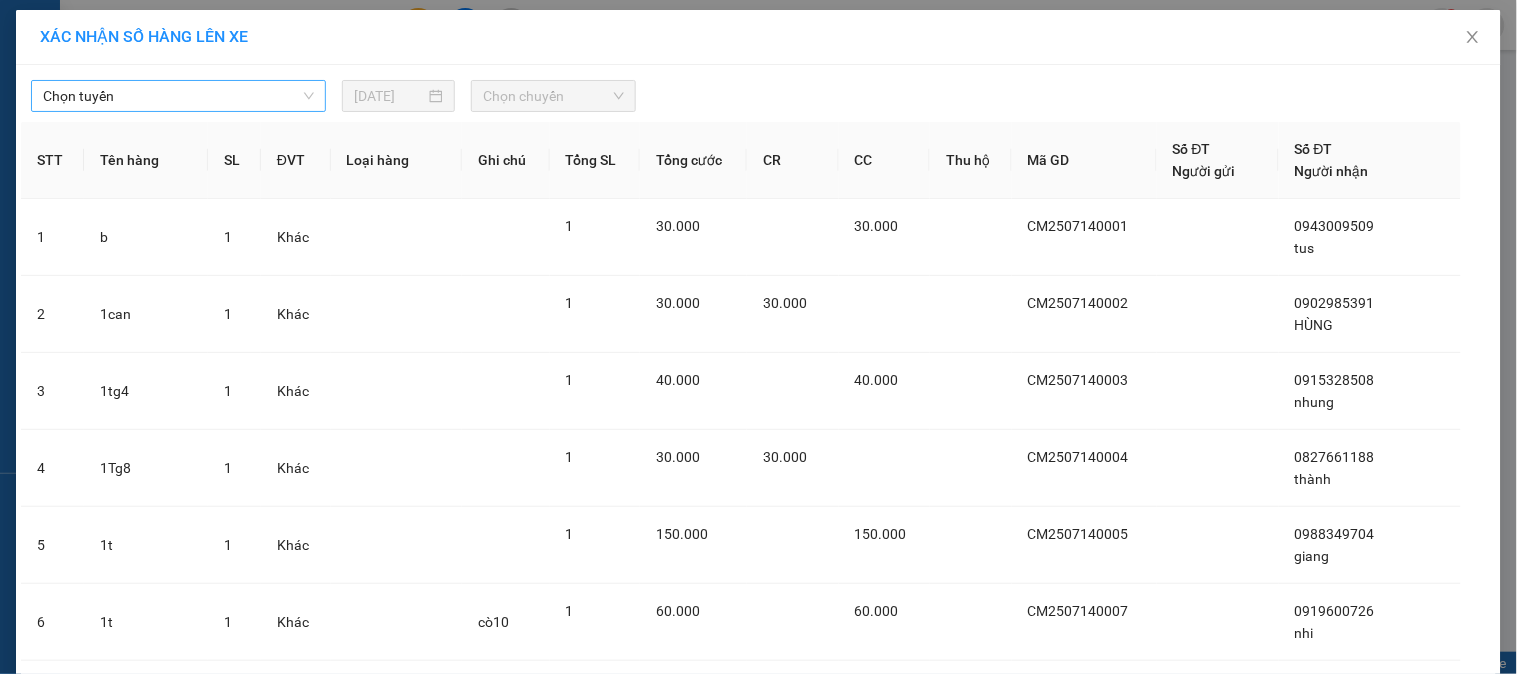 click on "Chọn tuyến" at bounding box center (178, 96) 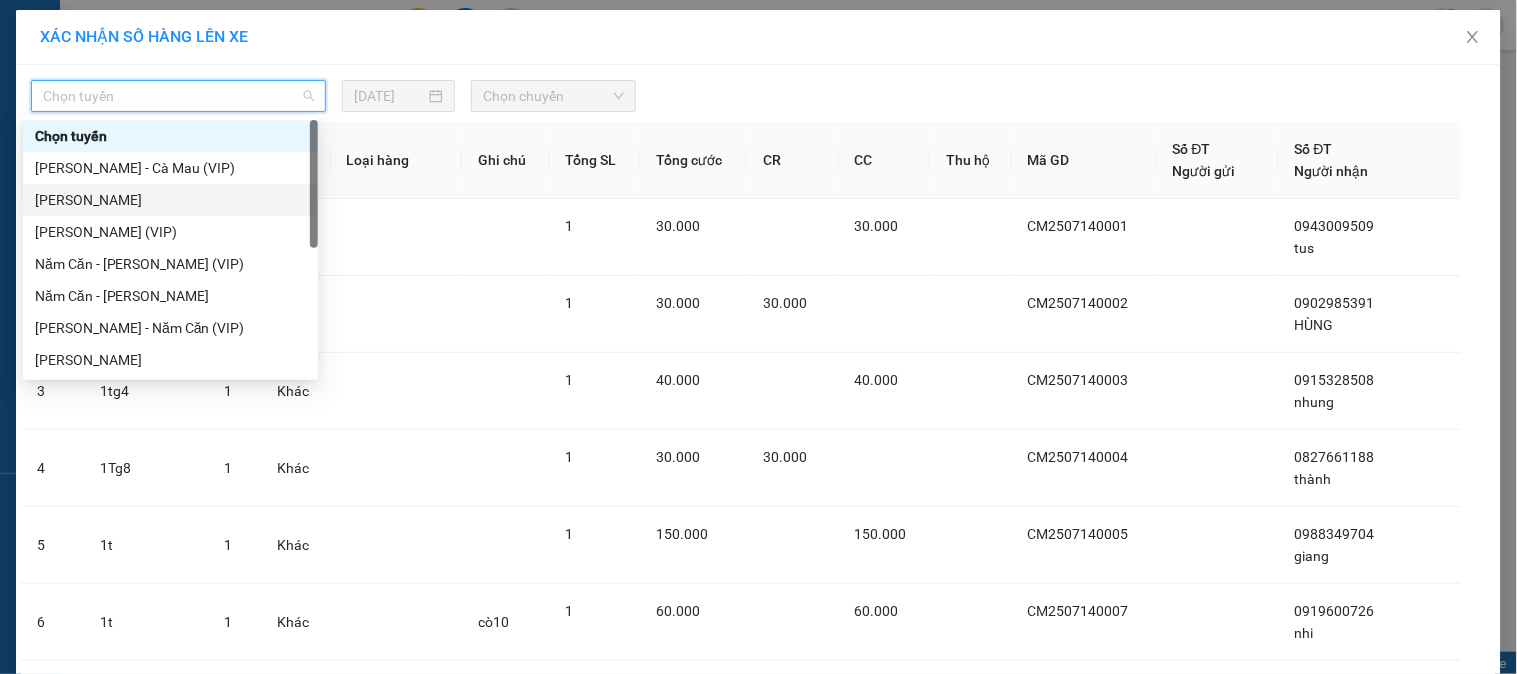 click on "Cà Mau - Hồ Chí Minh" at bounding box center [170, 200] 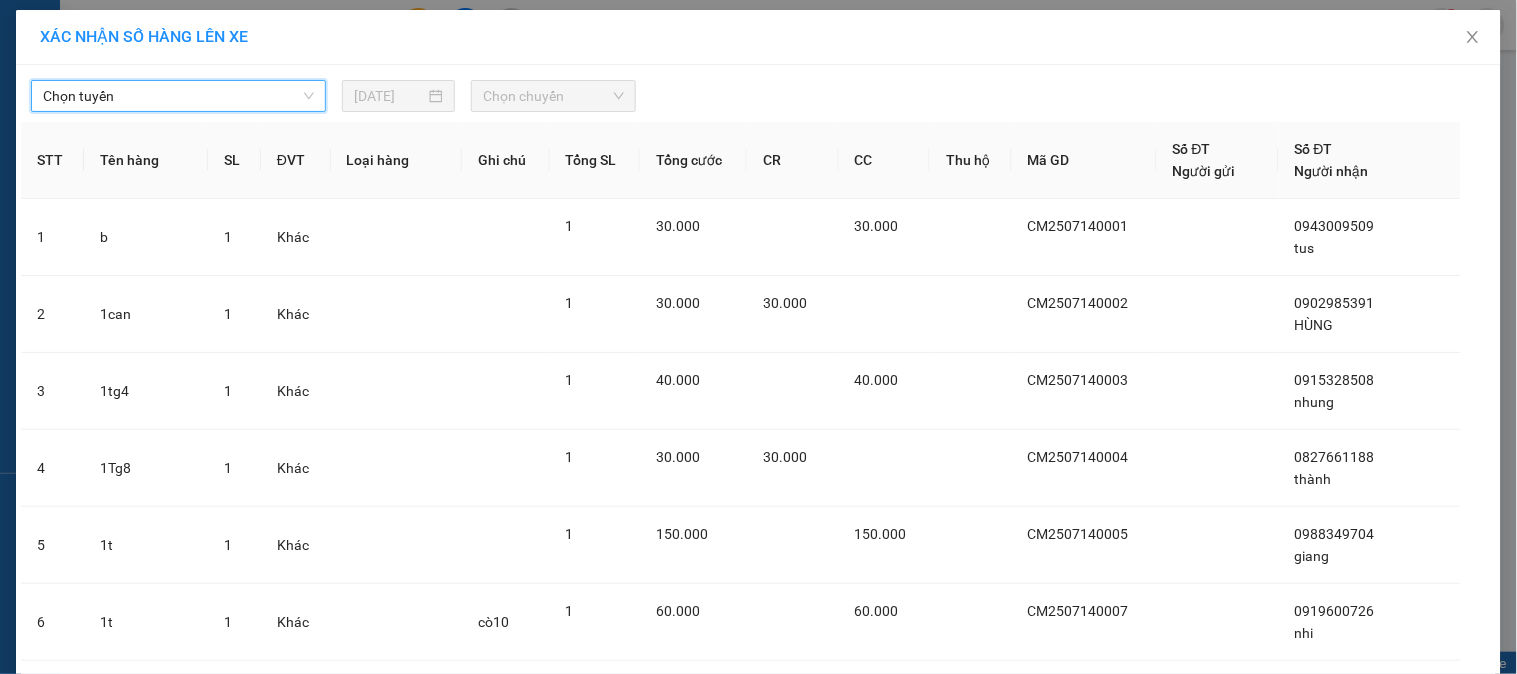 click on "Chọn chuyến" at bounding box center [553, 96] 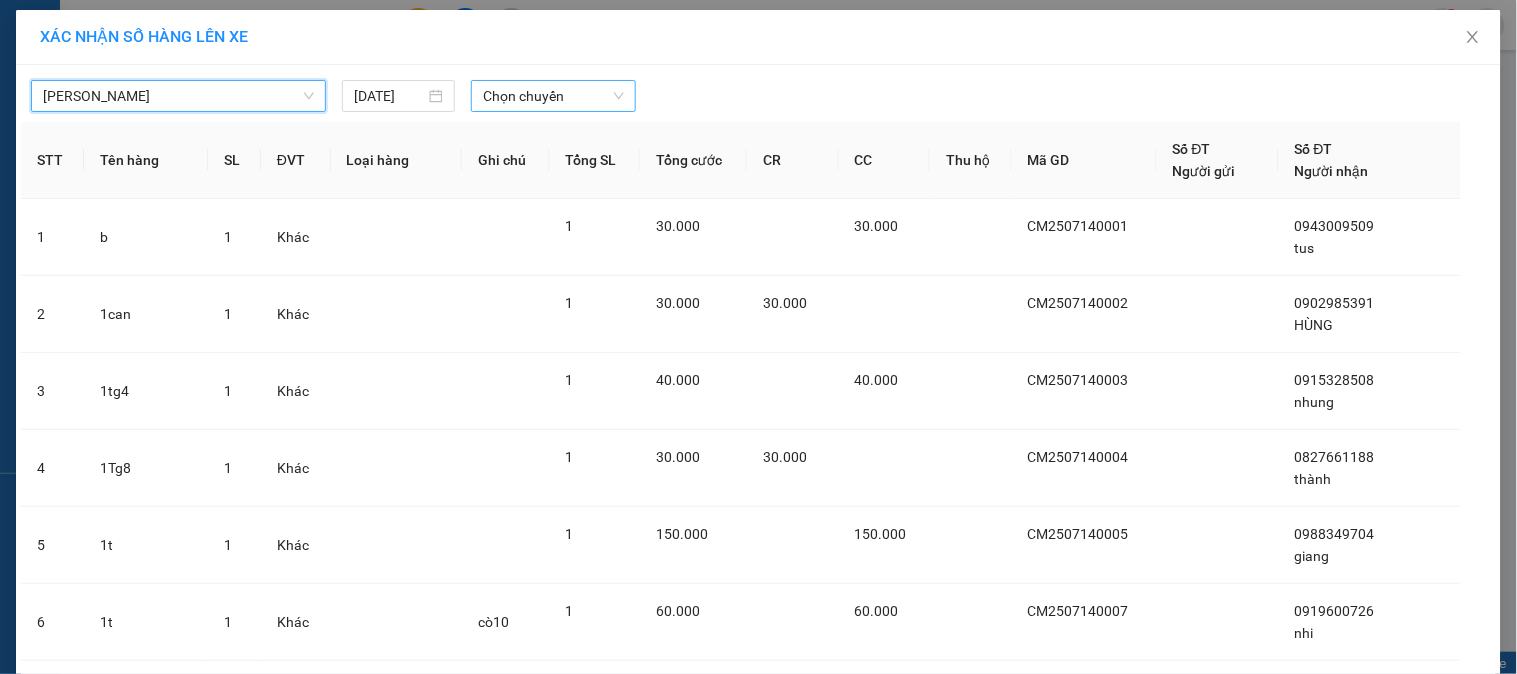 click on "Chọn chuyến" at bounding box center [553, 96] 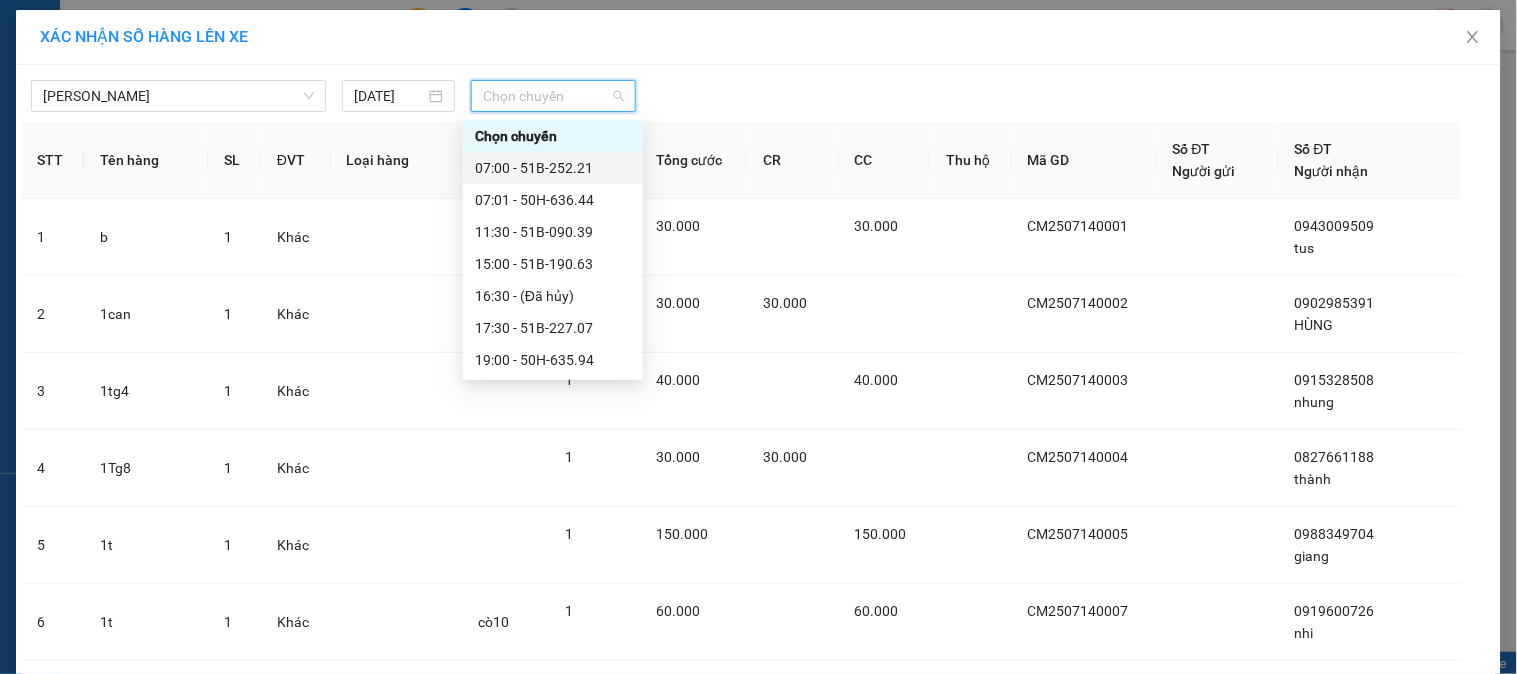 click on "07:00     - 51B-252.21" at bounding box center (553, 168) 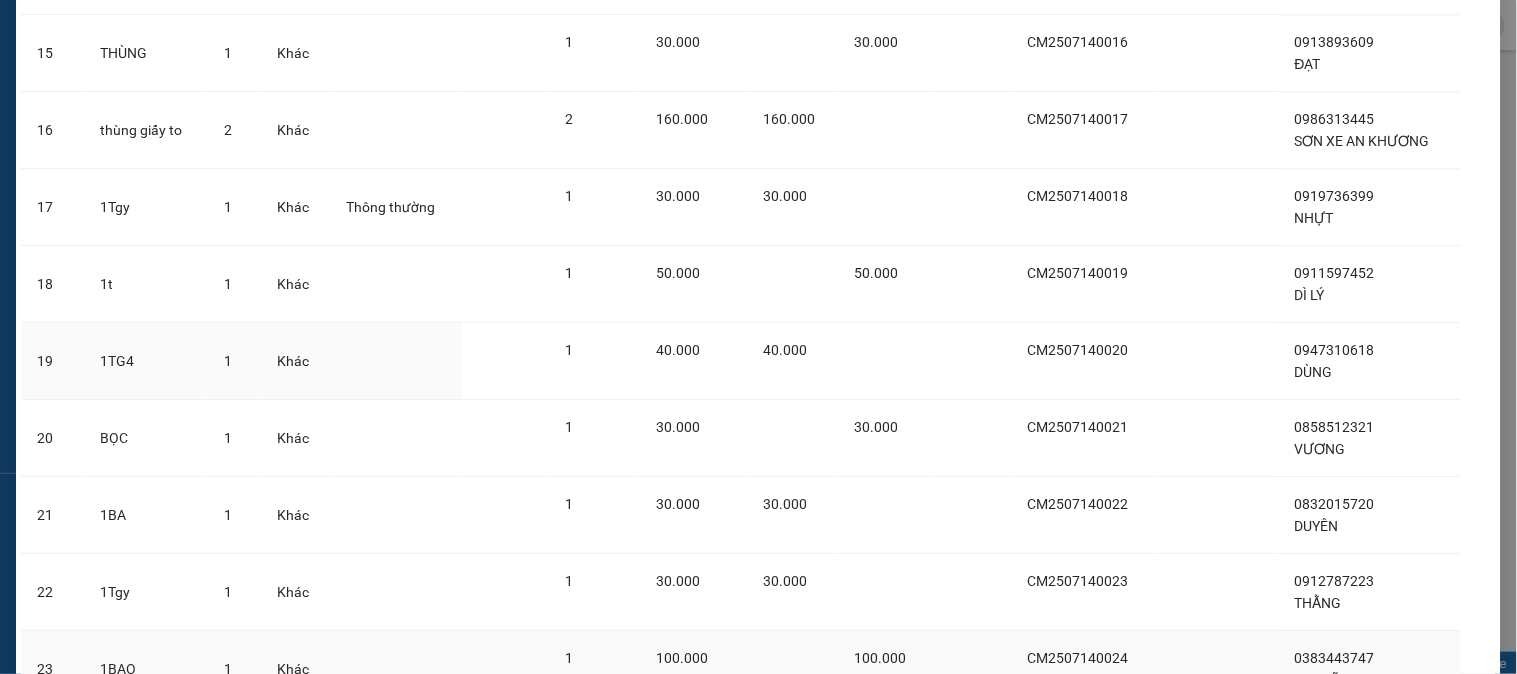 scroll, scrollTop: 1454, scrollLeft: 0, axis: vertical 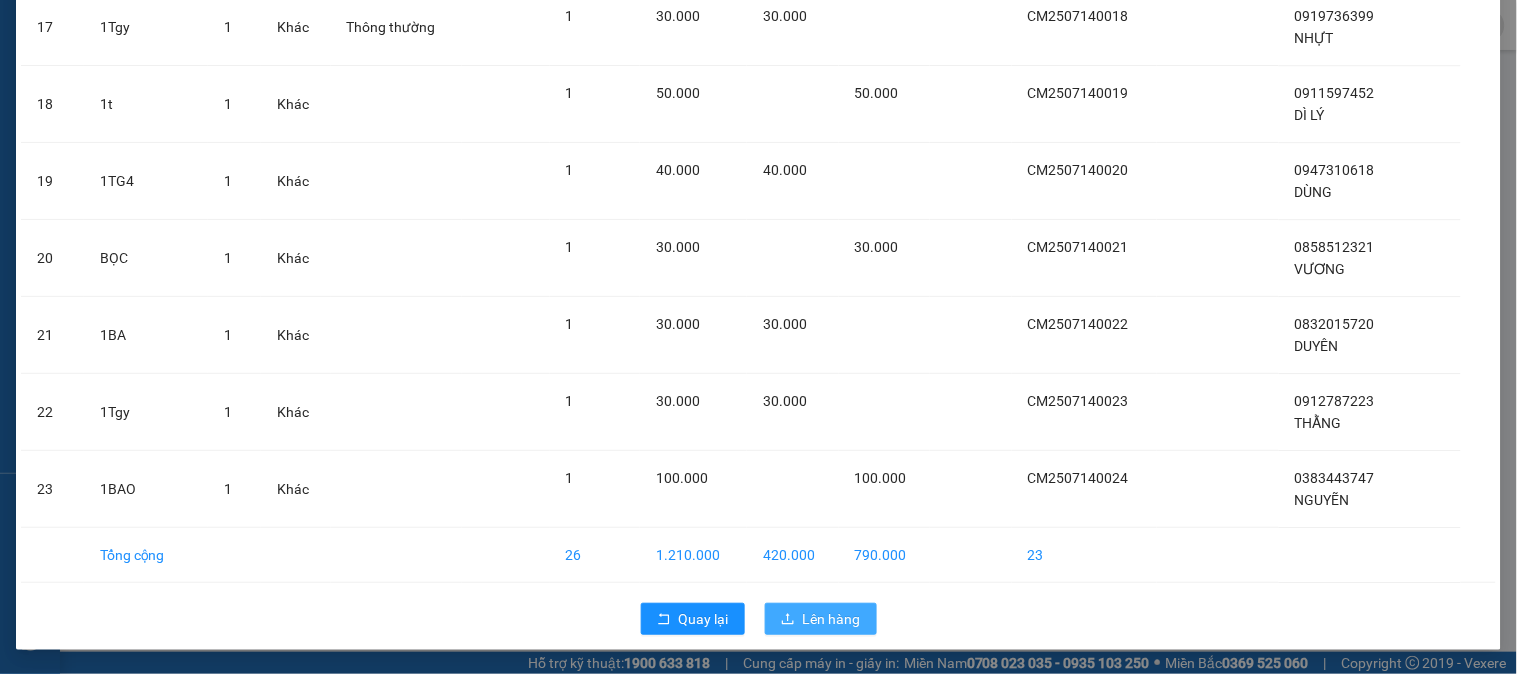 click on "Lên hàng" at bounding box center (832, 619) 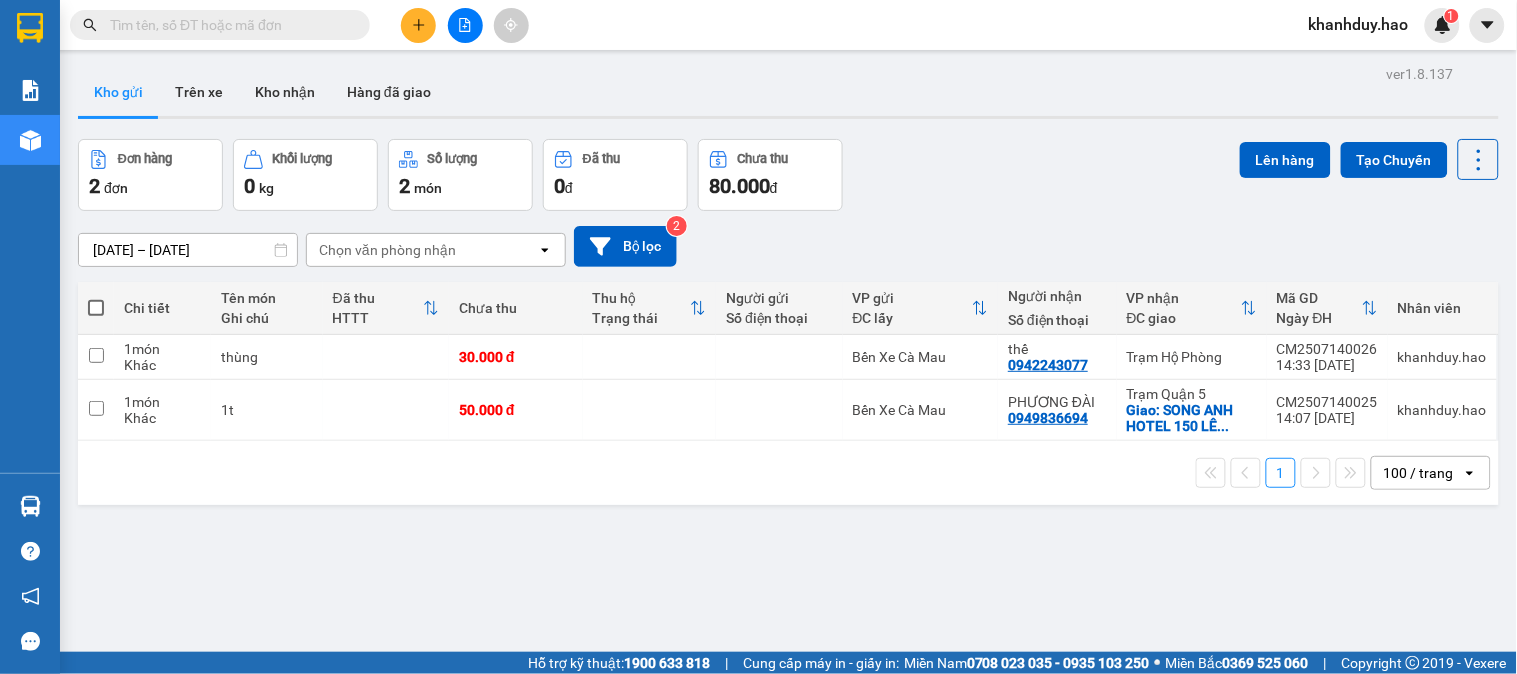 click at bounding box center (228, 25) 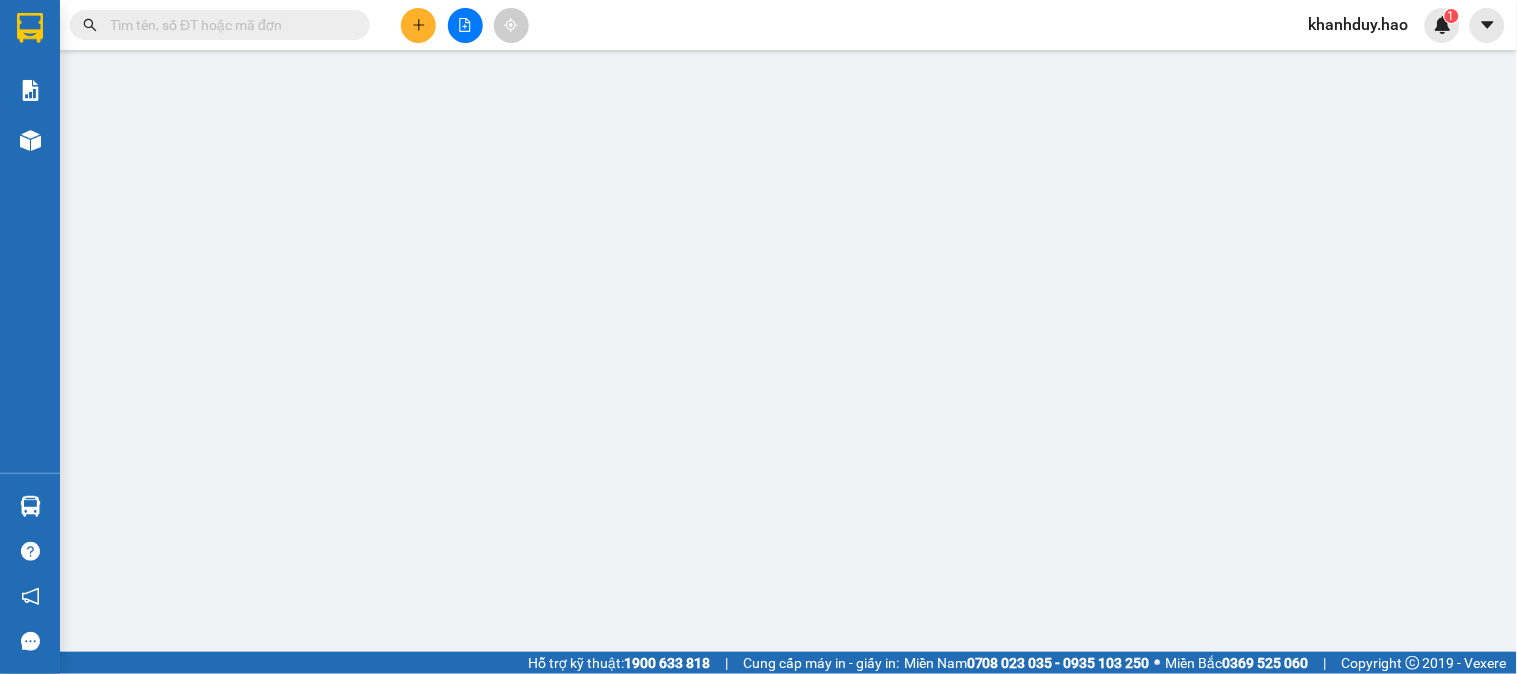 click on "Yêu cầu xuất hóa đơn điện tử" at bounding box center (327, 33) 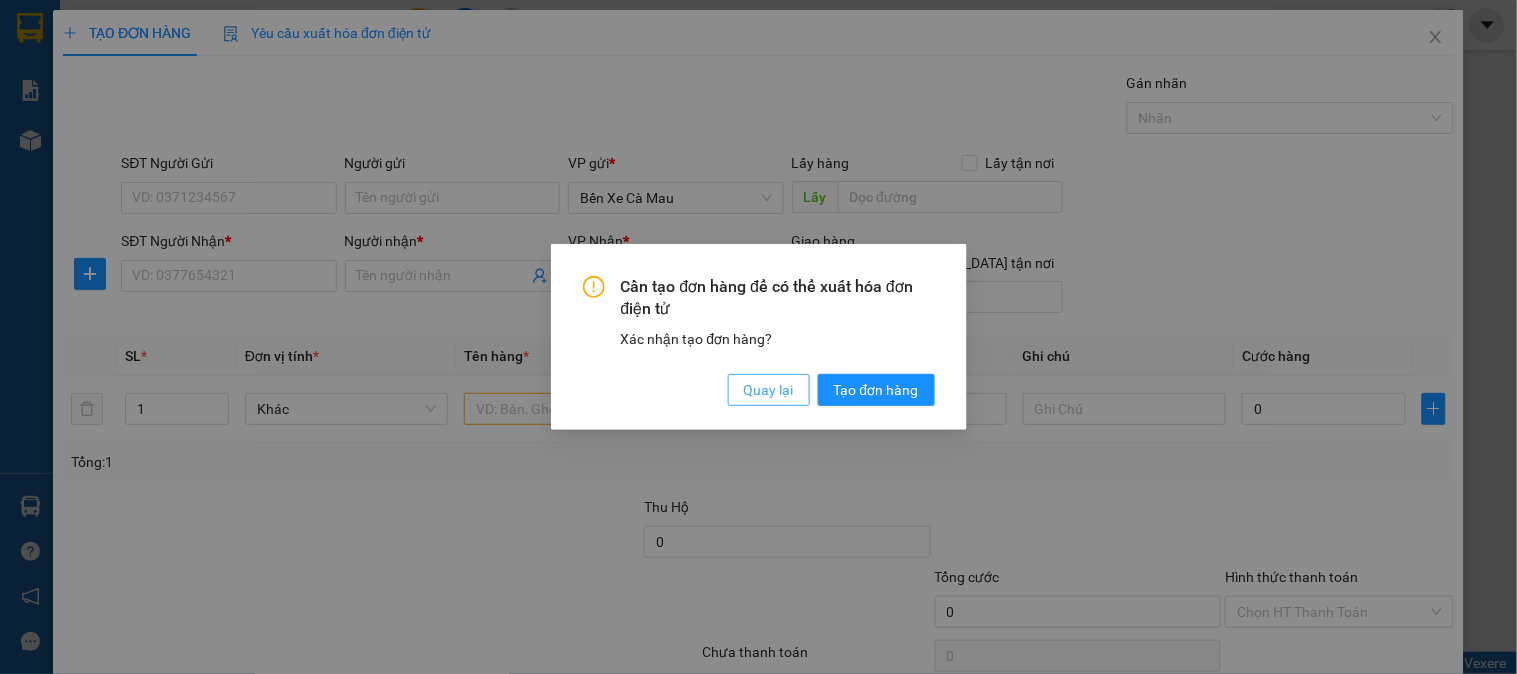 click on "Quay lại" at bounding box center [769, 390] 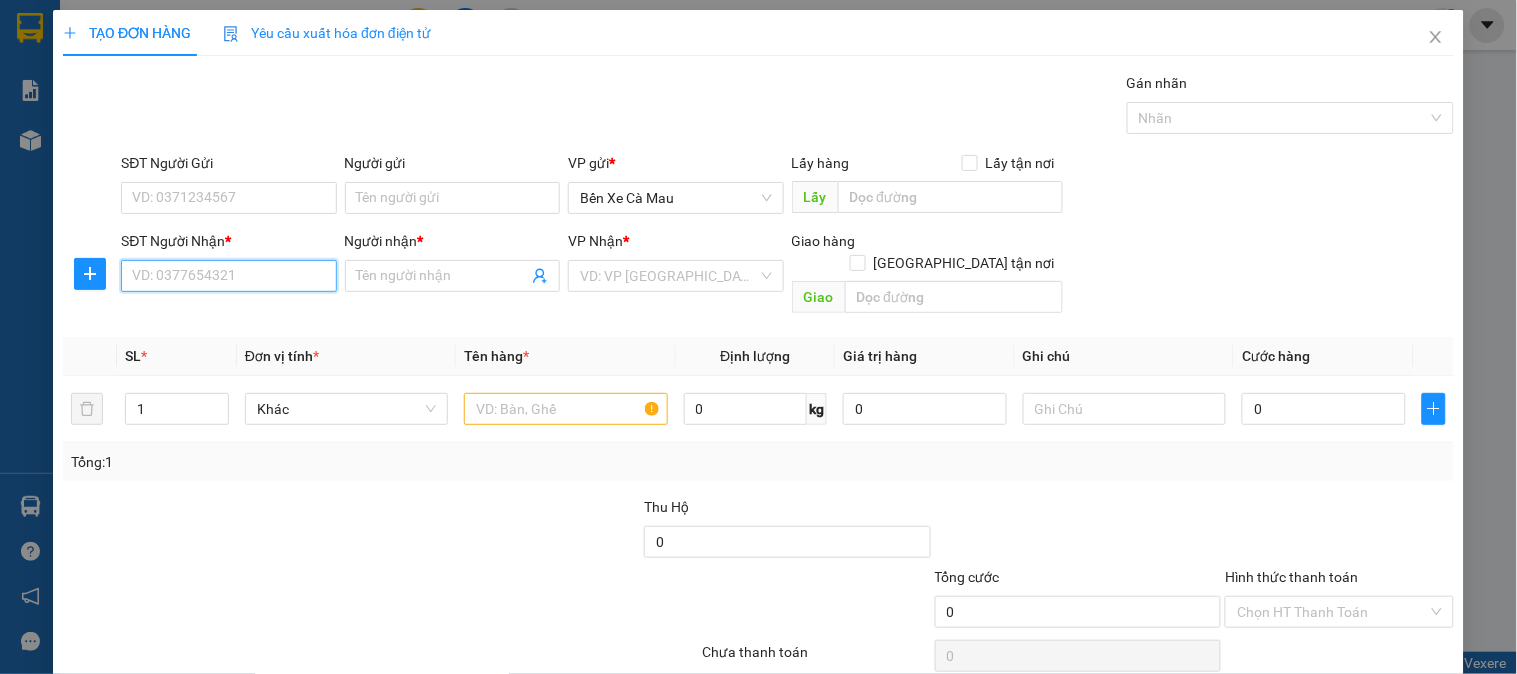 click on "SĐT Người Nhận  *" at bounding box center (228, 276) 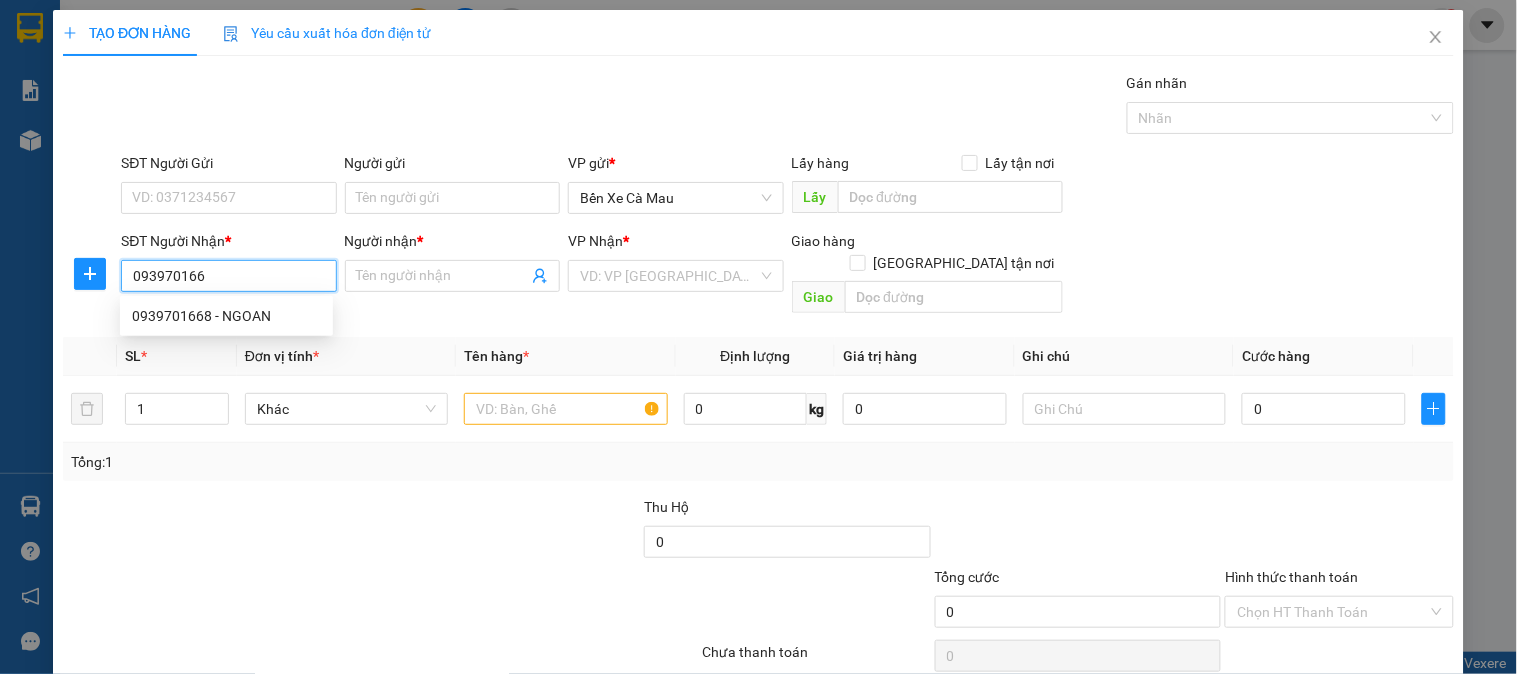 type on "0939701668" 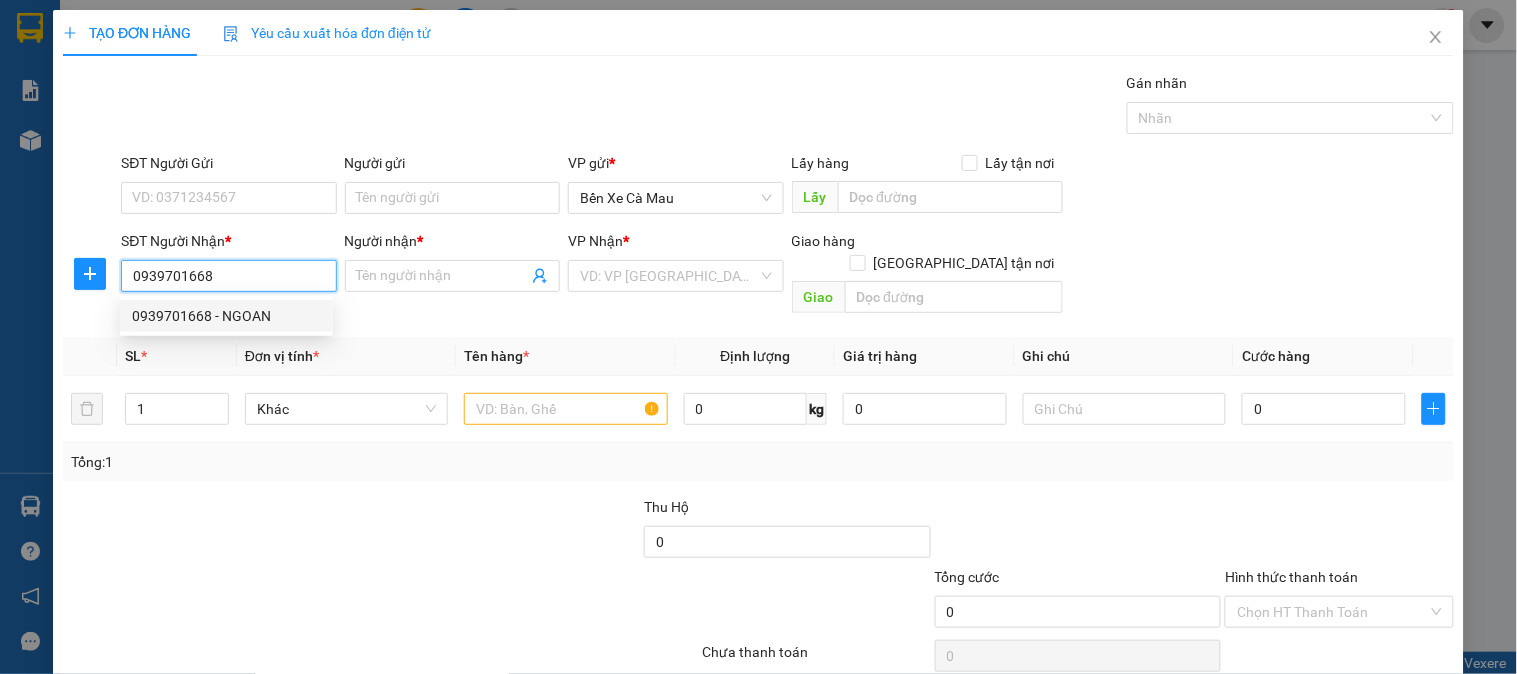 click on "0939701668 - NGOAN" at bounding box center (226, 316) 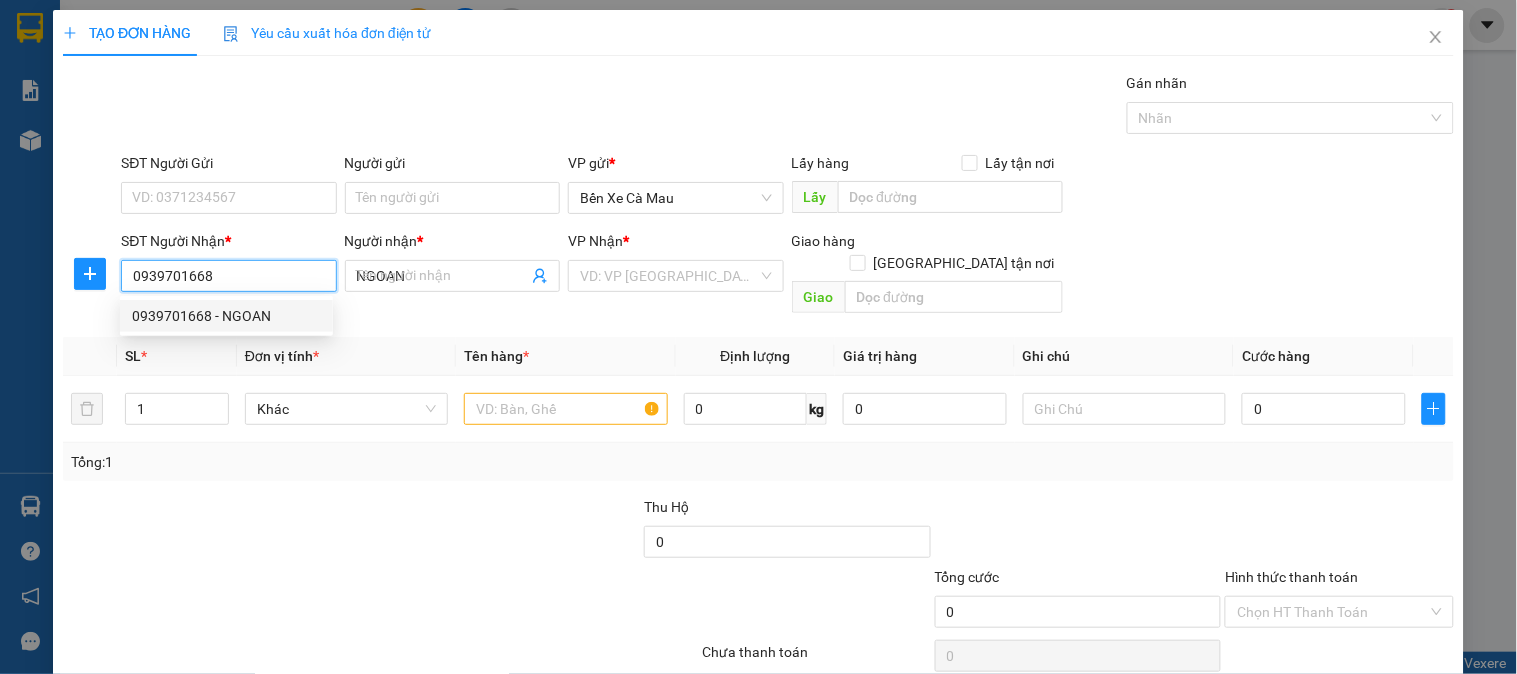 type on "30.000" 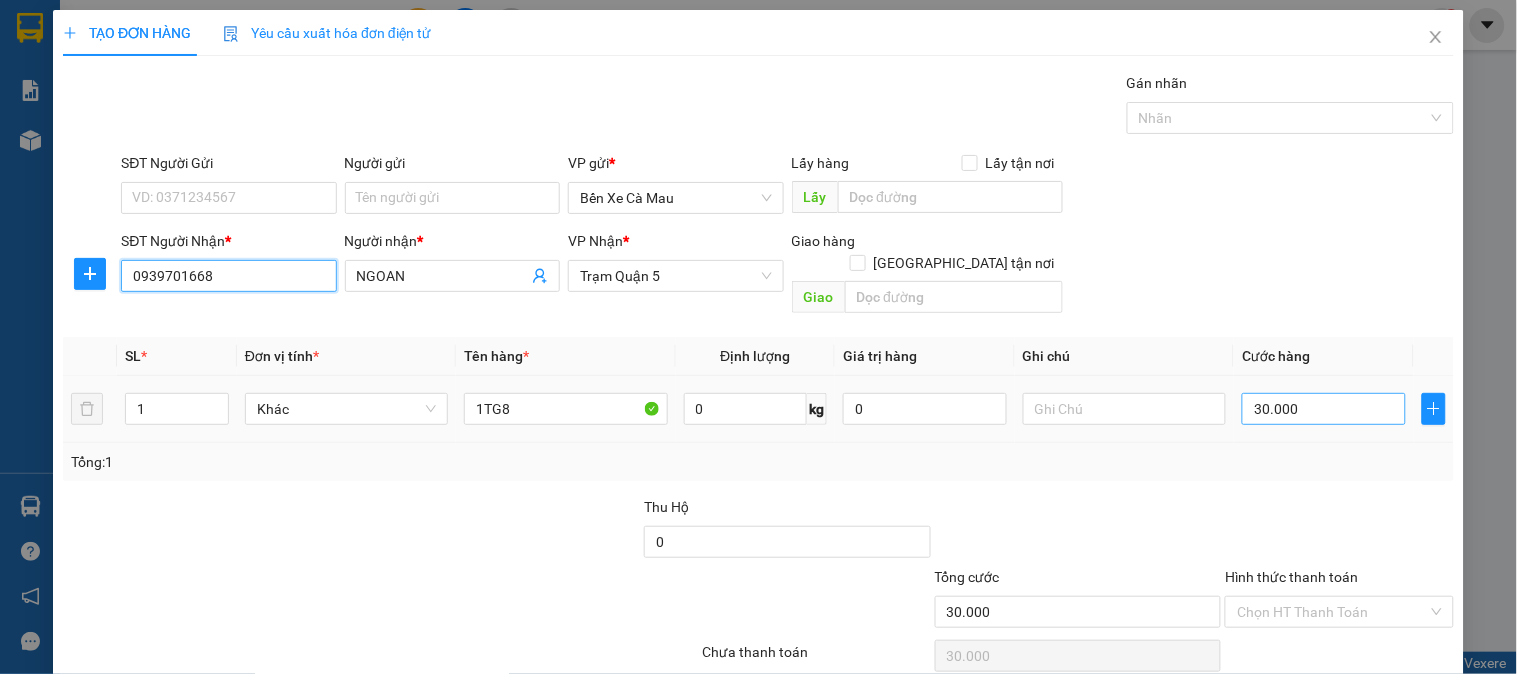 type on "0939701668" 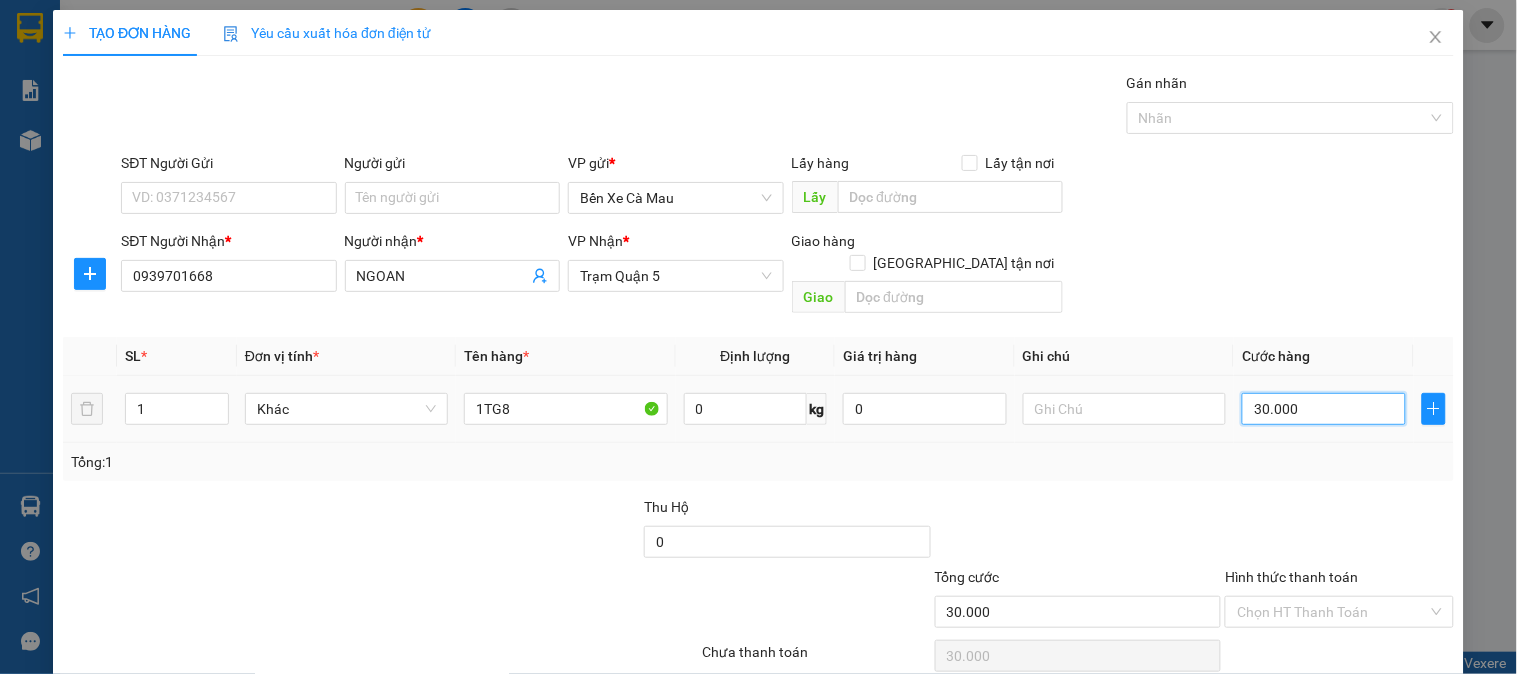 click on "30.000" at bounding box center [1324, 409] 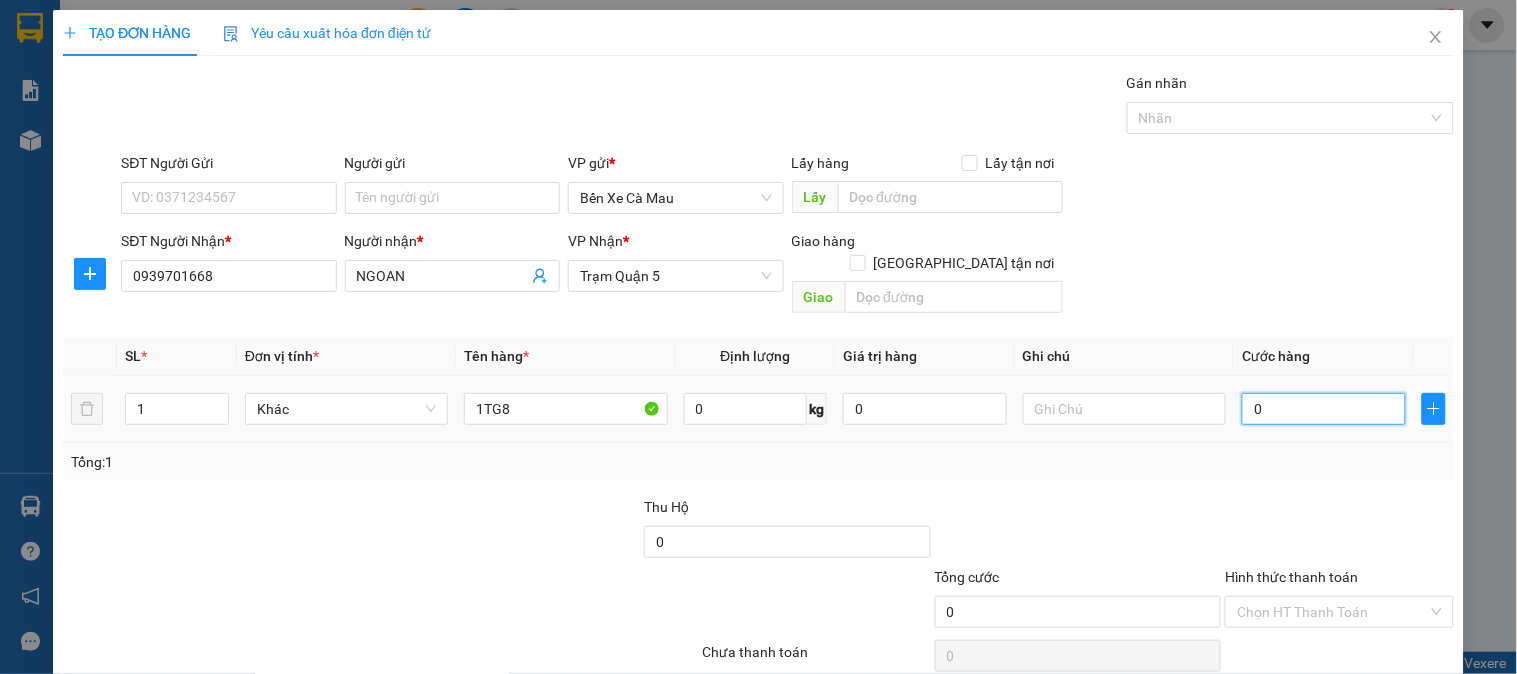 type on "004" 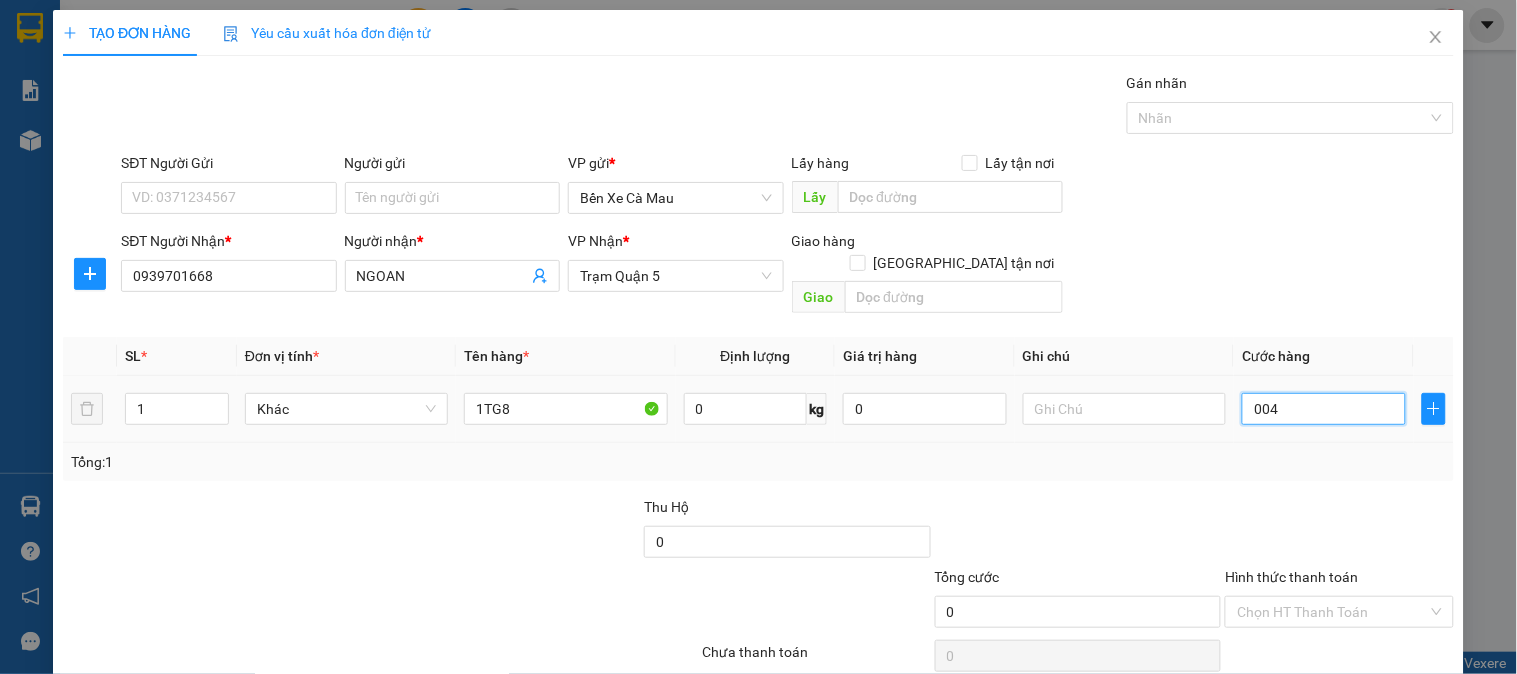 type on "4" 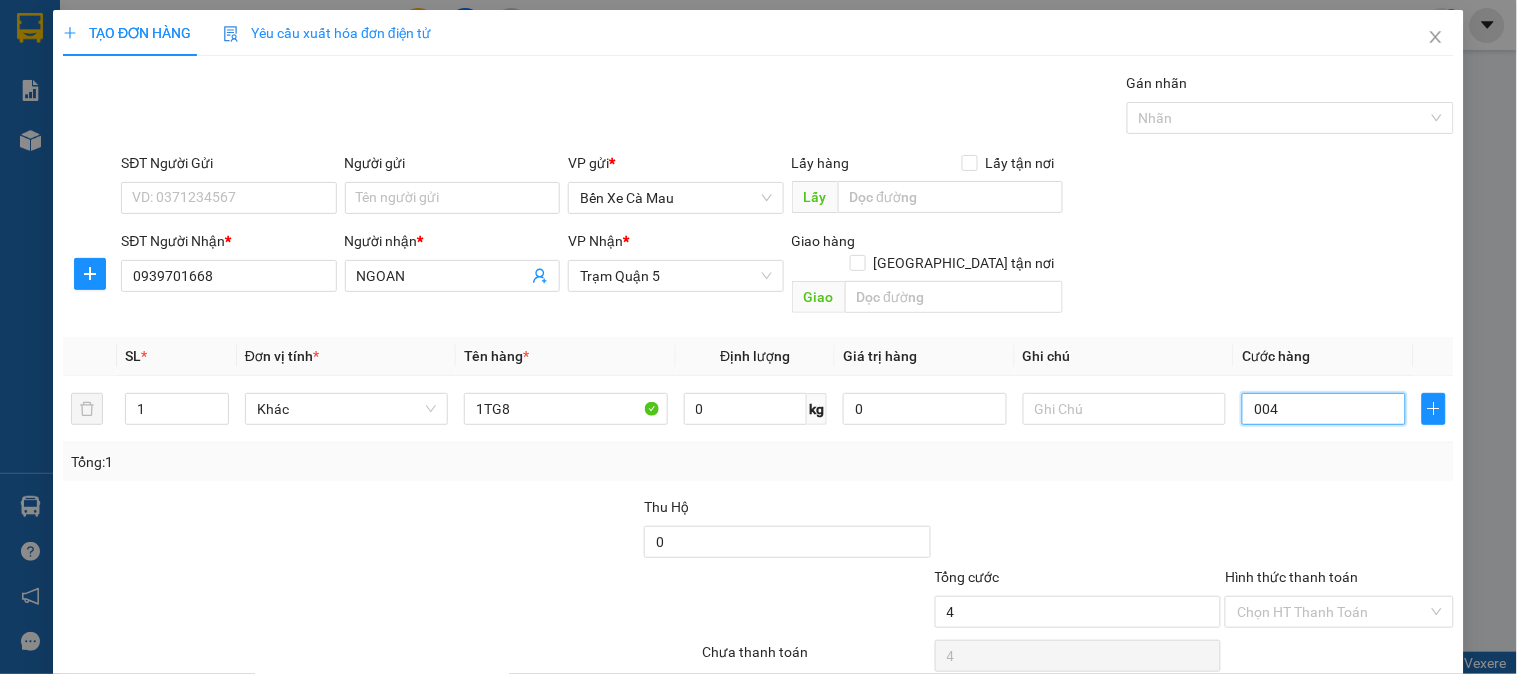 type on "40" 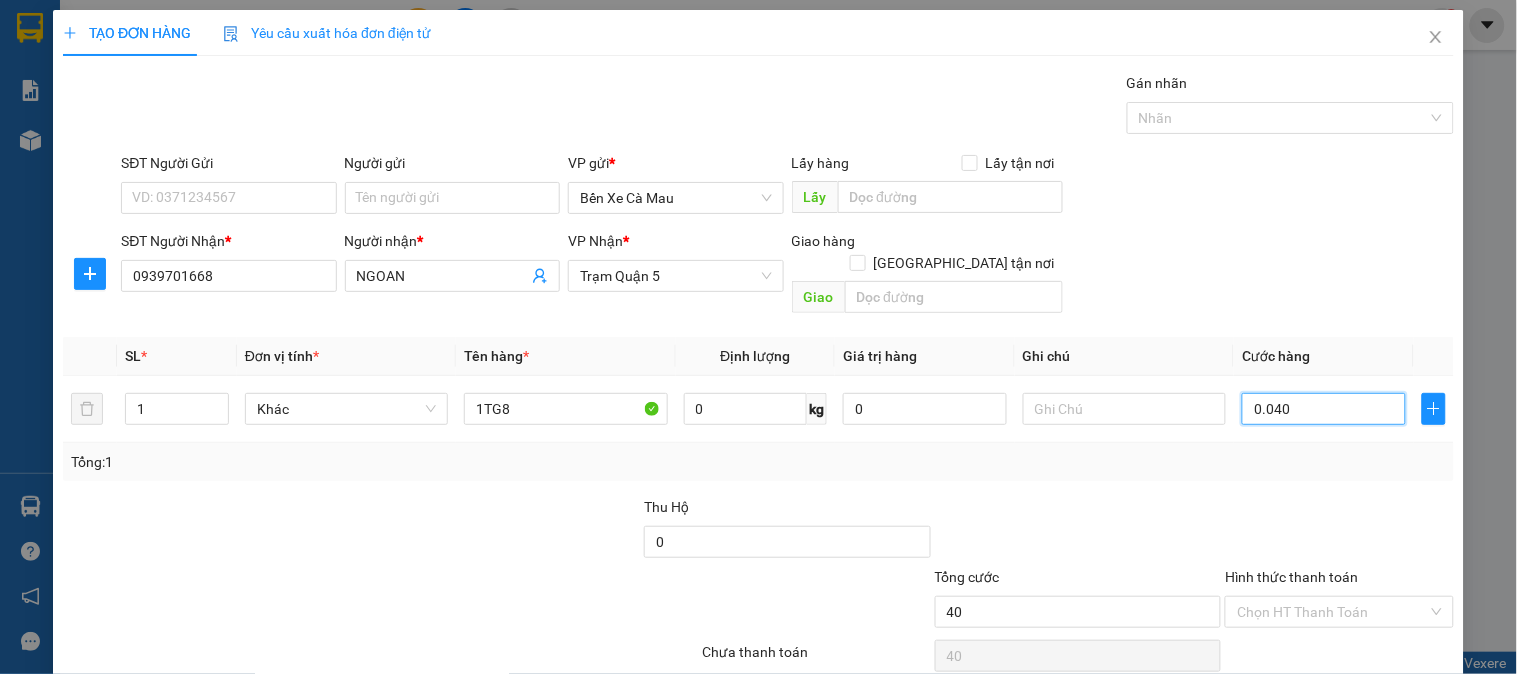 type on "0.040" 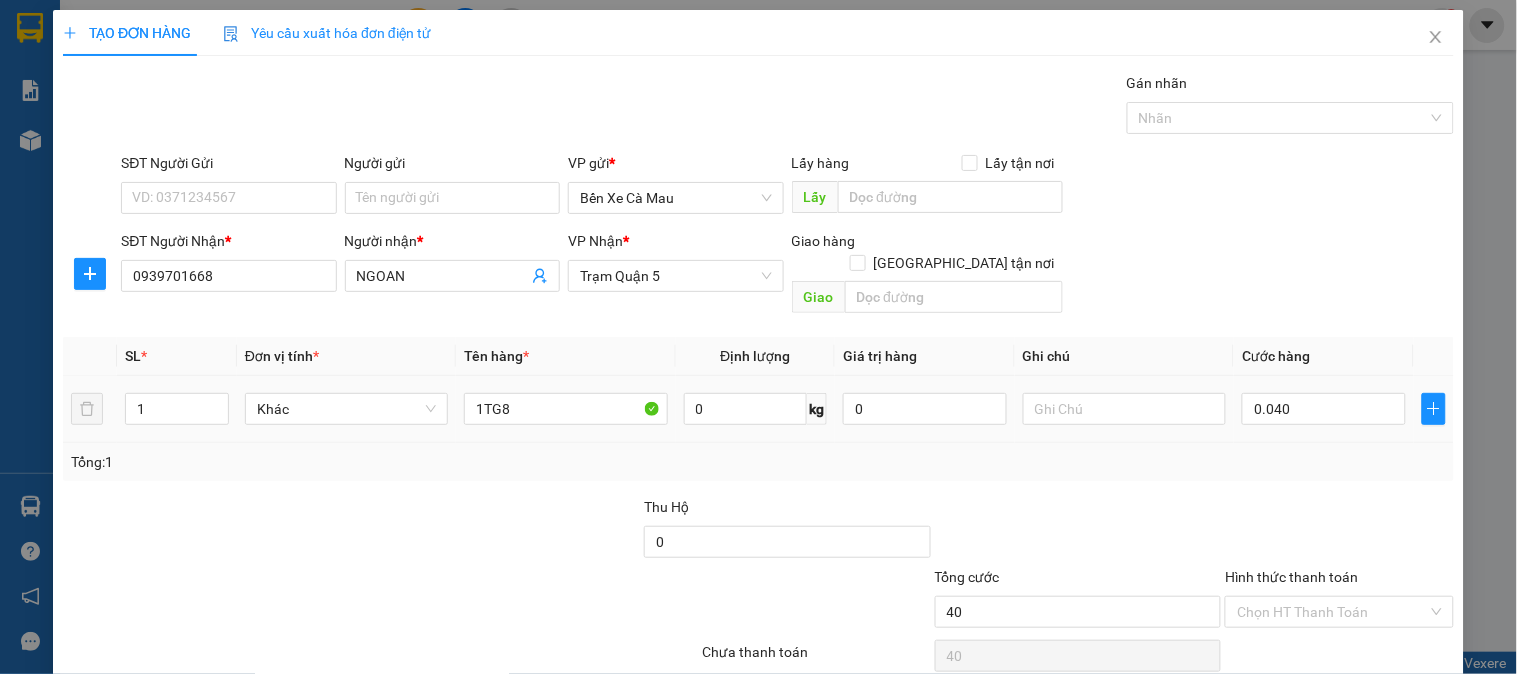 drag, startPoint x: 1311, startPoint y: 284, endPoint x: 1311, endPoint y: 415, distance: 131 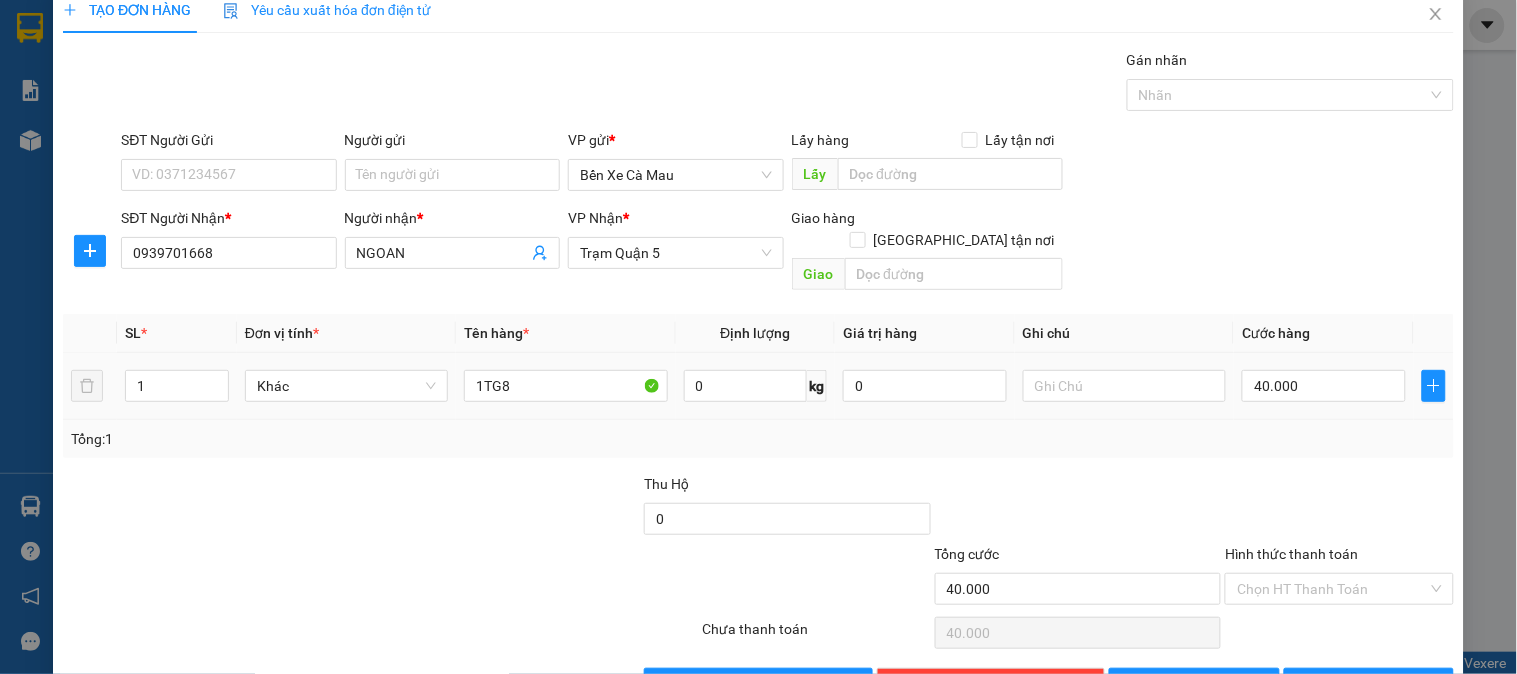 scroll, scrollTop: 65, scrollLeft: 0, axis: vertical 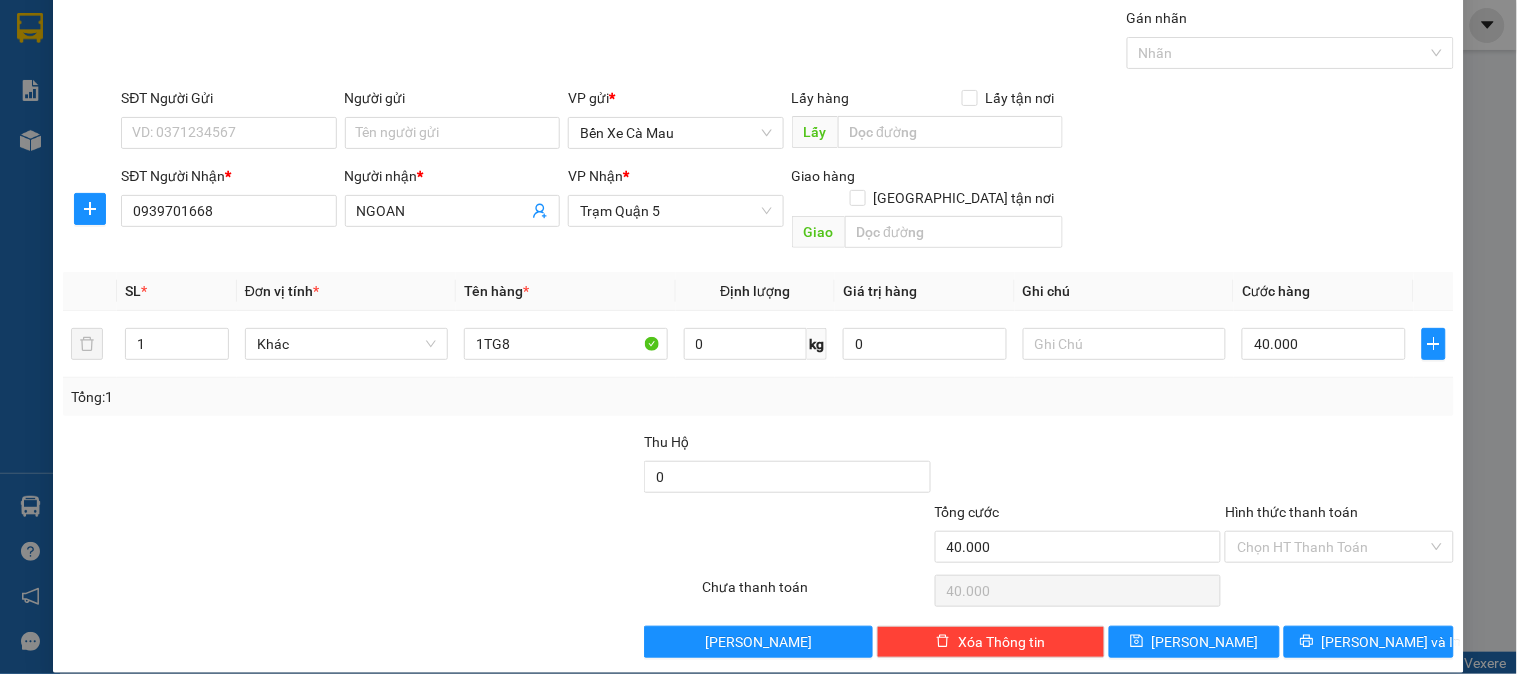 click on "Hình thức thanh toán Chọn HT Thanh Toán" at bounding box center (1339, 536) 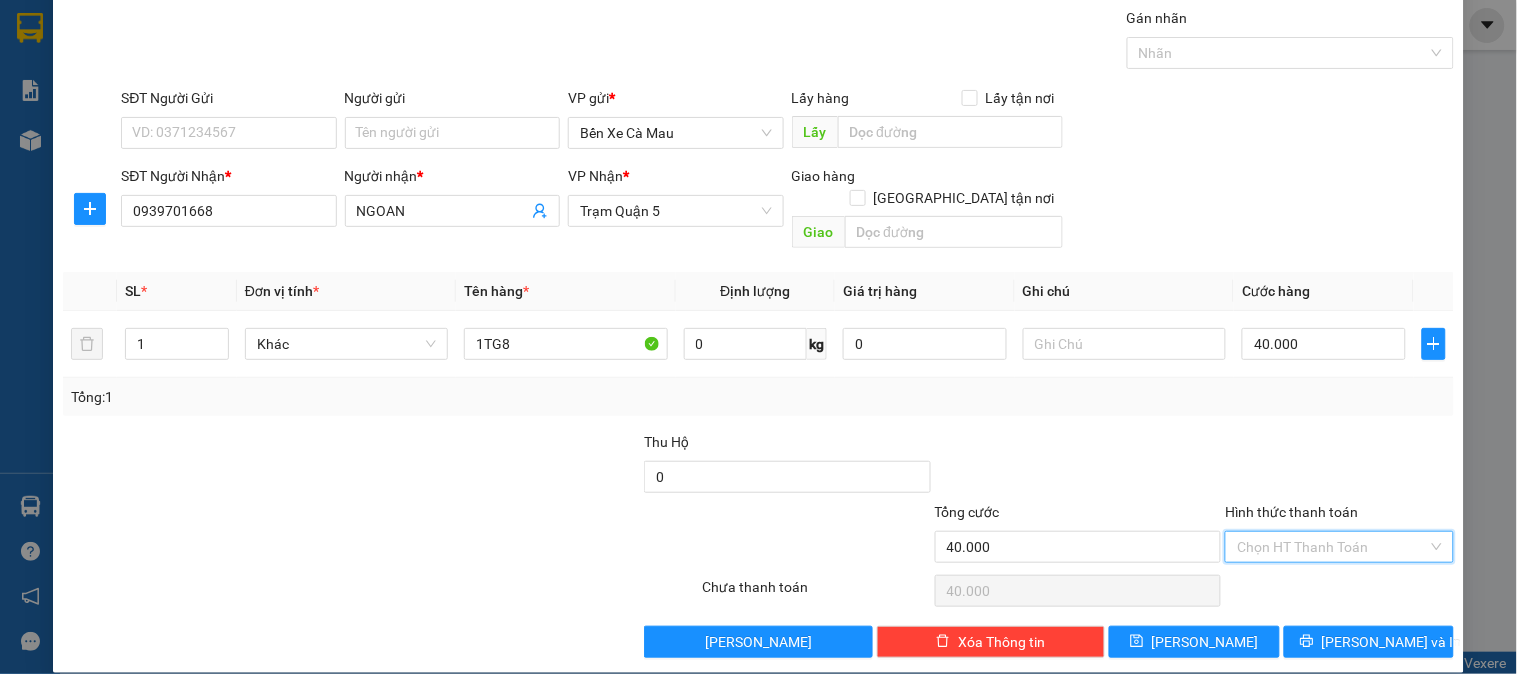 click on "Hình thức thanh toán" at bounding box center (1332, 547) 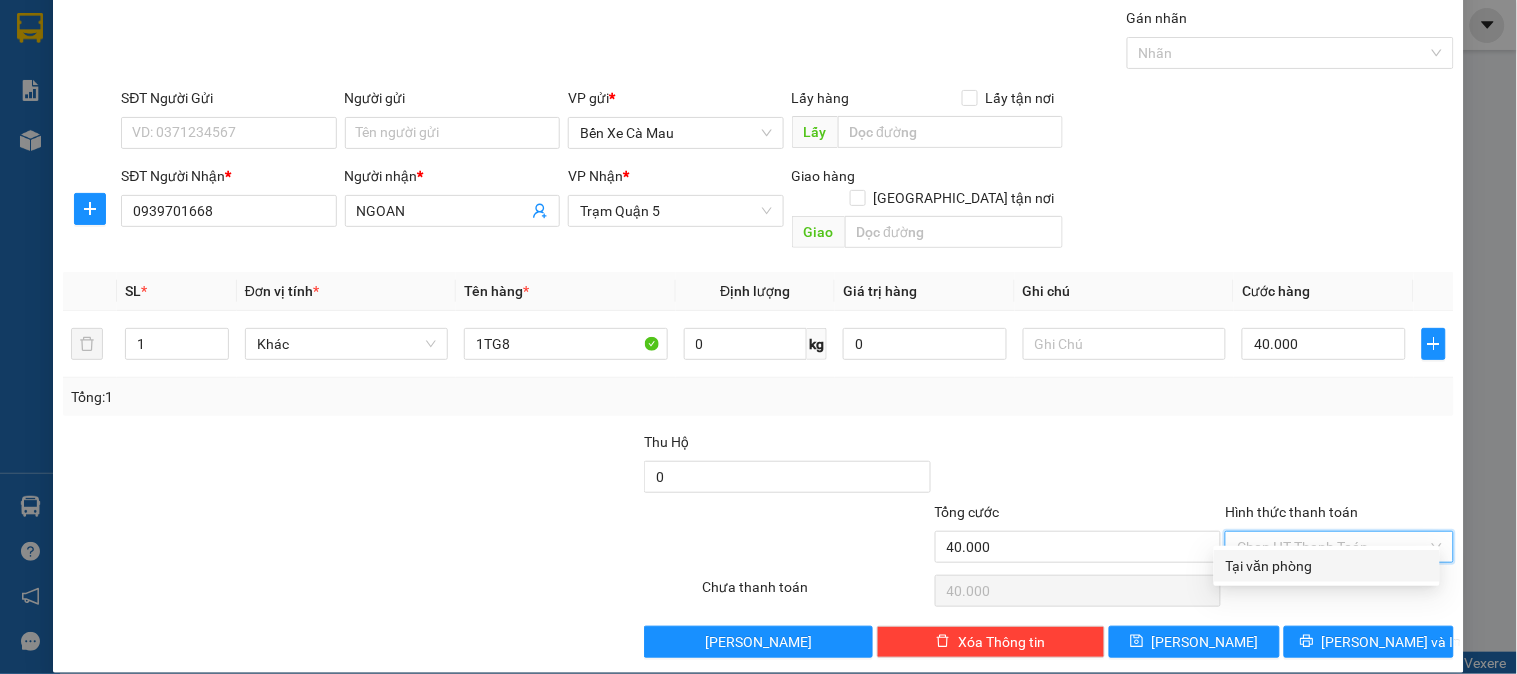 drag, startPoint x: 1312, startPoint y: 564, endPoint x: 1314, endPoint y: 614, distance: 50.039986 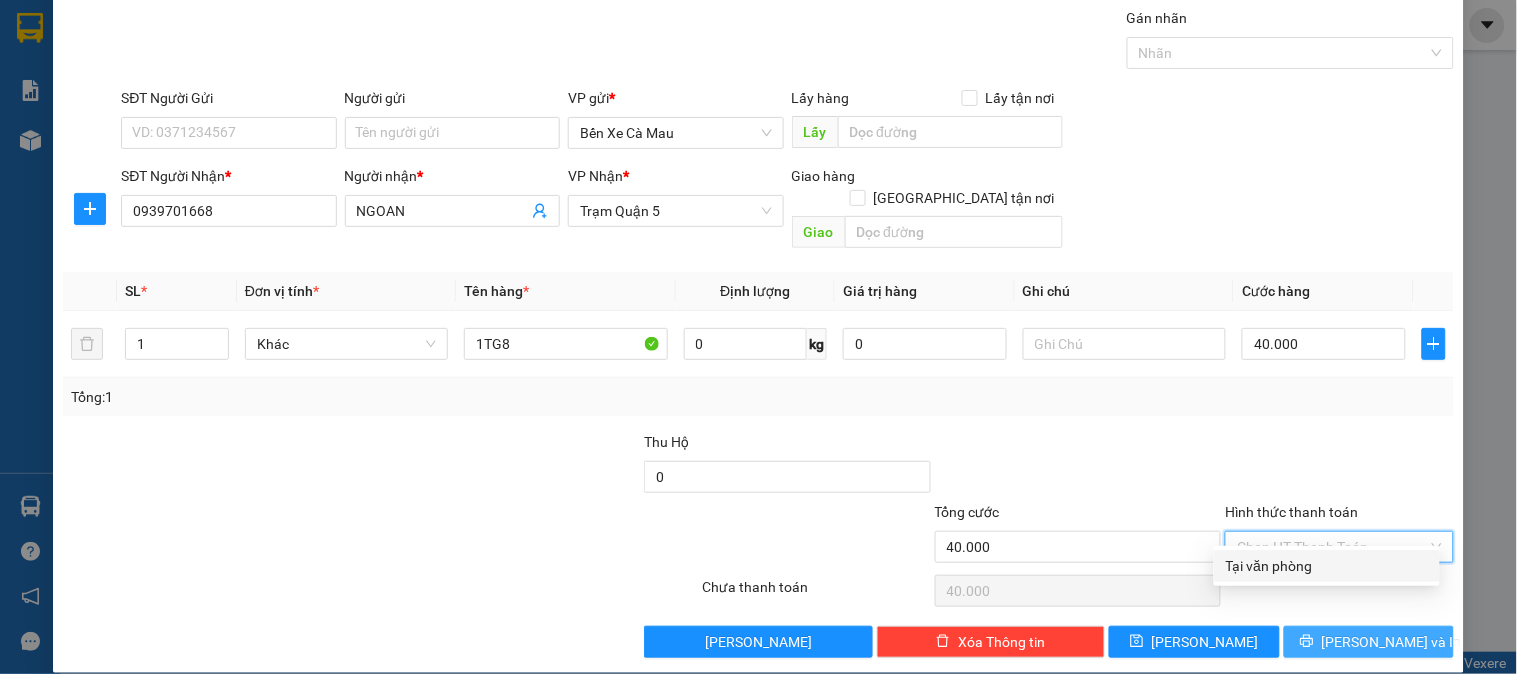 type on "0" 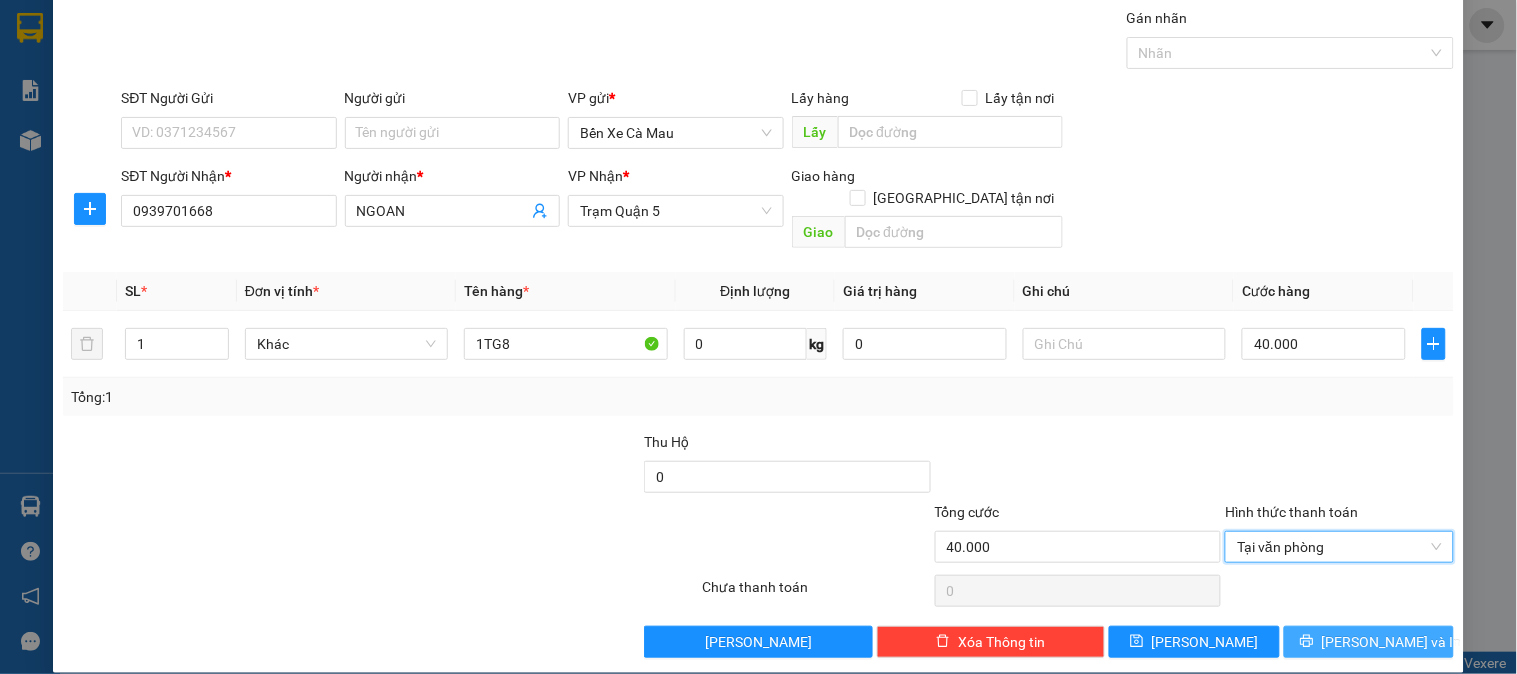 click 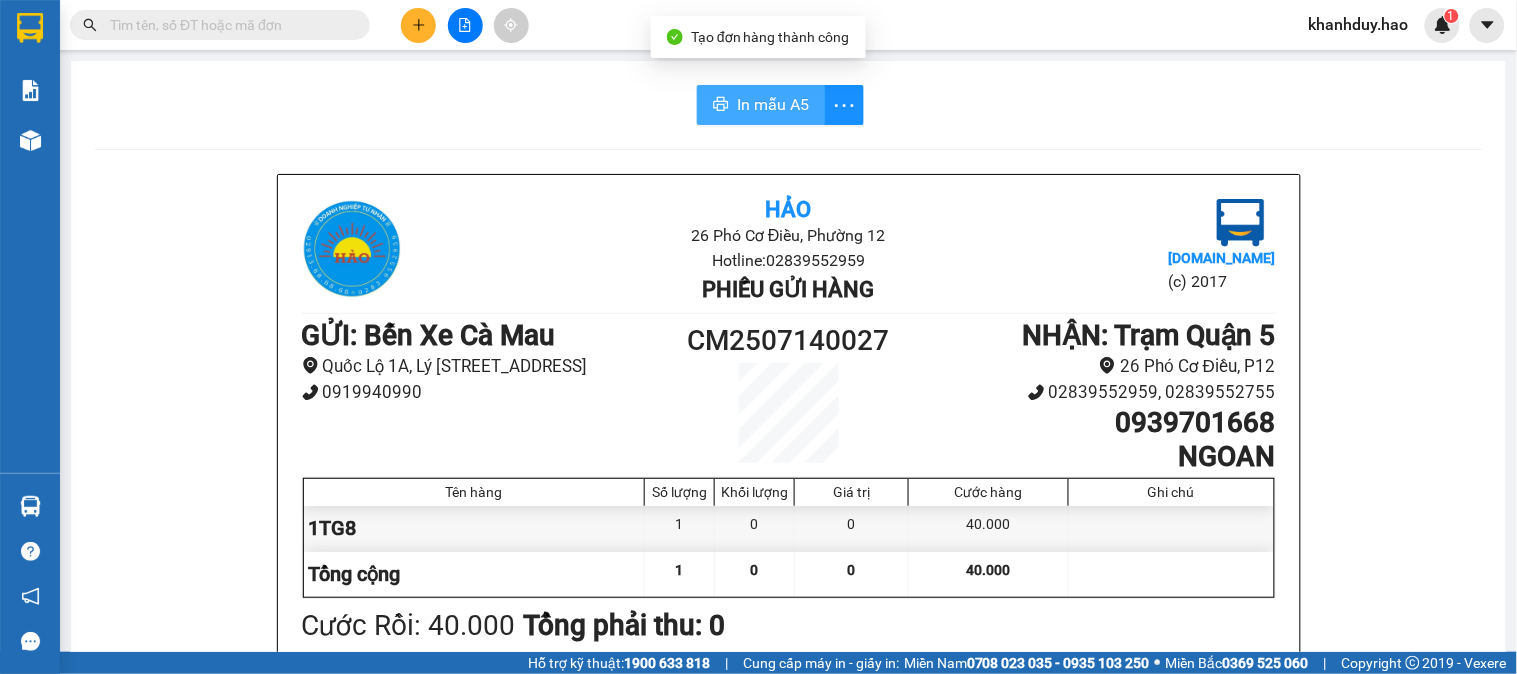 click on "In mẫu A5" at bounding box center (773, 104) 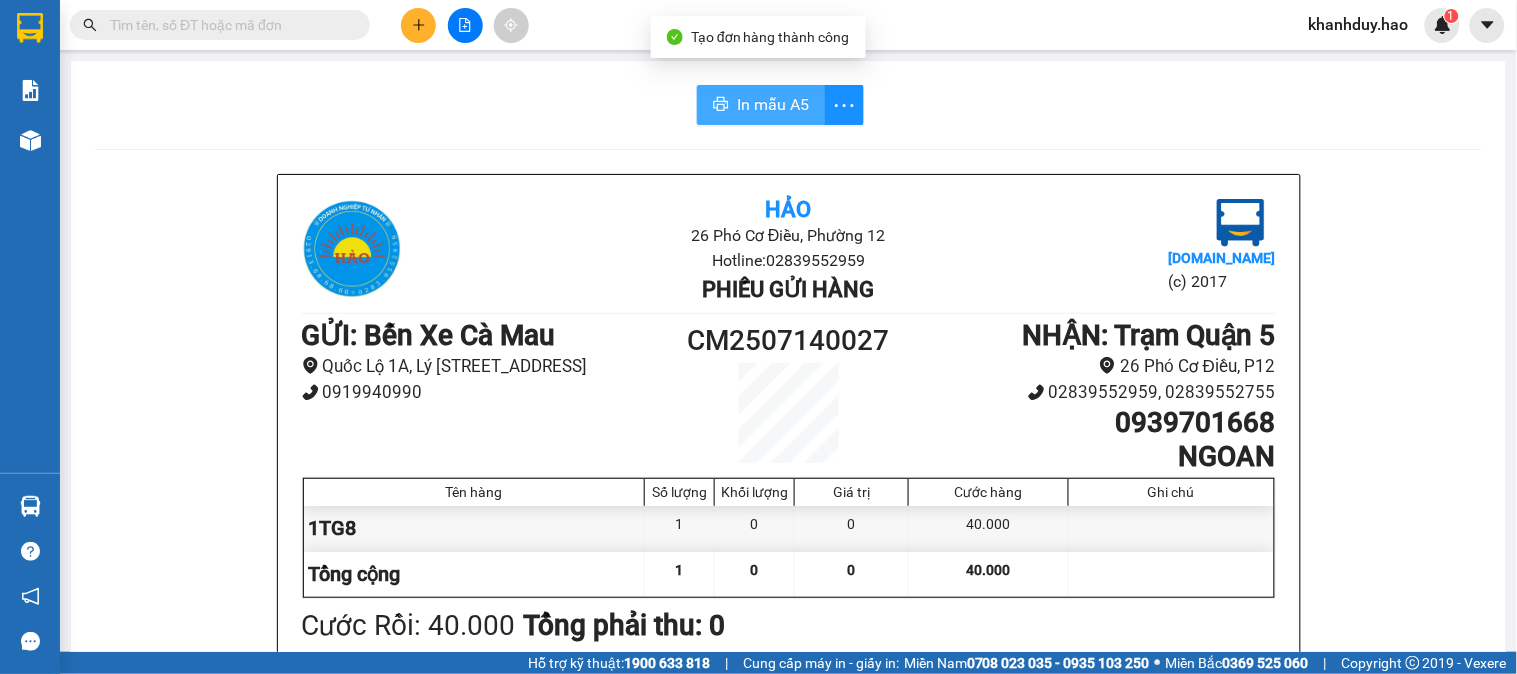 scroll, scrollTop: 0, scrollLeft: 0, axis: both 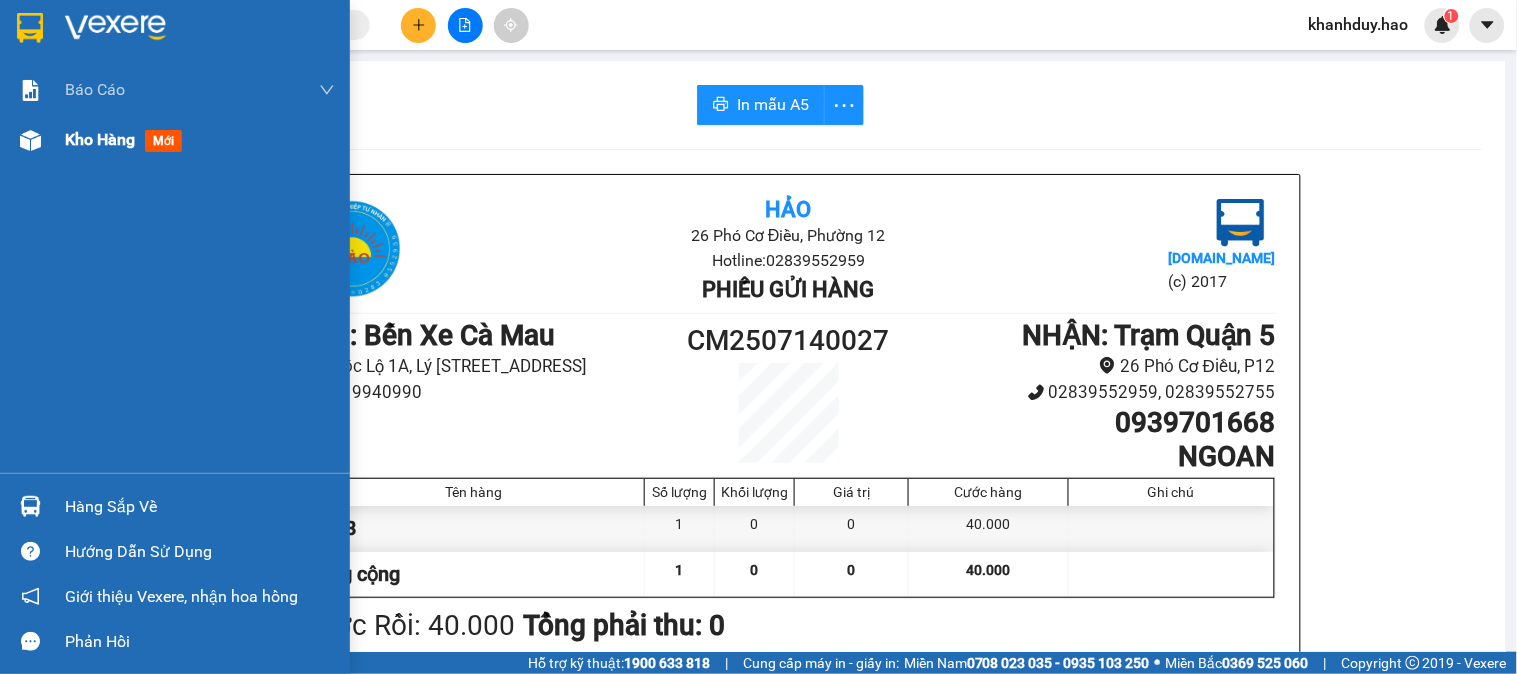 click on "Kho hàng mới" at bounding box center (200, 140) 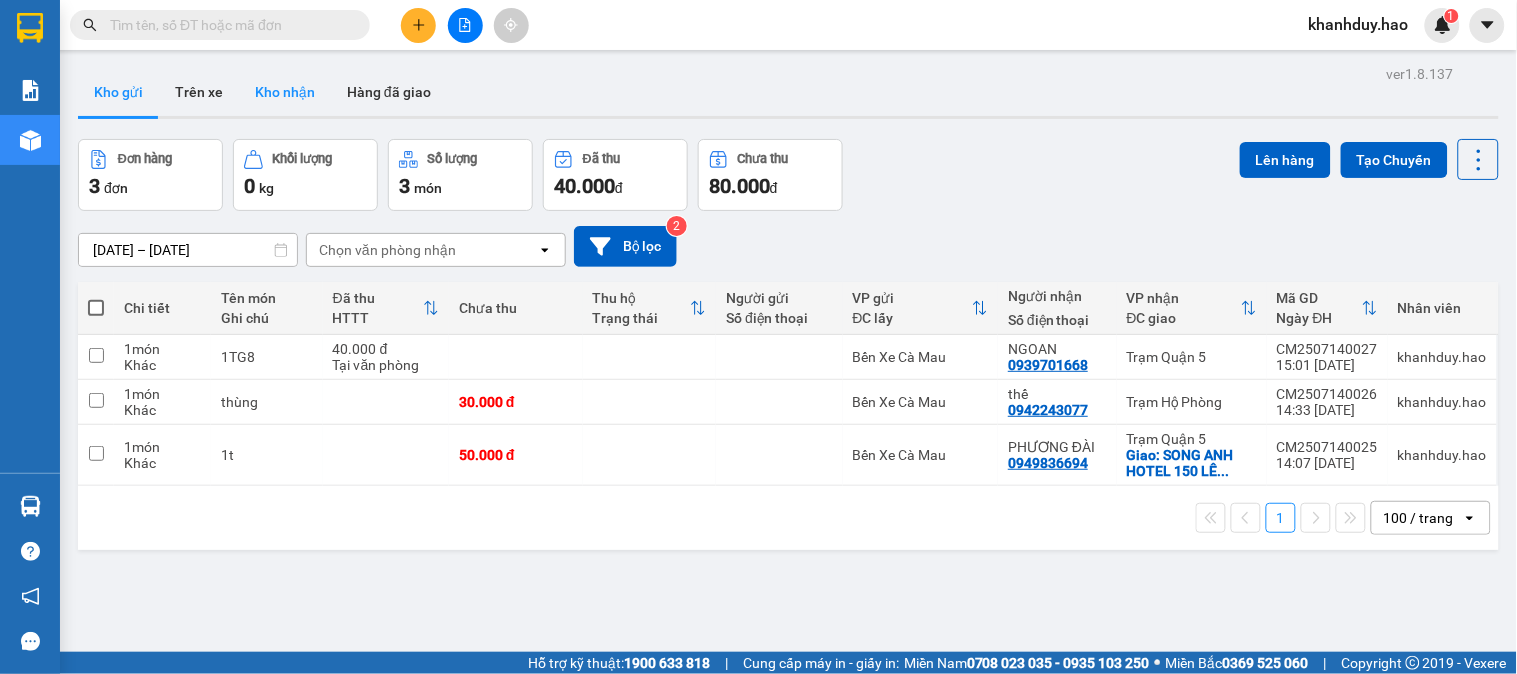 drag, startPoint x: 272, startPoint y: 88, endPoint x: 285, endPoint y: 80, distance: 15.264338 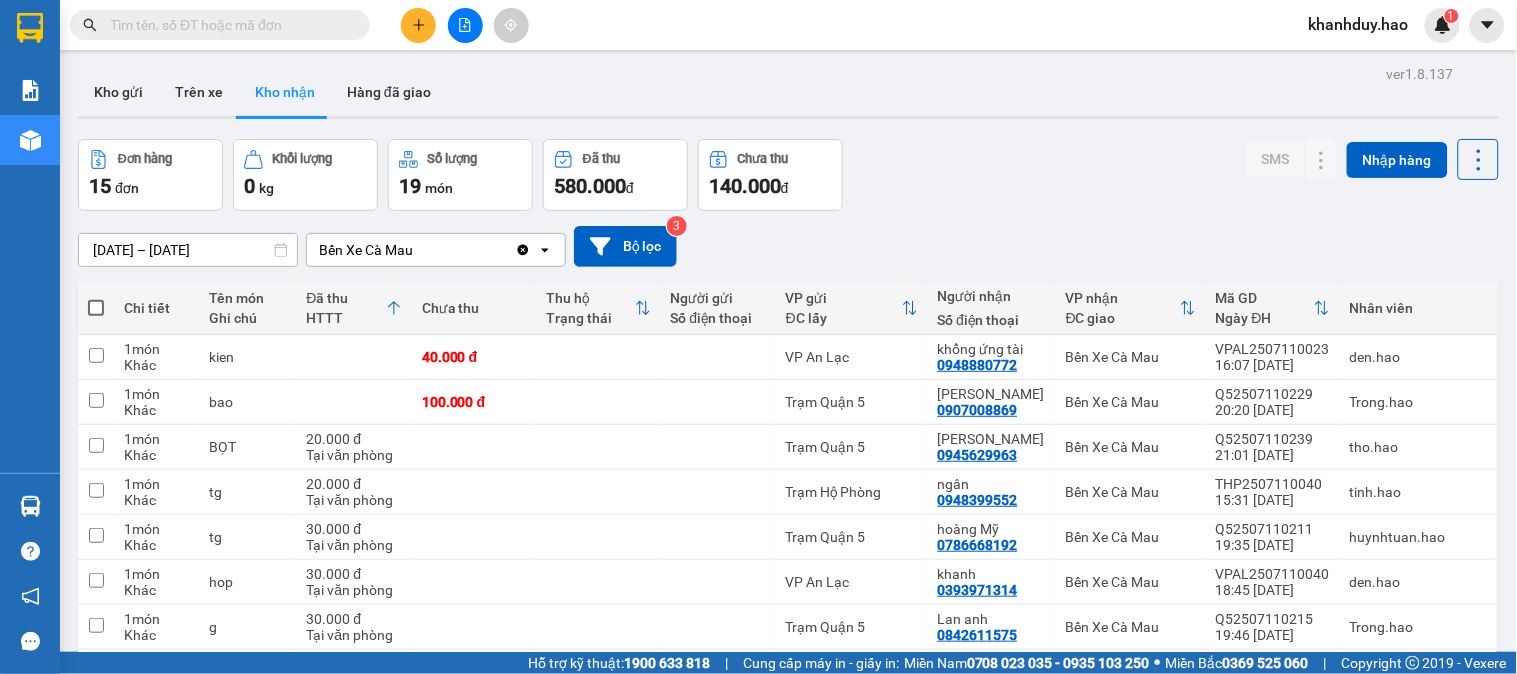 click on "12/07/2025 – 12/07/2025" at bounding box center (188, 250) 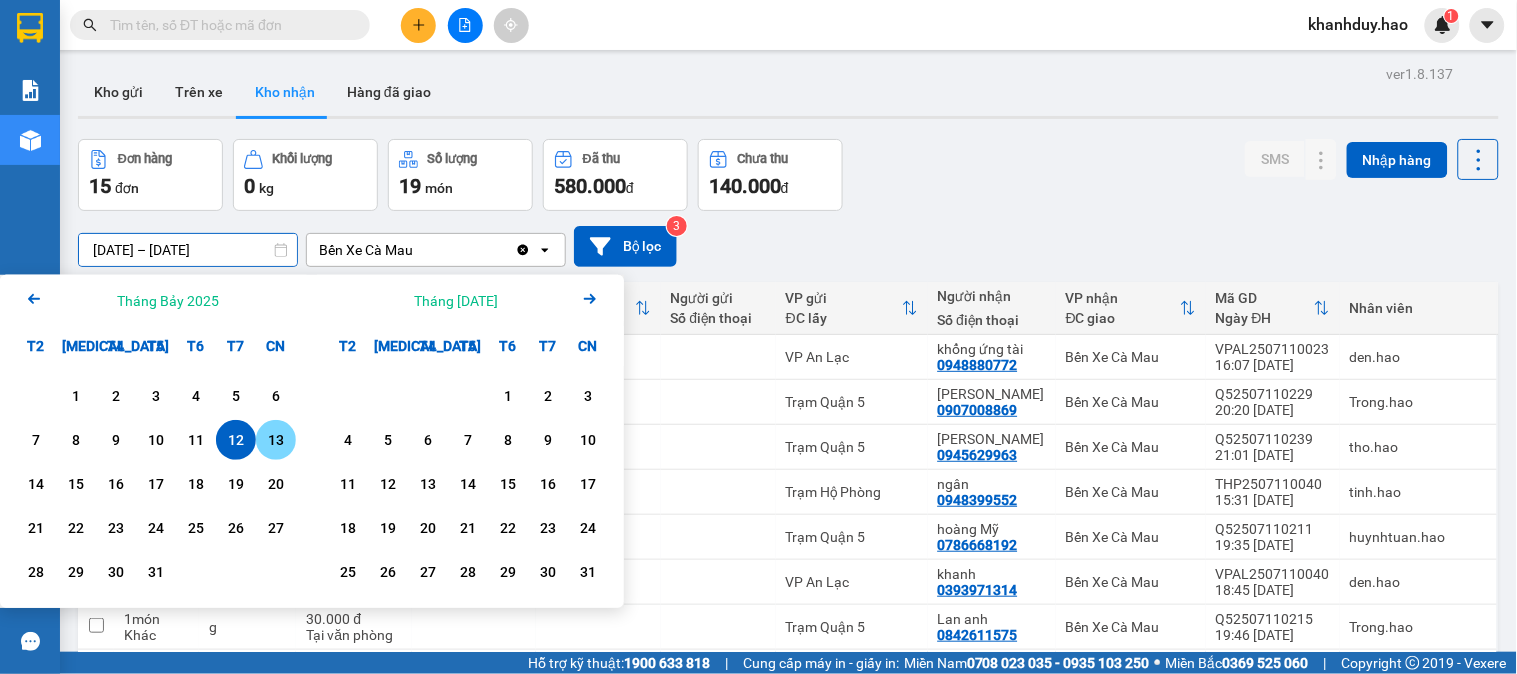 click on "13" at bounding box center [276, 440] 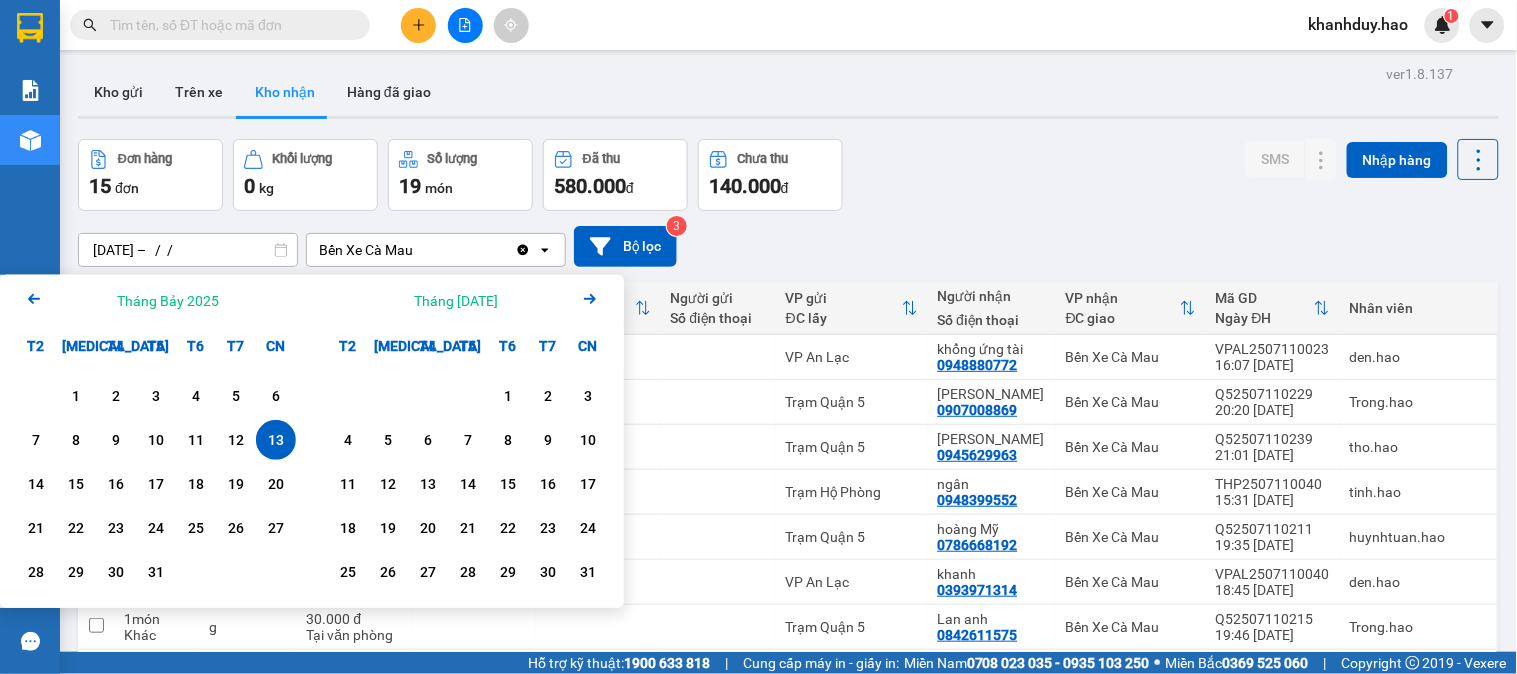 click on "13" at bounding box center (276, 440) 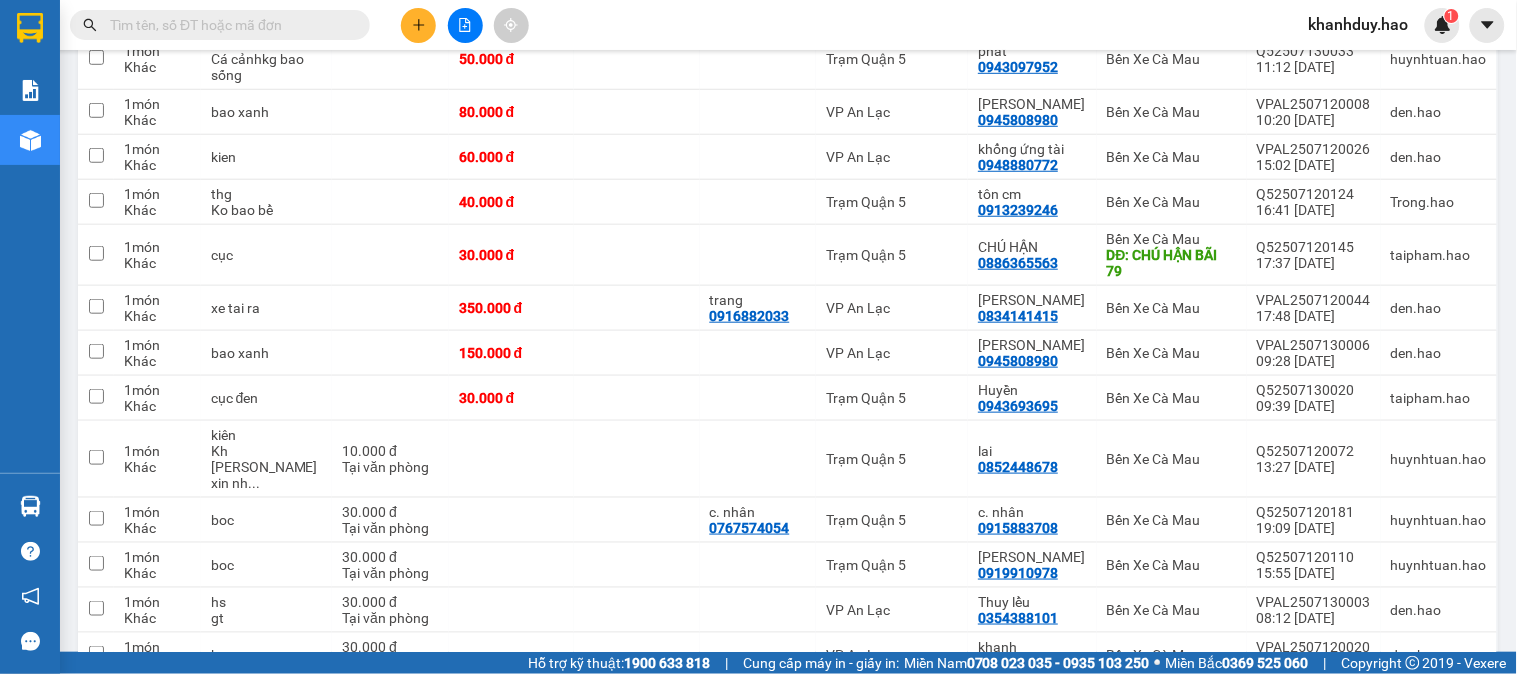 scroll, scrollTop: 170, scrollLeft: 0, axis: vertical 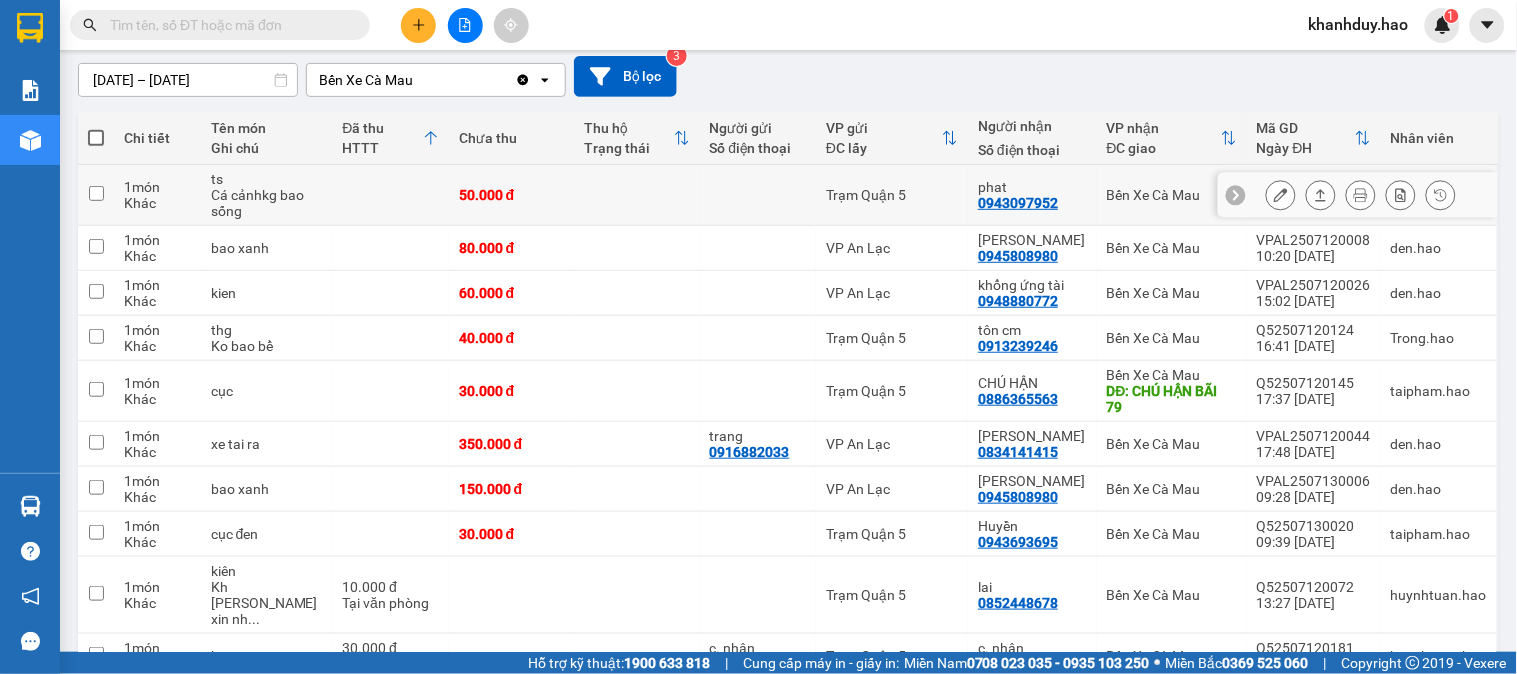 click at bounding box center (1321, 195) 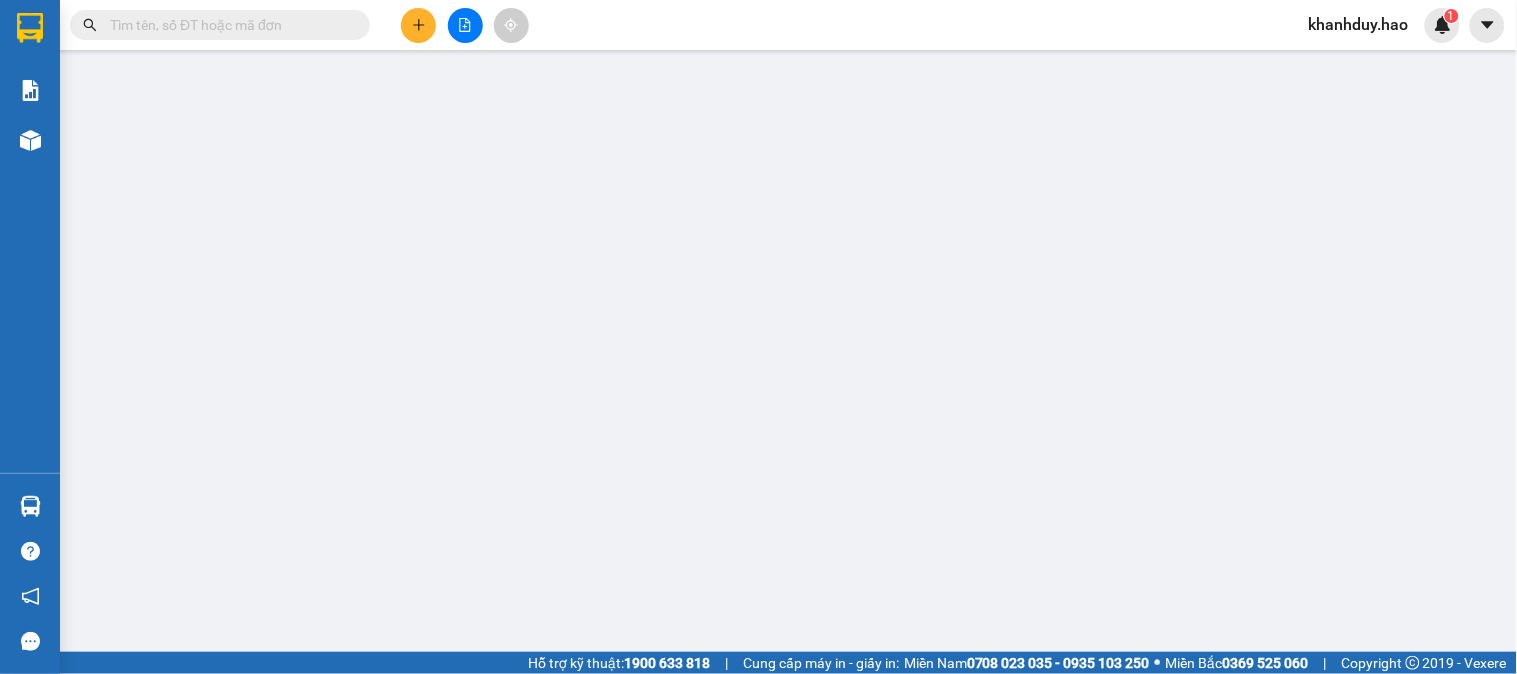 scroll, scrollTop: 0, scrollLeft: 0, axis: both 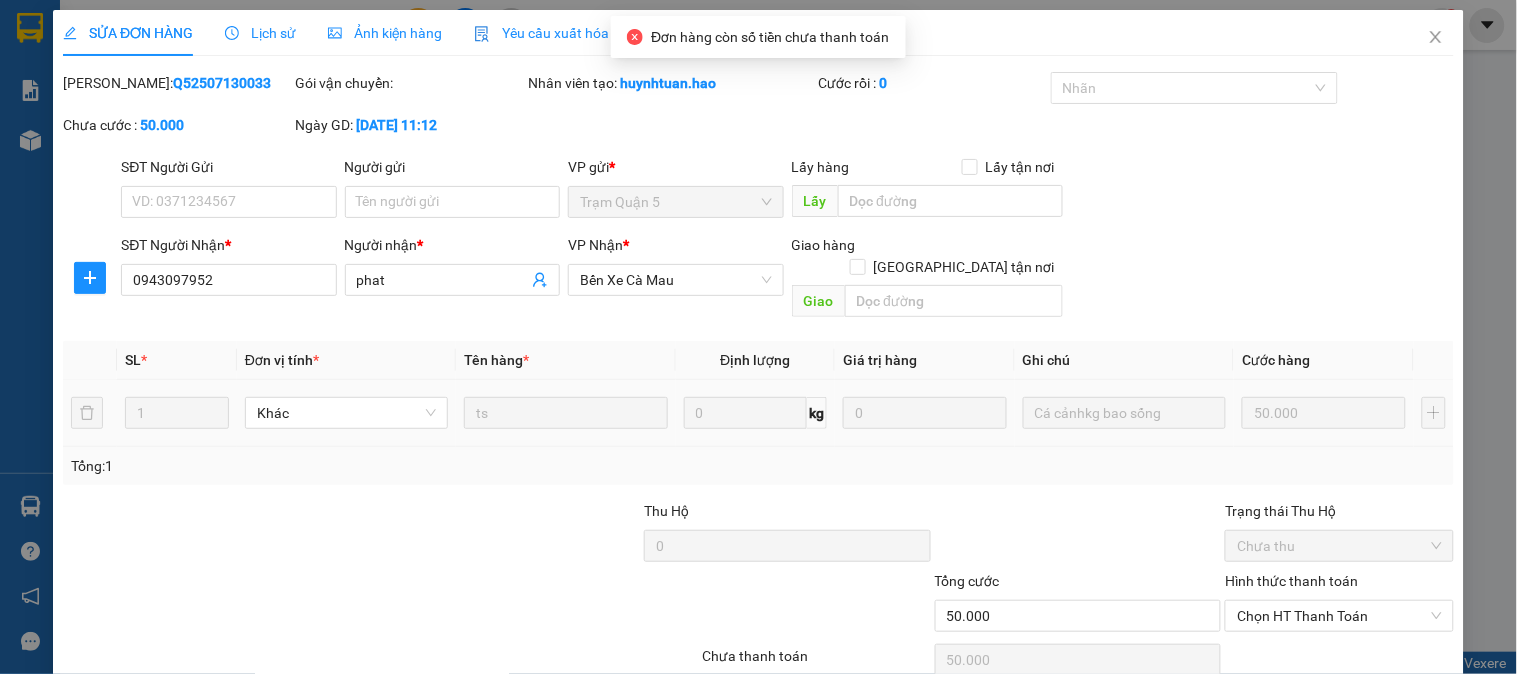type on "0943097952" 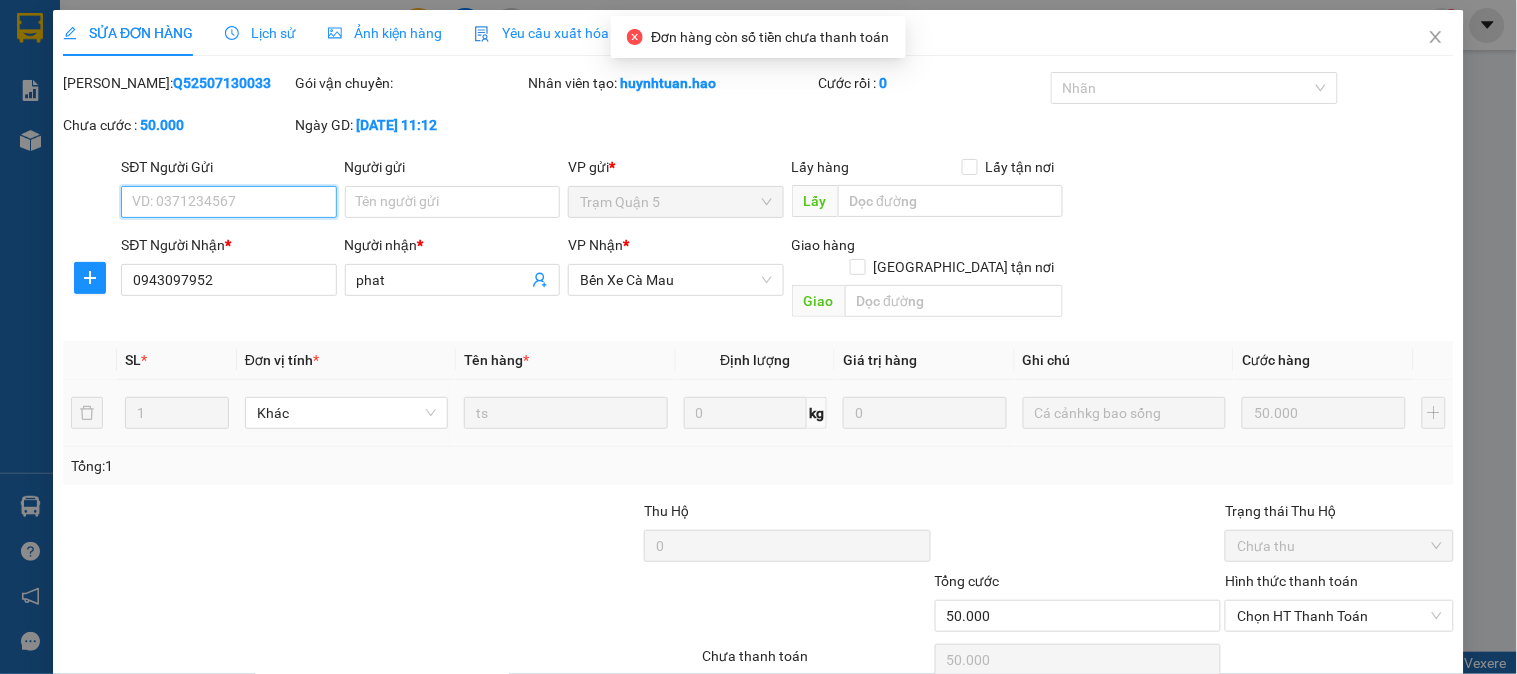 scroll, scrollTop: 70, scrollLeft: 0, axis: vertical 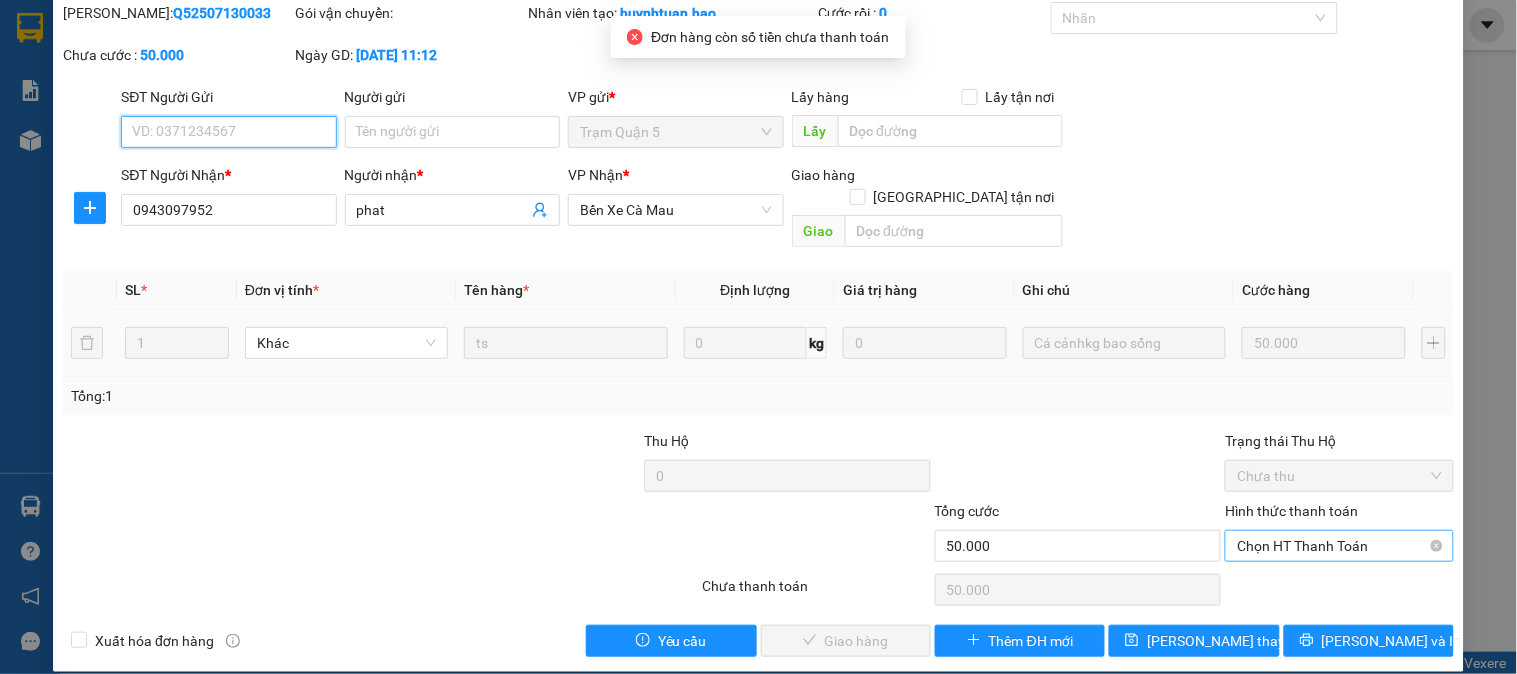 click on "Chọn HT Thanh Toán" at bounding box center (1339, 546) 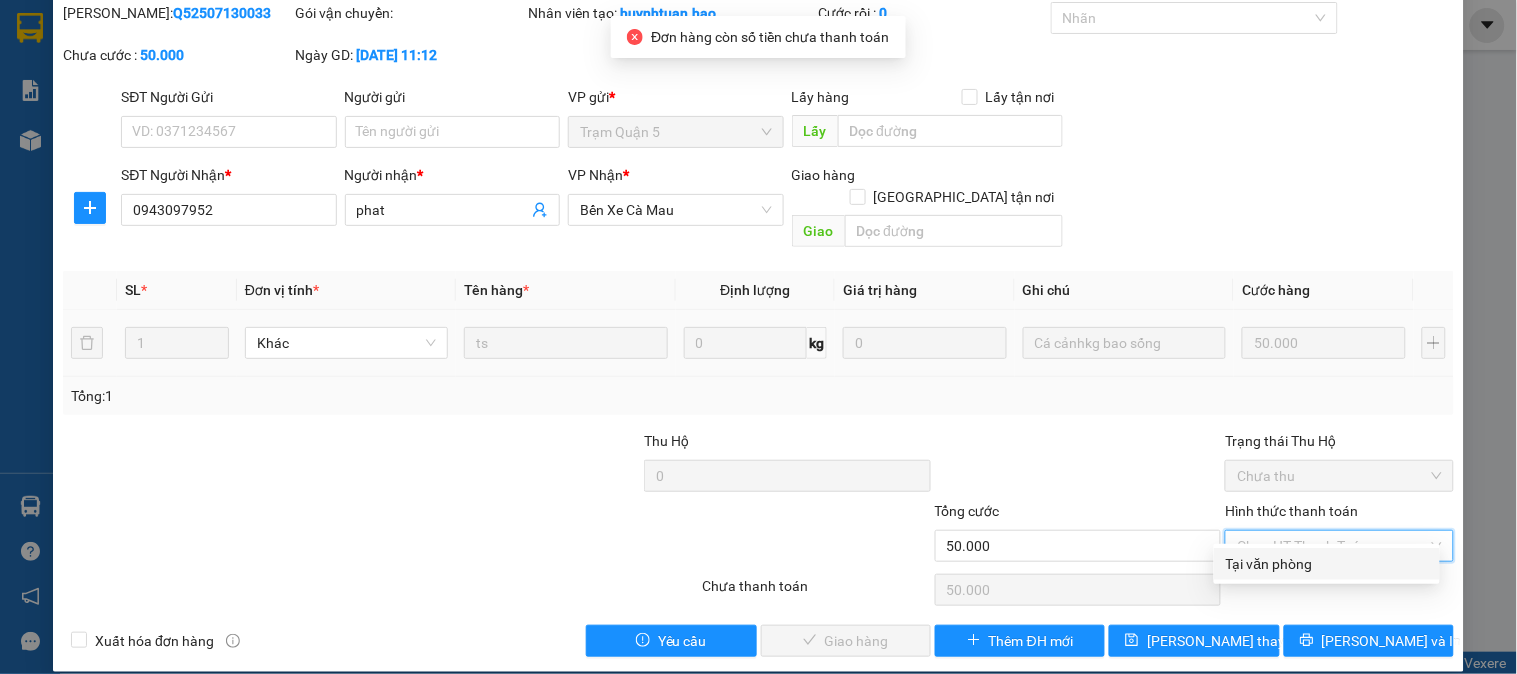 click on "Tại văn phòng" at bounding box center (1327, 564) 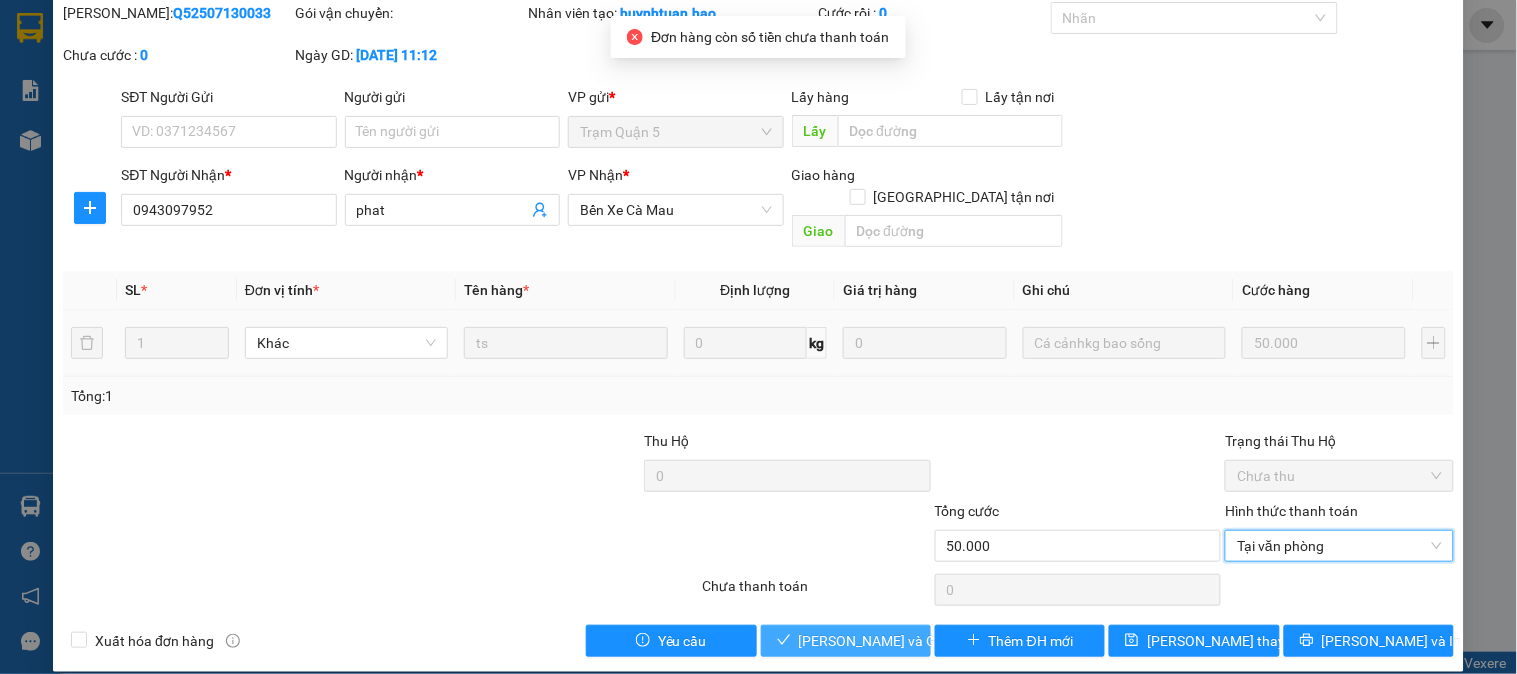 drag, startPoint x: 863, startPoint y: 614, endPoint x: 942, endPoint y: 543, distance: 106.21676 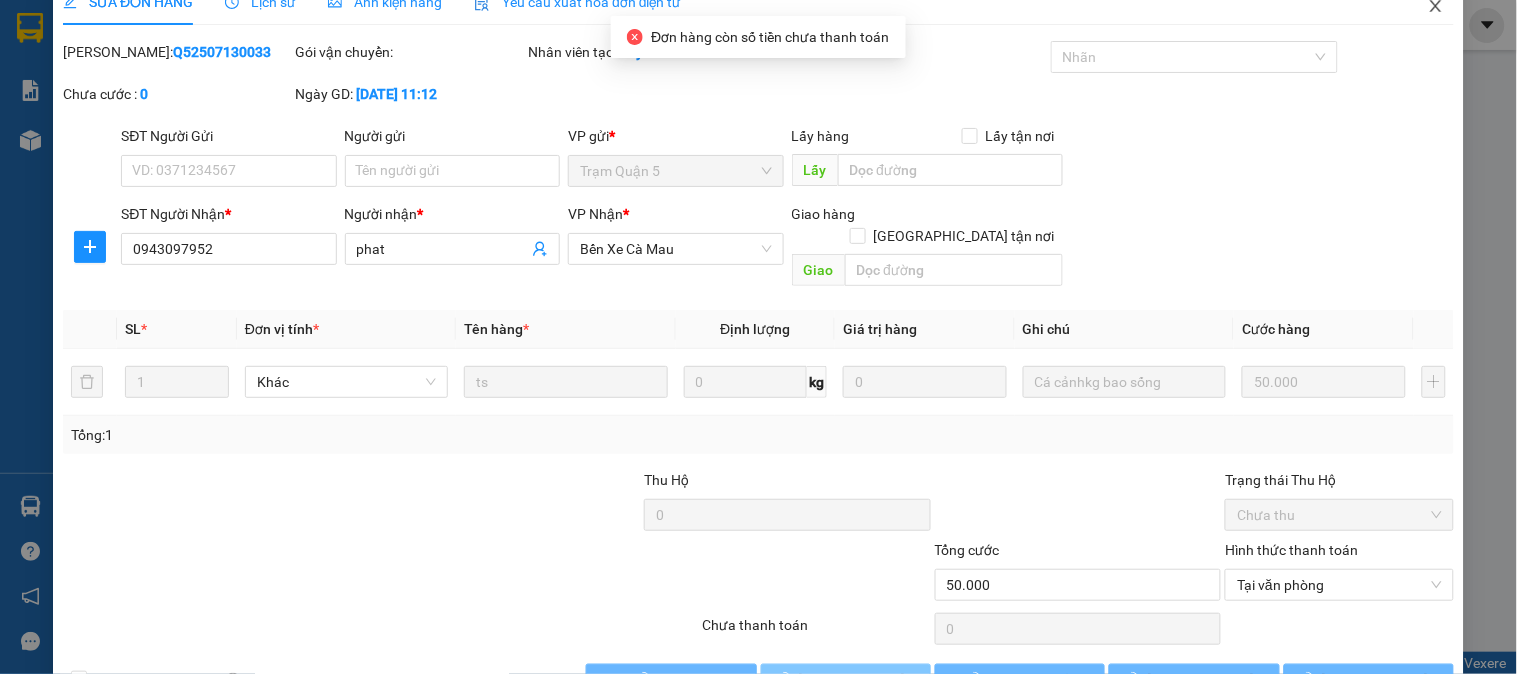 scroll, scrollTop: 0, scrollLeft: 0, axis: both 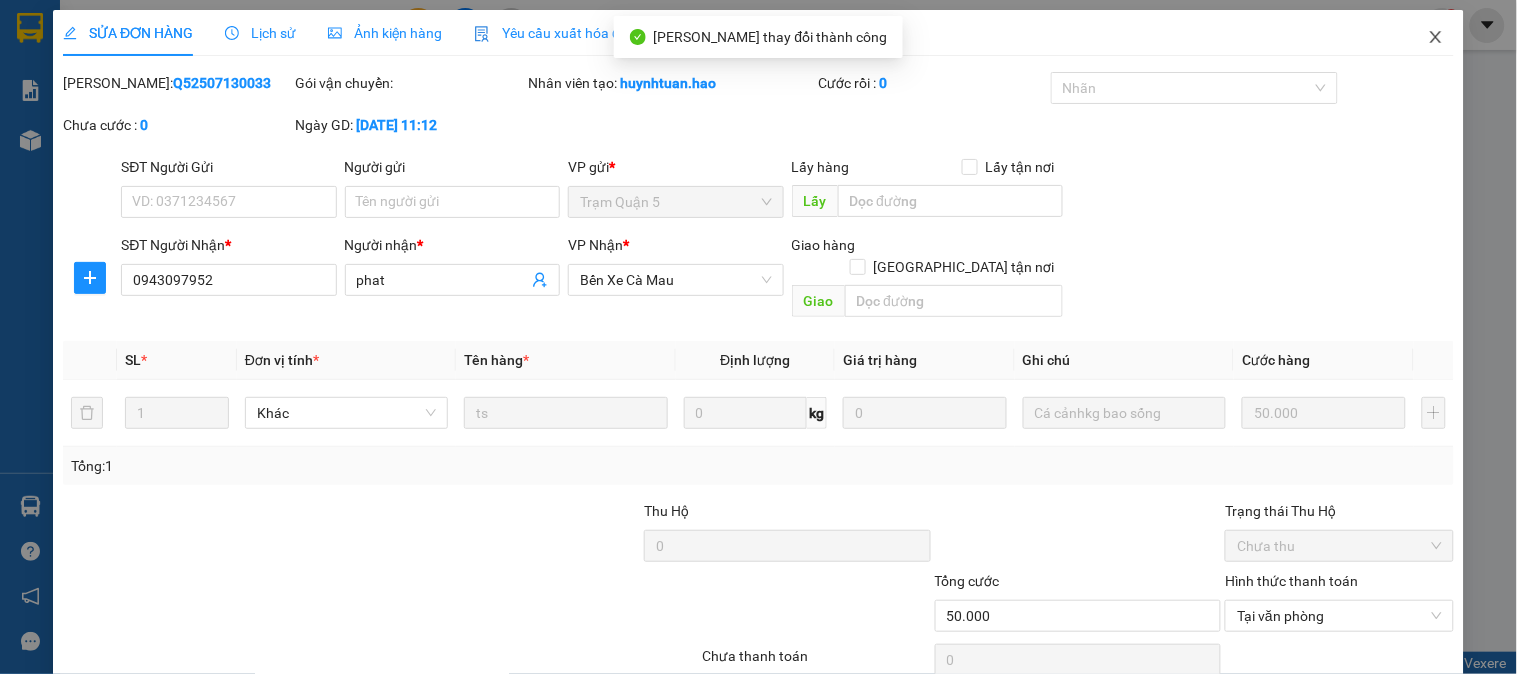 click at bounding box center [1436, 38] 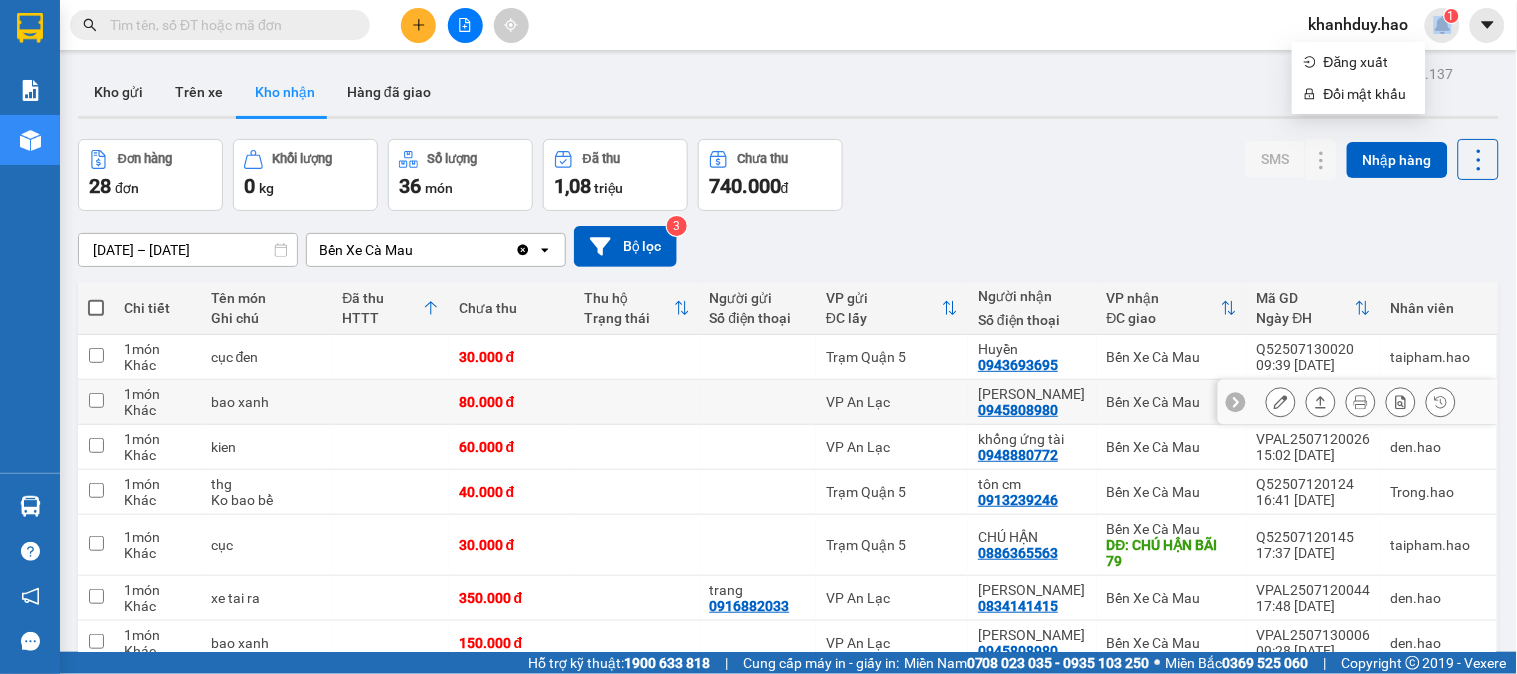 click at bounding box center (1321, 402) 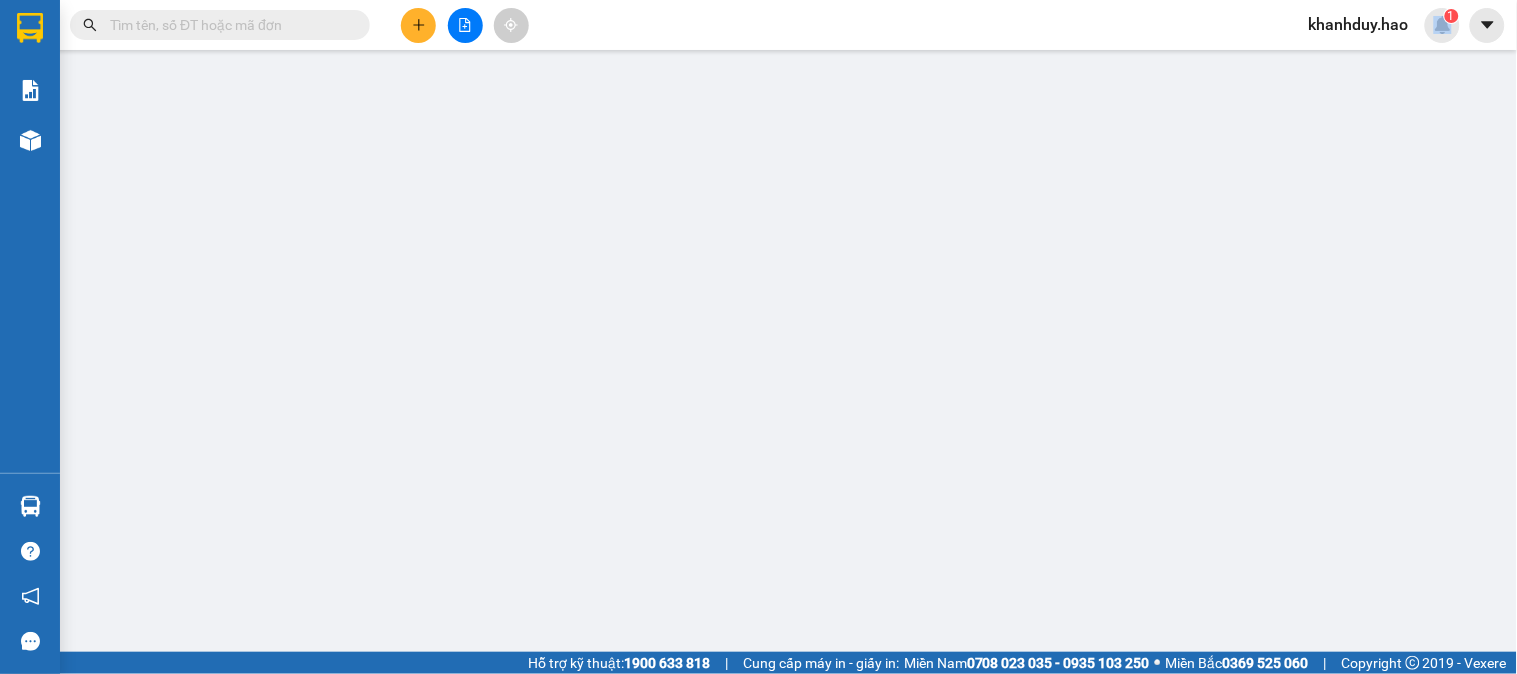 type on "0945808980" 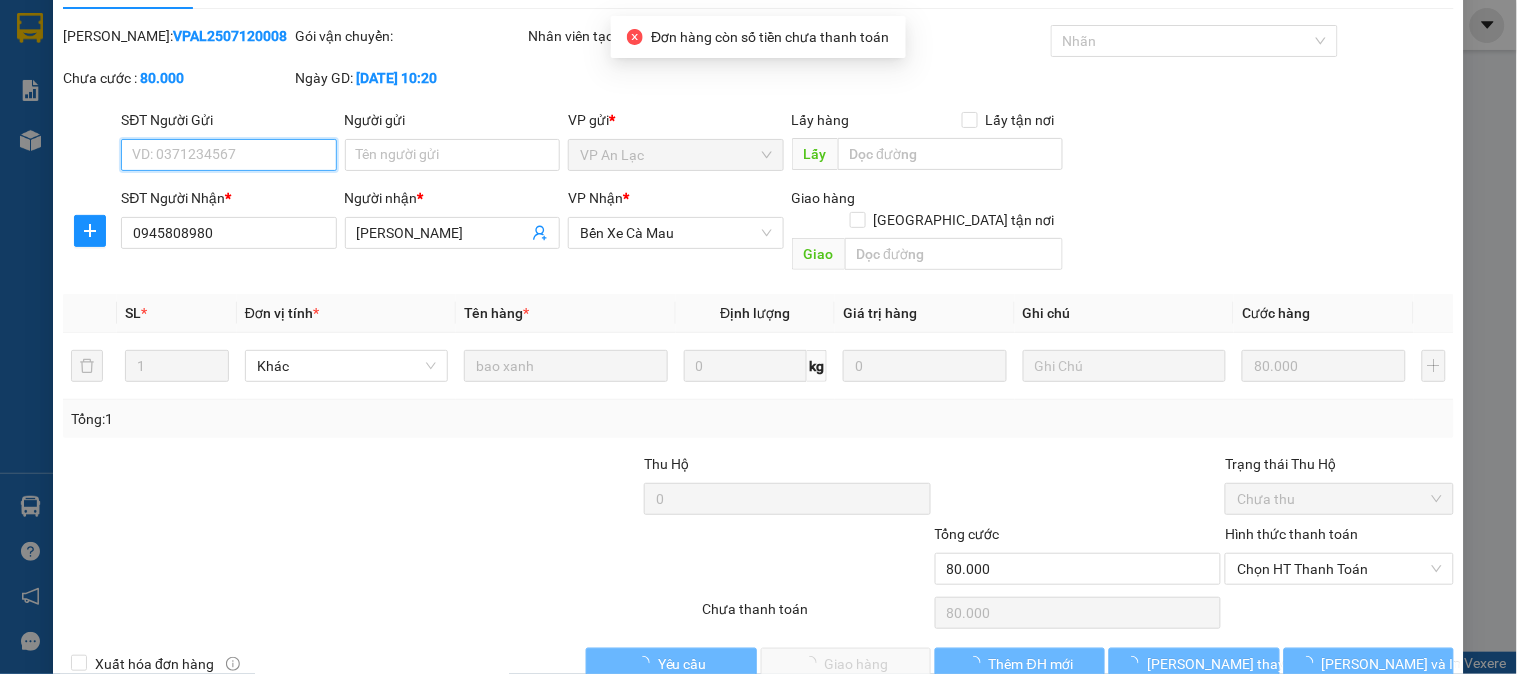 scroll, scrollTop: 70, scrollLeft: 0, axis: vertical 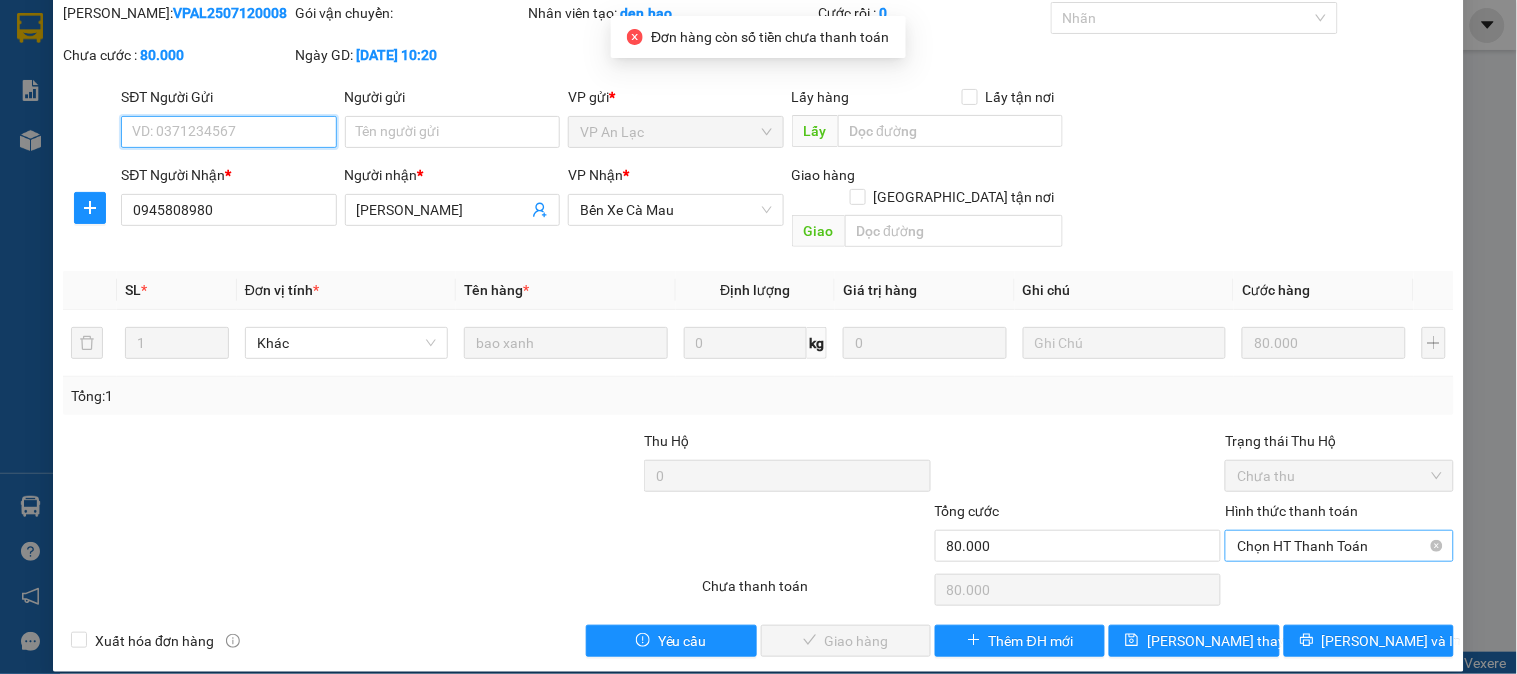 click on "Chọn HT Thanh Toán" at bounding box center (1339, 546) 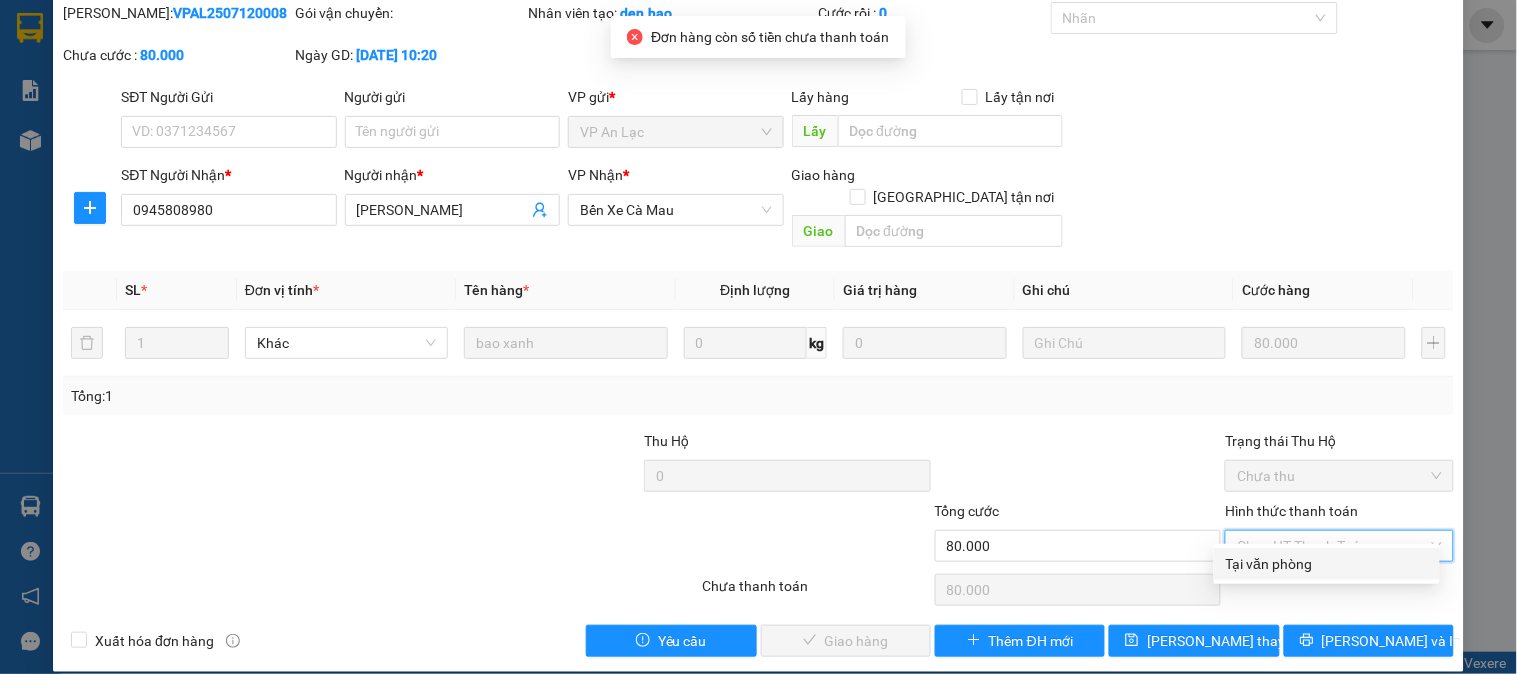 click on "Tại văn phòng" at bounding box center [1327, 564] 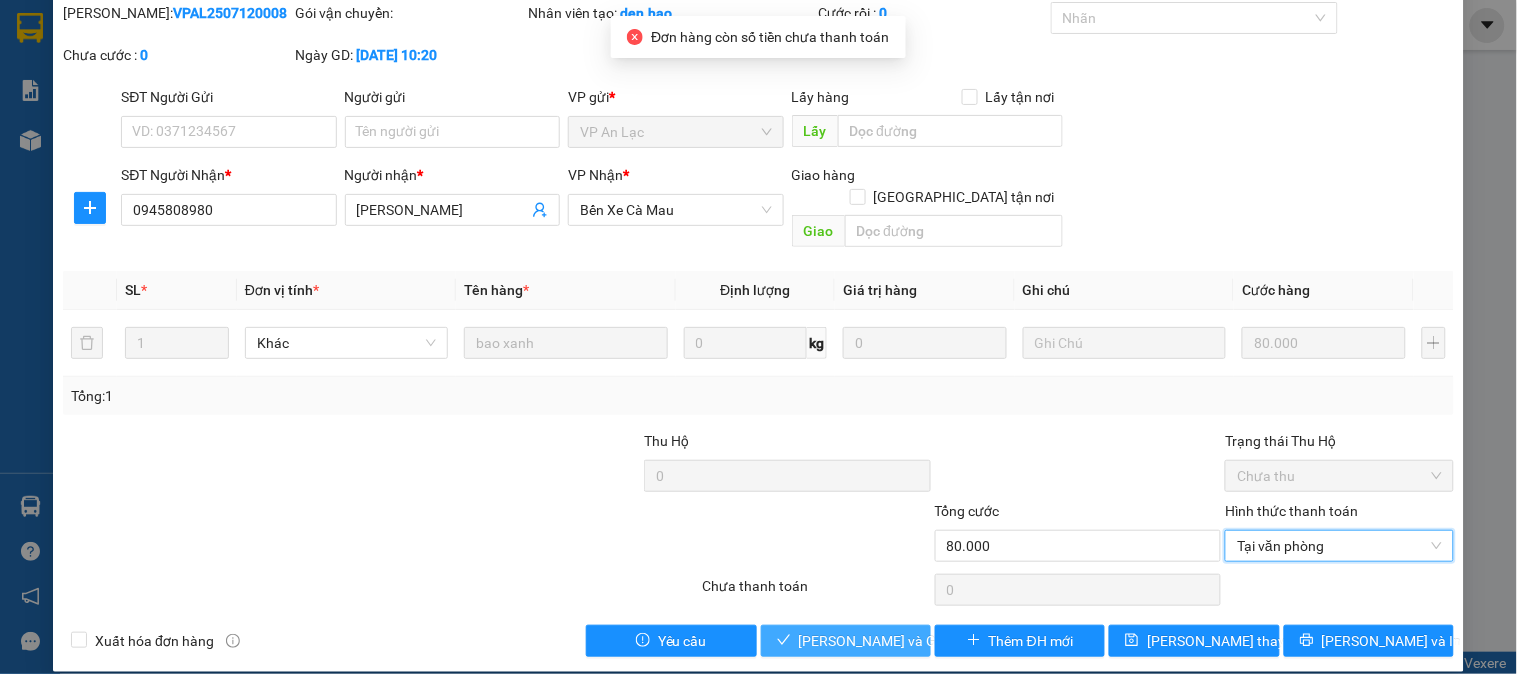 click on "Lưu và Giao hàng" at bounding box center (895, 641) 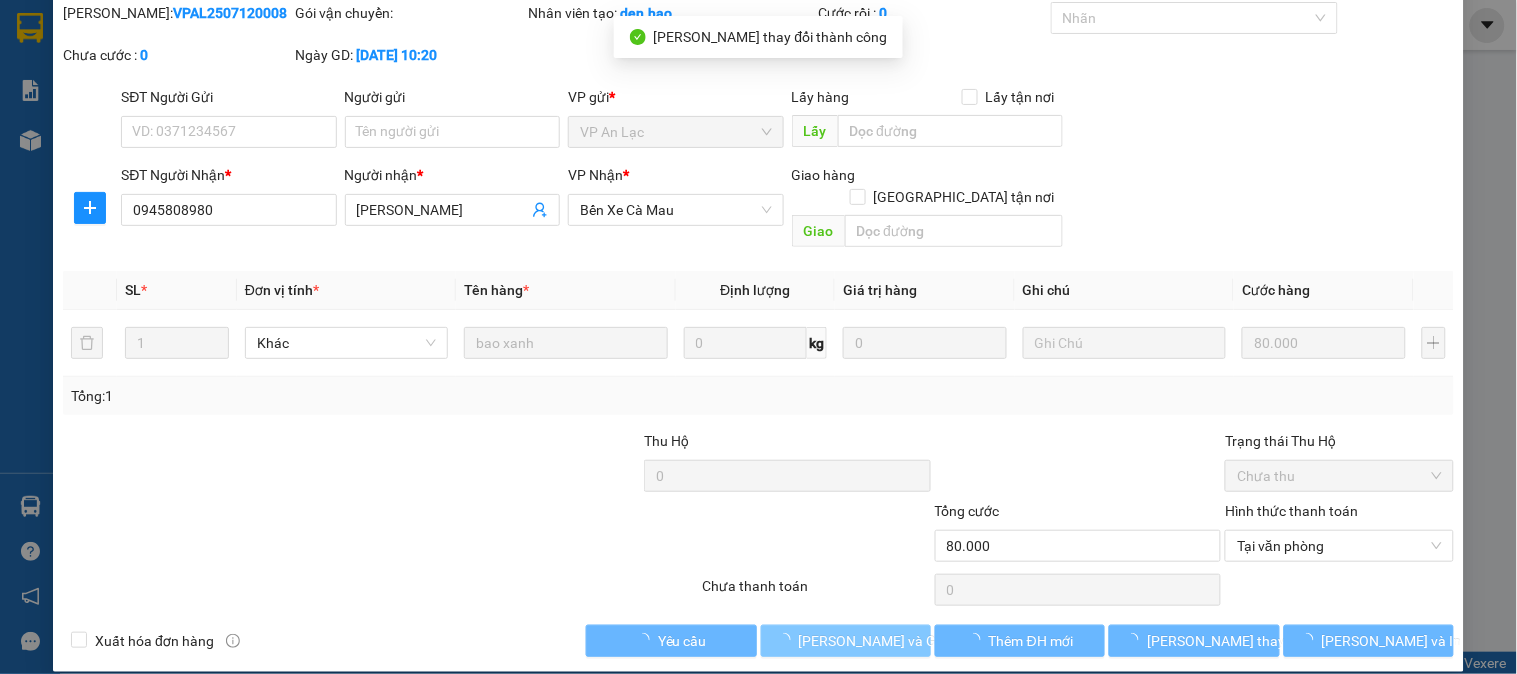 scroll, scrollTop: 0, scrollLeft: 0, axis: both 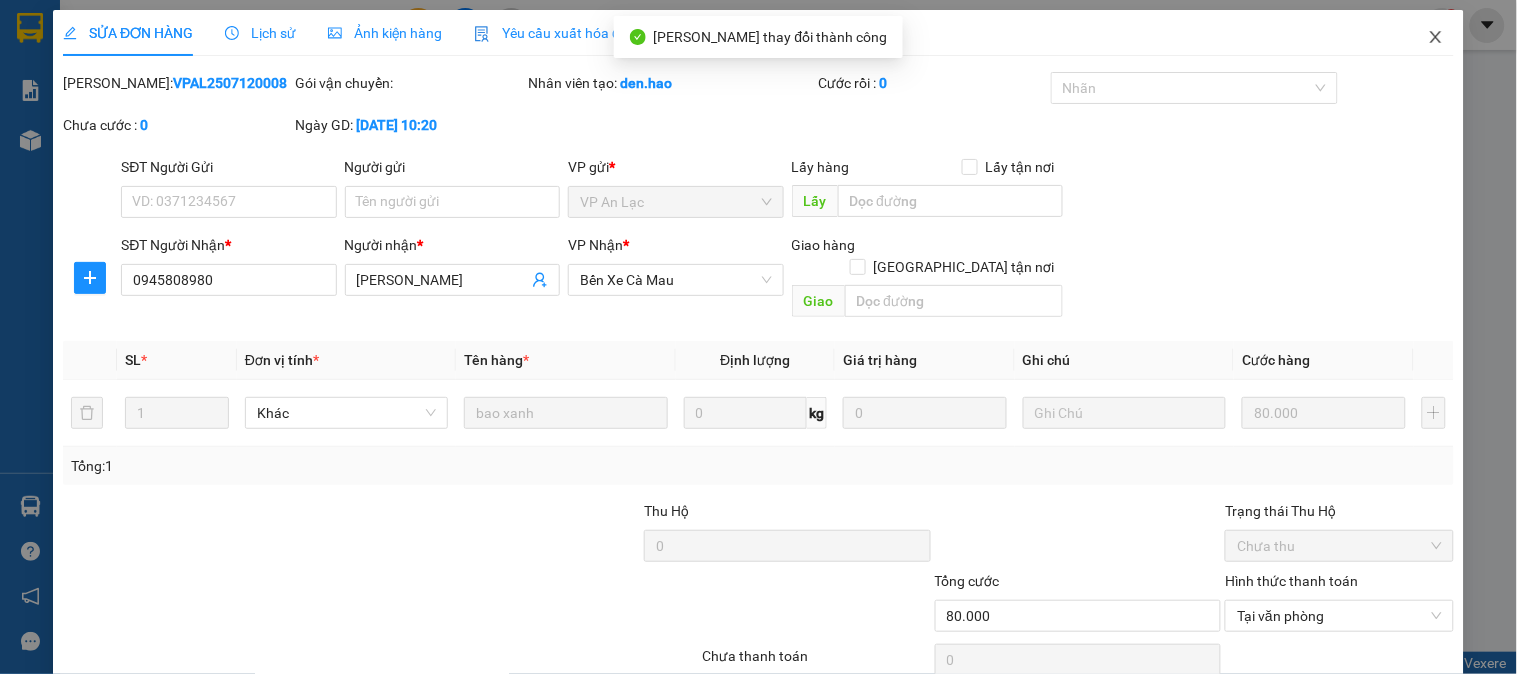 click at bounding box center (1436, 38) 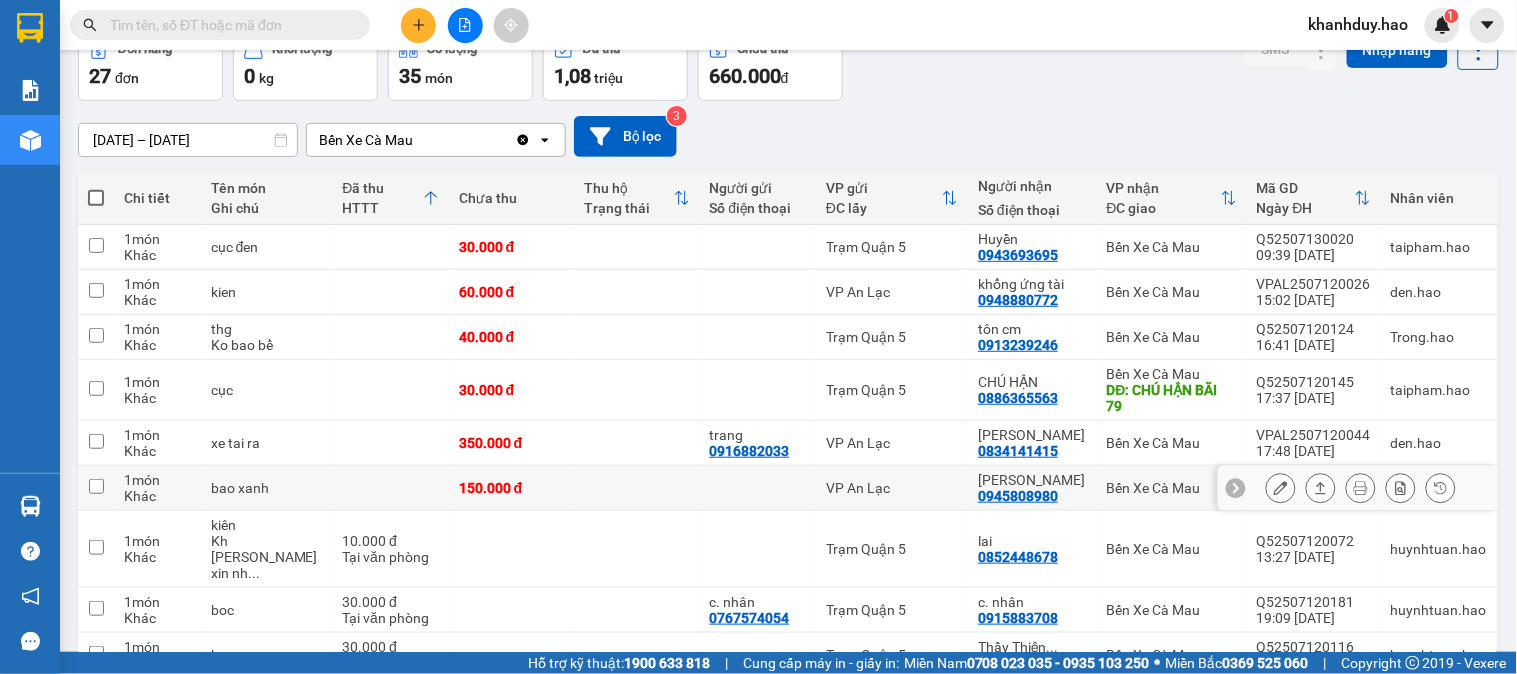 scroll, scrollTop: 111, scrollLeft: 0, axis: vertical 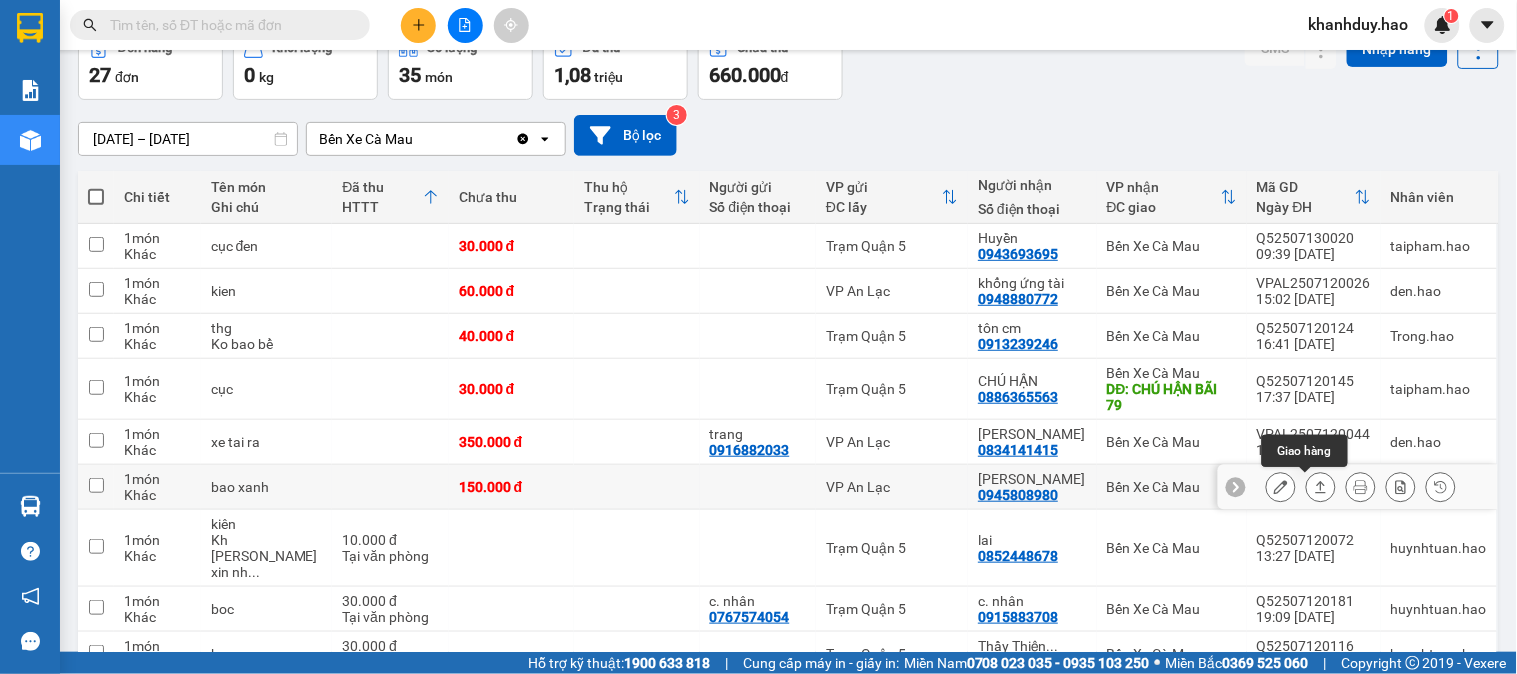 click 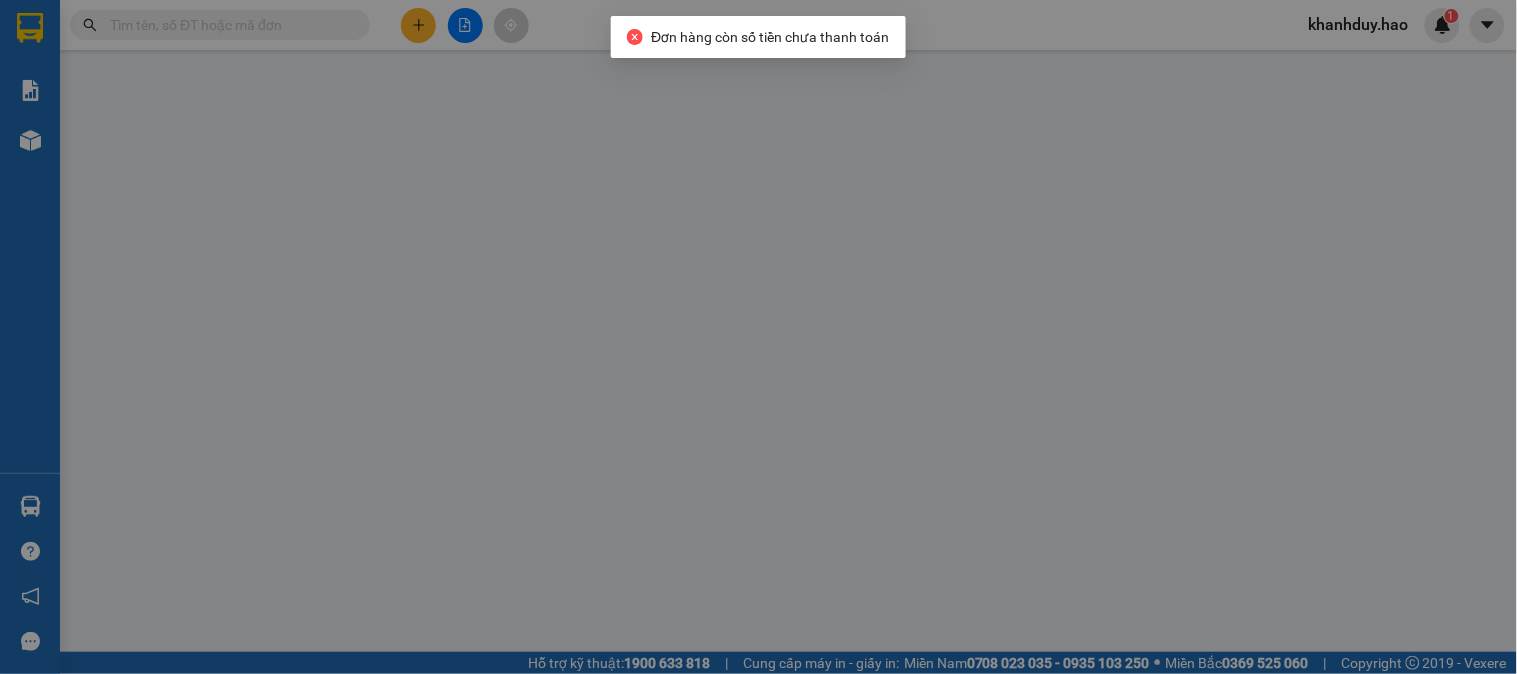 type on "0945808980" 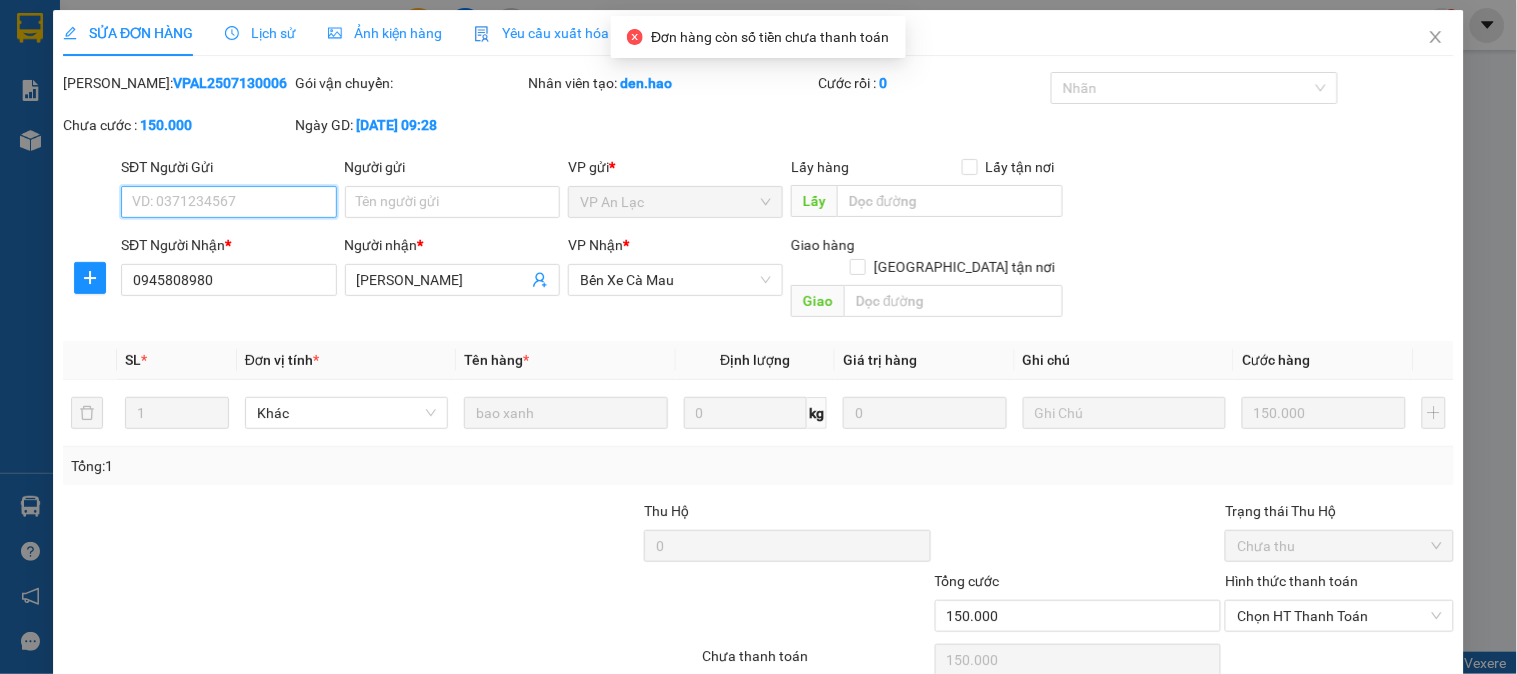 scroll, scrollTop: 0, scrollLeft: 0, axis: both 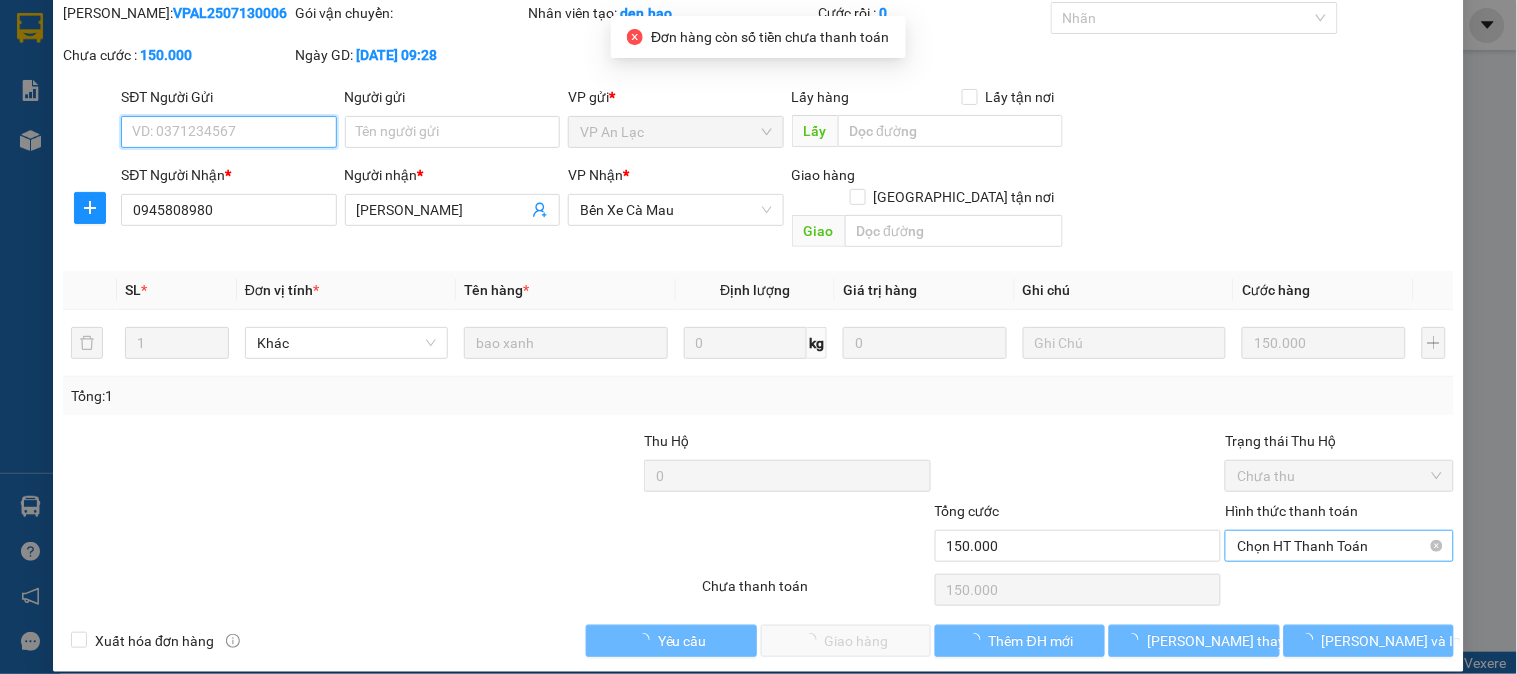 click on "Chọn HT Thanh Toán" at bounding box center [1339, 546] 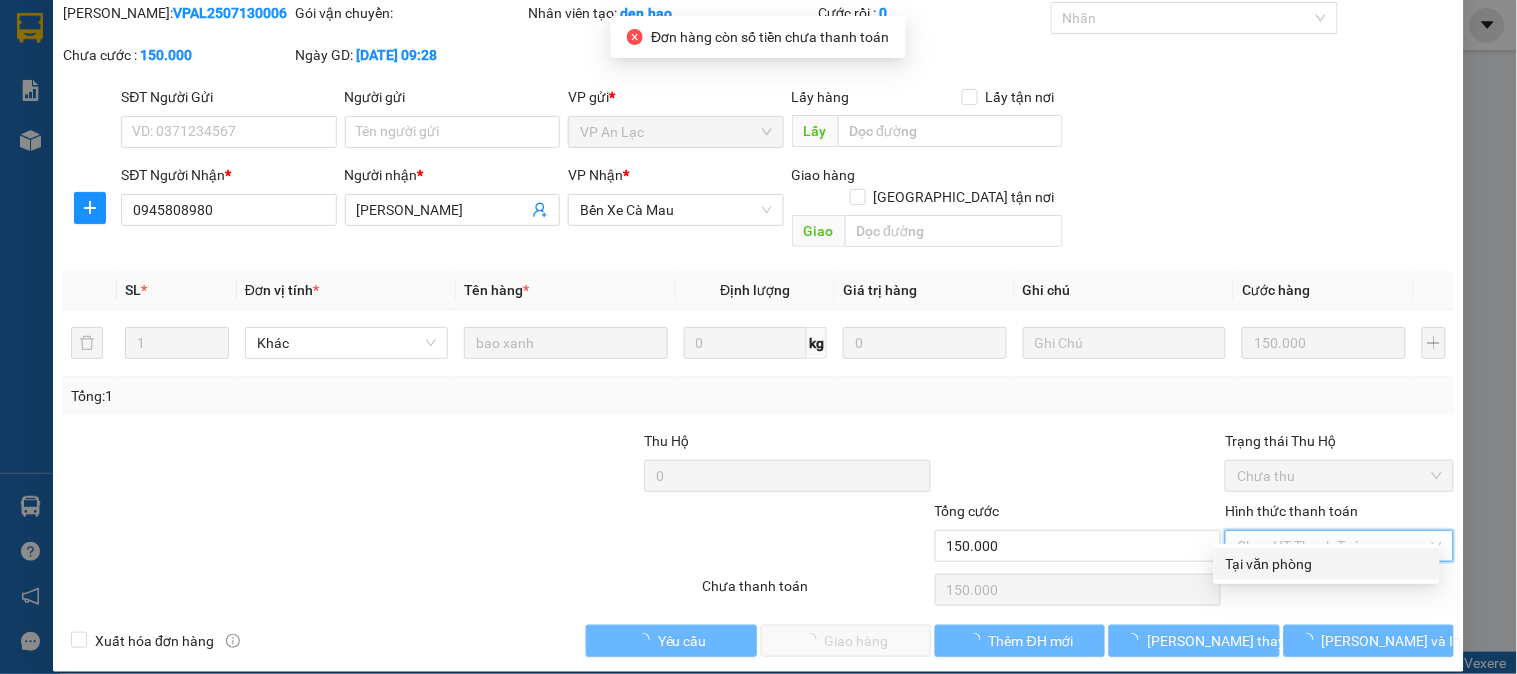 click on "Tại văn phòng" at bounding box center (1327, 564) 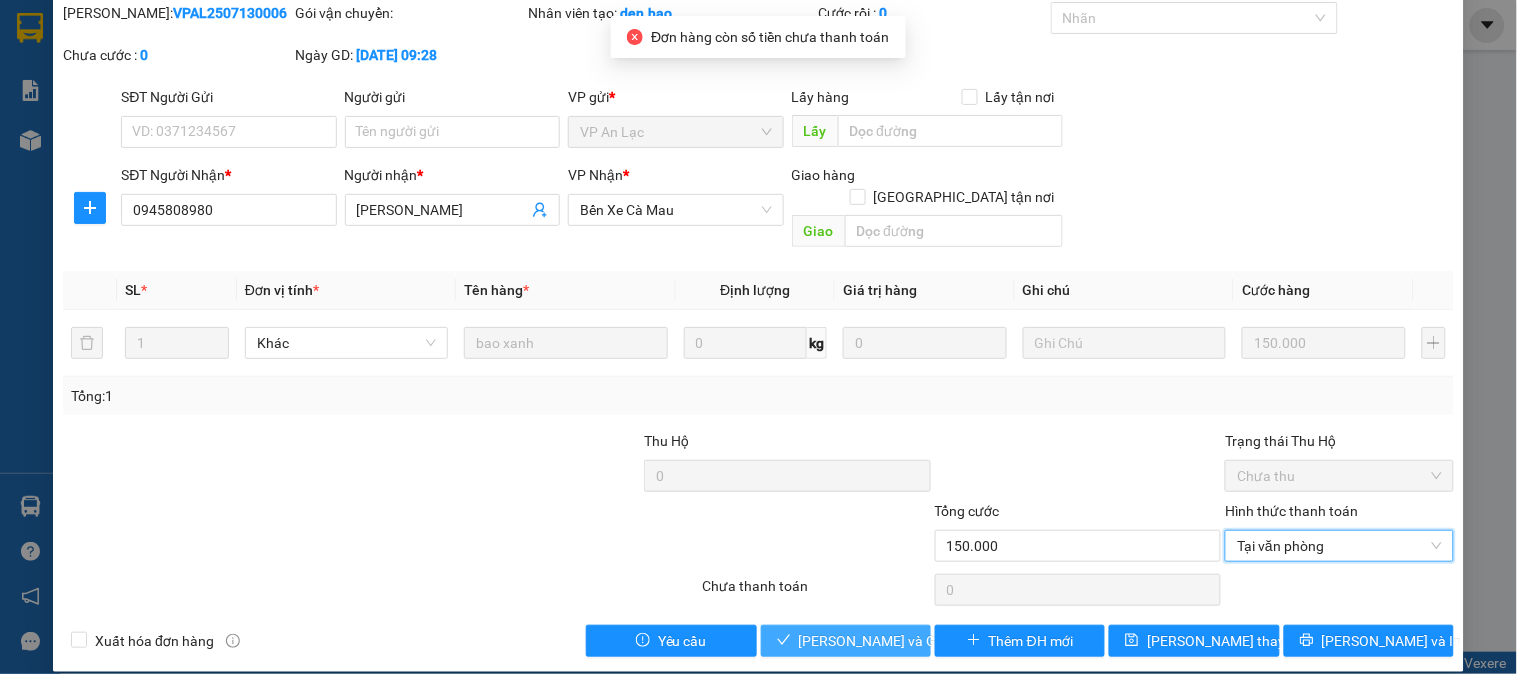 click on "Lưu và Giao hàng" at bounding box center [895, 641] 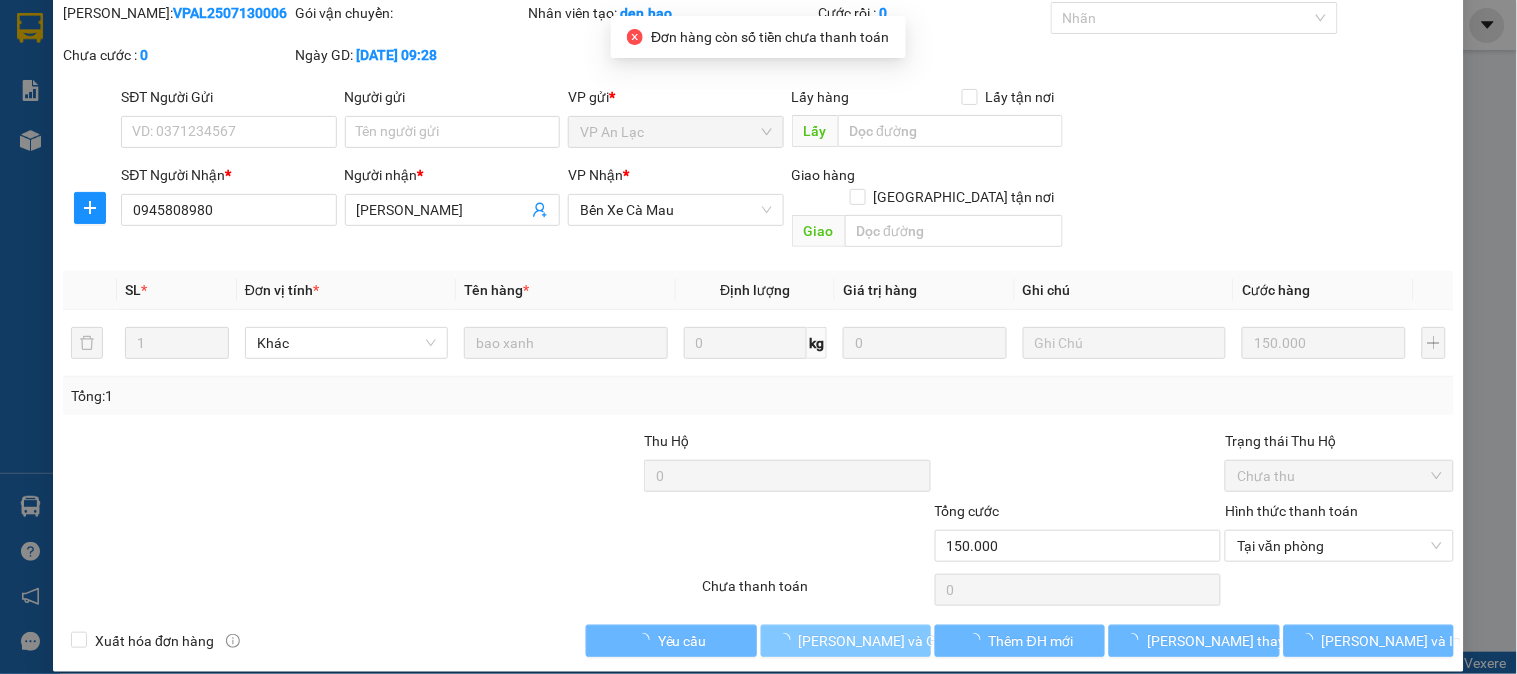 scroll, scrollTop: 0, scrollLeft: 0, axis: both 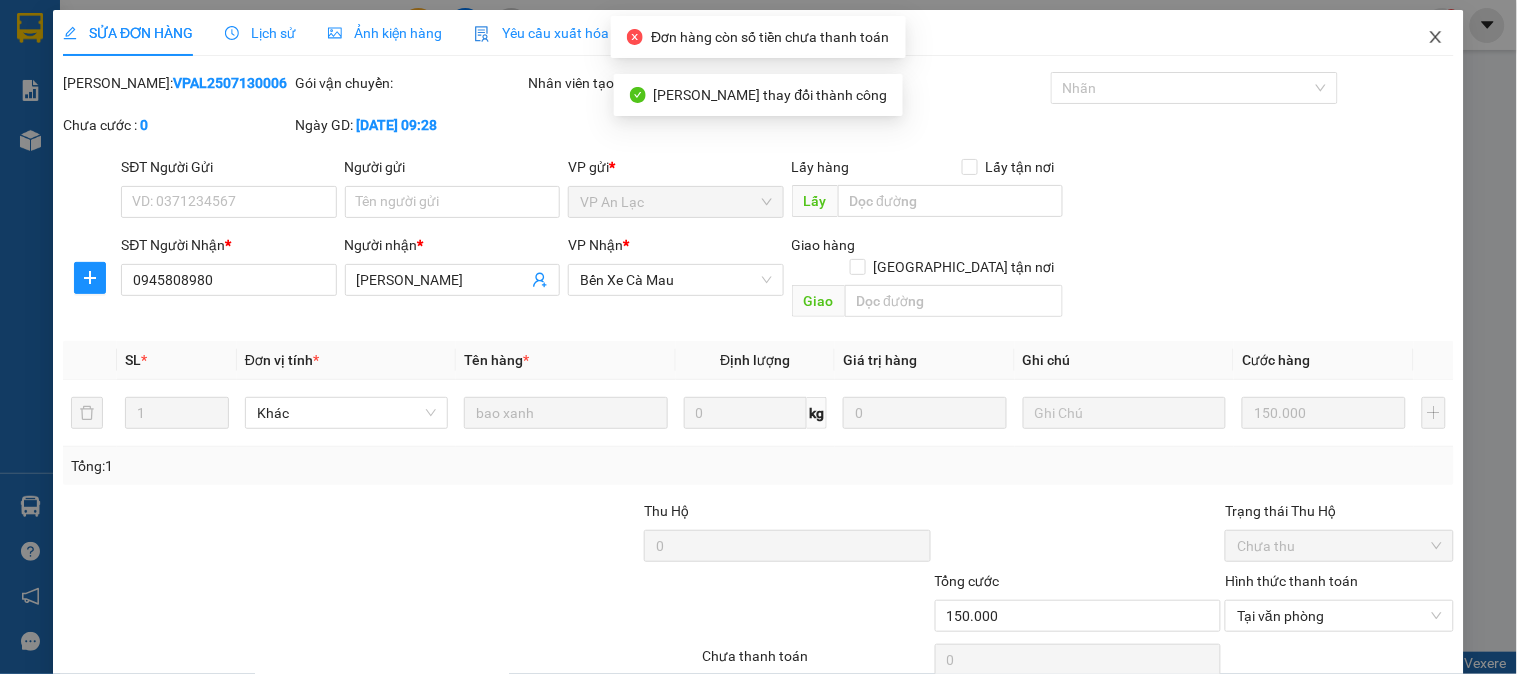 click at bounding box center [1436, 38] 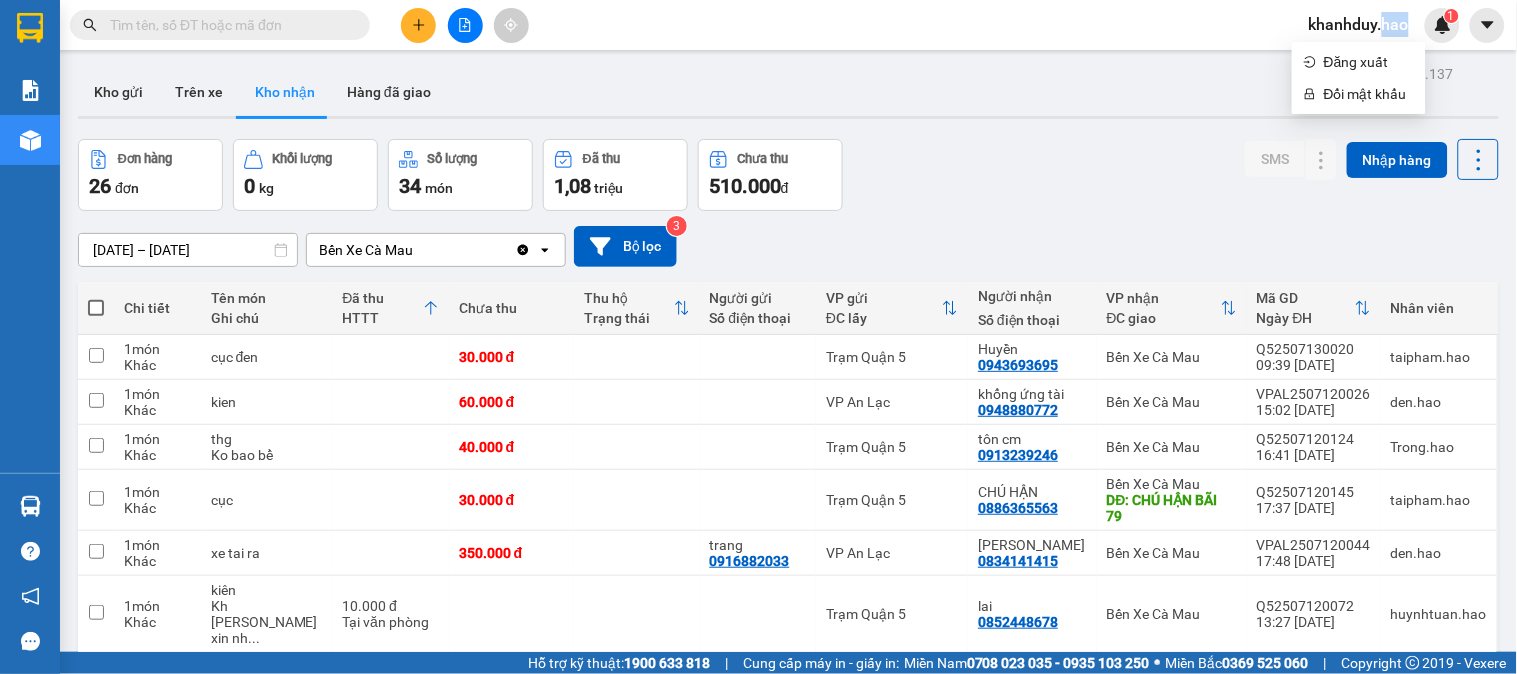 click on "ver  1.8.137 Kho gửi Trên xe Kho nhận Hàng đã giao Đơn hàng 26 đơn Khối lượng 0 kg Số lượng 34 món Đã thu 1,08   triệu Chưa thu 510.000  đ SMS Nhập hàng 13/07/2025 – 13/07/2025 Press the down arrow key to interact with the calendar and select a date. Press the escape button to close the calendar. Selected date range is from 13/07/2025 to 13/07/2025. Bến Xe Cà Mau Clear value open Bộ lọc 3 Chi tiết Tên món Ghi chú Đã thu HTTT Chưa thu Thu hộ Trạng thái Người gửi Số điện thoại VP gửi ĐC lấy Người nhận Số điện thoại VP nhận ĐC giao Mã GD Ngày ĐH Nhân viên 1  món Khác cục đen 30.000 đ Trạm Quận 5 Huyền 0943693695 Bến Xe Cà Mau Q52507130020 09:39 13/07 taipham.hao 1  món Khác kien 60.000 đ VP An Lạc khổng ứng tài 0948880772 Bến Xe Cà Mau VPAL2507120026 15:02 12/07 den.hao 1  món Khác thg Ko bao bể 40.000 đ Trạm Quận 5 tôn cm  0913239246 Bến Xe Cà Mau Q52507120124 16:41 12/07 1  món" at bounding box center [788, 858] 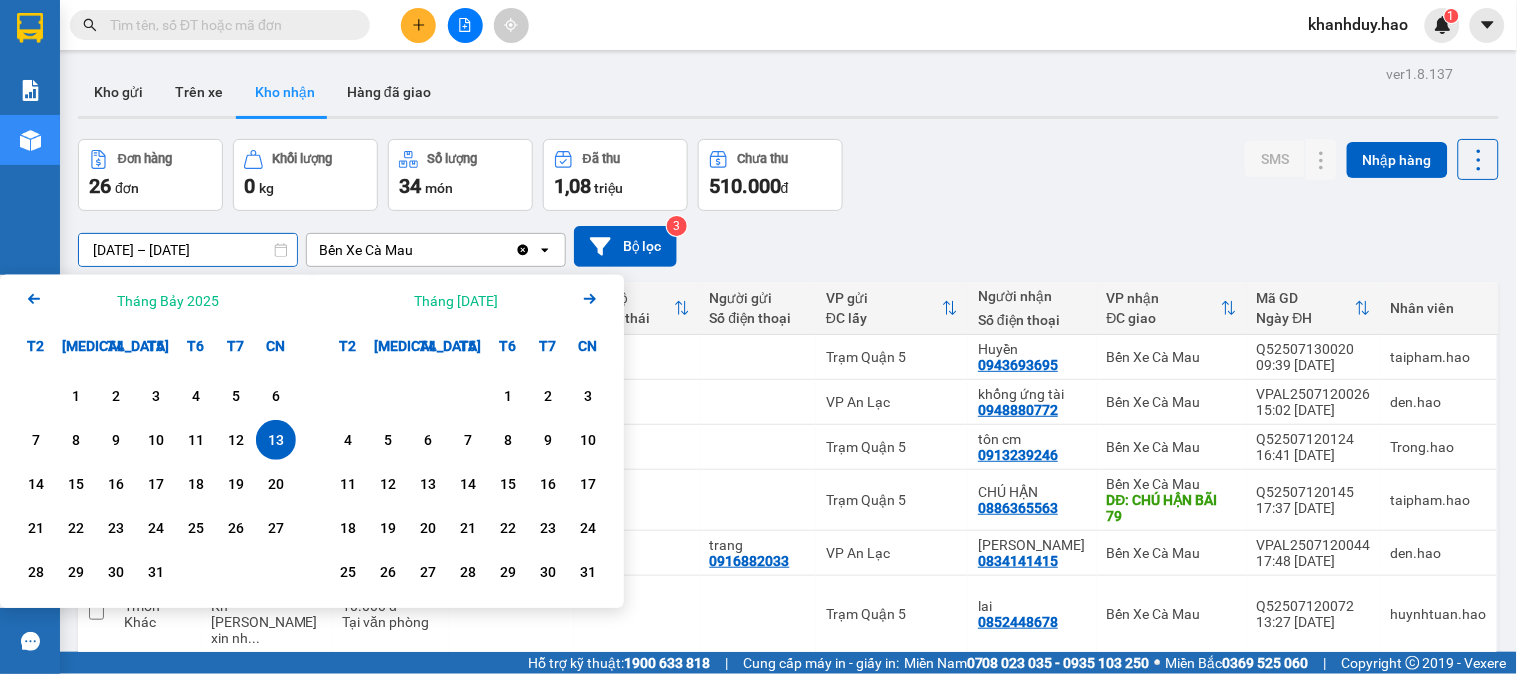 click on "13" at bounding box center [276, 440] 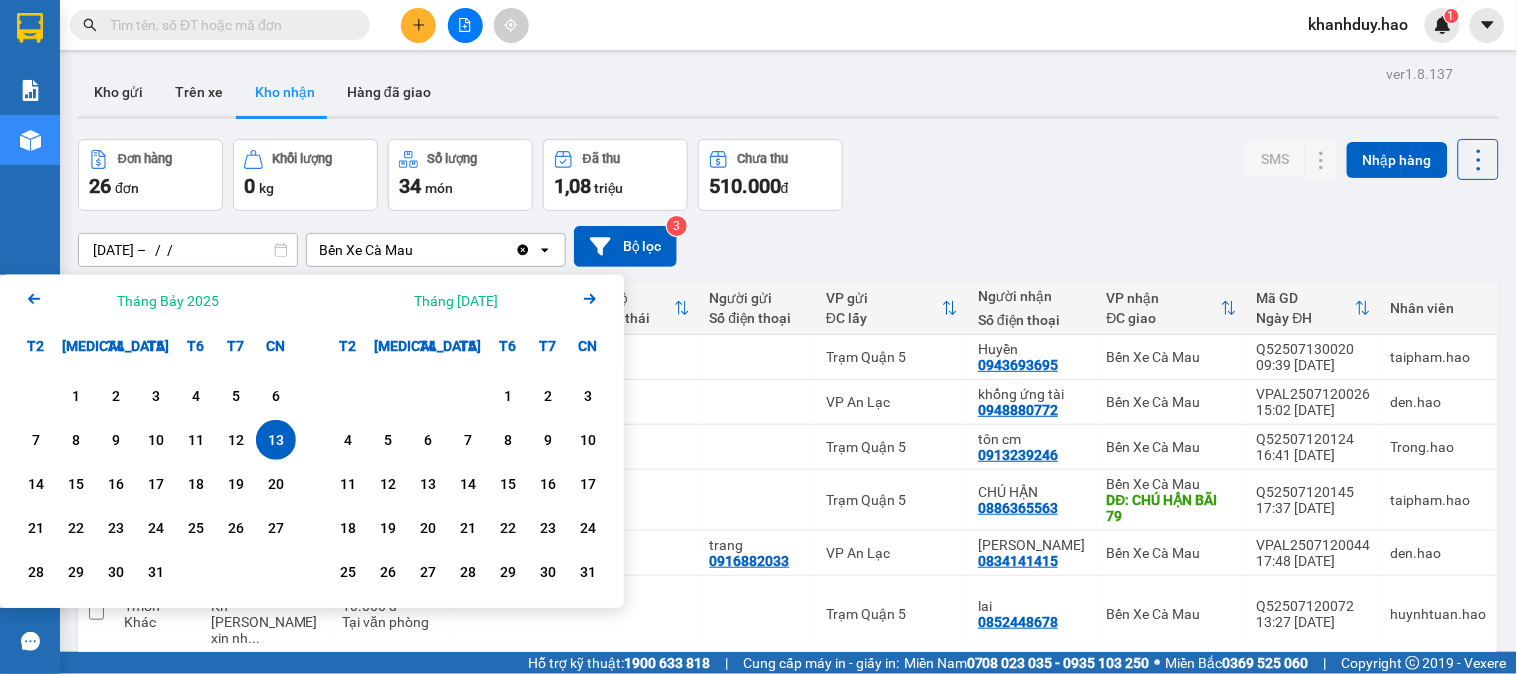 click on "12" at bounding box center (236, 440) 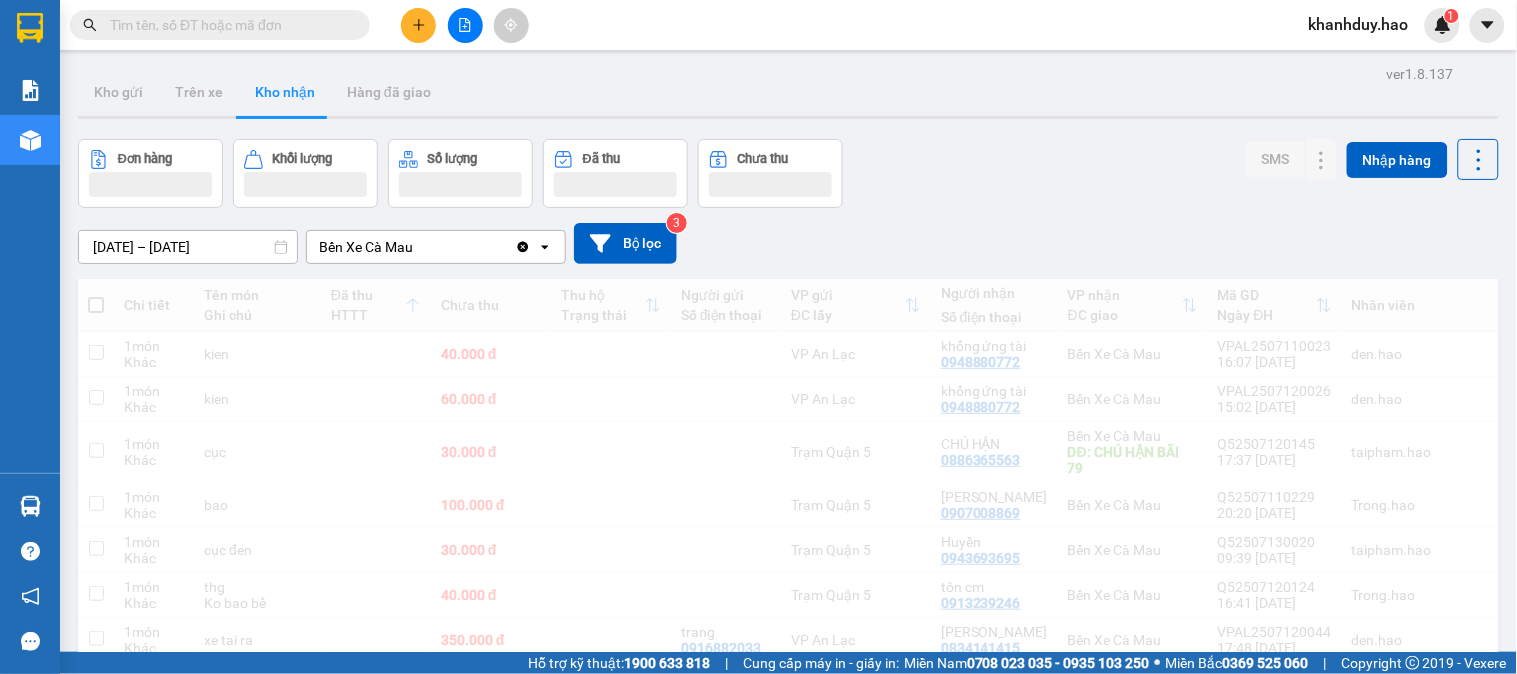 click on "12/07/2025 – 13/07/2025" at bounding box center (188, 247) 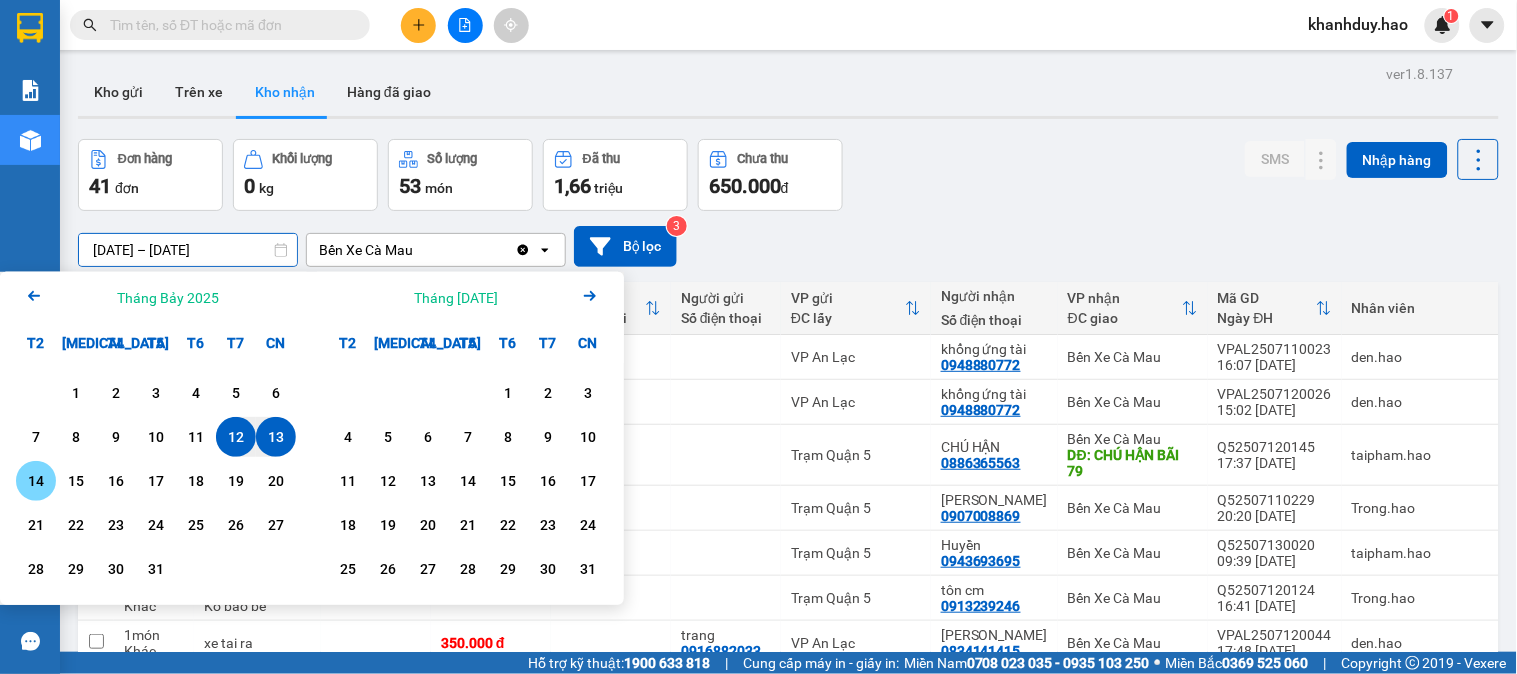 click on "14" at bounding box center [36, 481] 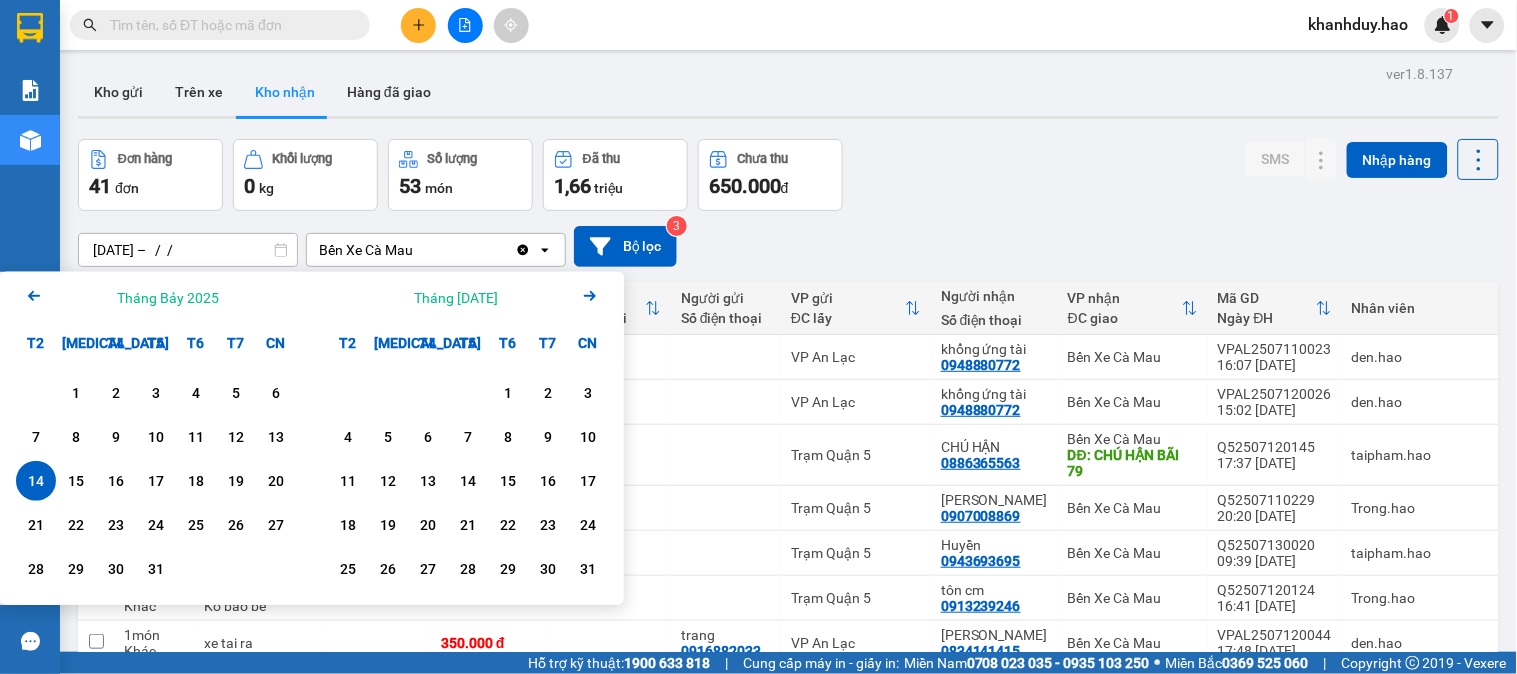 click on "14" at bounding box center (36, 481) 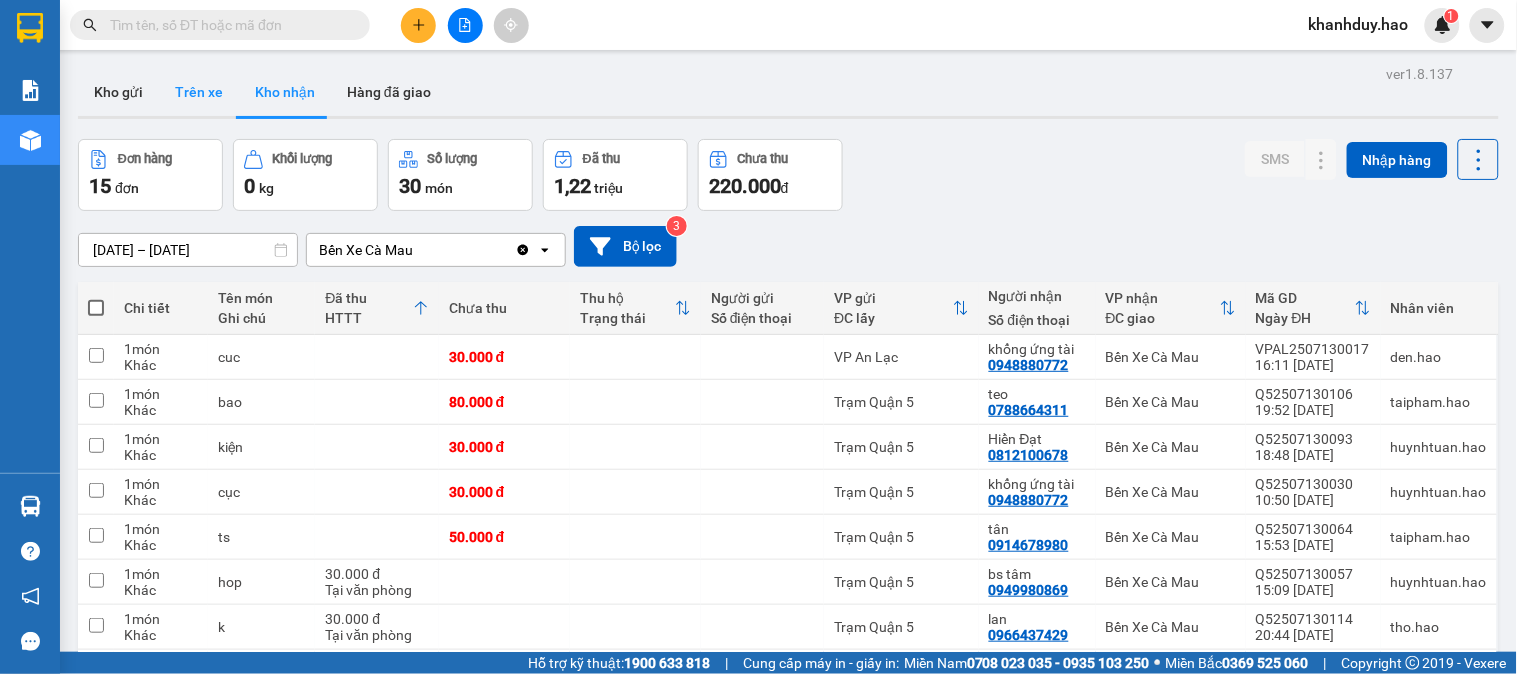 click on "Trên xe" at bounding box center [199, 92] 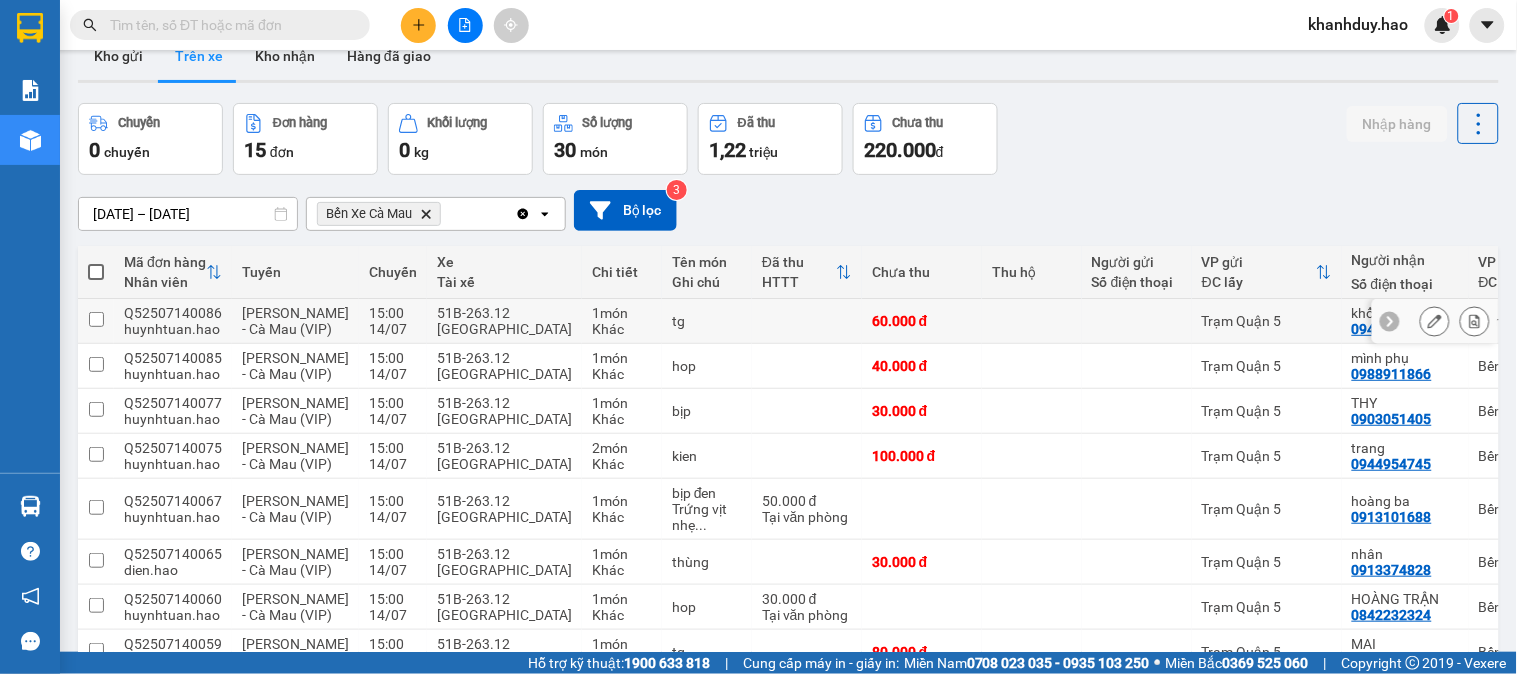 scroll, scrollTop: 0, scrollLeft: 0, axis: both 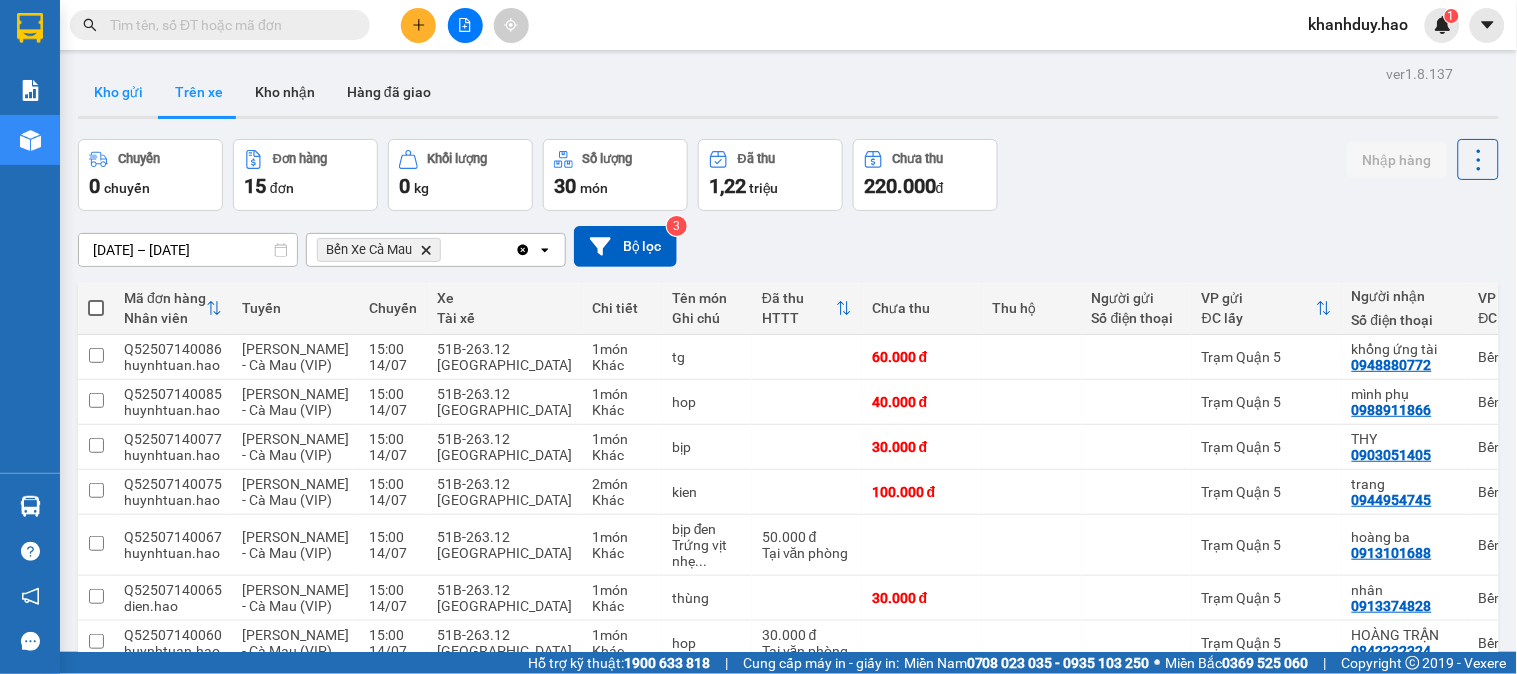 click on "Kho gửi" at bounding box center (118, 92) 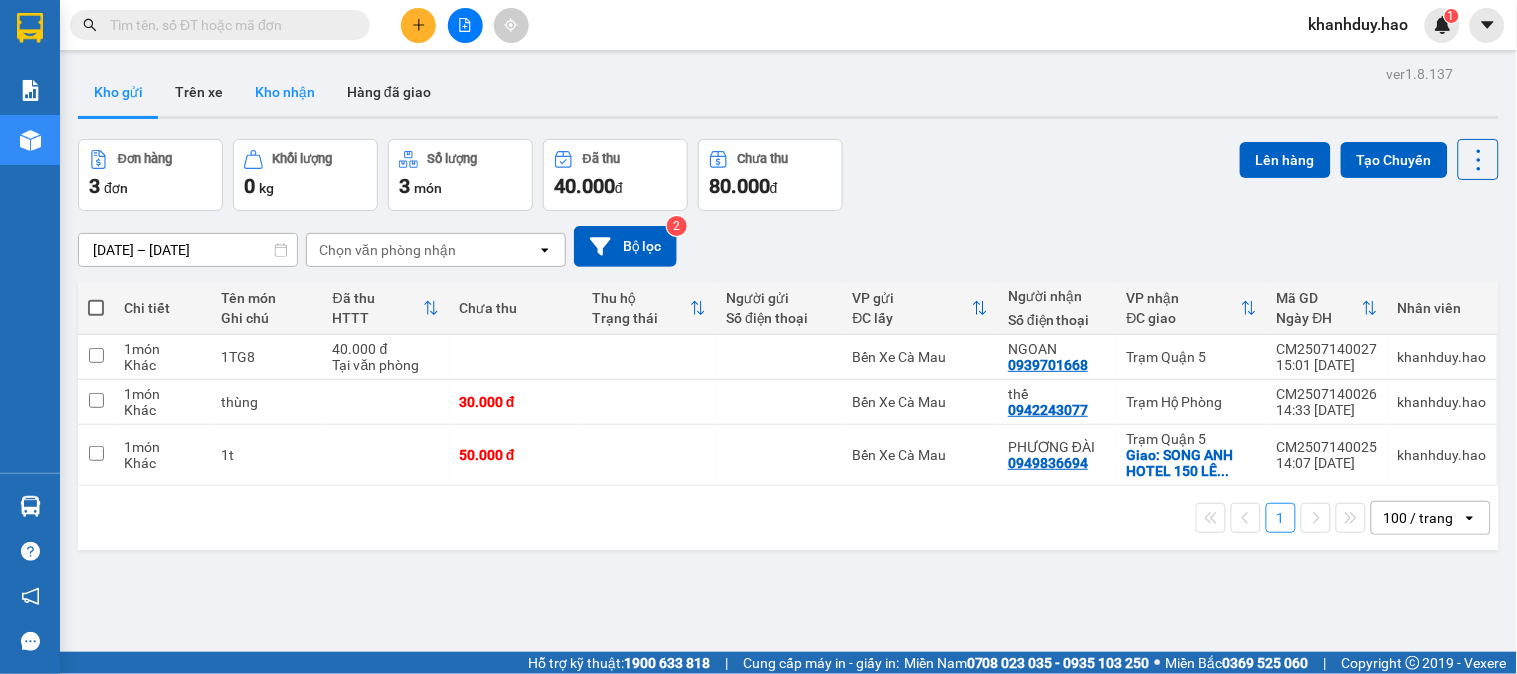 click on "Kho nhận" at bounding box center [285, 92] 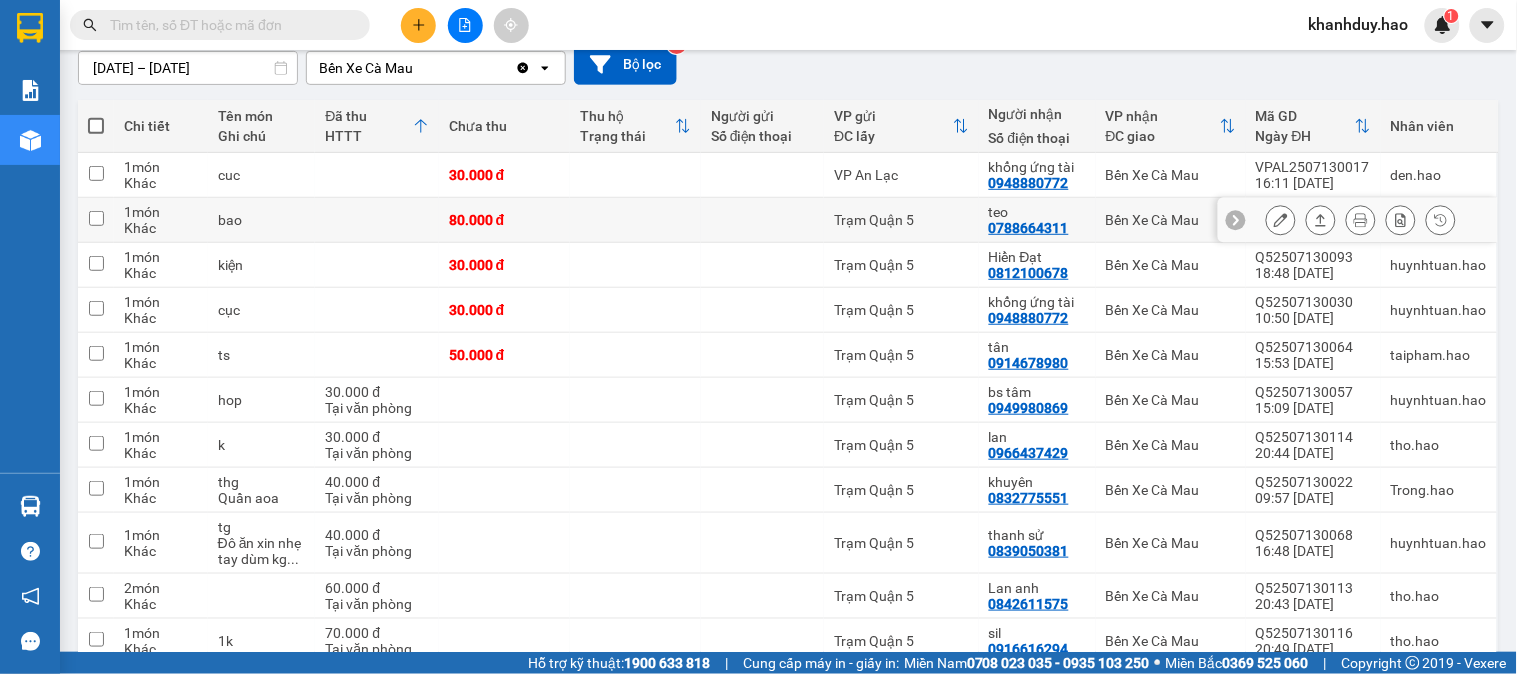 scroll, scrollTop: 0, scrollLeft: 0, axis: both 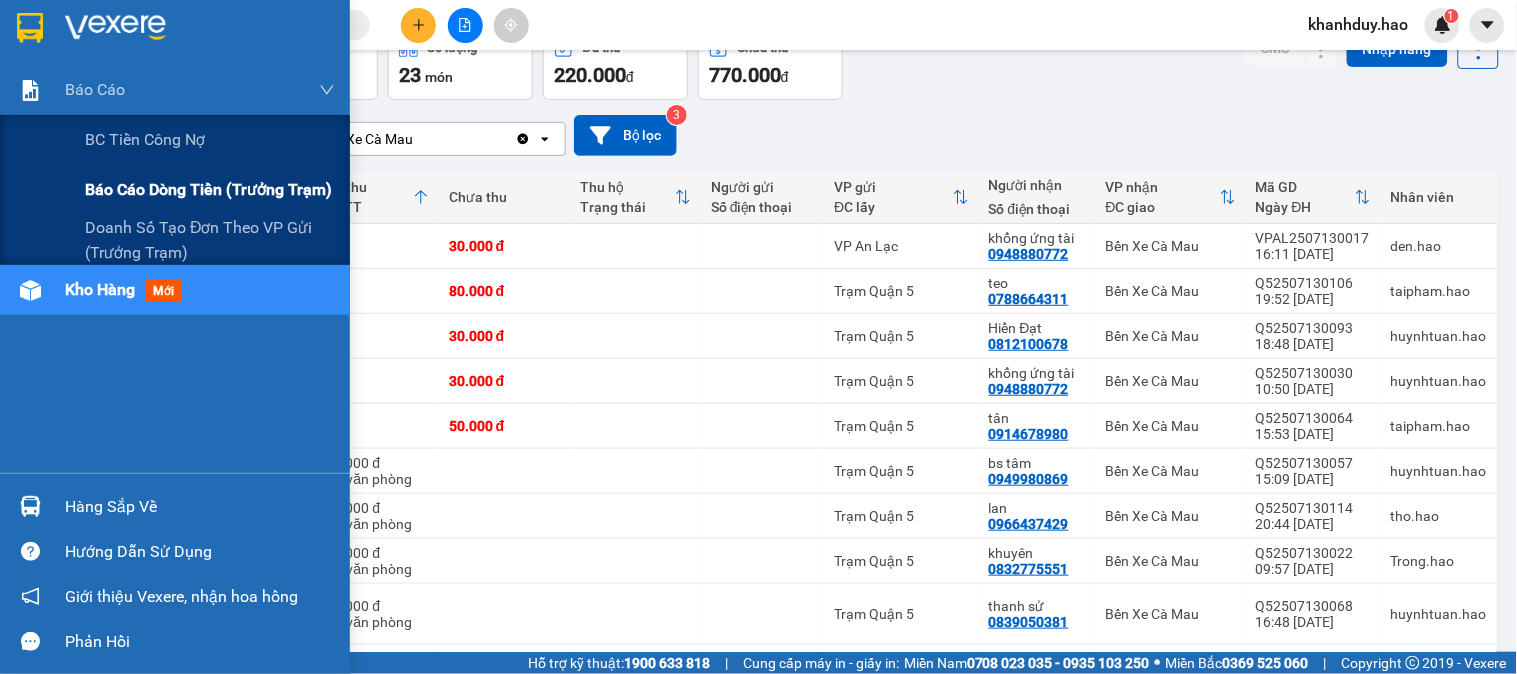 click on "Báo cáo dòng tiền (trưởng trạm)" at bounding box center [208, 189] 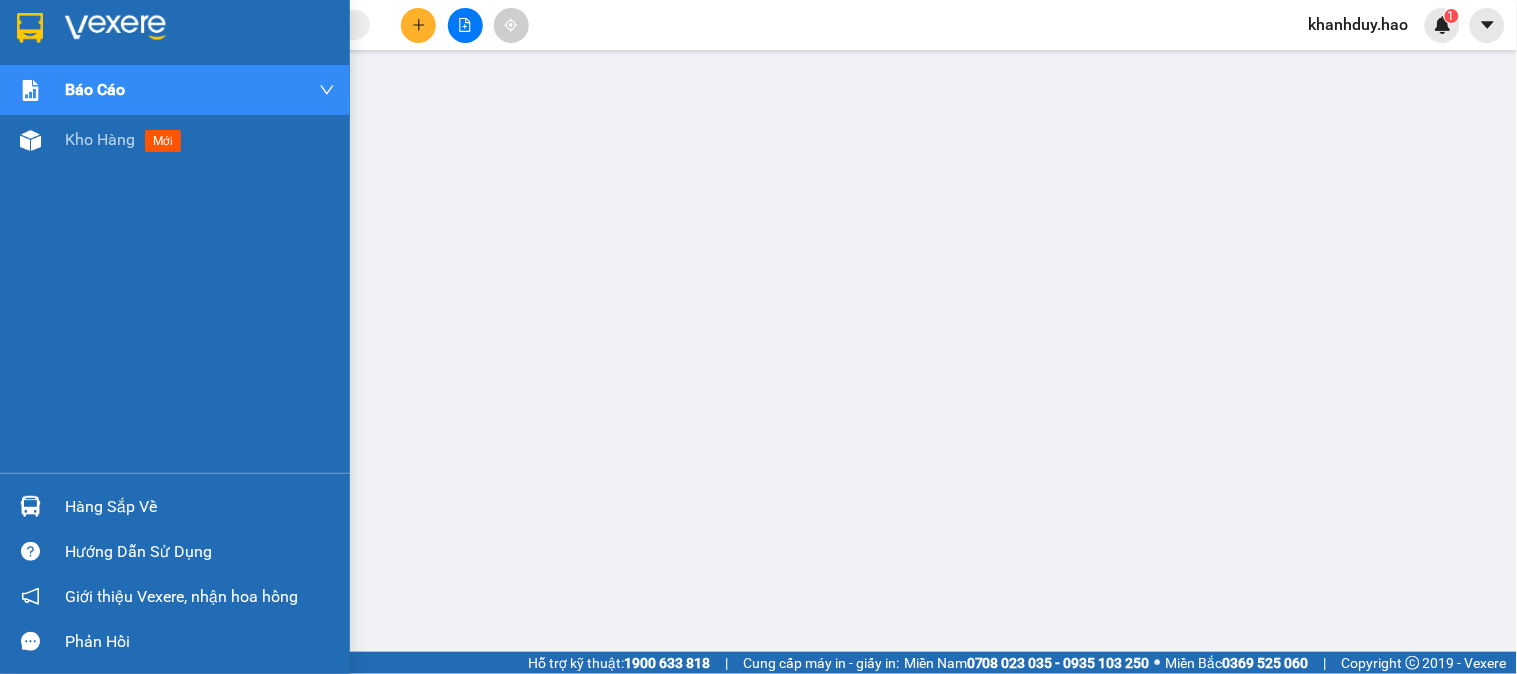 click on "Báo cáo BC tiền công nợ Báo cáo dòng tiền (trưởng trạm) Doanh số tạo đơn theo VP gửi (trưởng trạm)     Kho hàng mới" at bounding box center (175, 269) 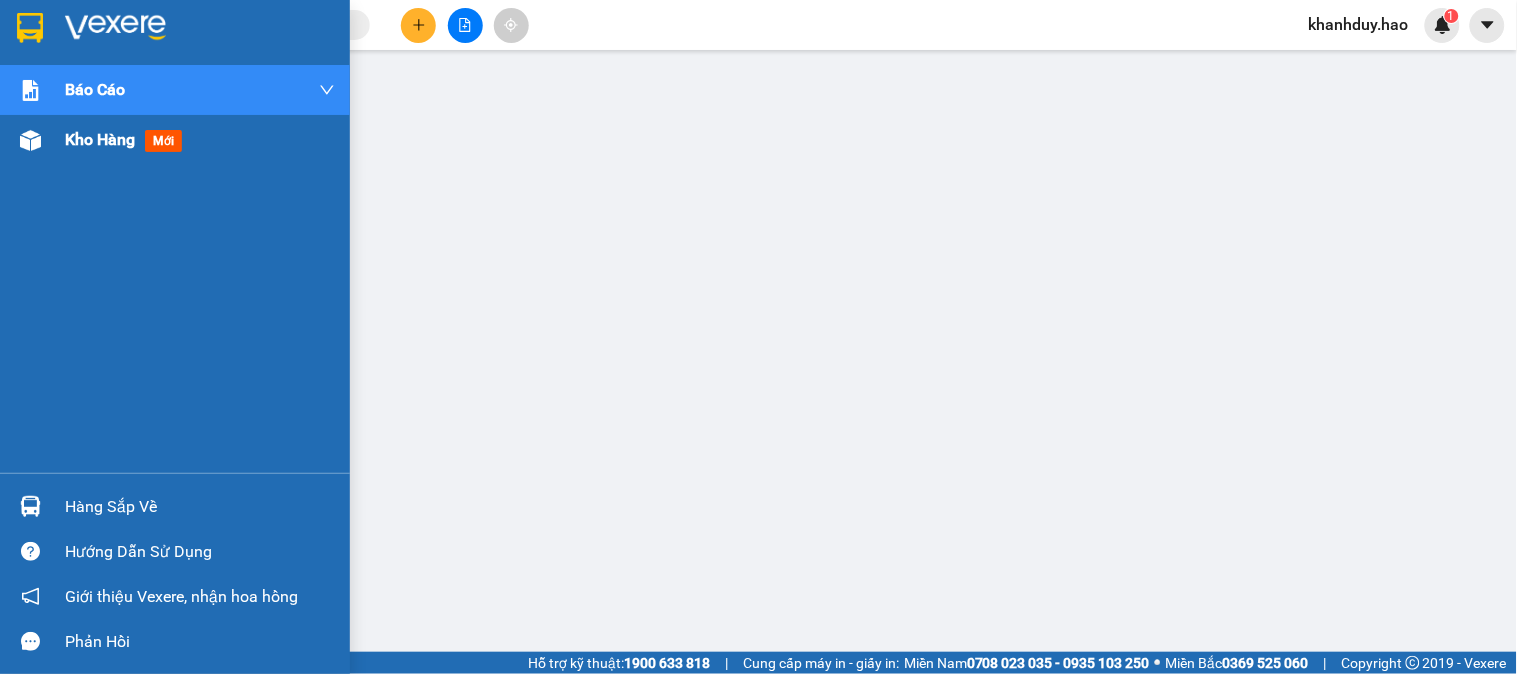 click on "Kho hàng" at bounding box center [100, 139] 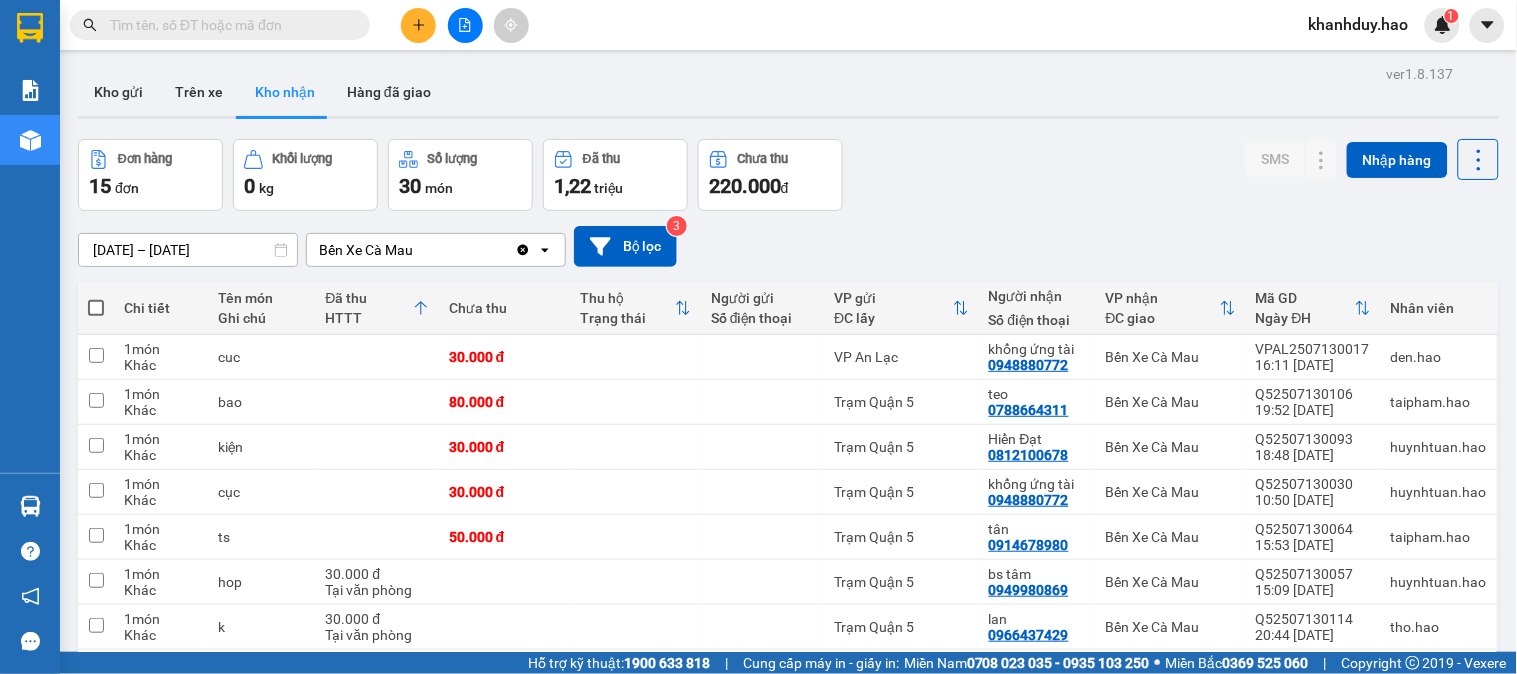 click on "14/07/2025 – 14/07/2025" at bounding box center (188, 250) 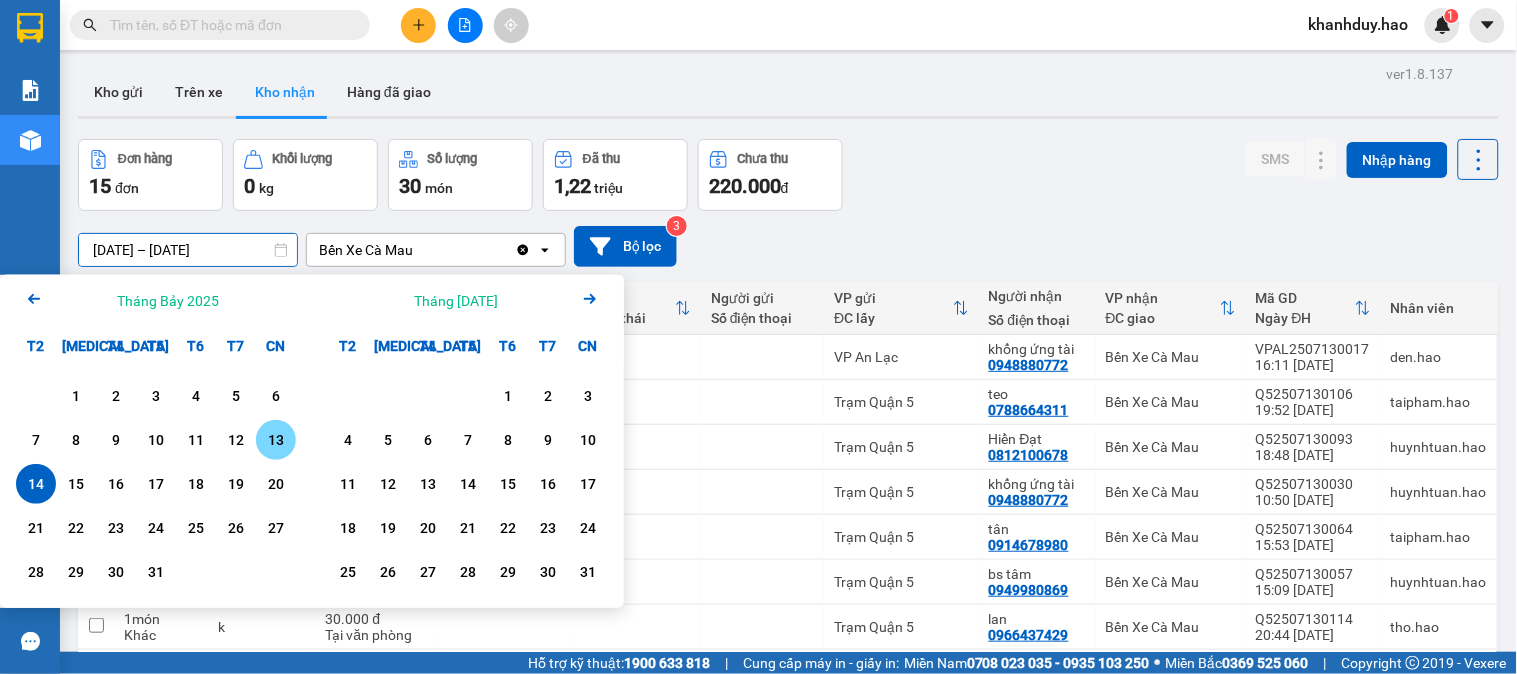 click on "13" at bounding box center (276, 440) 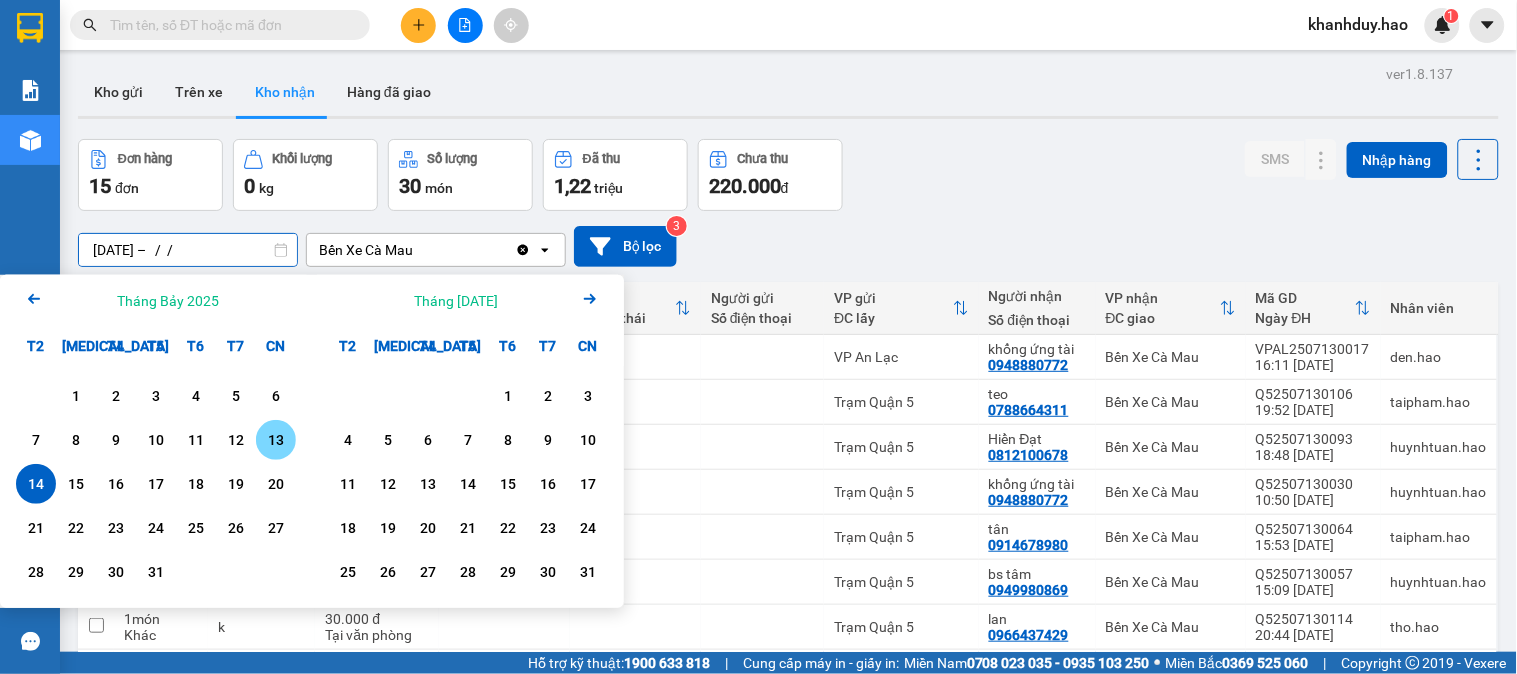 click on "13" at bounding box center (276, 440) 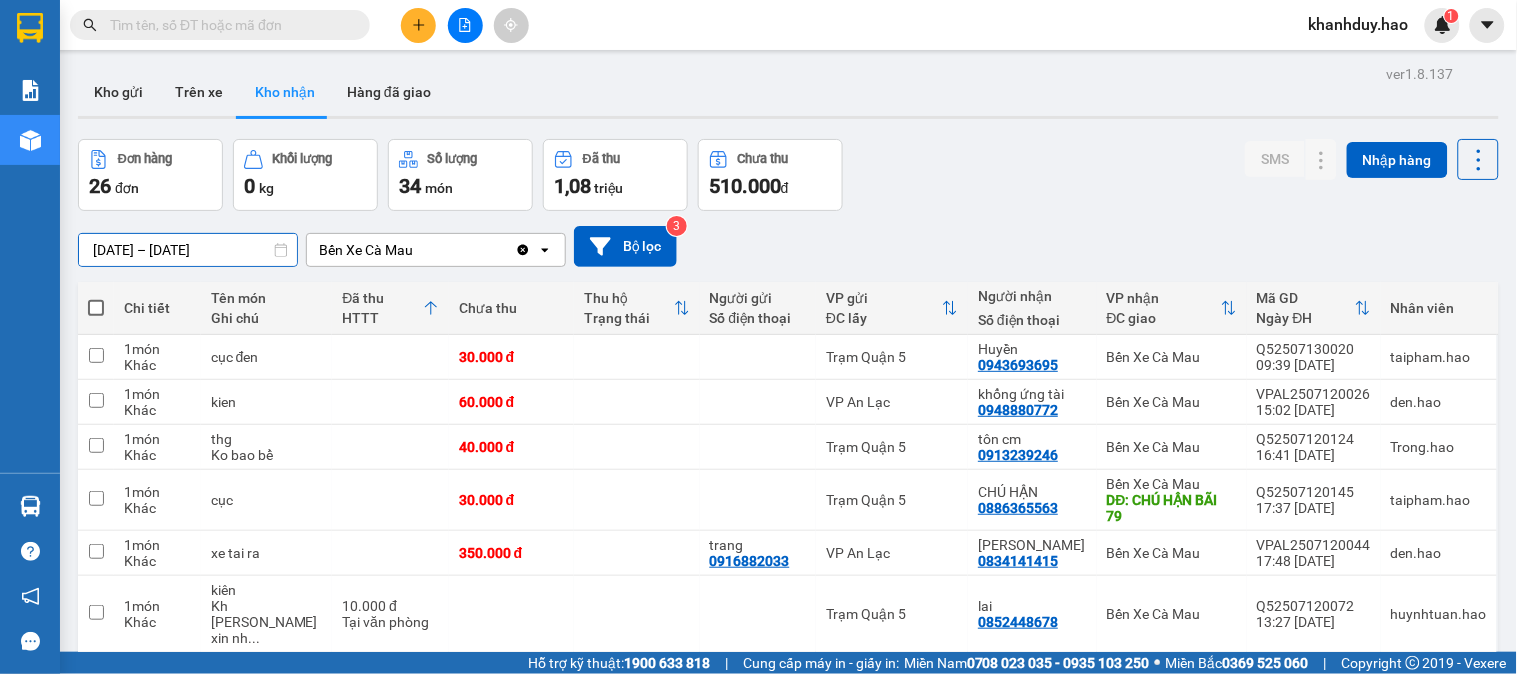 click on "ver  1.8.137 Kho gửi Trên xe Kho nhận Hàng đã giao Đơn hàng 26 đơn Khối lượng 0 kg Số lượng 34 món Đã thu 1,08   triệu Chưa thu 510.000  đ SMS Nhập hàng 13/07/2025 – 13/07/2025 Press the down arrow key to interact with the calendar and select a date. Press the escape button to close the calendar. Selected date range is from 13/07/2025 to 13/07/2025. Bến Xe Cà Mau Clear value open Bộ lọc 3 Chi tiết Tên món Ghi chú Đã thu HTTT Chưa thu Thu hộ Trạng thái Người gửi Số điện thoại VP gửi ĐC lấy Người nhận Số điện thoại VP nhận ĐC giao Mã GD Ngày ĐH Nhân viên 1  món Khác cục đen 30.000 đ Trạm Quận 5 Huyền 0943693695 Bến Xe Cà Mau Q52507130020 09:39 13/07 taipham.hao 1  món Khác kien 60.000 đ VP An Lạc khổng ứng tài 0948880772 Bến Xe Cà Mau VPAL2507120026 15:02 12/07 den.hao 1  món Khác thg Ko bao bể 40.000 đ Trạm Quận 5 tôn cm  0913239246 Bến Xe Cà Mau Q52507120124 16:41 12/07 1  món" at bounding box center (788, 858) 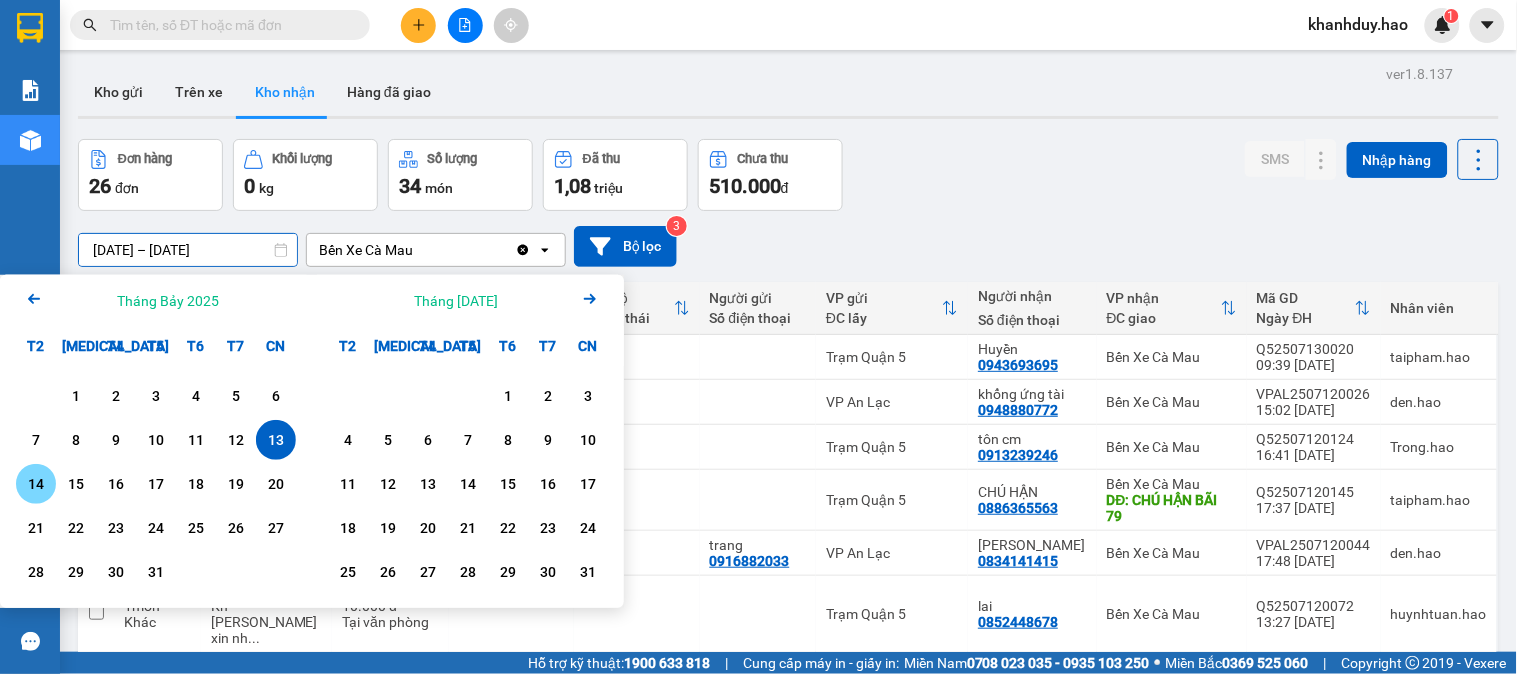 click on "14" at bounding box center (36, 484) 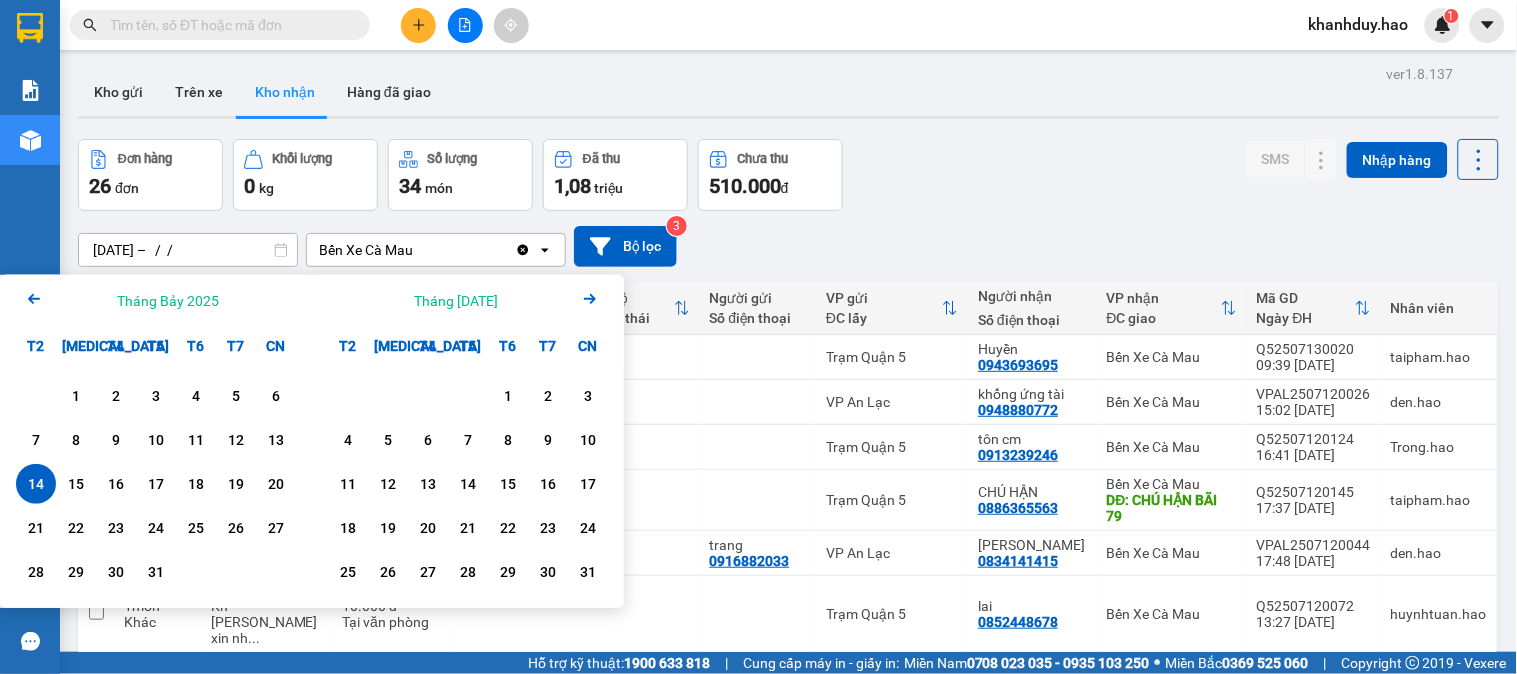 click on "14" at bounding box center [36, 484] 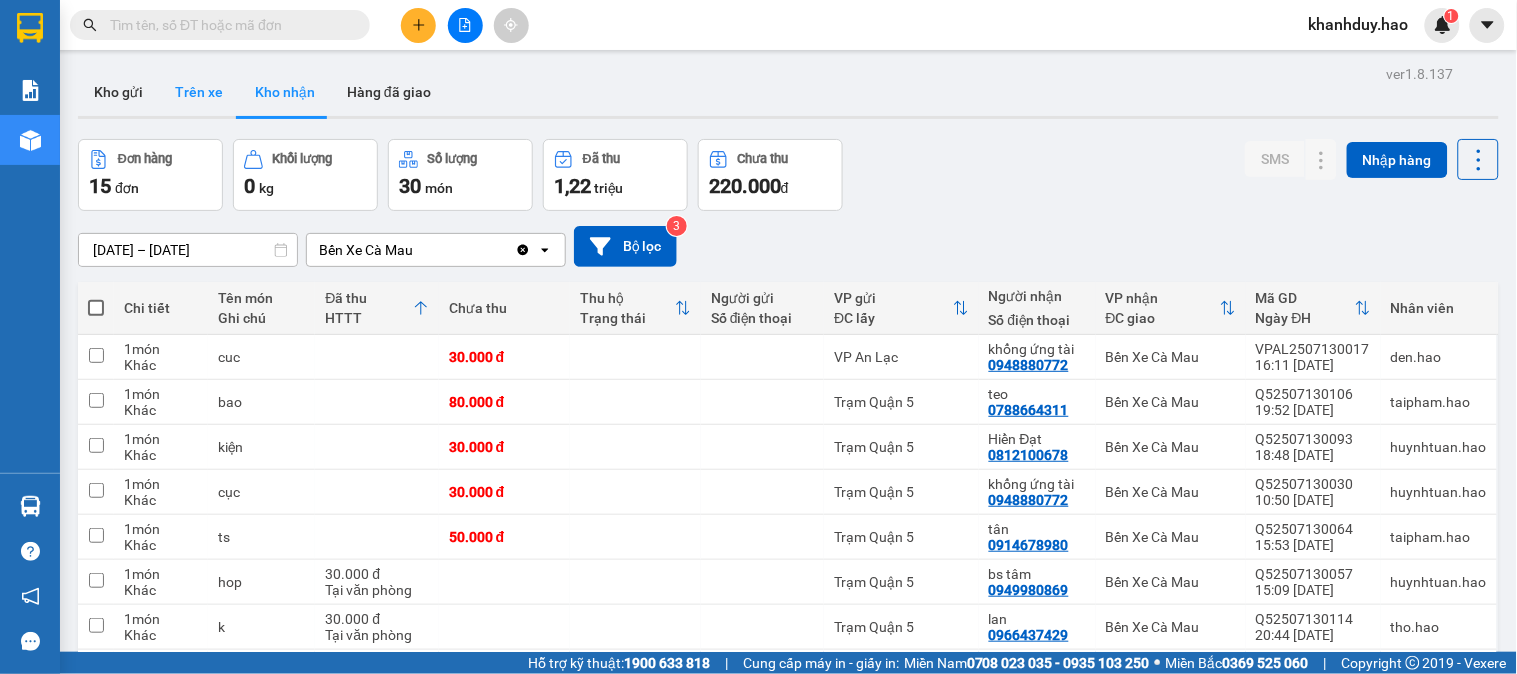 click on "Trên xe" at bounding box center [199, 92] 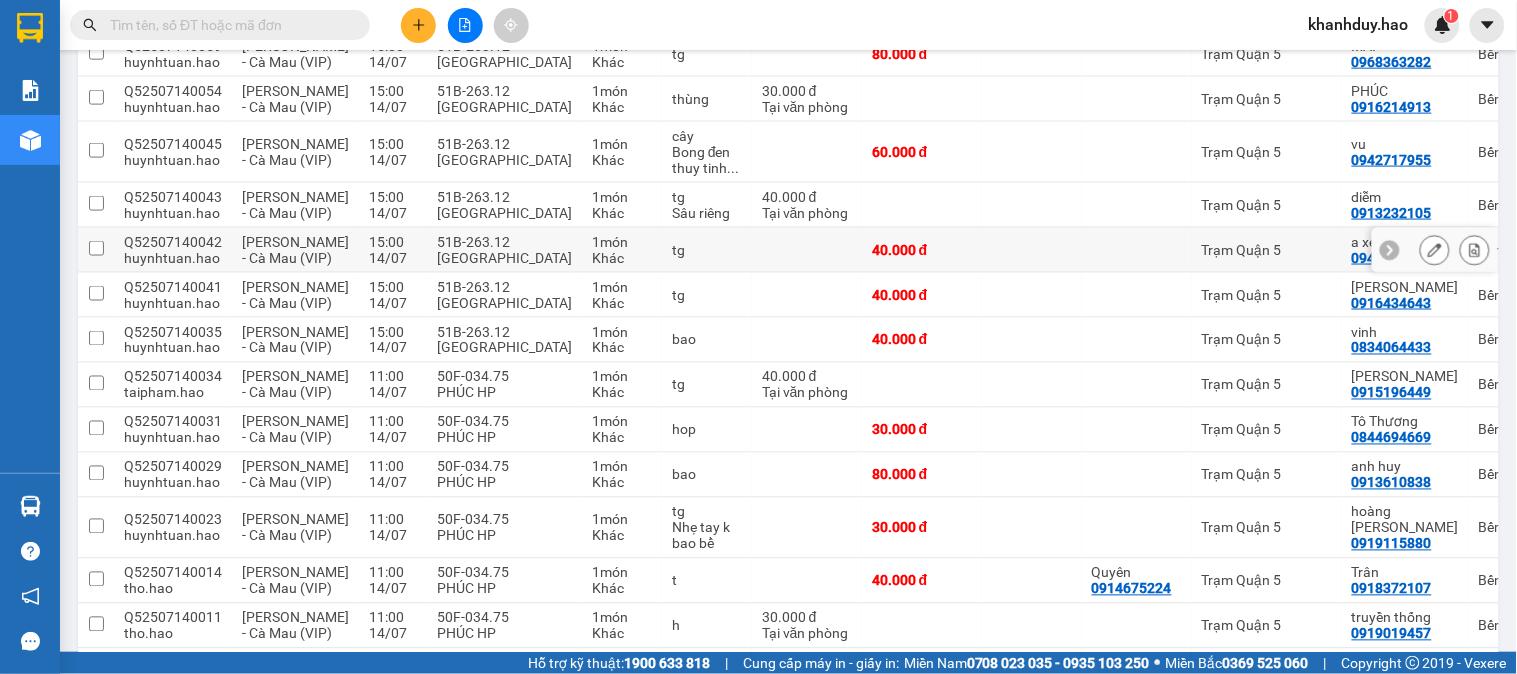 scroll, scrollTop: 0, scrollLeft: 0, axis: both 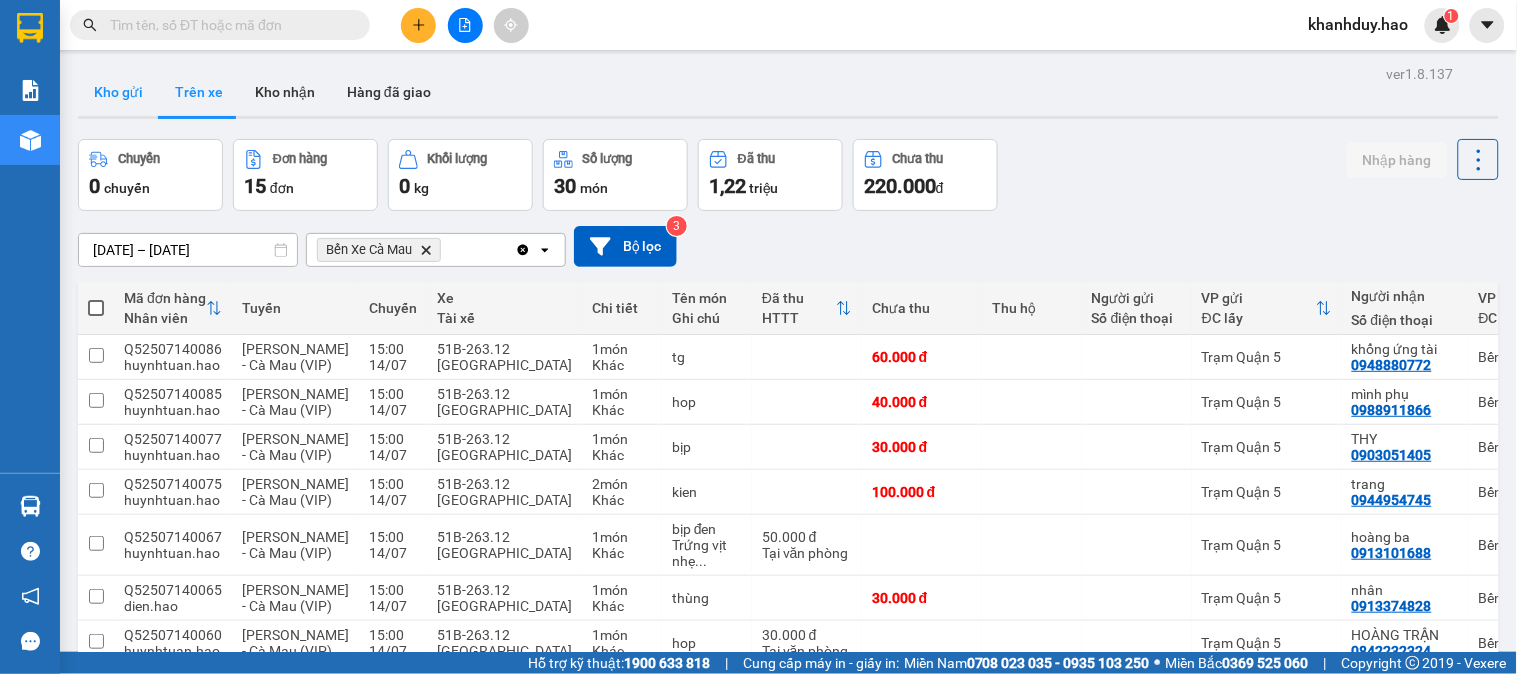 click on "Kho gửi" at bounding box center (118, 92) 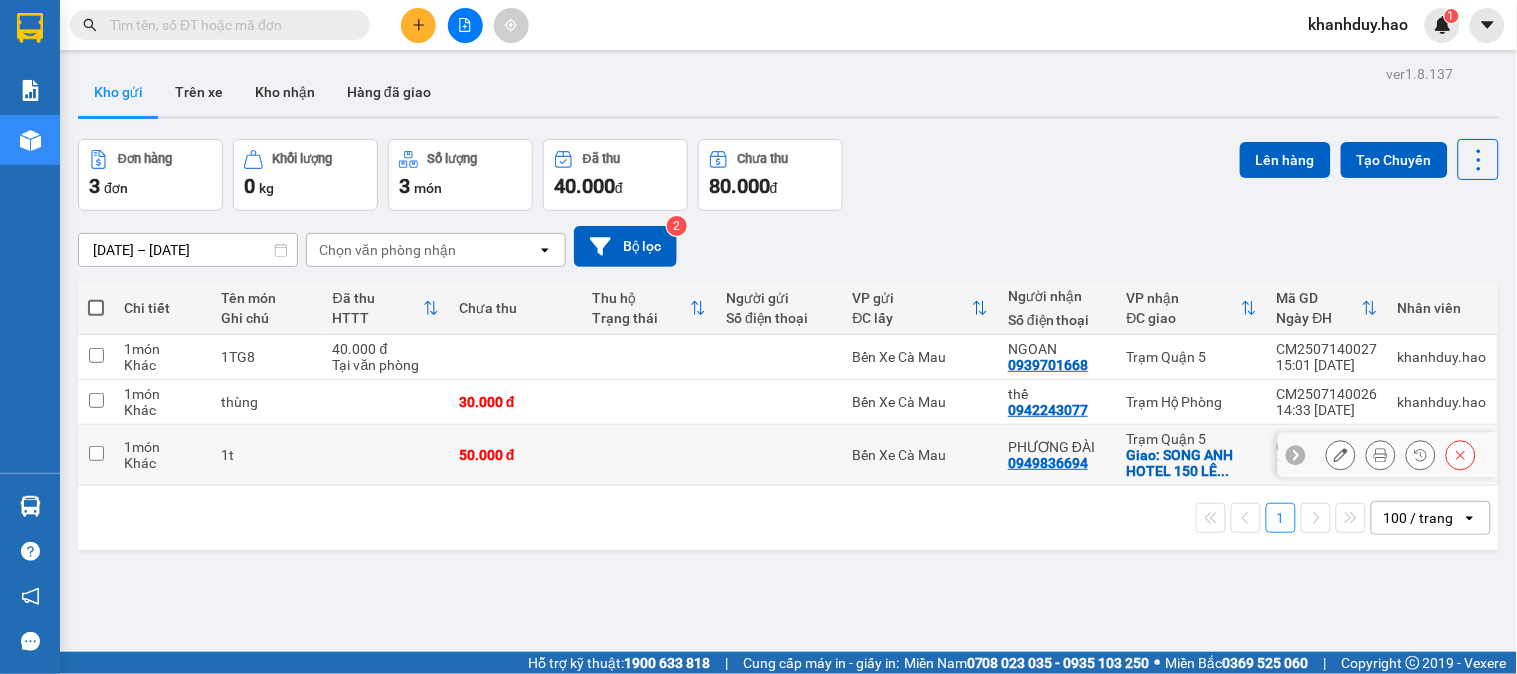 click 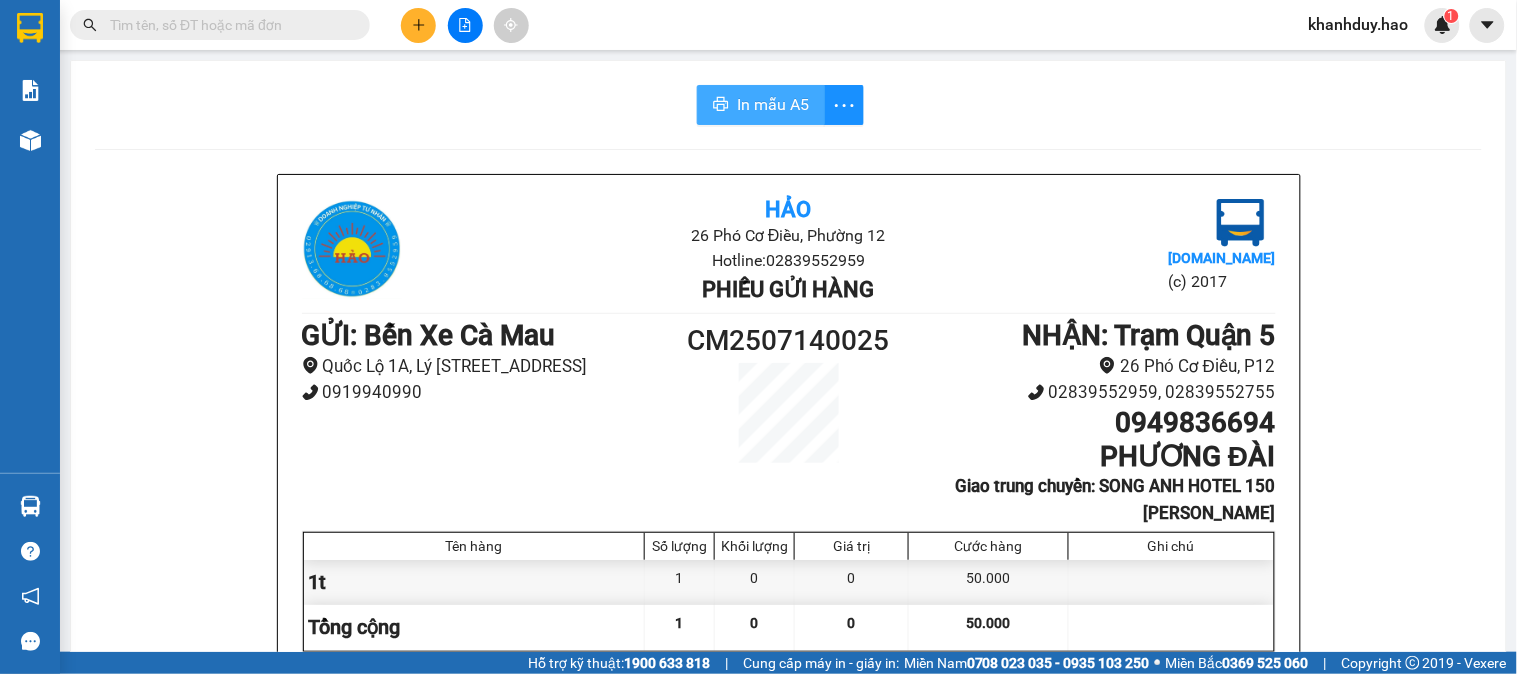 click on "In mẫu A5" at bounding box center [773, 104] 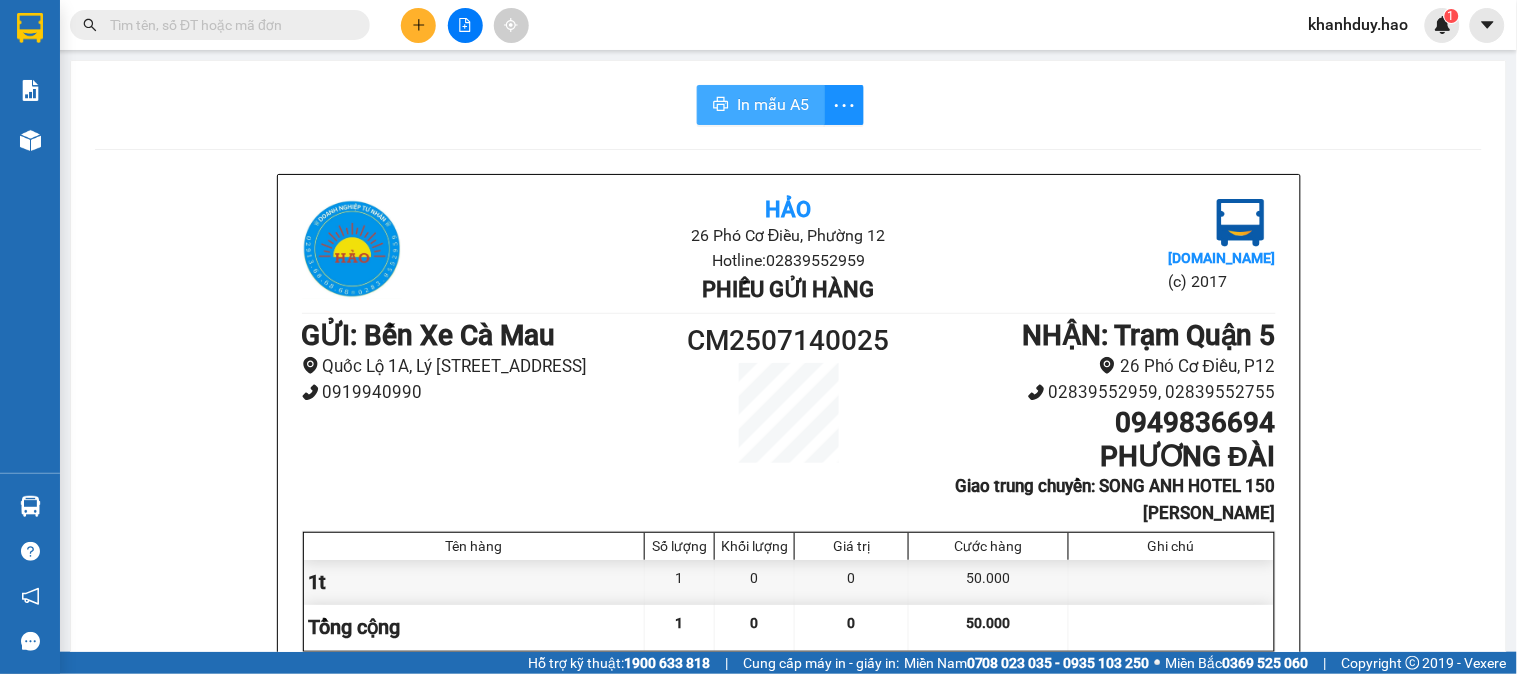 scroll, scrollTop: 0, scrollLeft: 0, axis: both 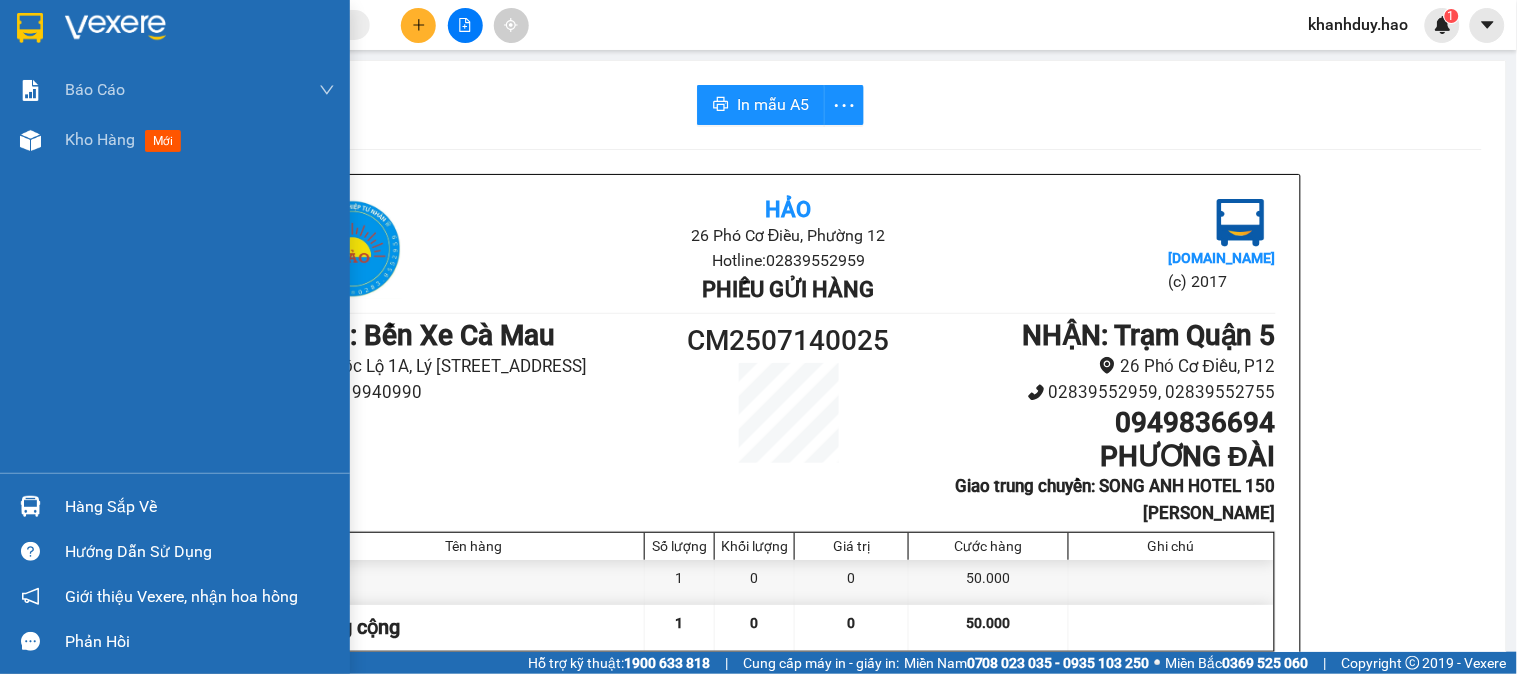 click on "Kho hàng mới" at bounding box center (175, 140) 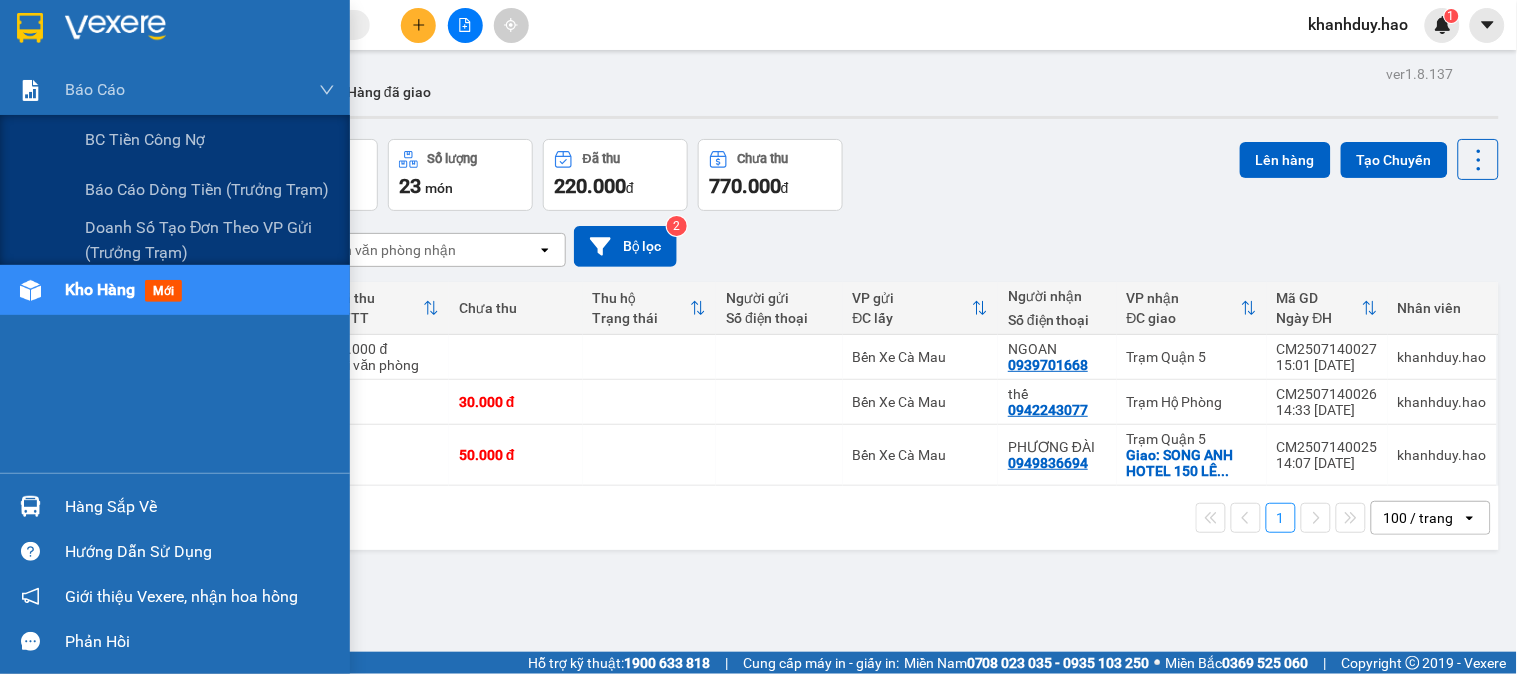drag, startPoint x: 142, startPoint y: 233, endPoint x: 147, endPoint y: 273, distance: 40.311287 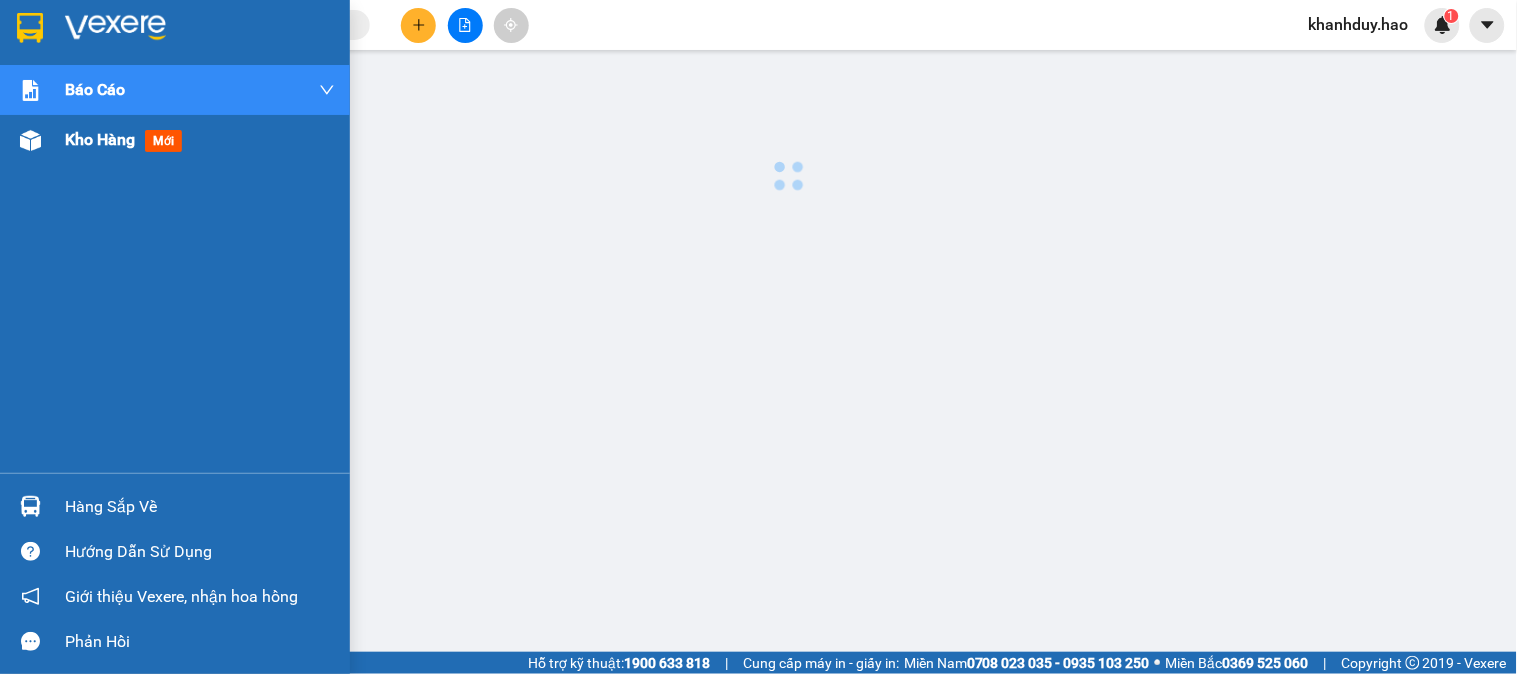 click on "Kho hàng" at bounding box center (100, 139) 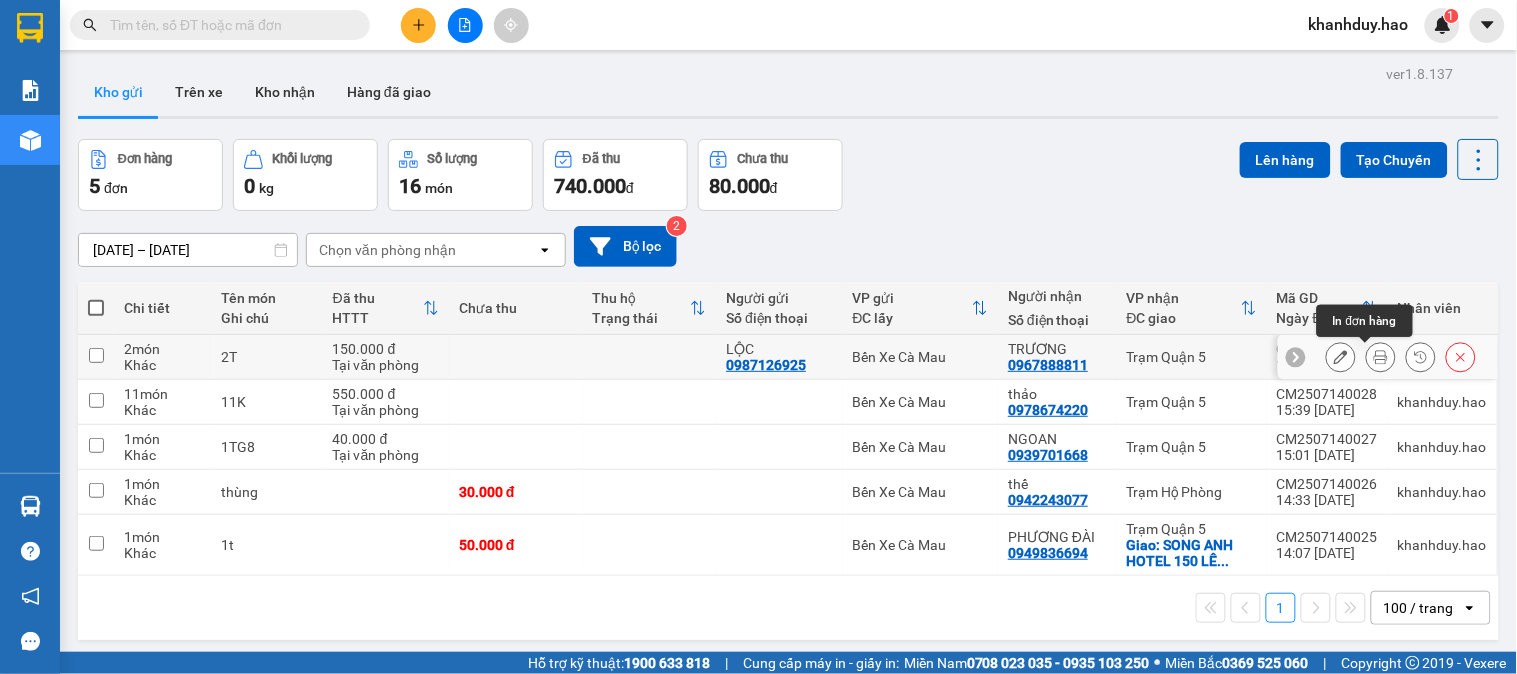 click 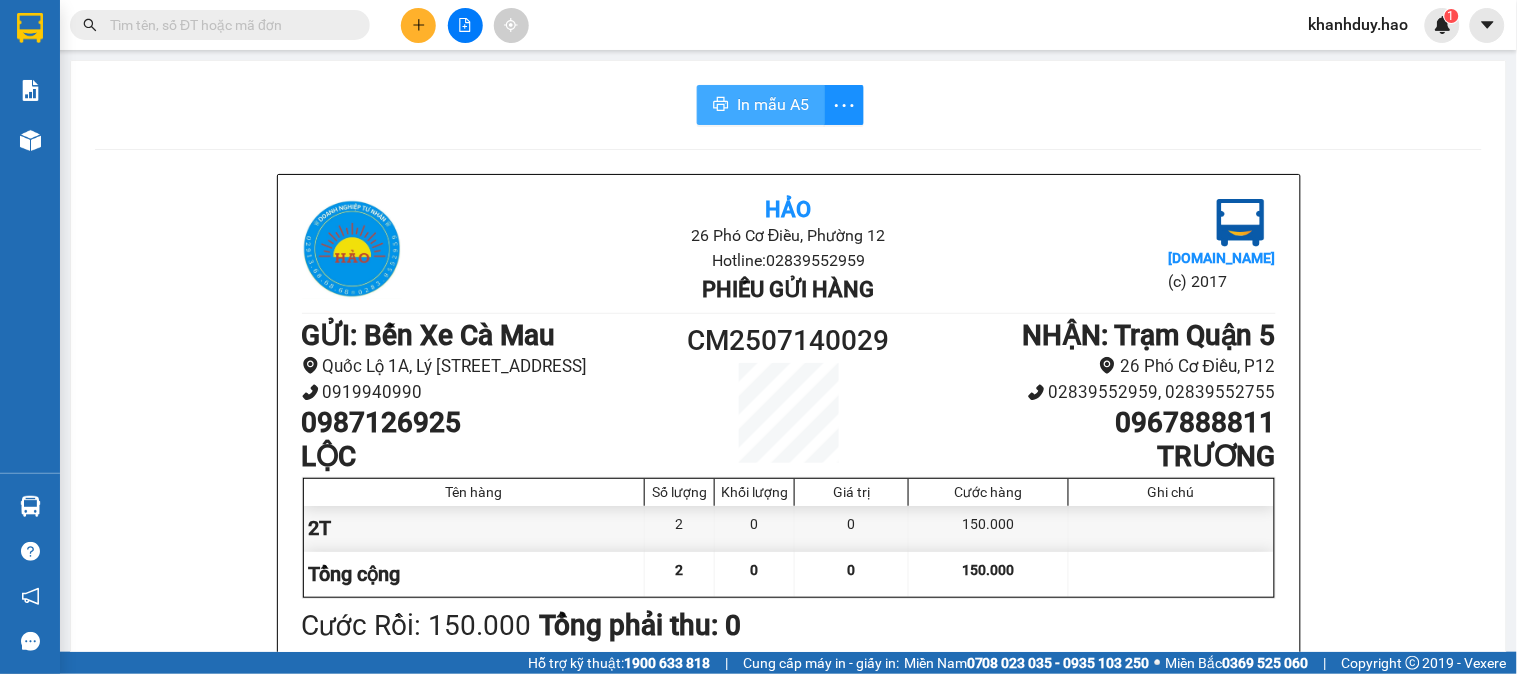 click on "In mẫu A5" at bounding box center (761, 105) 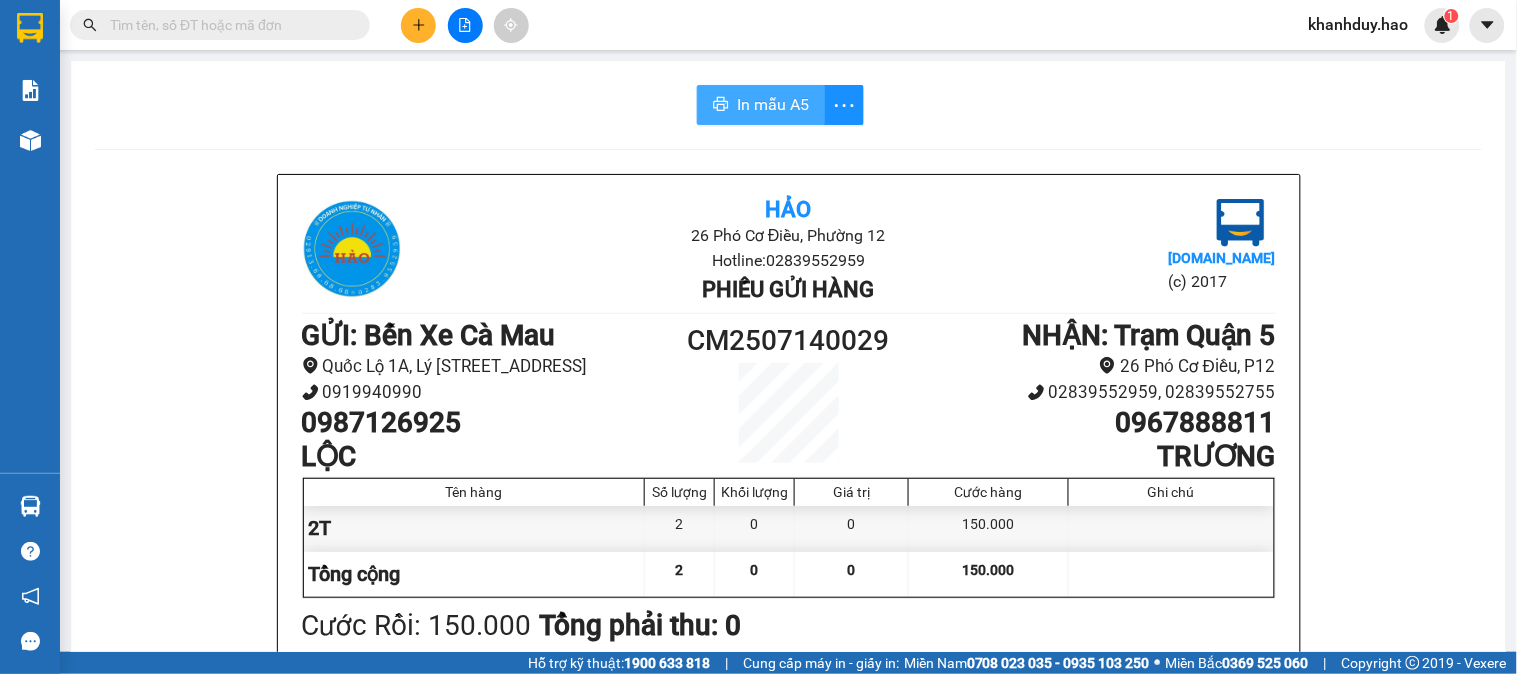 scroll, scrollTop: 0, scrollLeft: 0, axis: both 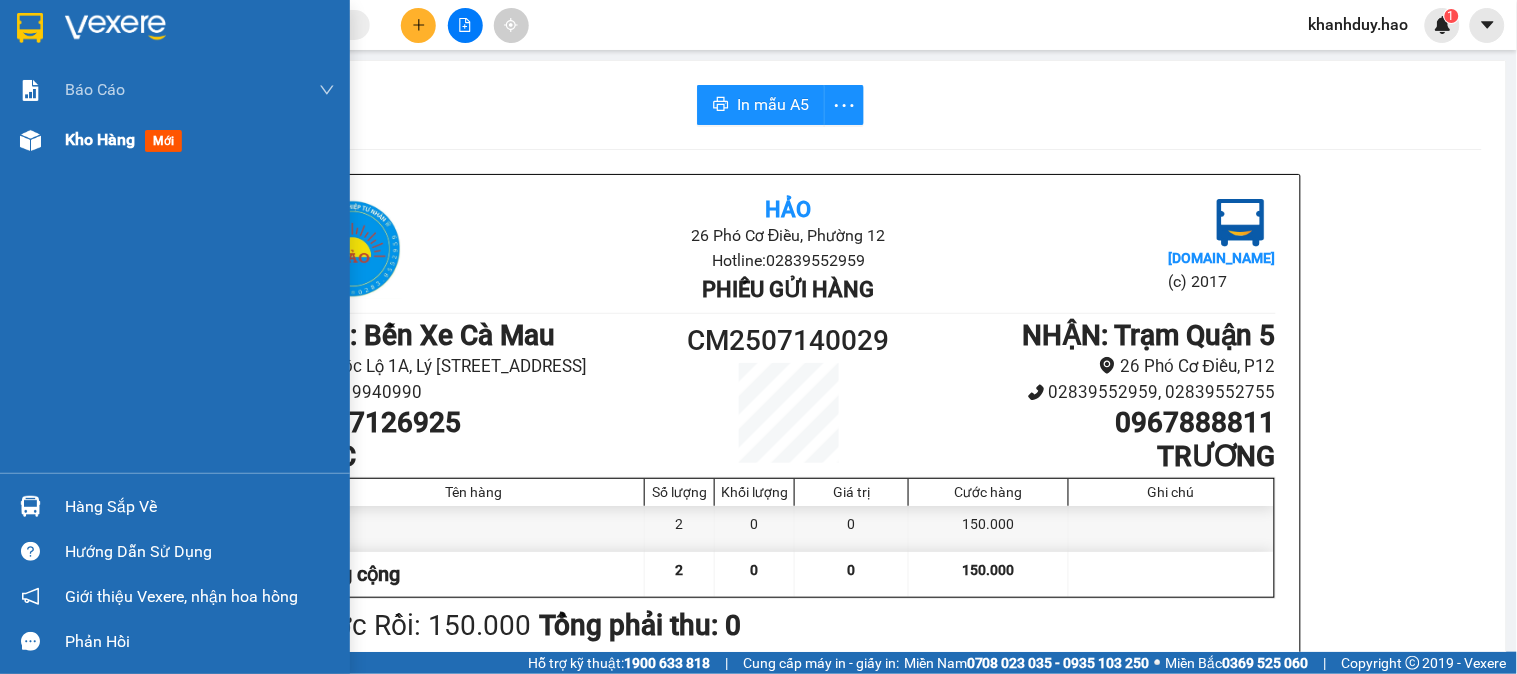 click on "Kho hàng" at bounding box center (100, 139) 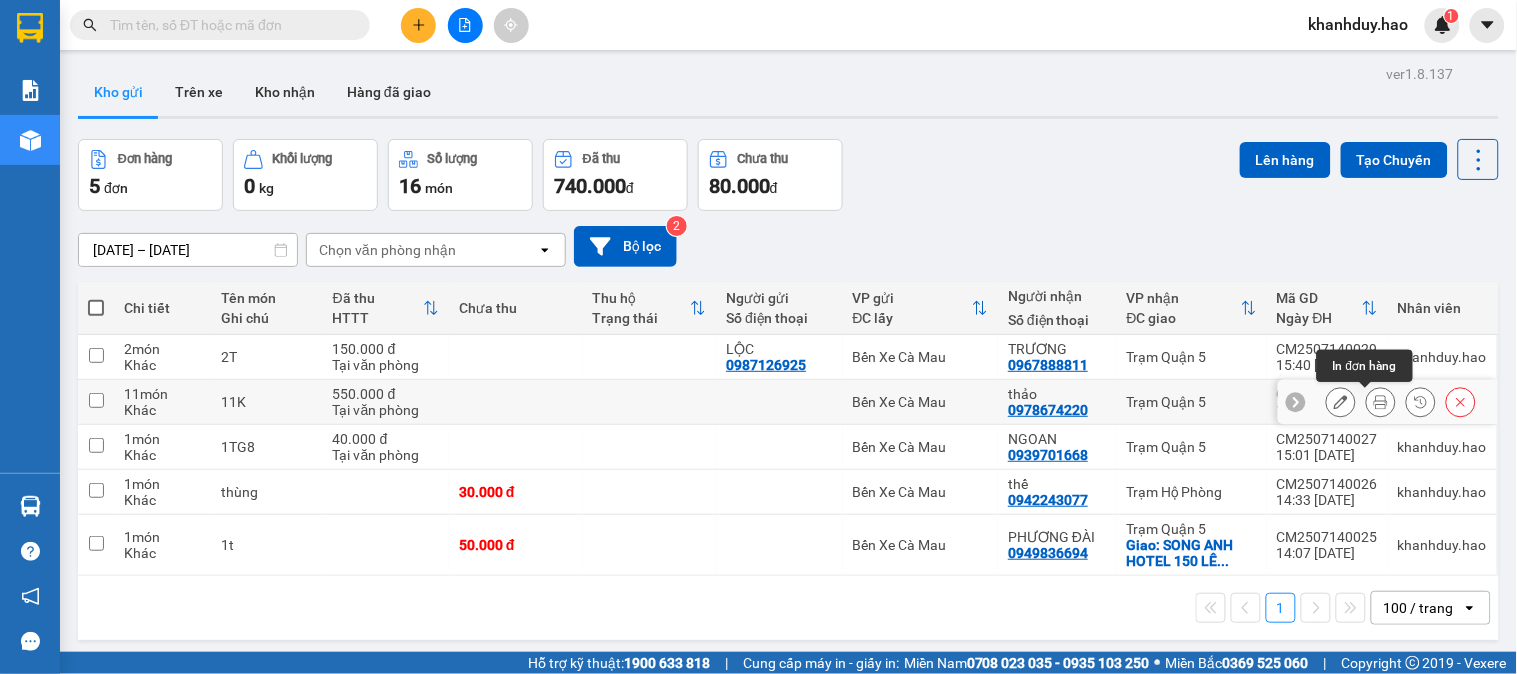 click at bounding box center (1381, 402) 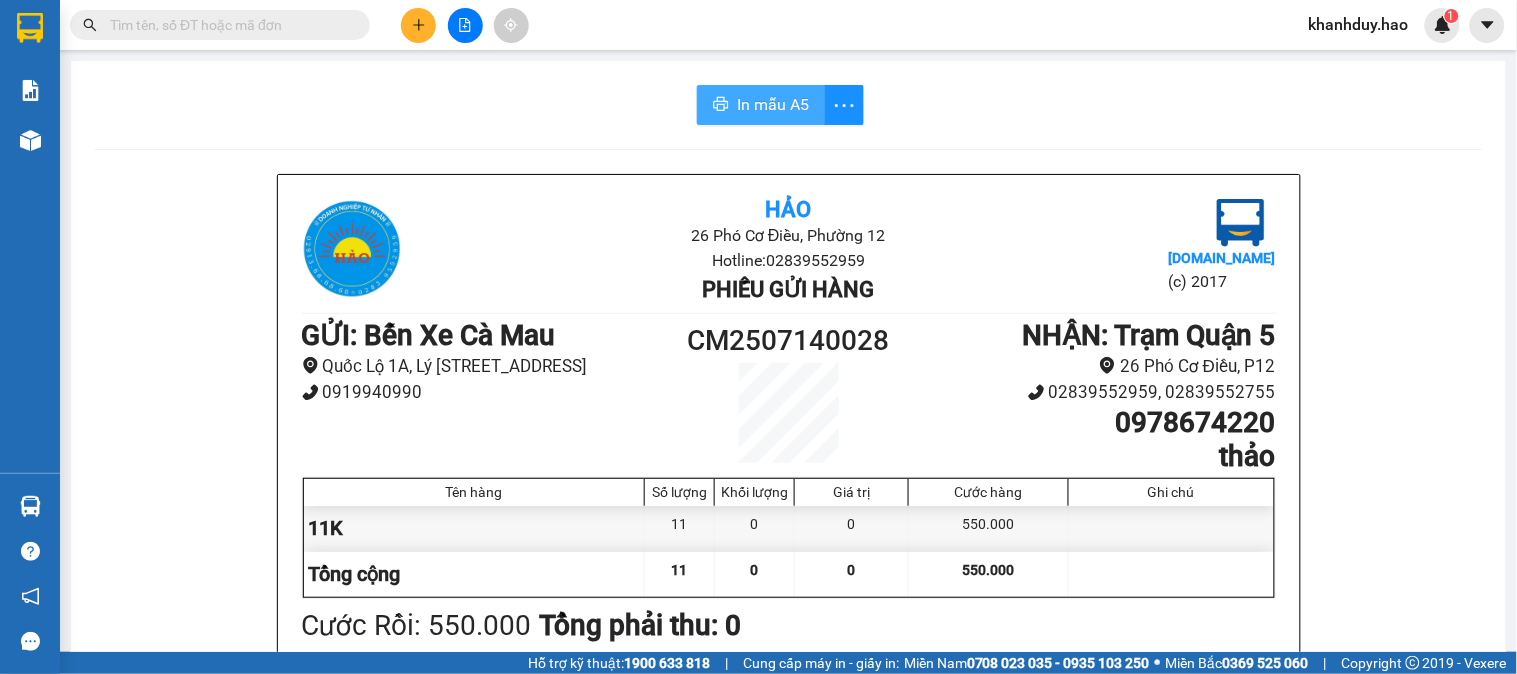 drag, startPoint x: 772, startPoint y: 71, endPoint x: 765, endPoint y: 86, distance: 16.552946 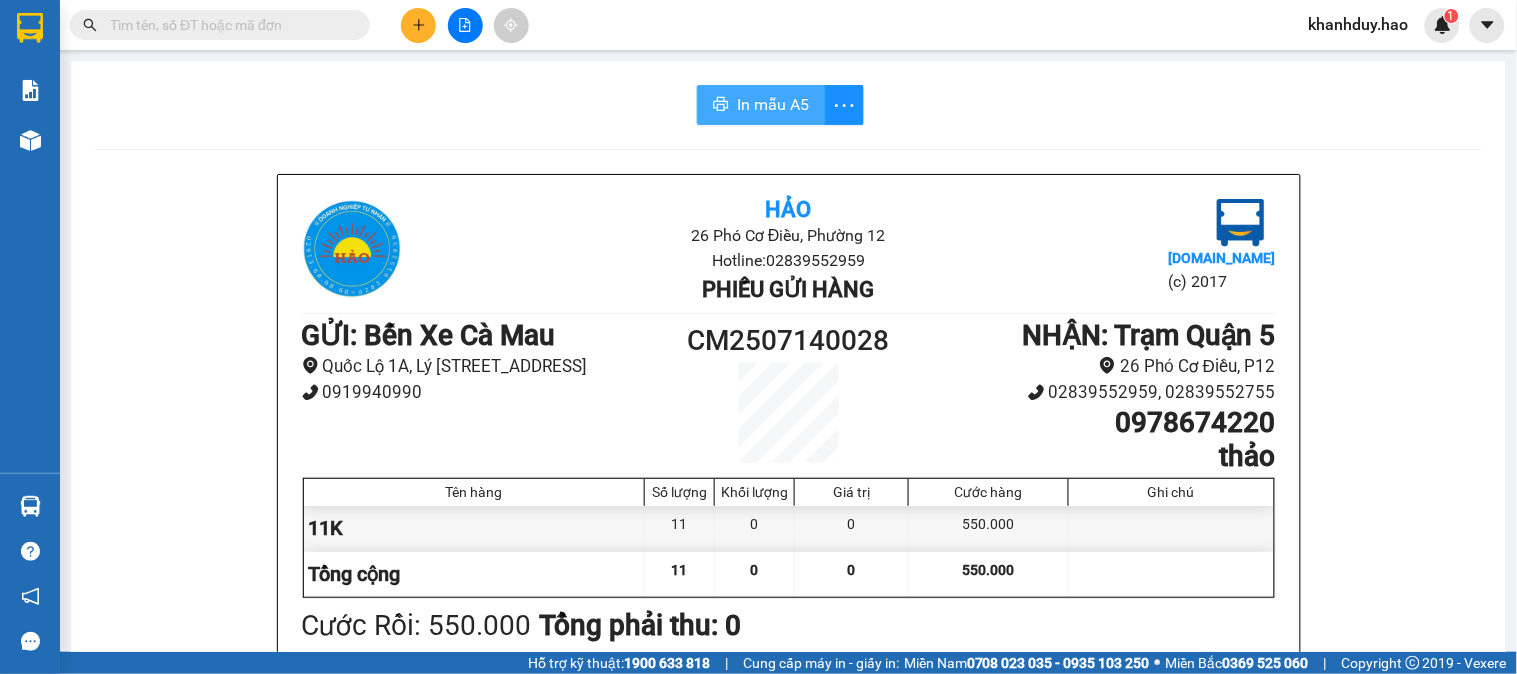 click on "In mẫu A5" at bounding box center [761, 105] 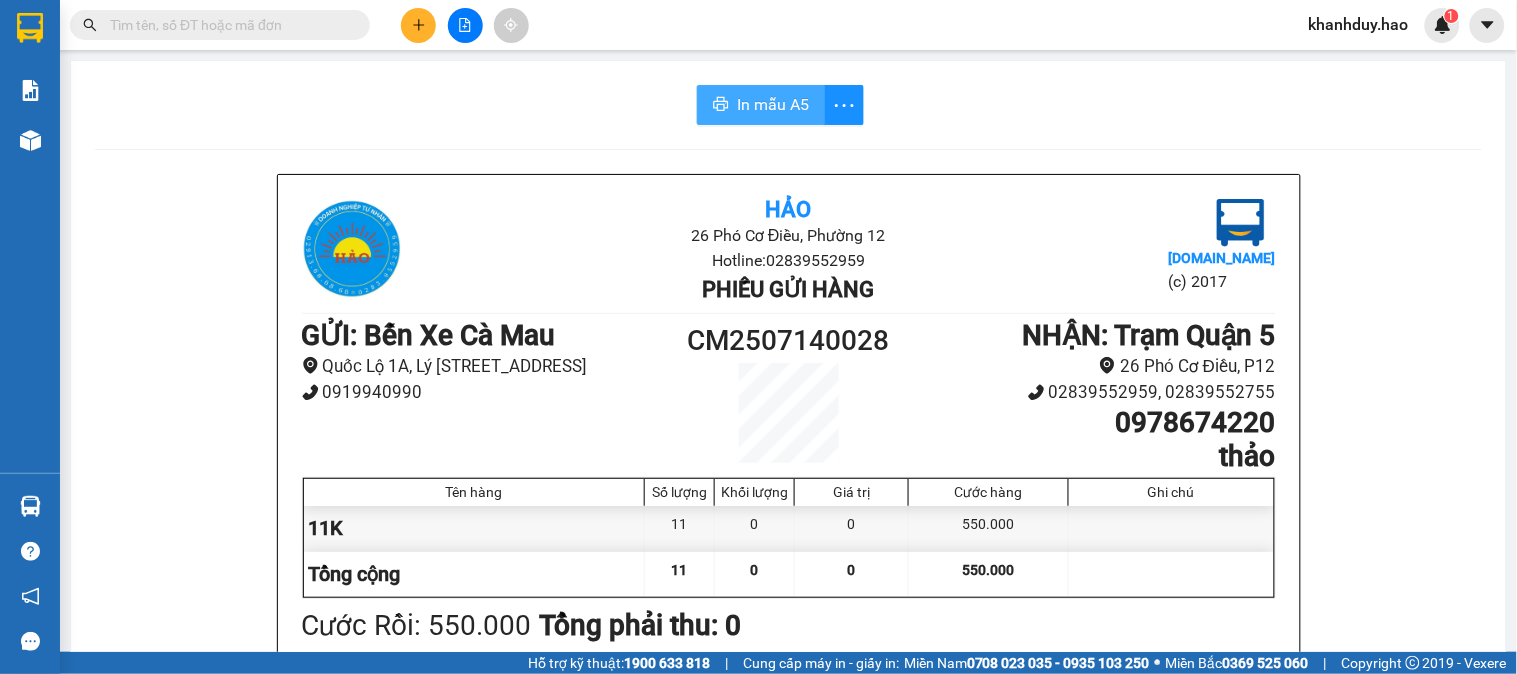 scroll, scrollTop: 0, scrollLeft: 0, axis: both 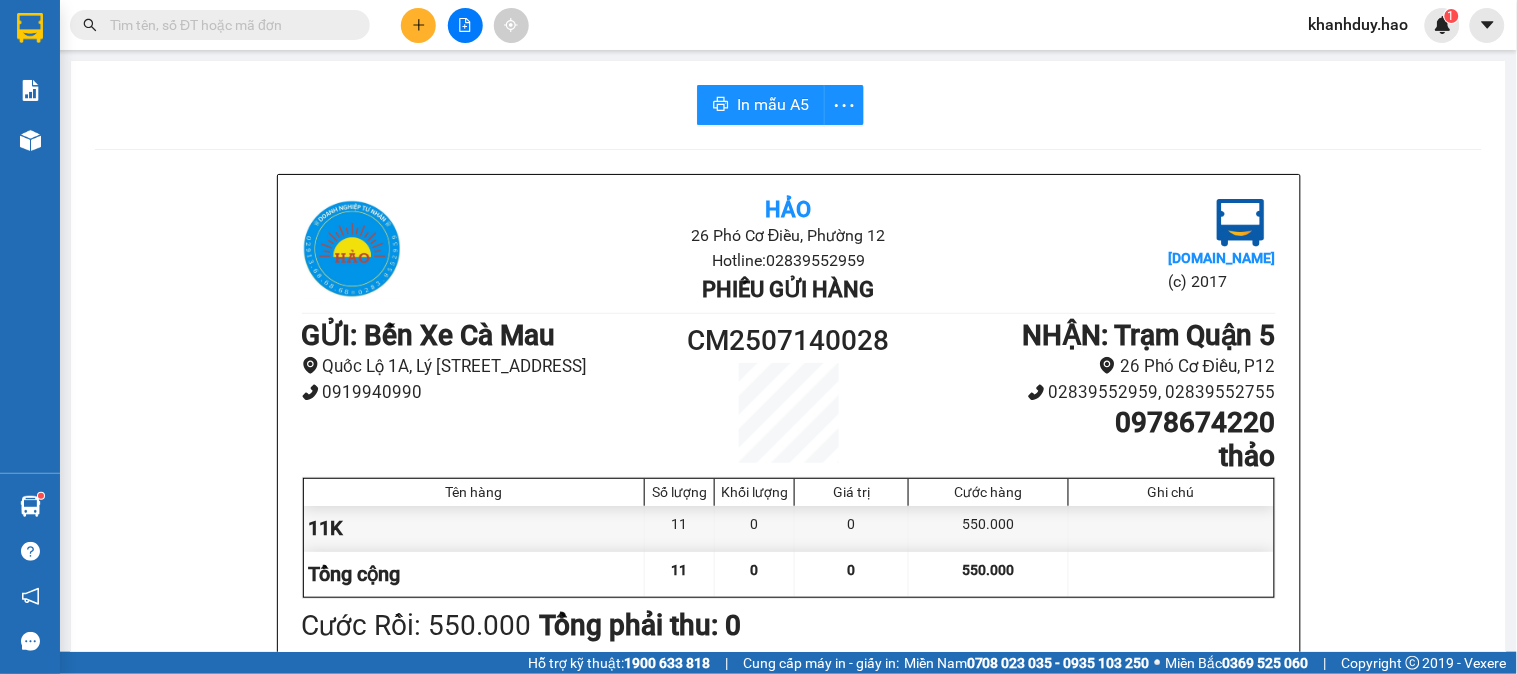 click at bounding box center [418, 25] 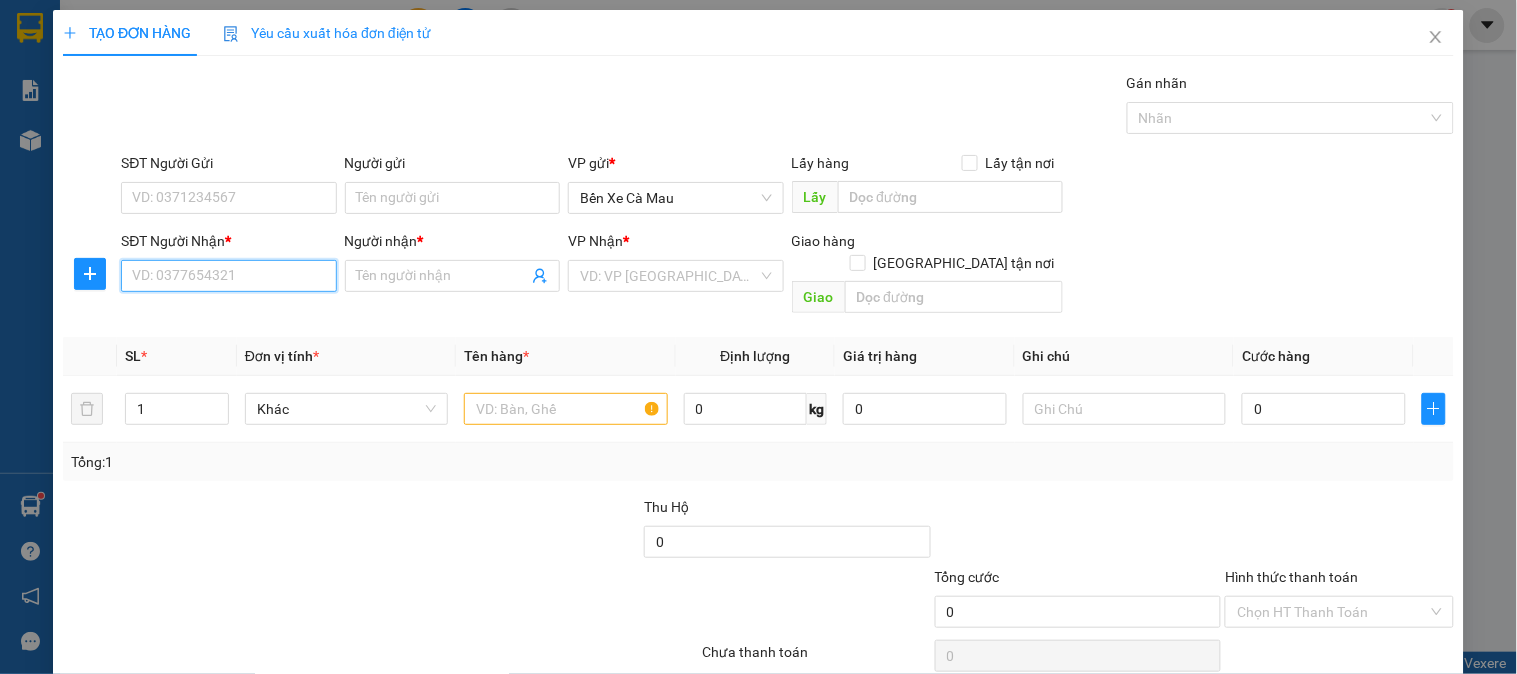 click on "SĐT Người Nhận  *" at bounding box center (228, 276) 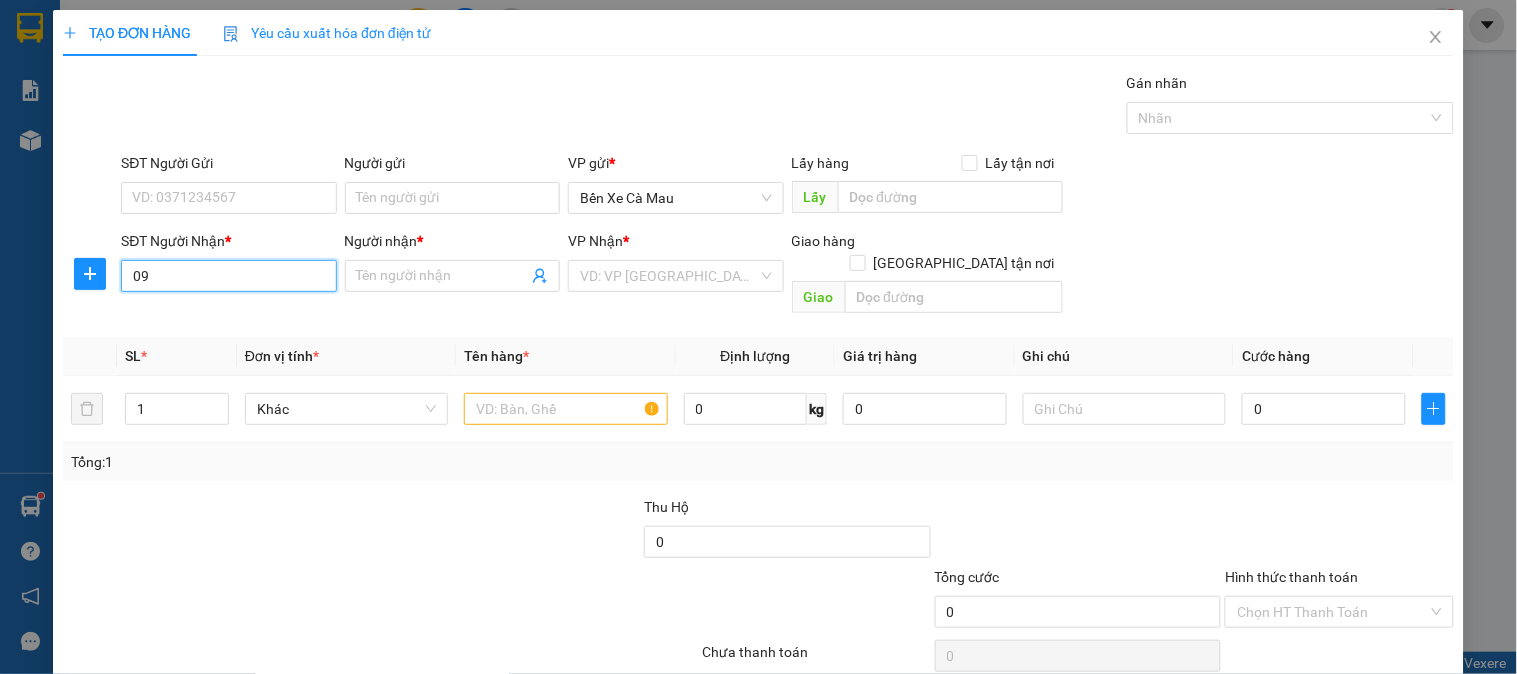 type on "0" 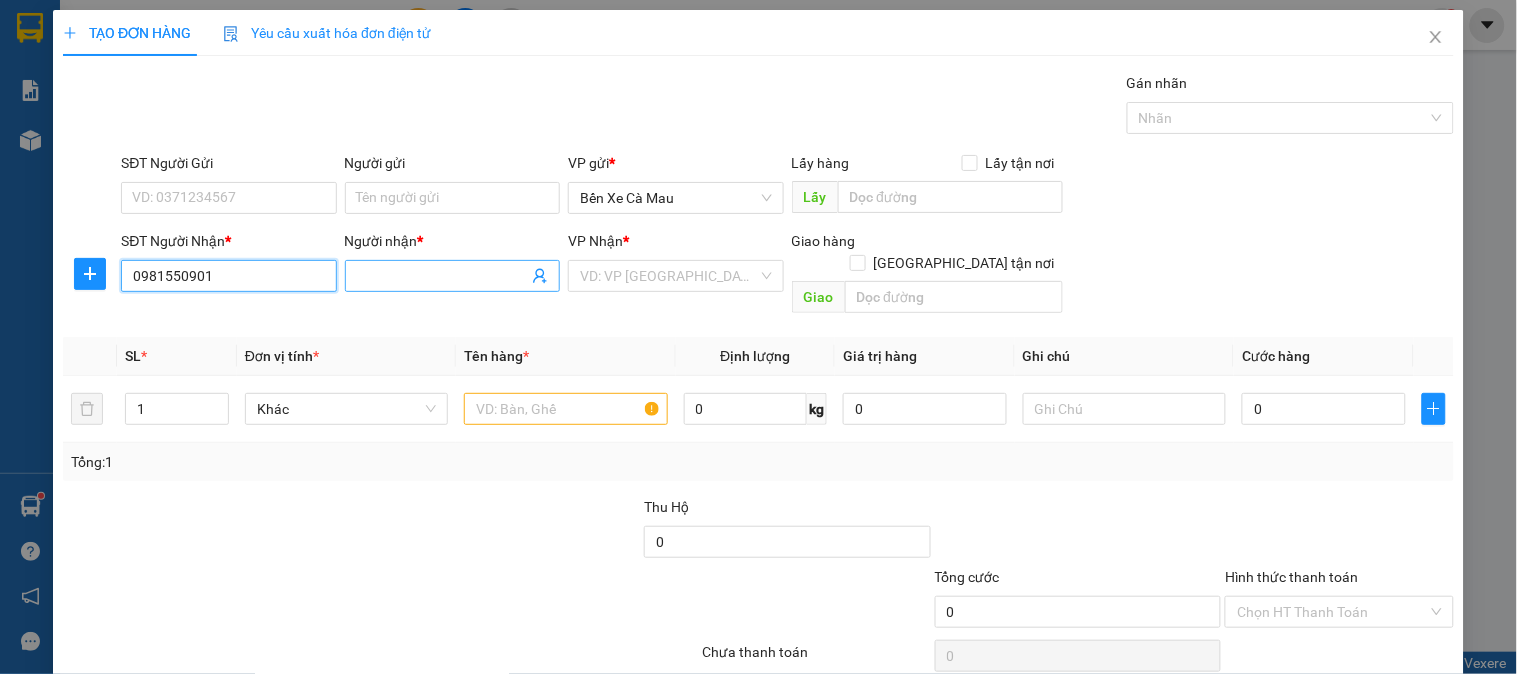 type on "0981550901" 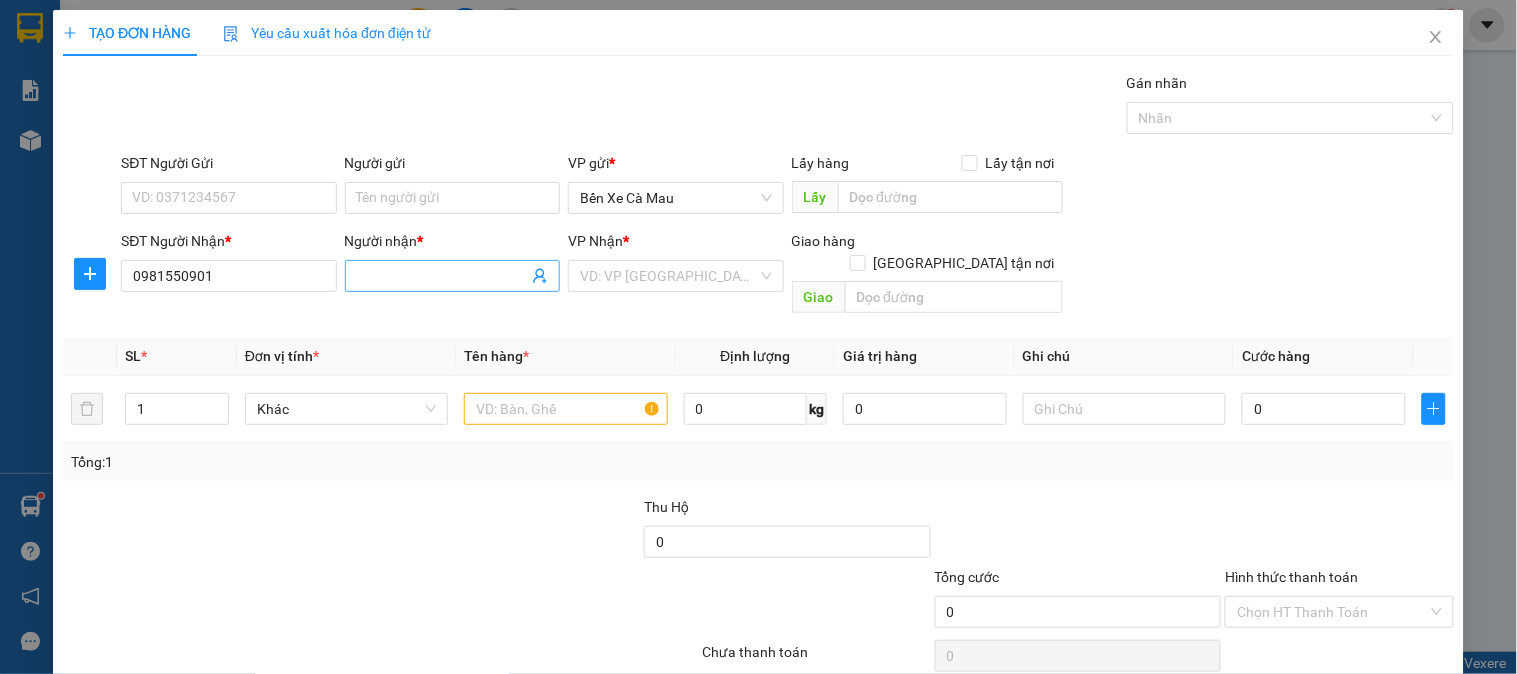 click on "Người nhận  *" at bounding box center (442, 276) 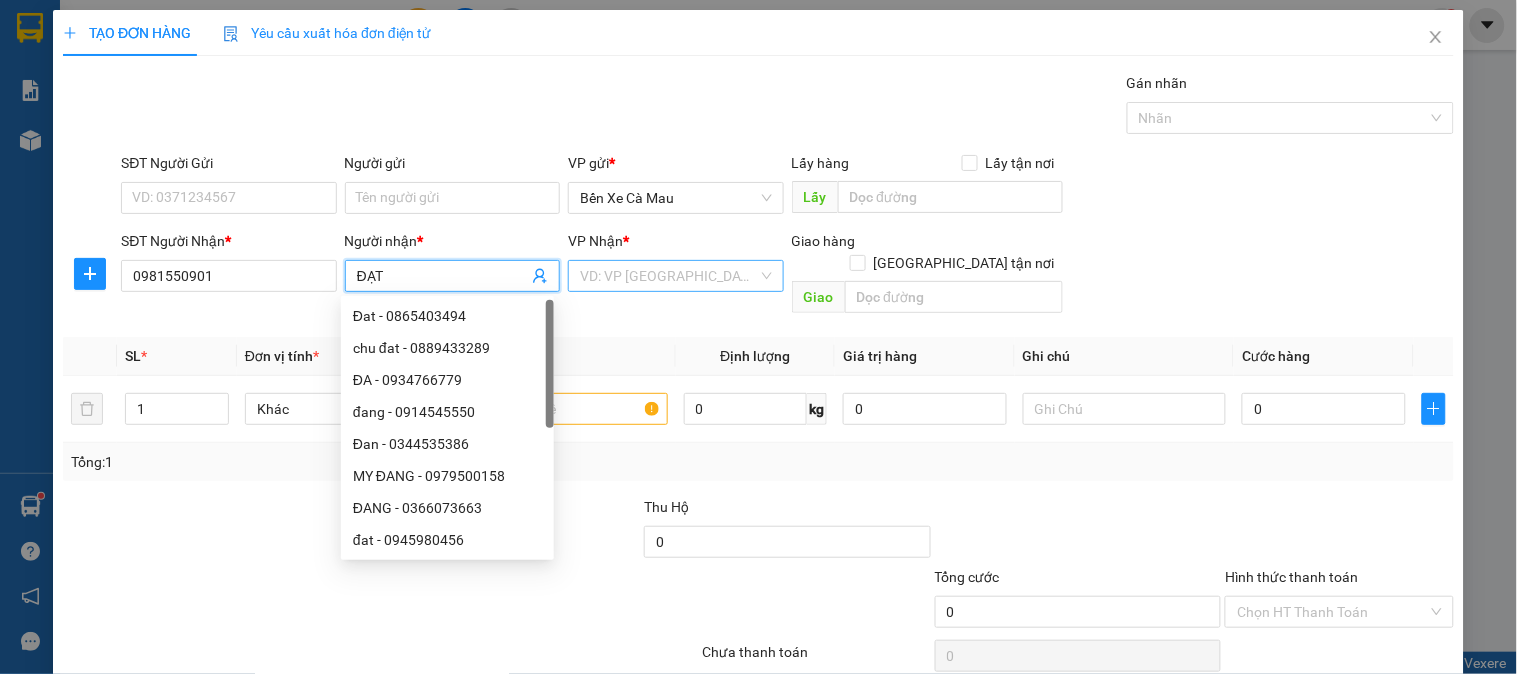type on "ĐẠT" 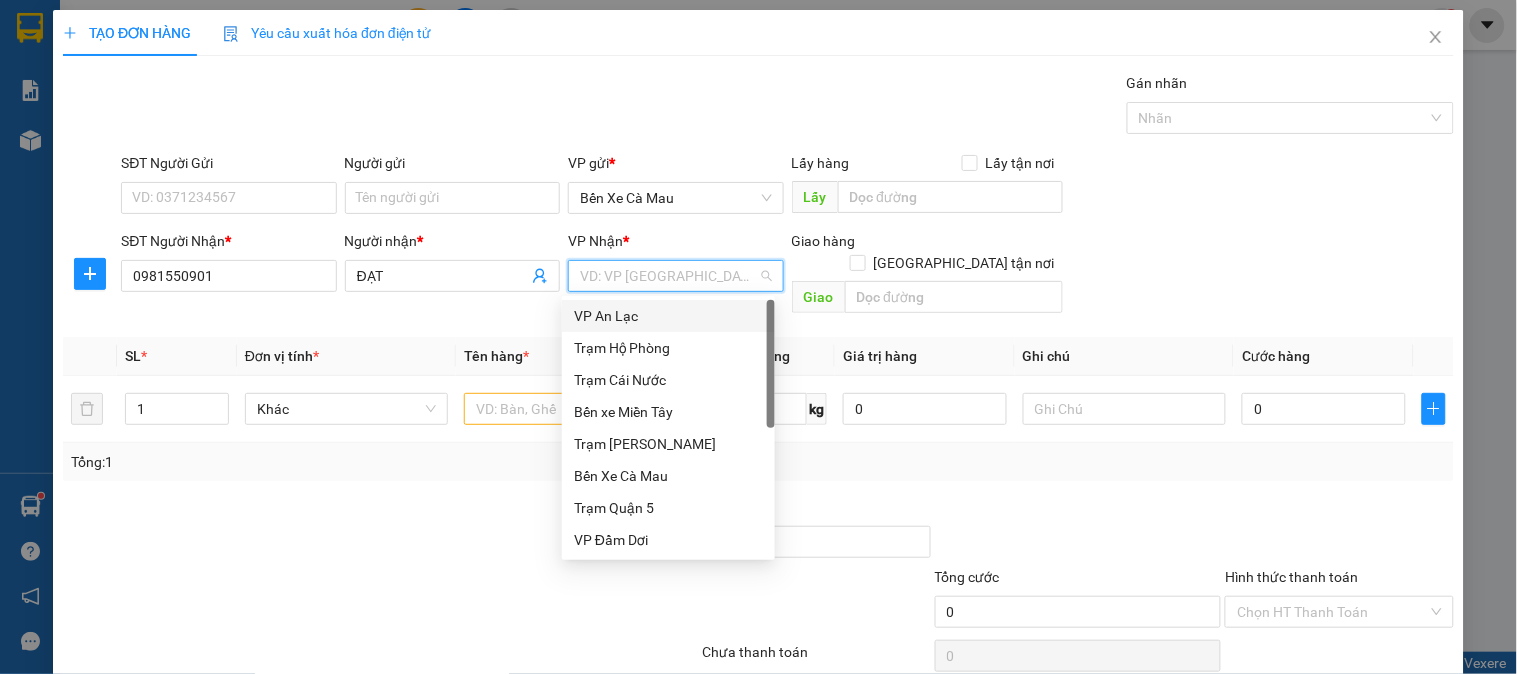click on "VP An Lạc" at bounding box center [668, 316] 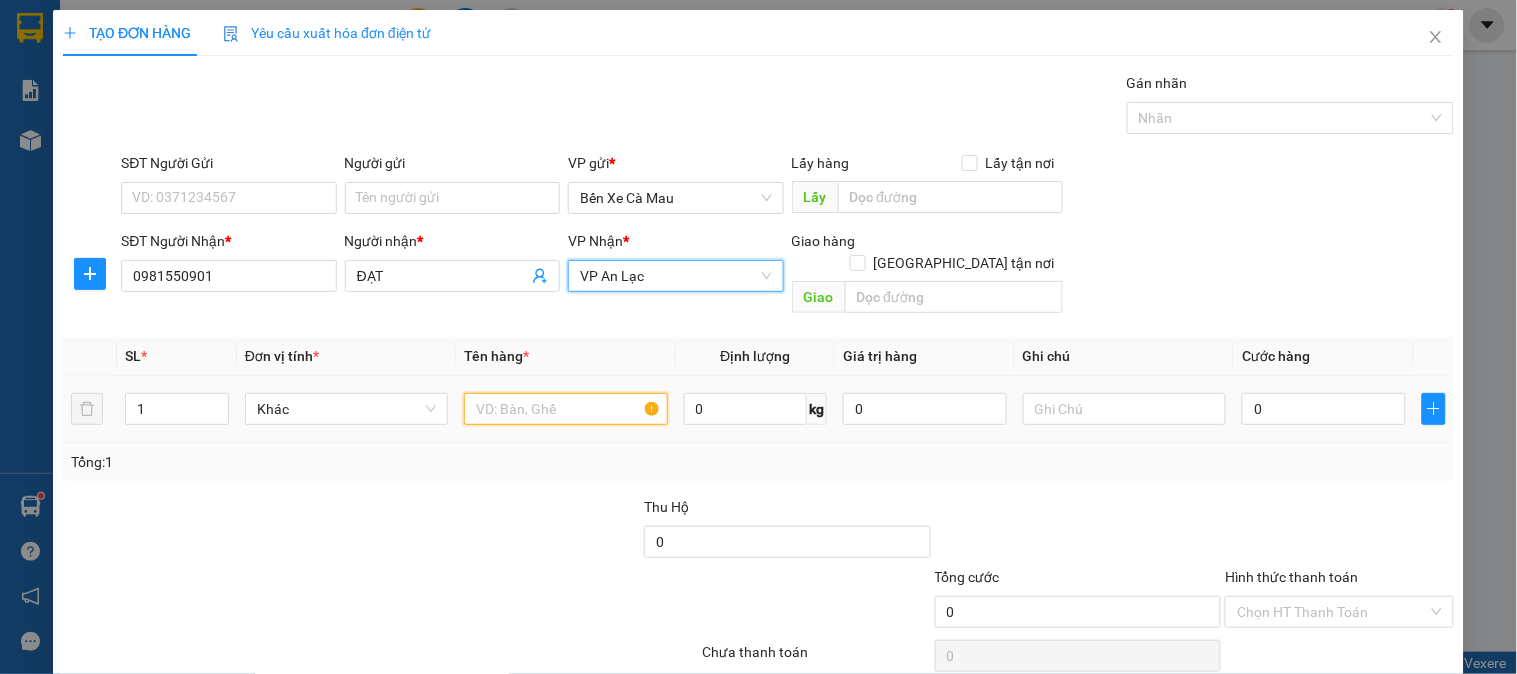 click at bounding box center (565, 409) 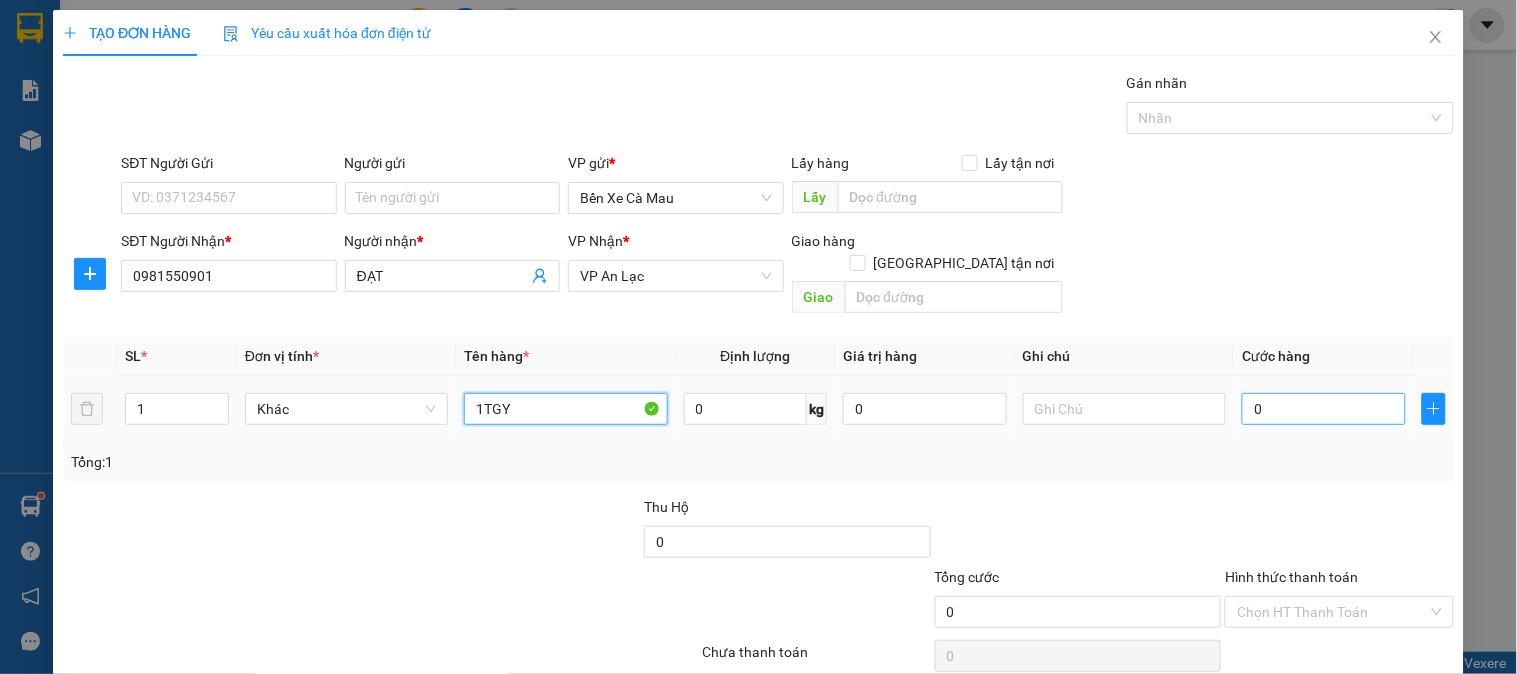 type on "1TGY" 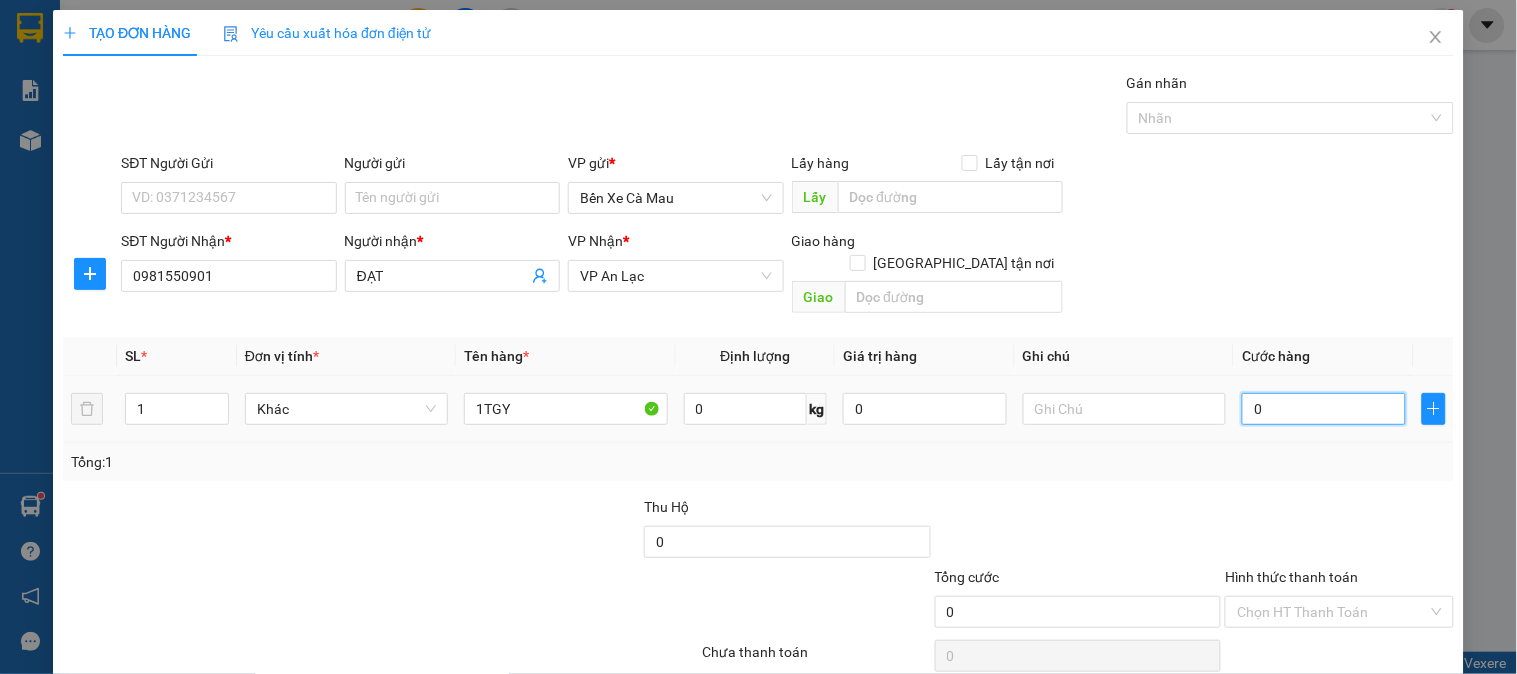 click on "0" at bounding box center [1324, 409] 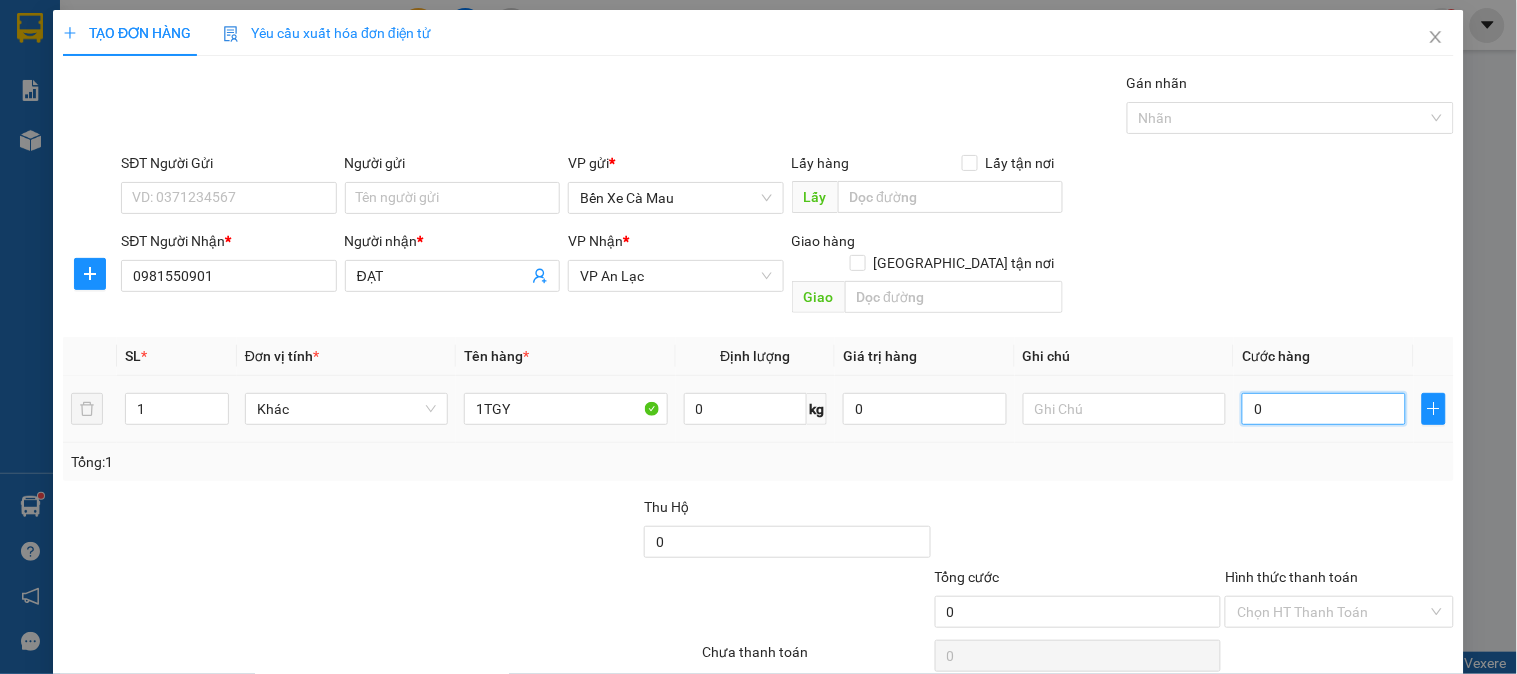 type on "003" 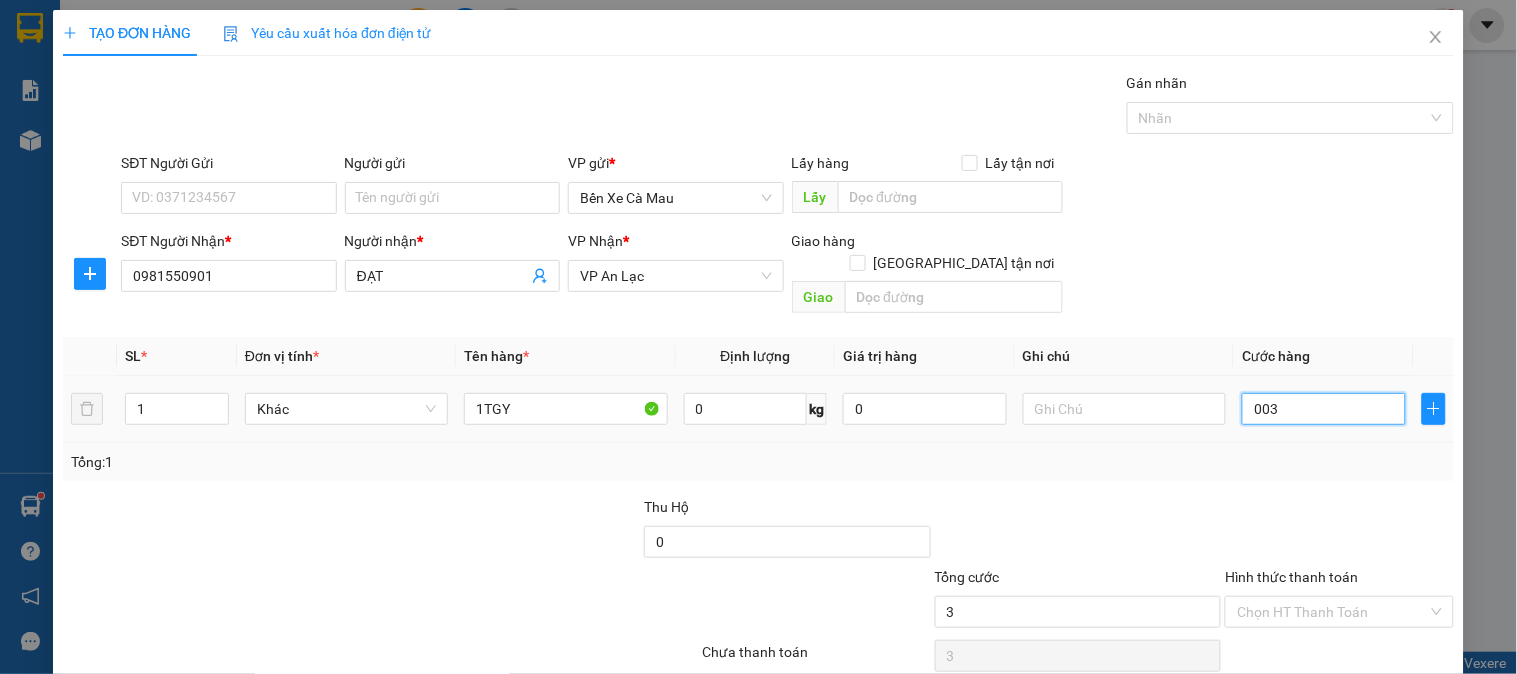 type on "0.030" 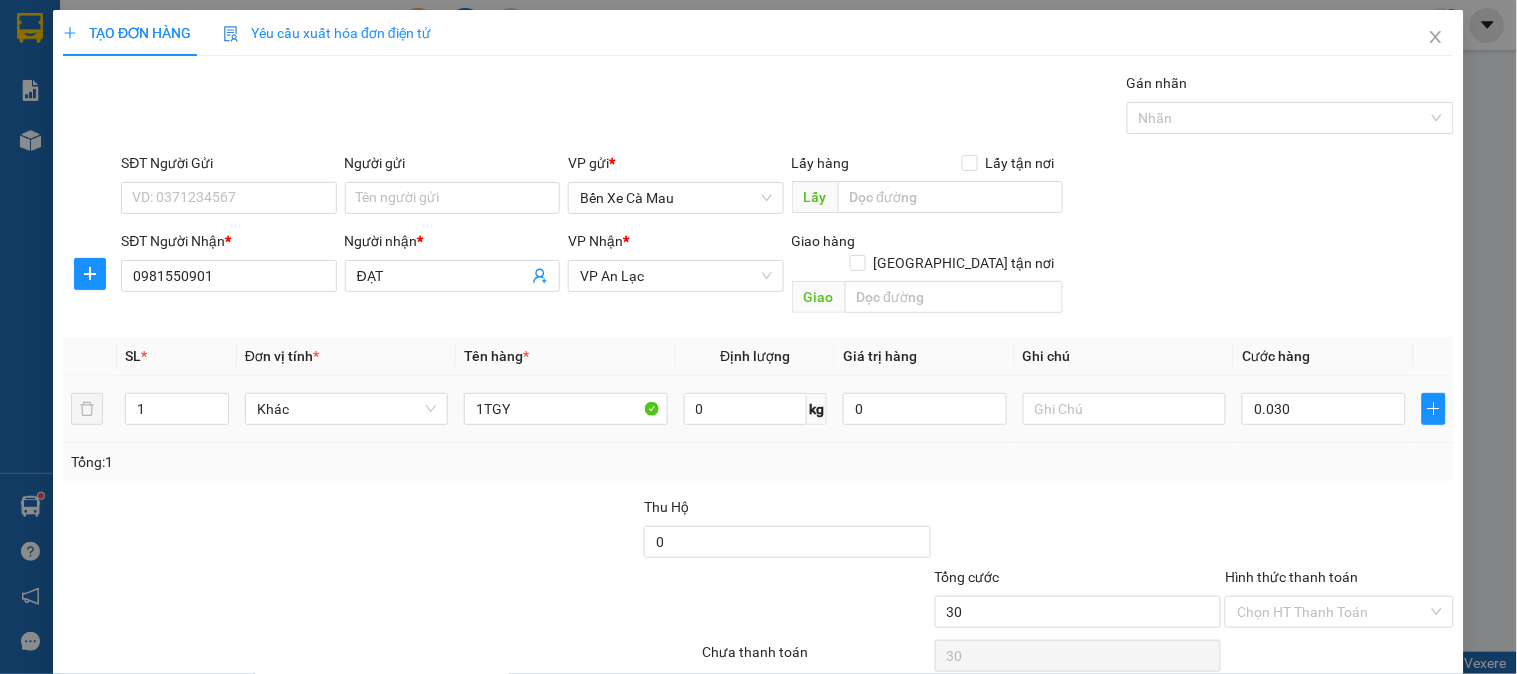 click on "SĐT Người Nhận  * 0981550901 Người nhận  * ĐẠT VP Nhận  * VP An Lạc Giao hàng Giao tận nơi Giao" at bounding box center (787, 276) 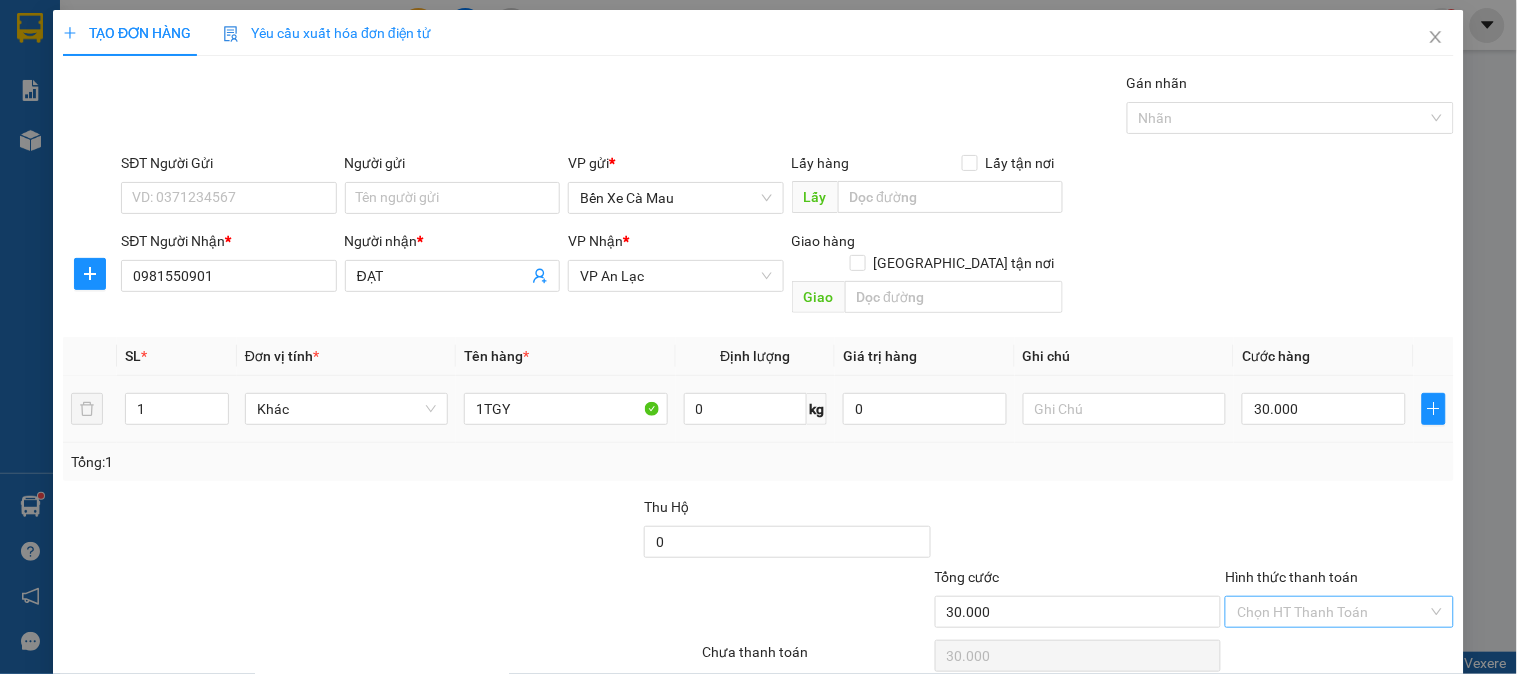 scroll, scrollTop: 65, scrollLeft: 0, axis: vertical 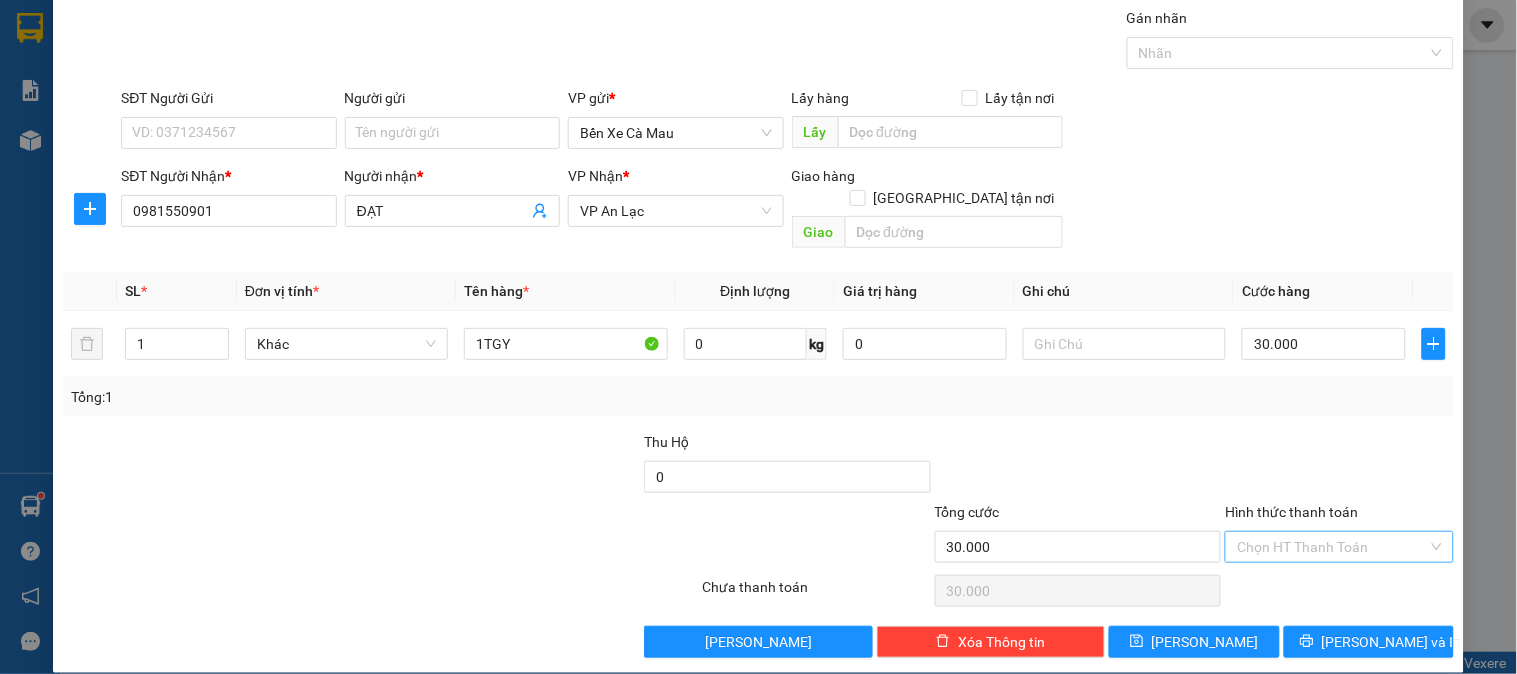 click on "Hình thức thanh toán" at bounding box center (1332, 547) 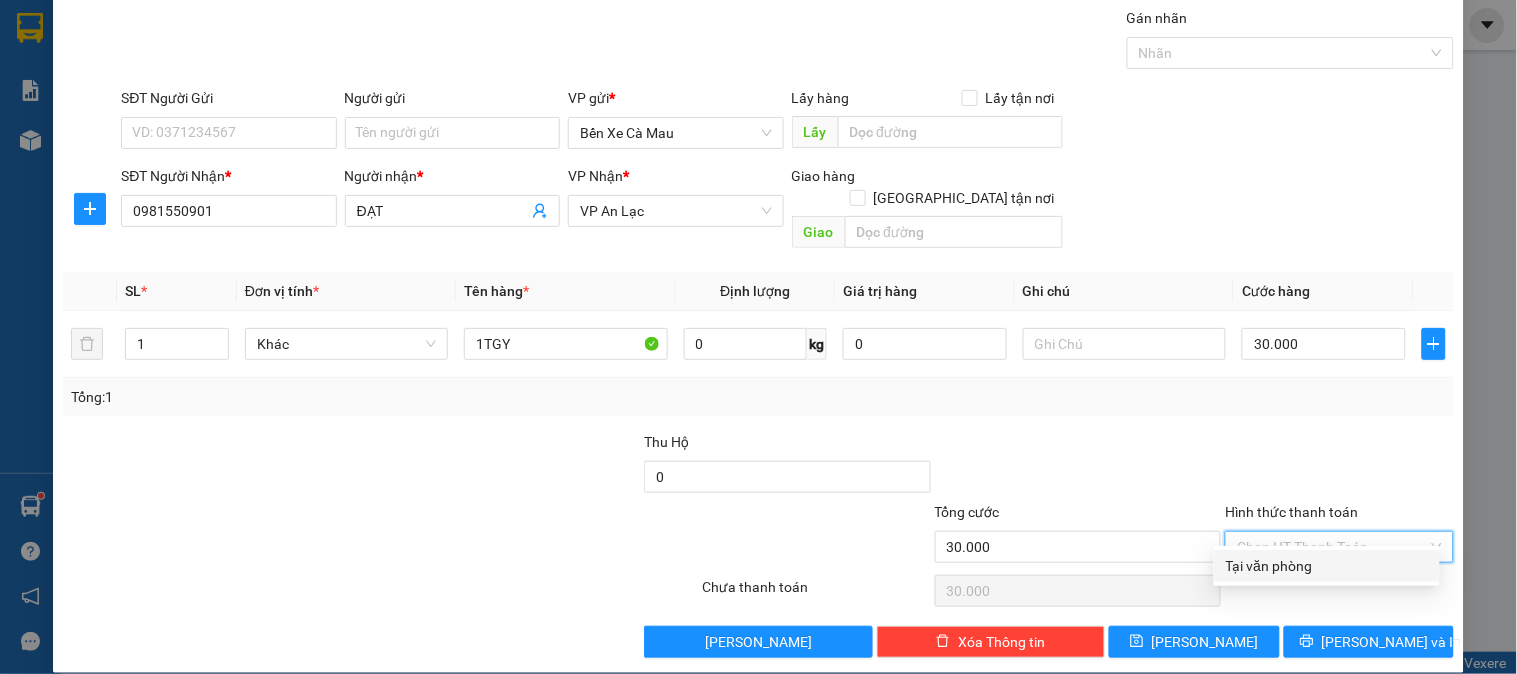 click on "Tại văn phòng" at bounding box center [1327, 566] 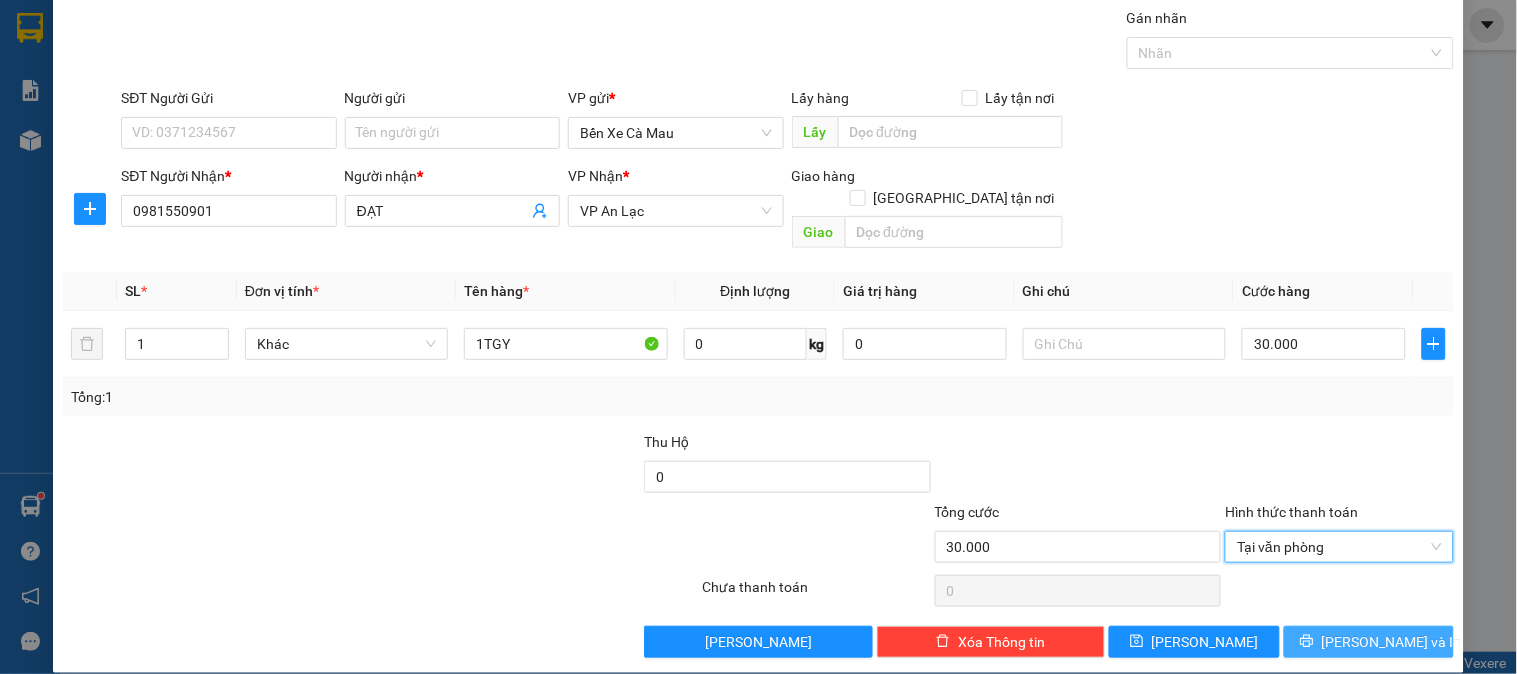 click on "[PERSON_NAME] và In" at bounding box center (1392, 642) 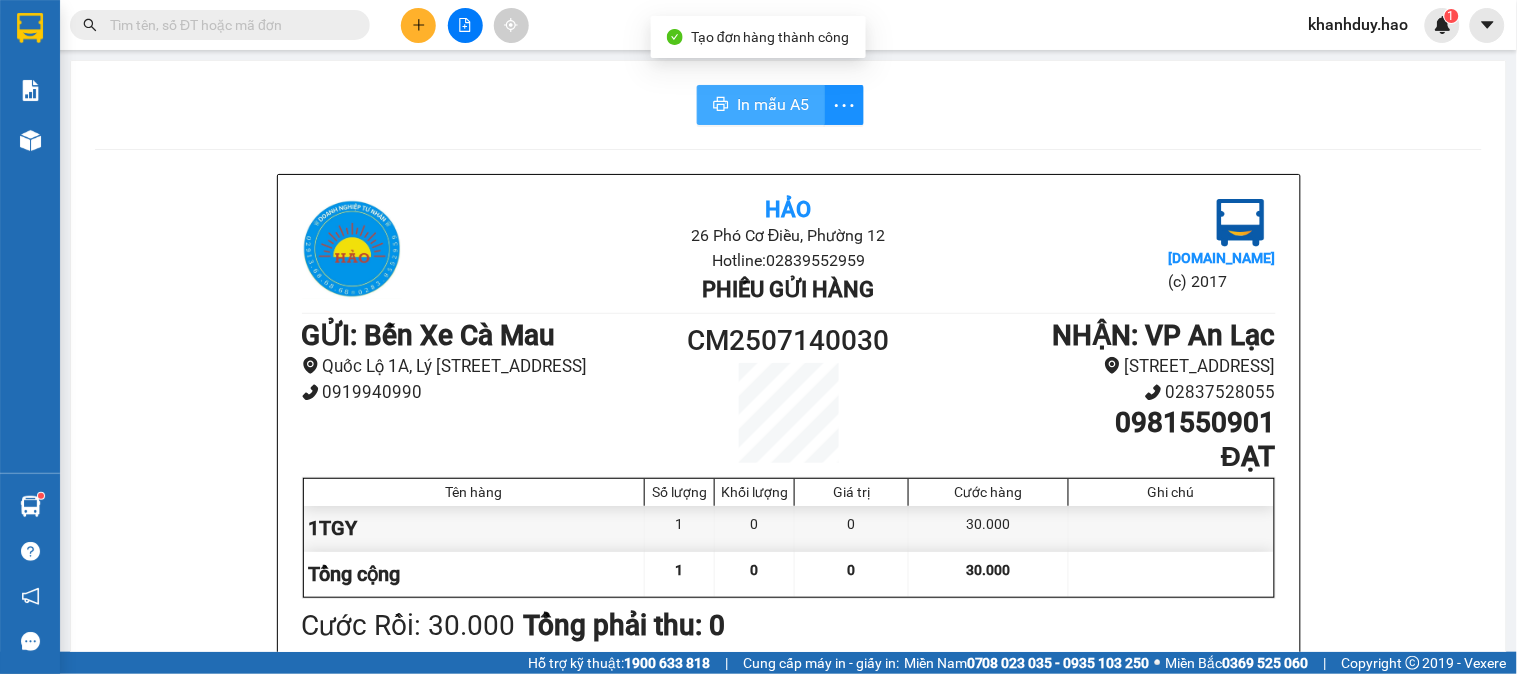 click on "In mẫu A5" at bounding box center (761, 105) 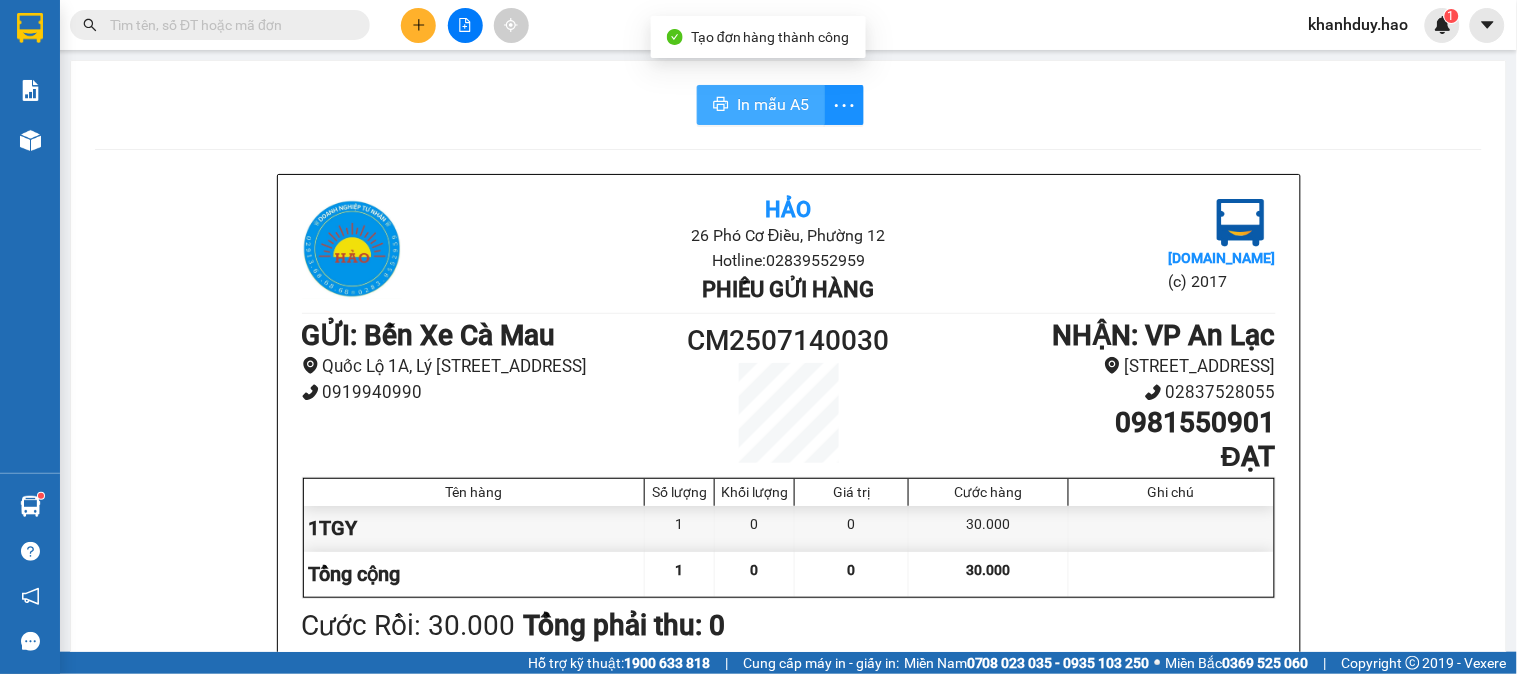 scroll, scrollTop: 0, scrollLeft: 0, axis: both 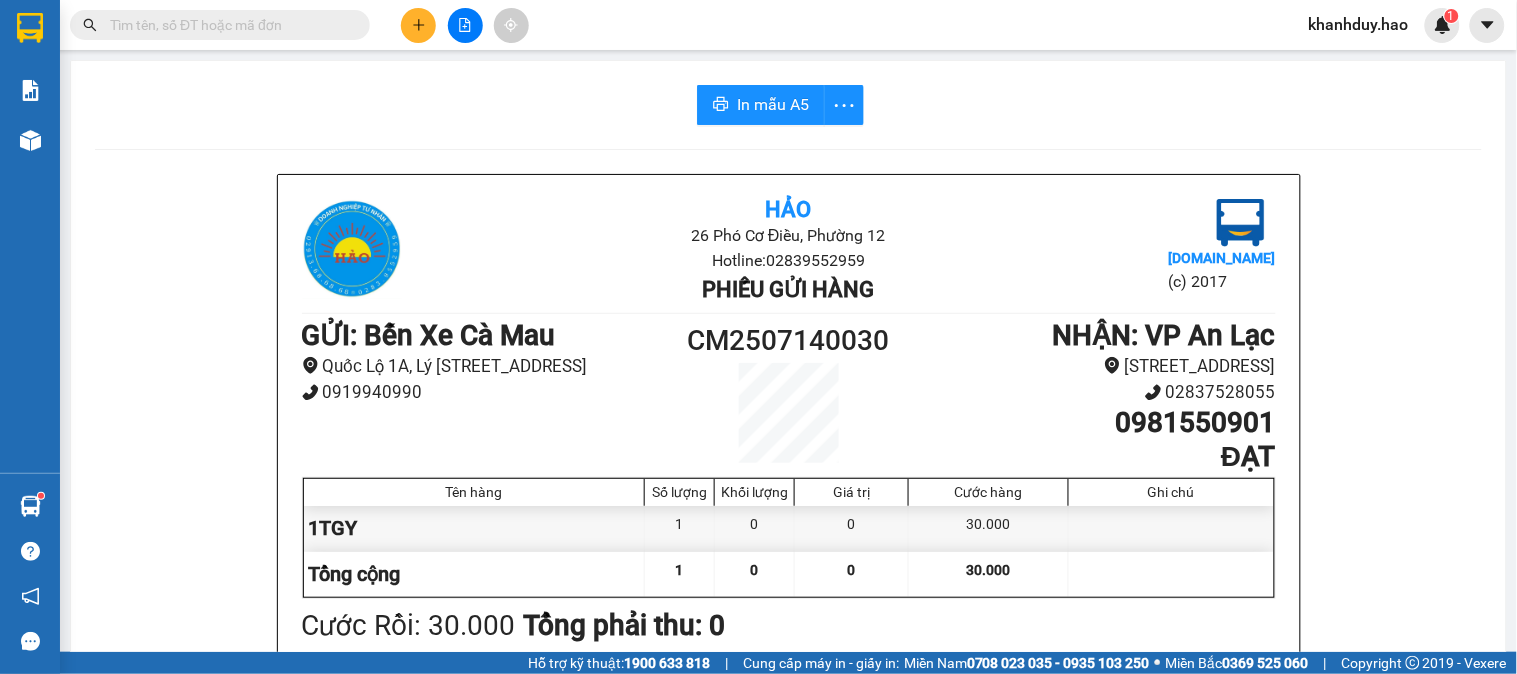 click on "In mẫu A5
Hảo 26 Phó Cơ Điều, Phường 12 Hotline:  02839552959 Phiếu gửi hàng Vexere.com (c) 2017 GỬI :   Bến Xe Cà Mau   Quốc Lộ 1A, Lý Thường Kiệt, Khóm 5, Phường 6   0919940990 CM2507140030 NHẬN :   VP An Lạc   65 đường 16, Bình Trị Đông B   02837528055 0981550901 ĐẠT Tên hàng Số lượng Khối lượng Giá trị Cước hàng Ghi chú 1TGY 1 0 0 30.000 Tổng cộng 1 0 0 30.000 Loading... Cước Rồi : 30.000 Tổng phải thu: 0 Người gửi hàng xác nhận (Tôi đã đọc và đồng ý nộp dung phiếu gửi hàng) NV kiểm tra hàng (Kí và ghi rõ họ tên) 15:48, ngày 14 tháng 07 năm 2025 NV nhận hàng (Kí và ghi rõ họ tên) Khánh Duy NV nhận hàng (Kí và ghi rõ họ tên) Quy định nhận/gửi hàng : Không vận chuyển hàng cấm. Vui lòng nhận hàng kể từ ngày gửi-nhận trong vòng 7 ngày. Nếu qua 7 ngày, mất mát công ty sẽ không chịu trách nhiệm.  Hảo vexere.com" at bounding box center (788, 834) 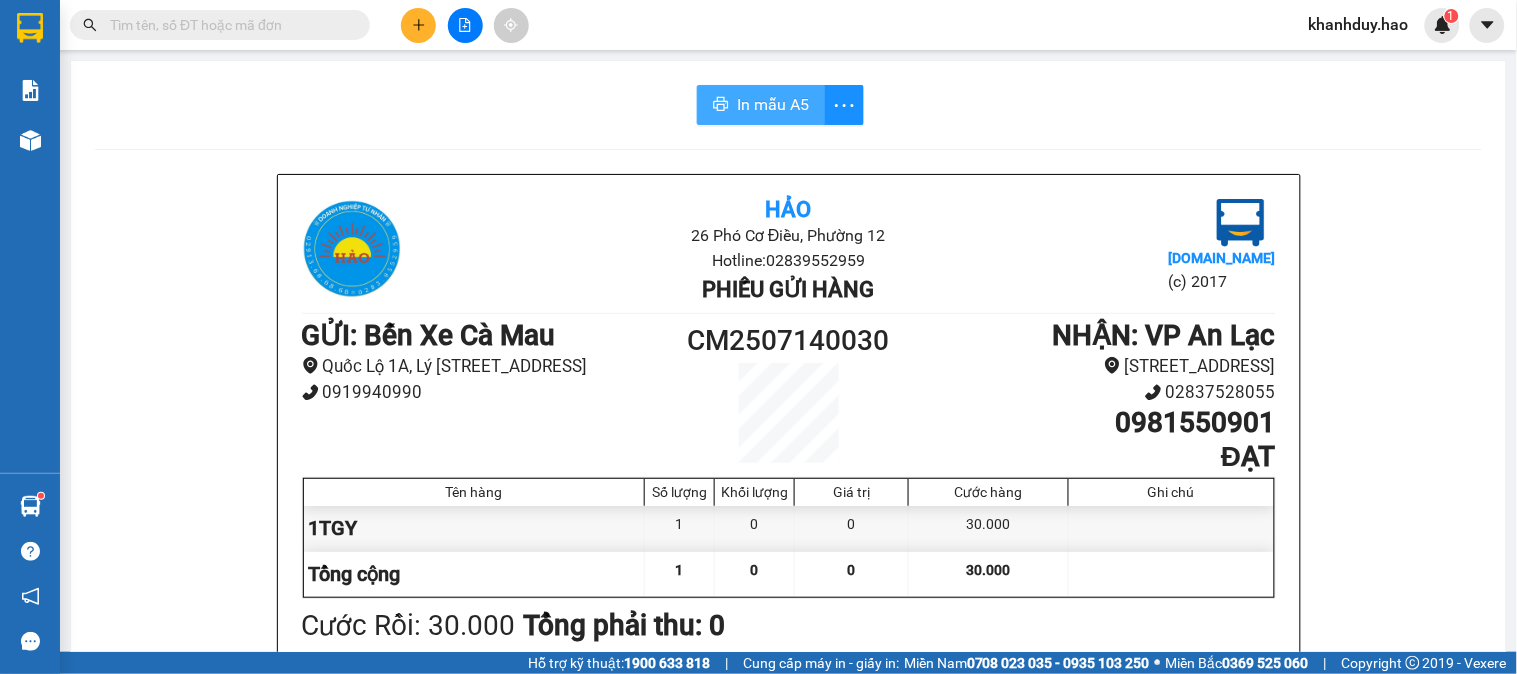 click on "In mẫu A5" at bounding box center (761, 105) 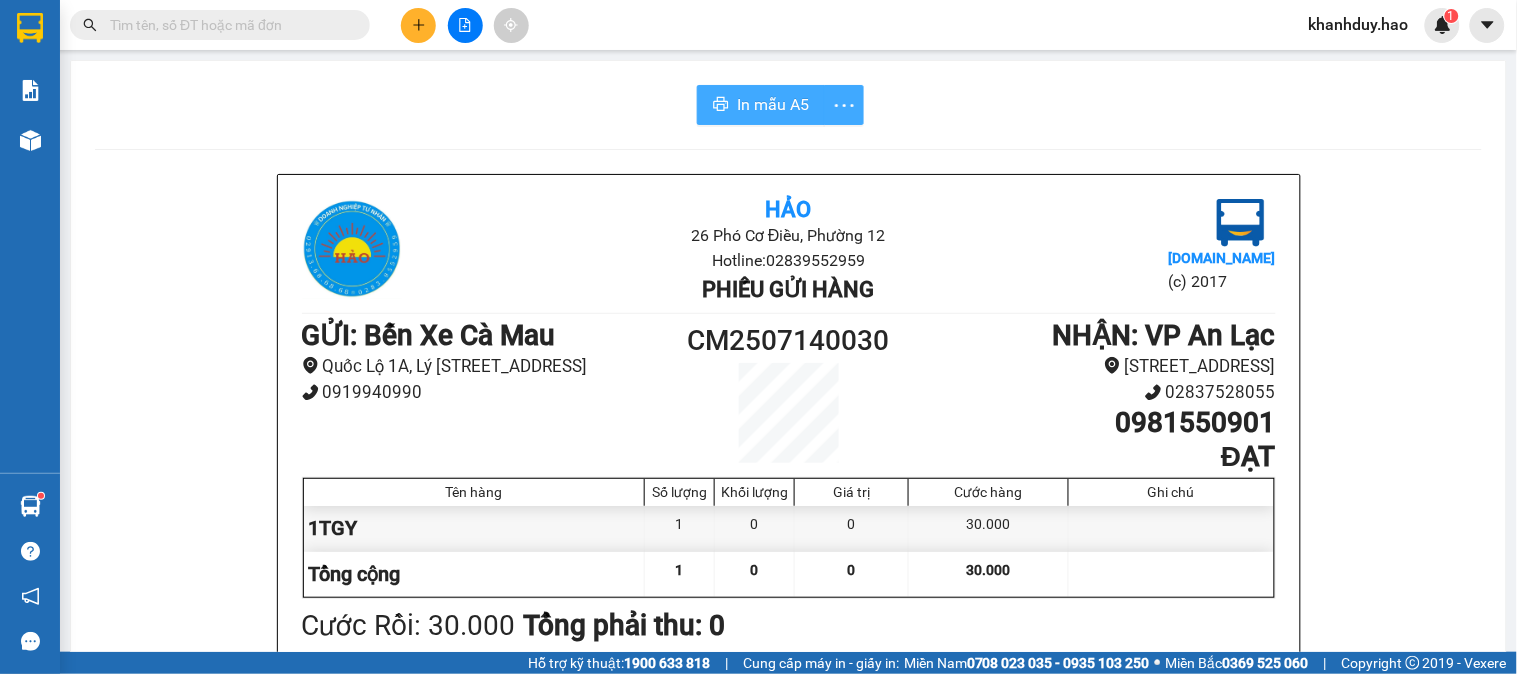 scroll, scrollTop: 0, scrollLeft: 0, axis: both 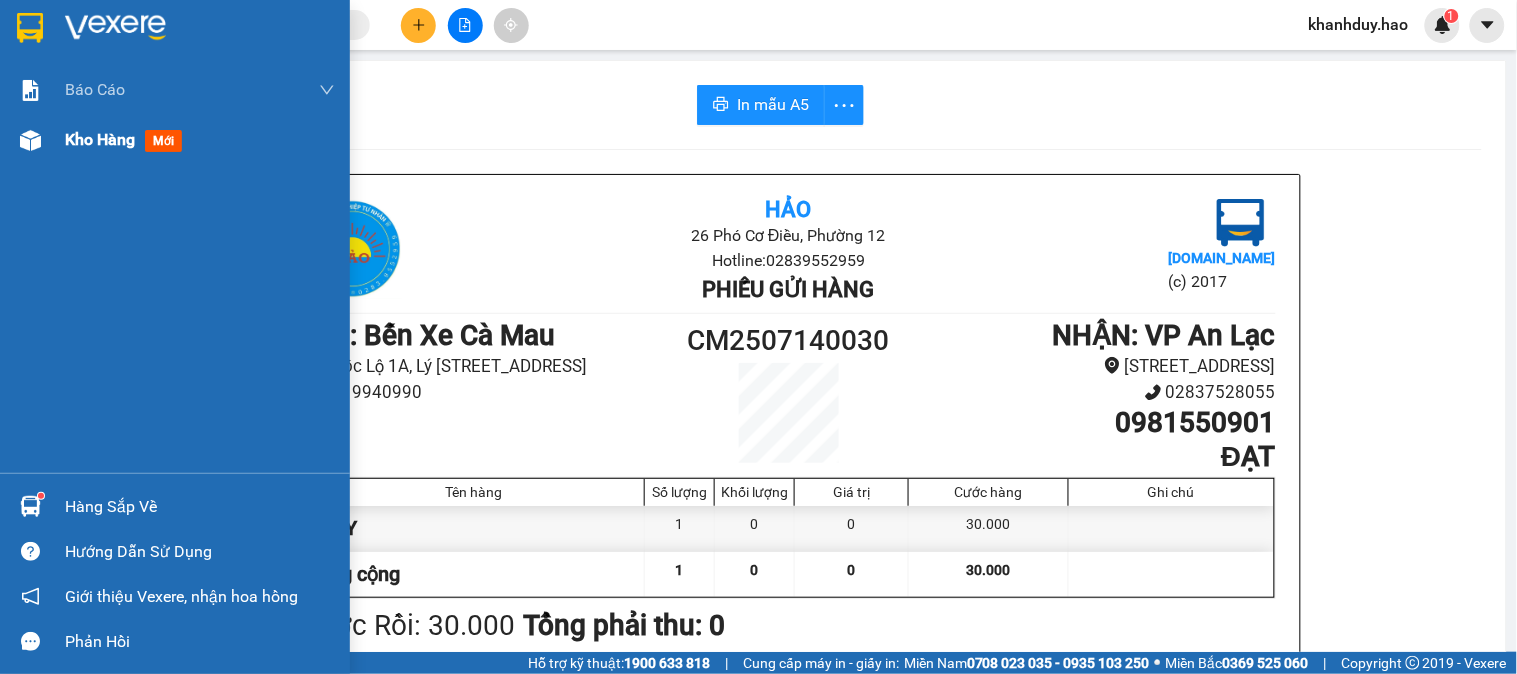 click on "Kho hàng mới" at bounding box center (127, 139) 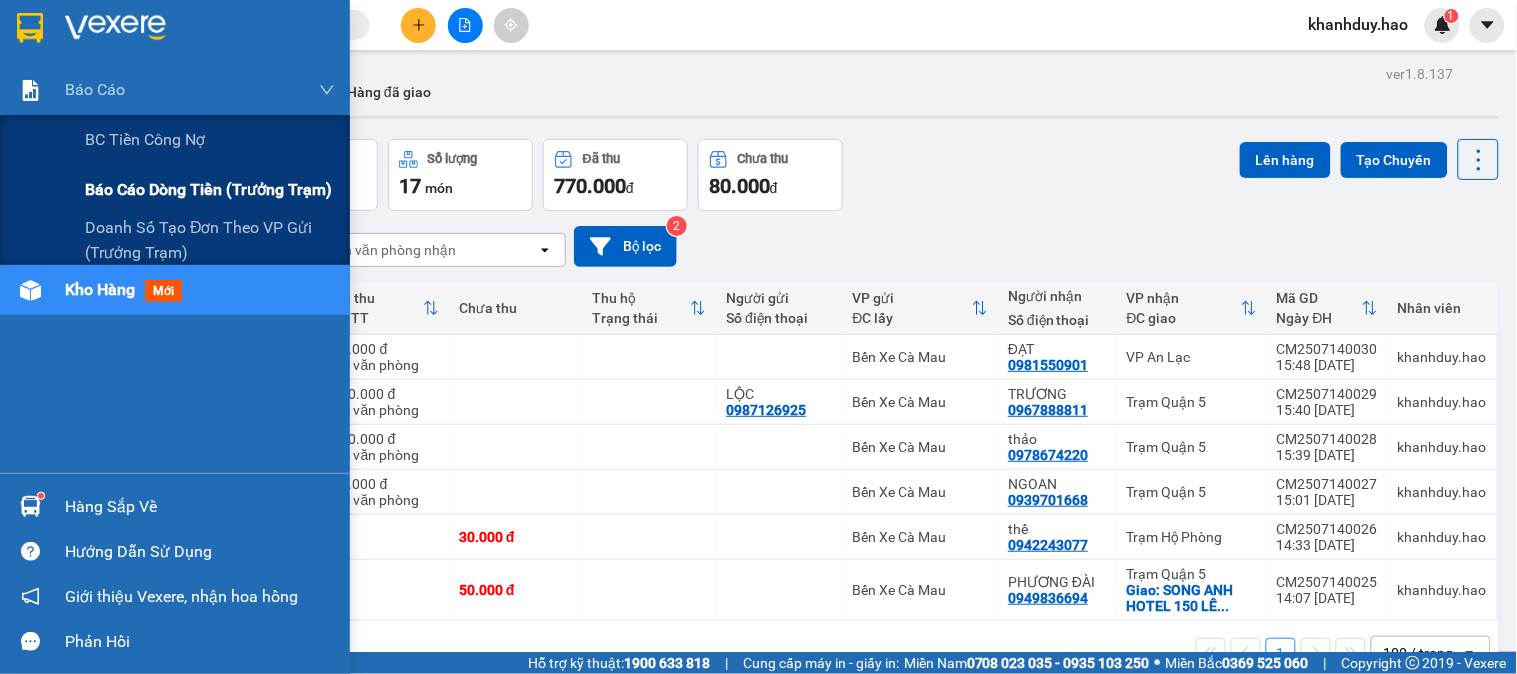click on "Báo cáo dòng tiền (trưởng trạm)" at bounding box center [210, 190] 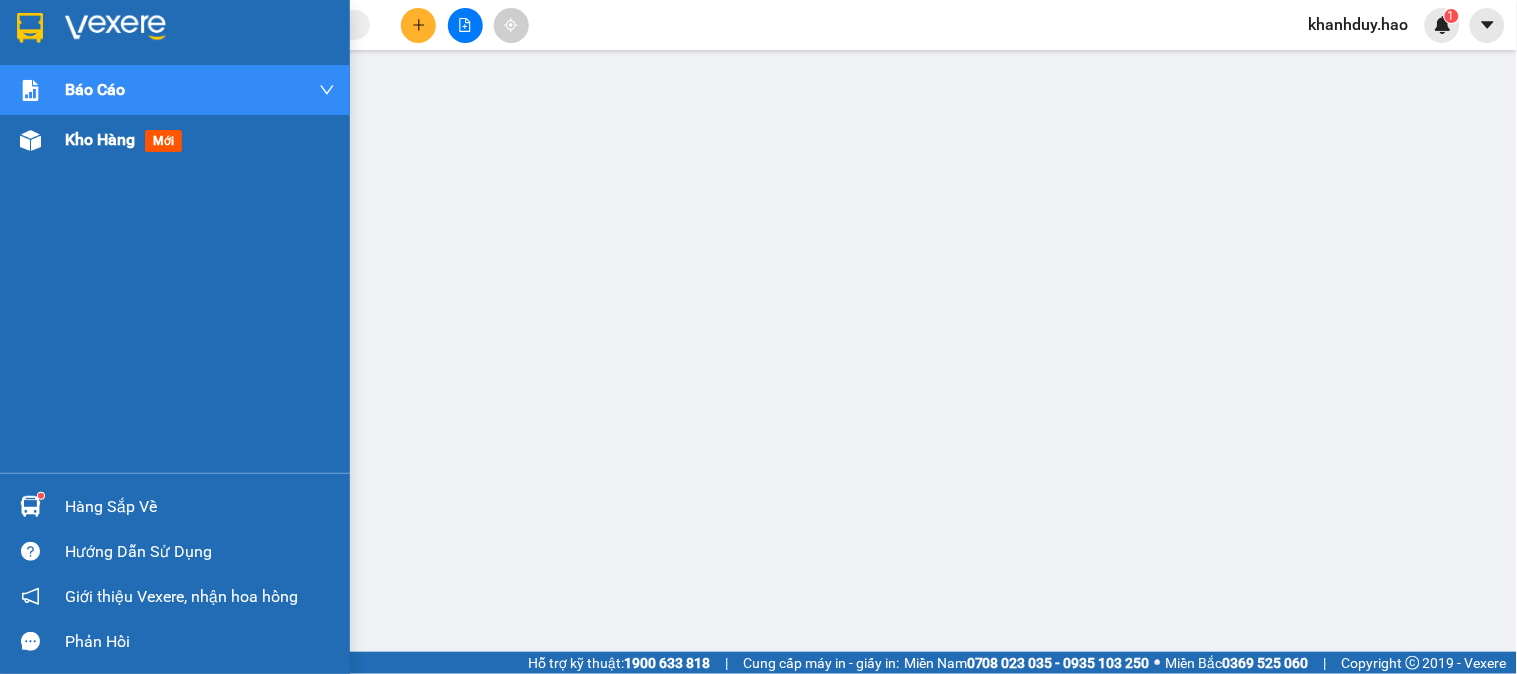 click at bounding box center [30, 140] 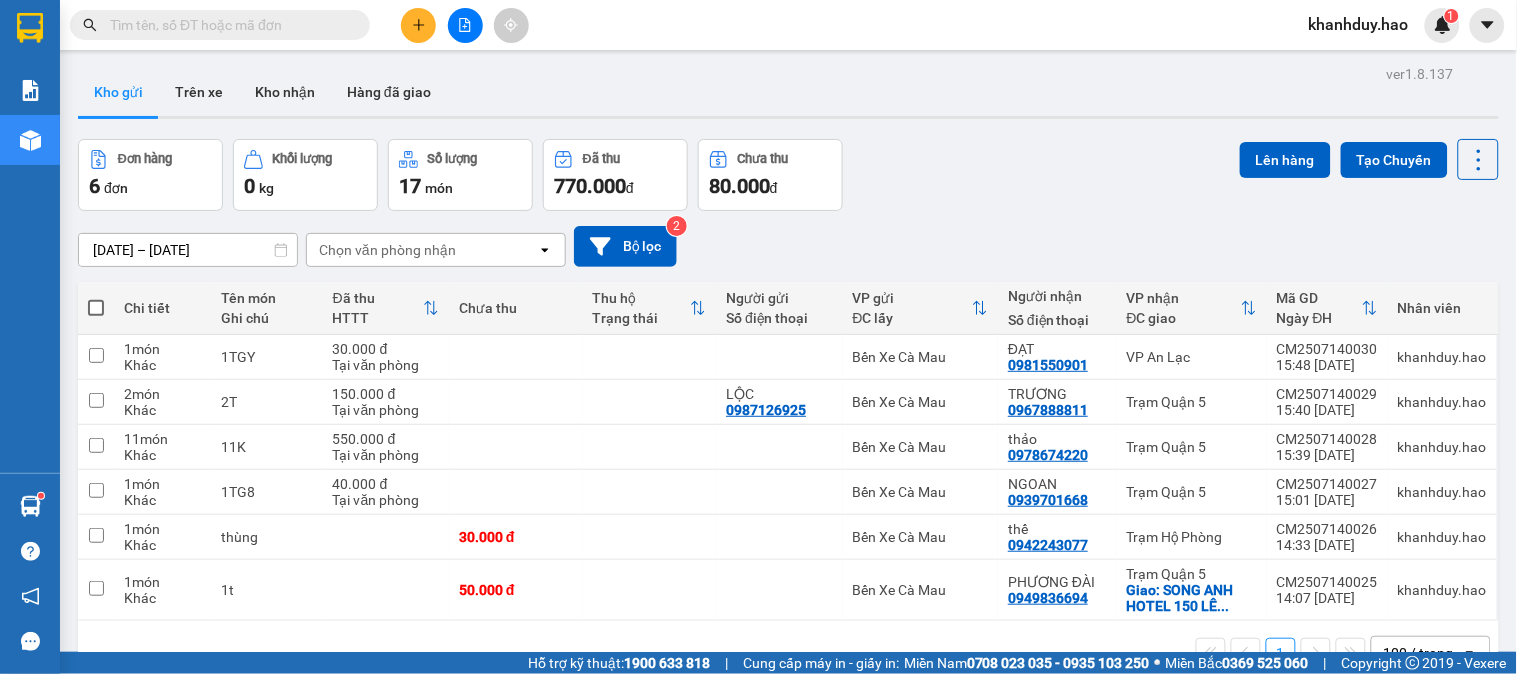 click 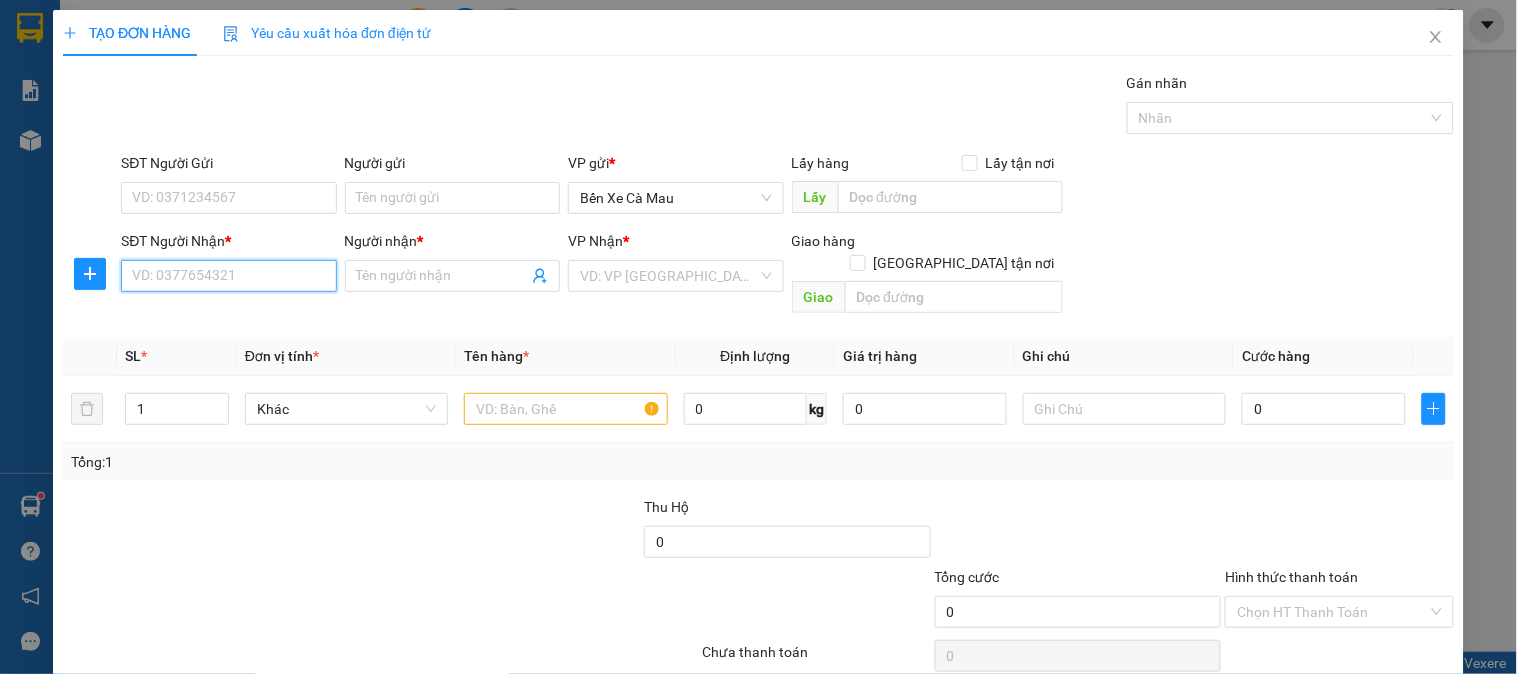 click on "SĐT Người Nhận  *" at bounding box center (228, 276) 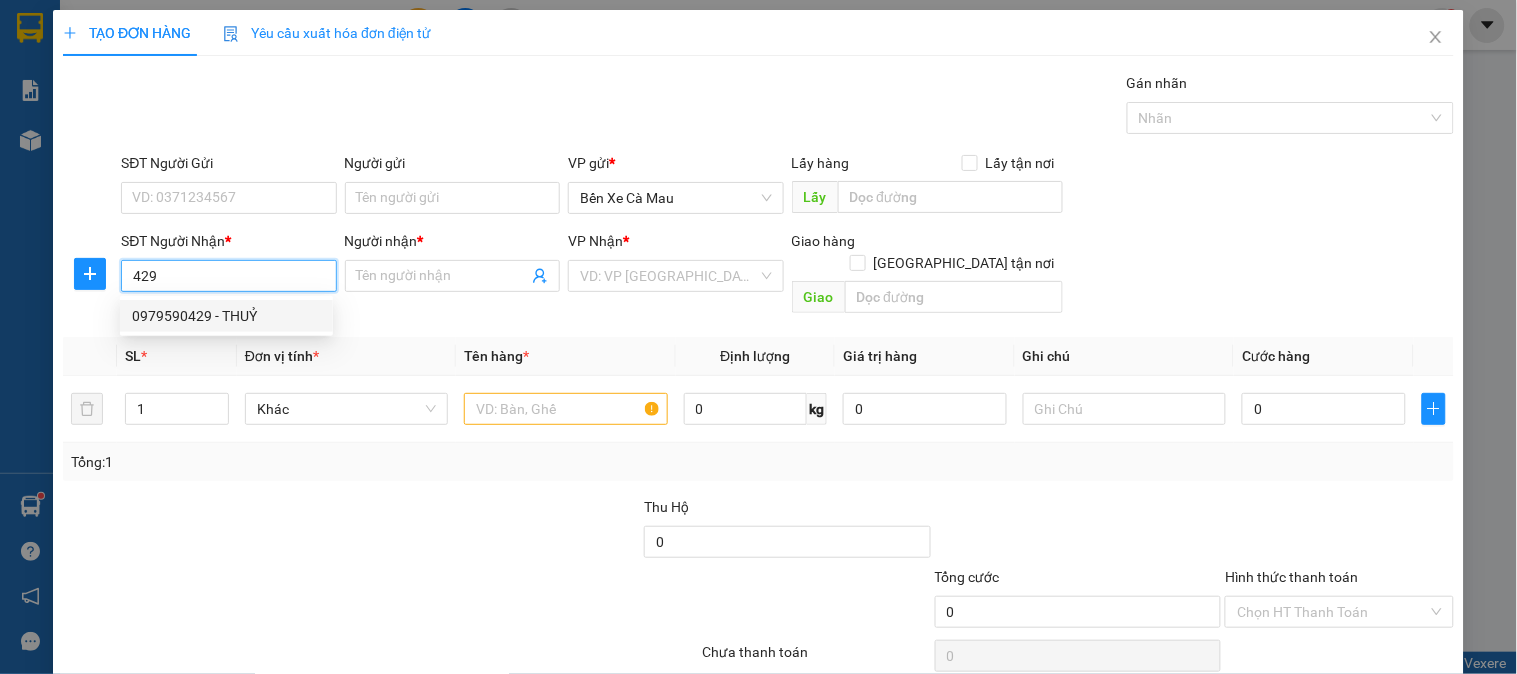 click on "0979590429 - THUỶ" at bounding box center (226, 316) 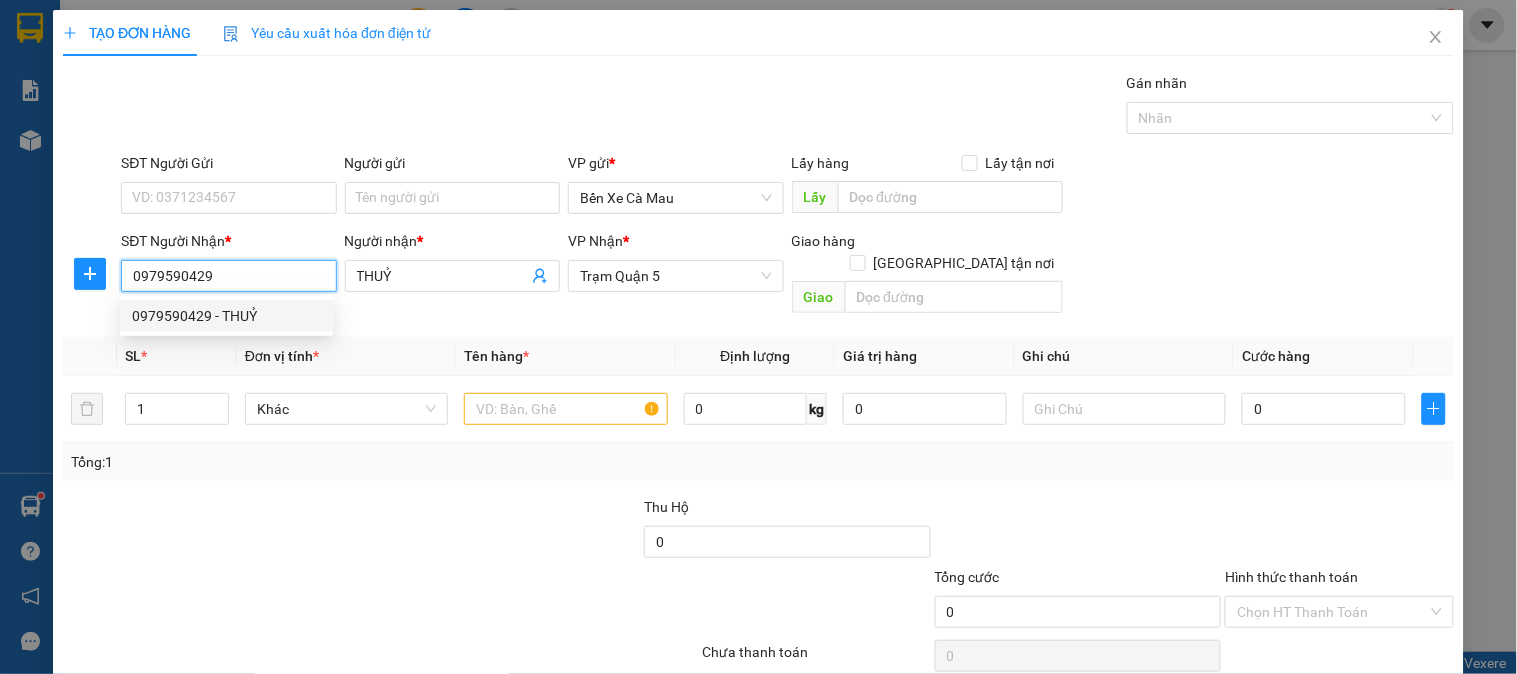 type on "100.000" 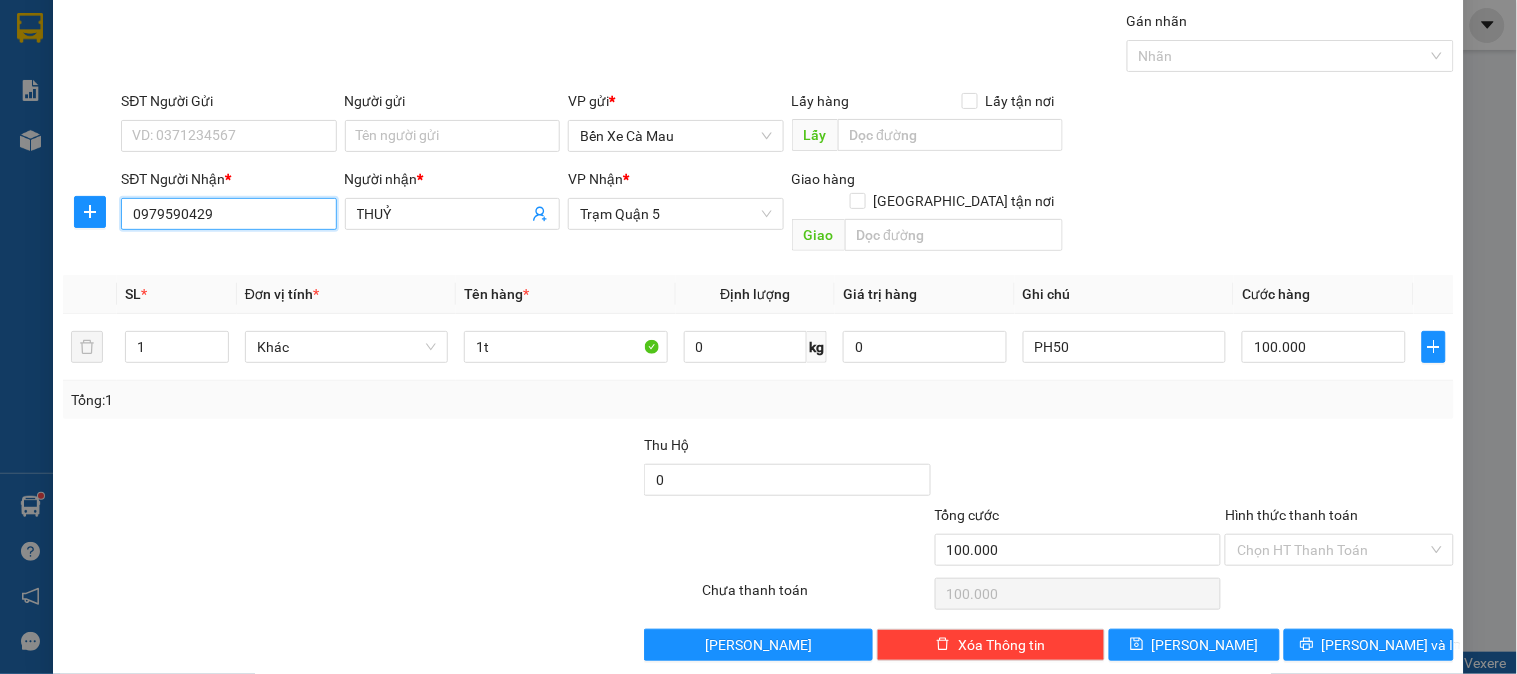 scroll, scrollTop: 65, scrollLeft: 0, axis: vertical 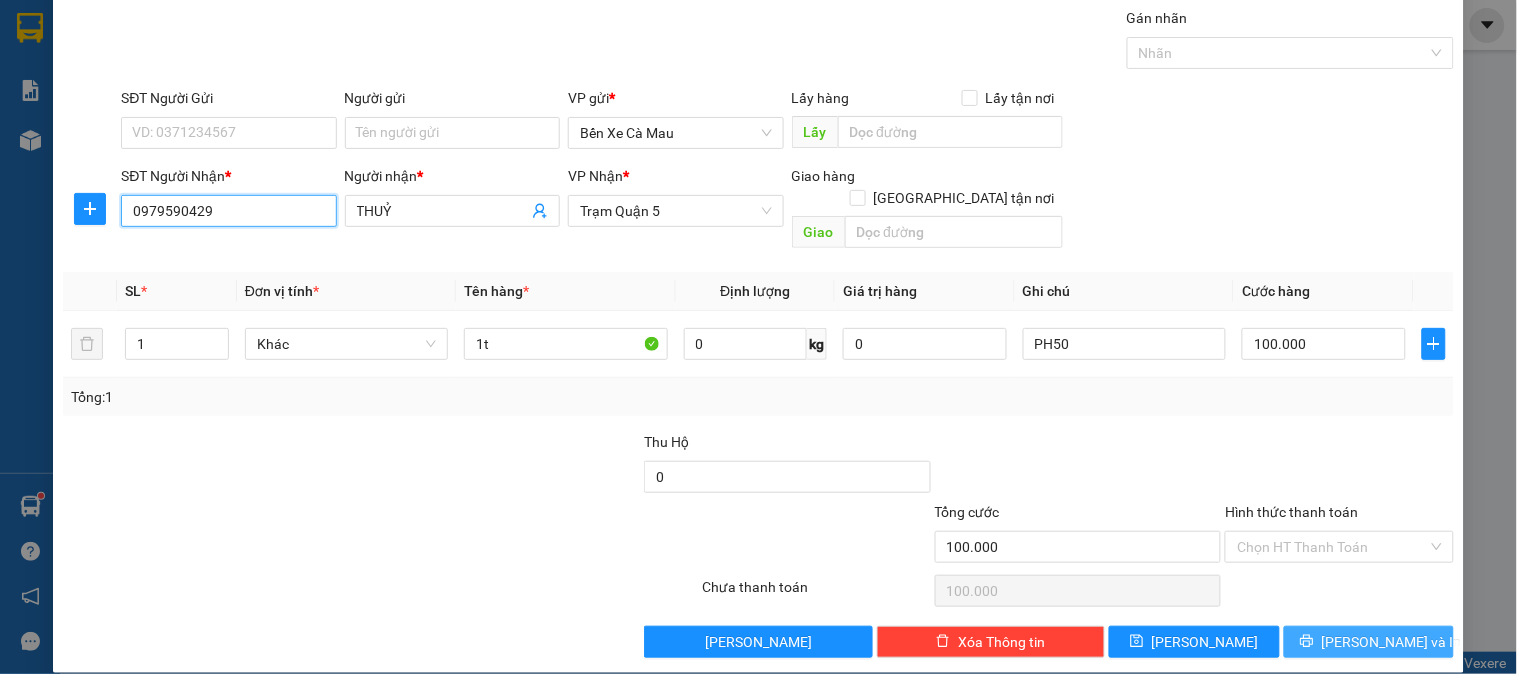 type on "0979590429" 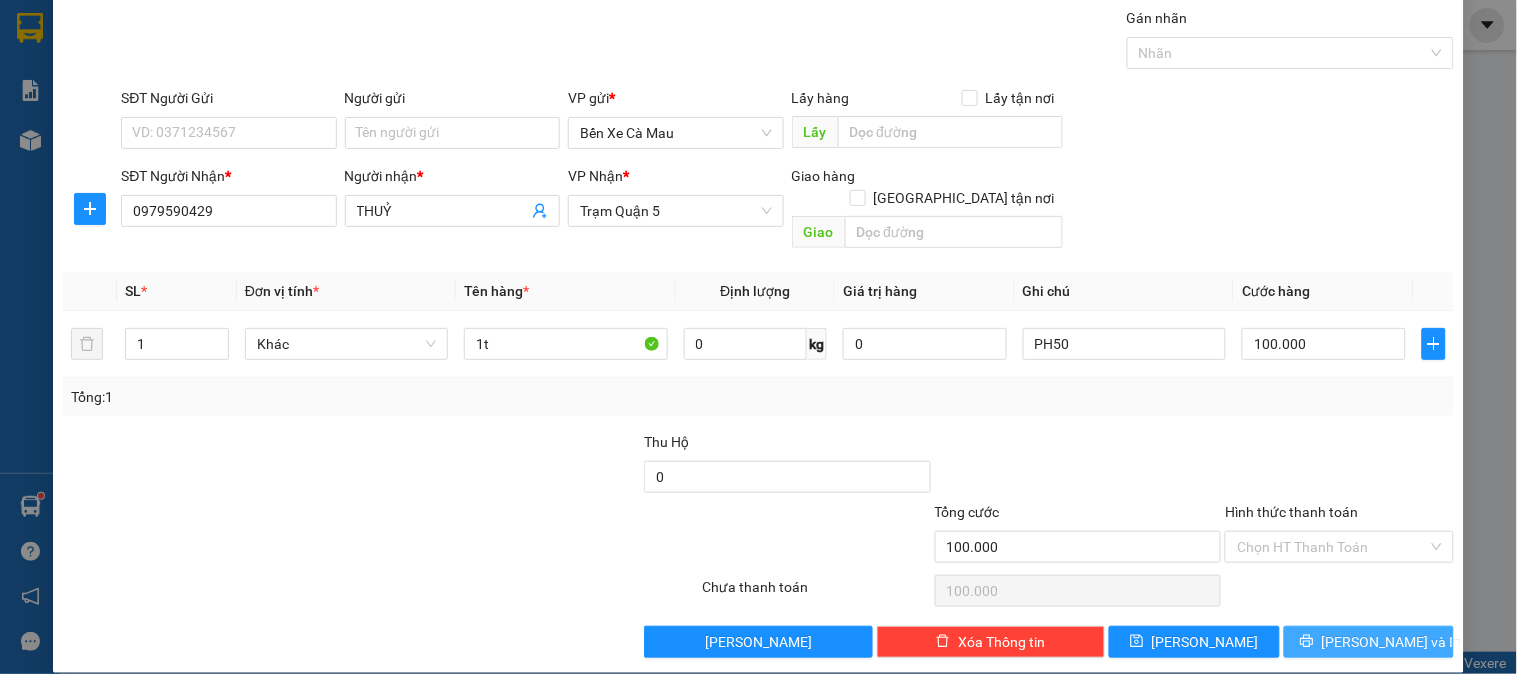 click on "[PERSON_NAME] và In" at bounding box center (1369, 642) 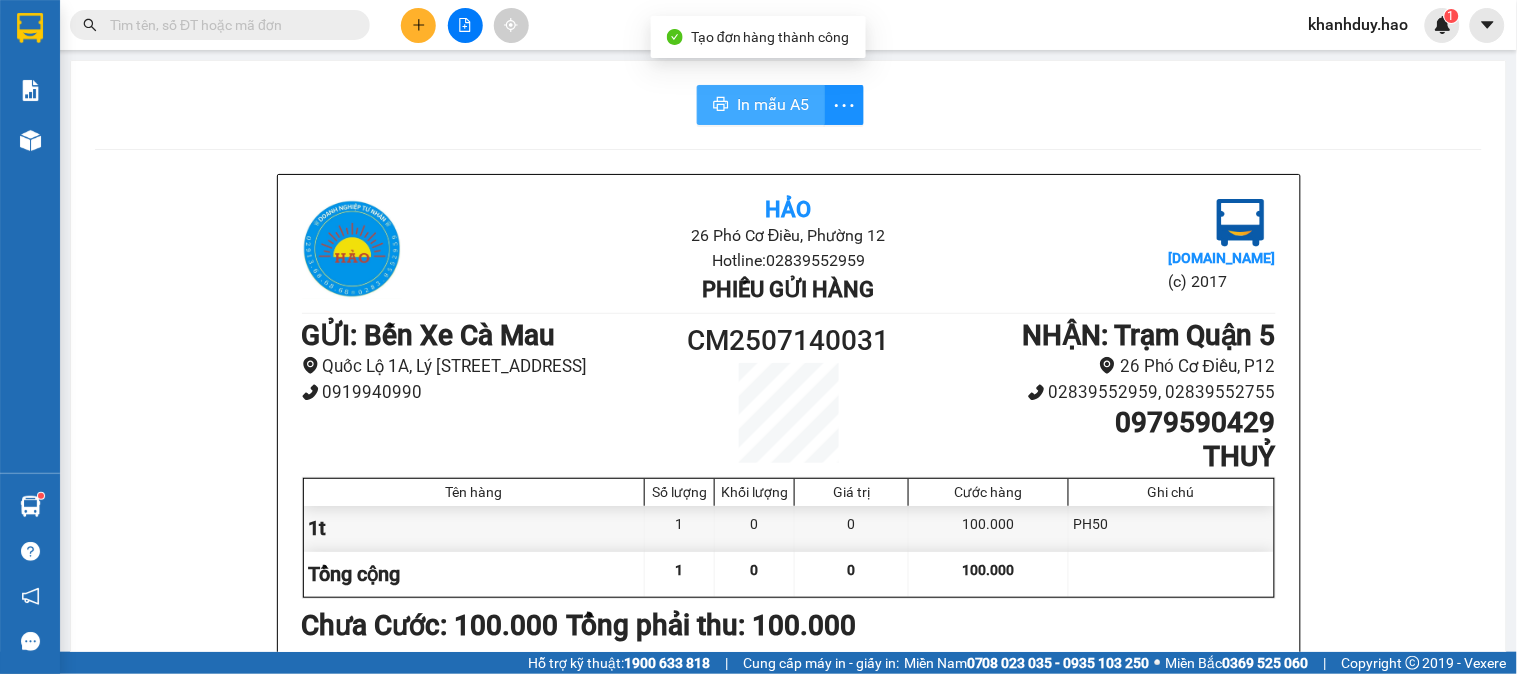 click on "In mẫu A5" at bounding box center [773, 104] 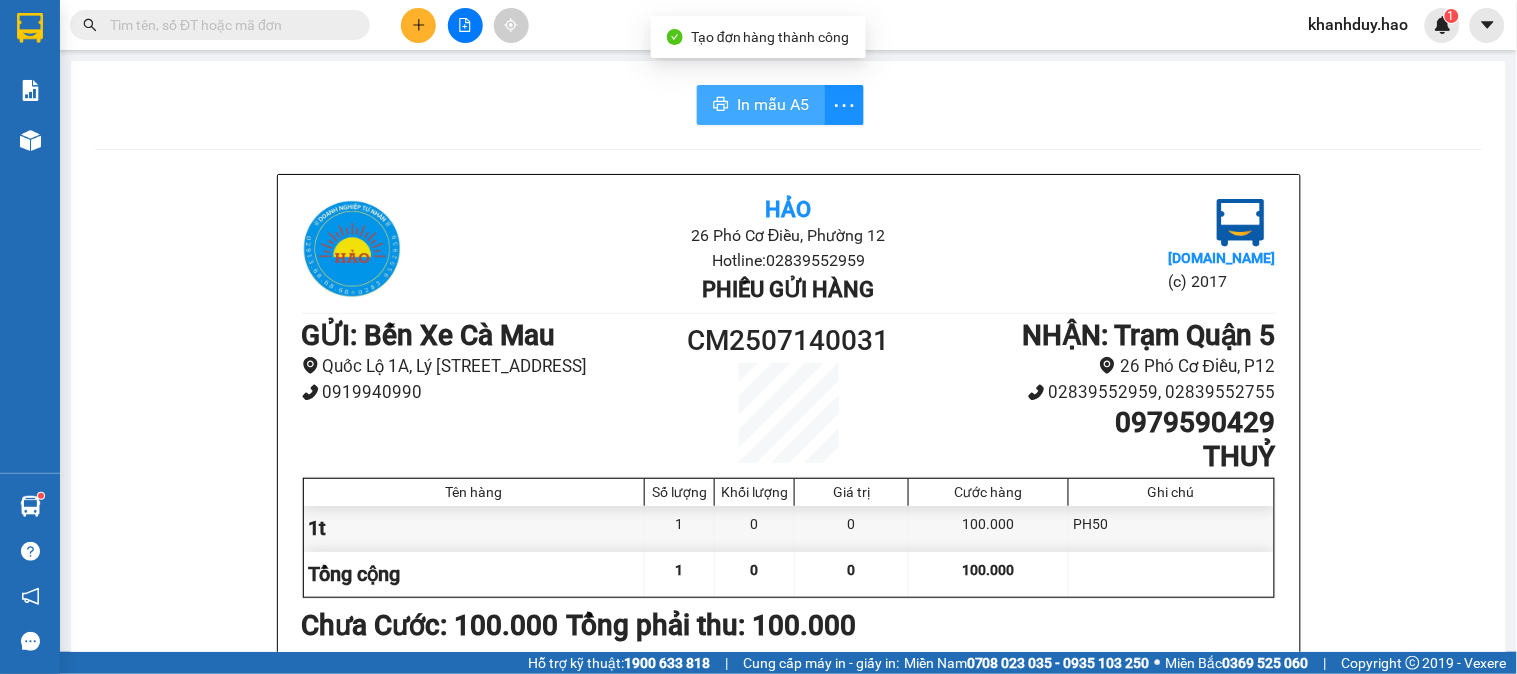 scroll, scrollTop: 0, scrollLeft: 0, axis: both 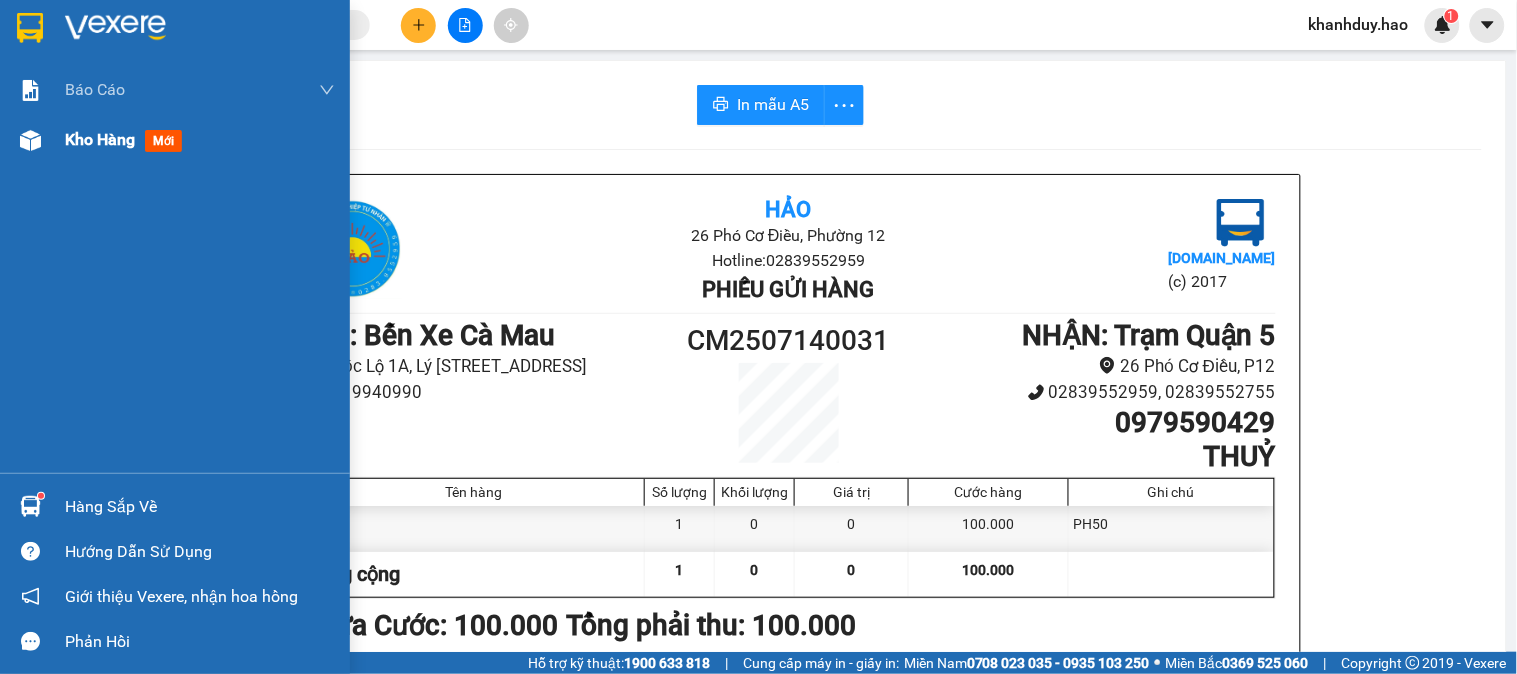 click at bounding box center [30, 140] 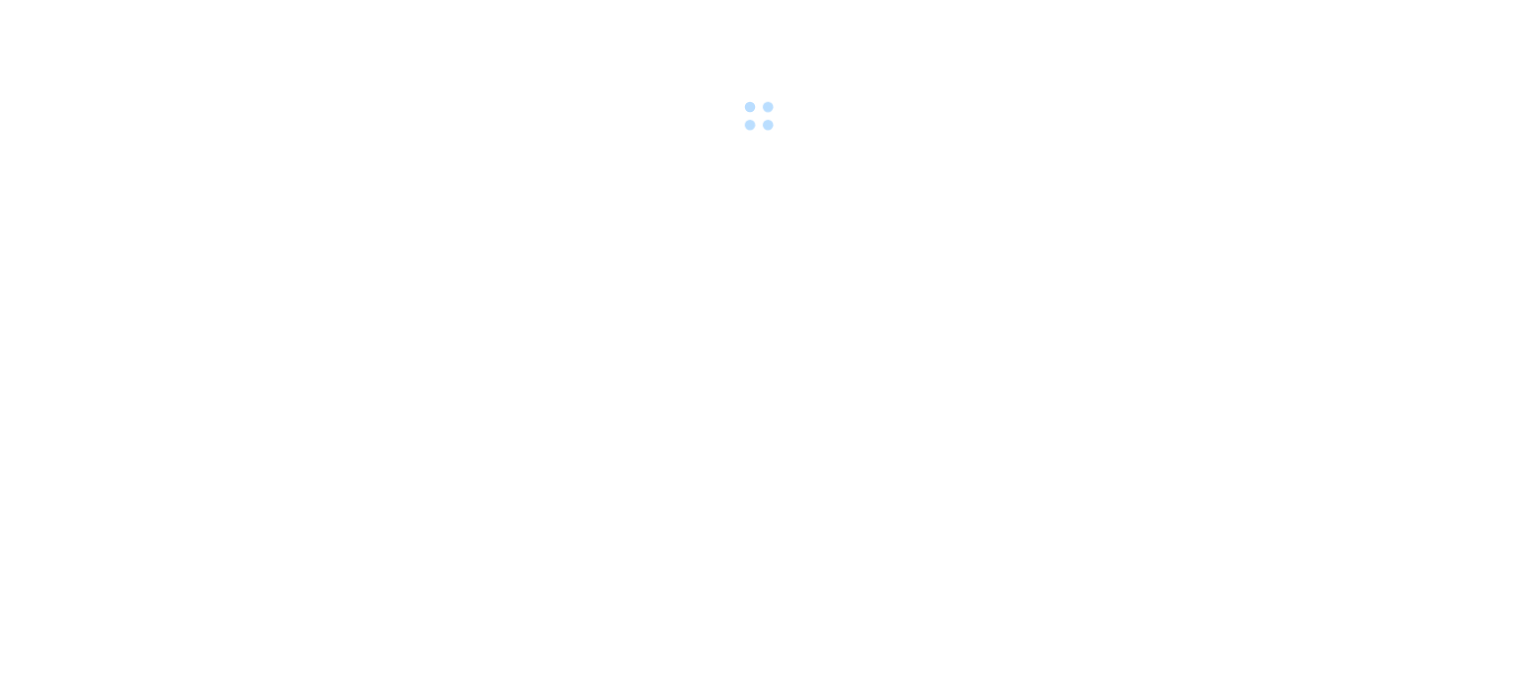 scroll, scrollTop: 0, scrollLeft: 0, axis: both 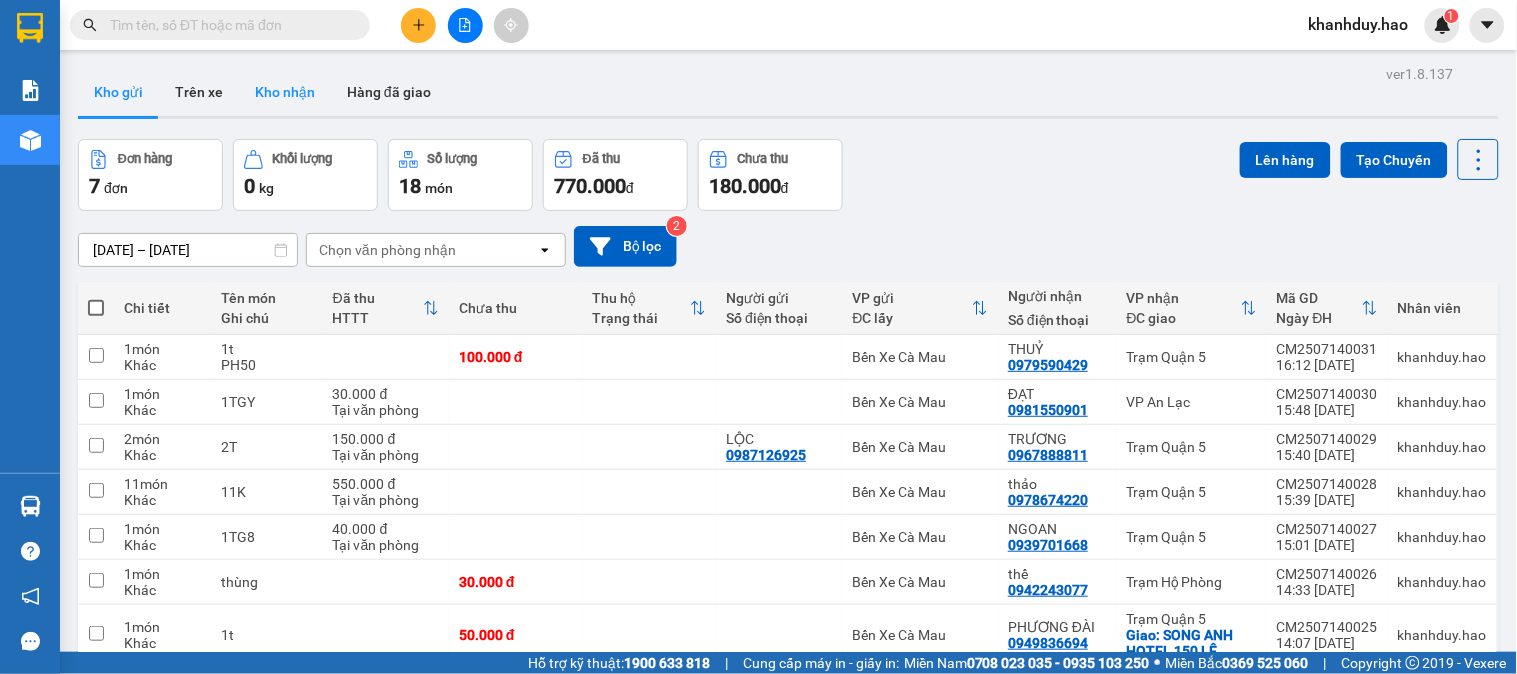 click on "Kho nhận" at bounding box center [285, 92] 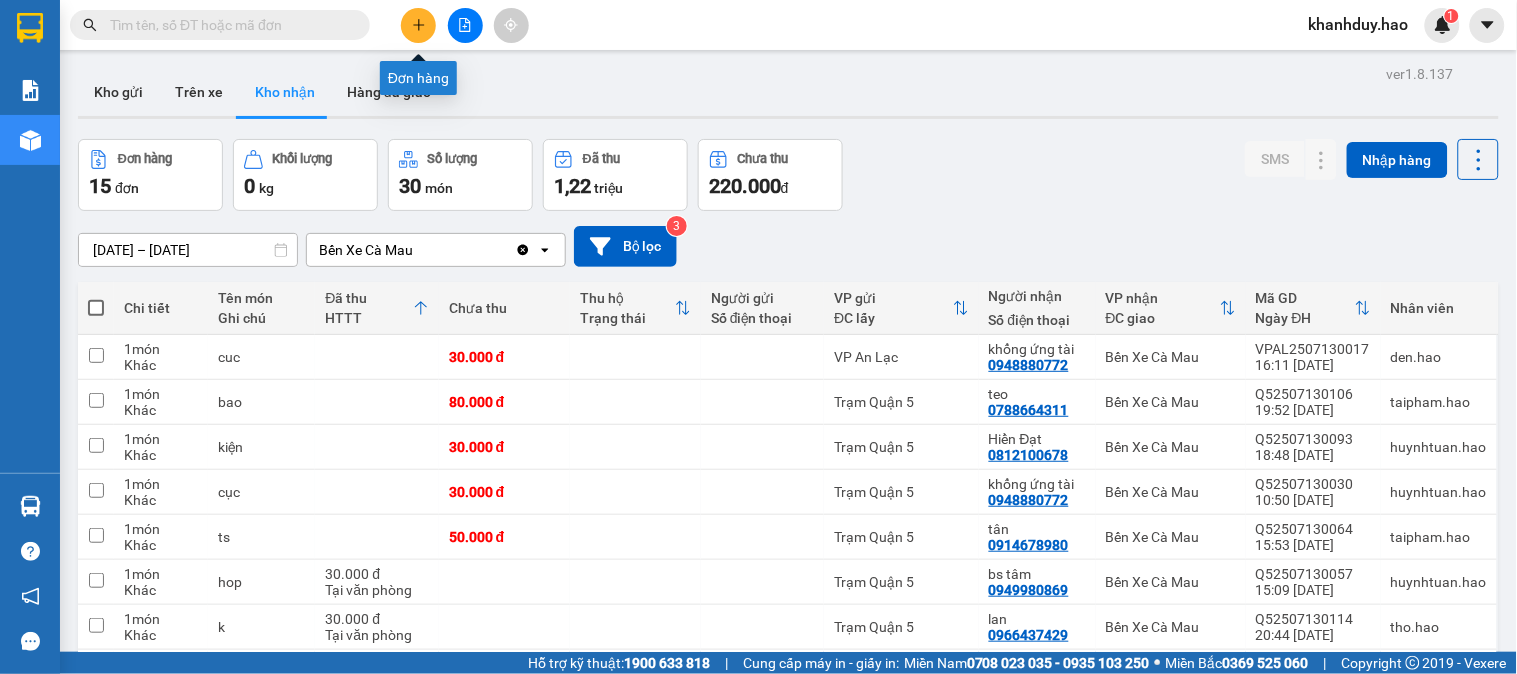 click at bounding box center [418, 25] 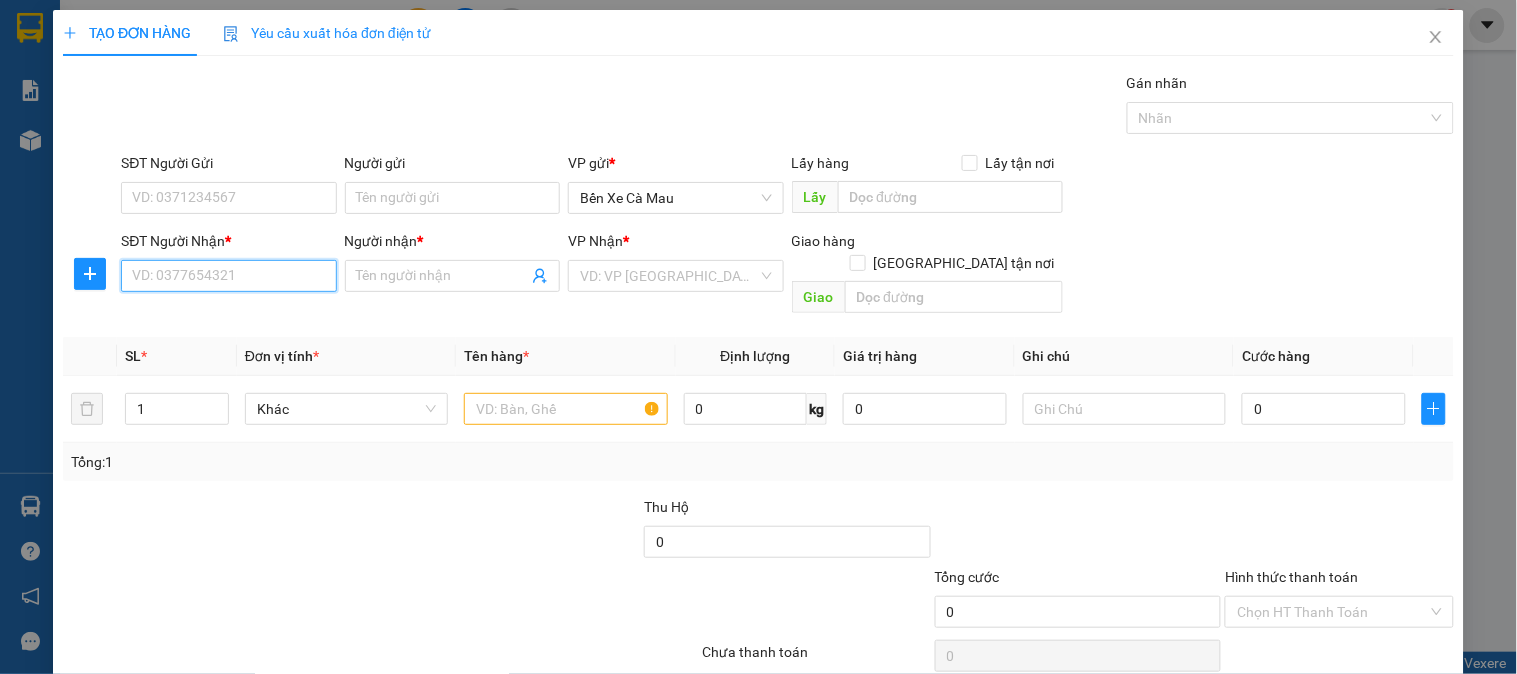 click on "SĐT Người Nhận  *" at bounding box center (228, 276) 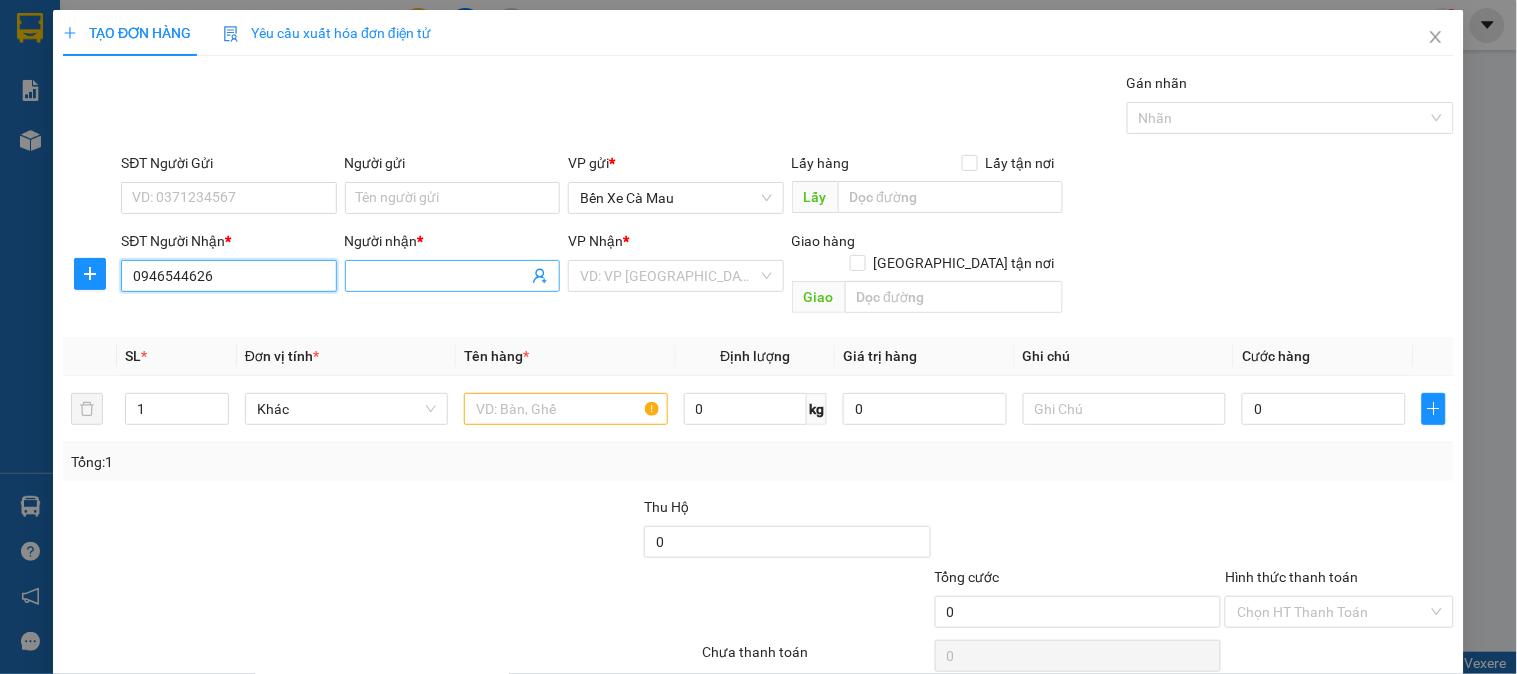 type on "0946544626" 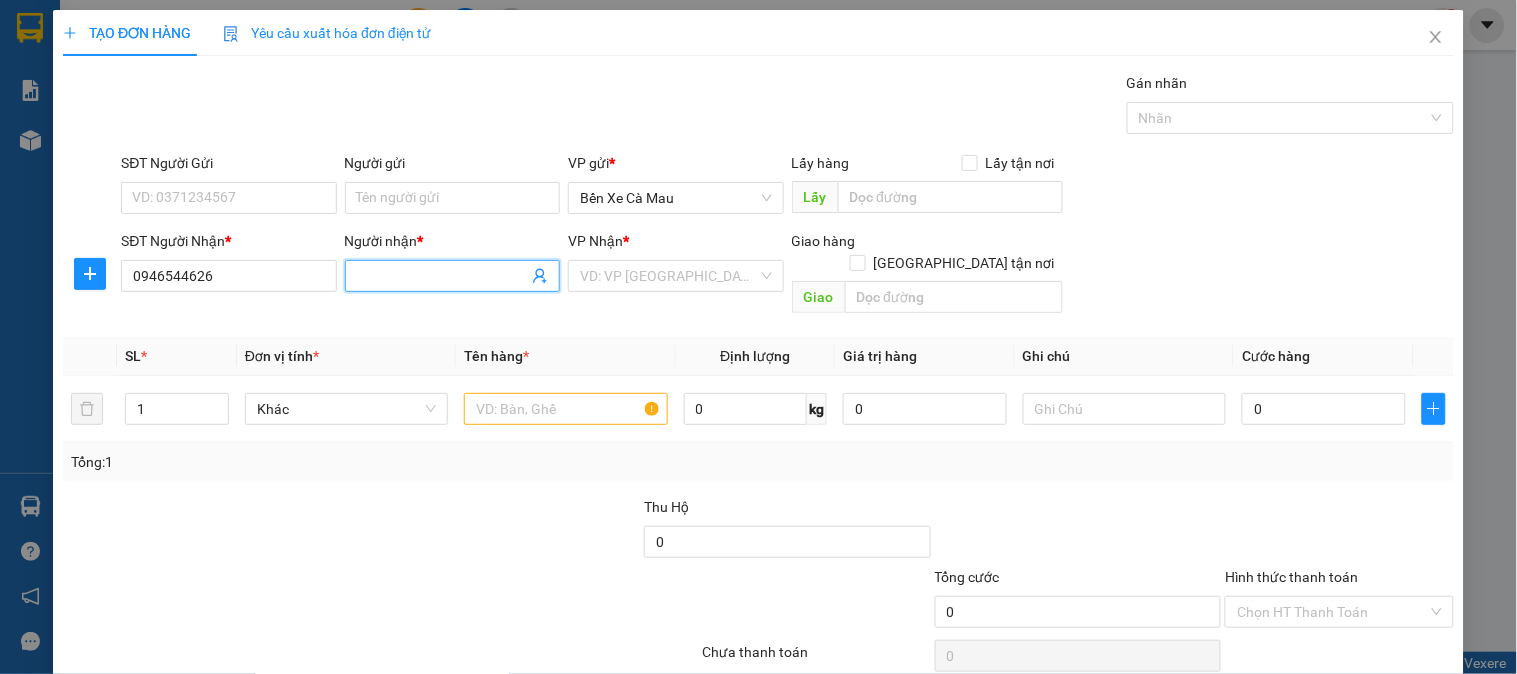 click on "Người nhận  *" at bounding box center [442, 276] 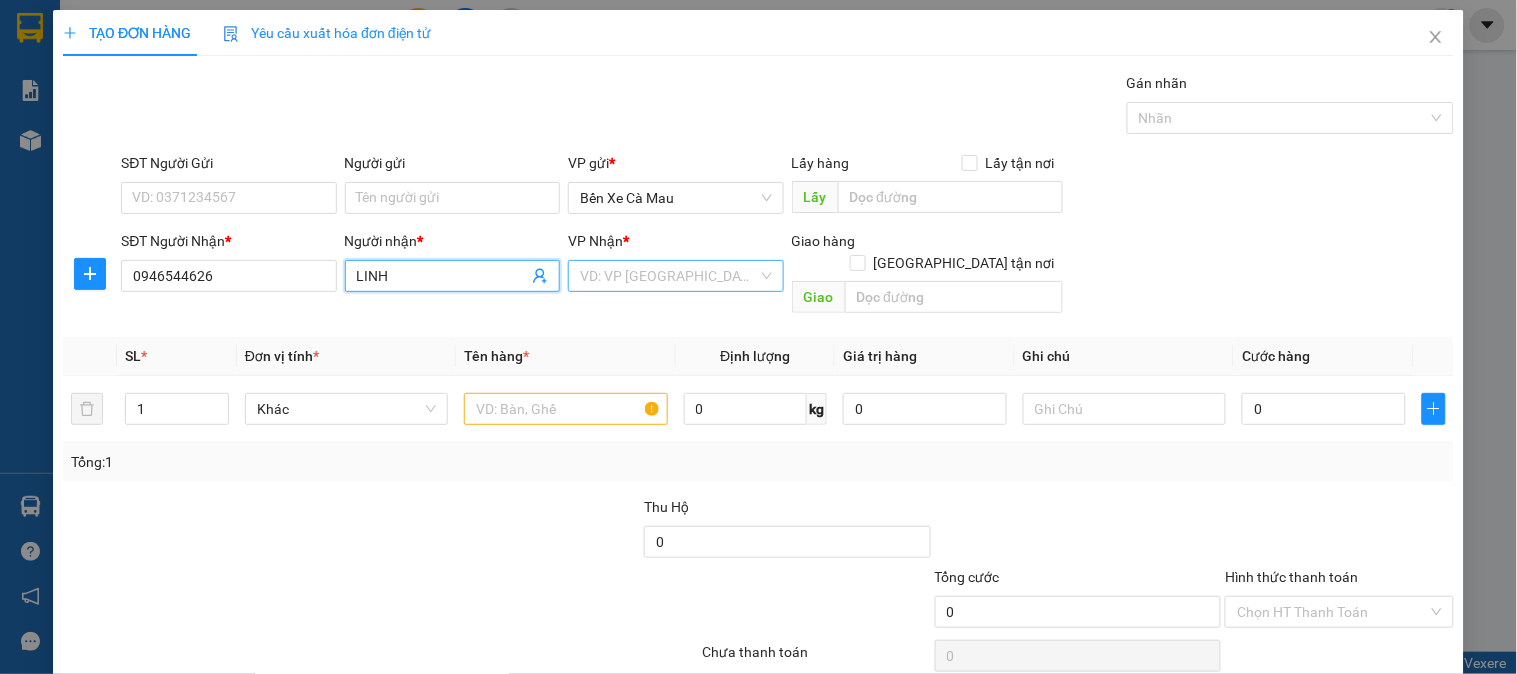 type on "LINH" 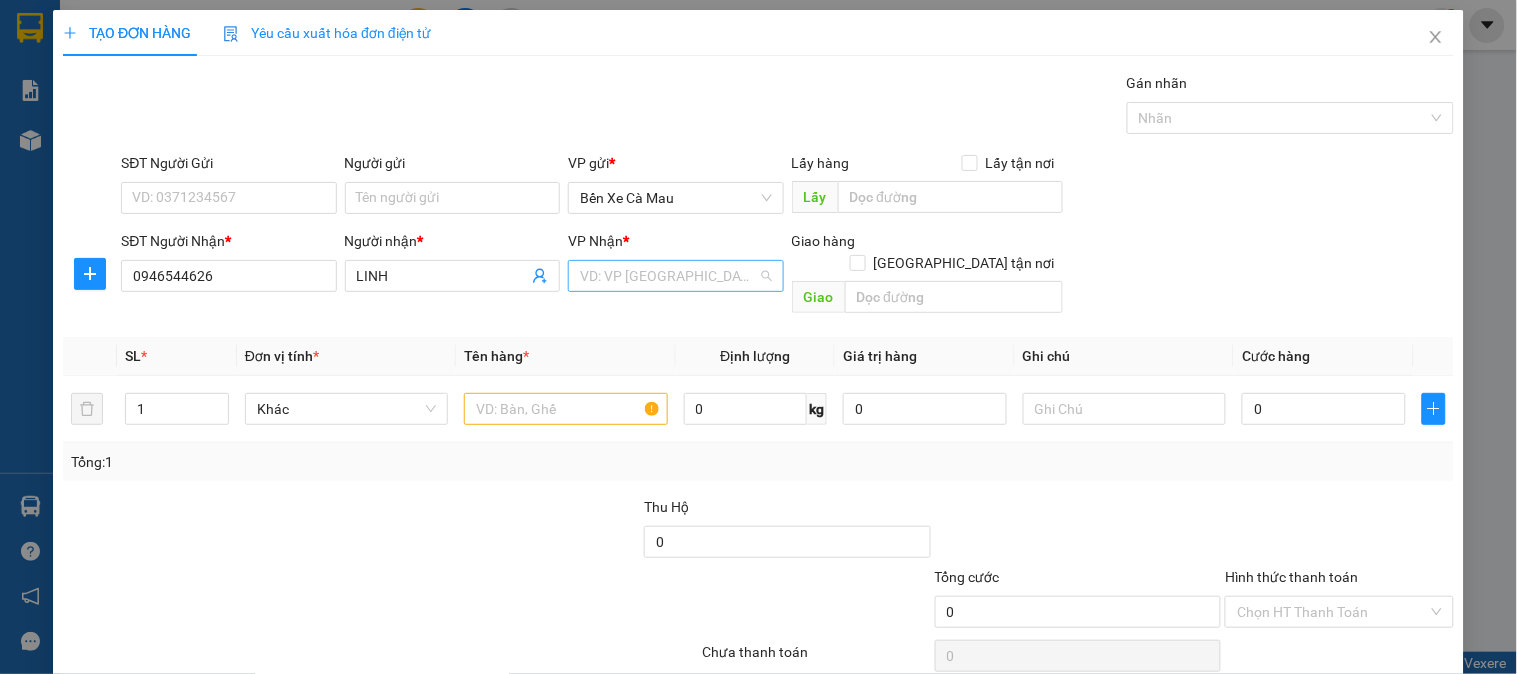 click at bounding box center [668, 276] 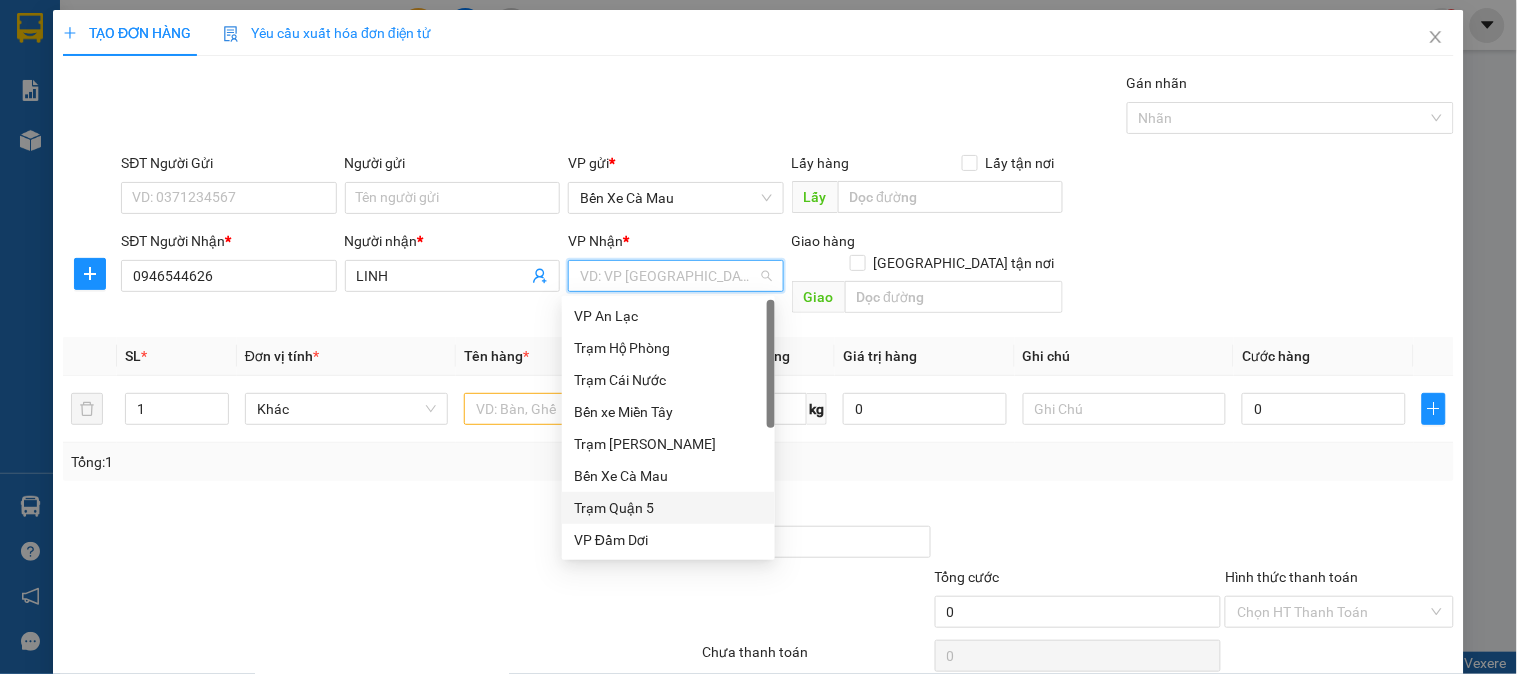 click on "Trạm Quận 5" at bounding box center [668, 508] 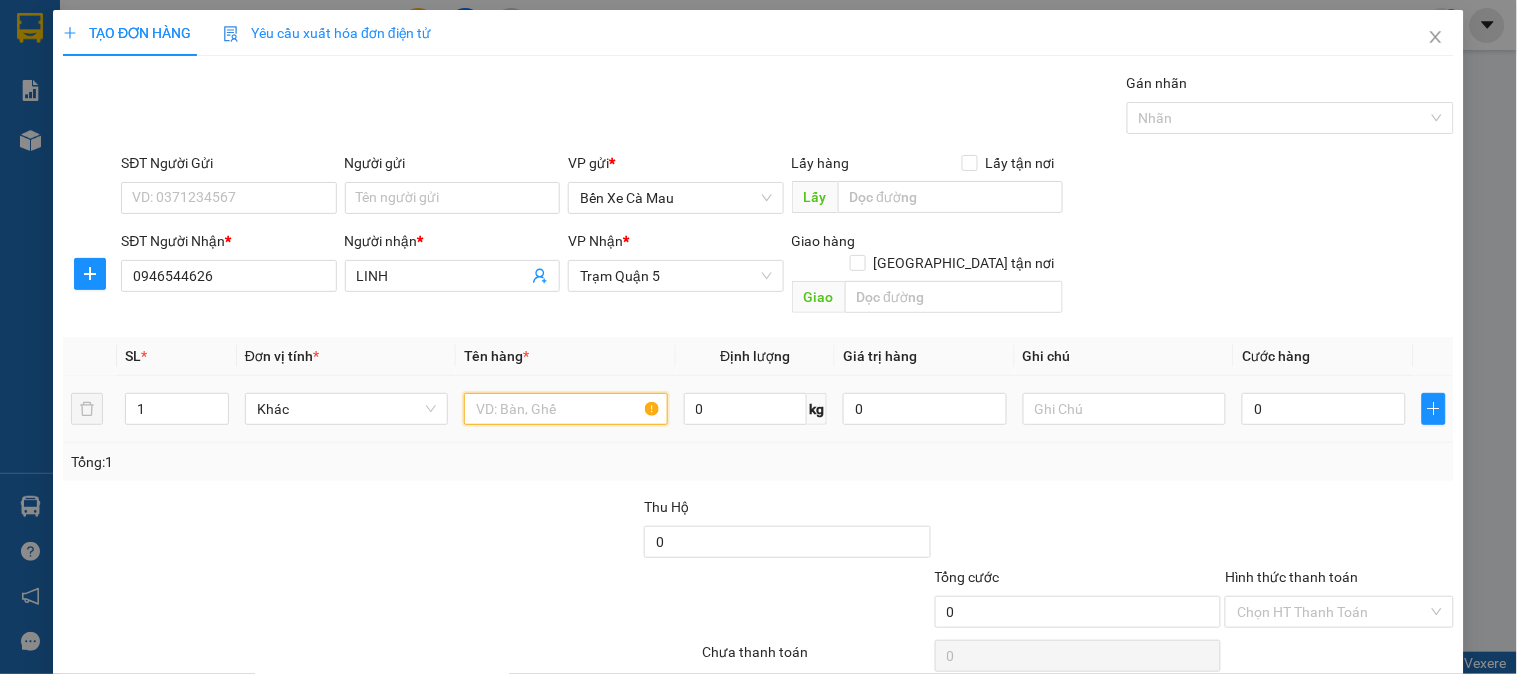 click at bounding box center [565, 409] 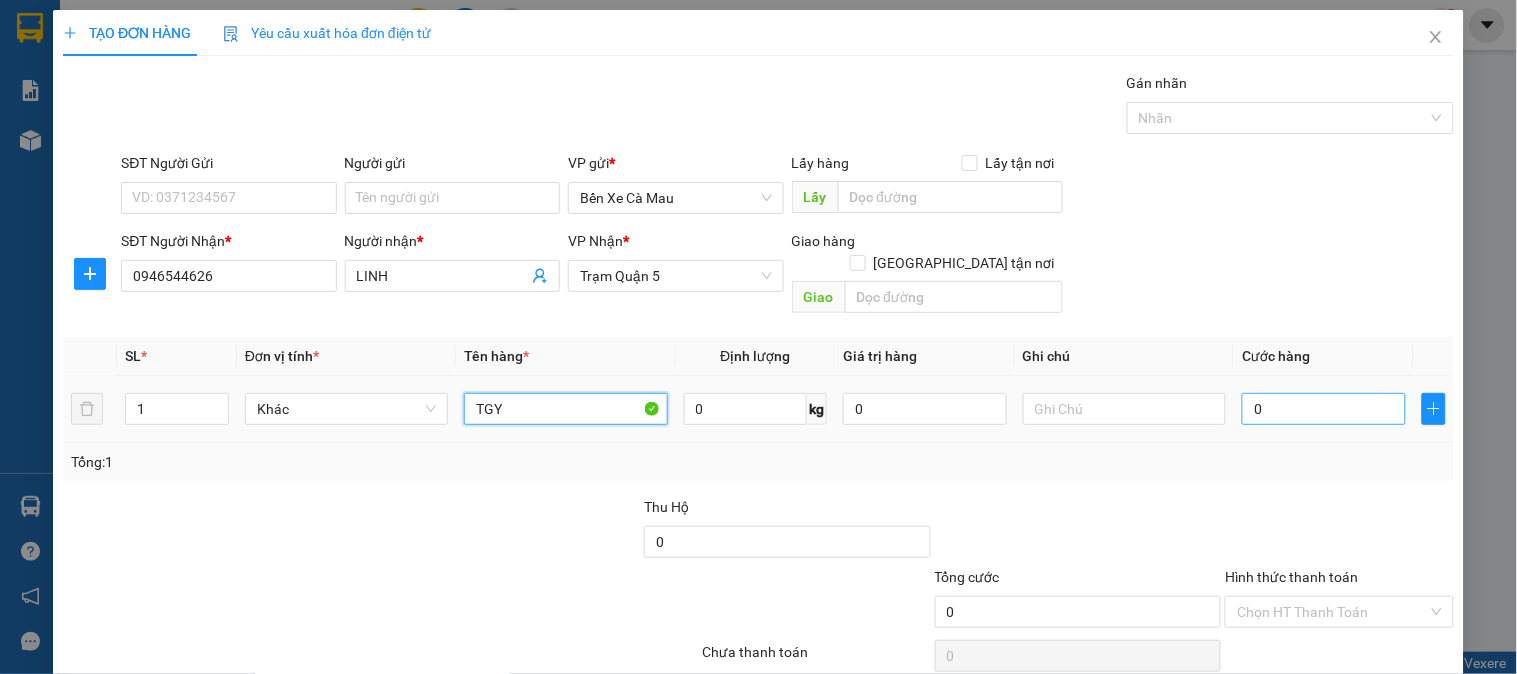 type on "TGY" 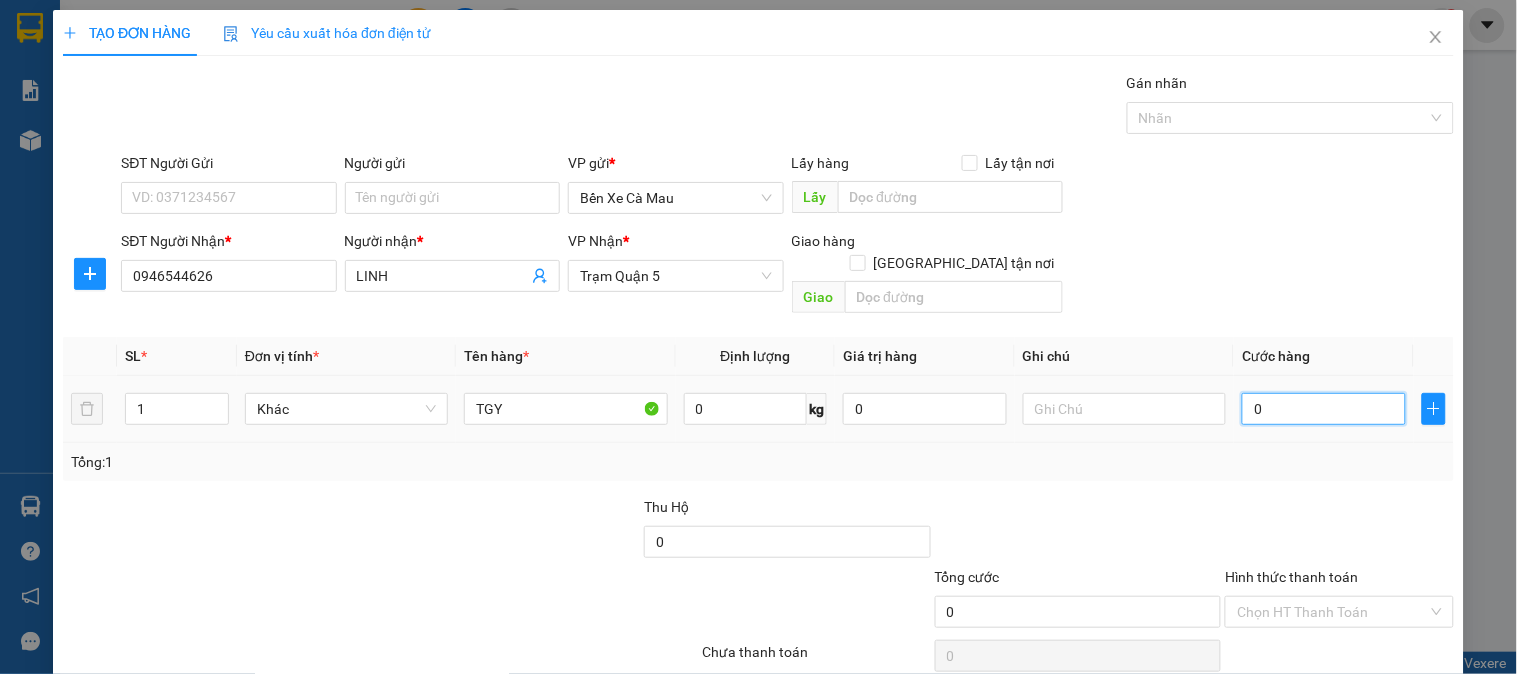 click on "0" at bounding box center [1324, 409] 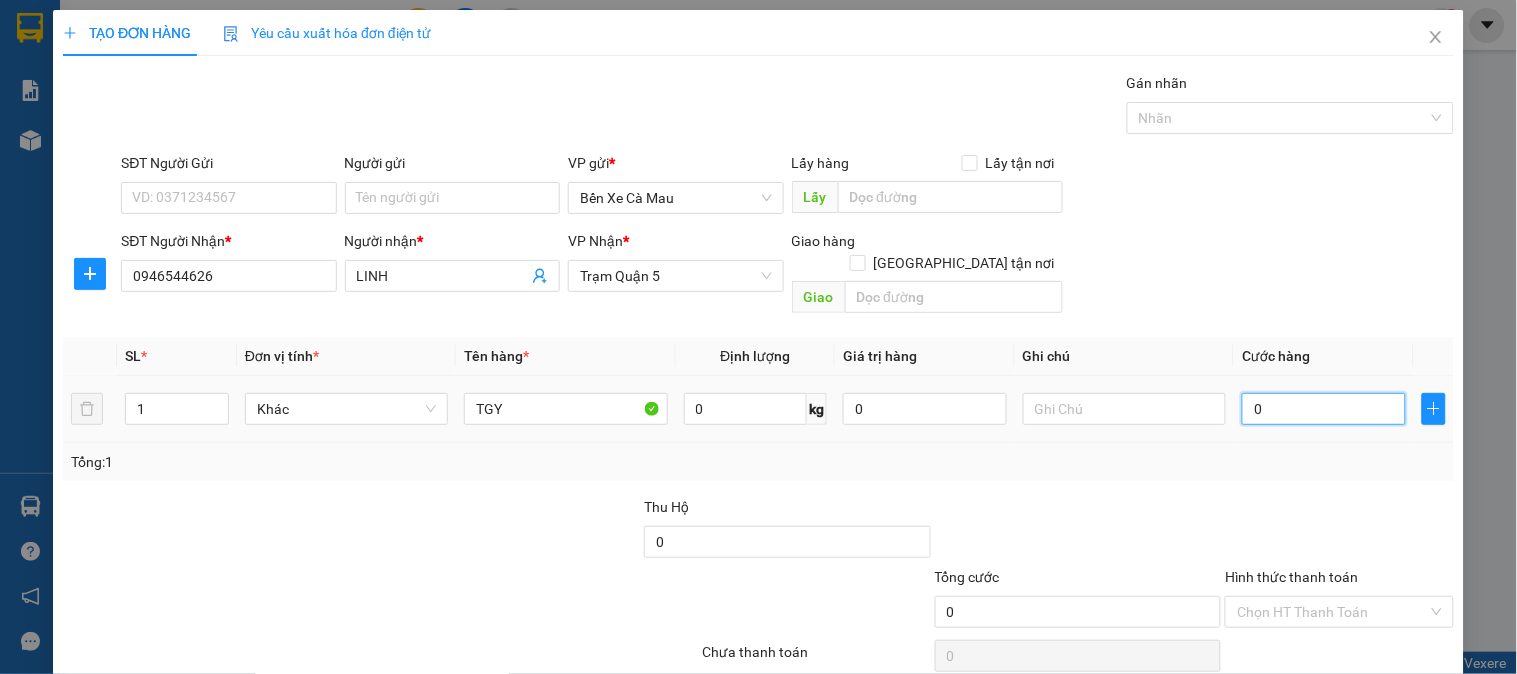 type on "003" 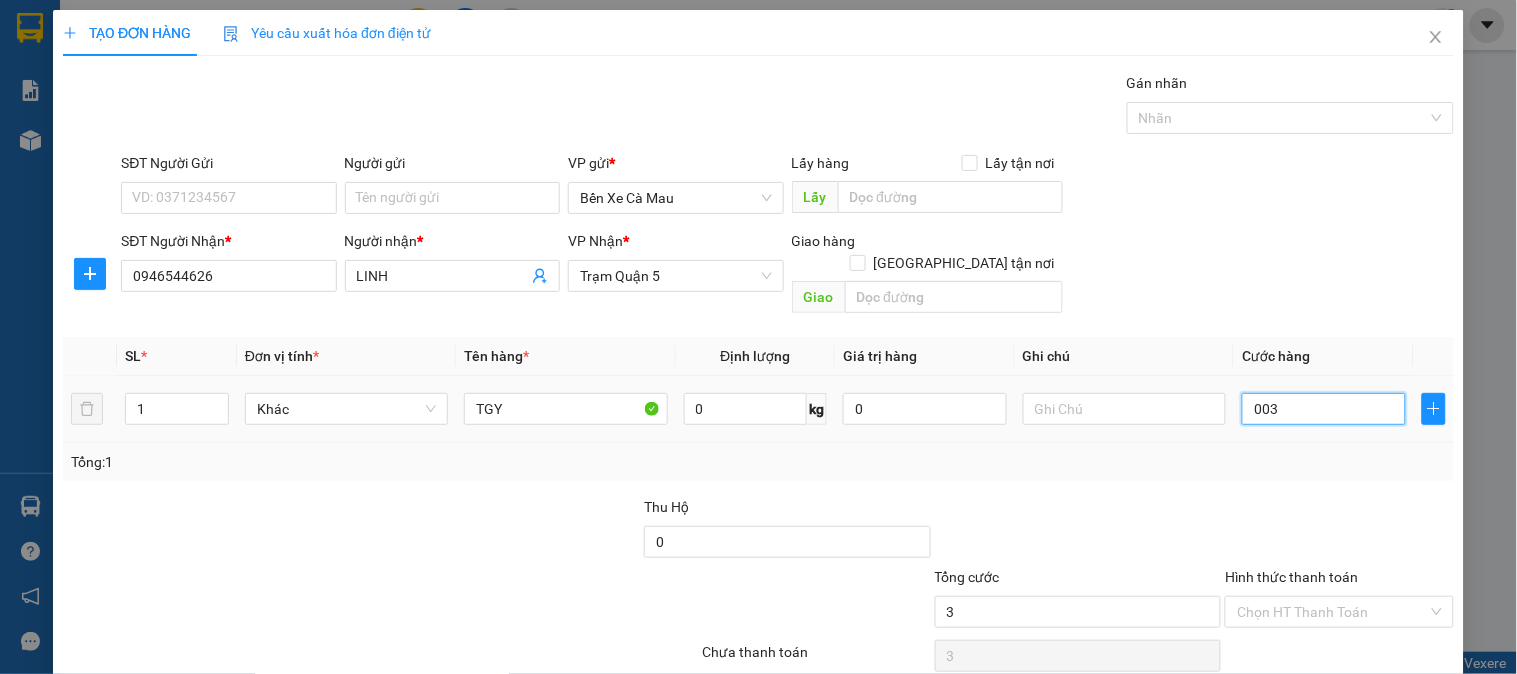 type on "0.030" 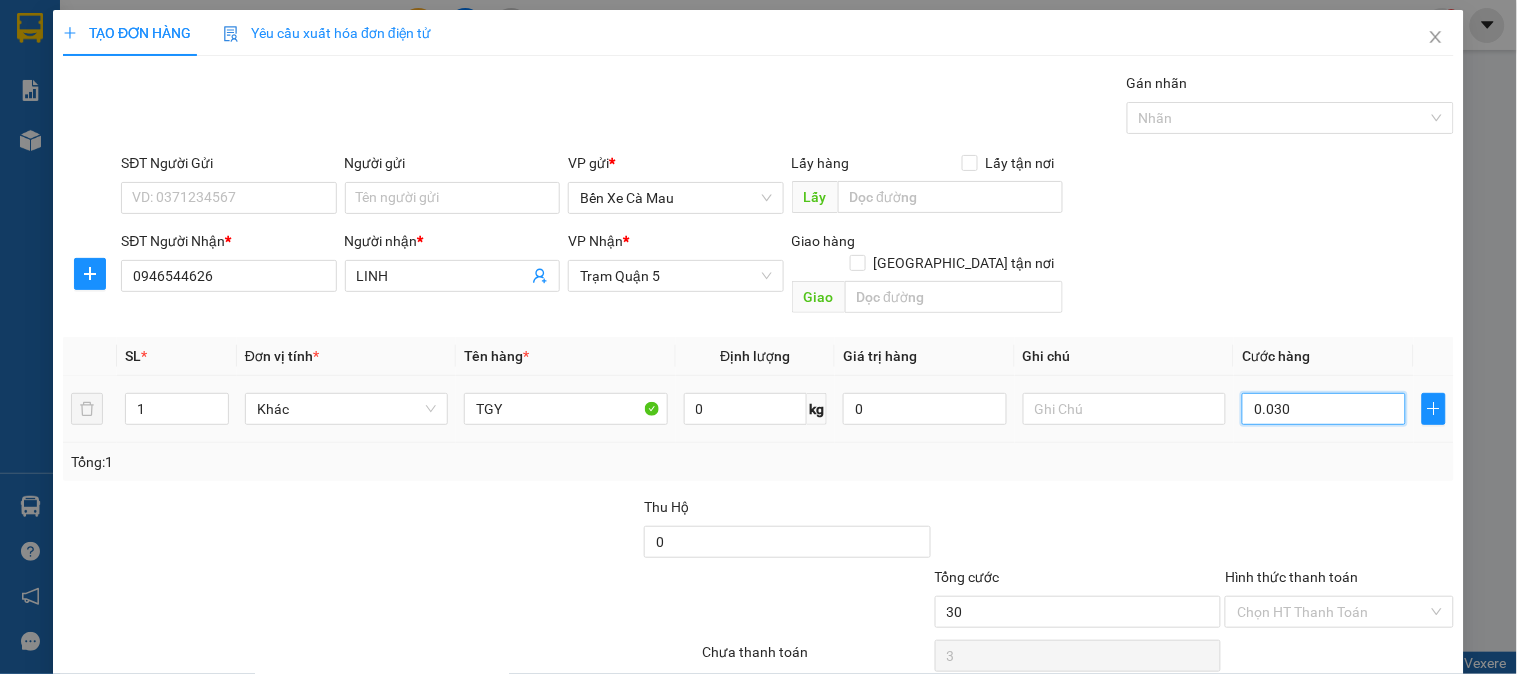 type on "30" 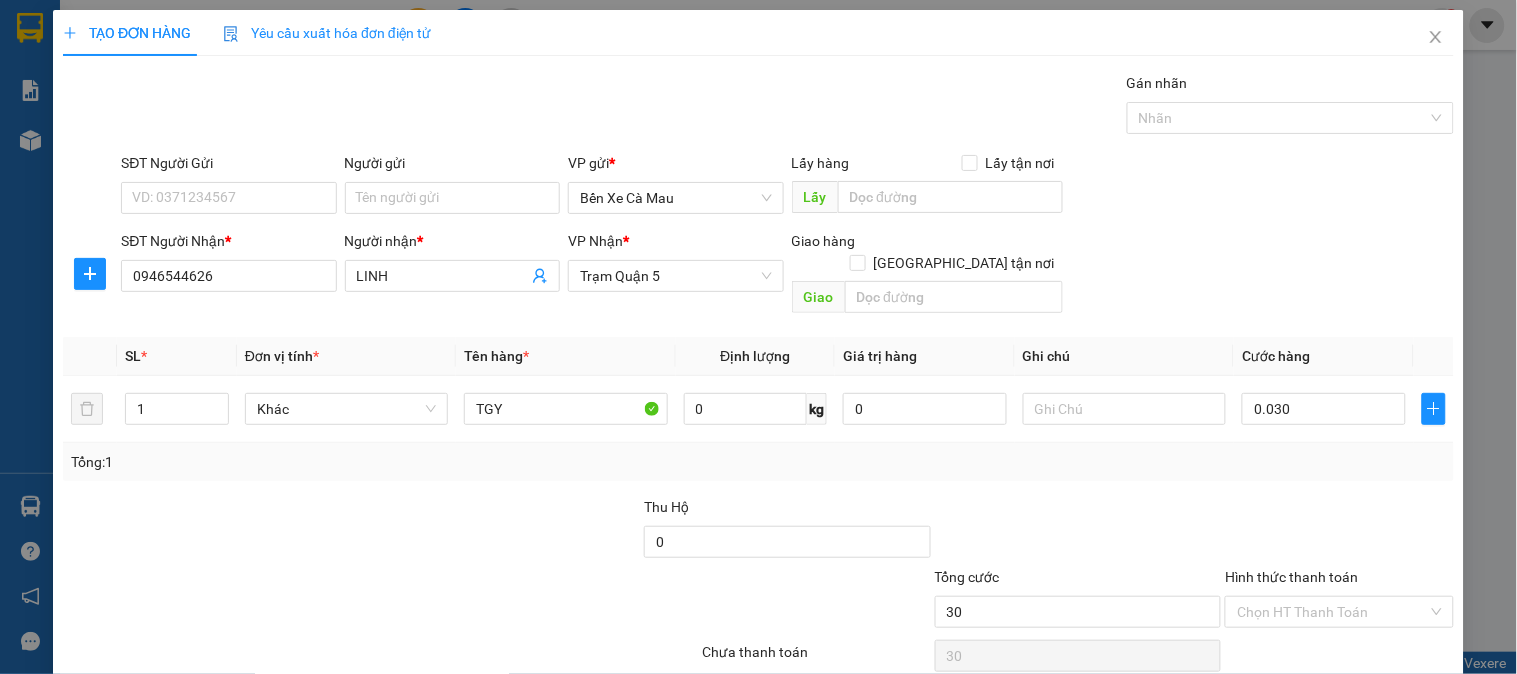click on "Tổng:  1" at bounding box center (758, 462) 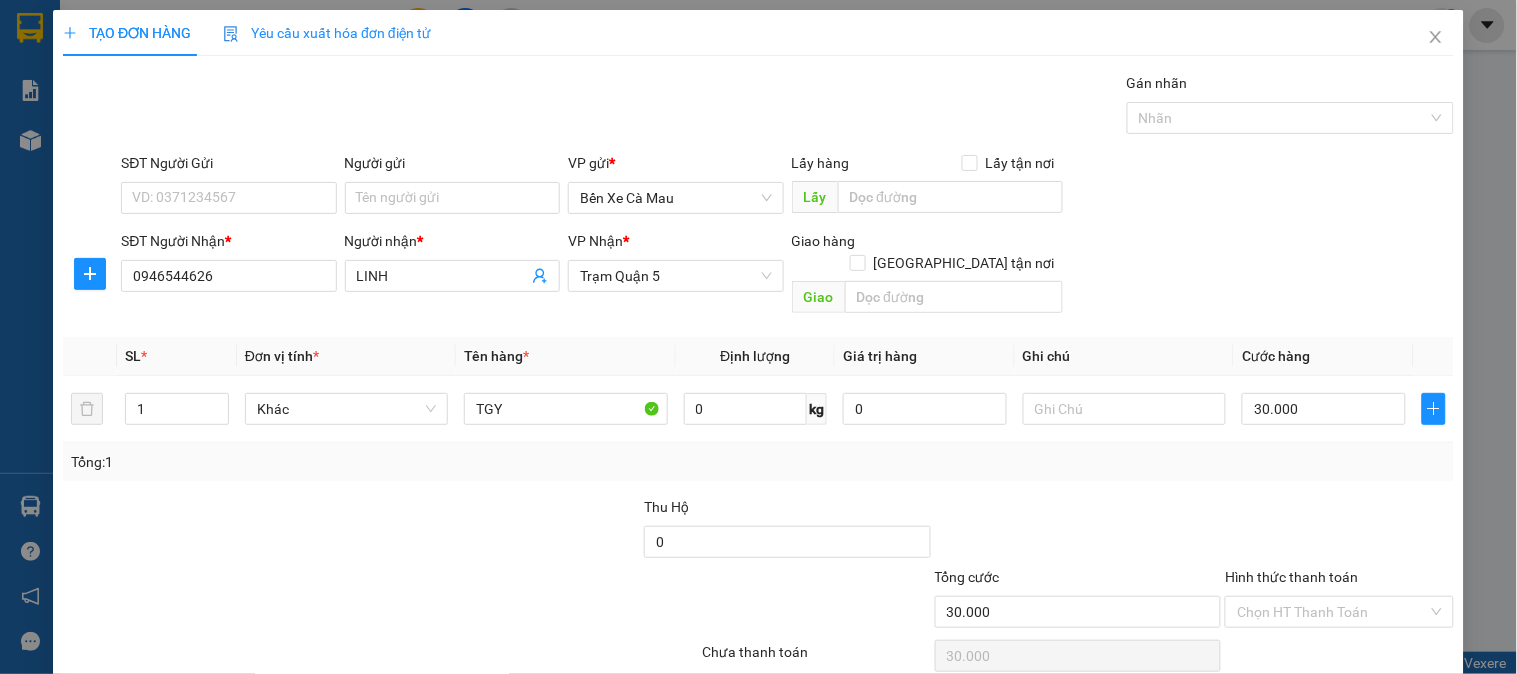 scroll, scrollTop: 65, scrollLeft: 0, axis: vertical 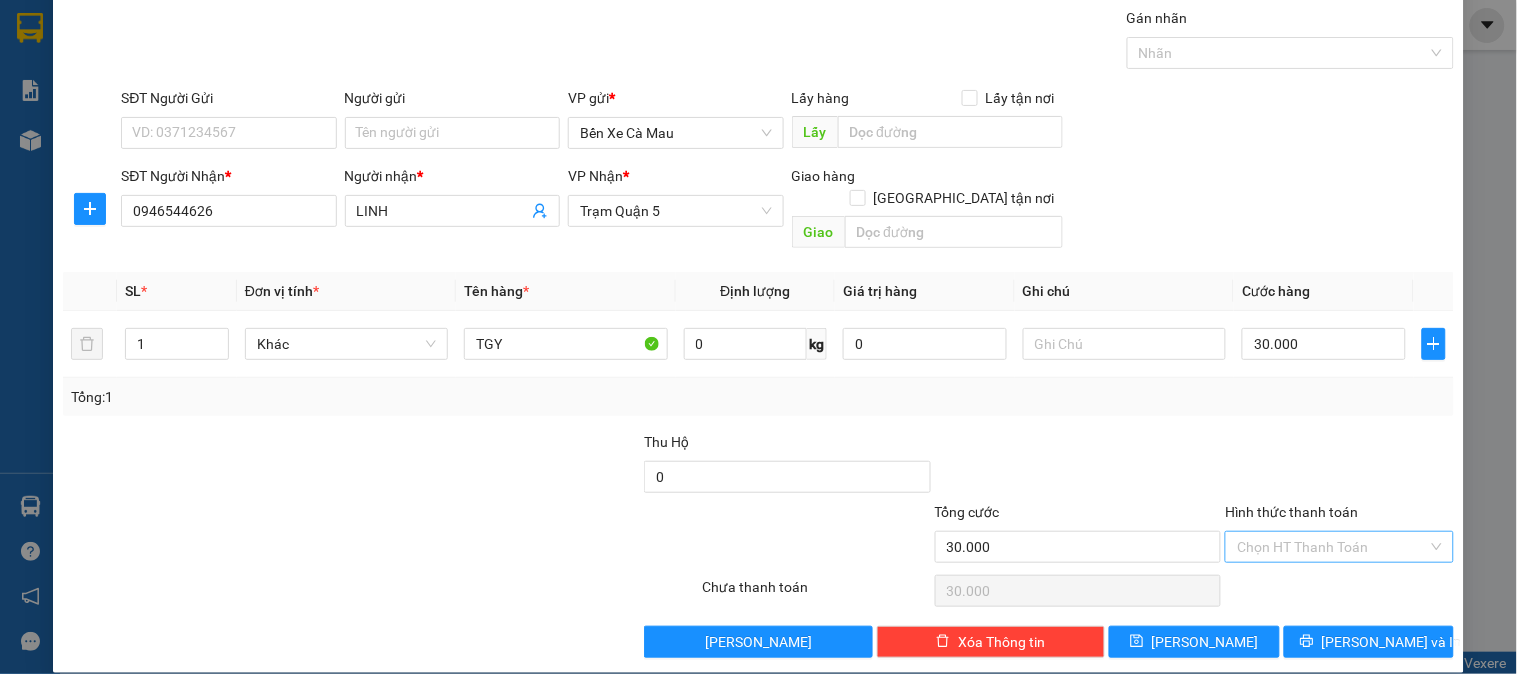 click on "Hình thức thanh toán" at bounding box center (1332, 547) 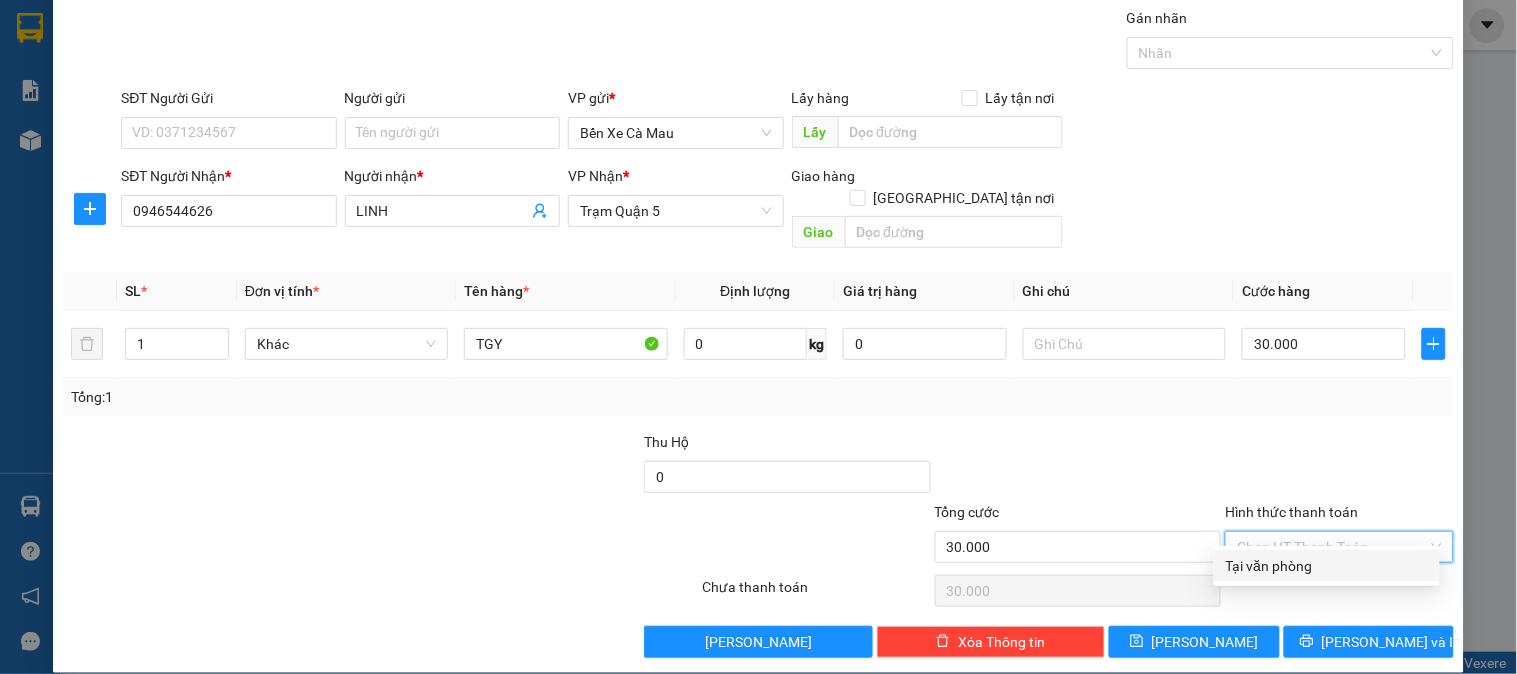 drag, startPoint x: 1325, startPoint y: 555, endPoint x: 1325, endPoint y: 566, distance: 11 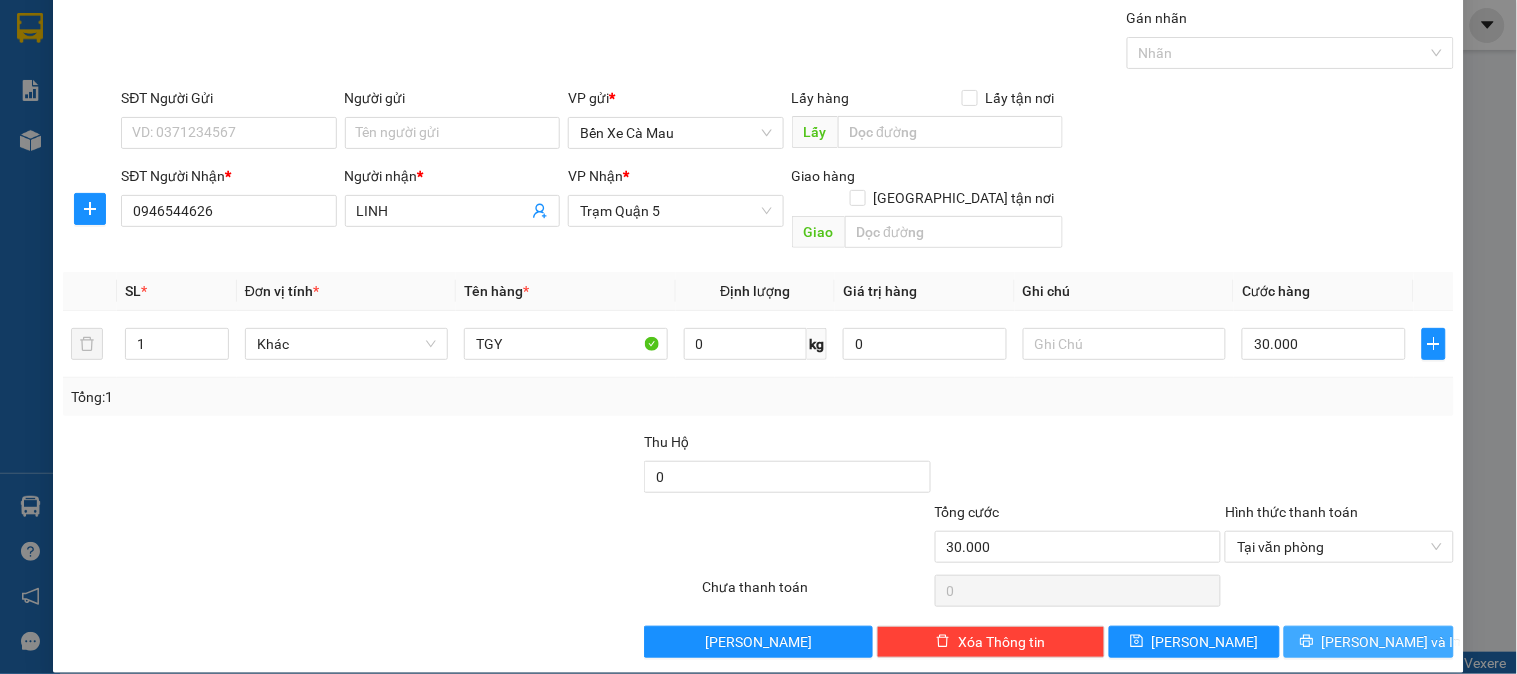 click on "[PERSON_NAME] và In" at bounding box center (1392, 642) 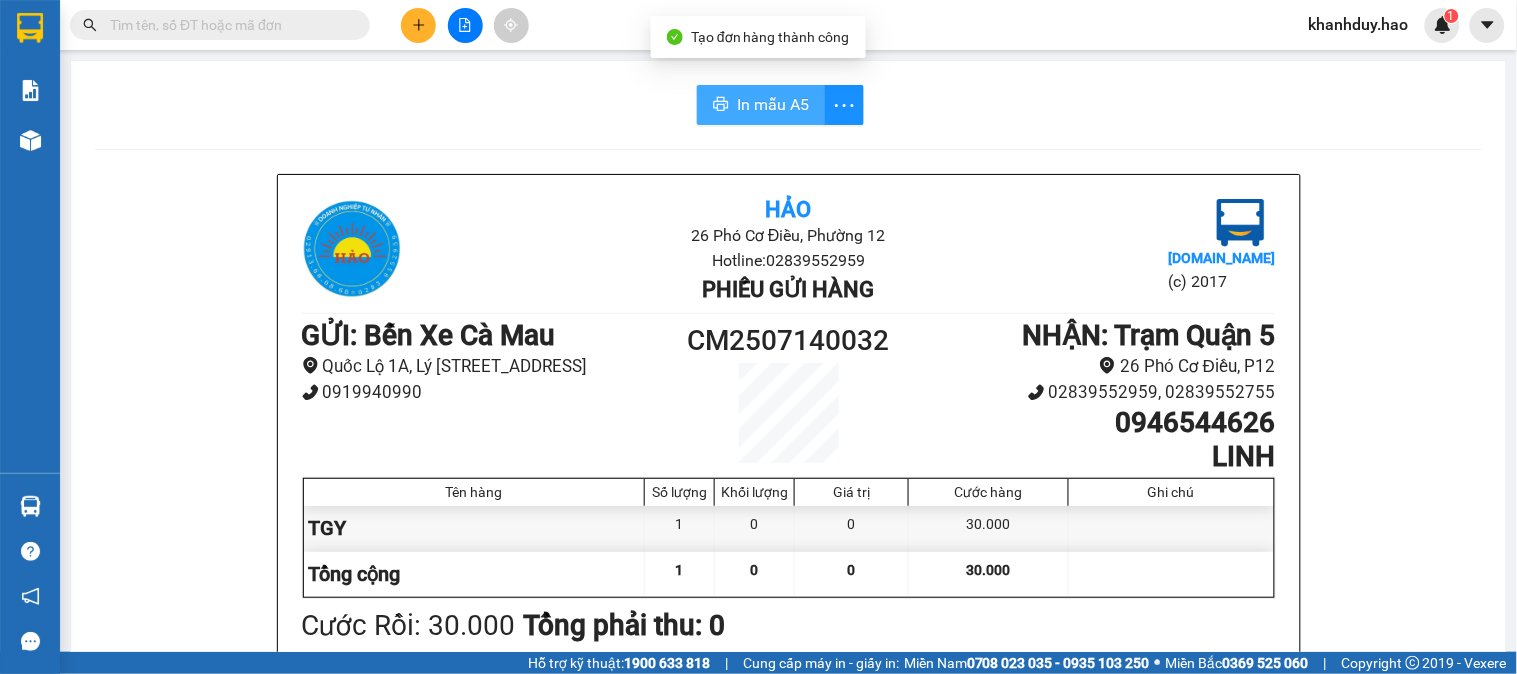 click on "In mẫu A5" at bounding box center (761, 105) 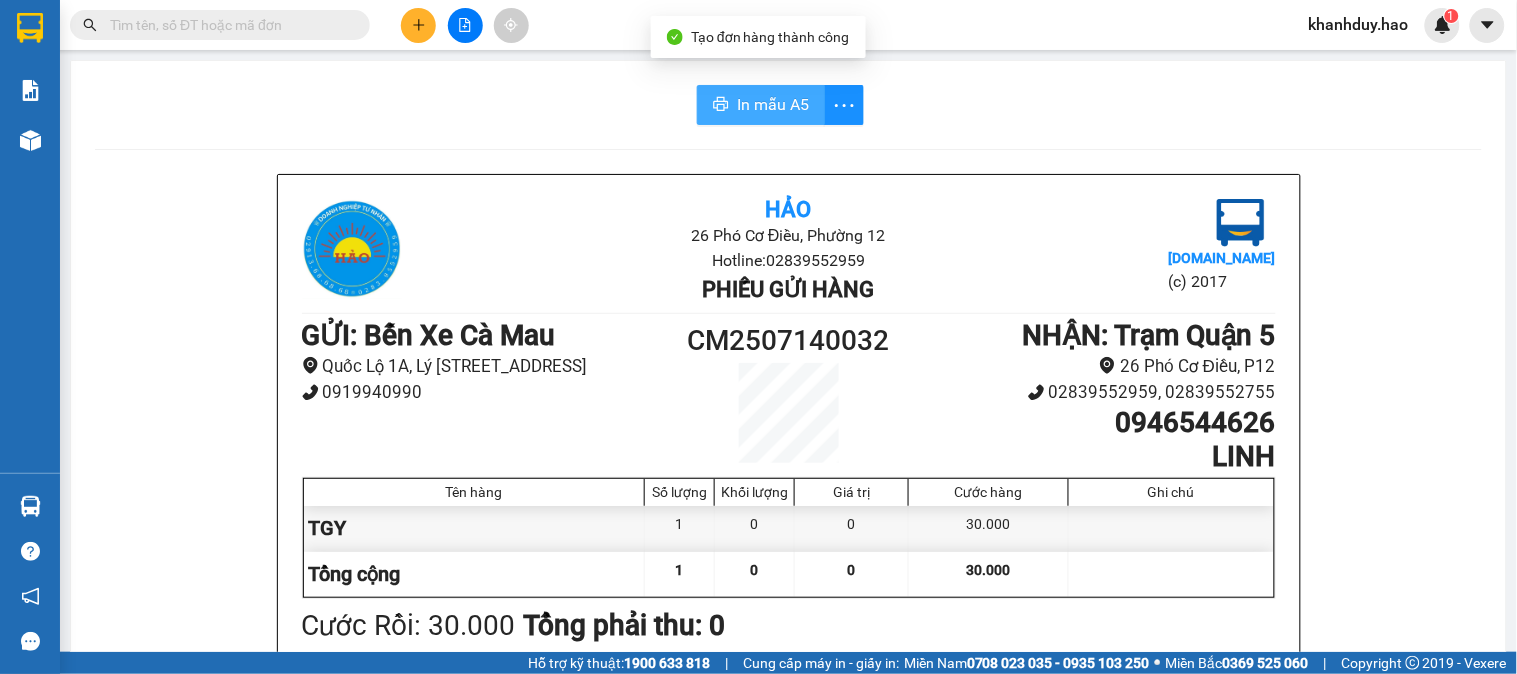 scroll, scrollTop: 0, scrollLeft: 0, axis: both 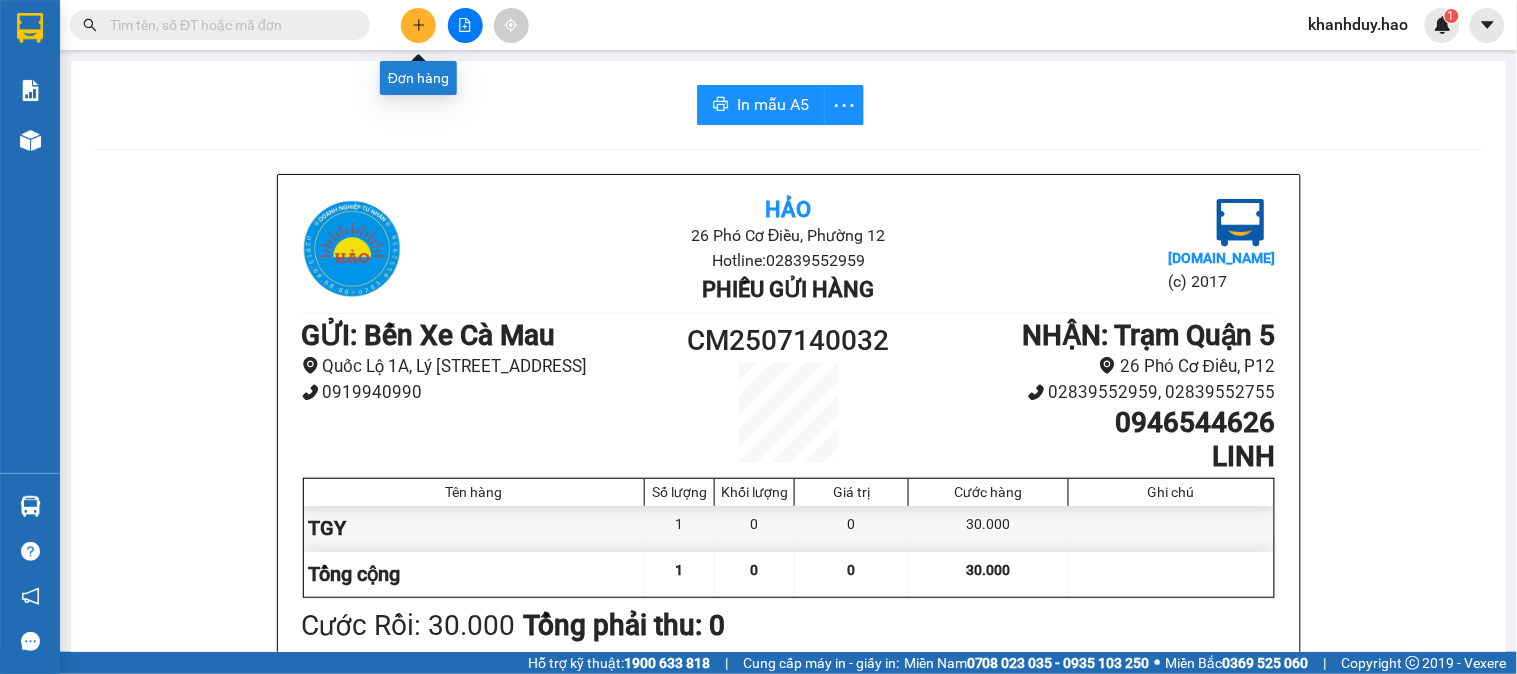 click at bounding box center [418, 25] 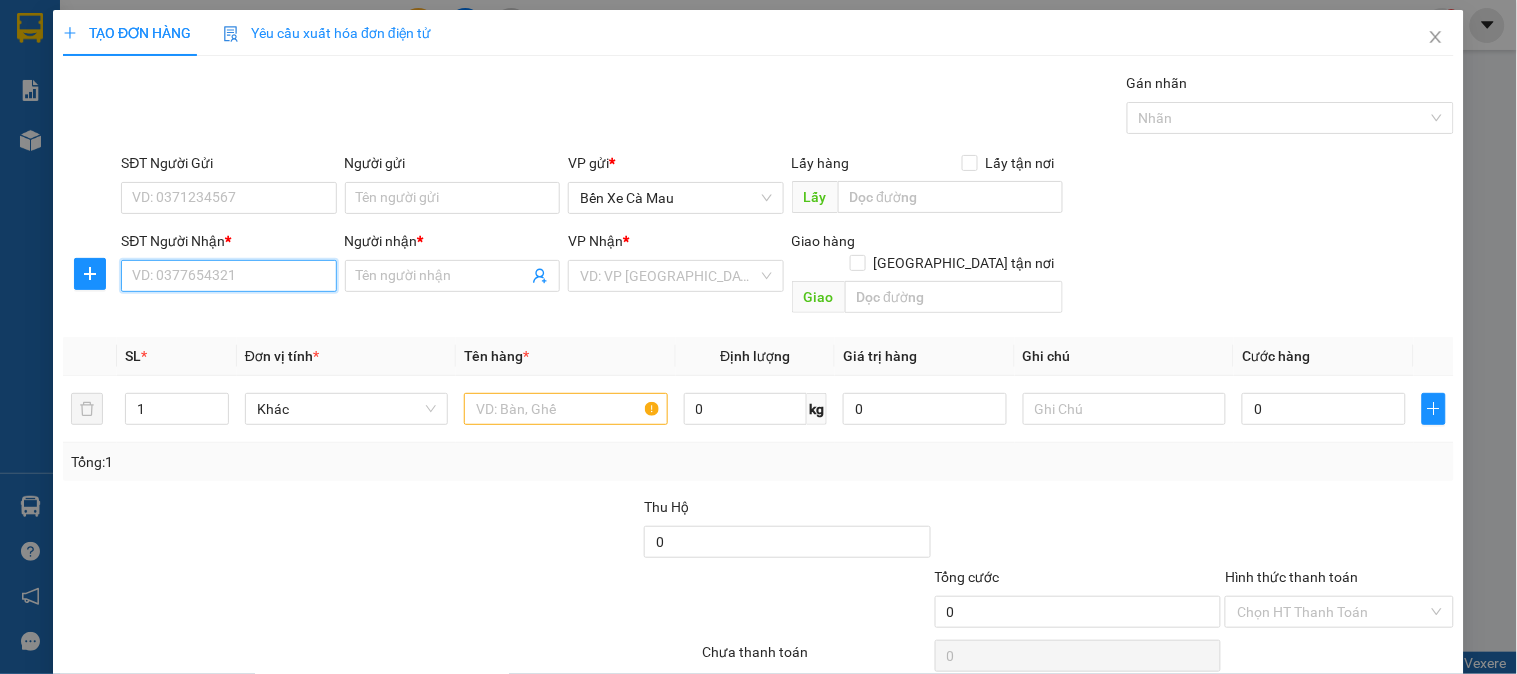 click on "SĐT Người Nhận  *" at bounding box center (228, 276) 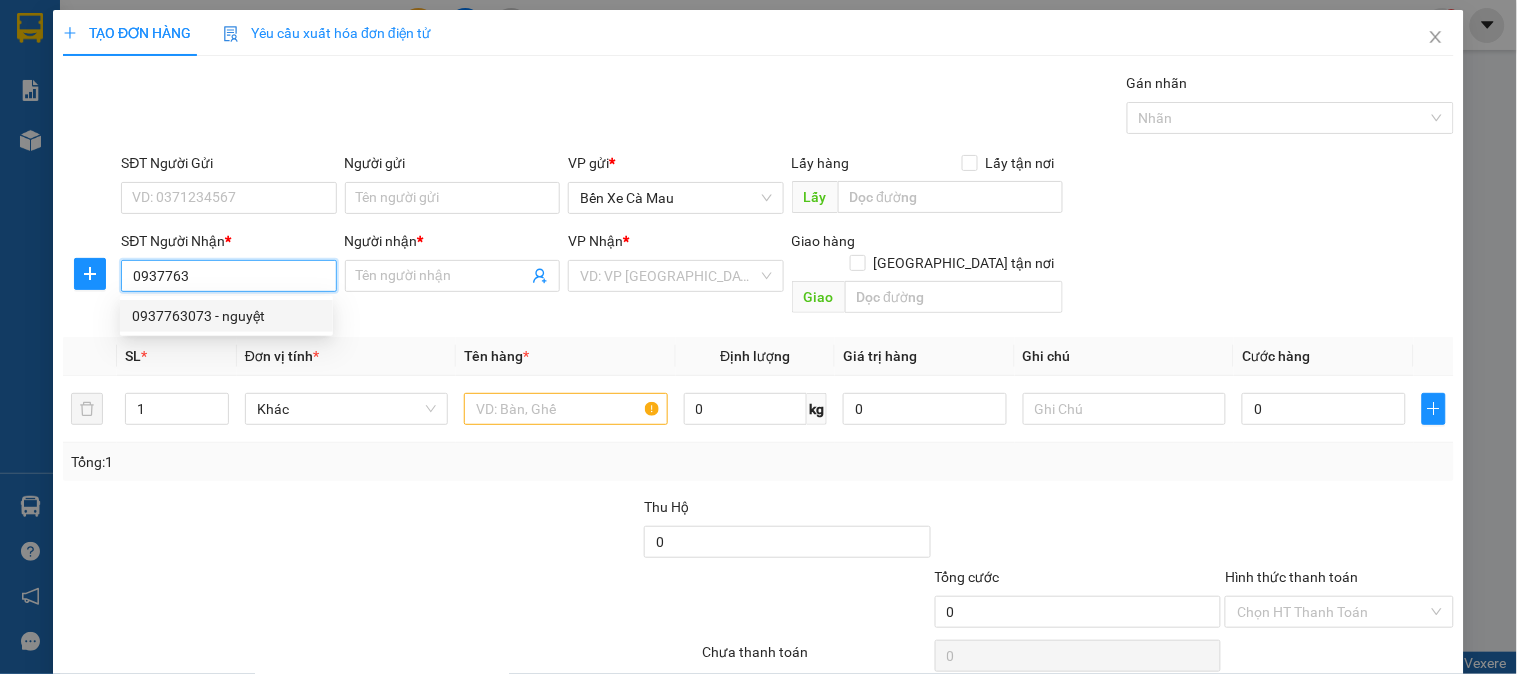 click on "0937763073 - nguyệt" at bounding box center (226, 316) 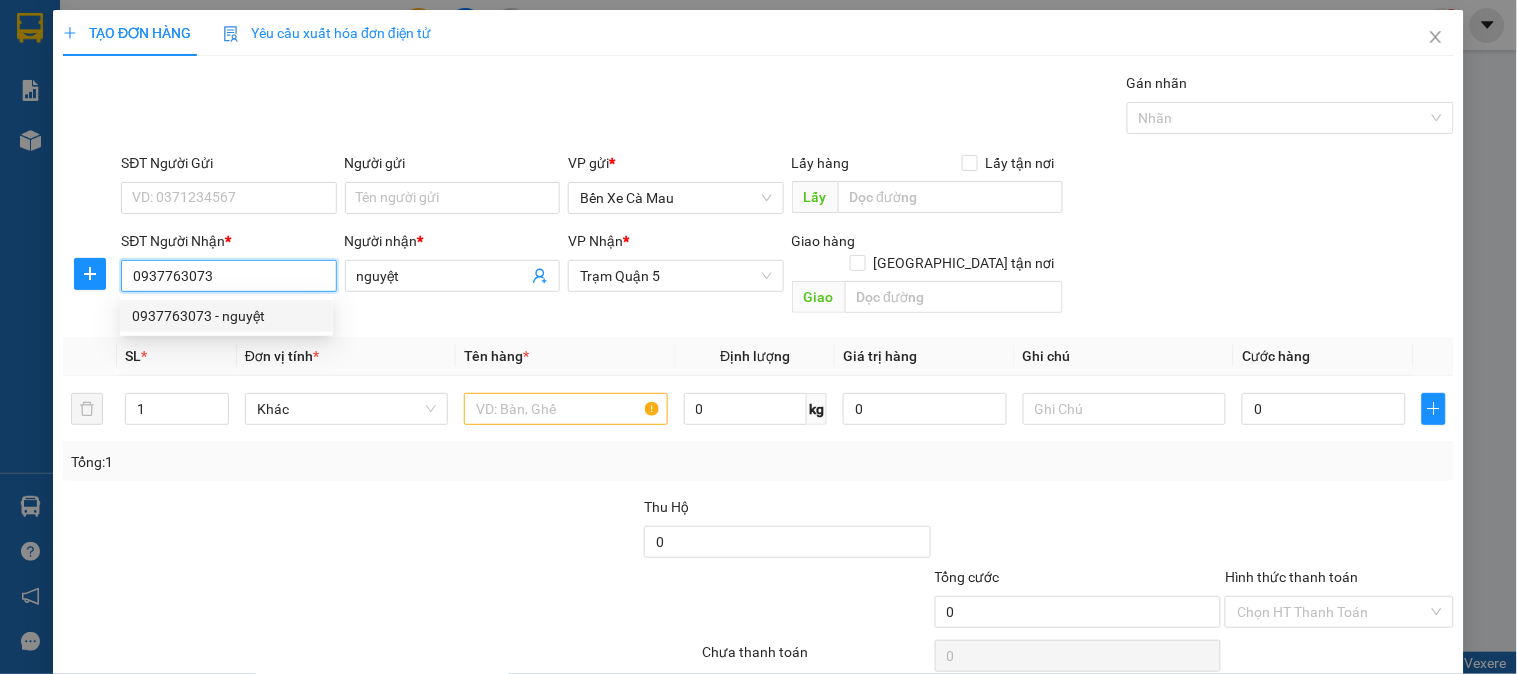 type on "120.000" 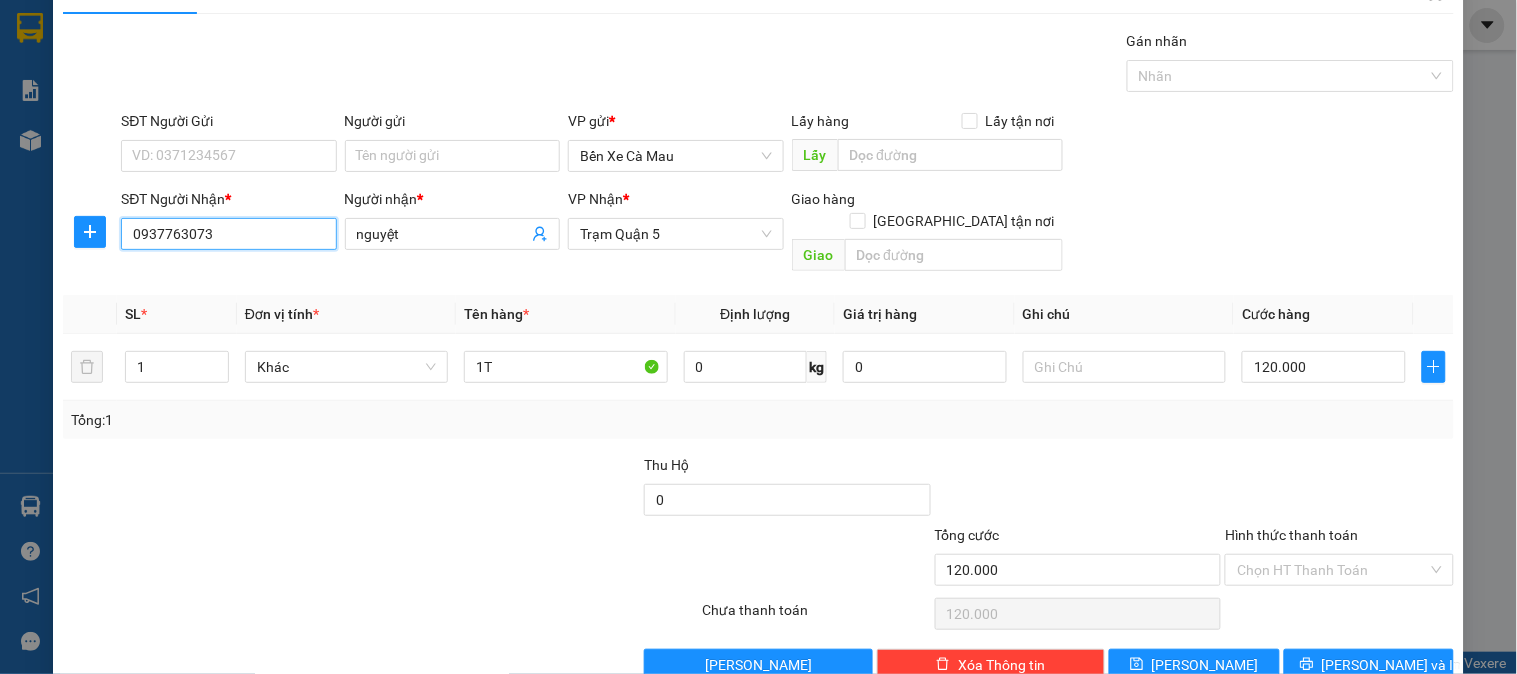 scroll, scrollTop: 65, scrollLeft: 0, axis: vertical 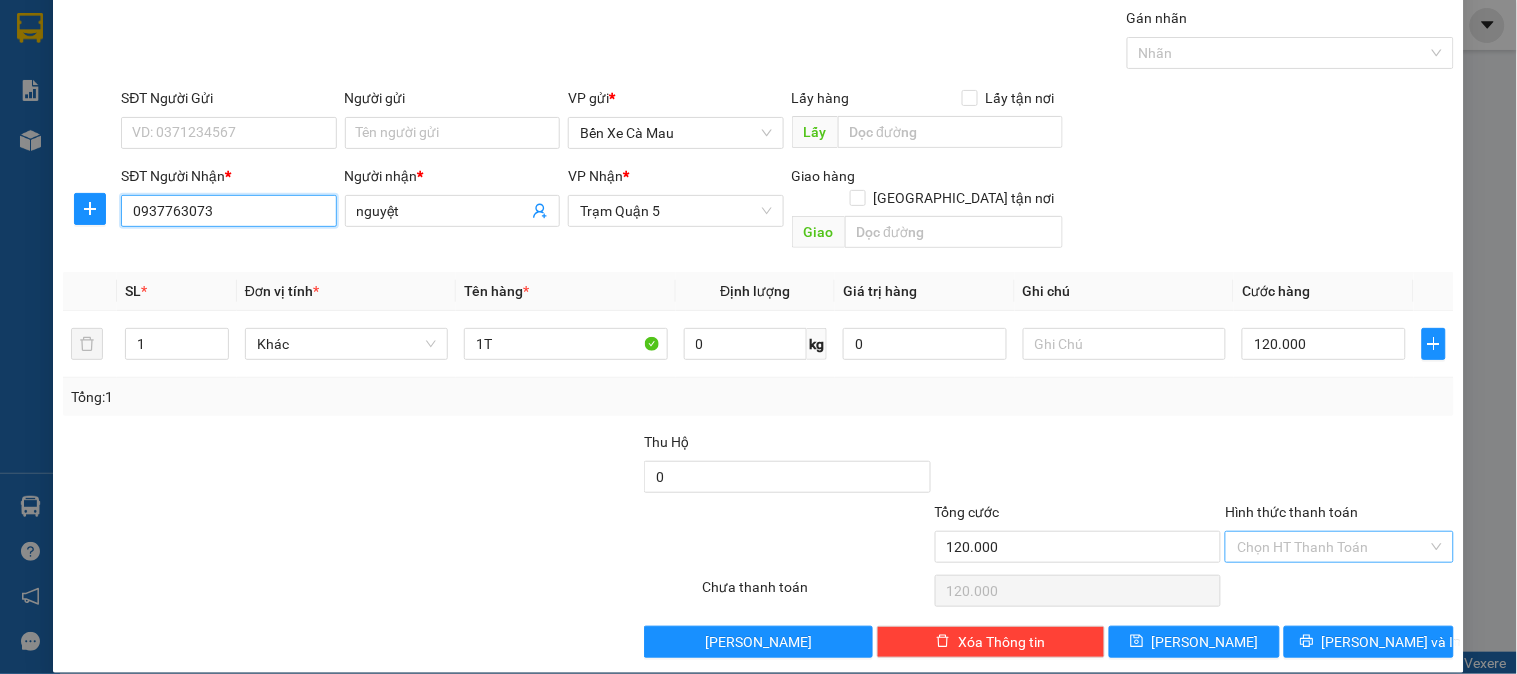 type on "0937763073" 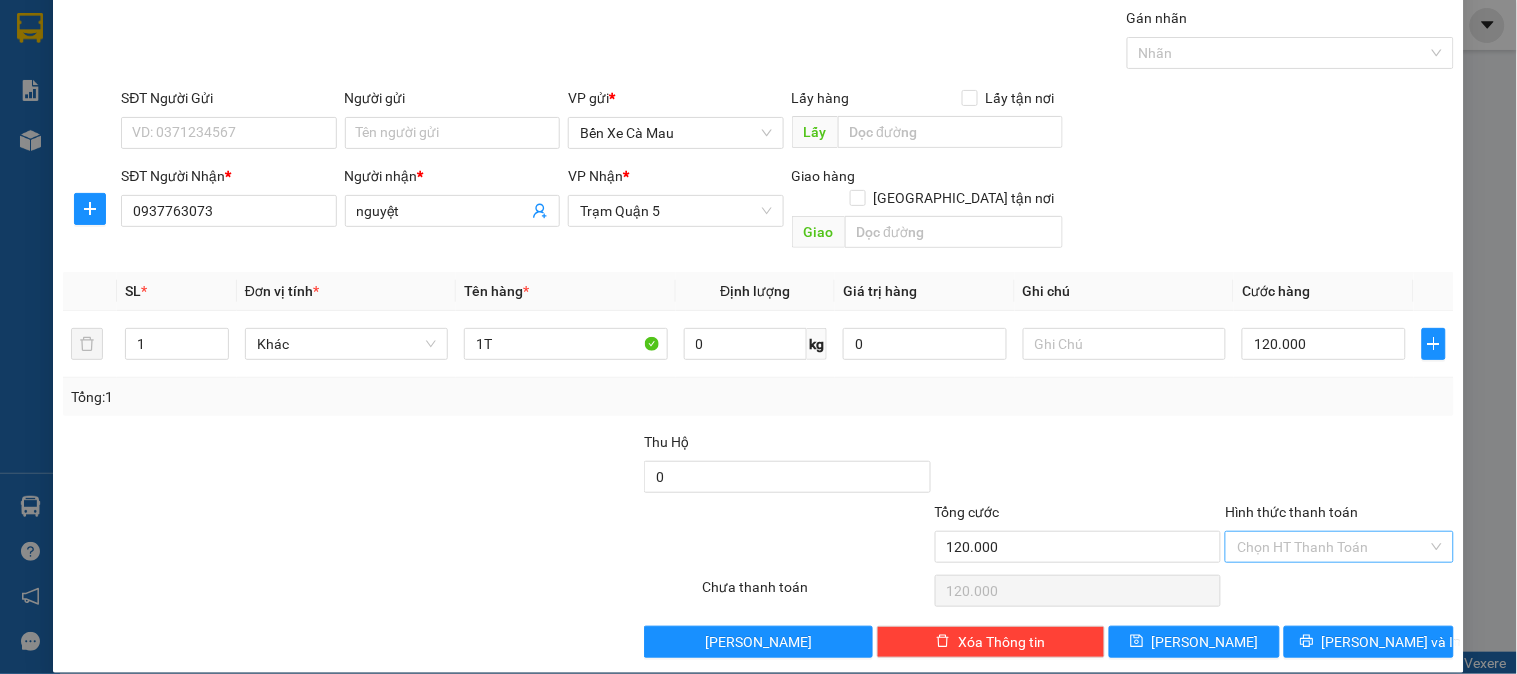 click on "Hình thức thanh toán" at bounding box center (1332, 547) 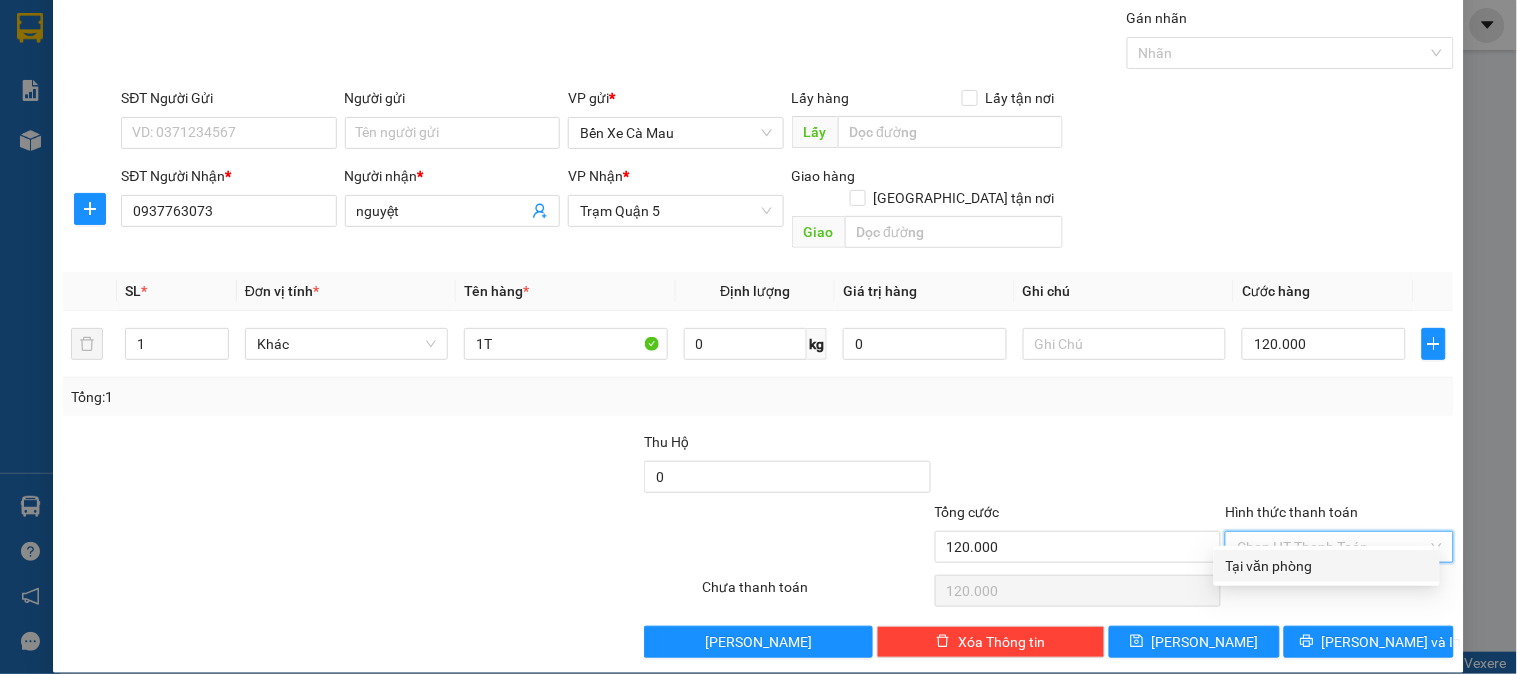 click on "Tại văn phòng" at bounding box center [1327, 566] 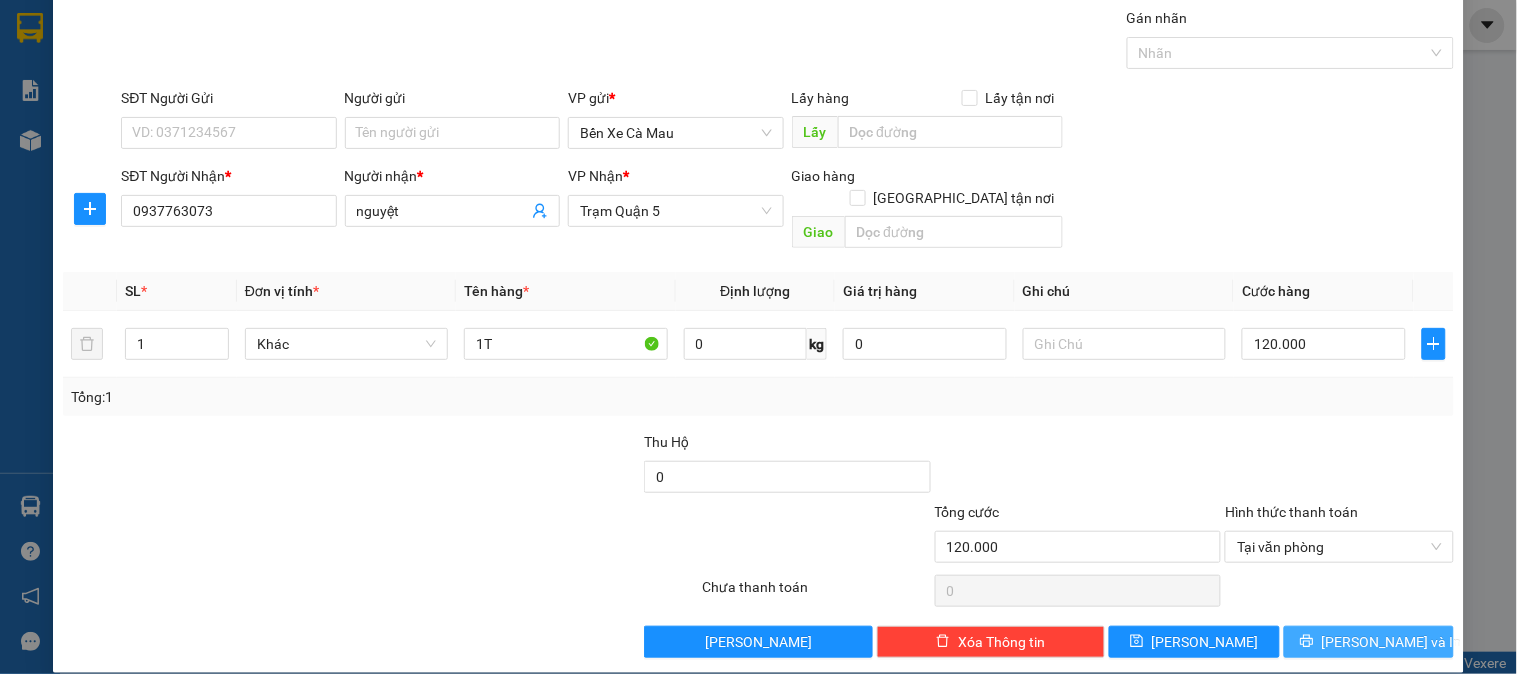 click on "[PERSON_NAME] và In" at bounding box center (1392, 642) 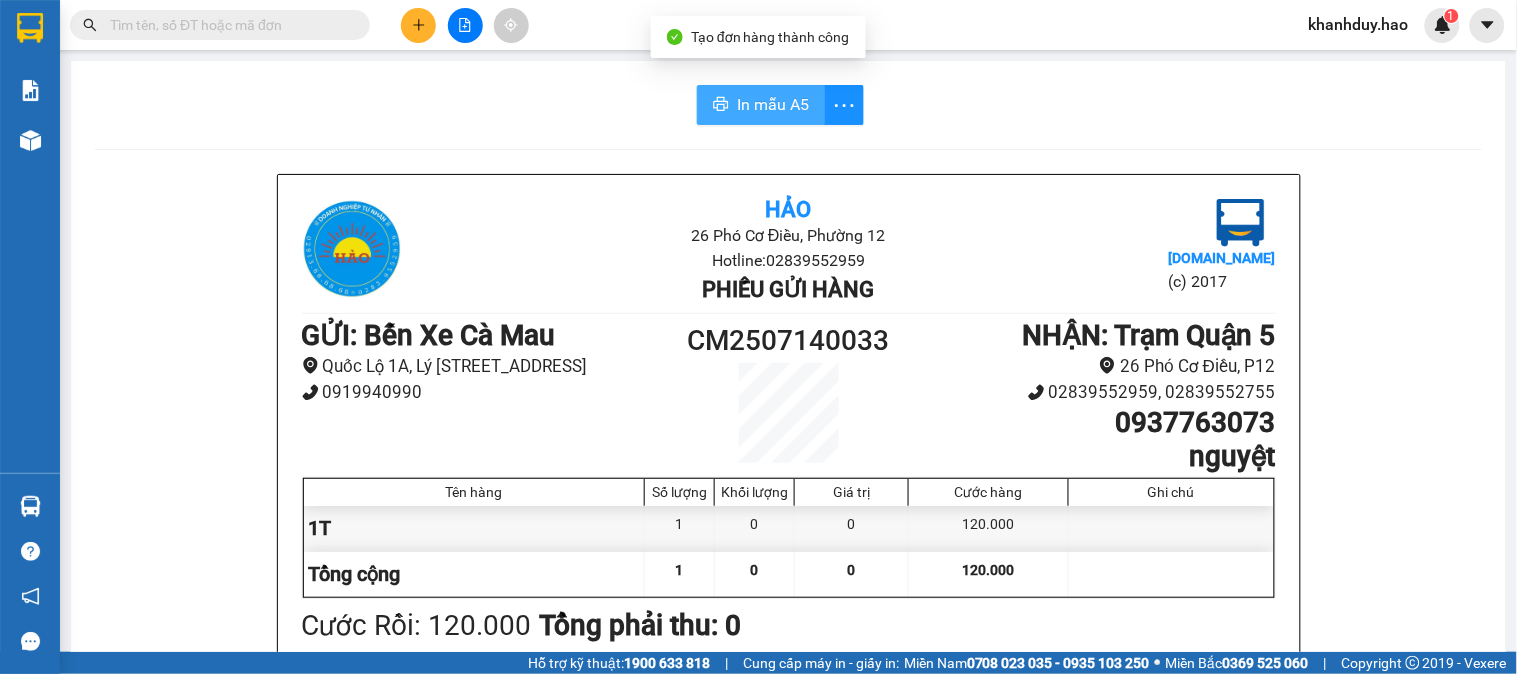 click on "In mẫu A5" at bounding box center [773, 104] 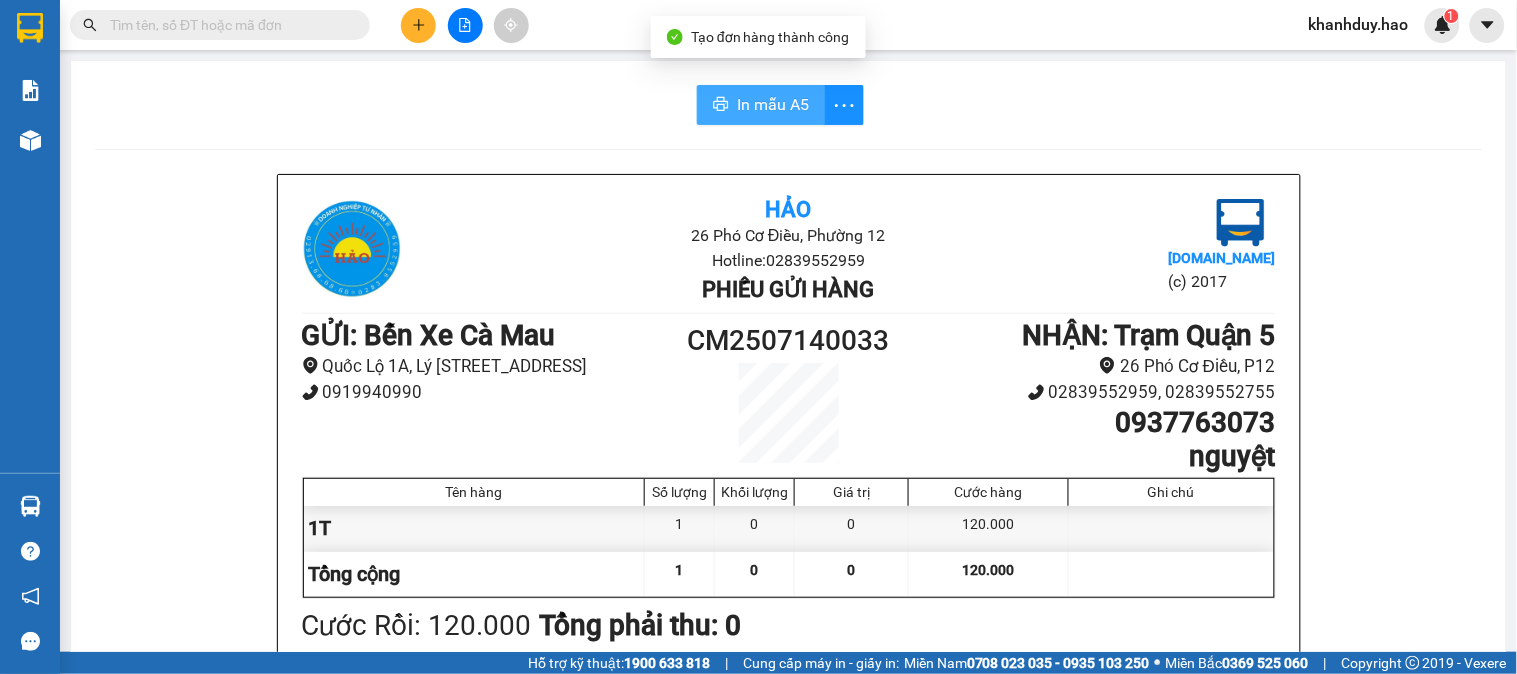 scroll, scrollTop: 0, scrollLeft: 0, axis: both 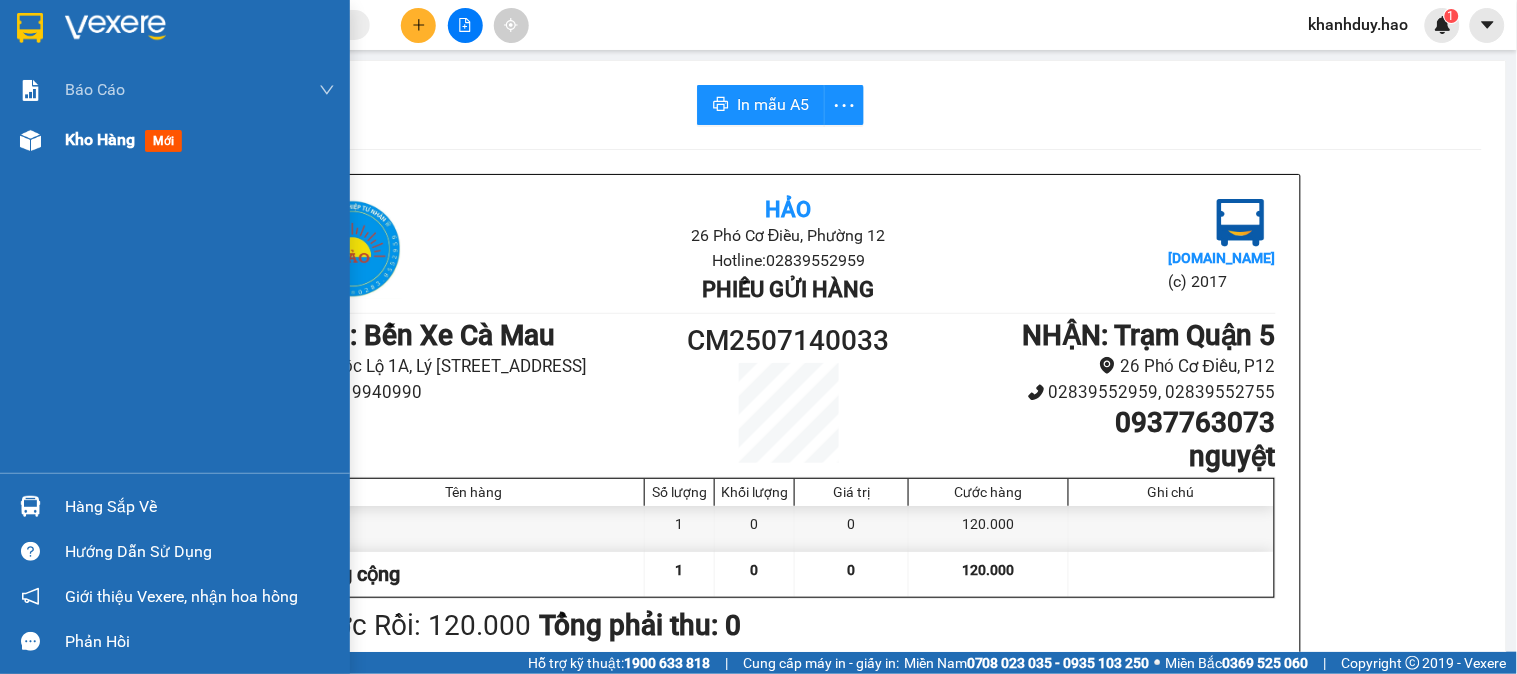 click on "Kho hàng" at bounding box center [100, 139] 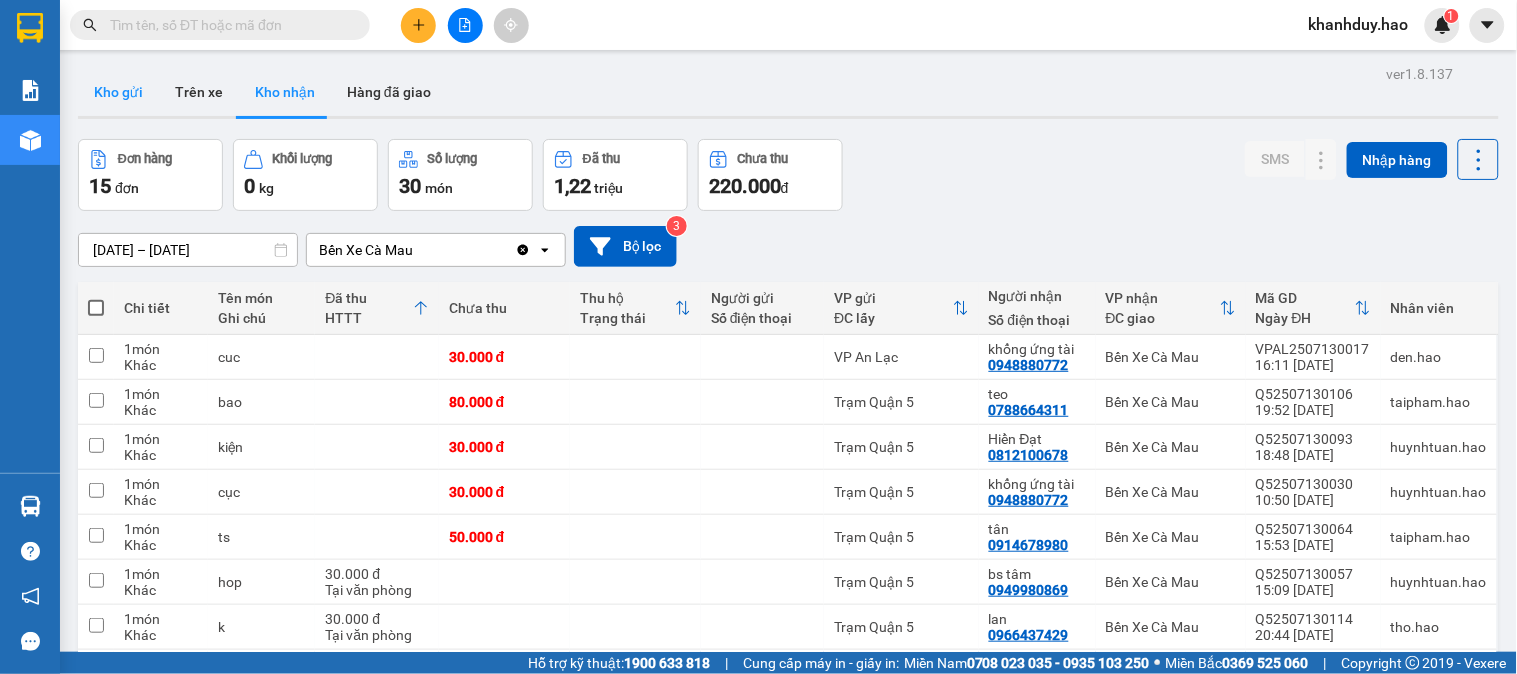 click on "Kho gửi" at bounding box center [118, 92] 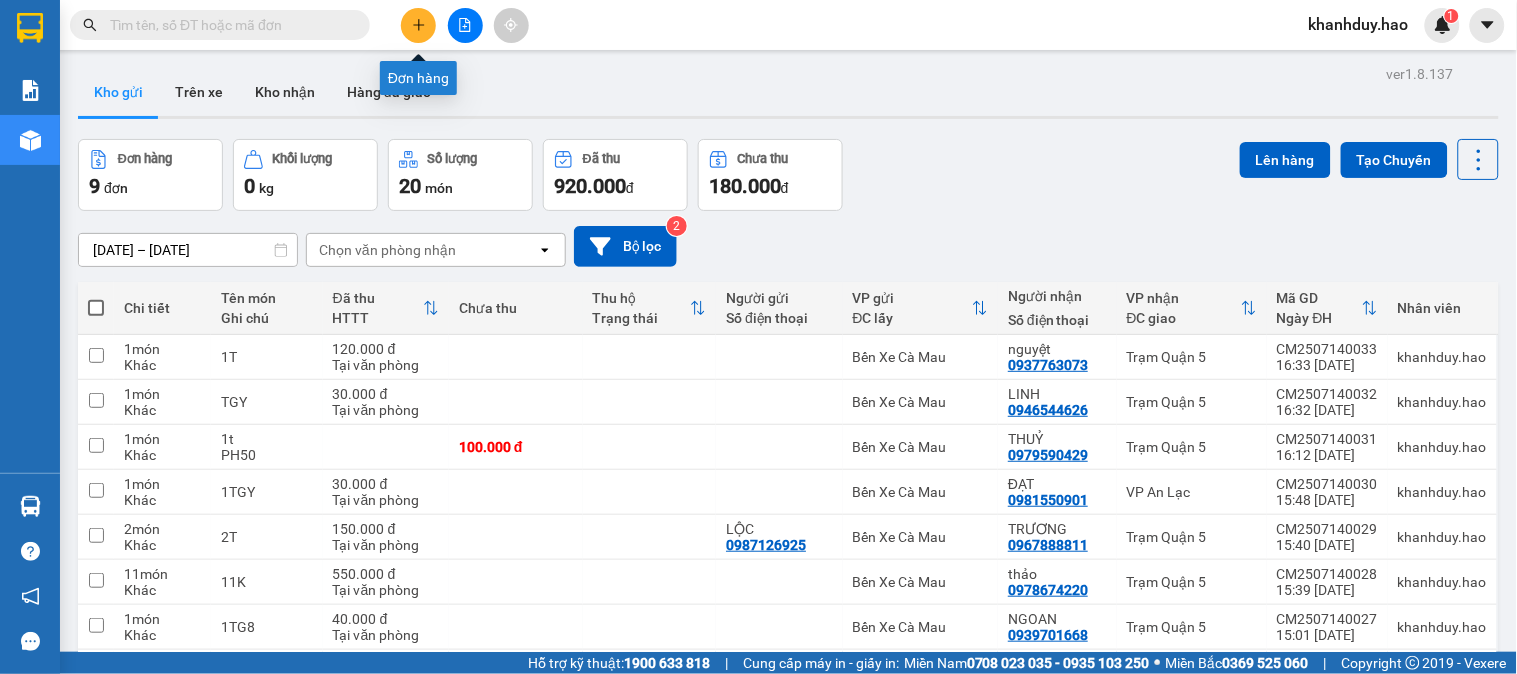 click 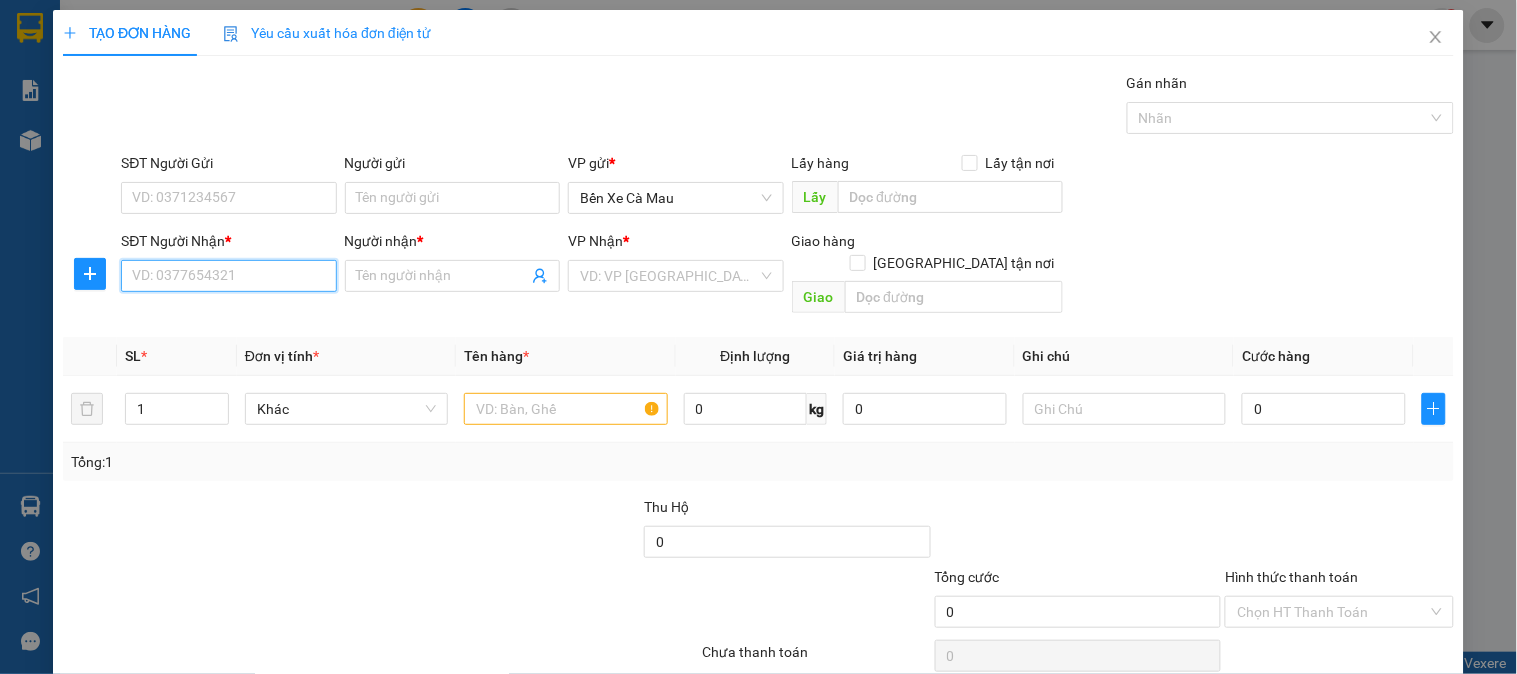 click on "SĐT Người Nhận  *" at bounding box center (228, 276) 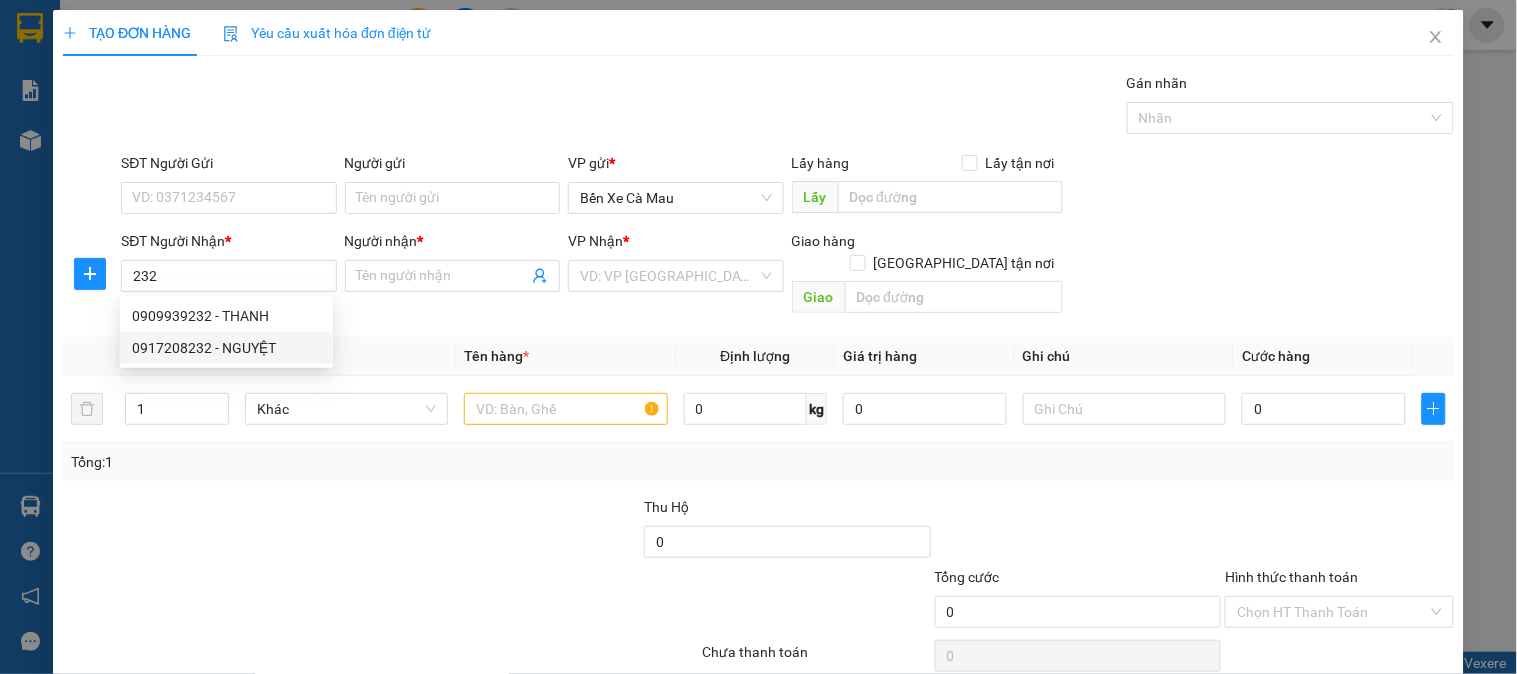 click on "0909939232 0917208232 0909939232 - THANH 0917208232 - NGUYỆT" at bounding box center (226, 332) 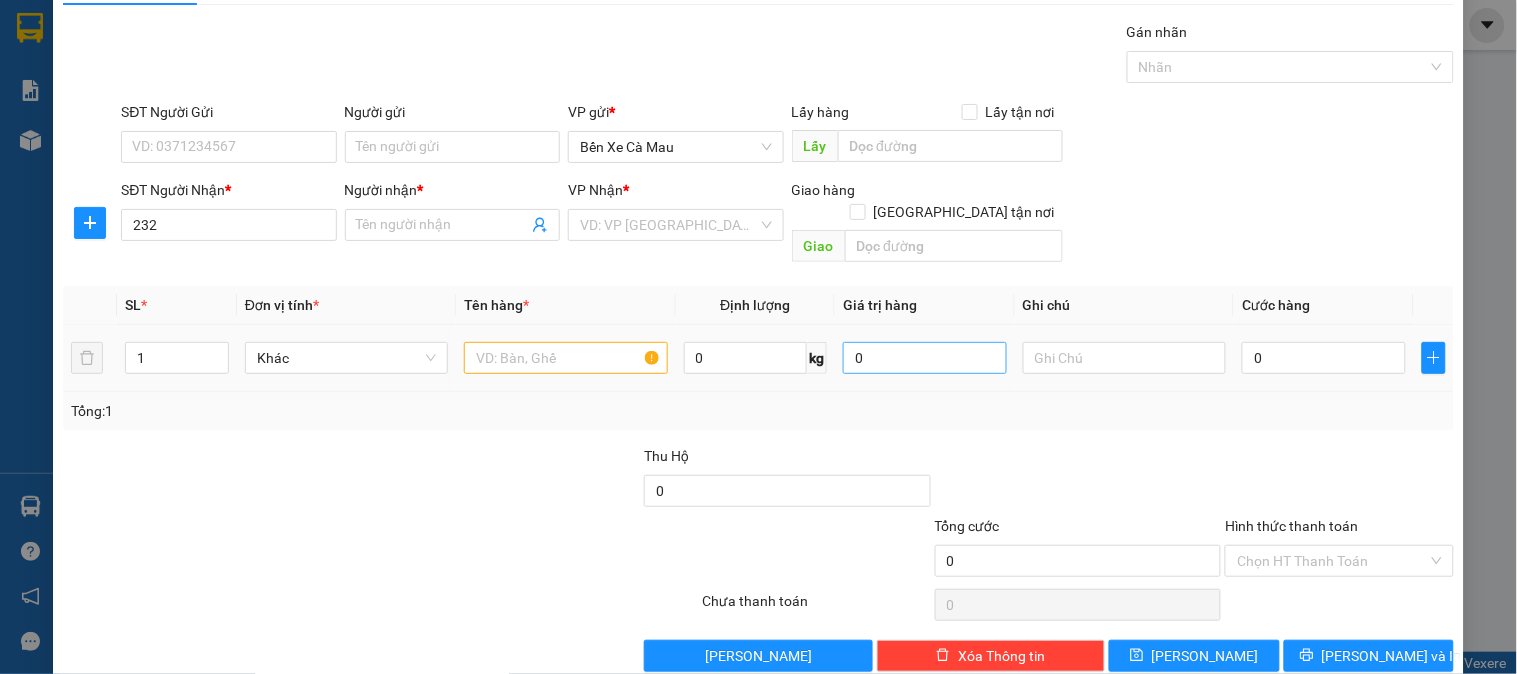scroll, scrollTop: 65, scrollLeft: 0, axis: vertical 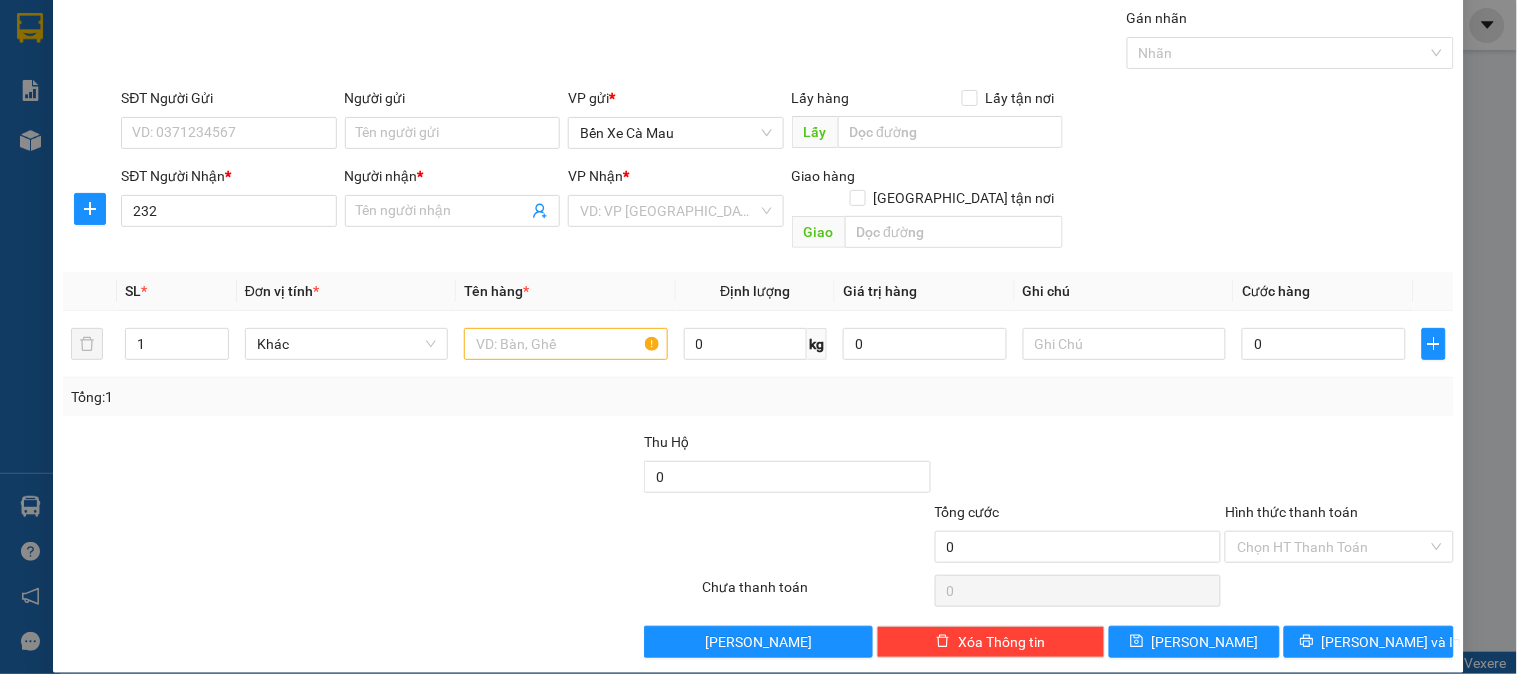 click on "SĐT Người Nhận  *" at bounding box center (228, 176) 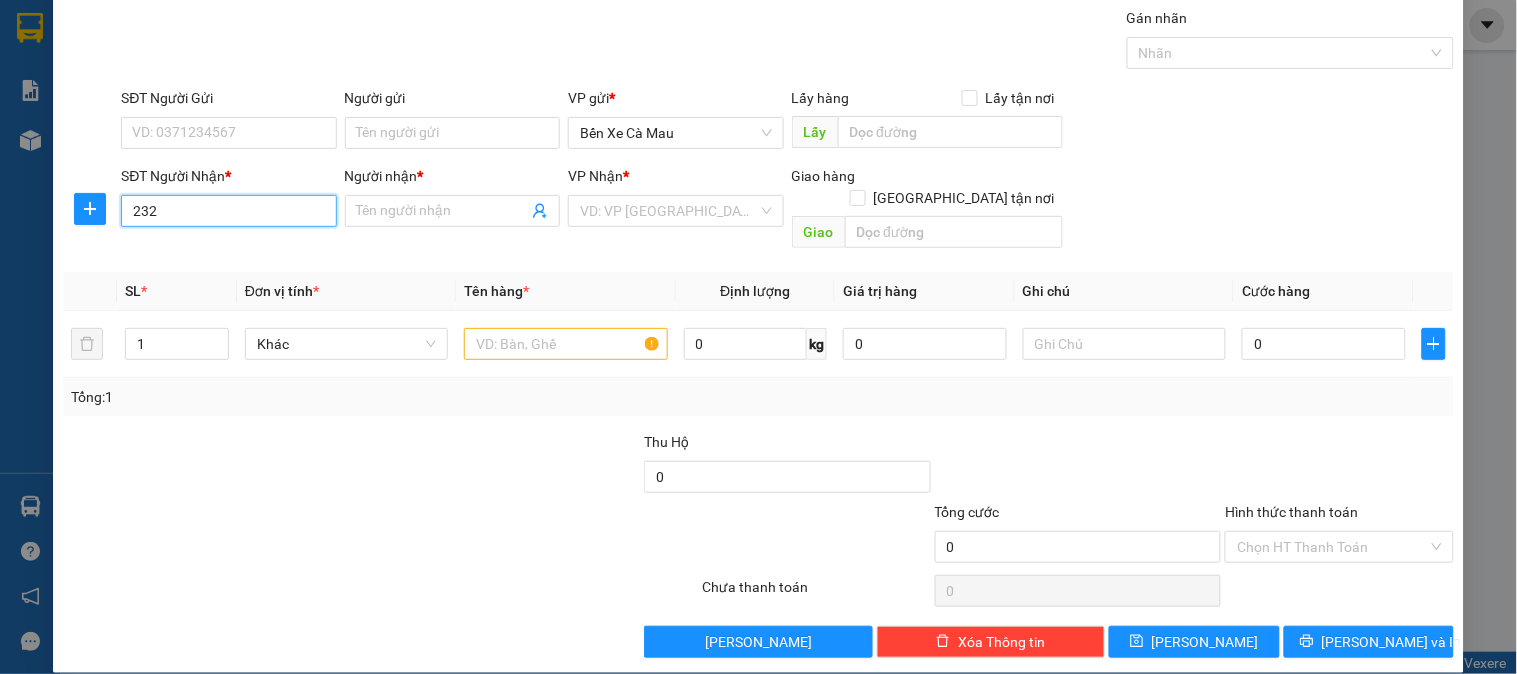 click on "232" at bounding box center (228, 211) 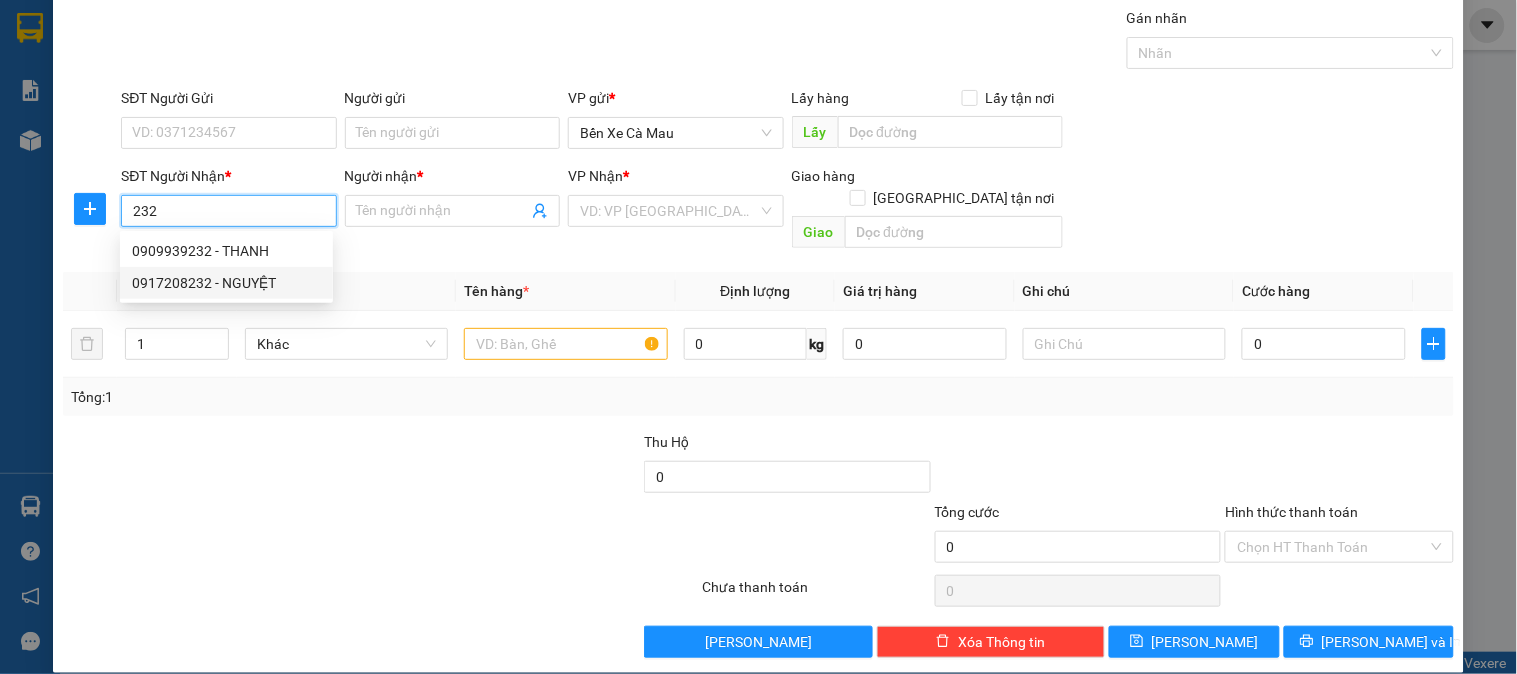 click on "0917208232 - NGUYỆT" at bounding box center (226, 283) 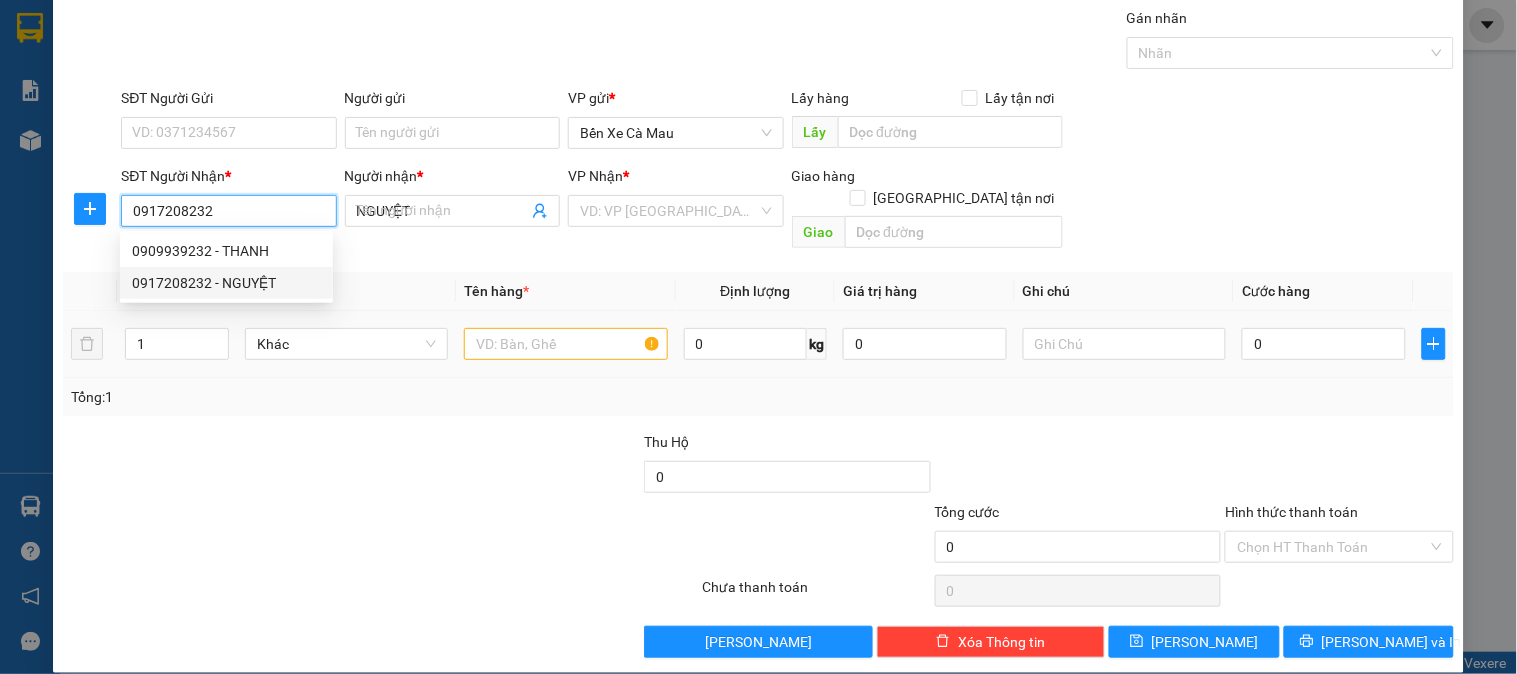 type on "30.000" 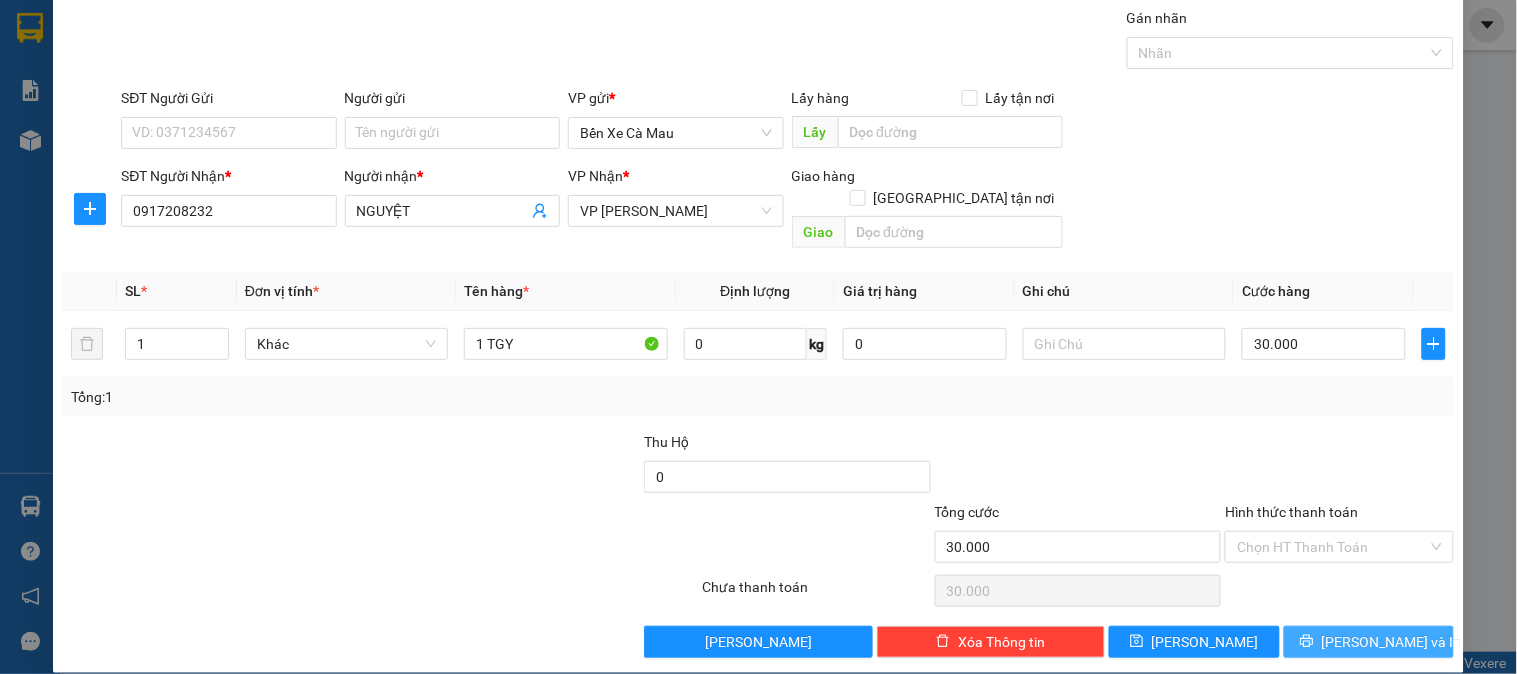 click on "[PERSON_NAME] và In" at bounding box center [1392, 642] 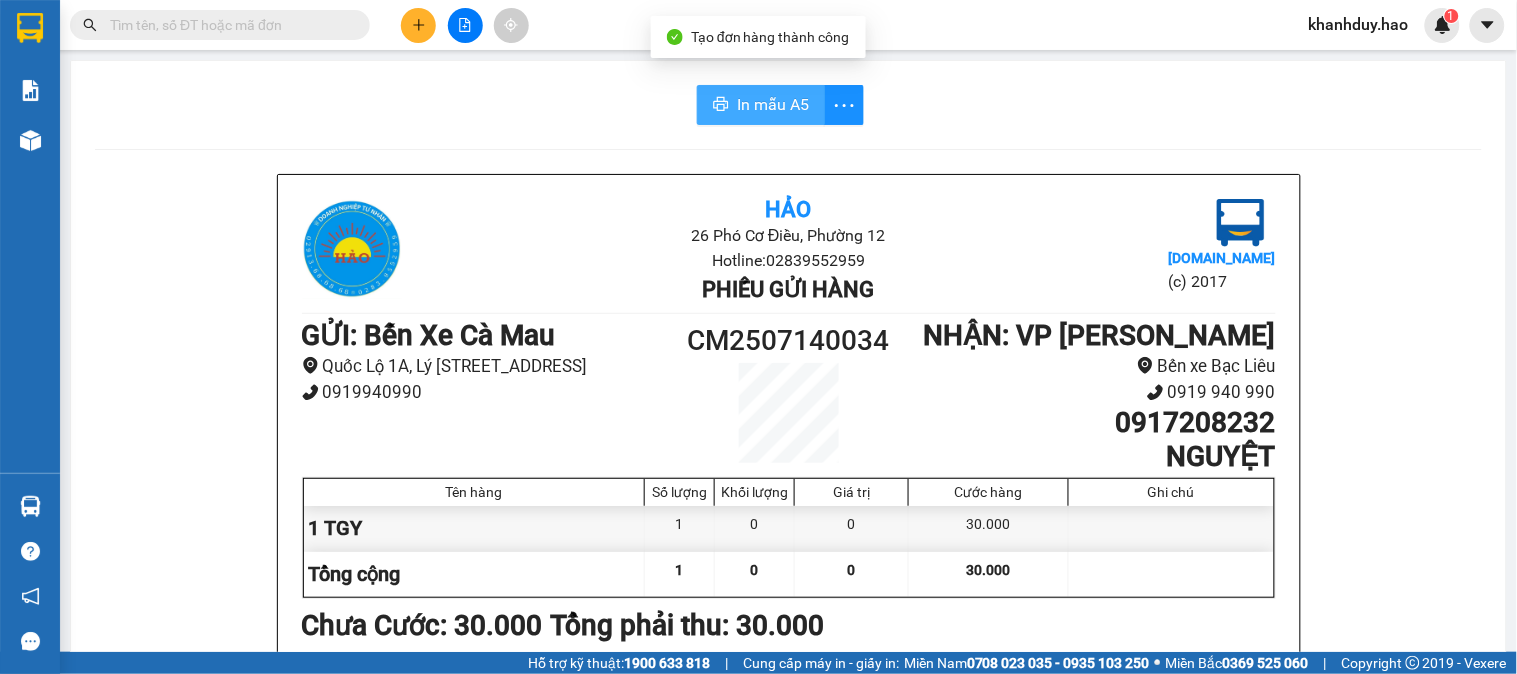click on "In mẫu A5" at bounding box center [761, 105] 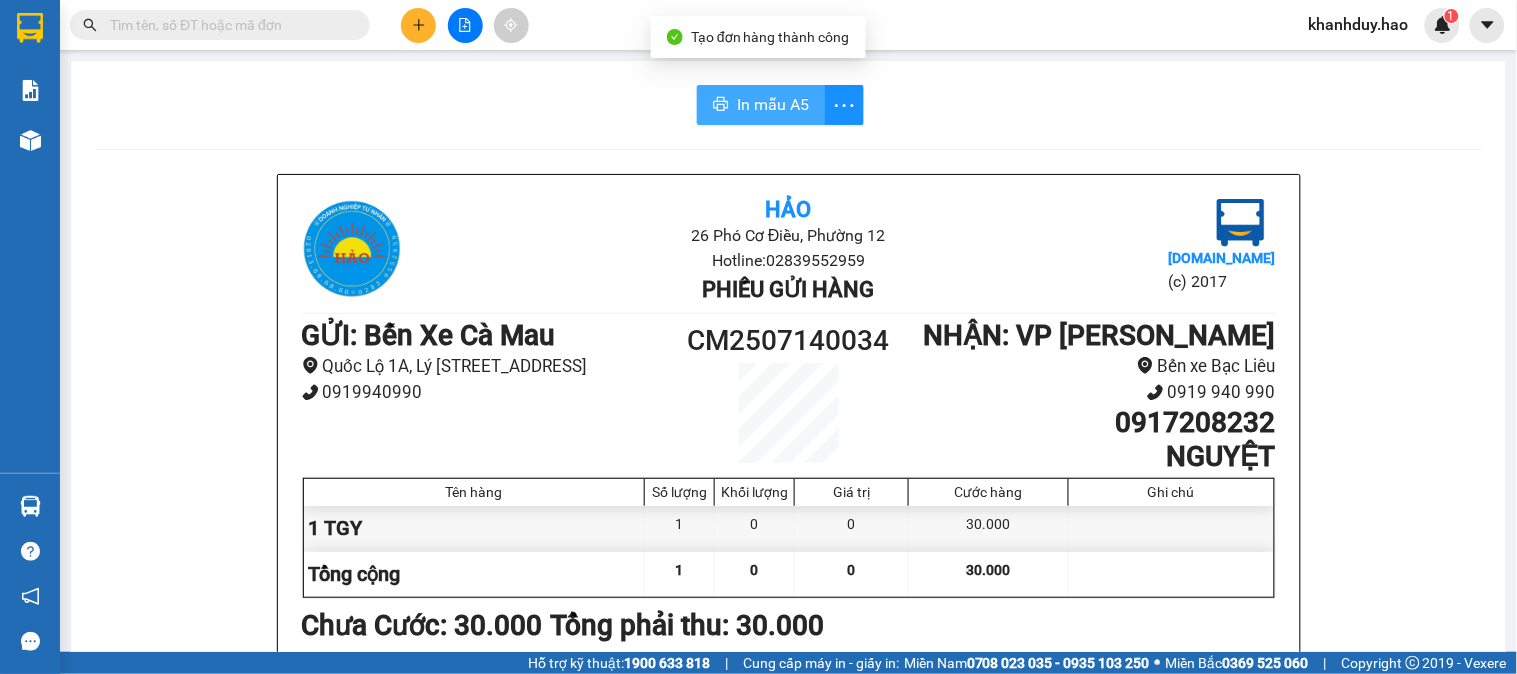 scroll, scrollTop: 0, scrollLeft: 0, axis: both 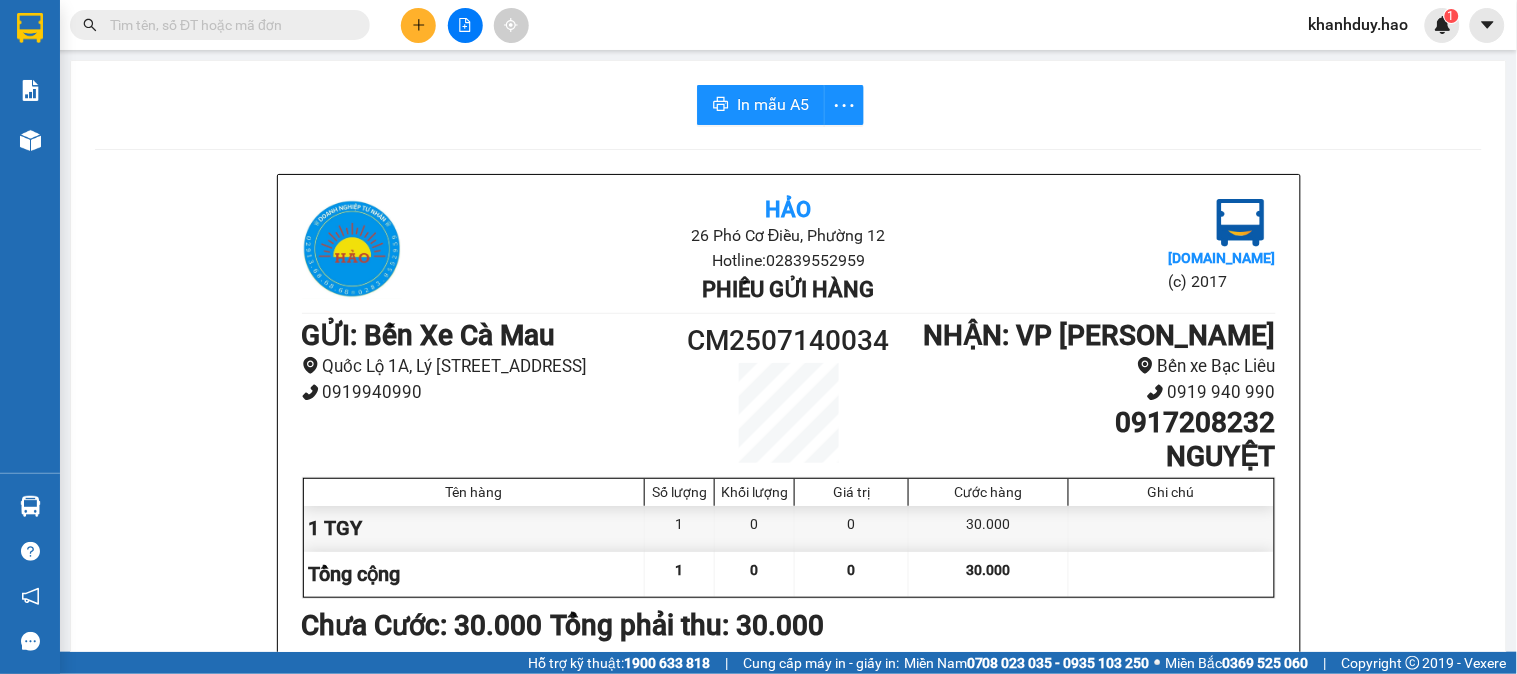 click at bounding box center [418, 25] 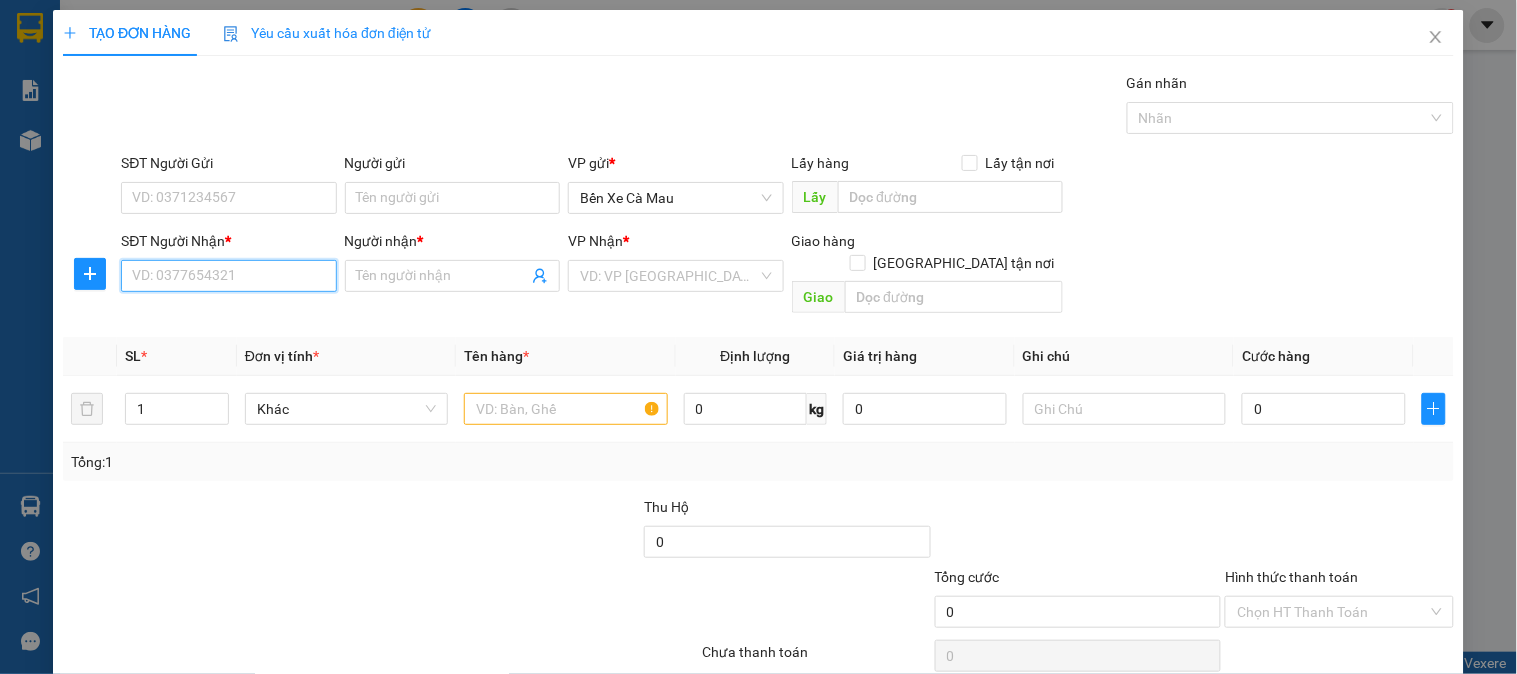click on "SĐT Người Nhận  *" at bounding box center (228, 276) 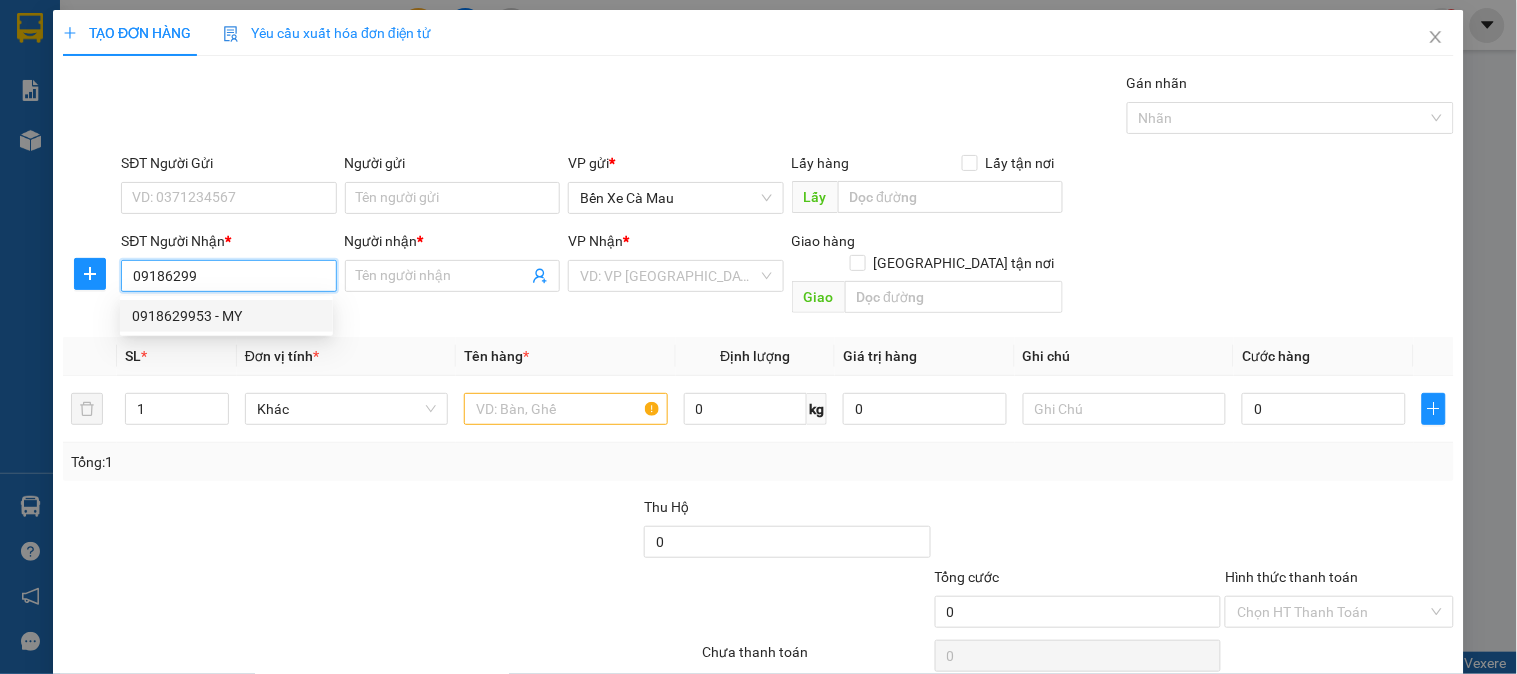 click on "0918629953 - MY" at bounding box center [226, 316] 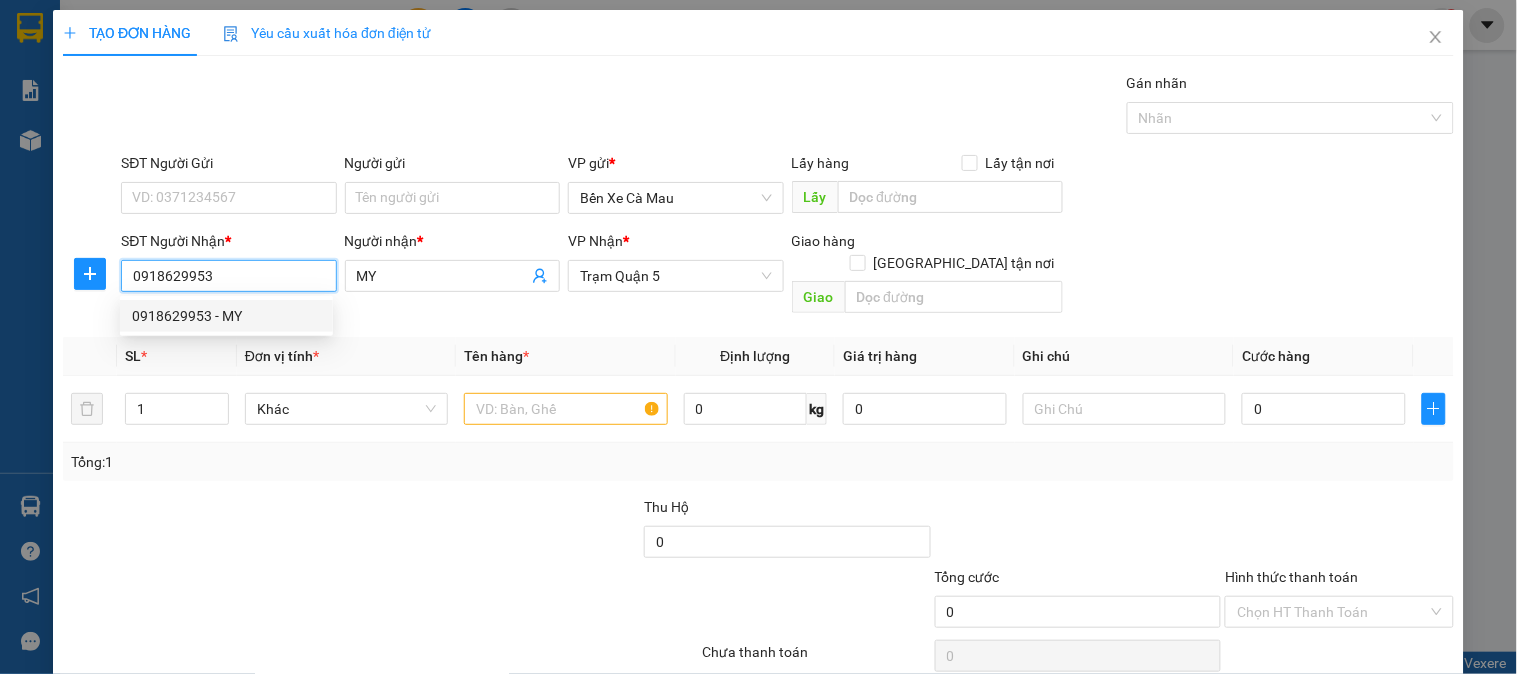 type on "40.000" 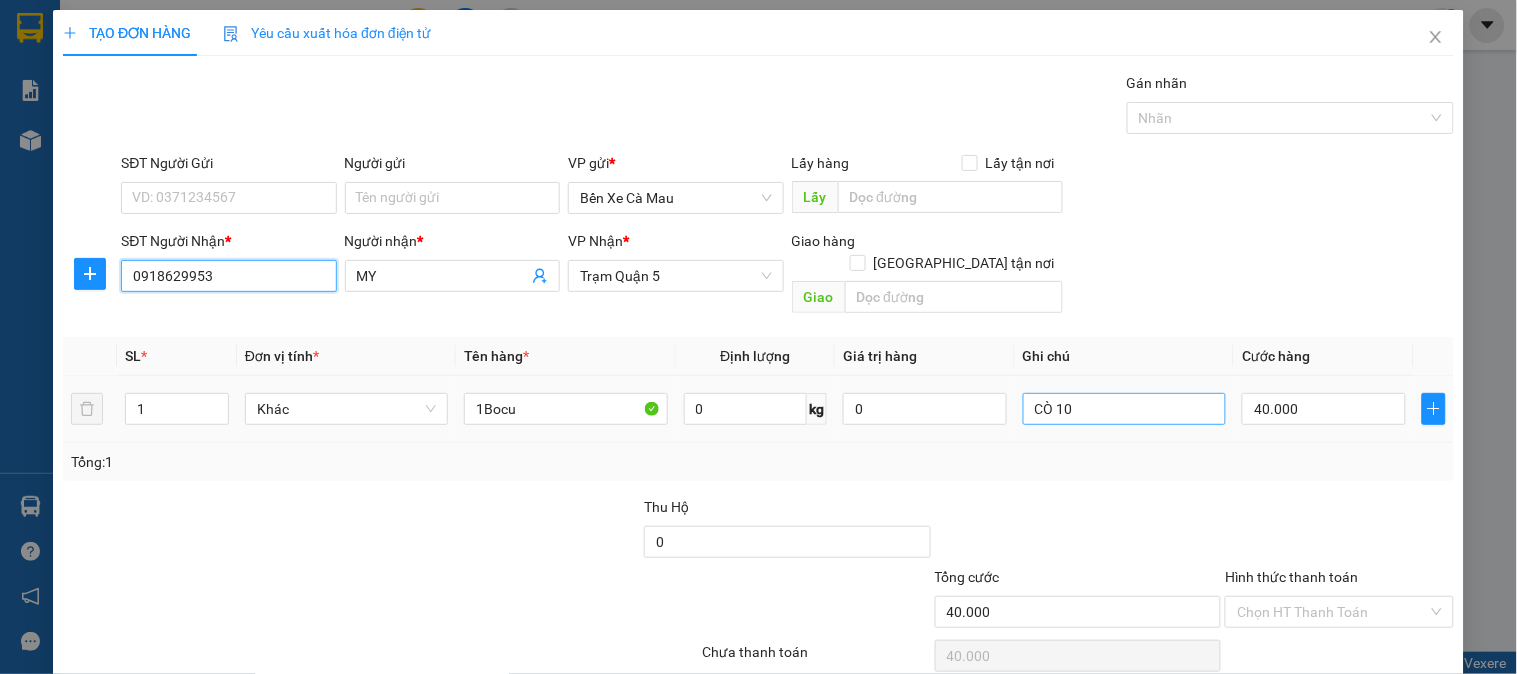 type on "0918629953" 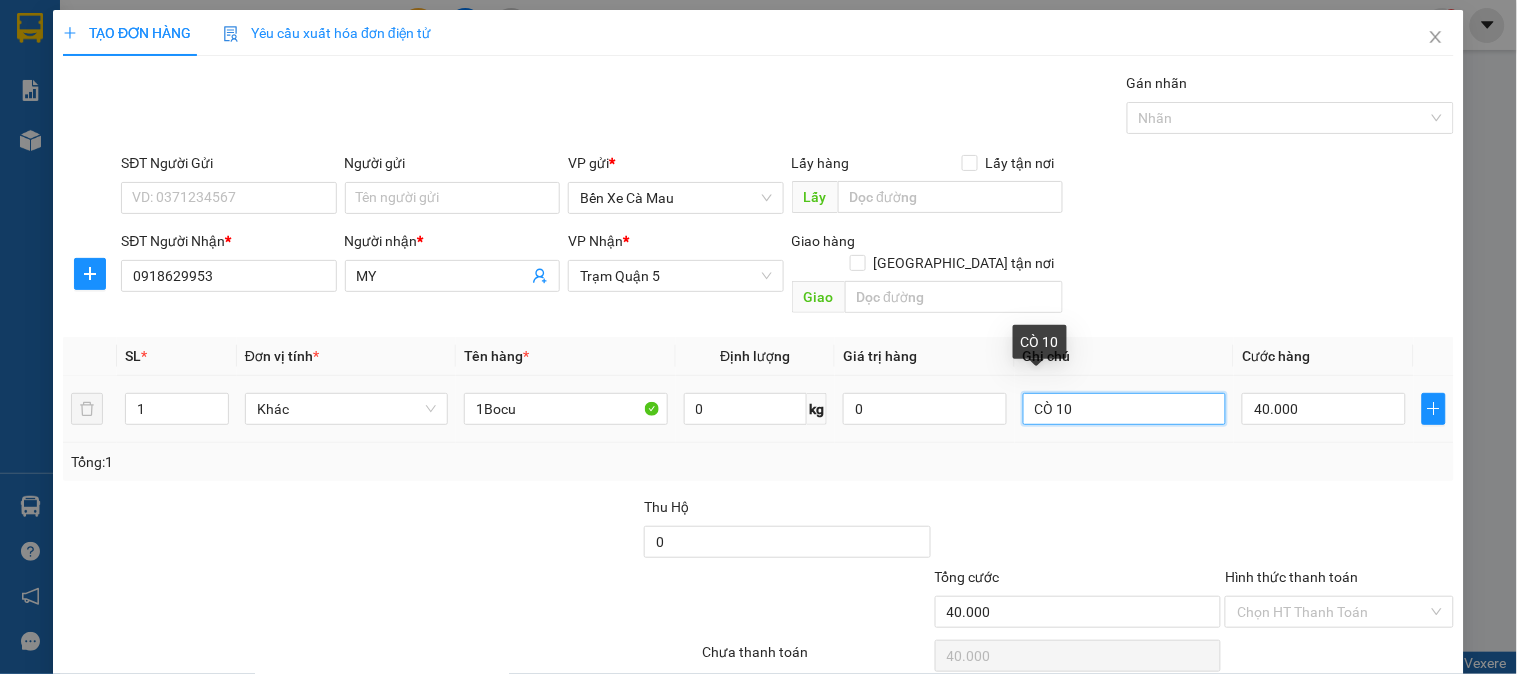 click on "CÒ 10" at bounding box center [1124, 409] 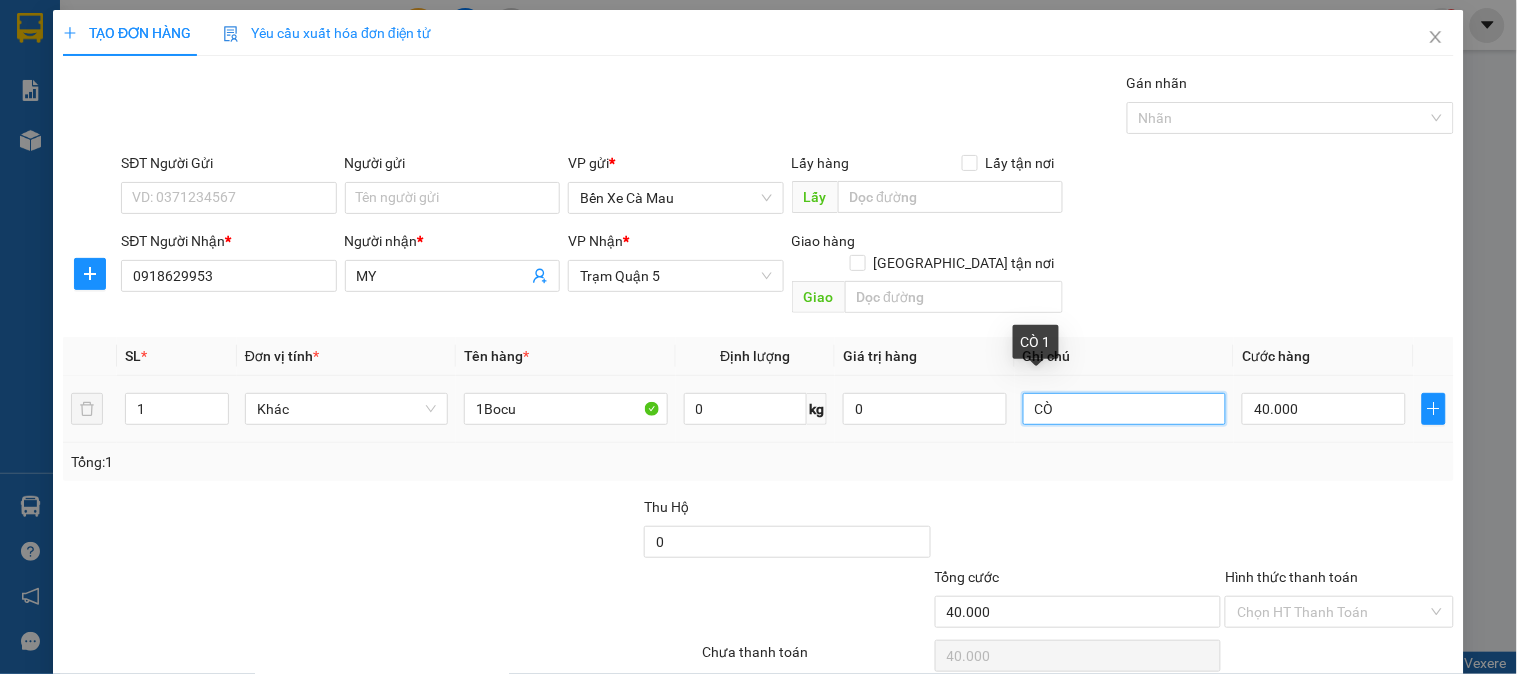 type on "C" 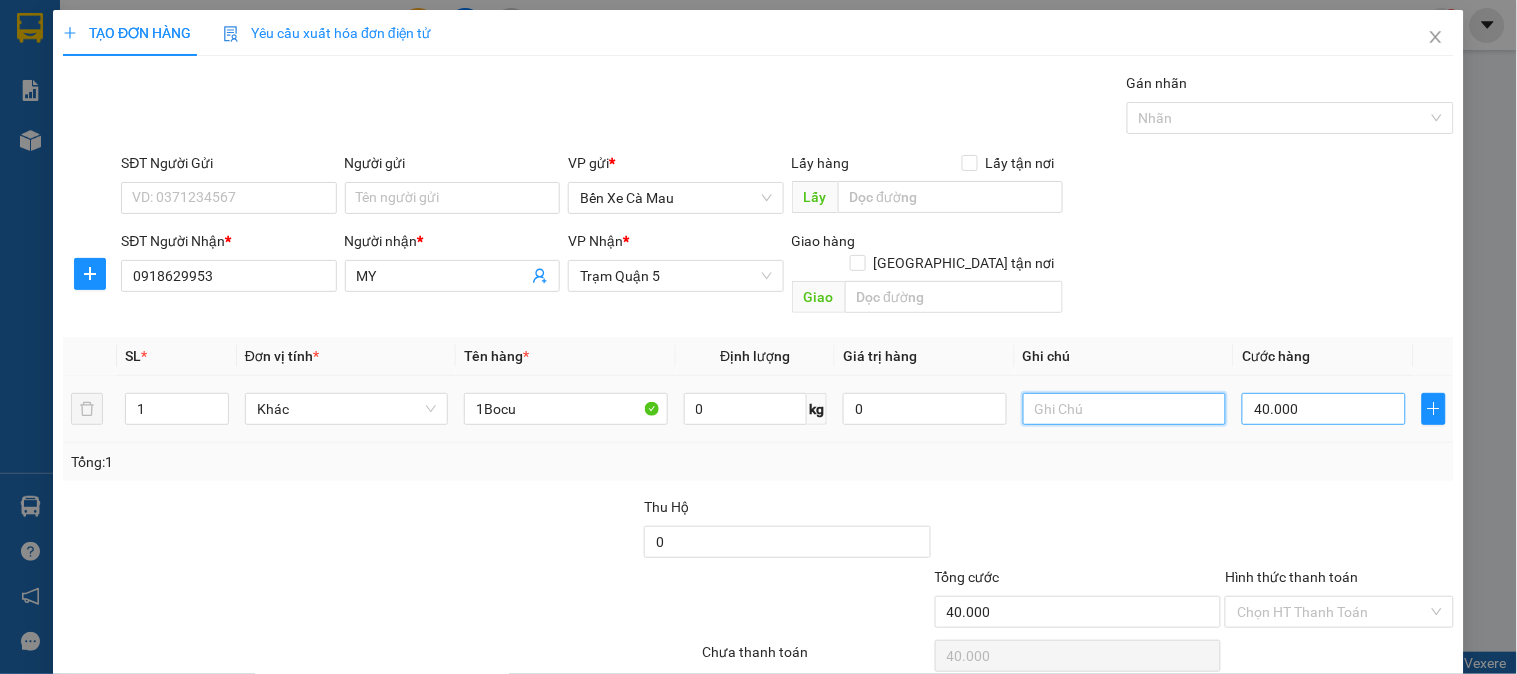 type 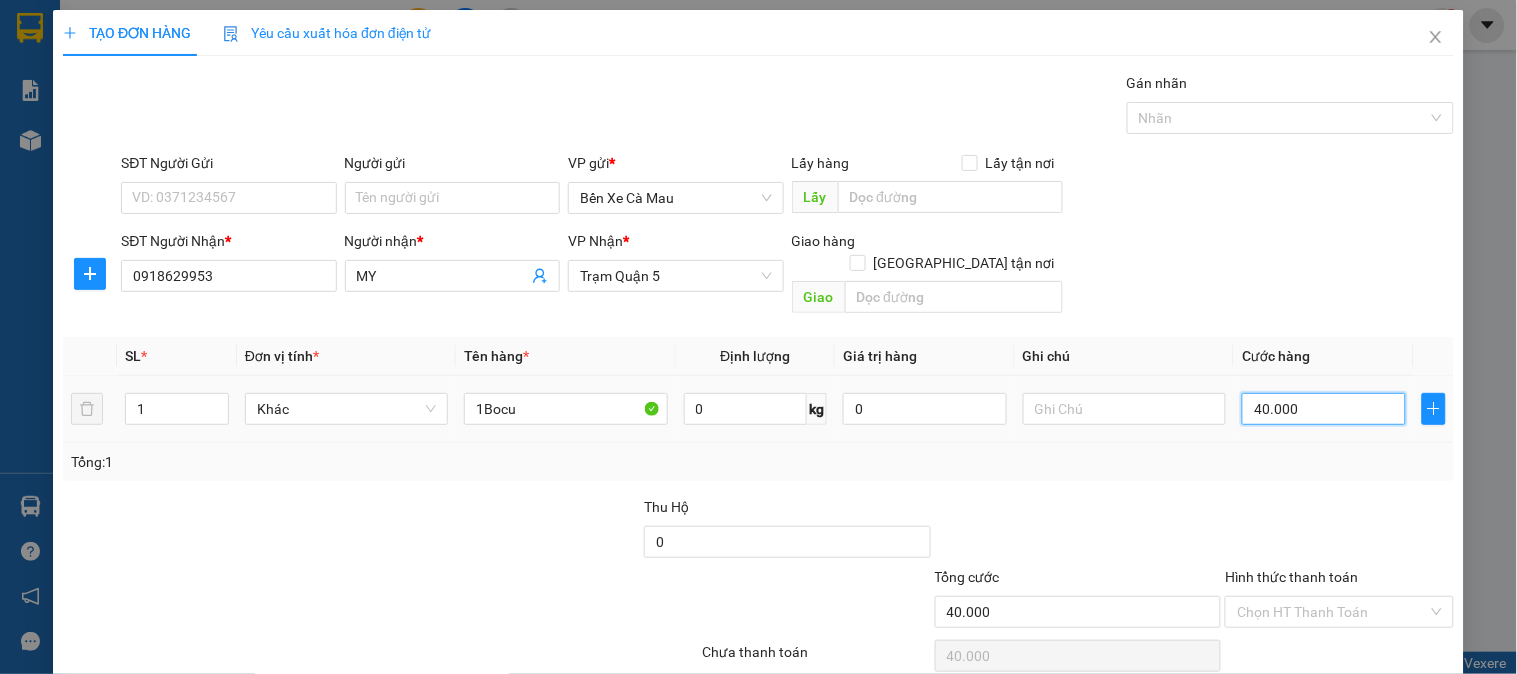 click on "40.000" at bounding box center (1324, 409) 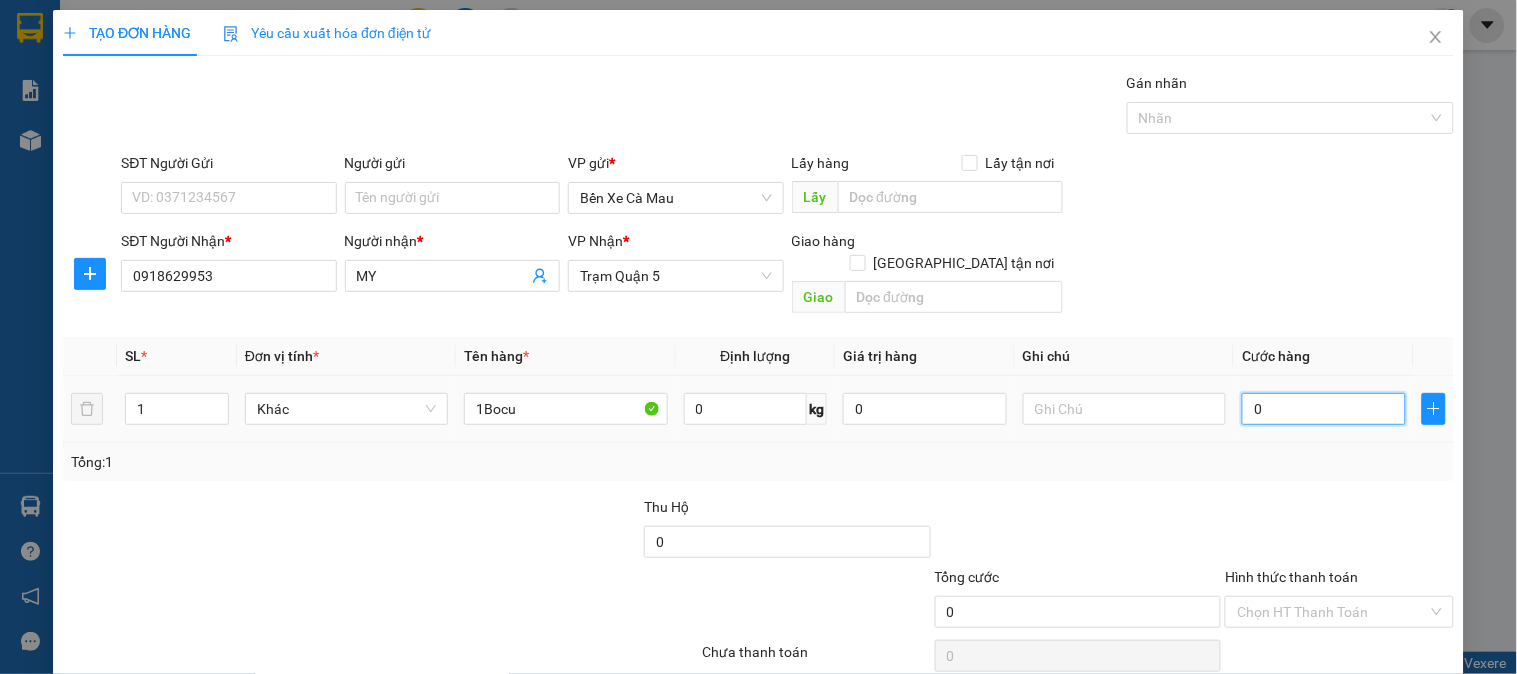 type on "003" 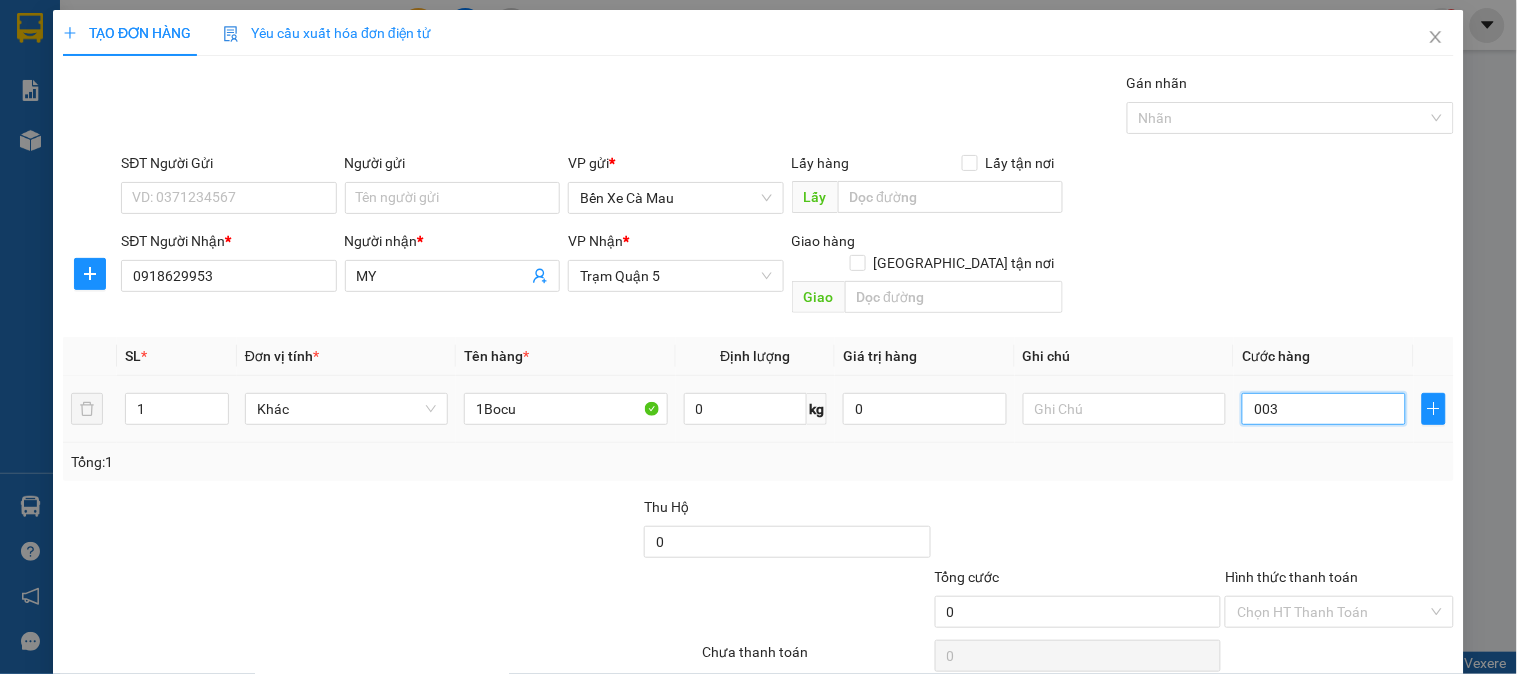 type on "3" 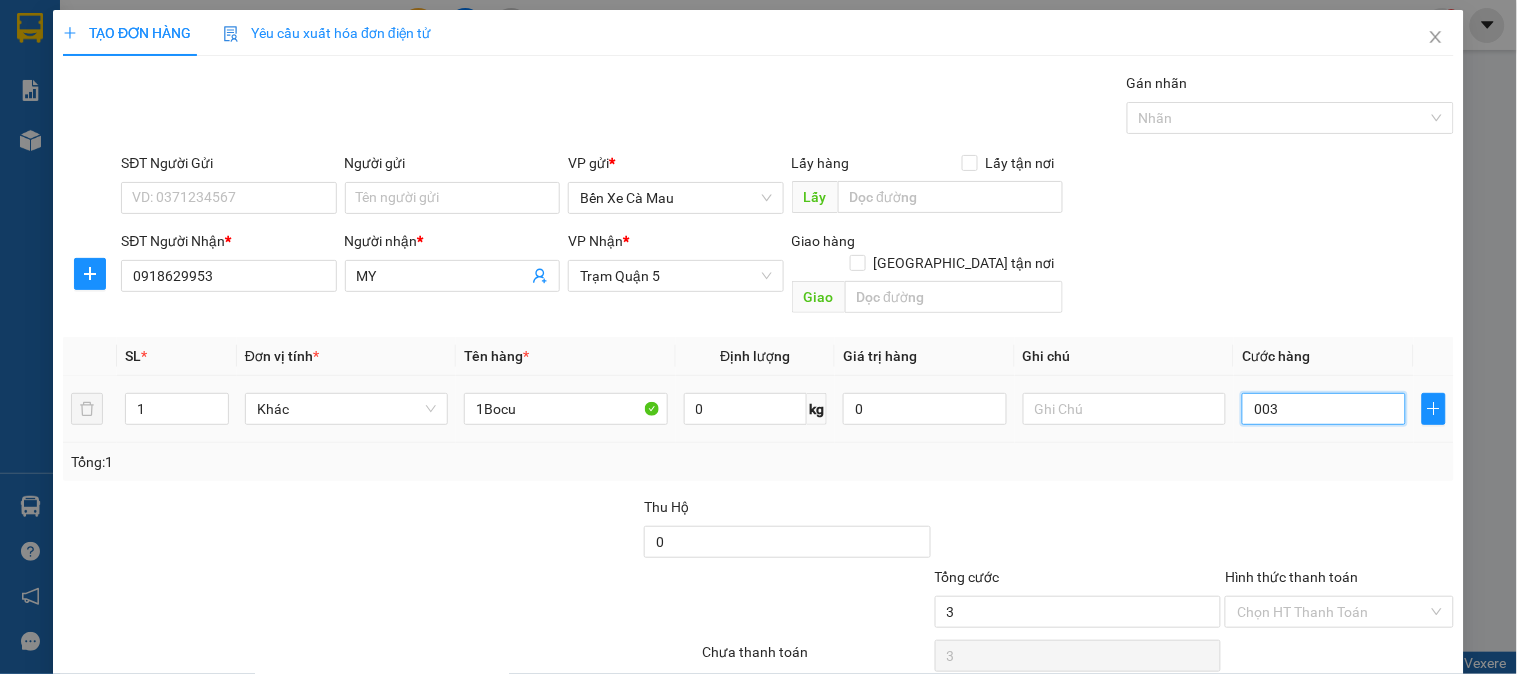 type on "0.030" 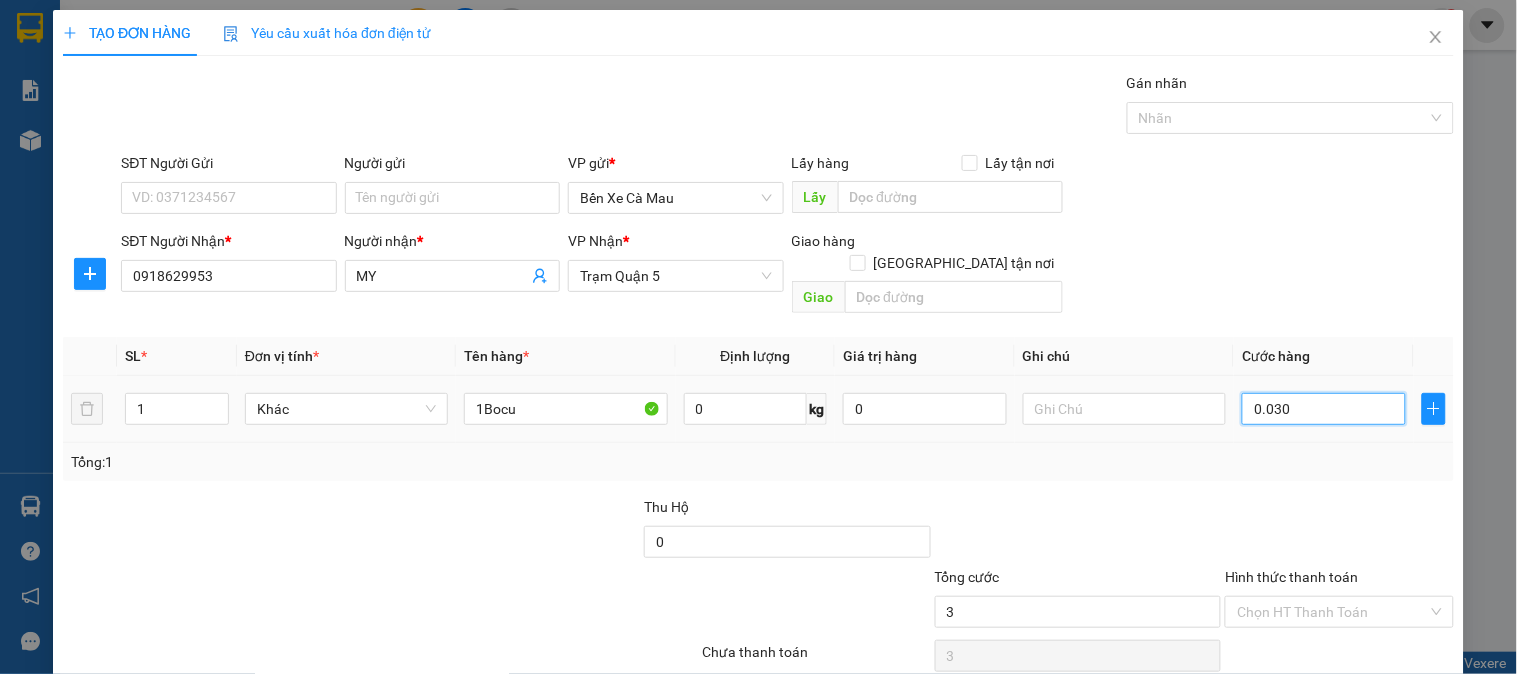 type on "30" 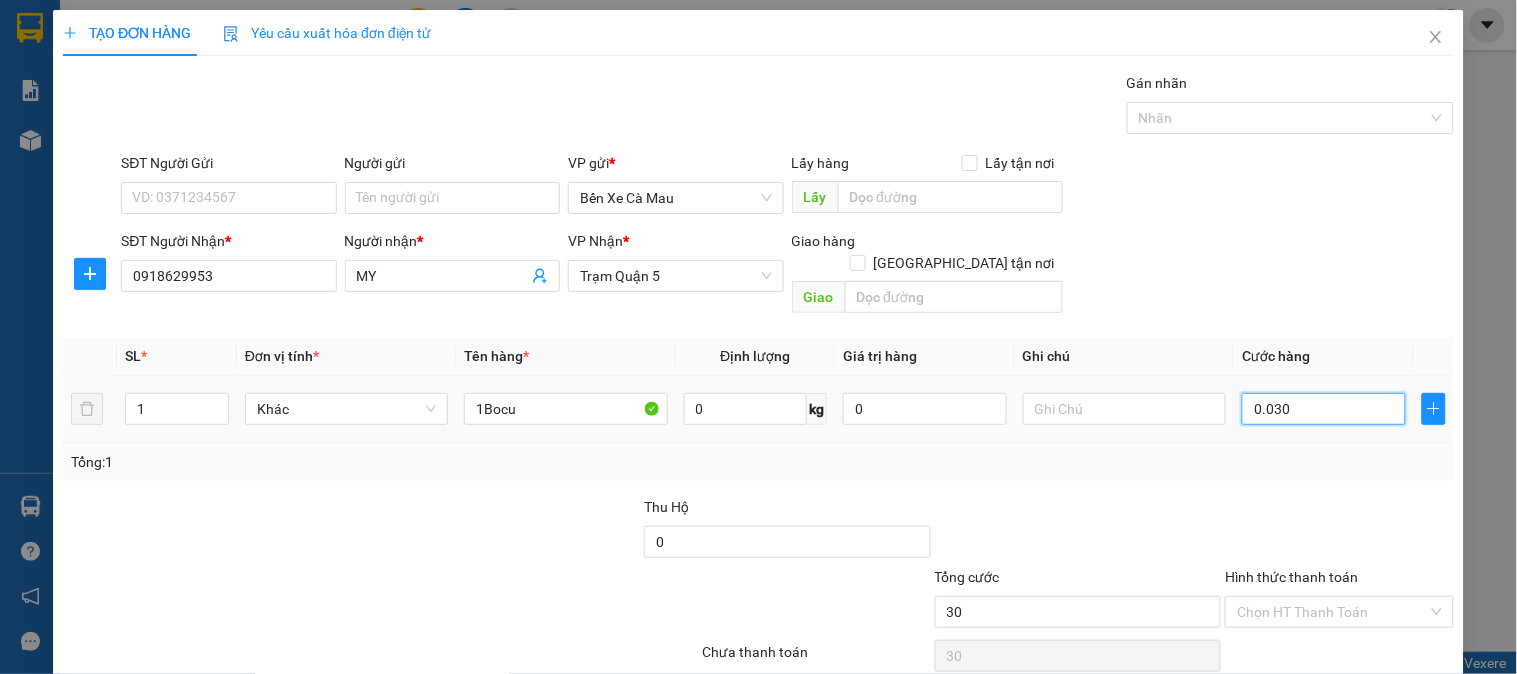 type on "0.030" 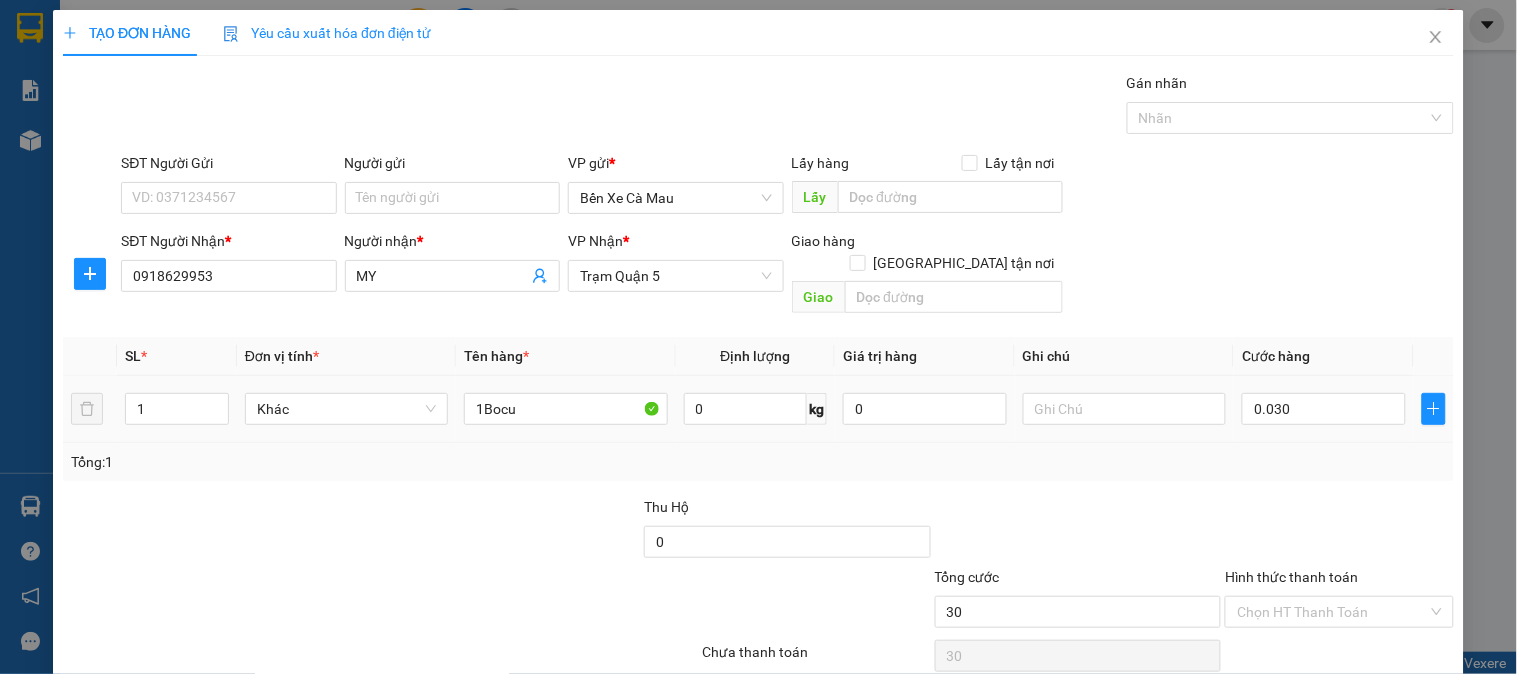 click on "SĐT Người Gửi VD: 0371234567 Người gửi Tên người gửi VP gửi  * Bến Xe Cà Mau Lấy hàng Lấy tận nơi Lấy" at bounding box center [787, 187] 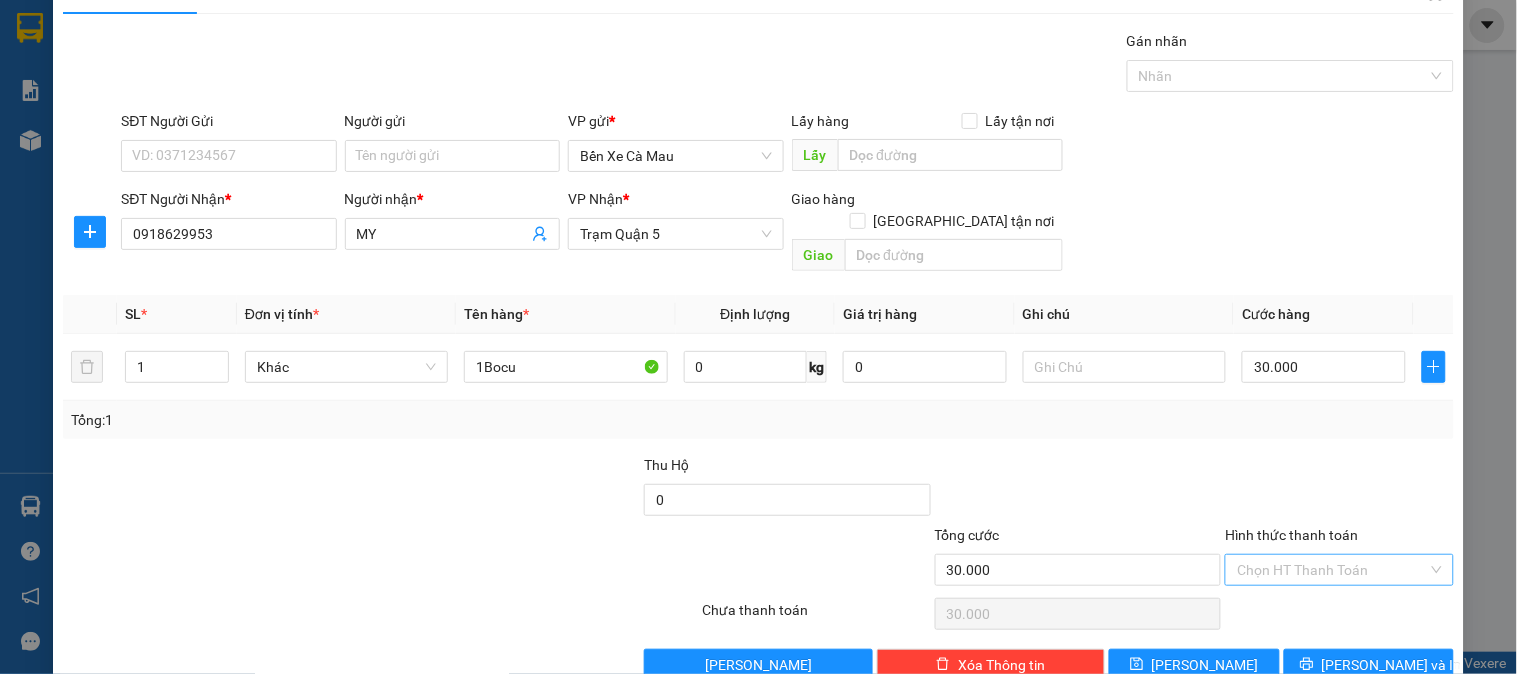 scroll, scrollTop: 65, scrollLeft: 0, axis: vertical 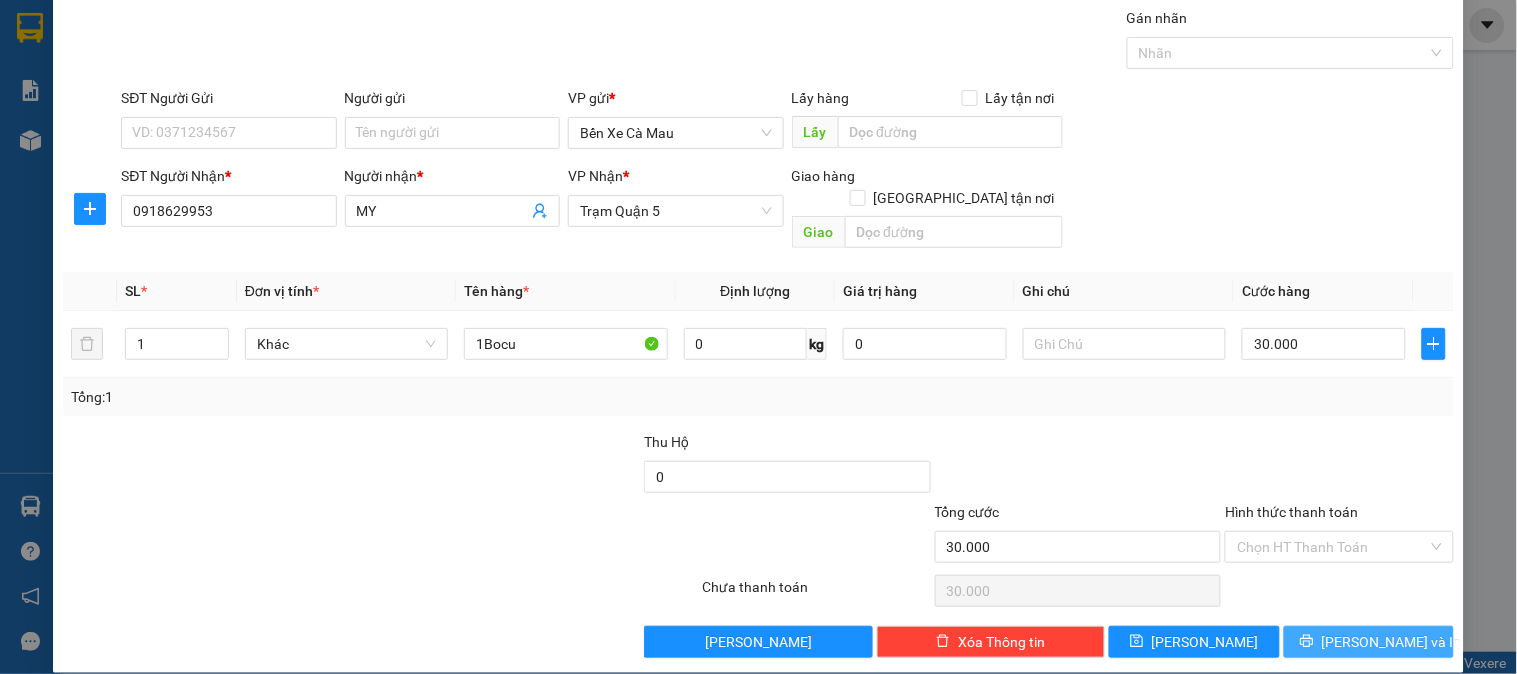 click on "[PERSON_NAME] và In" at bounding box center [1392, 642] 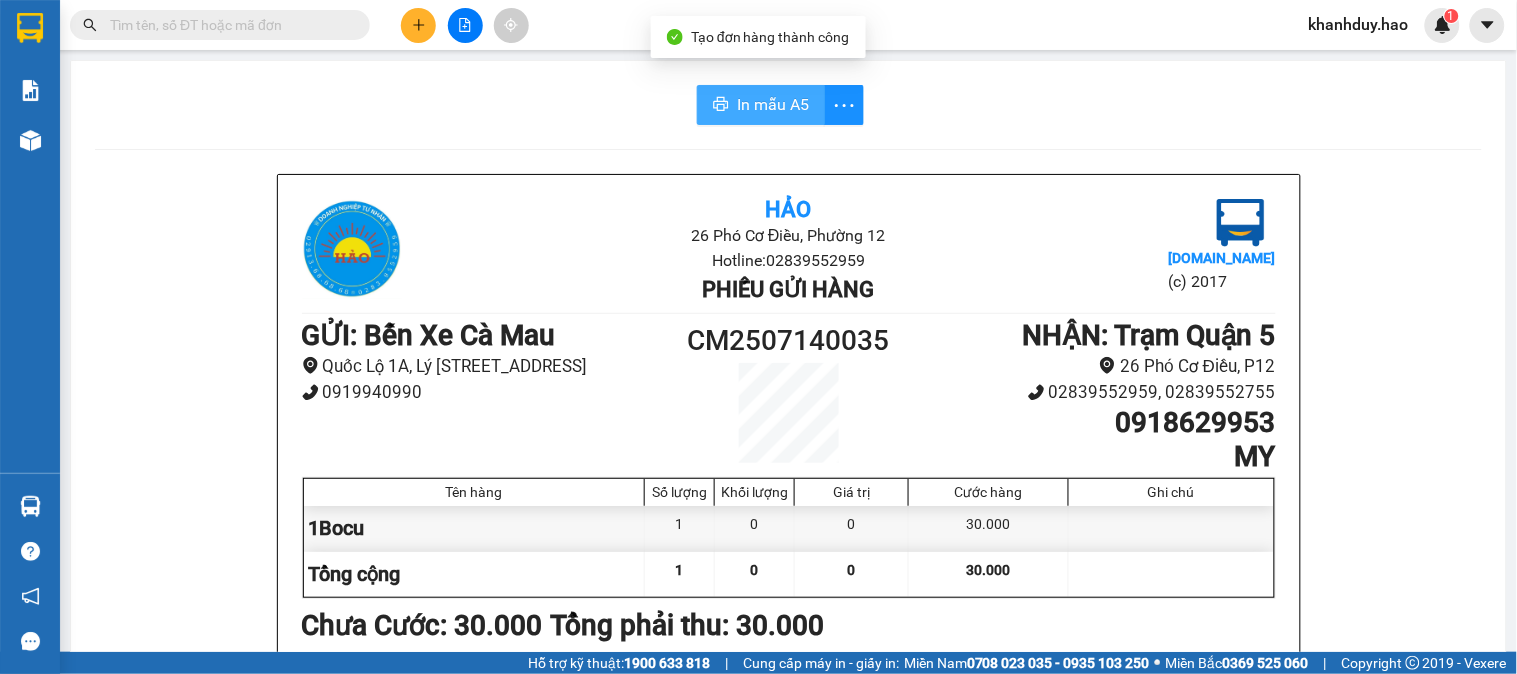 click on "In mẫu A5" at bounding box center (773, 104) 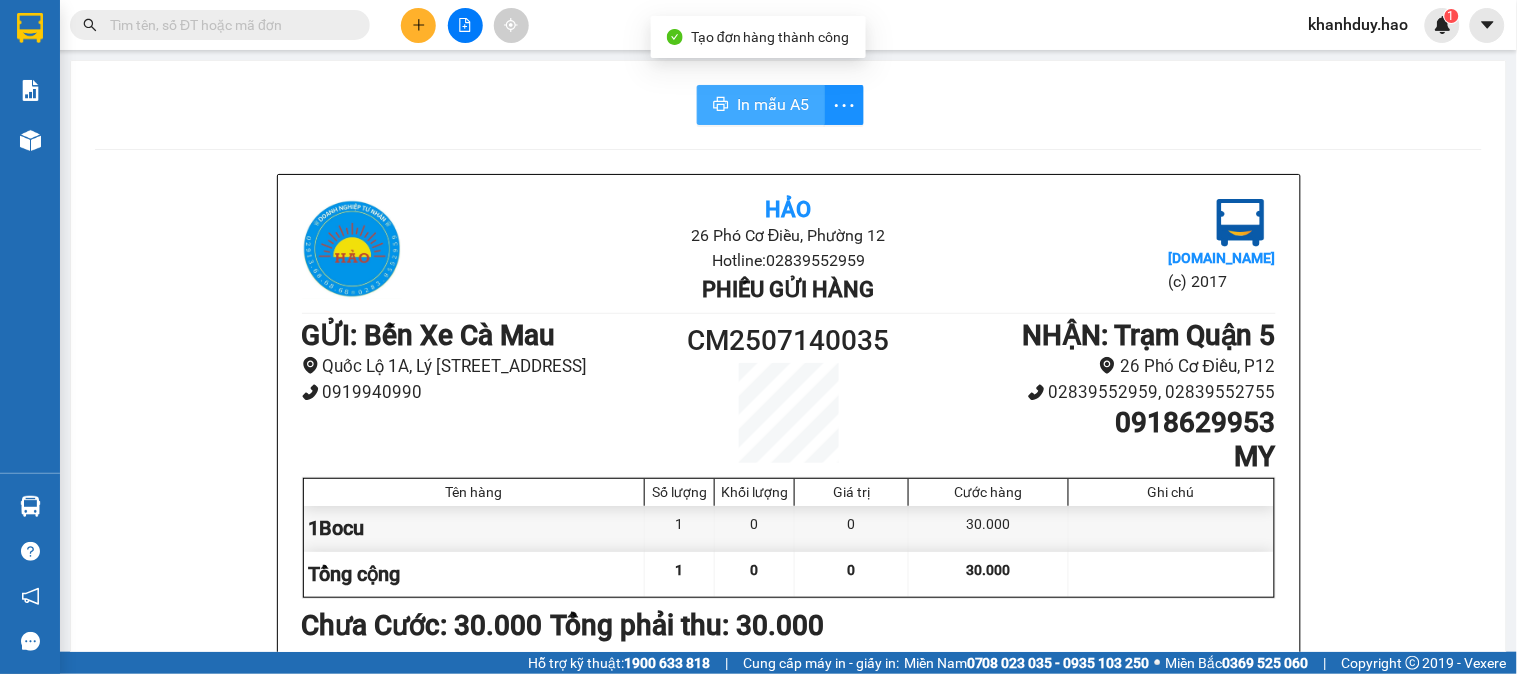 scroll, scrollTop: 0, scrollLeft: 0, axis: both 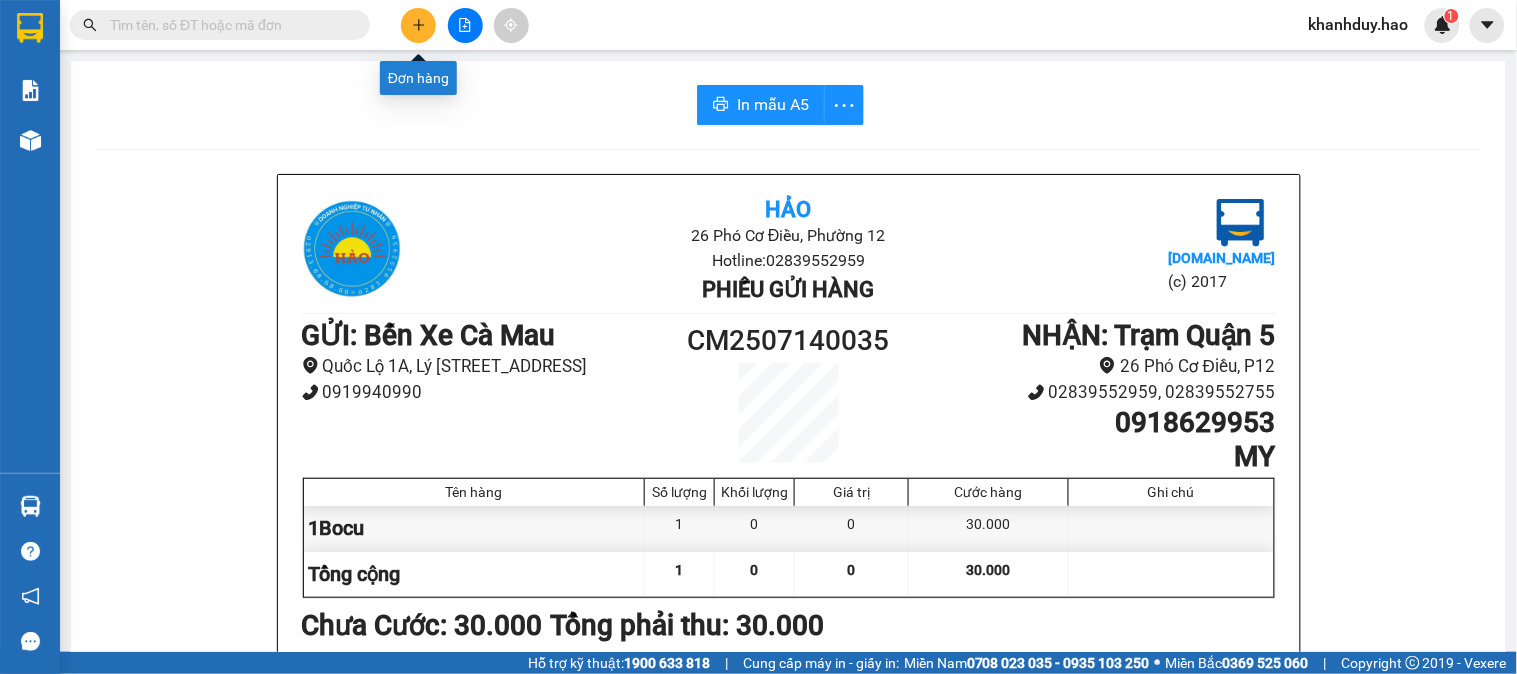 click at bounding box center (418, 25) 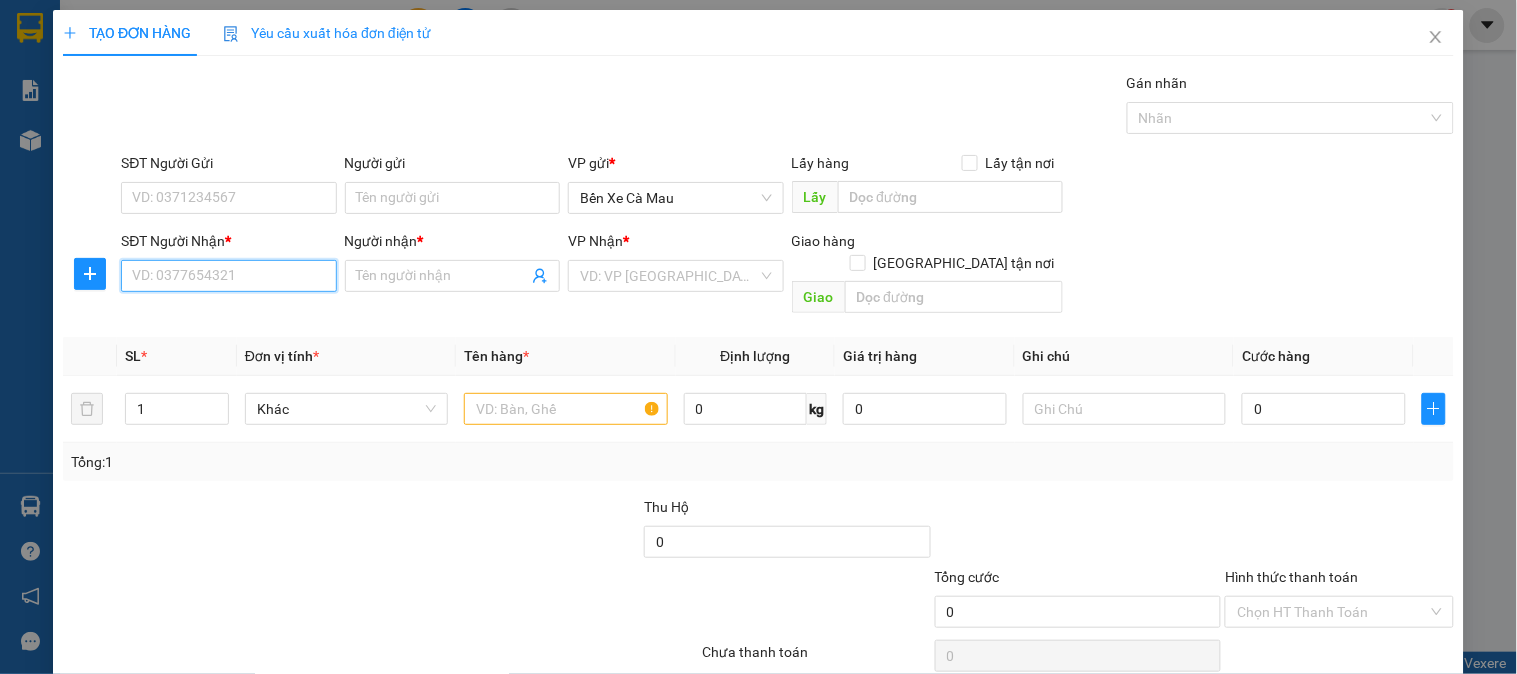 click on "SĐT Người Nhận  *" at bounding box center (228, 276) 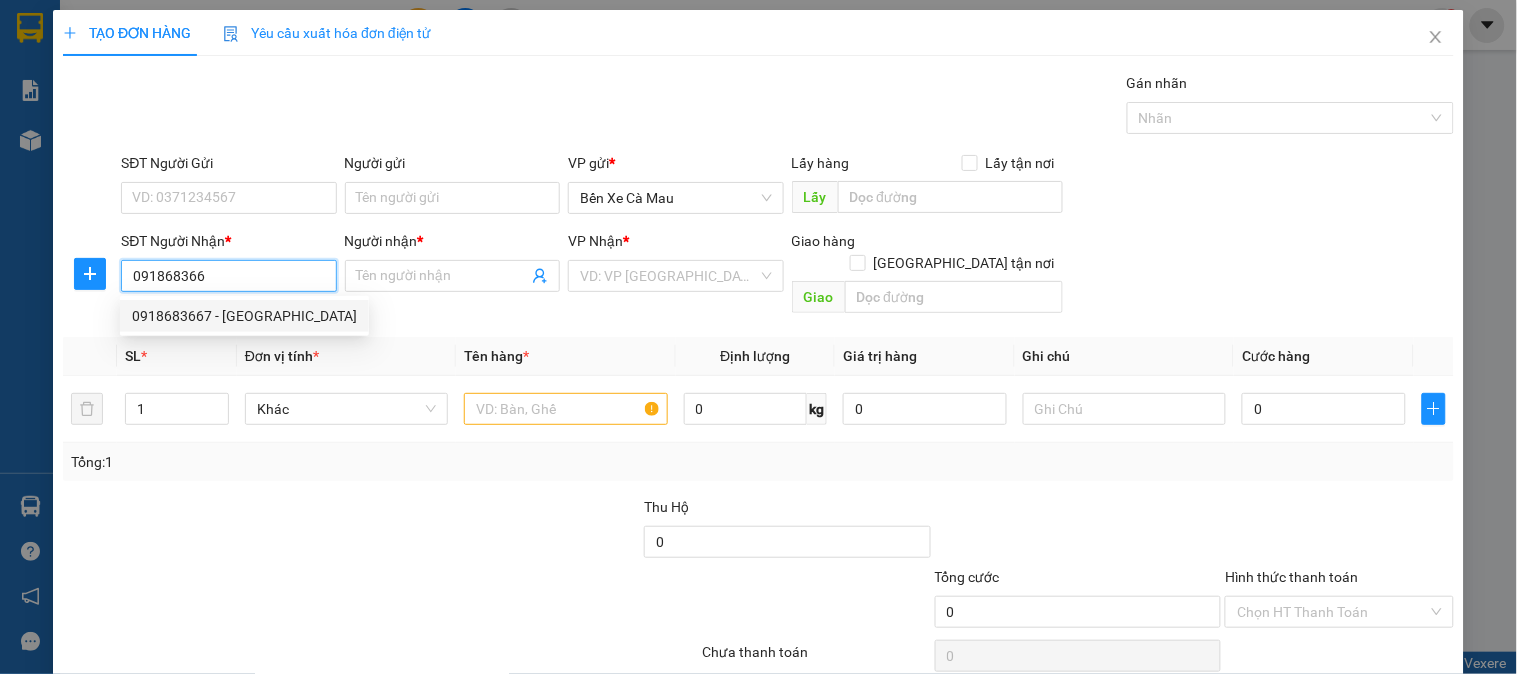 click on "0918683667 - CHú việt" at bounding box center [244, 316] 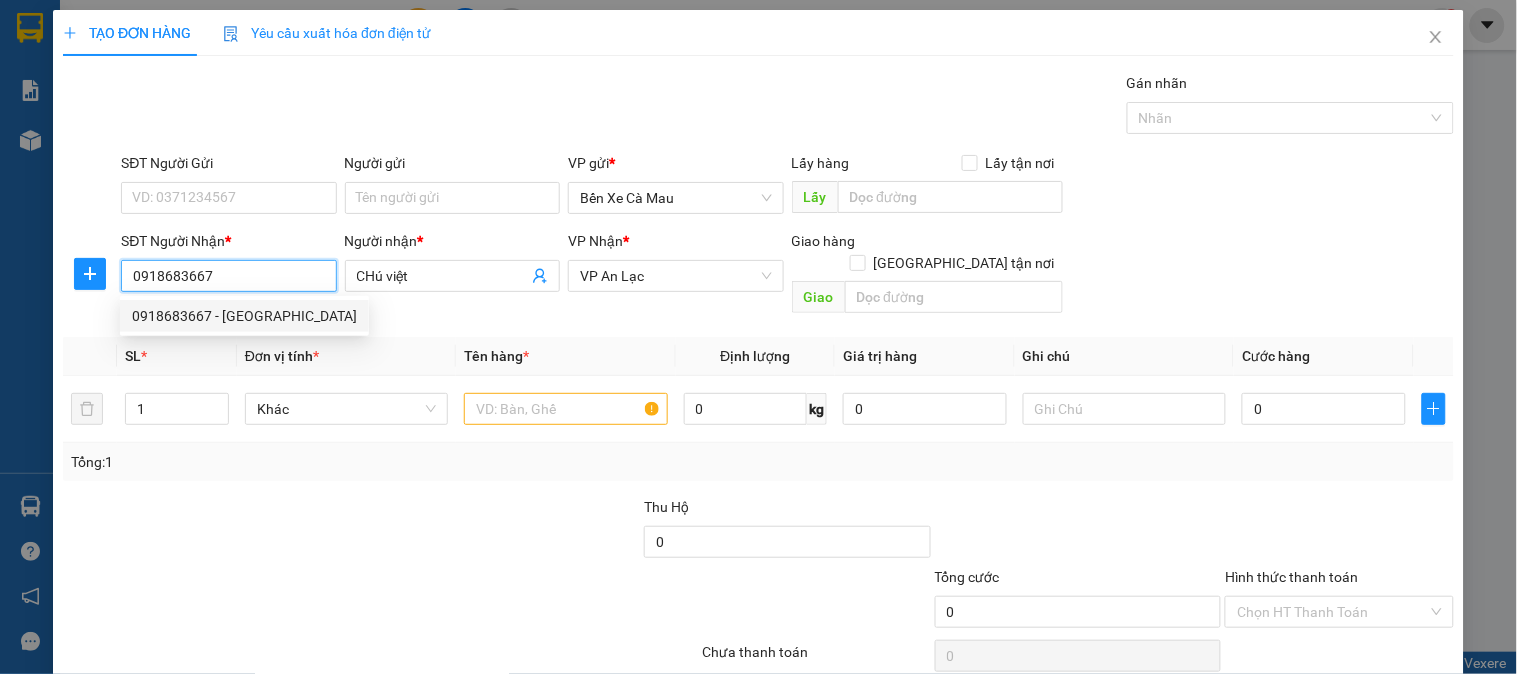 type on "40.000" 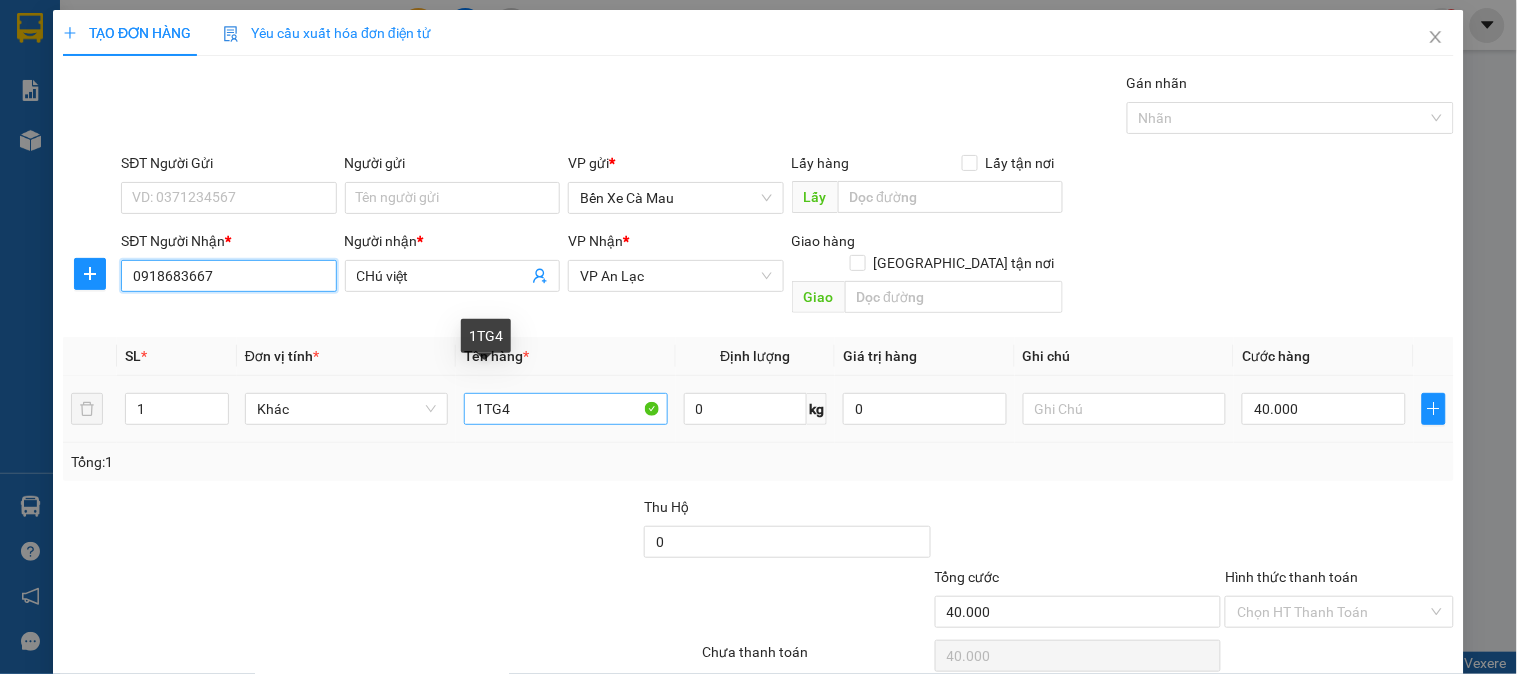 type on "0918683667" 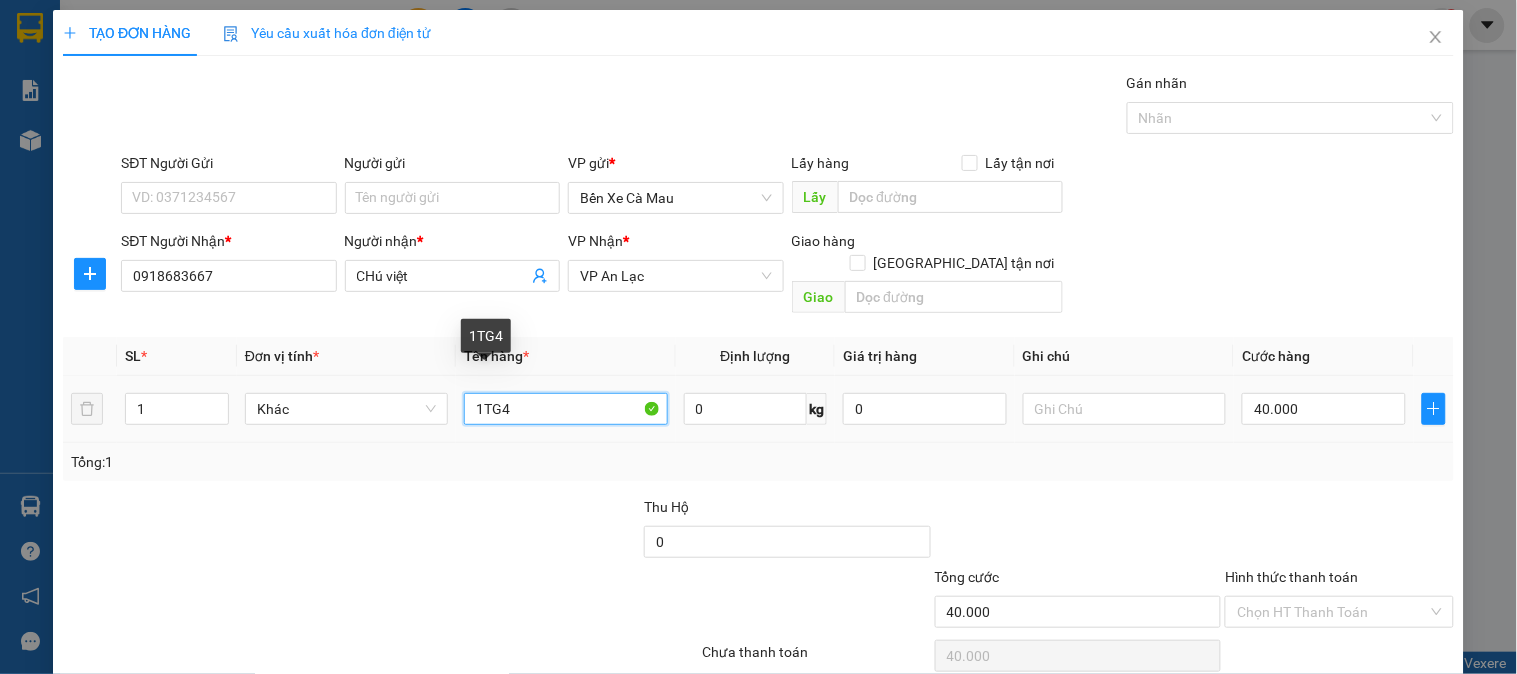 click on "1TG4" at bounding box center [565, 409] 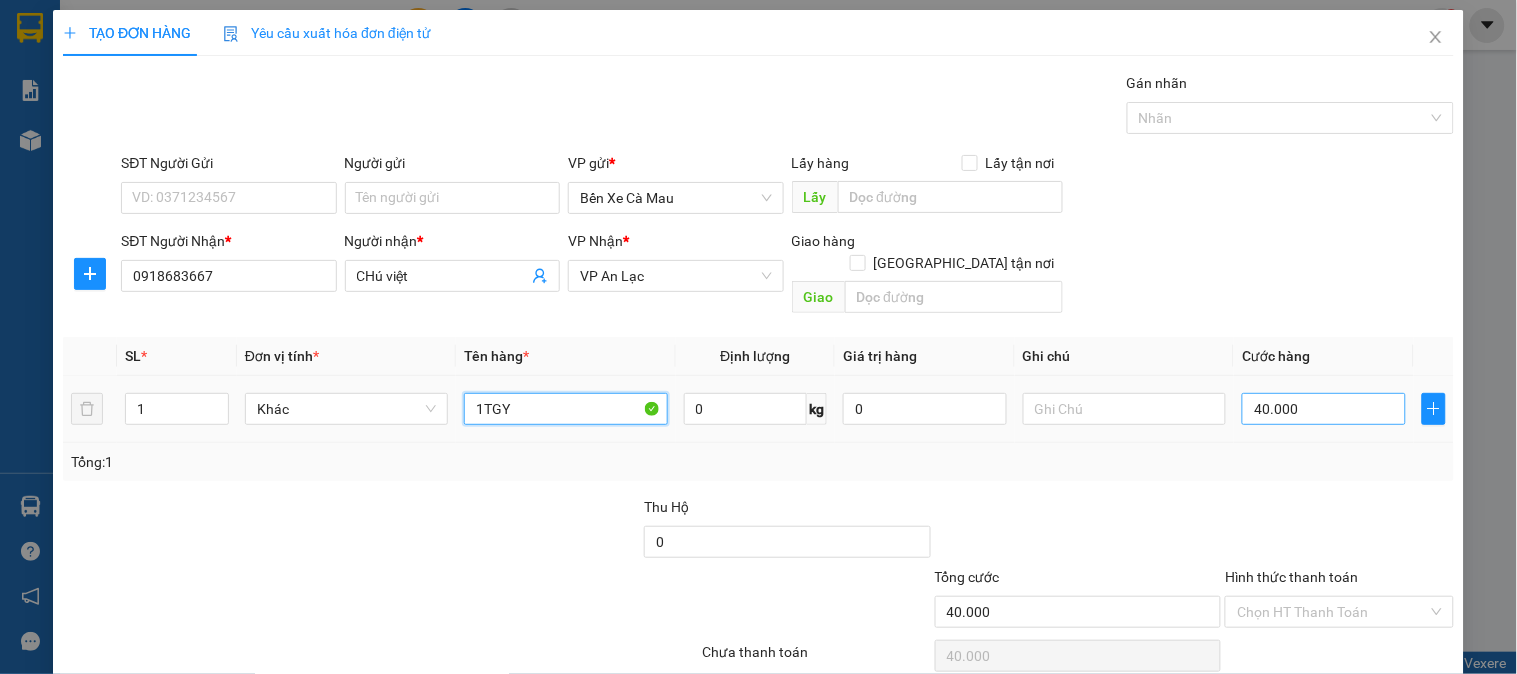 type on "1TGY" 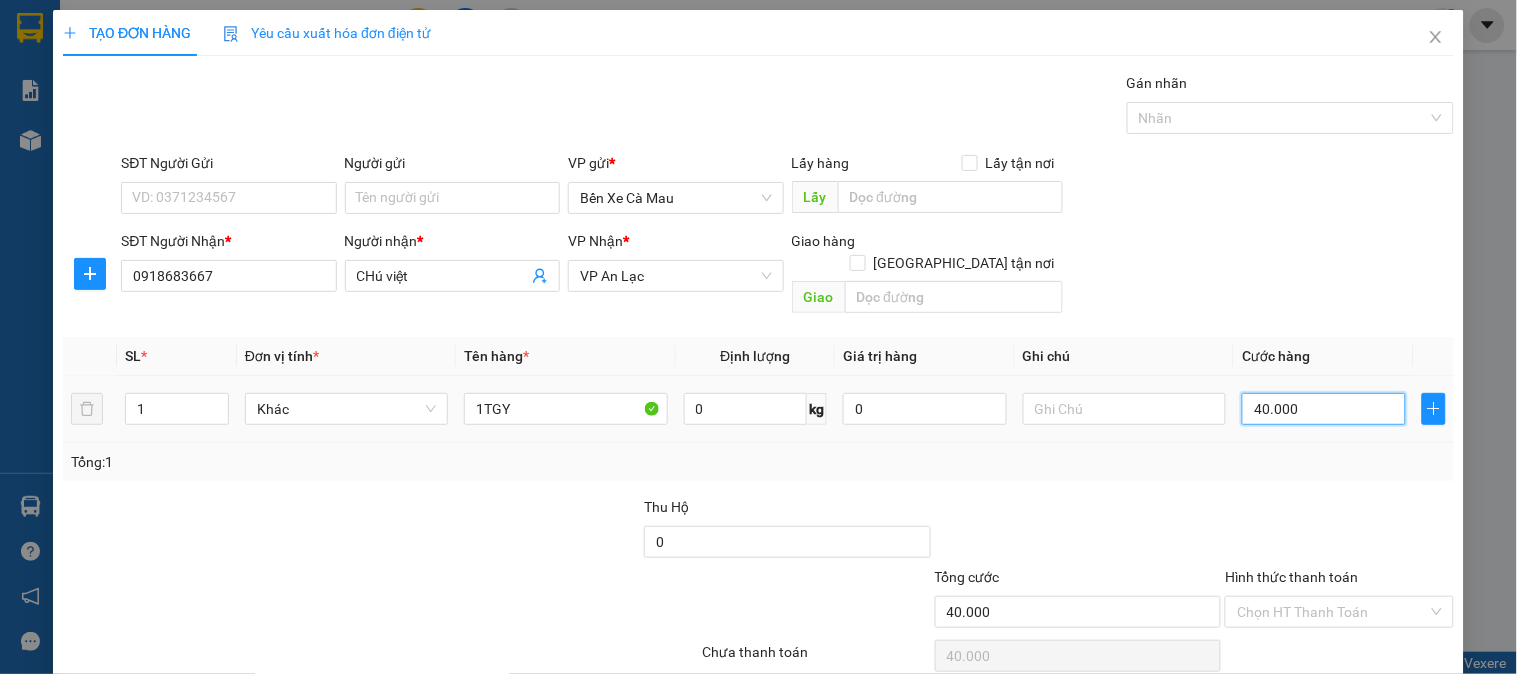 click on "40.000" at bounding box center [1324, 409] 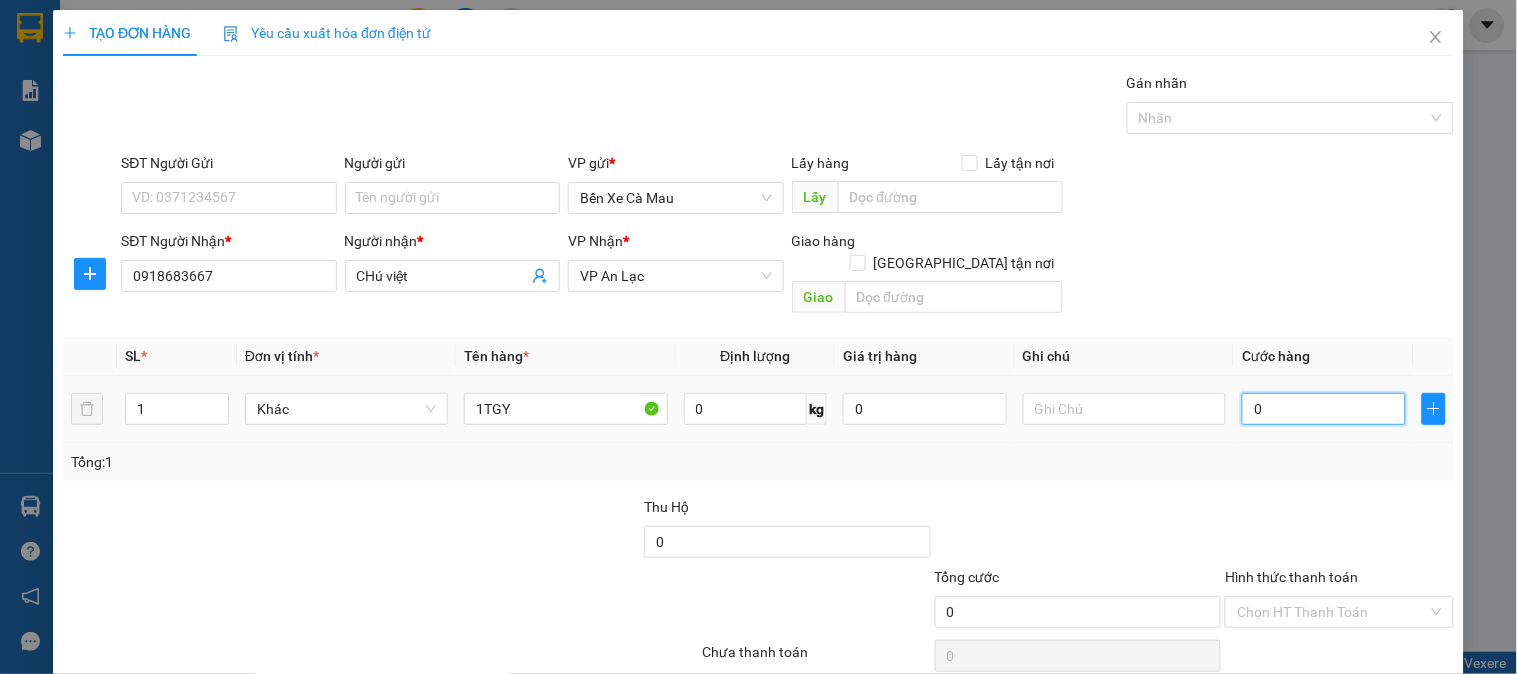 type on "3" 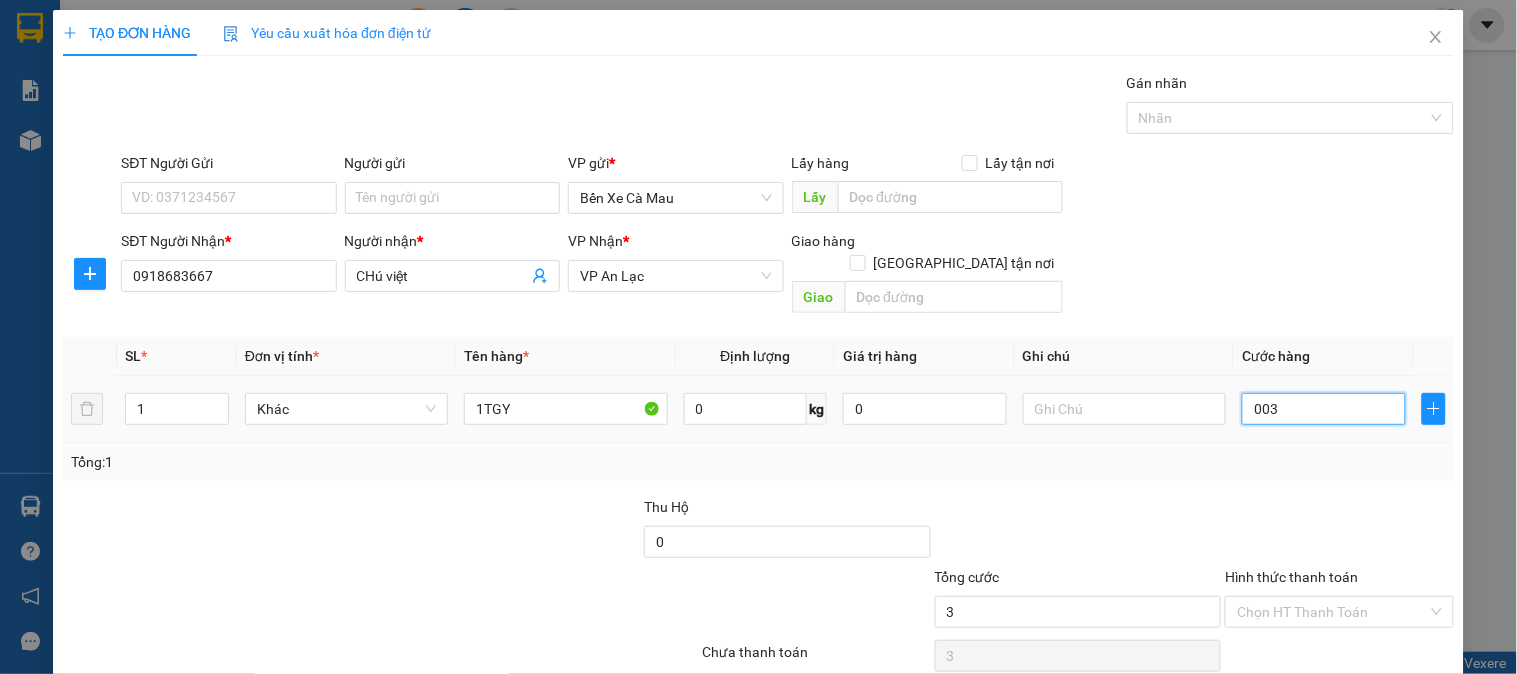 type on "30" 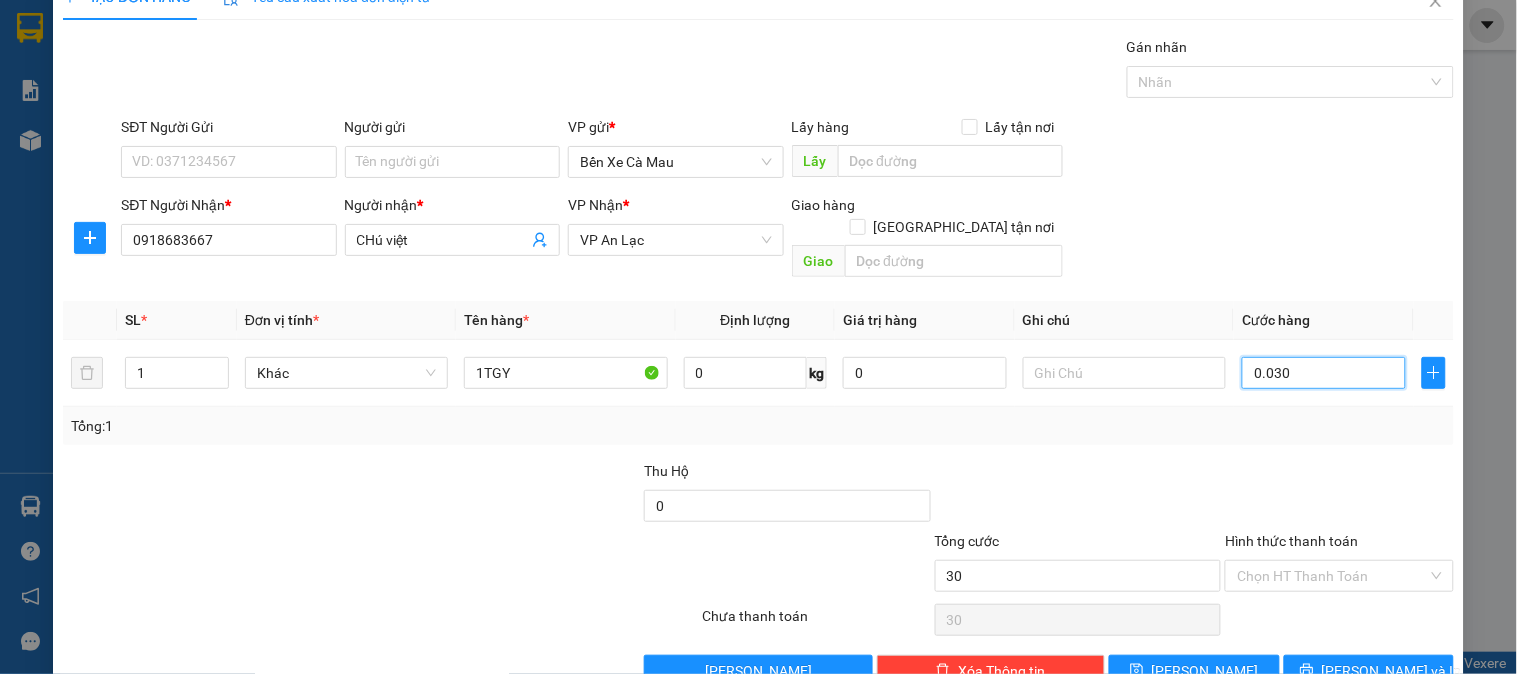 scroll, scrollTop: 65, scrollLeft: 0, axis: vertical 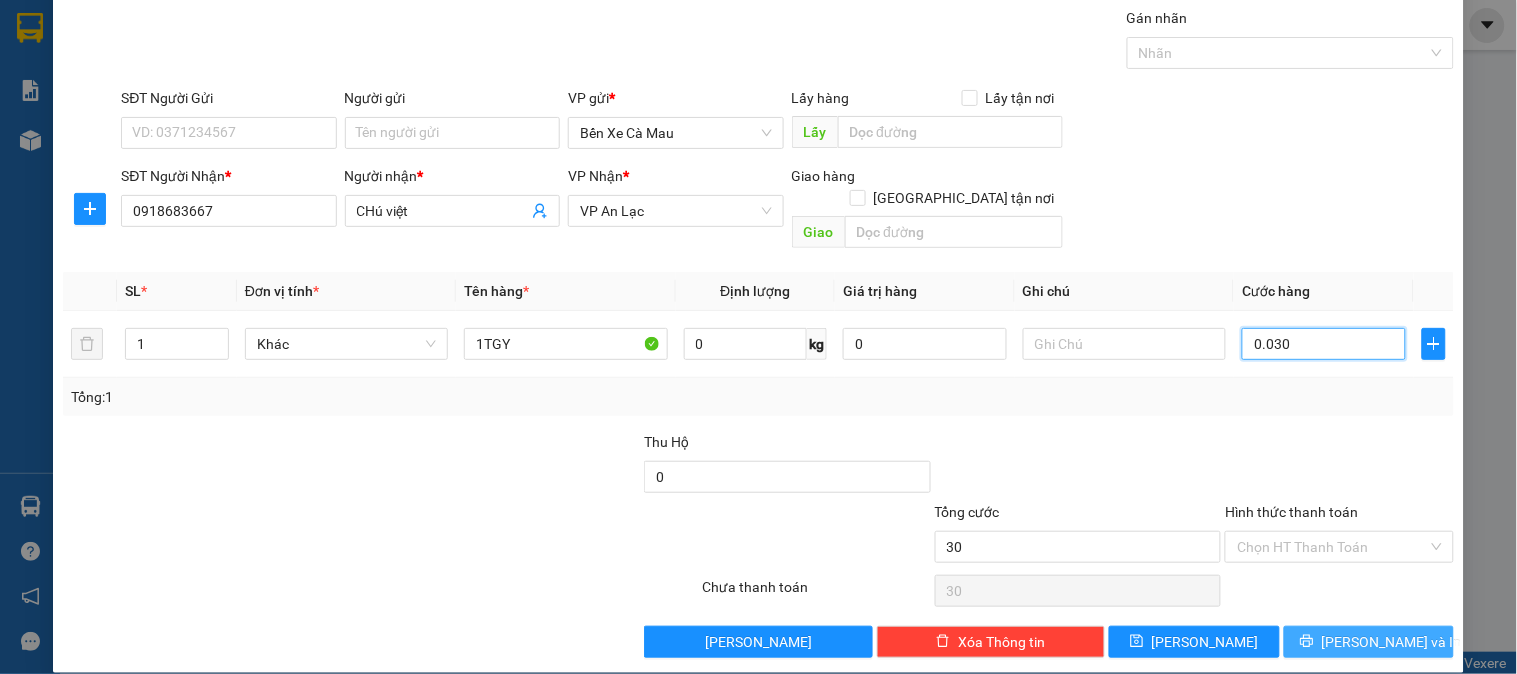type on "0.030" 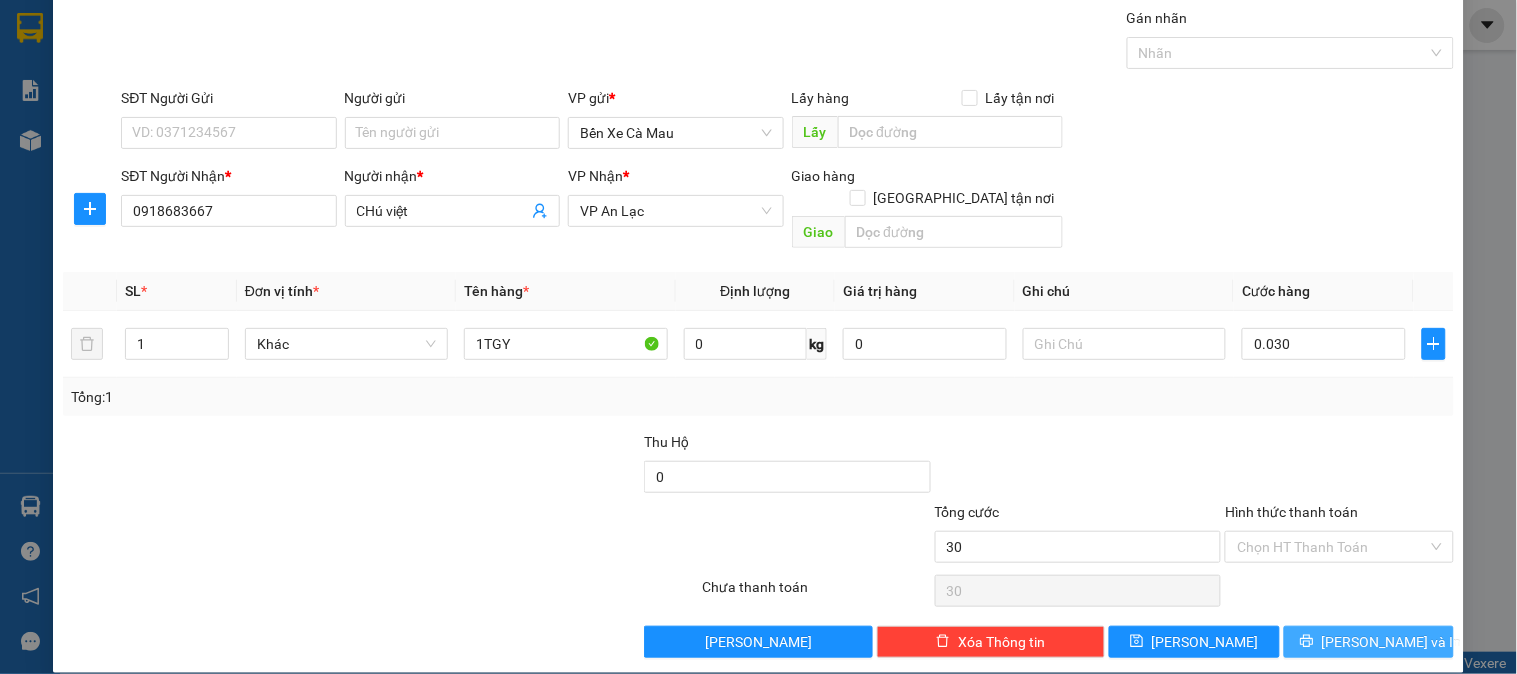click on "[PERSON_NAME] và In" at bounding box center [1392, 642] 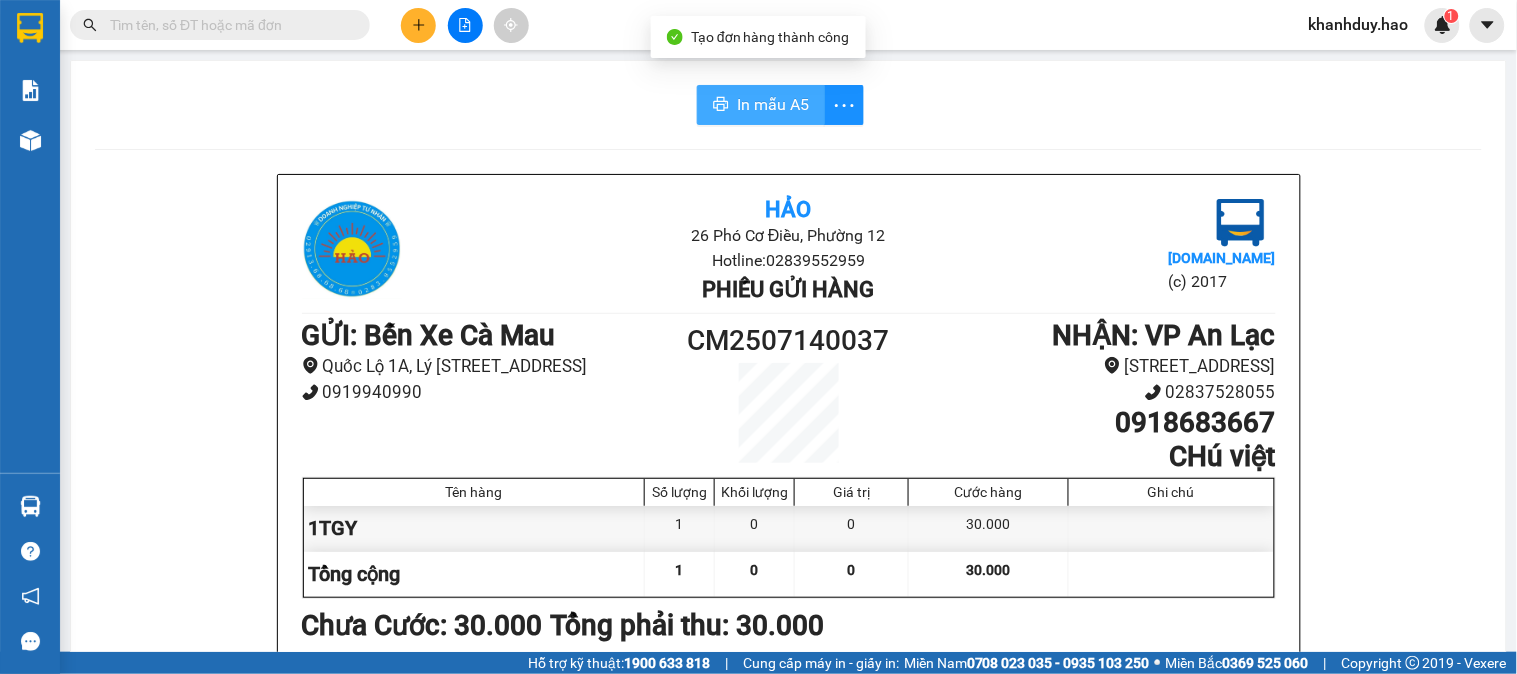 click on "In mẫu A5" at bounding box center [773, 104] 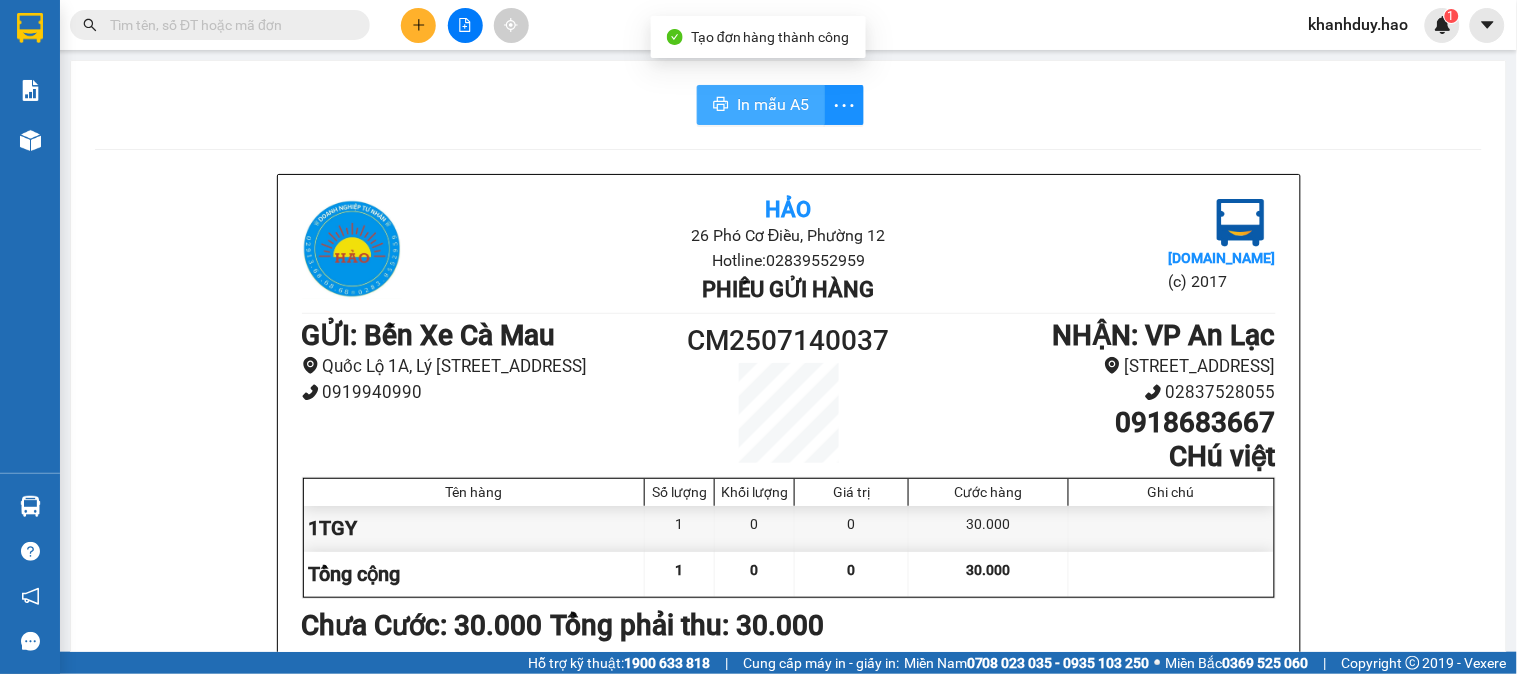 scroll, scrollTop: 0, scrollLeft: 0, axis: both 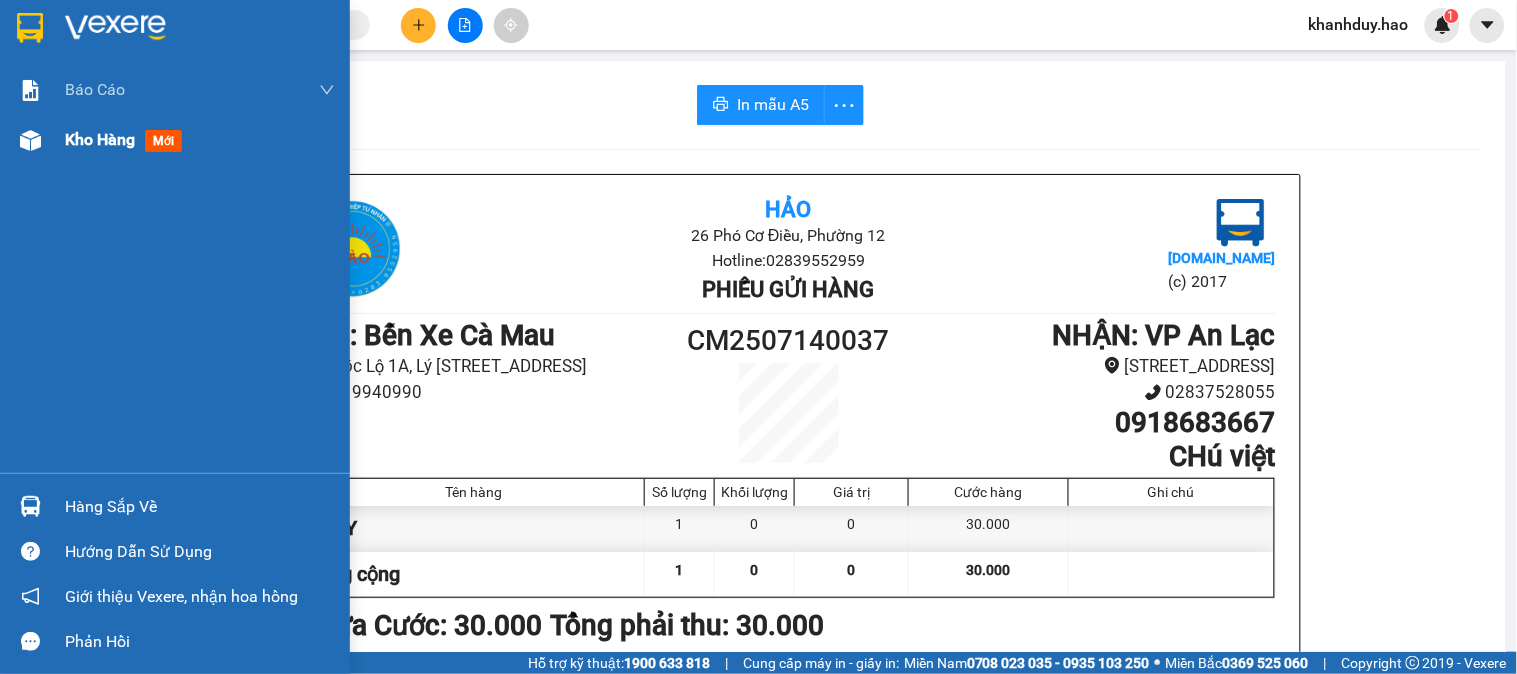 click on "mới" at bounding box center (163, 141) 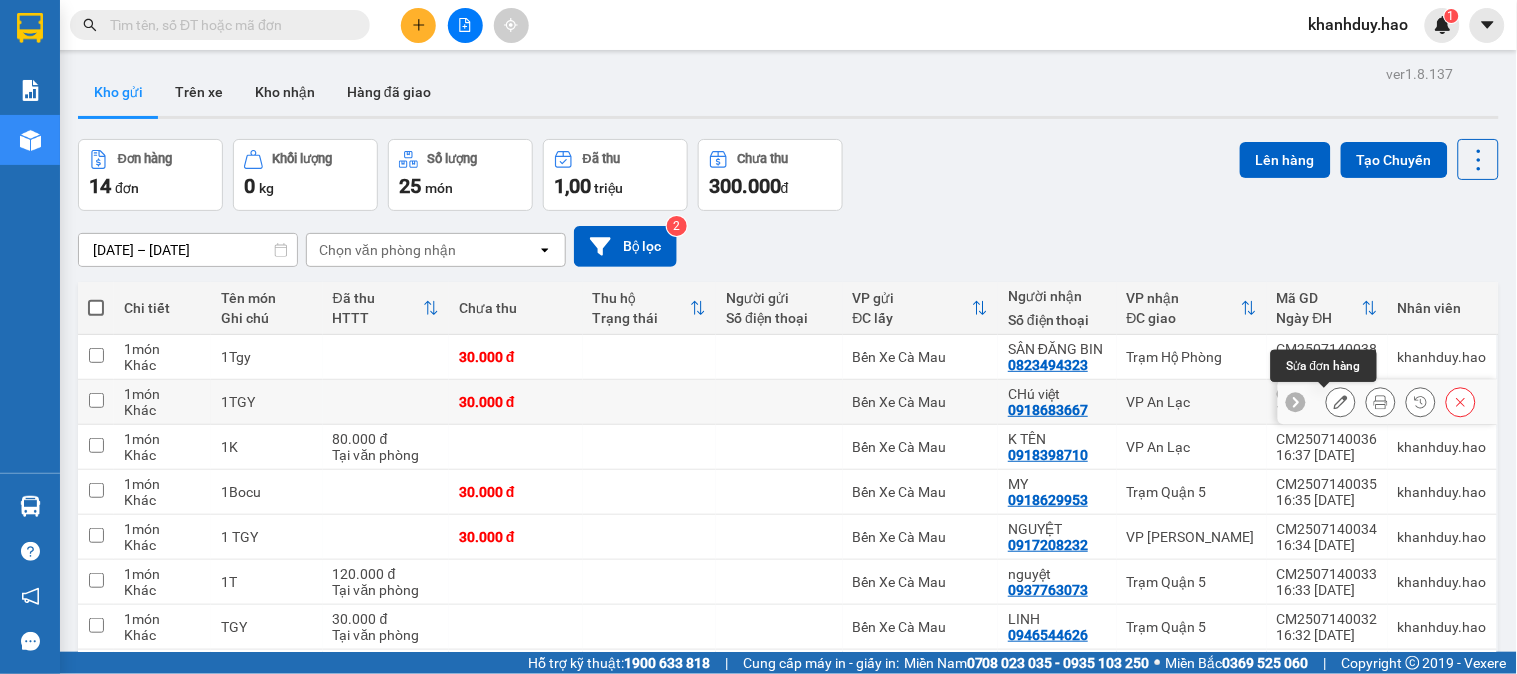 click 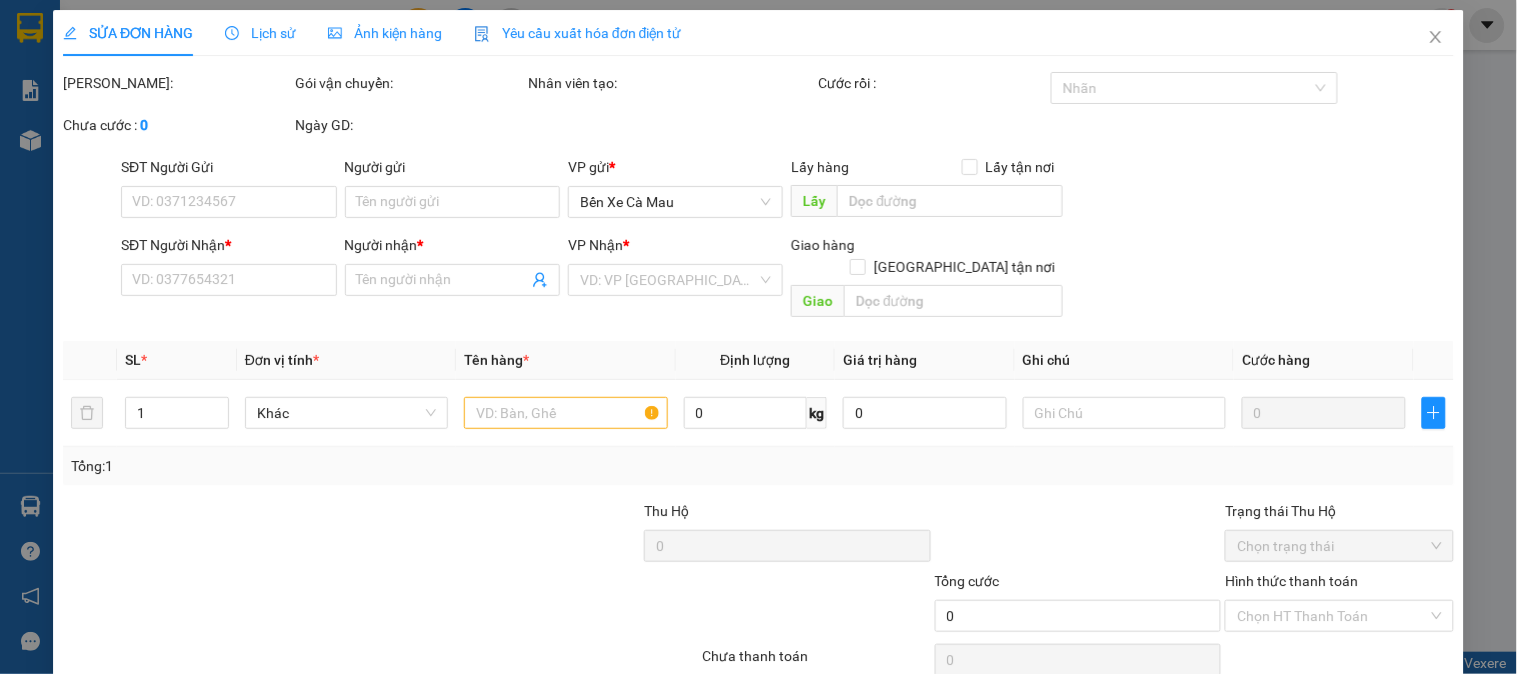 type on "0918683667" 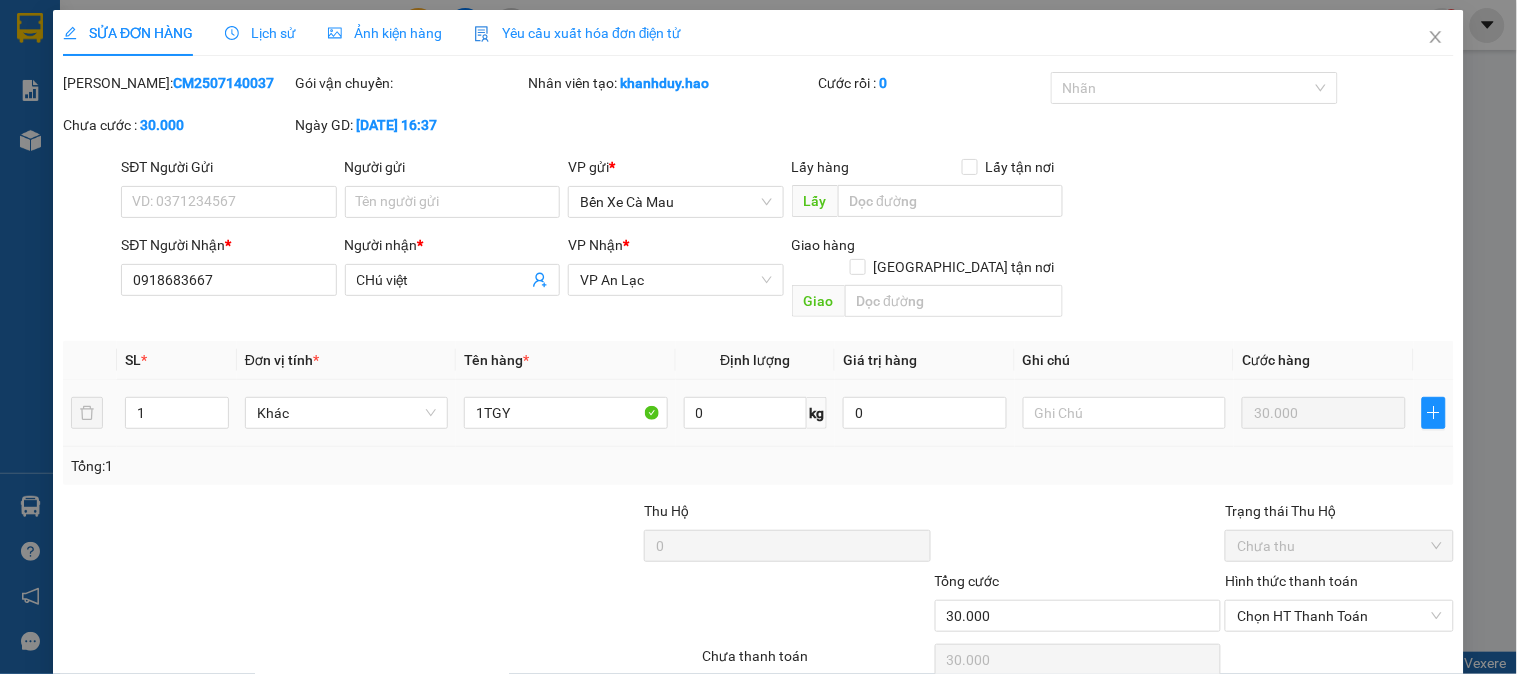 click on "Hình thức thanh toán" at bounding box center (1291, 581) 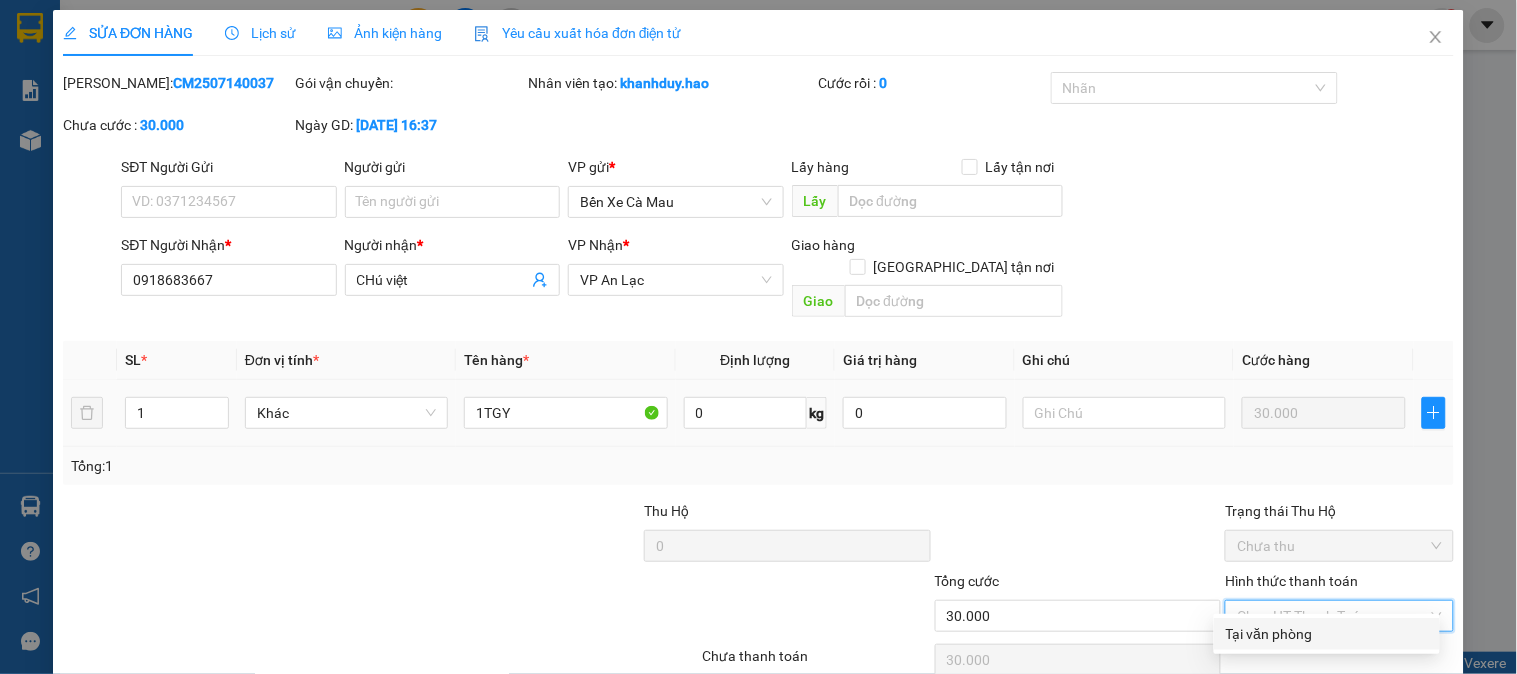 click on "Tại văn phòng" at bounding box center (1327, 634) 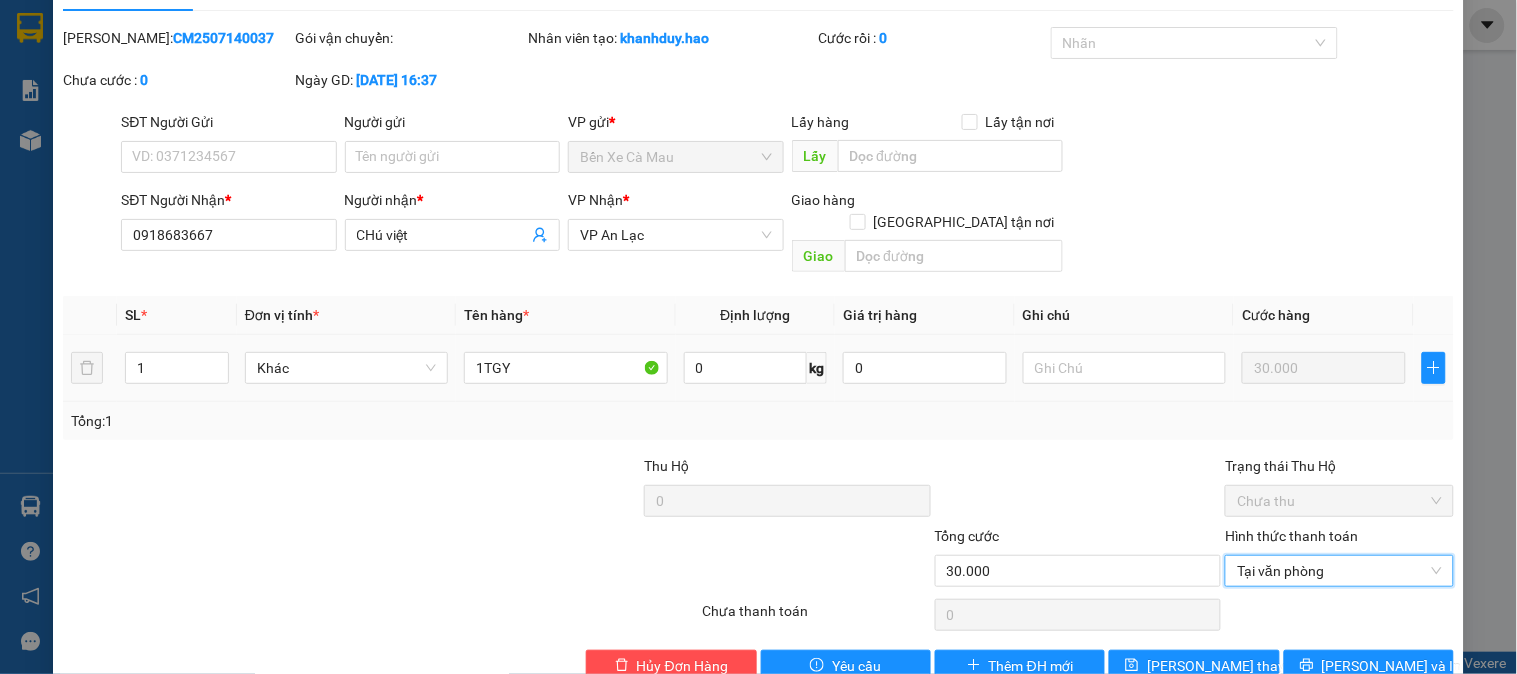 scroll, scrollTop: 70, scrollLeft: 0, axis: vertical 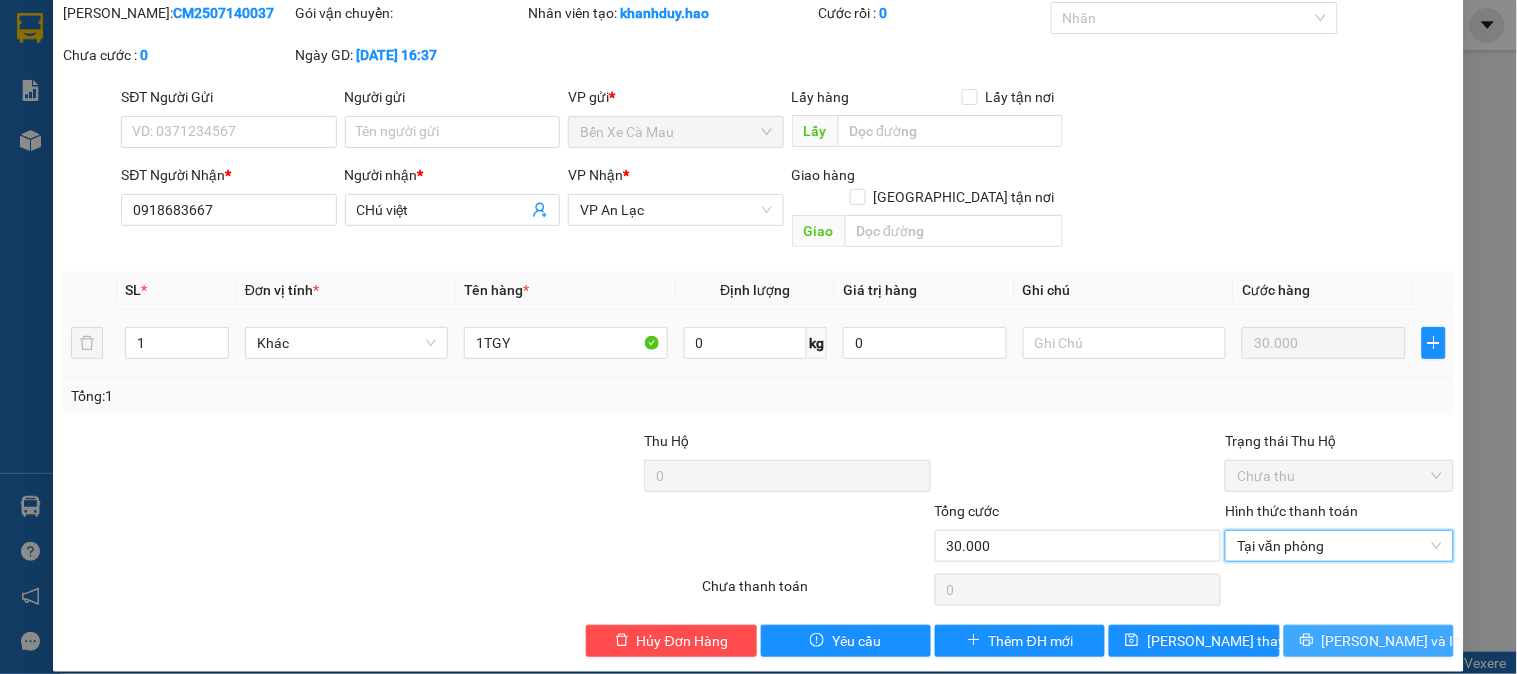click on "[PERSON_NAME] và In" at bounding box center [1369, 641] 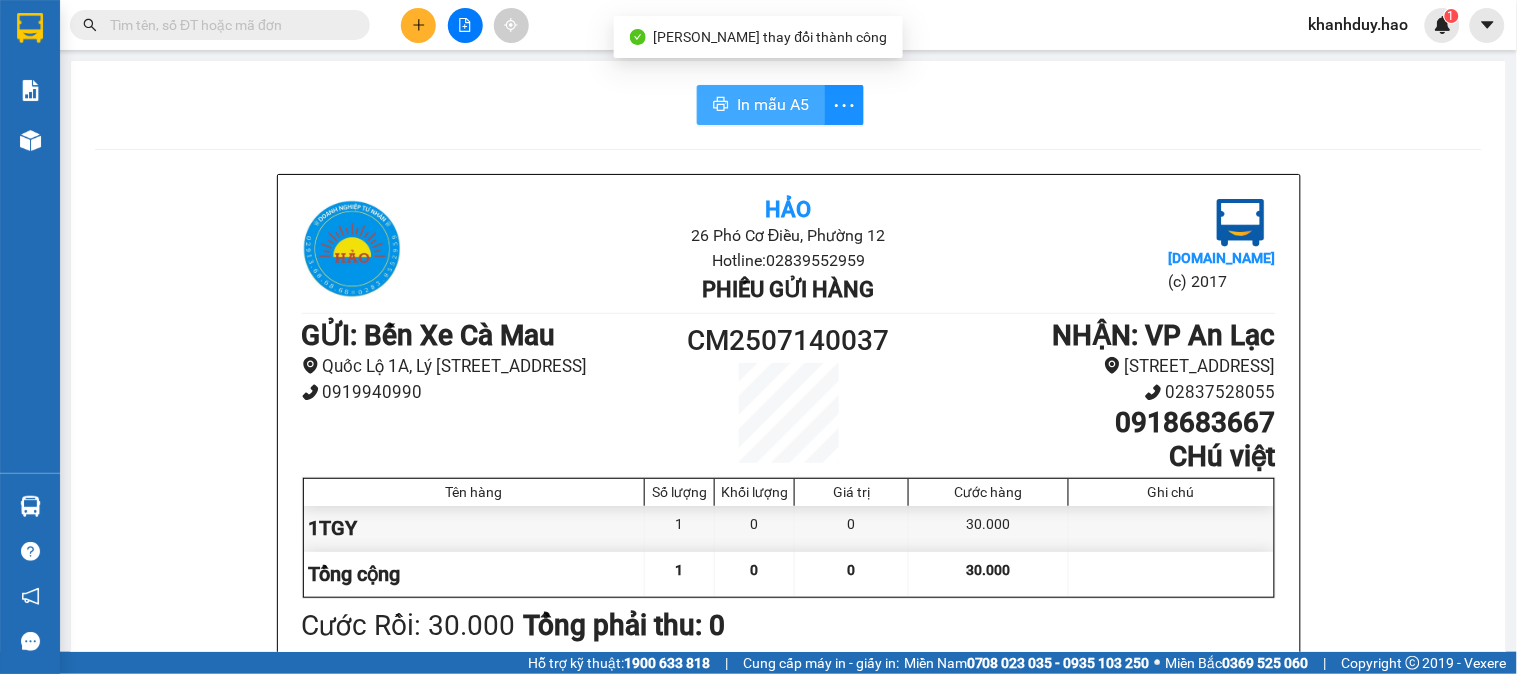 click on "In mẫu A5" at bounding box center [773, 104] 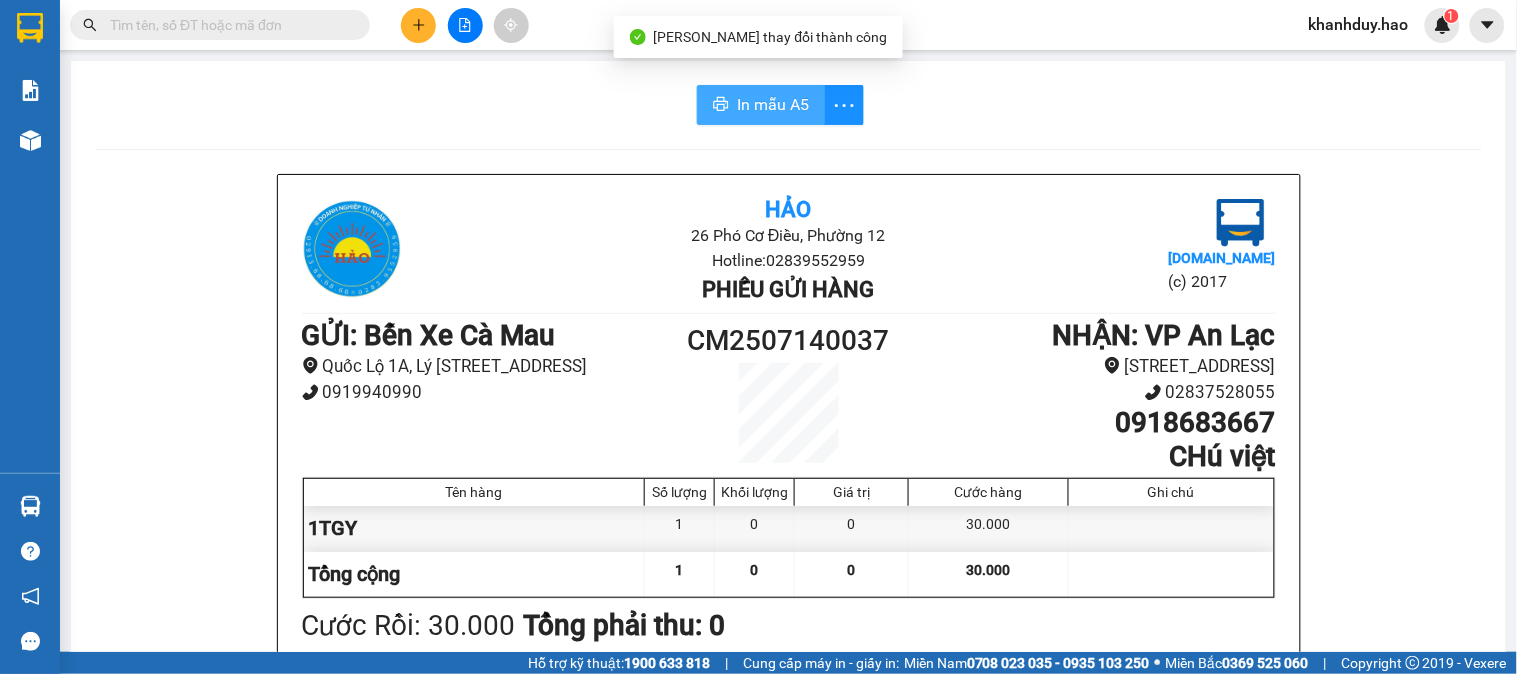 scroll, scrollTop: 0, scrollLeft: 0, axis: both 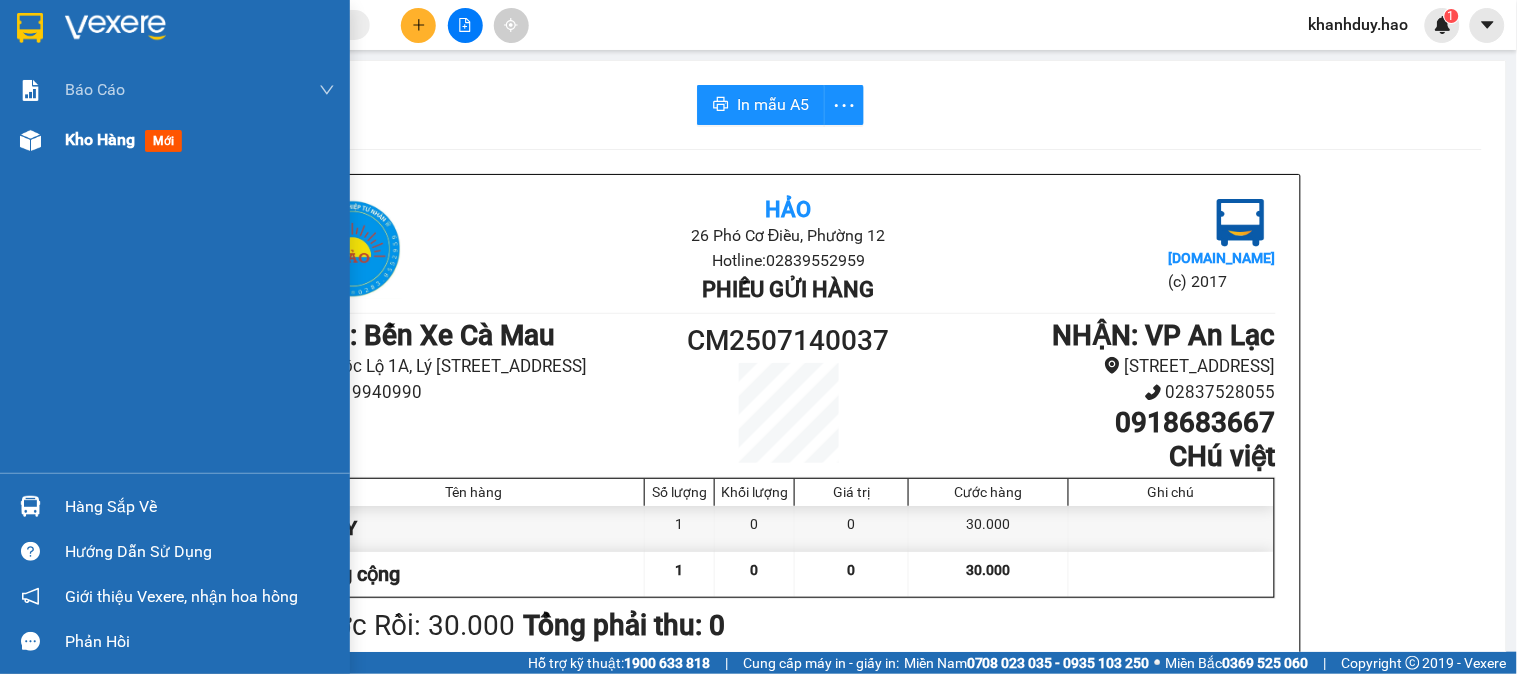 click on "mới" at bounding box center (163, 141) 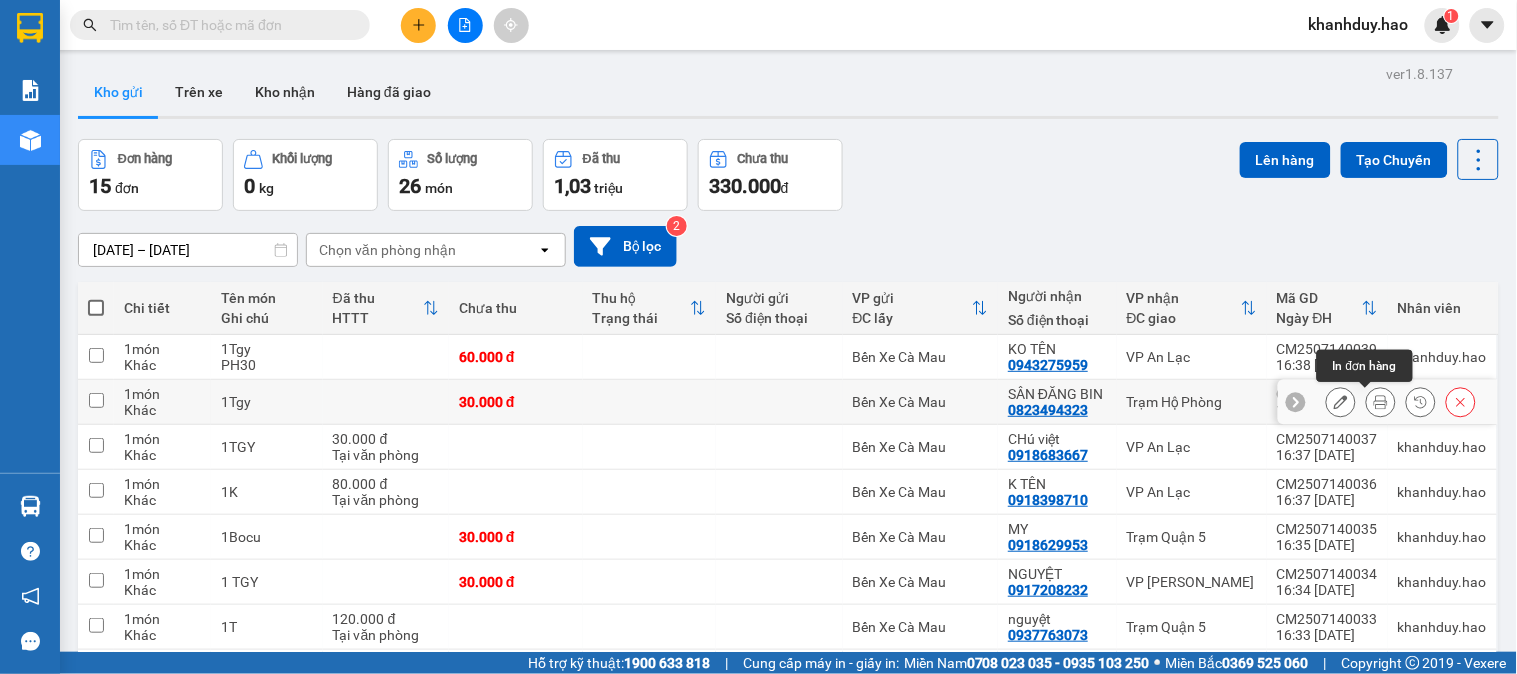 click 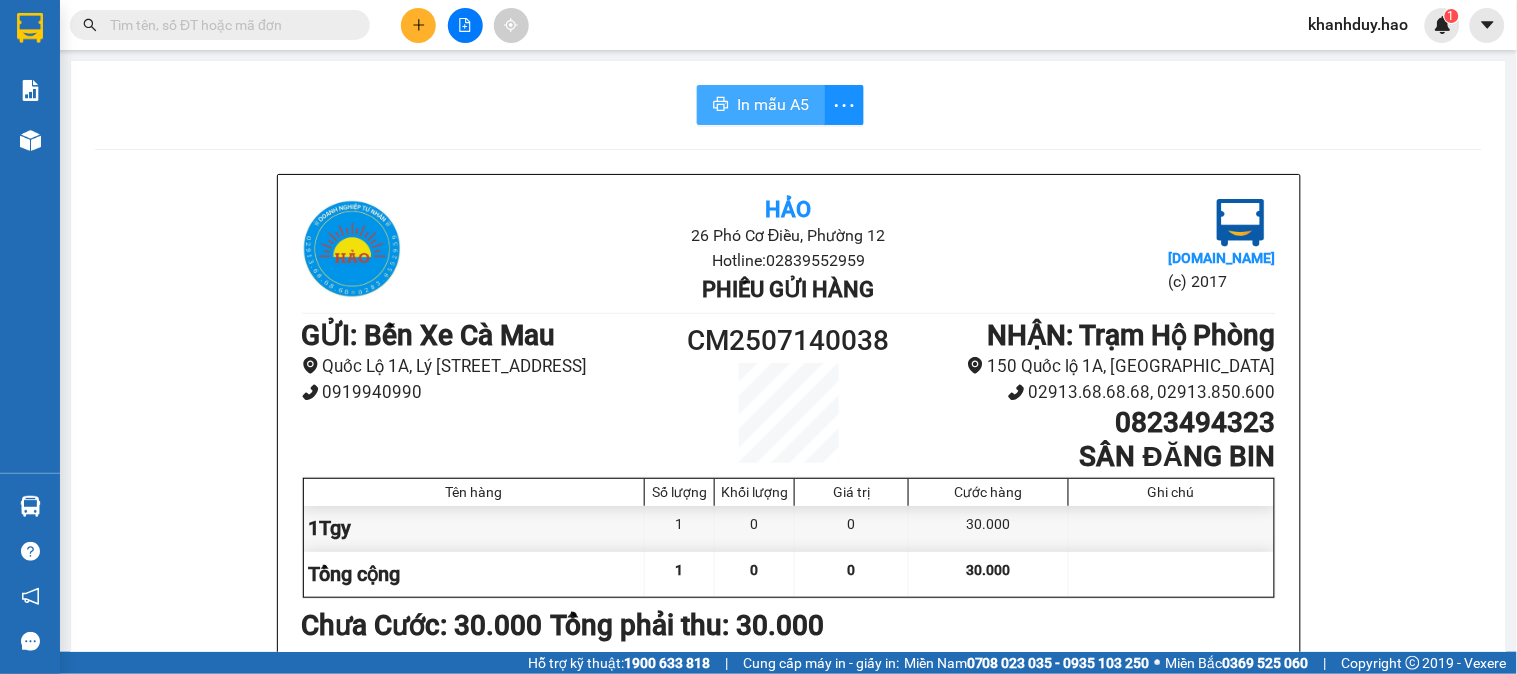click on "In mẫu A5" at bounding box center [773, 104] 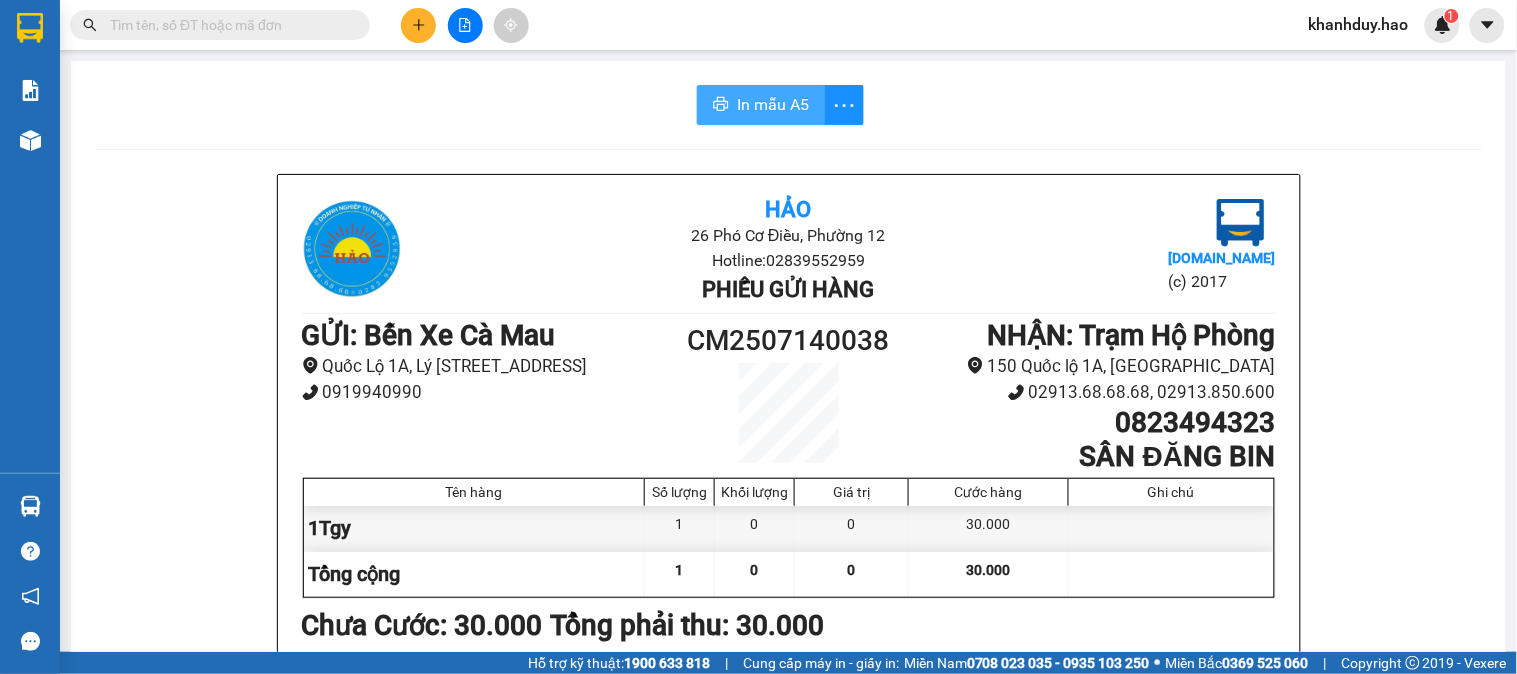 scroll, scrollTop: 0, scrollLeft: 0, axis: both 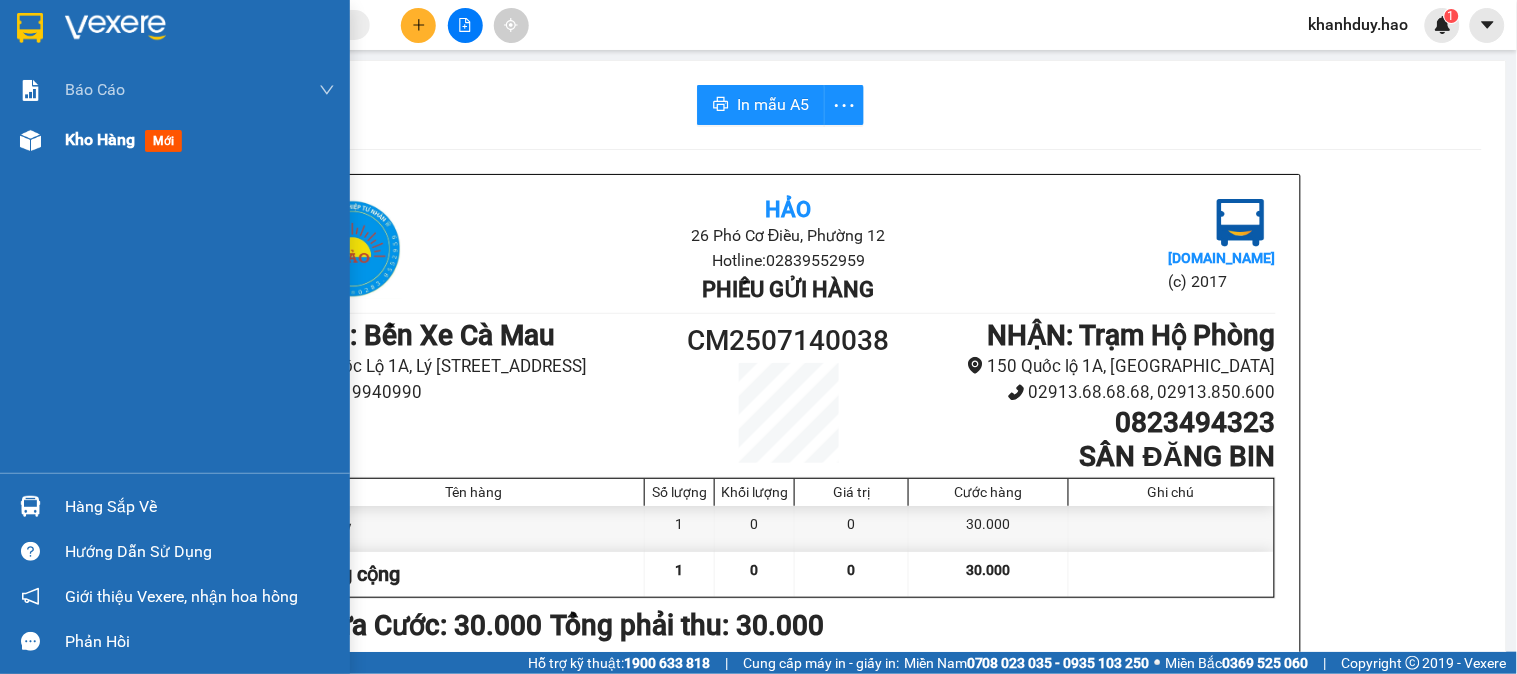 click on "mới" at bounding box center (163, 141) 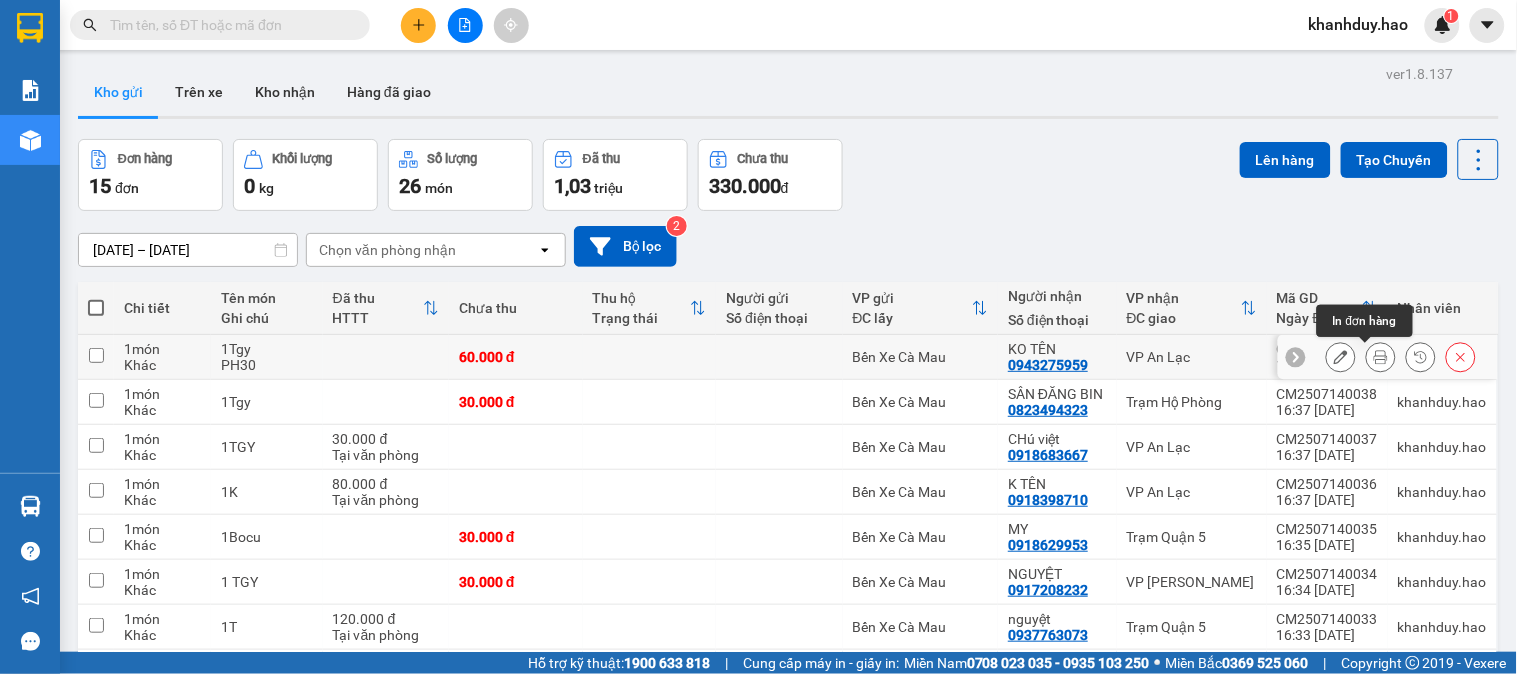click 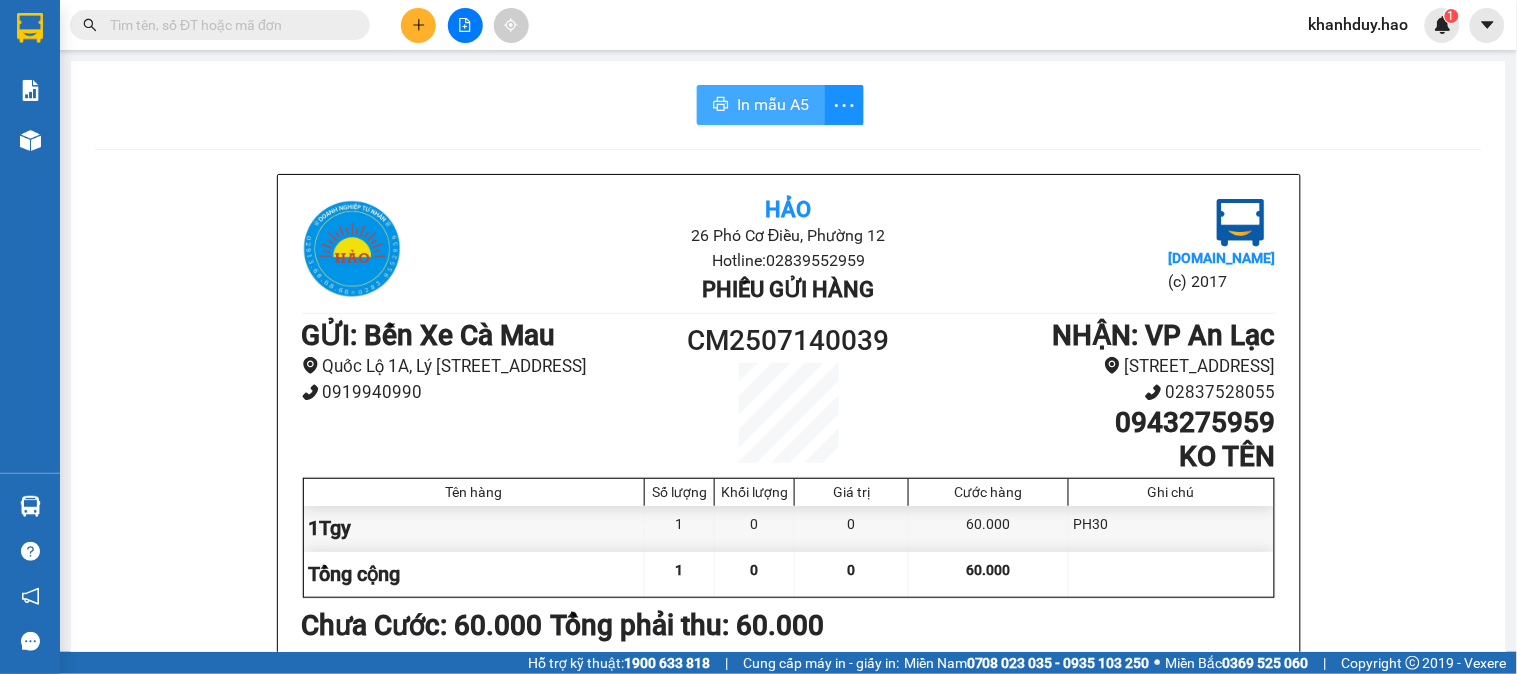 click on "In mẫu A5" at bounding box center (773, 104) 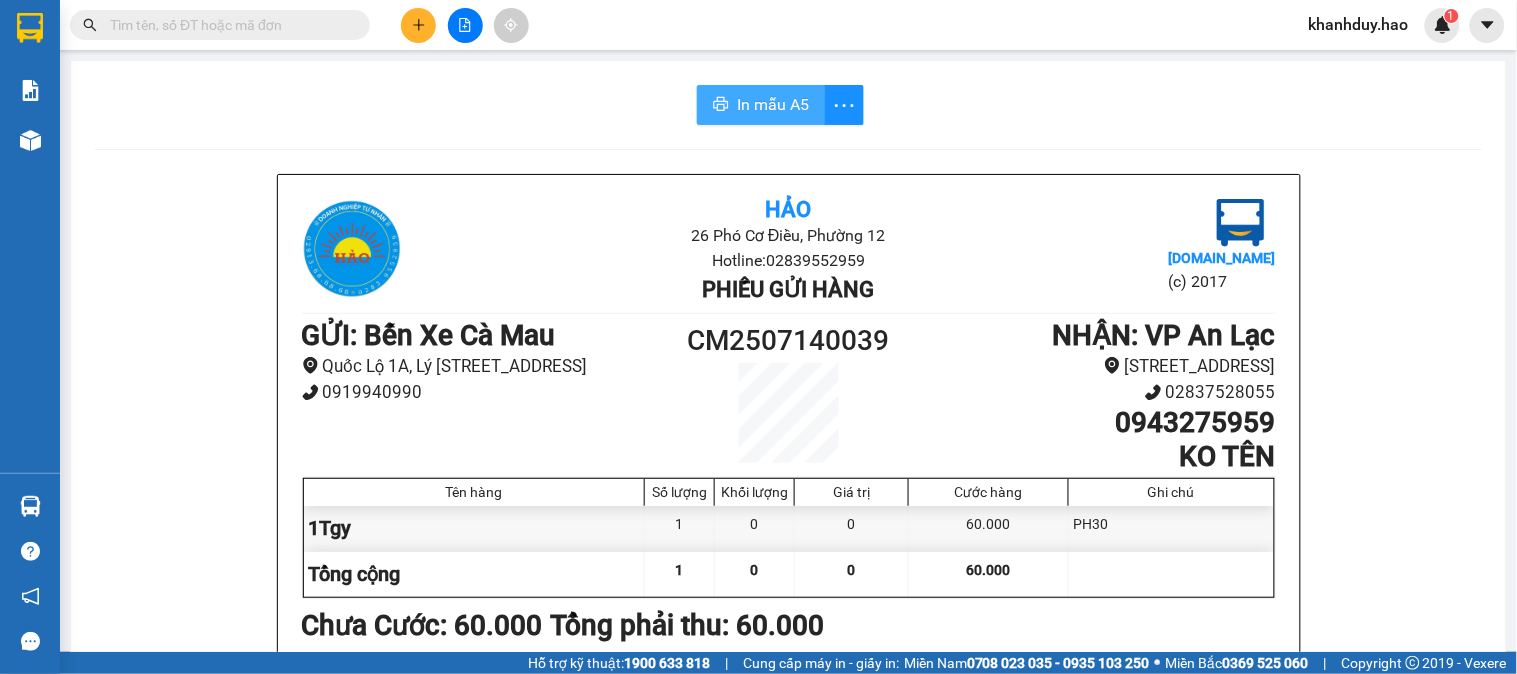scroll, scrollTop: 0, scrollLeft: 0, axis: both 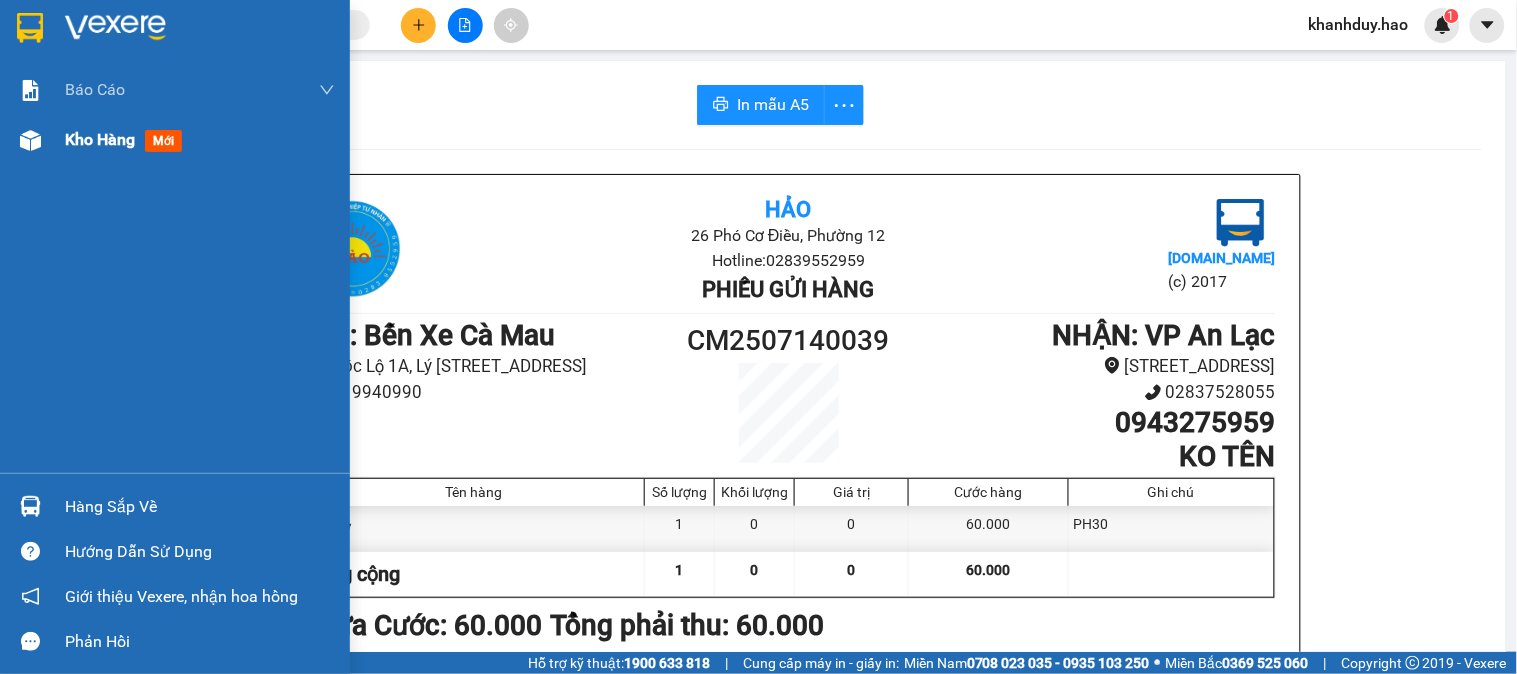click on "mới" at bounding box center (163, 141) 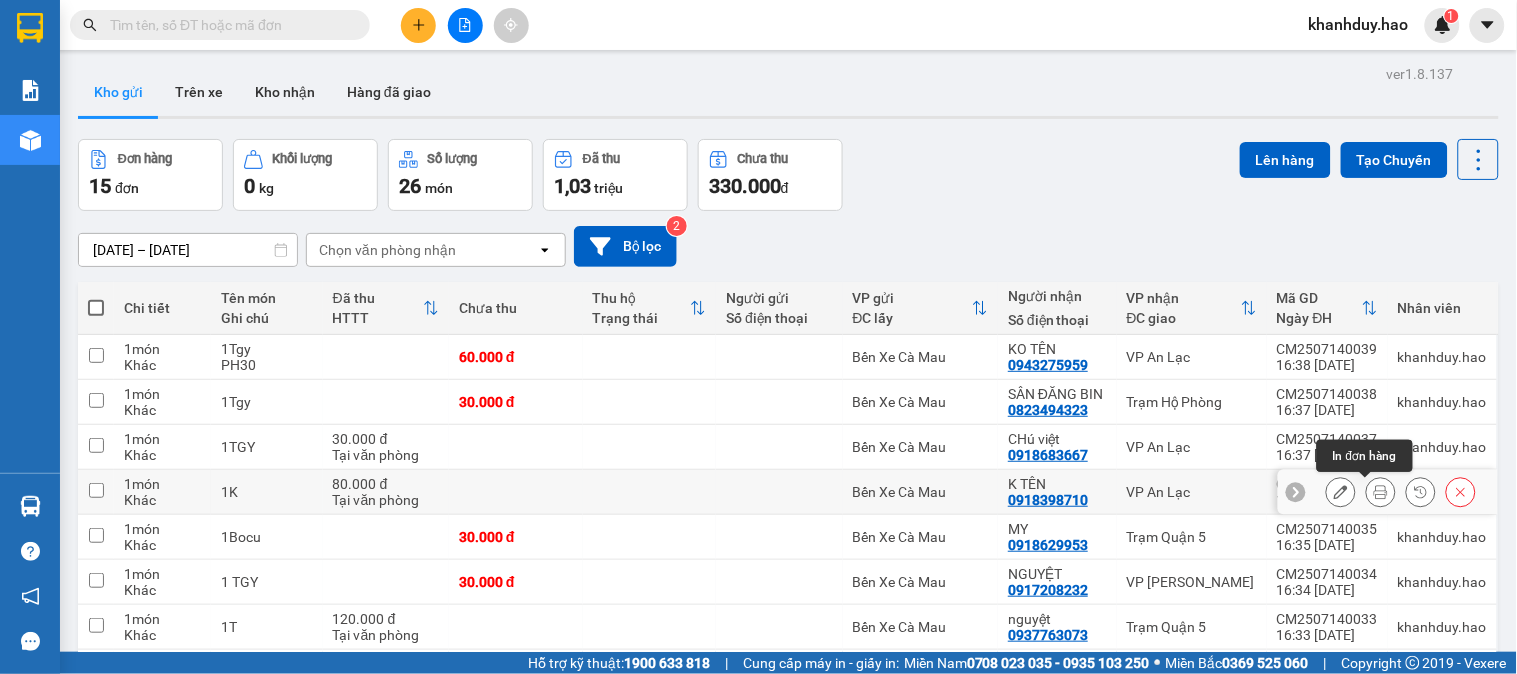 click 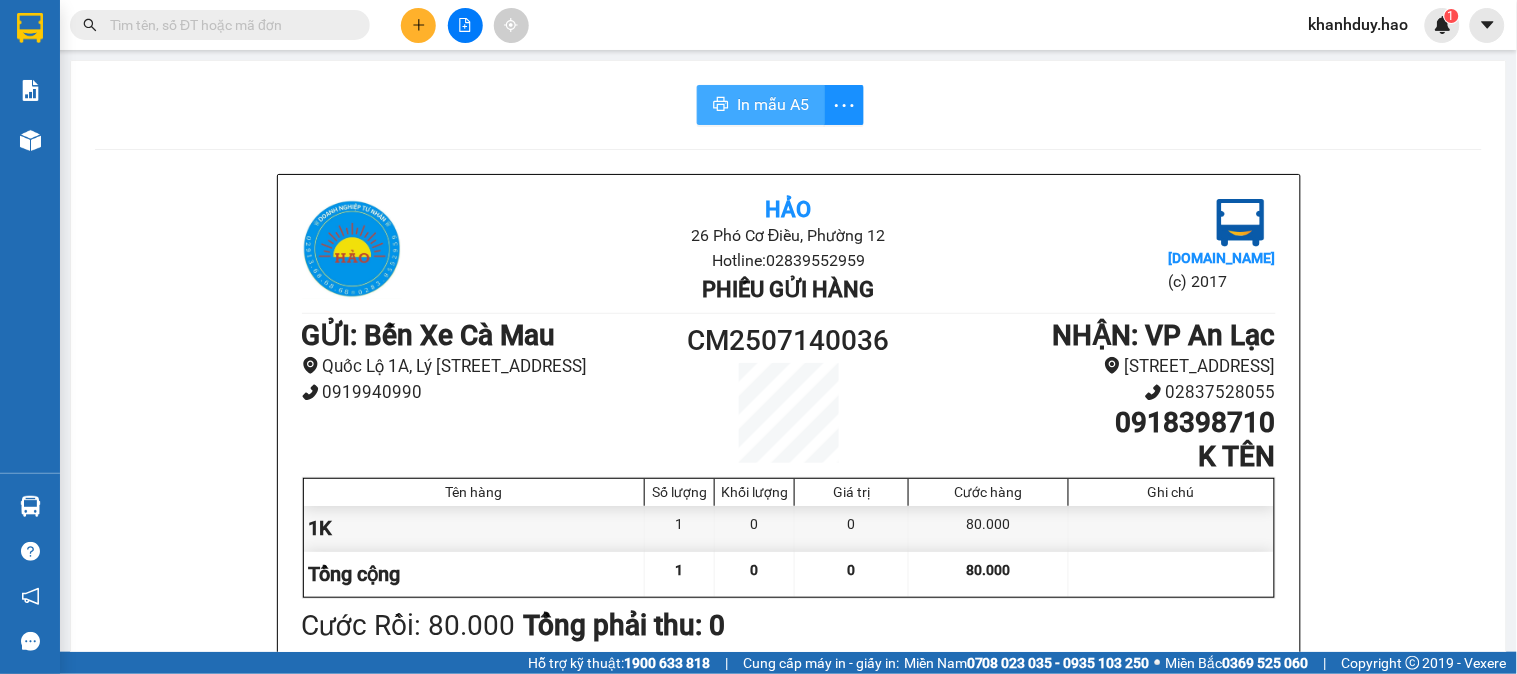 click on "In mẫu A5" at bounding box center [773, 104] 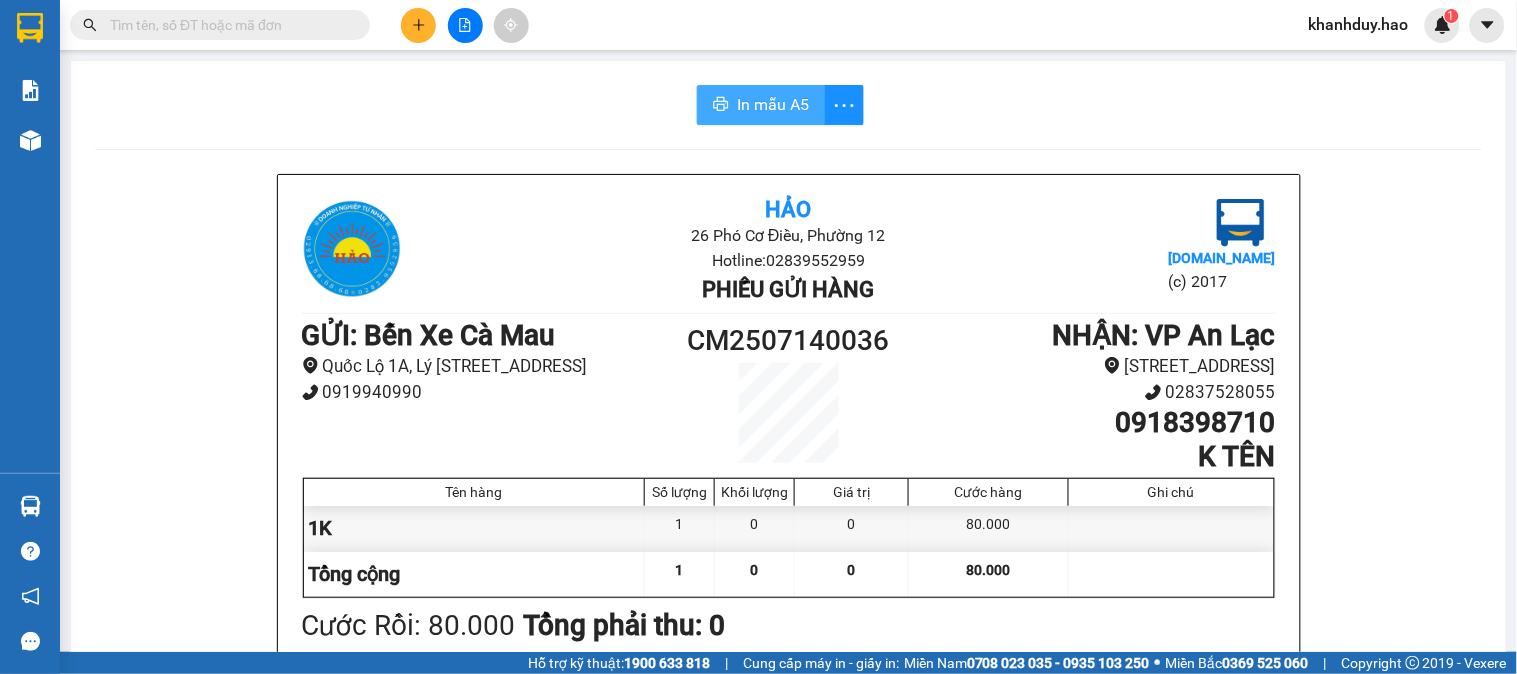 scroll, scrollTop: 0, scrollLeft: 0, axis: both 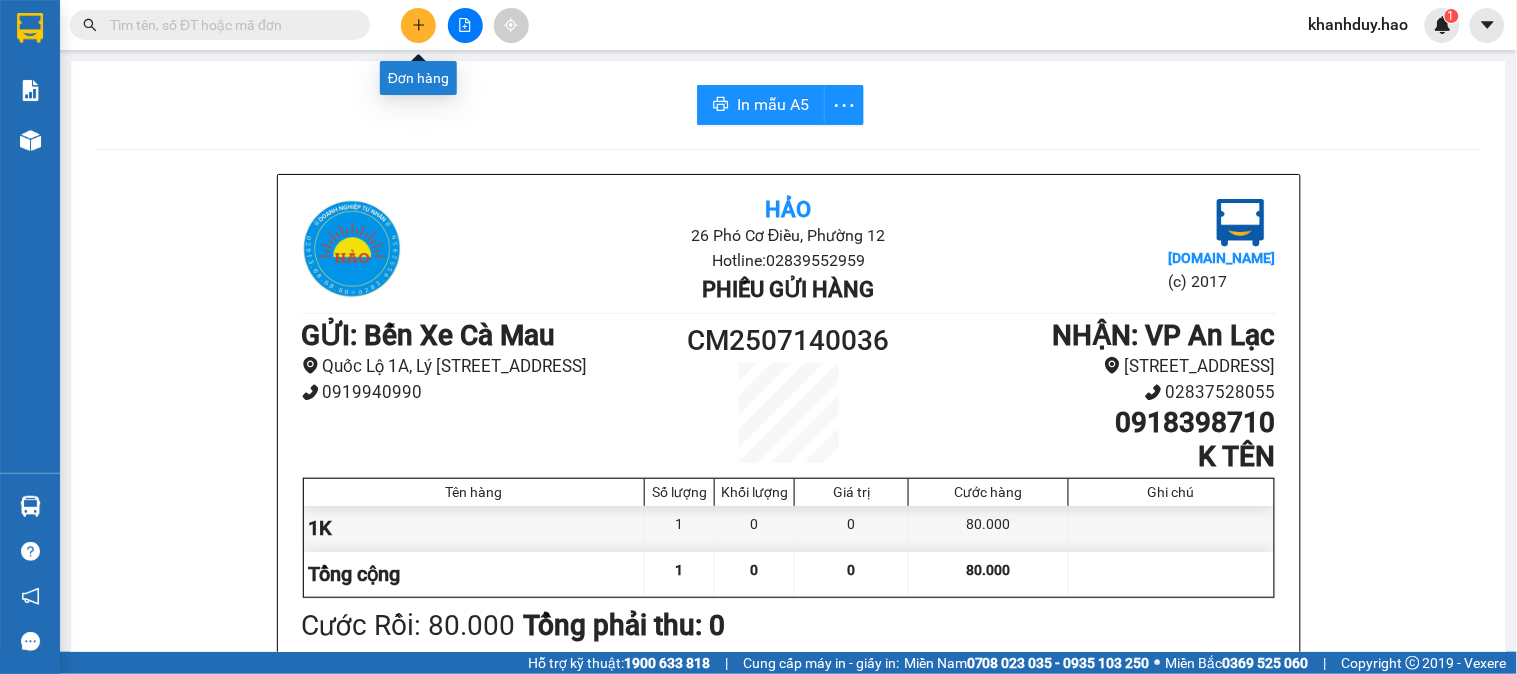 click 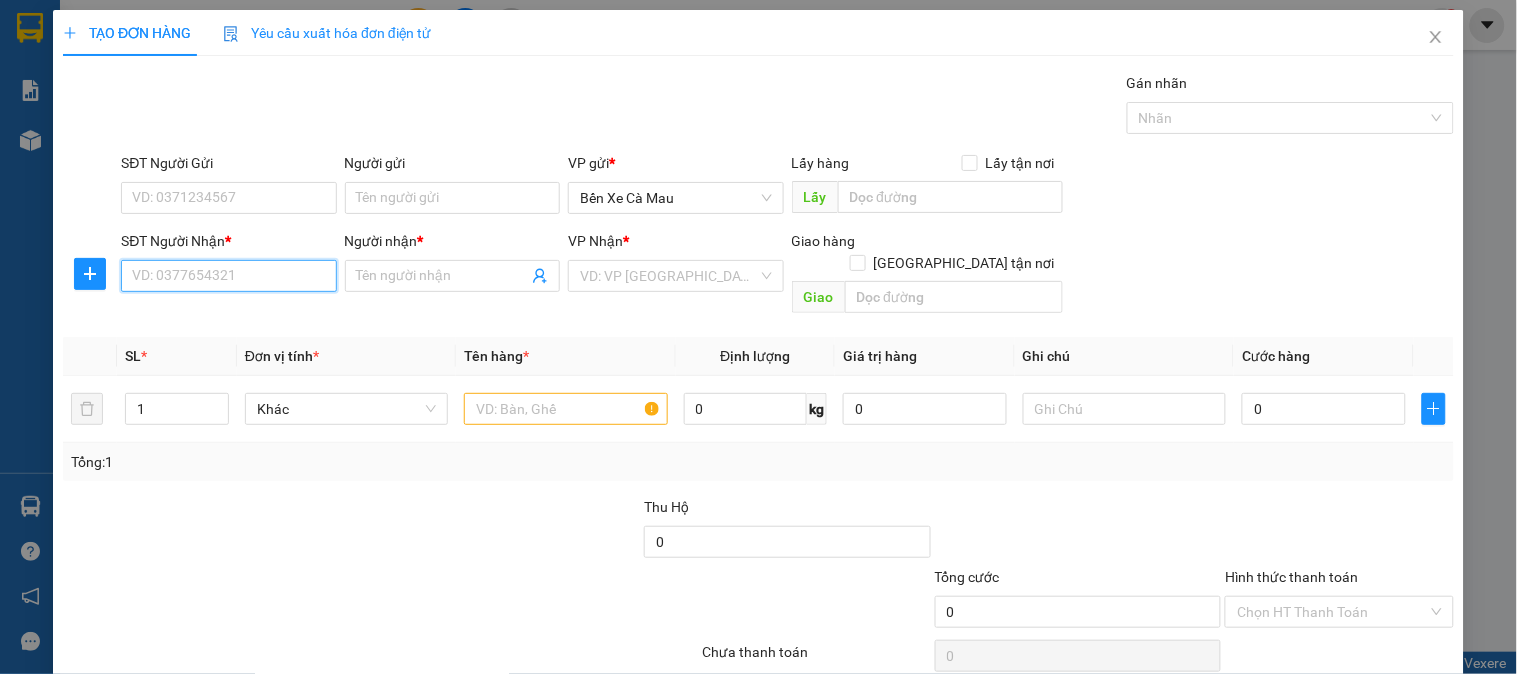 click on "SĐT Người Nhận  *" at bounding box center (228, 276) 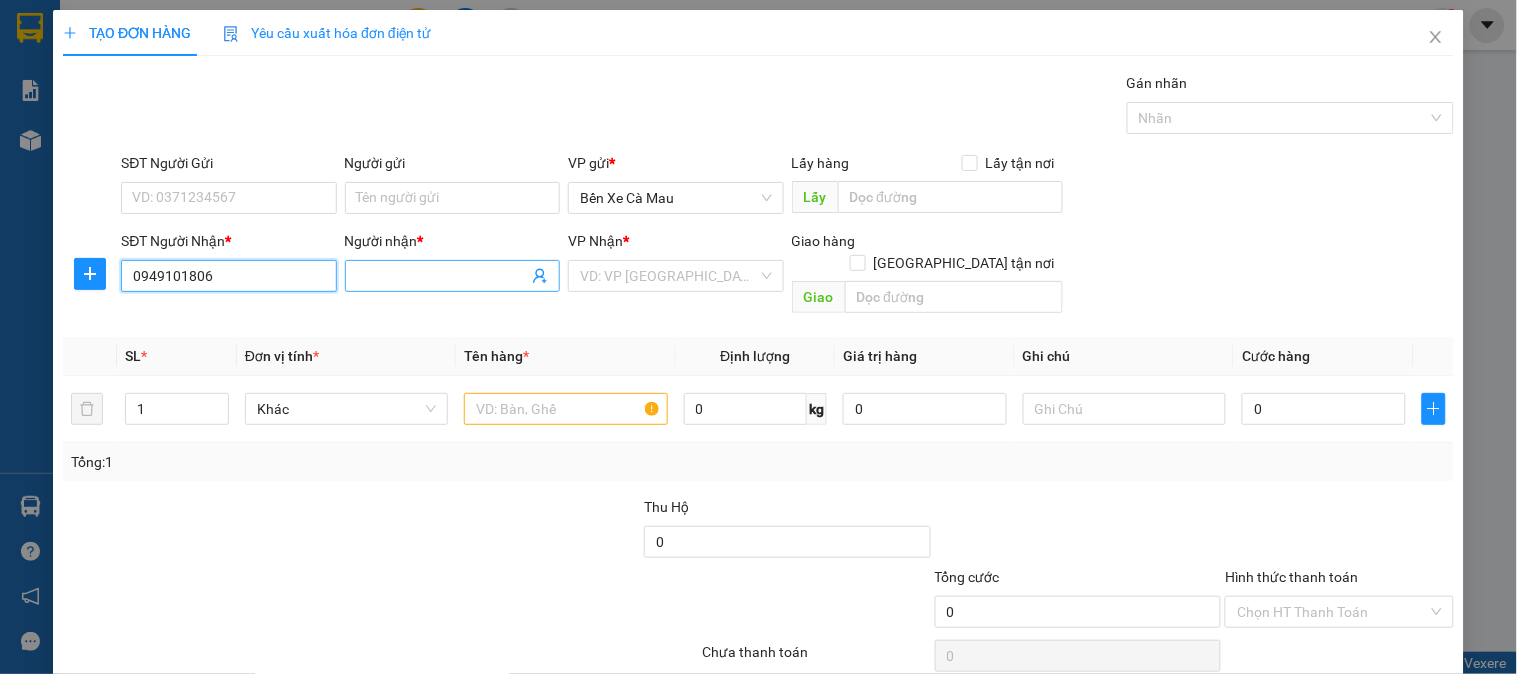 type on "0949101806" 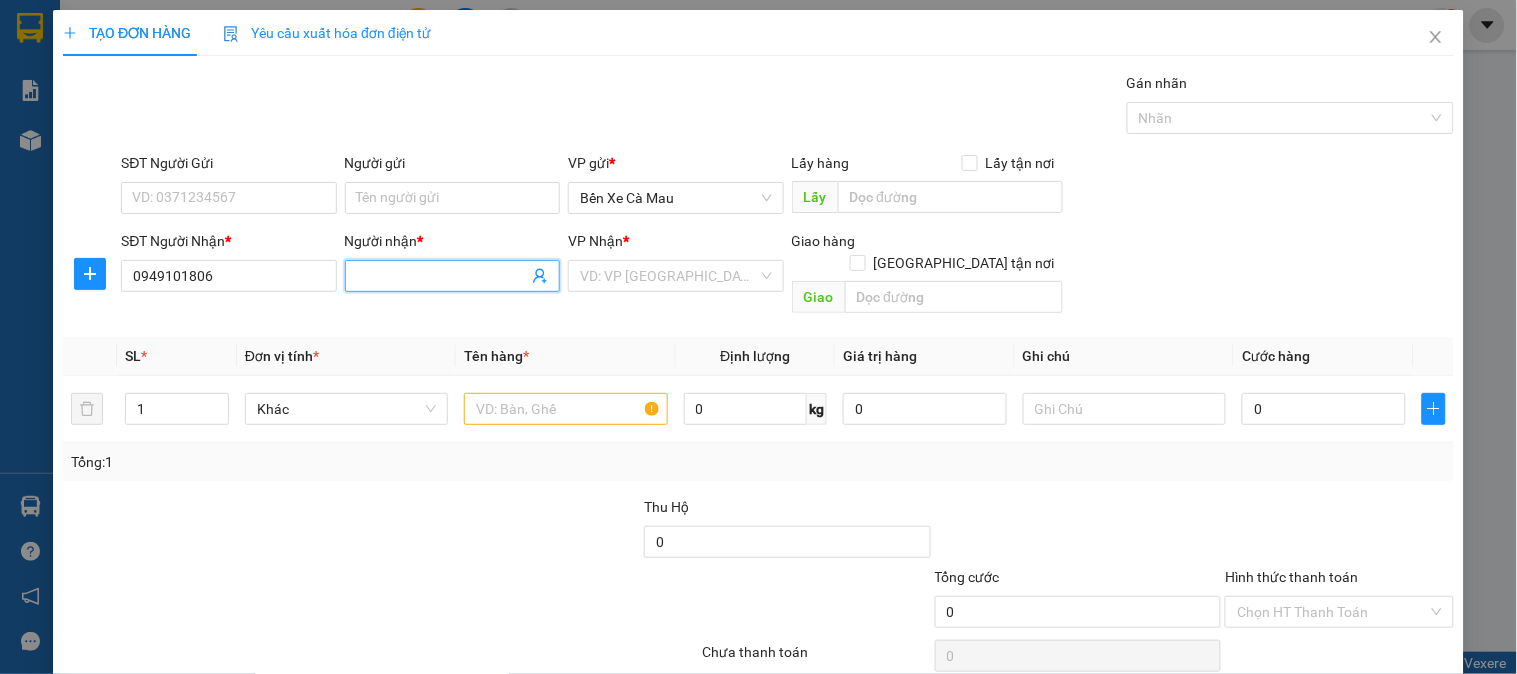 click at bounding box center [452, 276] 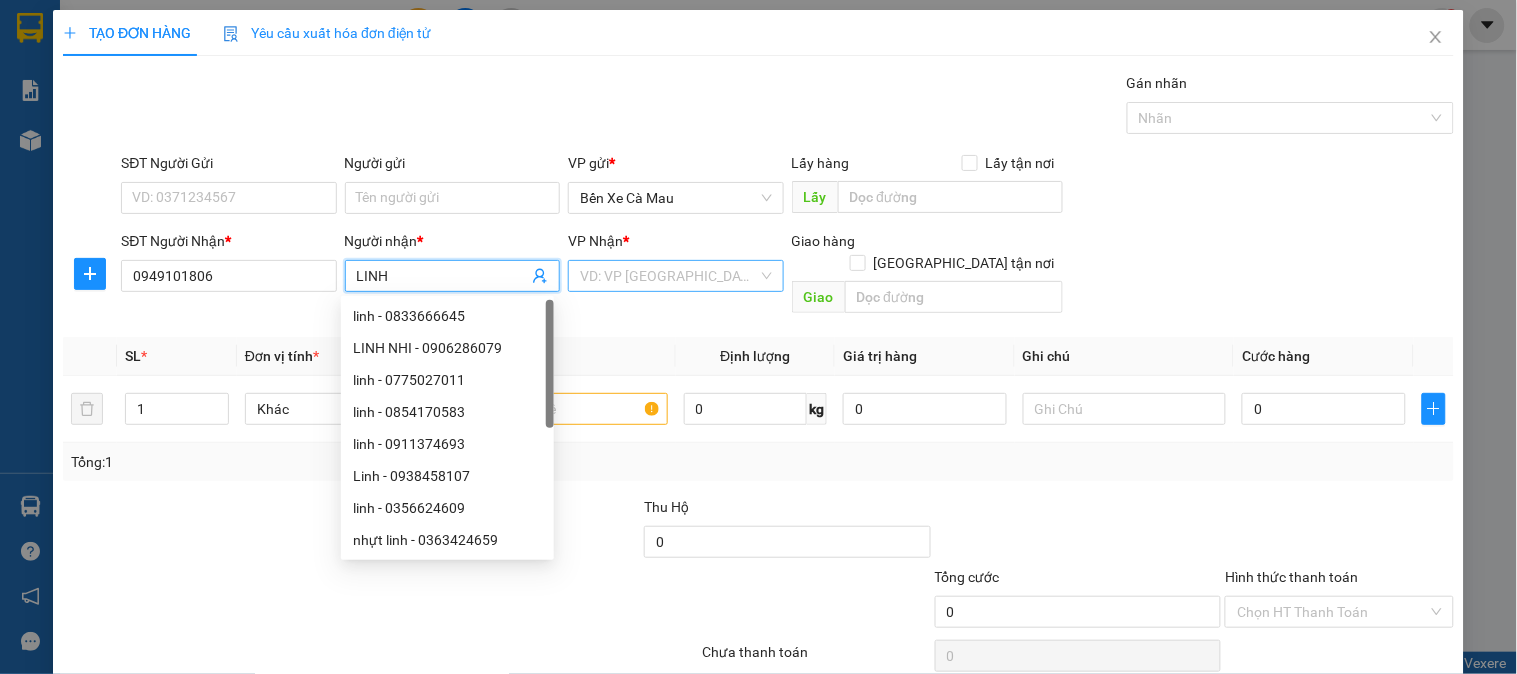 type on "LINH" 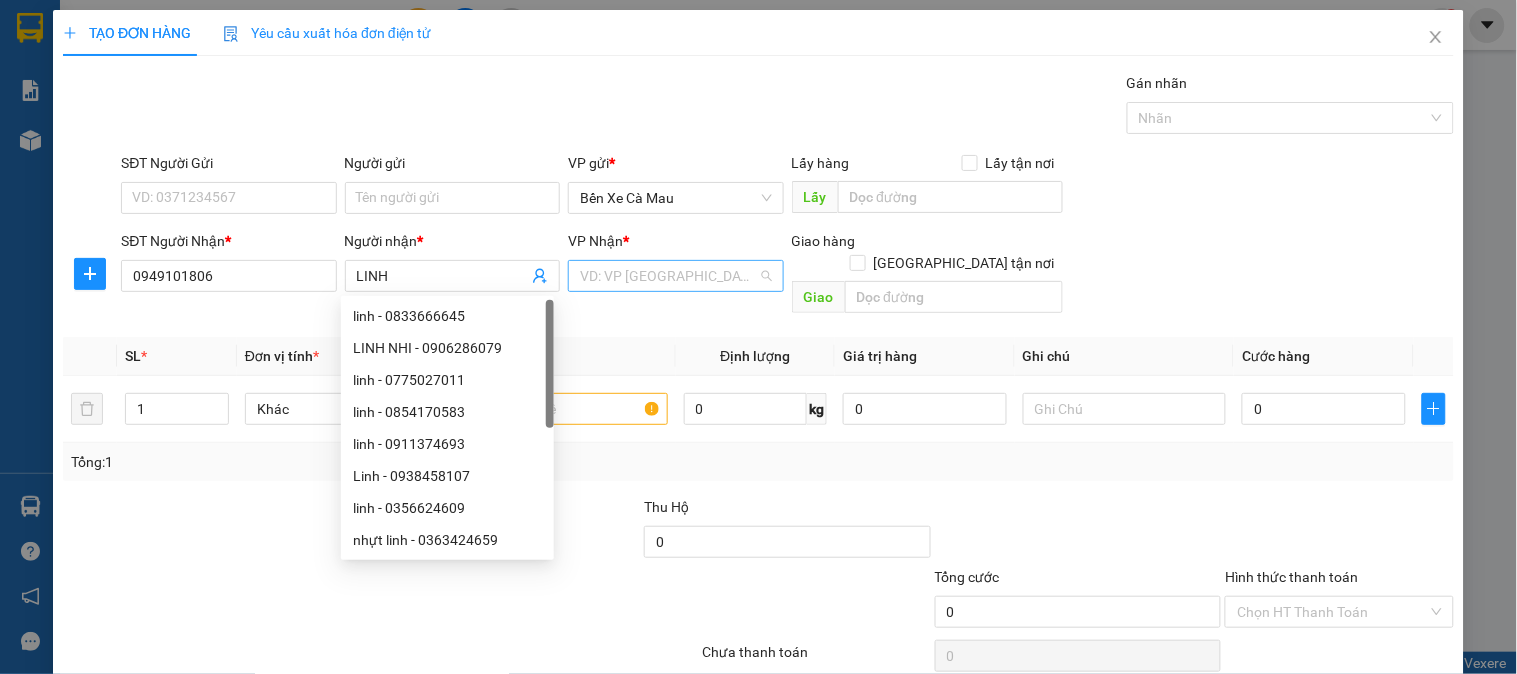 click at bounding box center (668, 276) 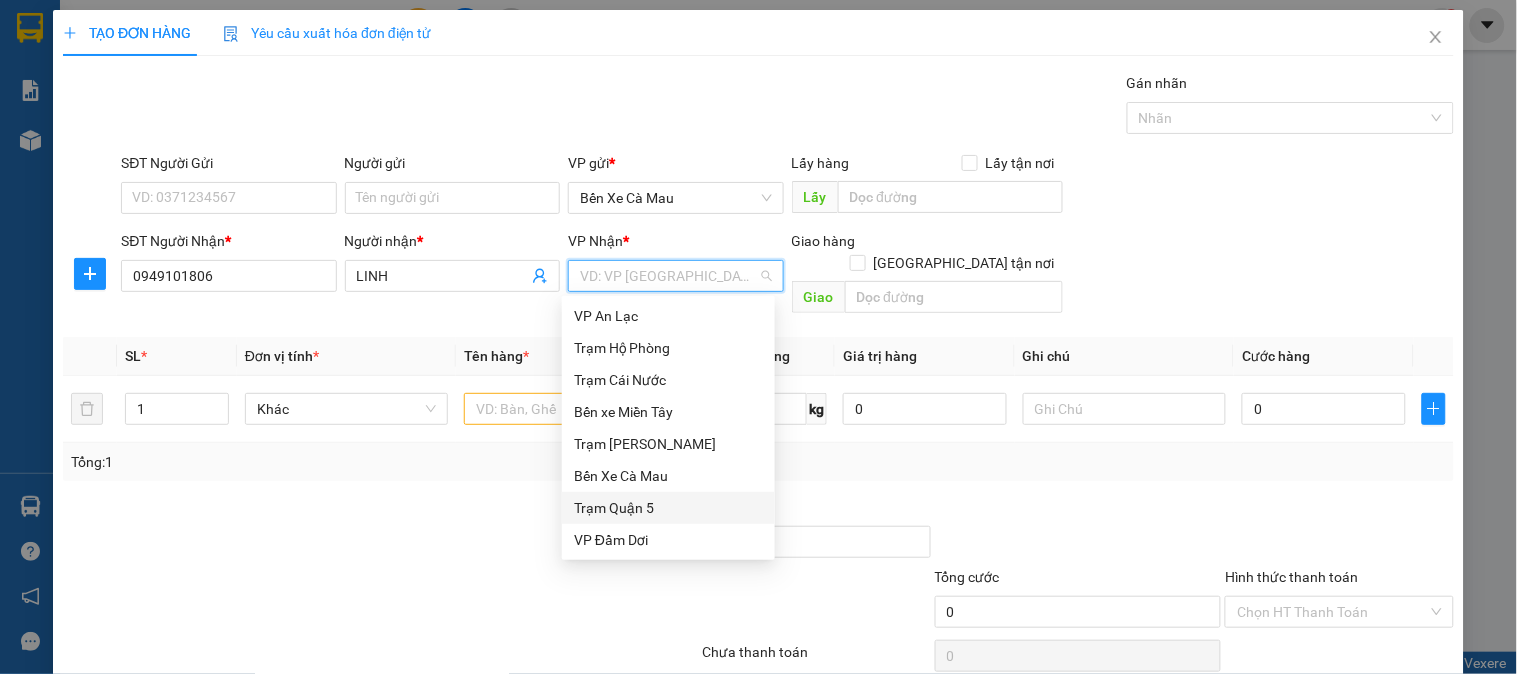 click on "Trạm Quận 5" at bounding box center (668, 508) 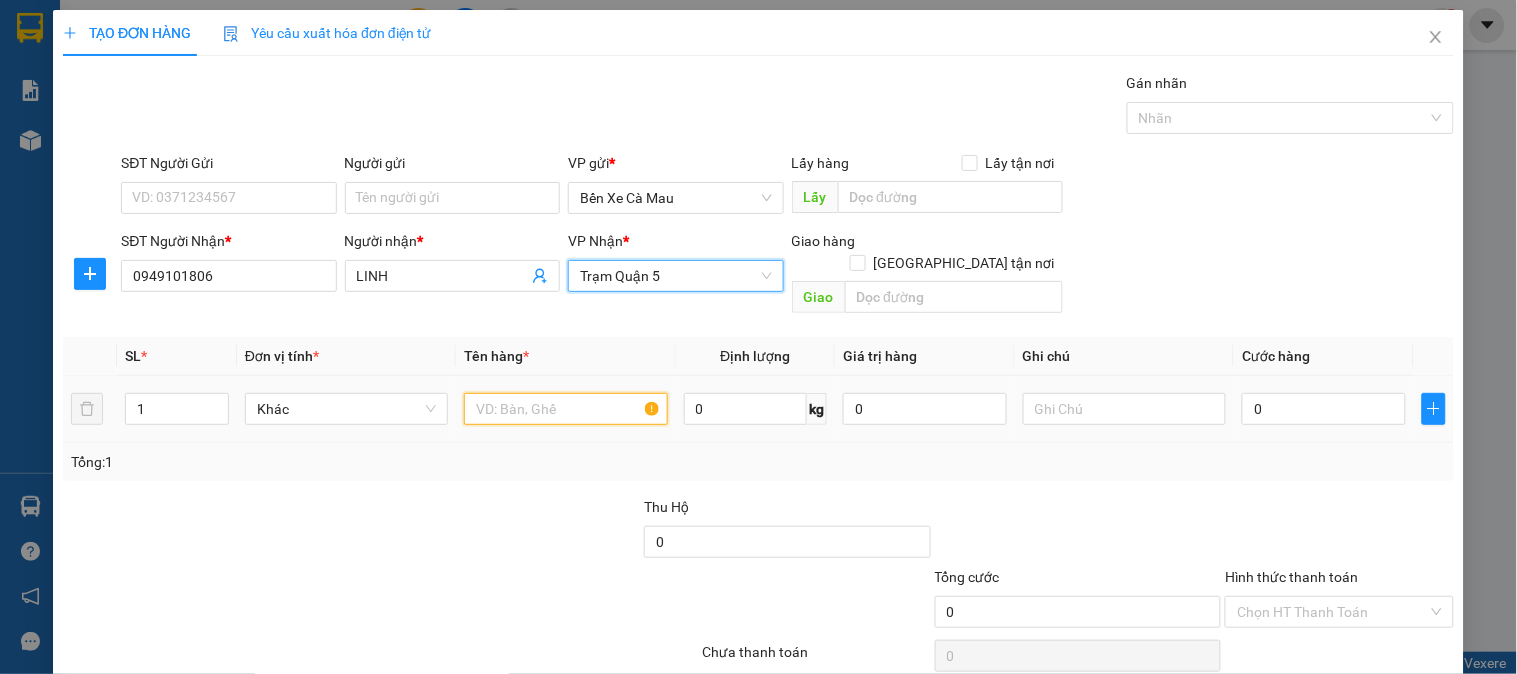 click at bounding box center [565, 409] 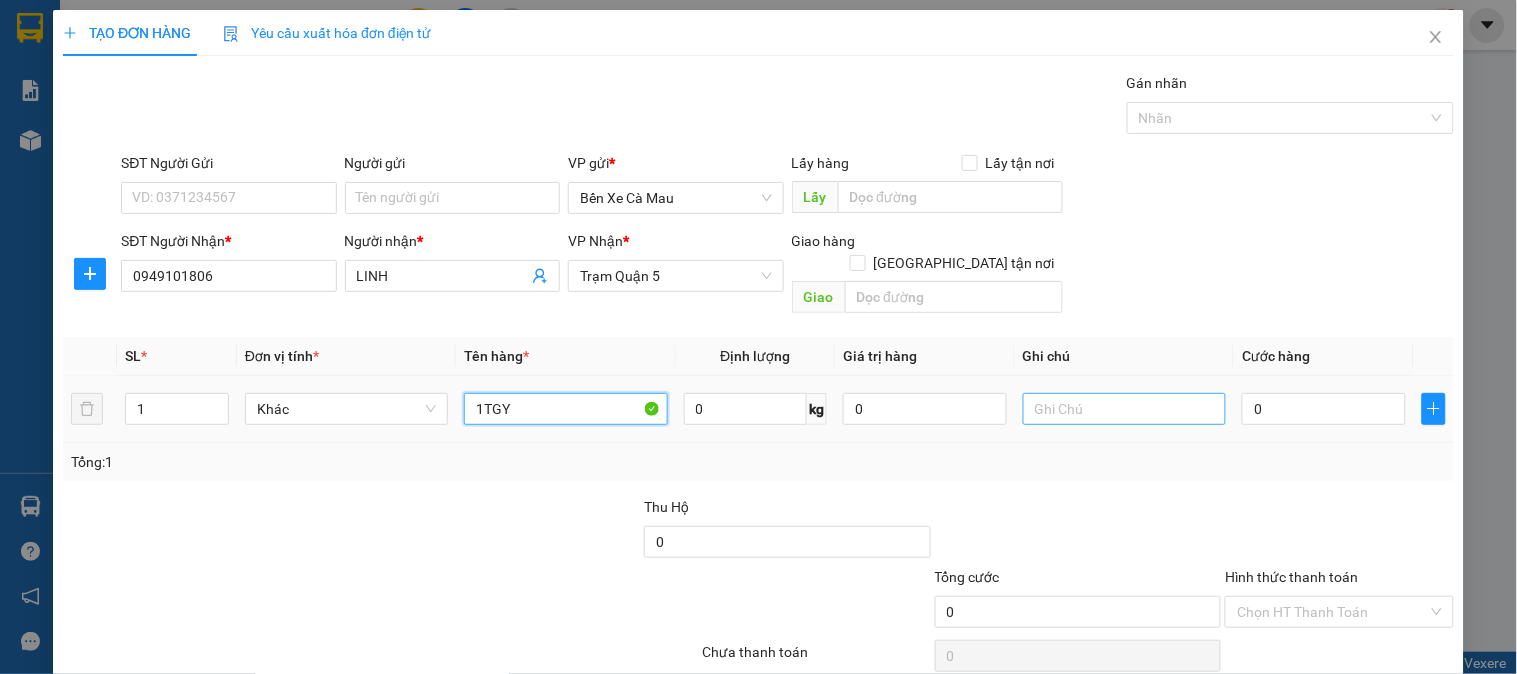 type on "1TGY" 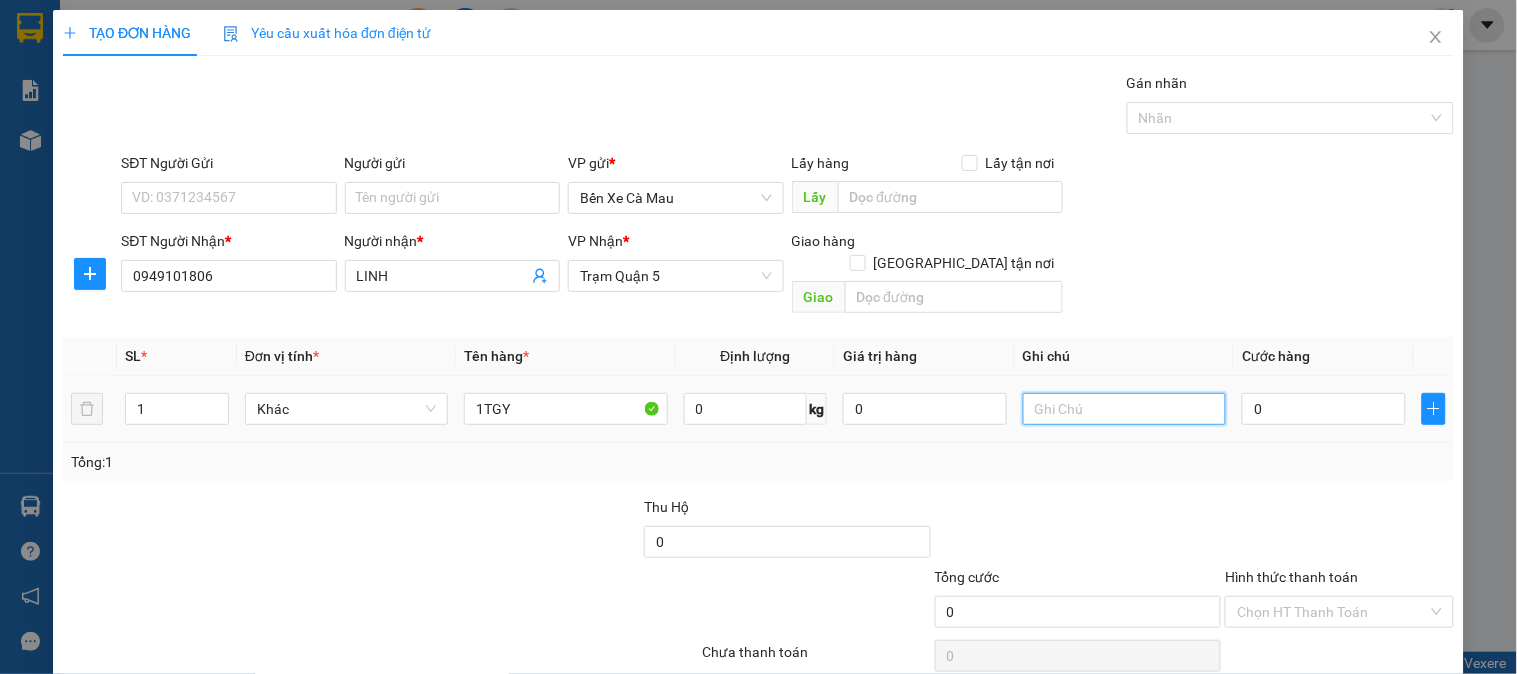 click at bounding box center (1124, 409) 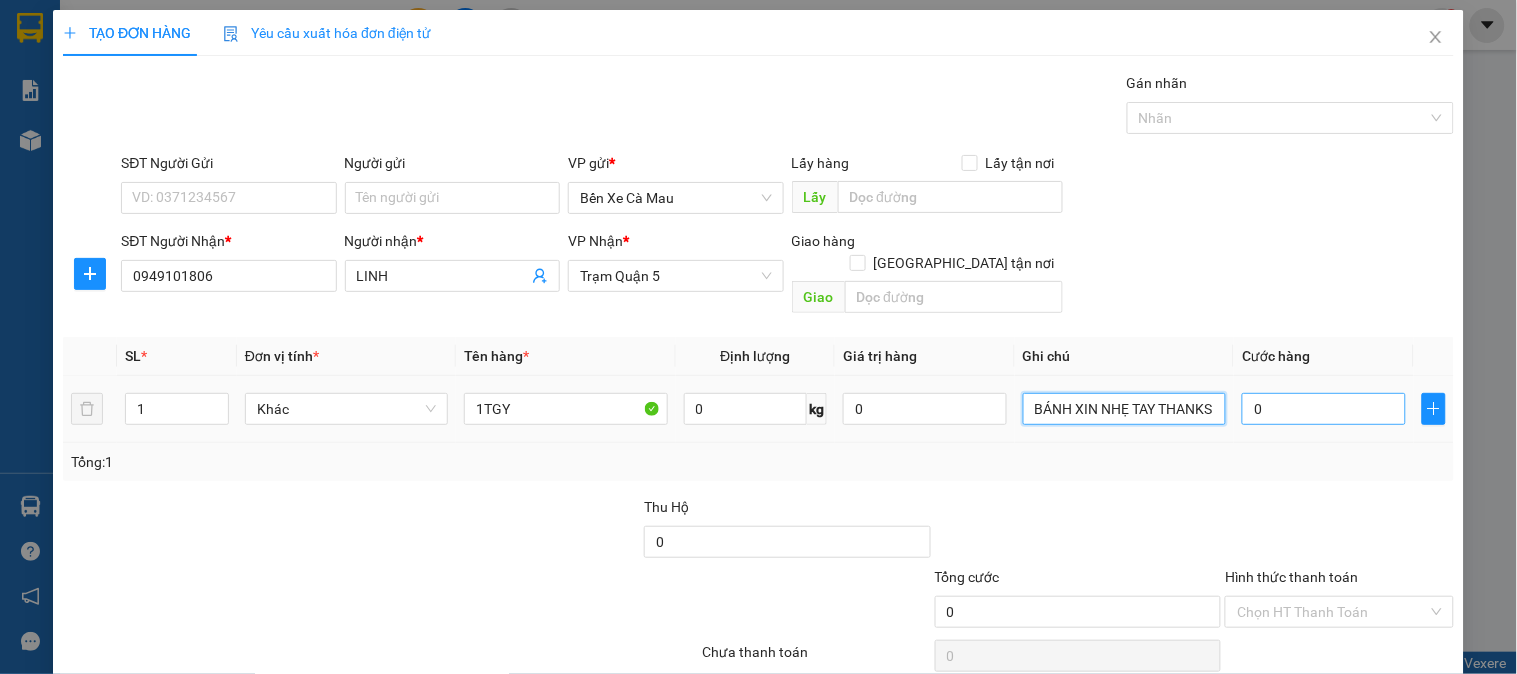 type on "BÁNH XIN NHẸ TAY THANKS" 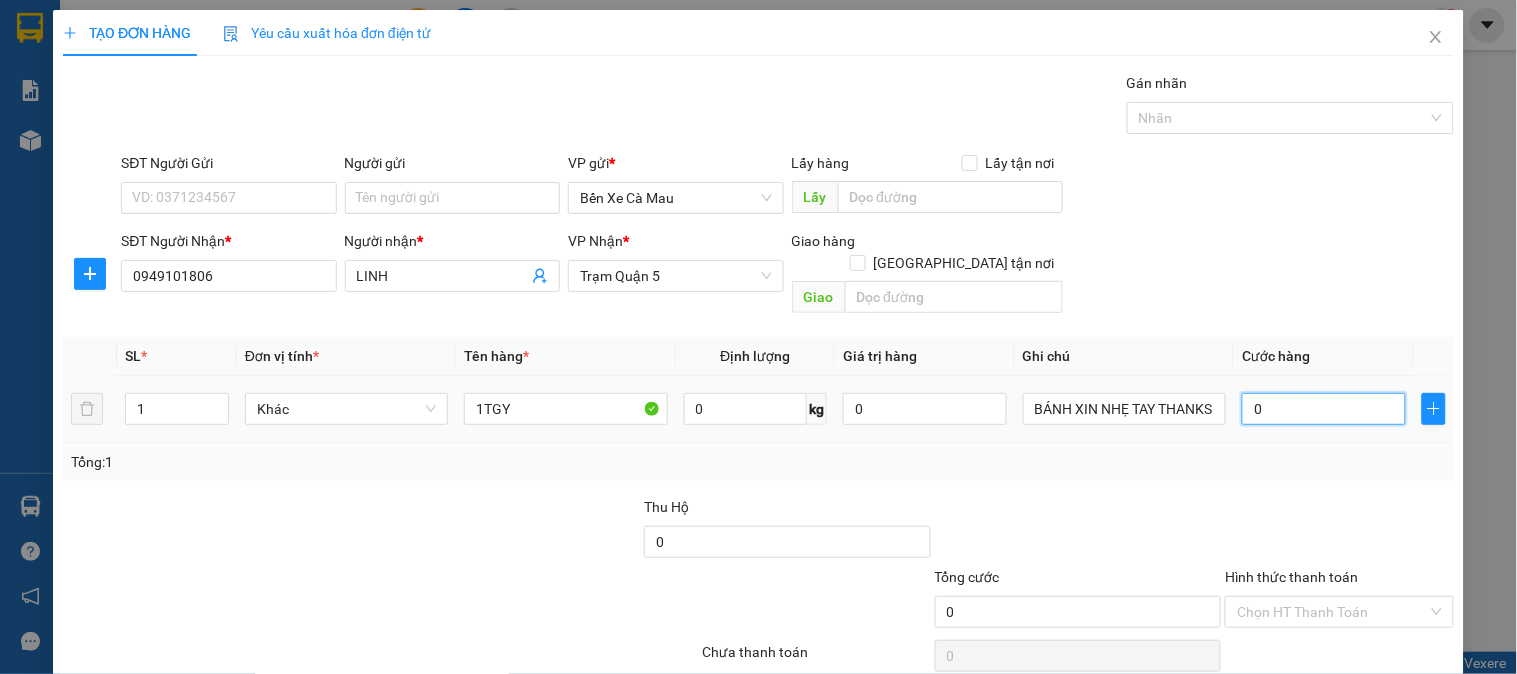 click on "0" at bounding box center [1324, 409] 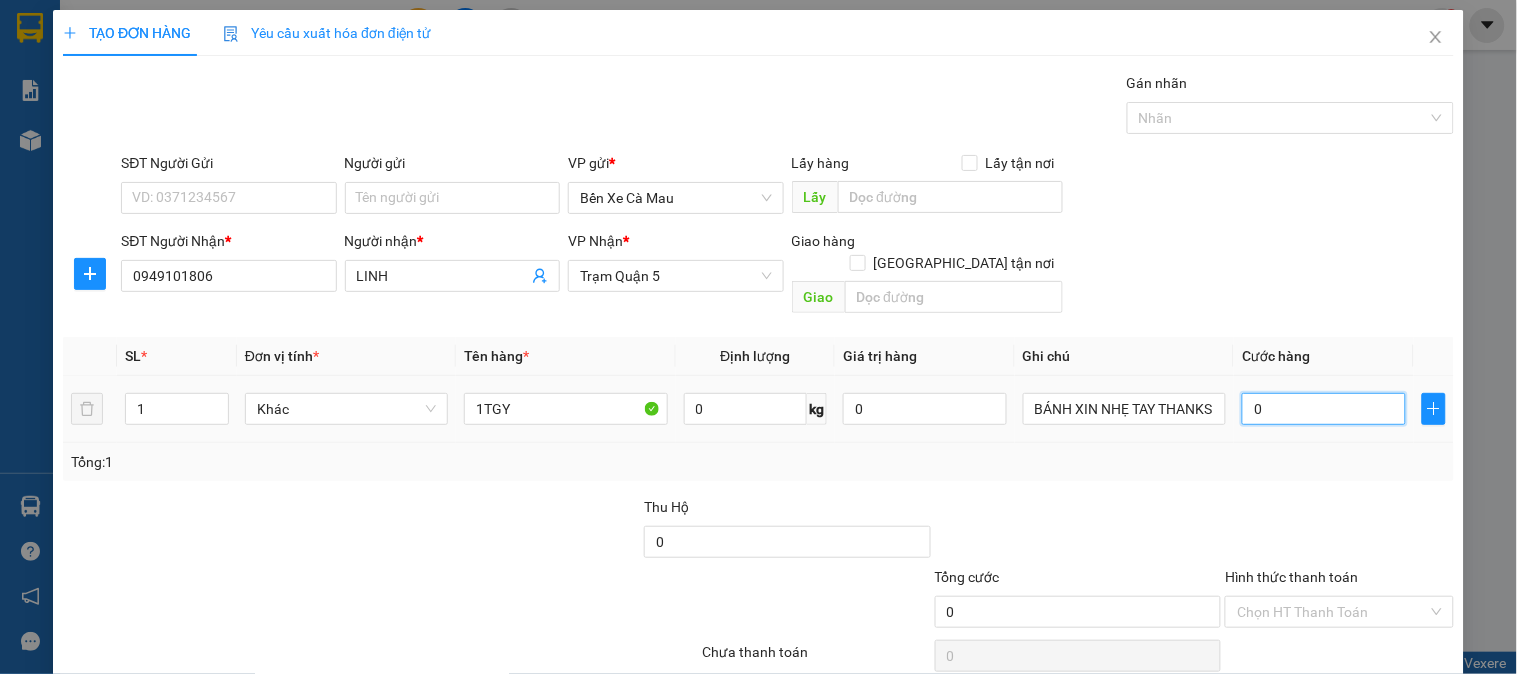 type on "004" 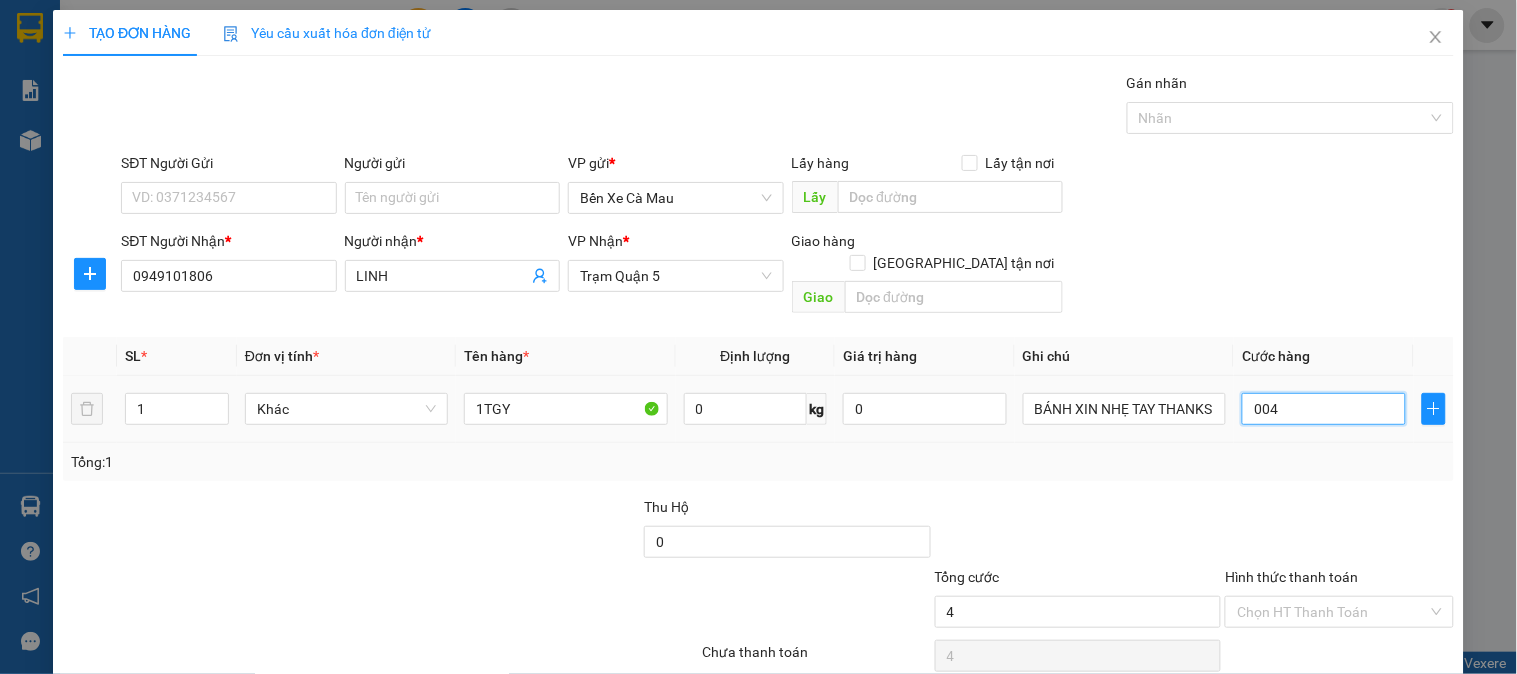 type on "0.040" 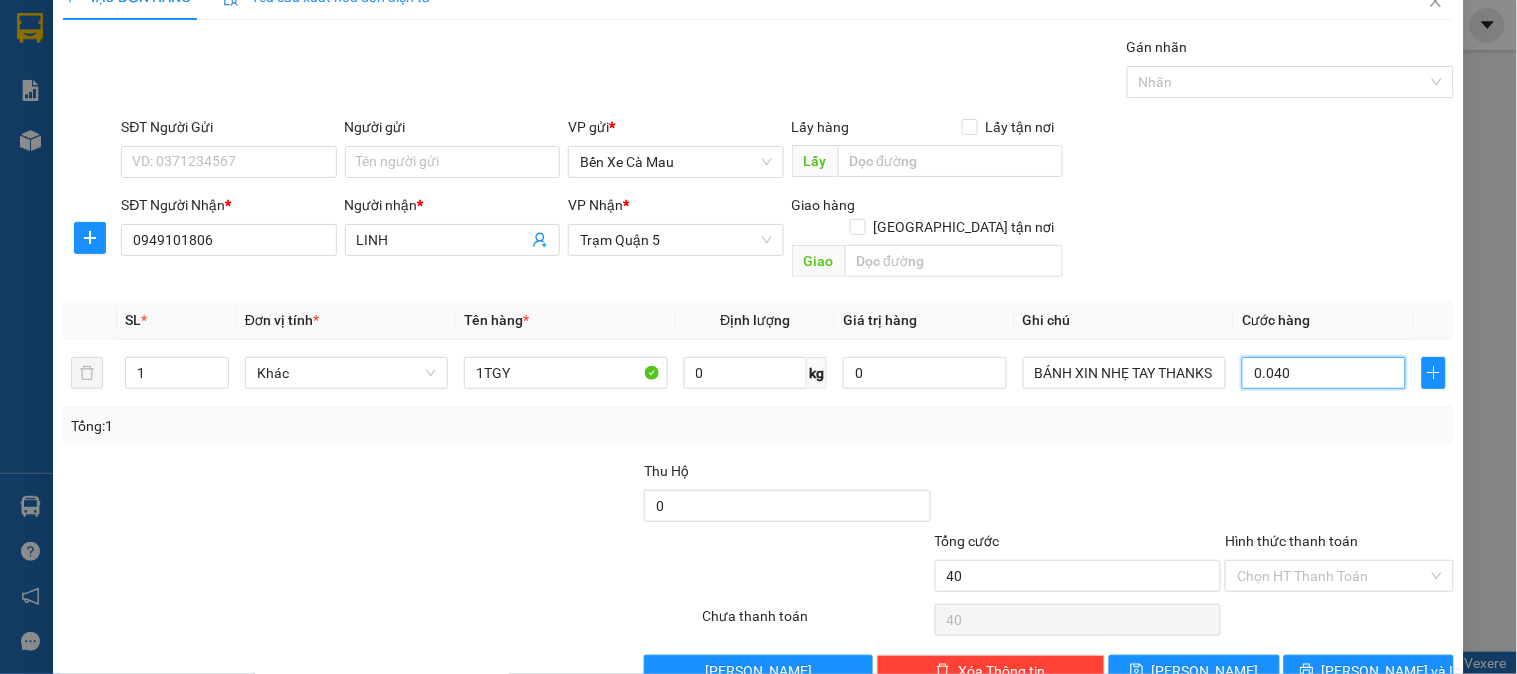 scroll, scrollTop: 65, scrollLeft: 0, axis: vertical 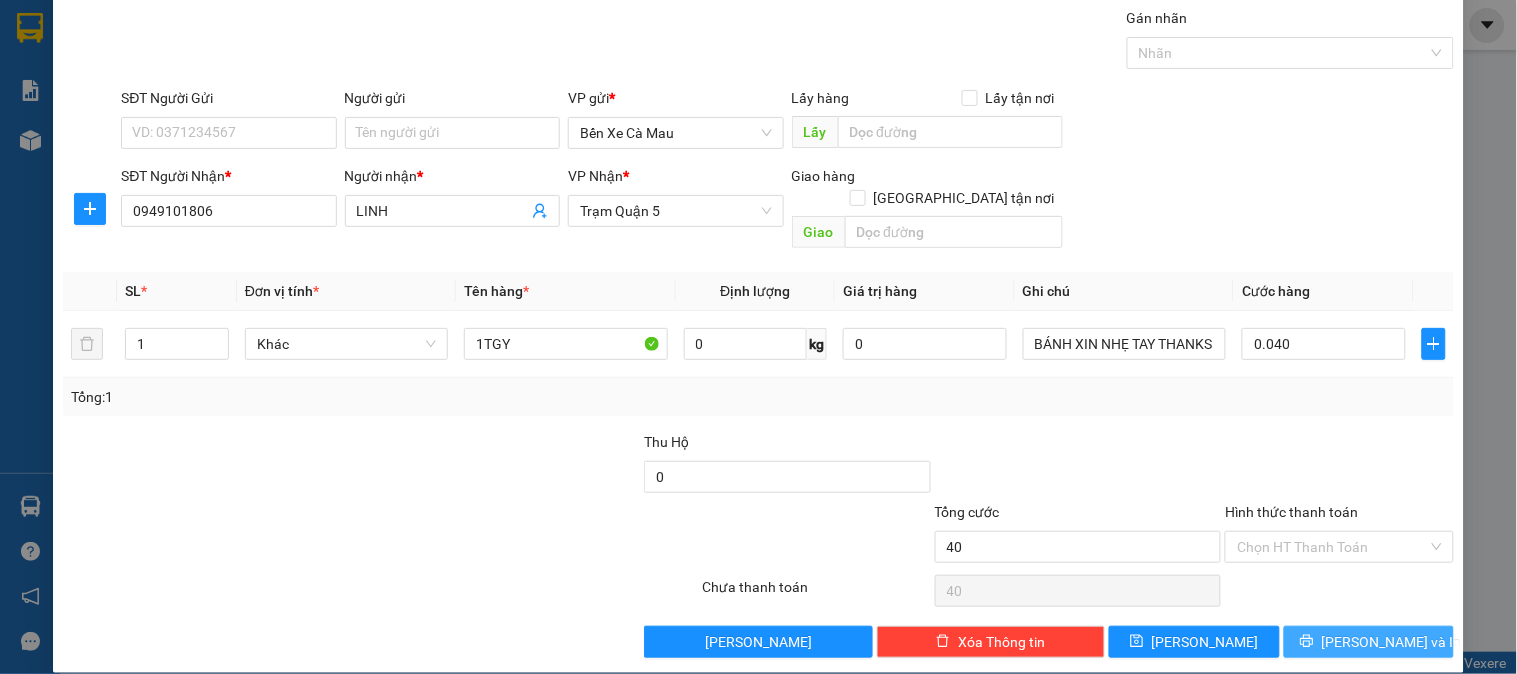 type on "40.000" 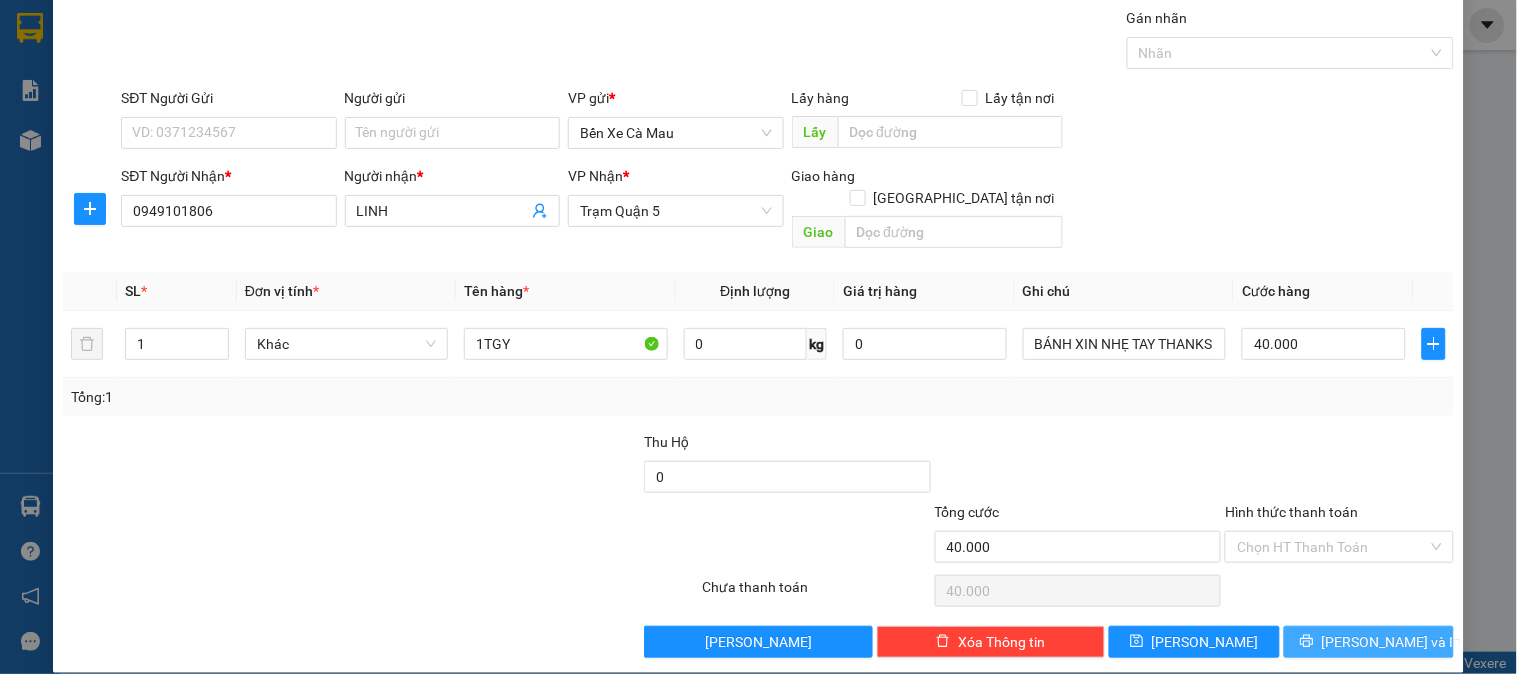 click on "[PERSON_NAME] và In" at bounding box center [1369, 642] 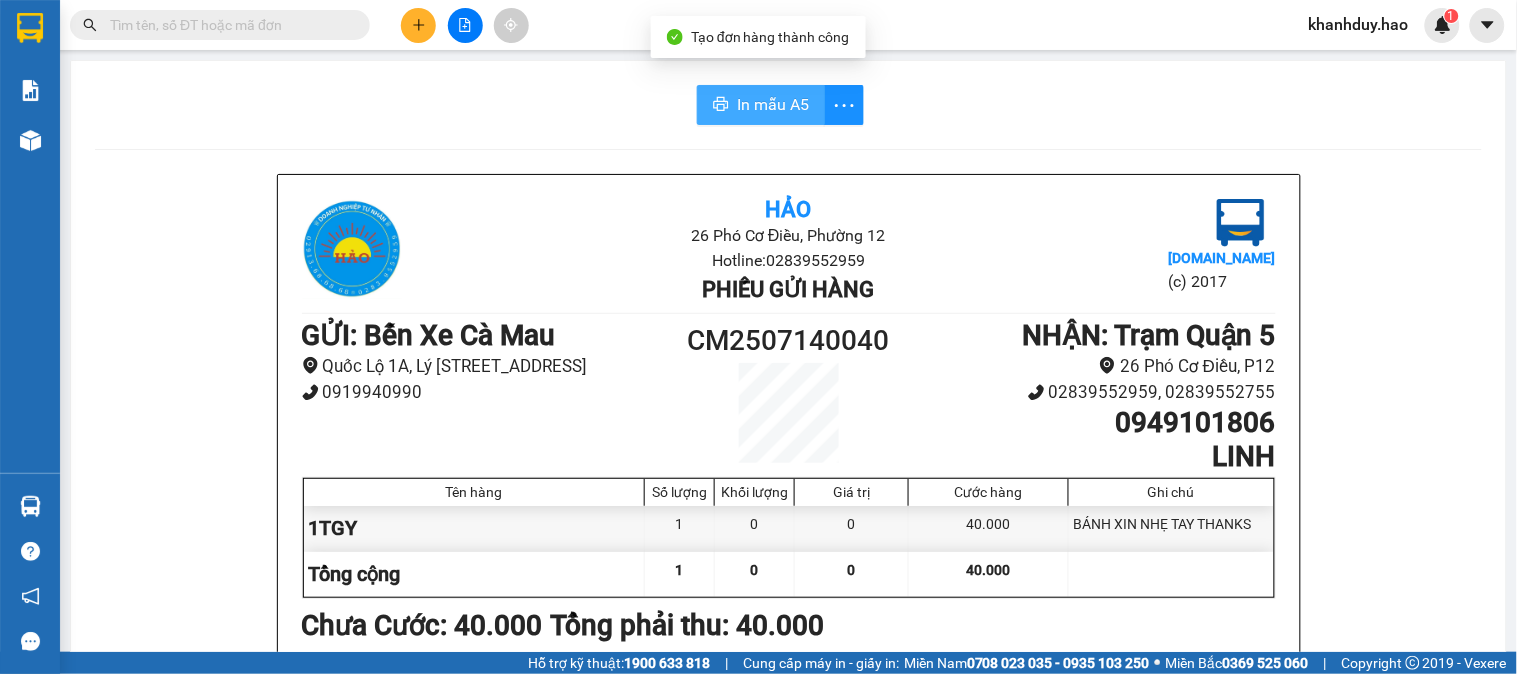 click on "In mẫu A5" at bounding box center (773, 104) 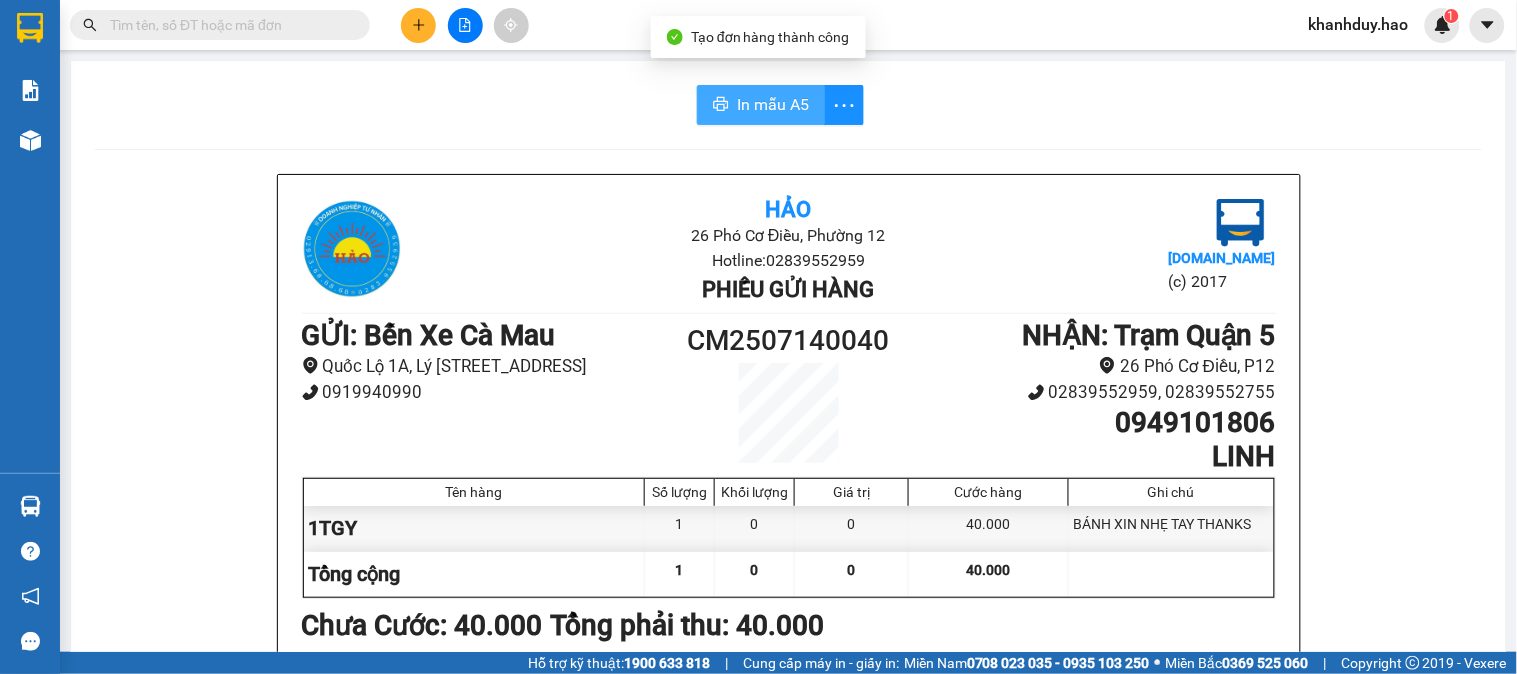 scroll, scrollTop: 0, scrollLeft: 0, axis: both 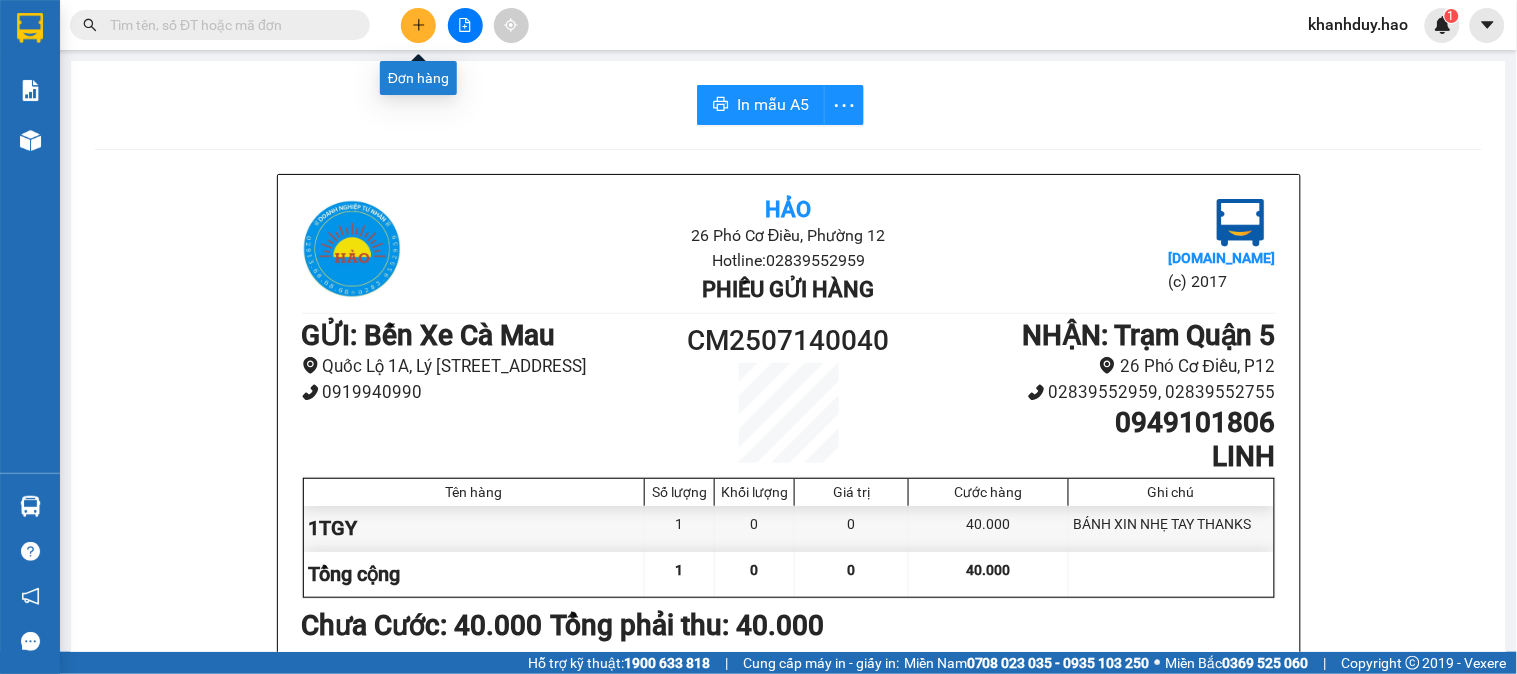 click 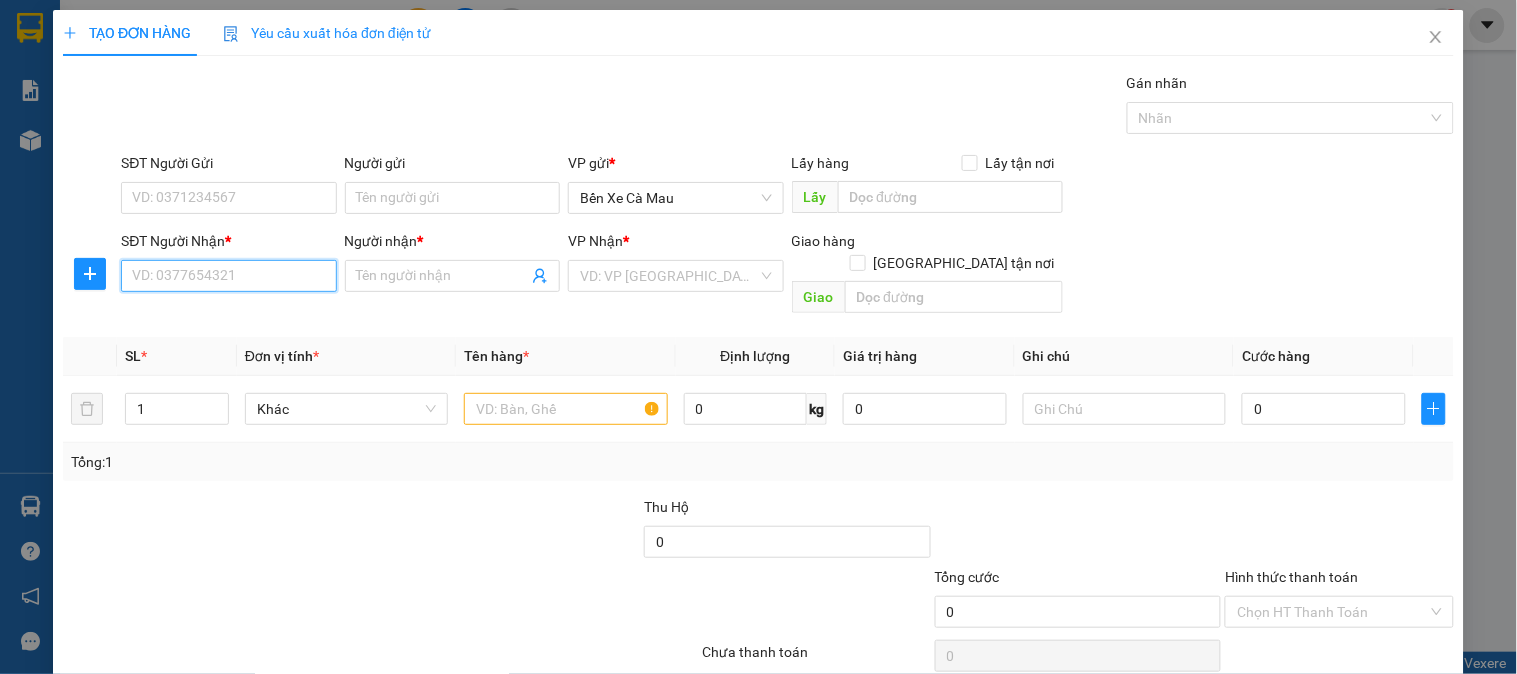 click on "SĐT Người Nhận  *" at bounding box center [228, 276] 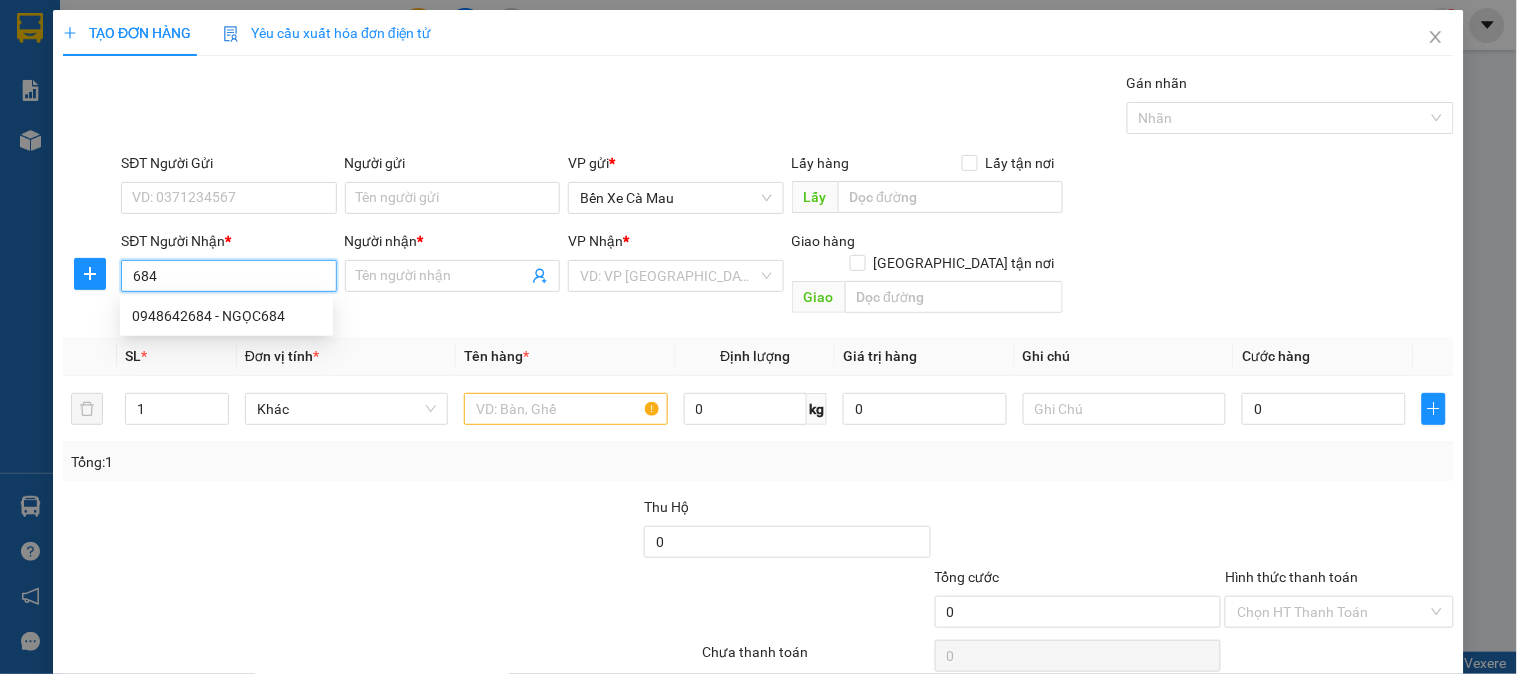click on "0948642684 - NGỌC684" at bounding box center (226, 316) 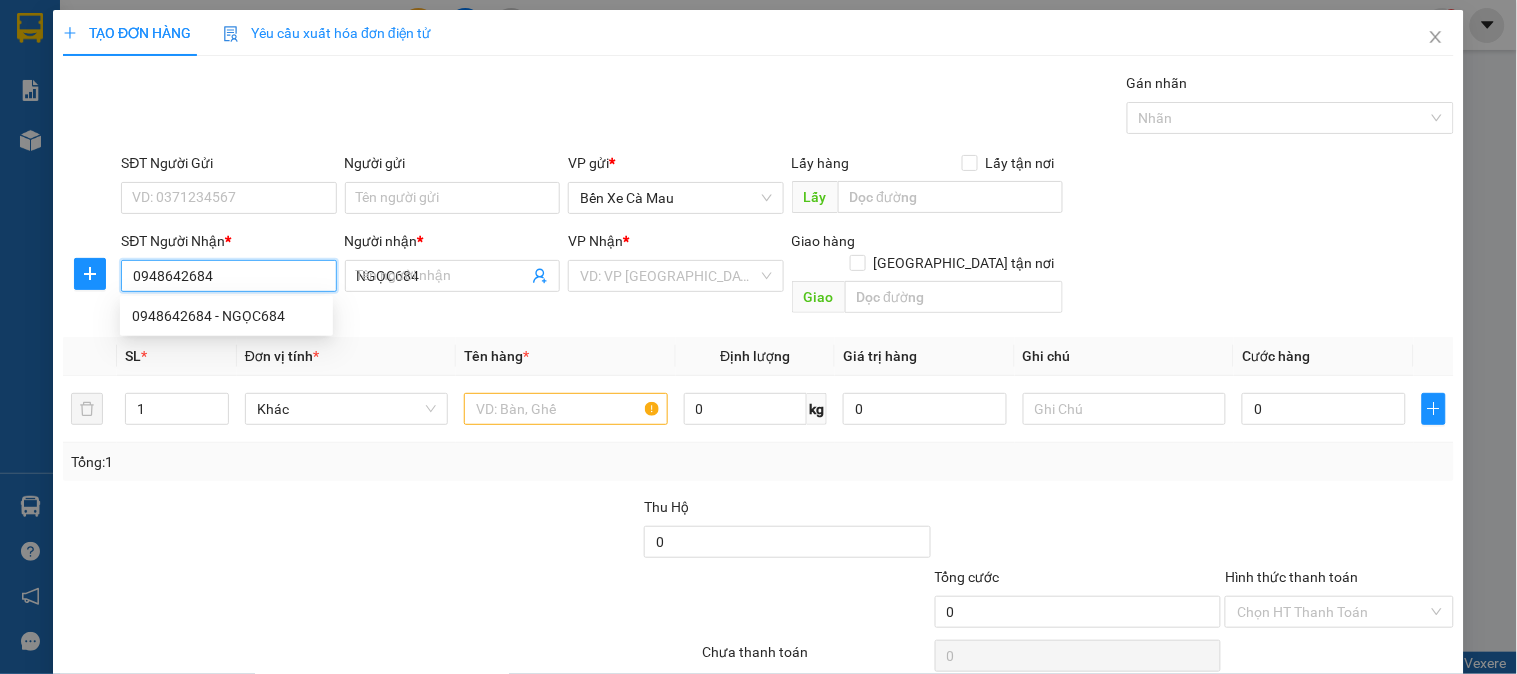 type on "80.000" 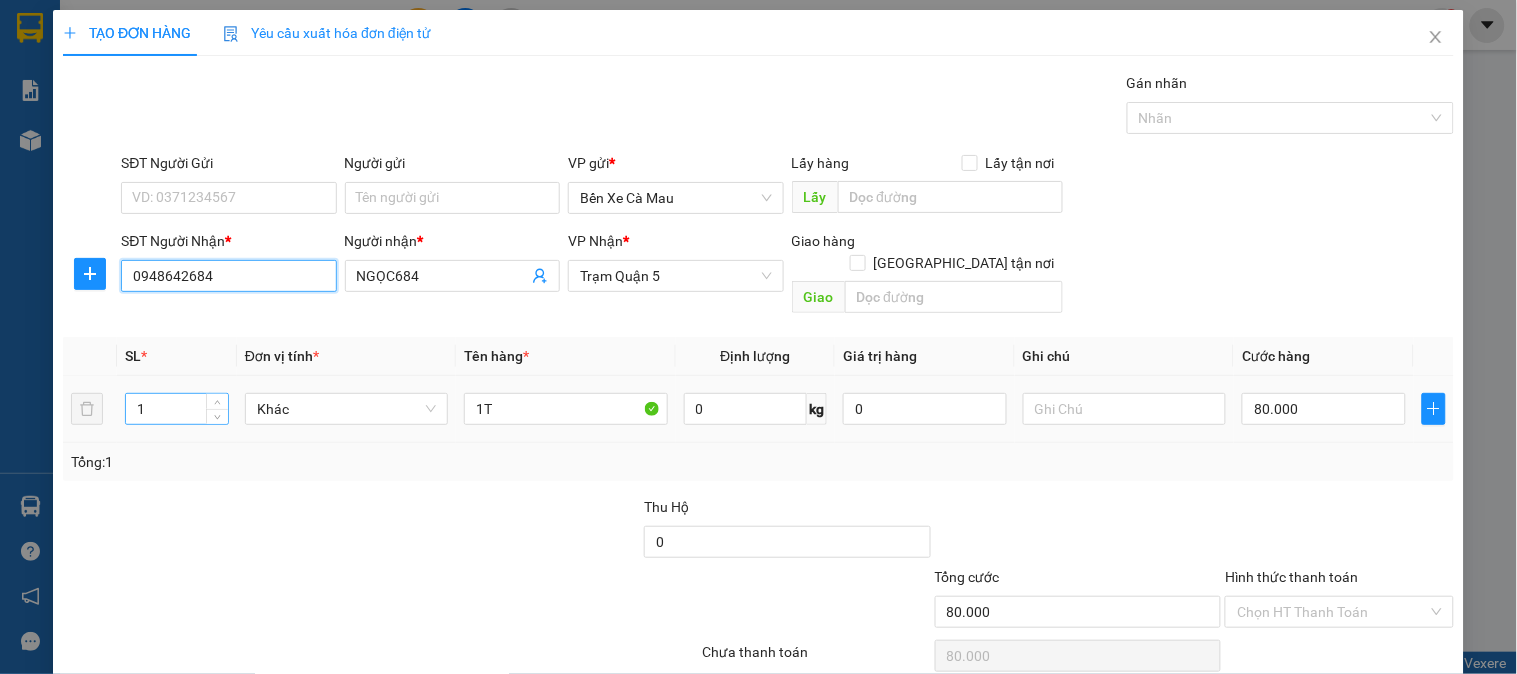 type on "0948642684" 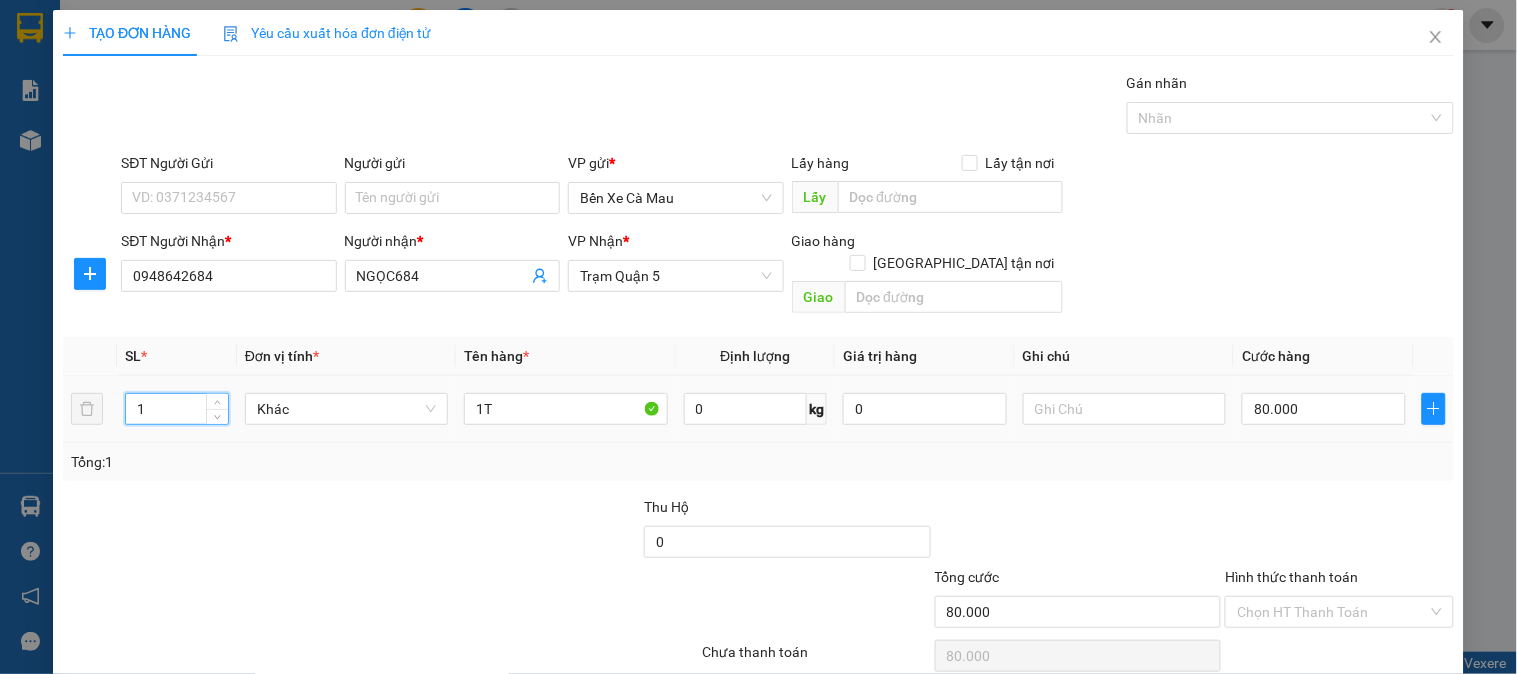 click on "1" at bounding box center [177, 409] 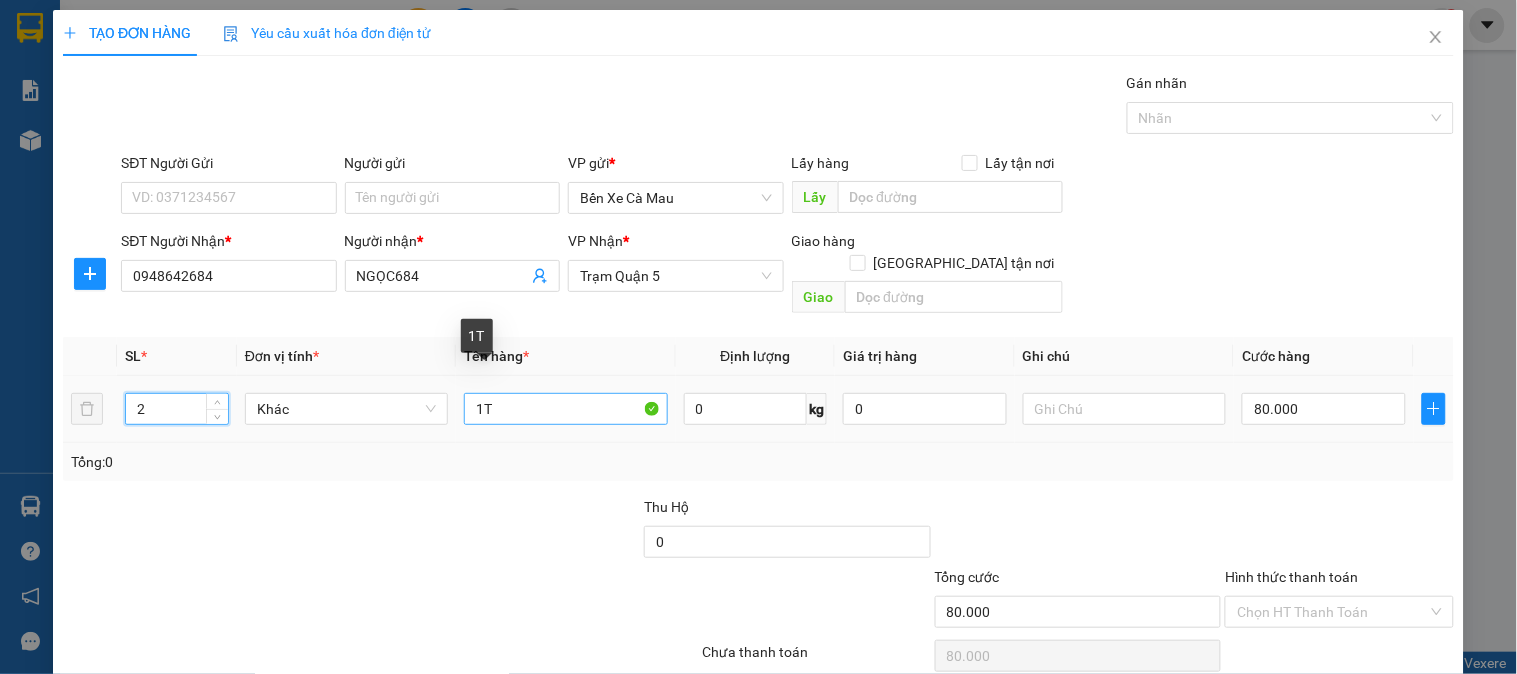 type on "2" 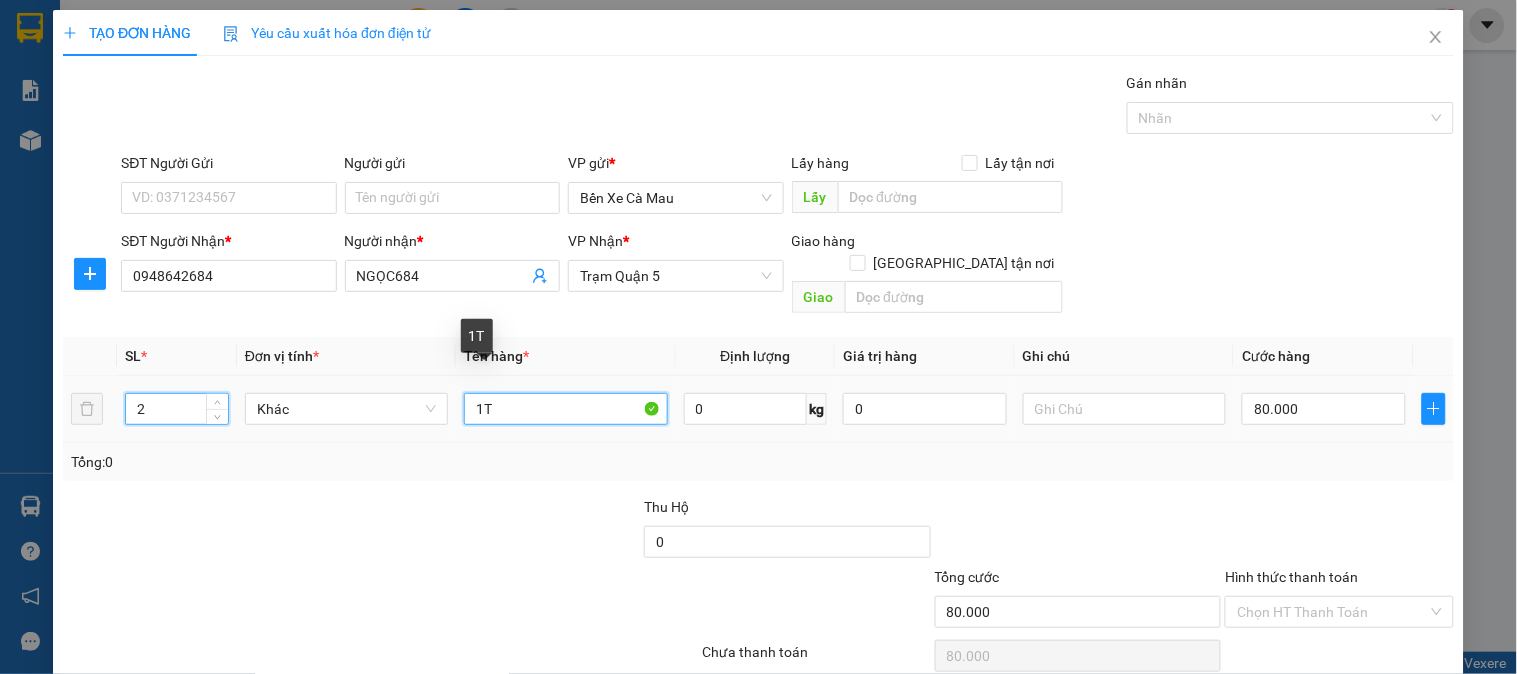 click on "1T" at bounding box center [565, 409] 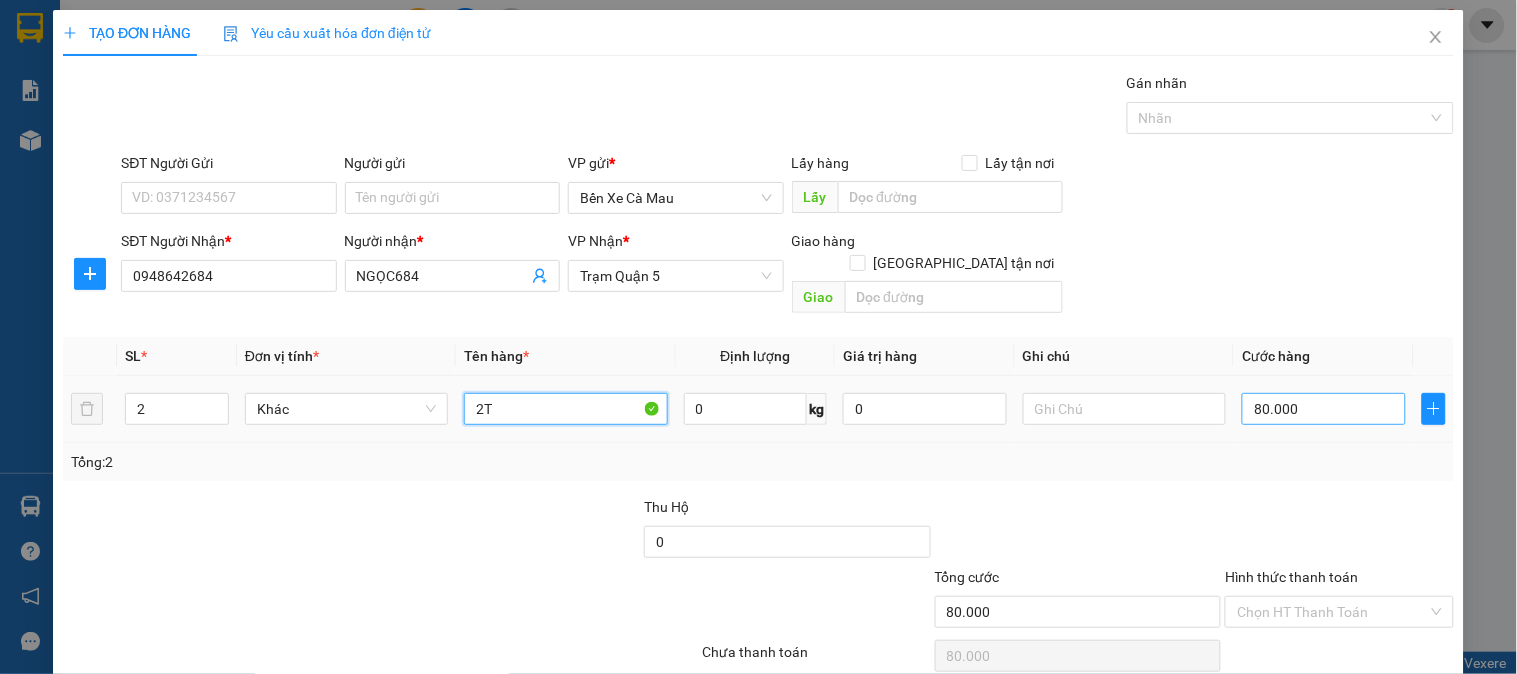 type on "2T" 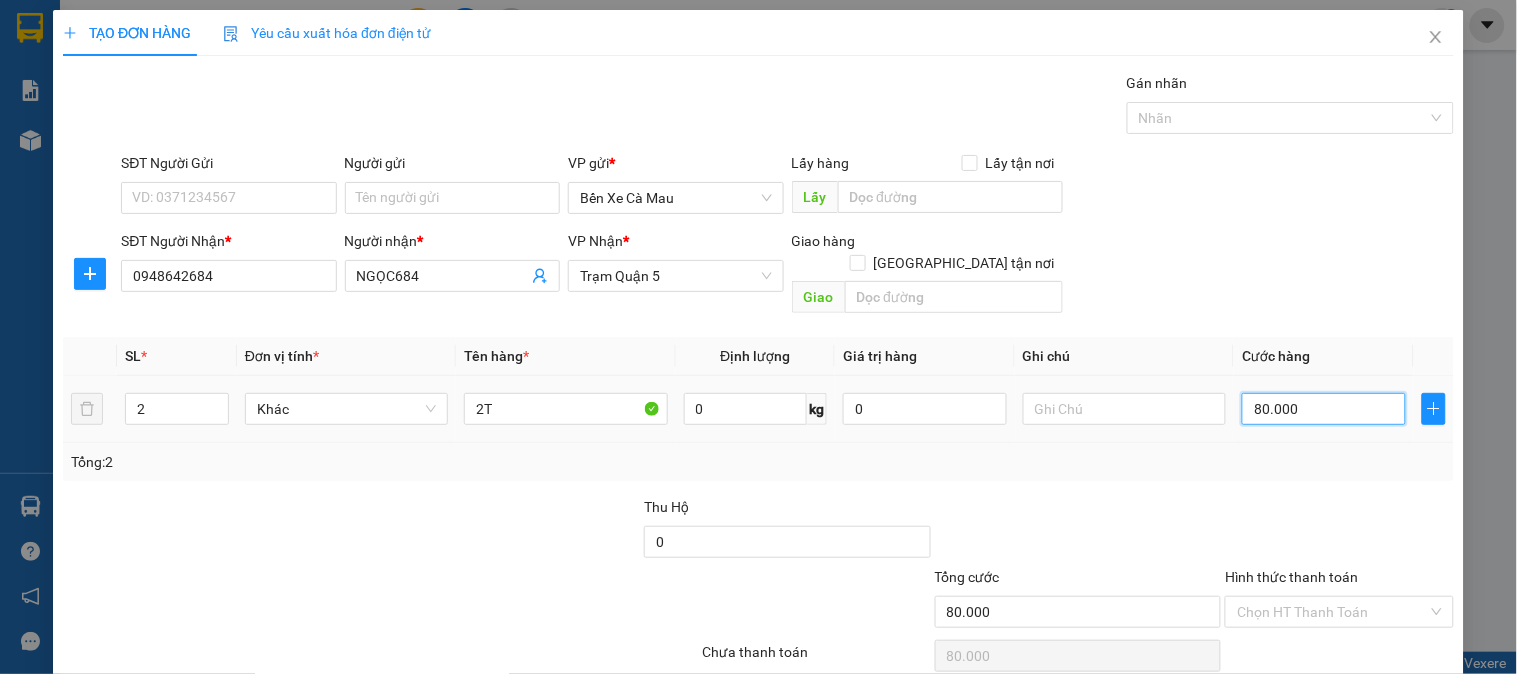 click on "80.000" at bounding box center [1324, 409] 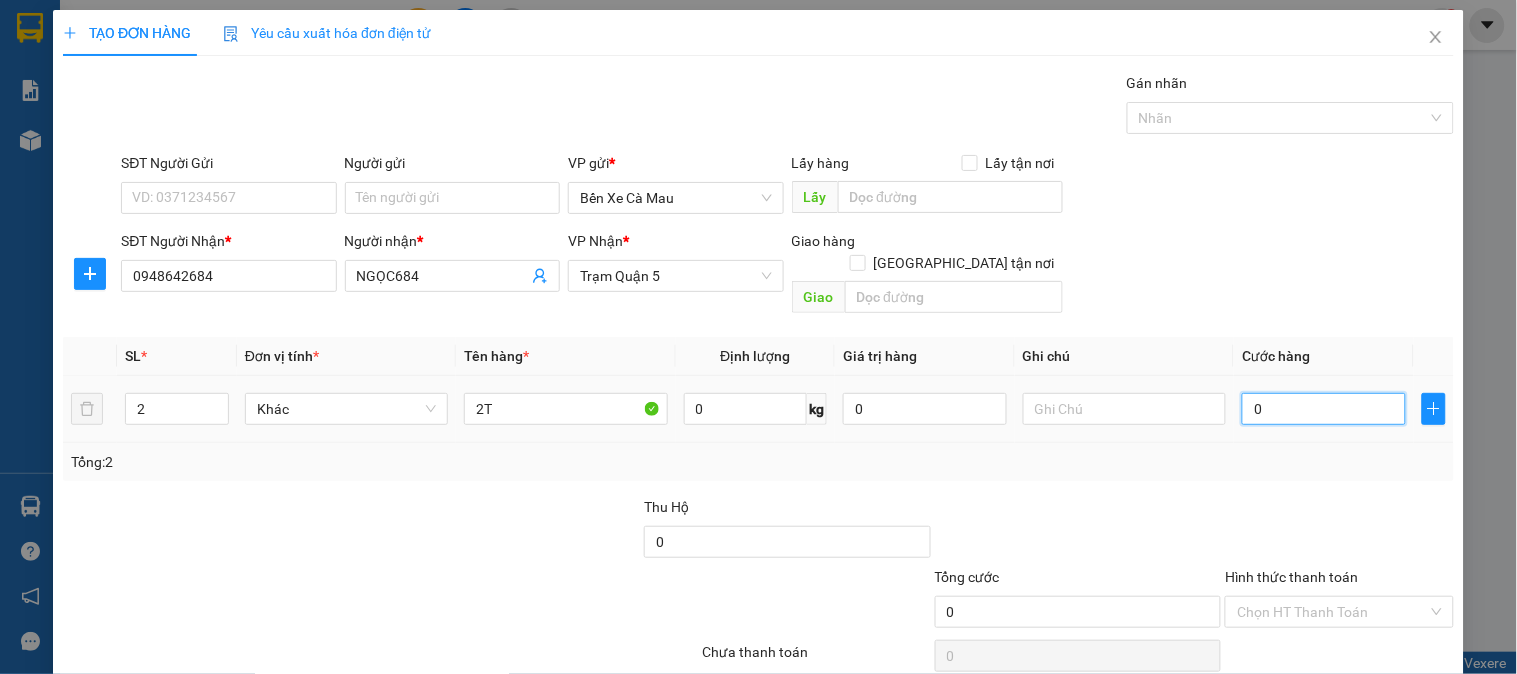 type on "1" 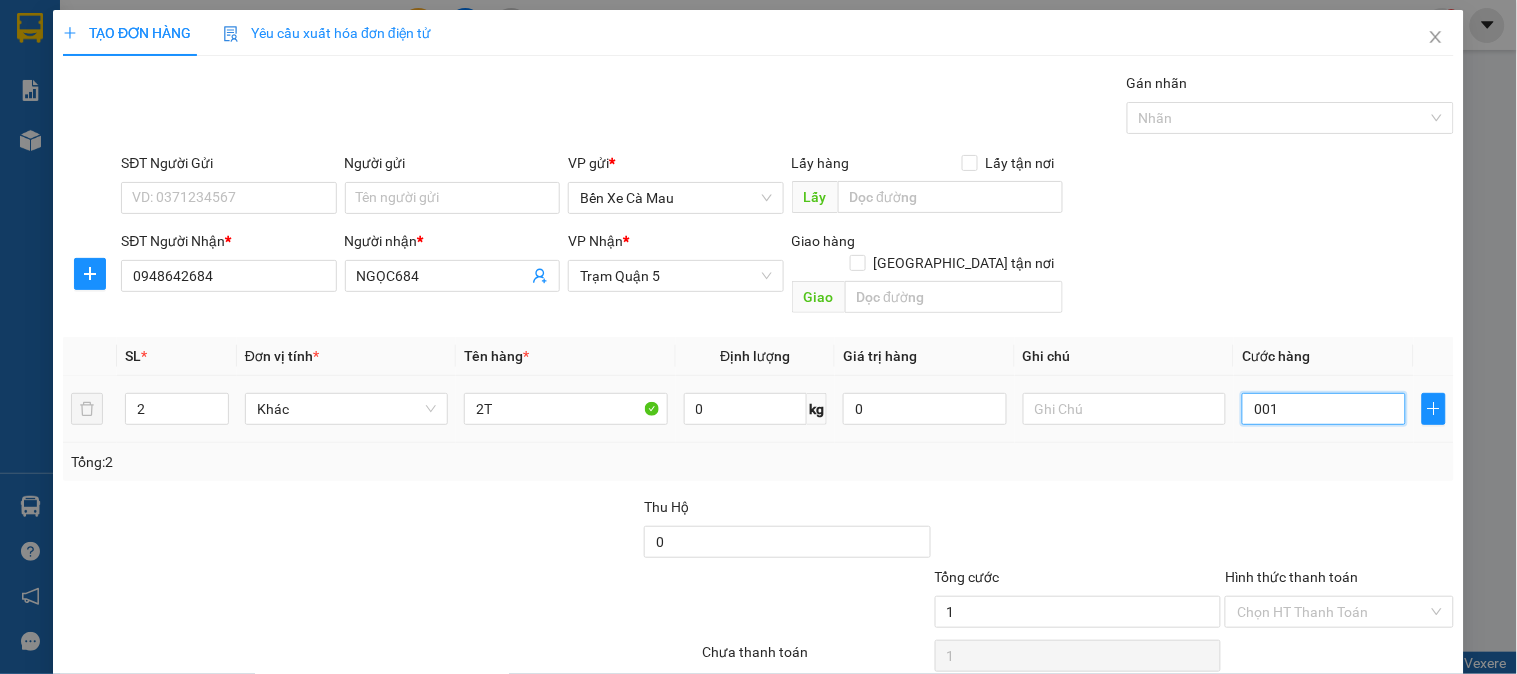 type on "11" 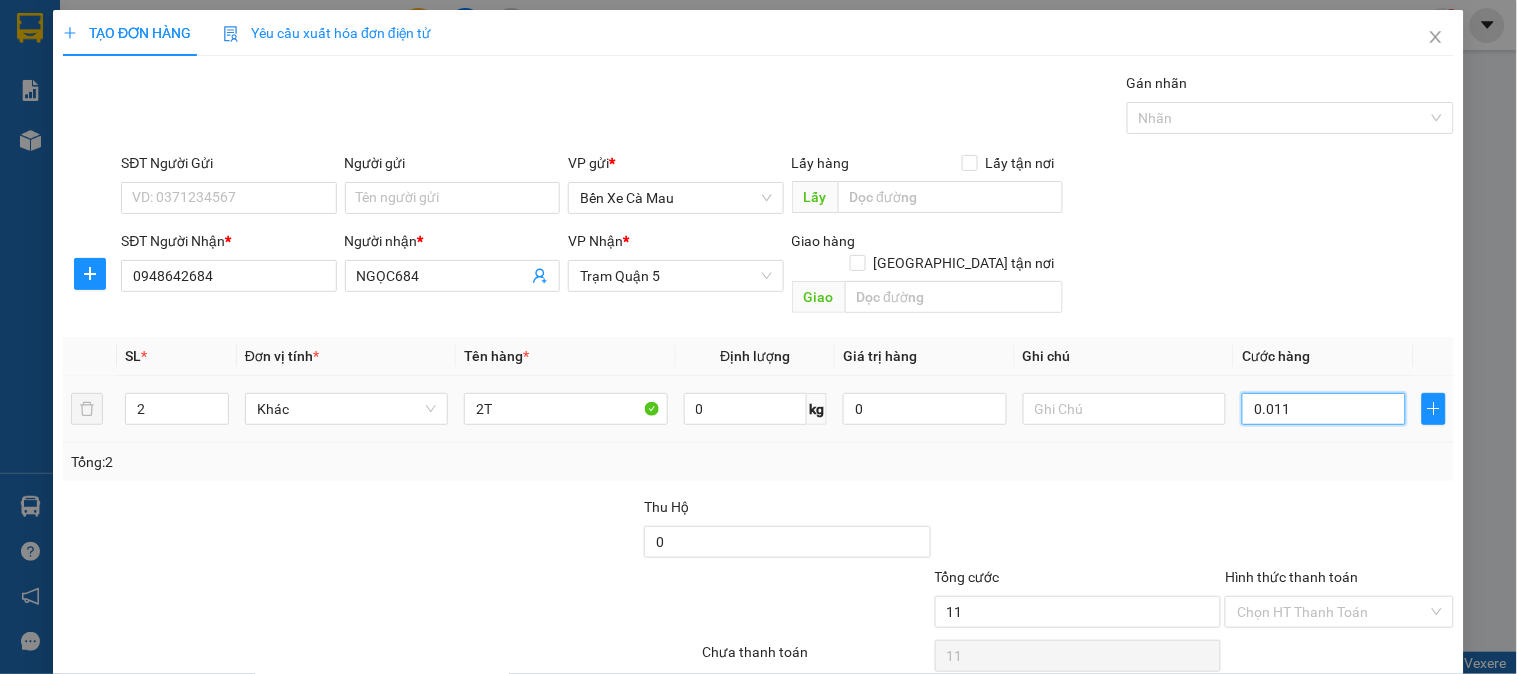 type on "110" 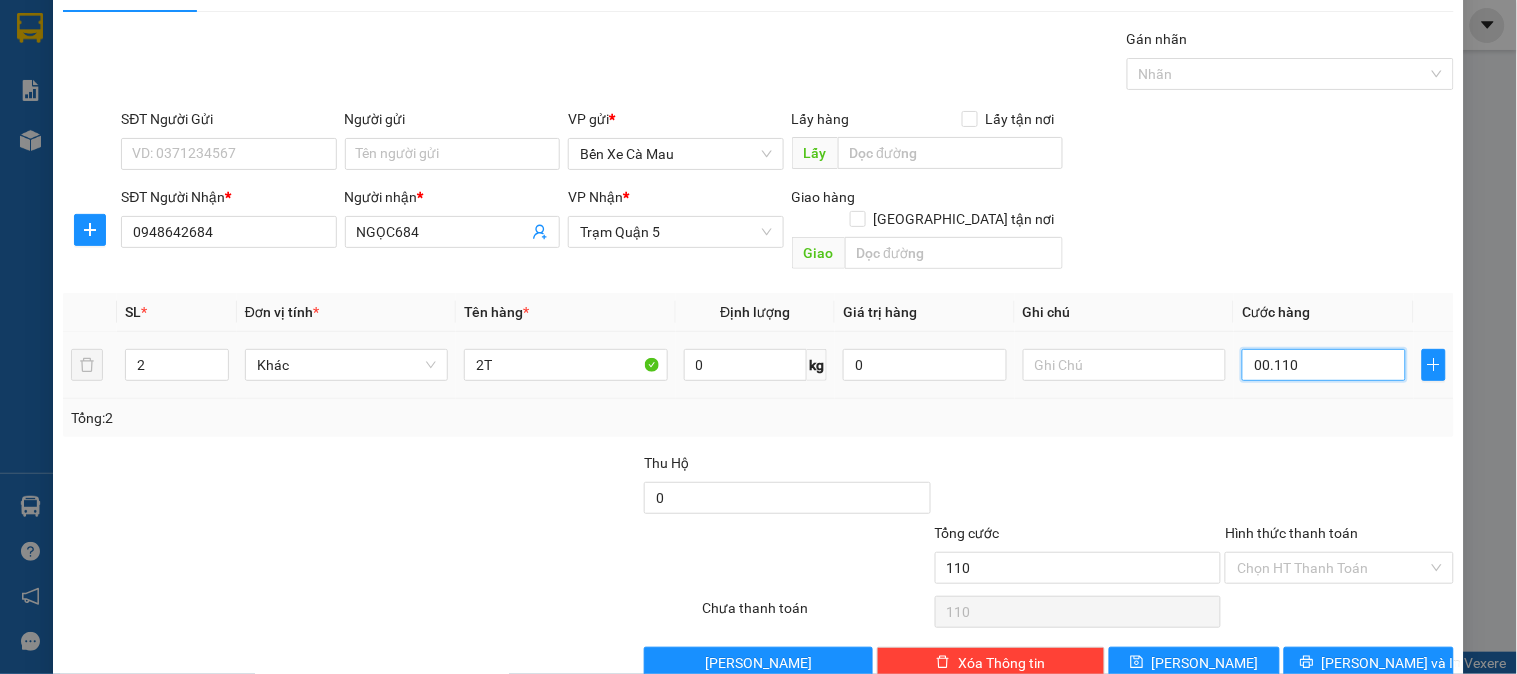 scroll, scrollTop: 65, scrollLeft: 0, axis: vertical 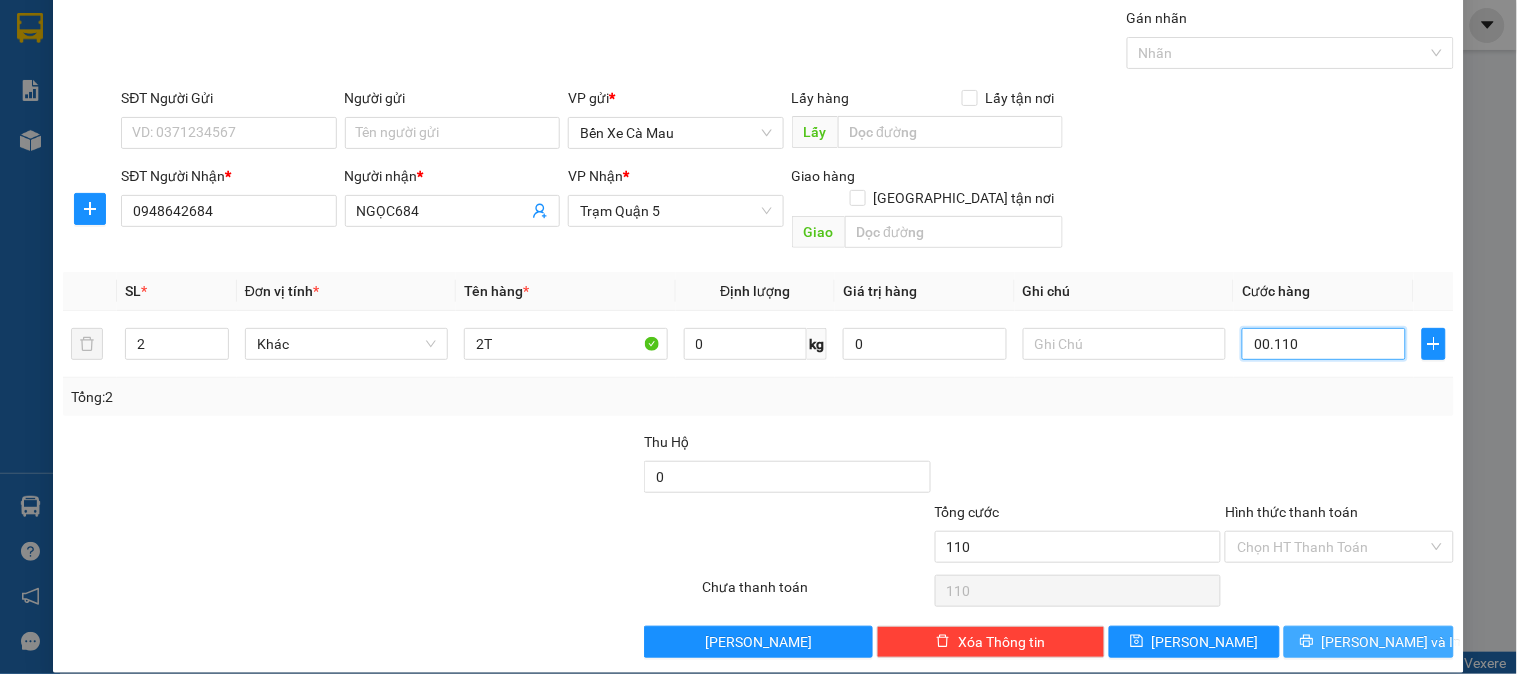 type on "00.110" 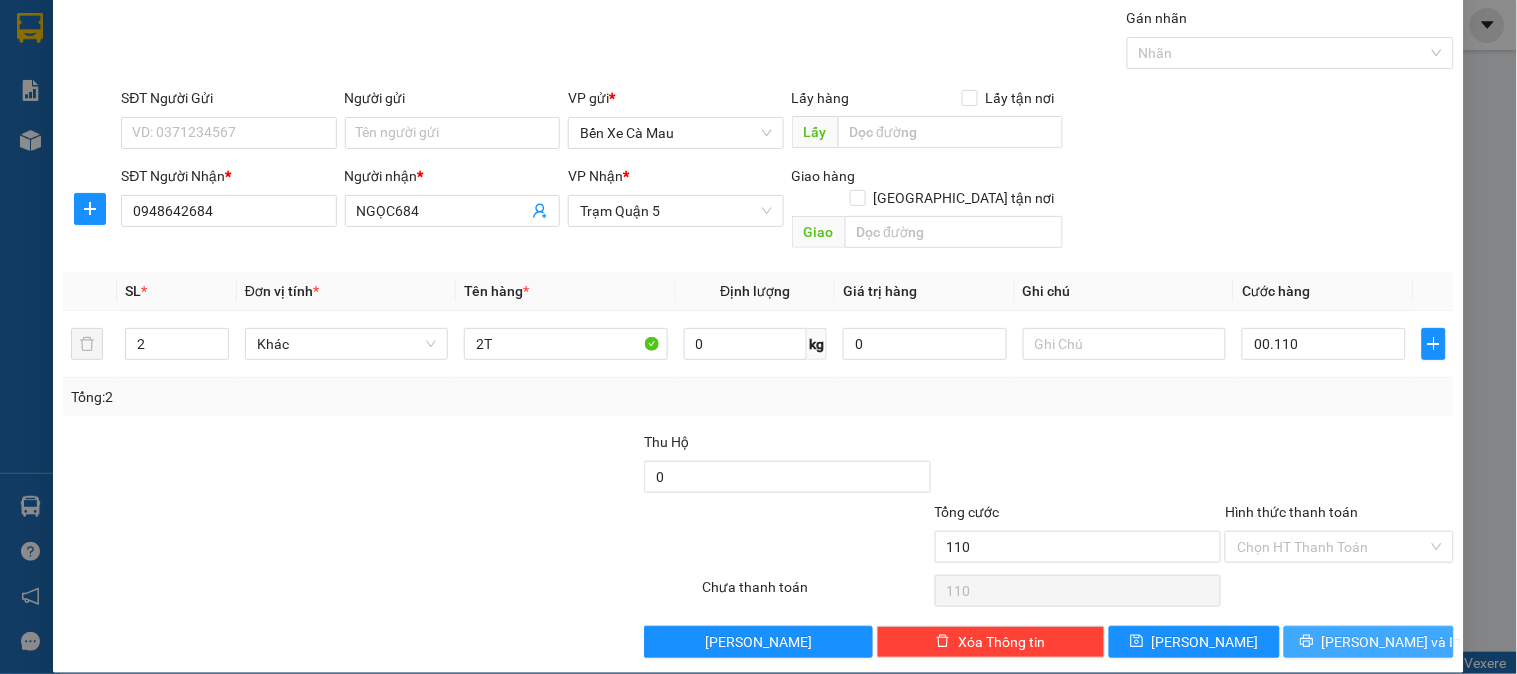 type on "110.000" 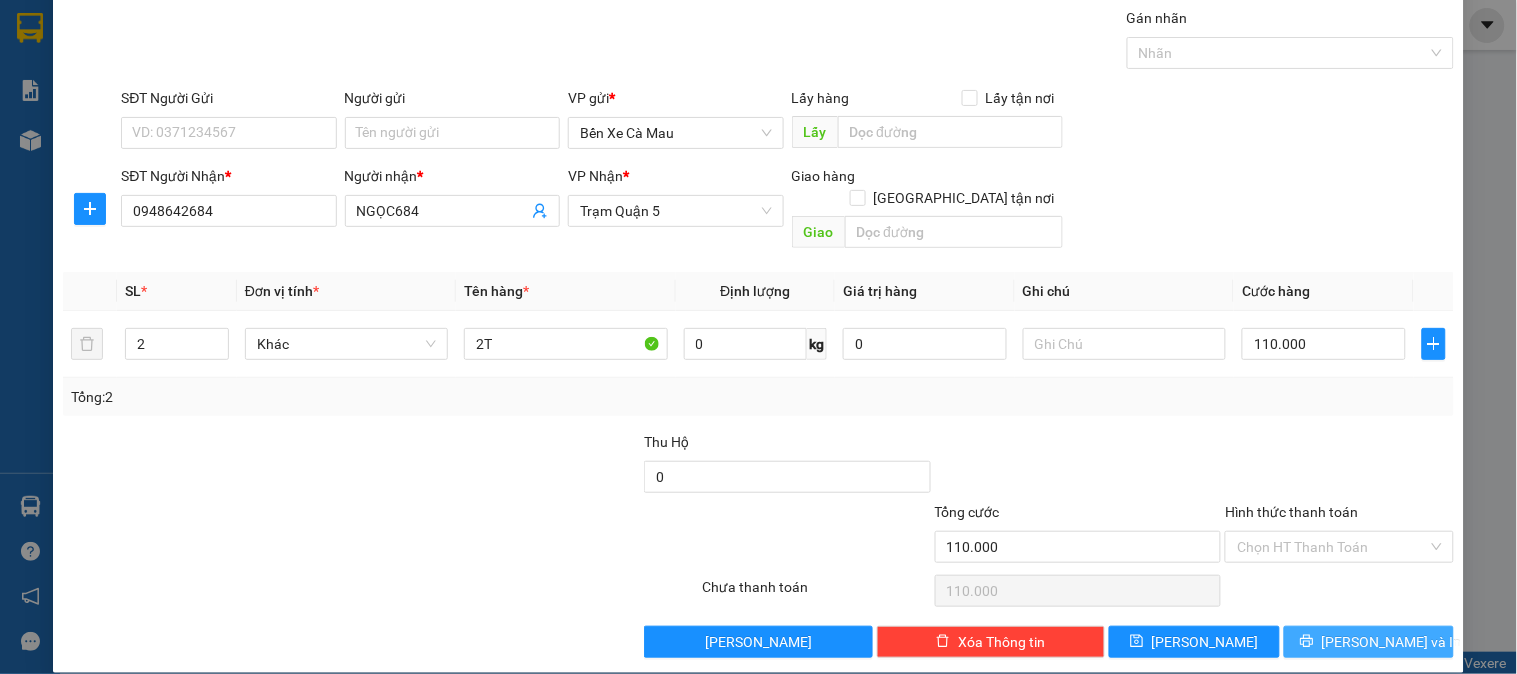 click on "[PERSON_NAME] và In" at bounding box center [1369, 642] 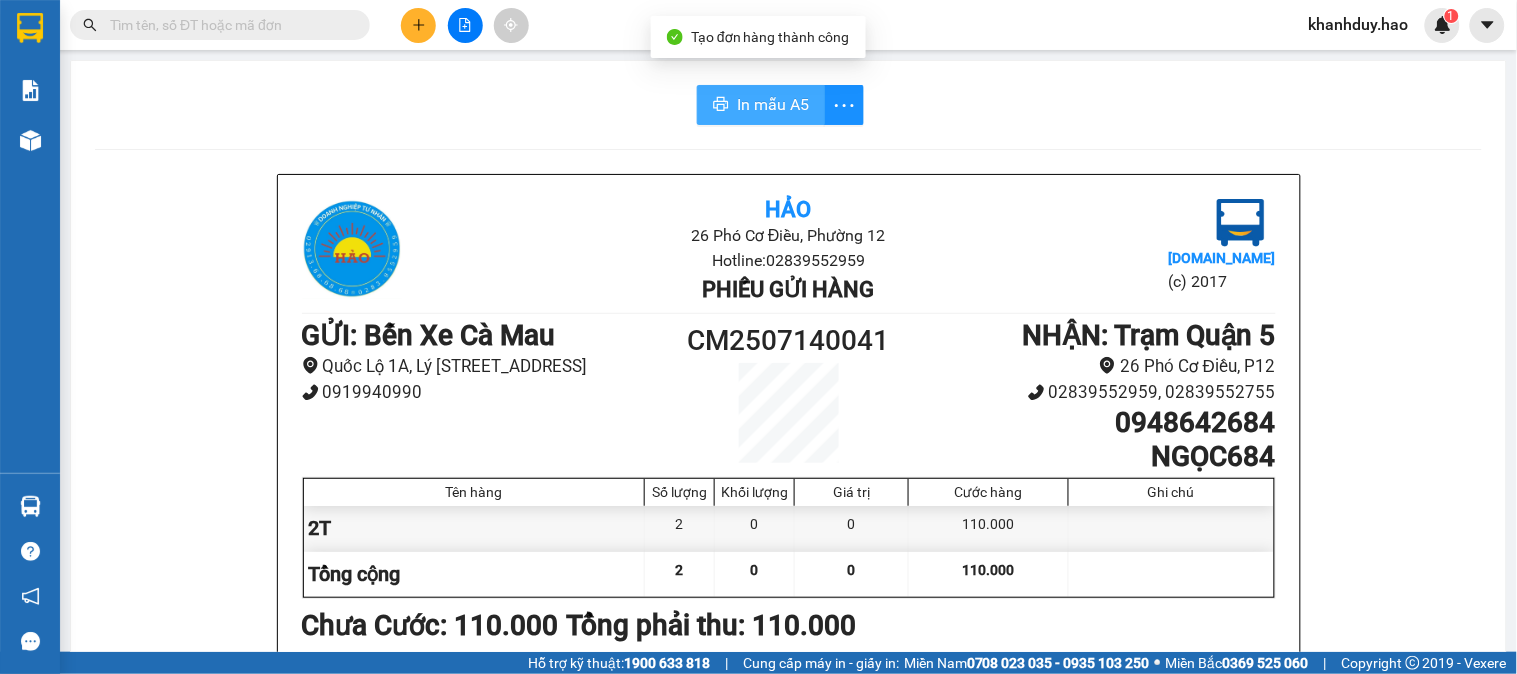 click on "In mẫu A5" at bounding box center [773, 104] 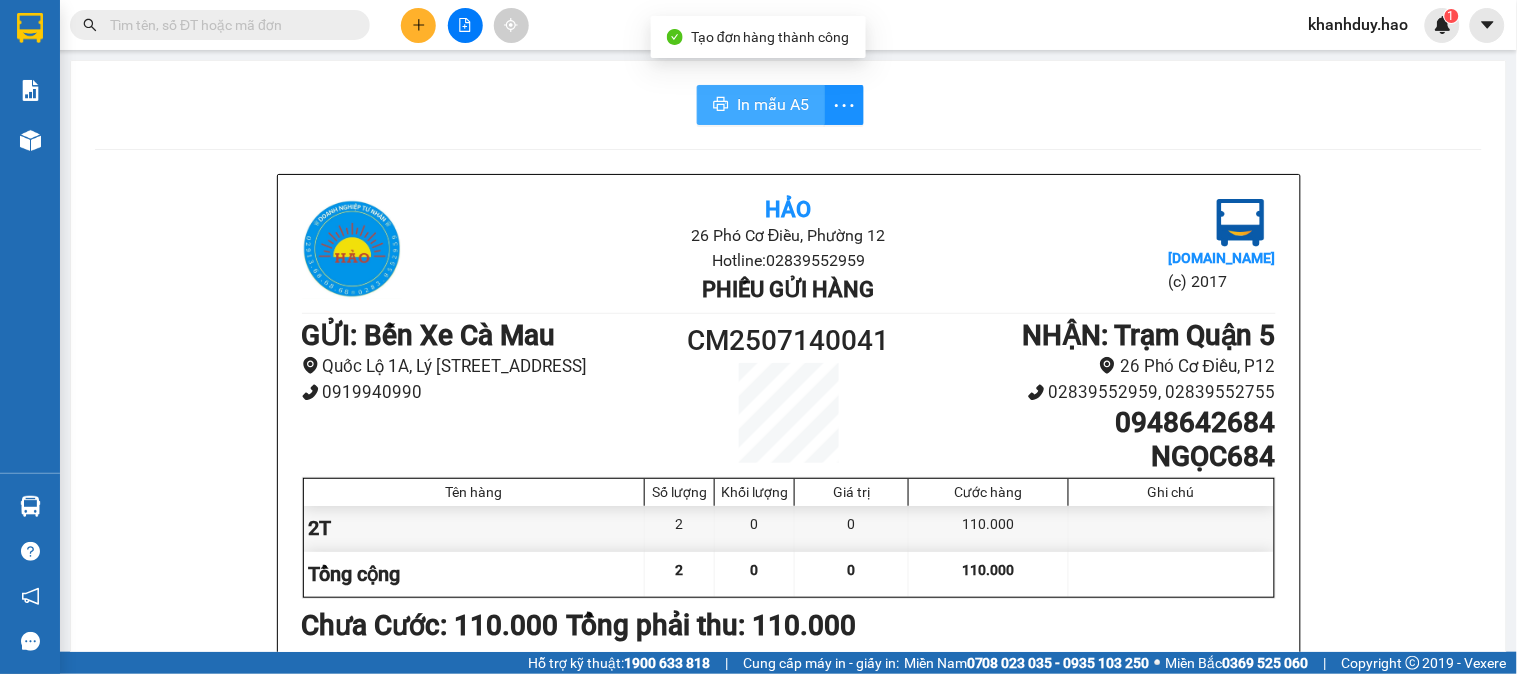 scroll, scrollTop: 0, scrollLeft: 0, axis: both 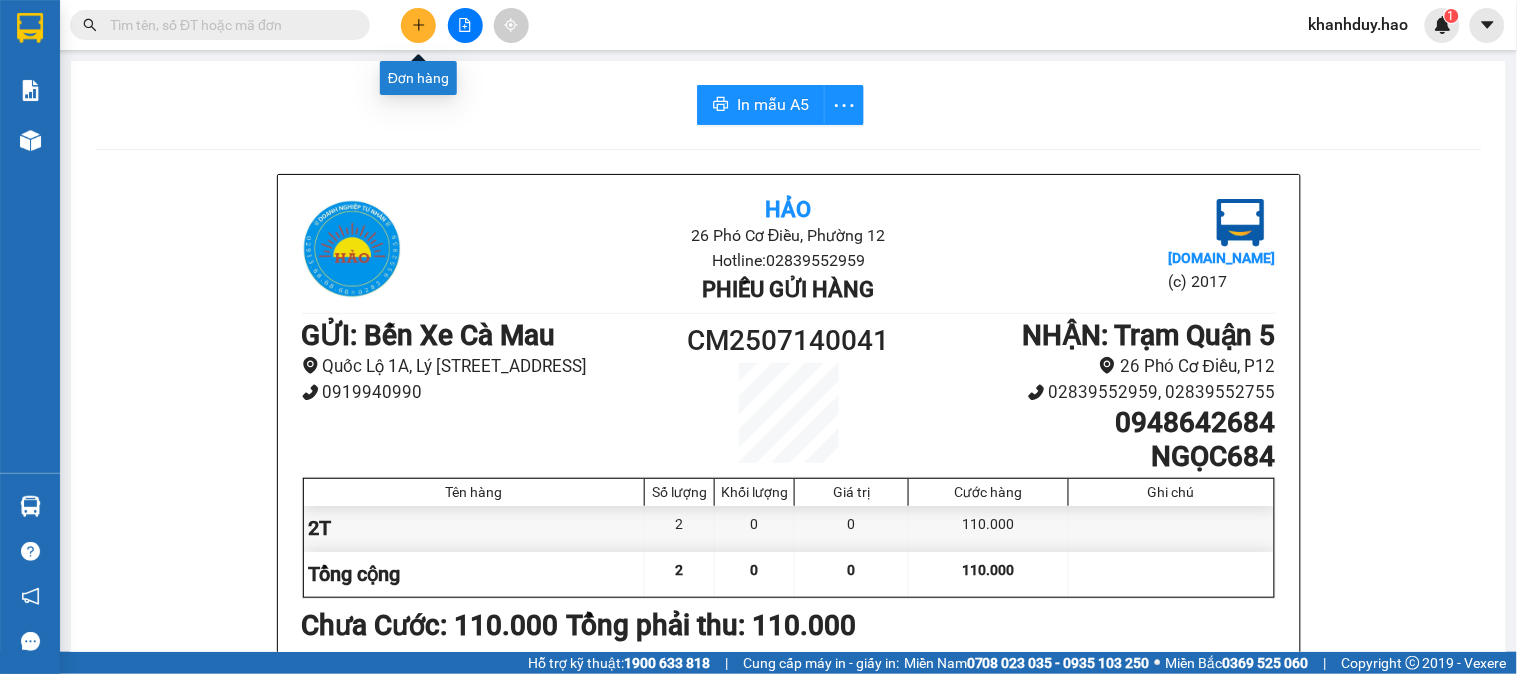 click 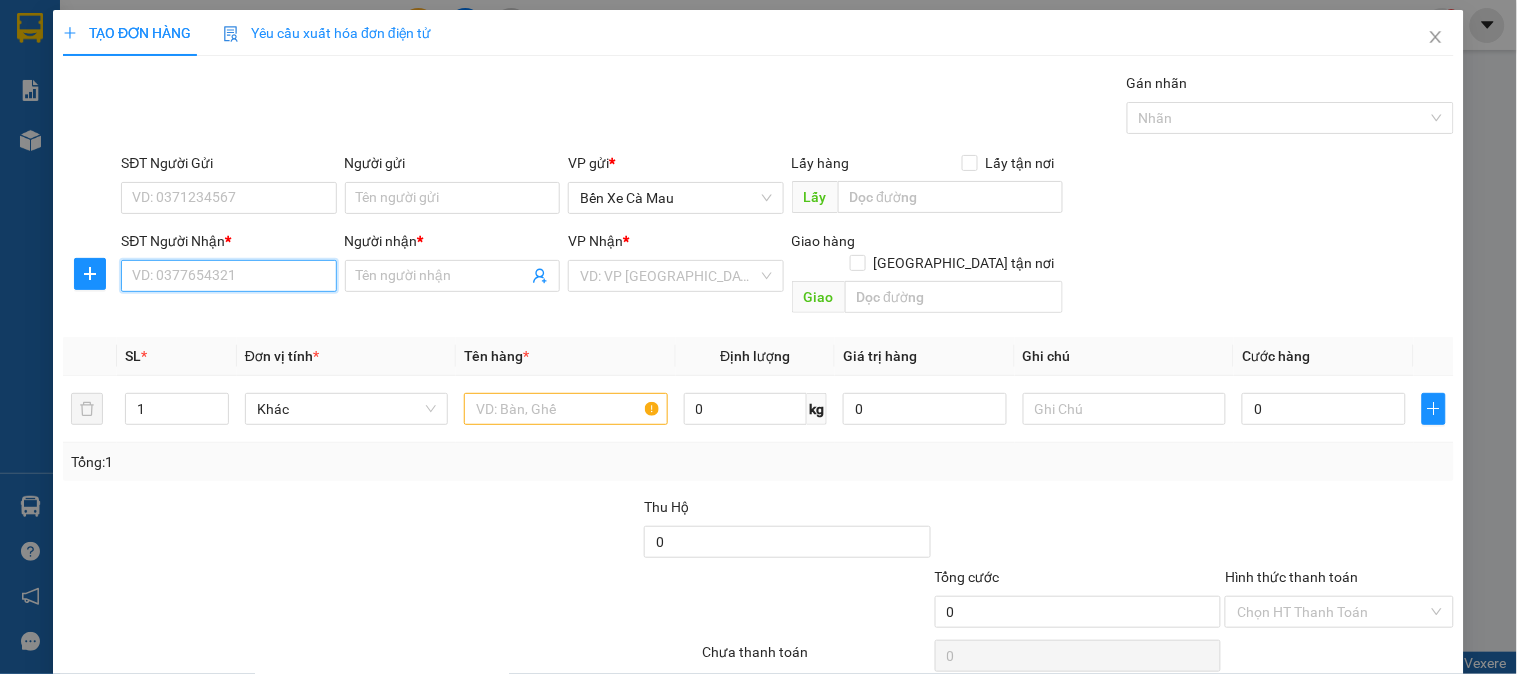 click on "SĐT Người Nhận  *" at bounding box center [228, 276] 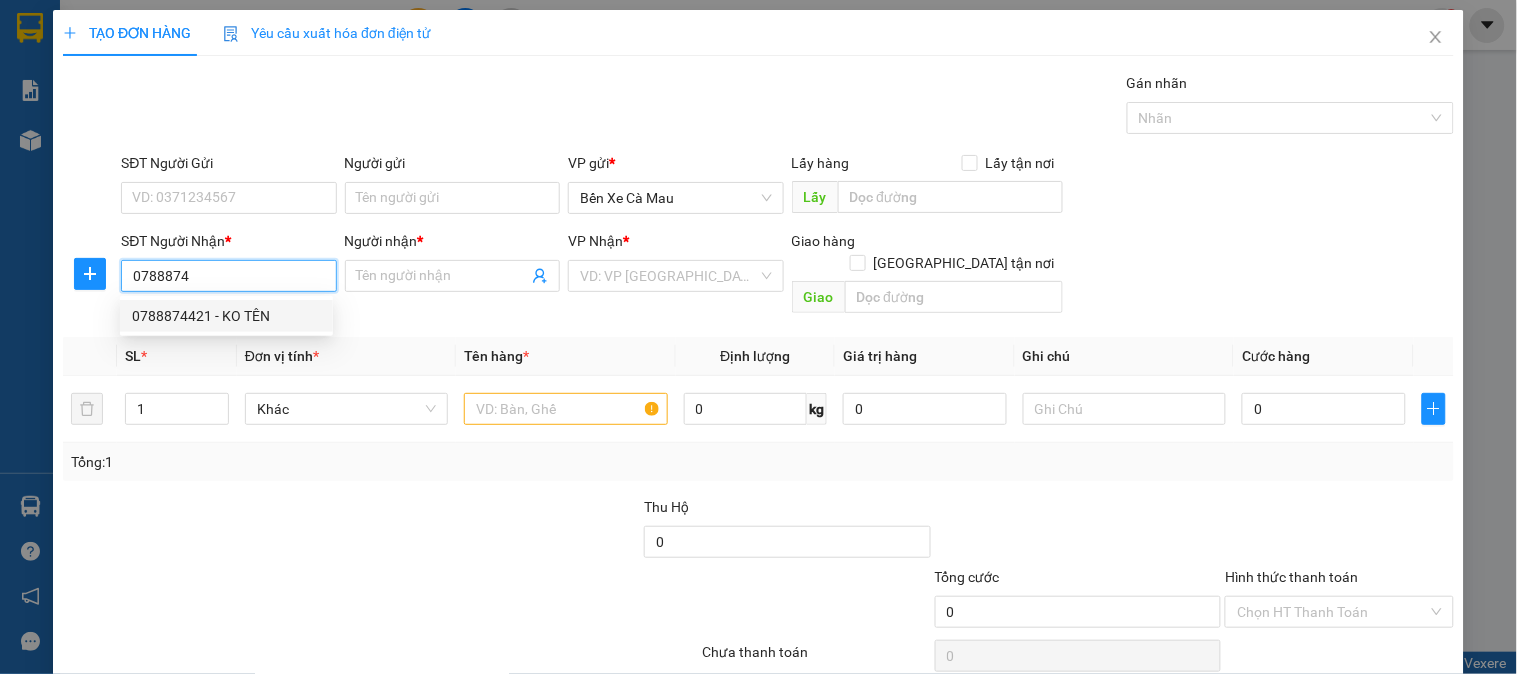 click on "0788874421 - KO TÊN" at bounding box center [226, 316] 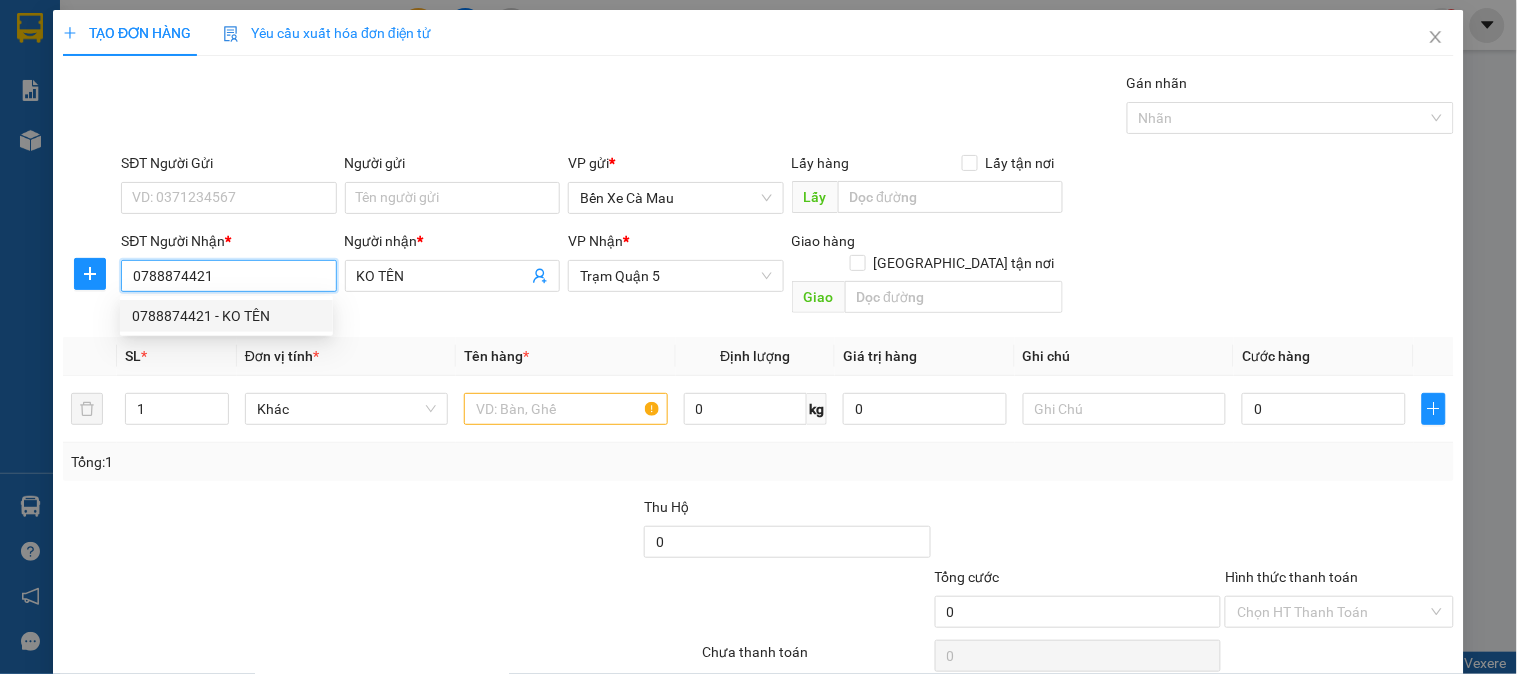 type on "60.000" 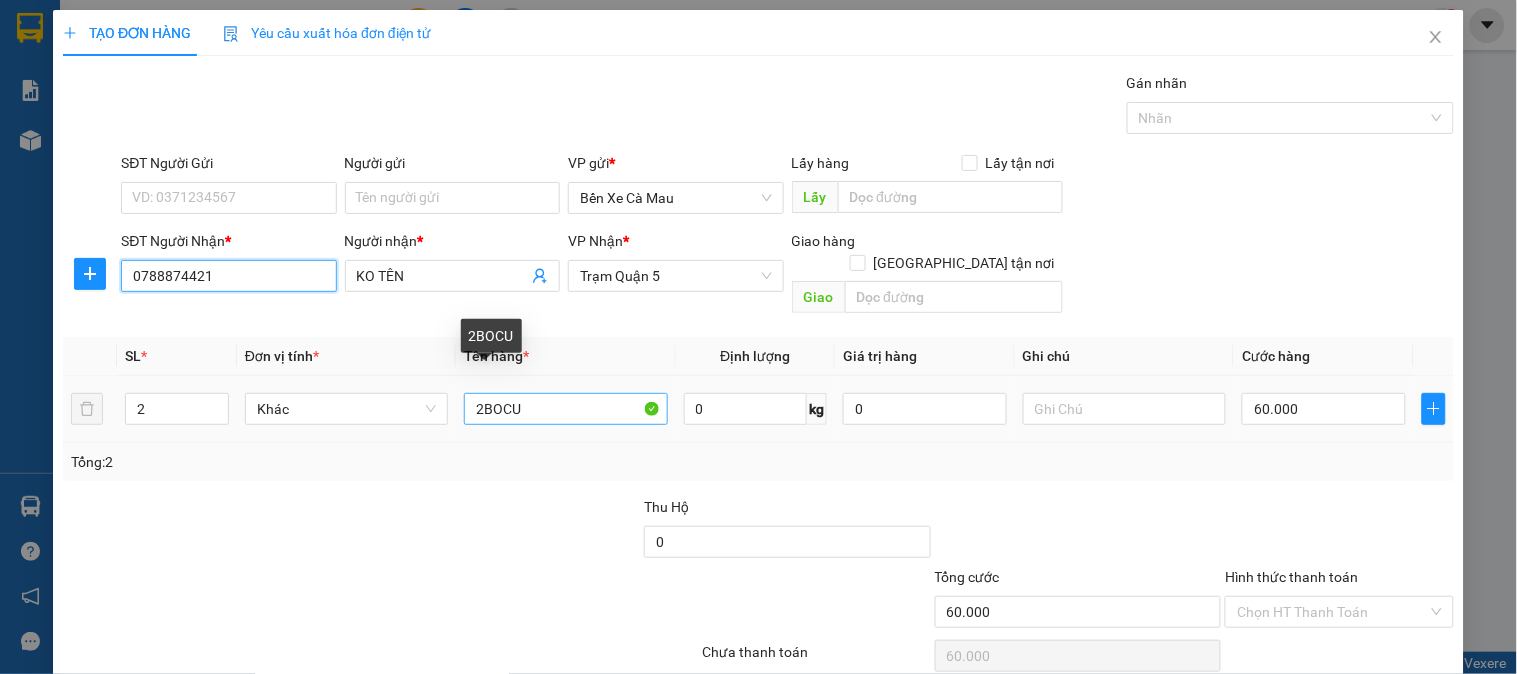 type on "0788874421" 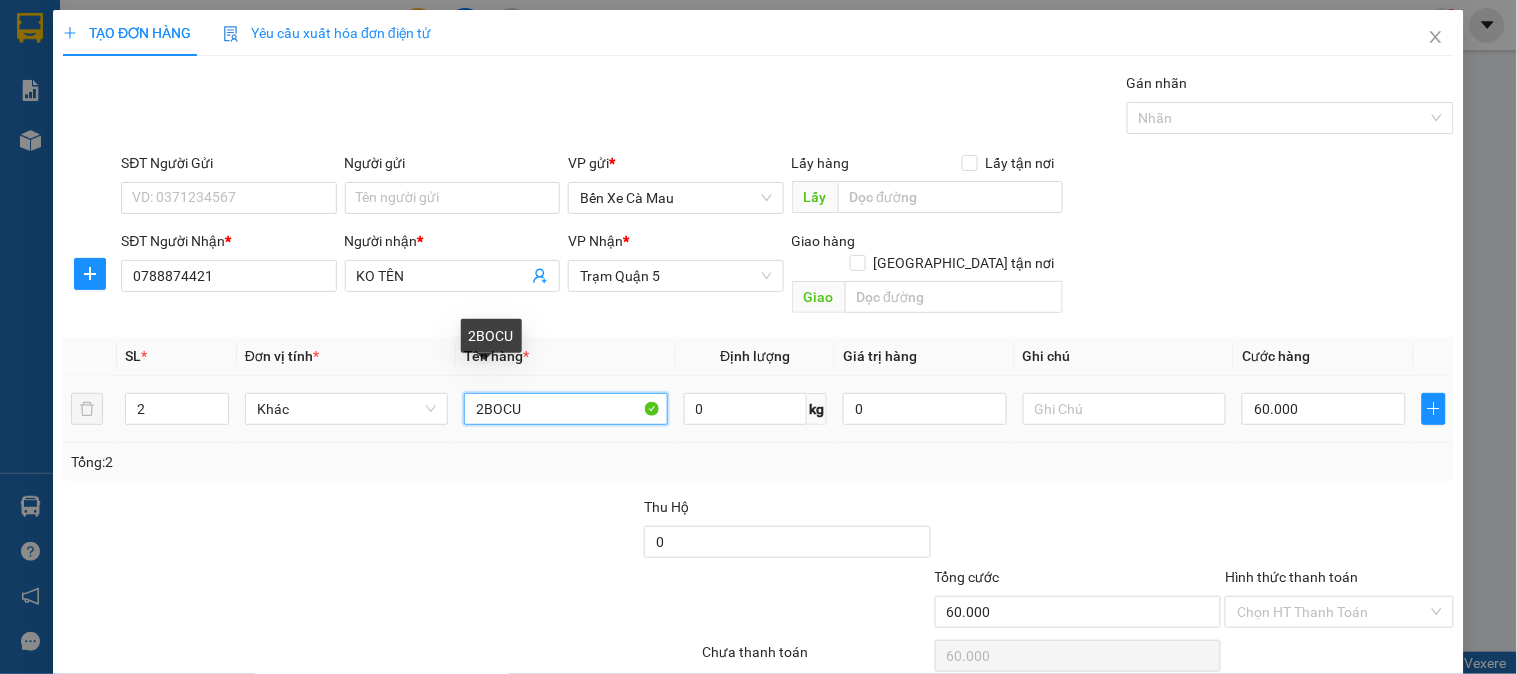 click on "2BOCU" at bounding box center (565, 409) 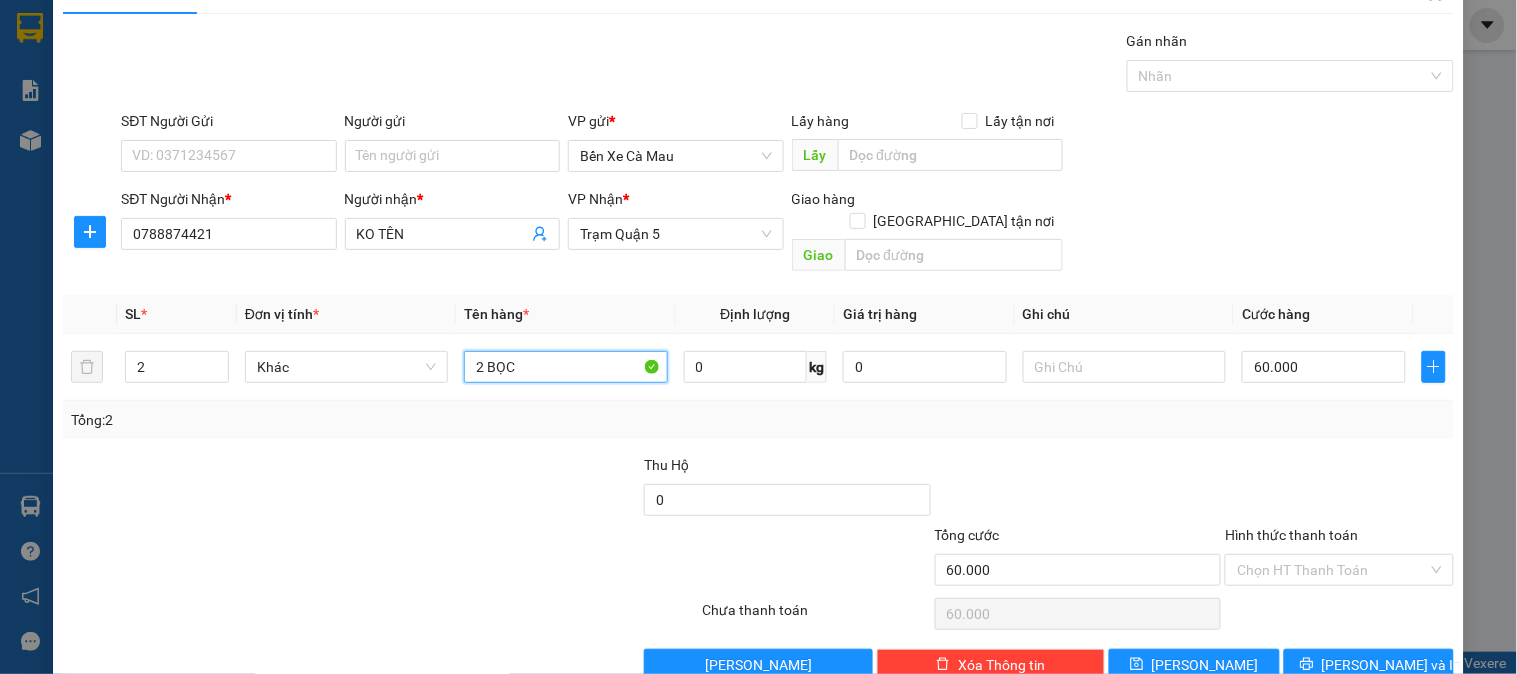 scroll, scrollTop: 65, scrollLeft: 0, axis: vertical 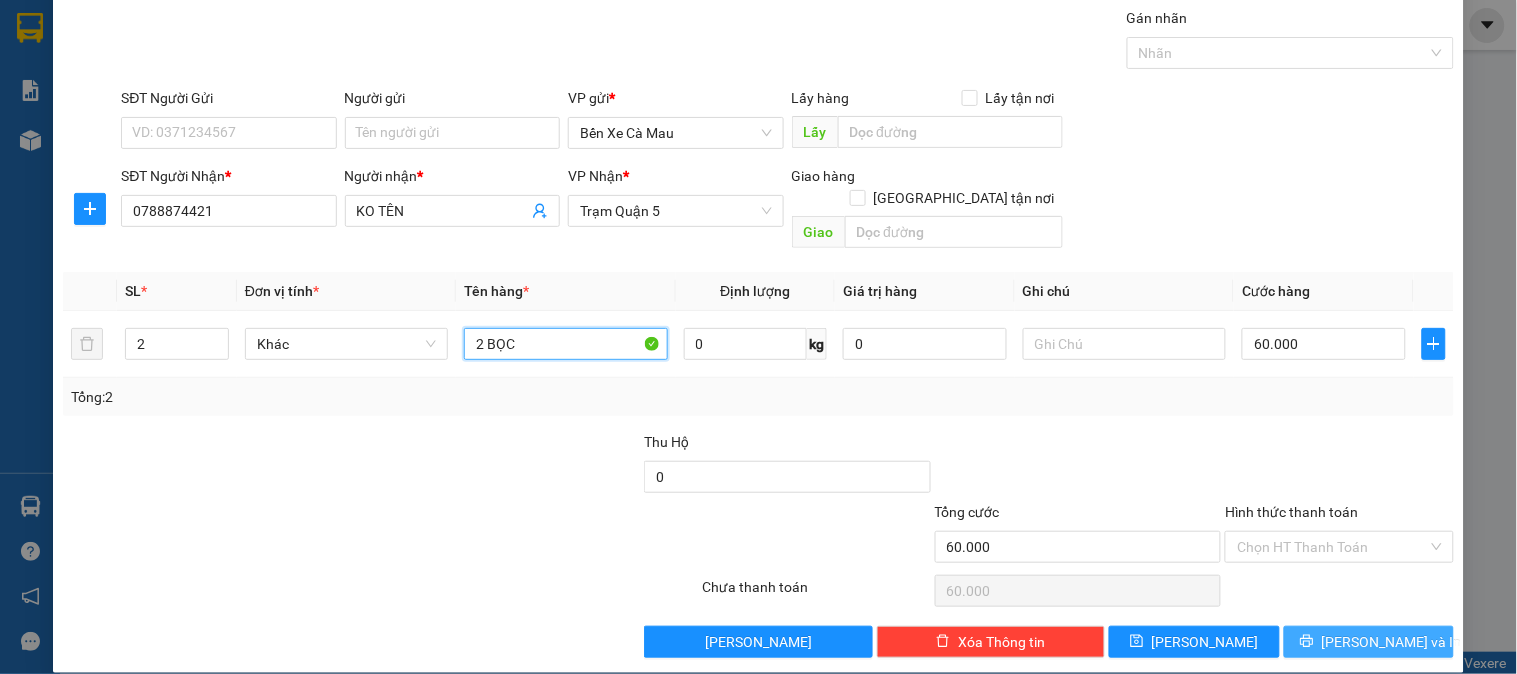 type on "2 BỌC" 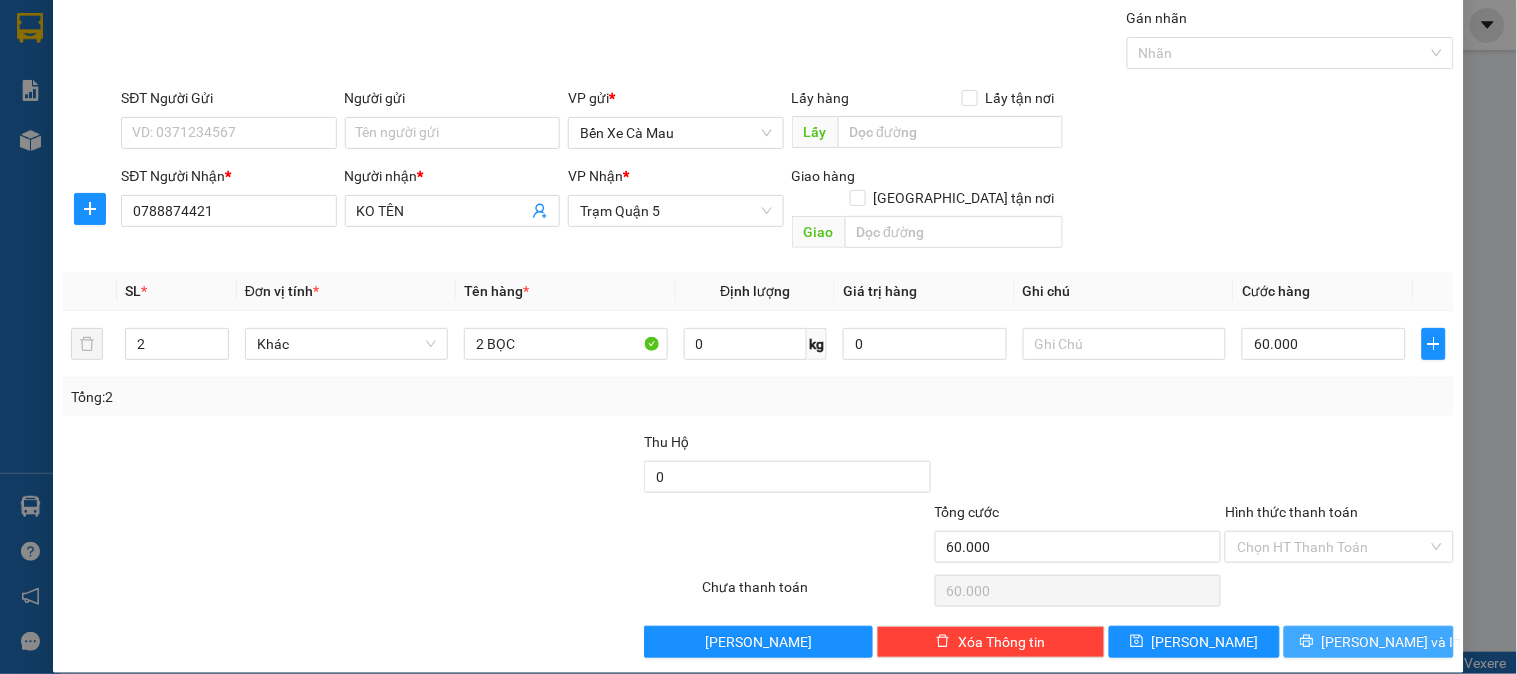 click 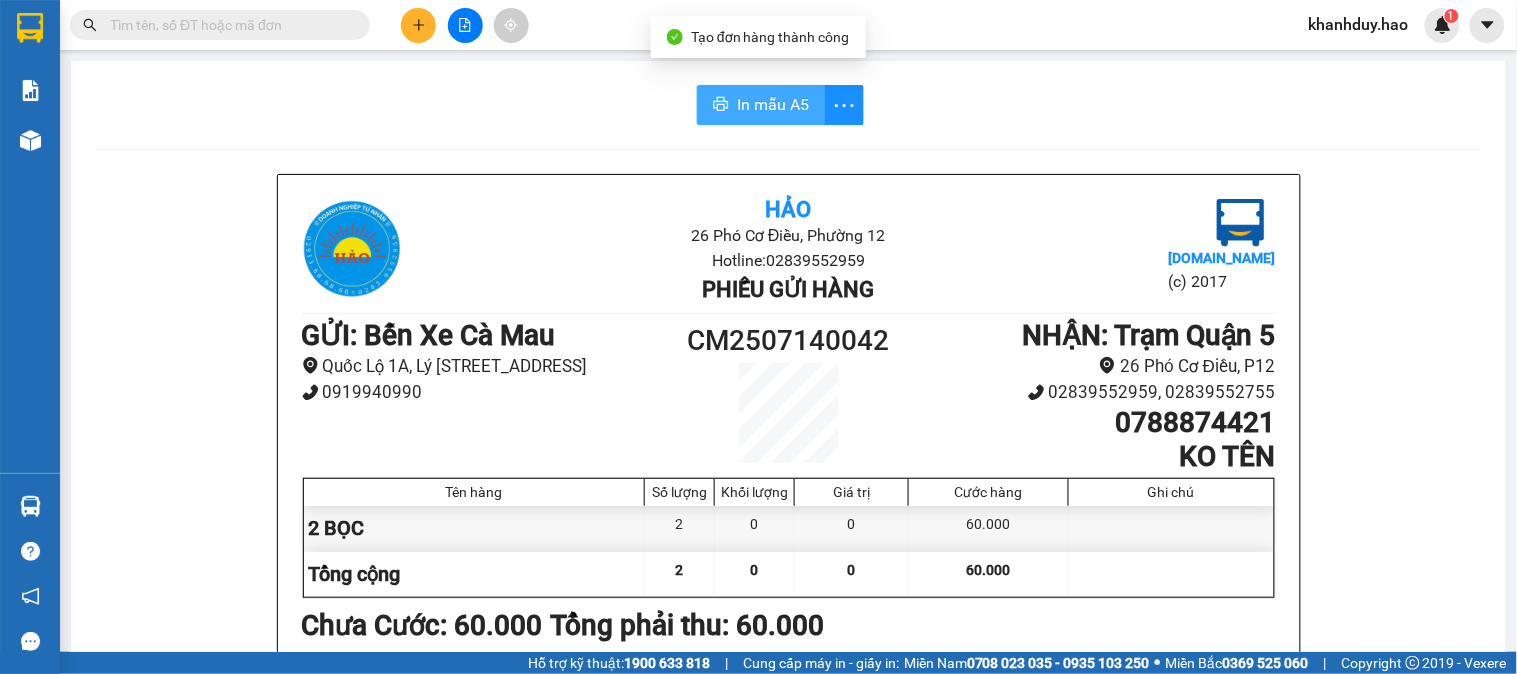 click on "In mẫu A5" at bounding box center (773, 104) 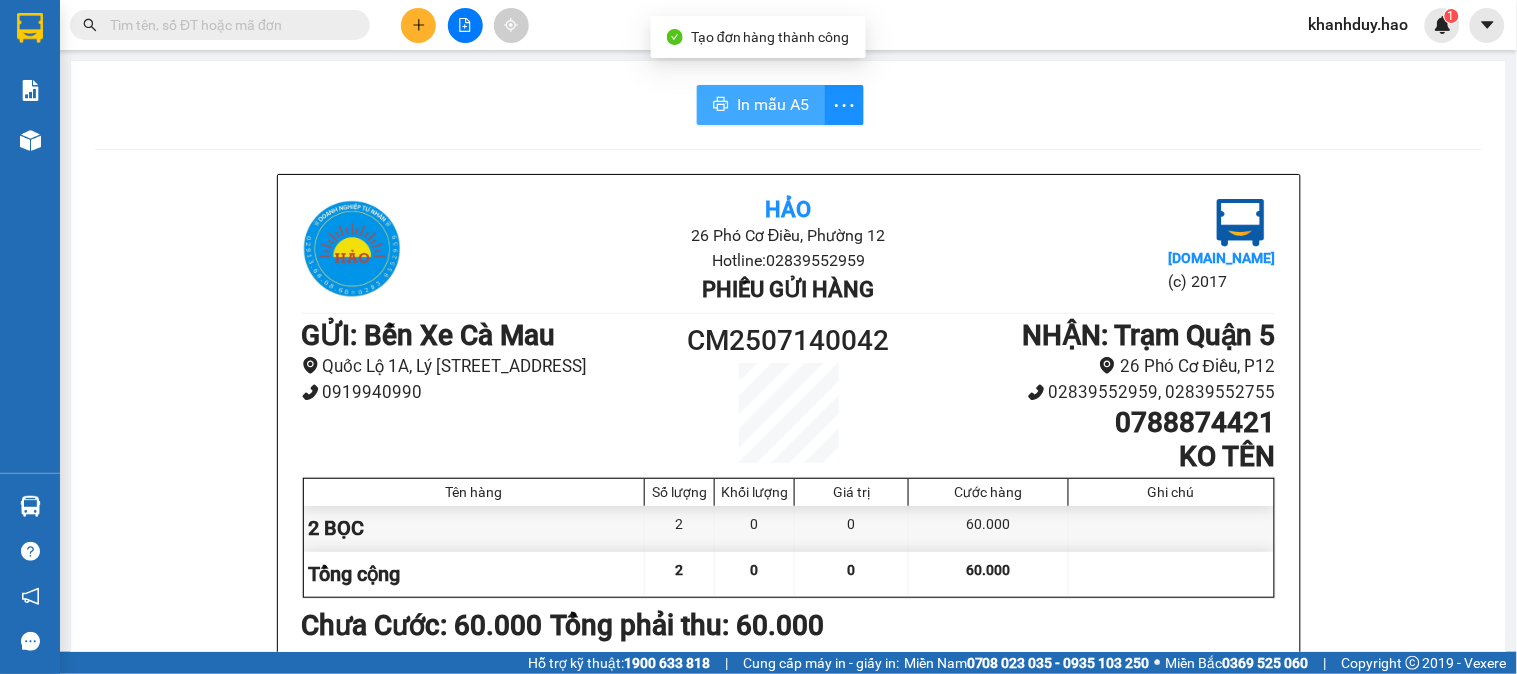 scroll, scrollTop: 0, scrollLeft: 0, axis: both 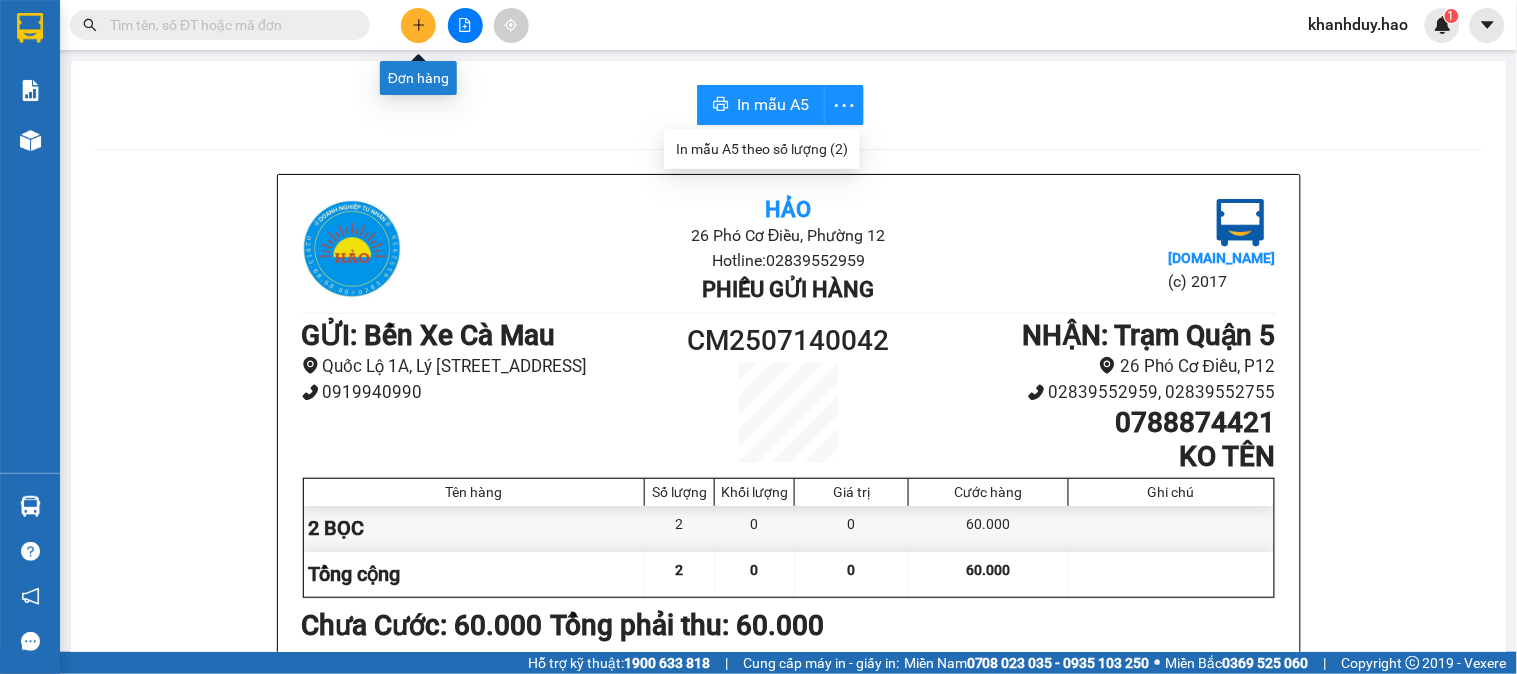 click 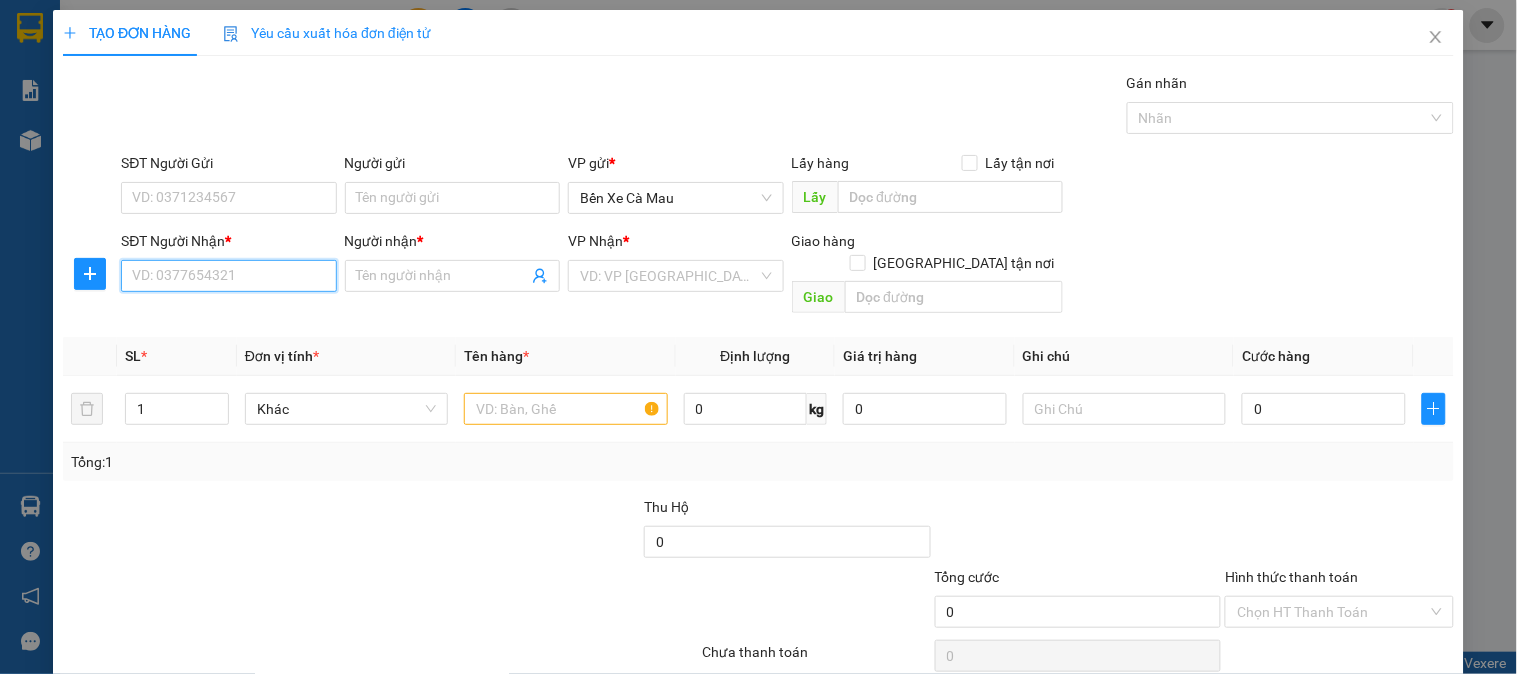 click on "SĐT Người Nhận  *" at bounding box center [228, 276] 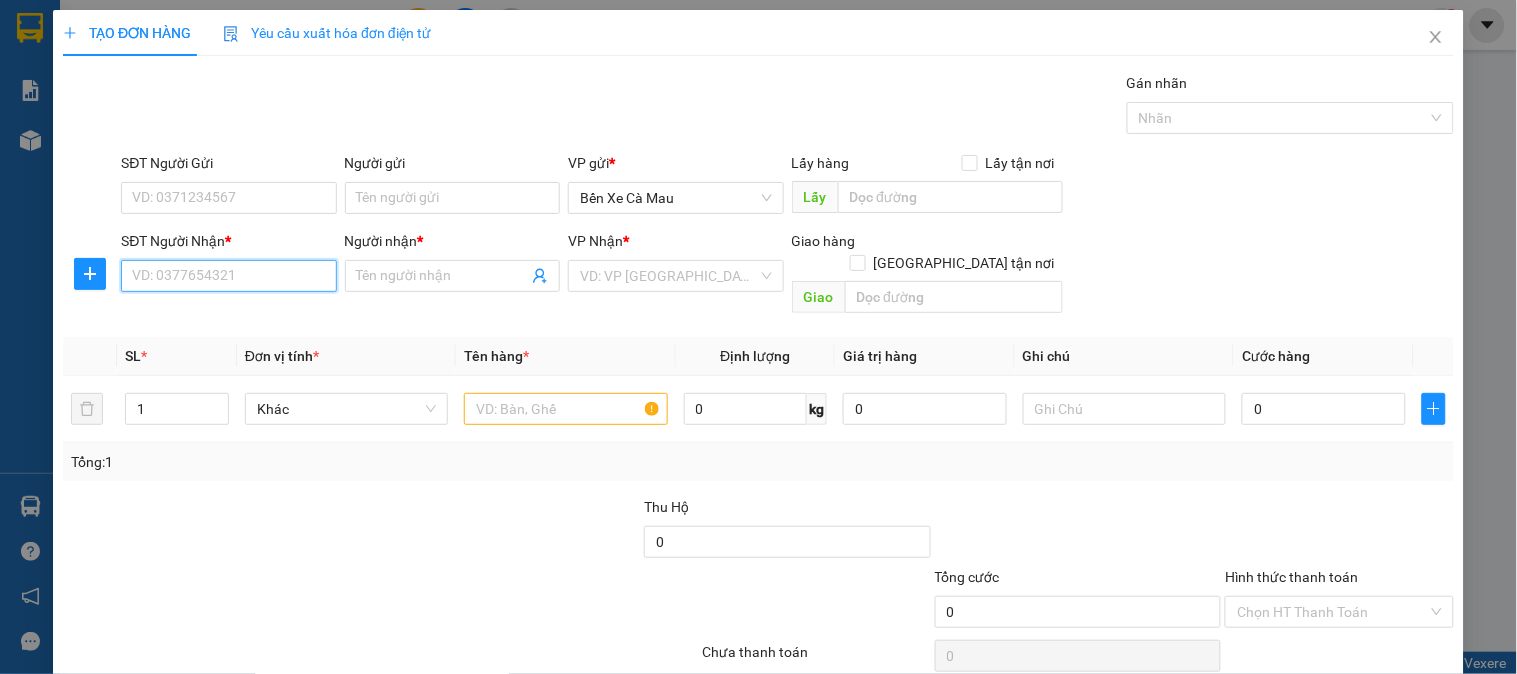 type on "8" 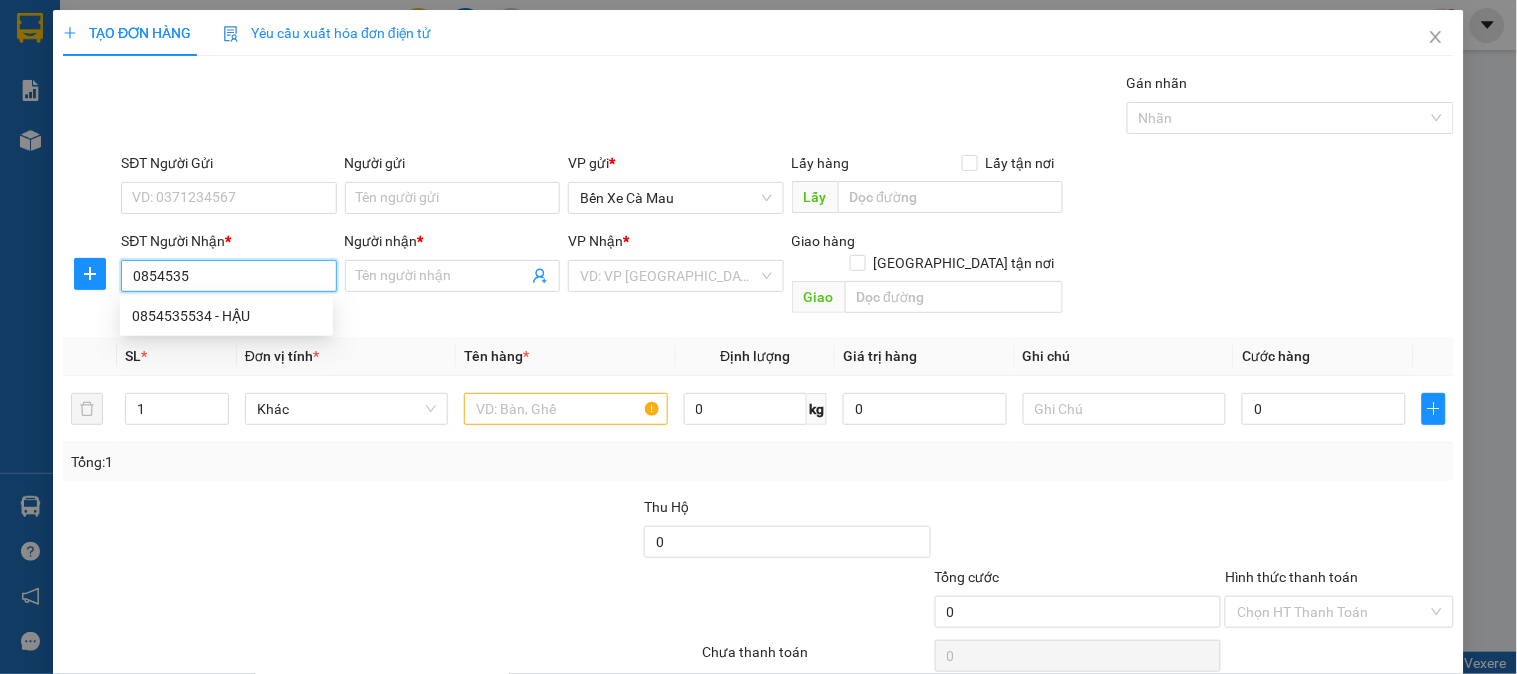 drag, startPoint x: 271, startPoint y: 314, endPoint x: 262, endPoint y: 294, distance: 21.931713 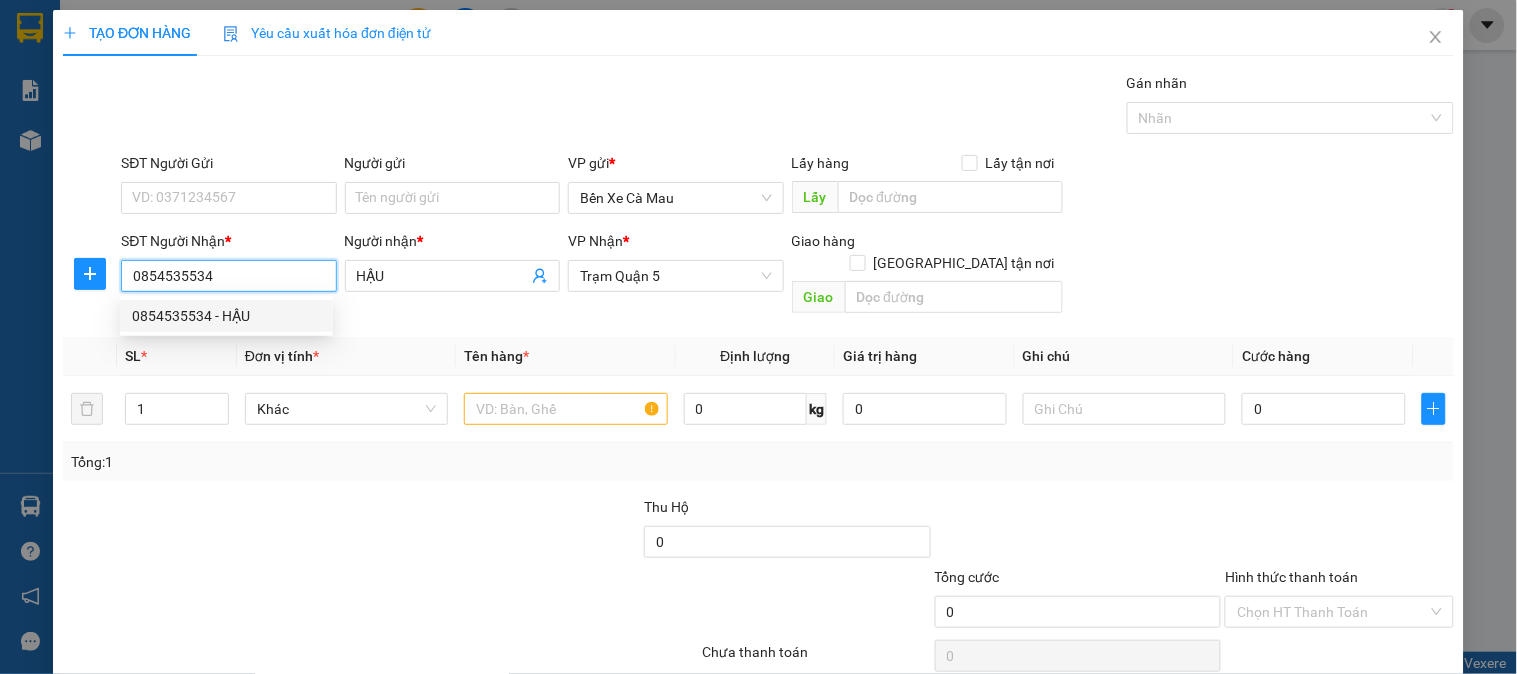 type on "50.000" 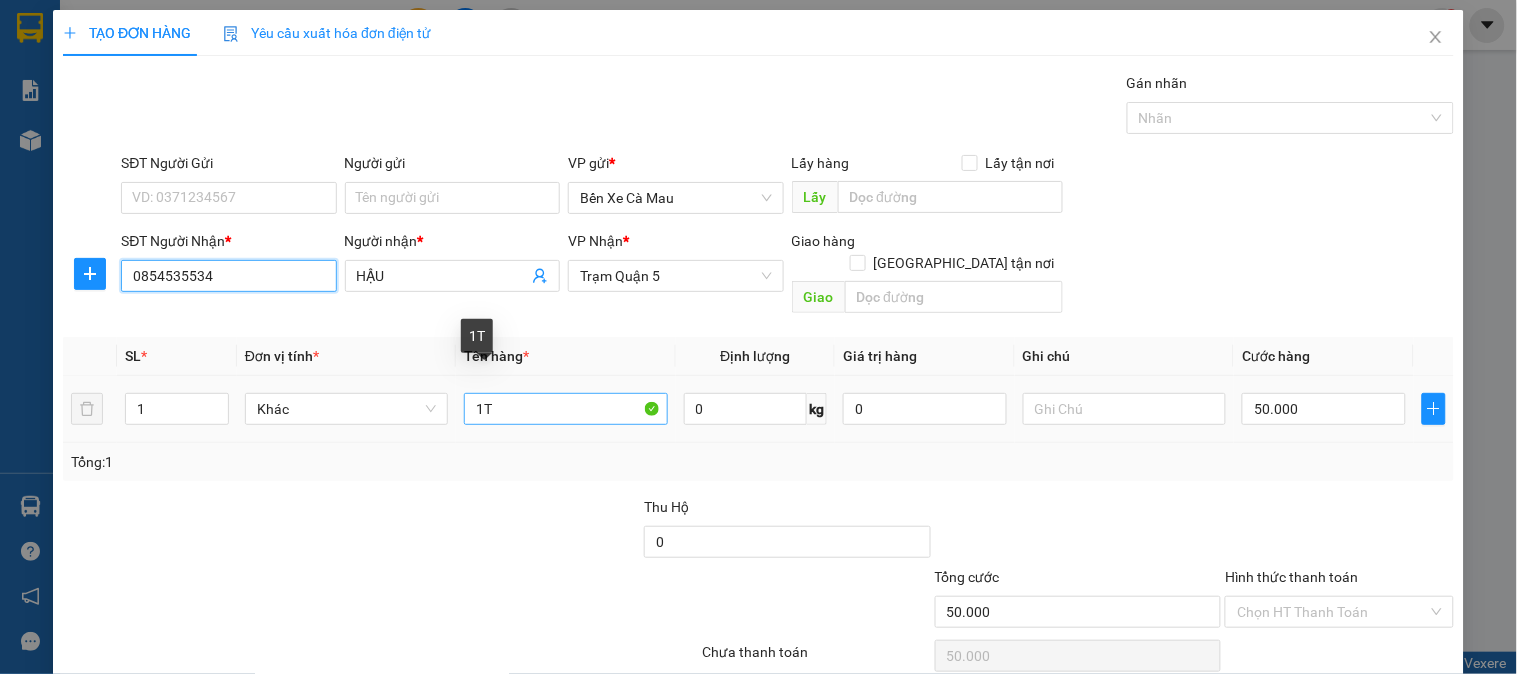 type on "0854535534" 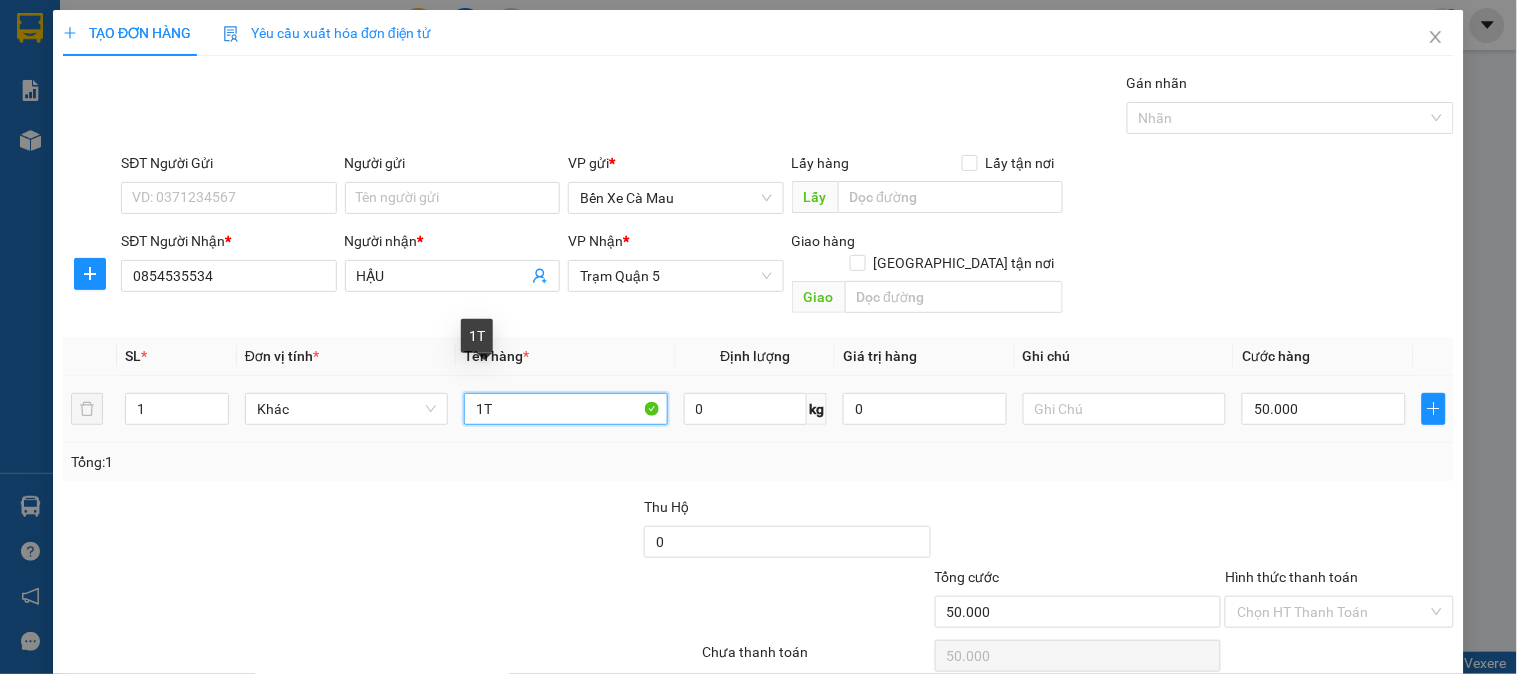 click on "1T" at bounding box center [565, 409] 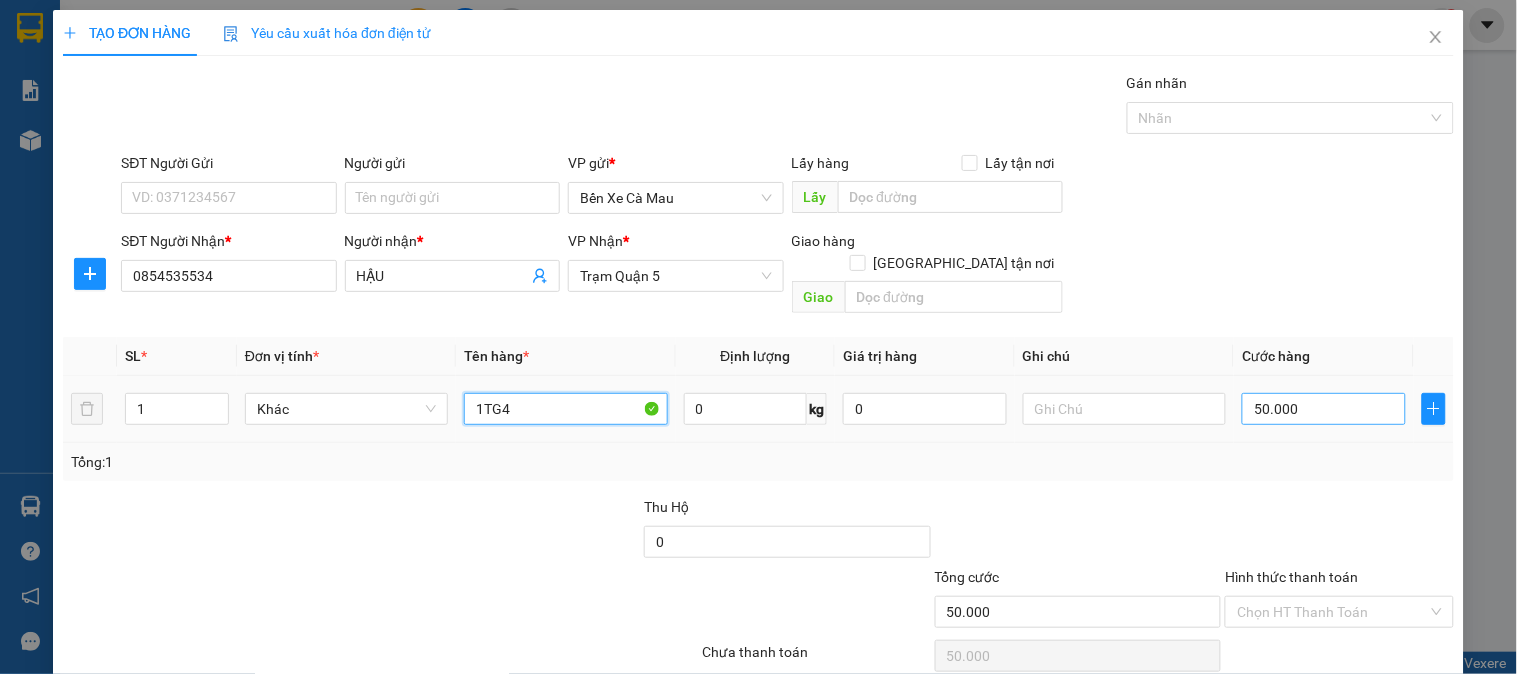 type on "1TG4" 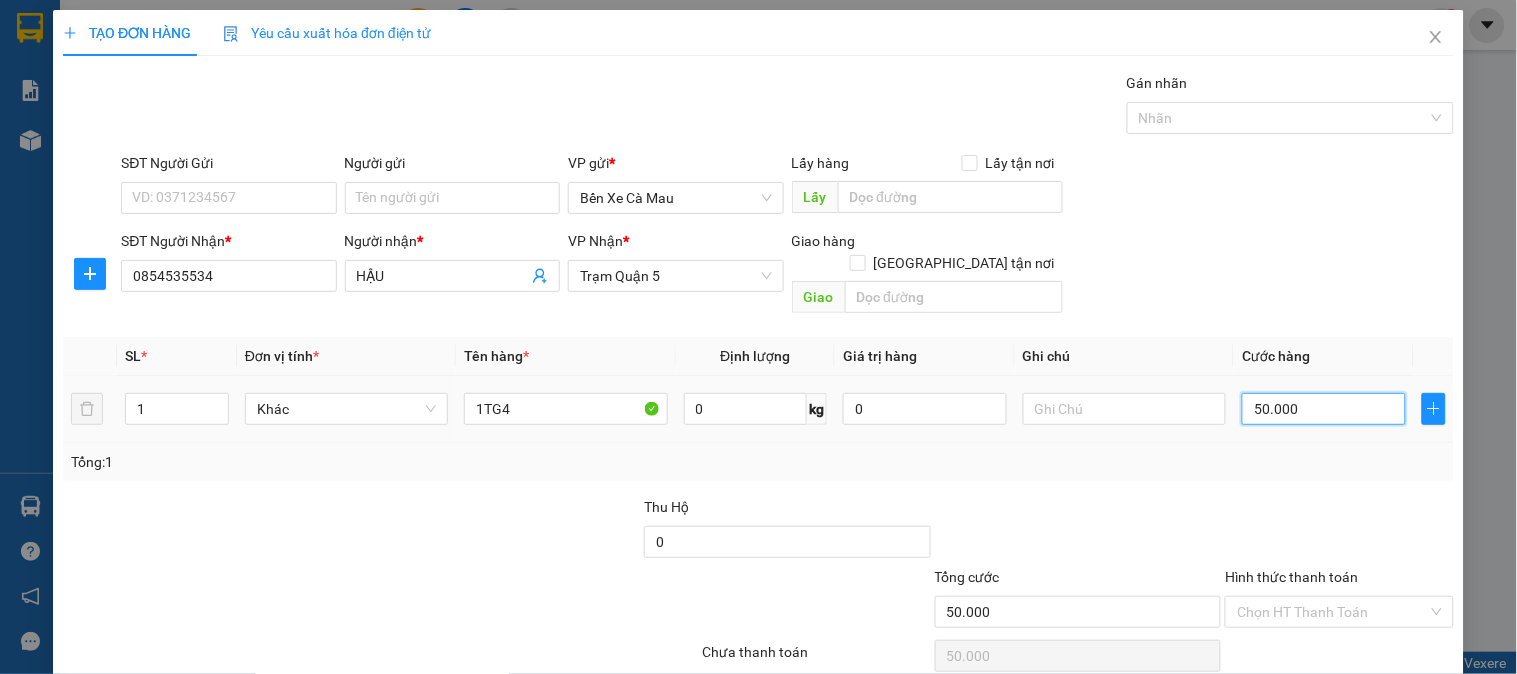 click on "50.000" at bounding box center (1324, 409) 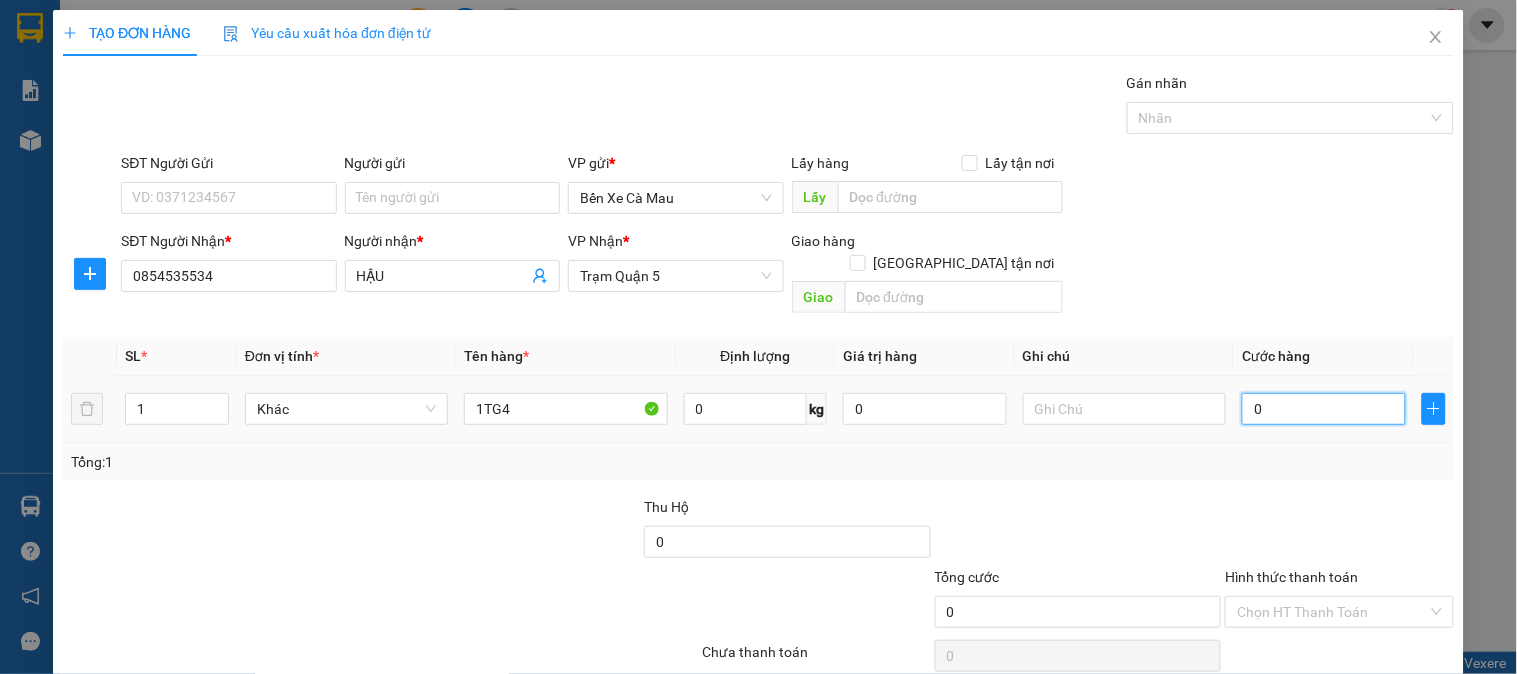 type on "4" 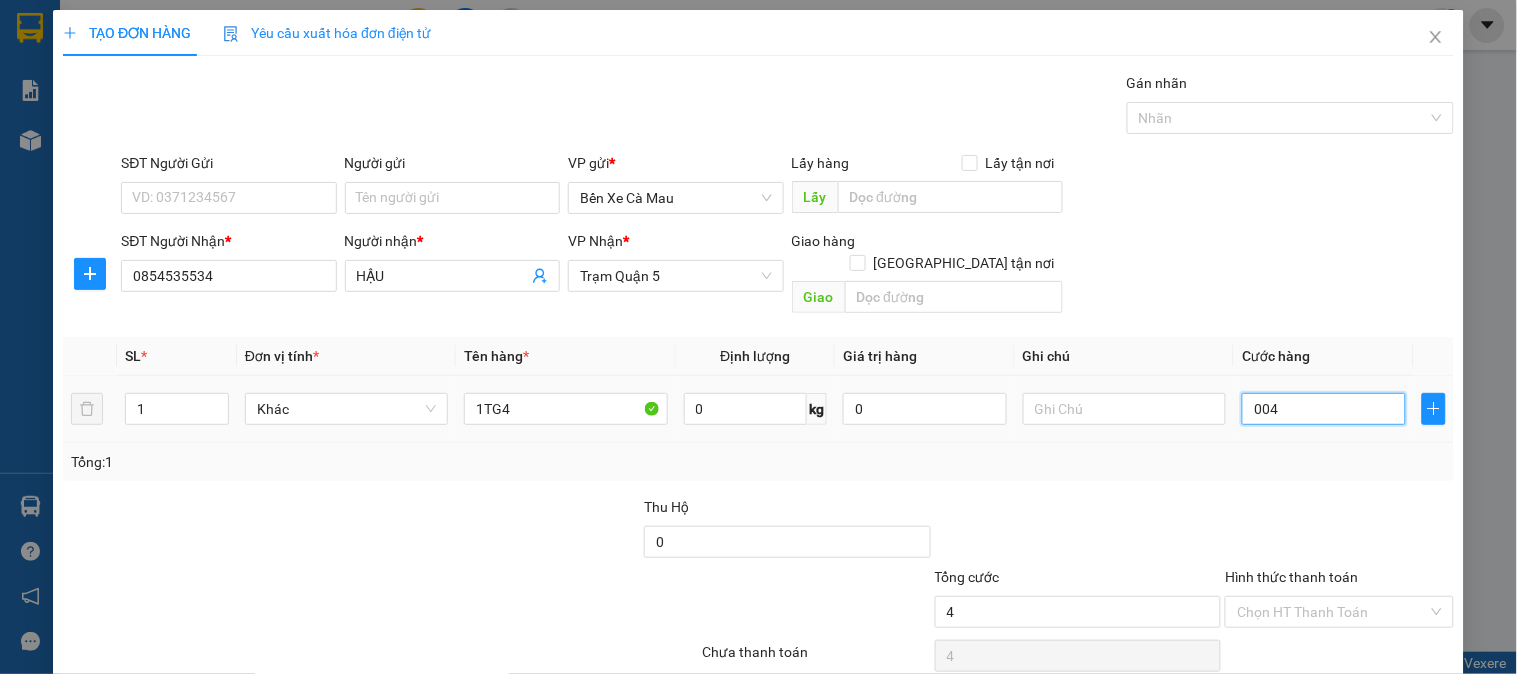 type on "40" 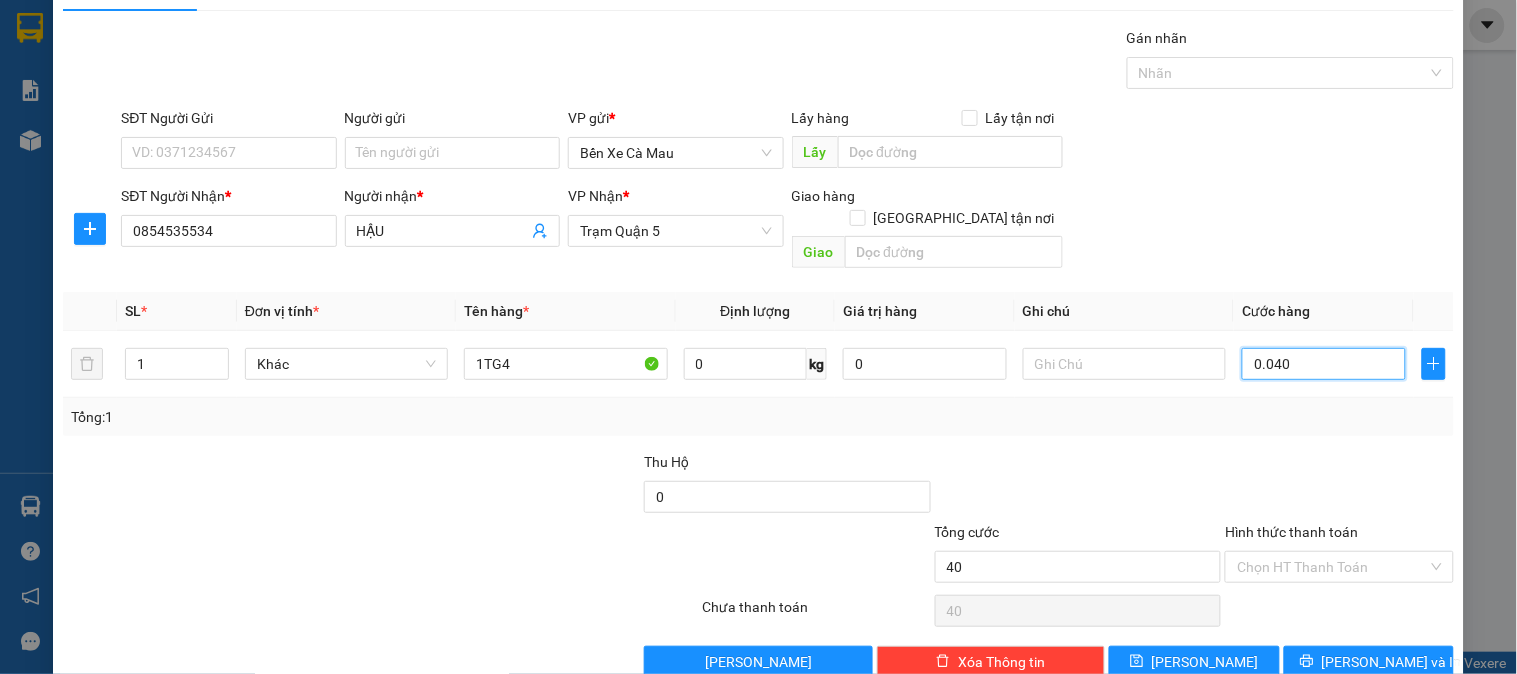 scroll, scrollTop: 65, scrollLeft: 0, axis: vertical 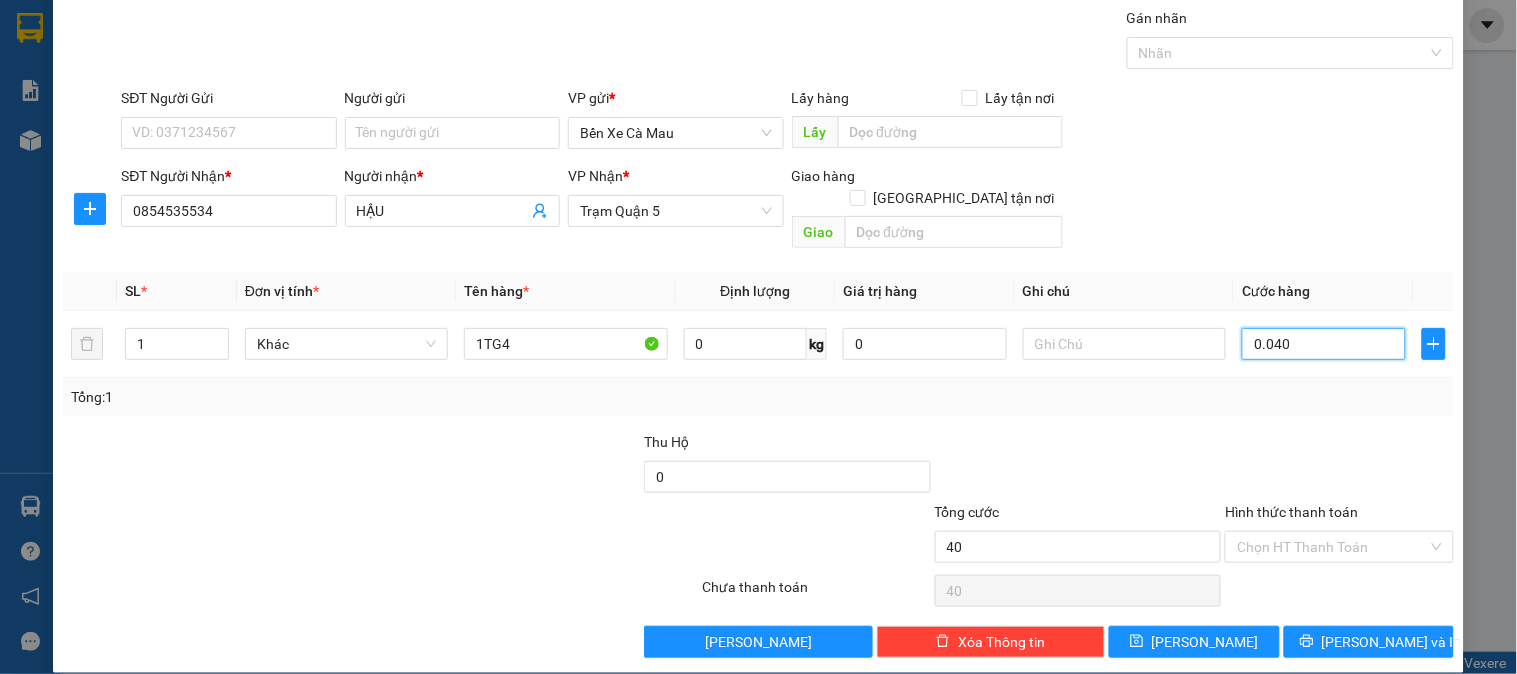 type on "0.040" 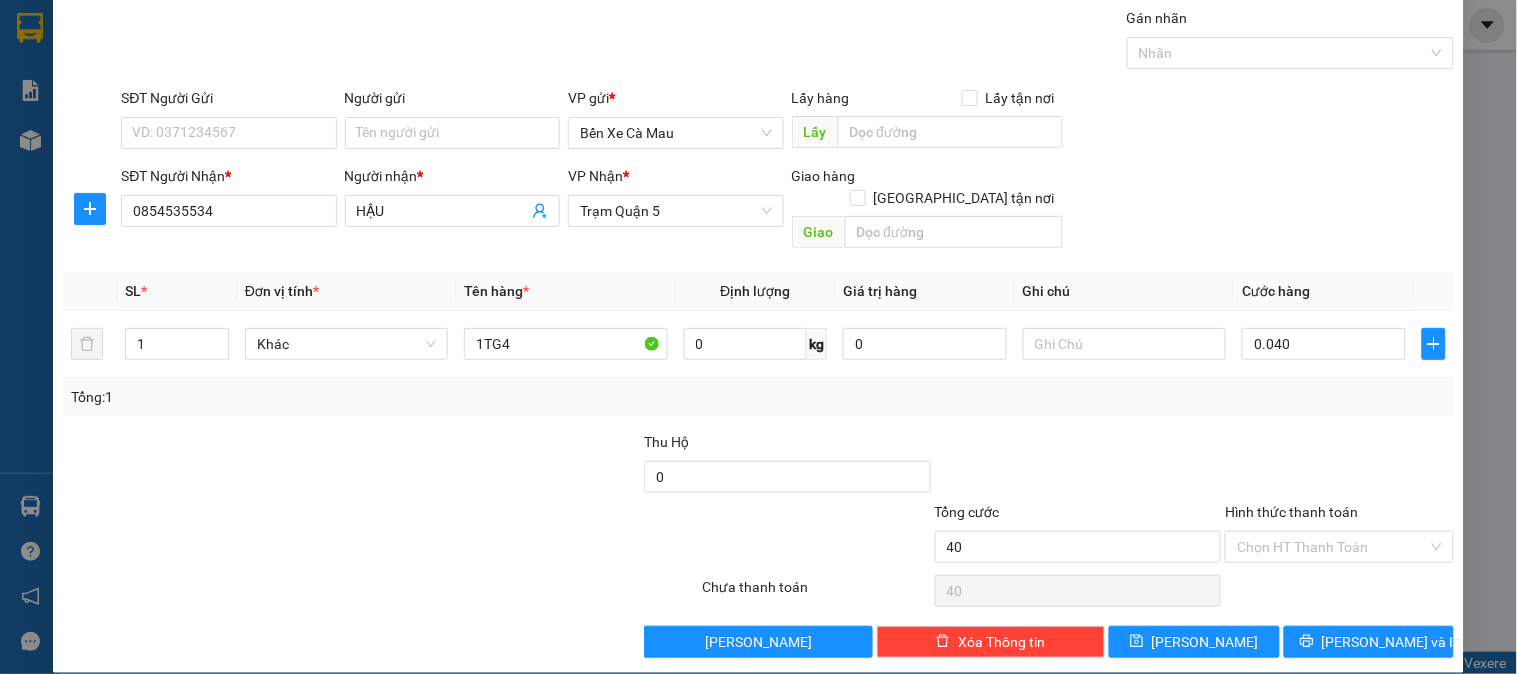 type on "40.000" 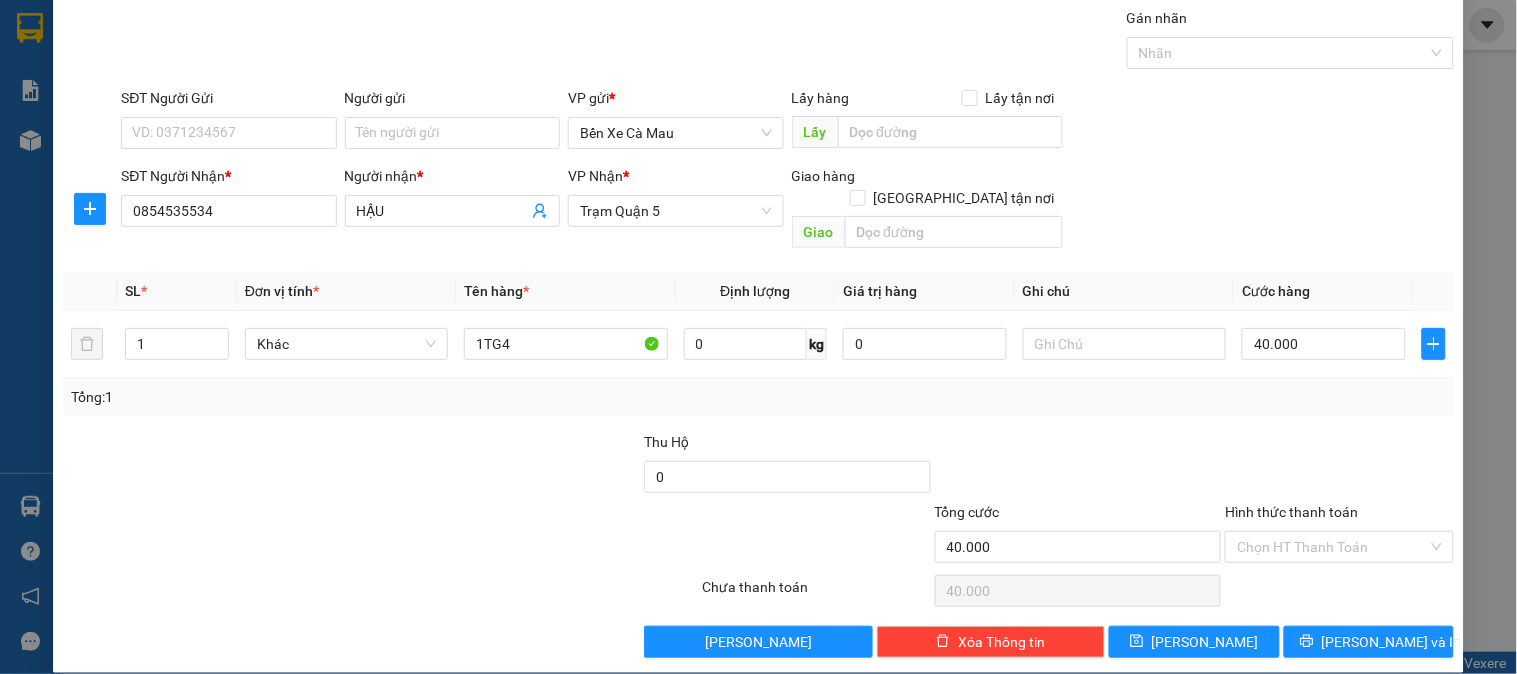 click on "Hình thức thanh toán" at bounding box center [1291, 512] 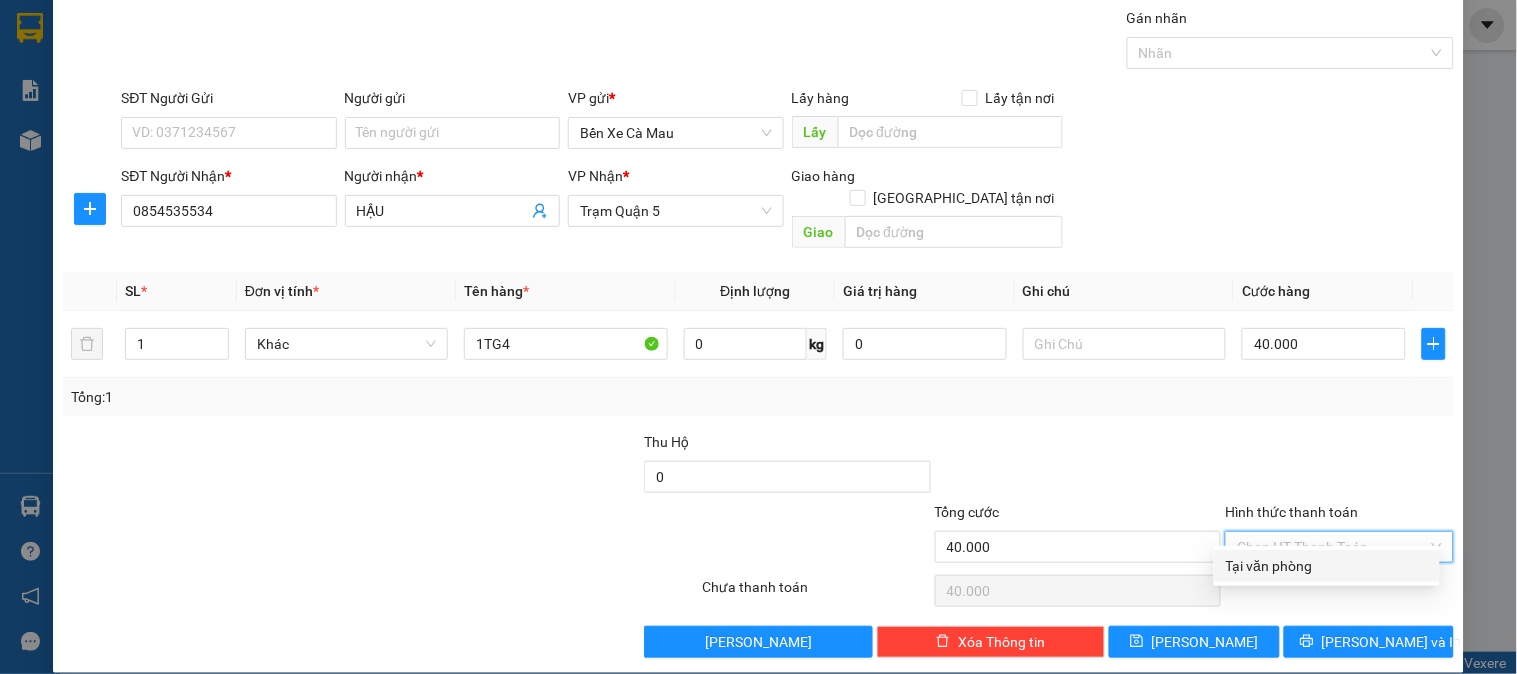 click on "Tại văn phòng" at bounding box center [1327, 566] 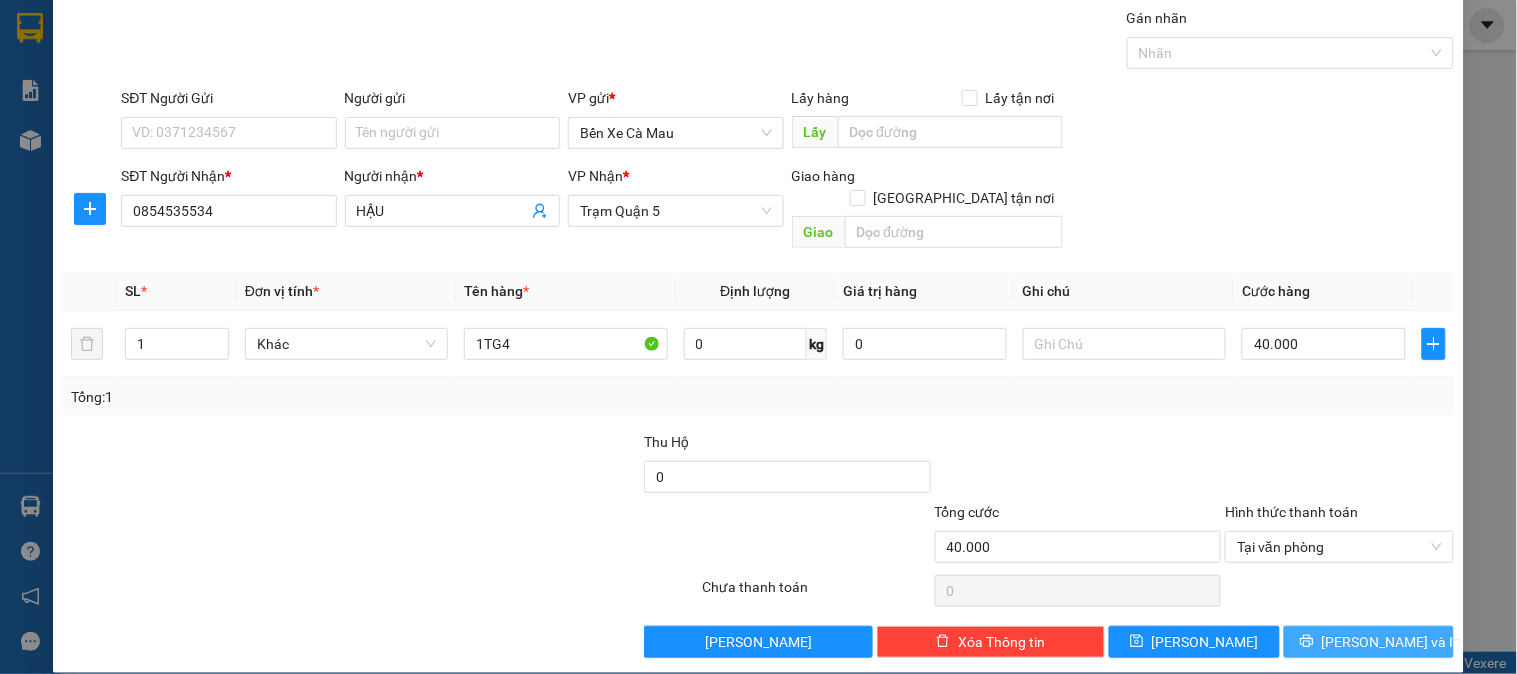 click on "[PERSON_NAME] và In" at bounding box center (1369, 642) 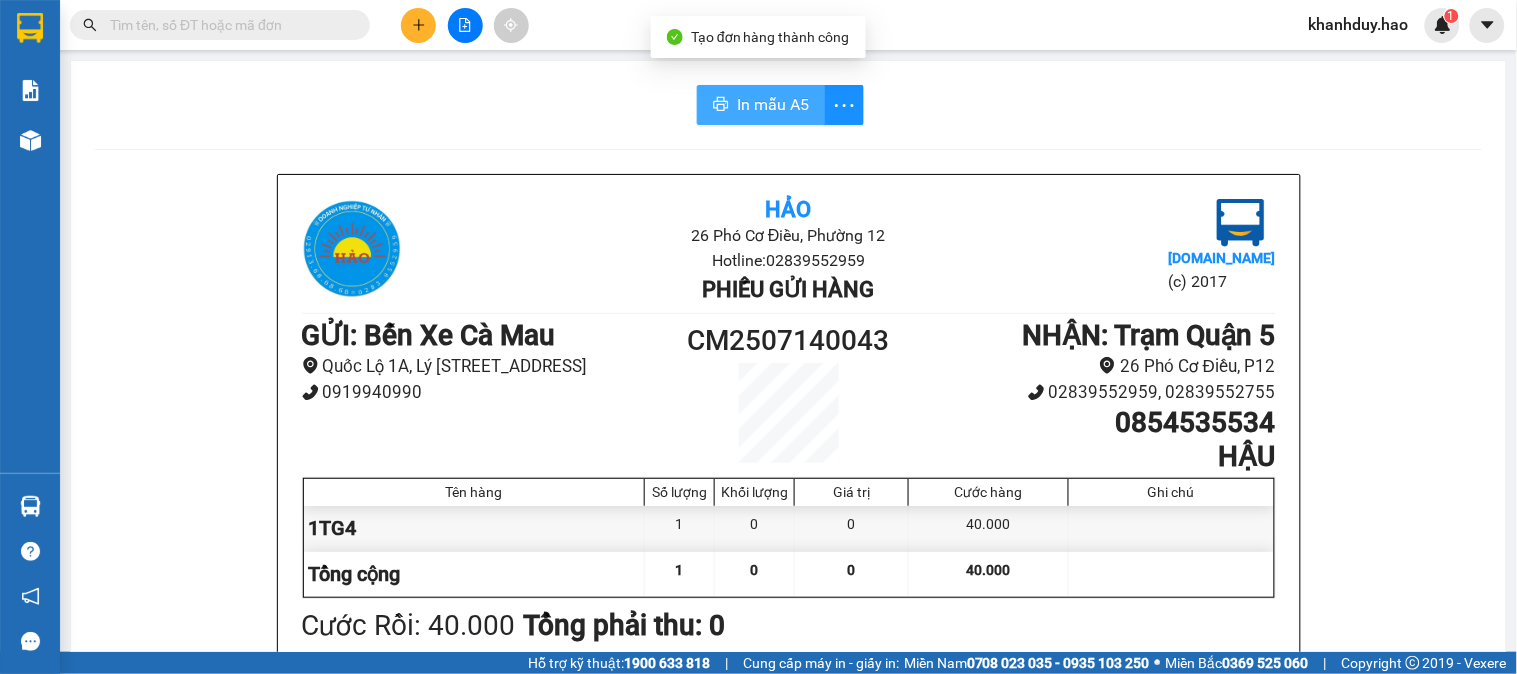 click on "In mẫu A5" at bounding box center [773, 104] 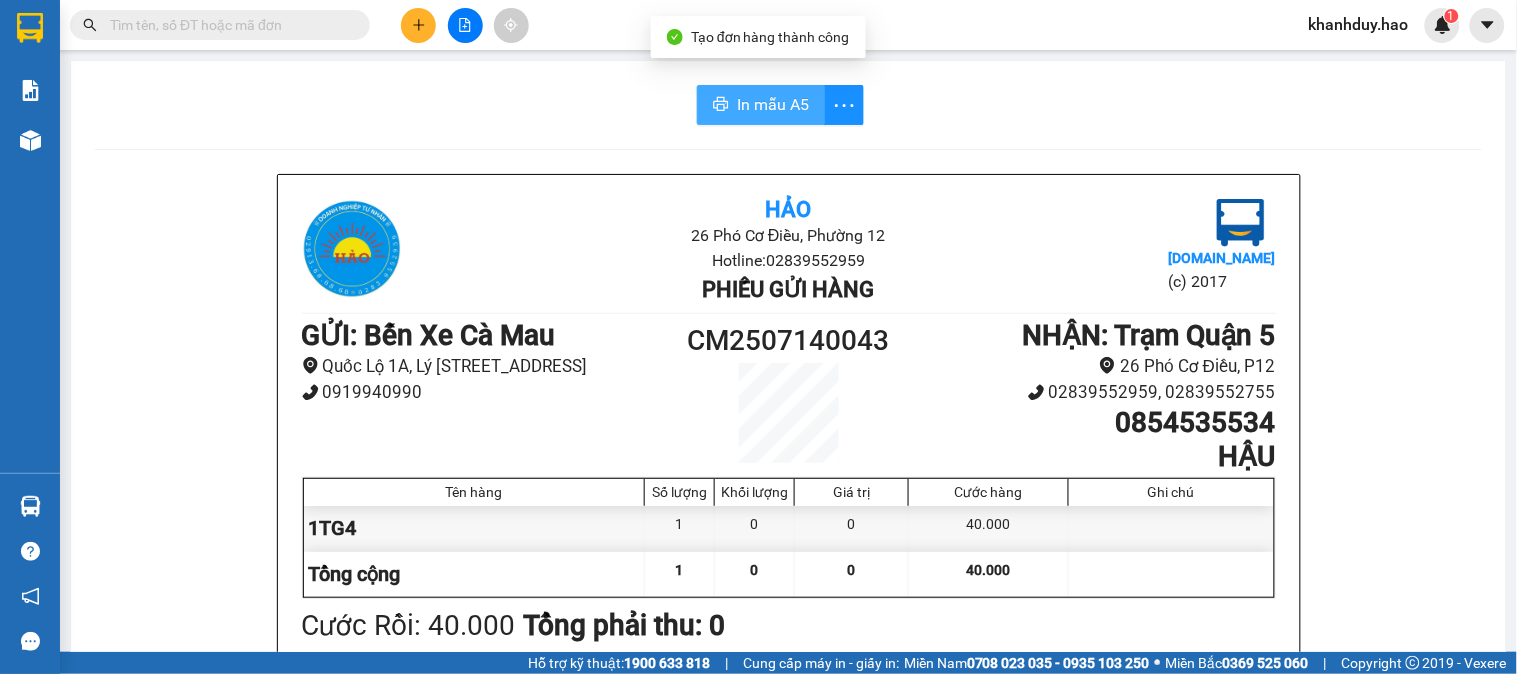 scroll, scrollTop: 0, scrollLeft: 0, axis: both 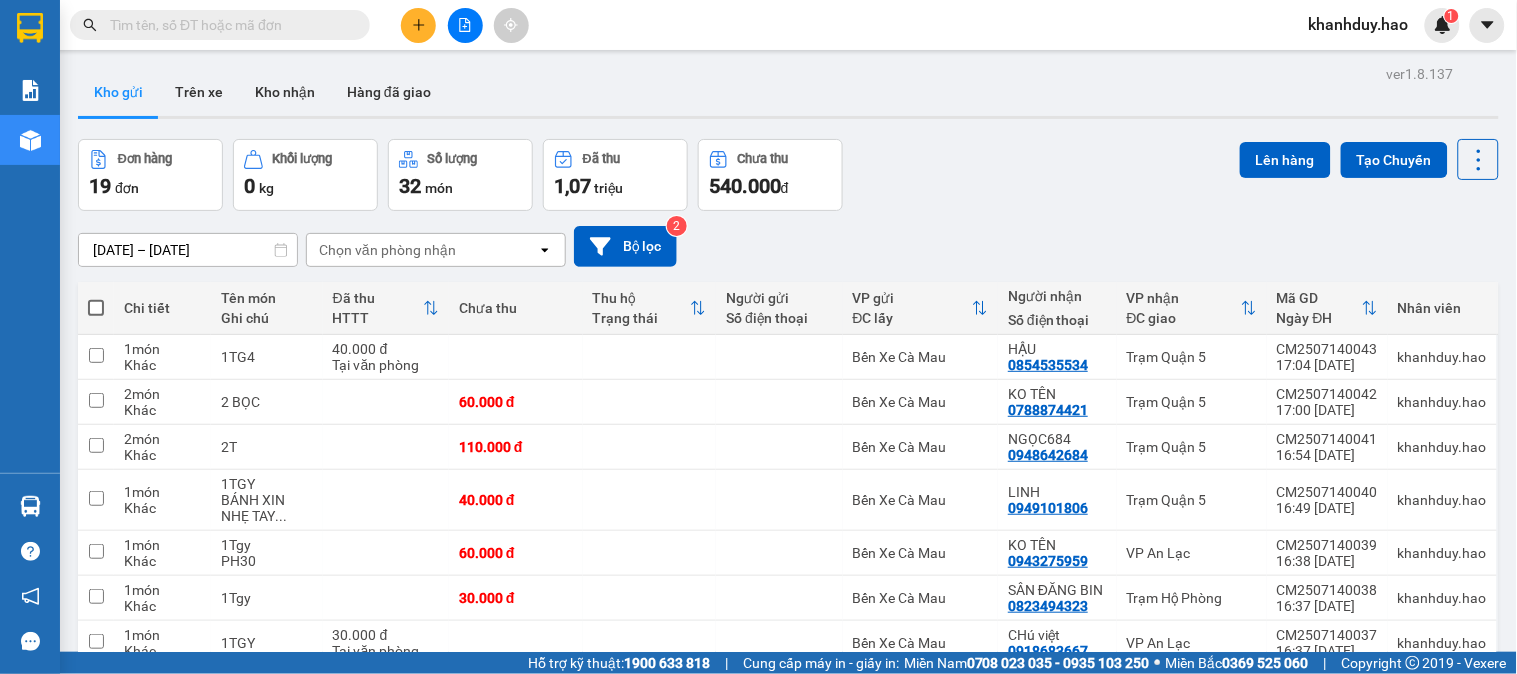 click at bounding box center [418, 25] 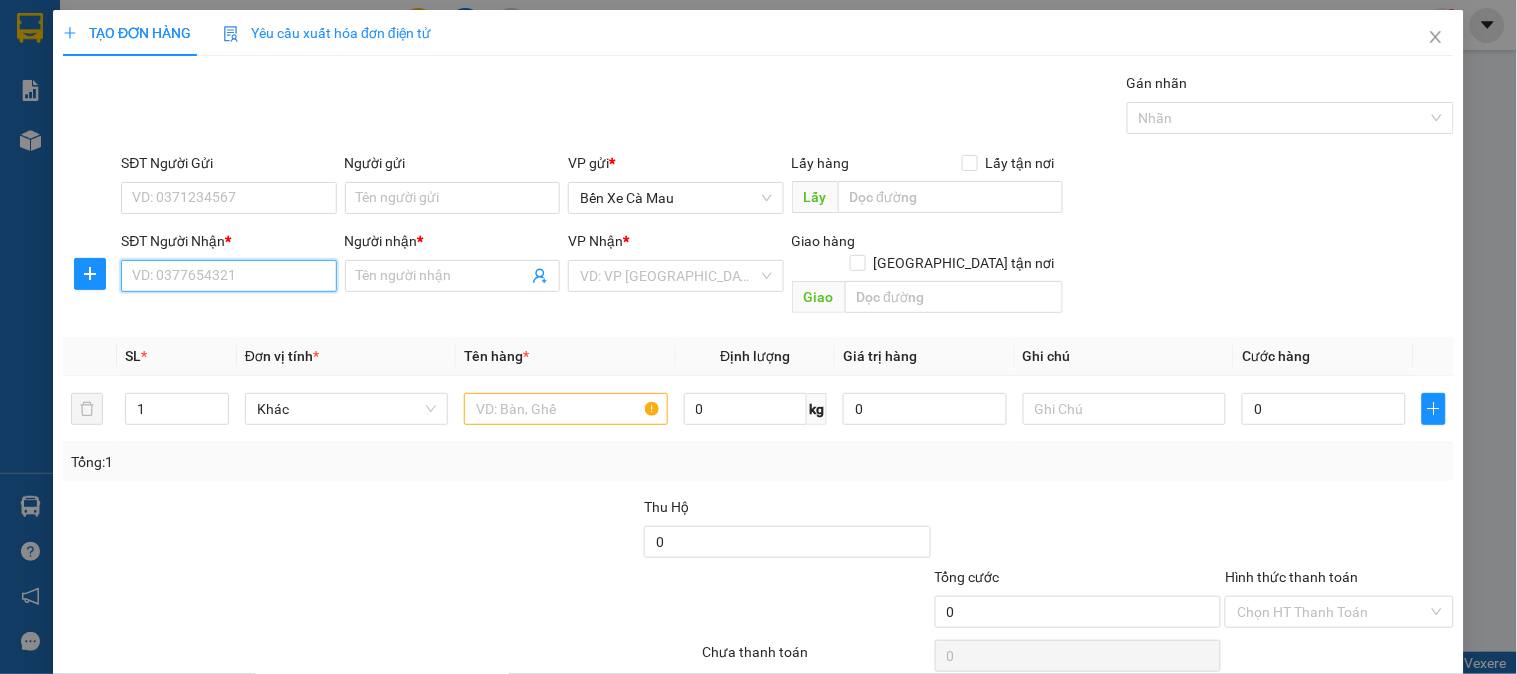click on "SĐT Người Nhận  *" at bounding box center [228, 276] 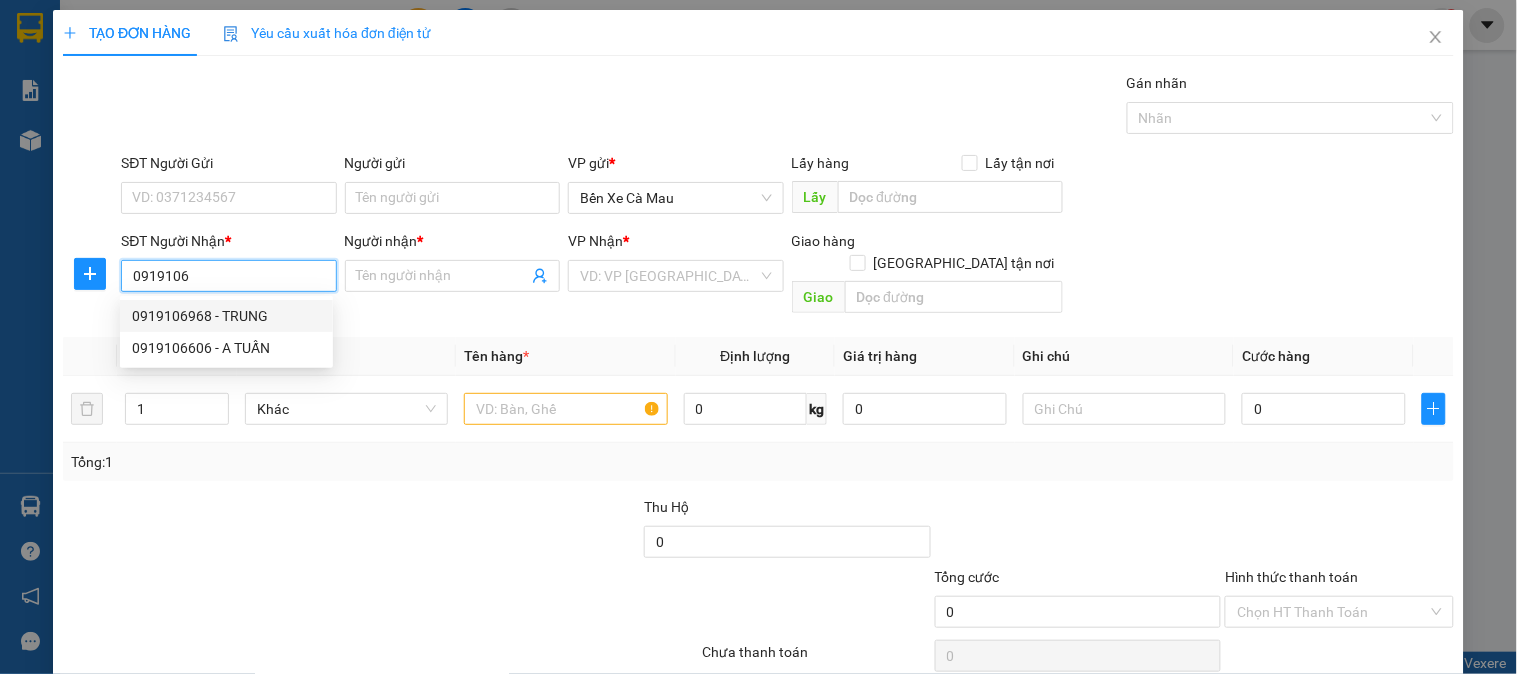 click on "0919106968 - TRUNG" at bounding box center (226, 316) 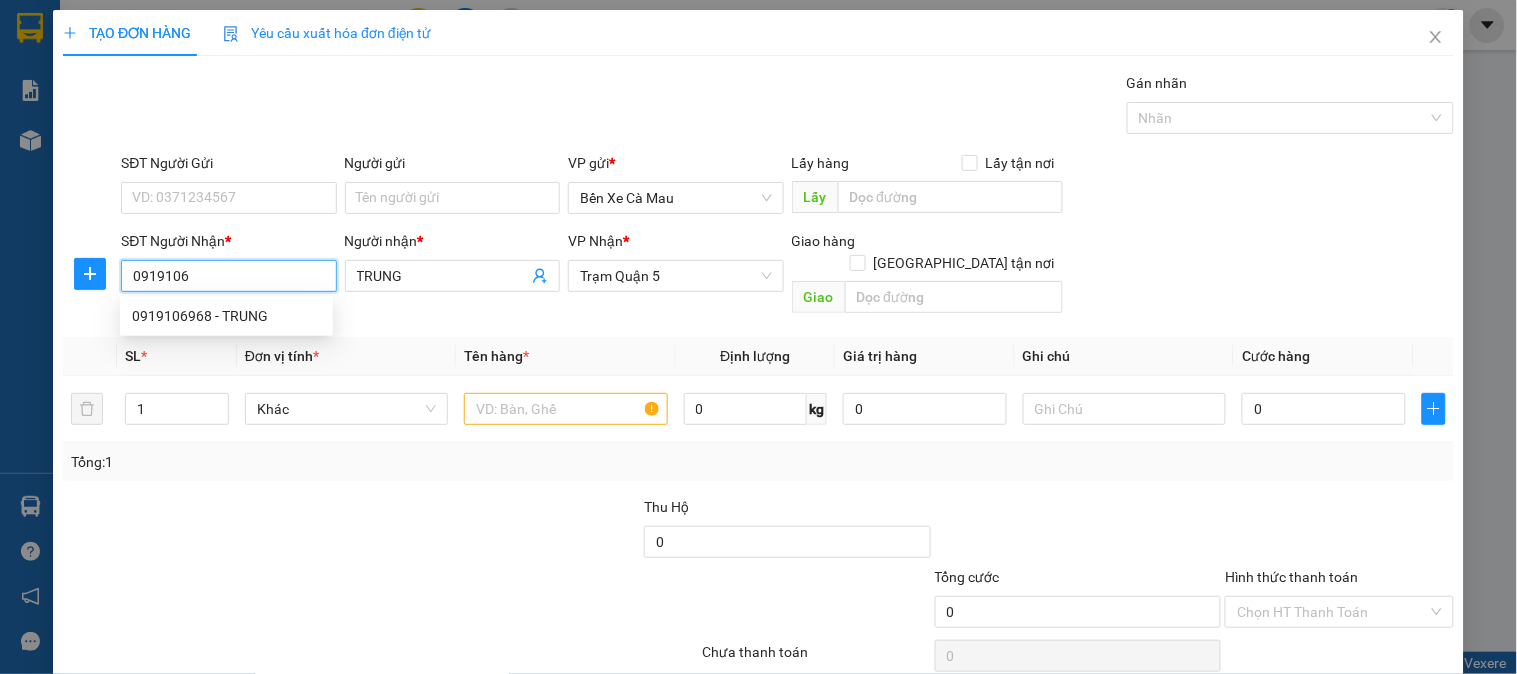 type on "0919106968" 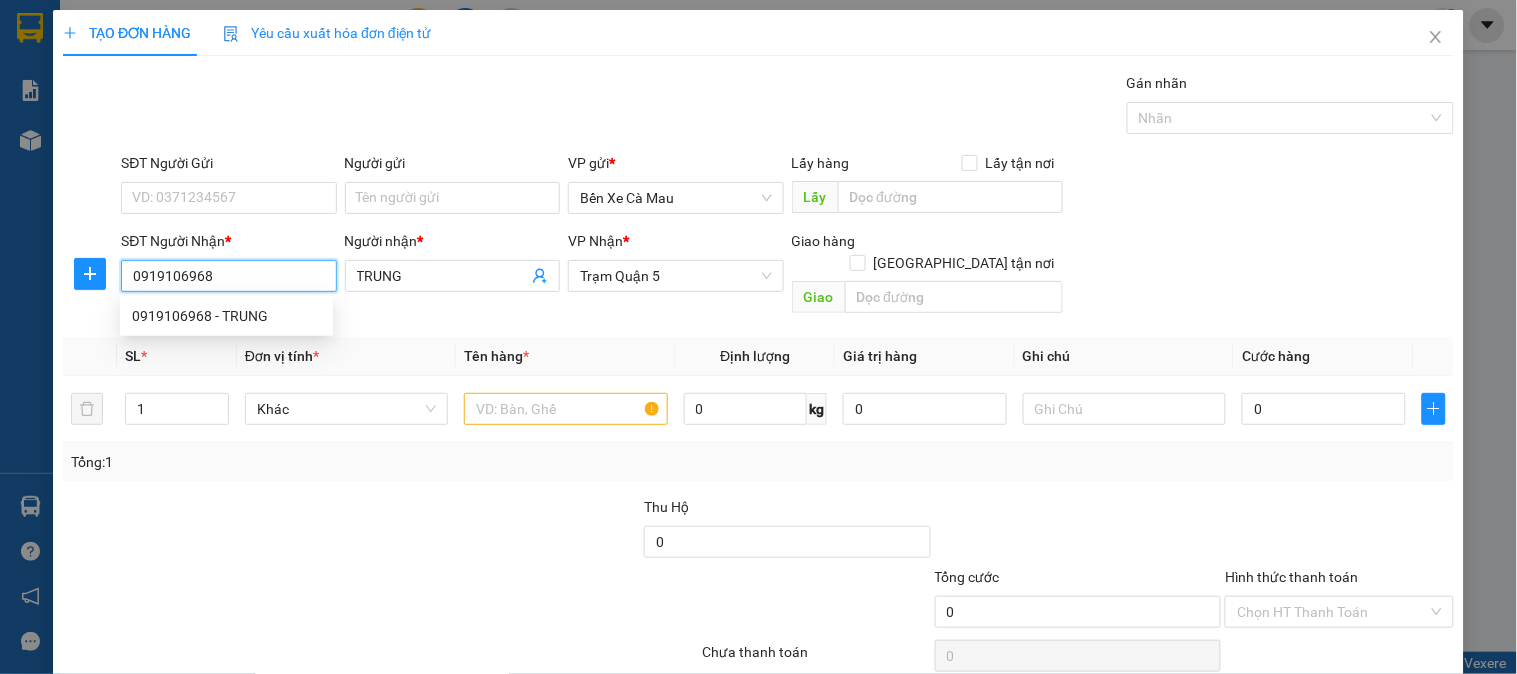 type on "20.000" 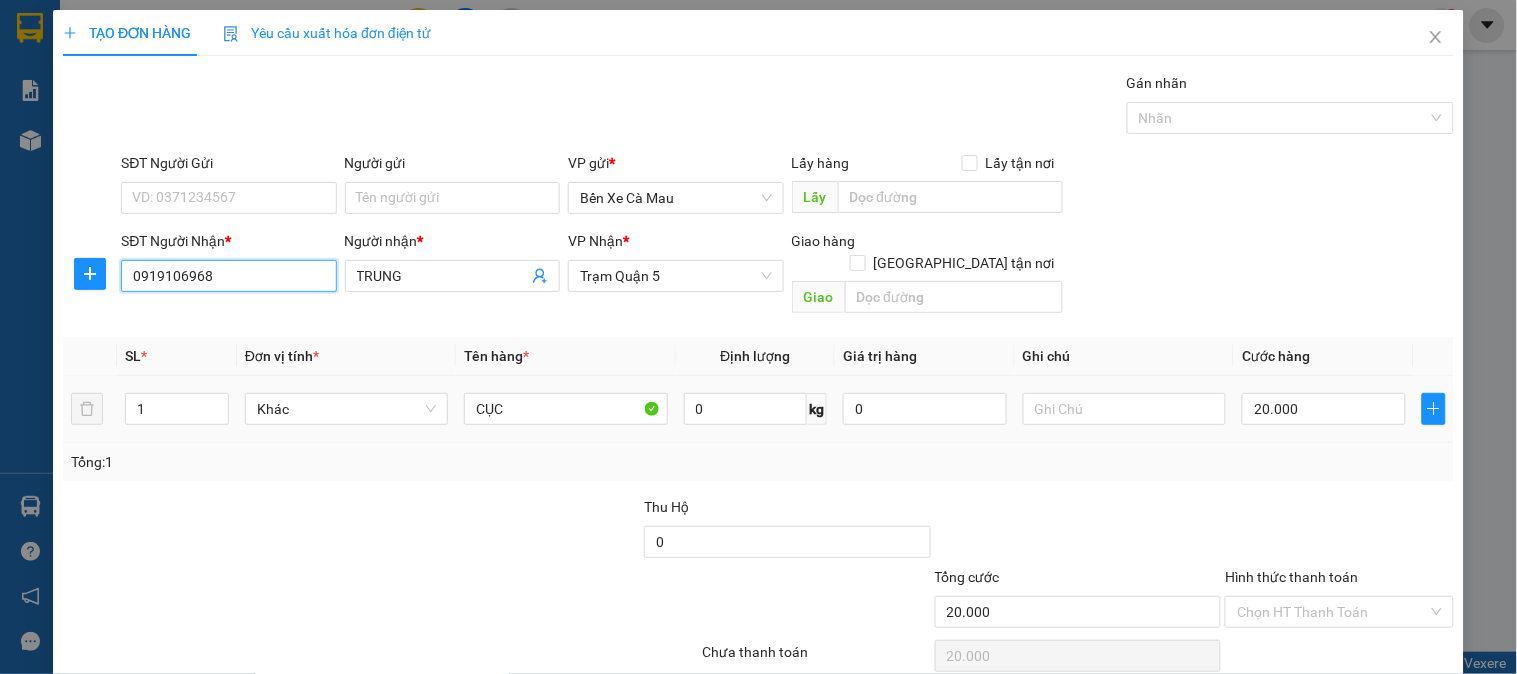 type on "0919106968" 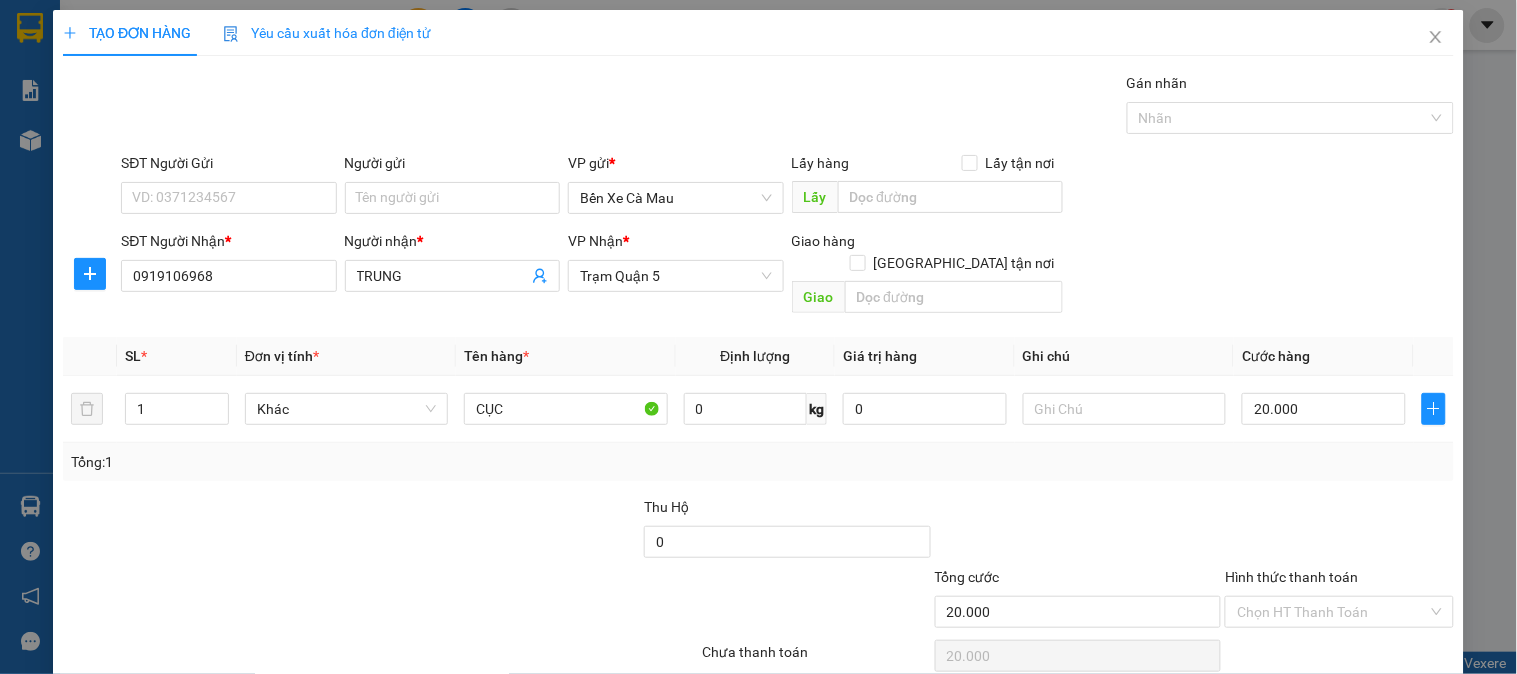 click on "Cước hàng" at bounding box center [1324, 356] 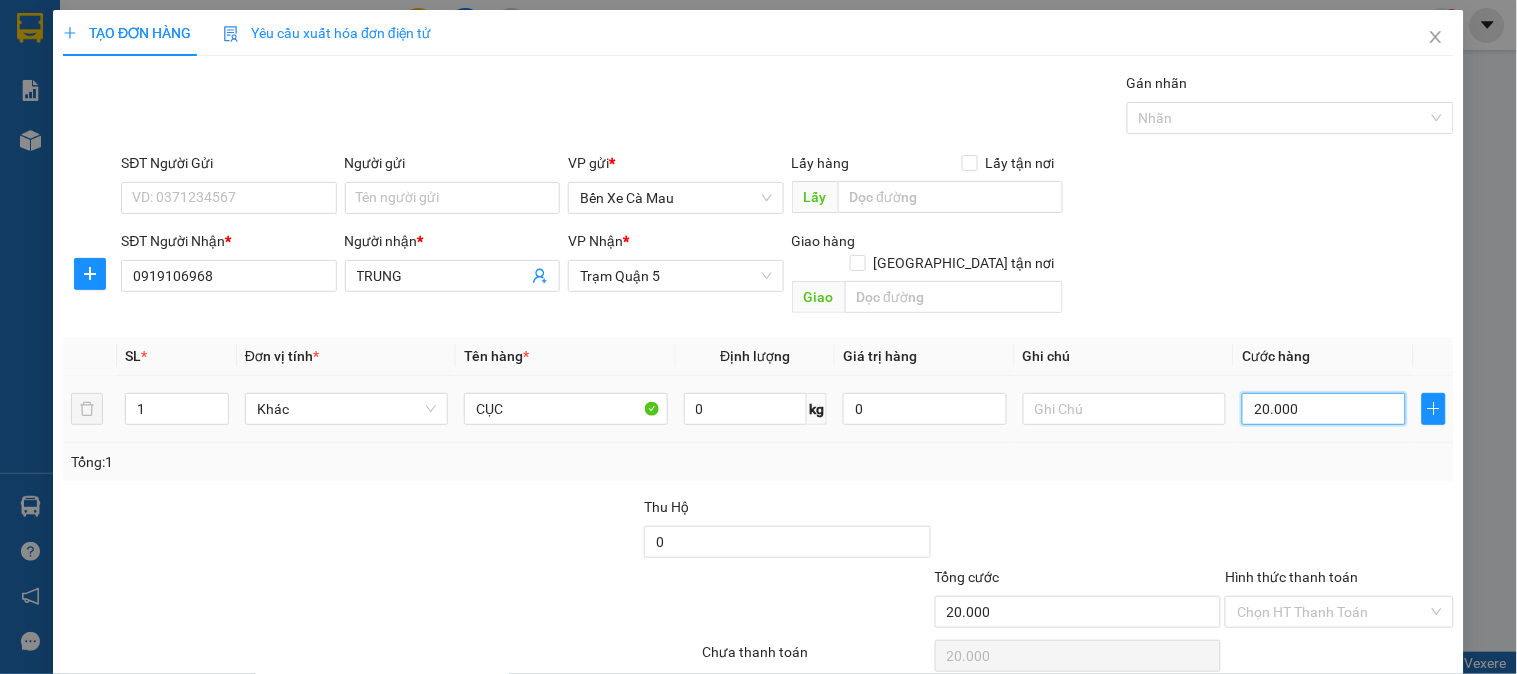 click on "20.000" at bounding box center (1324, 409) 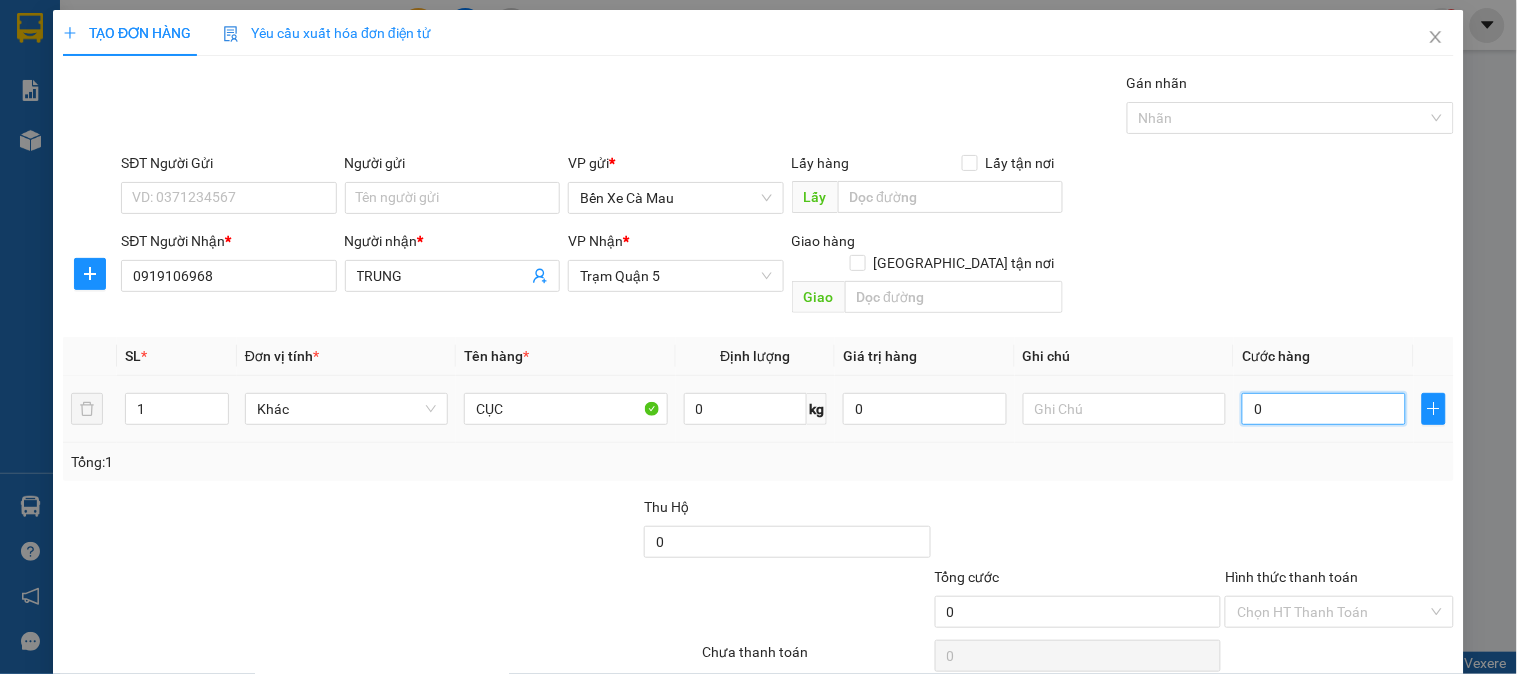 type on "003" 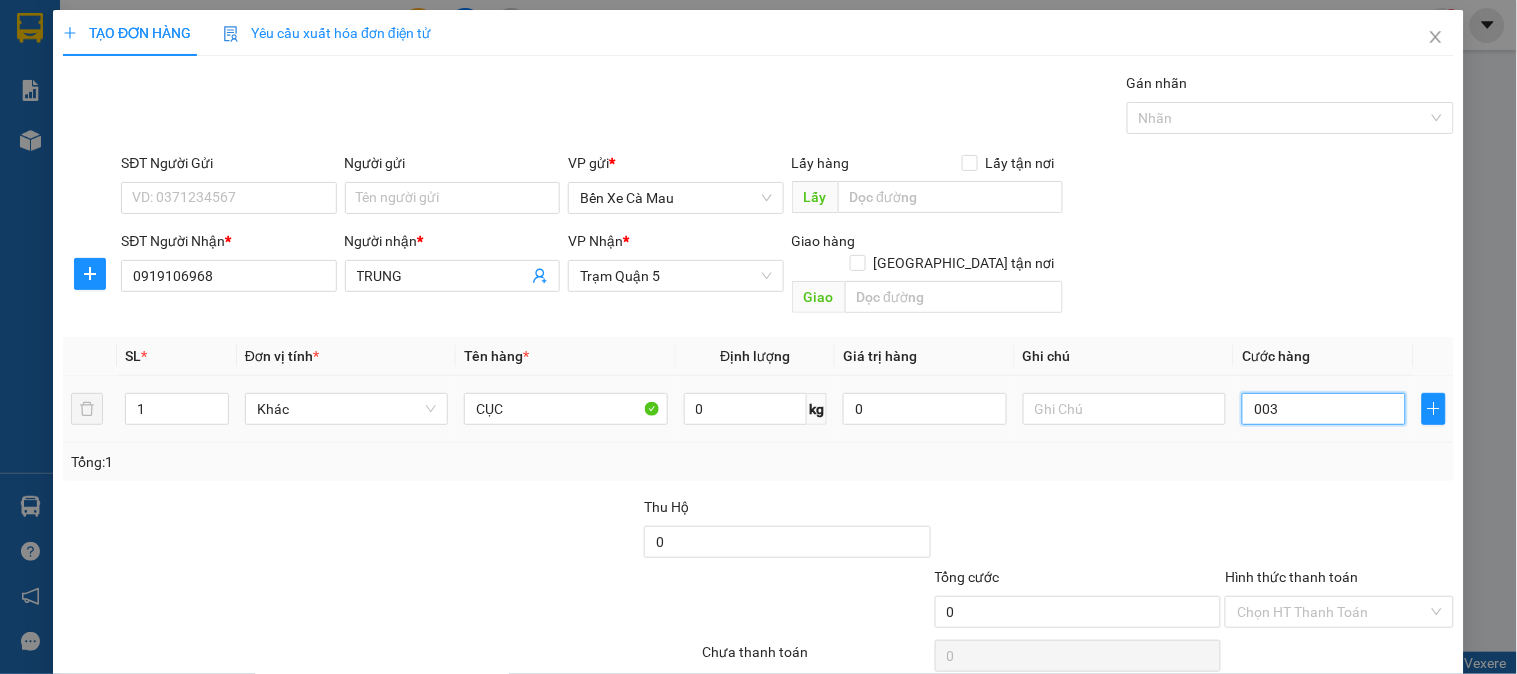 type on "3" 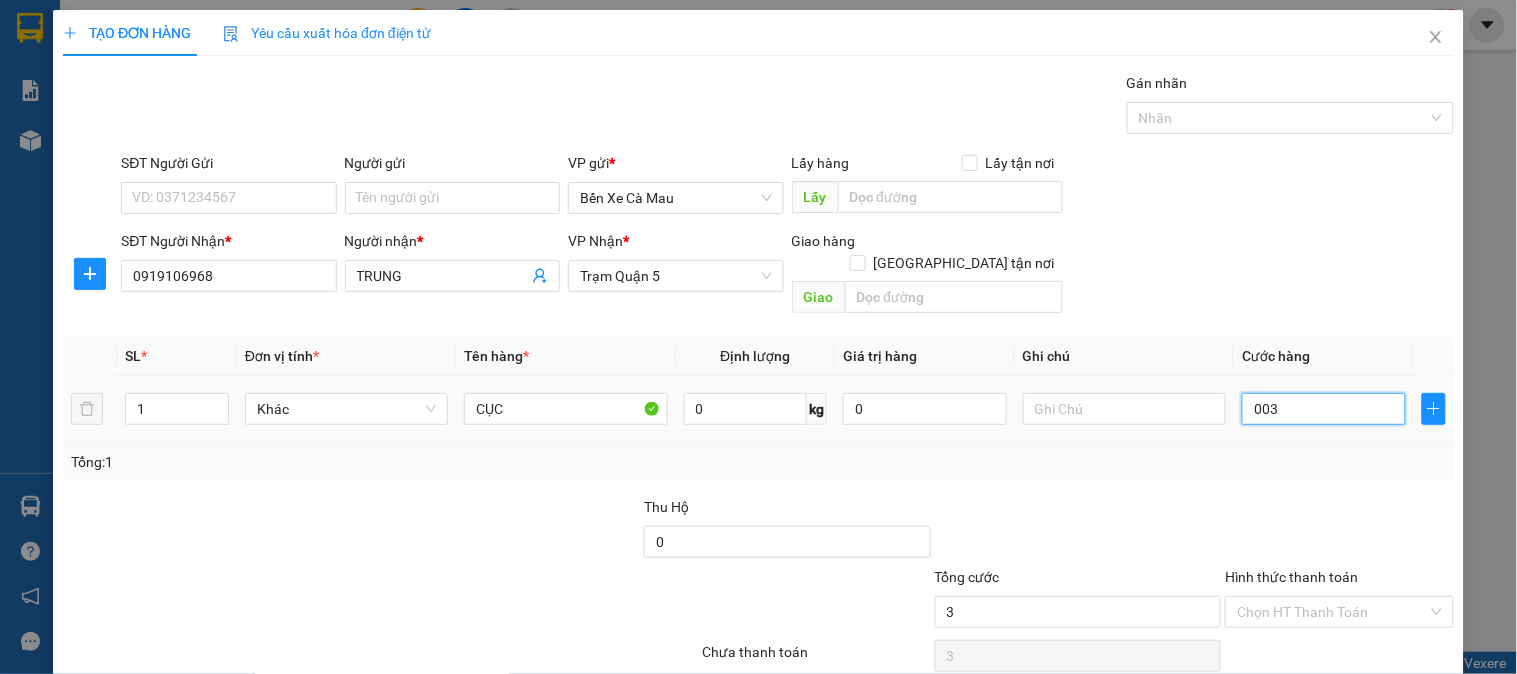 type on "30" 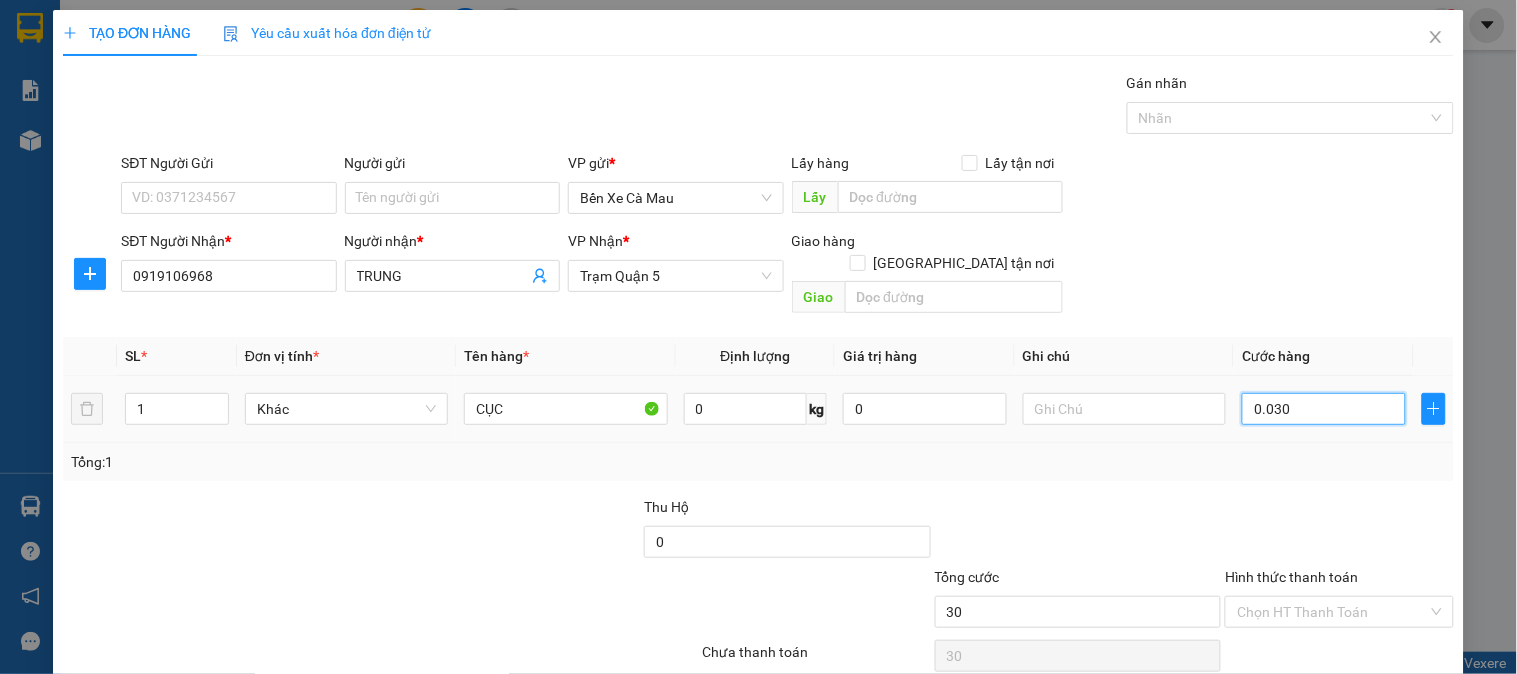 type on "0.030" 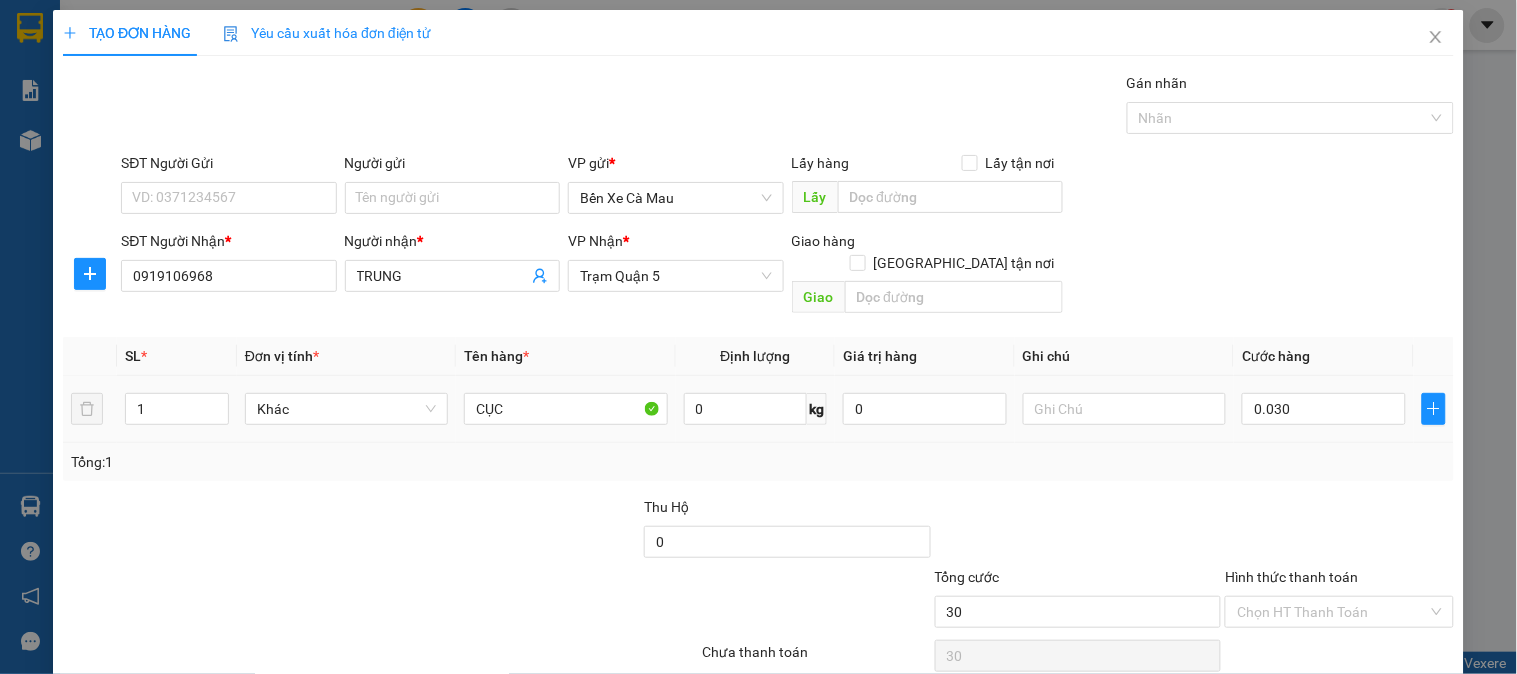 click on "SĐT Người Nhận  * 0919106968 Người nhận  * TRUNG VP Nhận  * Trạm [GEOGRAPHIC_DATA] tận nơi [GEOGRAPHIC_DATA]" at bounding box center [787, 276] 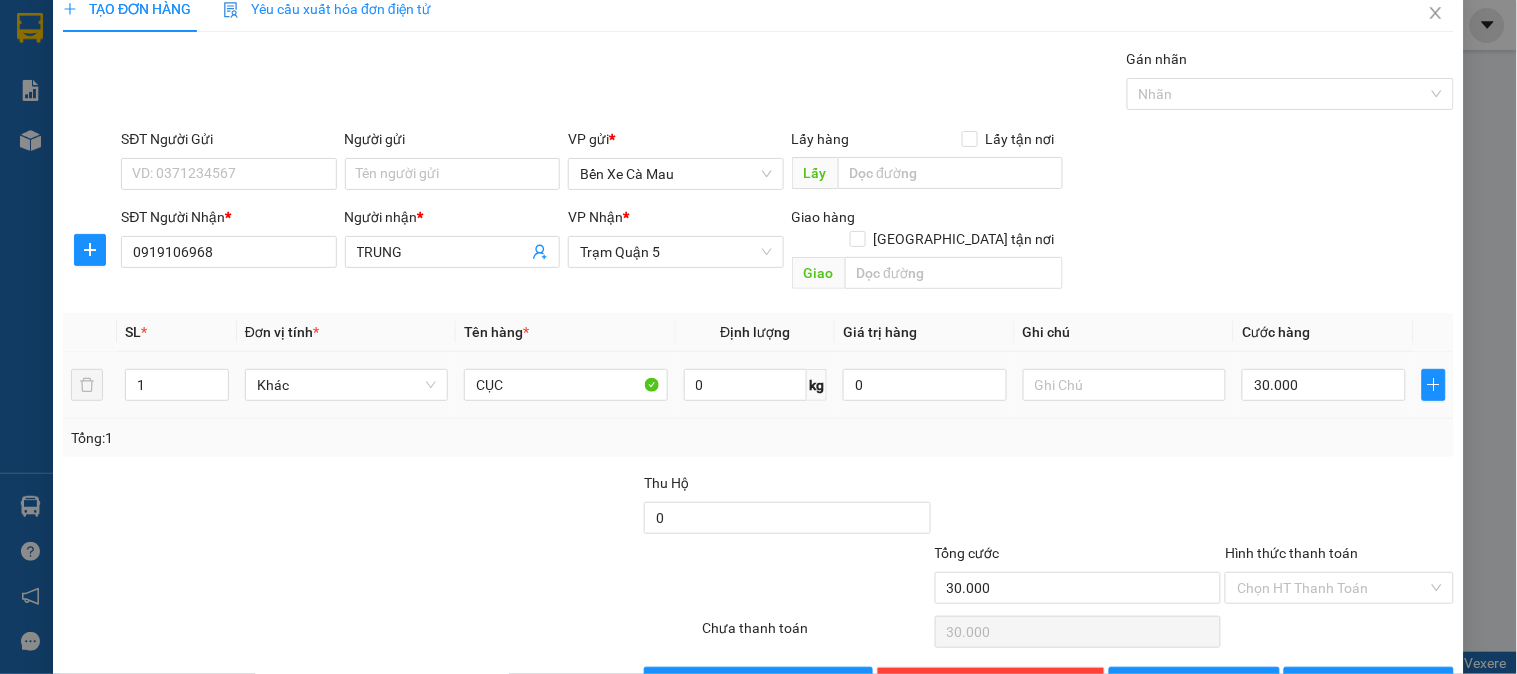 scroll, scrollTop: 65, scrollLeft: 0, axis: vertical 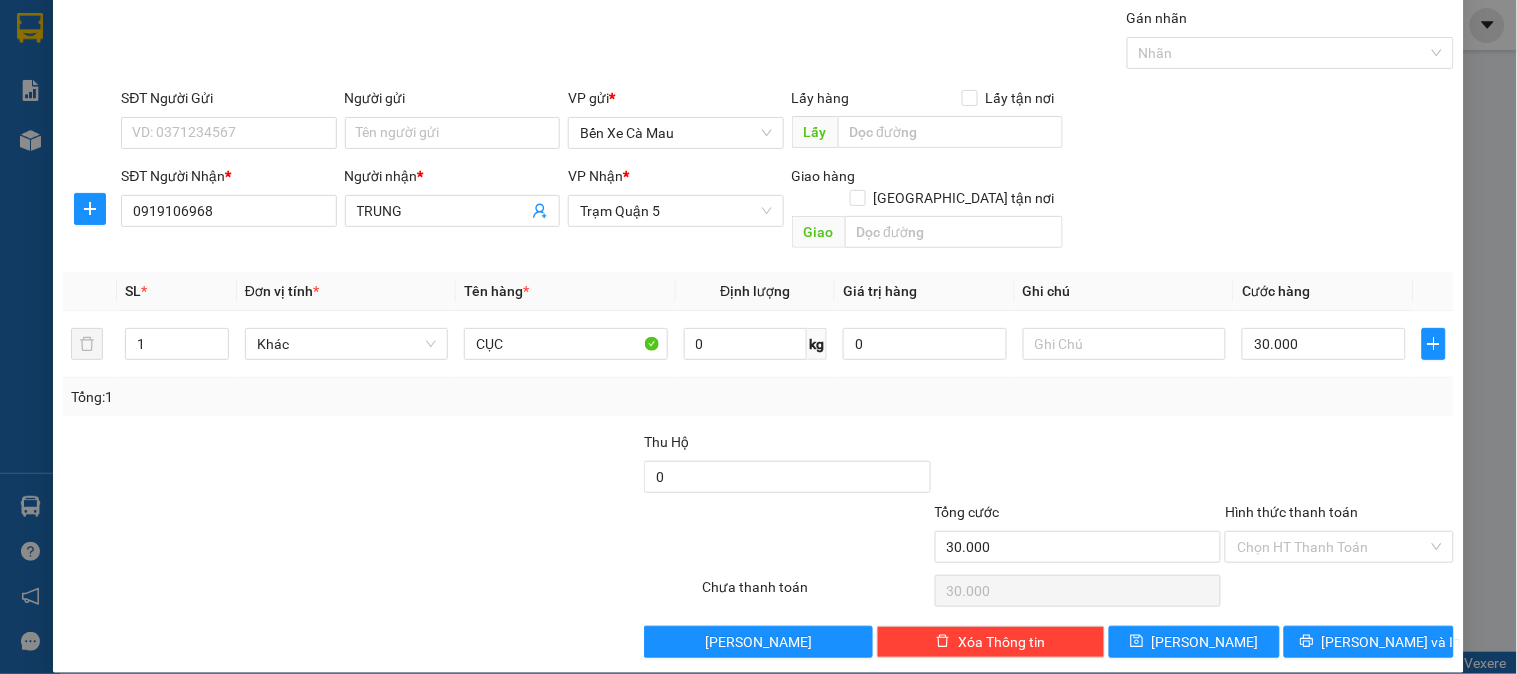 click on "Hình thức thanh toán" at bounding box center [1291, 512] 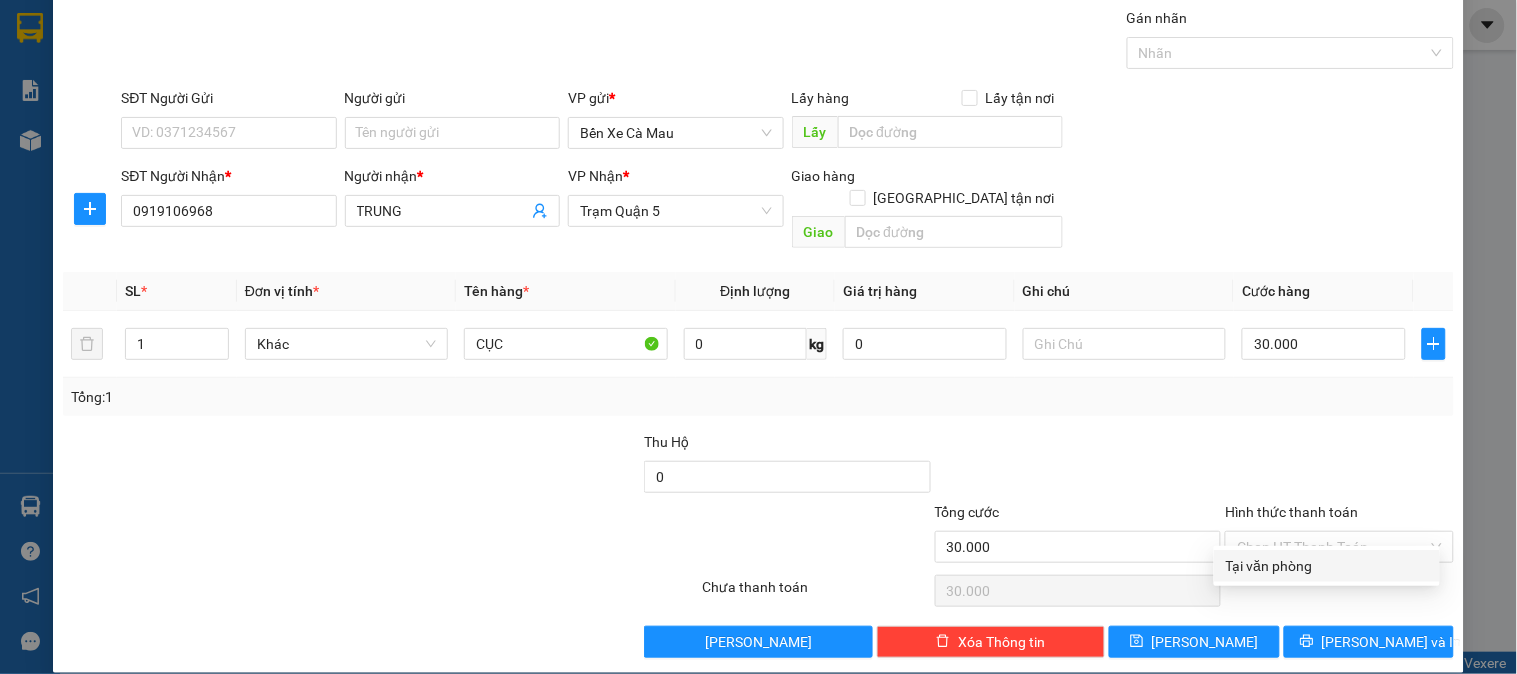 click on "Hình thức thanh toán Chọn HT Thanh Toán" at bounding box center [1339, 536] 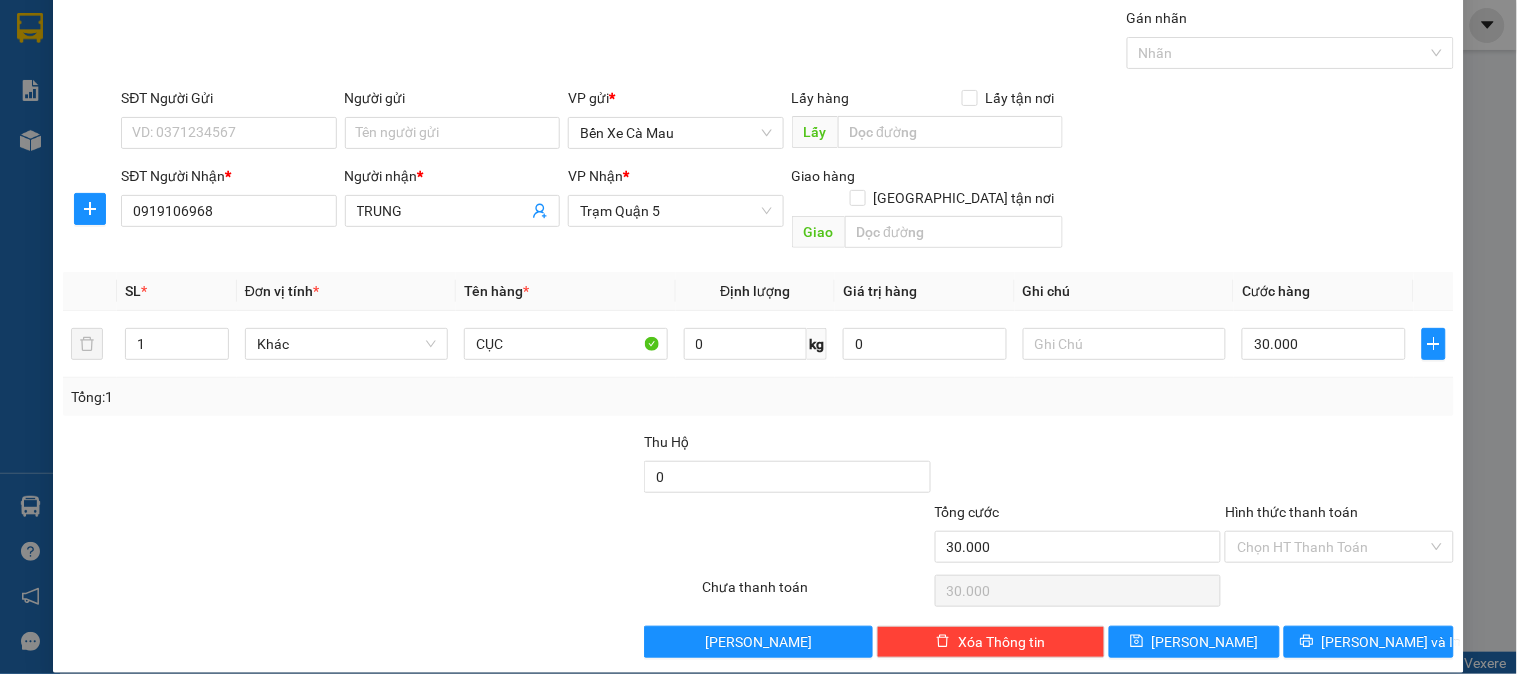 click on "Chọn HT Thanh Toán" at bounding box center [1339, 591] 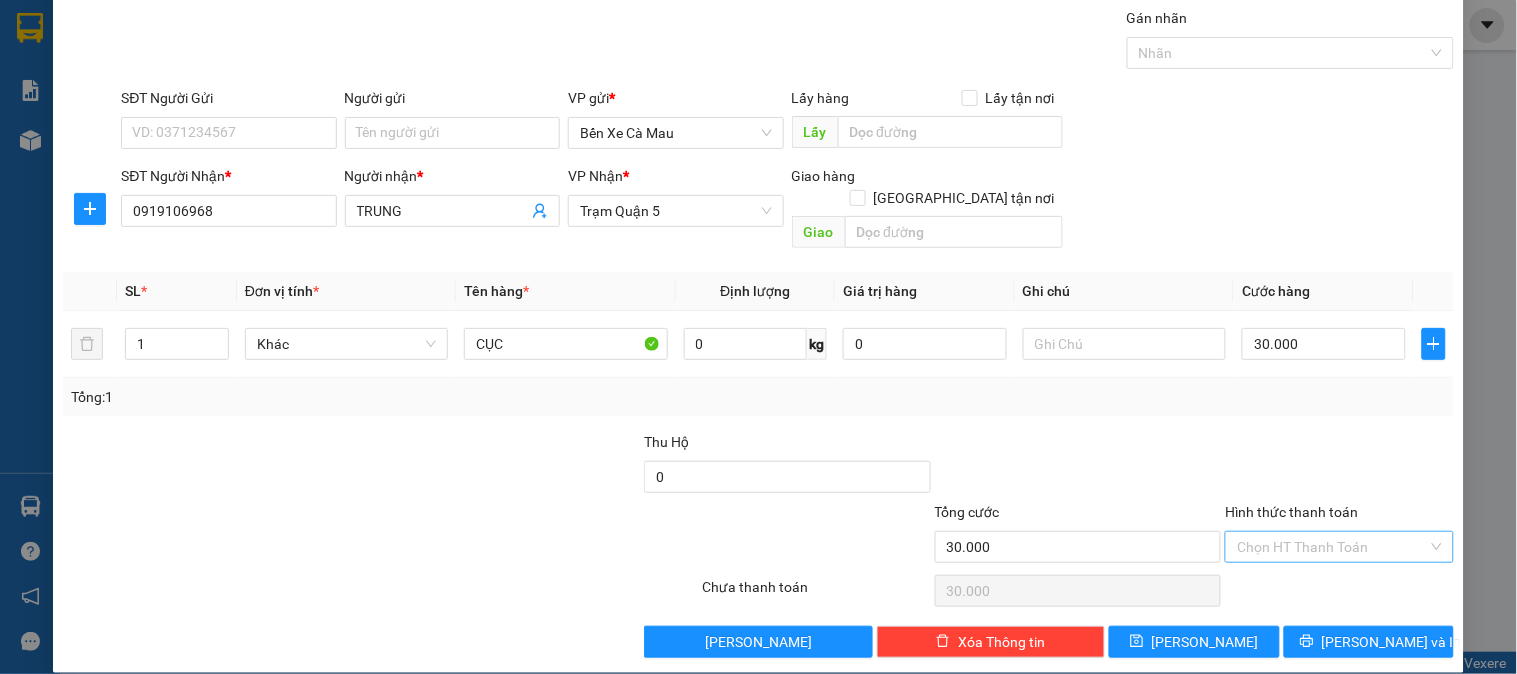 click on "Hình thức thanh toán" at bounding box center (1332, 547) 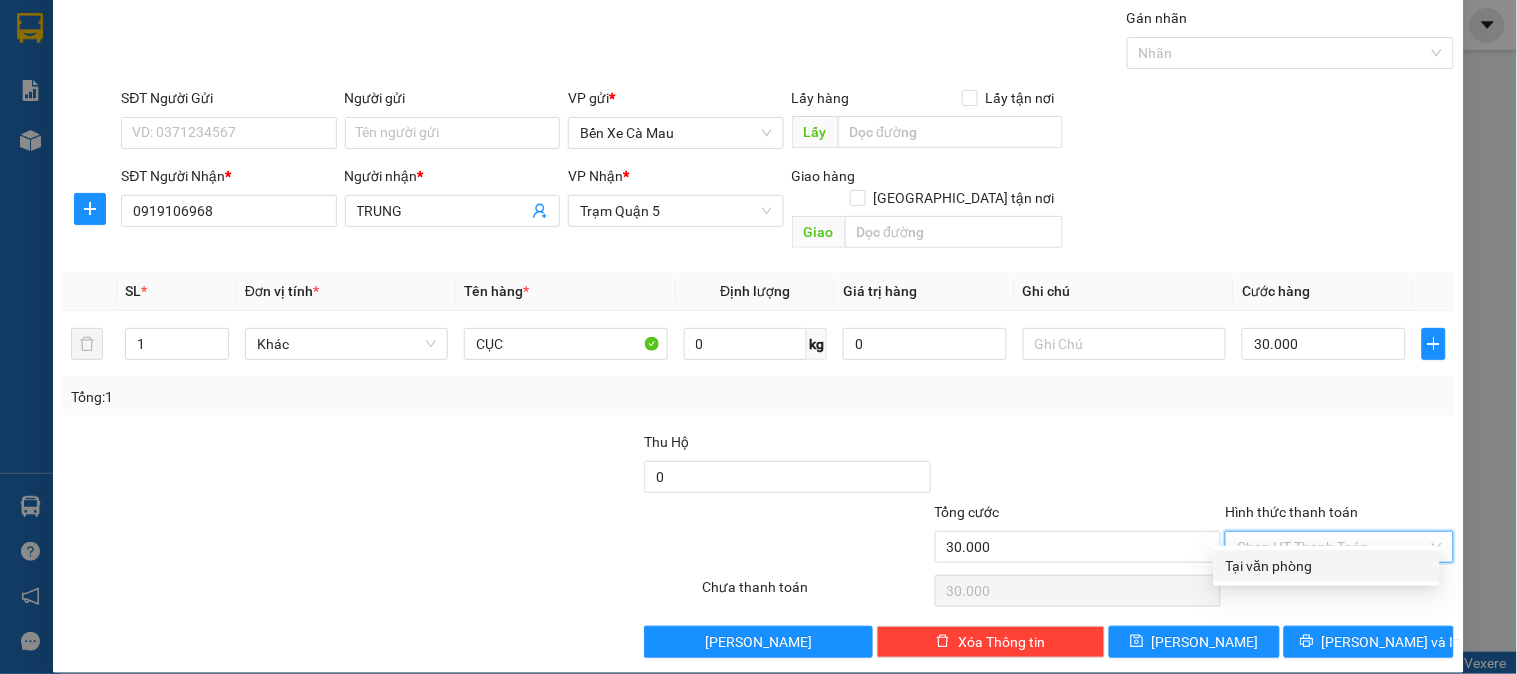 click on "Tại văn phòng" at bounding box center [1327, 566] 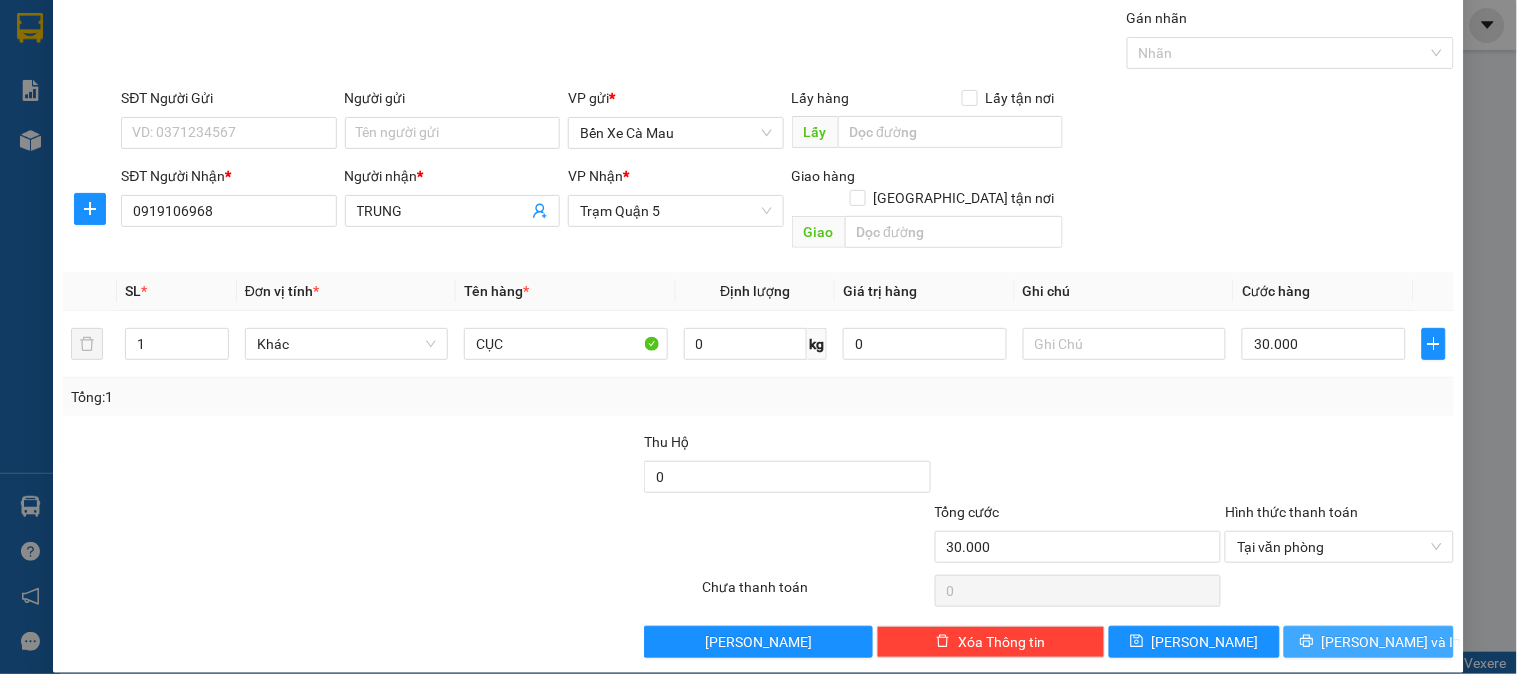click on "[PERSON_NAME] và In" at bounding box center [1369, 642] 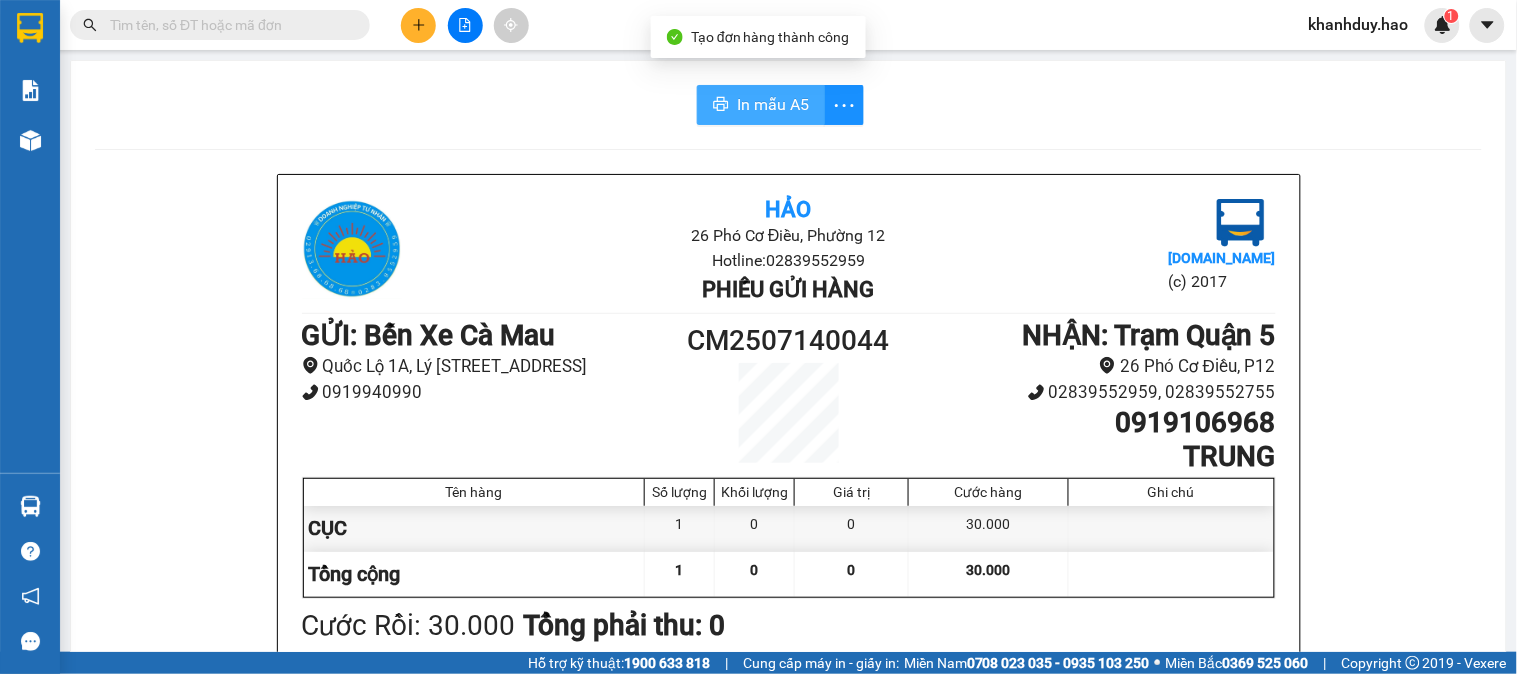 click on "In mẫu A5" at bounding box center (761, 105) 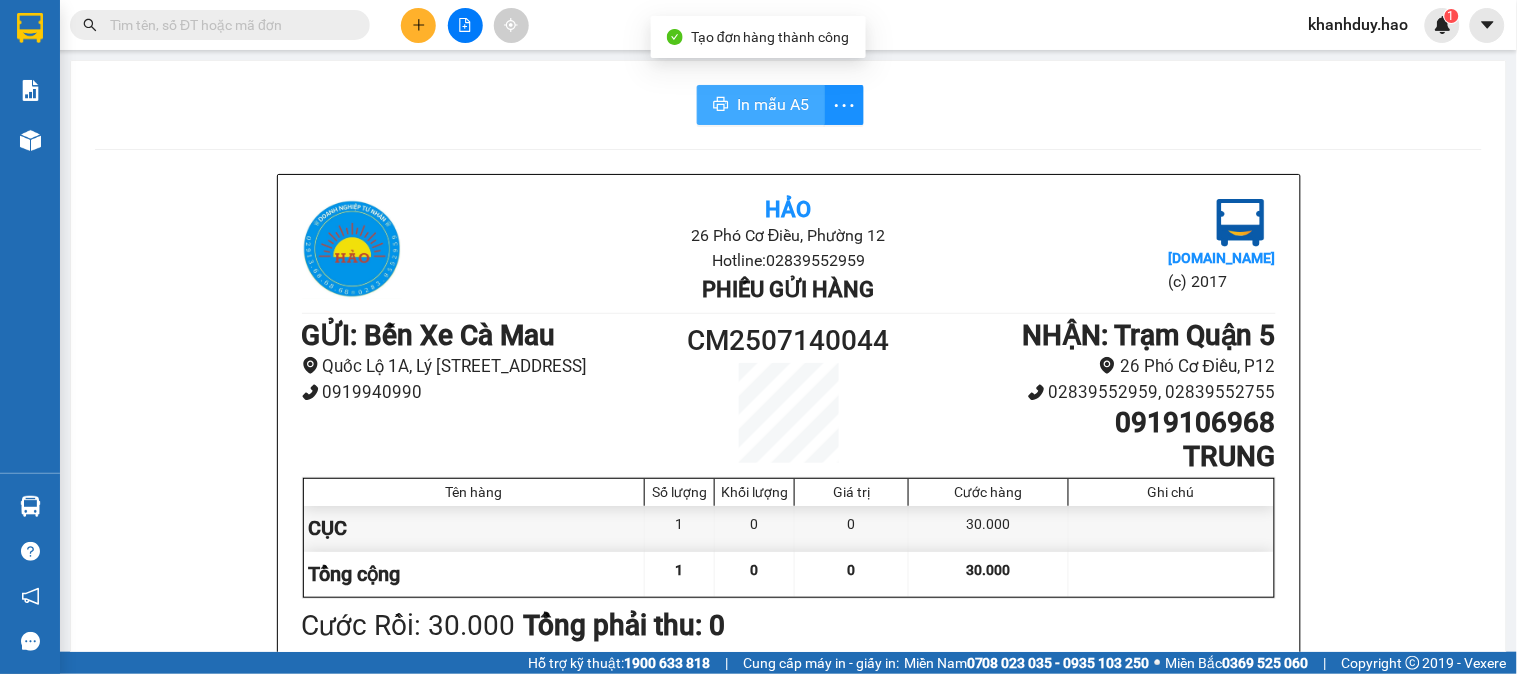 scroll, scrollTop: 0, scrollLeft: 0, axis: both 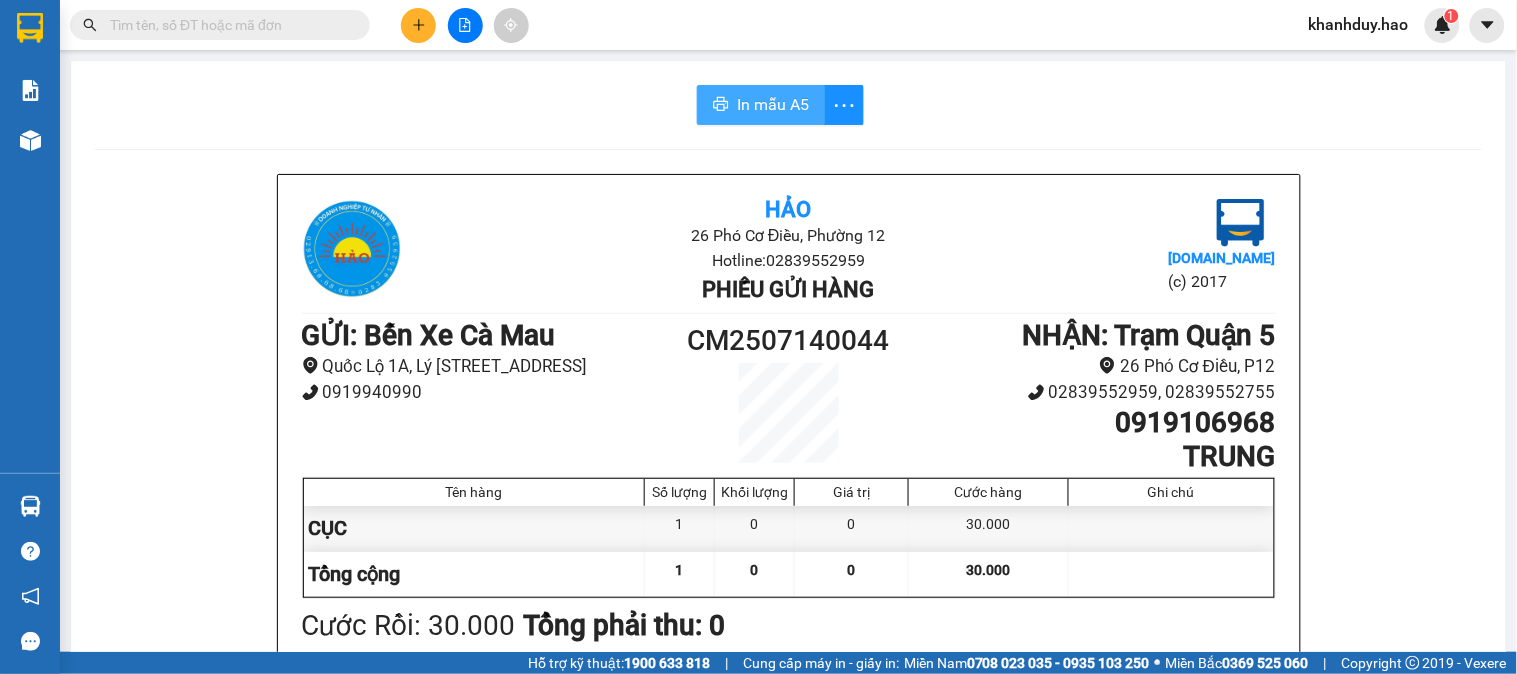 click on "In mẫu A5" at bounding box center [761, 105] 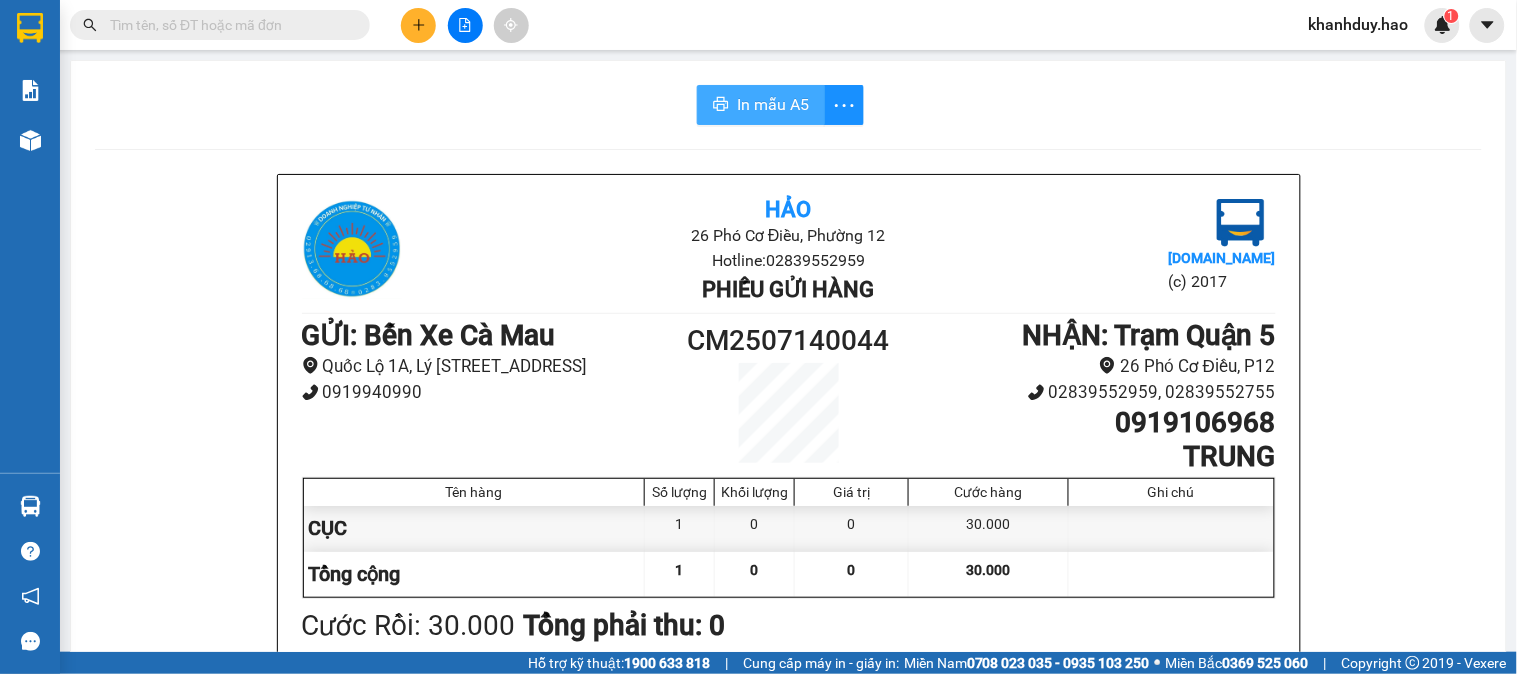 scroll, scrollTop: 0, scrollLeft: 0, axis: both 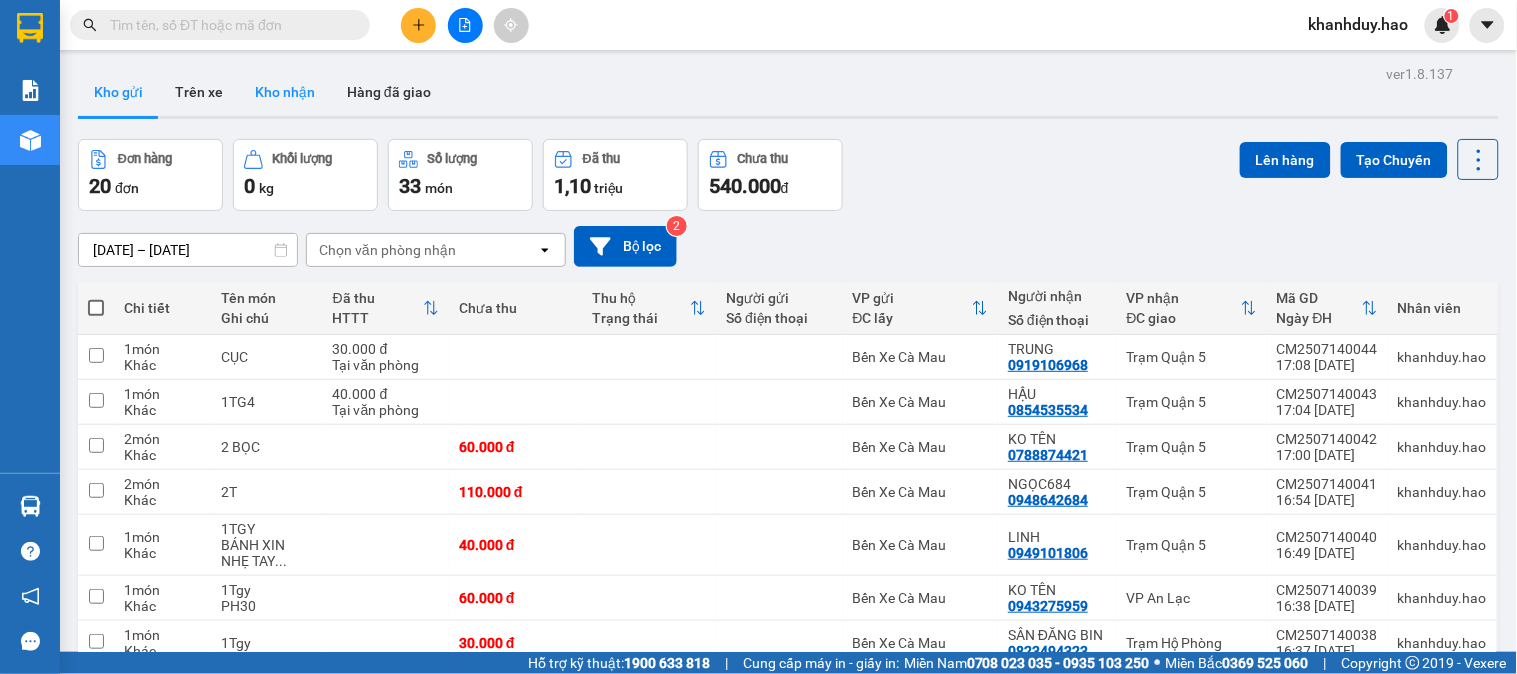 click on "Kho nhận" at bounding box center [285, 92] 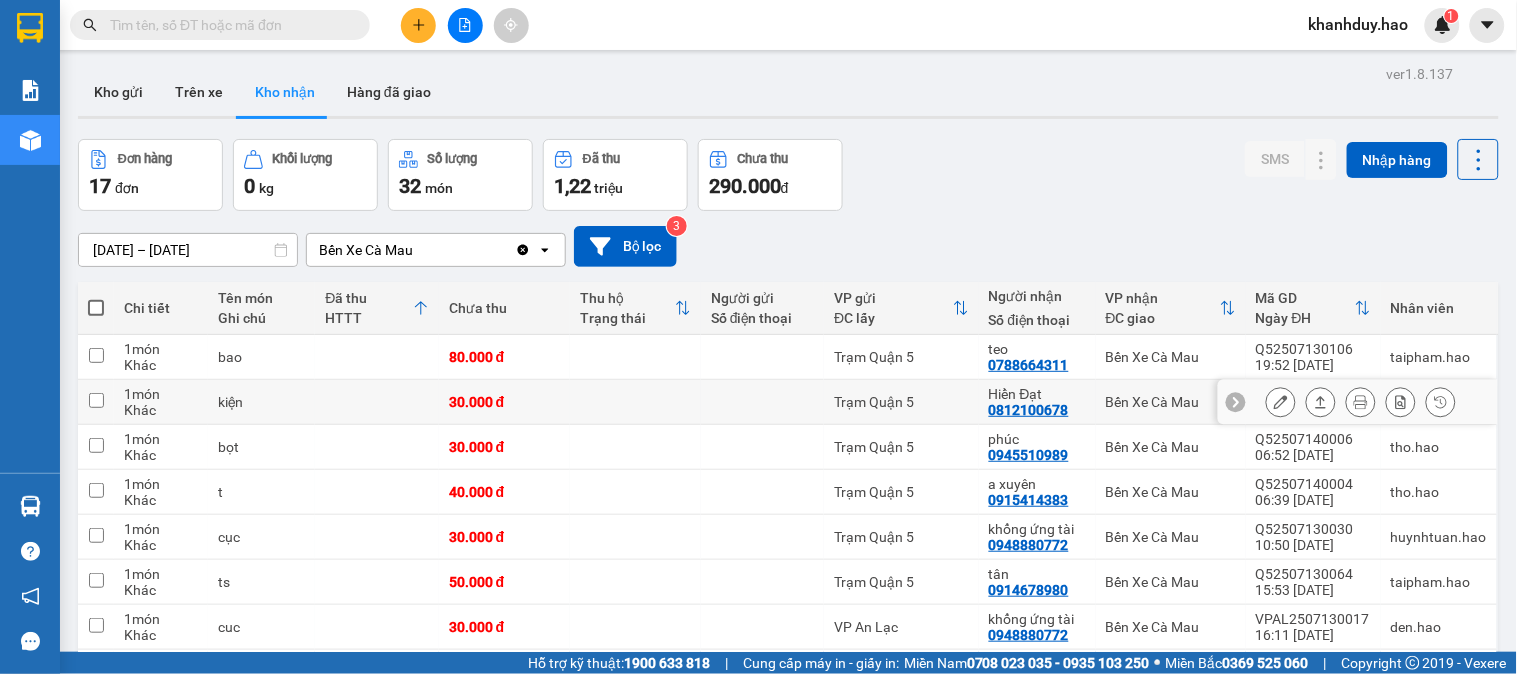 click 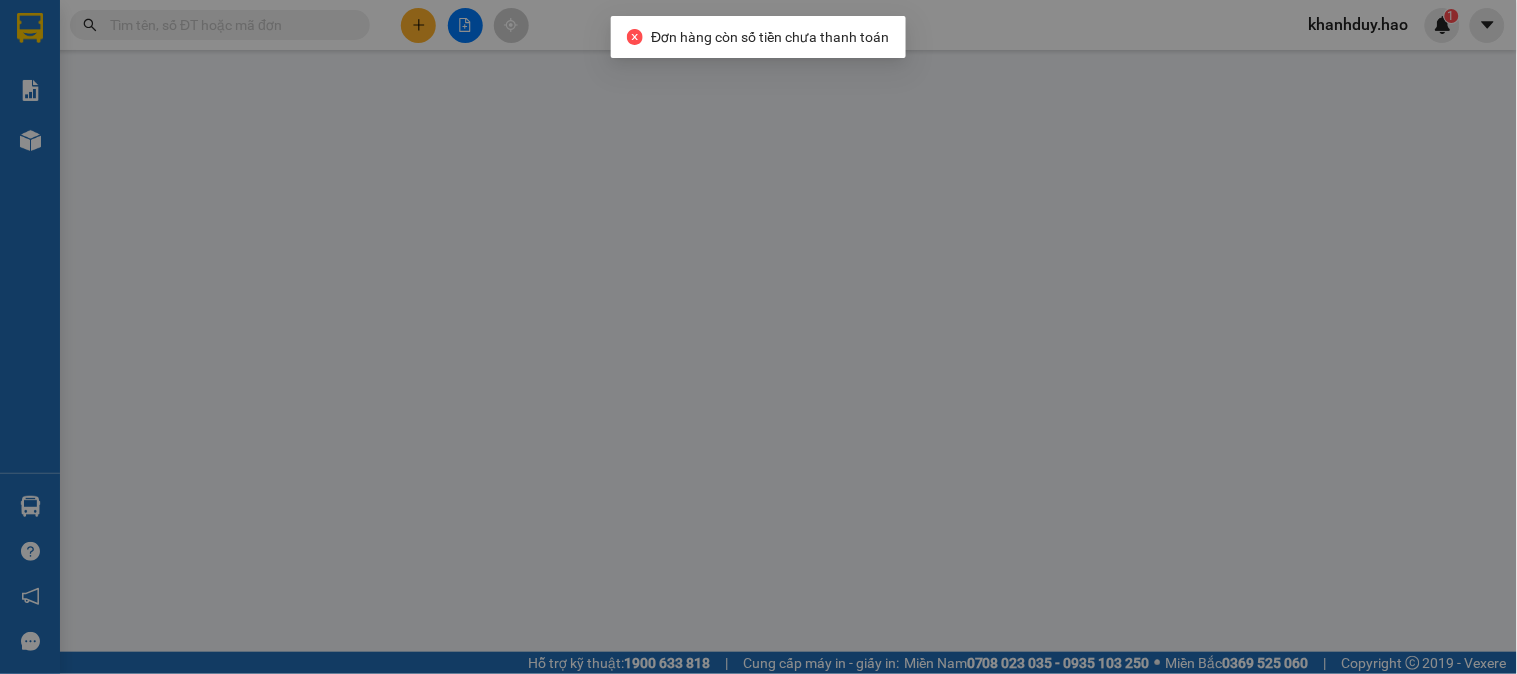 type on "0812100678" 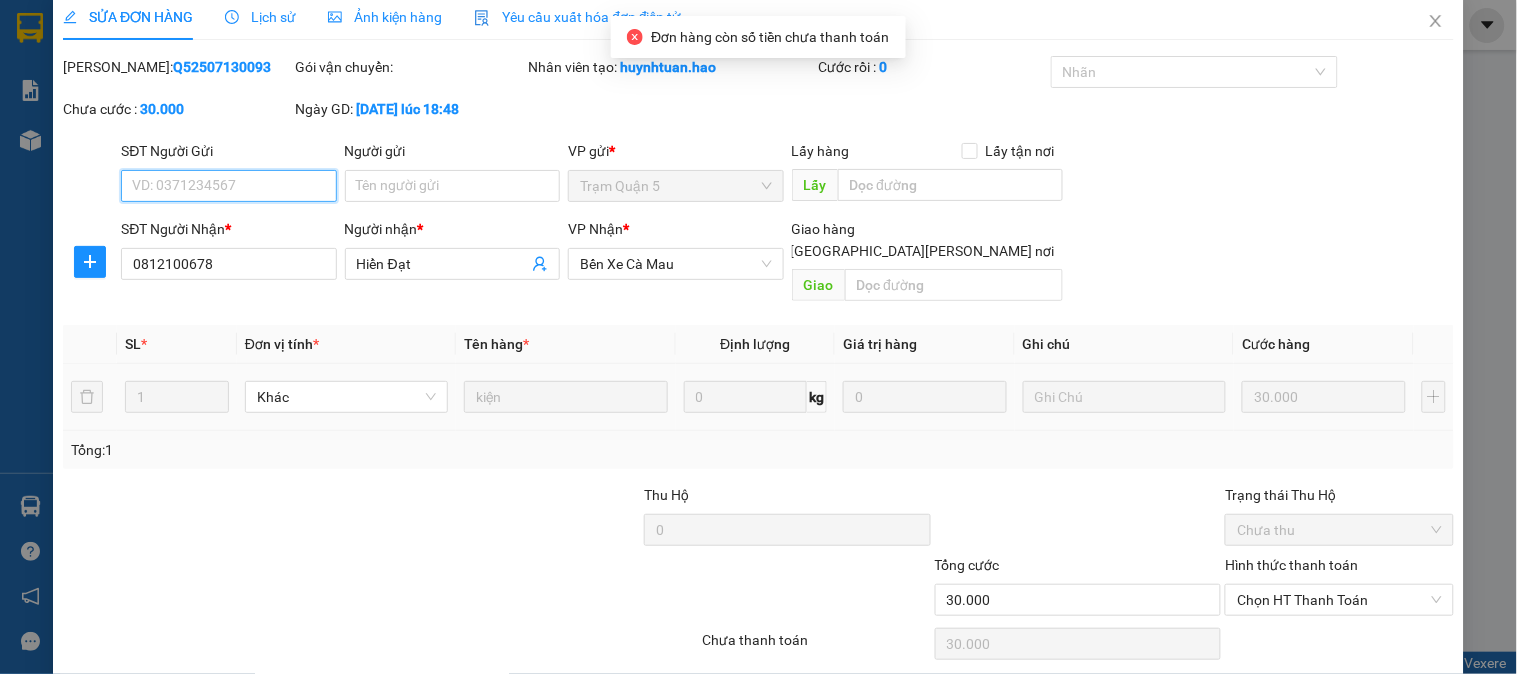 scroll, scrollTop: 70, scrollLeft: 0, axis: vertical 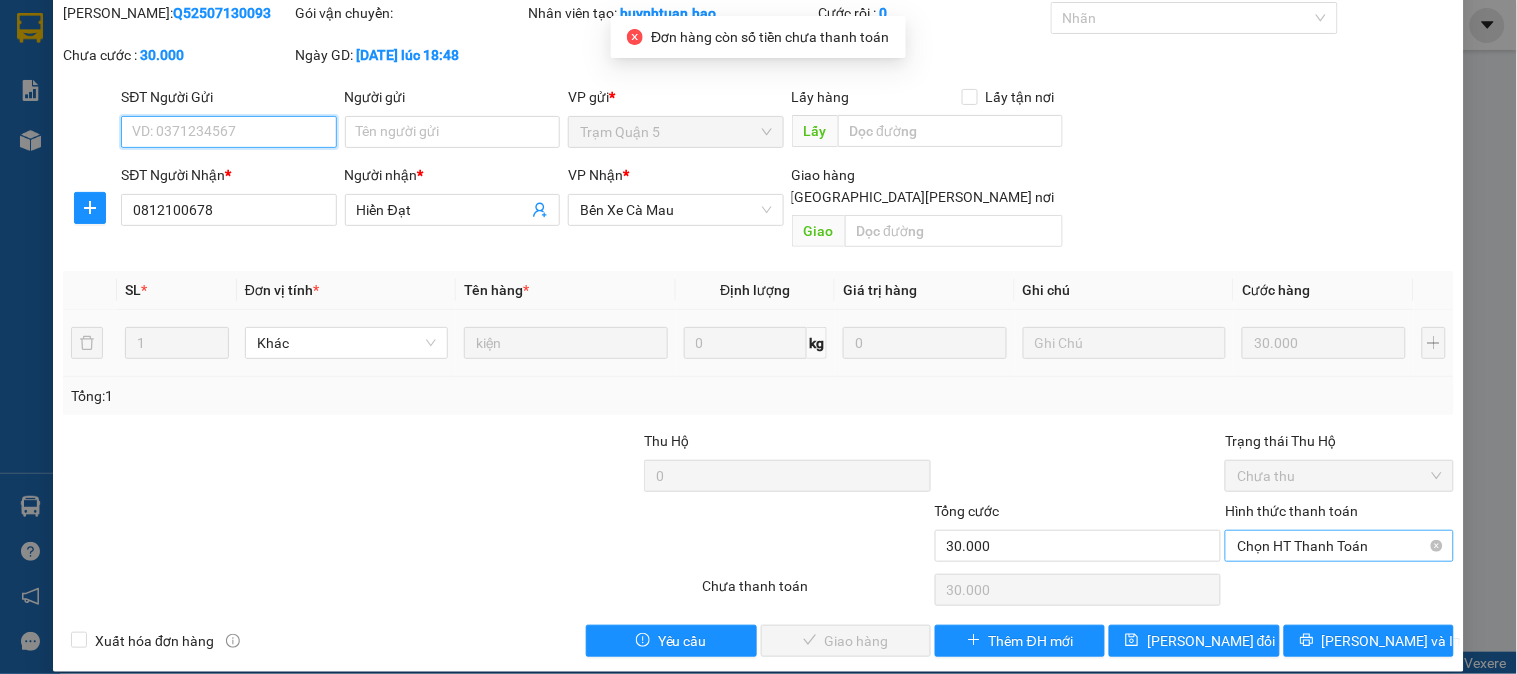 click on "Chọn HT Thanh Toán" at bounding box center [1339, 546] 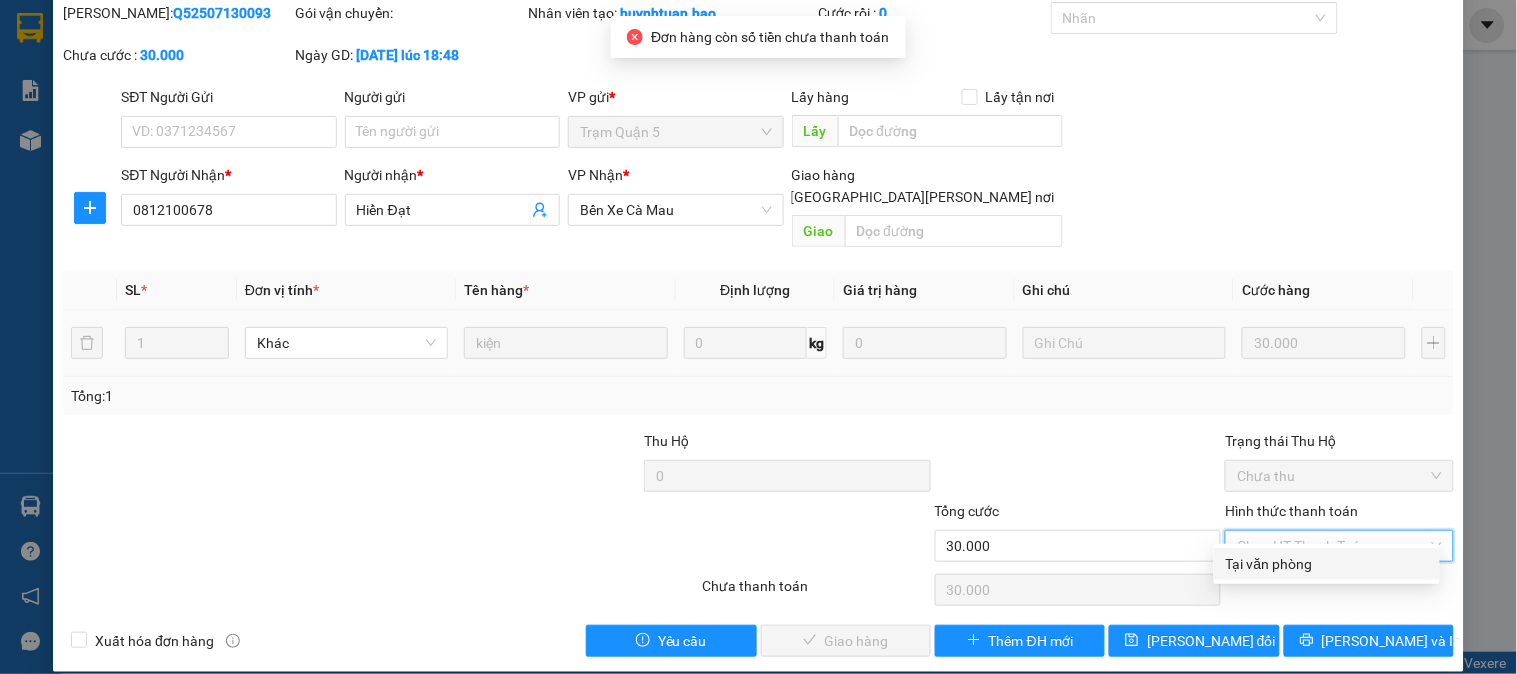 click on "Tại văn phòng" at bounding box center [1327, 564] 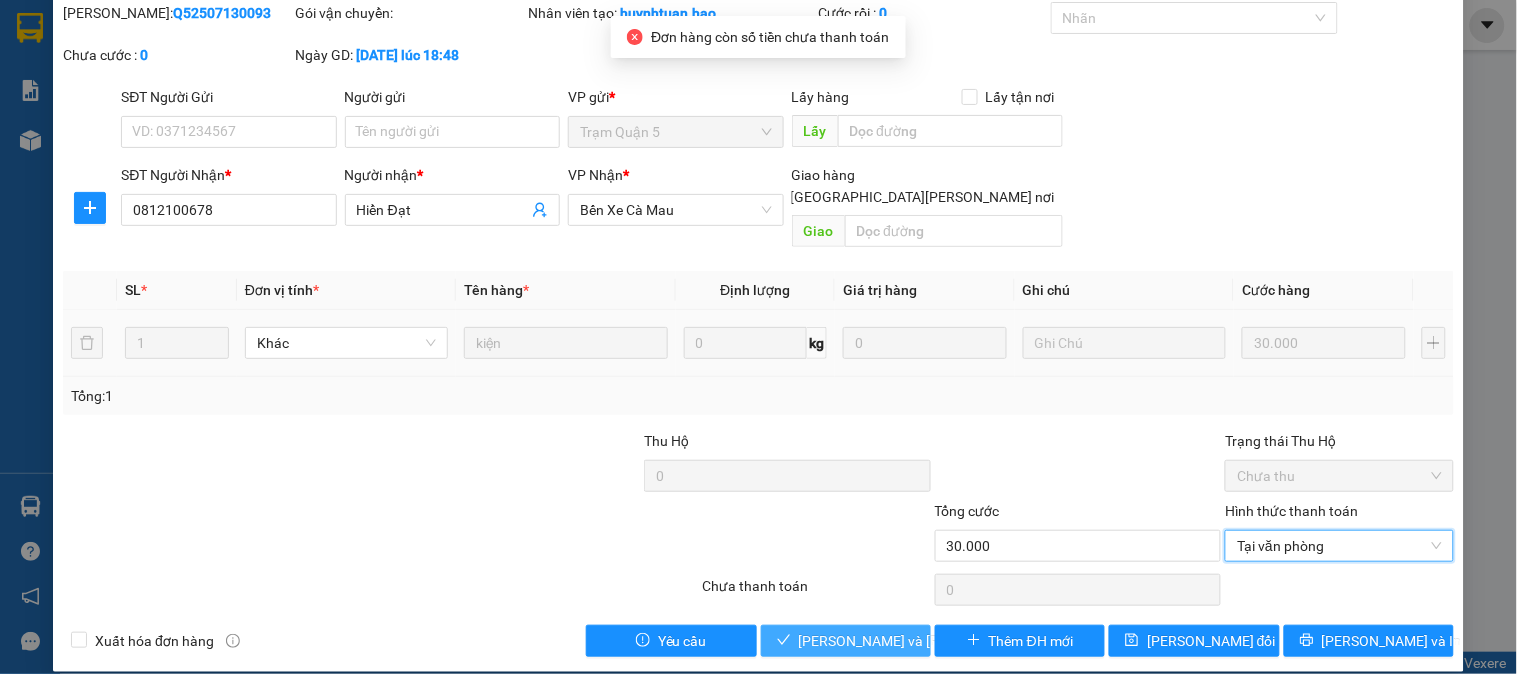click on "[PERSON_NAME] và [PERSON_NAME] hàng" at bounding box center (846, 641) 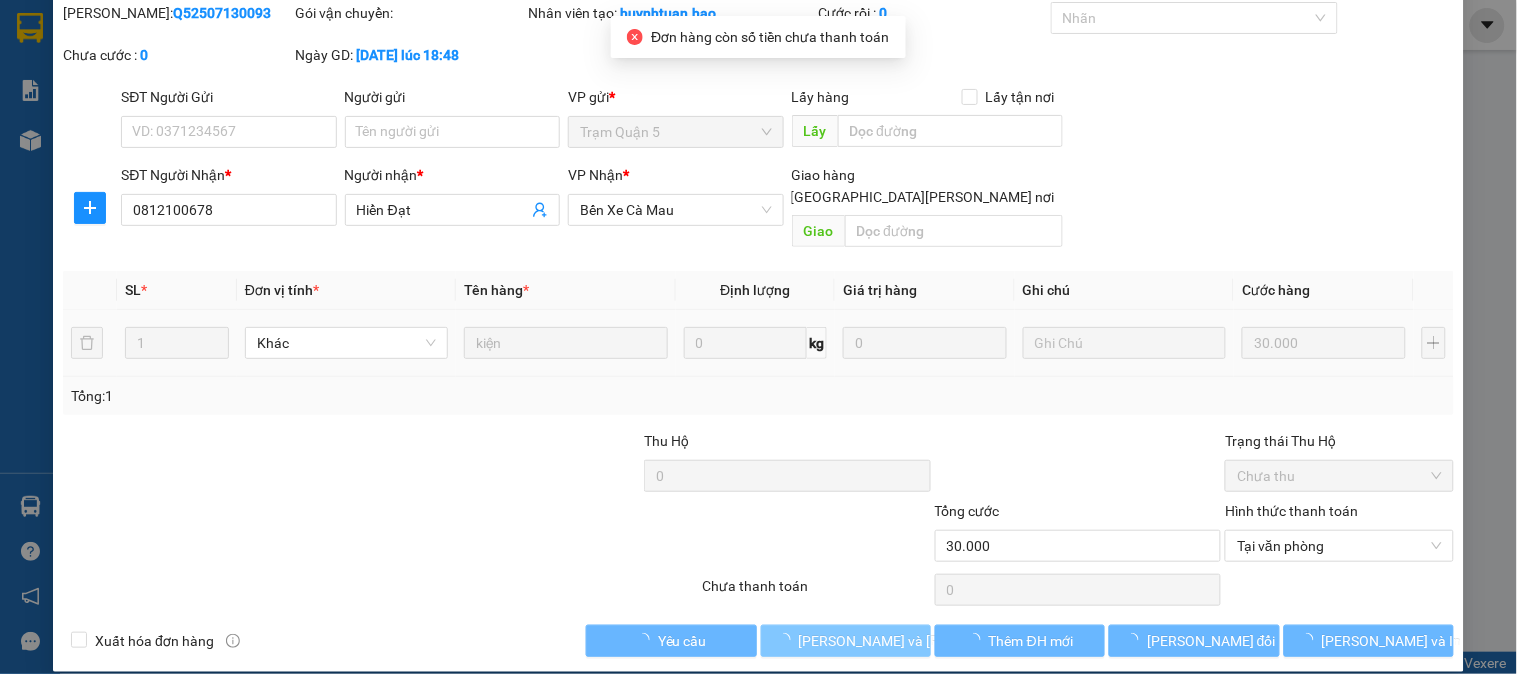 scroll, scrollTop: 0, scrollLeft: 0, axis: both 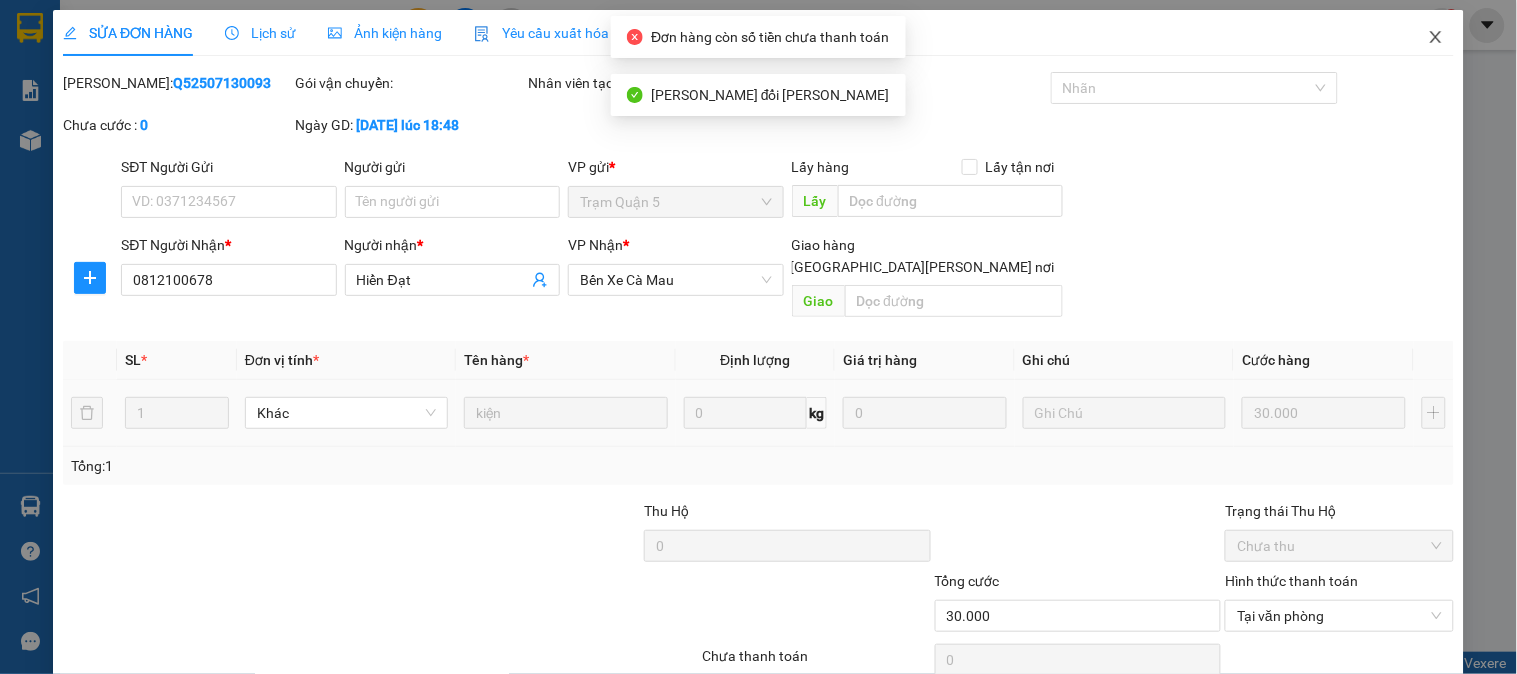 click at bounding box center [1436, 38] 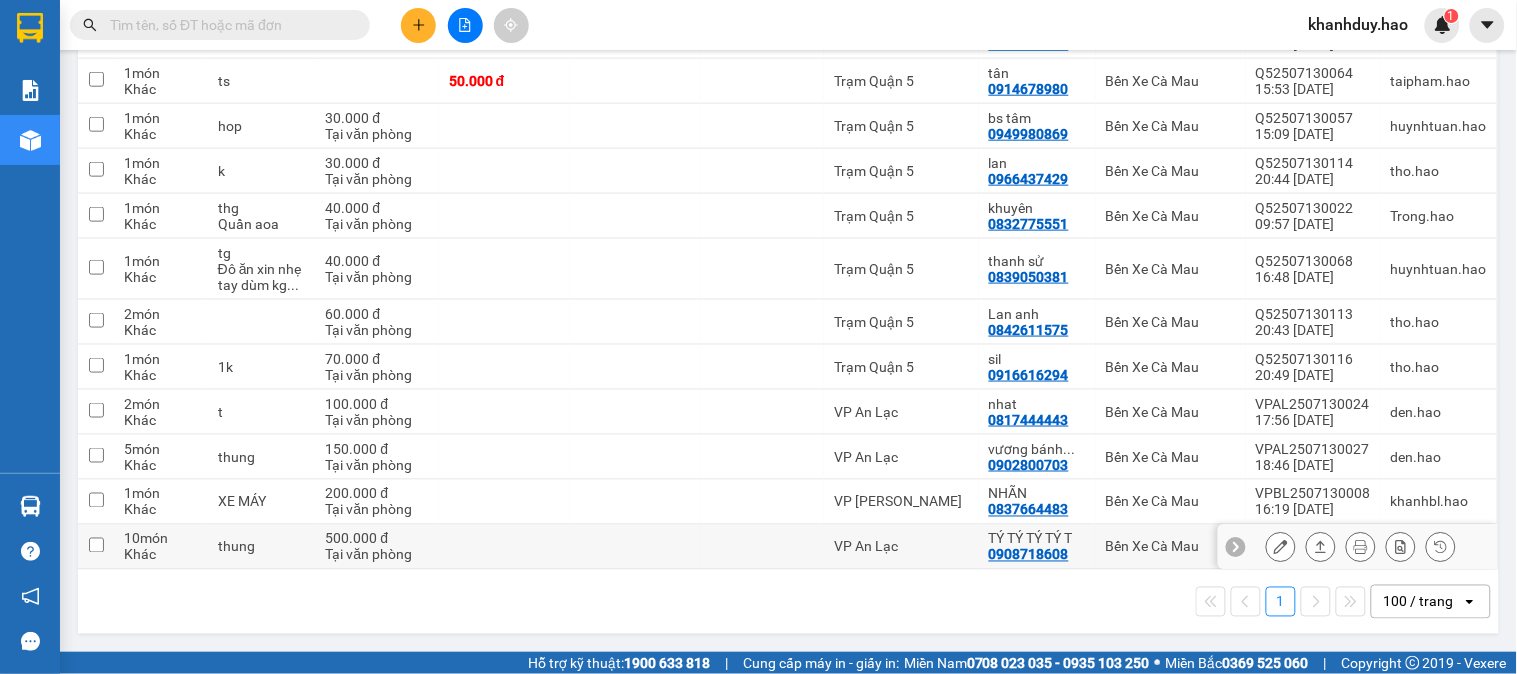 scroll, scrollTop: 0, scrollLeft: 0, axis: both 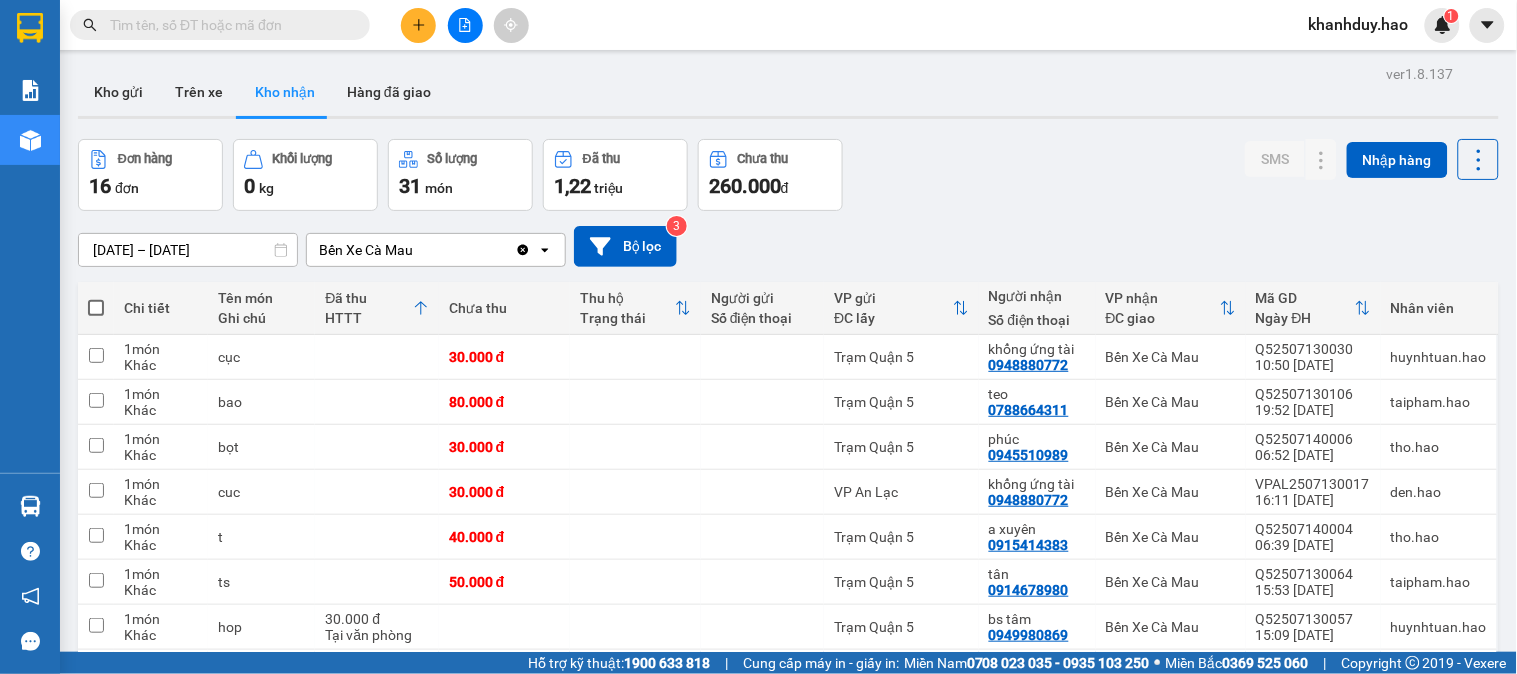 click on "[DATE] – [DATE]" at bounding box center [188, 250] 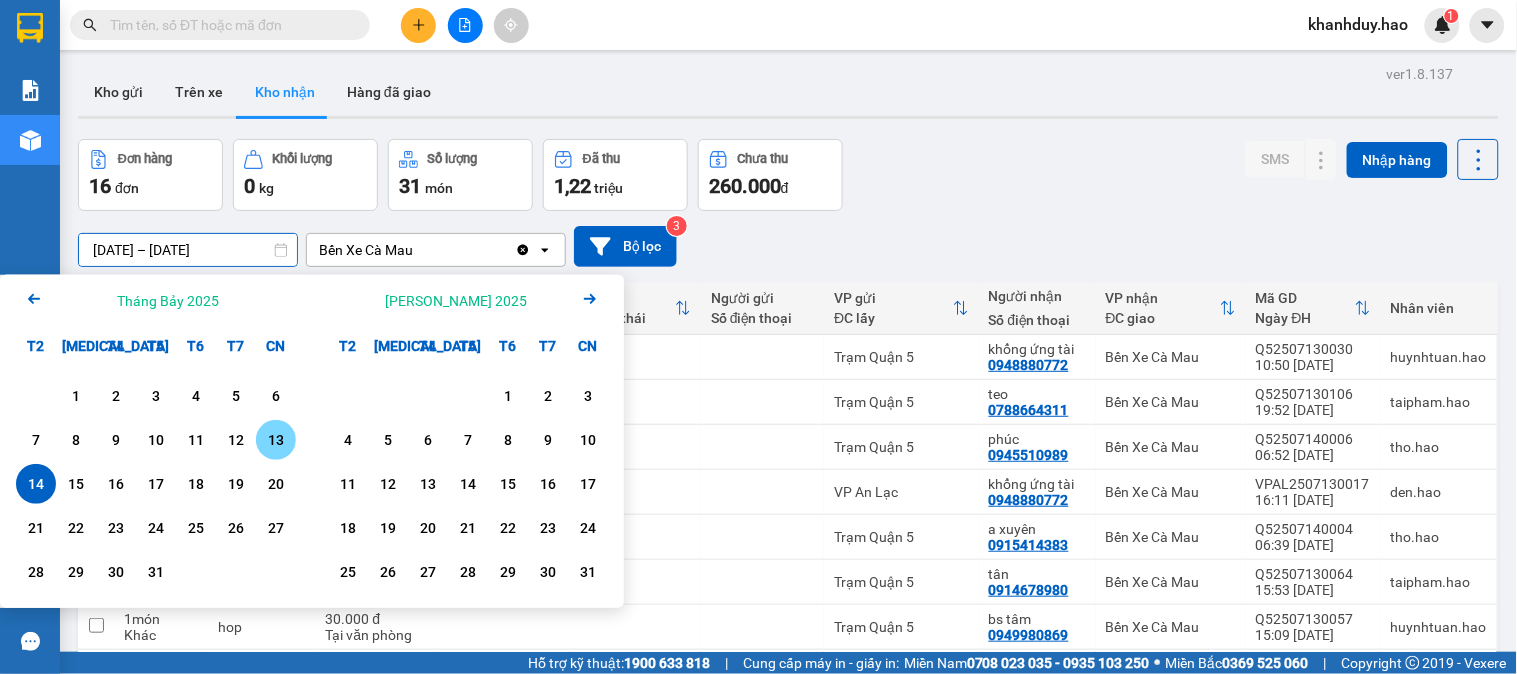 click on "13" at bounding box center [276, 440] 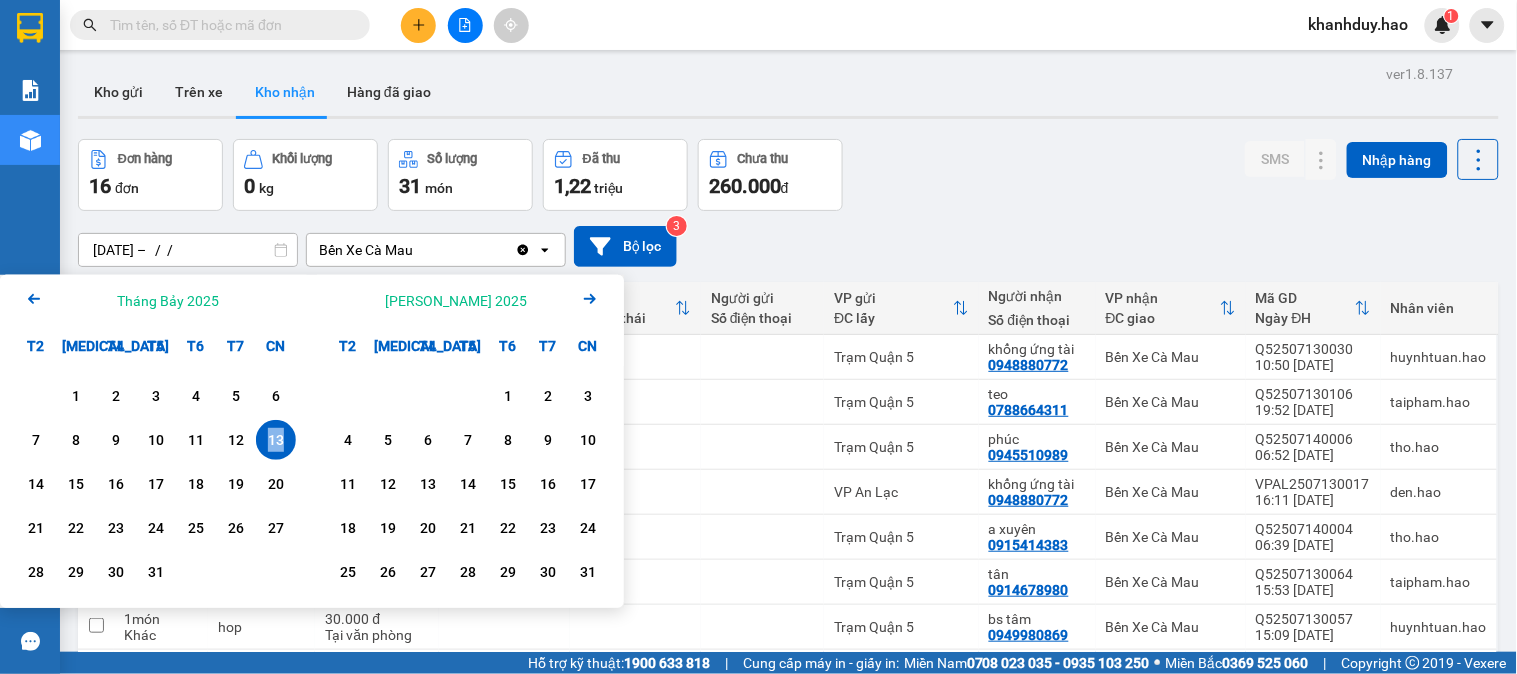 click on "13" at bounding box center (276, 440) 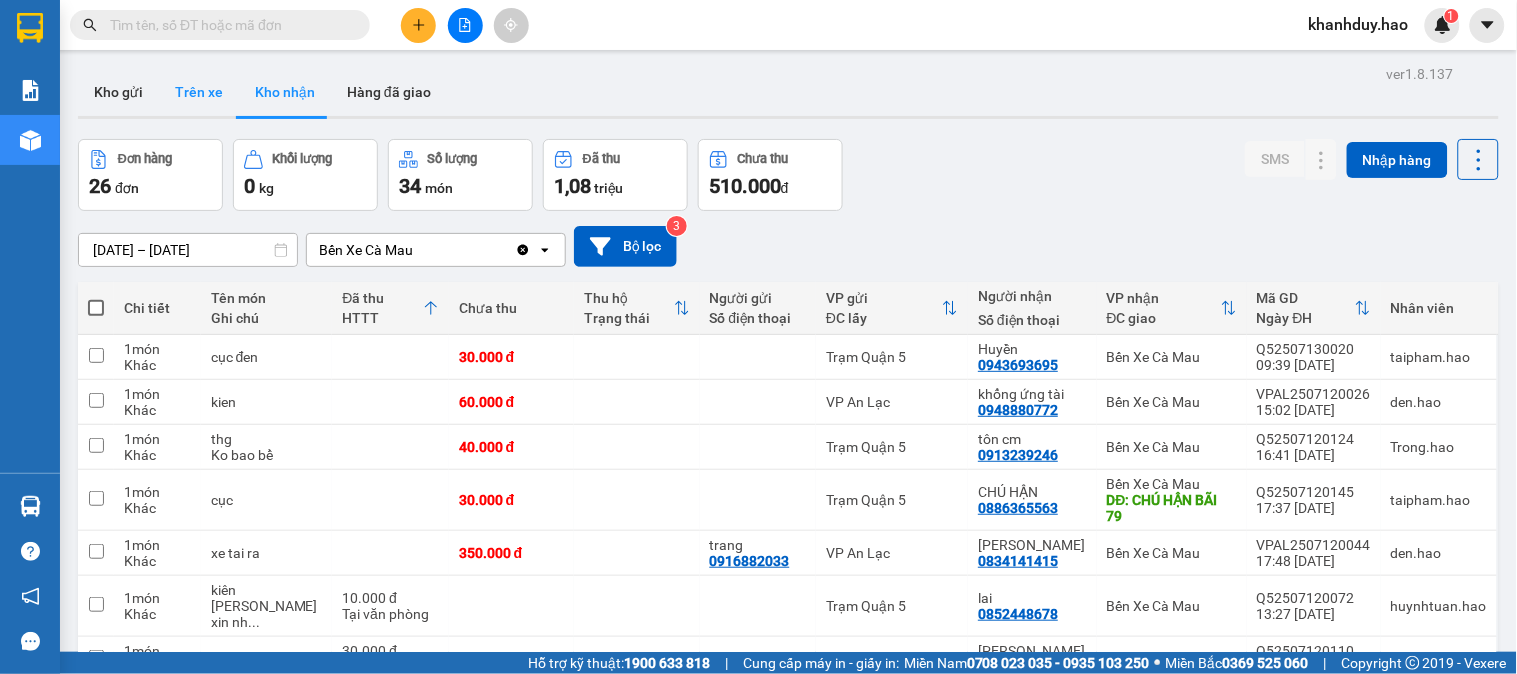 click on "Trên xe" at bounding box center [199, 92] 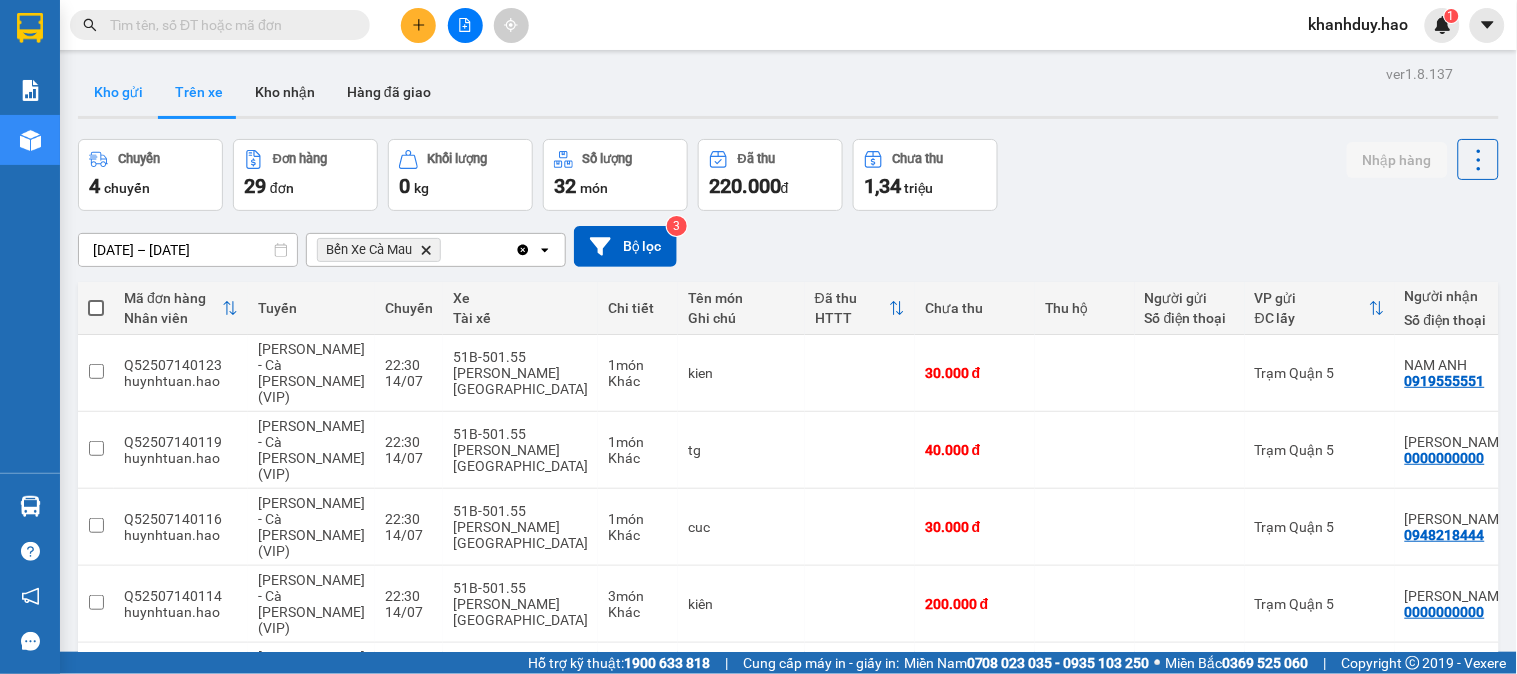 click on "Kho gửi" at bounding box center (118, 92) 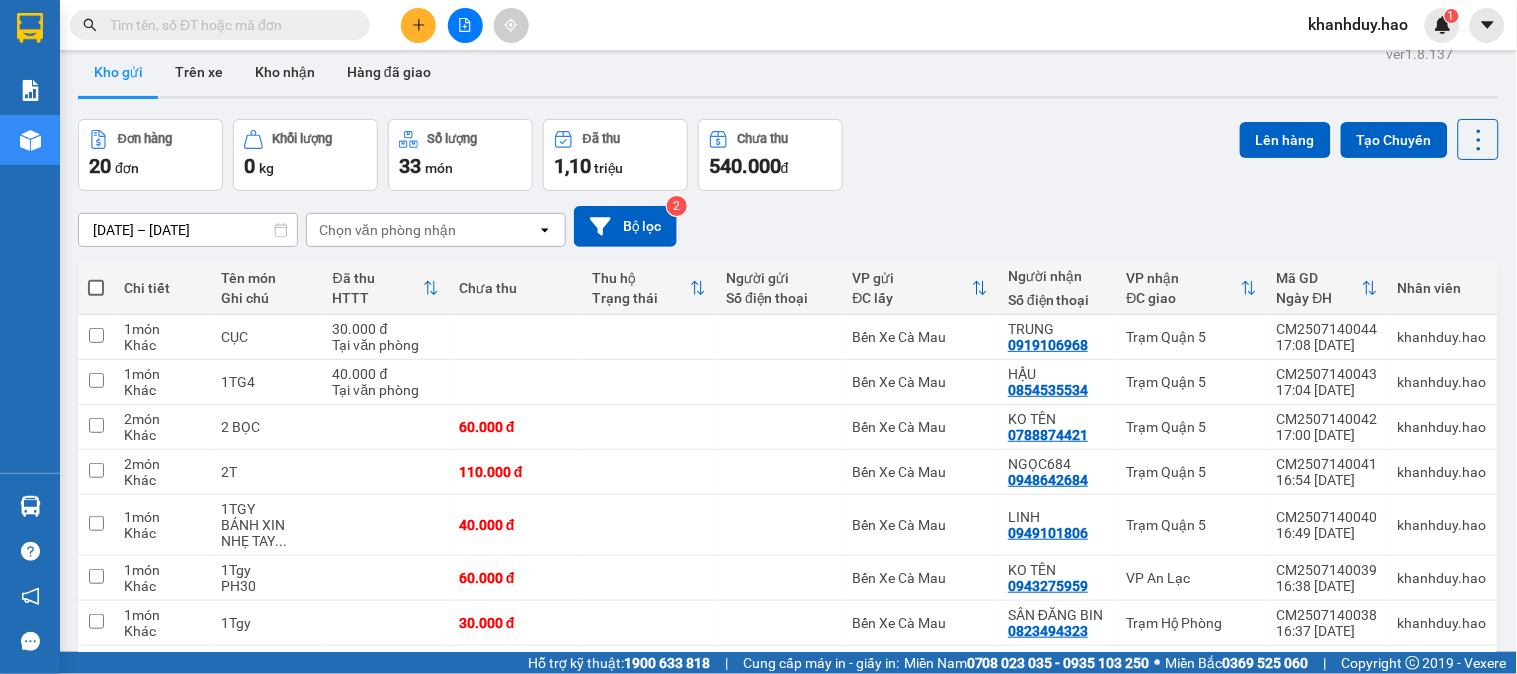 scroll, scrollTop: 0, scrollLeft: 0, axis: both 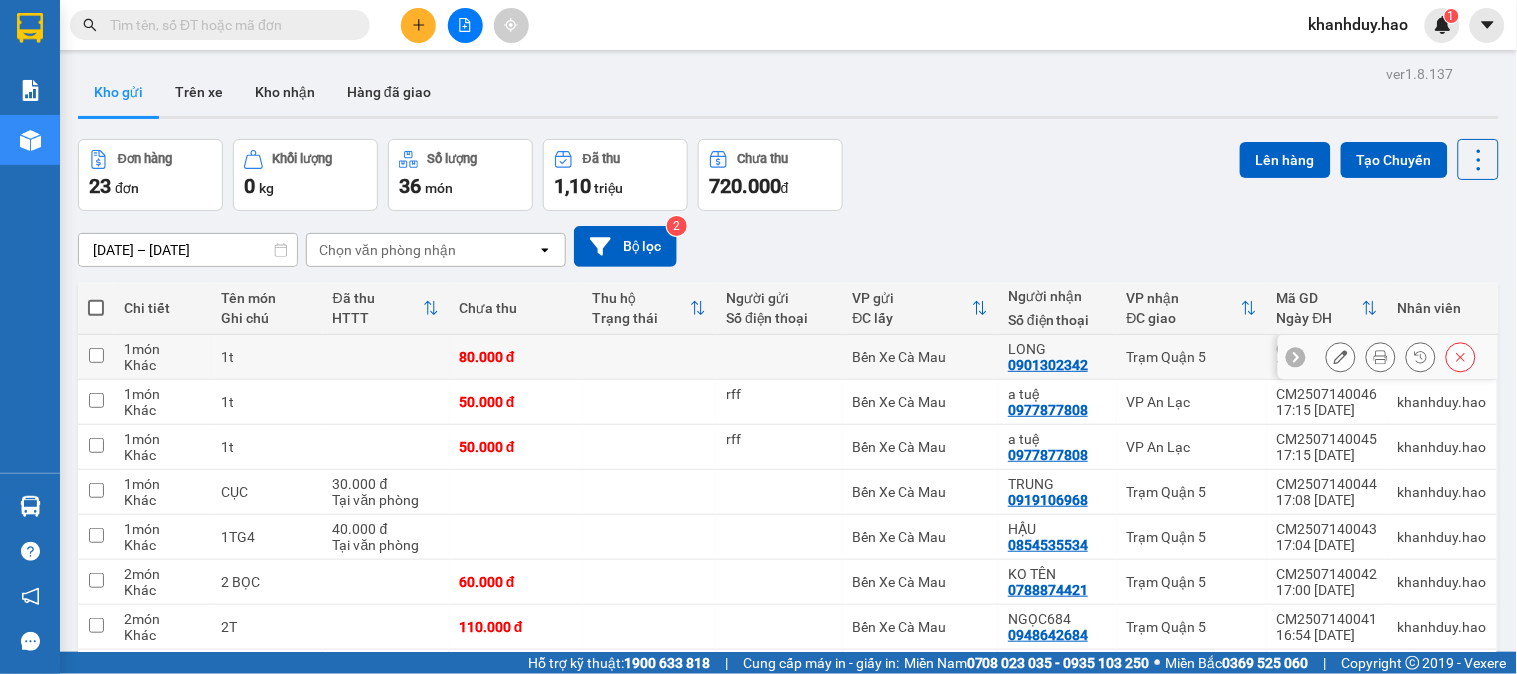 click 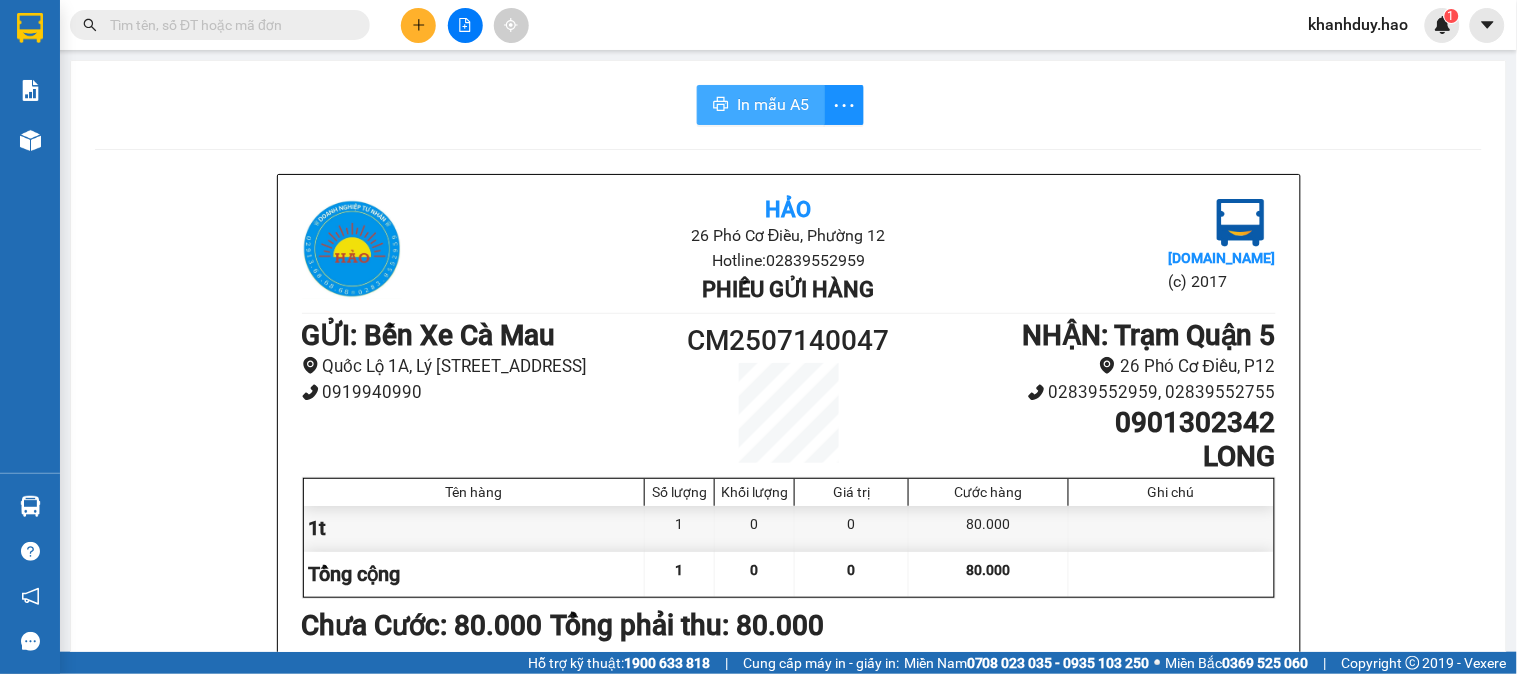 click on "In mẫu A5" at bounding box center [773, 104] 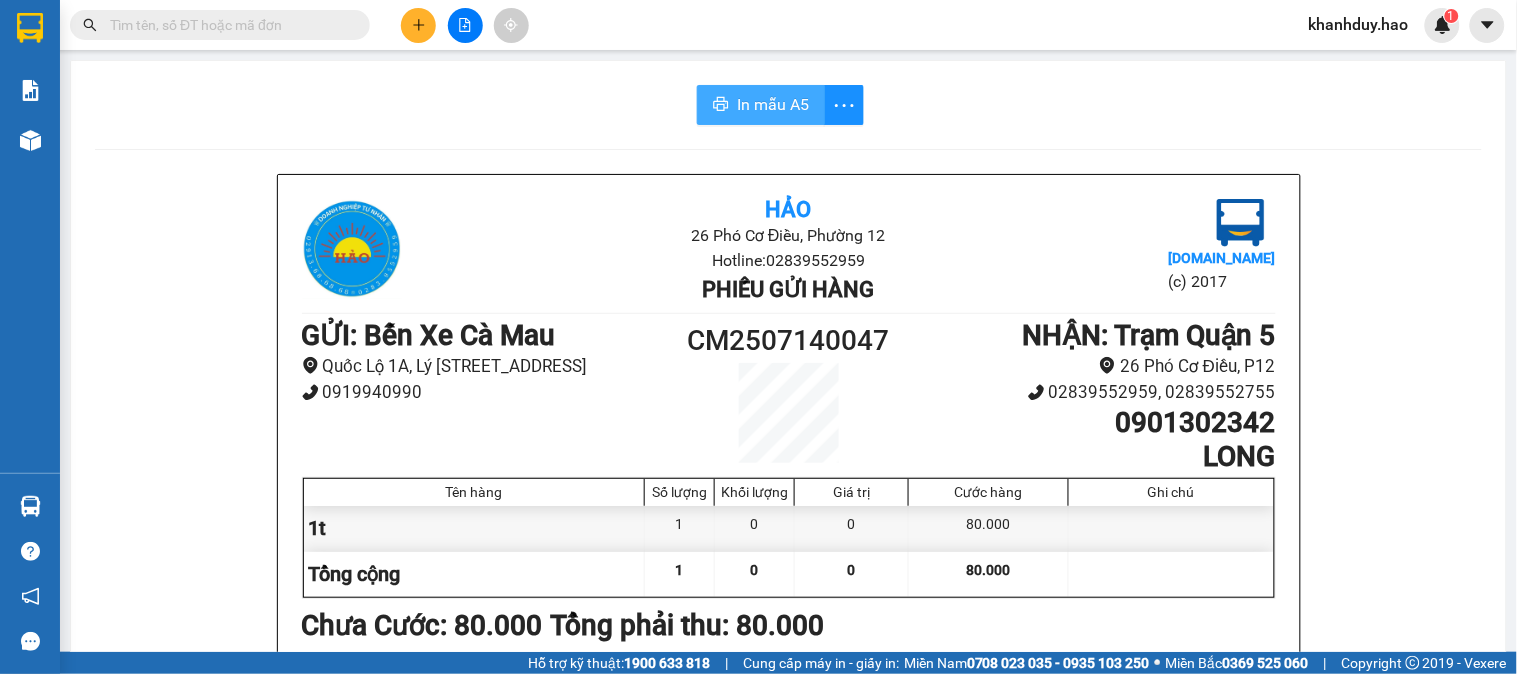 scroll, scrollTop: 0, scrollLeft: 0, axis: both 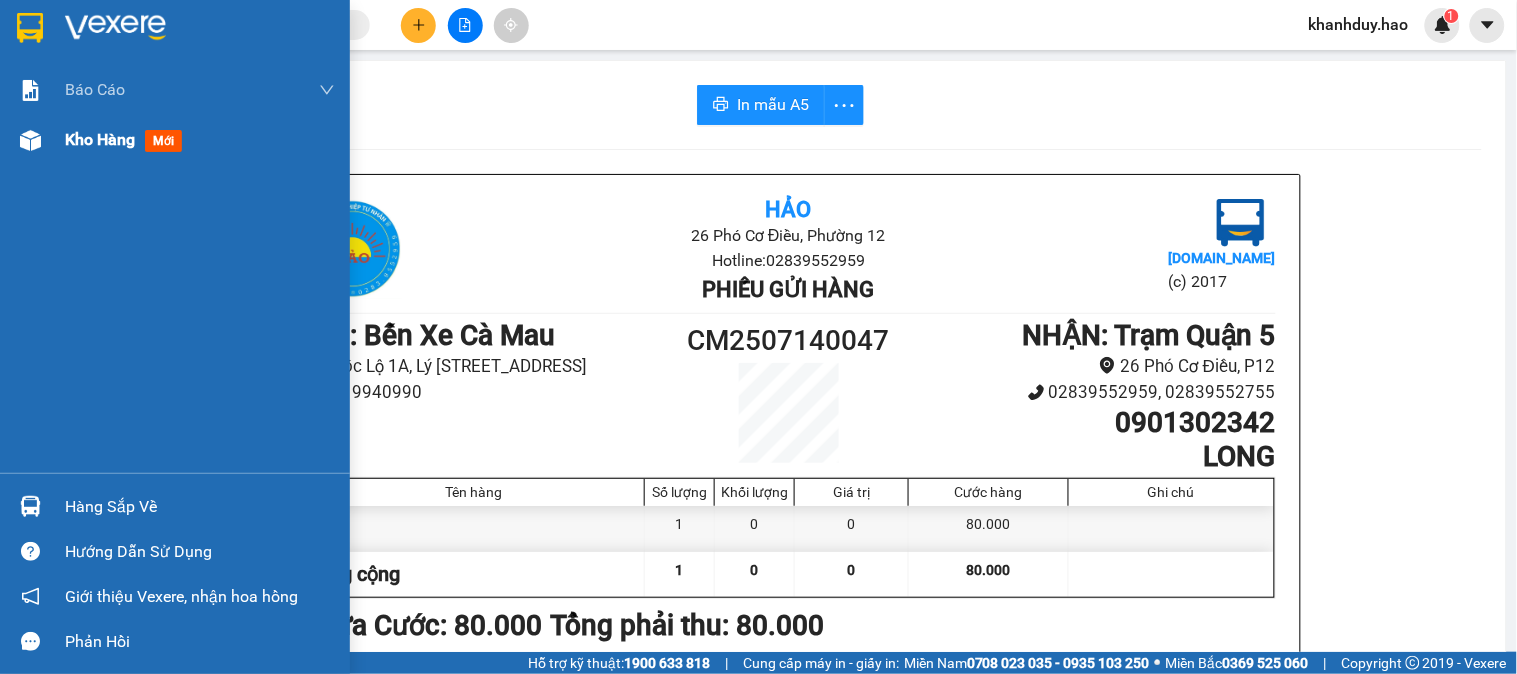 click on "Kho hàng mới" at bounding box center (200, 140) 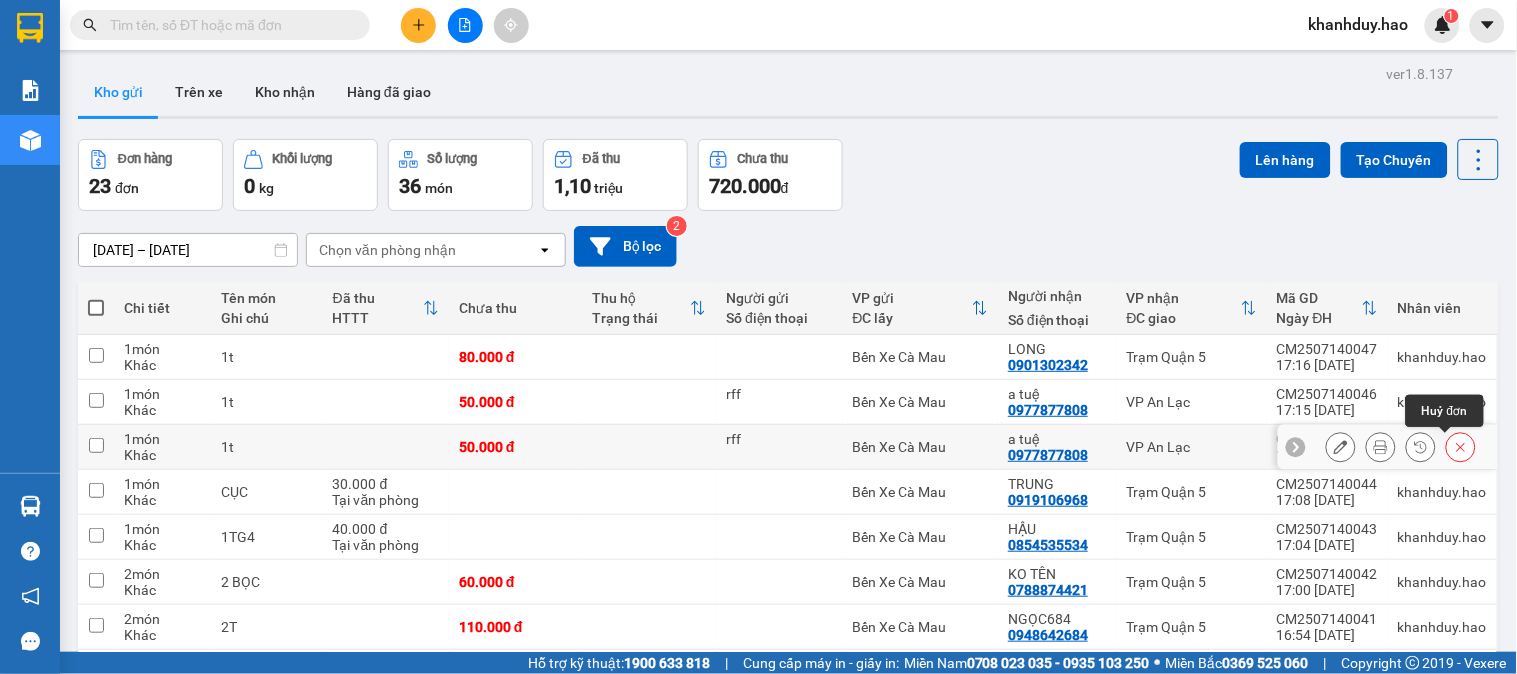 click at bounding box center (1461, 447) 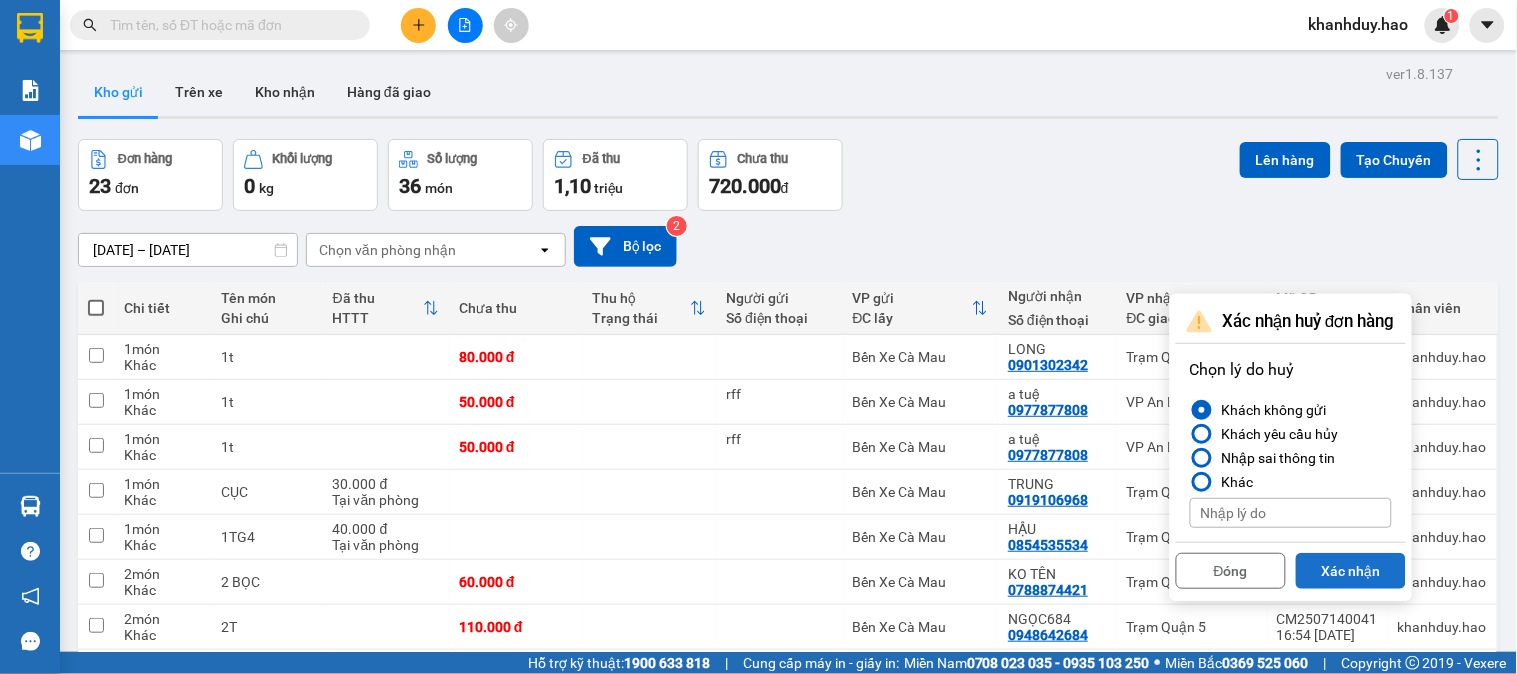click on "Xác nhận" at bounding box center [1351, 571] 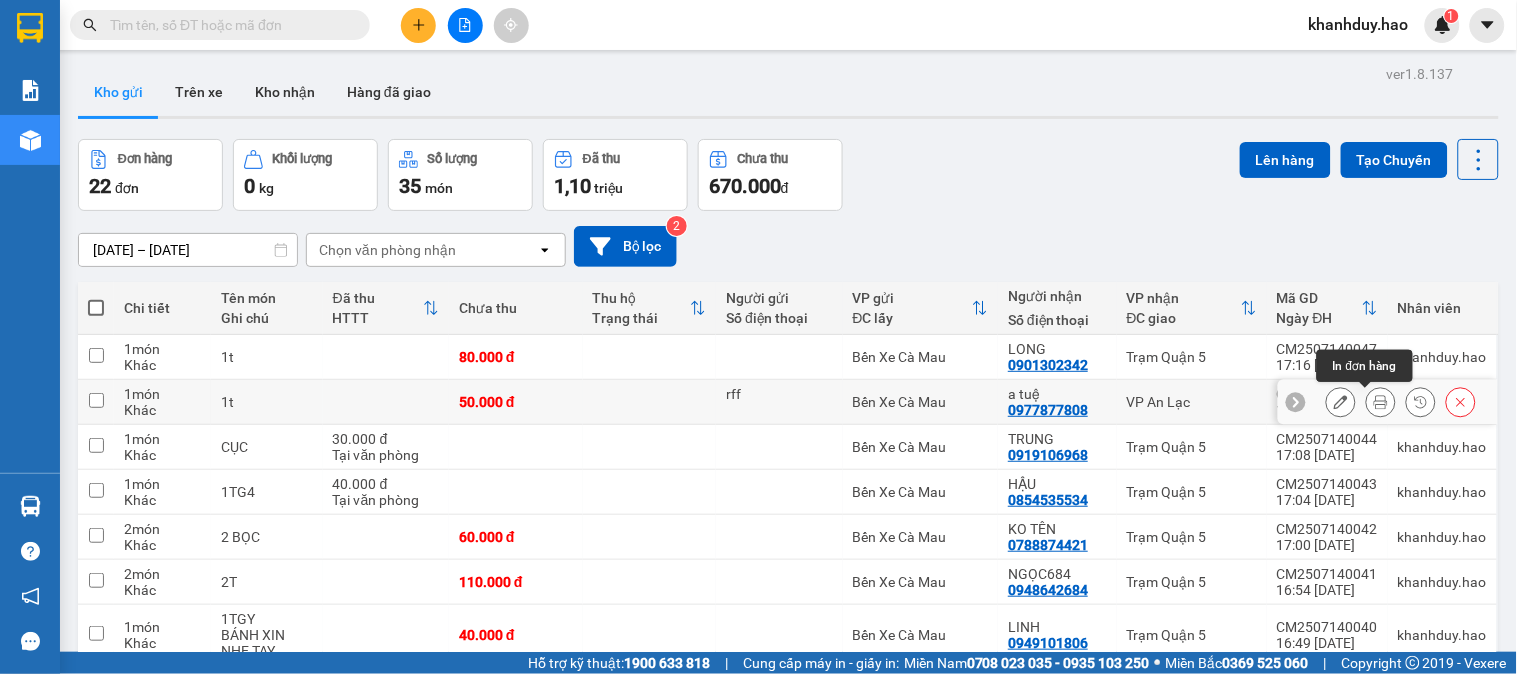 click at bounding box center (1381, 402) 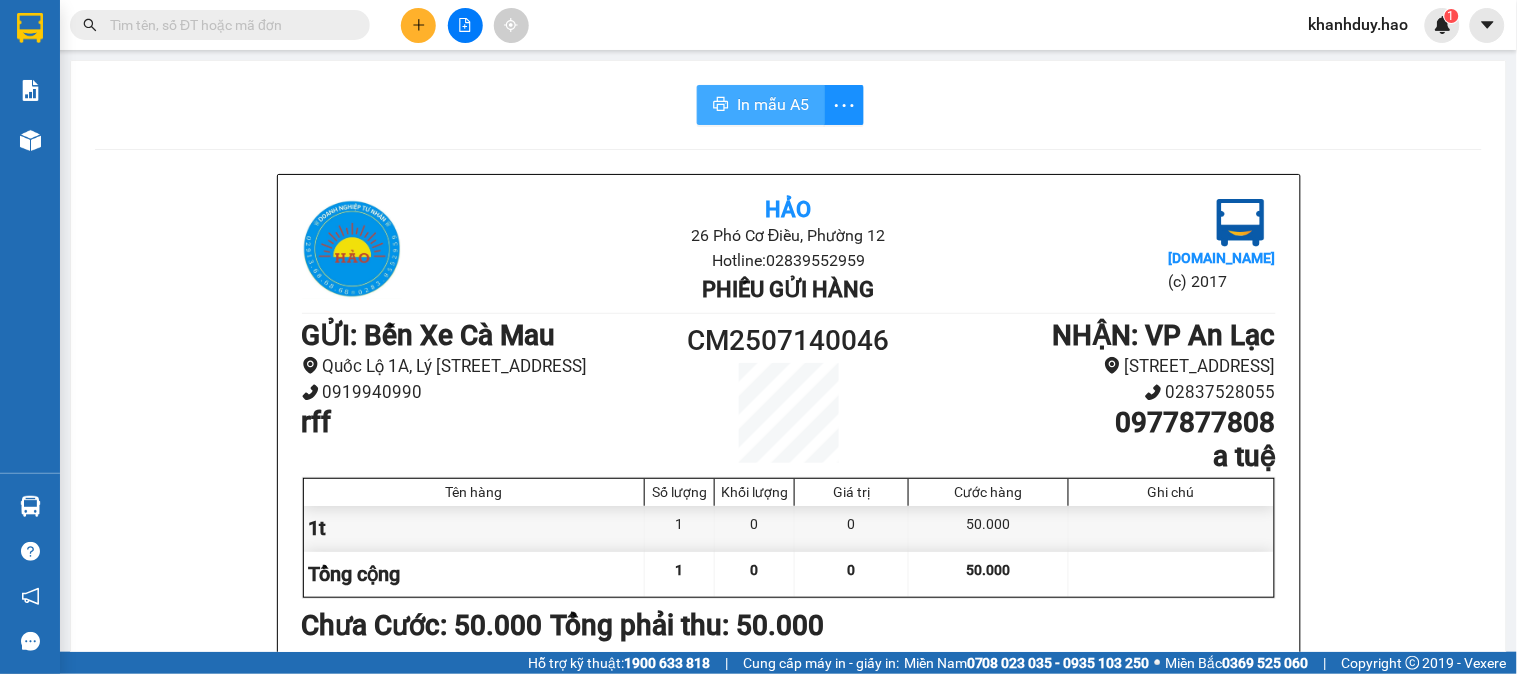click on "In mẫu A5" at bounding box center (761, 105) 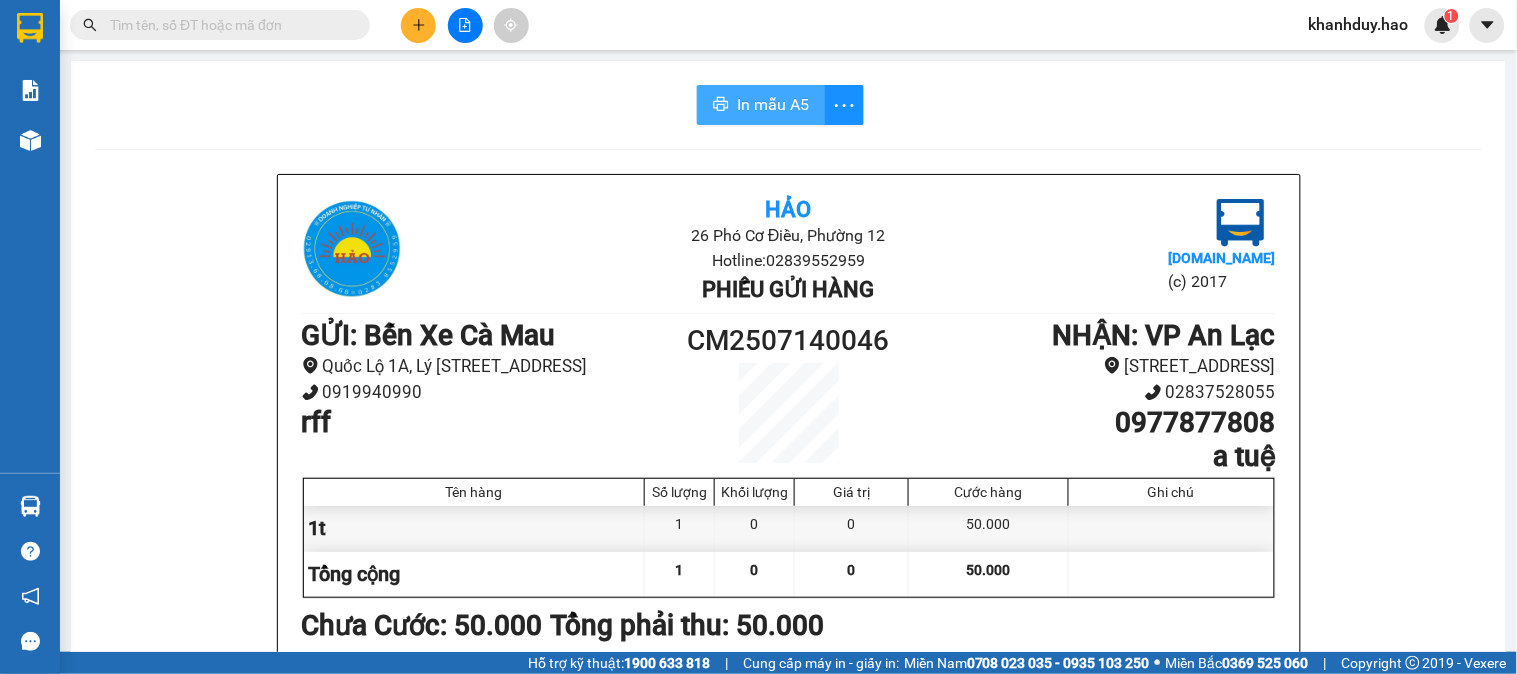 scroll, scrollTop: 0, scrollLeft: 0, axis: both 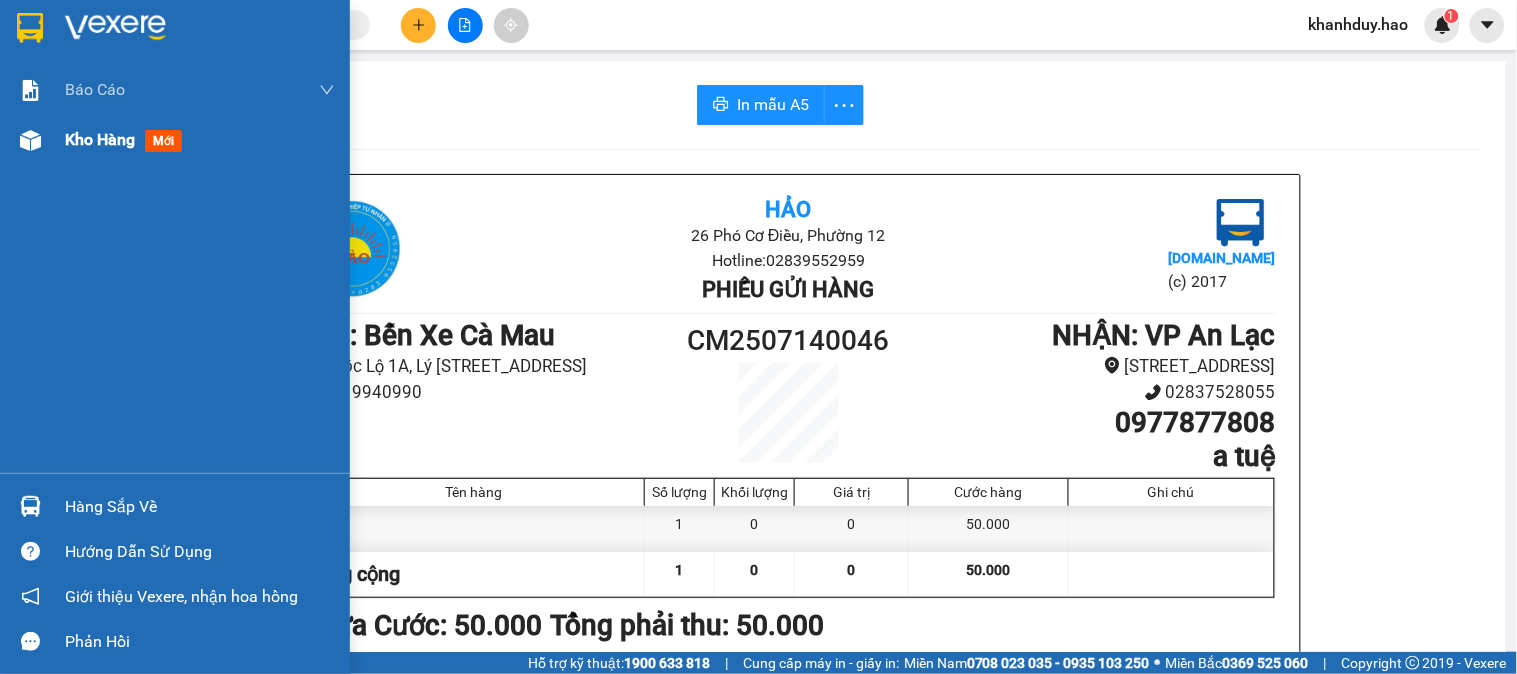 click at bounding box center (30, 140) 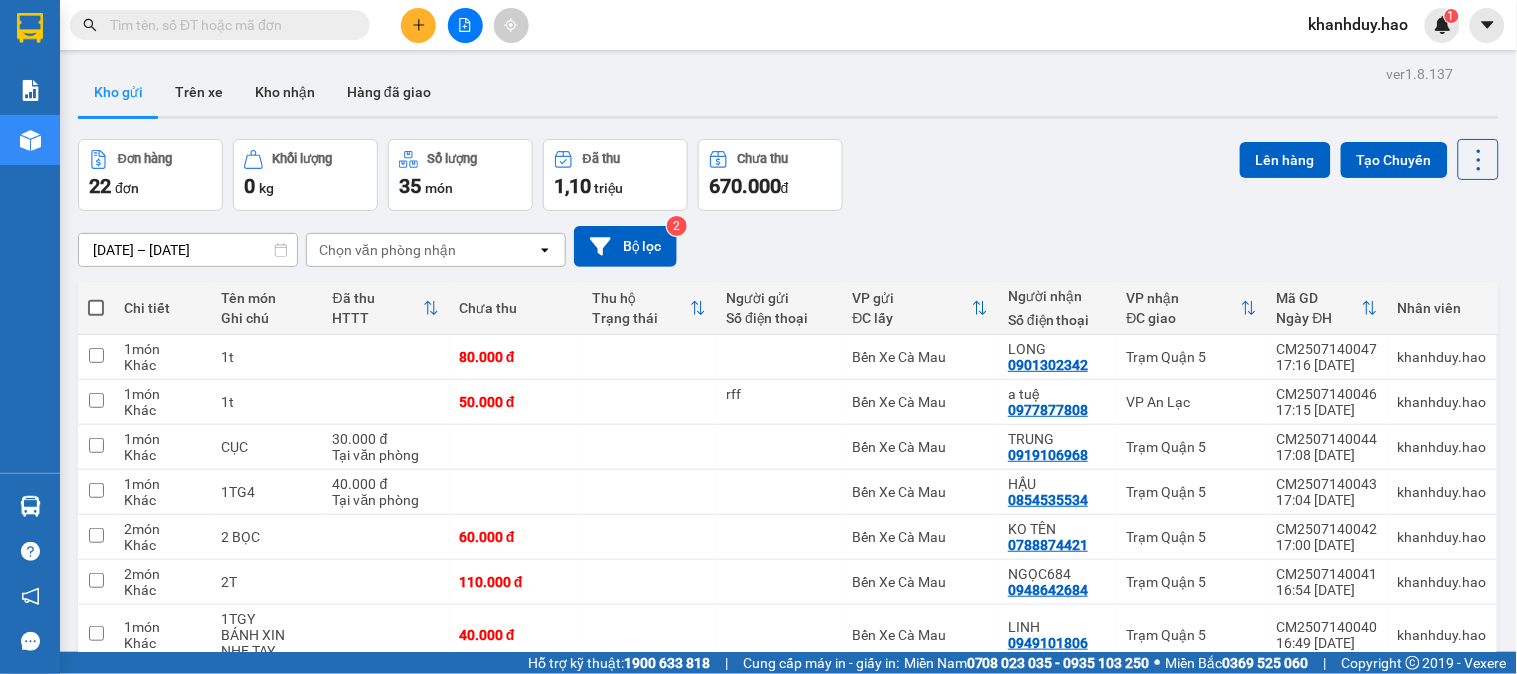 click 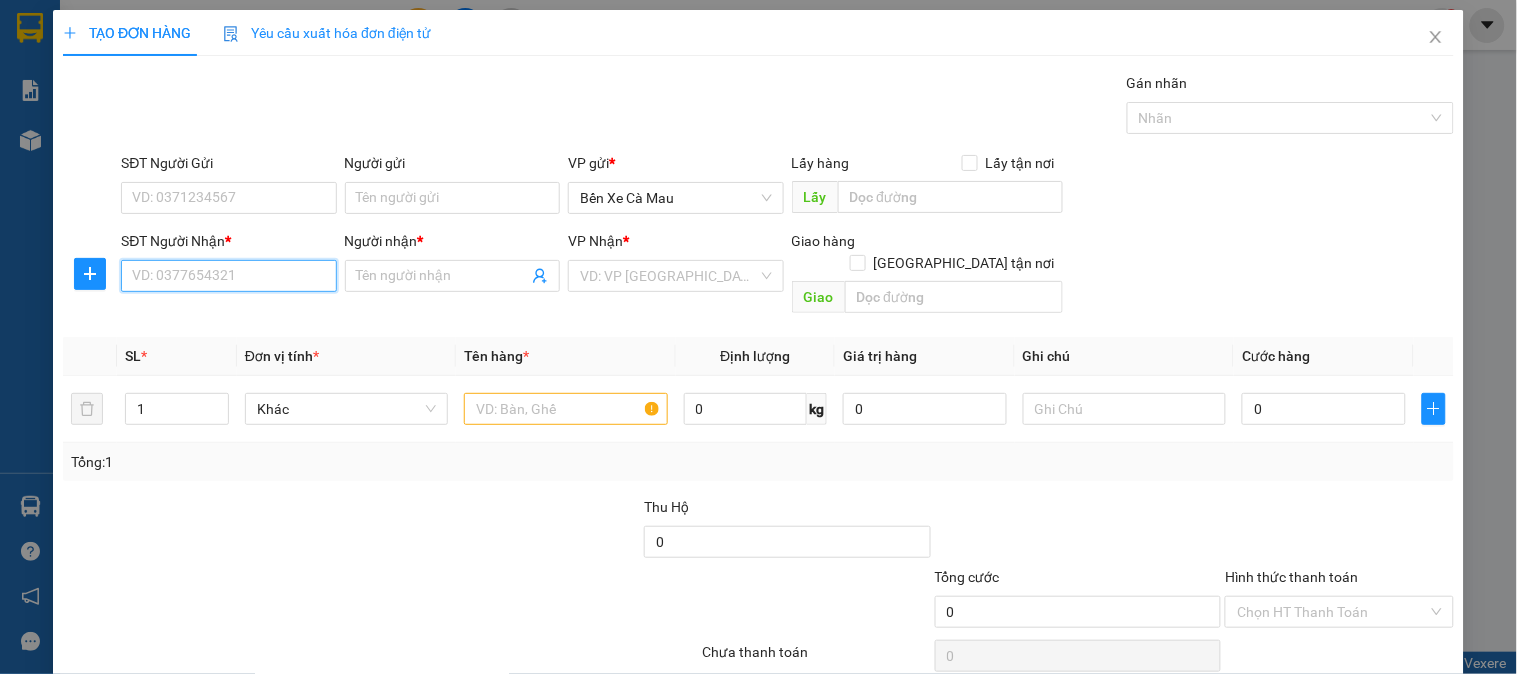 click on "SĐT Người Nhận  *" at bounding box center (228, 276) 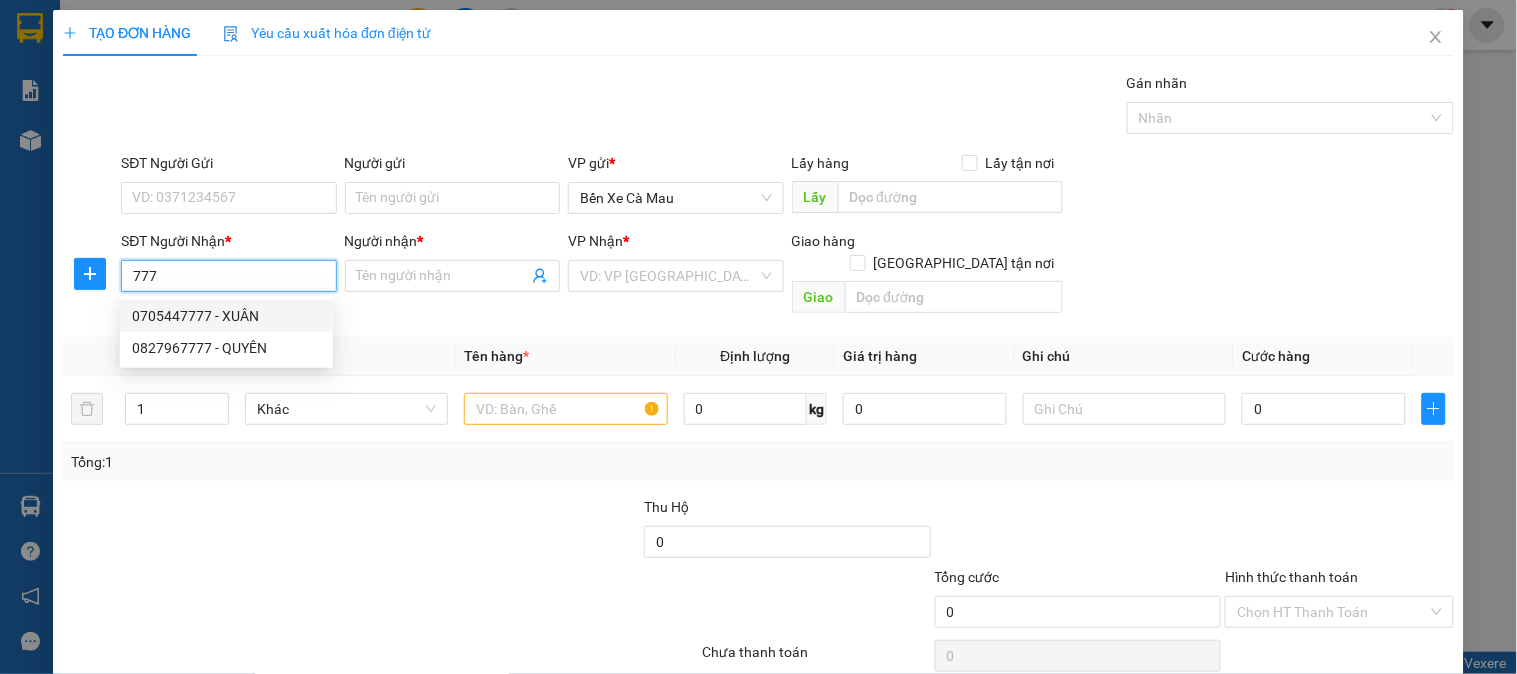 drag, startPoint x: 238, startPoint y: 313, endPoint x: 223, endPoint y: 283, distance: 33.54102 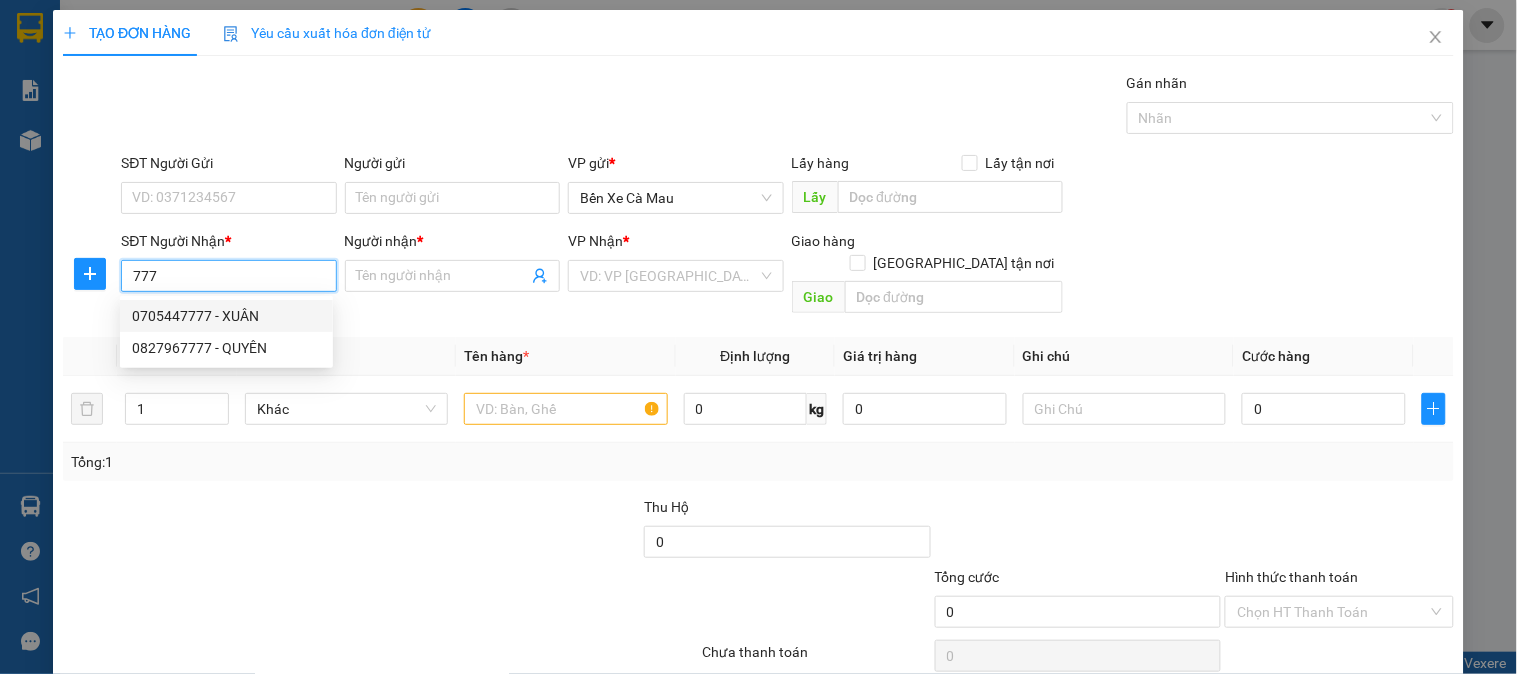click on "777" at bounding box center (228, 276) 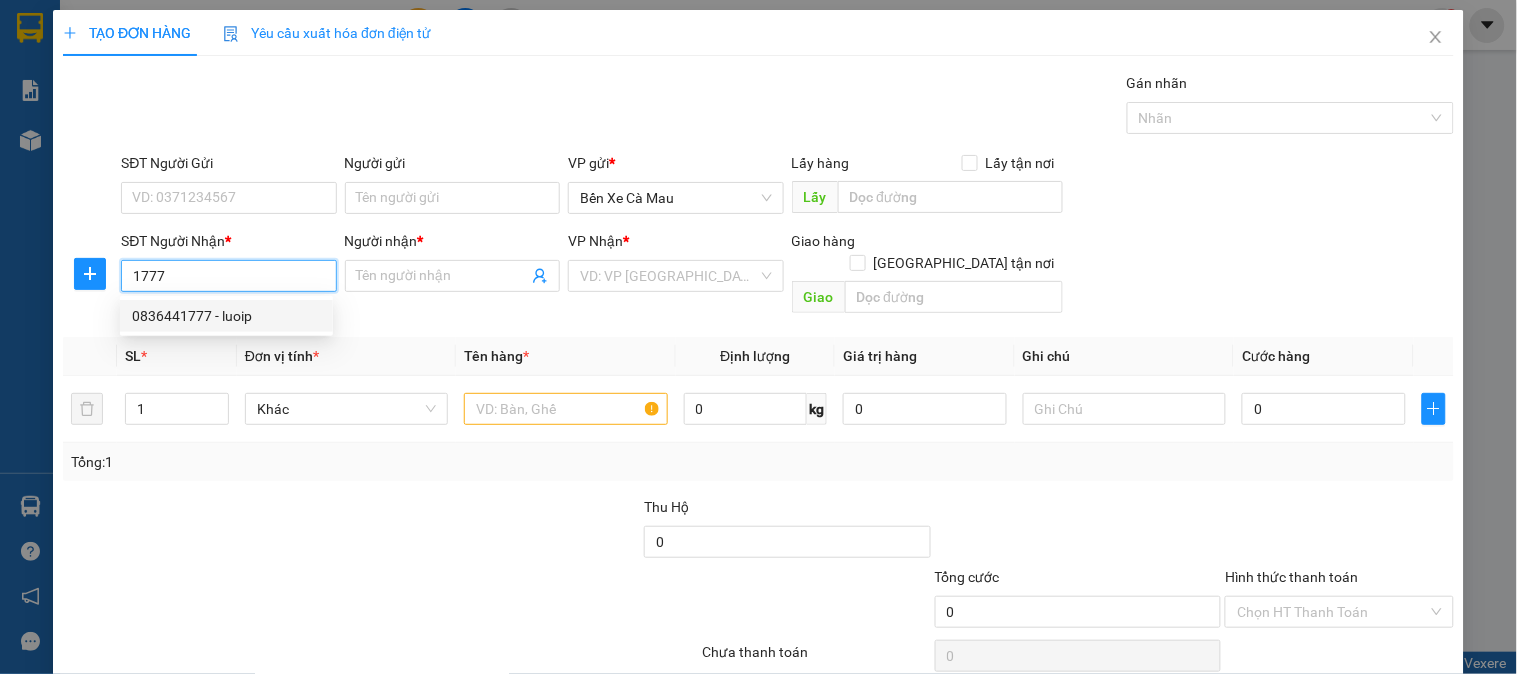 click on "0836441777 - luoip" at bounding box center (226, 316) 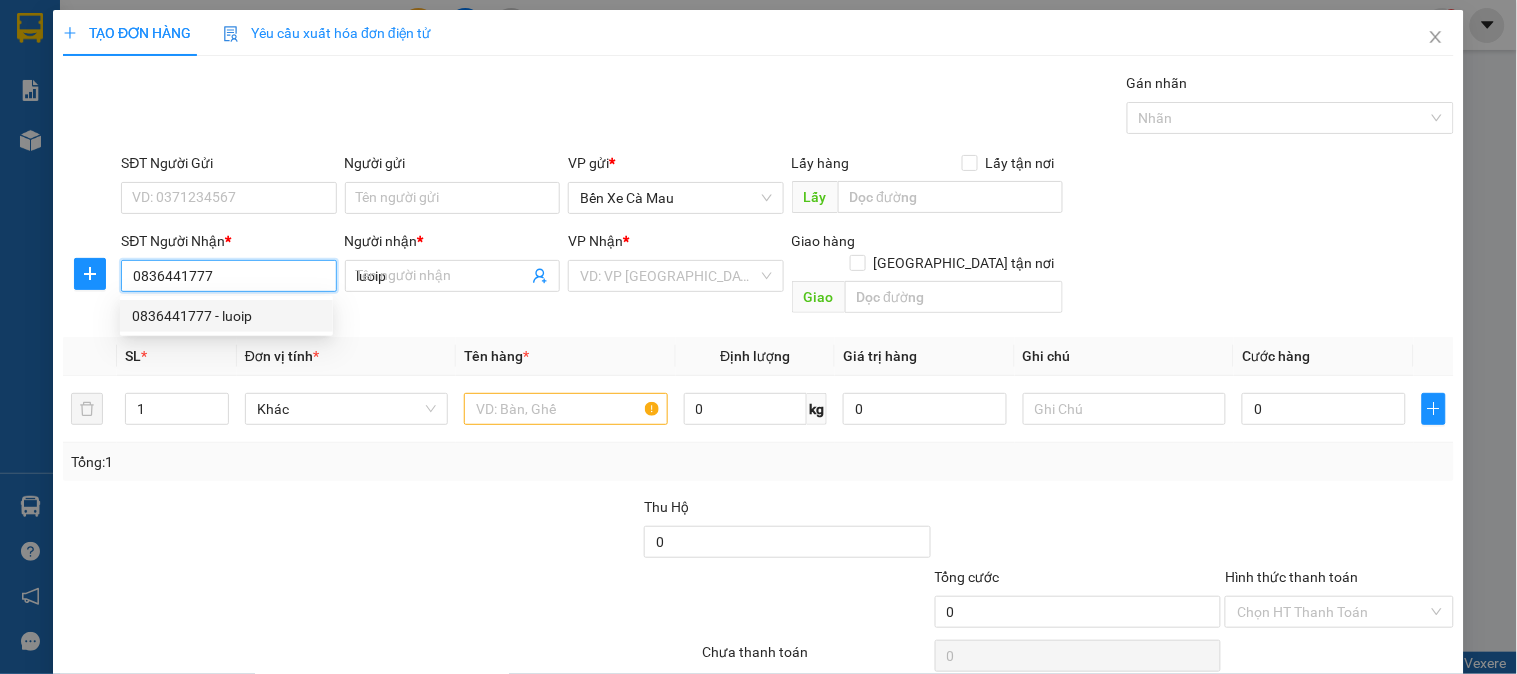 type on "100.000" 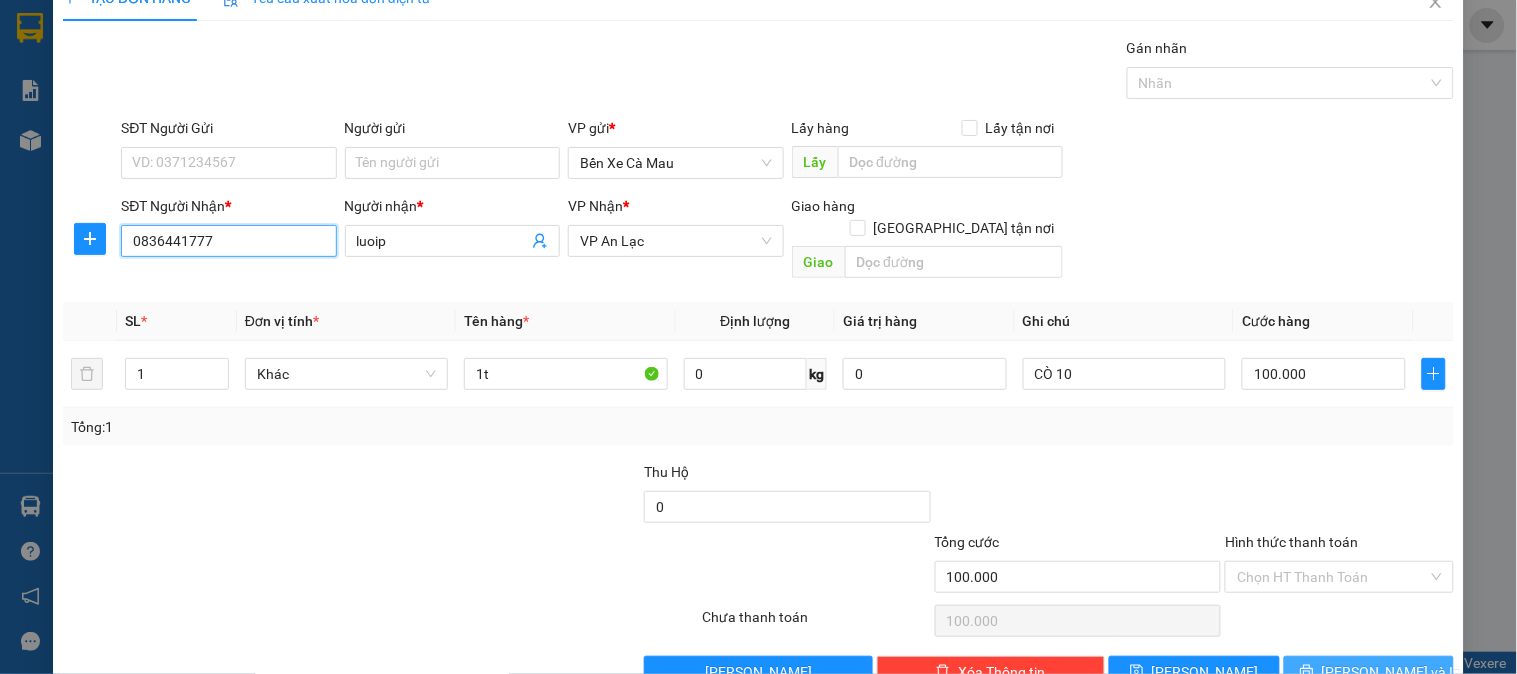 scroll, scrollTop: 65, scrollLeft: 0, axis: vertical 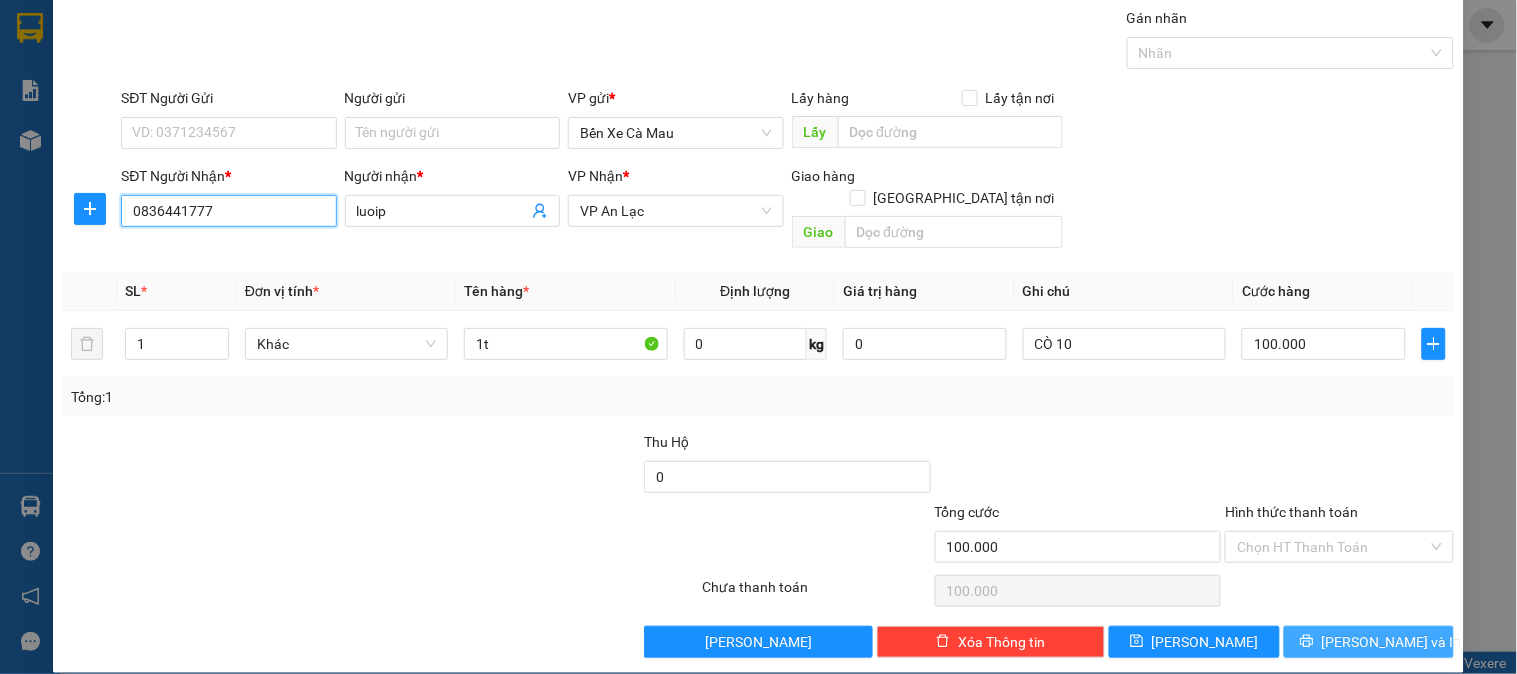 type on "0836441777" 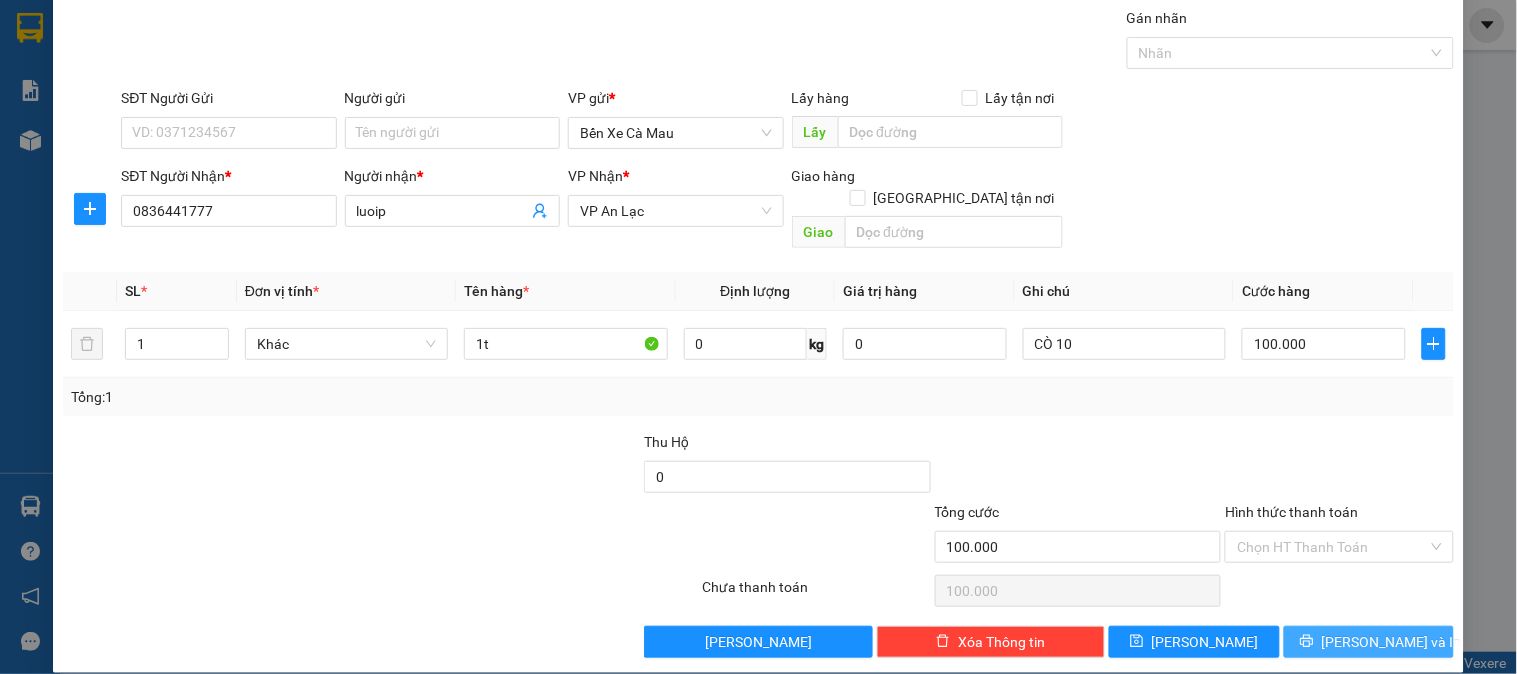 click on "[PERSON_NAME] và In" at bounding box center [1392, 642] 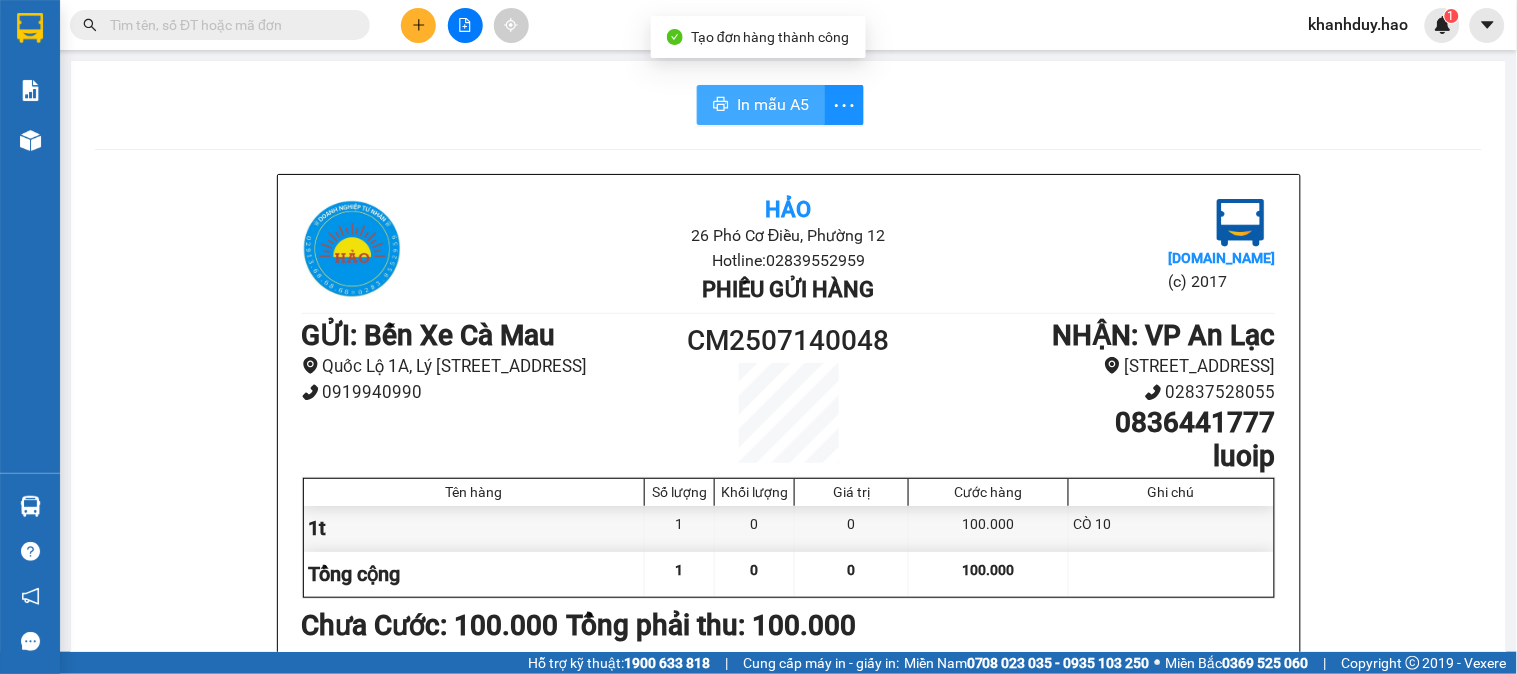 click on "In mẫu A5" at bounding box center [761, 105] 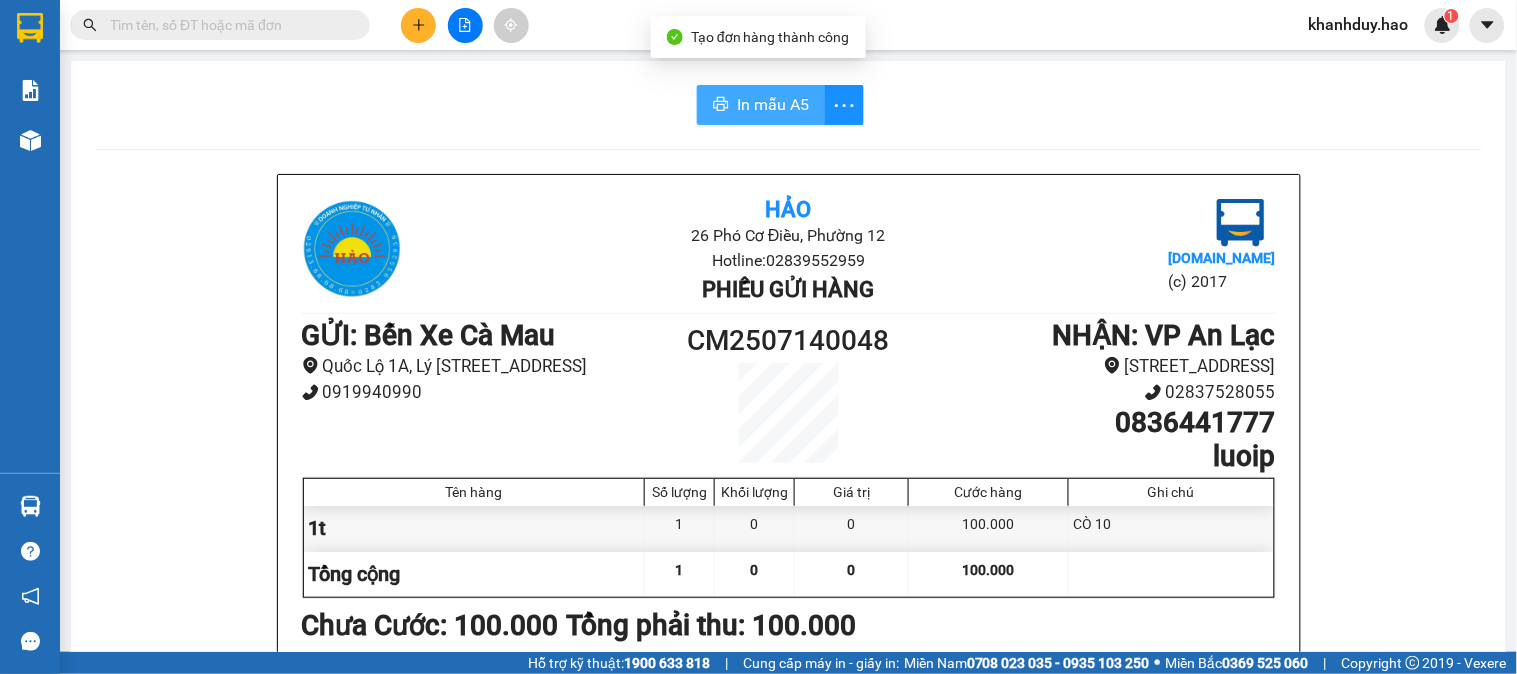 scroll, scrollTop: 0, scrollLeft: 0, axis: both 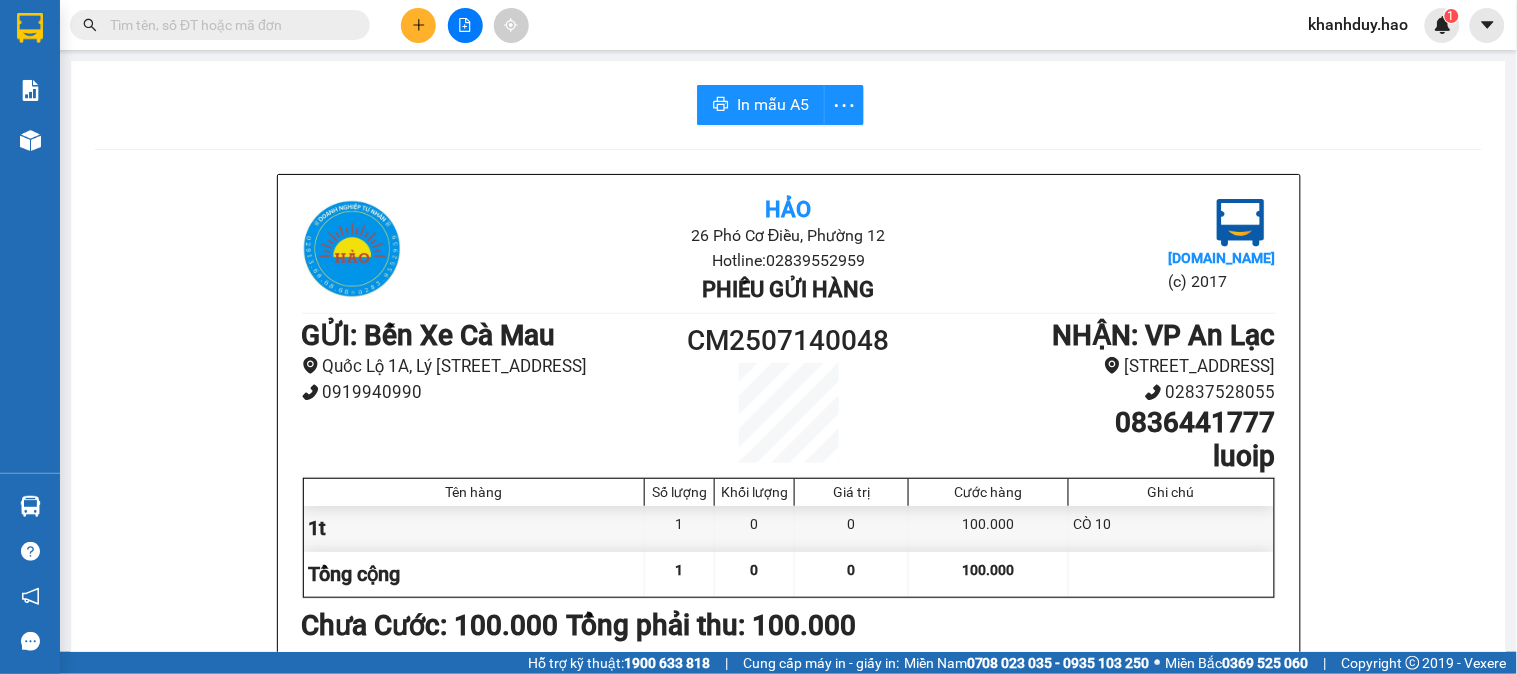 click at bounding box center (418, 25) 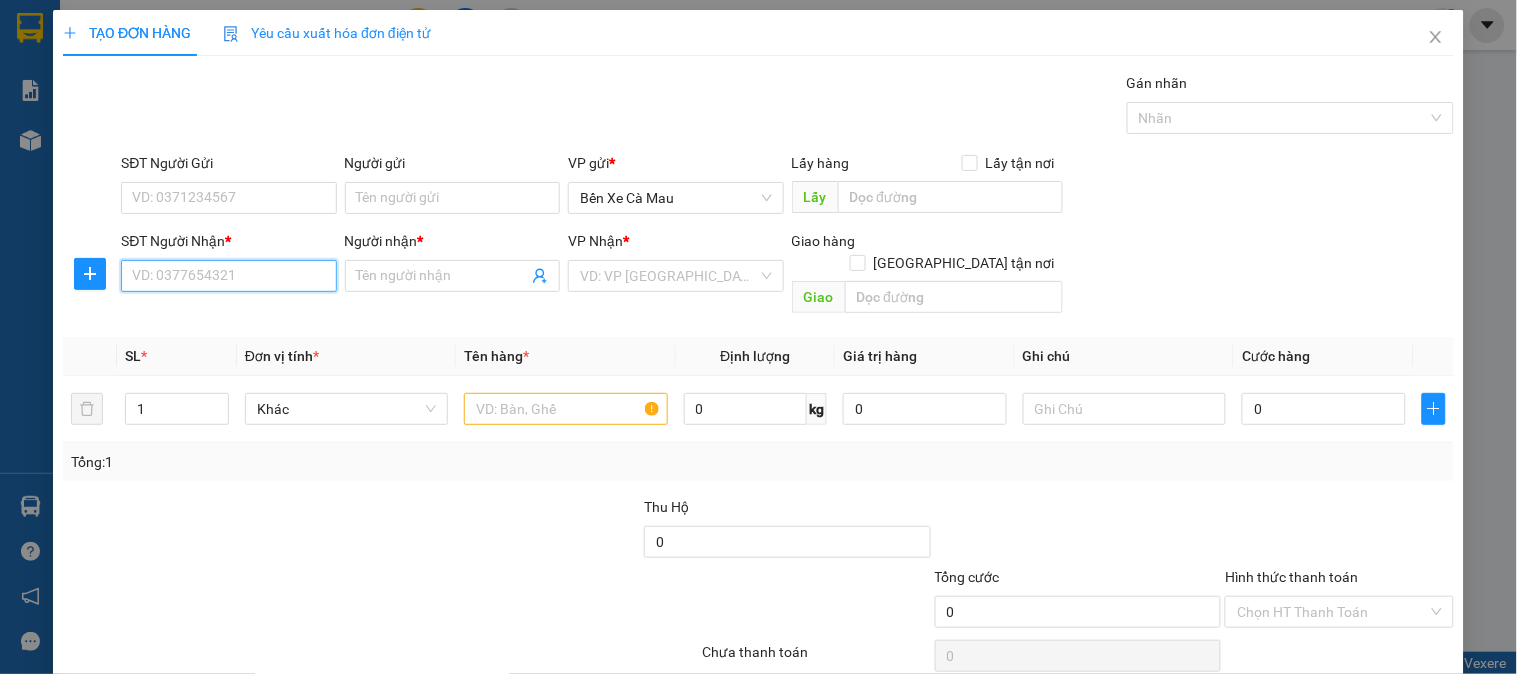 click on "SĐT Người Nhận  *" at bounding box center (228, 276) 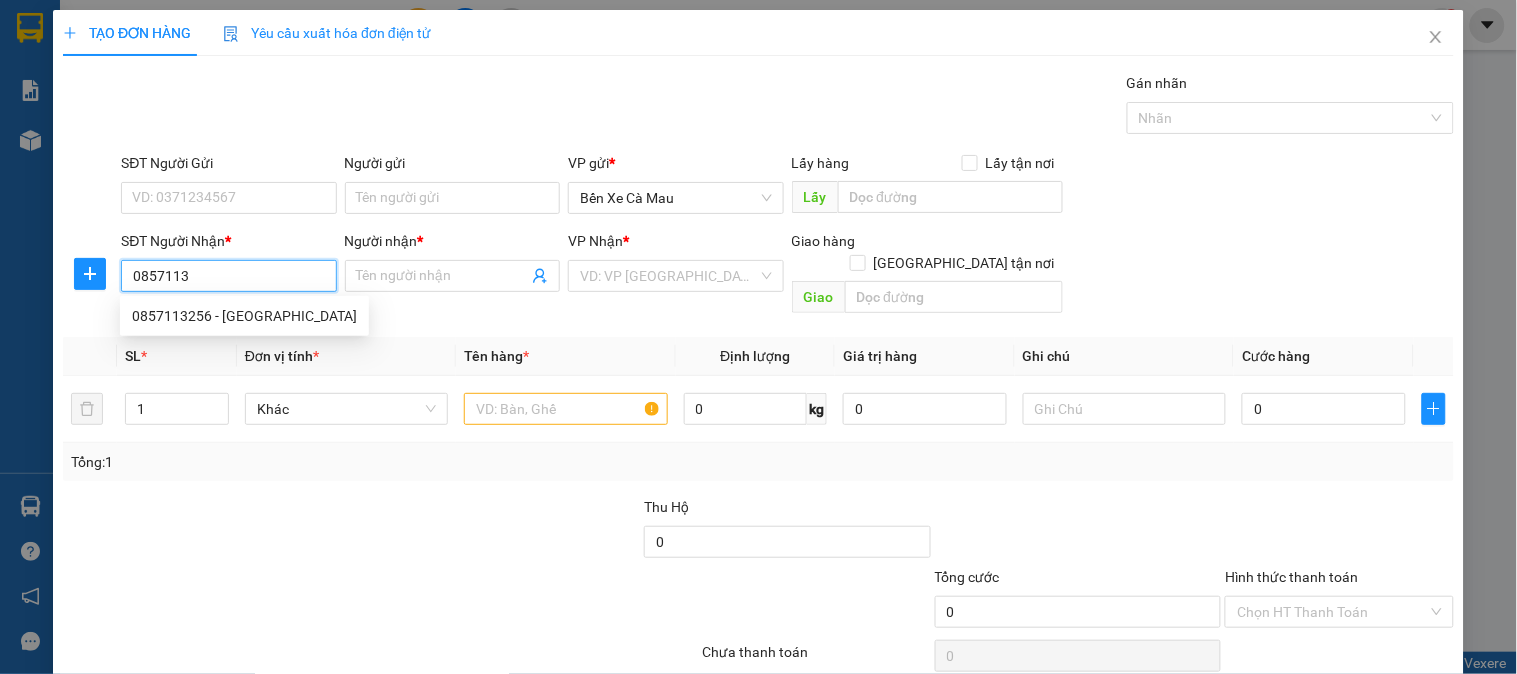 click on "0857113256 - Nhật" at bounding box center [244, 316] 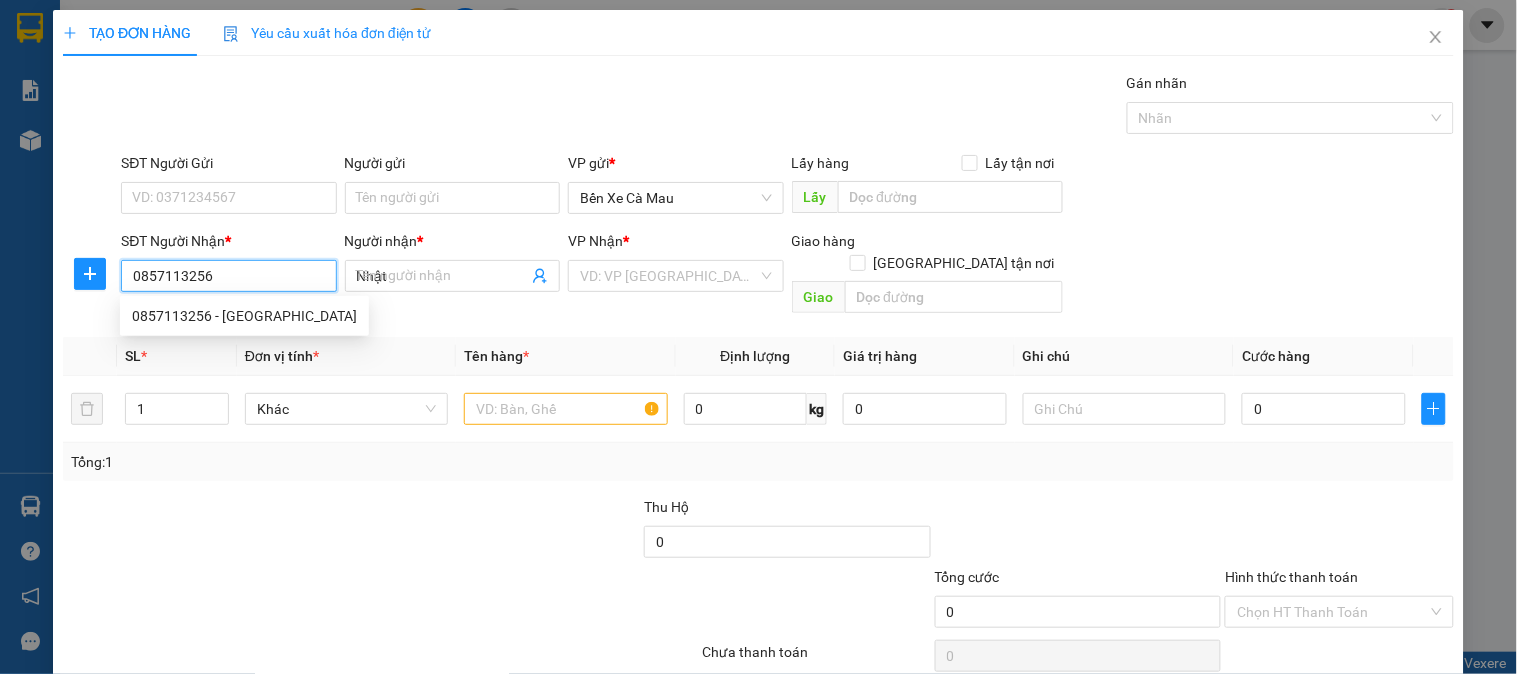 type on "100.000" 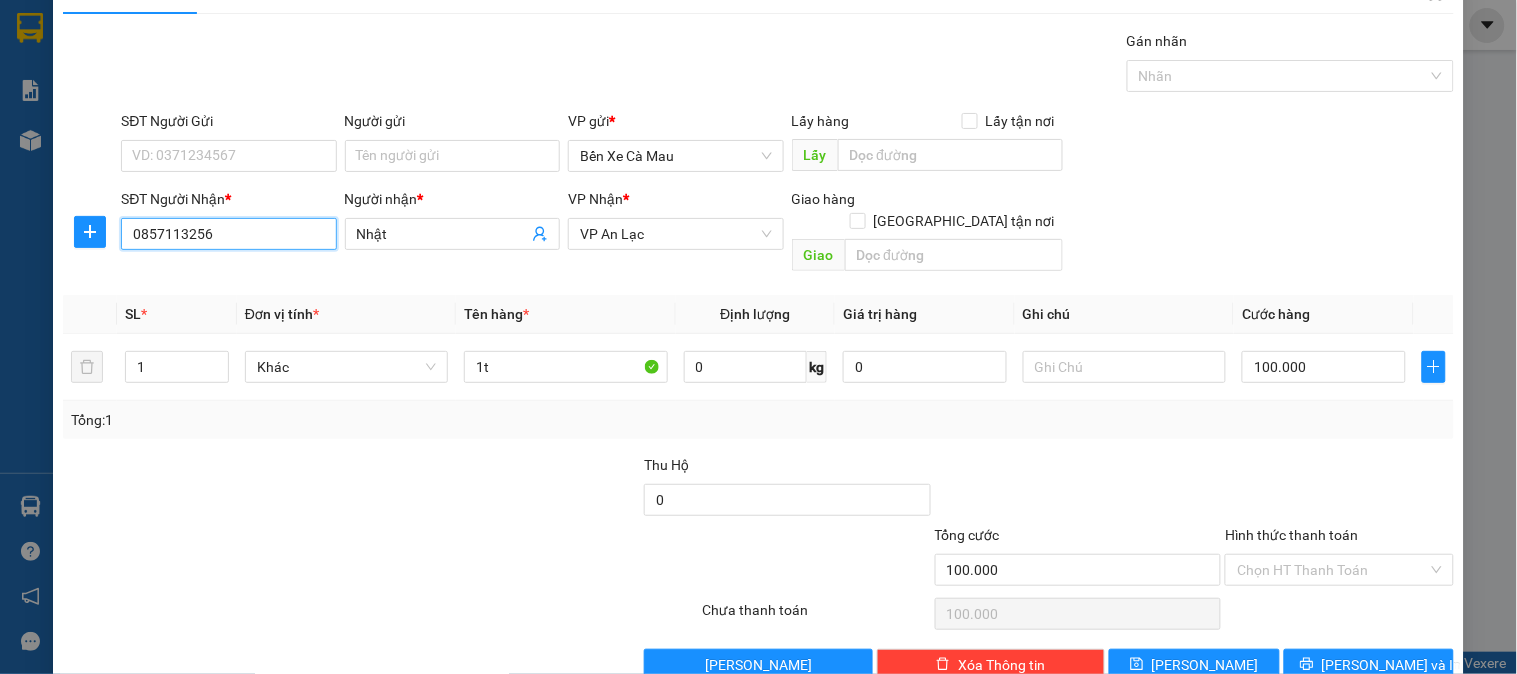 scroll, scrollTop: 65, scrollLeft: 0, axis: vertical 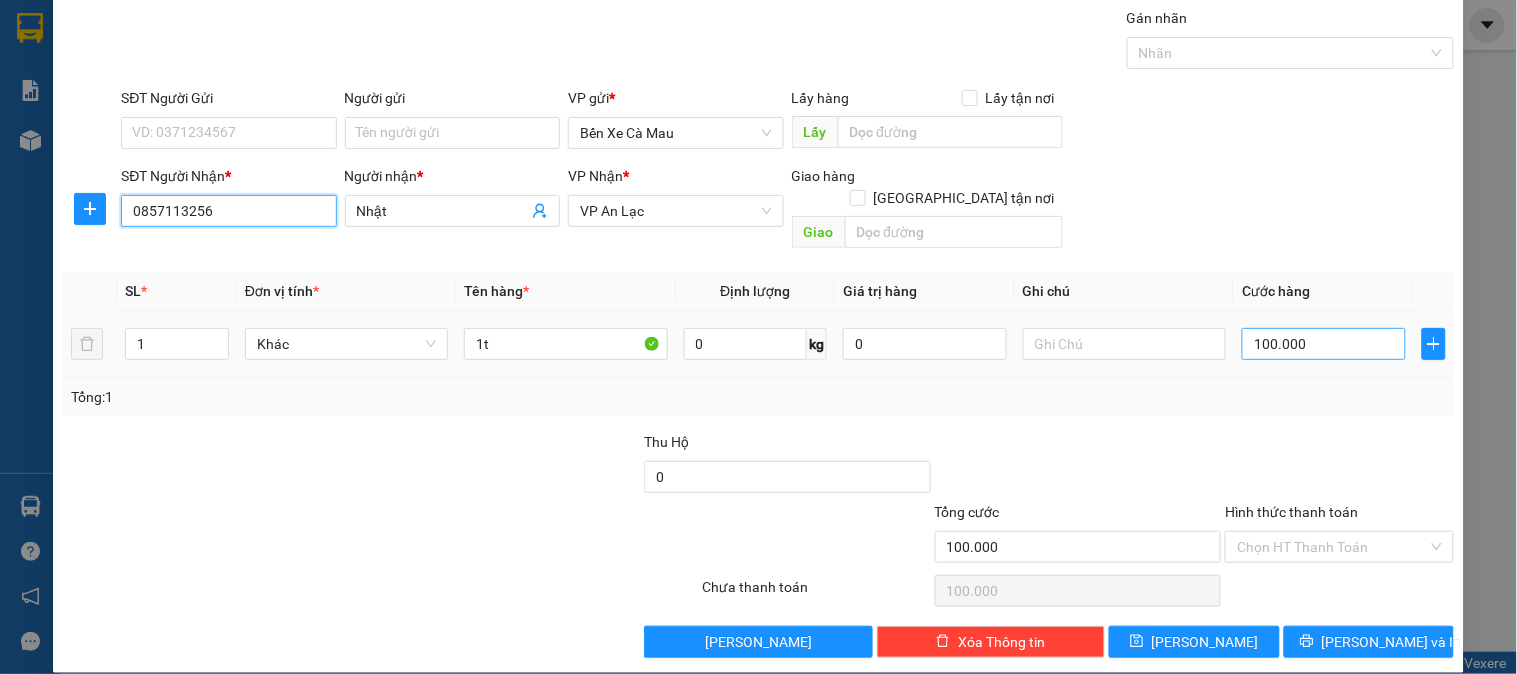 type on "0857113256" 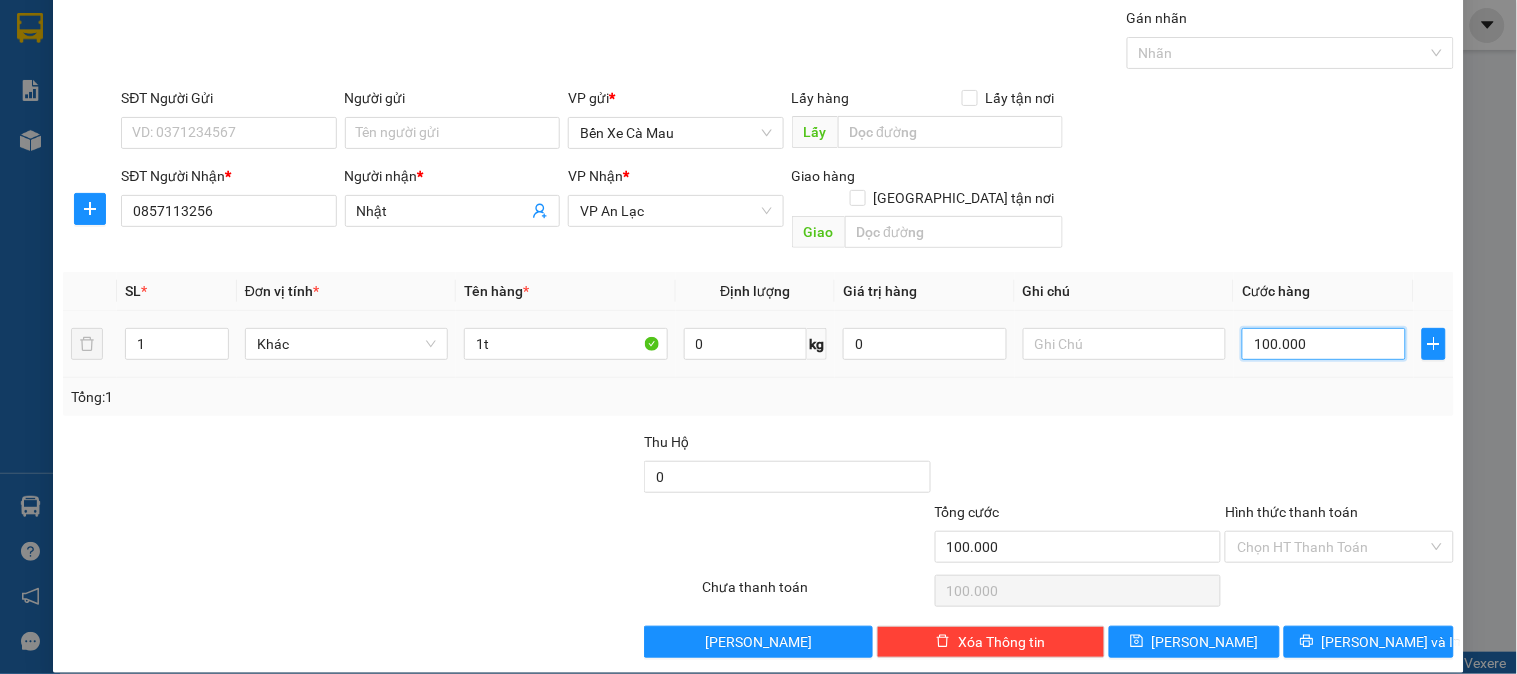 click on "100.000" at bounding box center (1324, 344) 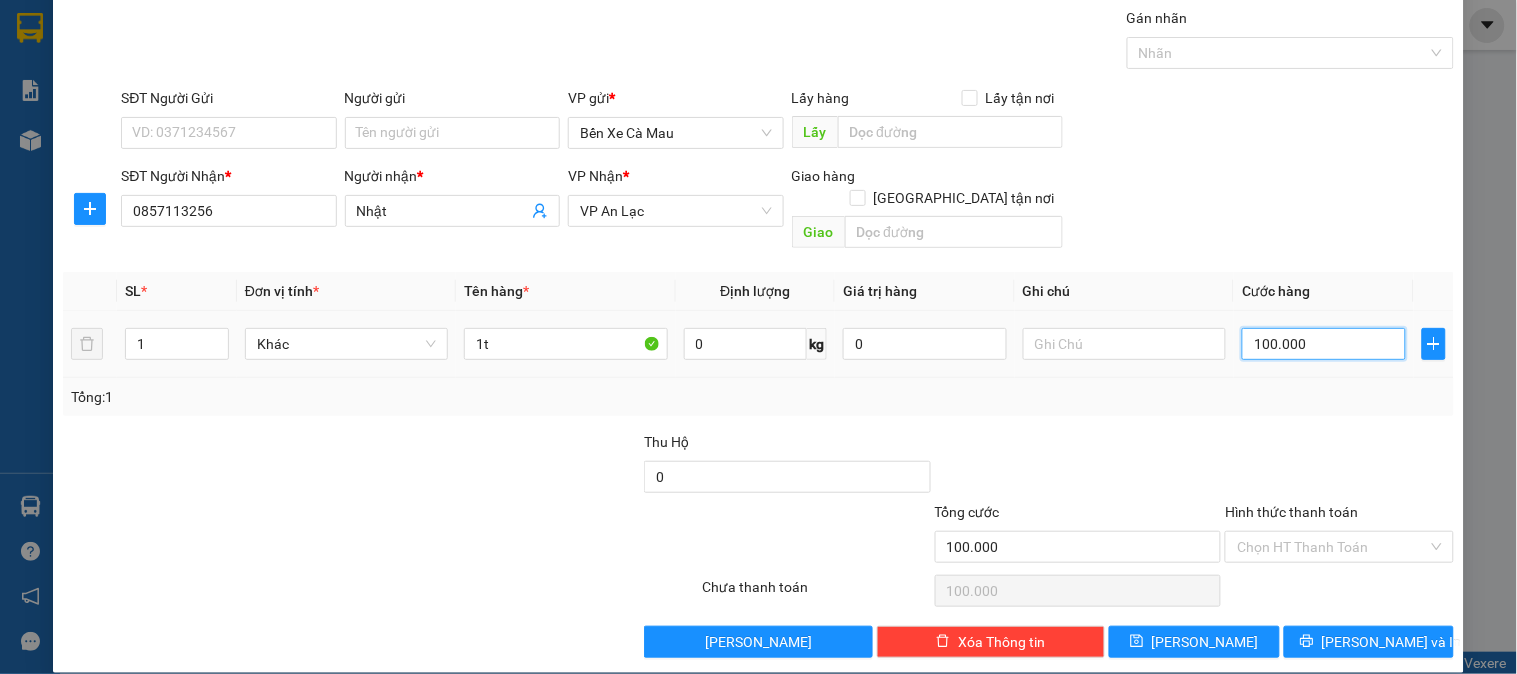 type on "0" 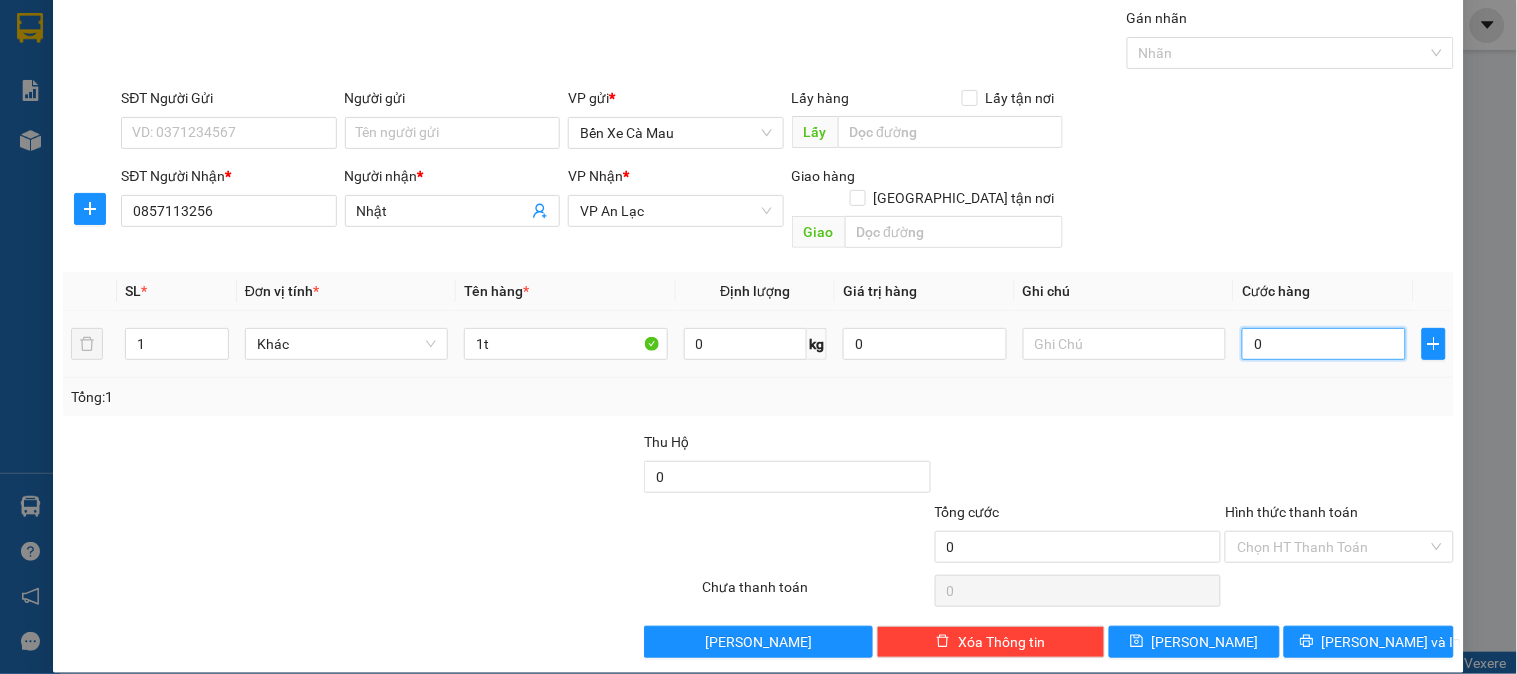 type on "003" 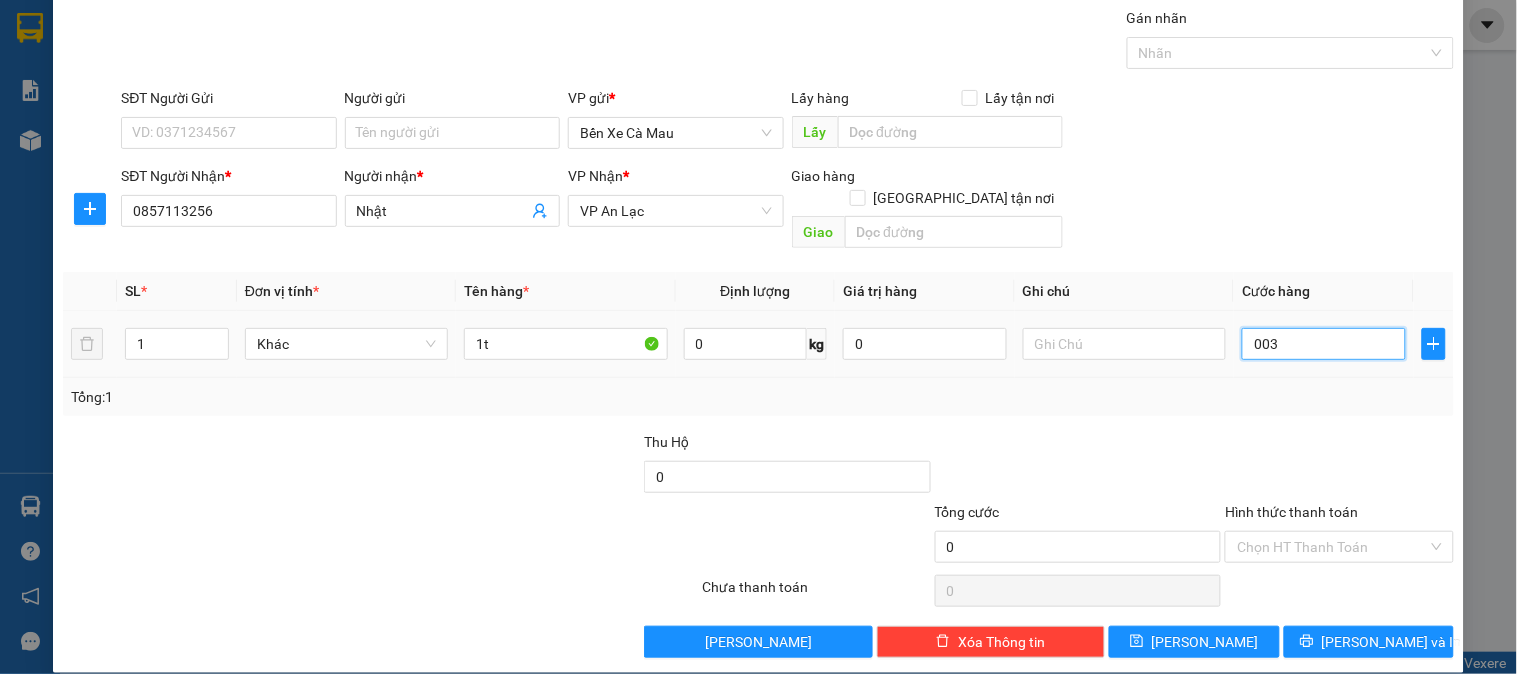 type on "3" 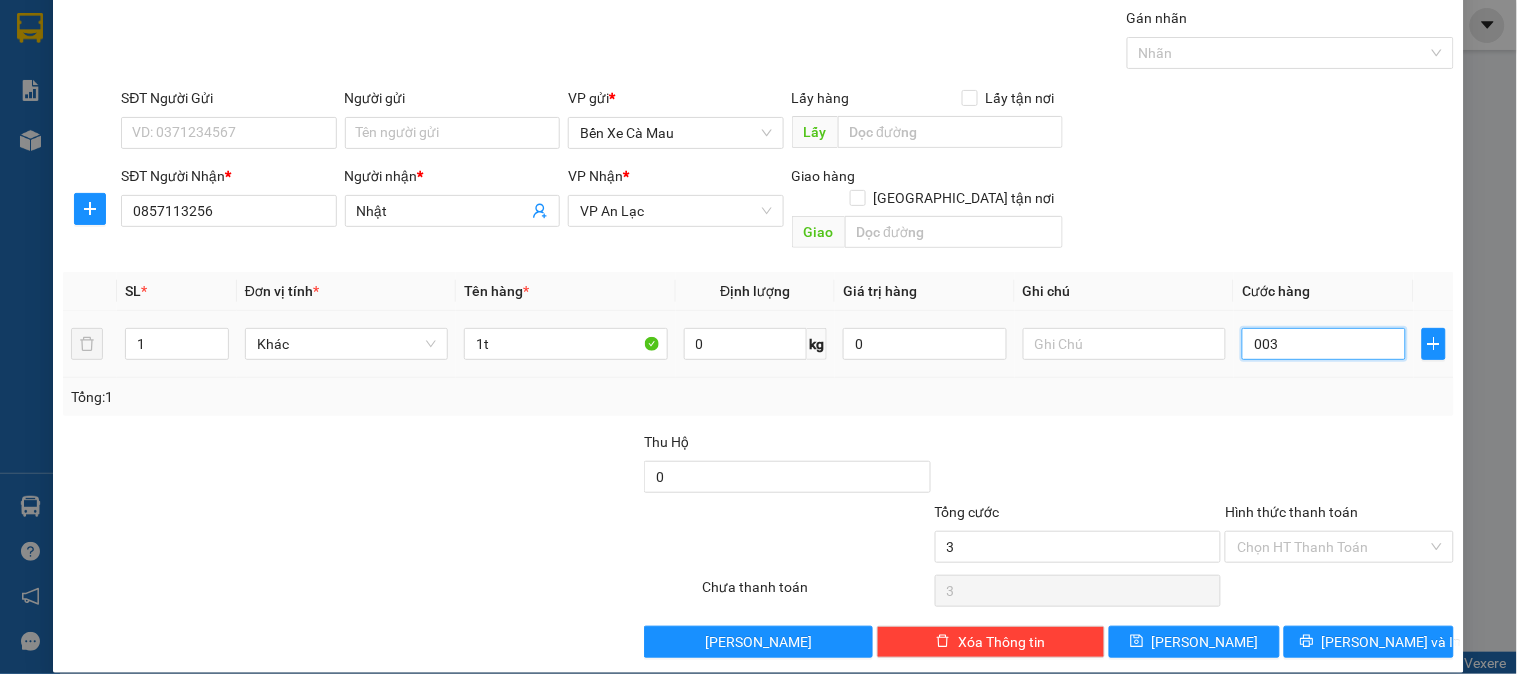 type on "30" 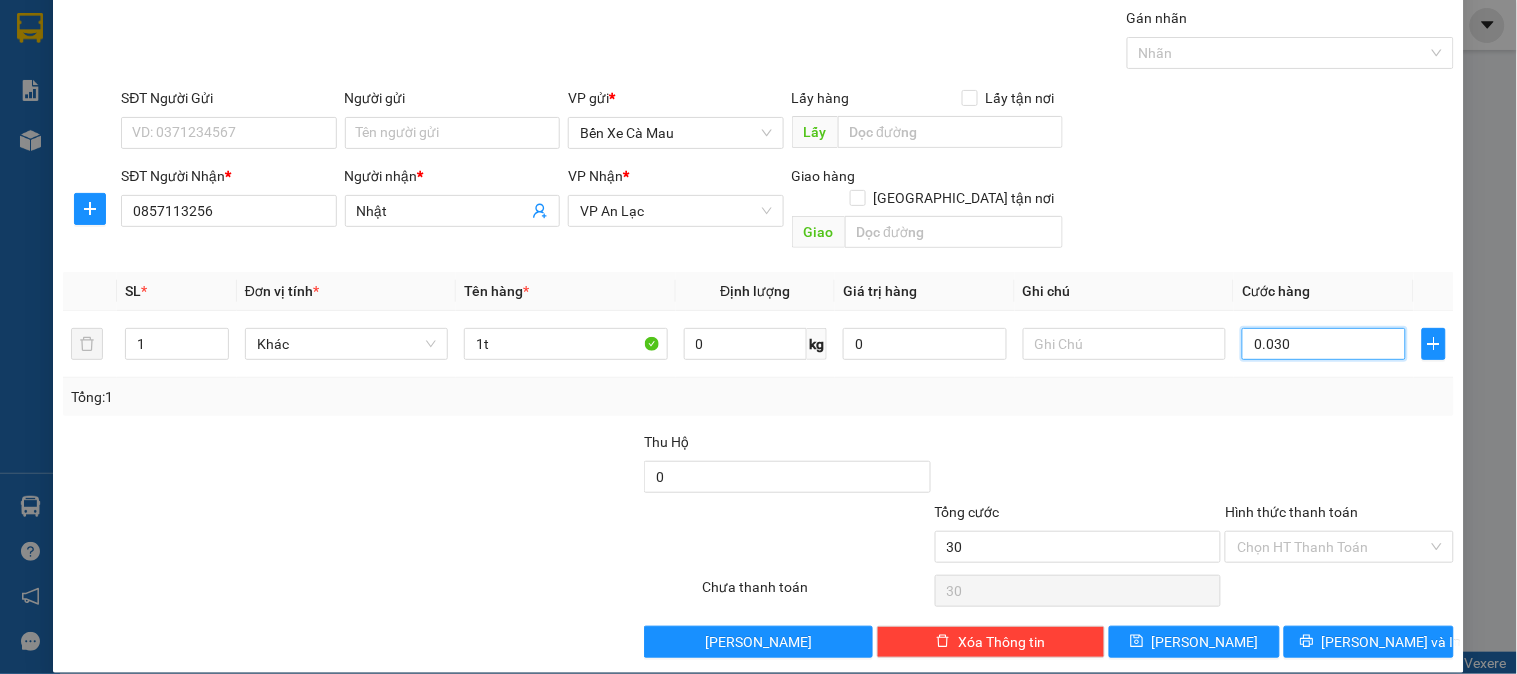 type on "0.030" 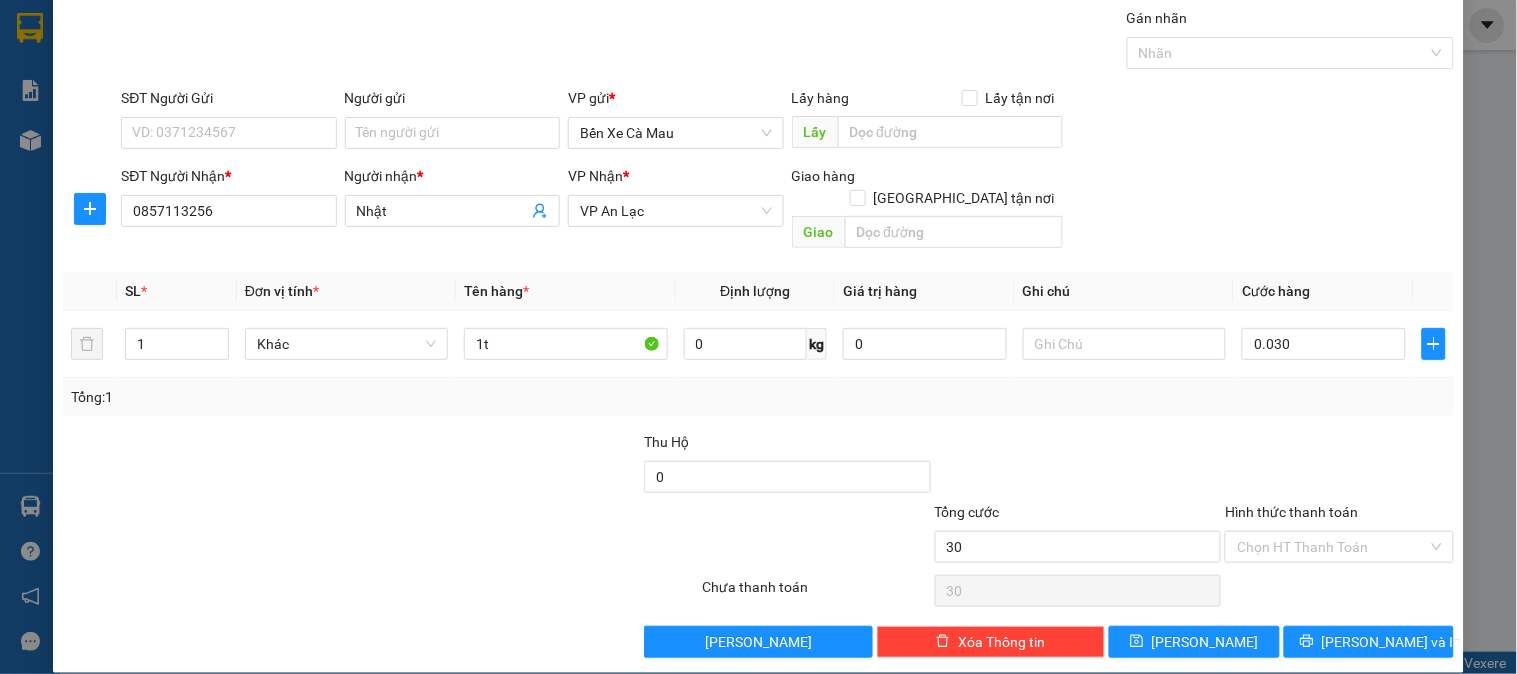 type on "30.000" 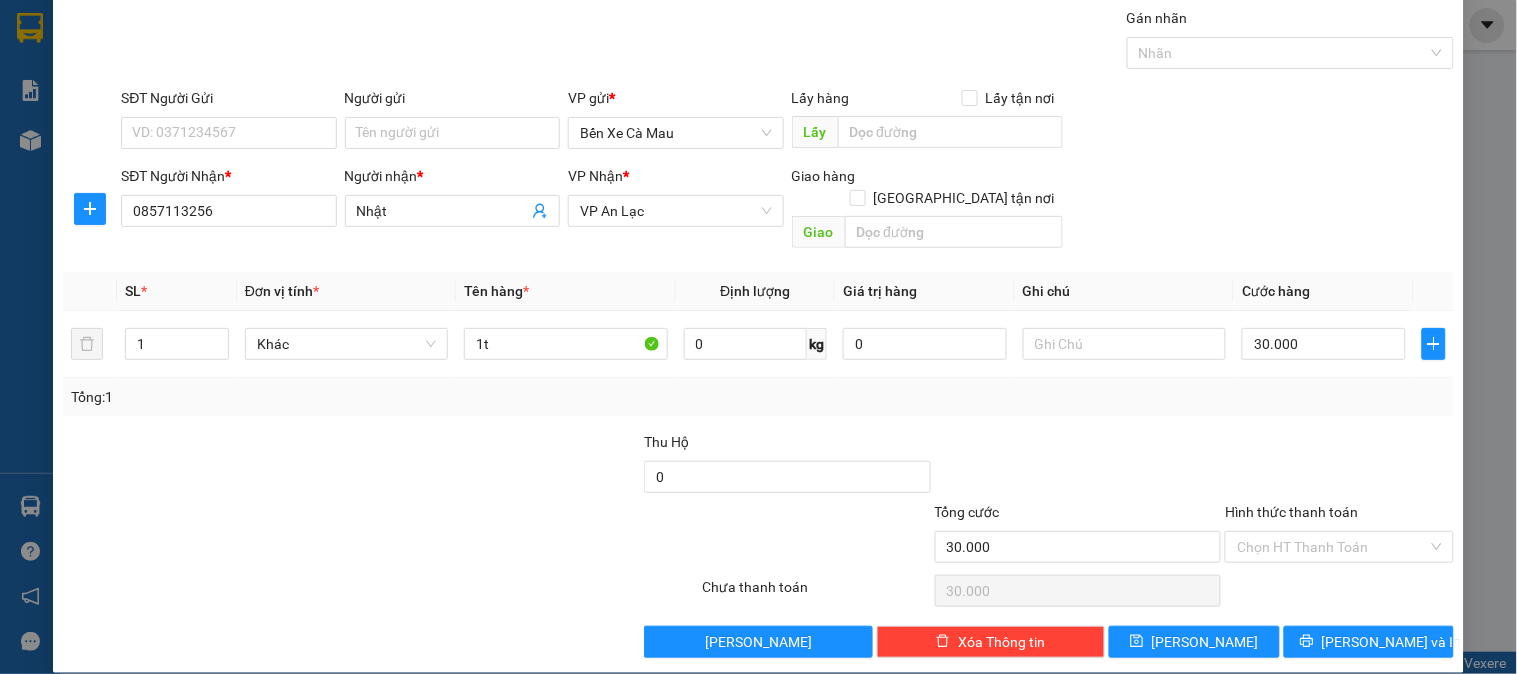click on "Transit Pickup Surcharge Ids Transit Deliver Surcharge Ids Transit Deliver Surcharge Transit Deliver Surcharge Gán nhãn   Nhãn SĐT Người Gửi VD: 0371234567 Người gửi Tên người gửi VP gửi  * Bến Xe Cà Mau Lấy hàng Lấy tận nơi Lấy SĐT Người Nhận  * 0857113256 Người nhận  * Nhật VP Nhận  * VP An Lạc Giao hàng Giao tận nơi Giao SL  * Đơn vị tính  * Tên hàng  * Định lượng Giá trị hàng Ghi chú Cước hàng                   1 Khác 1t 0 kg 0 30.000 Tổng:  1 Thu Hộ 0 Tổng cước 30.000 Hình thức thanh toán Chọn HT Thanh Toán Số tiền thu trước 0 Chưa thanh toán 30.000 Chọn HT Thanh Toán Lưu nháp Xóa Thông tin Lưu Lưu và In" at bounding box center (758, 332) 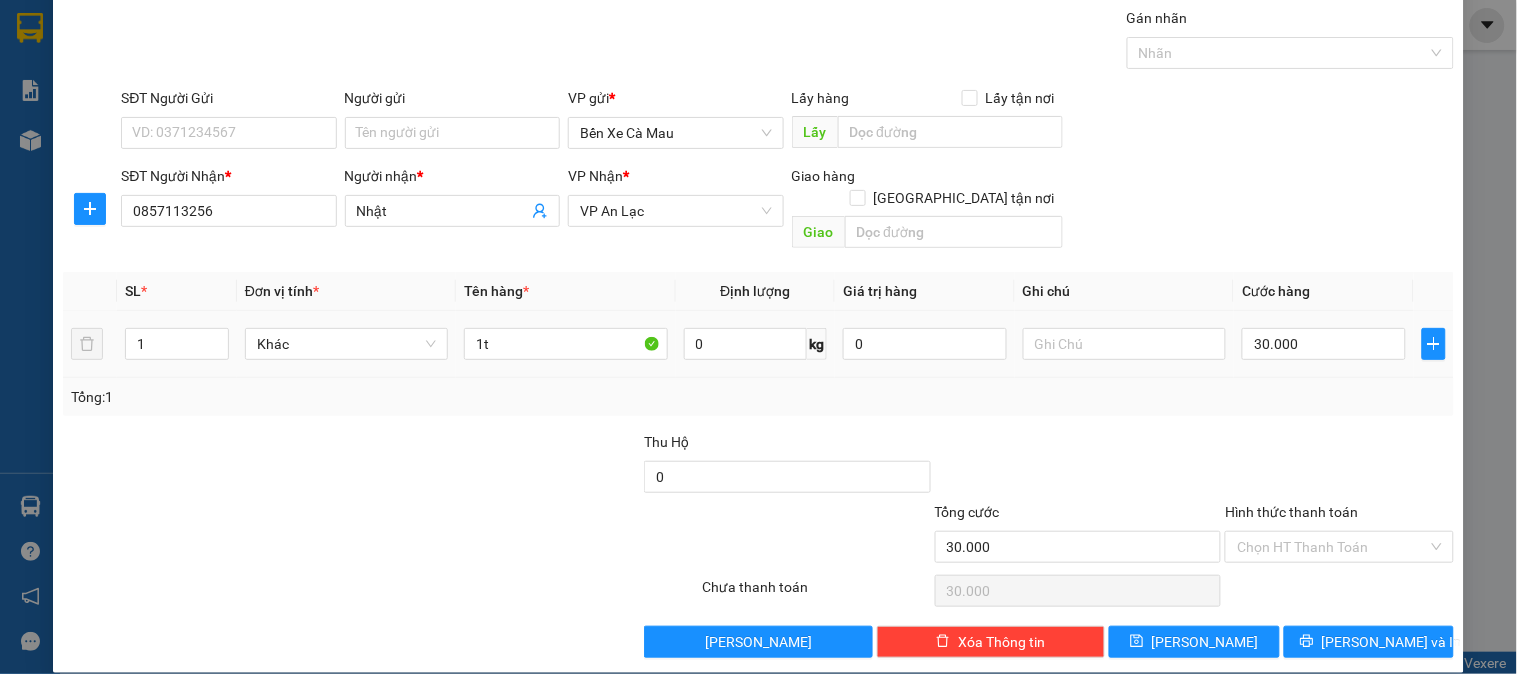 click on "1t" at bounding box center (565, 344) 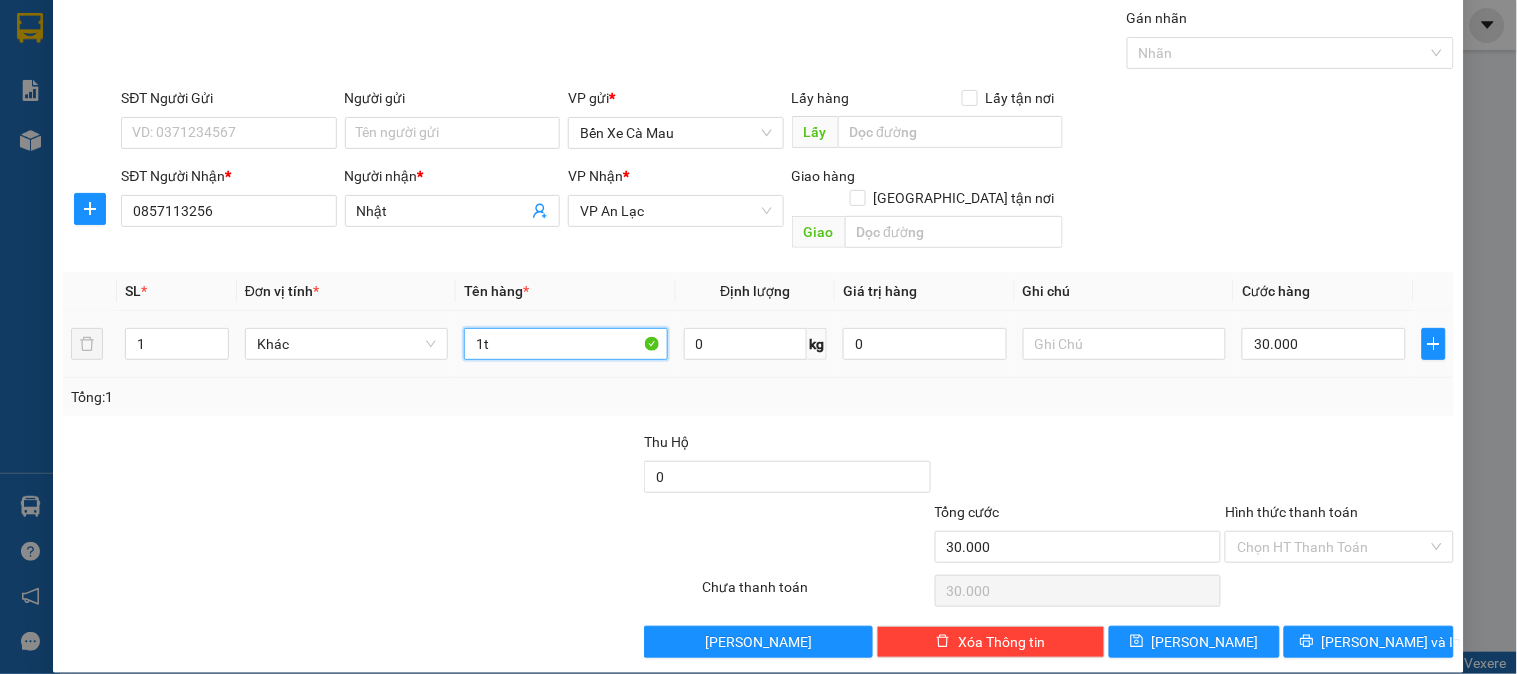 type on "1" 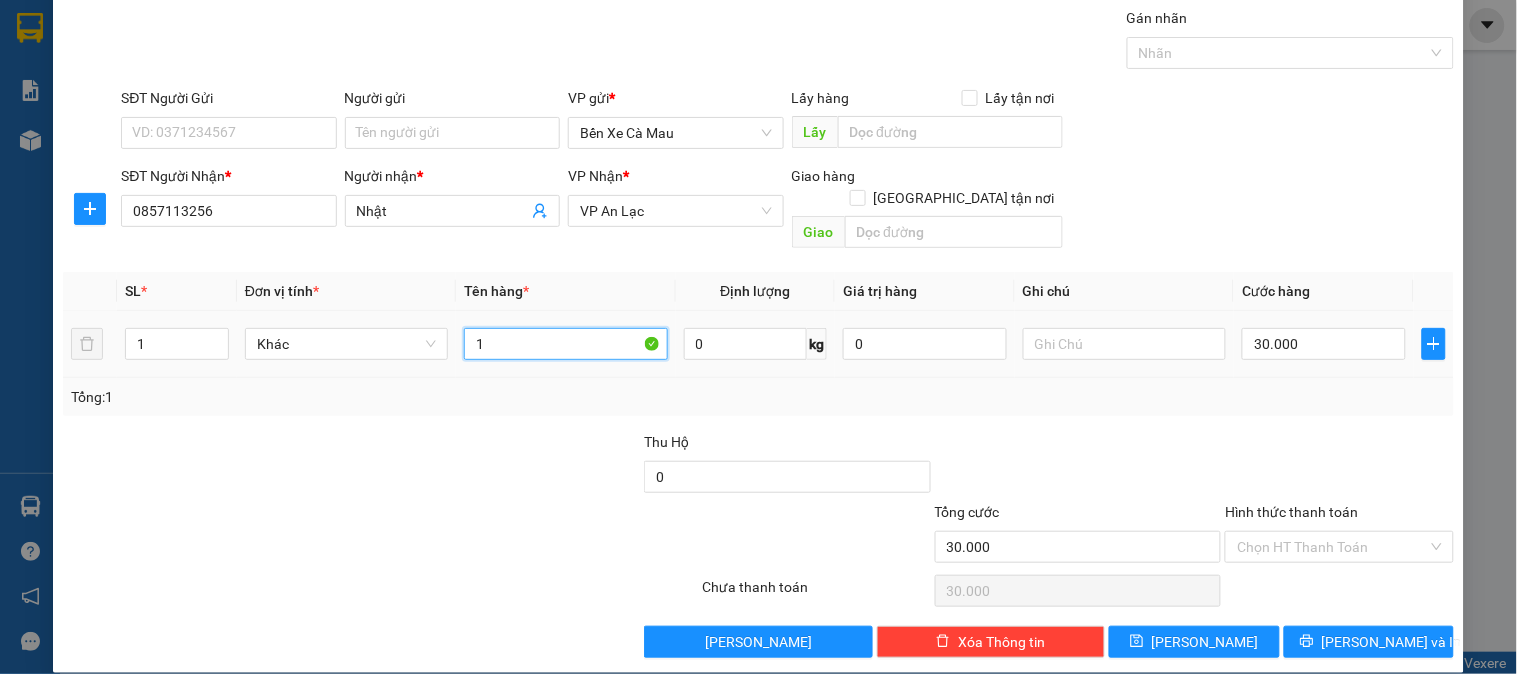 click on "1" at bounding box center [565, 344] 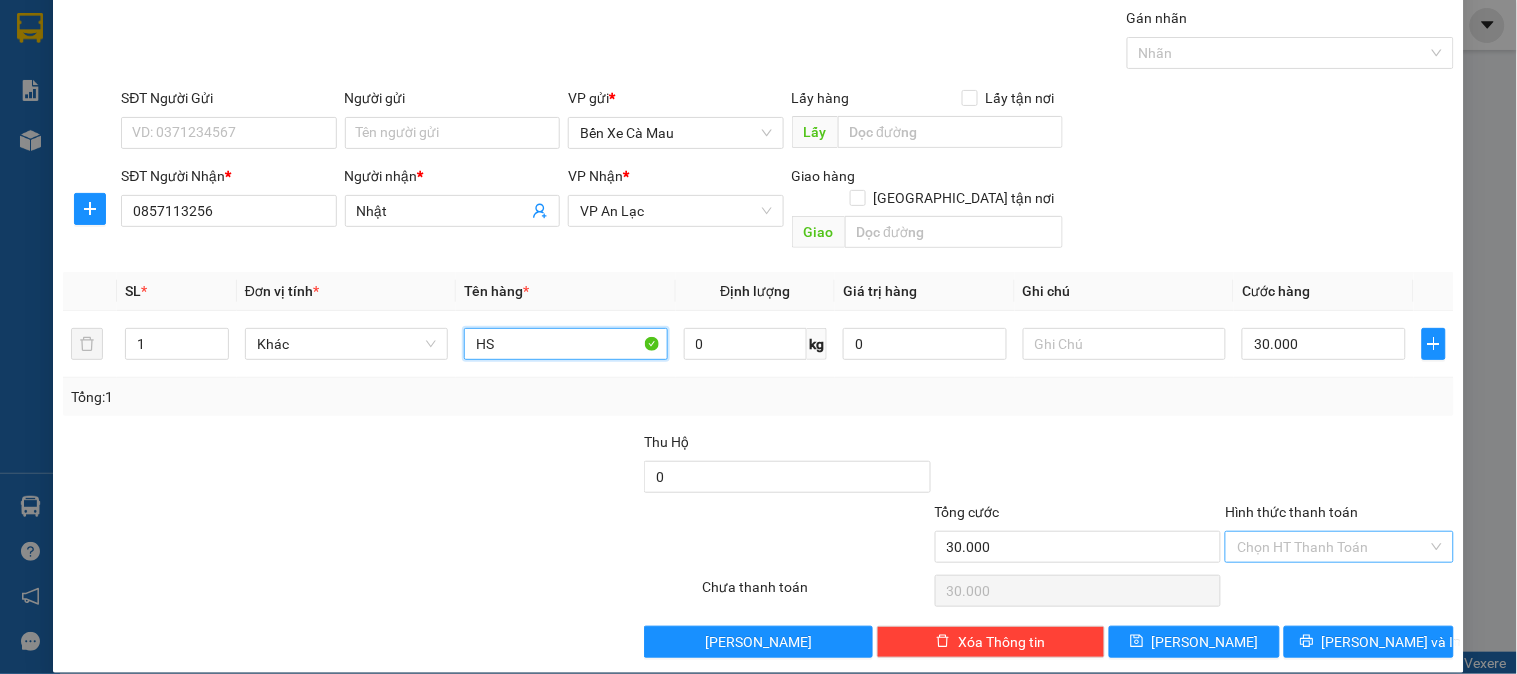 type on "HS" 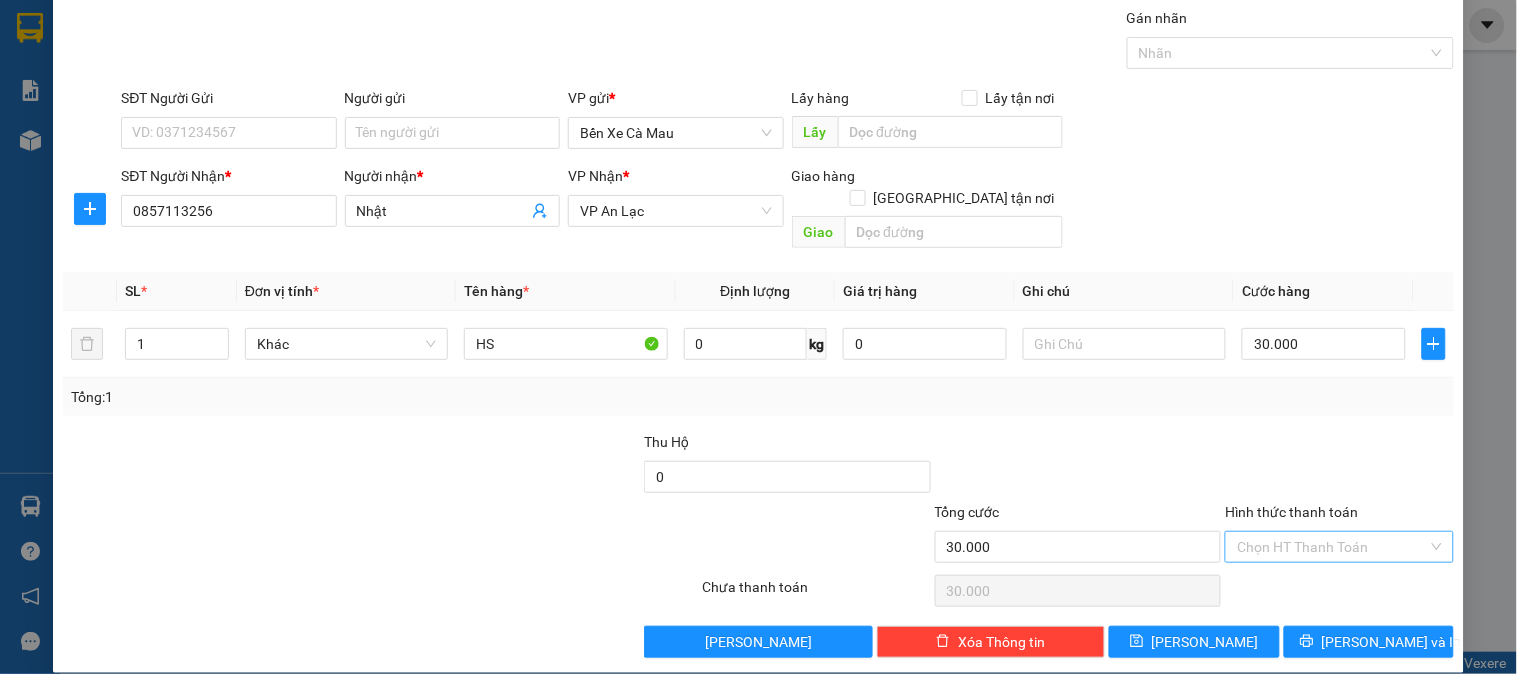click on "Hình thức thanh toán" at bounding box center (1332, 547) 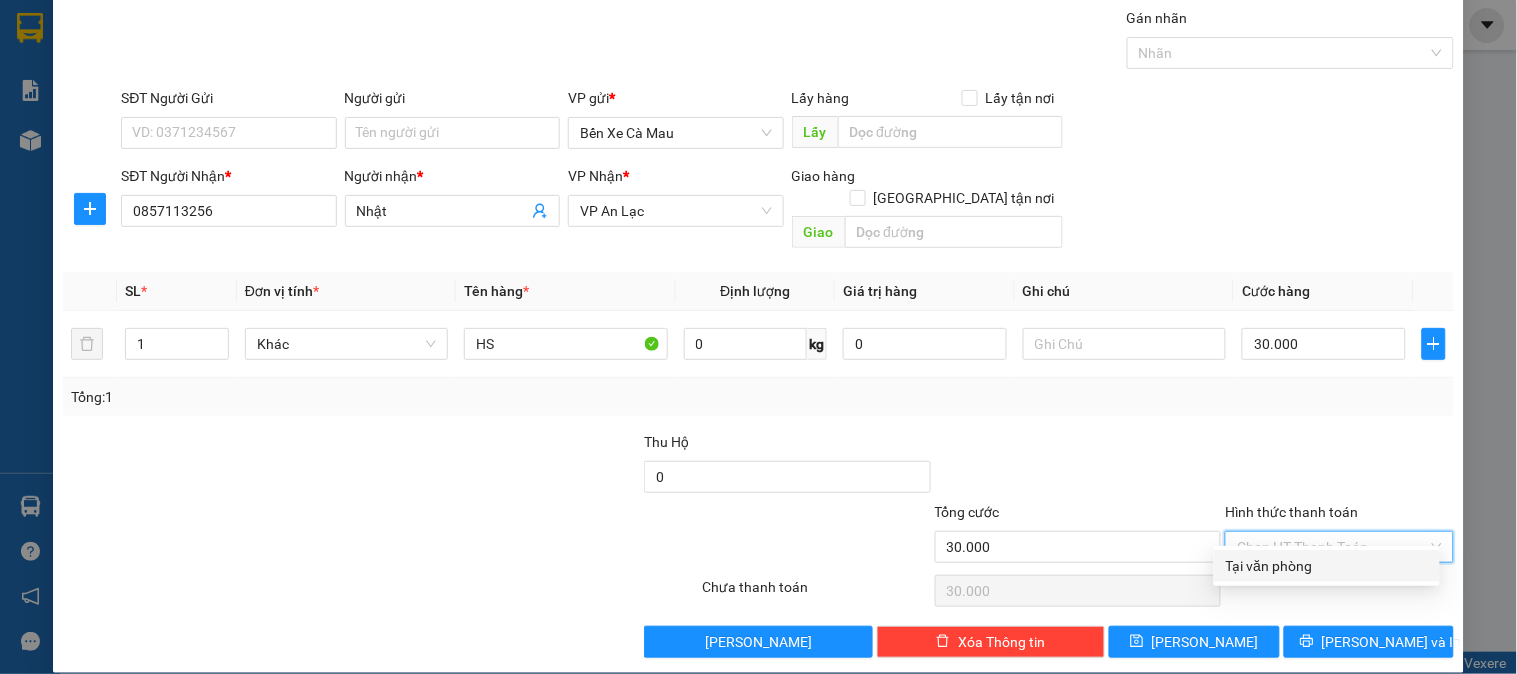 click on "Tại văn phòng" at bounding box center [1327, 566] 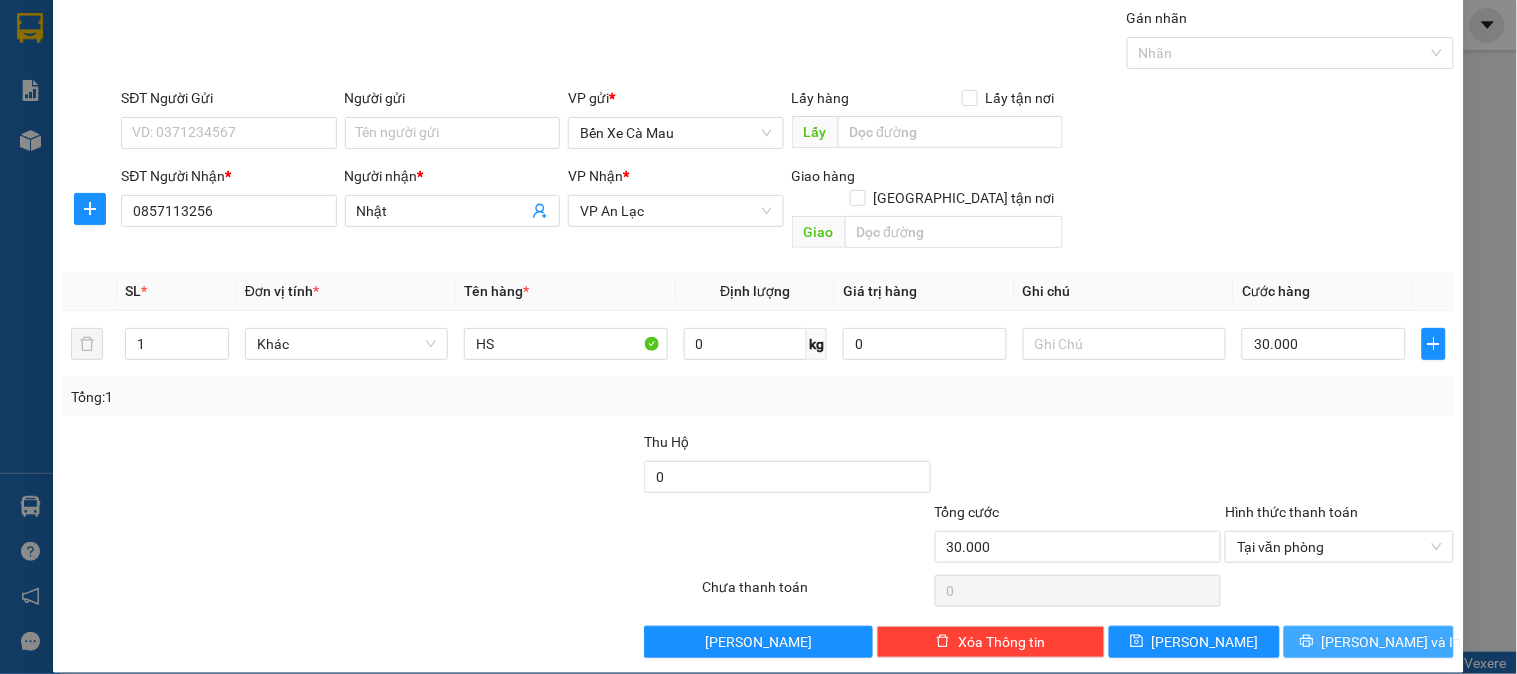 click on "[PERSON_NAME] và In" at bounding box center [1392, 642] 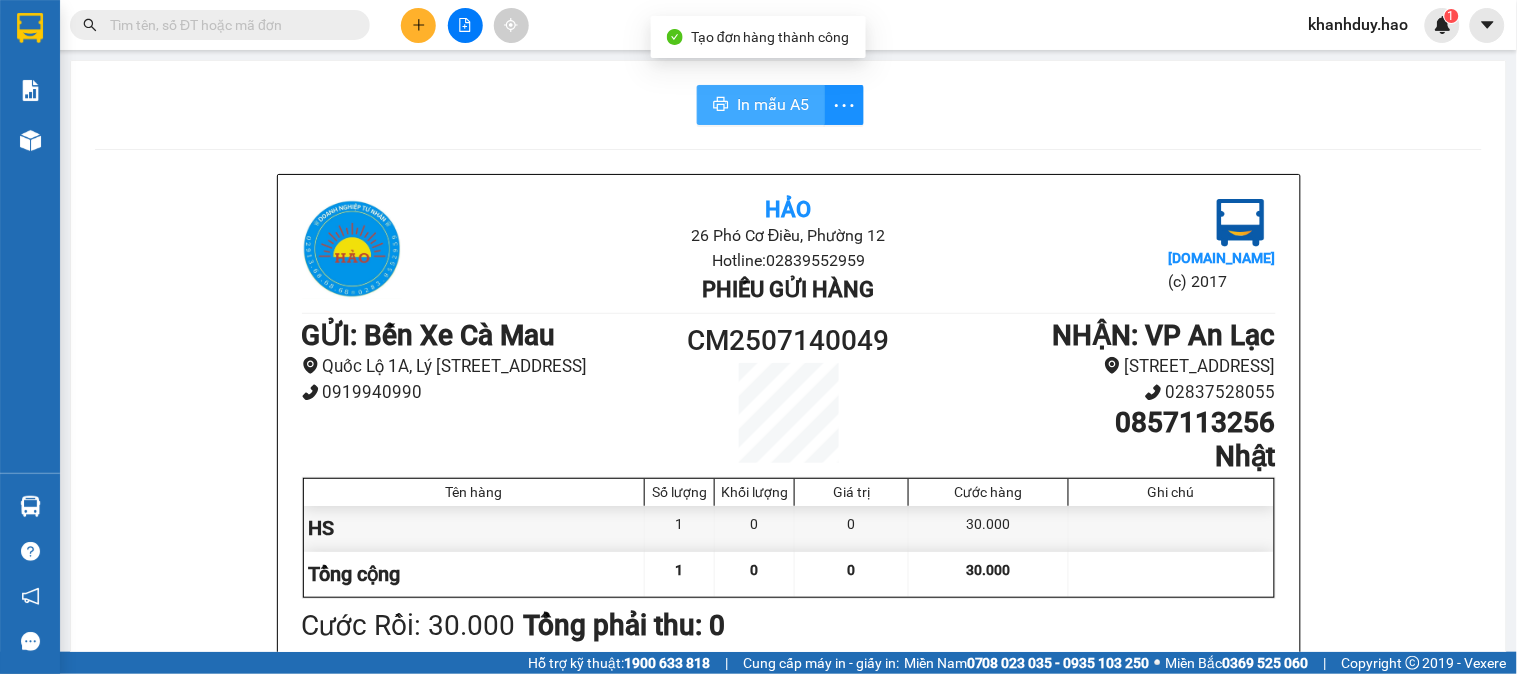 click on "In mẫu A5" at bounding box center (761, 105) 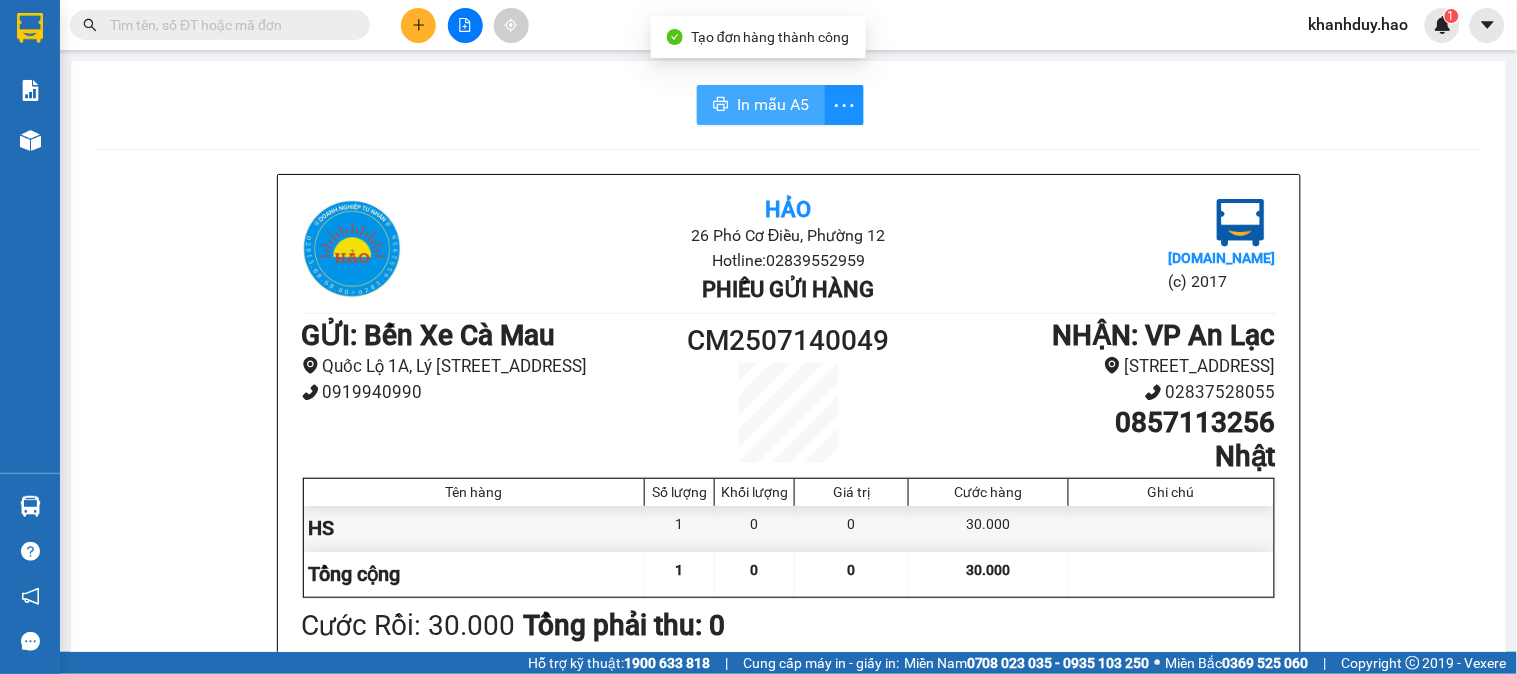 scroll, scrollTop: 0, scrollLeft: 0, axis: both 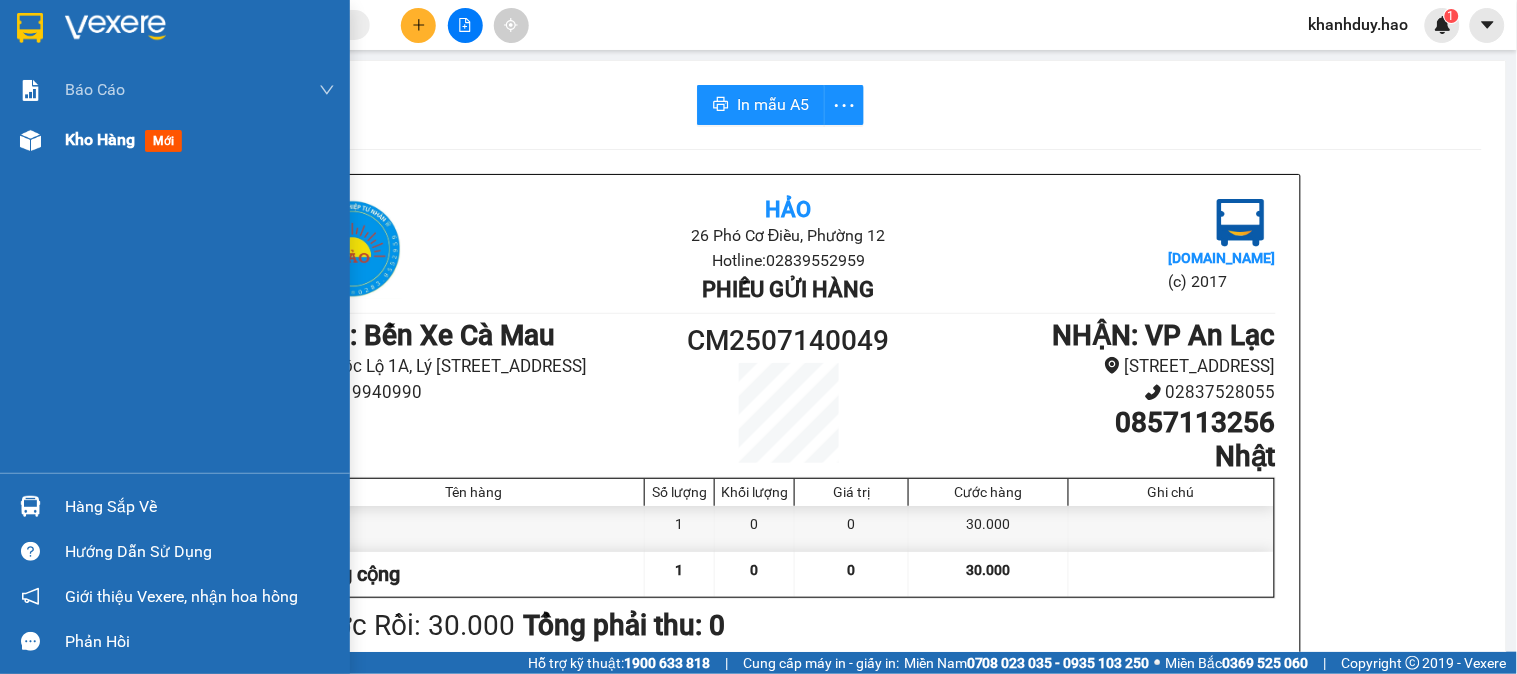 click on "Kho hàng mới" at bounding box center (200, 140) 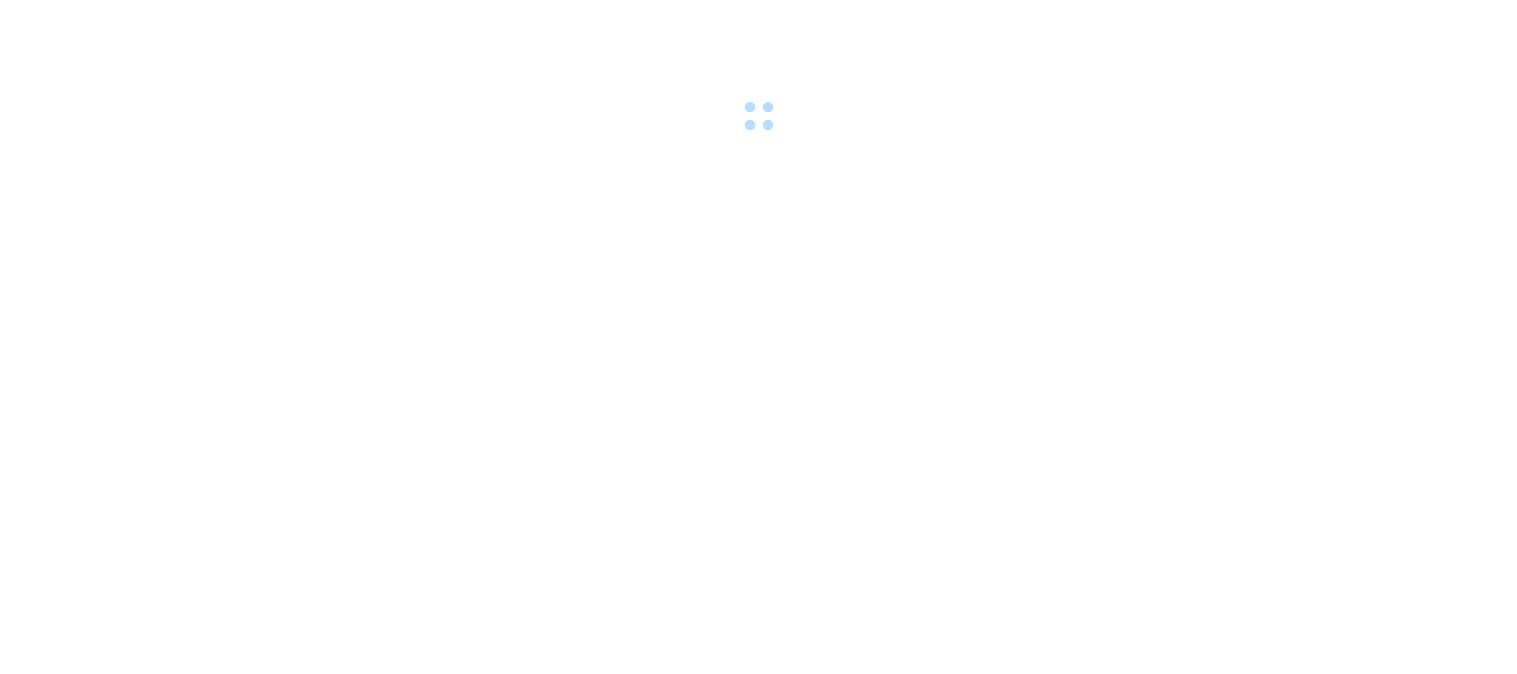 scroll, scrollTop: 0, scrollLeft: 0, axis: both 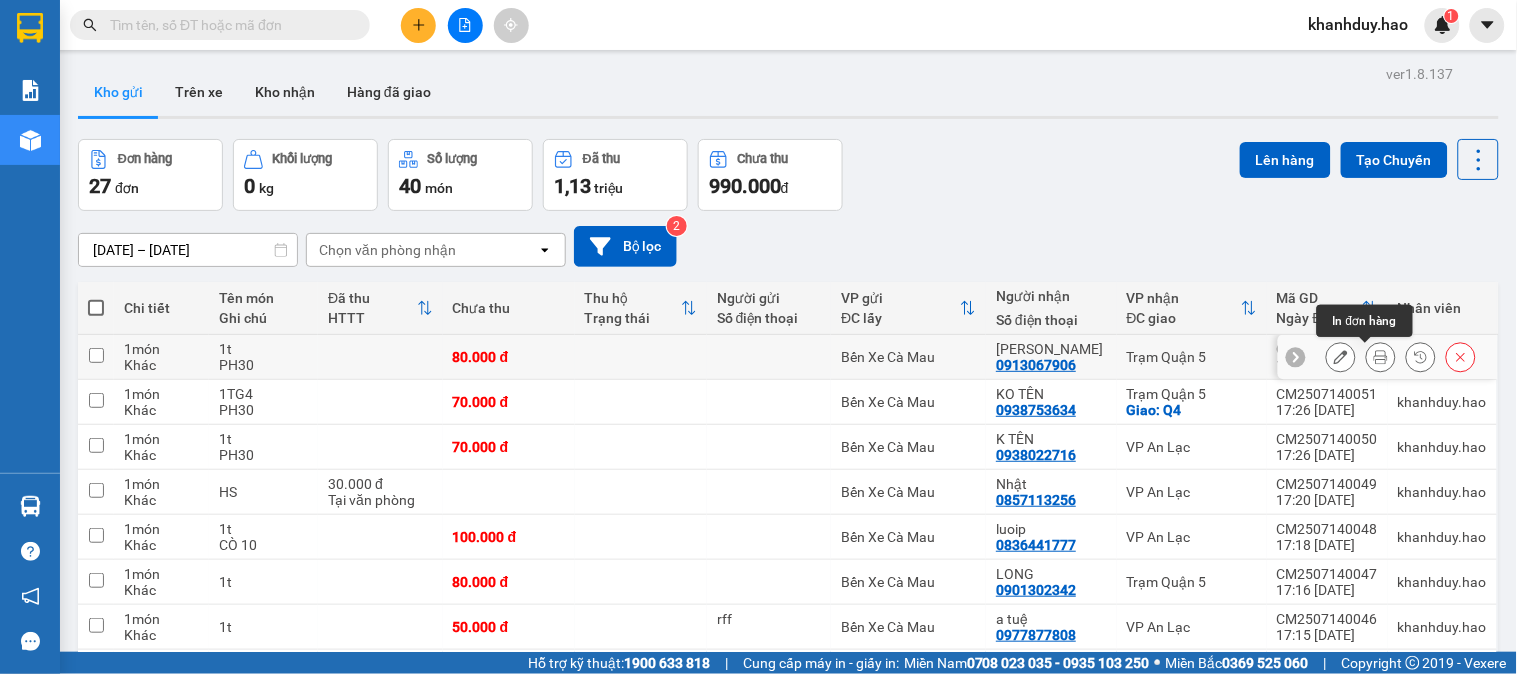 click at bounding box center (1381, 357) 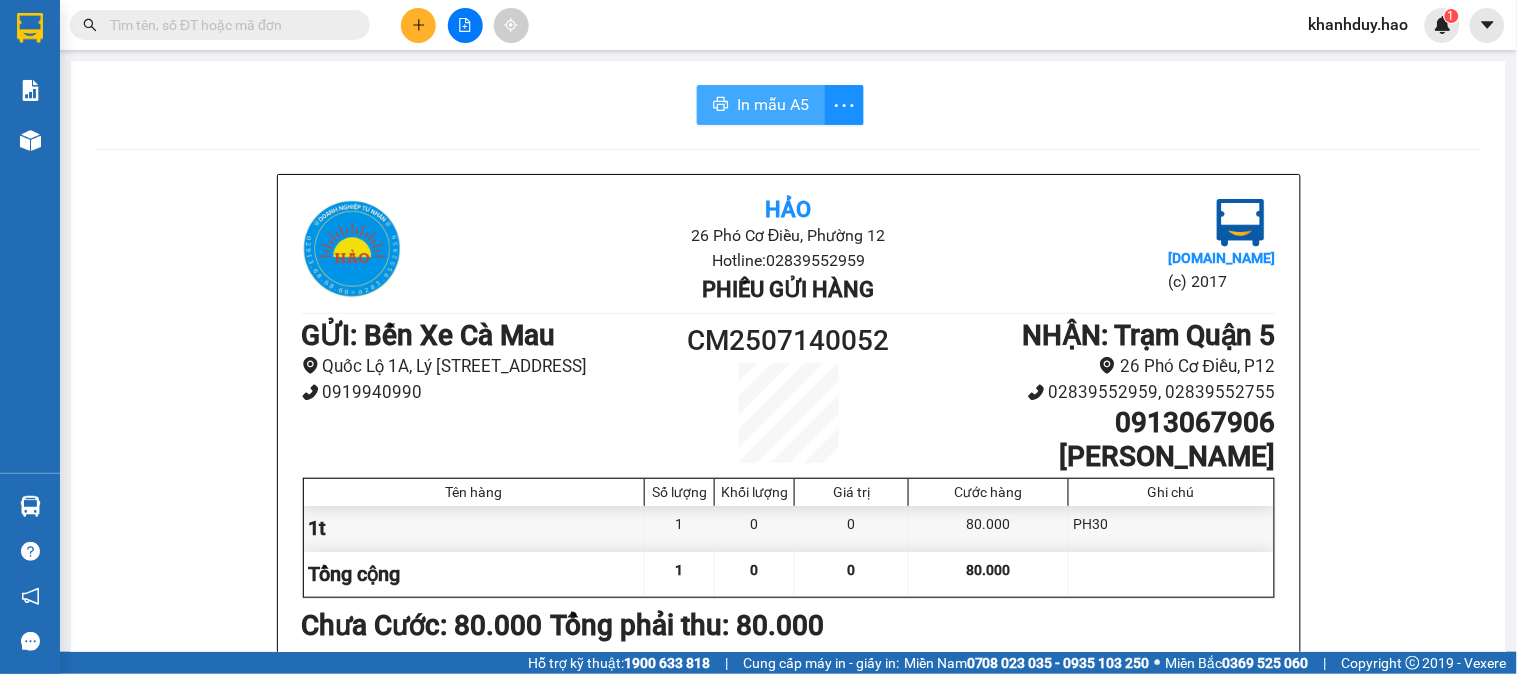 click on "In mẫu A5" at bounding box center [761, 105] 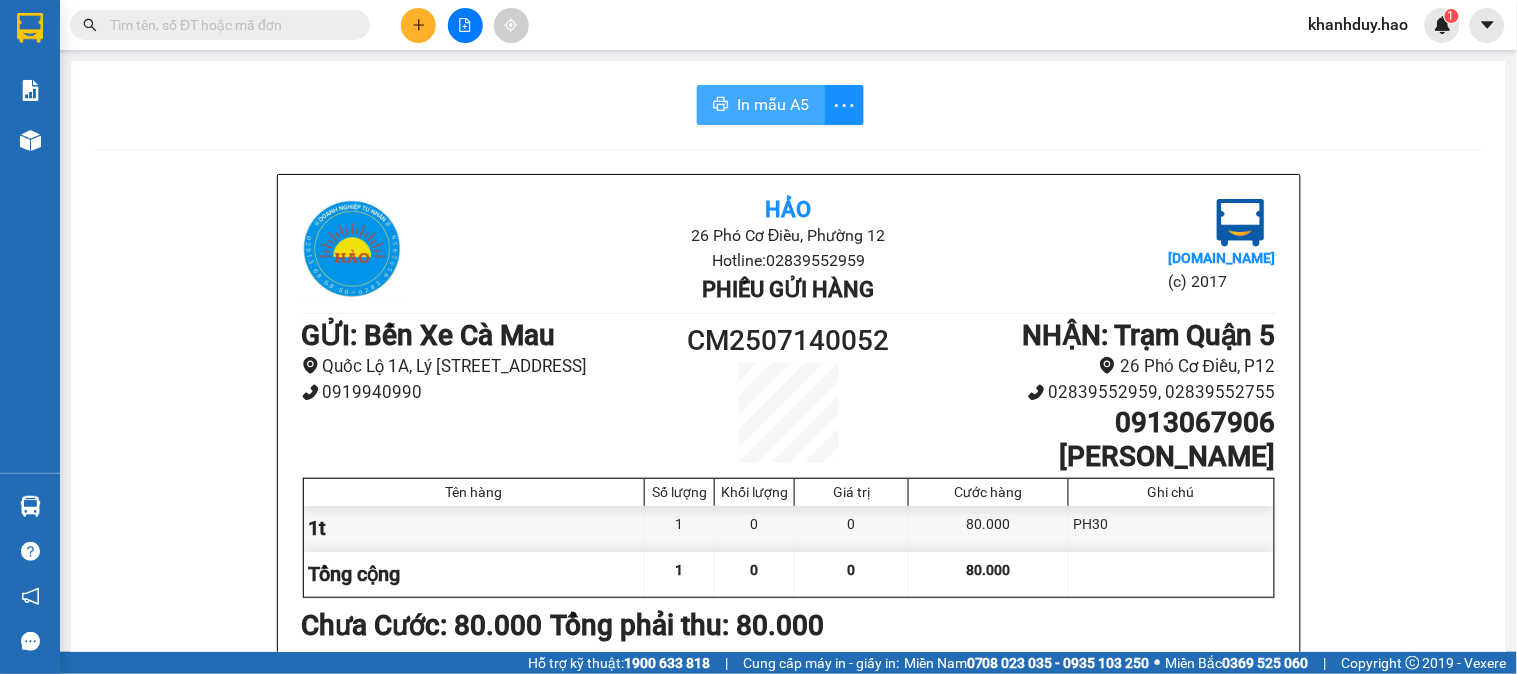 scroll, scrollTop: 0, scrollLeft: 0, axis: both 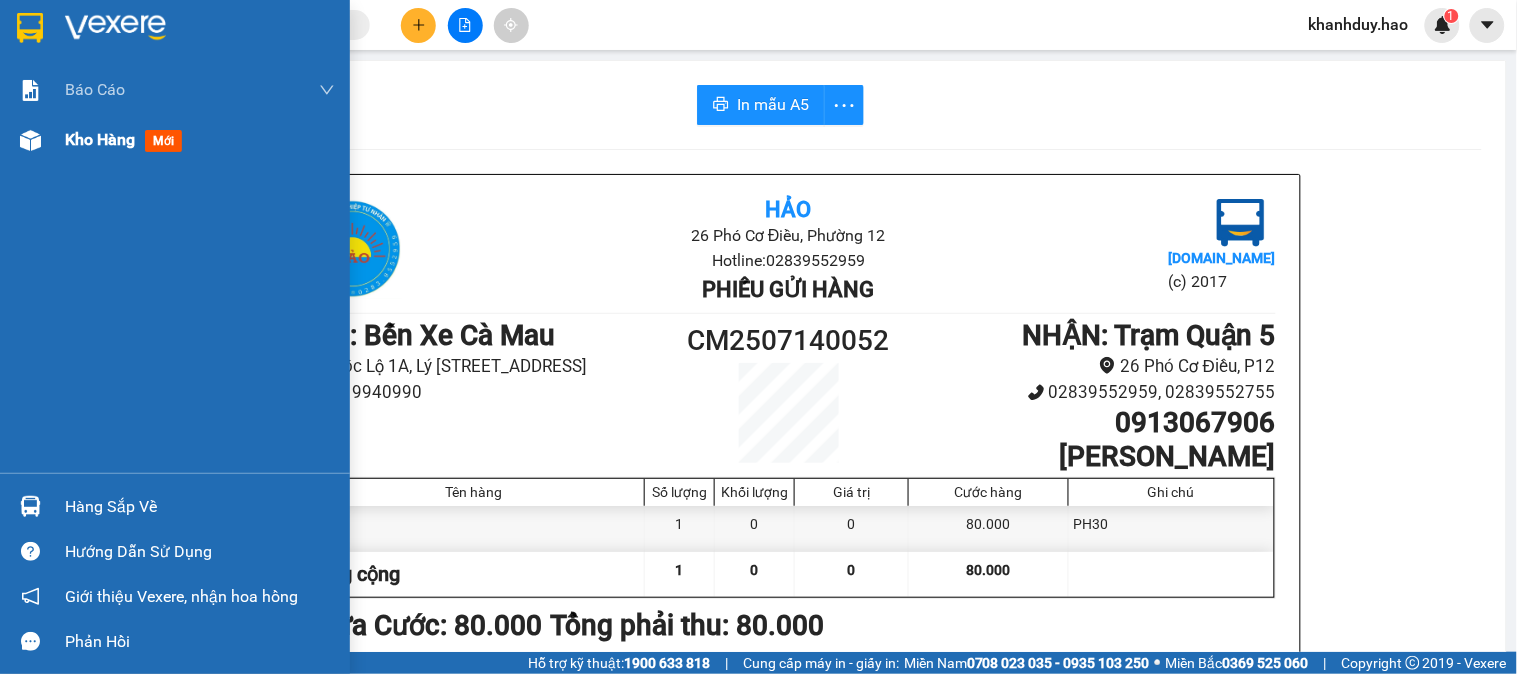 click on "Kho hàng mới" at bounding box center (200, 140) 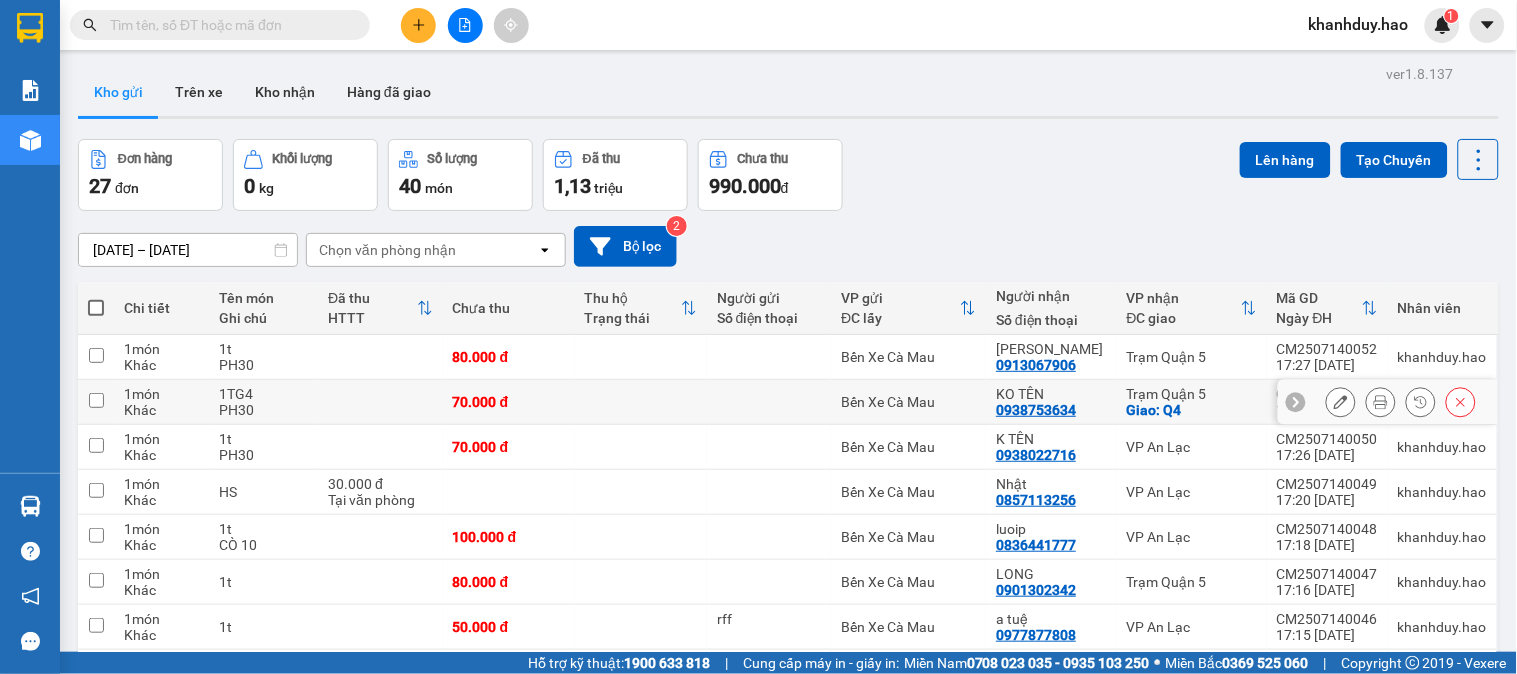 click at bounding box center (1401, 402) 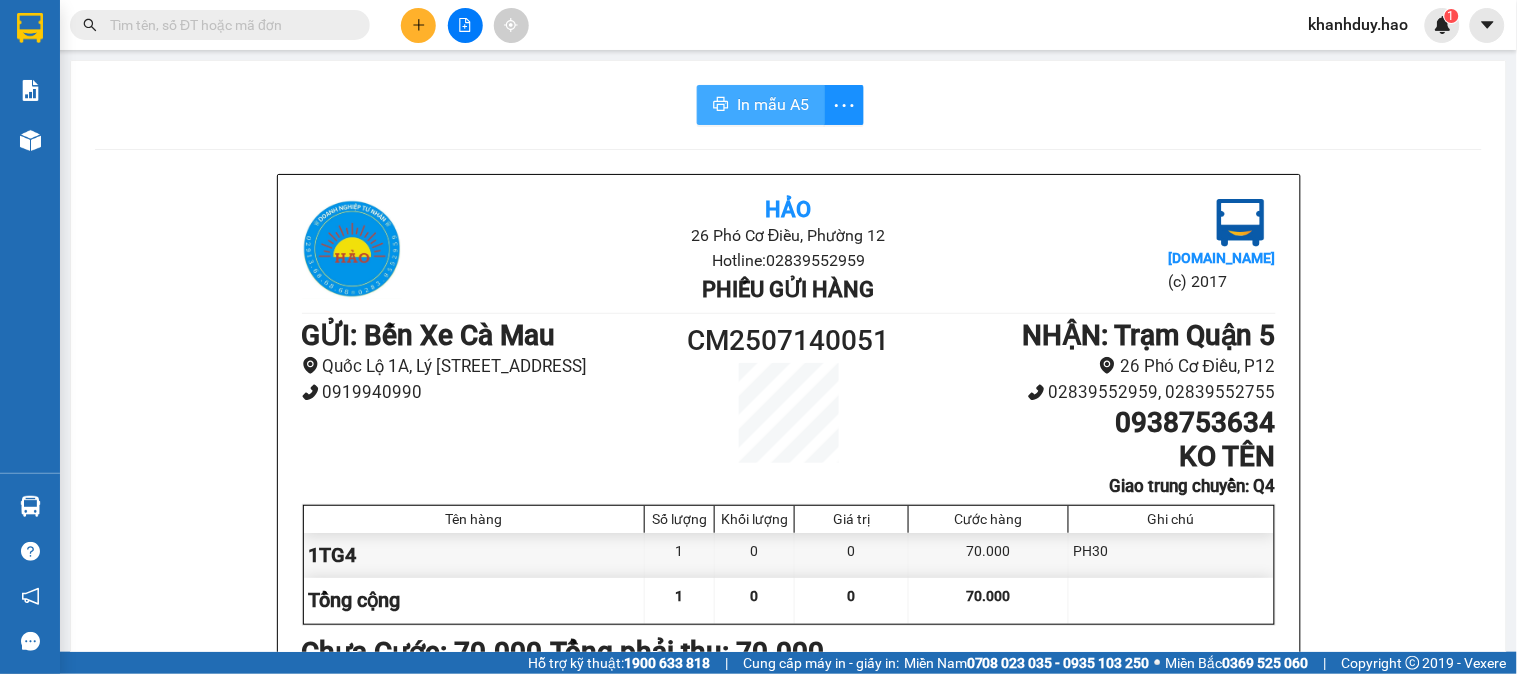 click on "In mẫu A5" at bounding box center [761, 105] 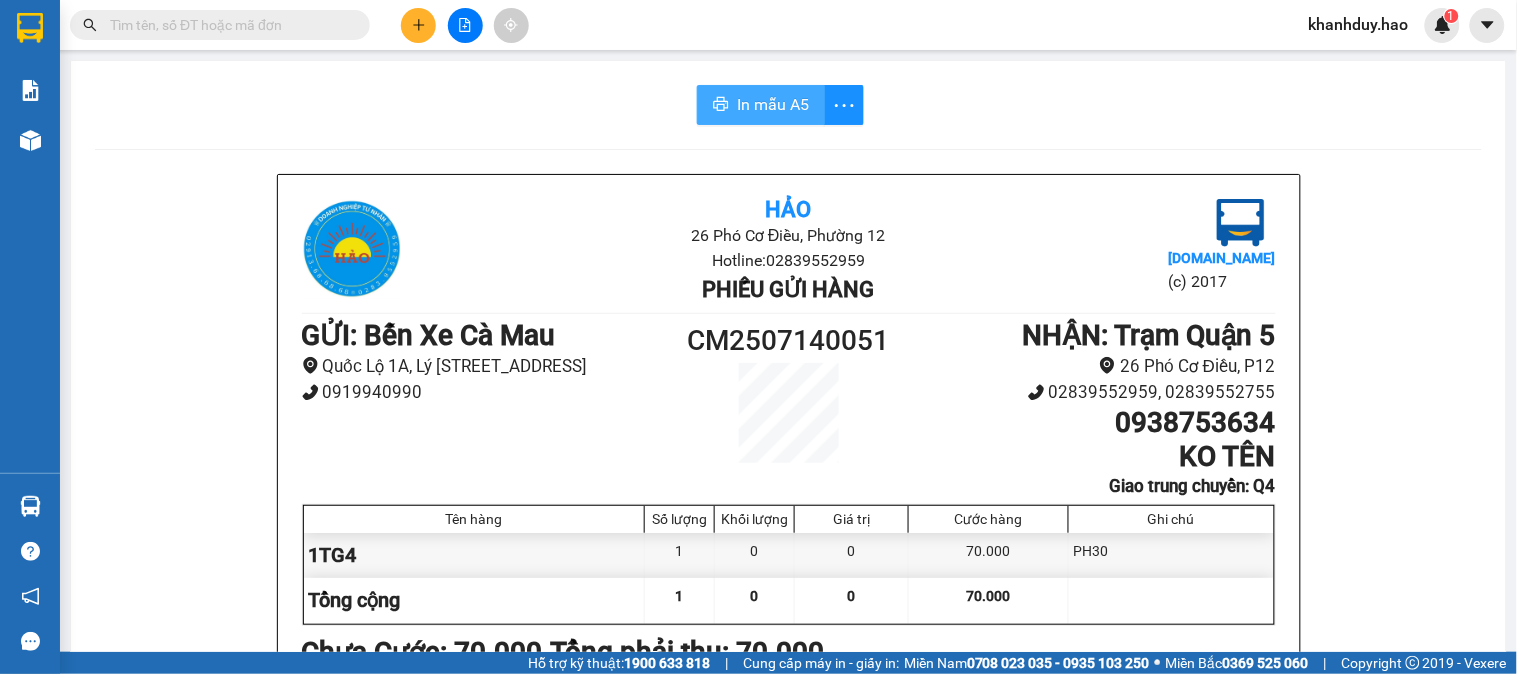 scroll, scrollTop: 0, scrollLeft: 0, axis: both 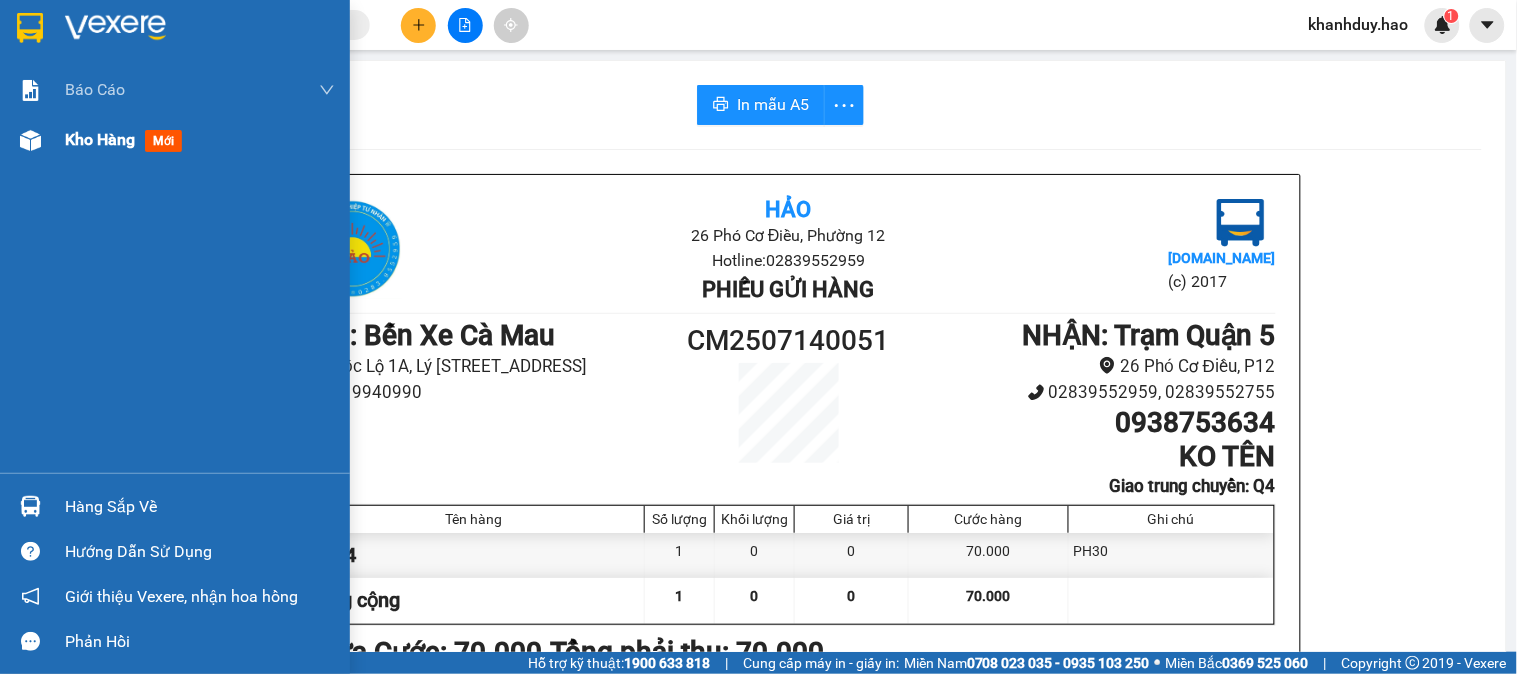 click on "Kho hàng" at bounding box center [100, 139] 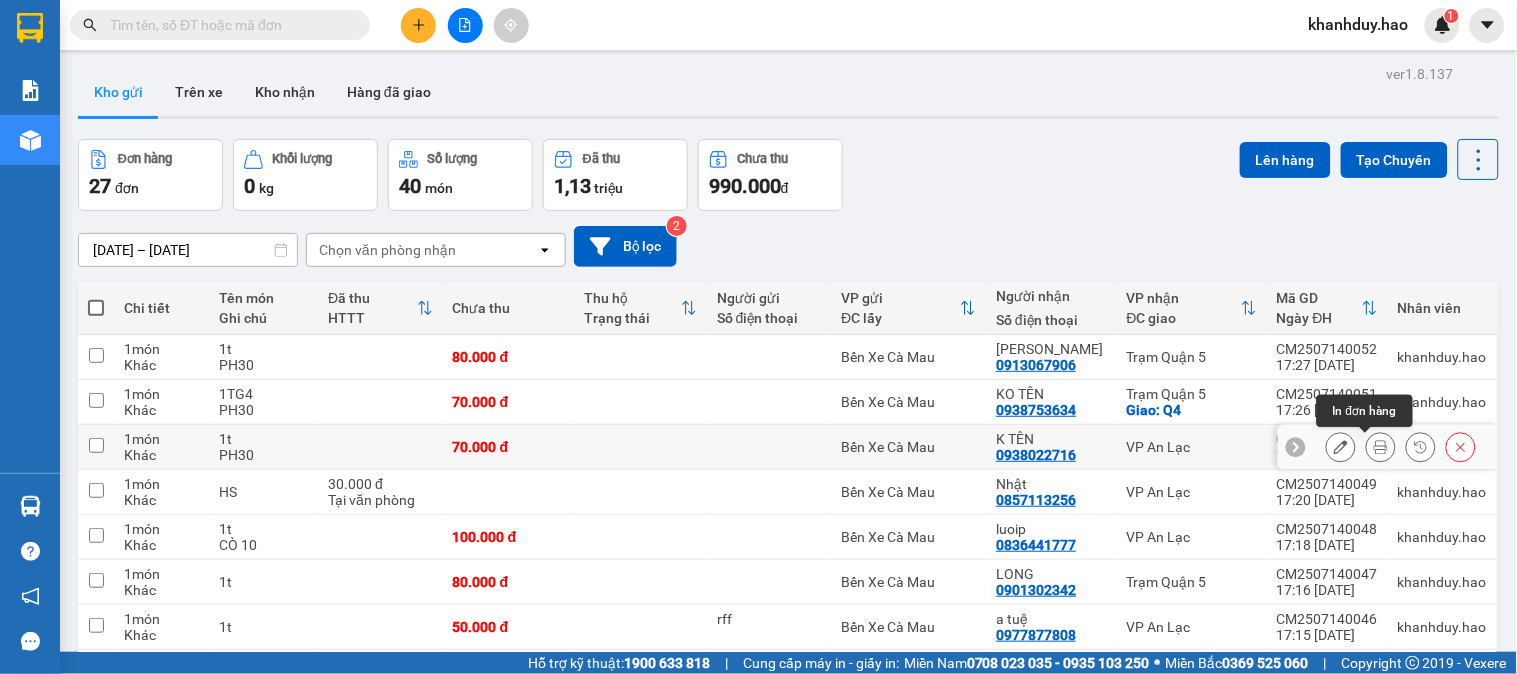 click at bounding box center [1381, 447] 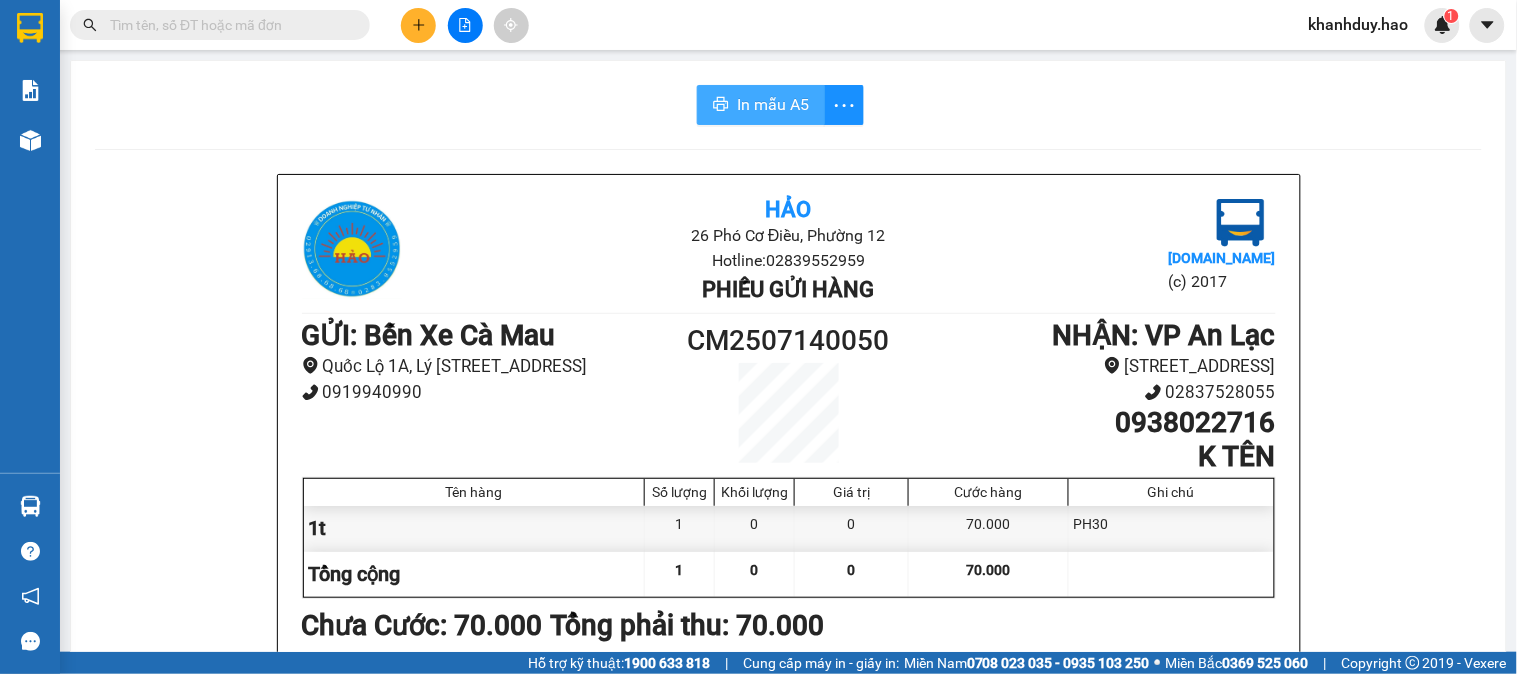 click on "In mẫu A5" at bounding box center [761, 105] 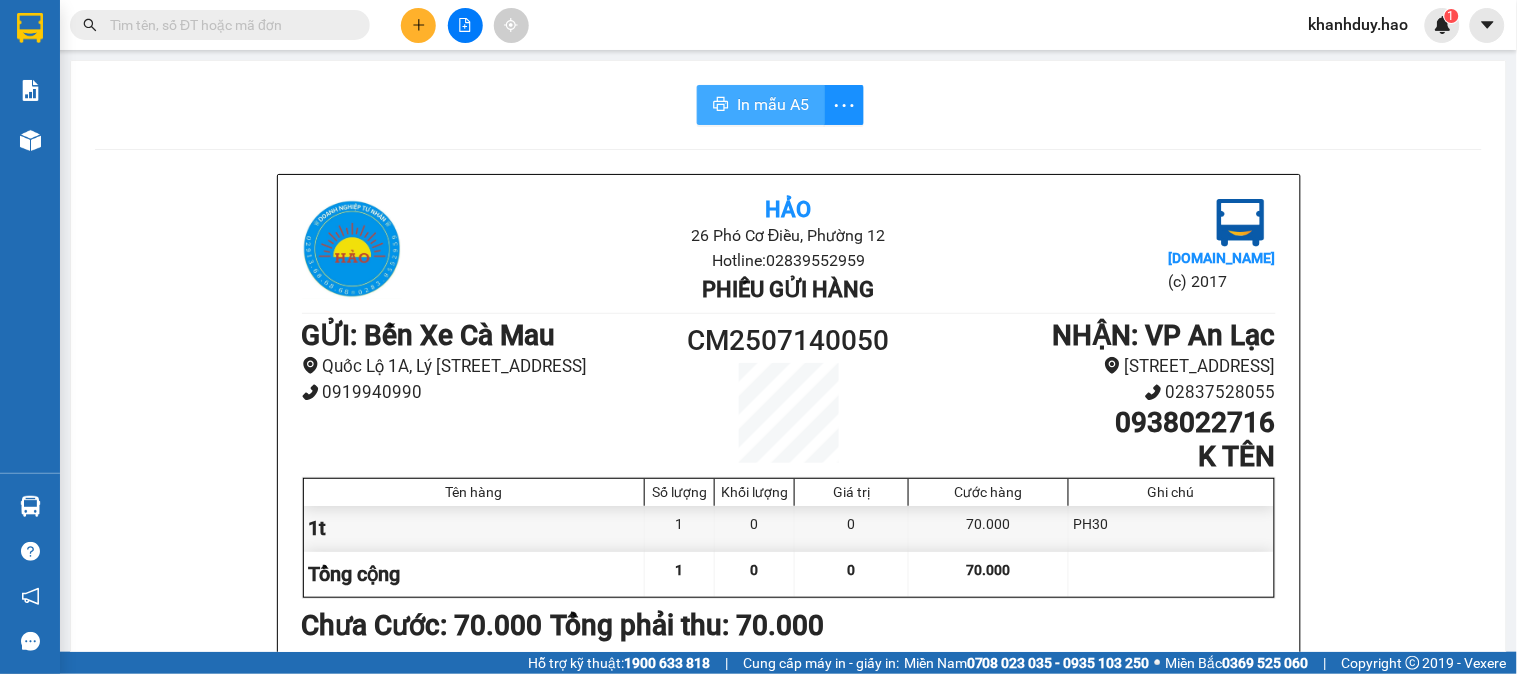 scroll, scrollTop: 0, scrollLeft: 0, axis: both 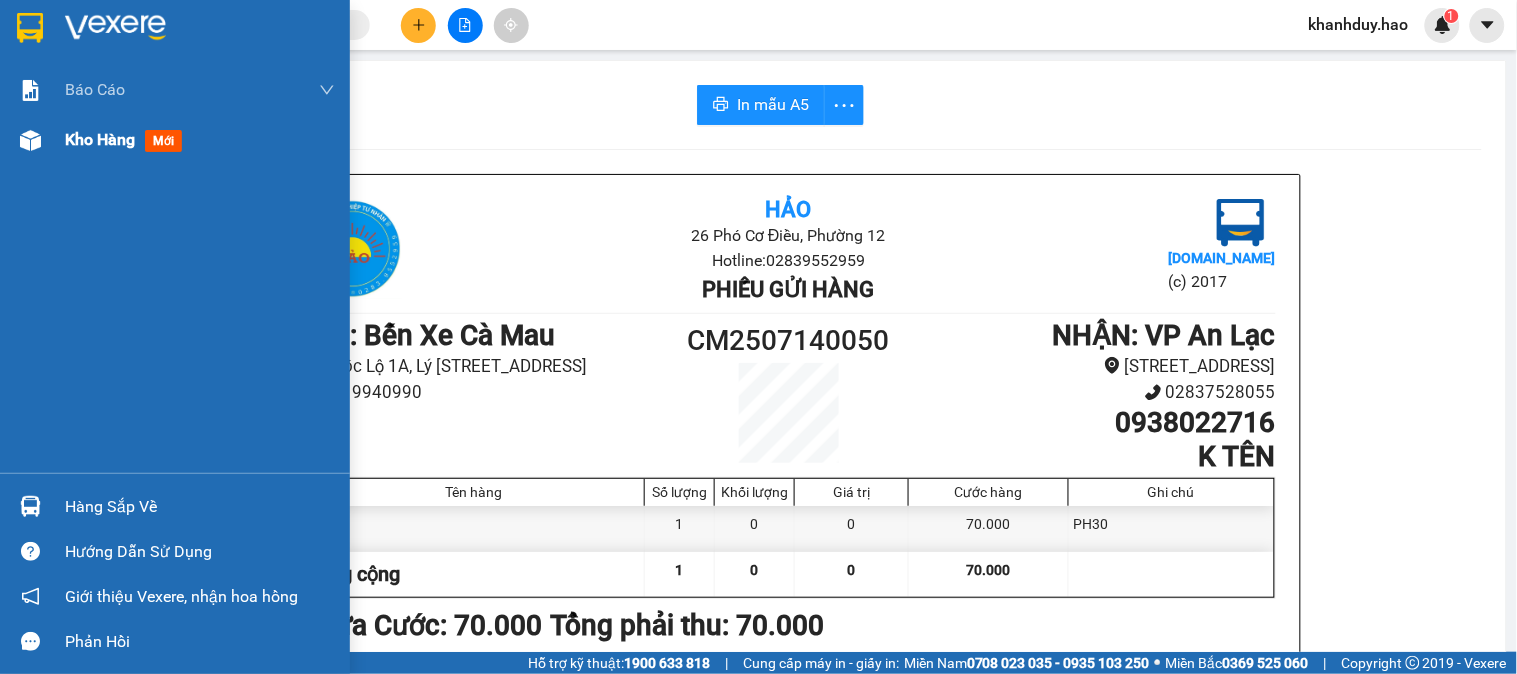 click at bounding box center [30, 140] 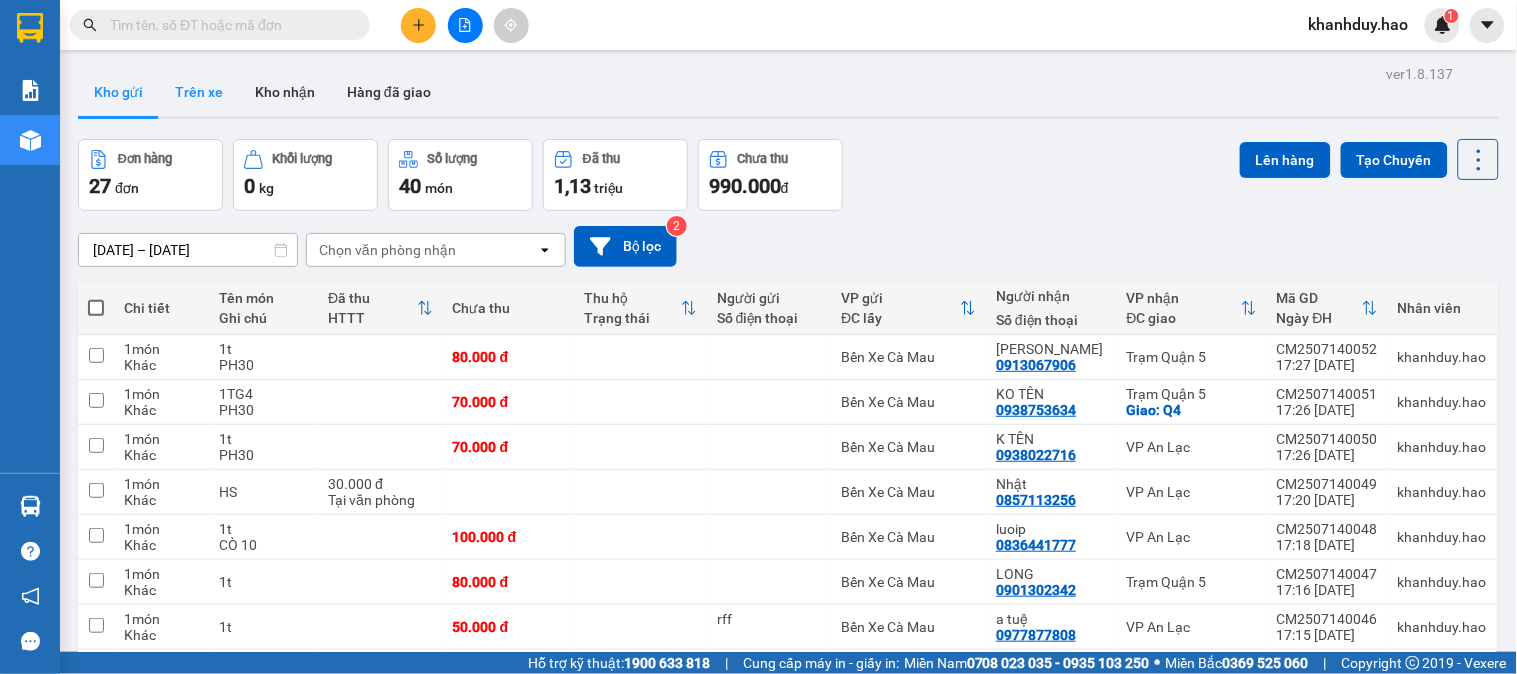 click on "Trên xe" at bounding box center [199, 92] 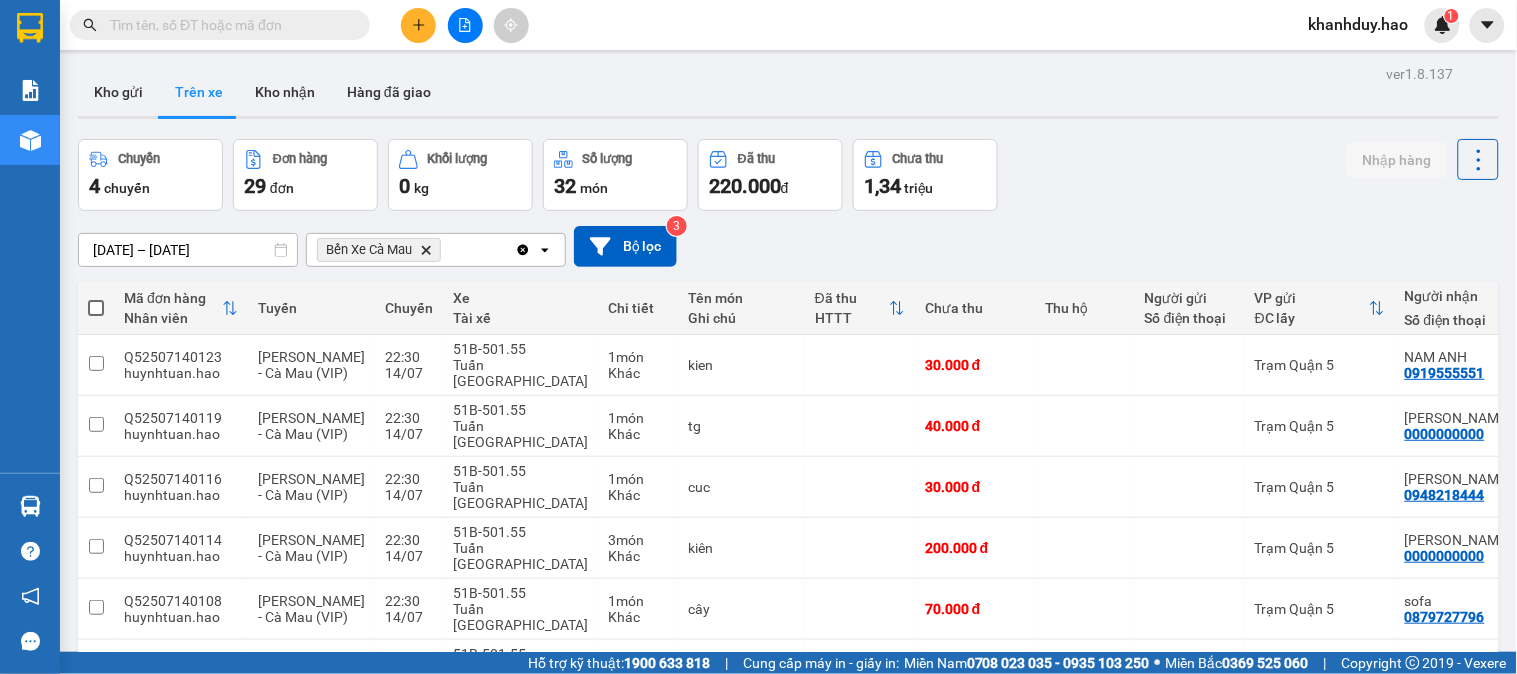 click 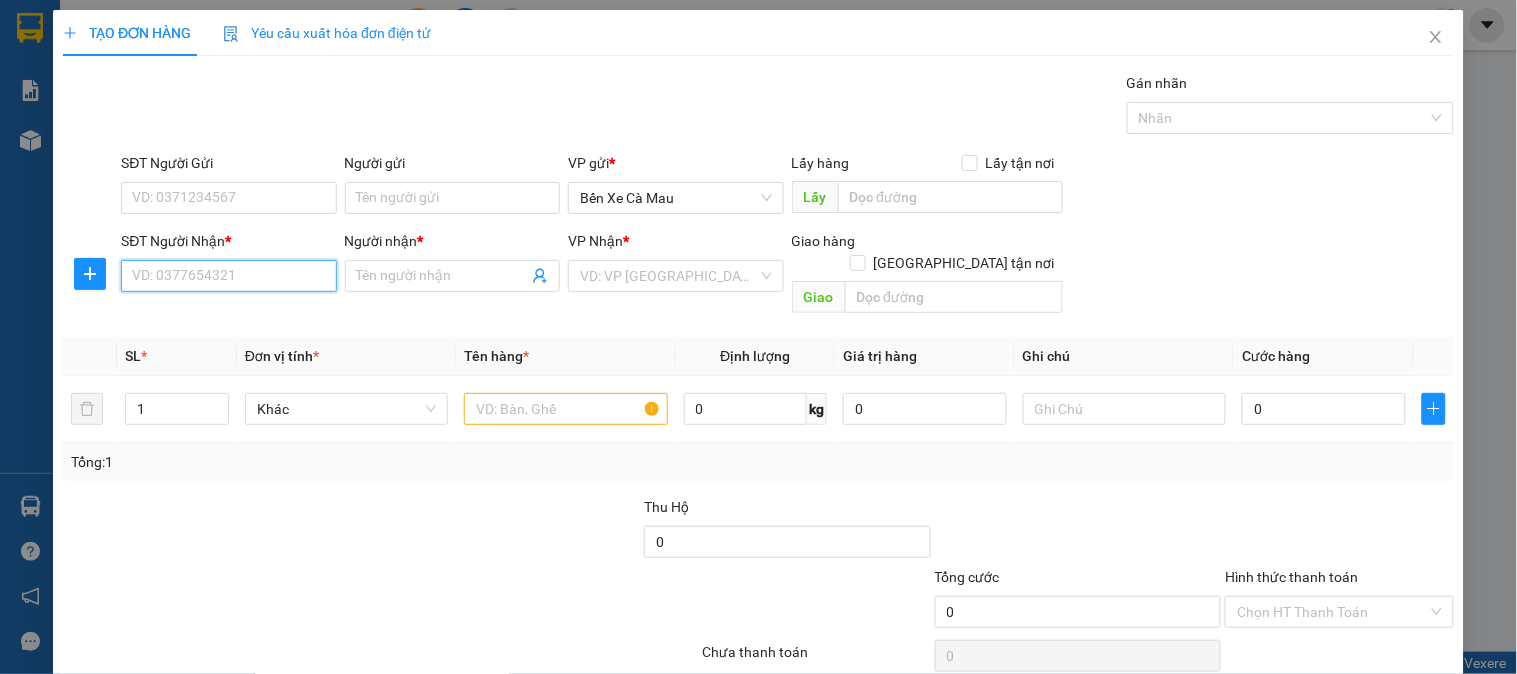 click on "SĐT Người Nhận  *" at bounding box center (228, 276) 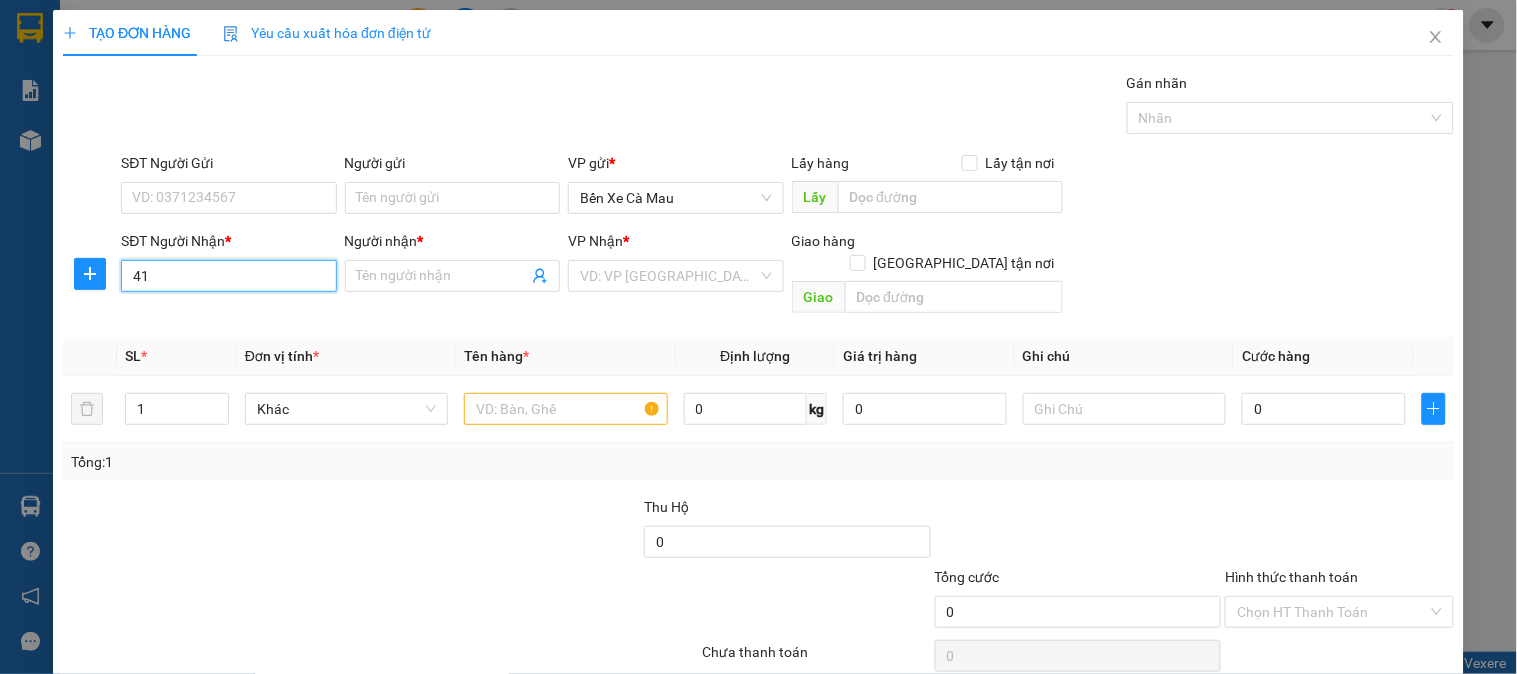 type on "4" 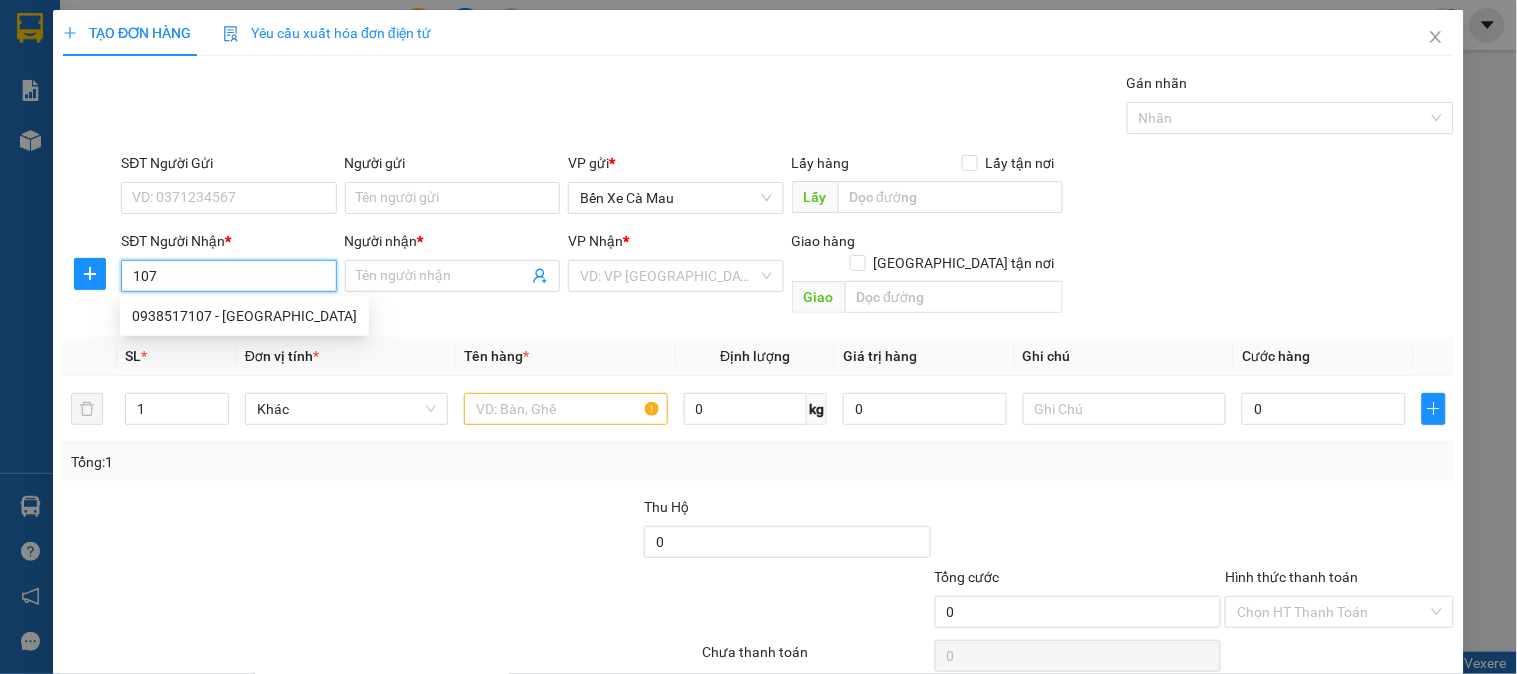 click on "0938517107 - [GEOGRAPHIC_DATA]" at bounding box center [244, 316] 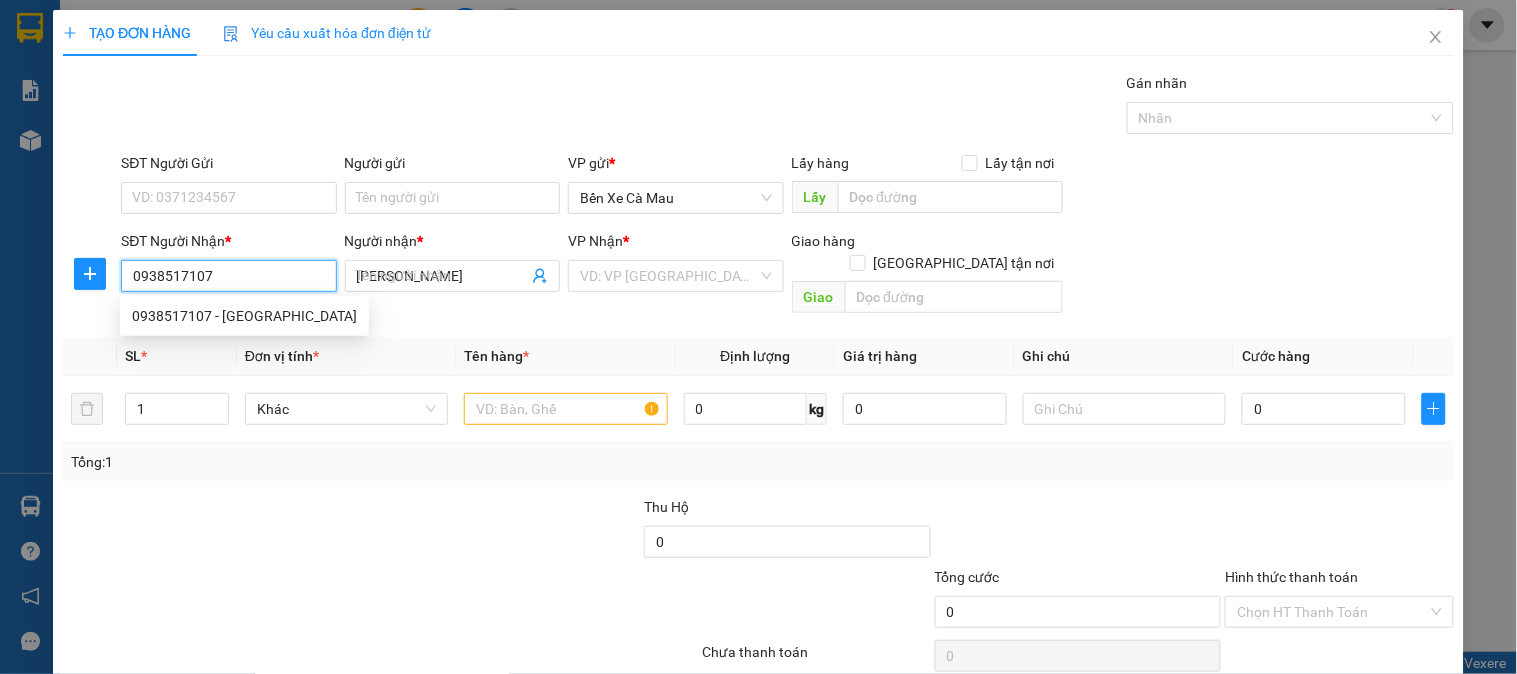 type on "70.000" 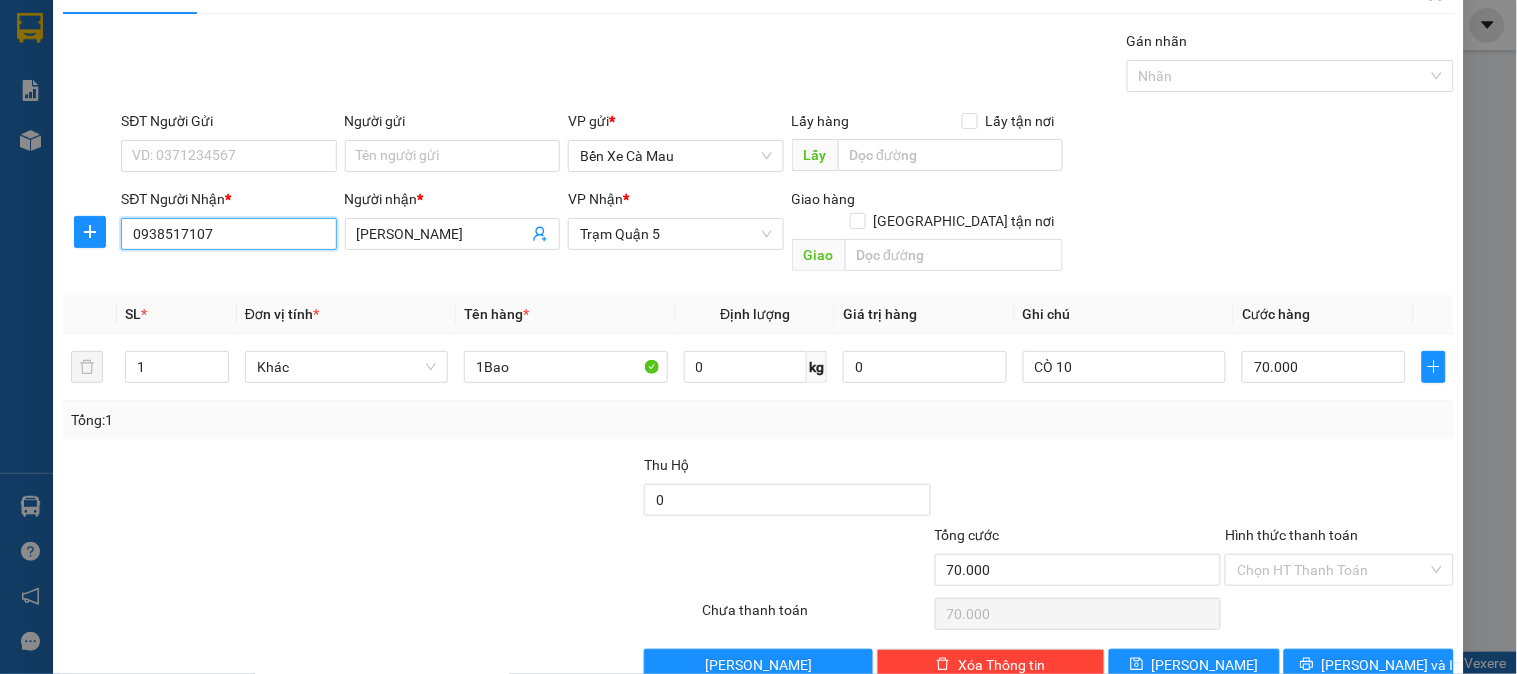 scroll, scrollTop: 65, scrollLeft: 0, axis: vertical 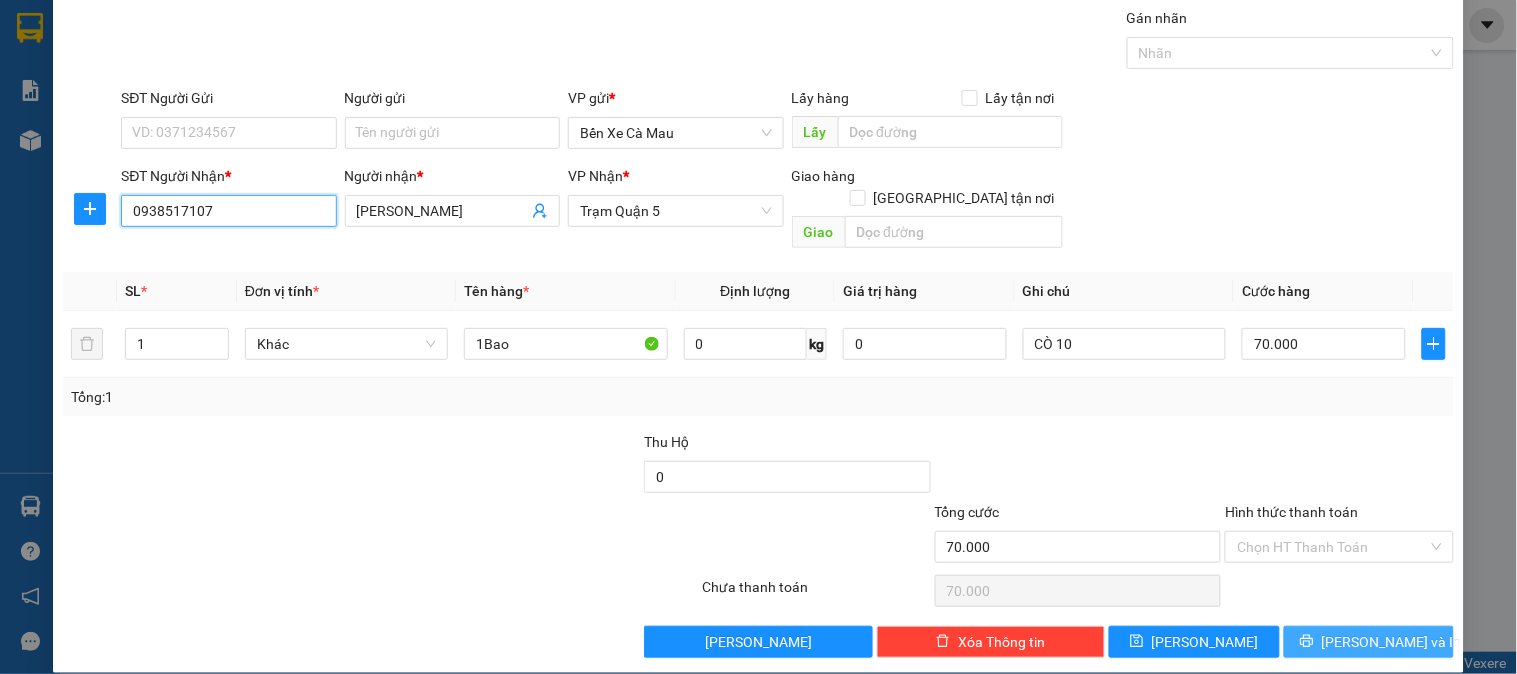 type on "0938517107" 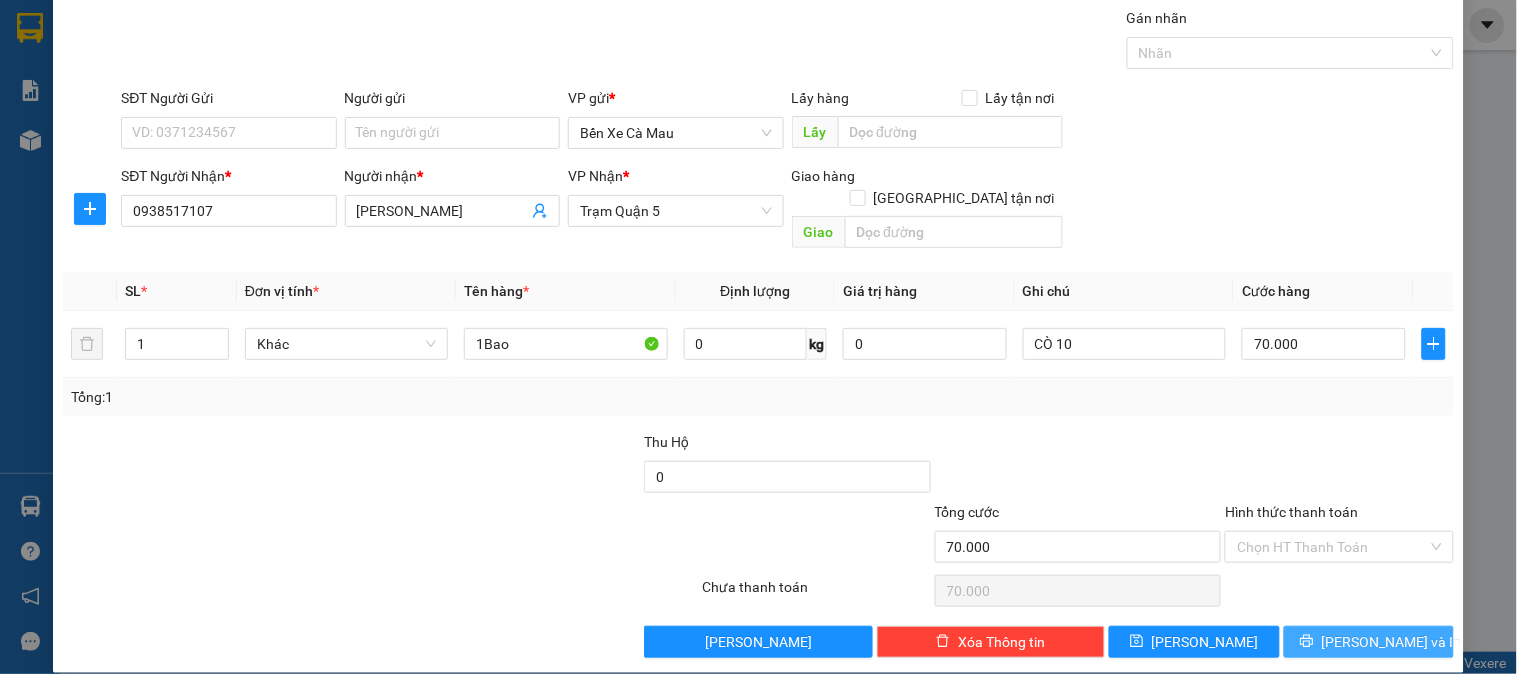 click on "[PERSON_NAME] và In" at bounding box center (1369, 642) 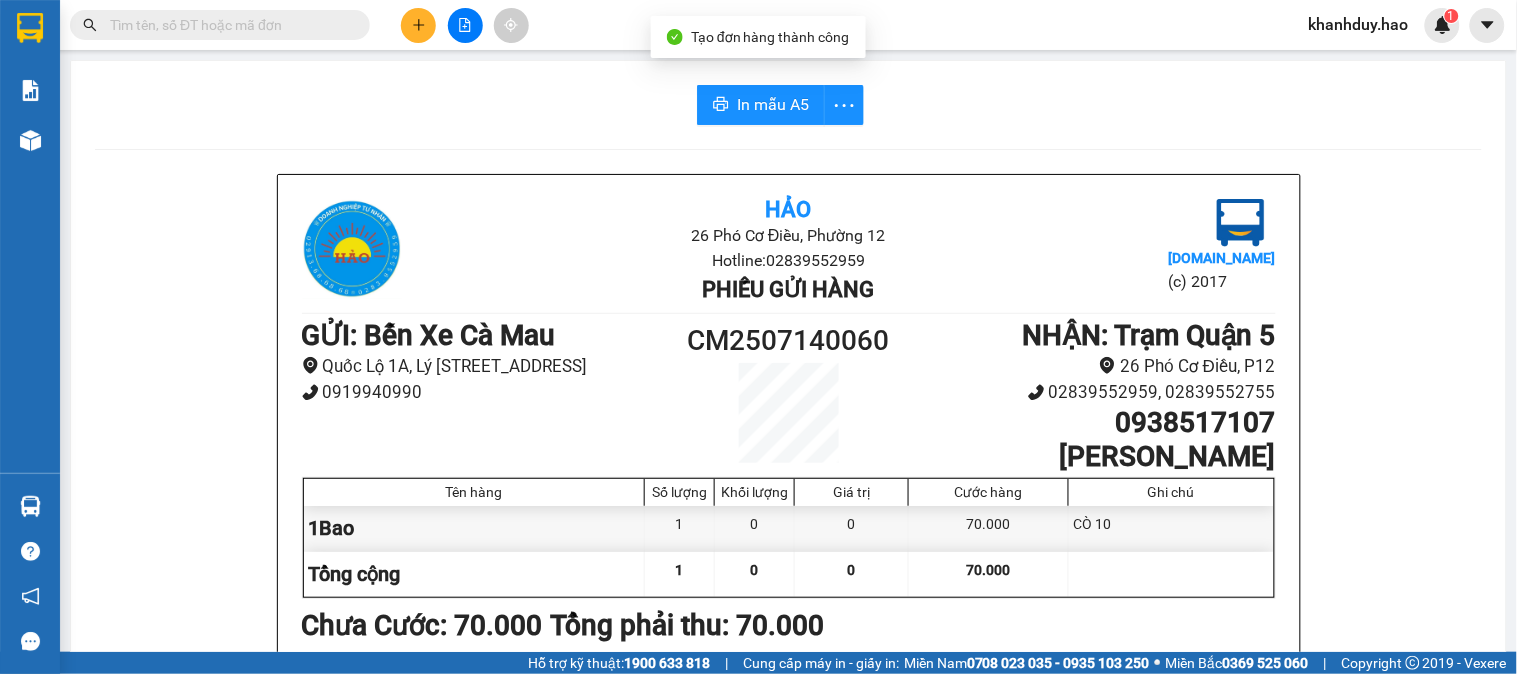 click on "In mẫu A5
Hảo 26 Phó Cơ Điều, Phường 12 Hotline:  02839552959 Phiếu gửi hàng [DOMAIN_NAME] (c) 2017 GỬI :   Bến Xe Cà Mau   Quốc Lộ 1A, Lý [STREET_ADDRESS]   0919940990 CM2507140060 NHẬN :   Trạm Quận 5   26 Phó Cơ Điều, P12   02839552959, 02839552755 0938517107 HỒNG CHI Tên hàng Số lượng Khối lượng Giá trị Cước hàng Ghi chú 1Bao 1 0 0 70.000 CÒ 10 Tổng cộng 1 0 0 70.000 Loading... Chưa Cước : 70.000 Tổng phải thu: 70.000 Người gửi hàng xác nhận (Tôi đã đọc và đồng ý nộp dung phiếu gửi hàng) NV kiểm tra hàng (Kí và ghi rõ họ tên) 17:45[DATE] NV nhận hàng (Kí và ghi rõ họ tên) [PERSON_NAME] NV nhận hàng (Kí và ghi rõ họ tên) Quy định nhận/gửi hàng : Không vận chuyển hàng cấm. Vui lòng nhận hàng kể từ ngày gửi-nhận trong vòng 7 ngày. Nếu qua 7 ngày, mất mát công ty sẽ không chịu trách nhiệm." at bounding box center (788, 862) 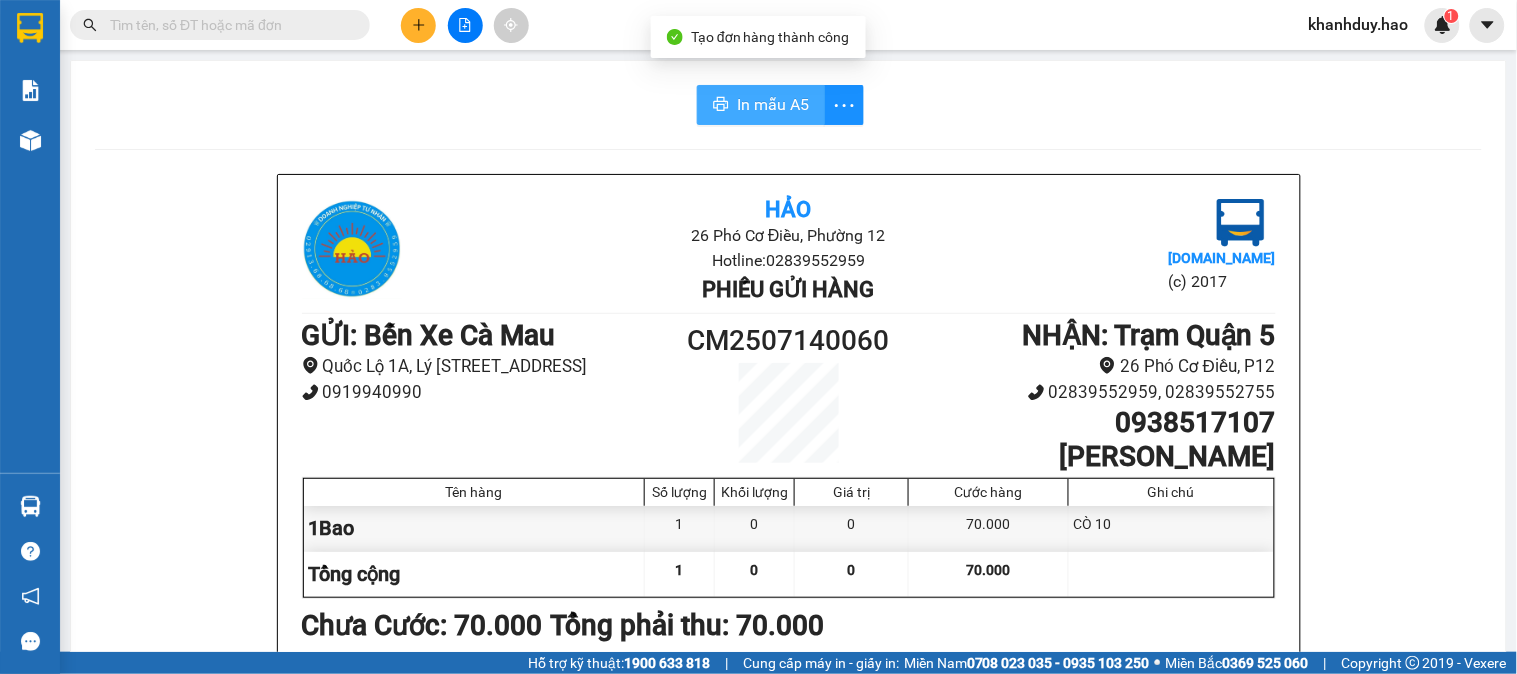click on "In mẫu A5" at bounding box center (761, 105) 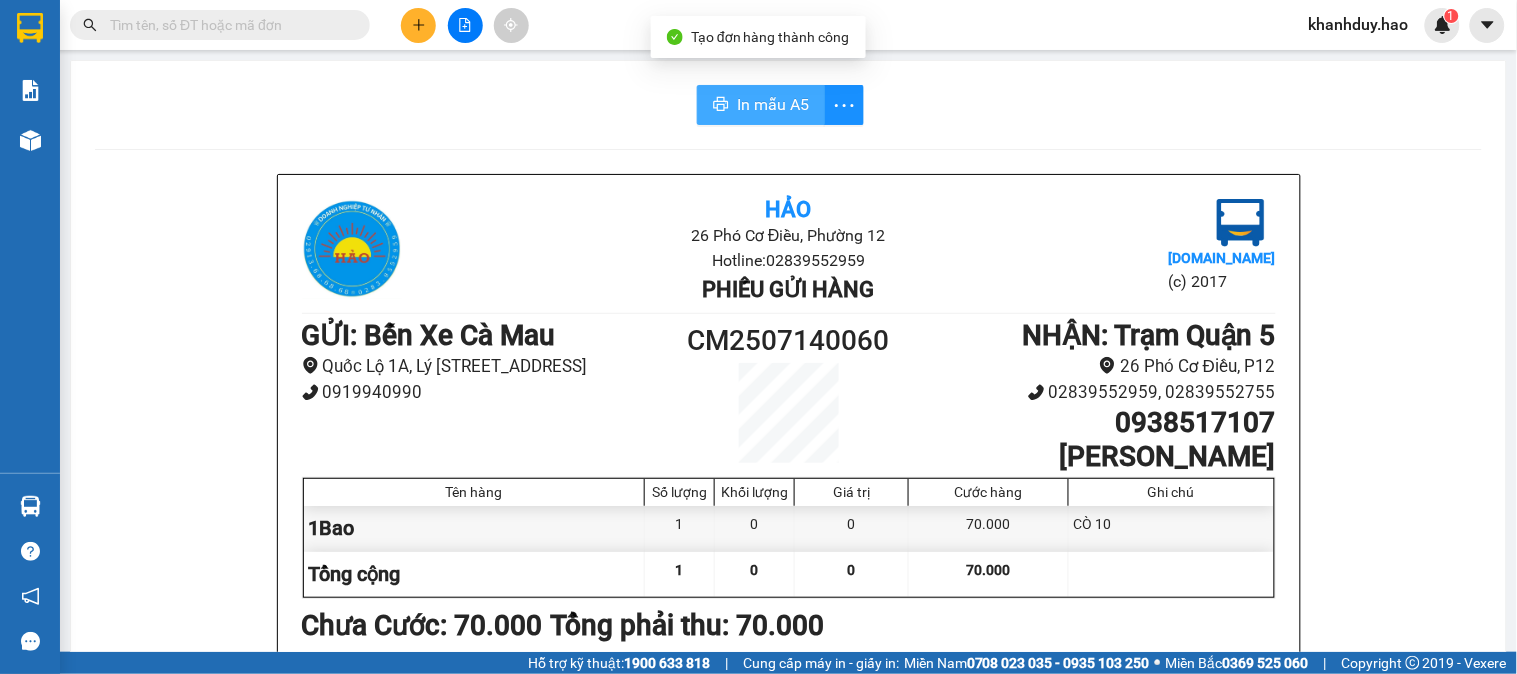scroll, scrollTop: 0, scrollLeft: 0, axis: both 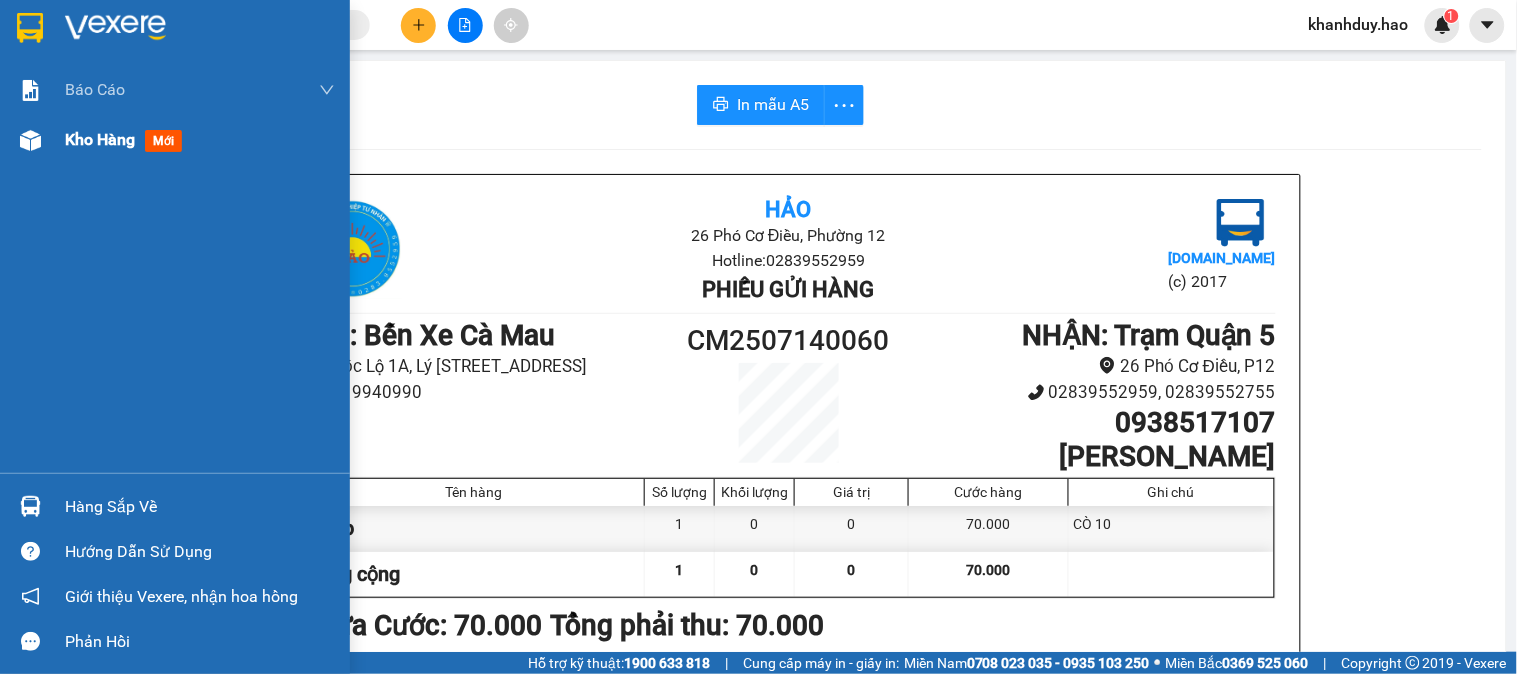 click on "Kho hàng mới" at bounding box center (200, 140) 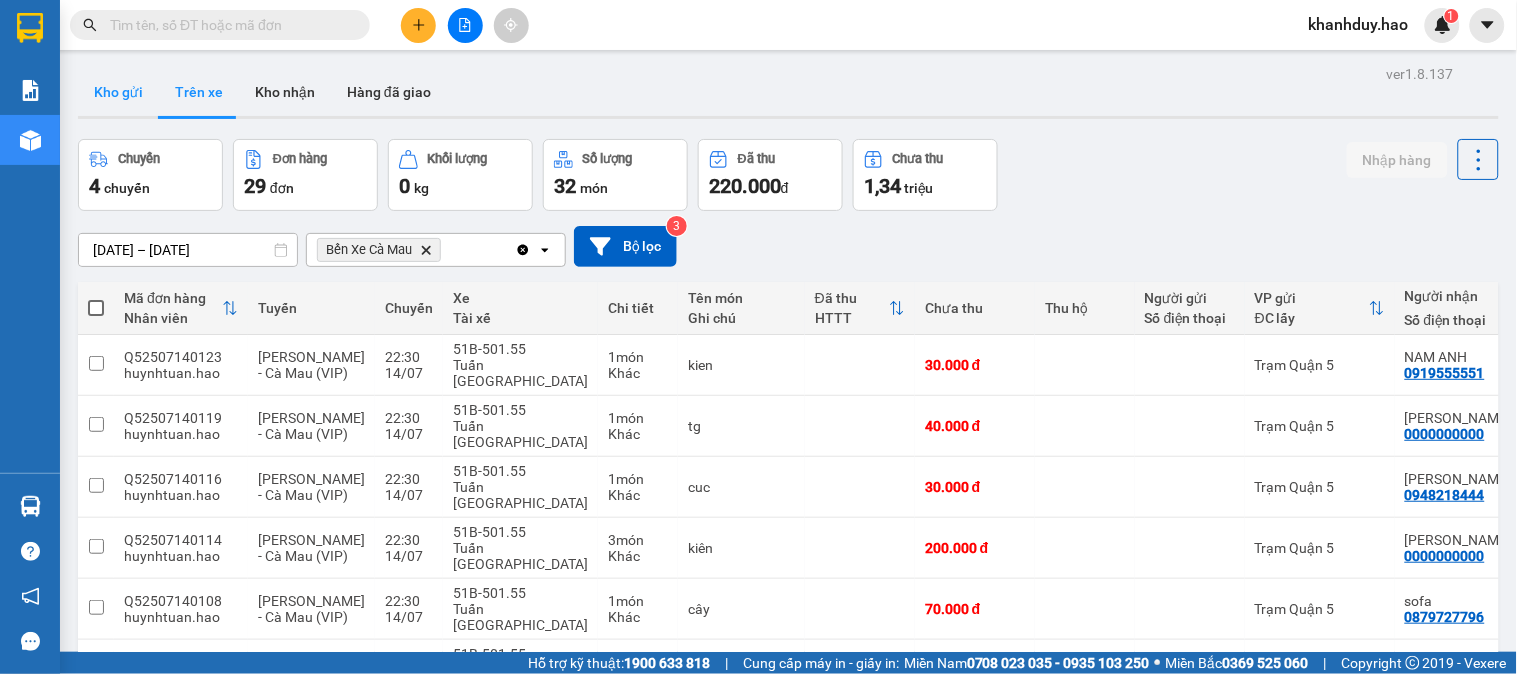 click on "Kho gửi" at bounding box center [118, 92] 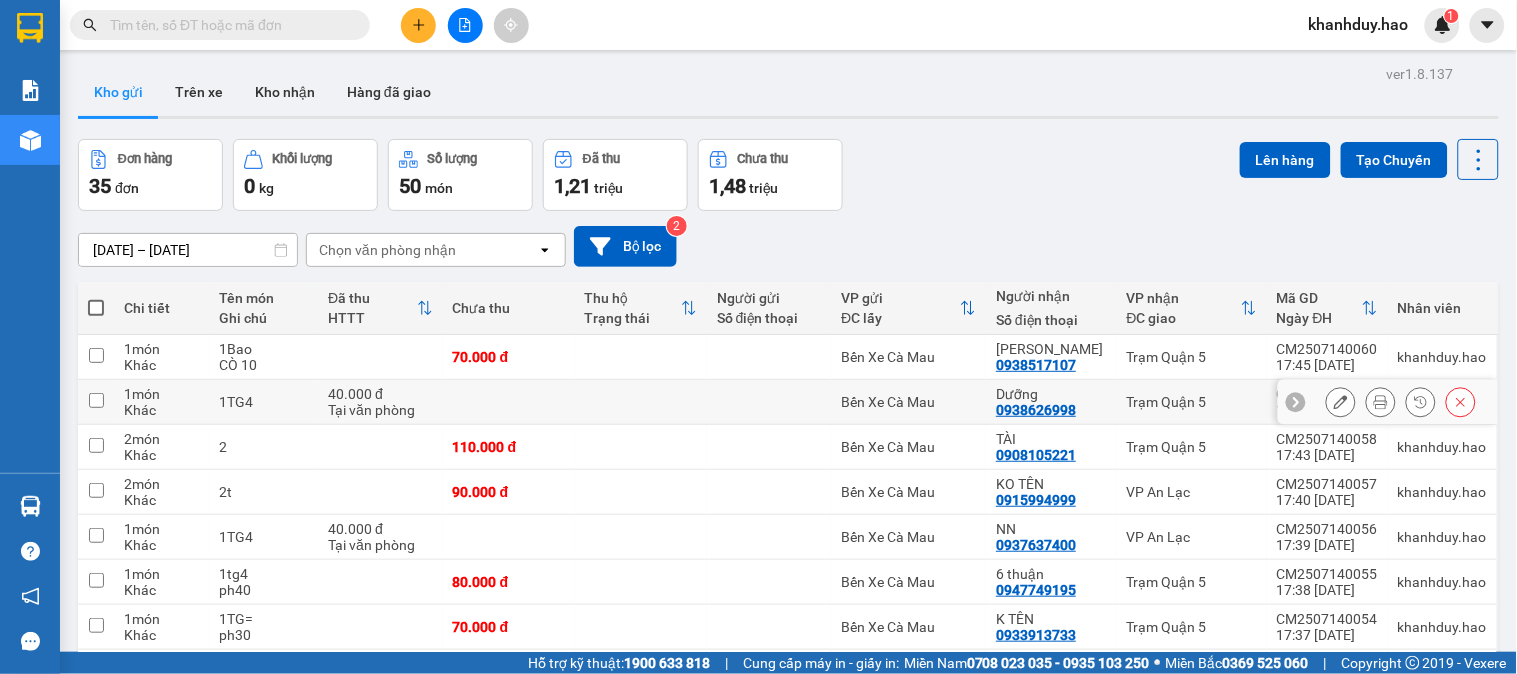 click 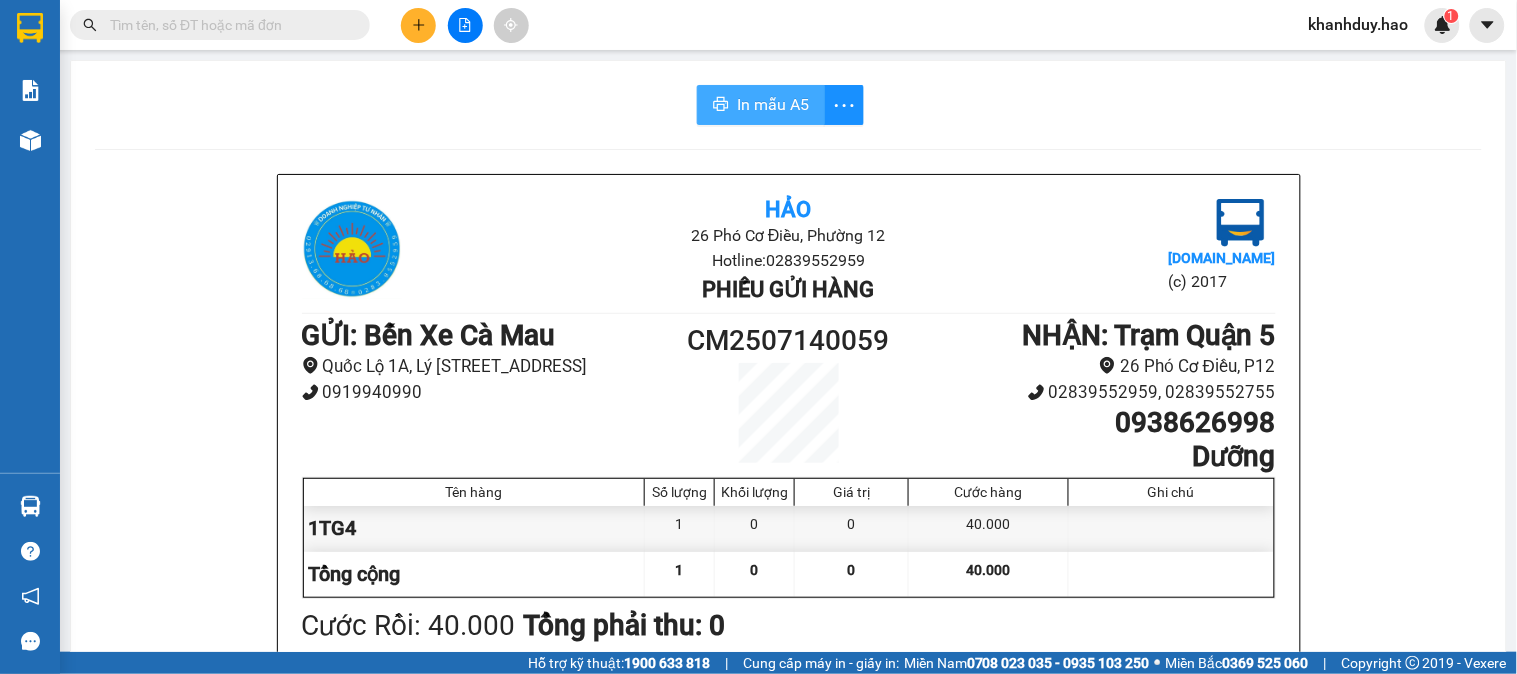 click on "In mẫu A5" at bounding box center [773, 104] 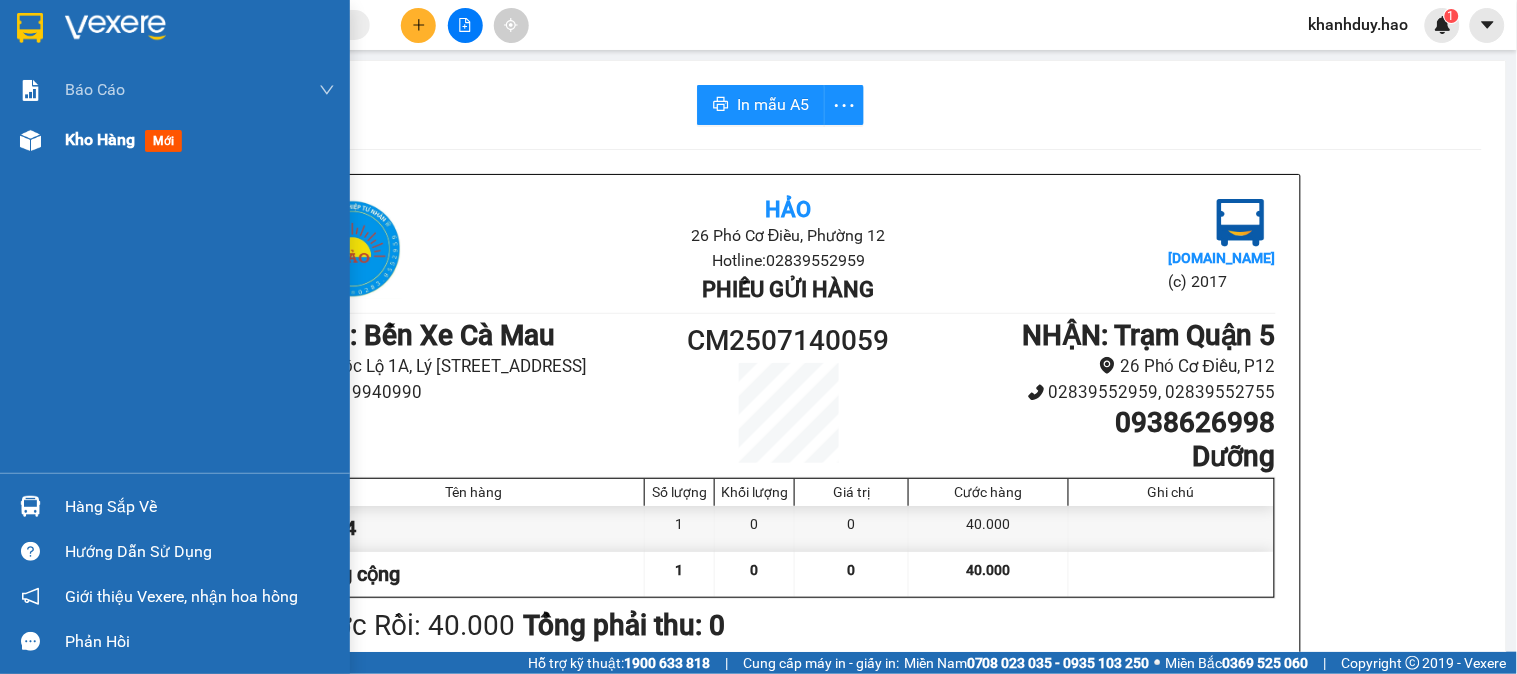 click on "Kho hàng mới" at bounding box center [200, 140] 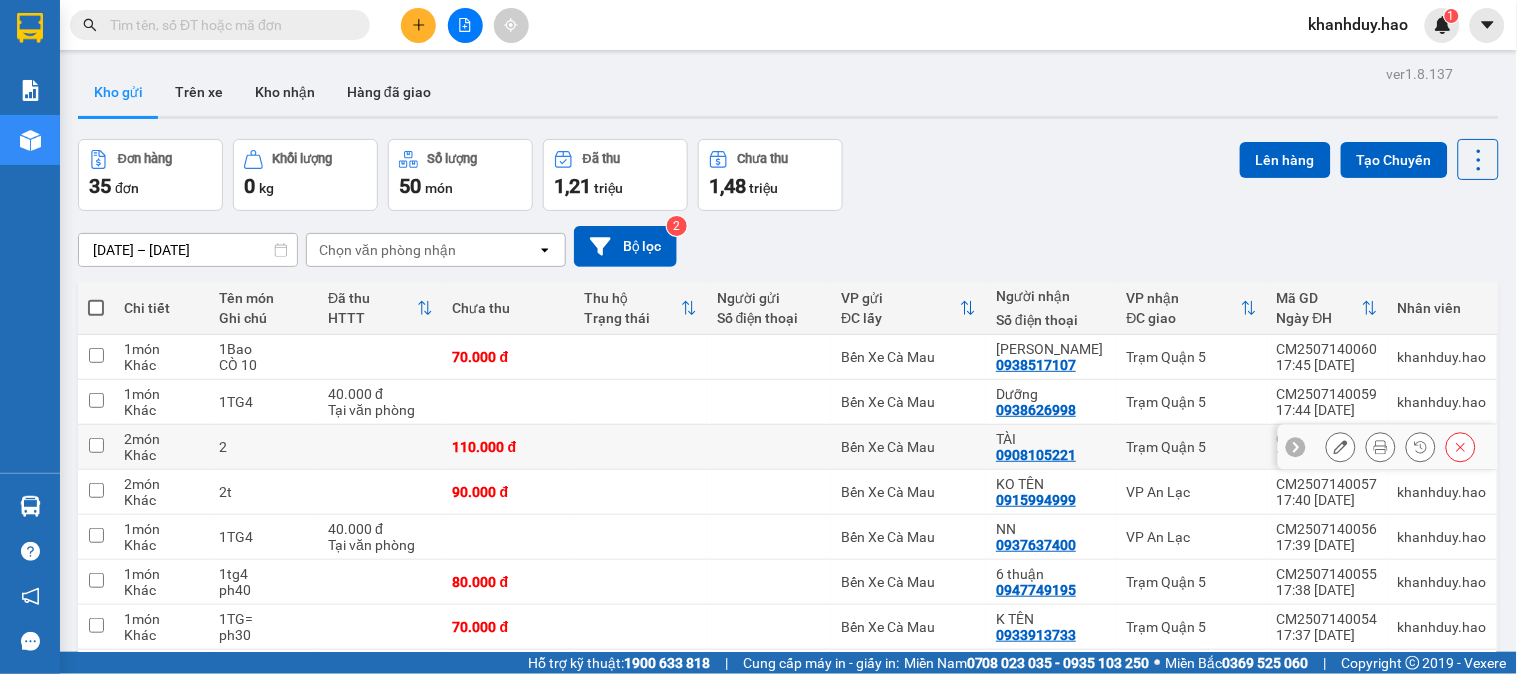 click 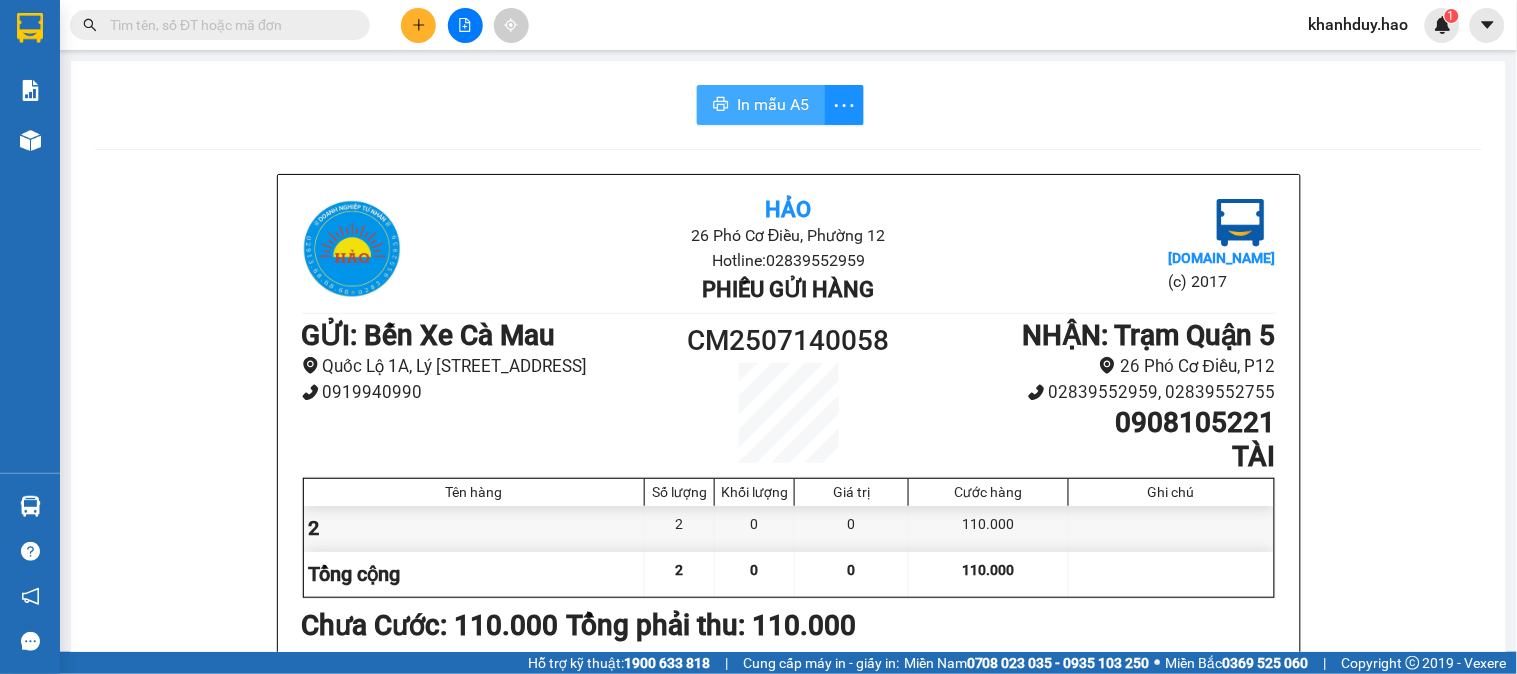 click on "In mẫu A5" at bounding box center [773, 104] 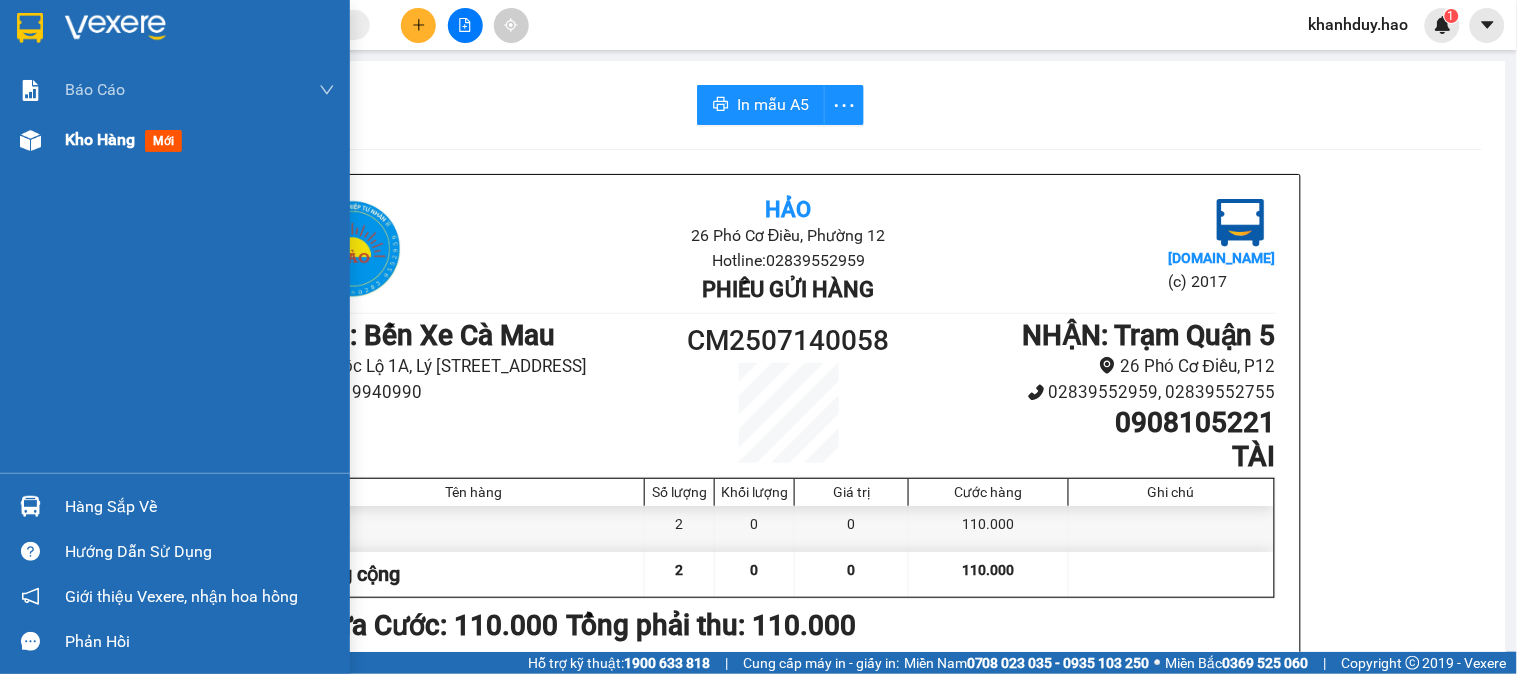 click at bounding box center [30, 140] 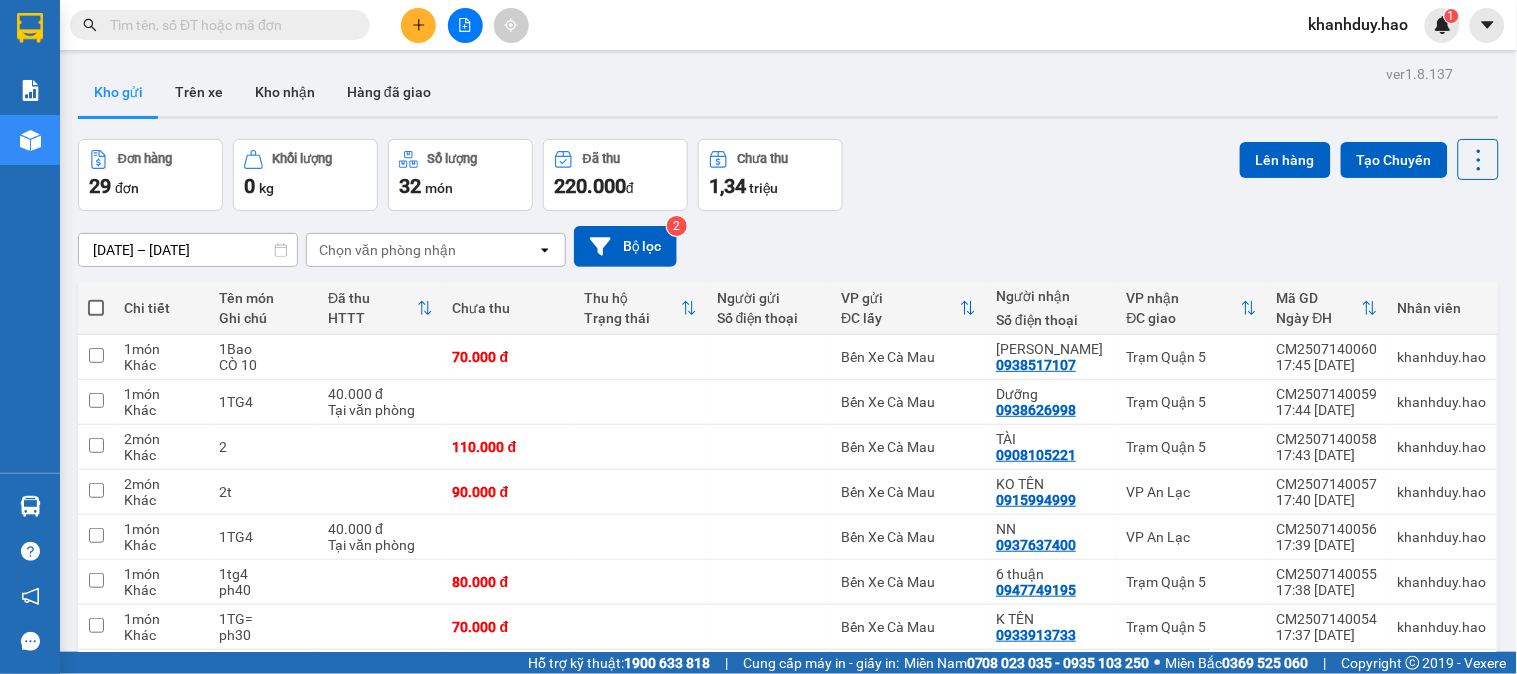 click at bounding box center (418, 25) 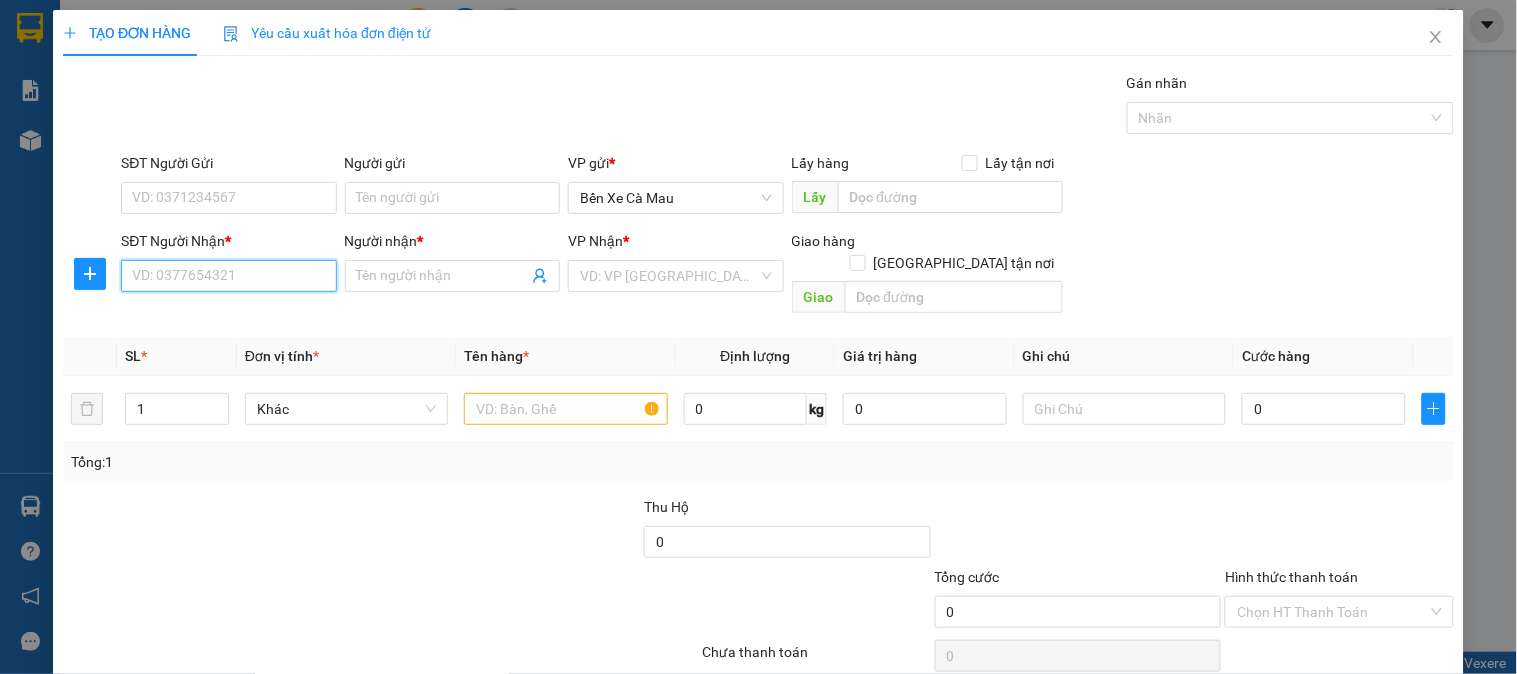 click on "SĐT Người Nhận  *" at bounding box center (228, 276) 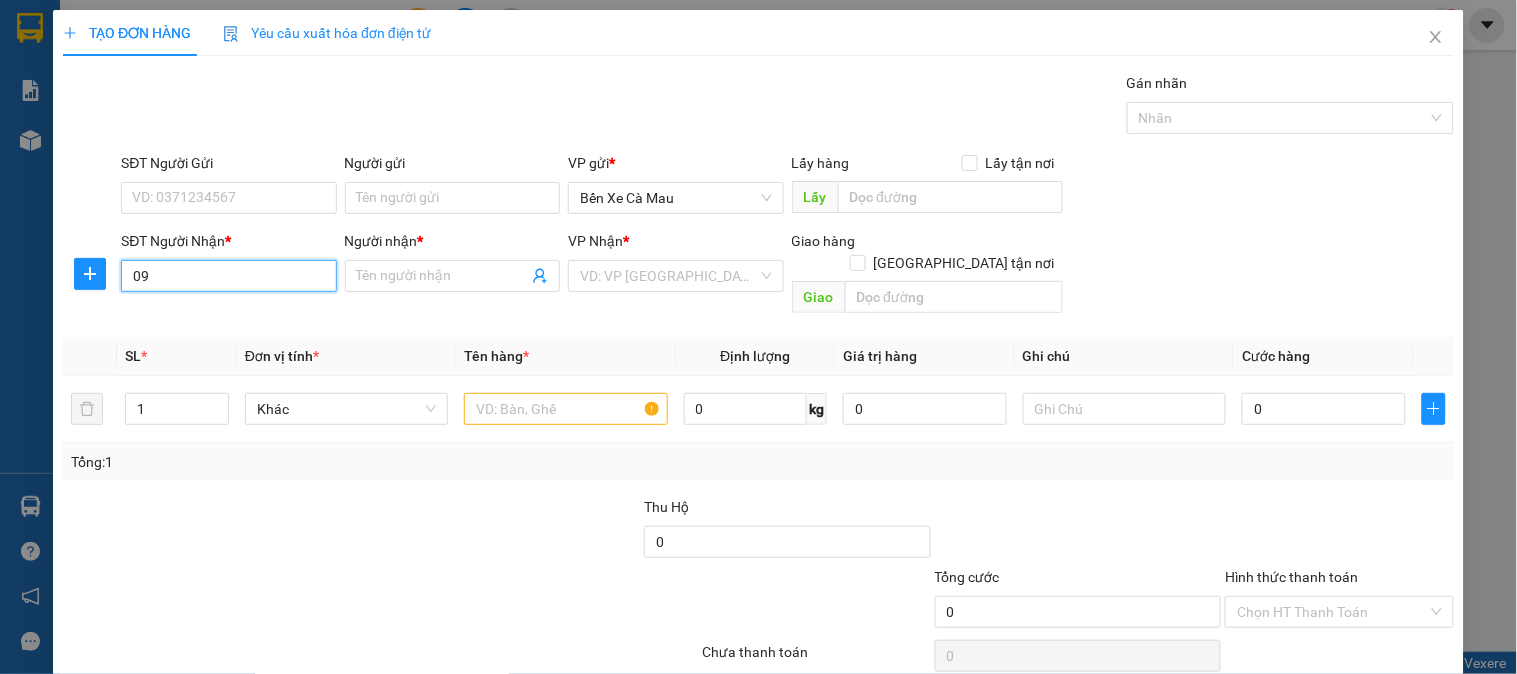 type on "0" 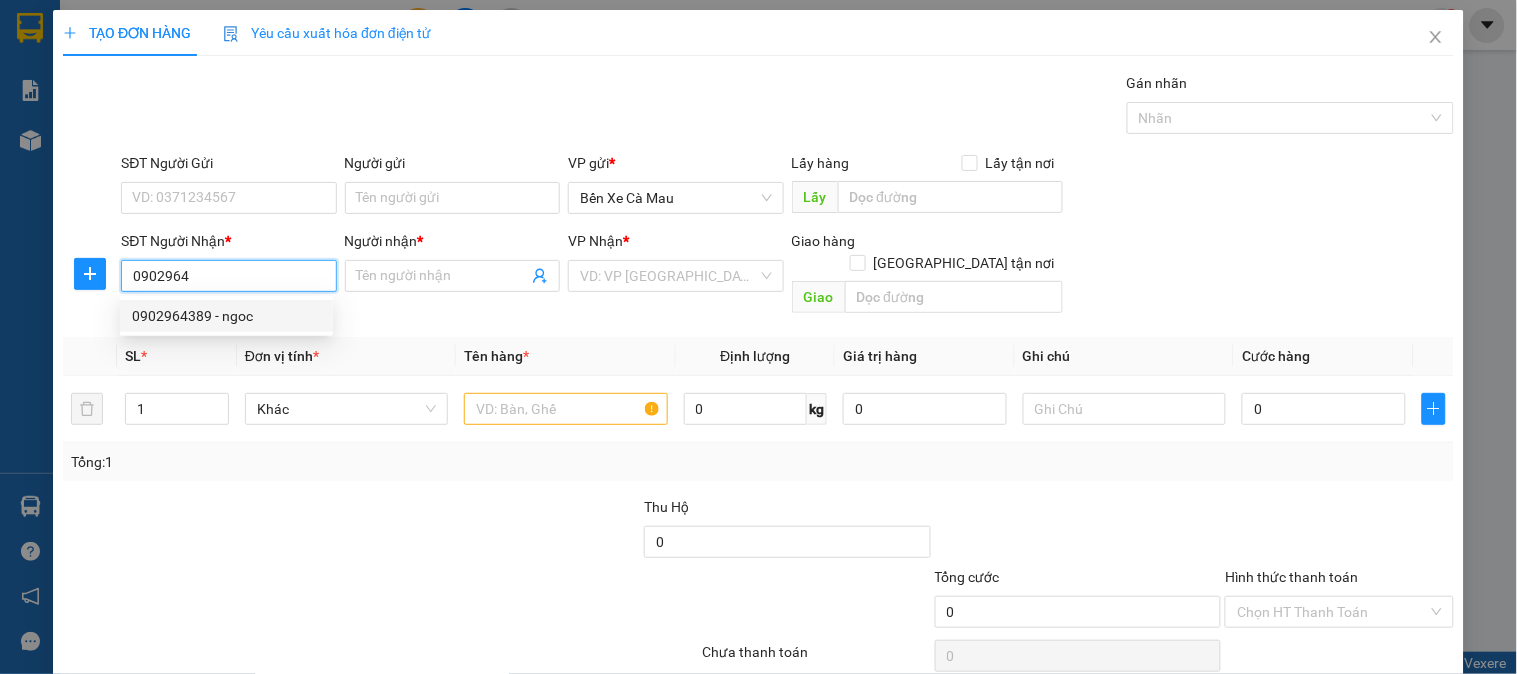 click on "0902964389 - ngoc" at bounding box center [226, 316] 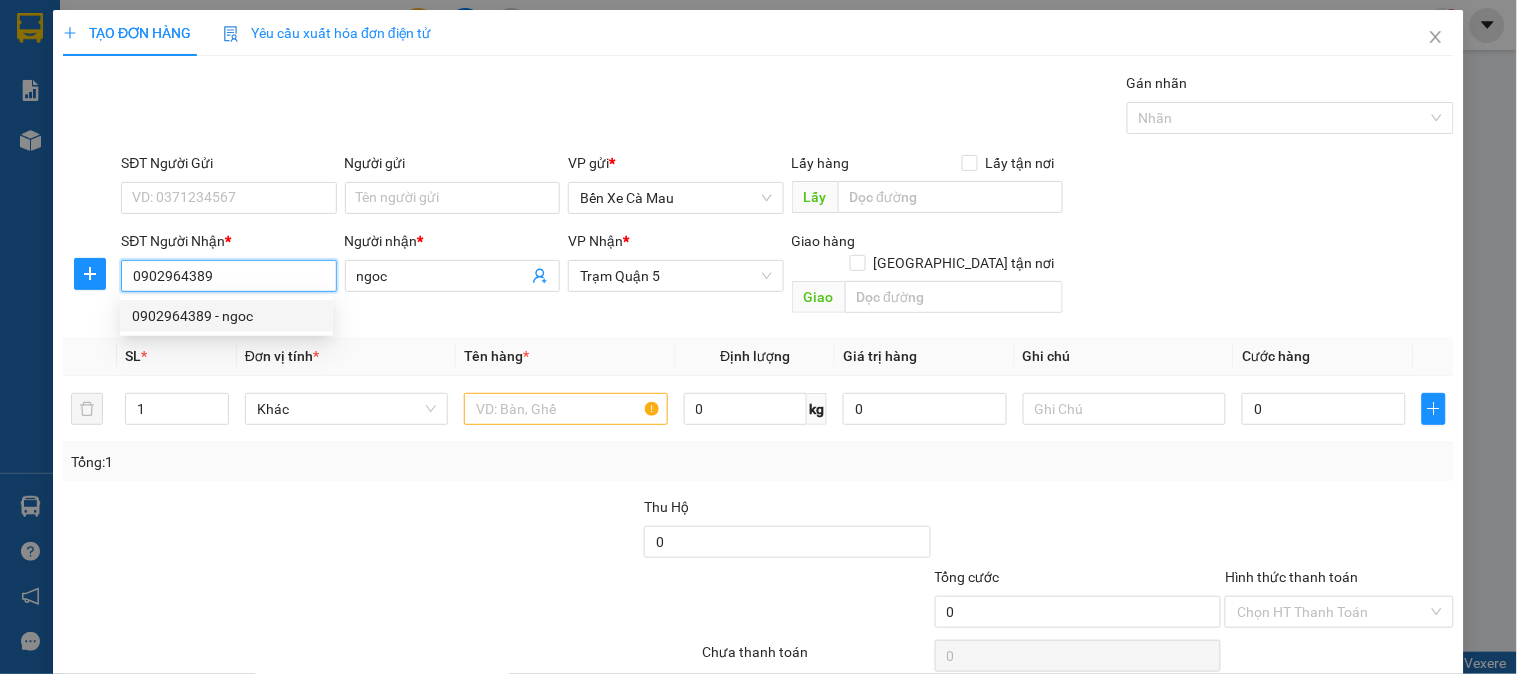type on "30.000" 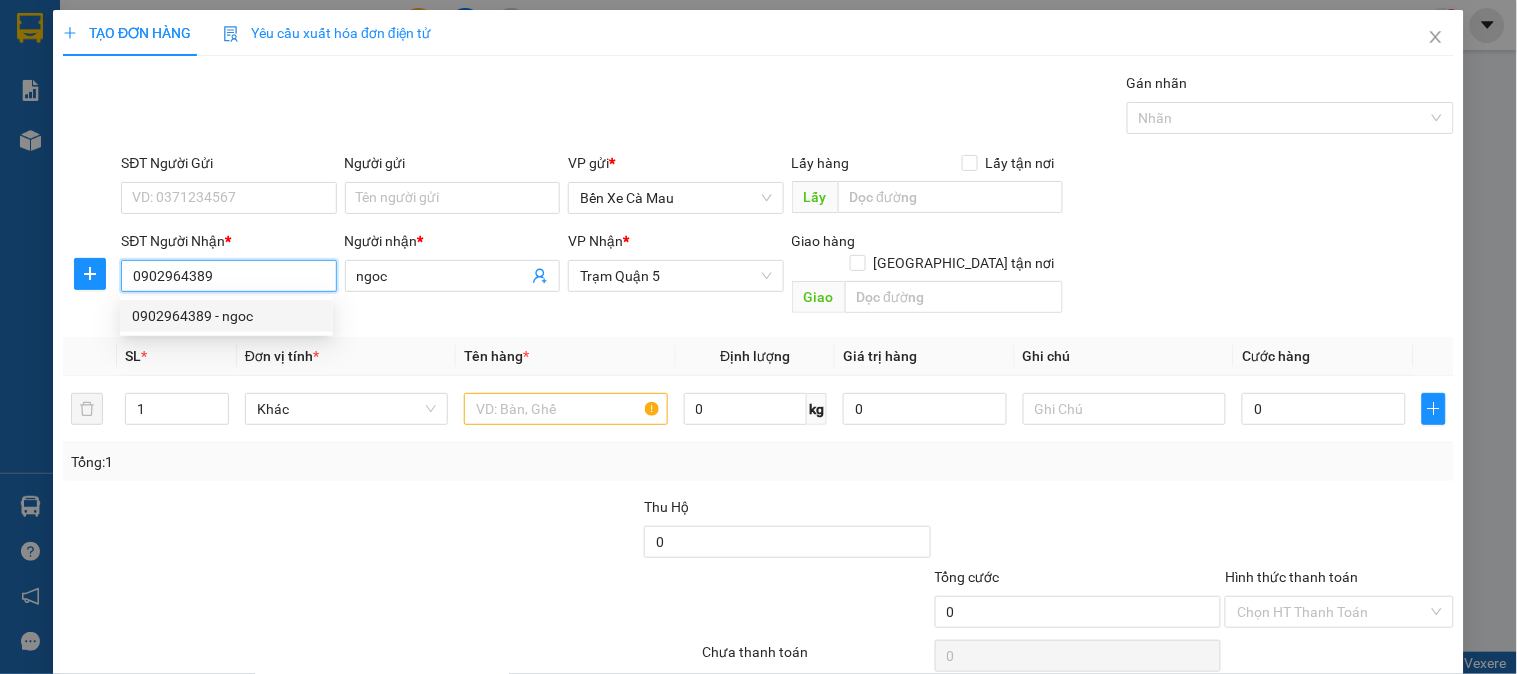 type on "30.000" 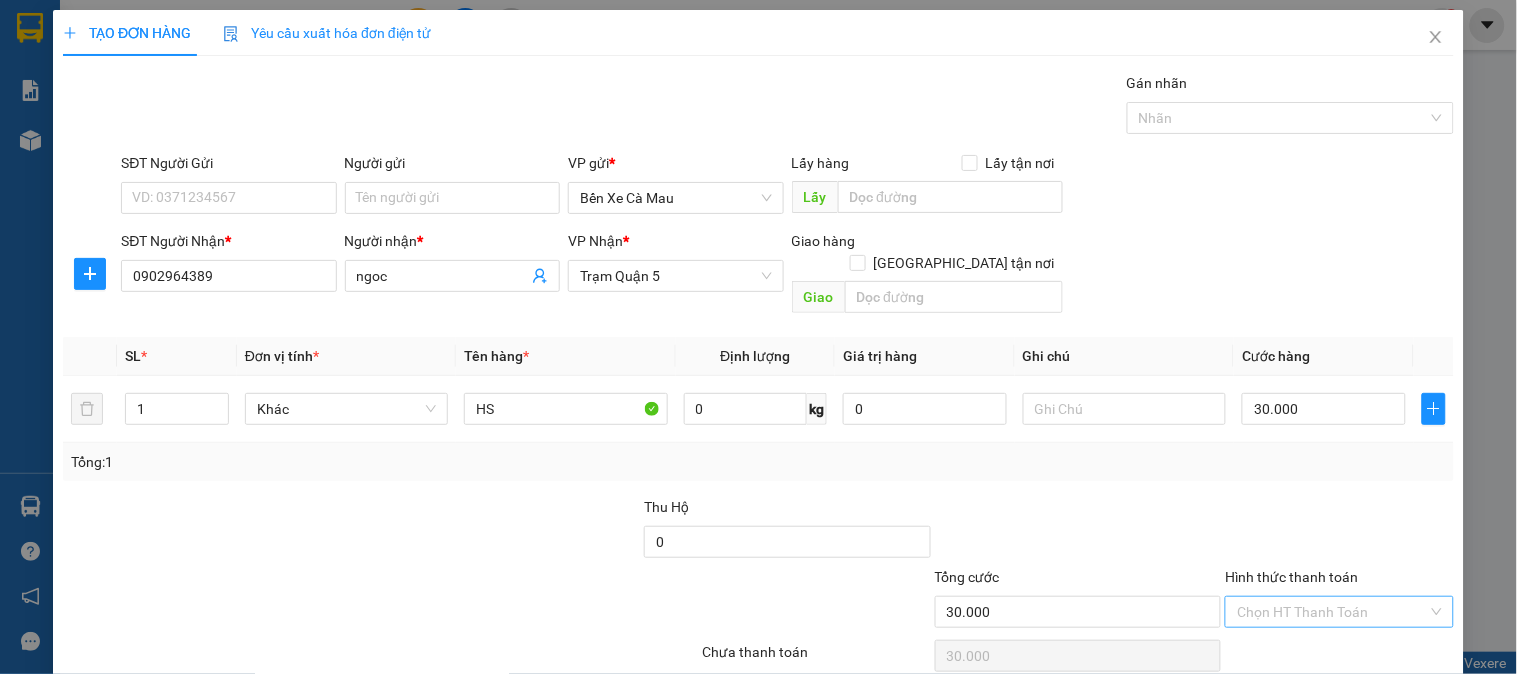 click on "Hình thức thanh toán" at bounding box center (1332, 612) 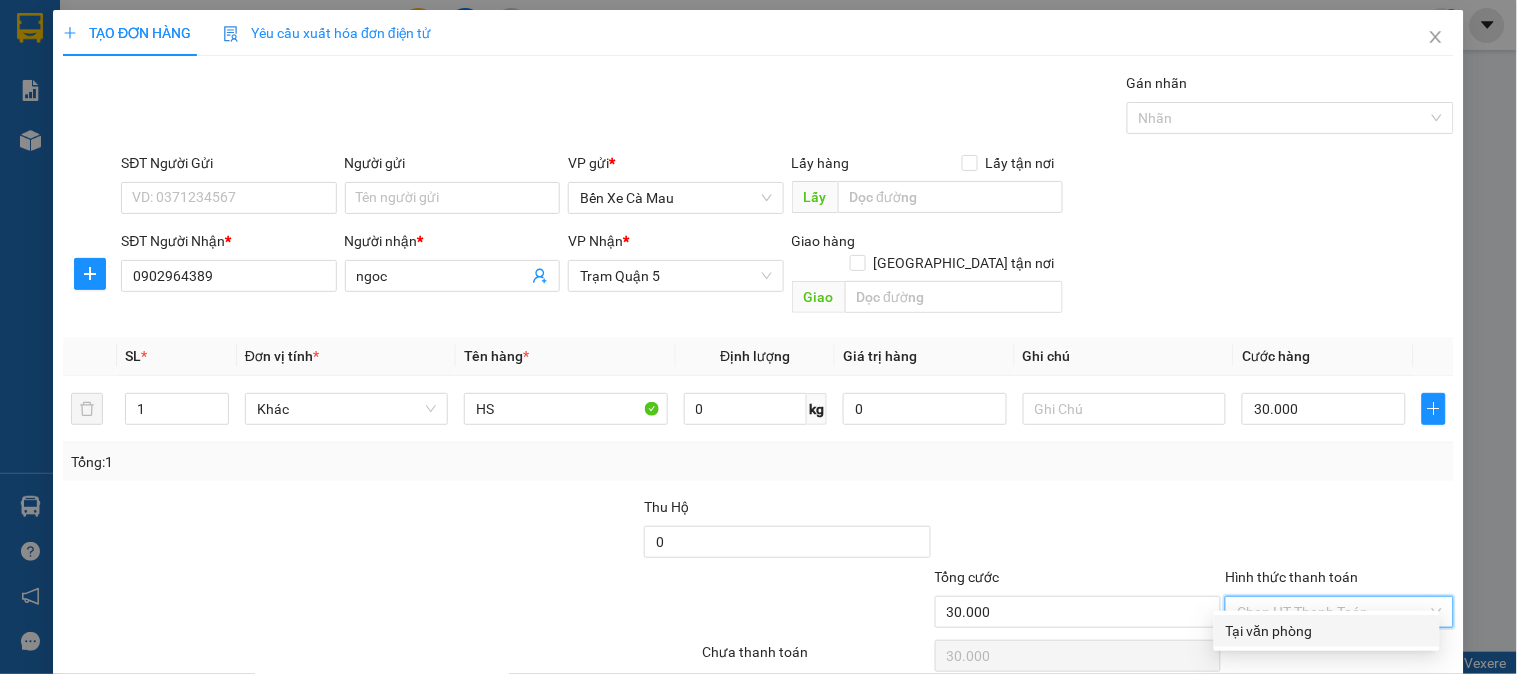 click on "Tại văn phòng" at bounding box center (1327, 631) 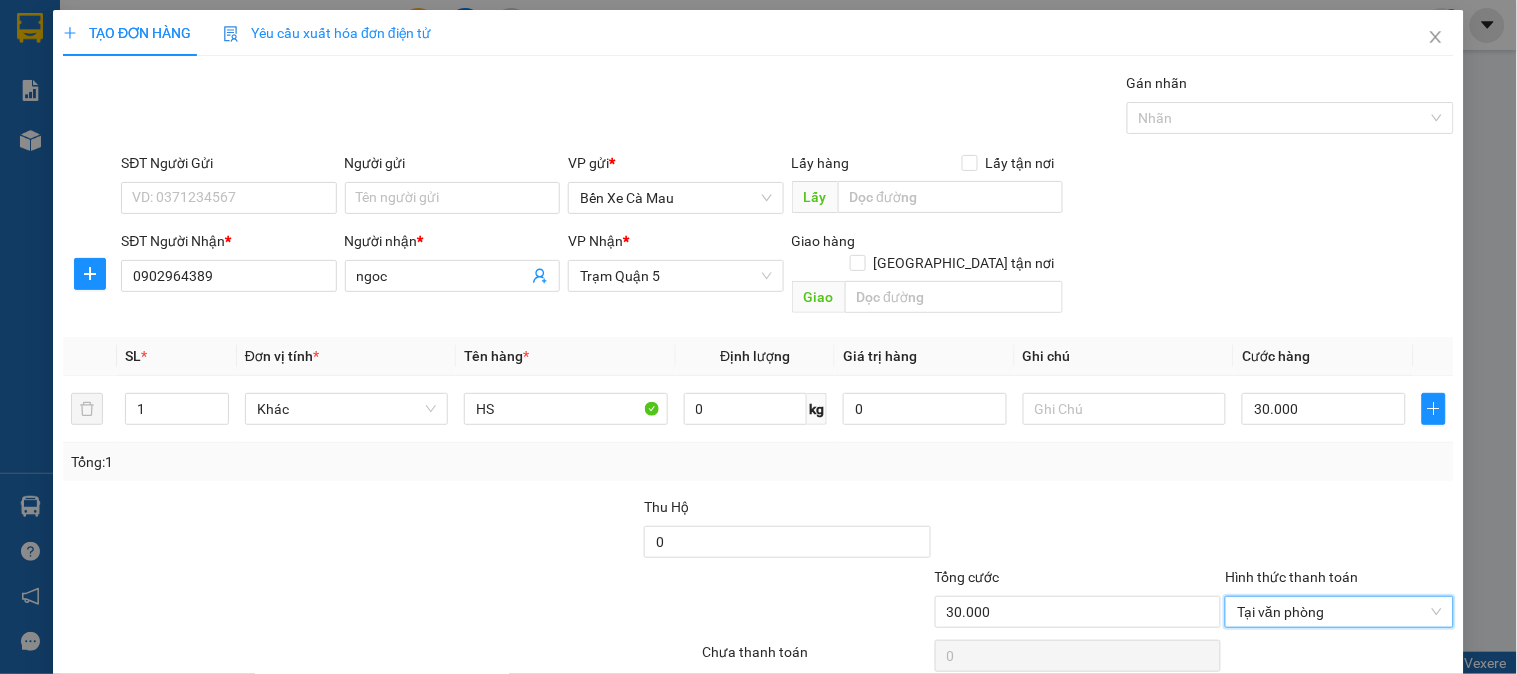click on "[PERSON_NAME] và In" at bounding box center (1369, 707) 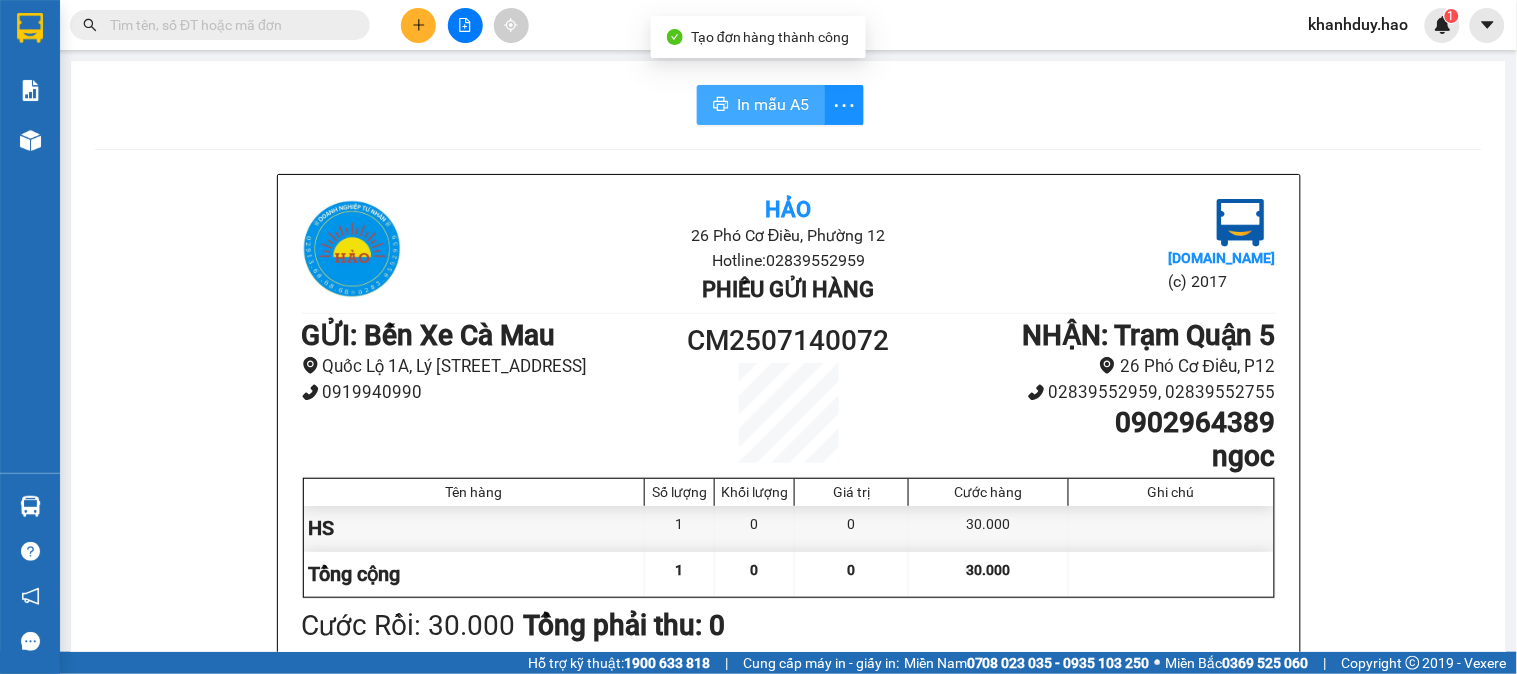 click on "In mẫu A5" at bounding box center (761, 105) 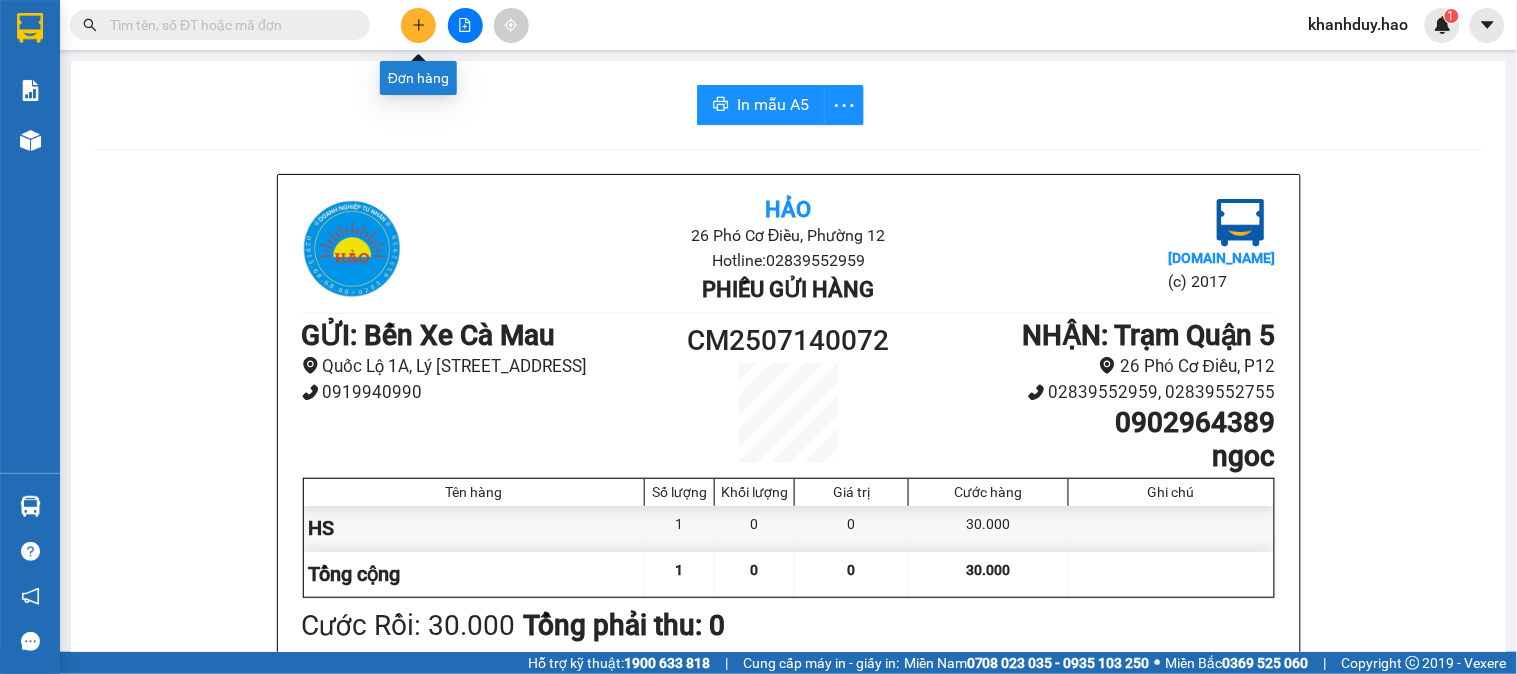 click at bounding box center (418, 25) 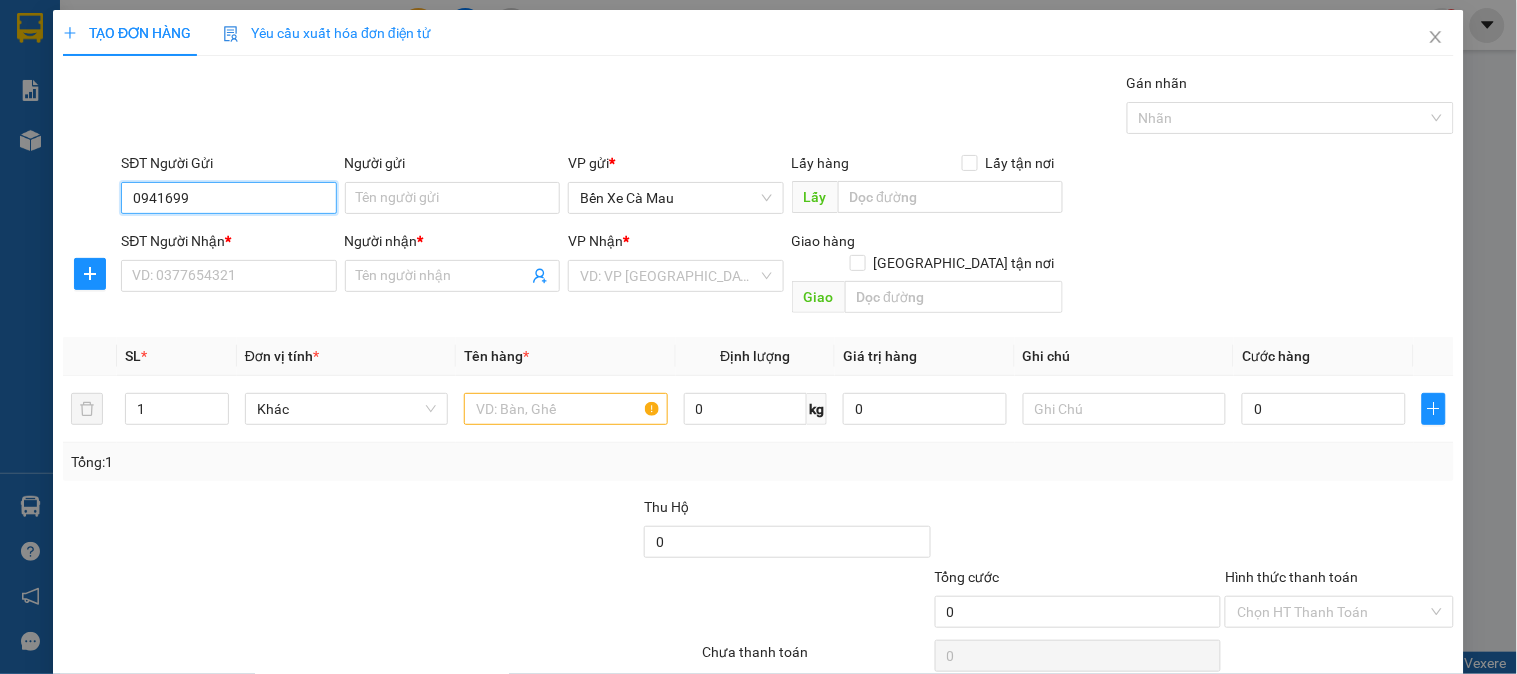 drag, startPoint x: 250, startPoint y: 210, endPoint x: 122, endPoint y: 212, distance: 128.01562 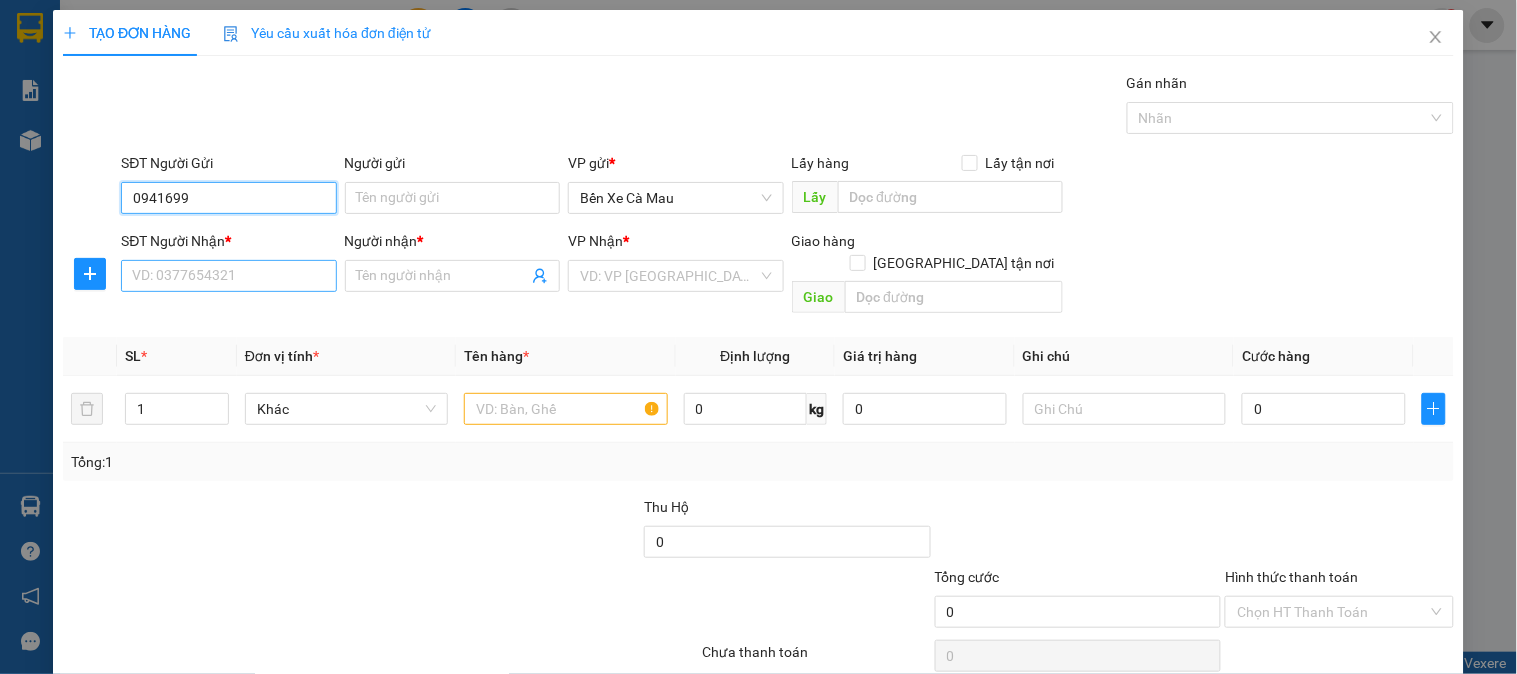 type on "0941699" 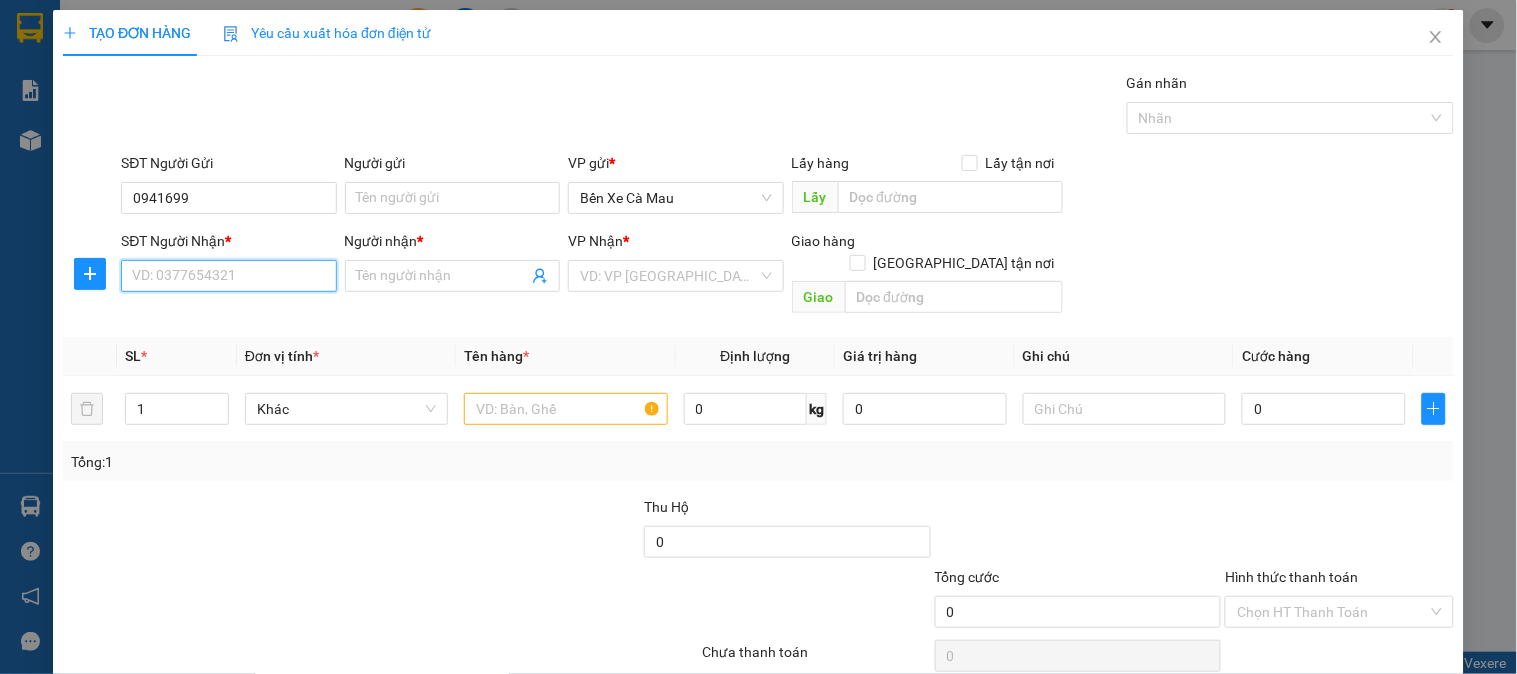 paste on "0941699" 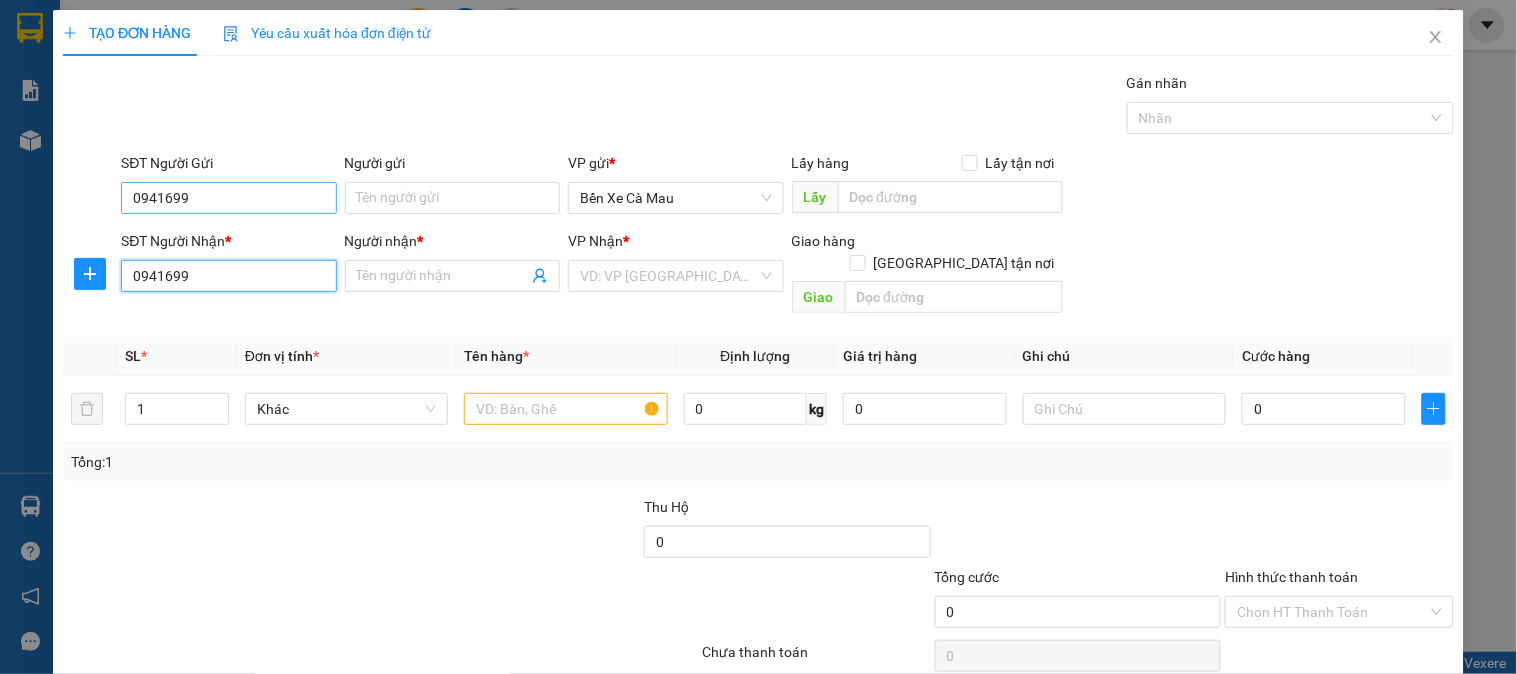 type on "0941699" 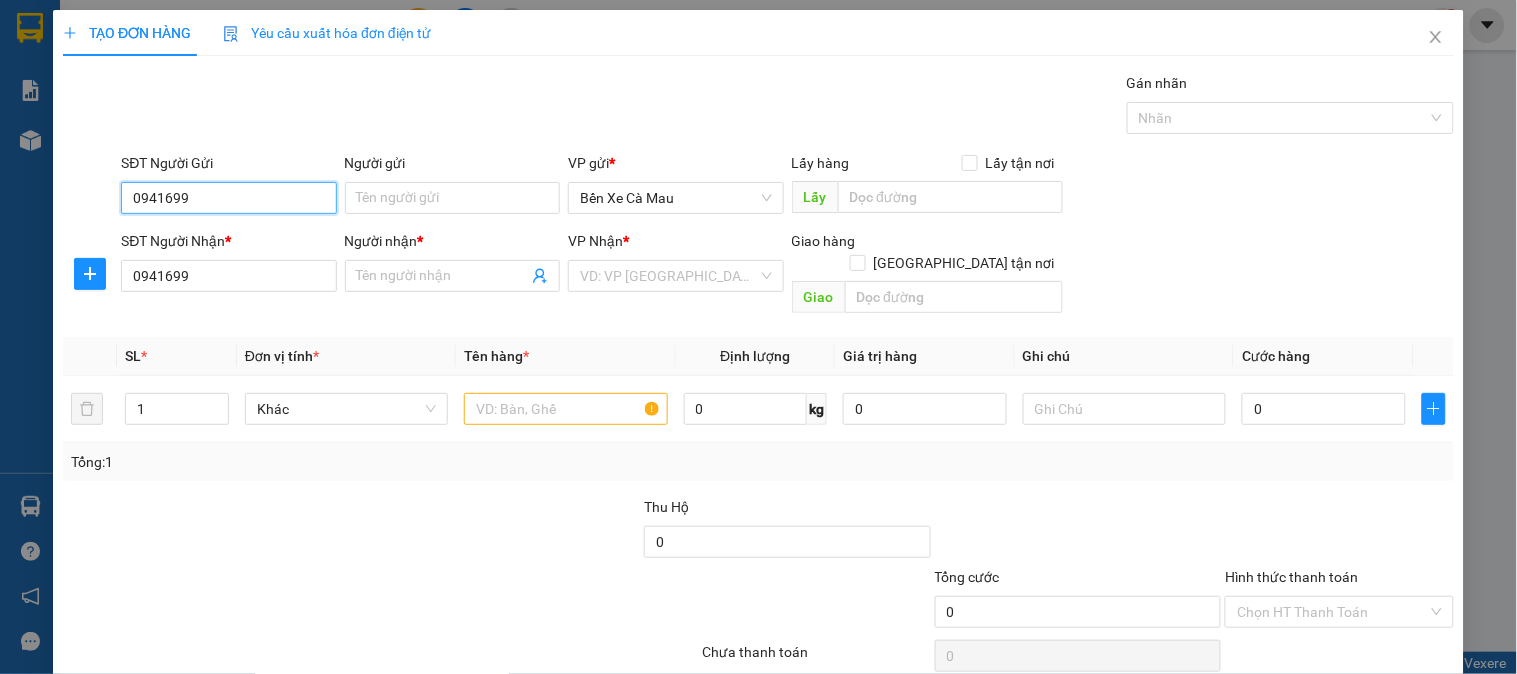 click on "0941699" at bounding box center [228, 198] 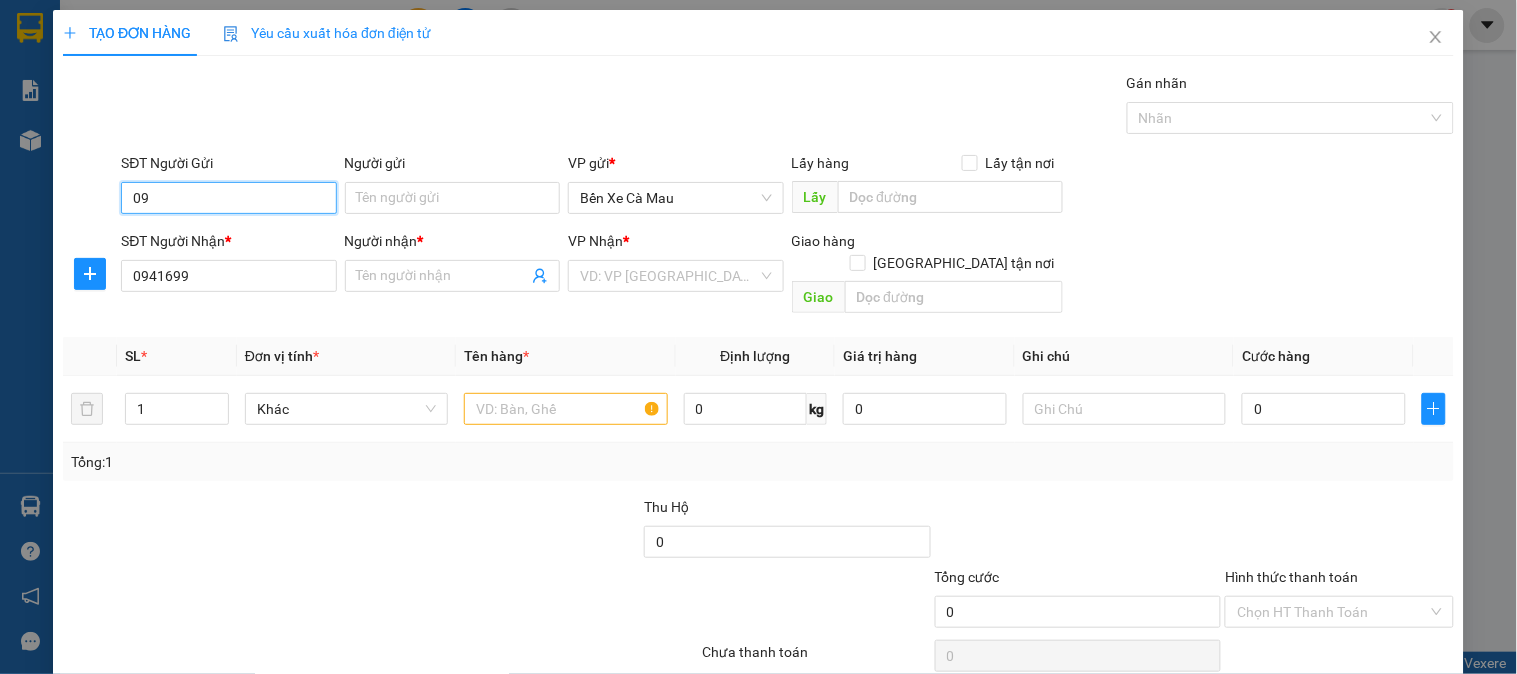 type on "0" 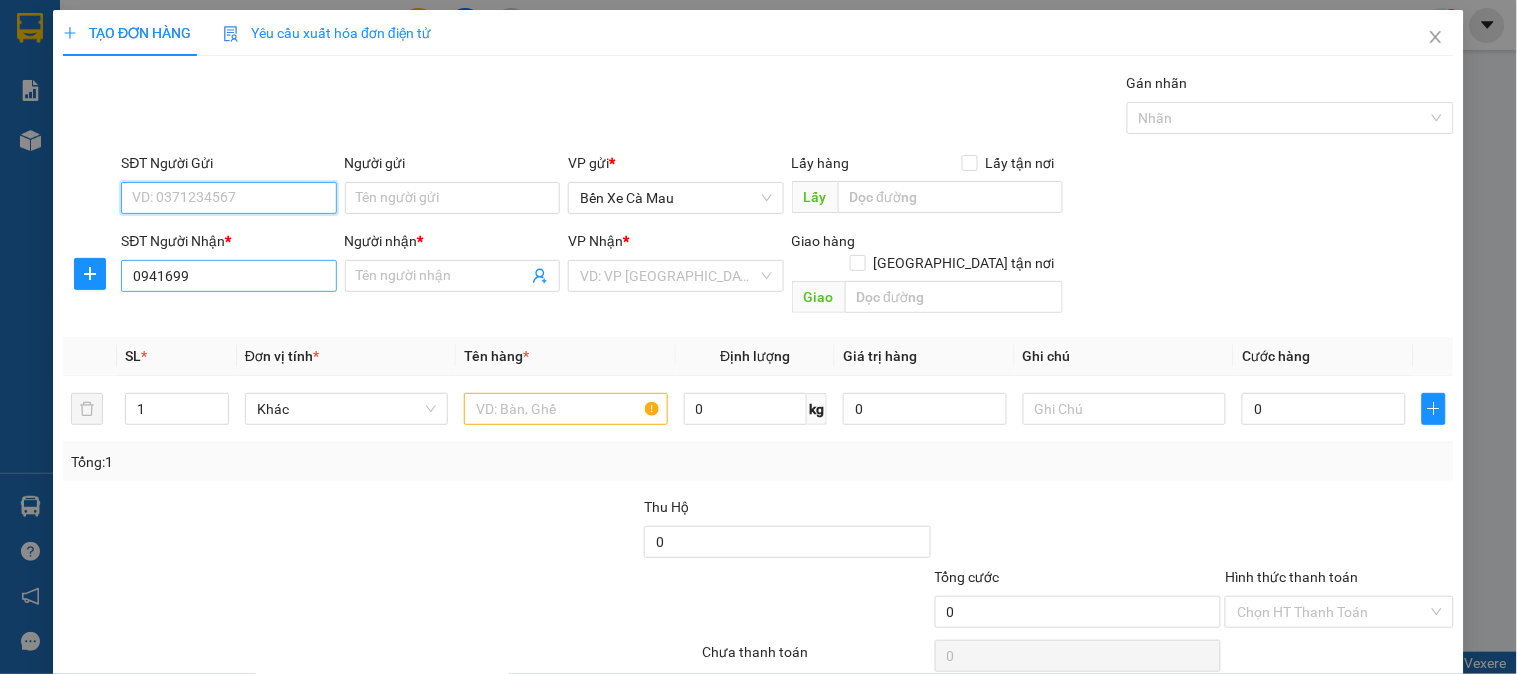 type 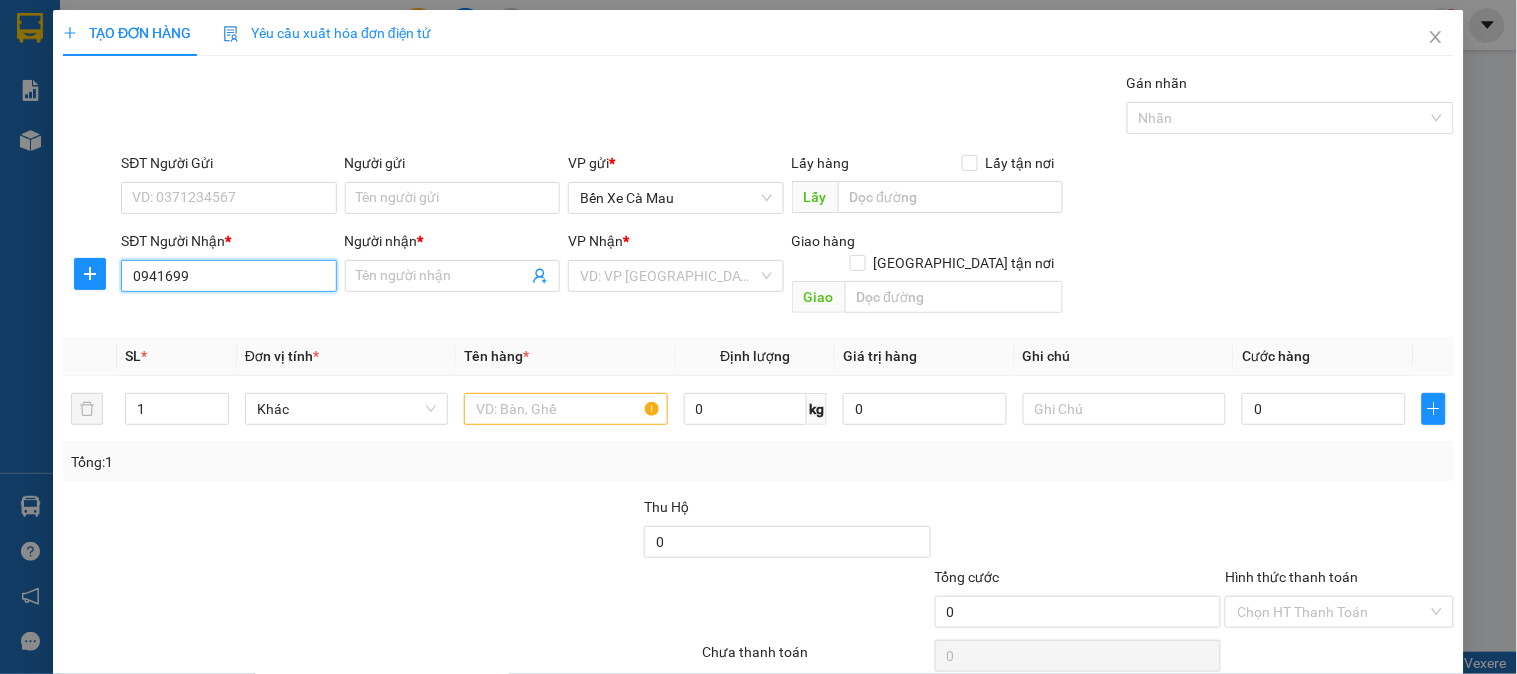 click on "0941699" at bounding box center (228, 276) 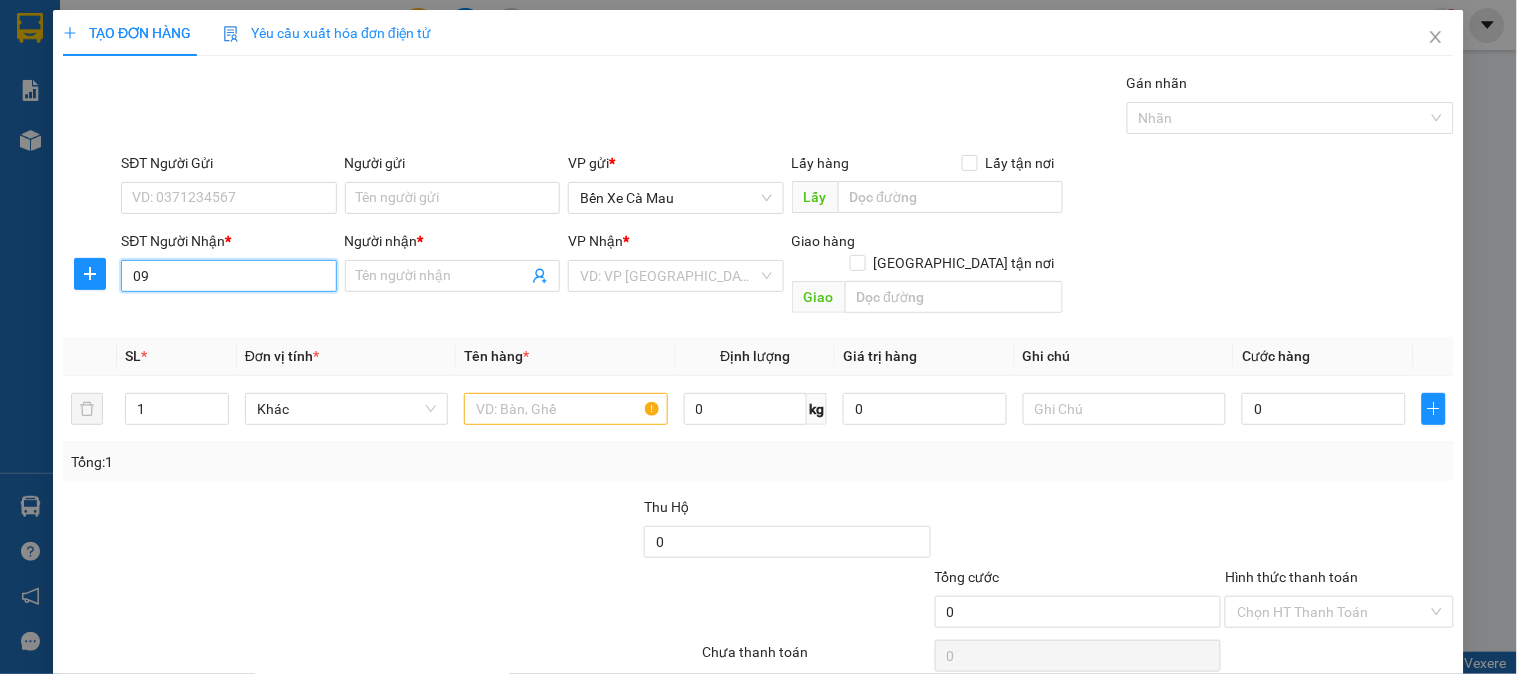 type on "0" 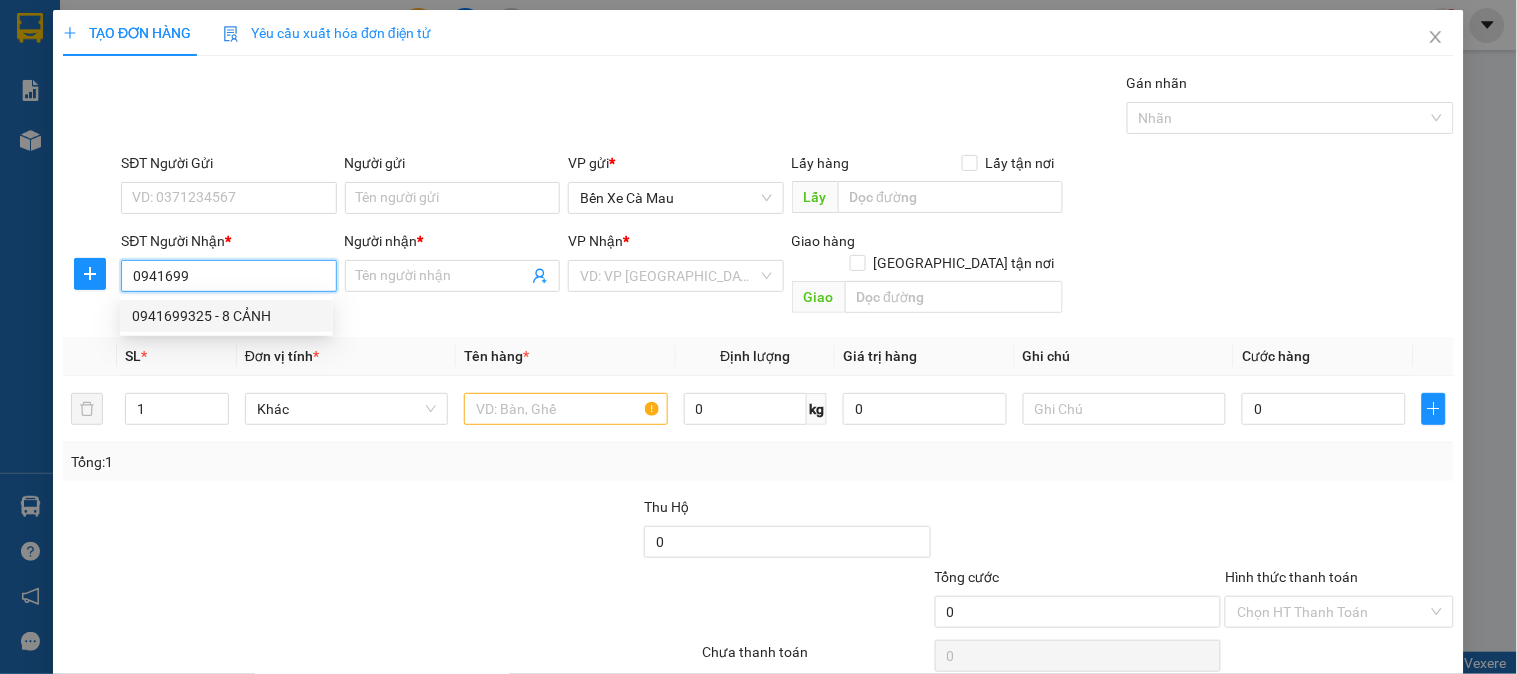 click on "0941699325 - 8 CẢNH" at bounding box center (226, 316) 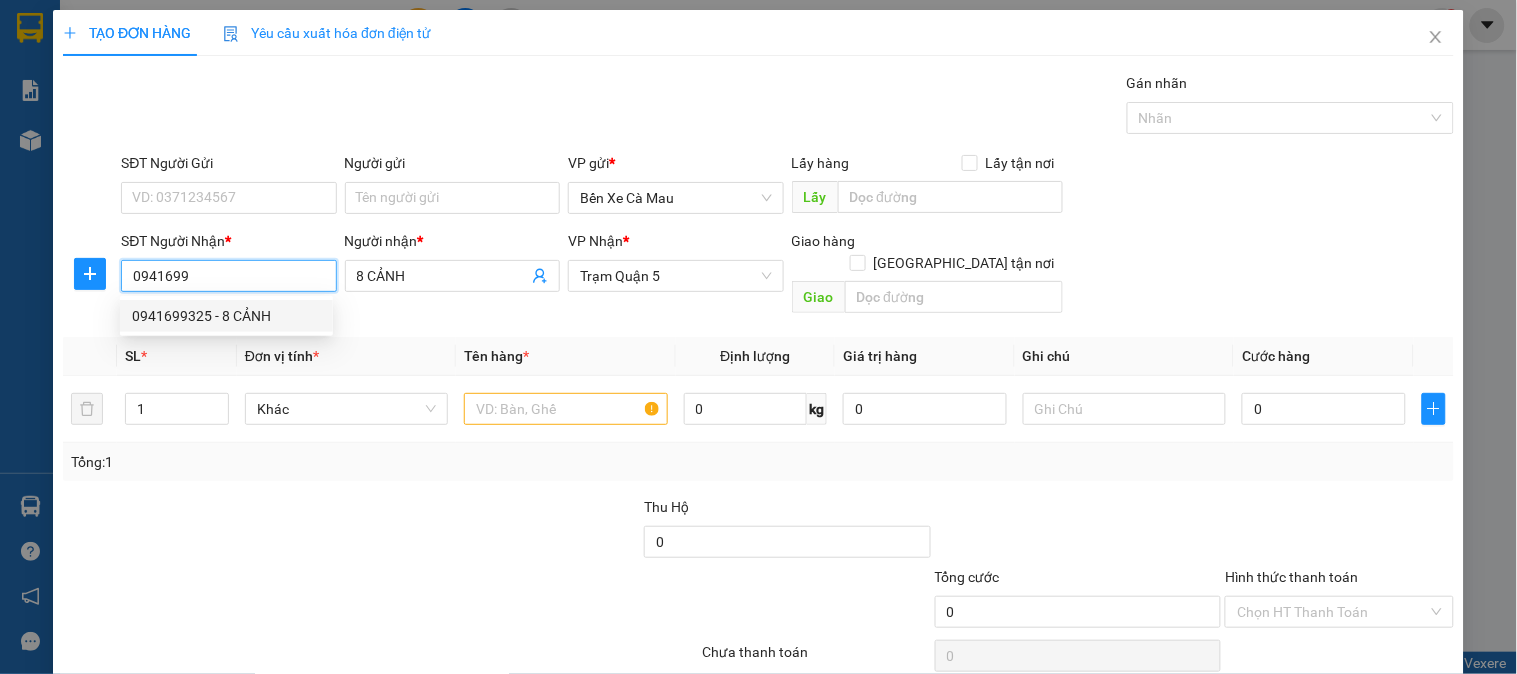 type on "0941699325" 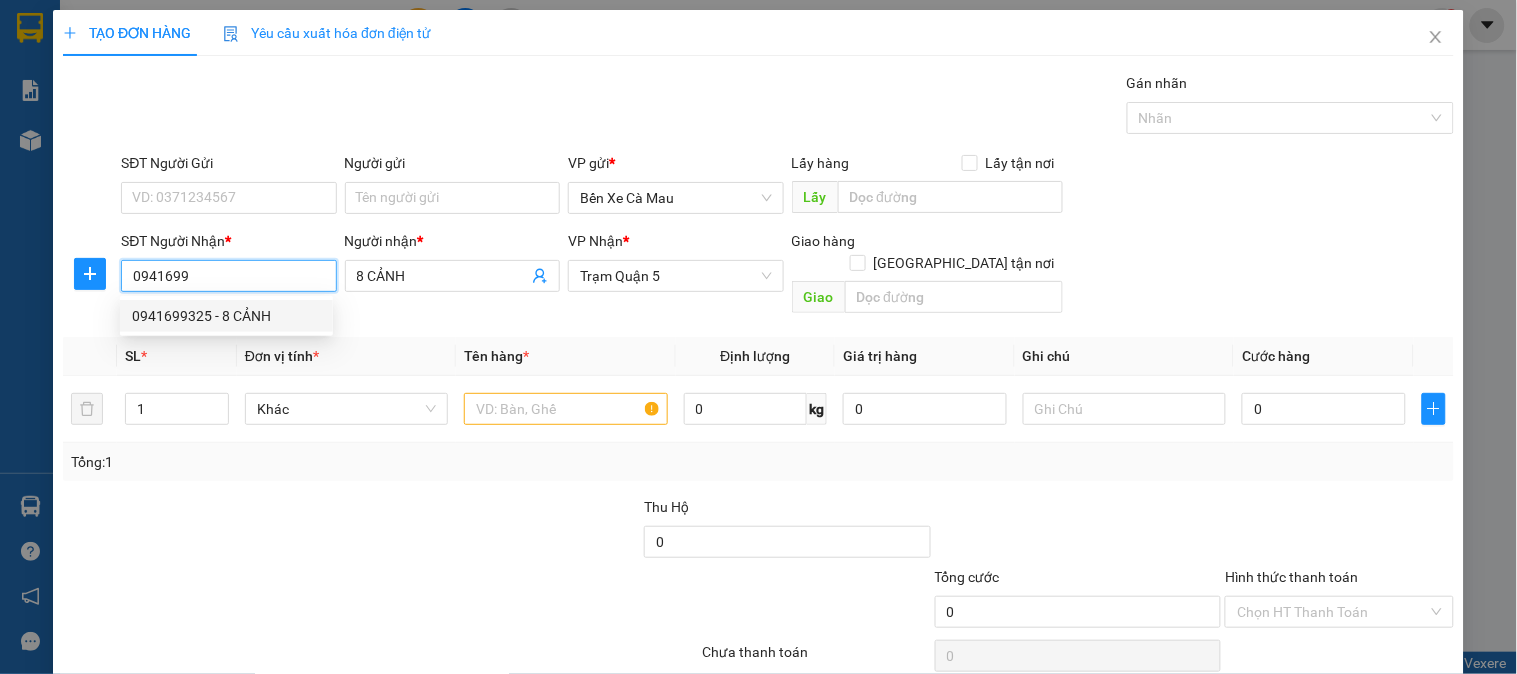 type on "8 CẢNH" 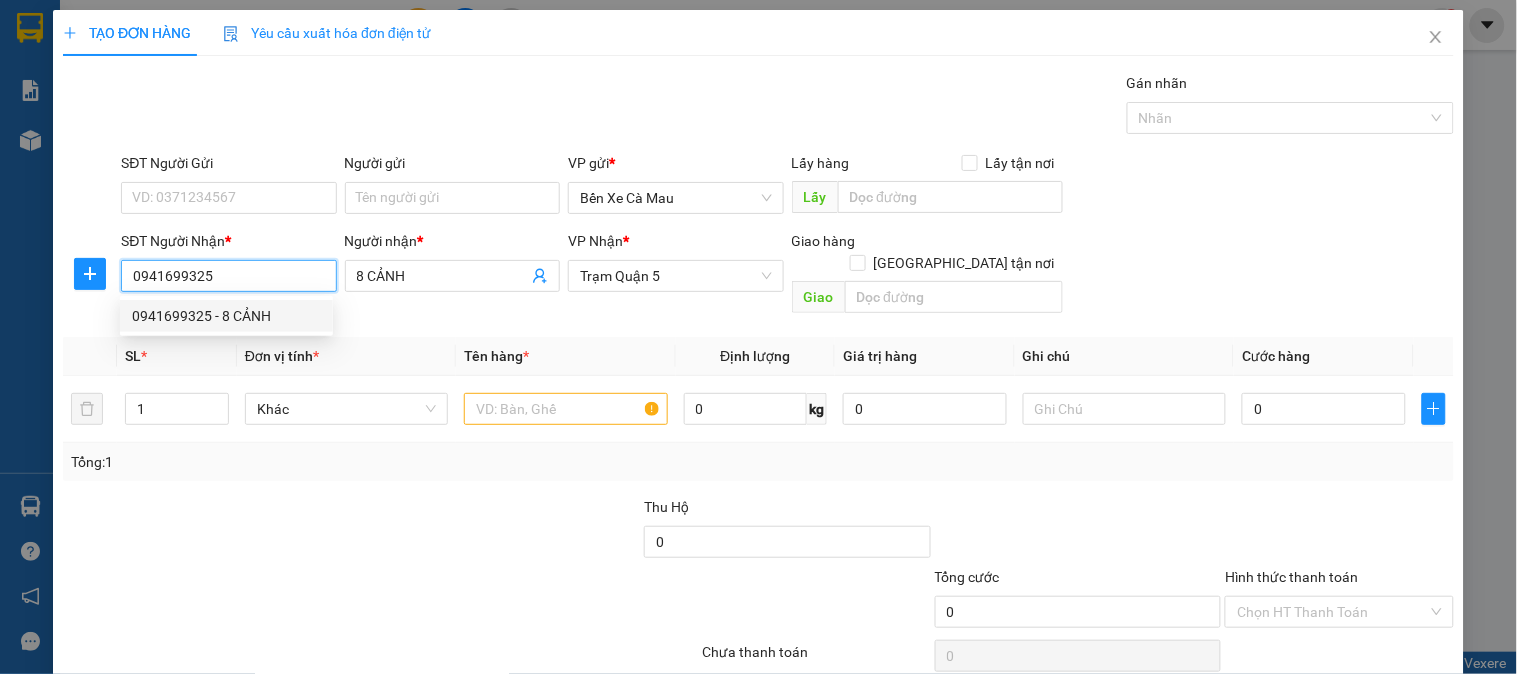 type on "100.000" 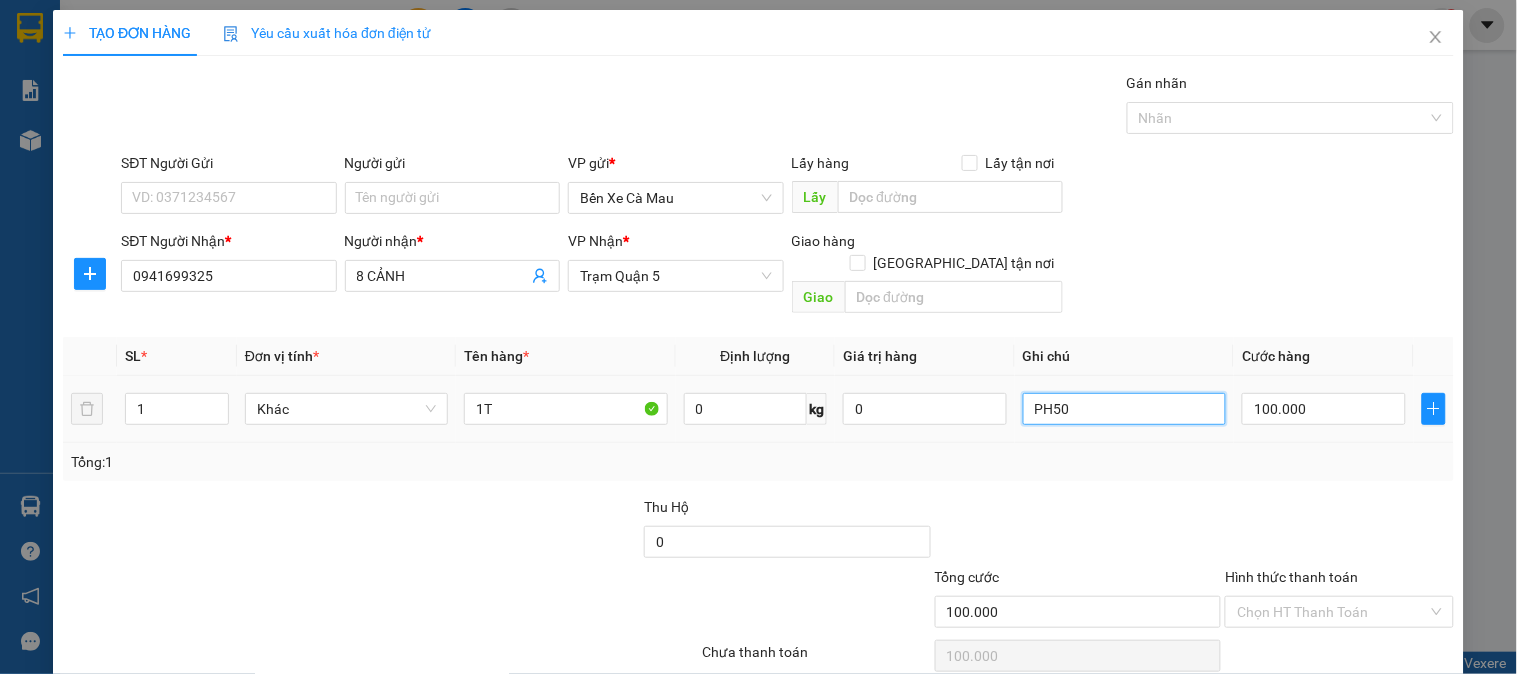 click on "PH50" at bounding box center [1124, 409] 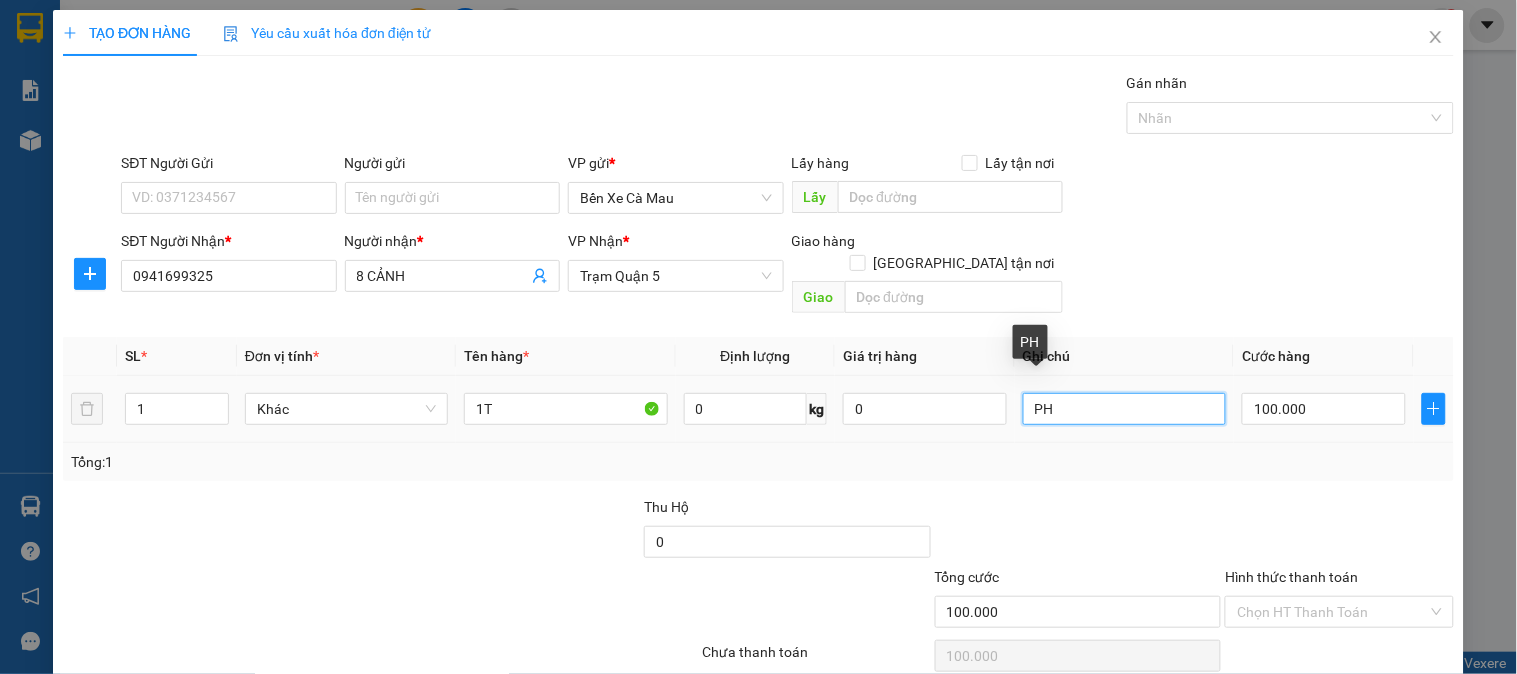 type on "PH4" 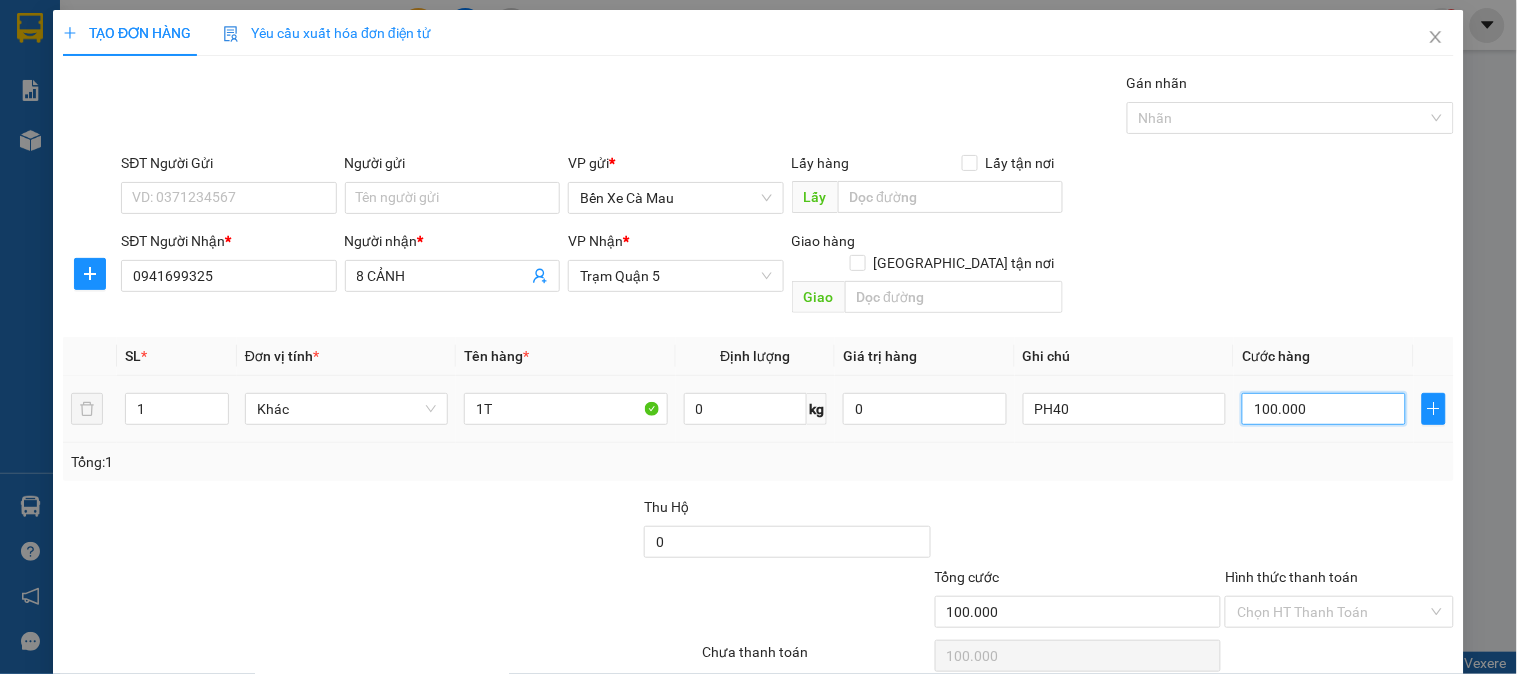 click on "100.000" at bounding box center (1324, 409) 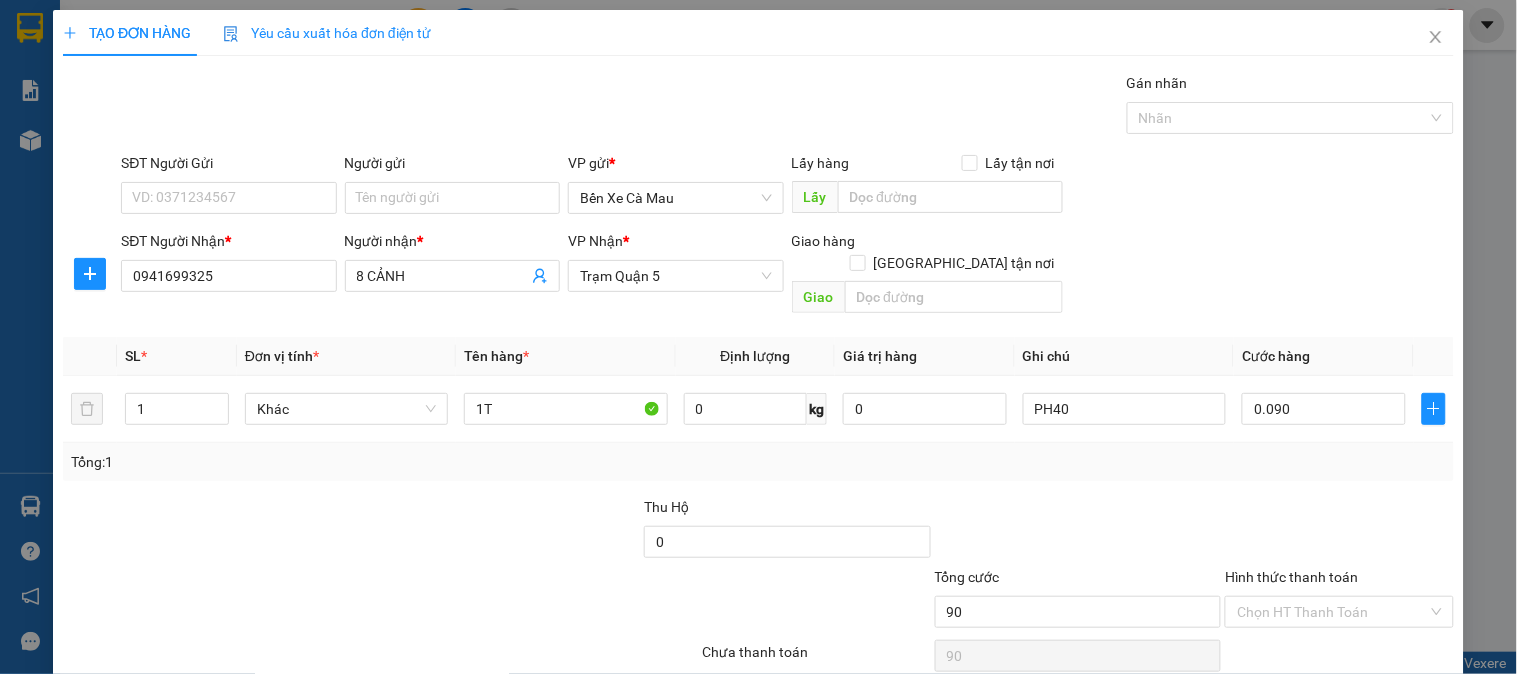 click on "Cước hàng" at bounding box center [1324, 356] 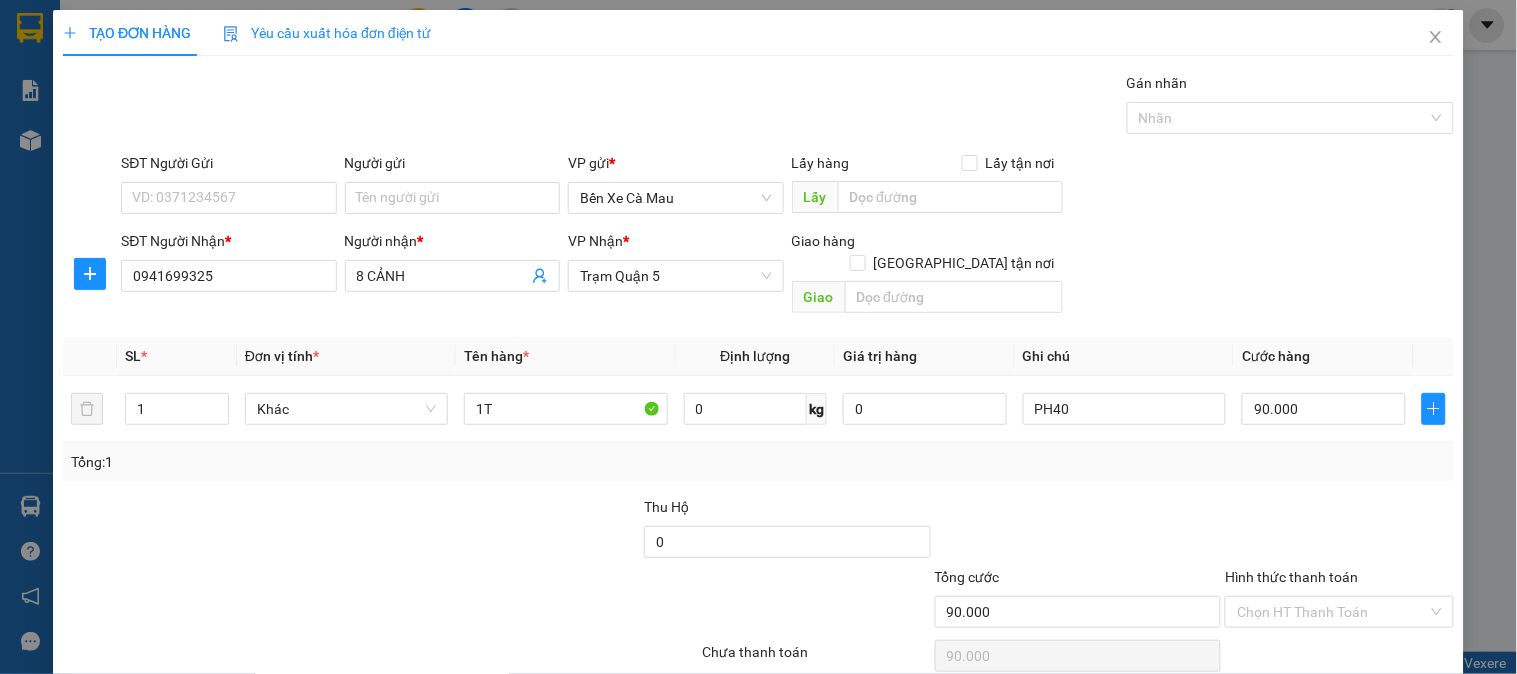 click on "Transit Pickup Surcharge Ids Transit Deliver Surcharge Ids Transit Deliver Surcharge Transit Deliver Surcharge Gán nhãn   Nhãn SĐT Người Gửi VD: 0371234567 Người gửi Tên người gửi VP gửi  * Bến Xe Cà Mau Lấy hàng Lấy tận nơi Lấy SĐT Người Nhận  * 0941699325 Người nhận  * 8 CẢNH VP Nhận  * Trạm Quận 5 Giao hàng Giao tận nơi Giao SL  * Đơn vị tính  * Tên hàng  * Định lượng Giá trị hàng Ghi chú Cước hàng                   1 Khác 1T 0 kg 0 PH40 90.000 Tổng:  1 Thu Hộ 0 Tổng cước 90.000 Hình thức thanh toán Chọn HT Thanh Toán Số tiền thu trước 0 Chưa thanh toán 90.000 Chọn HT Thanh Toán Lưu nháp Xóa Thông tin Lưu Lưu và In PH40" at bounding box center [758, 397] 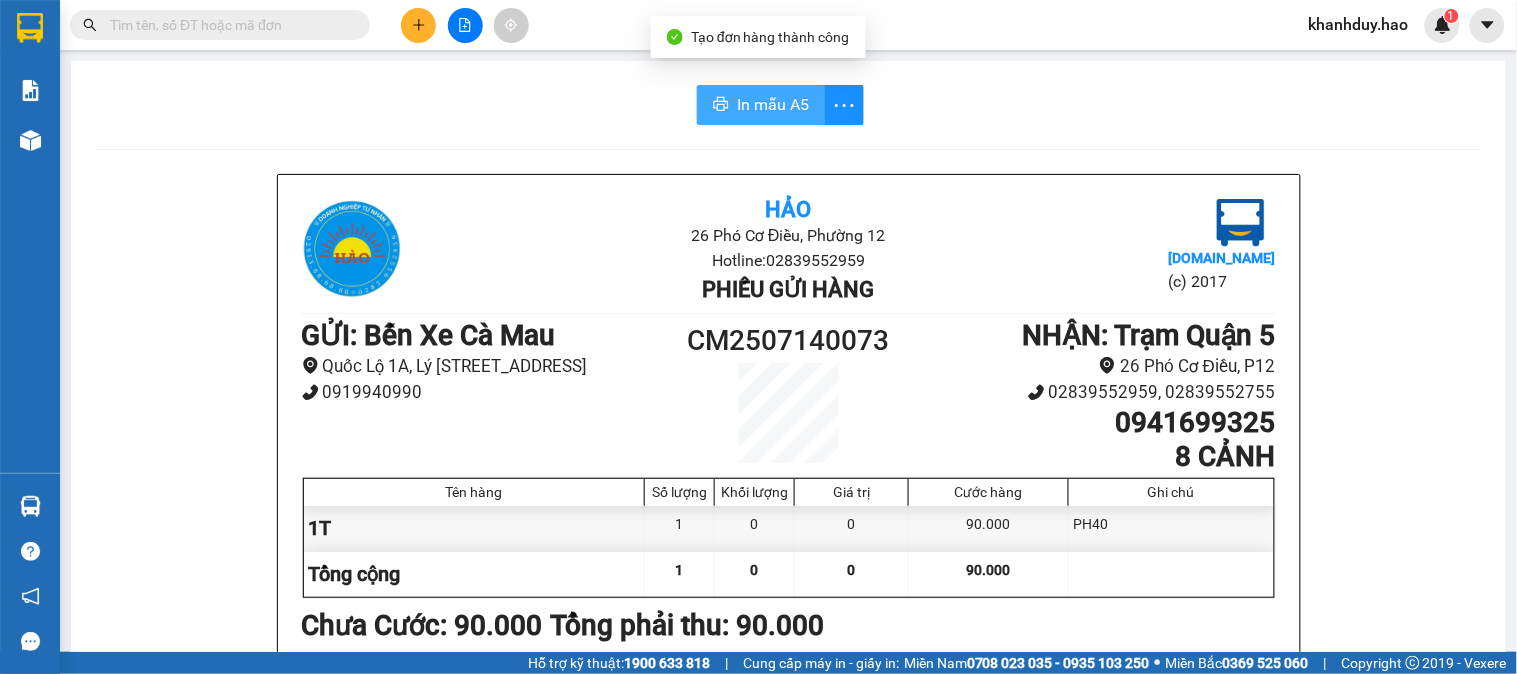 click on "In mẫu A5" at bounding box center [773, 104] 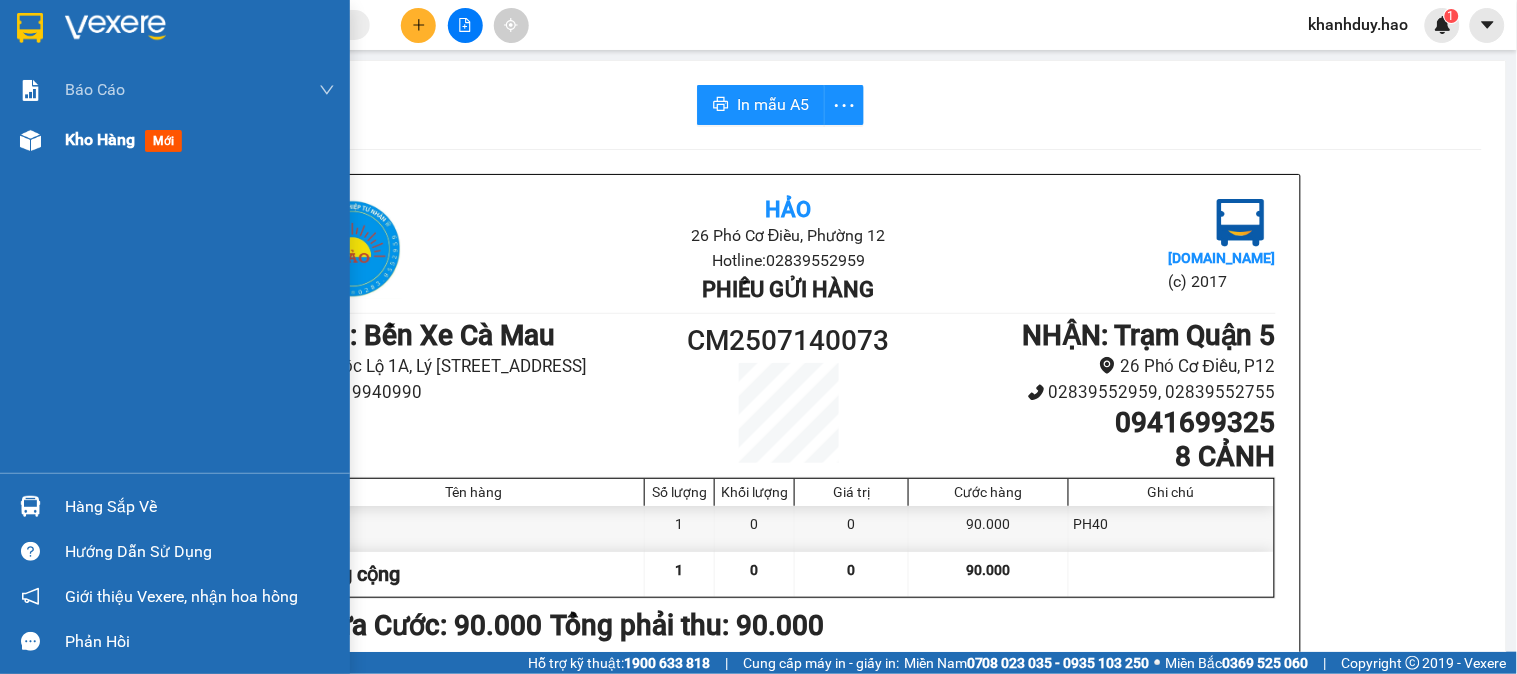 click on "Kho hàng" at bounding box center (100, 139) 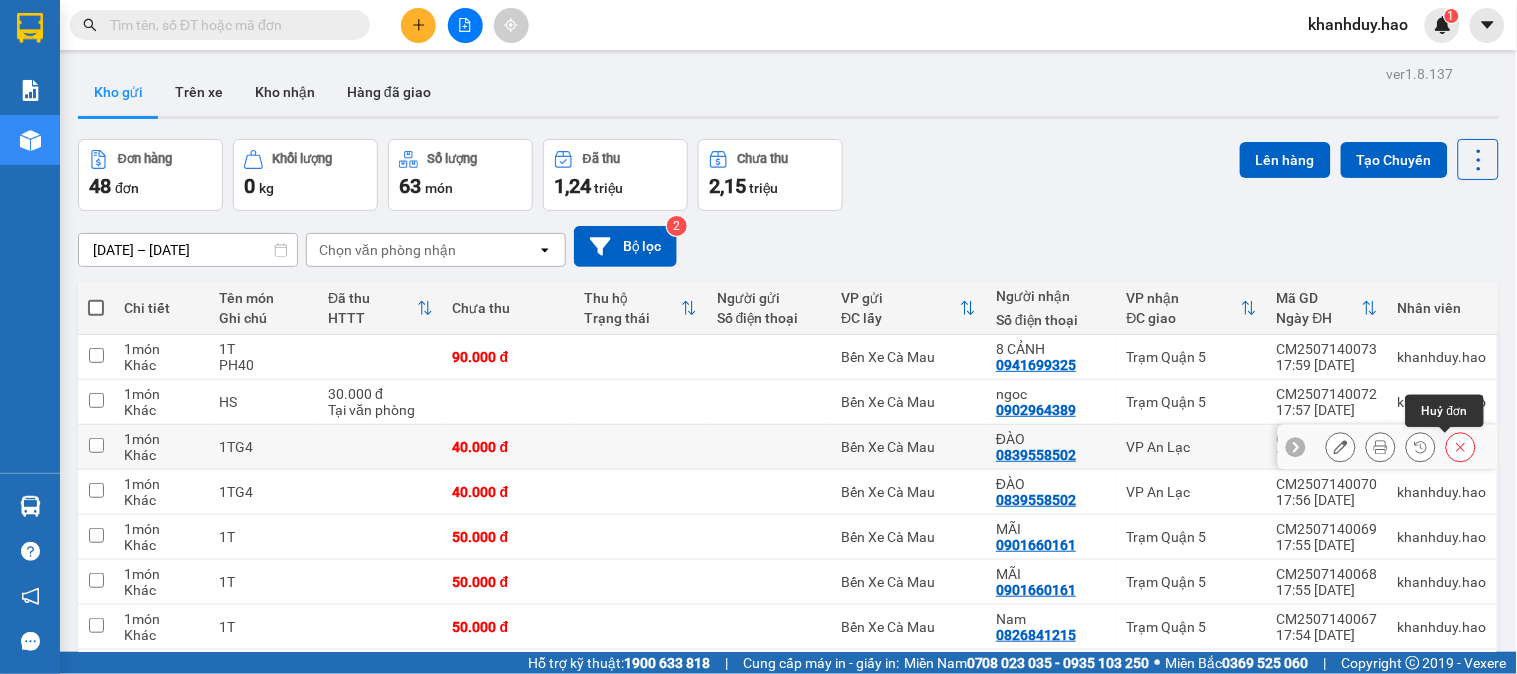 click 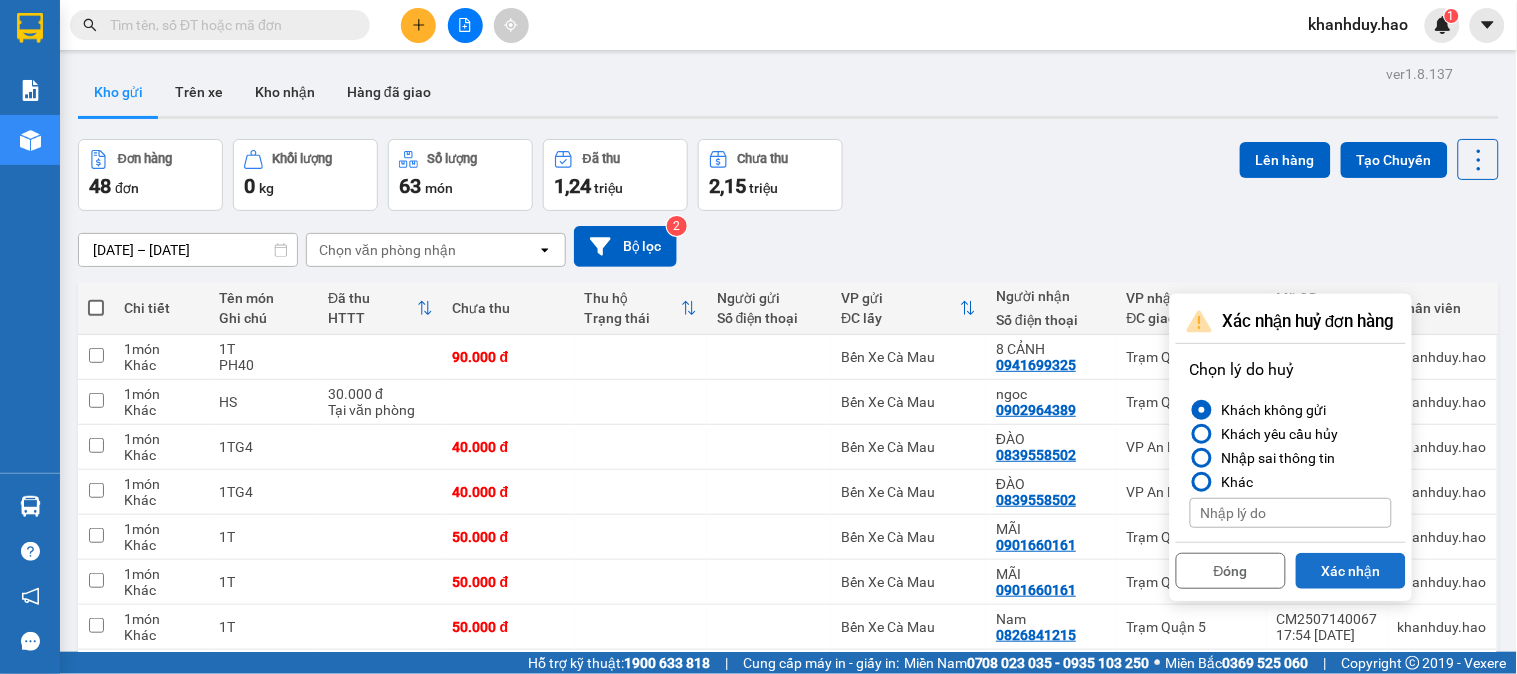 click on "Xác nhận" at bounding box center [1351, 571] 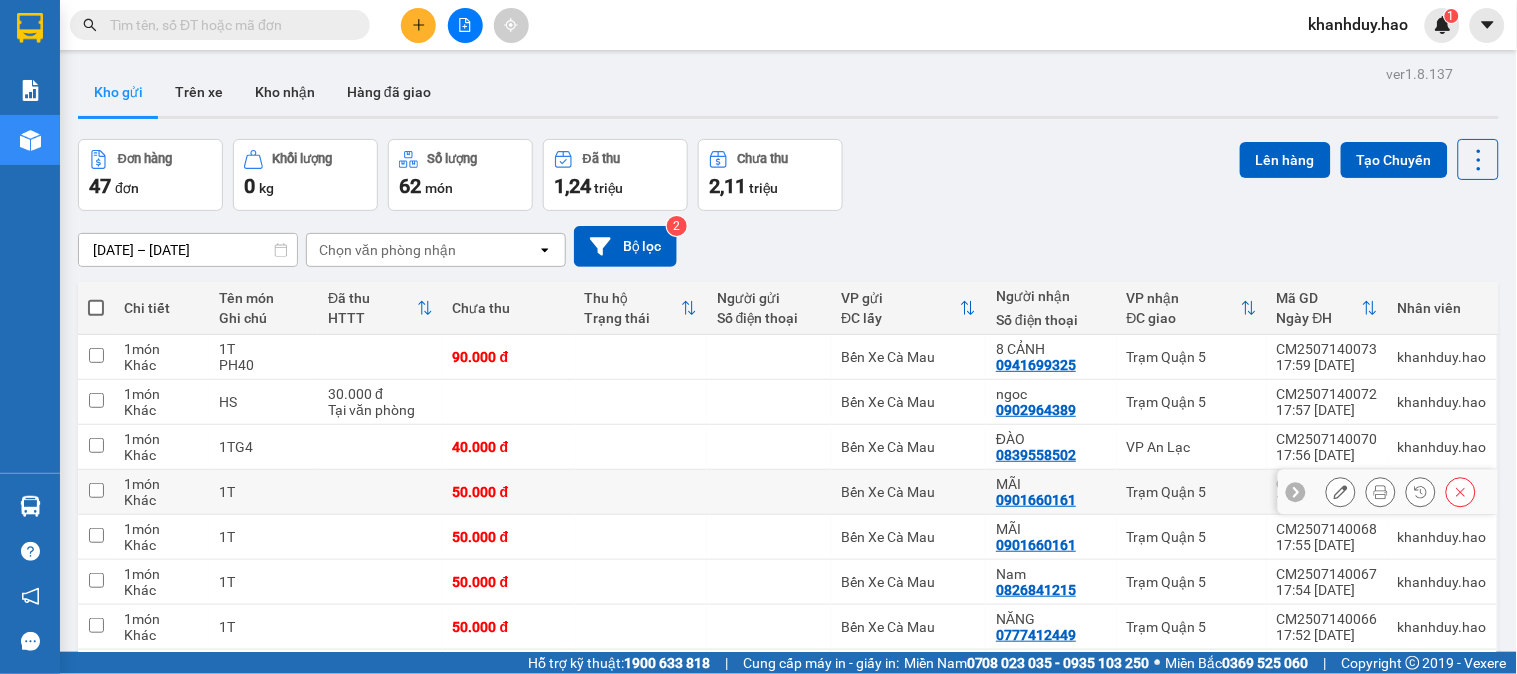 click 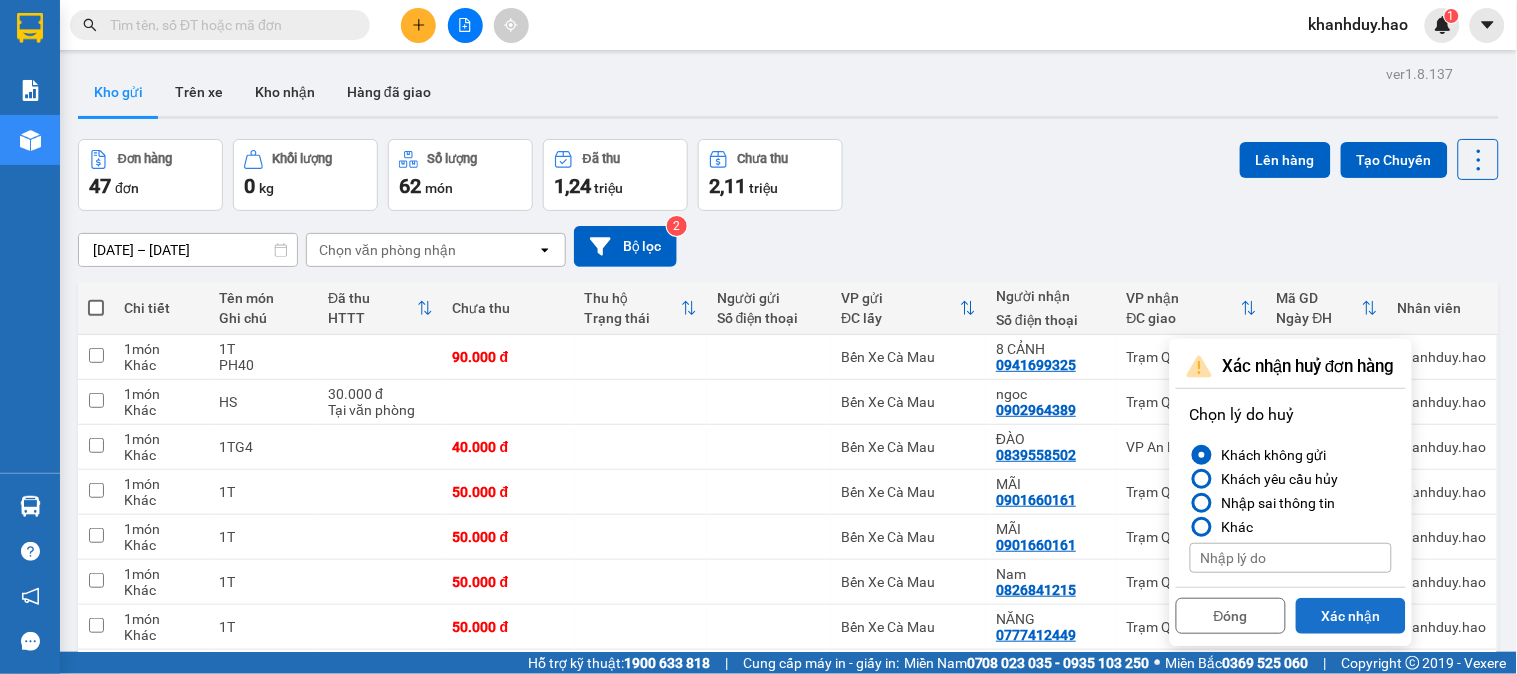 click on "Xác nhận" at bounding box center (1351, 616) 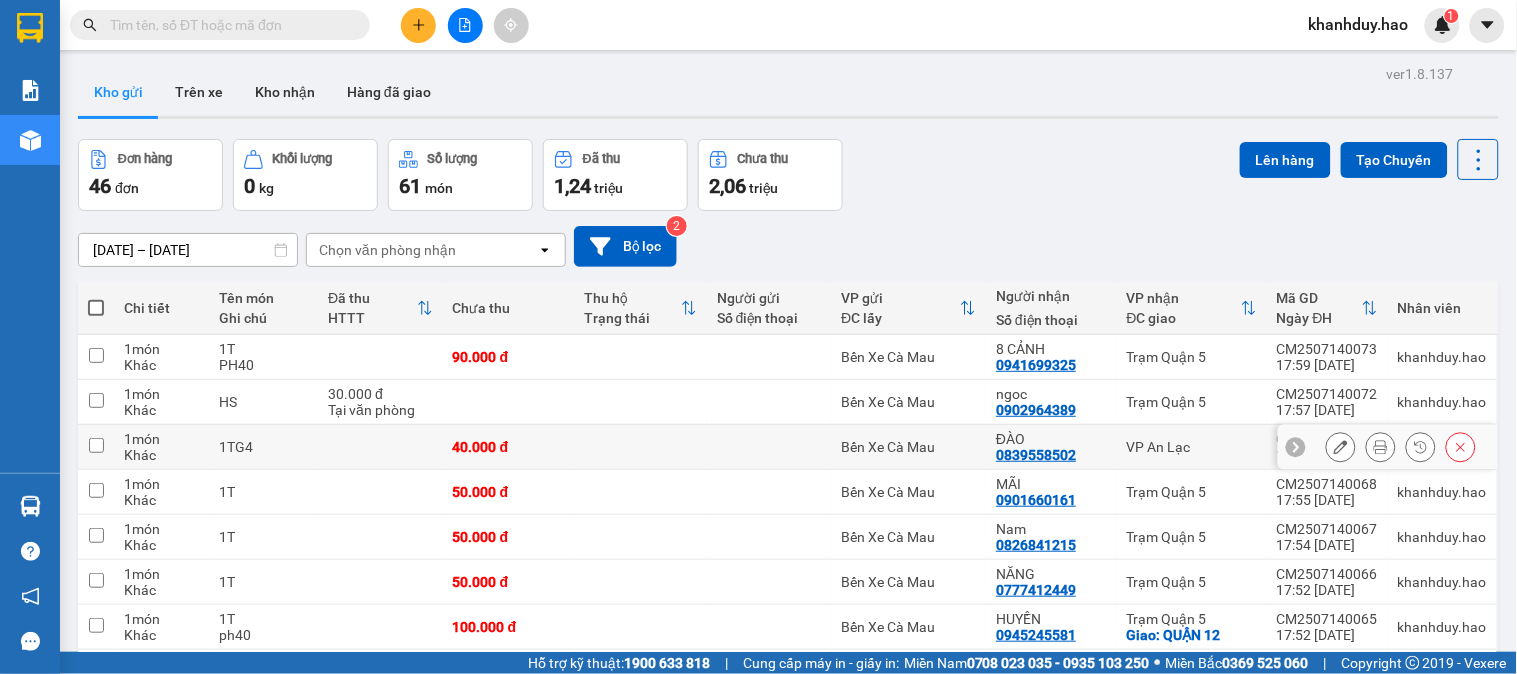 click at bounding box center (1381, 447) 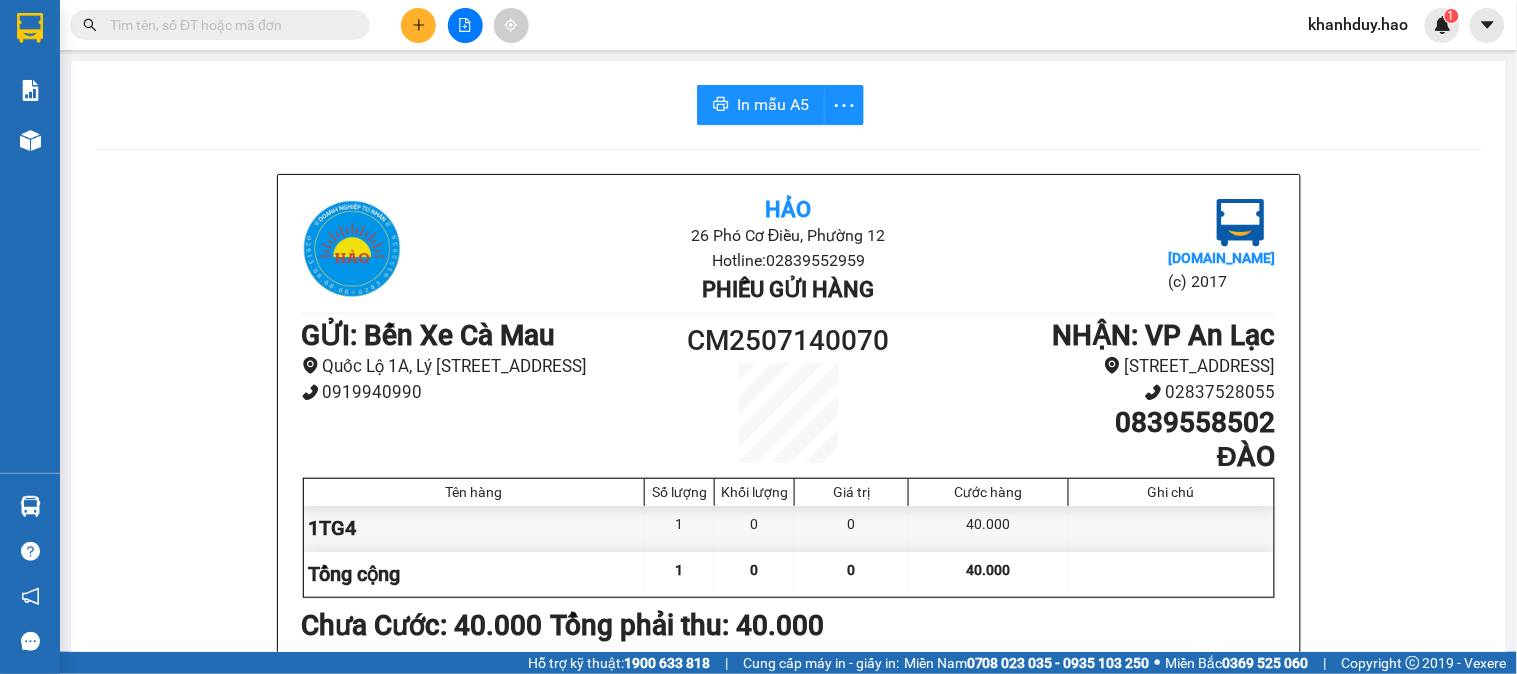 click on "In mẫu A5
Hảo 26 Phó Cơ Điều, Phường 12 Hotline:  02839552959 Phiếu gửi hàng Vexere.com (c) 2017 GỬI :   Bến Xe Cà Mau   Quốc Lộ 1A, Lý Thường Kiệt, Khóm 5, Phường 6   0919940990 CM2507140070 NHẬN :   VP An Lạc   65 đường 16, Bình Trị Đông B   02837528055 0839558502 ĐÀO Tên hàng Số lượng Khối lượng Giá trị Cước hàng Ghi chú 1TG4 1 0 0 40.000 Tổng cộng 1 0 0 40.000 Loading... Chưa Cước : 40.000 Tổng phải thu: 40.000 Người gửi hàng xác nhận (Tôi đã đọc và đồng ý nộp dung phiếu gửi hàng) NV kiểm tra hàng (Kí và ghi rõ họ tên) 17:56, ngày 14 tháng 07 năm 2025 NV nhận hàng (Kí và ghi rõ họ tên) Khánh Duy NV nhận hàng (Kí và ghi rõ họ tên) Quy định nhận/gửi hàng : Không vận chuyển hàng cấm. Vui lòng nhận hàng kể từ ngày gửi-nhận trong vòng 7 ngày. Nếu qua 7 ngày, mất mát công ty sẽ không chịu trách nhiệm.  Hảo   ĐÀO 1" at bounding box center [788, 834] 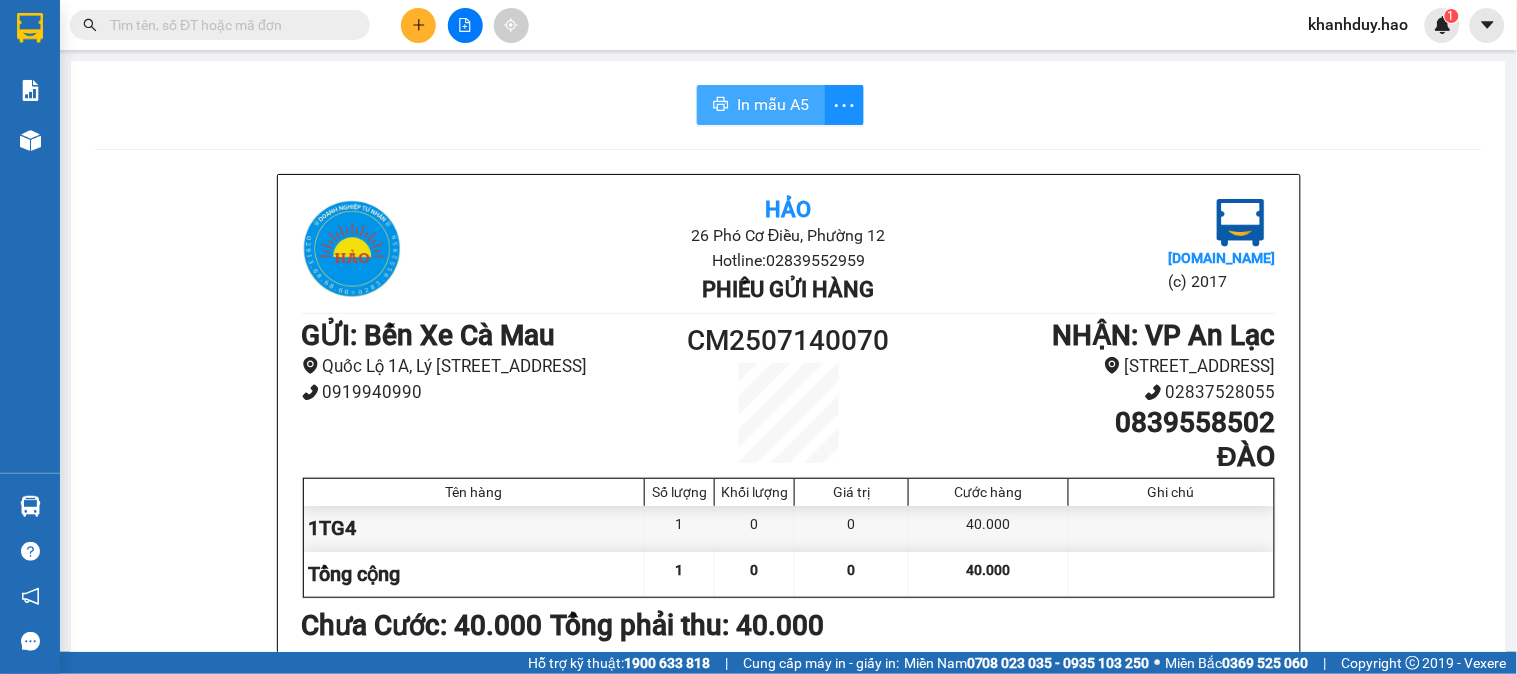 click on "In mẫu A5" at bounding box center (761, 105) 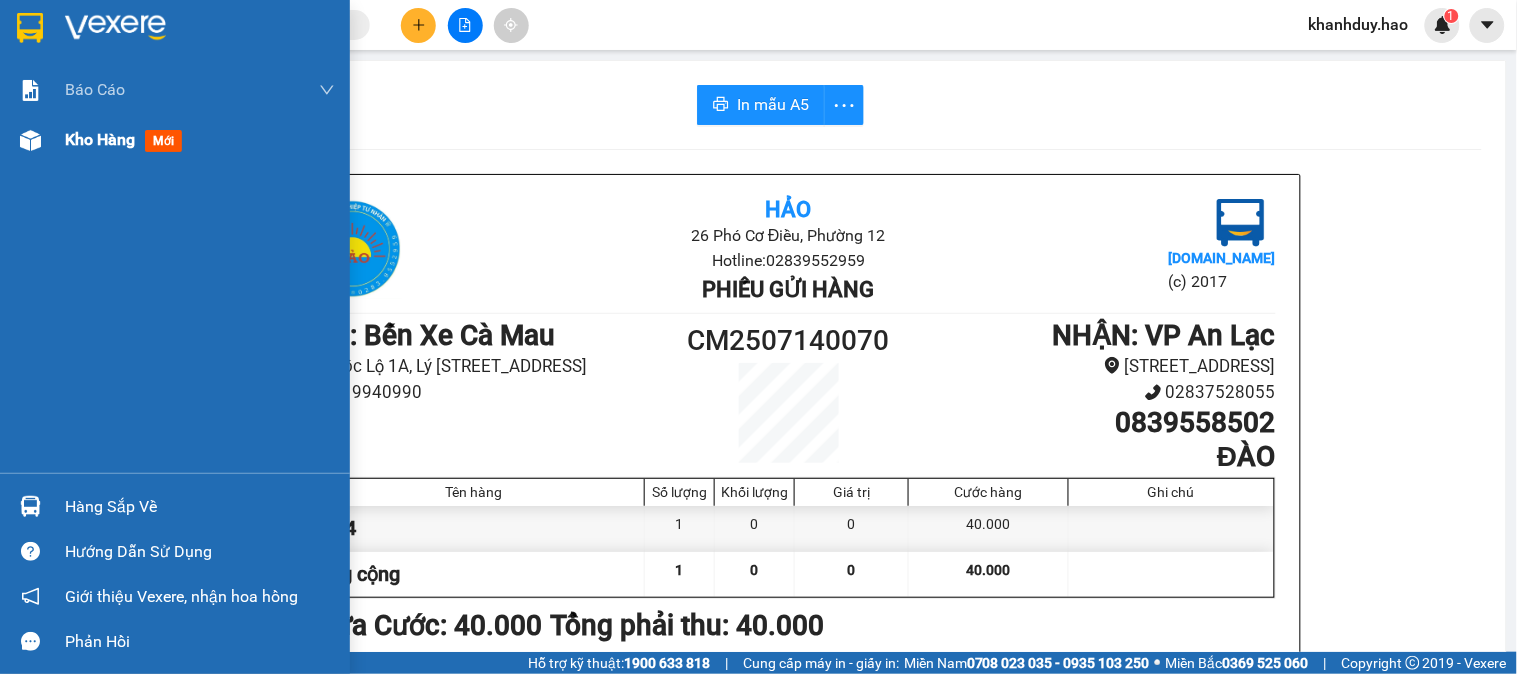 click on "Kho hàng" at bounding box center [100, 139] 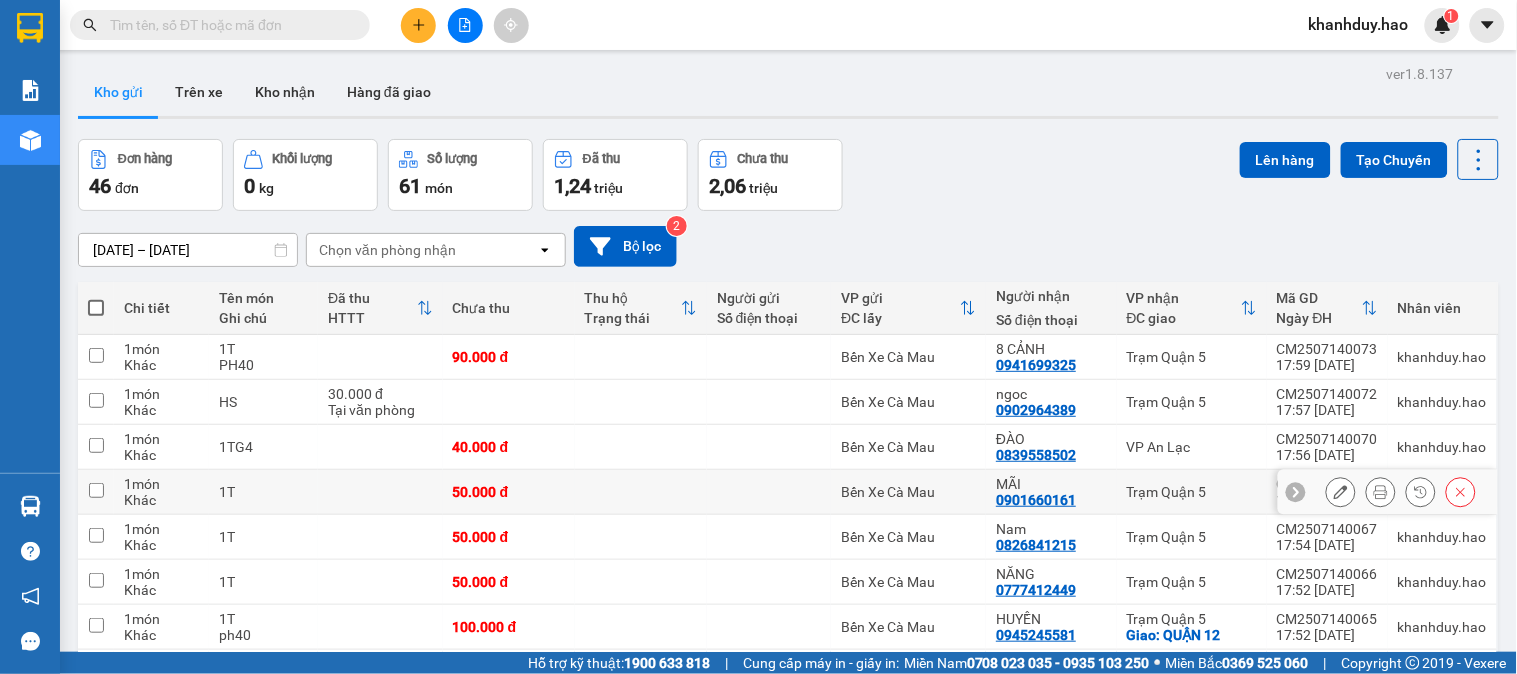 click at bounding box center (1381, 492) 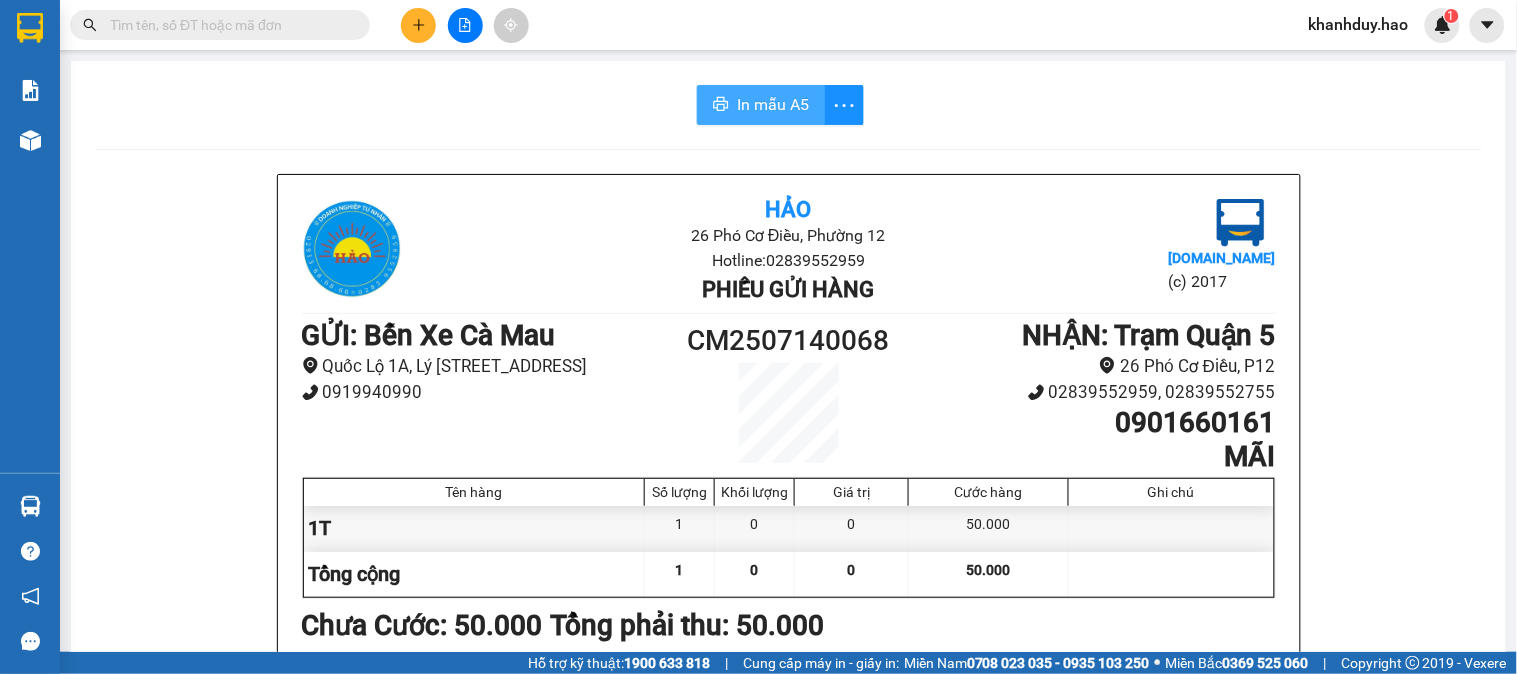 click on "In mẫu A5" at bounding box center (773, 104) 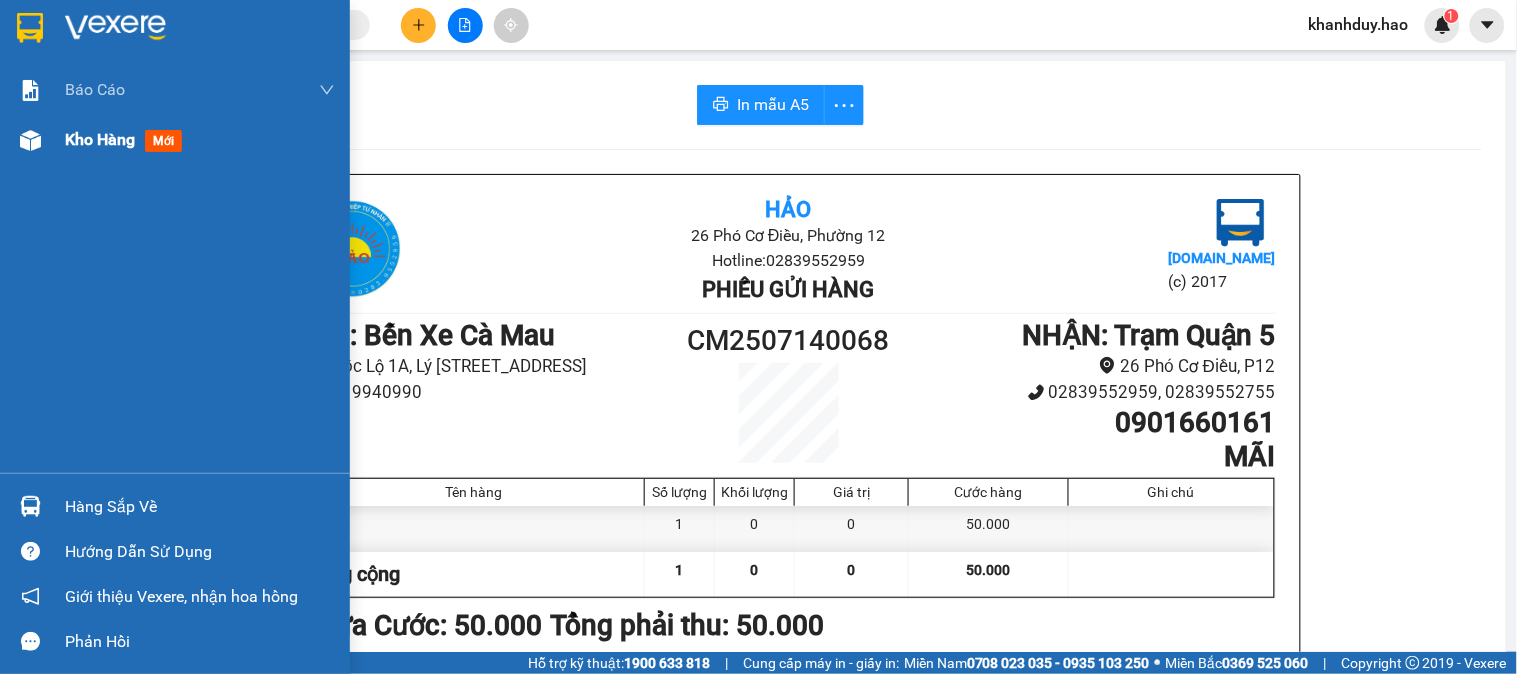click on "Kho hàng" at bounding box center (100, 139) 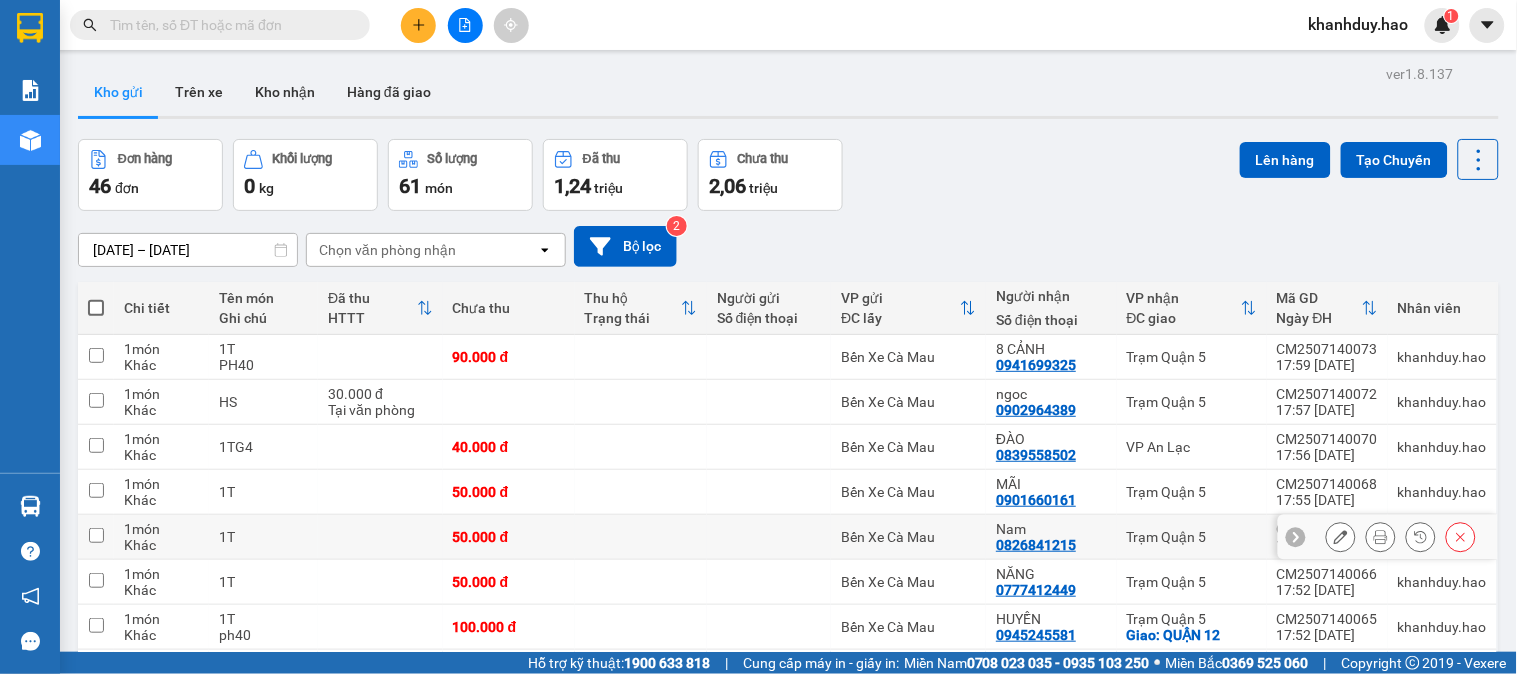 click 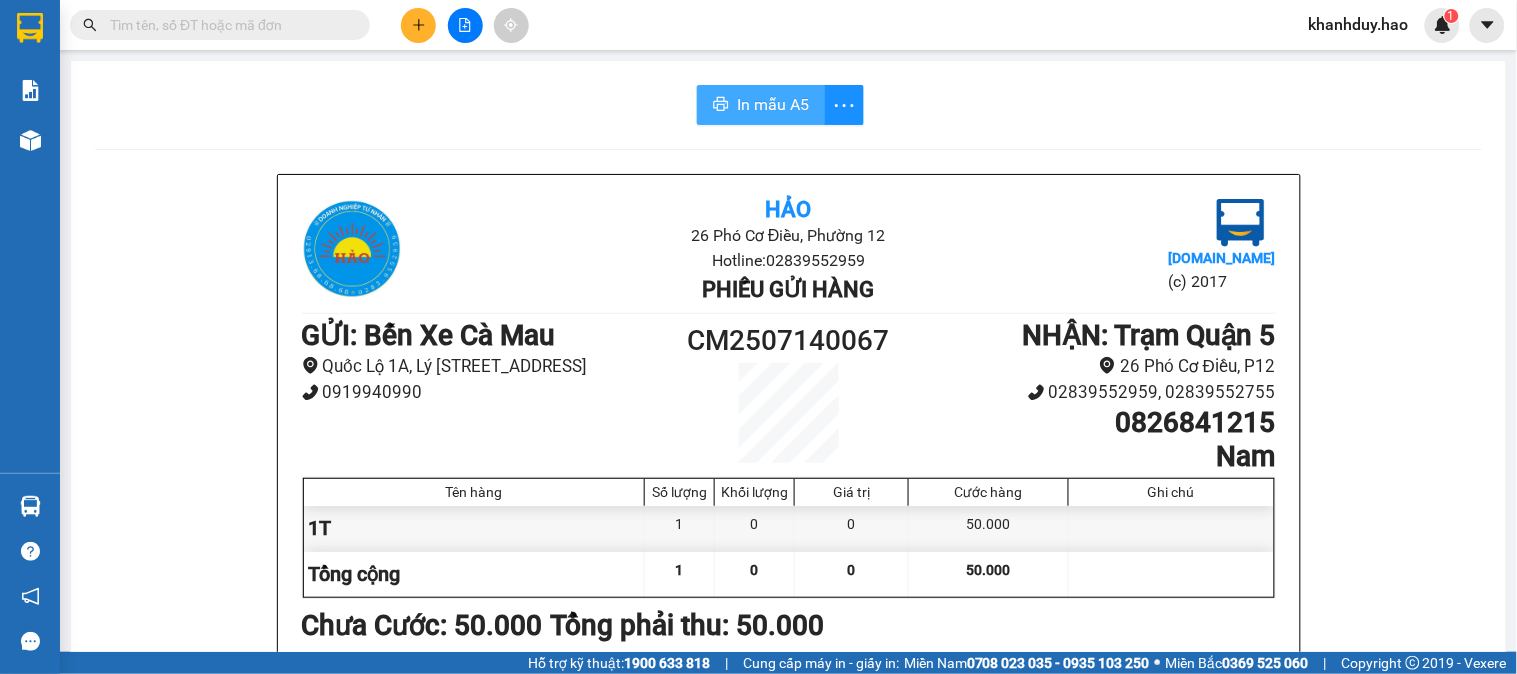 click on "In mẫu A5" at bounding box center (773, 104) 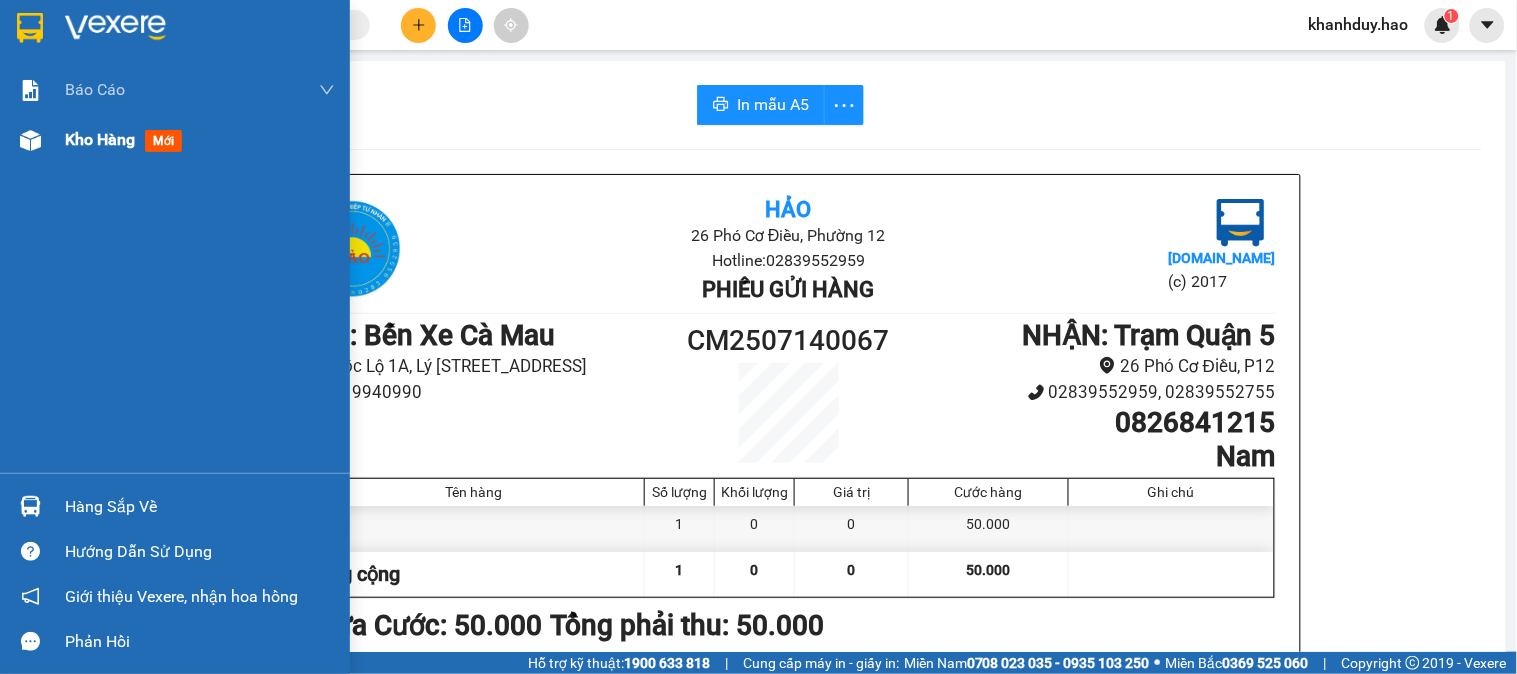 click on "Kho hàng" at bounding box center [100, 139] 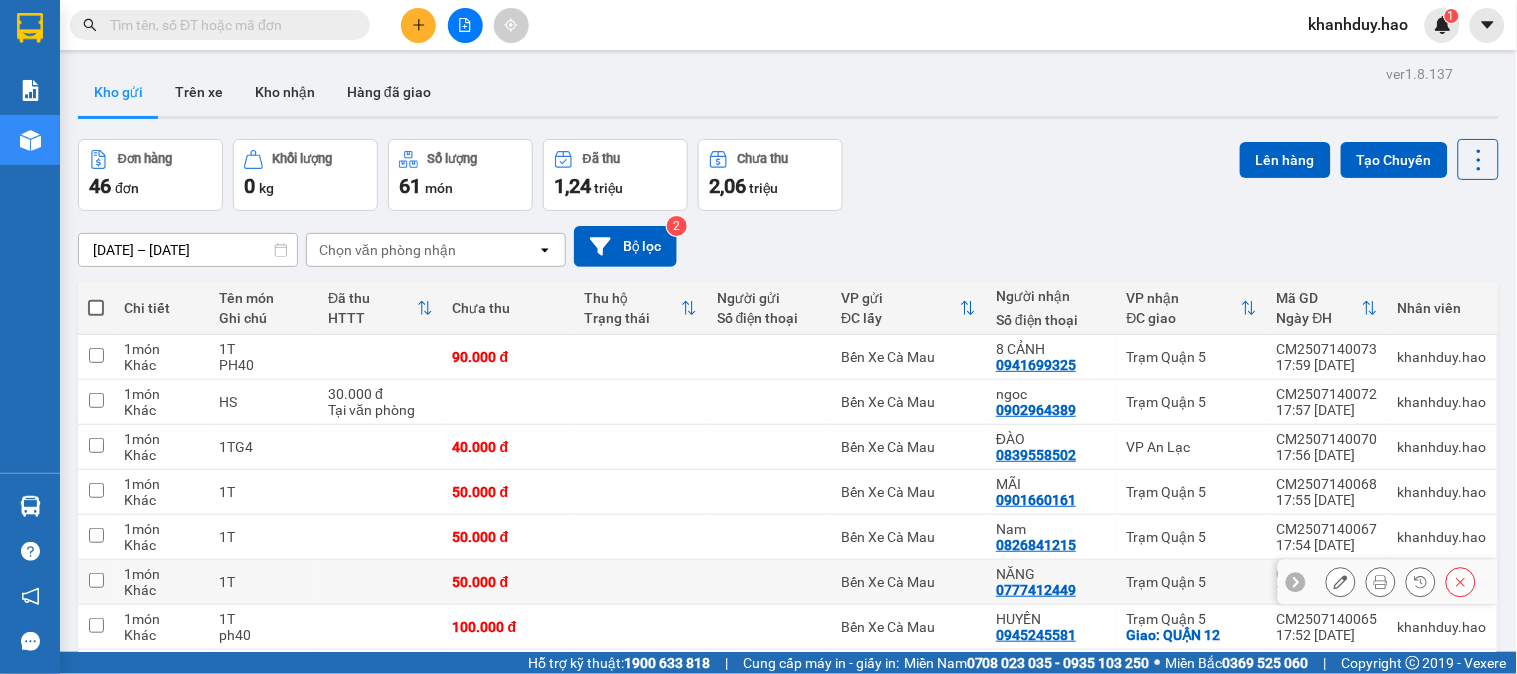click at bounding box center [1381, 582] 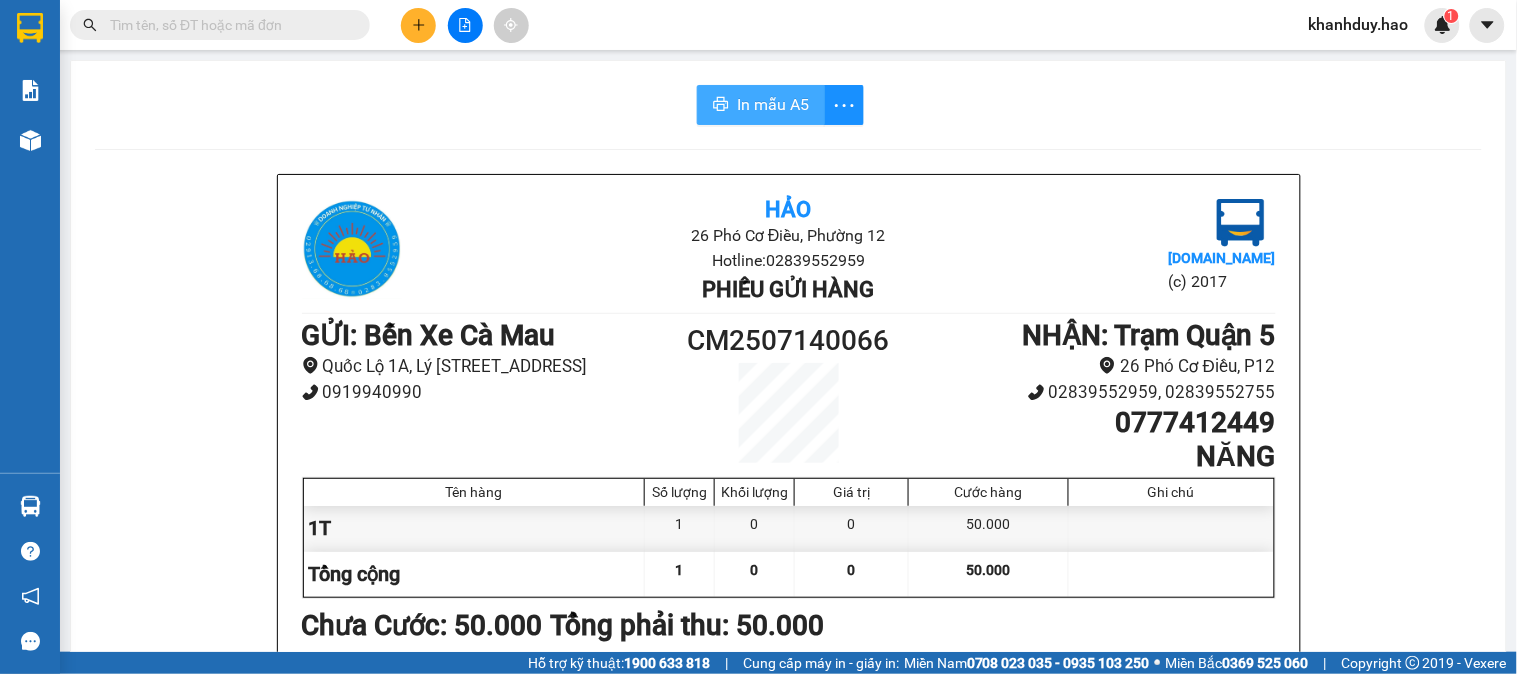 click on "In mẫu A5" at bounding box center (773, 104) 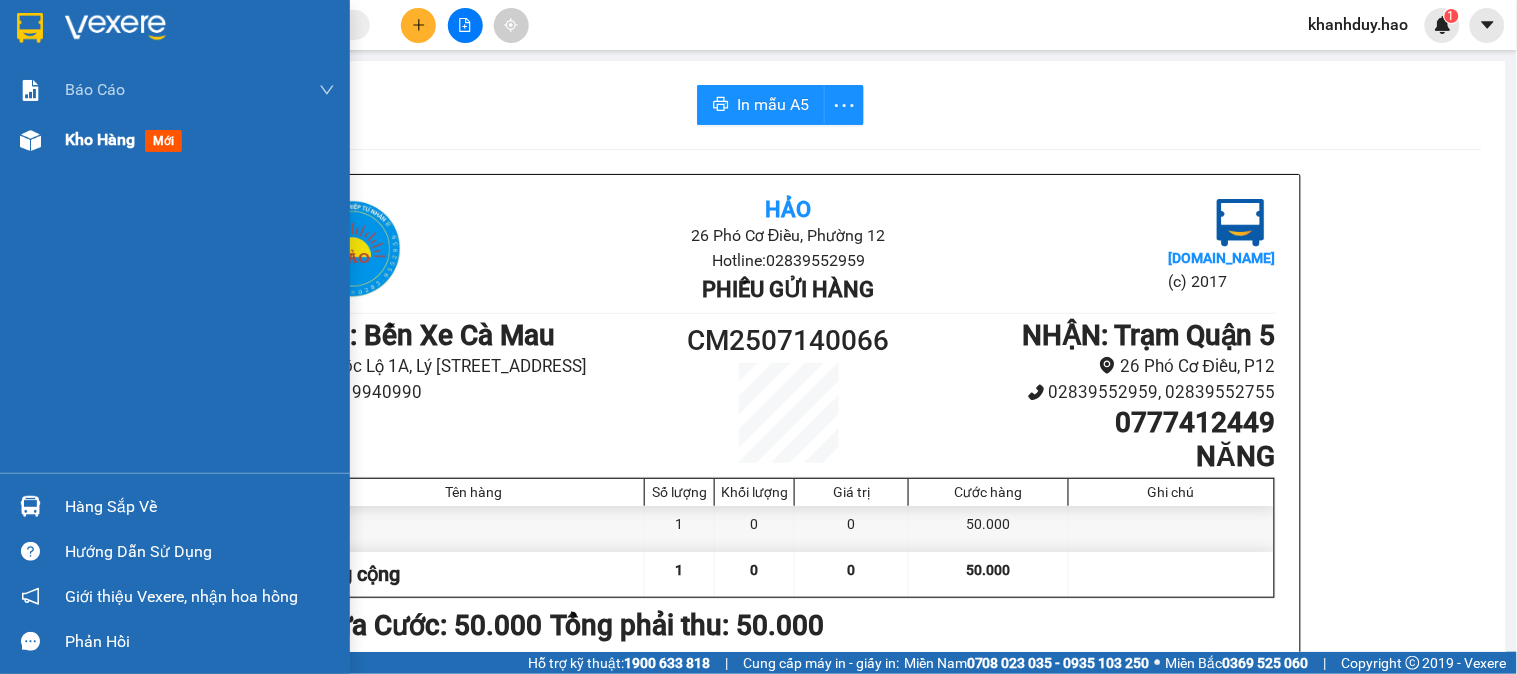 click on "Kho hàng mới" at bounding box center (175, 140) 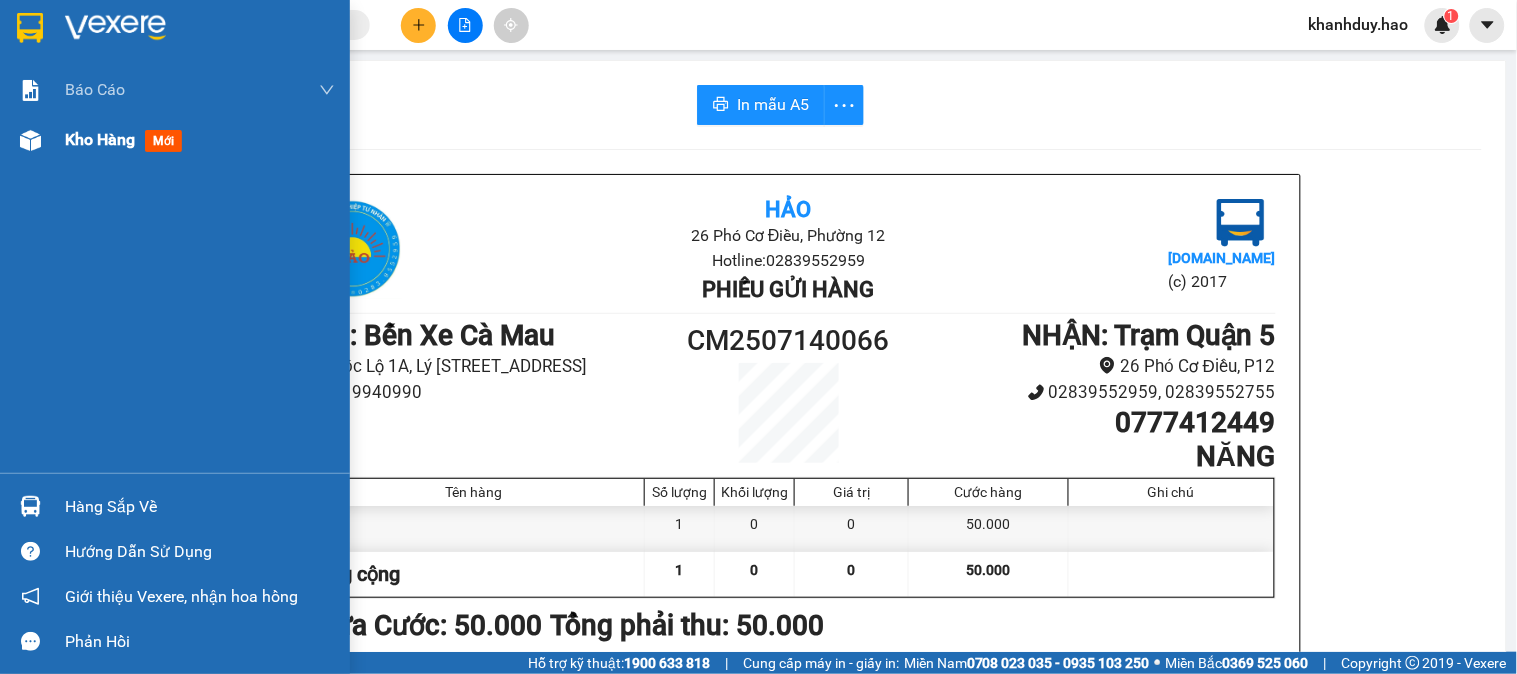 click on "Kho hàng mới" at bounding box center (175, 140) 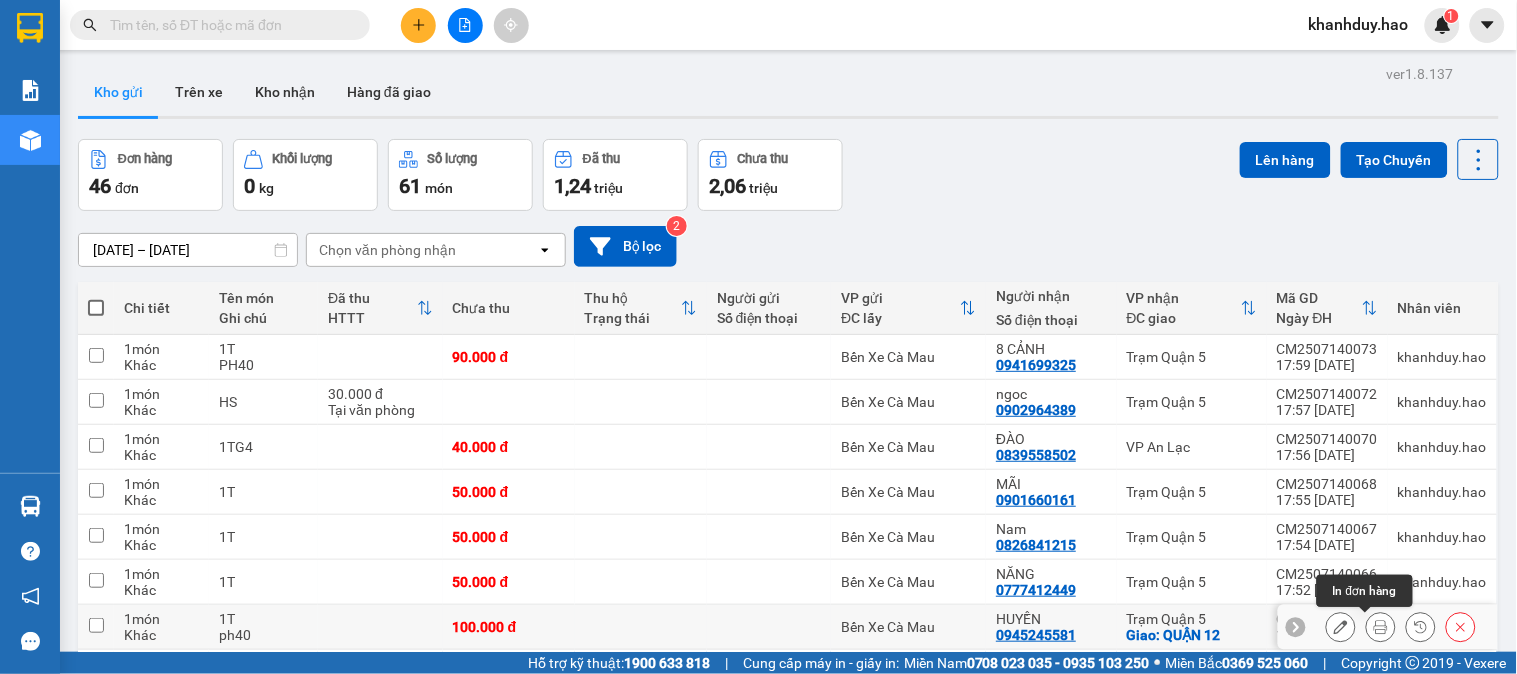 click 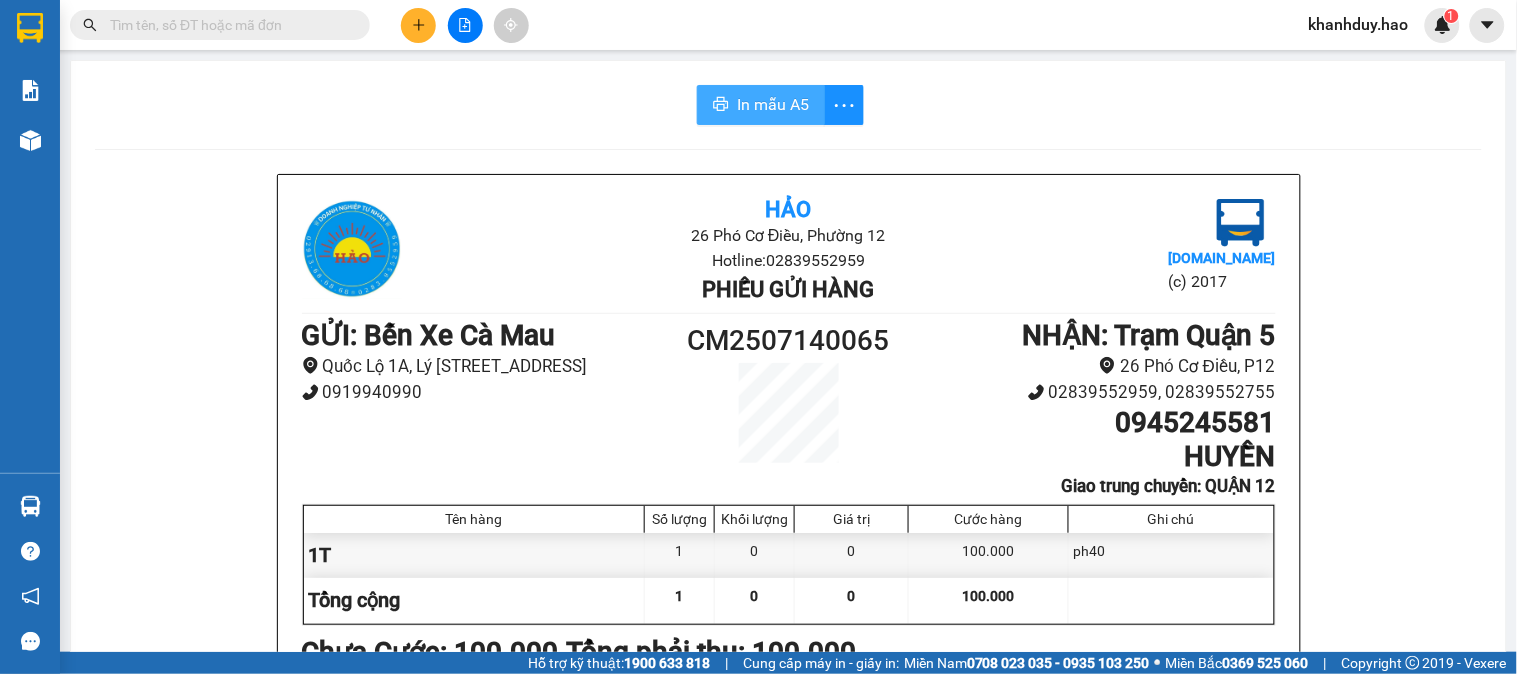 click 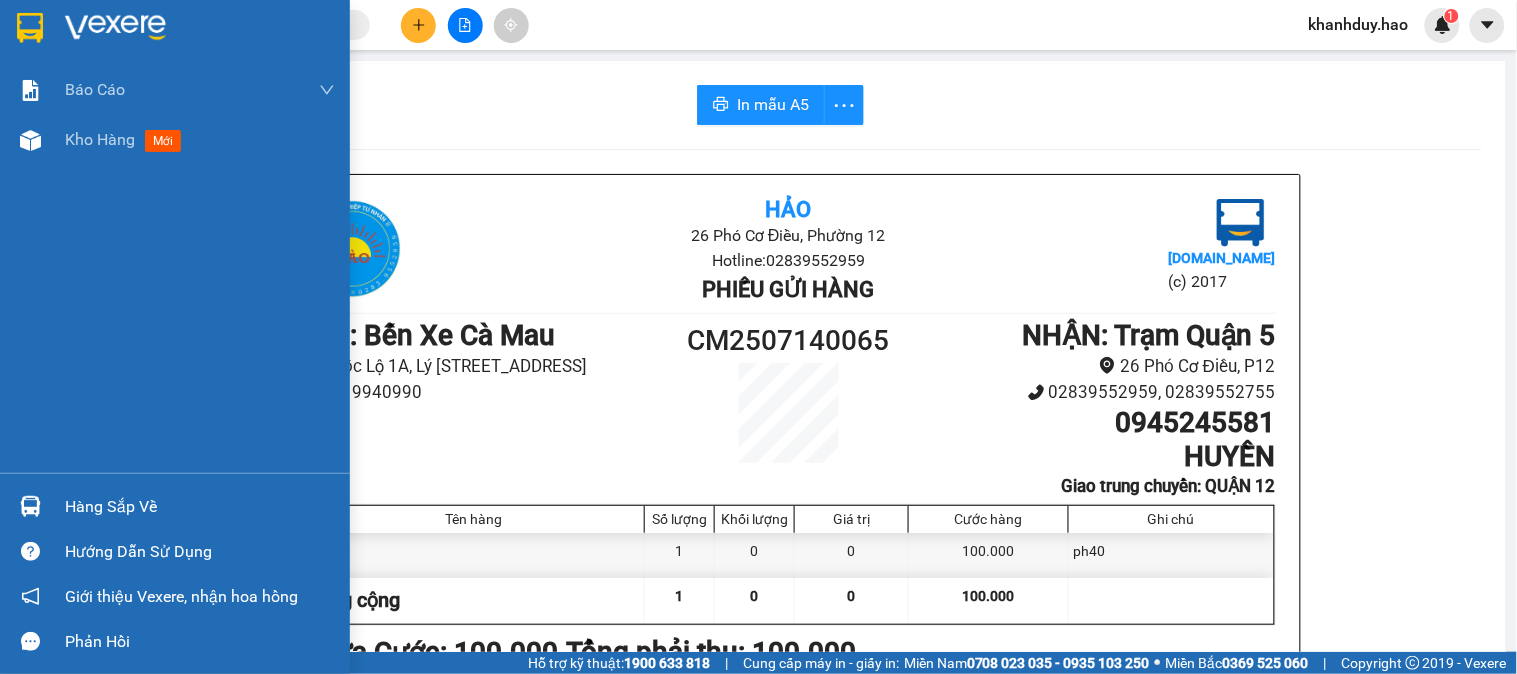click on "Báo cáo BC tiền công nợ Báo cáo dòng tiền (trưởng trạm) Doanh số tạo đơn theo VP gửi (trưởng trạm)     Kho hàng mới" at bounding box center (175, 269) 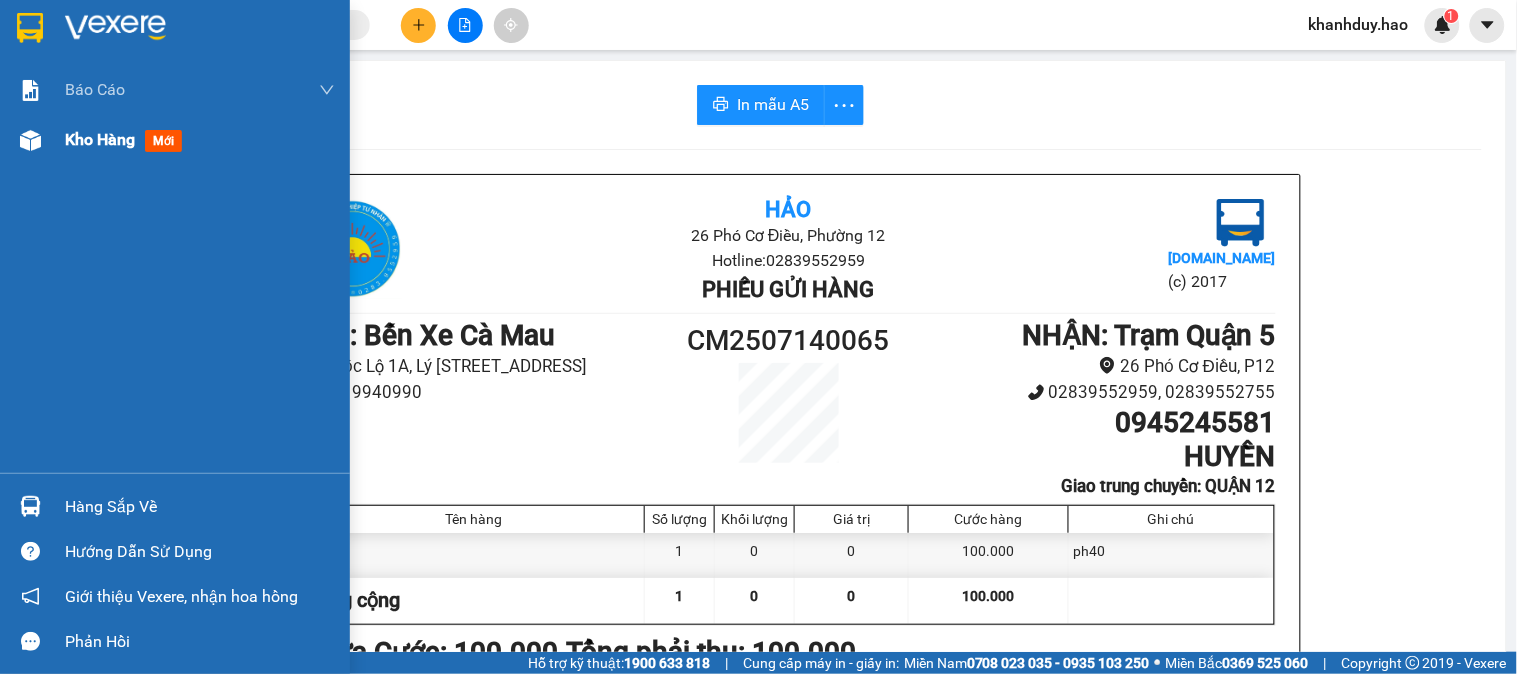click on "Kho hàng mới" at bounding box center (175, 140) 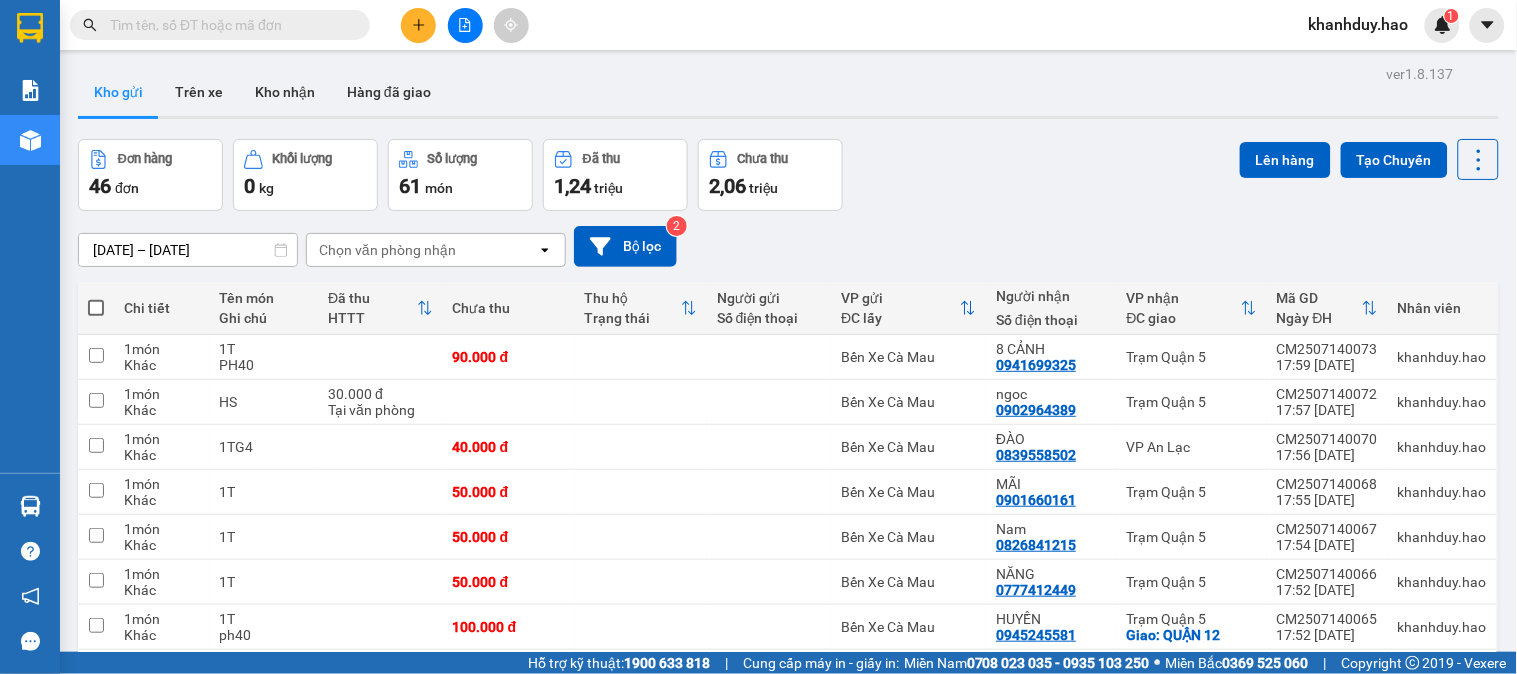 click 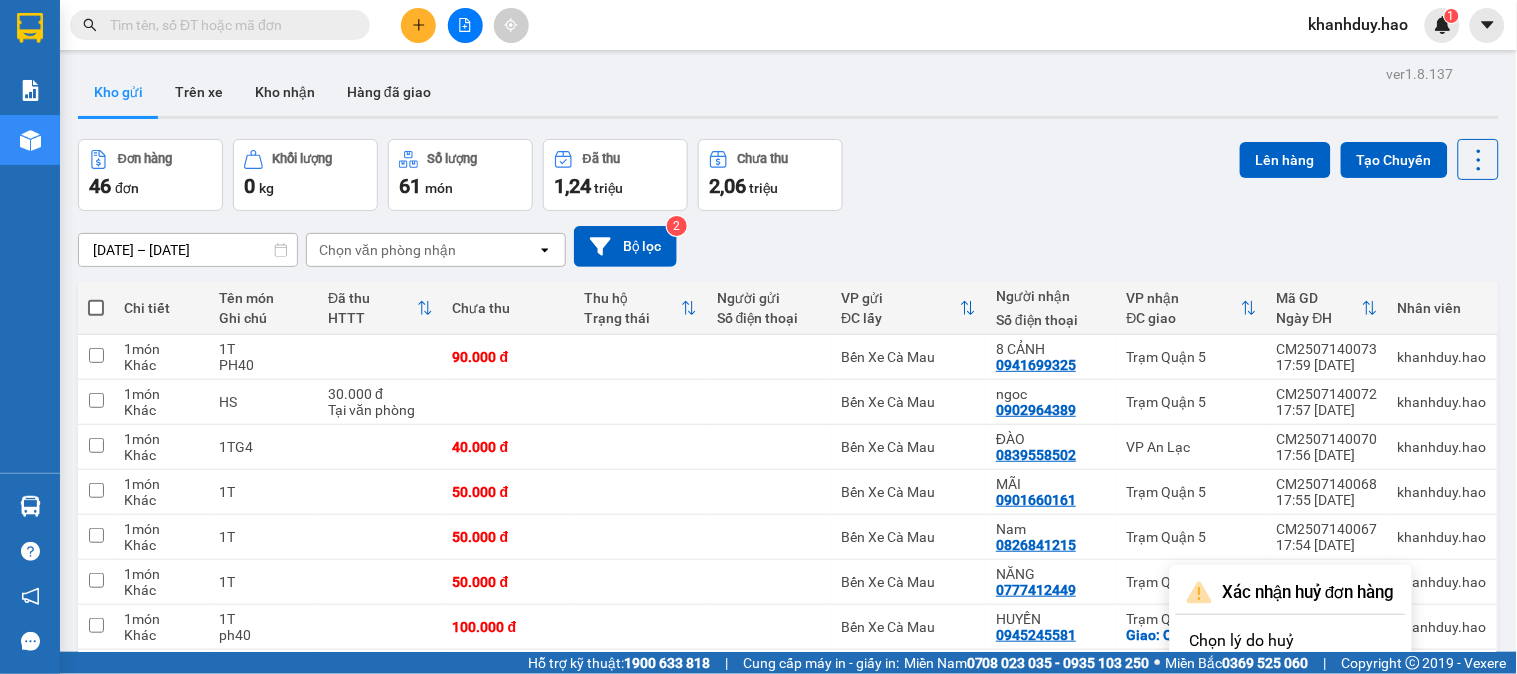 click on "Xác nhận" at bounding box center (1351, 842) 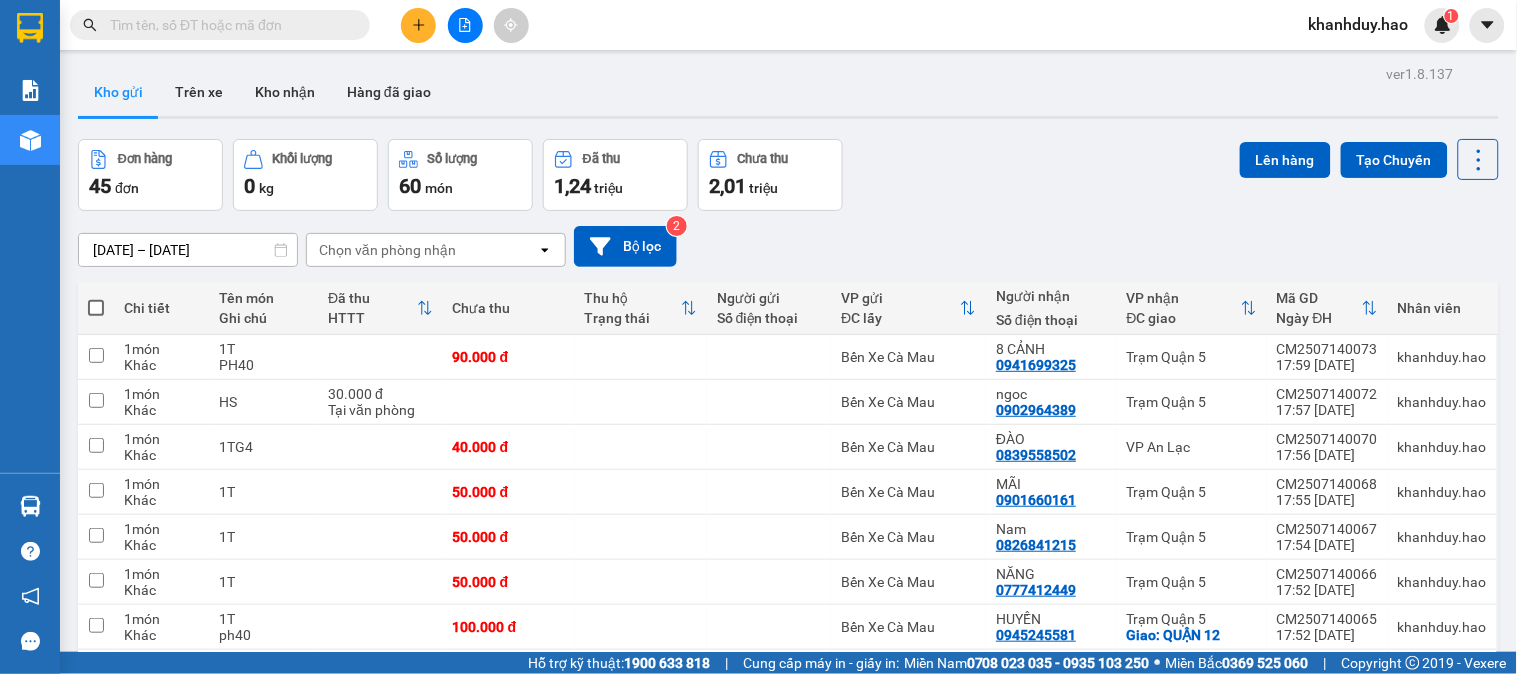 click at bounding box center (1461, 717) 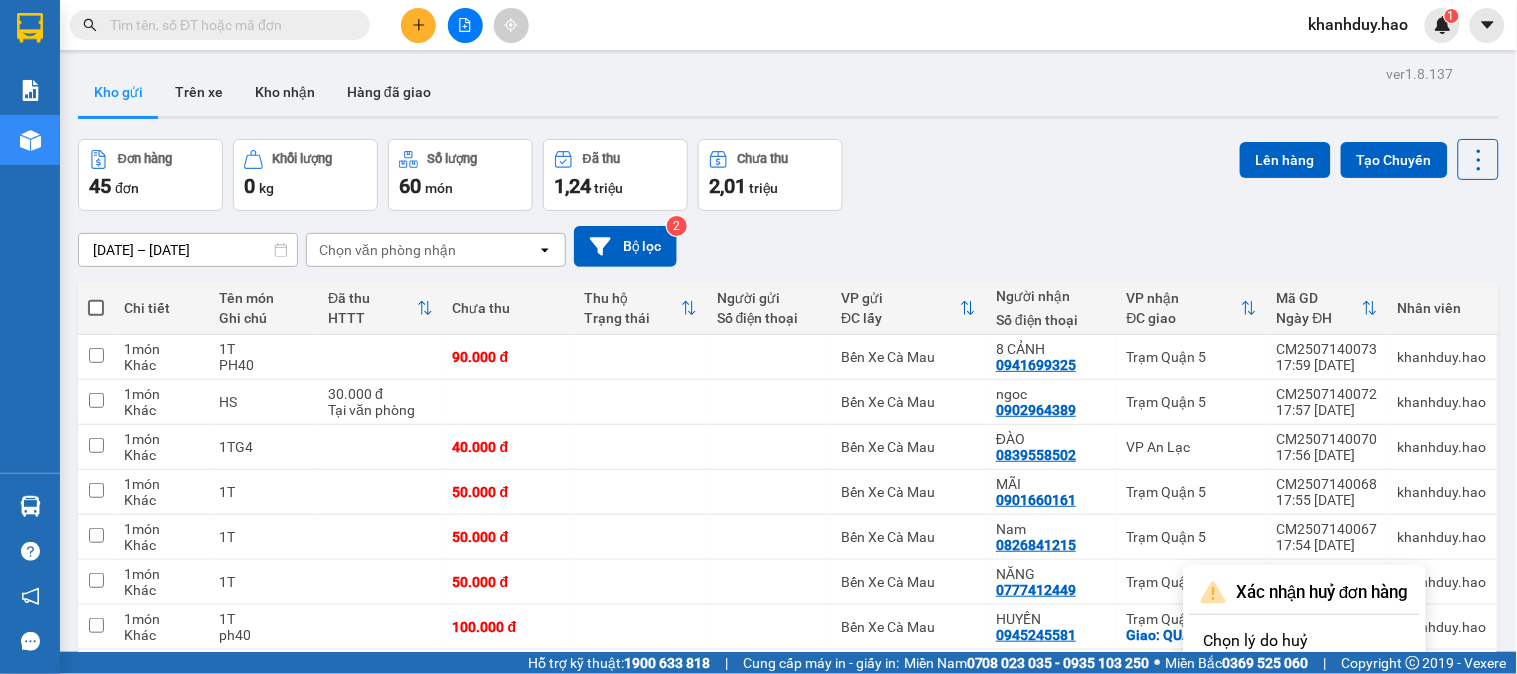 click on "Xác nhận" at bounding box center (1365, 842) 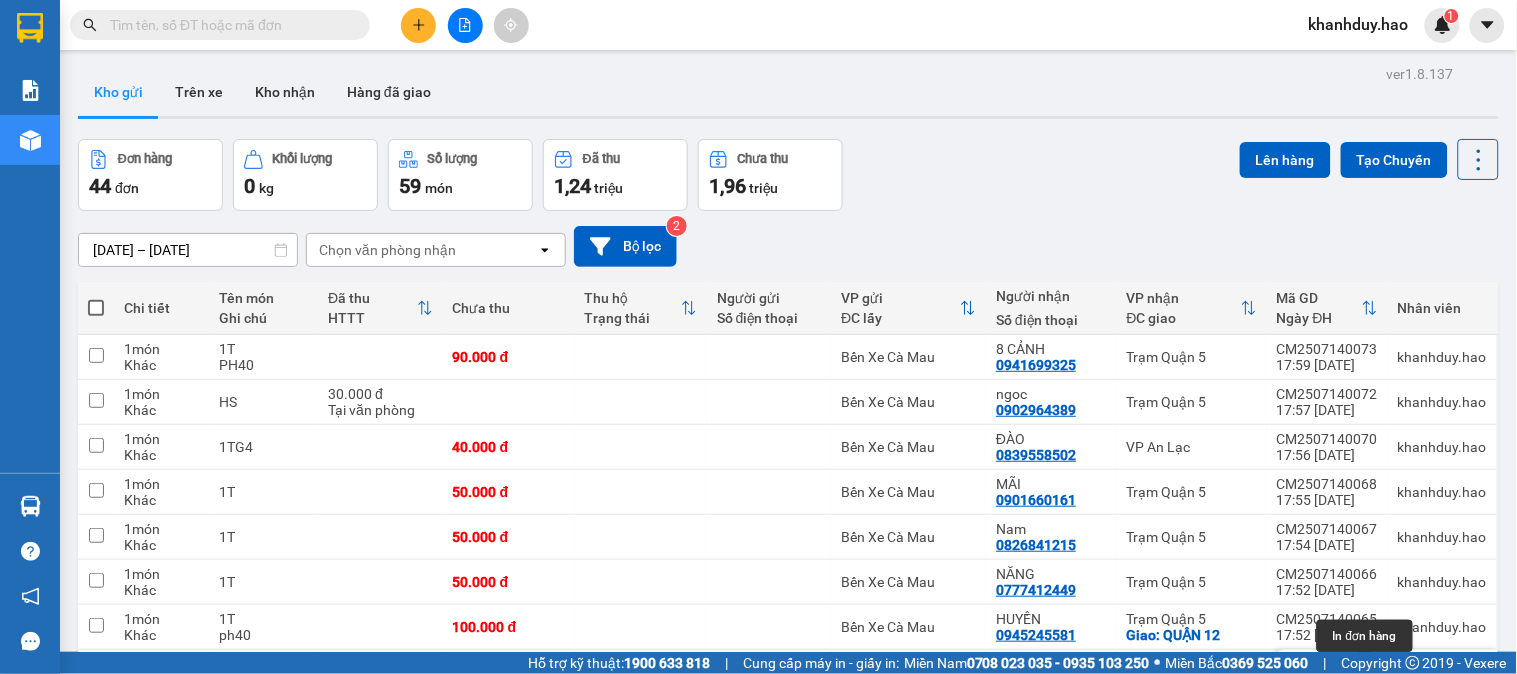 click 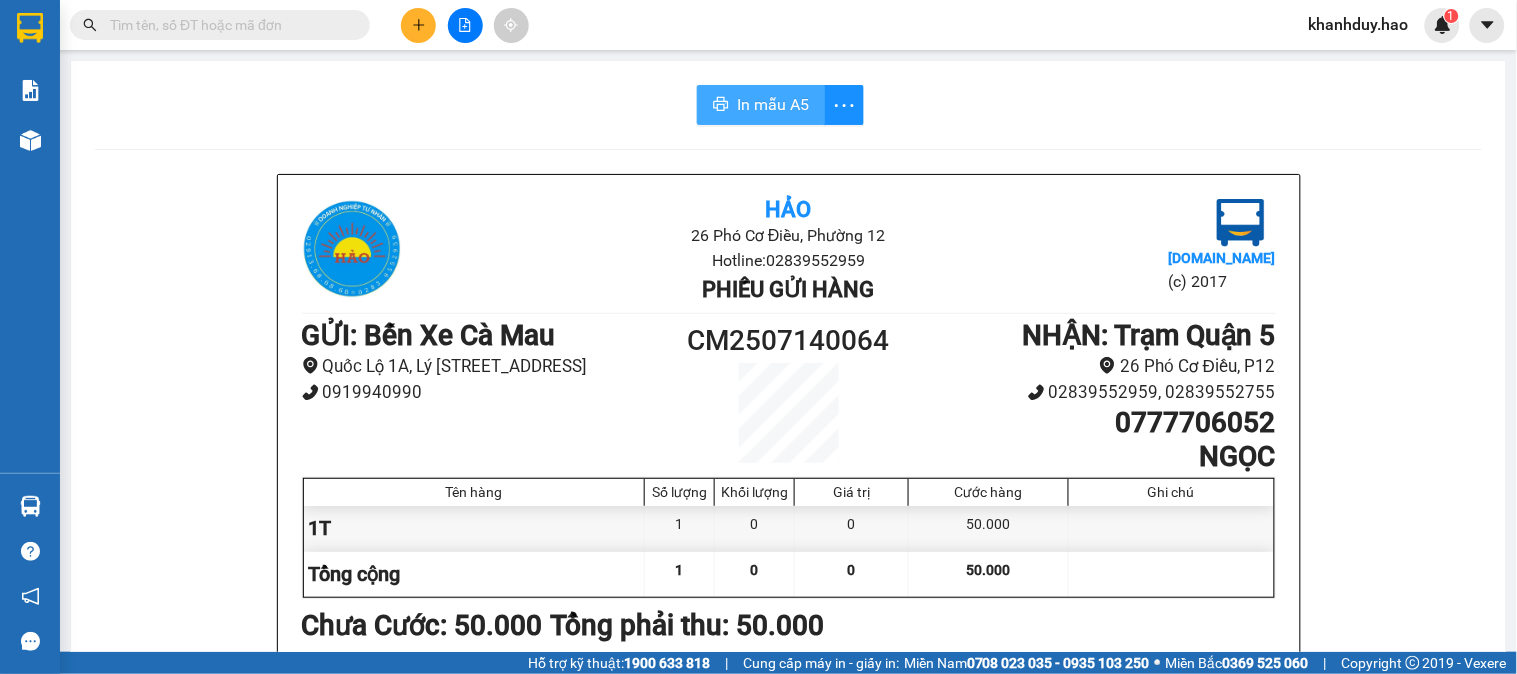 click on "In mẫu A5" at bounding box center (761, 105) 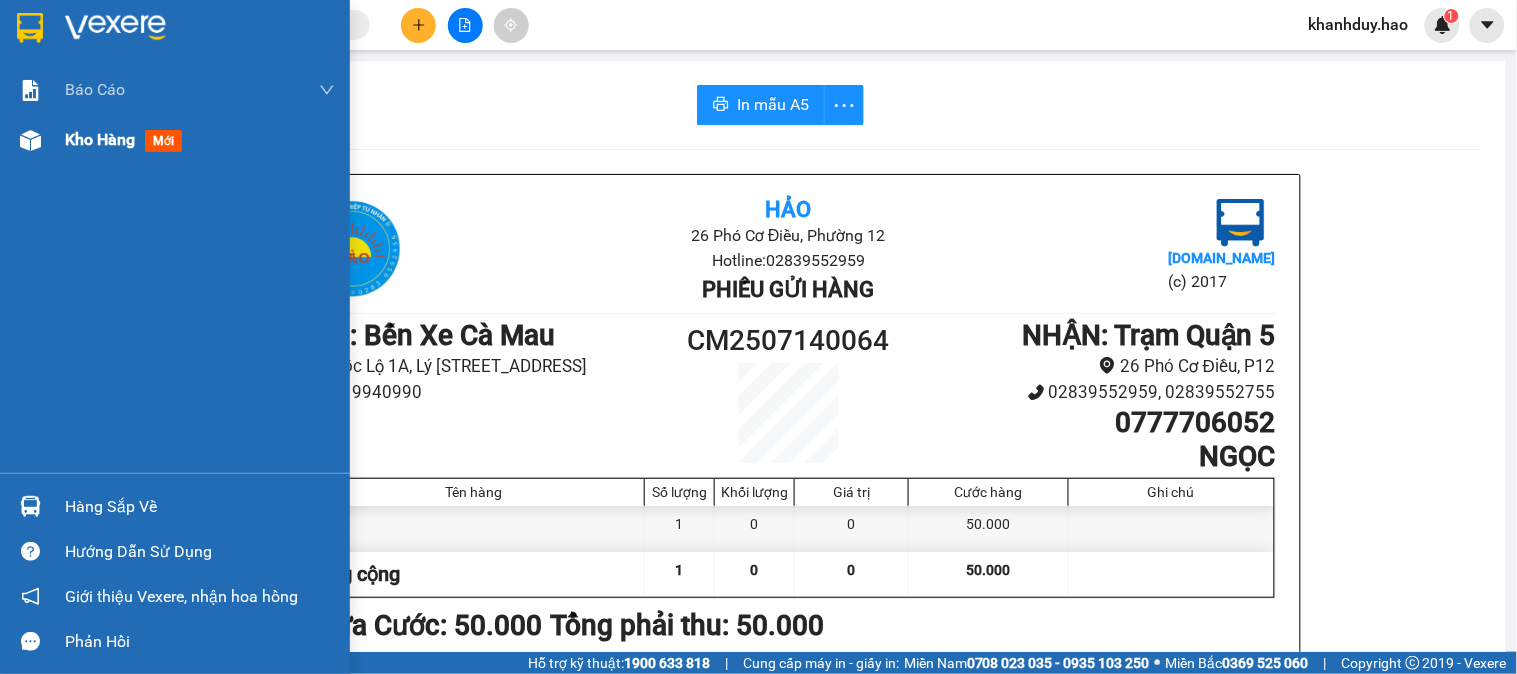 click on "Kho hàng mới" at bounding box center [127, 139] 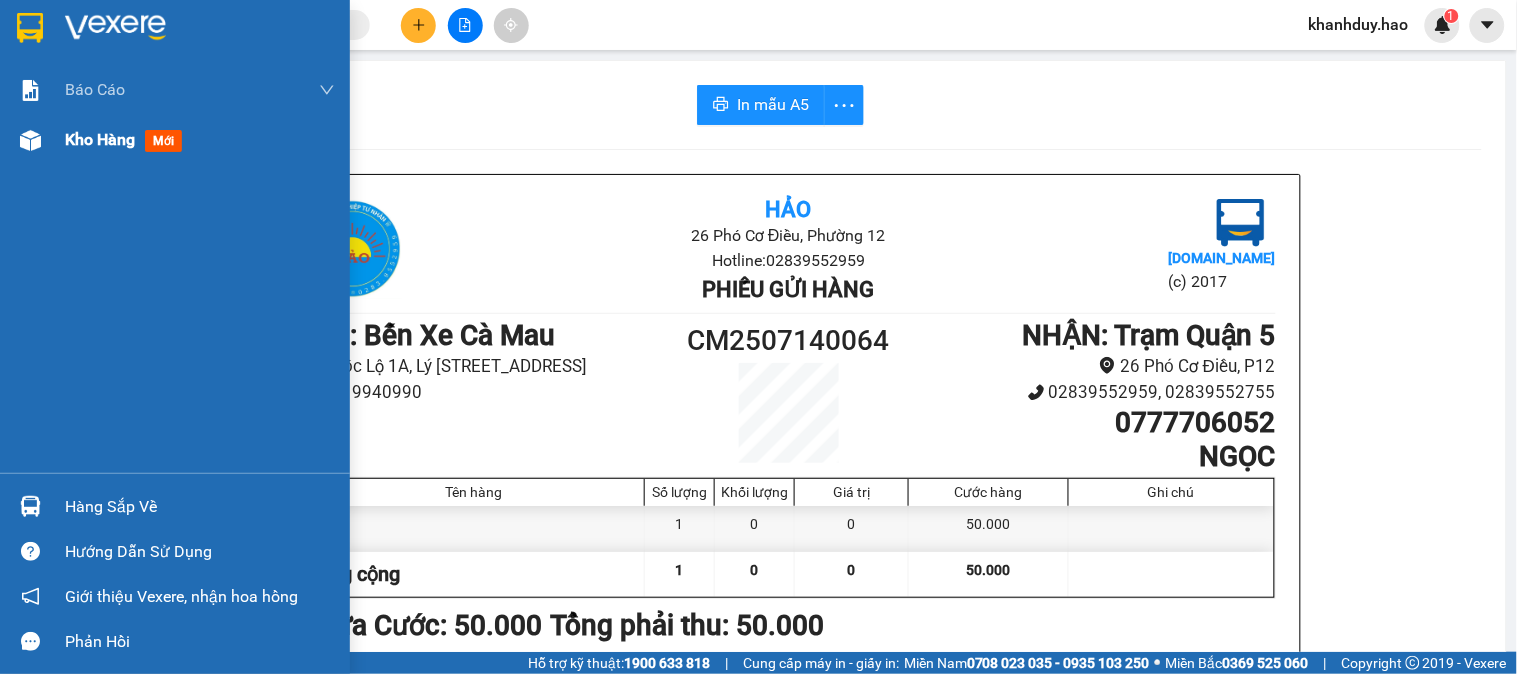 click on "Kho hàng mới" at bounding box center [127, 139] 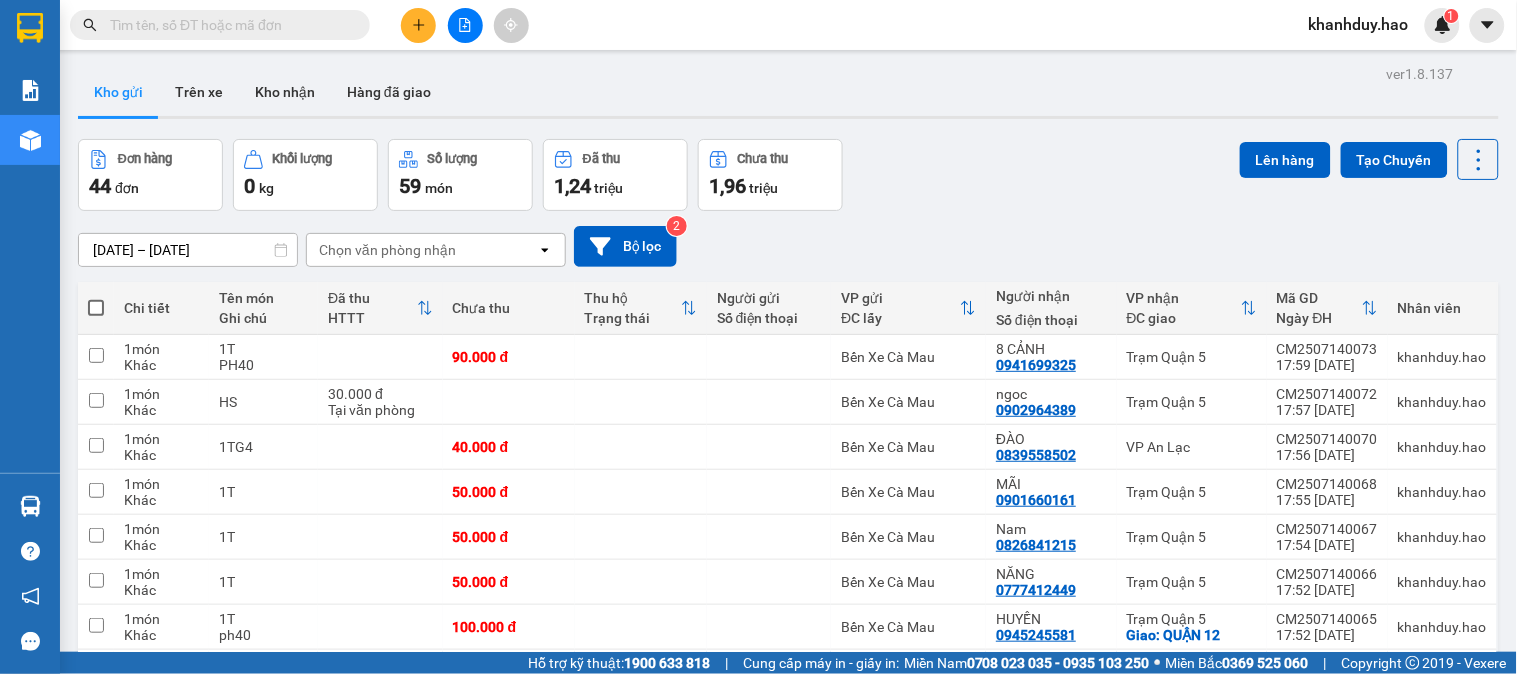 click 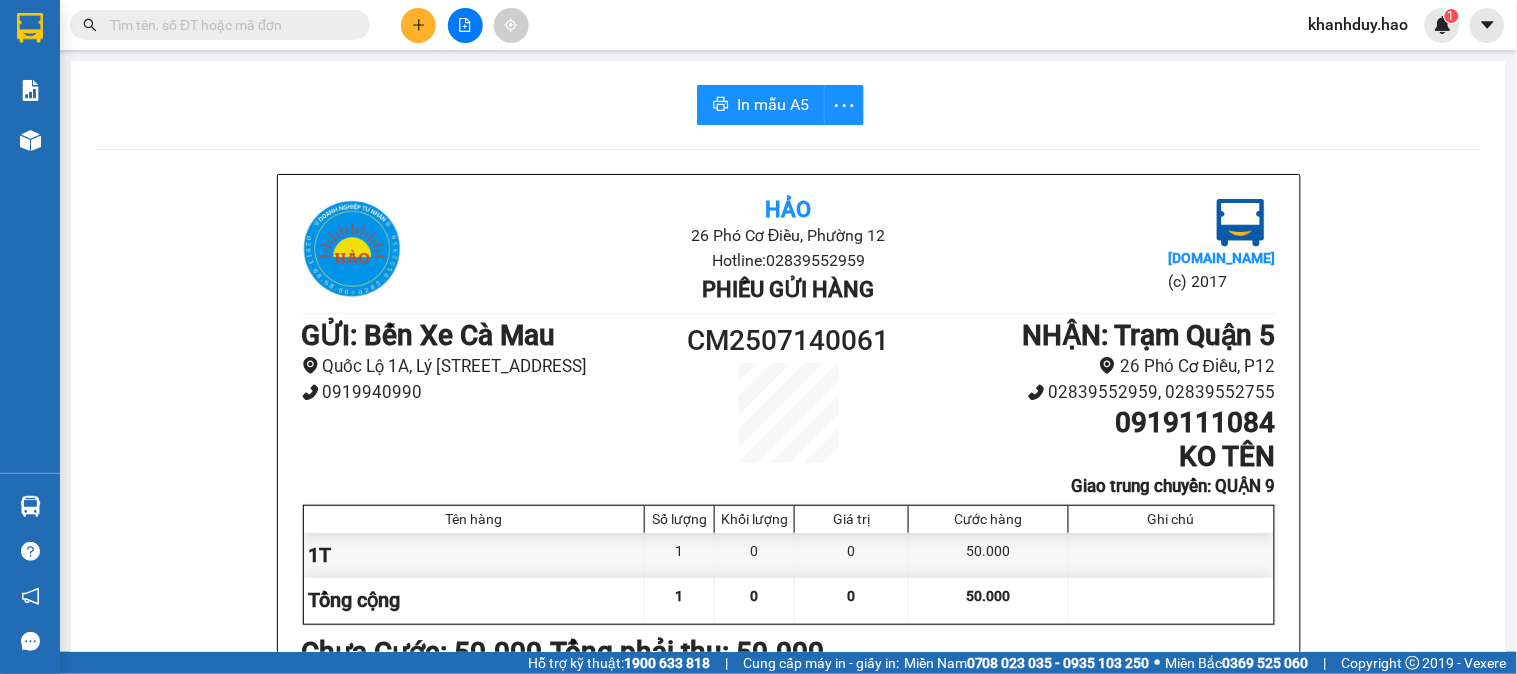 click on "In mẫu A5
Hảo 26 Phó Cơ Điều, Phường 12 Hotline:  02839552959 Phiếu gửi hàng Vexere.com (c) 2017 GỬI :   Bến Xe Cà Mau   Quốc Lộ 1A, Lý Thường Kiệt, Khóm 5, Phường 6   0919940990 CM2507140061 NHẬN :   Trạm Quận 5   26 Phó Cơ Điều, P12   02839552959, 02839552755 0919111084 KO TÊN Giao trung chuyển: QUẬN 9 Tên hàng Số lượng Khối lượng Giá trị Cước hàng Ghi chú 1T 1 0 0 50.000 Tổng cộng 1 0 0 50.000 Loading... Chưa Cước : 50.000 Tổng phải thu: 50.000 Người gửi hàng xác nhận (Tôi đã đọc và đồng ý nộp dung phiếu gửi hàng) NV kiểm tra hàng (Kí và ghi rõ họ tên) 17:49, ngày 14 tháng 07 năm 2025 NV nhận hàng (Kí và ghi rõ họ tên) Khánh Duy NV nhận hàng (Kí và ghi rõ họ tên) Quy định nhận/gửi hàng : Không vận chuyển hàng cấm. Trong quá trình vận chuyển hàng, nếu hàng bị thất lạc , công ty đền 30% giá trị hàng. Hảo vexere.com" at bounding box center (788, 847) 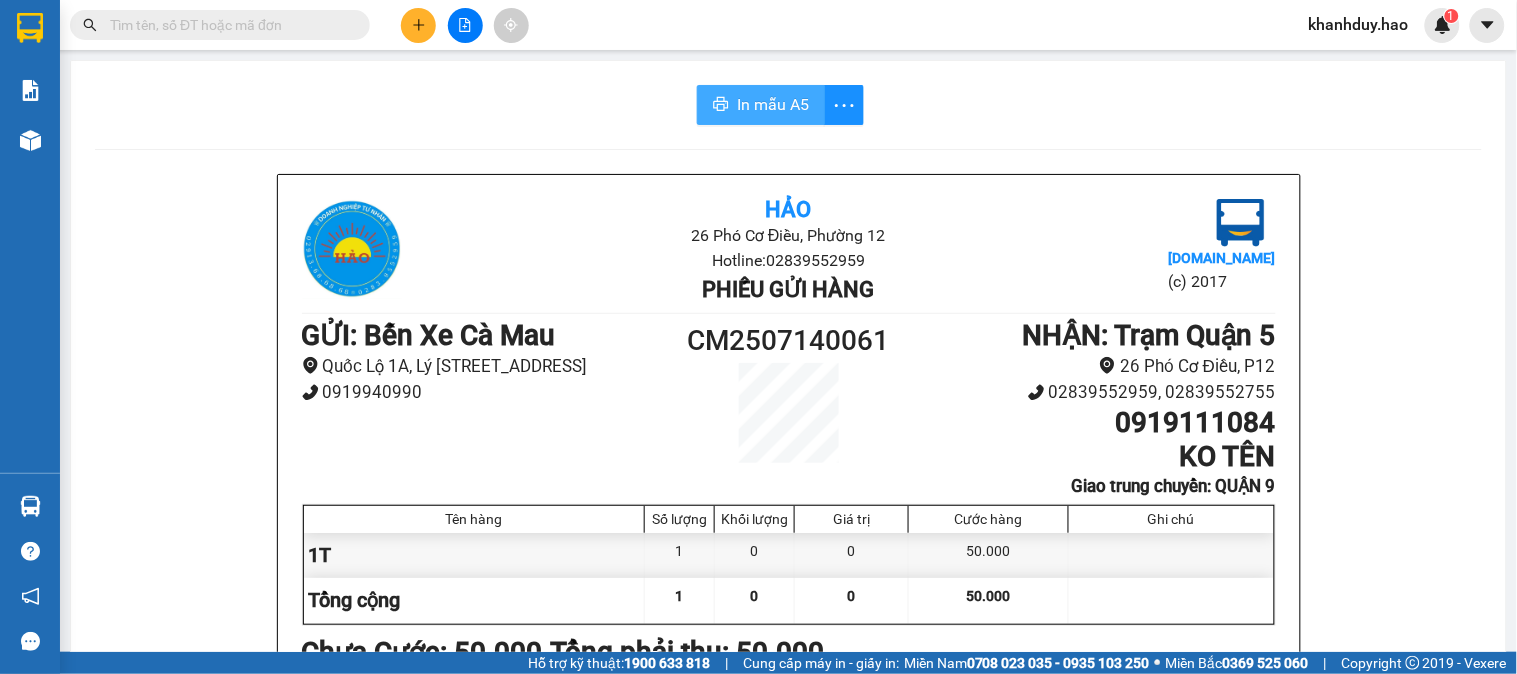 click on "In mẫu A5" at bounding box center (773, 104) 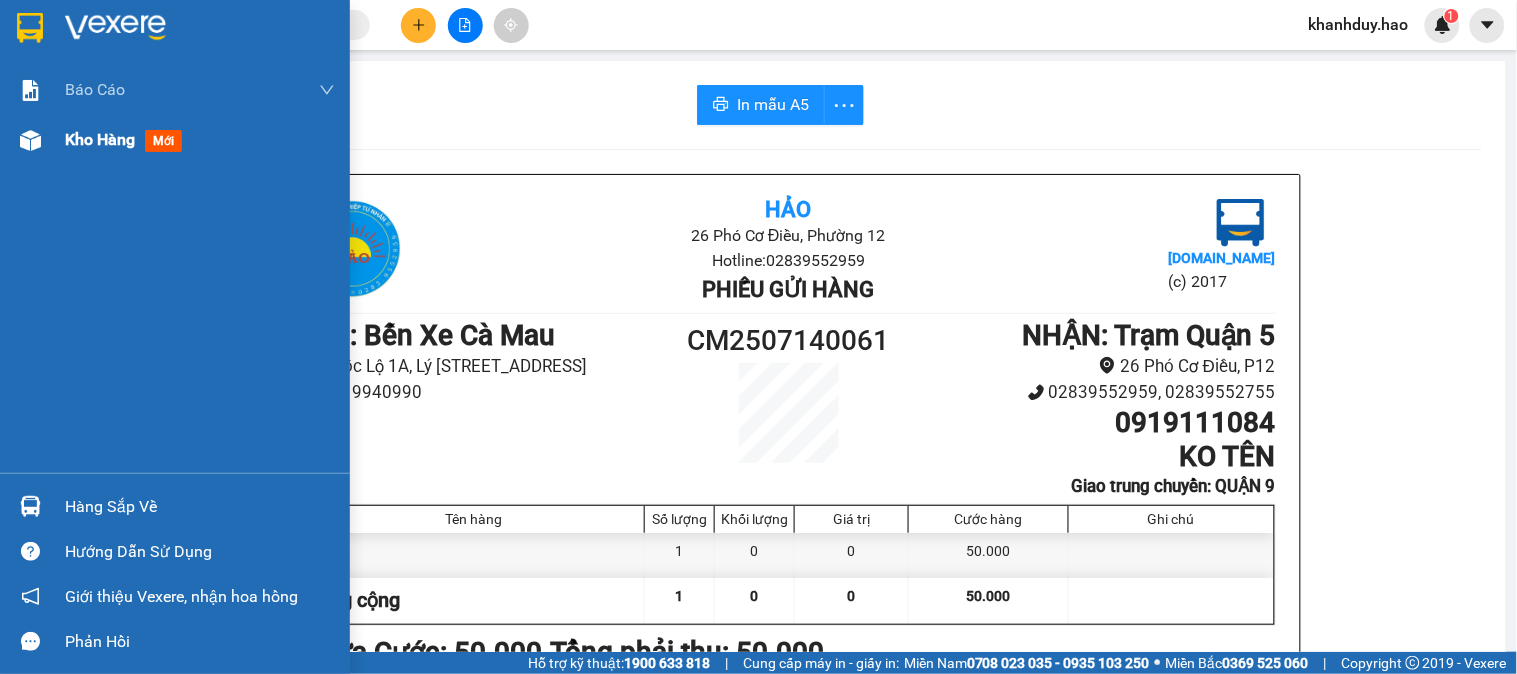 click on "Kho hàng mới" at bounding box center (127, 139) 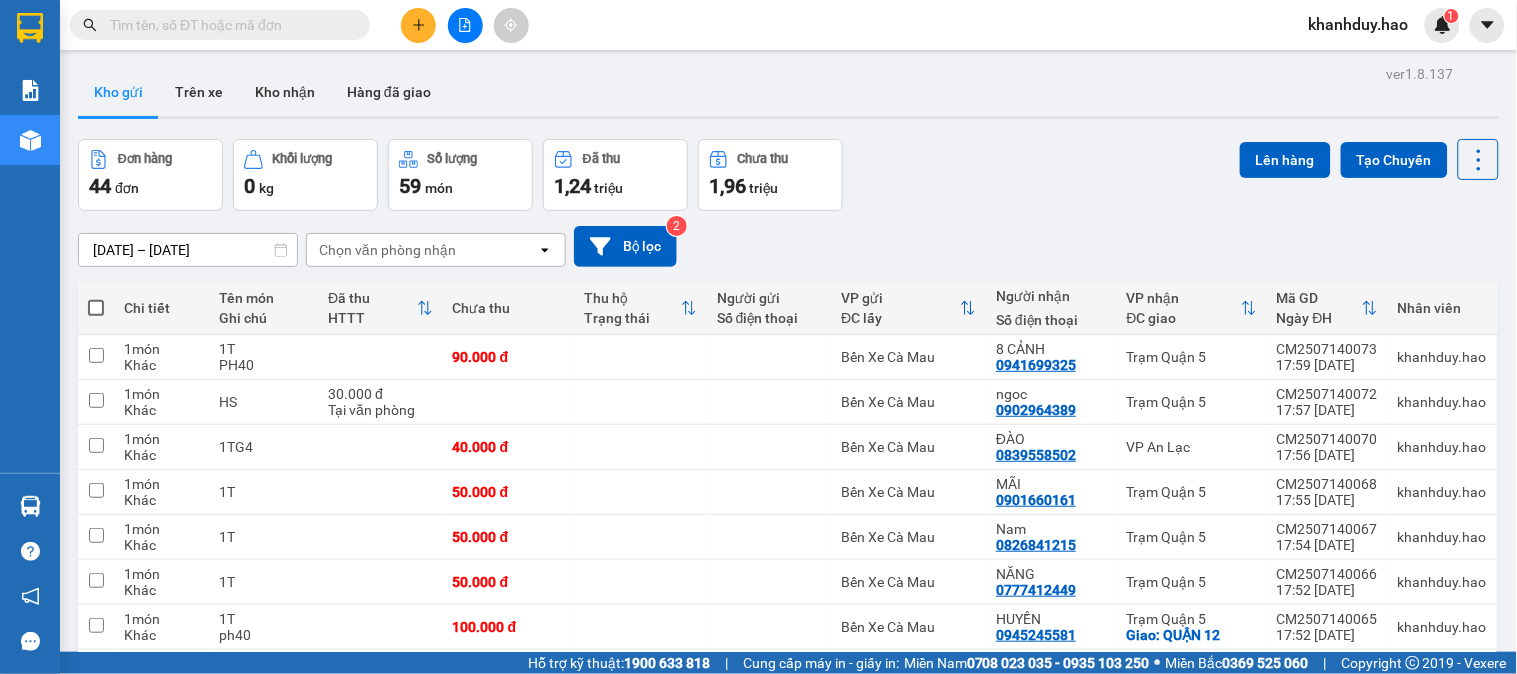 click 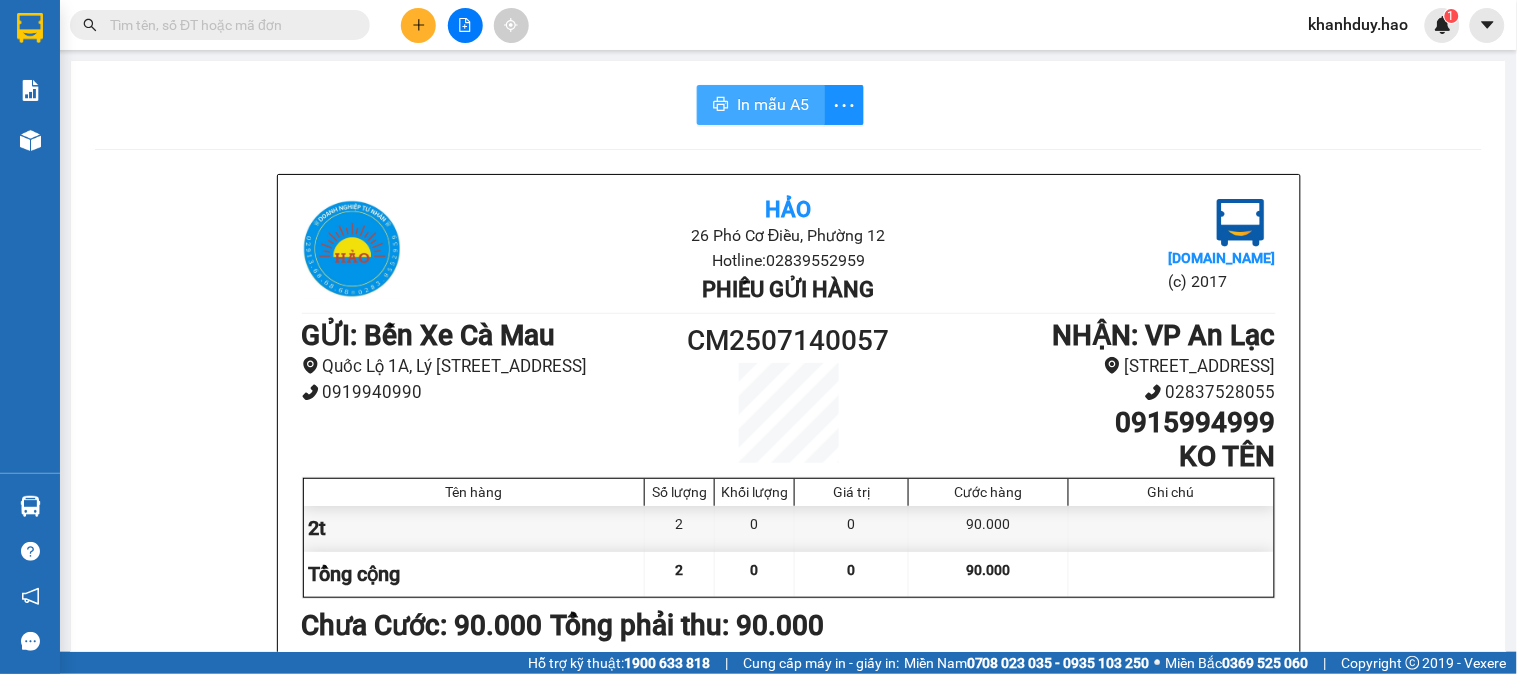 click on "In mẫu A5" at bounding box center (773, 104) 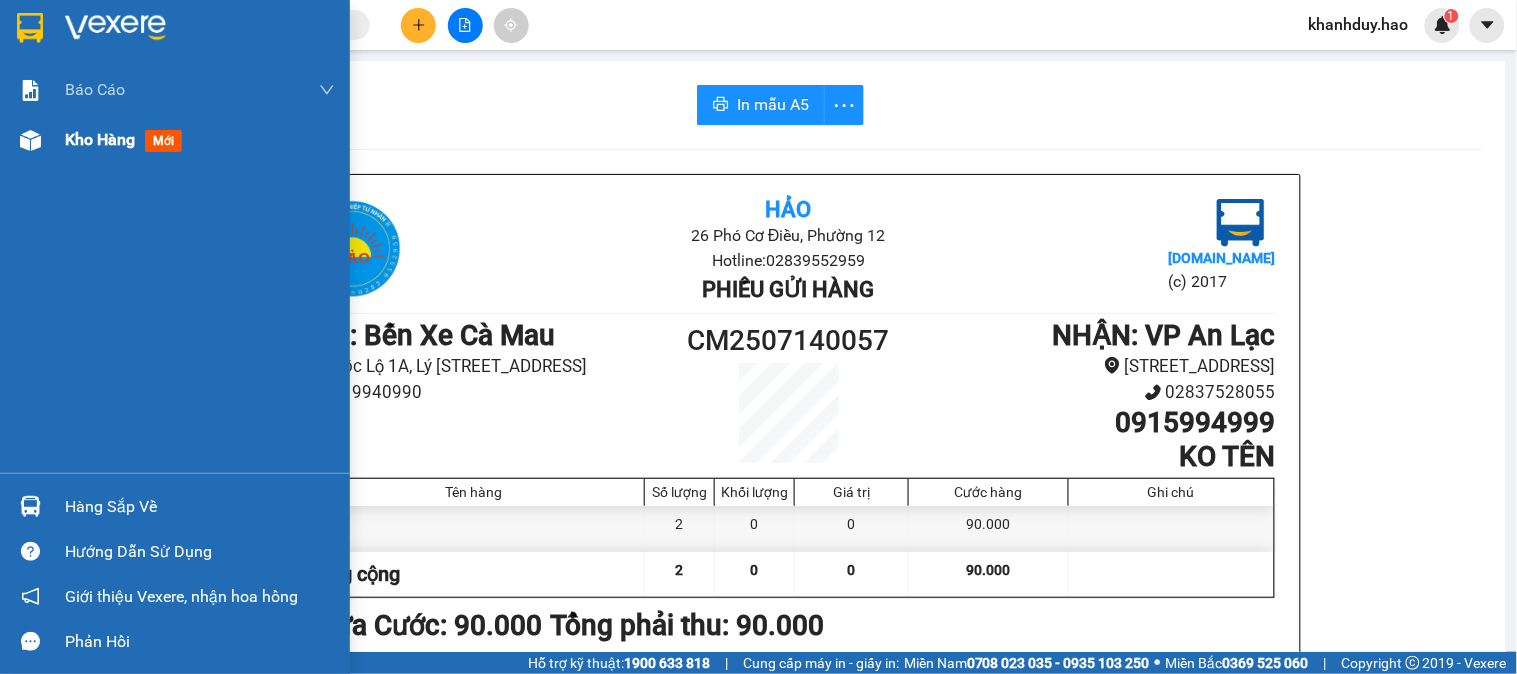 click at bounding box center [30, 140] 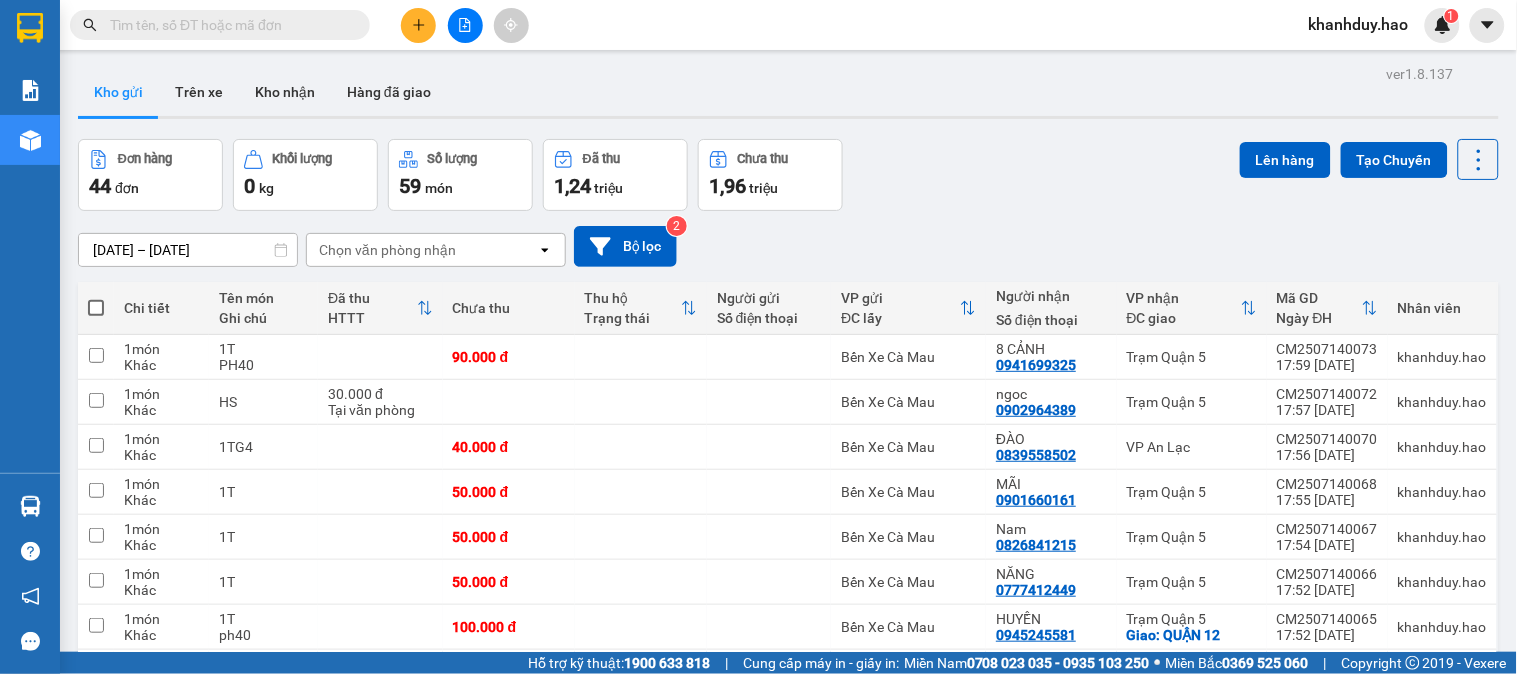click 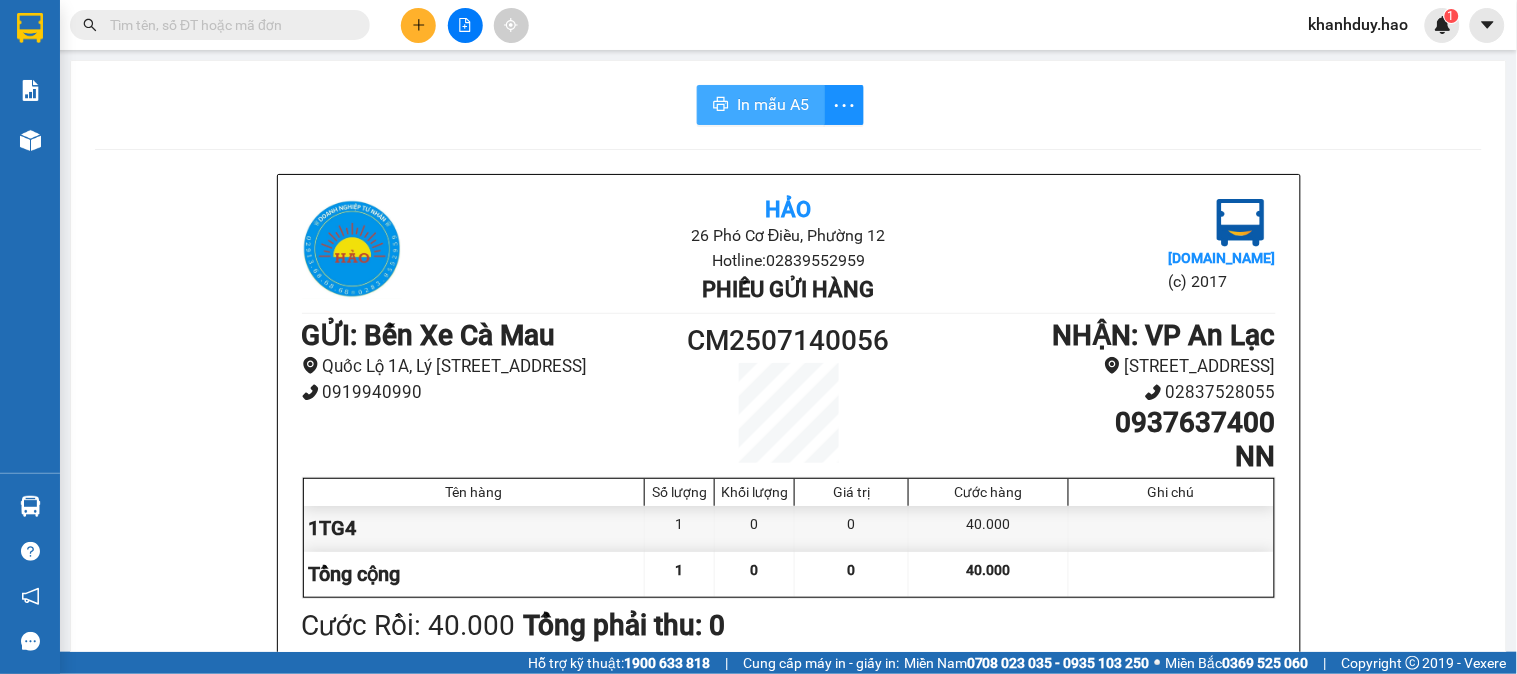 click on "In mẫu A5" at bounding box center [773, 104] 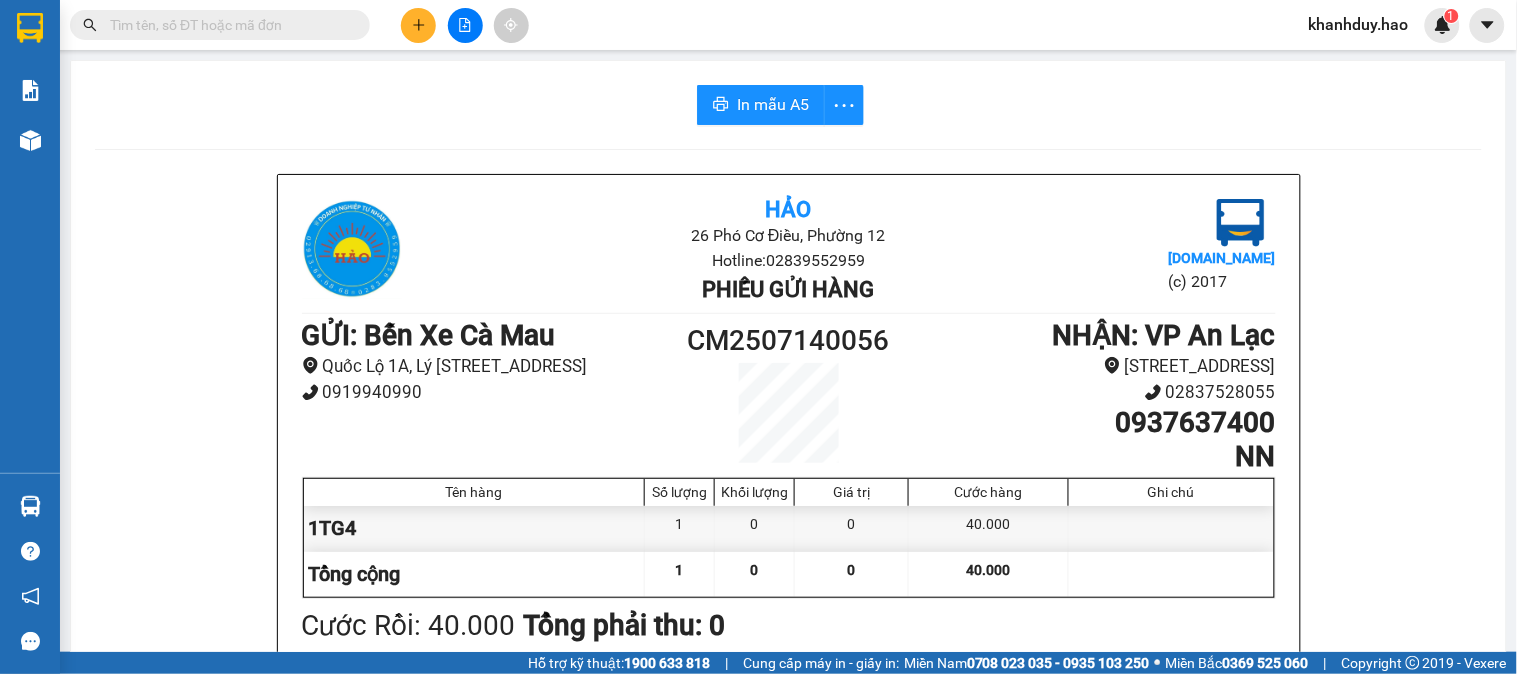 click on "In mẫu A5
Hảo 26 Phó Cơ Điều, Phường 12 Hotline:  02839552959 Phiếu gửi hàng Vexere.com (c) 2017 GỬI :   Bến Xe Cà Mau   Quốc Lộ 1A, Lý Thường Kiệt, Khóm 5, Phường 6   0919940990 CM2507140056 NHẬN :   VP An Lạc   65 đường 16, Bình Trị Đông B   02837528055 0937637400 NN Tên hàng Số lượng Khối lượng Giá trị Cước hàng Ghi chú 1TG4 1 0 0 40.000 Tổng cộng 1 0 0 40.000 Loading... Cước Rồi : 40.000 Tổng phải thu: 0 Người gửi hàng xác nhận (Tôi đã đọc và đồng ý nộp dung phiếu gửi hàng) NV kiểm tra hàng (Kí và ghi rõ họ tên) 17:39, ngày 14 tháng 07 năm 2025 NV nhận hàng (Kí và ghi rõ họ tên) Khánh Duy NV nhận hàng (Kí và ghi rõ họ tên) Quy định nhận/gửi hàng : Không vận chuyển hàng cấm. Vui lòng nhận hàng kể từ ngày gửi-nhận trong vòng 7 ngày. Nếu qua 7 ngày, mất mát công ty sẽ không chịu trách nhiệm.  Hảo vexere.com   NN 1" at bounding box center (788, 834) 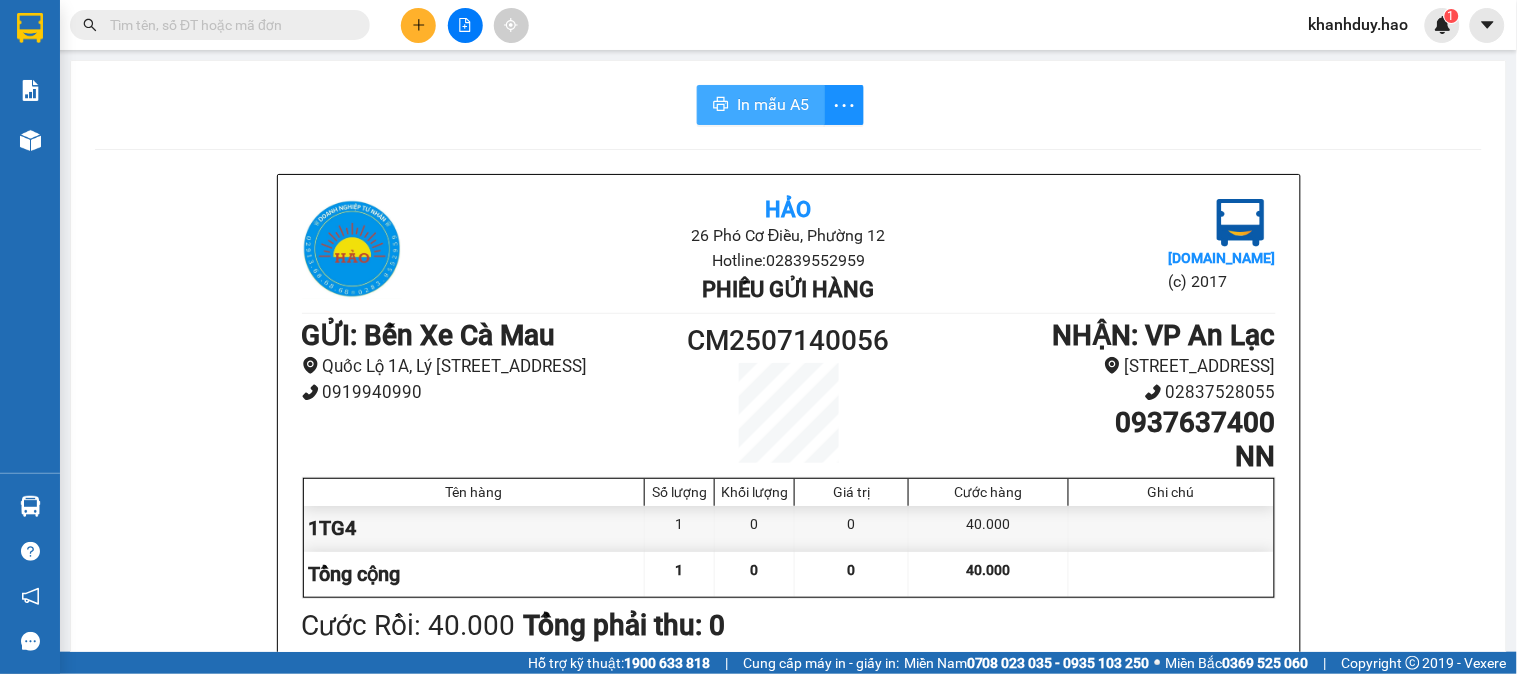 click on "In mẫu A5" at bounding box center (773, 104) 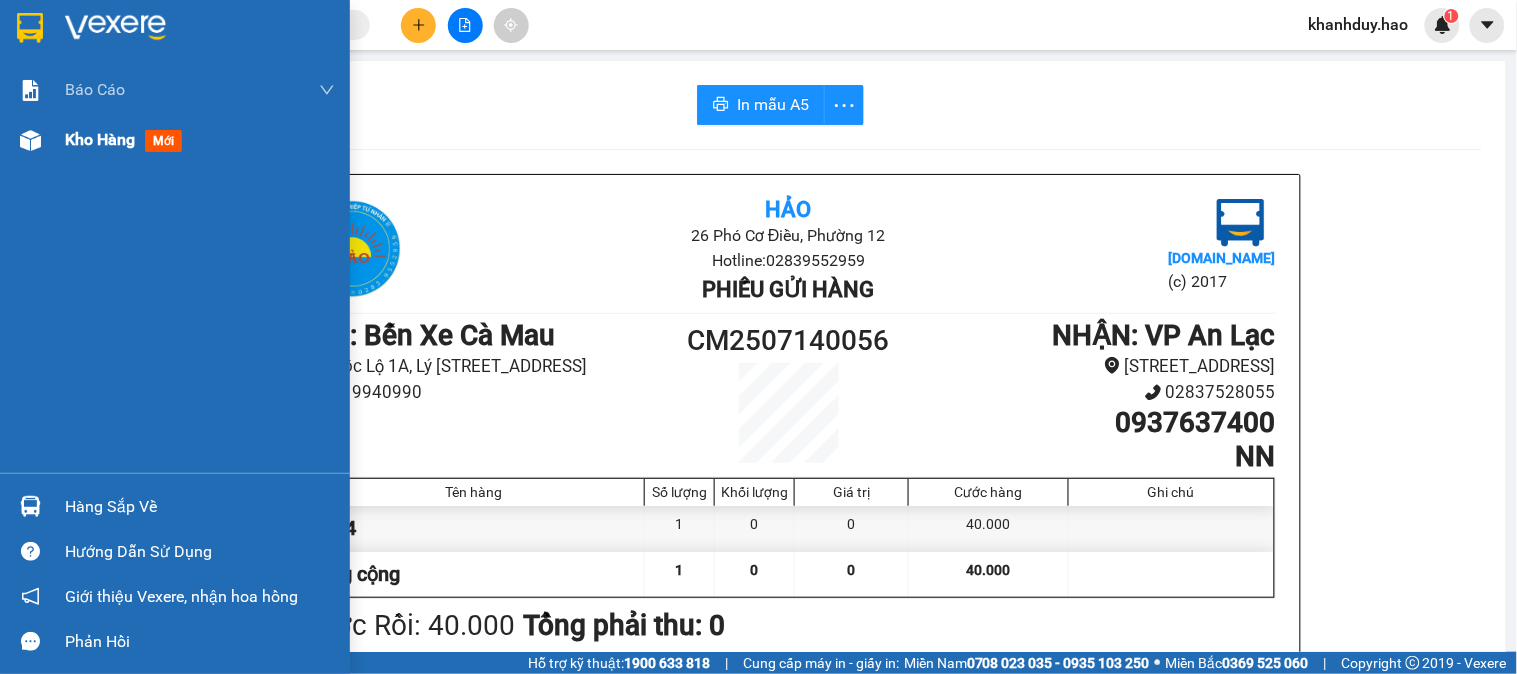 click on "Kho hàng mới" at bounding box center [200, 140] 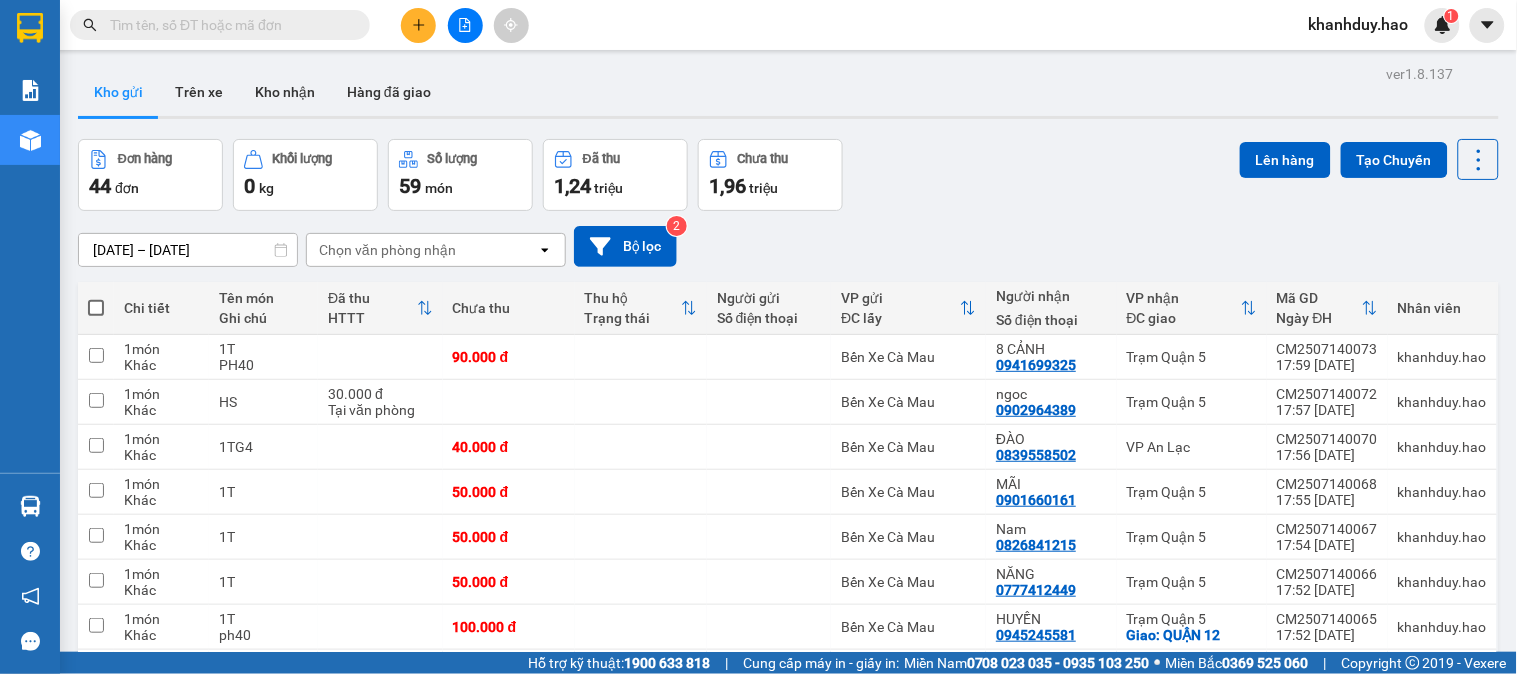 click 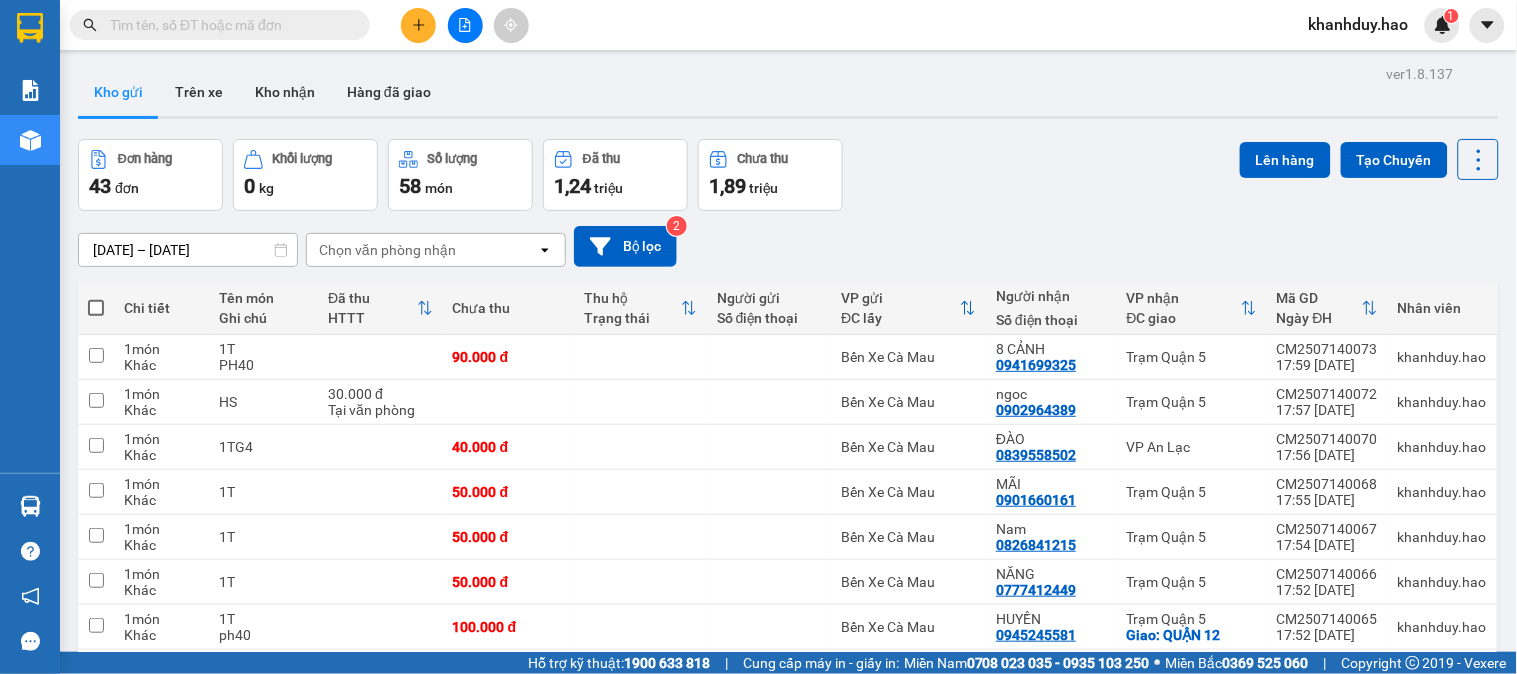 click at bounding box center [1381, 1032] 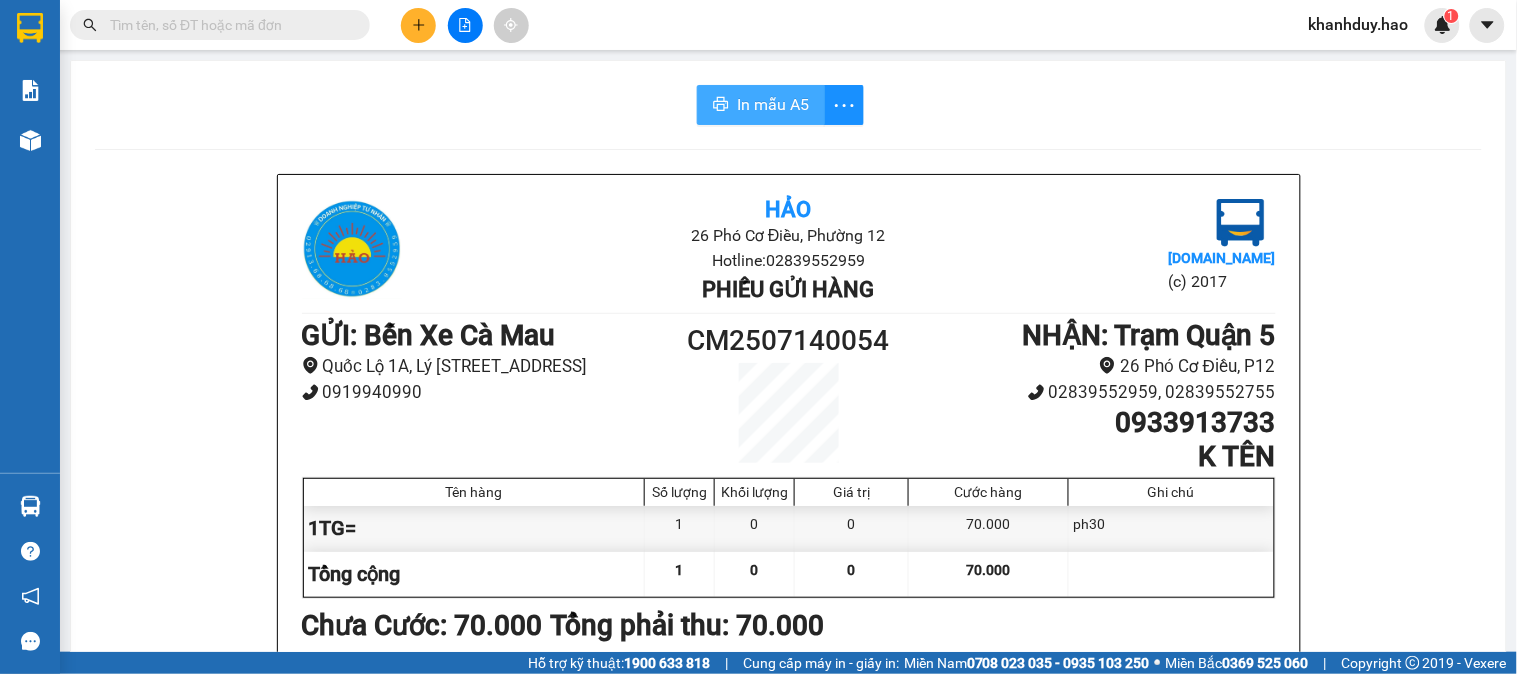click on "In mẫu A5" at bounding box center [773, 104] 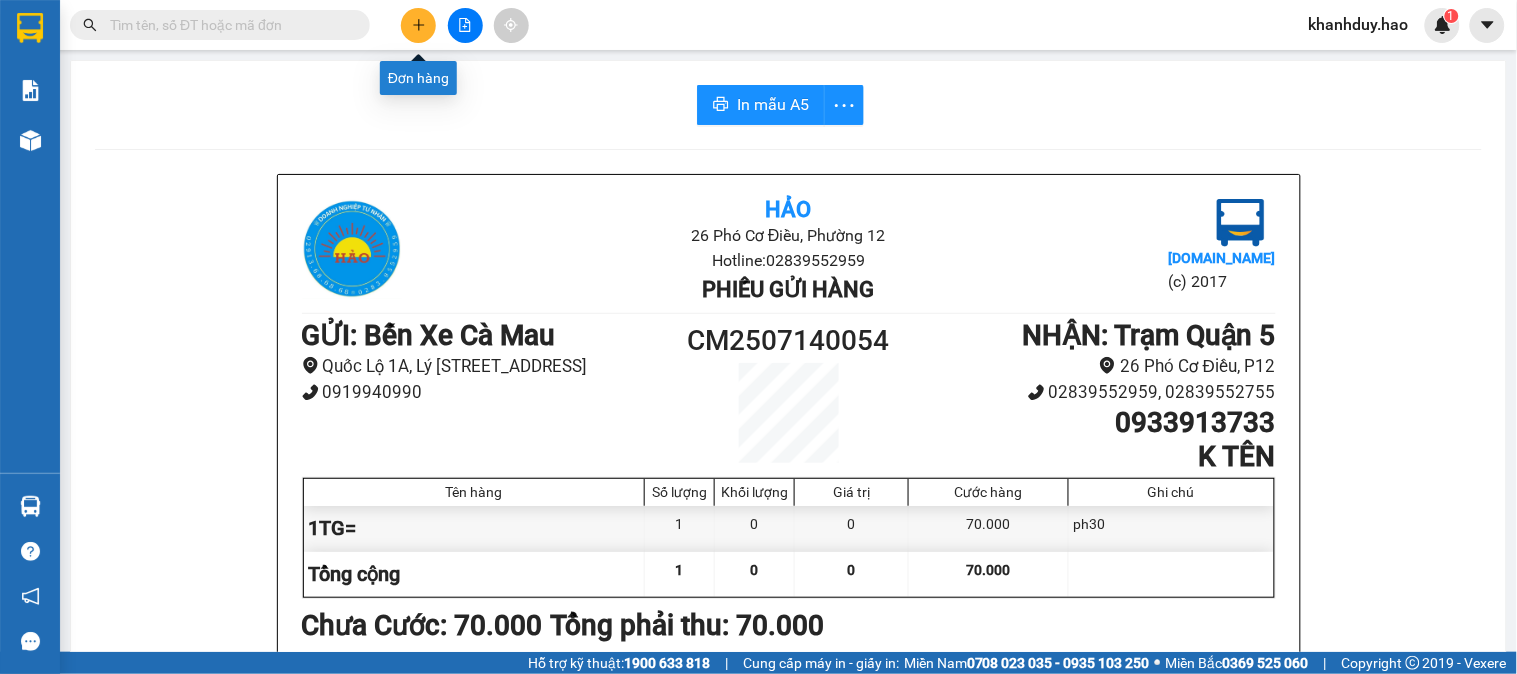 click at bounding box center (418, 25) 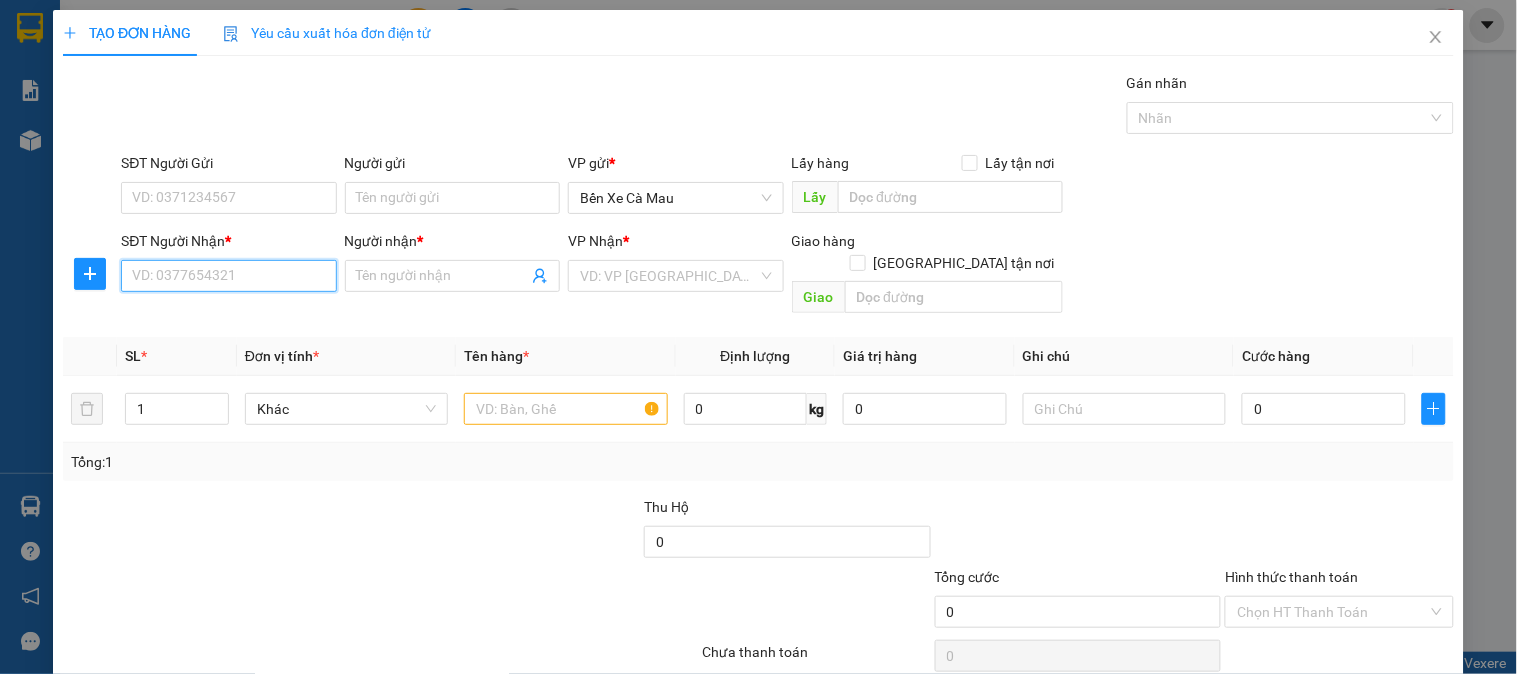 click on "SĐT Người Nhận  *" at bounding box center [228, 276] 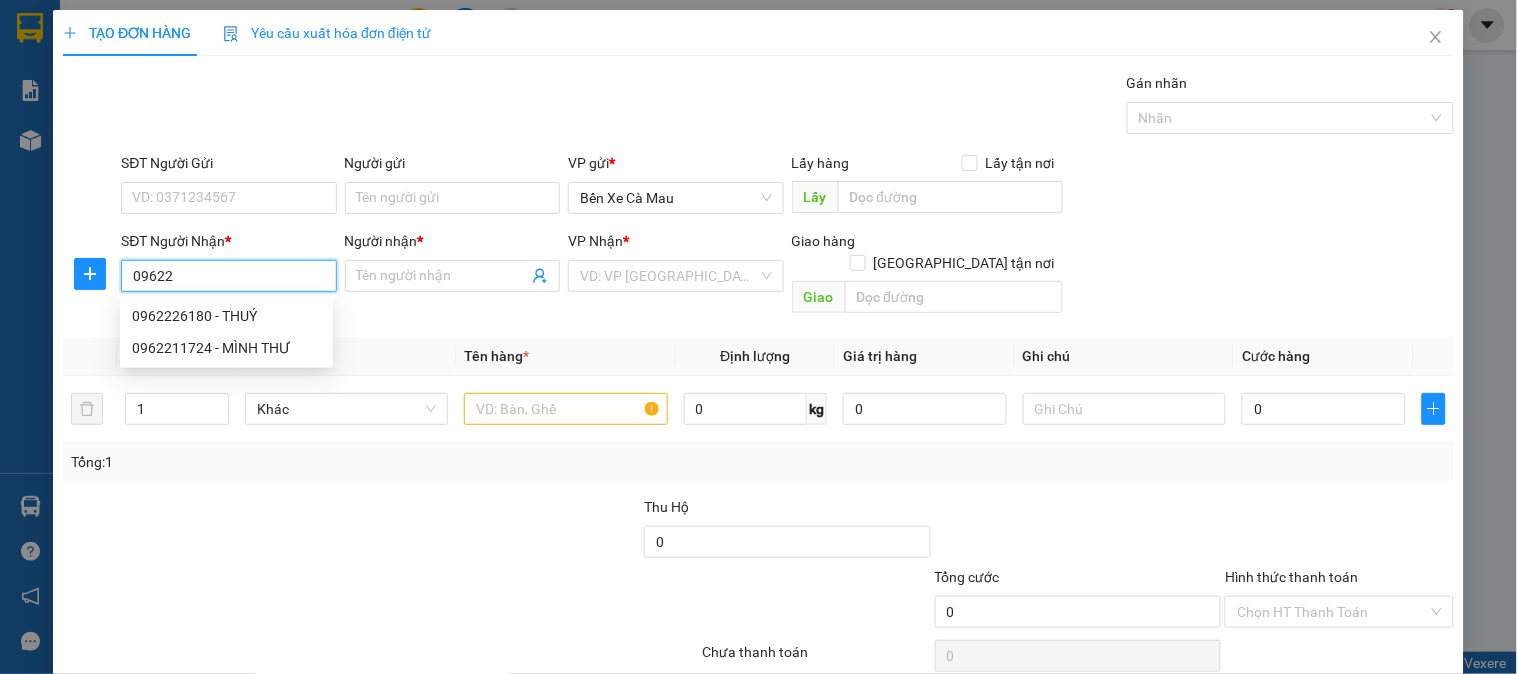 click on "0962226180 - THUÝ" at bounding box center (226, 316) 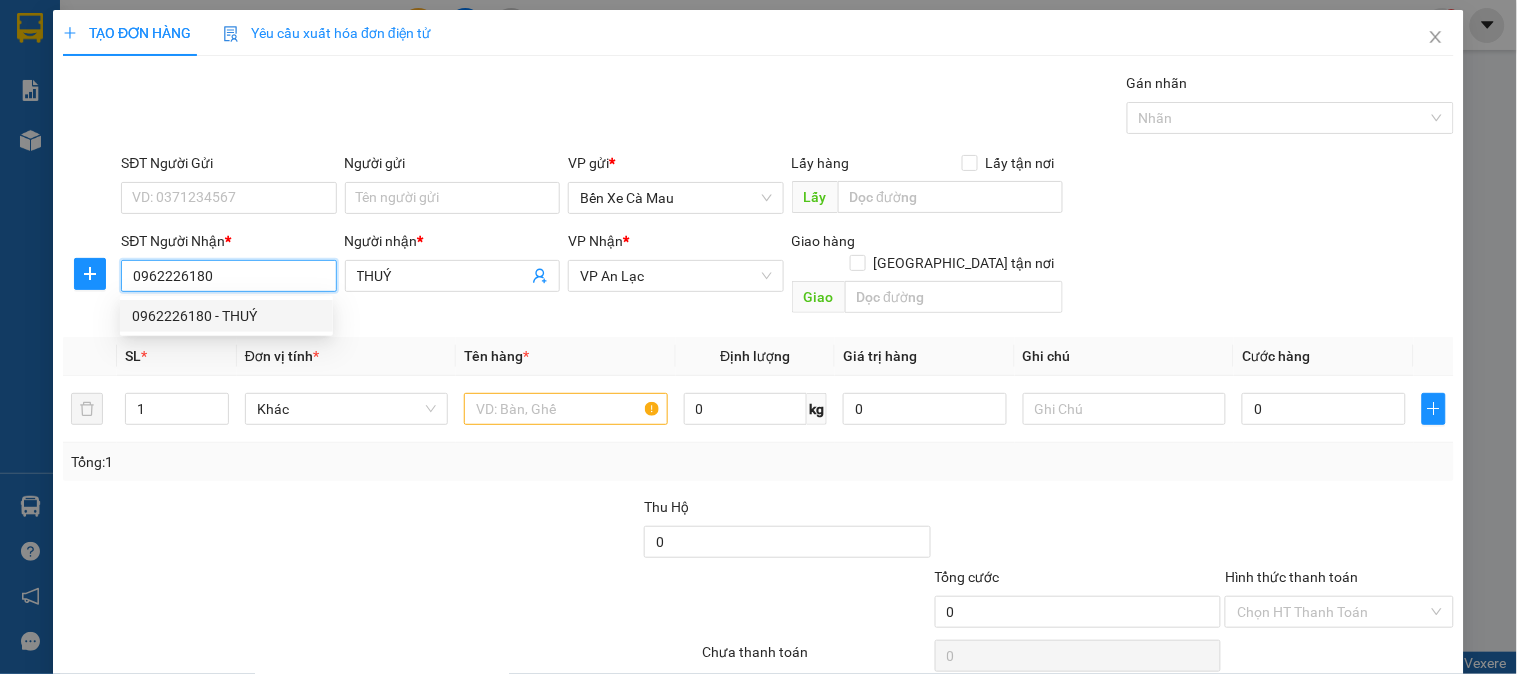 type on "40.000" 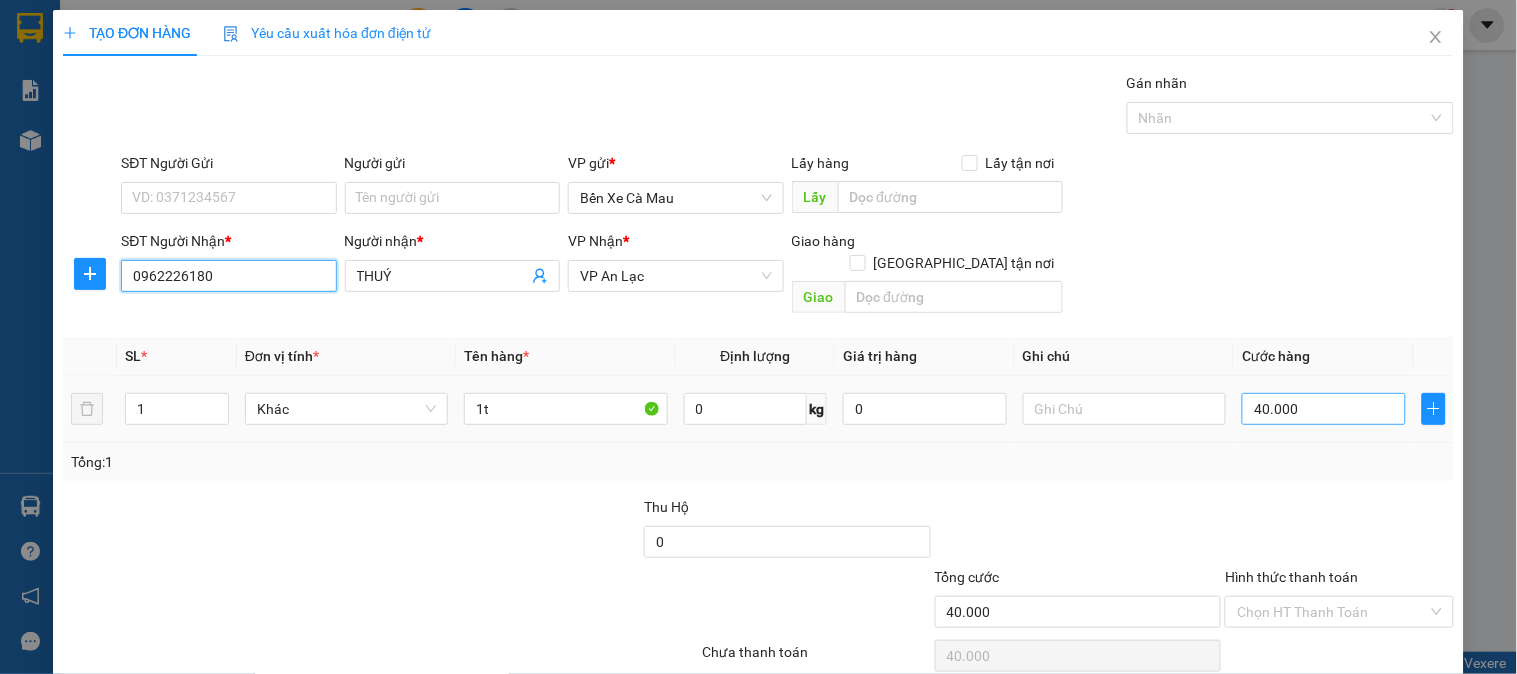 type on "0962226180" 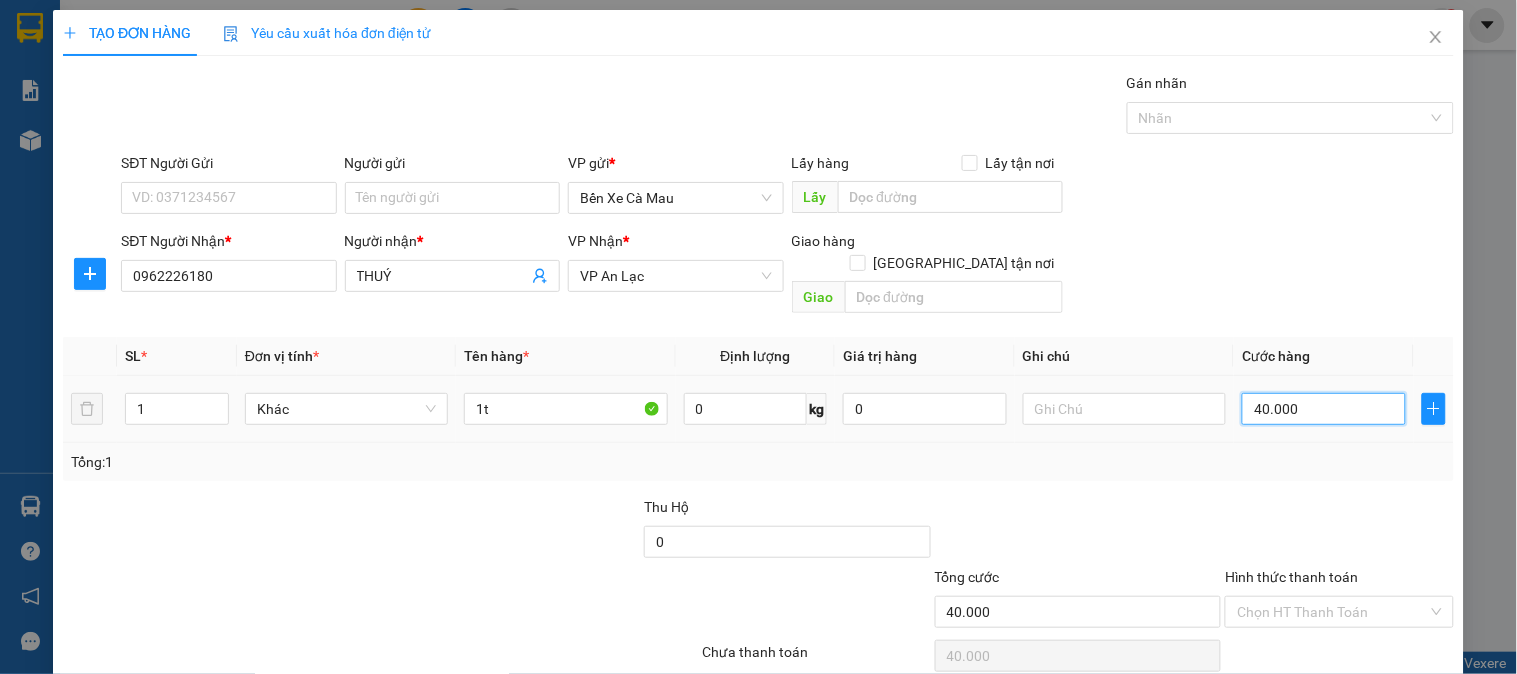 click on "40.000" at bounding box center (1324, 409) 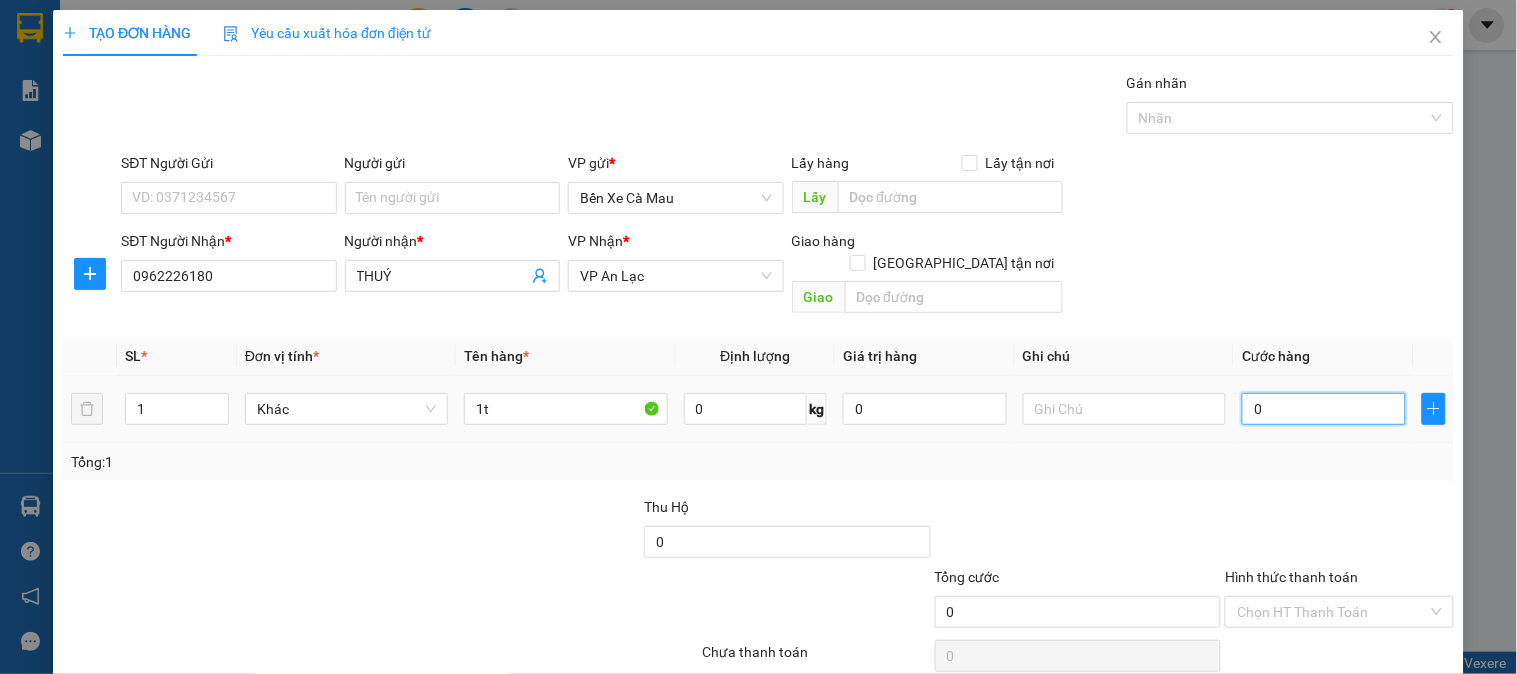 type on "001" 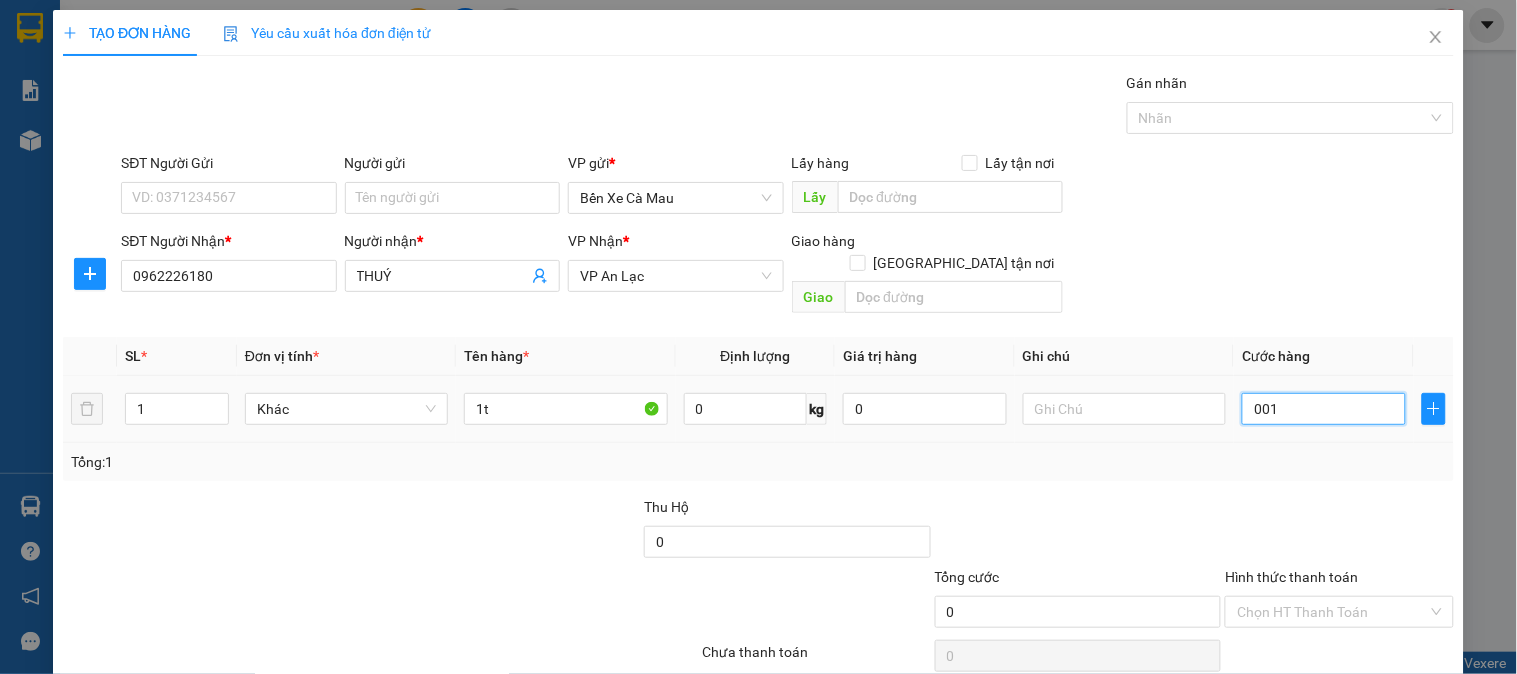 type on "1" 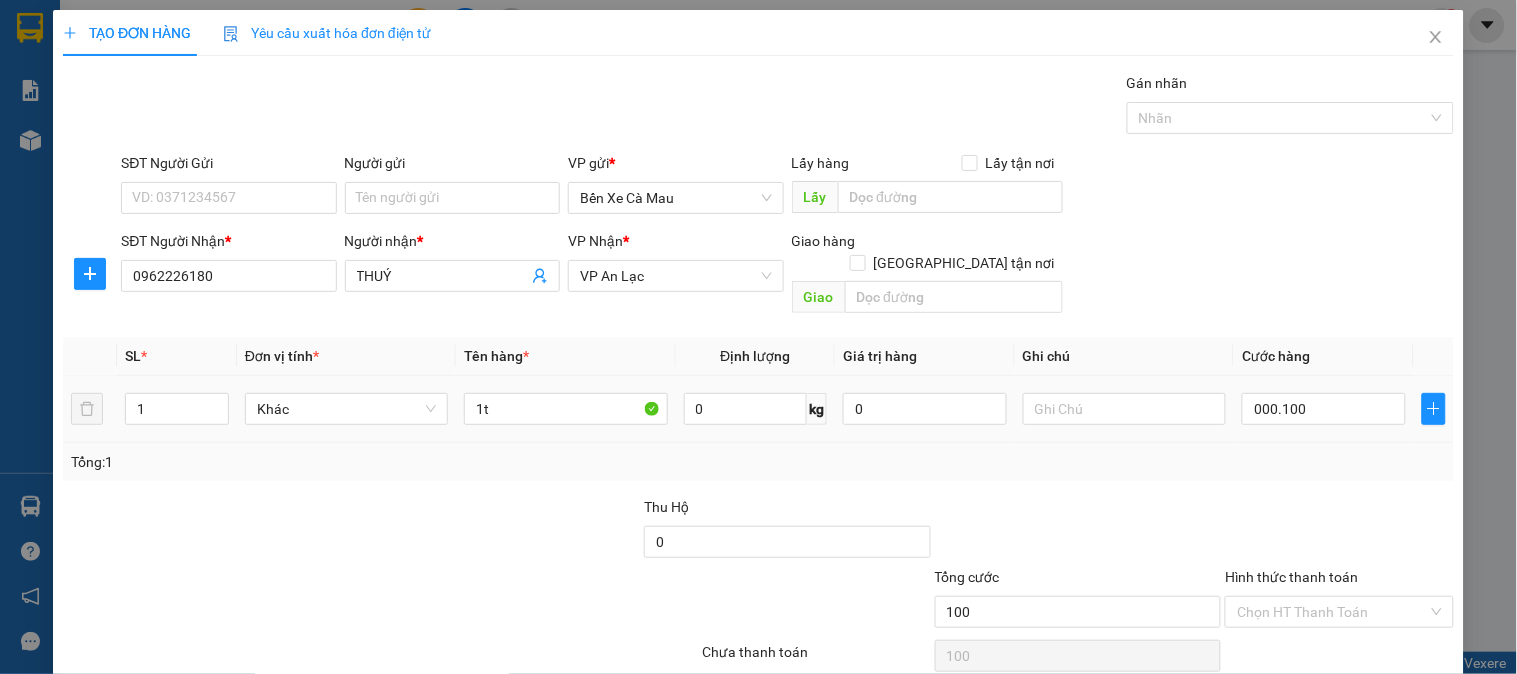 click on "SĐT Người Gửi VD: 0371234567 Người gửi Tên người gửi VP gửi  * Bến Xe Cà Mau Lấy hàng Lấy tận nơi Lấy" at bounding box center (787, 187) 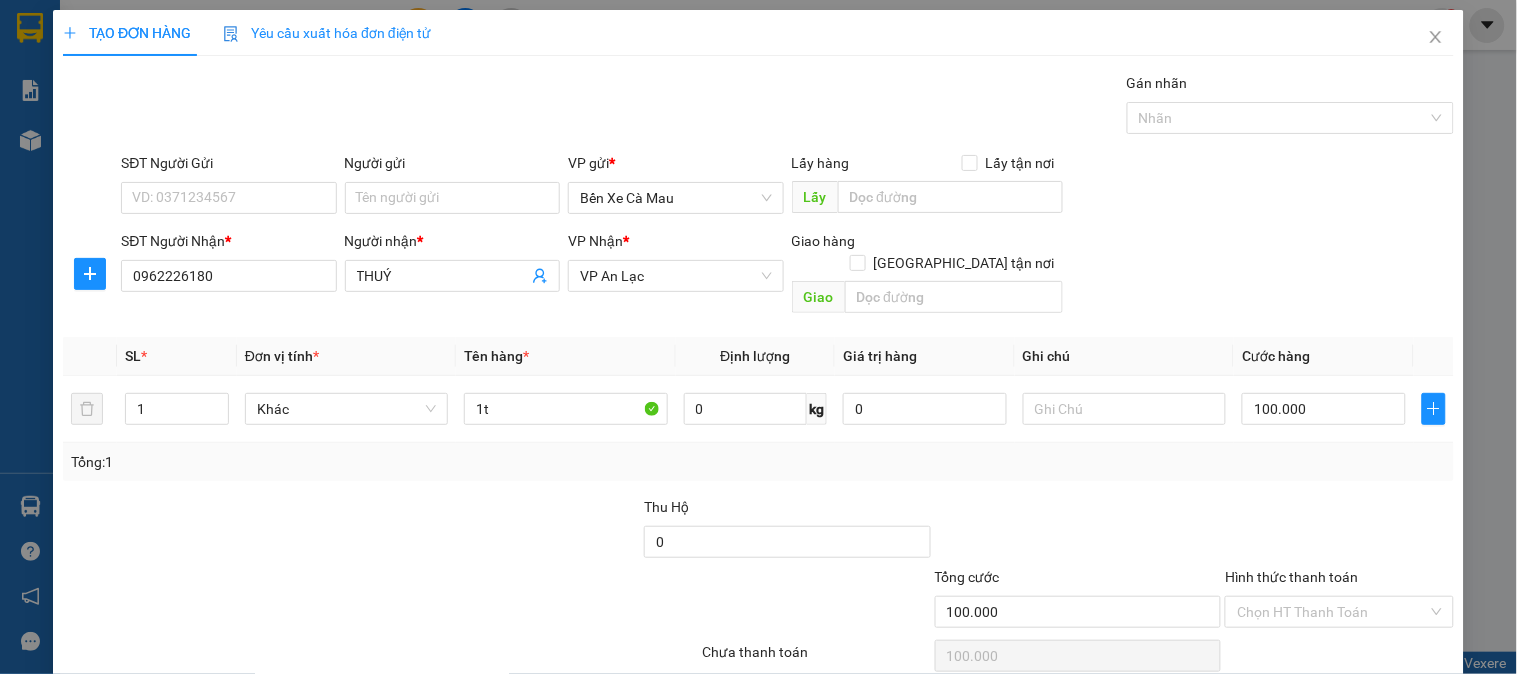 drag, startPoint x: 1374, startPoint y: 616, endPoint x: 1392, endPoint y: 613, distance: 18.248287 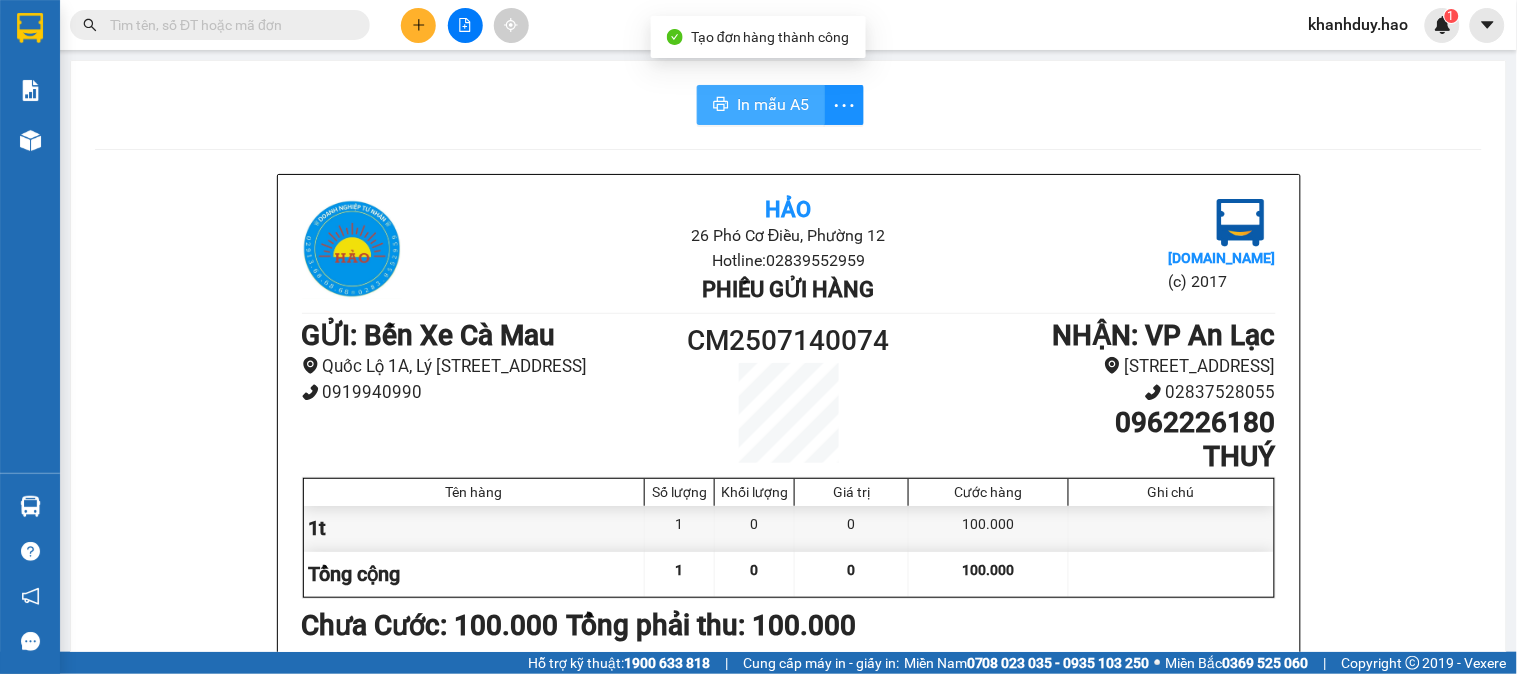 click on "In mẫu A5" at bounding box center [761, 105] 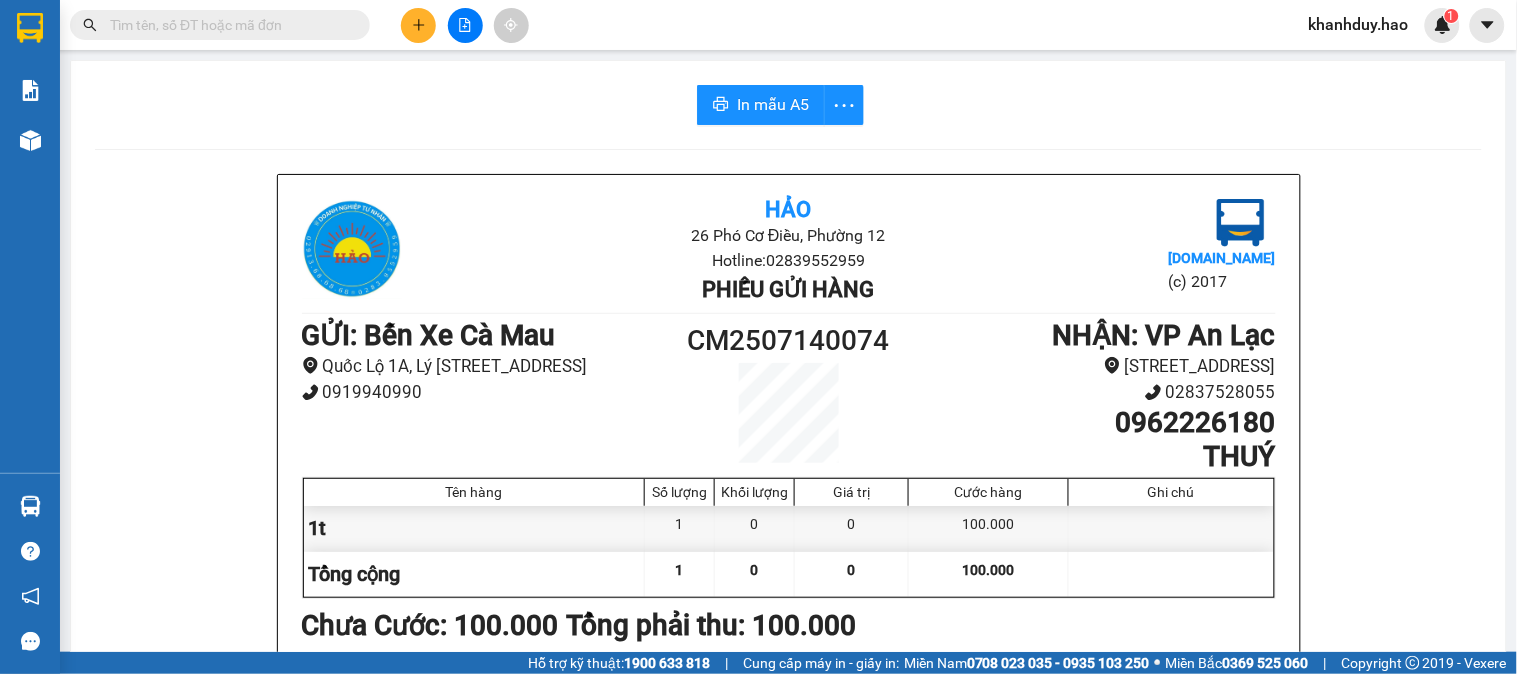 click at bounding box center [418, 25] 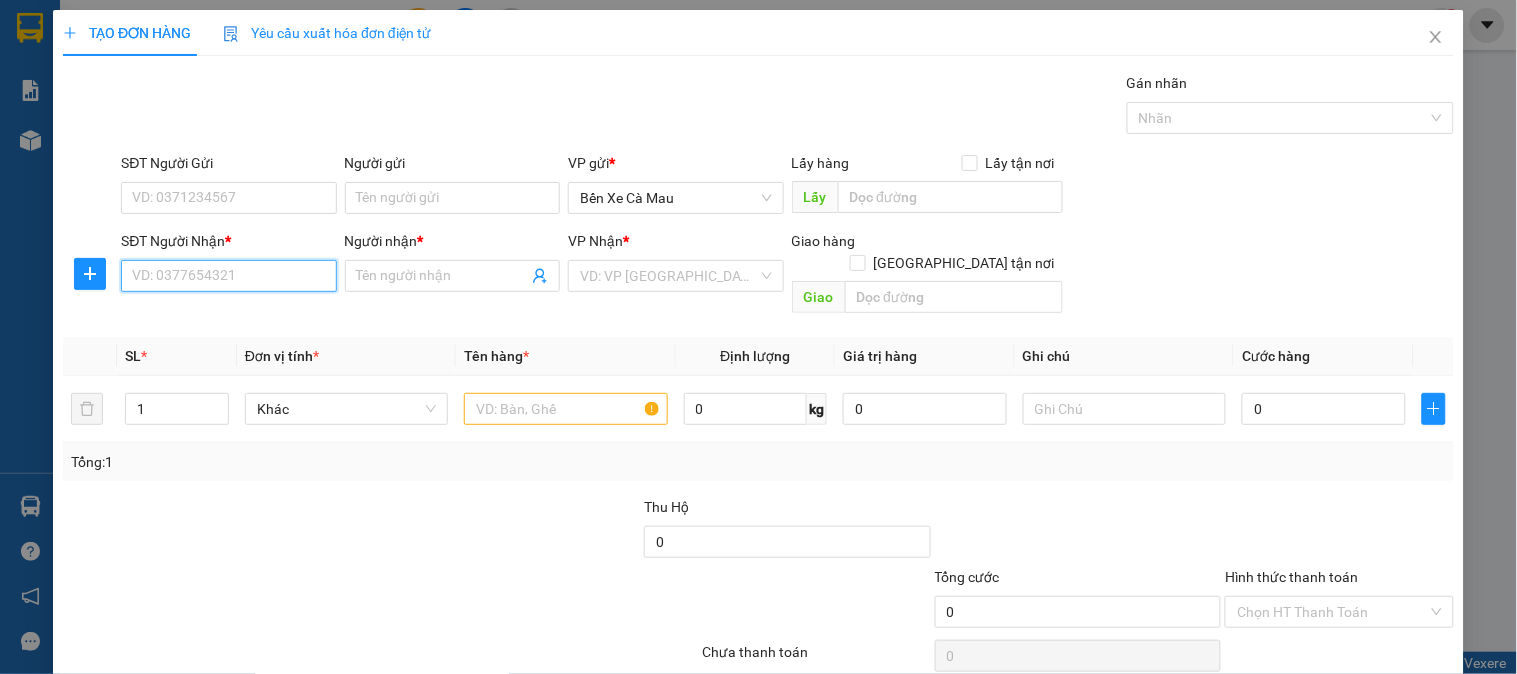 click on "SĐT Người Nhận  *" at bounding box center [228, 276] 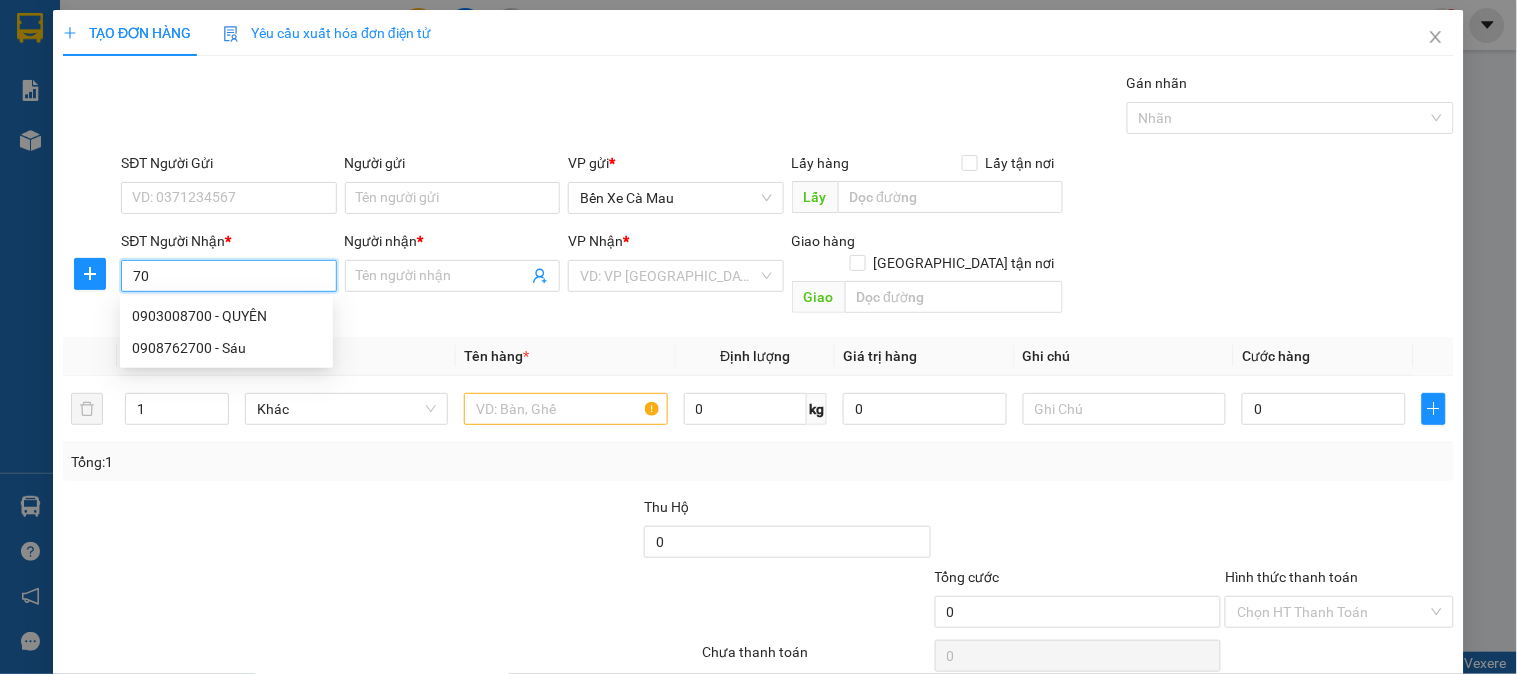 type on "7" 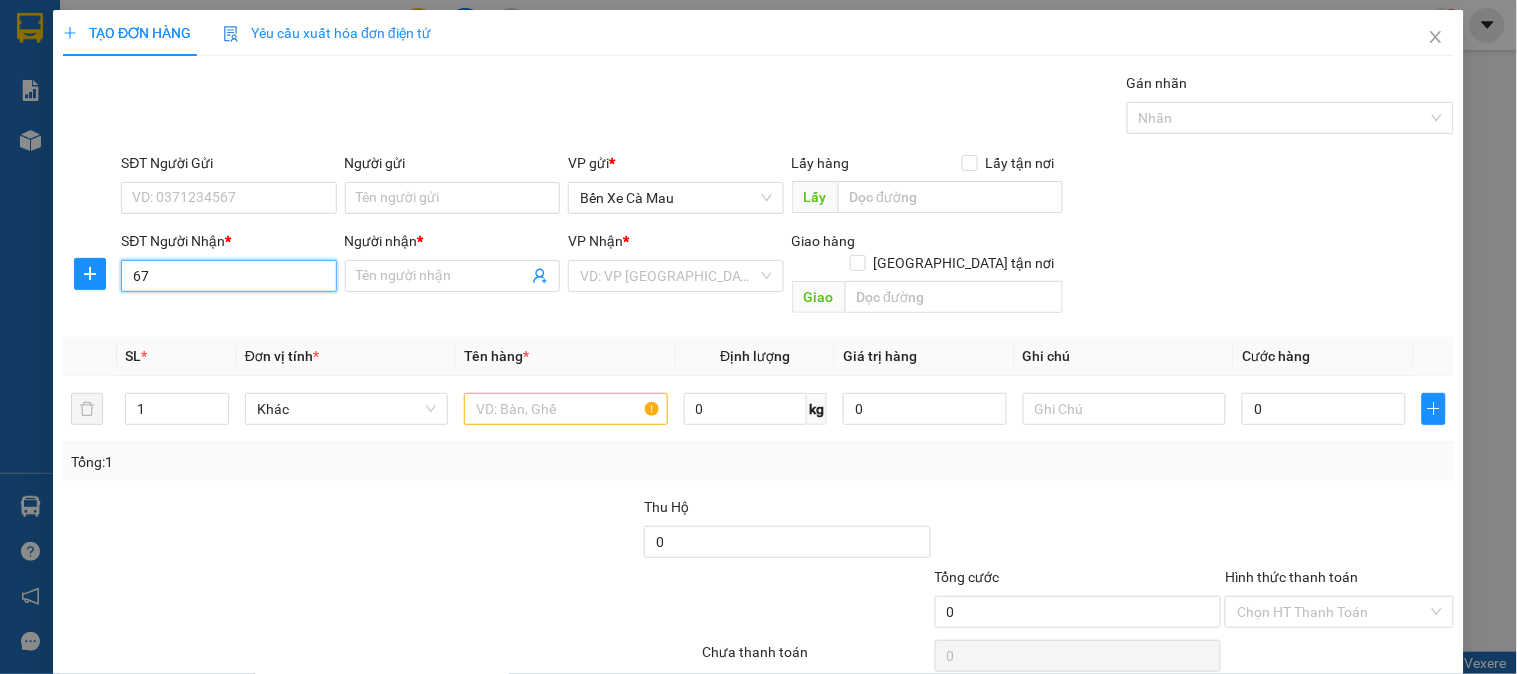 type on "670" 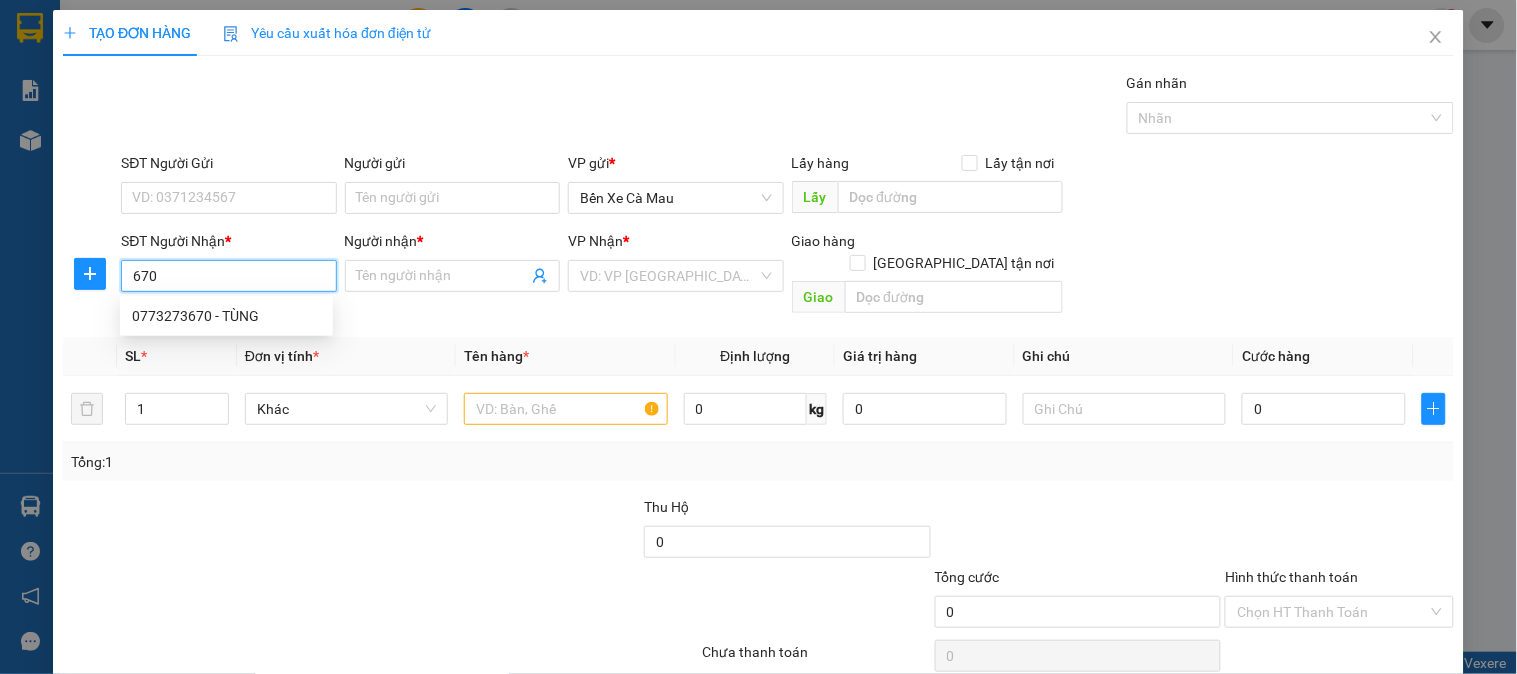 click on "0773273670 - TÙNG" at bounding box center [226, 316] 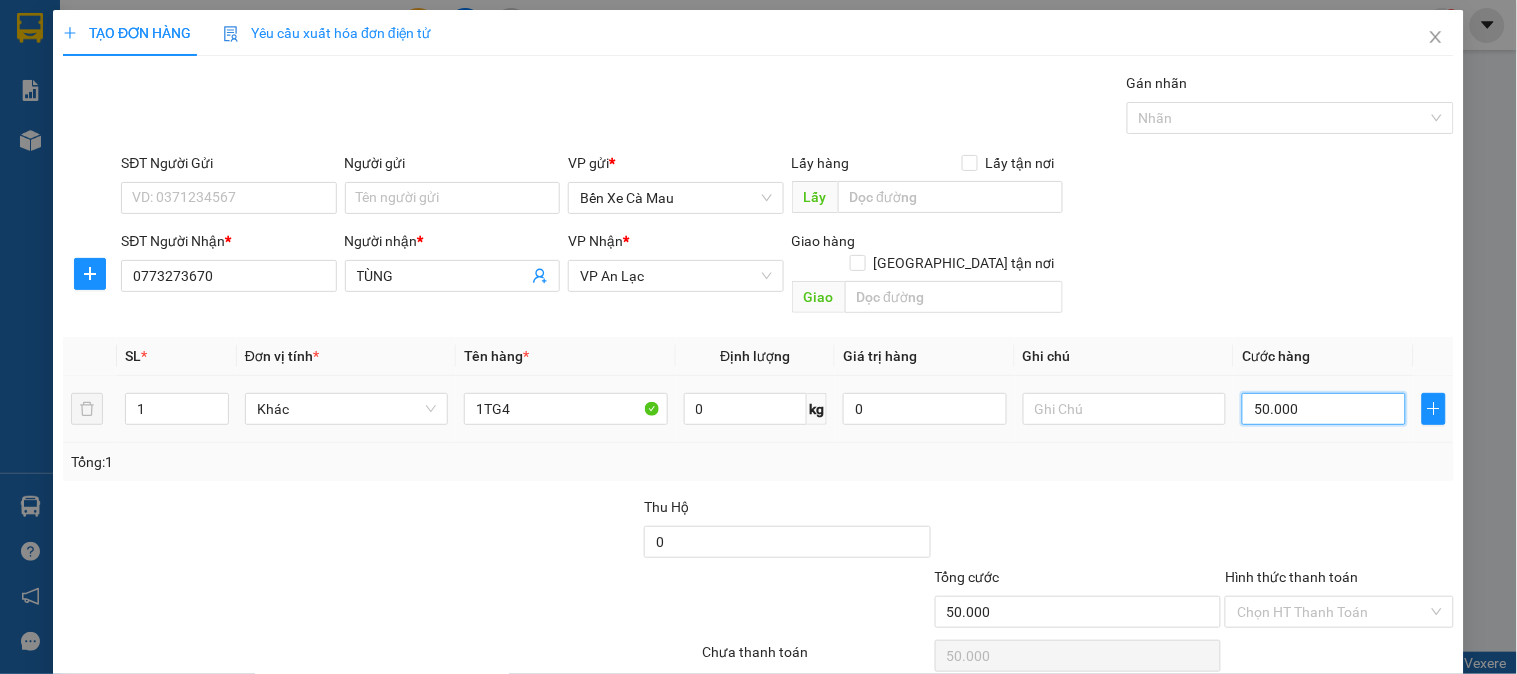 click on "50.000" at bounding box center [1324, 409] 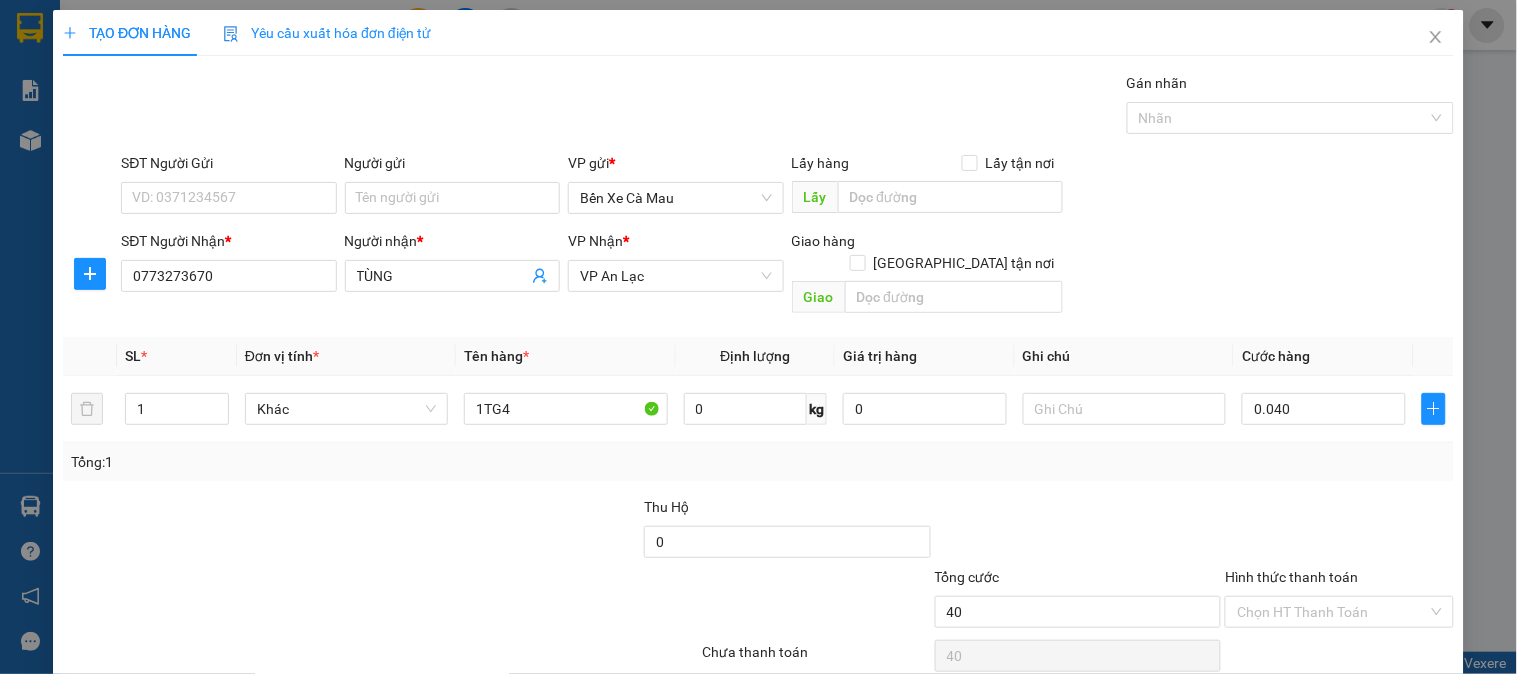 click on "SĐT Người Nhận  * 0773273670 Người nhận  * TÙNG VP Nhận  * VP An Lạc Giao hàng Giao tận nơi Giao" at bounding box center [787, 276] 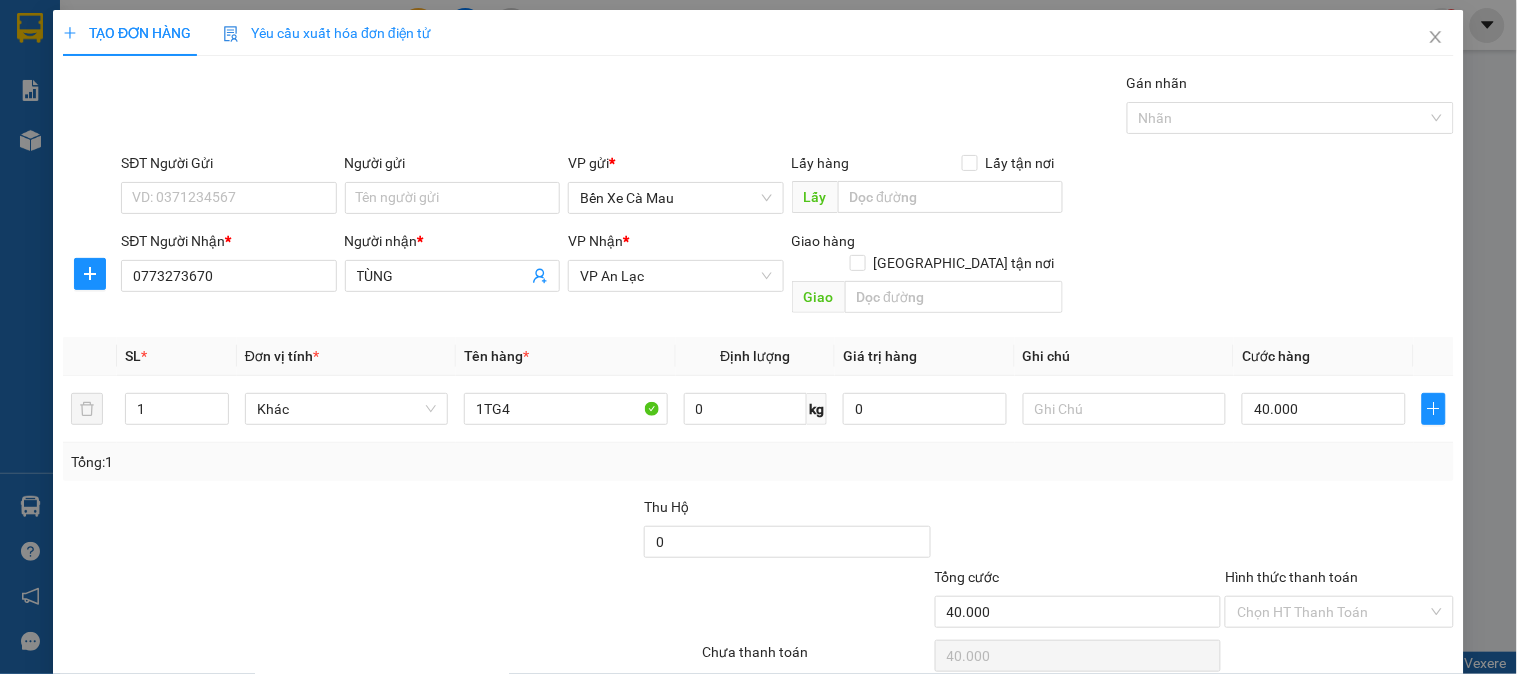 click on "[PERSON_NAME] và In" at bounding box center (1392, 707) 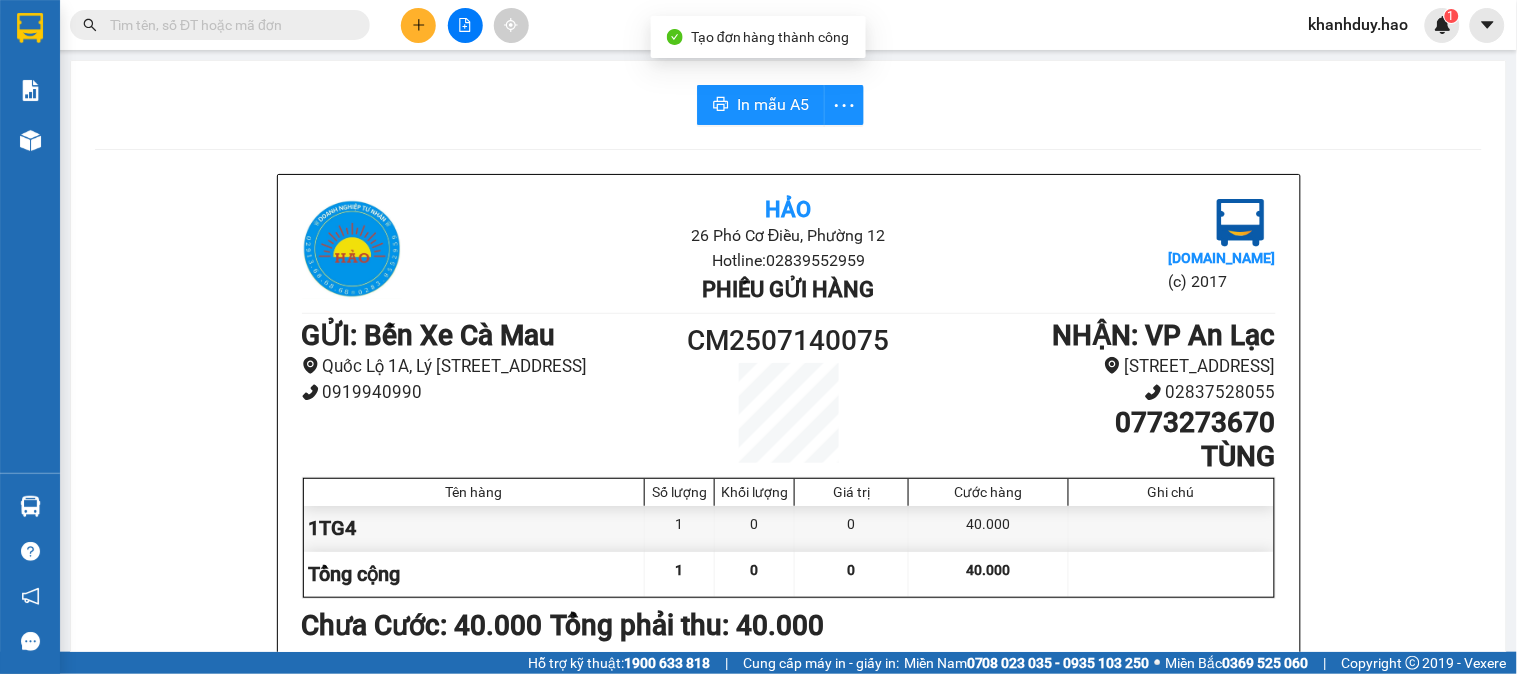 click on "In mẫu A5
Hảo 26 Phó Cơ Điều, Phường 12 Hotline:  02839552959 Phiếu gửi hàng Vexere.com (c) 2017 GỬI :   Bến Xe Cà Mau   Quốc Lộ 1A, Lý Thường Kiệt, Khóm 5, Phường 6   0919940990 CM2507140075 NHẬN :   VP An Lạc   65 đường 16, Bình Trị Đông B   02837528055 0773273670 TÙNG Tên hàng Số lượng Khối lượng Giá trị Cước hàng Ghi chú 1TG4 1 0 0 40.000 Tổng cộng 1 0 0 40.000 Loading... Chưa Cước : 40.000 Tổng phải thu: 40.000 Người gửi hàng xác nhận (Tôi đã đọc và đồng ý nộp dung phiếu gửi hàng) NV kiểm tra hàng (Kí và ghi rõ họ tên) 18:03, ngày 14 tháng 07 năm 2025 NV nhận hàng (Kí và ghi rõ họ tên) Khánh Duy NV nhận hàng (Kí và ghi rõ họ tên) Quy định nhận/gửi hàng : Không vận chuyển hàng cấm. Vui lòng nhận hàng kể từ ngày gửi-nhận trong vòng 7 ngày. Nếu qua 7 ngày, mất mát công ty sẽ không chịu trách nhiệm.  Hảo   TÙNG 1" at bounding box center (788, 834) 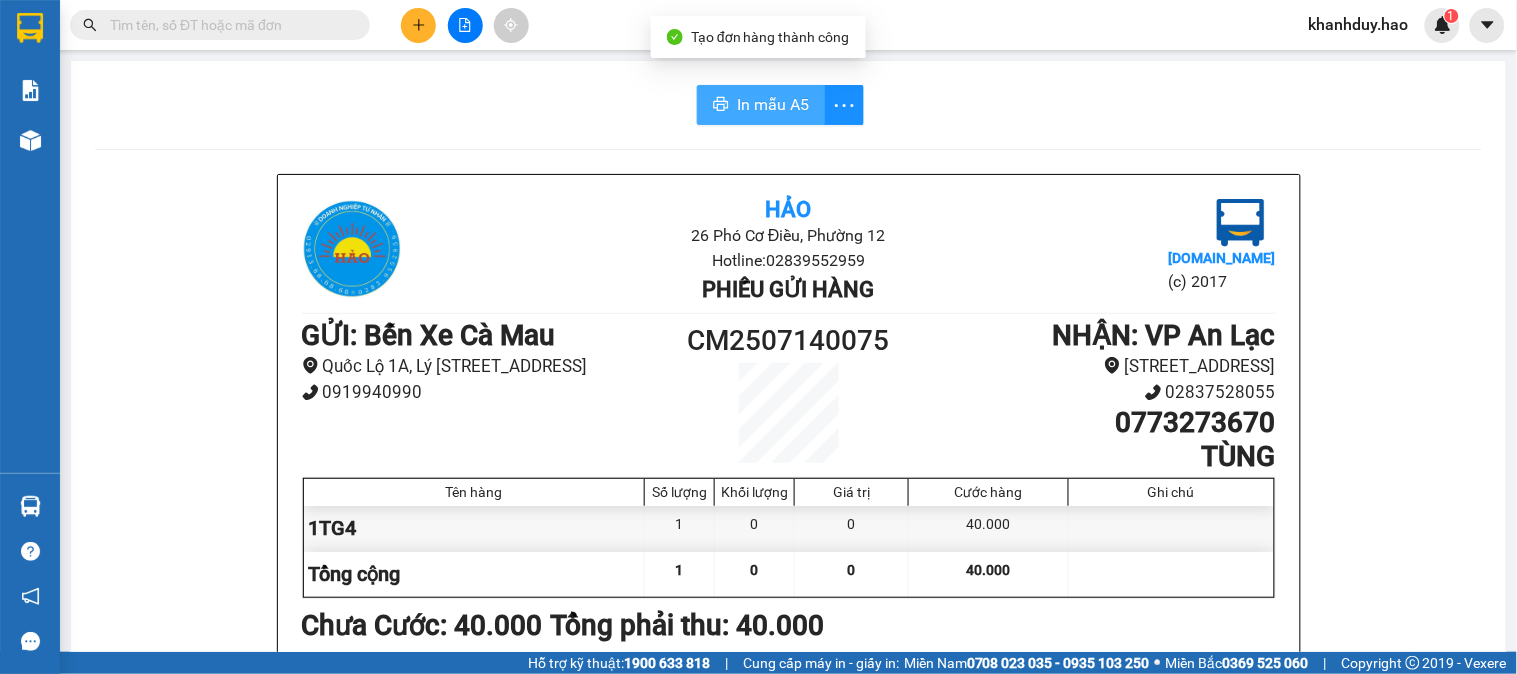 click on "In mẫu A5" at bounding box center [761, 105] 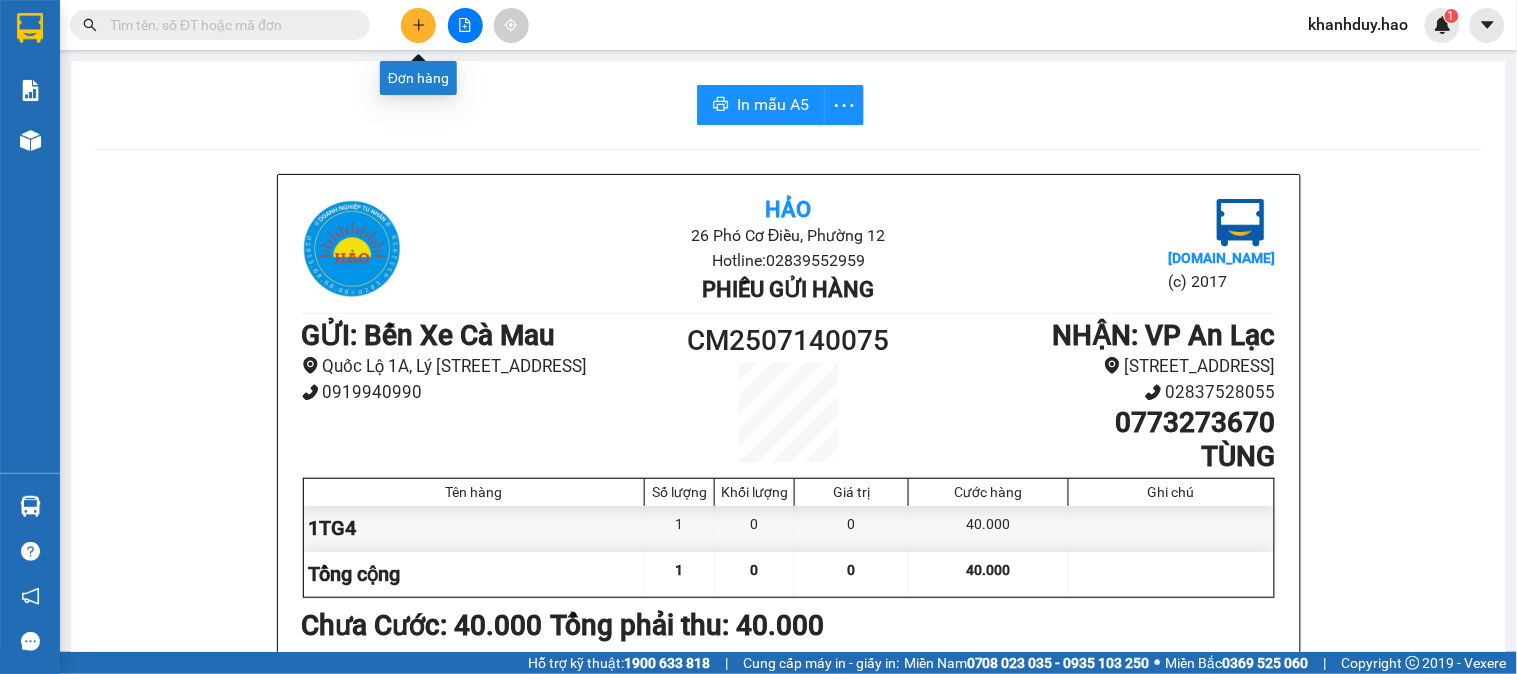 click at bounding box center (418, 25) 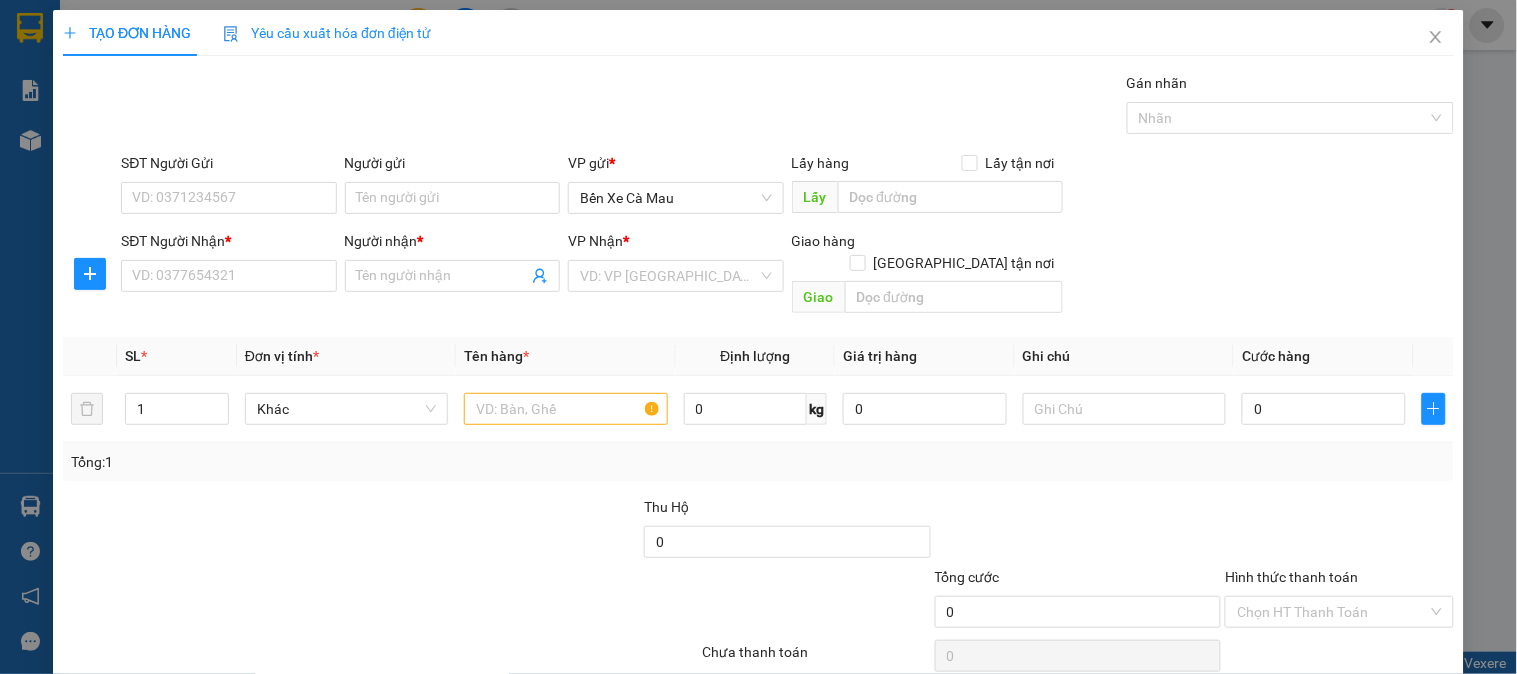 click on "SĐT Người Nhận  *" at bounding box center (228, 241) 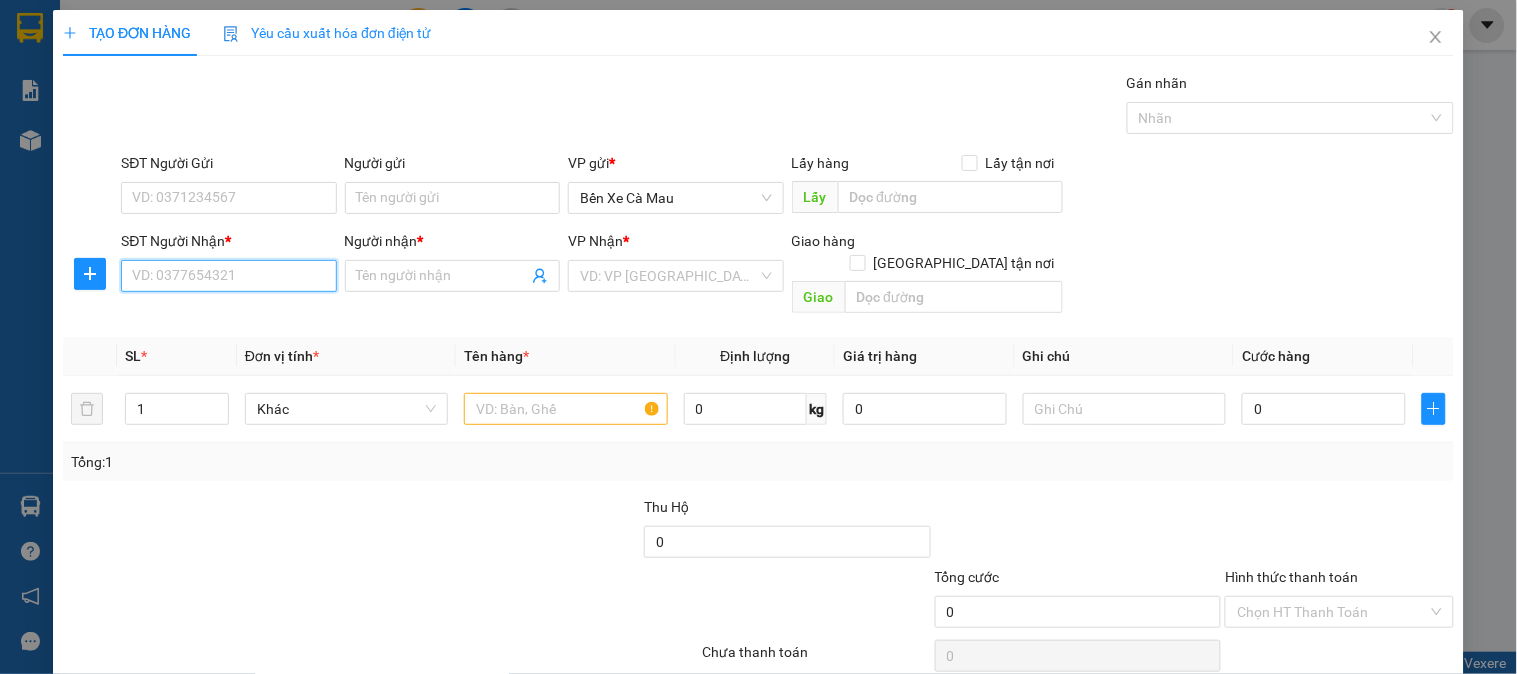 click on "SĐT Người Nhận  *" at bounding box center [228, 276] 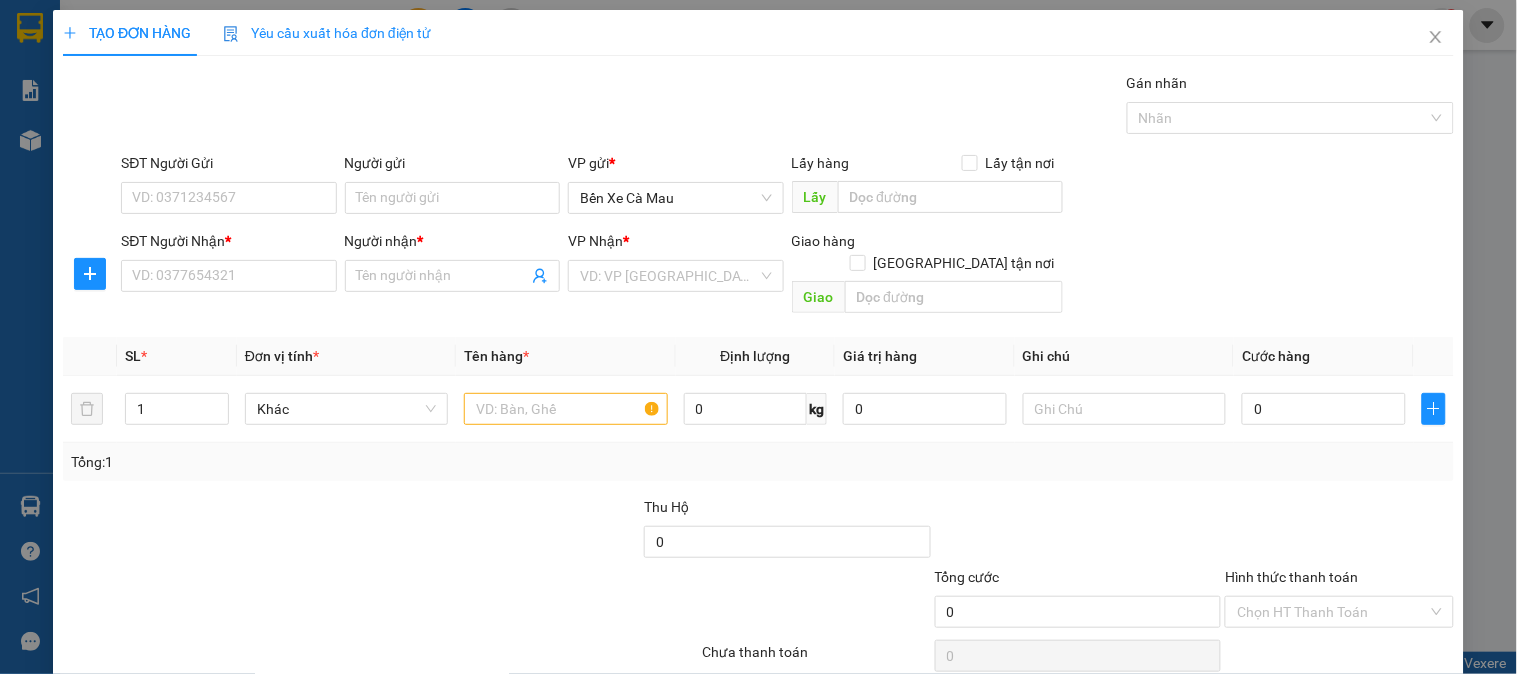 click on "SĐT Người Nhận  *" at bounding box center (228, 245) 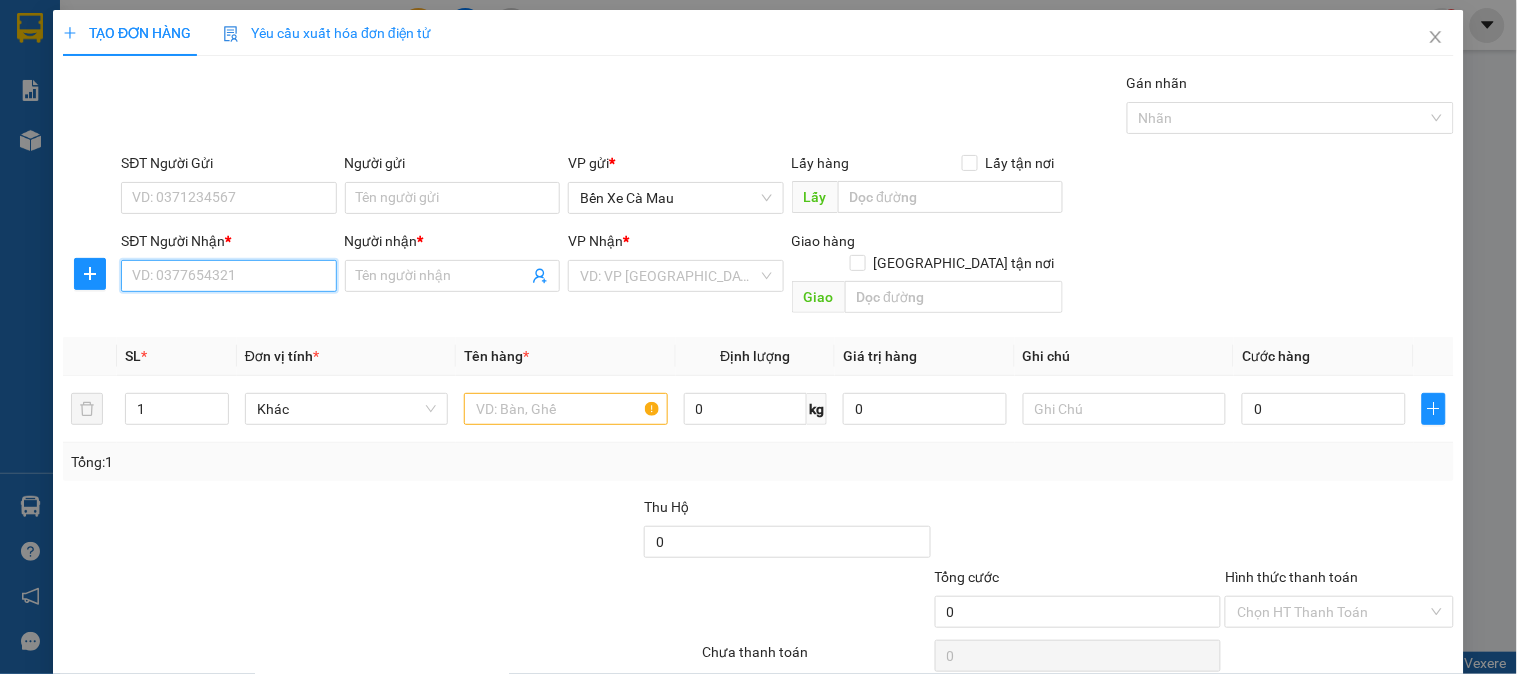 click on "SĐT Người Nhận  *" at bounding box center [228, 276] 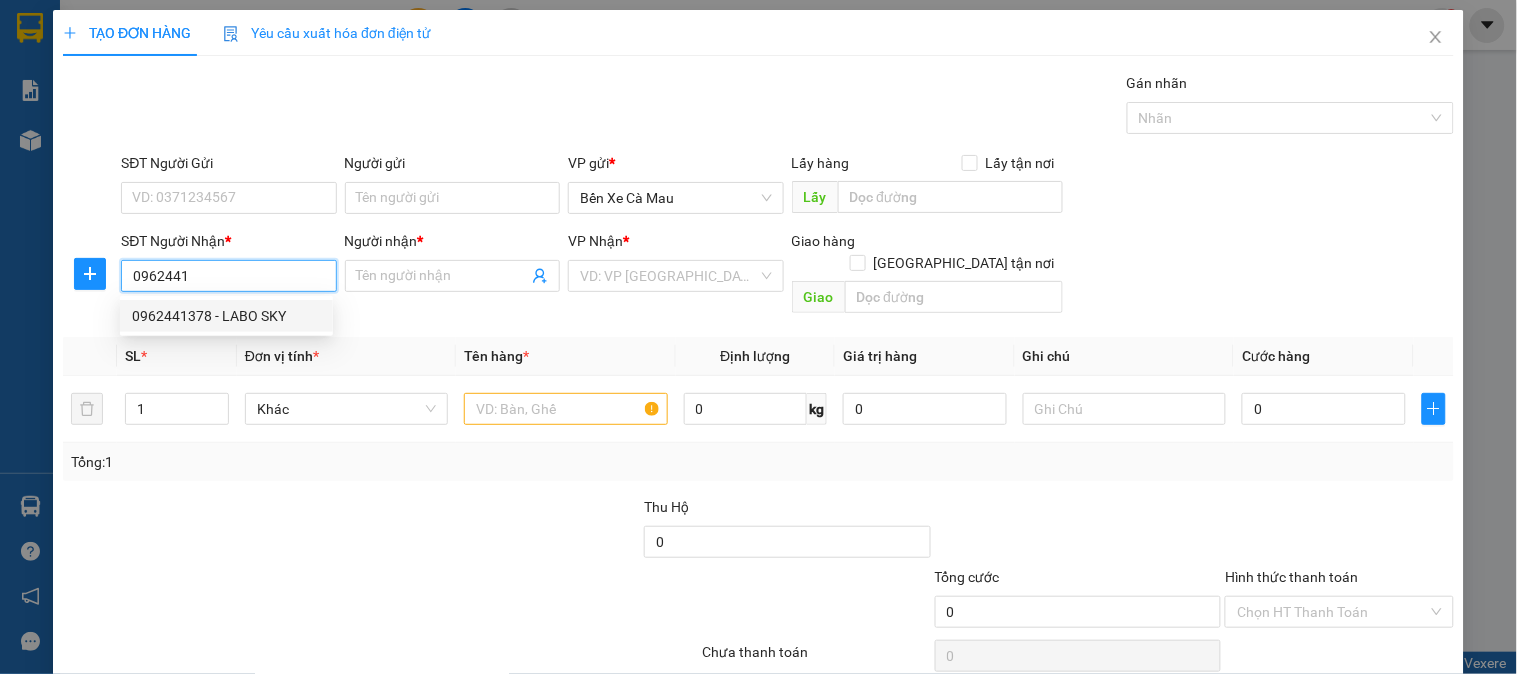 click on "0962441378 - LABO SKY" at bounding box center (226, 316) 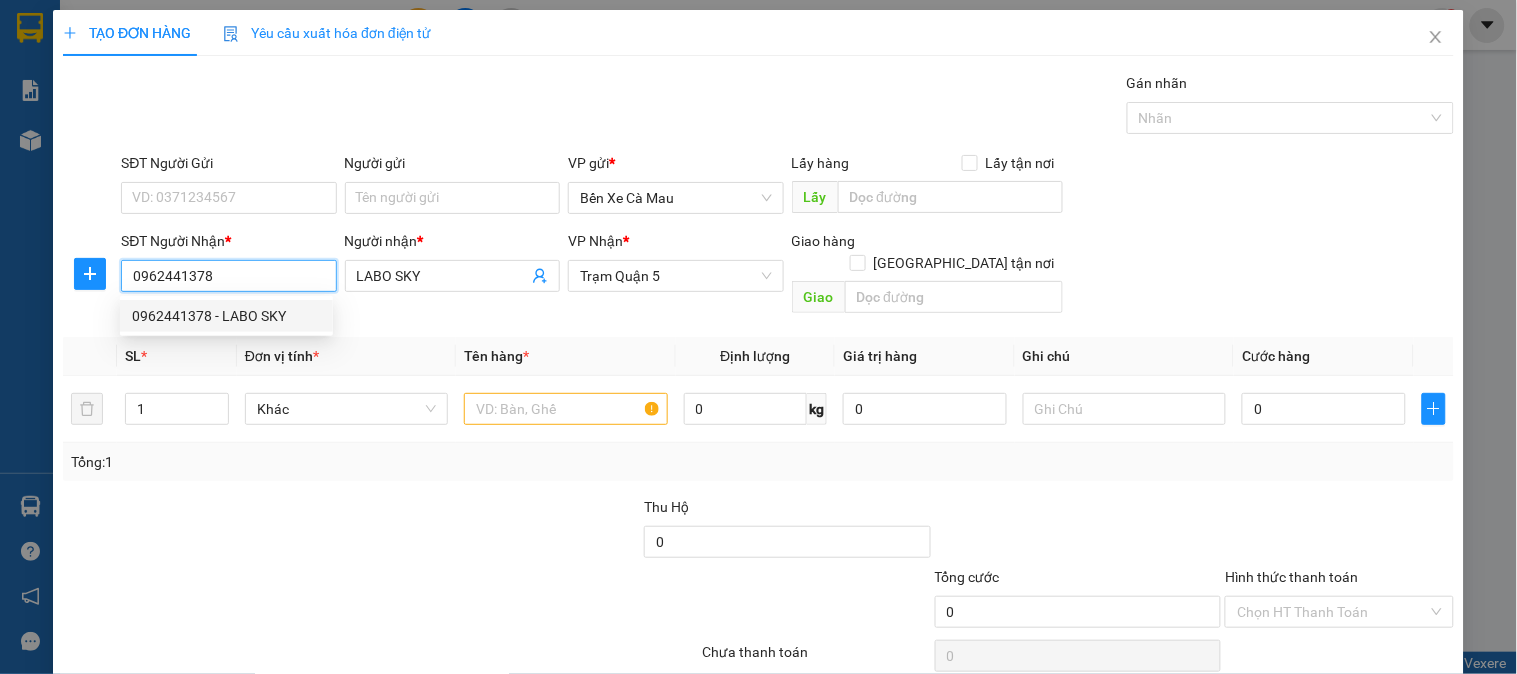type on "30.000" 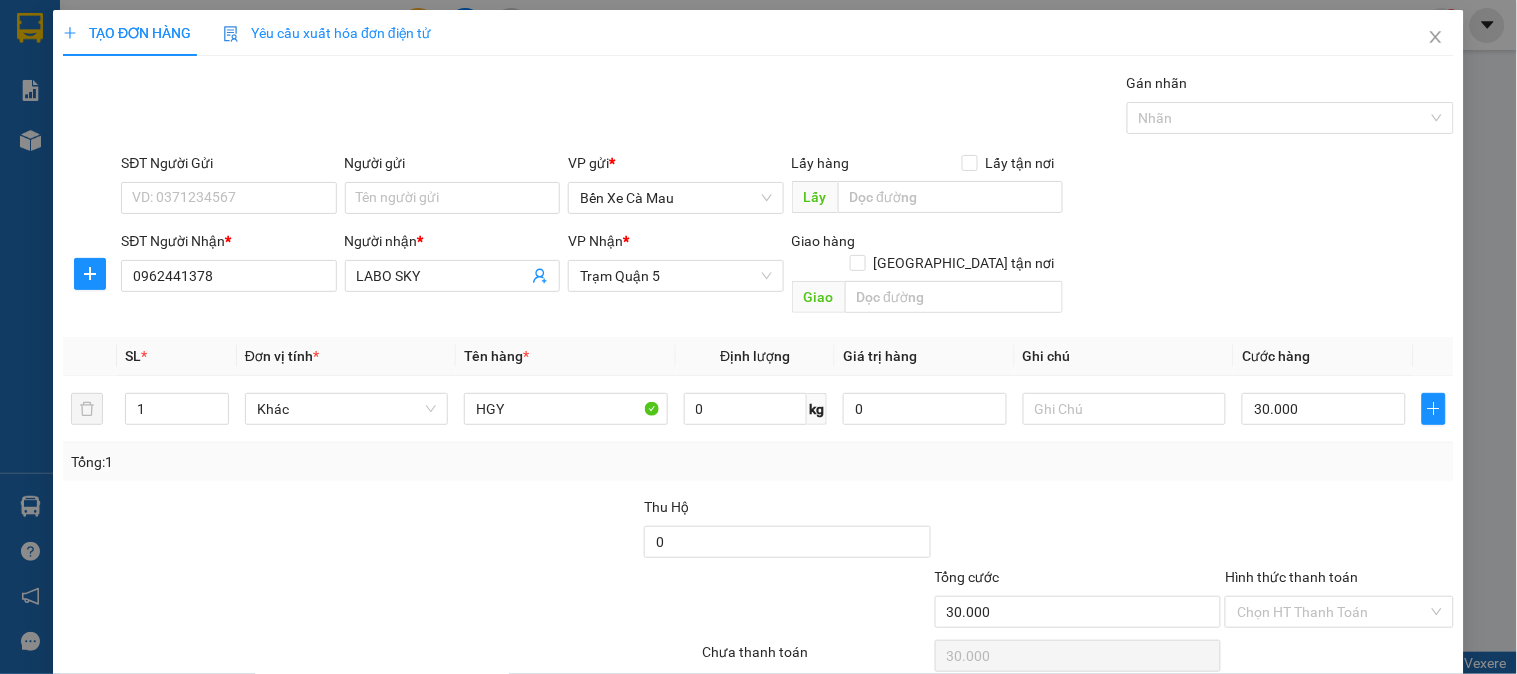 click on "[PERSON_NAME] và In" at bounding box center [1392, 707] 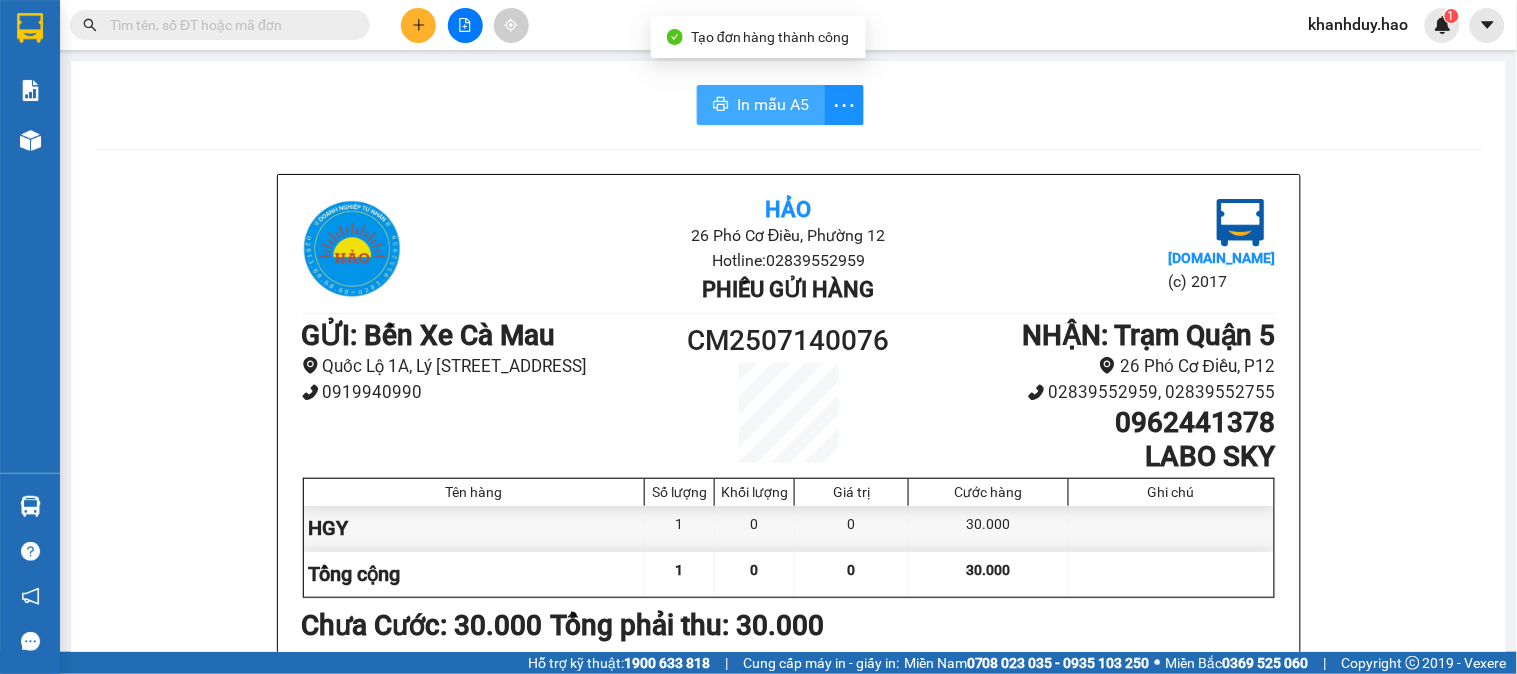 click on "In mẫu A5" at bounding box center [773, 104] 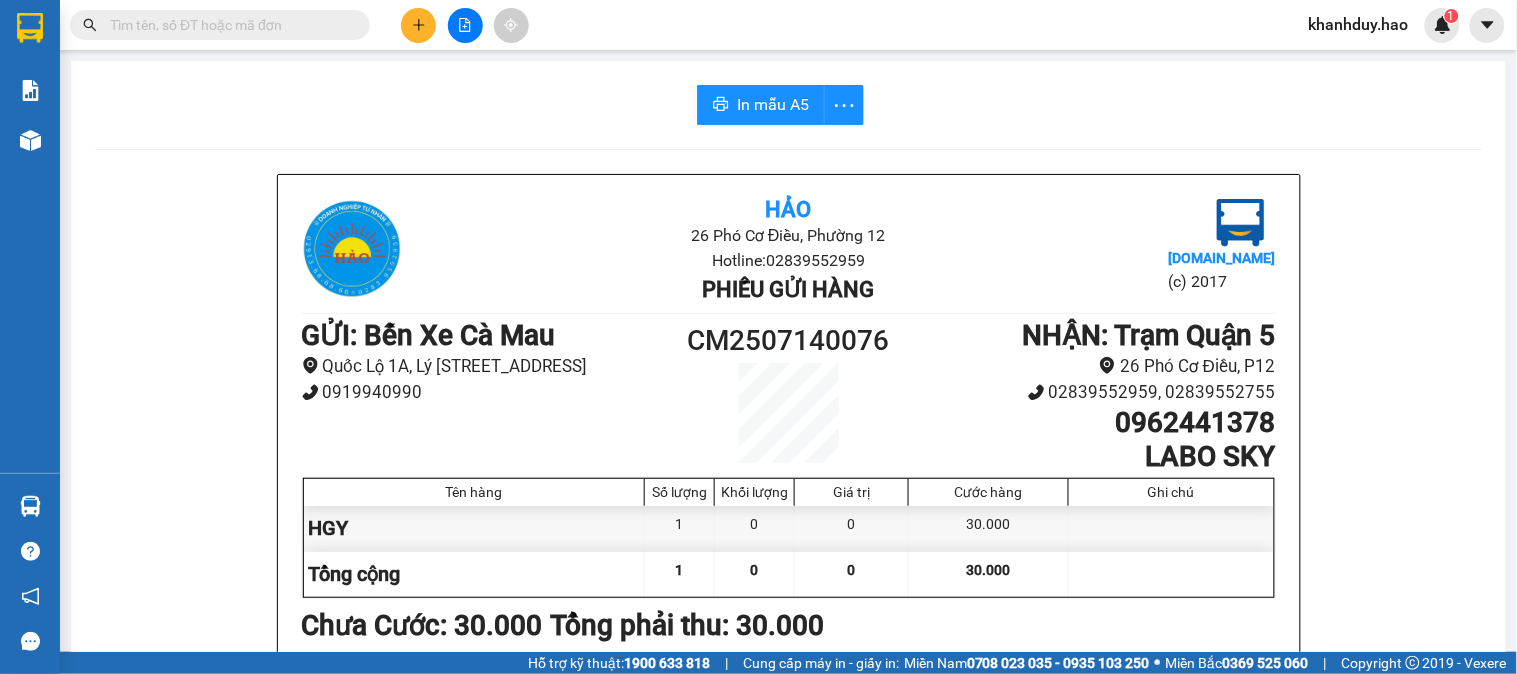 click 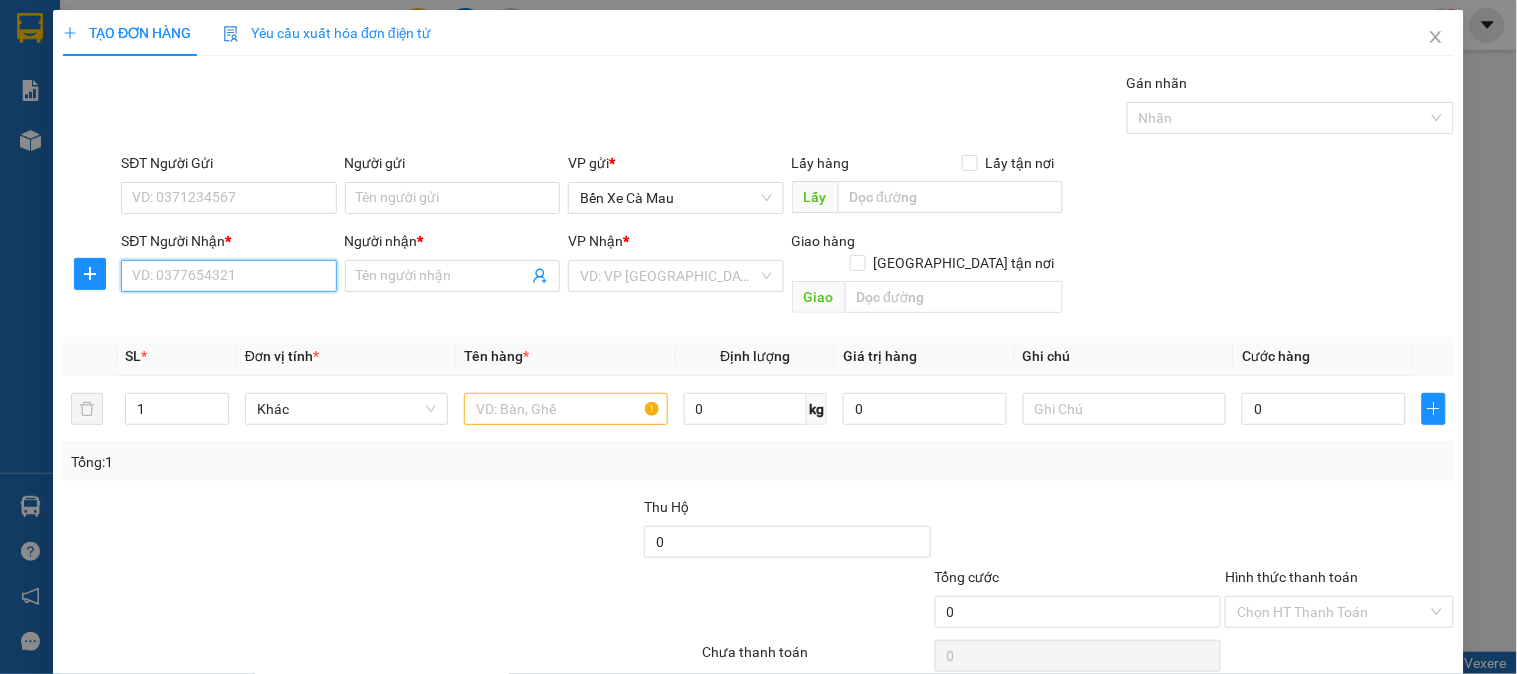 click on "SĐT Người Nhận  *" at bounding box center [228, 276] 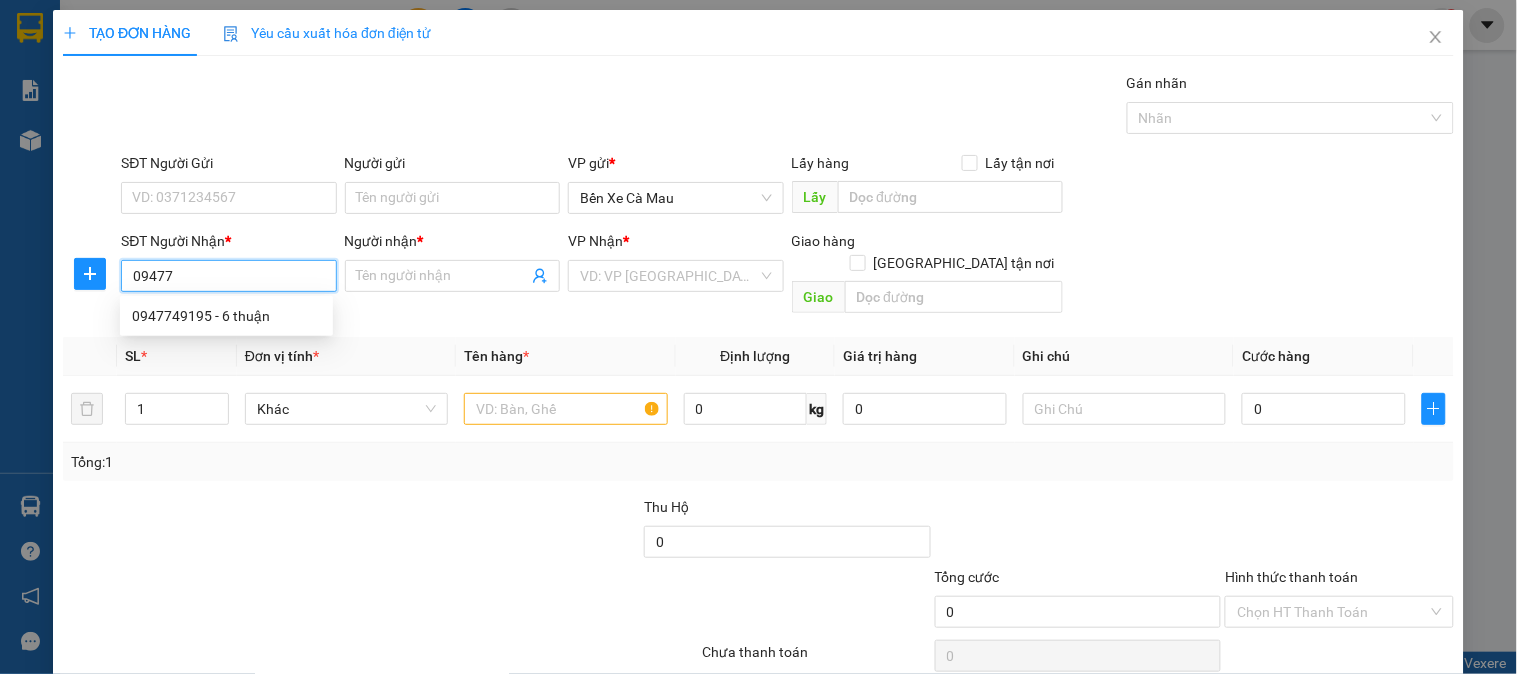 type on "094774" 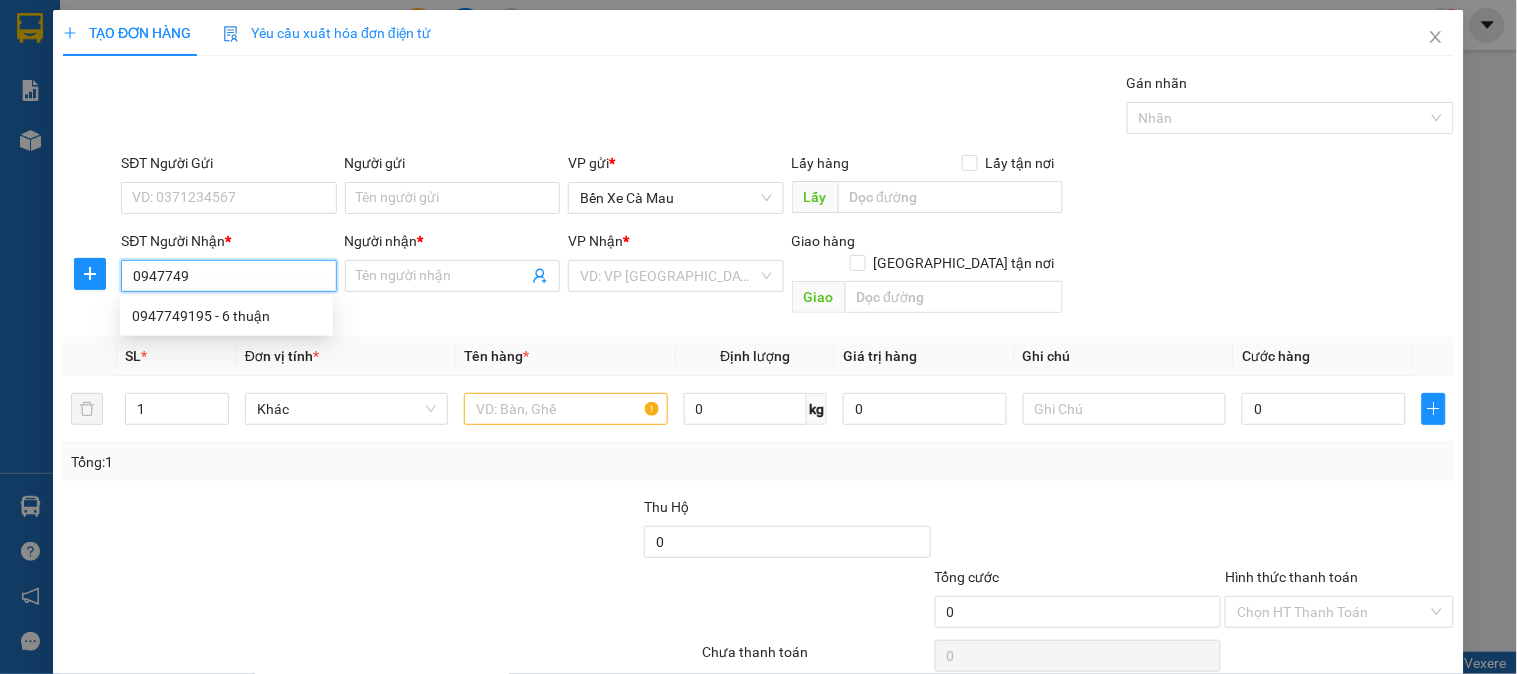 click on "0947749195 - 6 thuận" at bounding box center [226, 316] 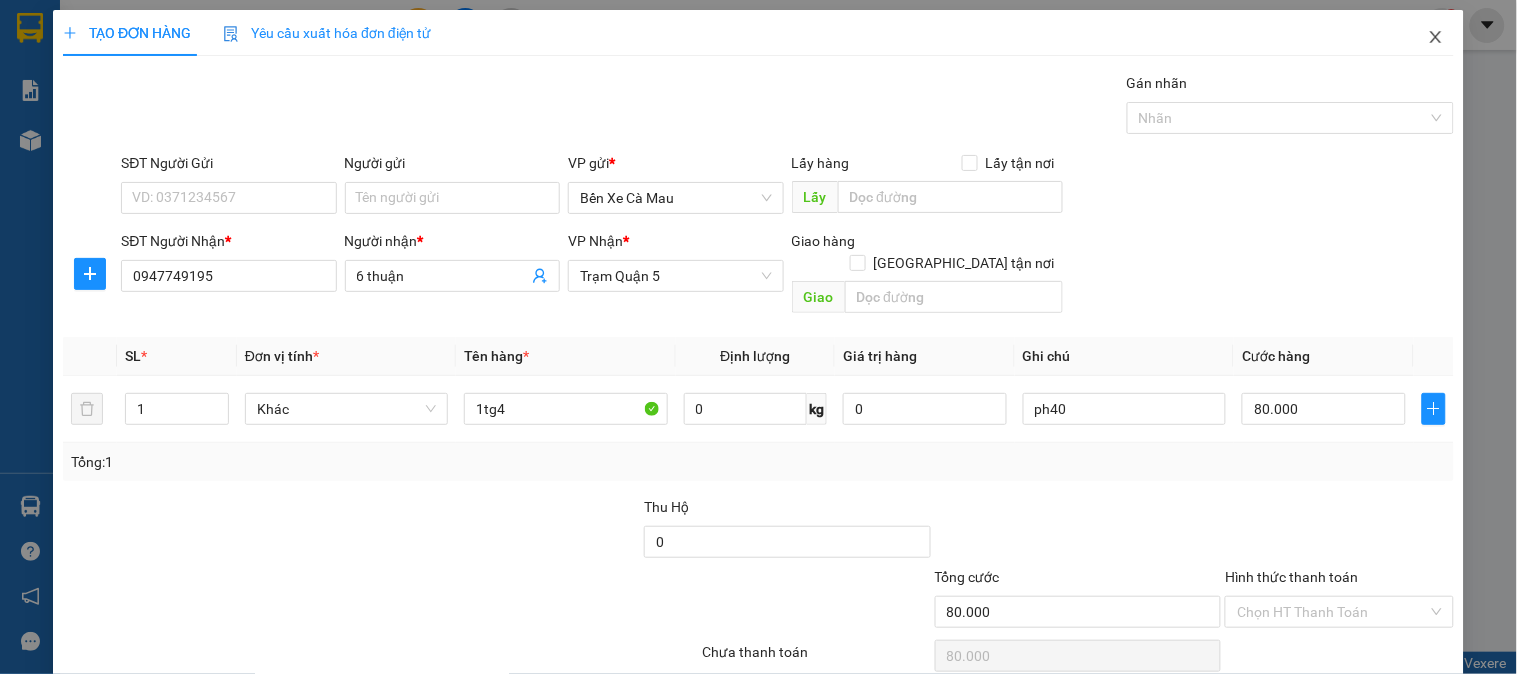 click 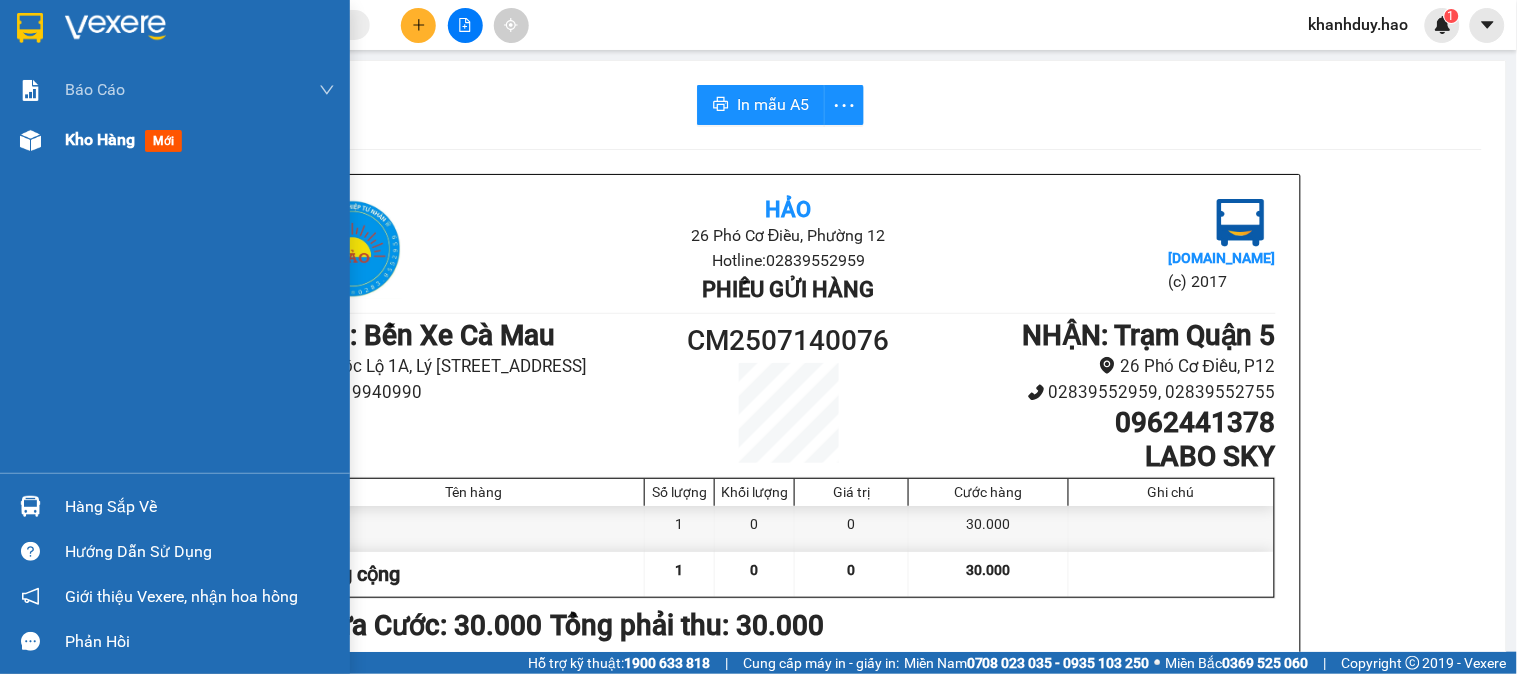 drag, startPoint x: 37, startPoint y: 116, endPoint x: 55, endPoint y: 147, distance: 35.846897 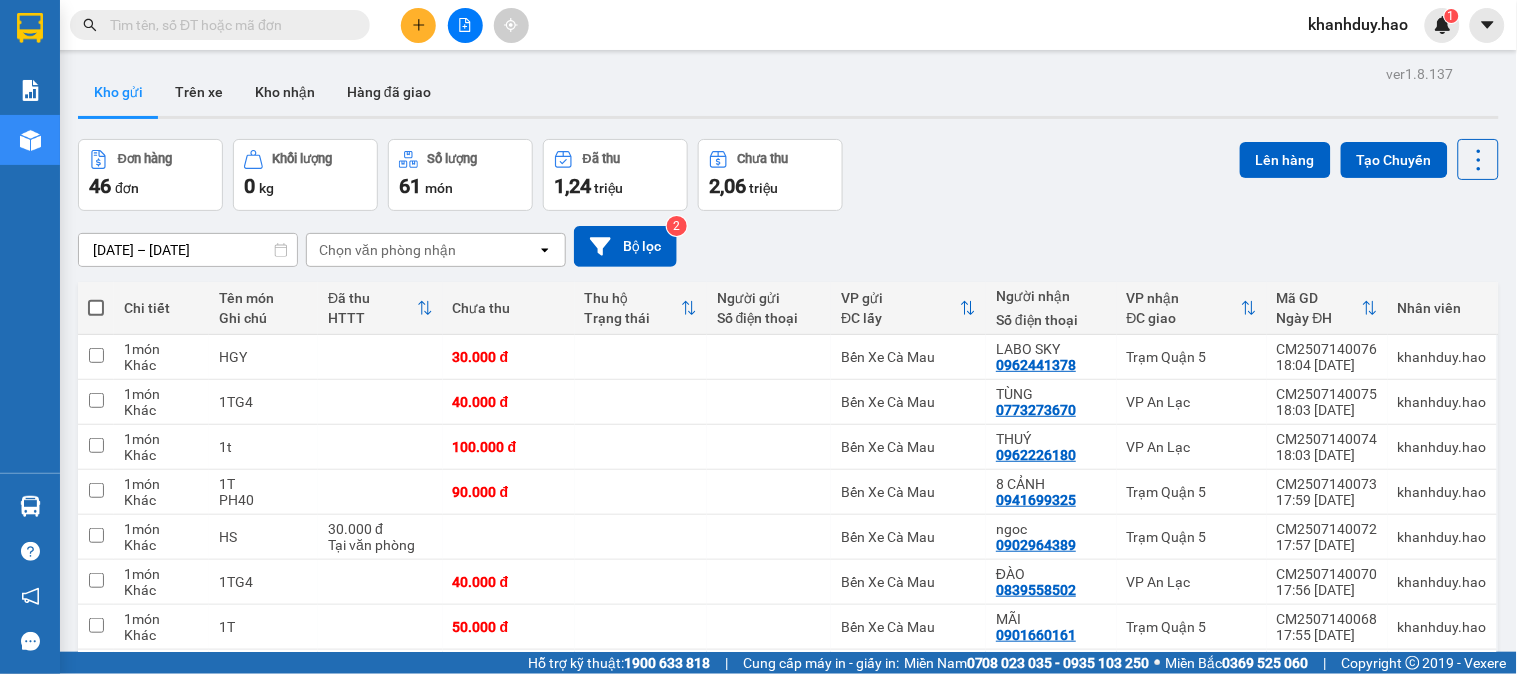click 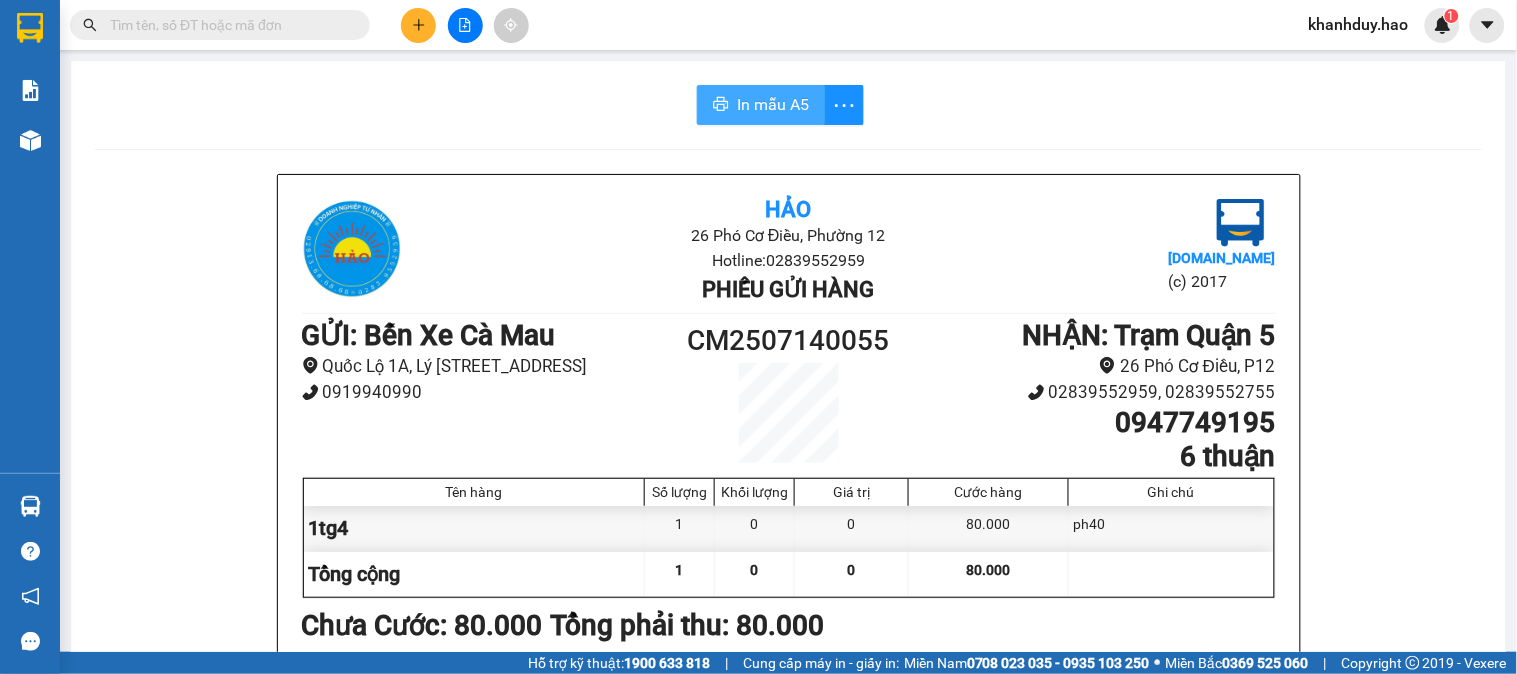click on "In mẫu A5" at bounding box center [761, 105] 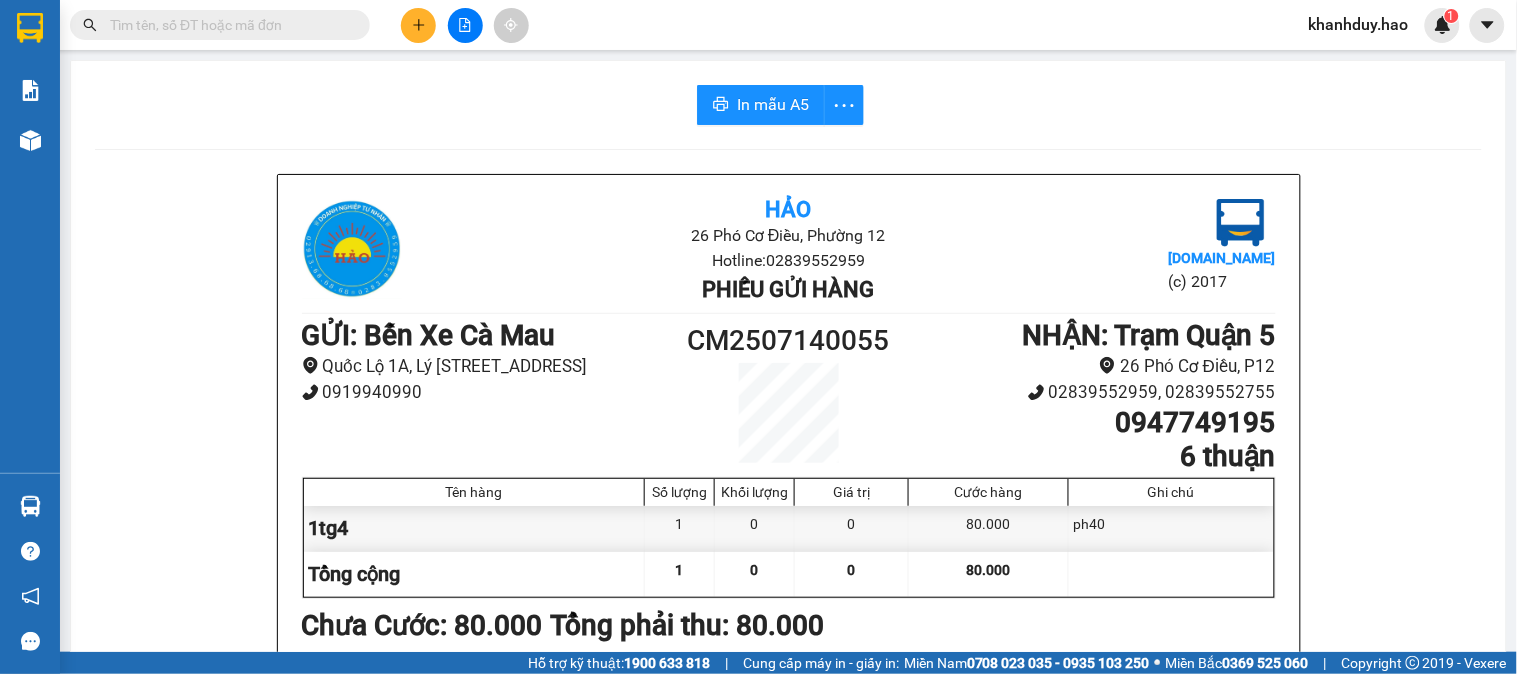click at bounding box center (418, 25) 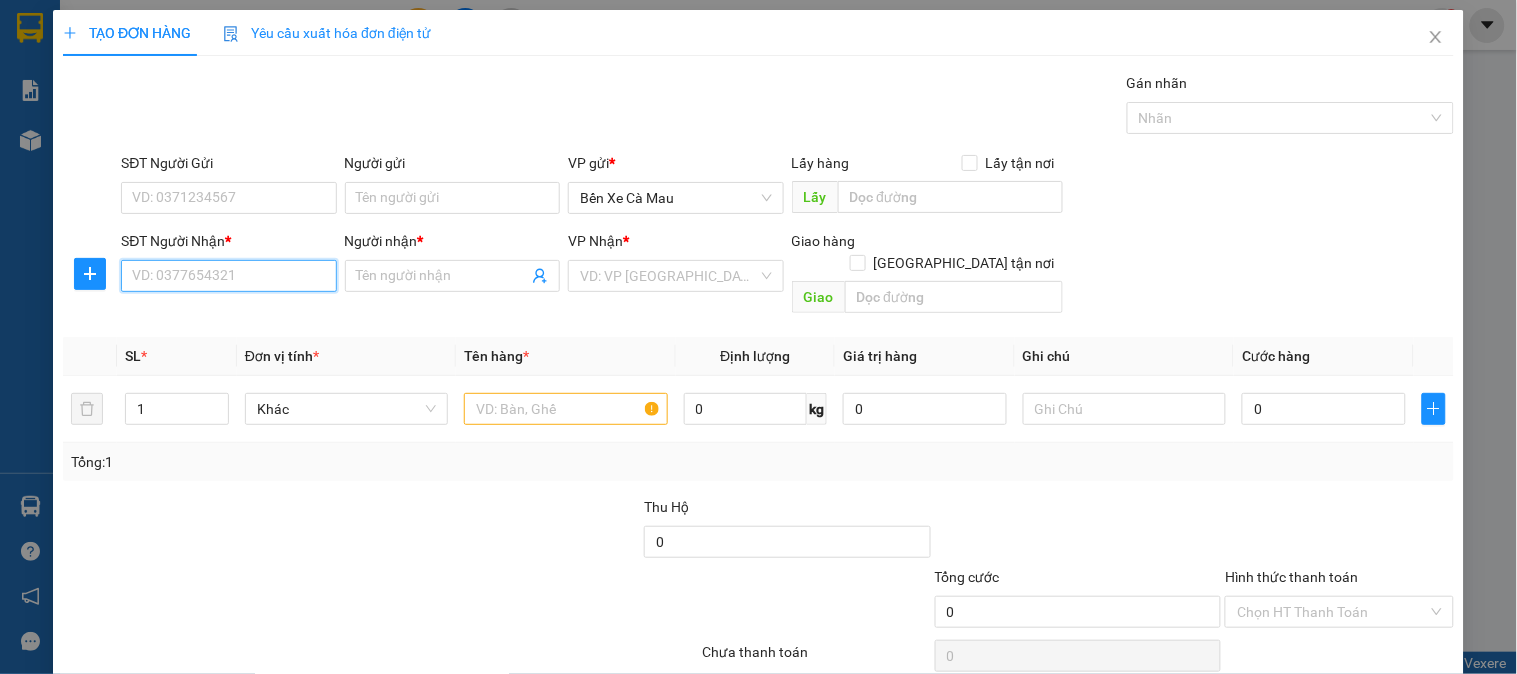 click on "SĐT Người Nhận  *" at bounding box center [228, 276] 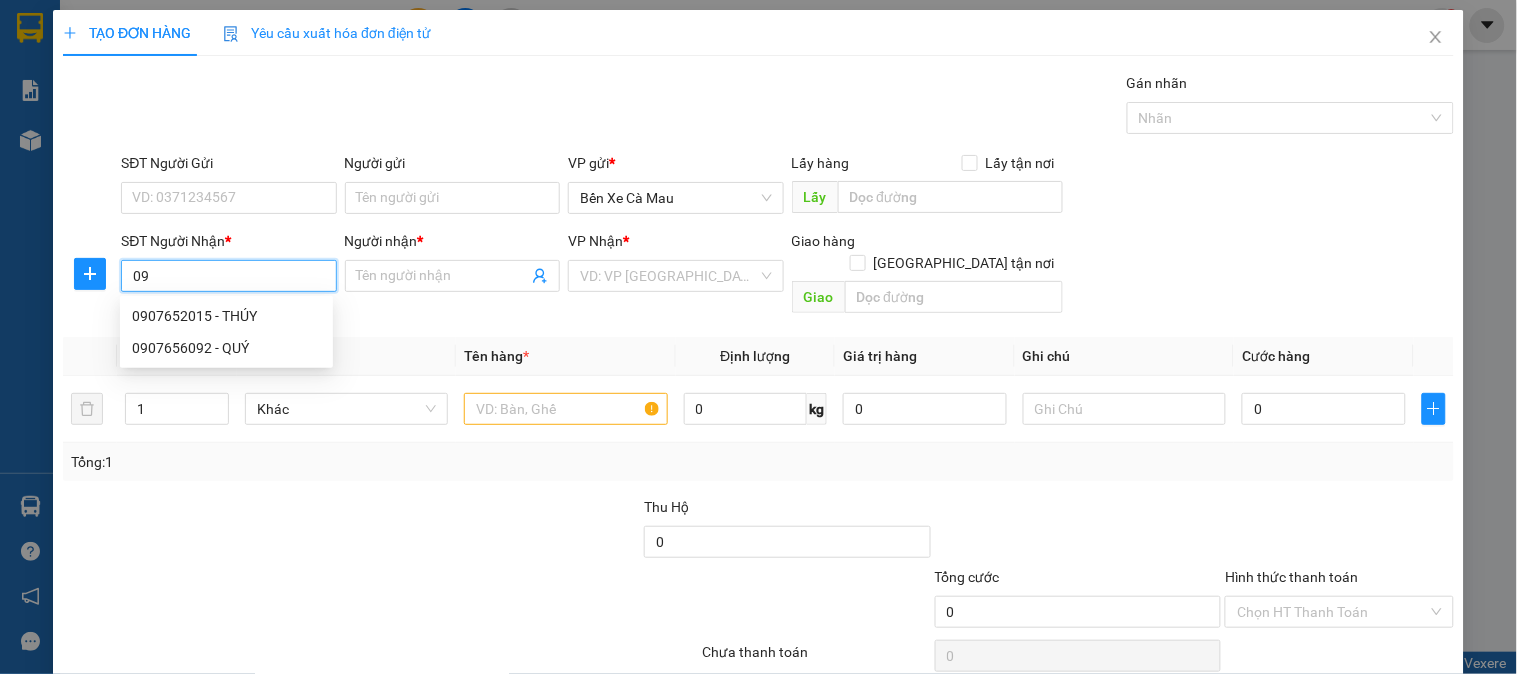 type on "0" 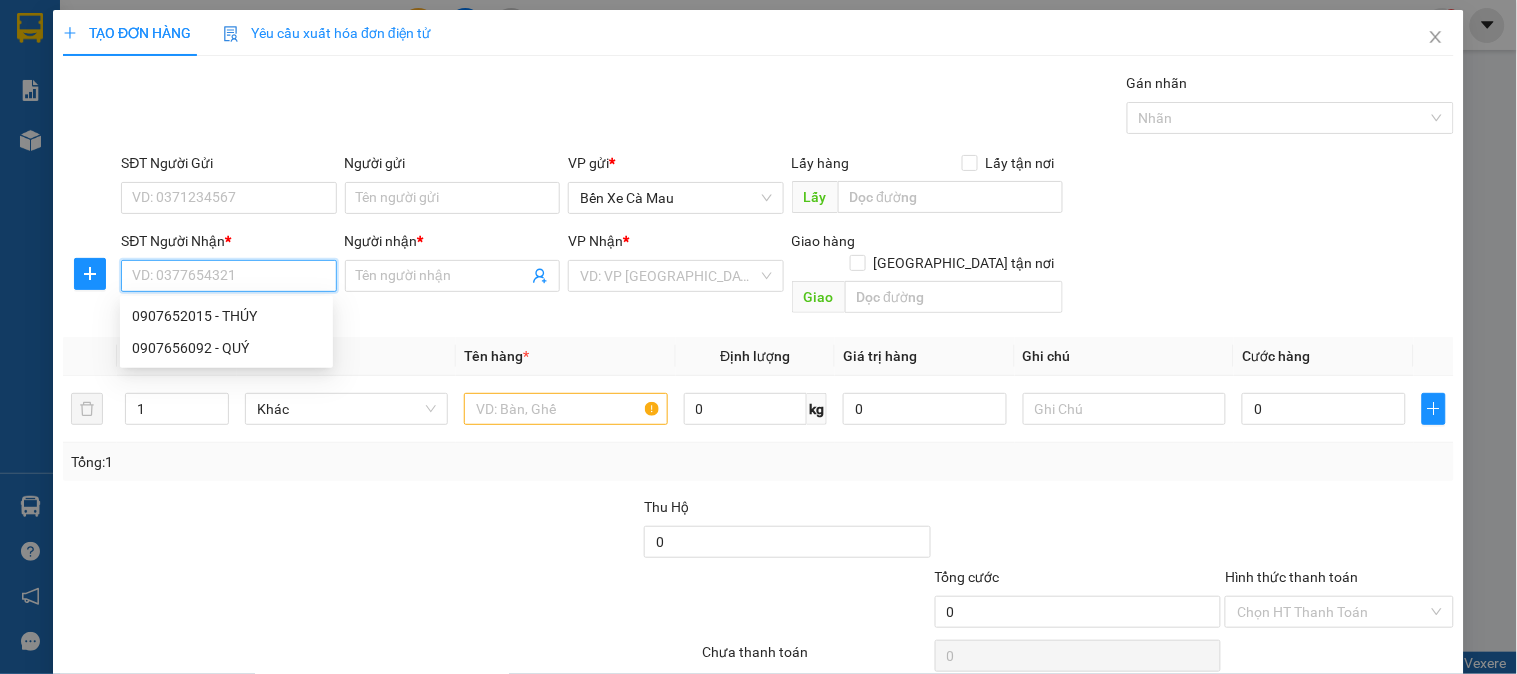 type on "0" 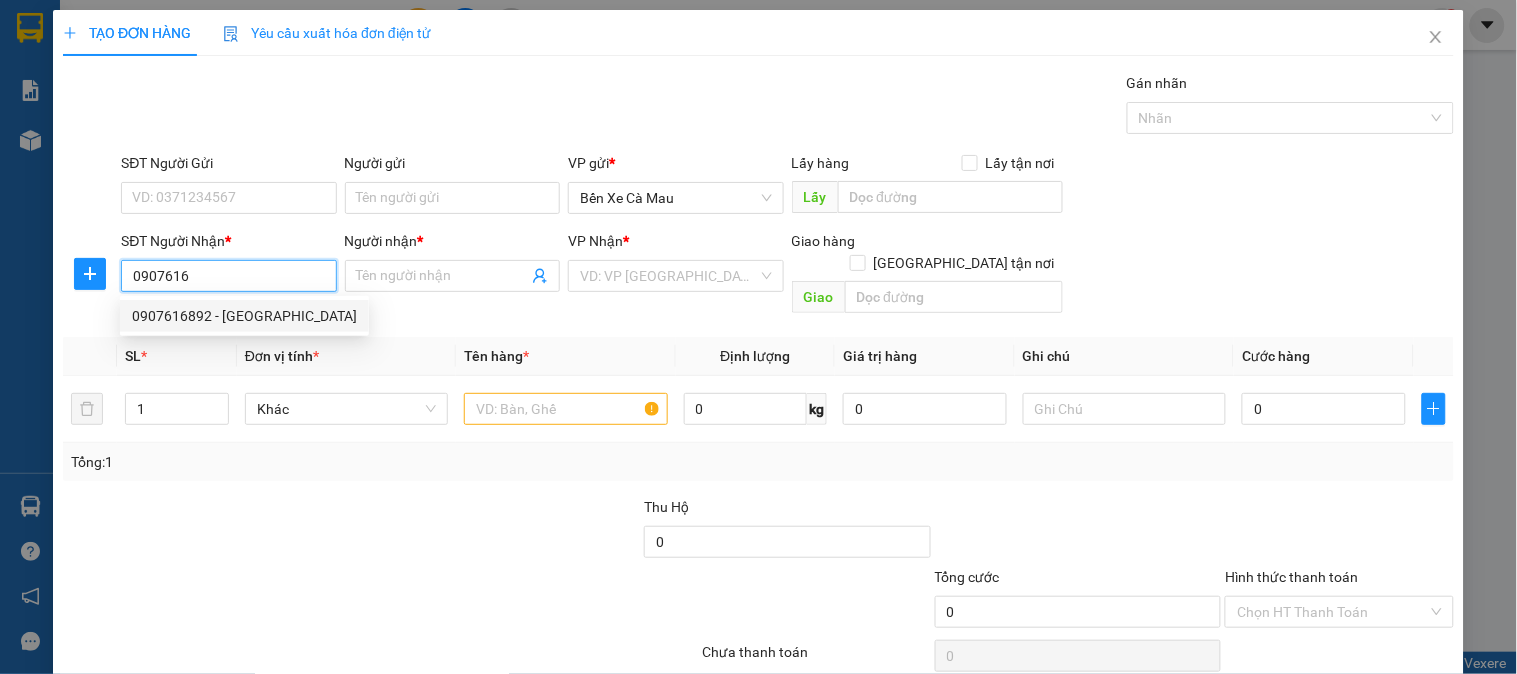 click on "0907616892 - THANH VIỆT" at bounding box center [244, 316] 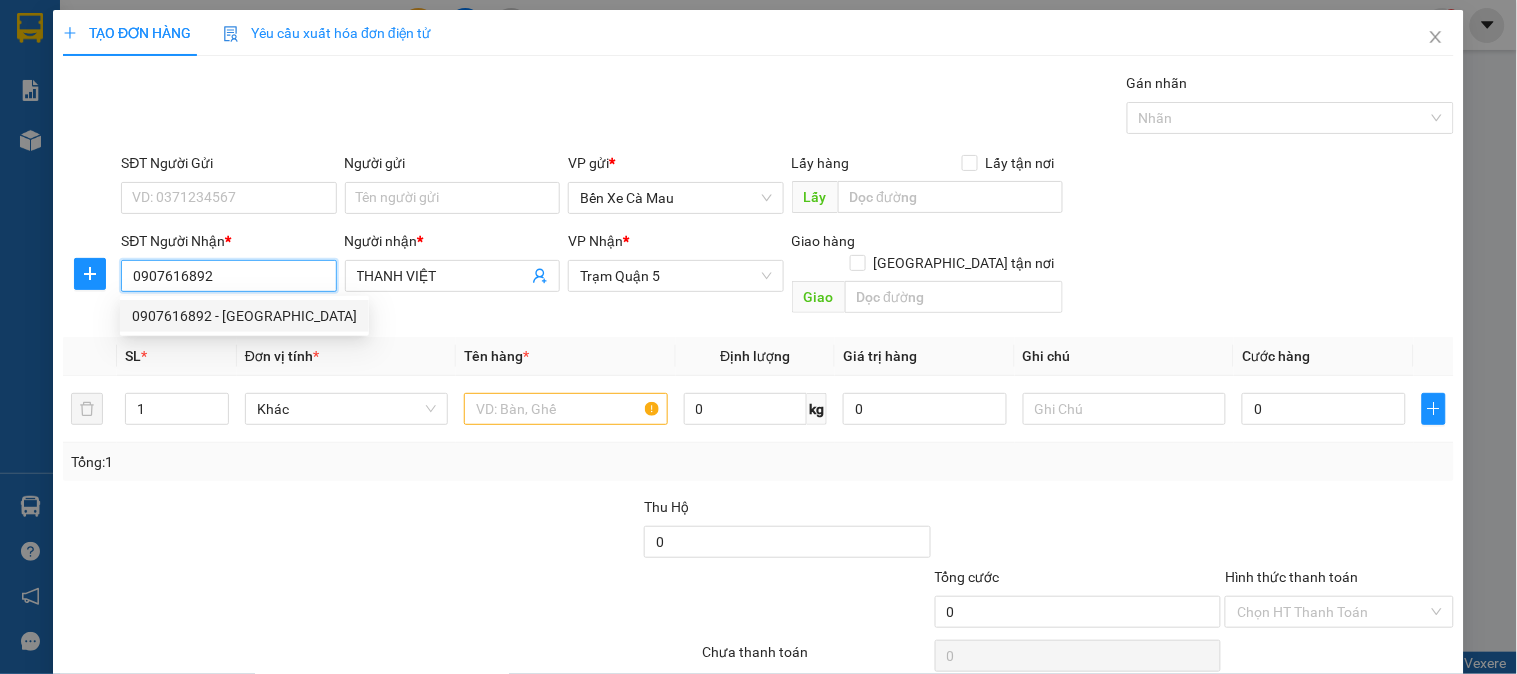type on "40.000" 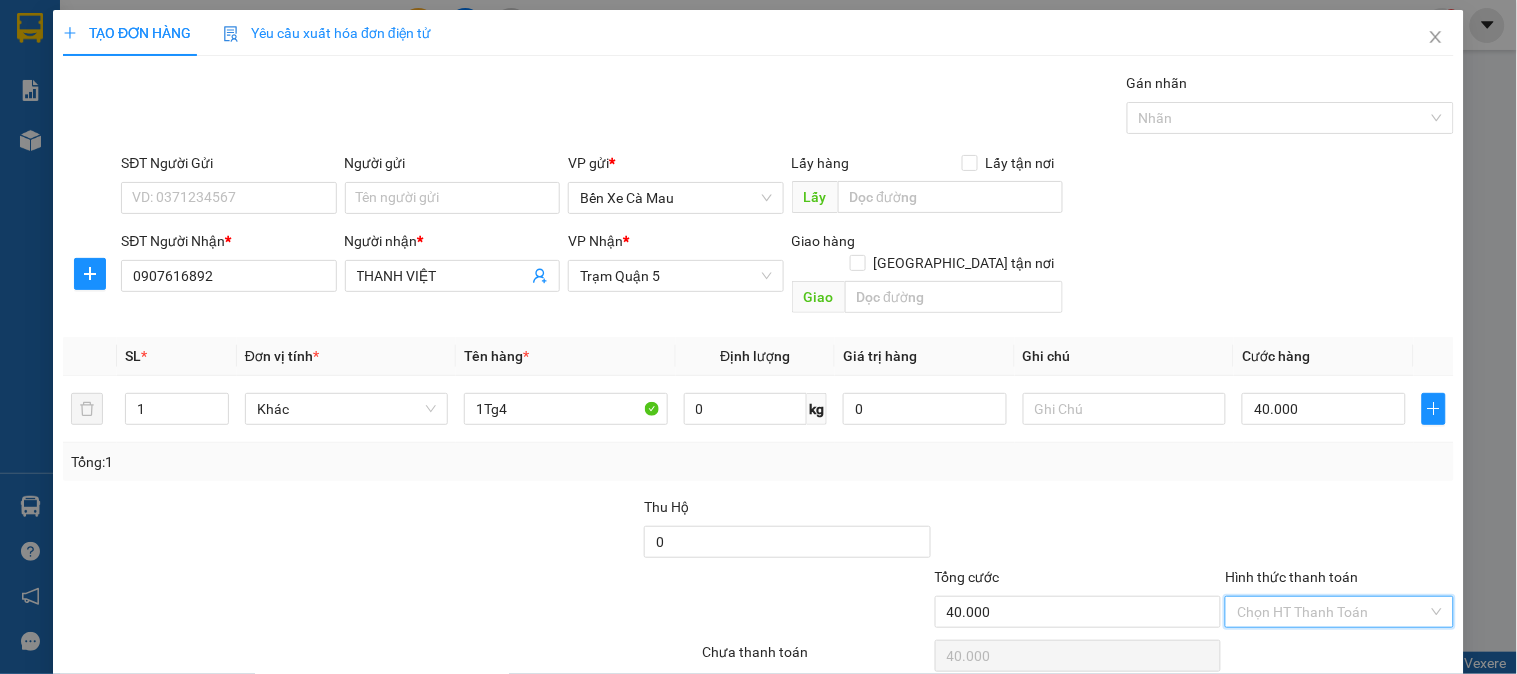 click on "Hình thức thanh toán" at bounding box center [1332, 612] 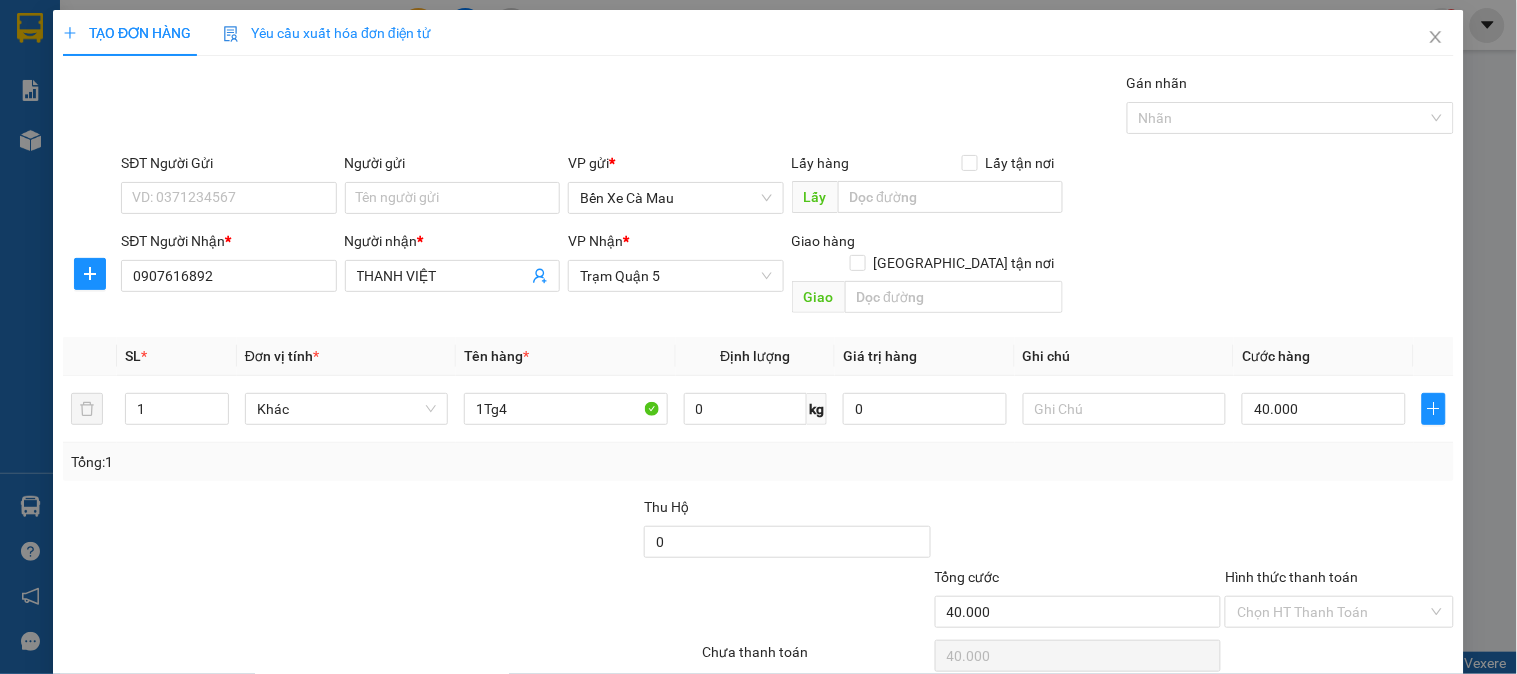 click on "[PERSON_NAME] và In" at bounding box center (1369, 707) 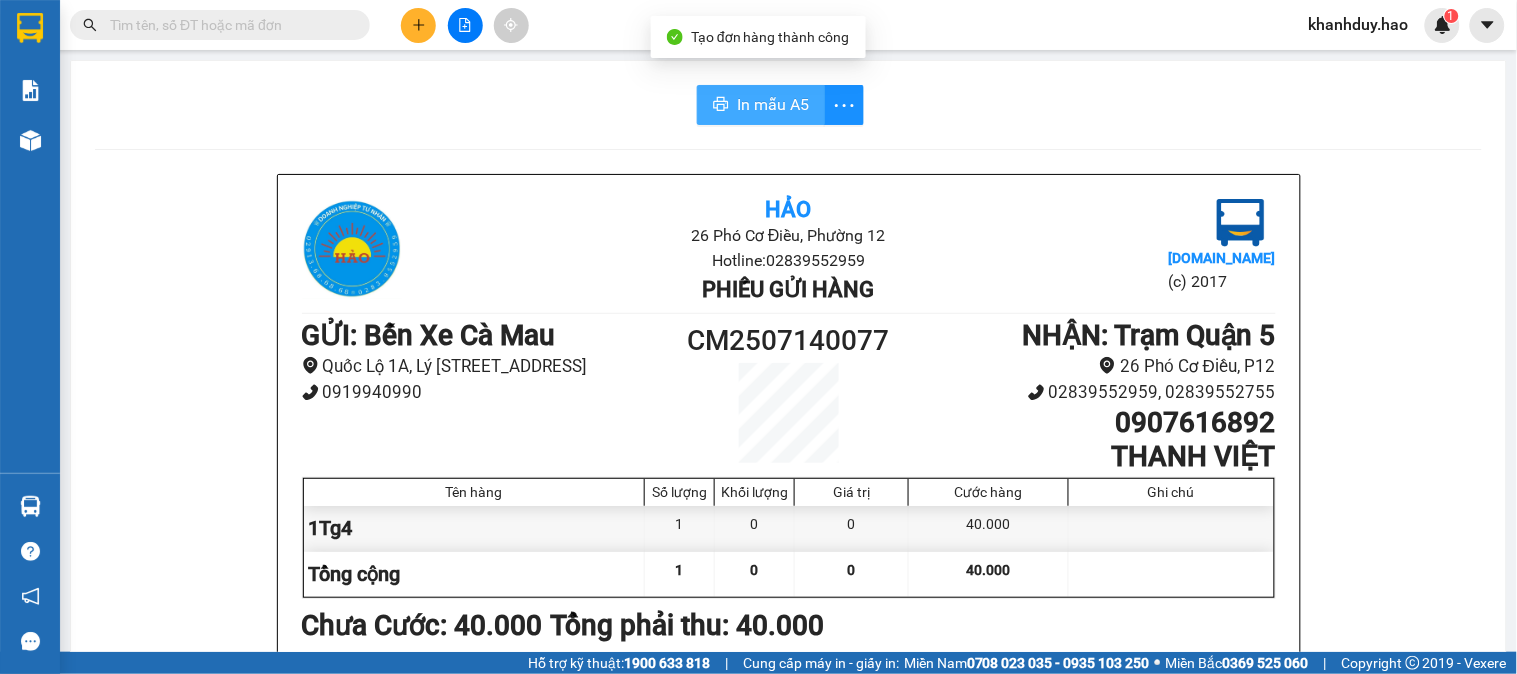 click on "In mẫu A5" at bounding box center [761, 105] 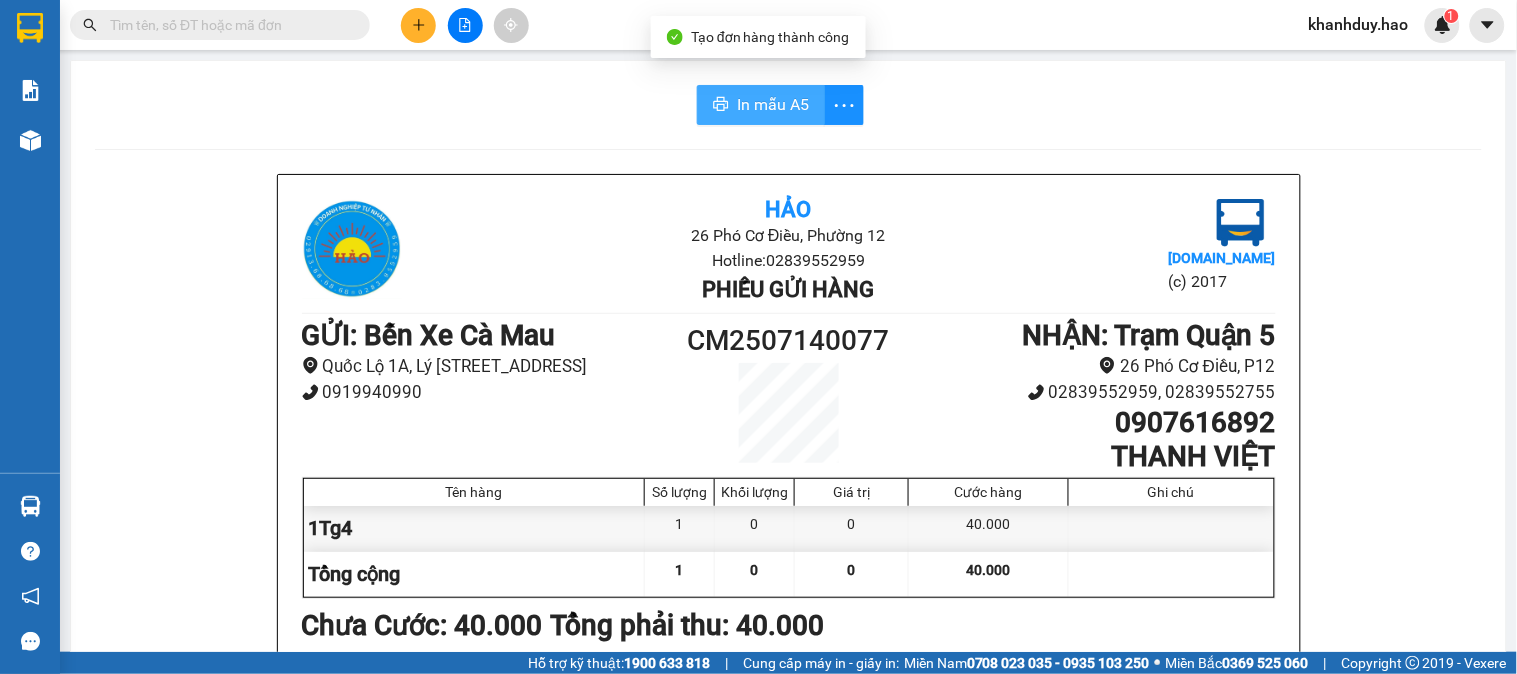 click on "In mẫu A5" at bounding box center (773, 104) 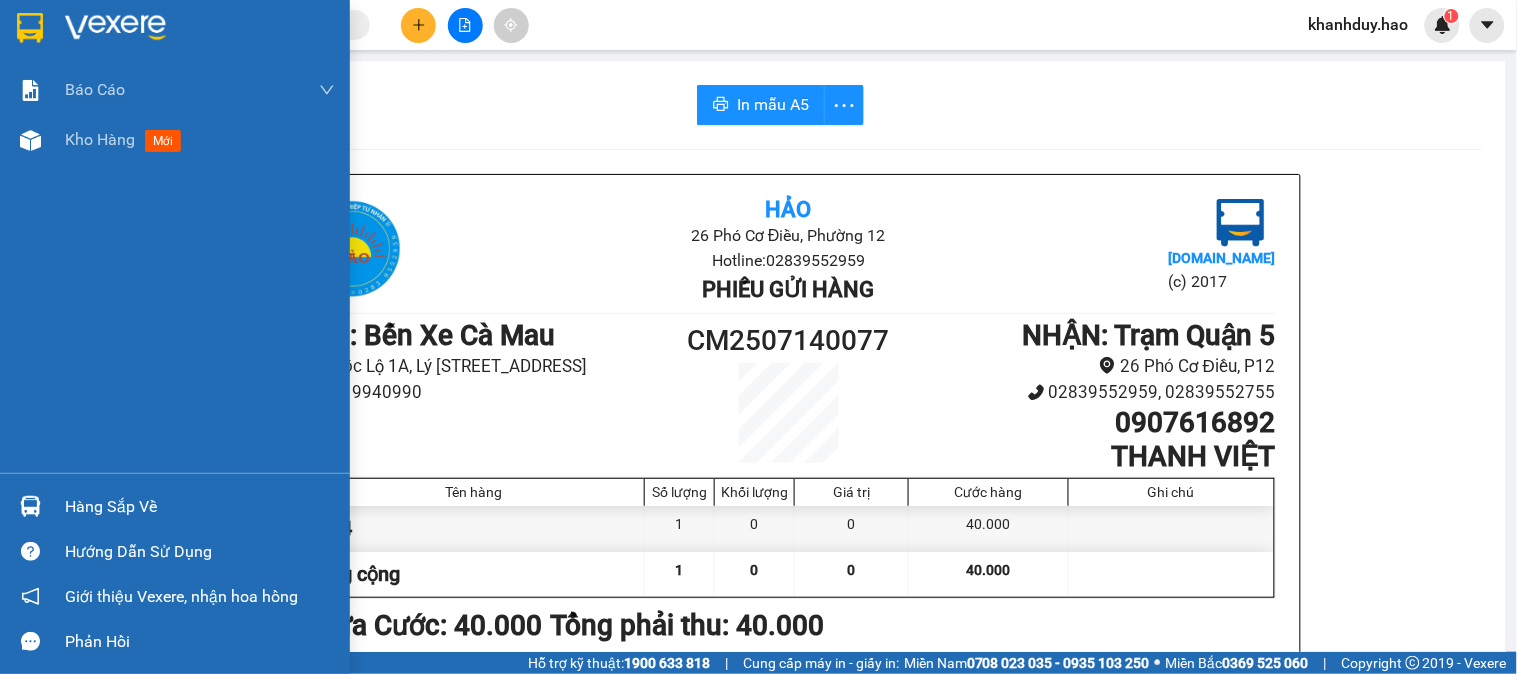 click on "Kho hàng" at bounding box center (100, 139) 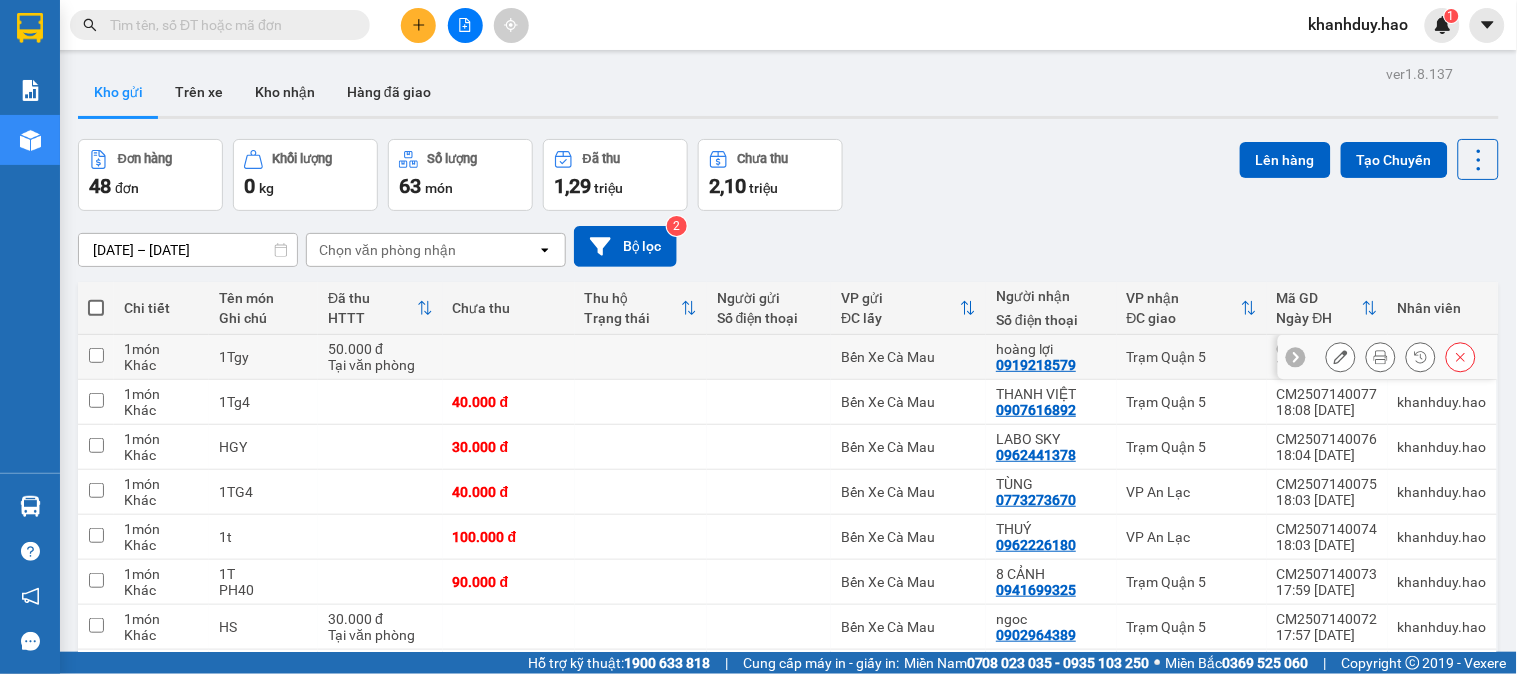 click at bounding box center (1381, 357) 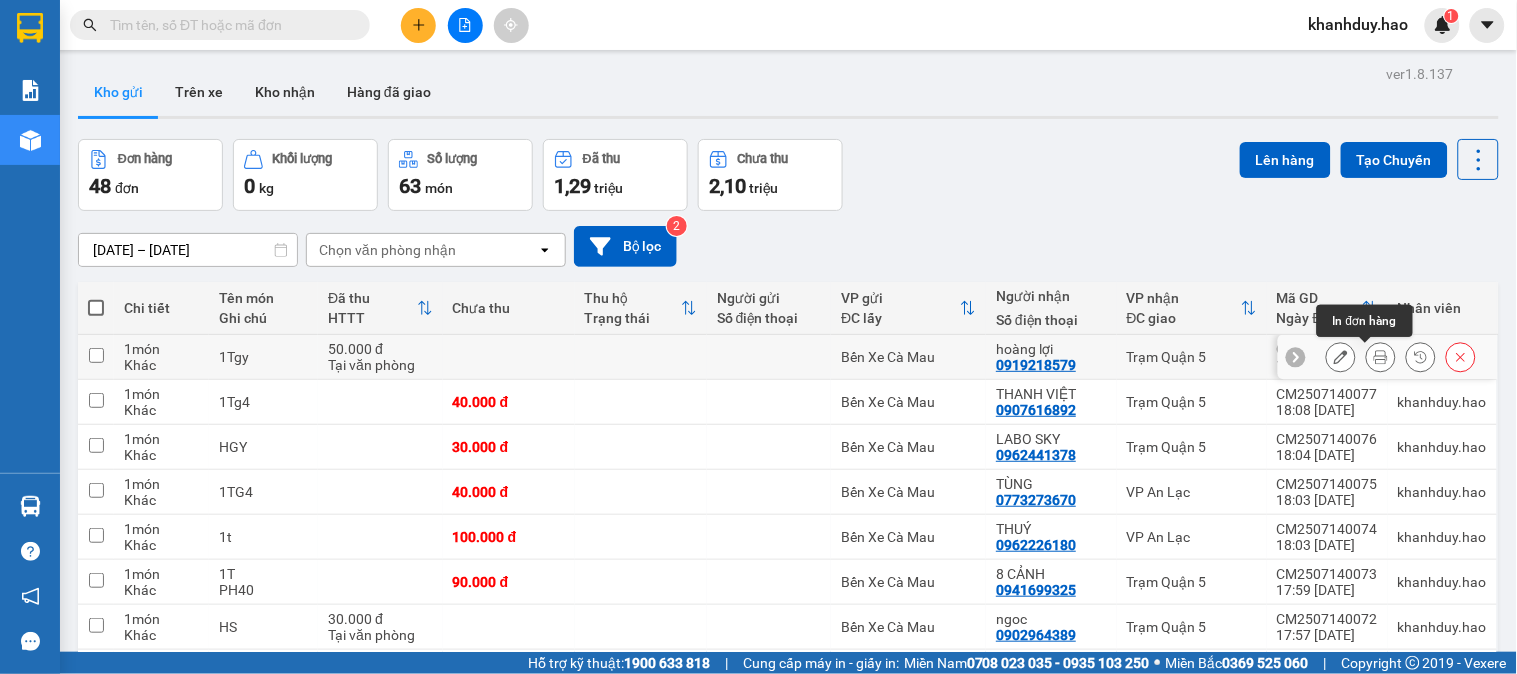 drag, startPoint x: 1356, startPoint y: 356, endPoint x: 1336, endPoint y: 355, distance: 20.024984 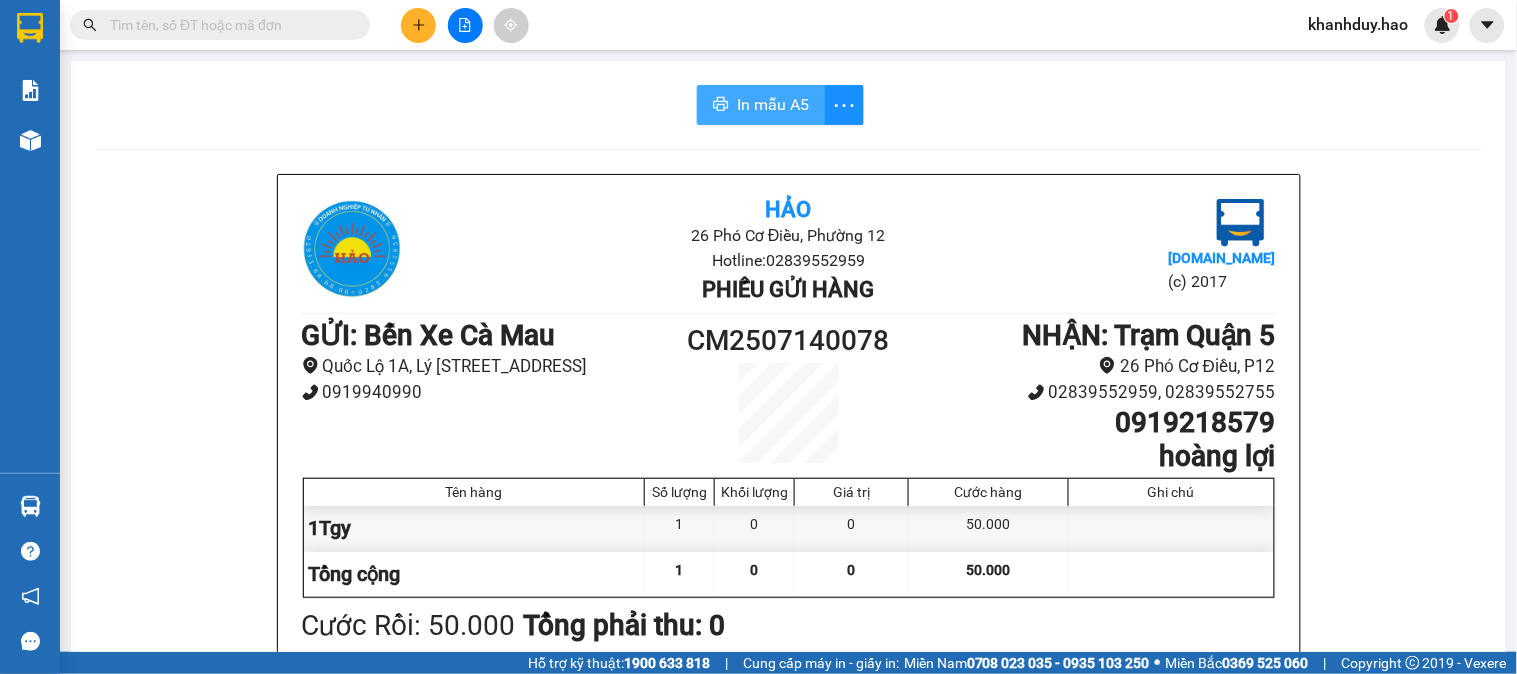 click on "In mẫu A5" at bounding box center (773, 104) 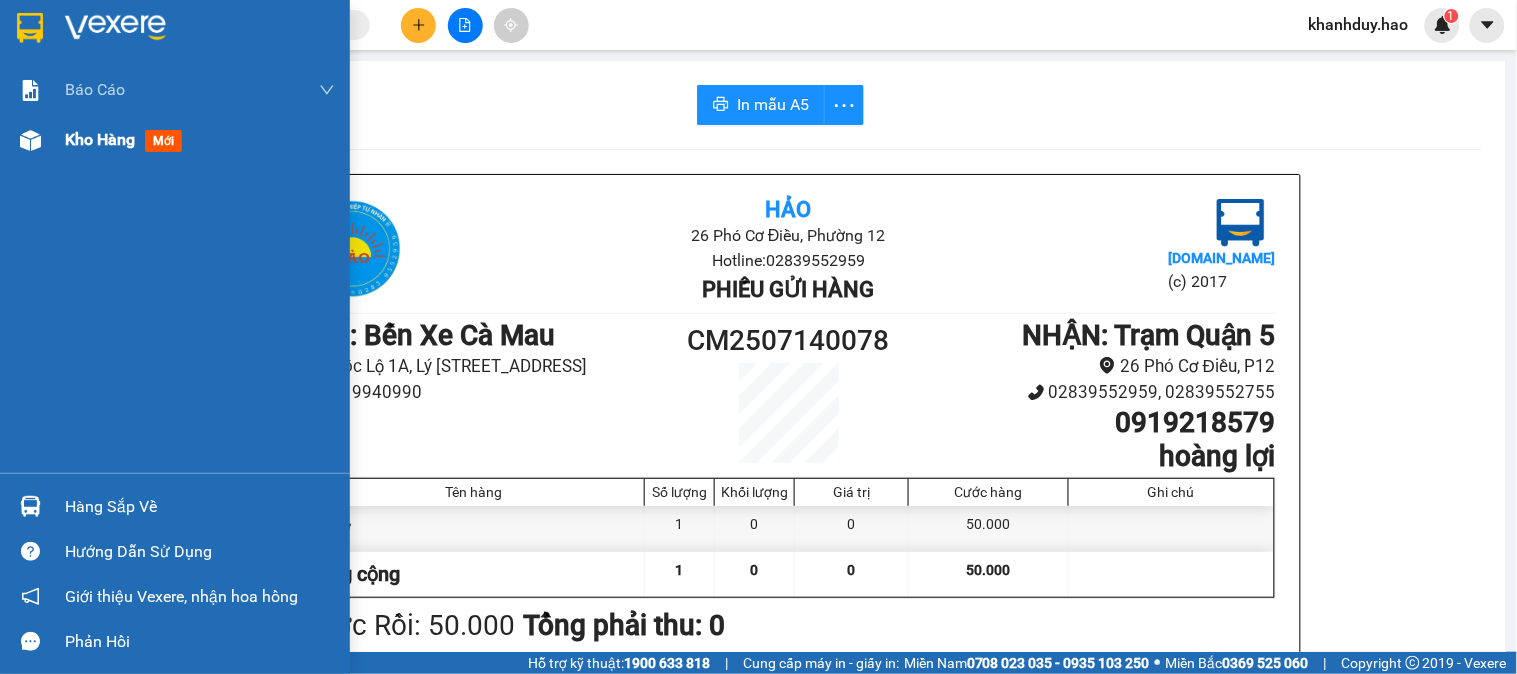 click on "Kho hàng" at bounding box center (100, 139) 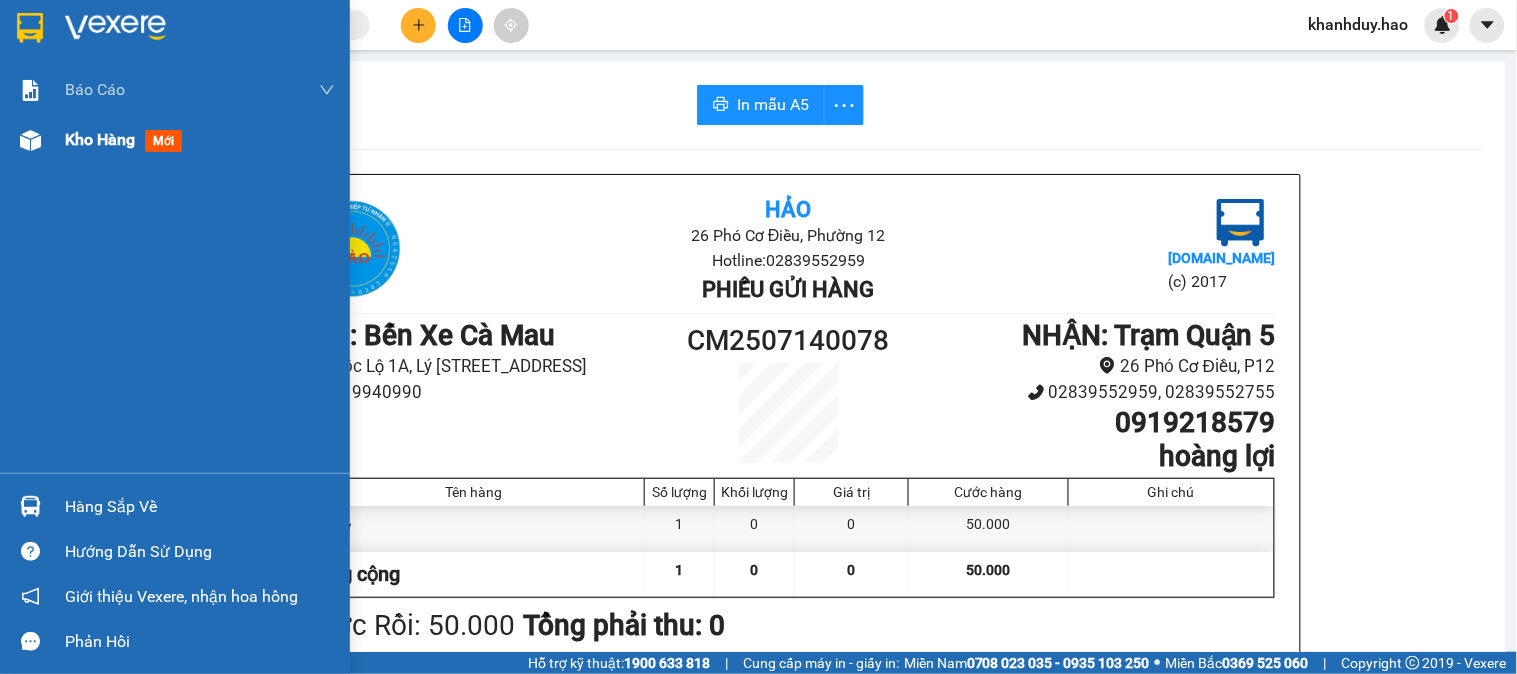 click on "Kho hàng" at bounding box center [100, 139] 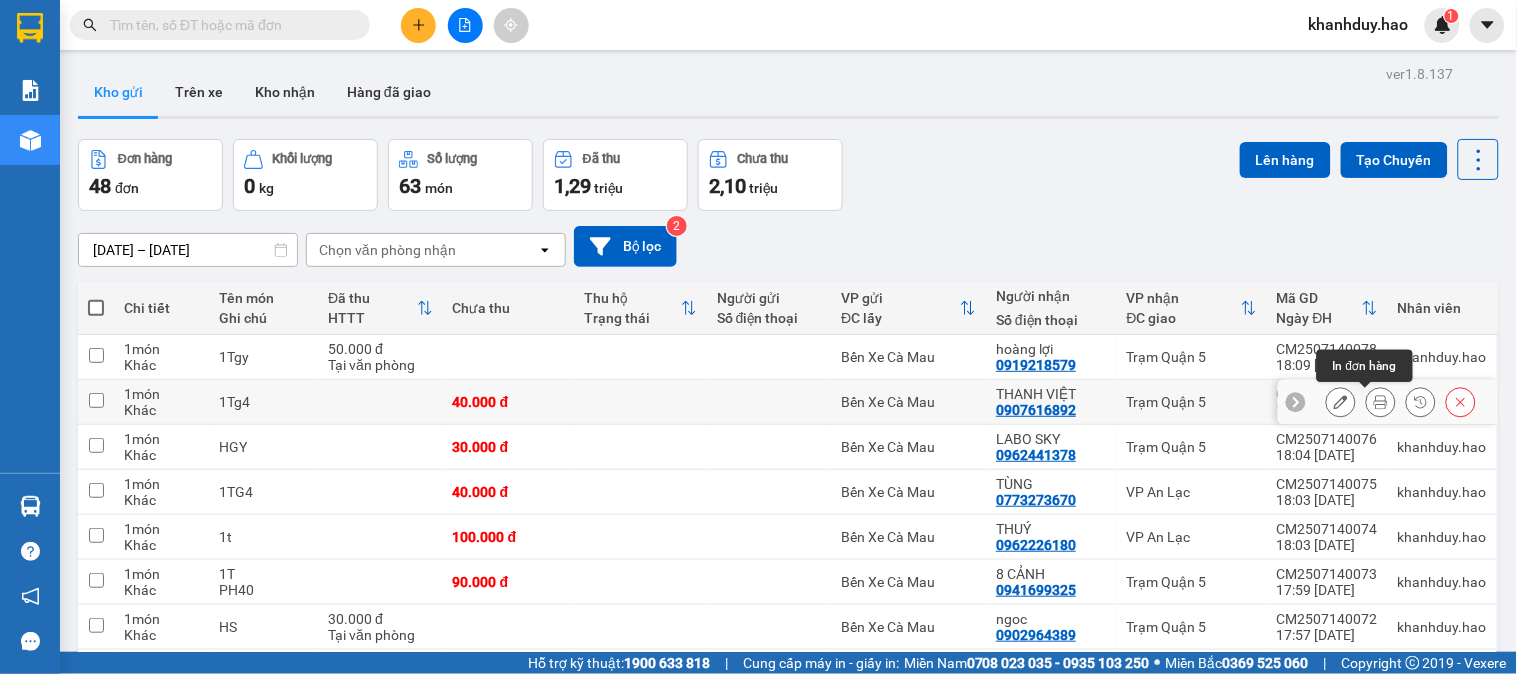 click at bounding box center (1381, 402) 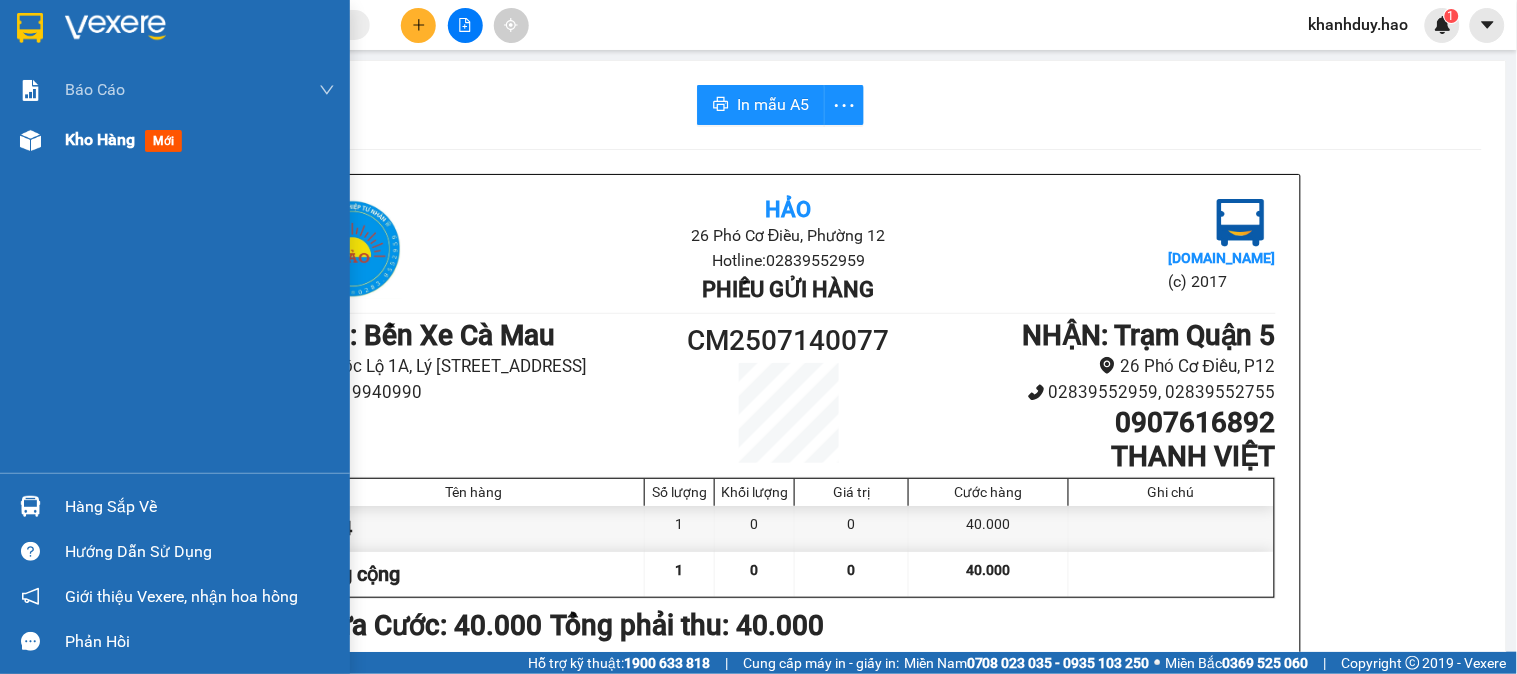 click on "Kho hàng mới" at bounding box center (175, 140) 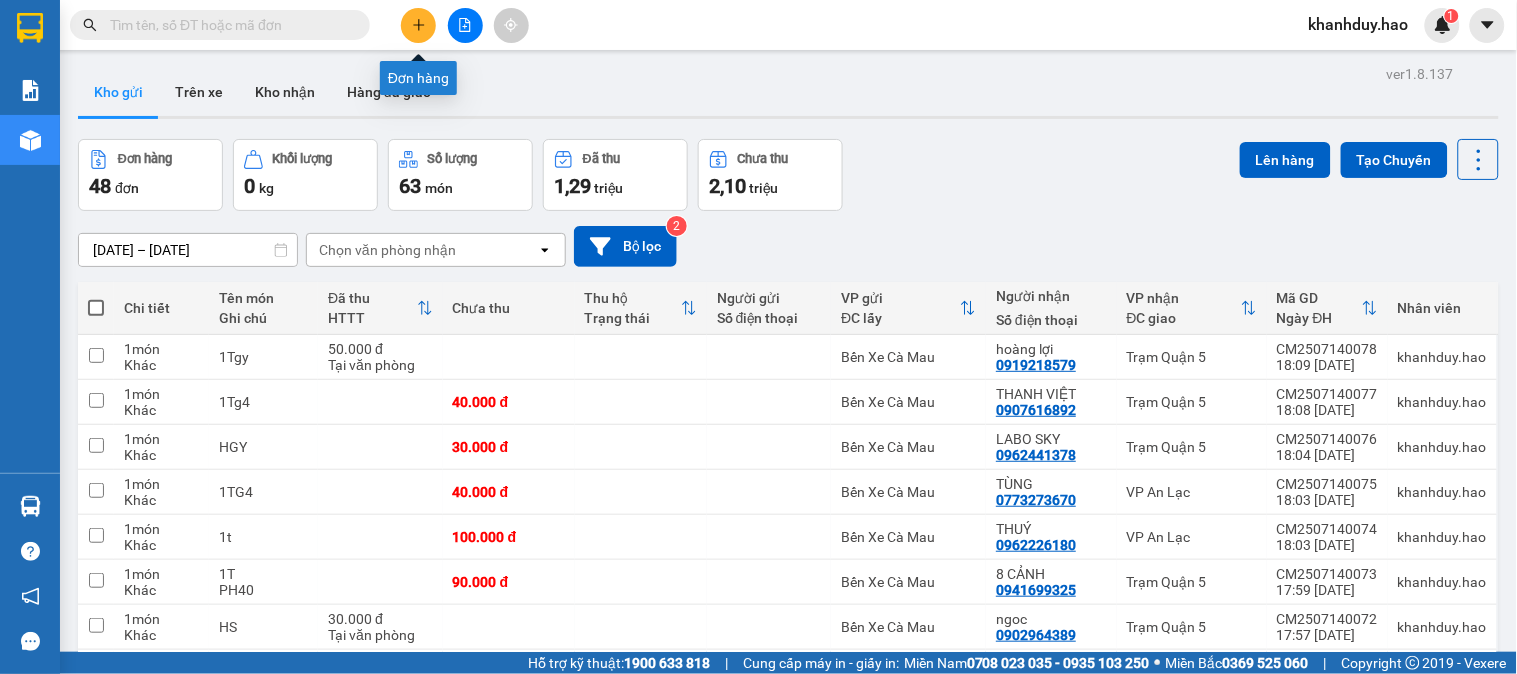 click at bounding box center (418, 25) 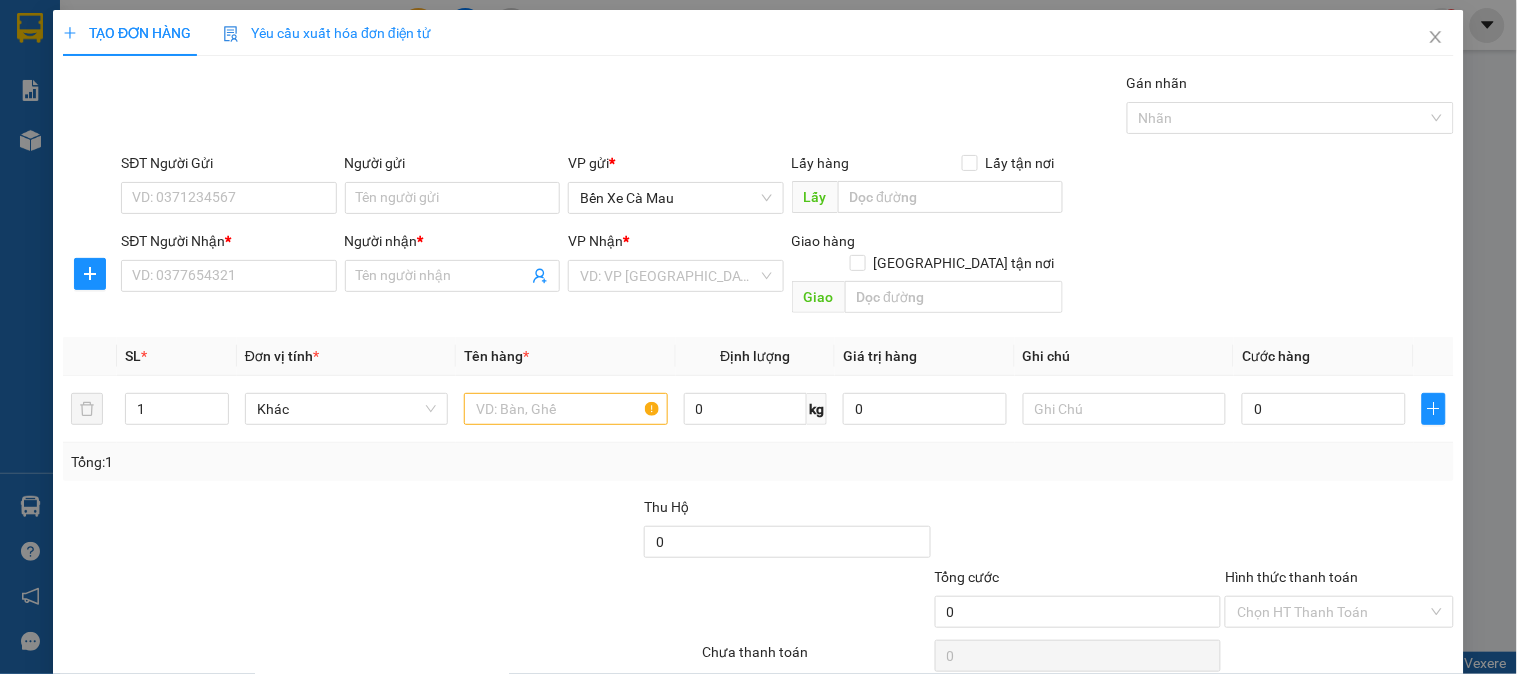 click on "Transit Pickup Surcharge Ids Transit Deliver Surcharge Ids Transit Deliver Surcharge Transit Deliver Surcharge Gán nhãn   Nhãn SĐT Người Gửi VD: 0371234567 Người gửi Tên người gửi VP gửi  * Bến Xe Cà Mau Lấy hàng Lấy tận nơi Lấy SĐT Người Nhận  * VD: 0377654321 Người nhận  * Tên người nhận VP Nhận  * VD: VP Sài Gòn Giao hàng Giao tận nơi Giao SL  * Đơn vị tính  * Tên hàng  * Định lượng Giá trị hàng Ghi chú Cước hàng                   1 Khác 0 kg 0 0 Tổng:  1 Thu Hộ 0 Tổng cước 0 Hình thức thanh toán Chọn HT Thanh Toán Số tiền thu trước Chưa thanh toán 0 Chọn HT Thanh Toán Lưu nháp Xóa Thông tin Lưu Lưu và In" at bounding box center (758, 397) 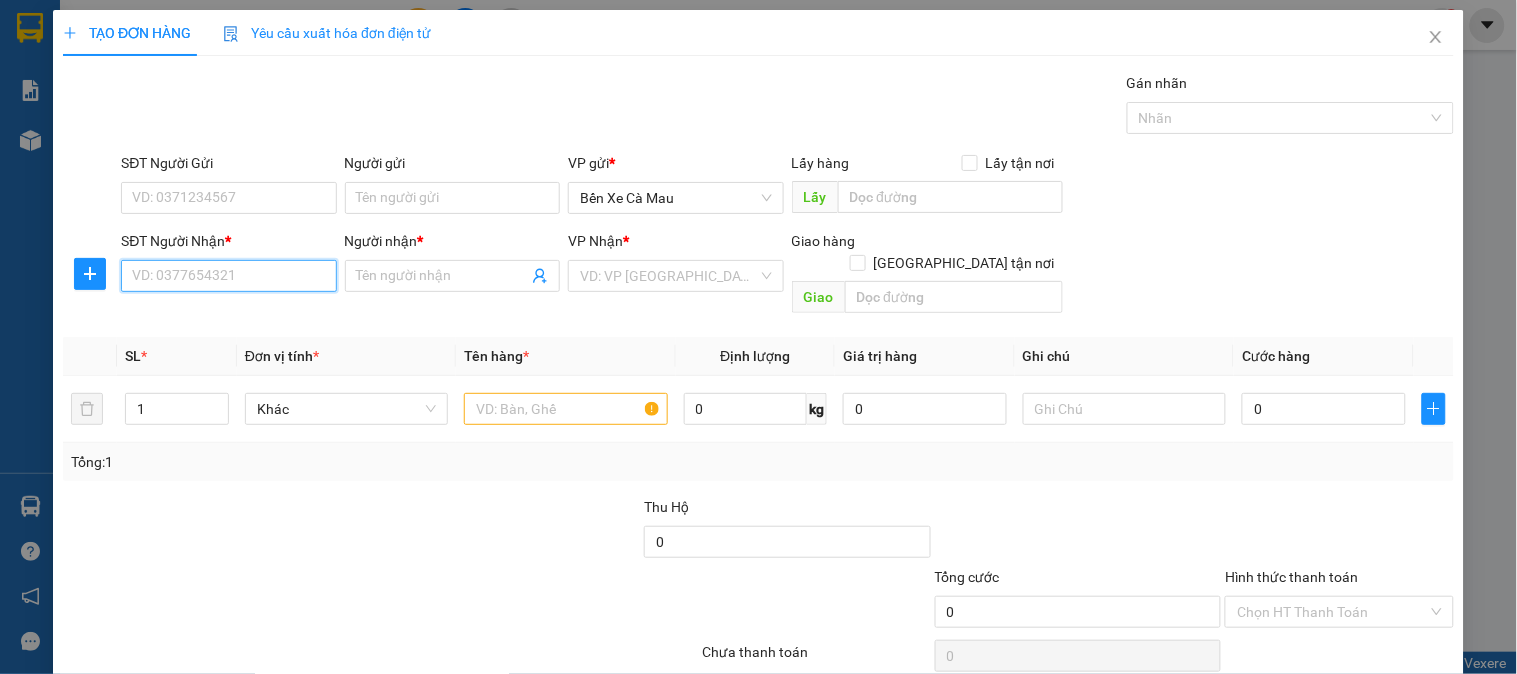 click on "SĐT Người Nhận  *" at bounding box center (228, 276) 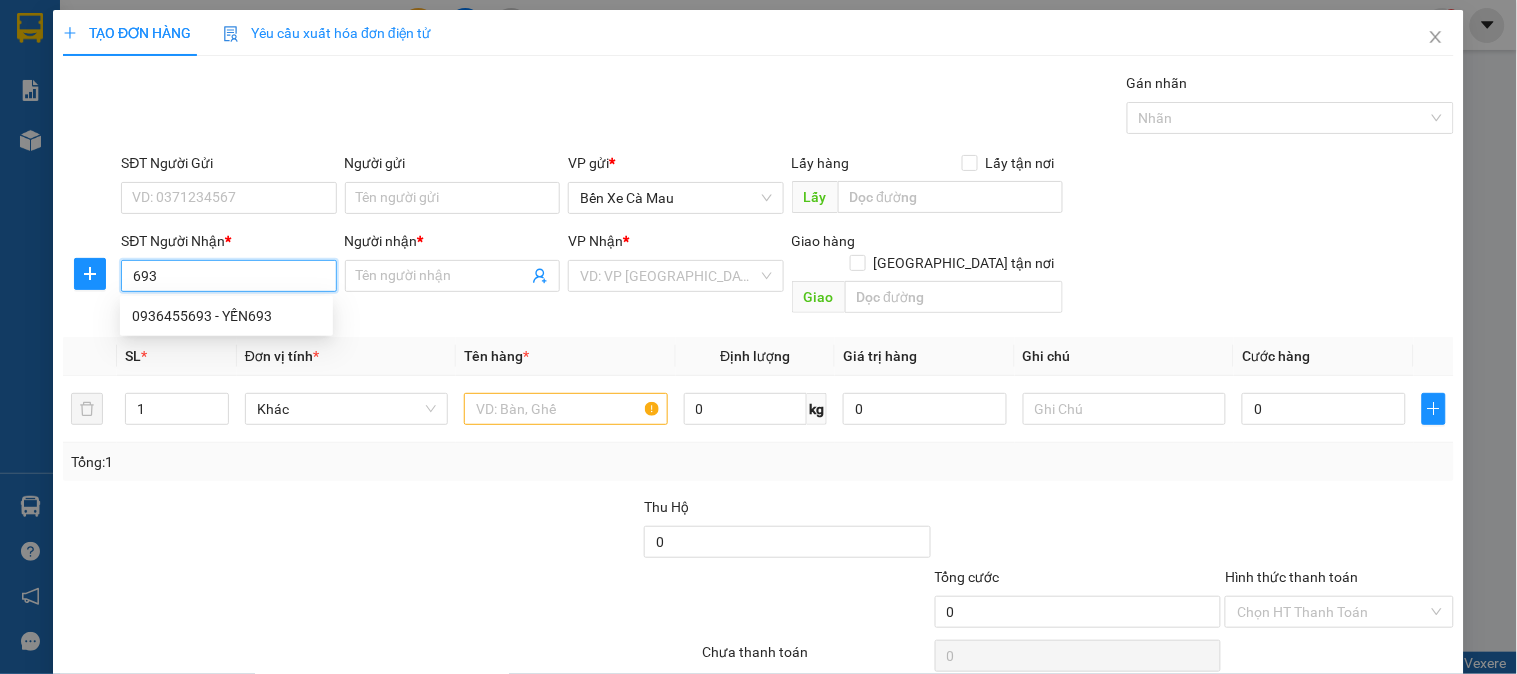 click on "0936455693 - YẾN693" at bounding box center (226, 316) 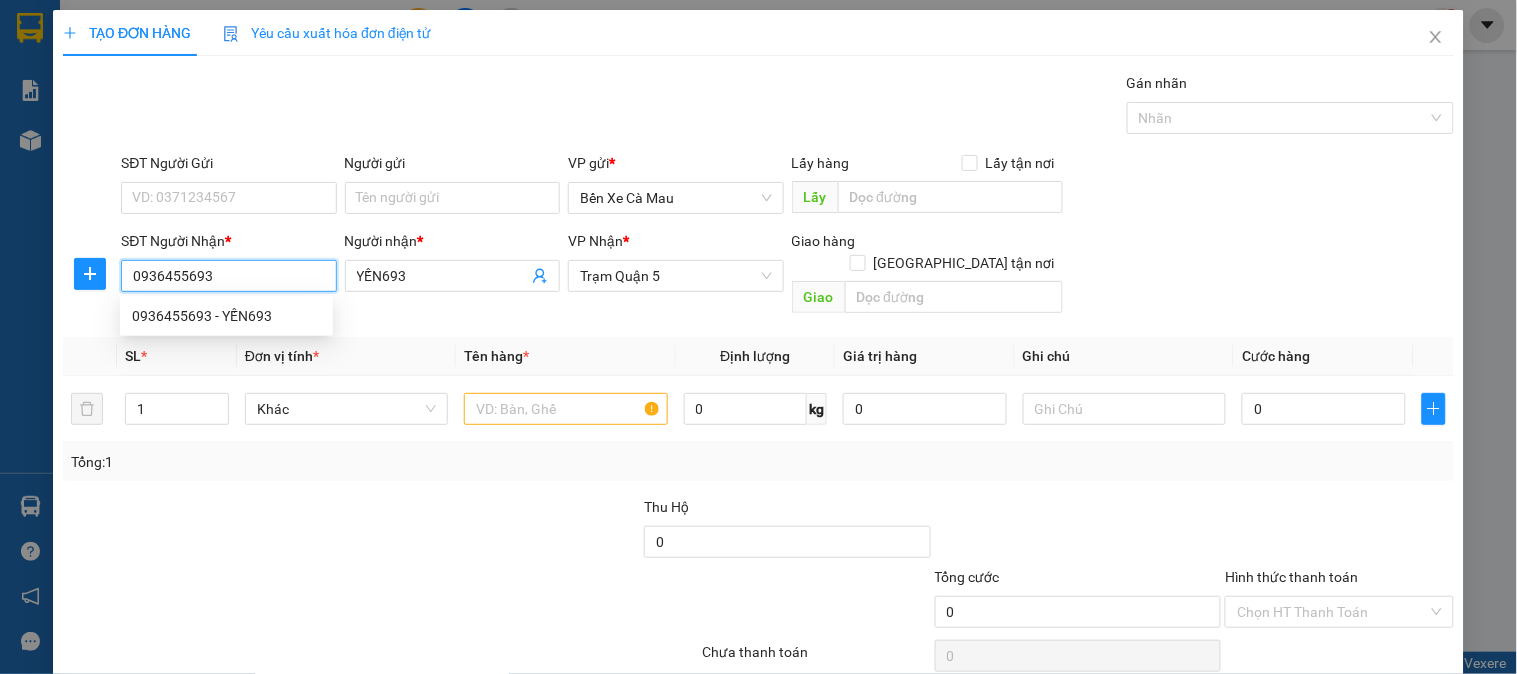 type on "80.000" 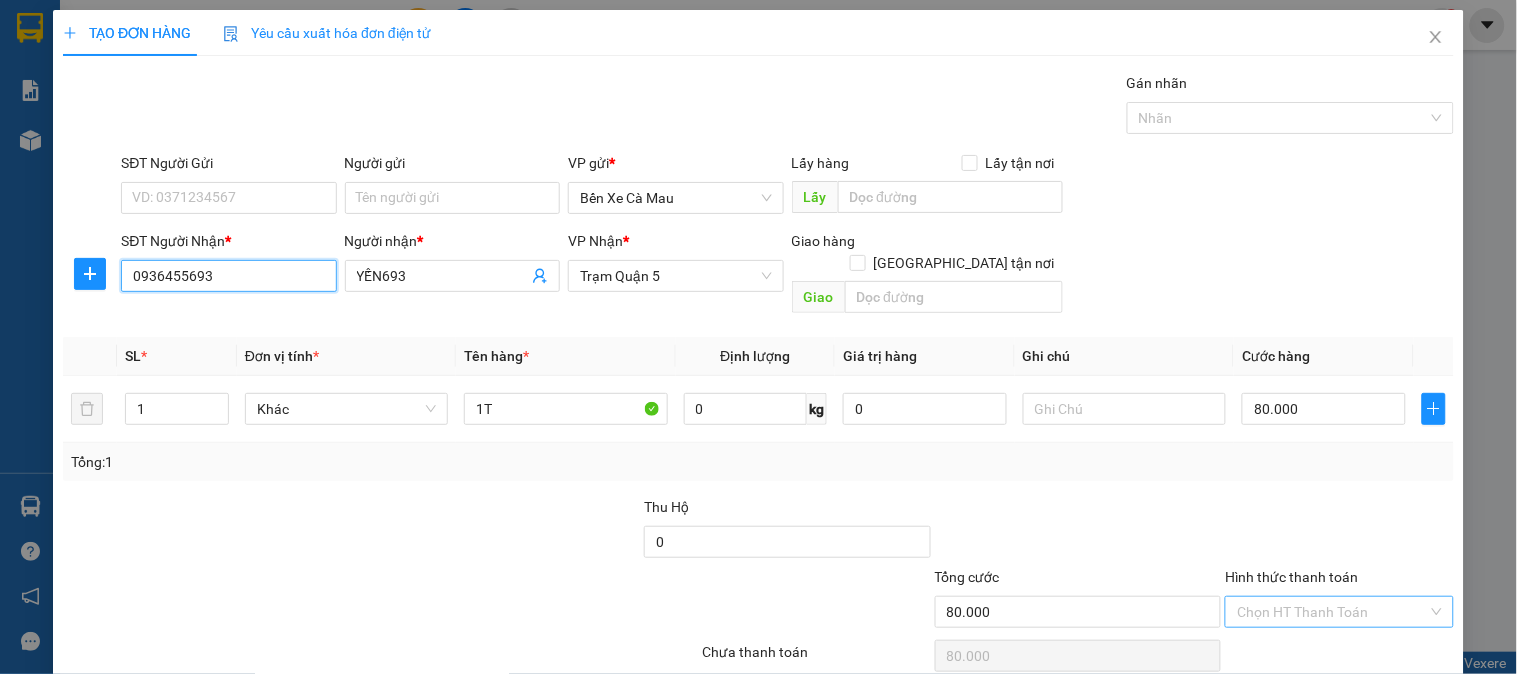 type on "0936455693" 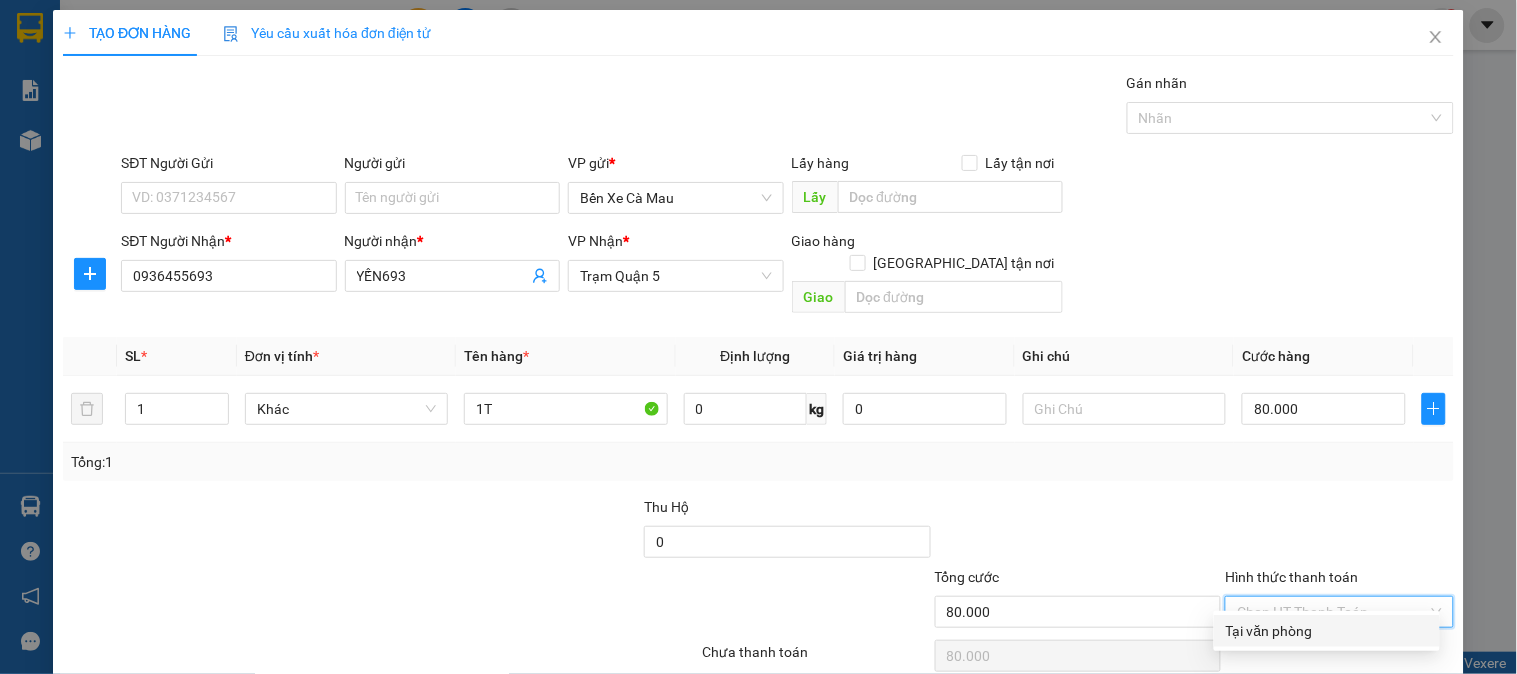 drag, startPoint x: 1307, startPoint y: 522, endPoint x: 1308, endPoint y: 552, distance: 30.016663 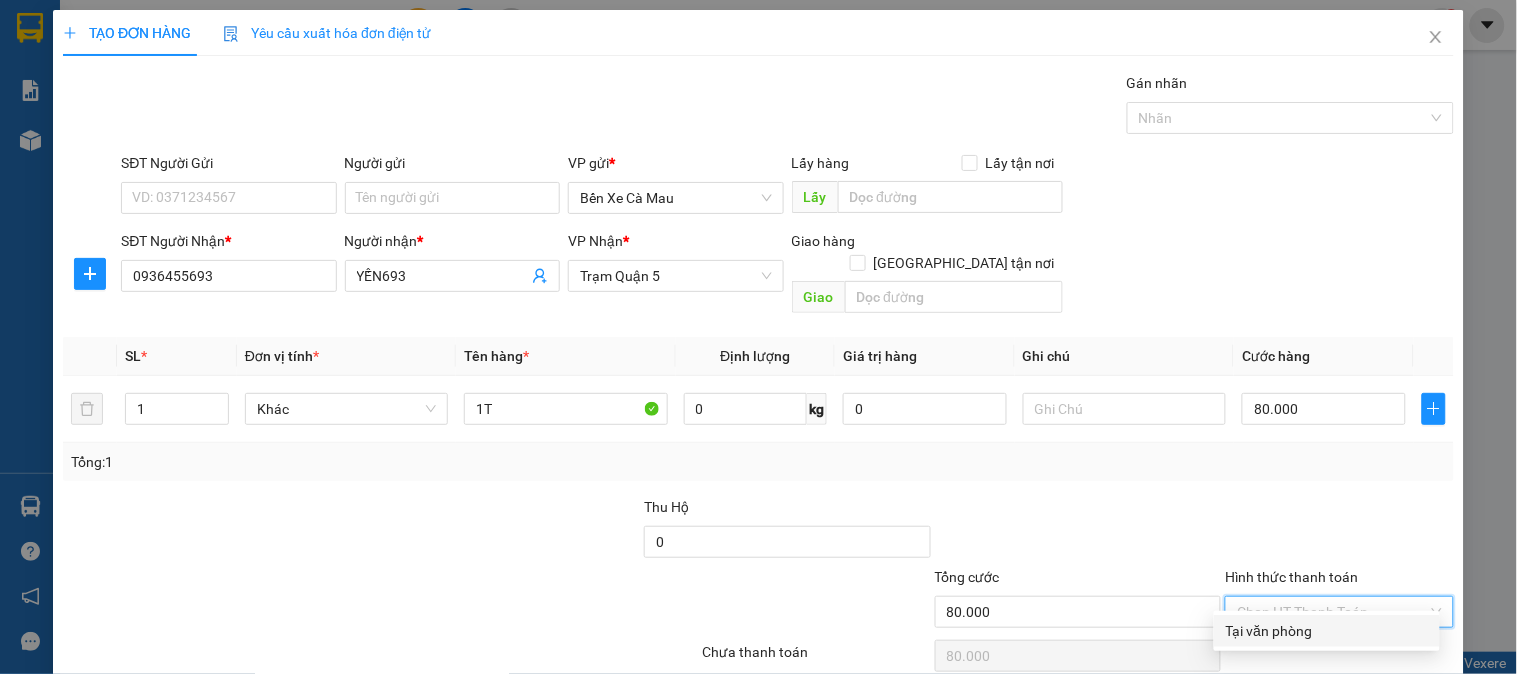 drag, startPoint x: 1308, startPoint y: 552, endPoint x: 1317, endPoint y: 601, distance: 49.819675 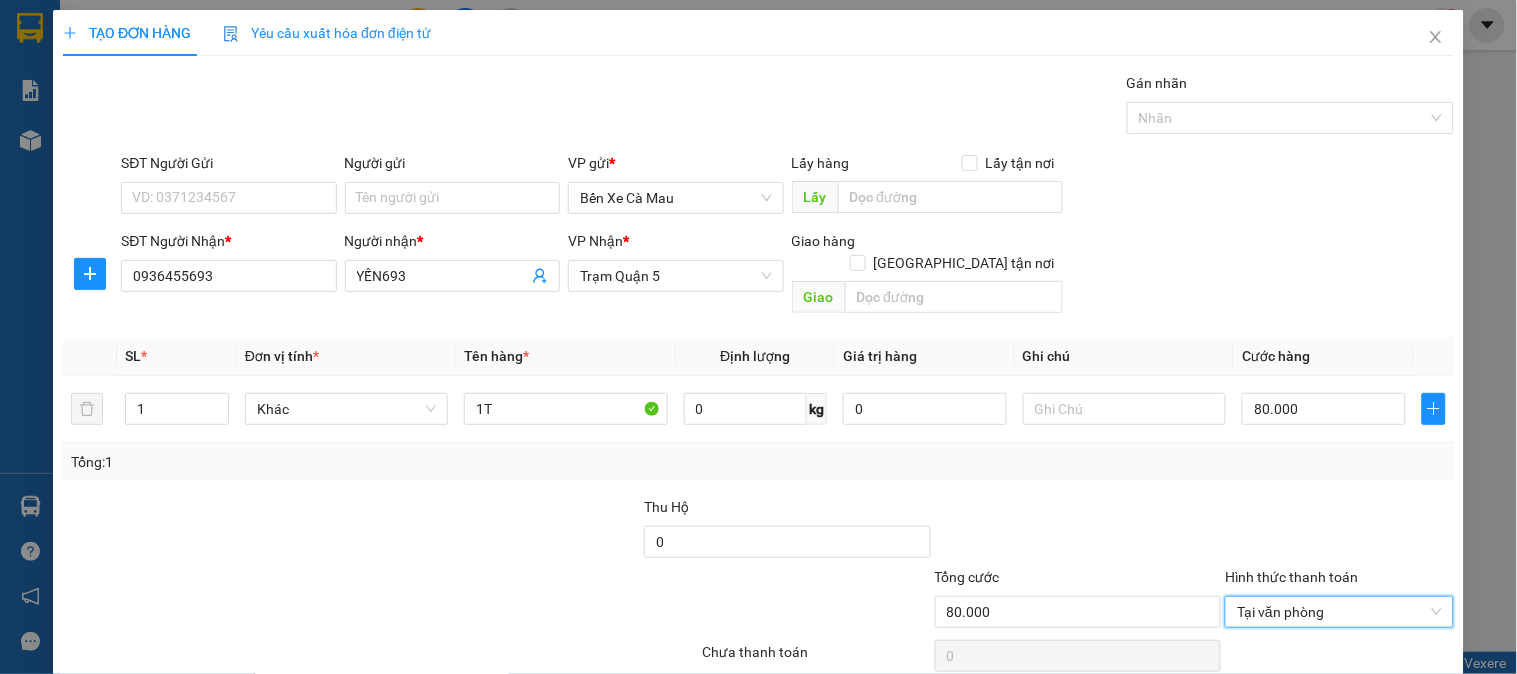 click 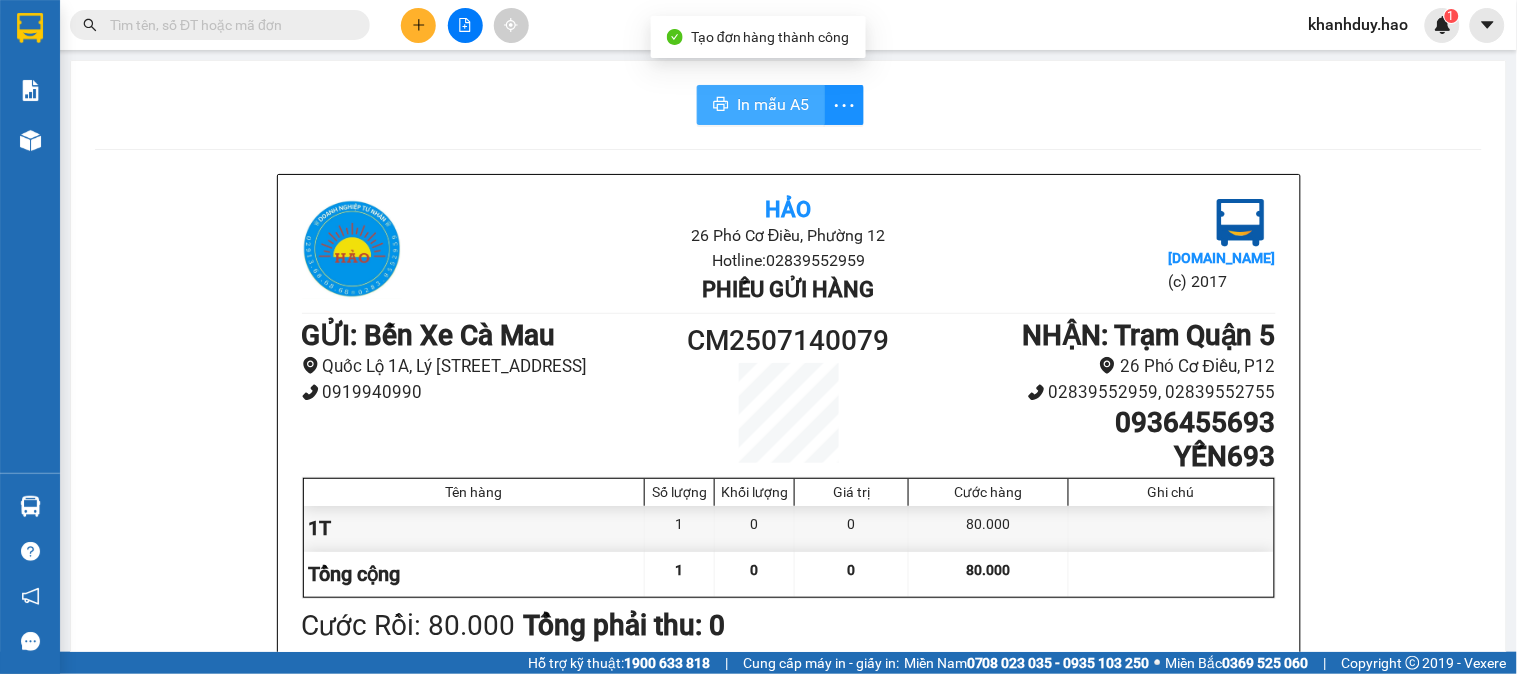 click on "In mẫu A5" at bounding box center (773, 104) 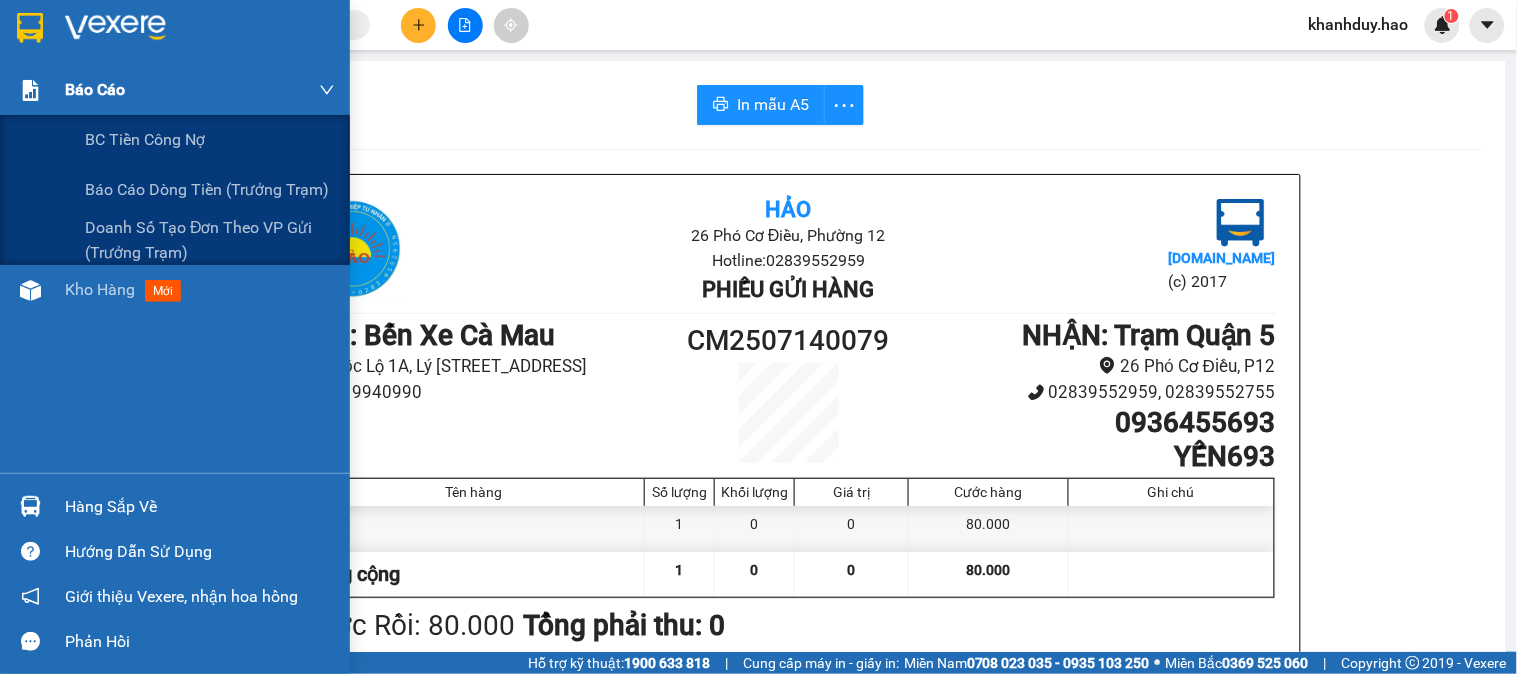 click on "Báo cáo" at bounding box center (200, 90) 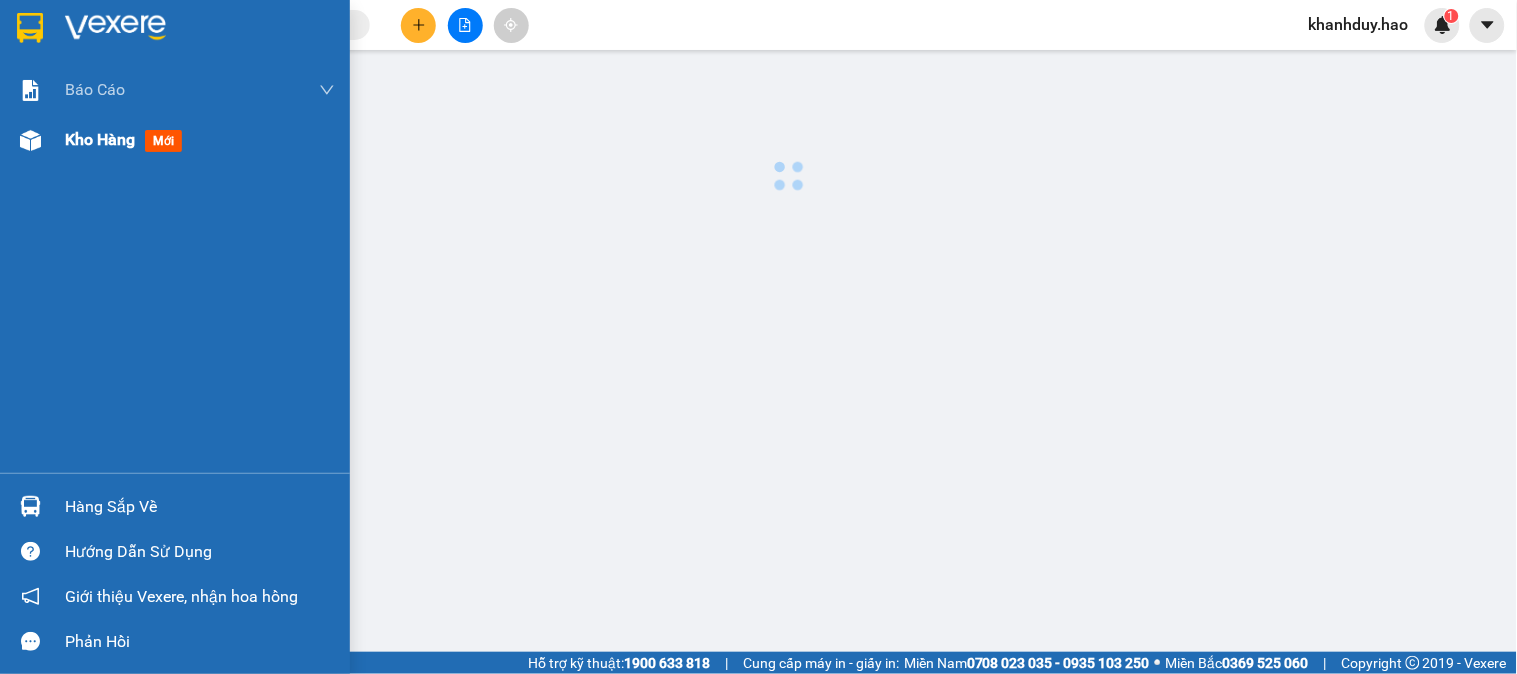 click on "Kho hàng mới" at bounding box center [200, 140] 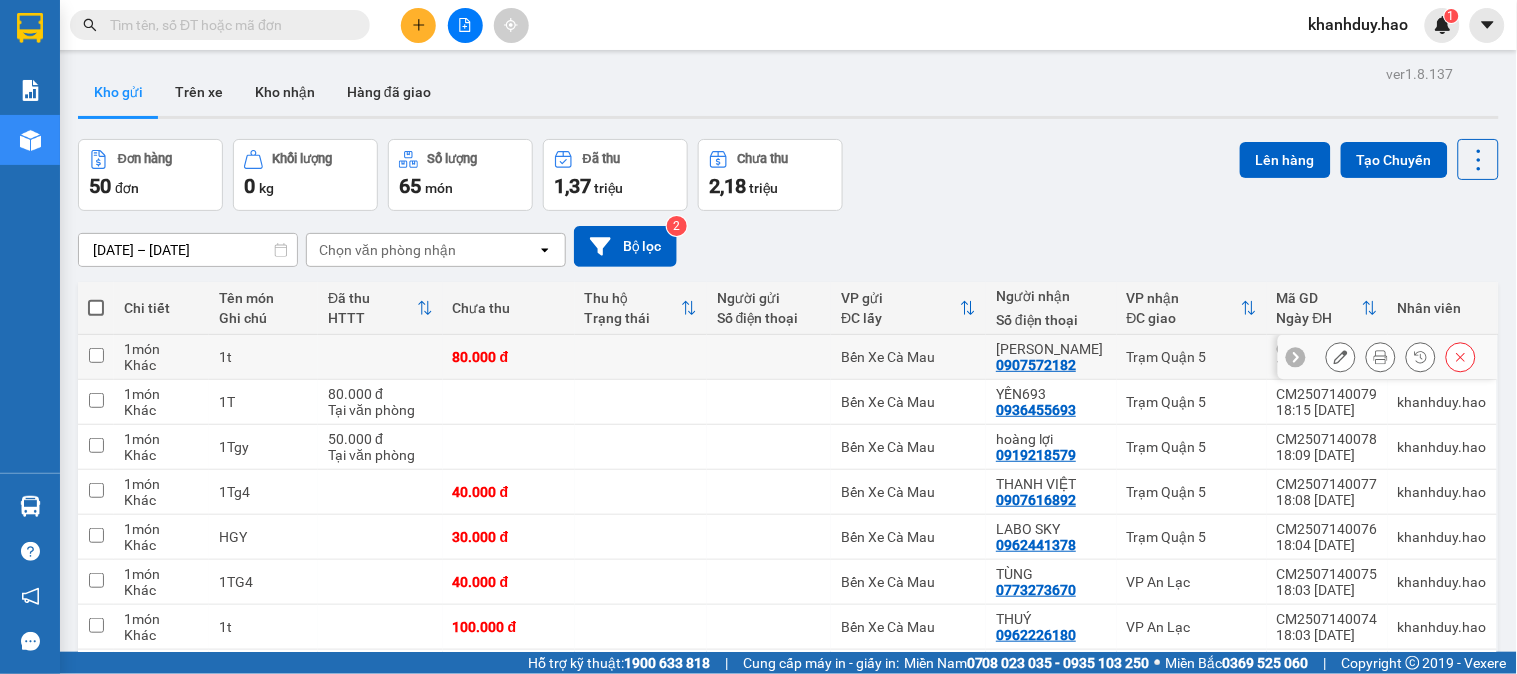click at bounding box center [1381, 357] 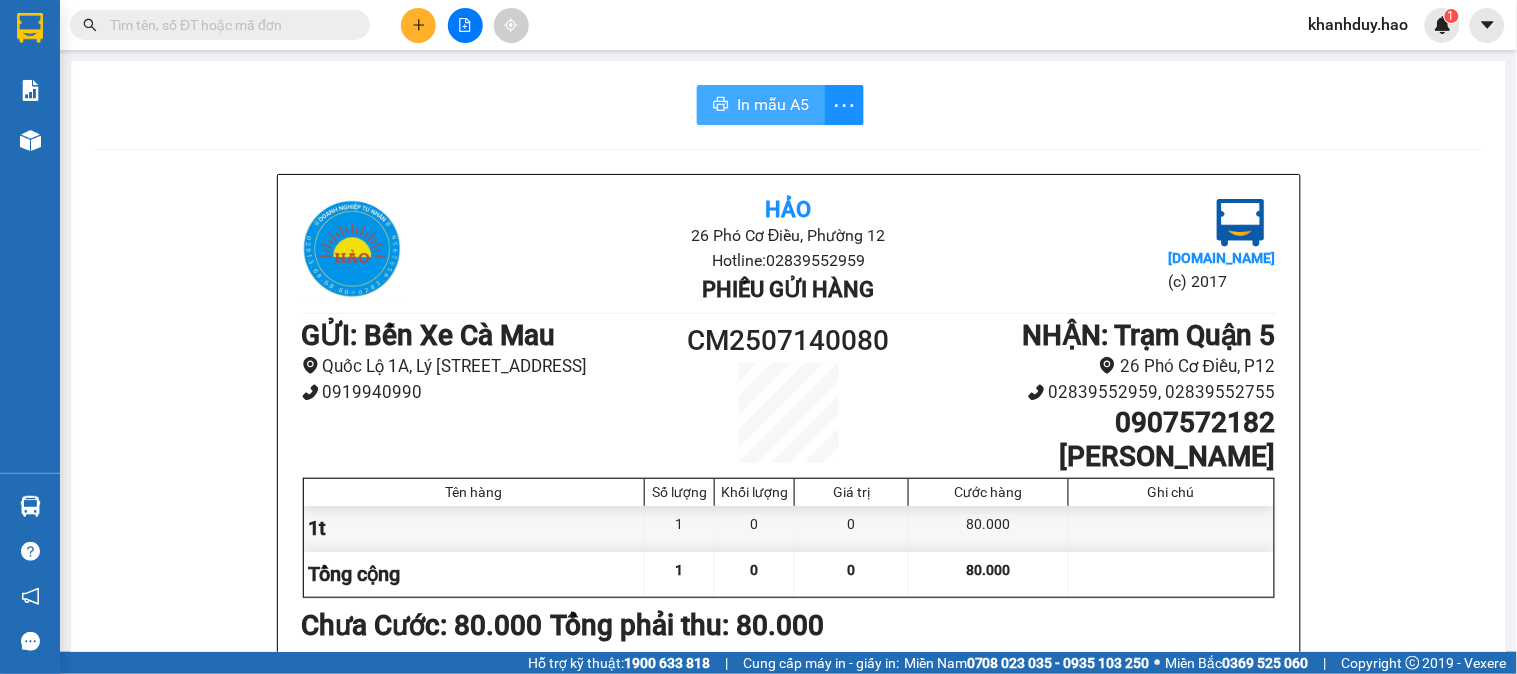 click on "In mẫu A5" at bounding box center [773, 104] 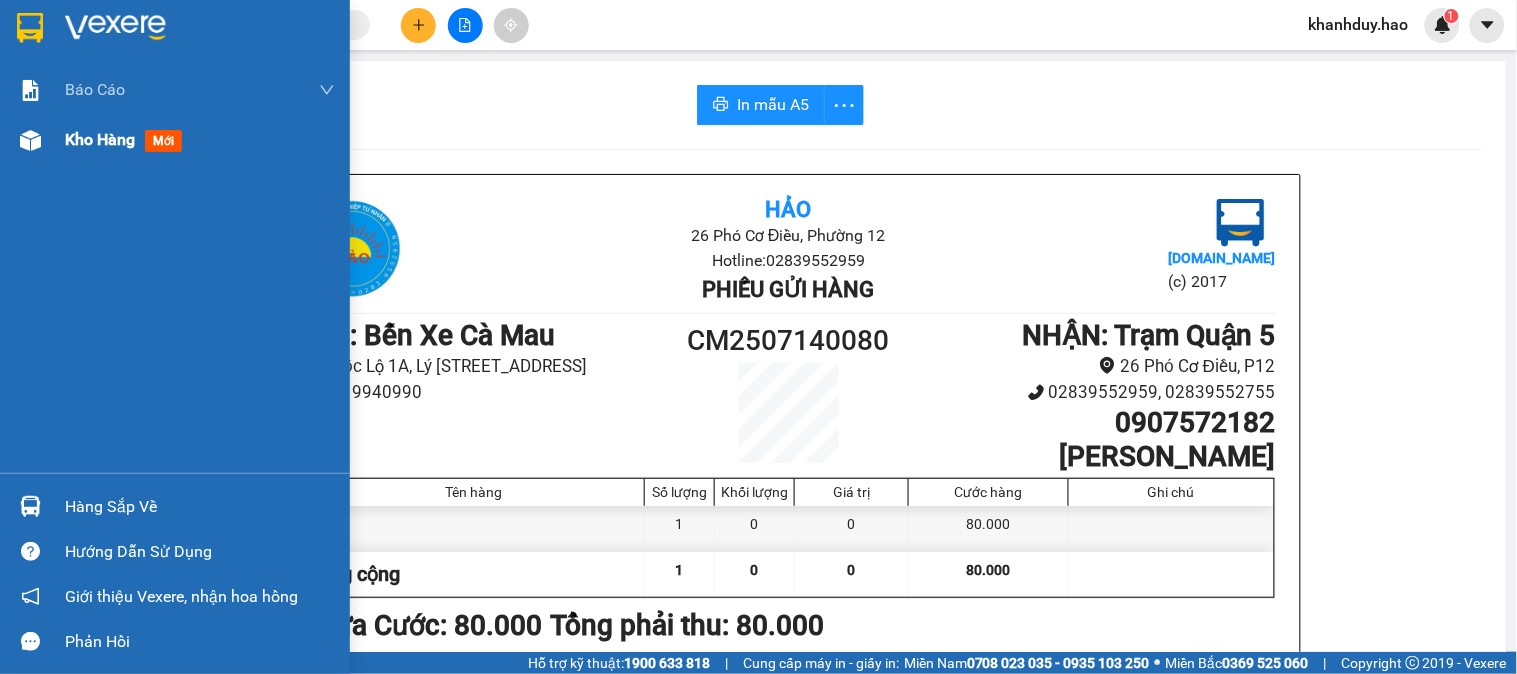 click at bounding box center [30, 140] 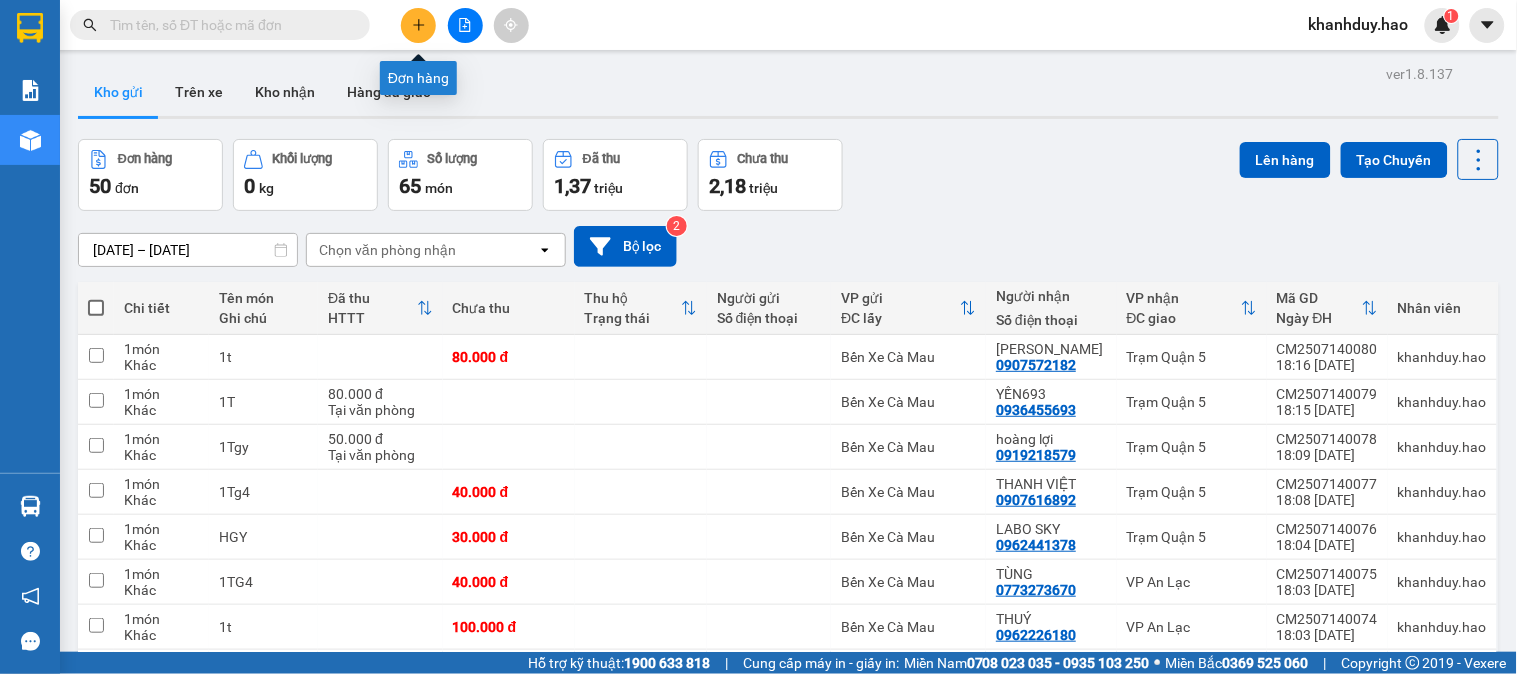 click 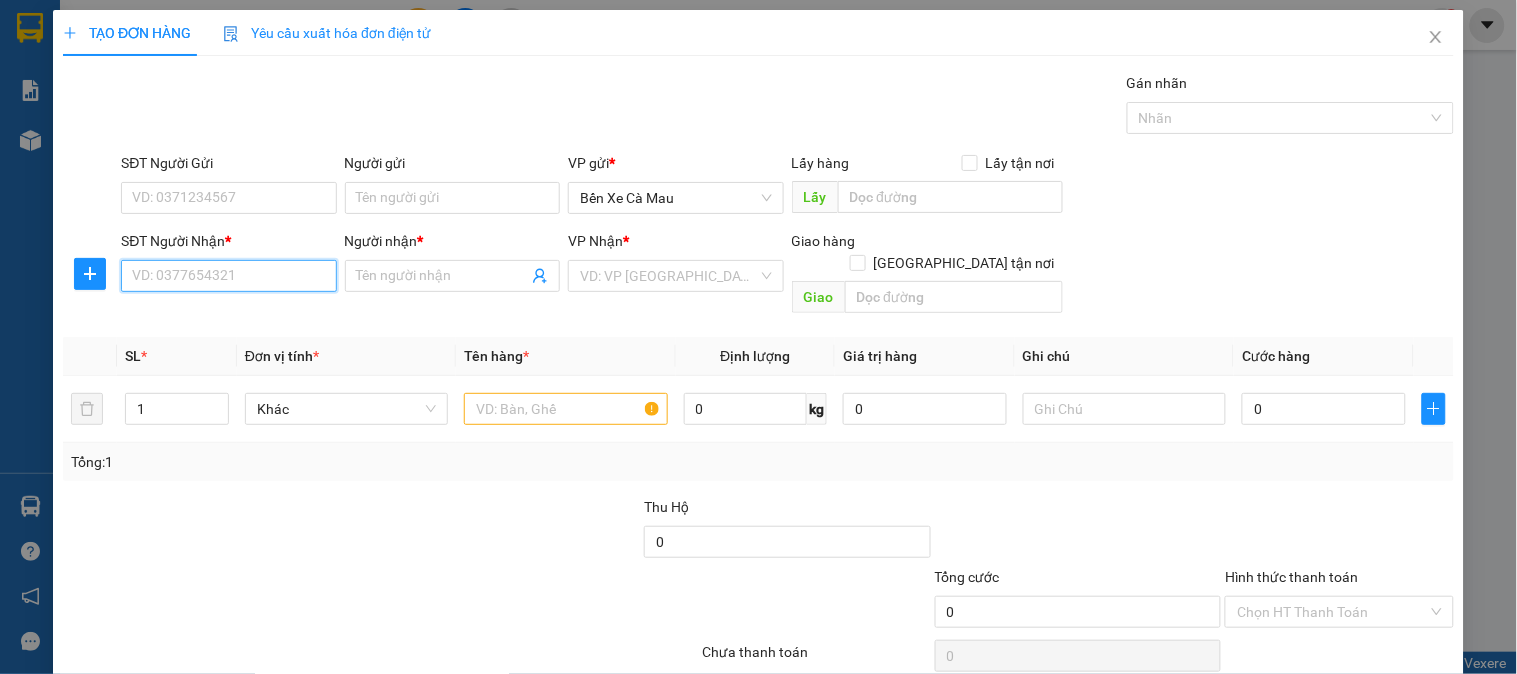 click on "SĐT Người Nhận  *" at bounding box center [228, 276] 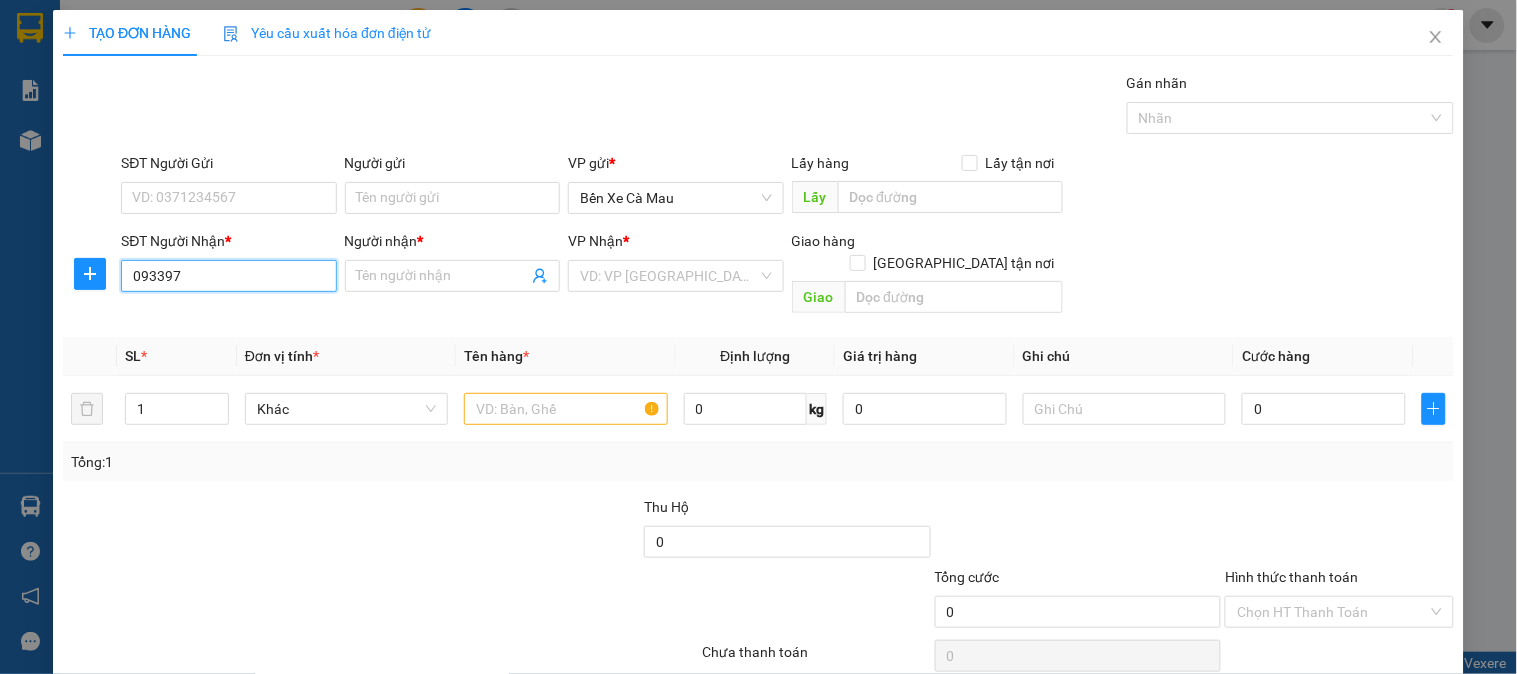 type on "0933977" 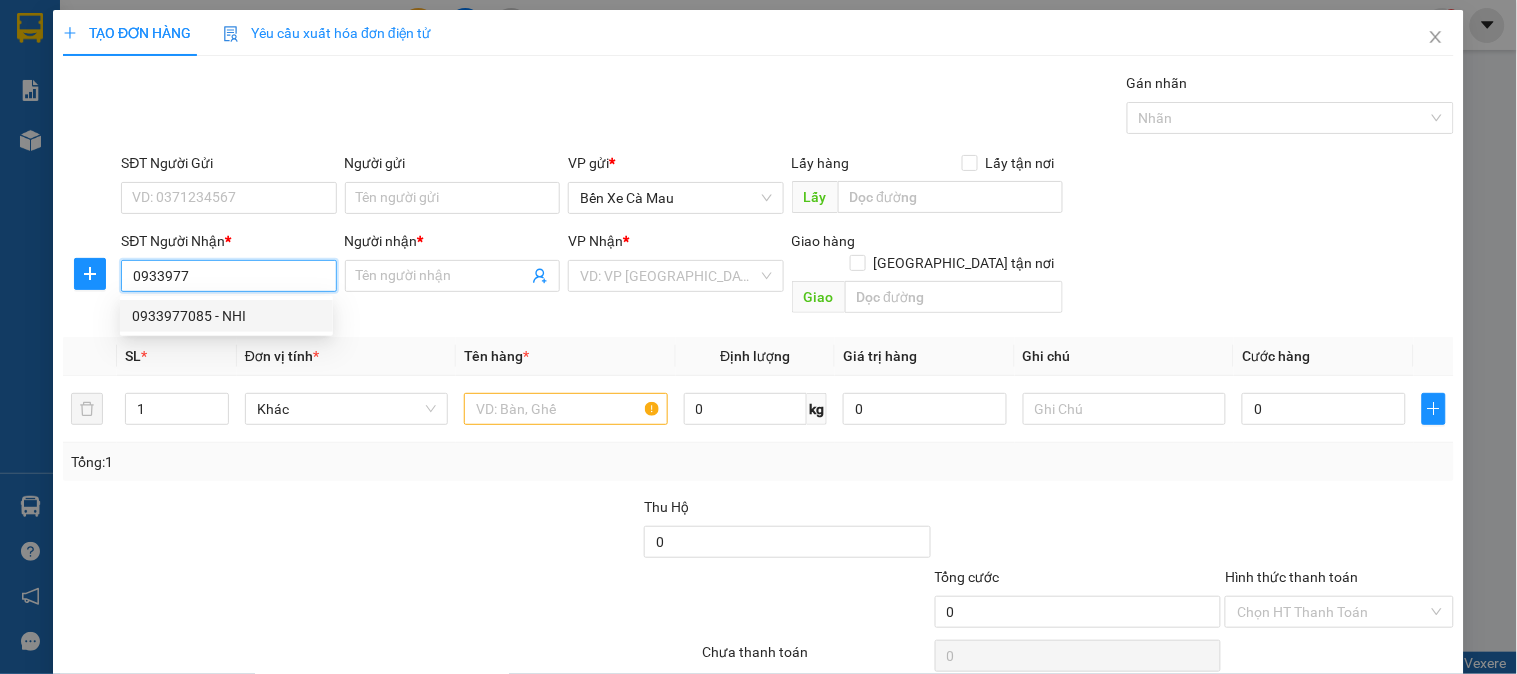 click on "0933977085 - NHI" at bounding box center (226, 316) 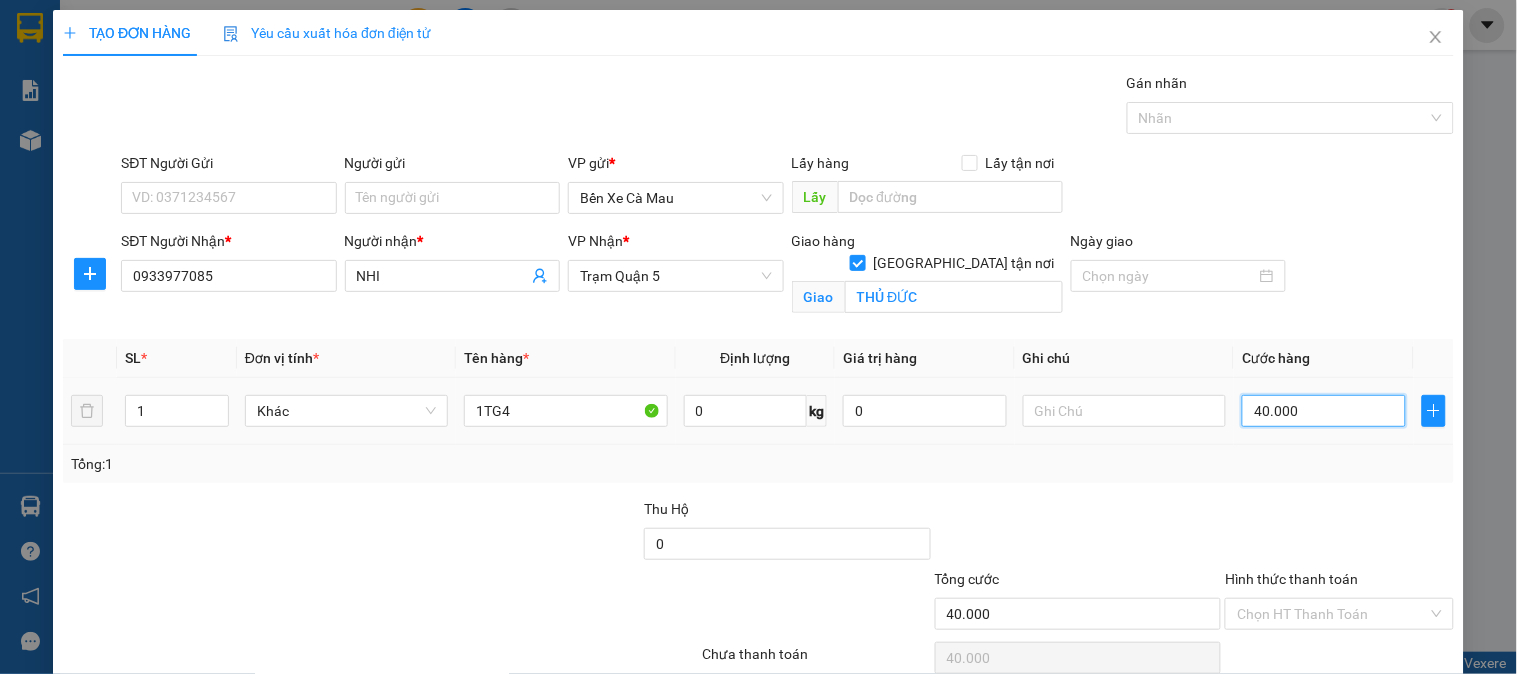 click on "40.000" at bounding box center [1324, 411] 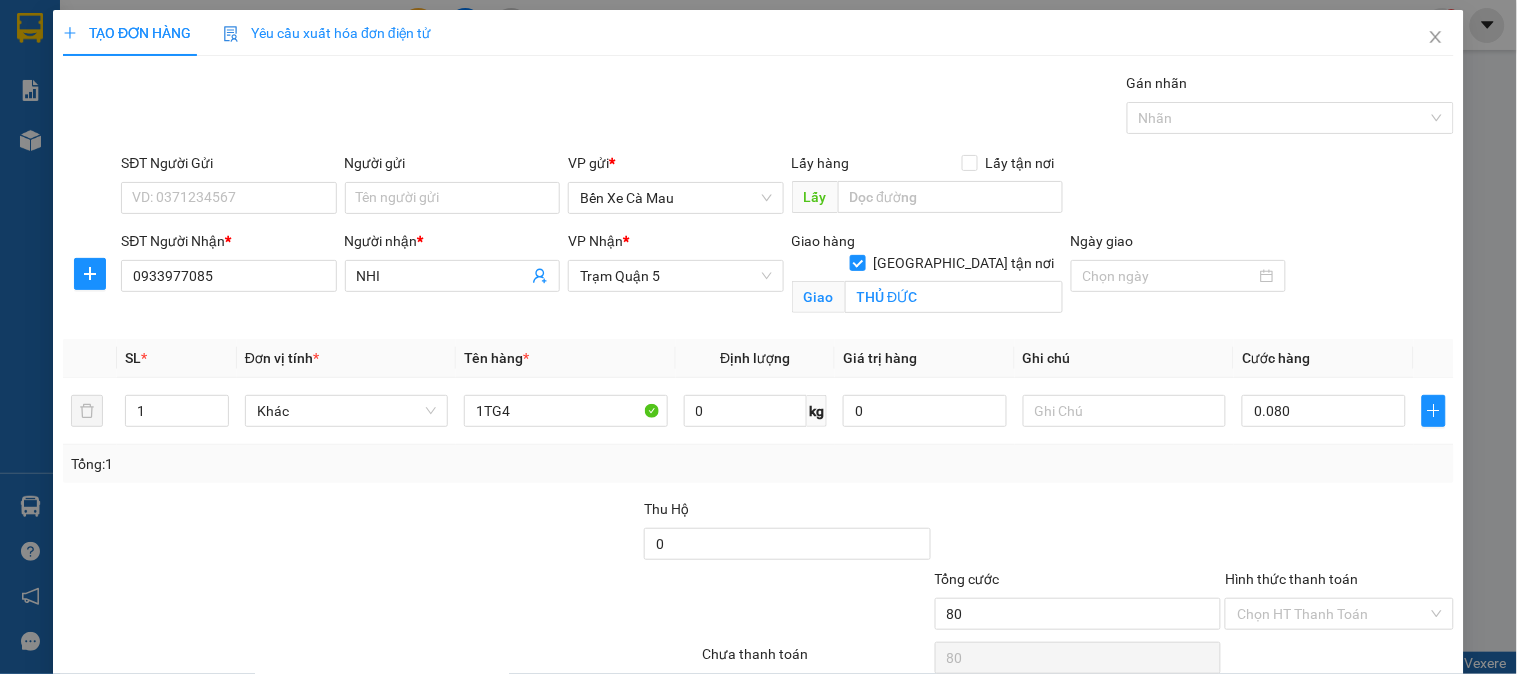 click on "Transit Pickup Surcharge Ids Transit Deliver Surcharge Ids Transit Deliver Surcharge Transit Deliver Surcharge Gán nhãn   Nhãn SĐT Người Gửi VD: 0371234567 Người gửi Tên người gửi VP gửi  * Bến Xe Cà Mau Lấy hàng Lấy tận nơi Lấy SĐT Người Nhận  * 0933977085 Người nhận  * NHI VP Nhận  * Trạm Quận 5 Giao hàng Giao tận nơi Giao THỦ ĐỨC Ngày giao SL  * Đơn vị tính  * Tên hàng  * Định lượng Giá trị hàng Ghi chú Cước hàng                   1 Khác 1TG4 0 kg 0 0.080 Tổng:  1 Thu Hộ 0 Tổng cước 80 Hình thức thanh toán Chọn HT Thanh Toán Số tiền thu trước 0 Chưa thanh toán 80 Chọn HT Thanh Toán Lưu nháp Xóa Thông tin Lưu Lưu và In" at bounding box center (758, 398) 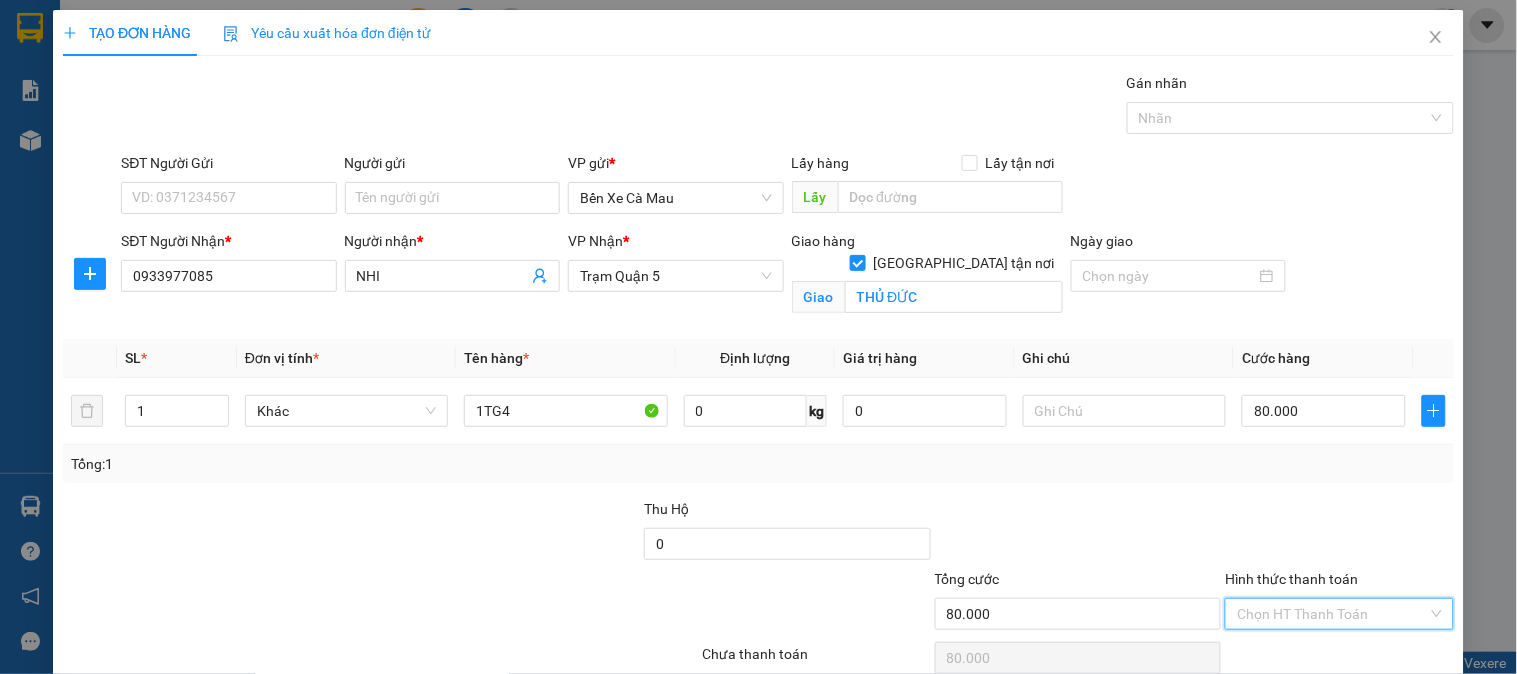 click on "Hình thức thanh toán" at bounding box center (1332, 614) 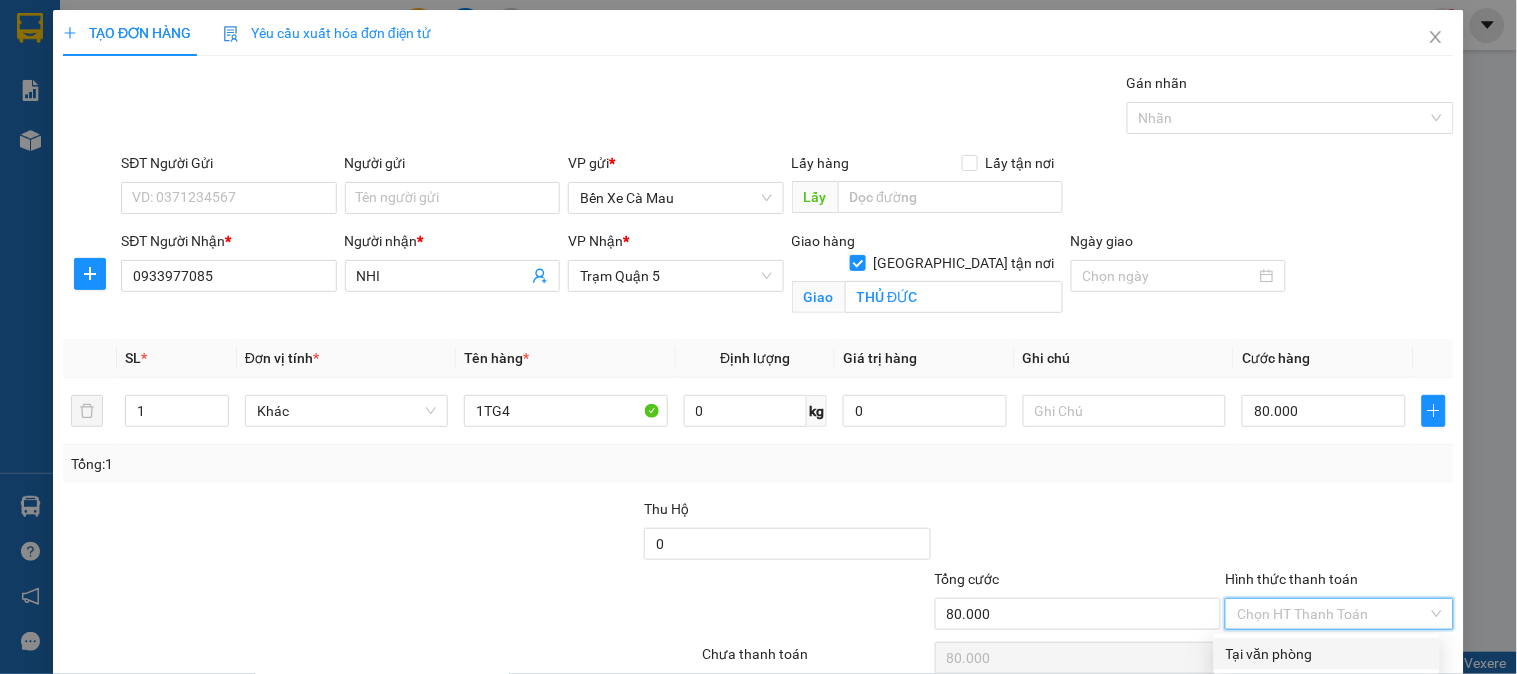 click on "Tại văn phòng" at bounding box center [1327, 654] 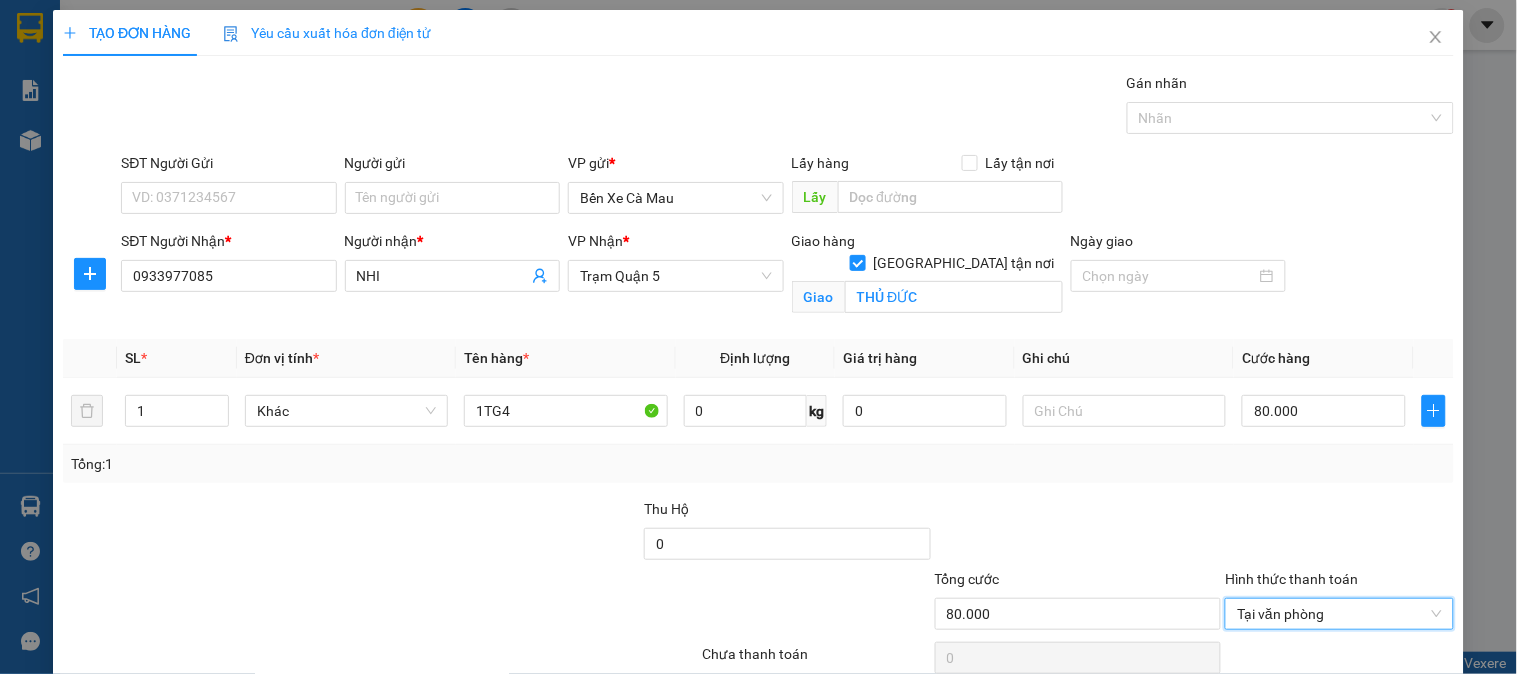 click on "[PERSON_NAME] và In" at bounding box center (1392, 709) 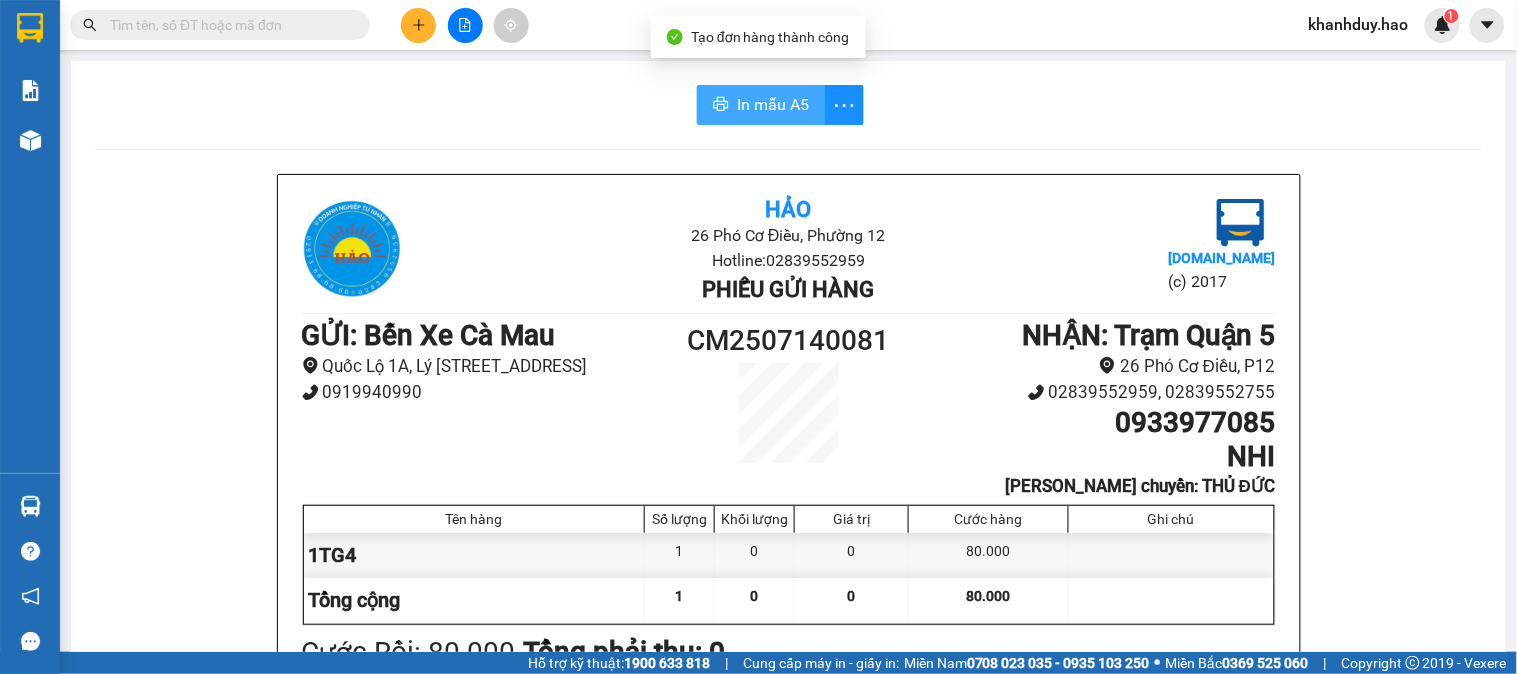 click on "In mẫu A5" at bounding box center (773, 104) 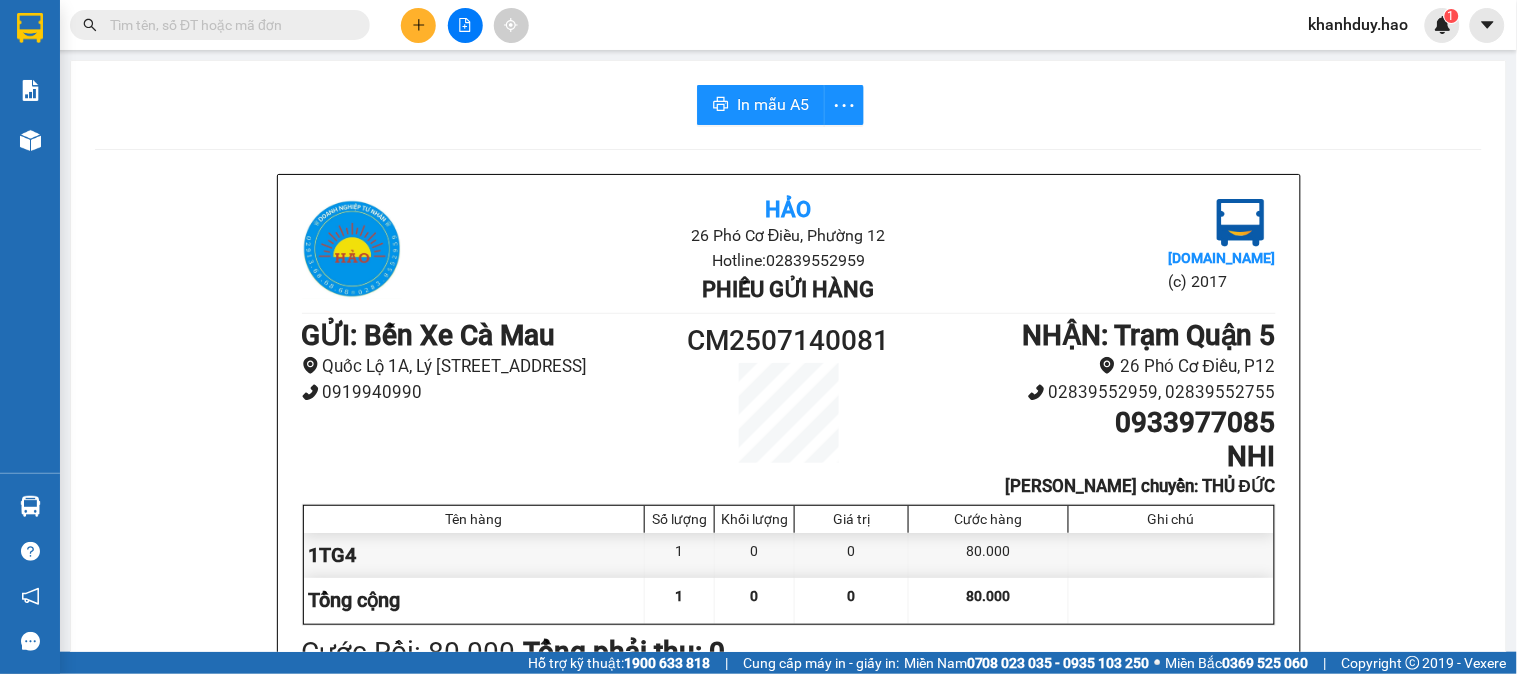 click 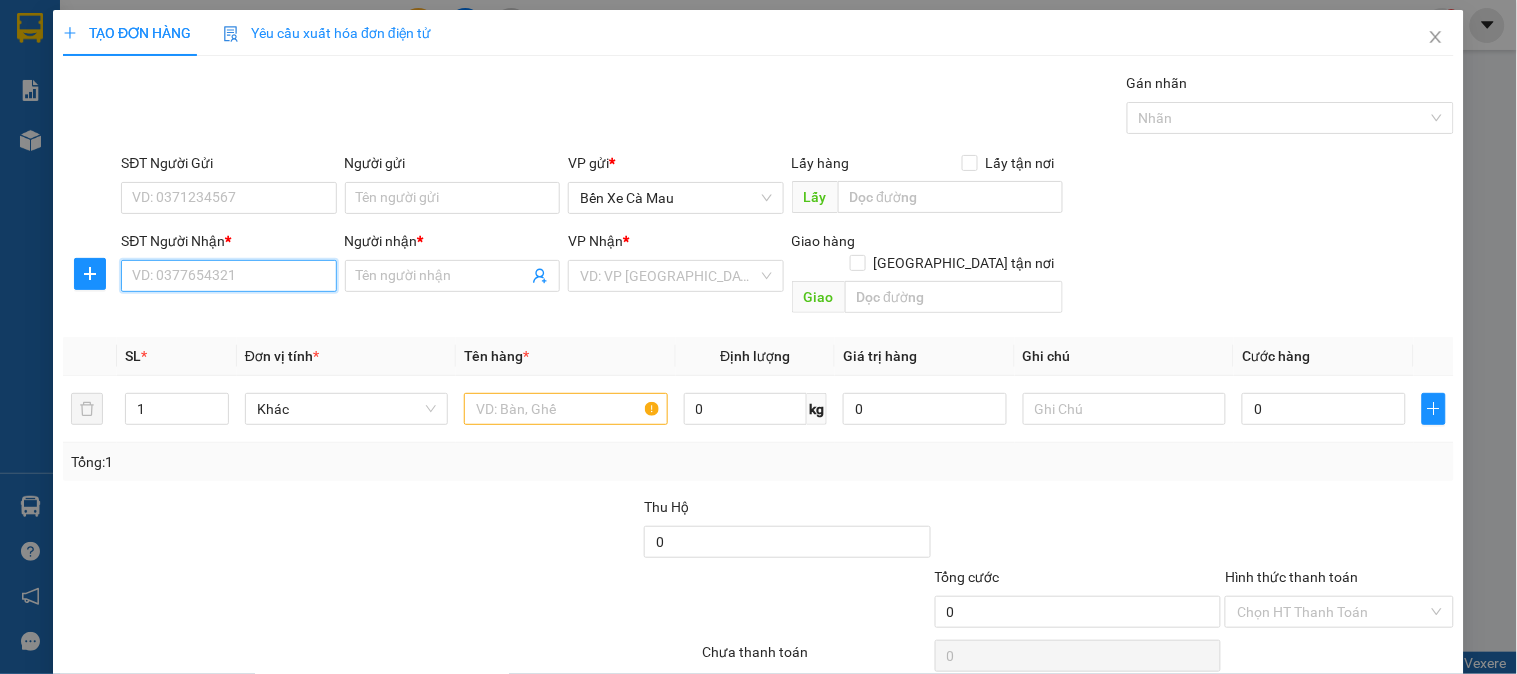 click on "SĐT Người Nhận  *" at bounding box center [228, 276] 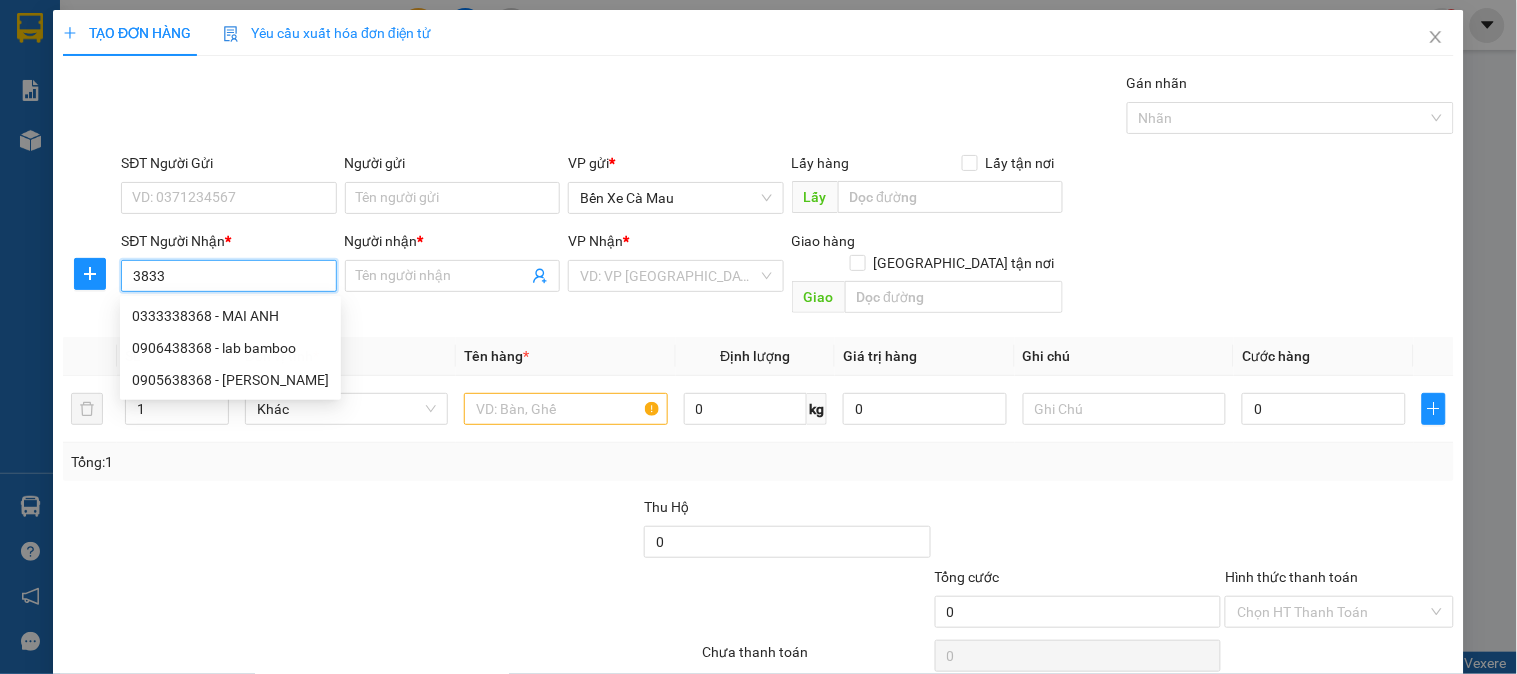 type on "38338" 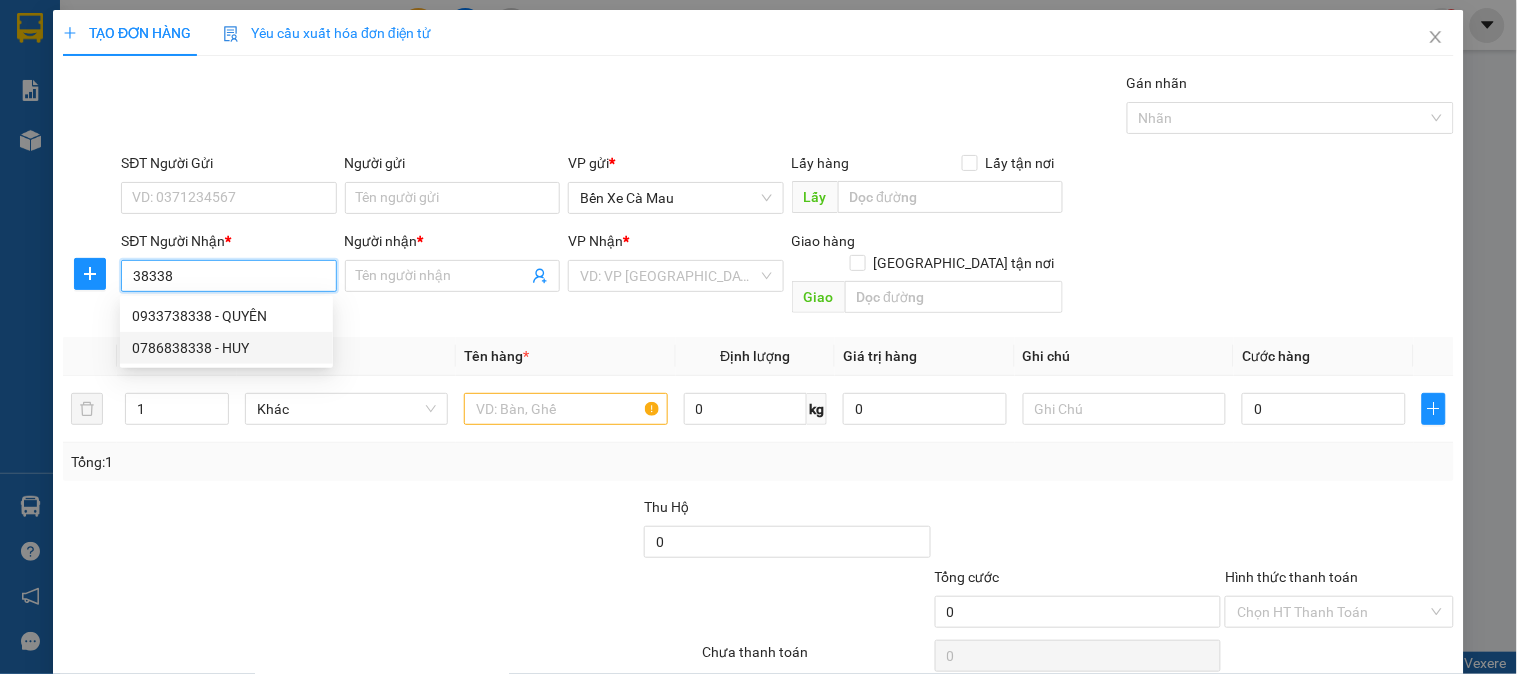 drag, startPoint x: 281, startPoint y: 314, endPoint x: 262, endPoint y: 290, distance: 30.610456 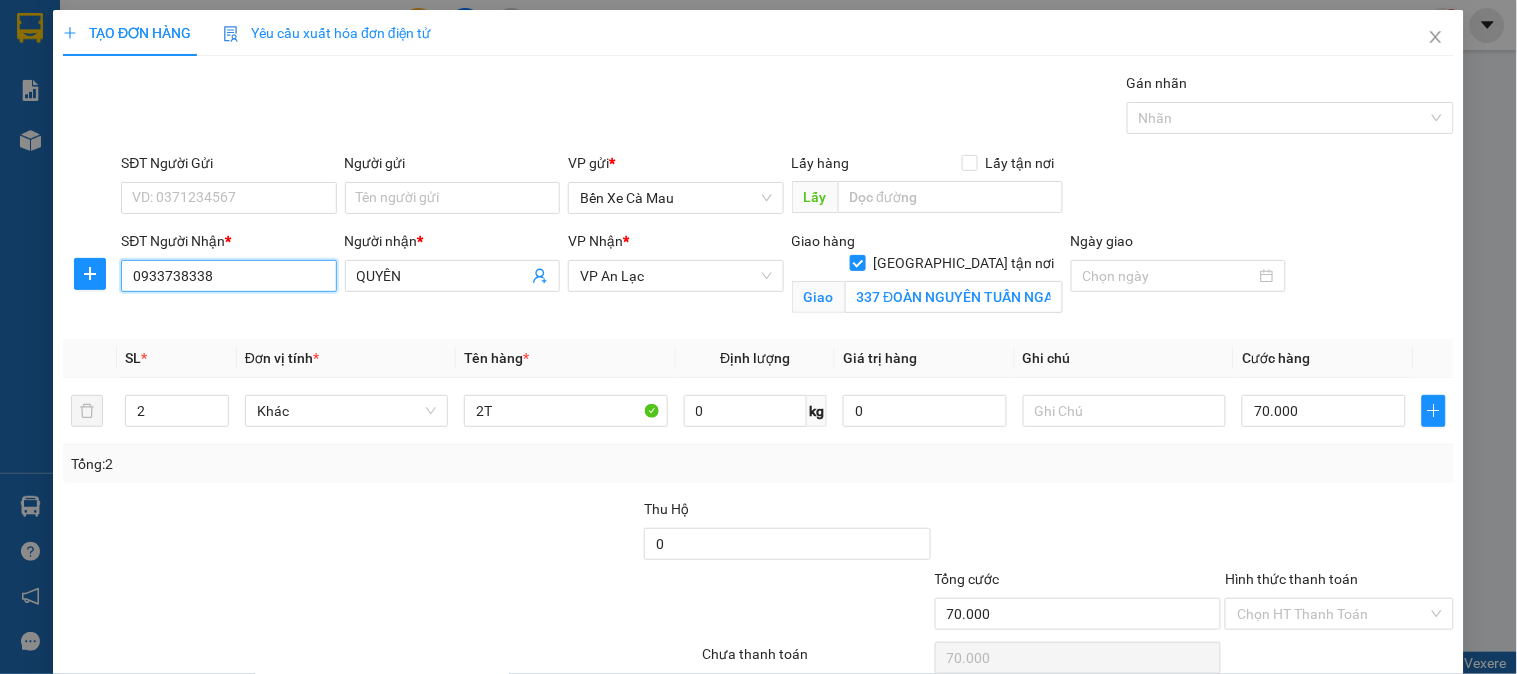 drag, startPoint x: 171, startPoint y: 267, endPoint x: 207, endPoint y: 288, distance: 41.677334 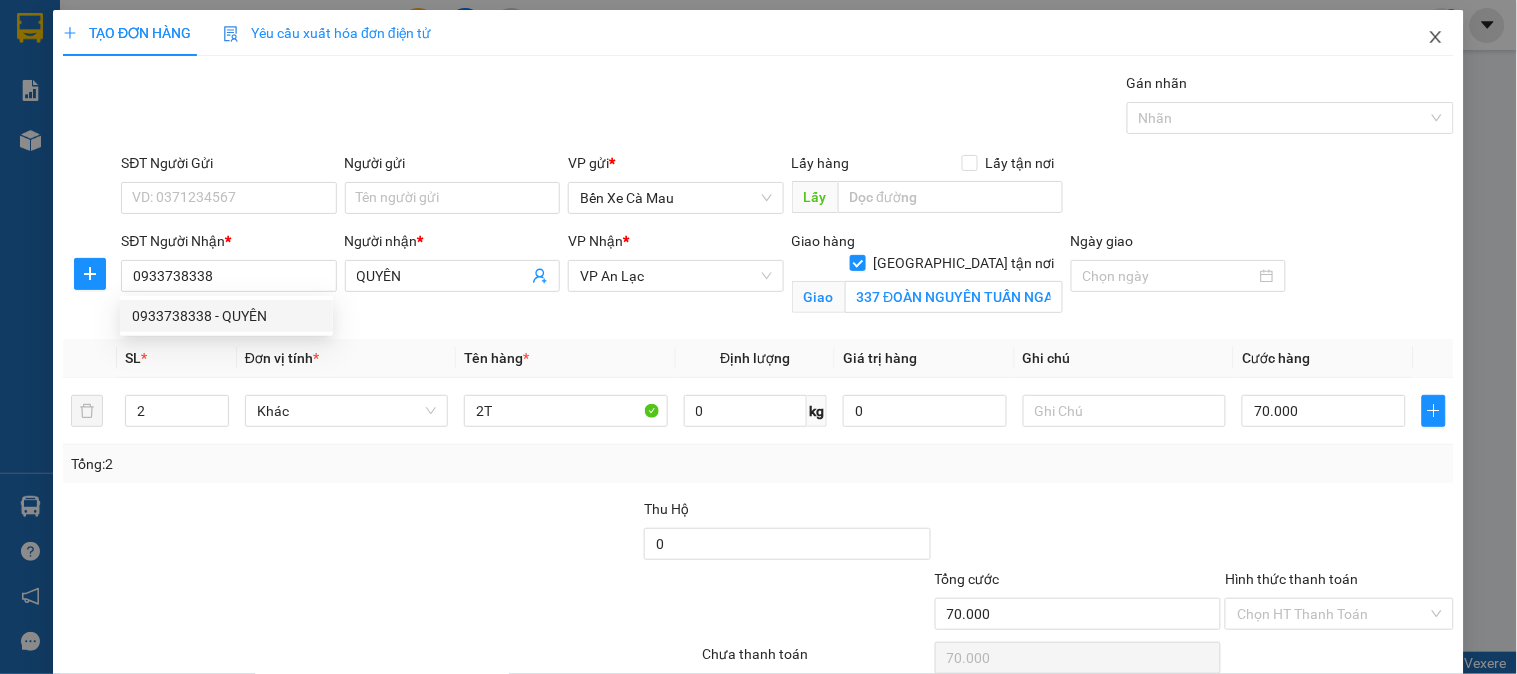 click 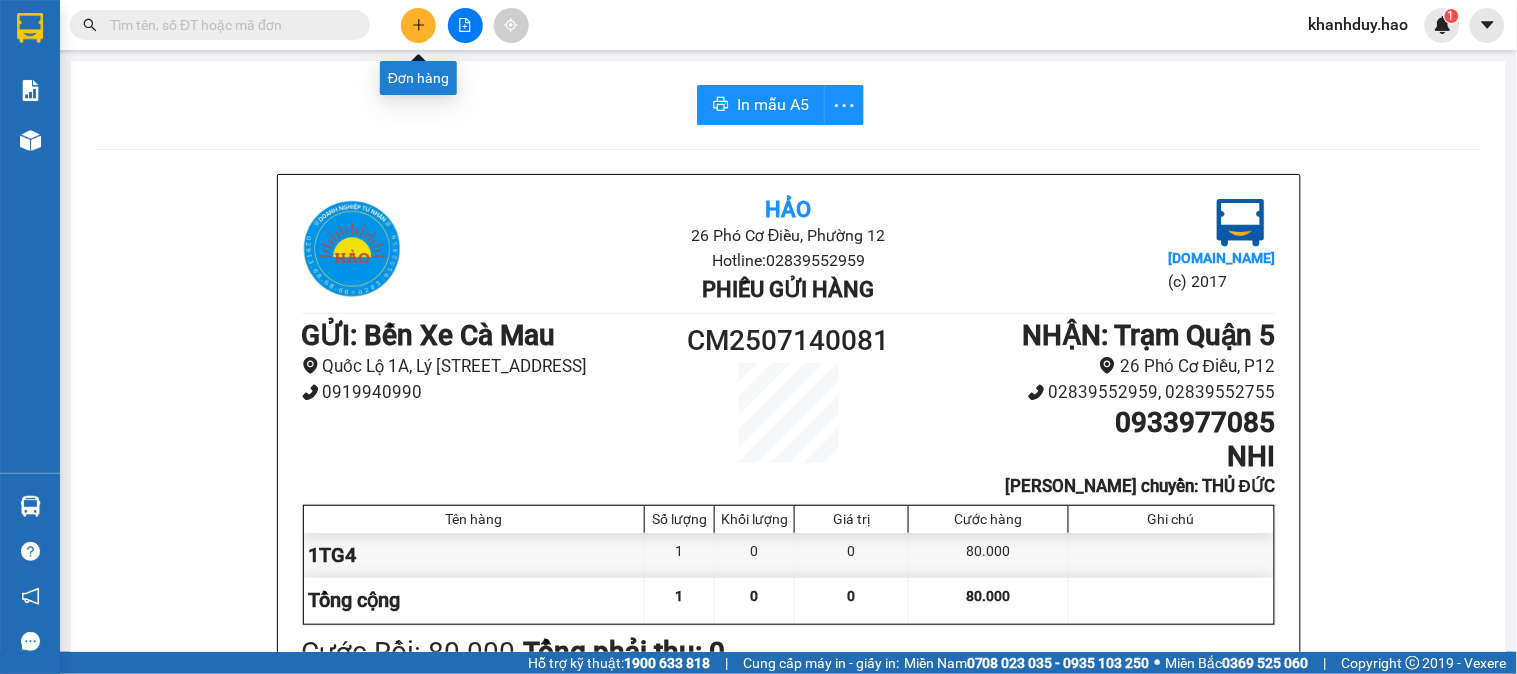 click 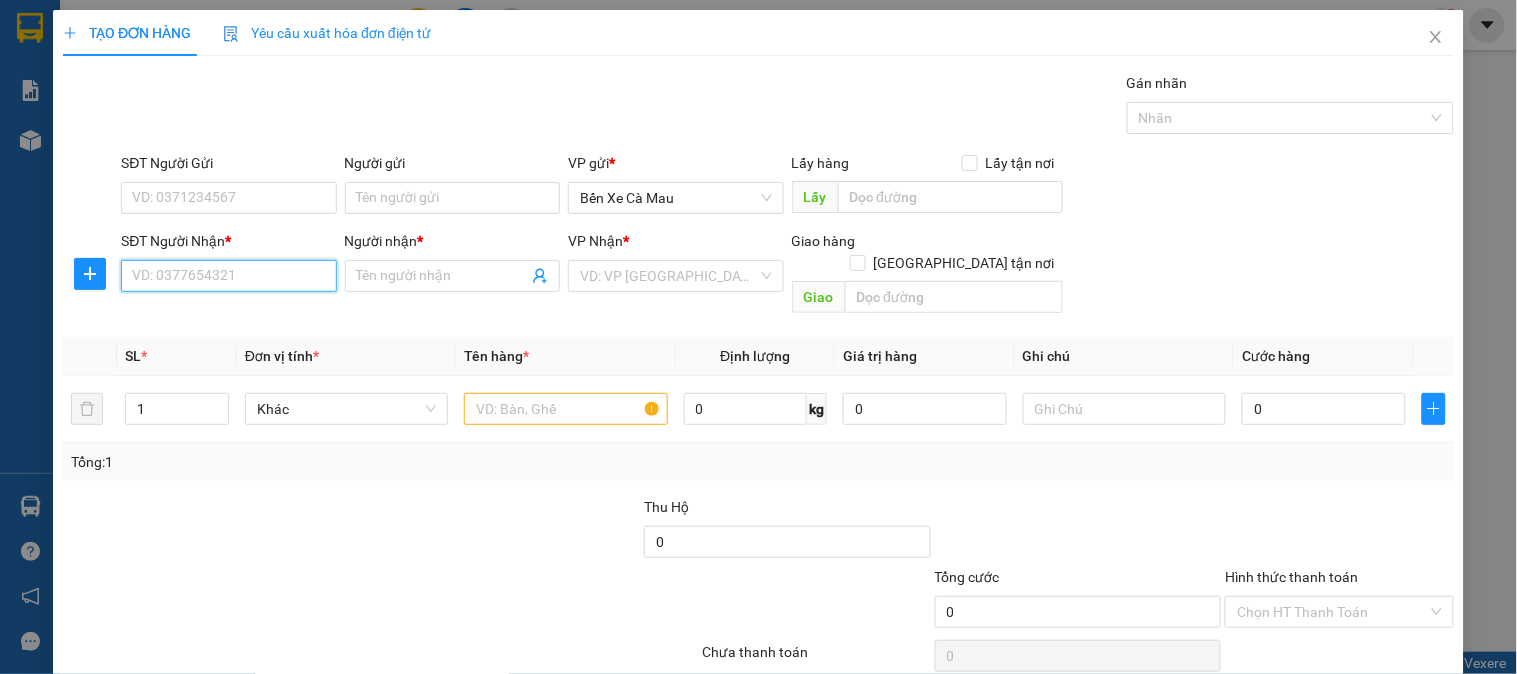 click on "SĐT Người Nhận  *" at bounding box center (228, 276) 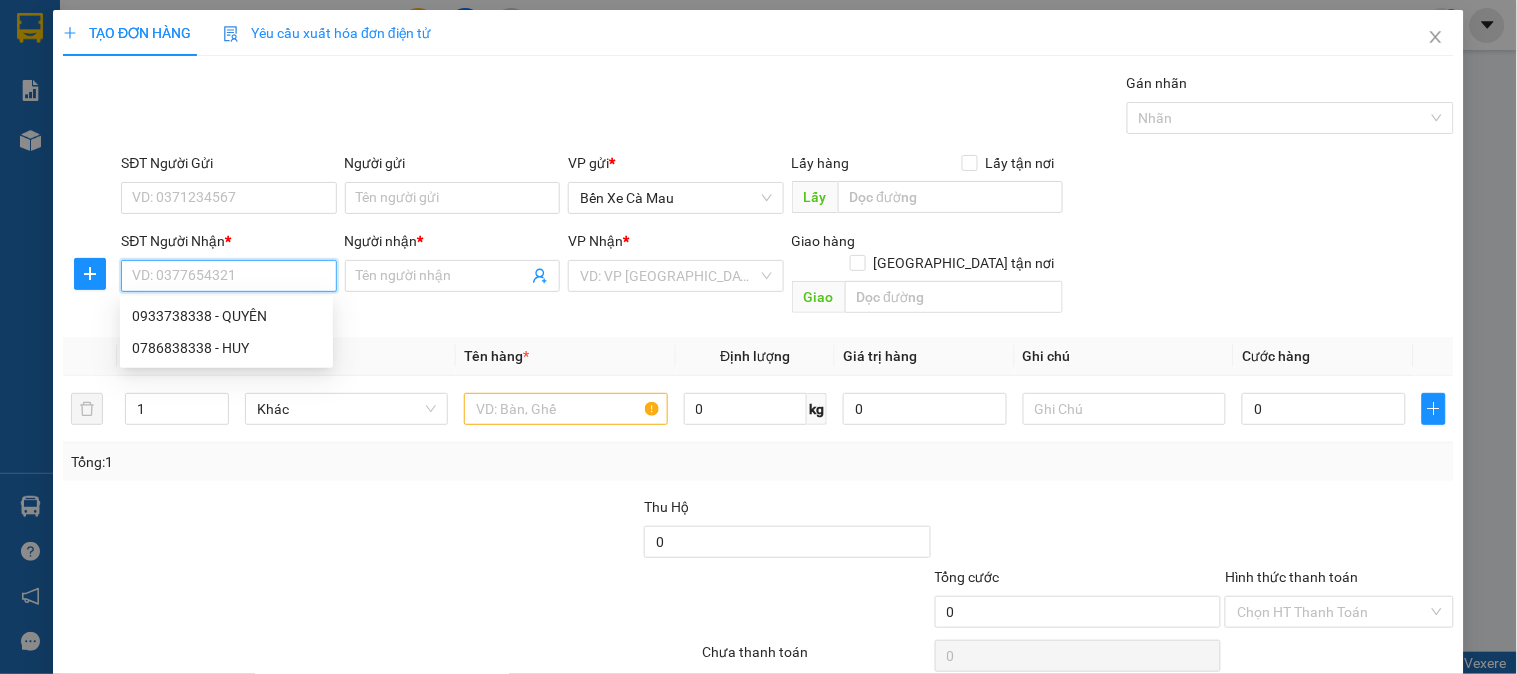 scroll, scrollTop: 0, scrollLeft: 0, axis: both 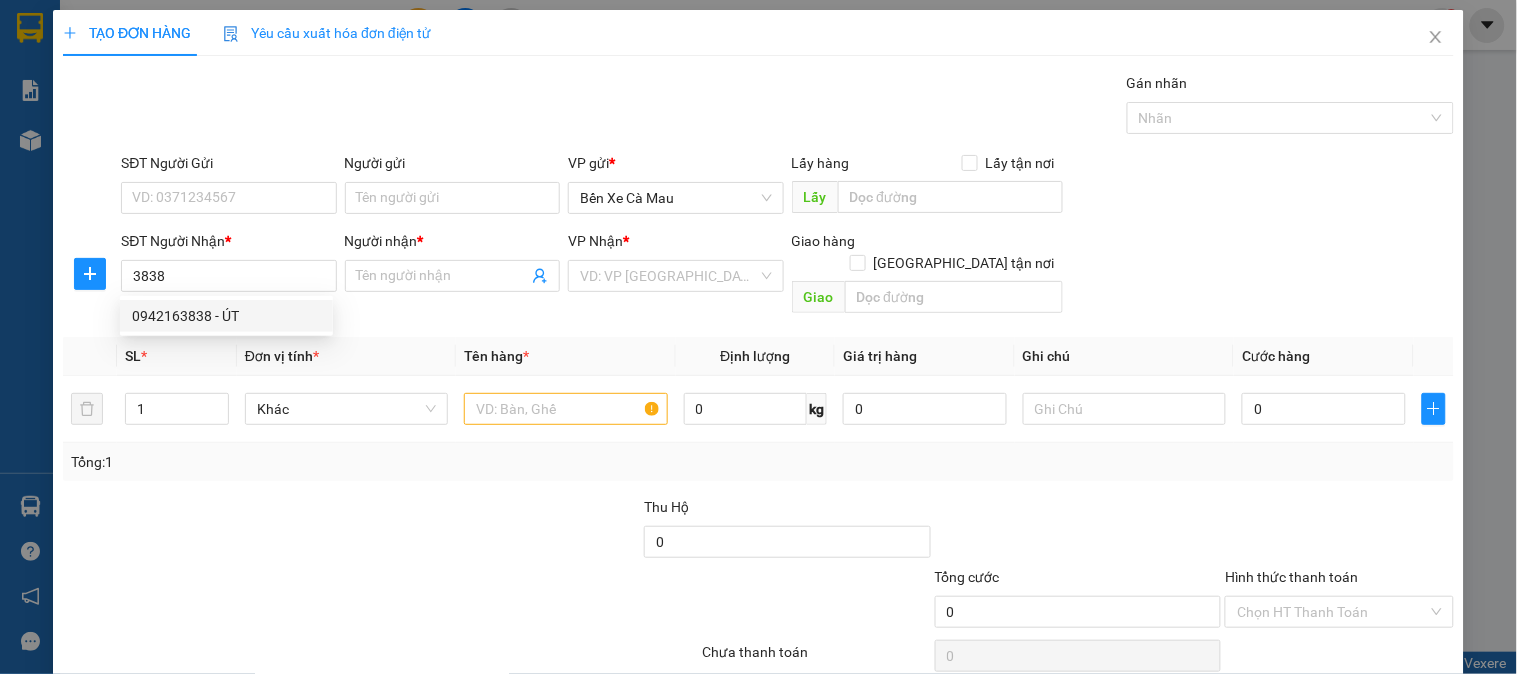 click on "0942163838 - ÚT" at bounding box center (226, 316) 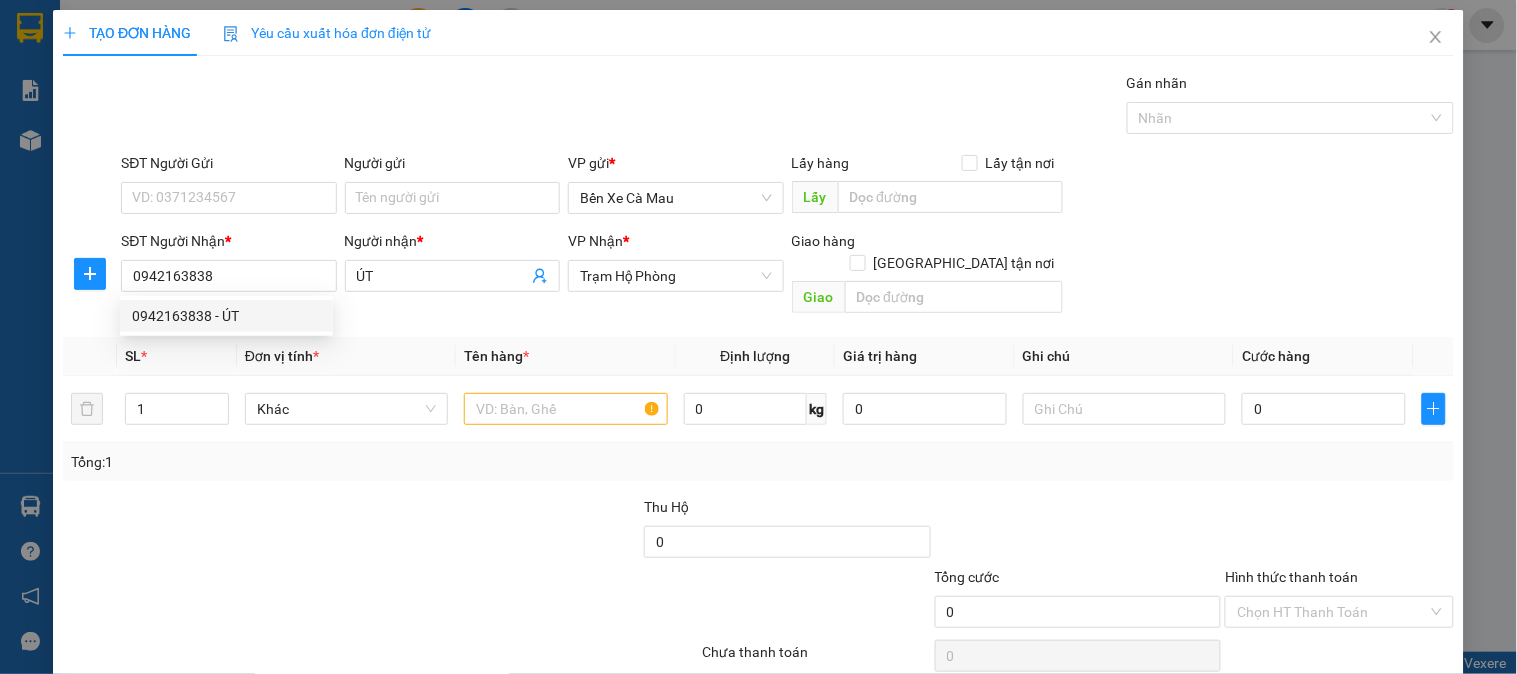type on "30.000" 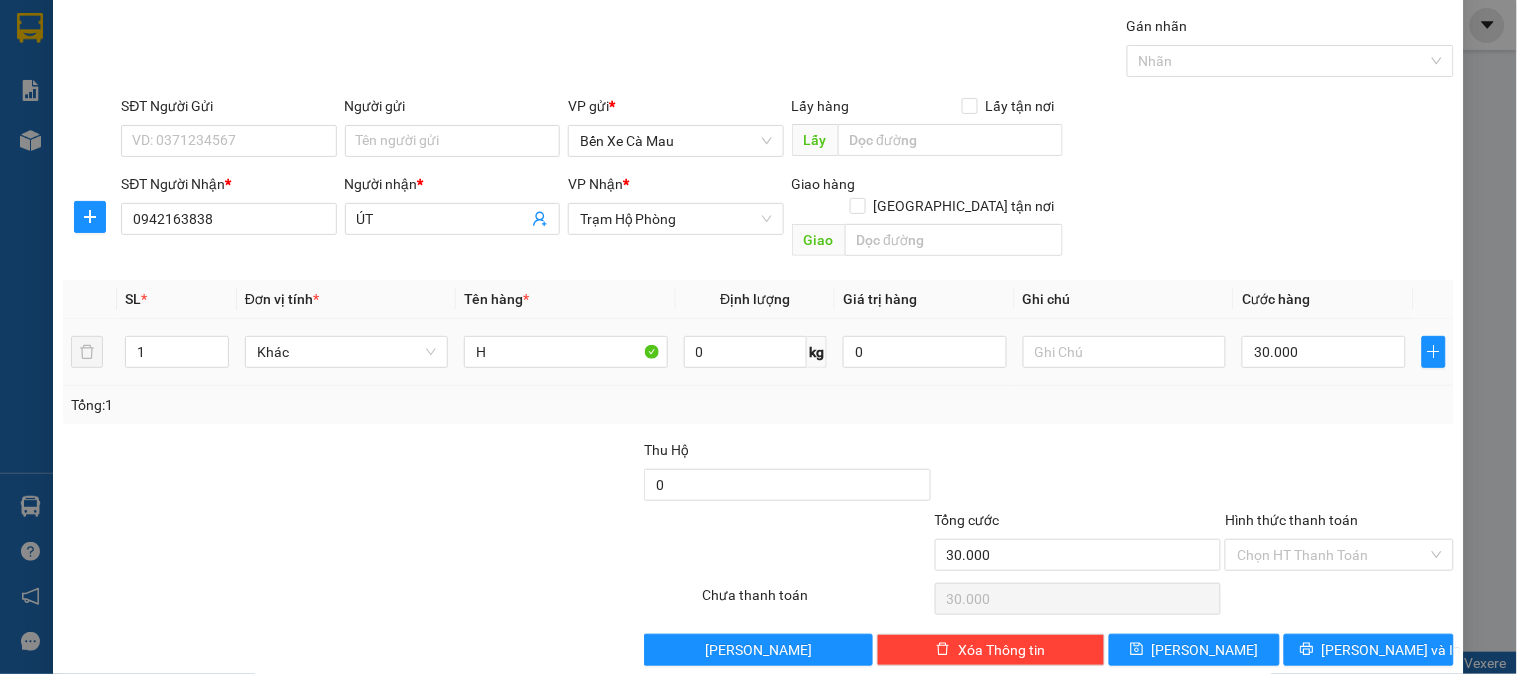 scroll, scrollTop: 65, scrollLeft: 0, axis: vertical 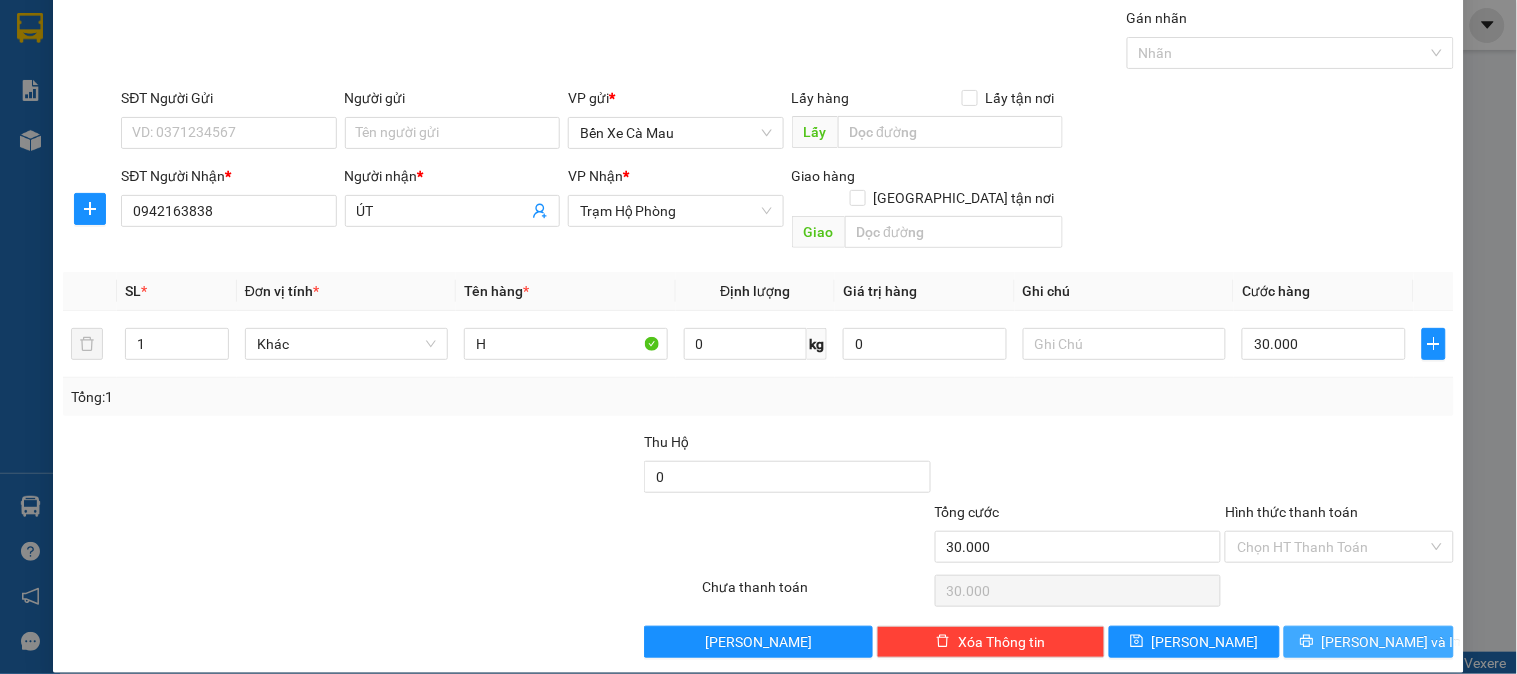 type on "0942163838" 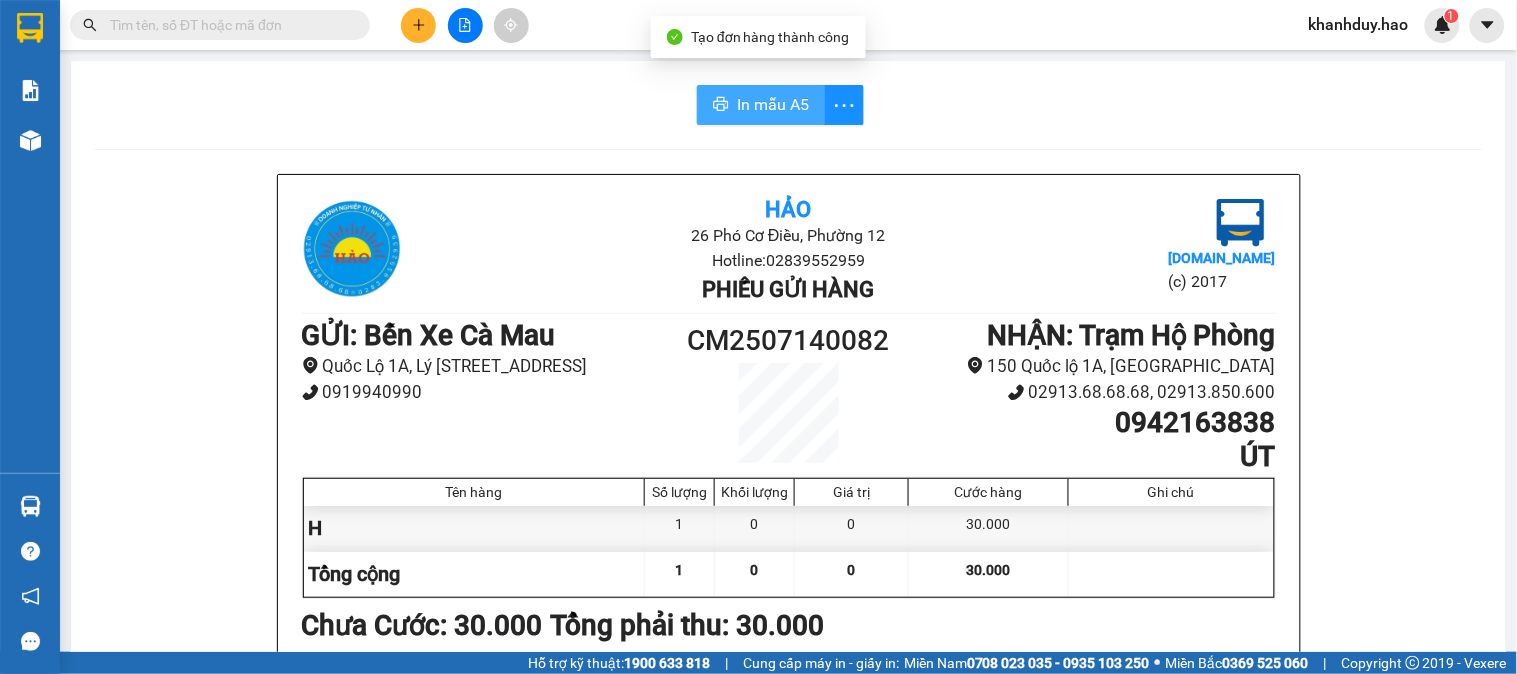 click on "In mẫu A5" at bounding box center (761, 105) 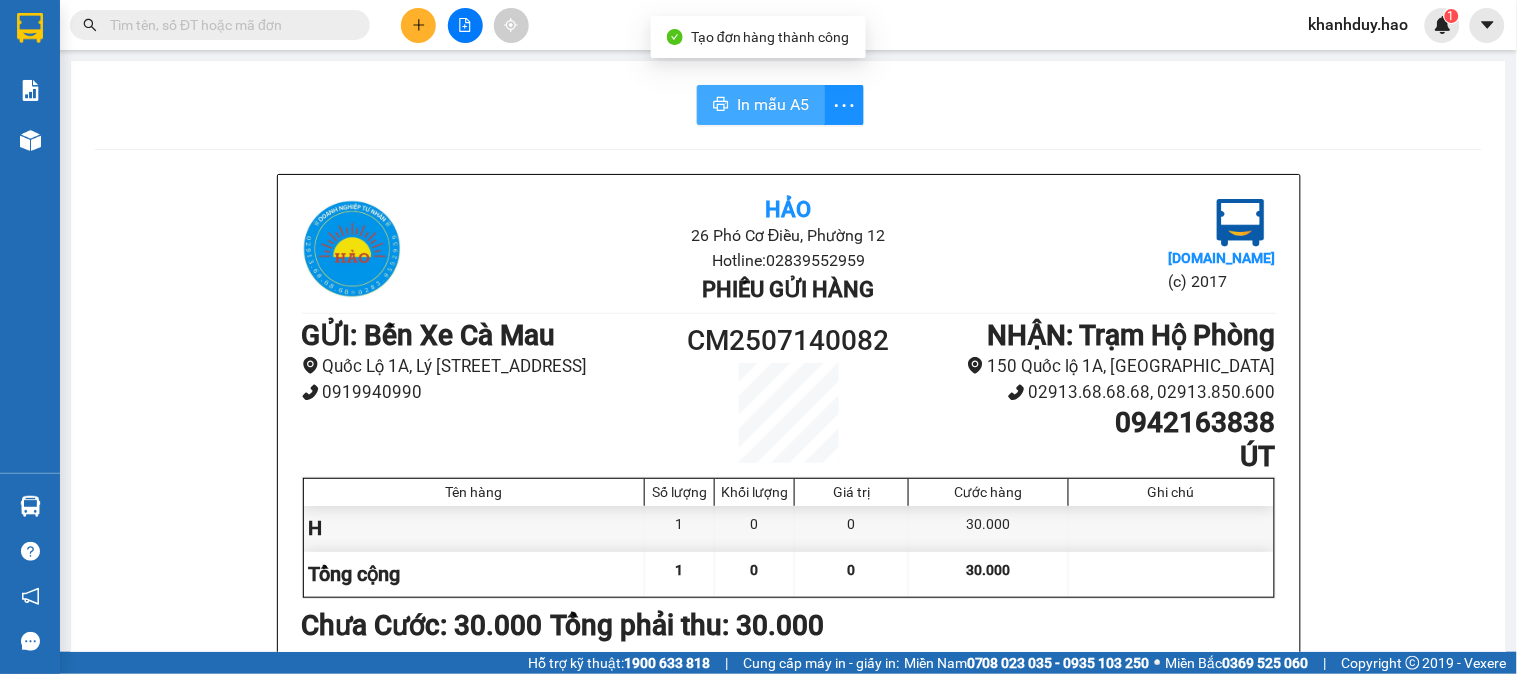 scroll, scrollTop: 0, scrollLeft: 0, axis: both 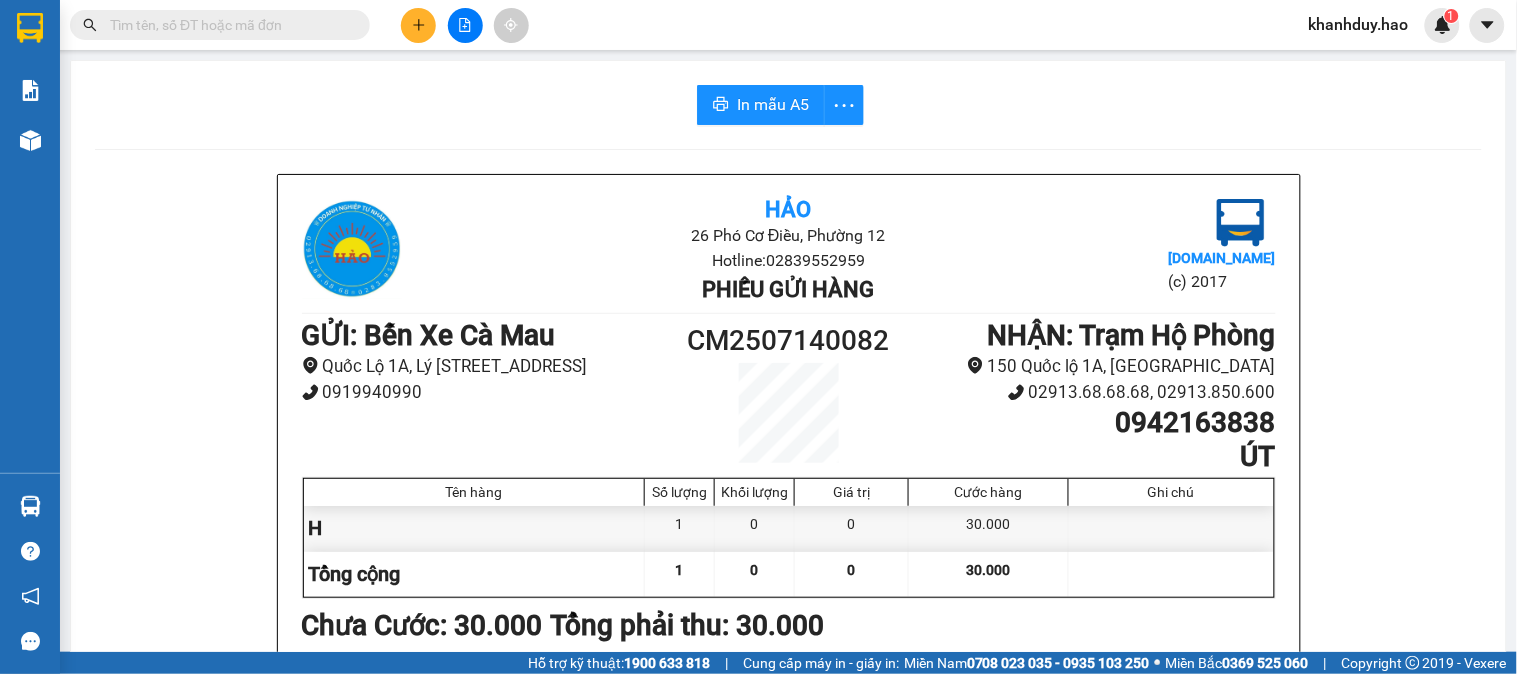 click at bounding box center [465, 25] 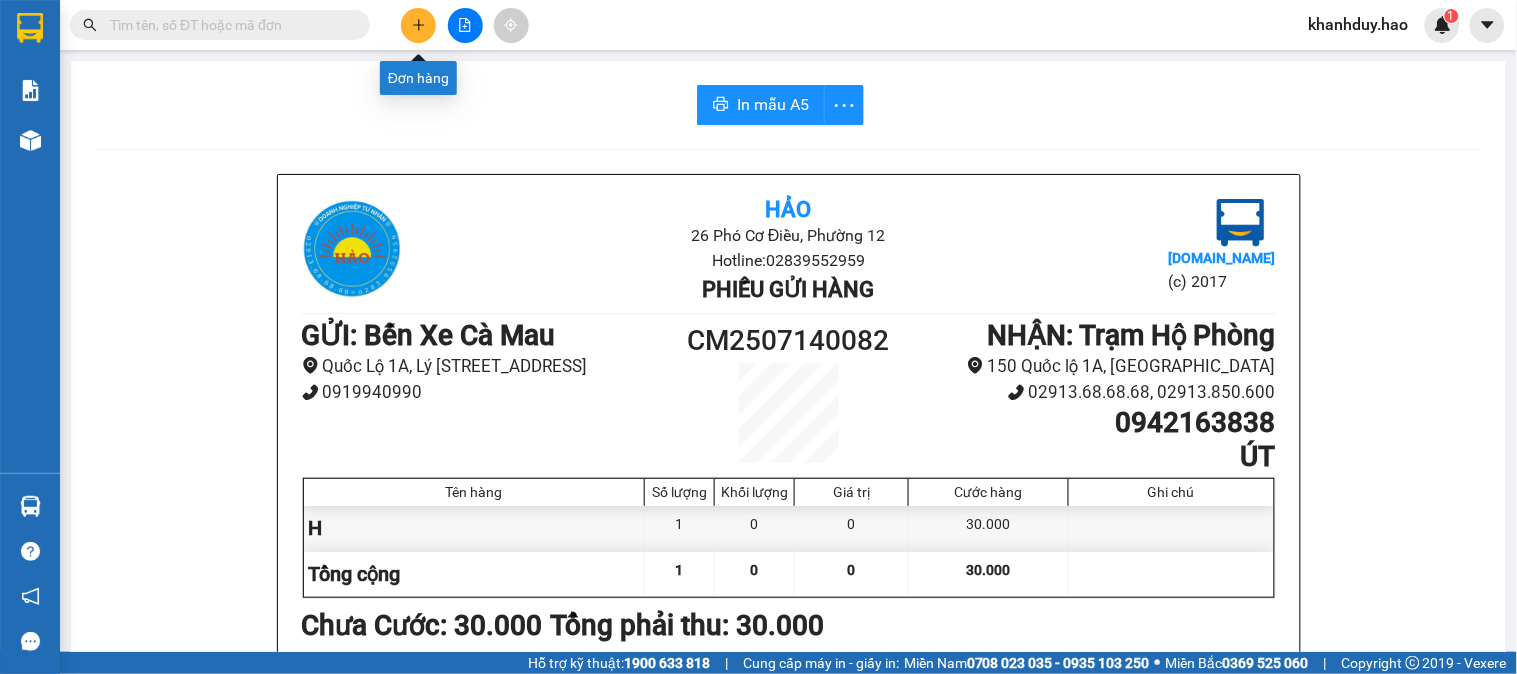 click at bounding box center (418, 25) 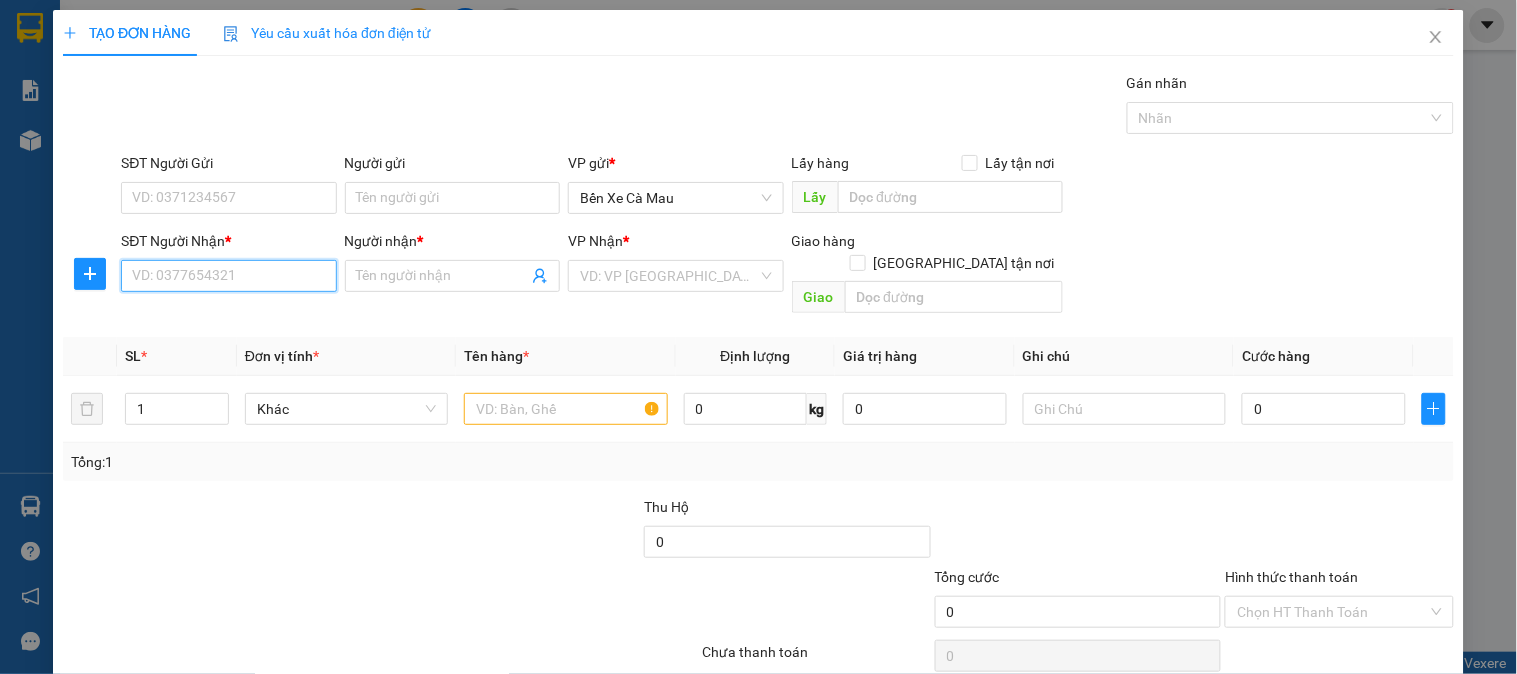 click on "SĐT Người Nhận  *" at bounding box center [228, 276] 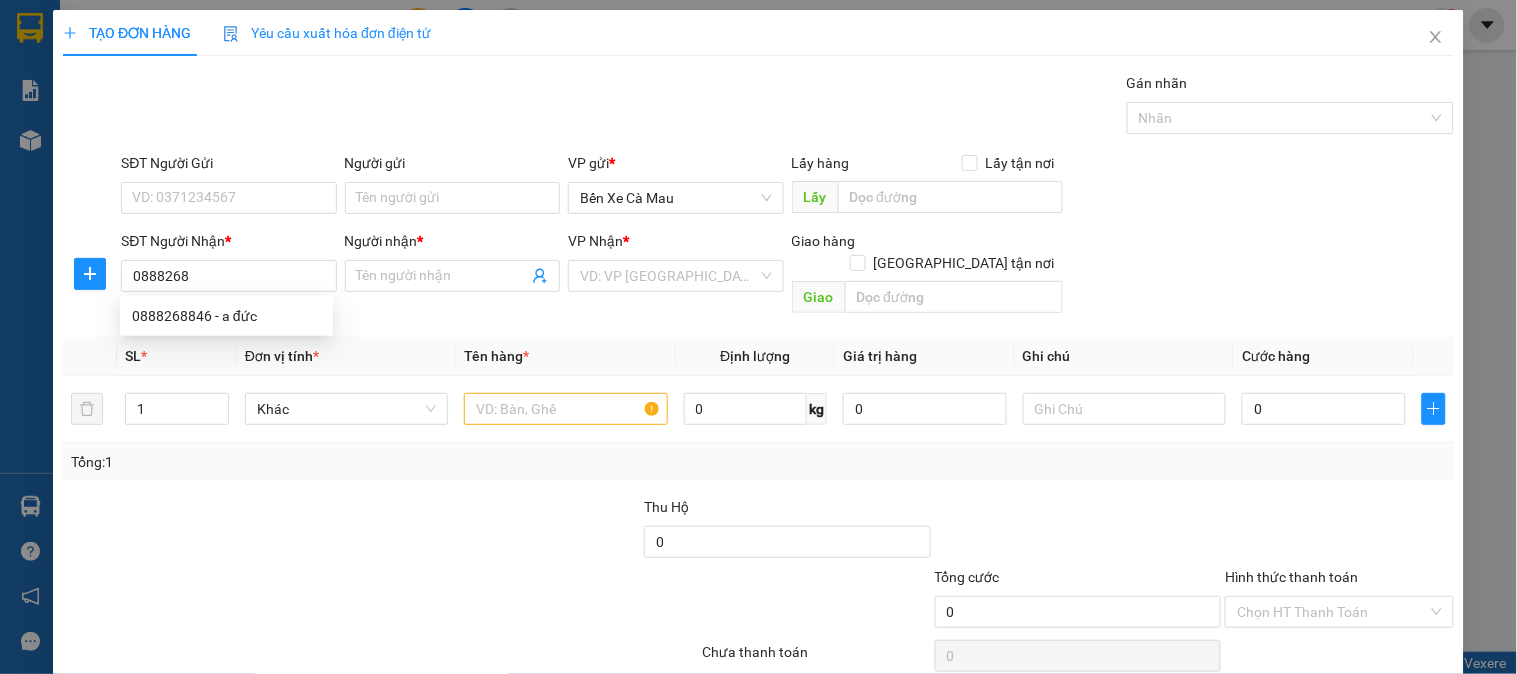 click on "0888268846 0888268846 - a đức" at bounding box center [226, 316] 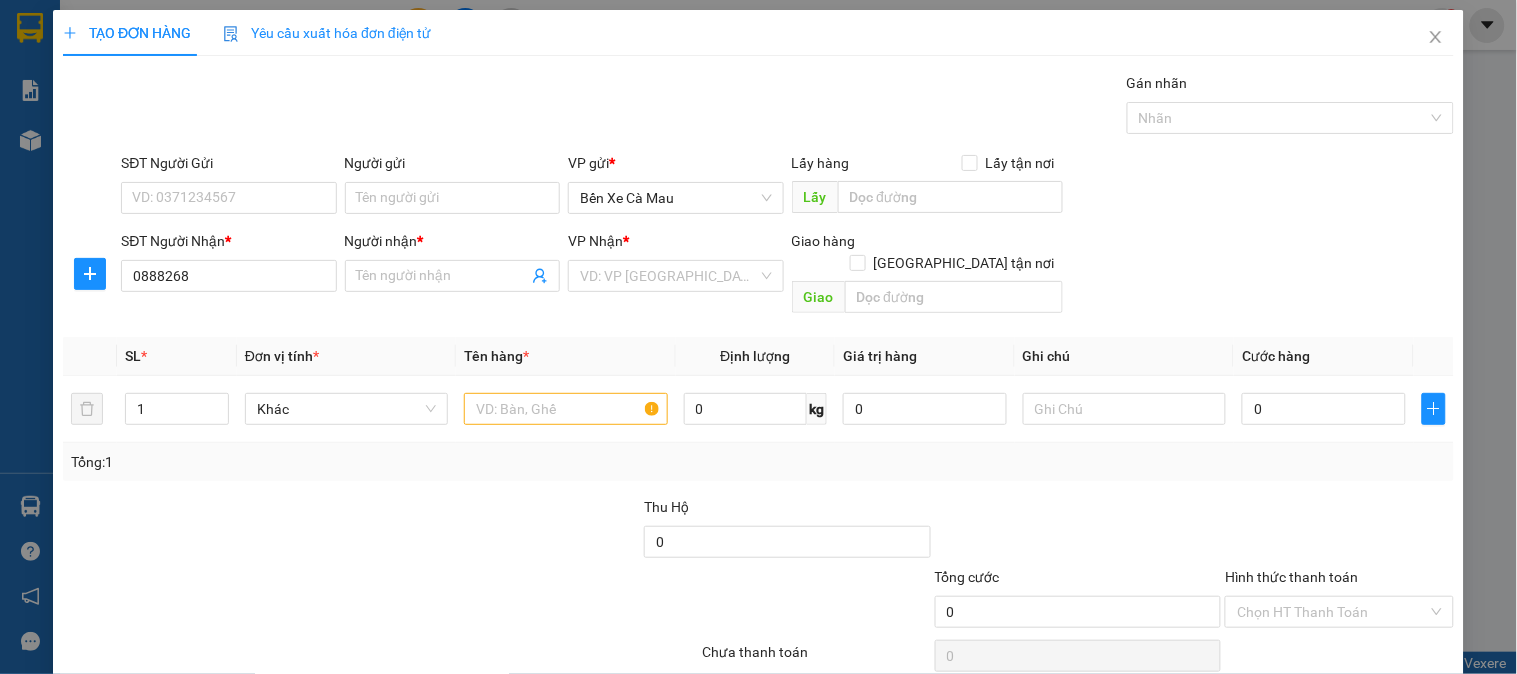 click on "SĐT Người Nhận  *" at bounding box center [228, 245] 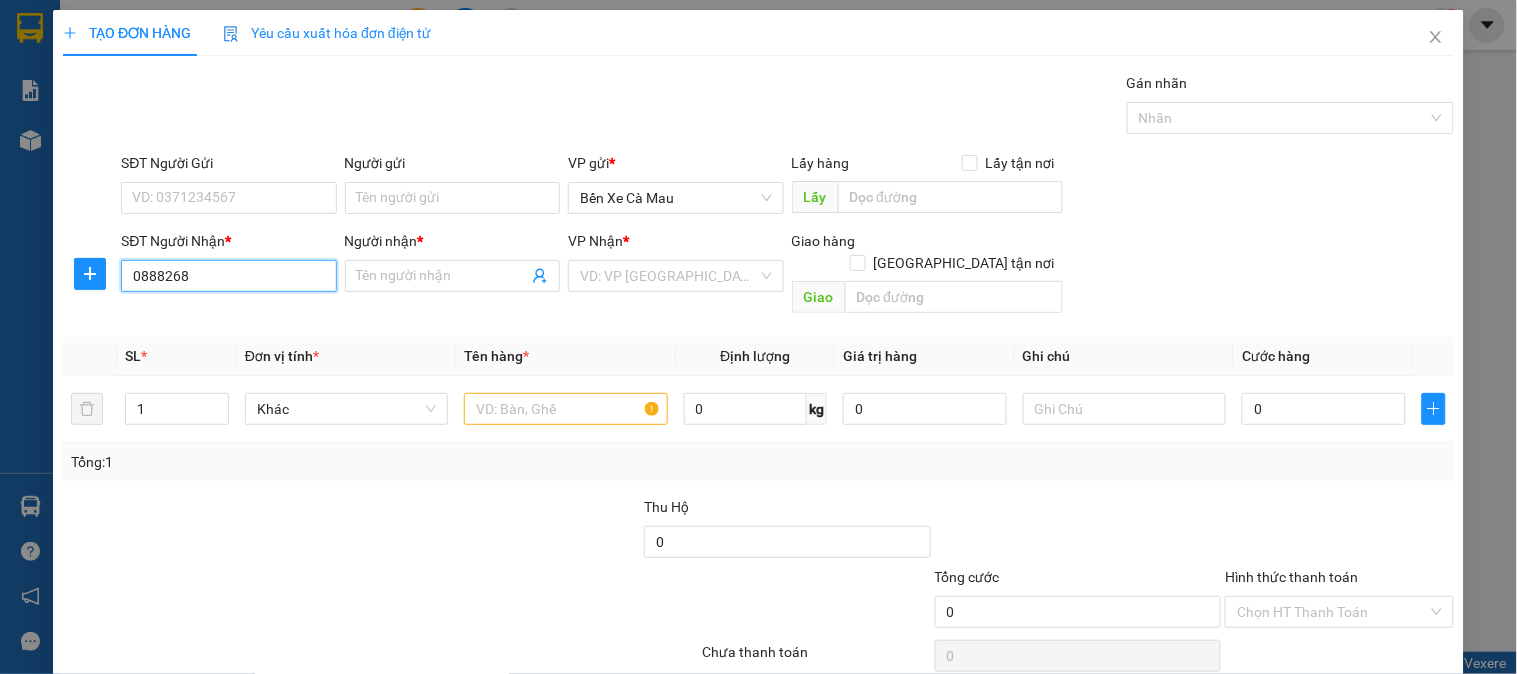 click on "0888268" at bounding box center (228, 276) 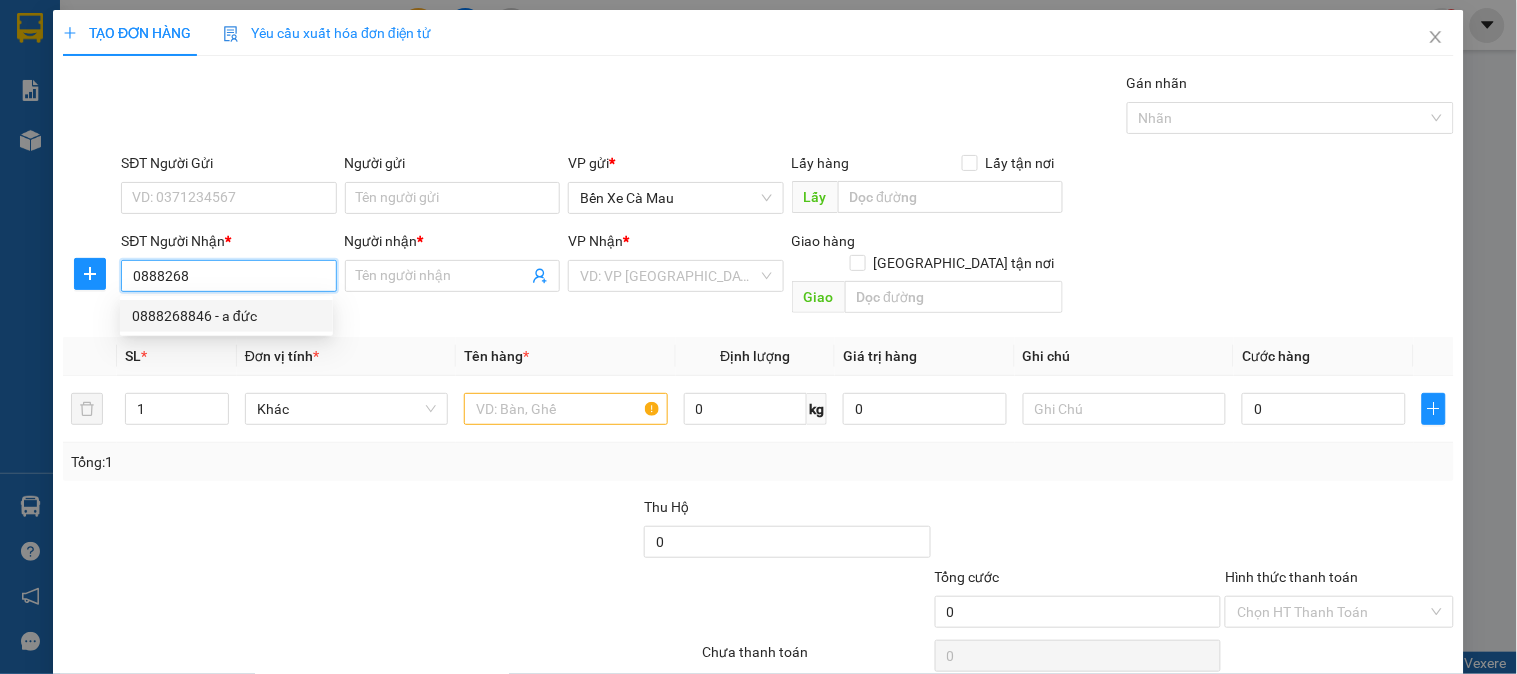 click on "0888268846 - a đức" at bounding box center (226, 316) 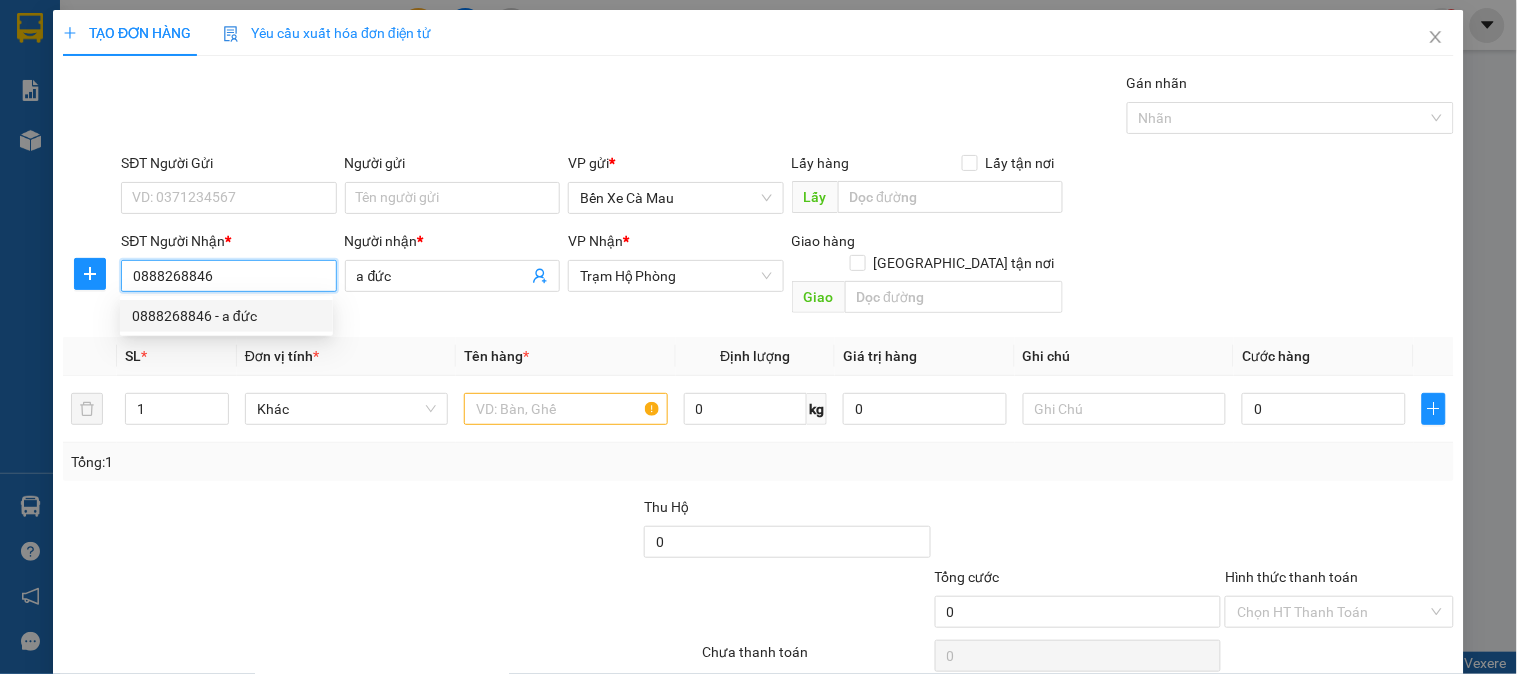type on "30.000" 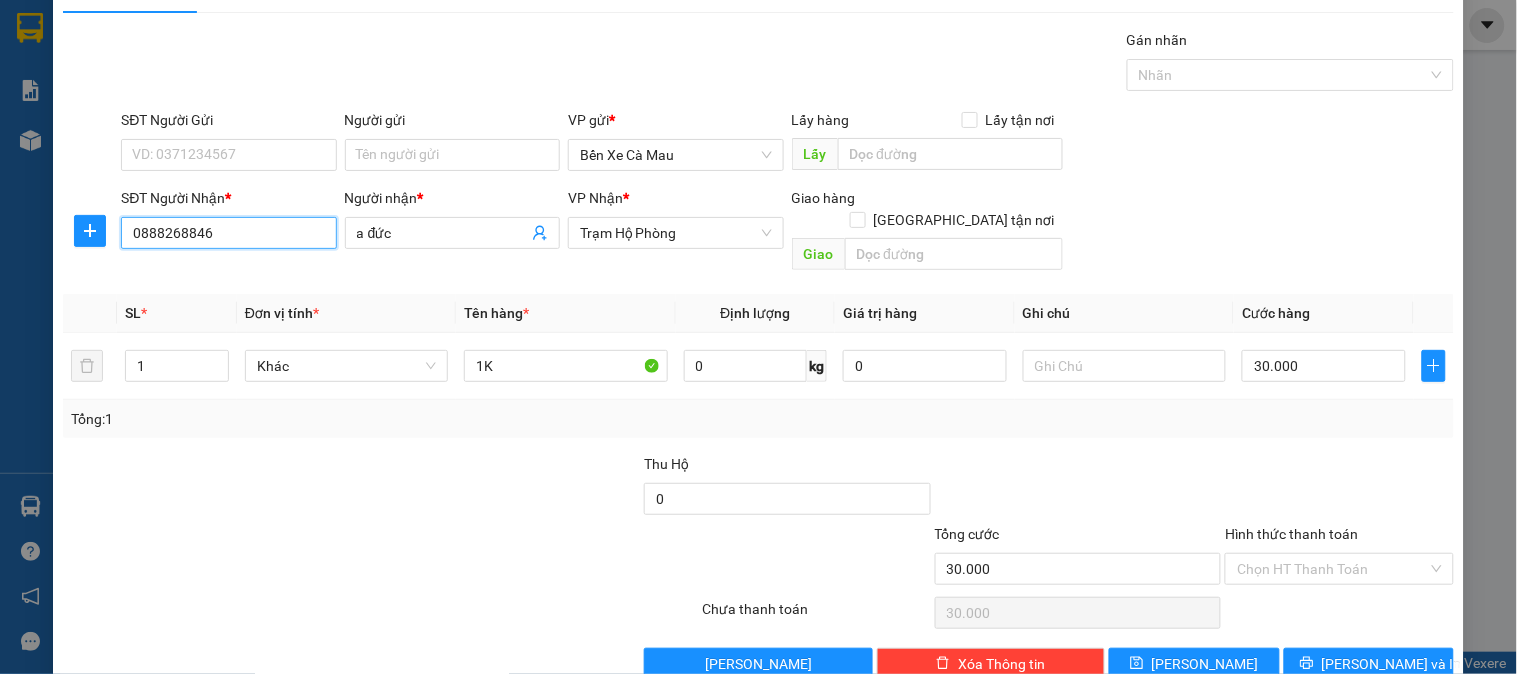 scroll, scrollTop: 65, scrollLeft: 0, axis: vertical 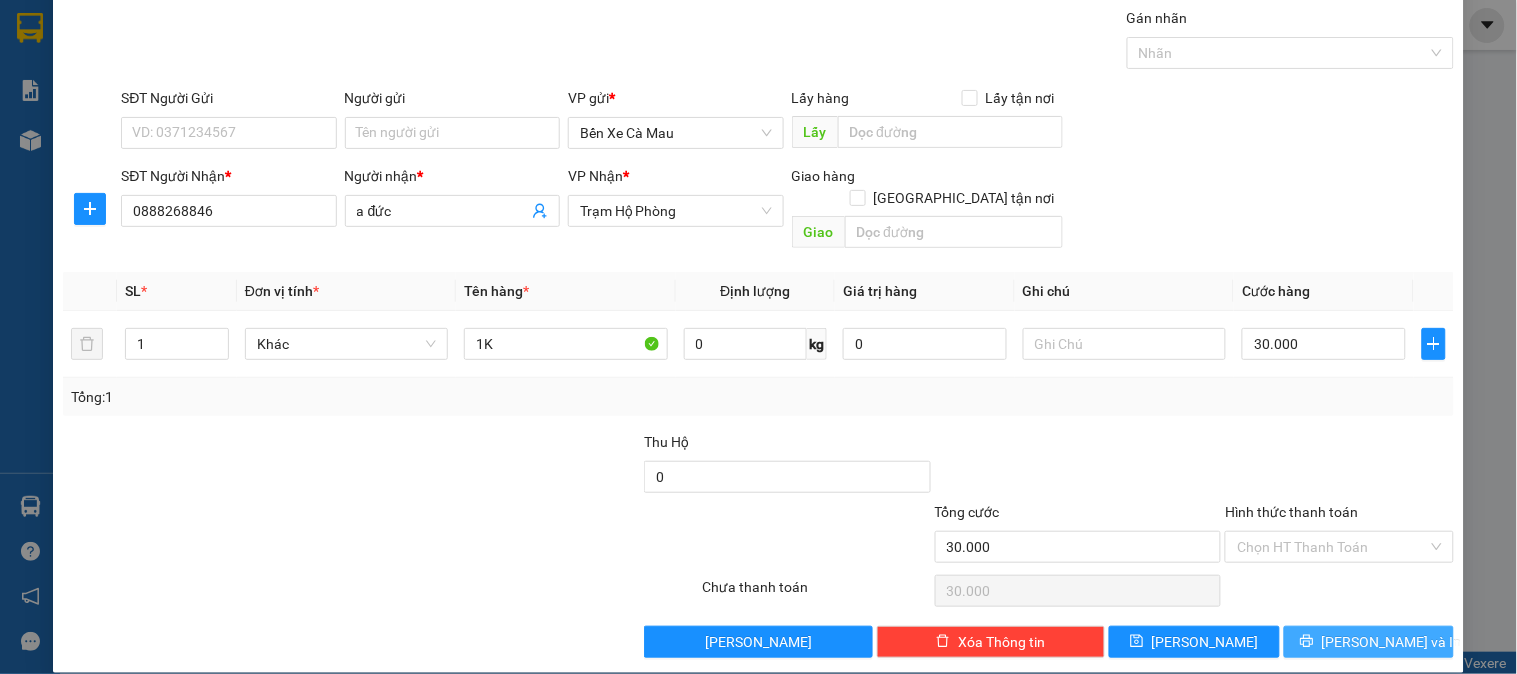 click on "[PERSON_NAME] và In" at bounding box center (1369, 642) 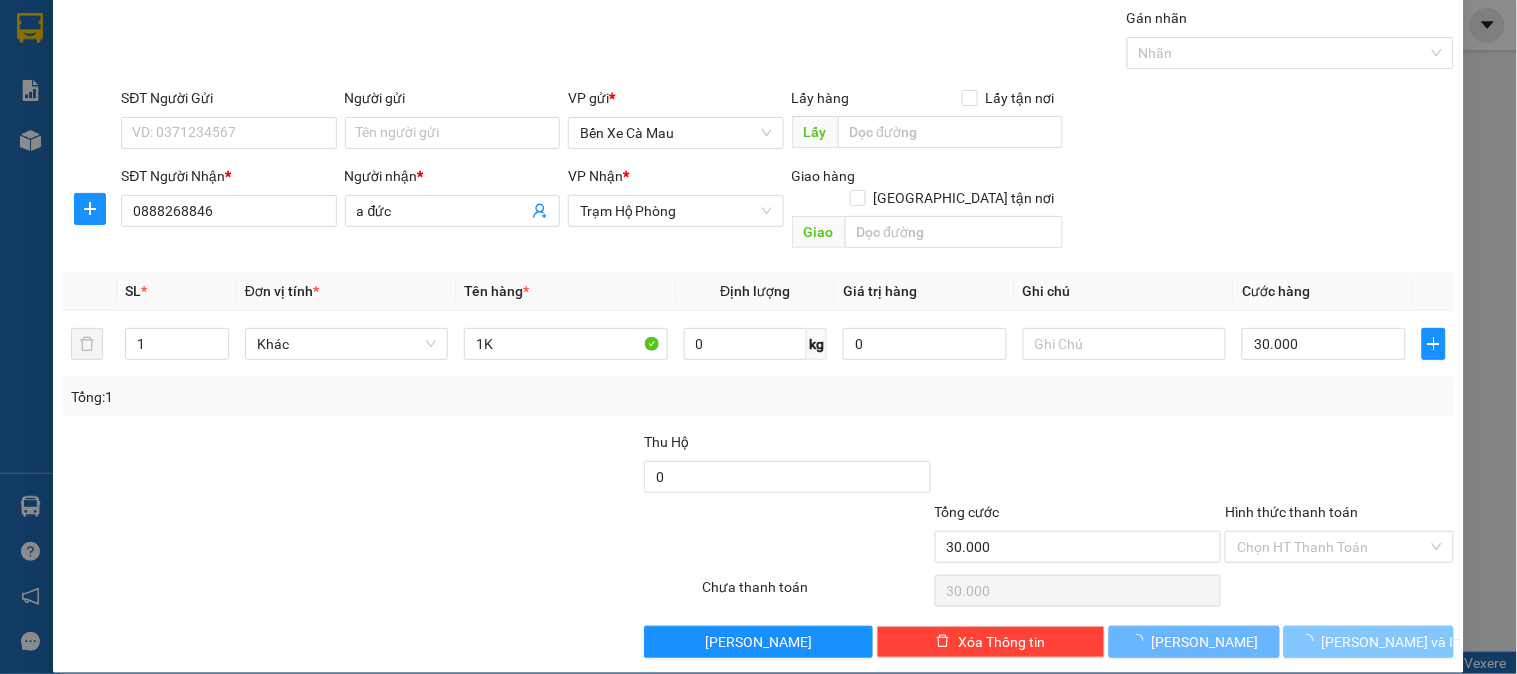 click on "[PERSON_NAME] và In" at bounding box center (1392, 642) 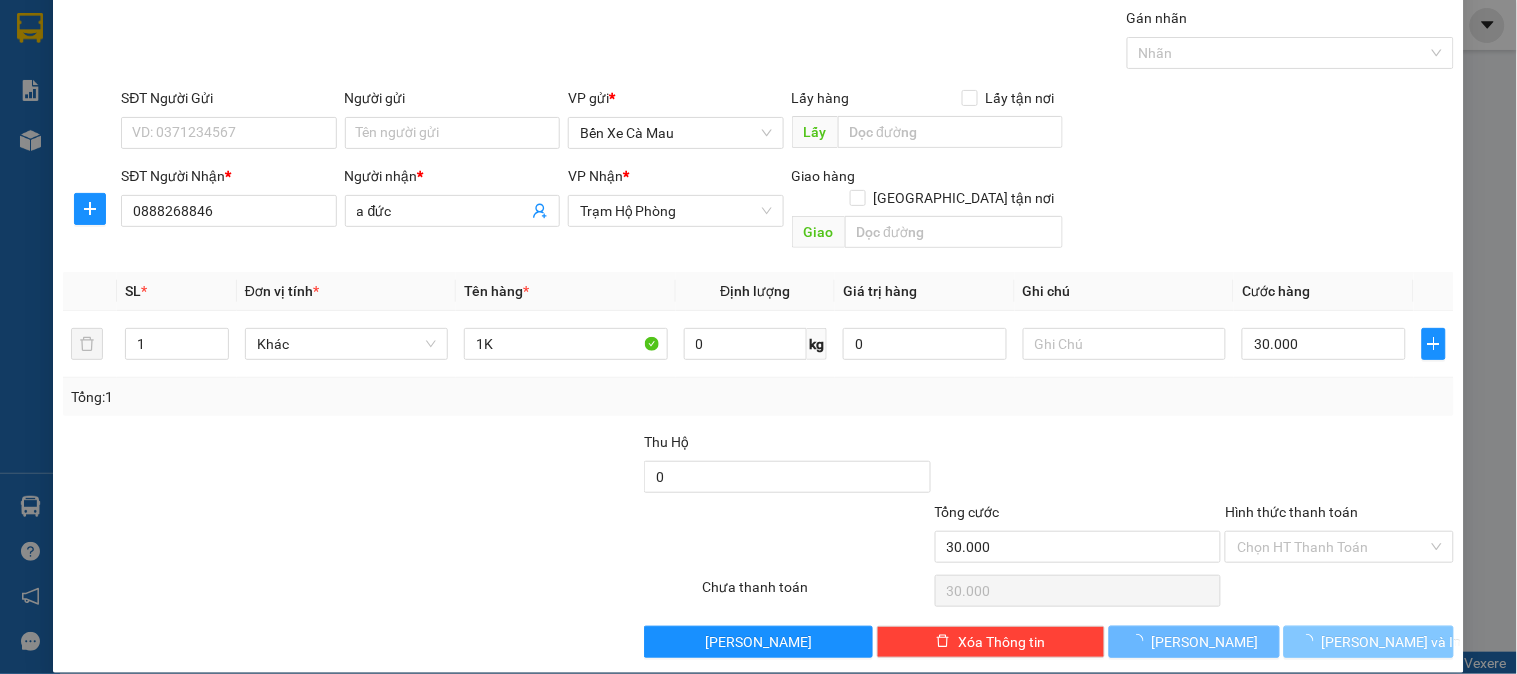 click on "[PERSON_NAME] và In" at bounding box center [1392, 642] 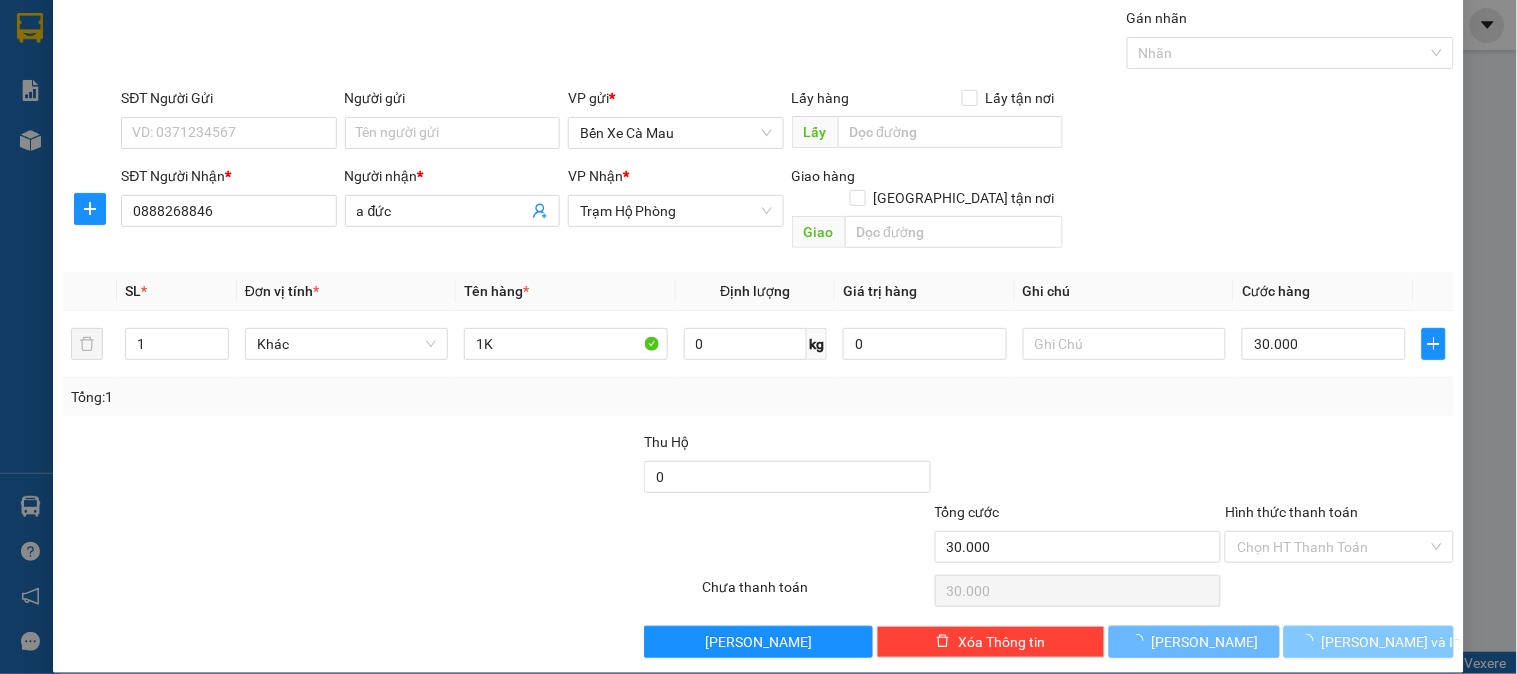 click on "[PERSON_NAME] và In" at bounding box center (1392, 642) 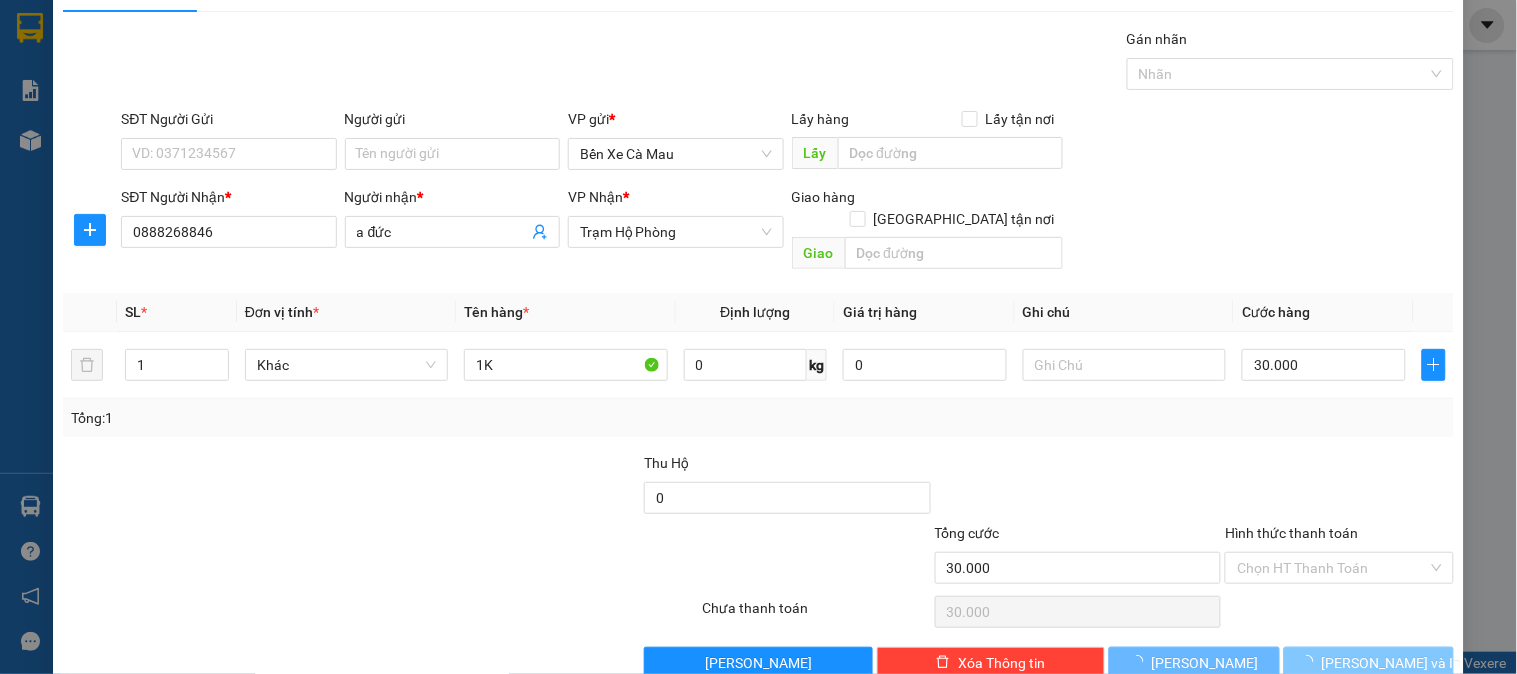 scroll, scrollTop: 65, scrollLeft: 0, axis: vertical 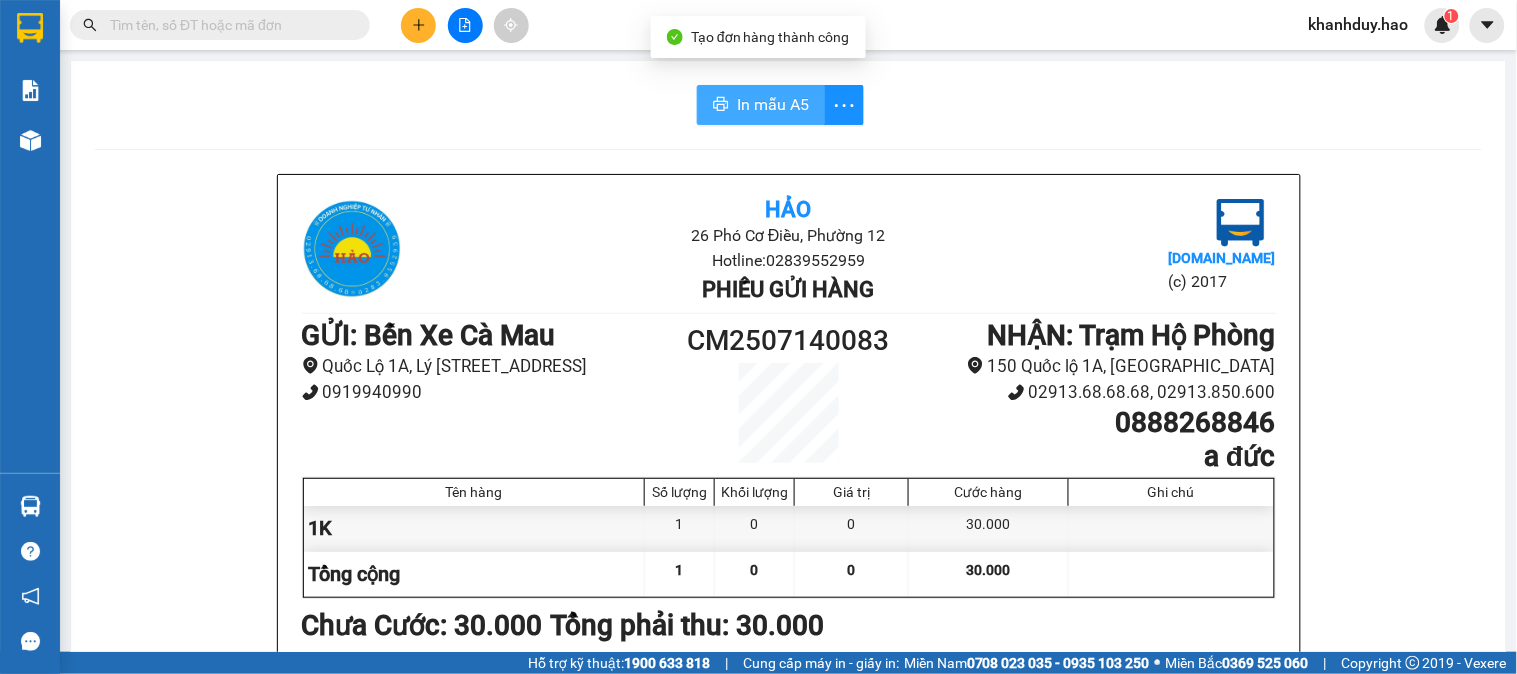click on "In mẫu A5" at bounding box center (761, 105) 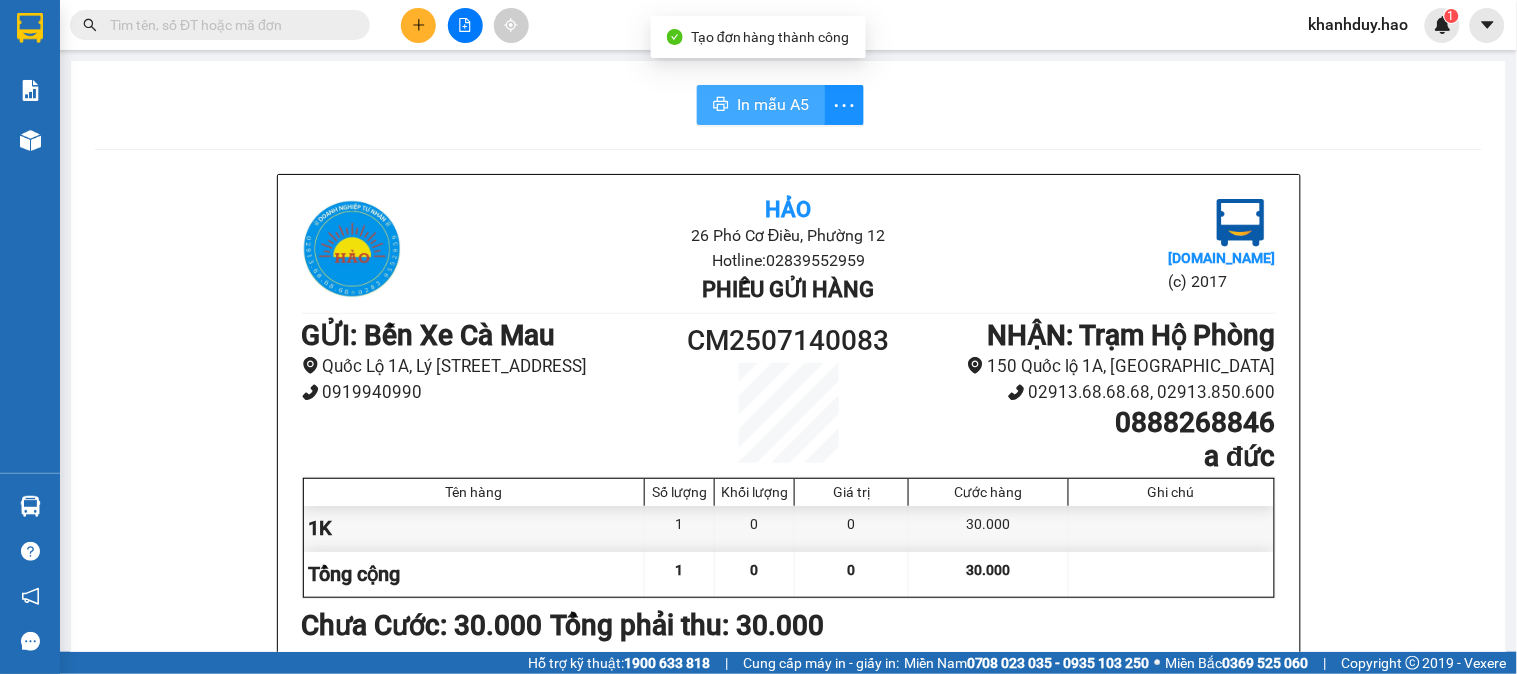 scroll, scrollTop: 0, scrollLeft: 0, axis: both 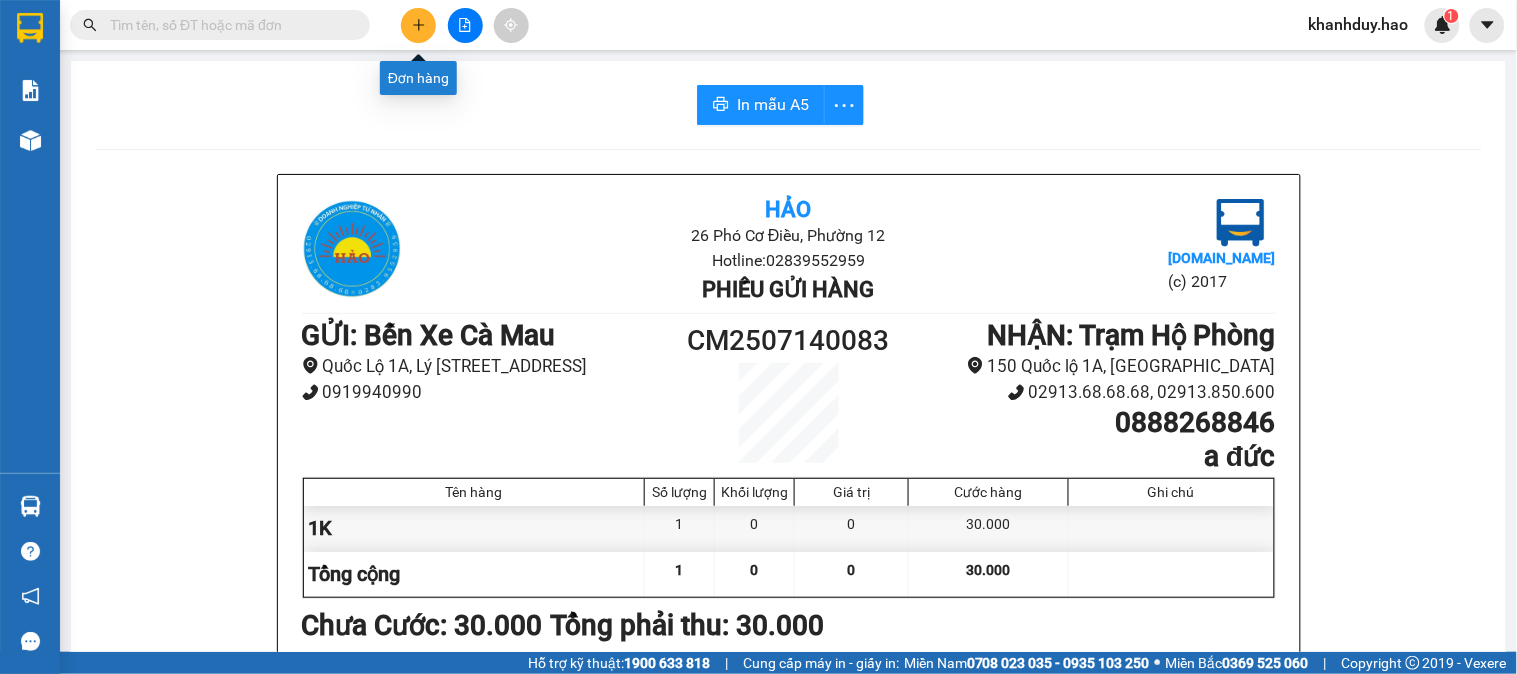 click at bounding box center [418, 25] 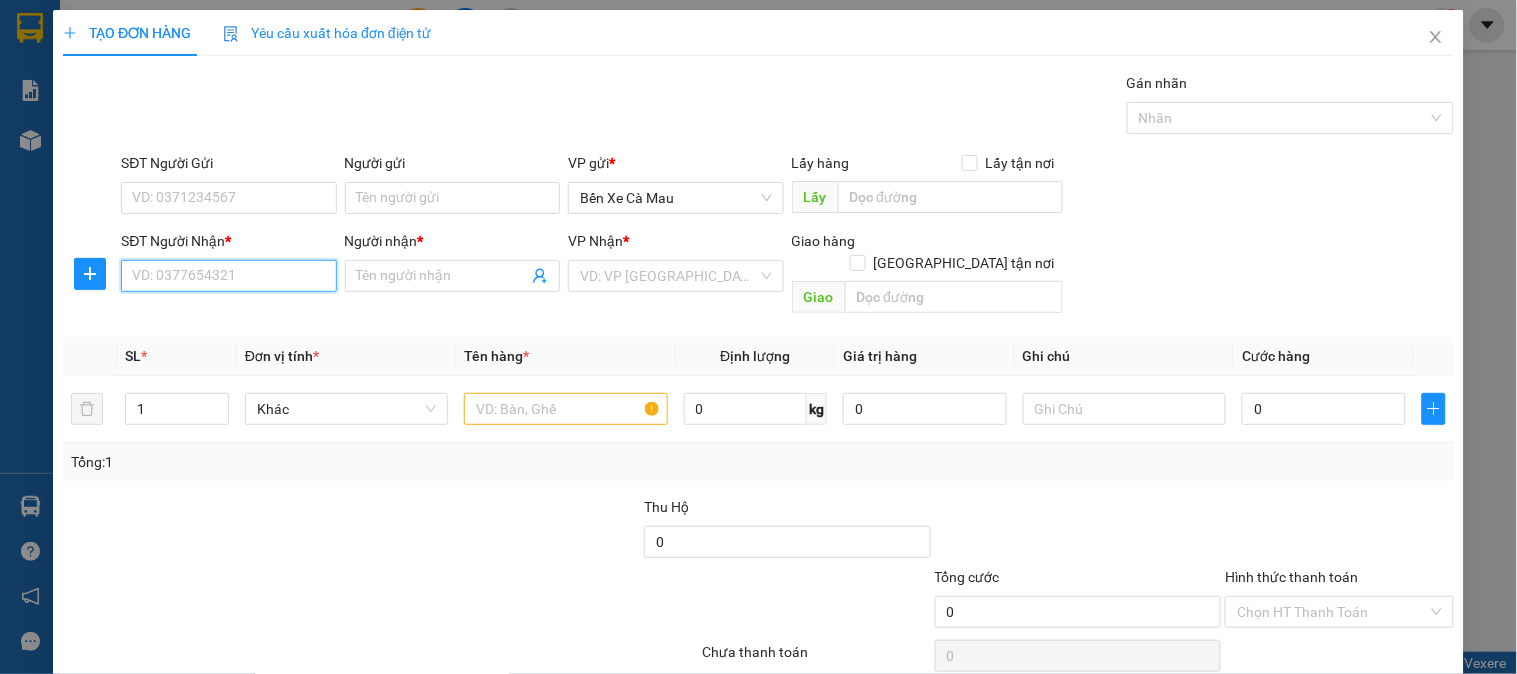 click on "SĐT Người Nhận  *" at bounding box center [228, 276] 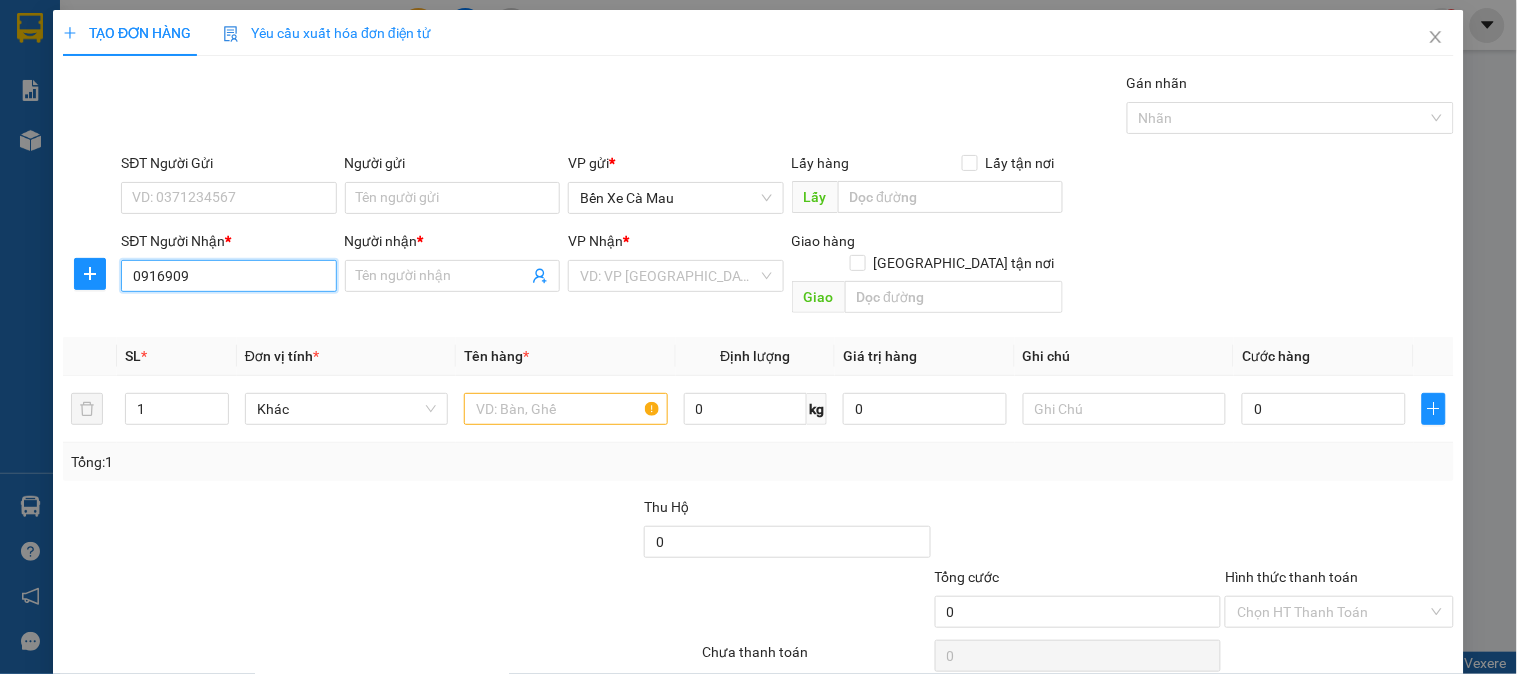 click on "0916909" at bounding box center (228, 276) 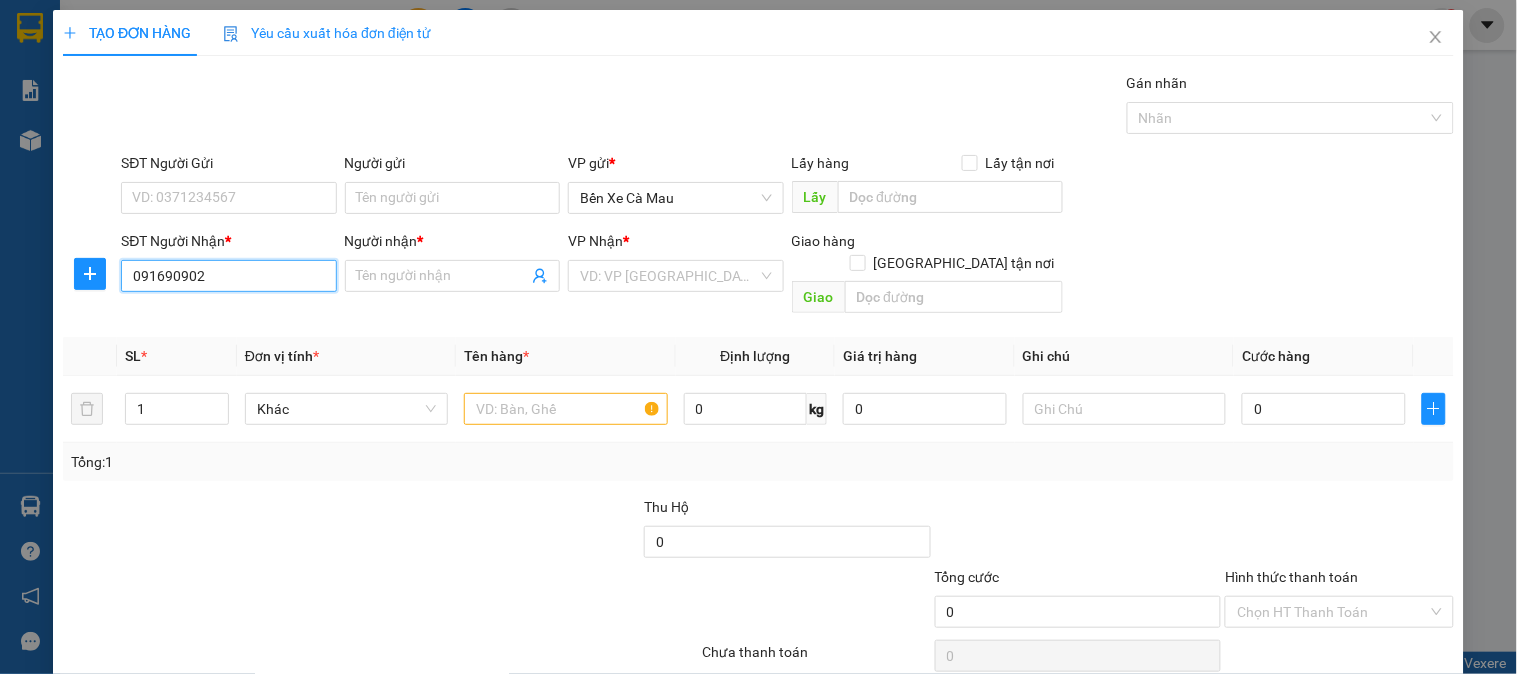 type on "0916909020" 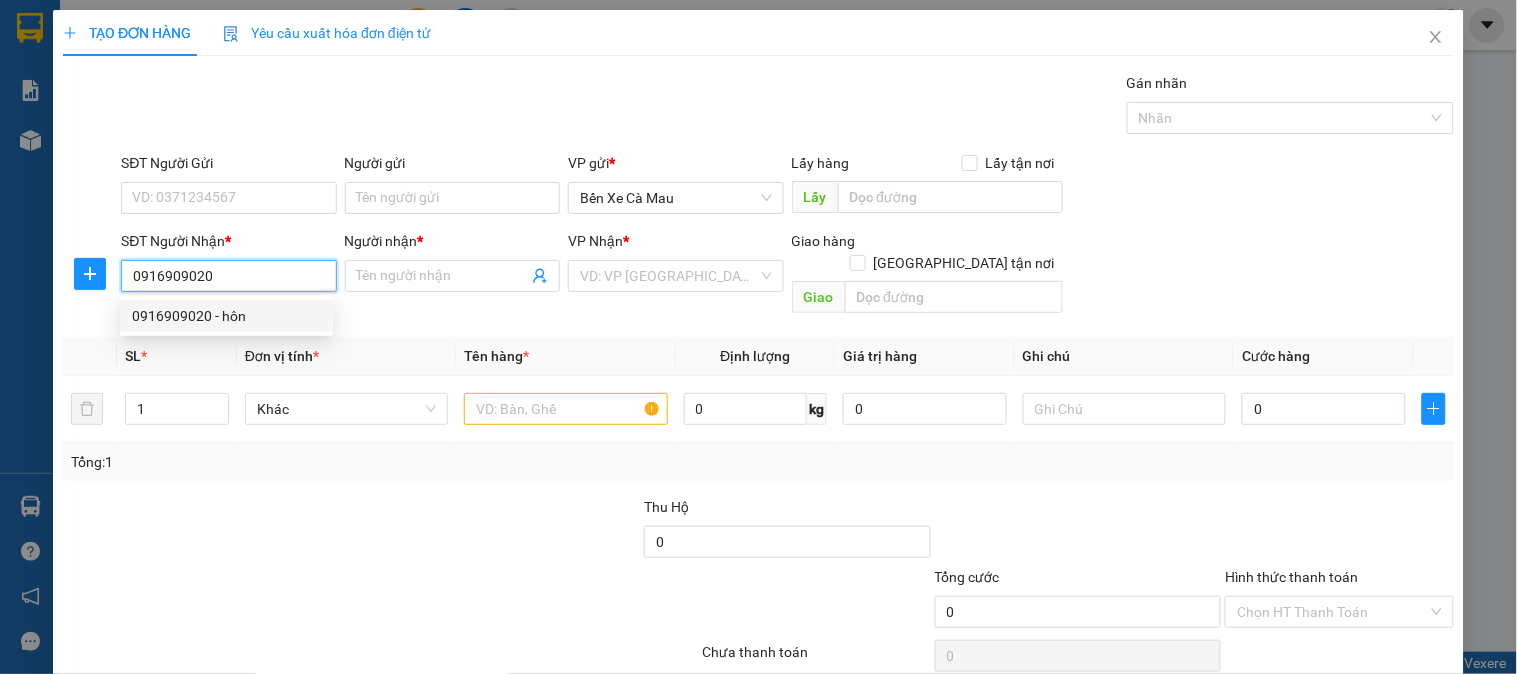 click on "0916909020 - hôn" at bounding box center (226, 316) 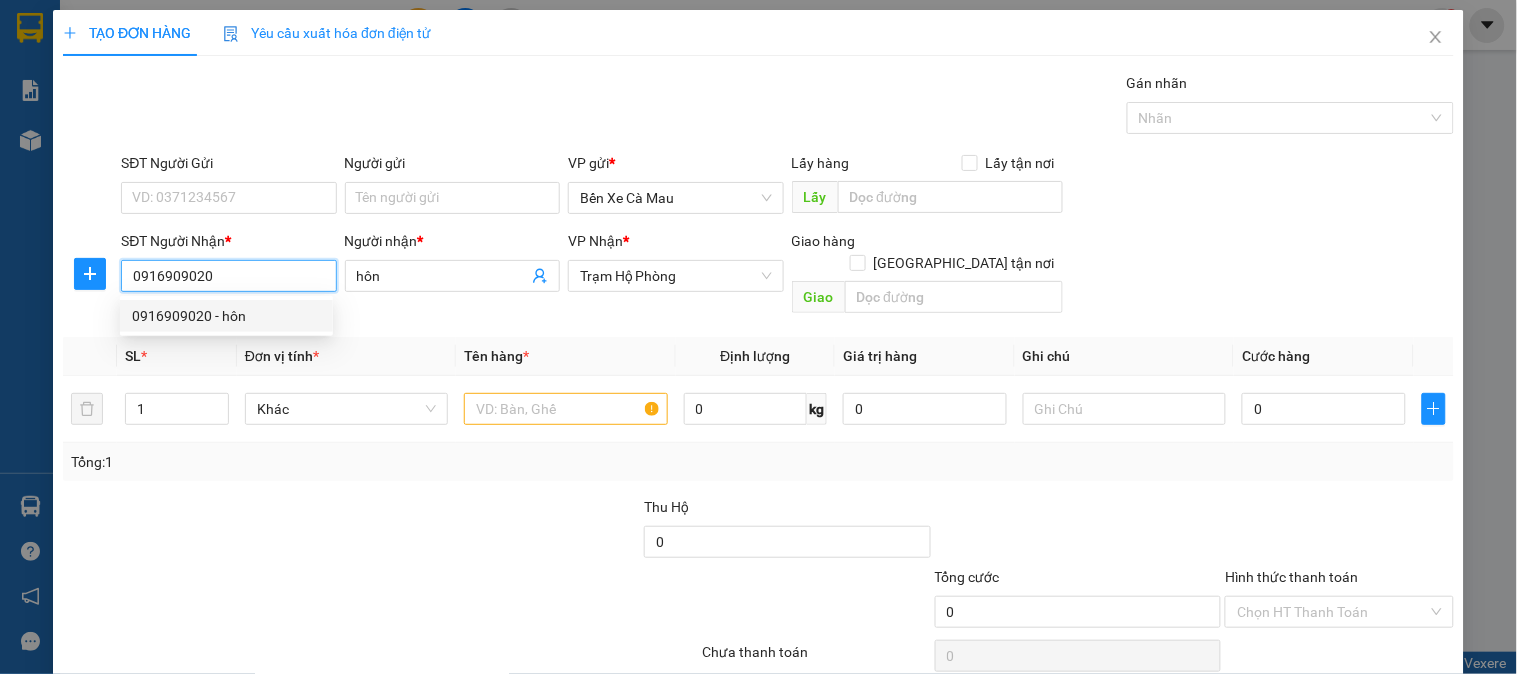 type on "30.000" 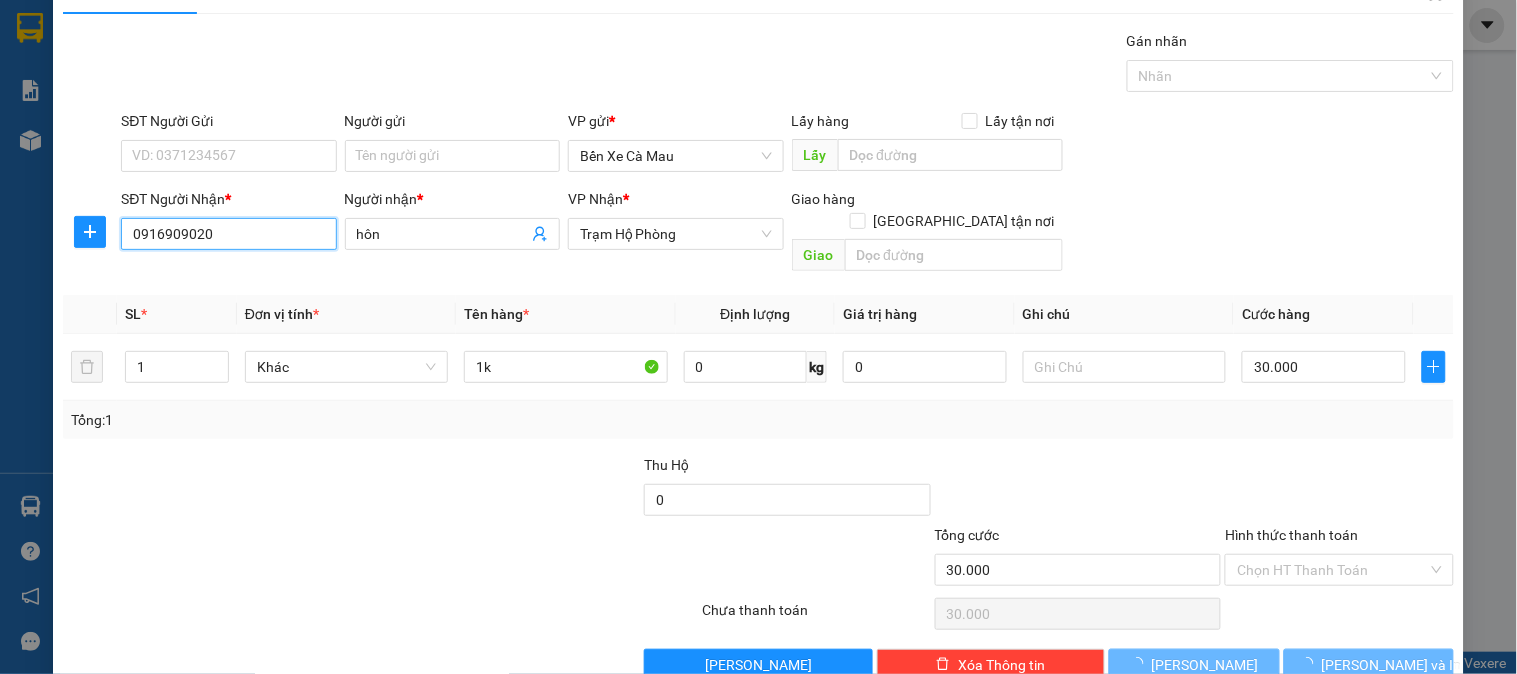 scroll, scrollTop: 65, scrollLeft: 0, axis: vertical 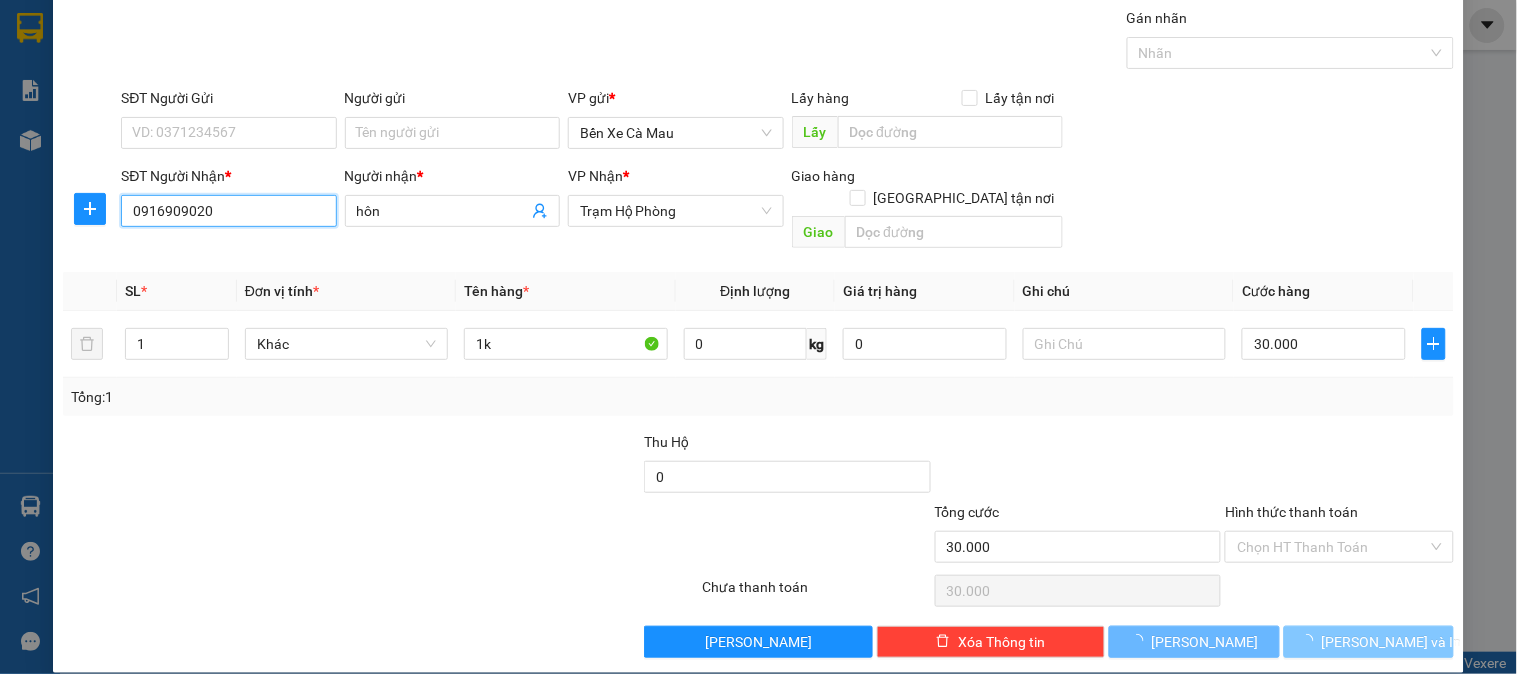 type on "0916909020" 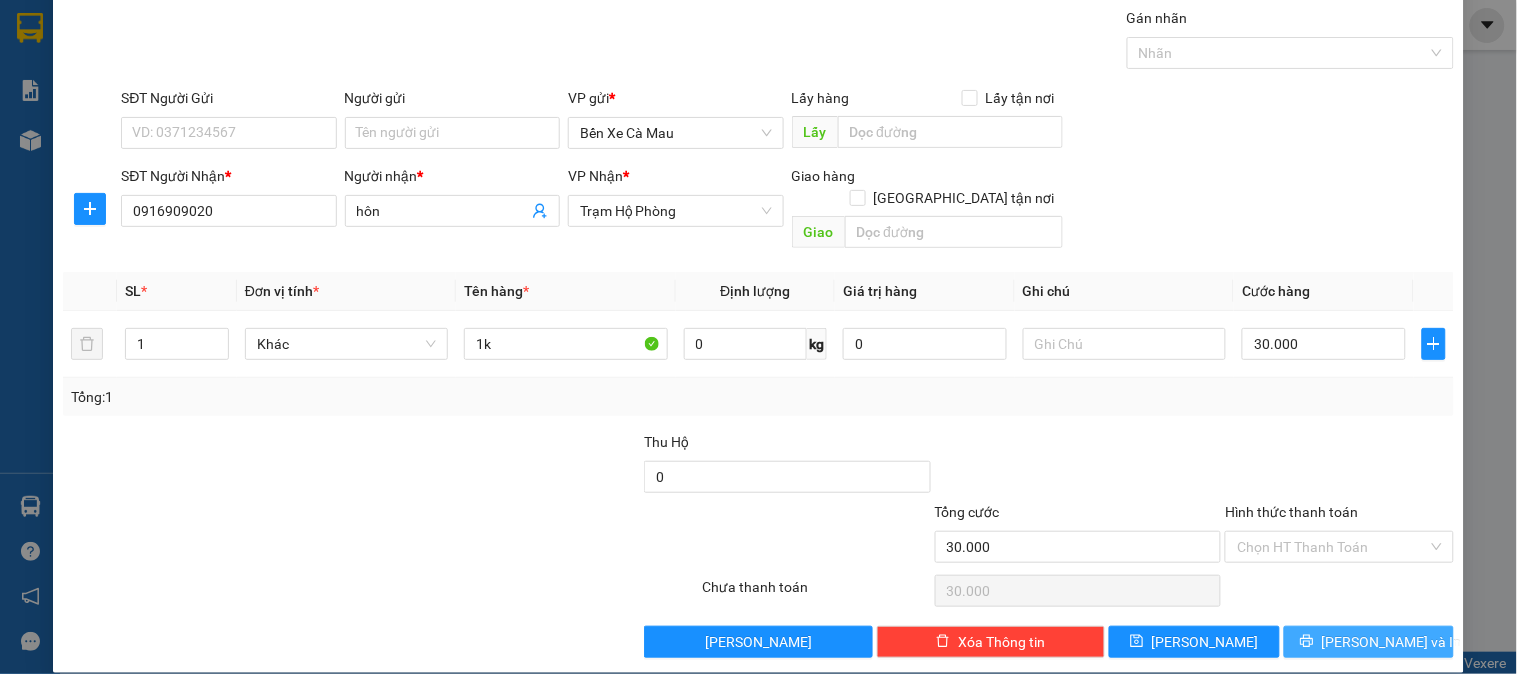 click on "[PERSON_NAME] và In" at bounding box center [1392, 642] 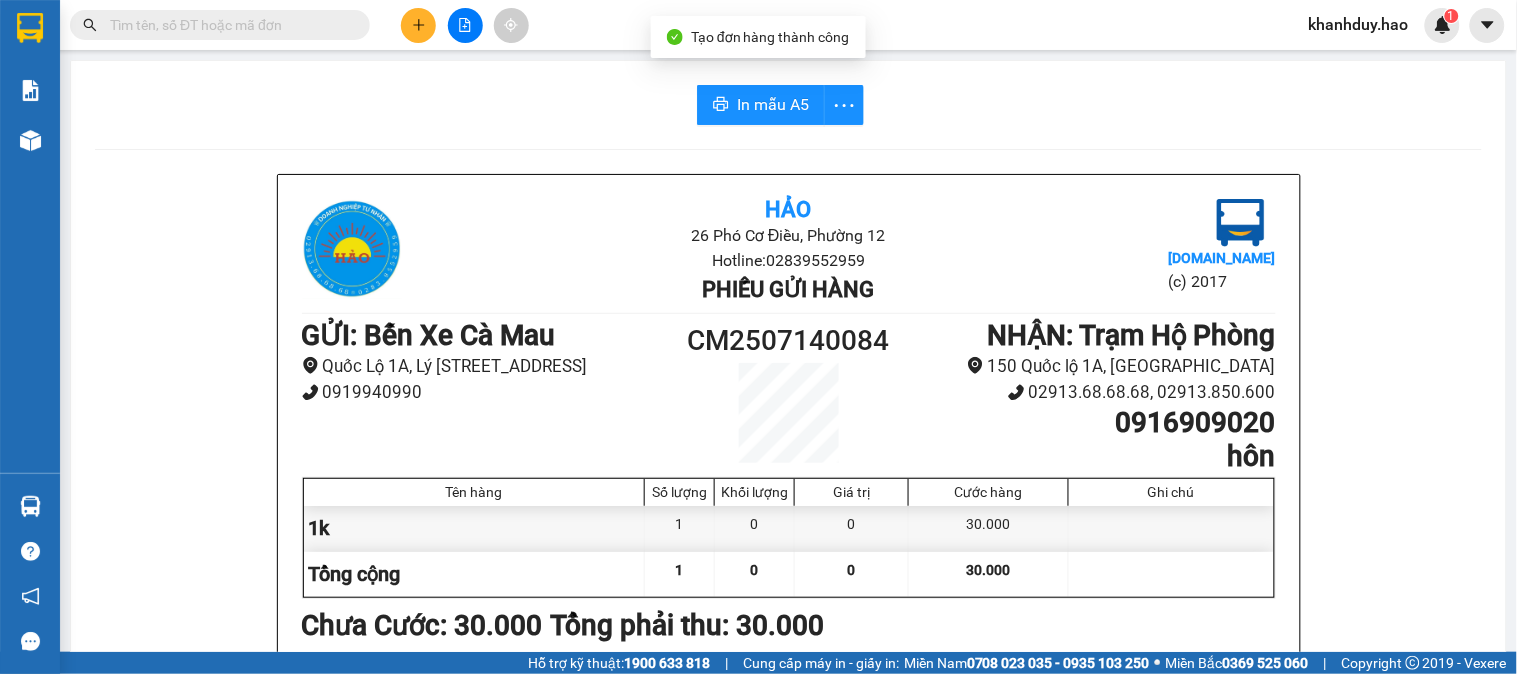 click on "In mẫu A5
Hảo 26 Phó Cơ Điều, Phường 12 Hotline:  02839552959 Phiếu gửi hàng [DOMAIN_NAME] (c) 2017 GỬI :   Bến Xe Cà Mau   Quốc Lộ [STREET_ADDRESS][PERSON_NAME]   0919940990 CM2507140084 NHẬN :   Trạm Hộ Phòng    150 Quốc lộ 1A, [GEOGRAPHIC_DATA]   02913.68.68.68, 02913.850.600 0916909020 hôn Tên hàng Số lượng Khối lượng Giá trị Cước hàng Ghi chú 1k 1 0 0 30.000 Tổng cộng 1 0 0 30.000 Loading... Chưa Cước : 30.000 Tổng phải thu: 30.000 Người gửi hàng xác nhận (Tôi đã đọc và đồng ý nộp dung phiếu gửi hàng) NV kiểm tra hàng (Kí và ghi rõ họ tên) 18:23[DATE] NV nhận hàng (Kí và ghi rõ họ tên) [PERSON_NAME] NV nhận hàng (Kí và ghi rõ họ tên) Quy định nhận/gửi hàng : Không vận chuyển hàng cấm. Trong quá trình vận chuyển hàng, nếu hàng bị thất lạc , công ty [DEMOGRAPHIC_DATA] 30% giá trị hàng. Hảo [DOMAIN_NAME] [DATE] 18:17" at bounding box center [788, 834] 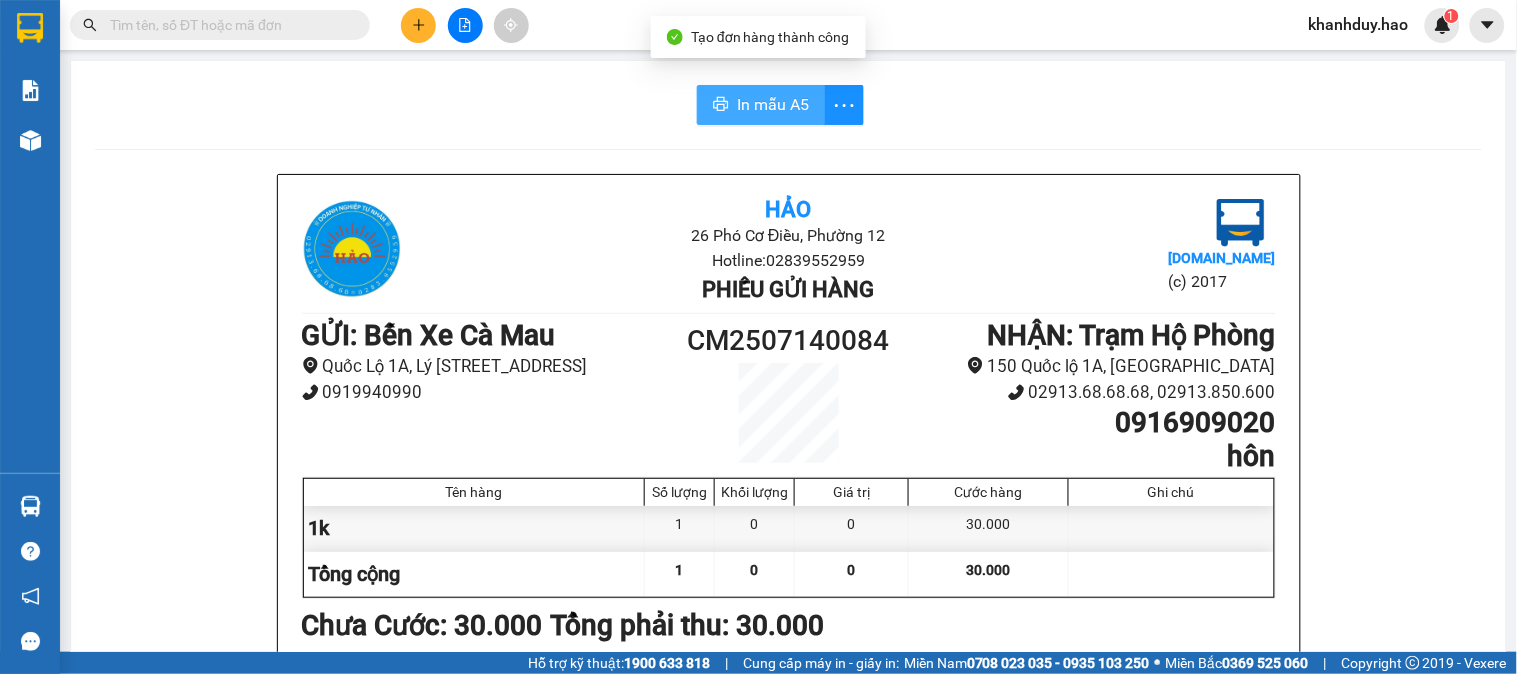 click on "In mẫu A5" at bounding box center (761, 105) 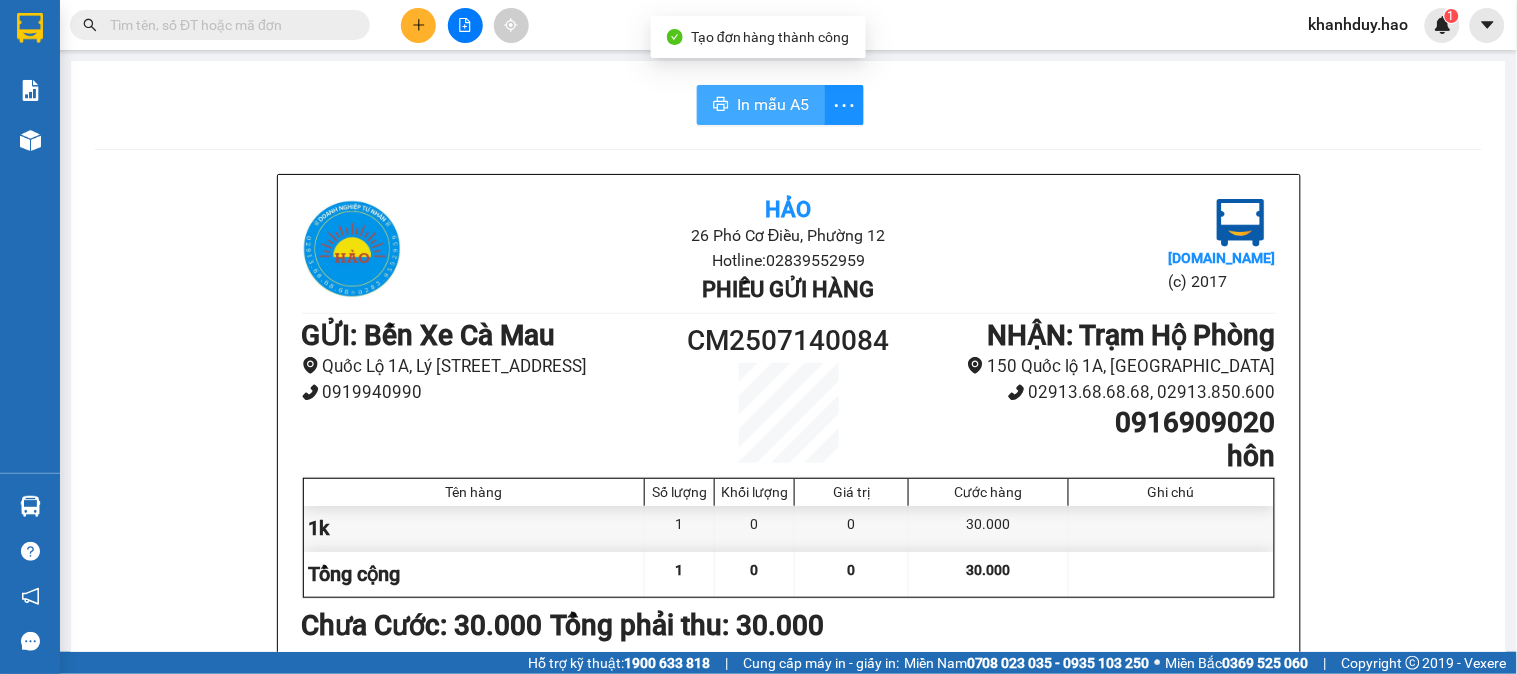 scroll, scrollTop: 0, scrollLeft: 0, axis: both 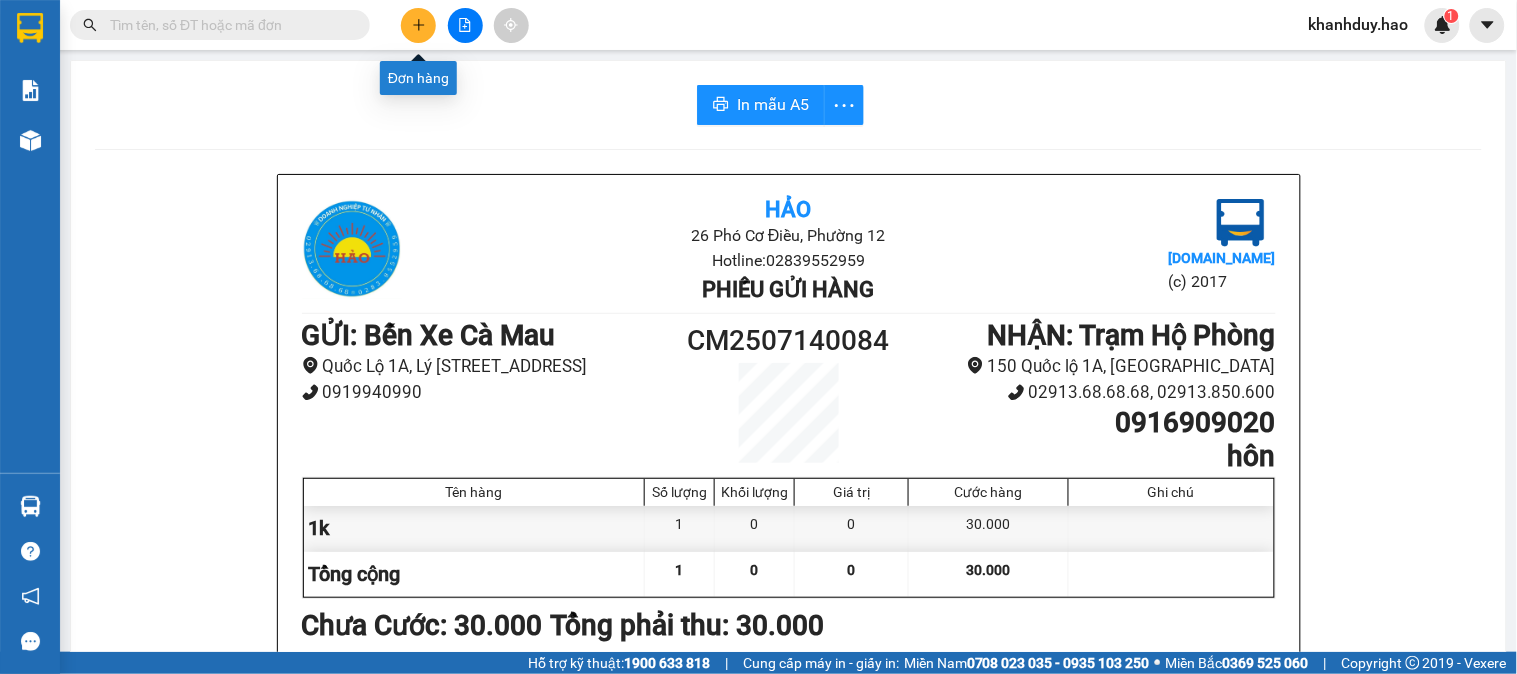 click 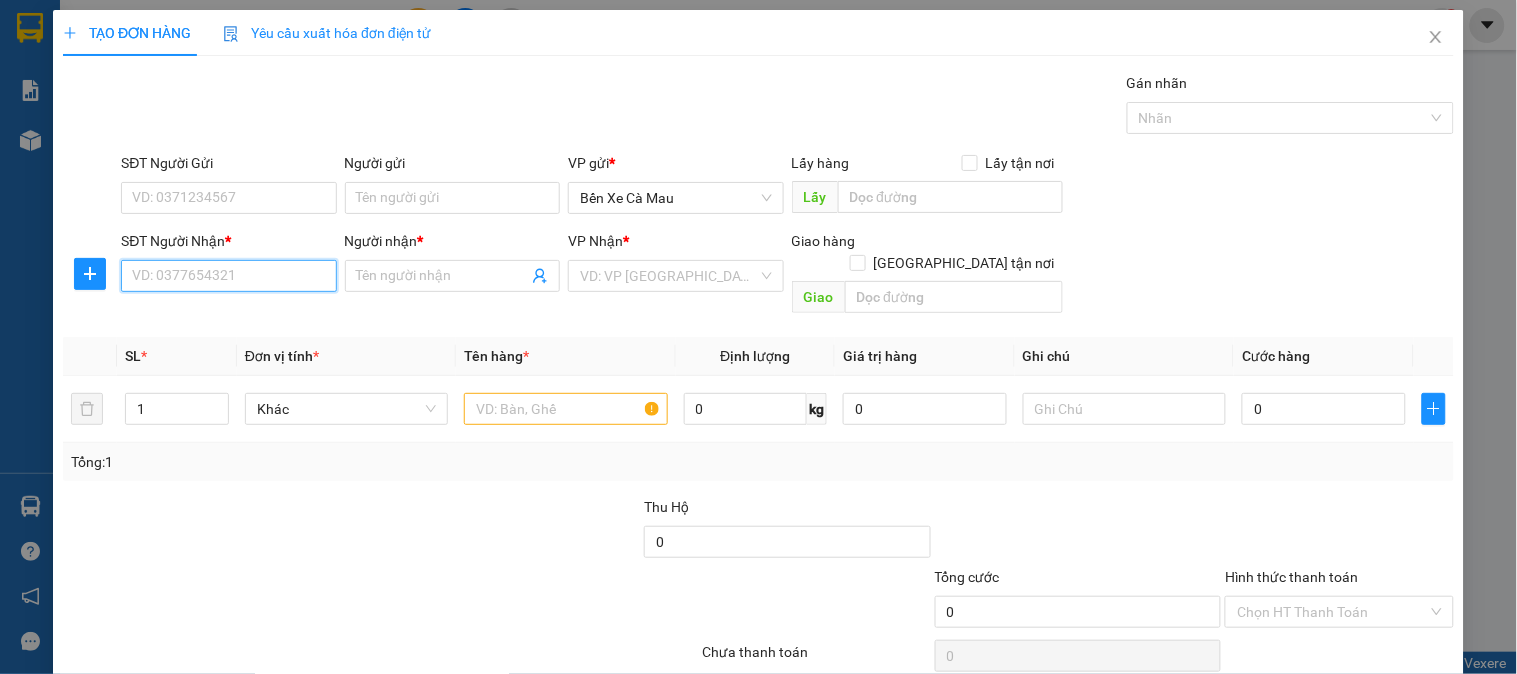 click on "SĐT Người Nhận  *" at bounding box center (228, 276) 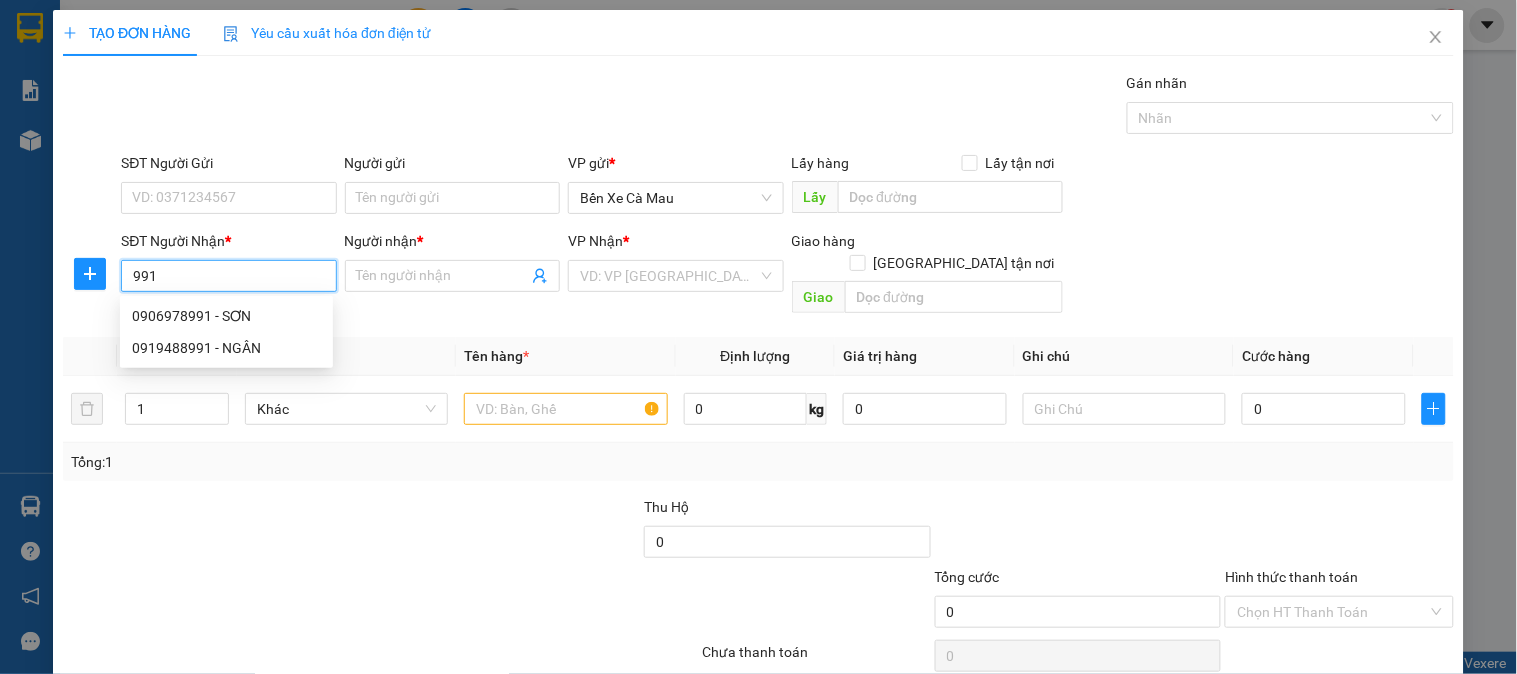 click on "0906978991 - SƠN" at bounding box center [226, 316] 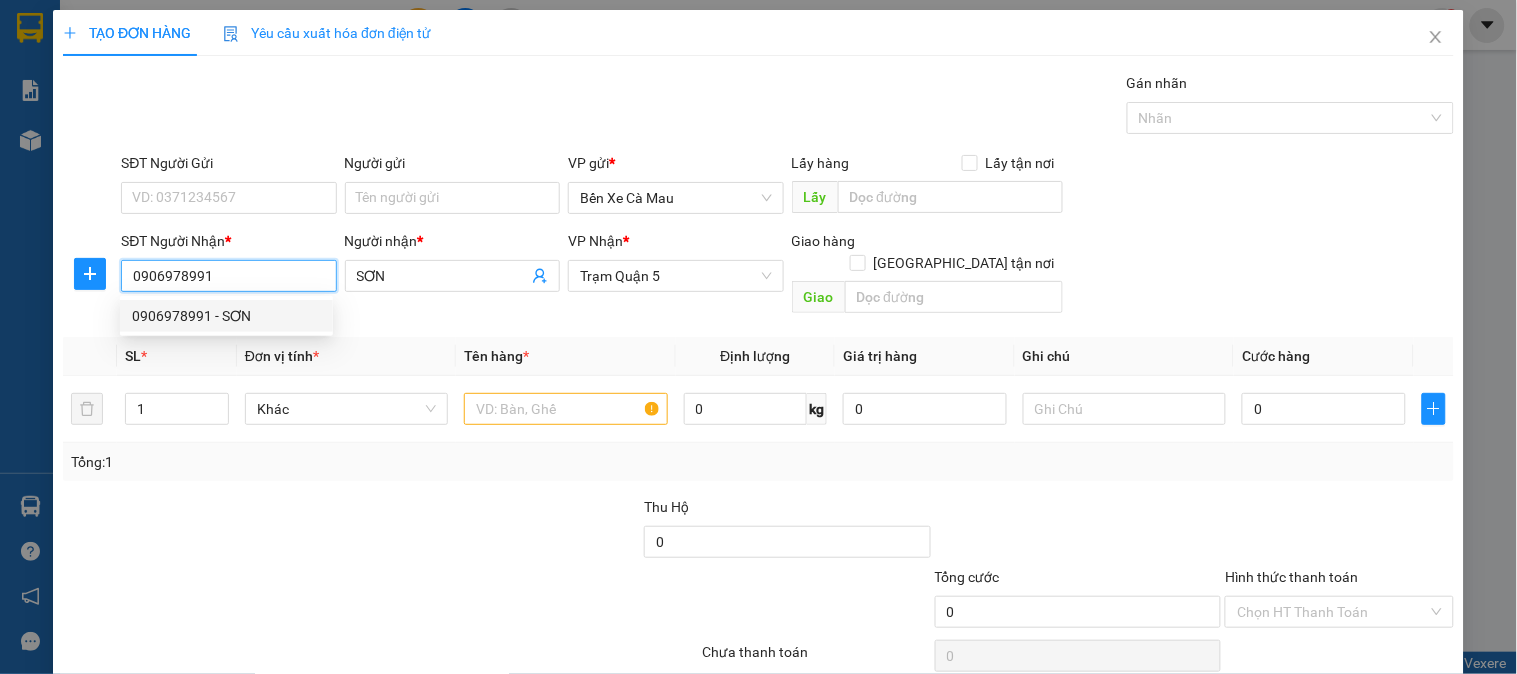 type on "40.000" 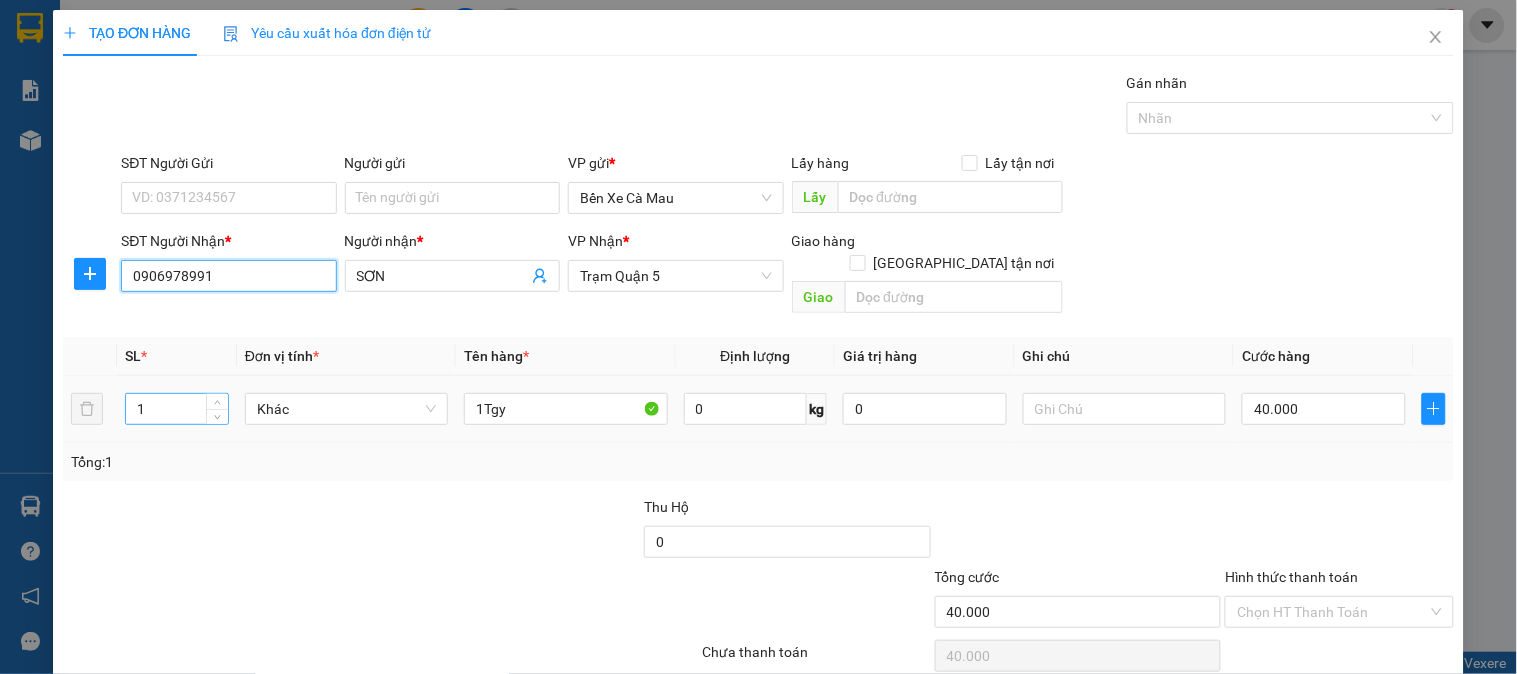 type on "0906978991" 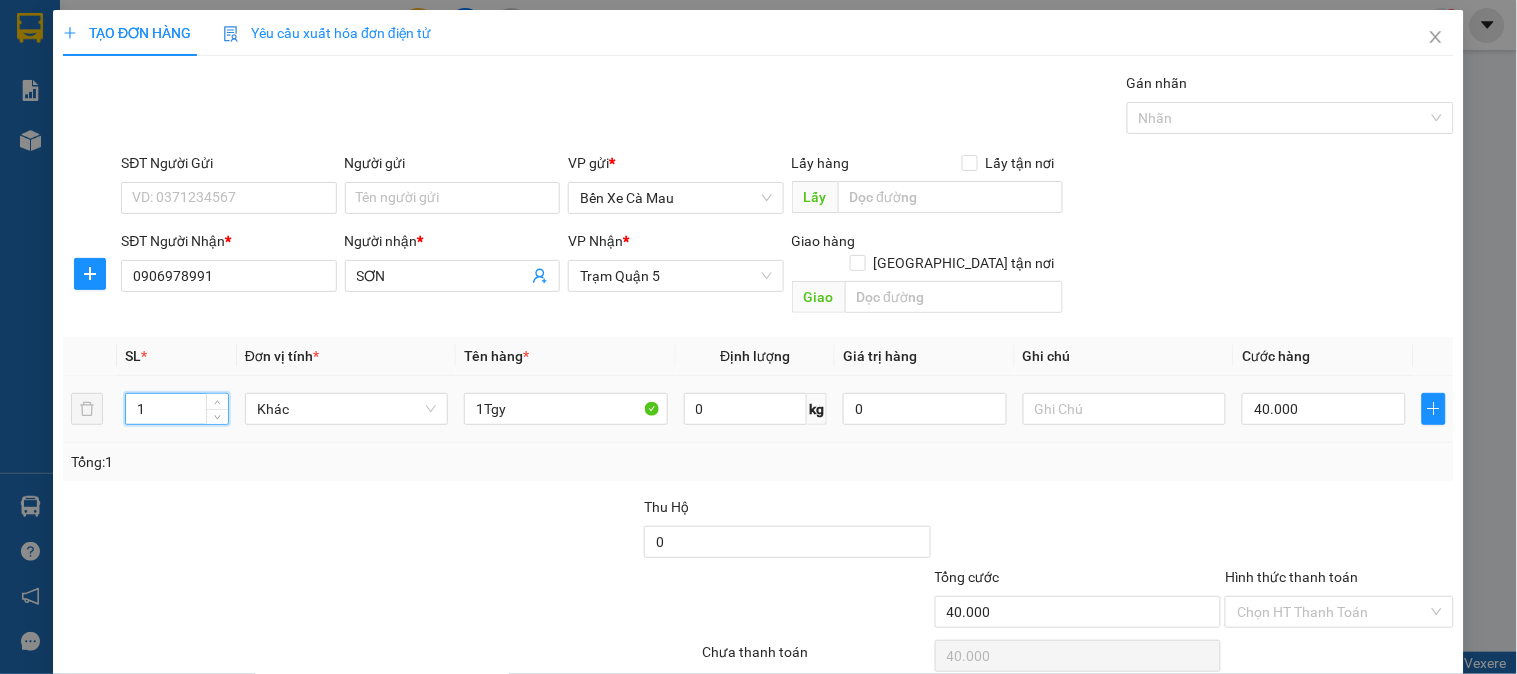 click on "1" at bounding box center [177, 409] 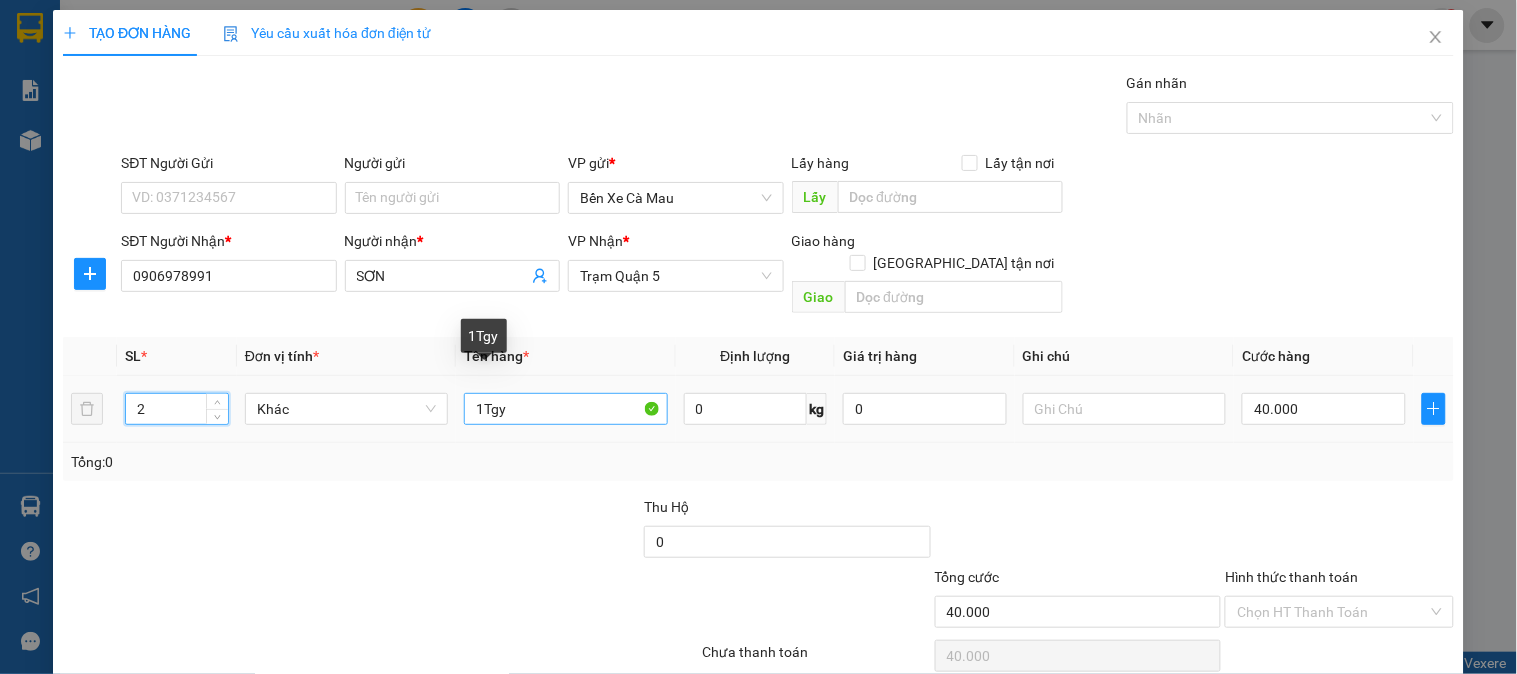 type on "2" 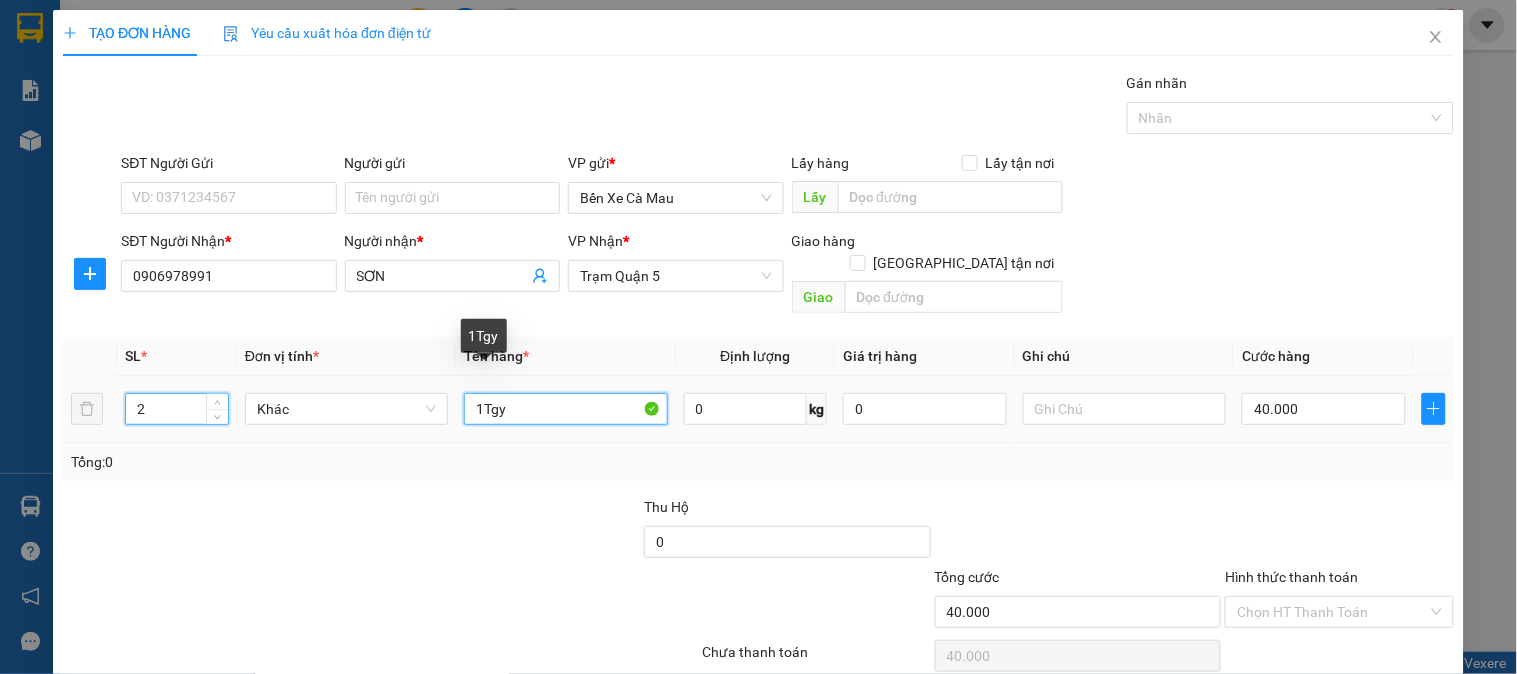 click on "1Tgy" at bounding box center [565, 409] 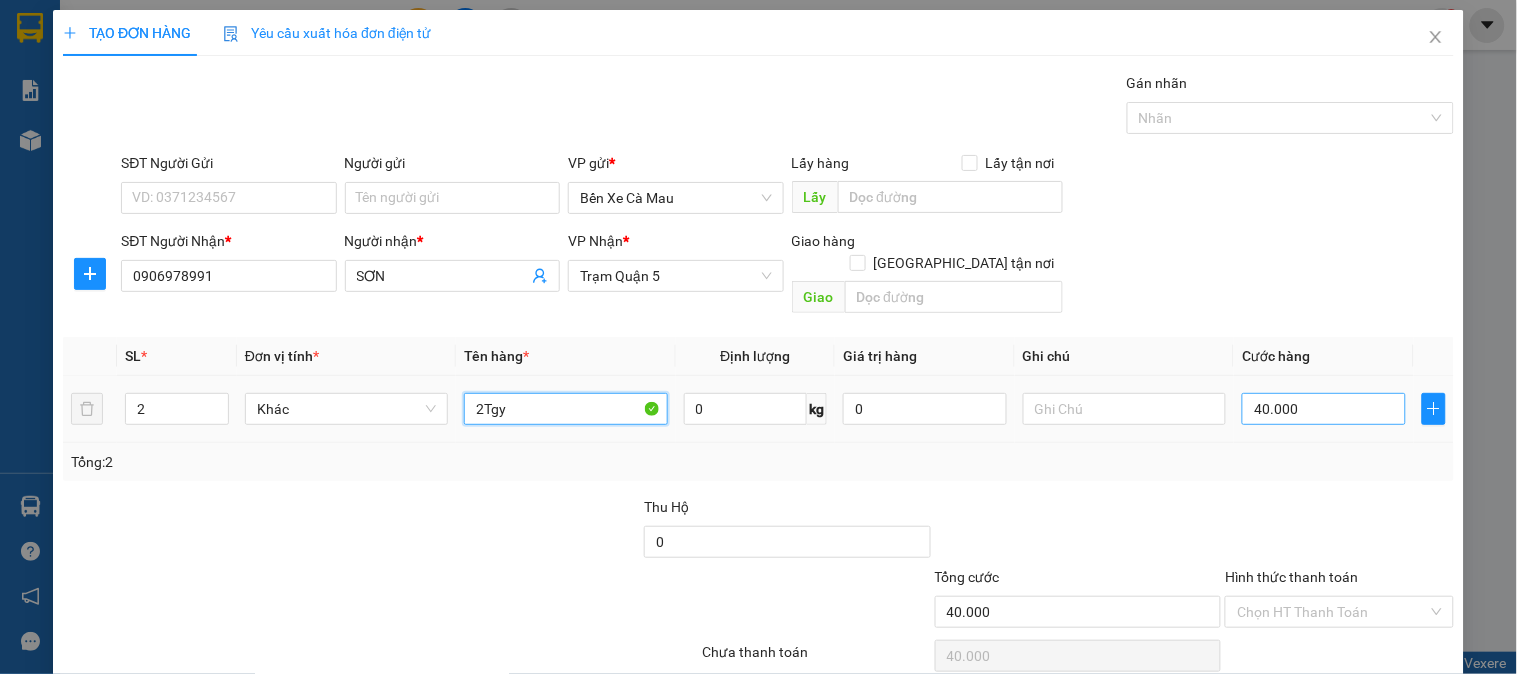 type on "2Tgy" 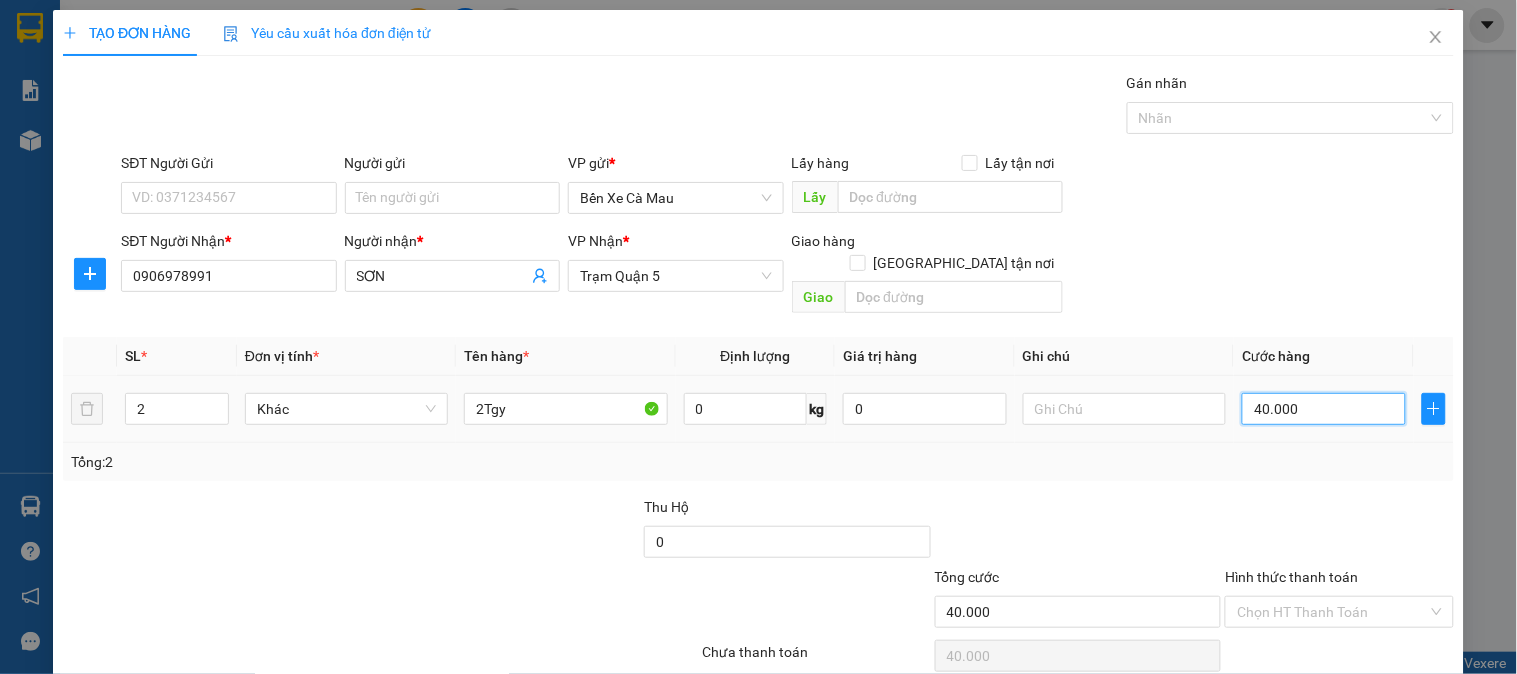 click on "40.000" at bounding box center (1324, 409) 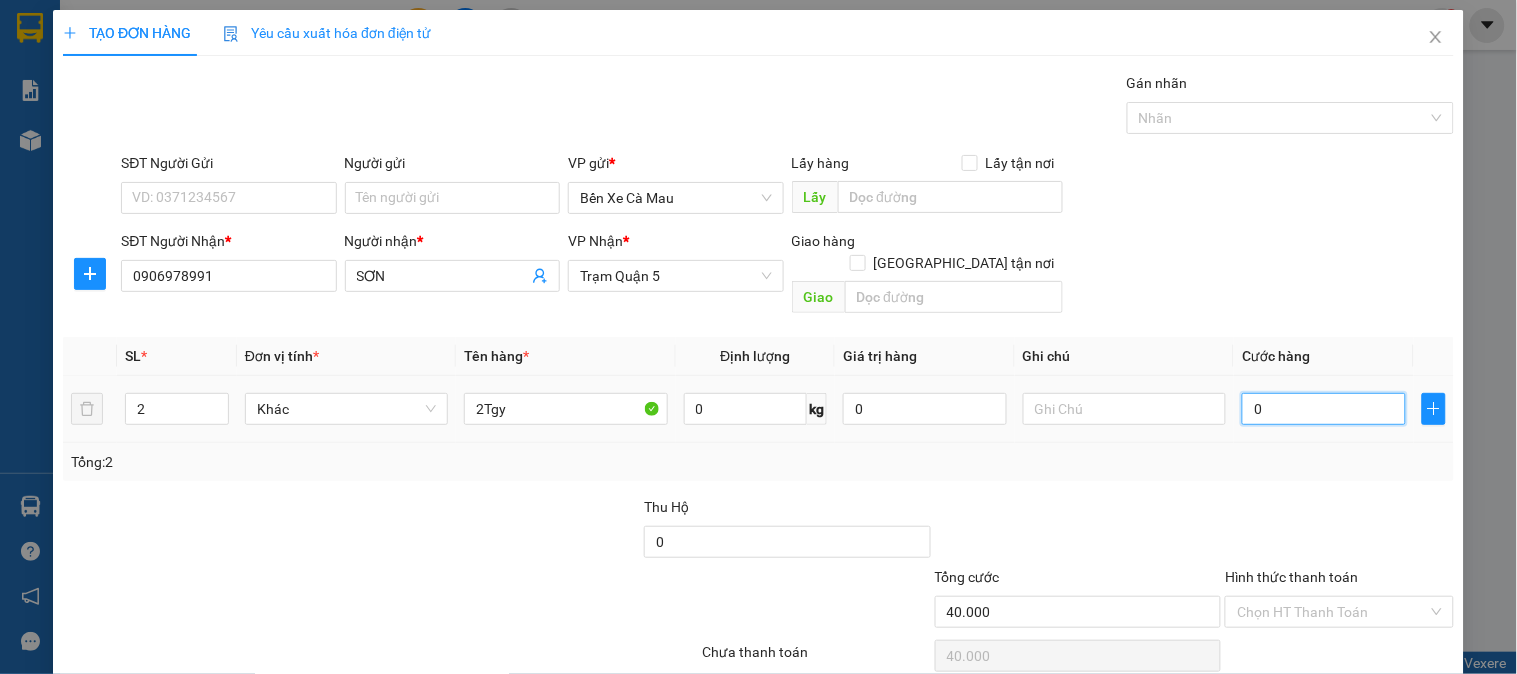 type on "0" 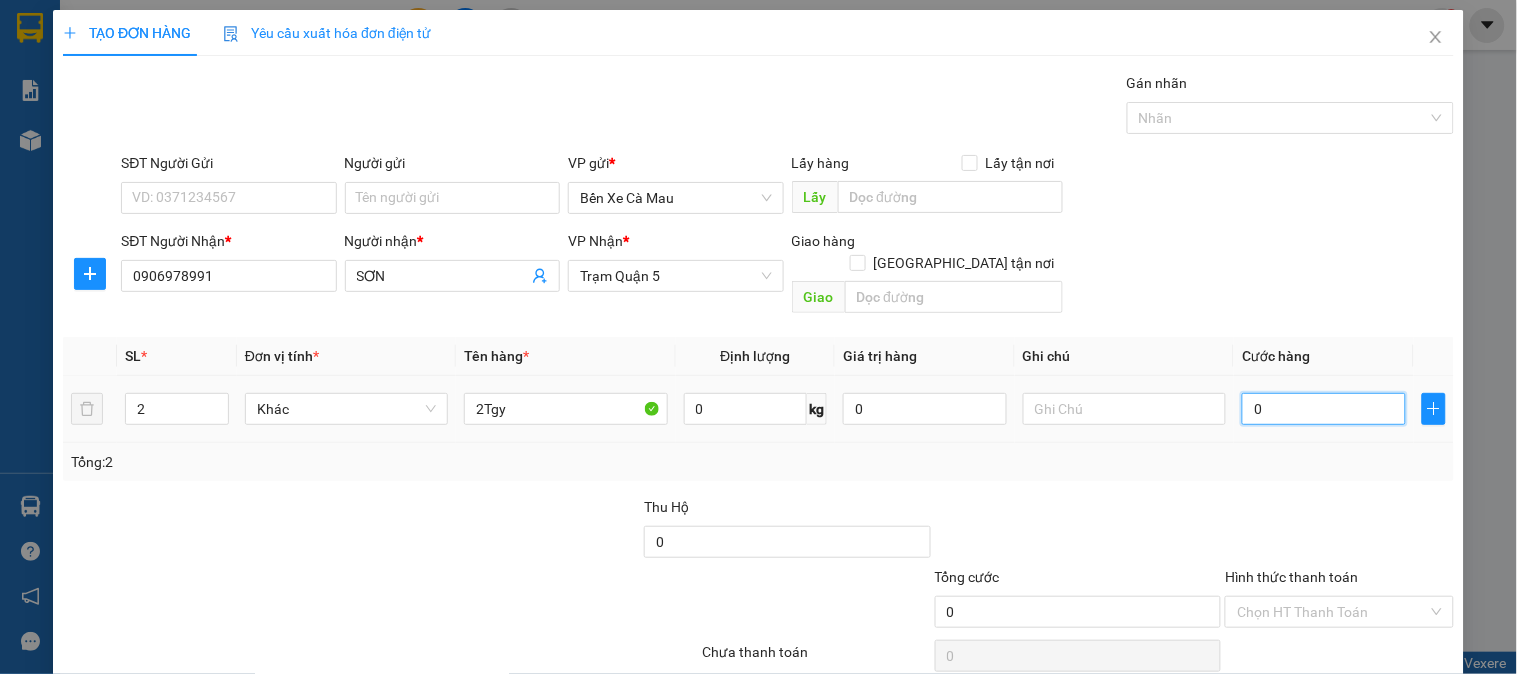 type on "6" 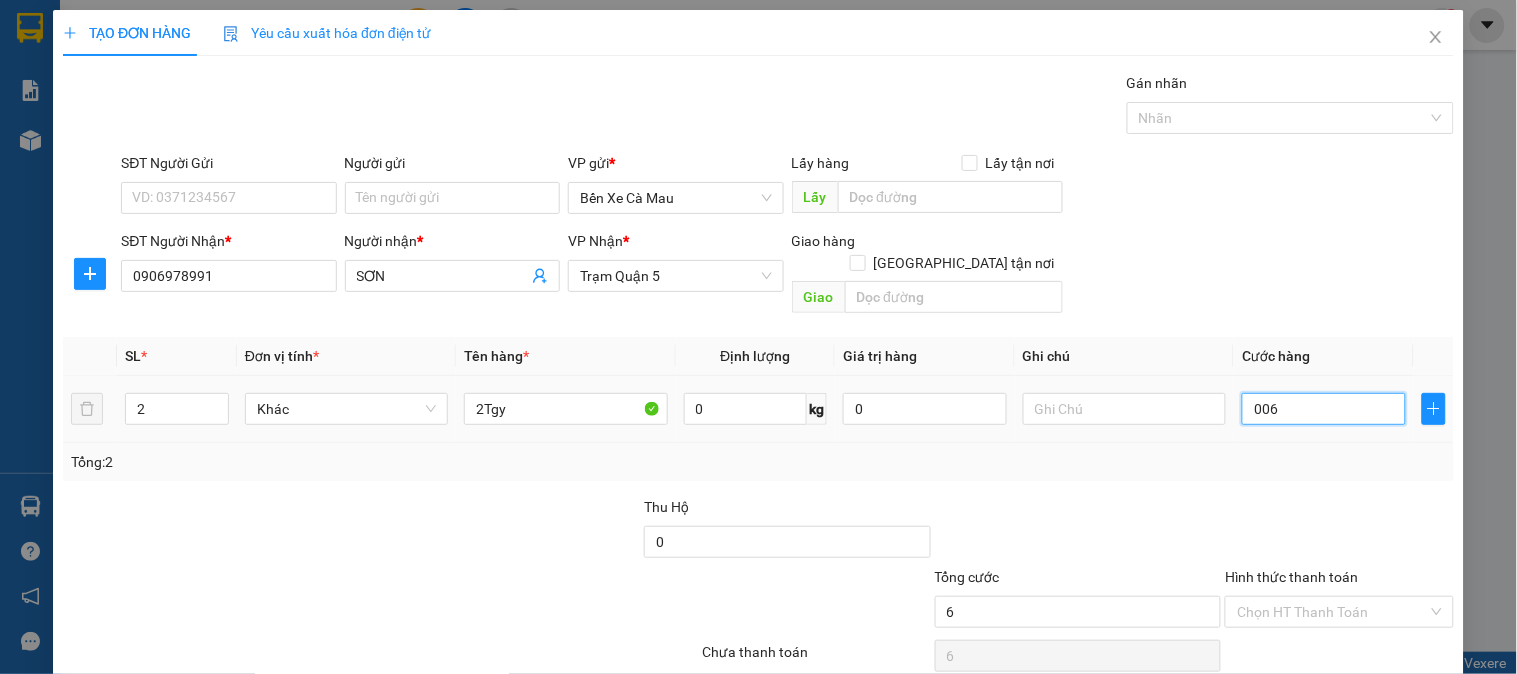 type on "60" 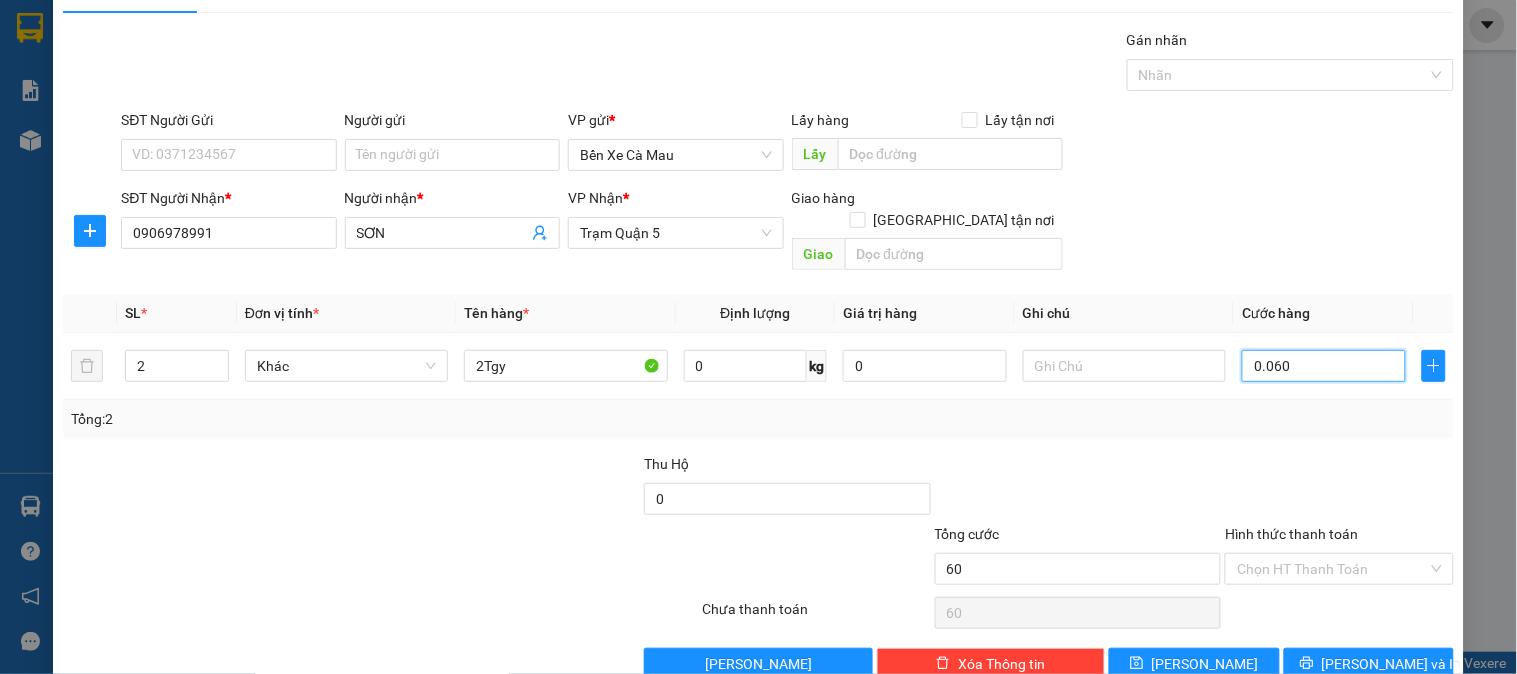 scroll, scrollTop: 65, scrollLeft: 0, axis: vertical 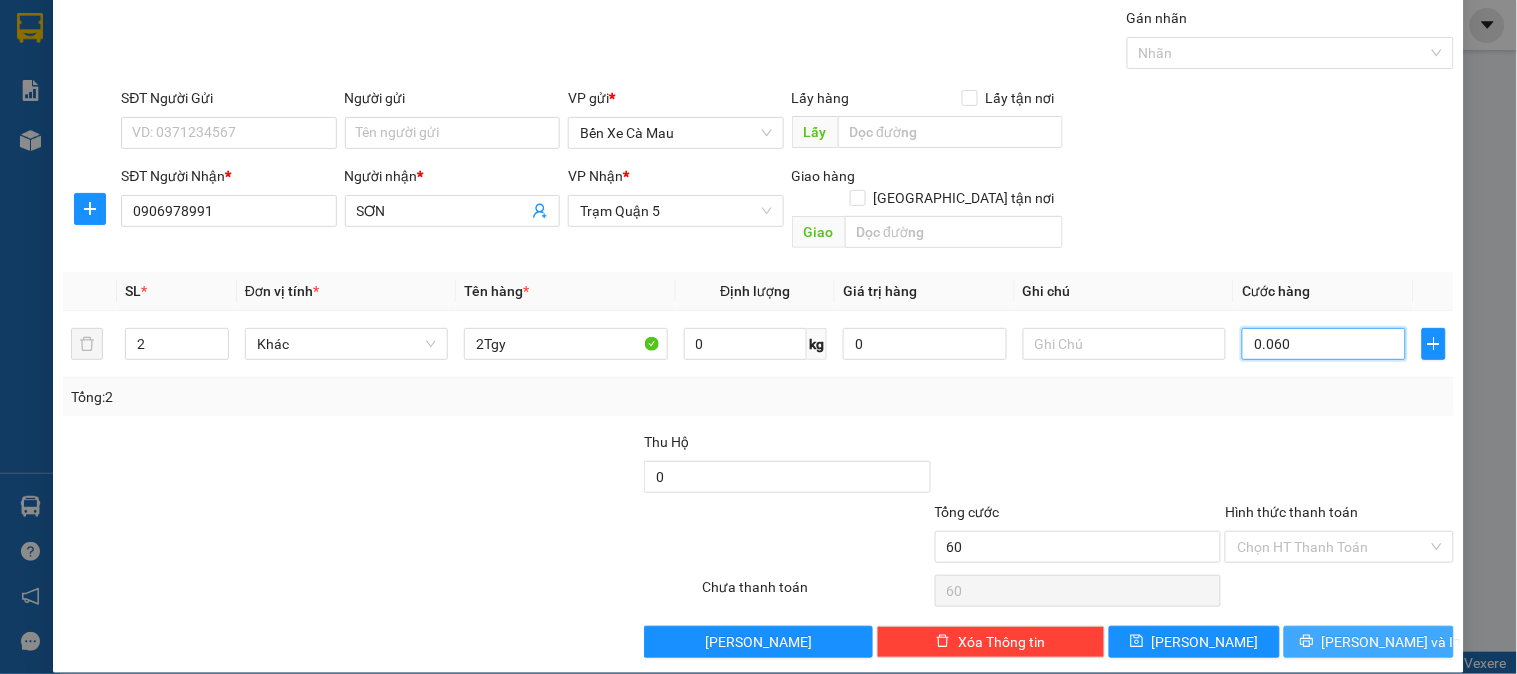 type on "0.060" 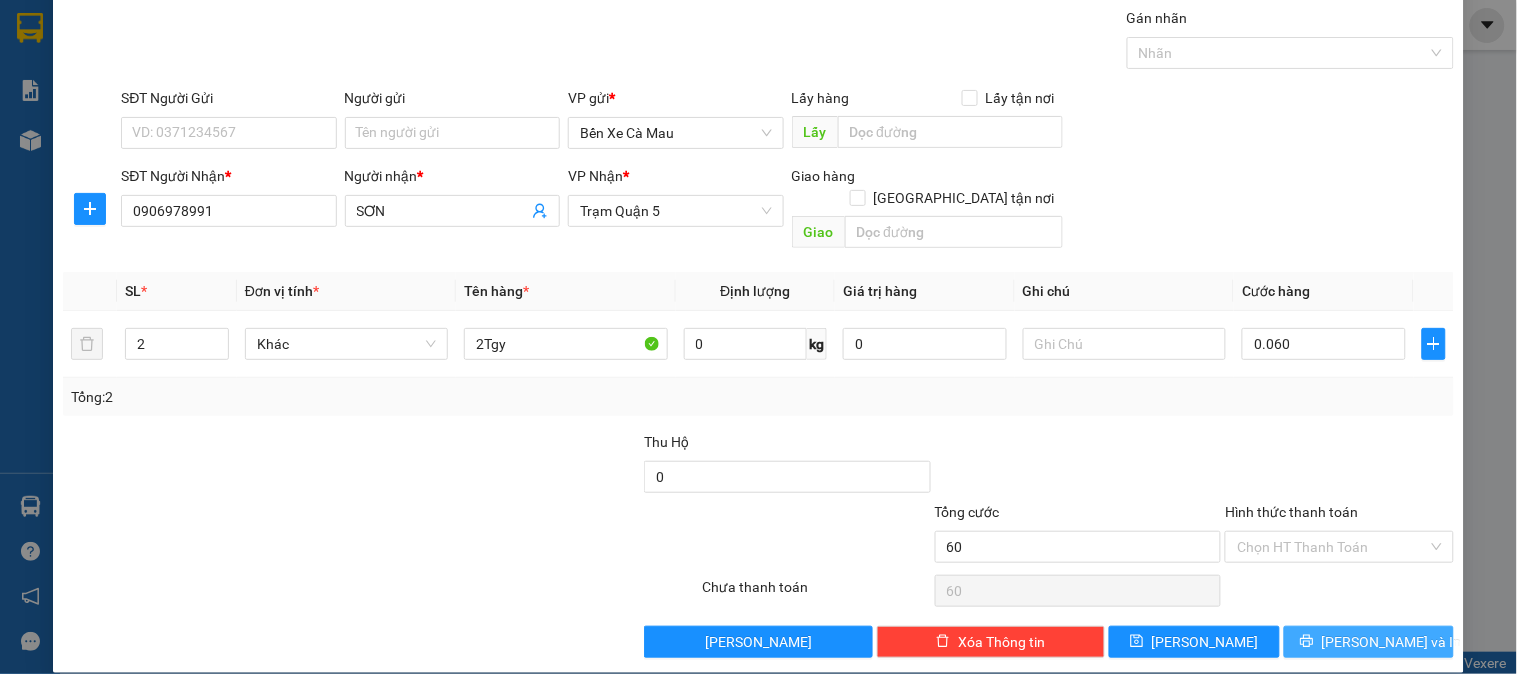 click 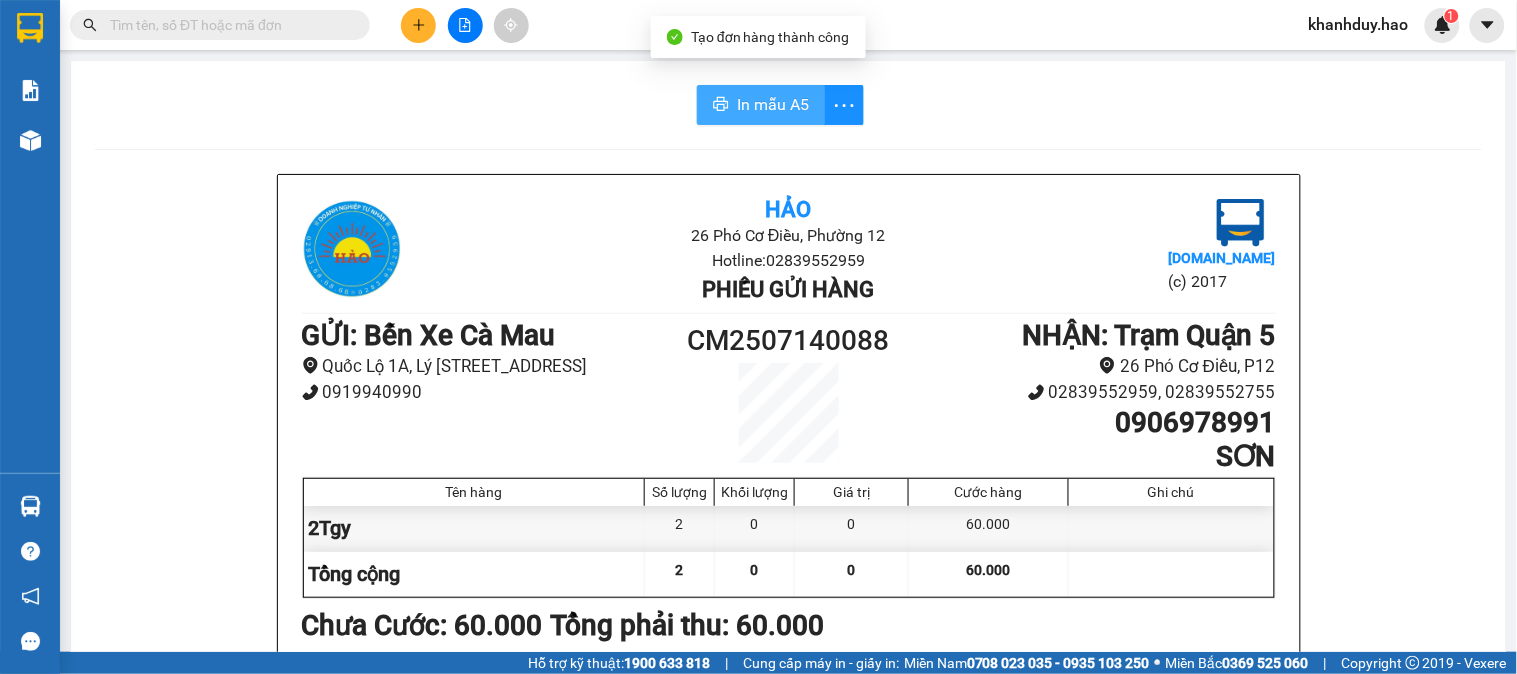 click on "In mẫu A5" at bounding box center [761, 105] 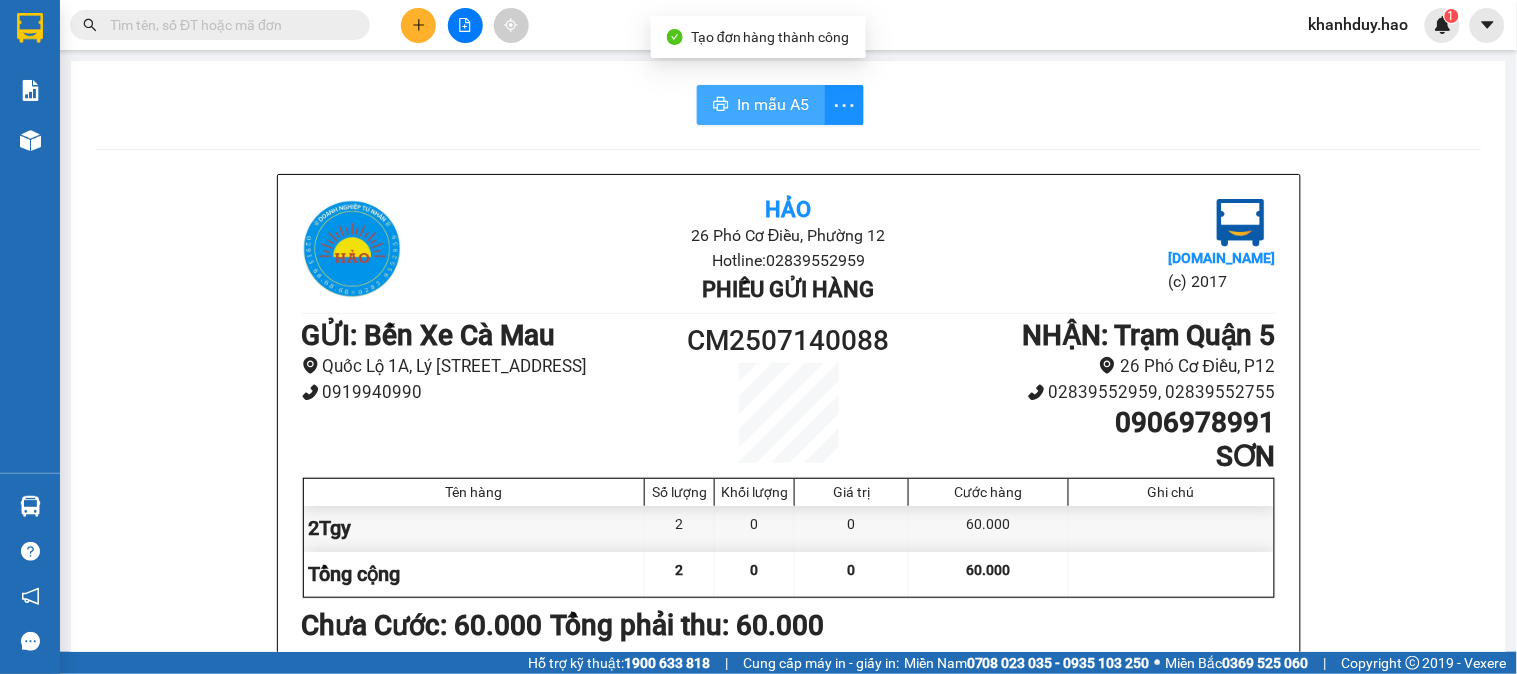 scroll, scrollTop: 0, scrollLeft: 0, axis: both 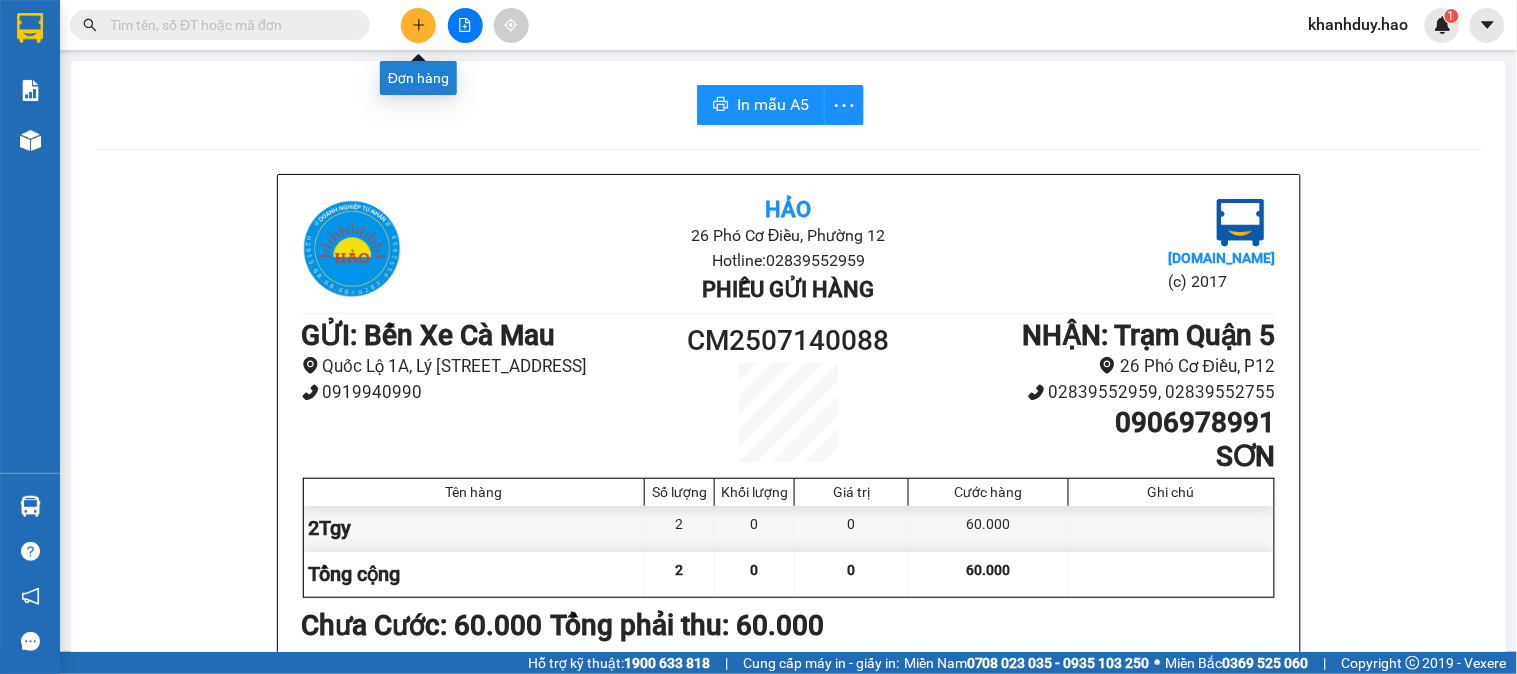 click 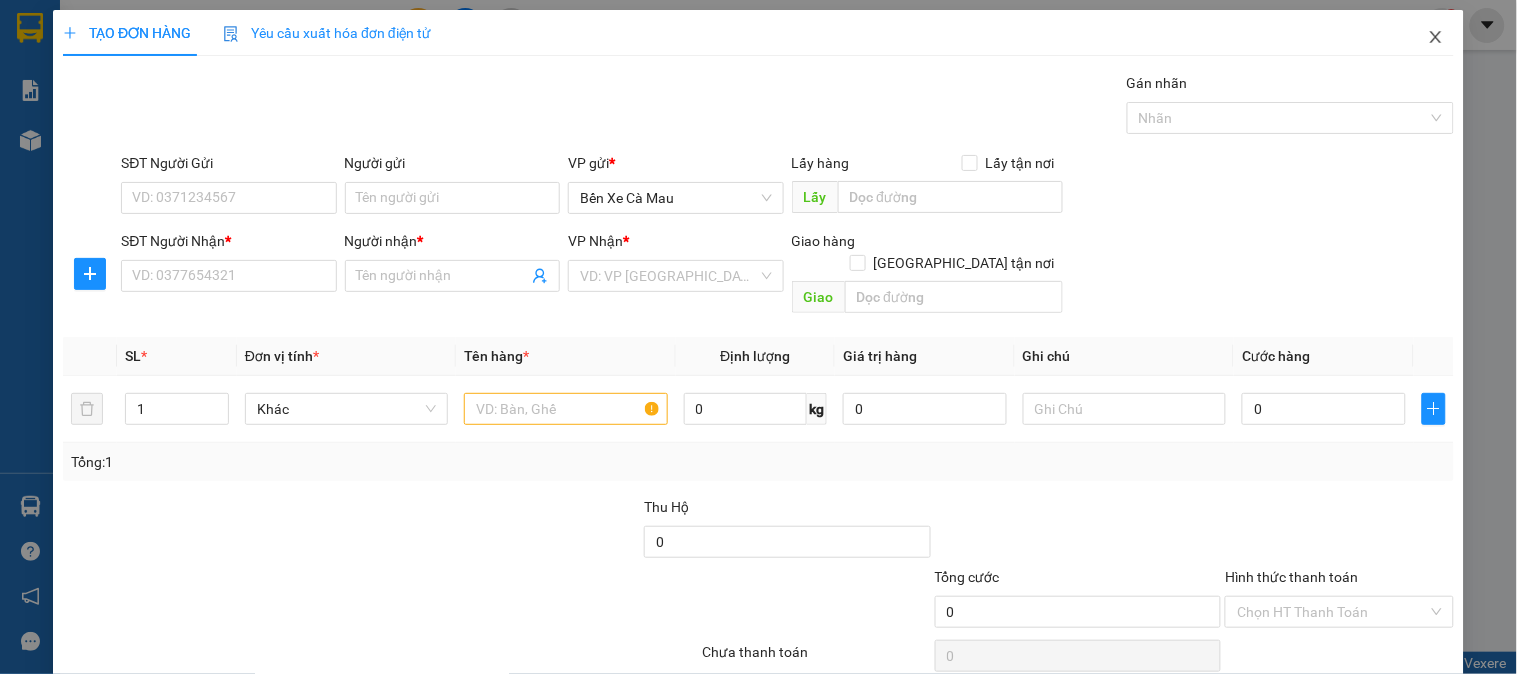 click 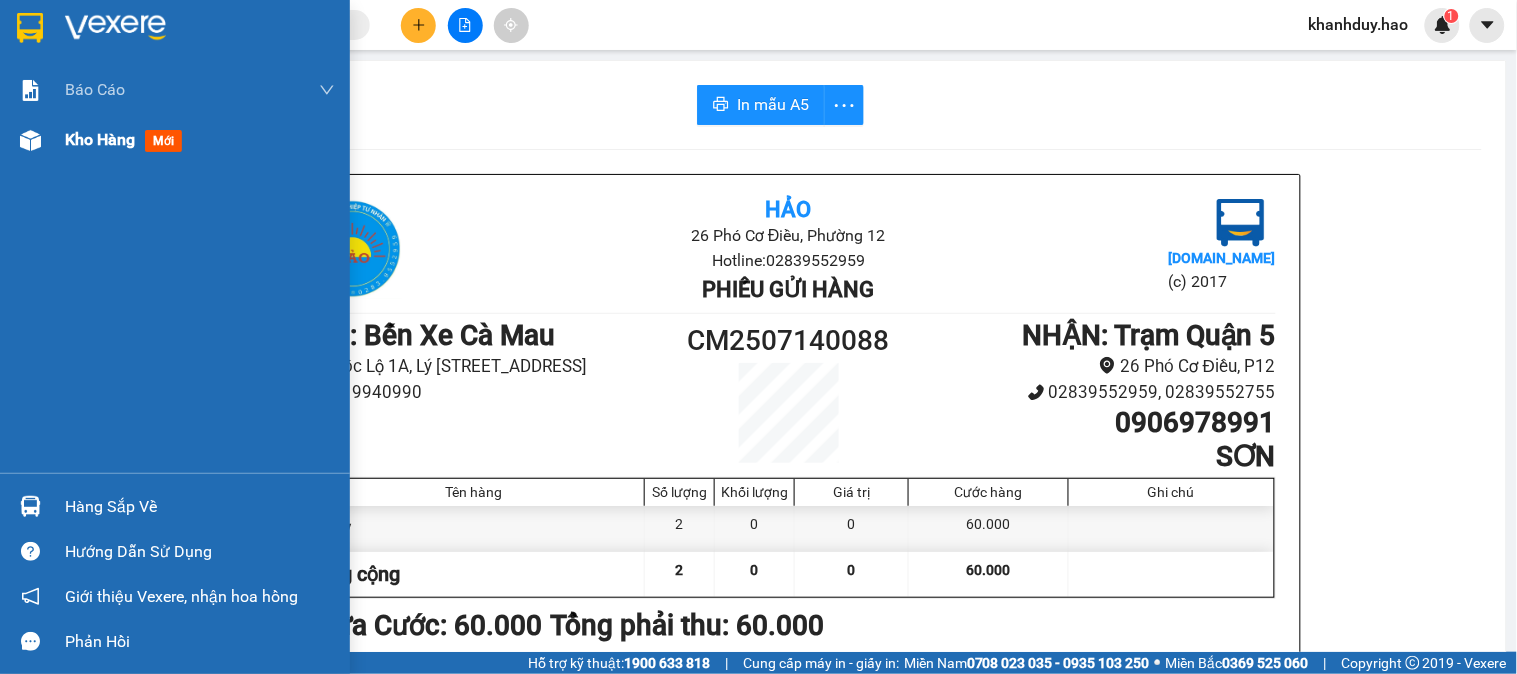 click on "mới" at bounding box center (163, 141) 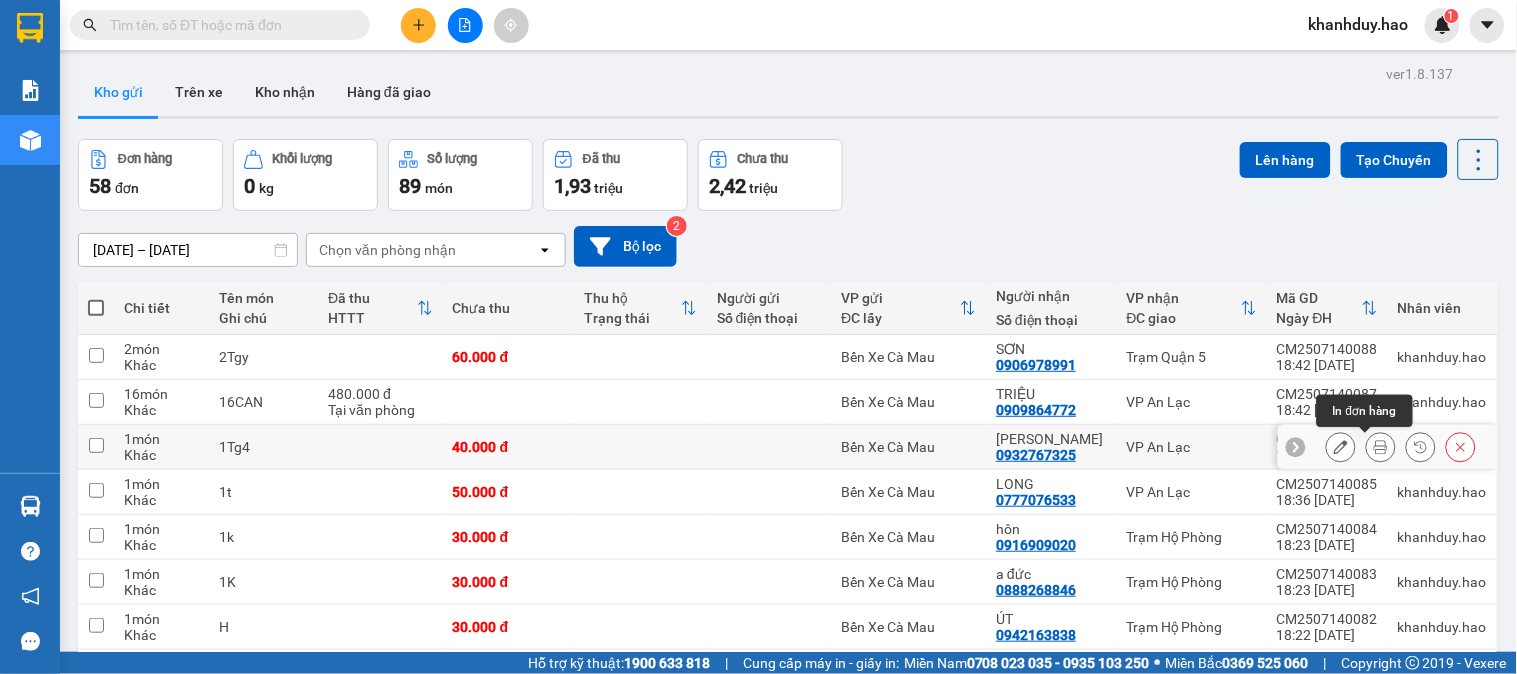 click 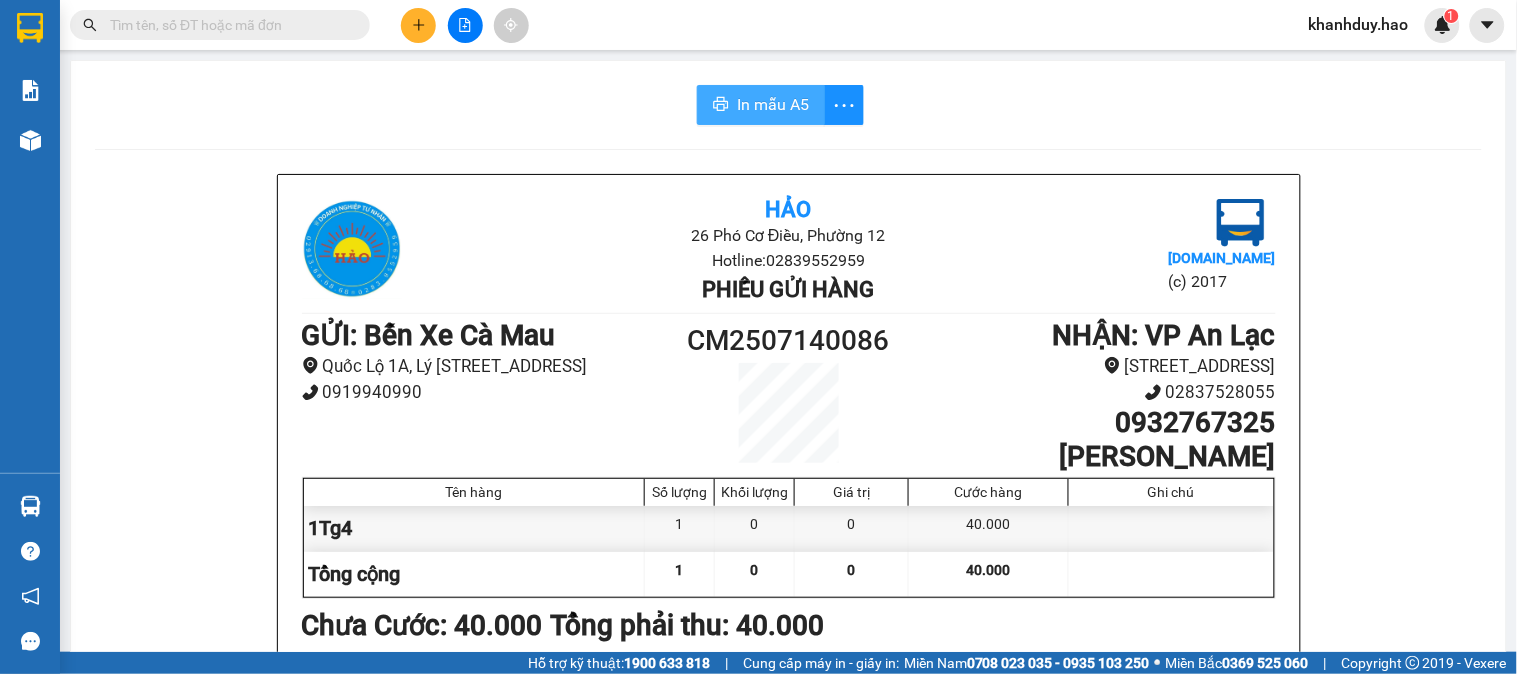 click on "In mẫu A5" at bounding box center (773, 104) 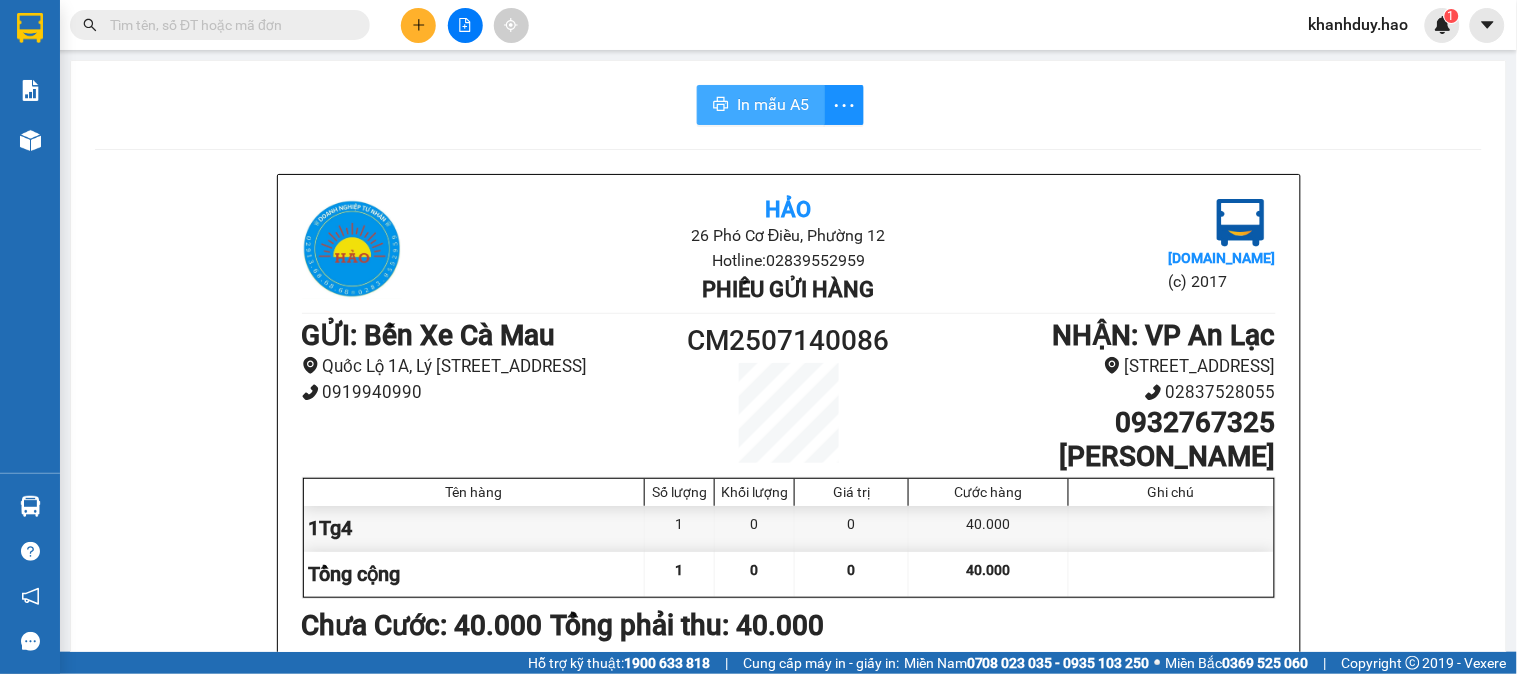 scroll, scrollTop: 0, scrollLeft: 0, axis: both 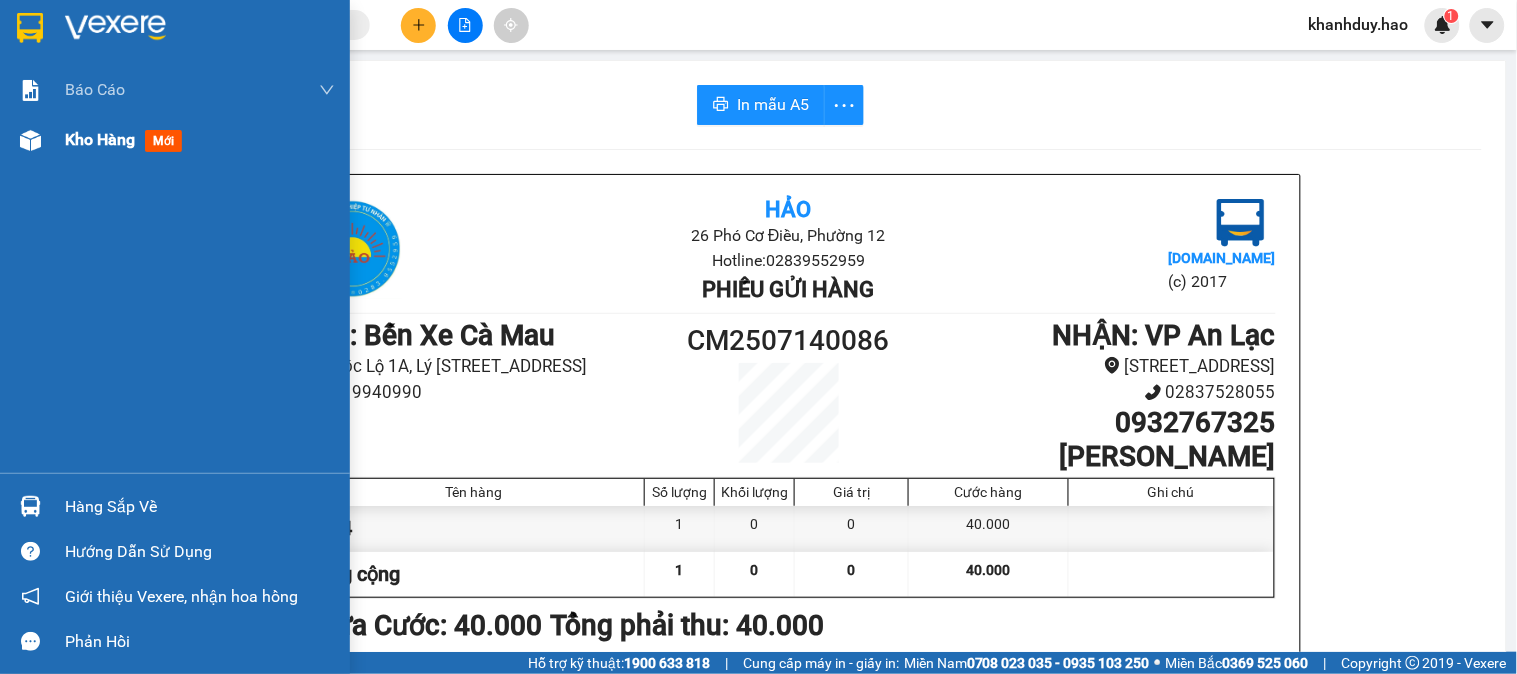 click on "mới" at bounding box center [163, 141] 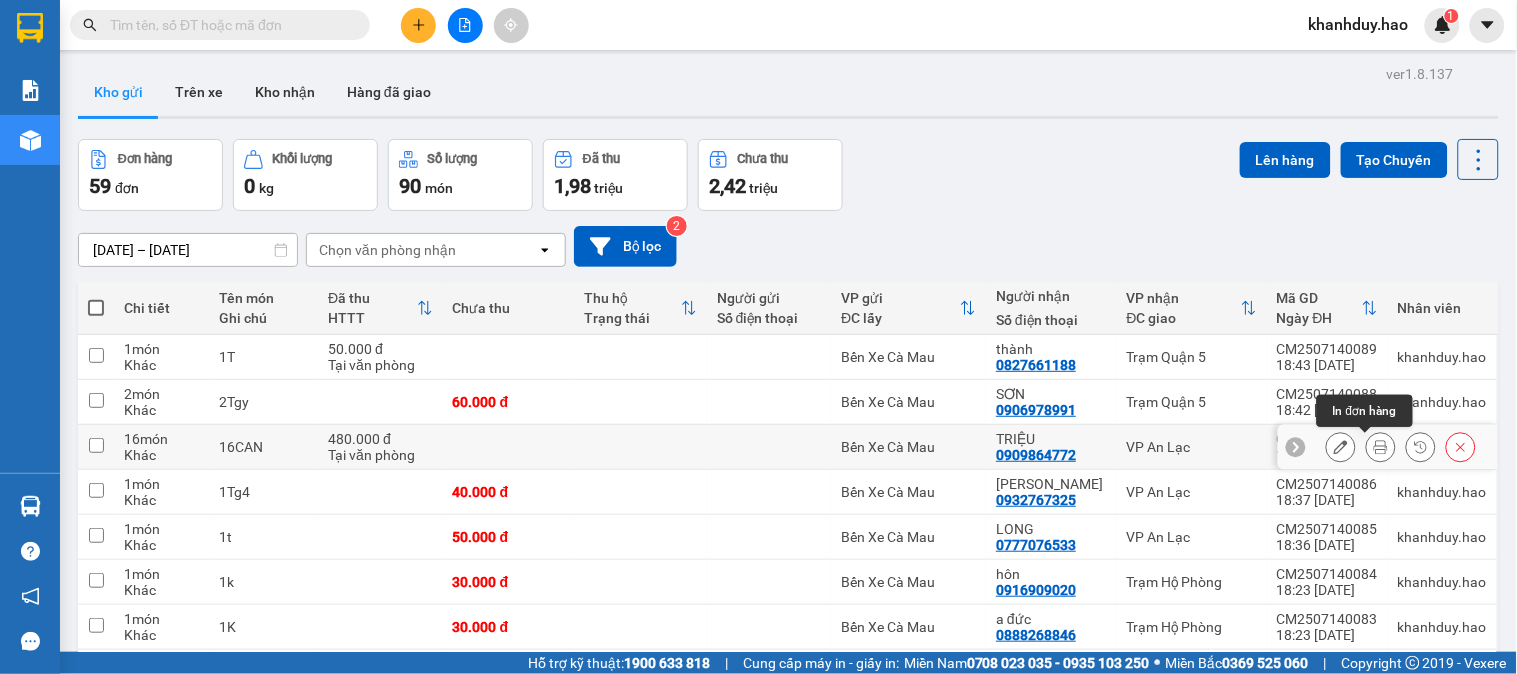 click 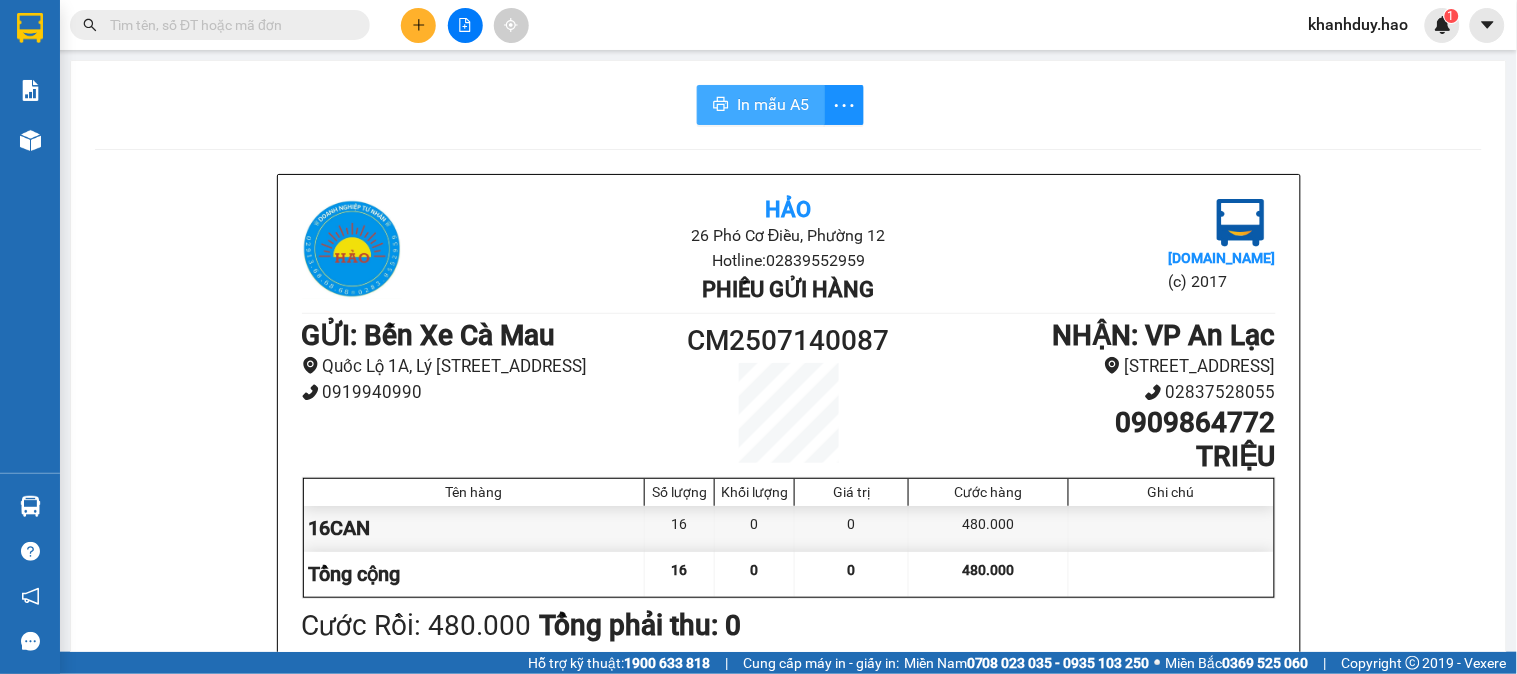 click on "In mẫu A5" at bounding box center (773, 104) 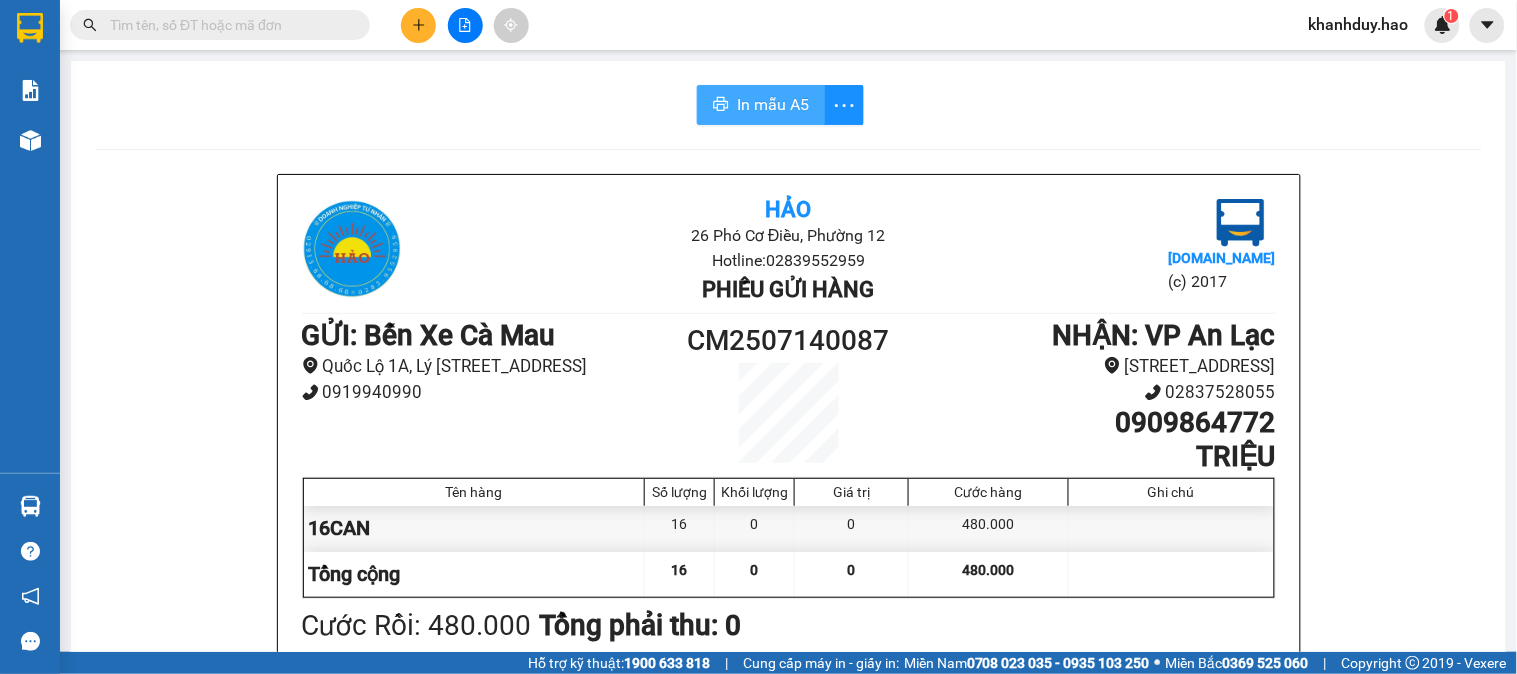 scroll, scrollTop: 0, scrollLeft: 0, axis: both 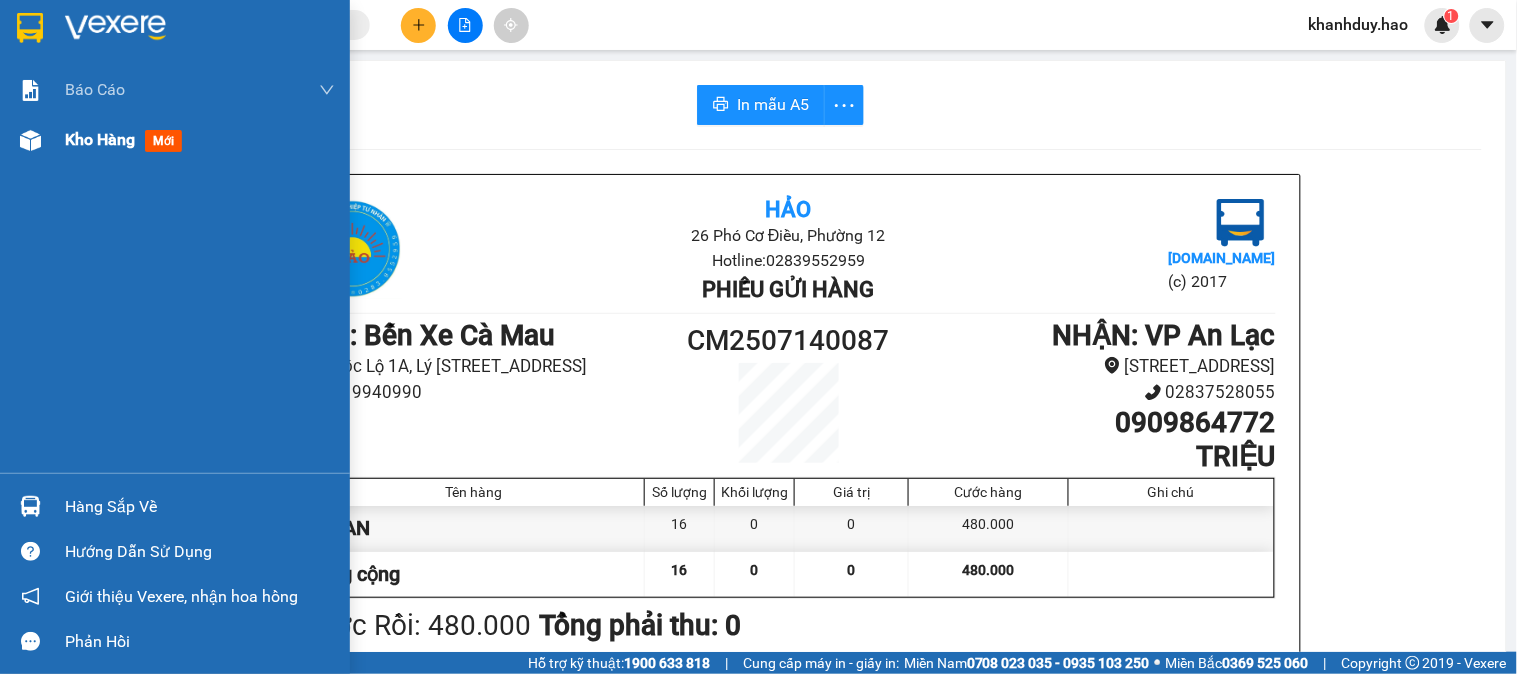 click on "mới" at bounding box center [163, 141] 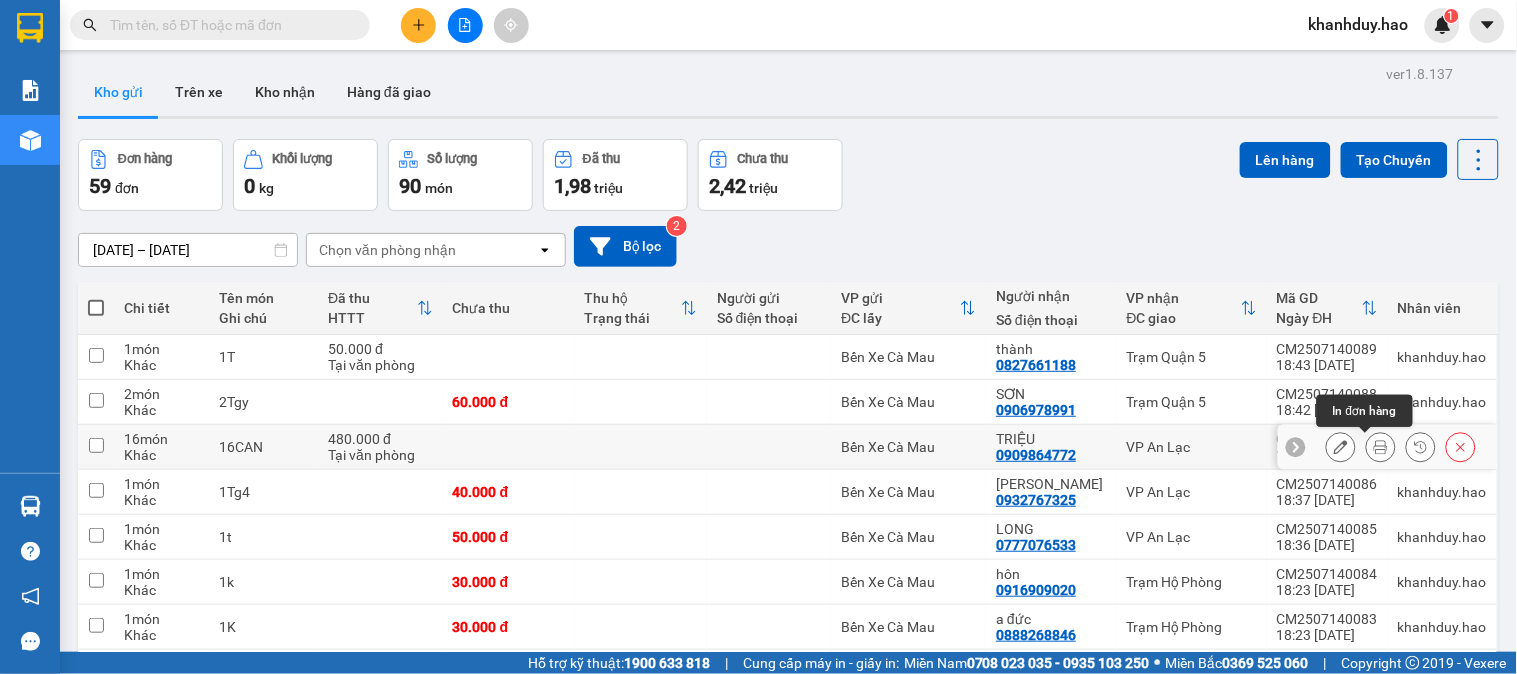 click 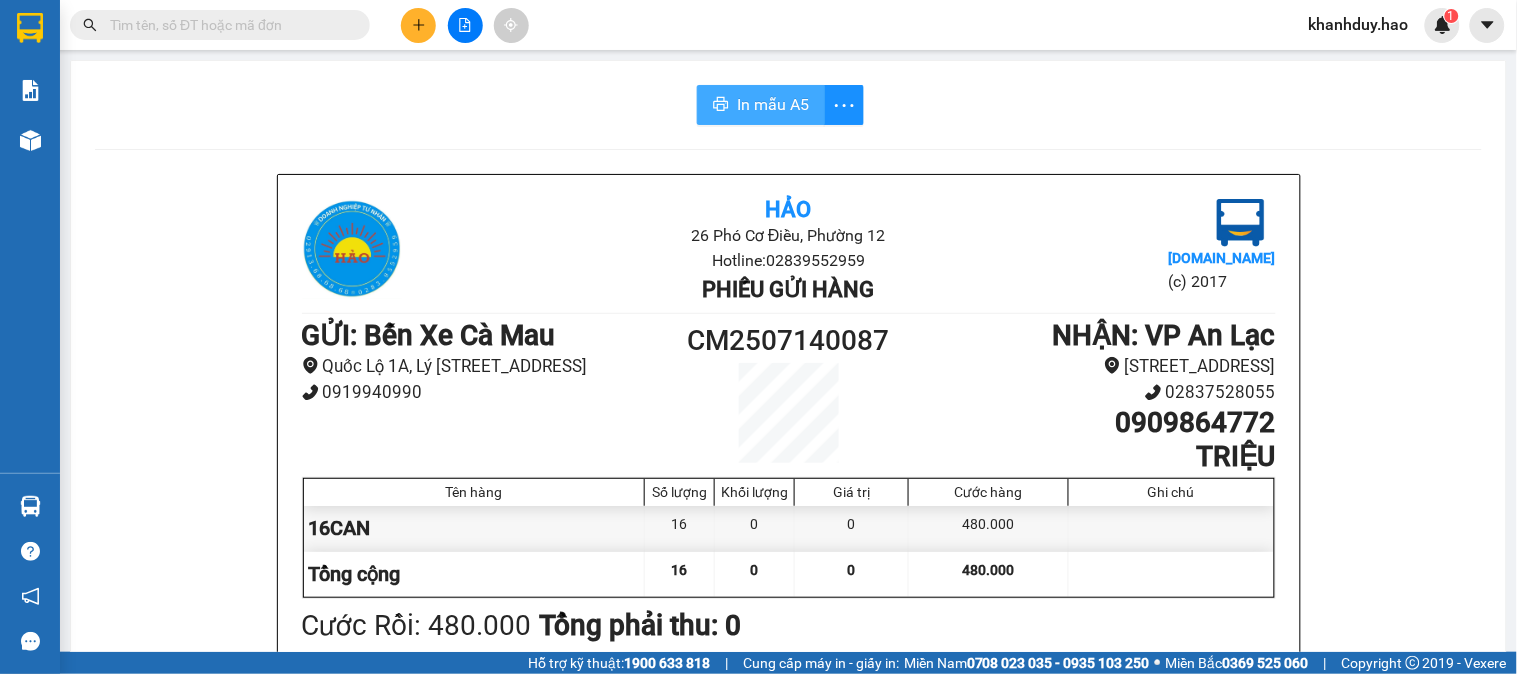 click on "In mẫu A5" at bounding box center (773, 104) 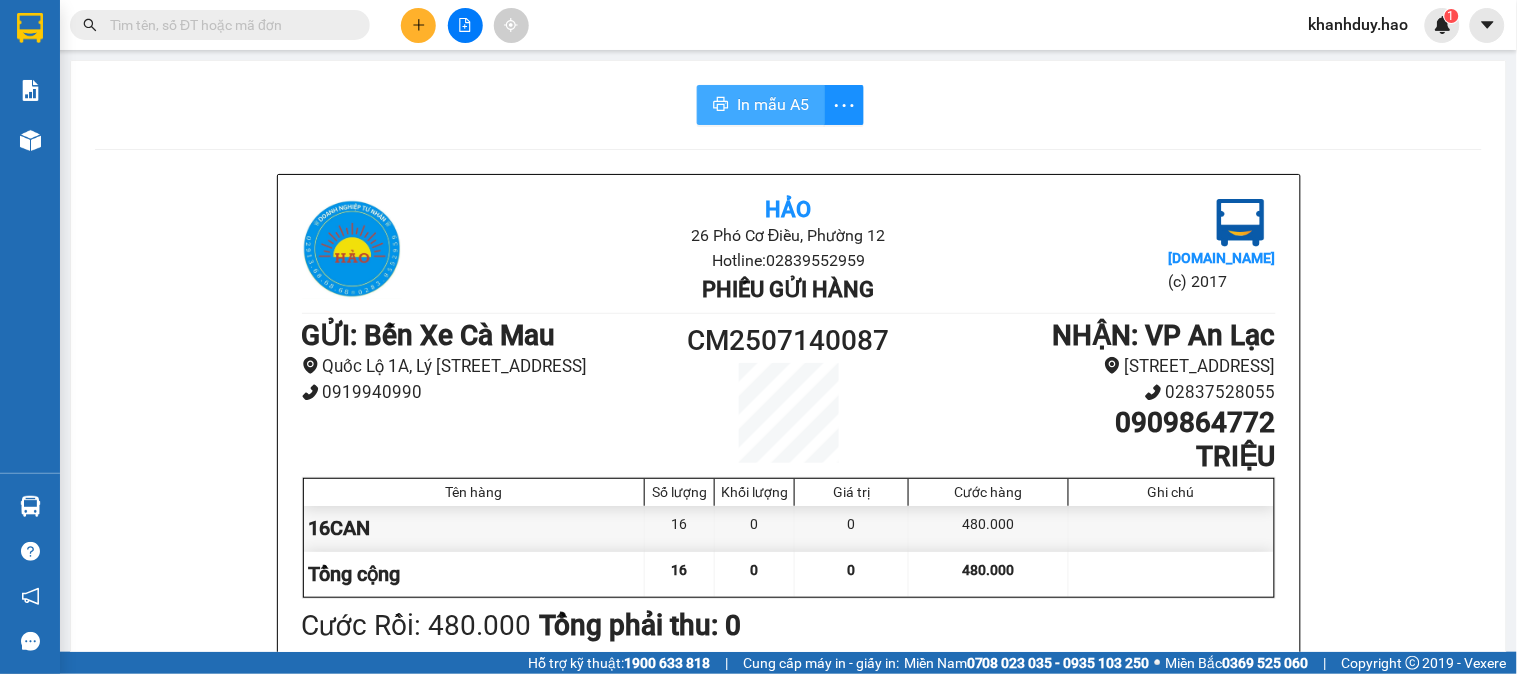 scroll, scrollTop: 0, scrollLeft: 0, axis: both 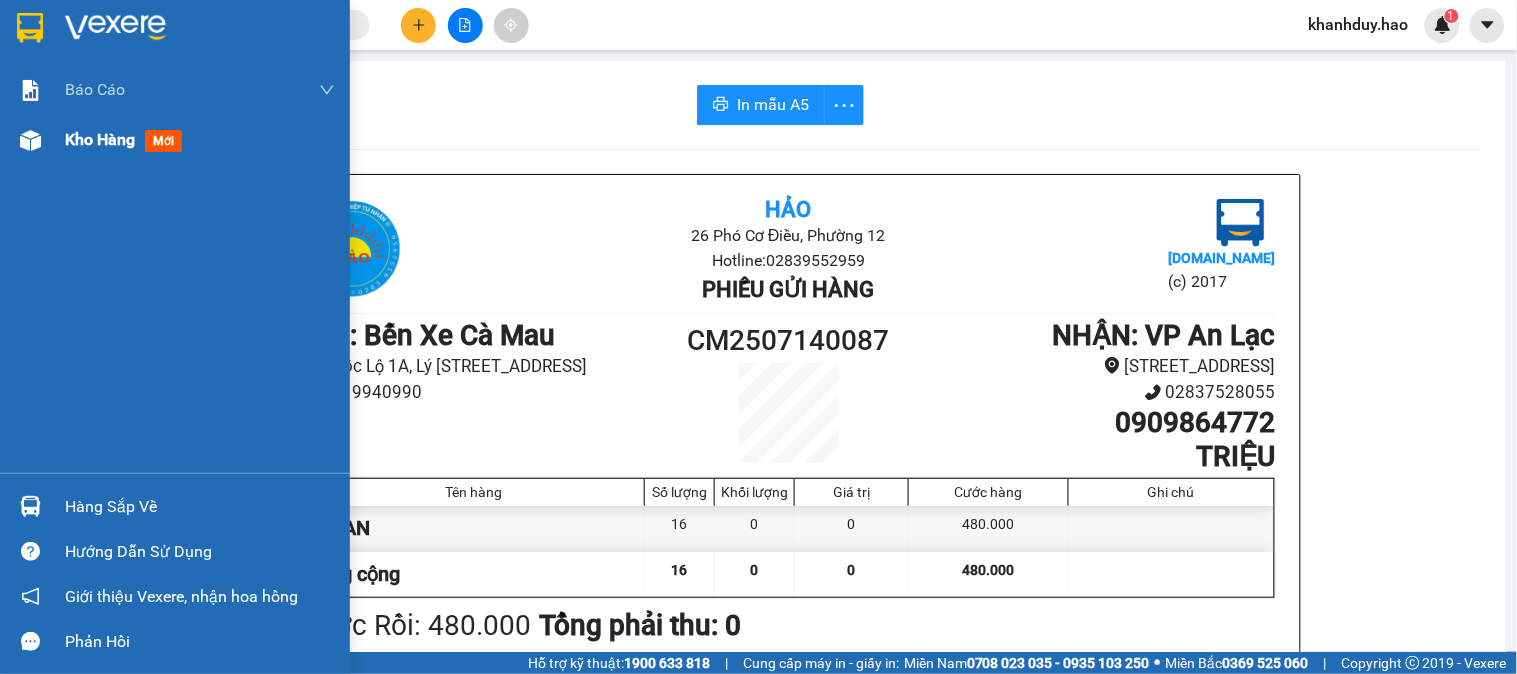 click on "mới" at bounding box center [163, 141] 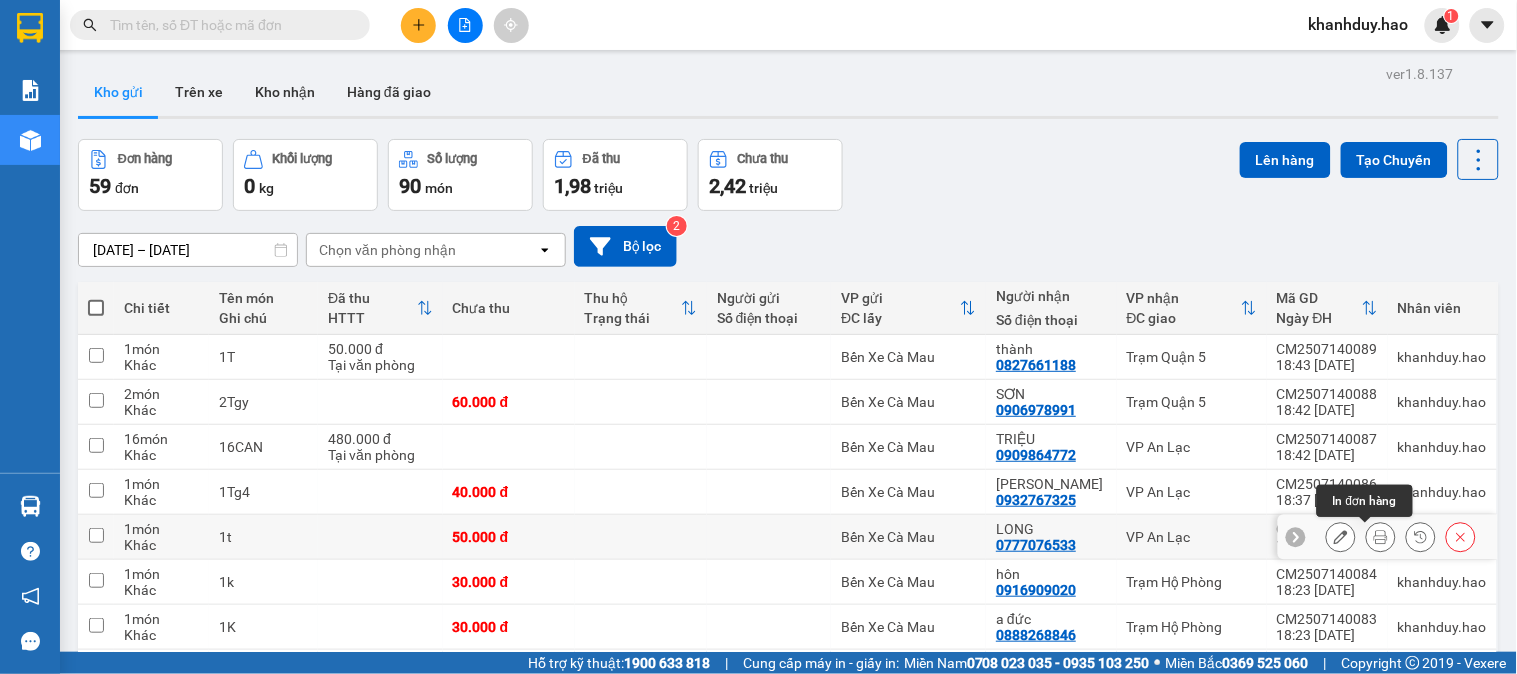click 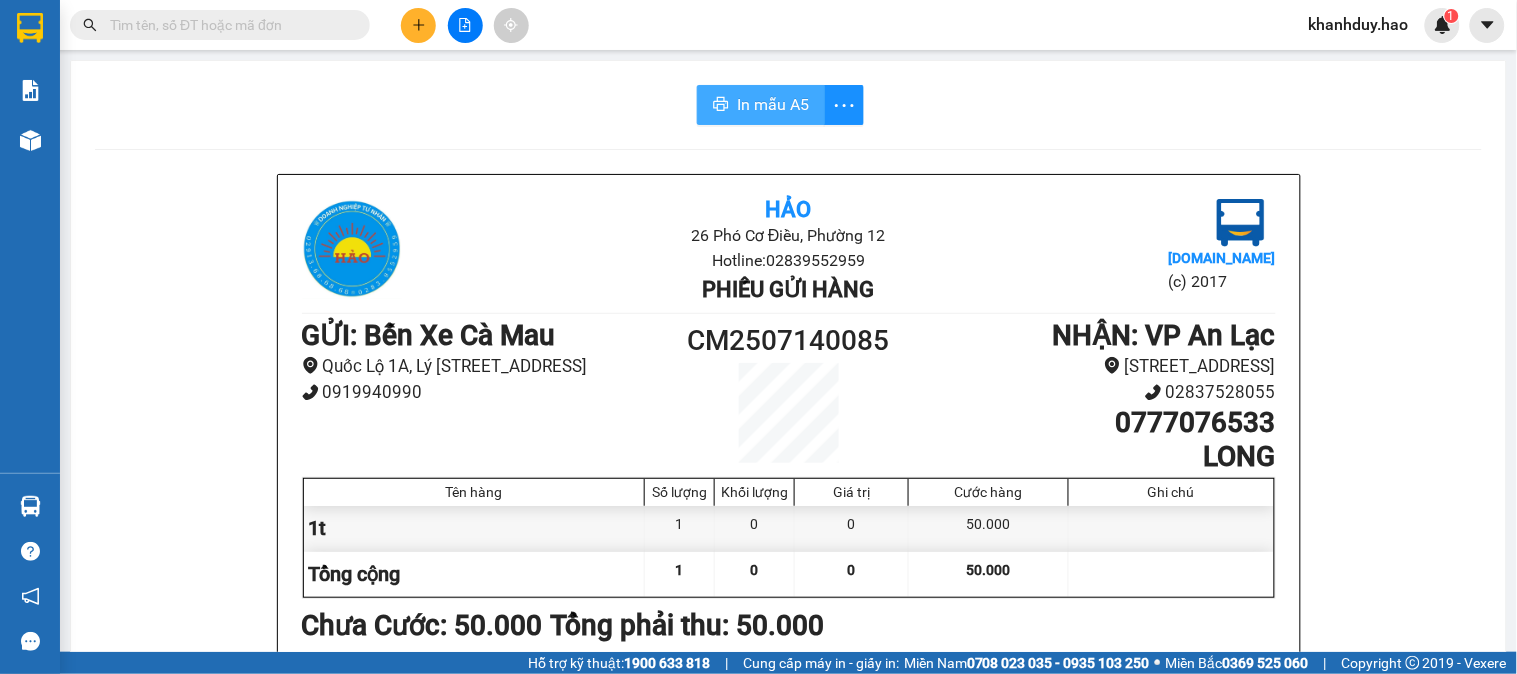 click on "In mẫu A5" at bounding box center (773, 104) 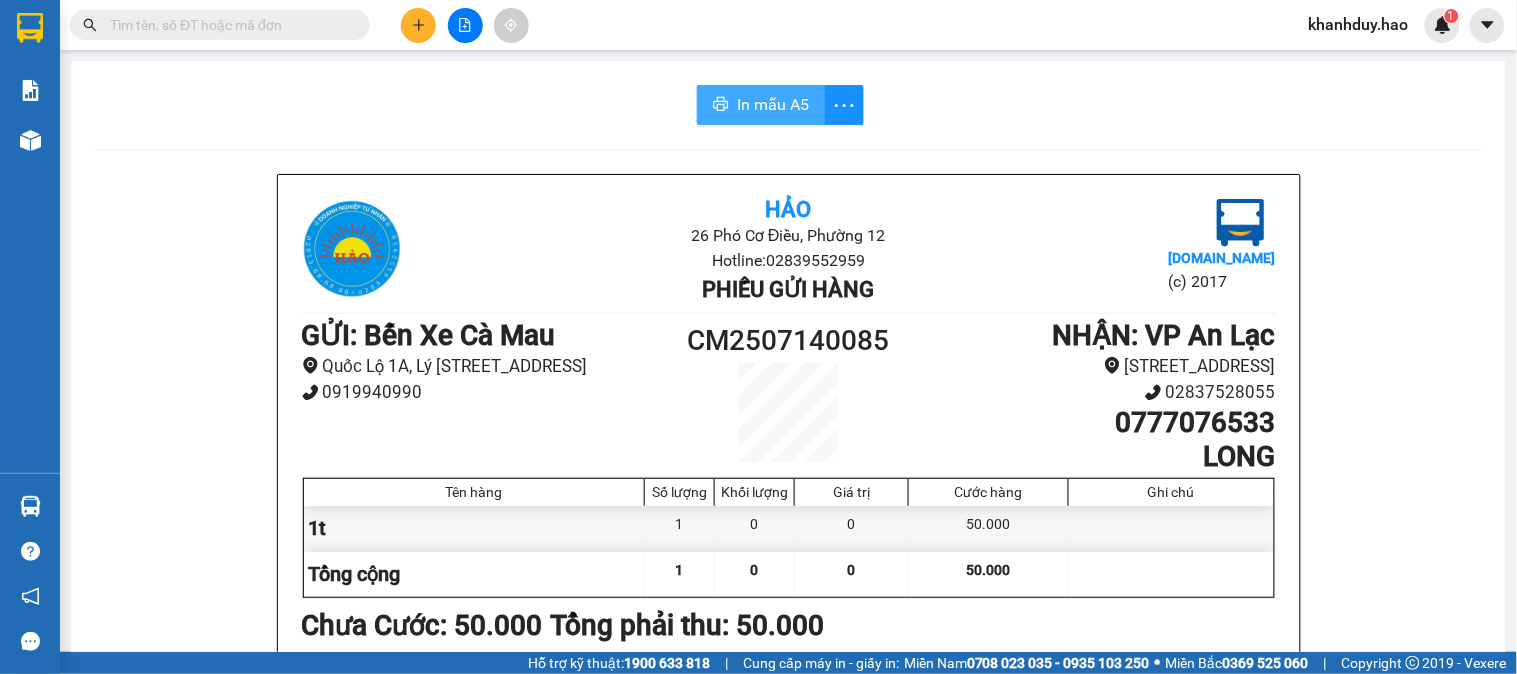scroll, scrollTop: 0, scrollLeft: 0, axis: both 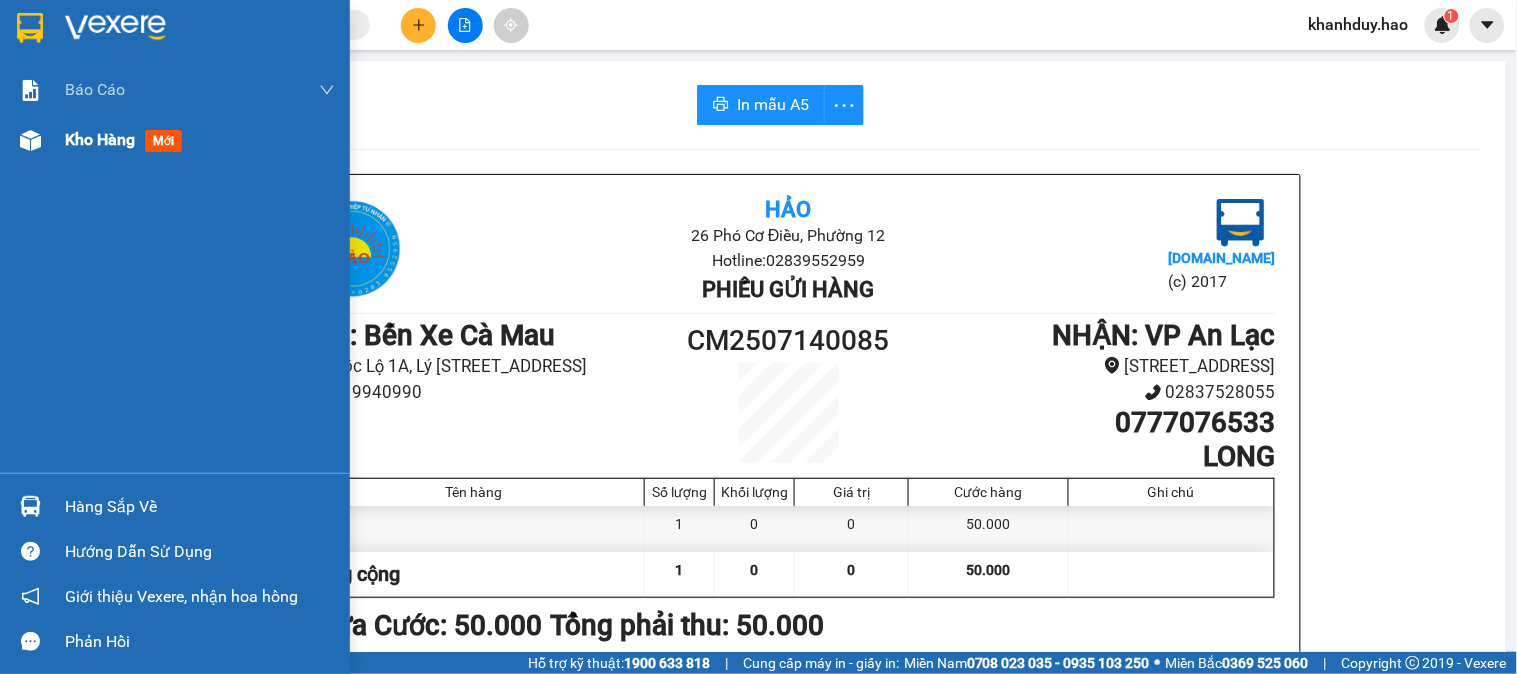click on "mới" at bounding box center [163, 141] 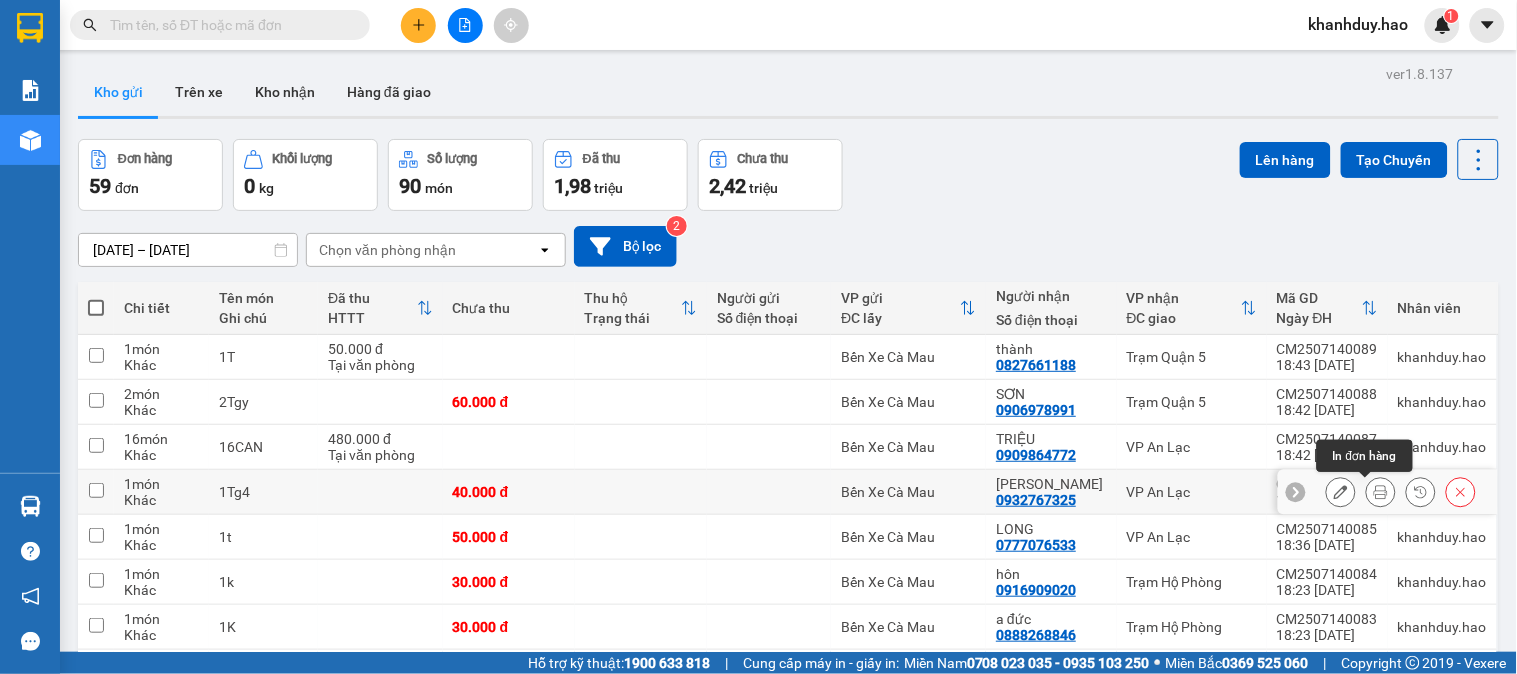 click 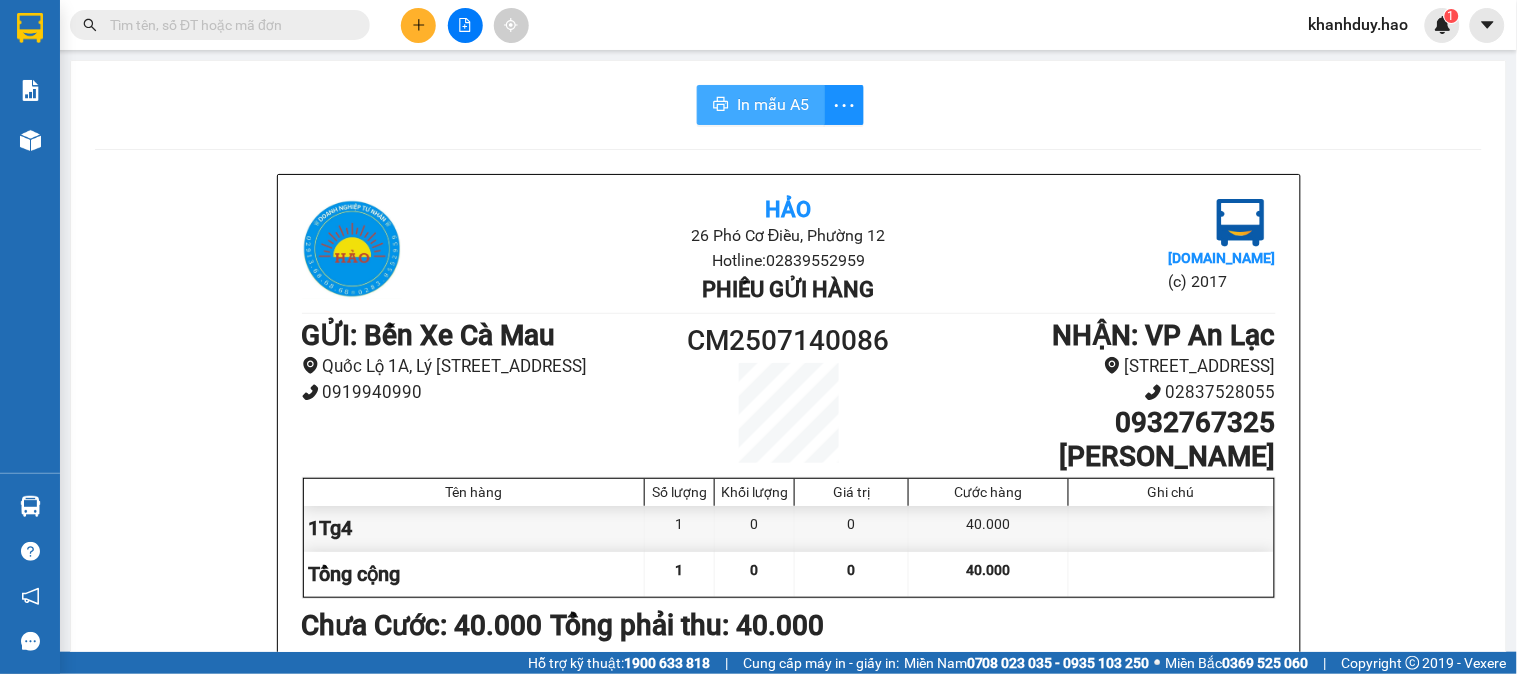 click on "In mẫu A5" at bounding box center (773, 104) 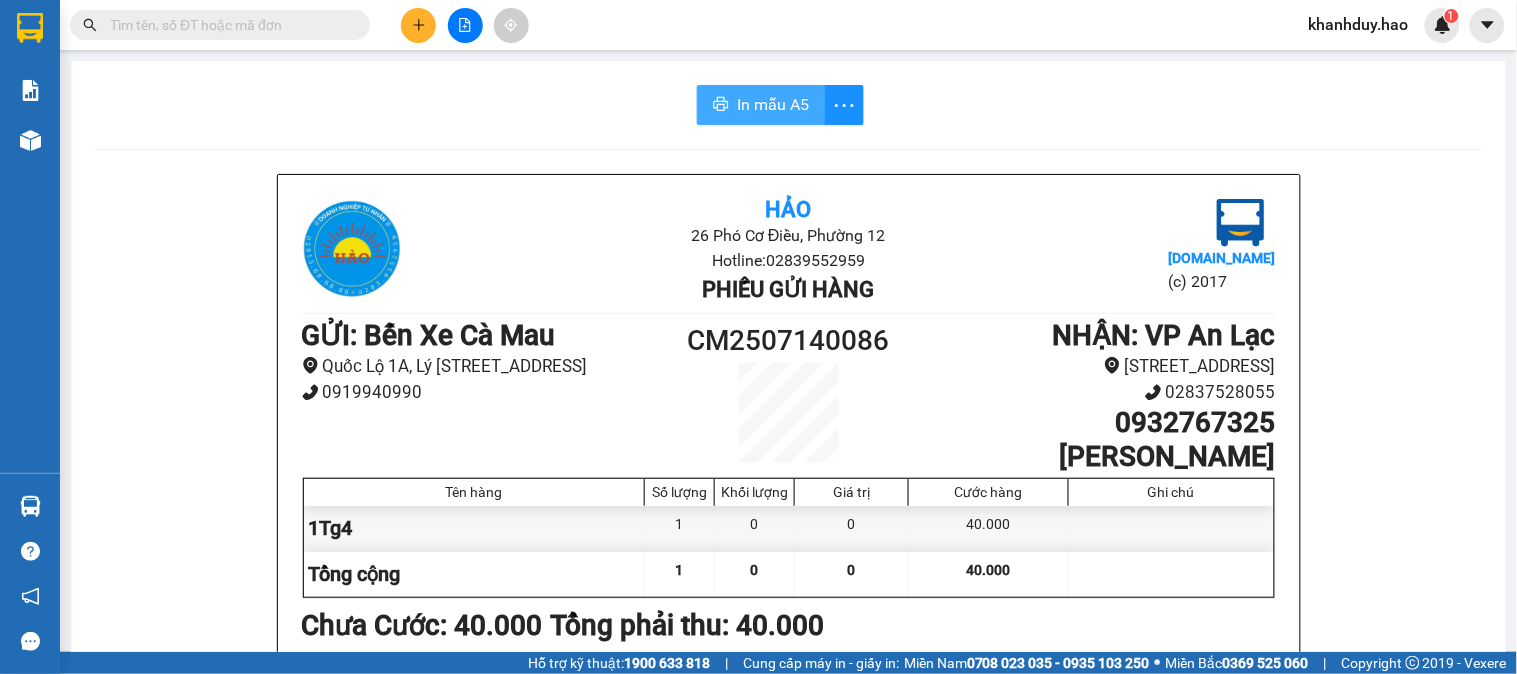 scroll, scrollTop: 0, scrollLeft: 0, axis: both 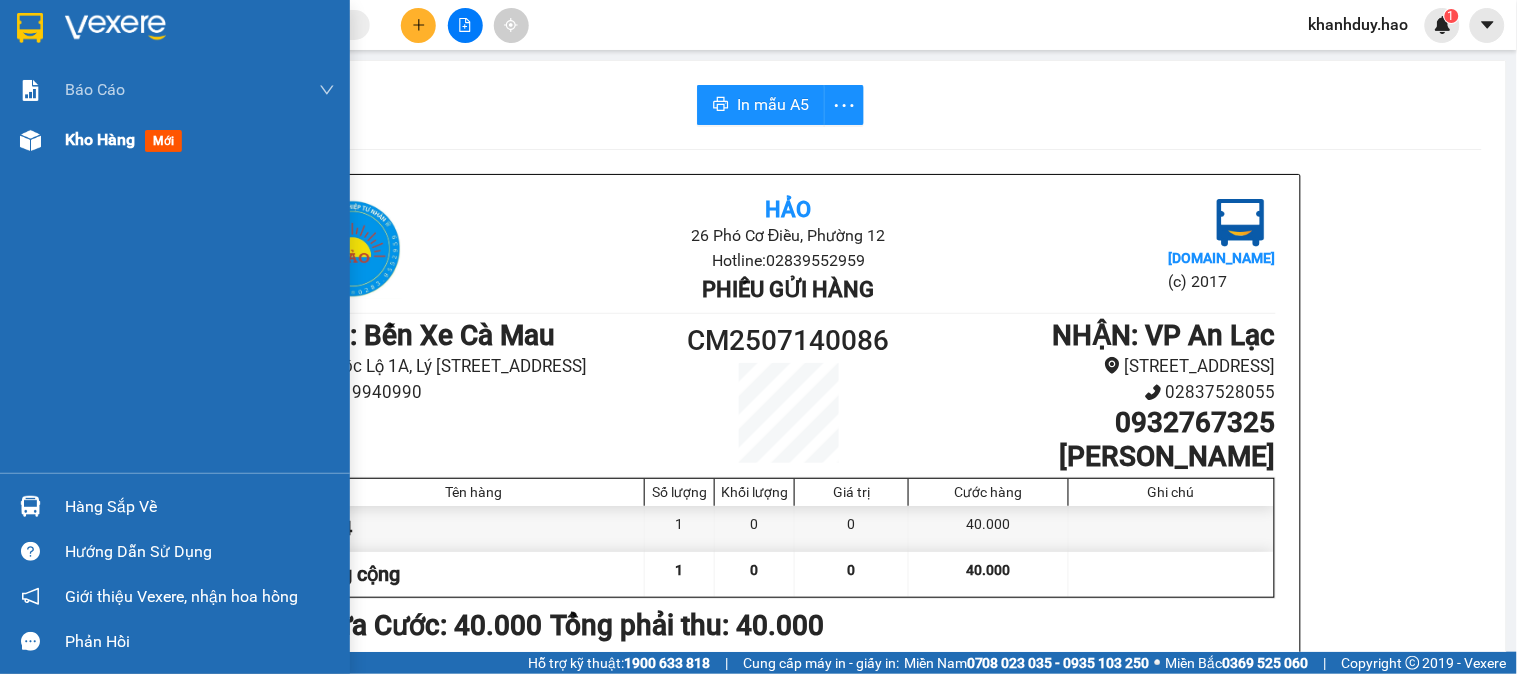 click on "mới" at bounding box center [163, 141] 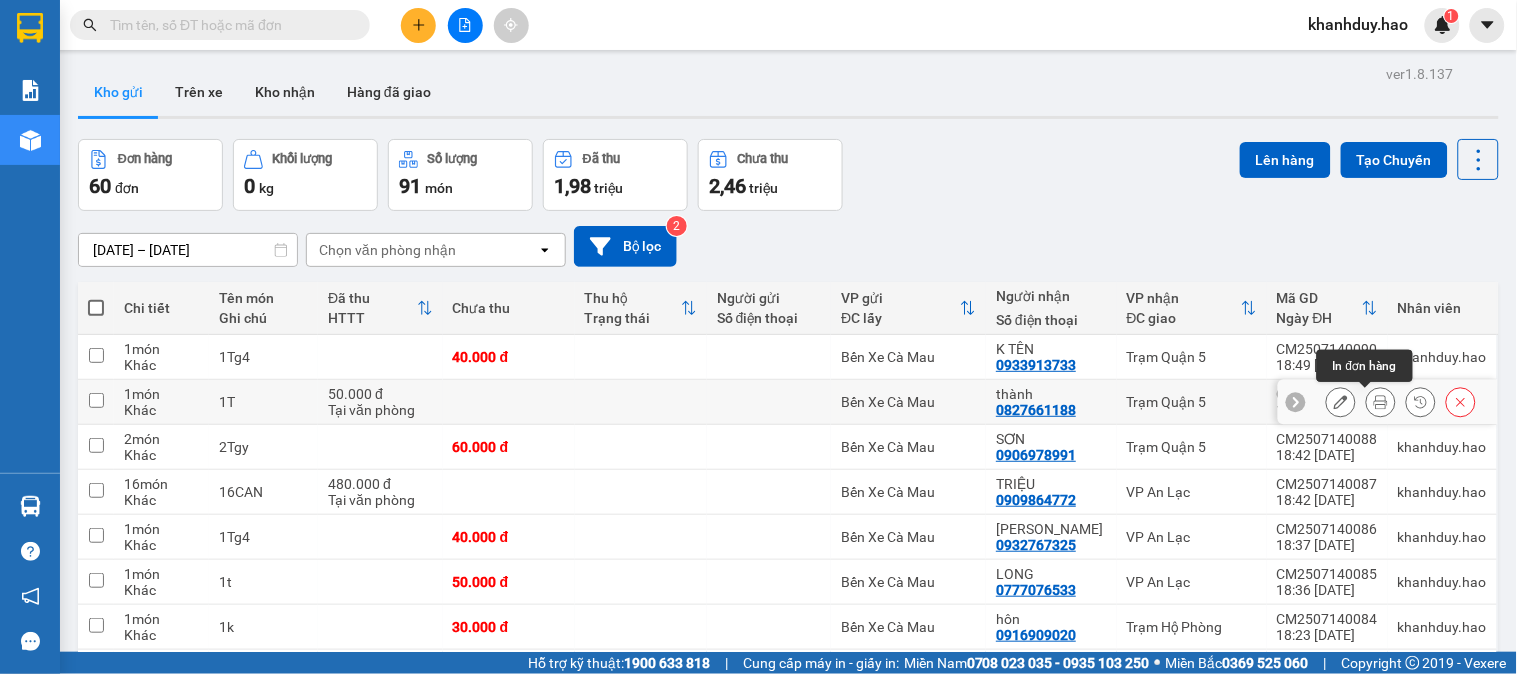 click 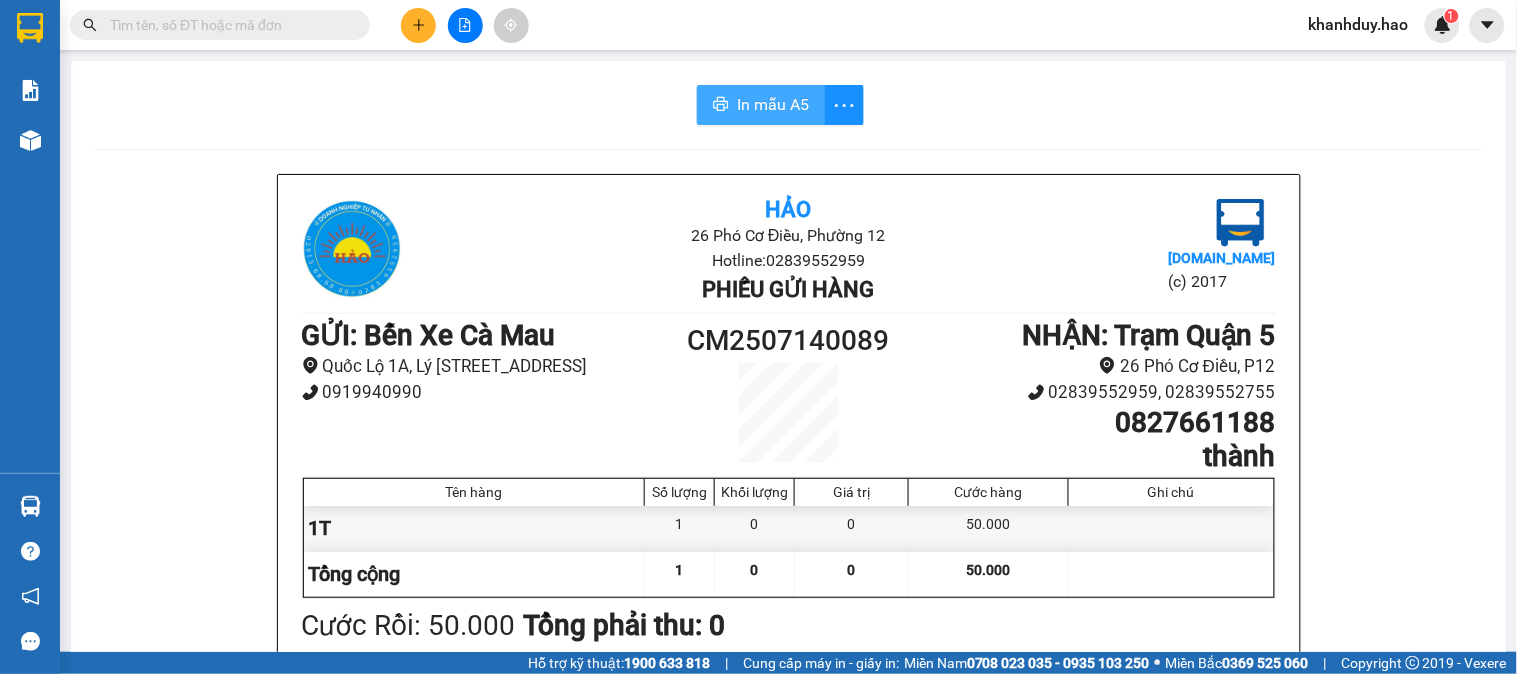 click on "In mẫu A5" at bounding box center (773, 104) 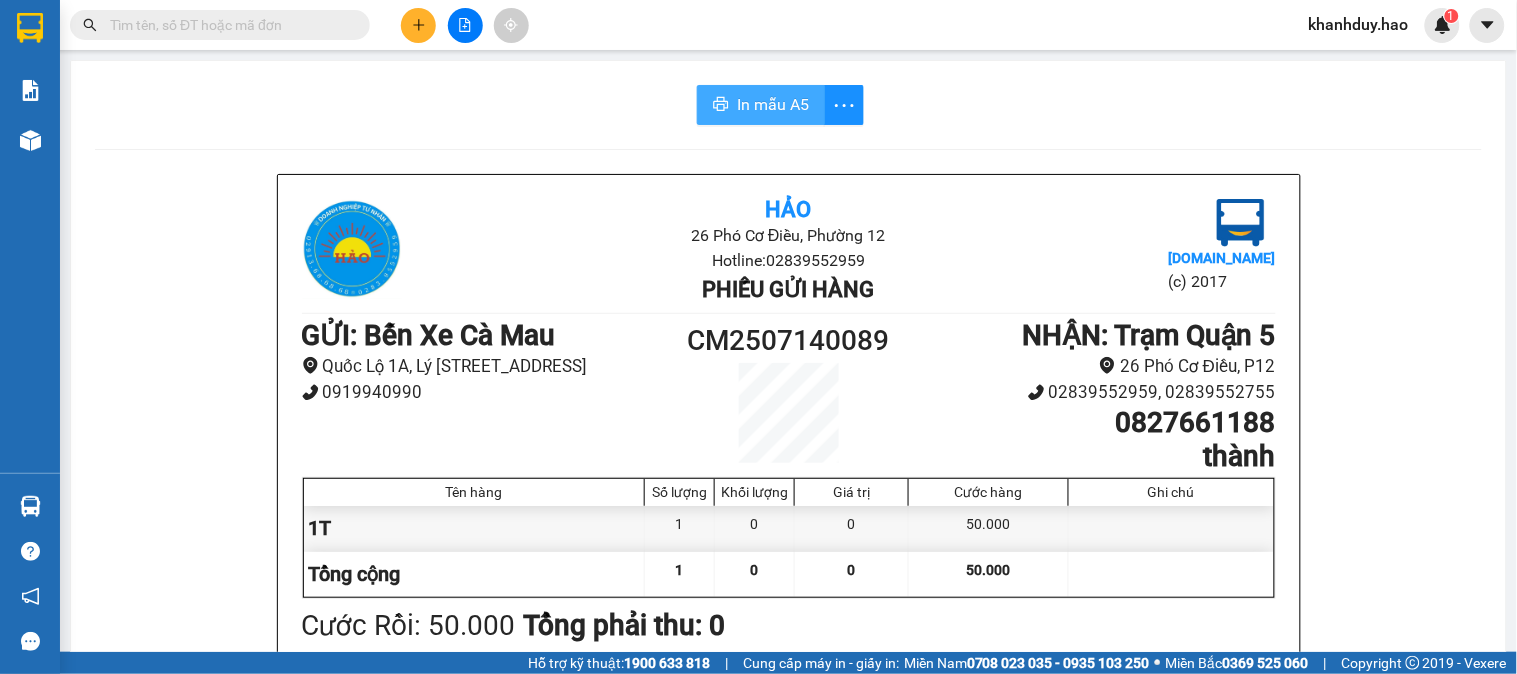 scroll, scrollTop: 0, scrollLeft: 0, axis: both 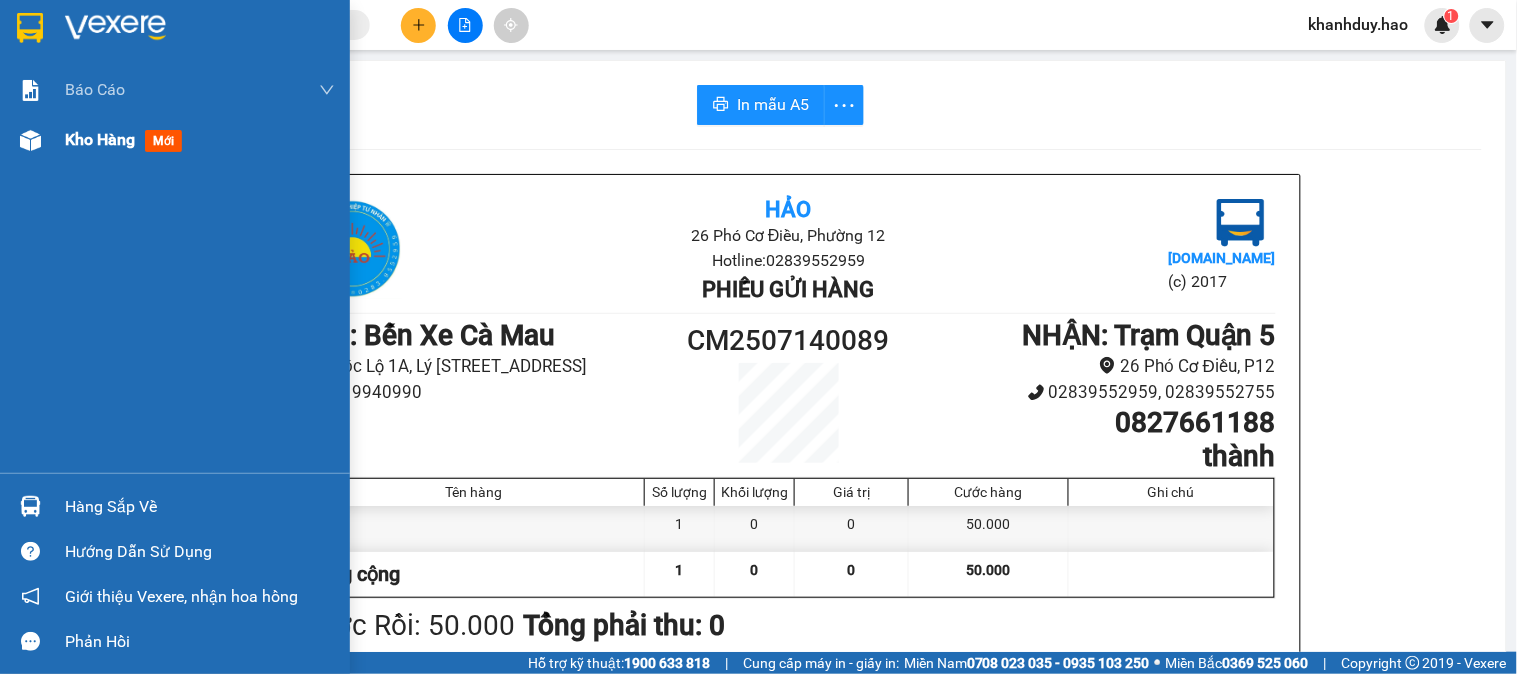 click on "mới" at bounding box center (163, 141) 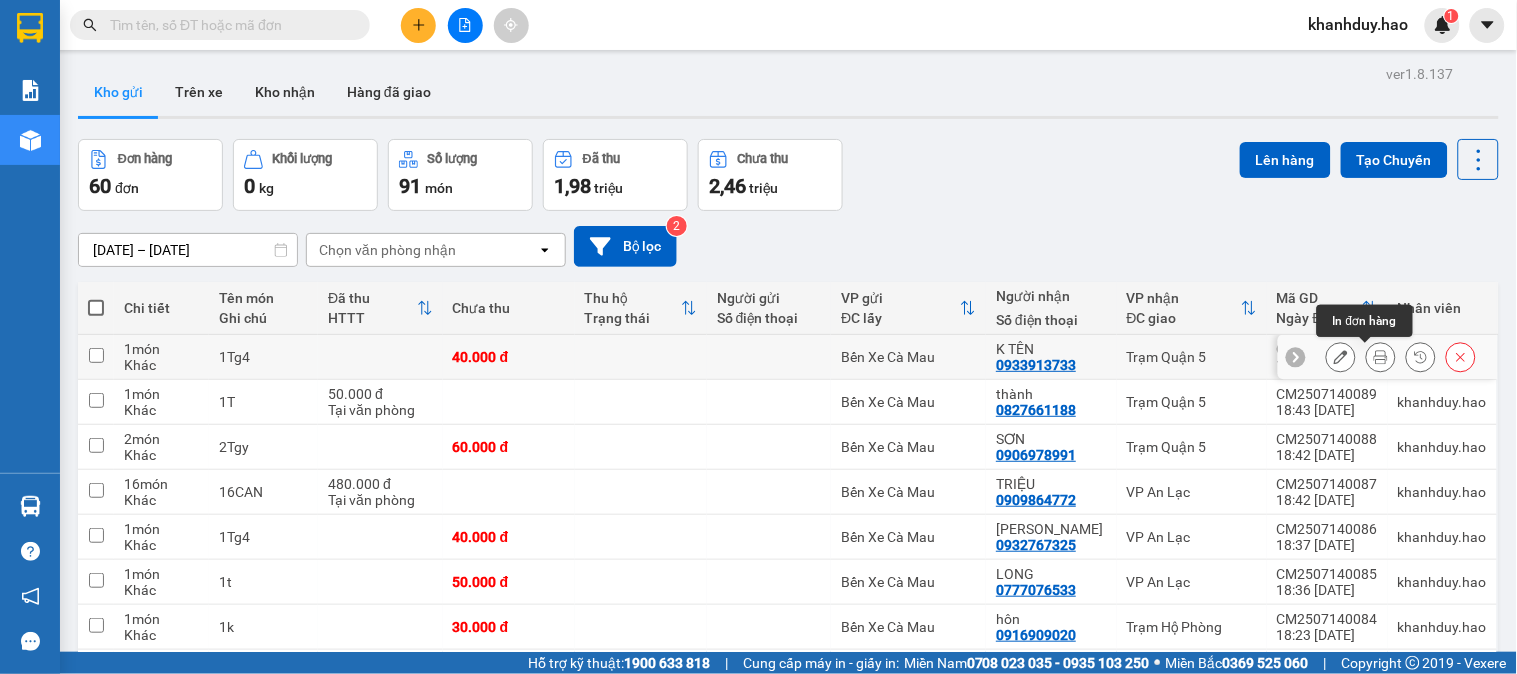 click 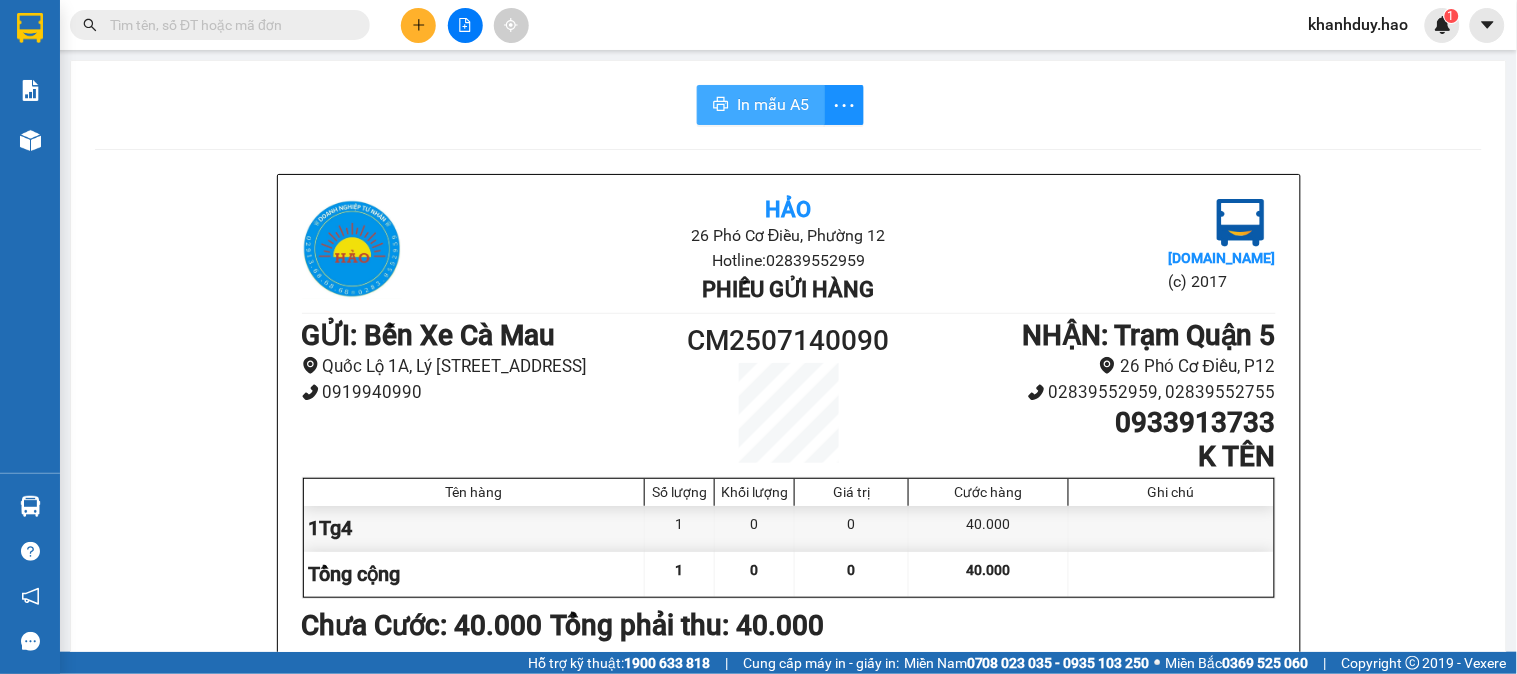 click on "In mẫu A5" at bounding box center (761, 105) 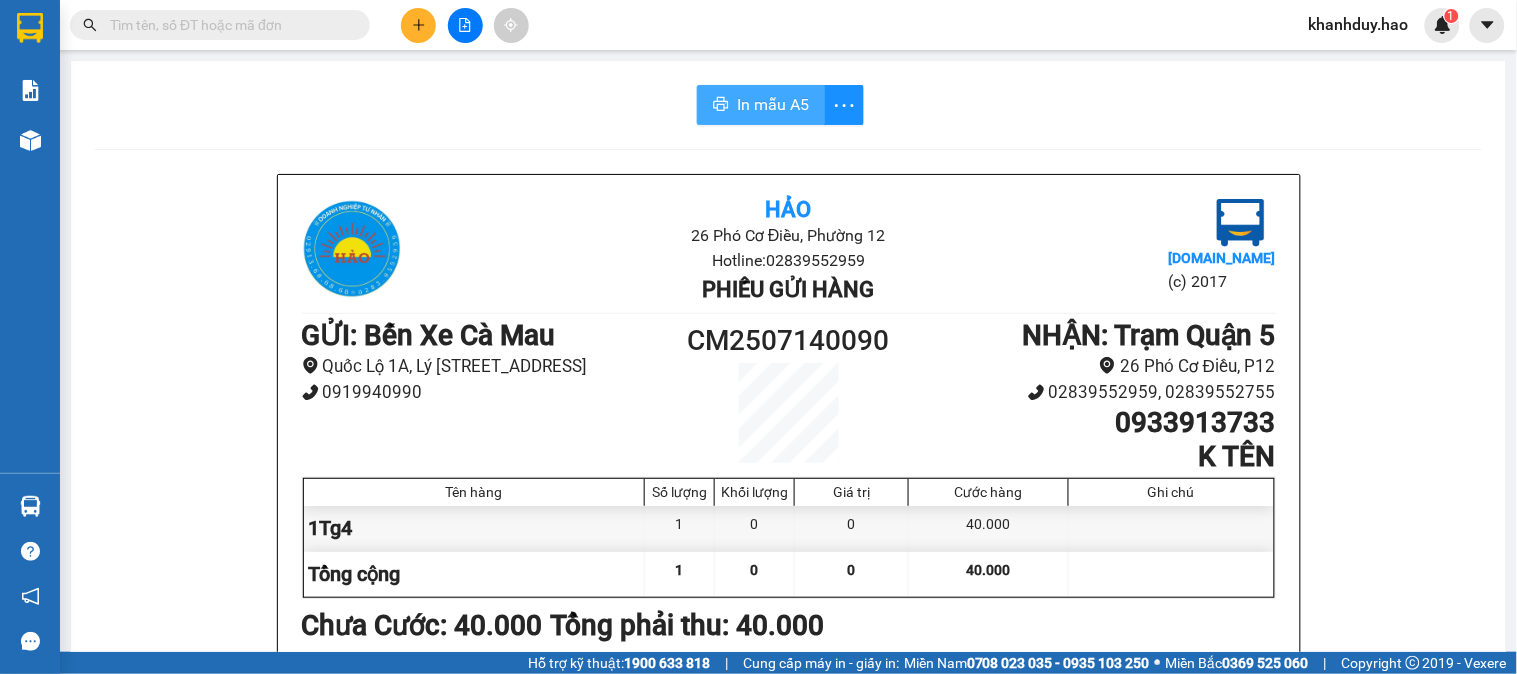 scroll, scrollTop: 0, scrollLeft: 0, axis: both 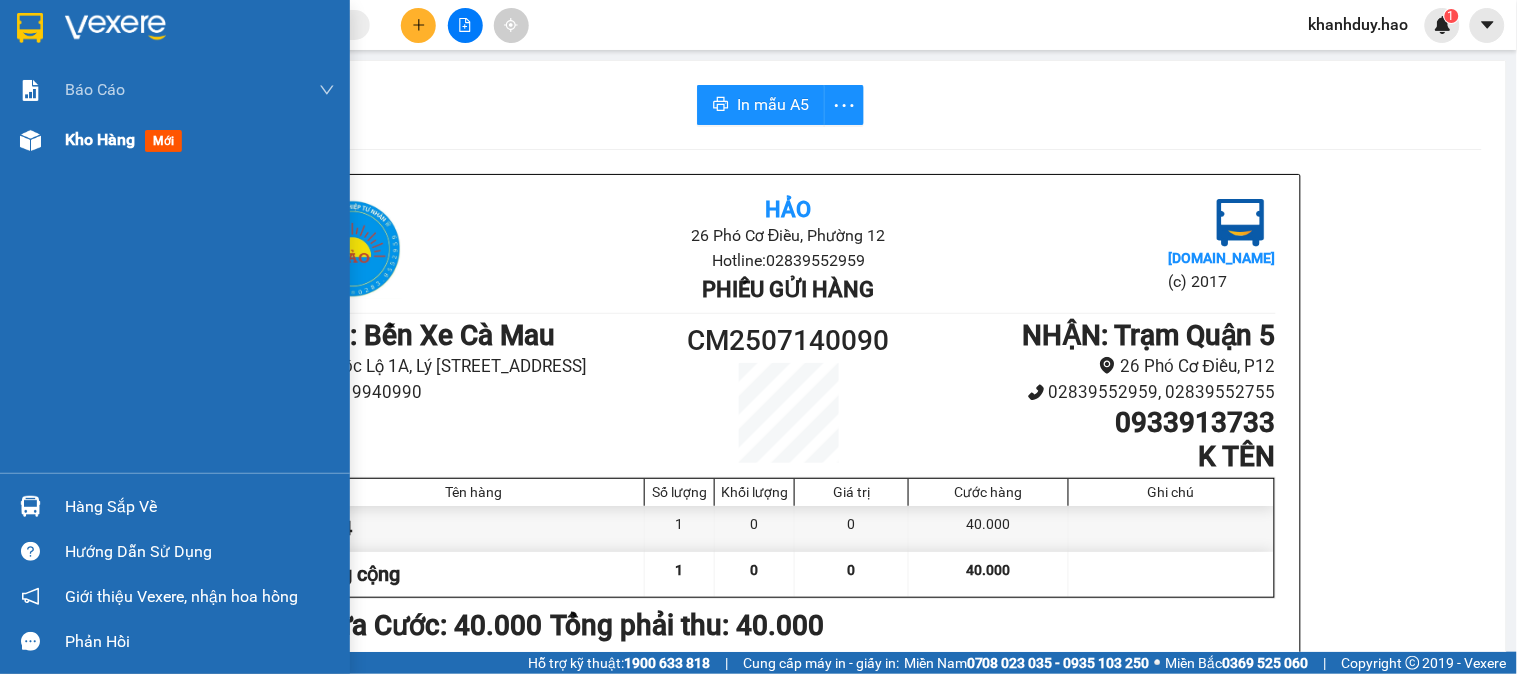 click on "Kho hàng" at bounding box center [100, 139] 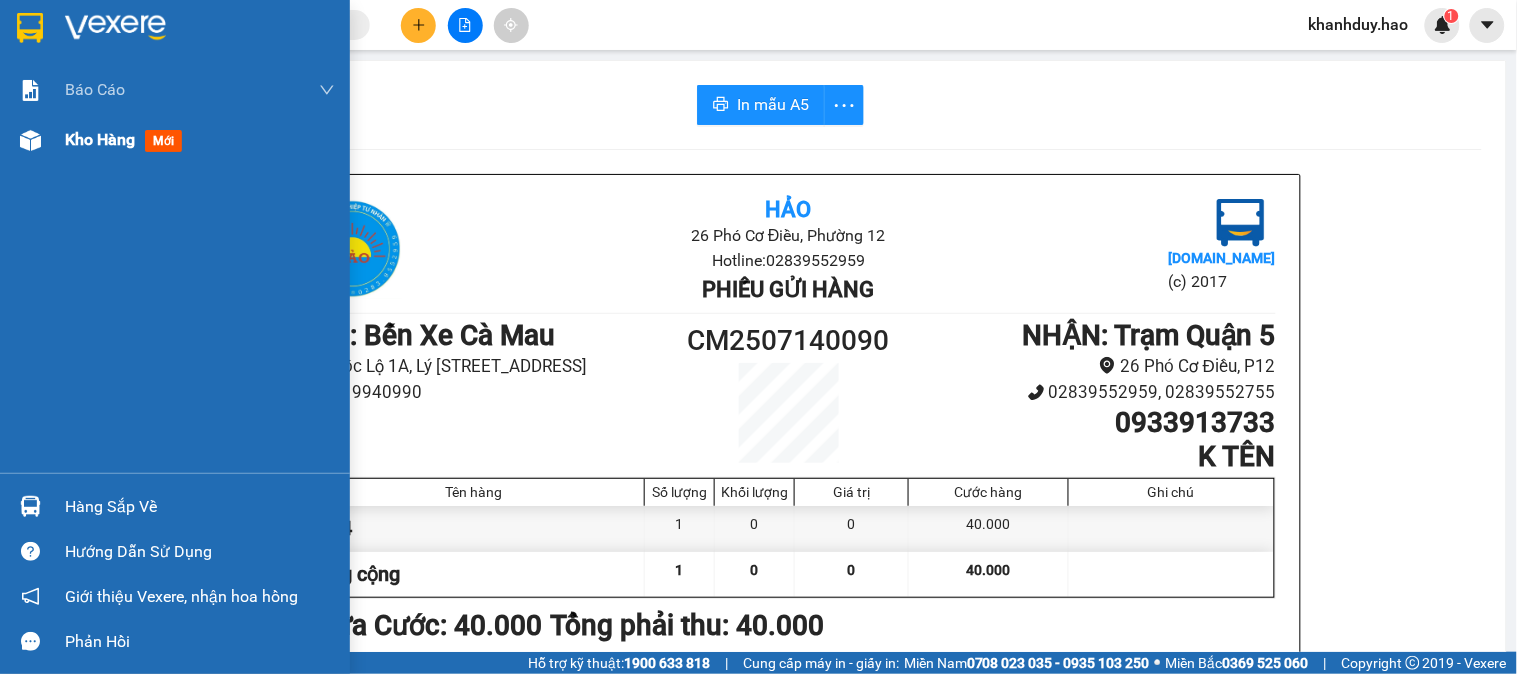 click on "Kho hàng" at bounding box center (100, 139) 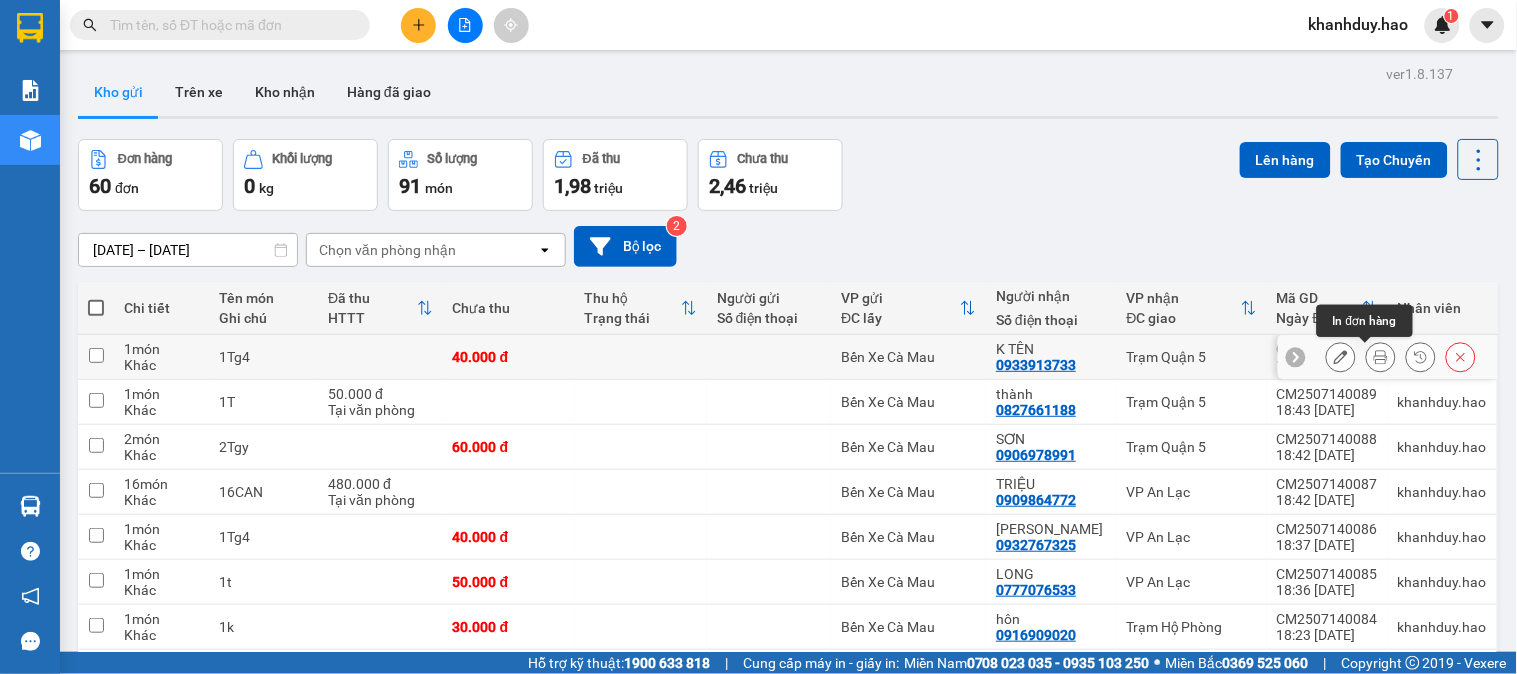 click at bounding box center (1381, 357) 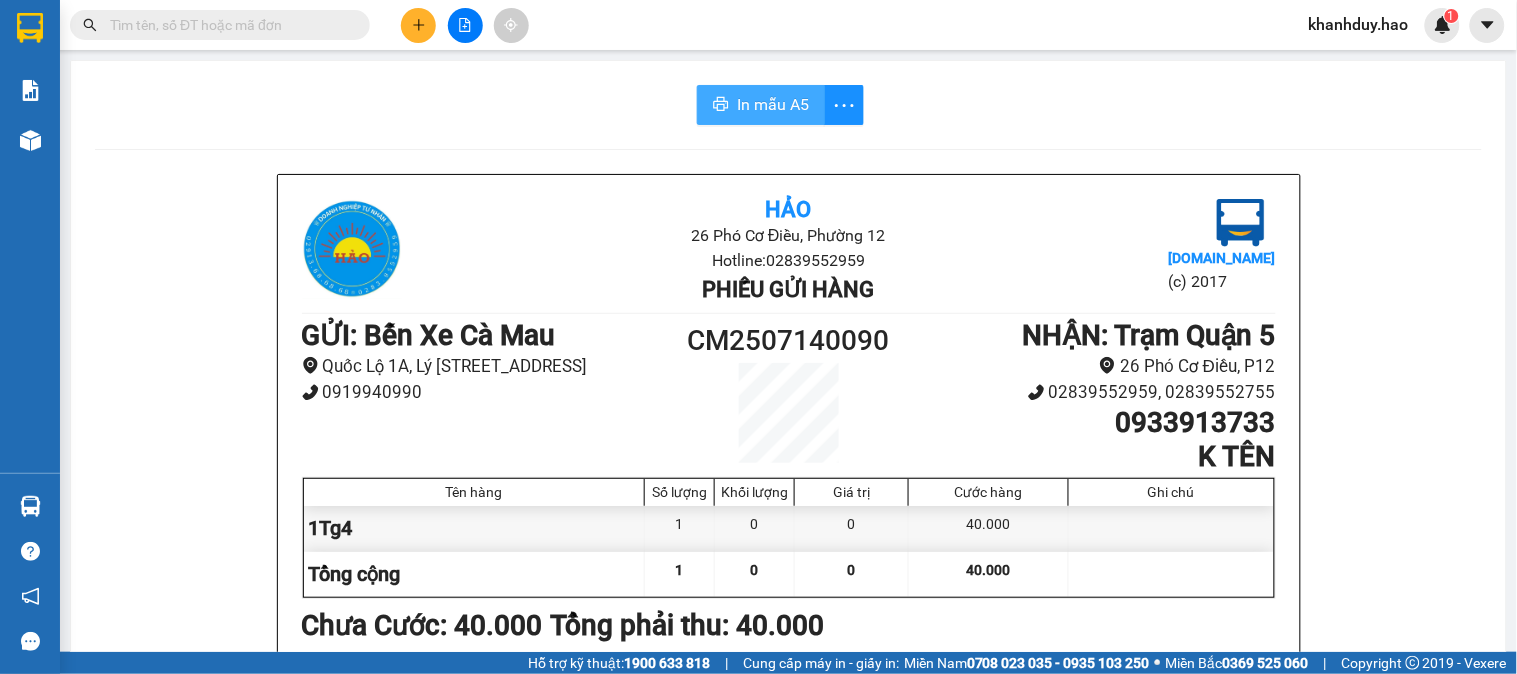 click on "In mẫu A5" at bounding box center (773, 104) 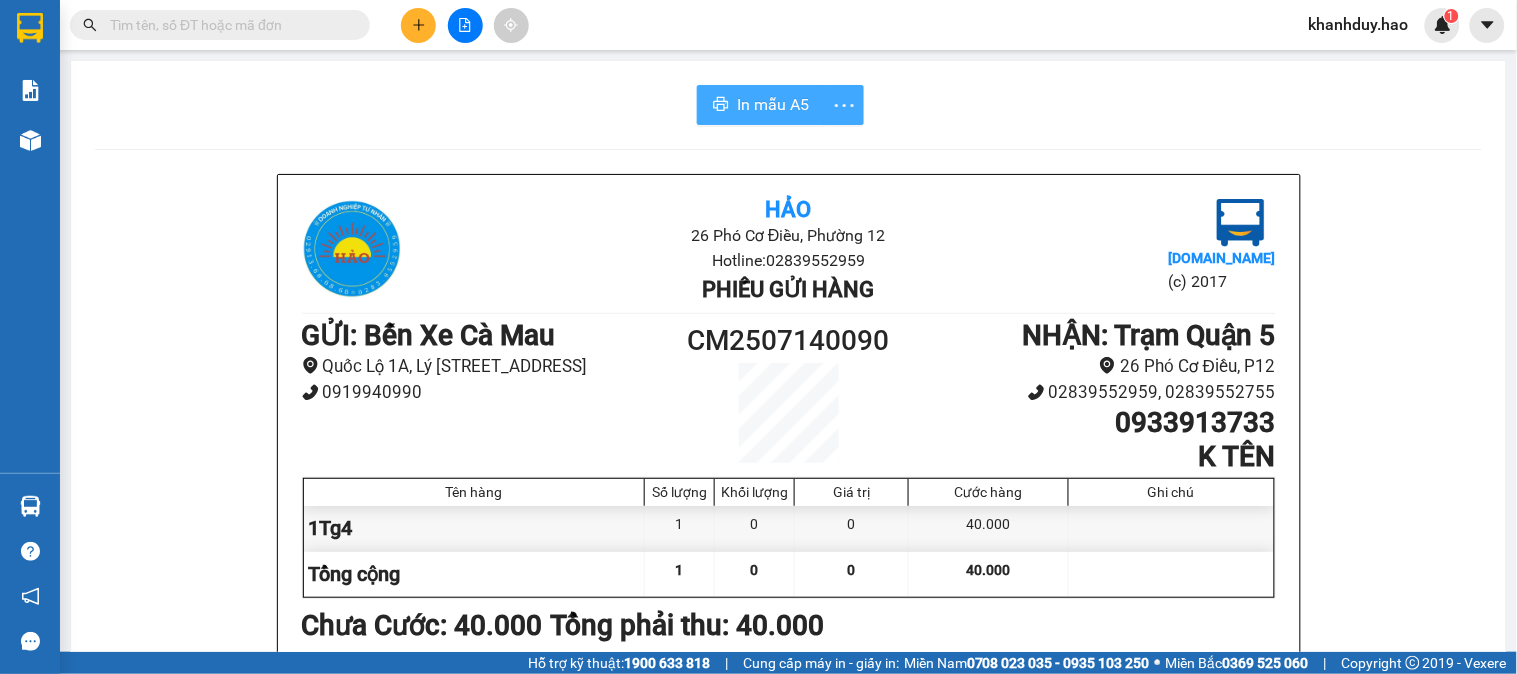 scroll, scrollTop: 0, scrollLeft: 0, axis: both 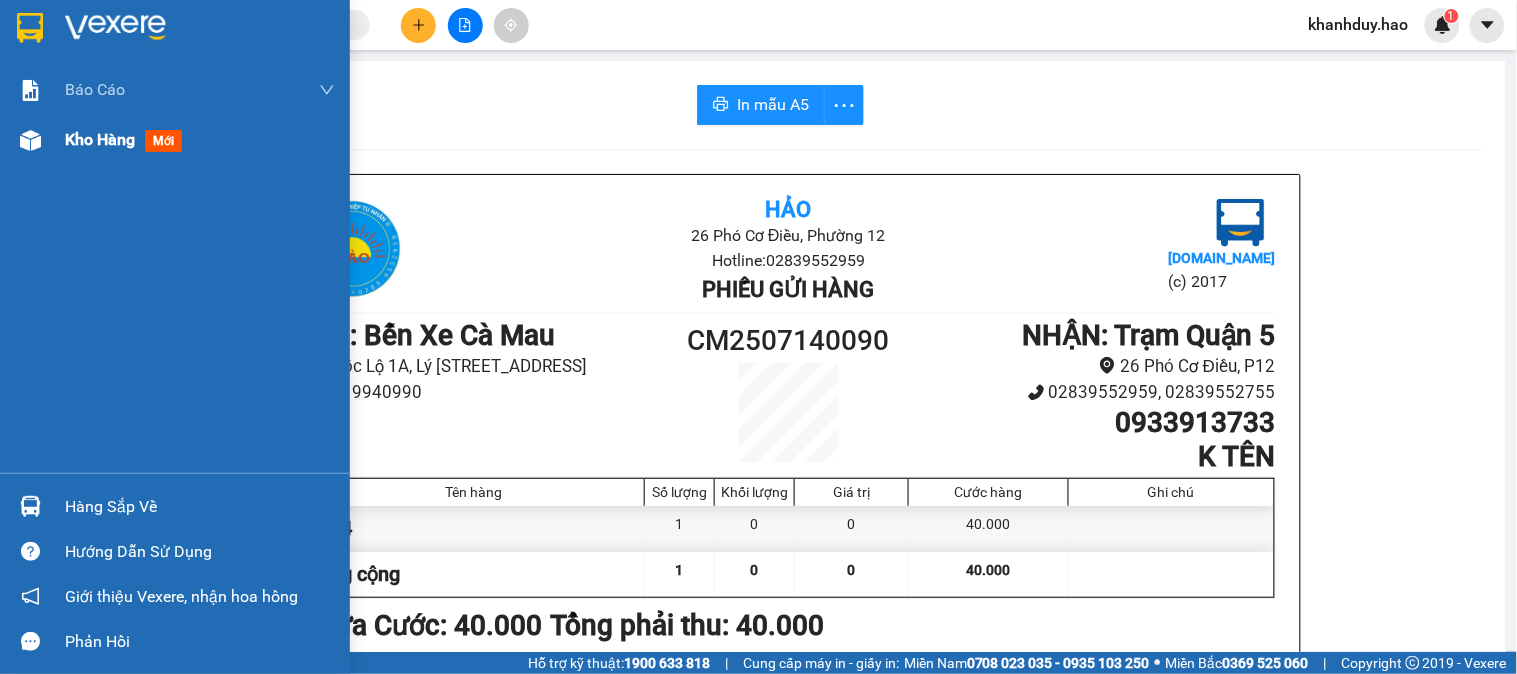 click on "Kho hàng" at bounding box center (100, 139) 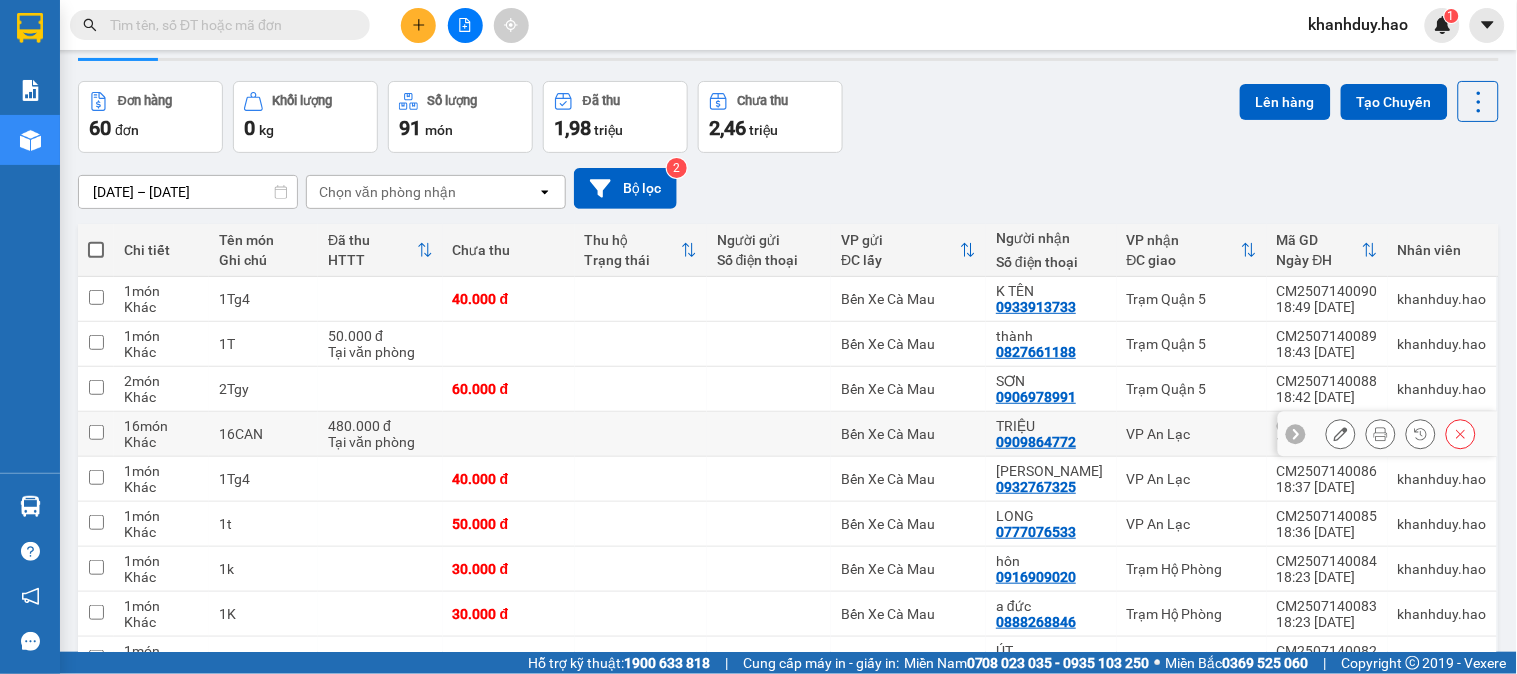 scroll, scrollTop: 0, scrollLeft: 0, axis: both 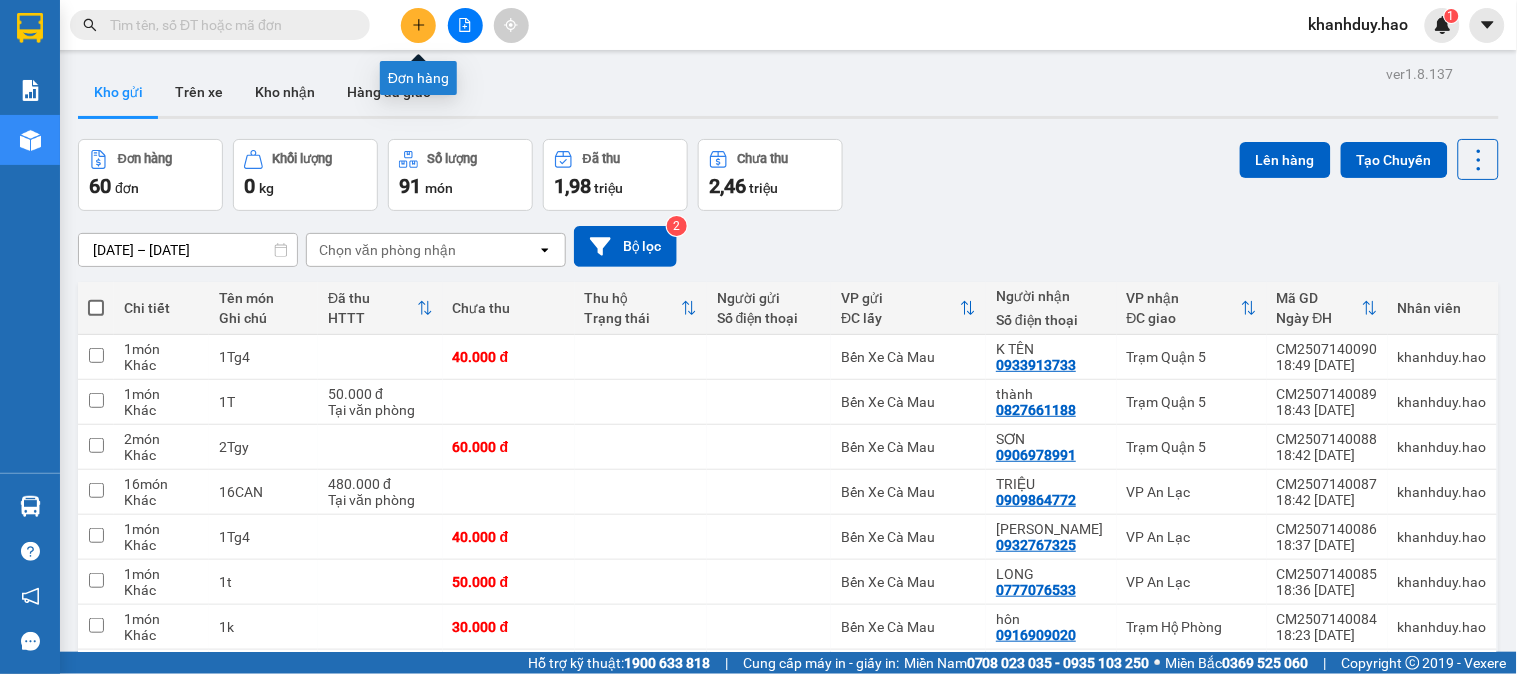 click at bounding box center (418, 25) 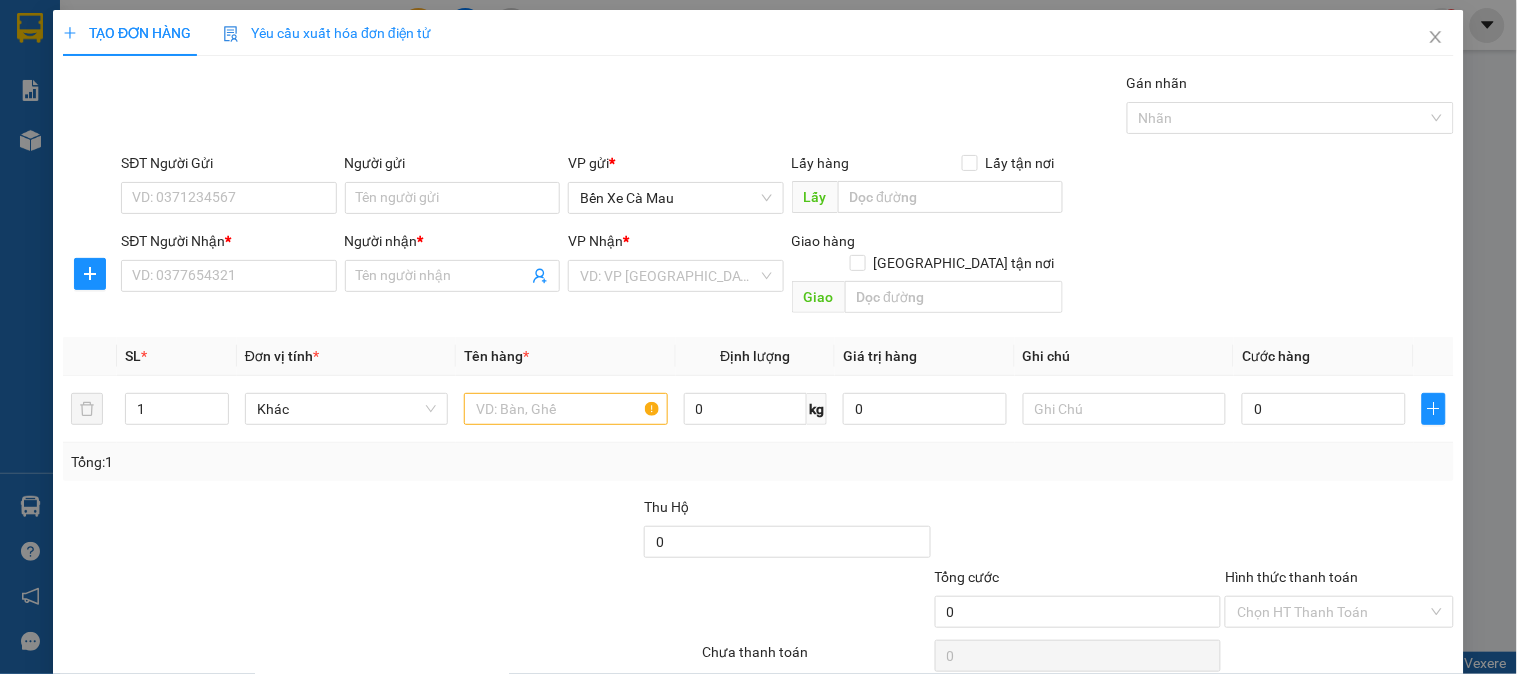 click on "Transit Pickup Surcharge Ids Transit Deliver Surcharge Ids Transit Deliver Surcharge Transit Deliver Surcharge Gán nhãn   Nhãn SĐT Người Gửi VD: 0371234567 Người gửi Tên người gửi VP gửi  * Bến Xe Cà Mau Lấy hàng Lấy tận nơi Lấy SĐT Người Nhận  * VD: 0377654321 Người nhận  * Tên người nhận VP Nhận  * VD: VP Sài Gòn Giao hàng Giao tận nơi Giao SL  * Đơn vị tính  * Tên hàng  * Định lượng Giá trị hàng Ghi chú Cước hàng                   1 Khác 0 kg 0 0 Tổng:  1 Thu Hộ 0 Tổng cước 0 Hình thức thanh toán Chọn HT Thanh Toán Số tiền thu trước Chưa thanh toán 0 Chọn HT Thanh Toán Lưu nháp Xóa Thông tin Lưu Lưu và In" at bounding box center [758, 397] 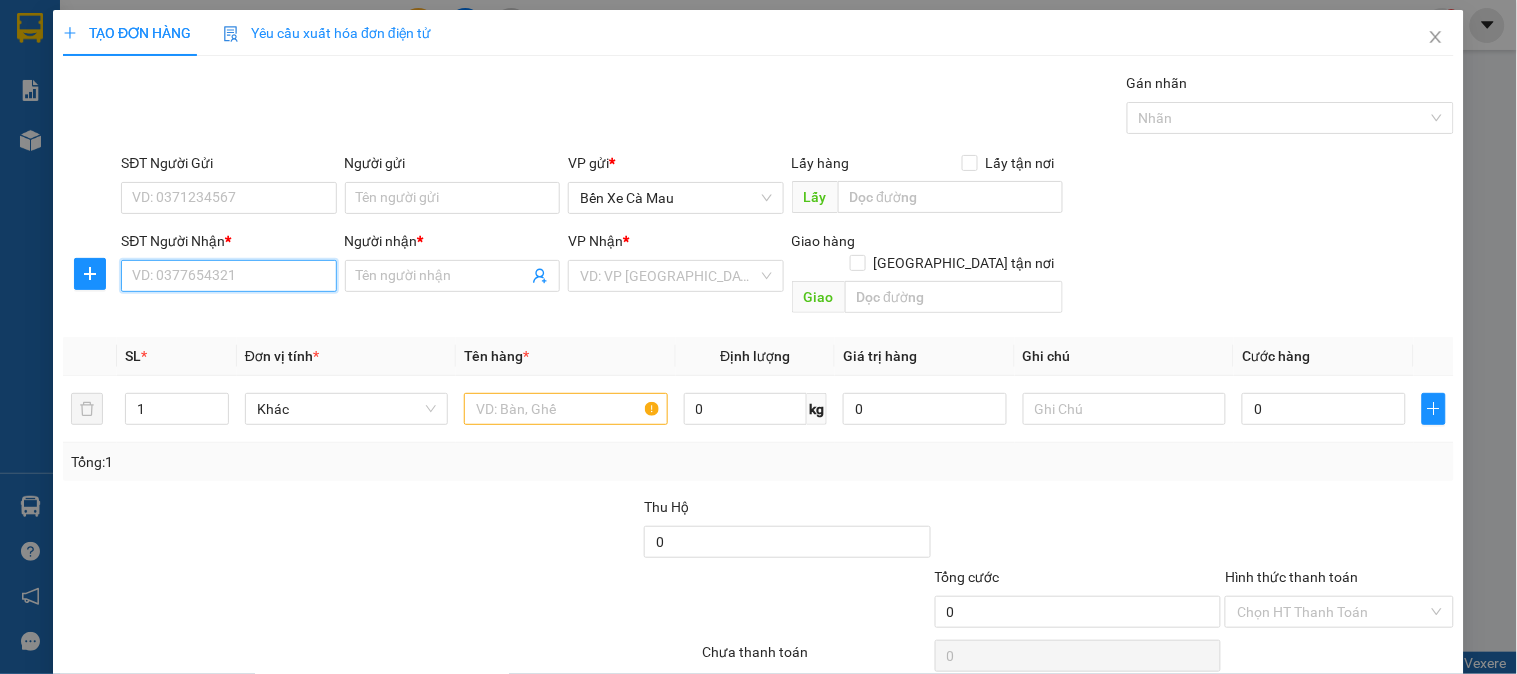 click on "SĐT Người Nhận  *" at bounding box center (228, 276) 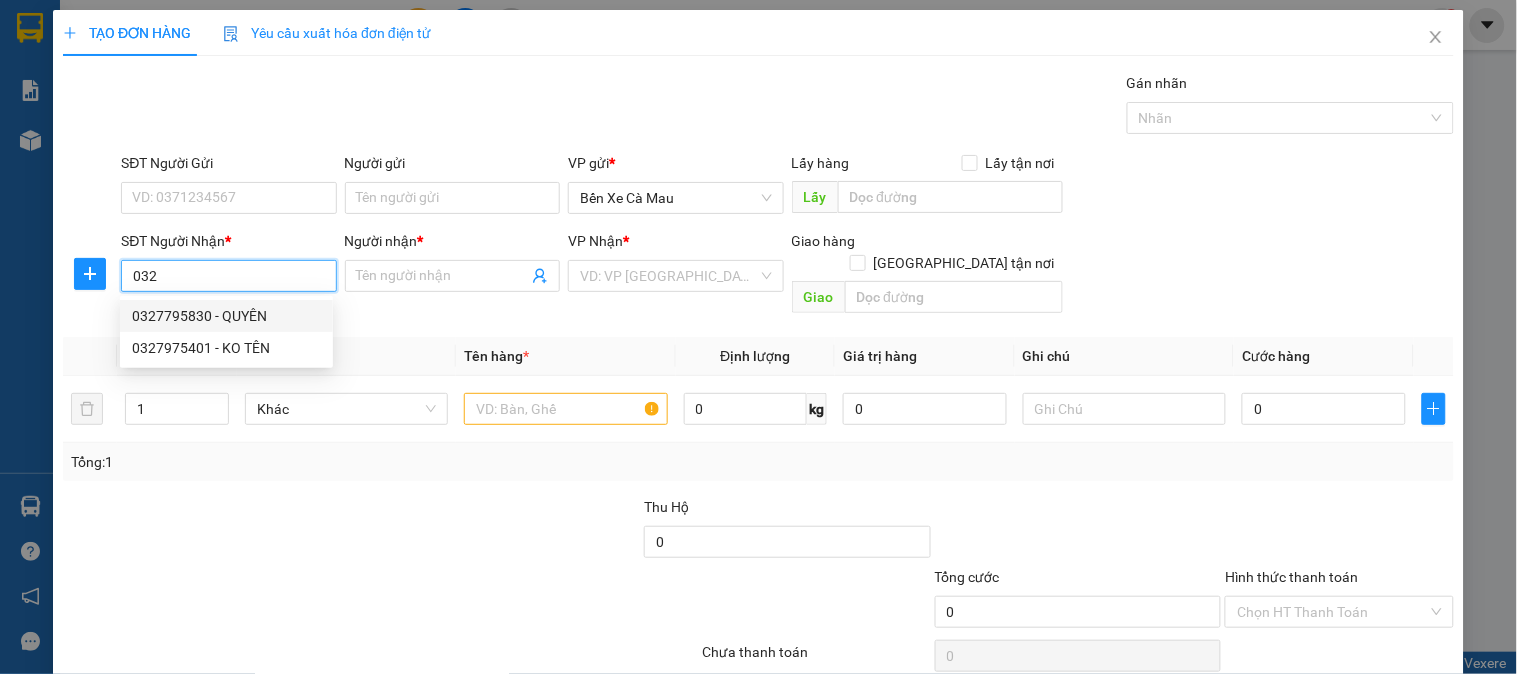 click on "0327795830 - QUYÊN" at bounding box center [226, 316] 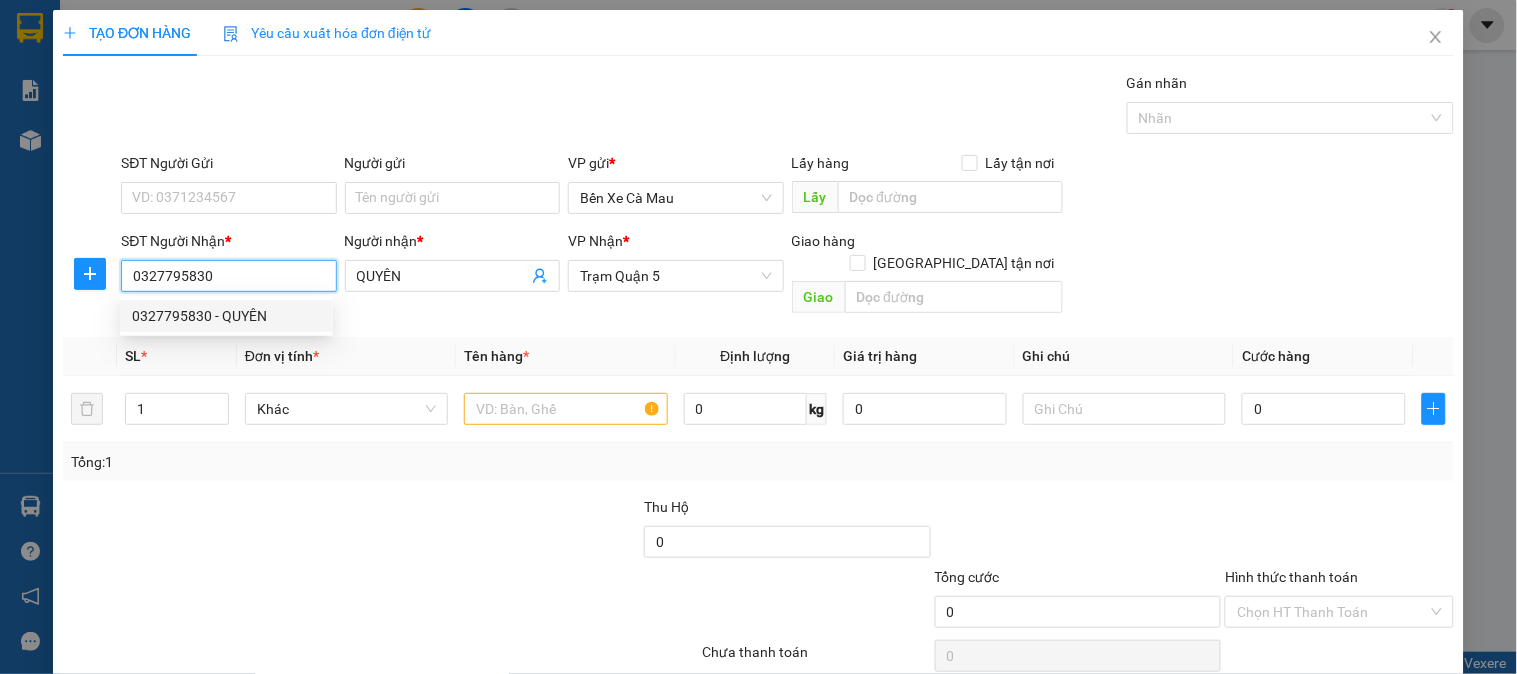 type on "100.000" 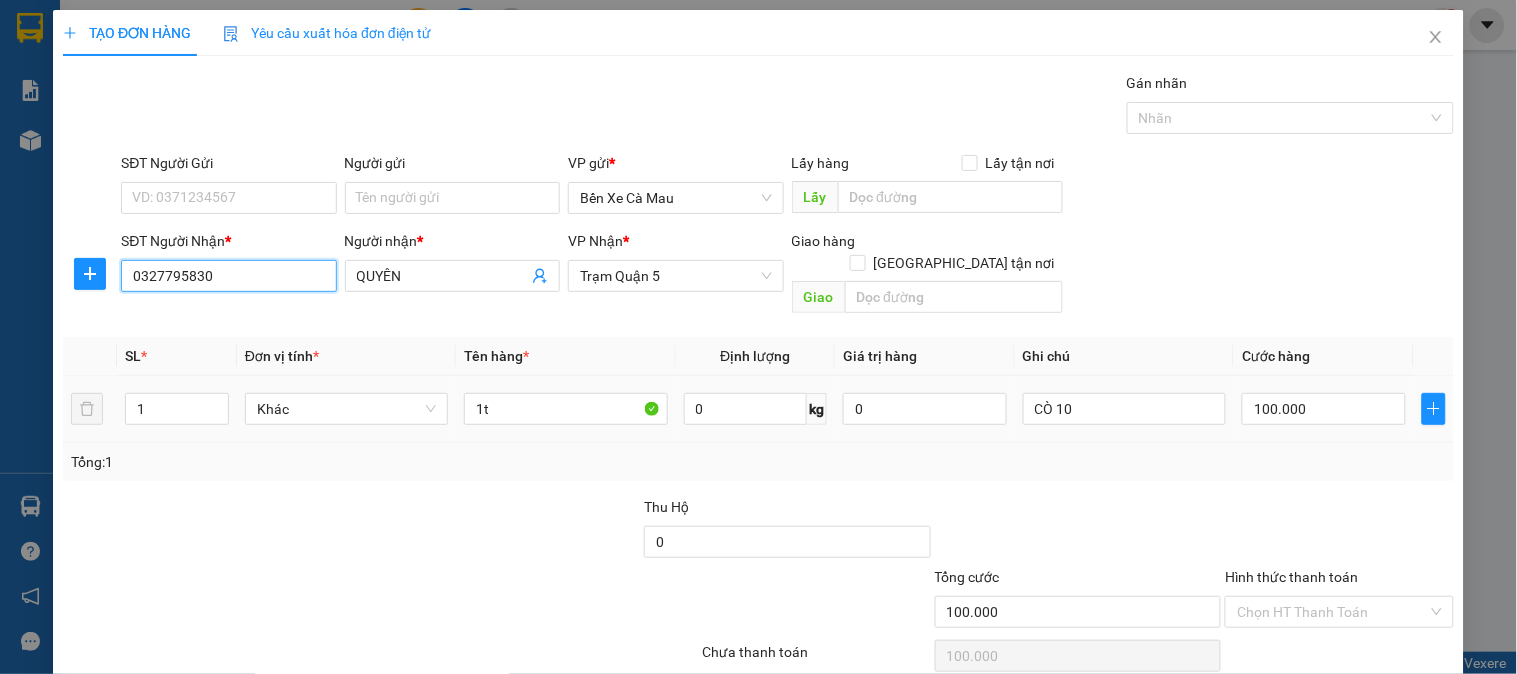 scroll, scrollTop: 65, scrollLeft: 0, axis: vertical 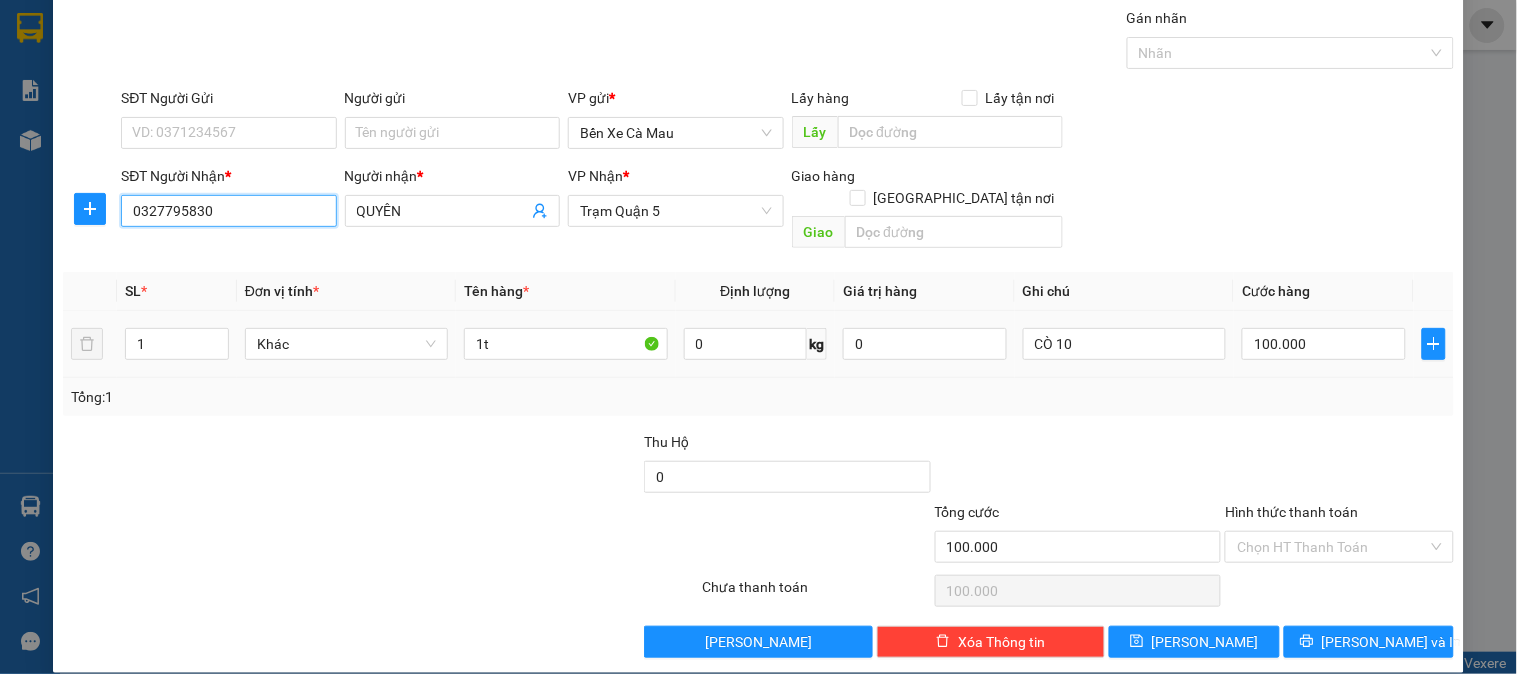 type on "0327795830" 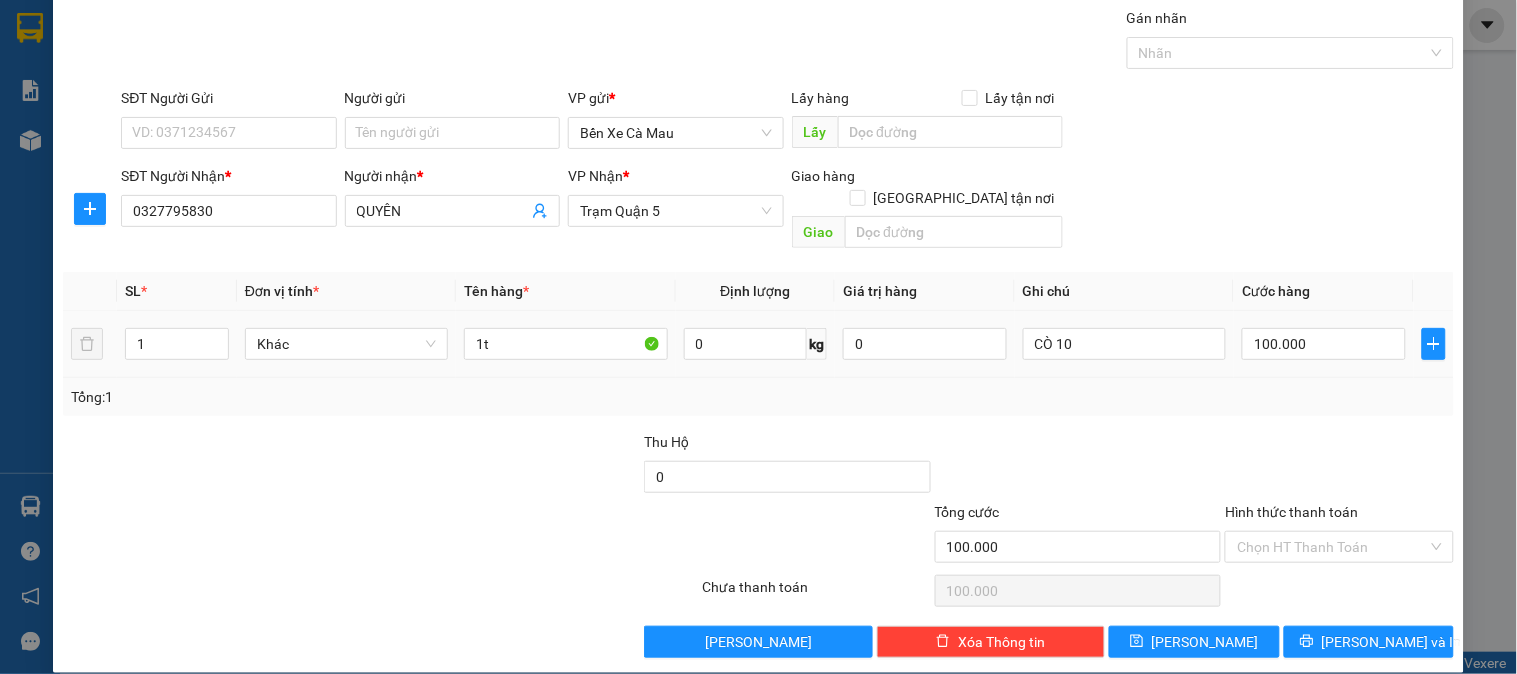 click on "CÒ 10" at bounding box center (1124, 344) 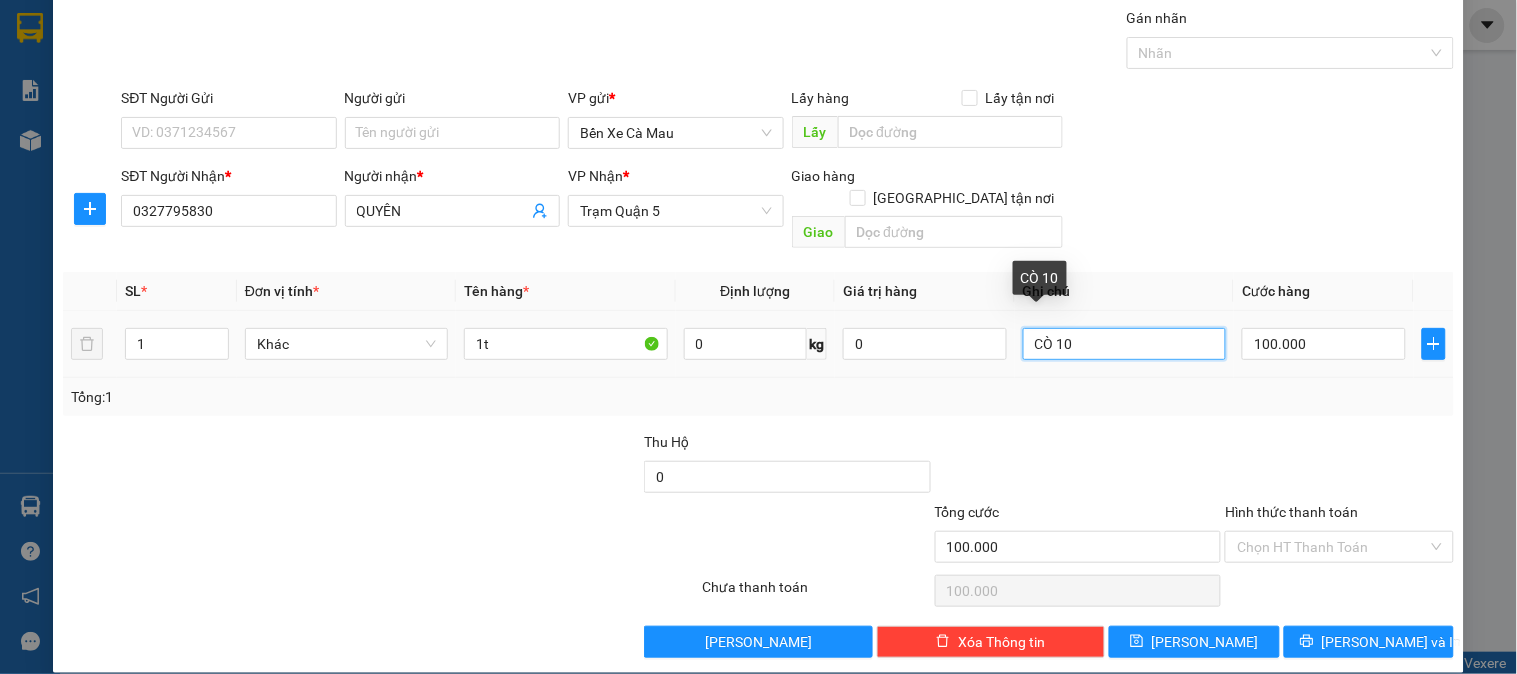 click on "CÒ 10" at bounding box center (1124, 344) 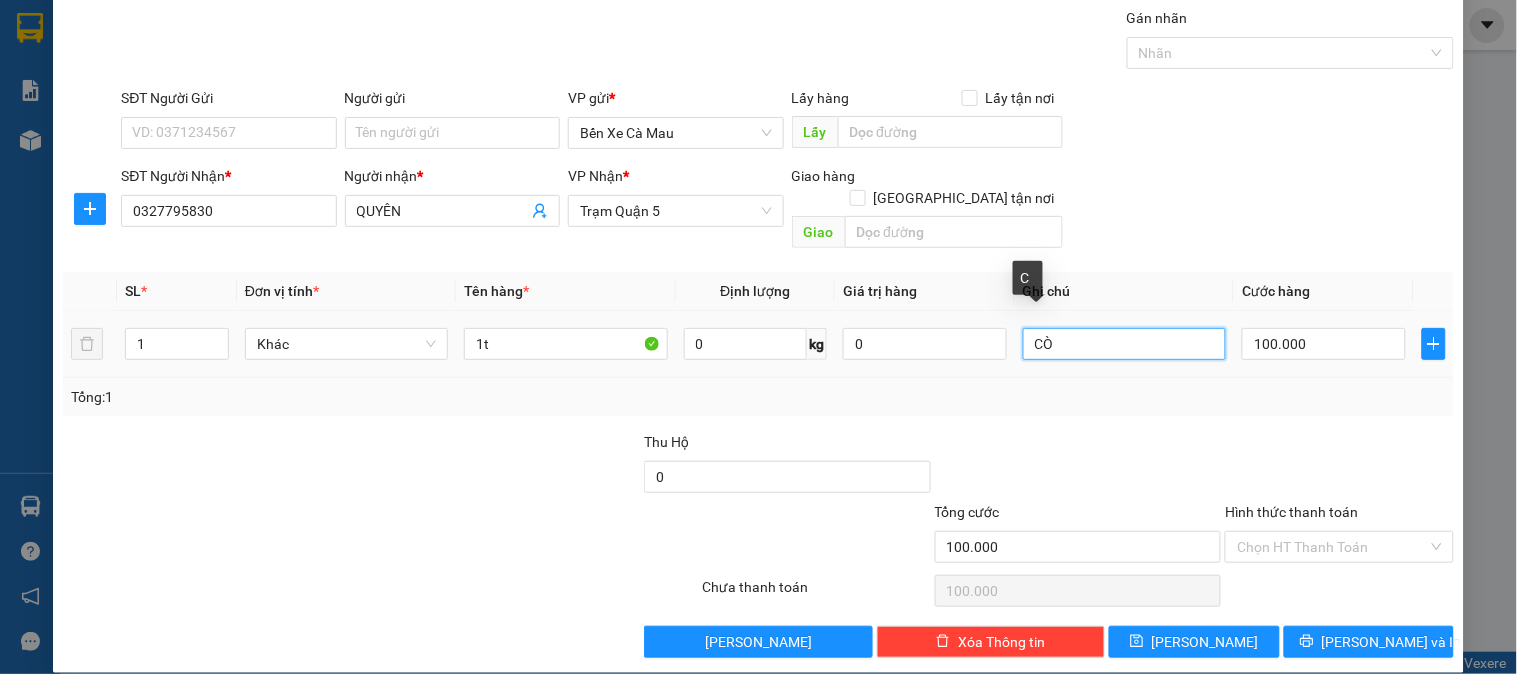 type on "C" 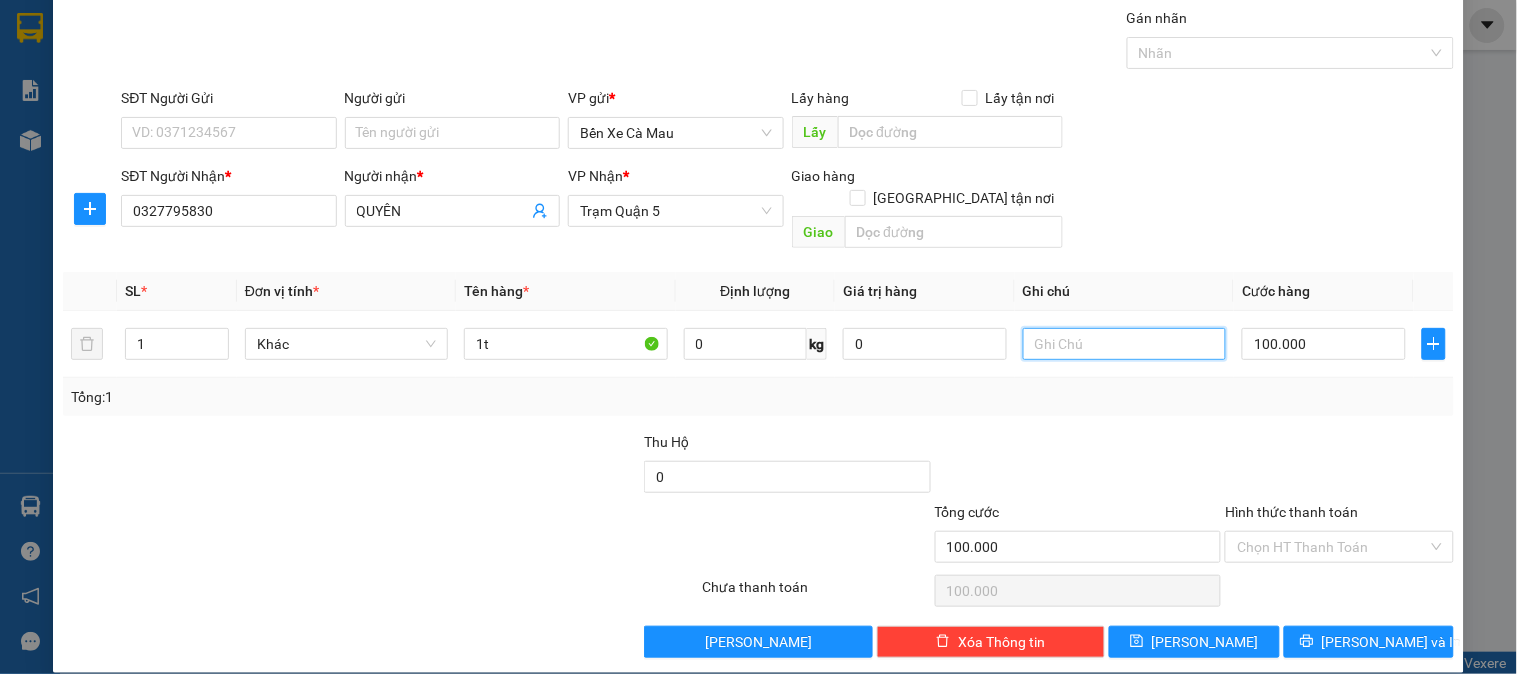 type 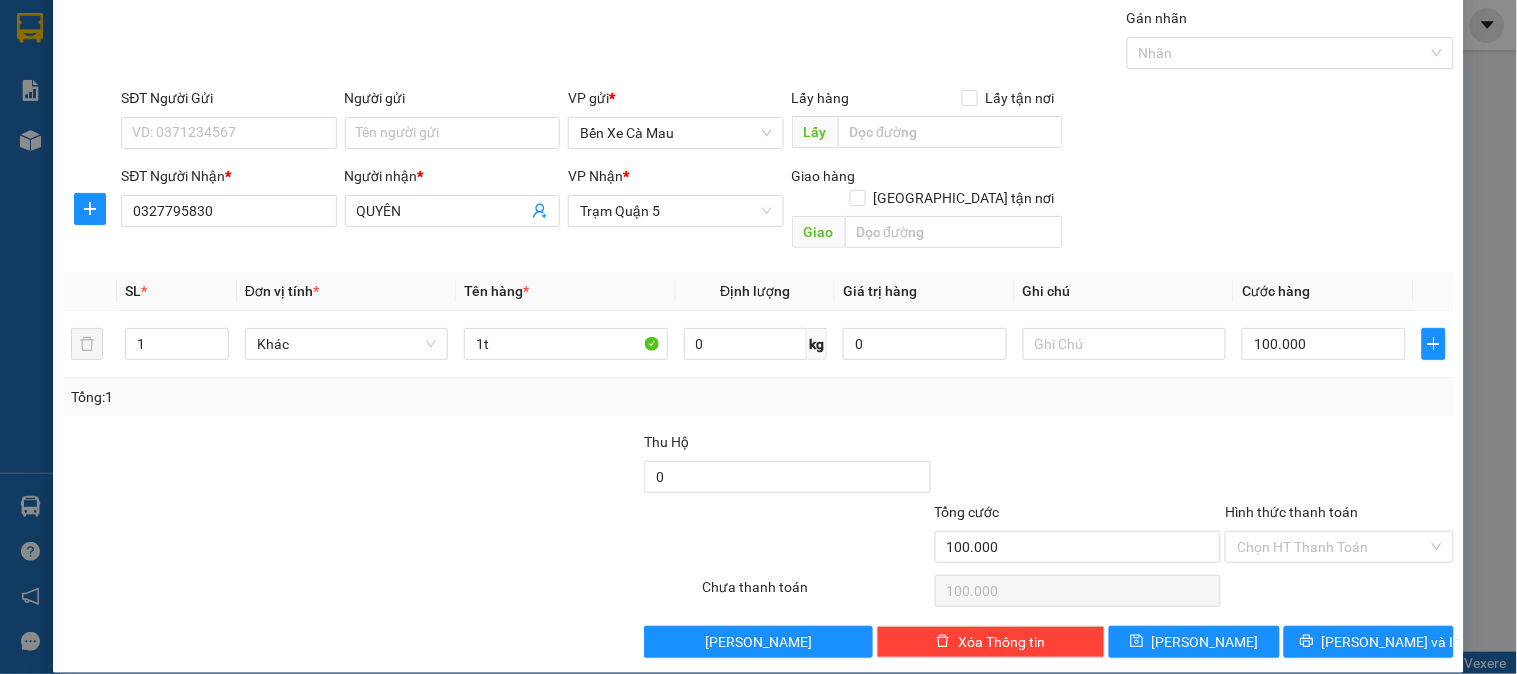 drag, startPoint x: 1313, startPoint y: 585, endPoint x: 1316, endPoint y: 596, distance: 11.401754 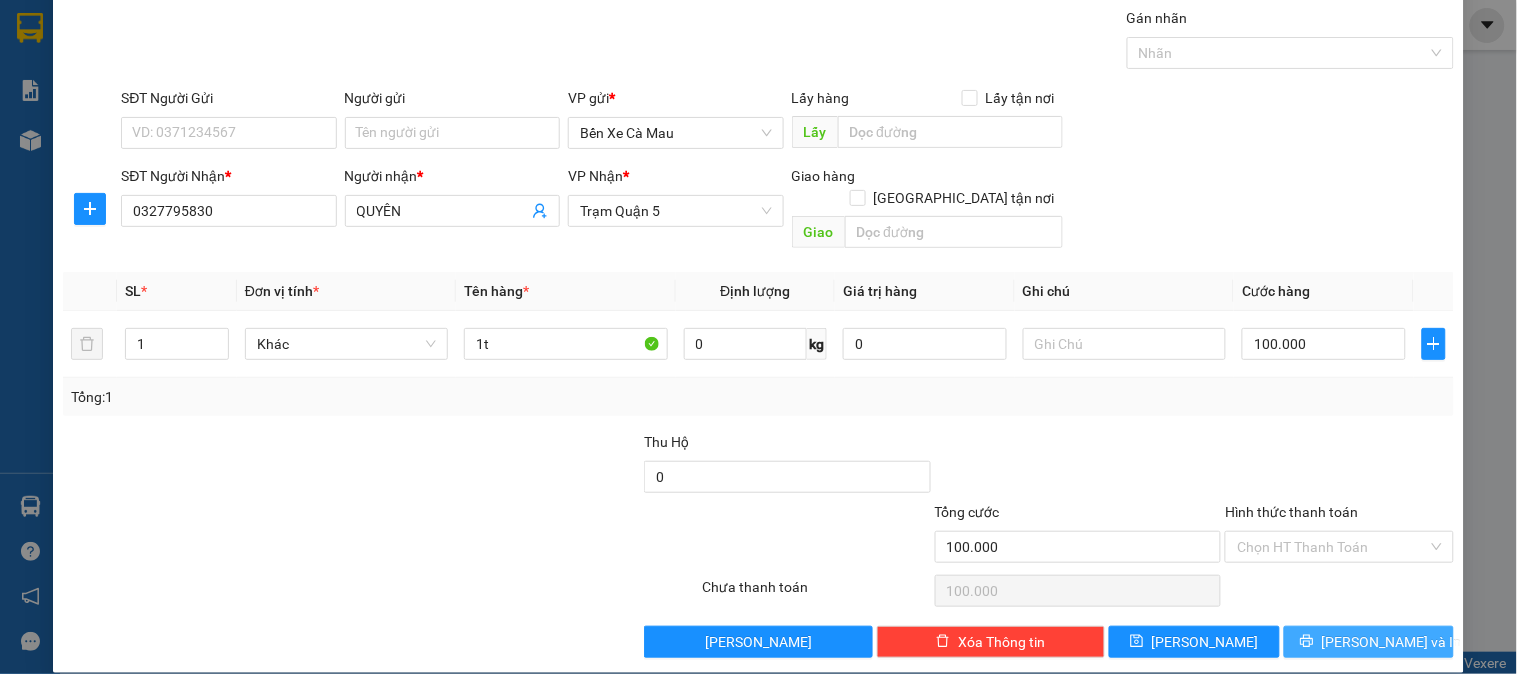 click 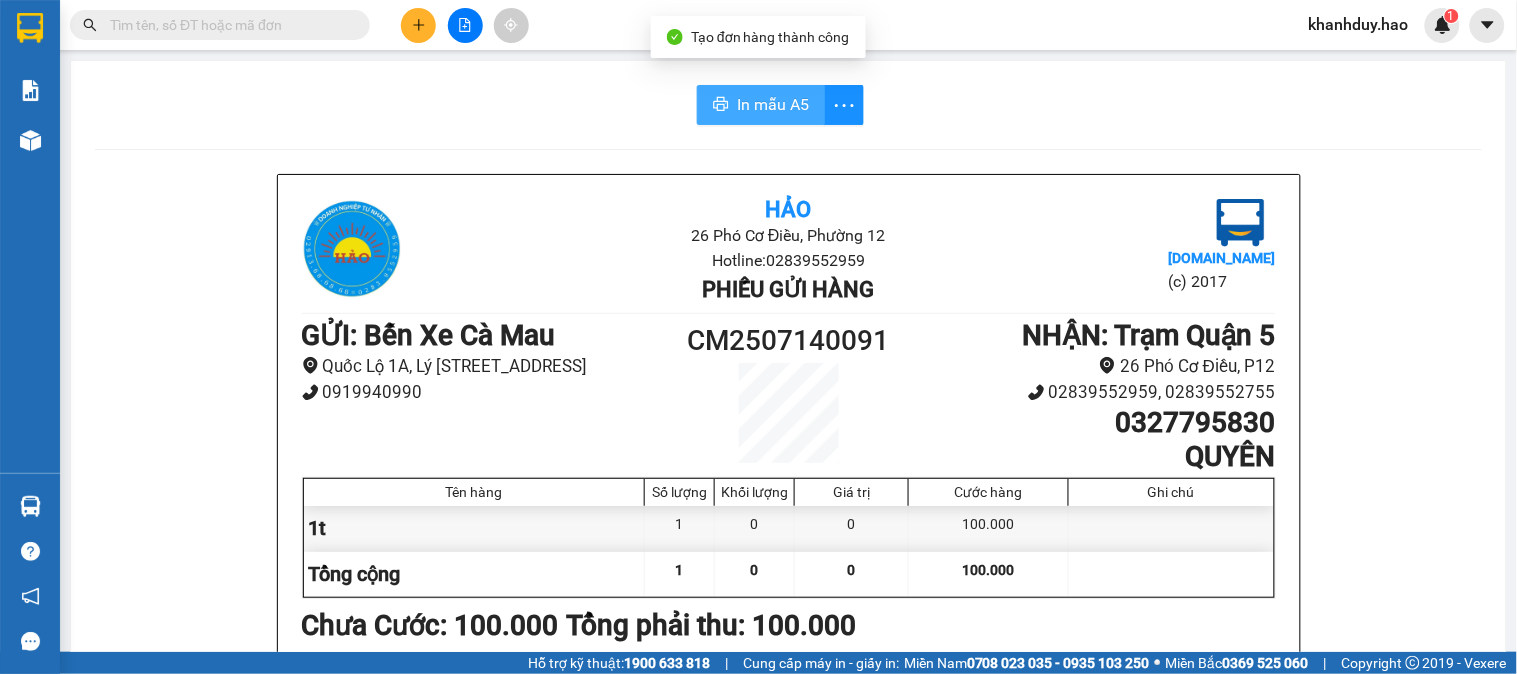 click on "In mẫu A5" at bounding box center [773, 104] 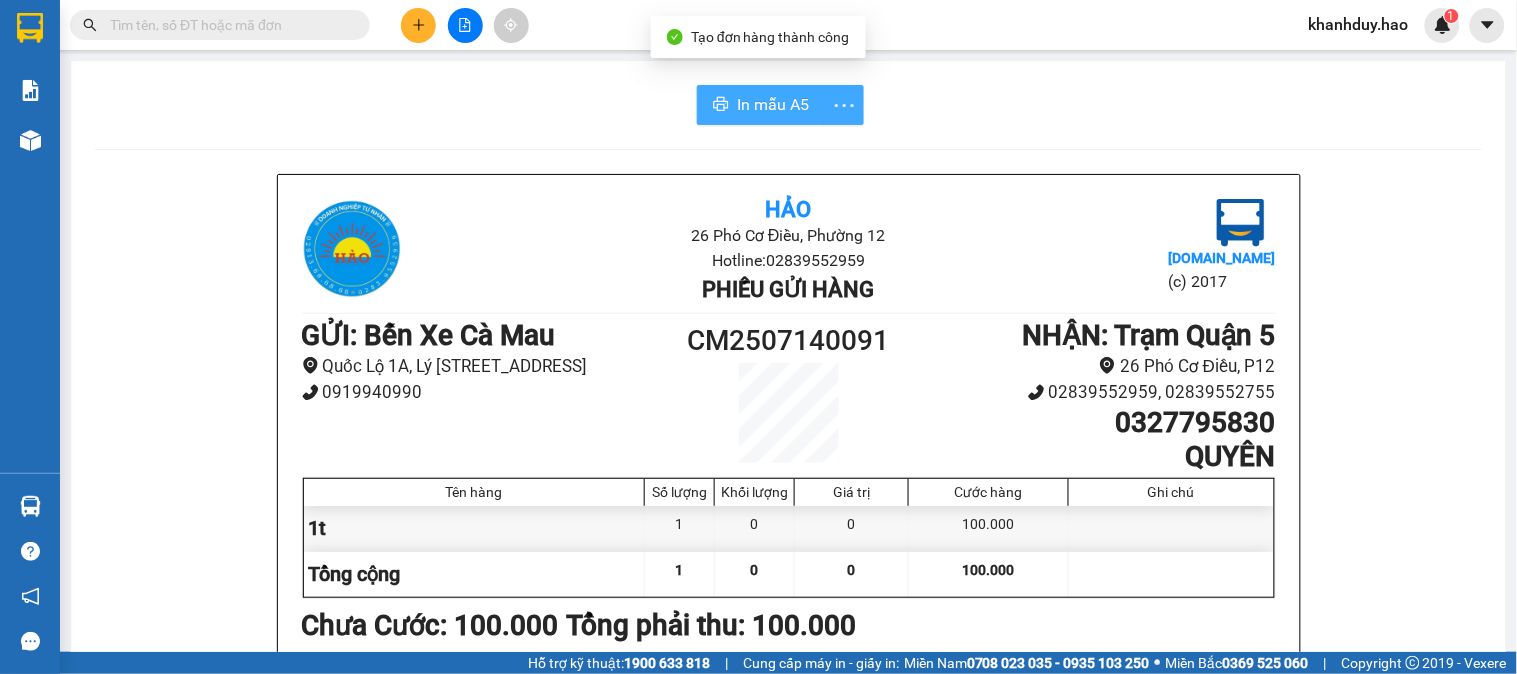 scroll, scrollTop: 0, scrollLeft: 0, axis: both 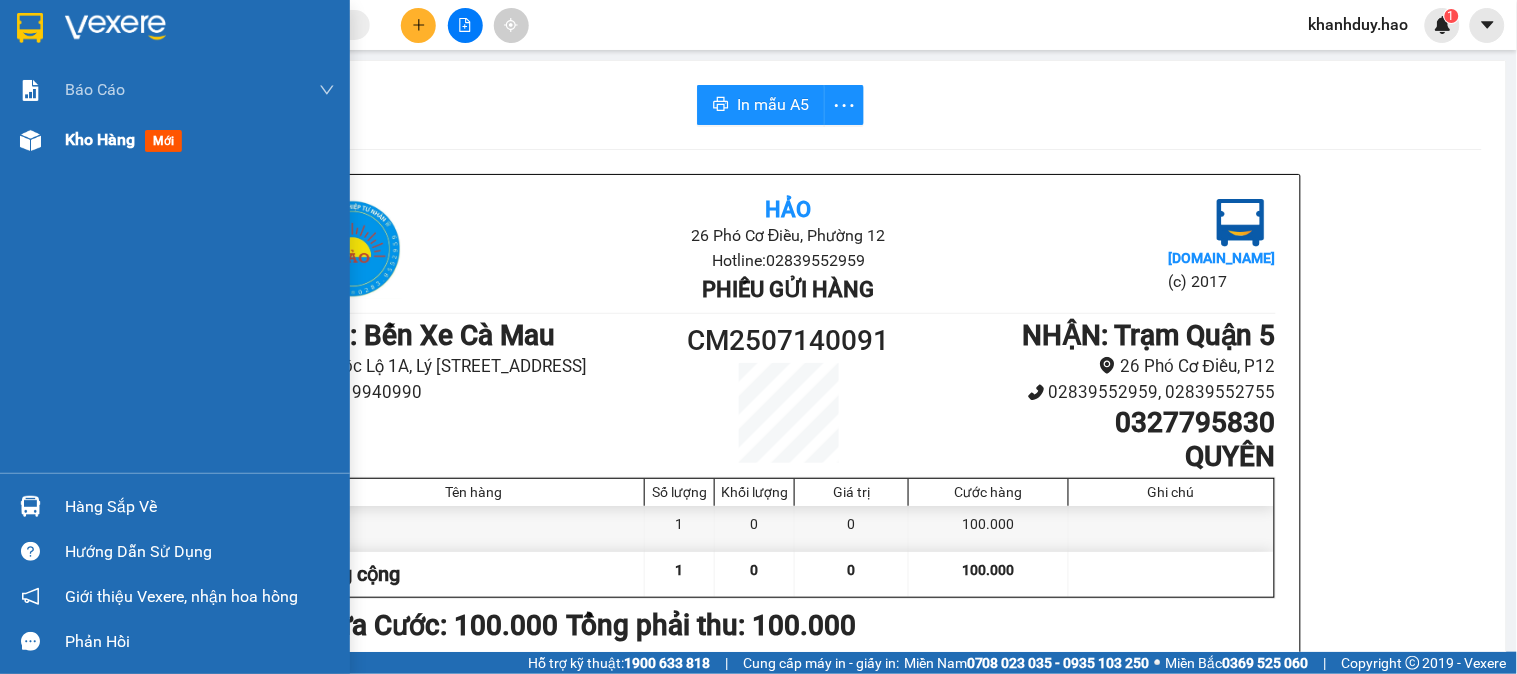 click at bounding box center (30, 140) 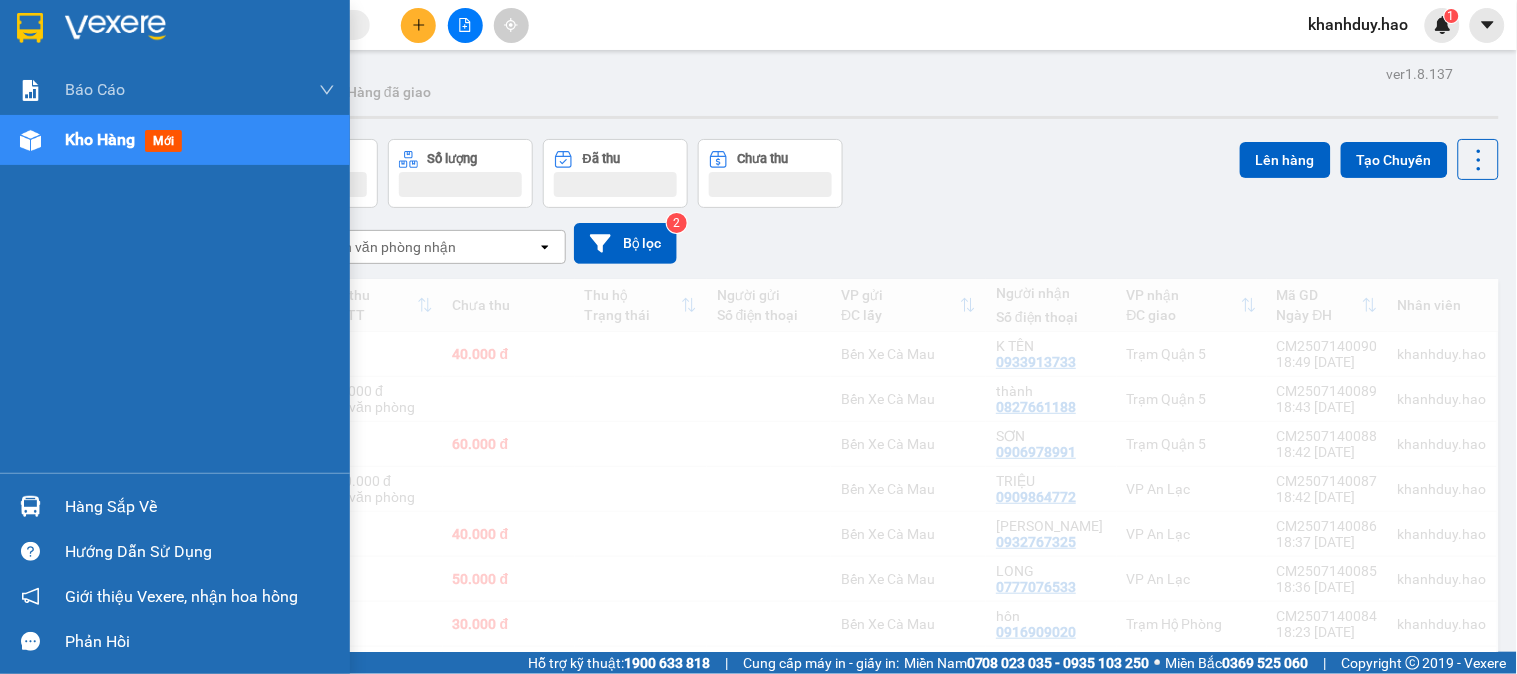 click at bounding box center [150, 184] 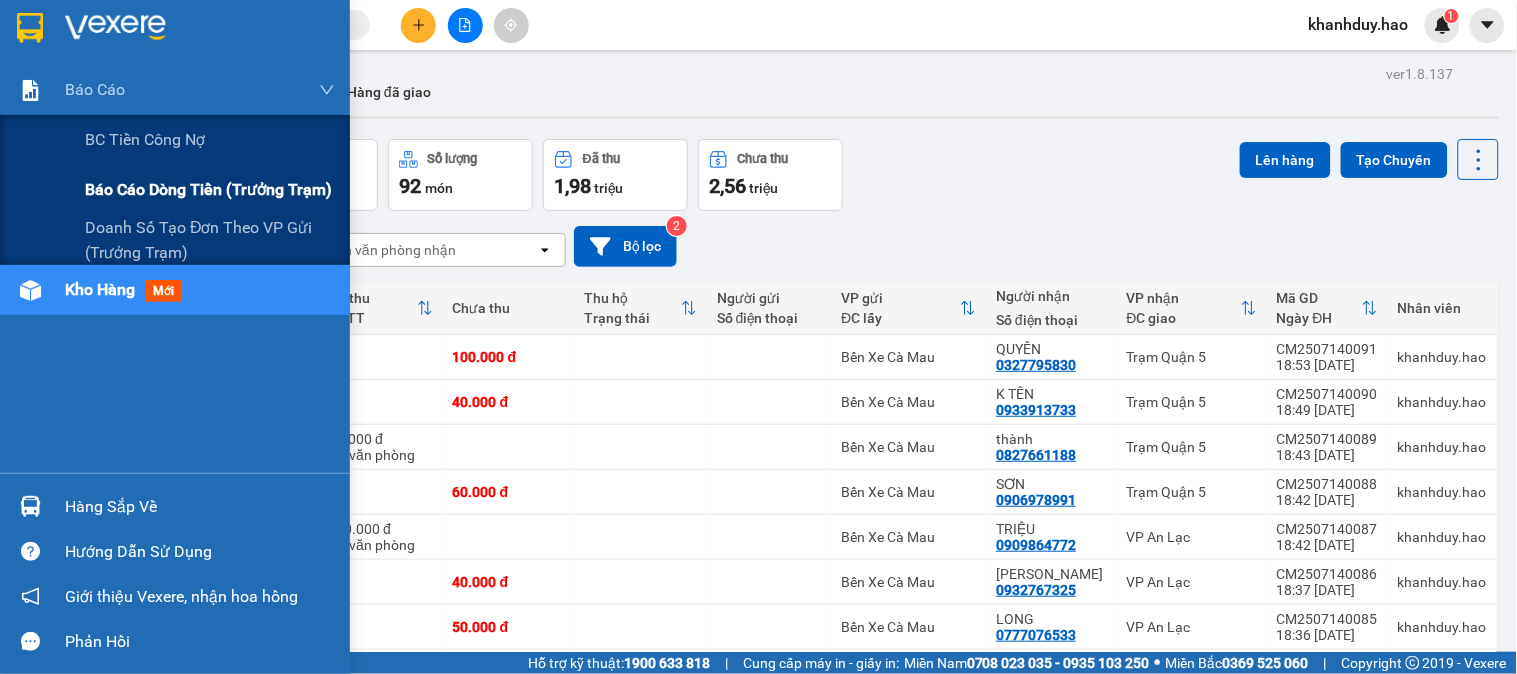 click on "Báo cáo dòng tiền (trưởng trạm)" at bounding box center [210, 190] 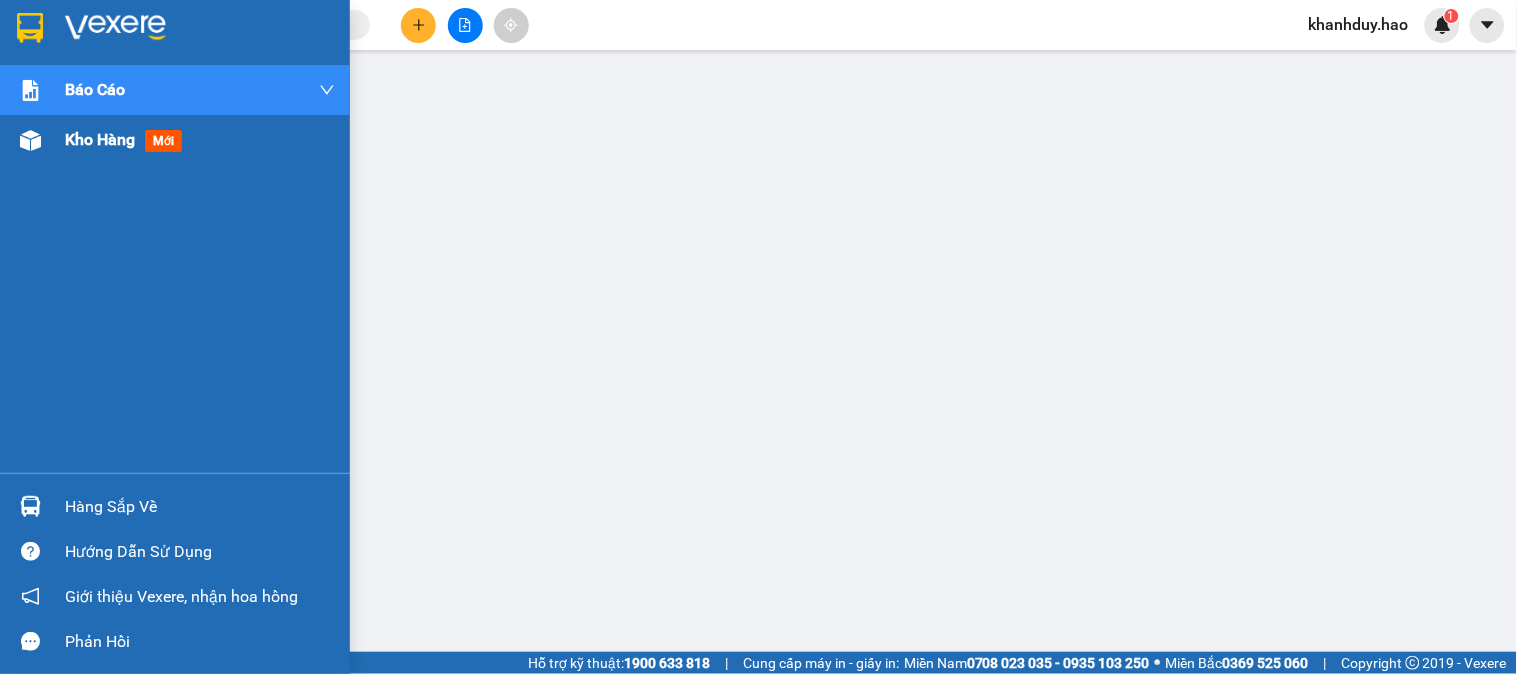 click at bounding box center (30, 140) 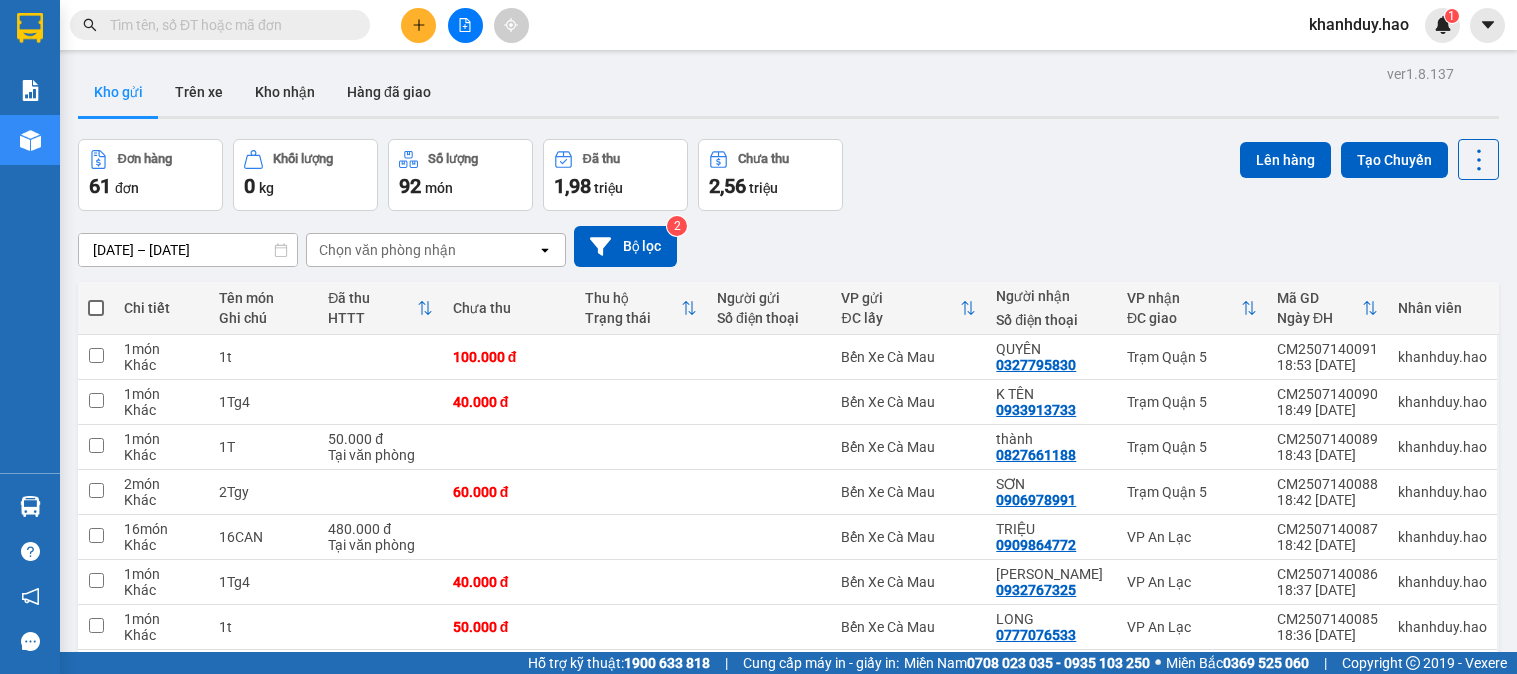 scroll, scrollTop: 0, scrollLeft: 0, axis: both 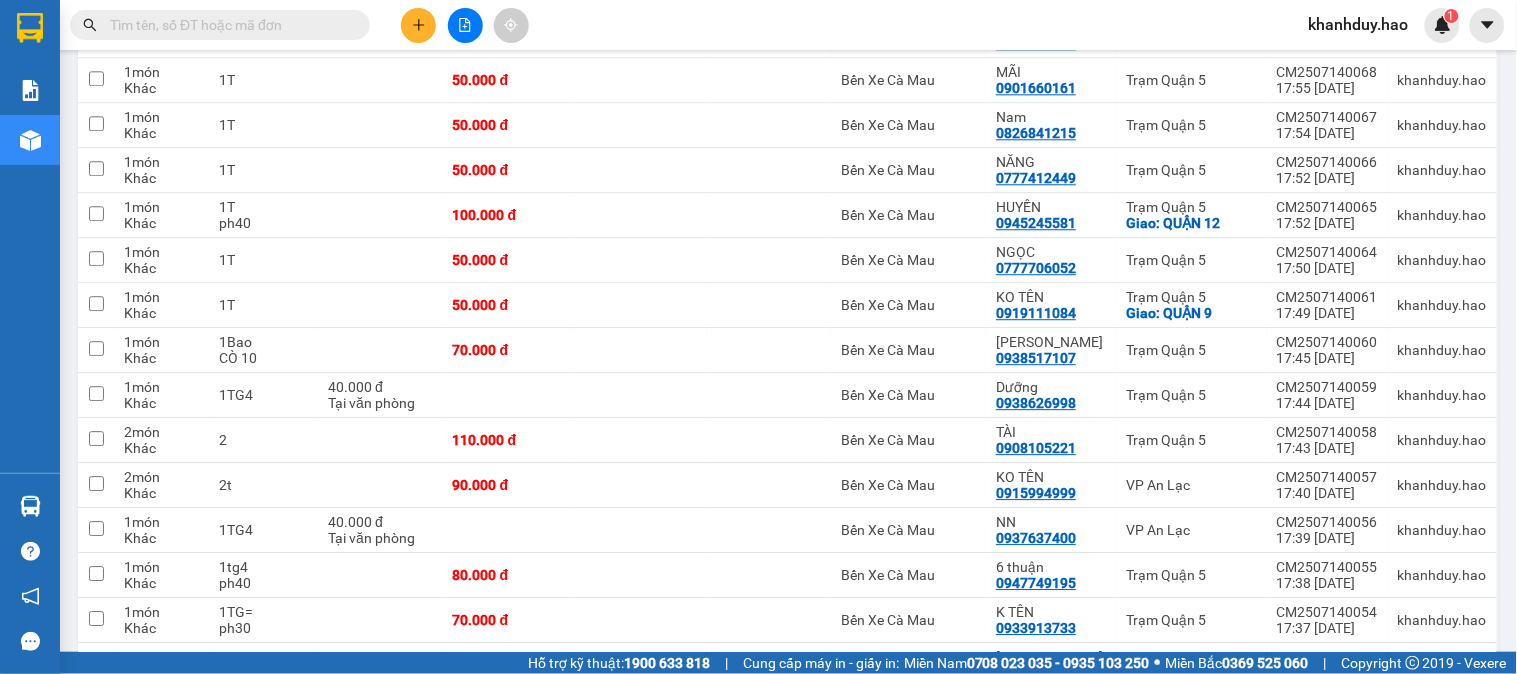 click at bounding box center [228, 25] 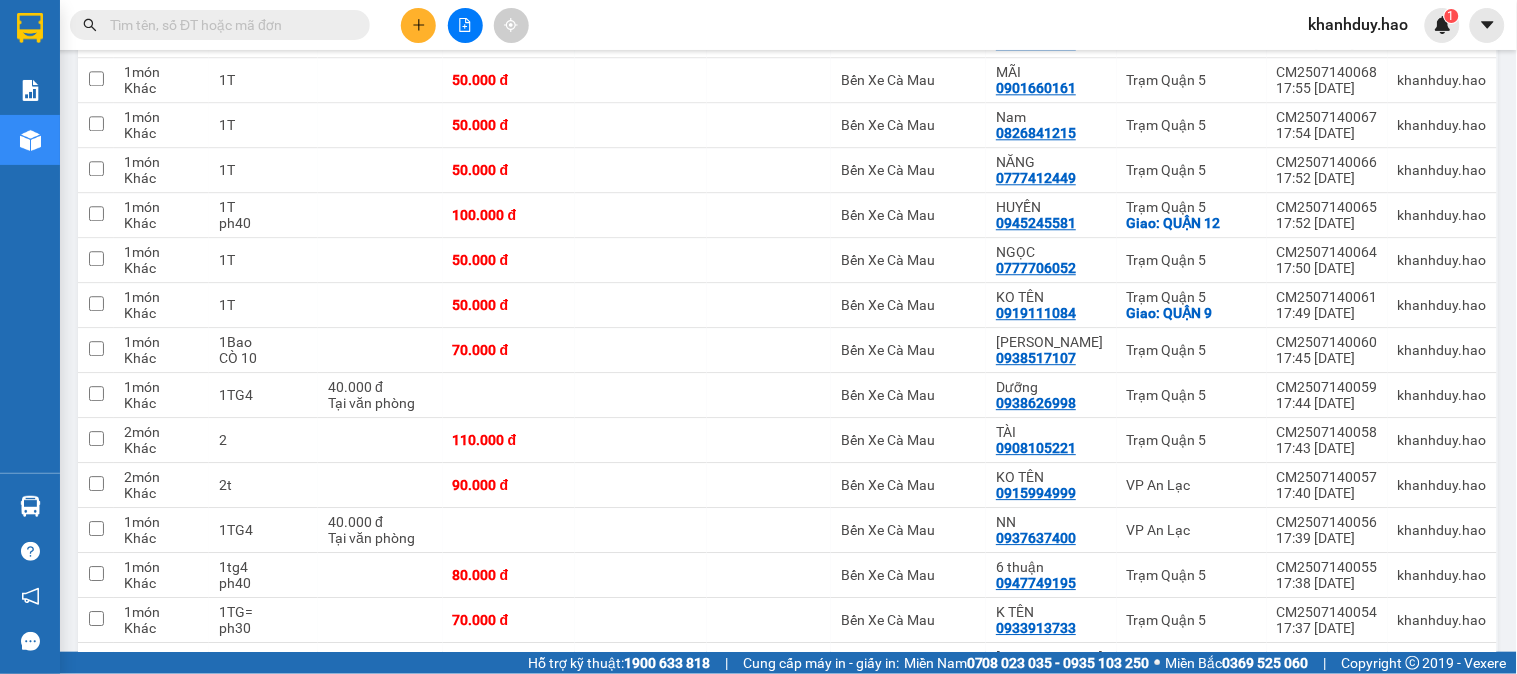 click at bounding box center [228, 25] 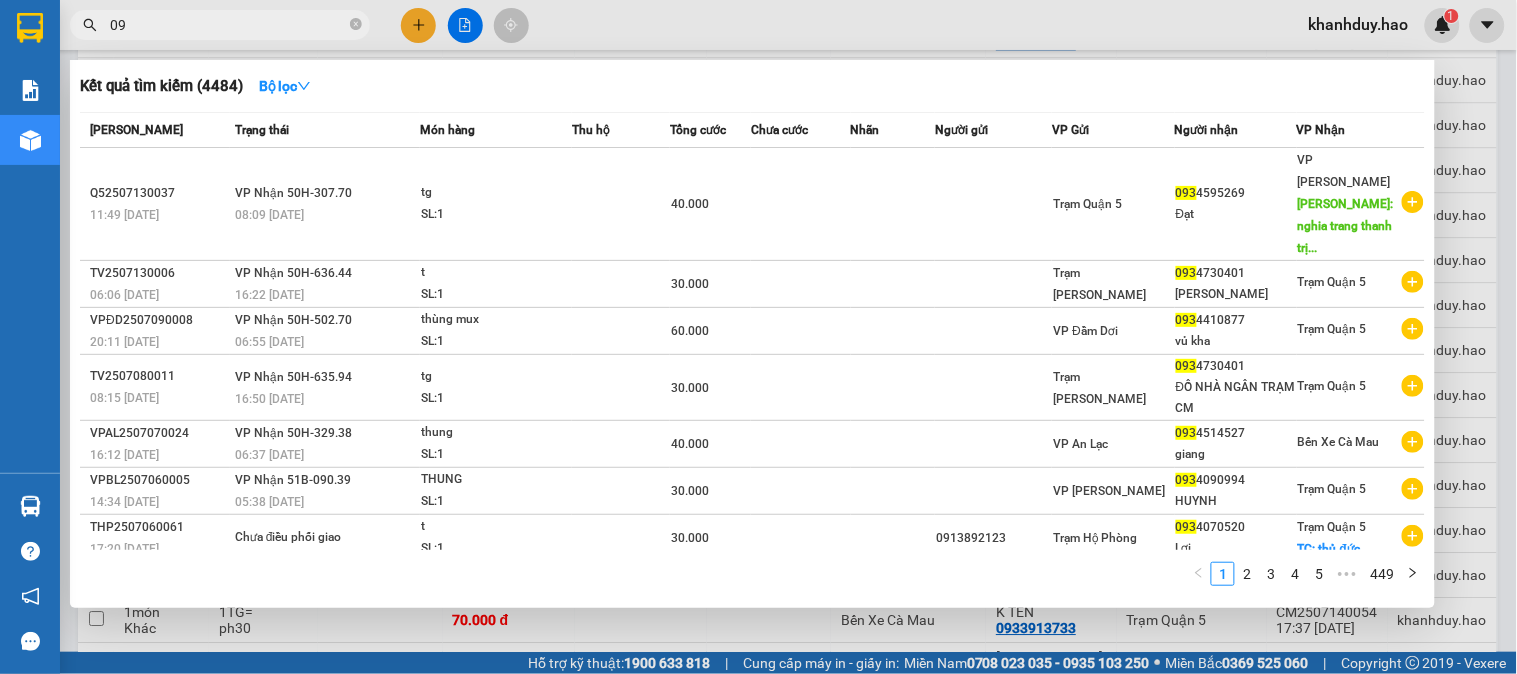type on "0" 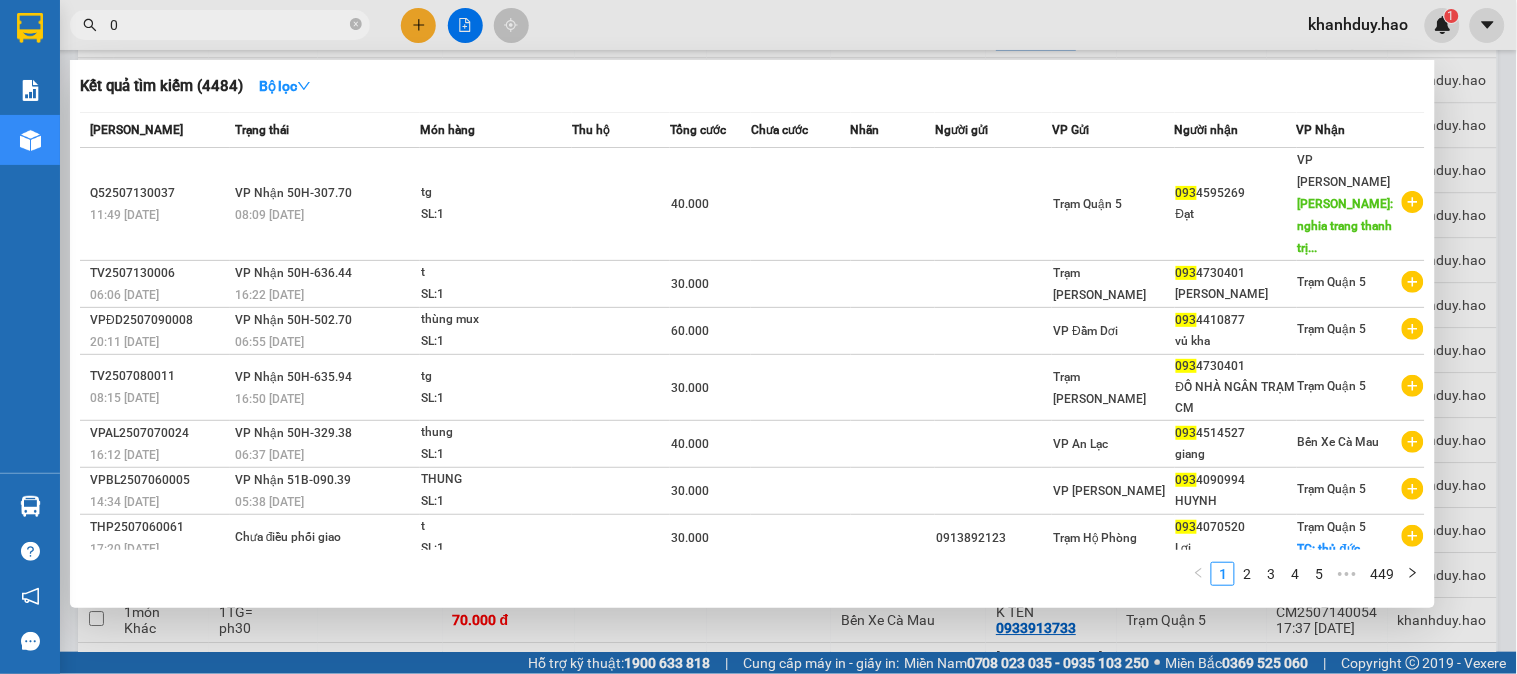 type 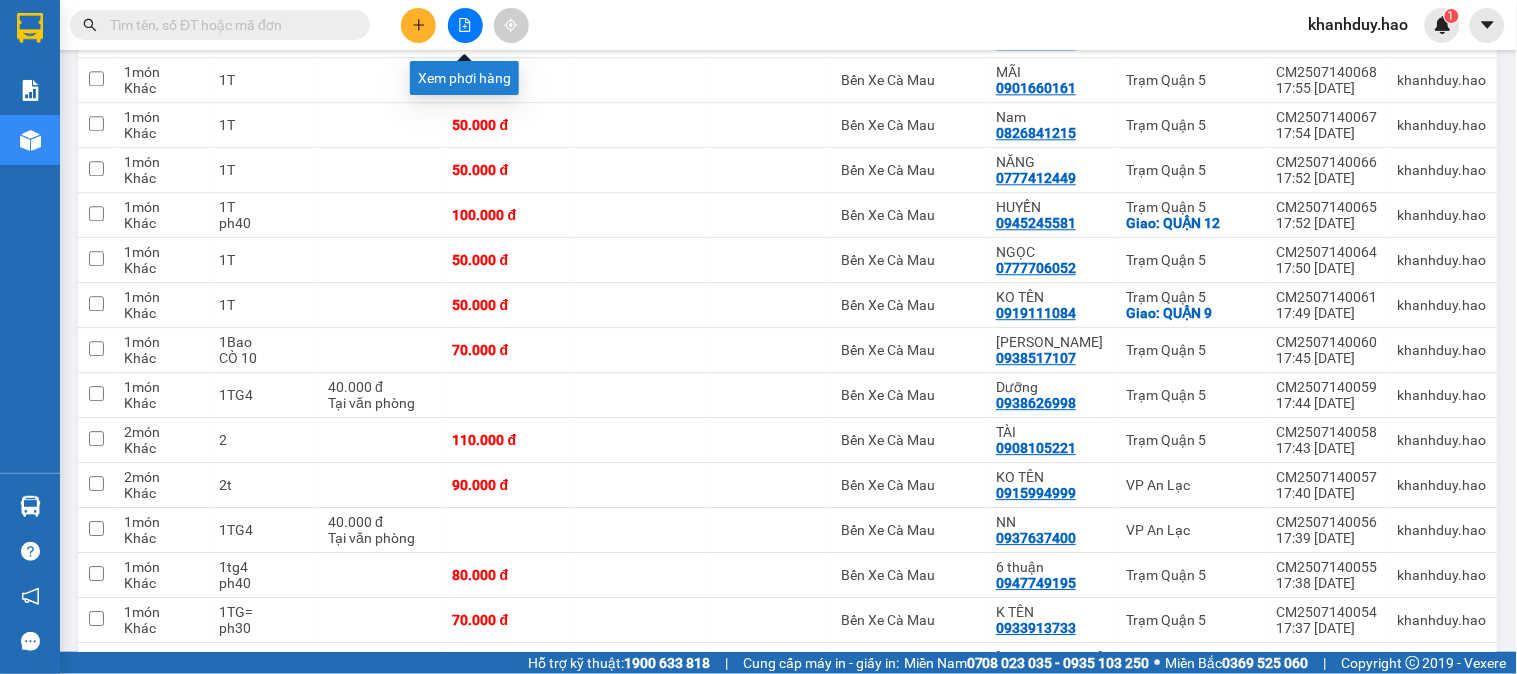 click at bounding box center (418, 25) 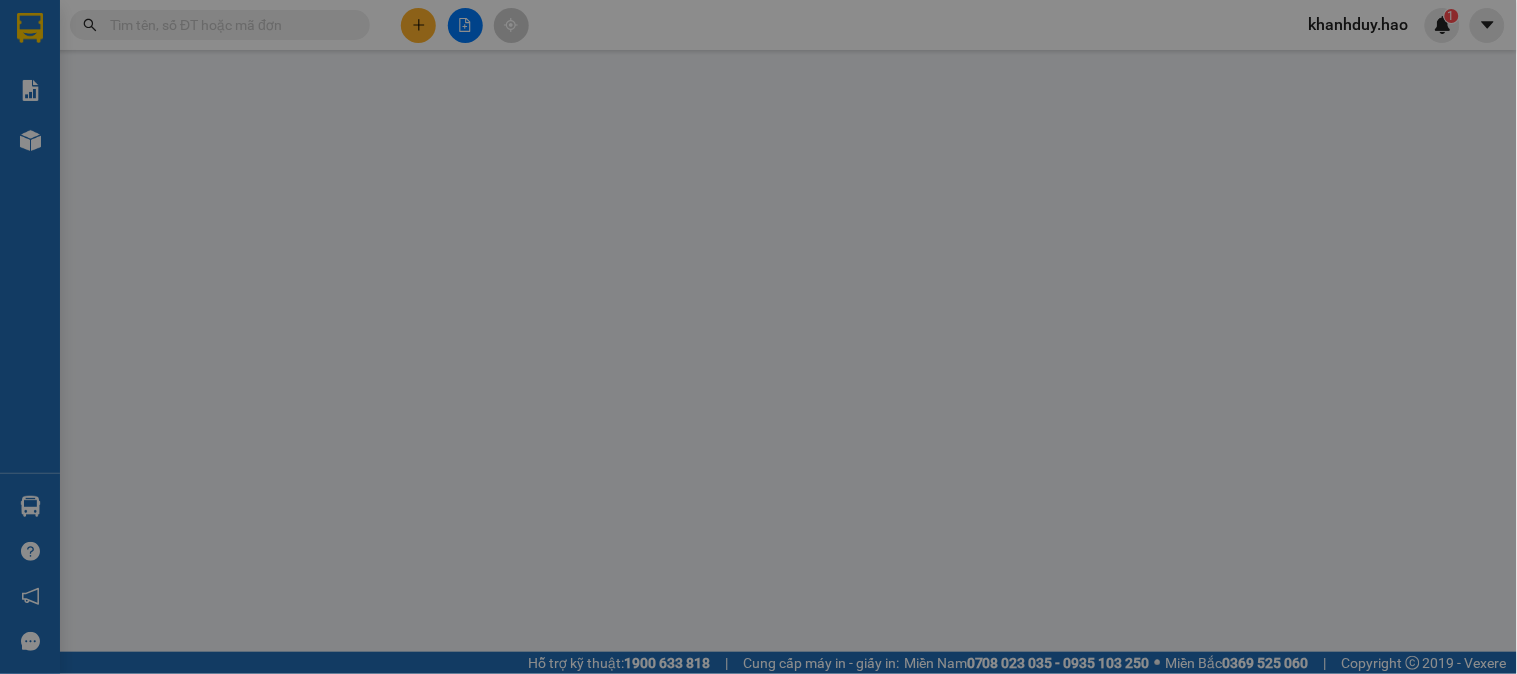 scroll, scrollTop: 0, scrollLeft: 0, axis: both 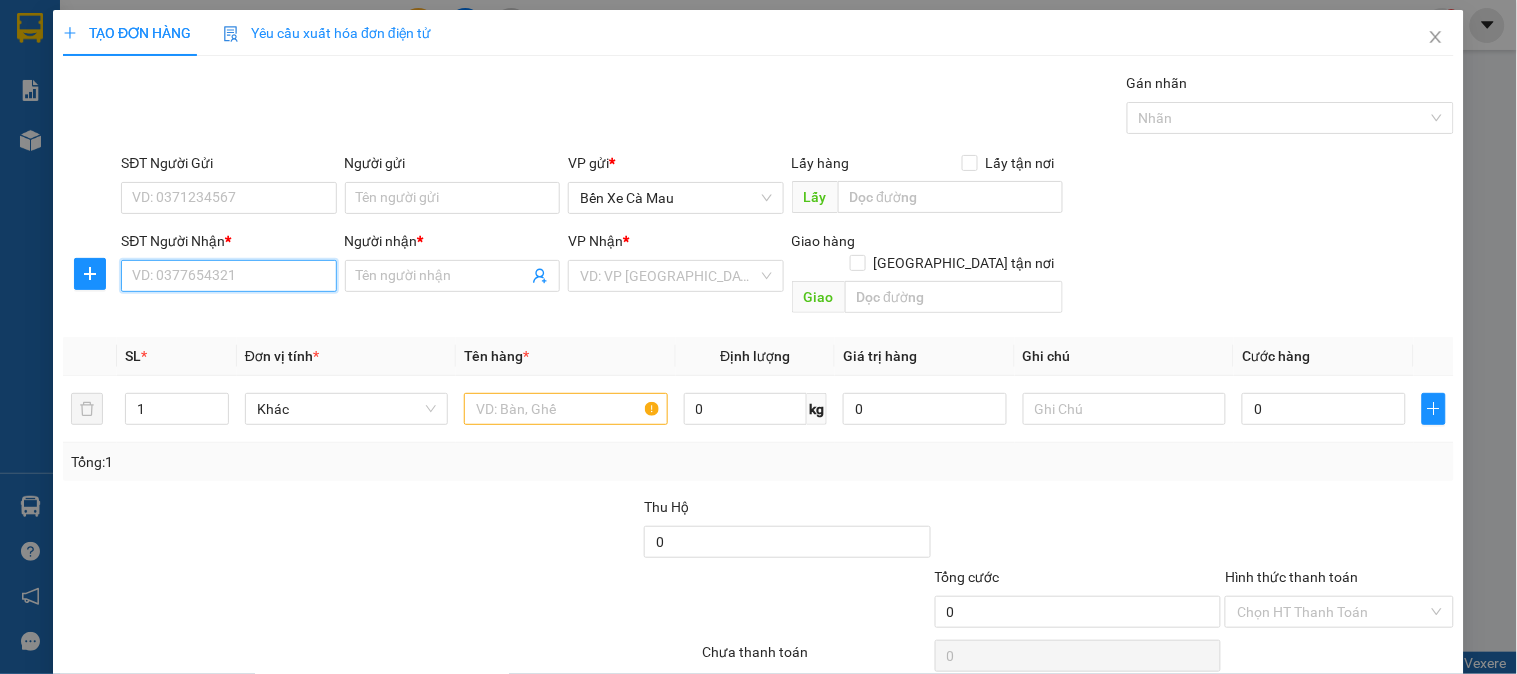 click on "SĐT Người Nhận  *" at bounding box center [228, 276] 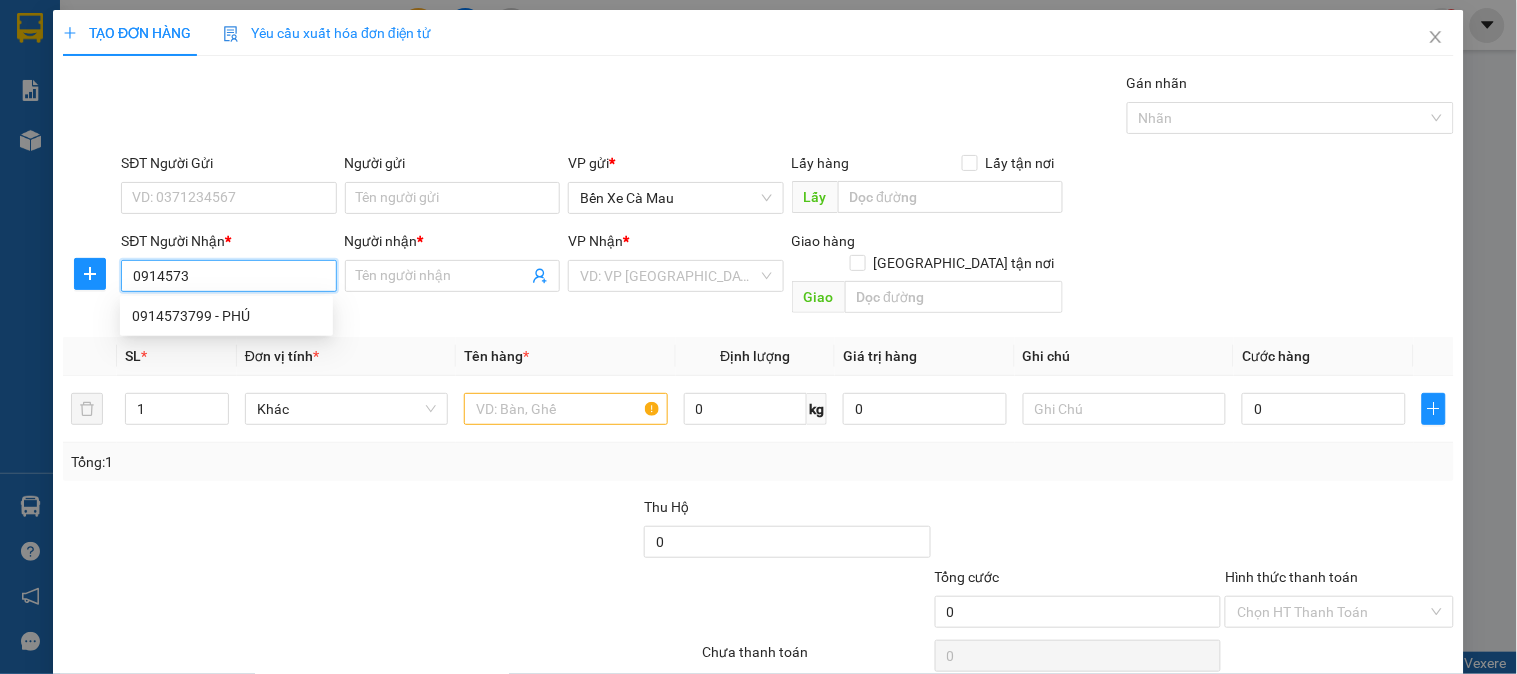 click on "0914573799 - PHÚ" at bounding box center (226, 316) 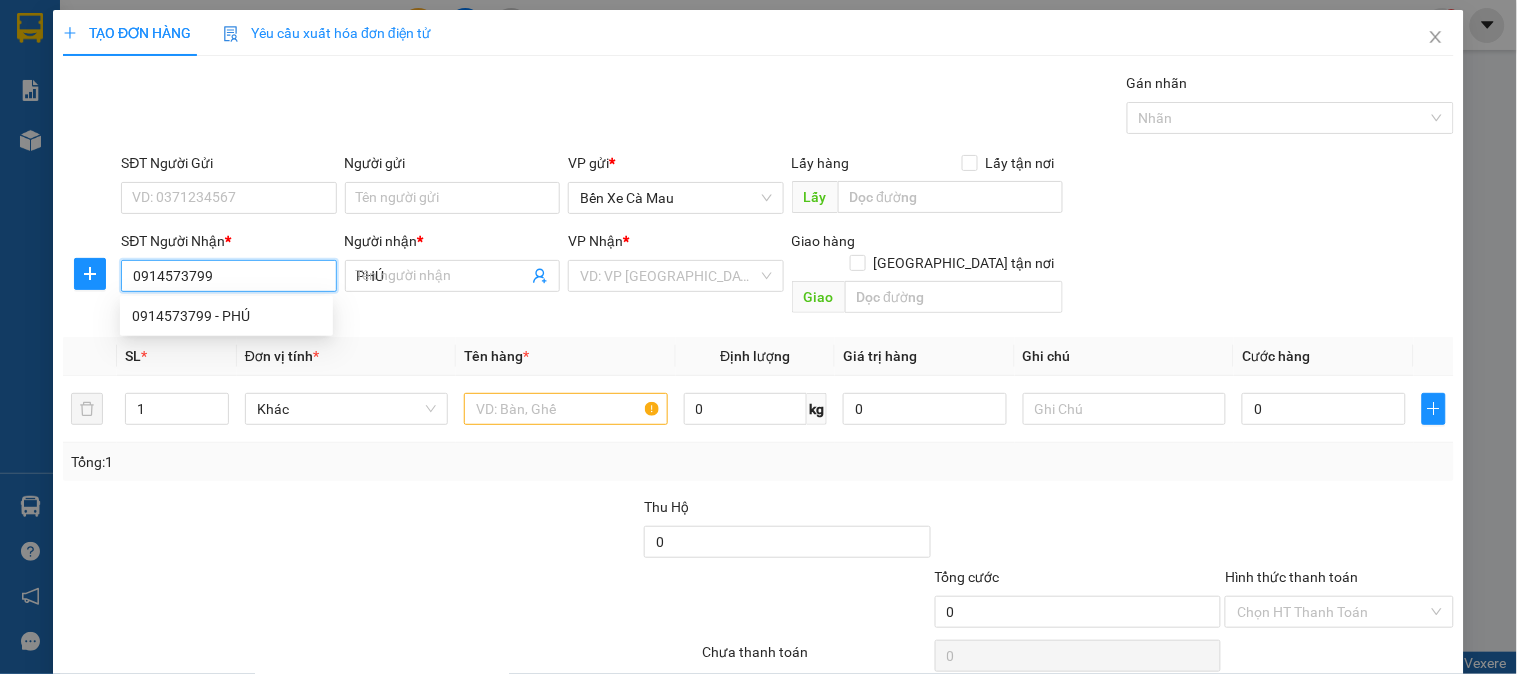type on "30.000" 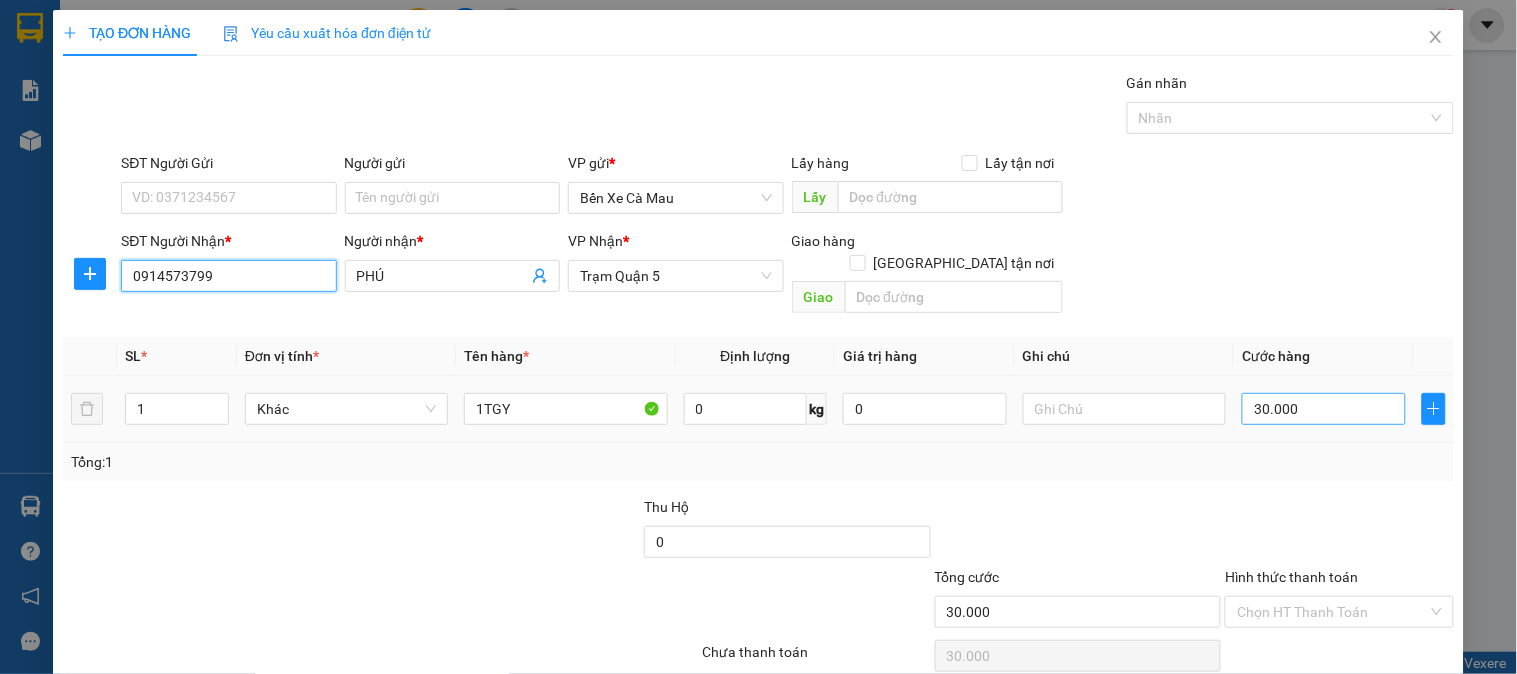 type on "0914573799" 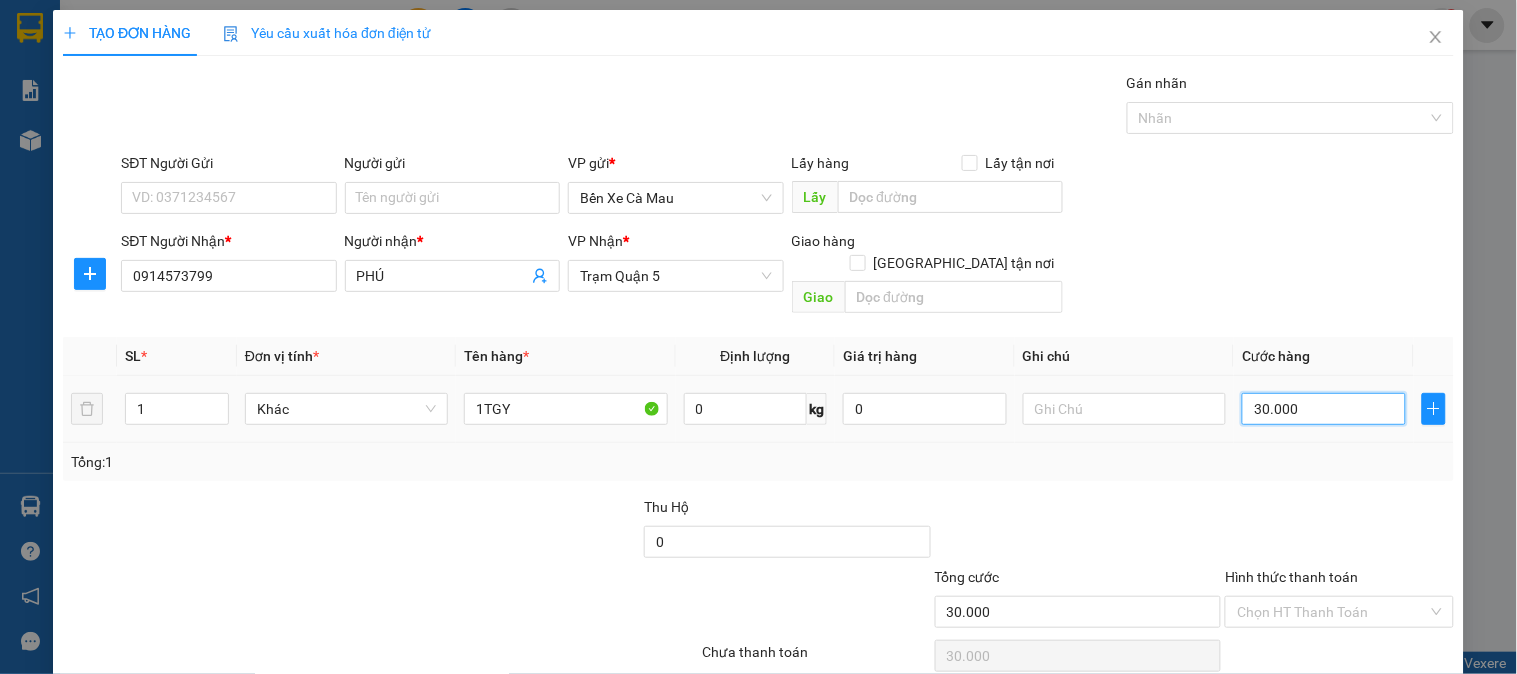 click on "30.000" at bounding box center [1324, 409] 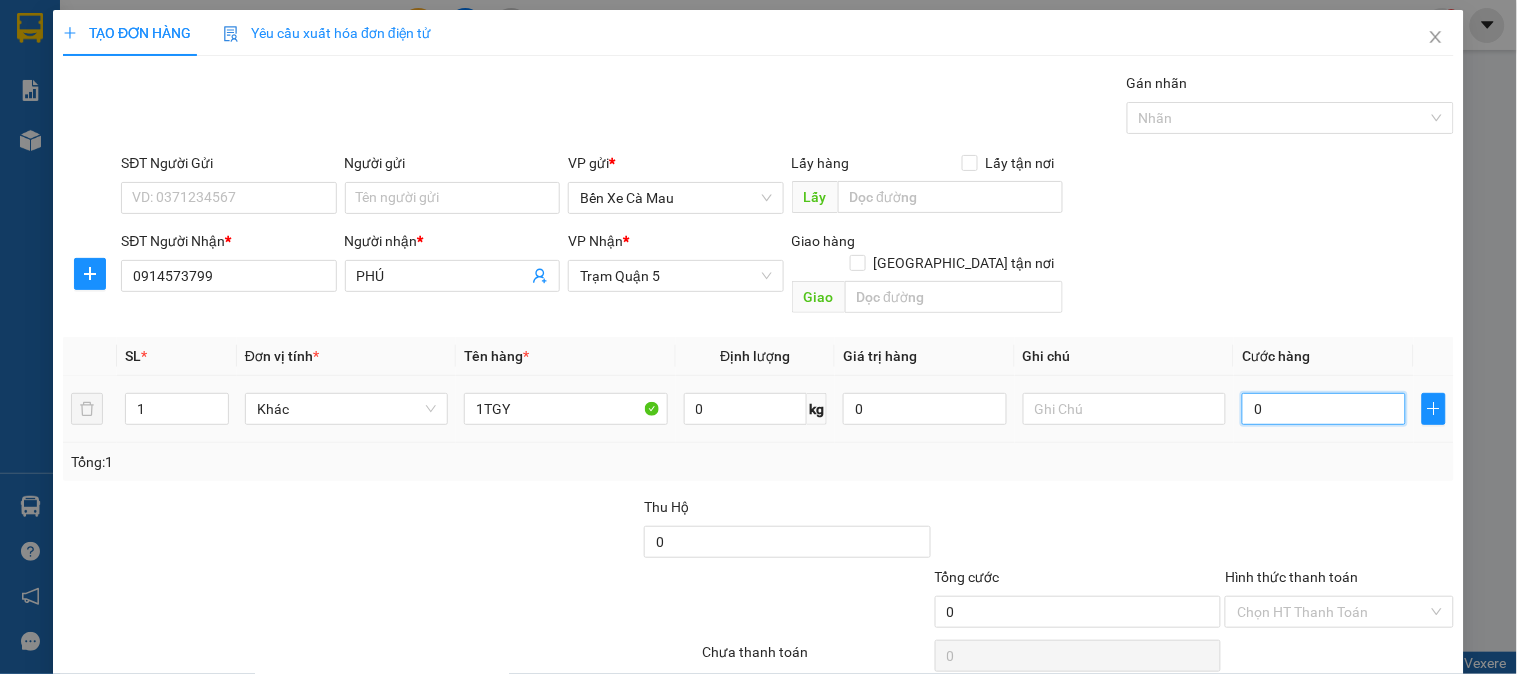 type on "4" 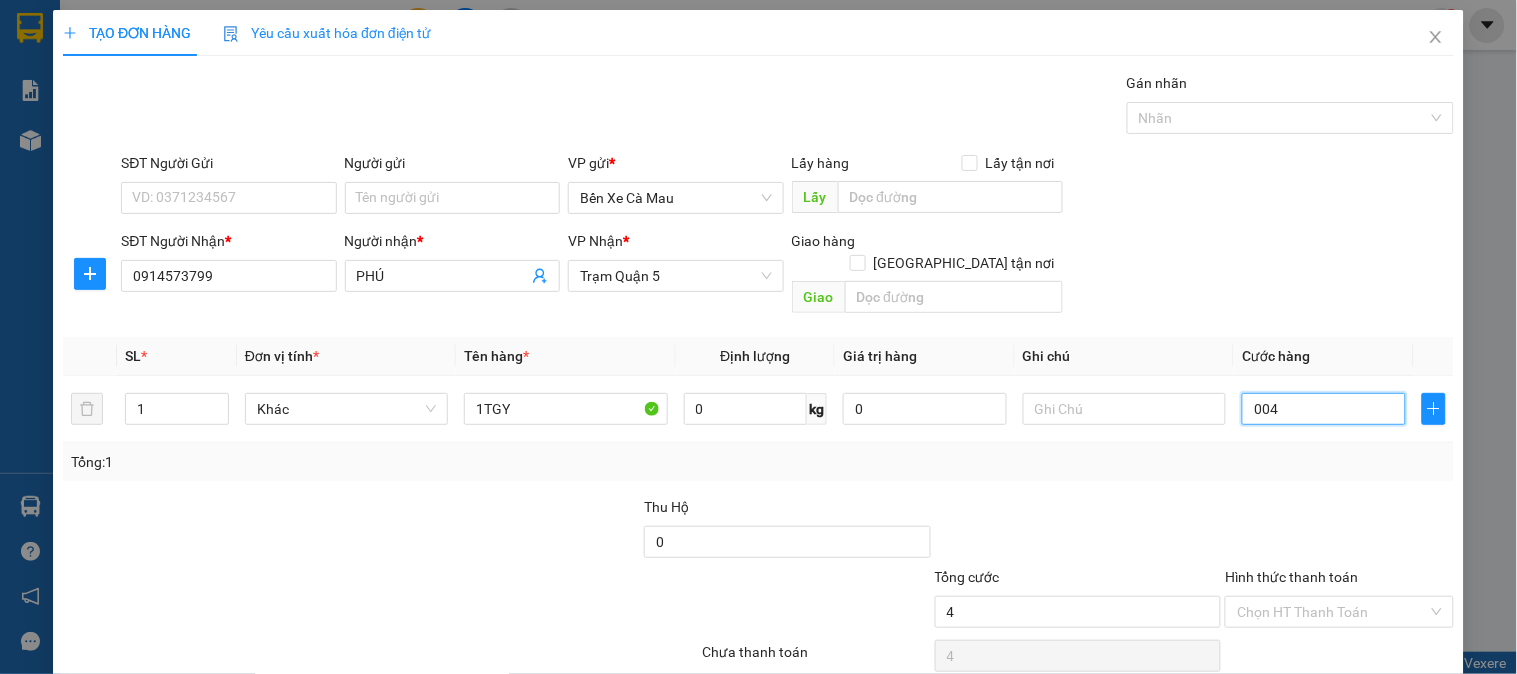 type on "40" 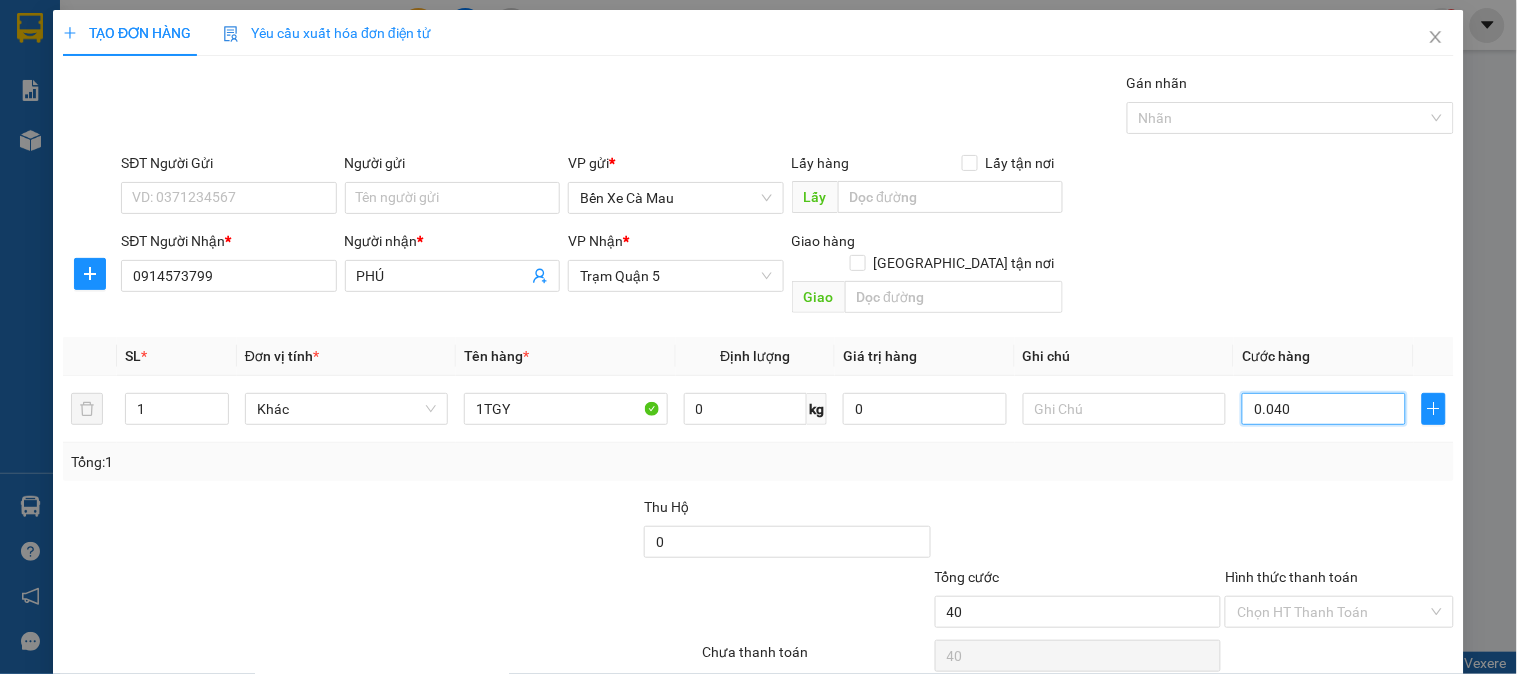 type on "0.040" 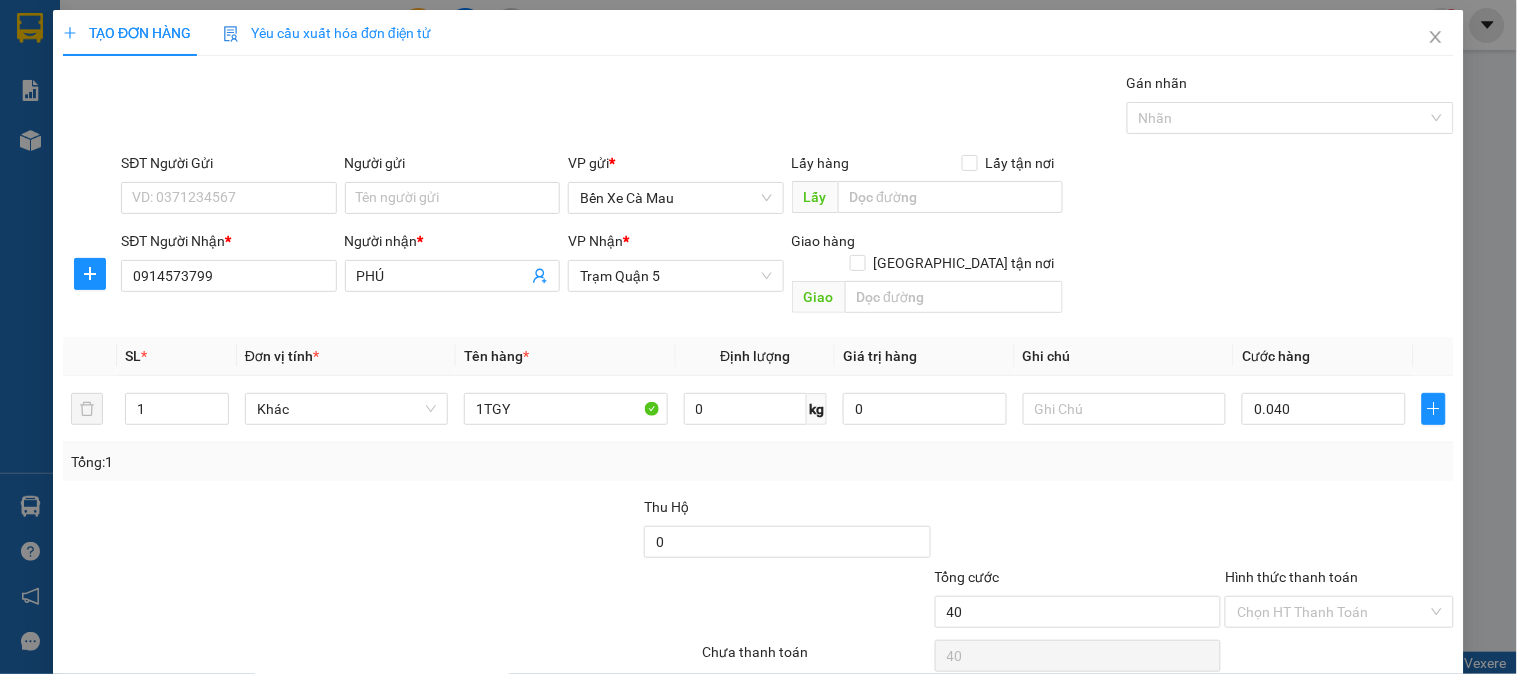 click on "SĐT Người Nhận  * 0914573799 Người nhận  * PHÚ VP Nhận  * Trạm Quận 5 Giao hàng Giao tận nơi Giao" at bounding box center (787, 276) 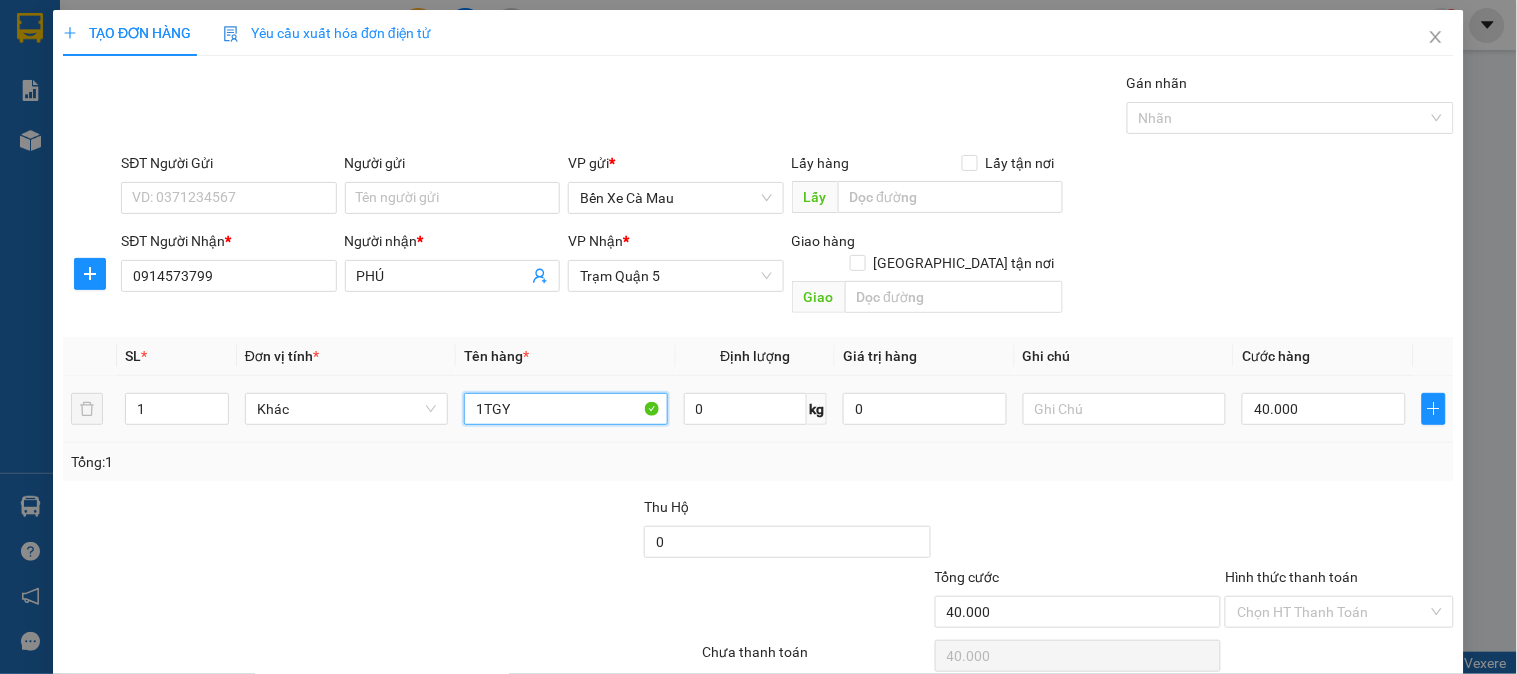 click on "1TGY" at bounding box center (565, 409) 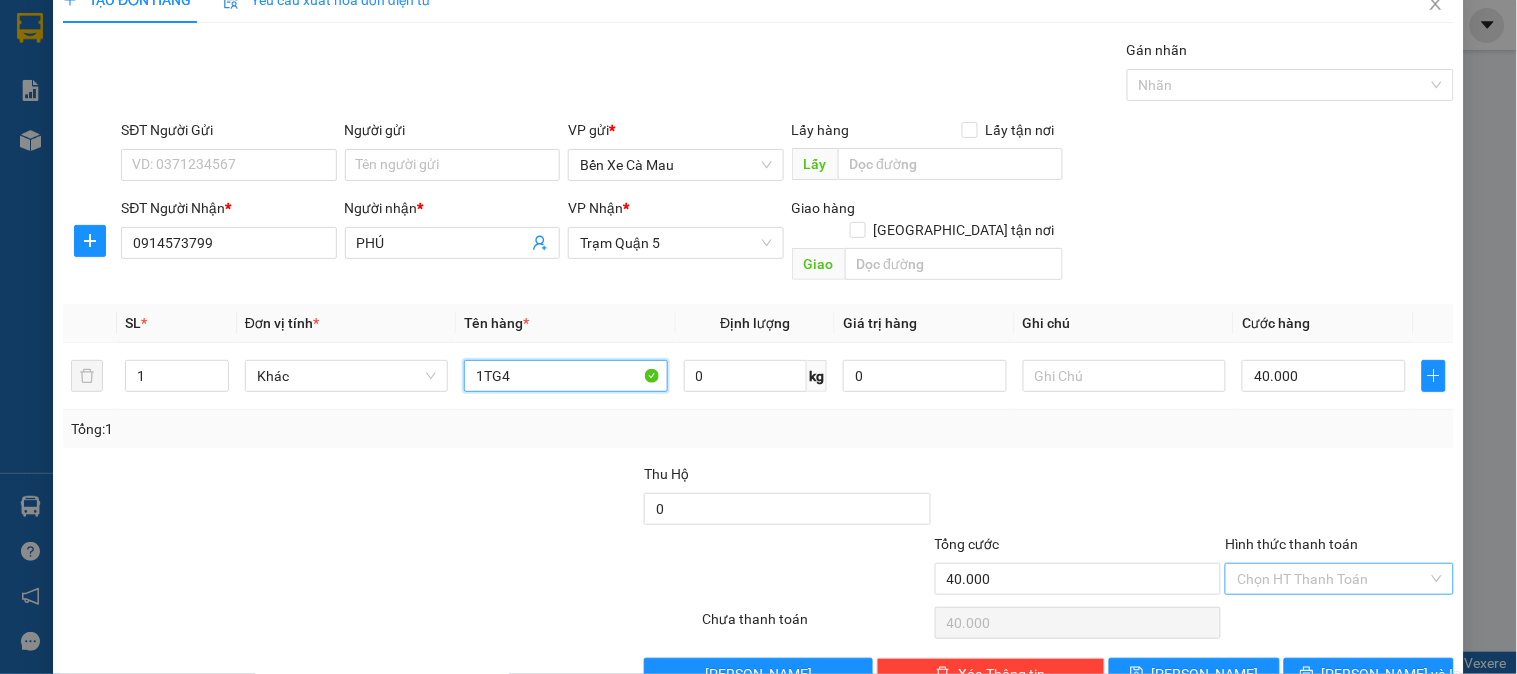 scroll, scrollTop: 65, scrollLeft: 0, axis: vertical 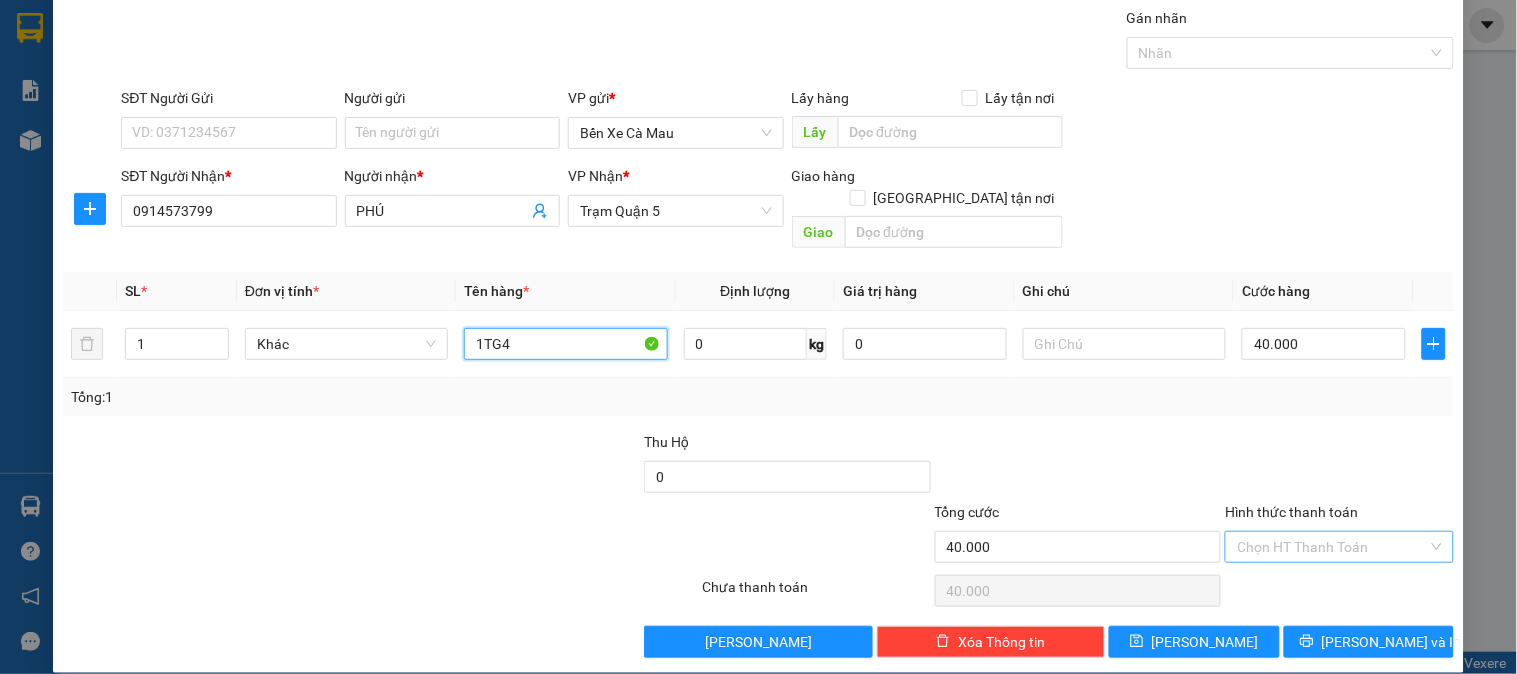 type on "1TG4" 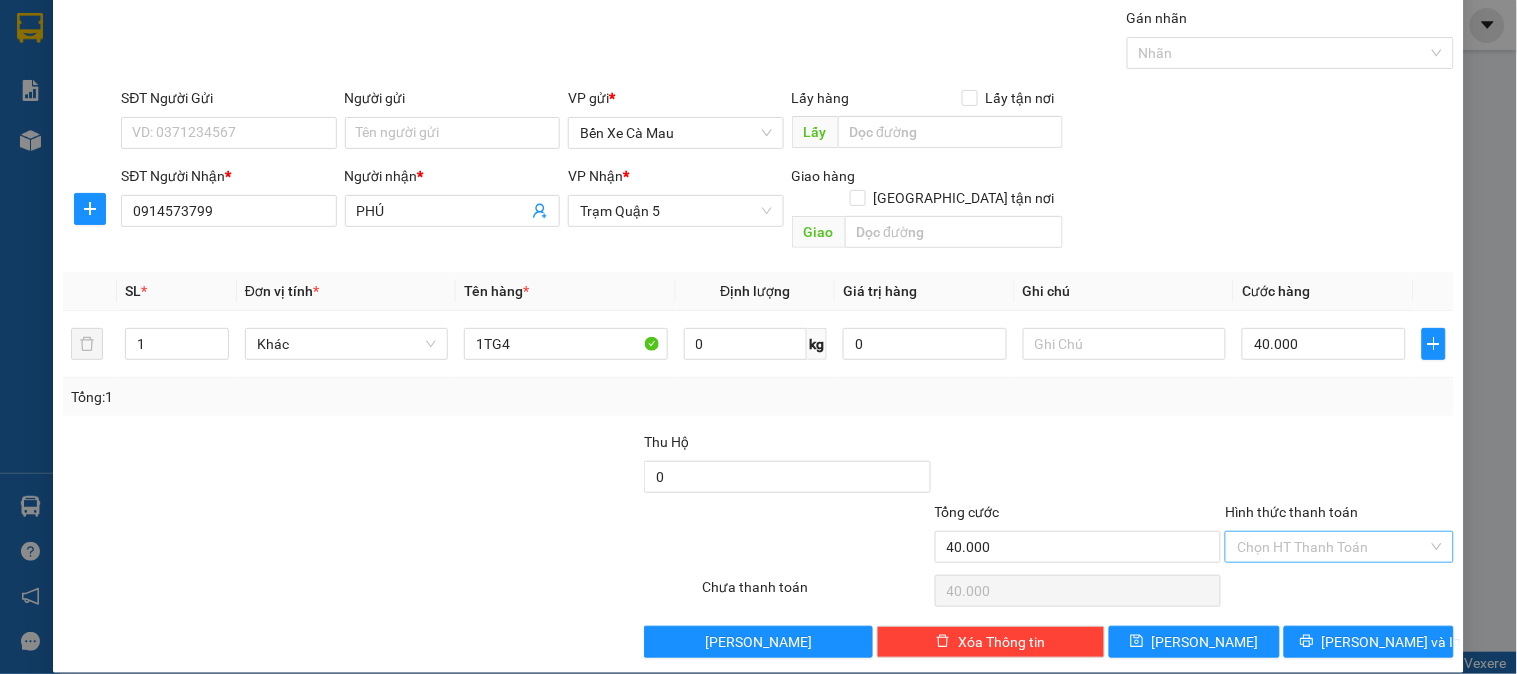 click on "Hình thức thanh toán" at bounding box center (1332, 547) 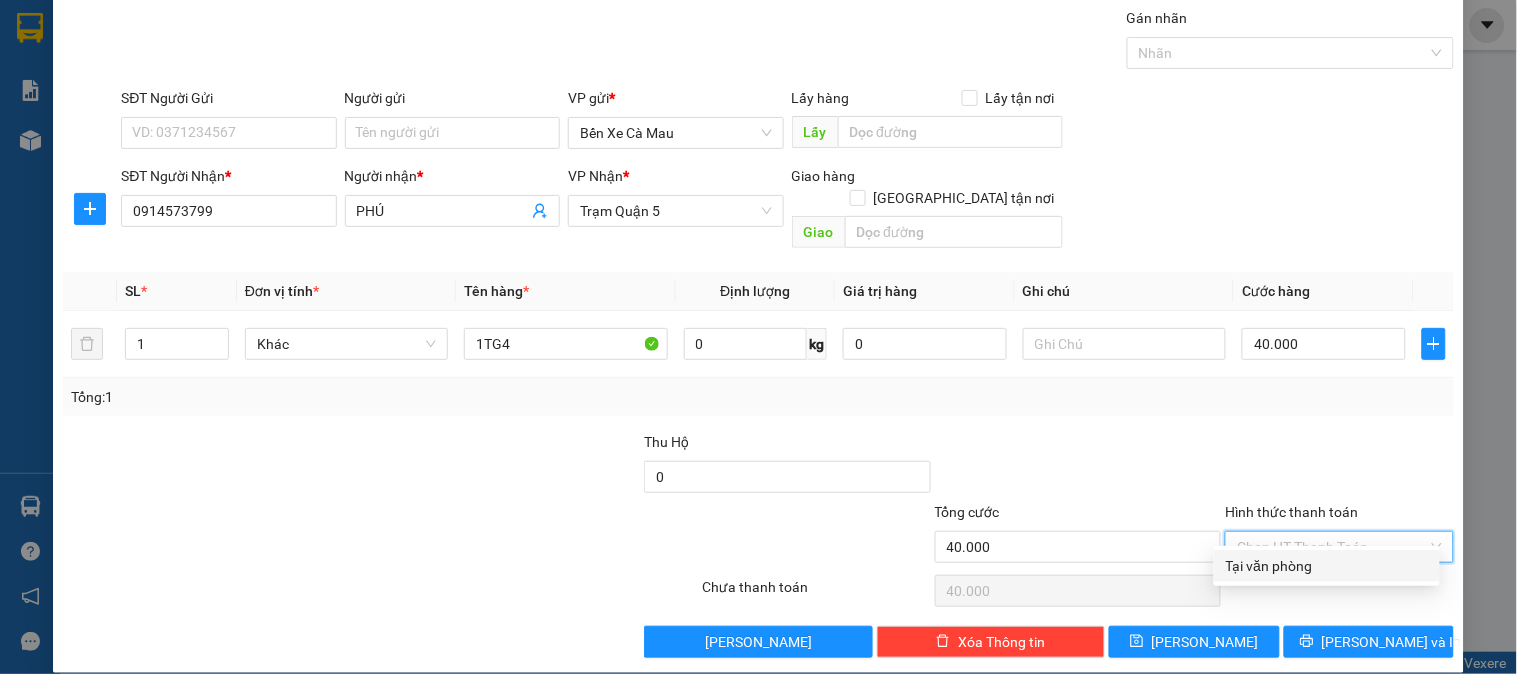click on "Tại văn phòng" at bounding box center (1327, 566) 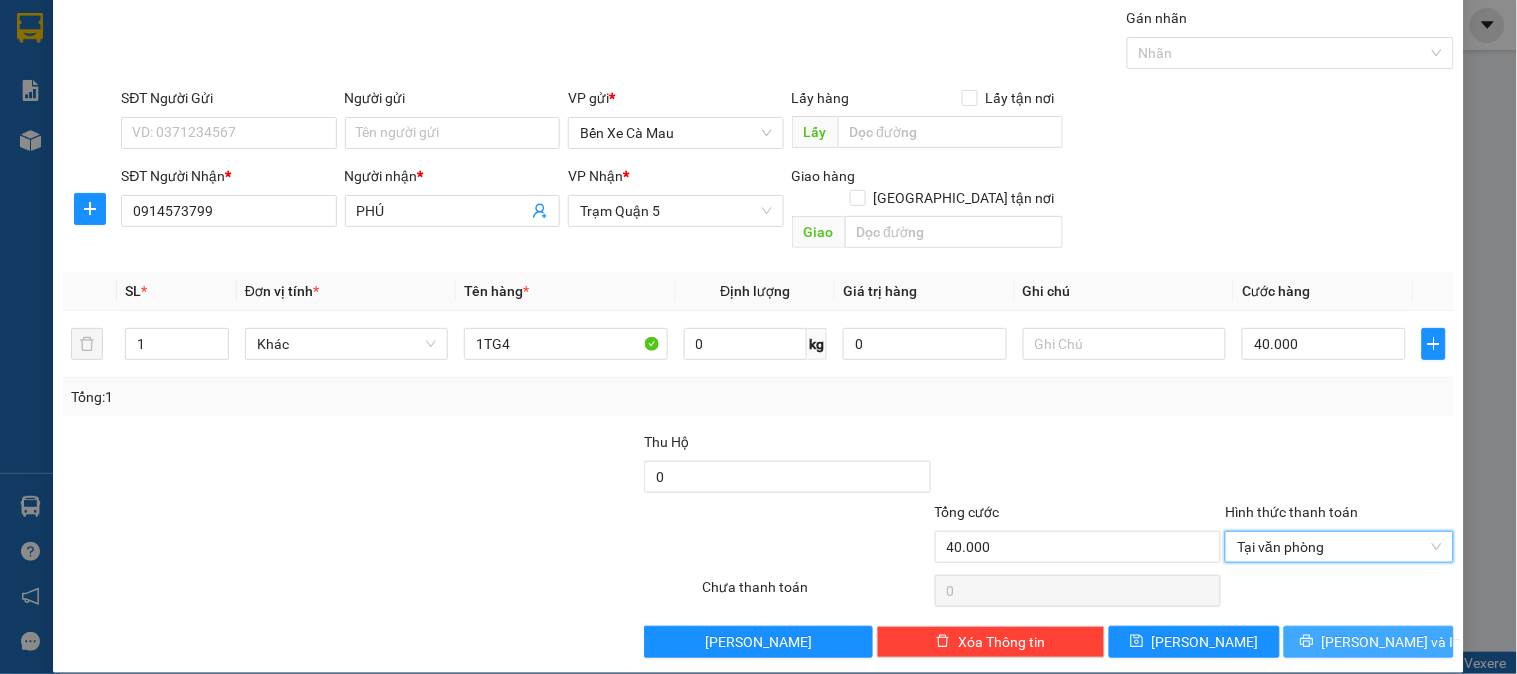 click 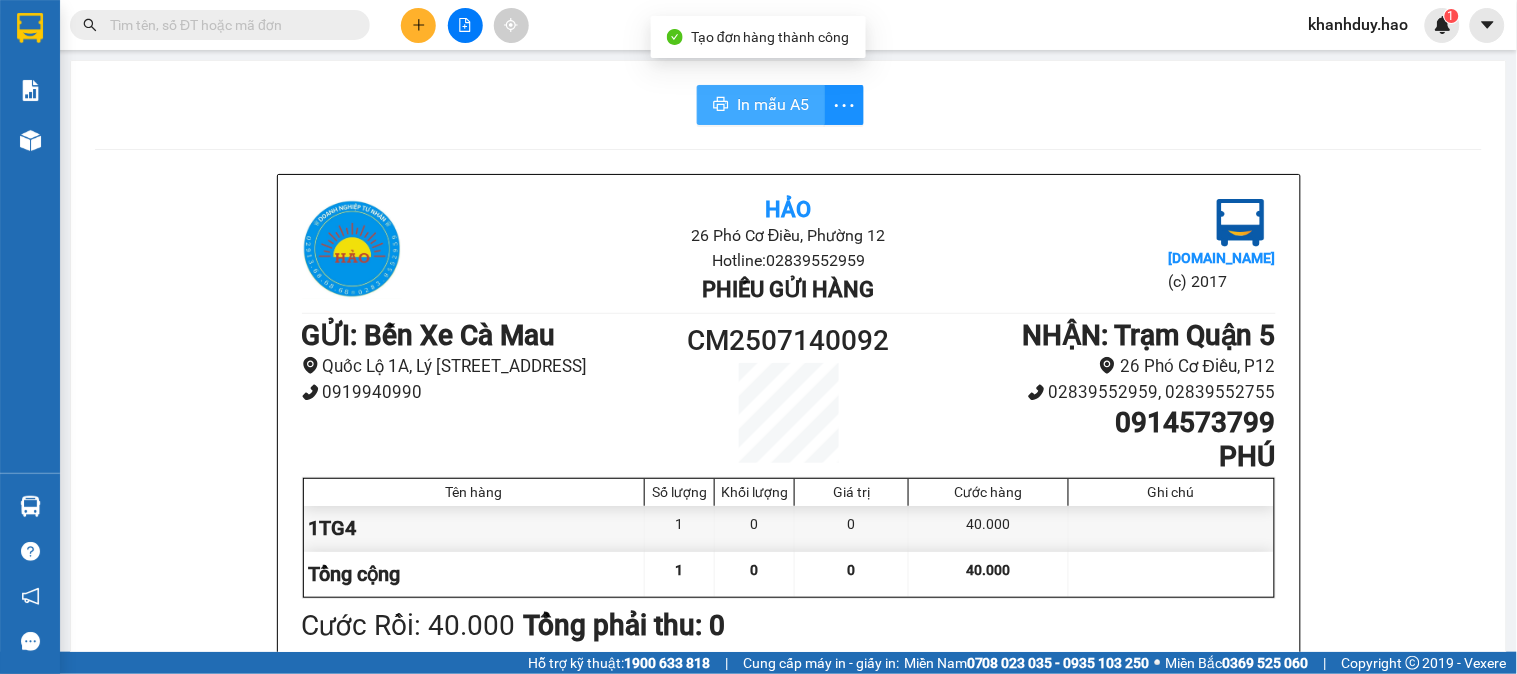 click 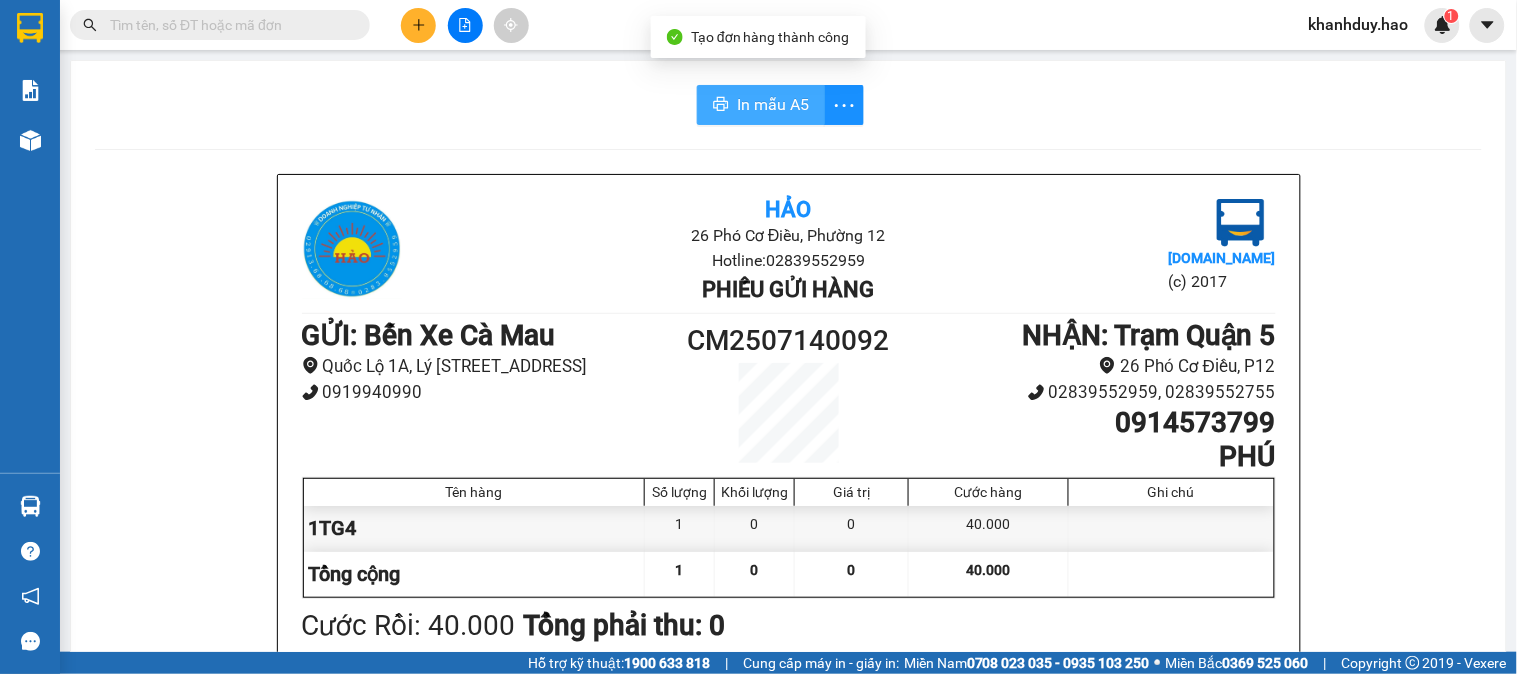 scroll, scrollTop: 0, scrollLeft: 0, axis: both 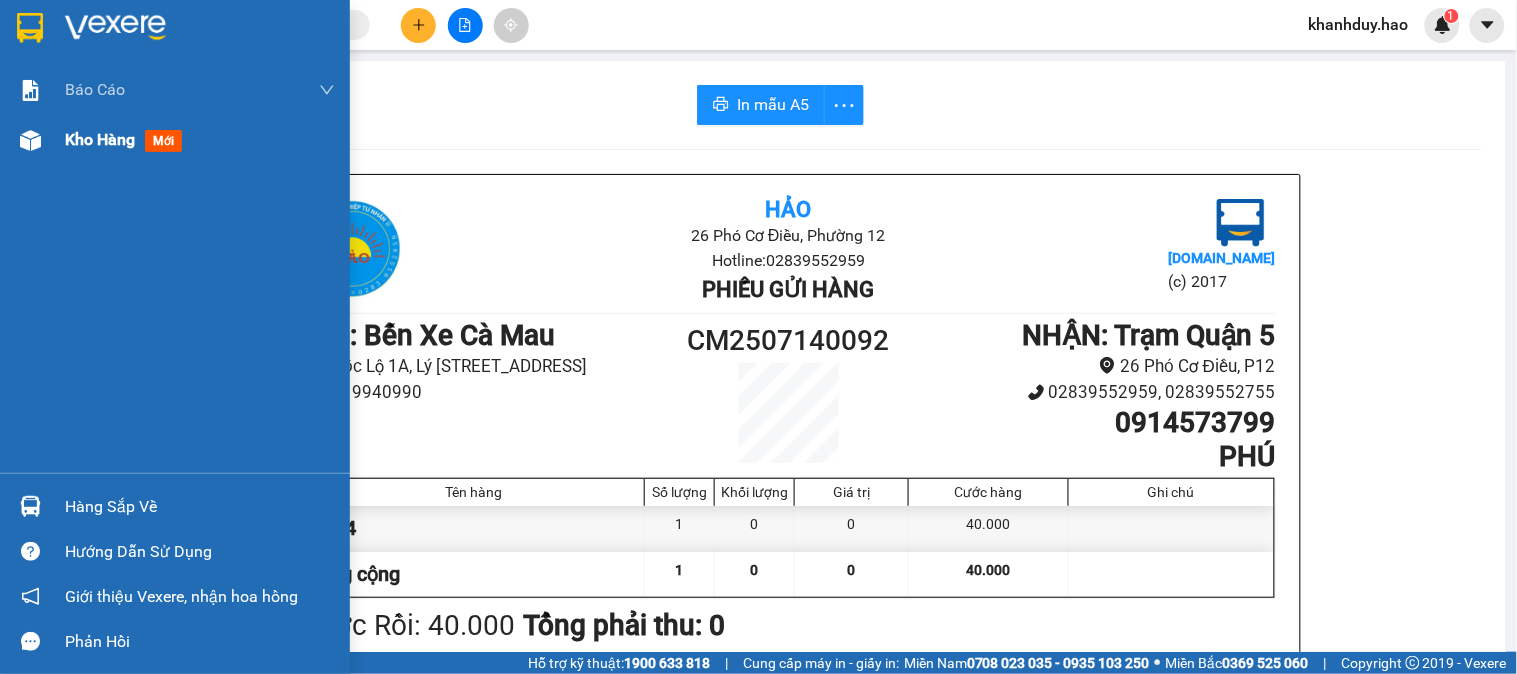 click on "mới" at bounding box center (163, 141) 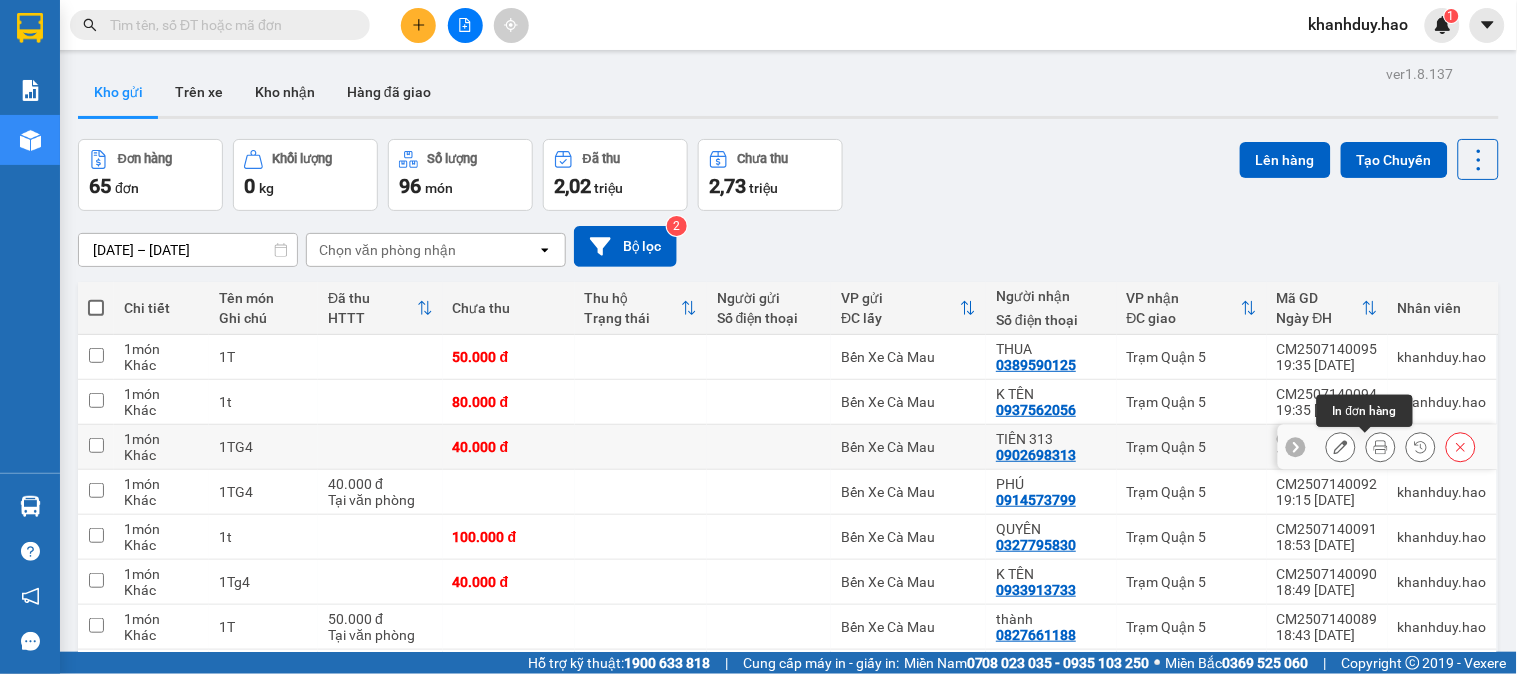 click 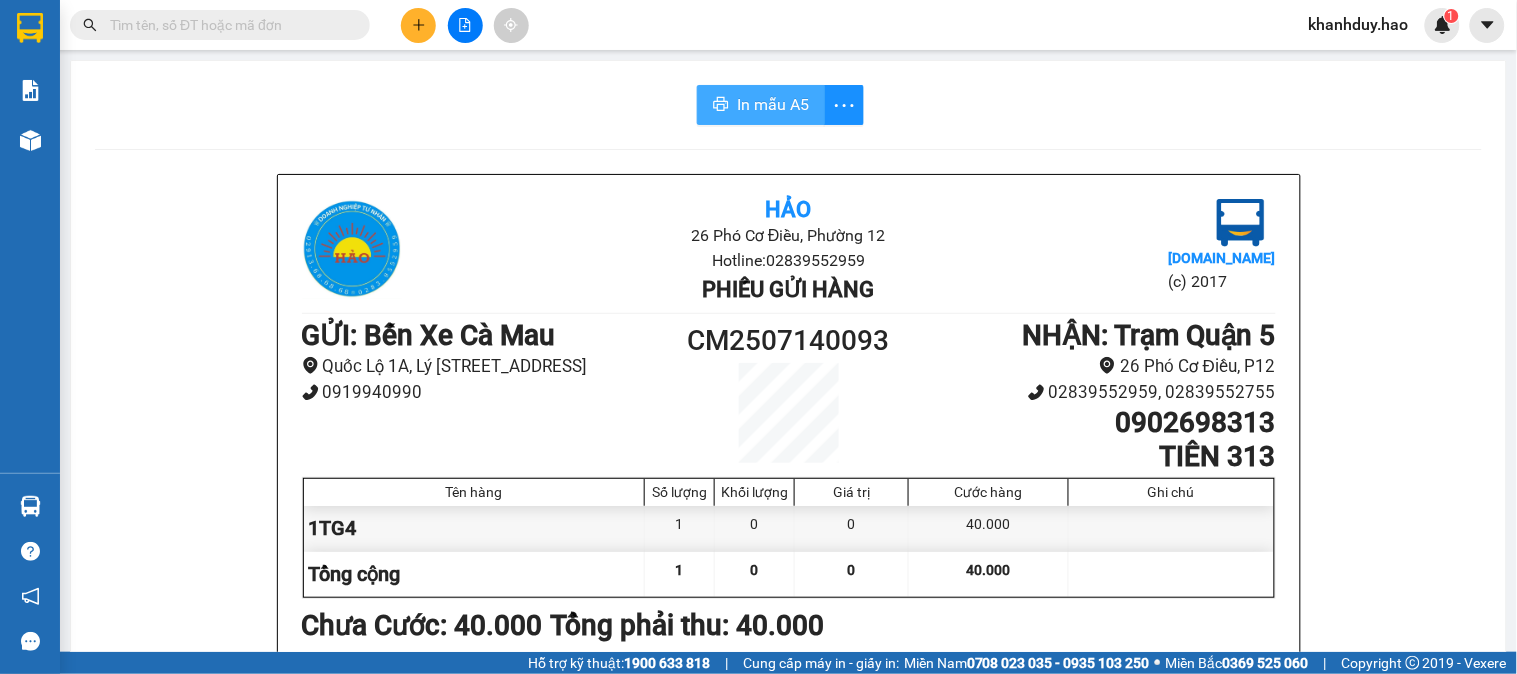 click on "In mẫu A5" at bounding box center [761, 105] 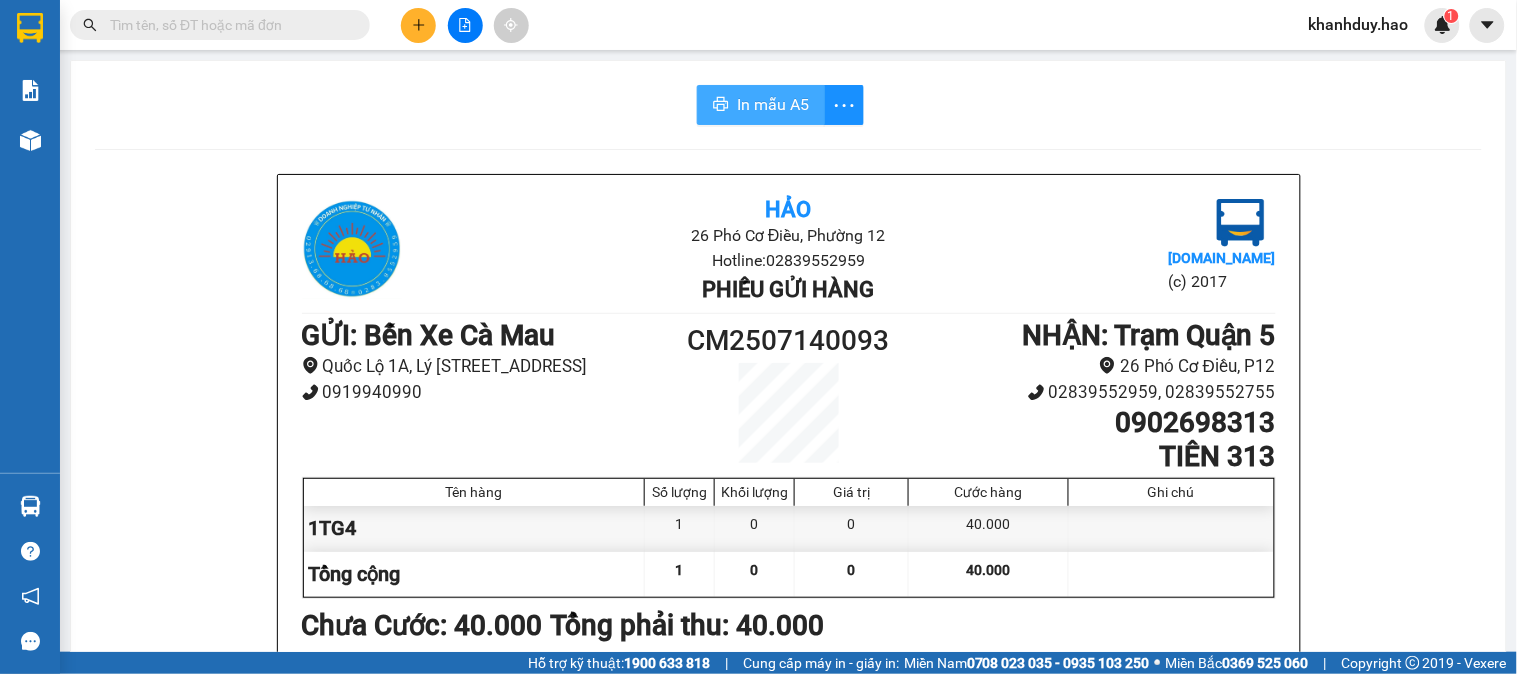 scroll, scrollTop: 0, scrollLeft: 0, axis: both 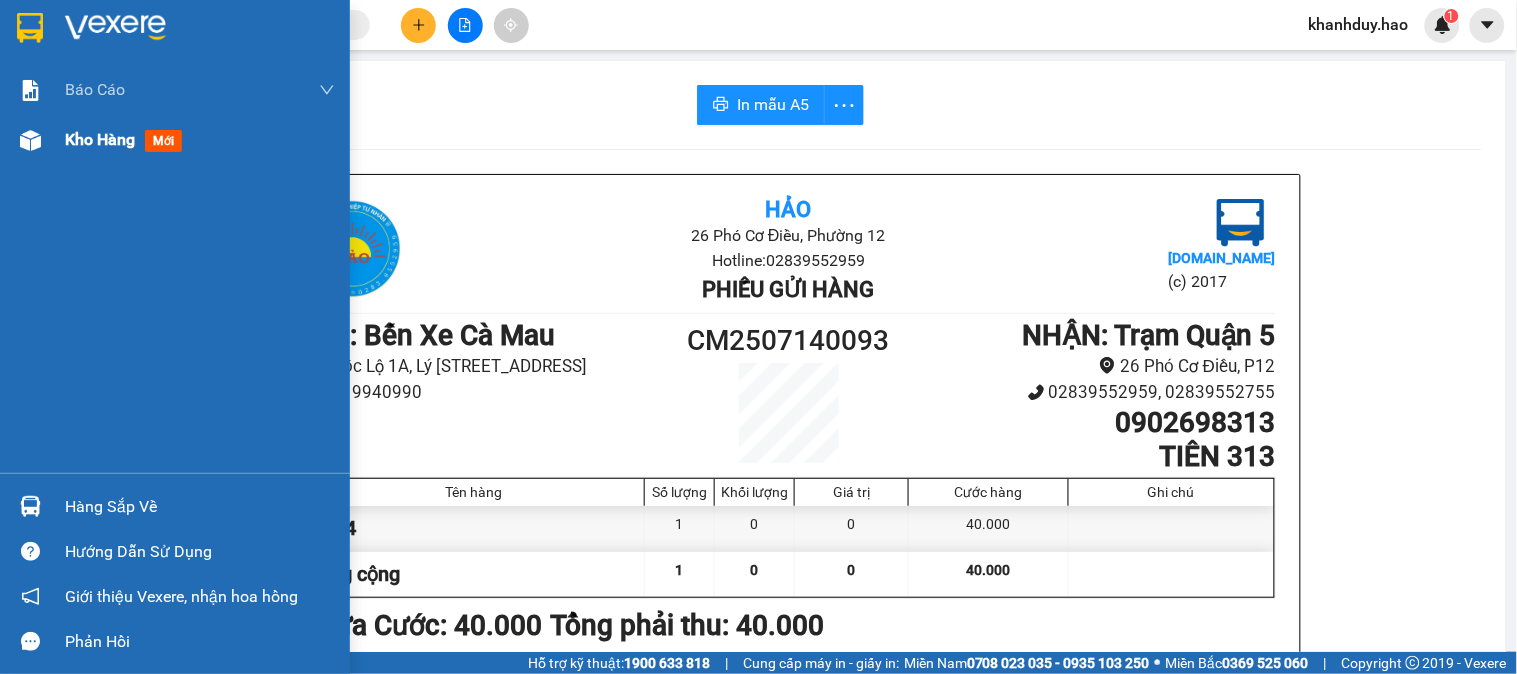 click on "mới" at bounding box center [163, 141] 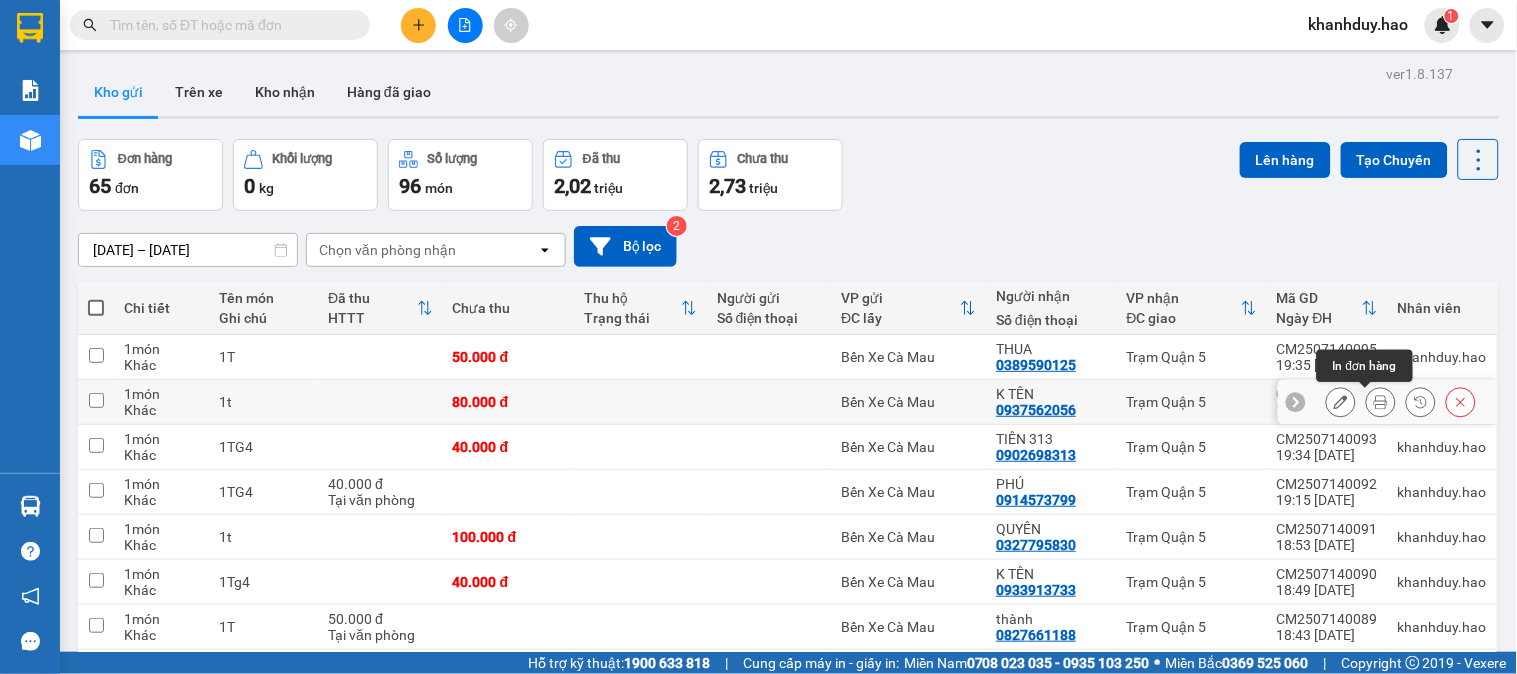 click 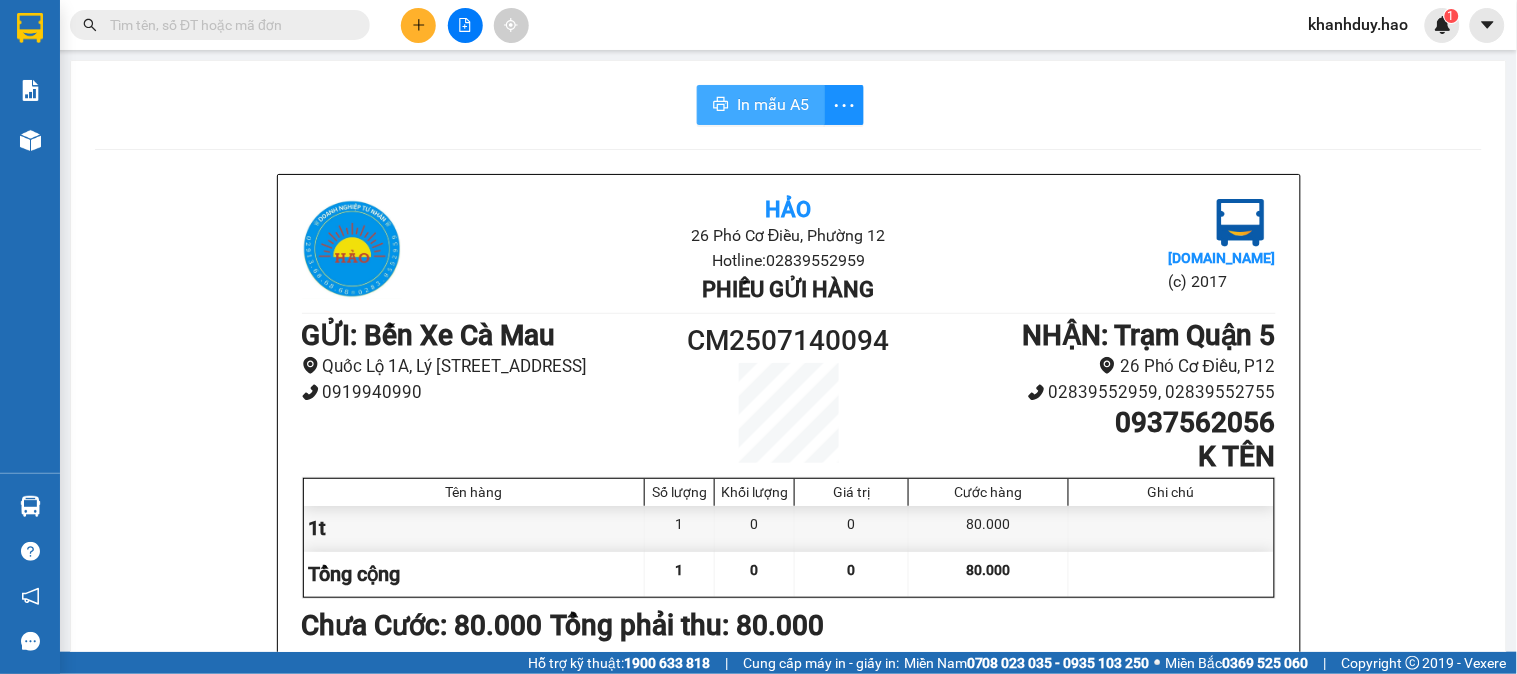 click on "In mẫu A5" at bounding box center [773, 104] 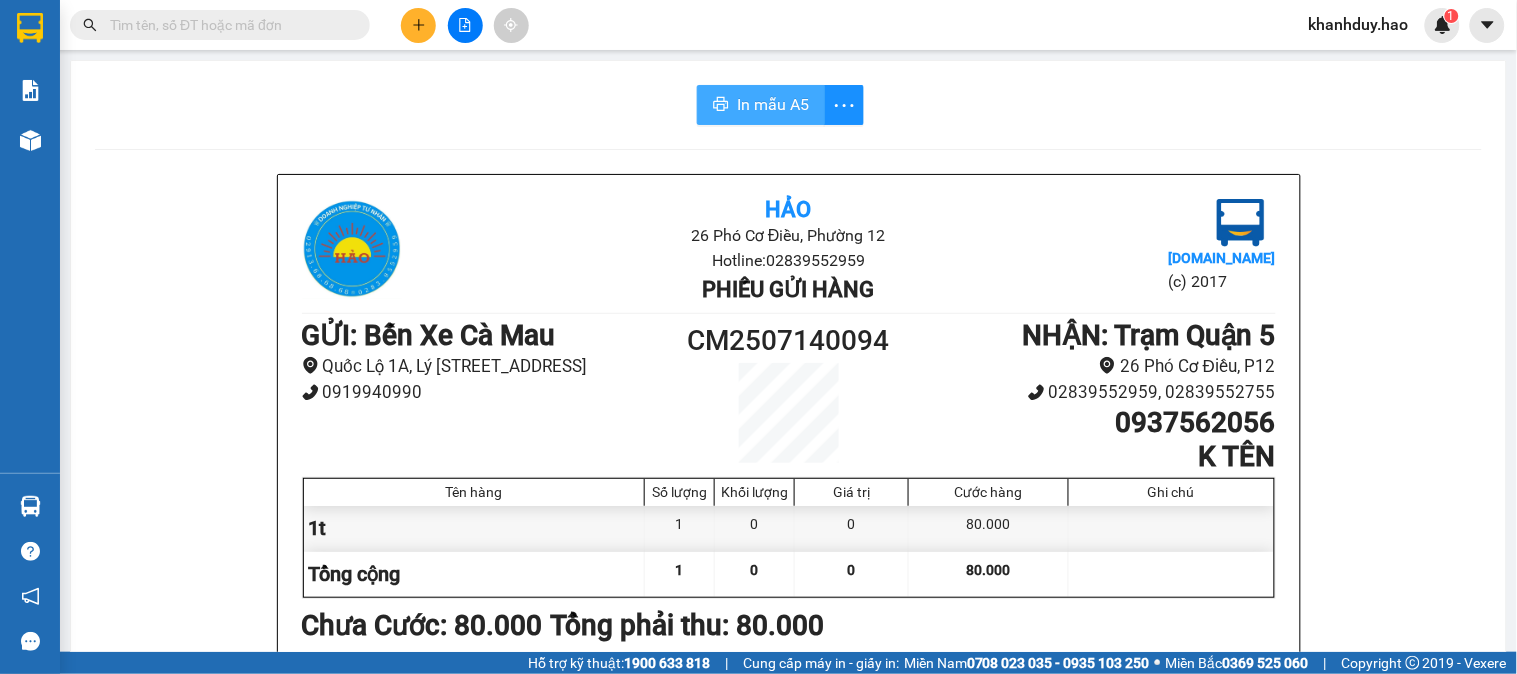scroll, scrollTop: 0, scrollLeft: 0, axis: both 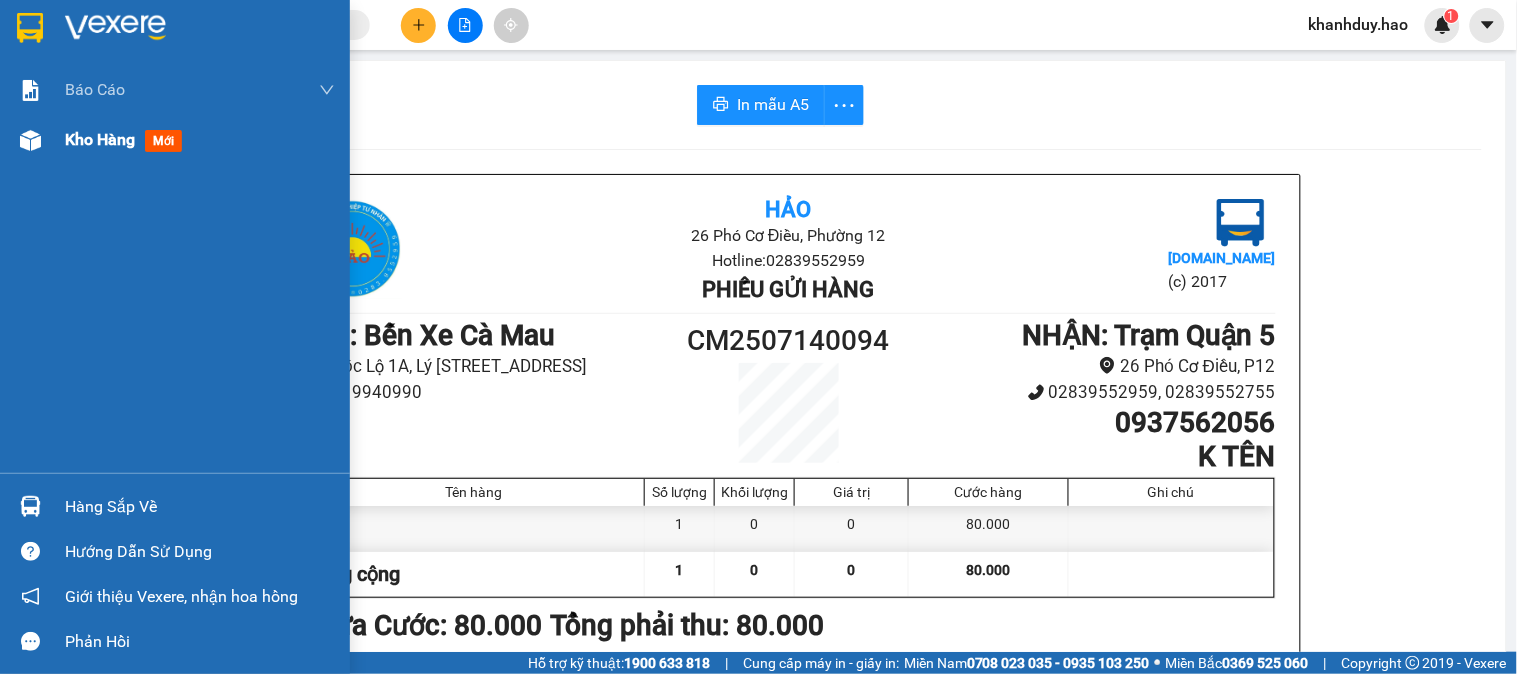 click on "mới" at bounding box center [163, 141] 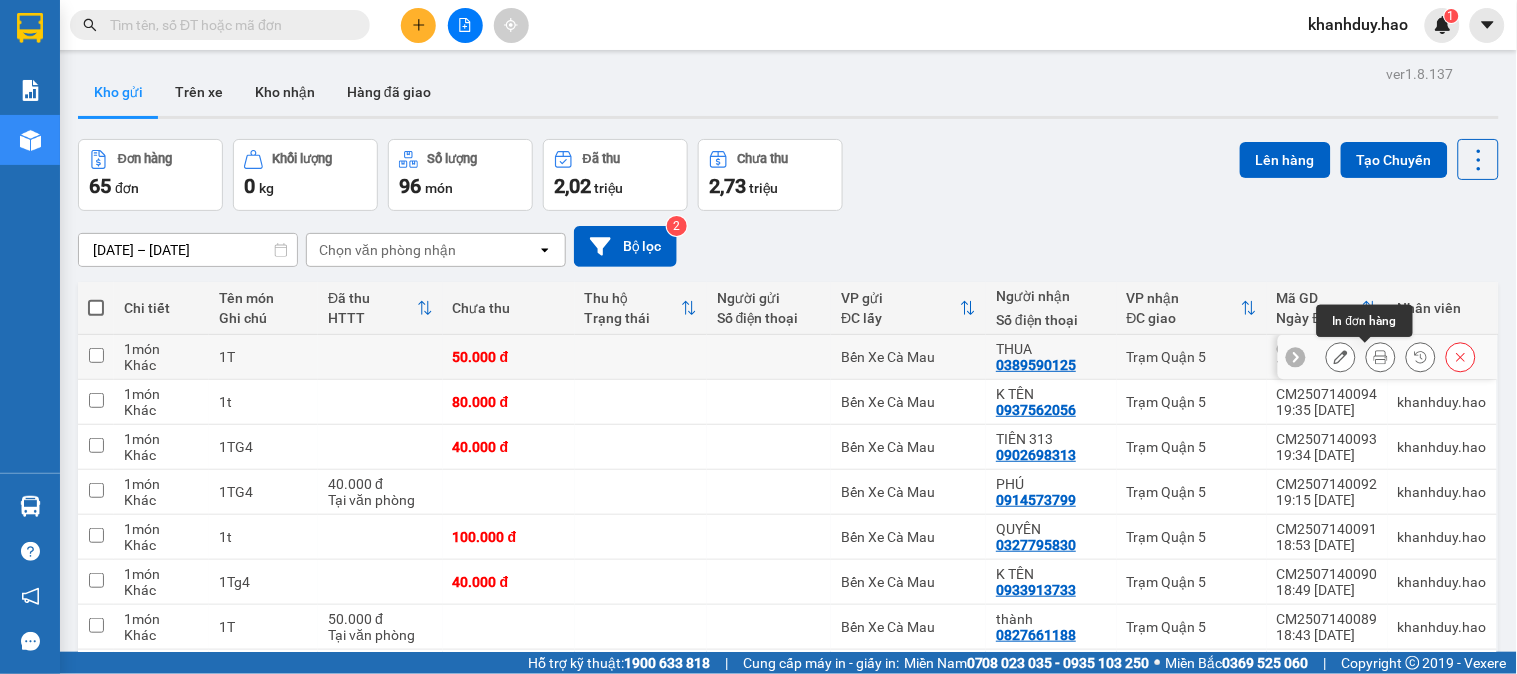 click 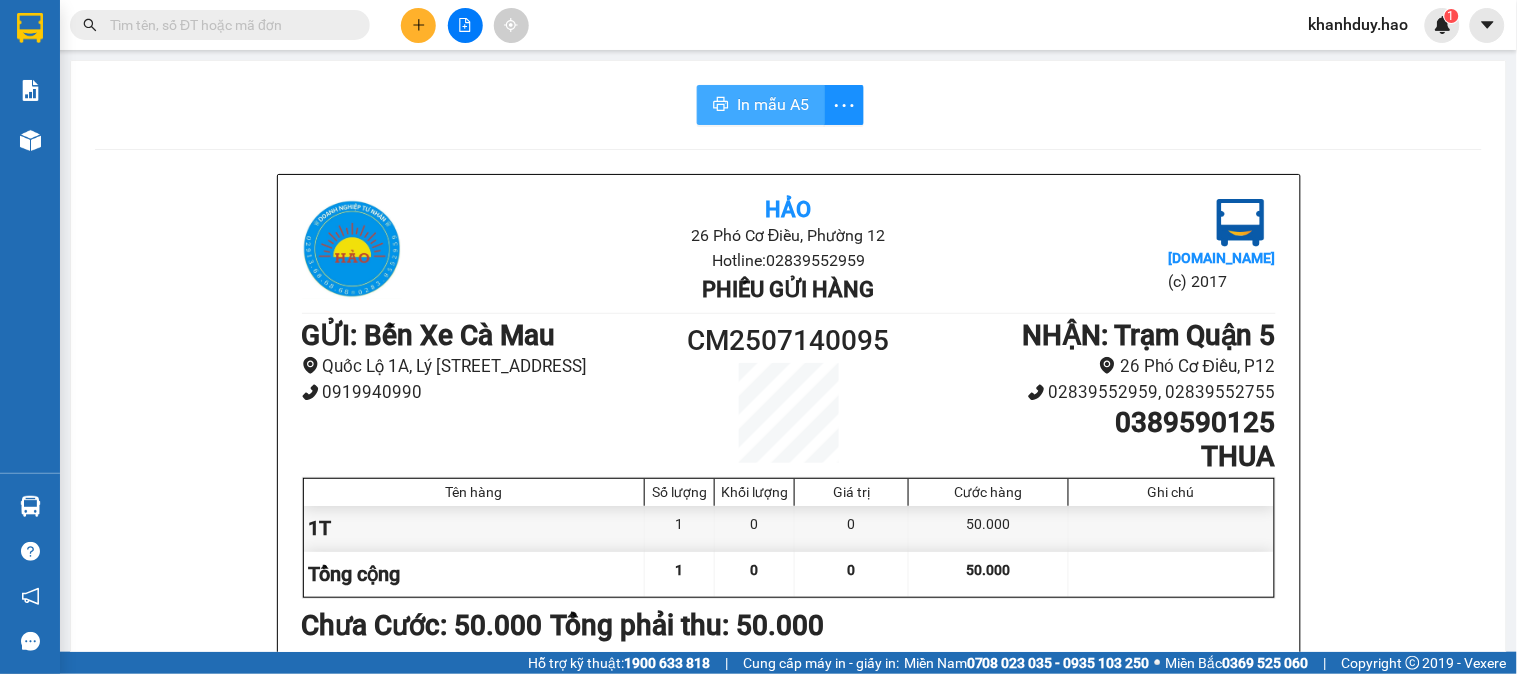 click on "In mẫu A5" at bounding box center (773, 104) 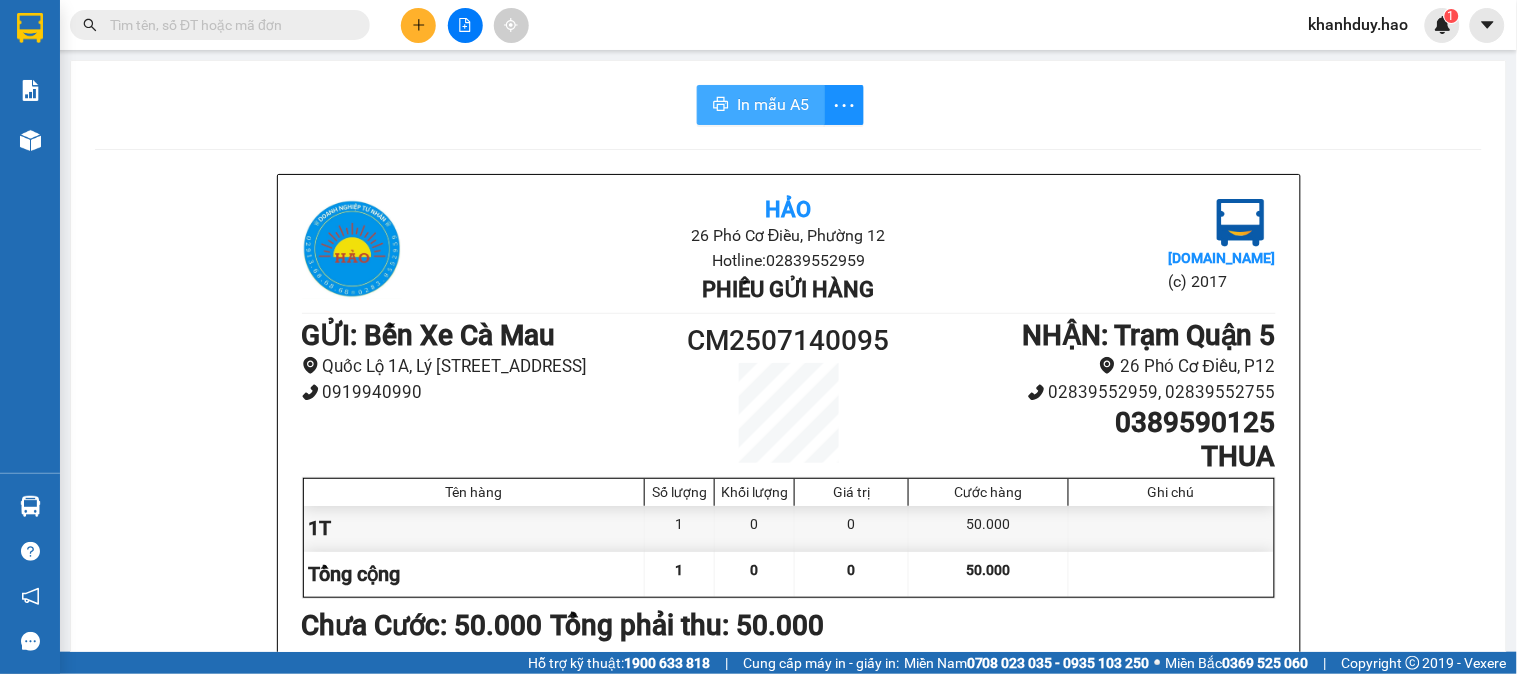 scroll, scrollTop: 0, scrollLeft: 0, axis: both 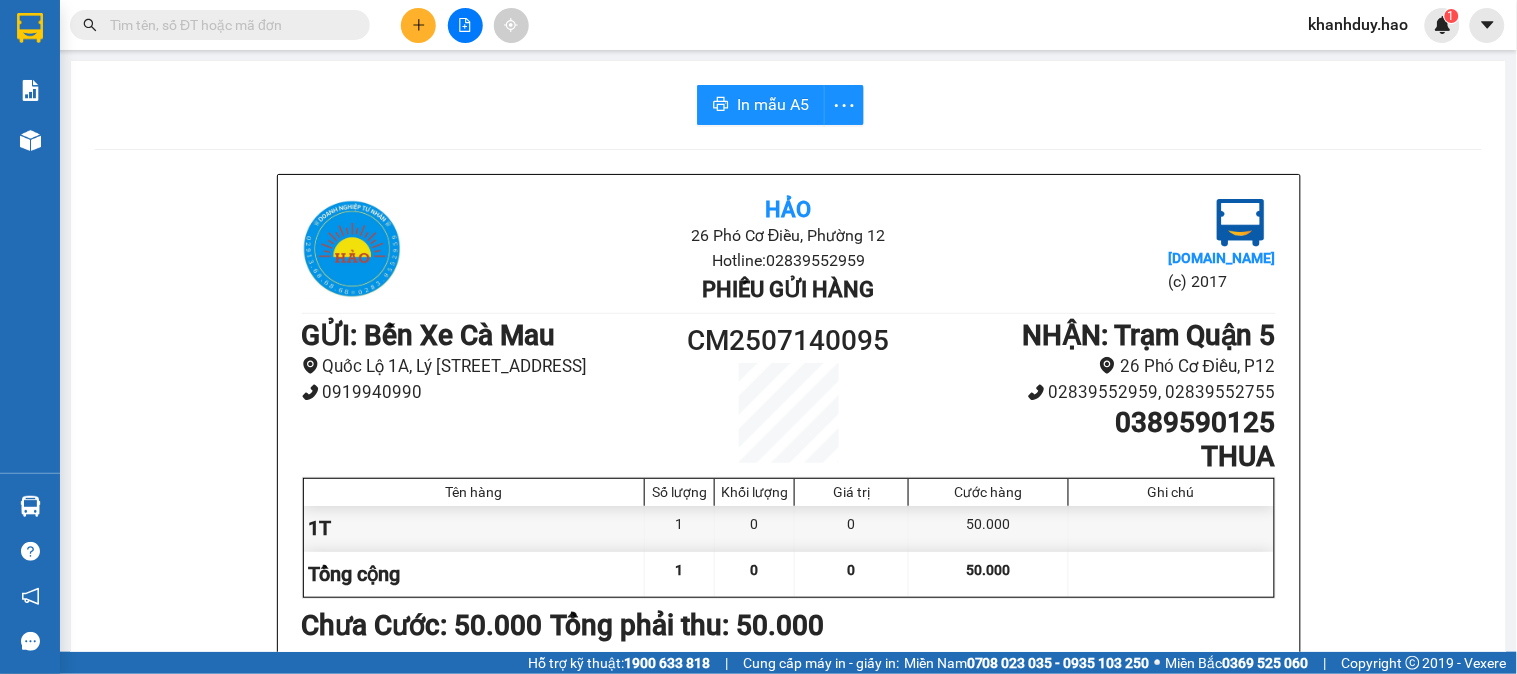 click 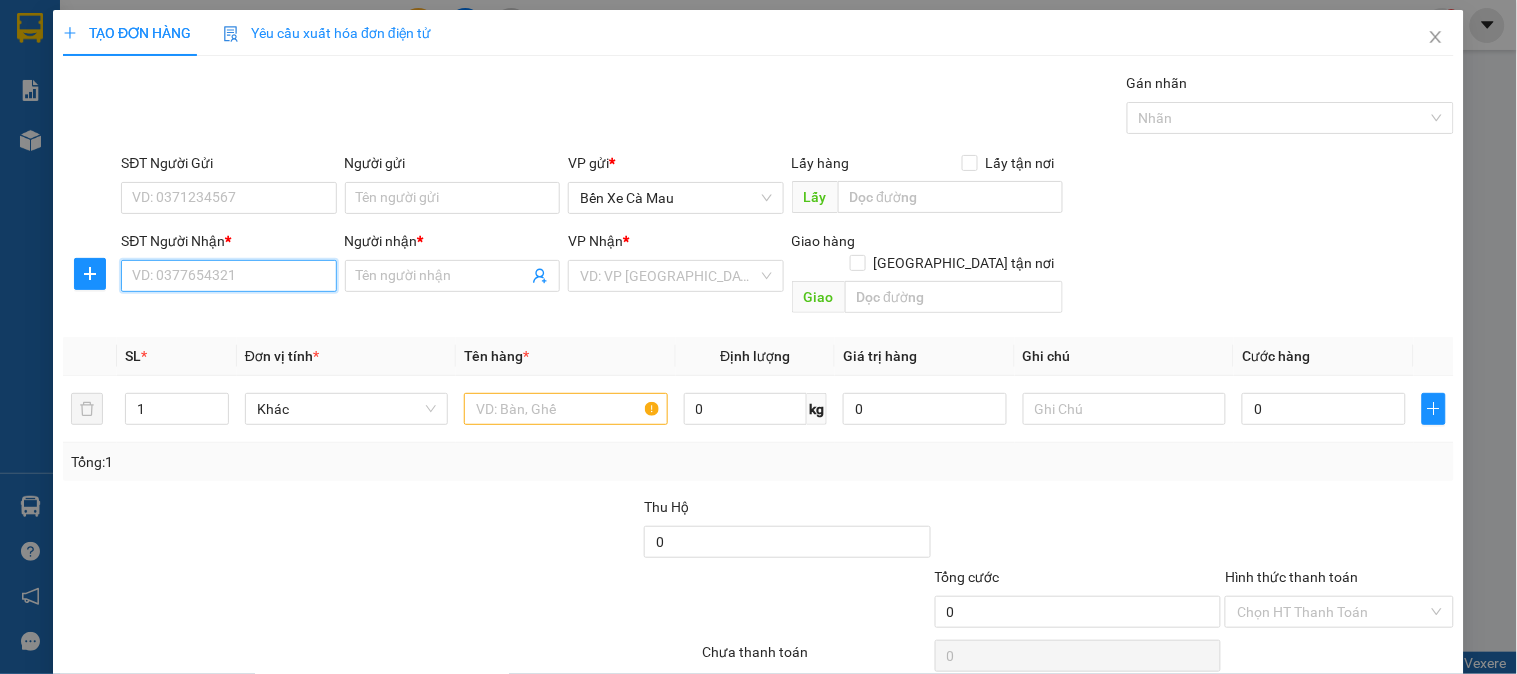 click on "SĐT Người Nhận  *" at bounding box center [228, 276] 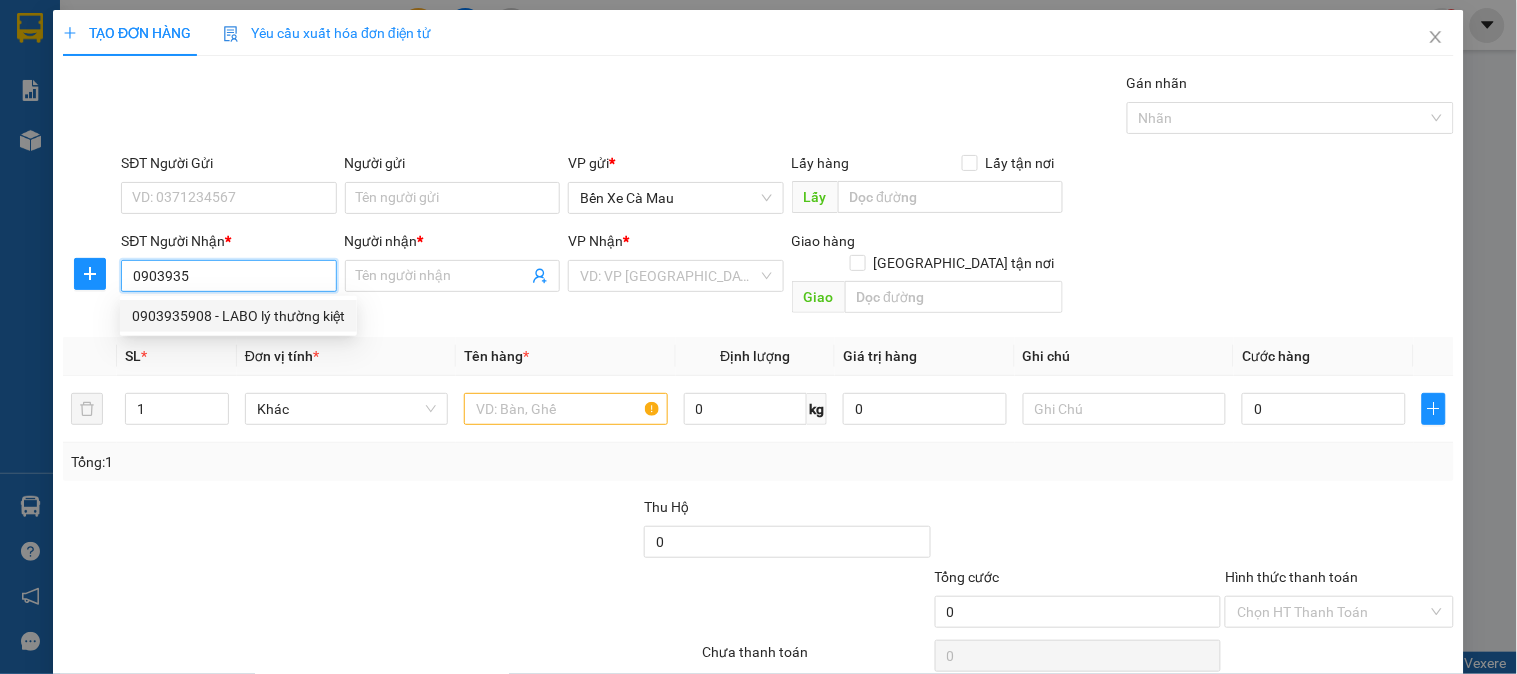 click on "0903935908 - LABO lý thường kiệt" at bounding box center [238, 316] 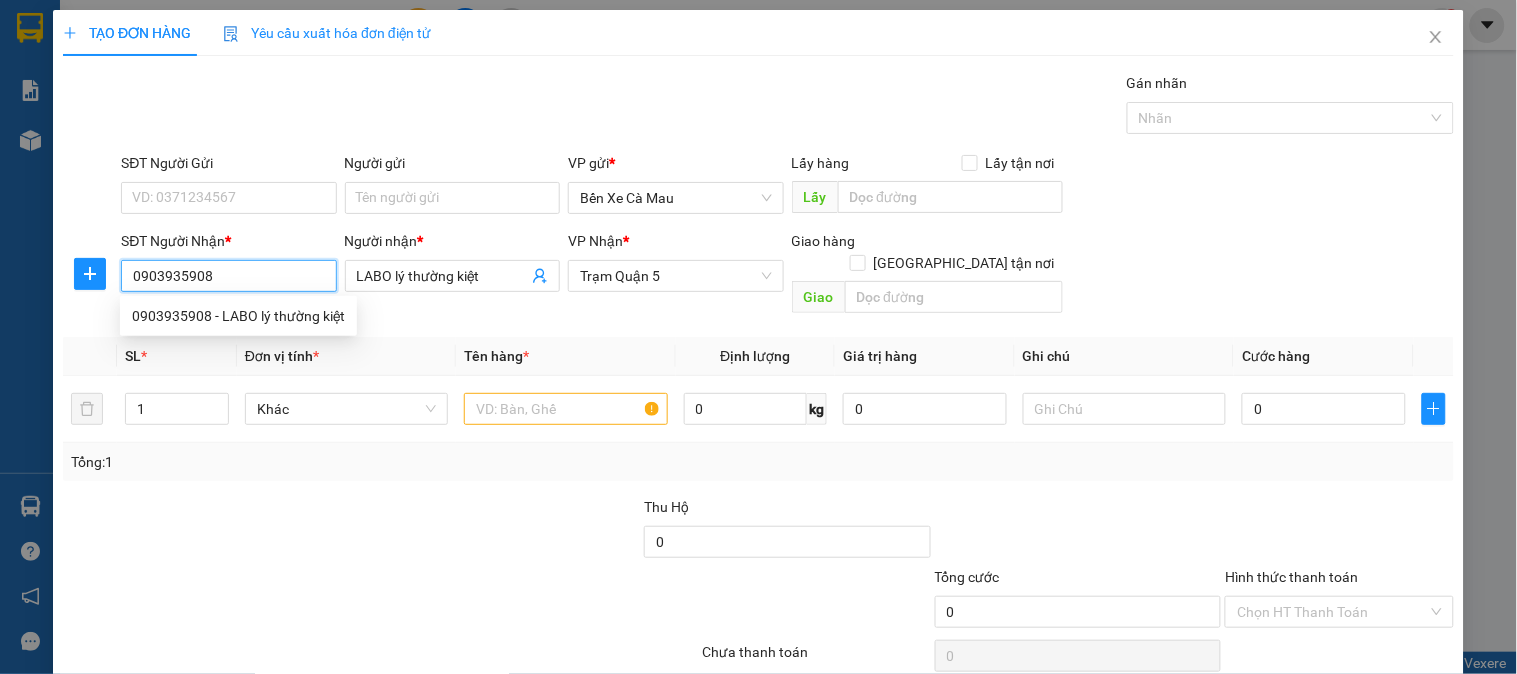 type on "20.000" 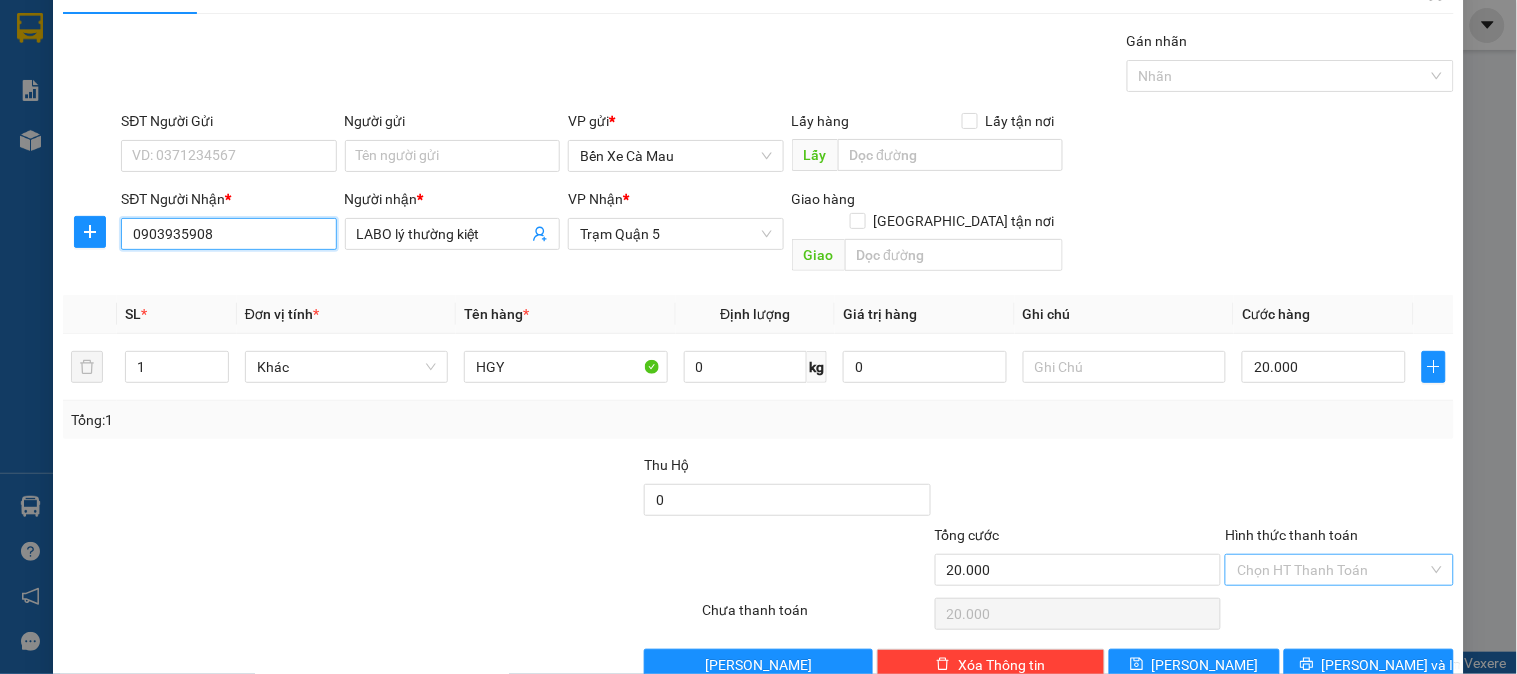 scroll, scrollTop: 65, scrollLeft: 0, axis: vertical 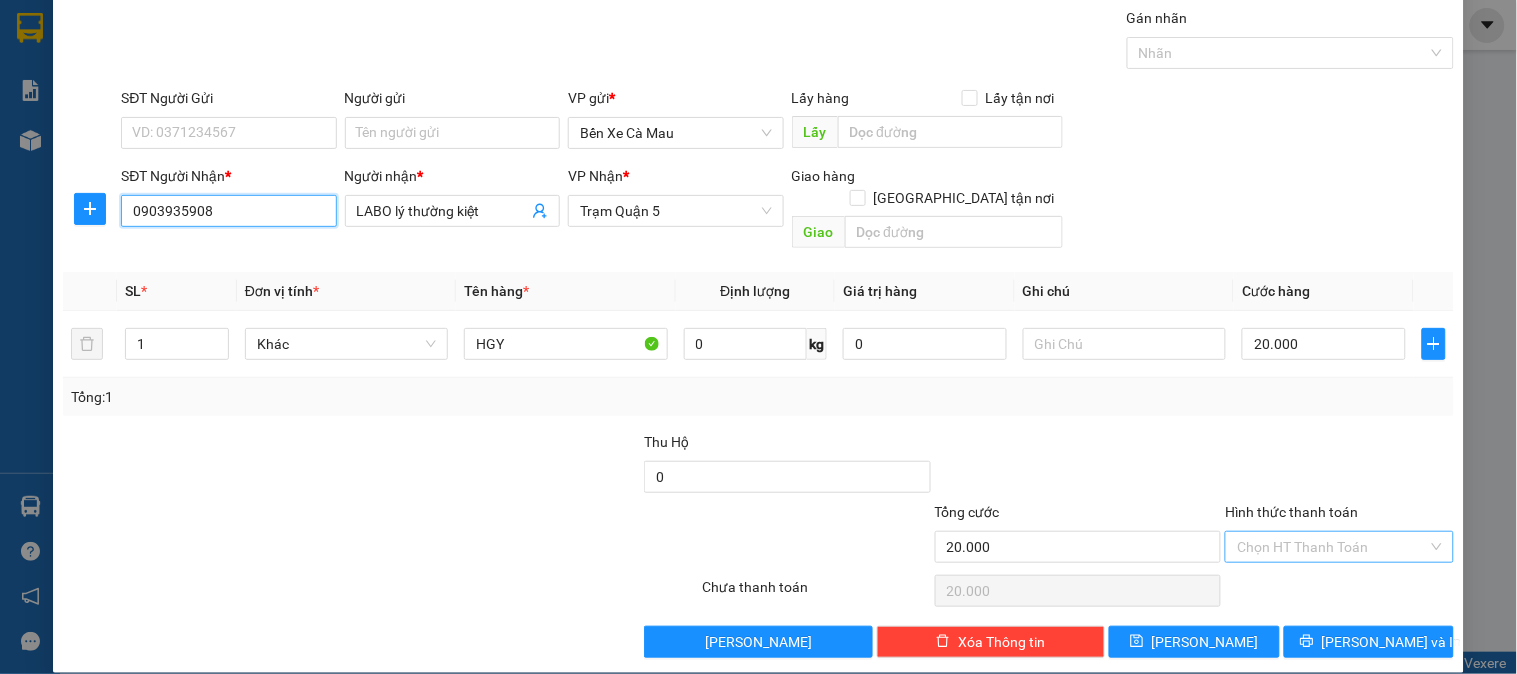 type on "0903935908" 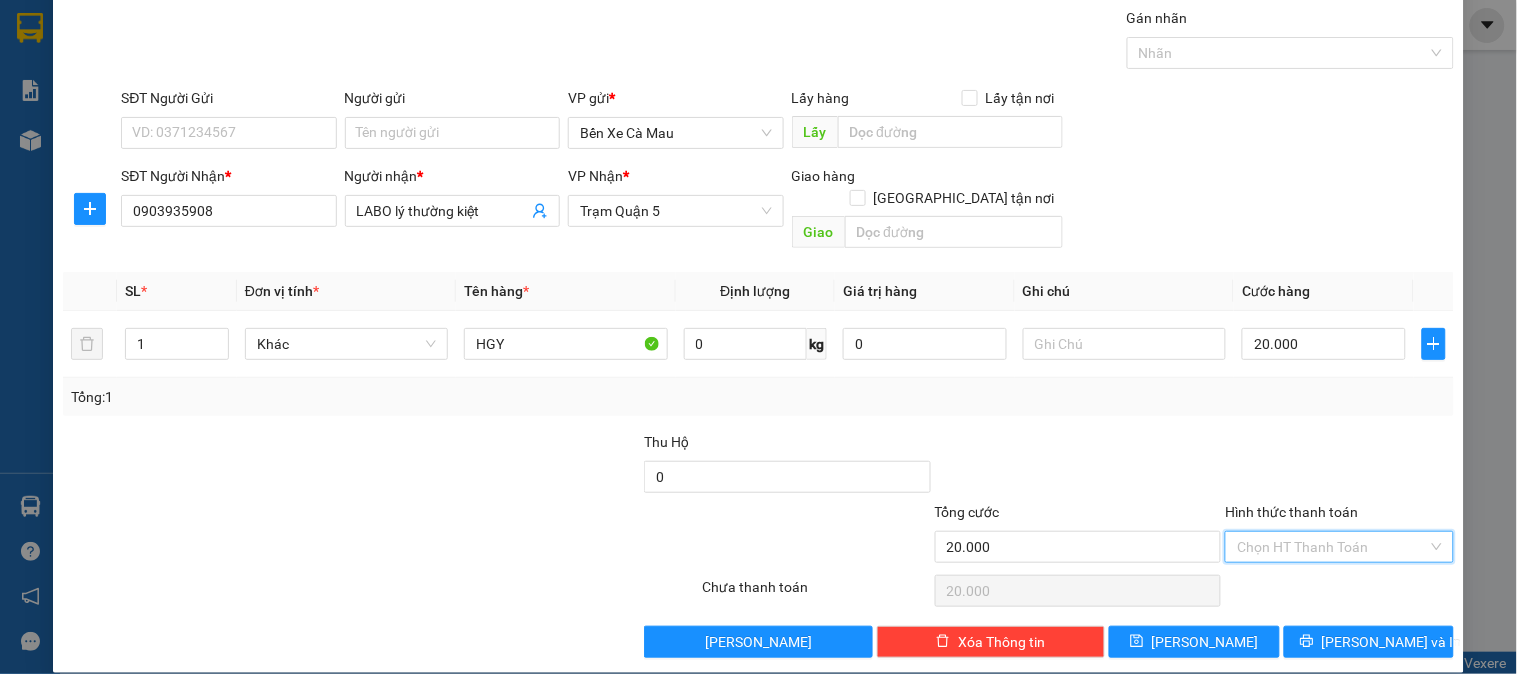 click on "Hình thức thanh toán" at bounding box center (1332, 547) 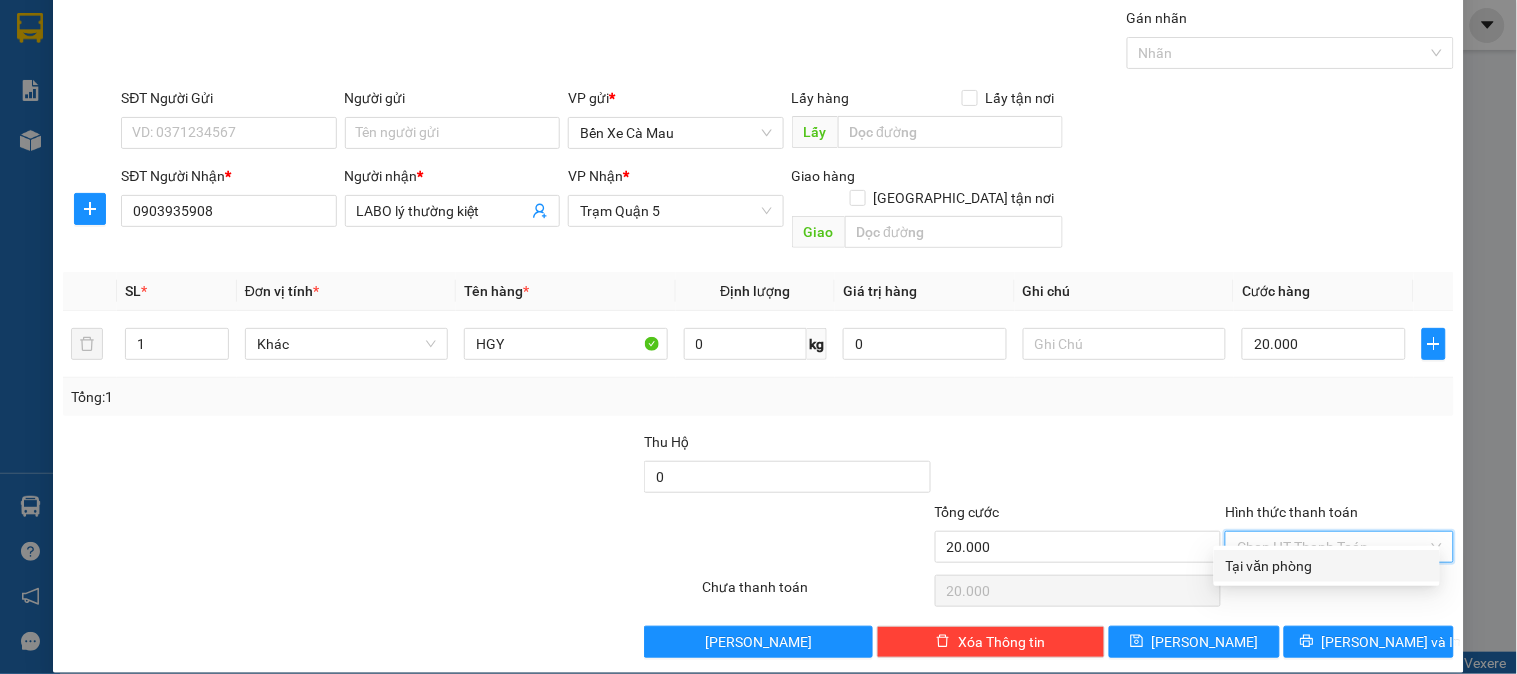 click on "Transit Pickup Surcharge Ids Transit Deliver Surcharge Ids Transit Deliver Surcharge Transit Deliver Surcharge Gán nhãn   Nhãn SĐT Người Gửi VD: 0371234567 Người gửi Tên người gửi VP gửi  * Bến Xe Cà Mau Lấy hàng Lấy tận nơi Lấy SĐT Người Nhận  * 0903935908 Người nhận  * LABO lý thường kiệt VP Nhận  * Trạm Quận 5 Giao hàng Giao tận nơi Giao SL  * Đơn vị tính  * Tên hàng  * Định lượng Giá trị hàng Ghi chú Cước hàng                   1 Khác HGY 0 kg 0 20.000 Tổng:  1 Thu Hộ 0 Tổng cước 20.000 Hình thức thanh toán Chọn HT Thanh Toán Số tiền thu trước 0 Chưa thanh toán 20.000 Chọn HT Thanh Toán Lưu nháp Xóa Thông tin Lưu Lưu và In Tại văn phòng Tại văn phòng" at bounding box center [758, 332] 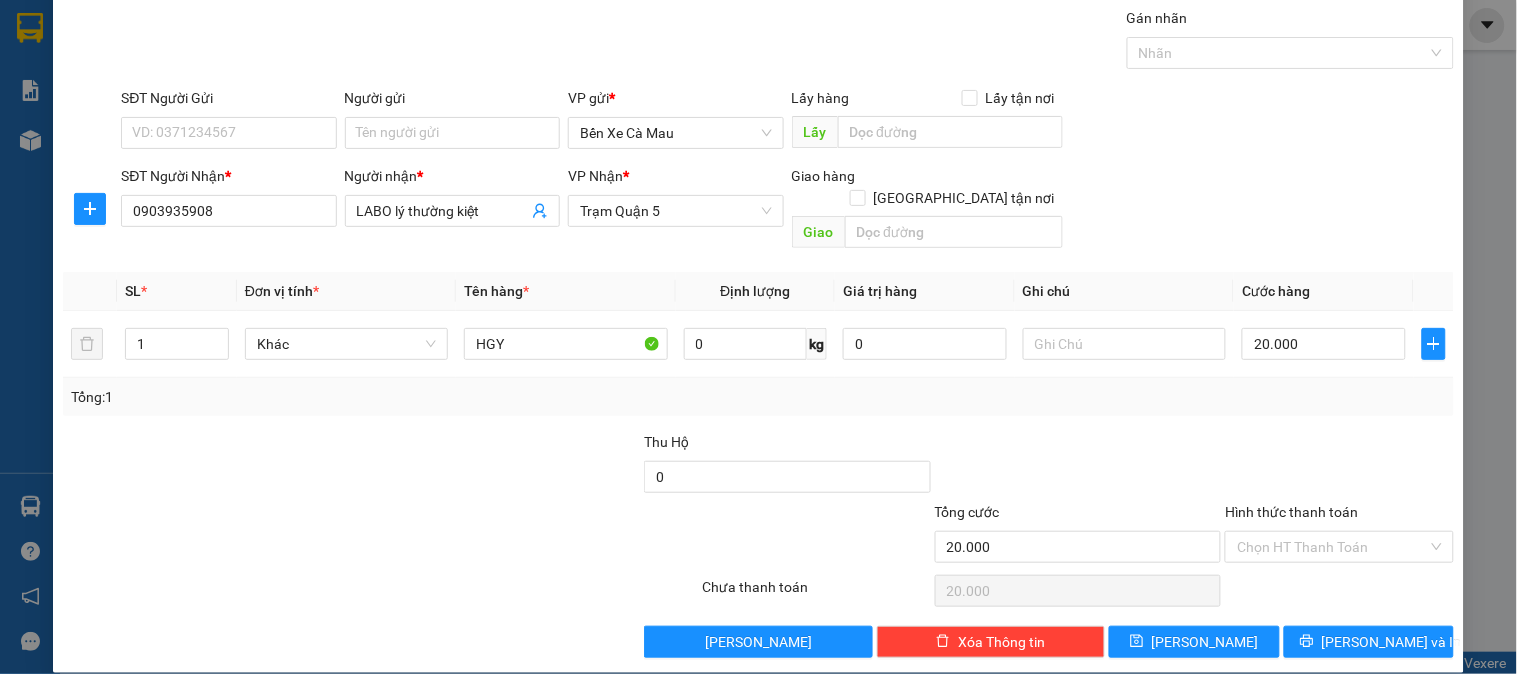 click on "Hình thức thanh toán Chọn HT Thanh Toán" at bounding box center (1339, 536) 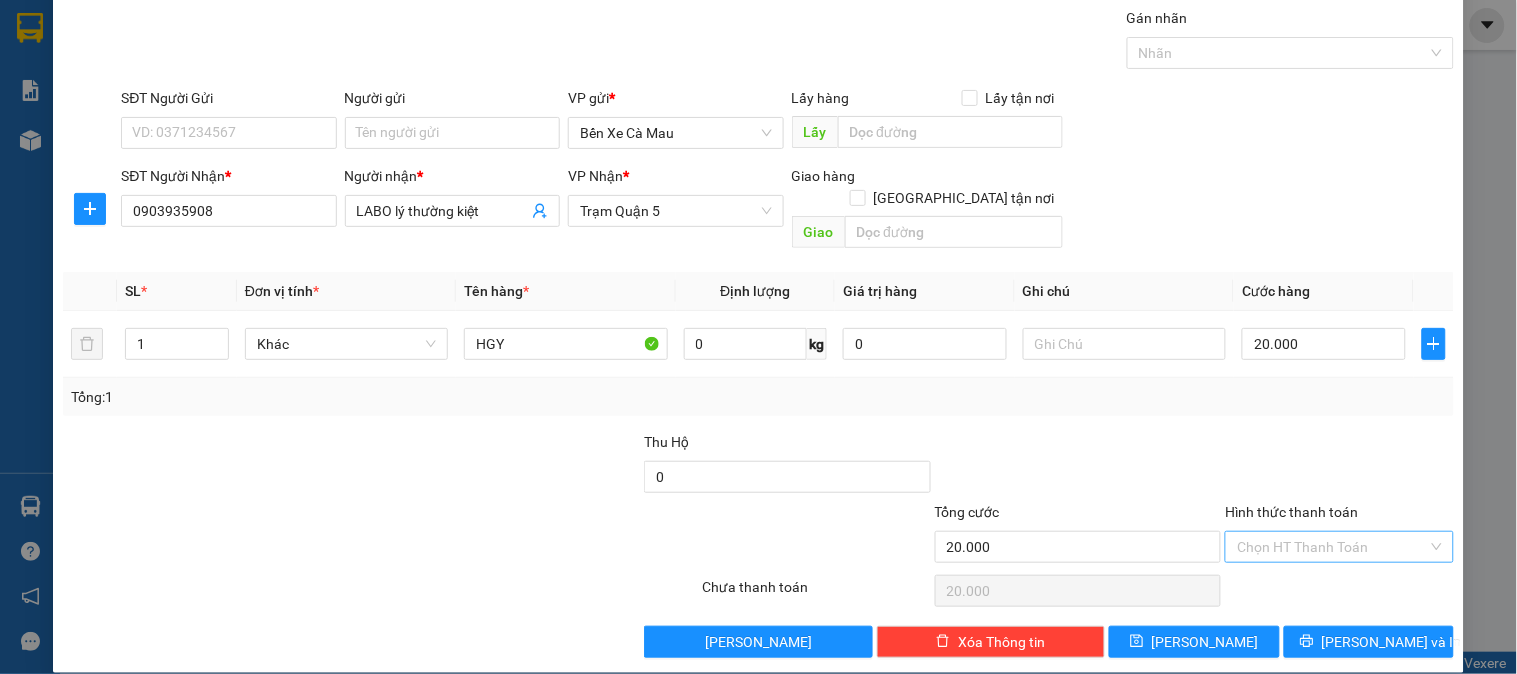 drag, startPoint x: 1280, startPoint y: 496, endPoint x: 1280, endPoint y: 524, distance: 28 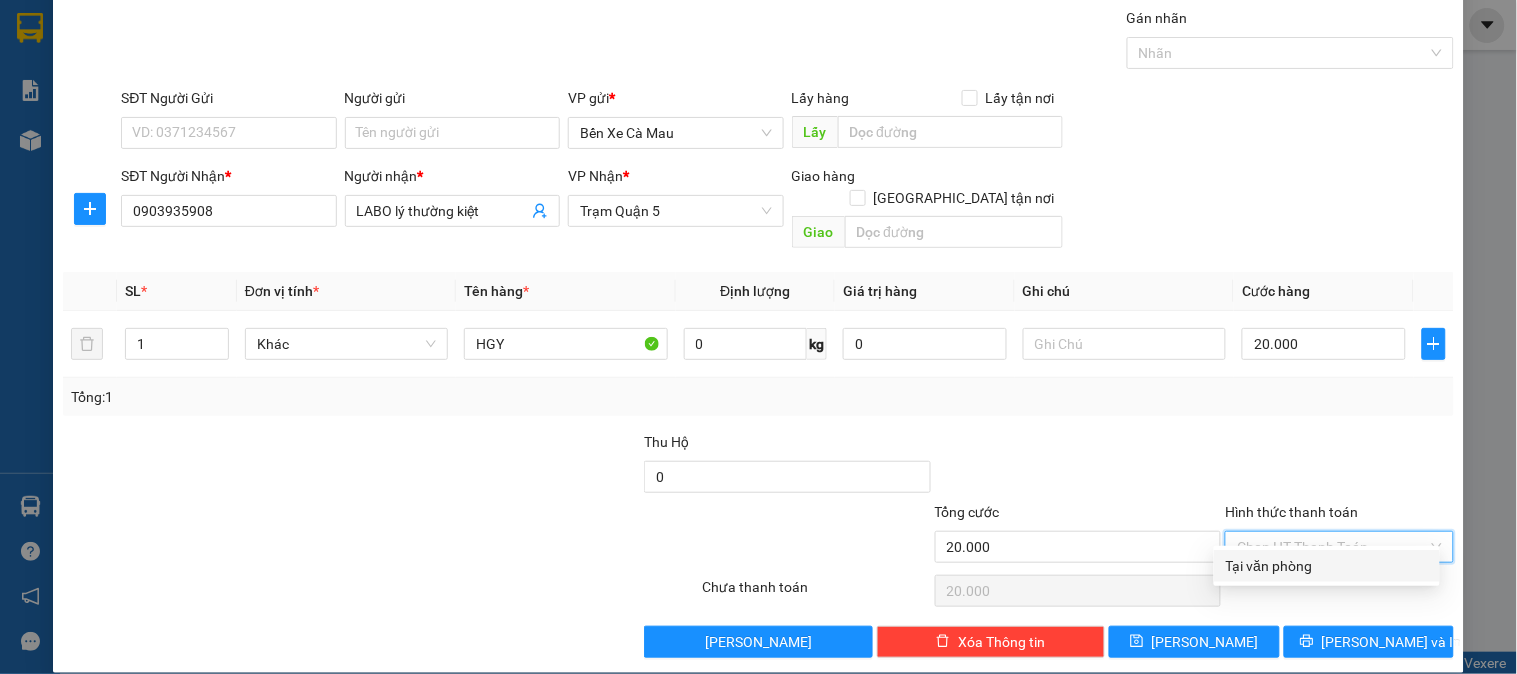 click on "Tại văn phòng" at bounding box center (1327, 566) 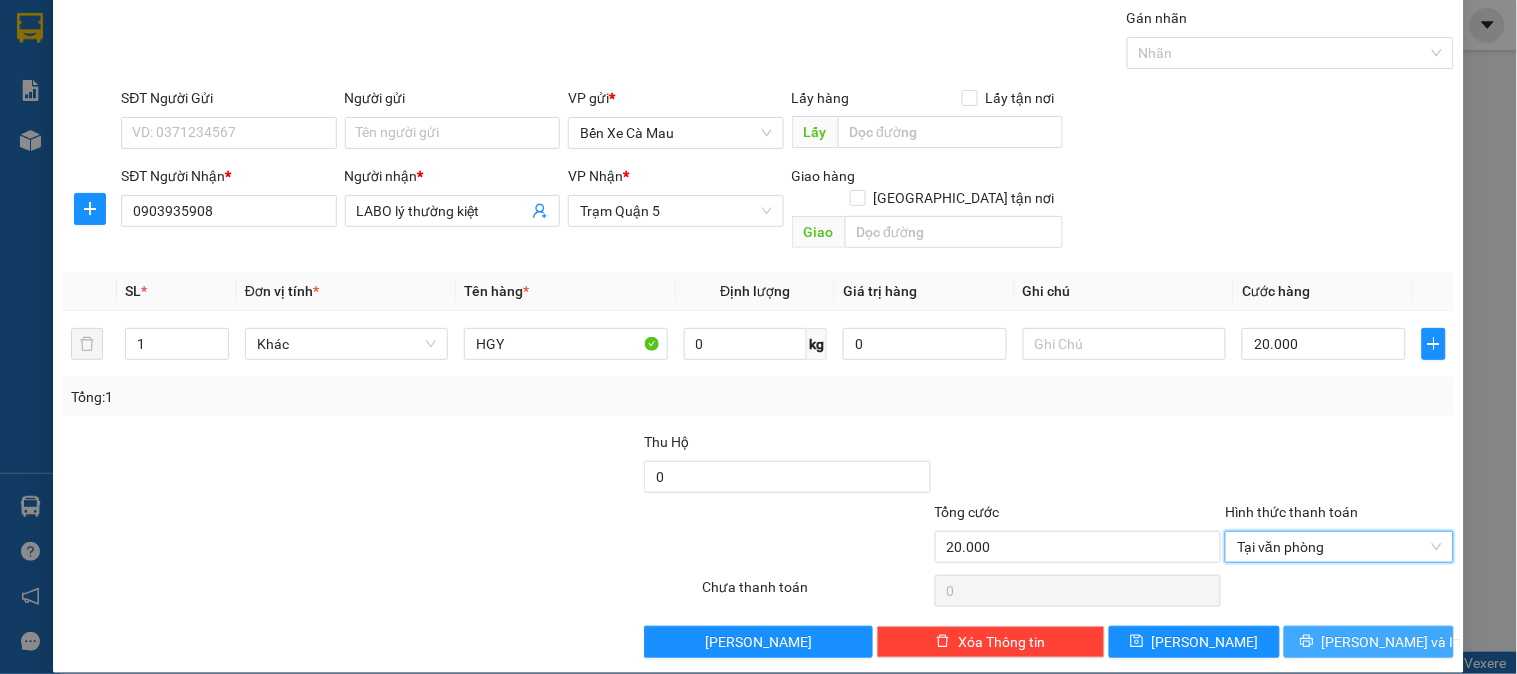 click on "[PERSON_NAME] và In" at bounding box center [1369, 642] 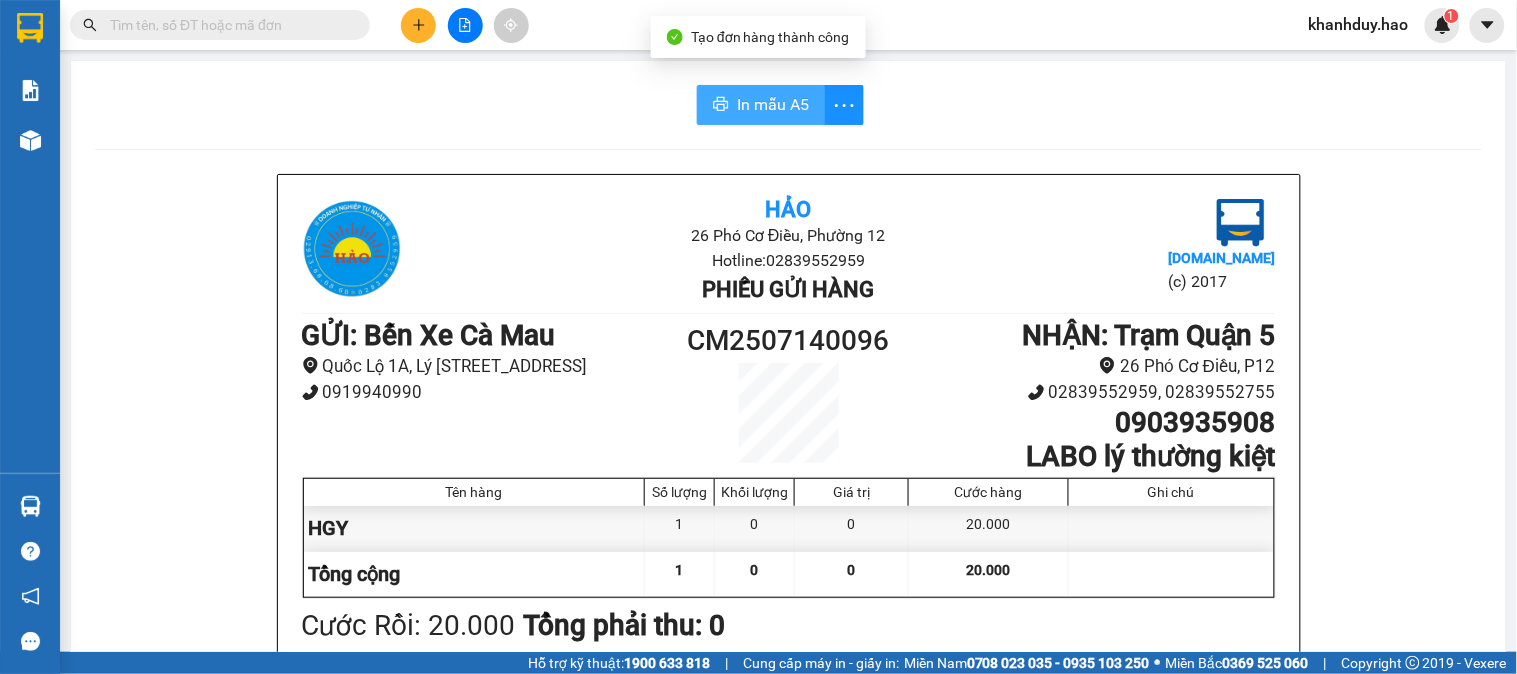 drag, startPoint x: 701, startPoint y: 133, endPoint x: 722, endPoint y: 115, distance: 27.658634 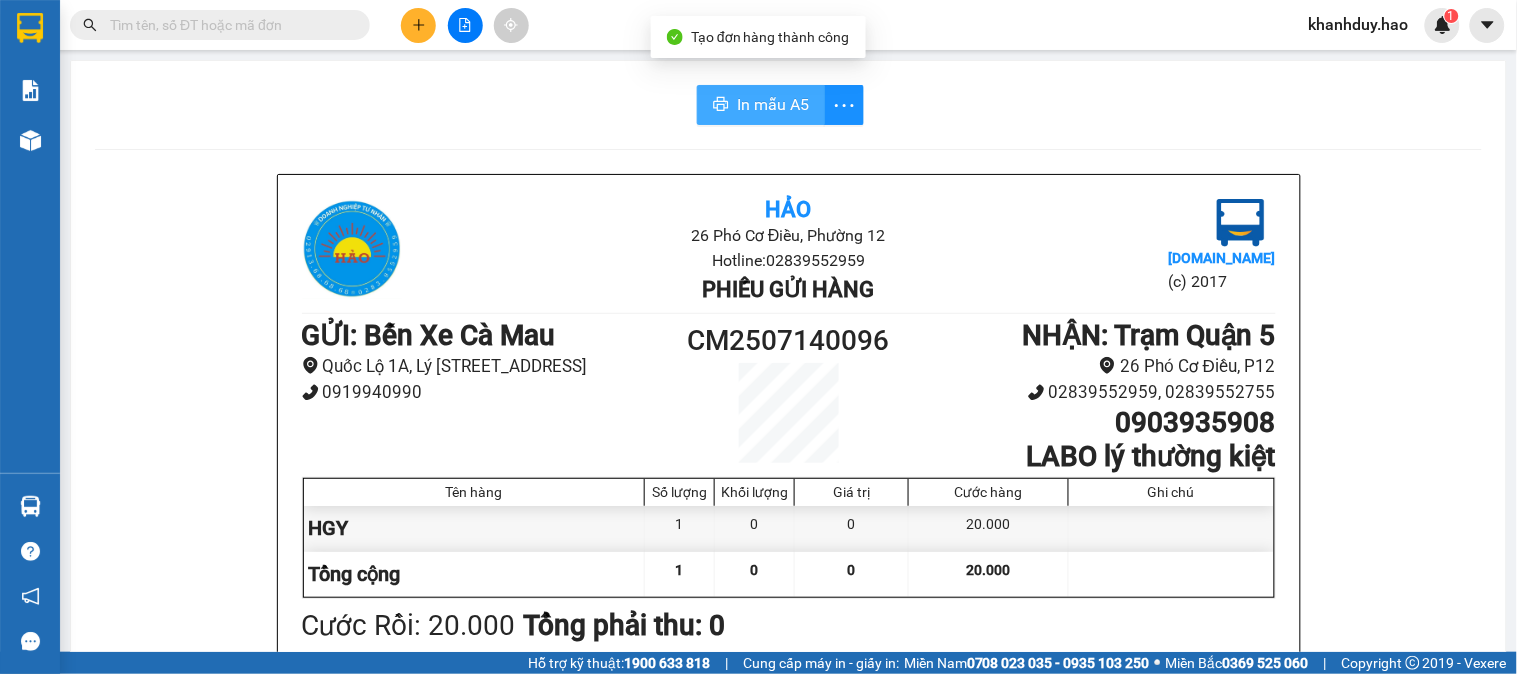 click on "In mẫu A5" at bounding box center (761, 105) 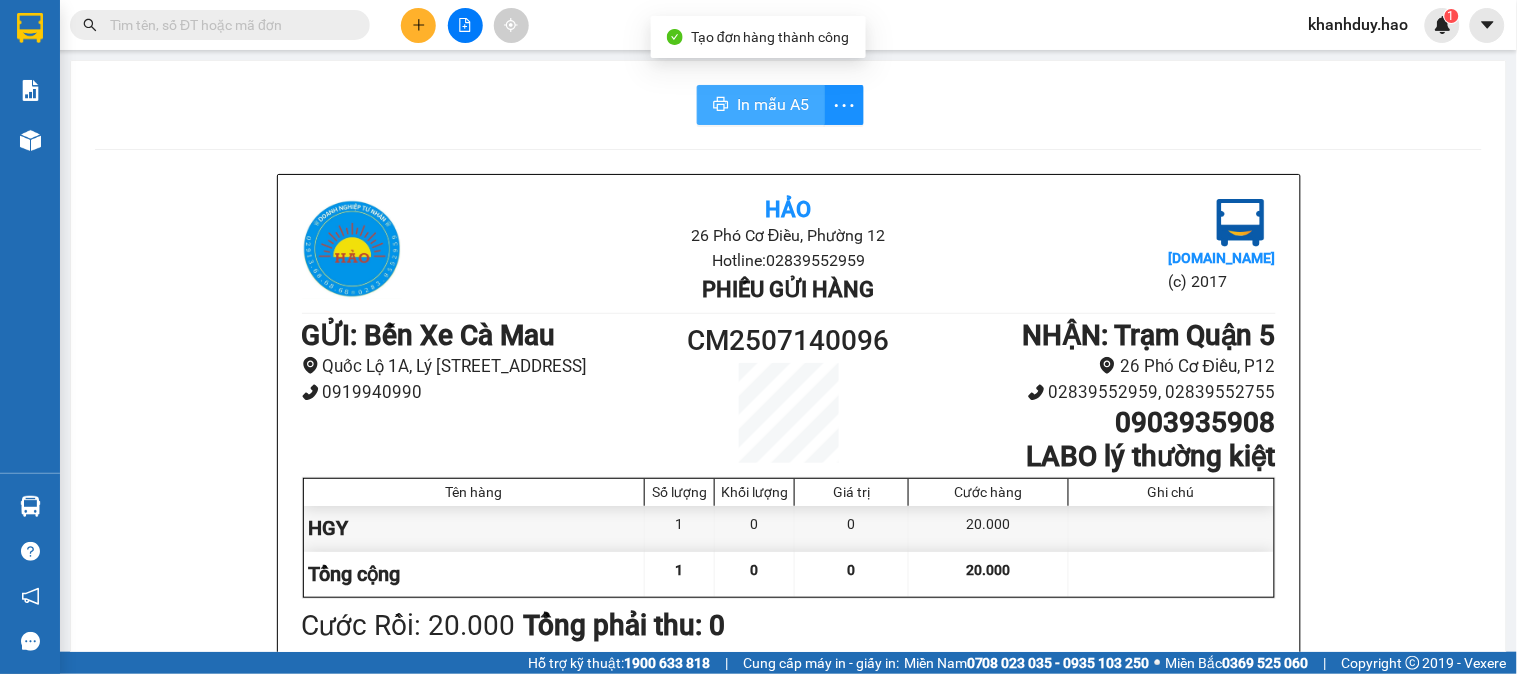 scroll, scrollTop: 0, scrollLeft: 0, axis: both 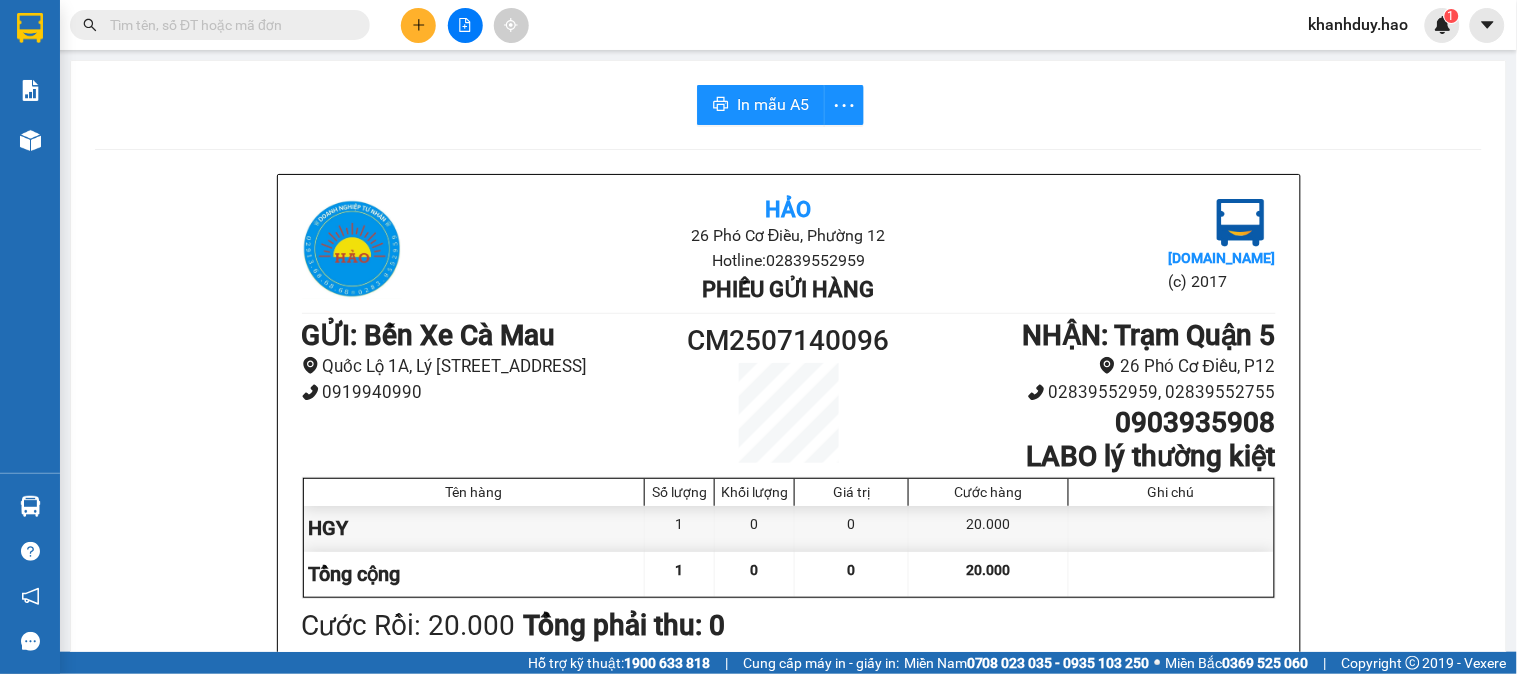 click at bounding box center [418, 25] 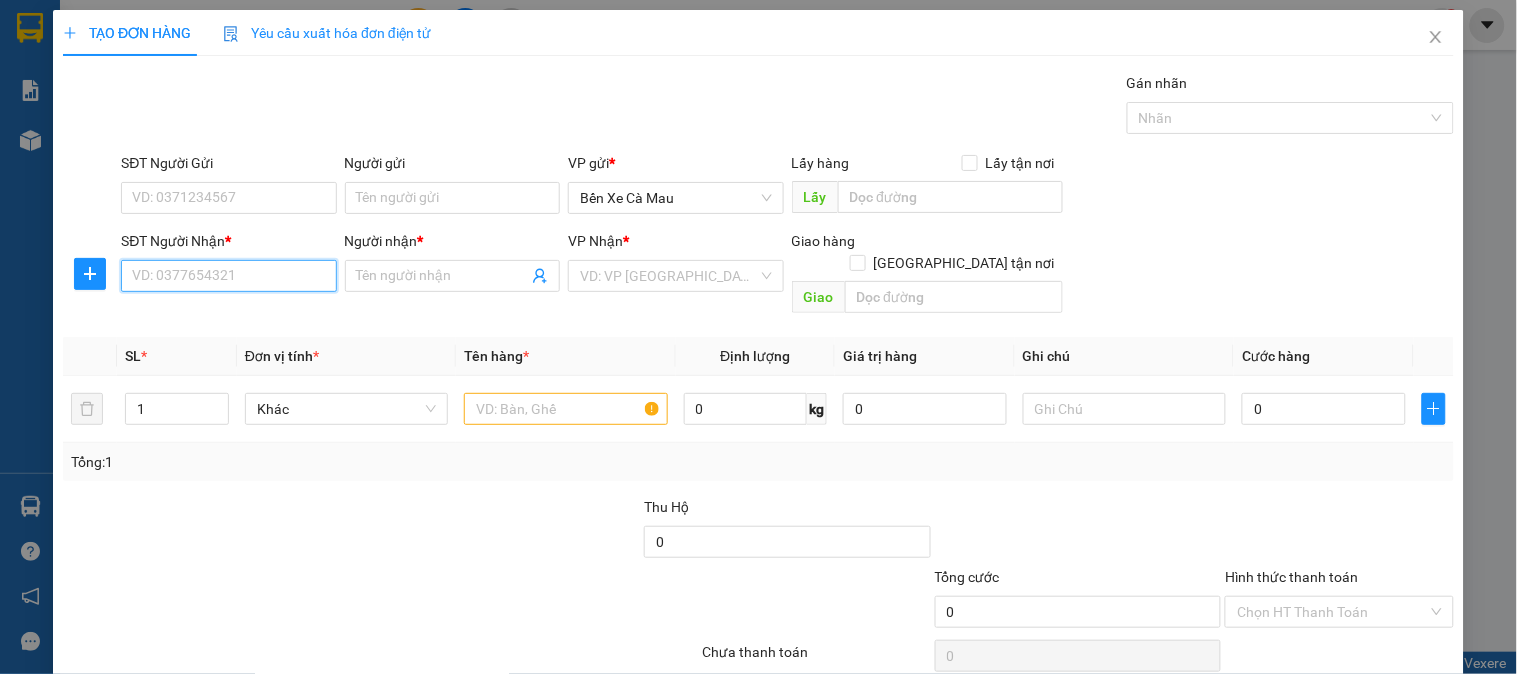 click on "SĐT Người Nhận  *" at bounding box center (228, 276) 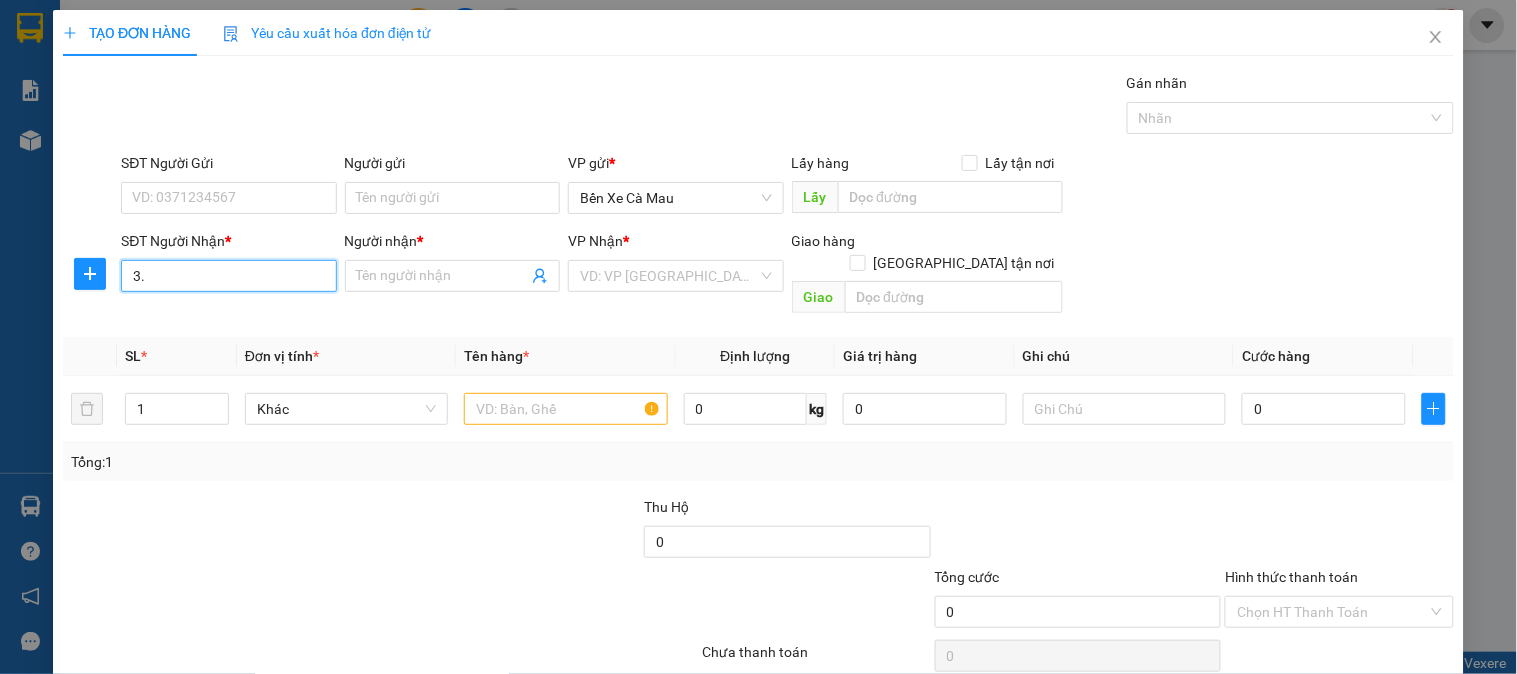 type on "3" 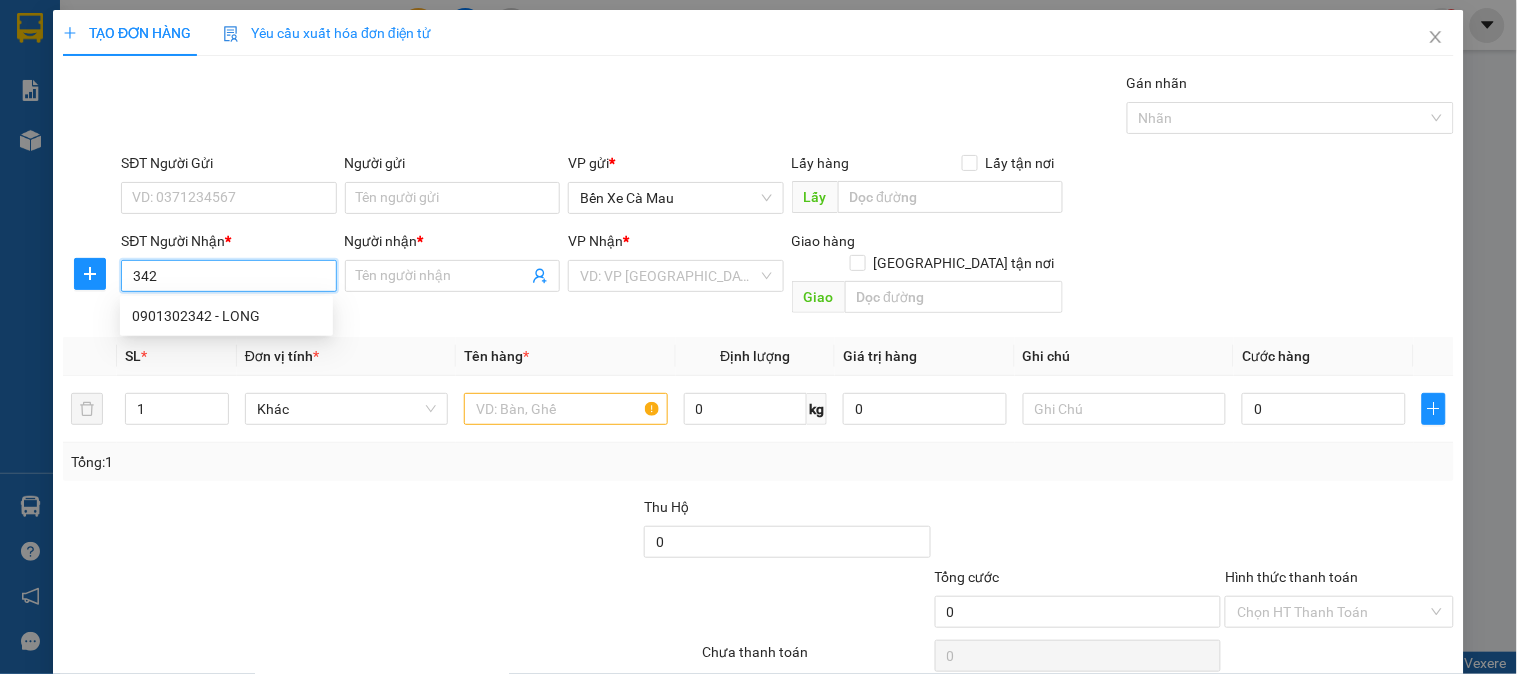 click on "0901302342 - LONG" at bounding box center (226, 316) 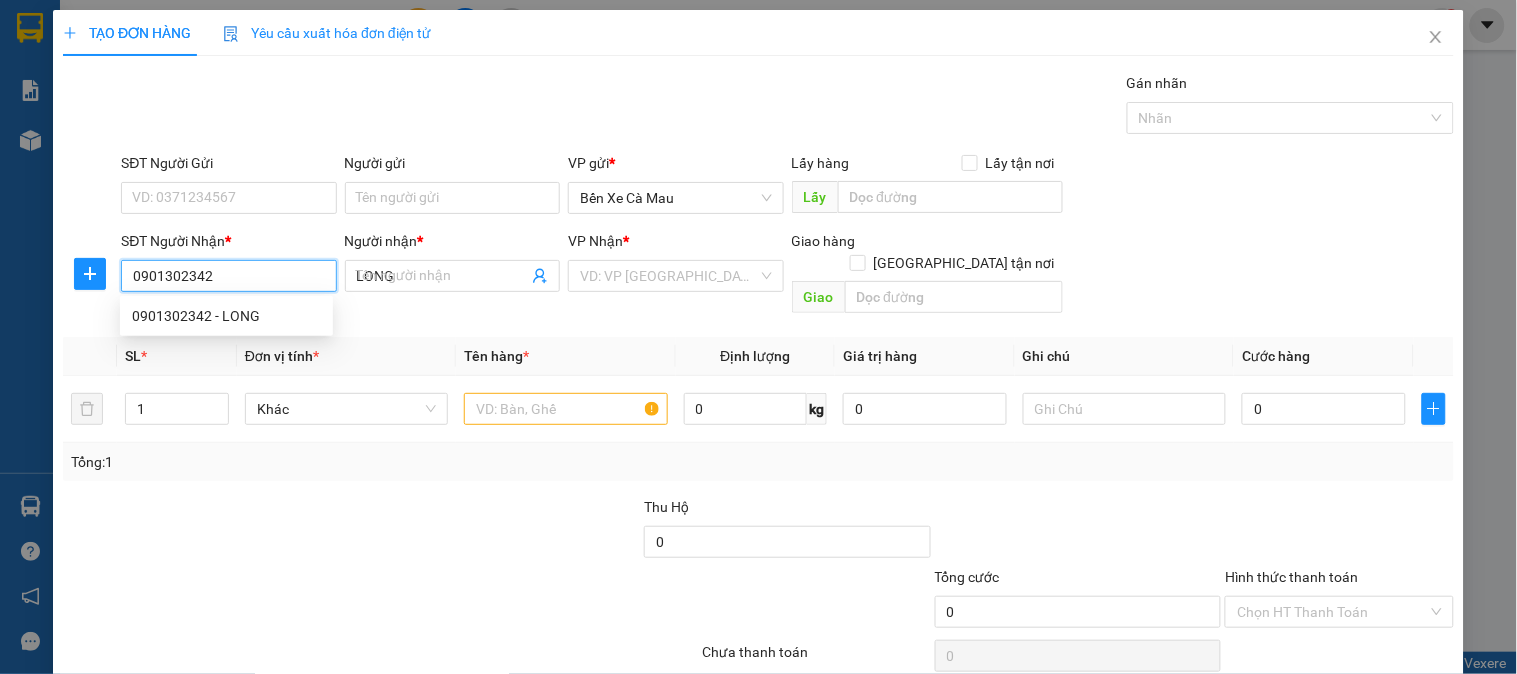 type on "80.000" 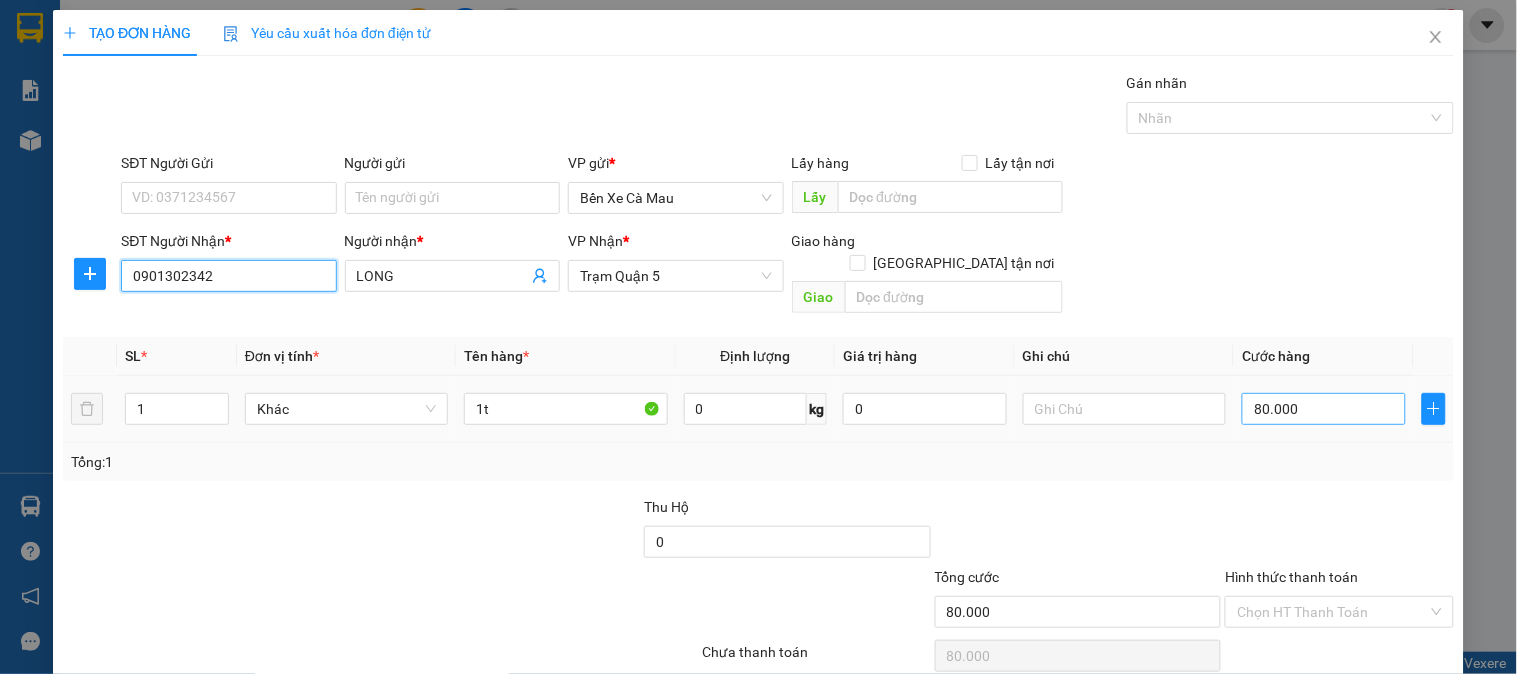 type on "0901302342" 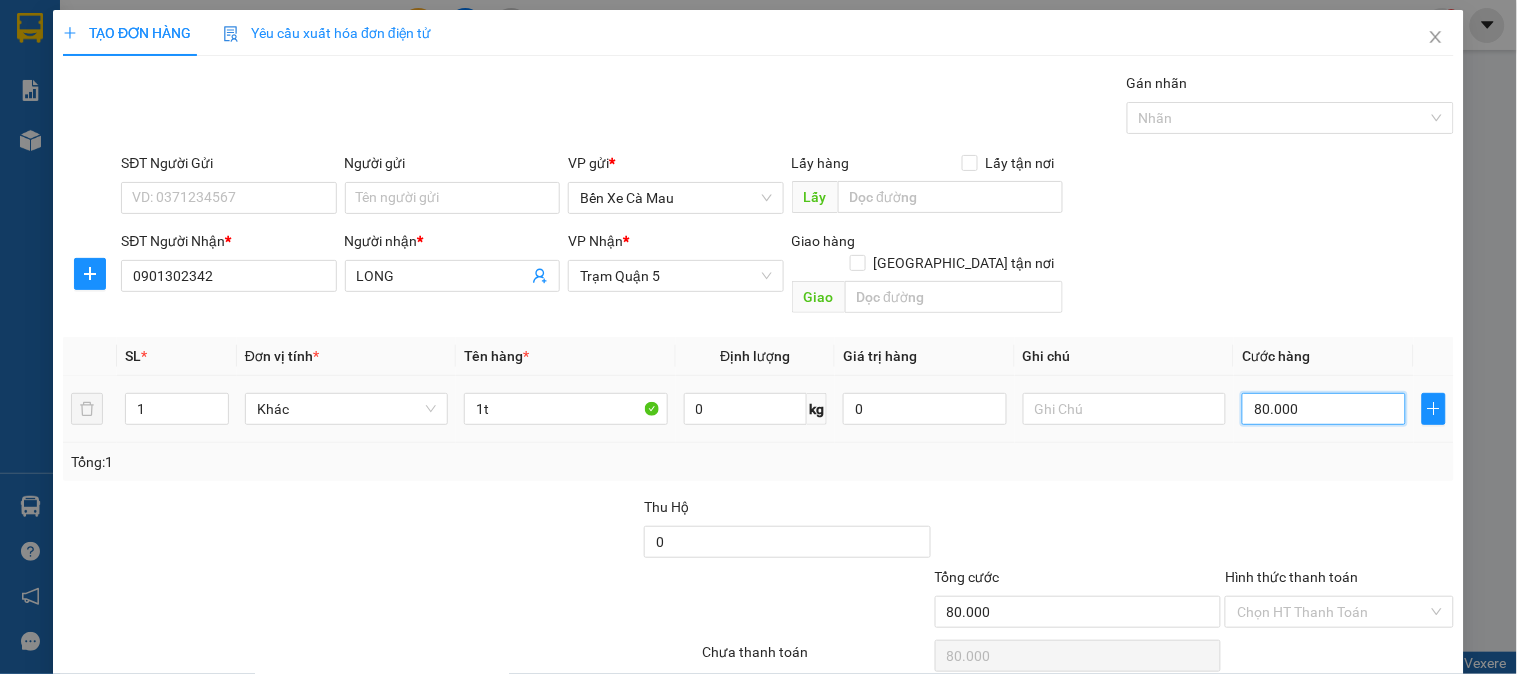 type on "0" 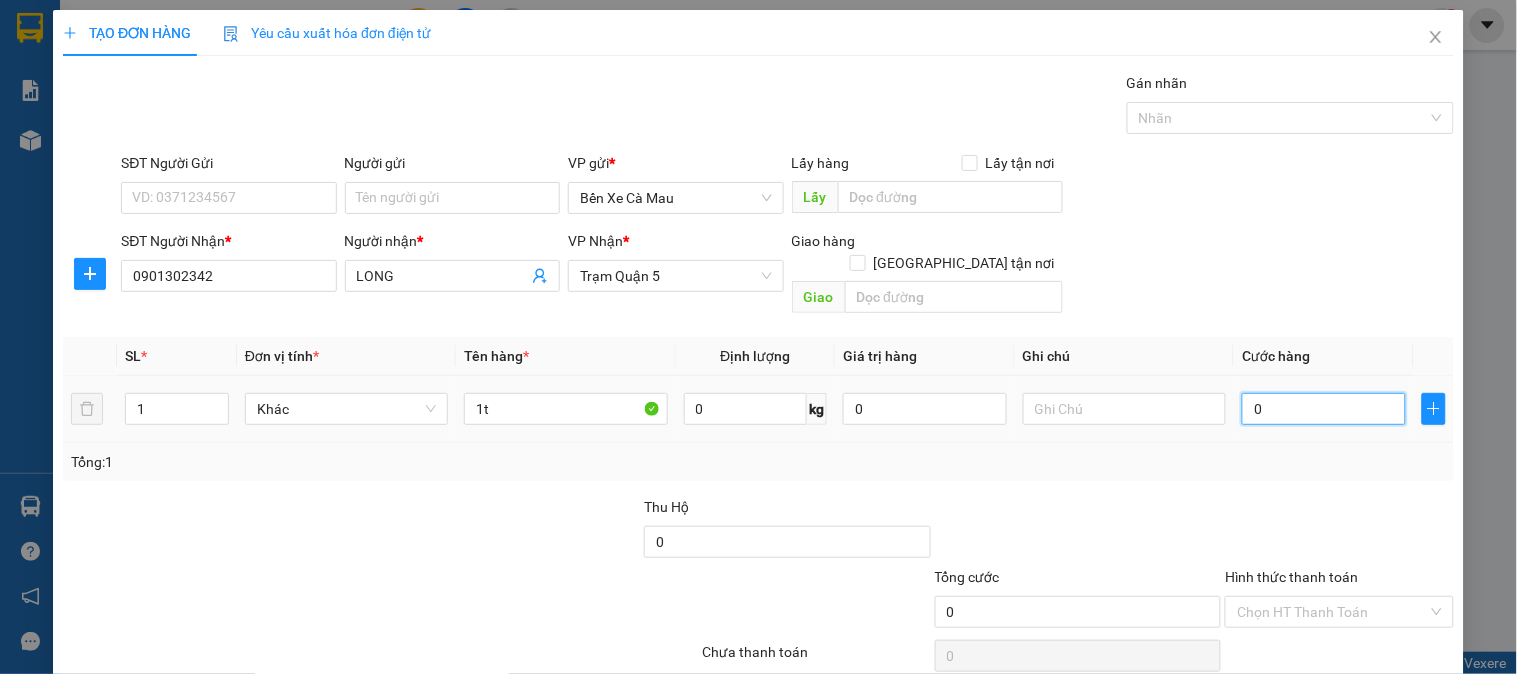 click on "0" at bounding box center (1324, 409) 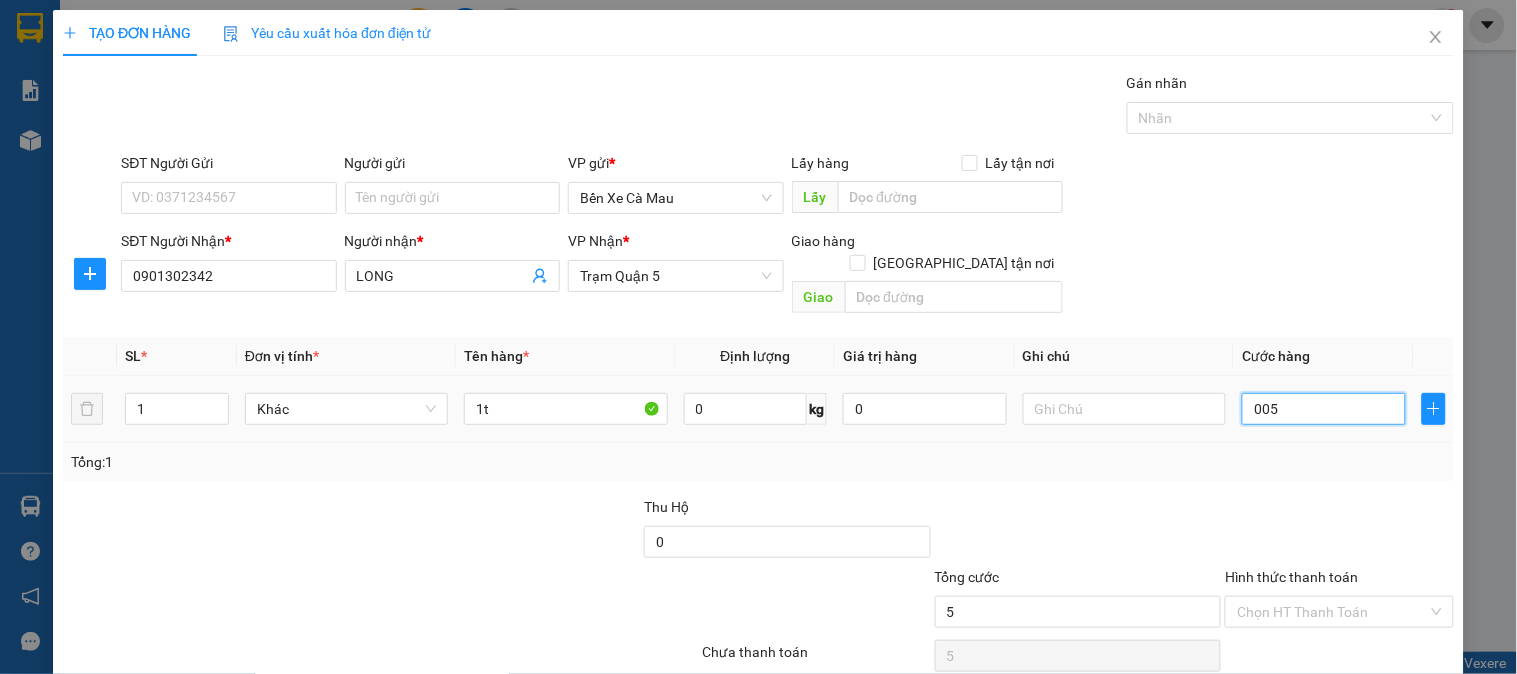 type on "50" 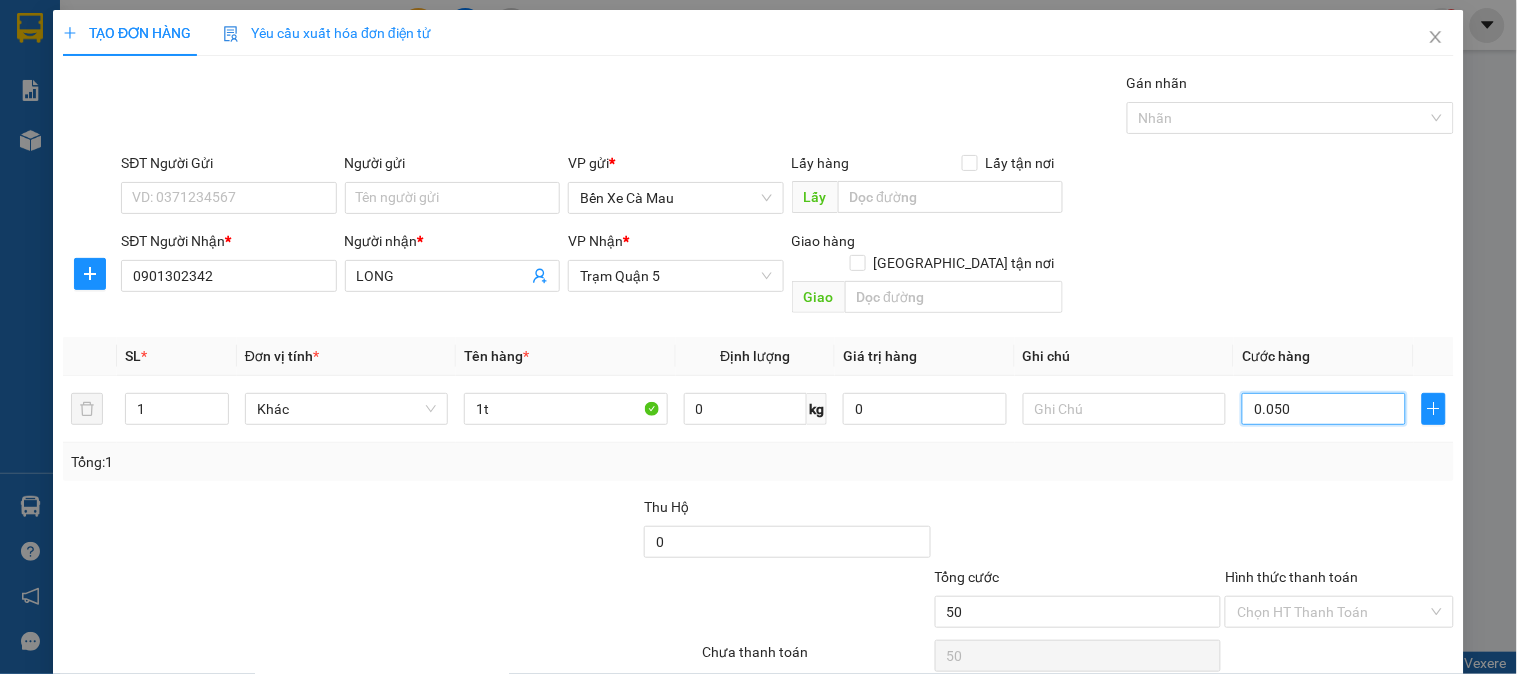 type on "0.050" 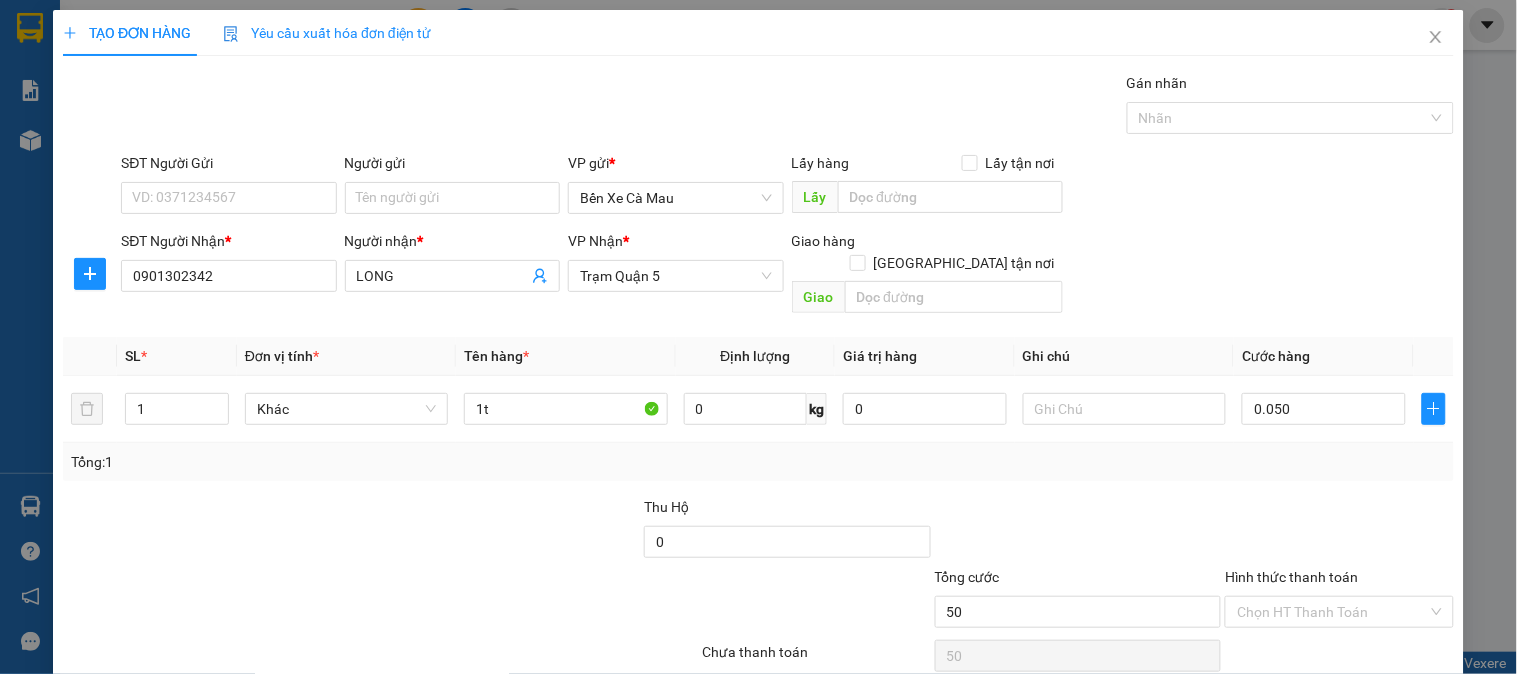 drag, startPoint x: 1355, startPoint y: 257, endPoint x: 1376, endPoint y: 527, distance: 270.81543 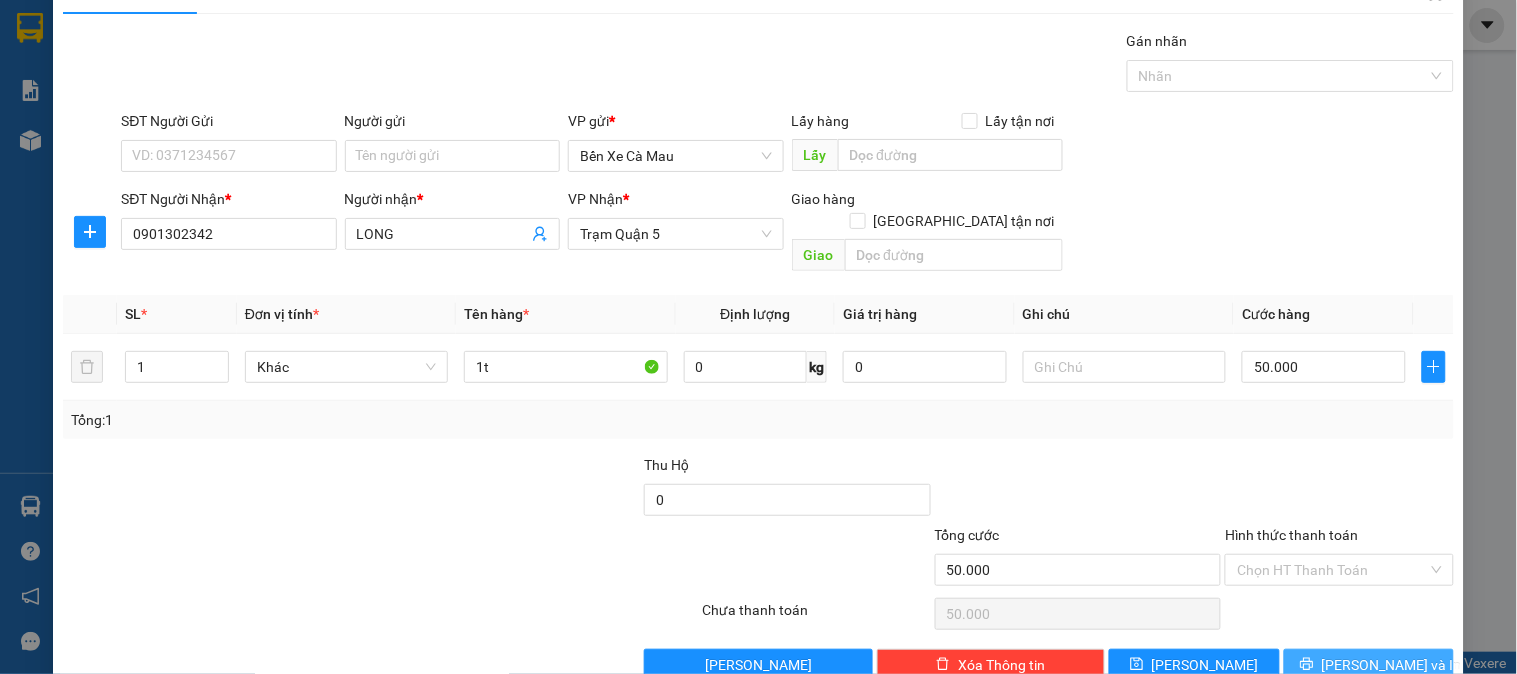 scroll, scrollTop: 65, scrollLeft: 0, axis: vertical 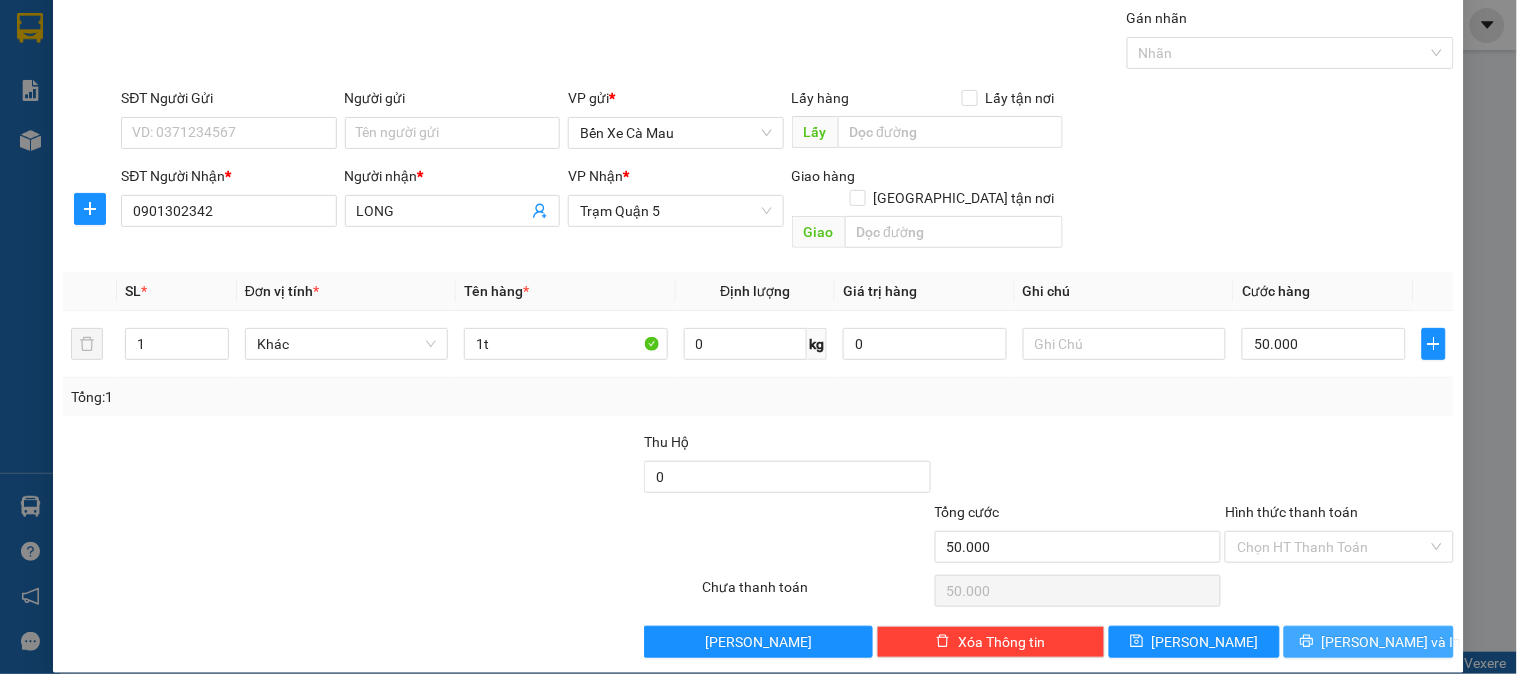 drag, startPoint x: 1371, startPoint y: 623, endPoint x: 1257, endPoint y: 521, distance: 152.97058 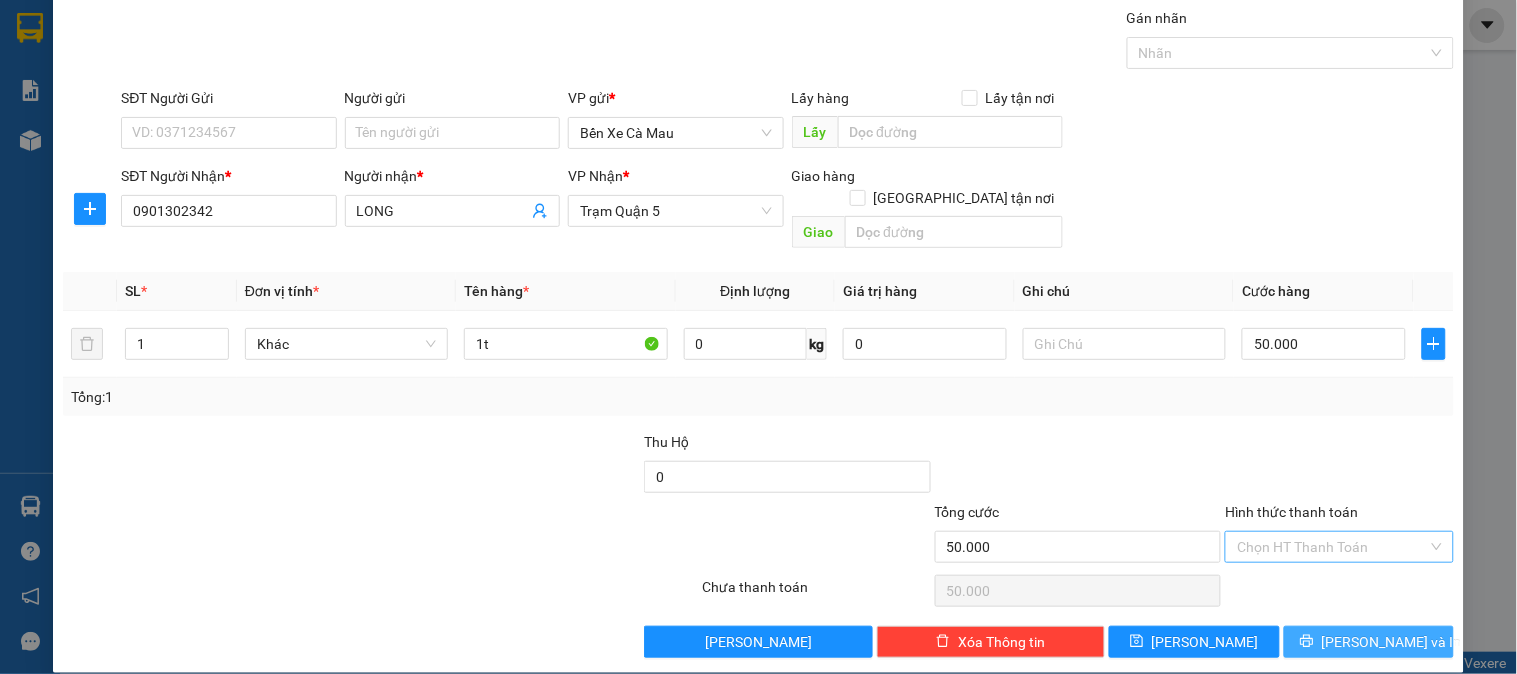 click on "[PERSON_NAME] và In" at bounding box center (1392, 642) 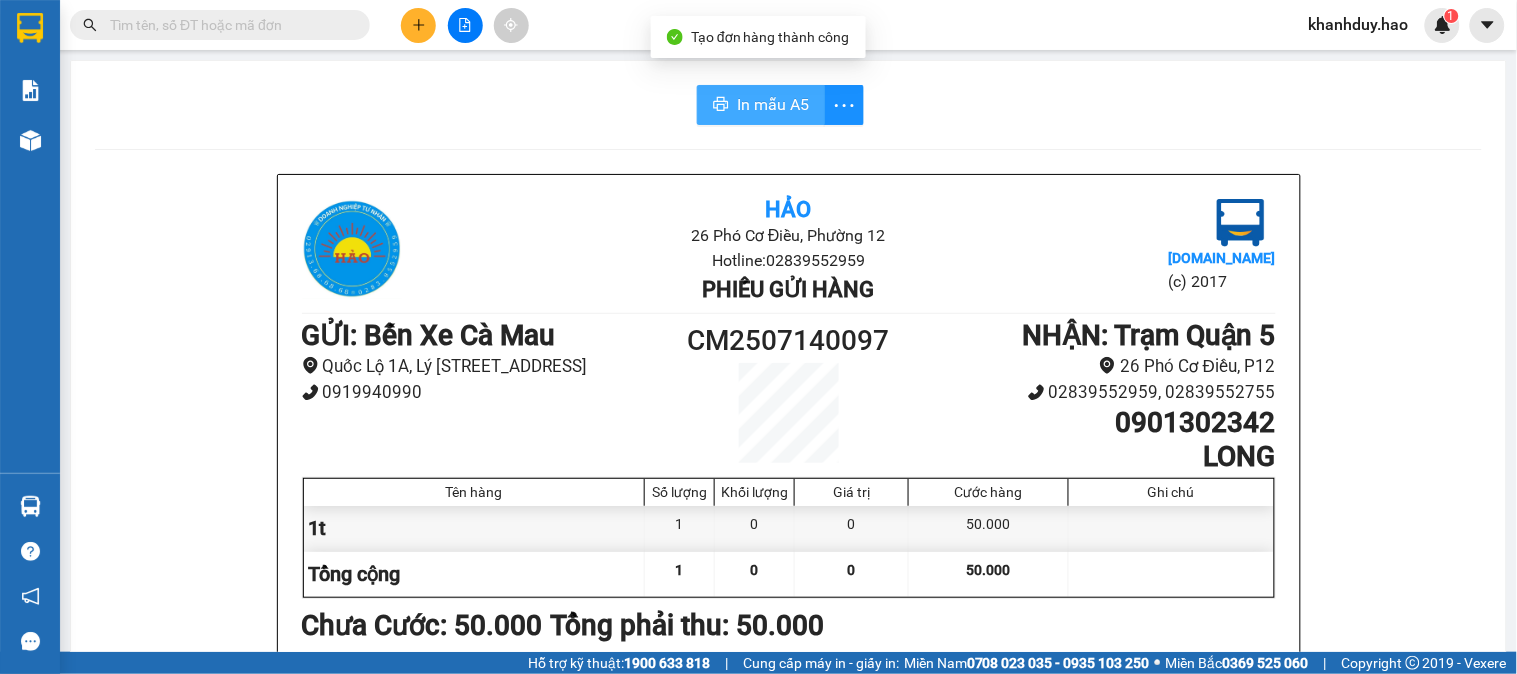 click on "In mẫu A5" at bounding box center (773, 104) 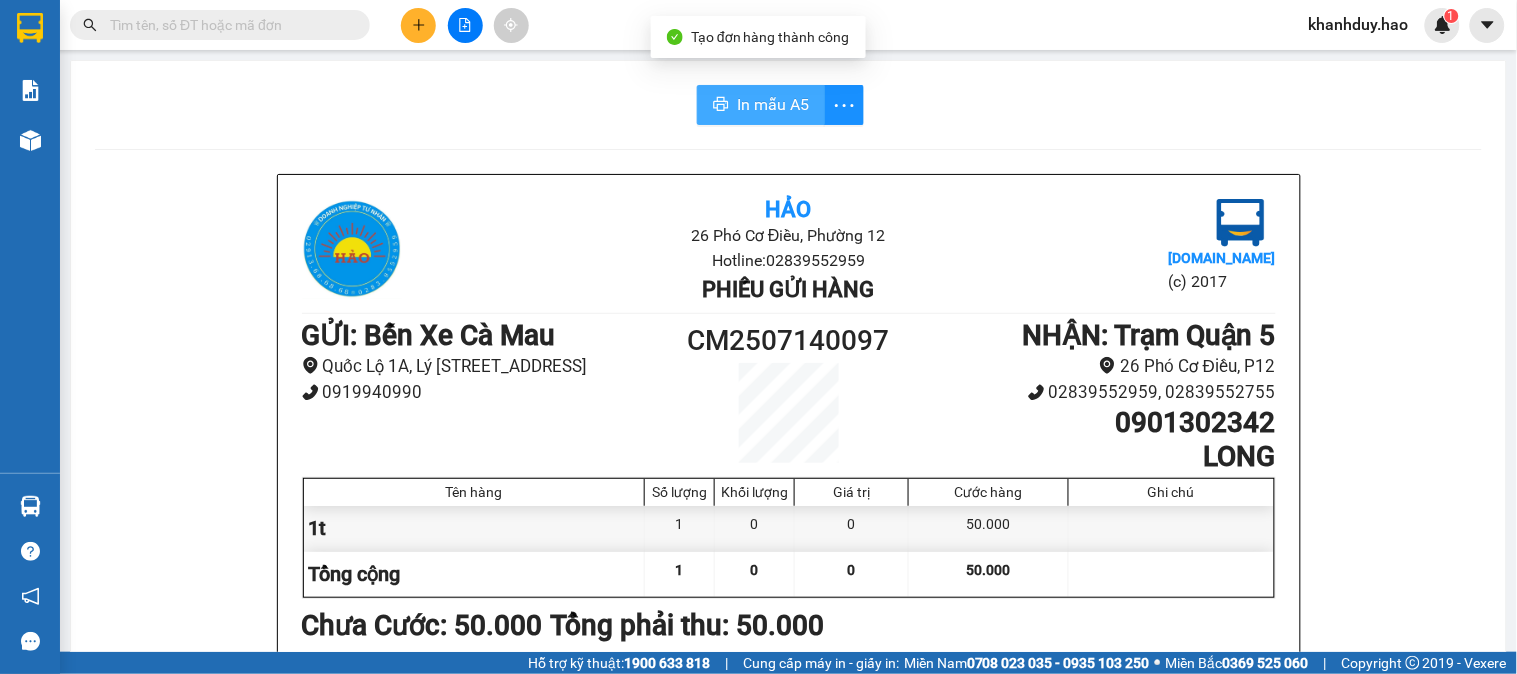 scroll, scrollTop: 0, scrollLeft: 0, axis: both 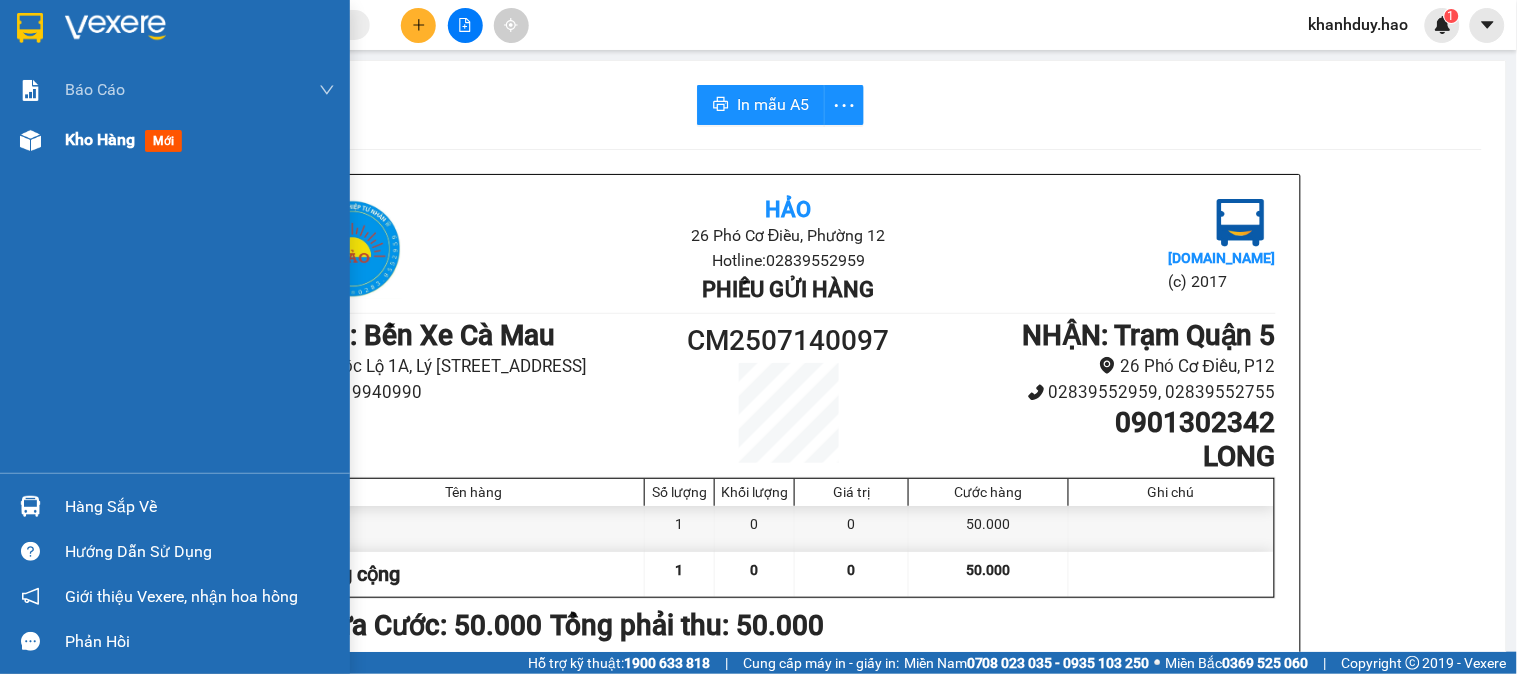 click on "Kho hàng mới" at bounding box center (127, 139) 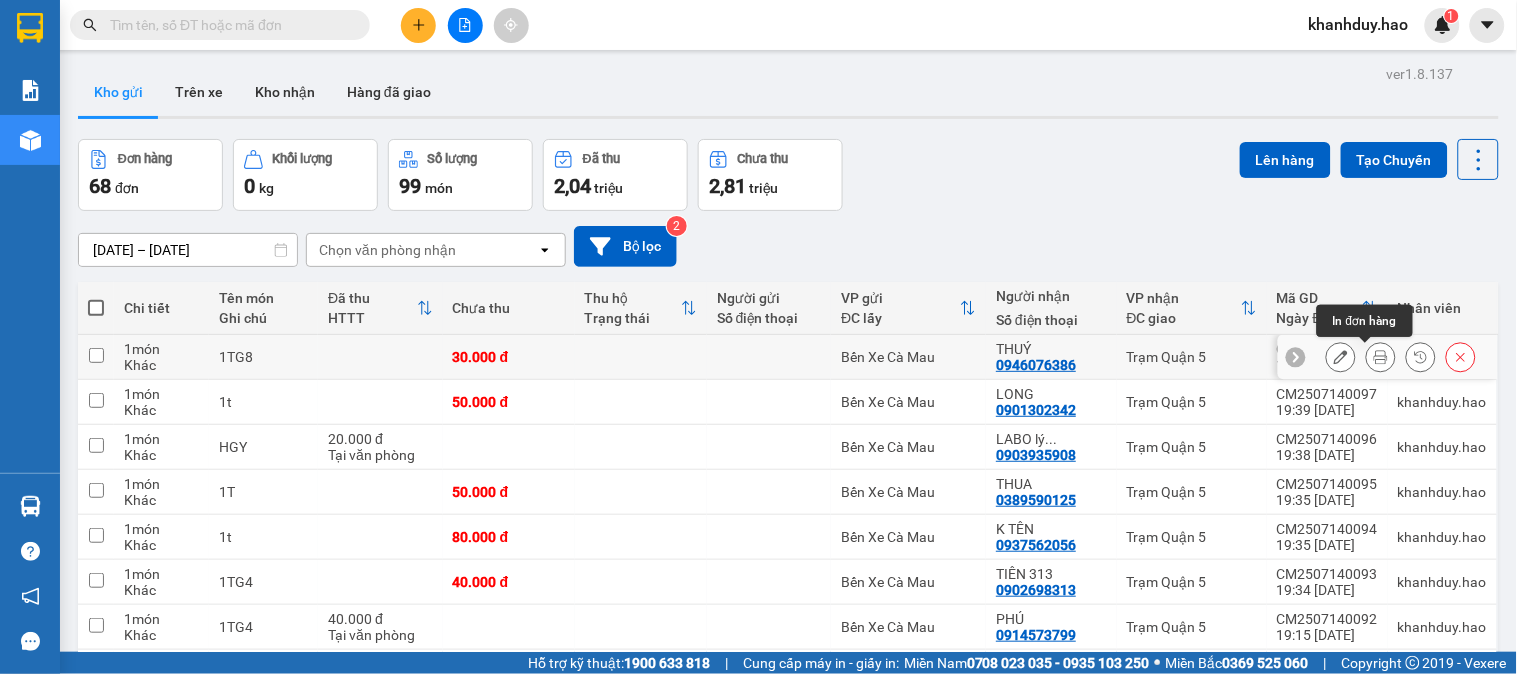 click at bounding box center (1381, 357) 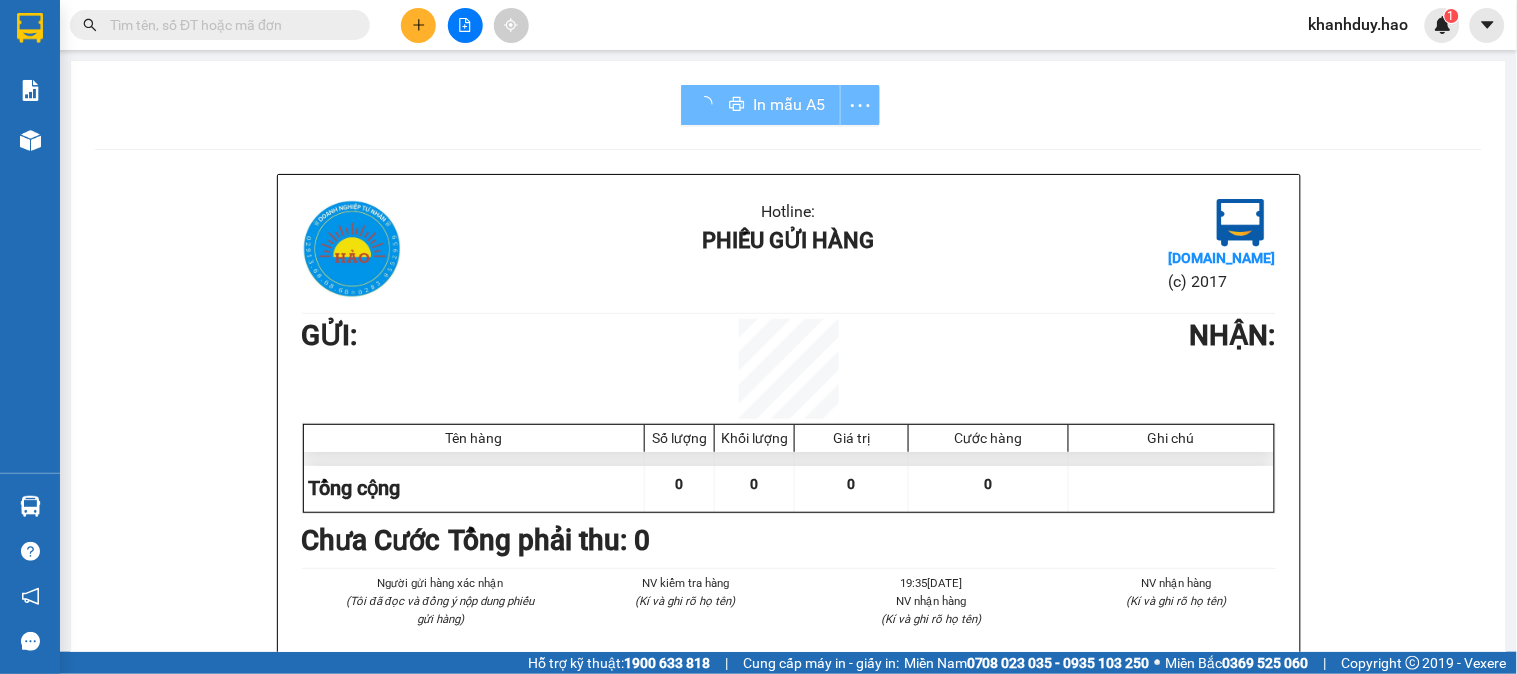 click on "Hotline:  Phiếu gửi hàng Vexere.com (c) 2017 GỬI :   NHẬN :   Tên hàng Số lượng Khối lượng Giá trị Cước hàng Ghi chú Tổng cộng 0 0 0 0 Loading... Chưa Cước Tổng phải thu: 0 Người gửi hàng xác nhận (Tôi đã đọc và đồng ý nộp dung phiếu gửi hàng) NV kiểm tra hàng (Kí và ghi rõ họ tên) 19:35, ngày 14 tháng 07 năm 2025 NV nhận hàng (Kí và ghi rõ họ tên) Khánh Duy NV nhận hàng (Kí và ghi rõ họ tên) Quy định nhận/gửi hàng : Không vận chuyển hàng cấm. Vui lòng nhận hàng kể từ ngày gửi-nhận trong vòng 7 ngày. Nếu qua 7 ngày, mất mát công ty sẽ không chịu trách nhiệm.  Trong quá trình vận chuyển hàng, nếu hàng bị thất lạc , công ty đền 30% giá trị hàng. Quý khách vui lòng xem lại thông tin trước khi rời quầy. Nếu có thắc mắc hoặc cần hỗ trợ liên hệ 0918.612.955 vexere.com 14/07 19:35 VP Nhận:   SL:  Chưa Cước Tên 0" at bounding box center (788, 801) 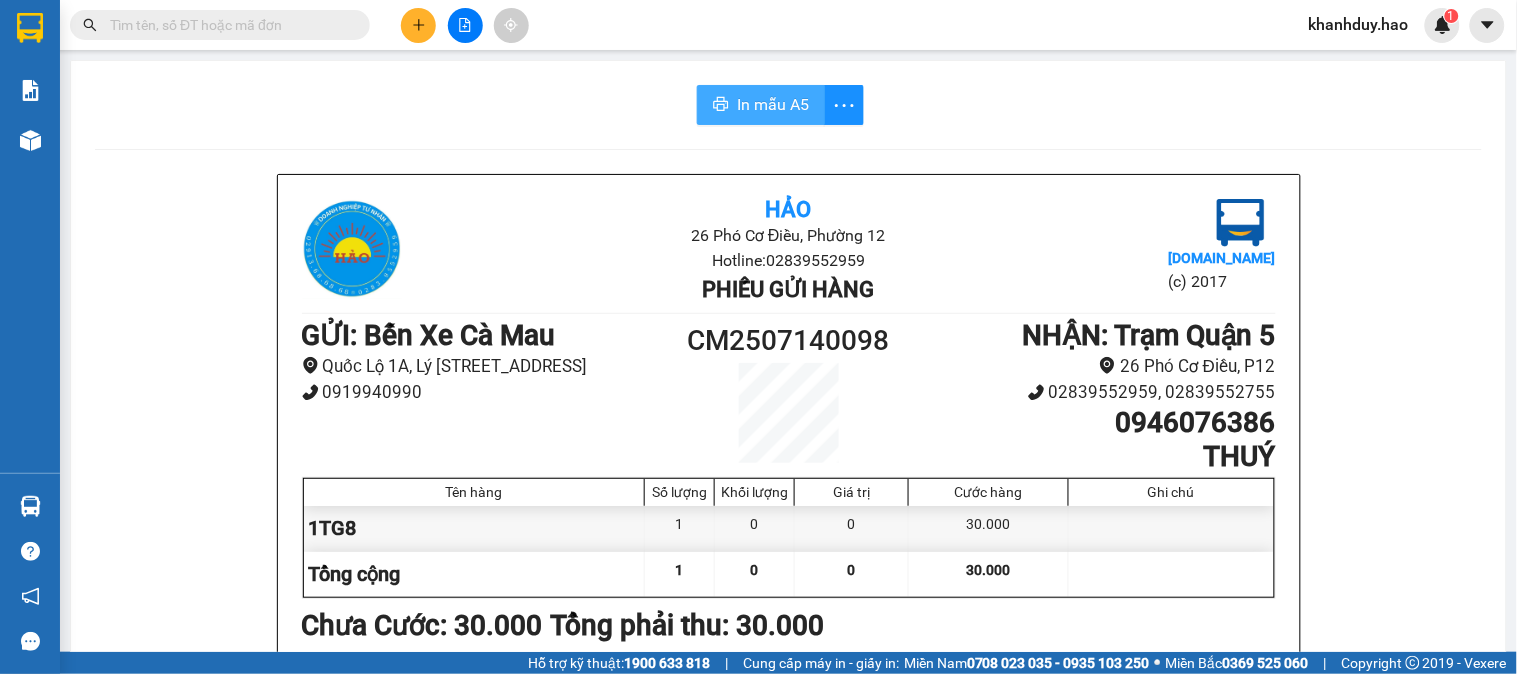 click on "In mẫu A5" at bounding box center [773, 104] 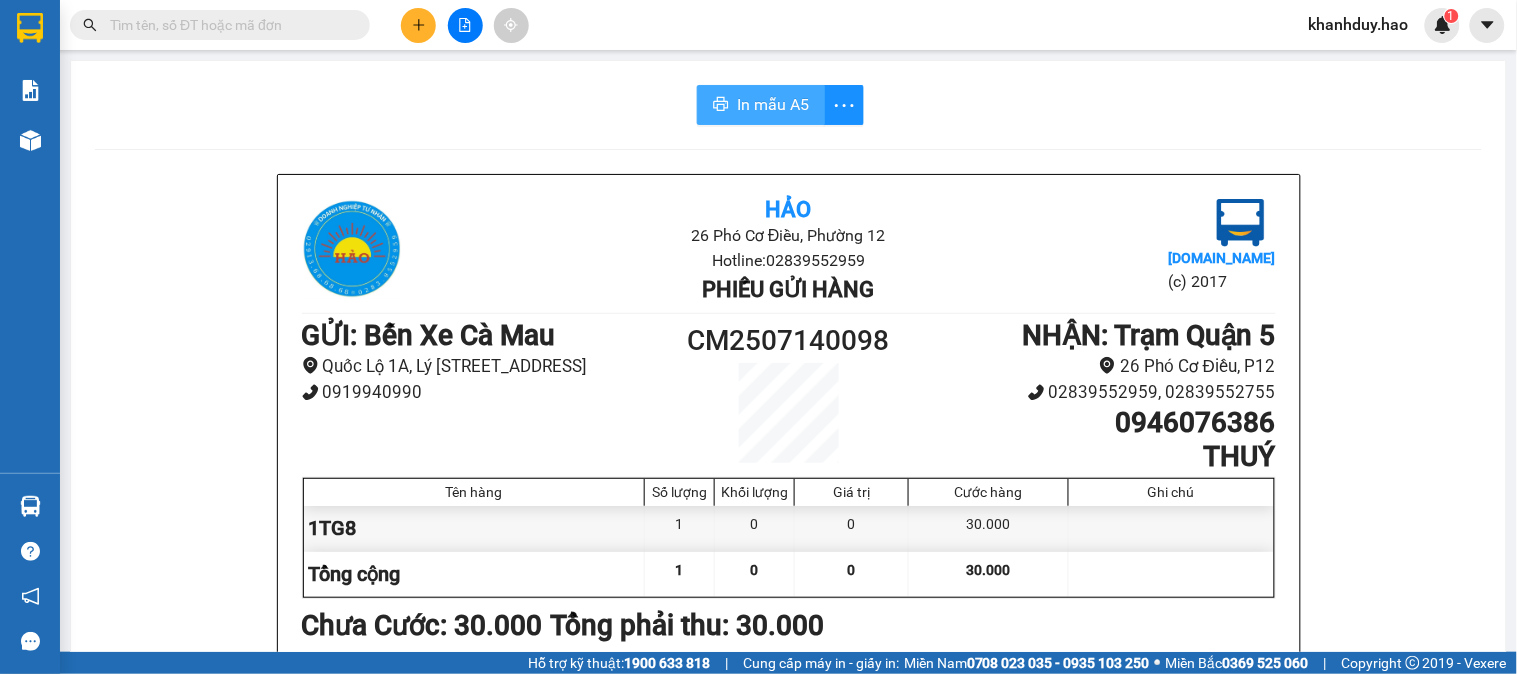 scroll, scrollTop: 0, scrollLeft: 0, axis: both 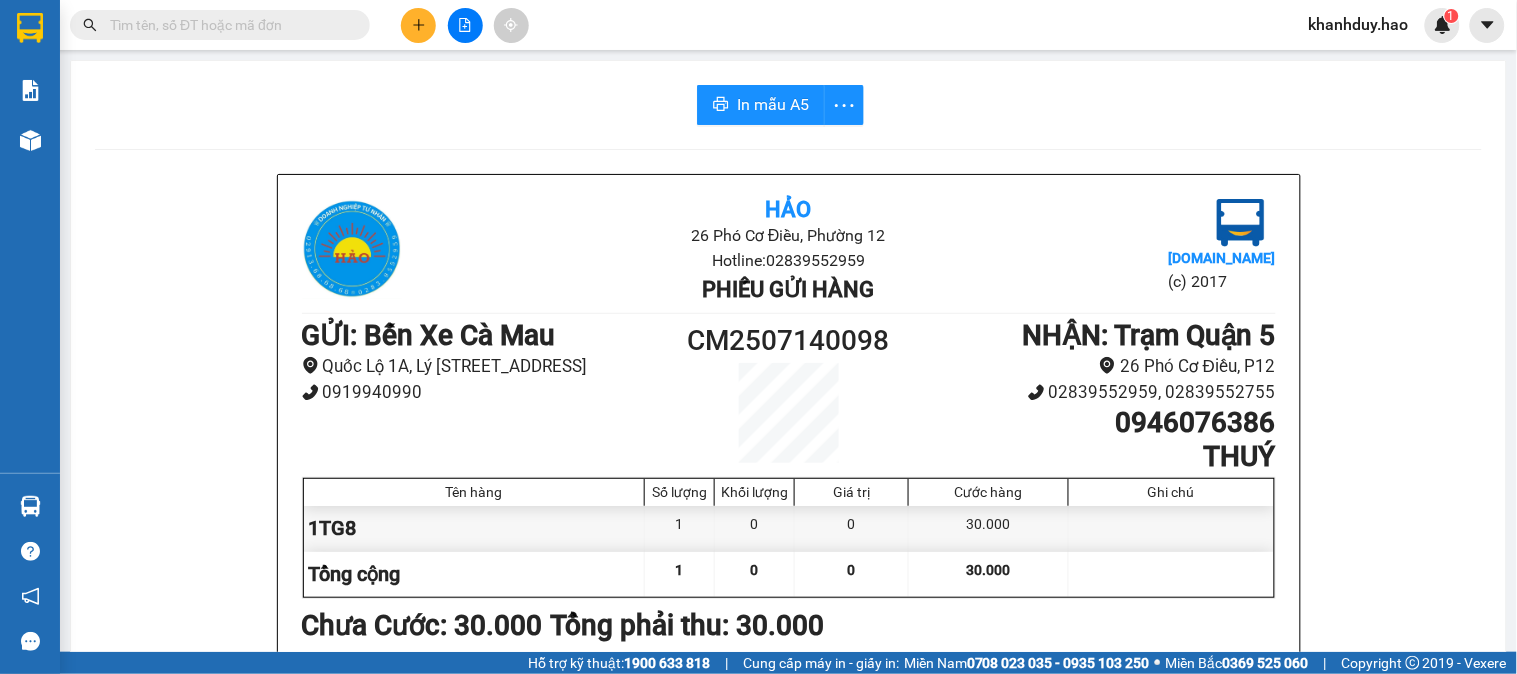 click at bounding box center [418, 25] 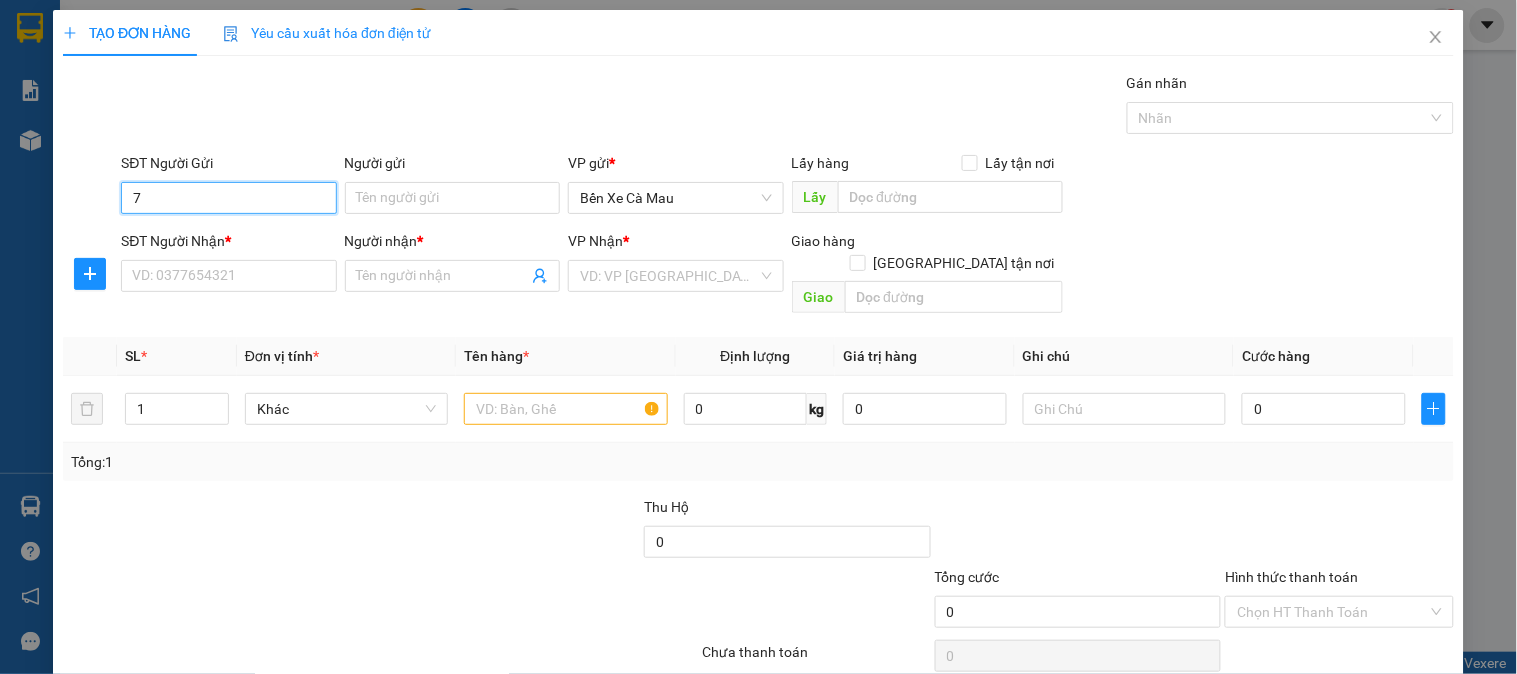 type on "7" 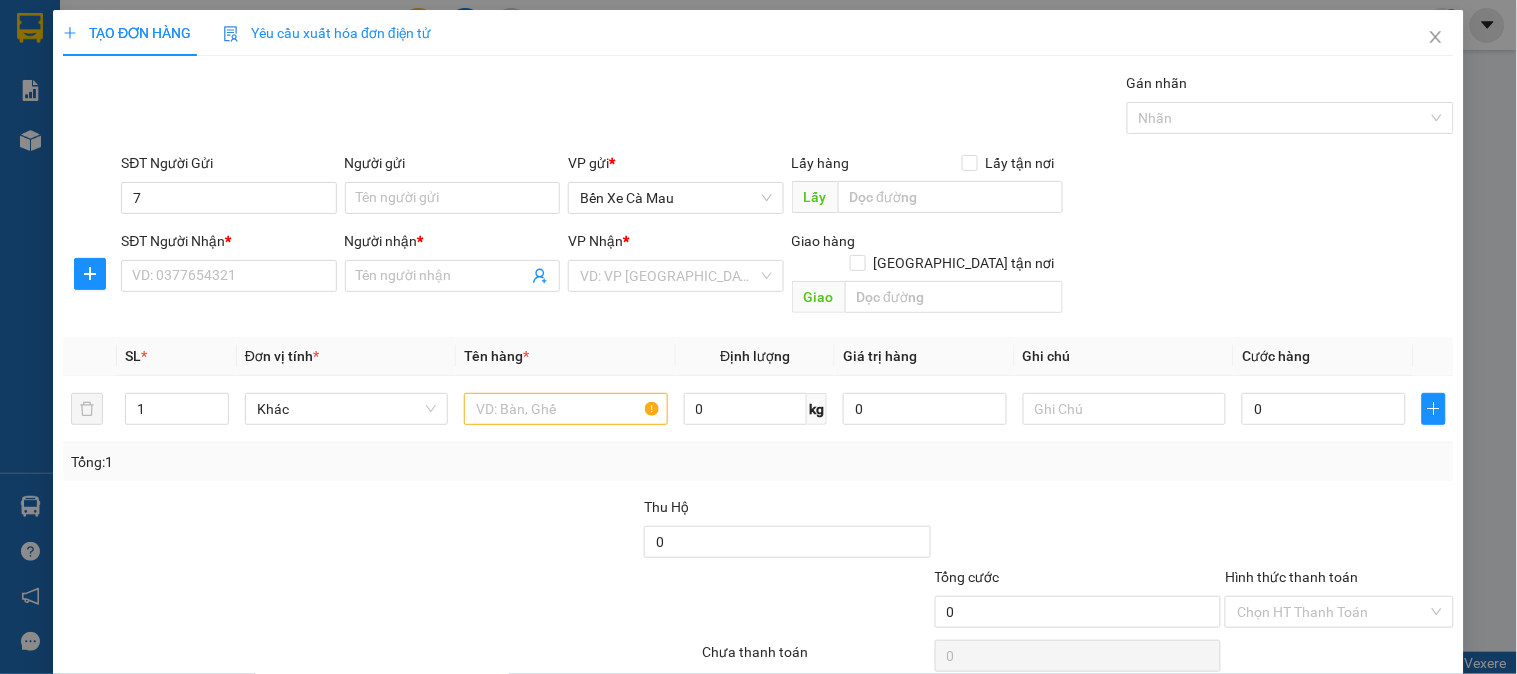 click on "Người nhận  * Tên người nhận" at bounding box center [452, 276] 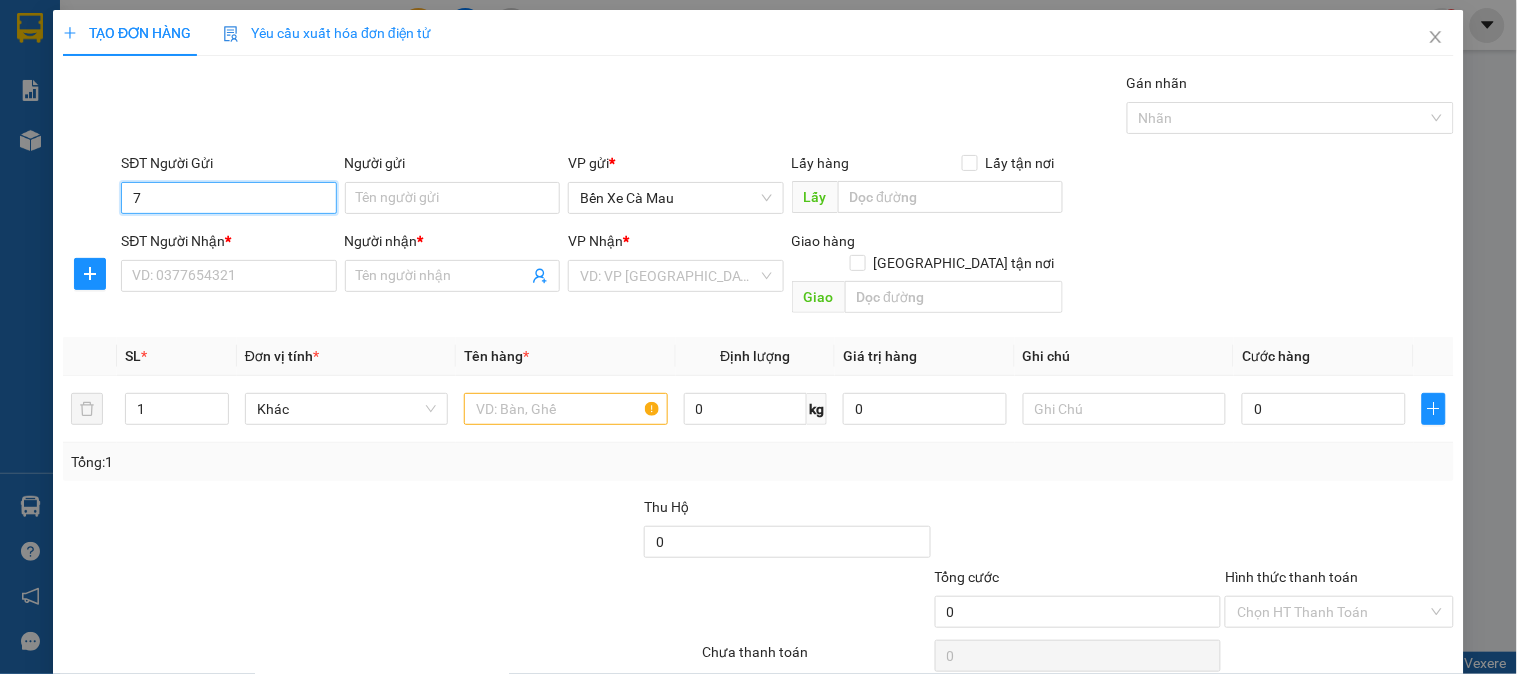 click on "7" at bounding box center (228, 198) 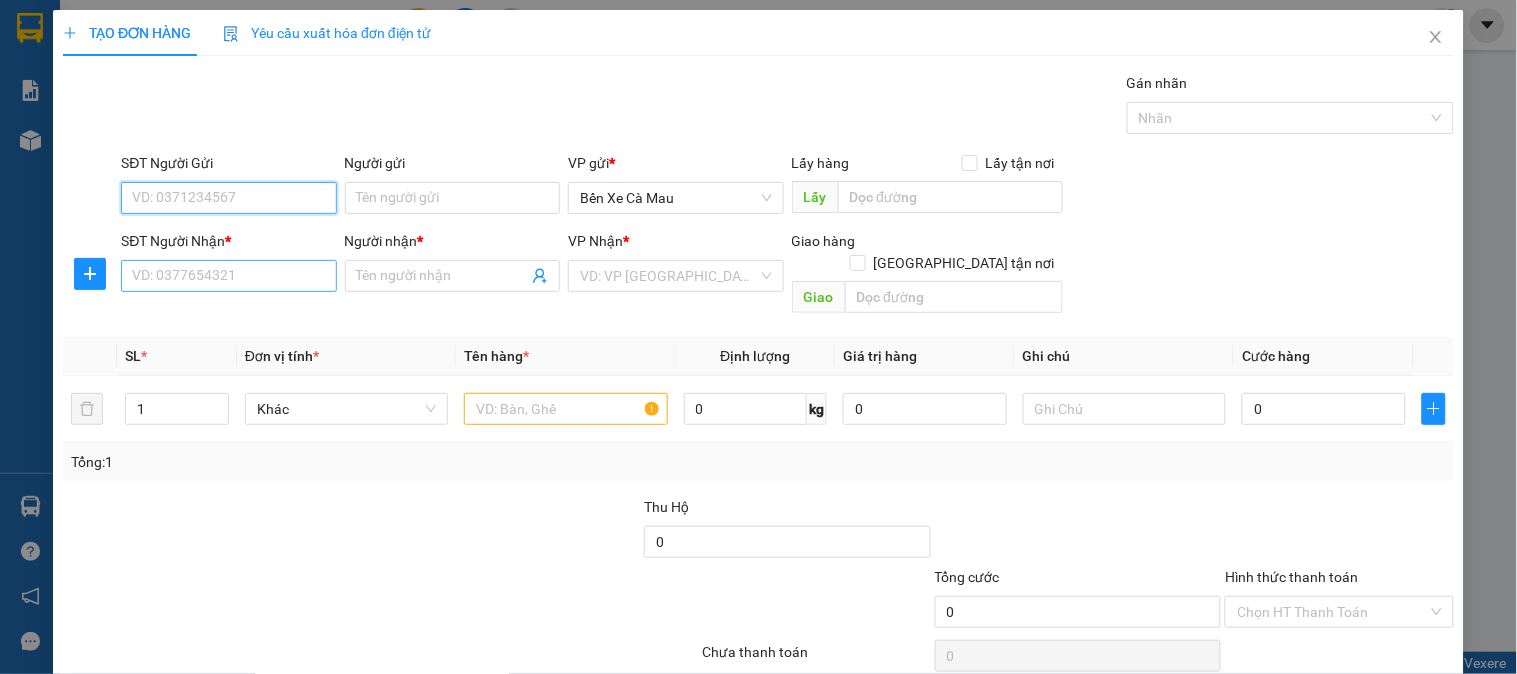 type 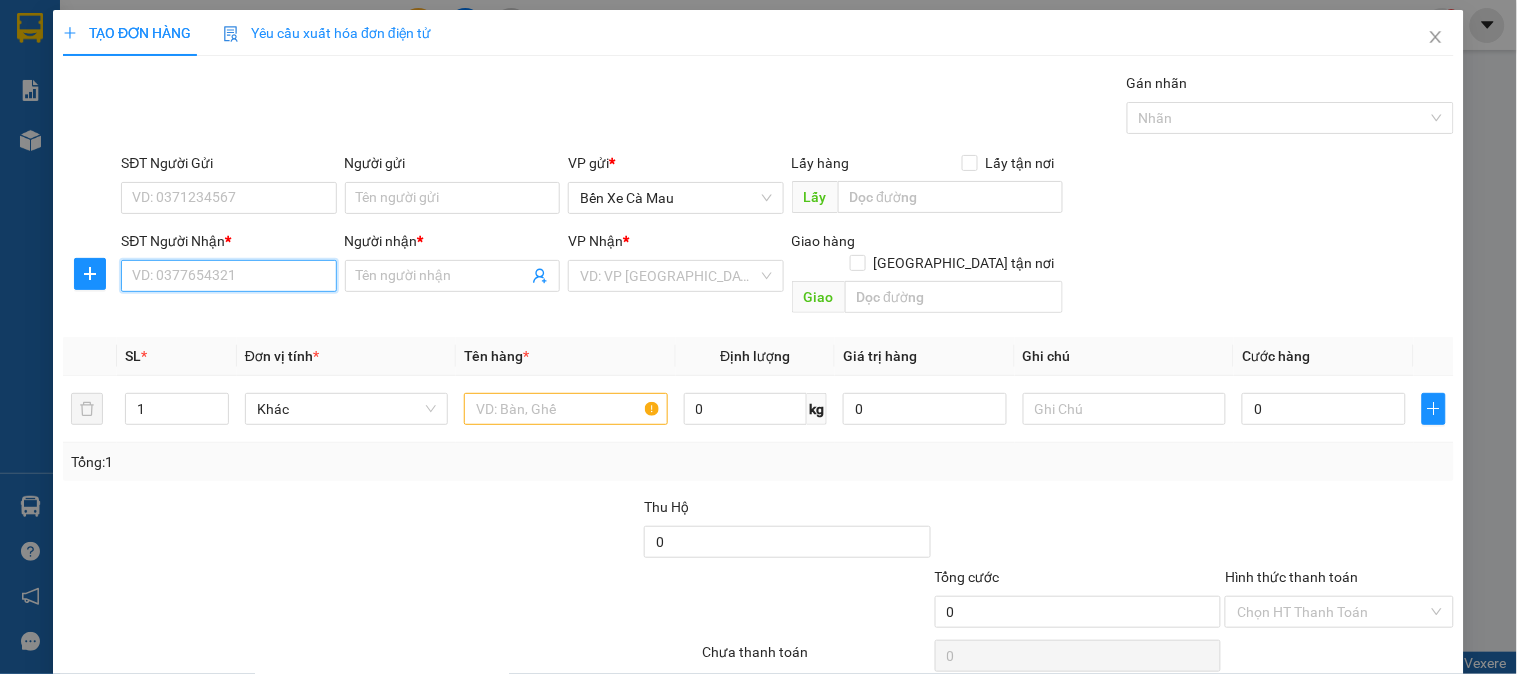 click on "SĐT Người Nhận  *" at bounding box center (228, 276) 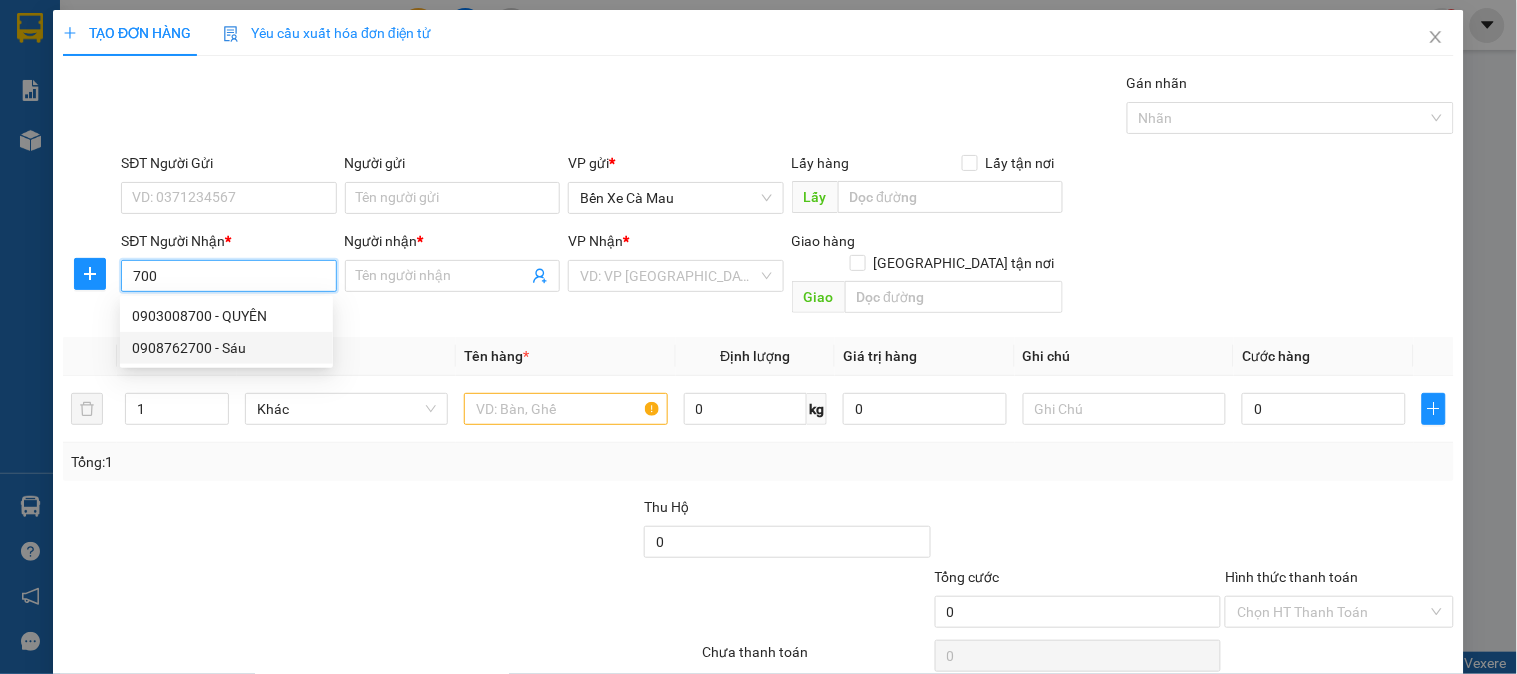 click on "0908762700 - Sáu" at bounding box center (226, 348) 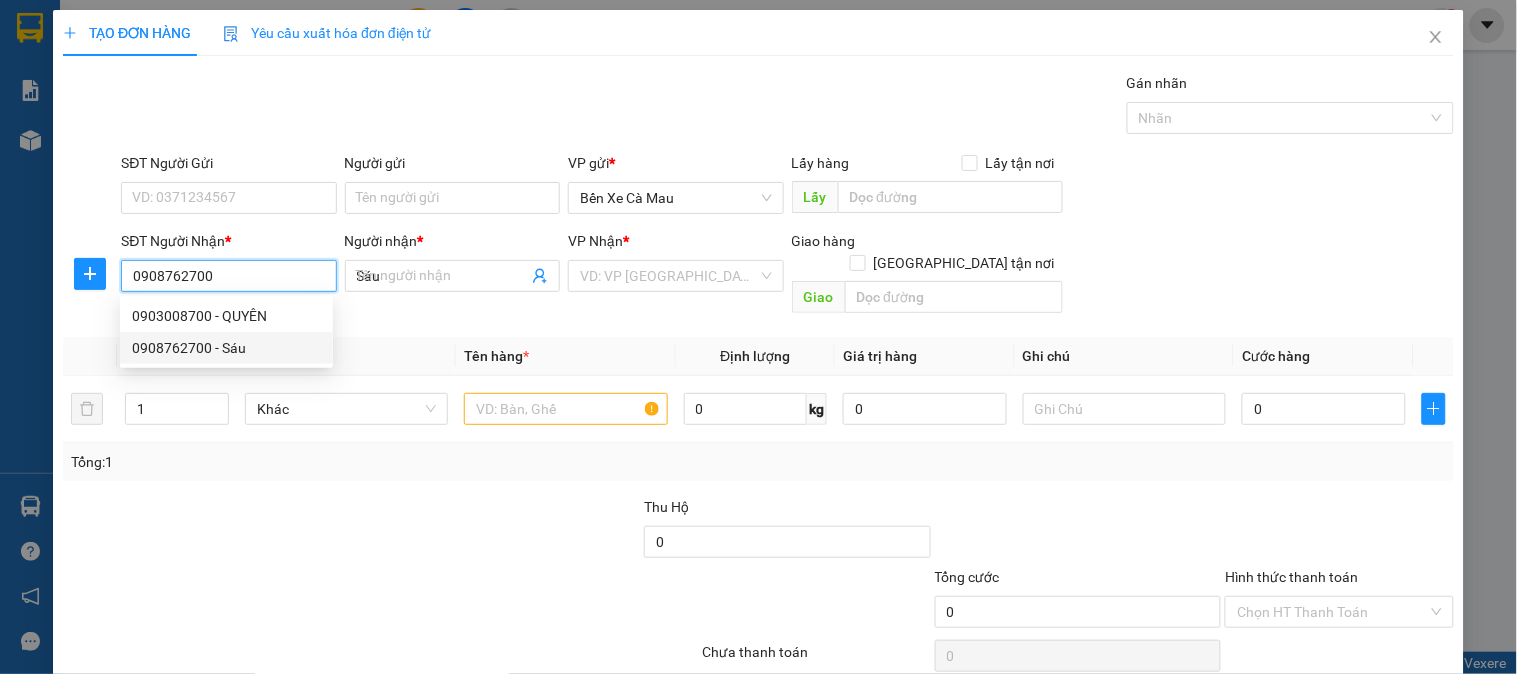 type on "50.000" 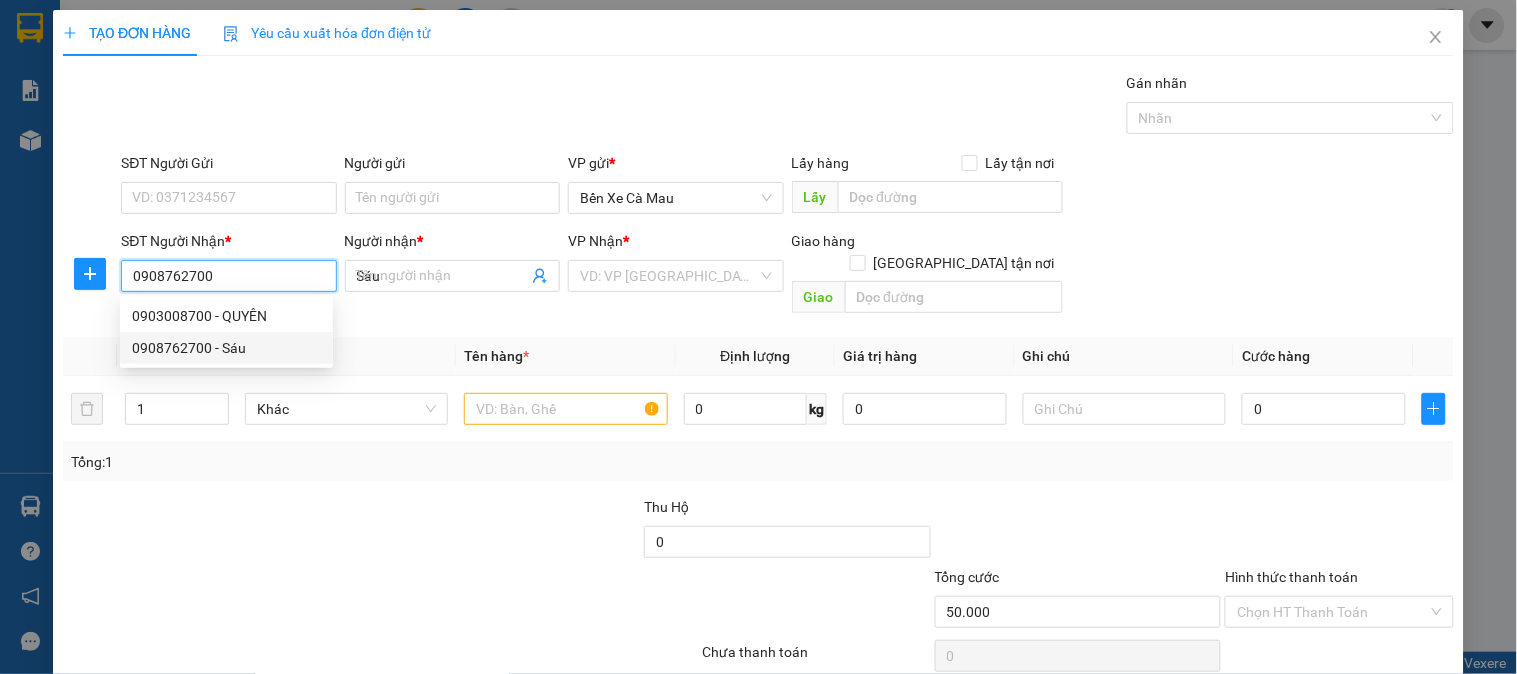 type on "50.000" 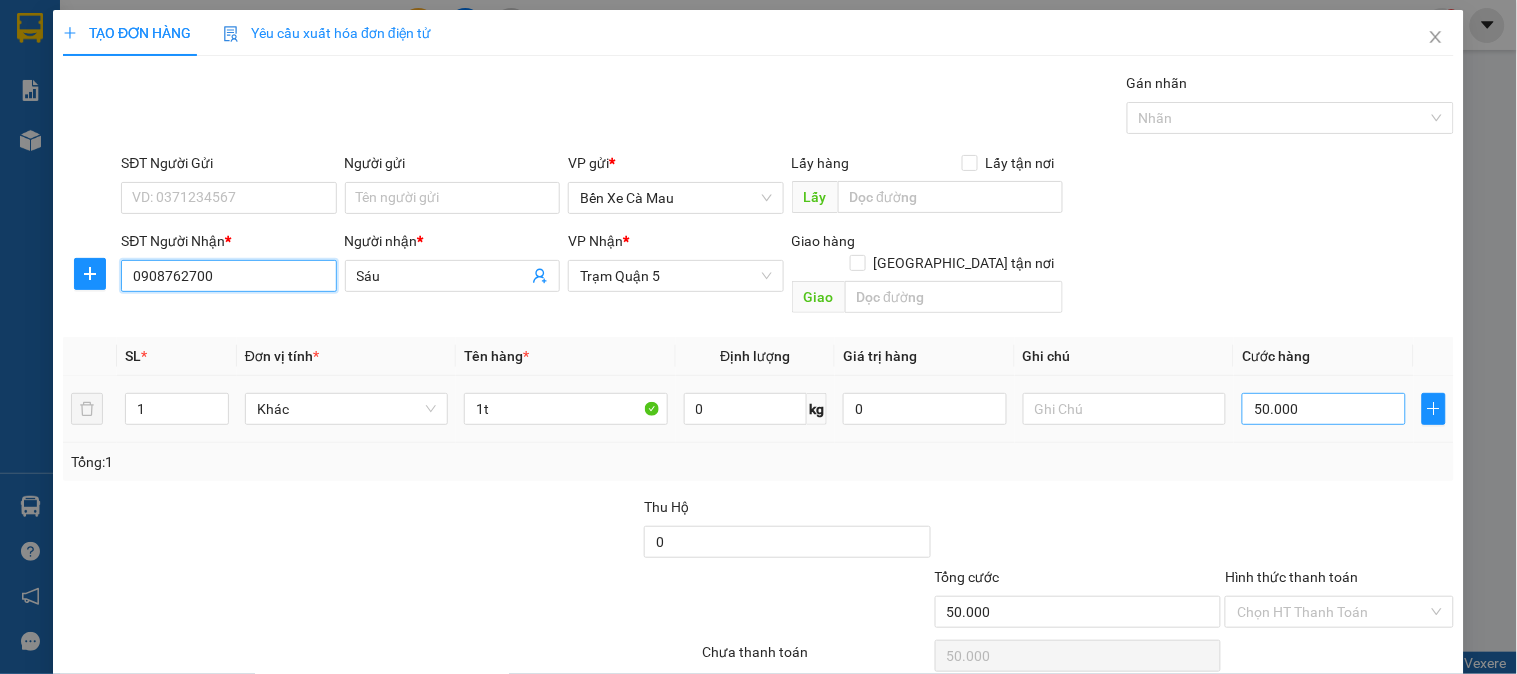 type on "0908762700" 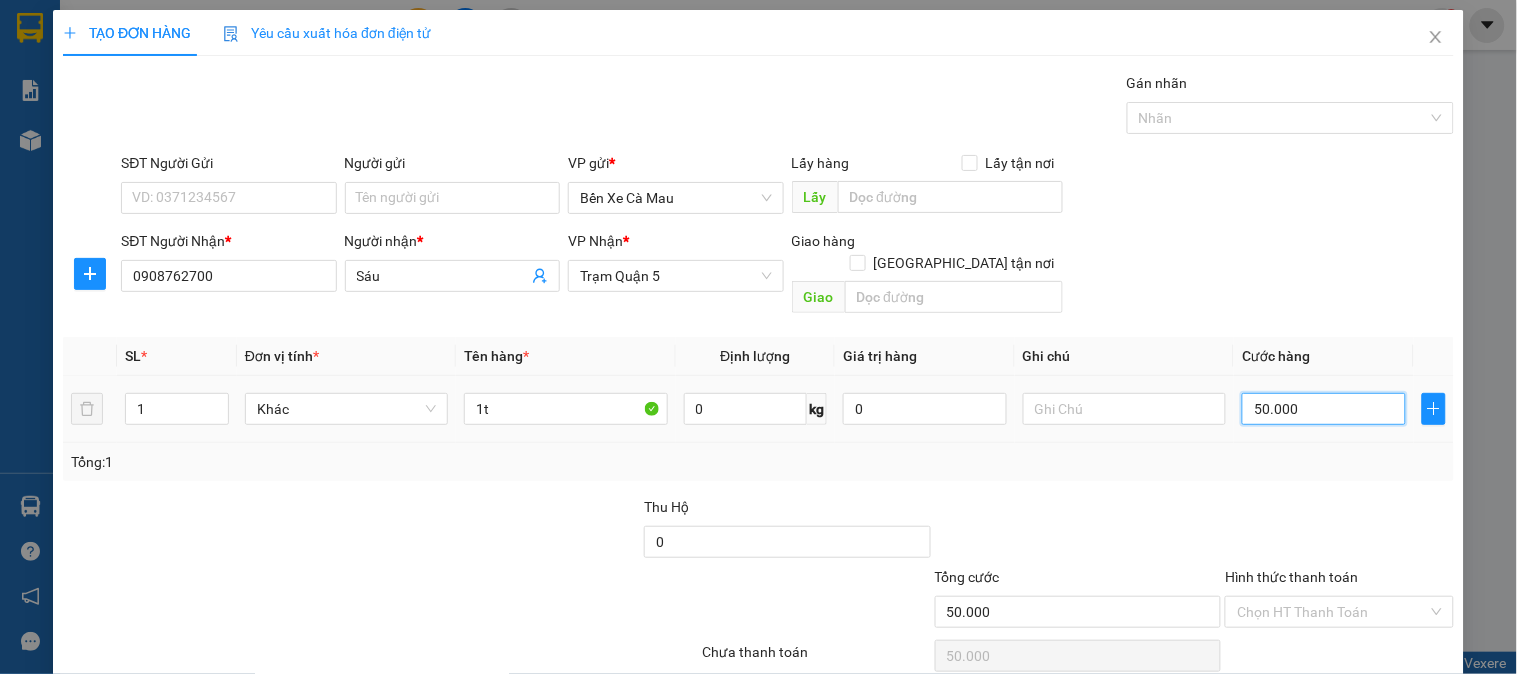 click on "50.000" at bounding box center (1324, 409) 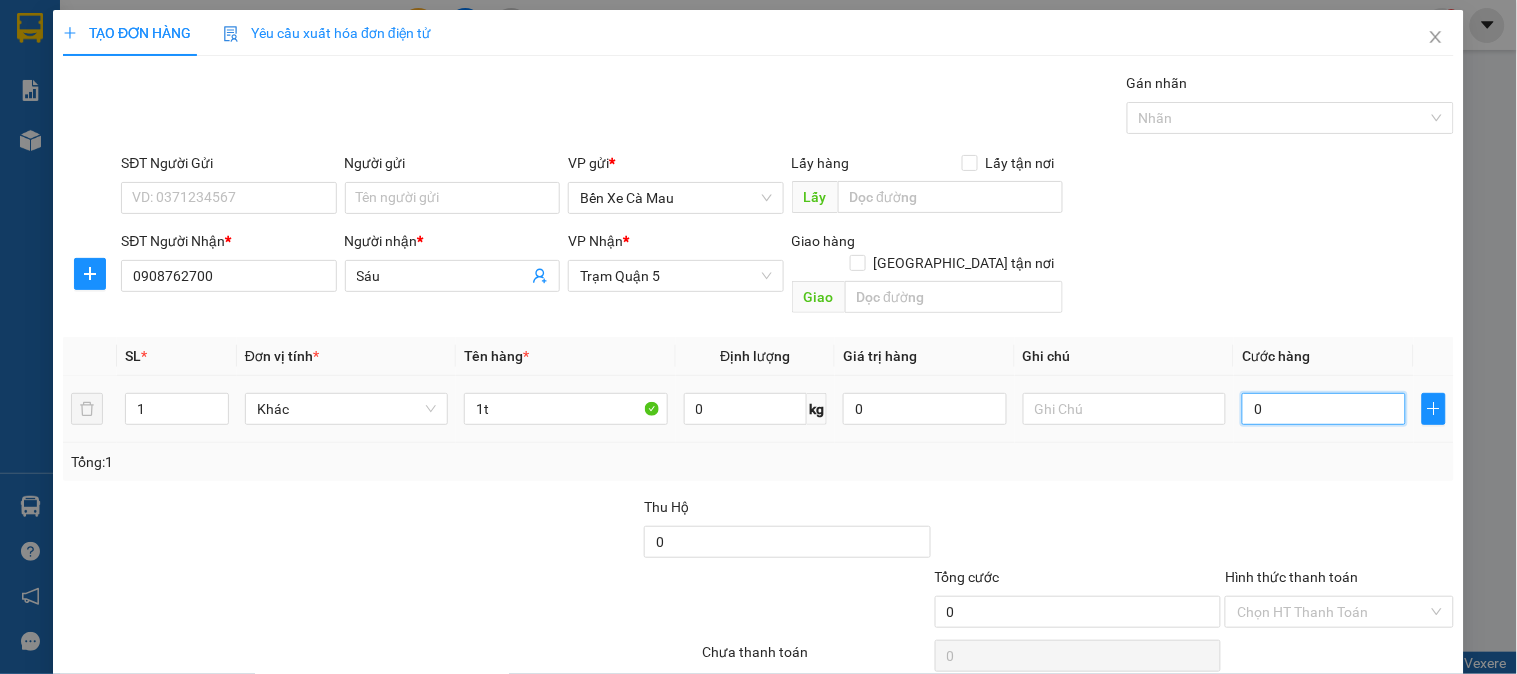 type on "008" 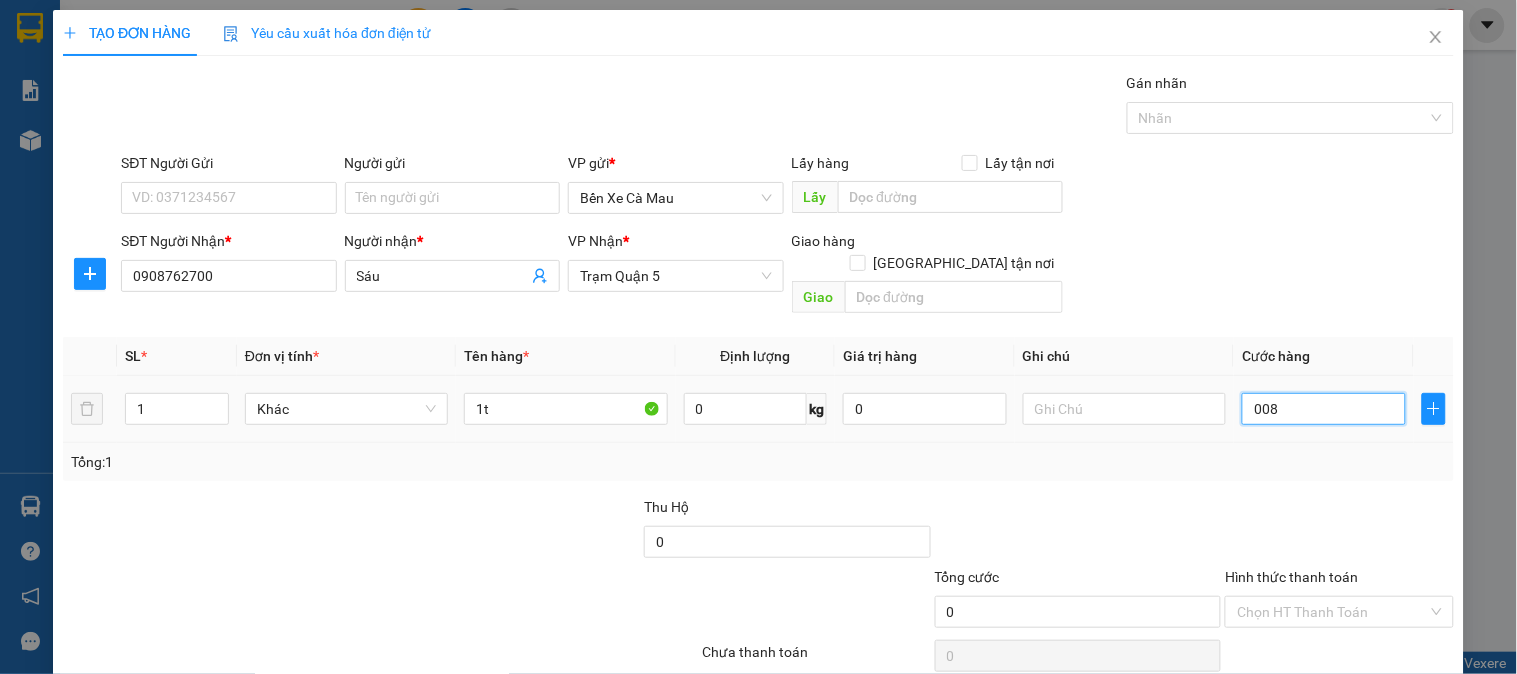 type on "8" 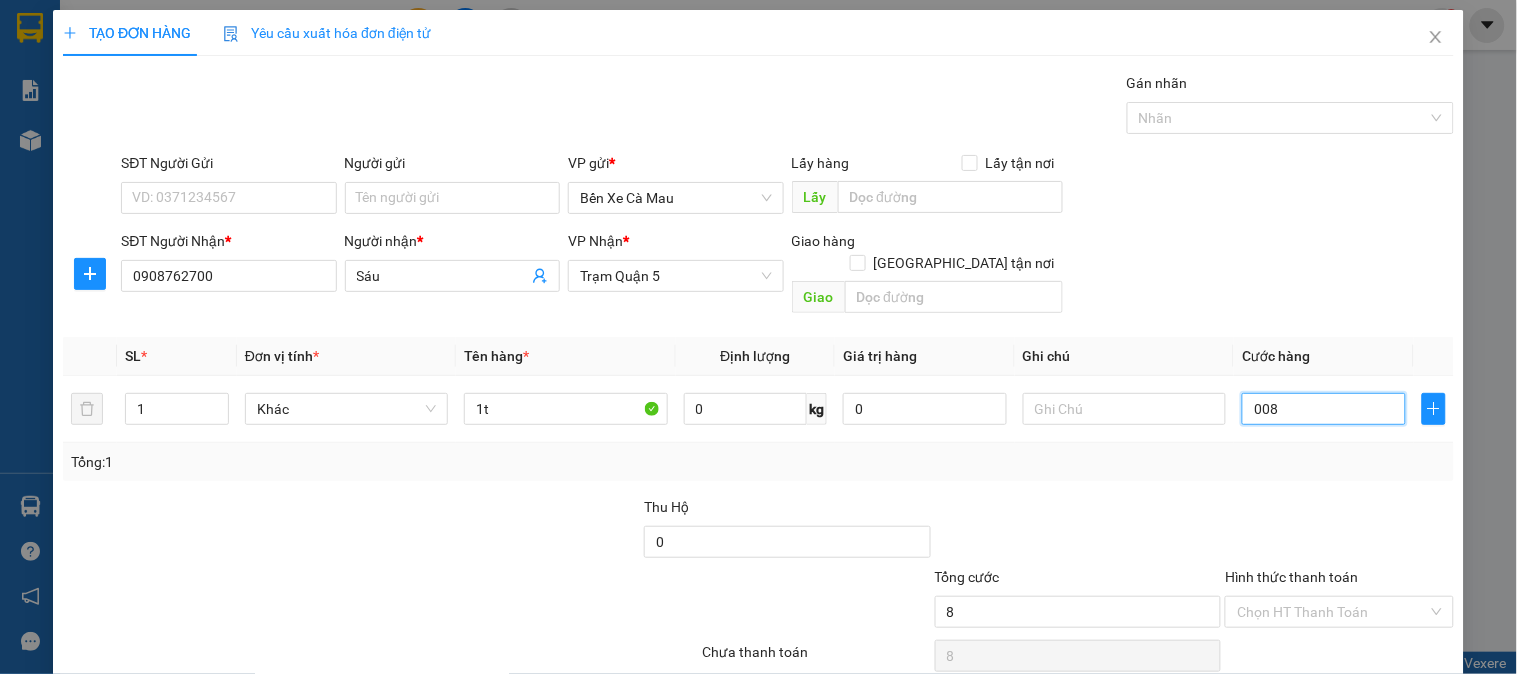 type on "80" 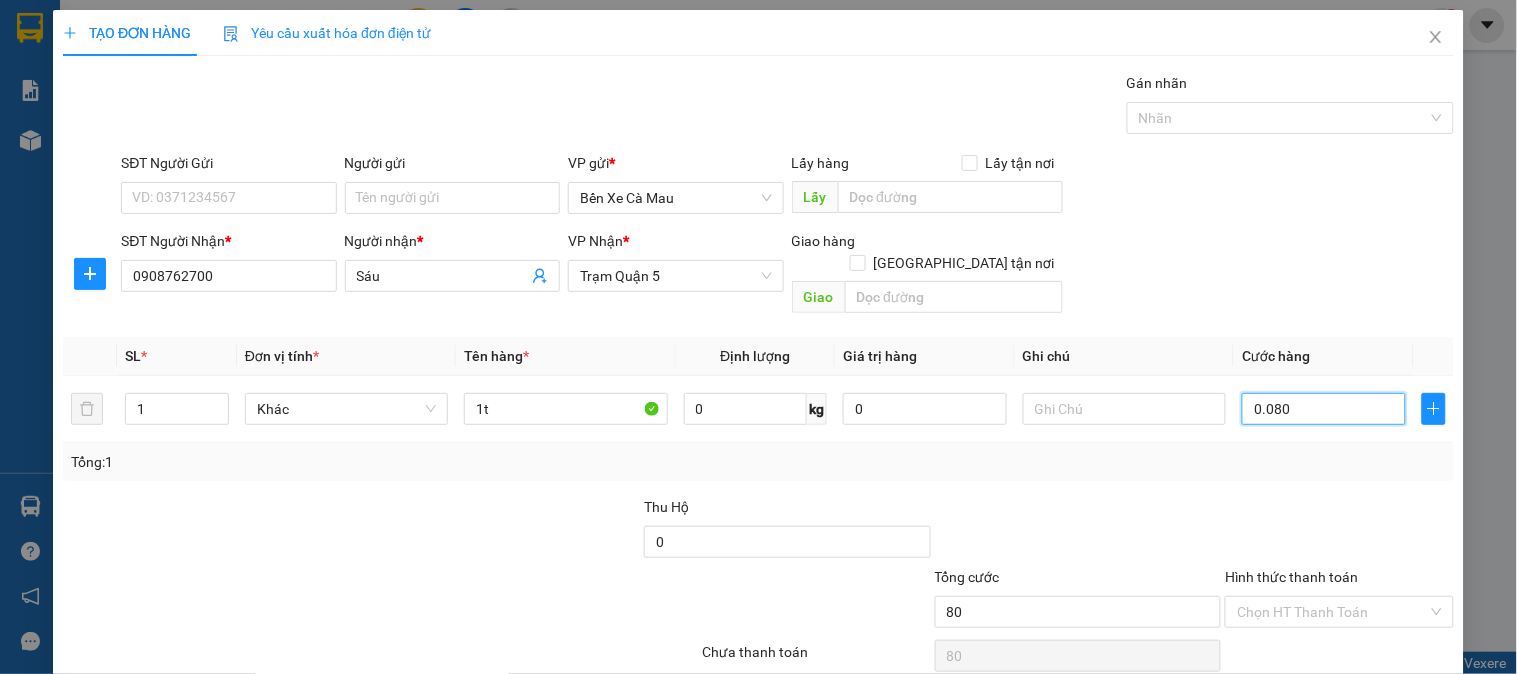 type on "0.080" 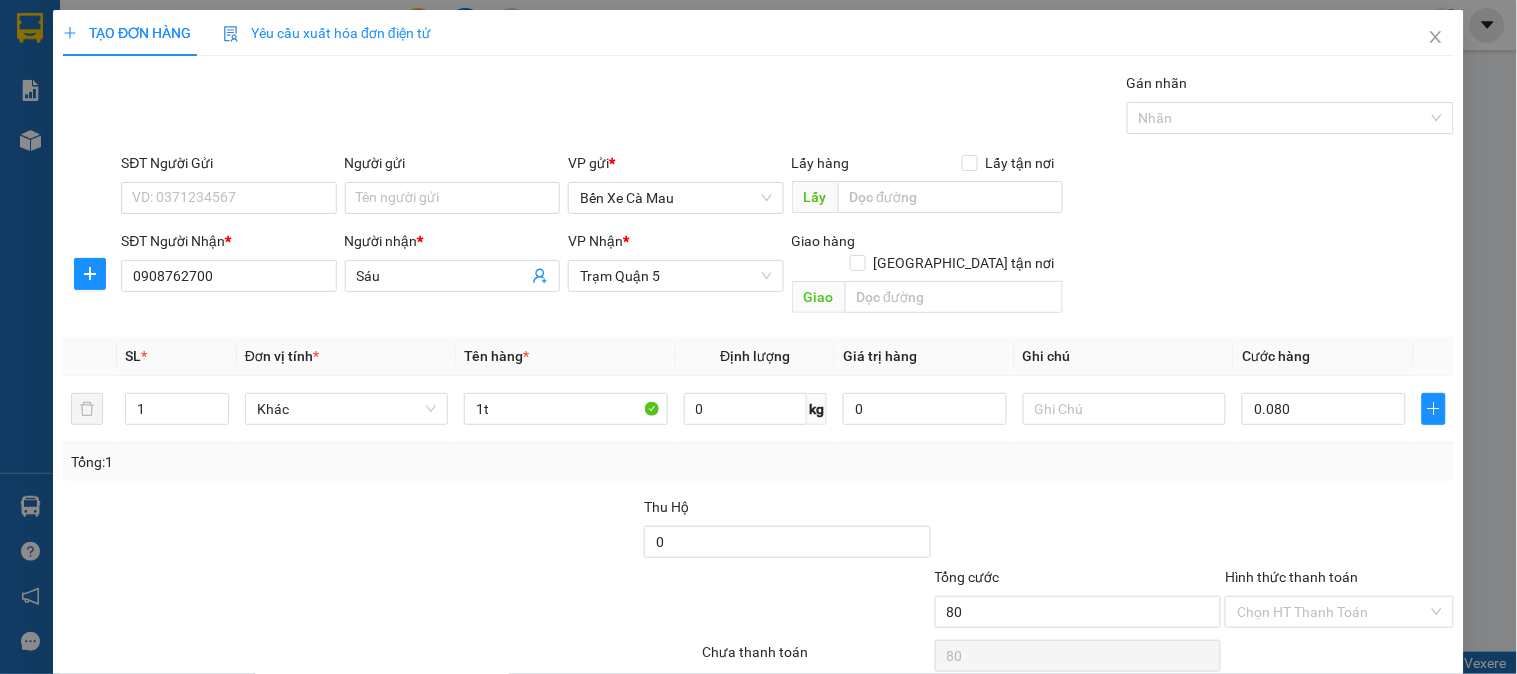 click on "SĐT Người Nhận  * 0908762700 Người nhận  * Sáu VP Nhận  * Trạm Quận 5 Giao hàng Giao tận nơi Giao" at bounding box center [787, 276] 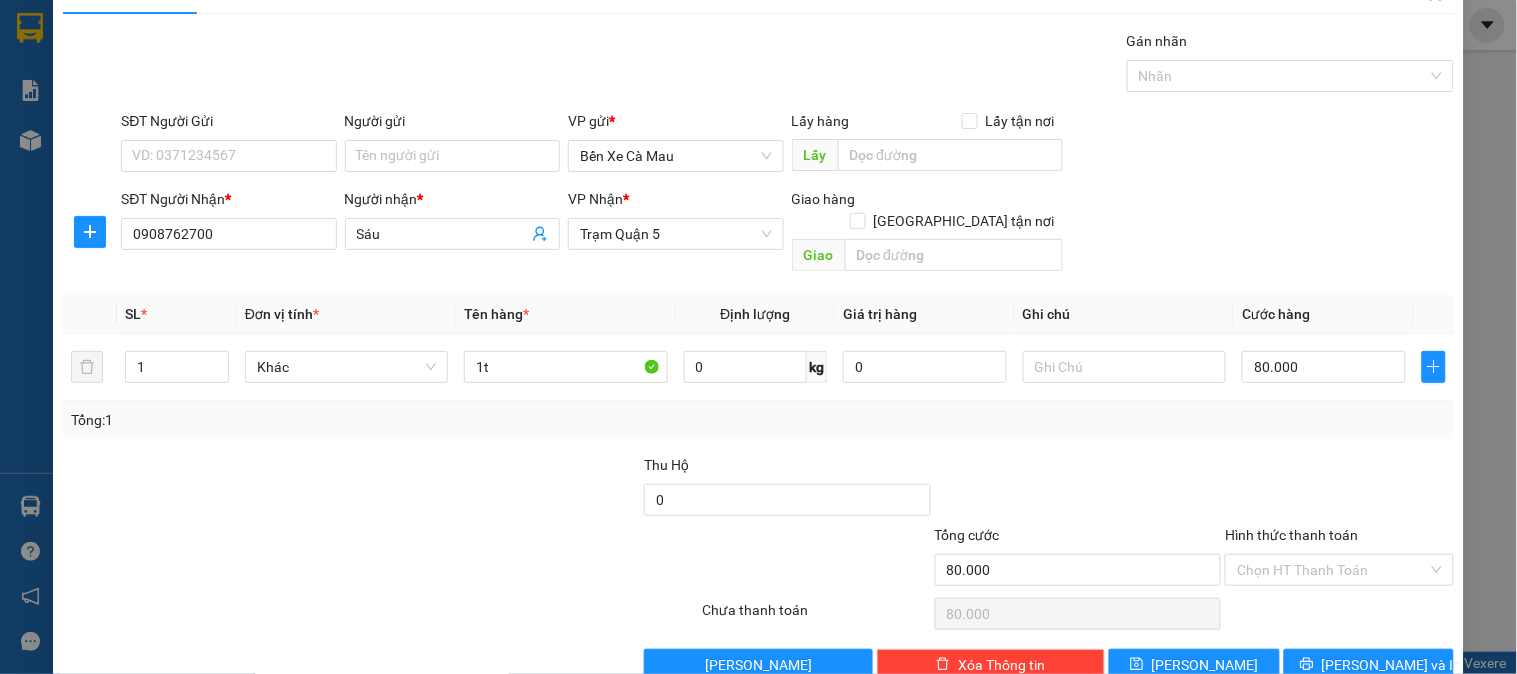 scroll, scrollTop: 65, scrollLeft: 0, axis: vertical 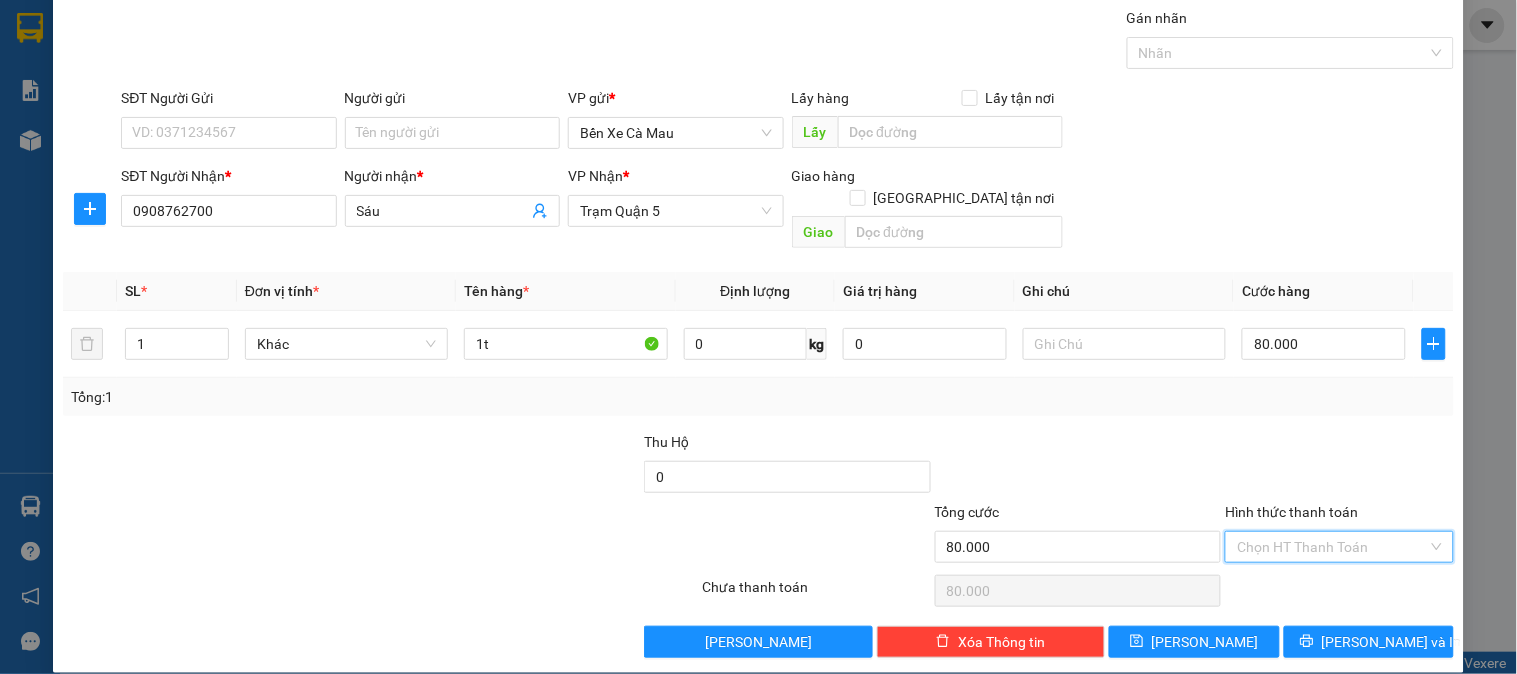 click on "Hình thức thanh toán" at bounding box center [1332, 547] 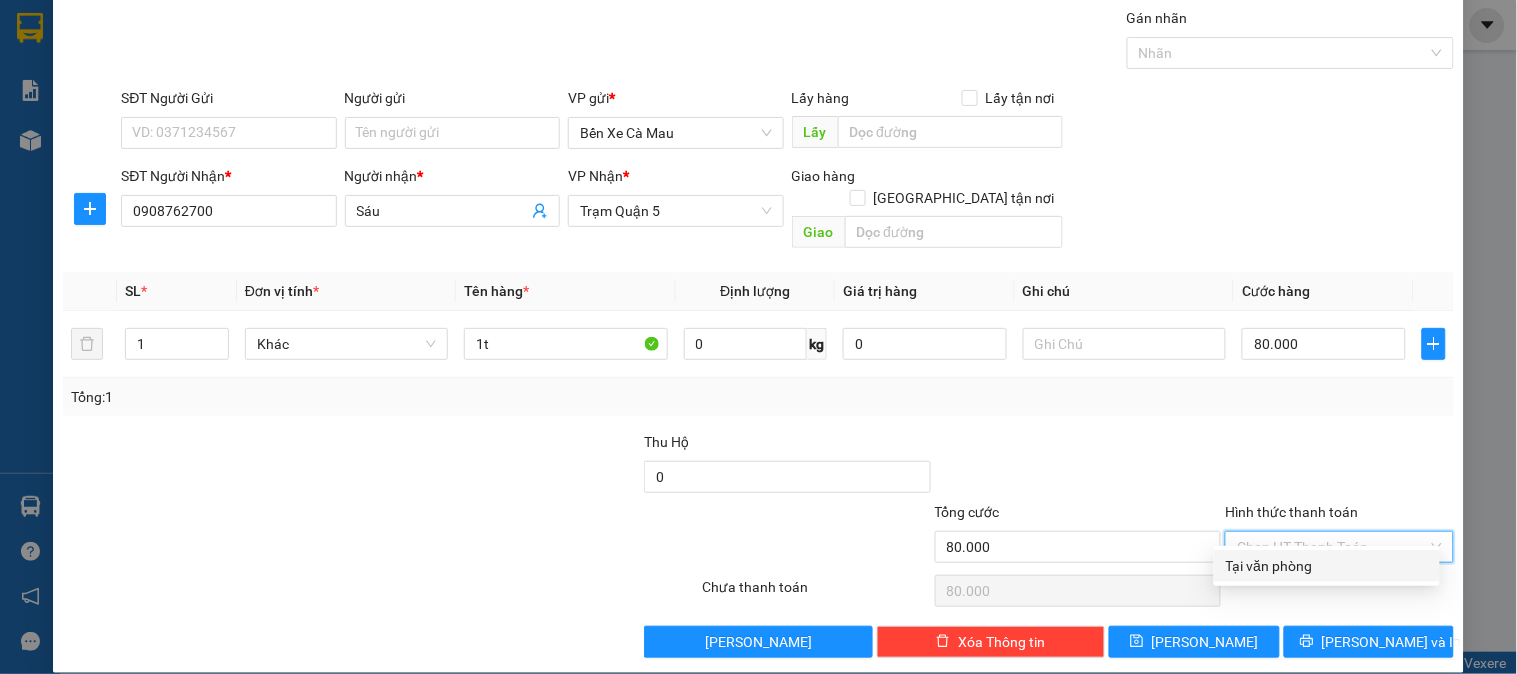 click on "Tại văn phòng" at bounding box center (1327, 566) 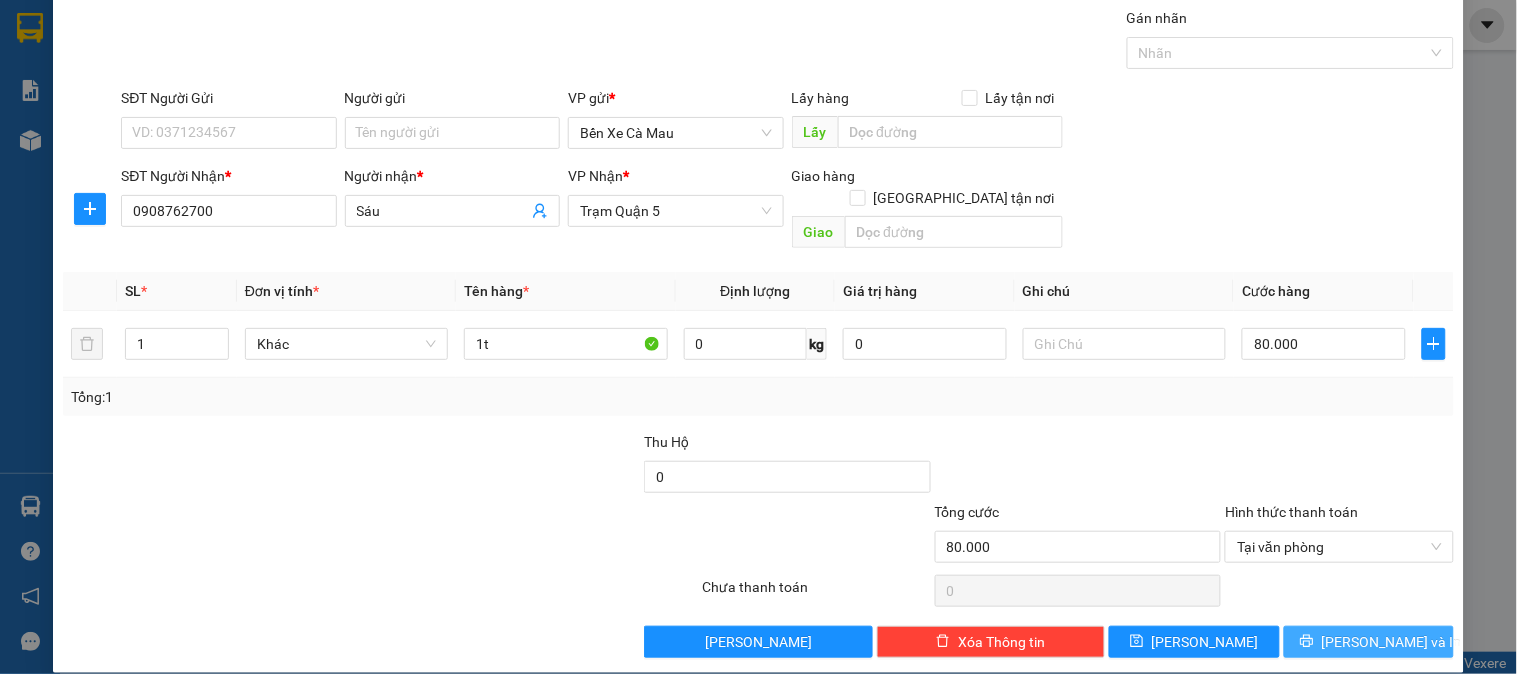 drag, startPoint x: 1285, startPoint y: 595, endPoint x: 1285, endPoint y: 613, distance: 18 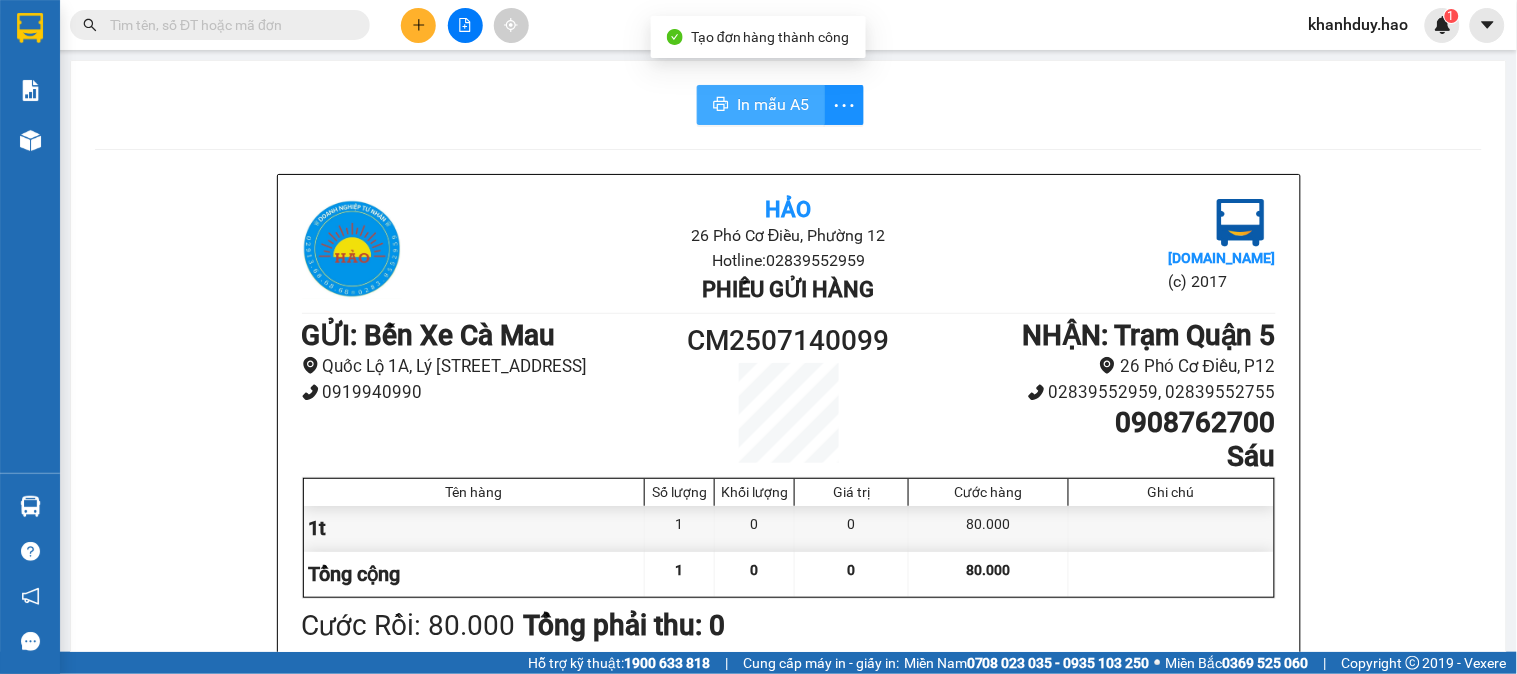 click on "In mẫu A5" at bounding box center [773, 104] 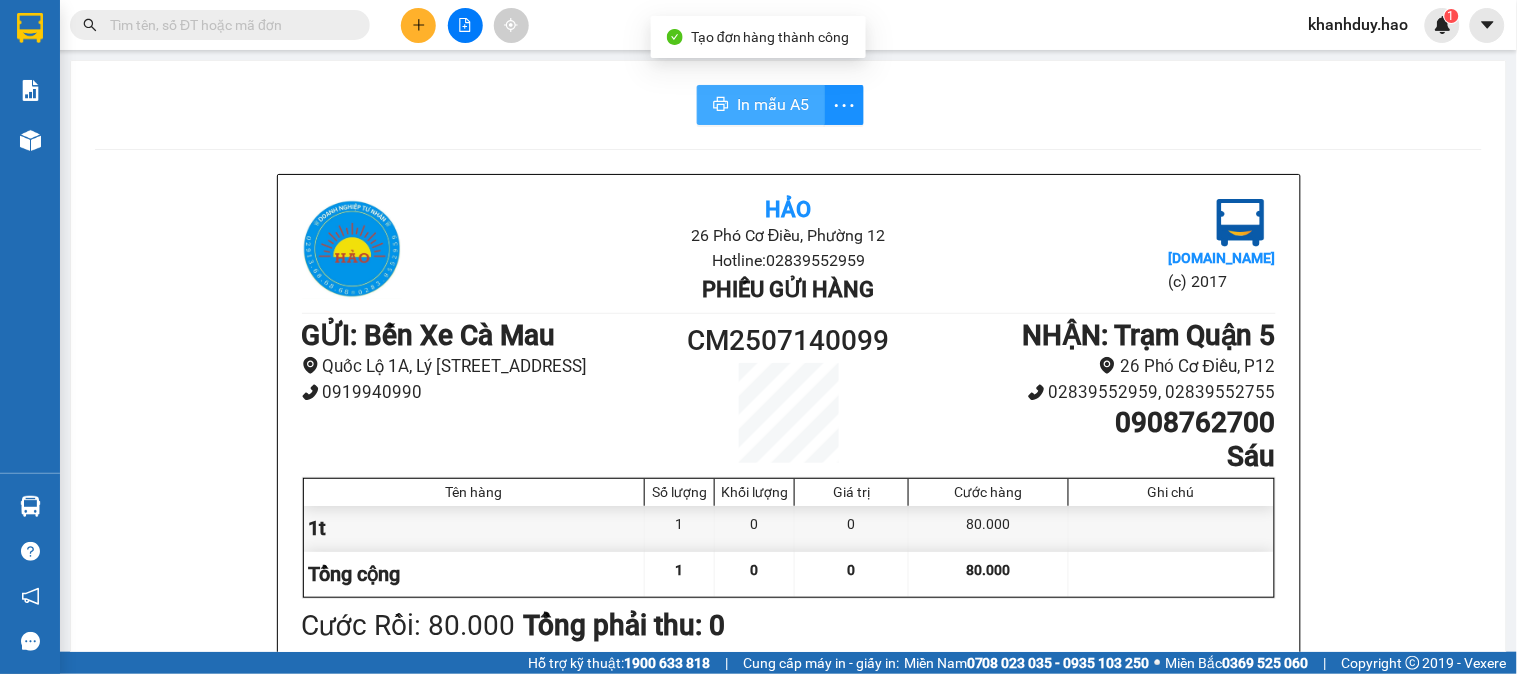 scroll, scrollTop: 0, scrollLeft: 0, axis: both 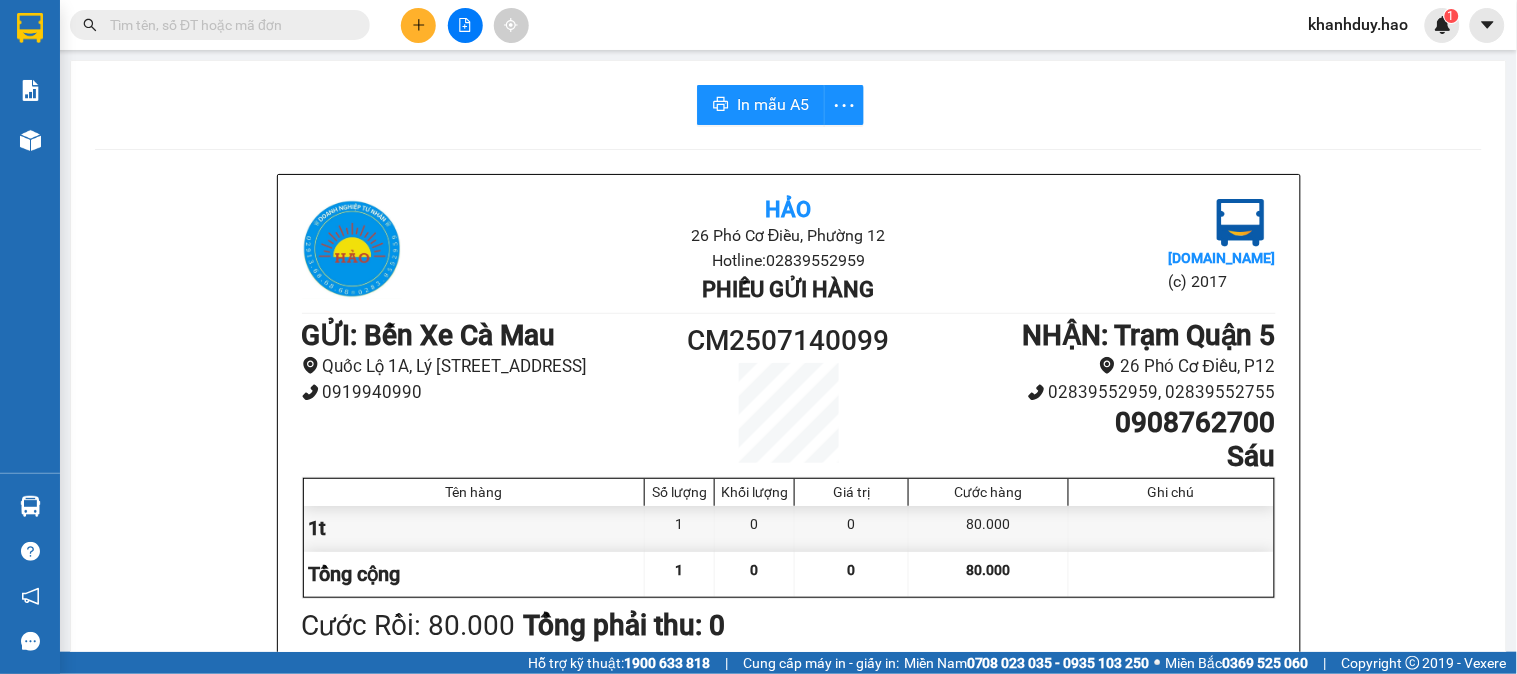 click at bounding box center (418, 25) 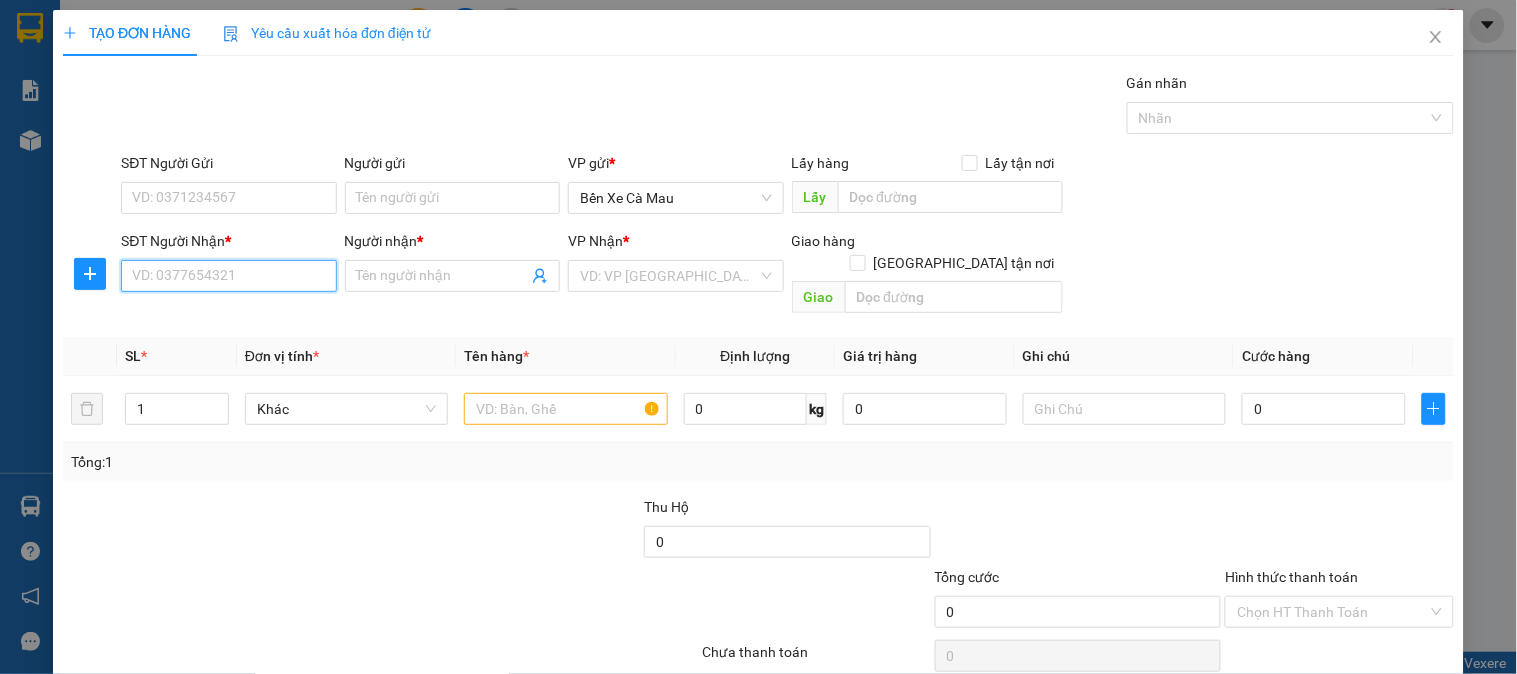 click on "SĐT Người Nhận  *" at bounding box center (228, 276) 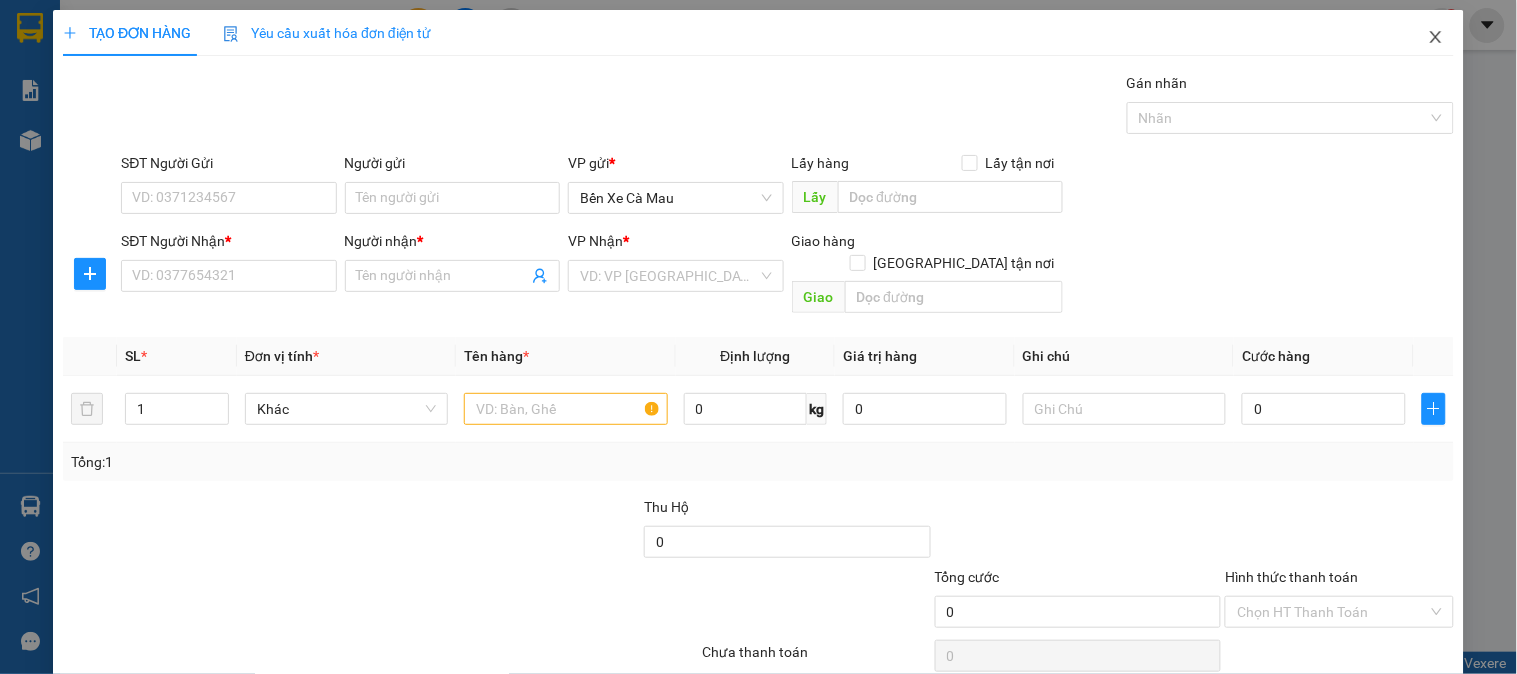 click at bounding box center (1436, 38) 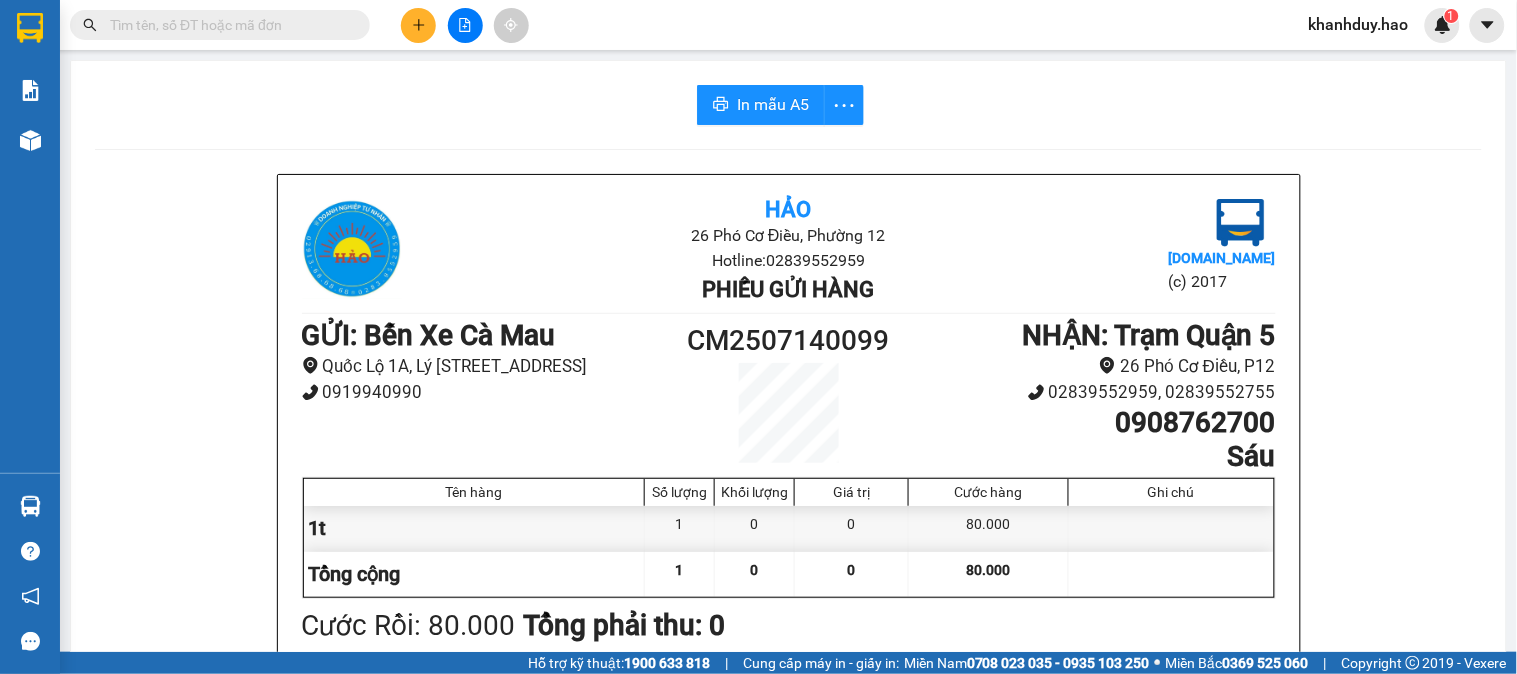 click at bounding box center (228, 25) 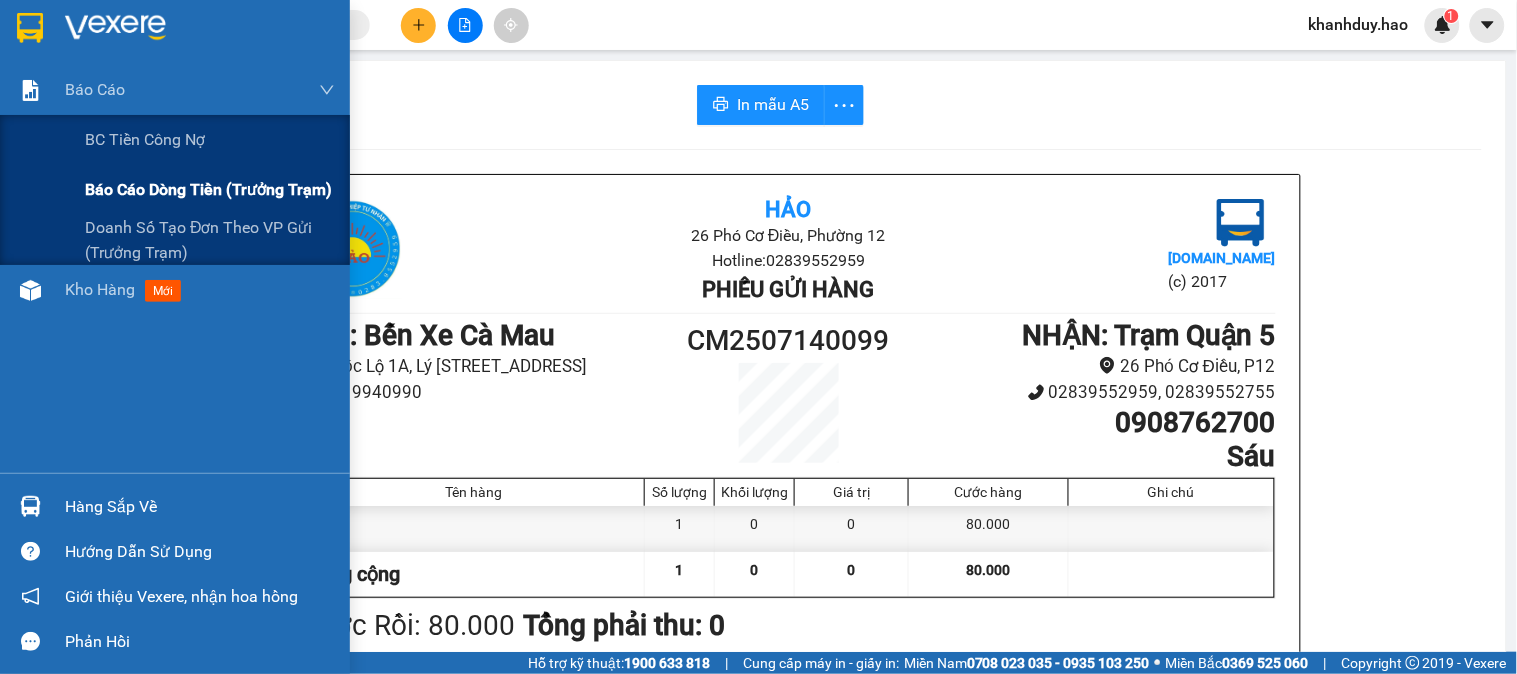 click on "Báo cáo dòng tiền (trưởng trạm)" at bounding box center (208, 189) 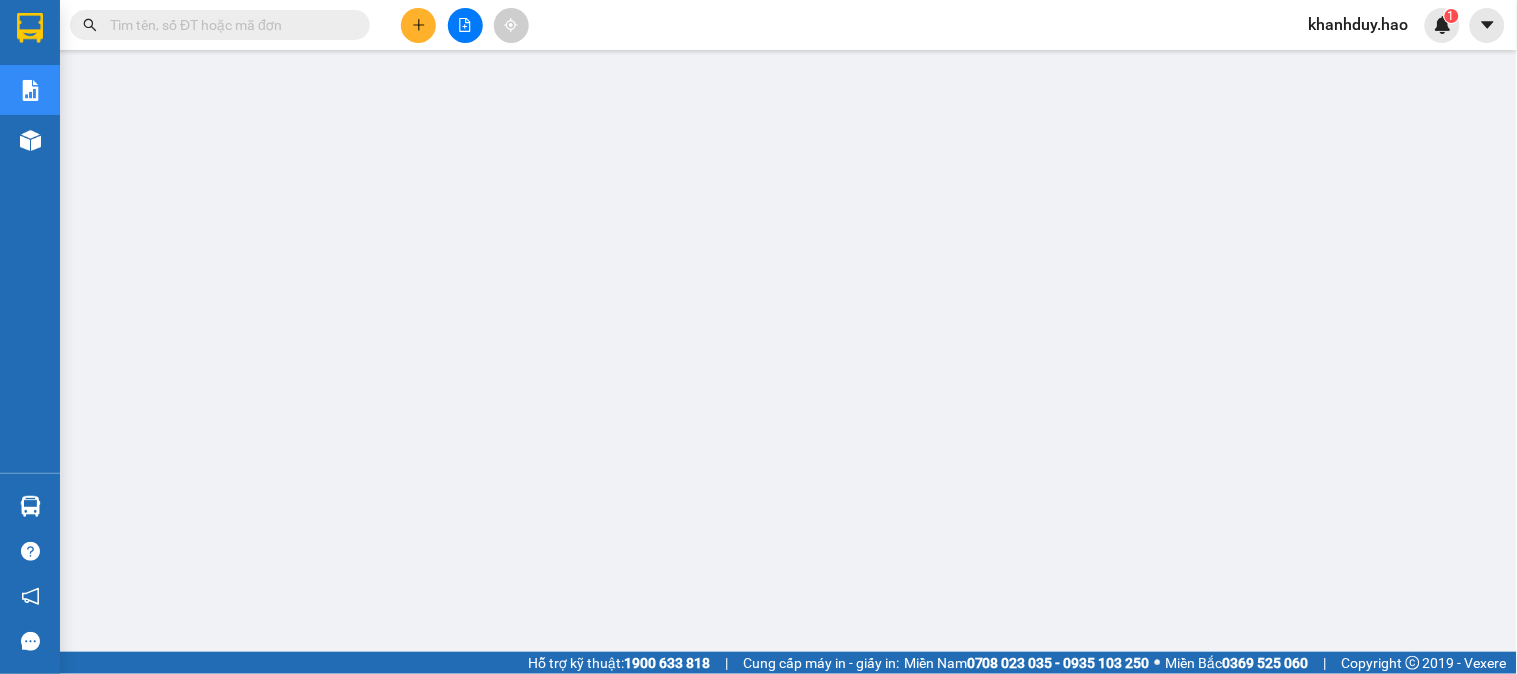 click at bounding box center (228, 25) 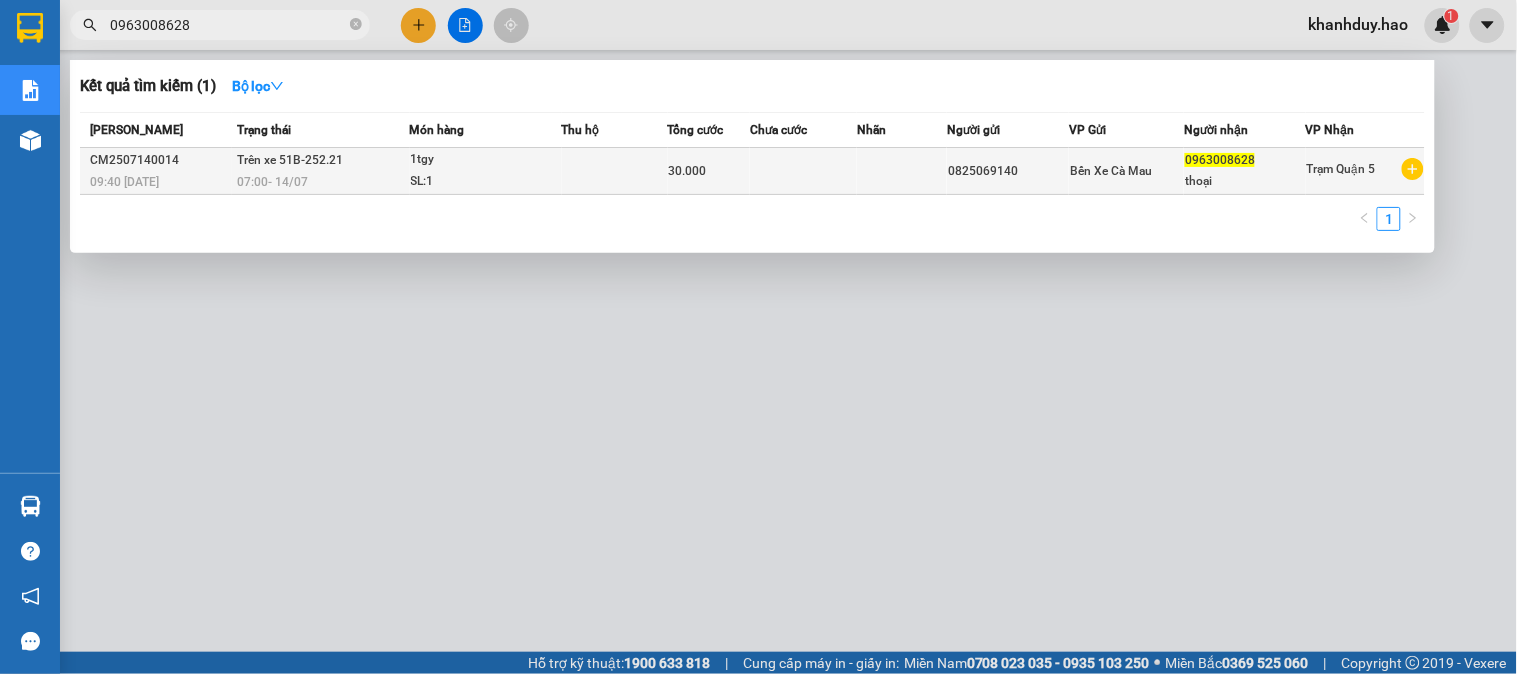 type on "0963008628" 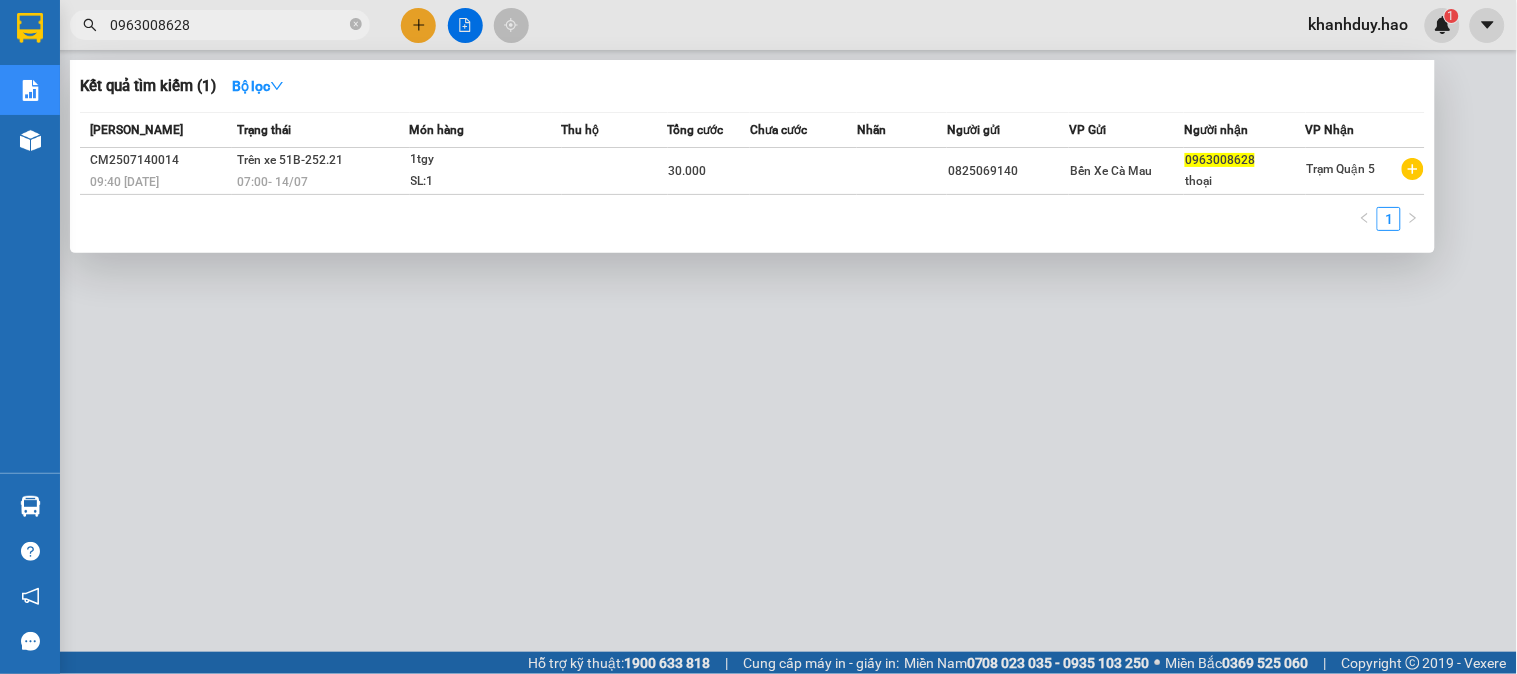 click on "07:00  -   14/07" at bounding box center (323, 182) 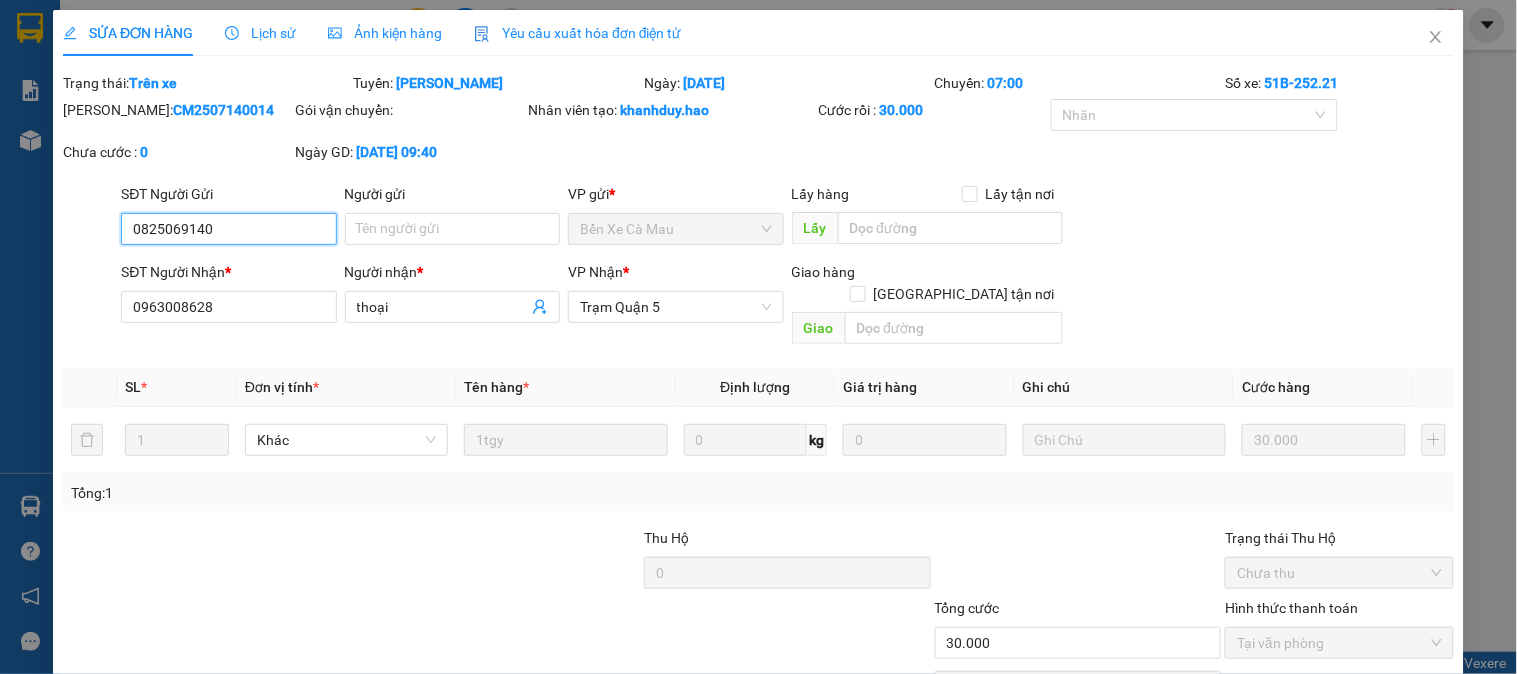 click on "SỬA ĐƠN HÀNG Lịch sử Ảnh kiện hàng Yêu cầu xuất hóa đơn điện tử" at bounding box center [372, 33] 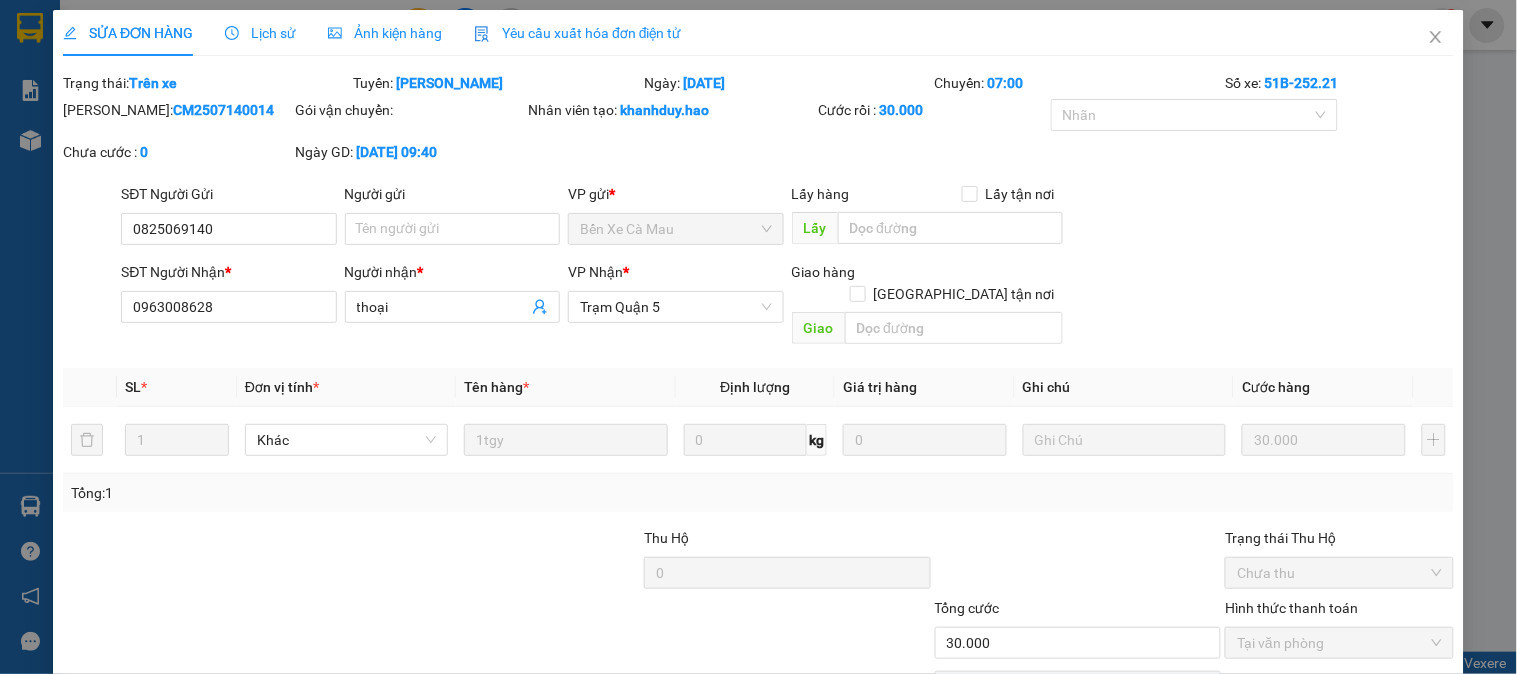click on "Lịch sử" at bounding box center [260, 33] 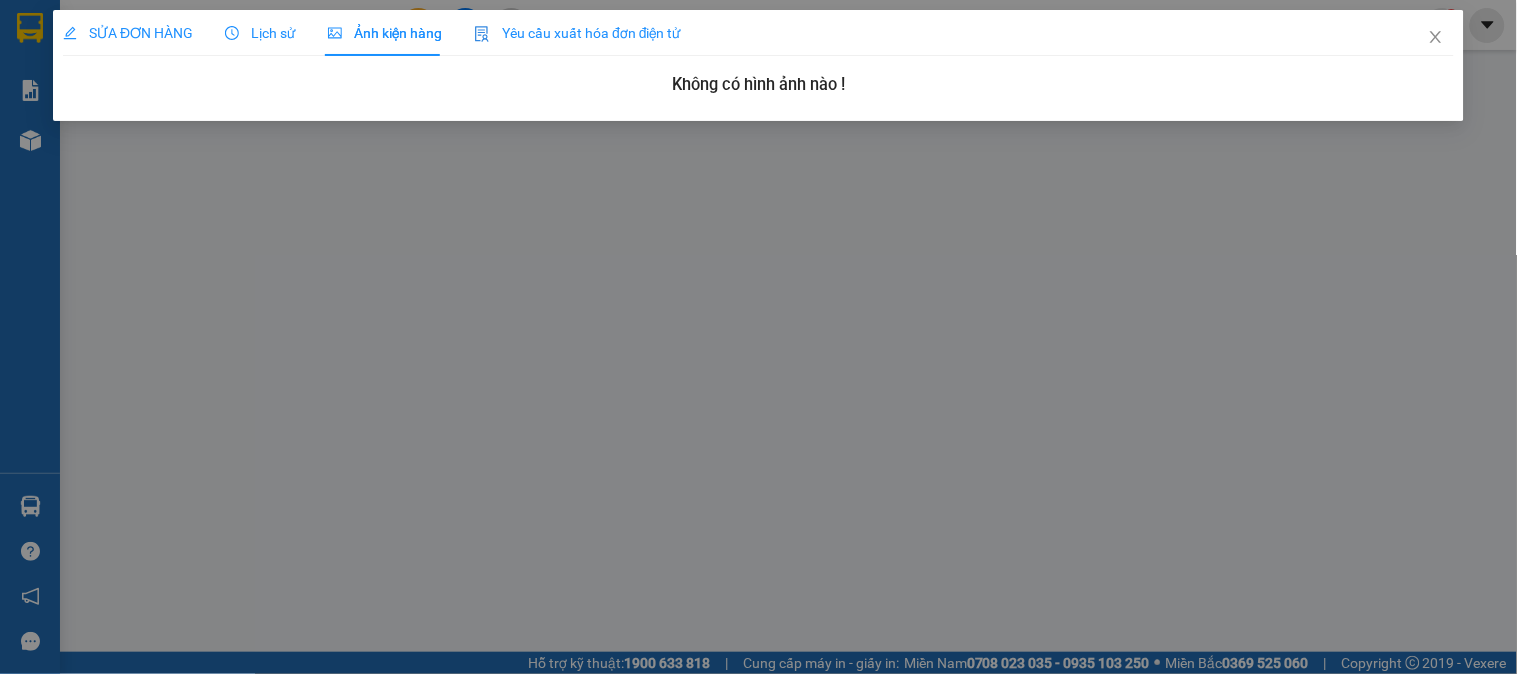 click on "Lịch sử" at bounding box center [260, 33] 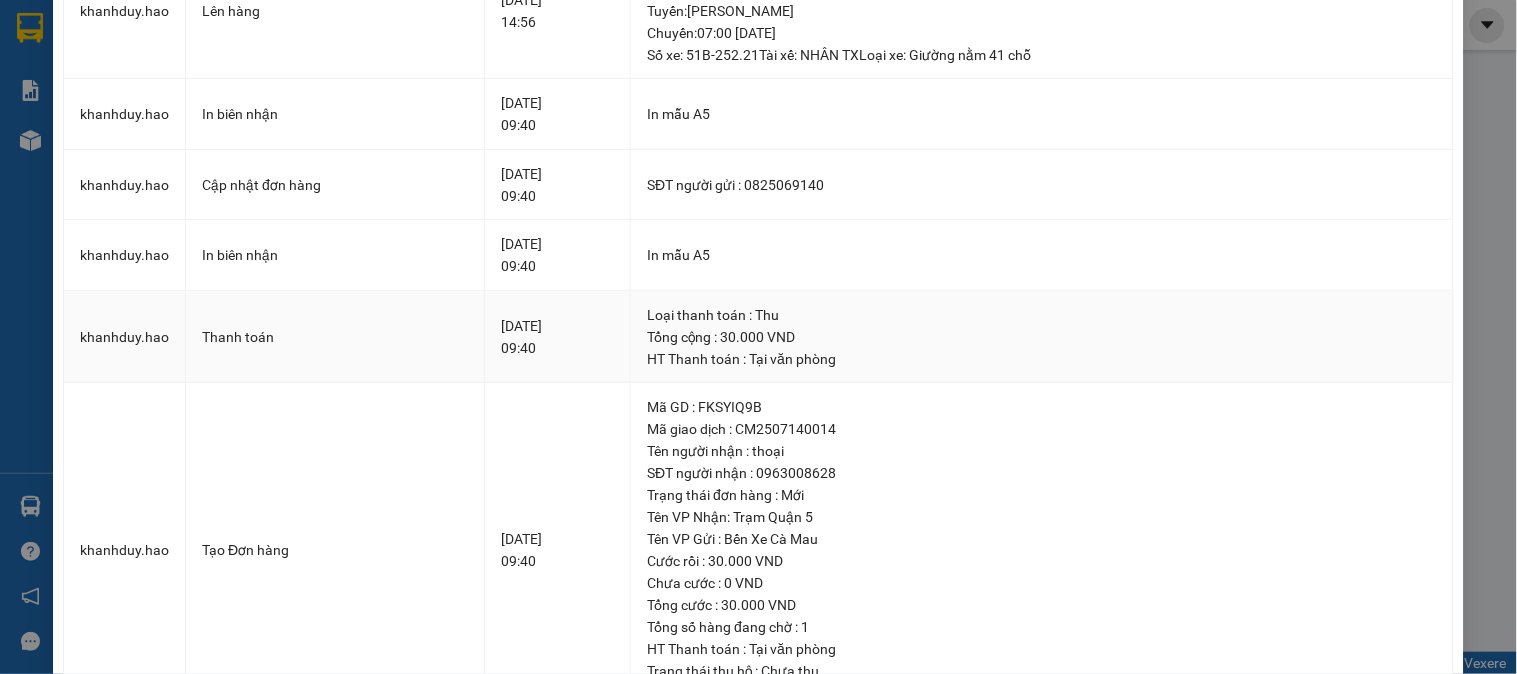 scroll, scrollTop: 337, scrollLeft: 0, axis: vertical 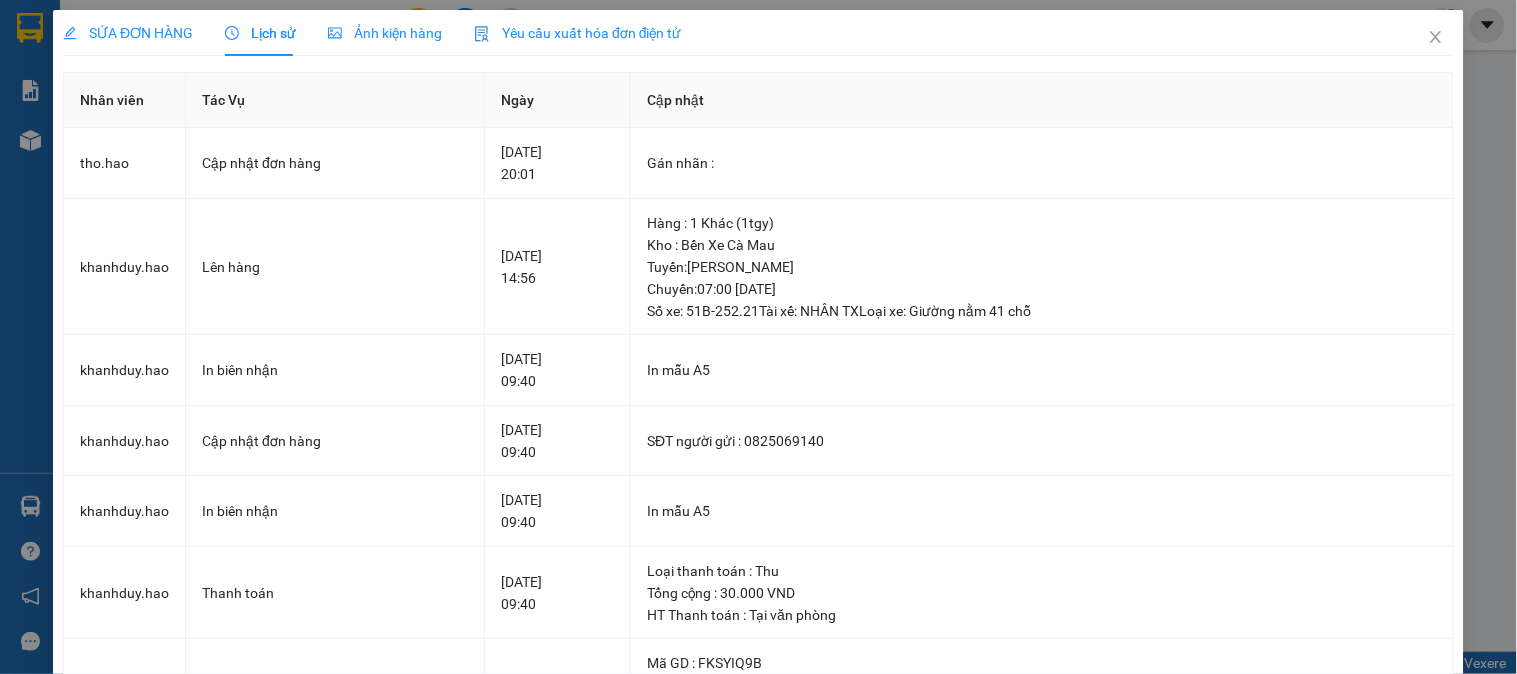click on "SỬA ĐƠN HÀNG" at bounding box center [128, 33] 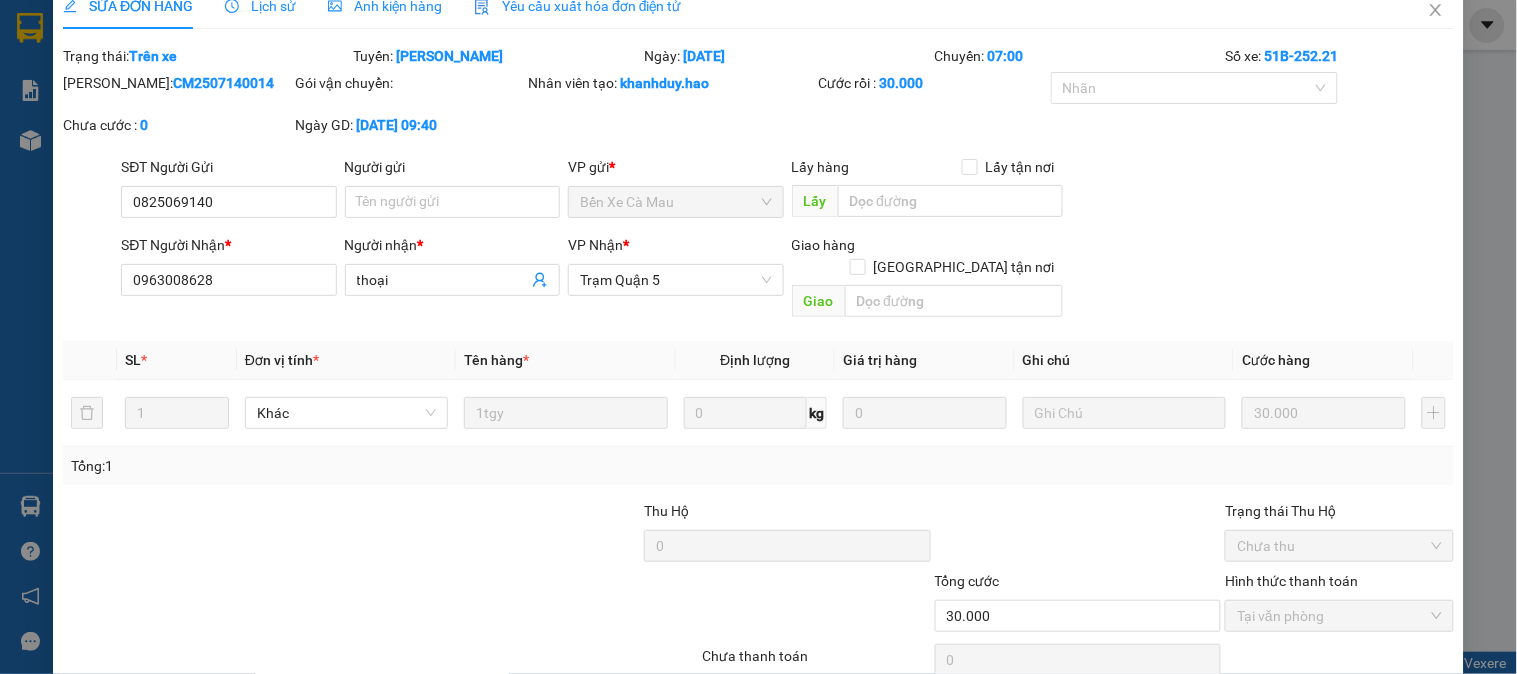 scroll, scrollTop: 0, scrollLeft: 0, axis: both 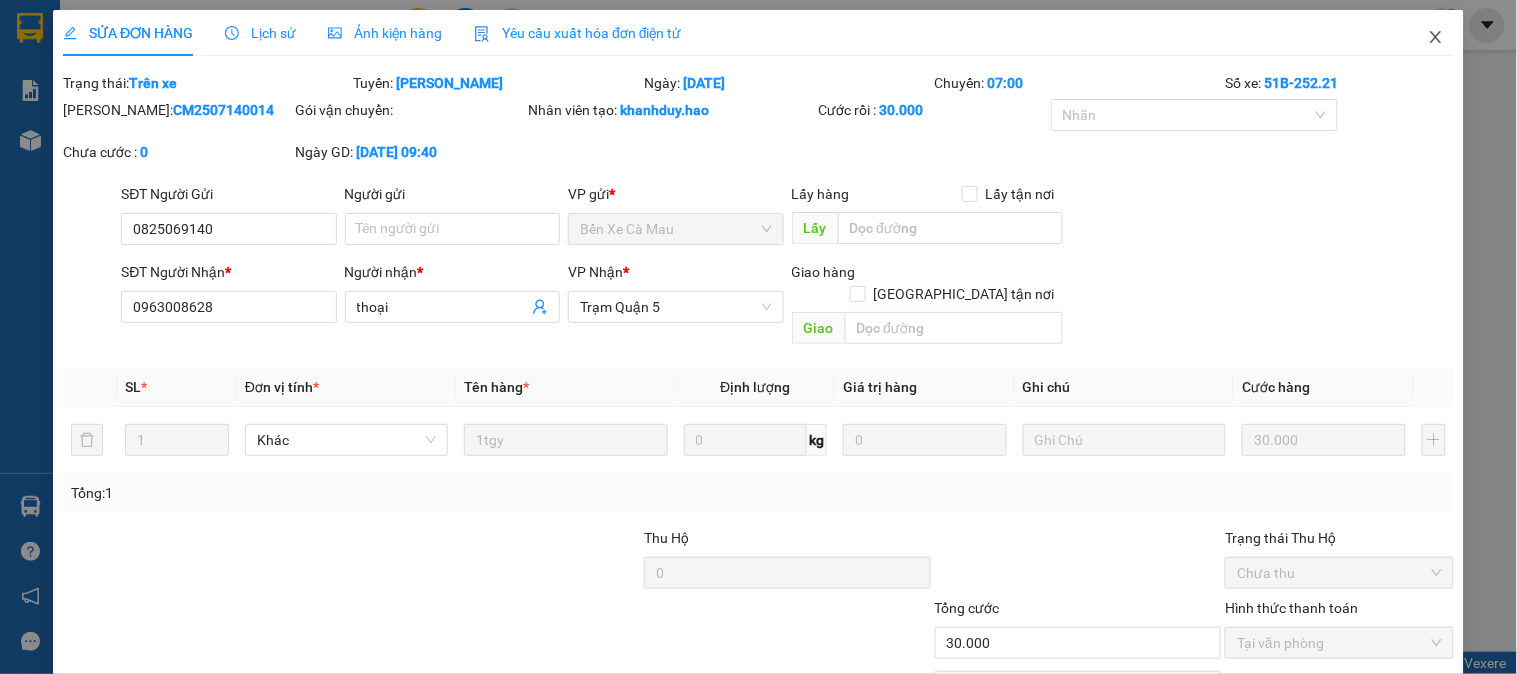 click at bounding box center (1436, 38) 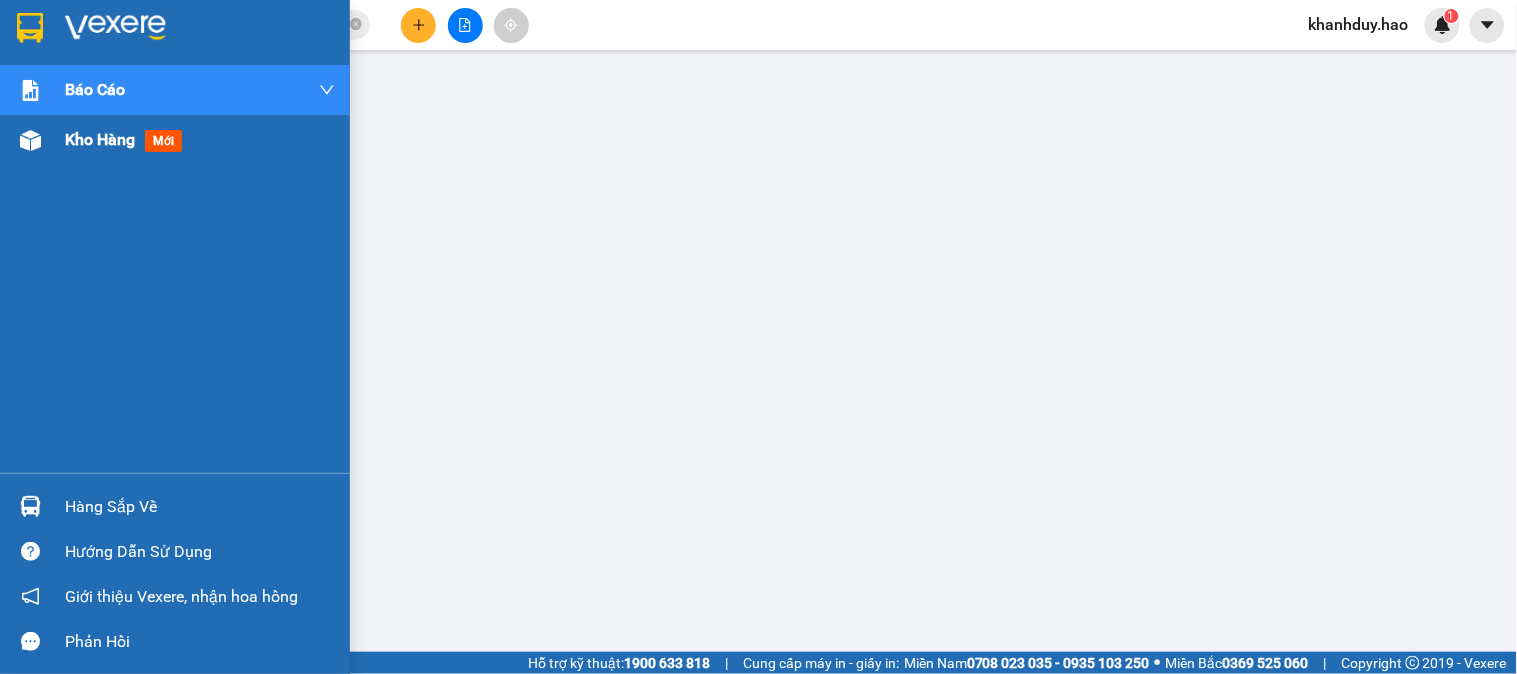 click on "Kho hàng mới" at bounding box center (175, 140) 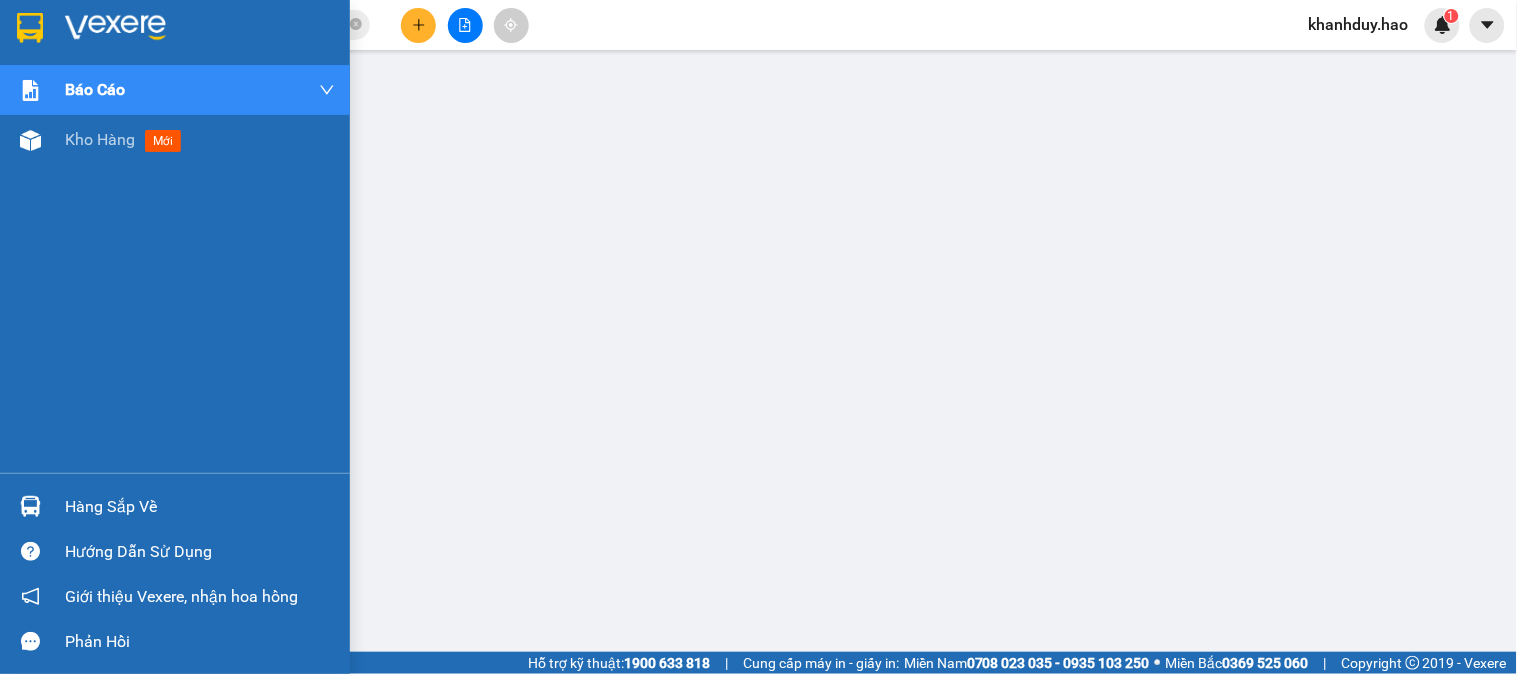 click on "Kho hàng mới" at bounding box center [175, 140] 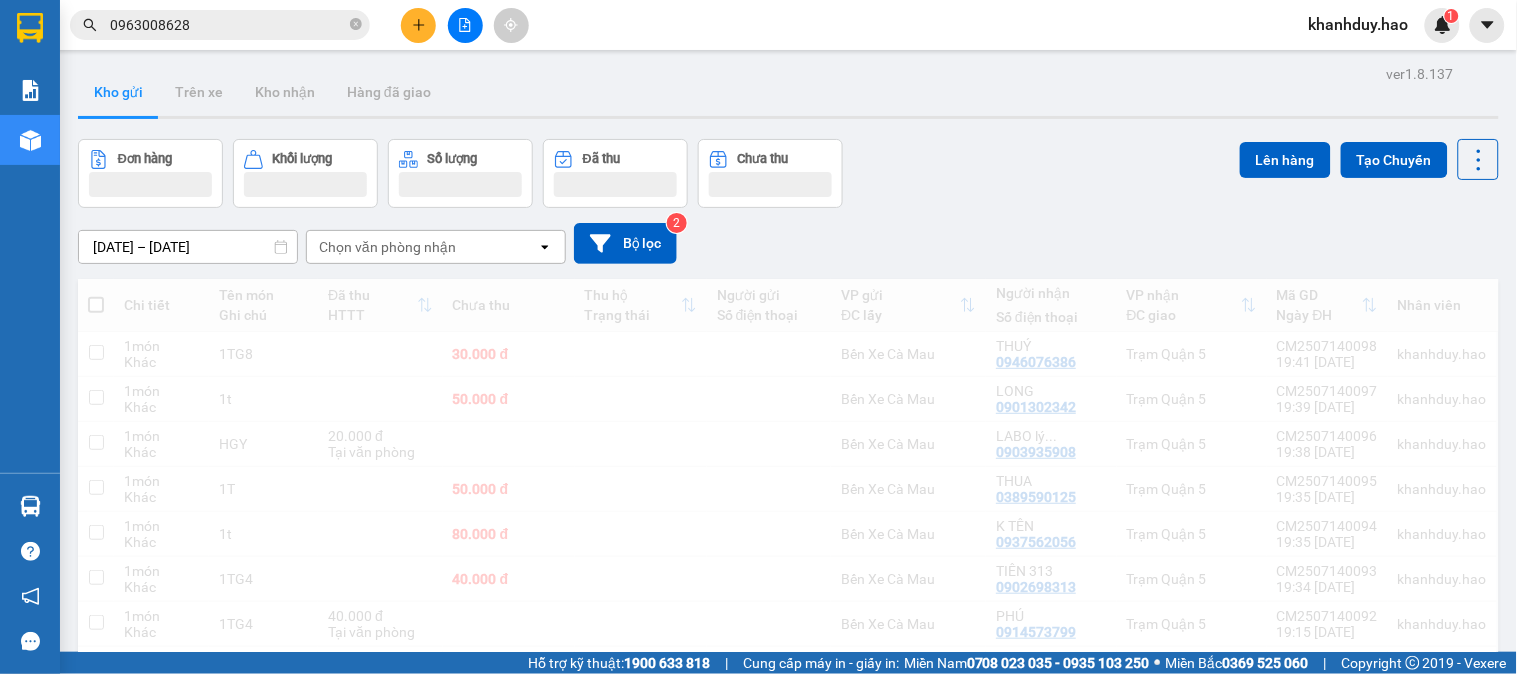 click at bounding box center (418, 25) 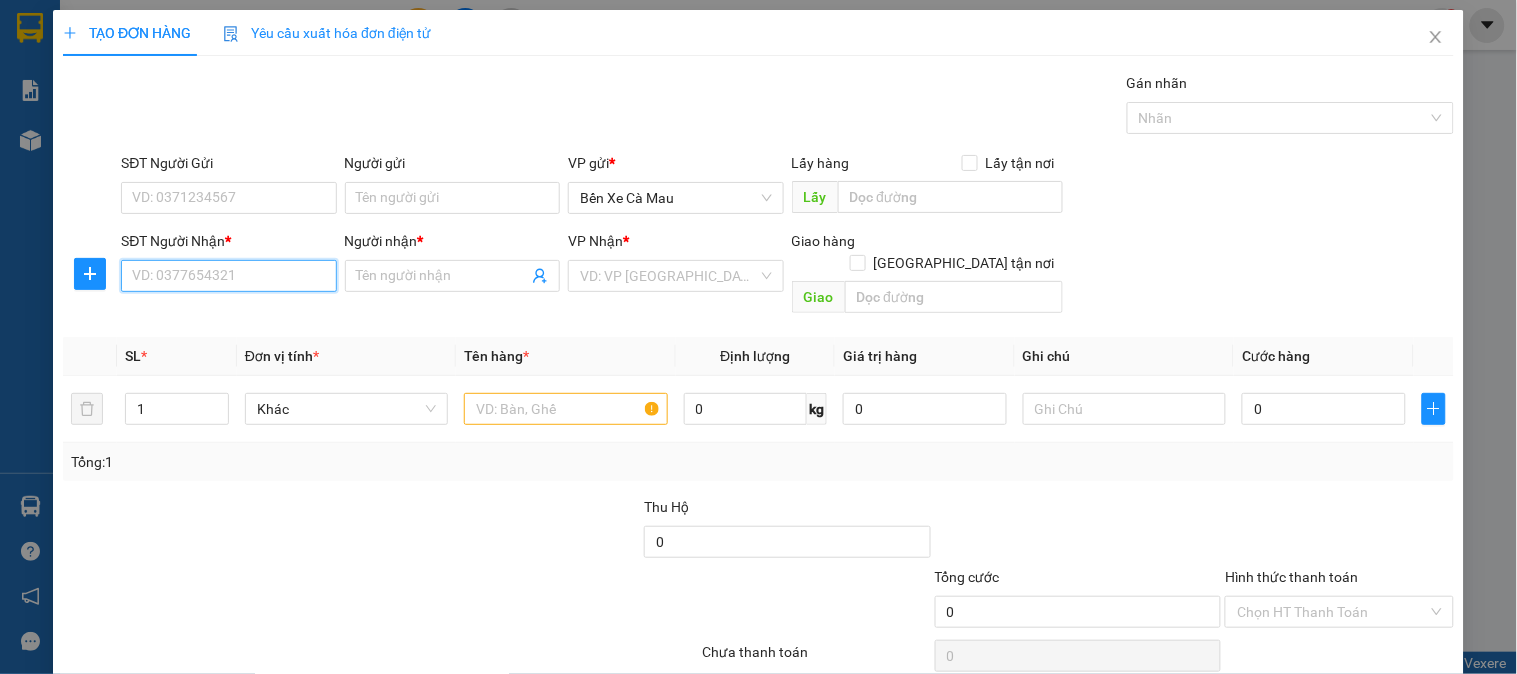 click on "SĐT Người Nhận  *" at bounding box center (228, 276) 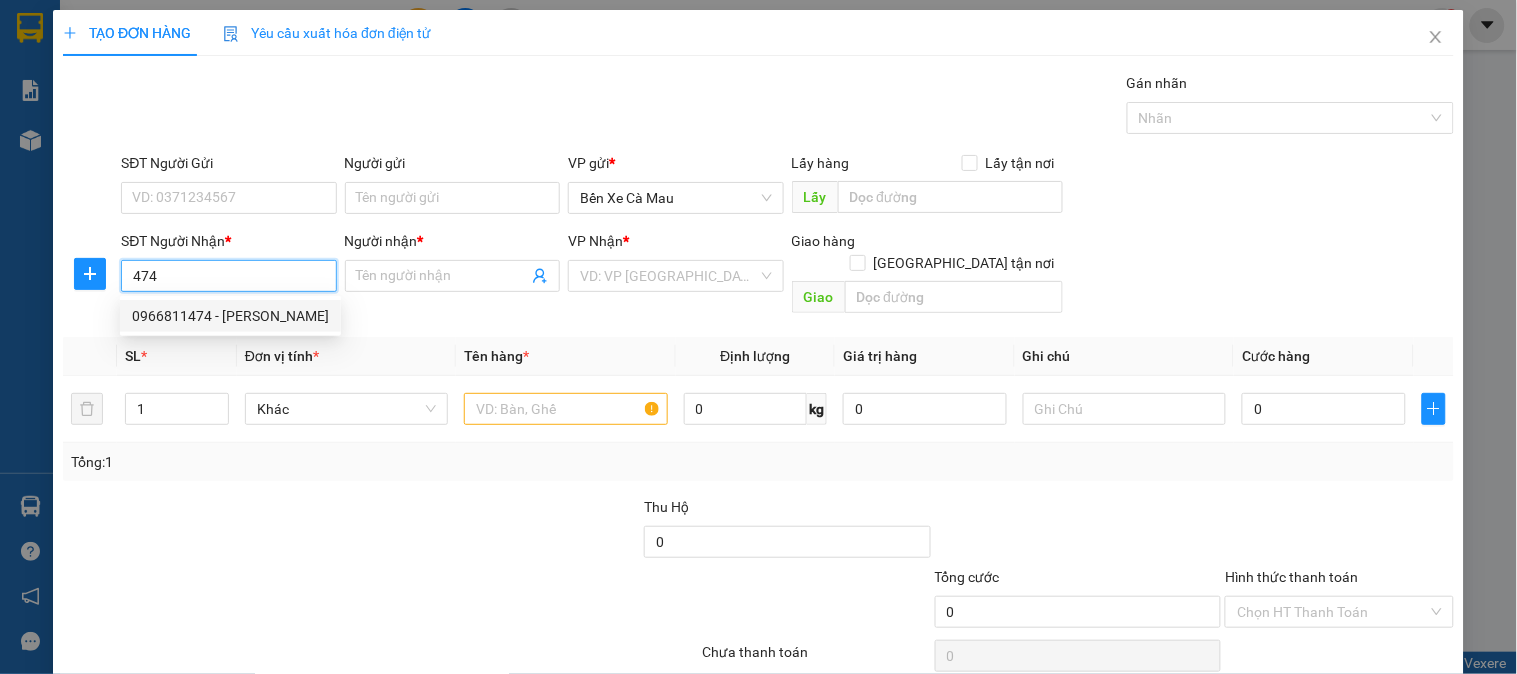 drag, startPoint x: 242, startPoint y: 315, endPoint x: 308, endPoint y: 315, distance: 66 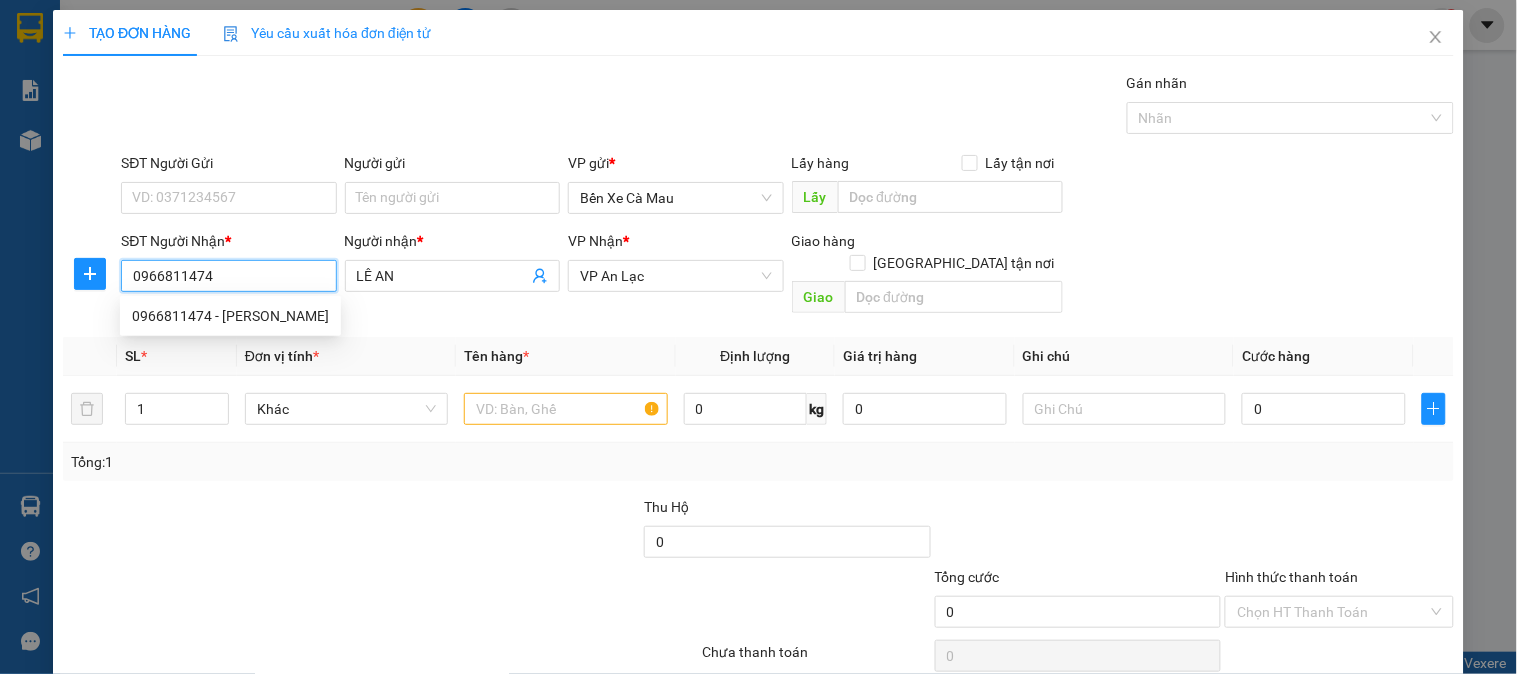type on "80.000" 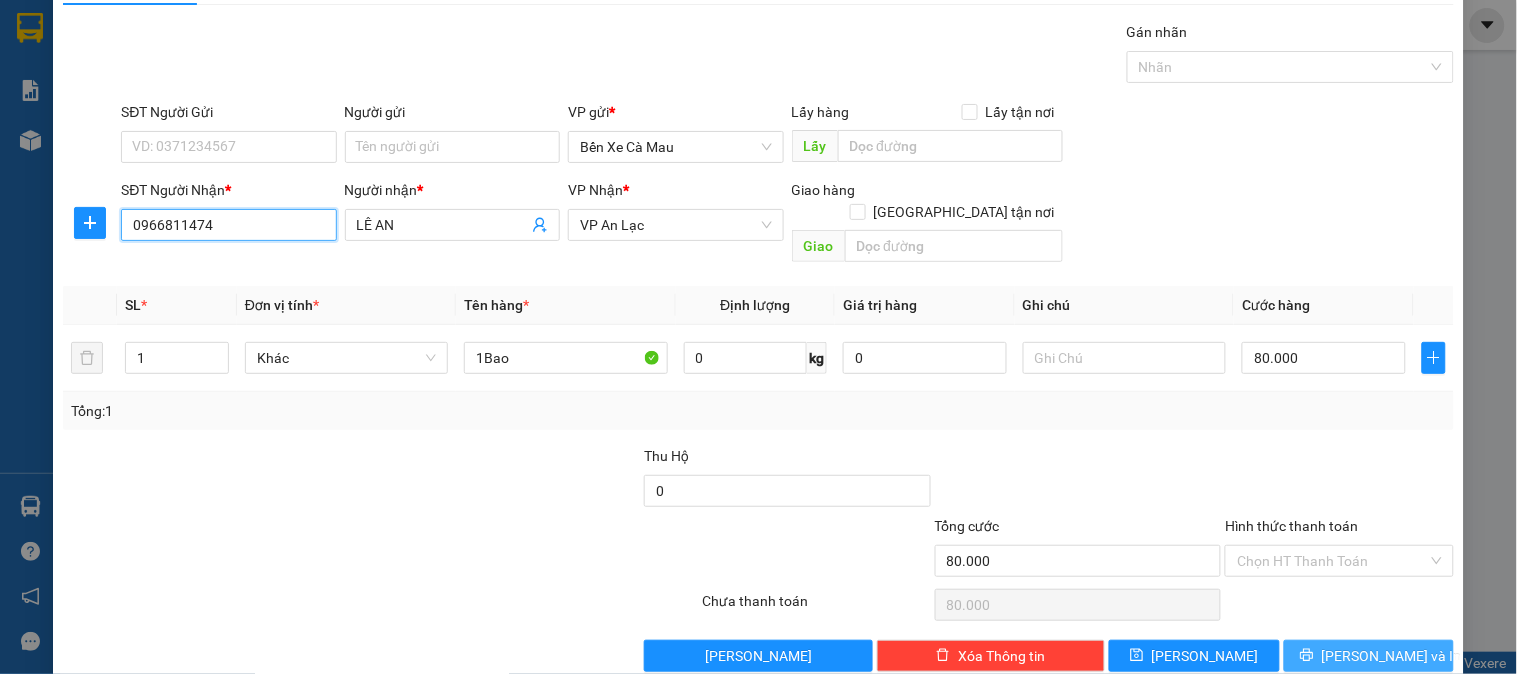 scroll, scrollTop: 65, scrollLeft: 0, axis: vertical 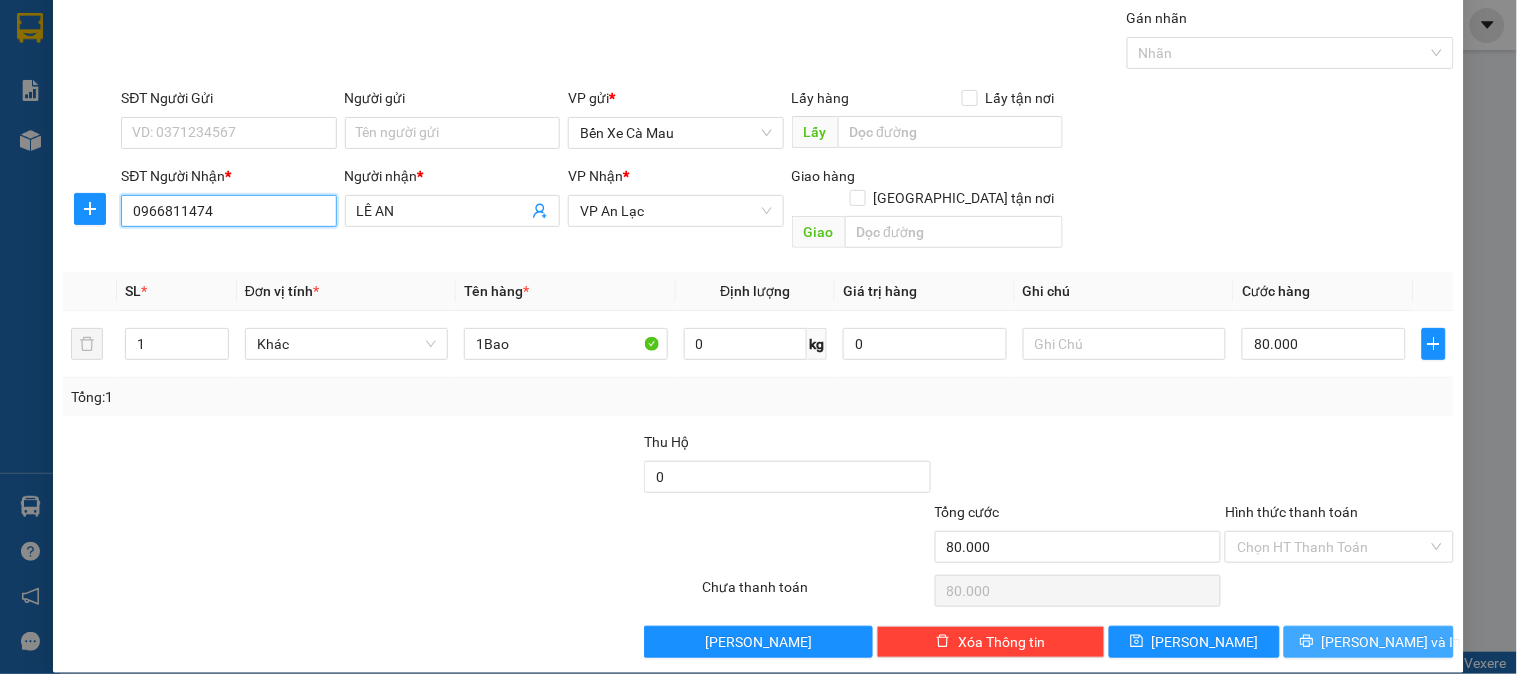 type on "0966811474" 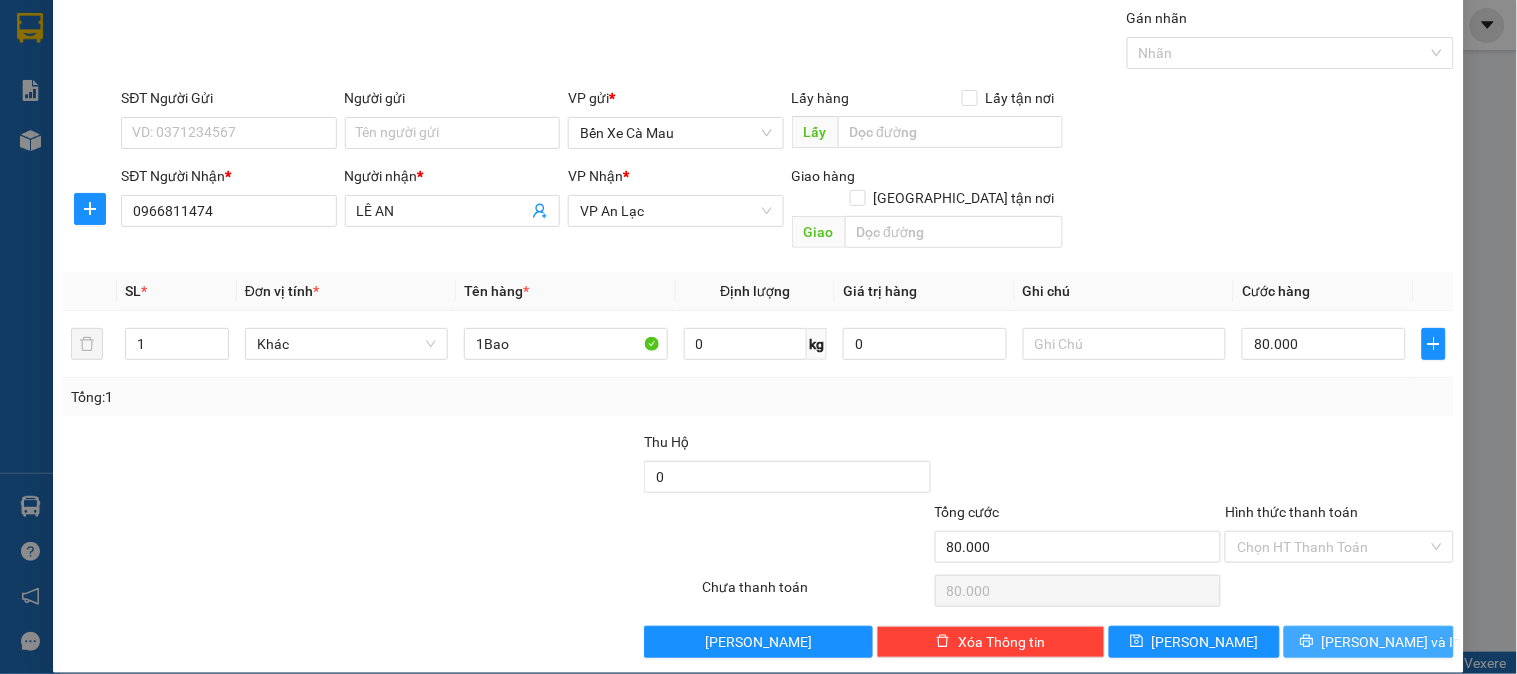 click on "[PERSON_NAME] và In" at bounding box center (1392, 642) 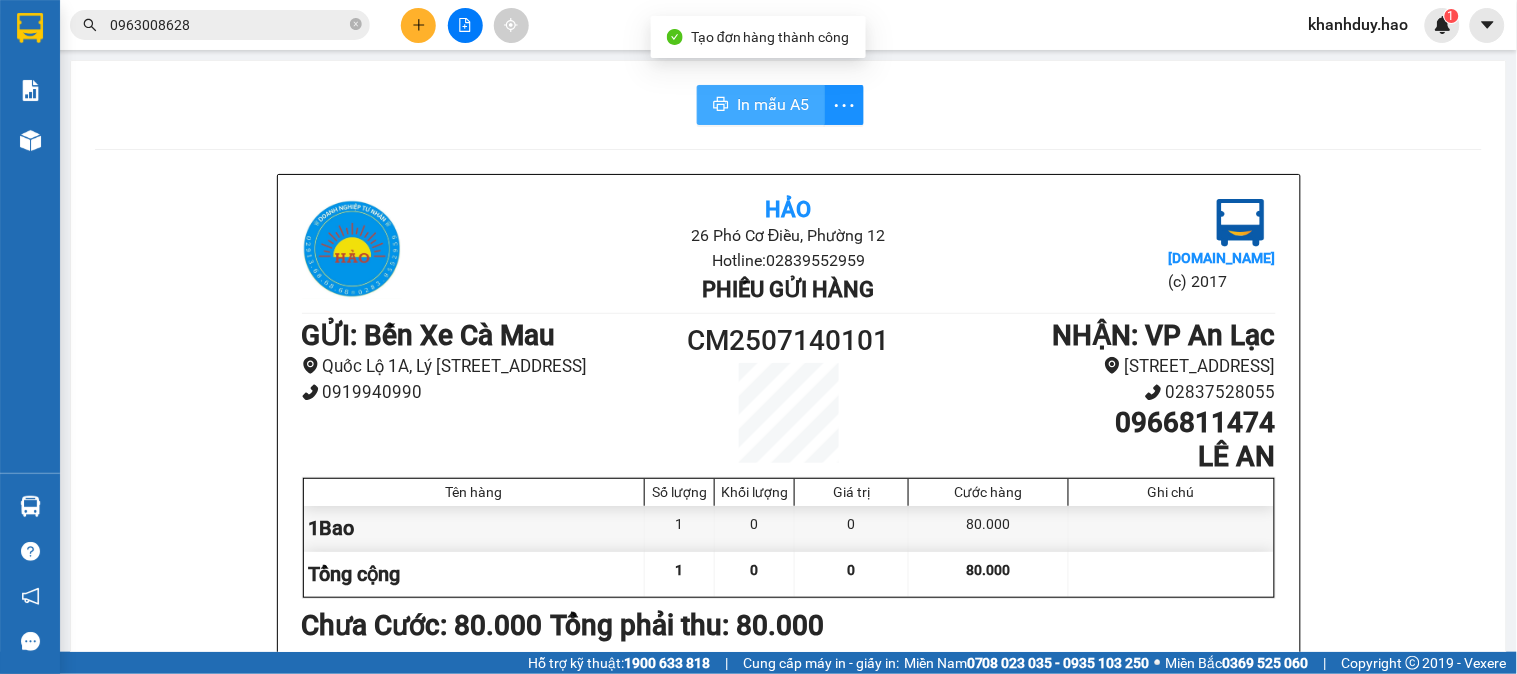 click on "In mẫu A5" at bounding box center (773, 104) 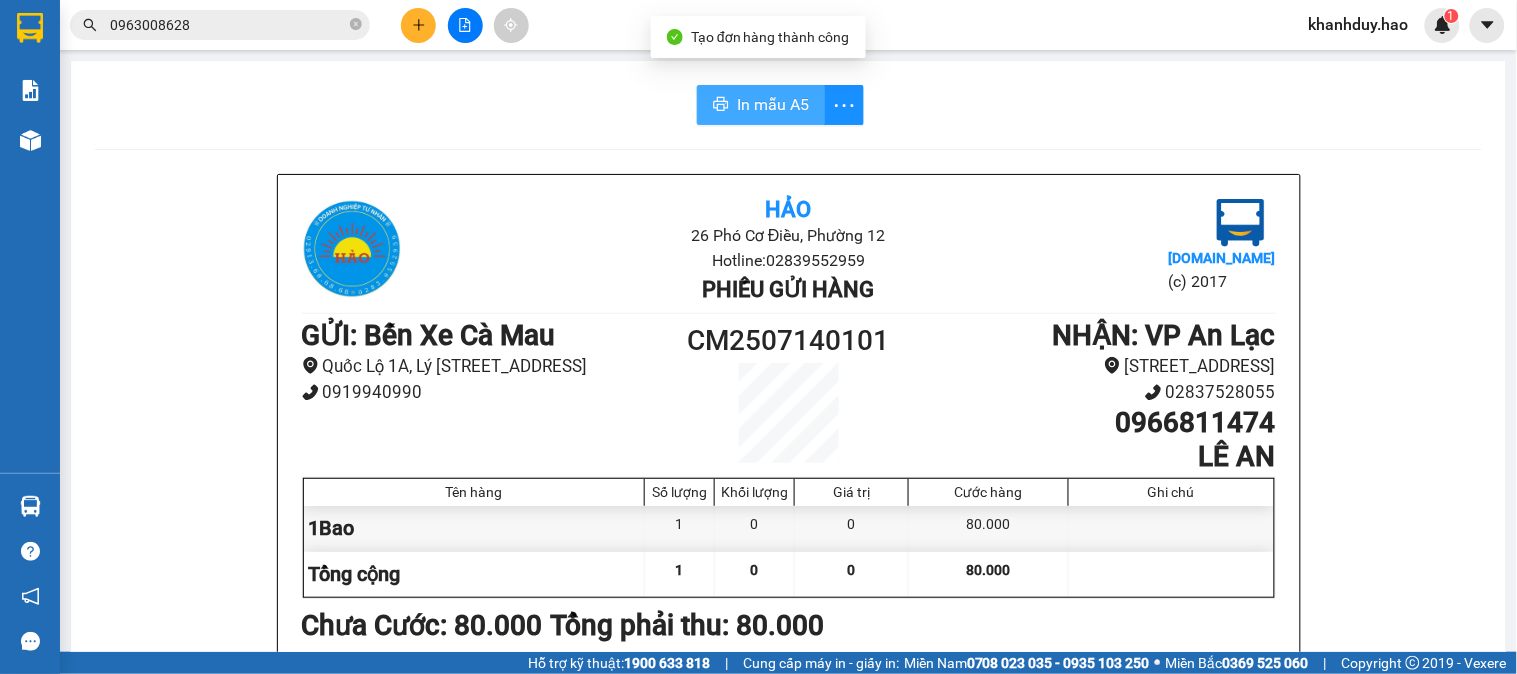 scroll, scrollTop: 0, scrollLeft: 0, axis: both 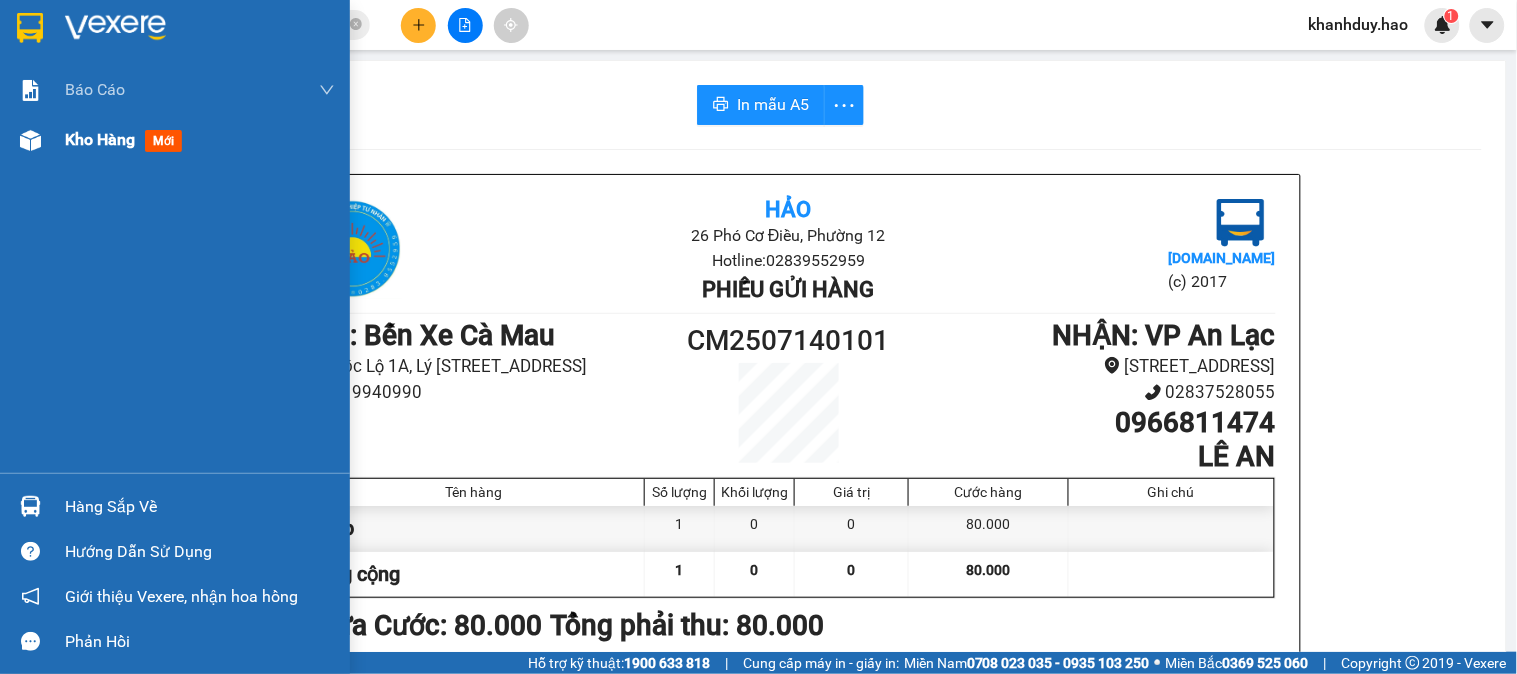 click on "Kho hàng mới" at bounding box center (200, 140) 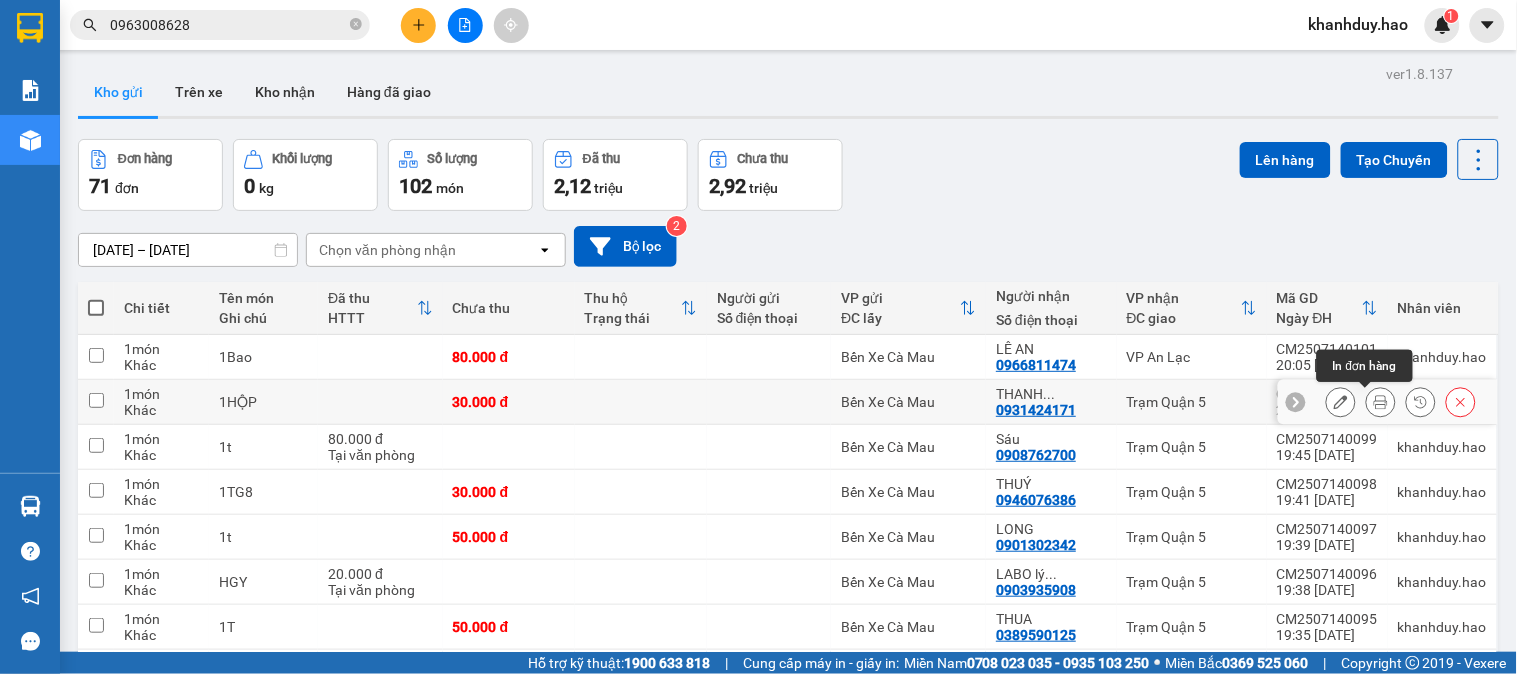 click at bounding box center [1381, 402] 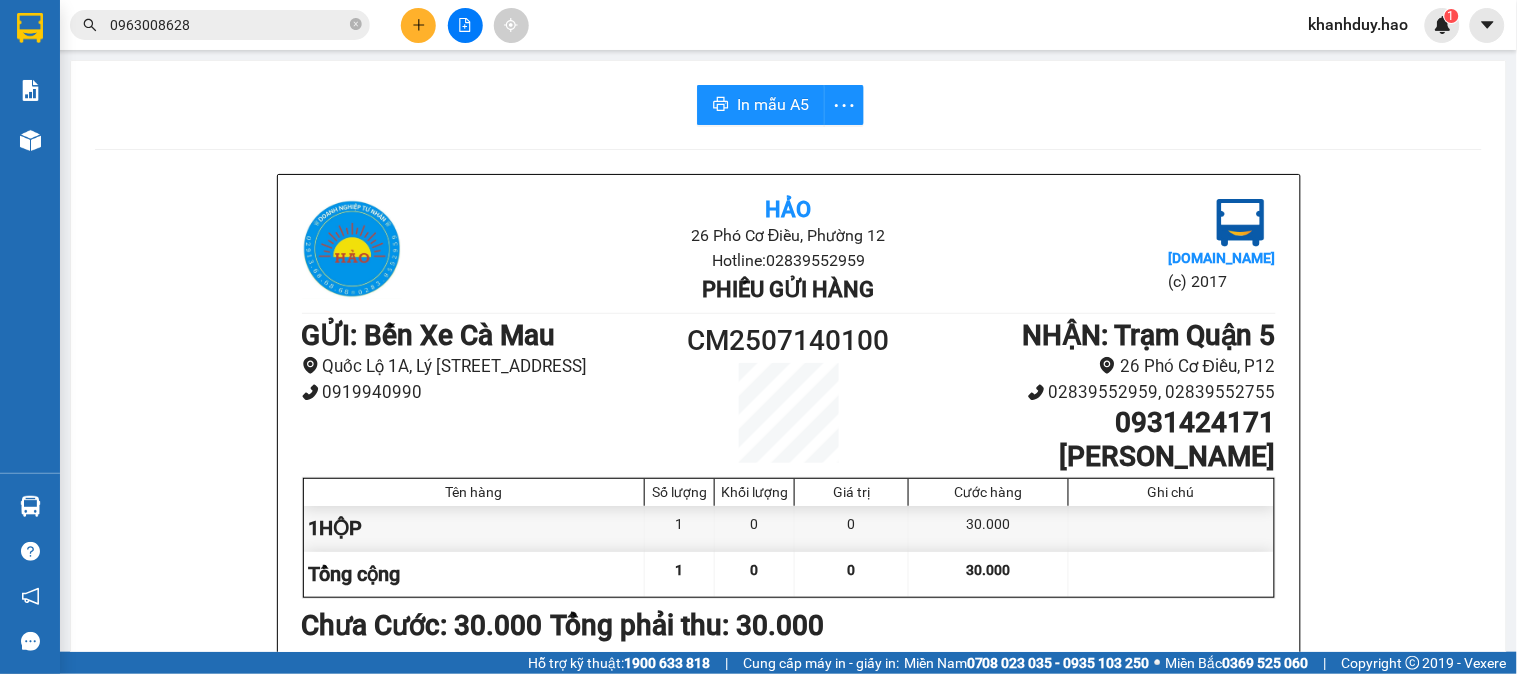 click on "In mẫu A5
Hảo 26 Phó Cơ Điều, Phường 12 Hotline:  02839552959 Phiếu gửi hàng Vexere.com (c) 2017 GỬI :   Bến Xe Cà Mau   Quốc Lộ 1A, Lý Thường Kiệt, Khóm 5, Phường 6   0919940990 CM2507140100 NHẬN :   Trạm Quận 5   26 Phó Cơ Điều, P12   02839552959, 02839552755 0931424171 THANH PHONG Tên hàng Số lượng Khối lượng Giá trị Cước hàng Ghi chú 1HỘP 1 0 0 30.000 Tổng cộng 1 0 0 30.000 Loading... Chưa Cước : 30.000 Tổng phải thu: 30.000 Người gửi hàng xác nhận (Tôi đã đọc và đồng ý nộp dung phiếu gửi hàng) NV kiểm tra hàng (Kí và ghi rõ họ tên) 20:03, ngày 14 tháng 07 năm 2025 NV nhận hàng (Kí và ghi rõ họ tên) Khánh Duy NV nhận hàng (Kí và ghi rõ họ tên) Quy định nhận/gửi hàng : Không vận chuyển hàng cấm. Vui lòng nhận hàng kể từ ngày gửi-nhận trong vòng 7 ngày. Nếu qua 7 ngày, mất mát công ty sẽ không chịu trách nhiệm.    1" at bounding box center (758, 326) 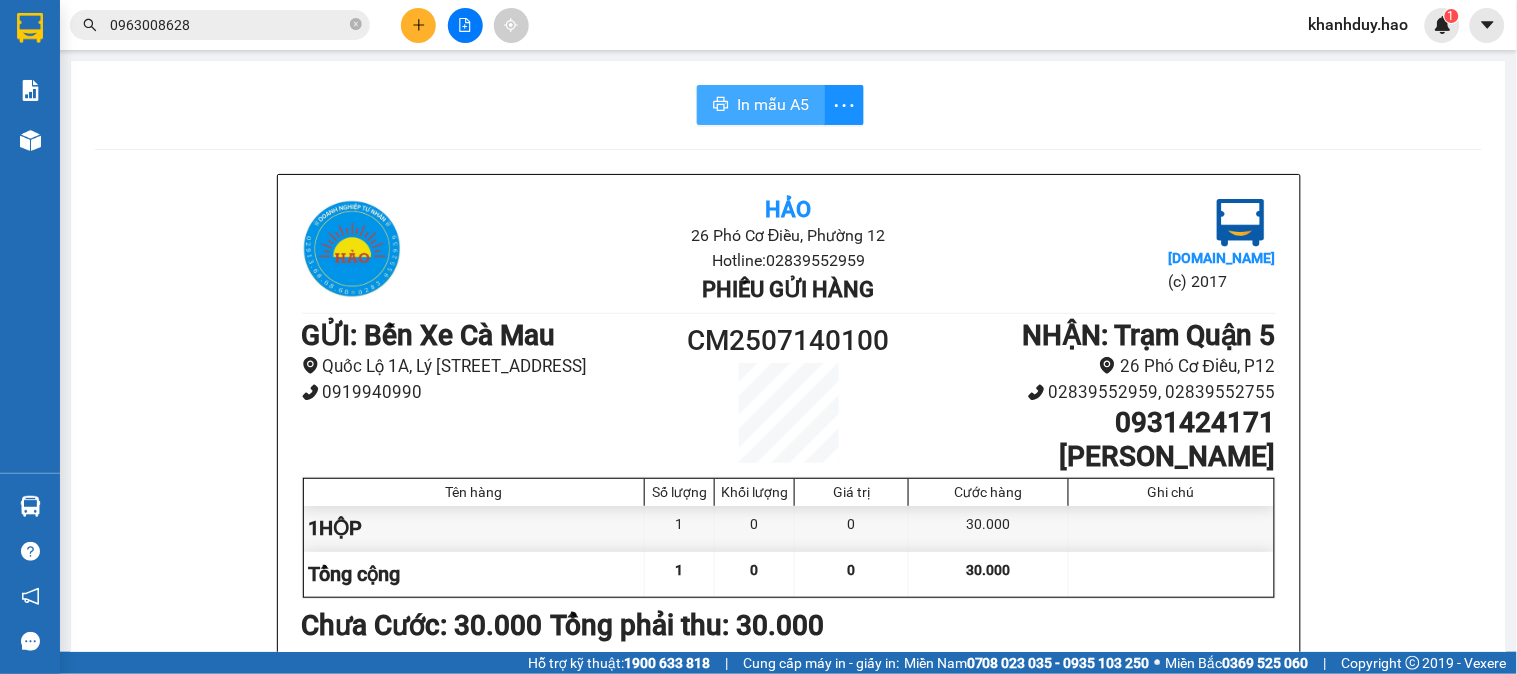 click on "In mẫu A5" at bounding box center [773, 104] 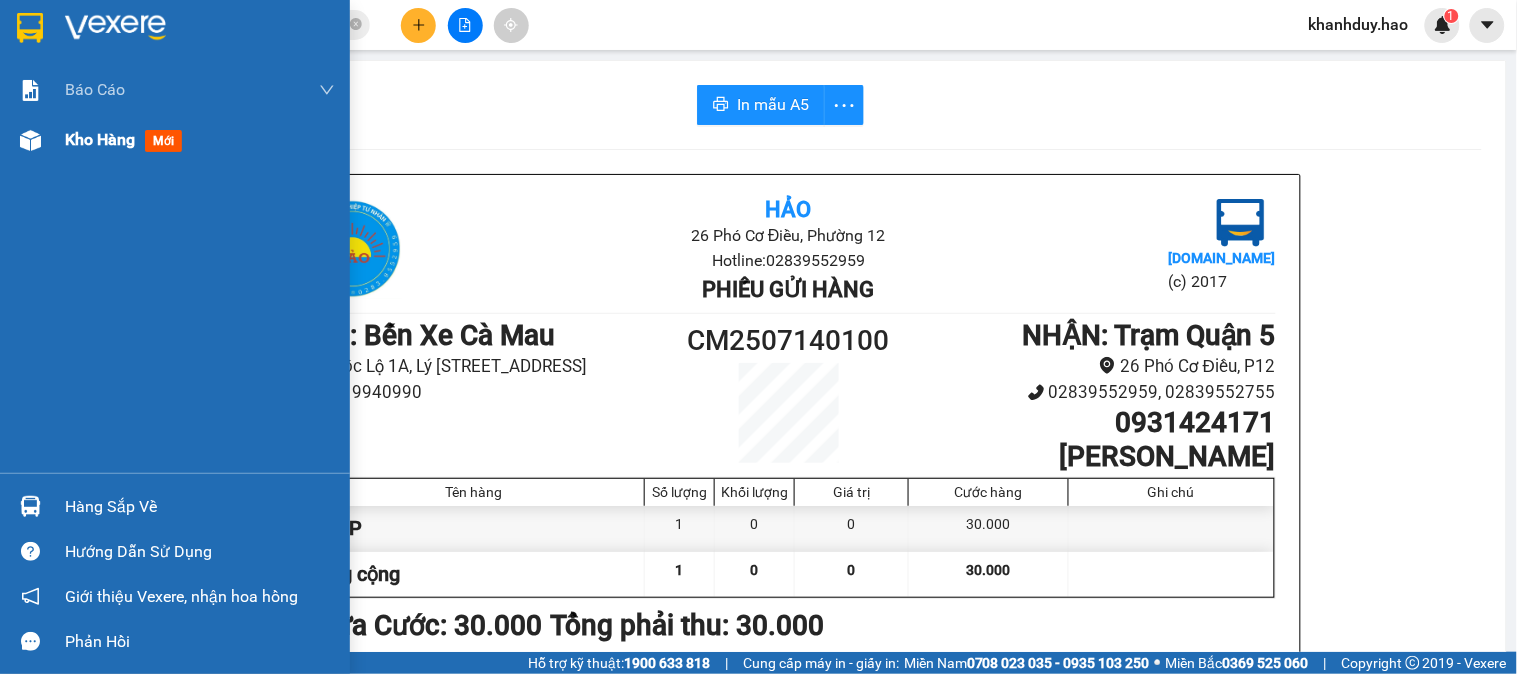 click on "Kho hàng" at bounding box center [100, 139] 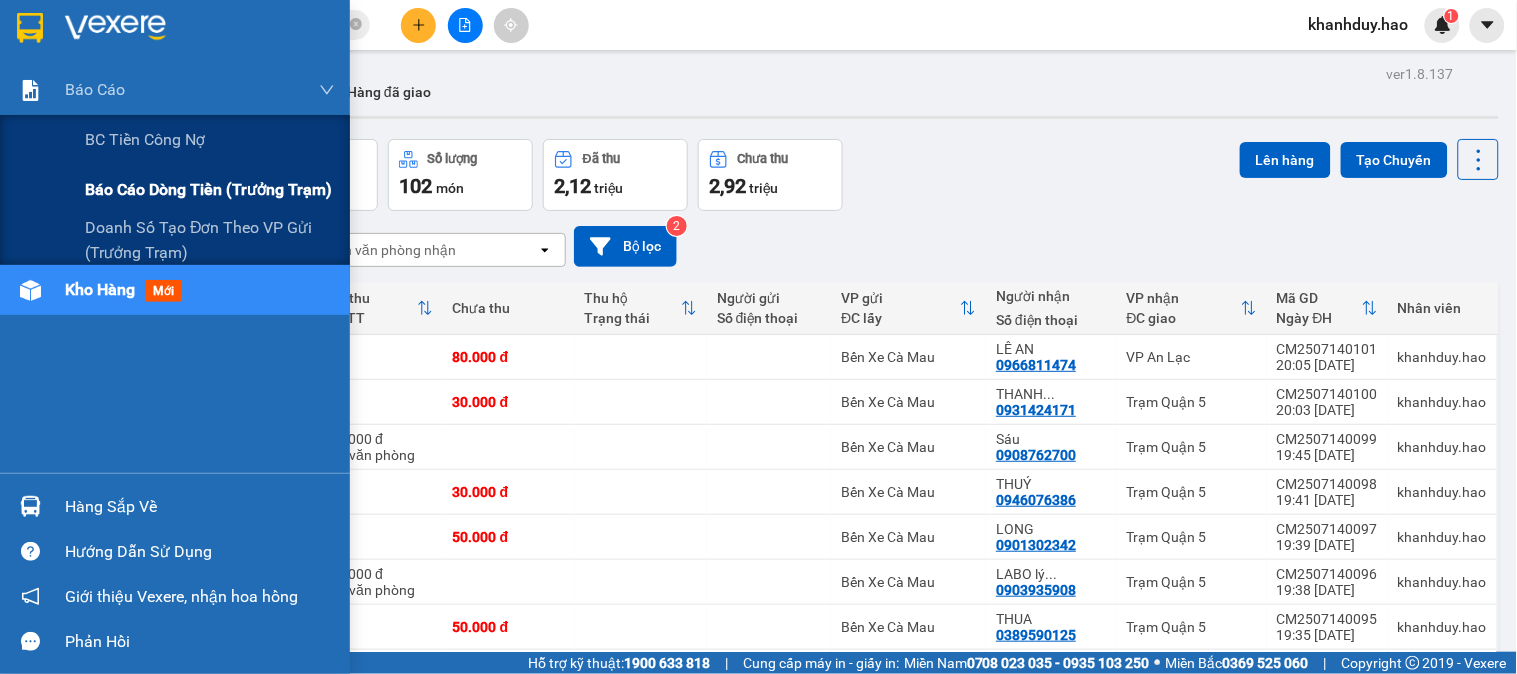 drag, startPoint x: 168, startPoint y: 171, endPoint x: 267, endPoint y: 200, distance: 103.16007 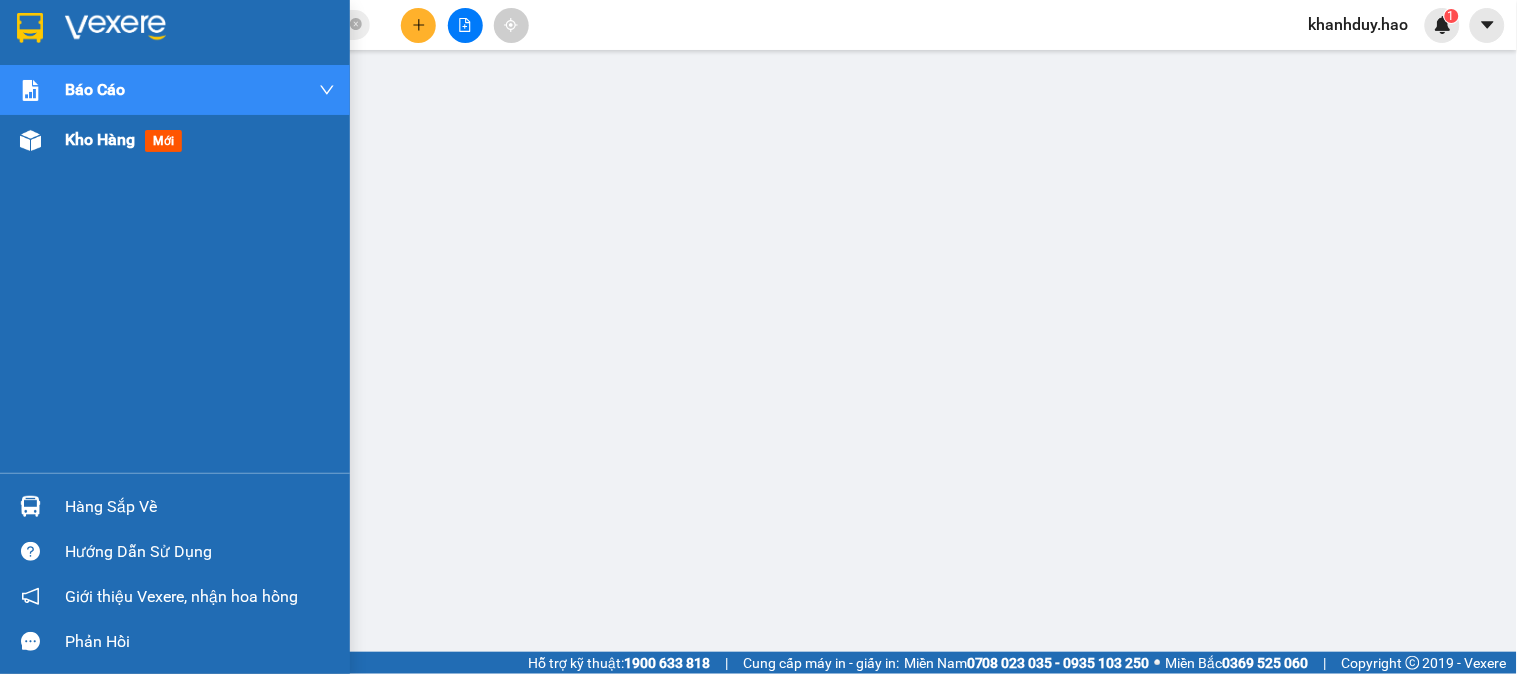 click on "Kho hàng mới" at bounding box center [127, 139] 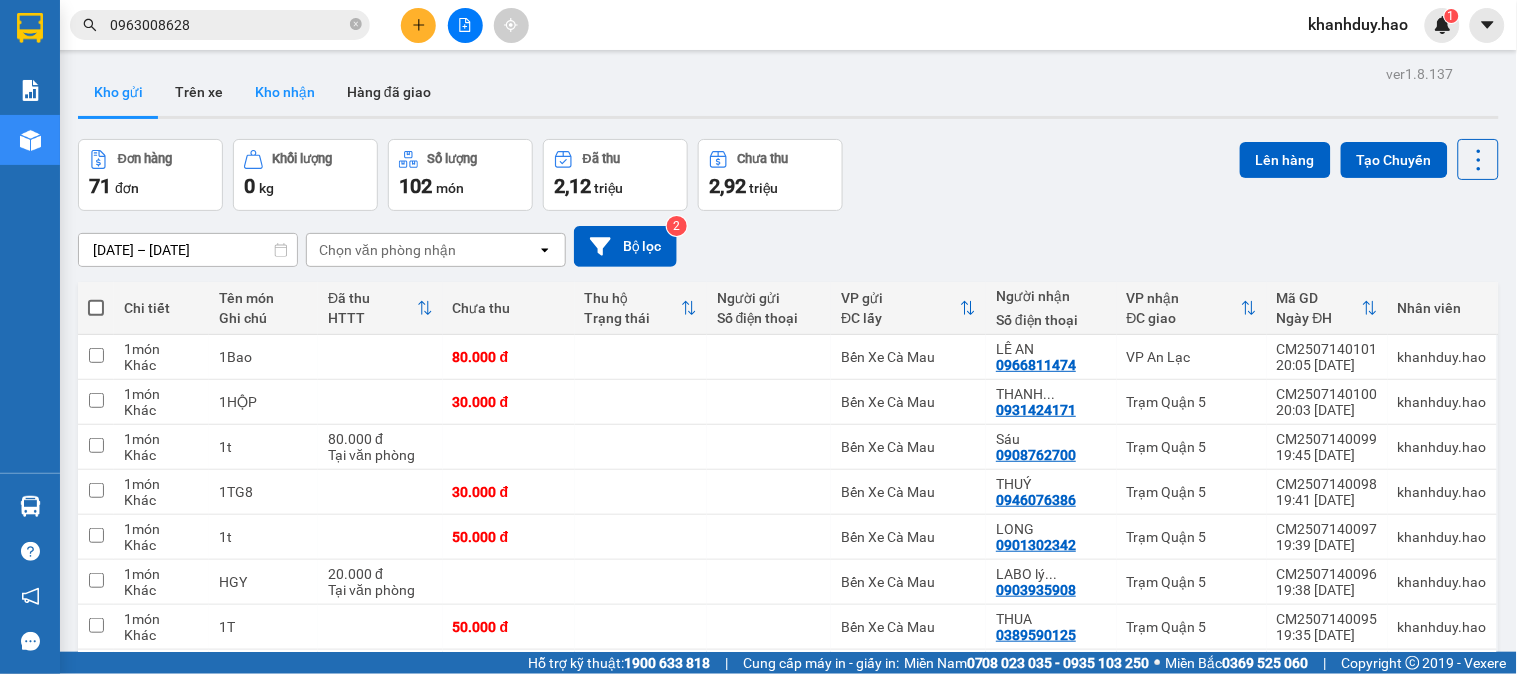 click on "Kho nhận" at bounding box center [285, 92] 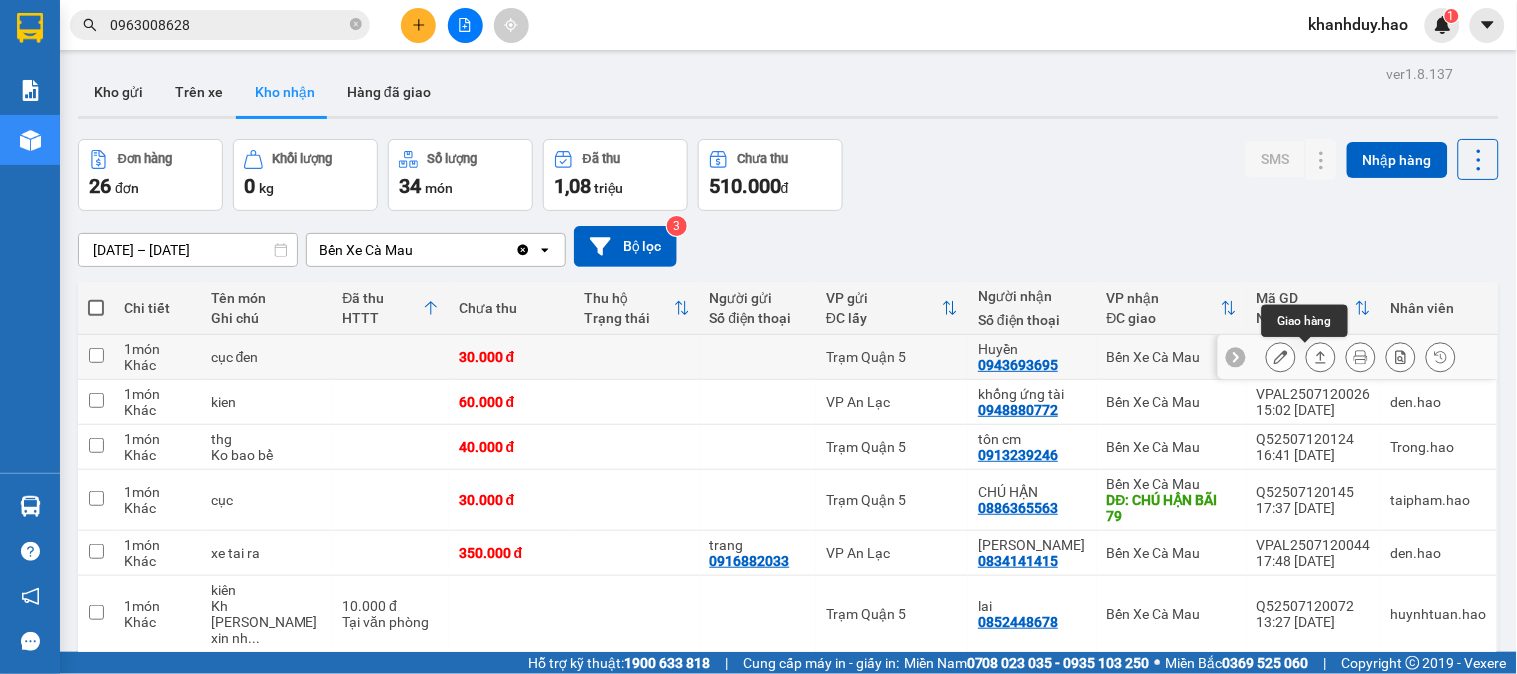 click 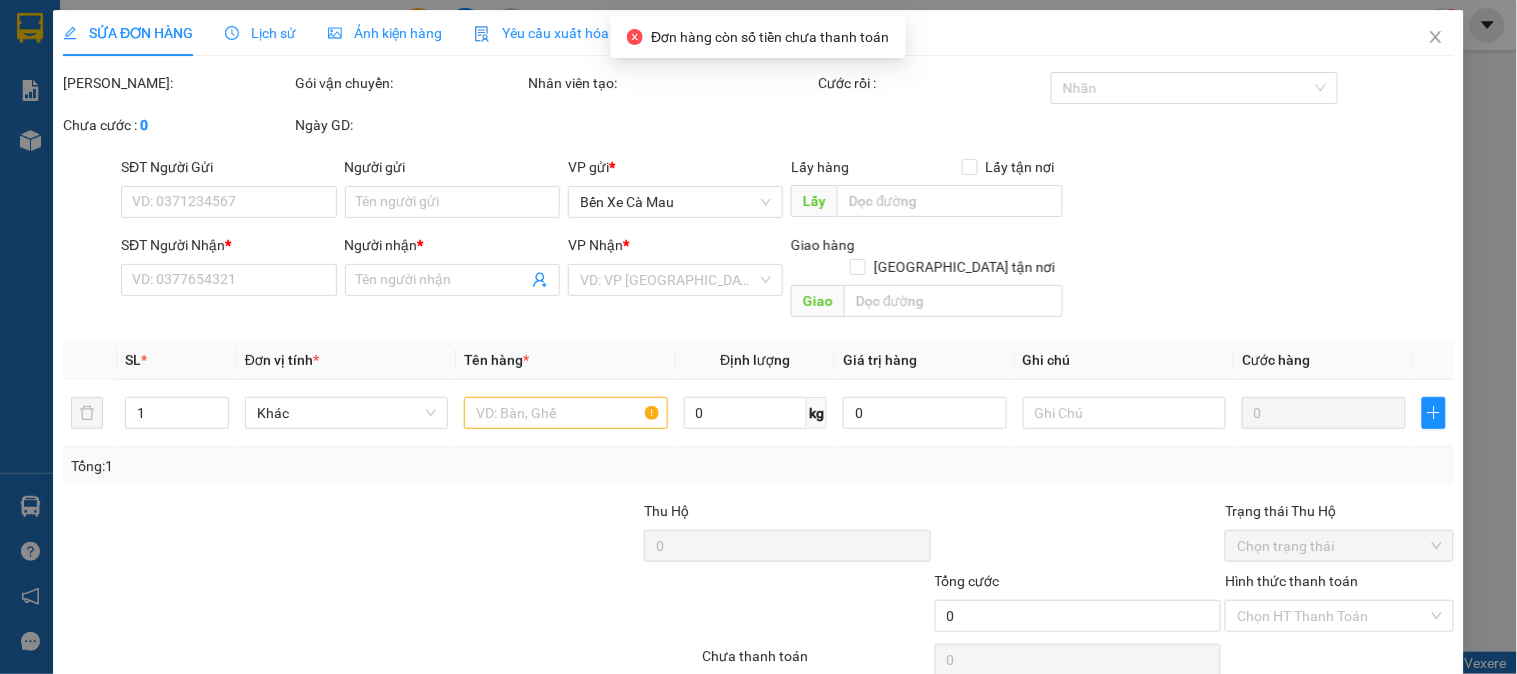 type on "0943693695" 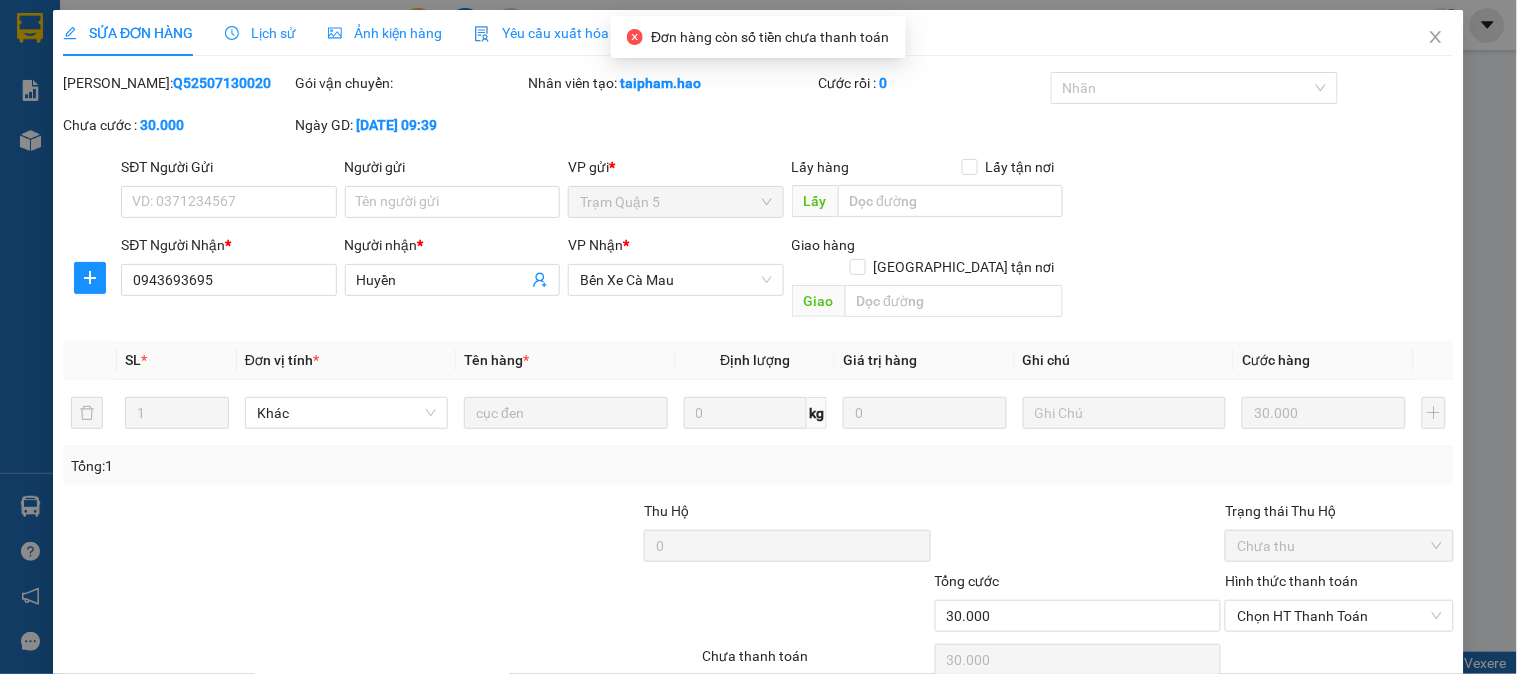 click on "Hình thức thanh toán" at bounding box center [1339, 585] 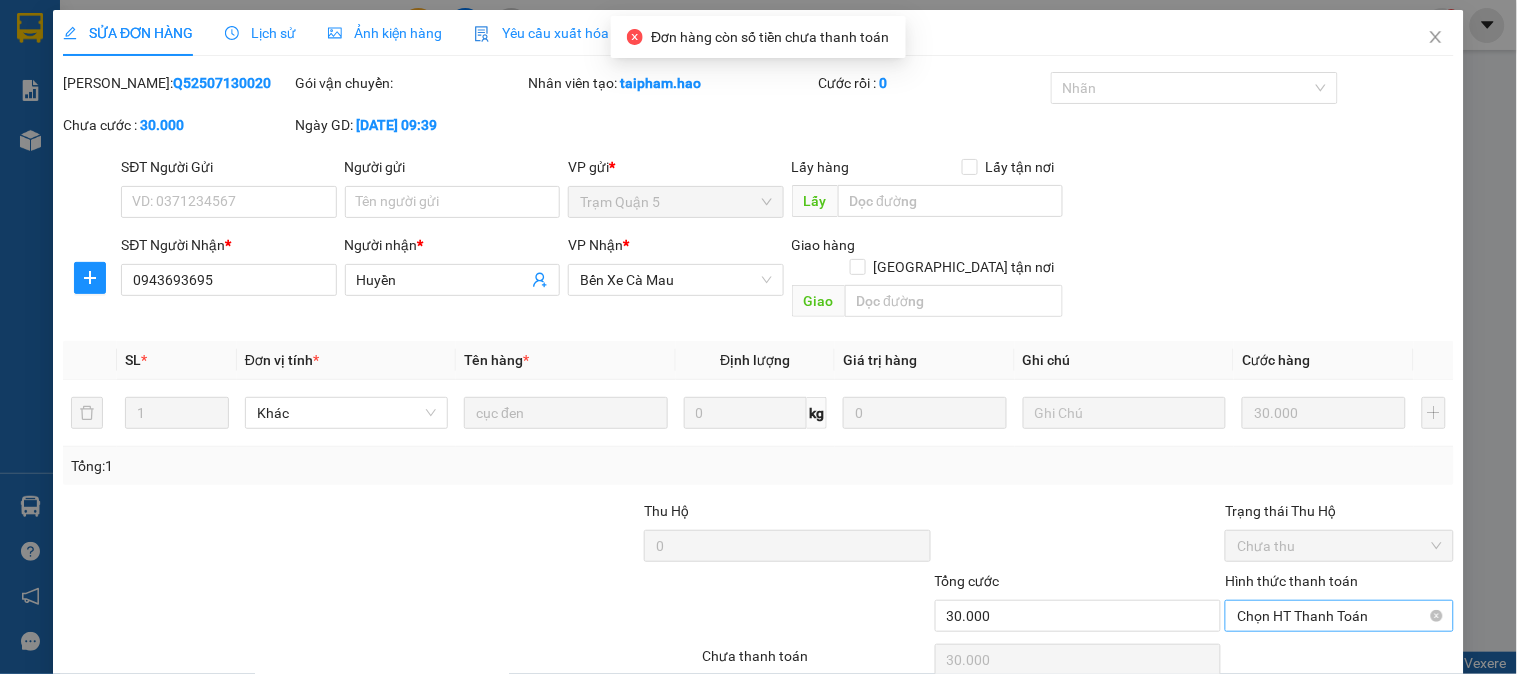 click on "Chọn HT Thanh Toán" at bounding box center [1339, 616] 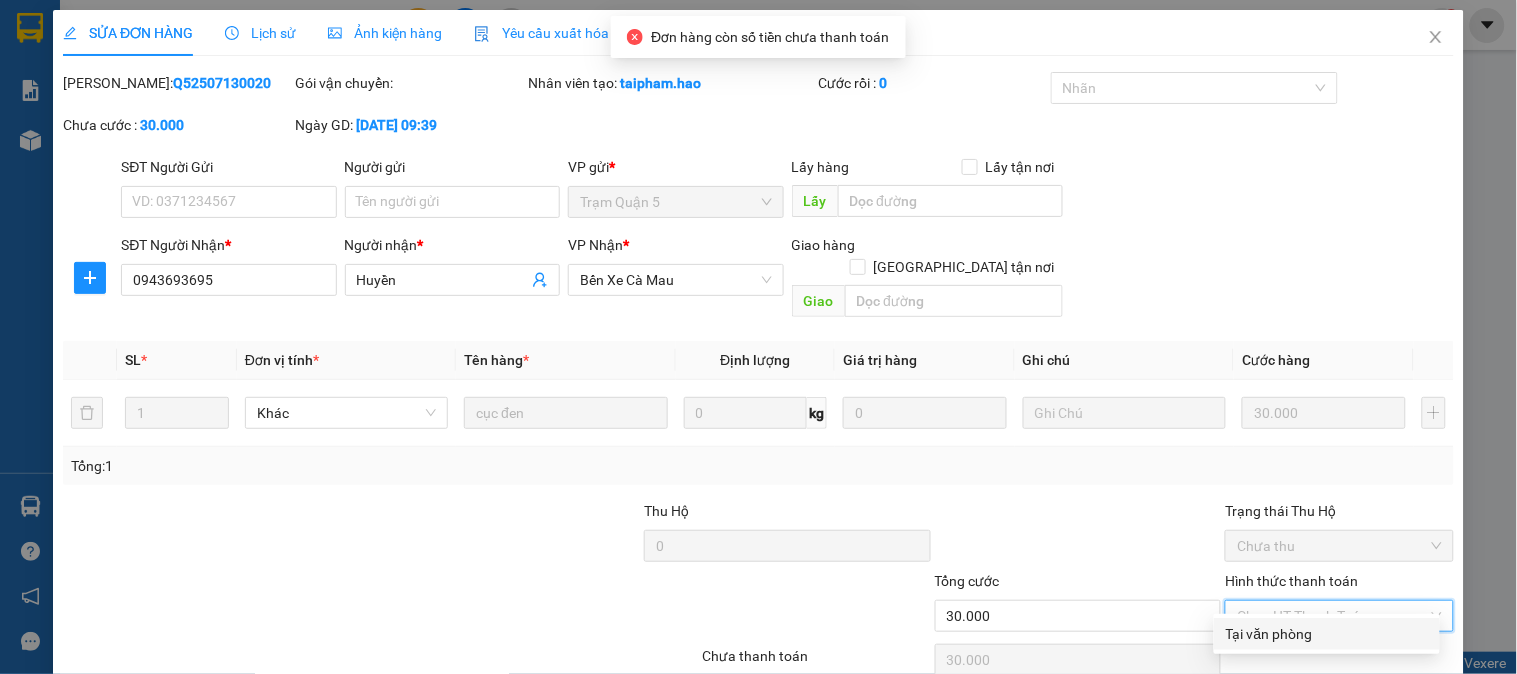 drag, startPoint x: 1256, startPoint y: 563, endPoint x: 1184, endPoint y: 573, distance: 72.691124 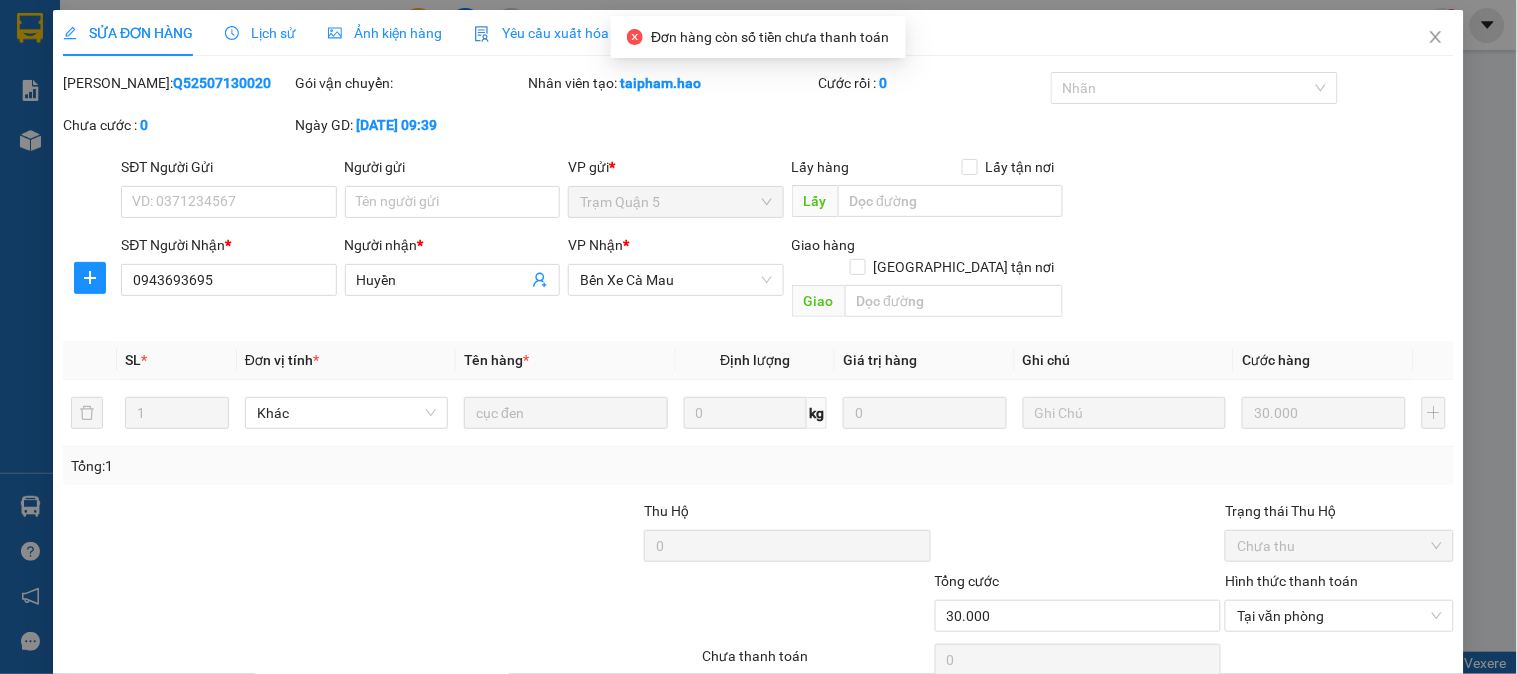 click on "Lưu và Giao hàng" at bounding box center (895, 711) 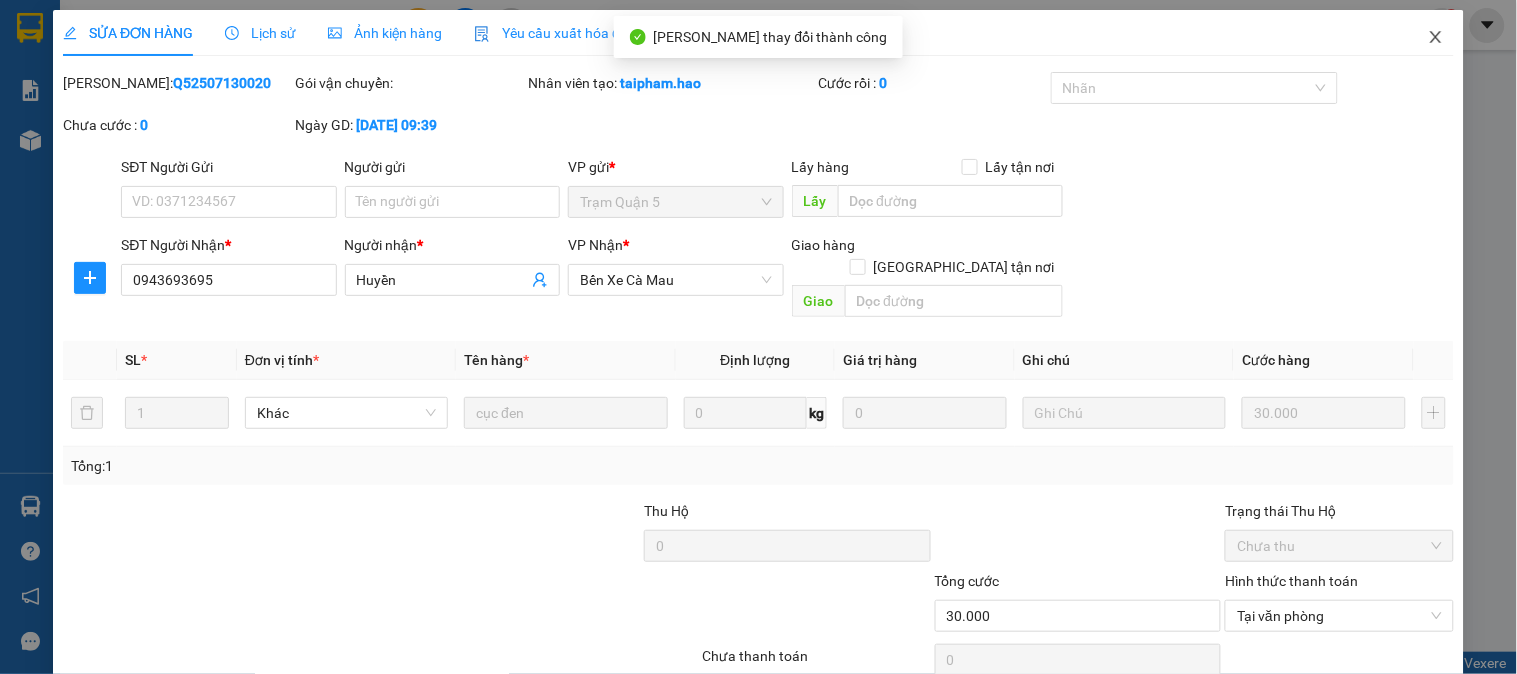 click 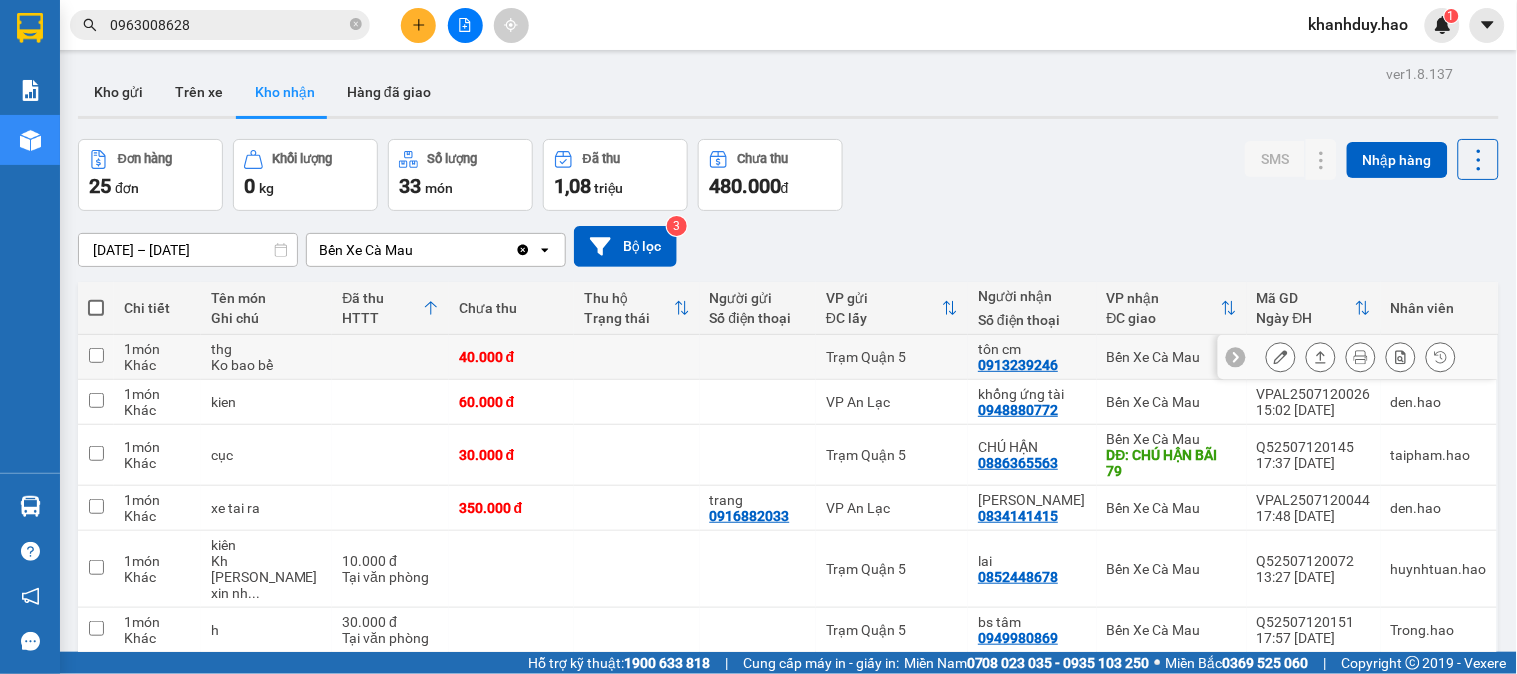 click 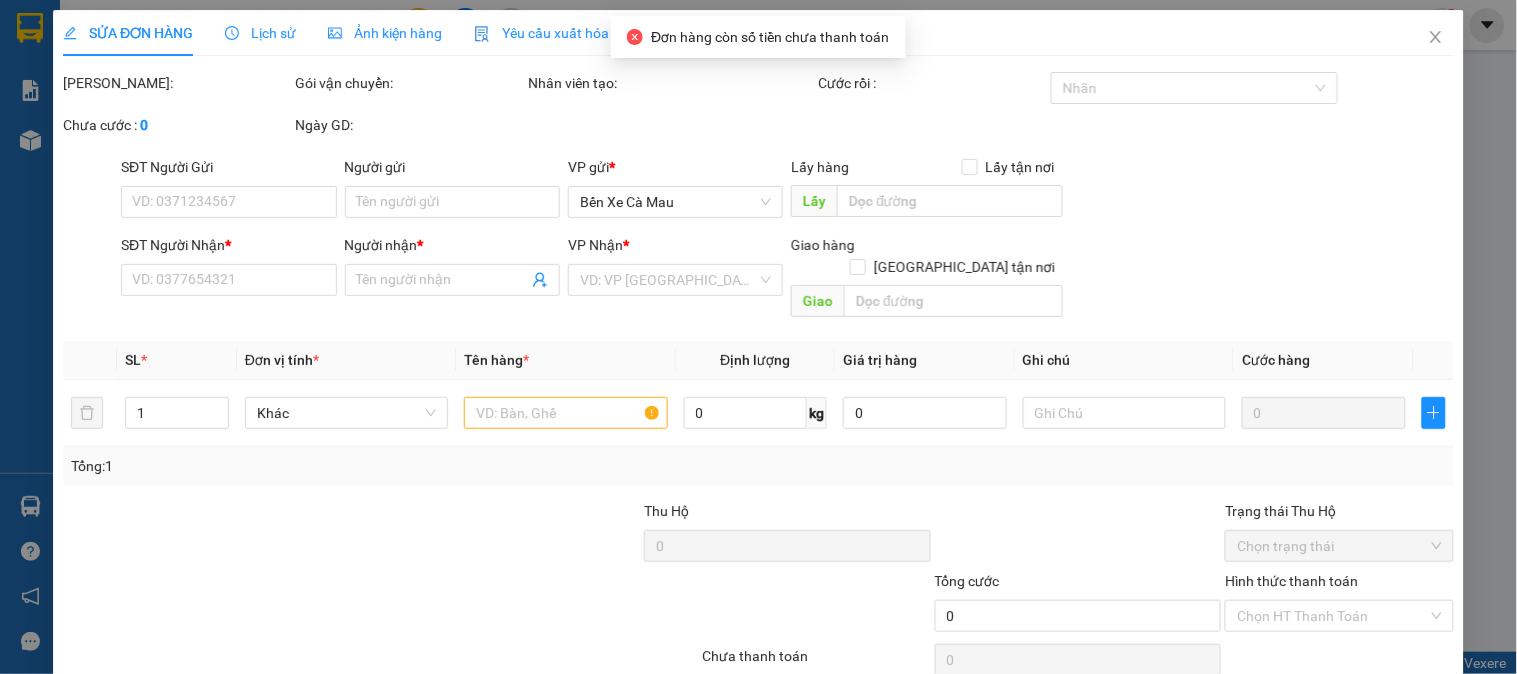 type on "0913239246" 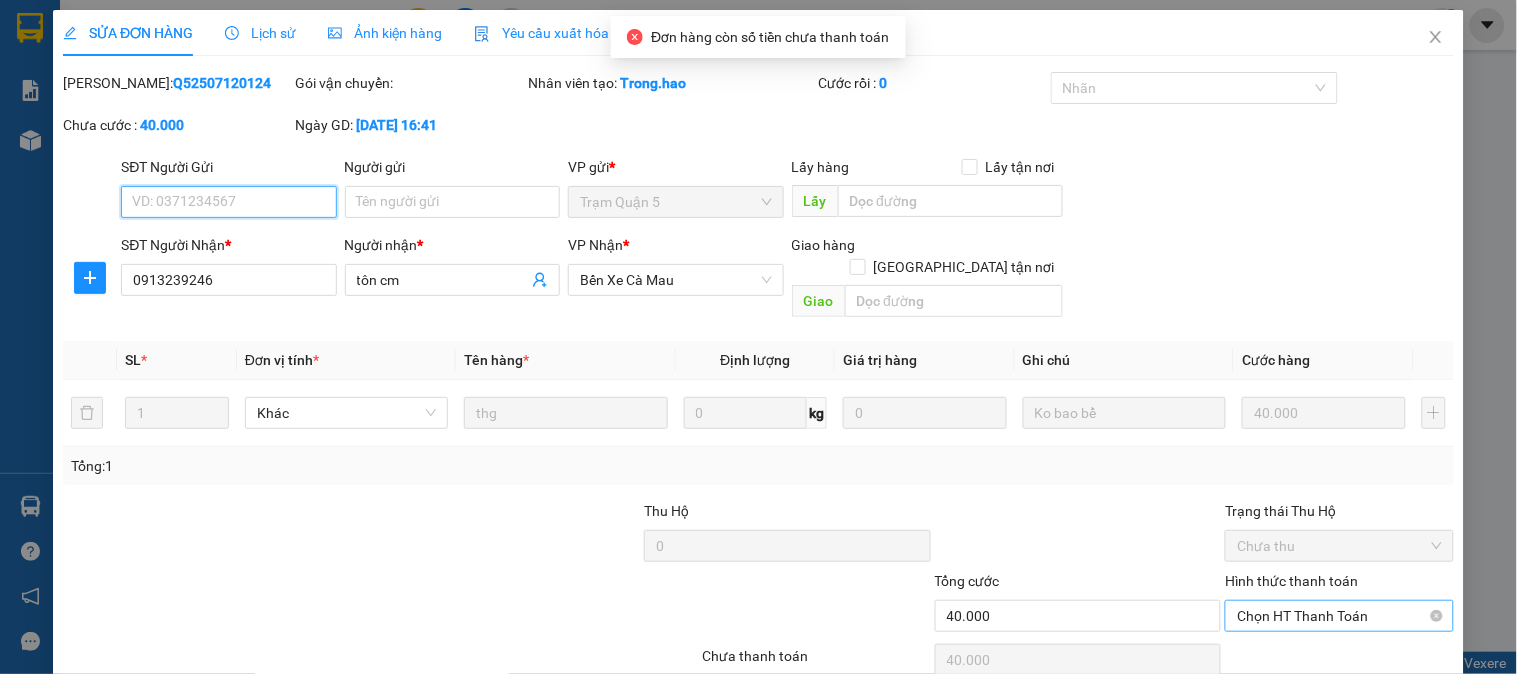 click on "Chọn HT Thanh Toán" at bounding box center (1339, 616) 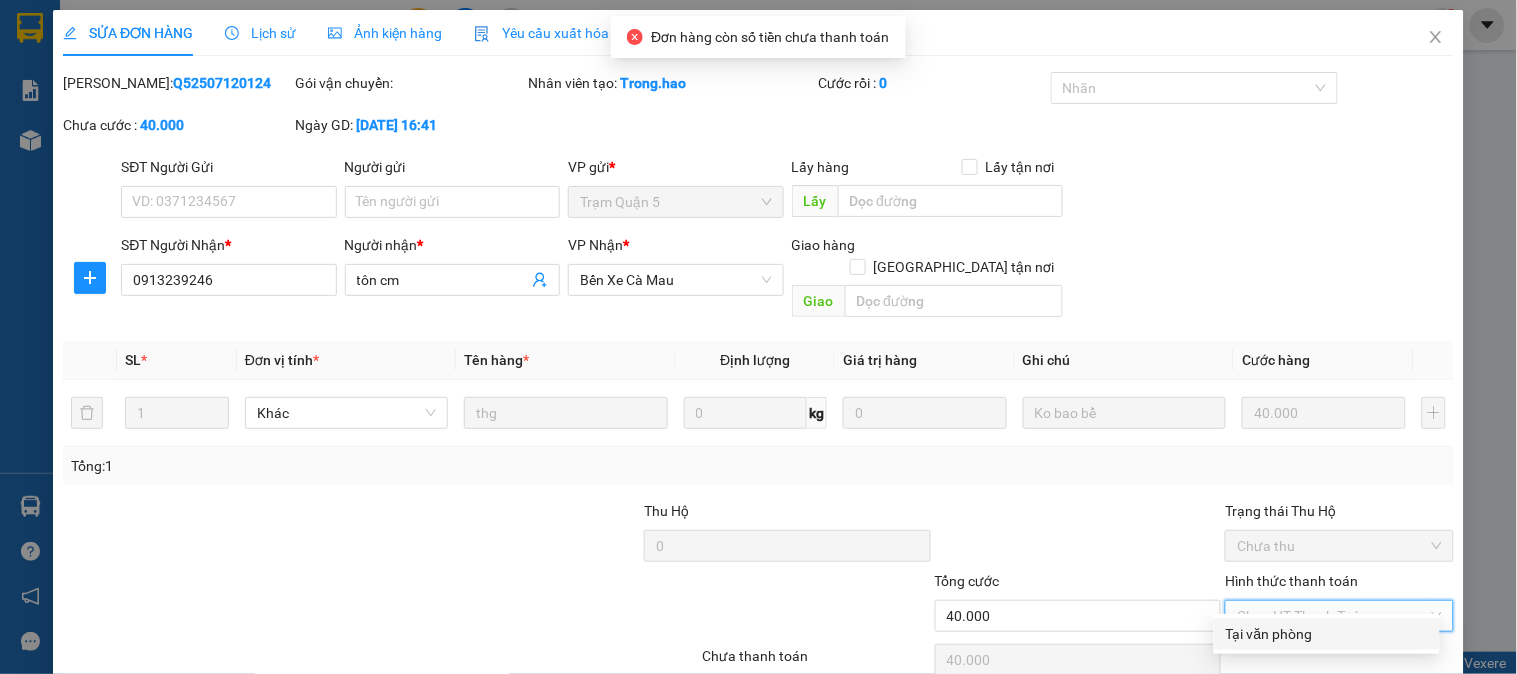 click on "Tại văn phòng" at bounding box center (1327, 634) 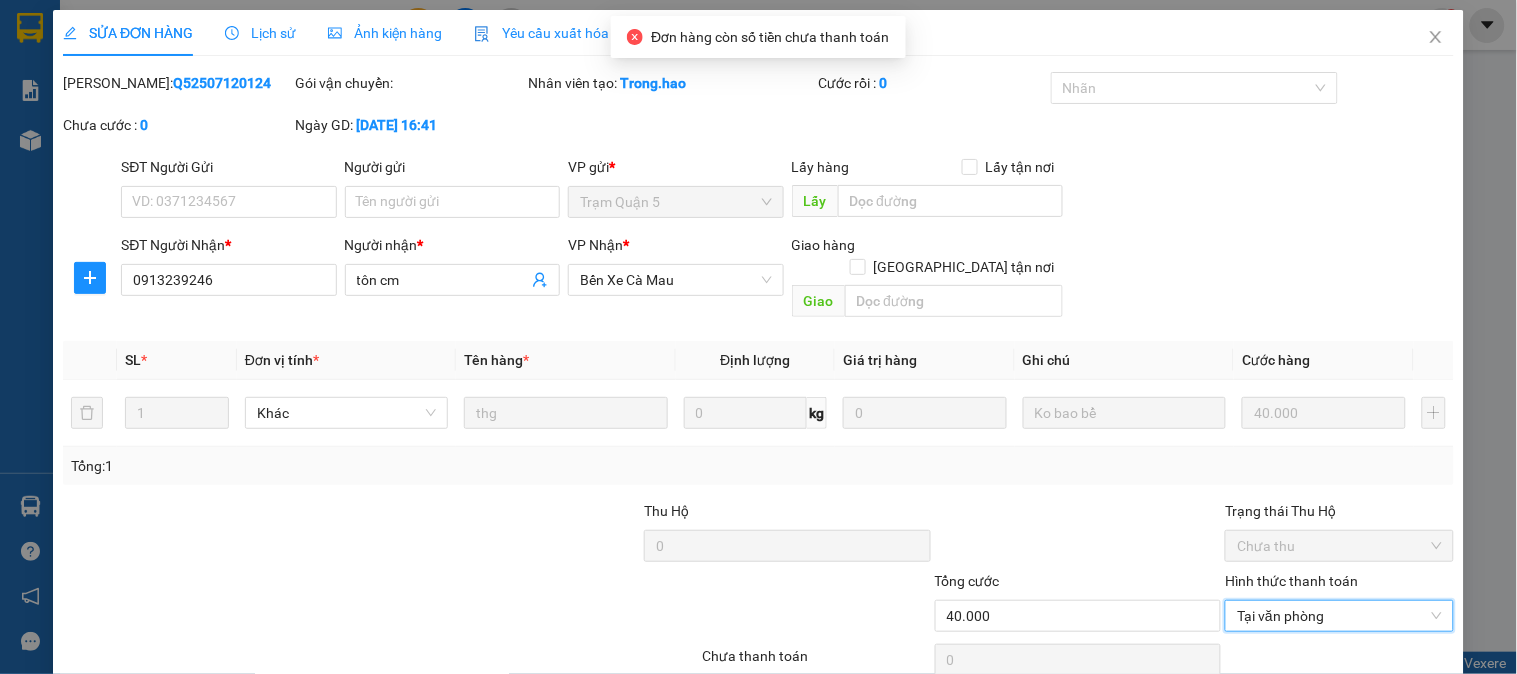 click on "Lưu và Giao hàng" at bounding box center [895, 711] 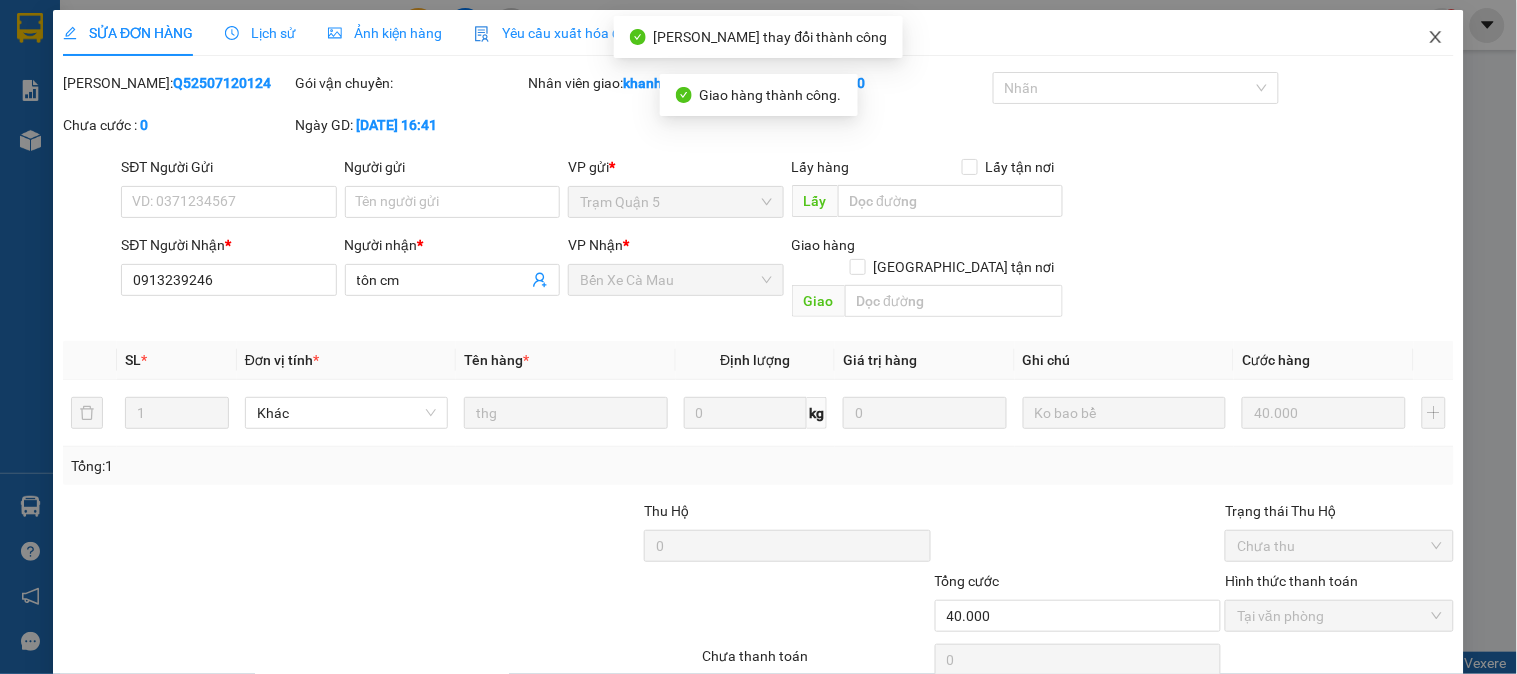 click at bounding box center (1436, 38) 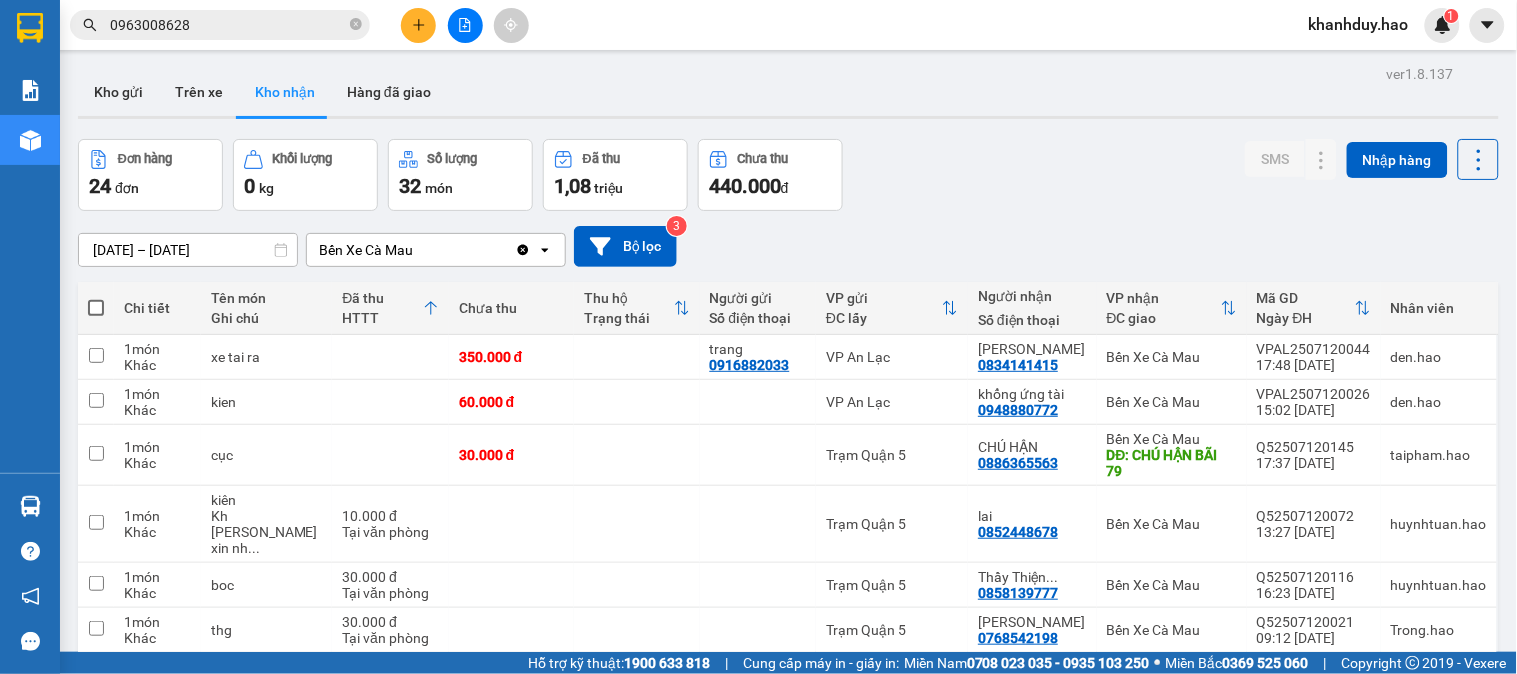 click on "13/07/2025 – 13/07/2025" at bounding box center [188, 250] 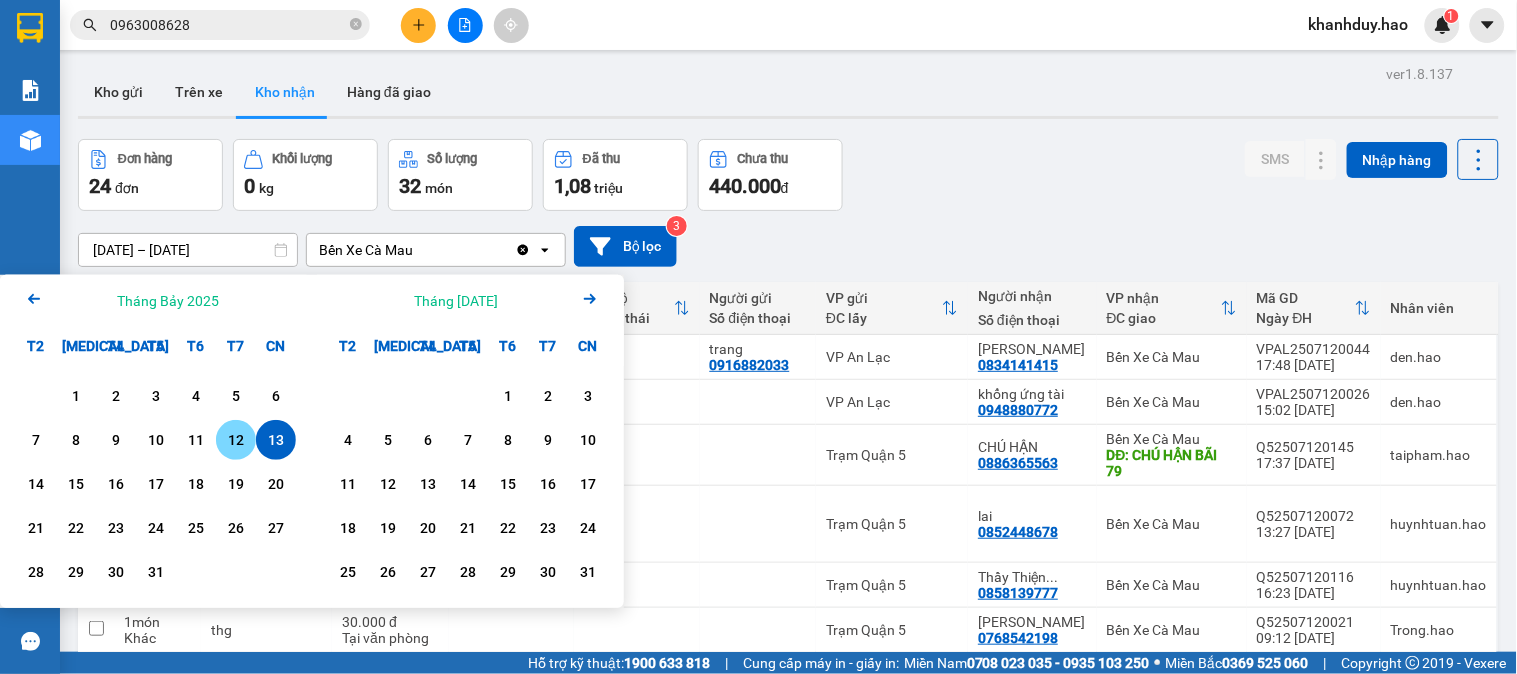 click on "12" at bounding box center (236, 440) 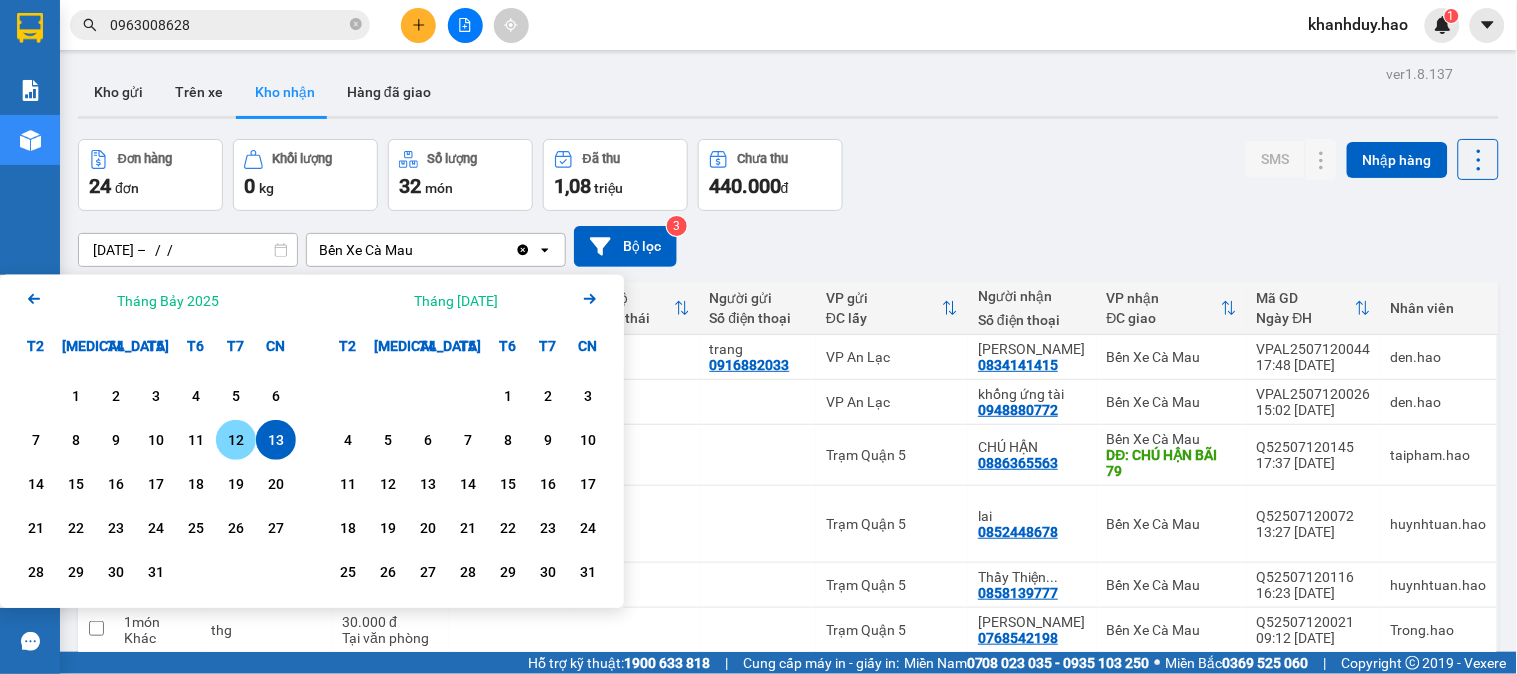 click on "12" at bounding box center (236, 440) 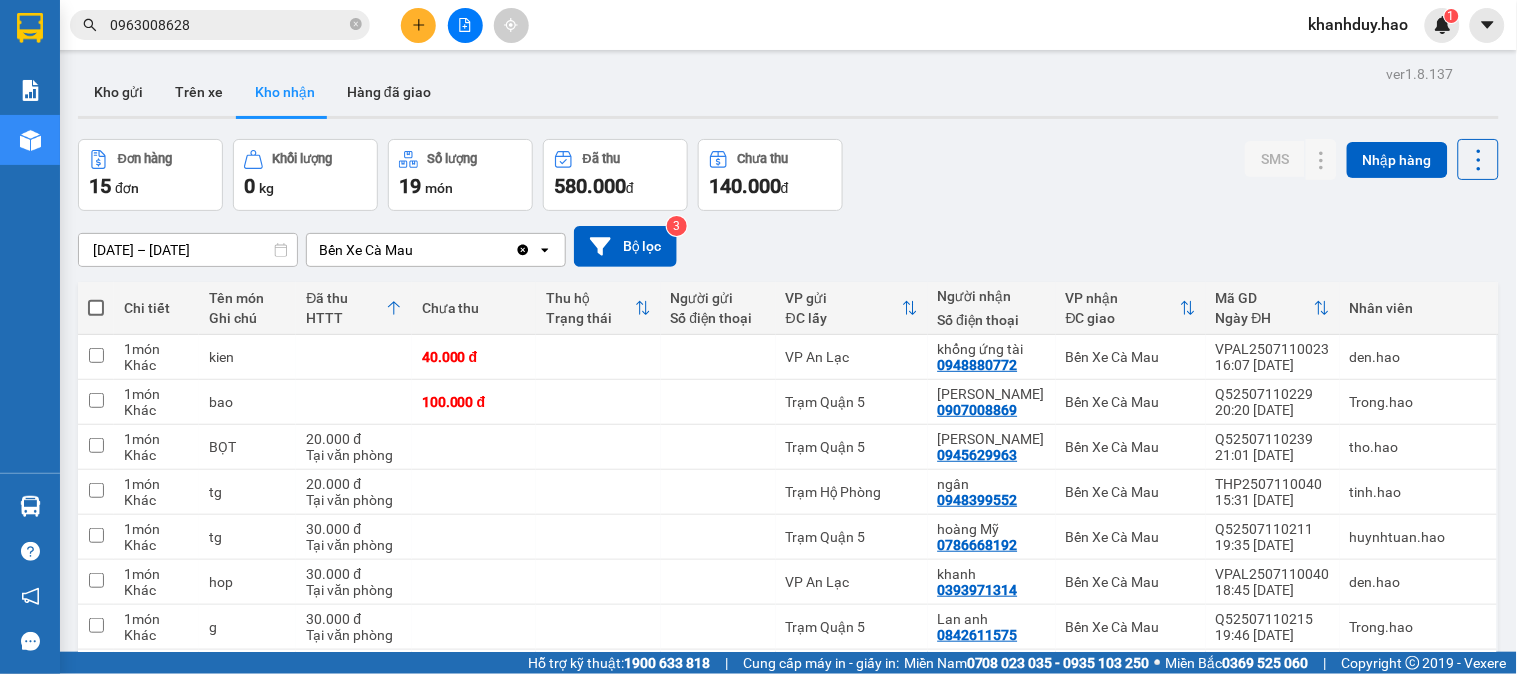 click on "12/07/2025 – 12/07/2025" at bounding box center [188, 250] 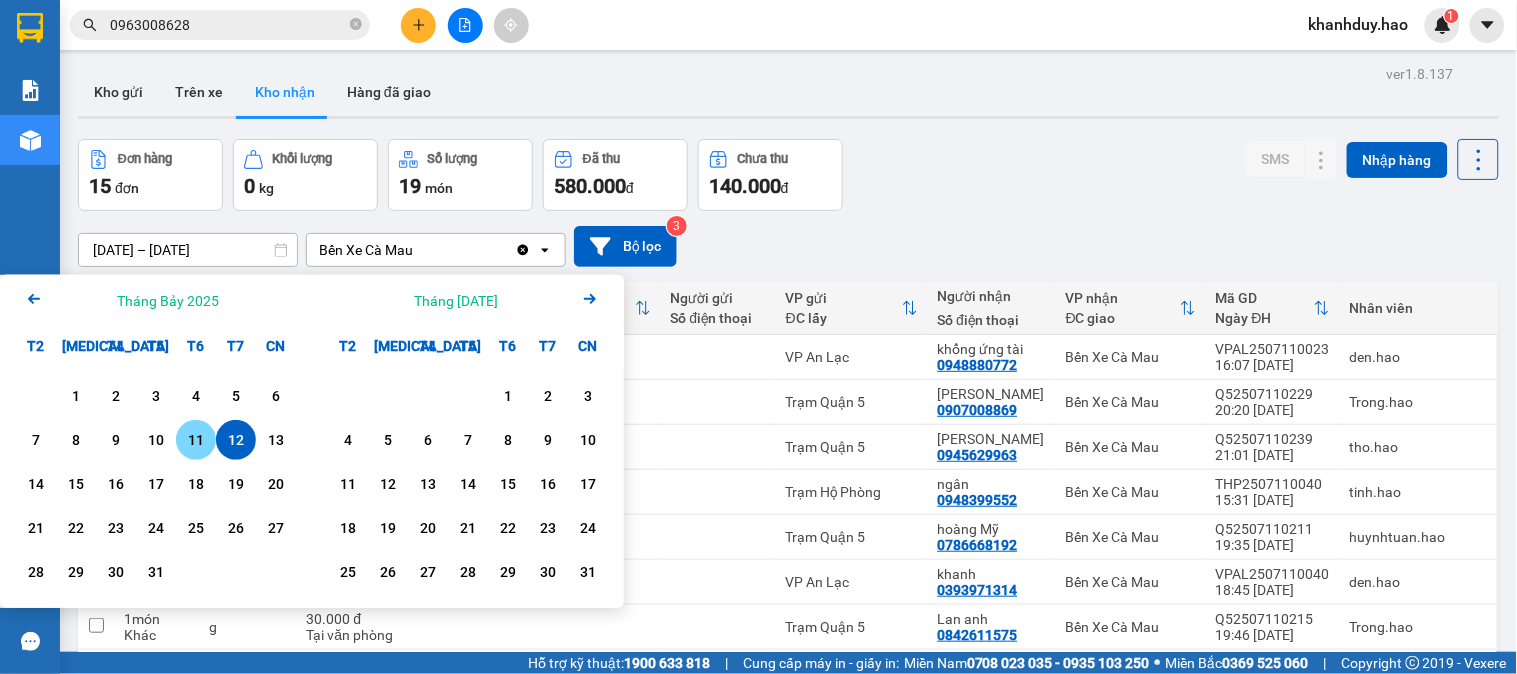 click on "11" at bounding box center [196, 440] 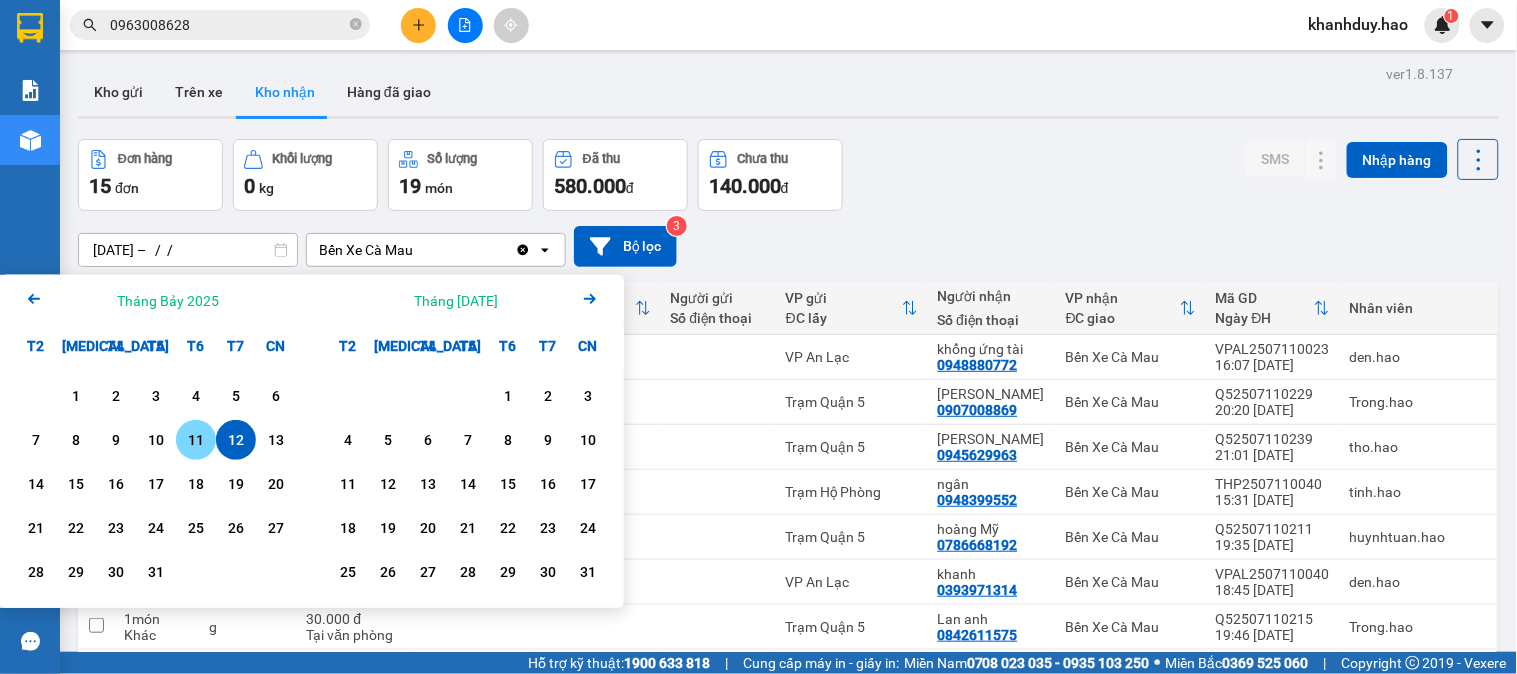 click on "11" at bounding box center (196, 440) 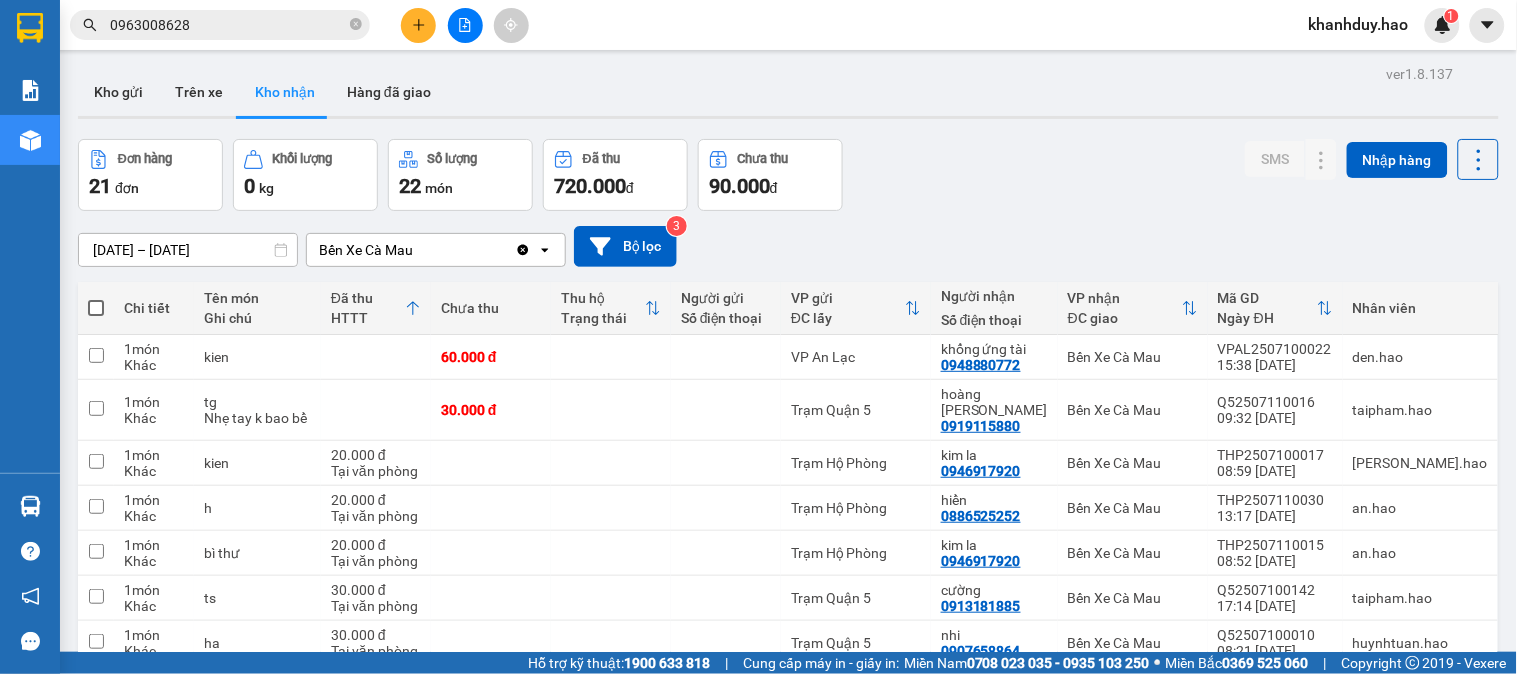 click on "11/07/2025 – 11/07/2025" at bounding box center [188, 250] 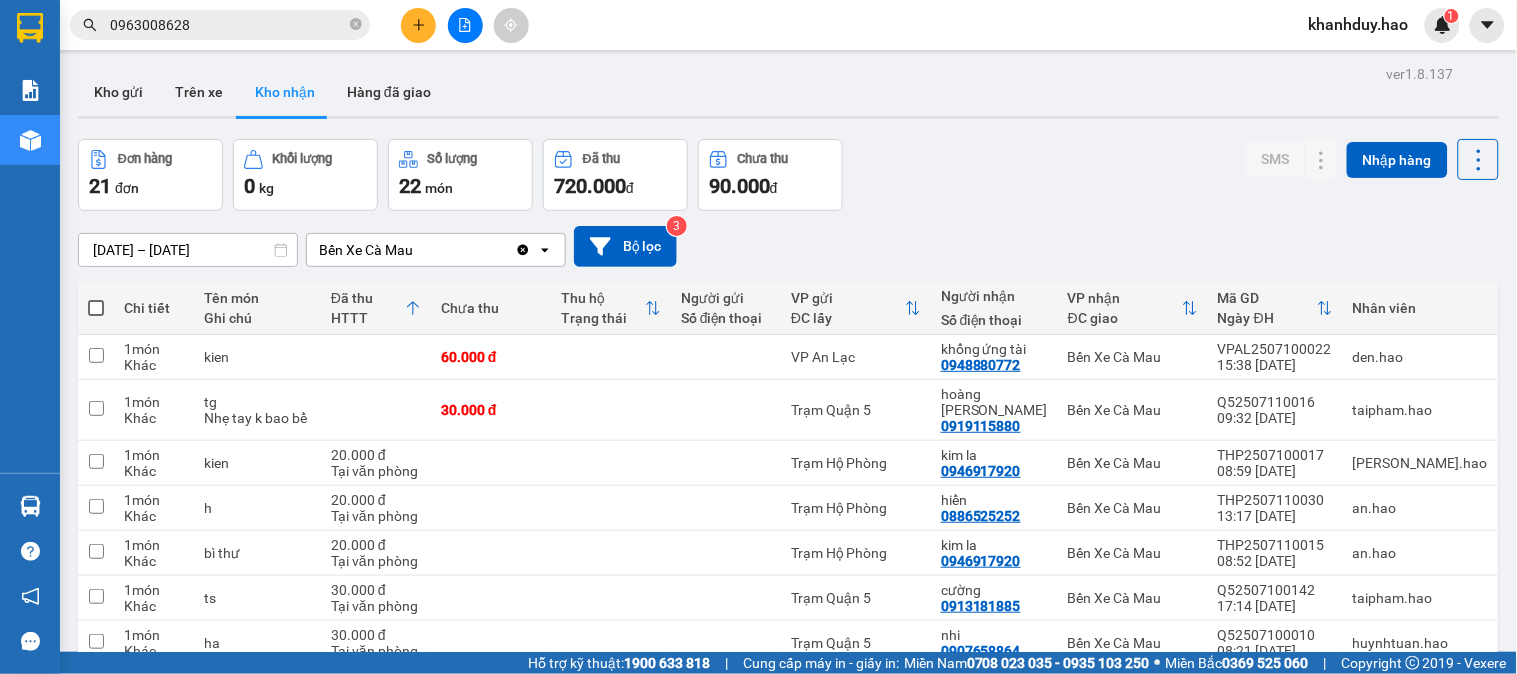click on "11/07/2025 – 11/07/2025 Press the down arrow key to interact with the calendar and select a date. Press the escape button to close the calendar. Selected date range is from 11/07/2025 to 11/07/2025. Bến Xe Cà Mau Clear value open Bộ lọc 3" at bounding box center [788, 246] 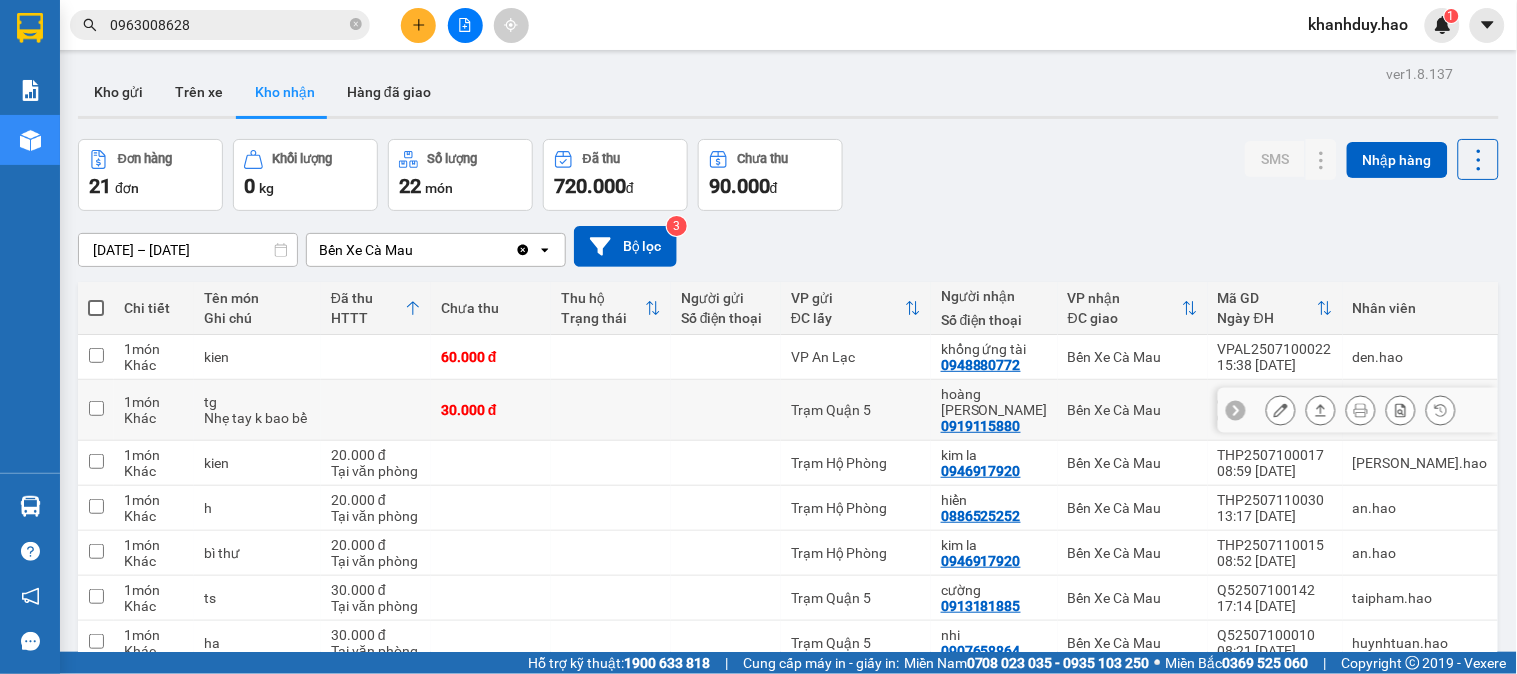 click 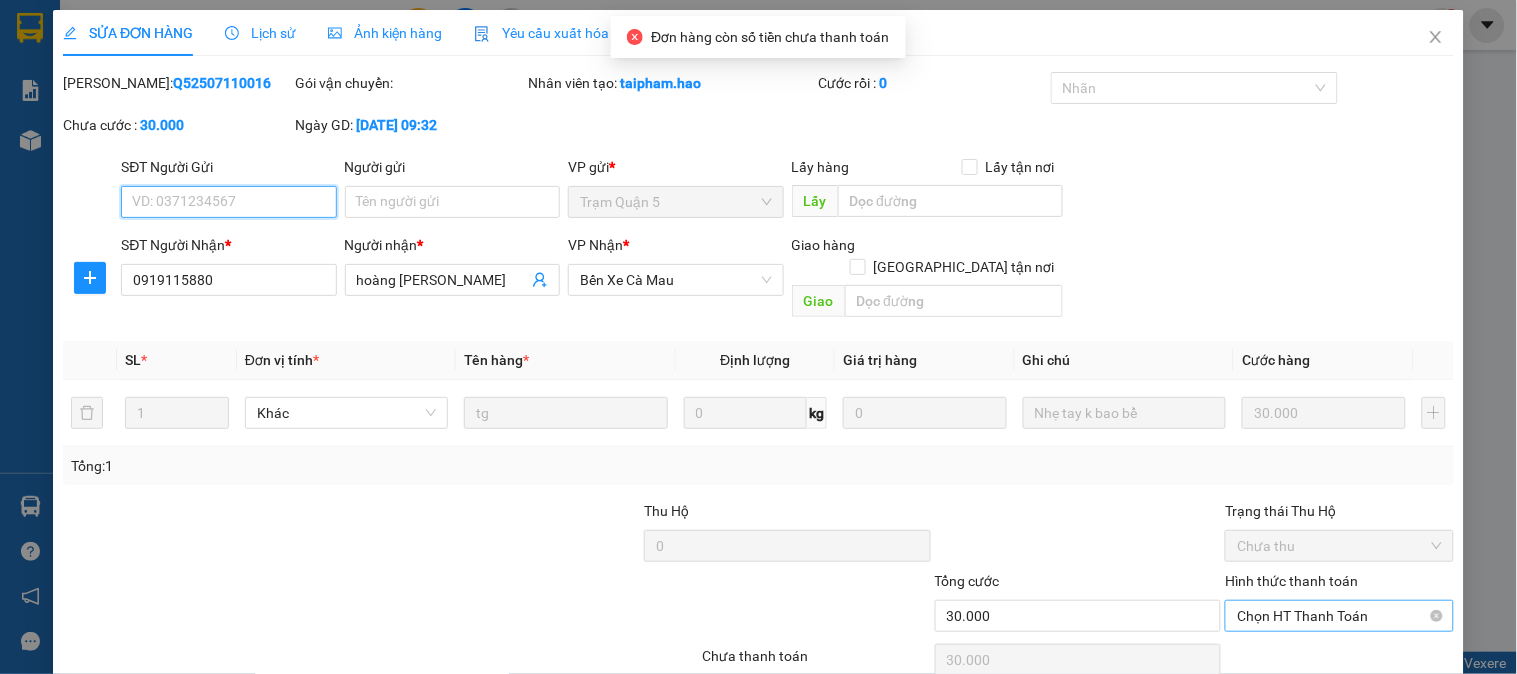 click on "Chọn HT Thanh Toán" at bounding box center (1339, 616) 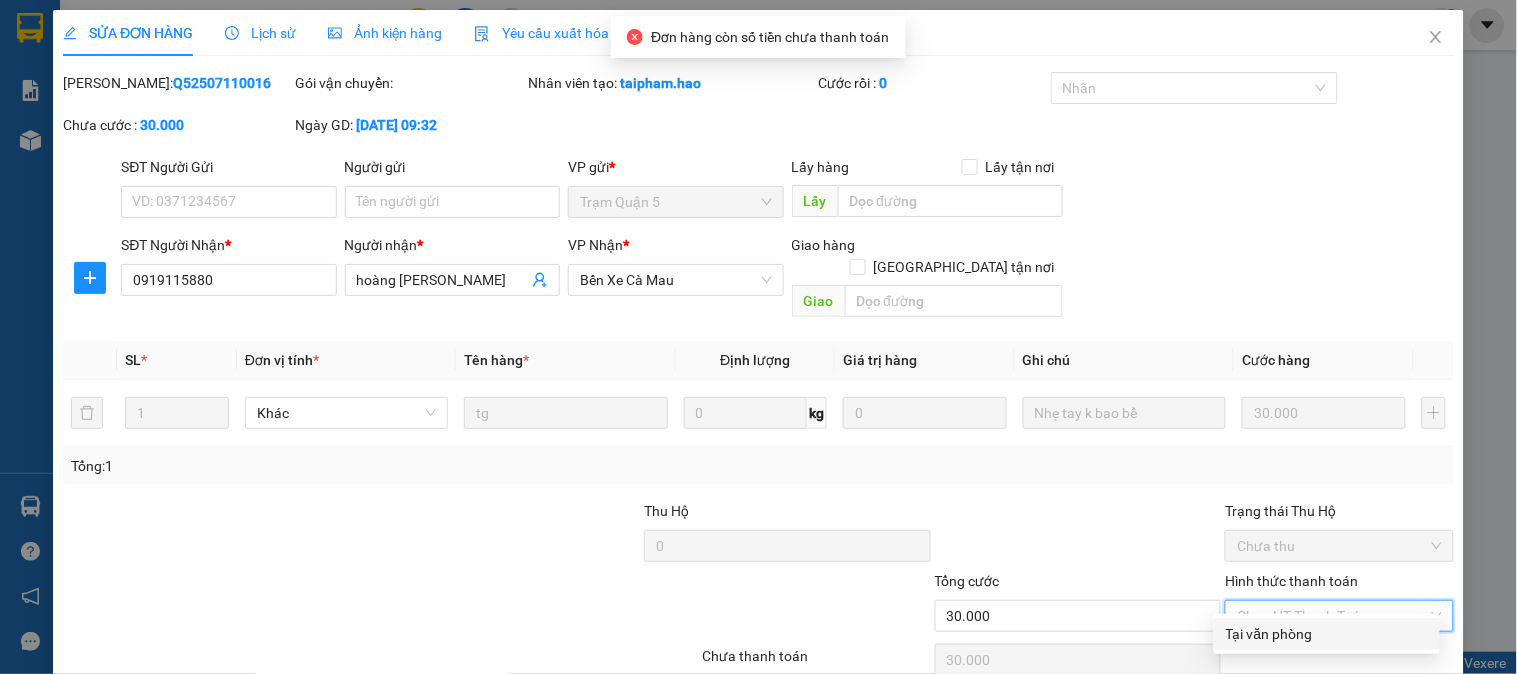 click on "Tại văn phòng" at bounding box center [1327, 634] 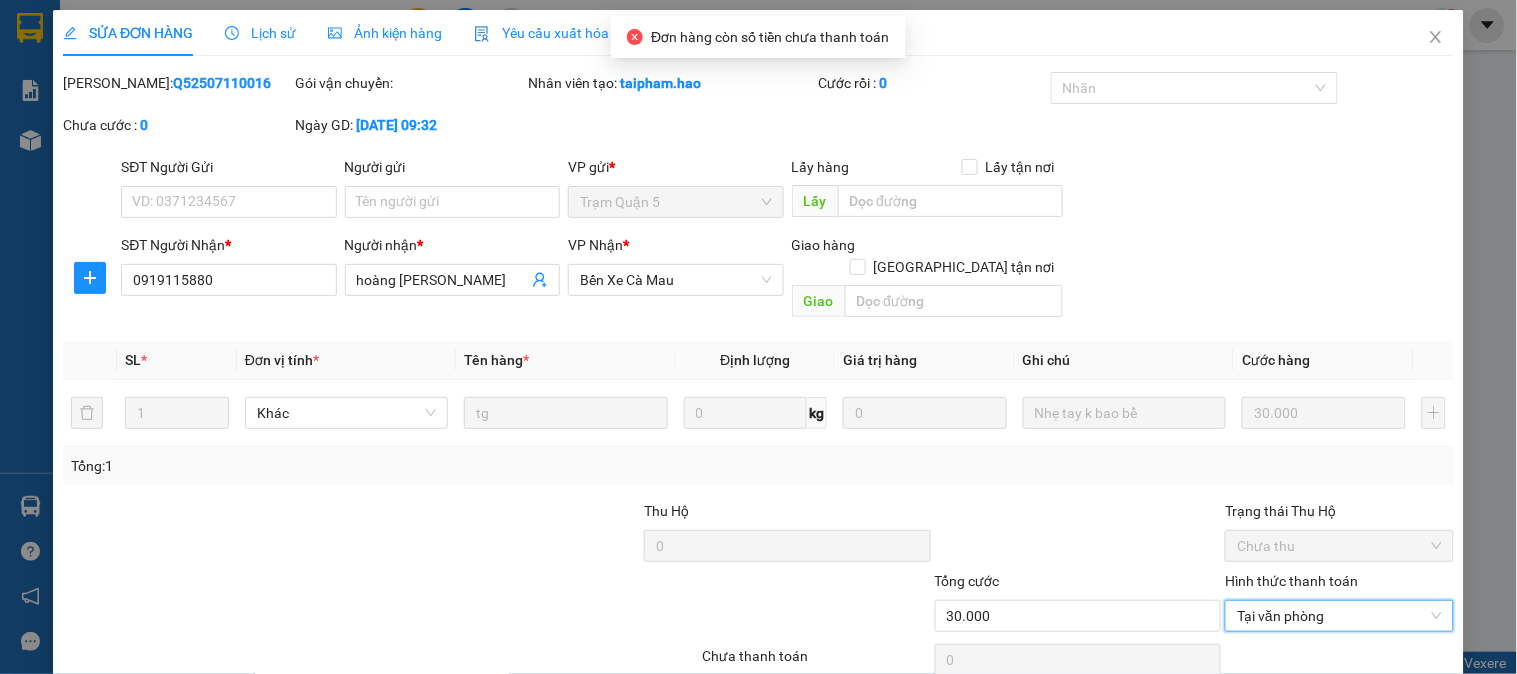 drag, startPoint x: 862, startPoint y: 625, endPoint x: 858, endPoint y: 596, distance: 29.274563 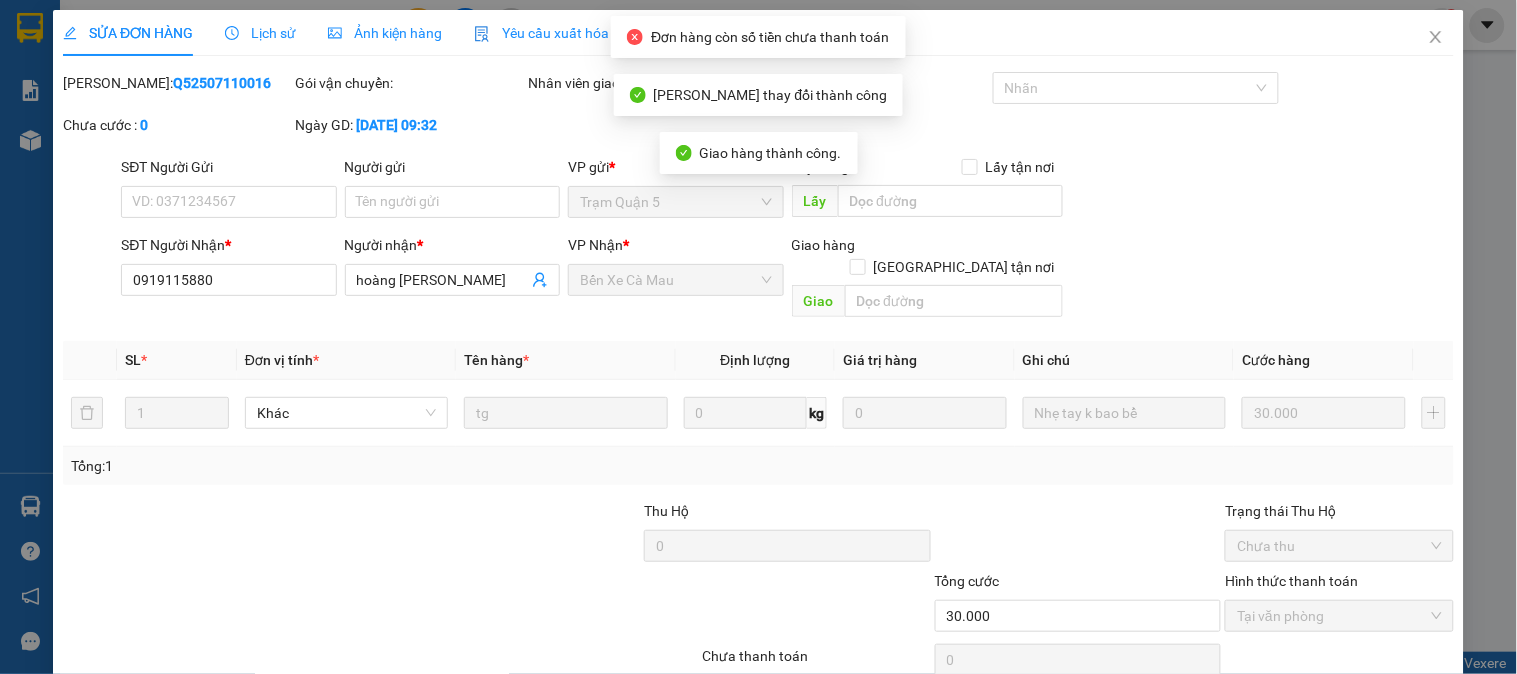click on "SỬA ĐƠN HÀNG Lịch sử Ảnh kiện hàng Yêu cầu xuất hóa đơn điện tử" at bounding box center (758, 33) 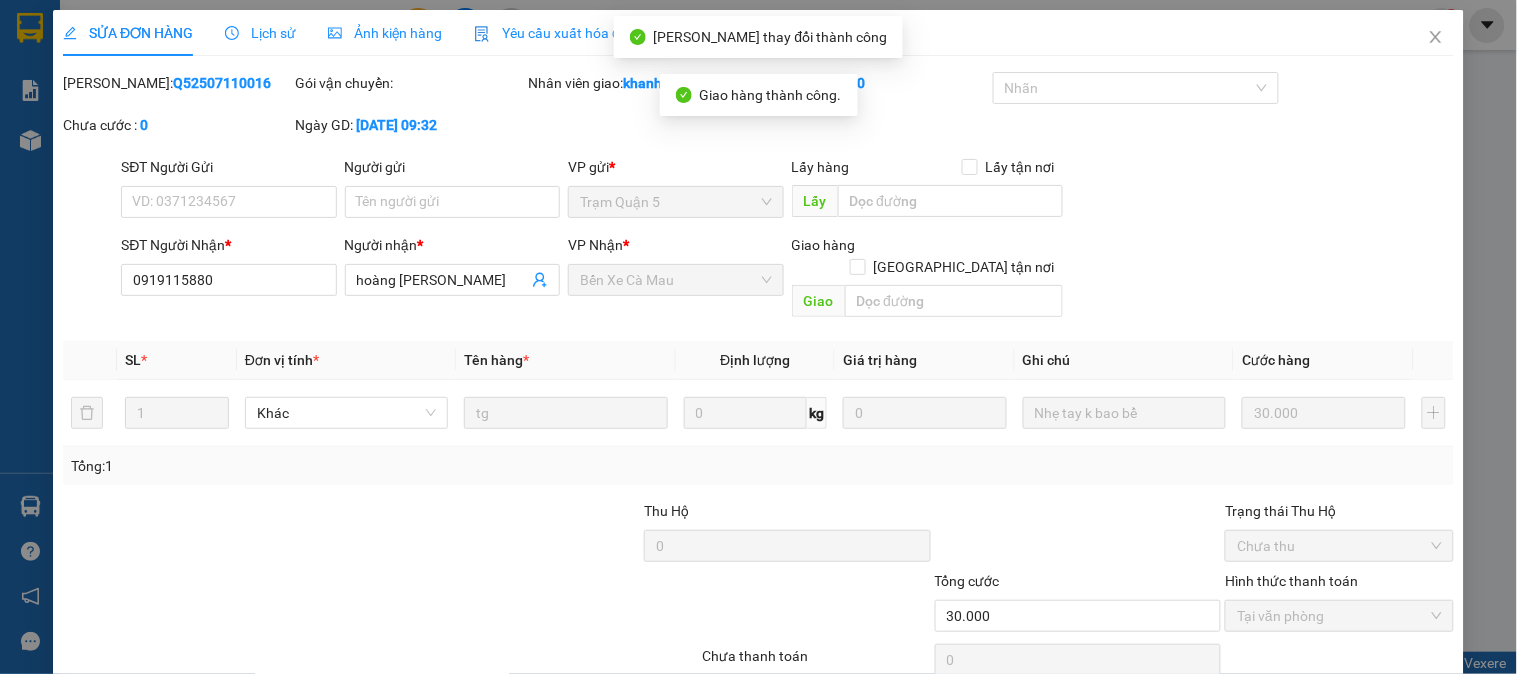 click on "SỬA ĐƠN HÀNG Lịch sử Ảnh kiện hàng Yêu cầu xuất hóa đơn điện tử" at bounding box center (758, 33) 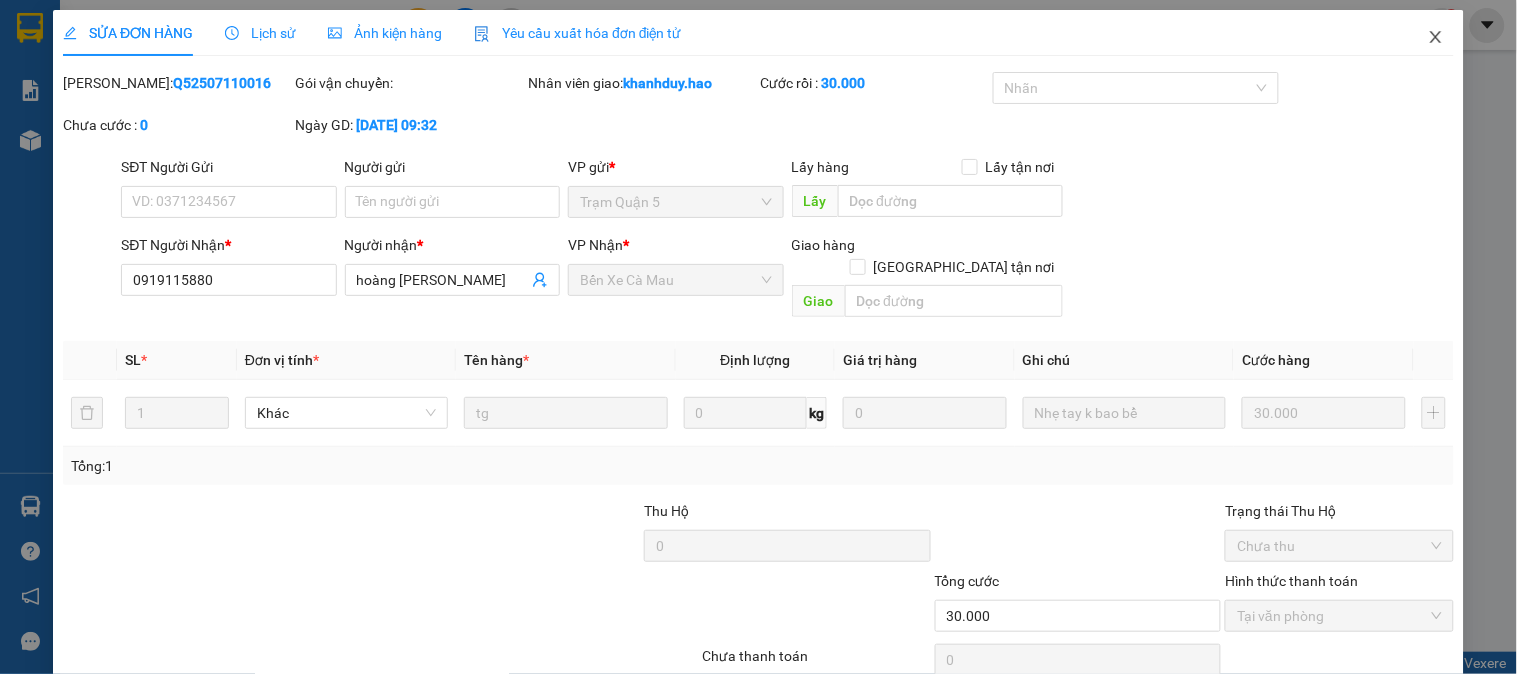 click at bounding box center (1436, 38) 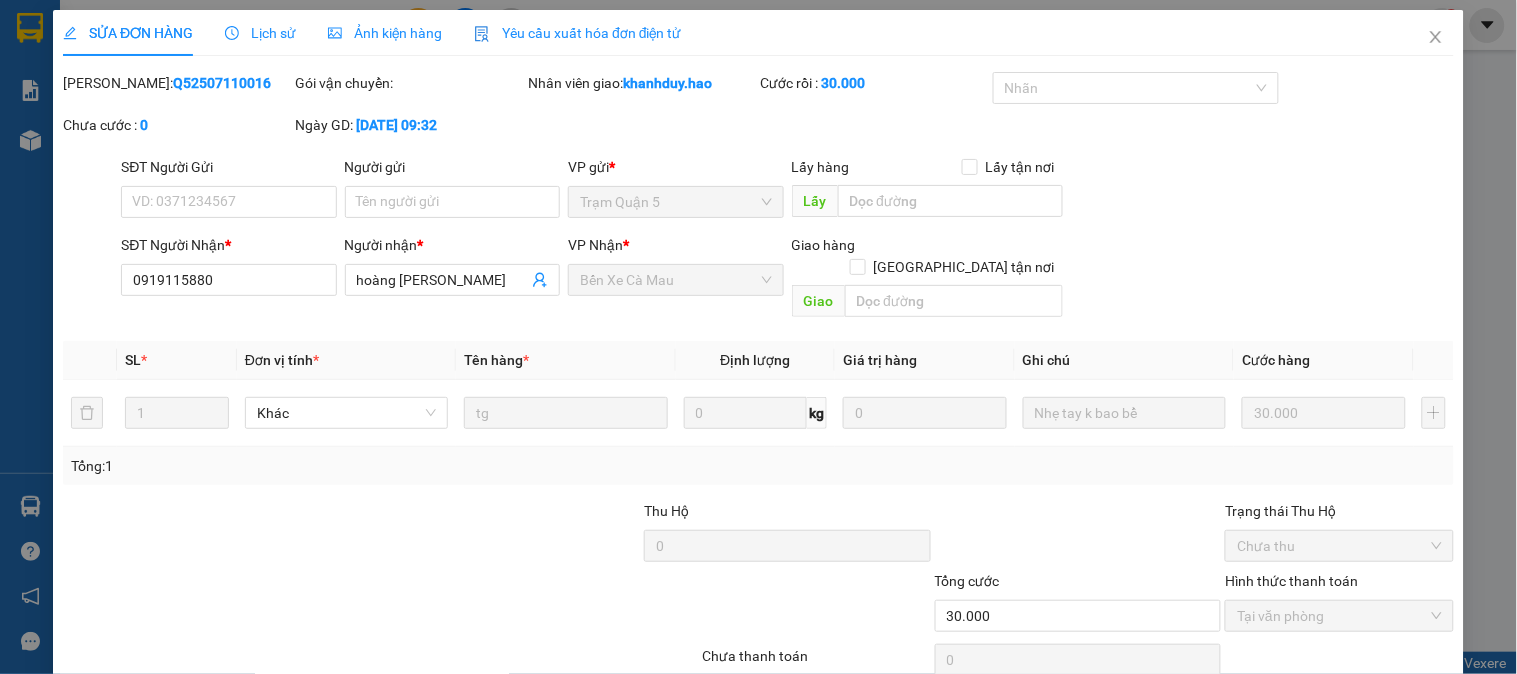 click on "khanhduy.hao" at bounding box center (1359, 24) 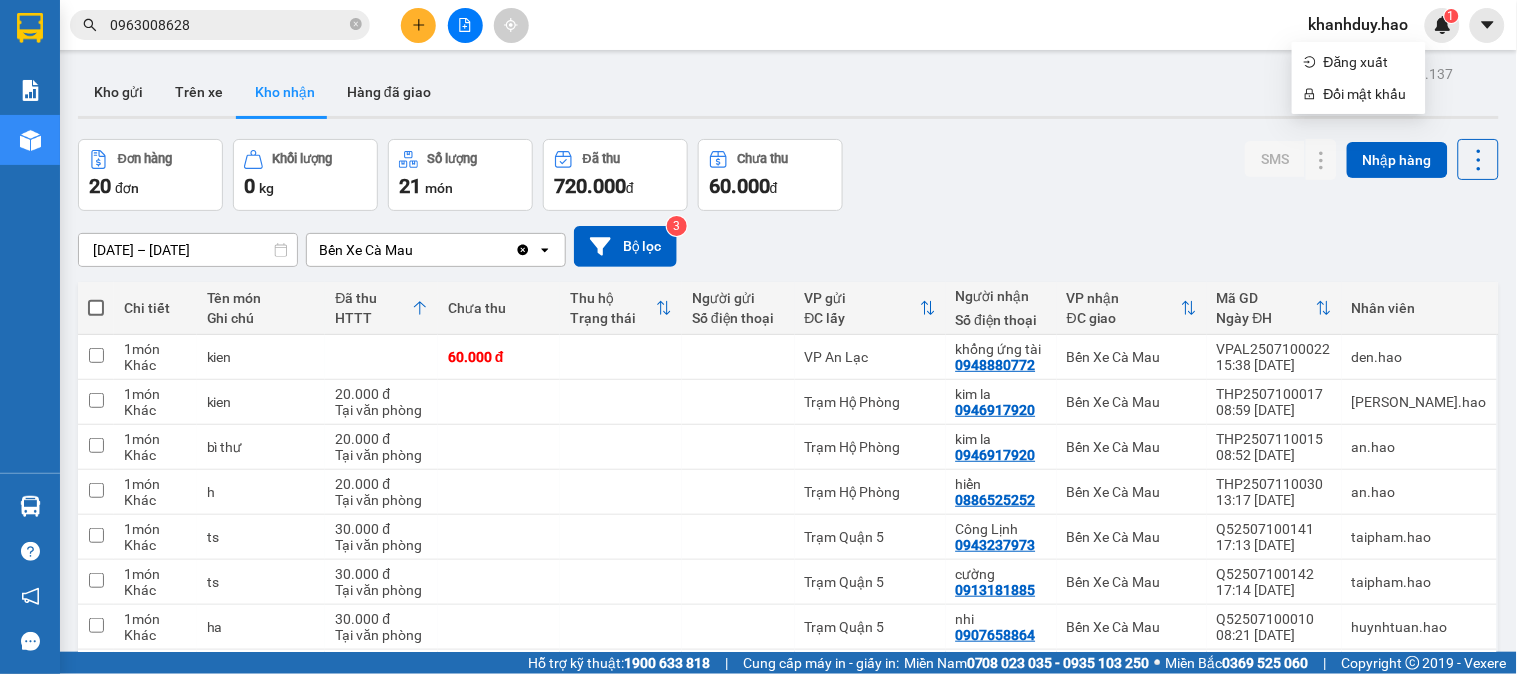 click on "11/07/2025 – 11/07/2025" at bounding box center [188, 250] 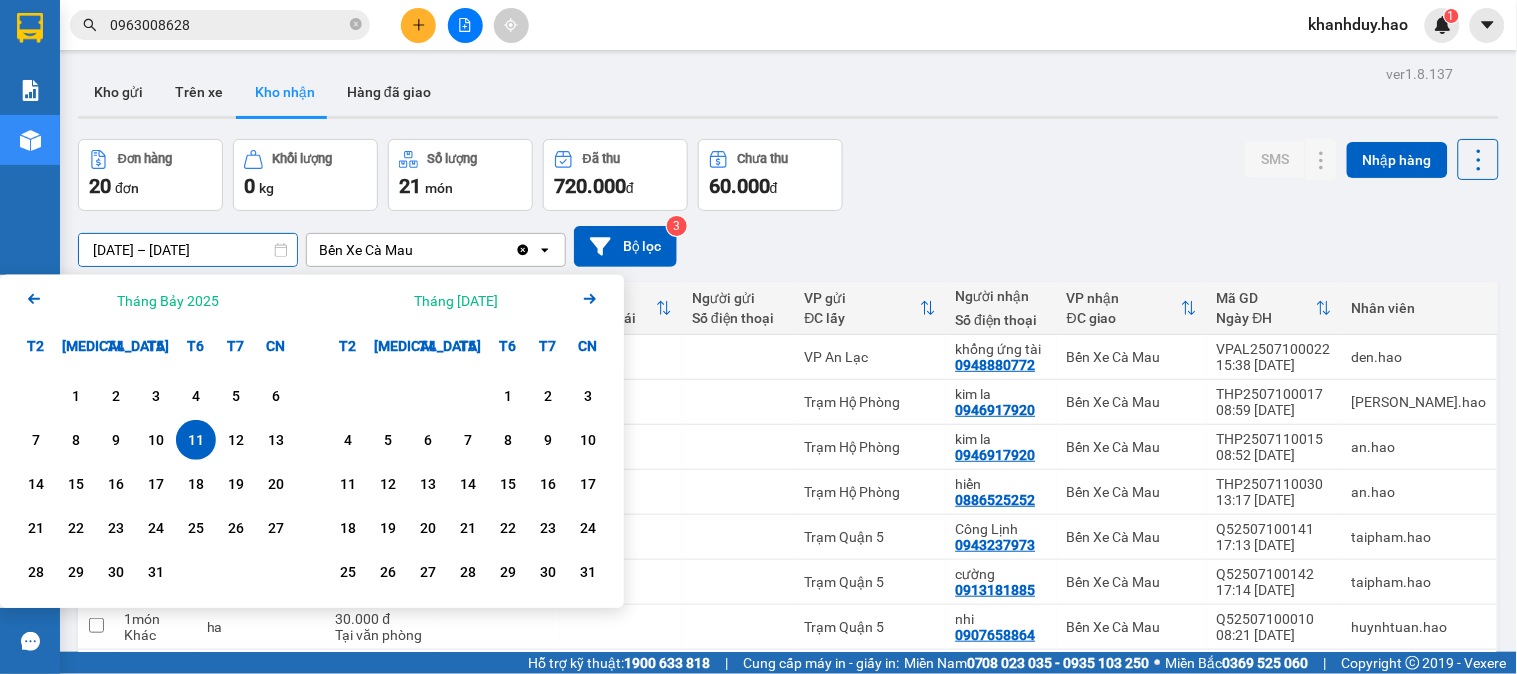 click on "10" at bounding box center [156, 440] 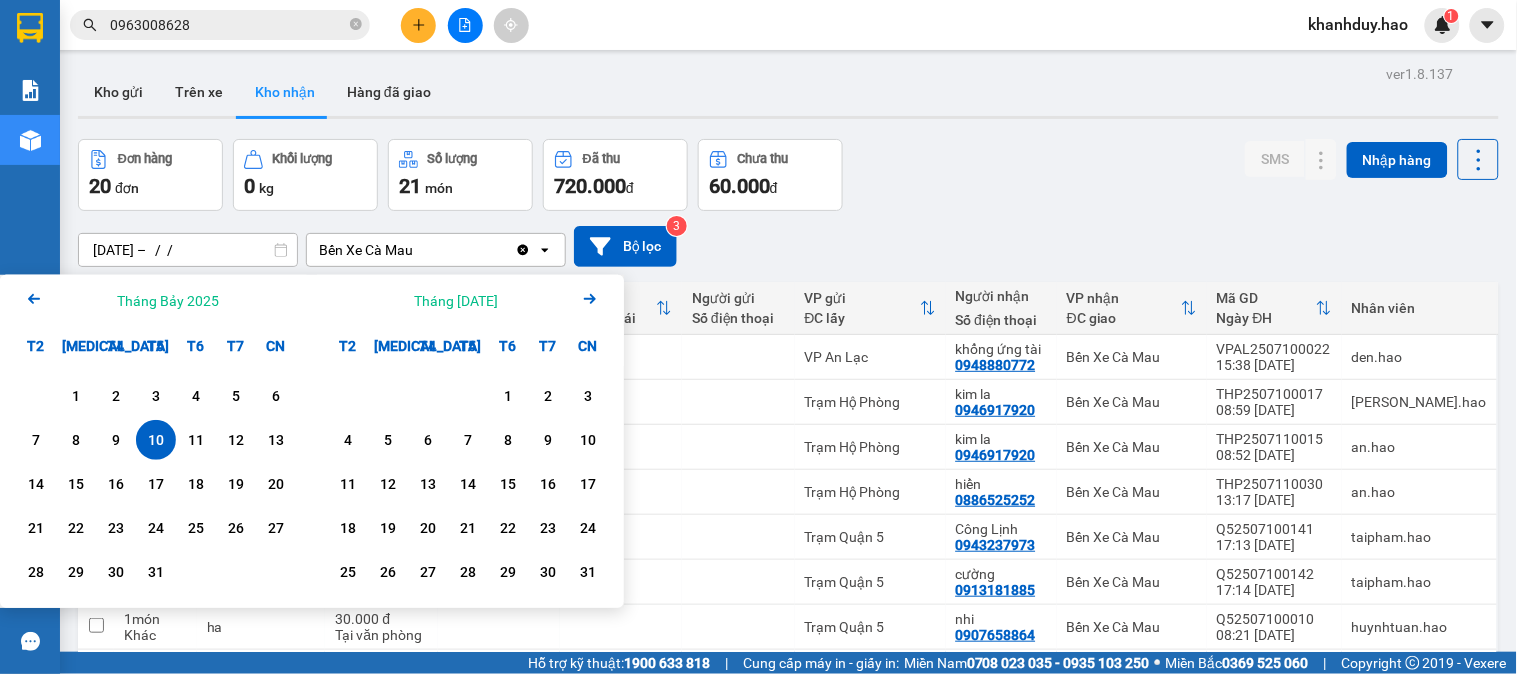 click on "10" at bounding box center (156, 440) 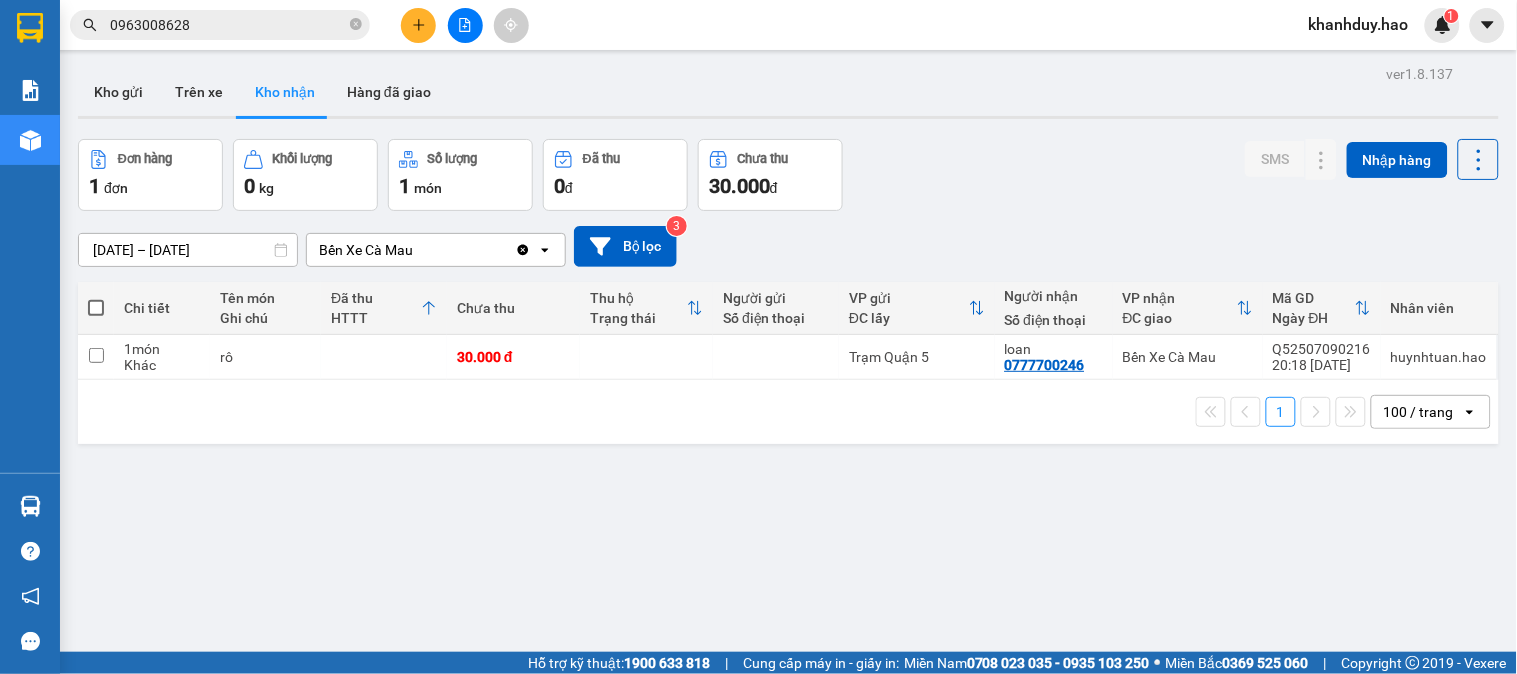 click on "10/07/2025 – 10/07/2025" at bounding box center [188, 250] 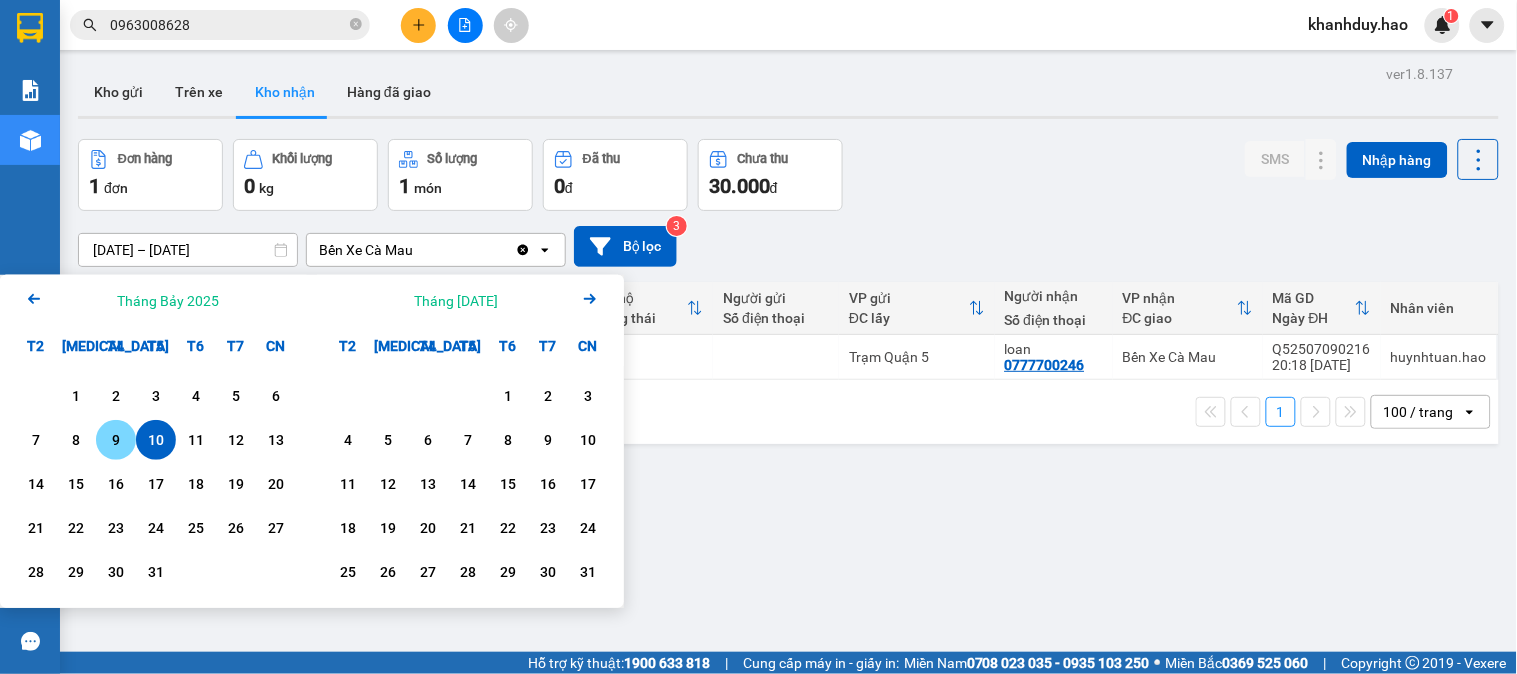click on "9" at bounding box center (116, 440) 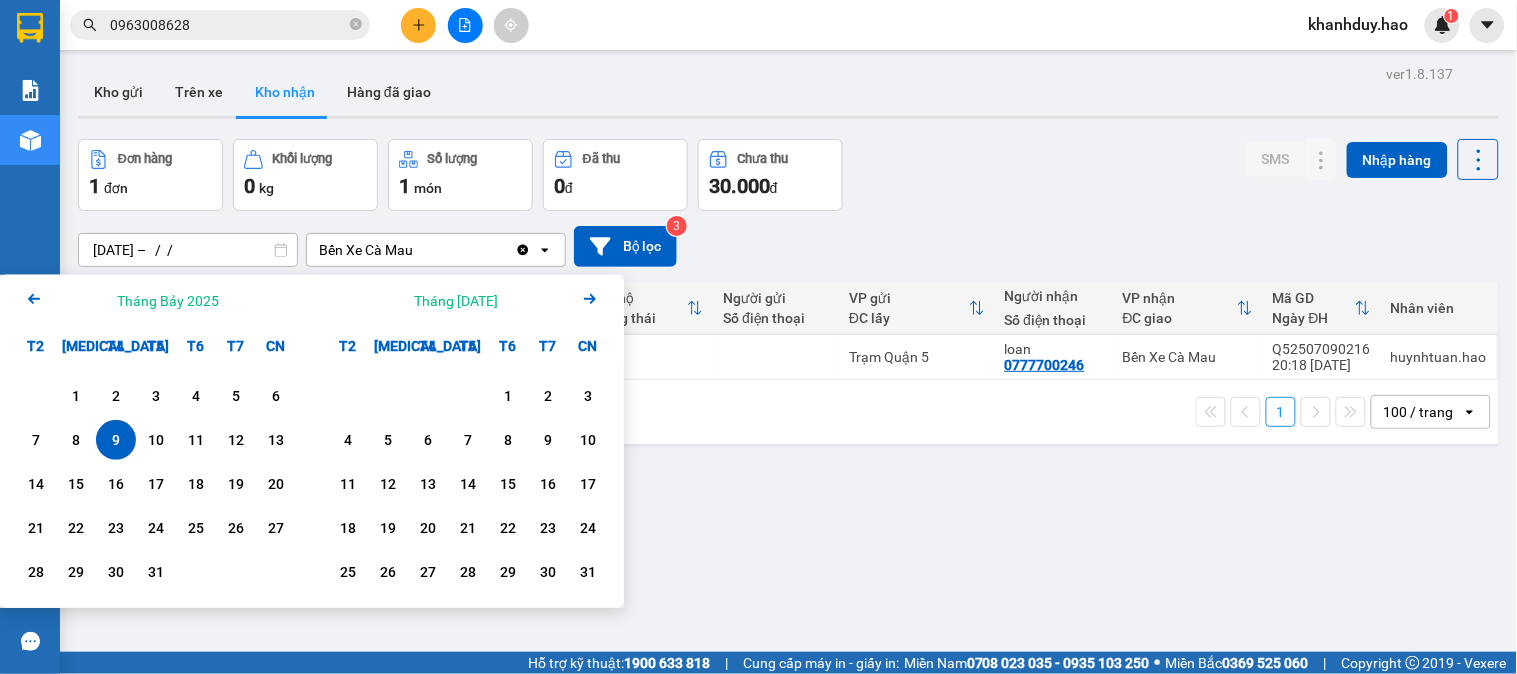 click on "9" at bounding box center (116, 440) 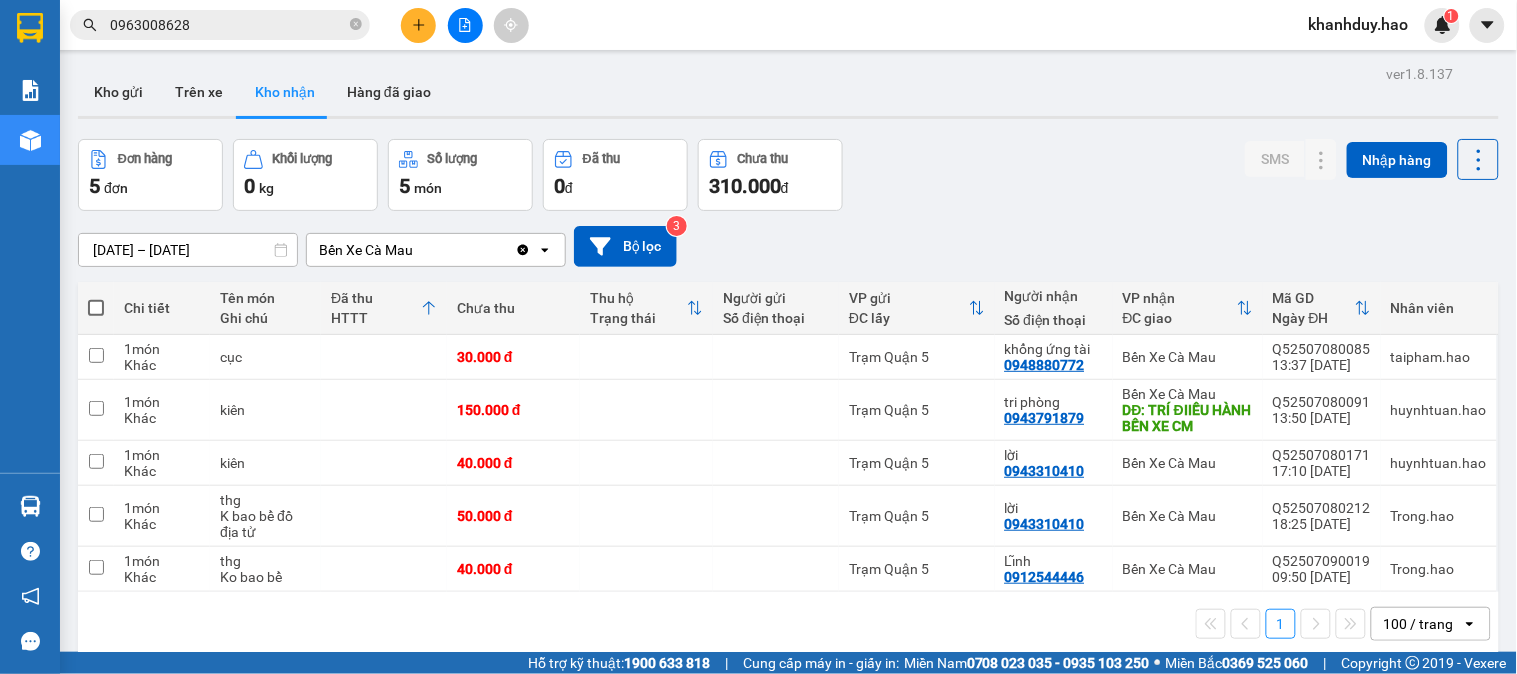 click on "09/07/2025 – 09/07/2025 Press the down arrow key to interact with the calendar and select a date. Press the escape button to close the calendar. Selected date range is from 09/07/2025 to 09/07/2025. Bến Xe Cà Mau Clear value open Bộ lọc 3" at bounding box center [788, 246] 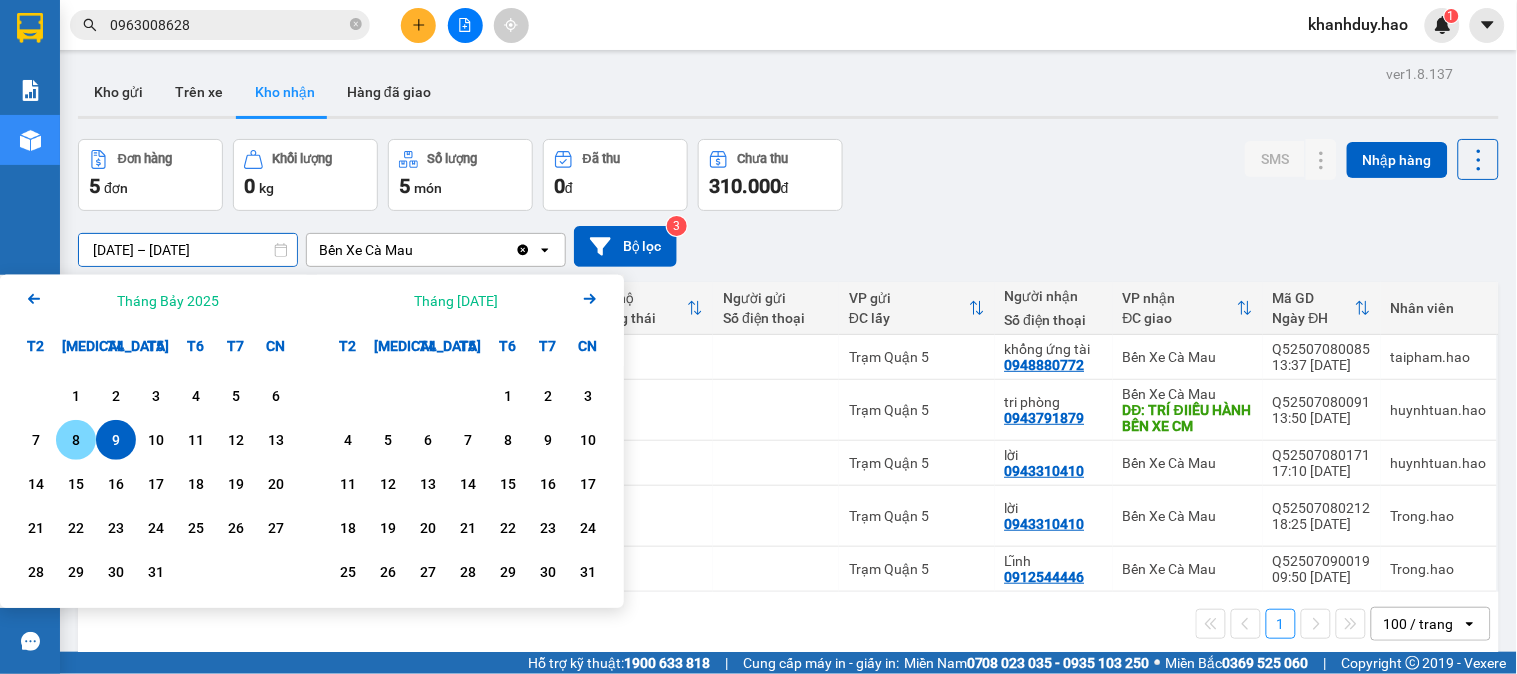 click on "8" at bounding box center (76, 440) 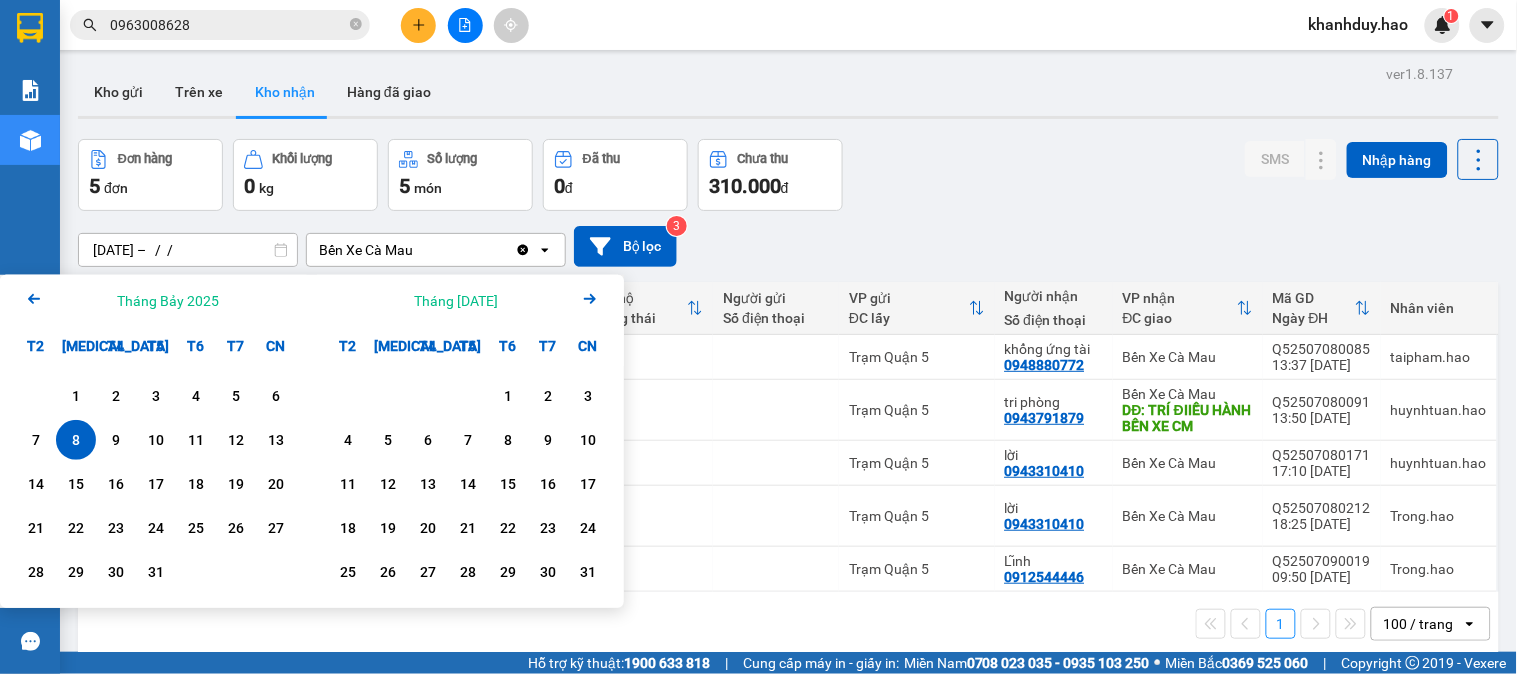 click on "8" at bounding box center [76, 440] 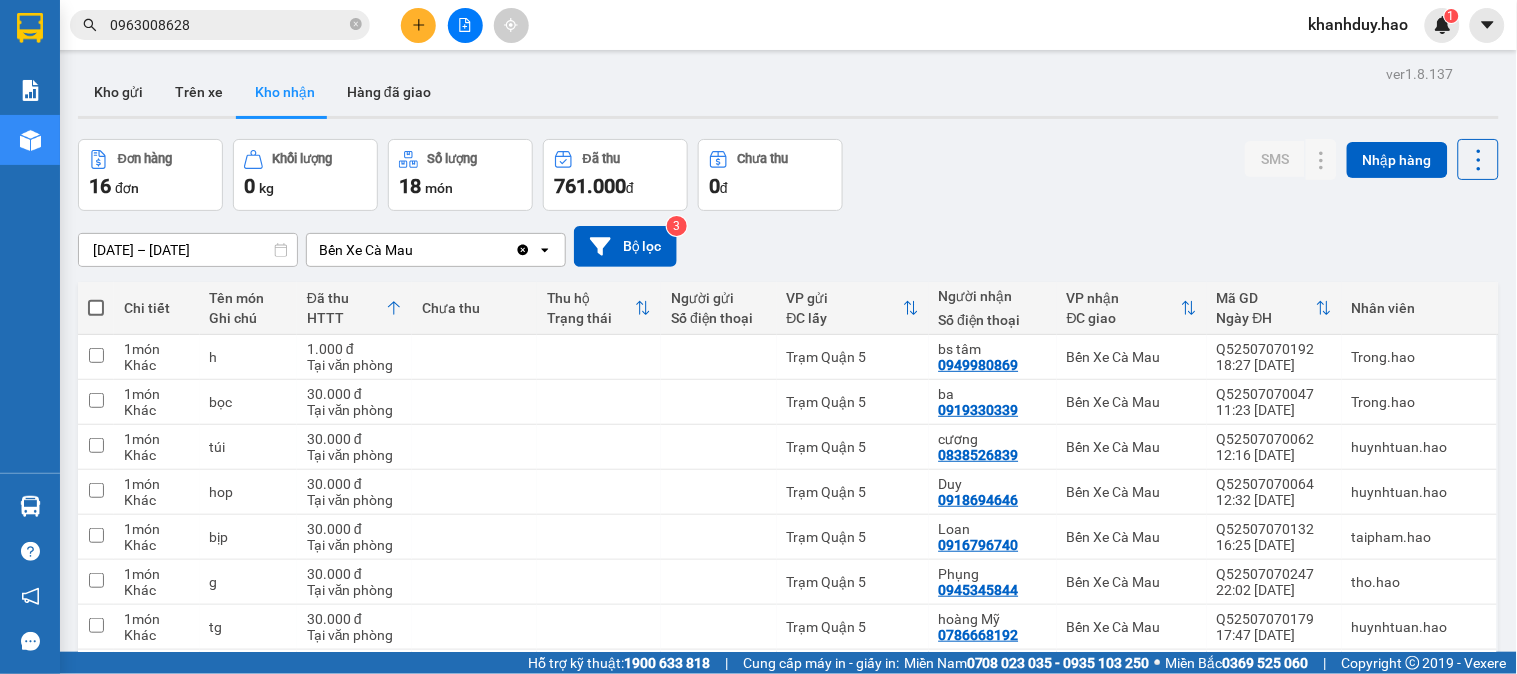 click on "08/07/2025 – 08/07/2025" at bounding box center [188, 250] 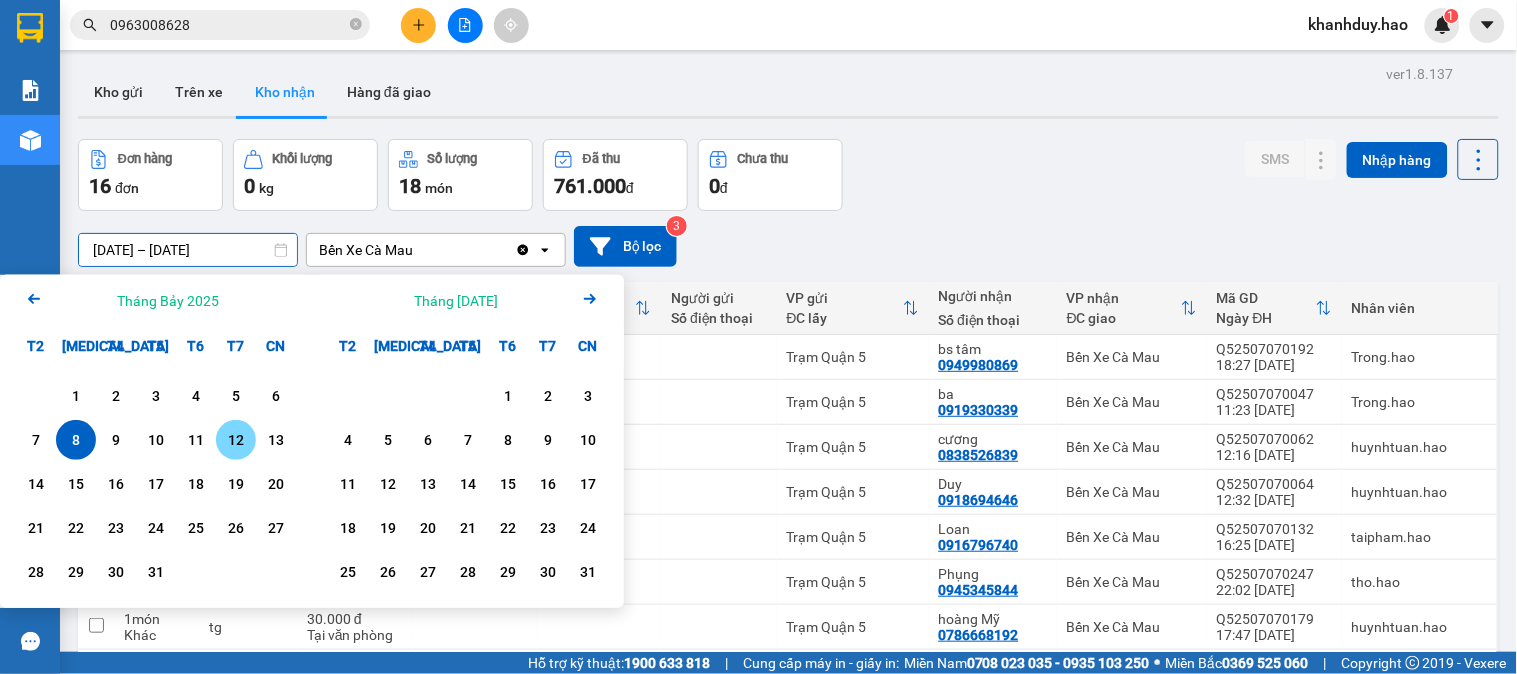 click on "12" at bounding box center (236, 440) 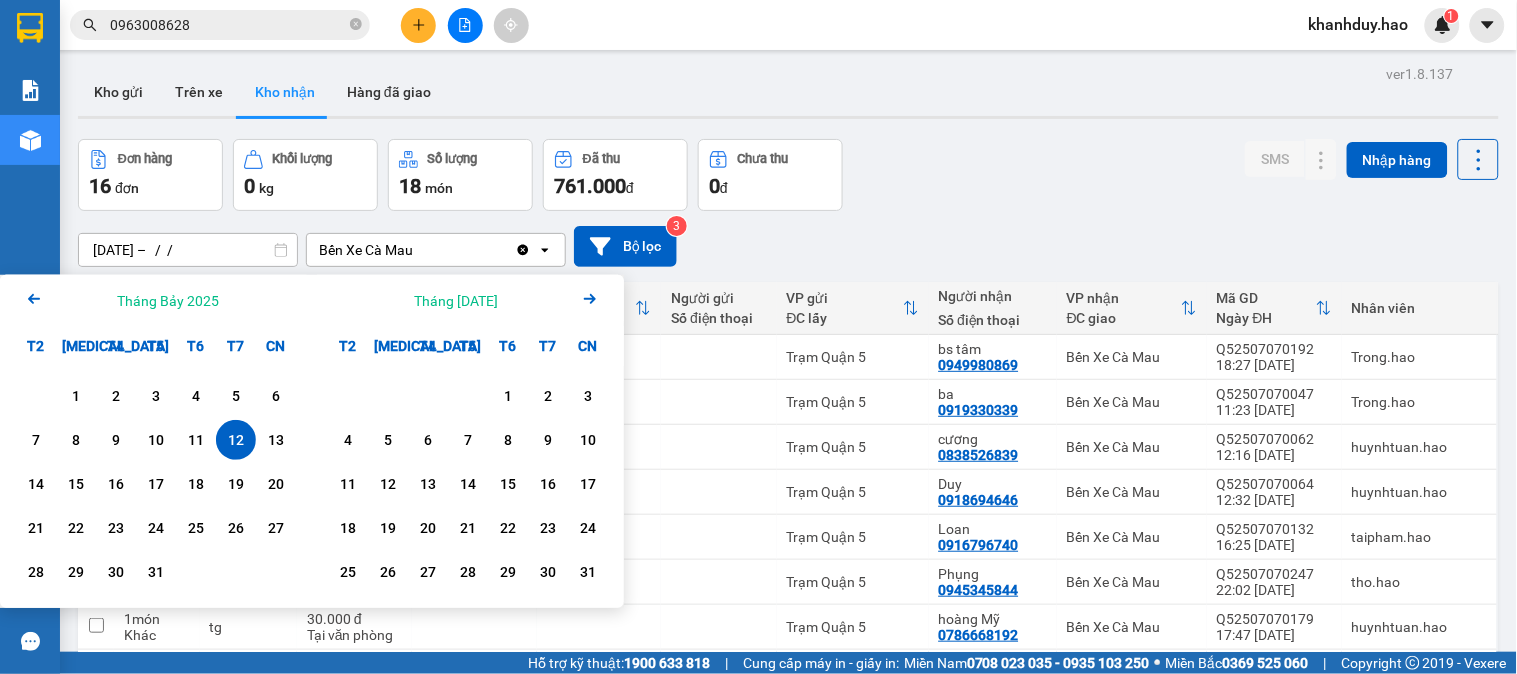click on "12" at bounding box center [236, 440] 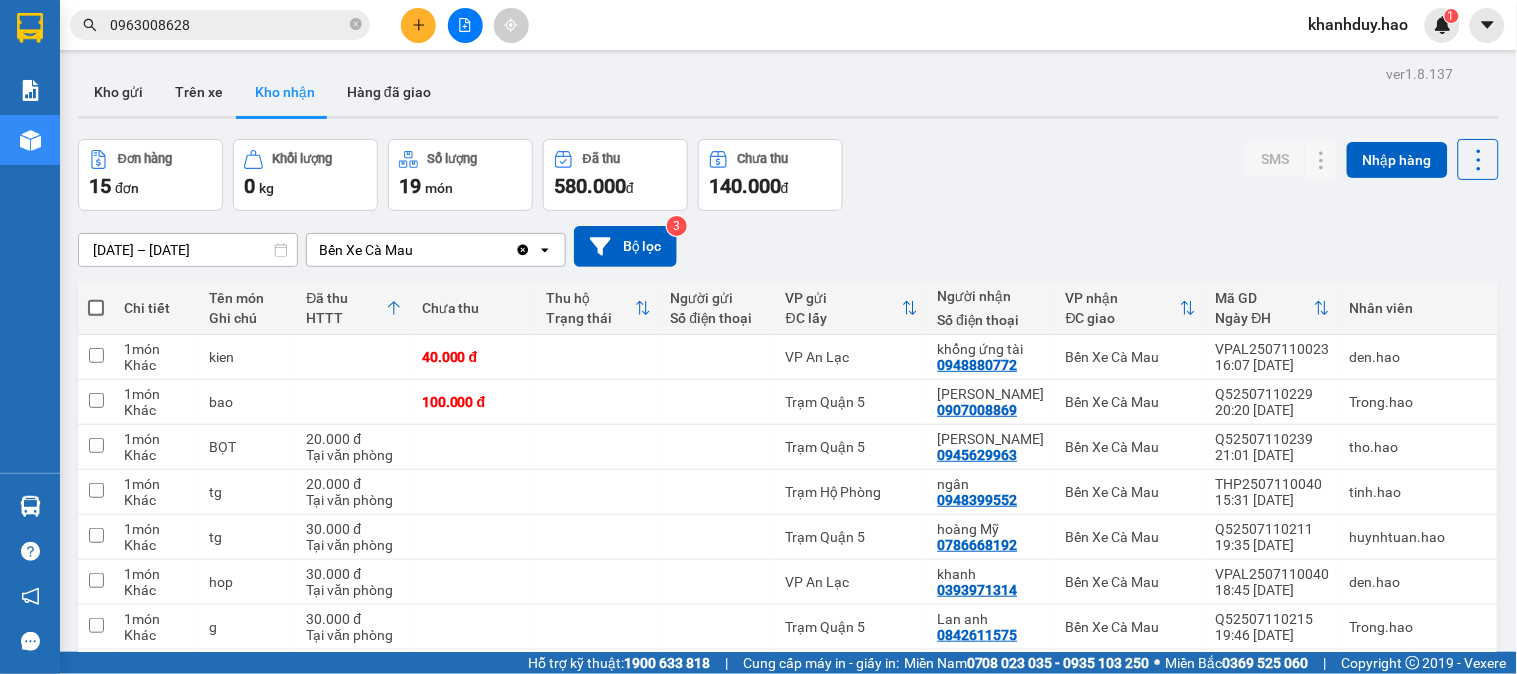 click on "12/07/2025 – 12/07/2025" at bounding box center (188, 250) 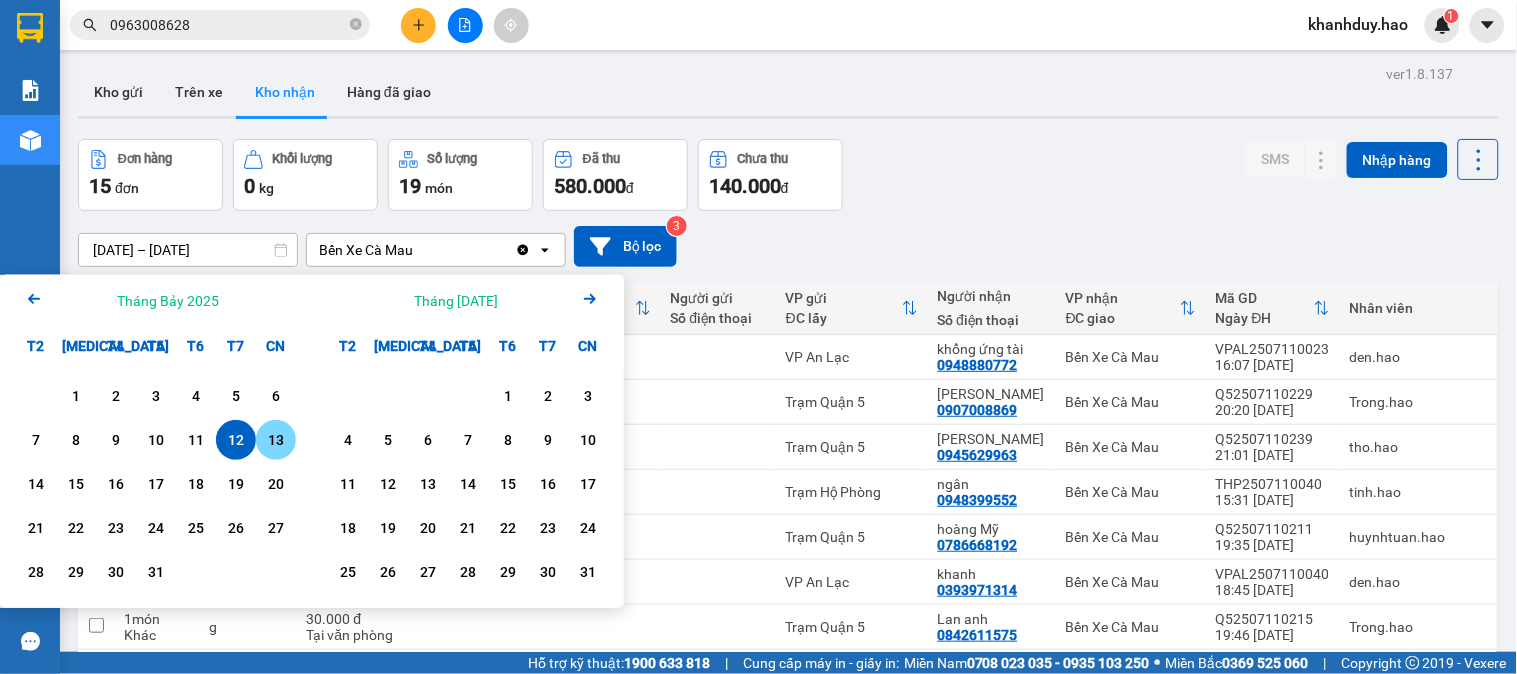 click on "13" at bounding box center [276, 440] 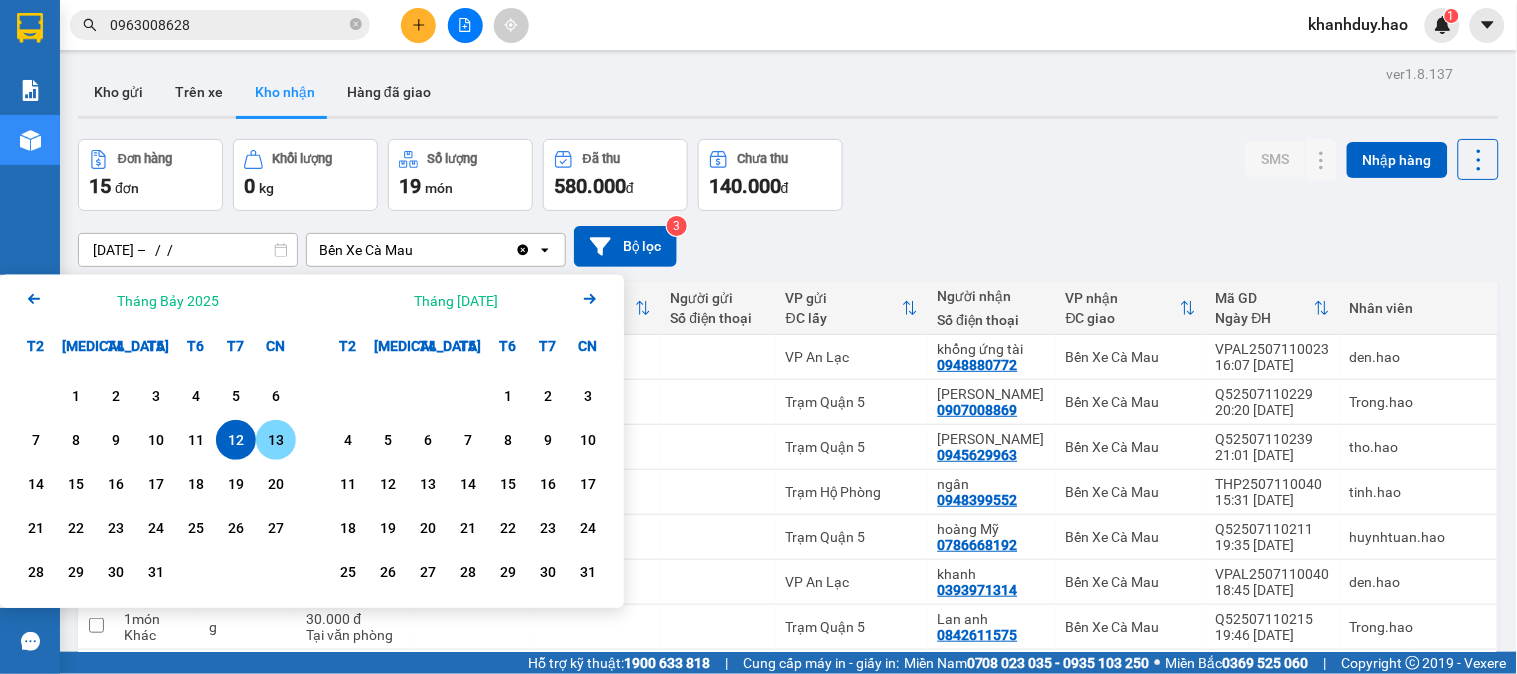 click on "13" at bounding box center [276, 440] 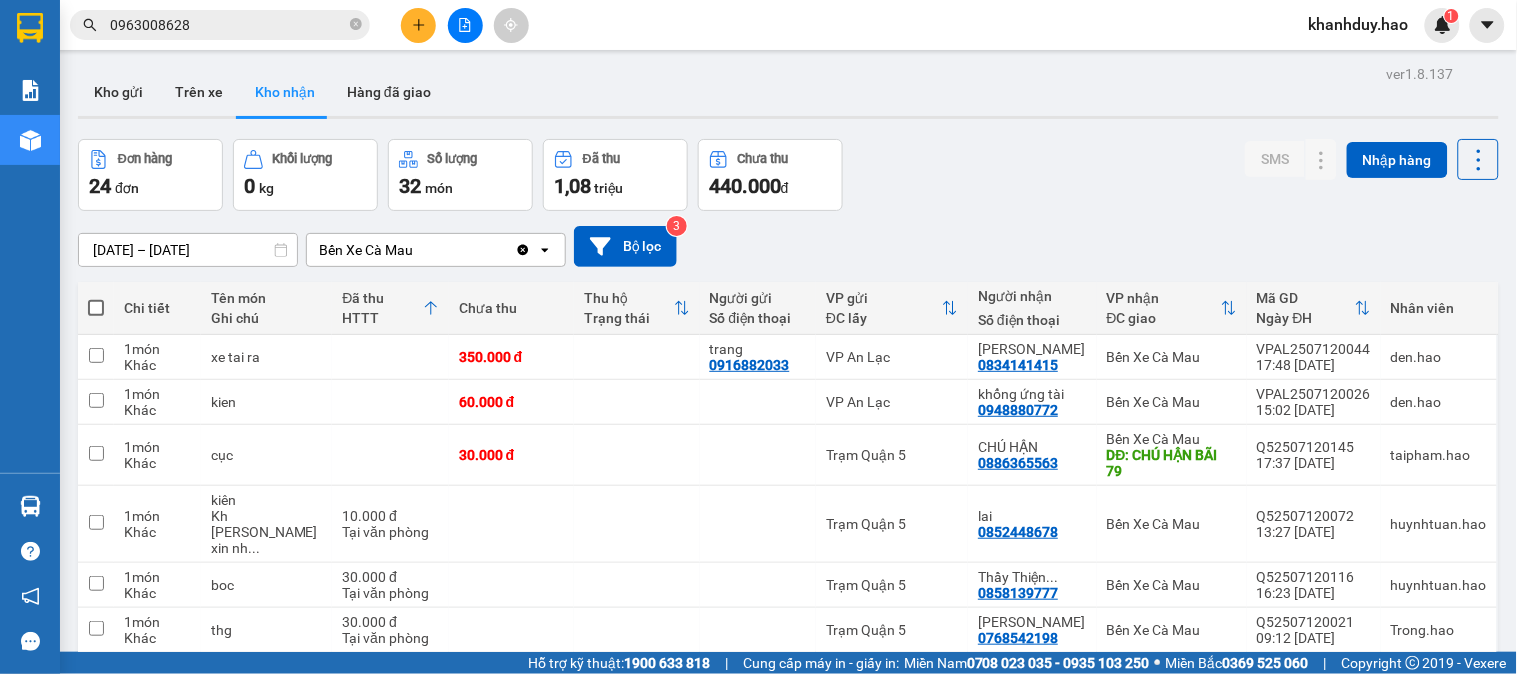 click on "ver  1.8.137 Kho gửi Trên xe Kho nhận Hàng đã giao Đơn hàng 24 đơn Khối lượng 0 kg Số lượng 32 món Đã thu 1,08   triệu Chưa thu 440.000  đ SMS Nhập hàng 13/07/2025 – 13/07/2025 Press the down arrow key to interact with the calendar and select a date. Press the escape button to close the calendar. Selected date range is from 13/07/2025 to 13/07/2025. Bến Xe Cà Mau Clear value open Bộ lọc 3 Chi tiết Tên món Ghi chú Đã thu HTTT Chưa thu Thu hộ Trạng thái Người gửi Số điện thoại VP gửi ĐC lấy Người nhận Số điện thoại VP nhận ĐC giao Mã GD Ngày ĐH Nhân viên 1  món Khác xe tai ra 350.000 đ trang 0916882033 VP An Lạc thanh khang 0834141415 Bến Xe Cà Mau VPAL2507120044 17:48 12/07 den.hao 1  món Khác kien 60.000 đ VP An Lạc khổng ứng tài 0948880772 Bến Xe Cà Mau VPAL2507120026 15:02 12/07 den.hao 1  món Khác cục 30.000 đ Trạm Quận 5 CHÚ HẬN 0886365563 Bến Xe Cà Mau DĐ: CHÚ HẬN BÃI 79 1" at bounding box center (788, 813) 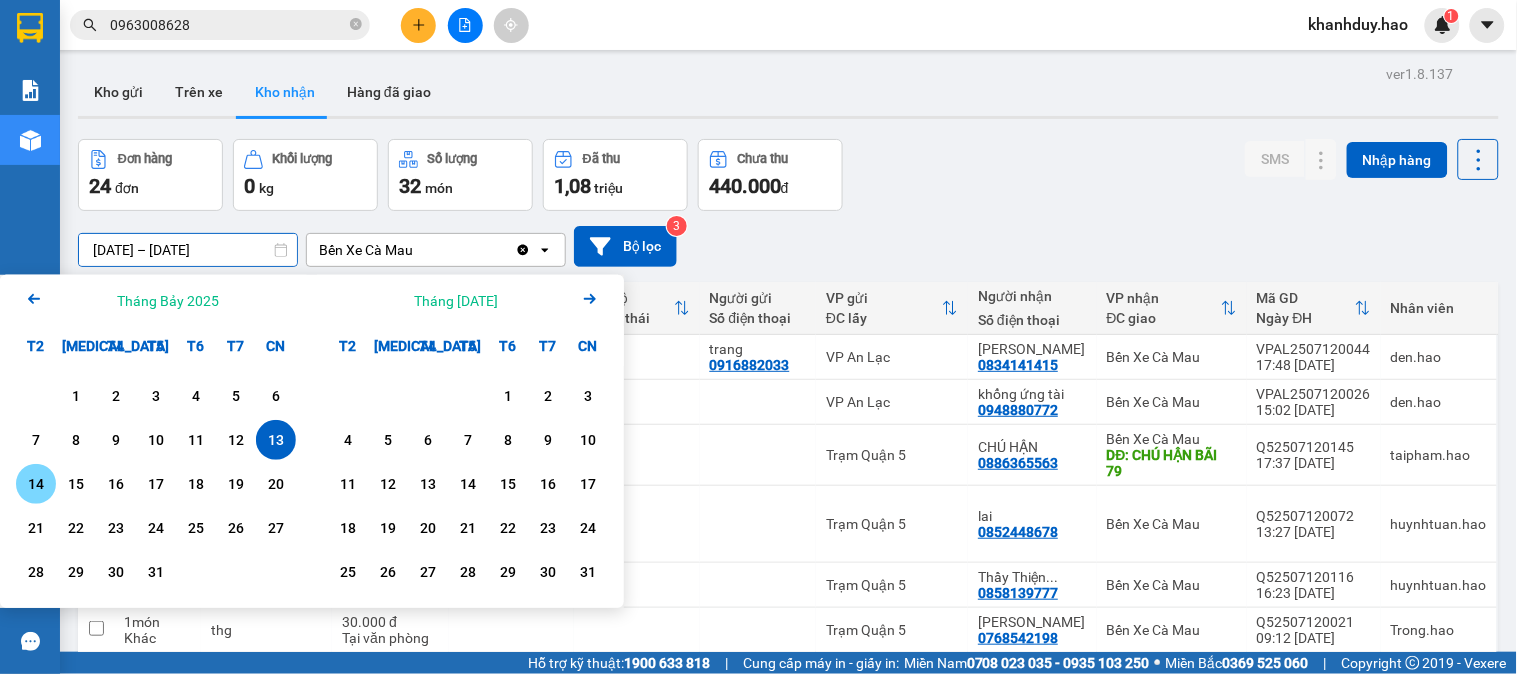 click on "14" at bounding box center (36, 484) 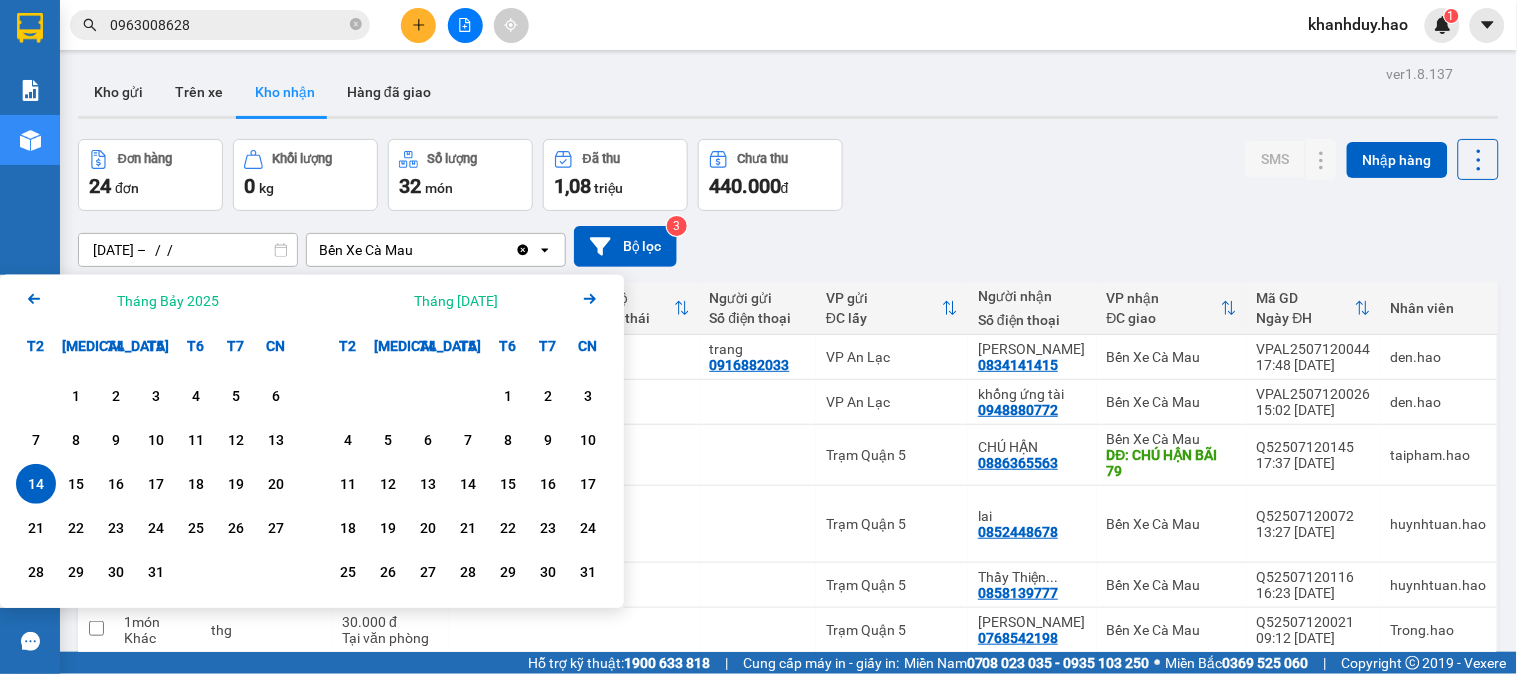 click on "14" at bounding box center [36, 484] 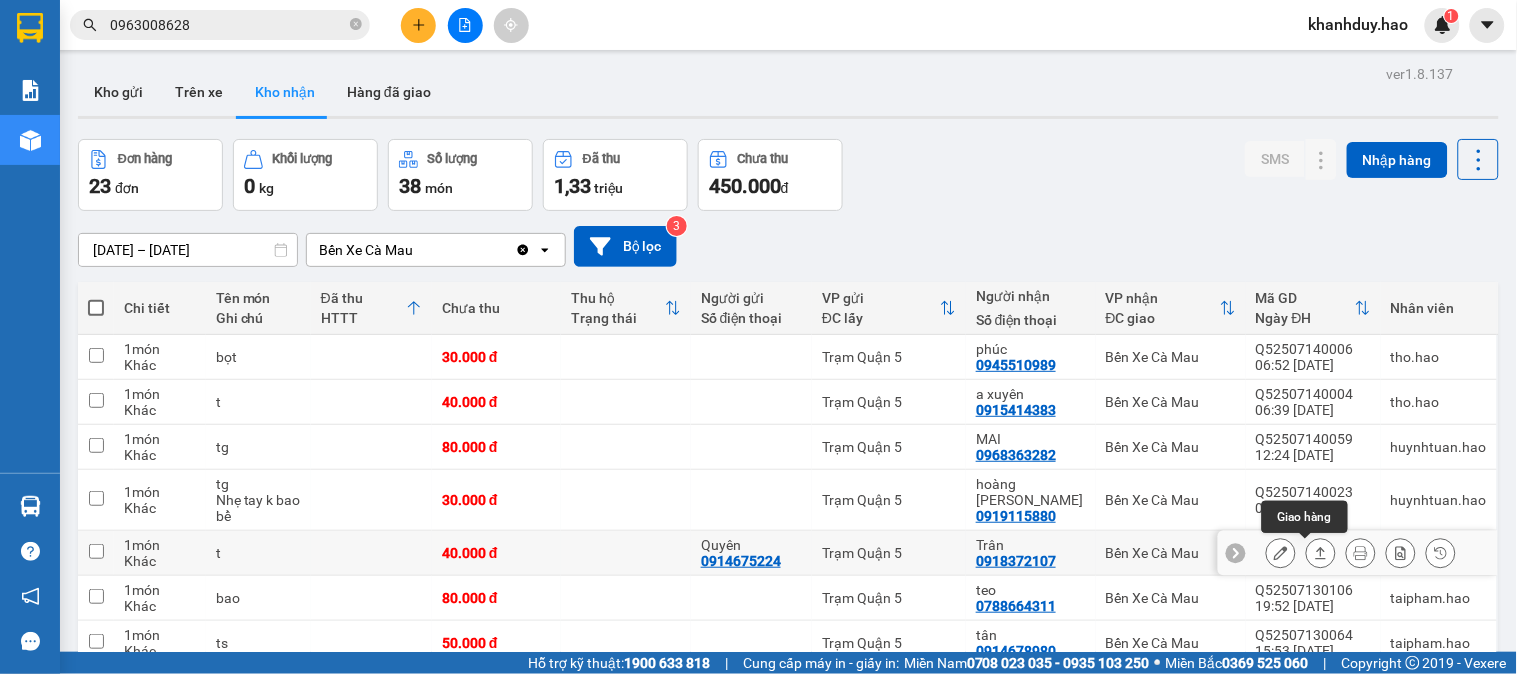 click 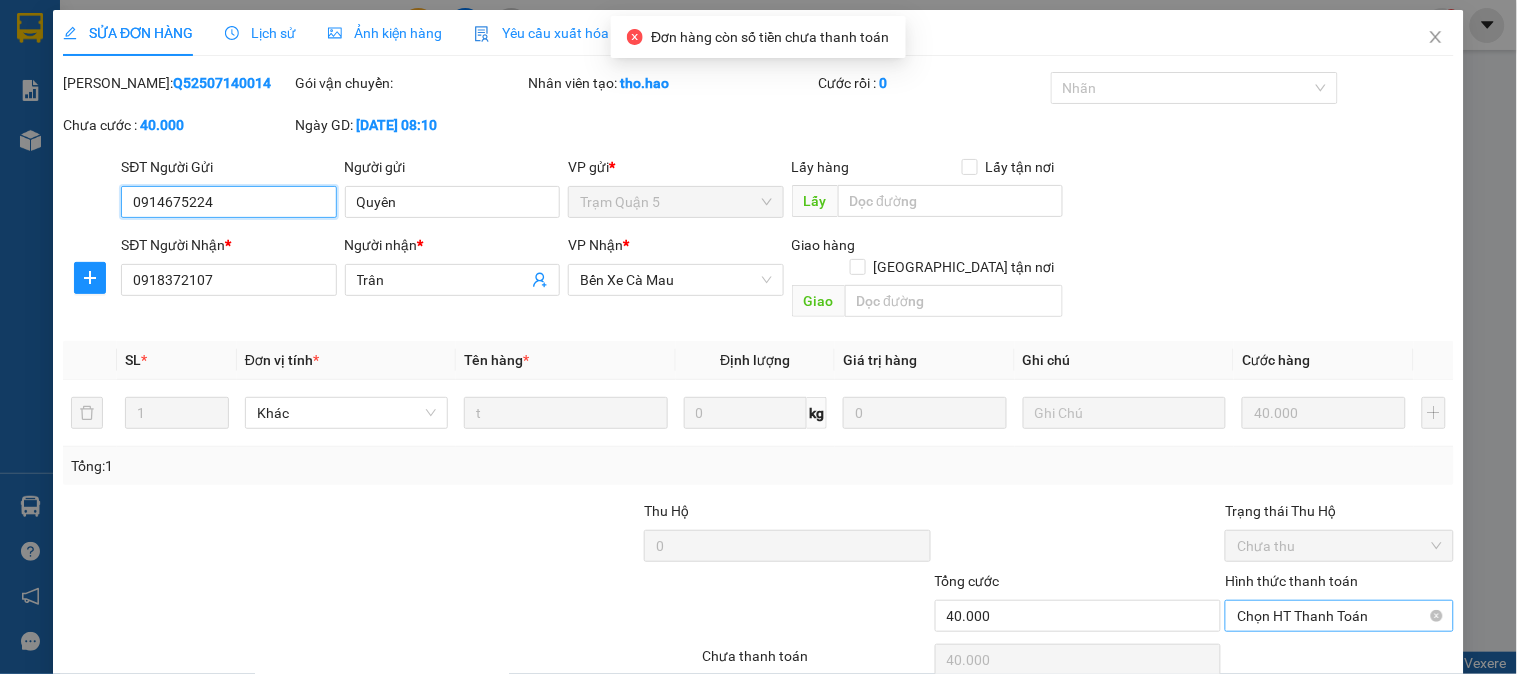 click on "Chọn HT Thanh Toán" at bounding box center (1339, 616) 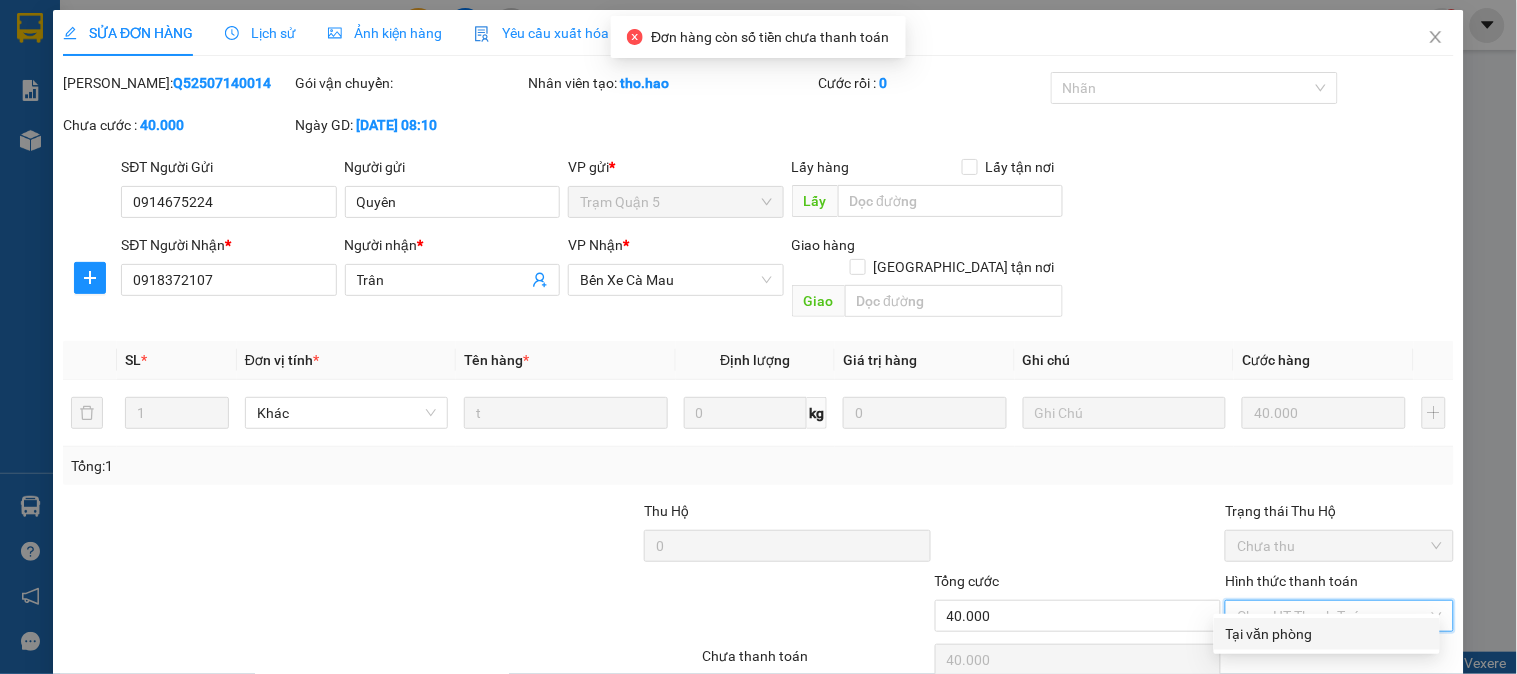 click on "Tại văn phòng" at bounding box center (1327, 634) 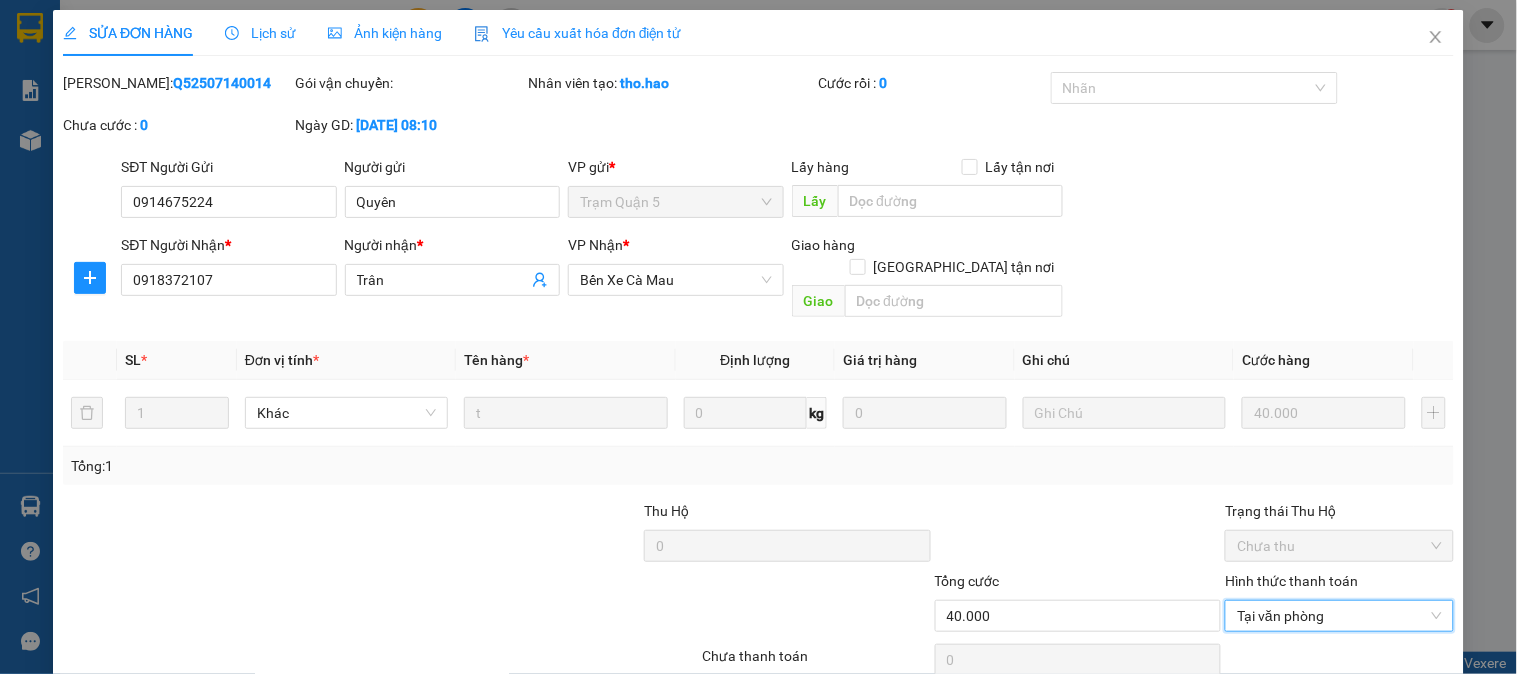 click on "Lưu và Giao hàng" at bounding box center [895, 711] 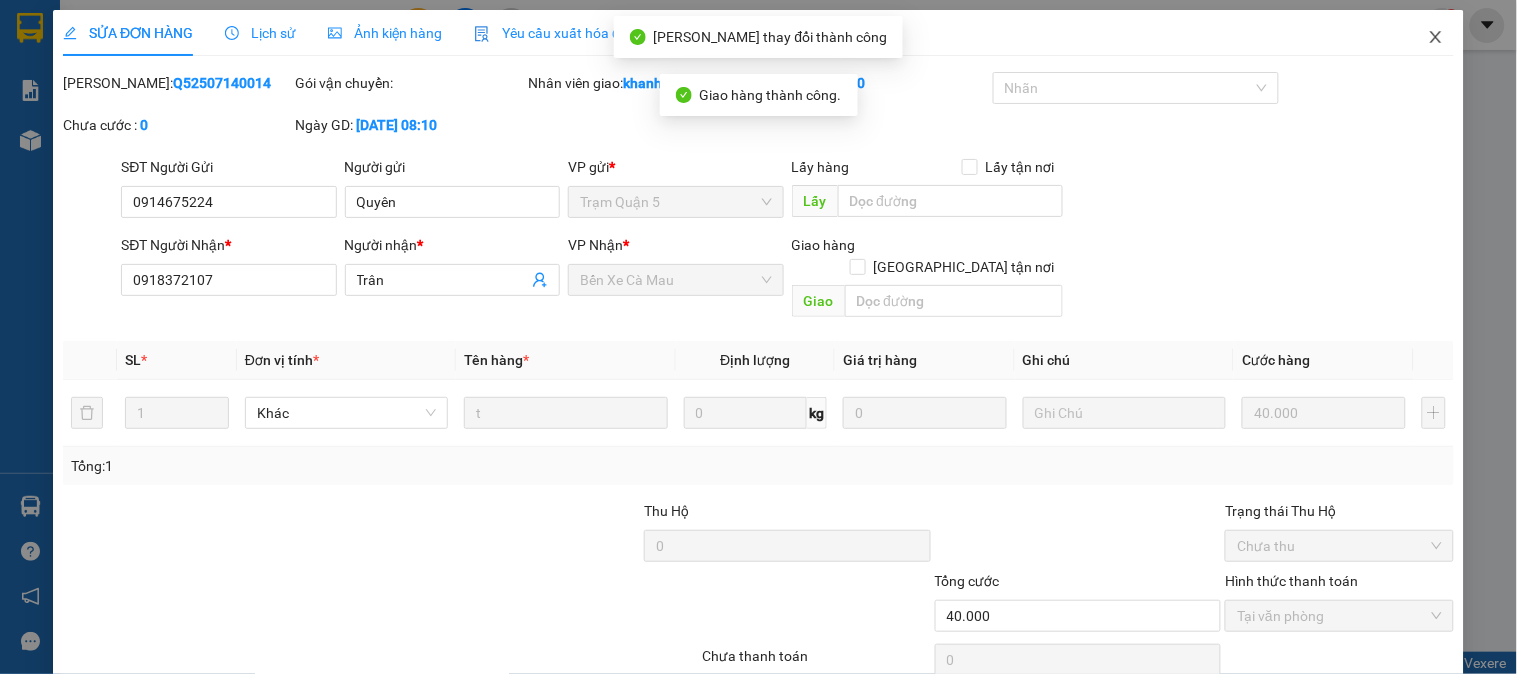 click at bounding box center (1436, 38) 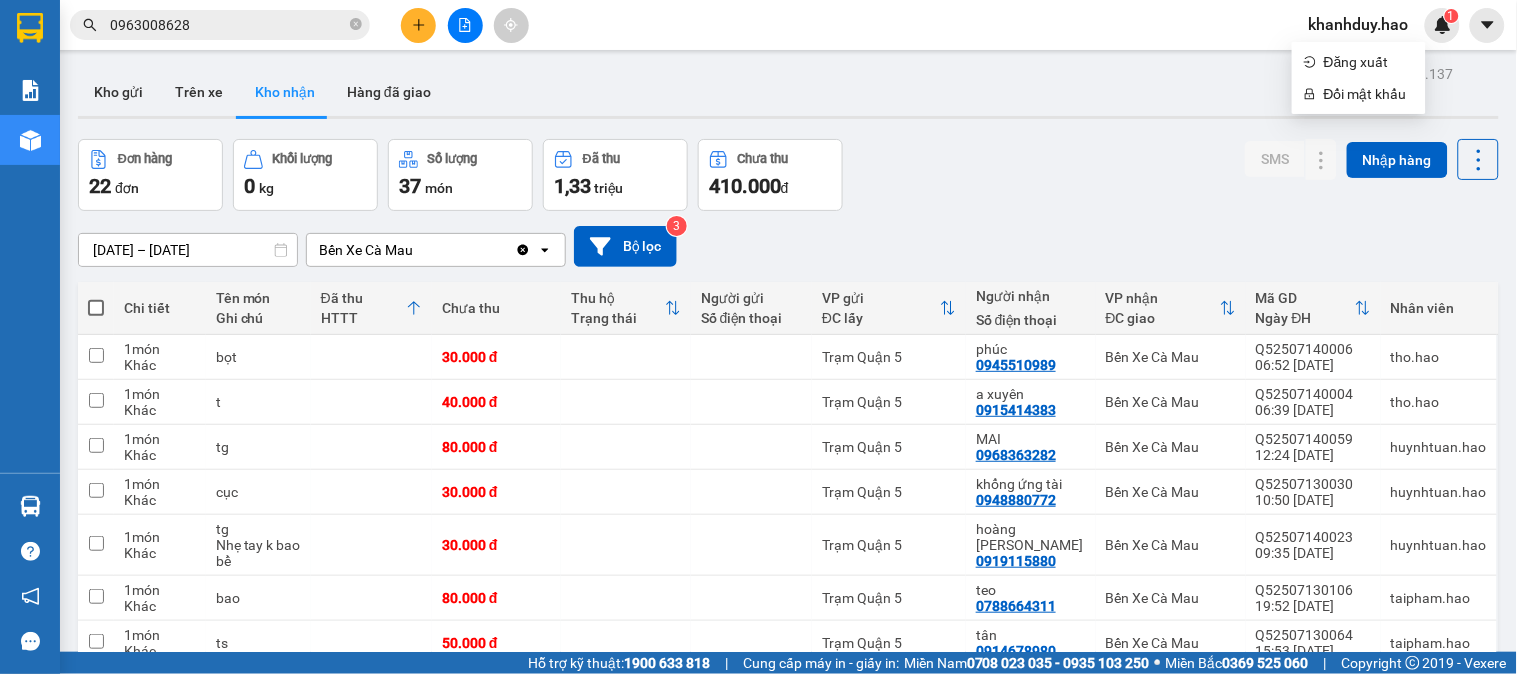 click 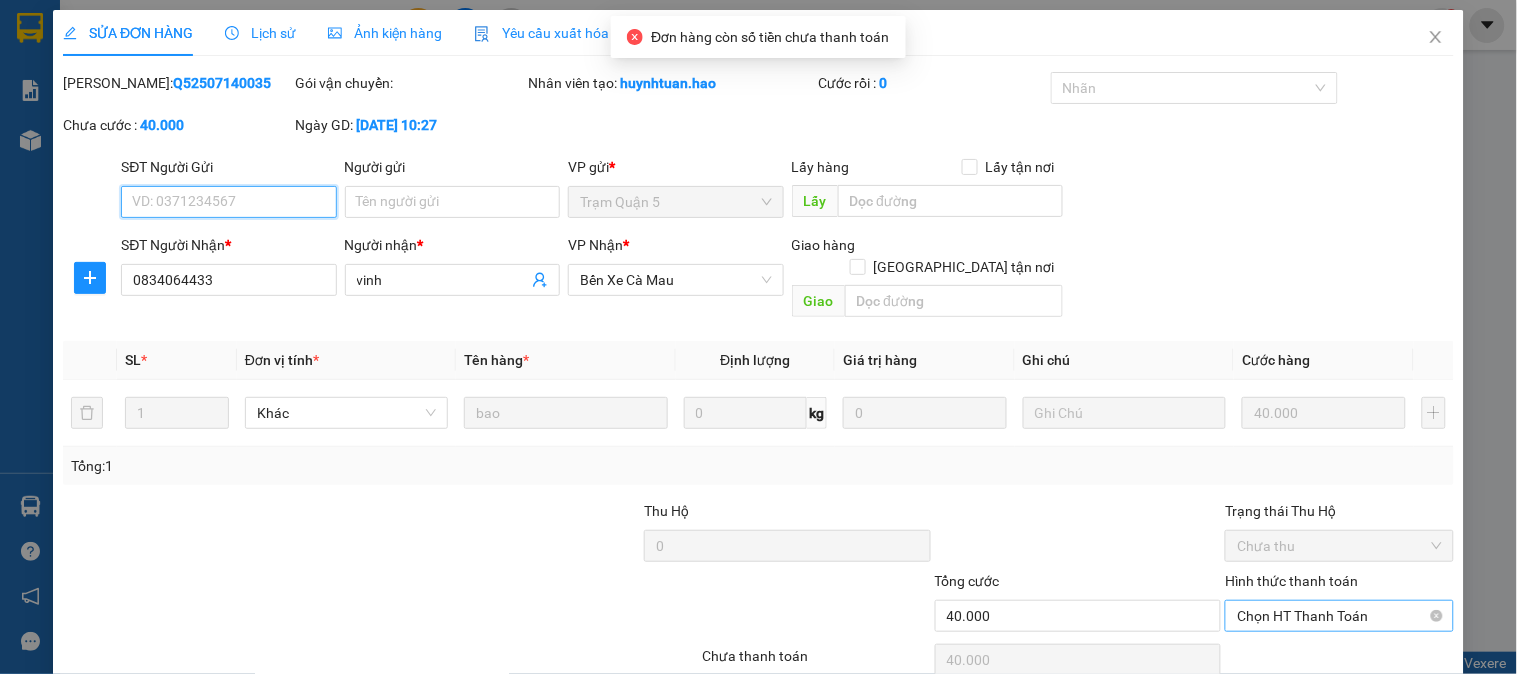 click on "Chọn HT Thanh Toán" at bounding box center [1339, 616] 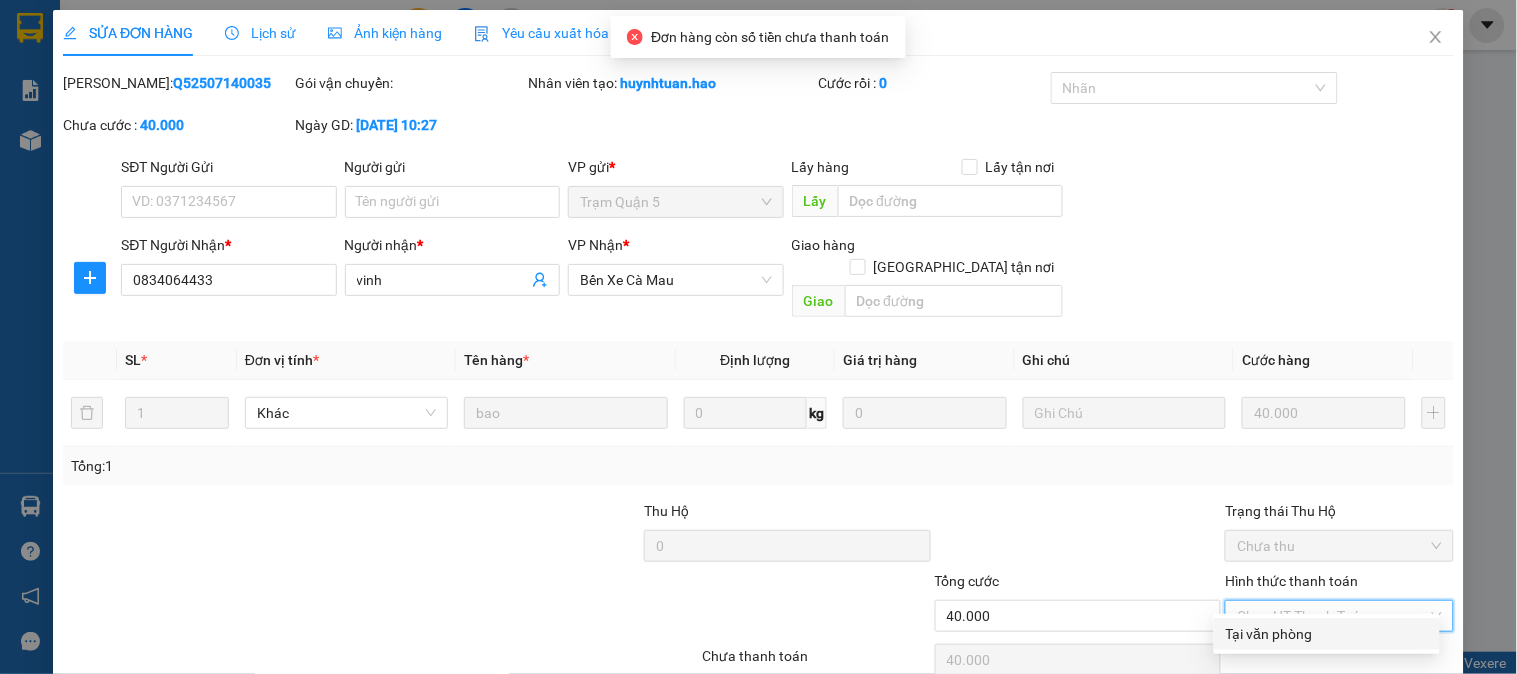 click on "Tại văn phòng" at bounding box center [1327, 634] 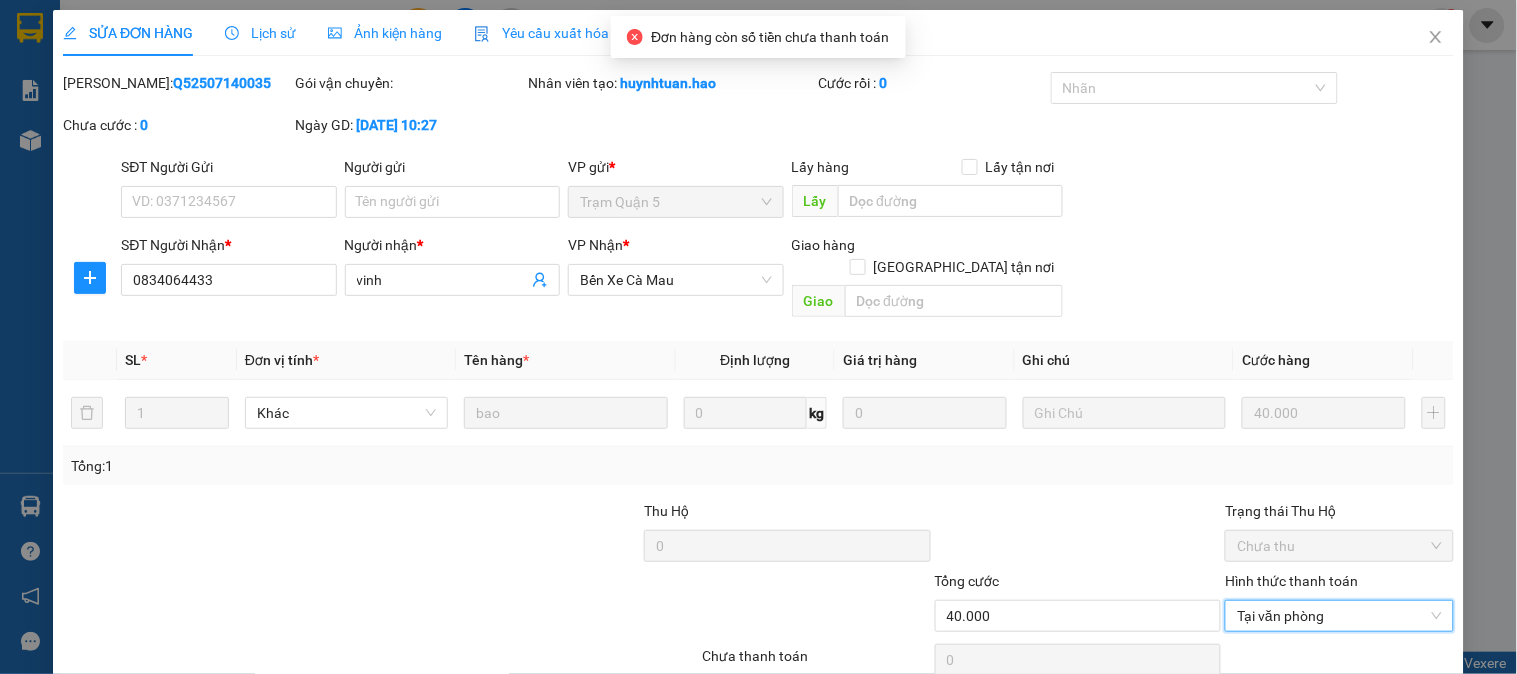 click on "Lưu và Giao hàng" at bounding box center (895, 711) 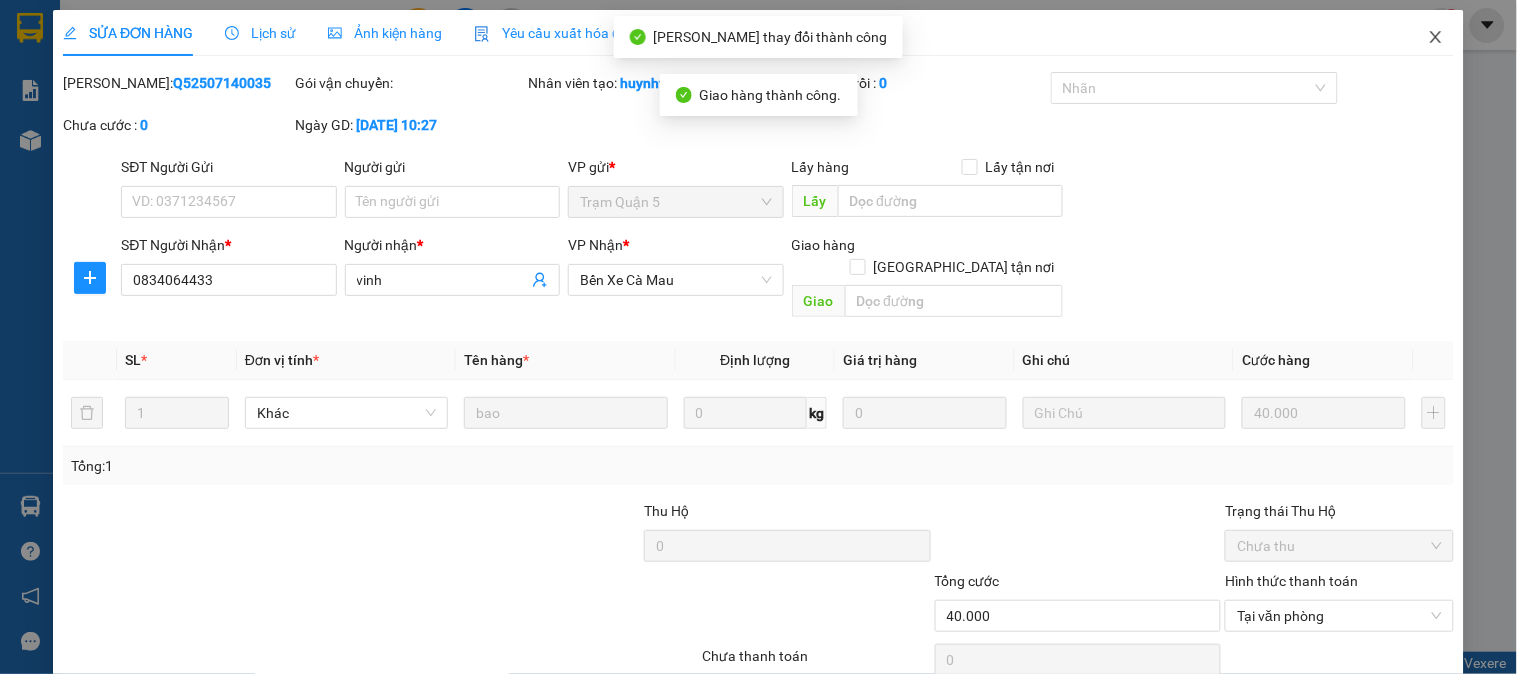 click 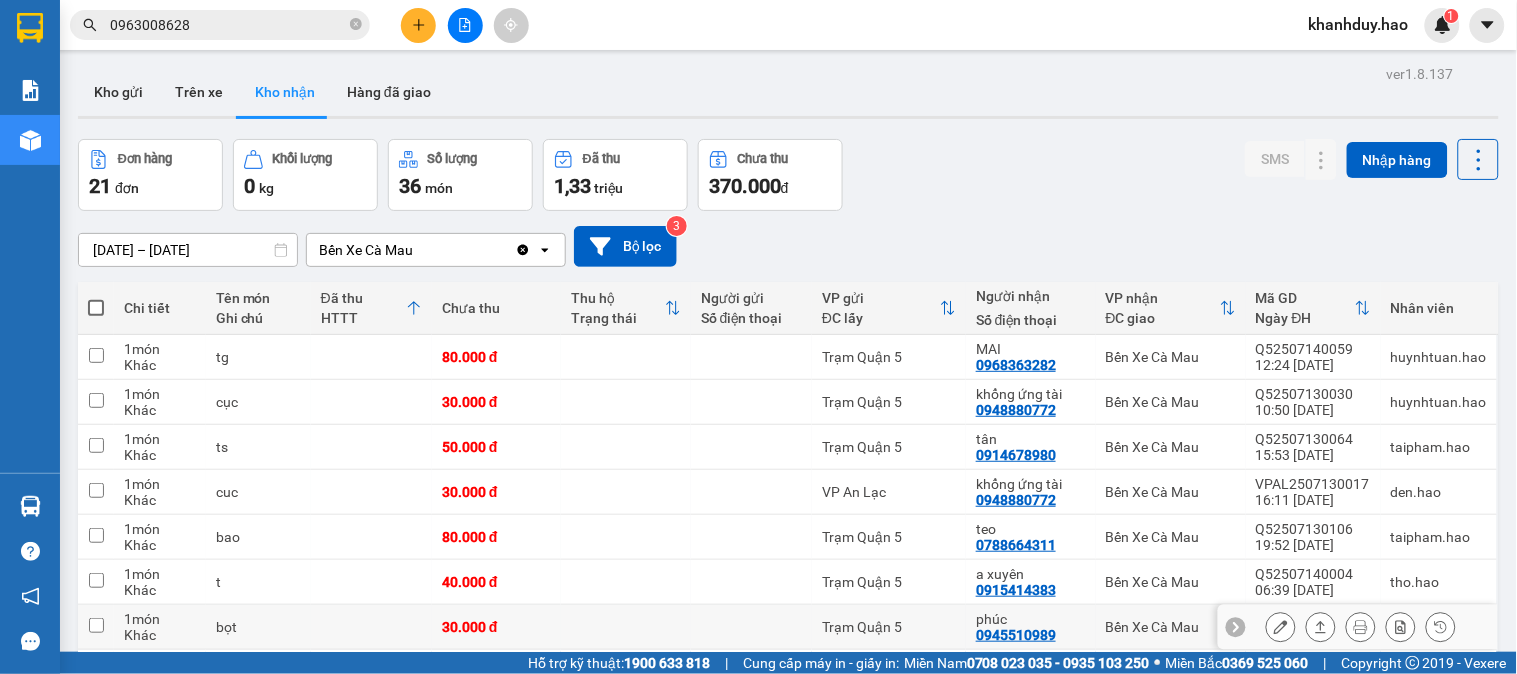 click 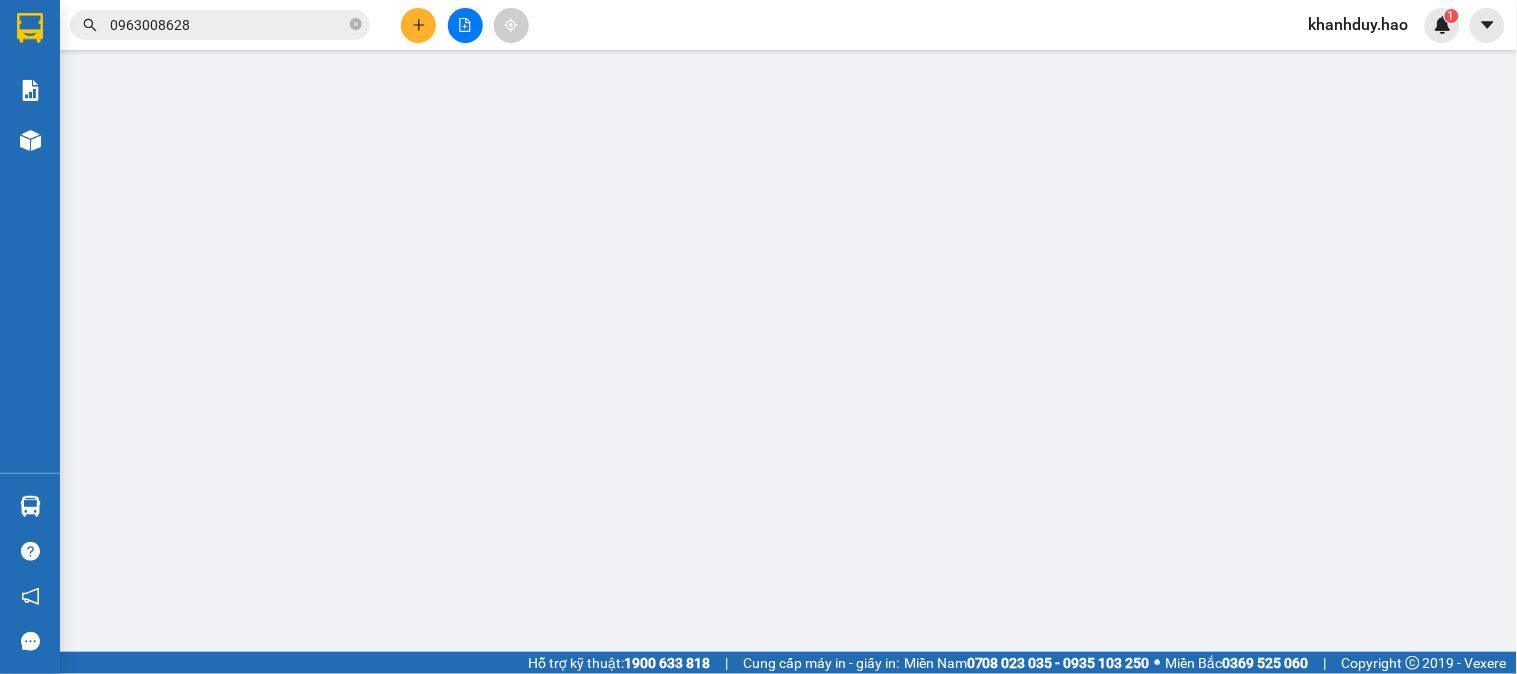 type on "0945510989" 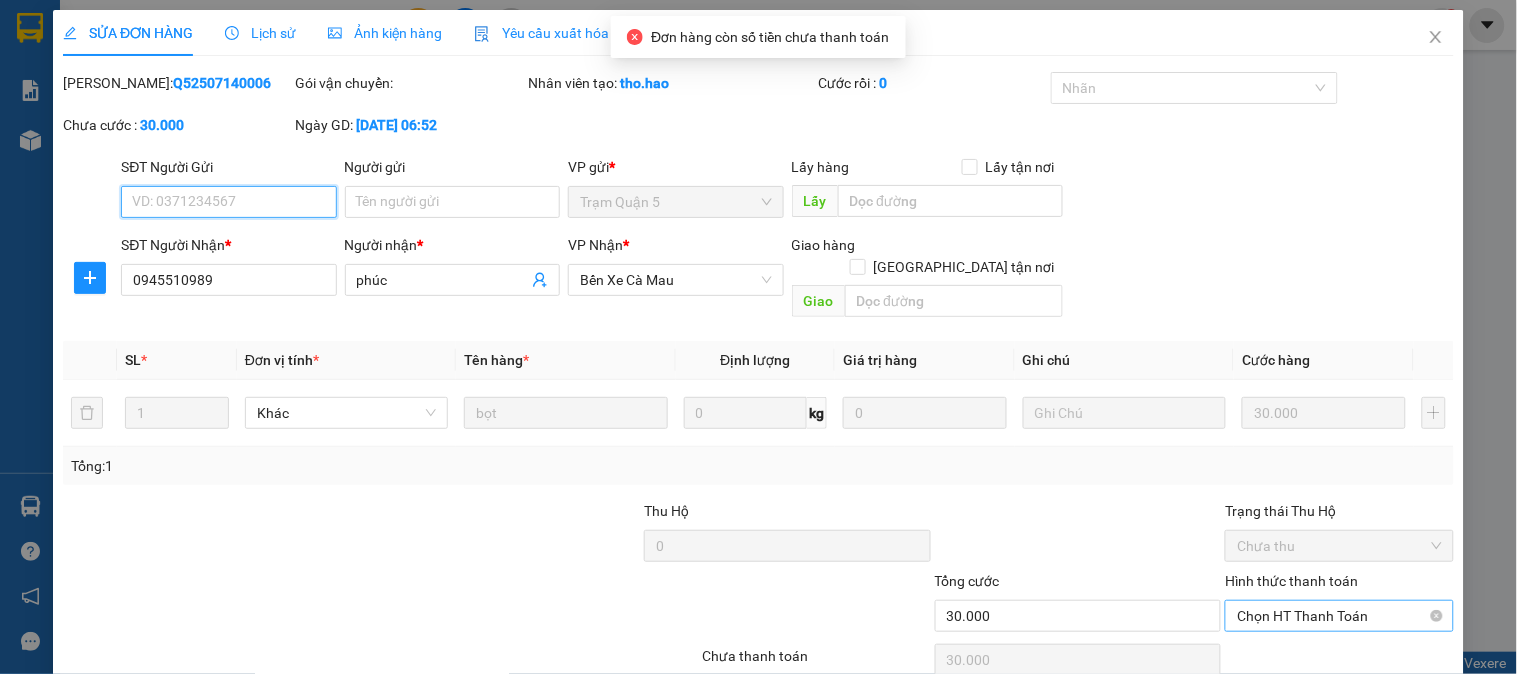 click on "Chọn HT Thanh Toán" at bounding box center [1339, 616] 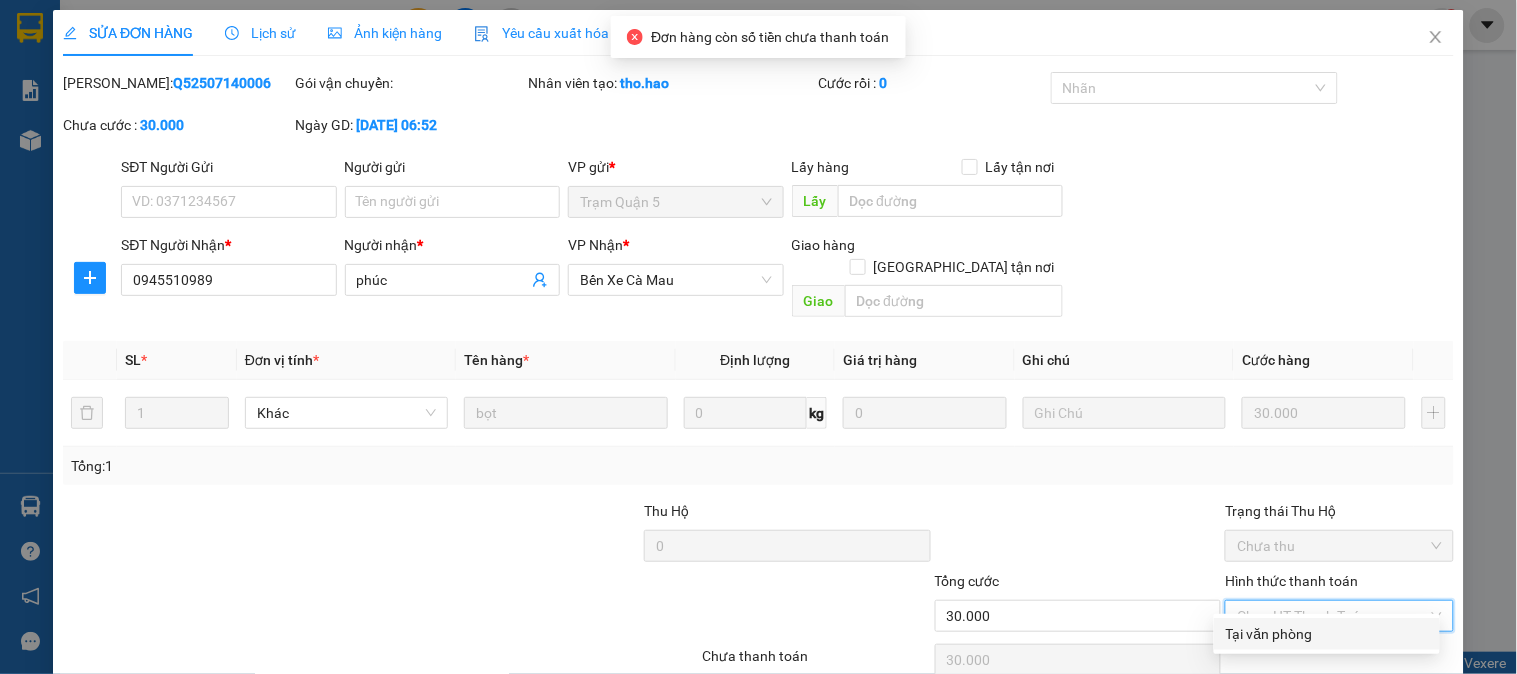 click on "Tại văn phòng" at bounding box center [1327, 634] 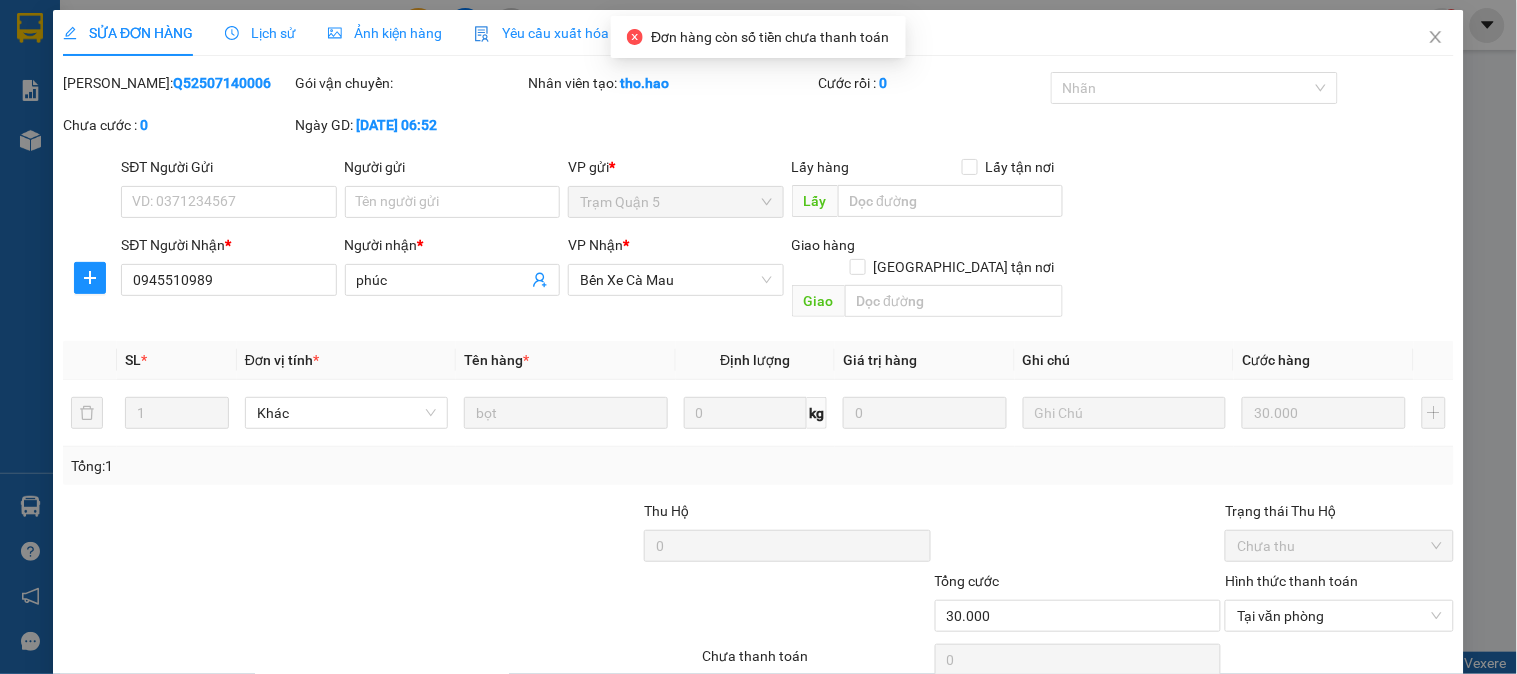 click on "Lưu và Giao hàng" at bounding box center (846, 711) 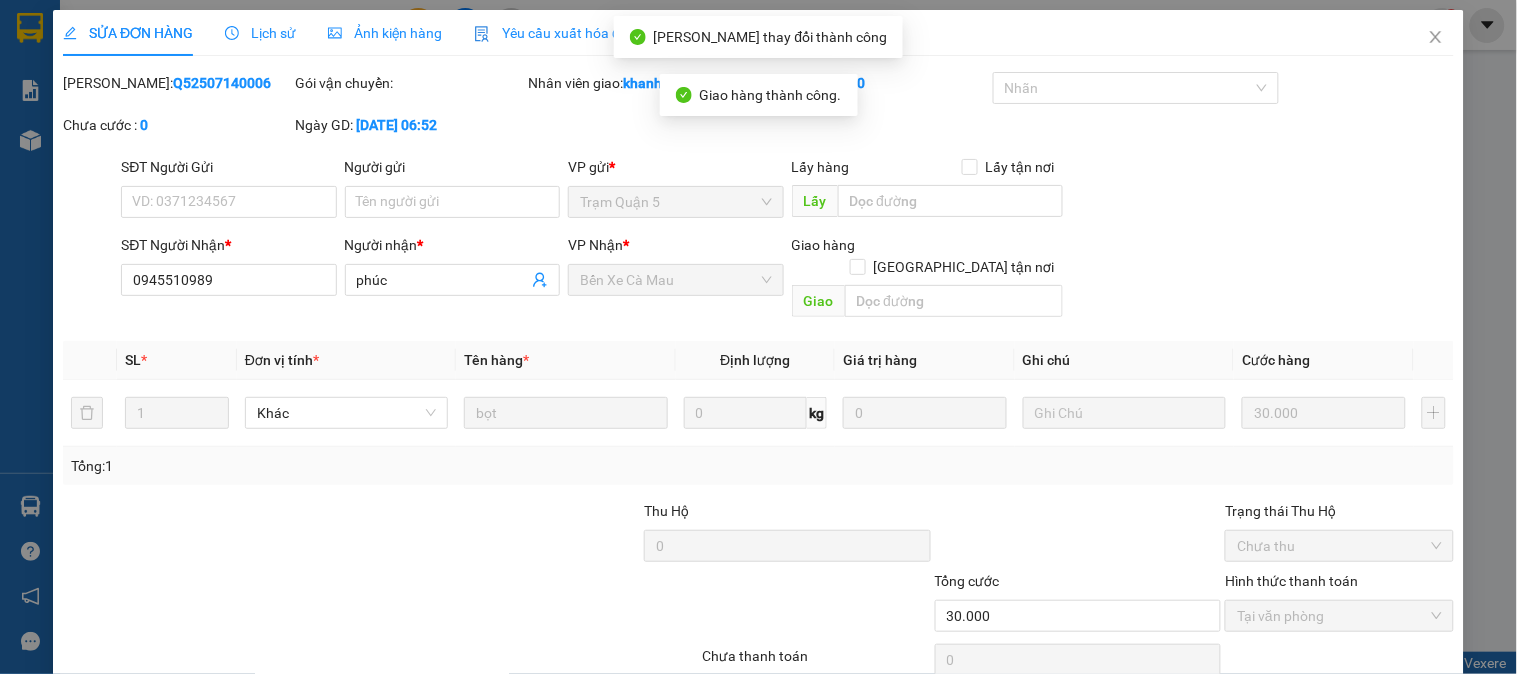 scroll, scrollTop: 0, scrollLeft: 0, axis: both 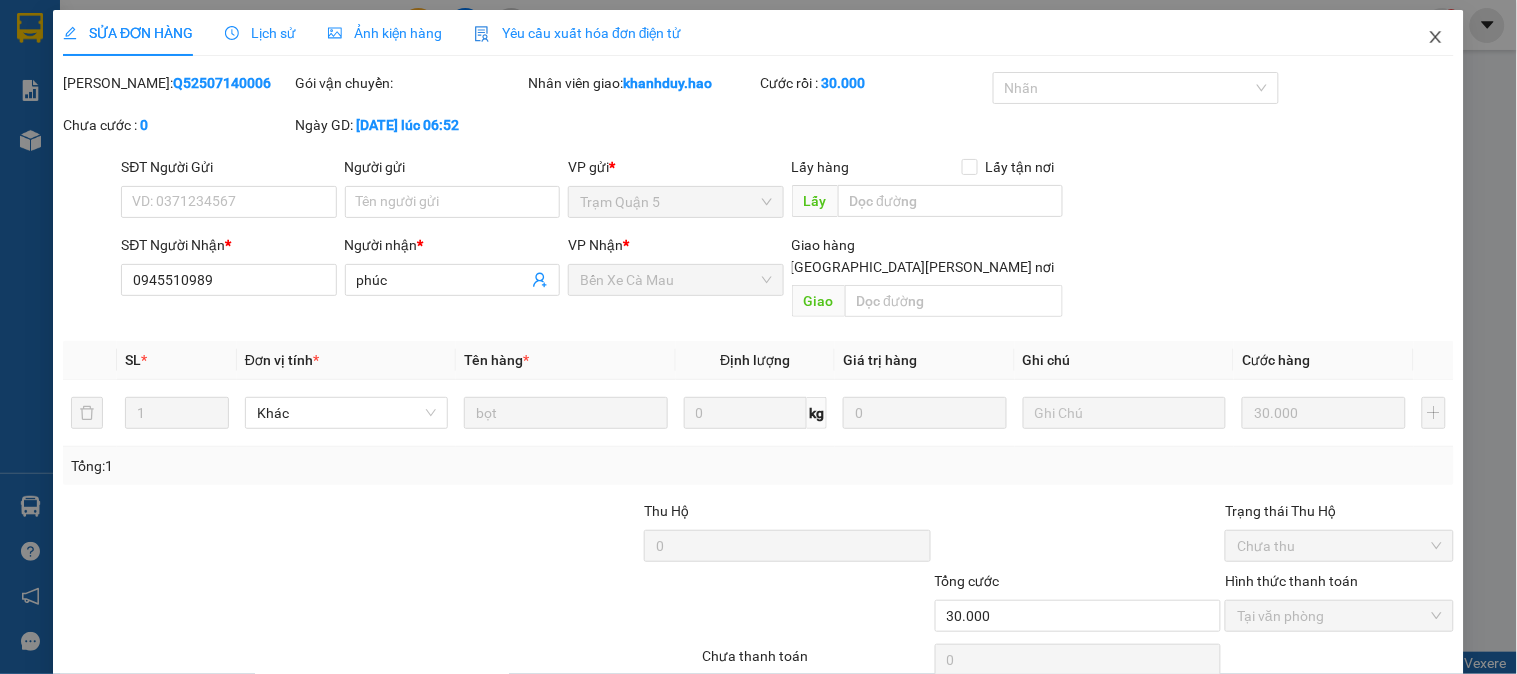 click 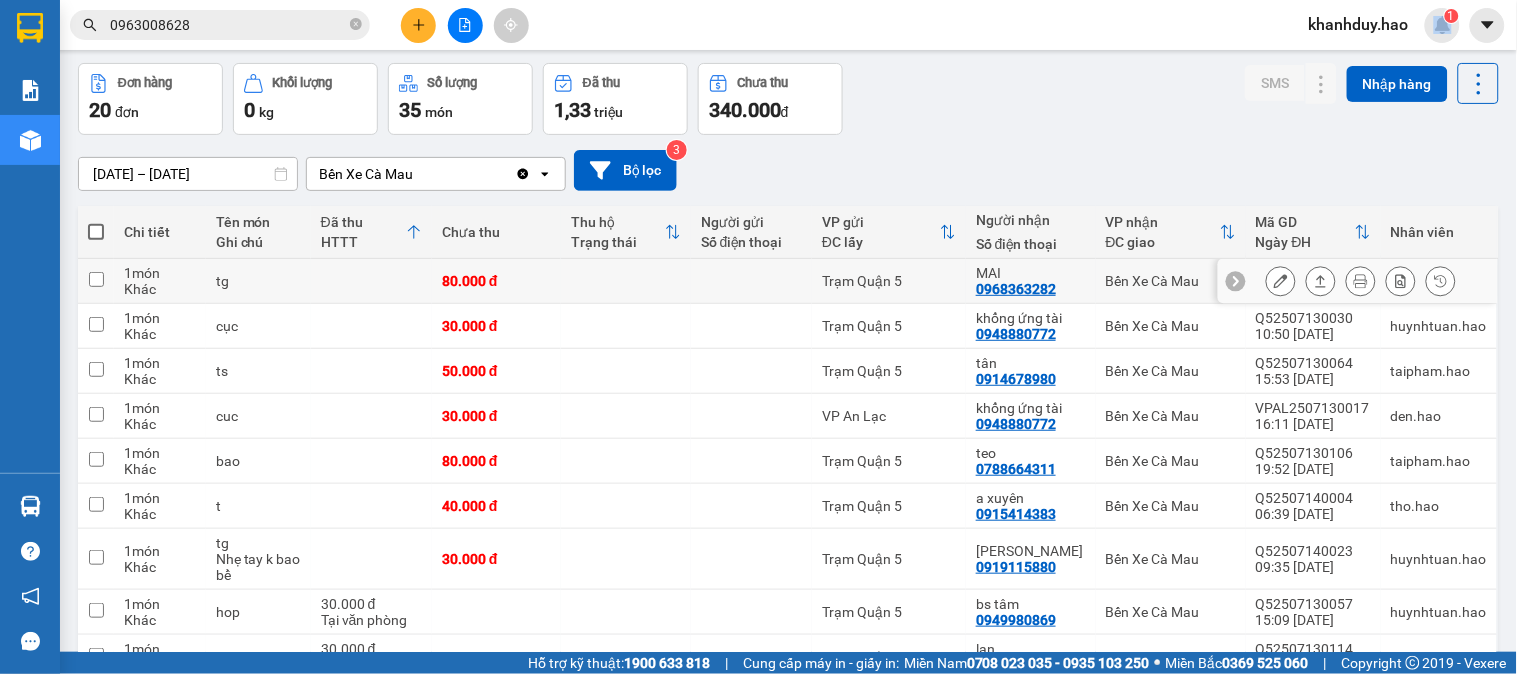 scroll, scrollTop: 111, scrollLeft: 0, axis: vertical 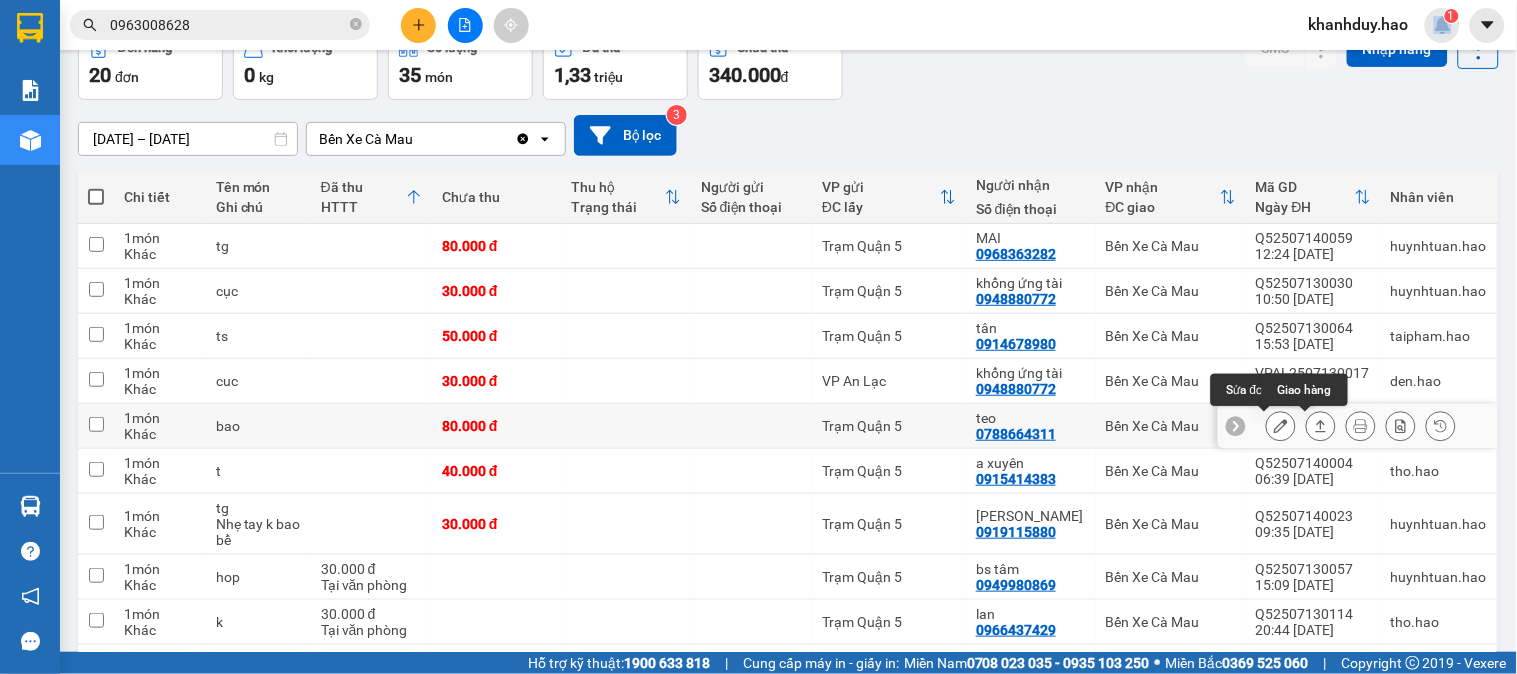 click 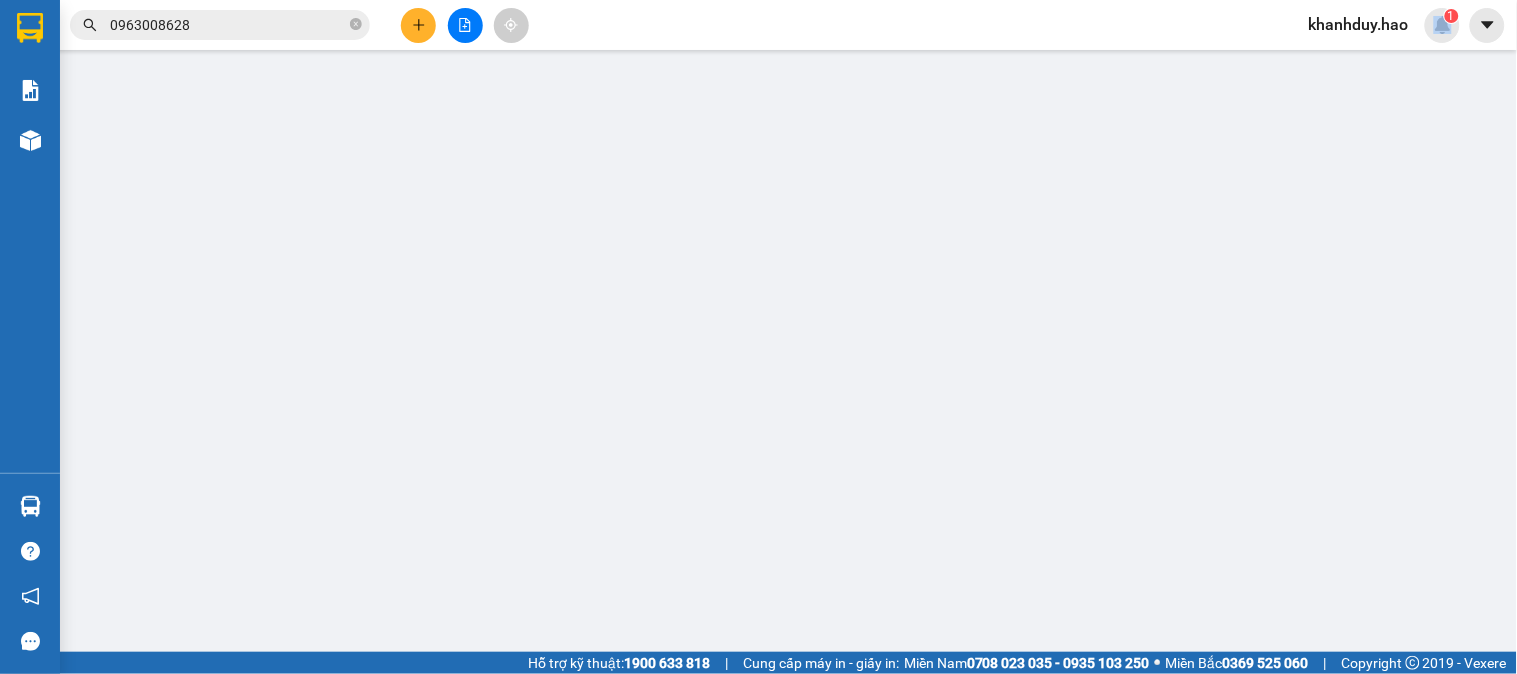 type on "0788664311" 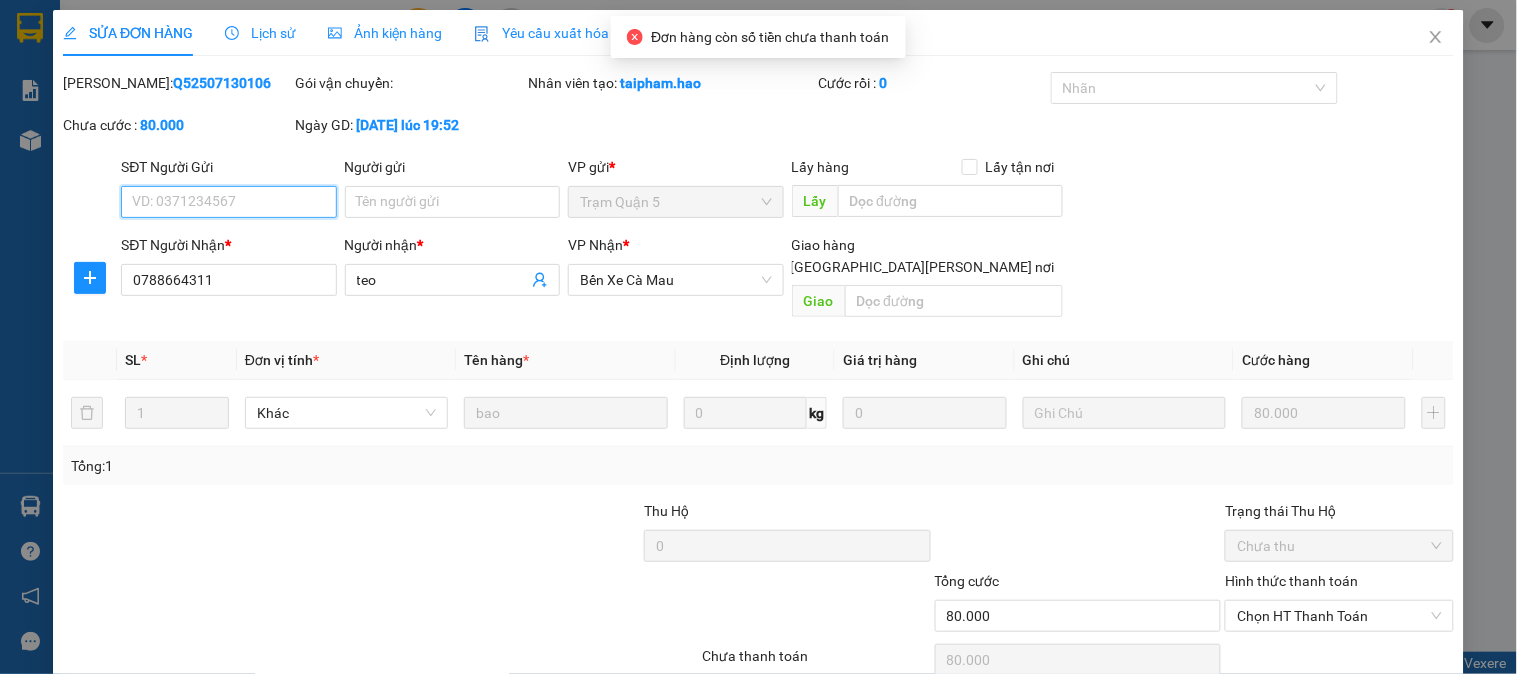 scroll, scrollTop: 0, scrollLeft: 0, axis: both 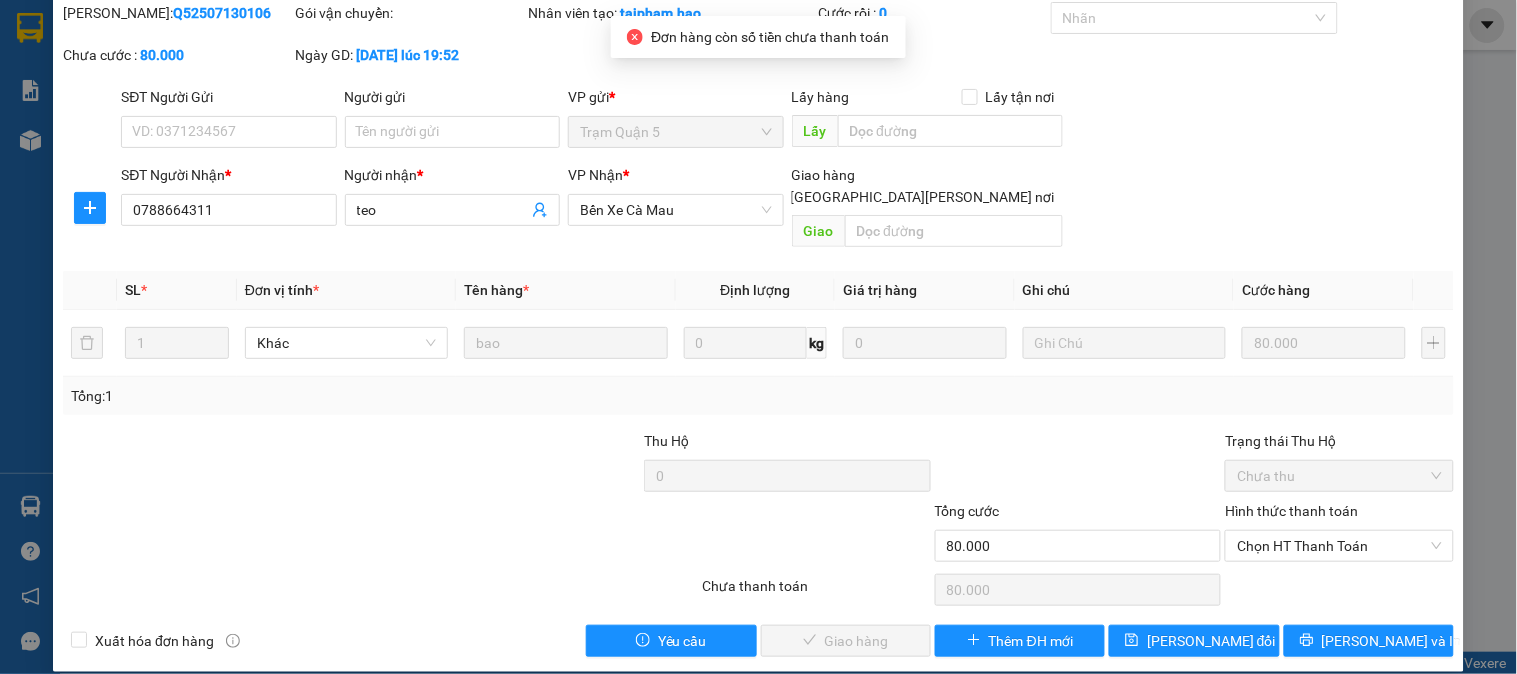 click on "Hình thức thanh toán Chọn HT Thanh Toán" at bounding box center [1339, 535] 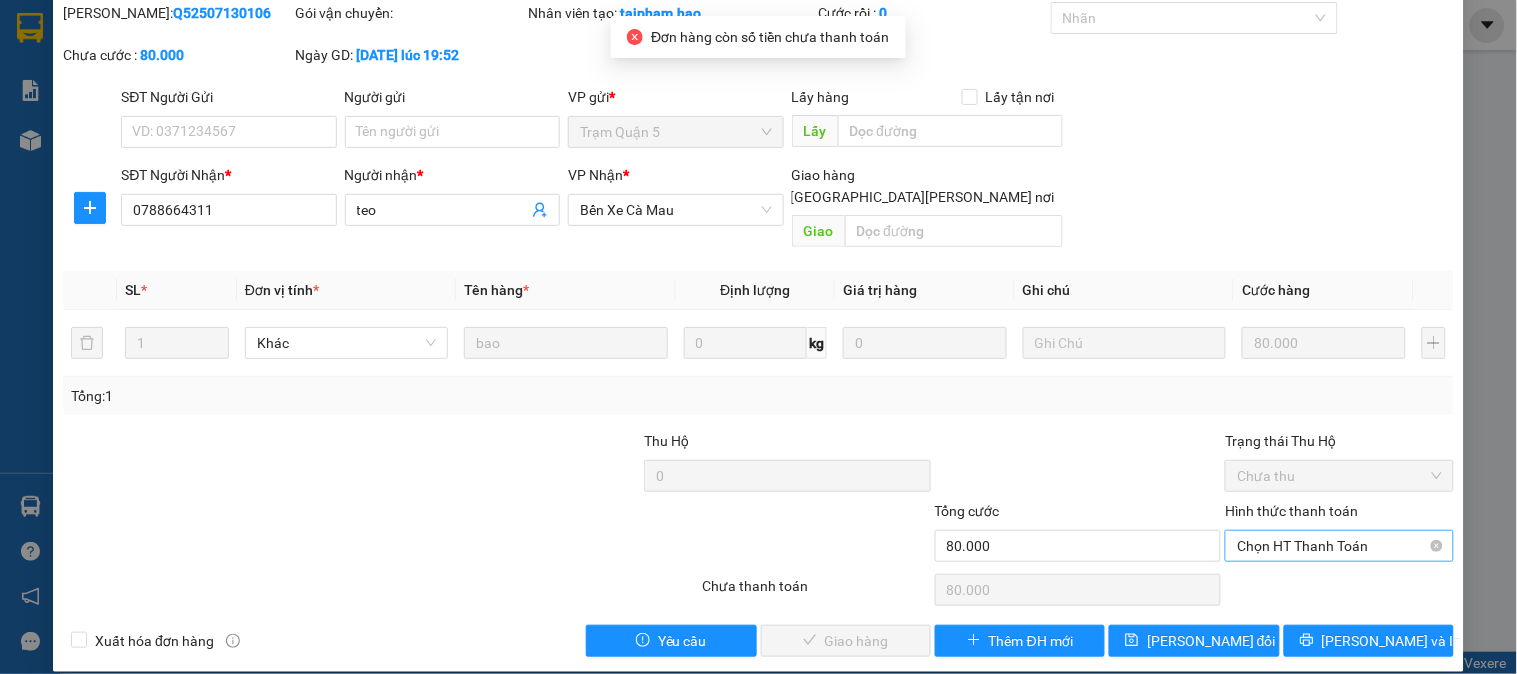 click on "Chọn HT Thanh Toán" at bounding box center (1339, 546) 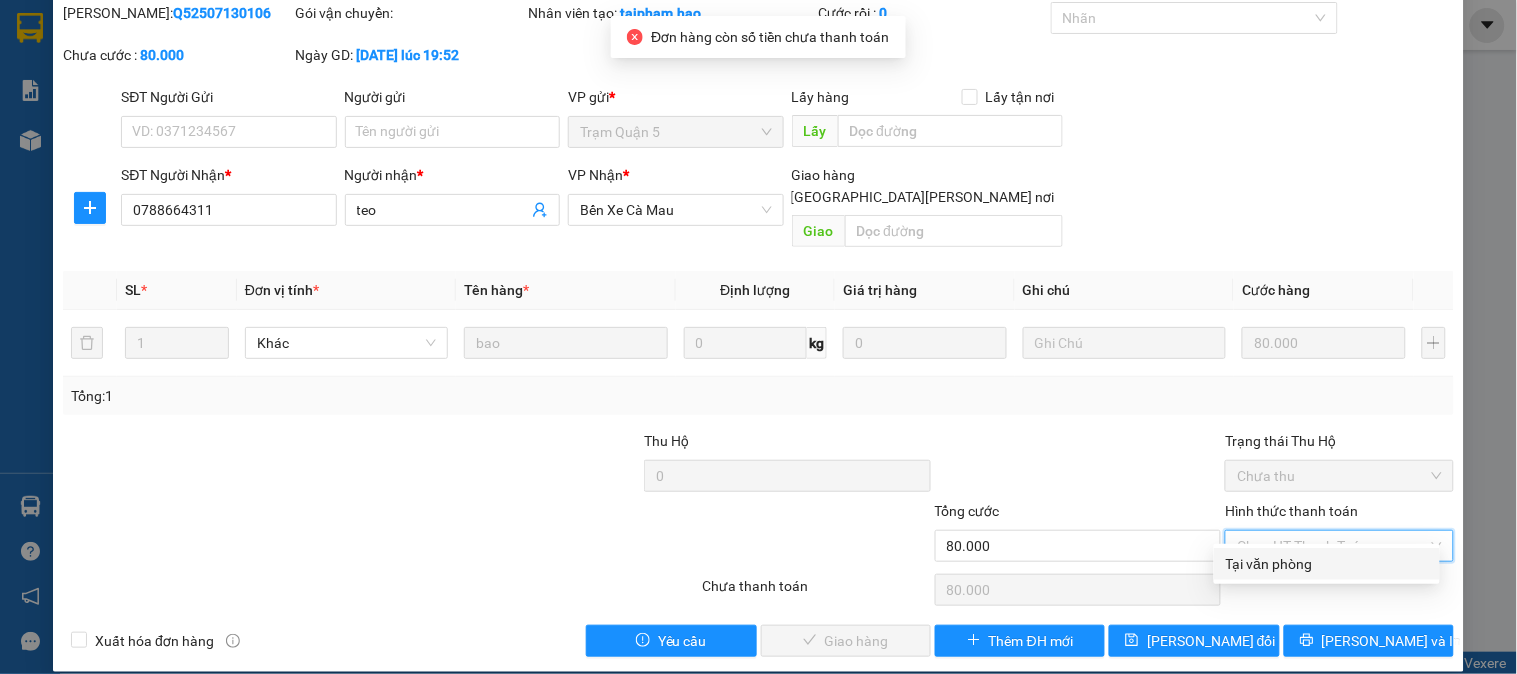 click on "Tại văn phòng" at bounding box center (1327, 564) 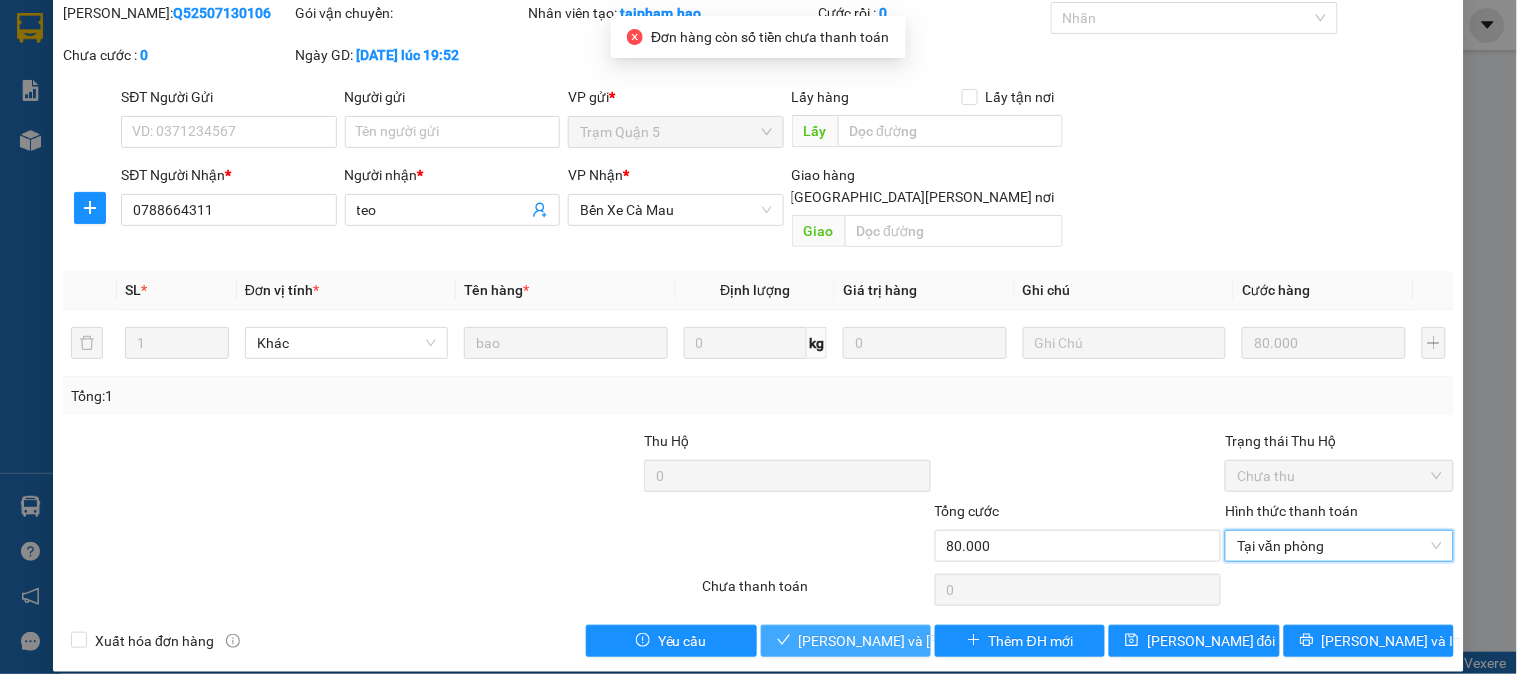 click on "[PERSON_NAME] và [PERSON_NAME] hàng" at bounding box center [934, 641] 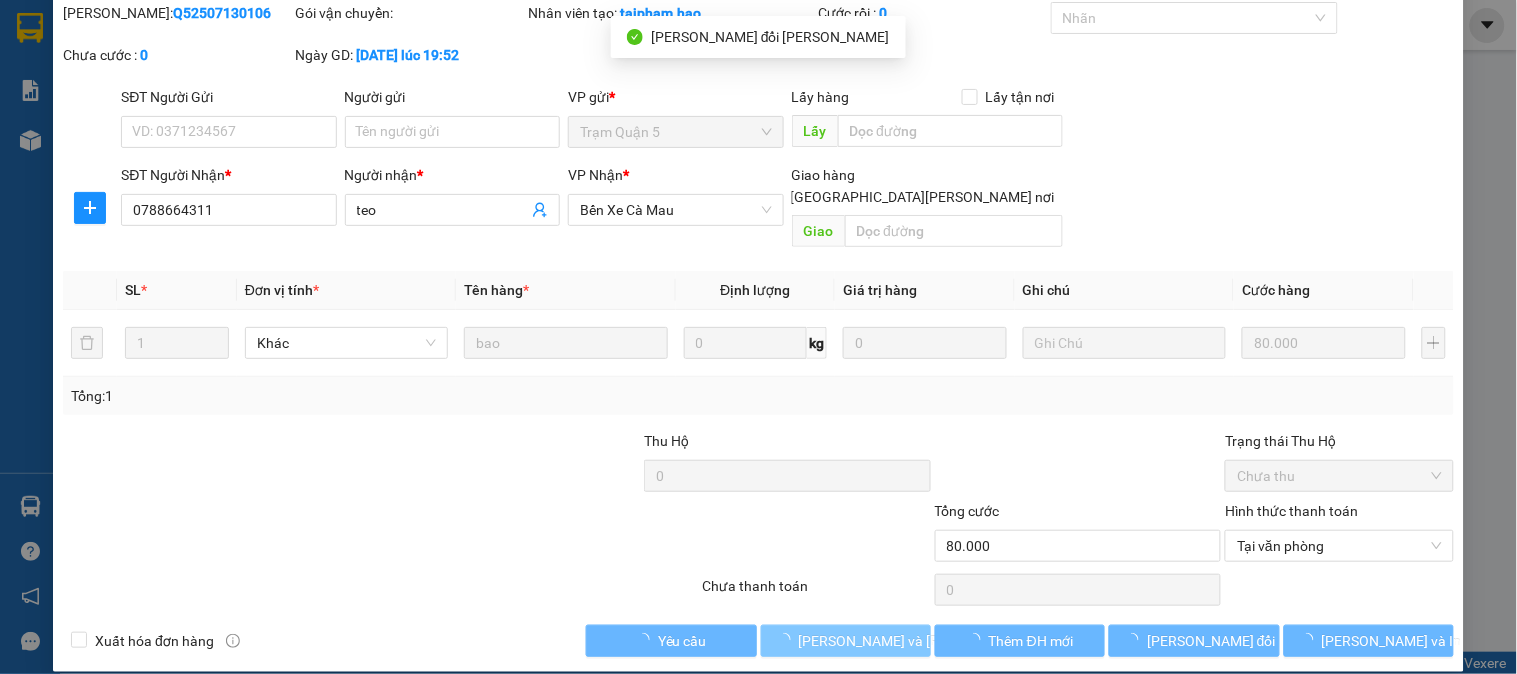 scroll, scrollTop: 0, scrollLeft: 0, axis: both 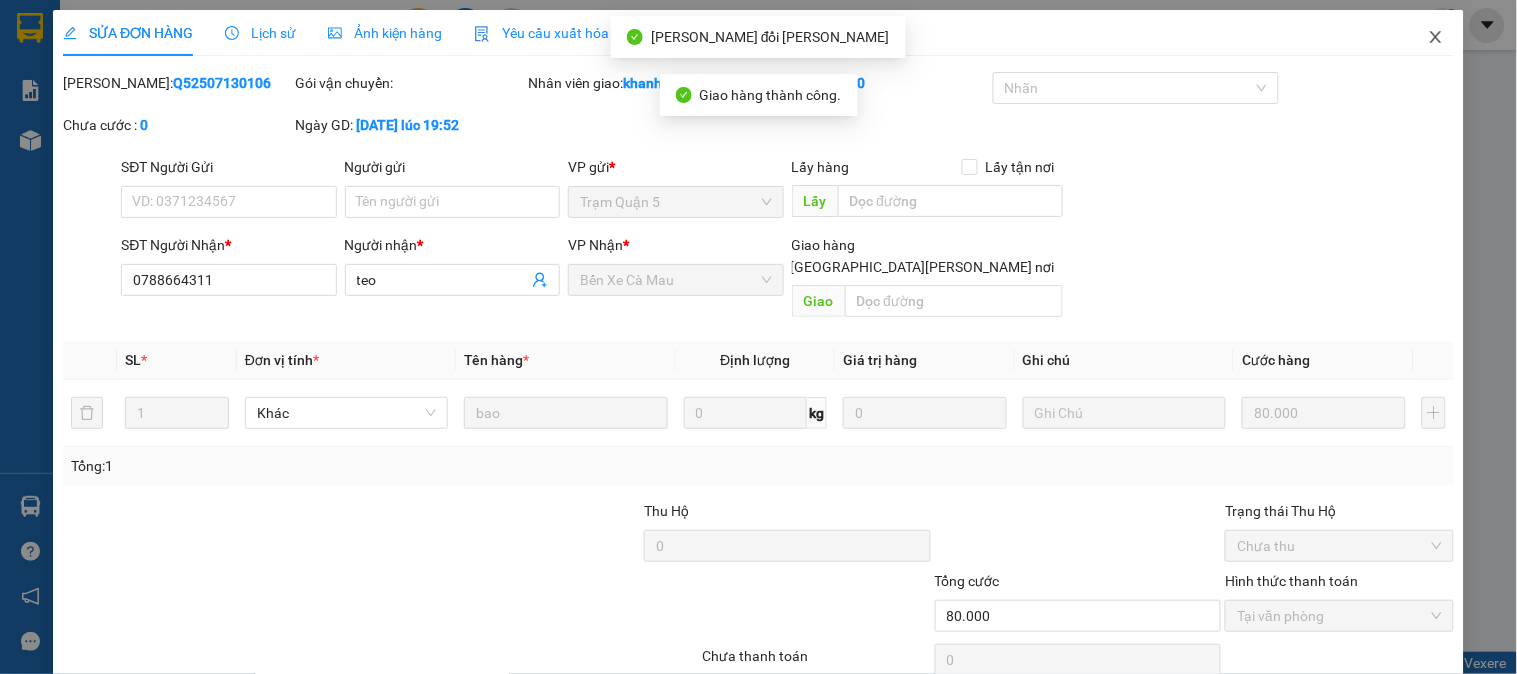 click at bounding box center (1436, 38) 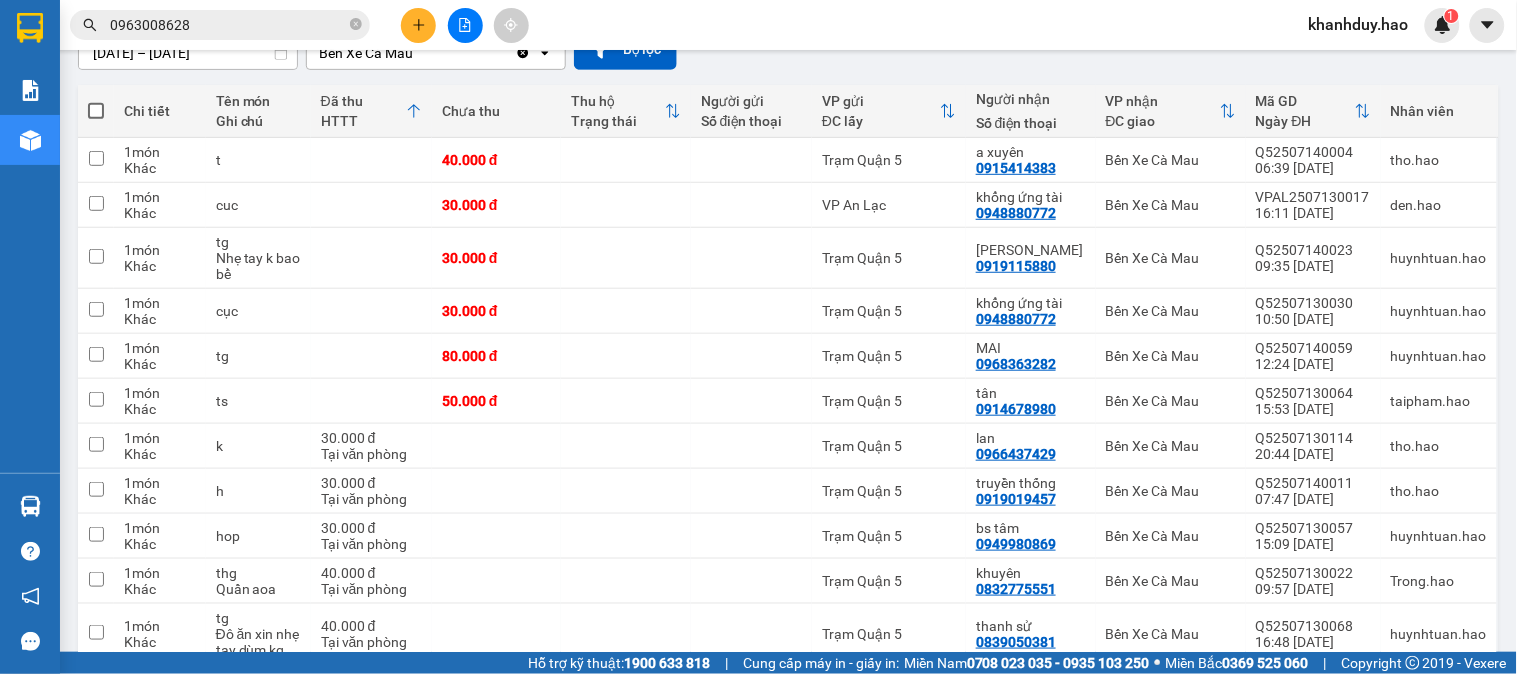 scroll, scrollTop: 0, scrollLeft: 0, axis: both 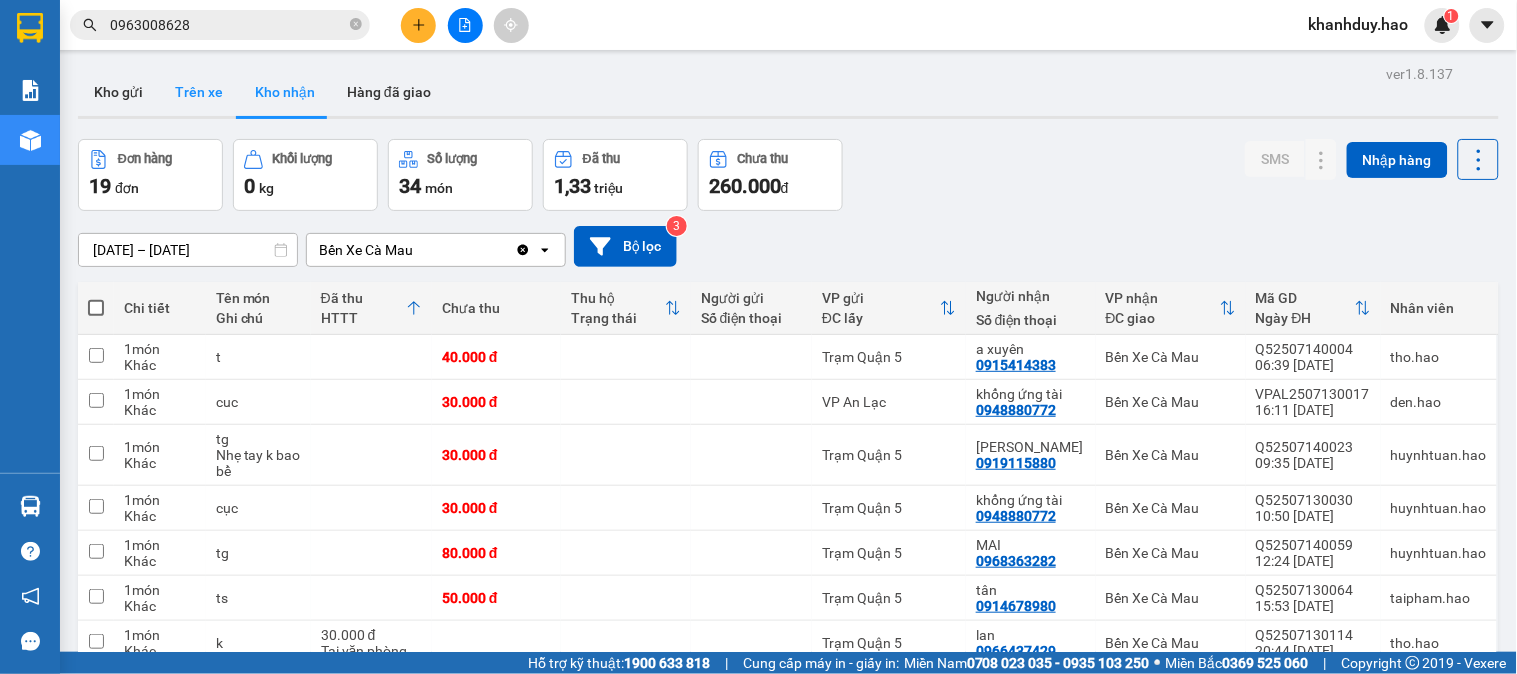 click on "Trên xe" at bounding box center (199, 92) 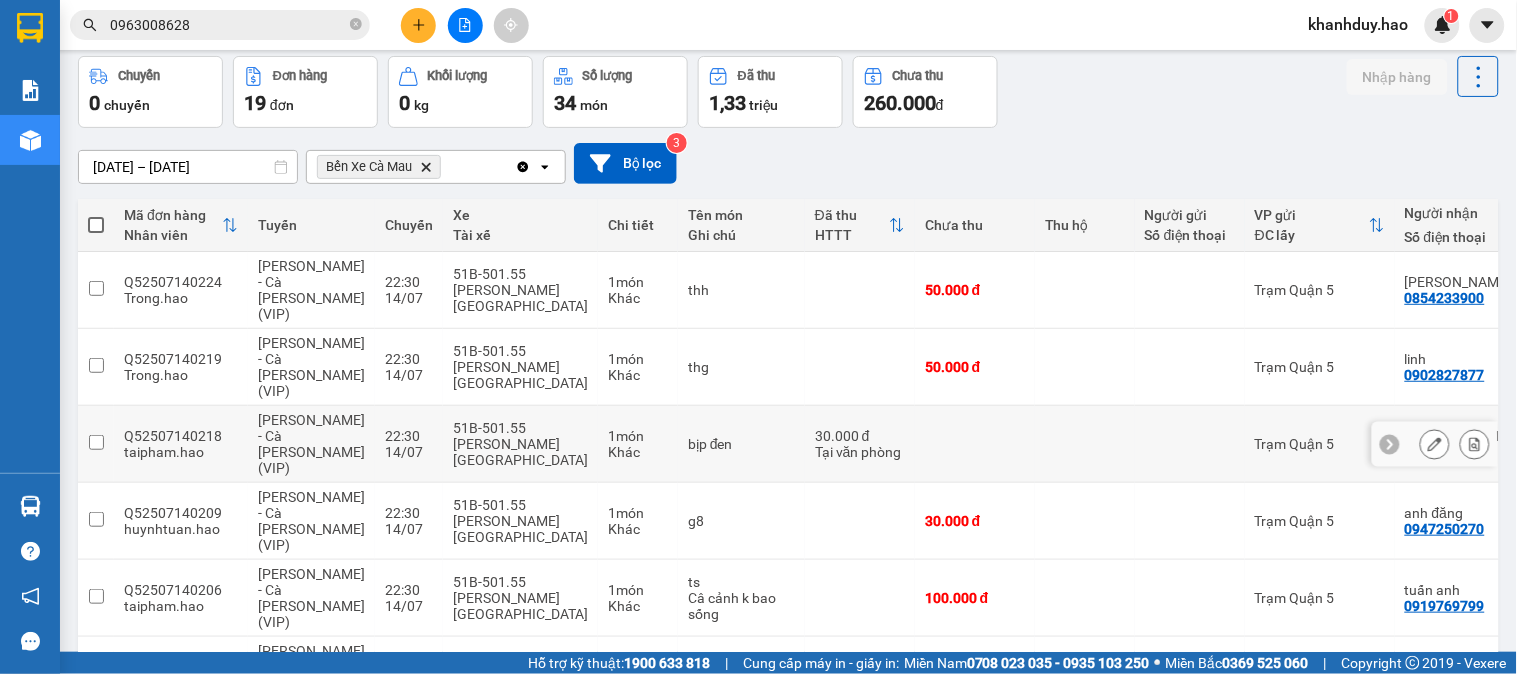 scroll, scrollTop: 0, scrollLeft: 0, axis: both 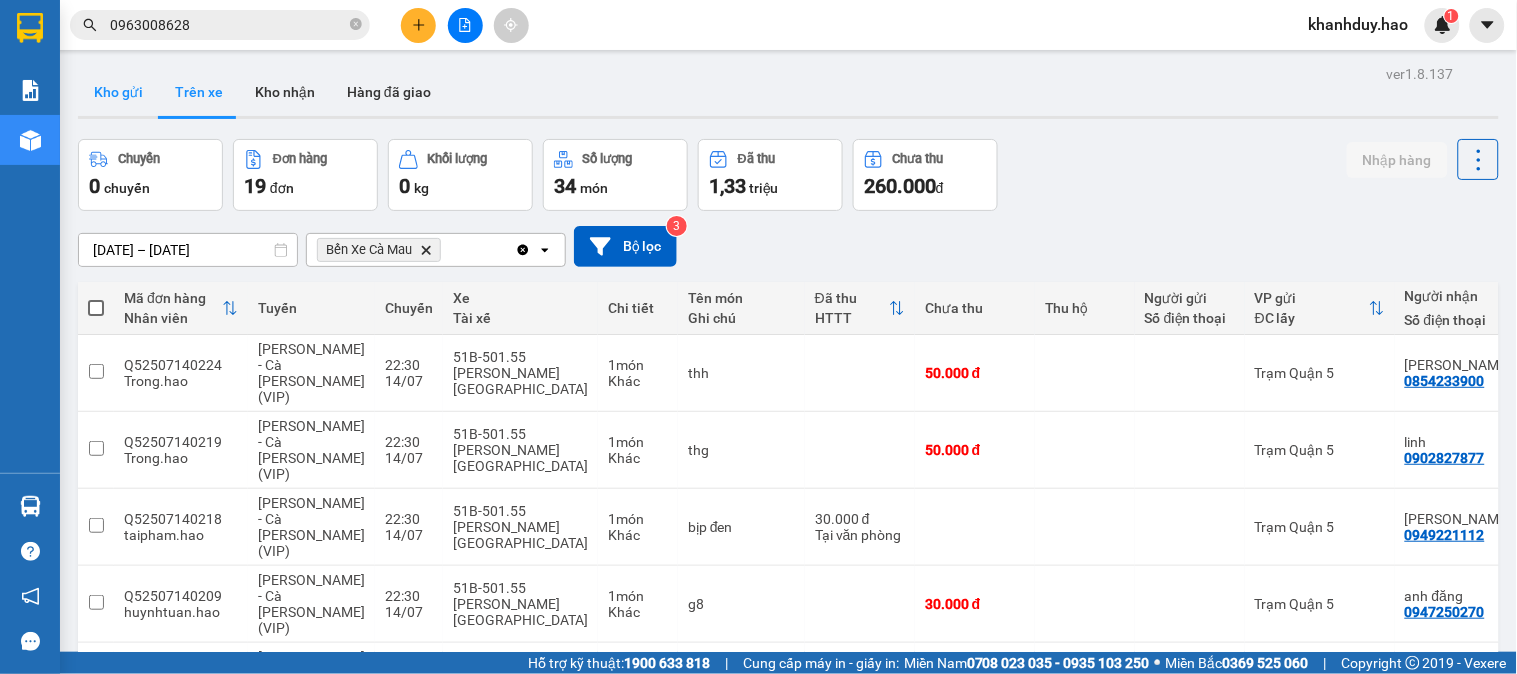 click on "Kho gửi" at bounding box center (118, 92) 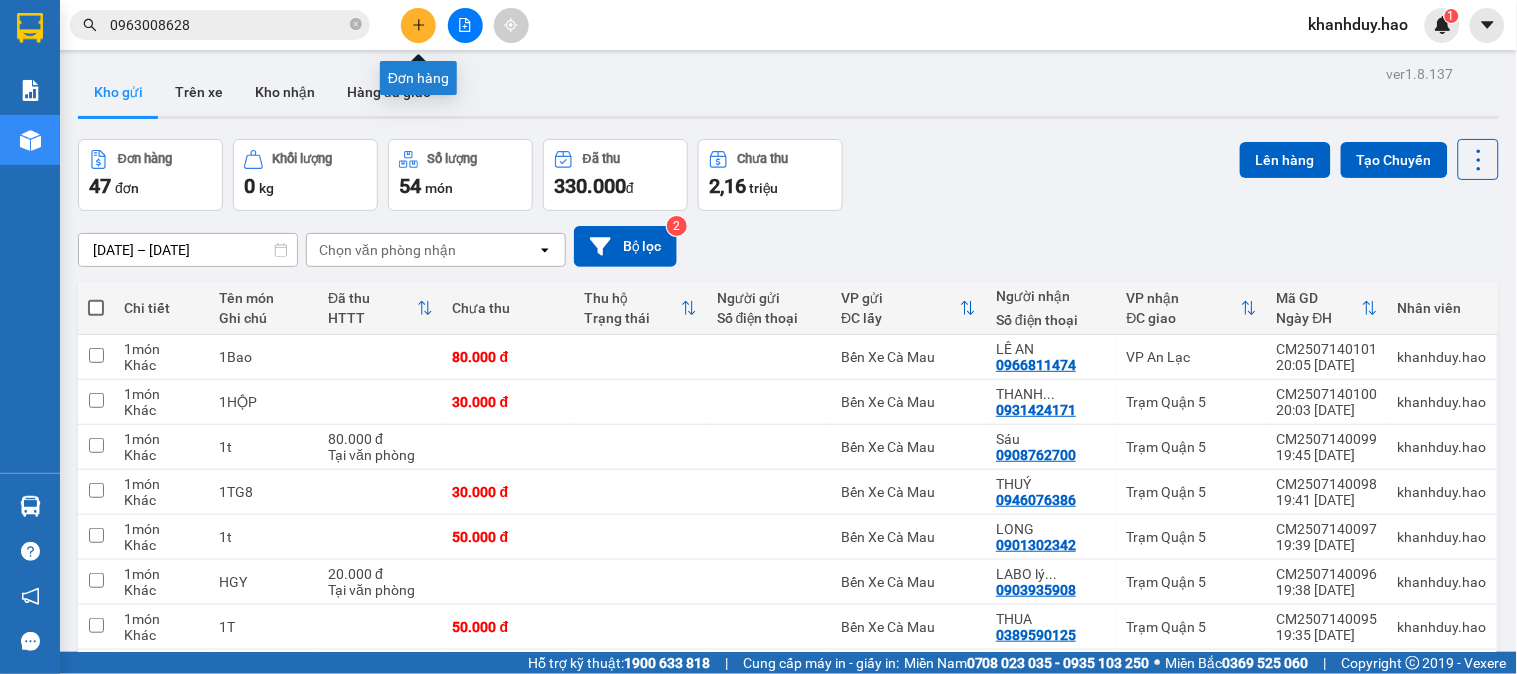click 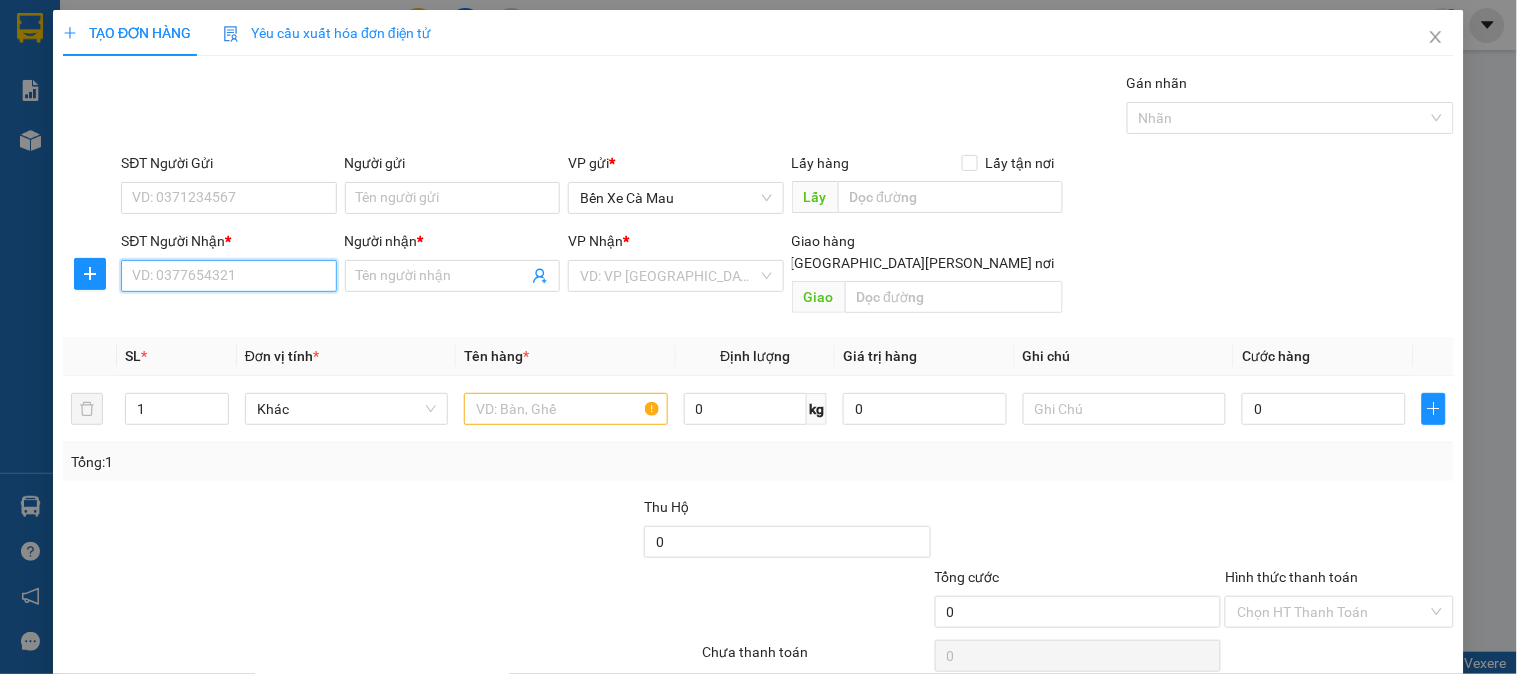 click on "SĐT Người Nhận  *" at bounding box center (228, 276) 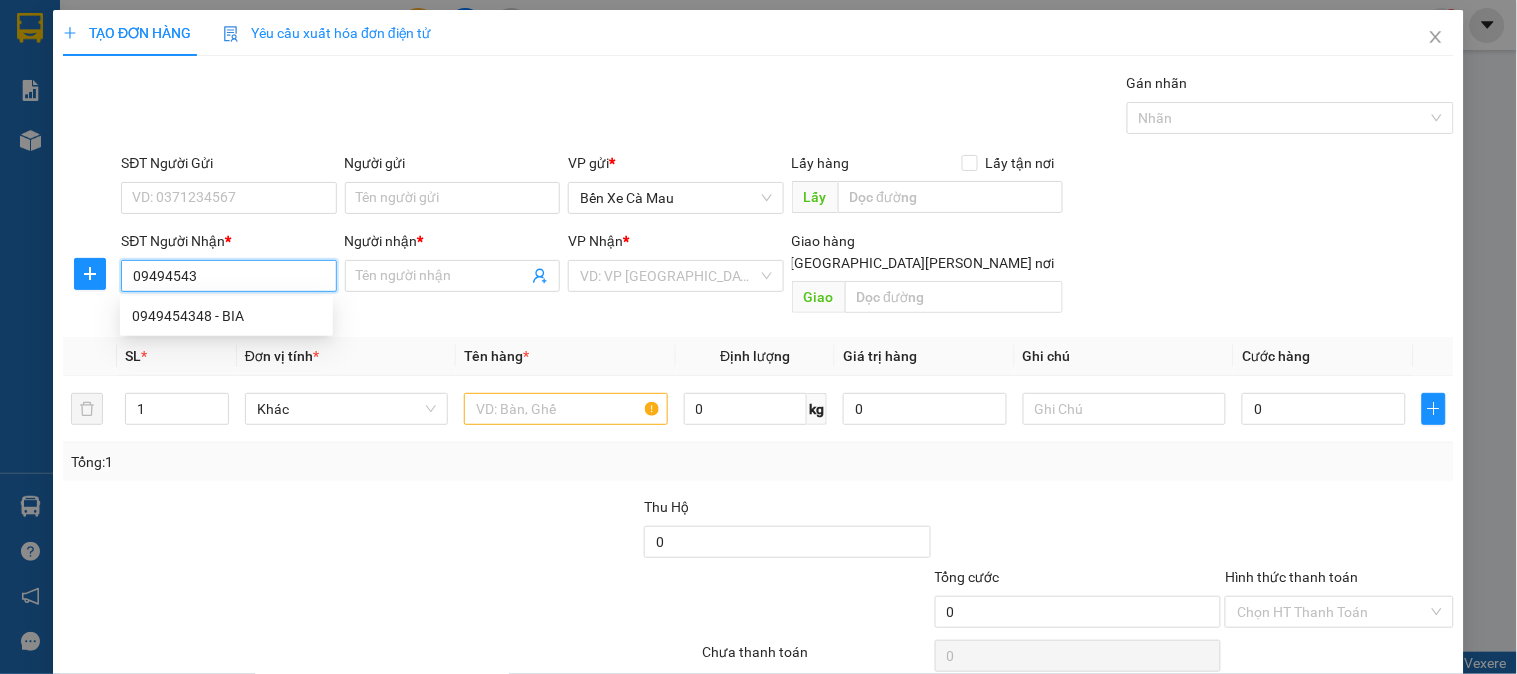 click on "0949454348 - BIA" at bounding box center (226, 316) 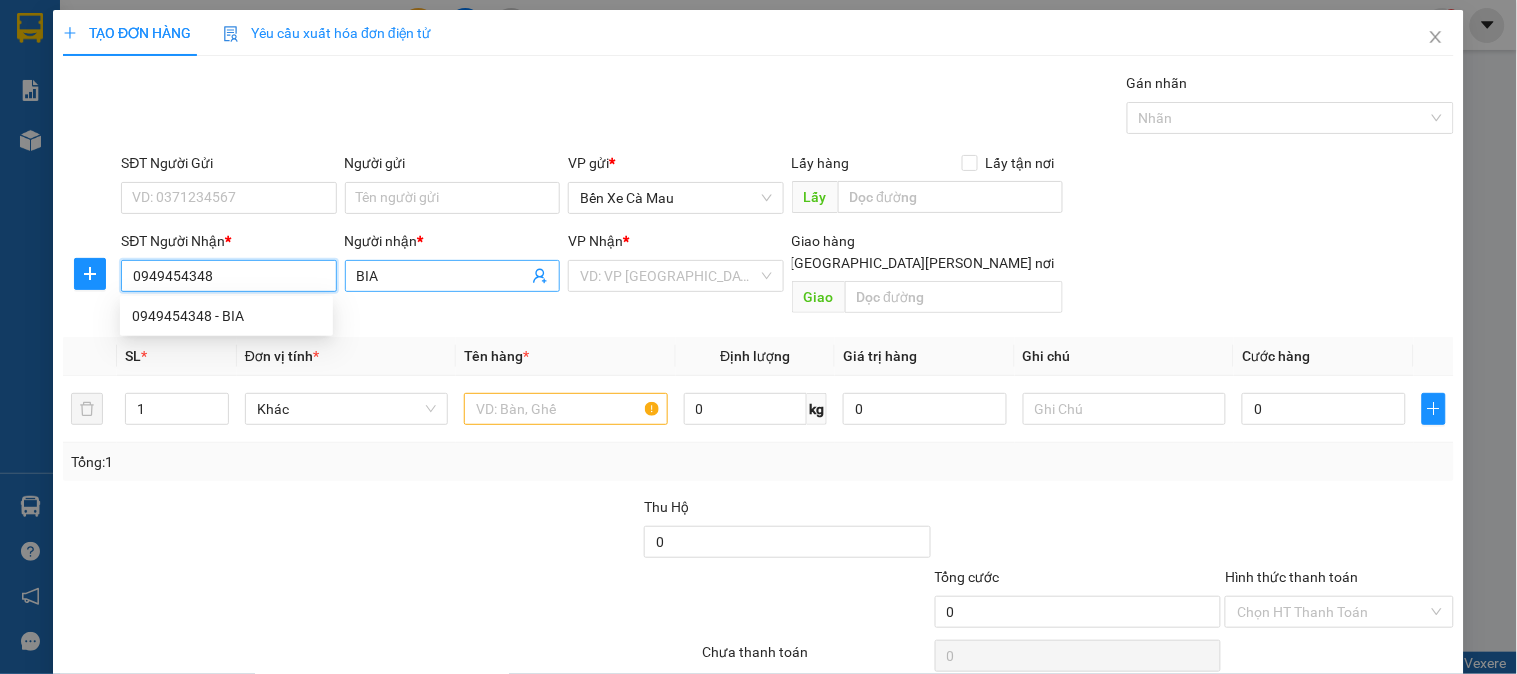 type on "30.000" 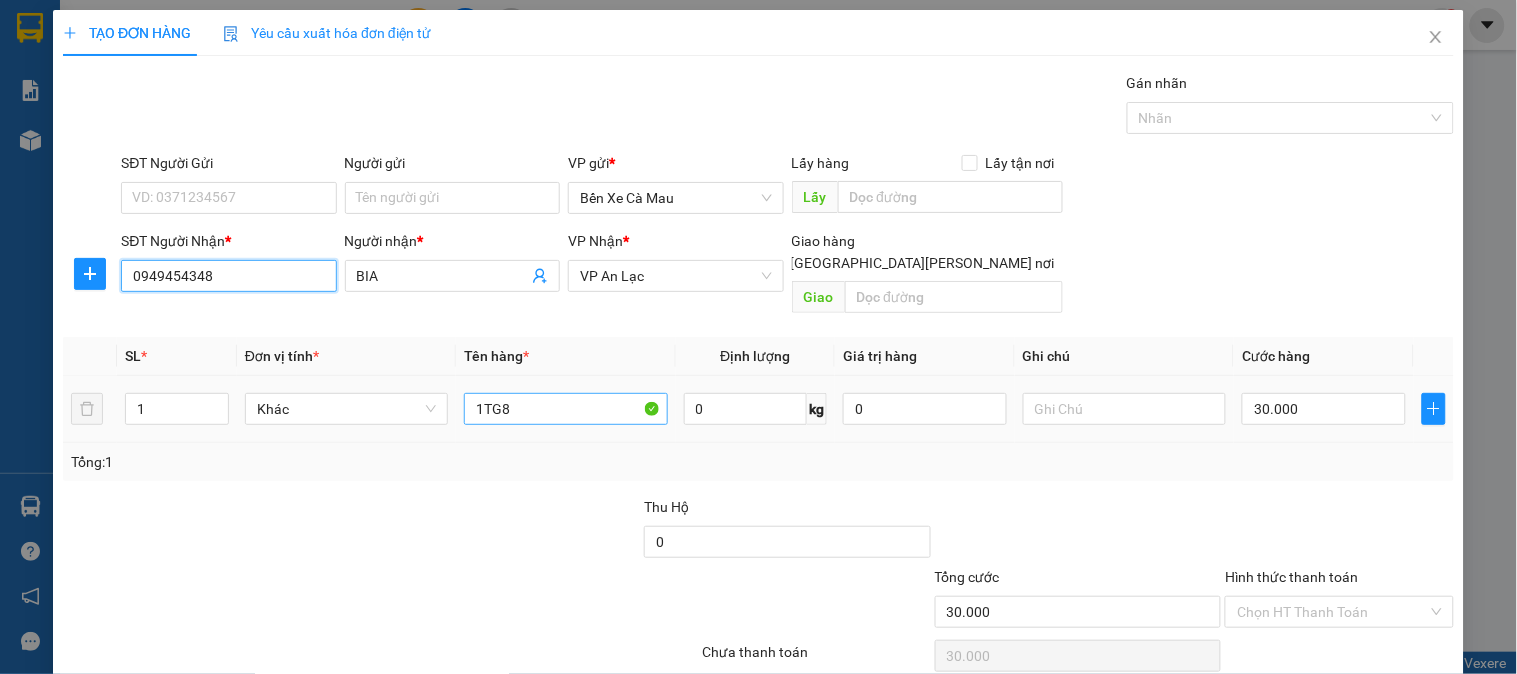 type on "0949454348" 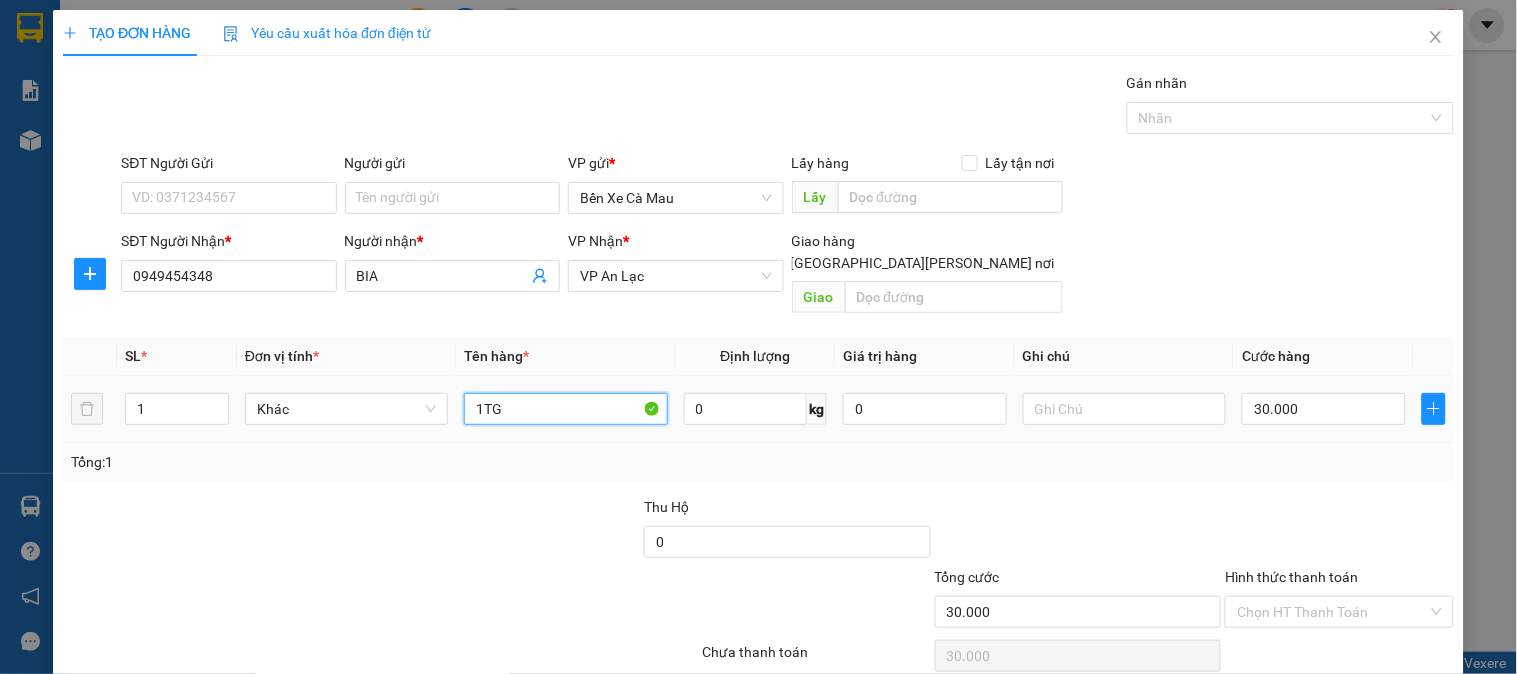 click on "1TG" at bounding box center (565, 409) 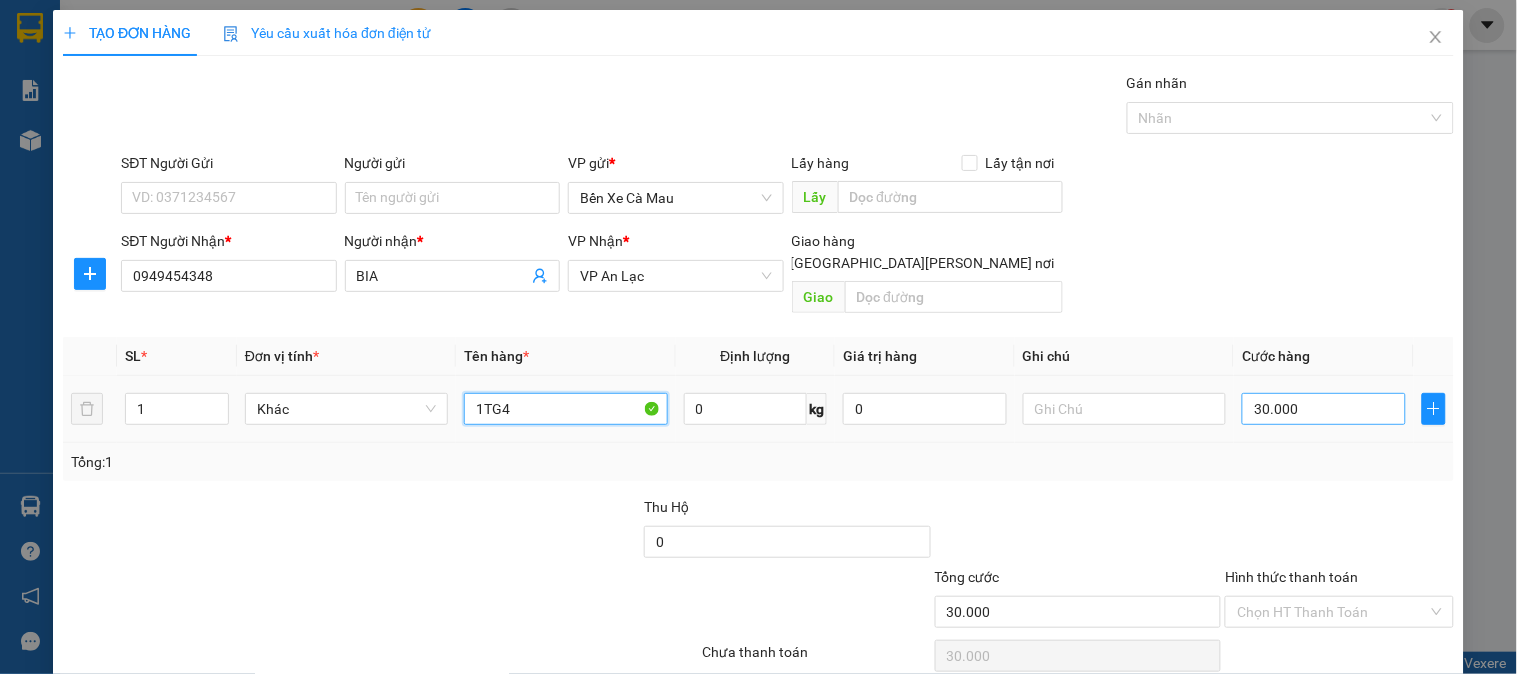 type on "1TG4" 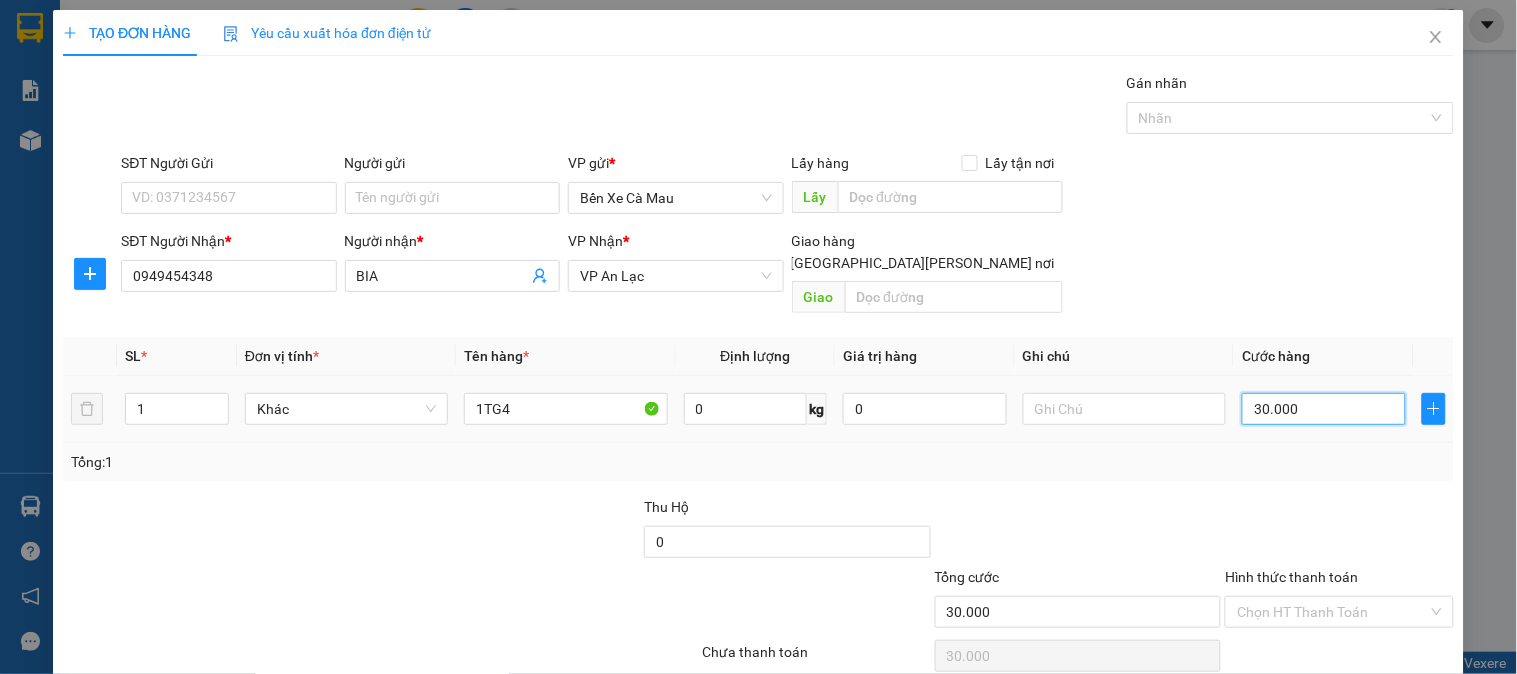 type on "0" 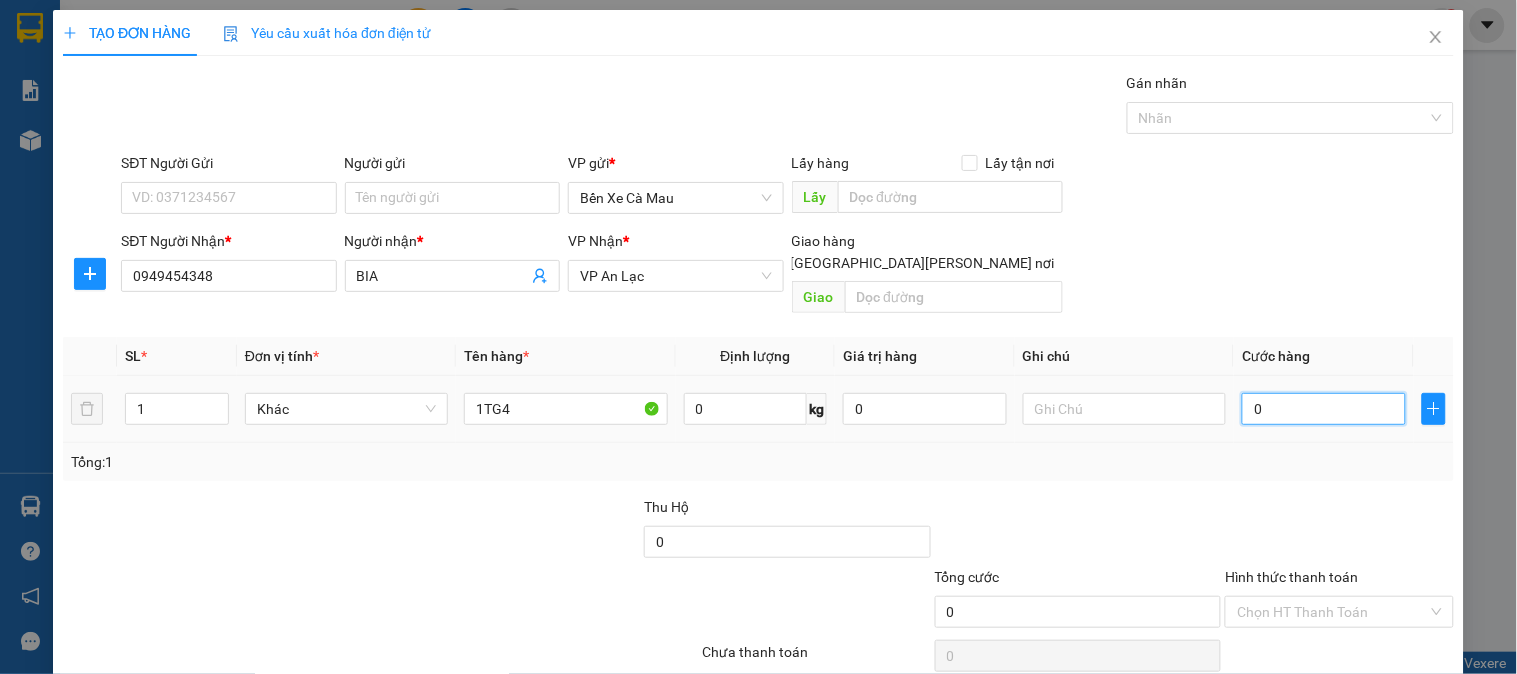 click on "0" at bounding box center (1324, 409) 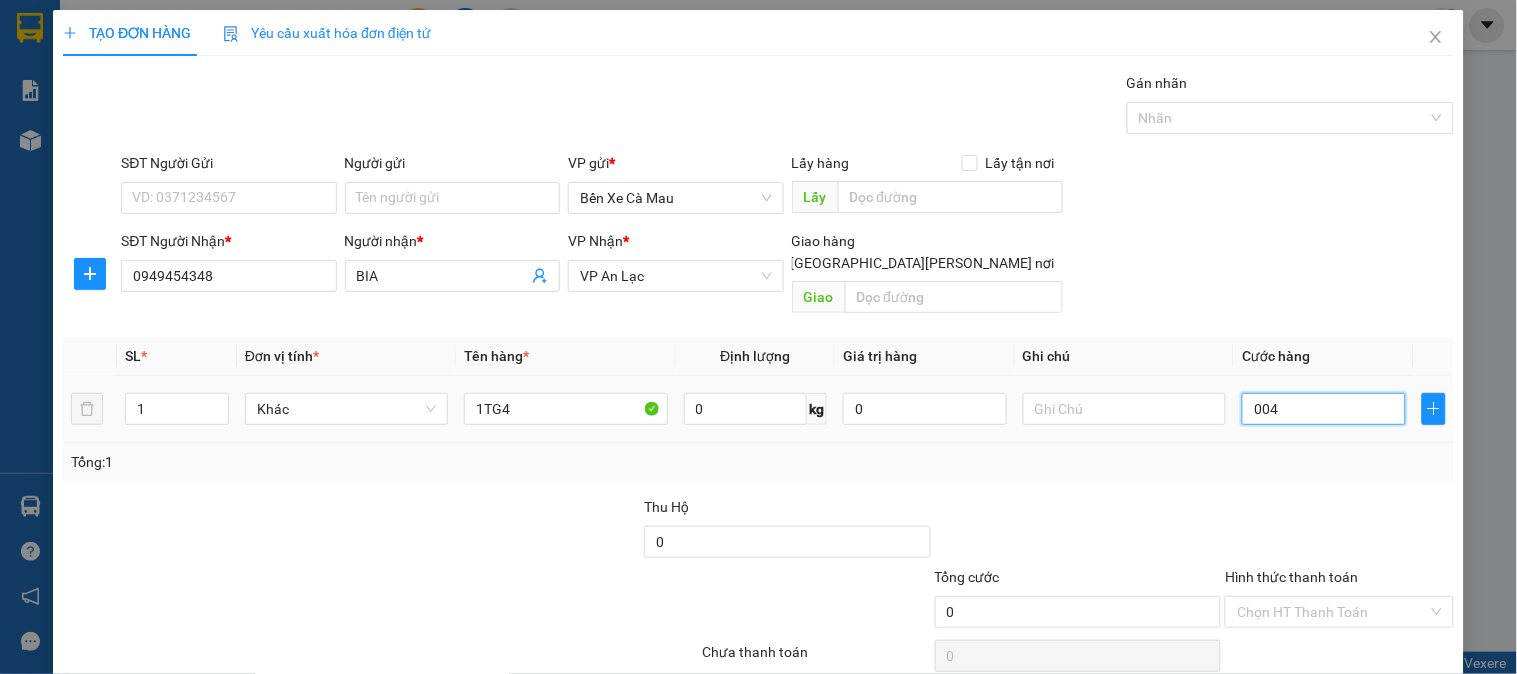 type on "4" 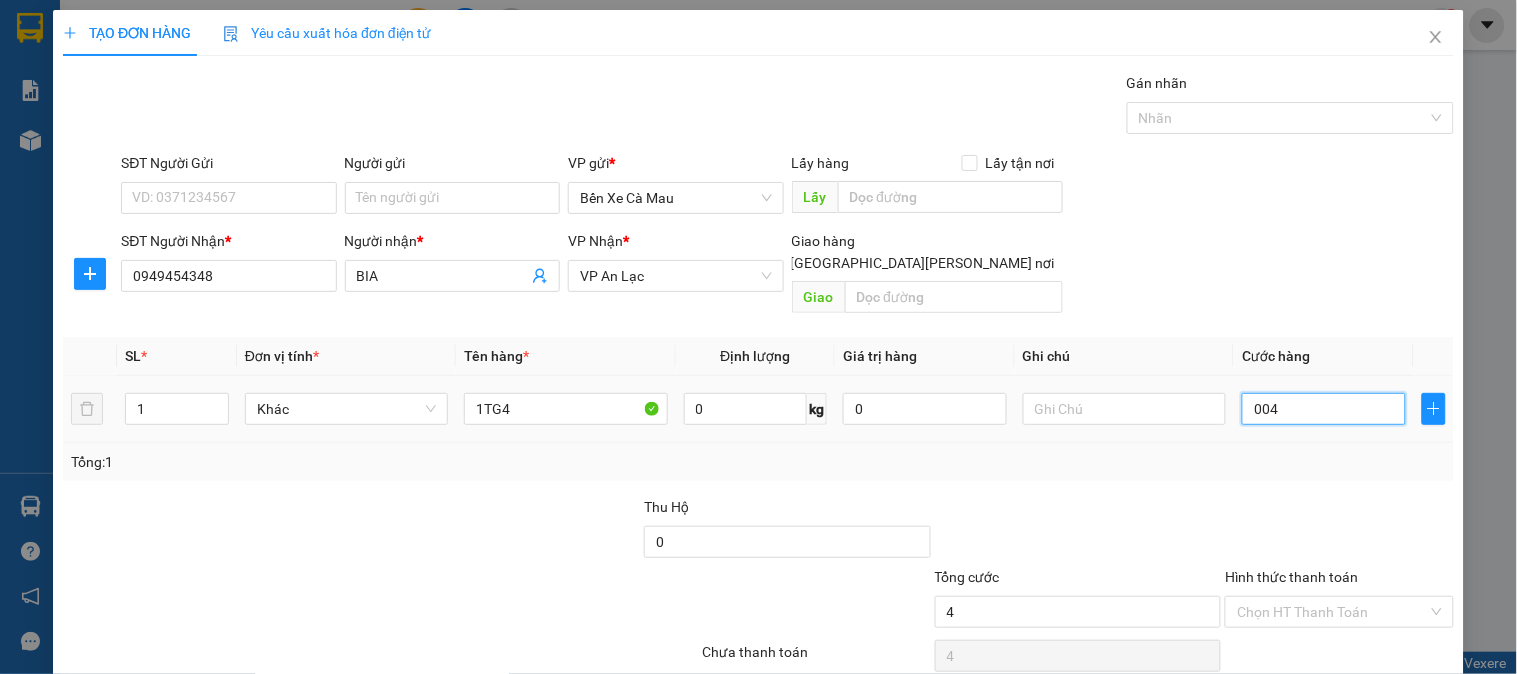type on "40" 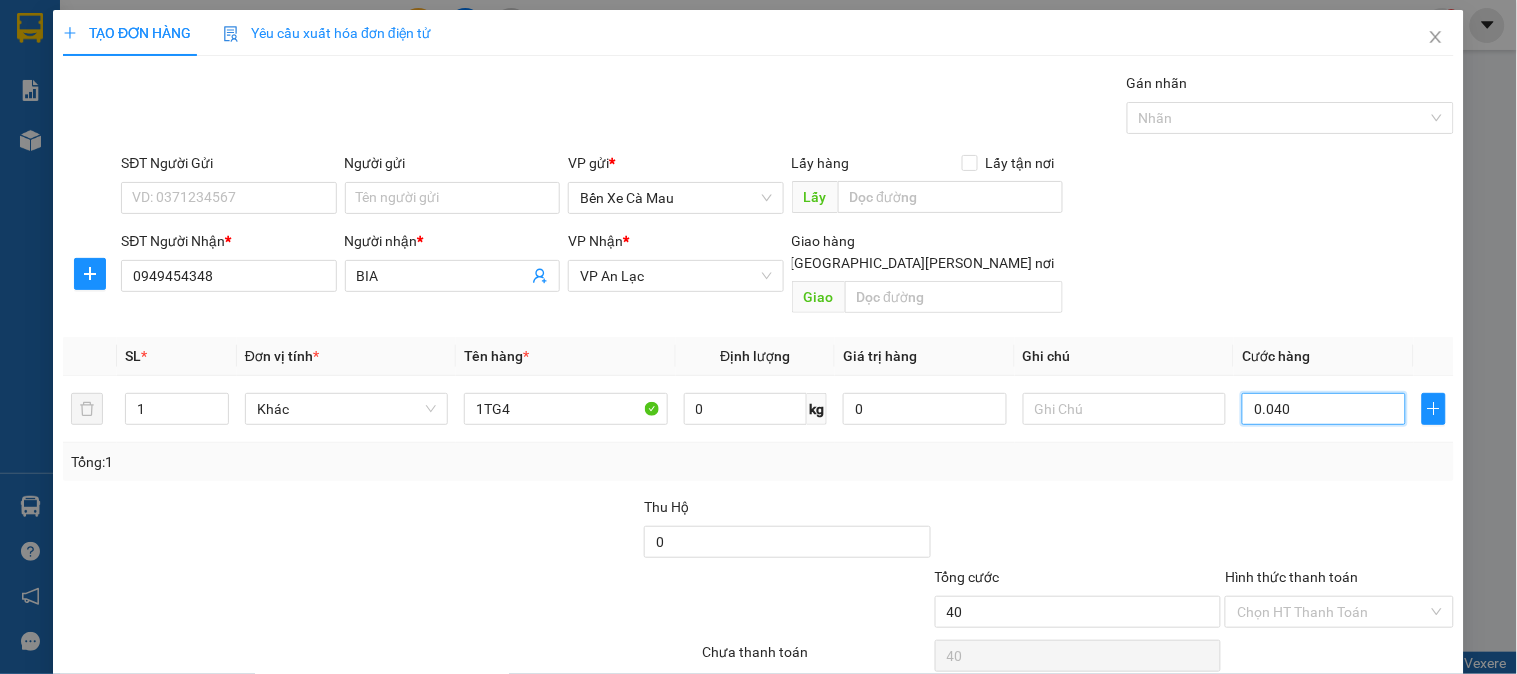type on "0.040" 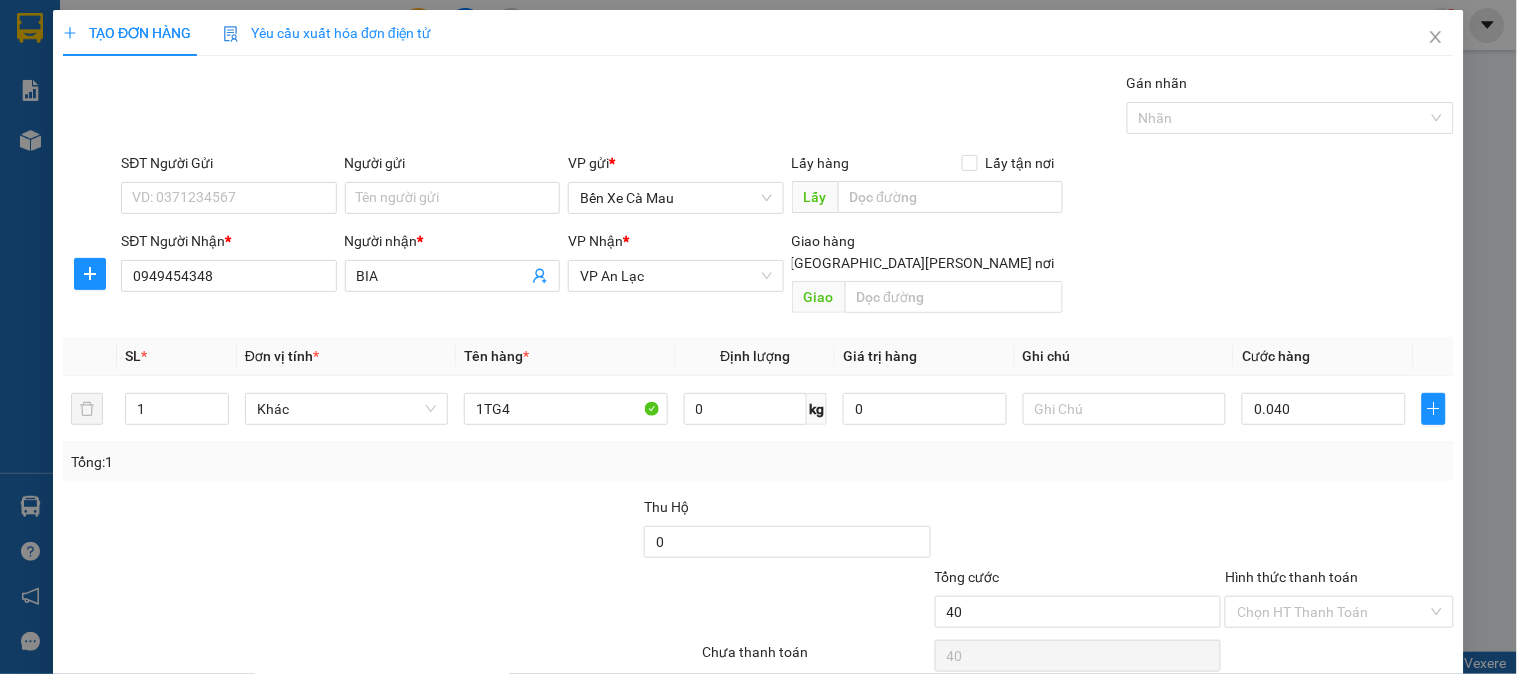 click on "SĐT Người [PERSON_NAME]  * 0949454348 Người [PERSON_NAME]  * BIA [PERSON_NAME]  * VP An Lạc Giao hàng [GEOGRAPHIC_DATA][PERSON_NAME] nơi [PERSON_NAME]" at bounding box center [787, 276] 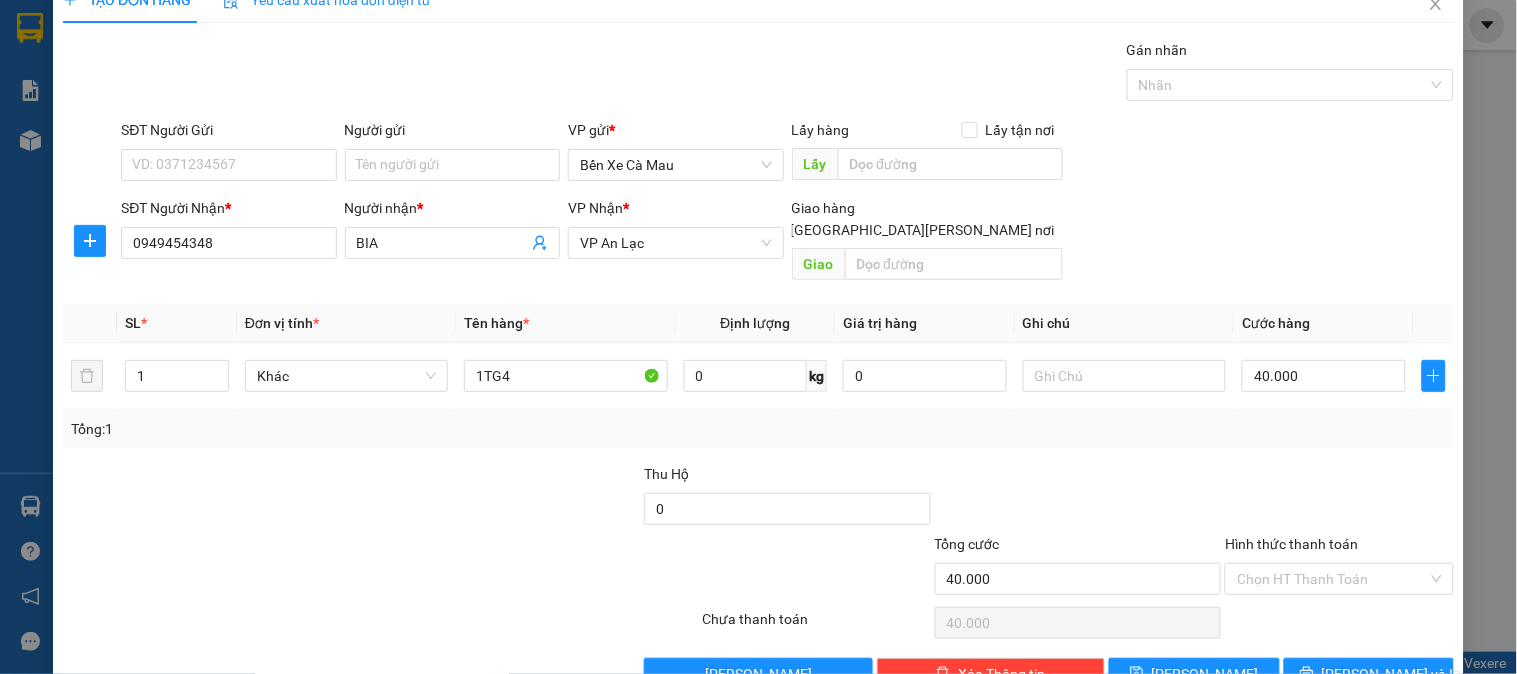 scroll, scrollTop: 65, scrollLeft: 0, axis: vertical 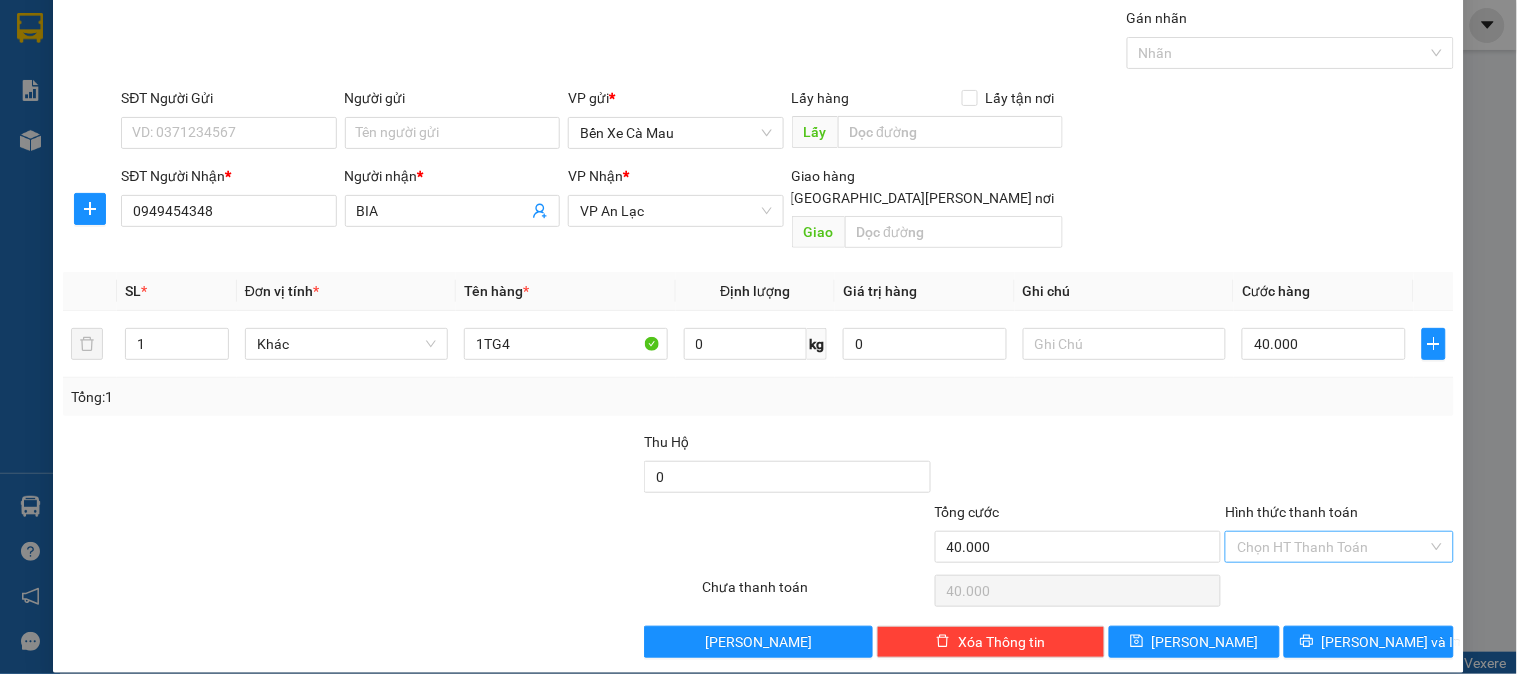 click on "Hình thức thanh toán" at bounding box center [1332, 547] 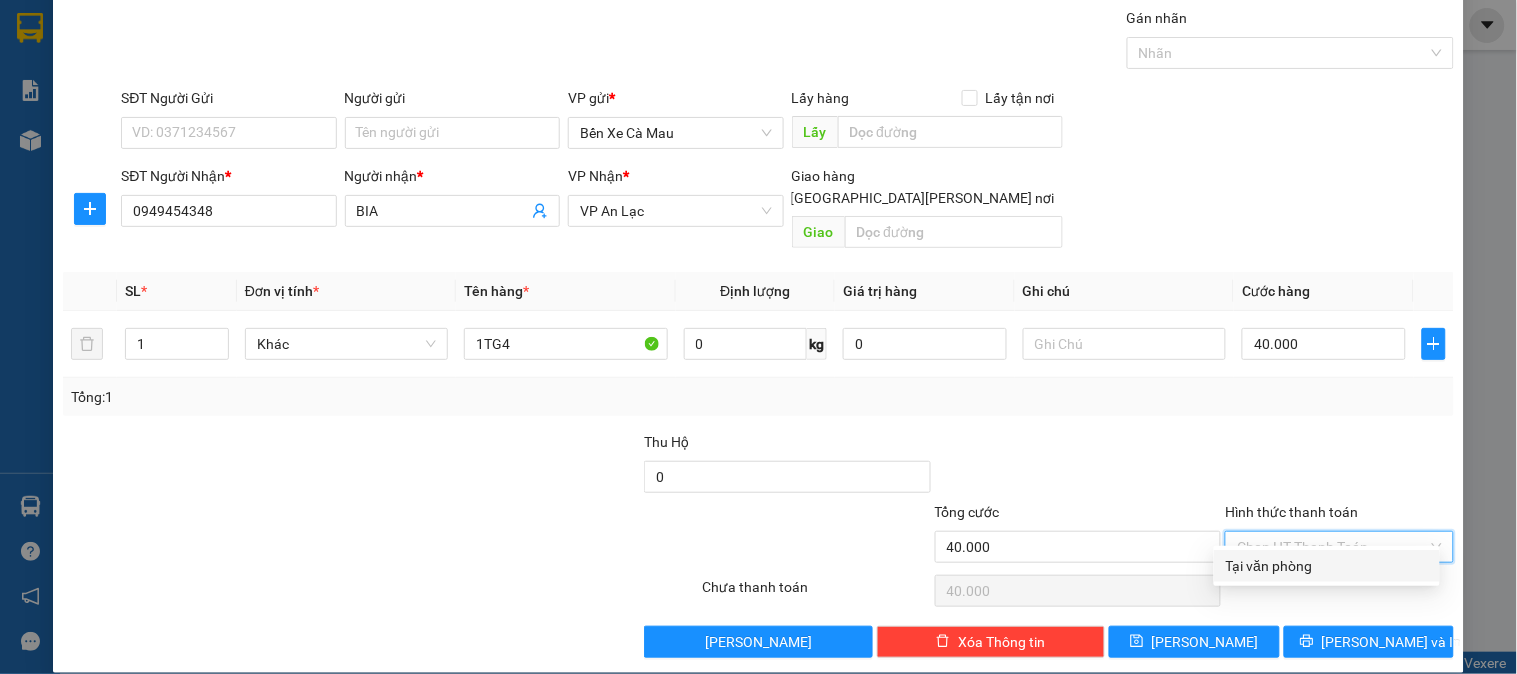 click on "Tại văn phòng" at bounding box center (1327, 566) 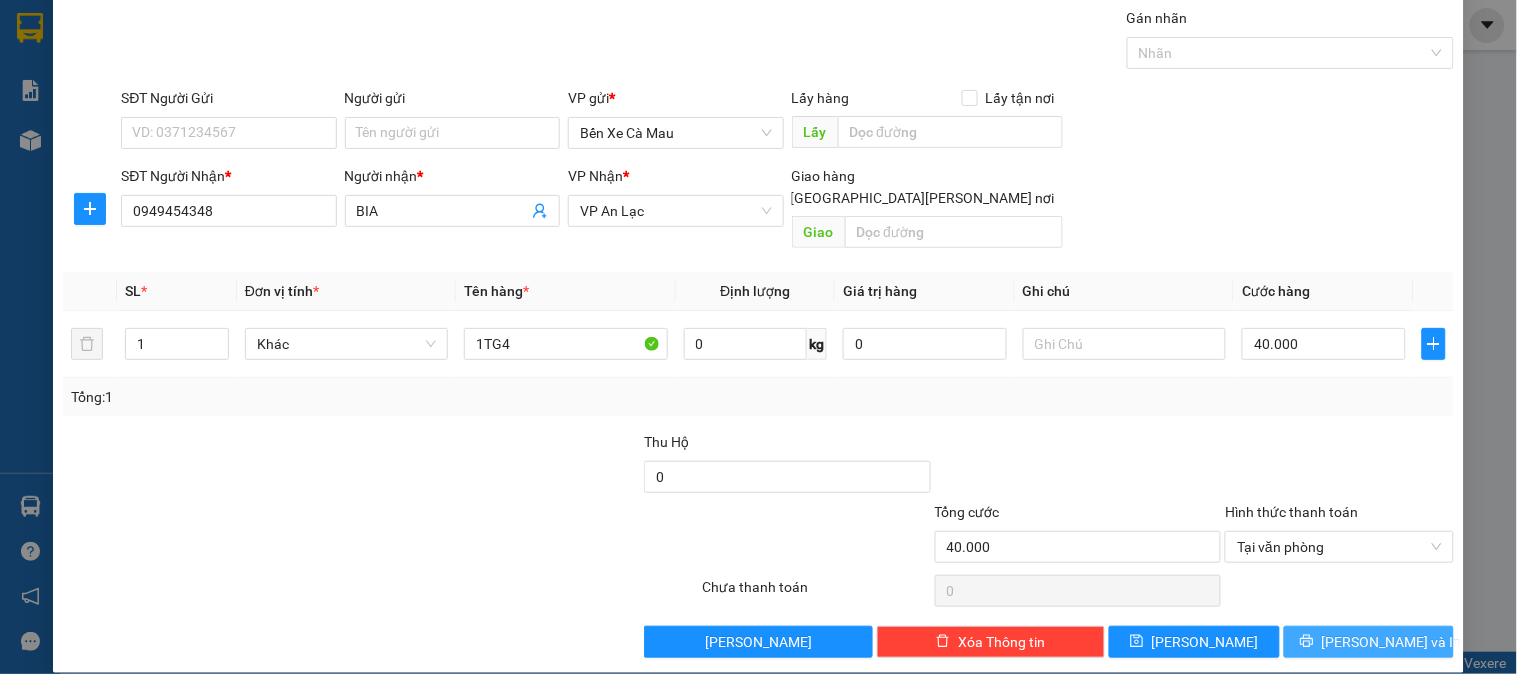 click on "[PERSON_NAME] và In" at bounding box center [1369, 642] 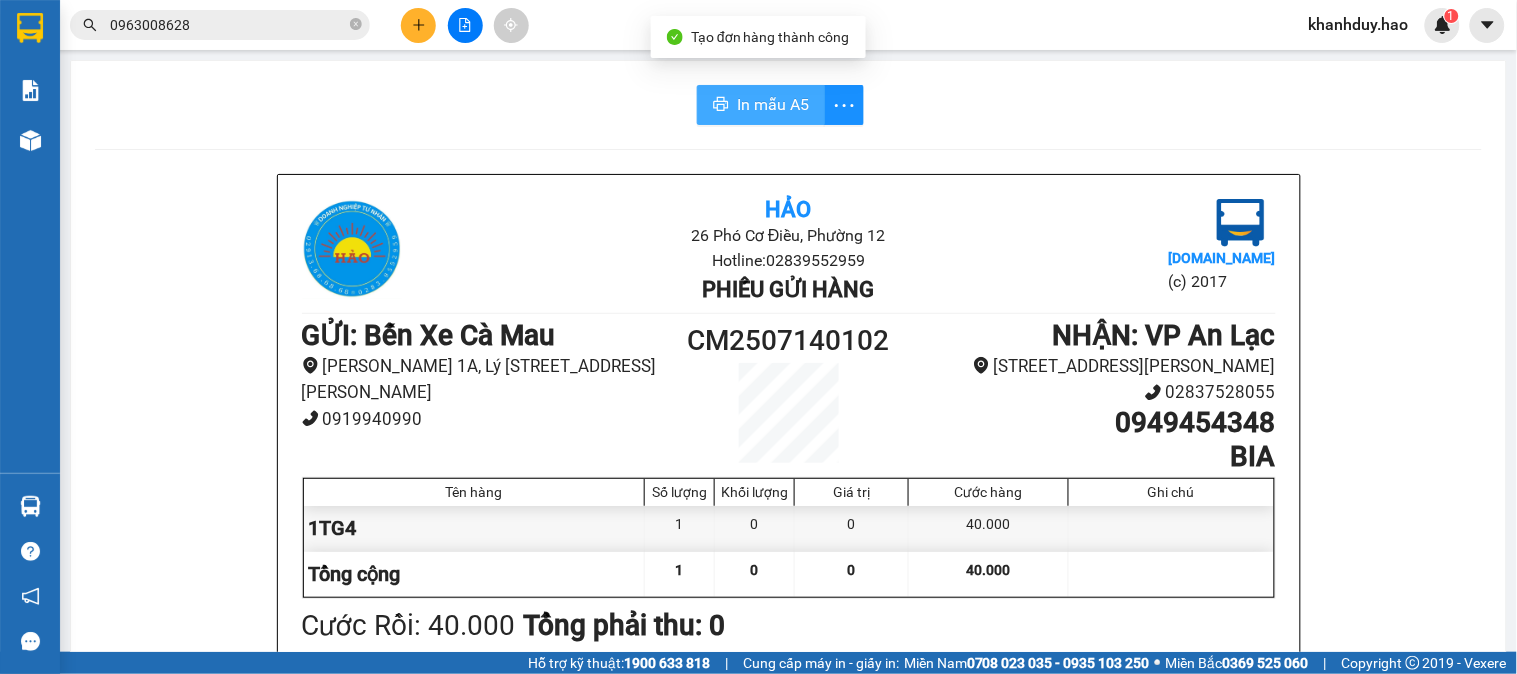click on "In mẫu A5" at bounding box center (761, 105) 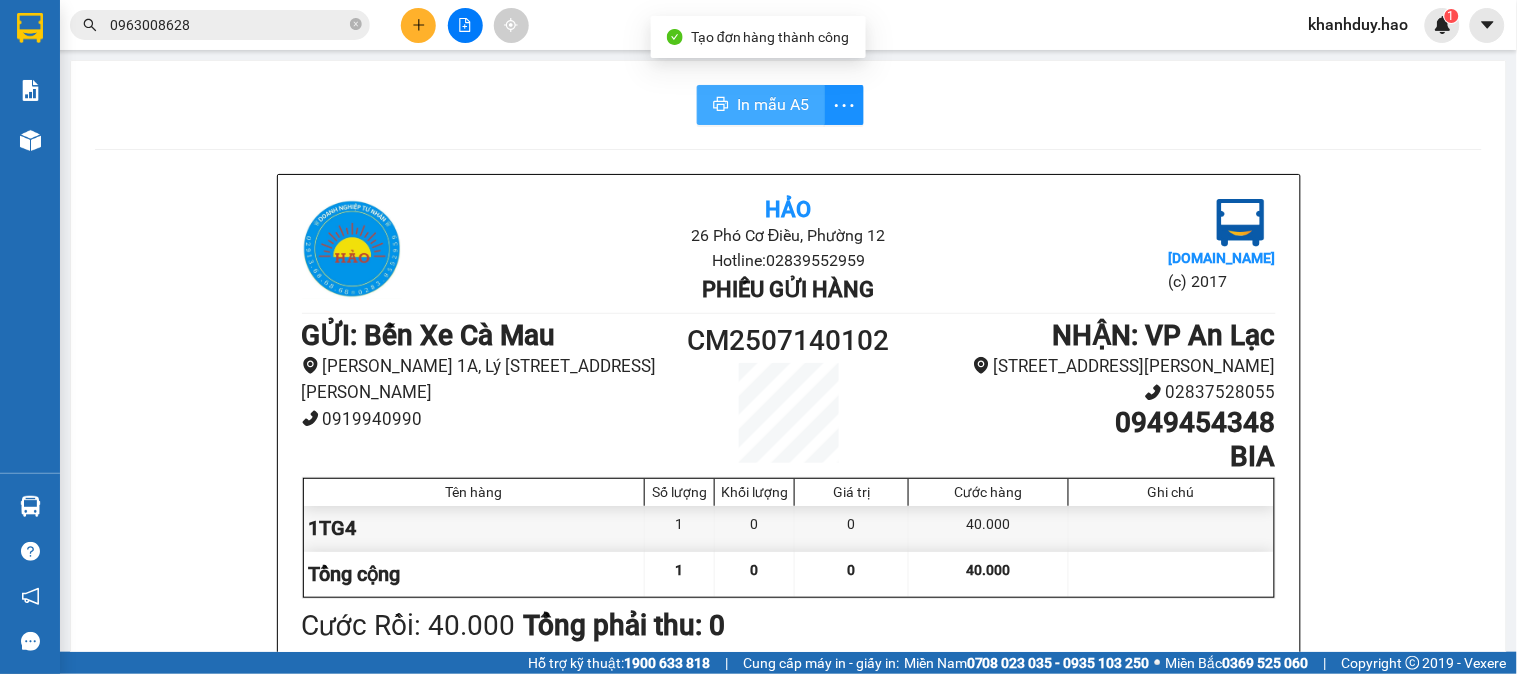 scroll, scrollTop: 0, scrollLeft: 0, axis: both 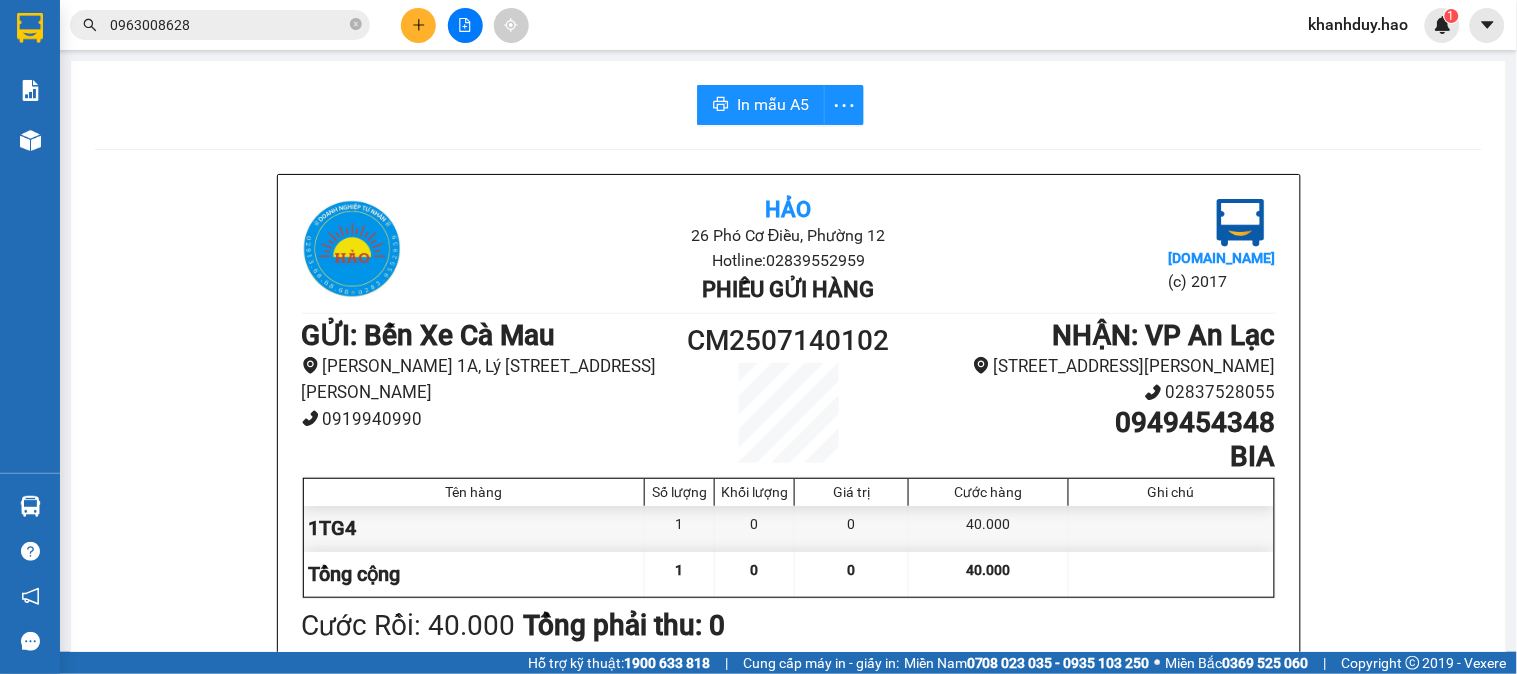 click on "In mẫu A5
Hảo 26 Phó Cơ Điều, [PERSON_NAME] 12 Hotline:  02839552959 Phiếu gửi hàng [DOMAIN_NAME] (c) 2017 GỬI :   Bến Xe Cà [PERSON_NAME] Lộ 1A, Lý [STREET_ADDRESS][PERSON_NAME]   0919940990 CM2507140102 [PERSON_NAME] :   VP An Lạc   65 đường 16, [PERSON_NAME] Trị Đông B   02837528055 0949454348 BIA Tên hàng Số [PERSON_NAME] [PERSON_NAME] trị Cước hàng Ghi chú 1TG4 1 0 0 40.000 [PERSON_NAME] 1 0 0 40.000 Loading... Cước Rồi : 40.000 [PERSON_NAME] thu: 0 Người gửi hàng xác [PERSON_NAME] (Tôi đã đọc và đồng ý nộp [PERSON_NAME] gửi hàng) NV kiểm tra hàng (Kí và ghi rõ họ tên) 20:12, ngày 14 tháng 07 năm 2025 NV [PERSON_NAME] hàng (Kí và ghi rõ họ tên) [PERSON_NAME] NV [PERSON_NAME] hàng (Kí và ghi rõ họ tên) [PERSON_NAME] định [PERSON_NAME]/gửi hàng : Không vận chuyển hàng cấm. Vui [PERSON_NAME] hàng kể từ ngày gửi-[PERSON_NAME] 7 ngày. Nếu qua 7 ngày, mất mát công ty sẽ [PERSON_NAME] [PERSON_NAME].  Hảo [DOMAIN_NAME]   BIA" at bounding box center (788, 834) 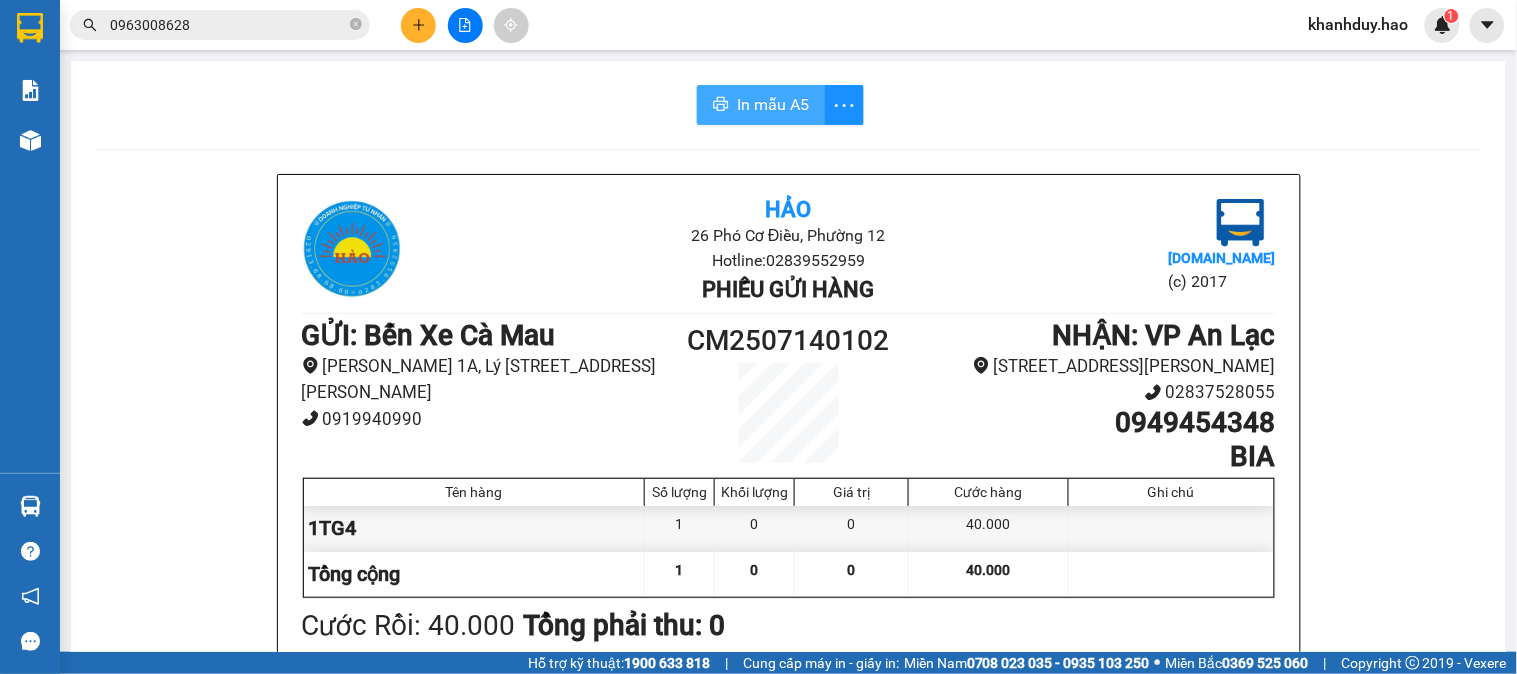 click on "In mẫu A5" at bounding box center (761, 105) 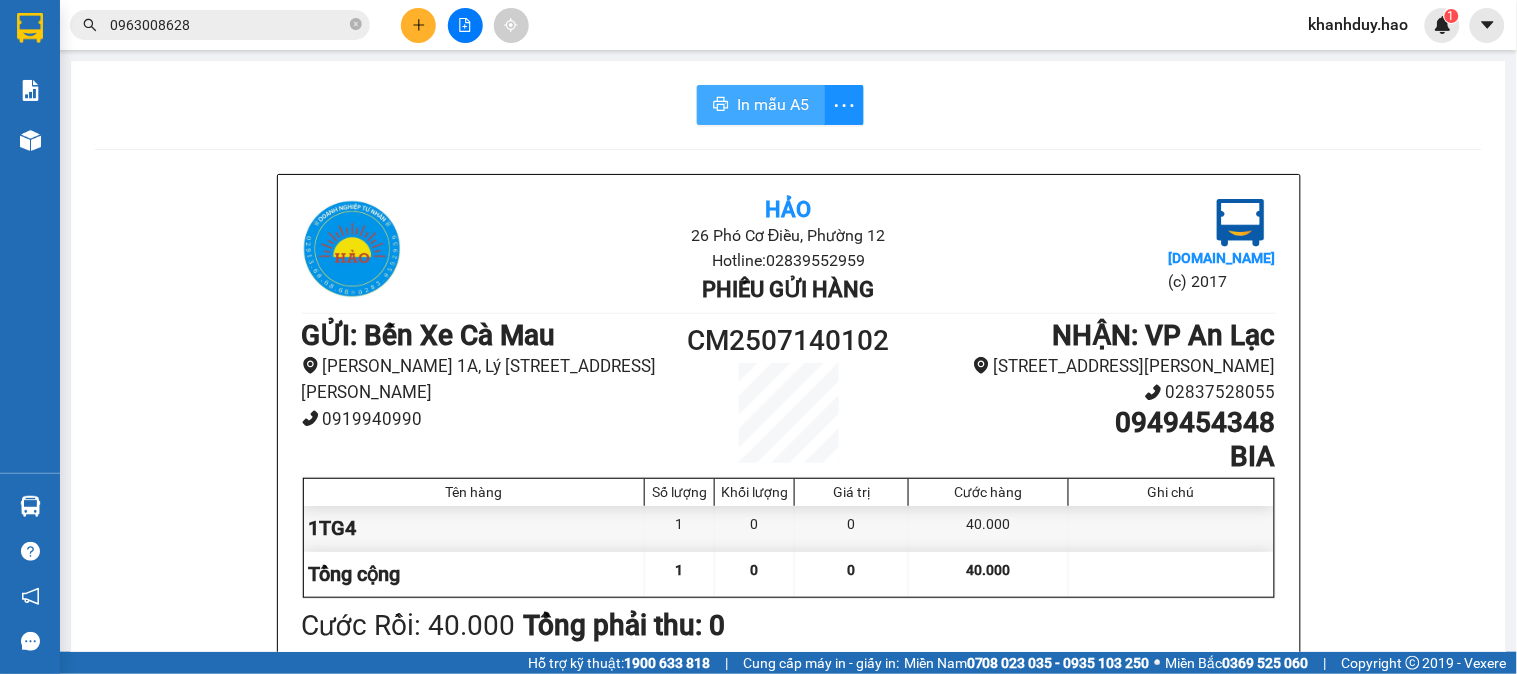 scroll, scrollTop: 0, scrollLeft: 0, axis: both 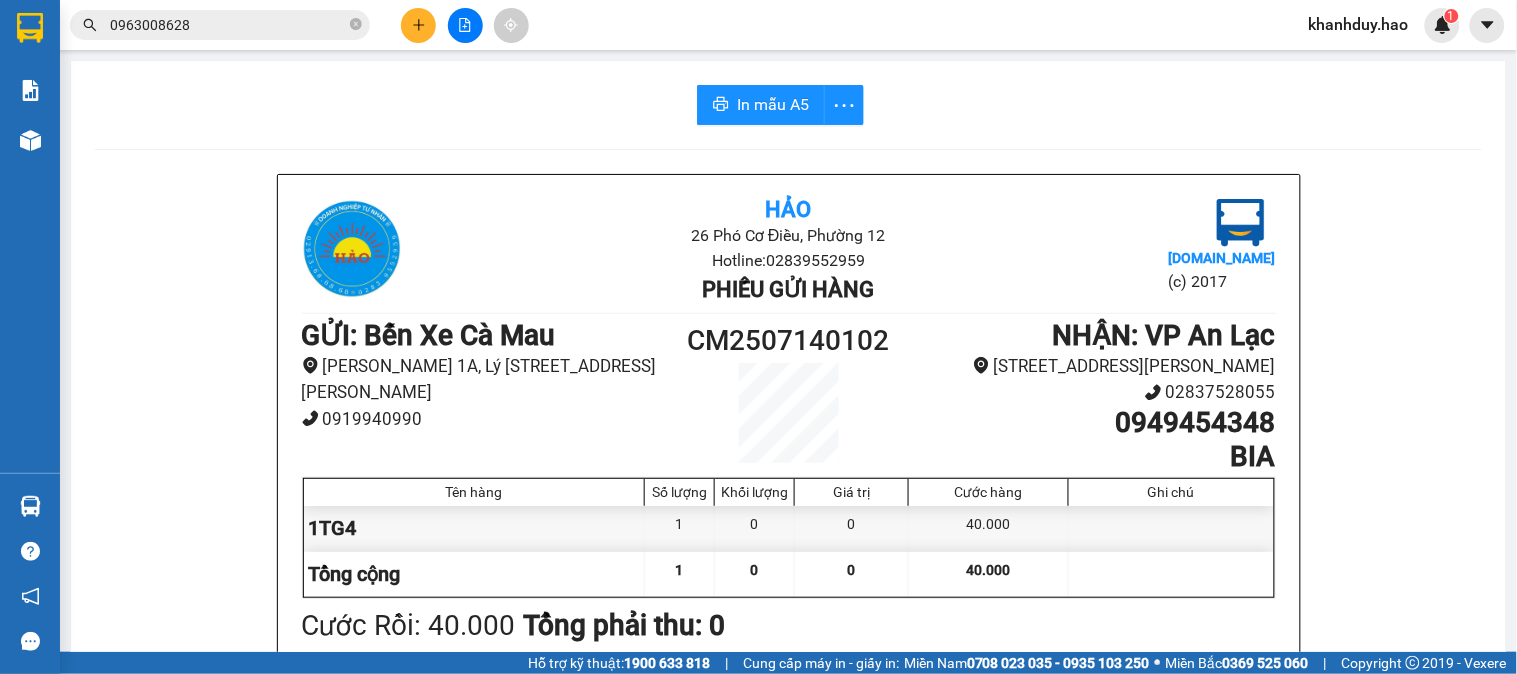 click at bounding box center (418, 25) 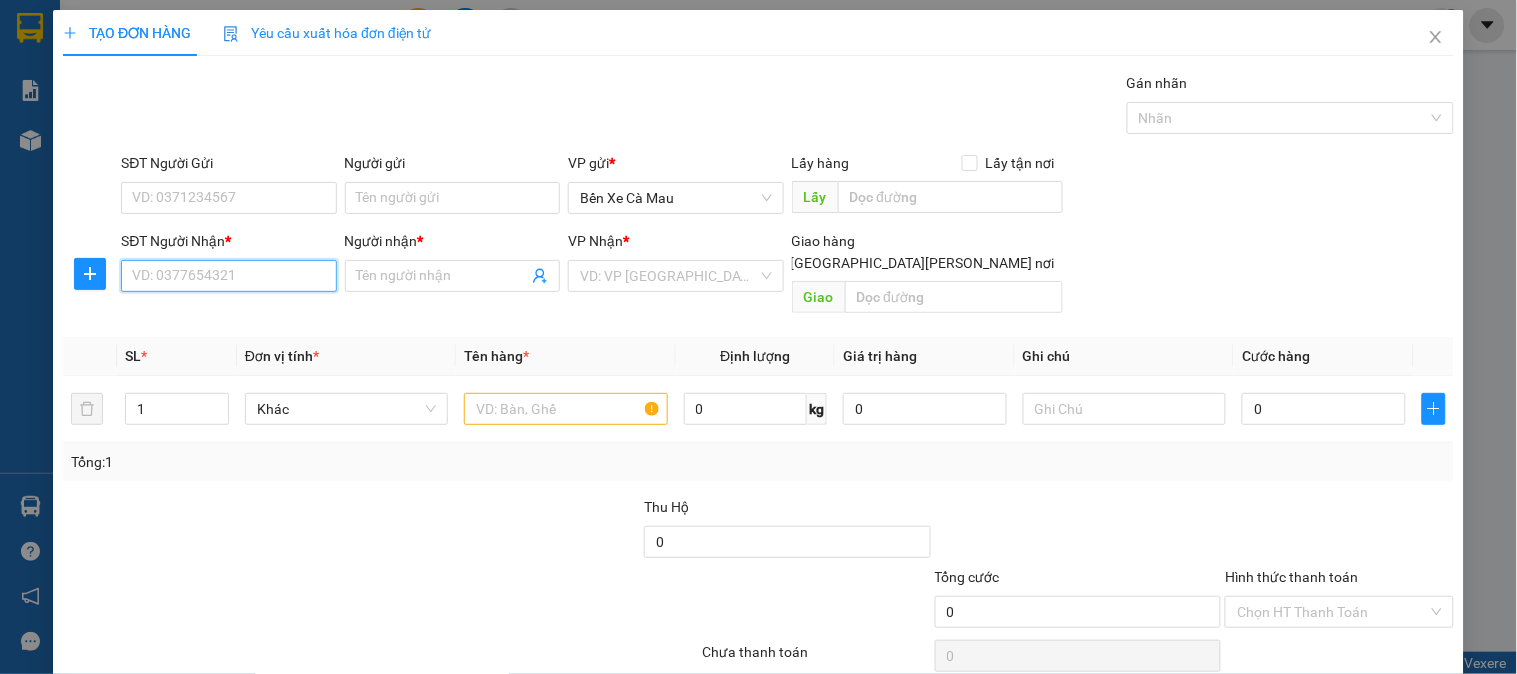 click on "SĐT Người Nhận  *" at bounding box center (228, 276) 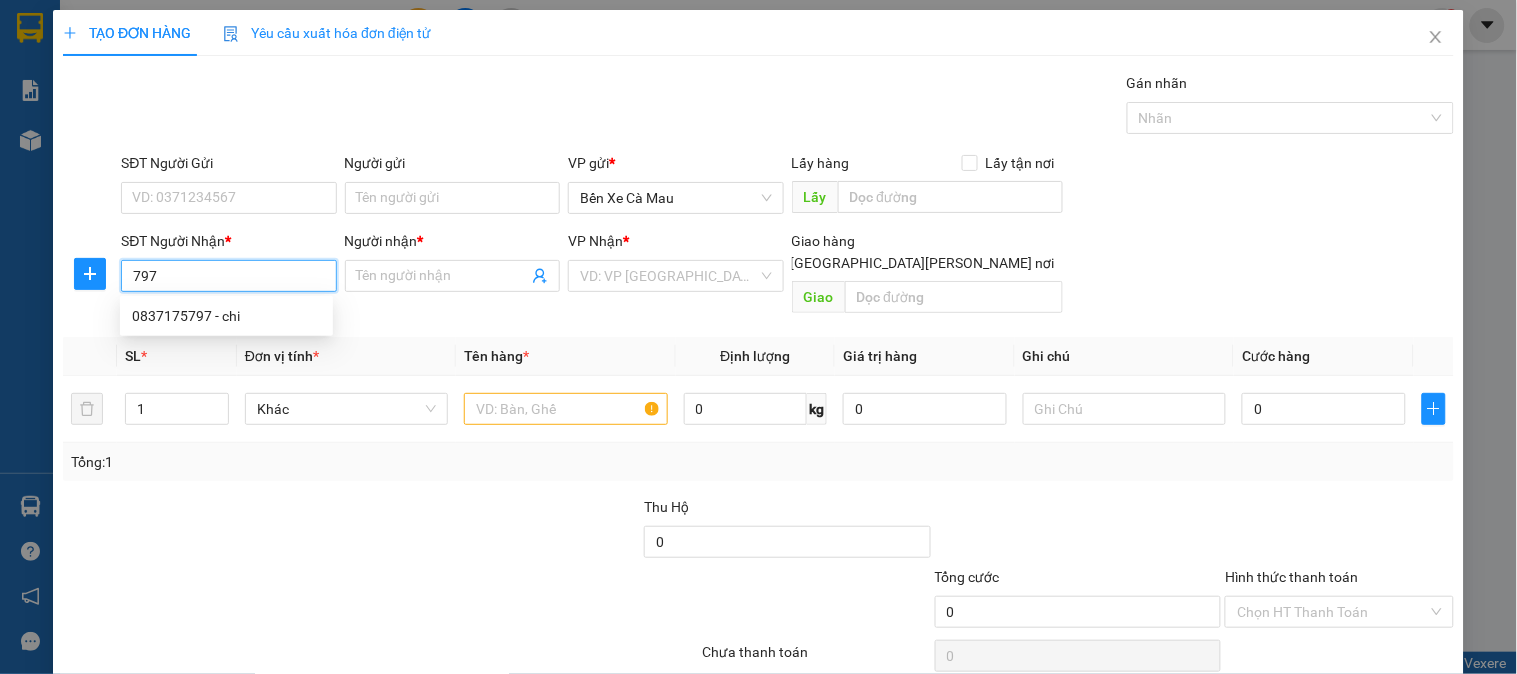 click on "0837175797 - chi" at bounding box center (226, 316) 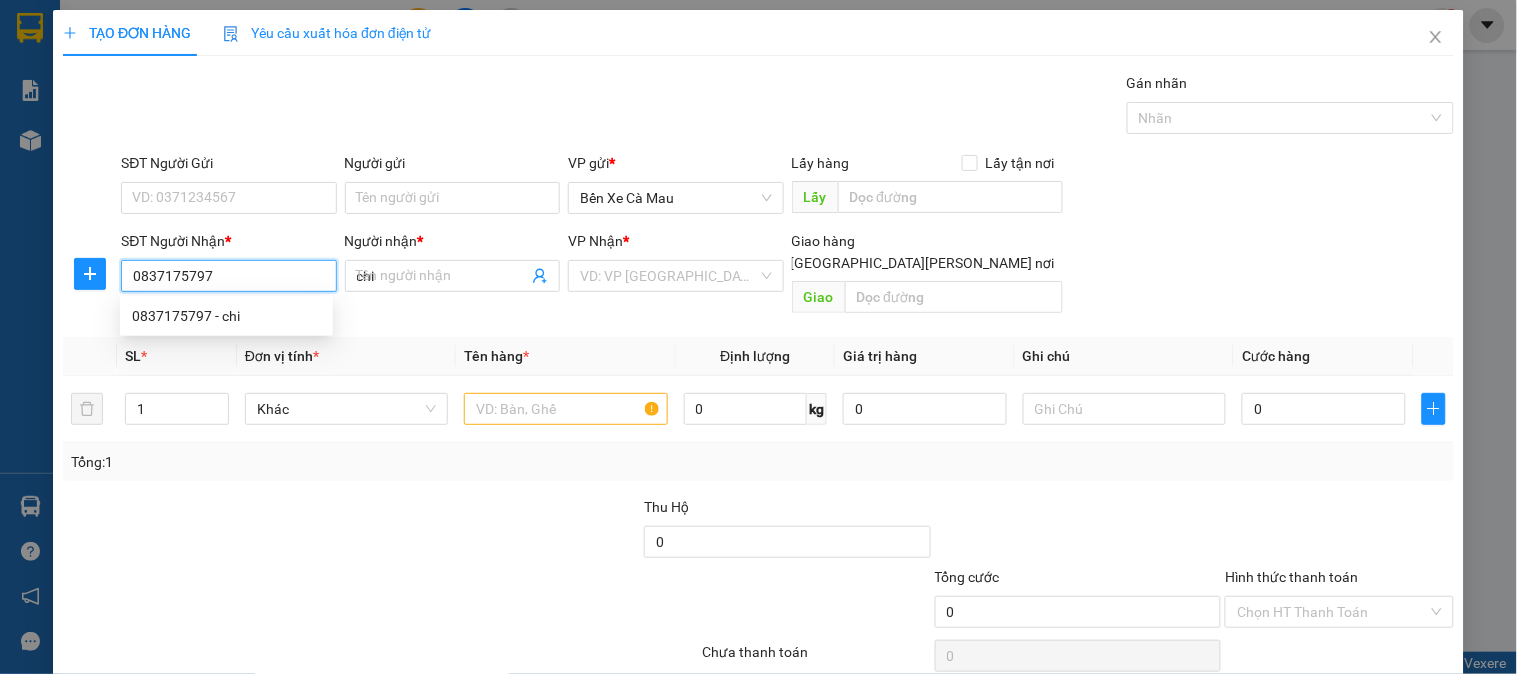 type on "30.000" 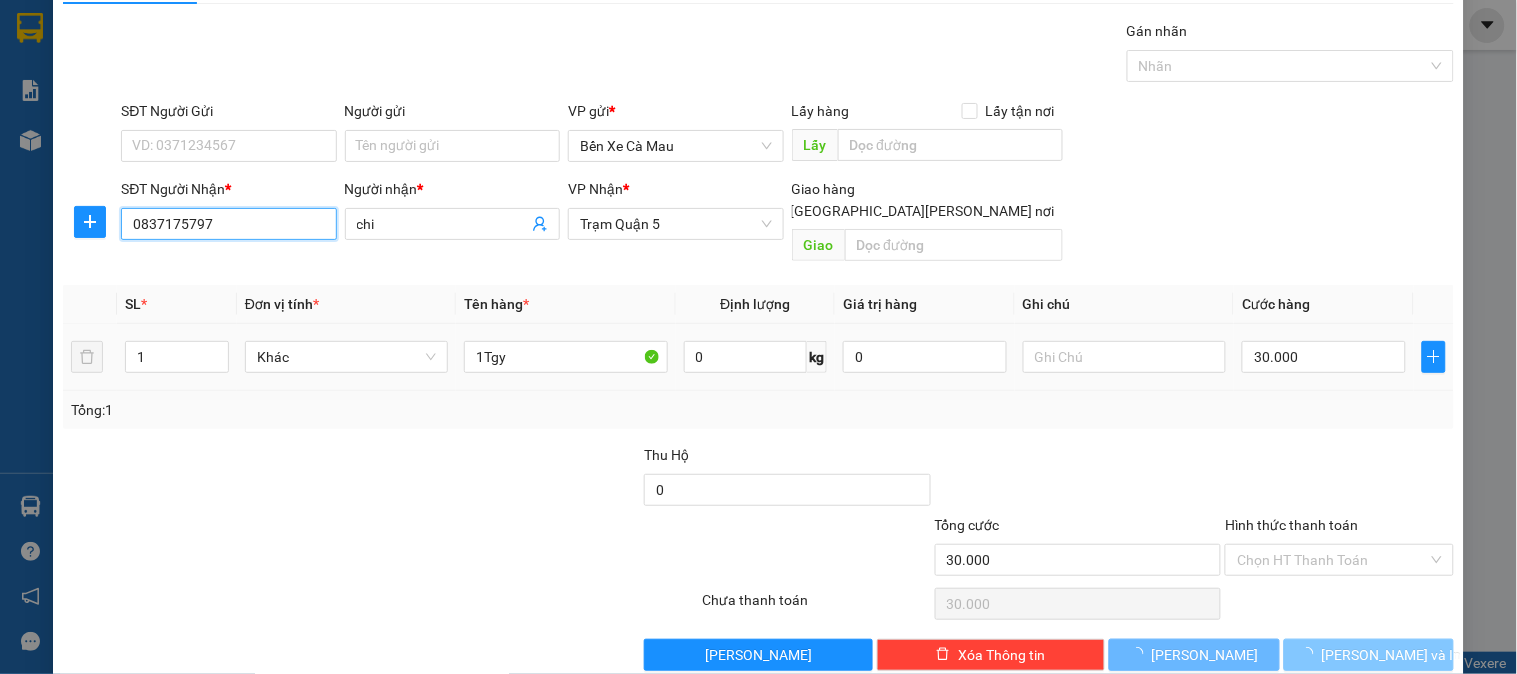 scroll, scrollTop: 65, scrollLeft: 0, axis: vertical 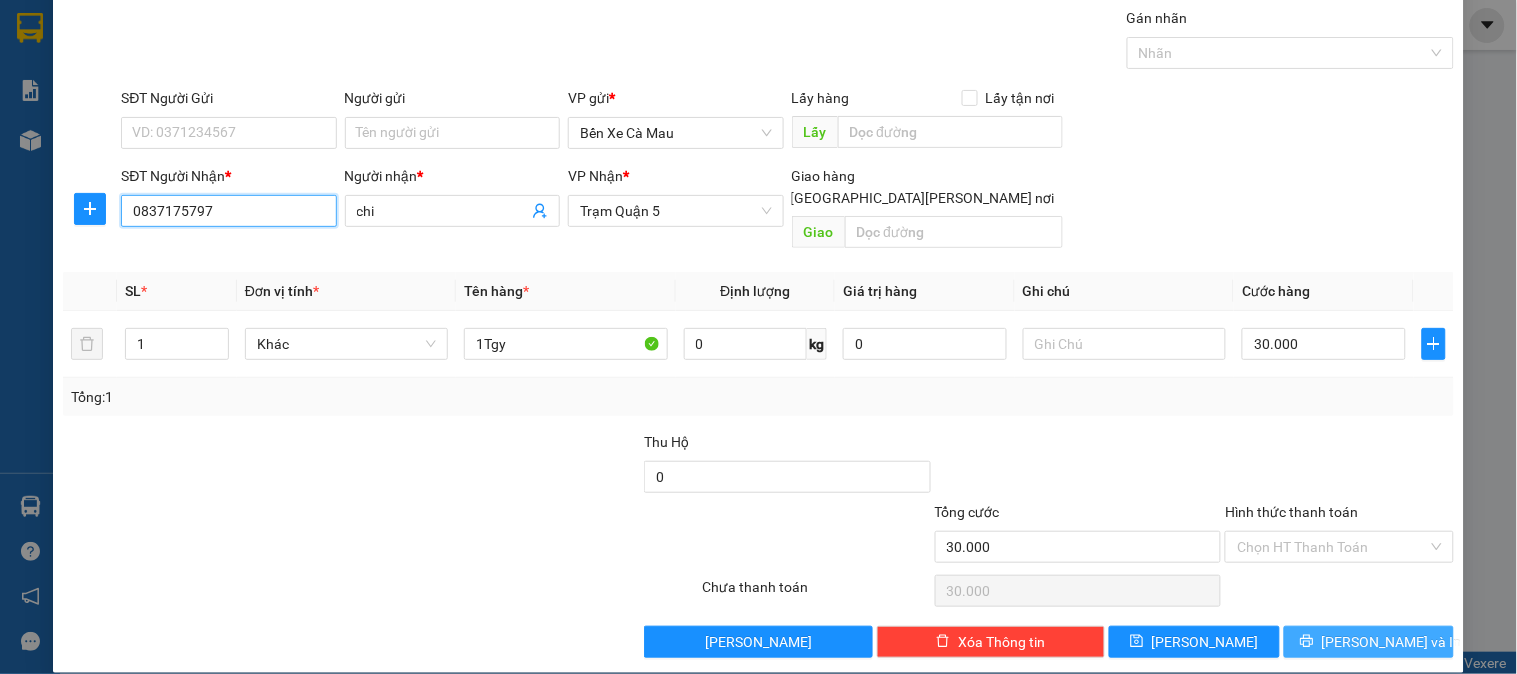 type on "0837175797" 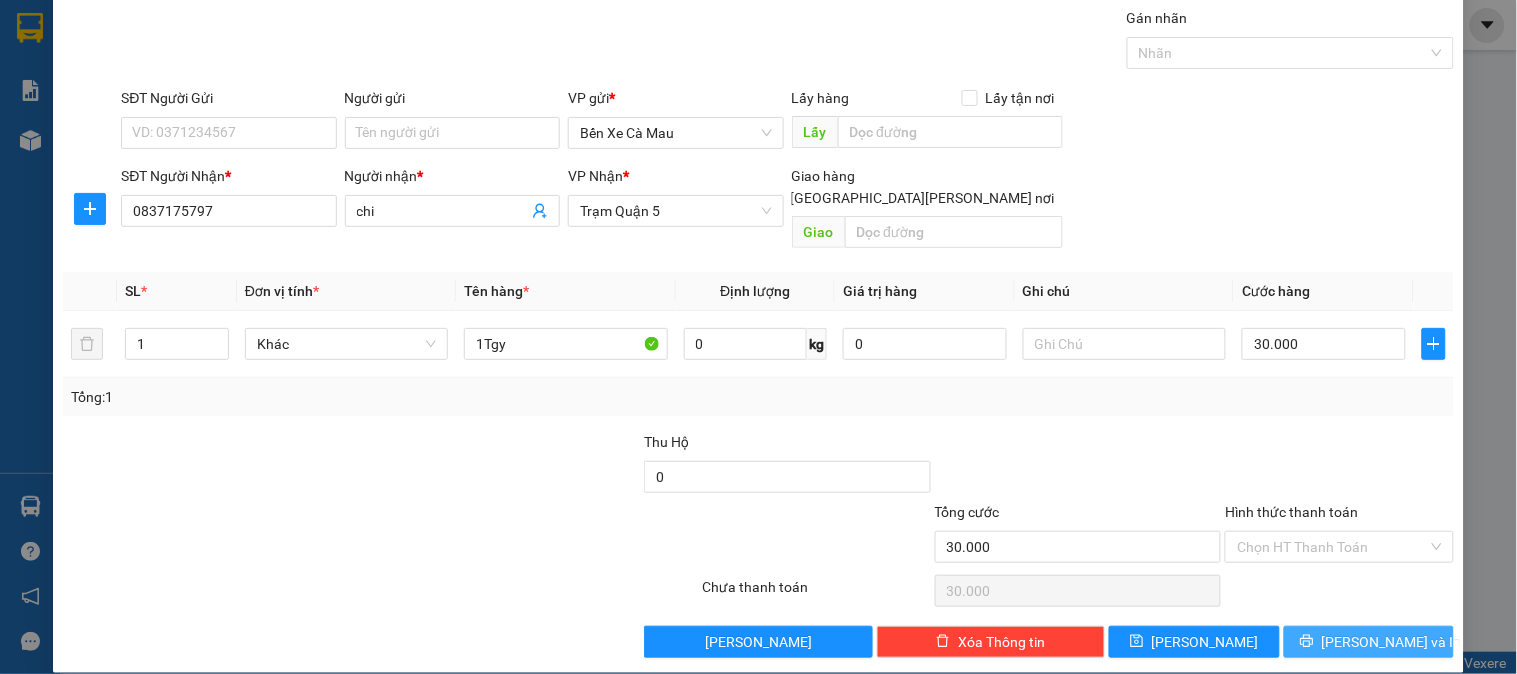 click on "[PERSON_NAME] và In" at bounding box center (1392, 642) 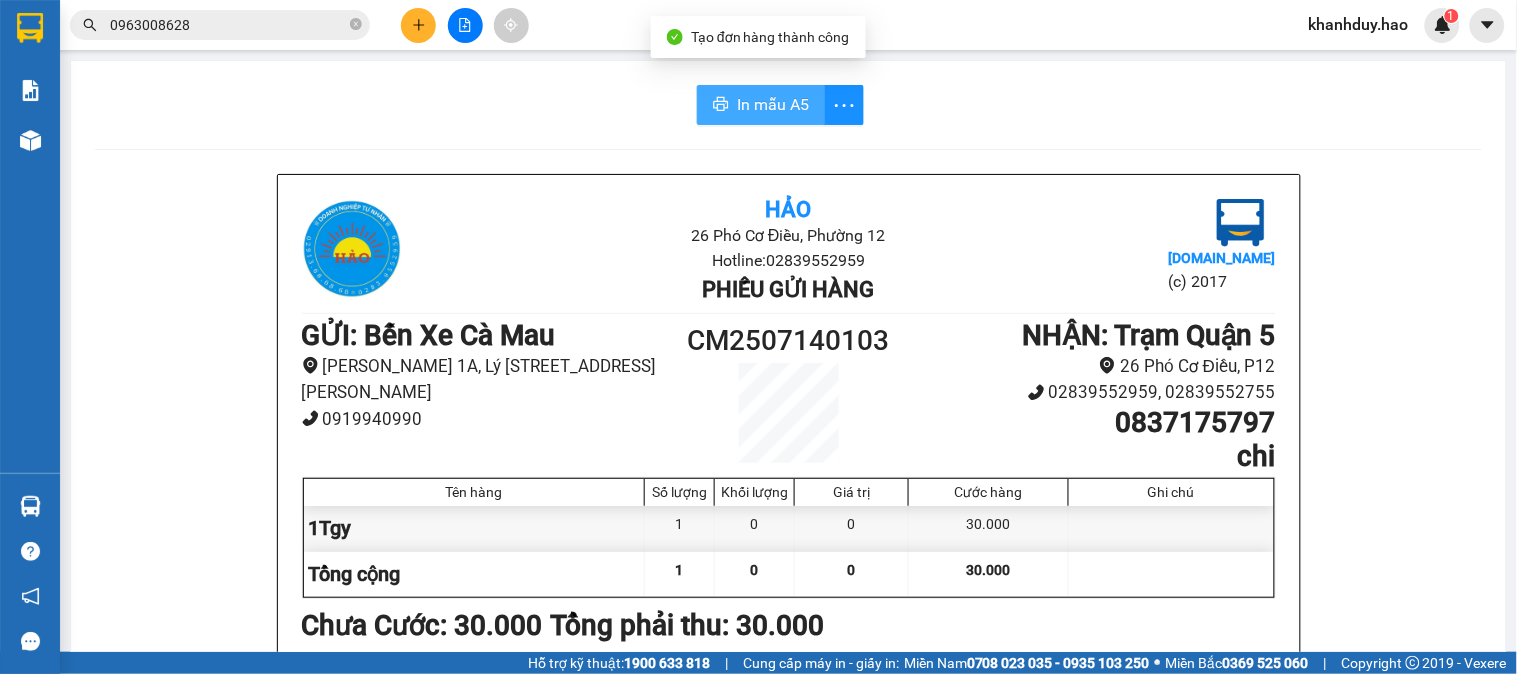 click on "In mẫu A5" at bounding box center (761, 105) 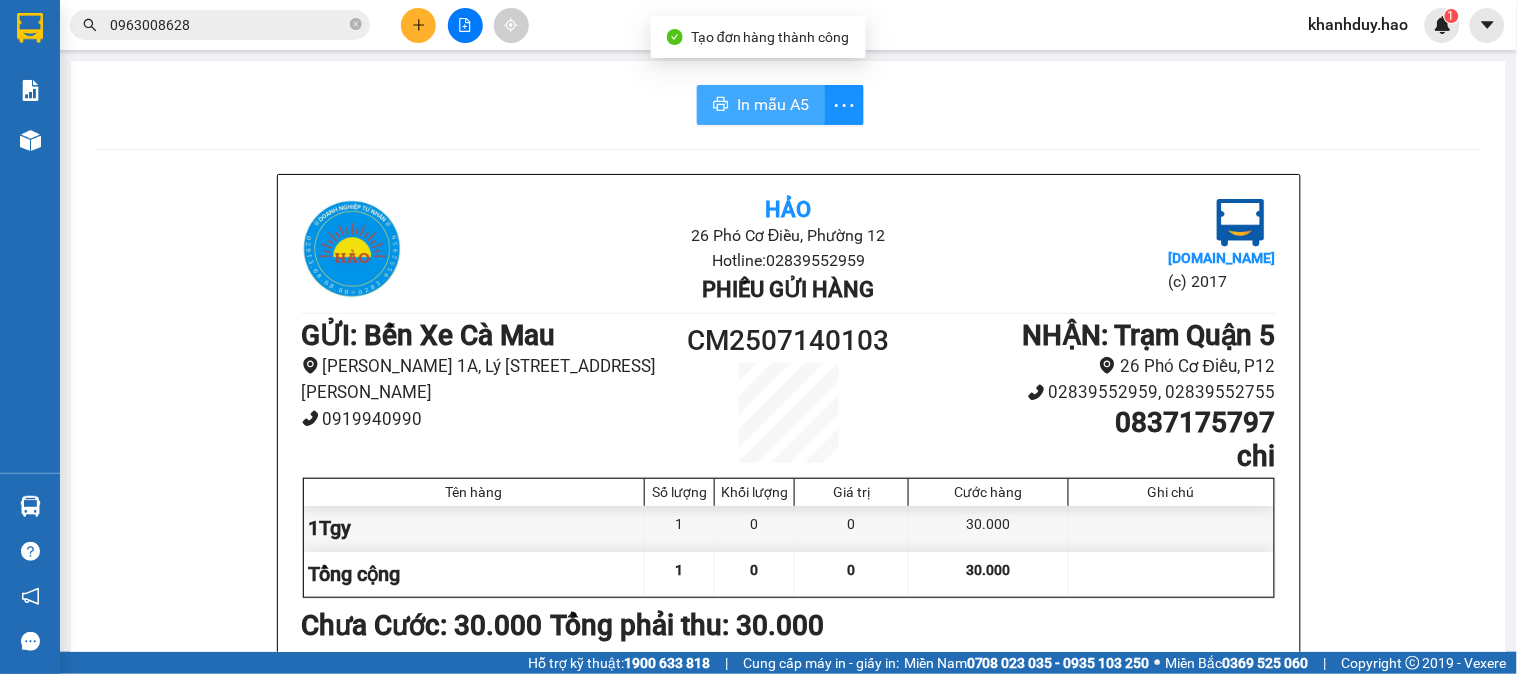 scroll, scrollTop: 0, scrollLeft: 0, axis: both 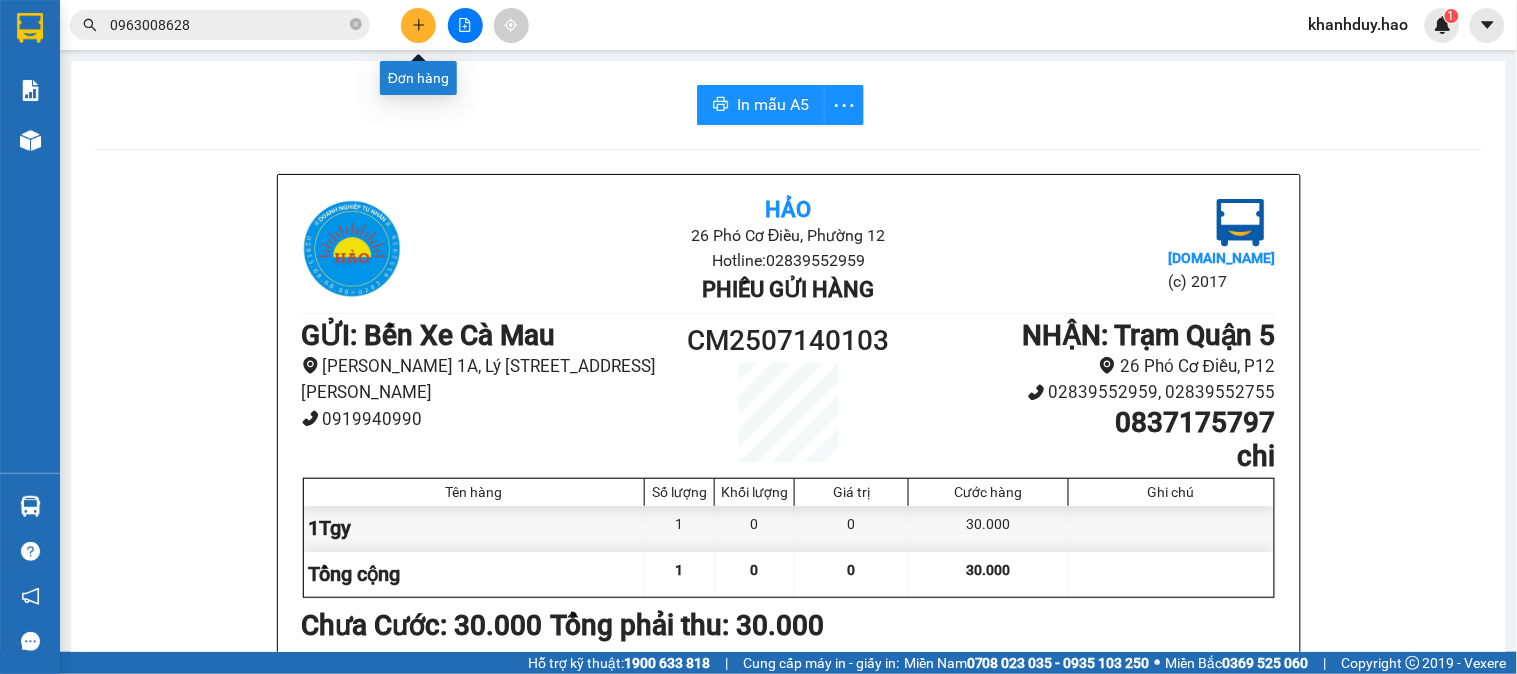 drag, startPoint x: 406, startPoint y: 35, endPoint x: 378, endPoint y: 36, distance: 28.01785 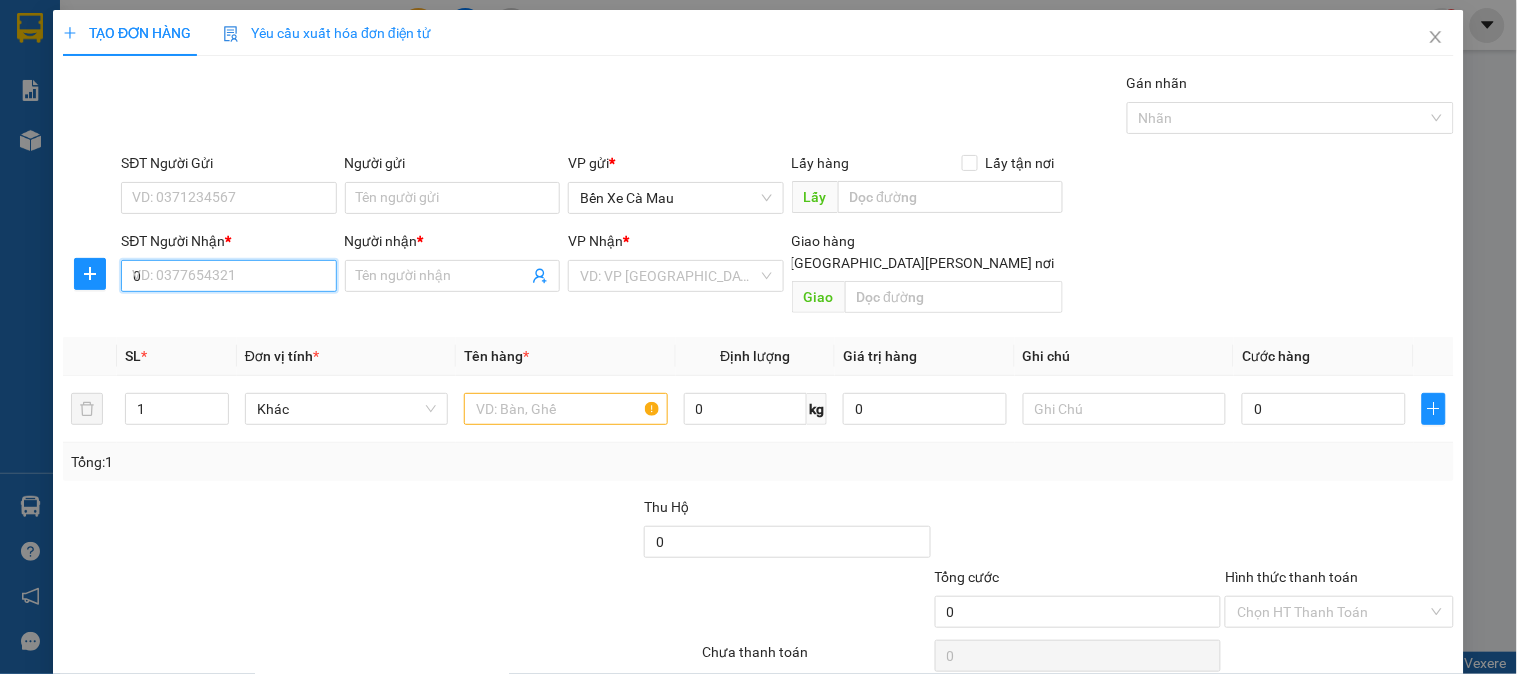 click on "0" at bounding box center (228, 276) 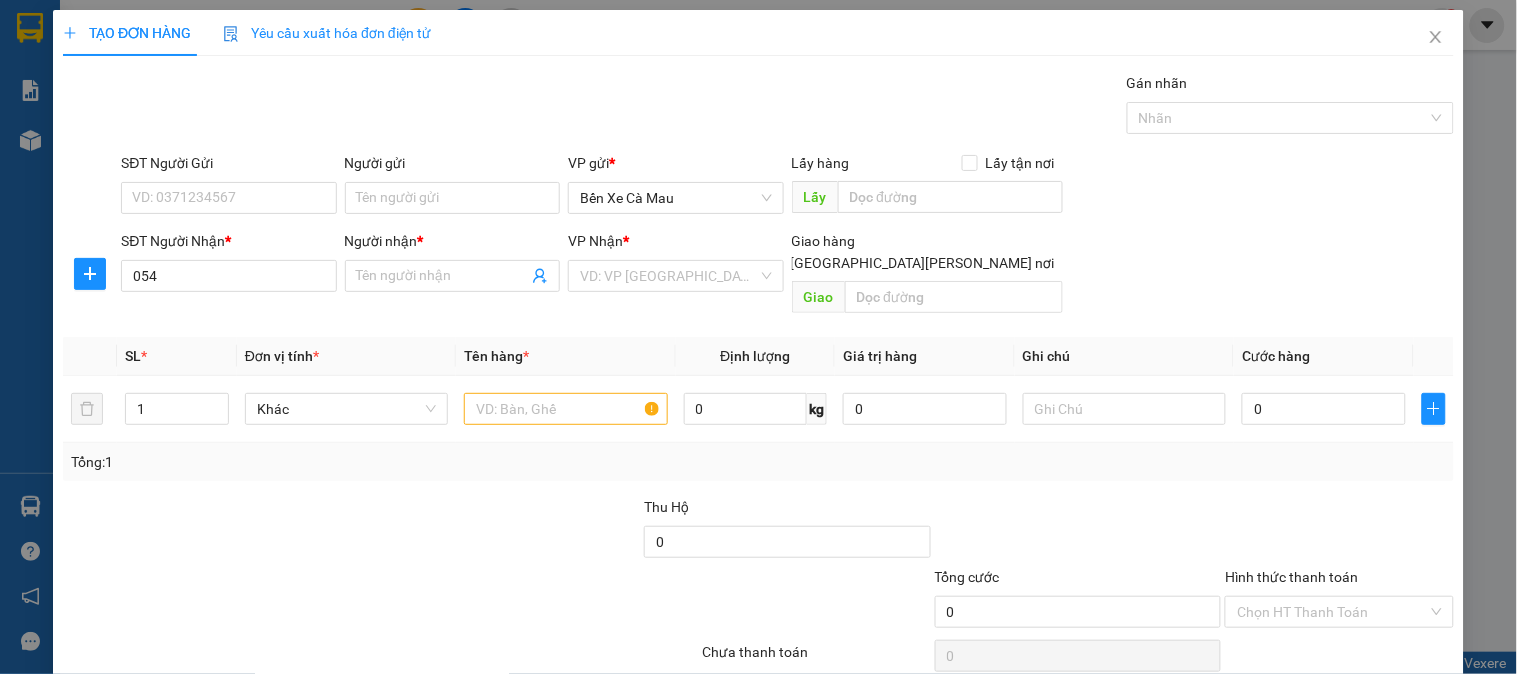 click on "Kết quả [PERSON_NAME] ( 1 )  Bộ lọc  Mã ĐH Trạng thái Món hàng Thu hộ Tổng [PERSON_NAME] [PERSON_NAME] Người gửi VP Gửi Người [PERSON_NAME] [PERSON_NAME] CM2507140014 09:40 [DATE] Trên xe   51B-252.21 07:00  [DATE] 1tgy SL:  1 30.000 0825069140 Bến Xe Cà Mau 0963008628 [PERSON_NAME] [PERSON_NAME] 5 1 0963008628 khanhduy.hao 1     [PERSON_NAME] BC [PERSON_NAME] nợ [PERSON_NAME] [PERSON_NAME] ([PERSON_NAME]) [PERSON_NAME] số tạo đơn theo VP gửi ([PERSON_NAME])     Kho hàng mới Hàng sắp về [PERSON_NAME] [PERSON_NAME] [PERSON_NAME] Vexere, [PERSON_NAME] hồng [PERSON_NAME] [PERSON_NAME] mềm hỗ trợ bạn tốt chứ? Hỗ trợ kỹ thuật:  1900 633 818 | Cung cấp máy in - giấy in:  [GEOGRAPHIC_DATA]  0708 023 035 - 0935 103 250 ⚪️ Miền Bắc  0369 525 060 | Copyright   2019 - Vexere Thông báo Thông [PERSON_NAME] bạn [PERSON_NAME] năng mới Chưa có thông báo mới Đăng xuất Đổi mật khẩu  TẠO ĐƠN HÀNG Yêu cầu xuất [PERSON_NAME] điện tử Transit Pickup Surcharge Ids" at bounding box center [758, 337] 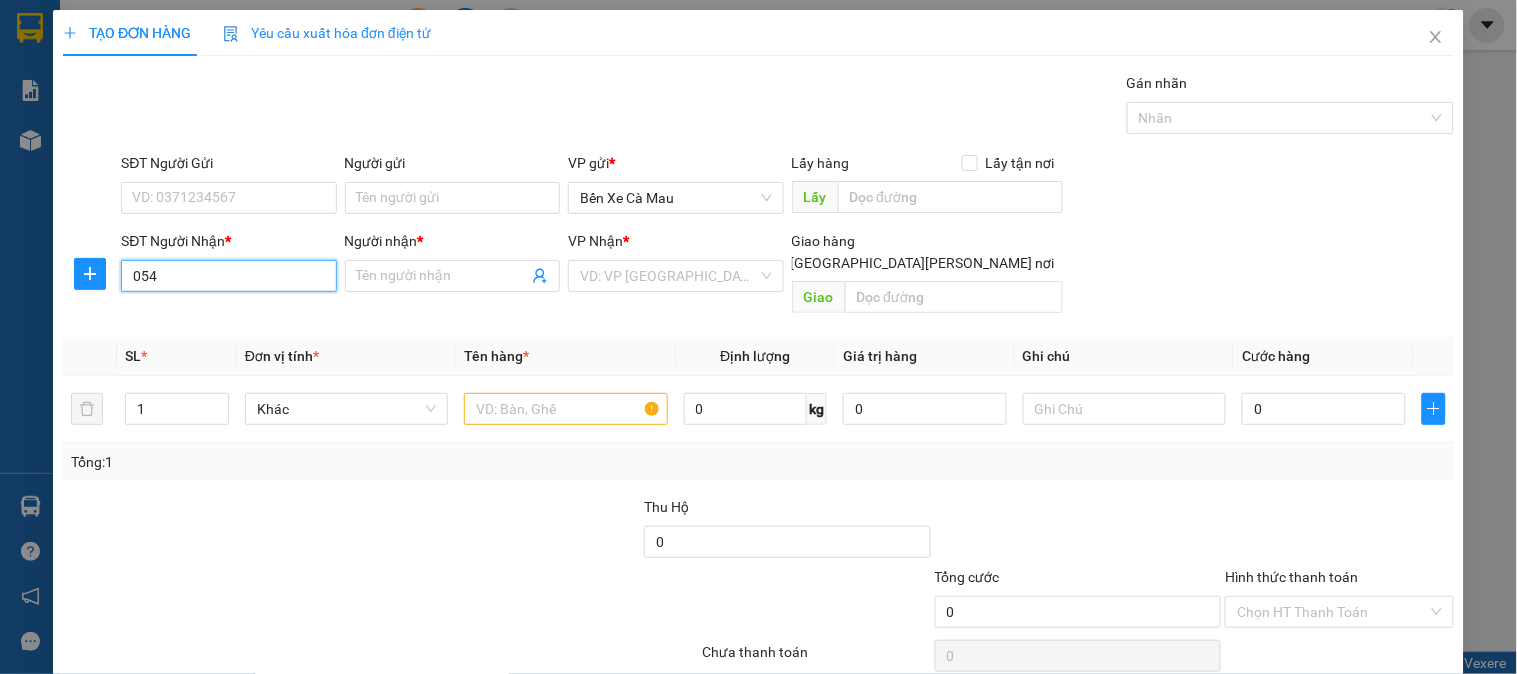 click on "054" at bounding box center [228, 276] 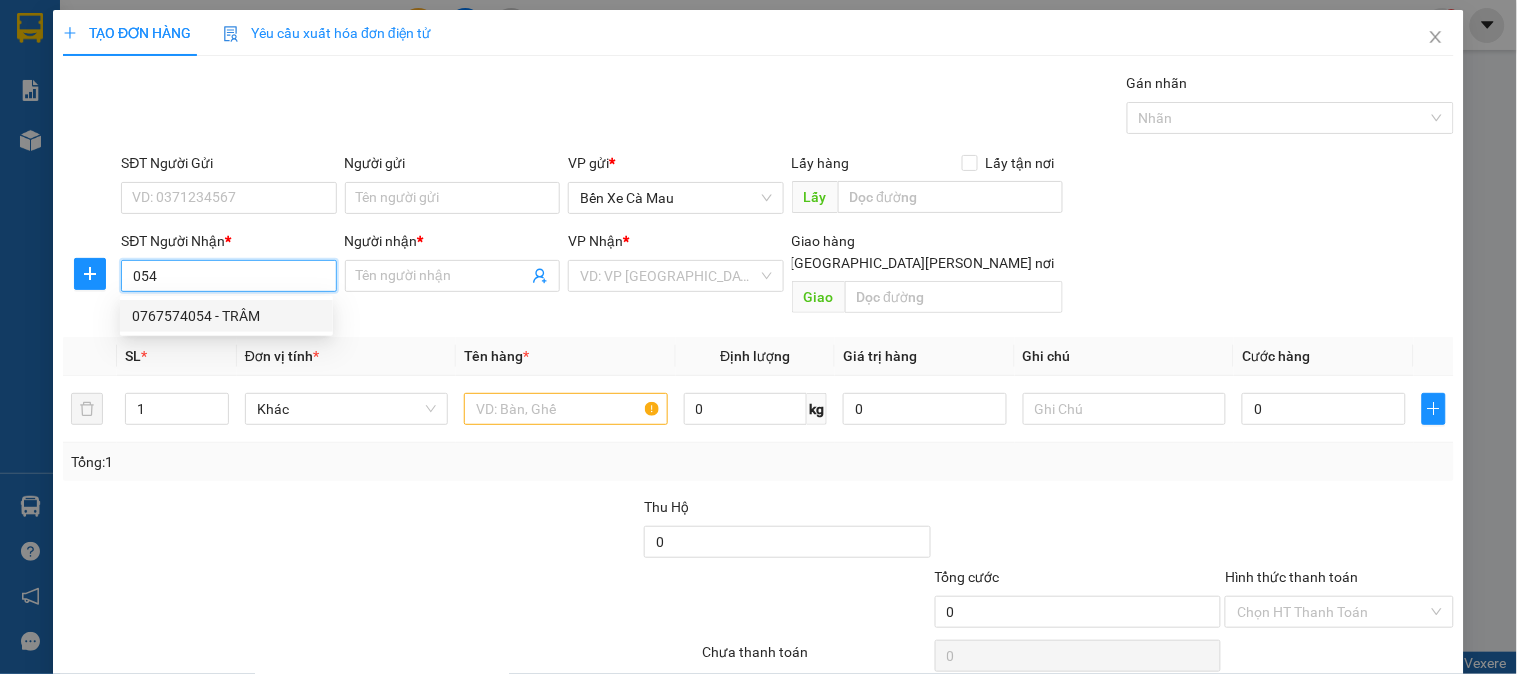 drag, startPoint x: 258, startPoint y: 315, endPoint x: 1500, endPoint y: 407, distance: 1245.4027 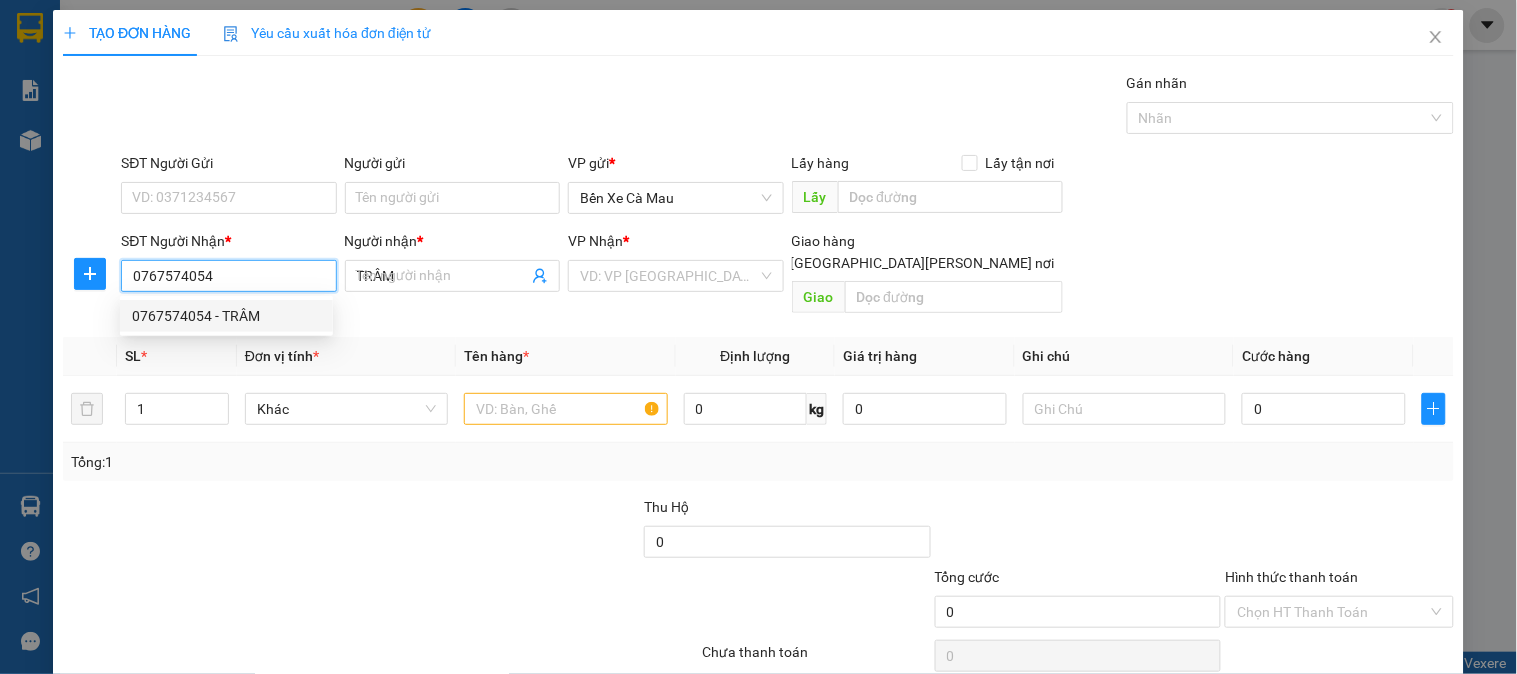 type on "50.000" 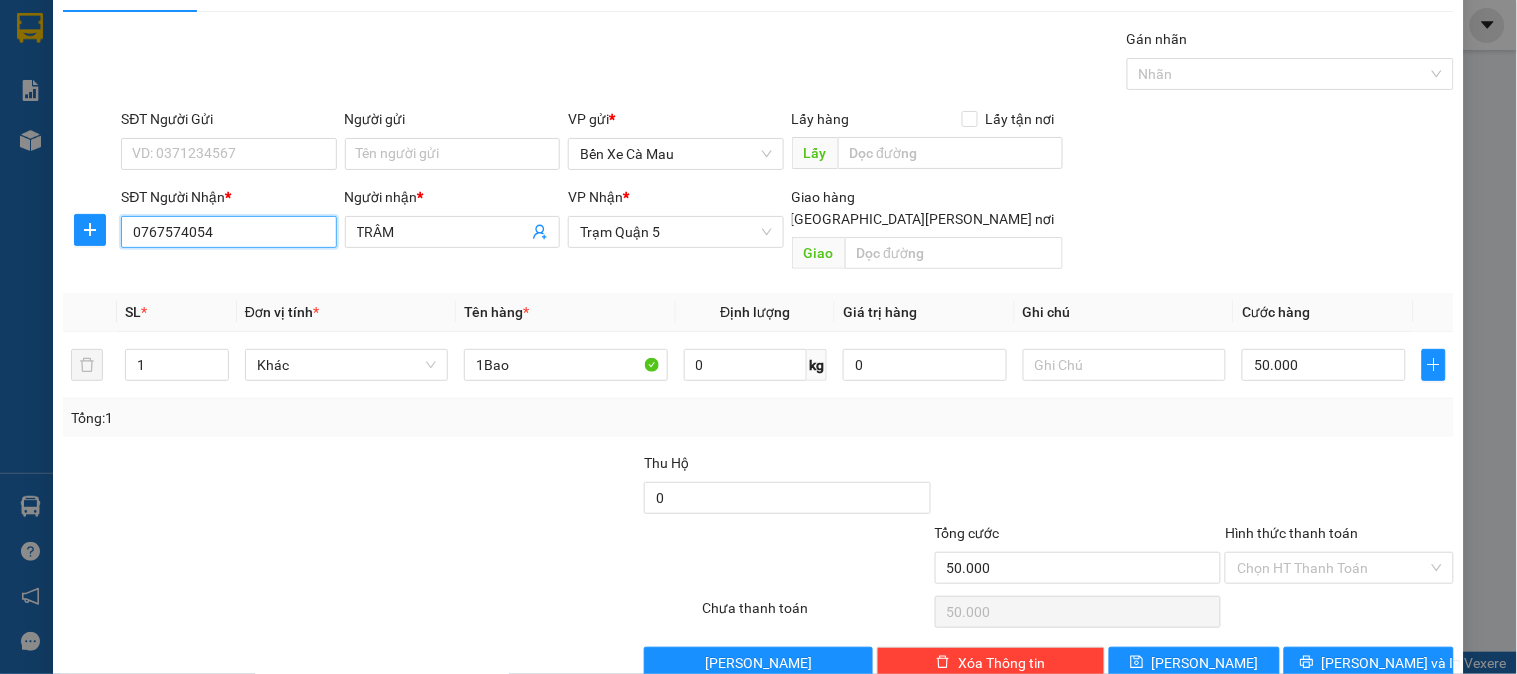 scroll, scrollTop: 65, scrollLeft: 0, axis: vertical 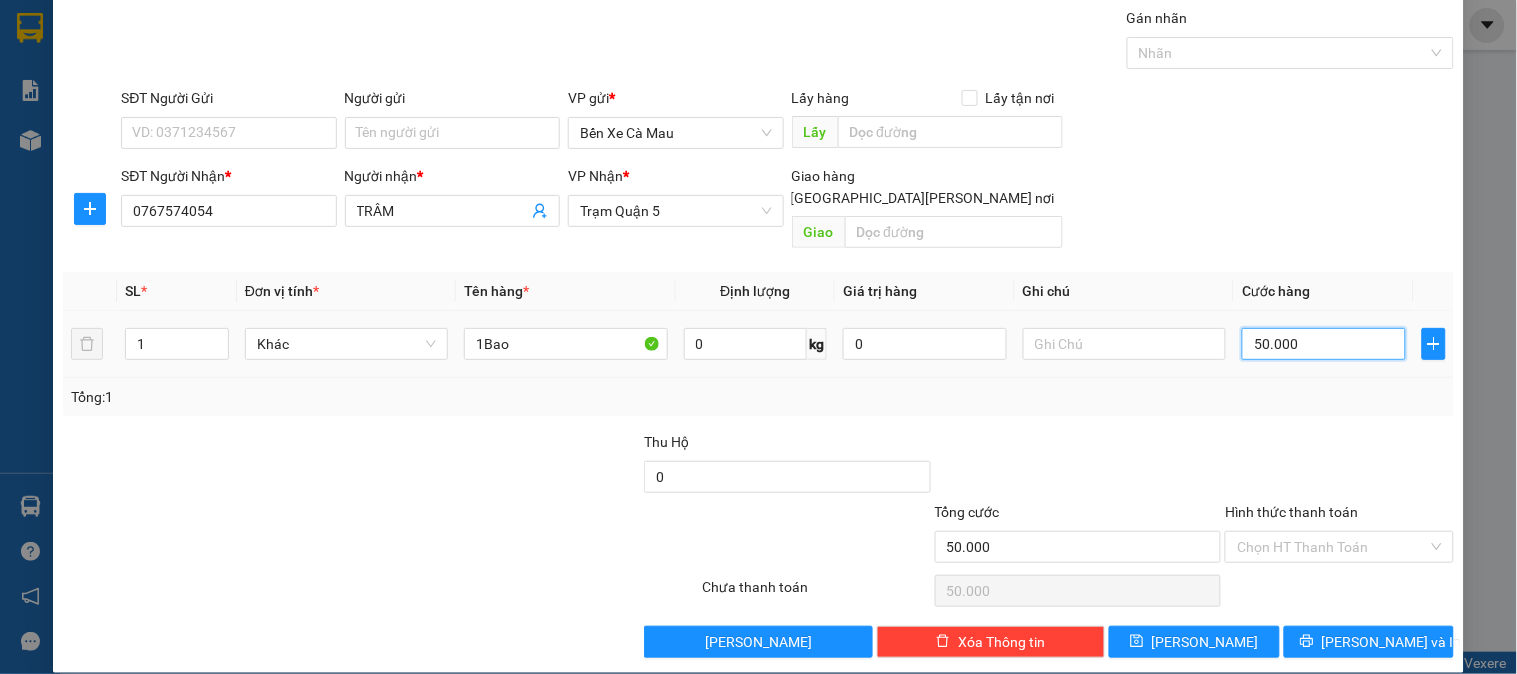 type on "0" 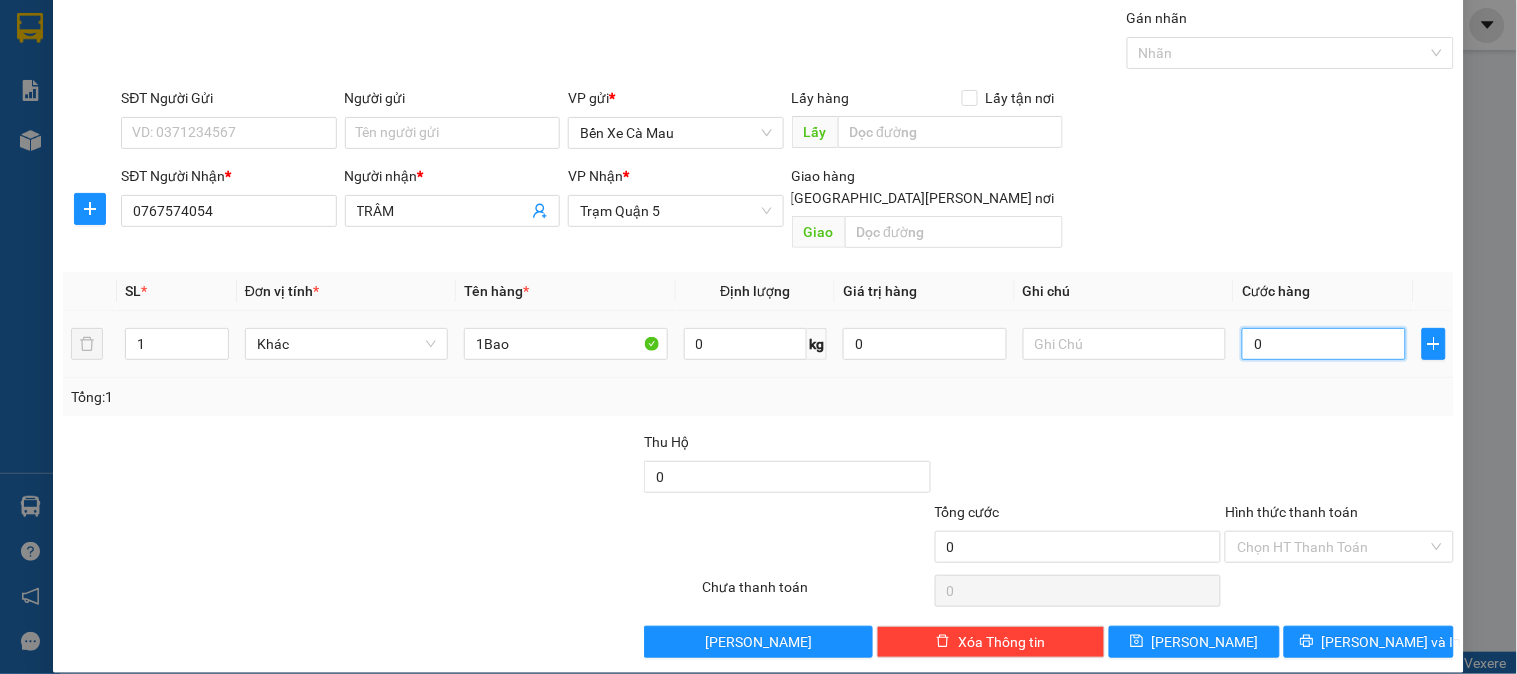 click on "0" at bounding box center (1324, 344) 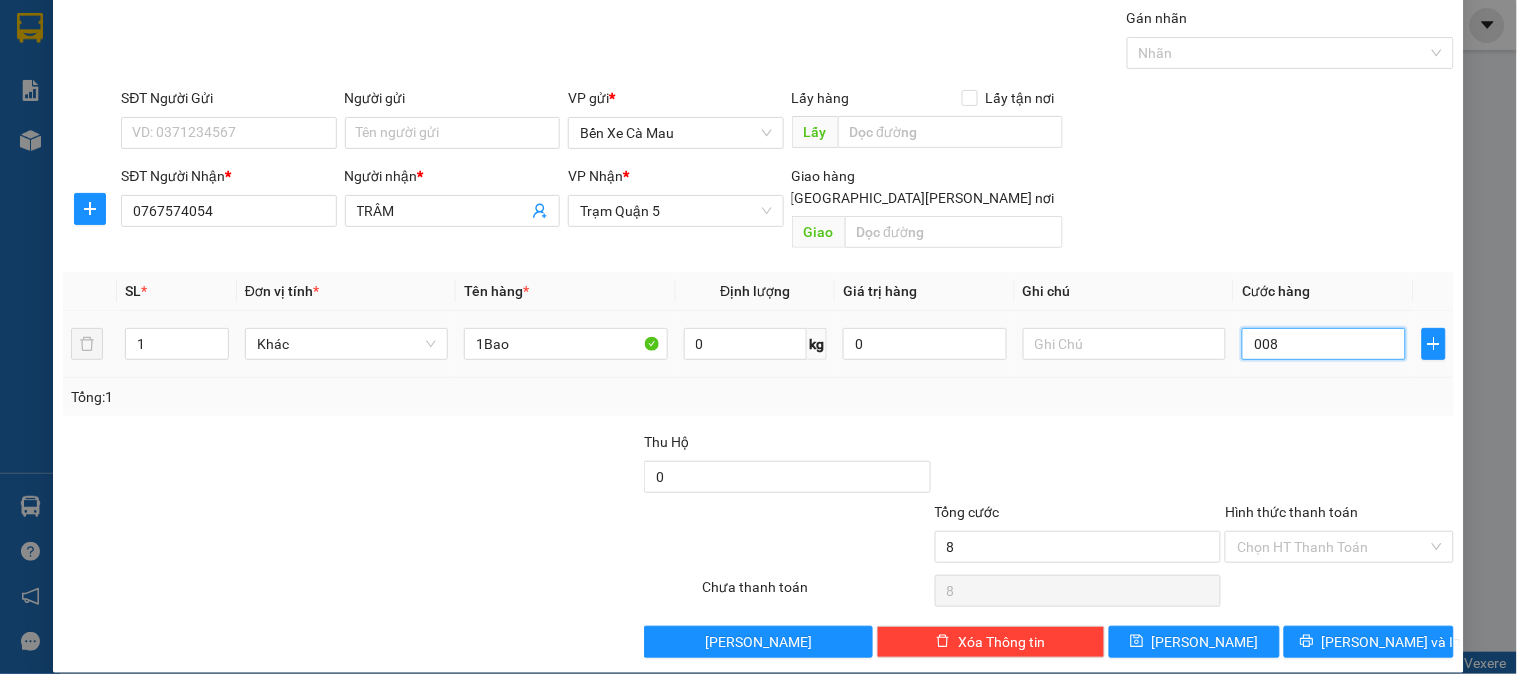 type on "80" 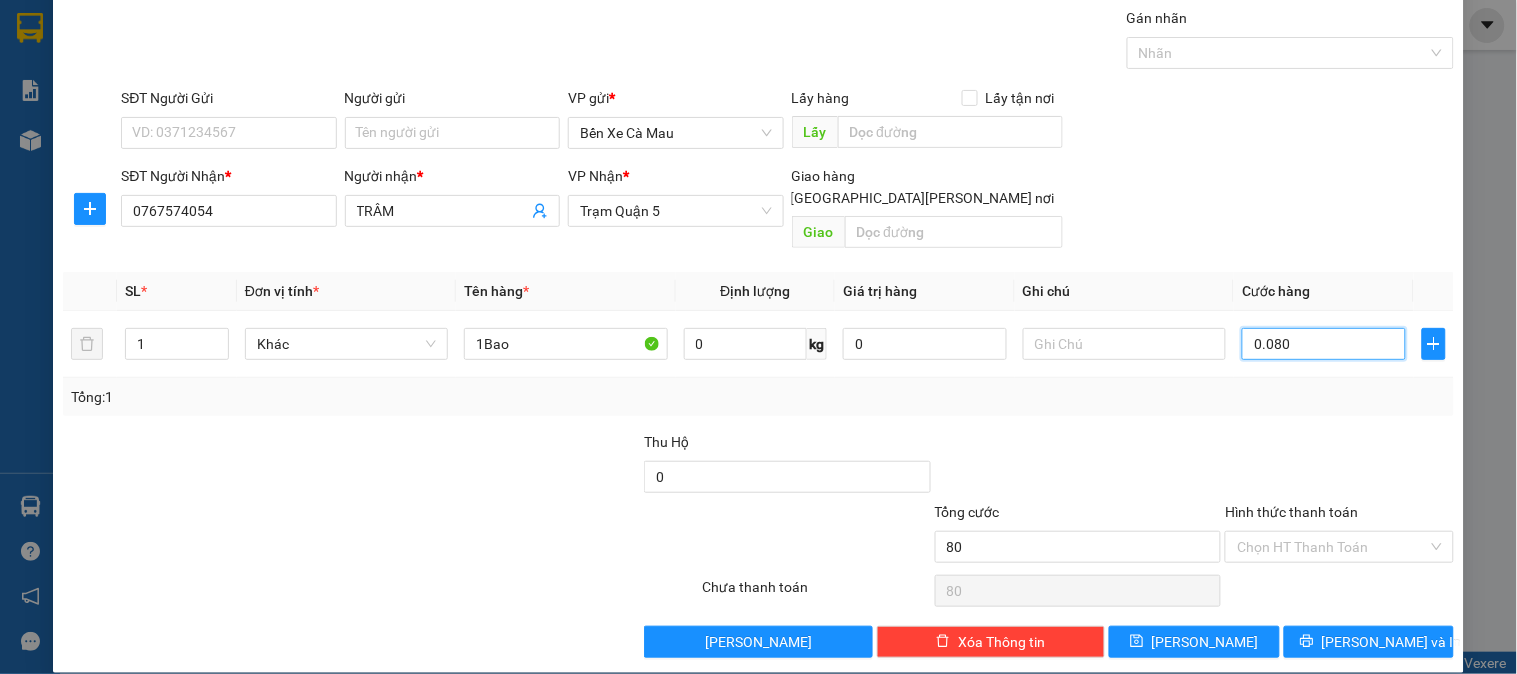 type on "0.080" 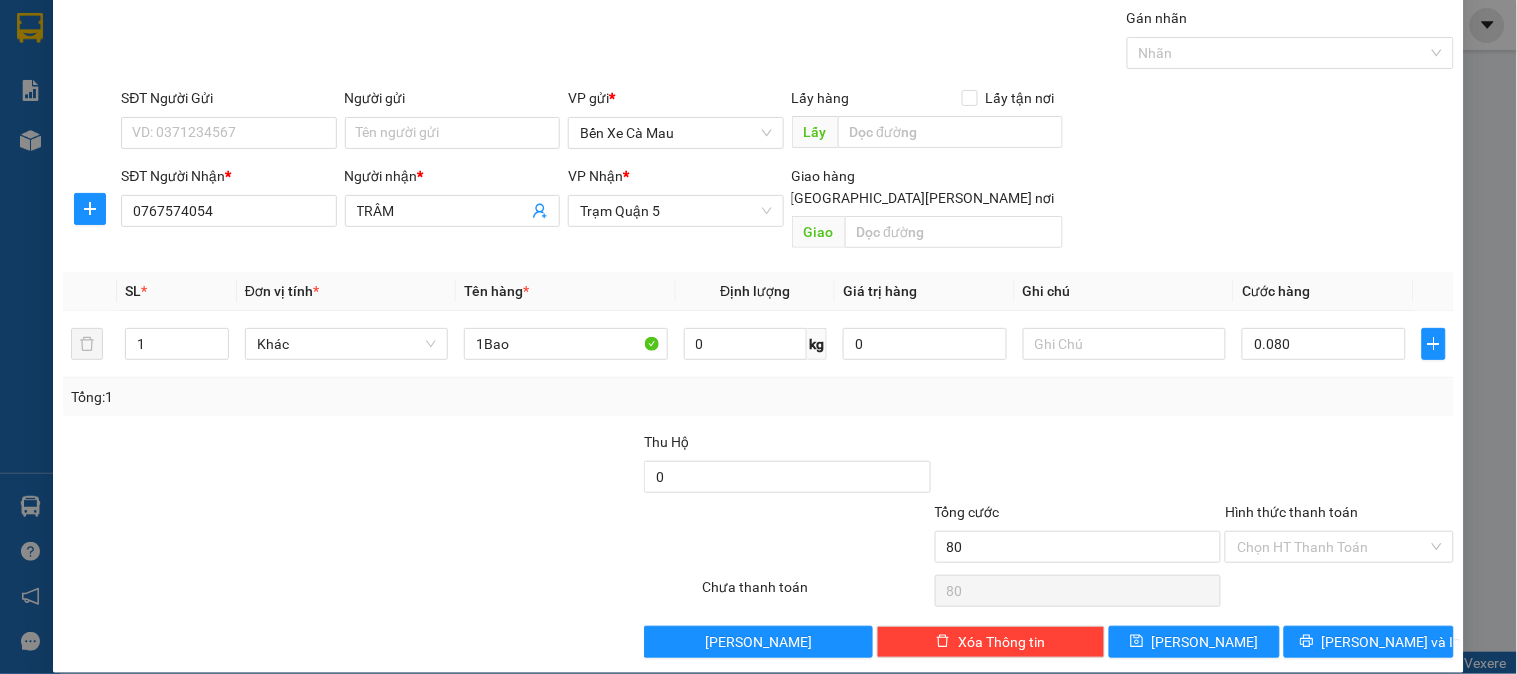 type on "80.000" 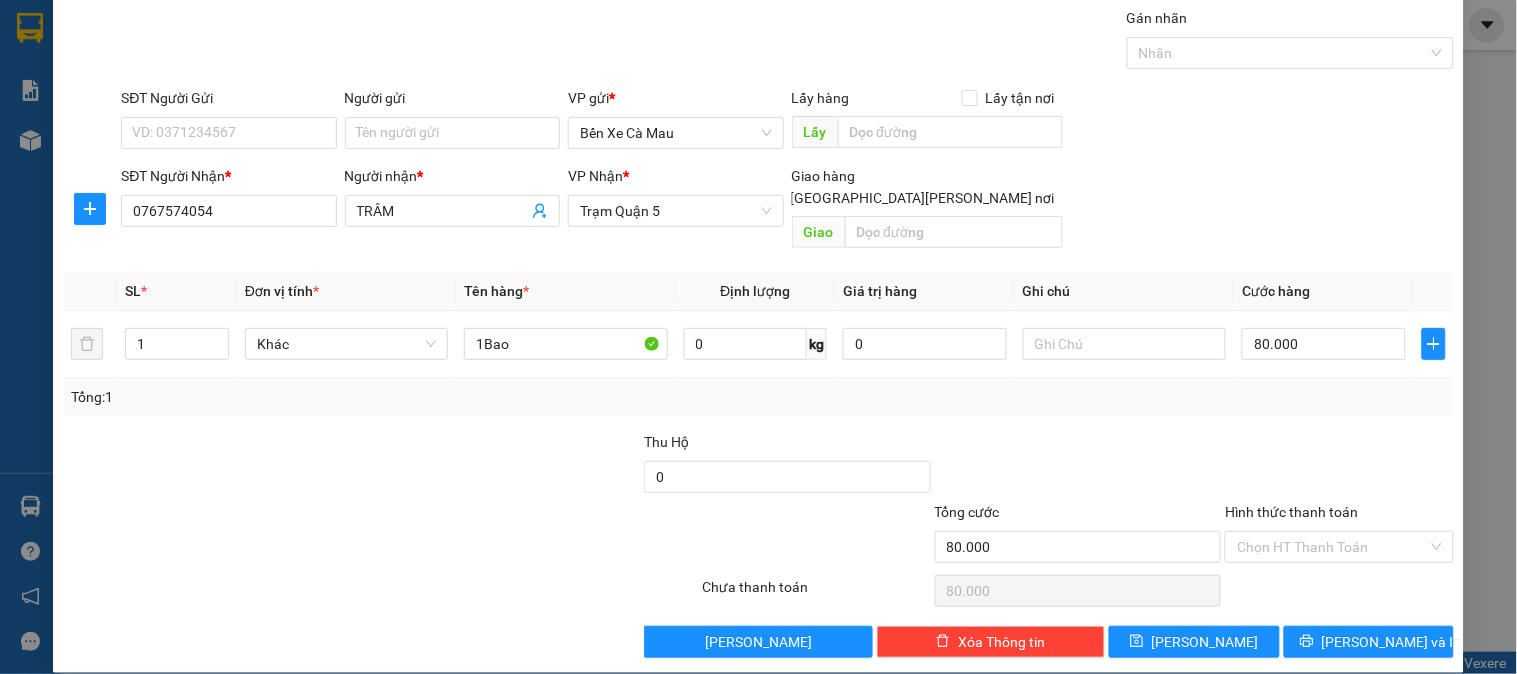 click on "SĐT Người Nhận  * 0767574054 Người nhận  * TRÂM VP Nhận  * Trạm Quận 5 Giao hàng Giao tận nơi Giao" at bounding box center (787, 211) 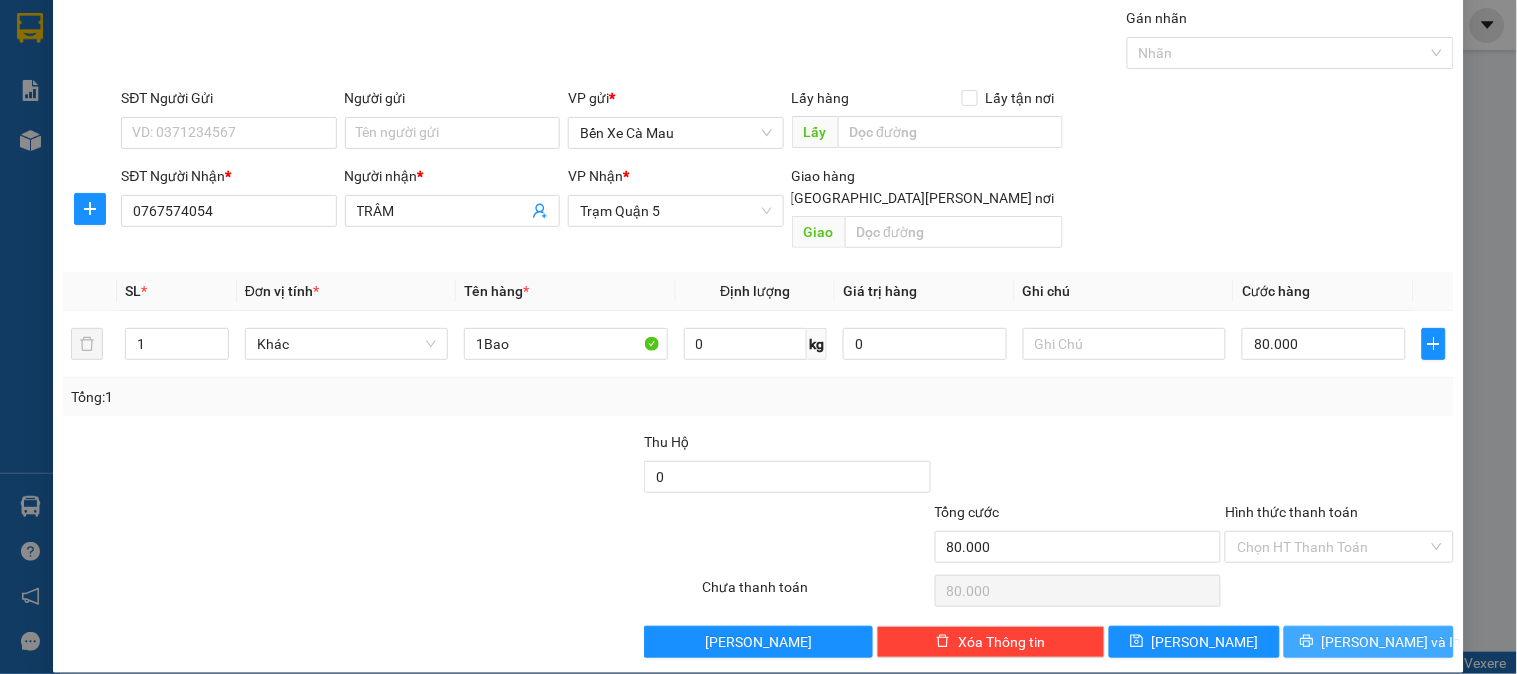 click on "[PERSON_NAME] và In" at bounding box center (1392, 642) 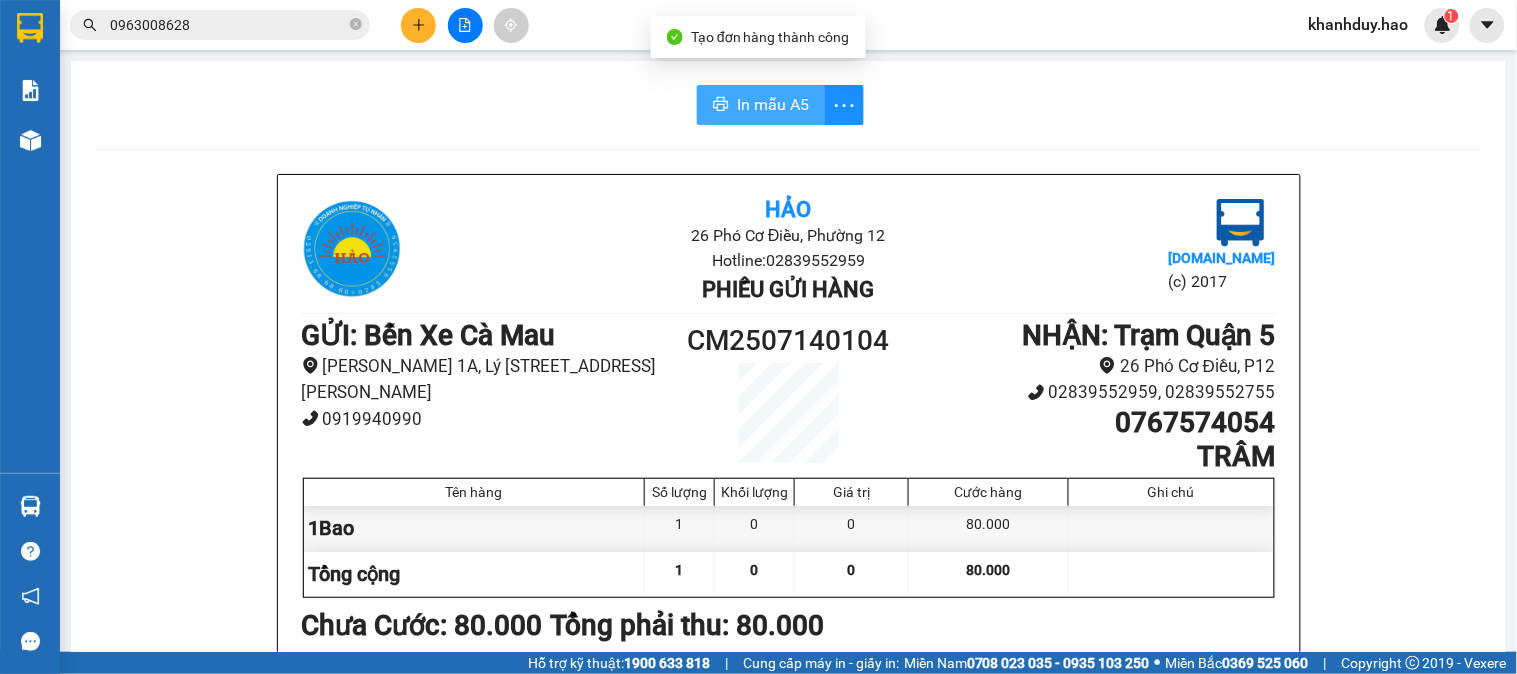 click on "In mẫu A5" at bounding box center (773, 104) 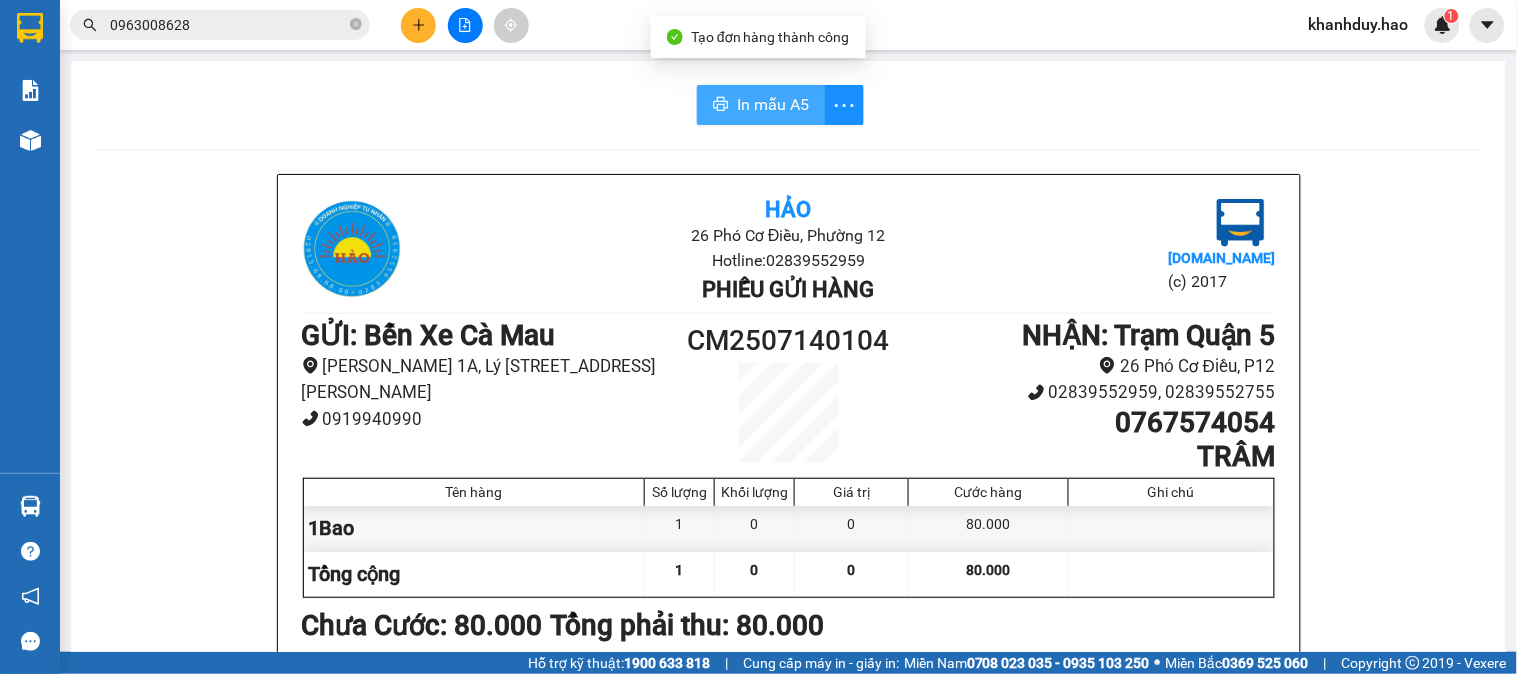 scroll, scrollTop: 0, scrollLeft: 0, axis: both 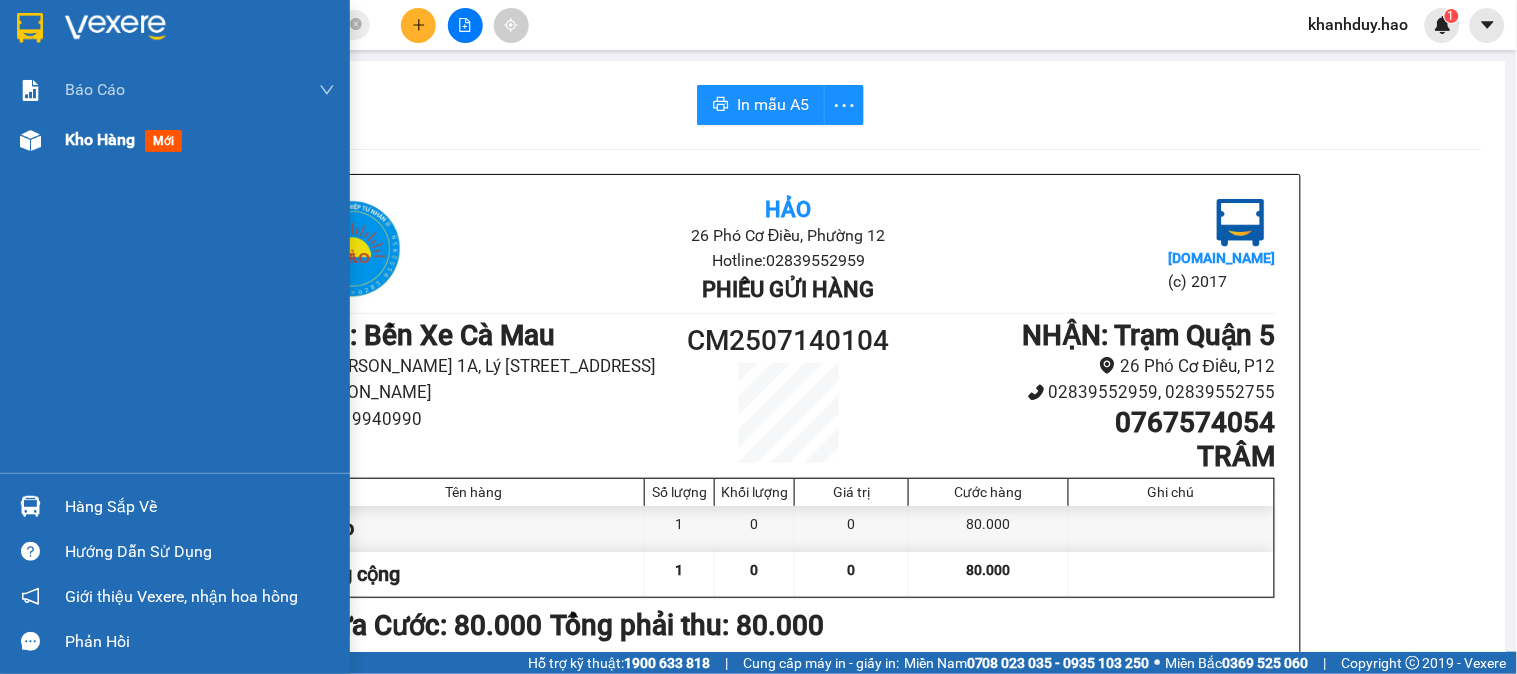 click on "Kho hàng" at bounding box center [100, 139] 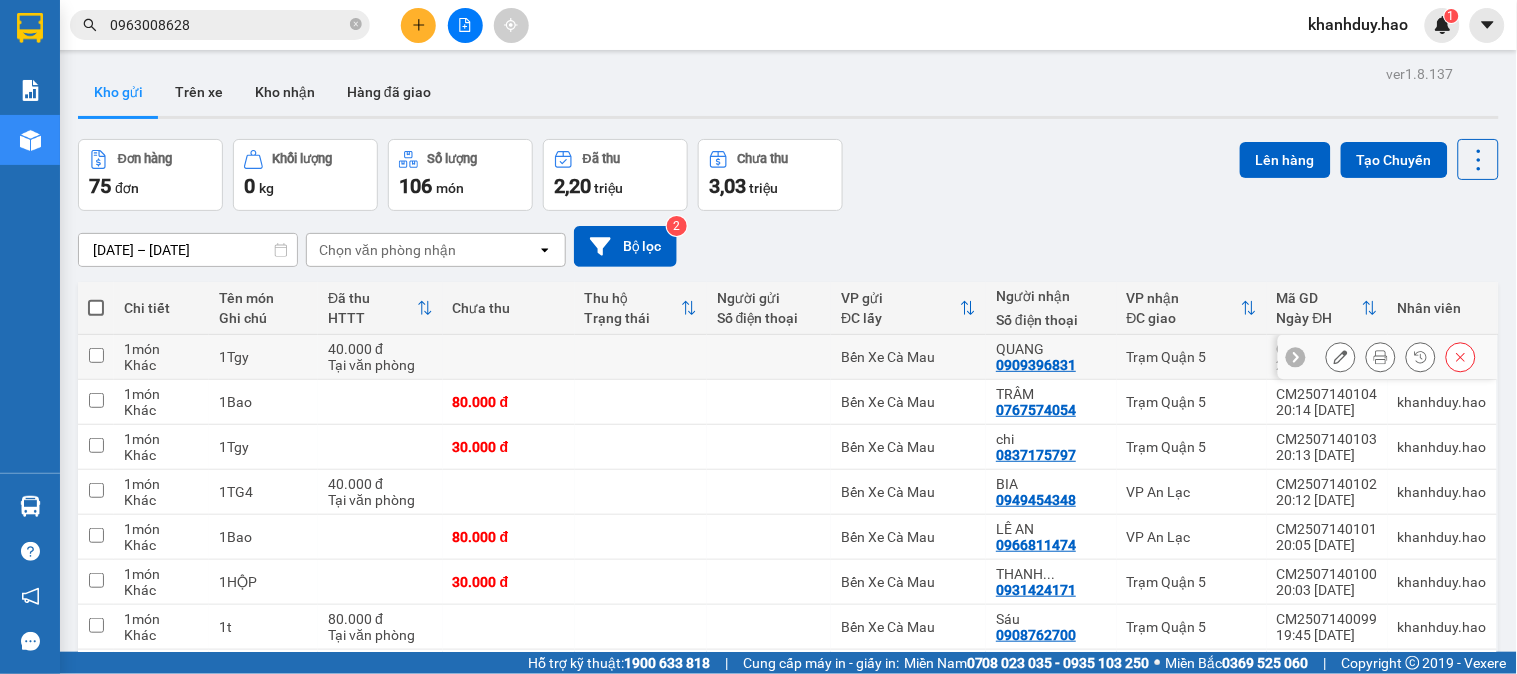 click 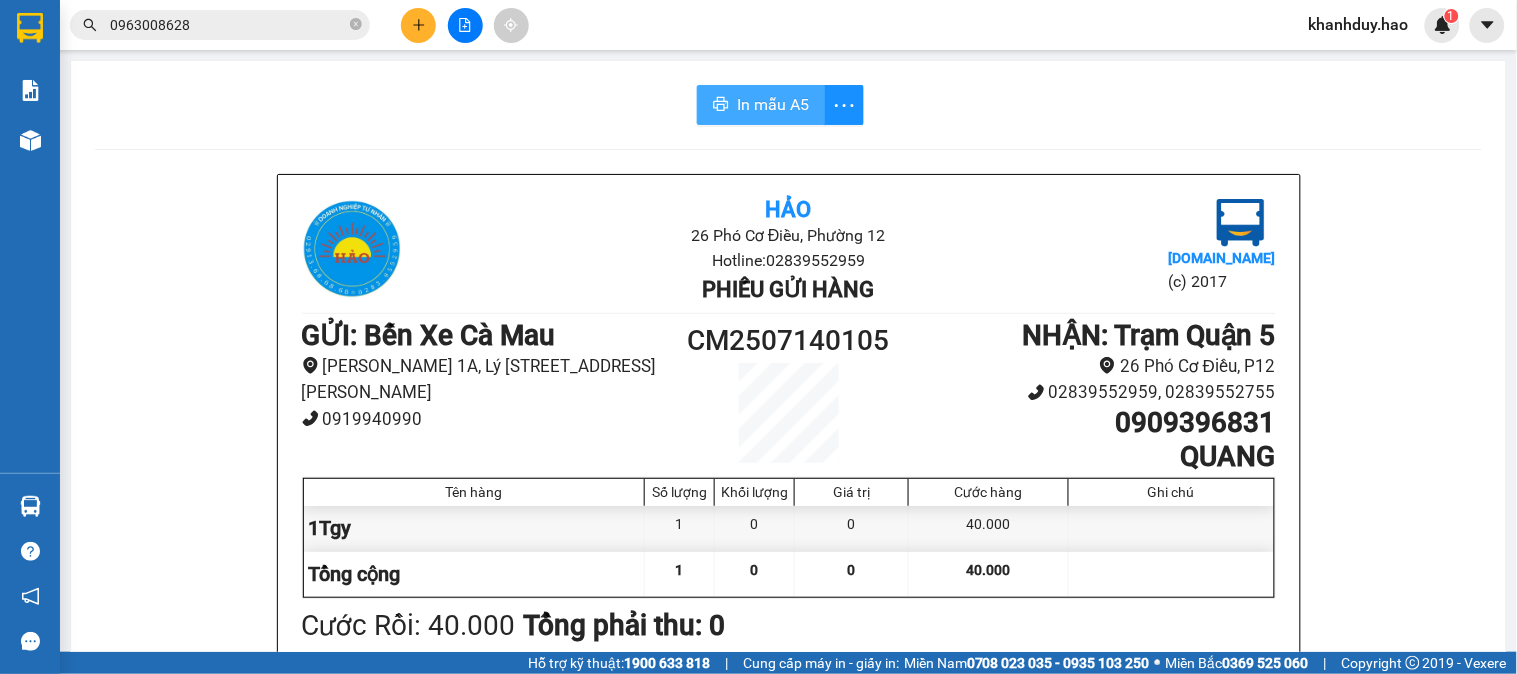 click on "In mẫu A5" at bounding box center (773, 104) 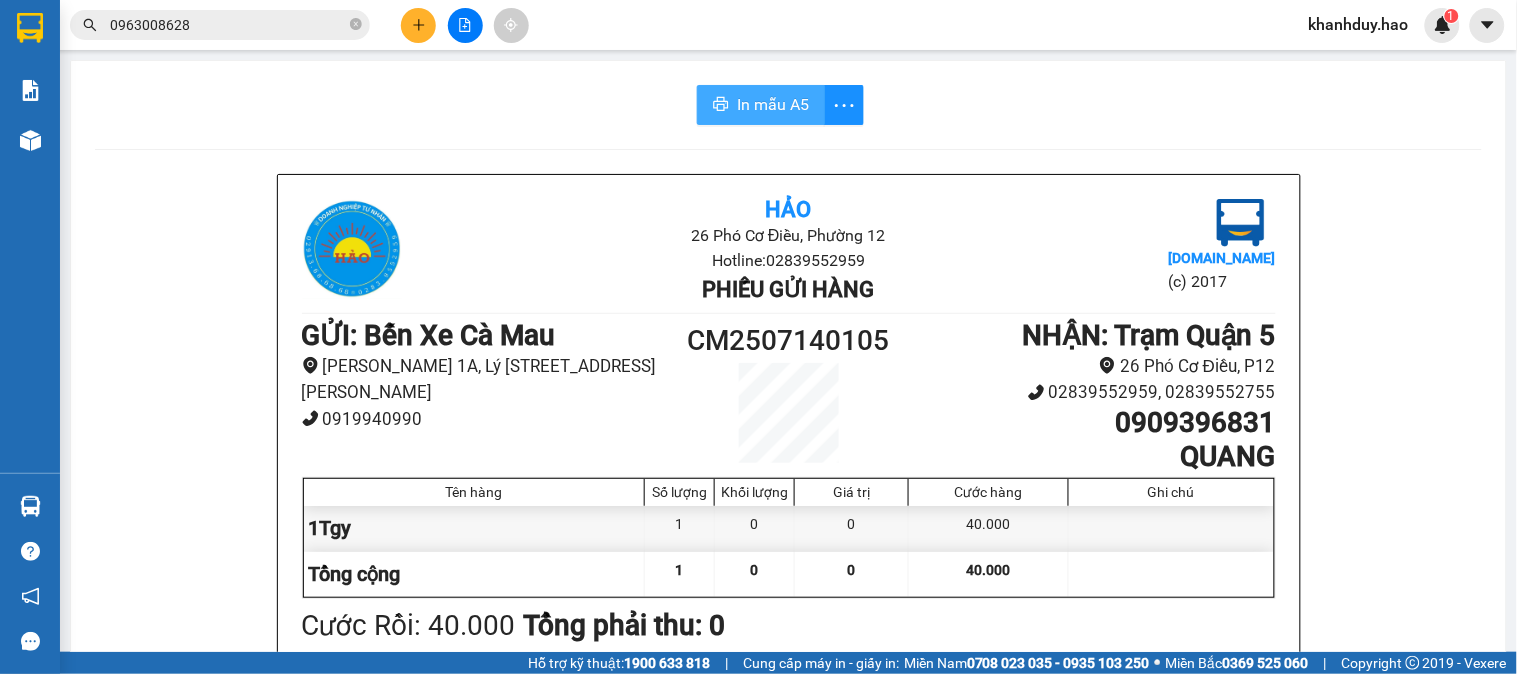 scroll, scrollTop: 0, scrollLeft: 0, axis: both 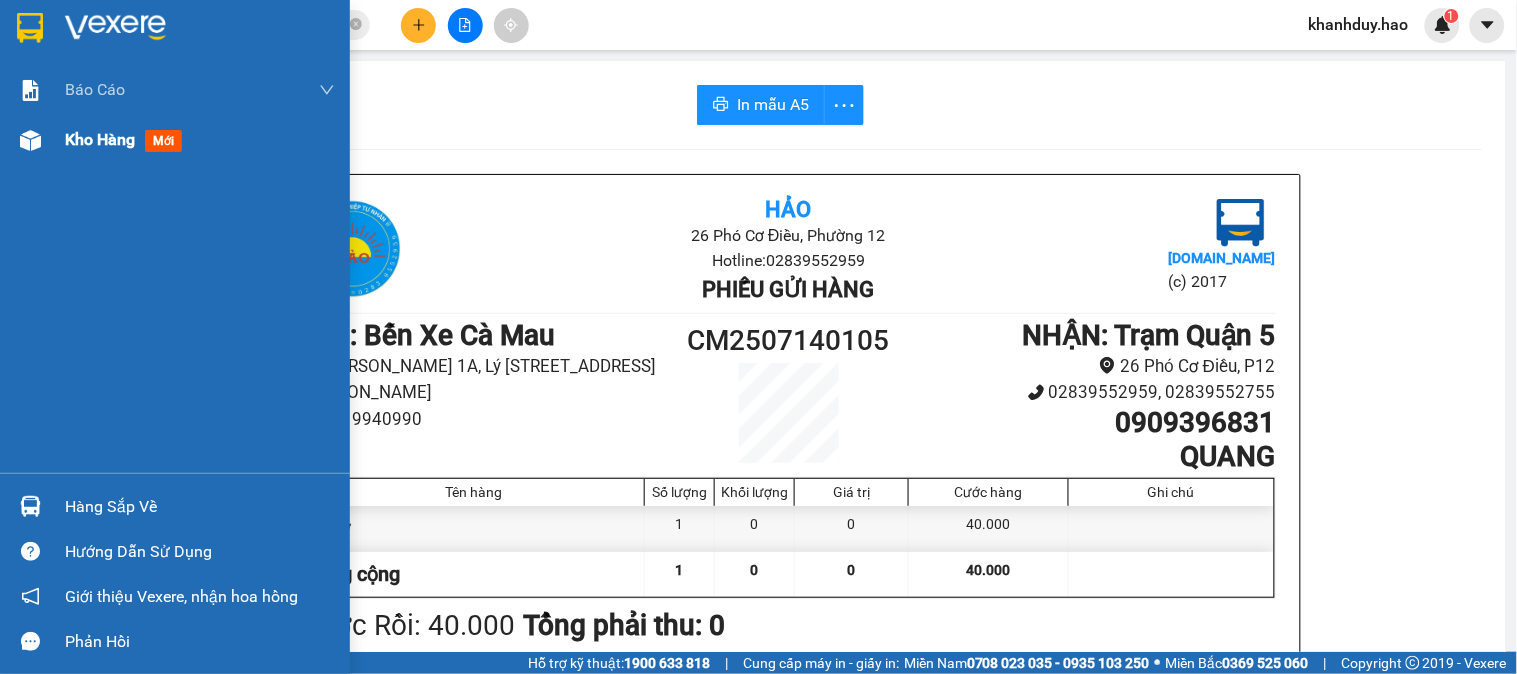 click on "Kho hàng mới" at bounding box center [175, 140] 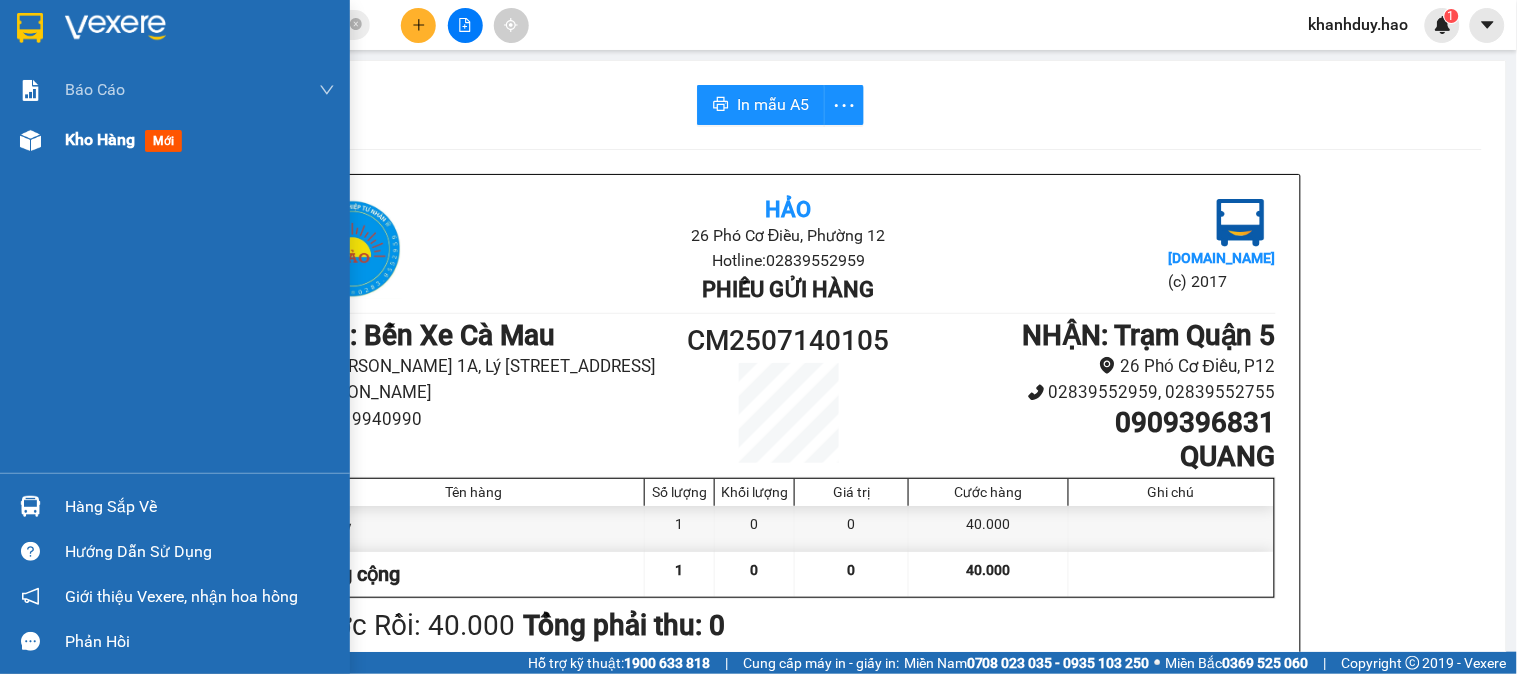 click on "Kho hàng mới" at bounding box center (175, 140) 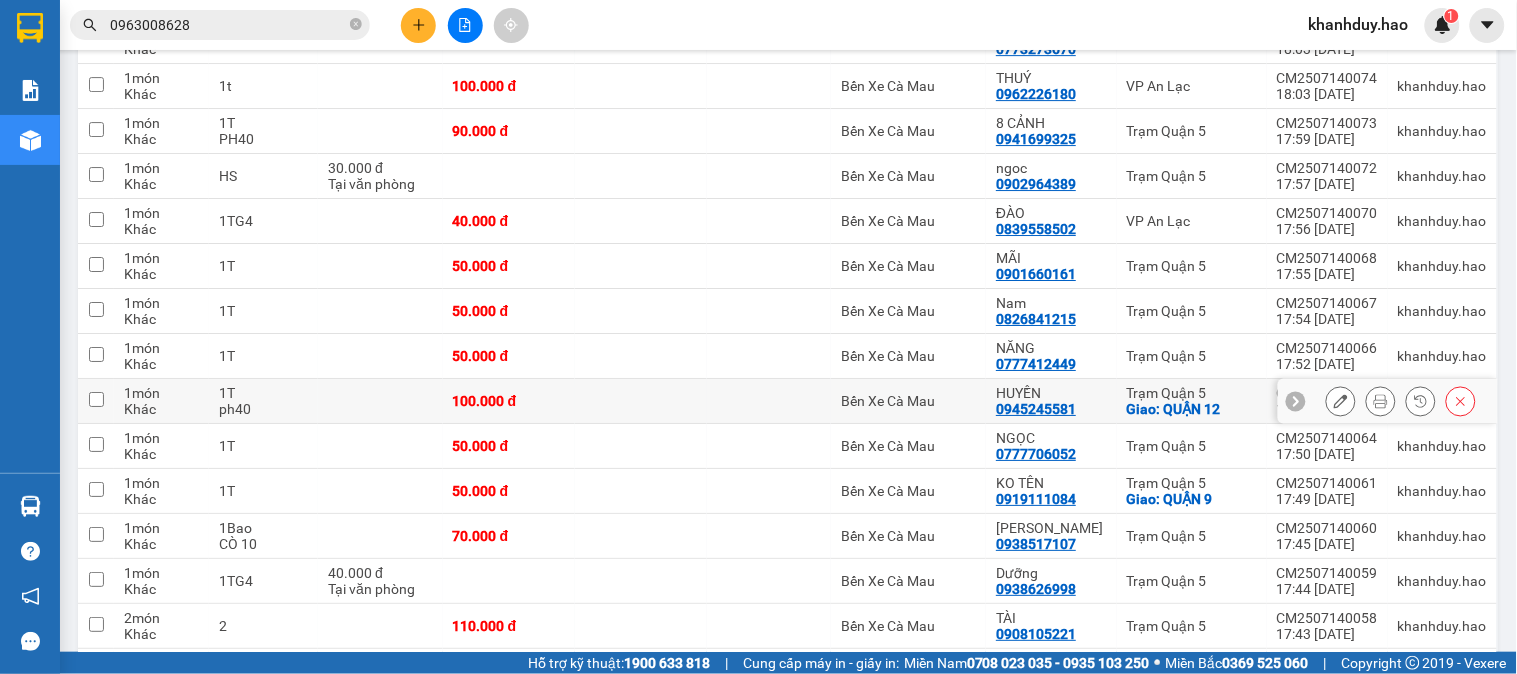 scroll, scrollTop: 1777, scrollLeft: 0, axis: vertical 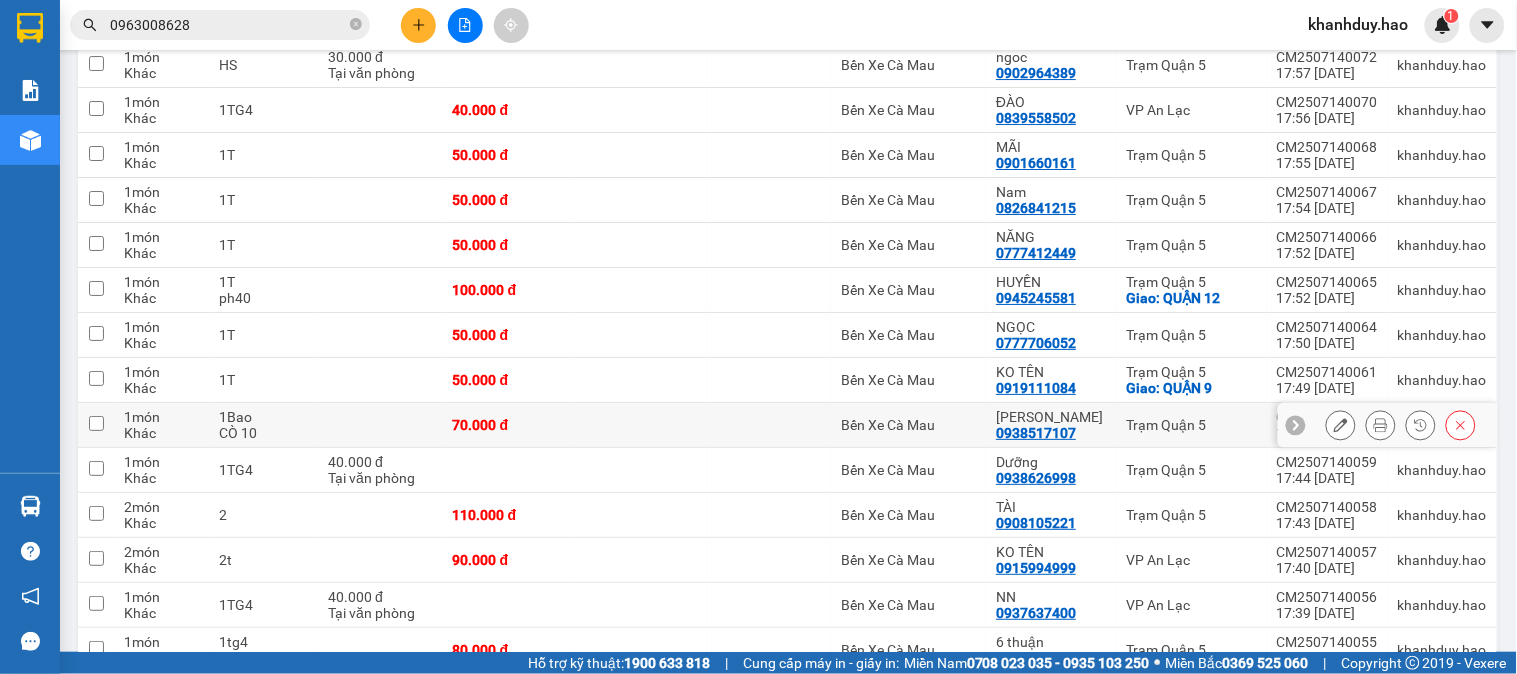 click on "CÒ 10" at bounding box center (263, 433) 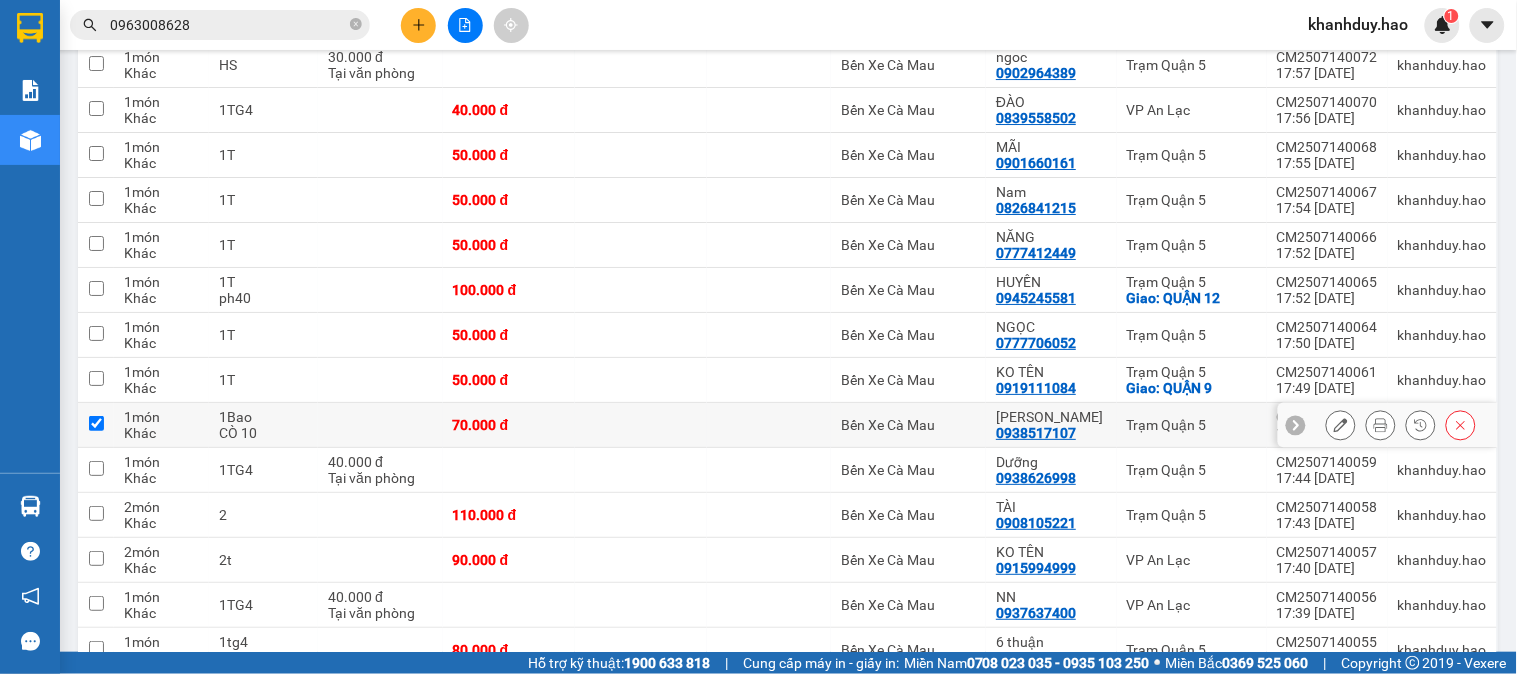 checkbox on "true" 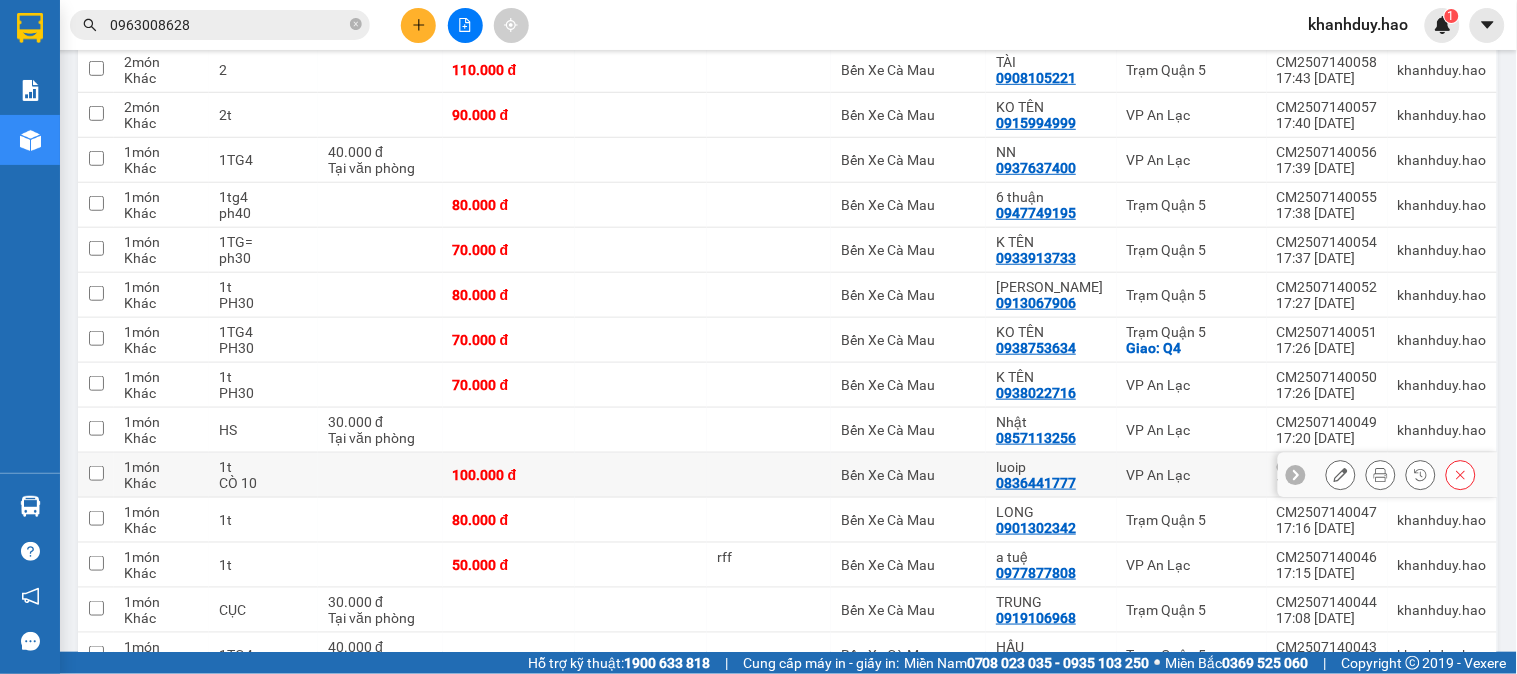 click on "1t" at bounding box center [263, 467] 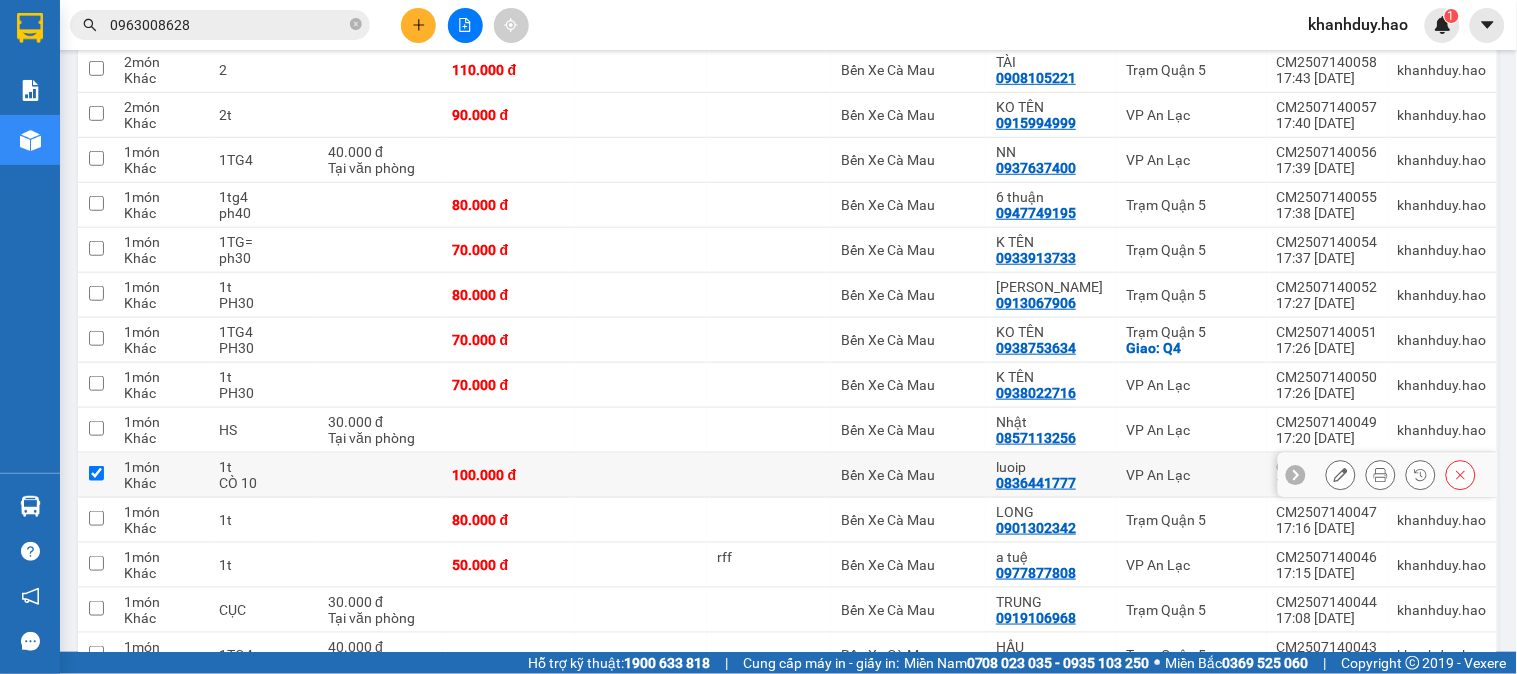 checkbox on "true" 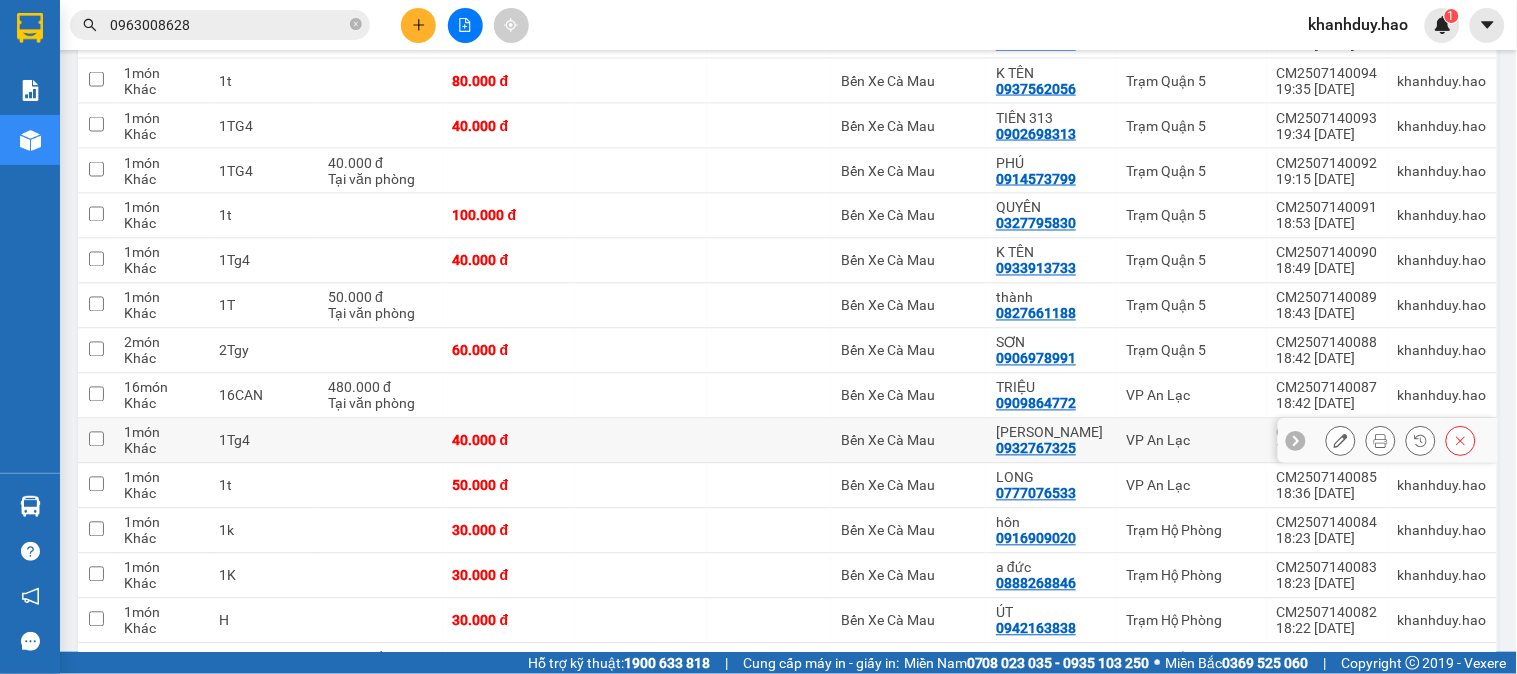 scroll, scrollTop: 735, scrollLeft: 0, axis: vertical 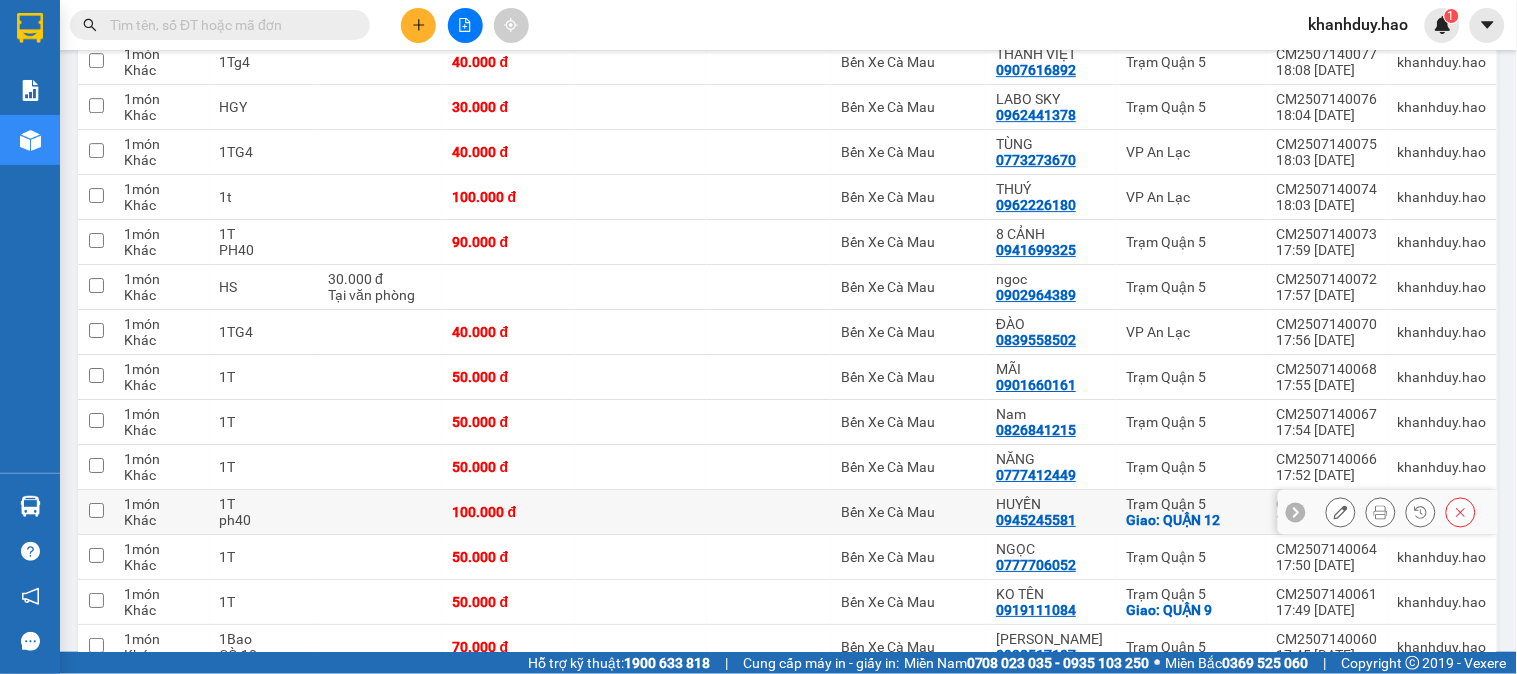 click on "1T" at bounding box center (263, 504) 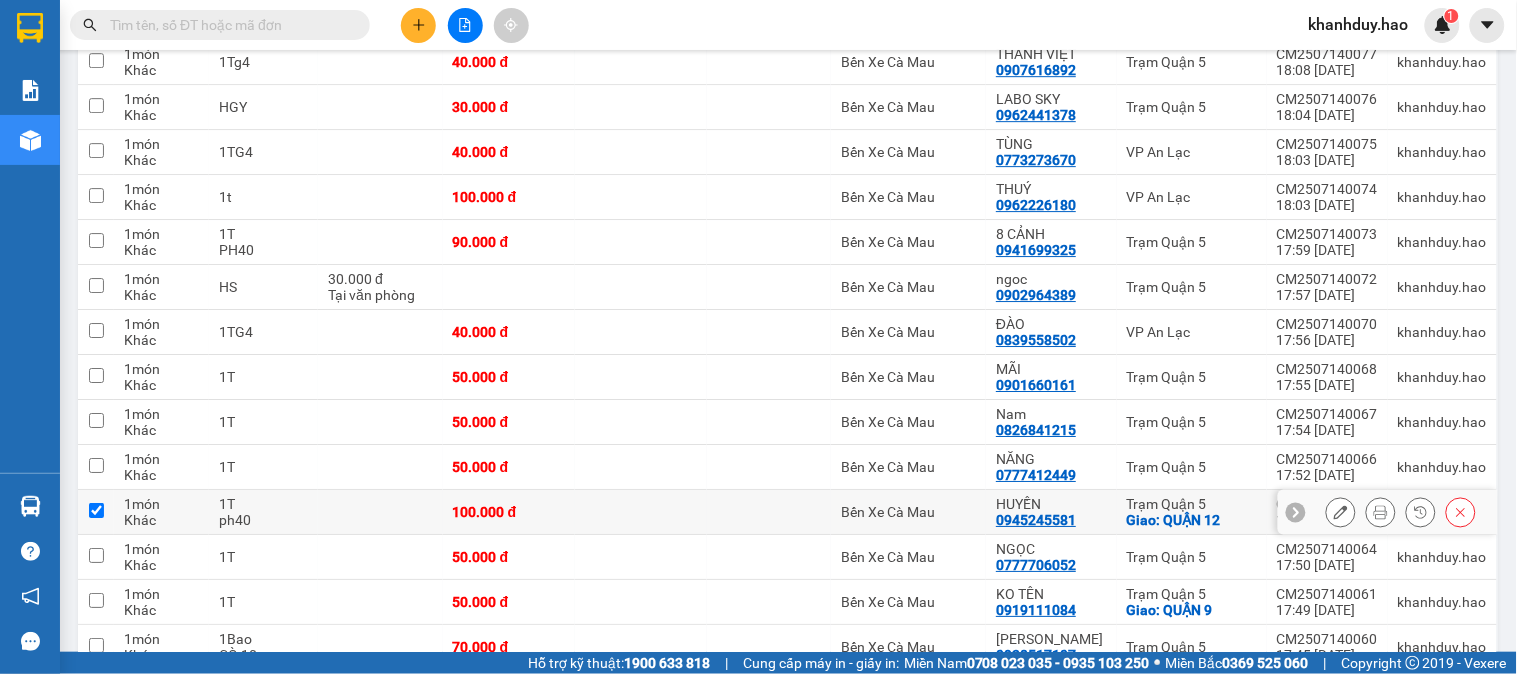 checkbox on "true" 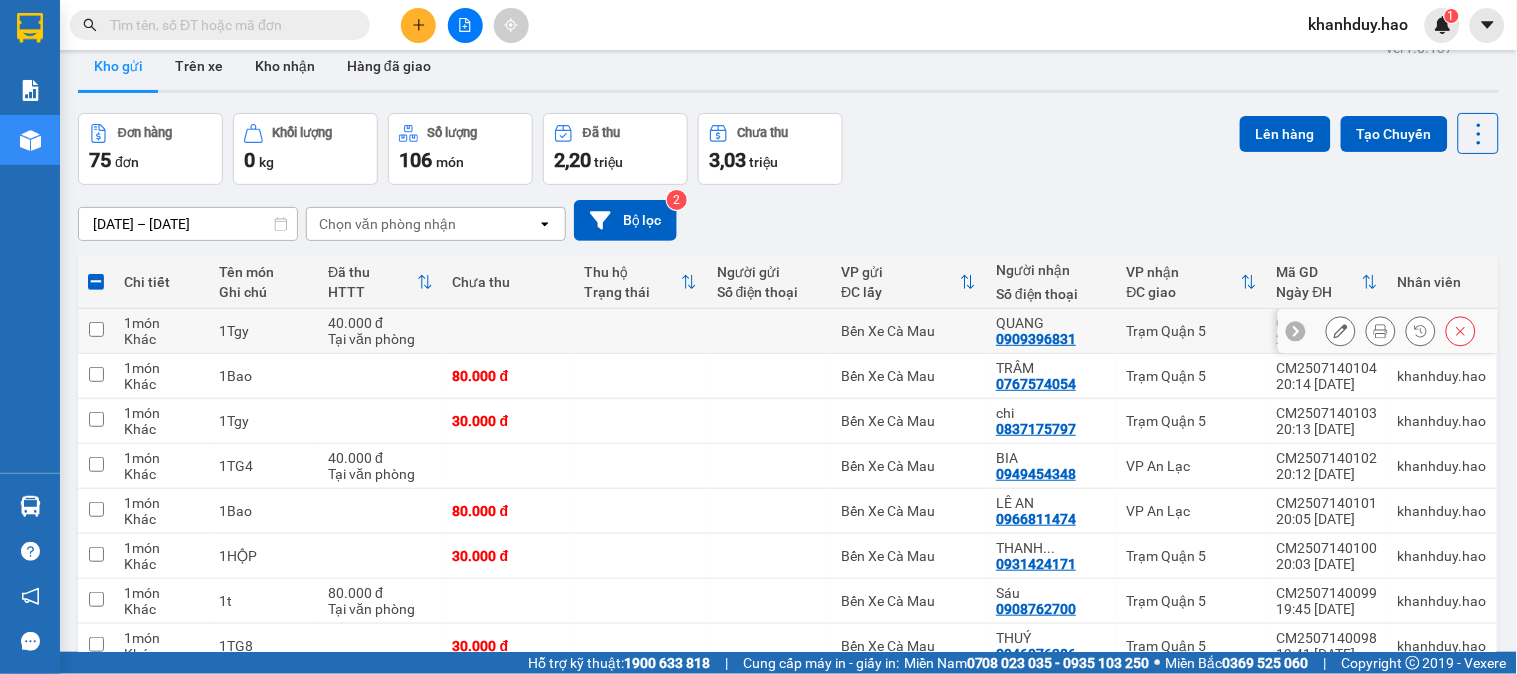 scroll, scrollTop: 0, scrollLeft: 0, axis: both 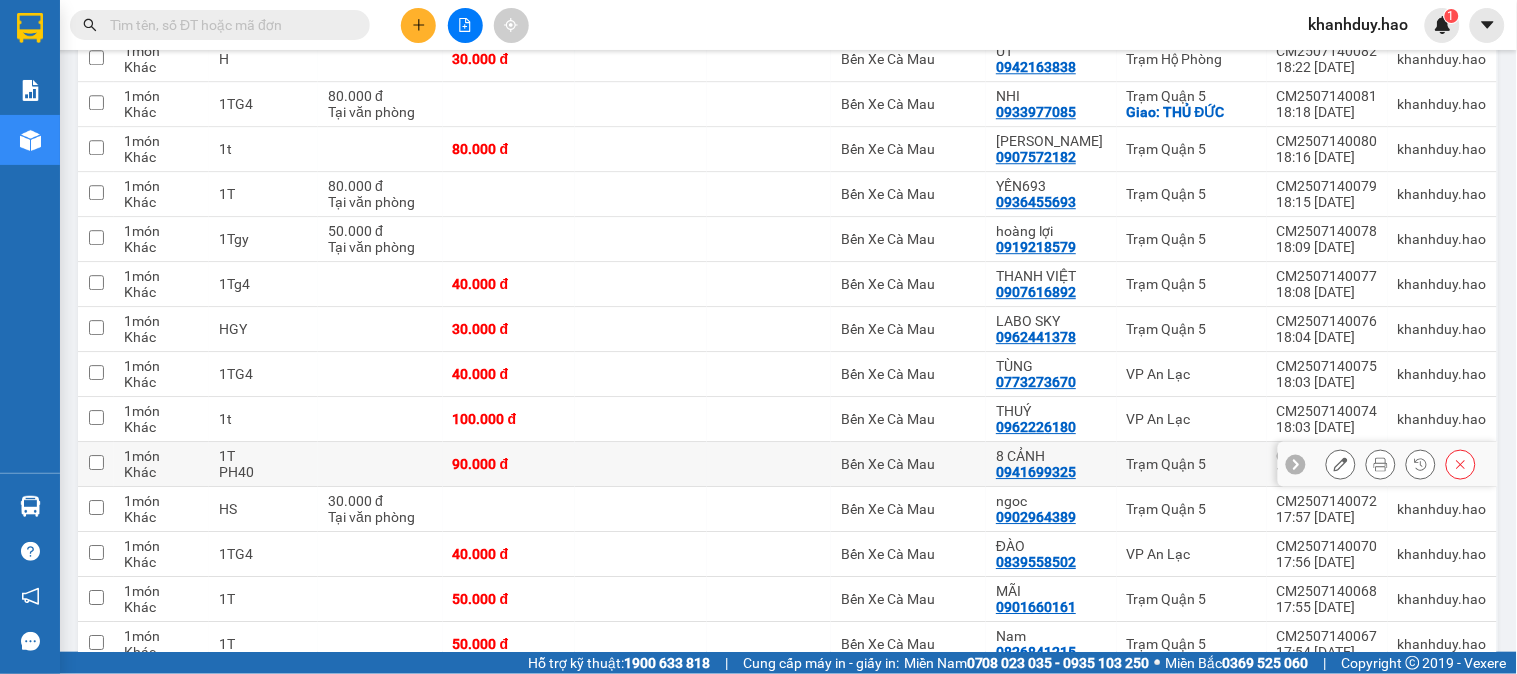 click on "1T" at bounding box center [263, 456] 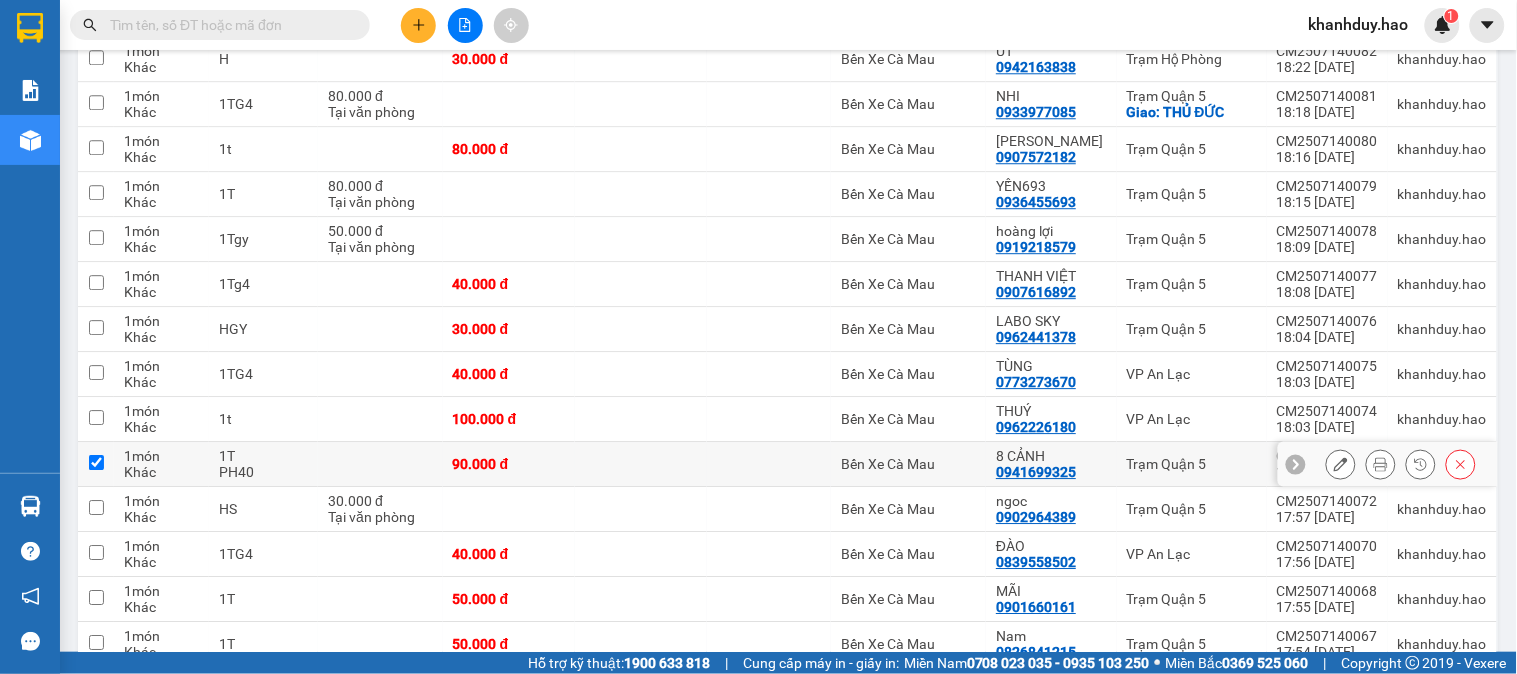 checkbox on "true" 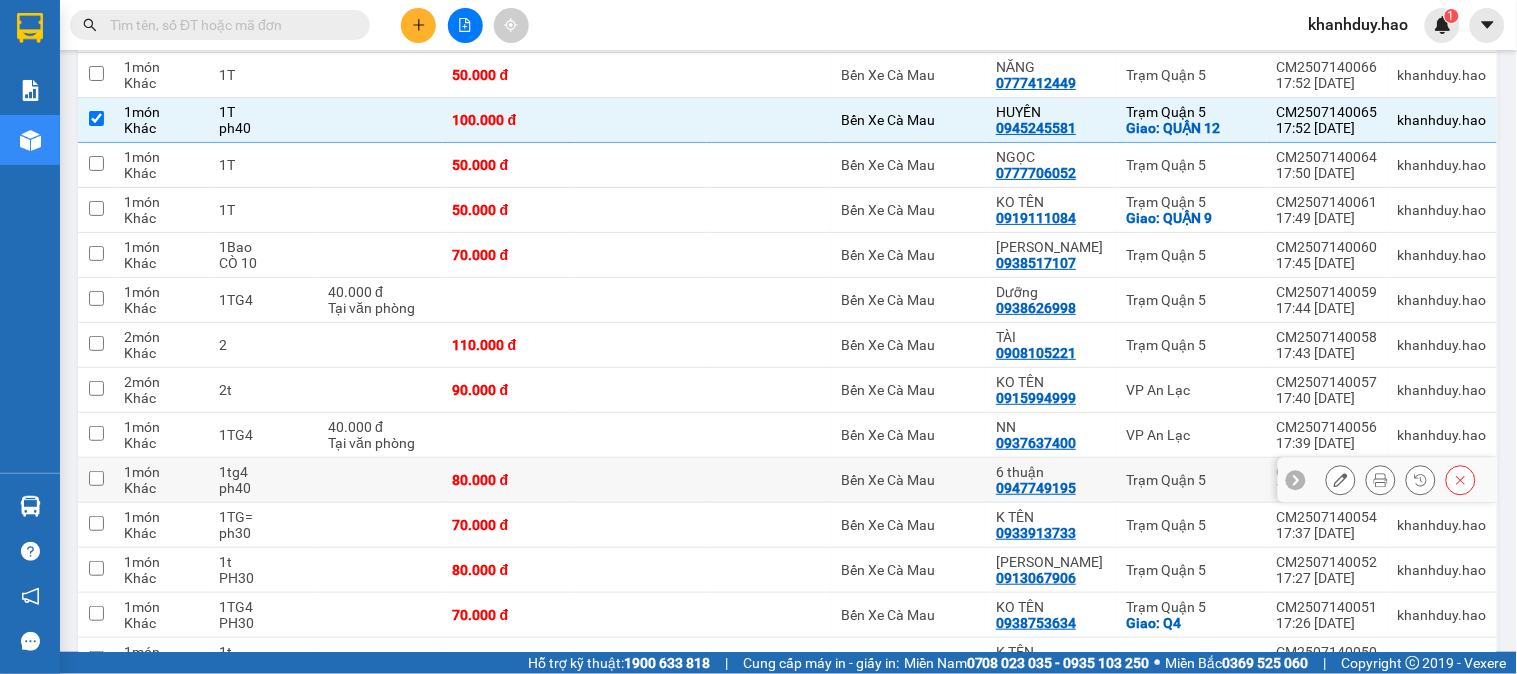 scroll, scrollTop: 2000, scrollLeft: 0, axis: vertical 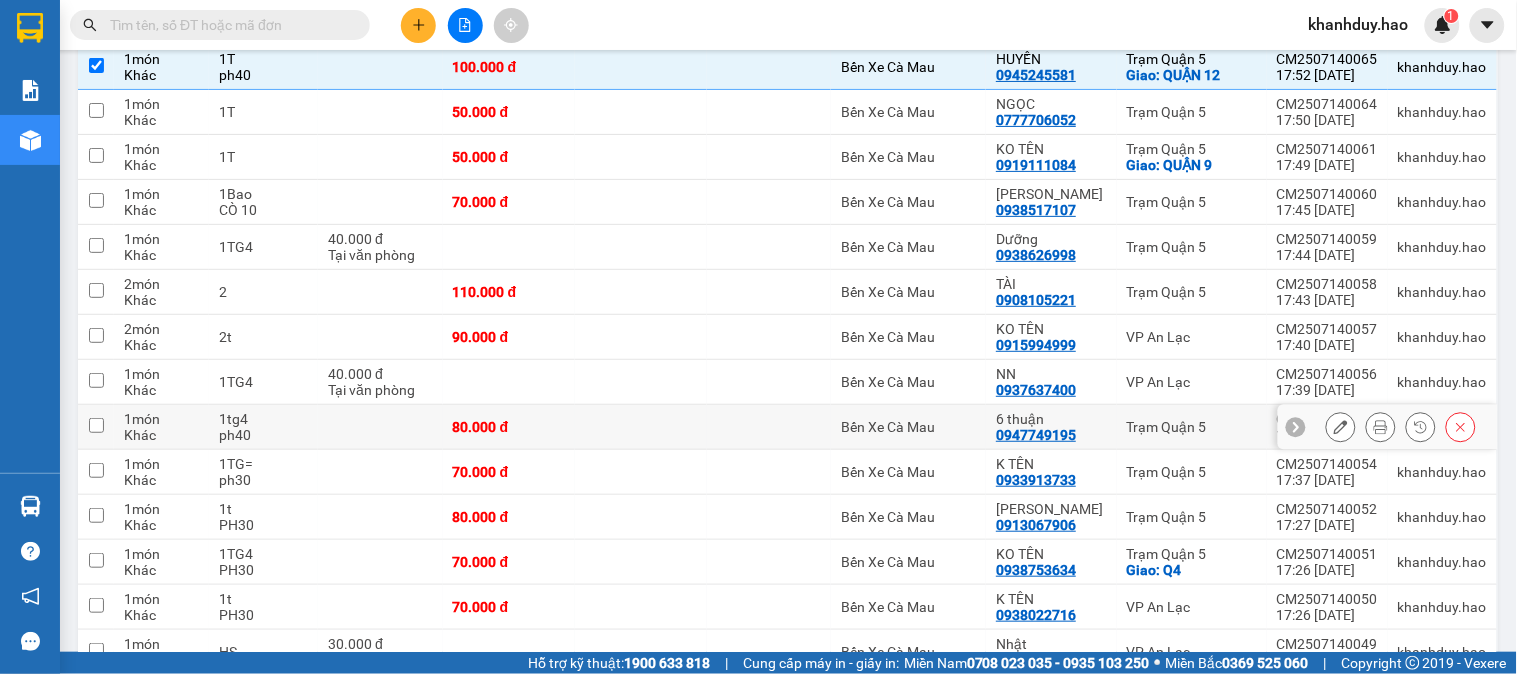 click at bounding box center [380, 427] 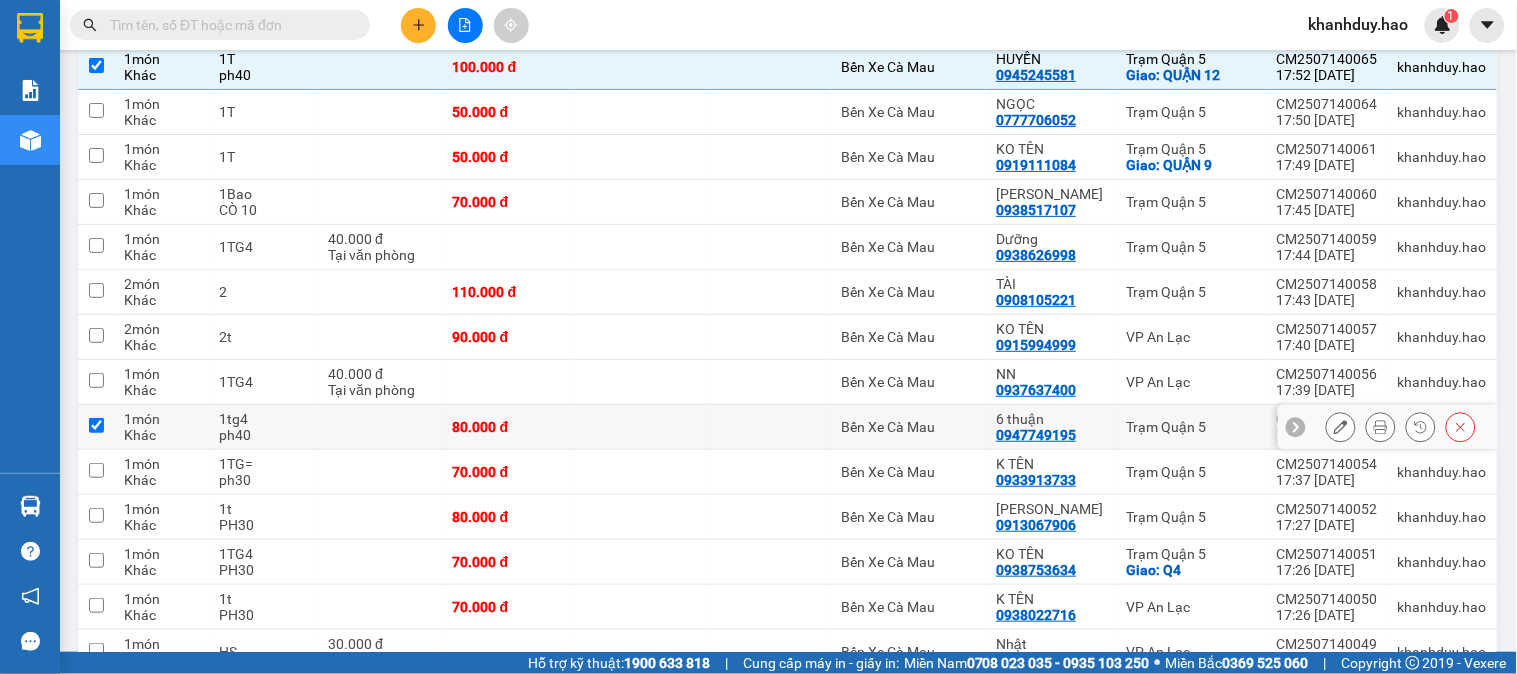 checkbox on "true" 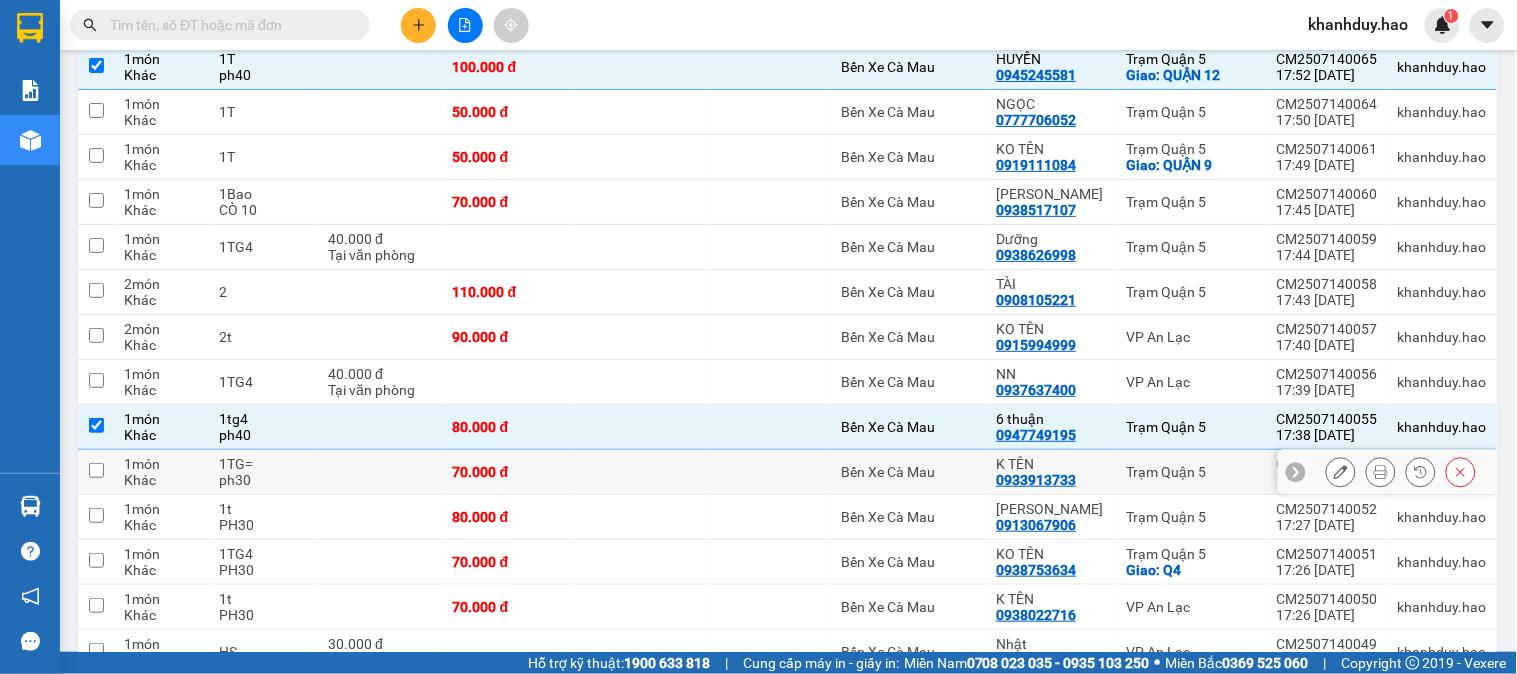 click at bounding box center (380, 472) 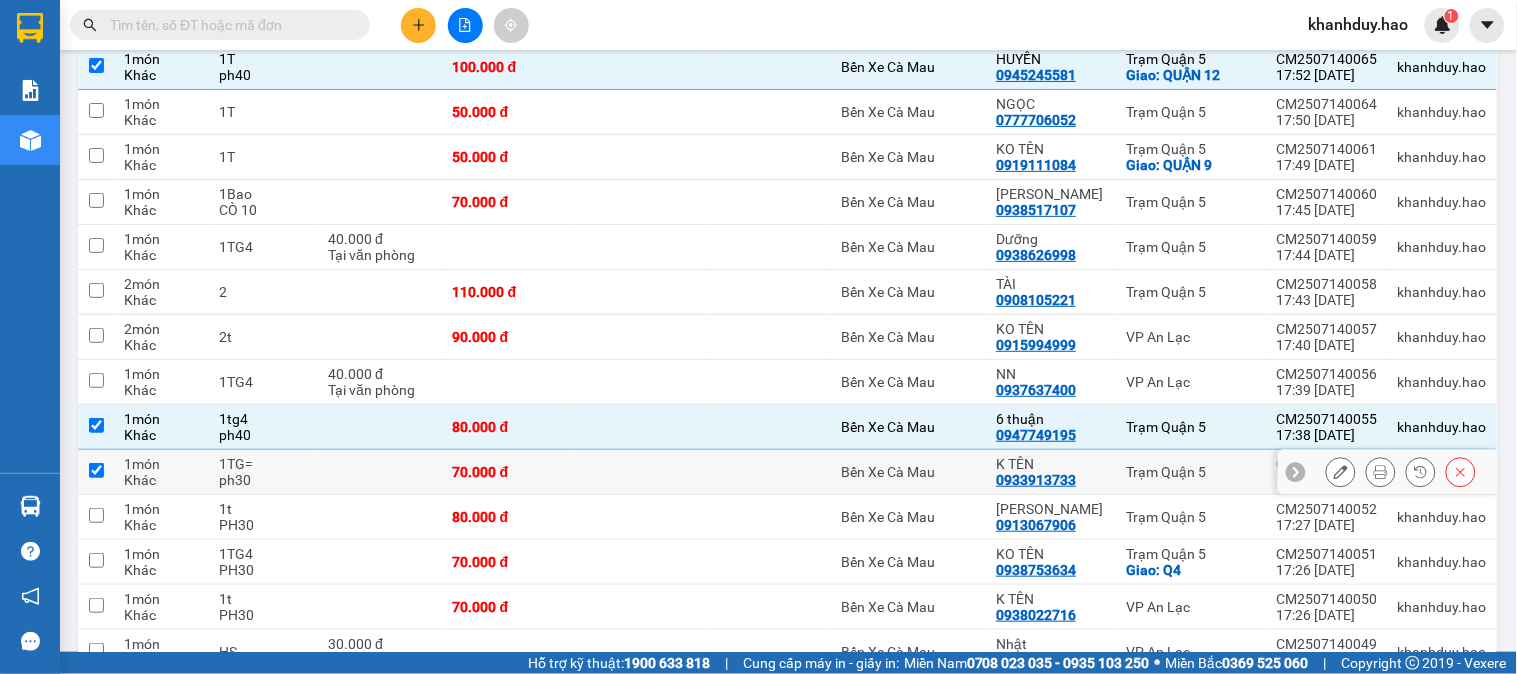 checkbox on "true" 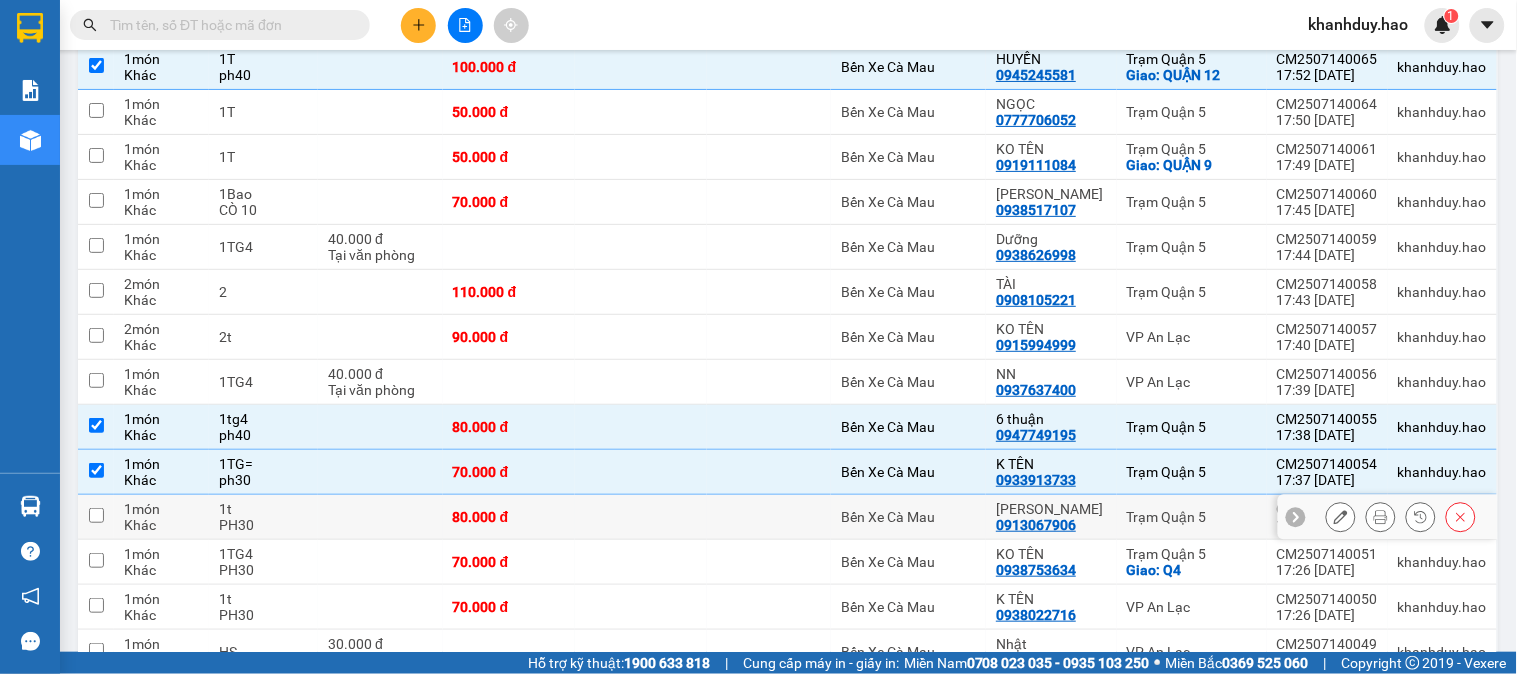click at bounding box center (380, 517) 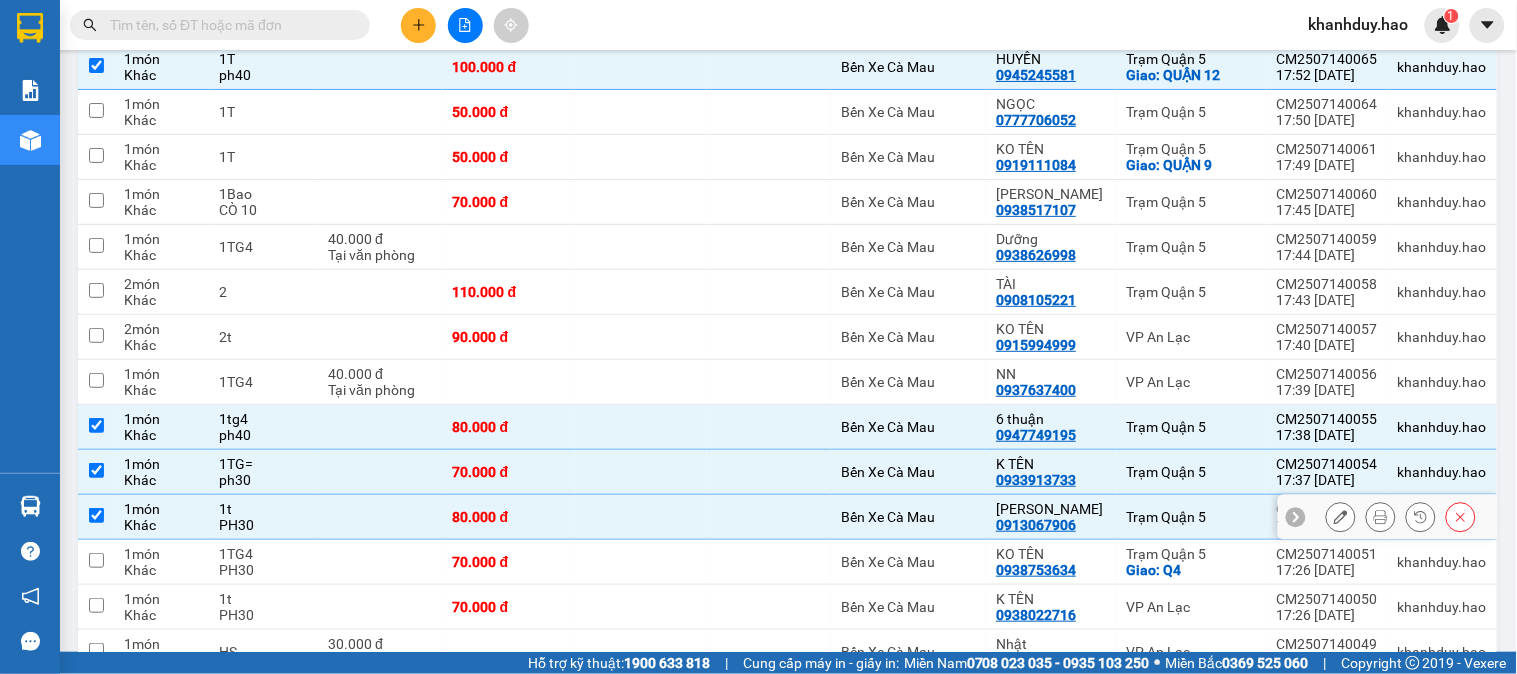 checkbox on "true" 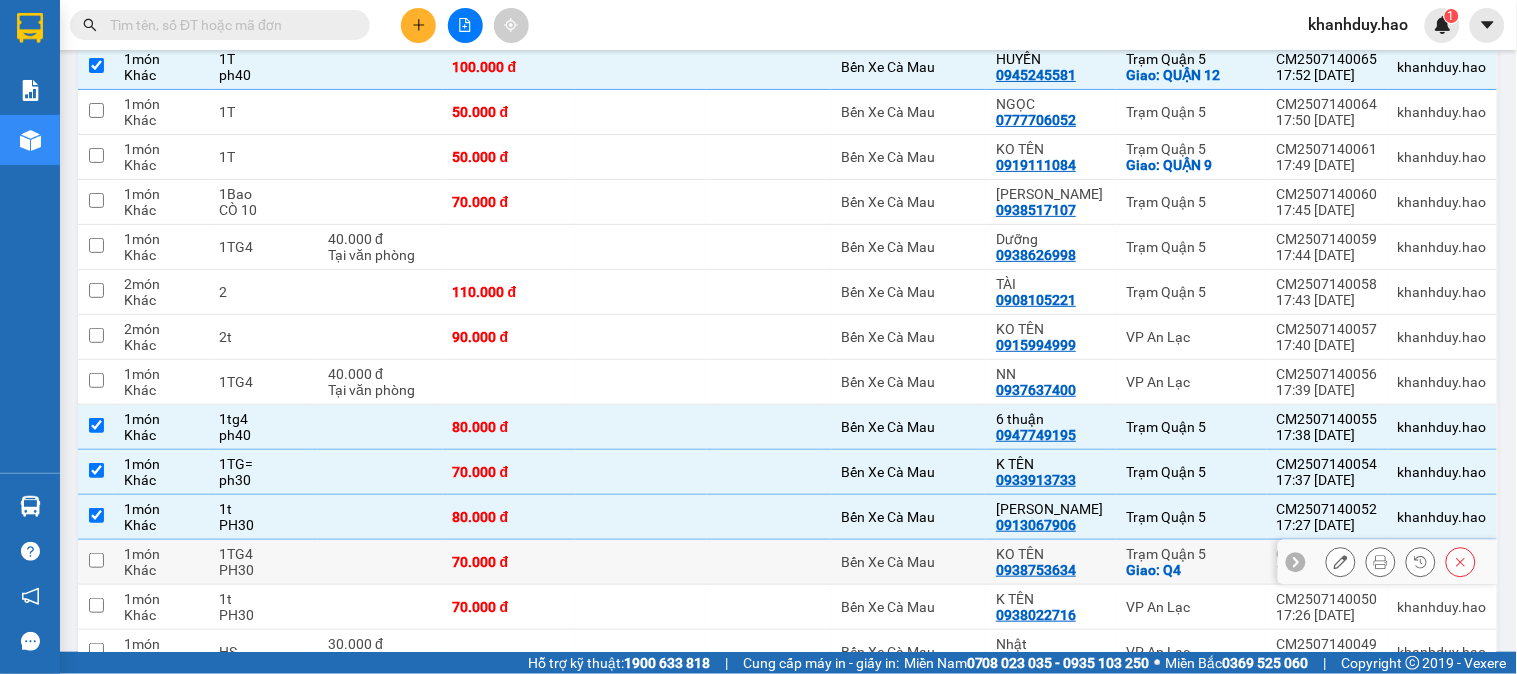 click at bounding box center (380, 562) 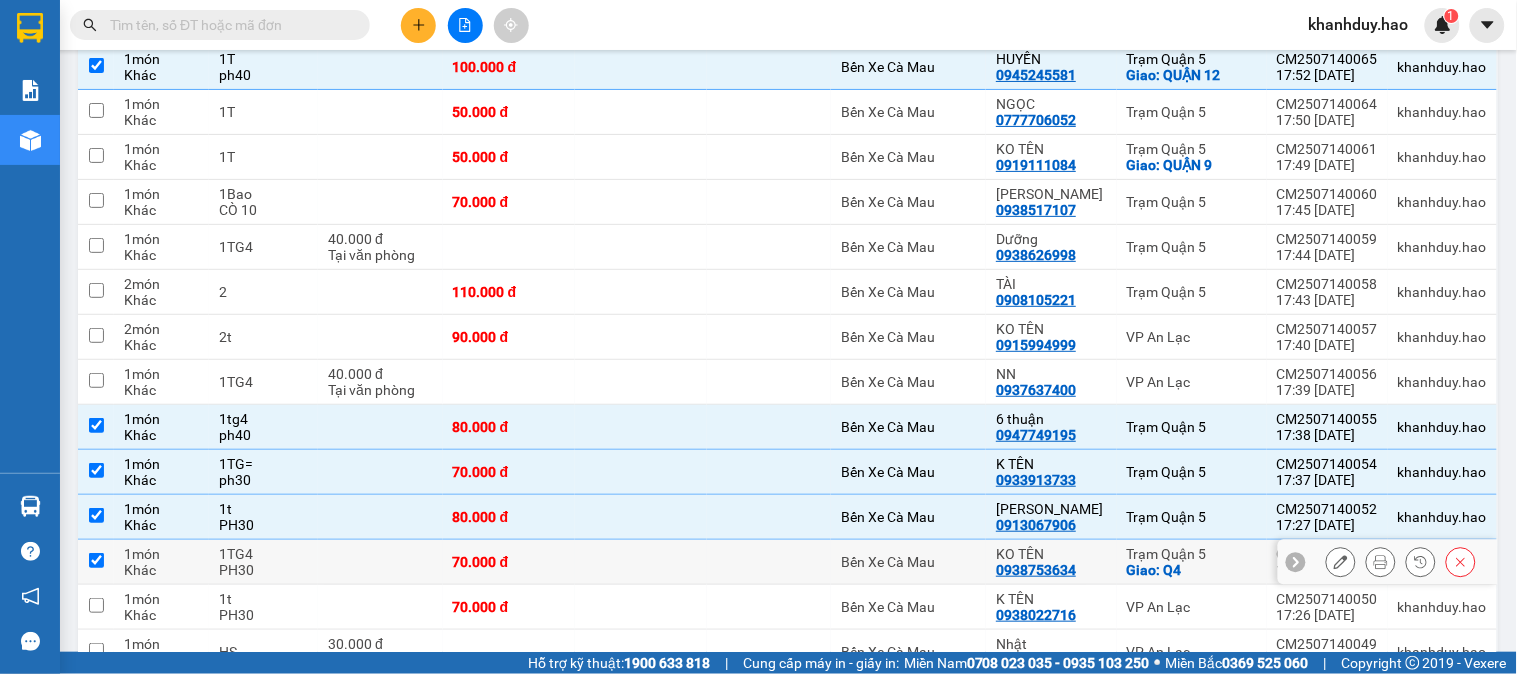 checkbox on "true" 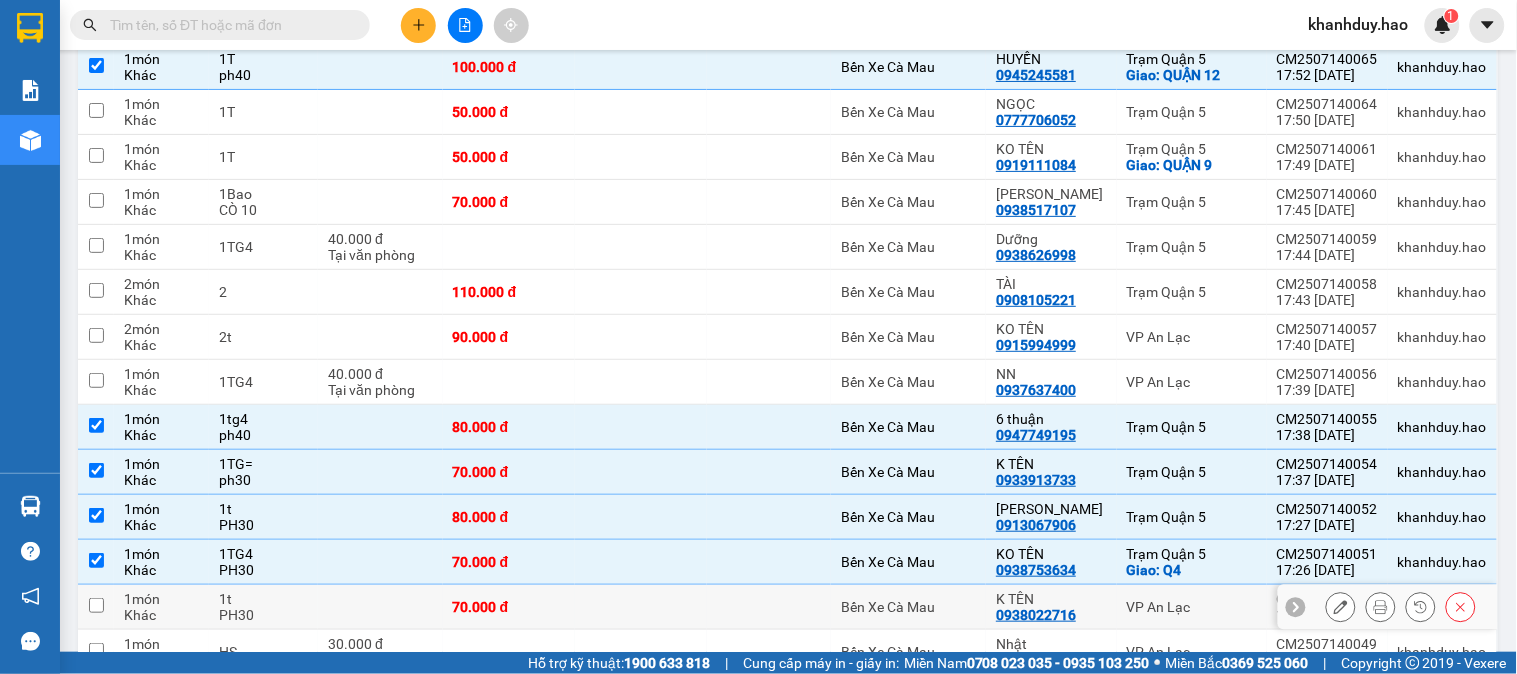click at bounding box center (380, 607) 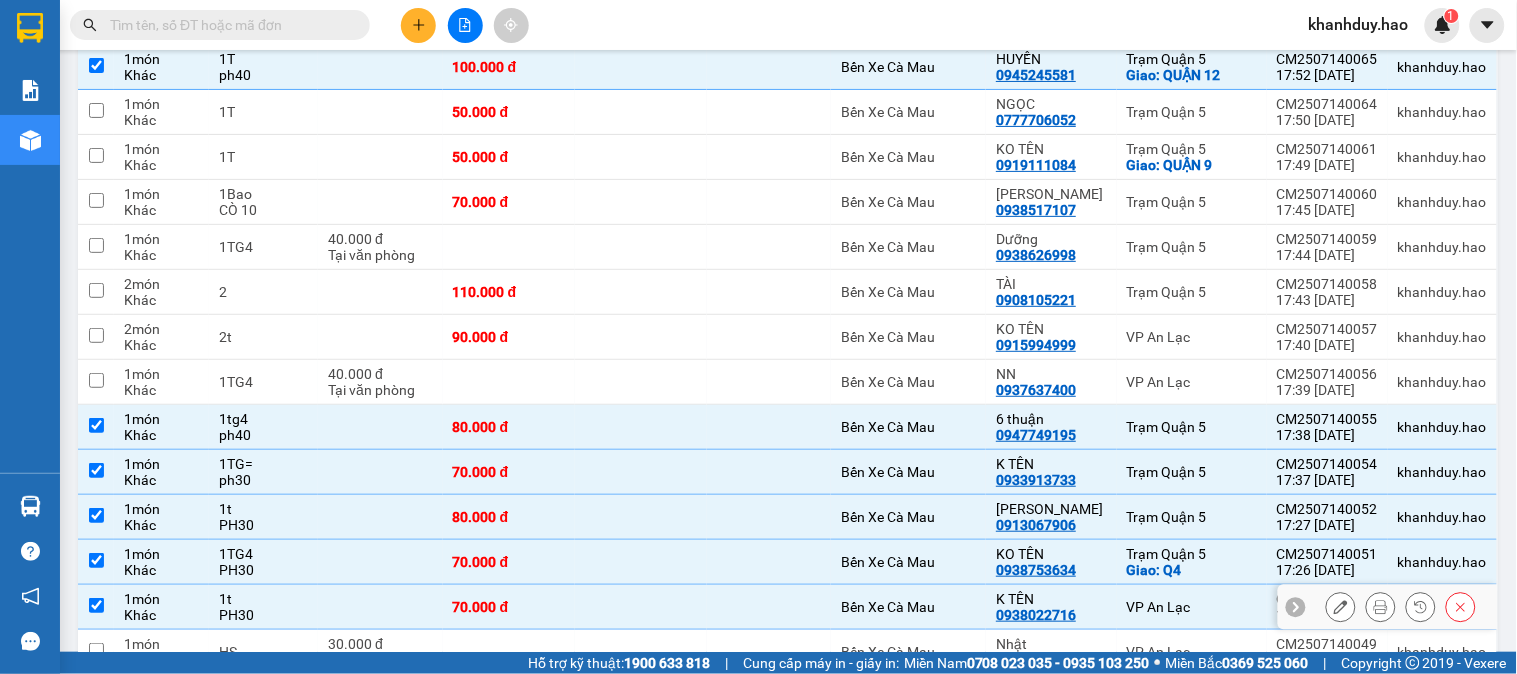 checkbox on "true" 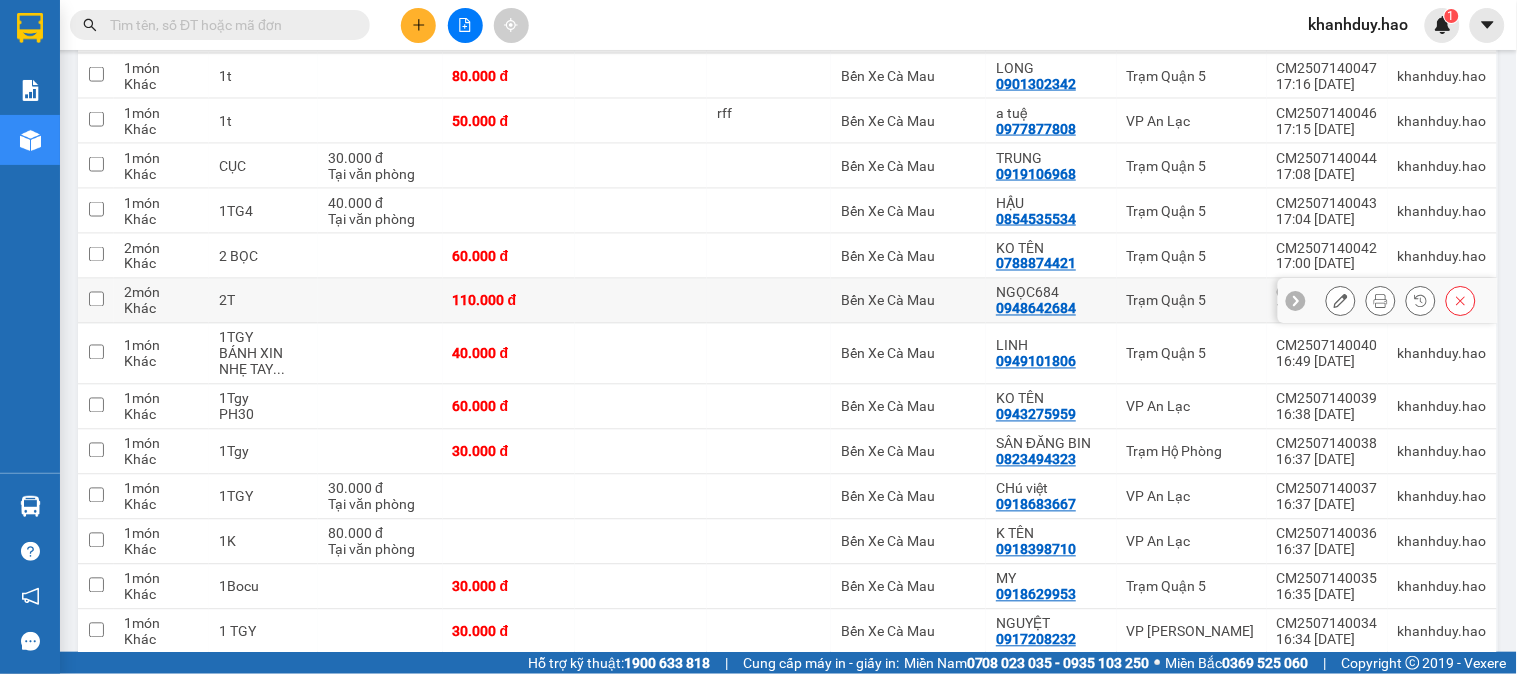 scroll, scrollTop: 2777, scrollLeft: 0, axis: vertical 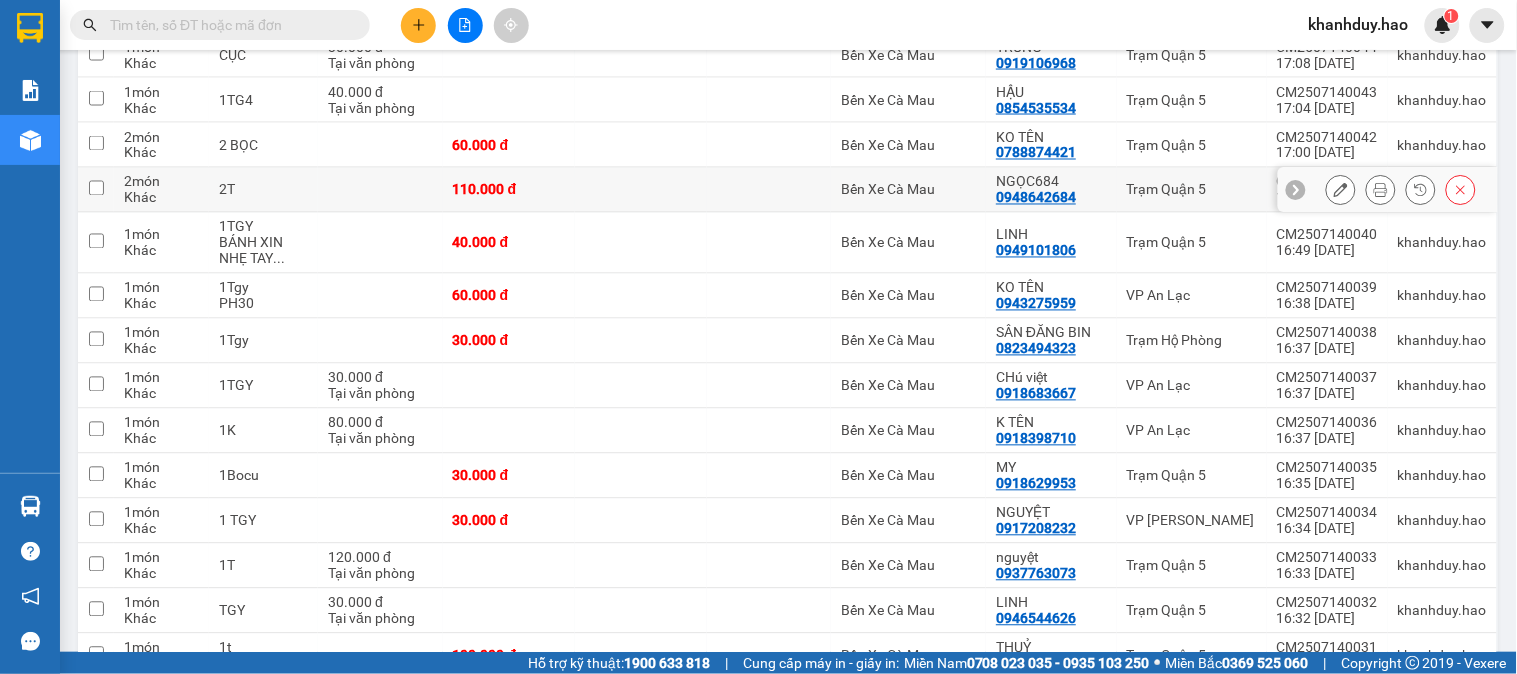 click at bounding box center (380, 296) 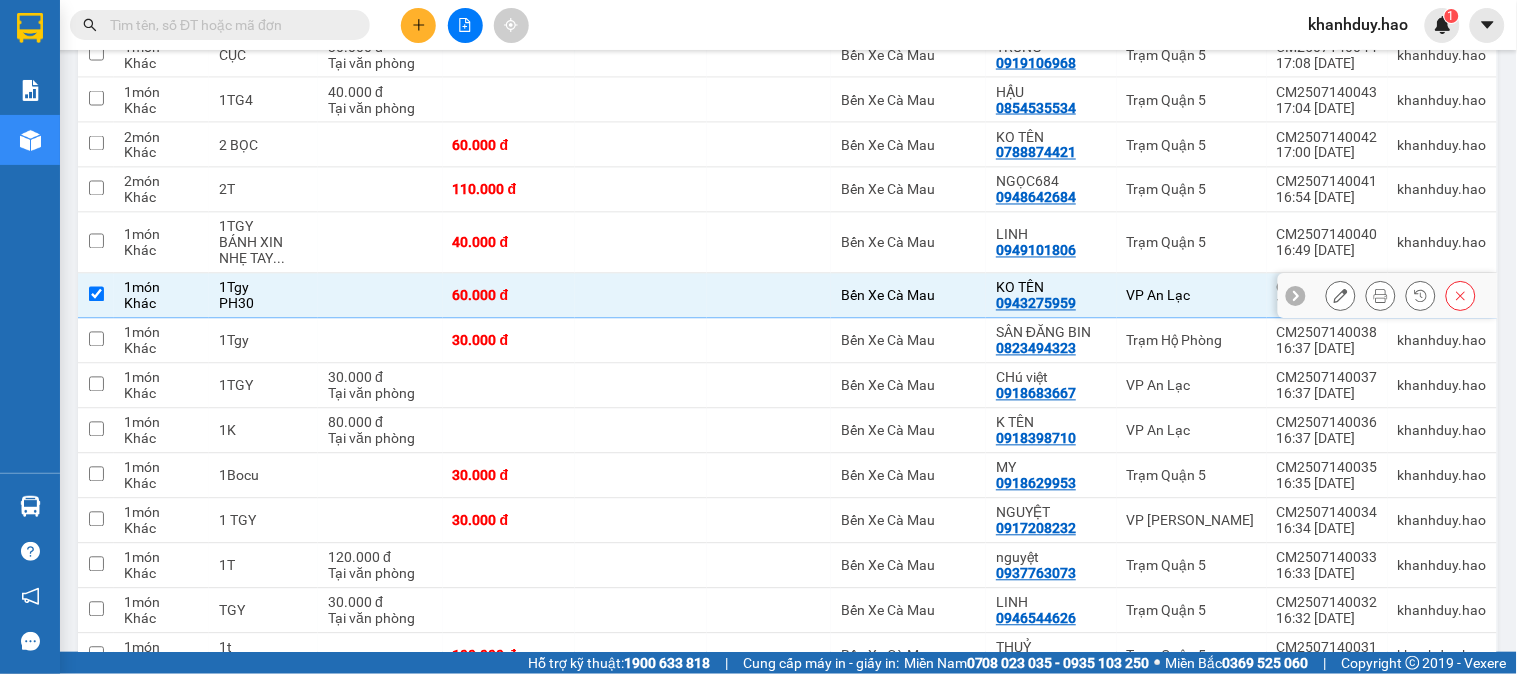 checkbox on "true" 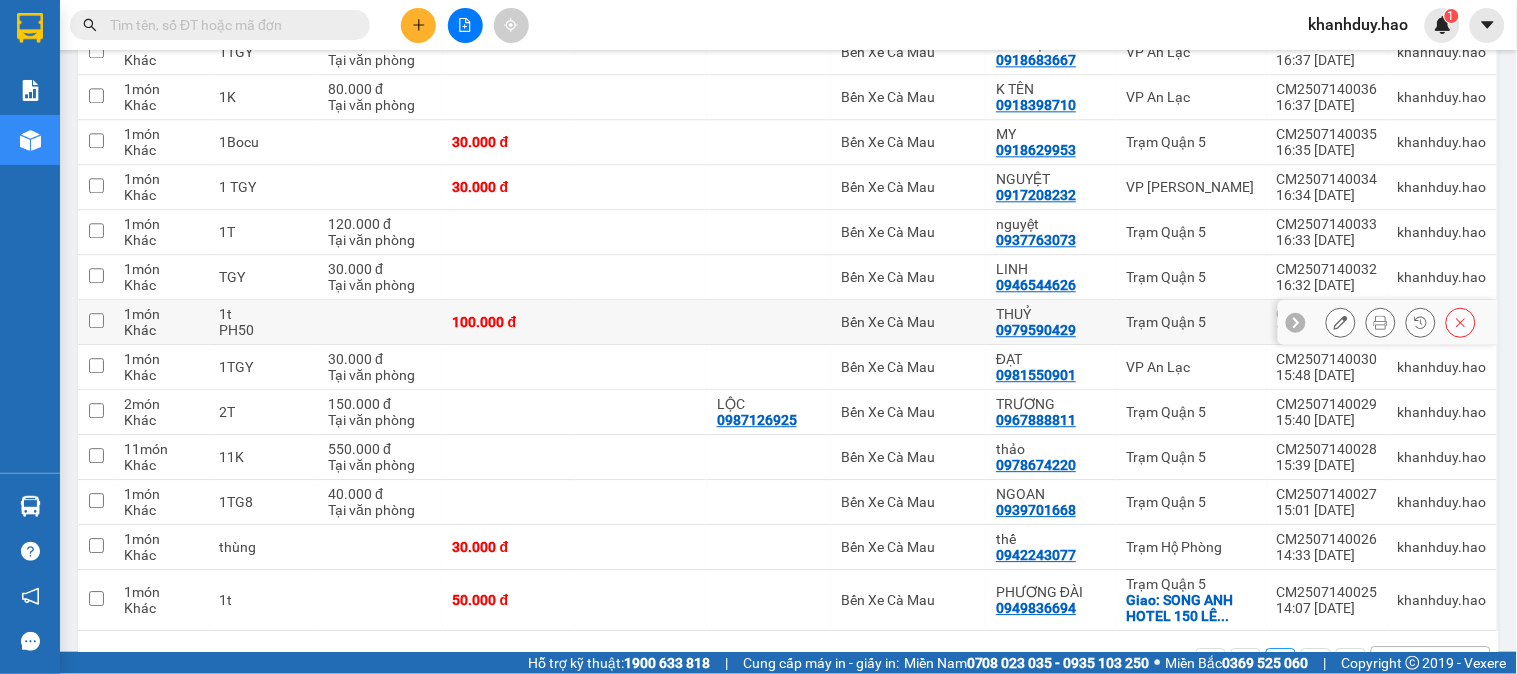 click at bounding box center [380, 322] 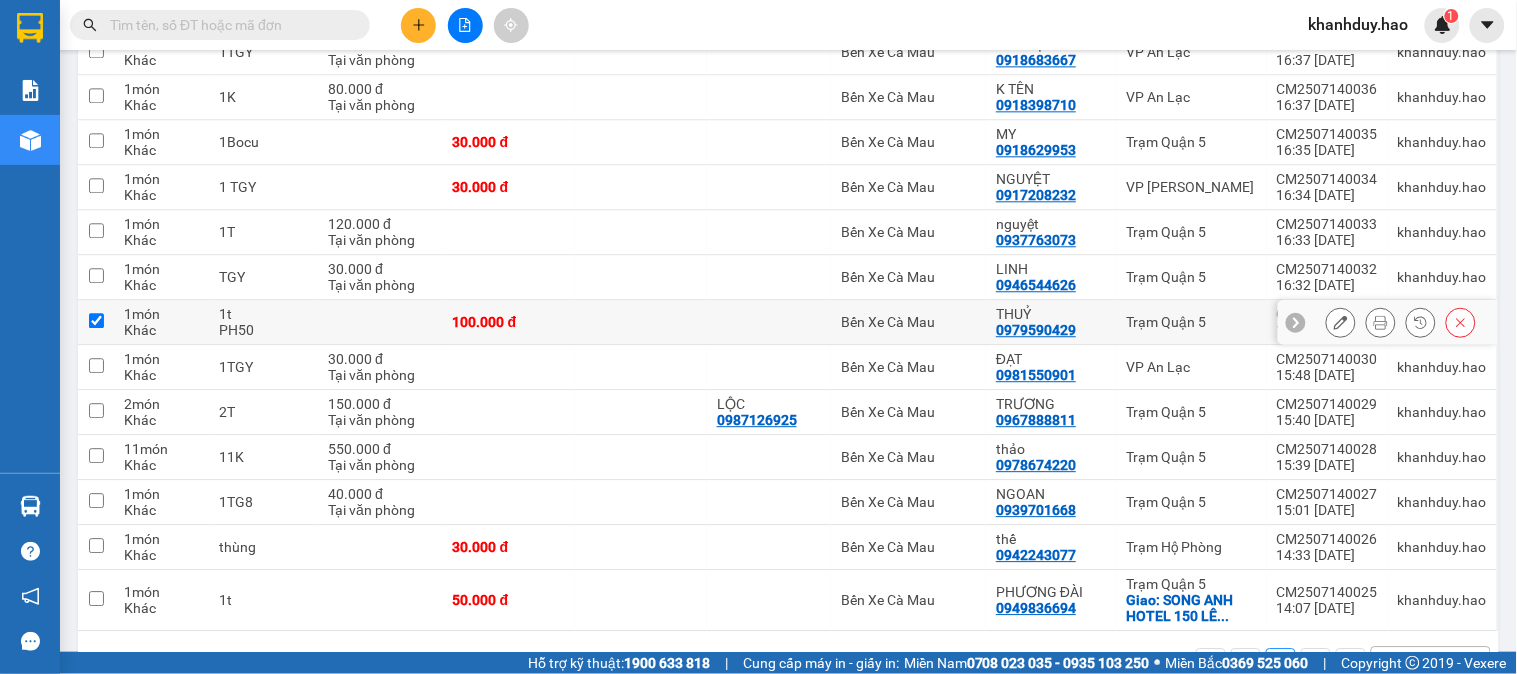 checkbox on "true" 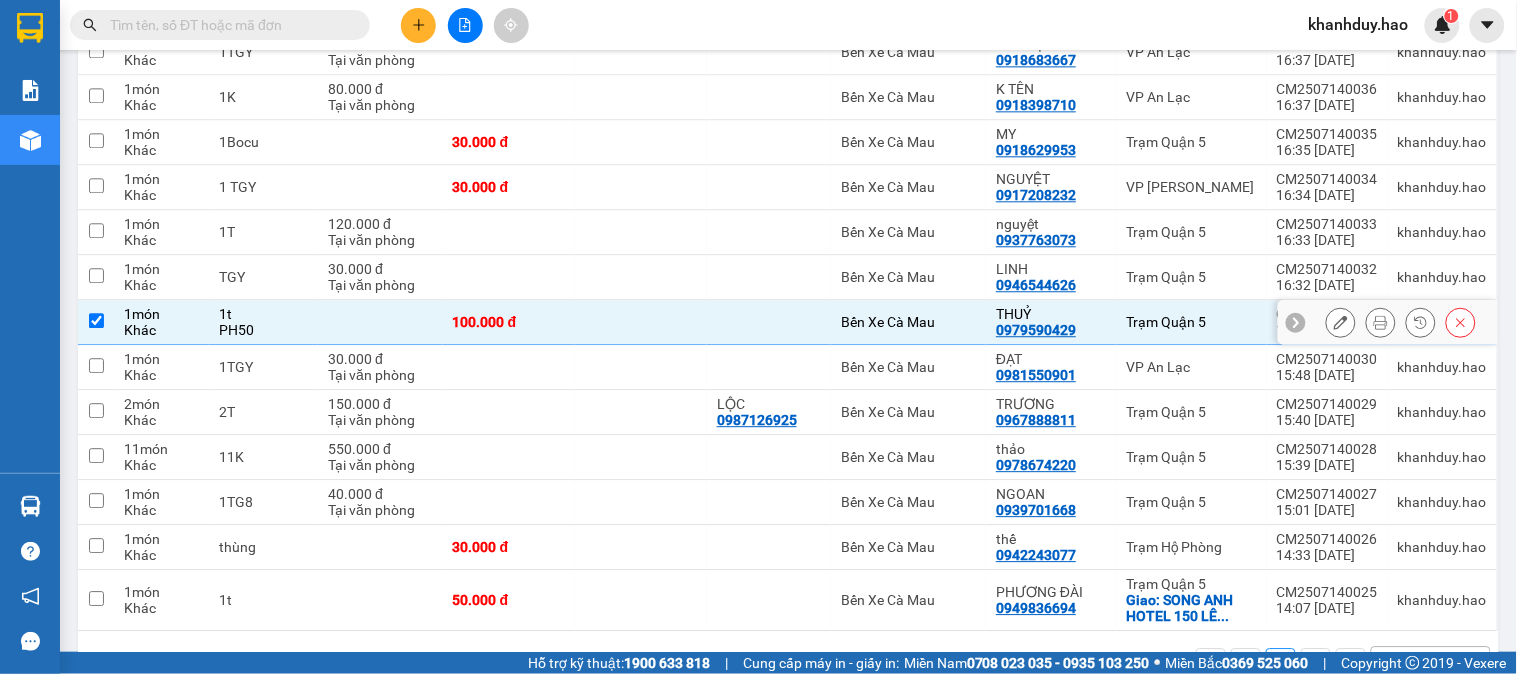 scroll, scrollTop: 3180, scrollLeft: 0, axis: vertical 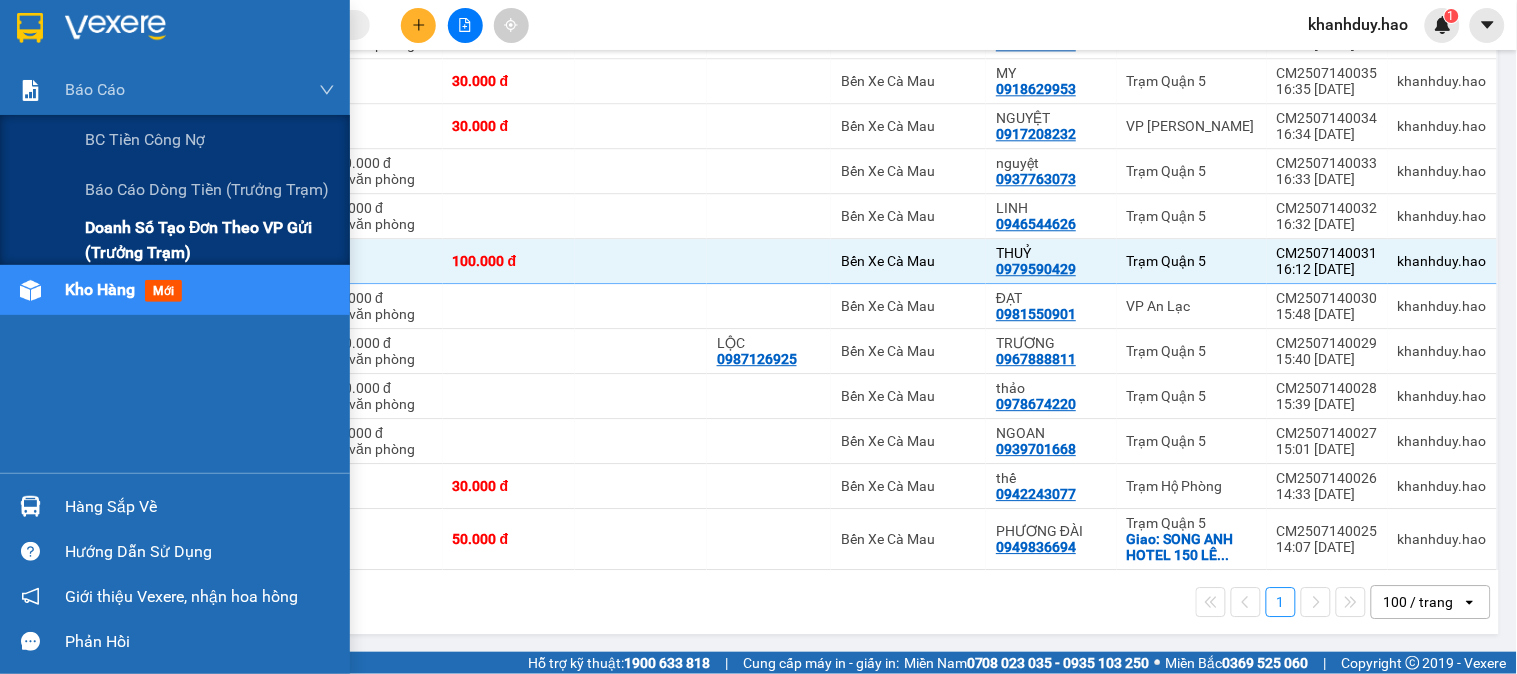 click on "Doanh số tạo đơn theo VP gửi (trưởng trạm)" at bounding box center [210, 240] 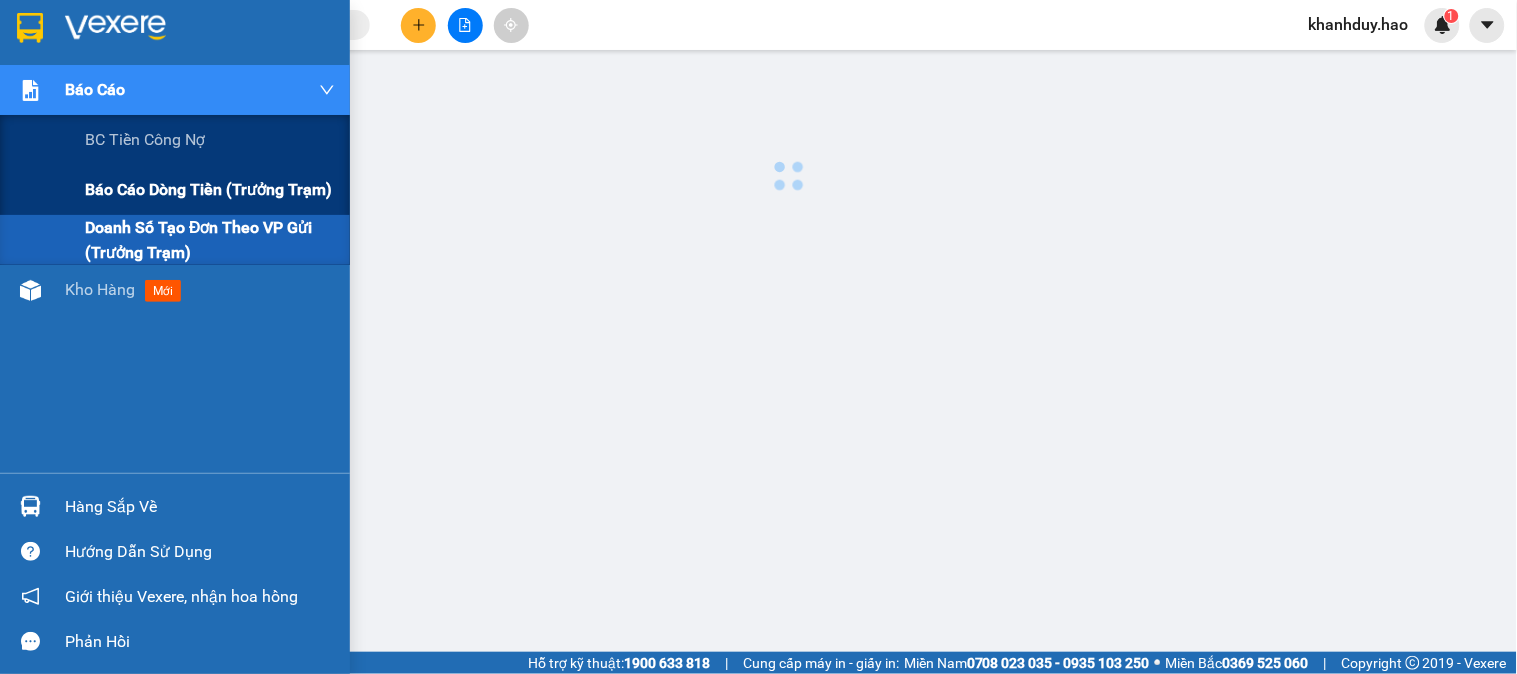 scroll, scrollTop: 0, scrollLeft: 0, axis: both 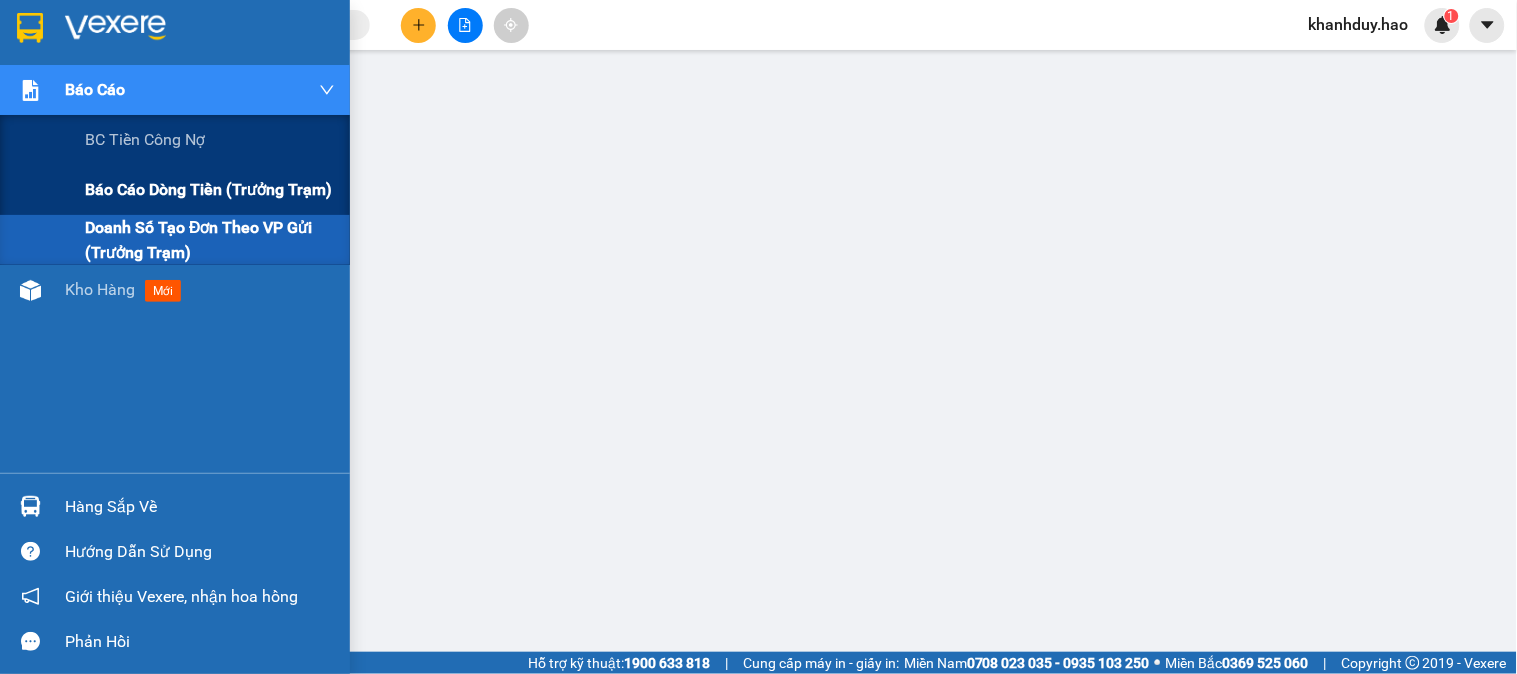 click on "Báo cáo dòng tiền (trưởng trạm)" at bounding box center [210, 190] 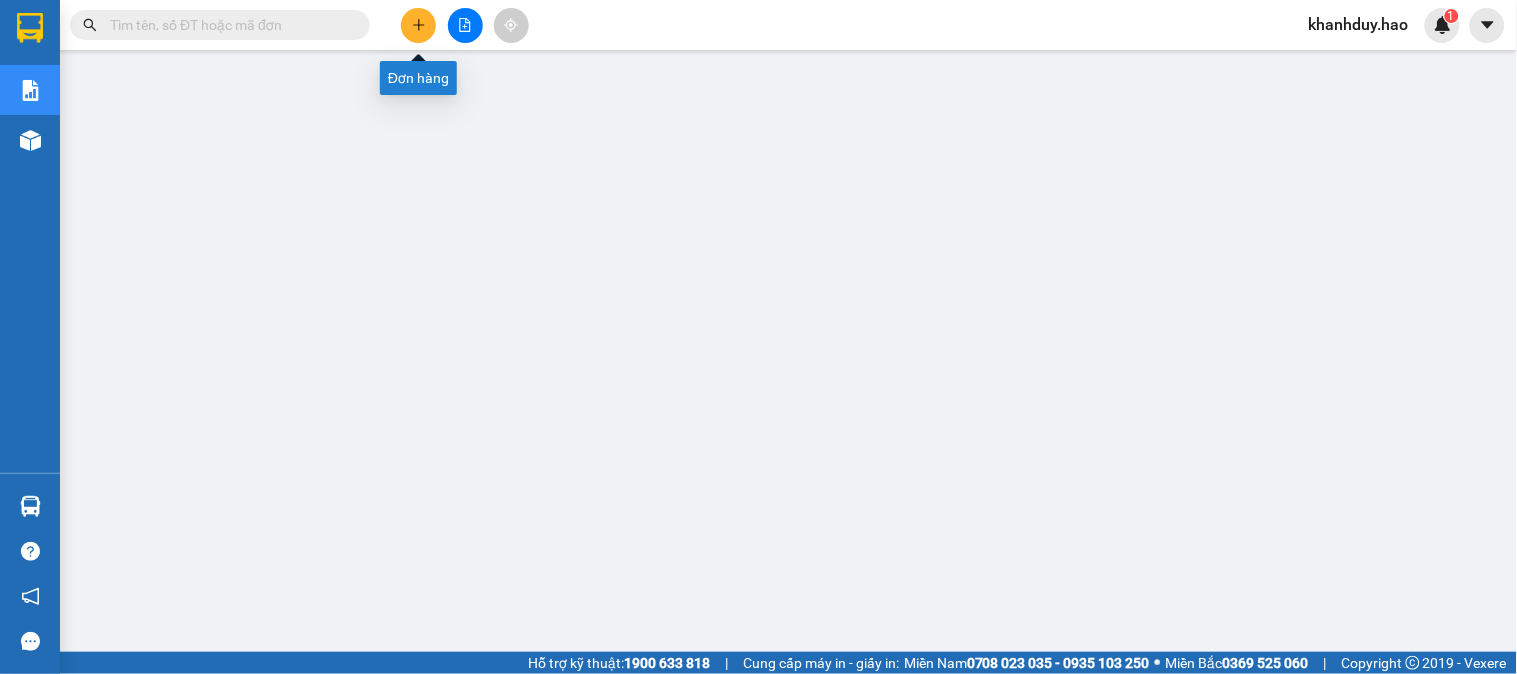 click 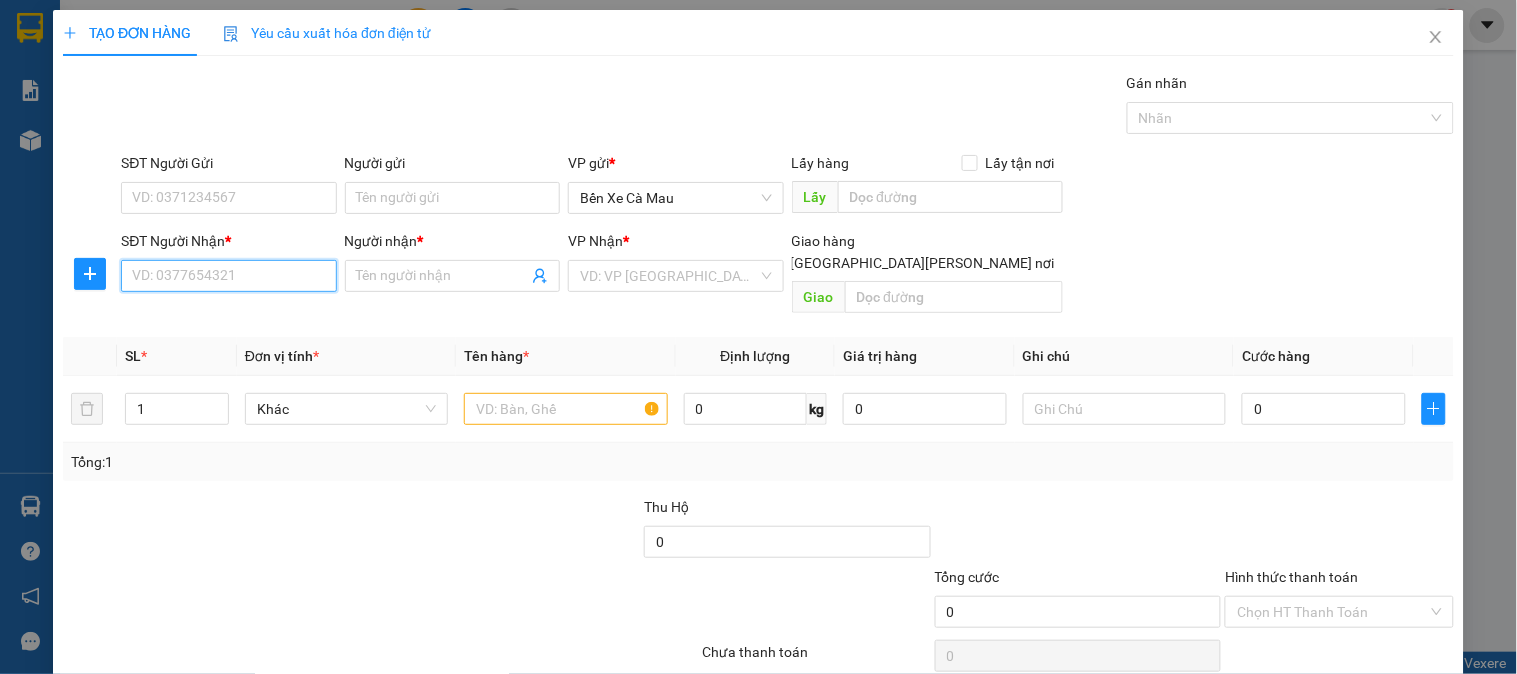 click on "SĐT Người Nhận  *" at bounding box center (228, 276) 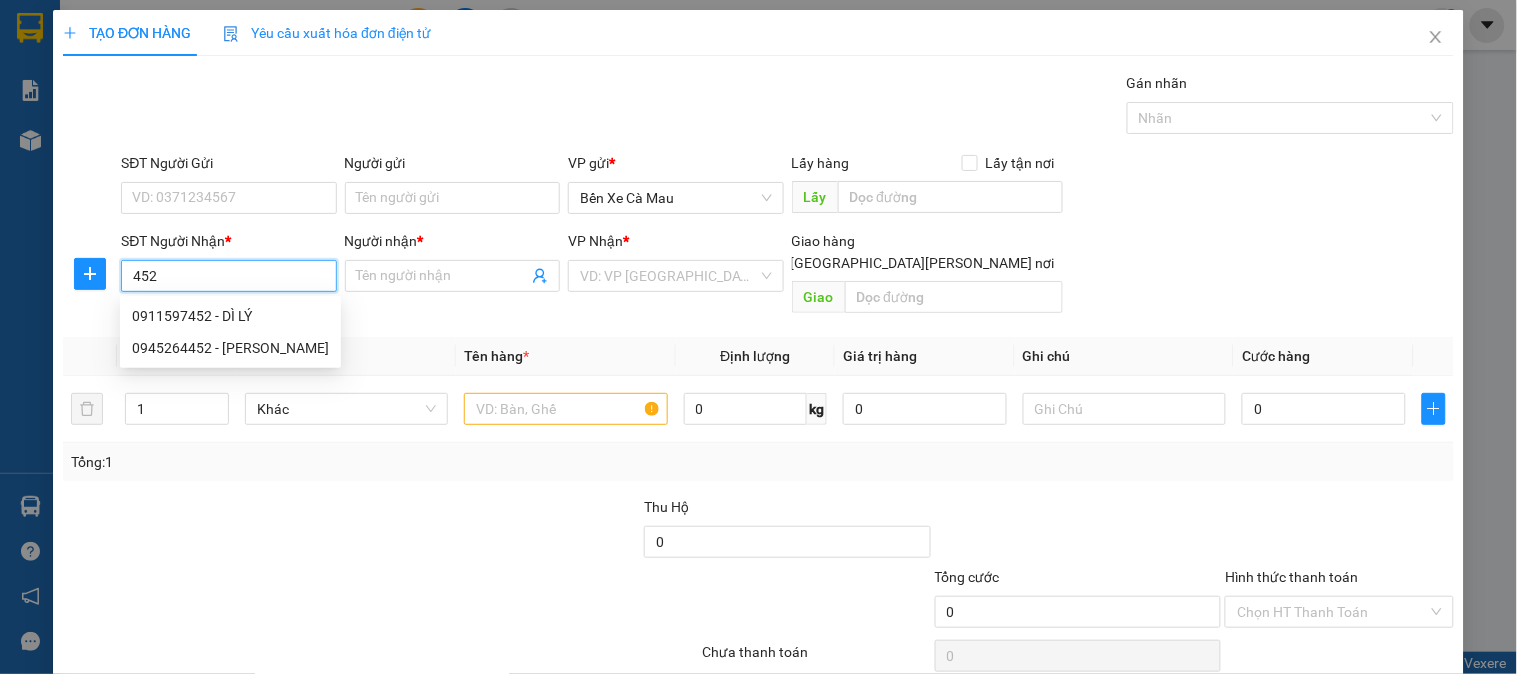 click on "0911597452 - DÌ LÝ" at bounding box center [230, 316] 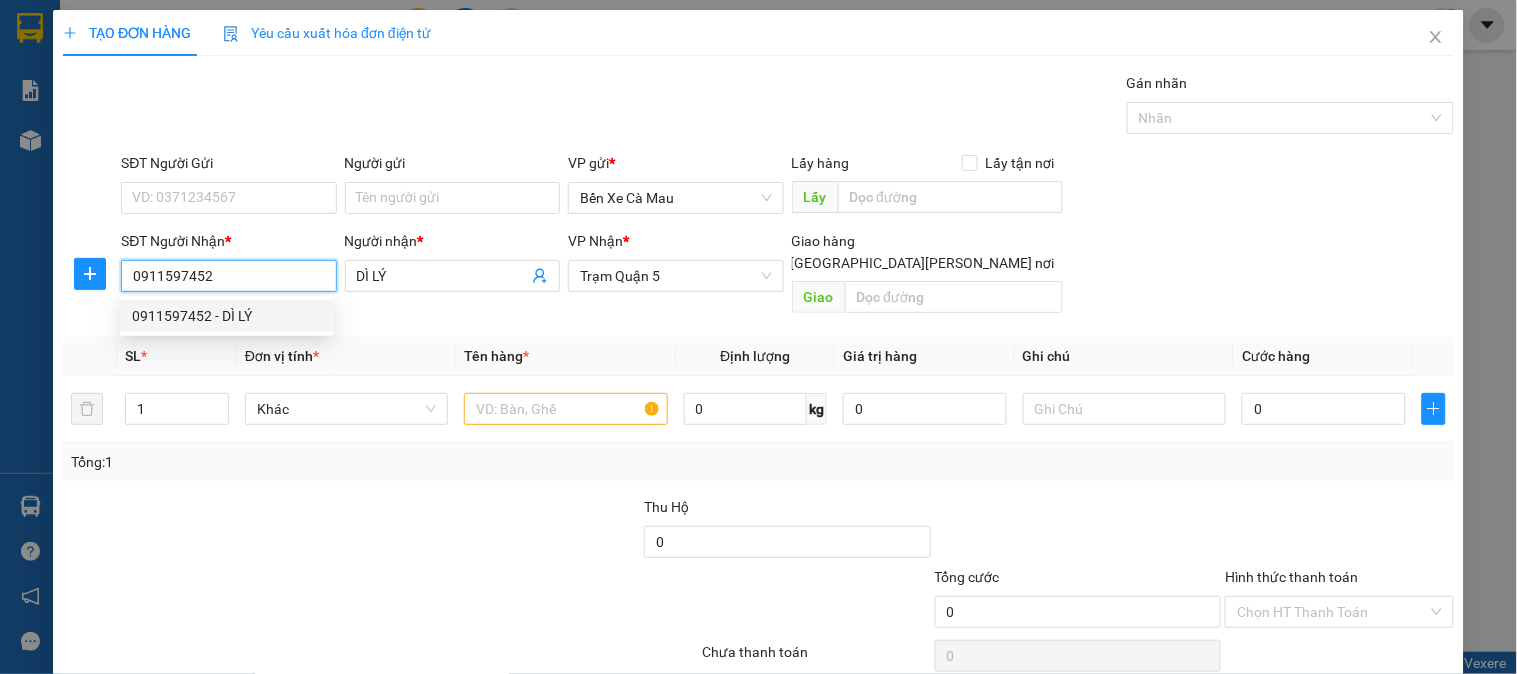 type on "50.000" 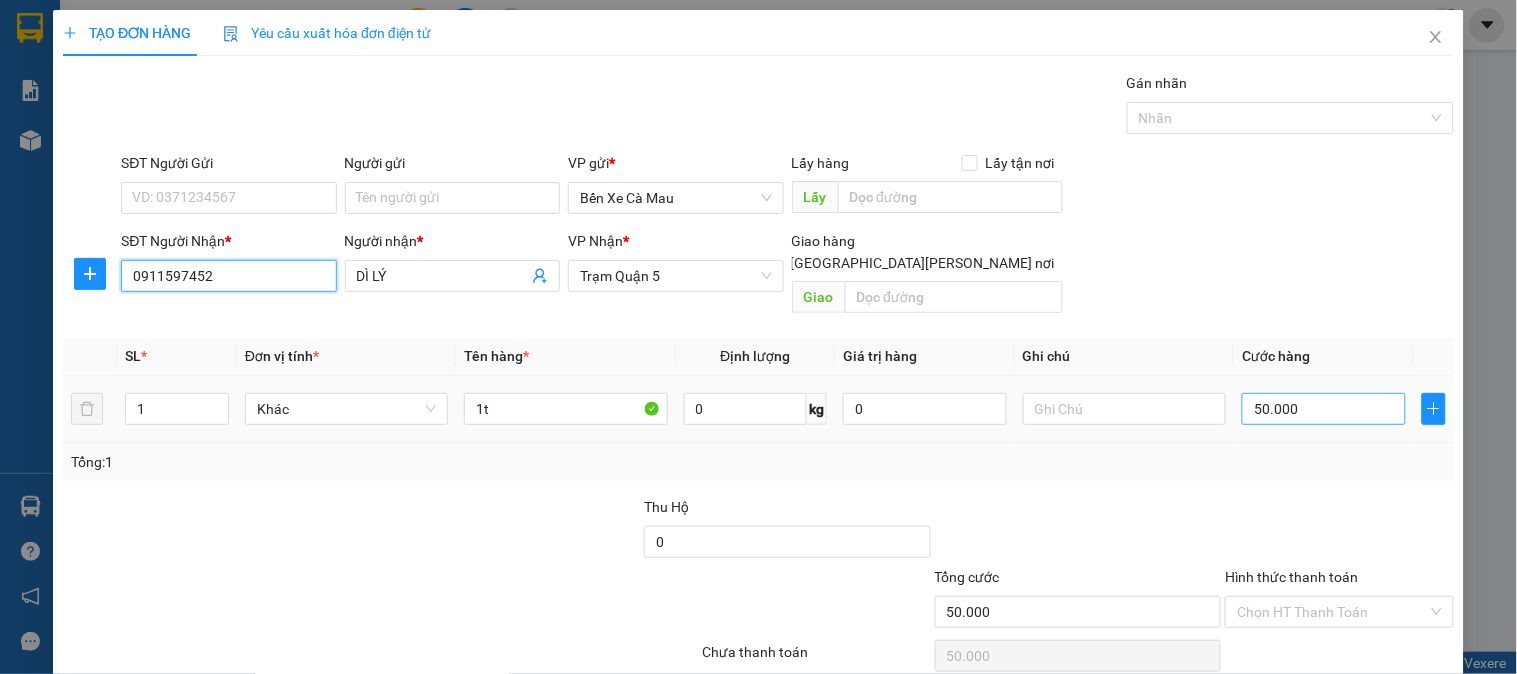 type on "0911597452" 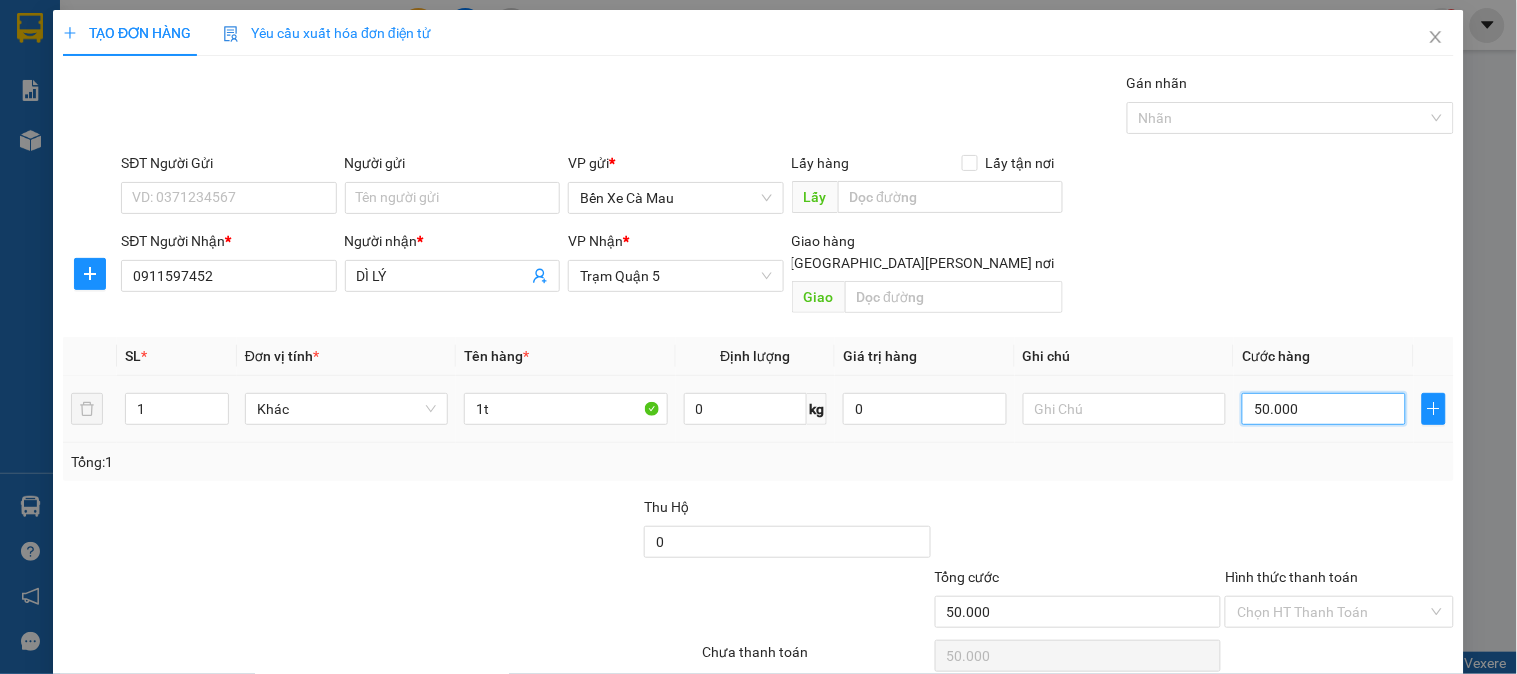 click on "50.000" at bounding box center (1324, 409) 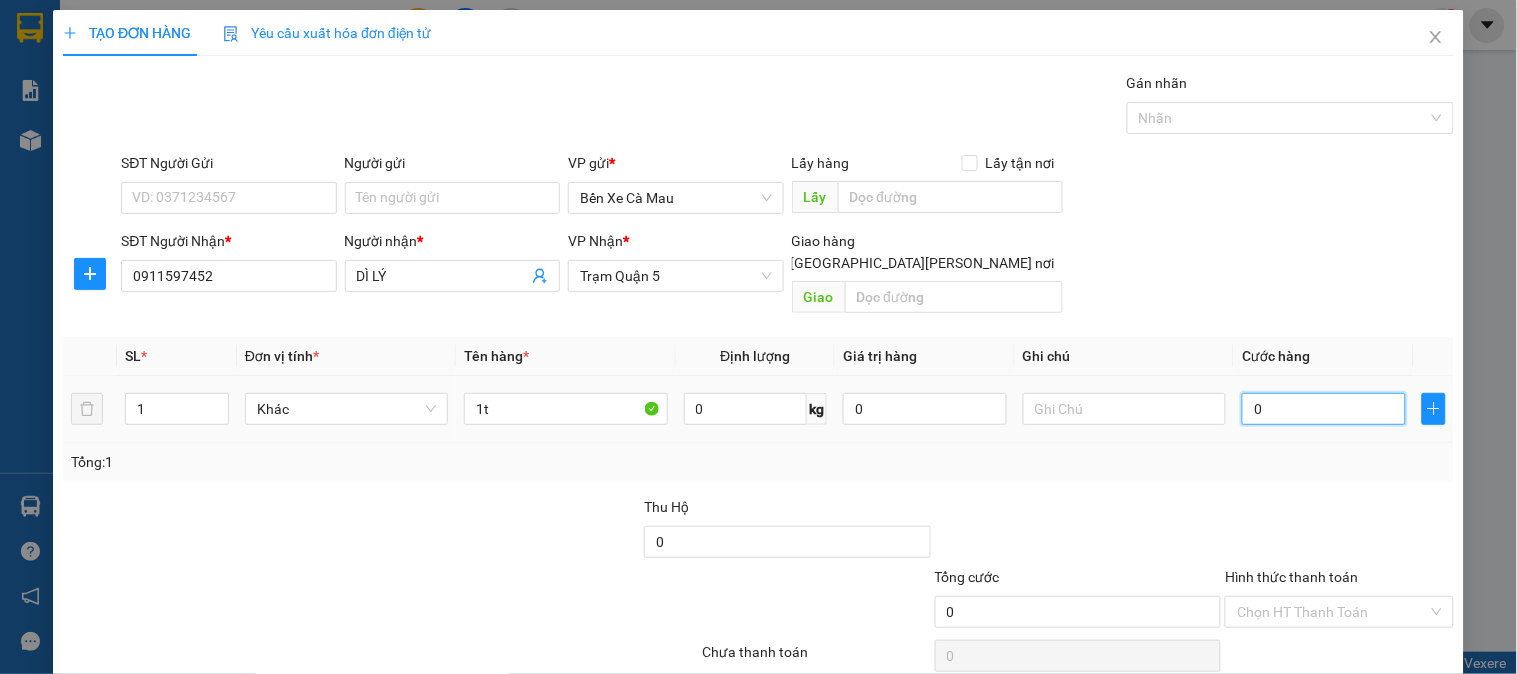 type on "4" 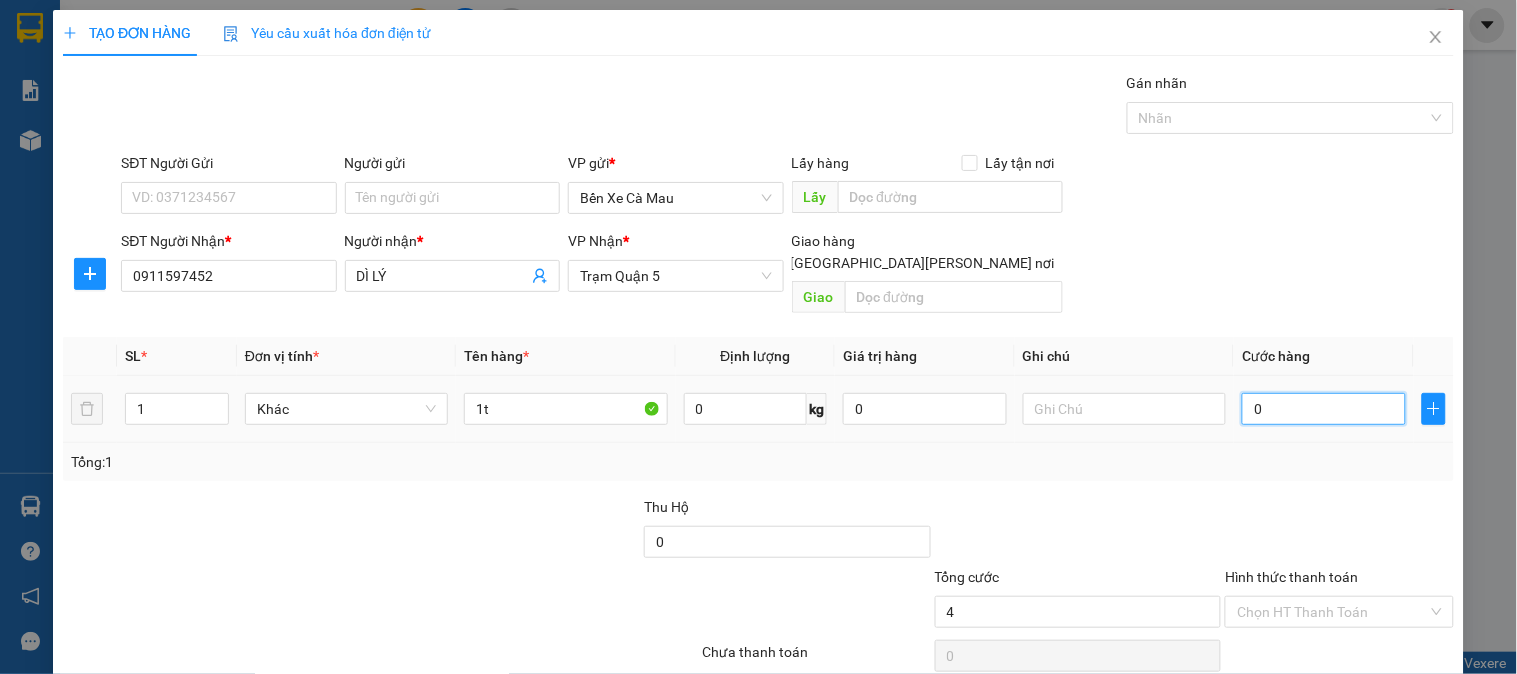 type on "4" 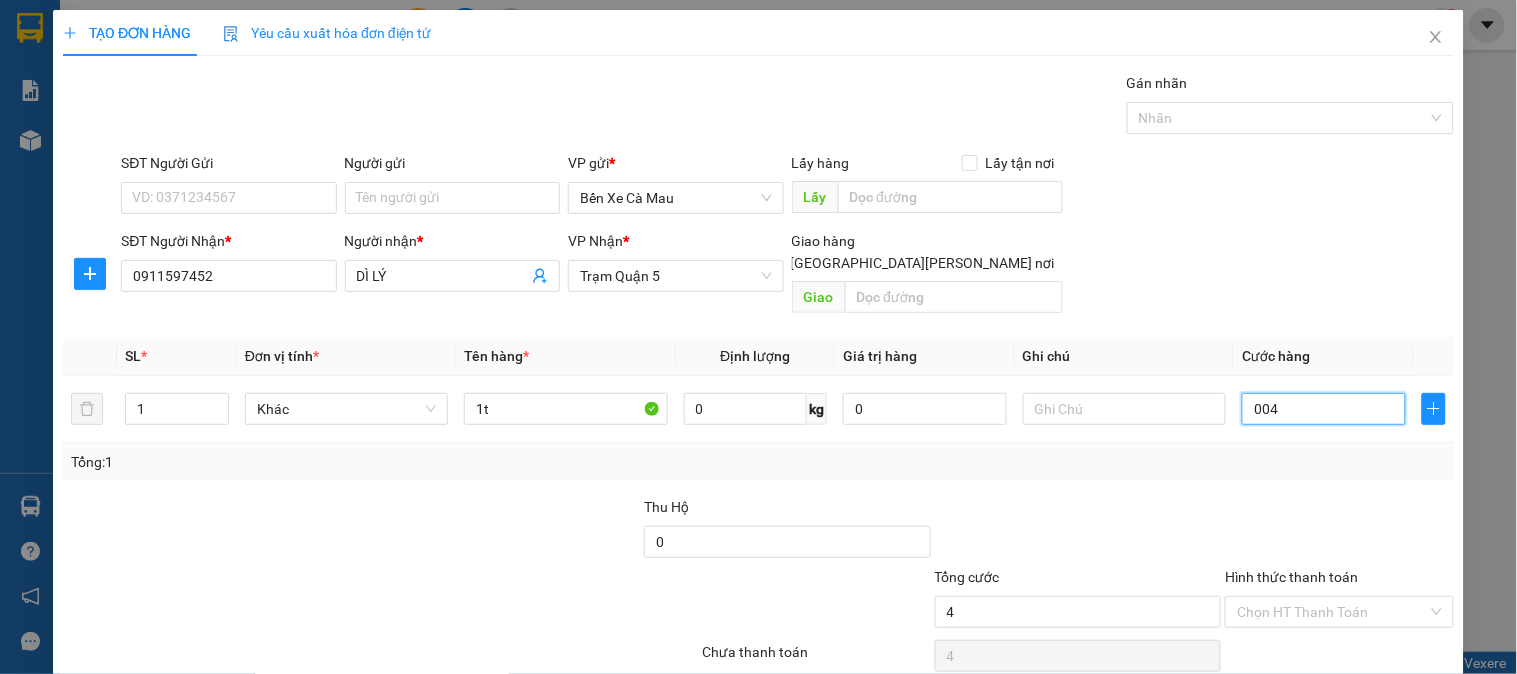 type on "40" 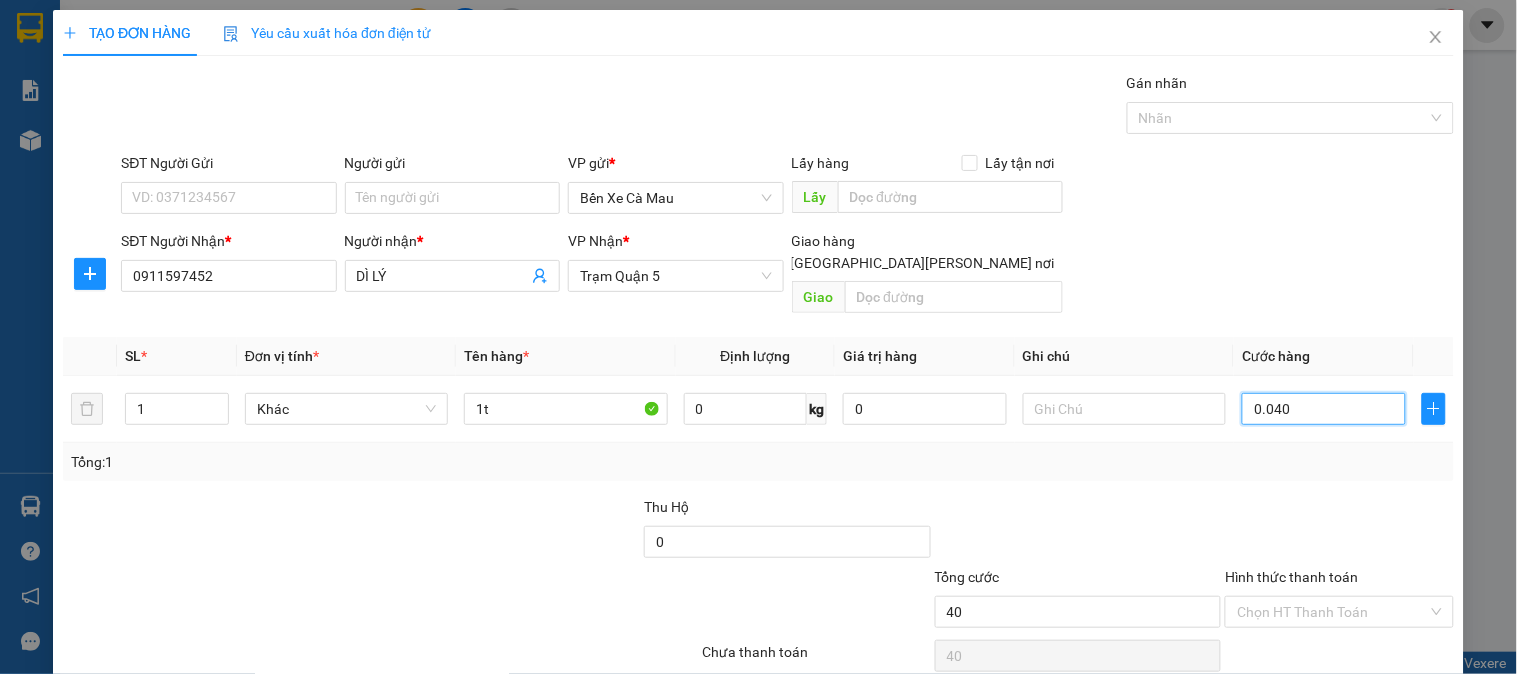 type on "0.040" 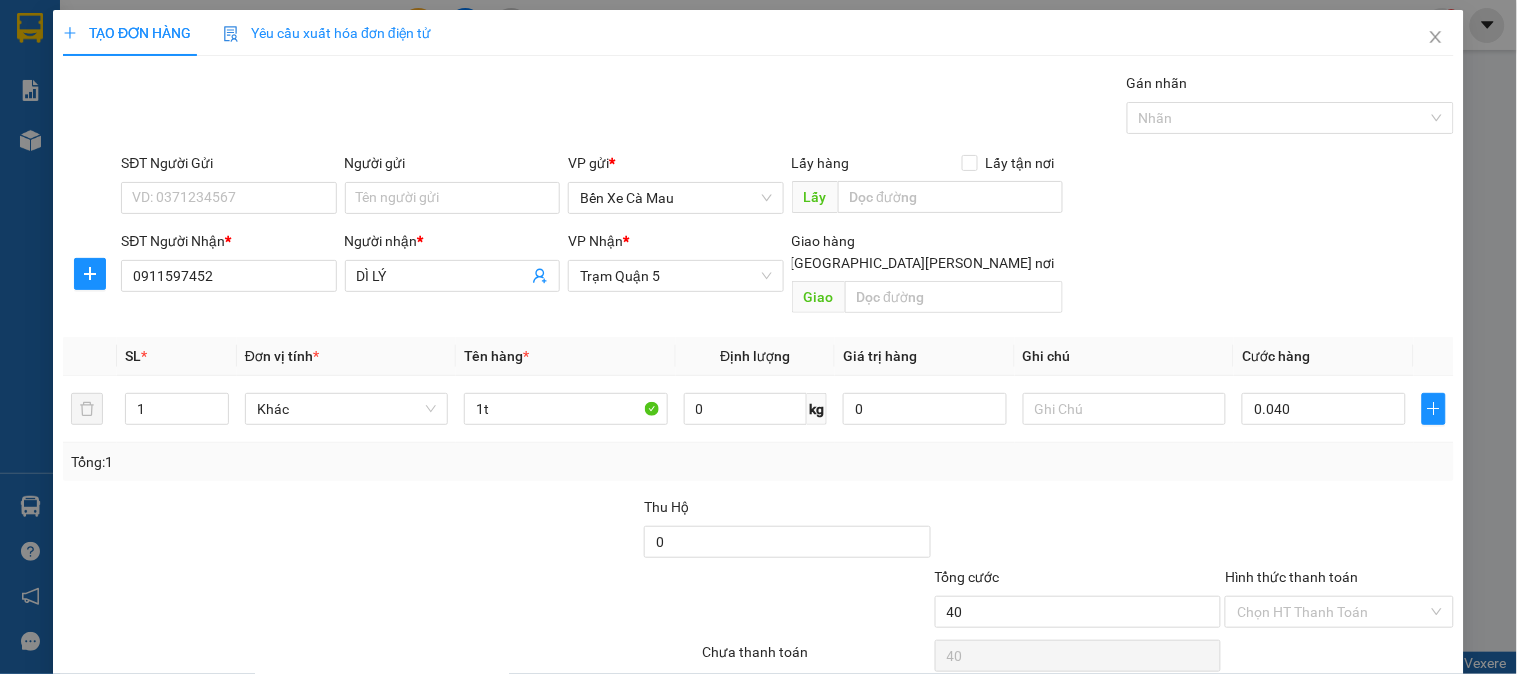 click on "SĐT Người Nhận  * 0911597452 Người nhận  * DÌ LÝ VP Nhận  * Trạm Quận 5 Giao hàng Giao tận nơi Giao" at bounding box center [787, 276] 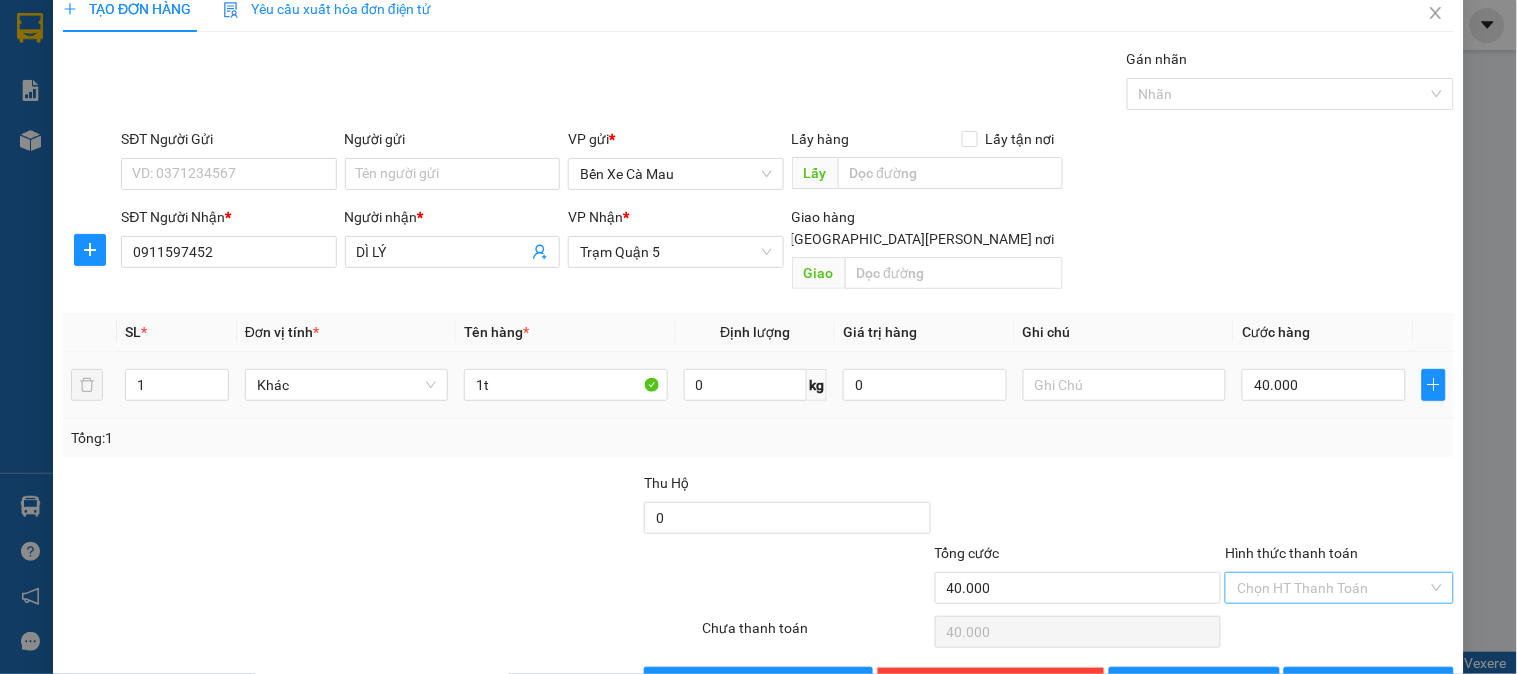 scroll, scrollTop: 65, scrollLeft: 0, axis: vertical 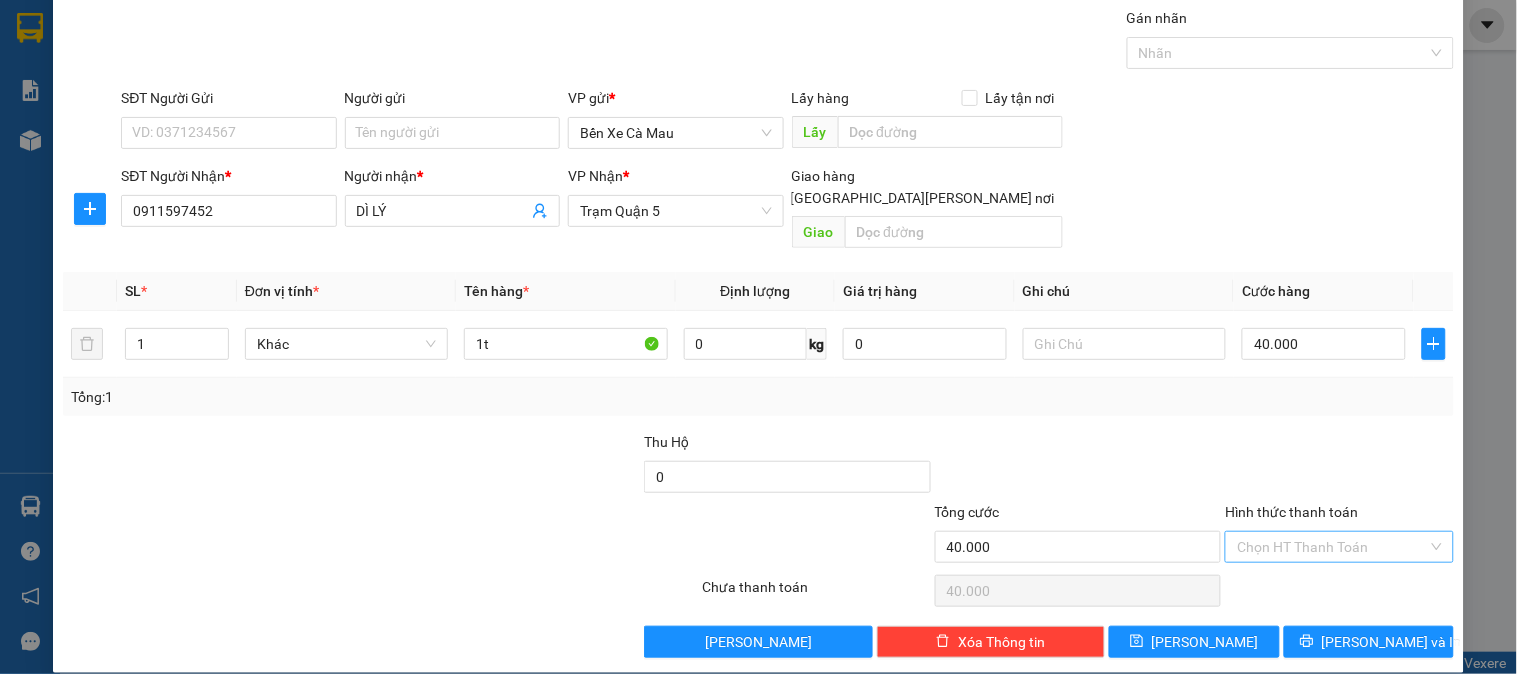 click on "Hình thức thanh toán" at bounding box center (1332, 547) 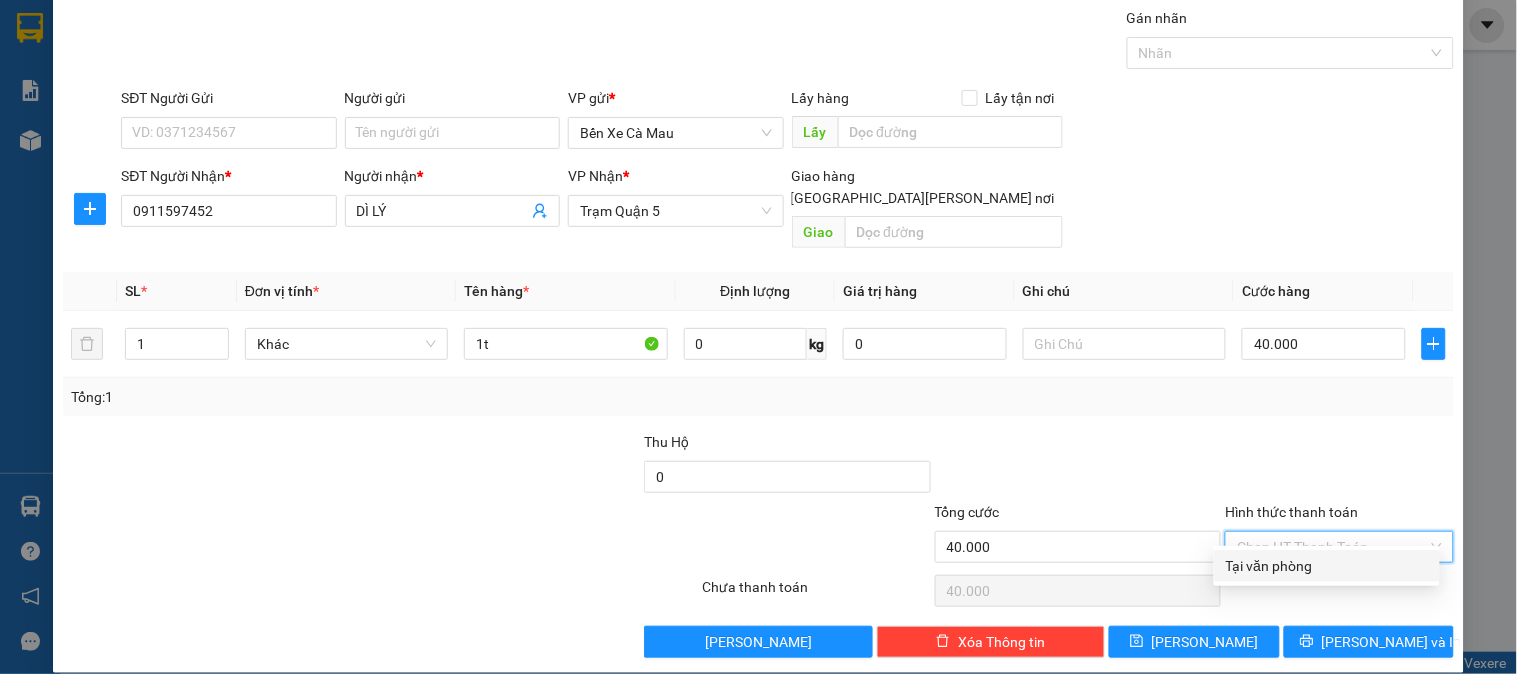 click on "Tại văn phòng" at bounding box center (1327, 566) 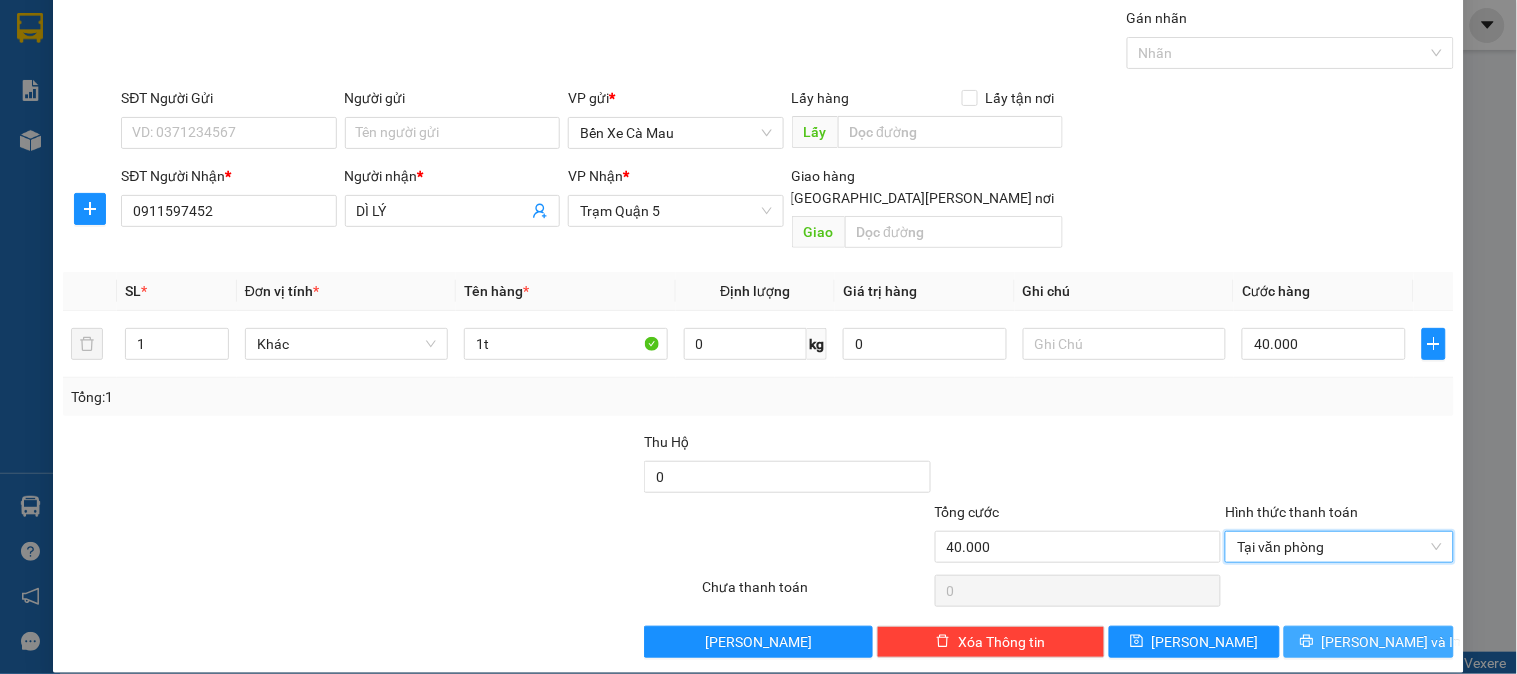click 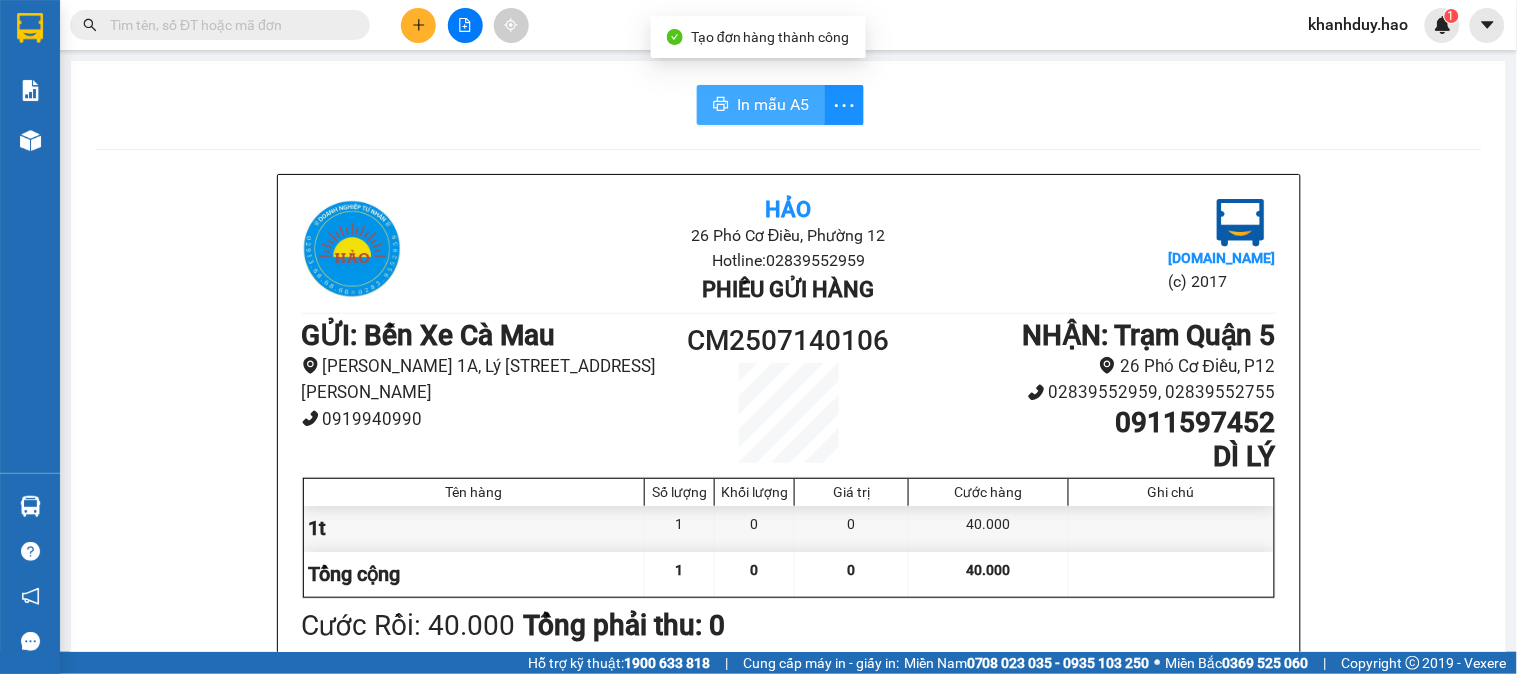 click on "In mẫu A5" at bounding box center (761, 105) 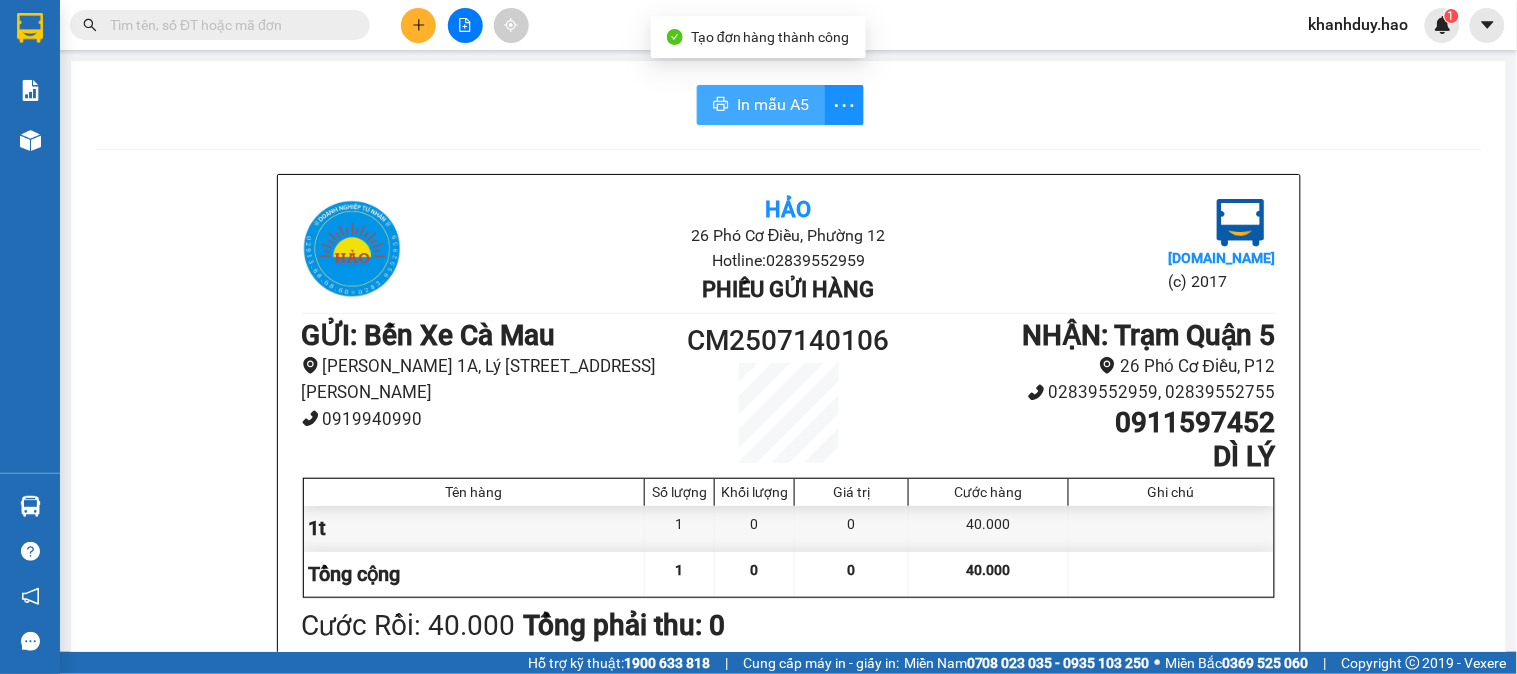 scroll, scrollTop: 0, scrollLeft: 0, axis: both 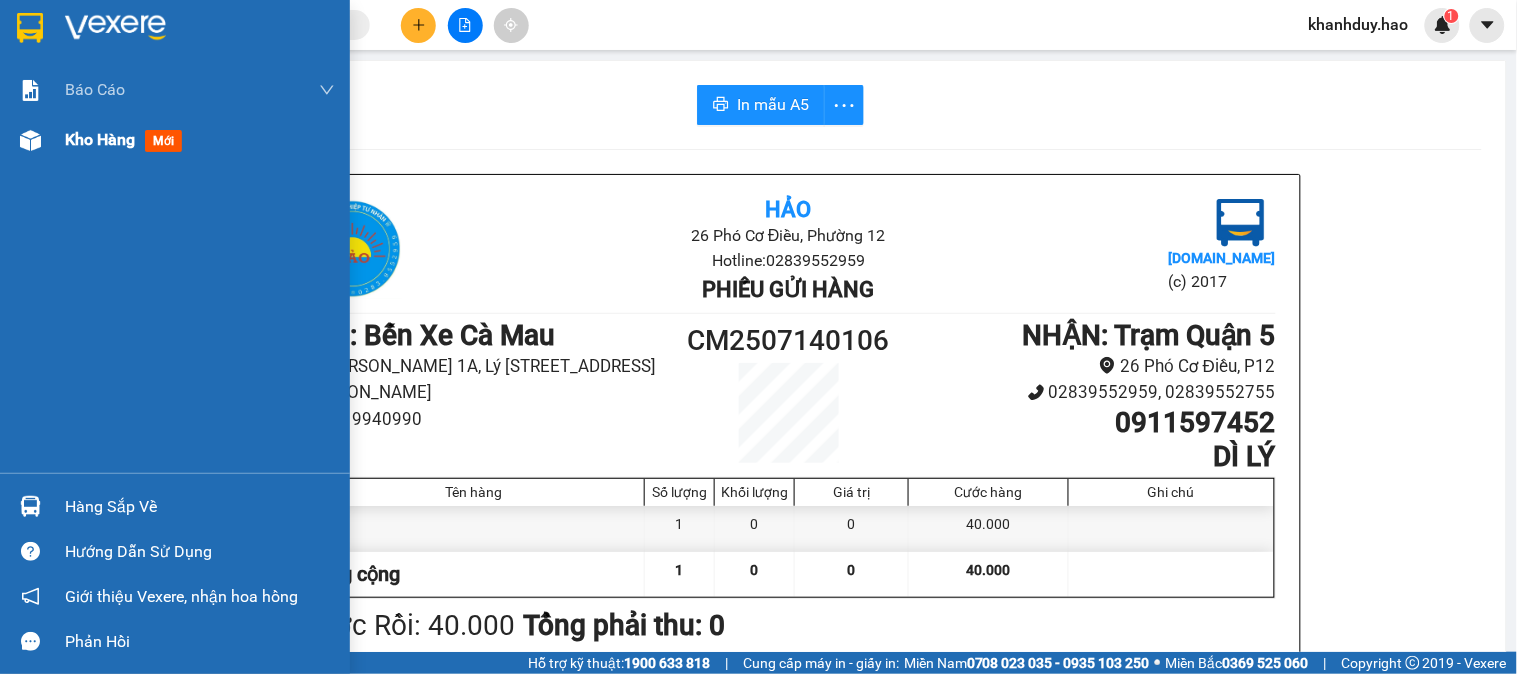 click at bounding box center (30, 140) 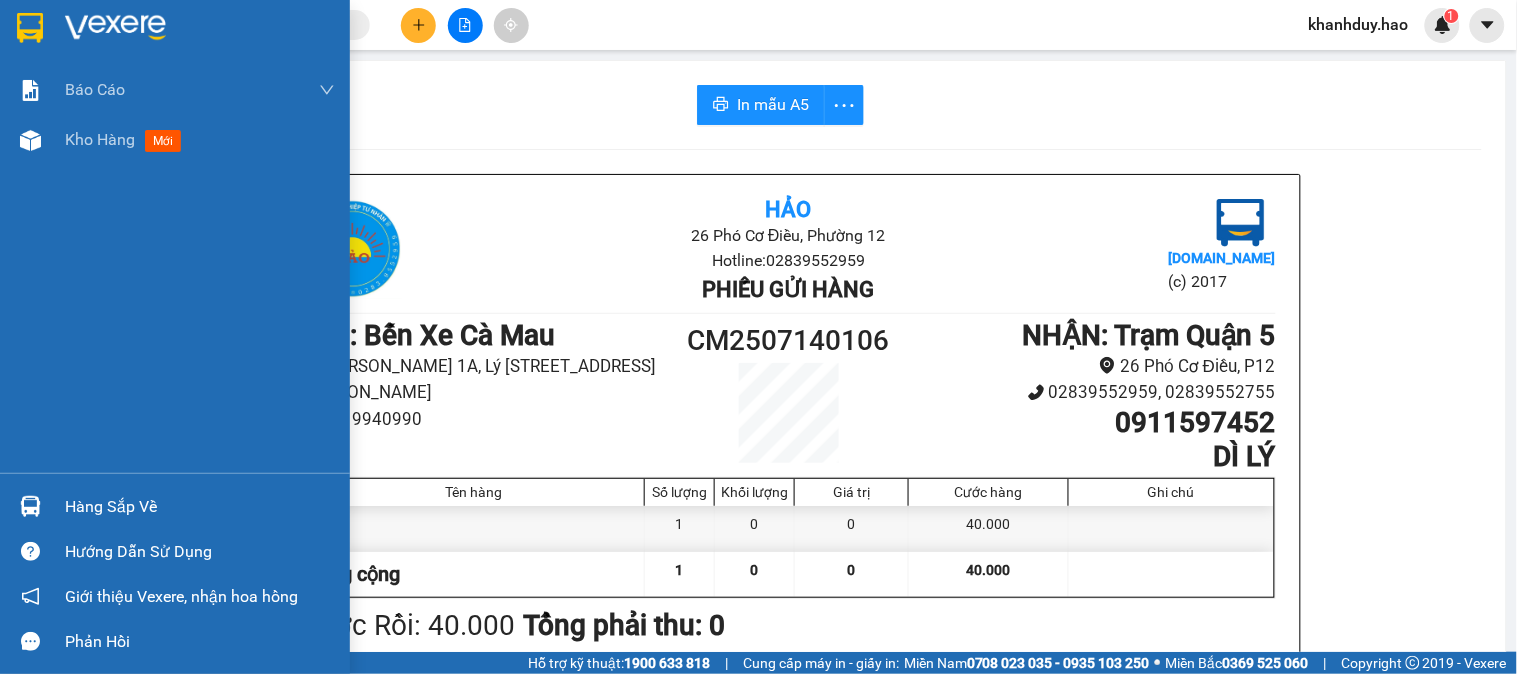 drag, startPoint x: 21, startPoint y: 155, endPoint x: 138, endPoint y: 203, distance: 126.46343 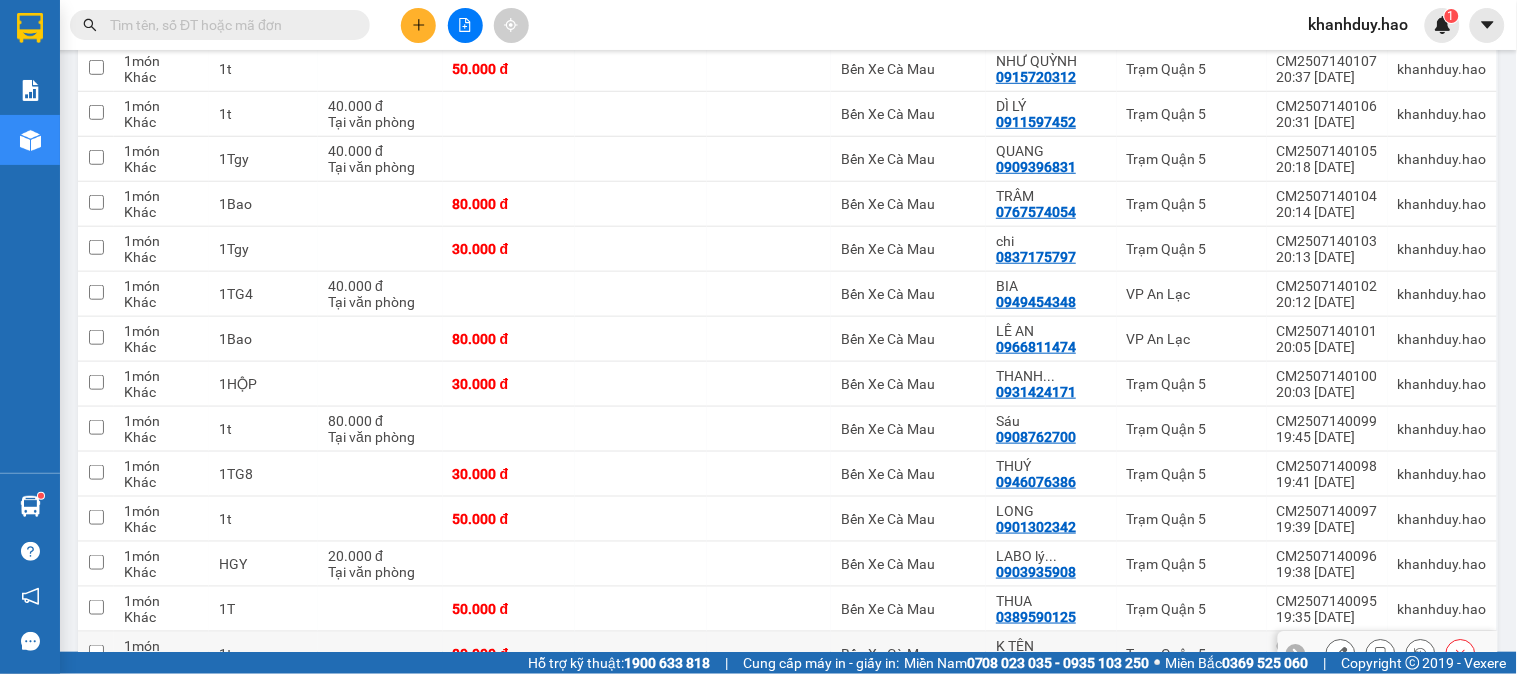 scroll, scrollTop: 0, scrollLeft: 0, axis: both 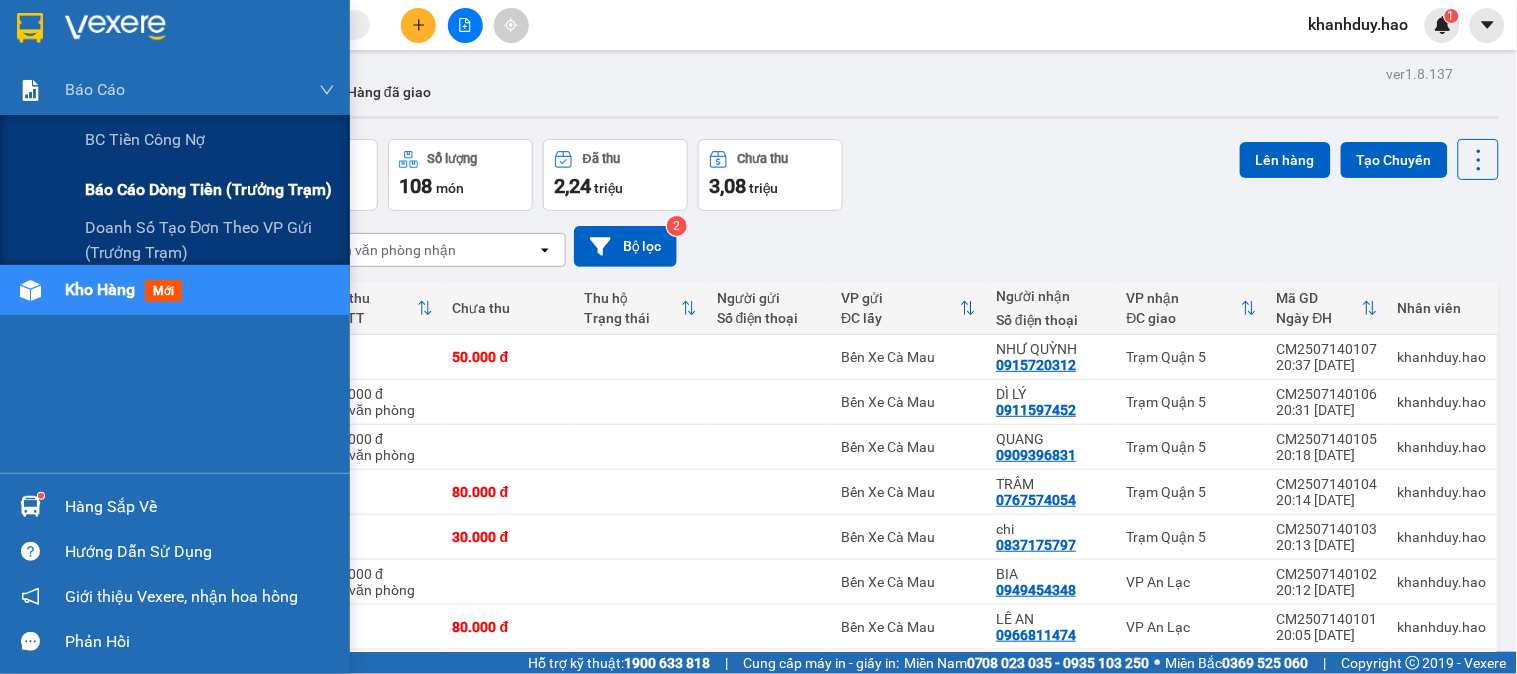 click on "Báo cáo dòng tiền (trưởng trạm)" at bounding box center (210, 190) 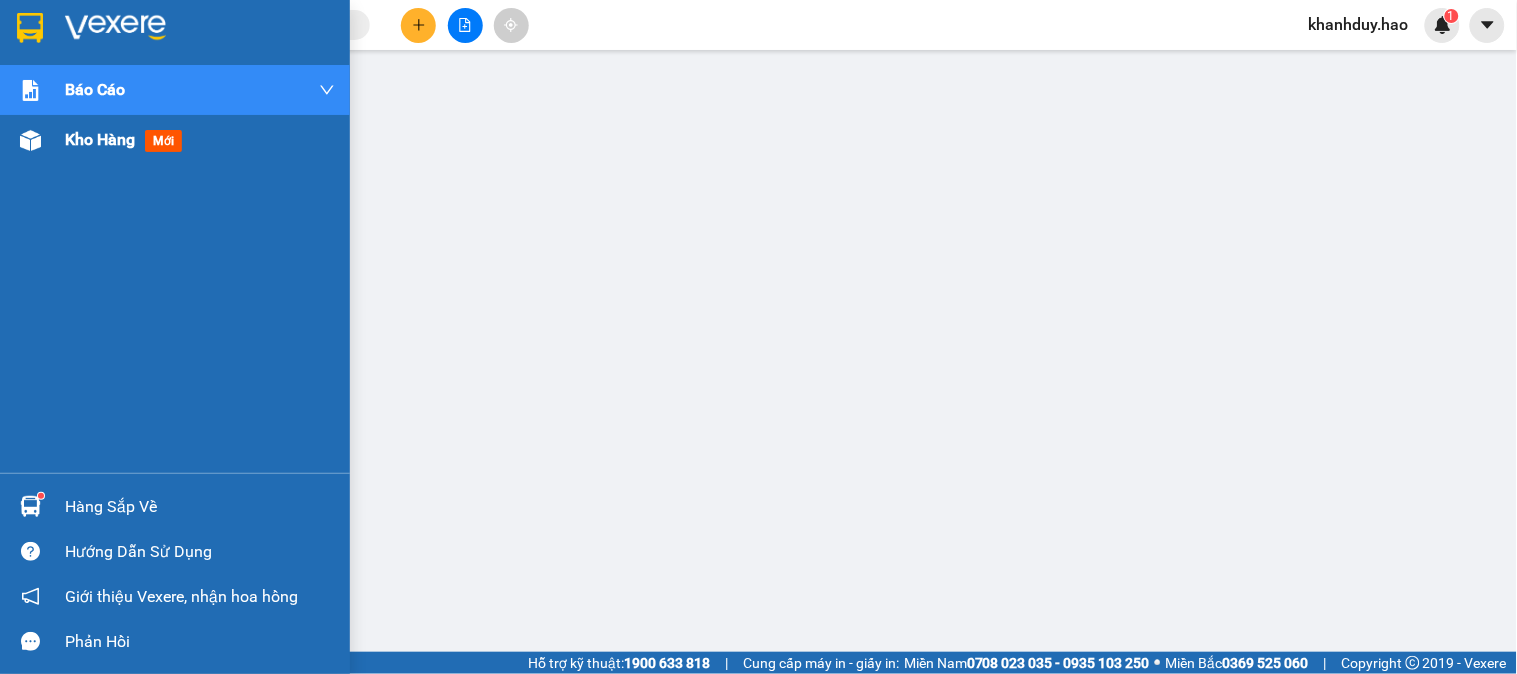 click at bounding box center (30, 140) 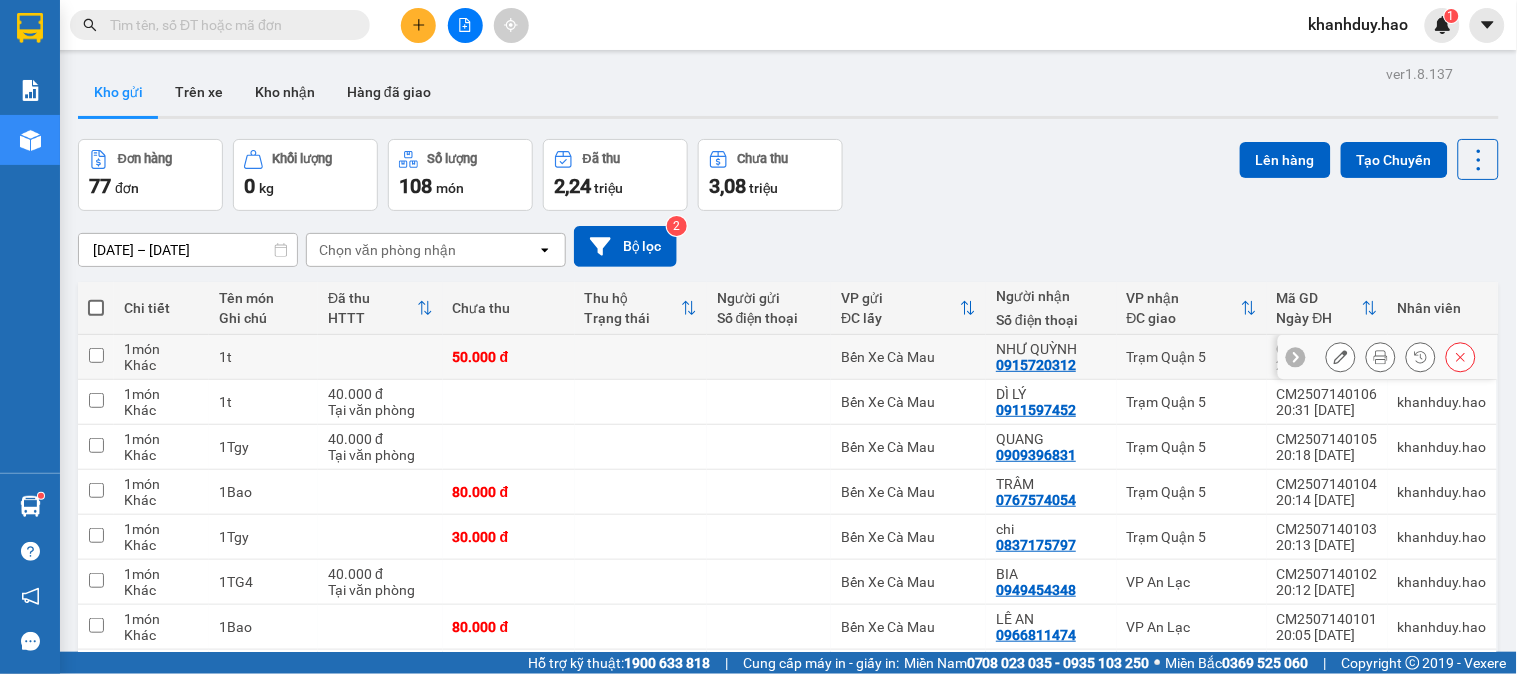 click at bounding box center [1341, 357] 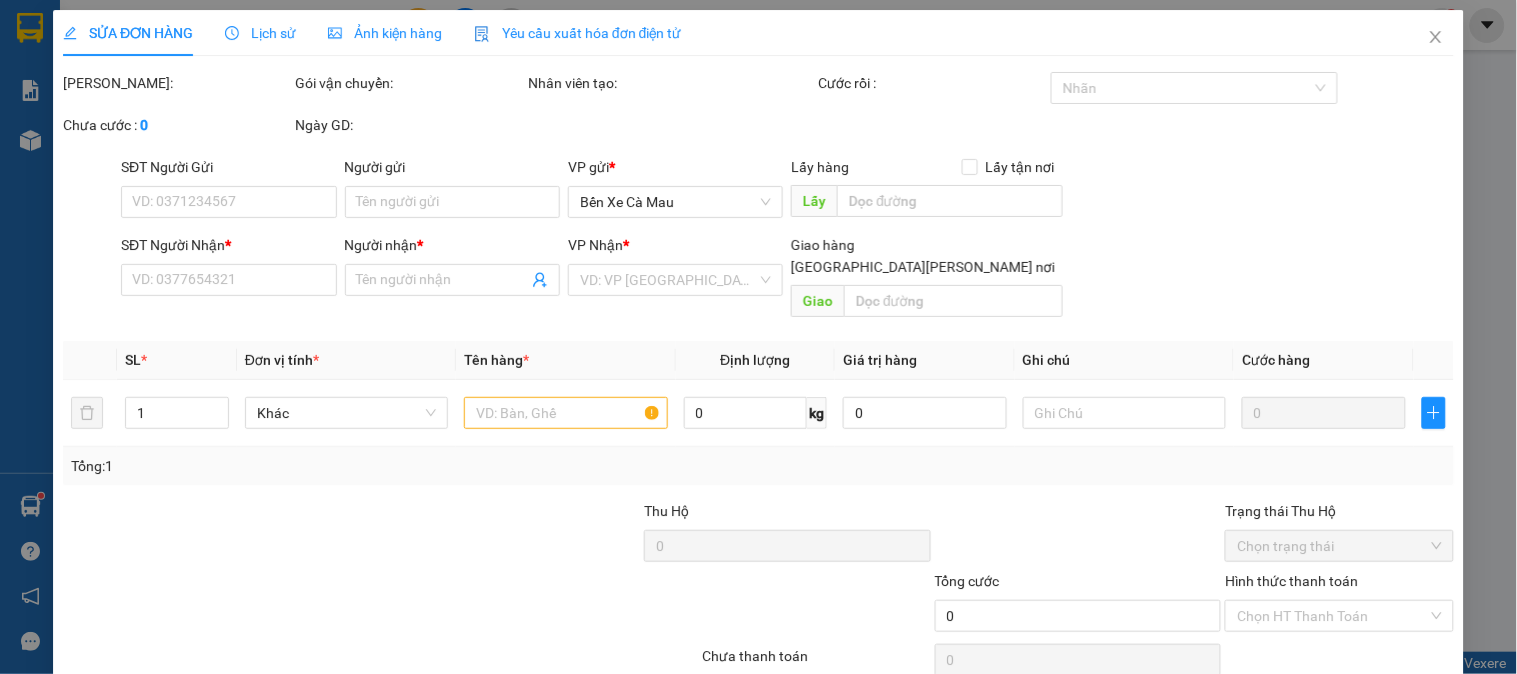 type on "0915720312" 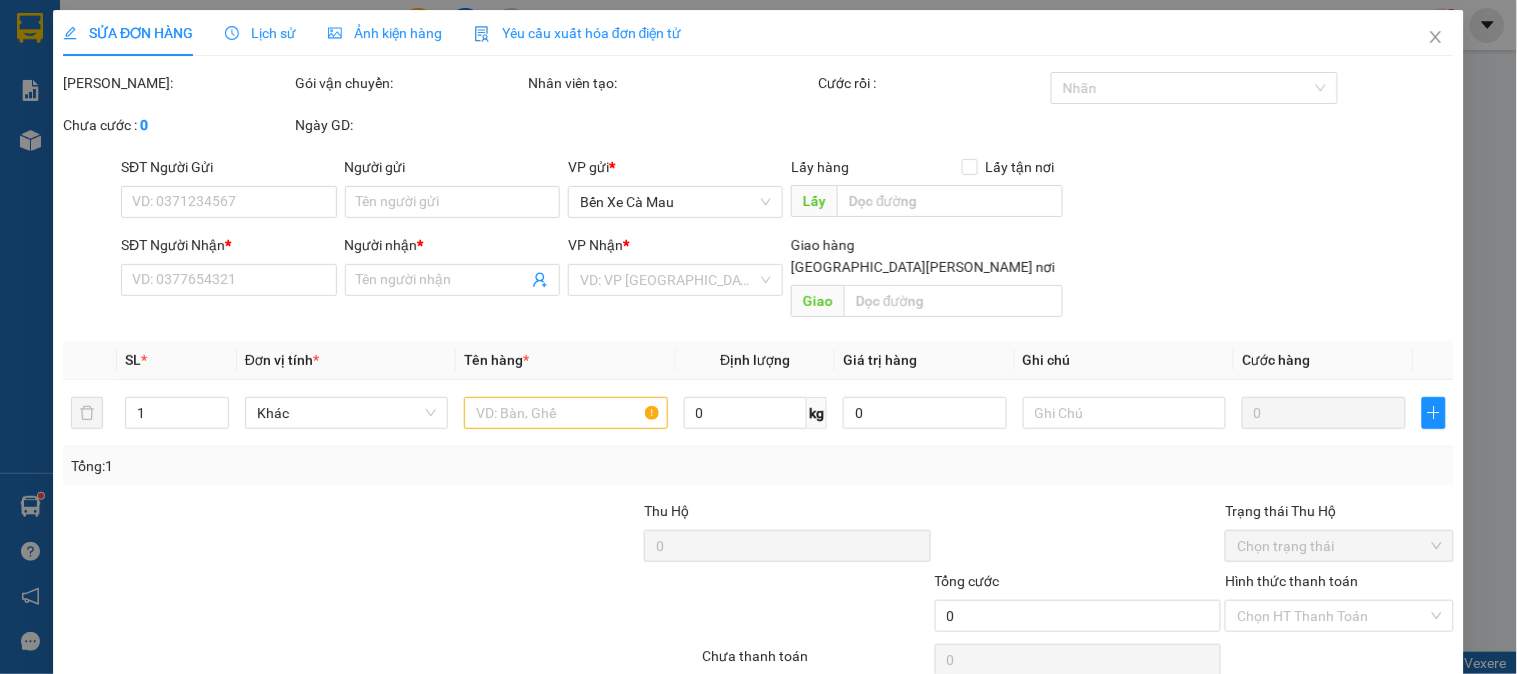 type on "NHƯ QUỲNH" 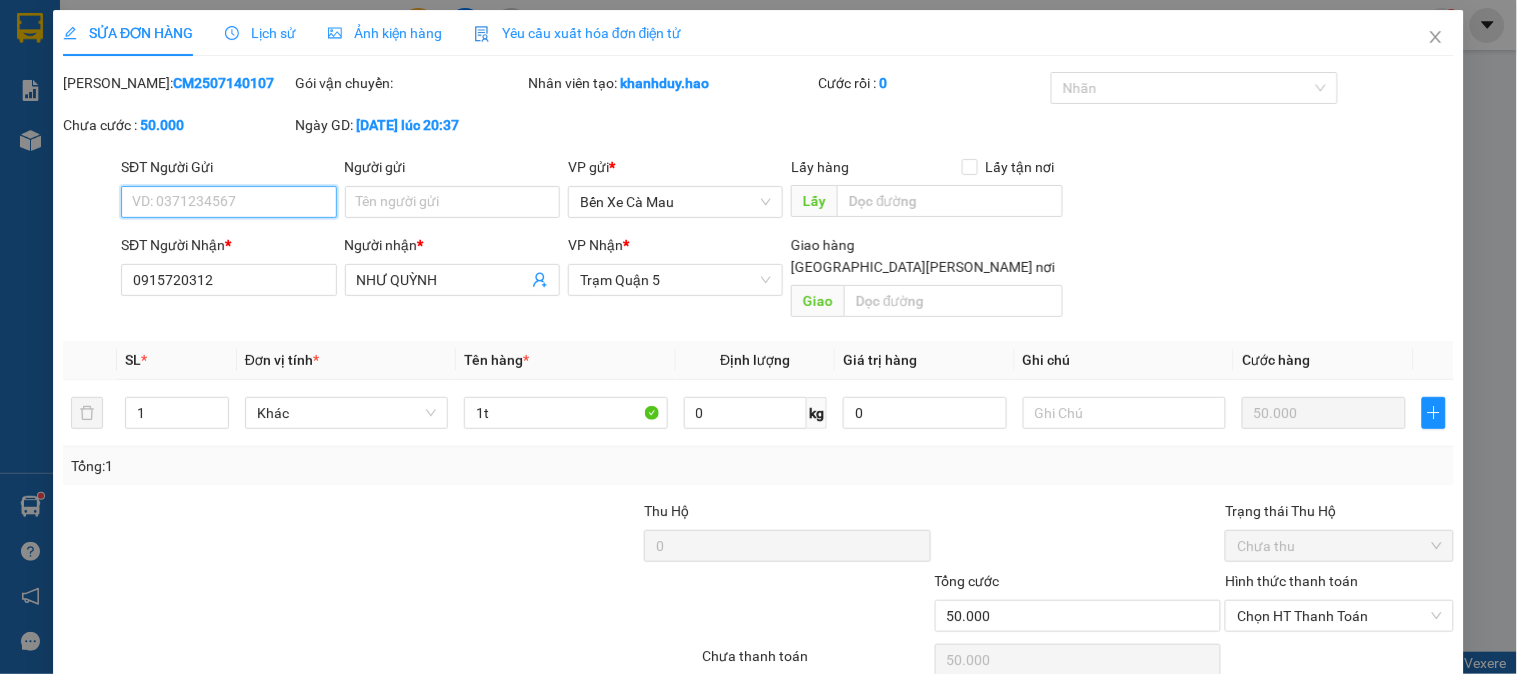scroll, scrollTop: 60, scrollLeft: 0, axis: vertical 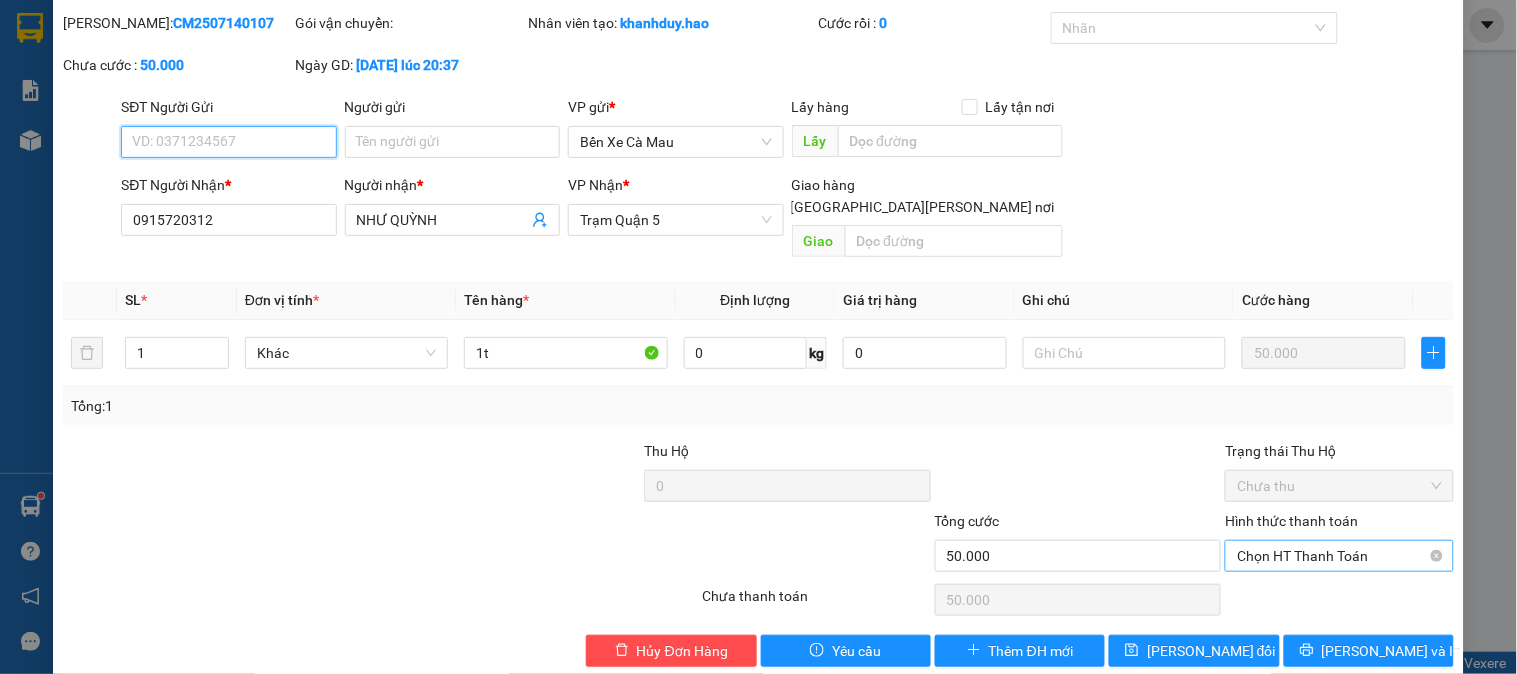 click on "Chọn HT Thanh Toán" at bounding box center (1339, 556) 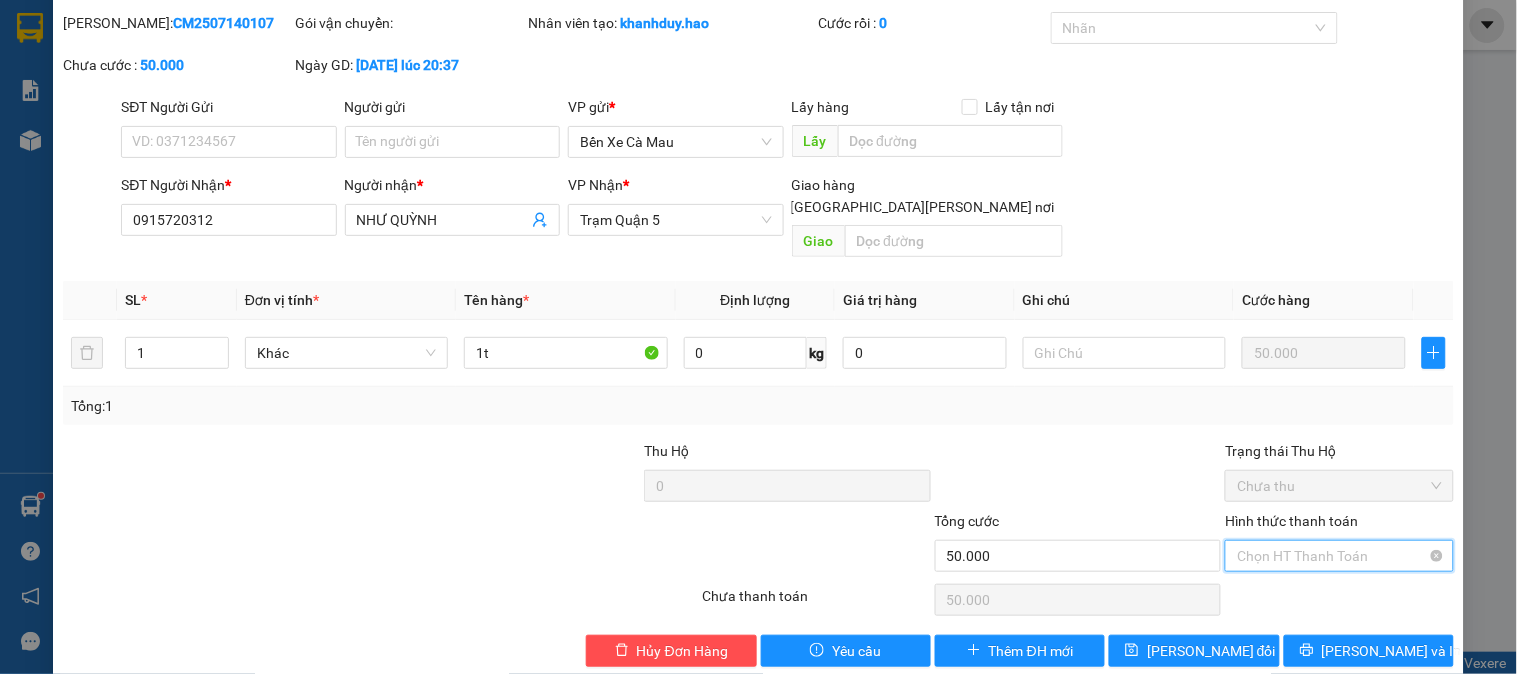 click on "Chọn HT Thanh Toán" at bounding box center [1339, 556] 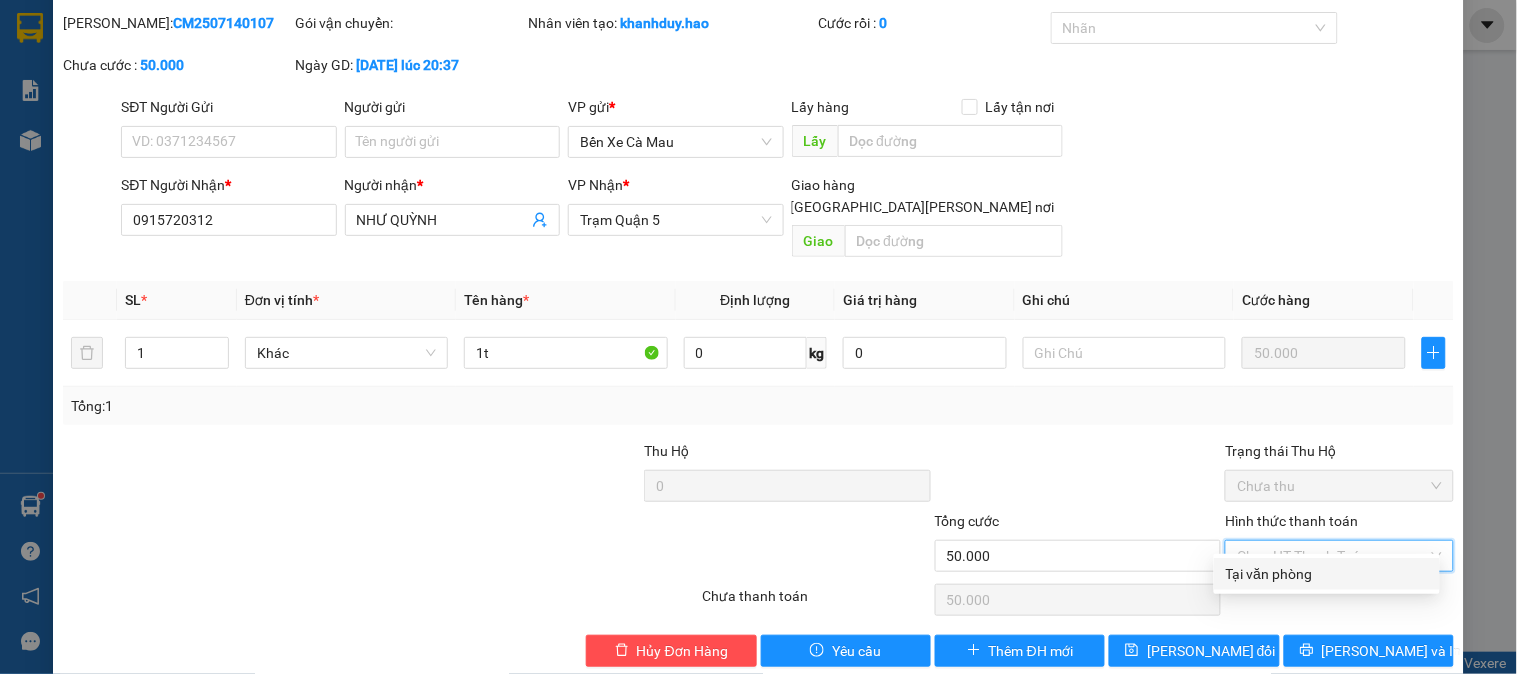click on "Tại văn phòng" at bounding box center [1327, 574] 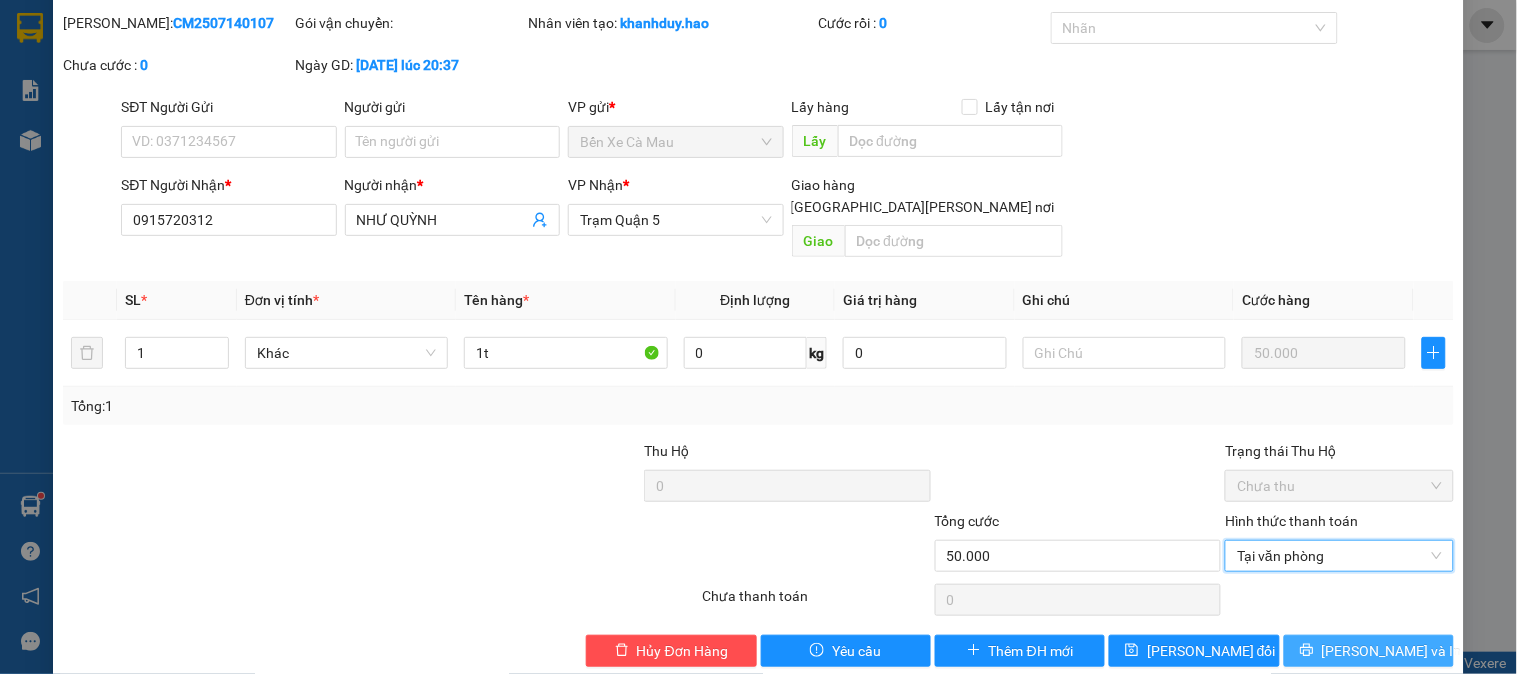 click at bounding box center (1307, 651) 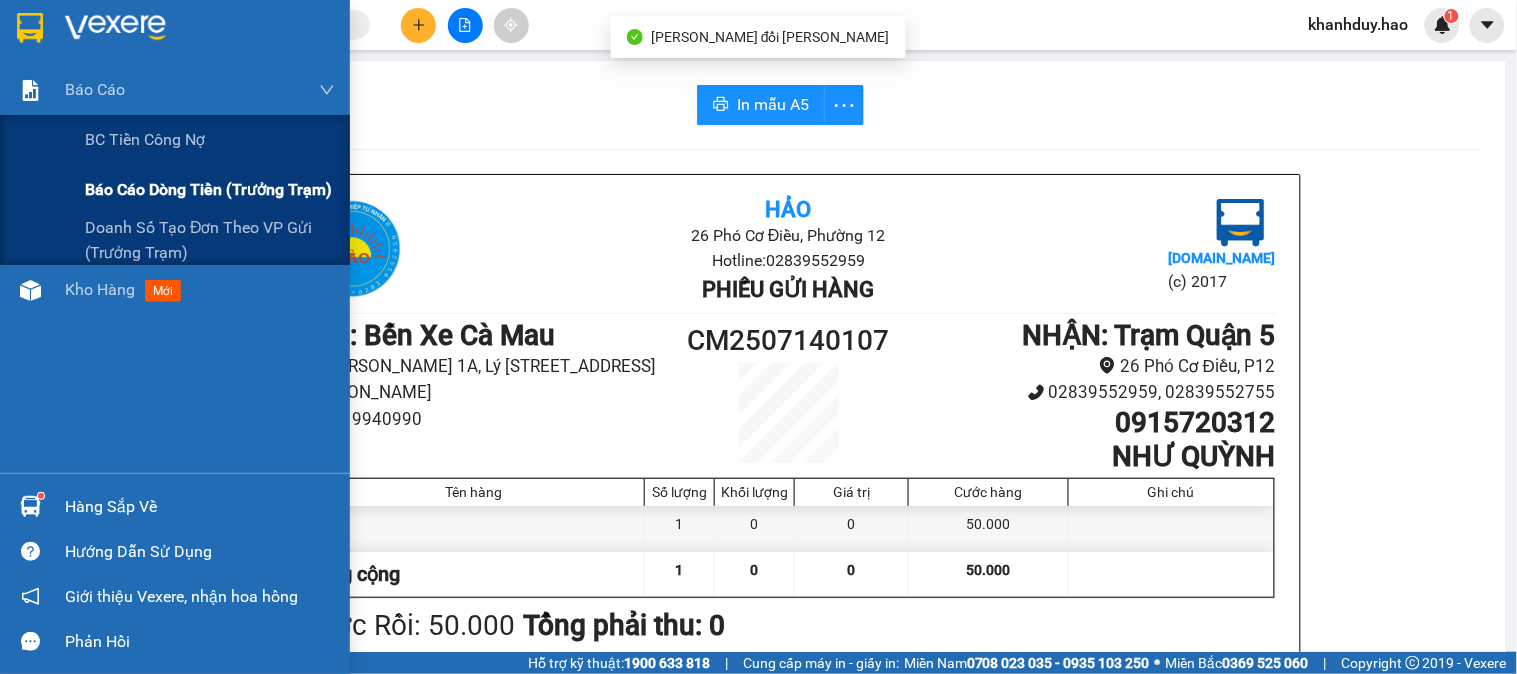 click on "Báo cáo dòng tiền (trưởng trạm)" at bounding box center [208, 189] 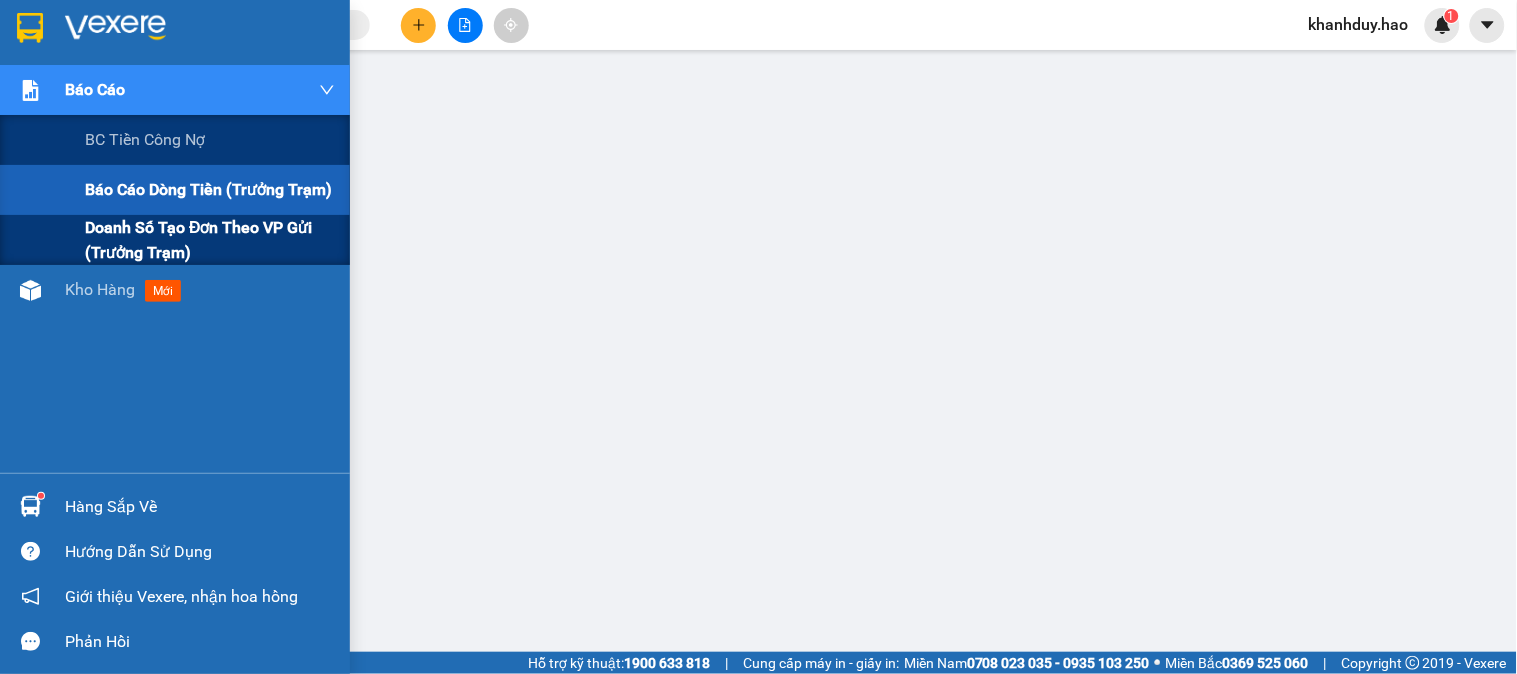 click on "BC tiền công nợ Báo cáo dòng tiền (trưởng trạm) Doanh số tạo đơn theo VP gửi (trưởng trạm)" at bounding box center [175, 190] 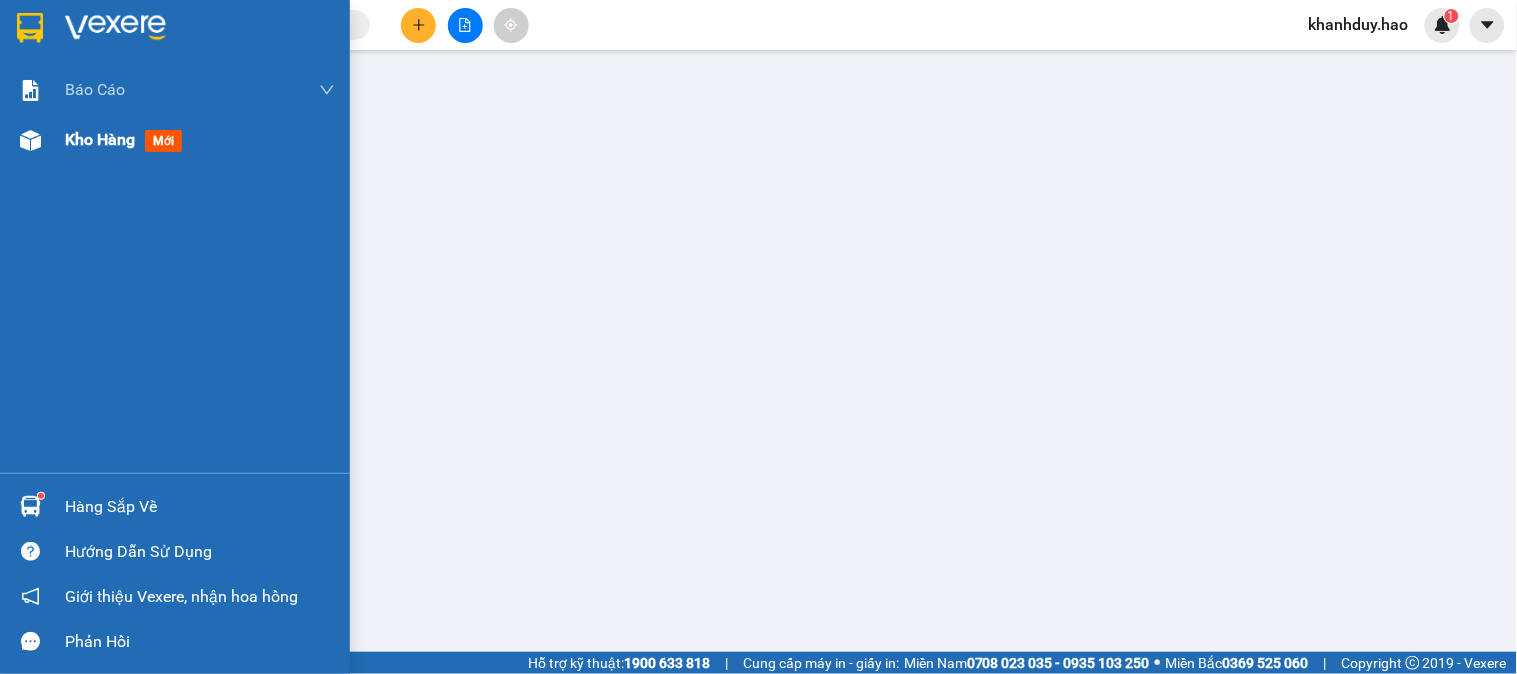 click on "Kho hàng mới" at bounding box center [200, 140] 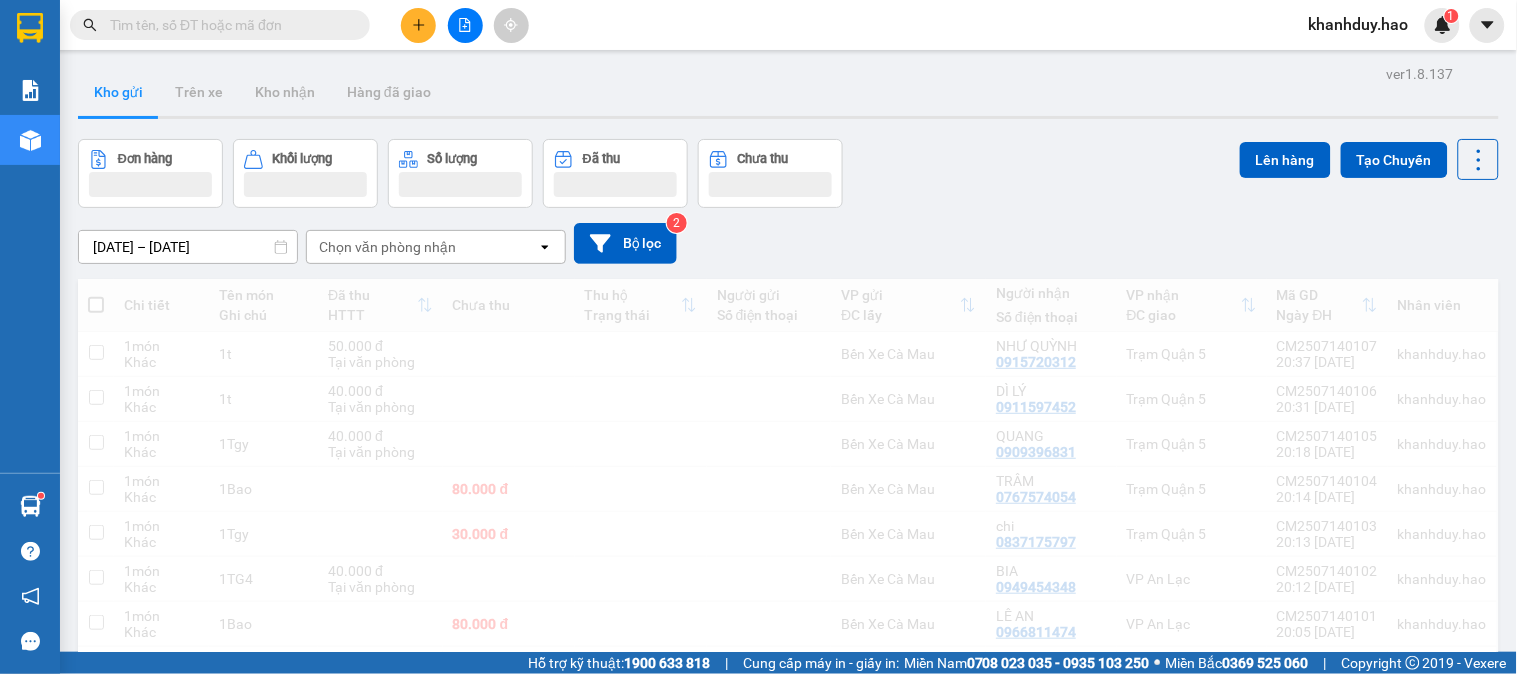 click on "Đơn hàng" at bounding box center [150, 173] 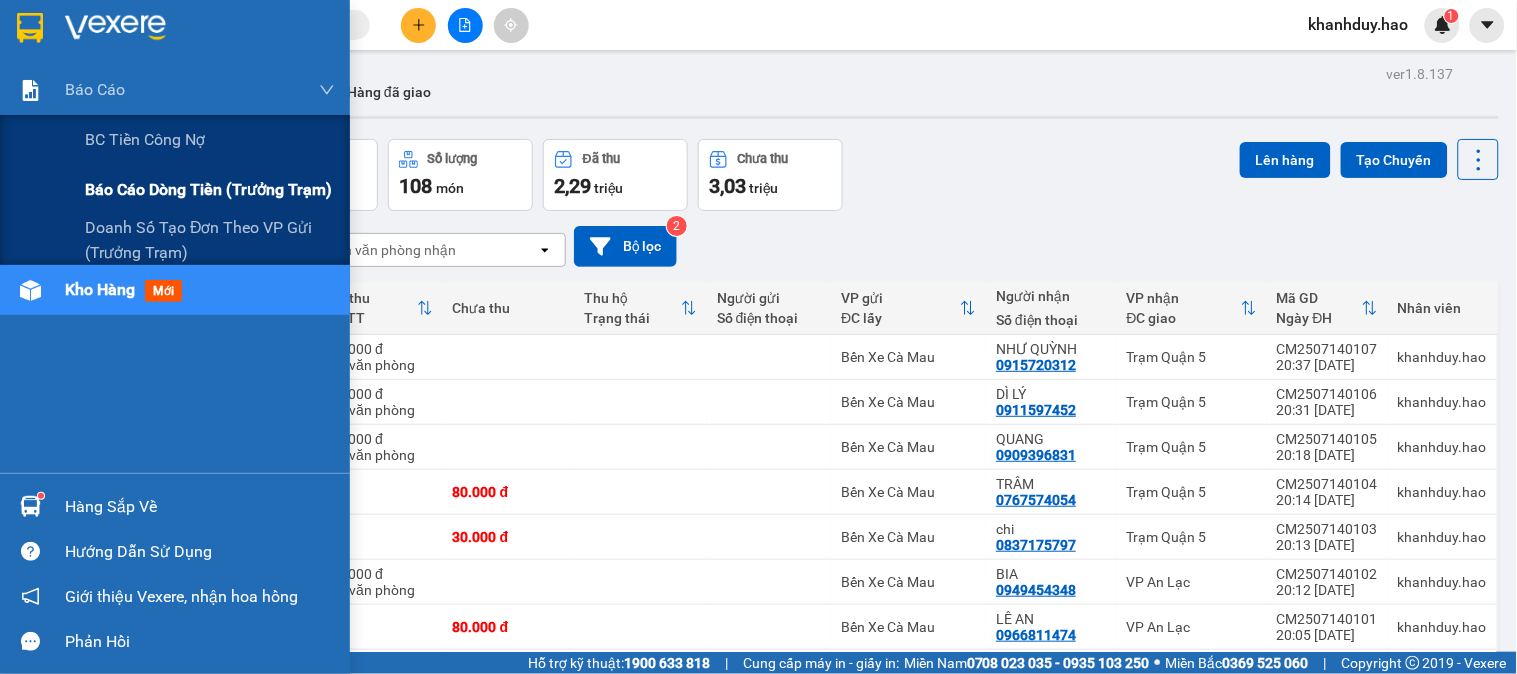 click on "Báo cáo dòng tiền (trưởng trạm)" at bounding box center (208, 189) 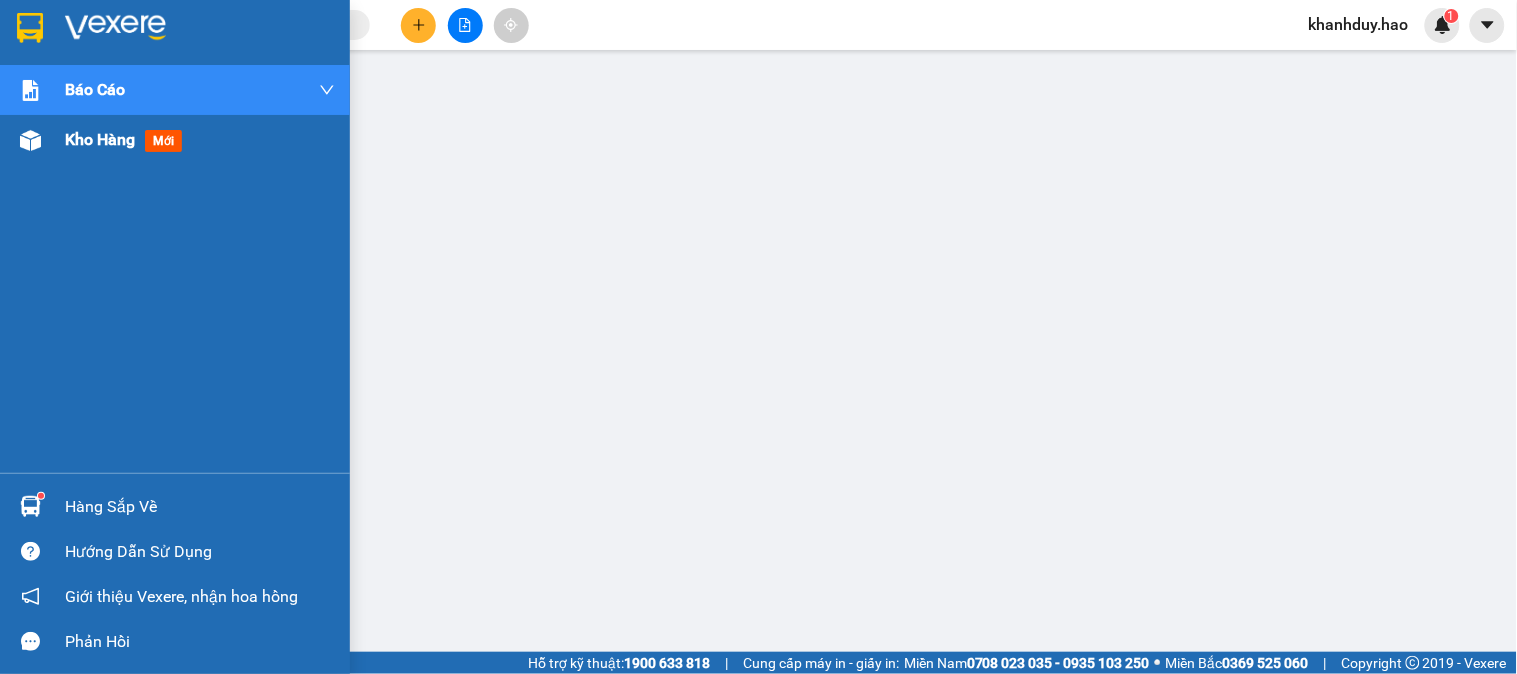 click on "Kho hàng" at bounding box center (100, 139) 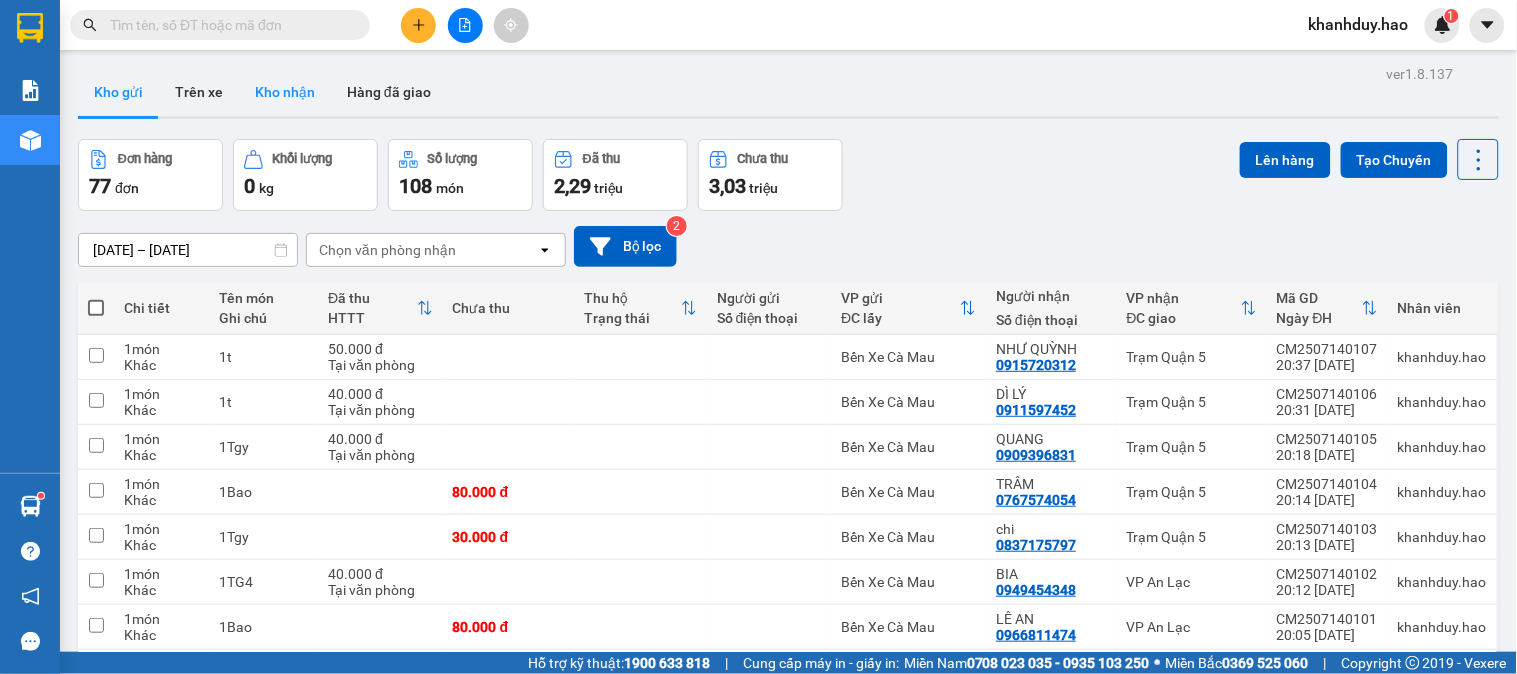 click on "Kho nhận" at bounding box center (285, 92) 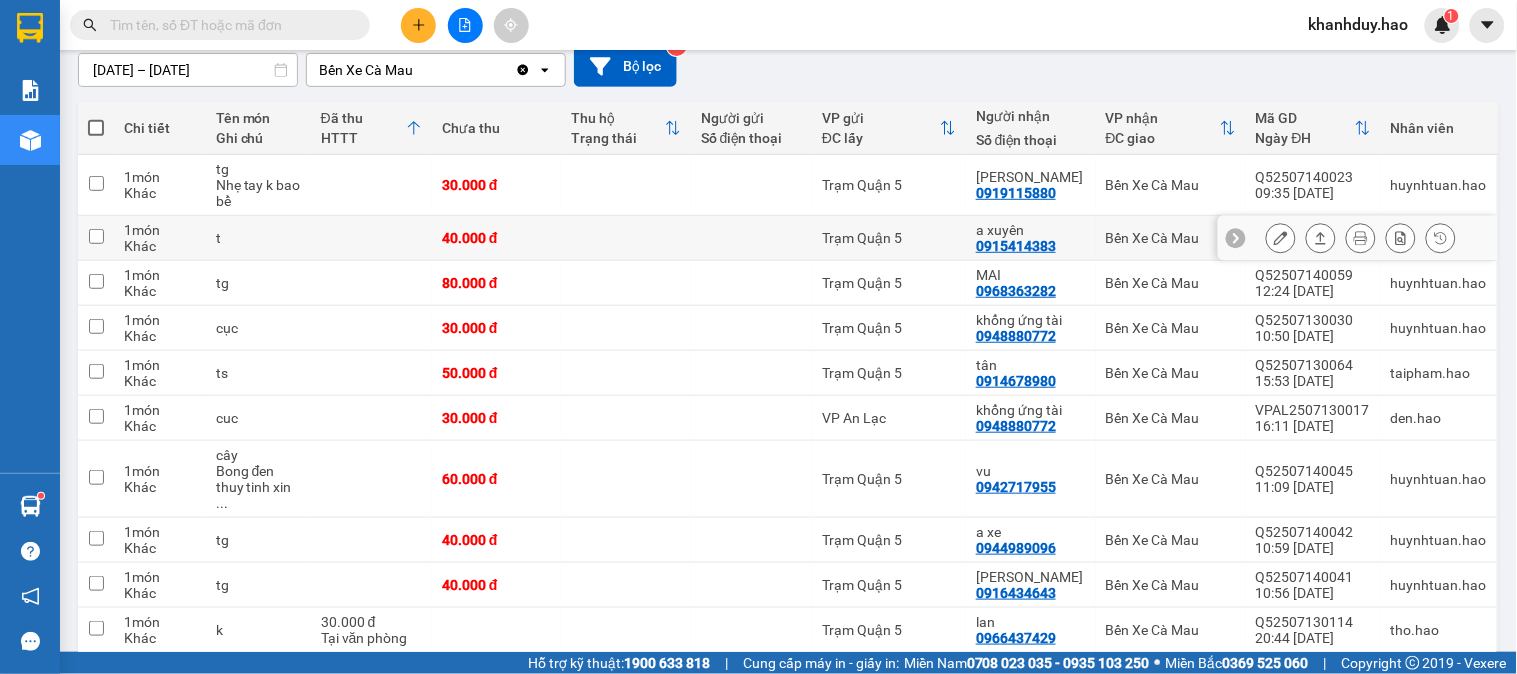 scroll, scrollTop: 222, scrollLeft: 0, axis: vertical 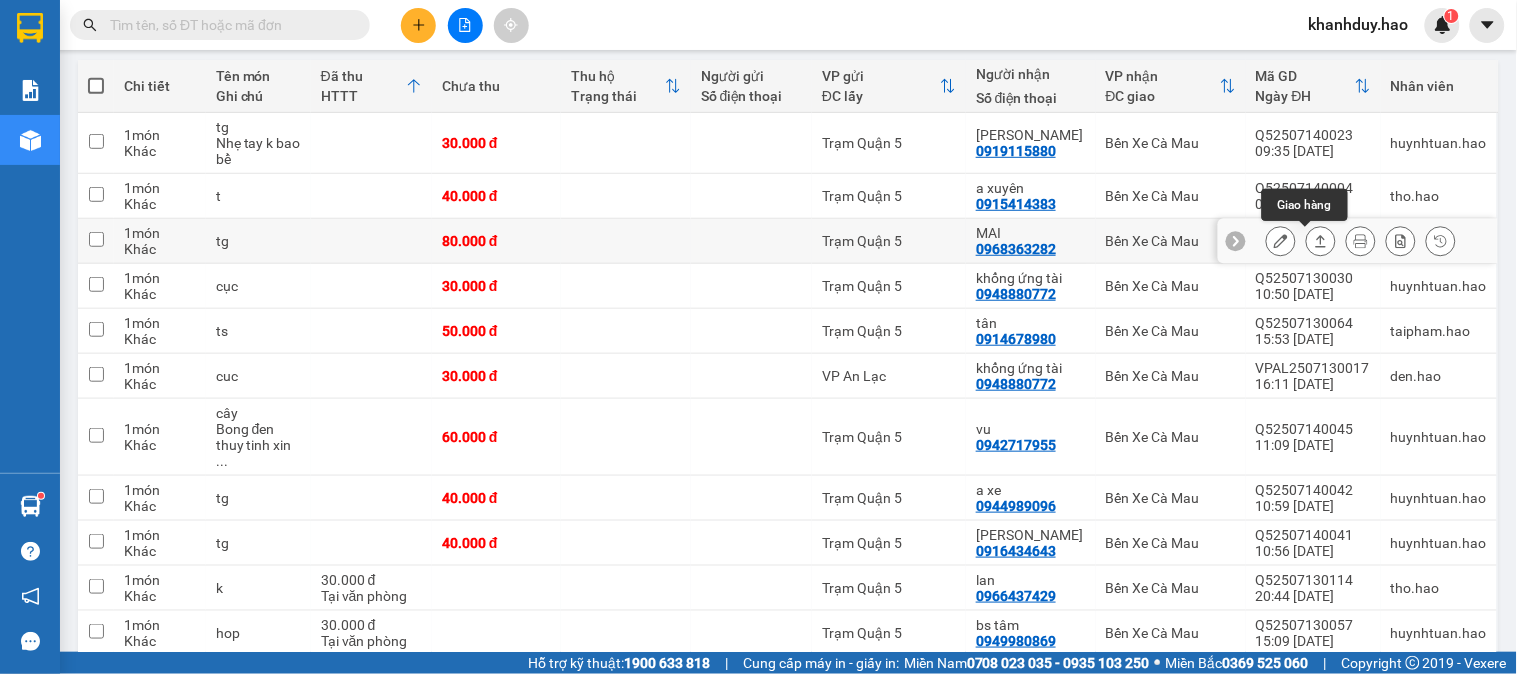 click at bounding box center [1321, 241] 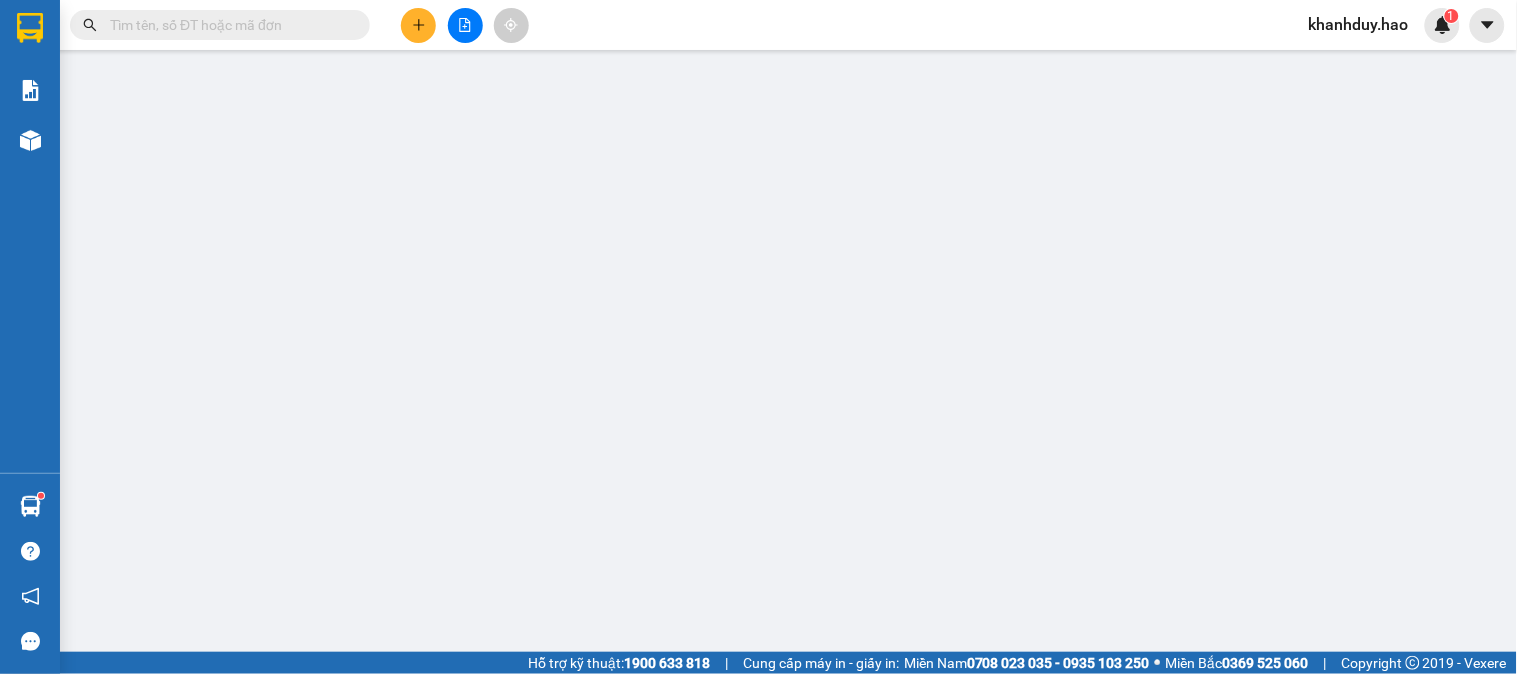 type on "0968363282" 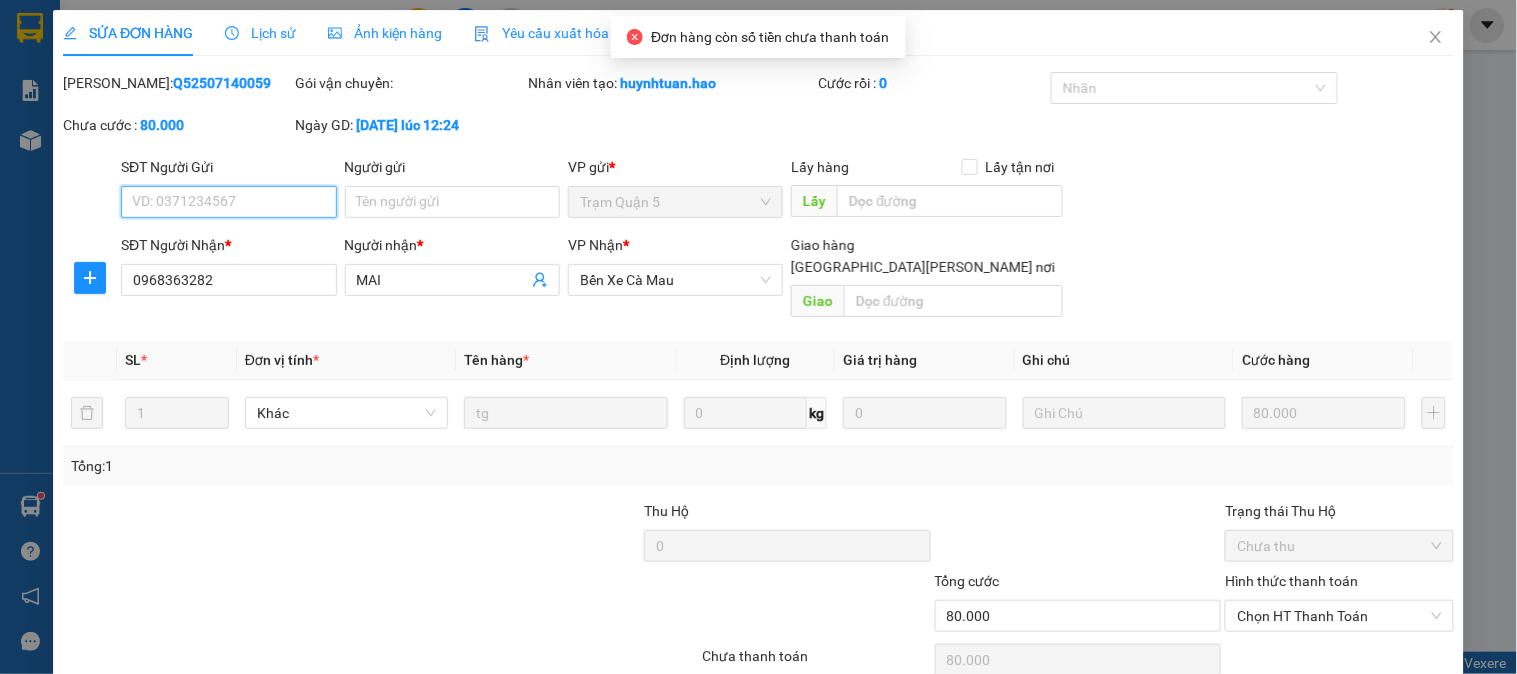scroll, scrollTop: 0, scrollLeft: 0, axis: both 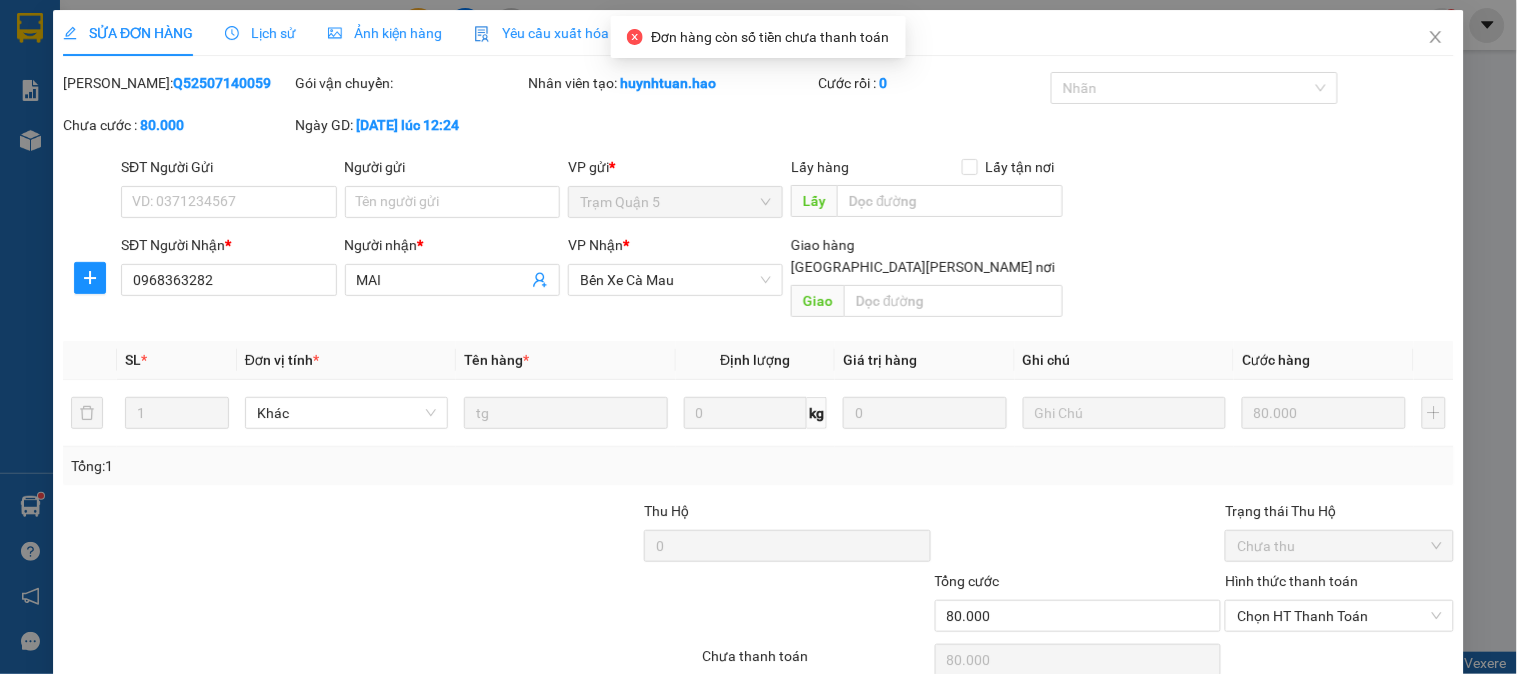 click on "Ảnh kiện hàng" at bounding box center (385, 33) 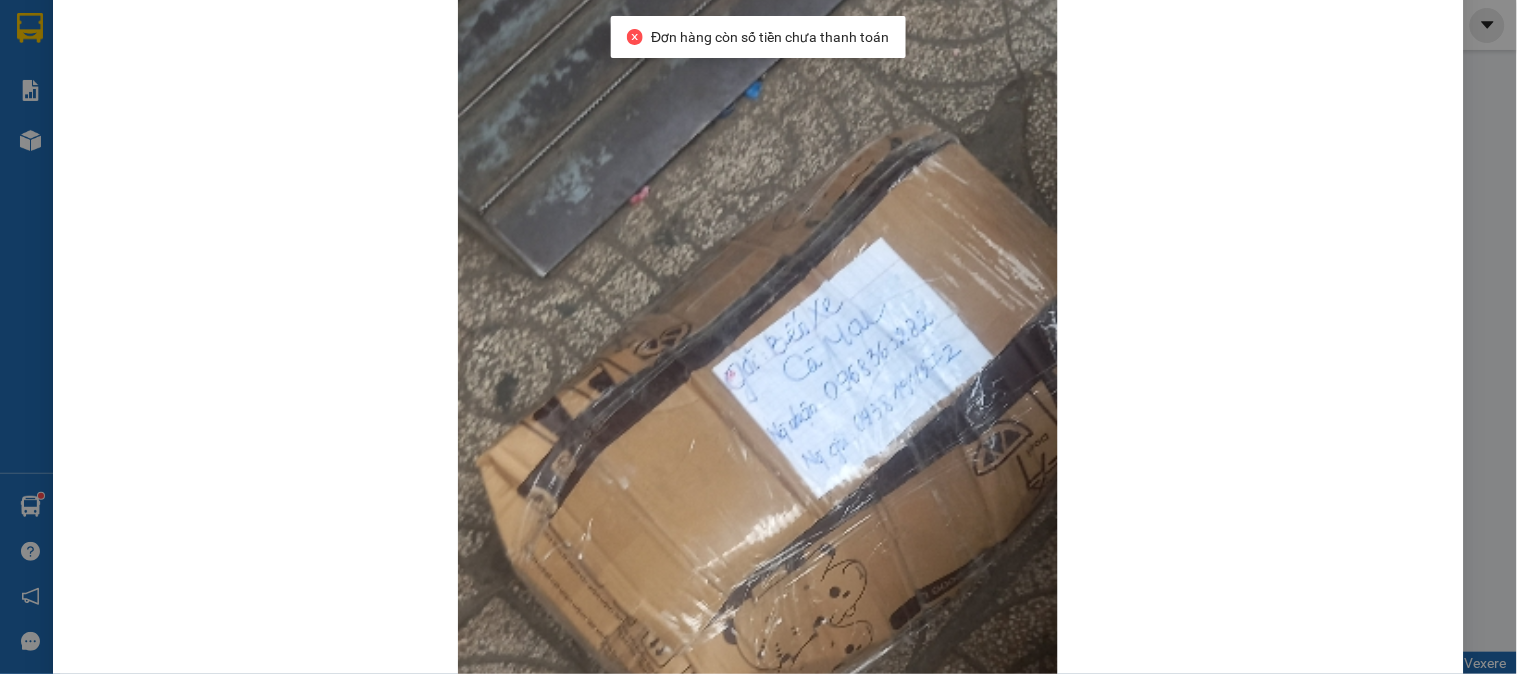 scroll, scrollTop: 0, scrollLeft: 0, axis: both 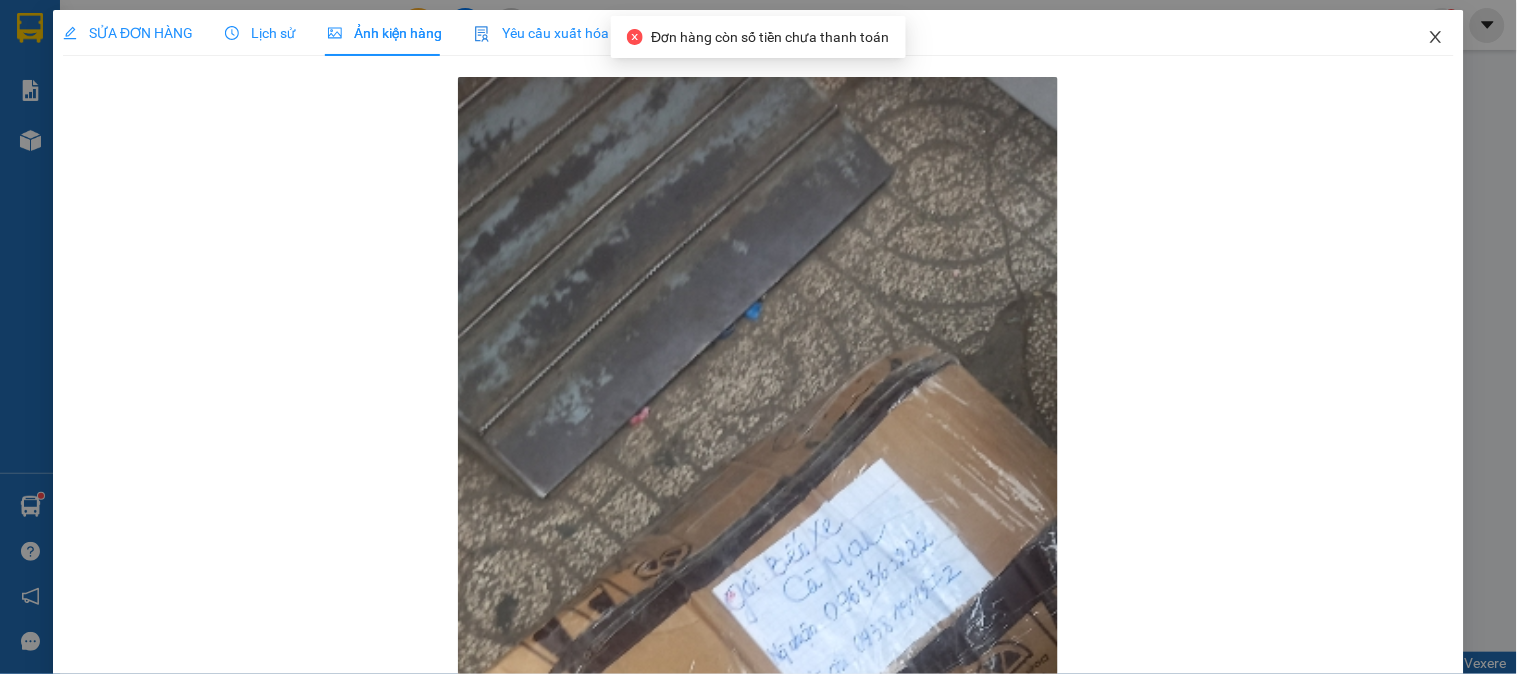 click 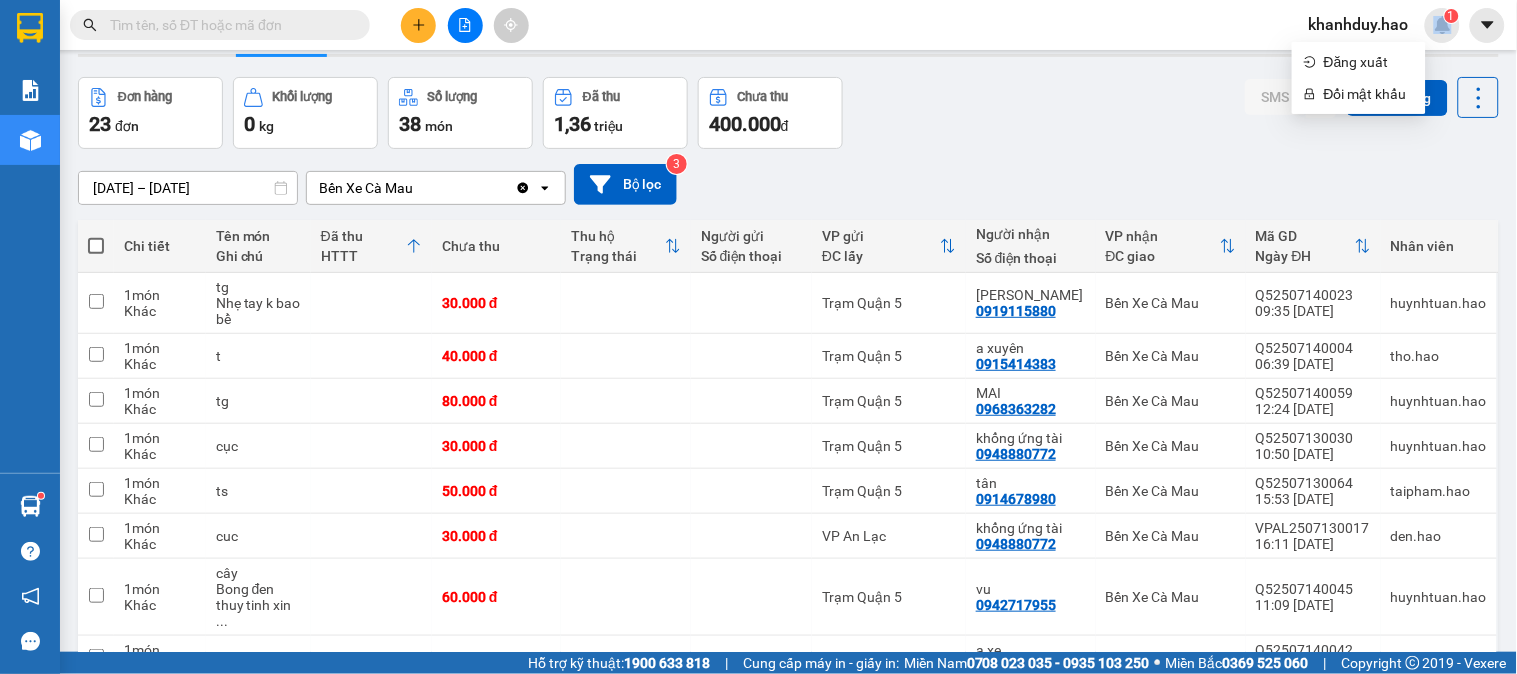 scroll, scrollTop: 0, scrollLeft: 0, axis: both 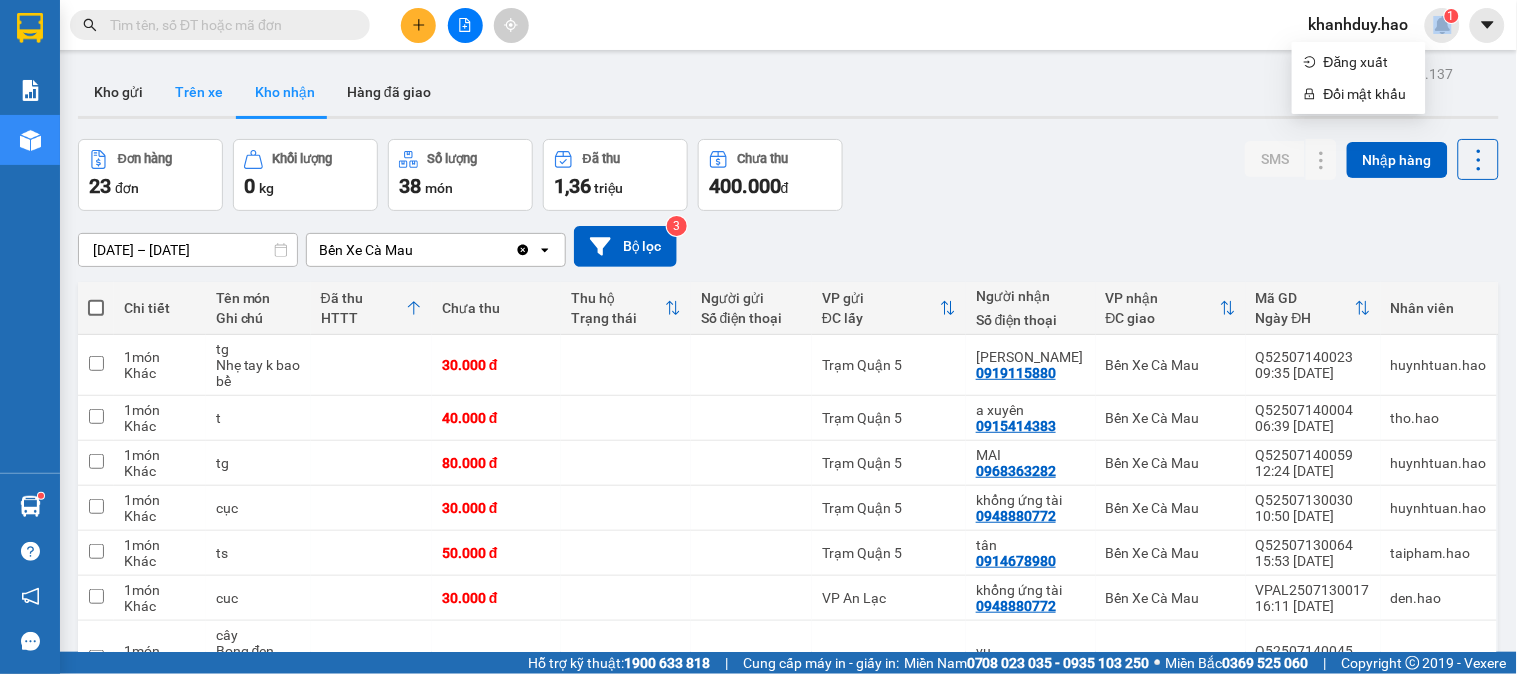click on "Trên xe" at bounding box center (199, 92) 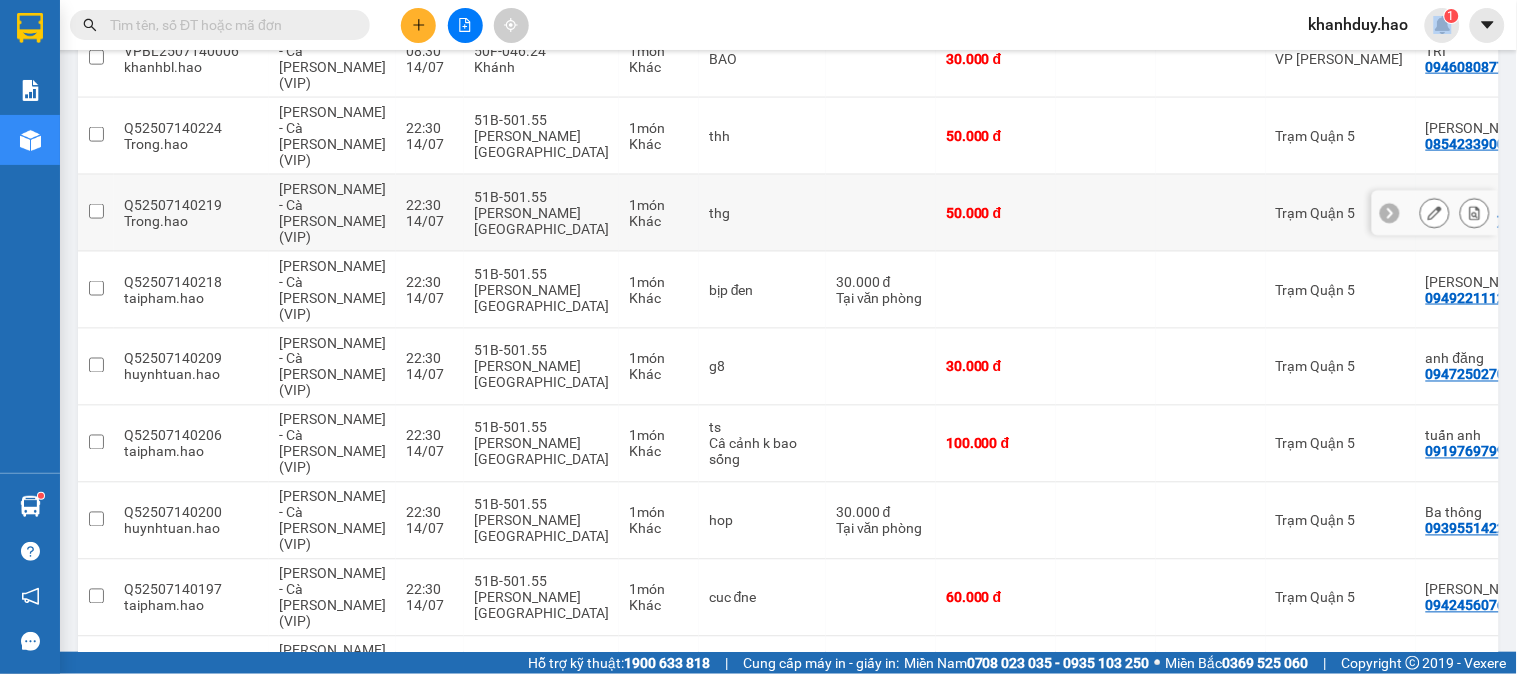scroll, scrollTop: 0, scrollLeft: 0, axis: both 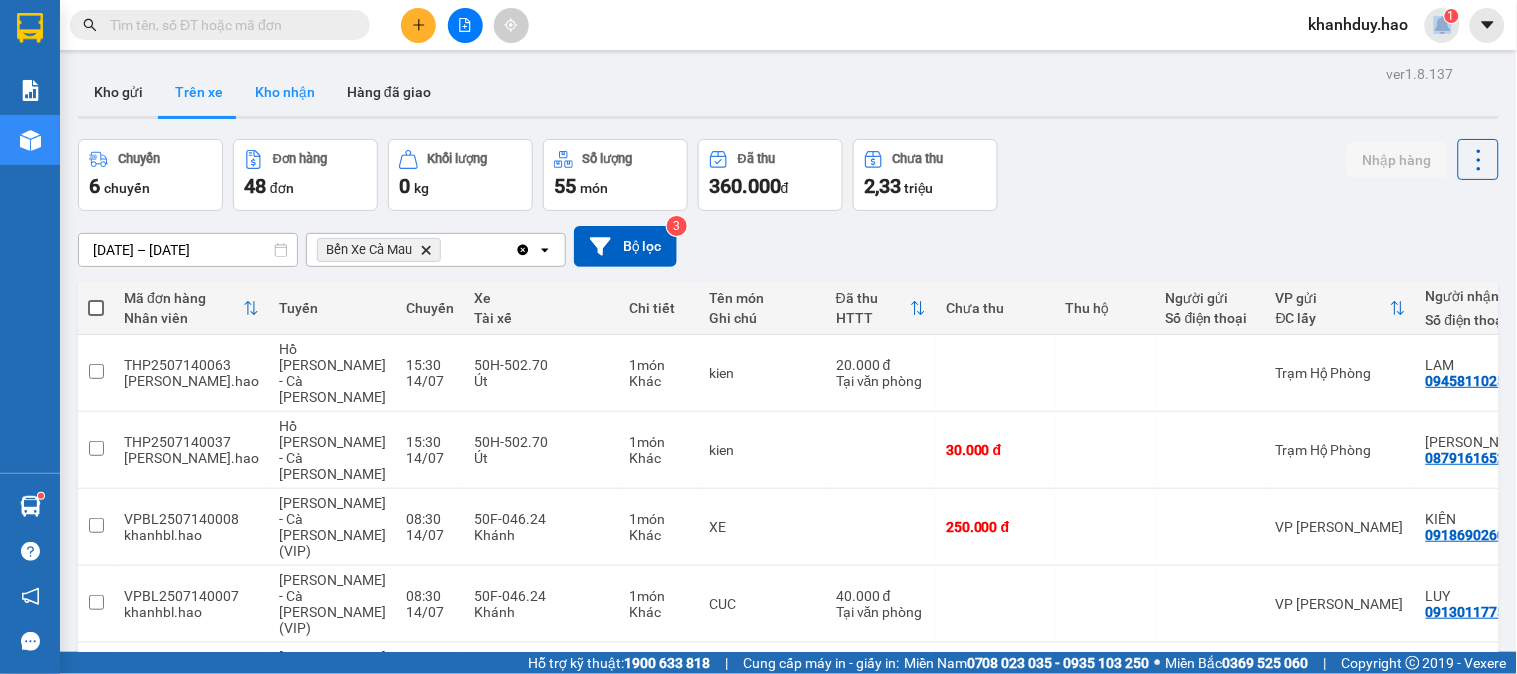 click on "Kho nhận" at bounding box center (285, 92) 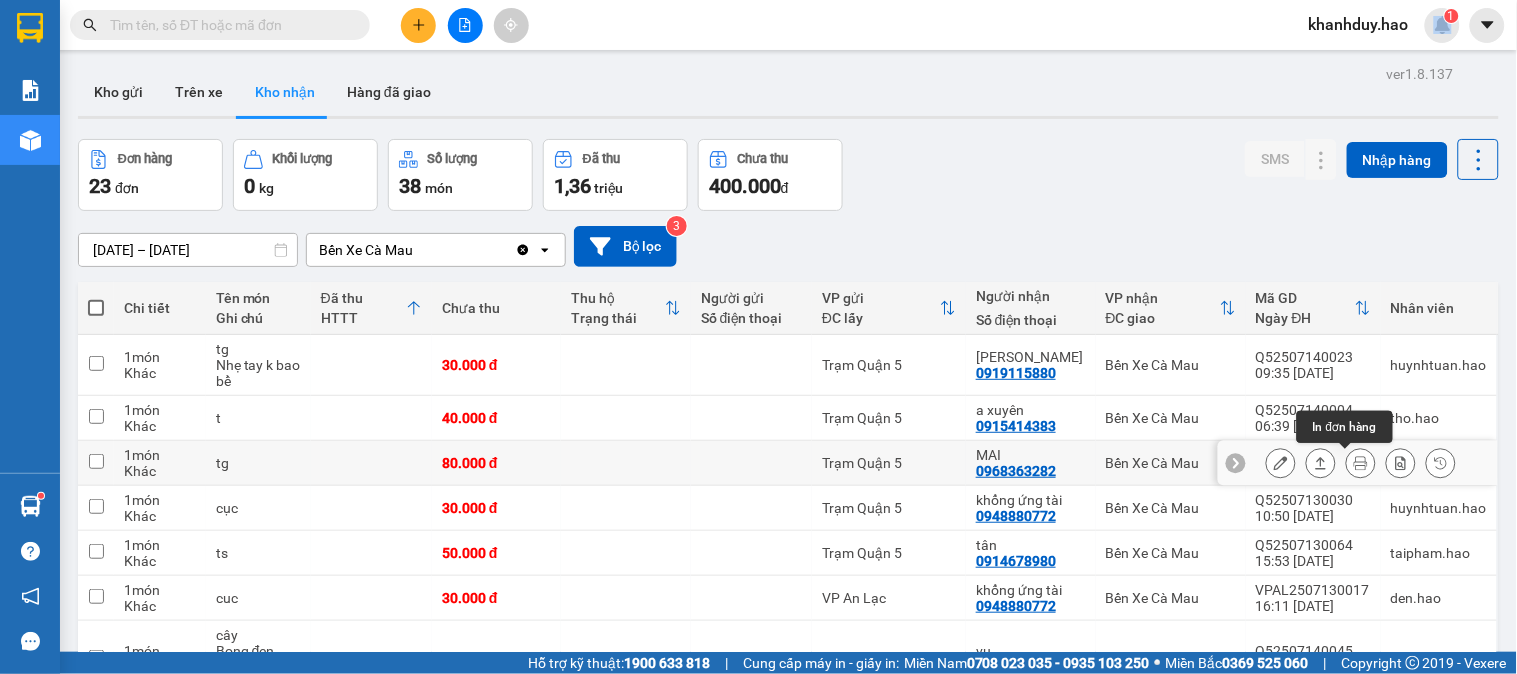 click at bounding box center (1321, 463) 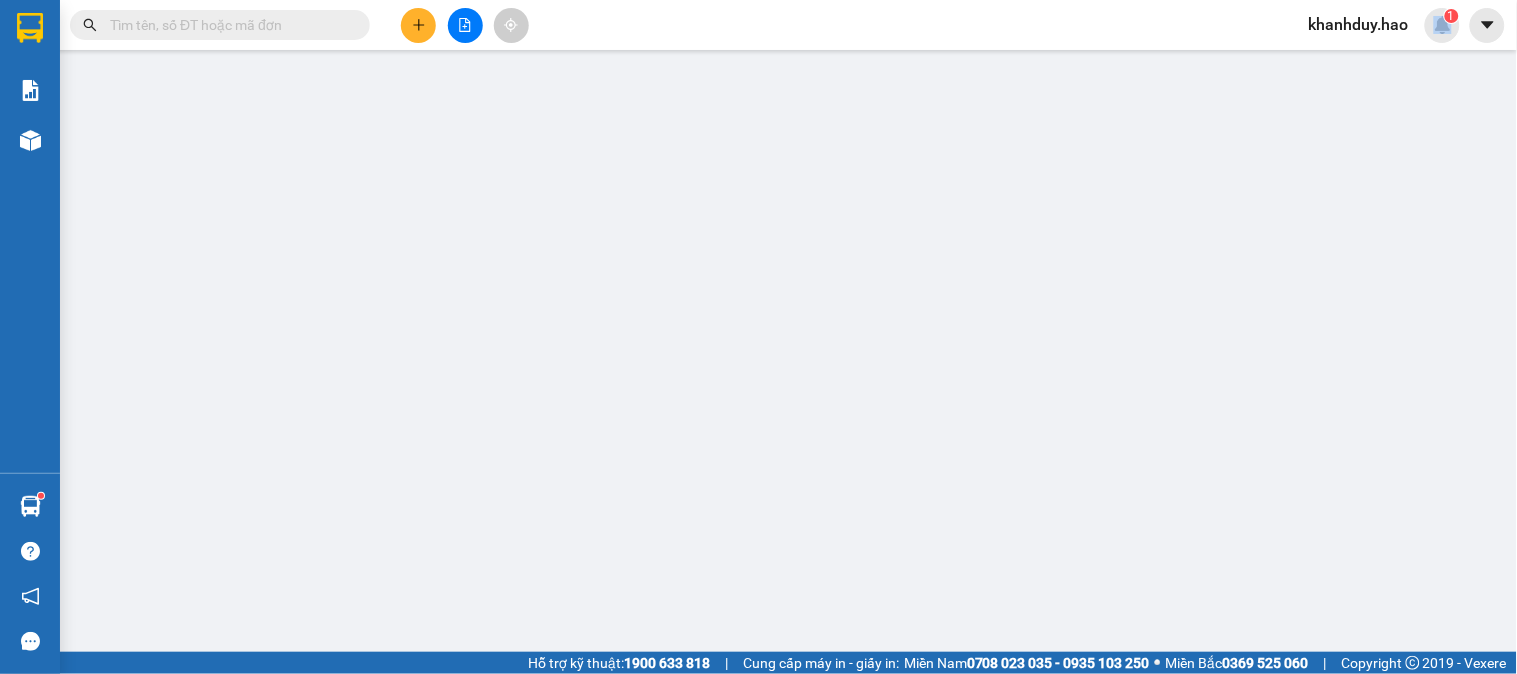 type on "0968363282" 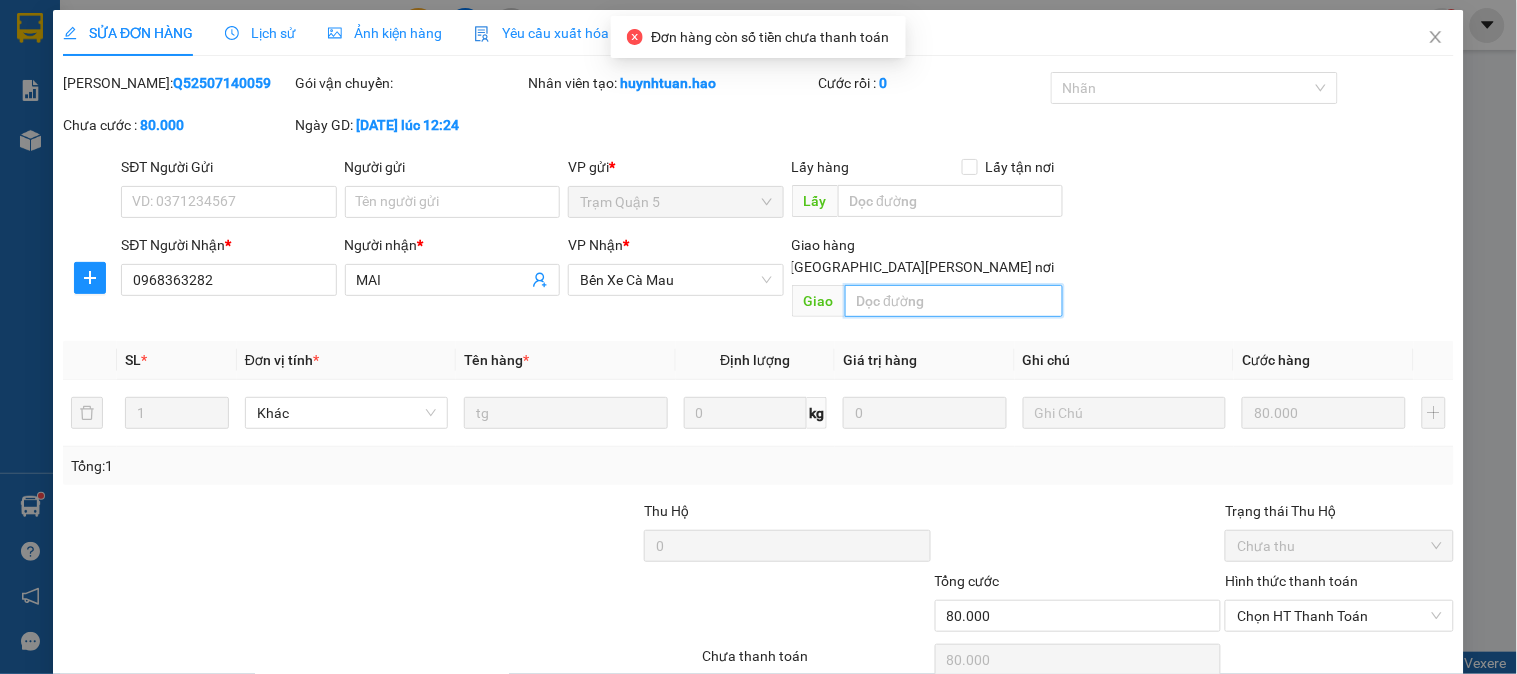 click at bounding box center [954, 301] 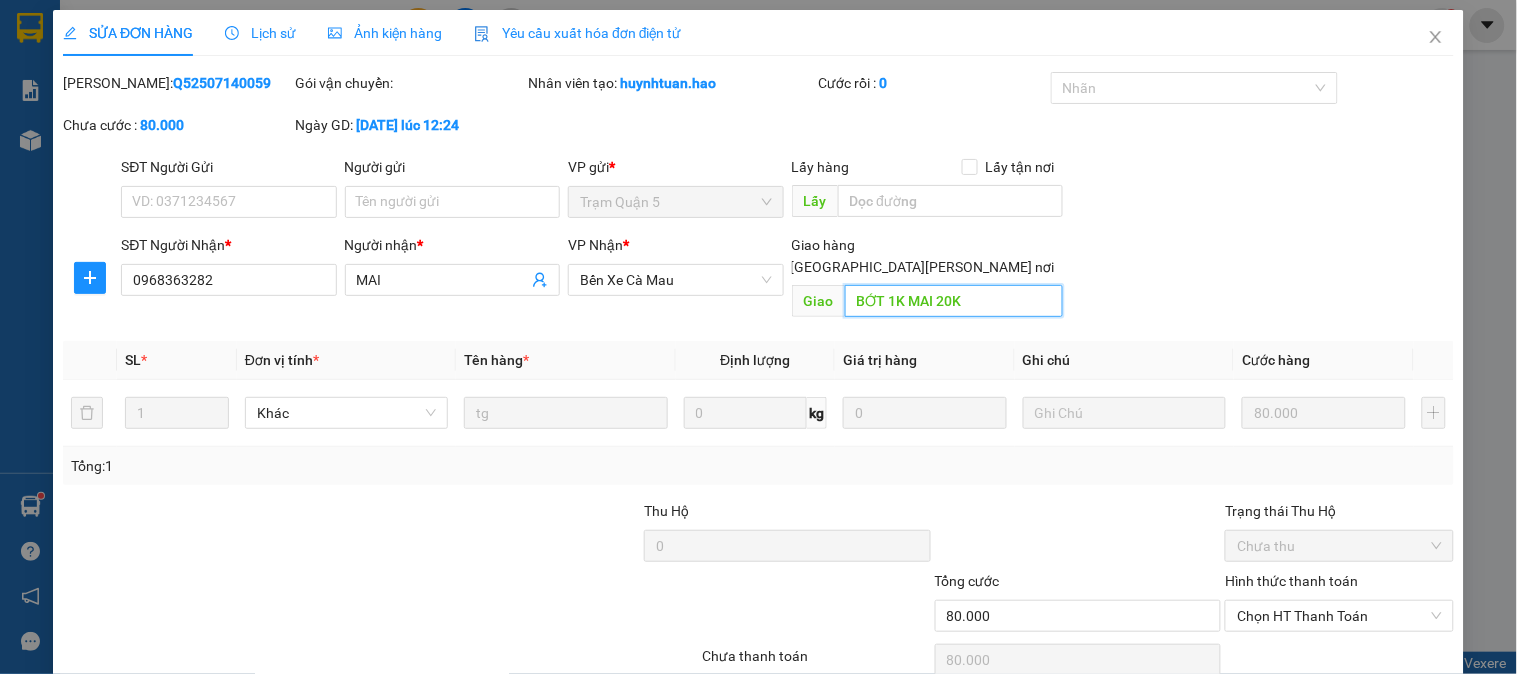 scroll, scrollTop: 70, scrollLeft: 0, axis: vertical 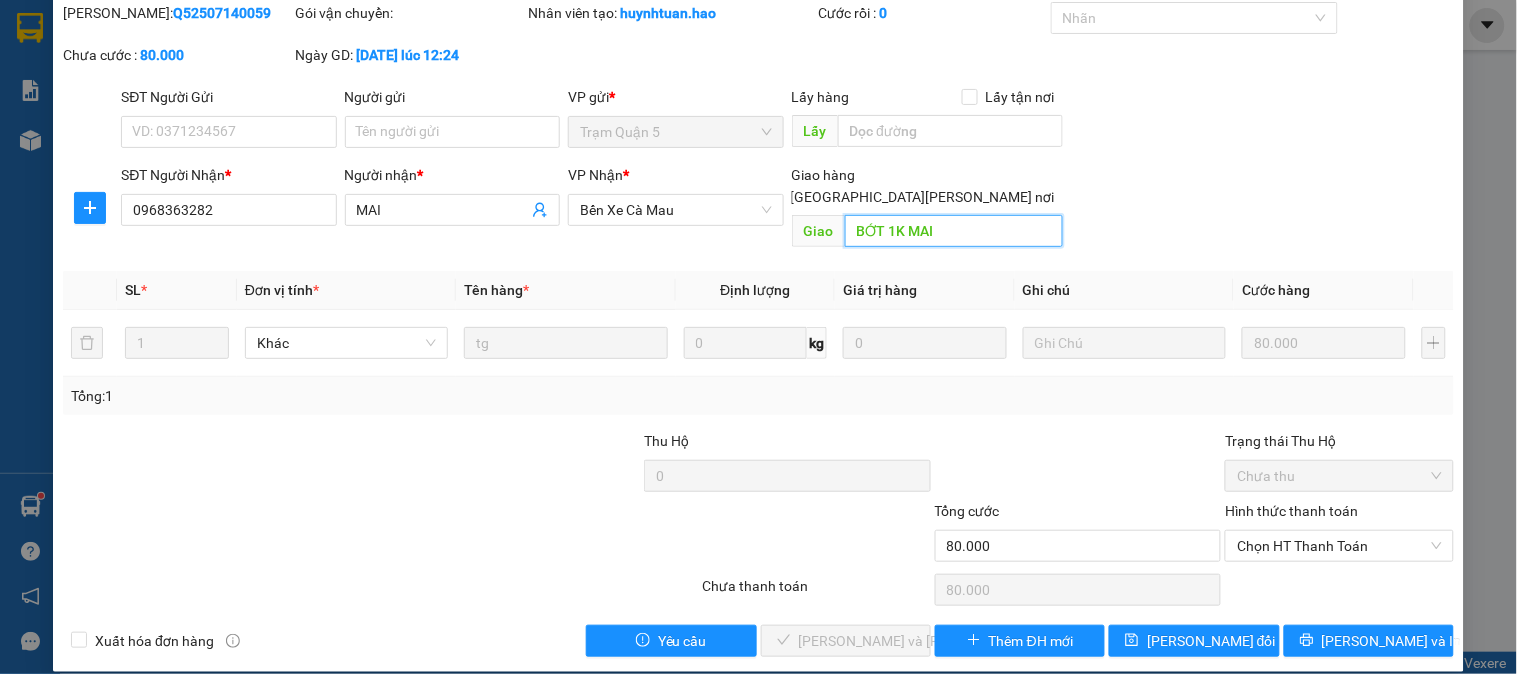 click on "BỚT 1K MAI" at bounding box center (954, 231) 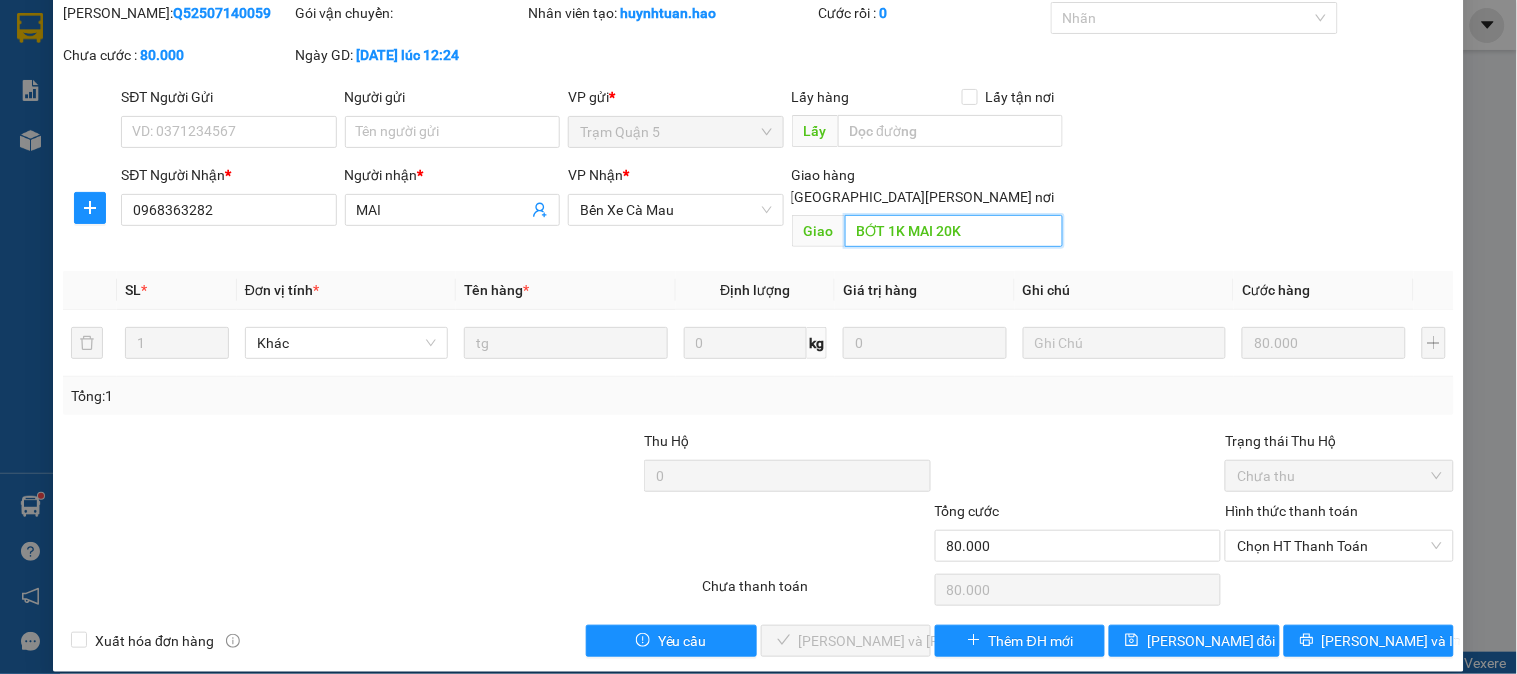 type on "BỚT 1K MAI 20K" 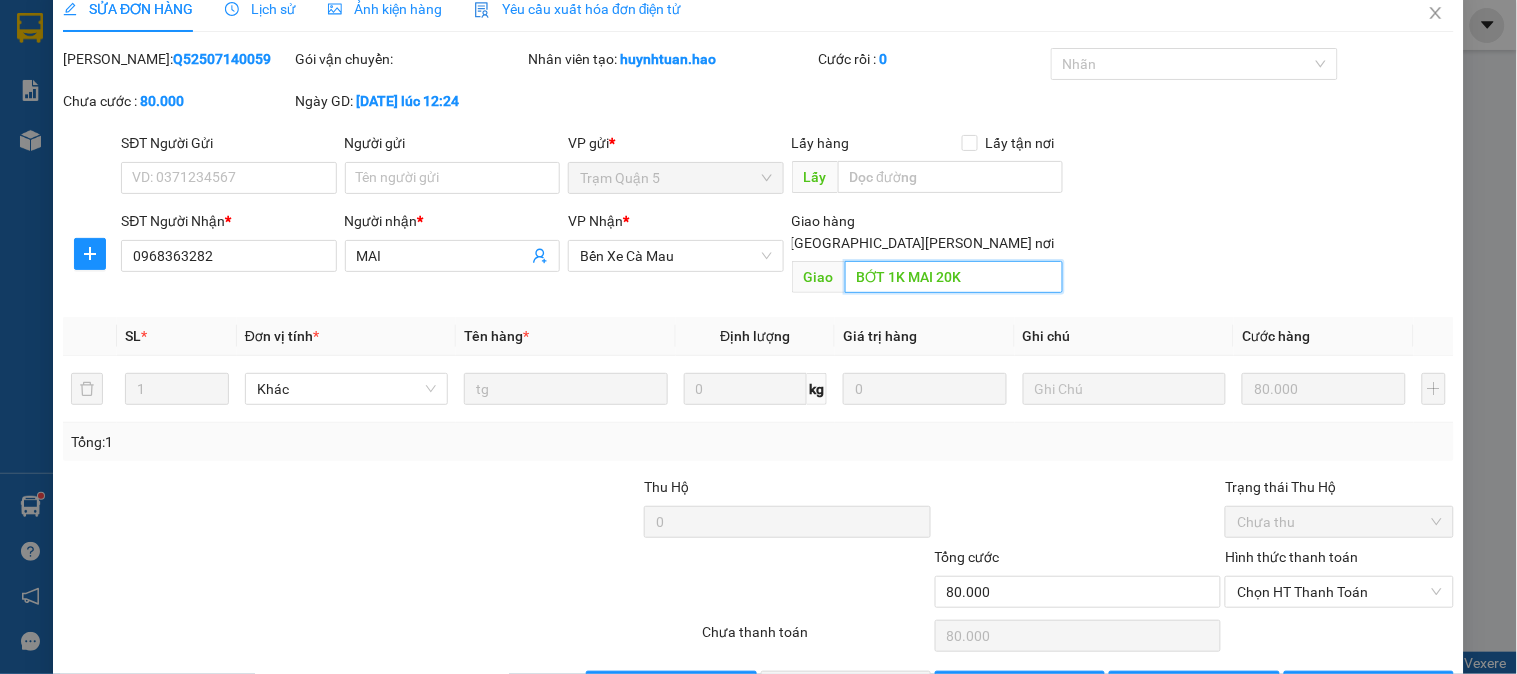 scroll, scrollTop: 0, scrollLeft: 0, axis: both 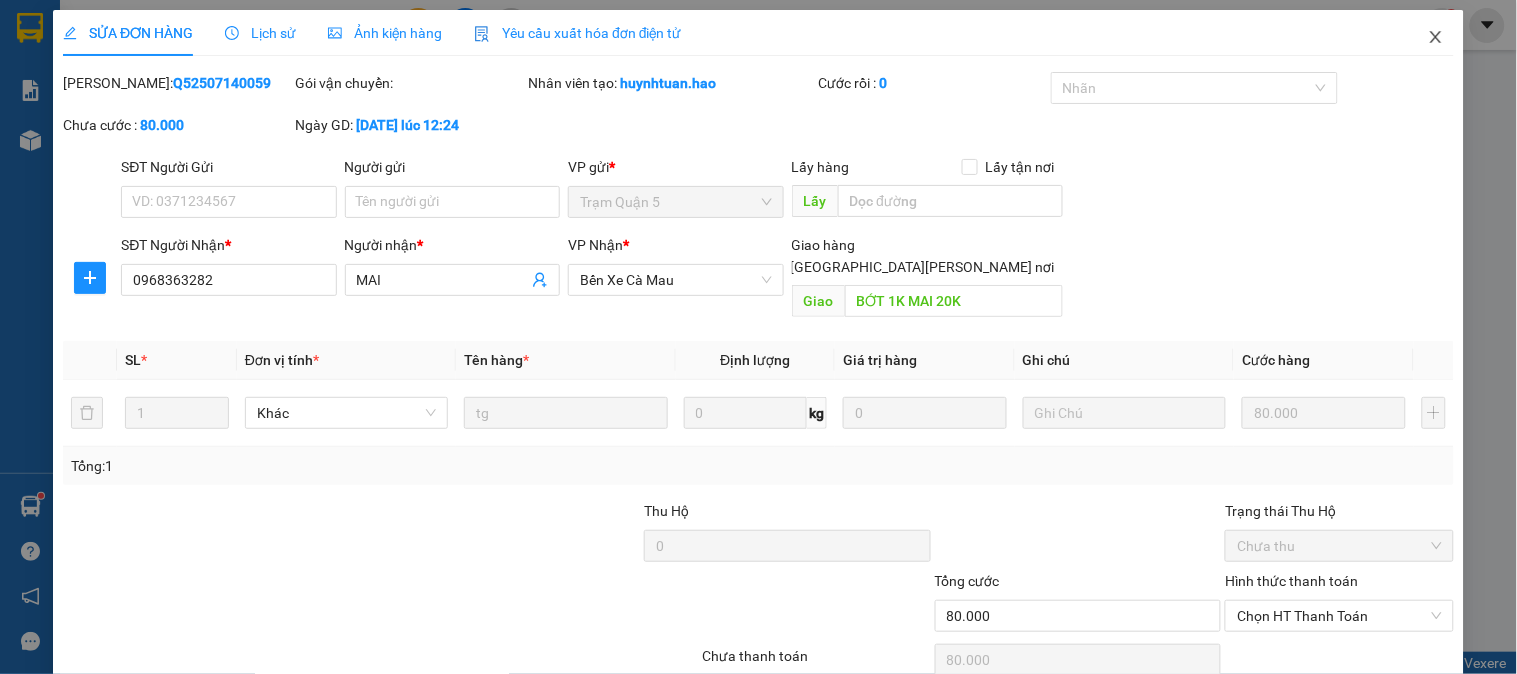 click 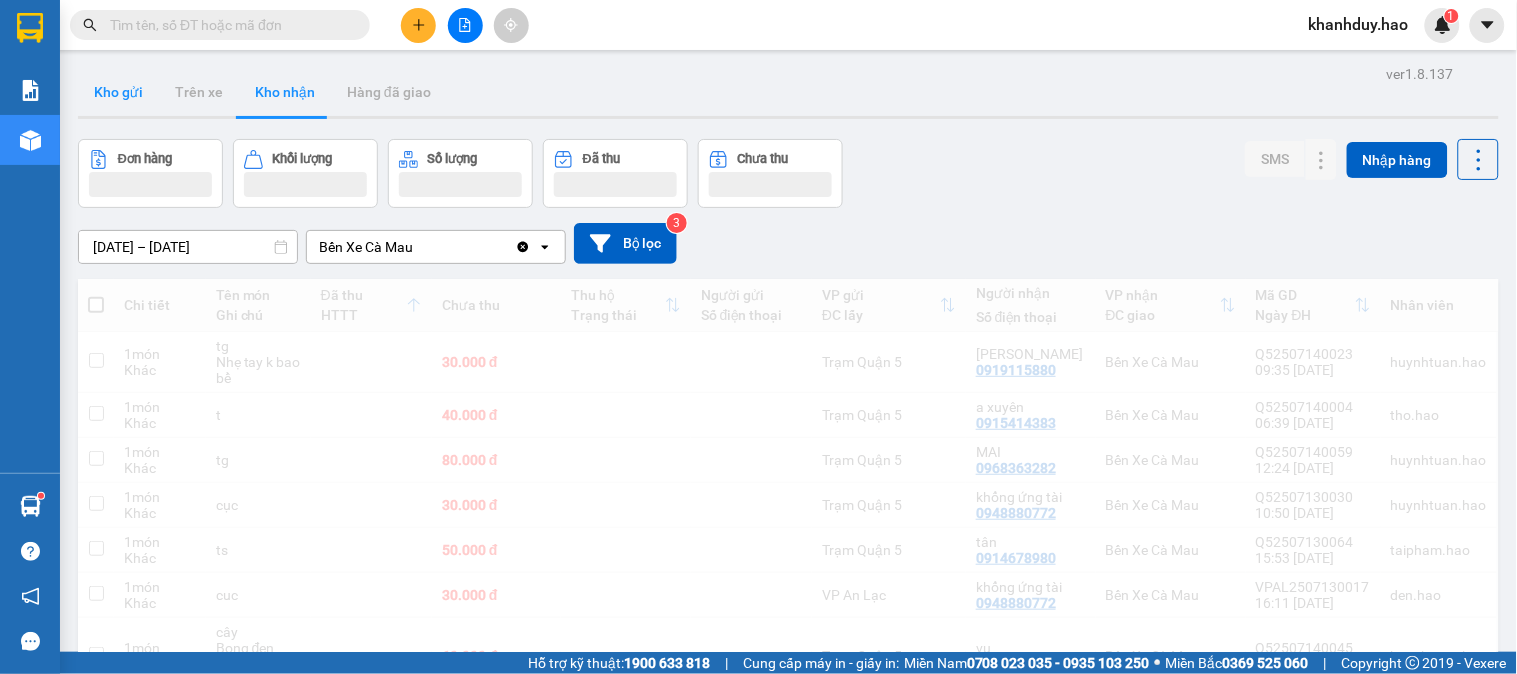 click on "Kho gửi" at bounding box center [118, 92] 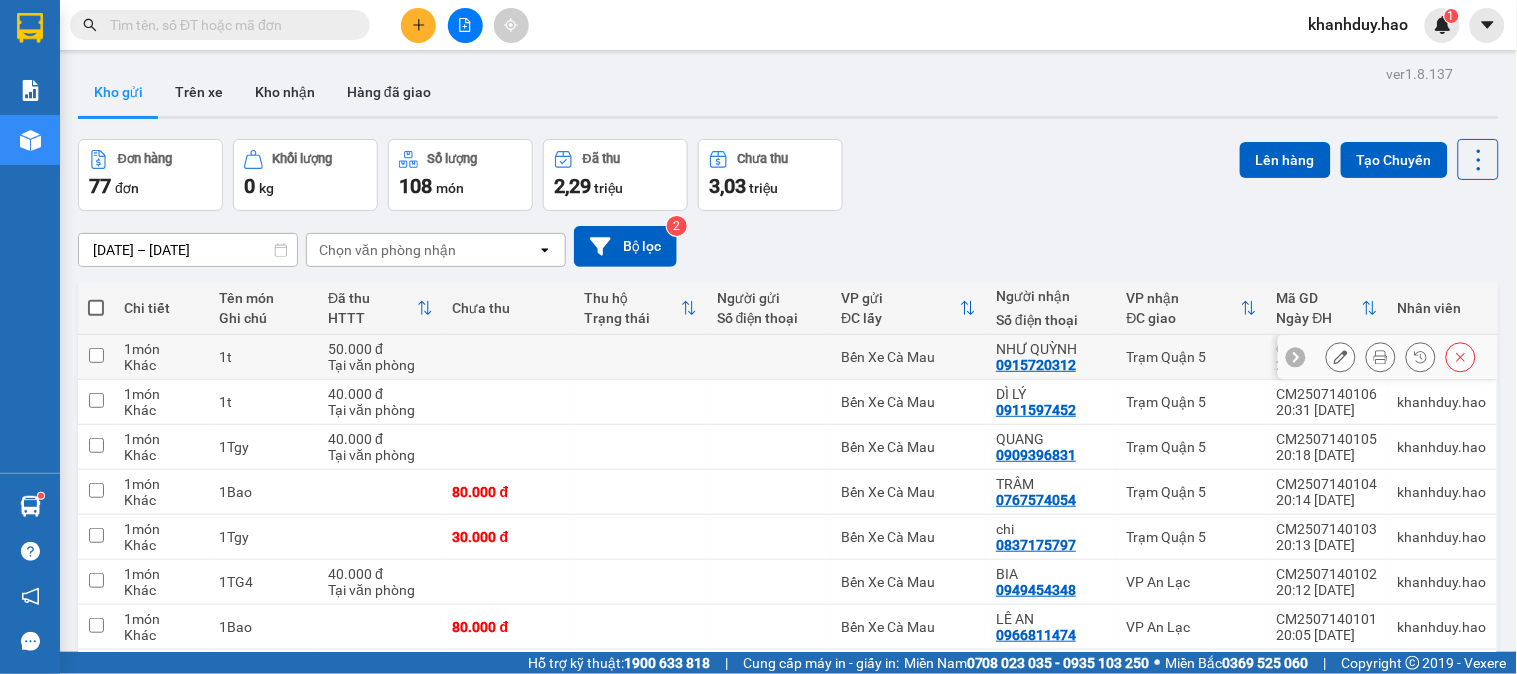 click at bounding box center [1401, 357] 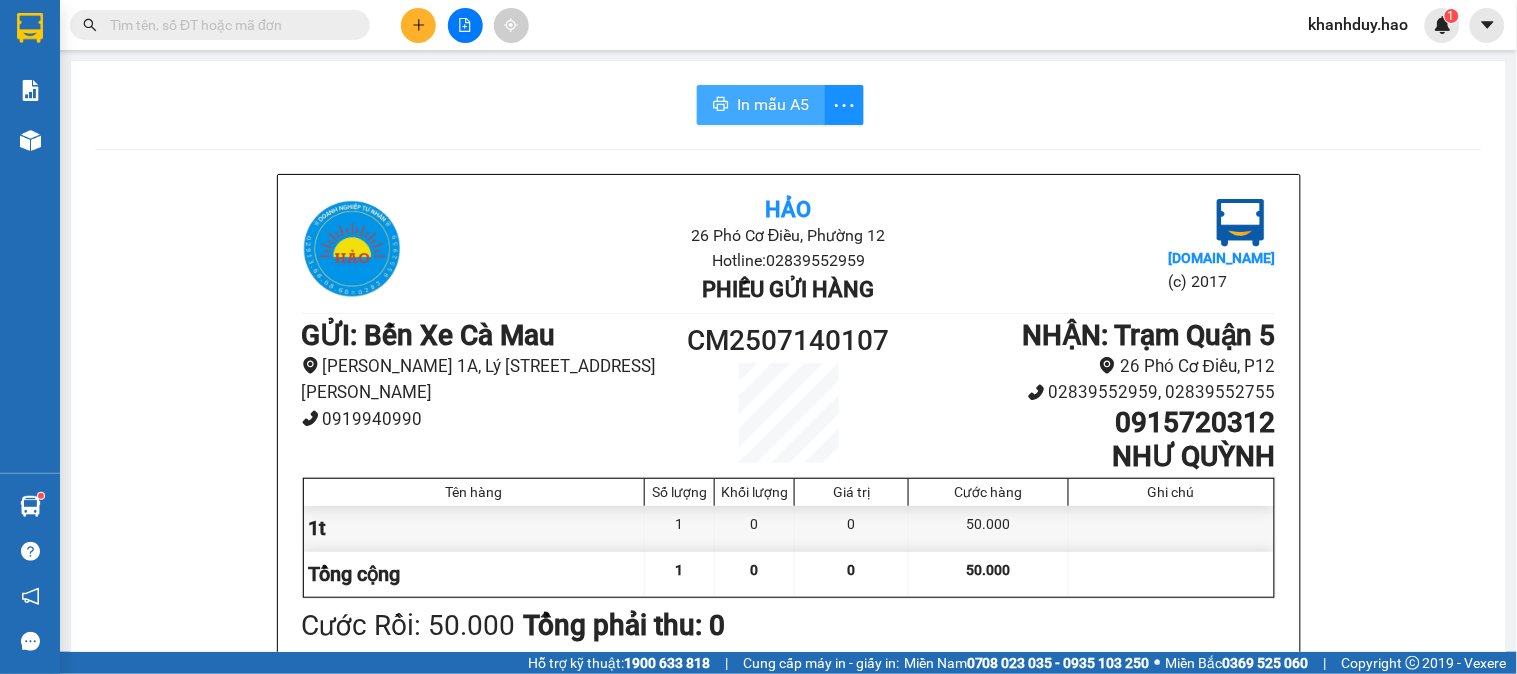 click on "In mẫu A5" at bounding box center [773, 104] 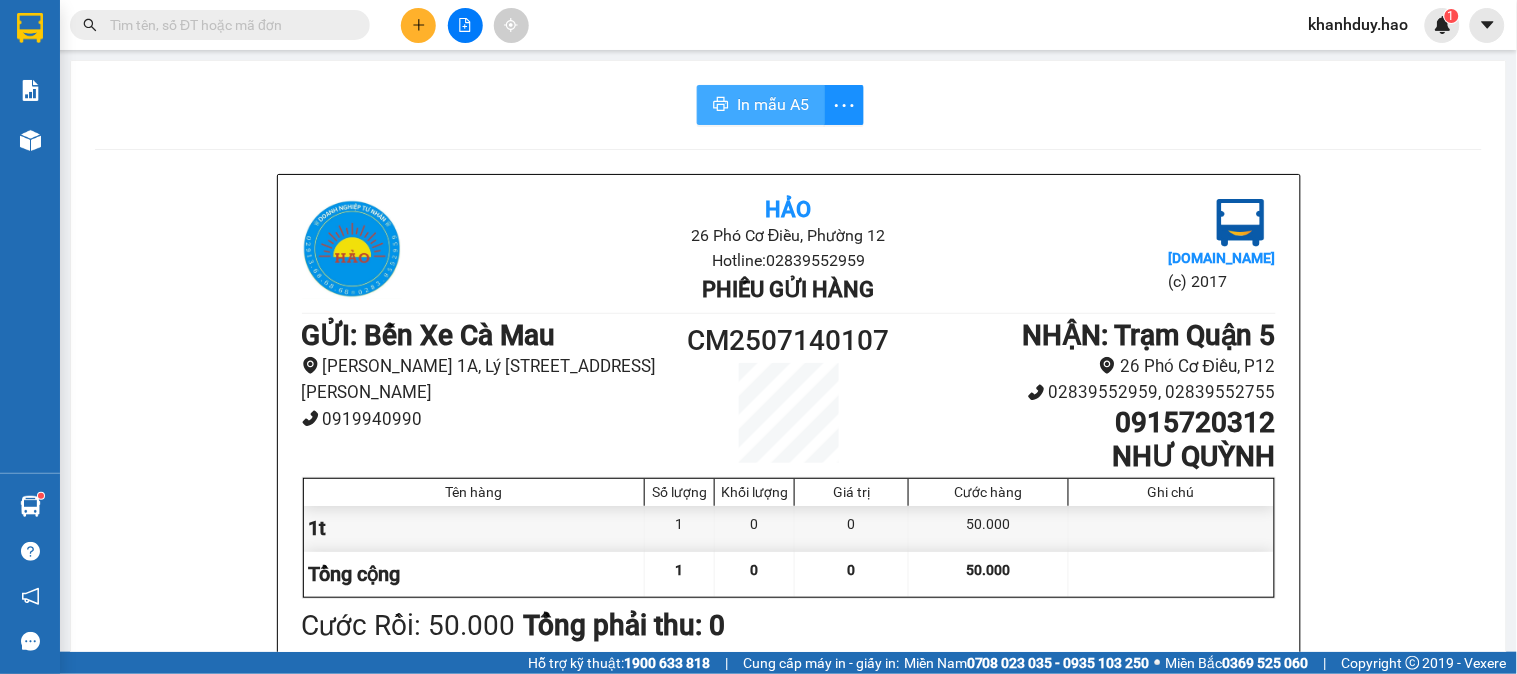 scroll, scrollTop: 0, scrollLeft: 0, axis: both 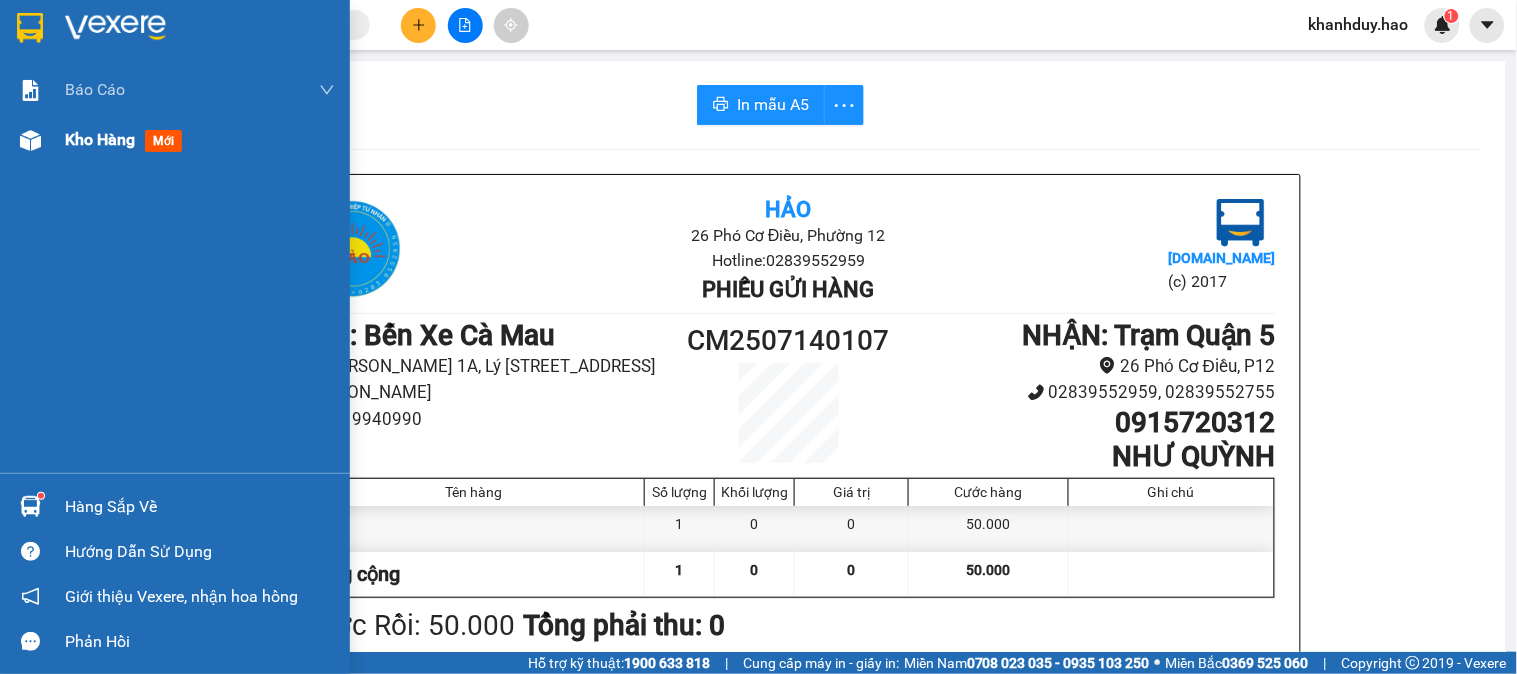 click on "Kho hàng mới" at bounding box center [175, 140] 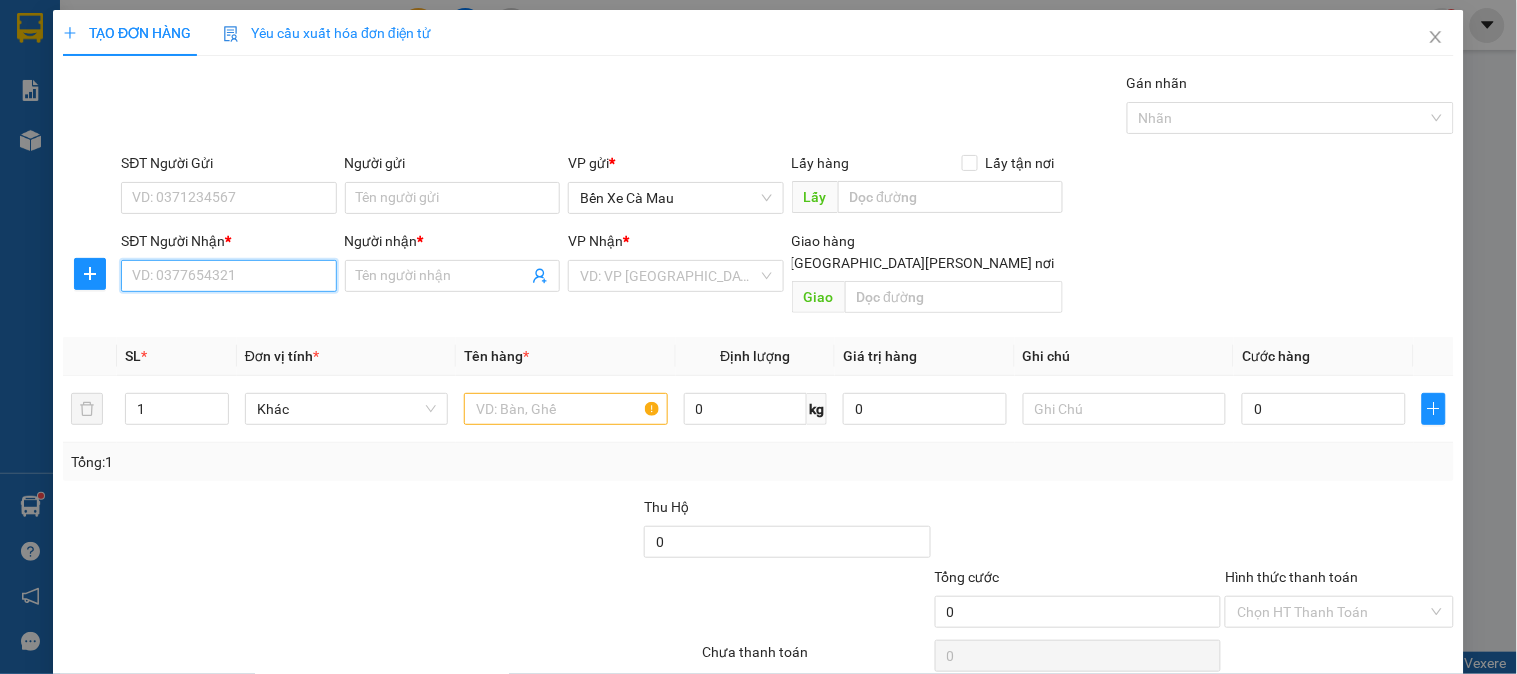 click on "SĐT Người Nhận  *" at bounding box center [228, 276] 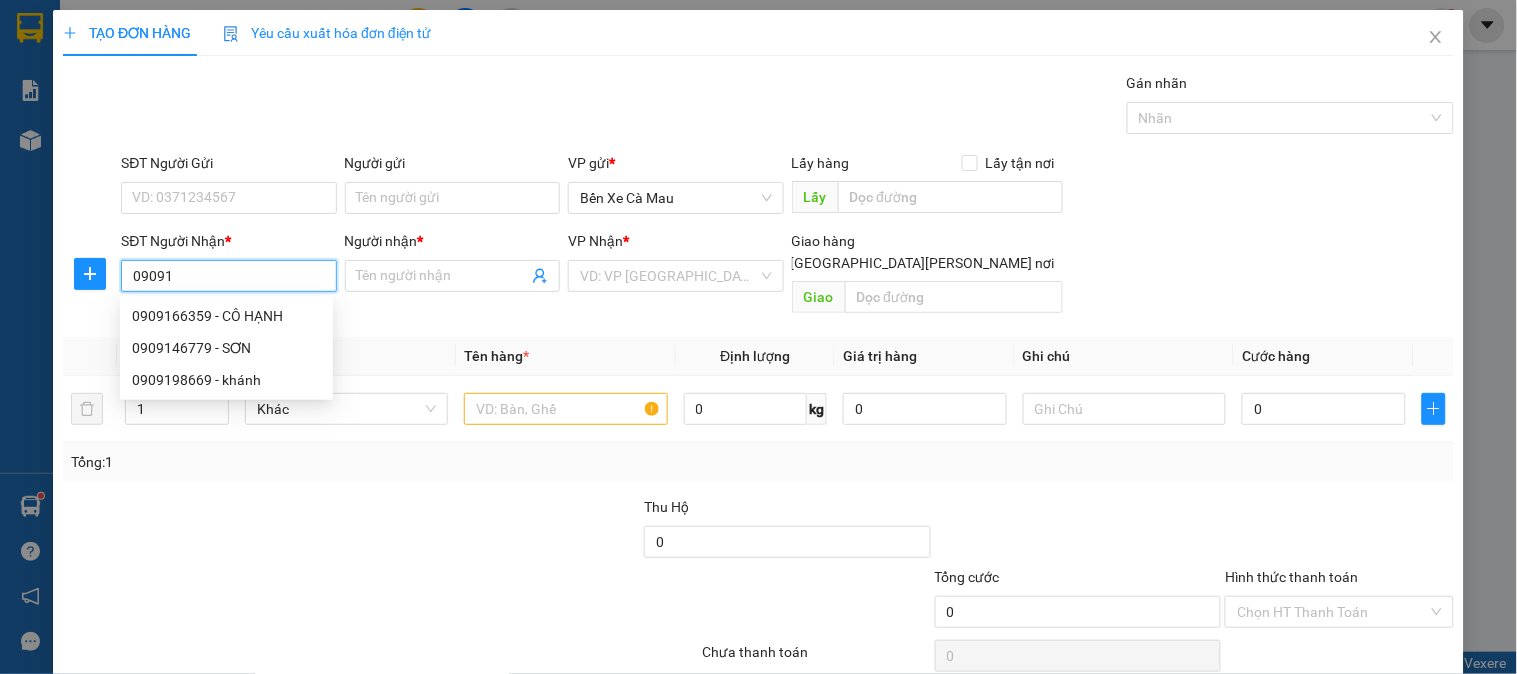 click on "0909198669 - khánh" at bounding box center [226, 380] 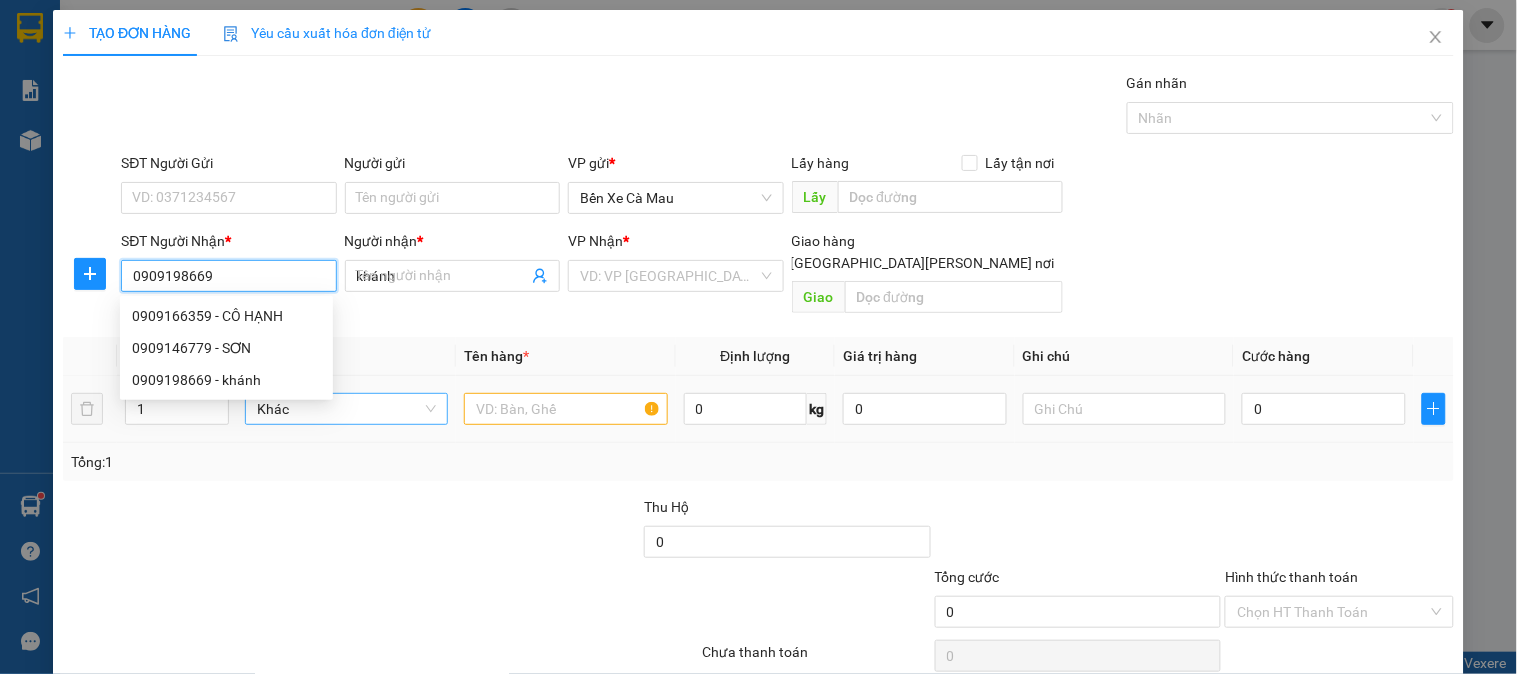type on "40.000" 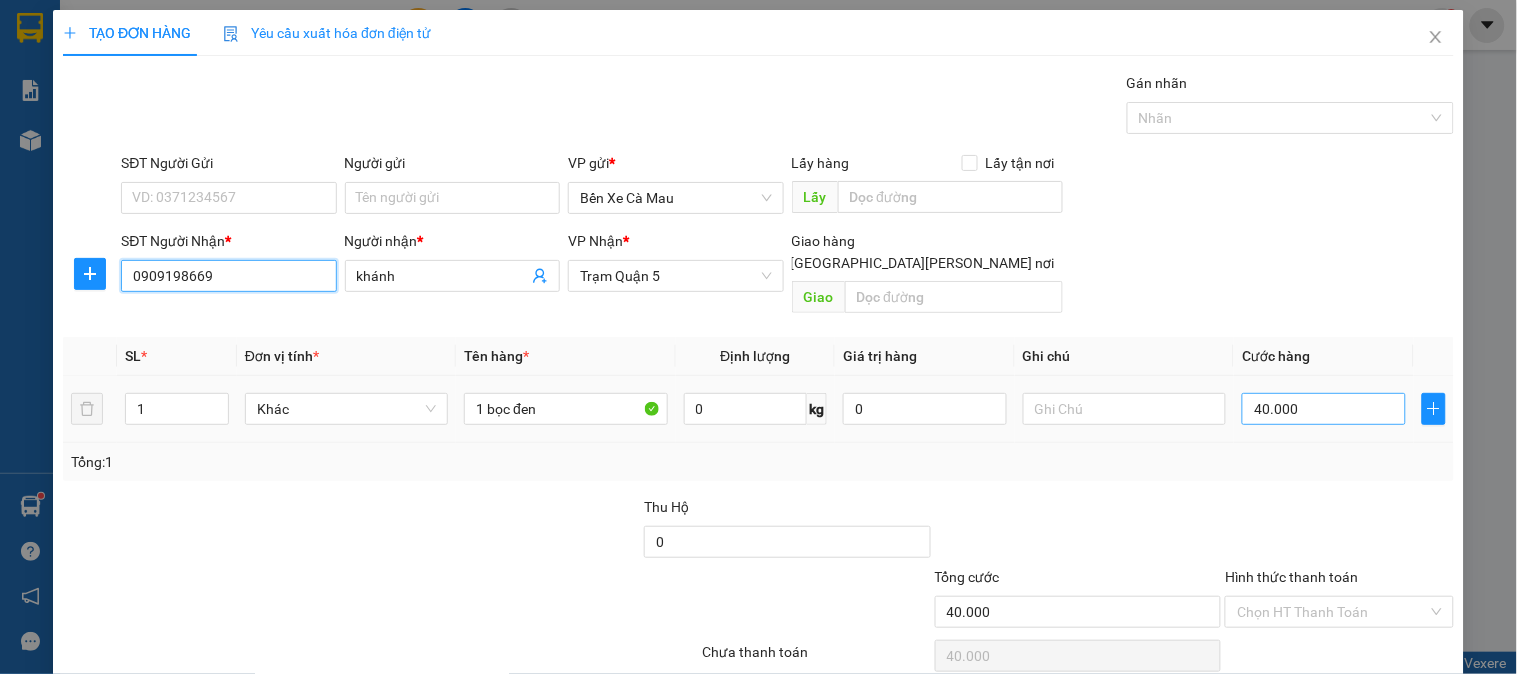type on "0909198669" 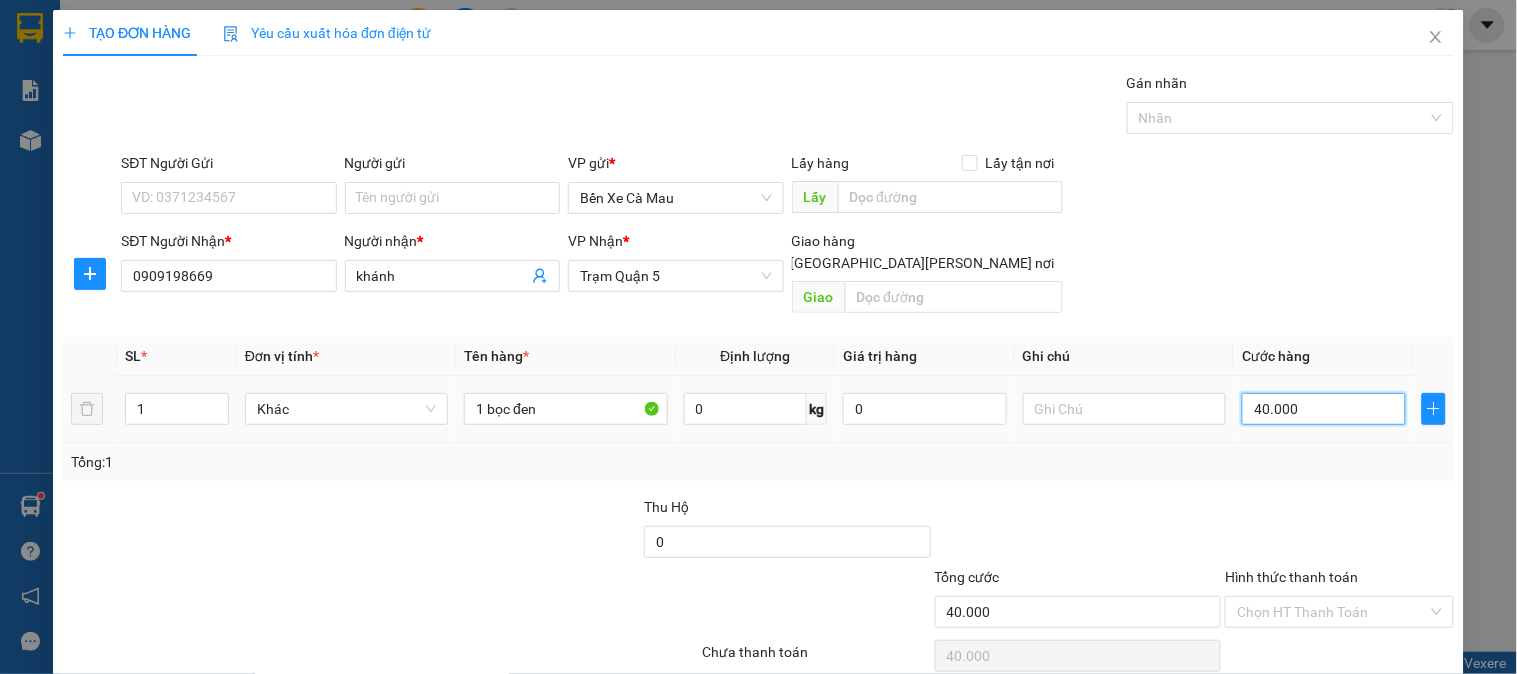 type on "0" 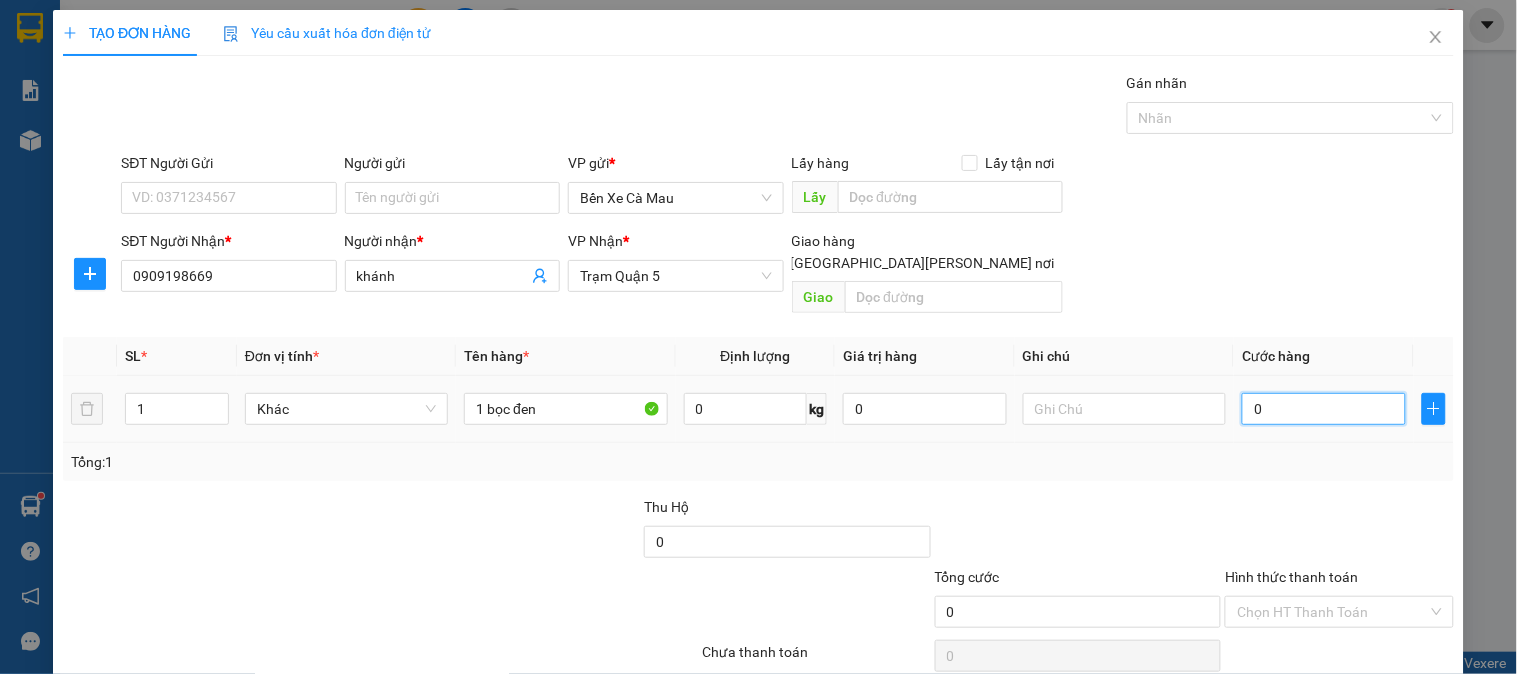 type on "1" 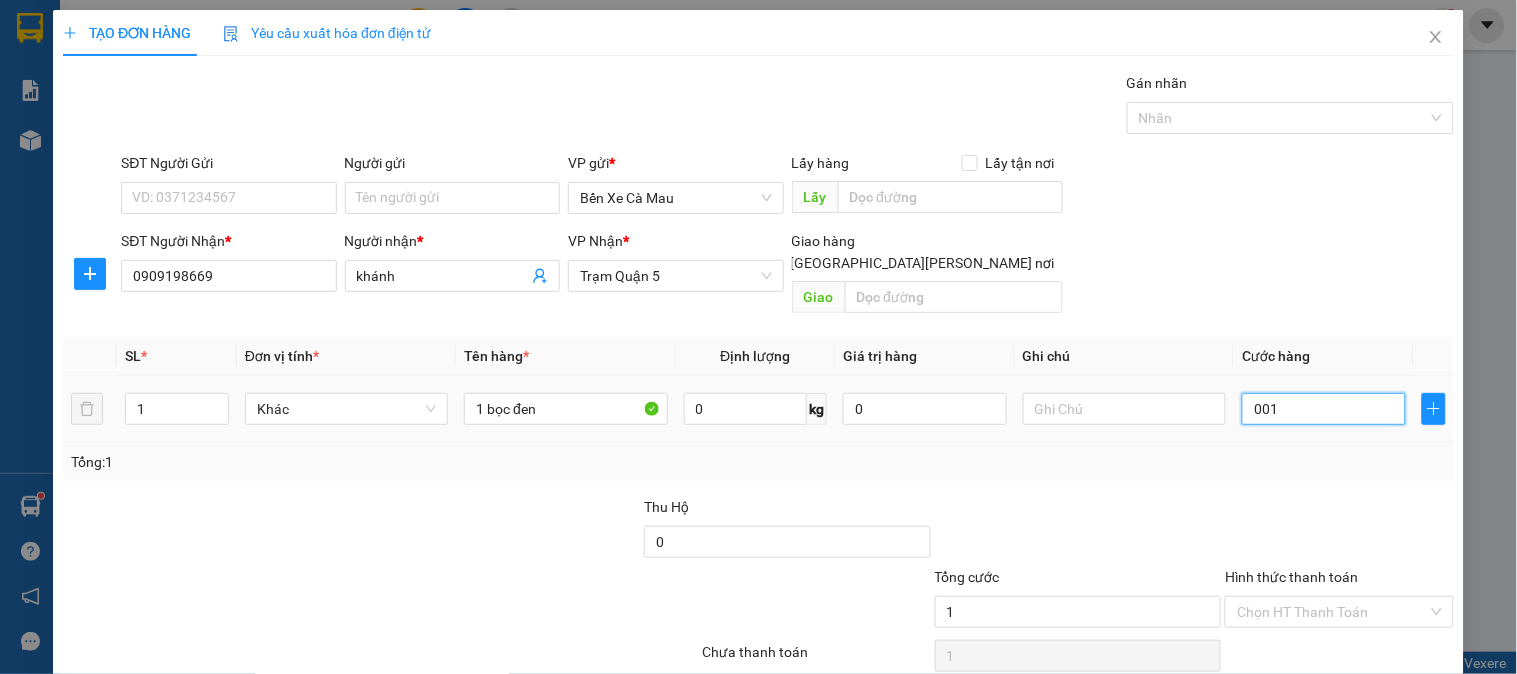 type on "10" 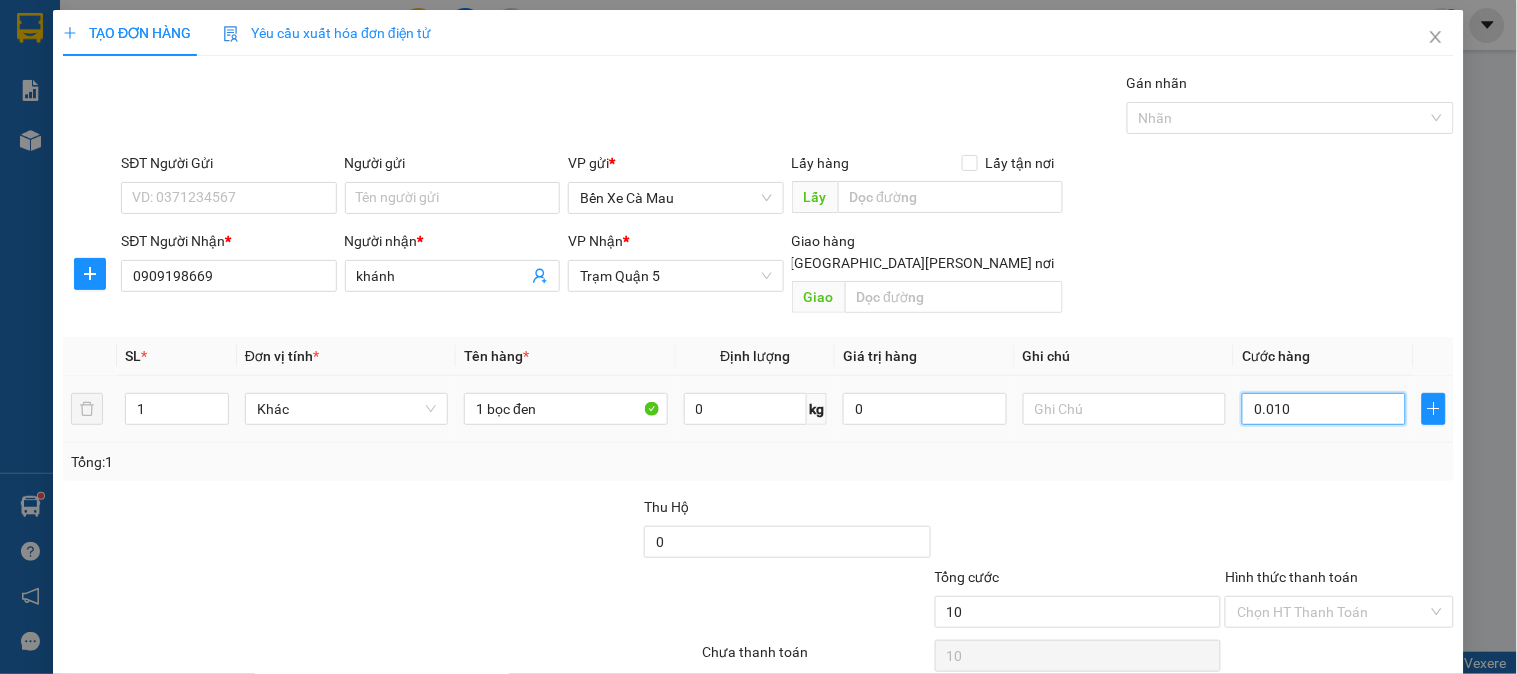 type on "00.100" 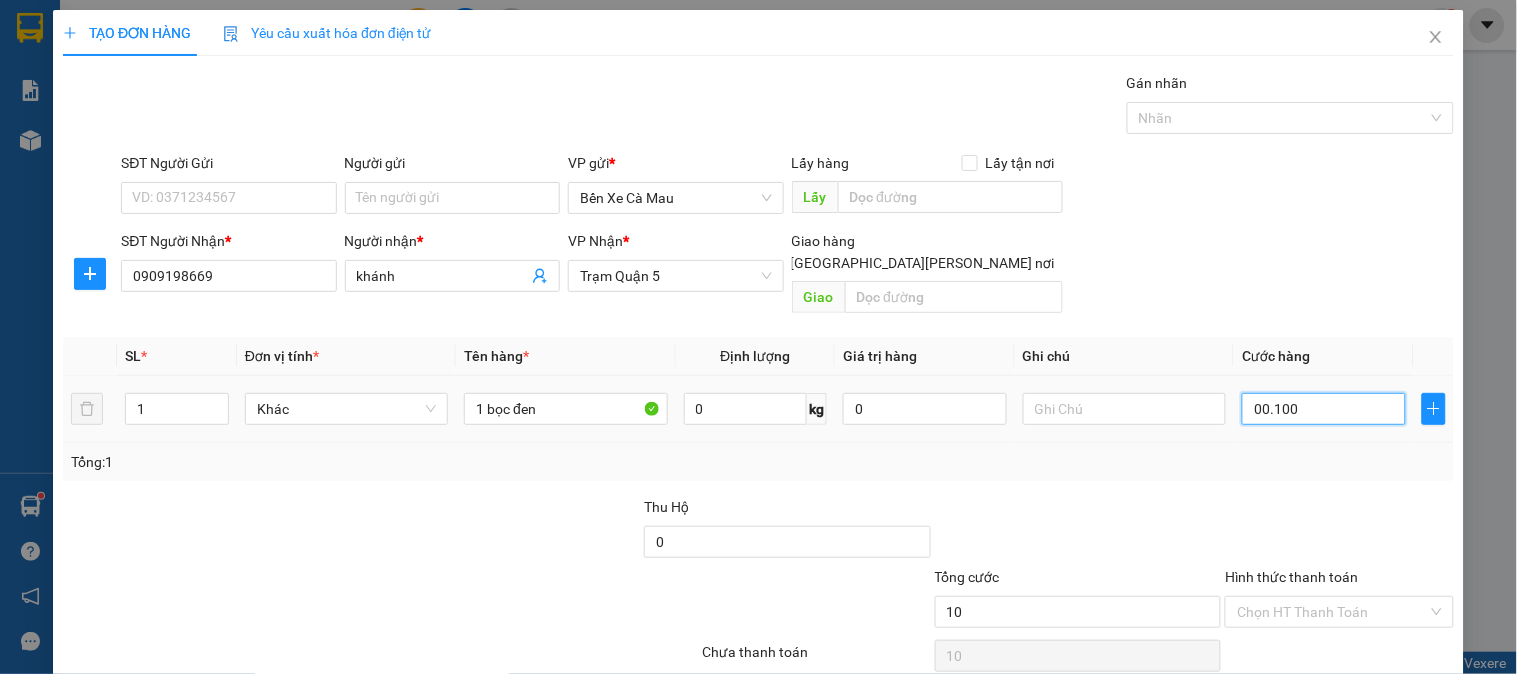 type on "100" 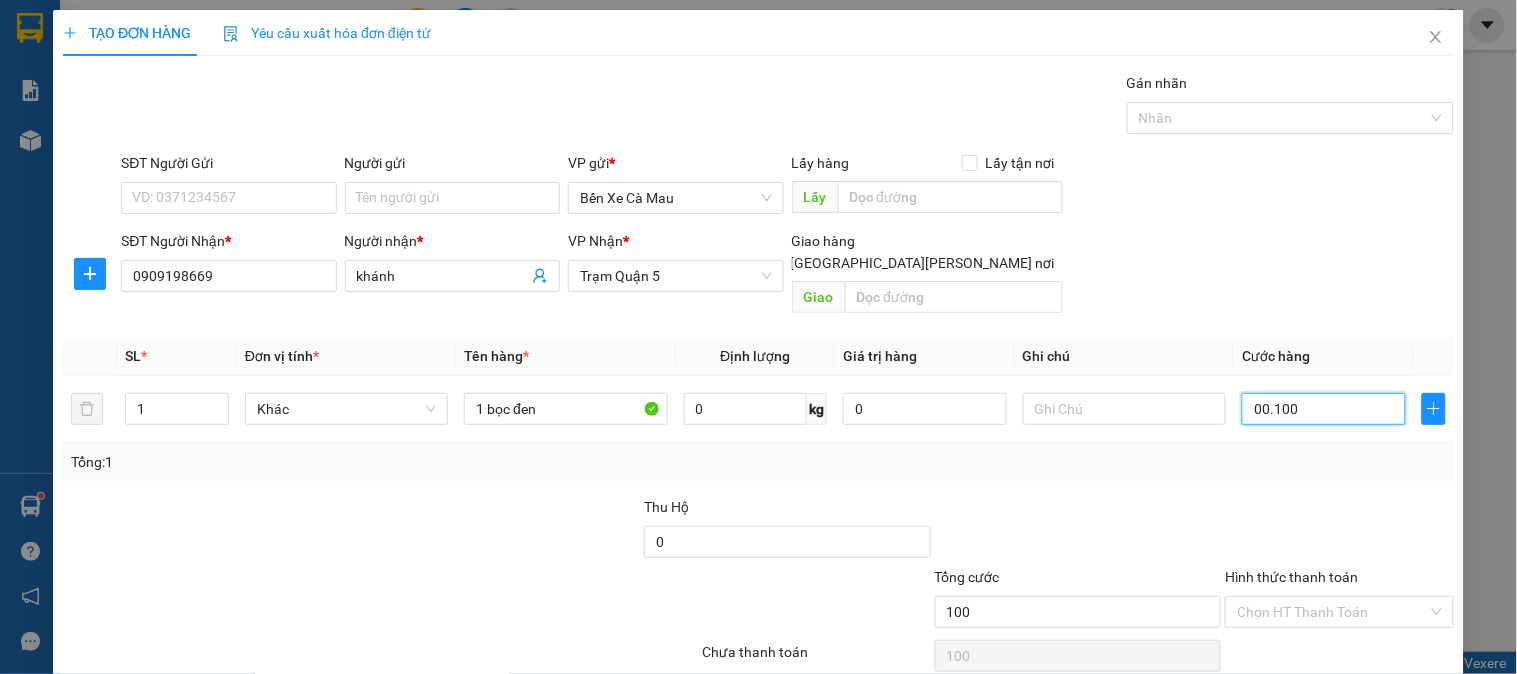 type on "00.100" 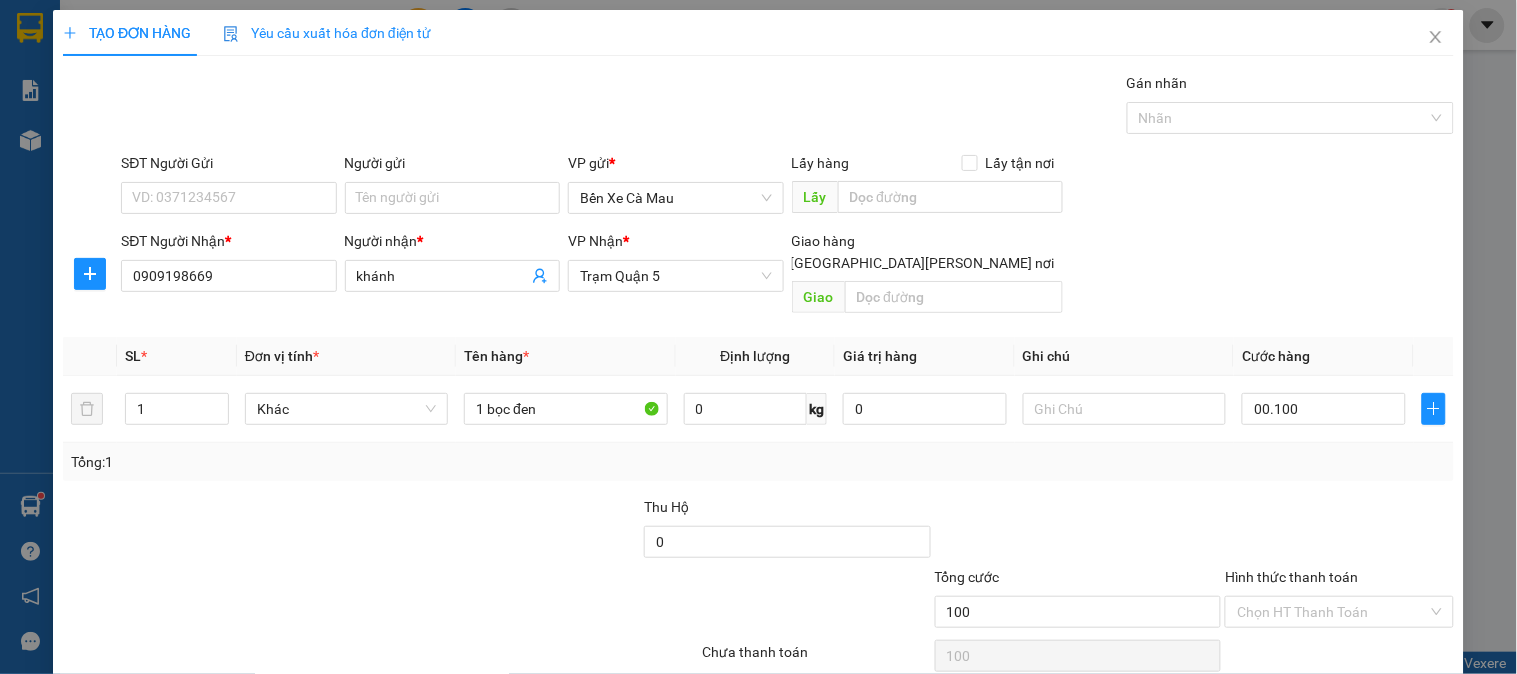 click on "SĐT Người Nhận  * 0909198669 Người nhận  * khánh VP Nhận  * Trạm Quận 5 Giao hàng Giao tận nơi Giao" at bounding box center (787, 276) 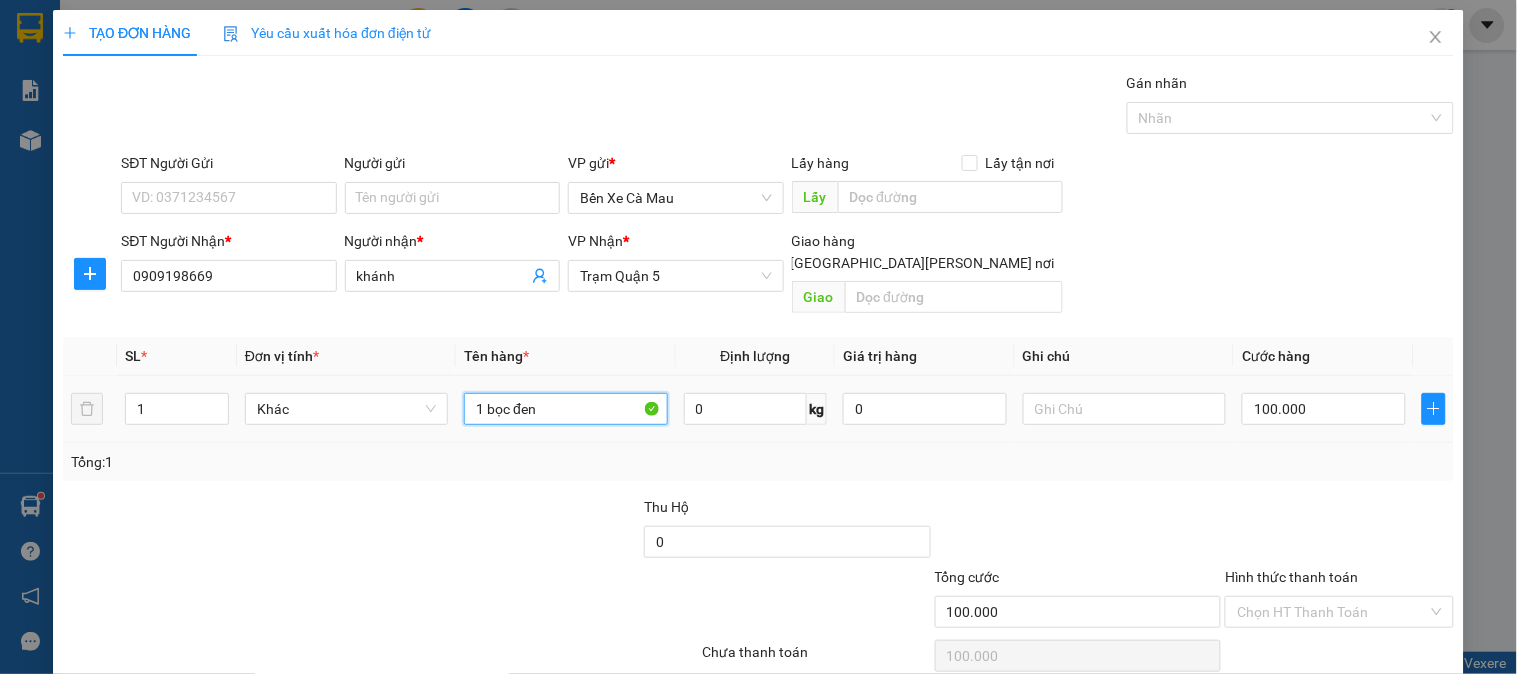 click on "1 bọc đen" at bounding box center [565, 409] 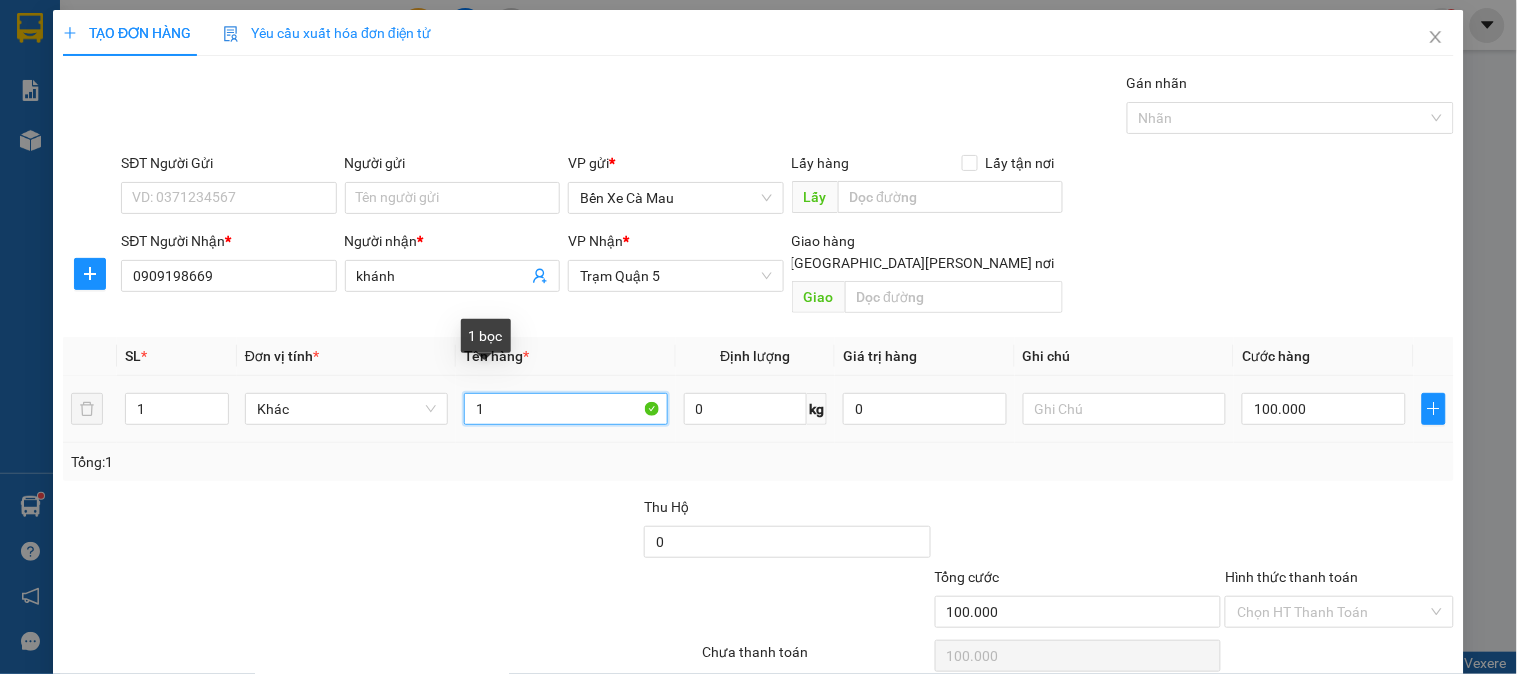 type on "1" 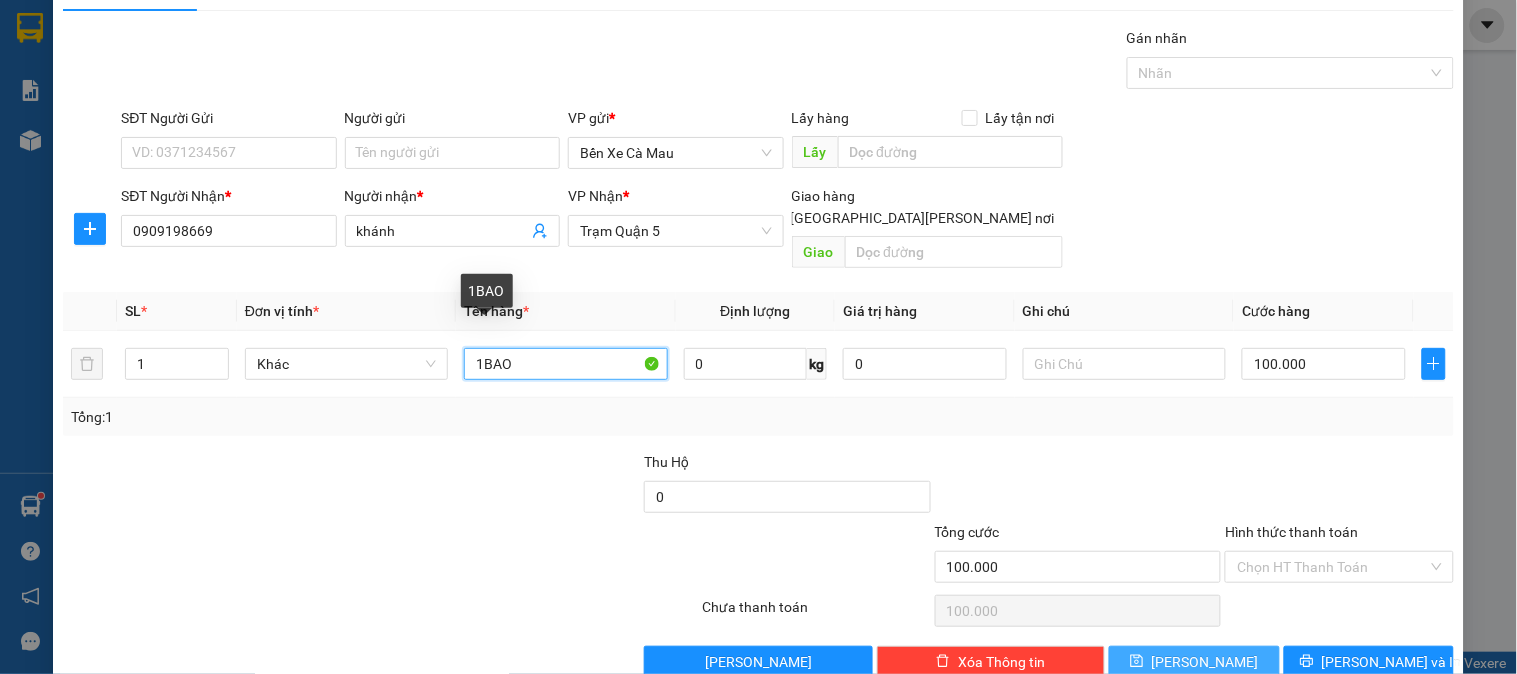 scroll, scrollTop: 65, scrollLeft: 0, axis: vertical 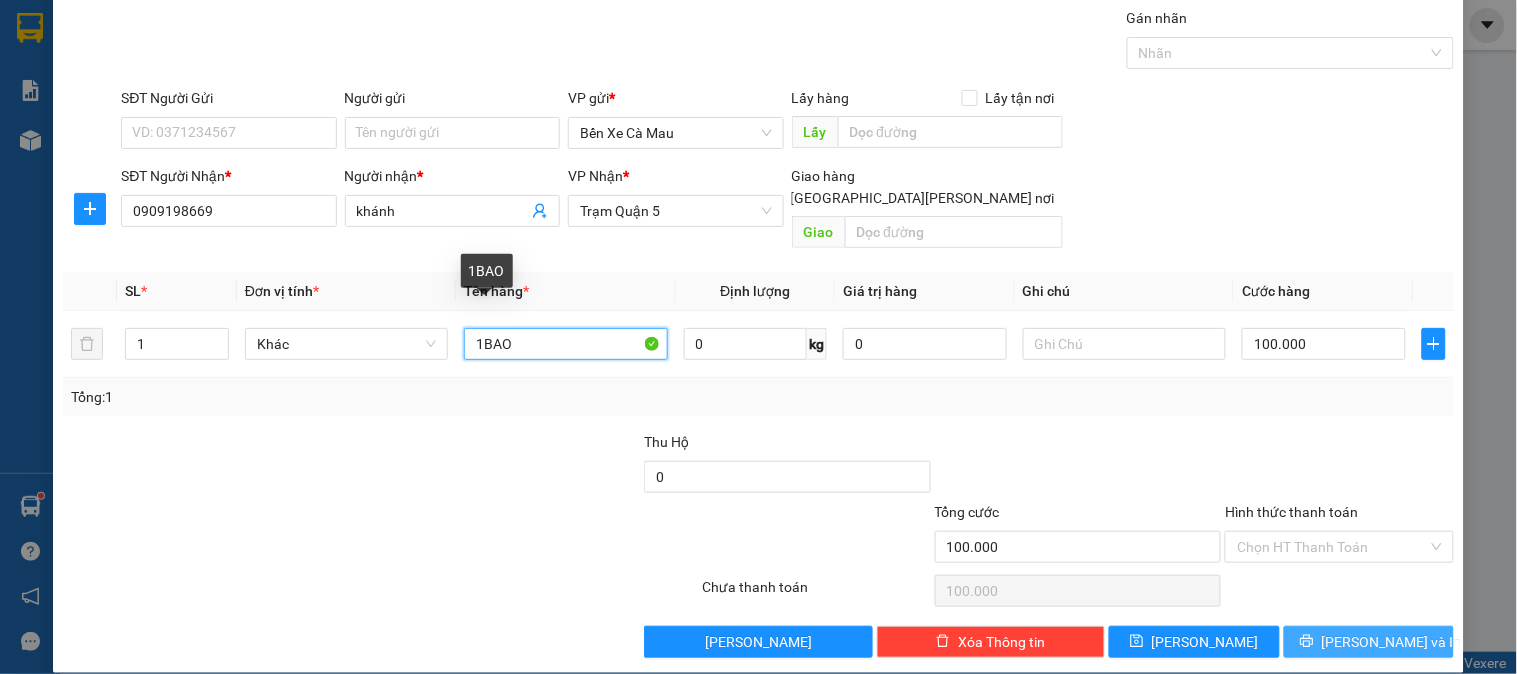 type on "1BAO" 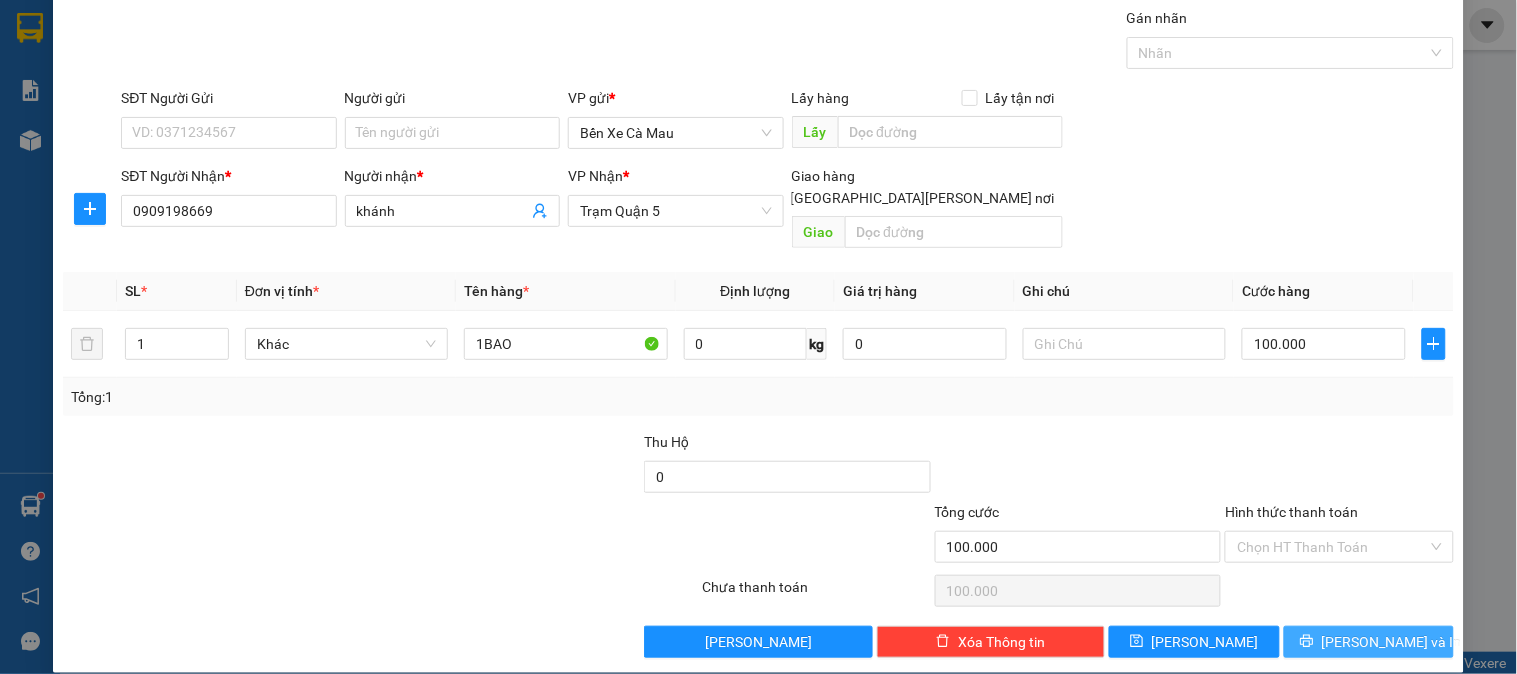 click on "[PERSON_NAME] và In" at bounding box center [1369, 642] 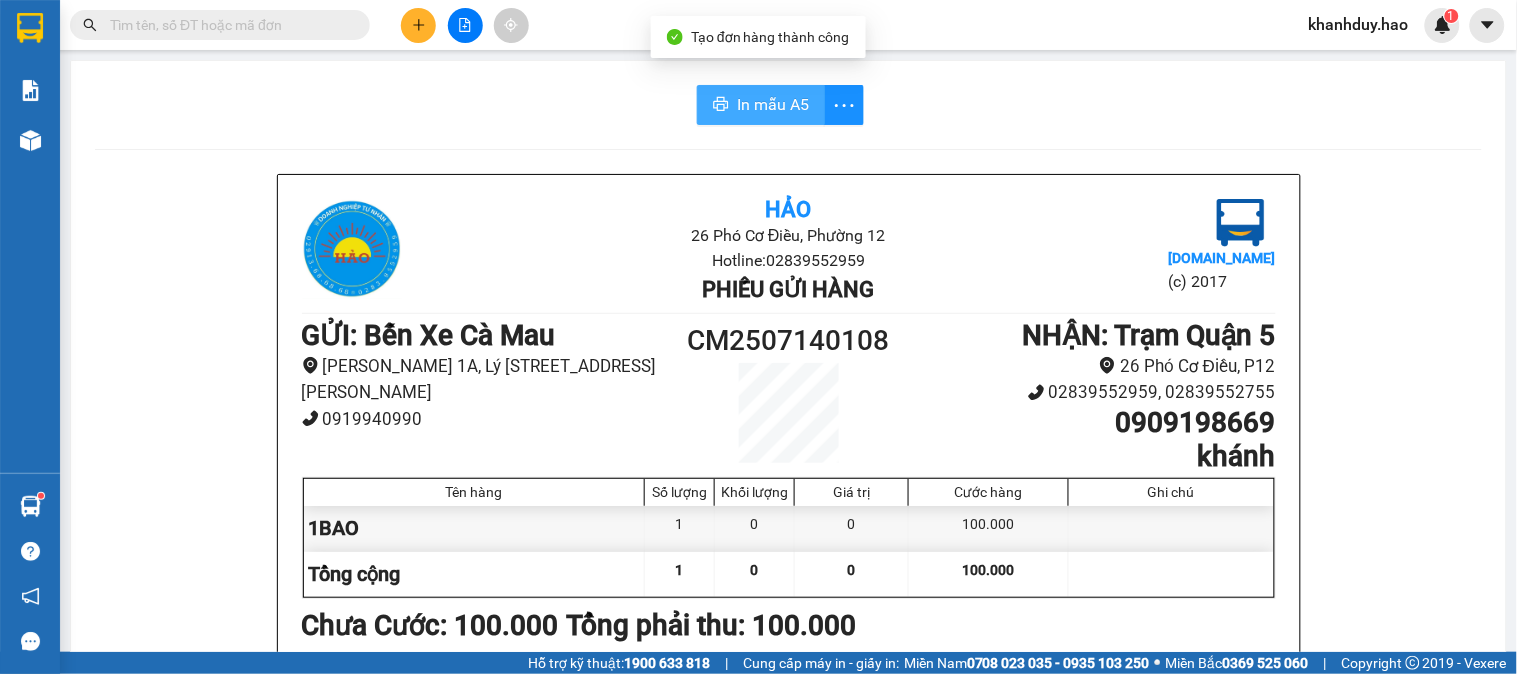 click on "In mẫu A5" at bounding box center (761, 105) 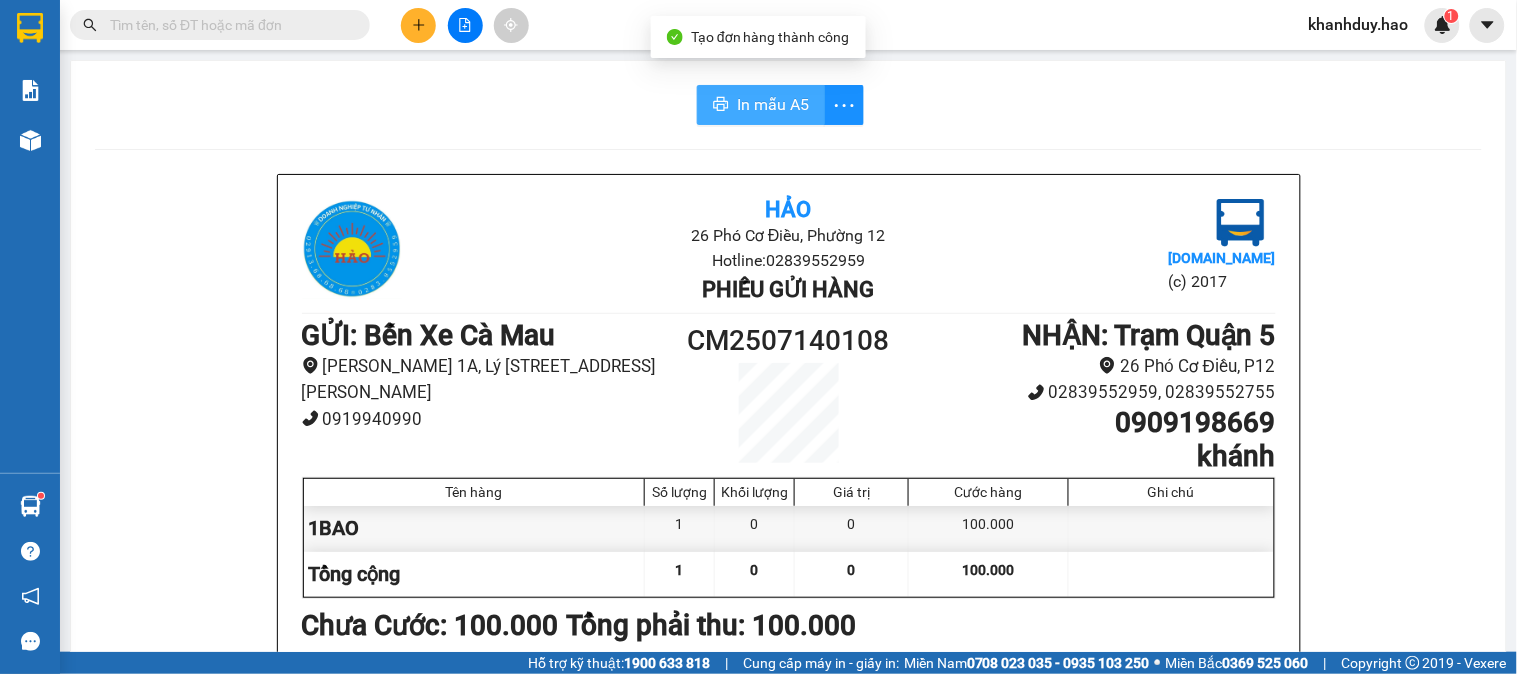 scroll, scrollTop: 0, scrollLeft: 0, axis: both 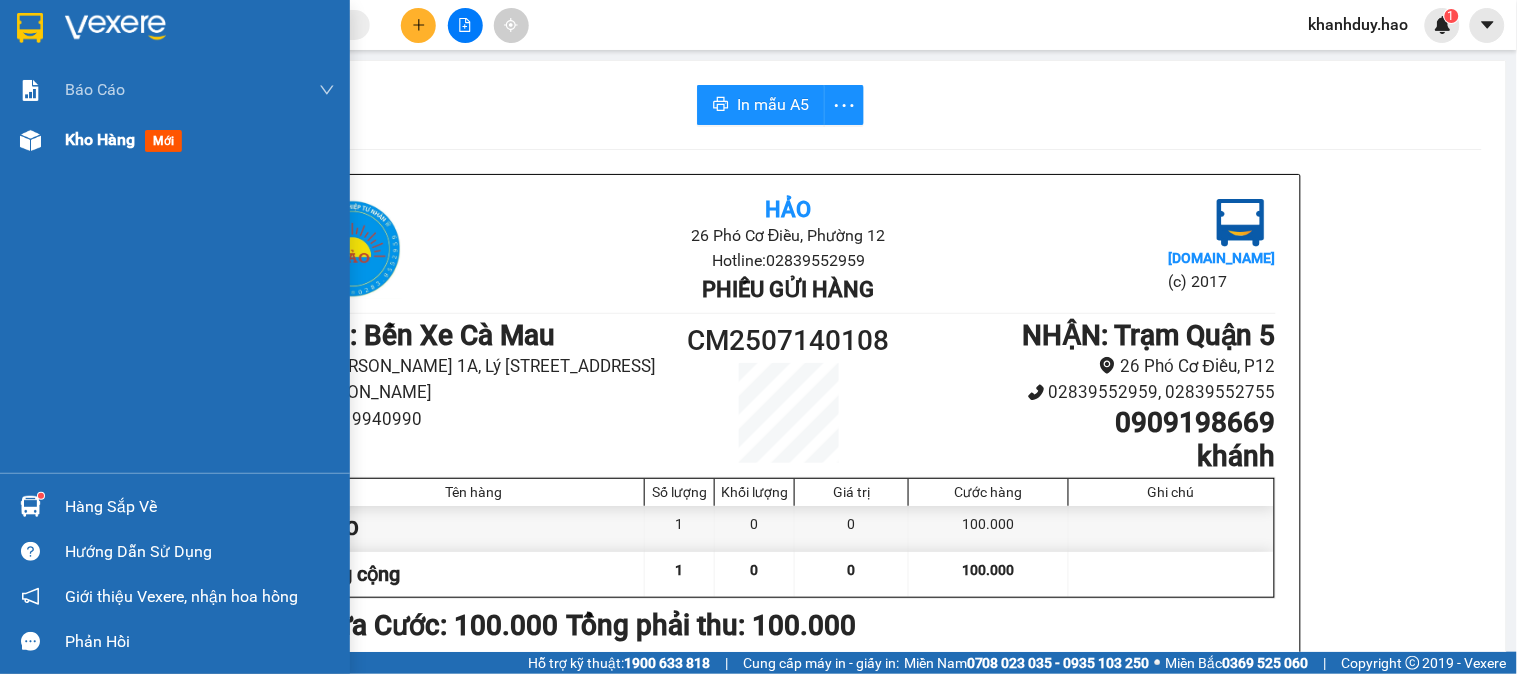 click on "Kho hàng" at bounding box center [100, 139] 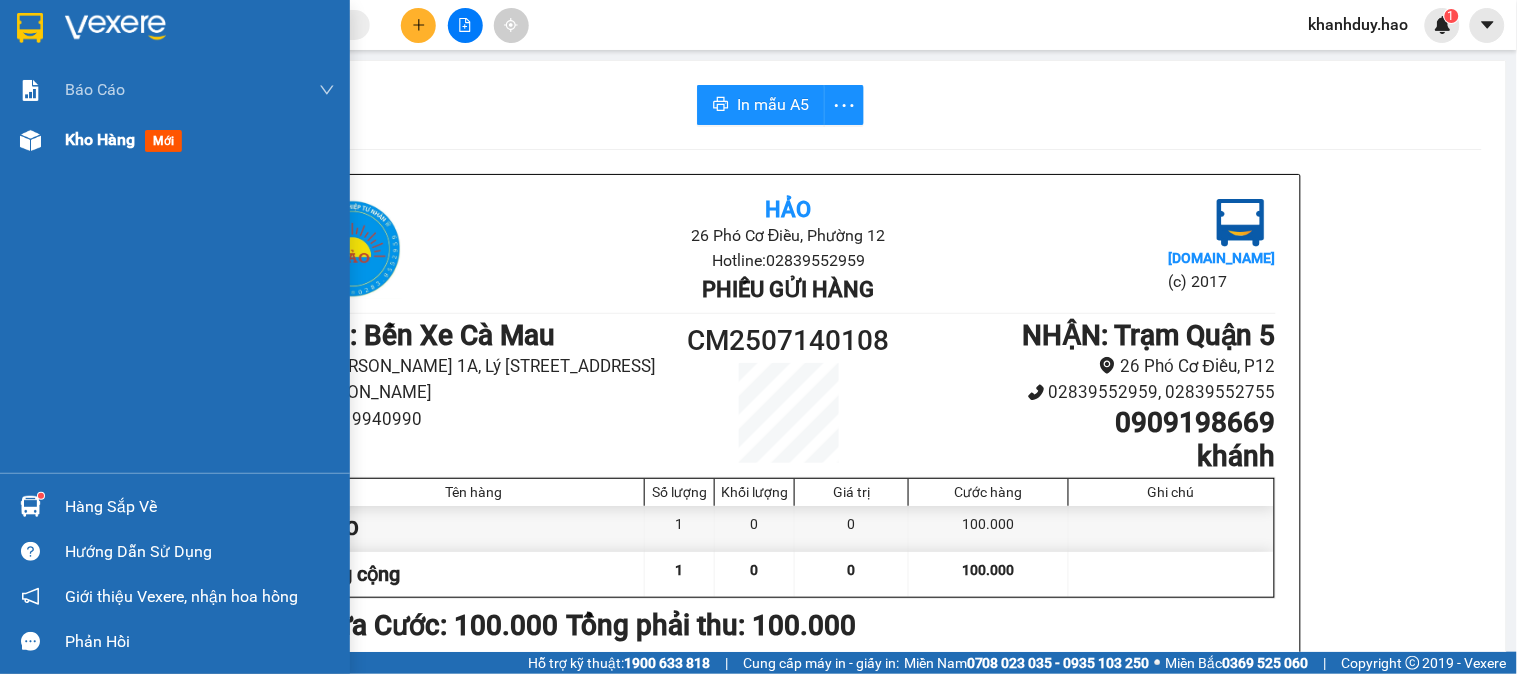 click on "Kho hàng" at bounding box center [100, 139] 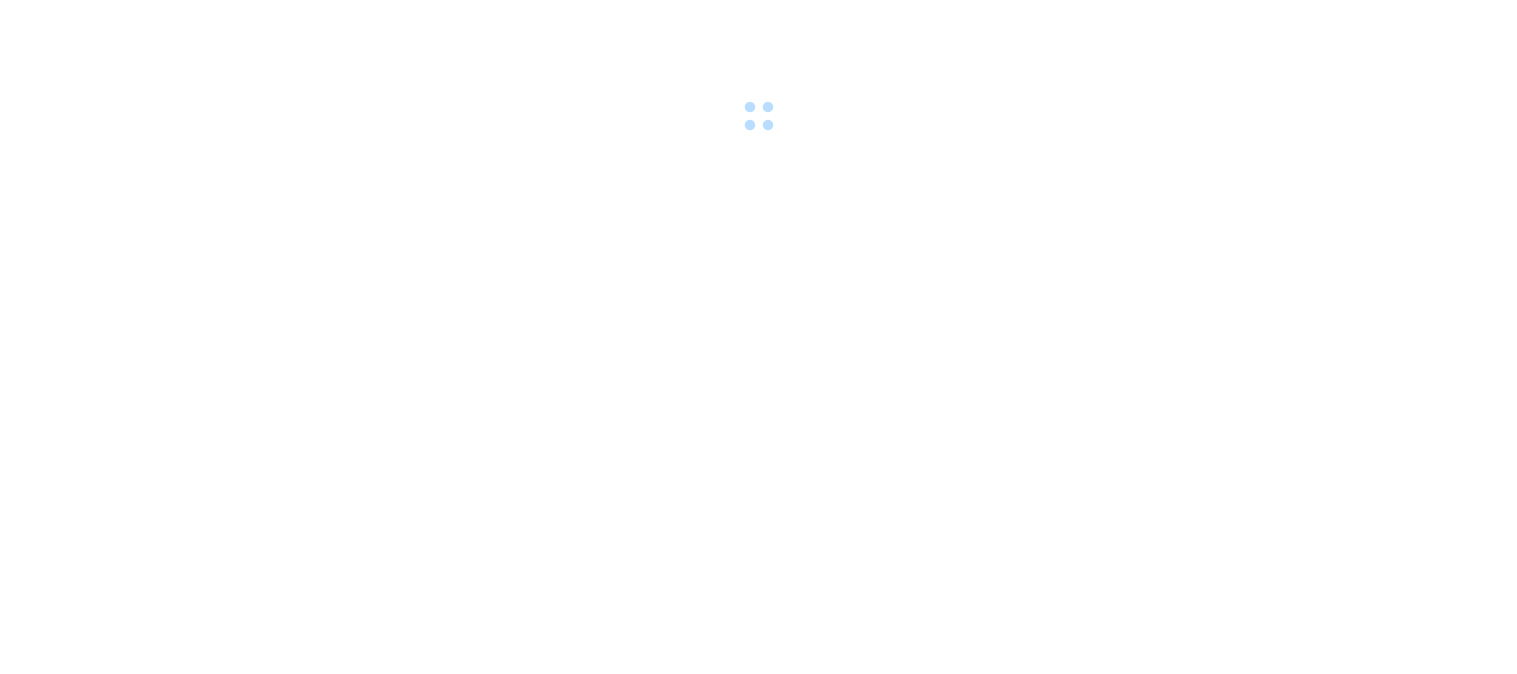 scroll, scrollTop: 0, scrollLeft: 0, axis: both 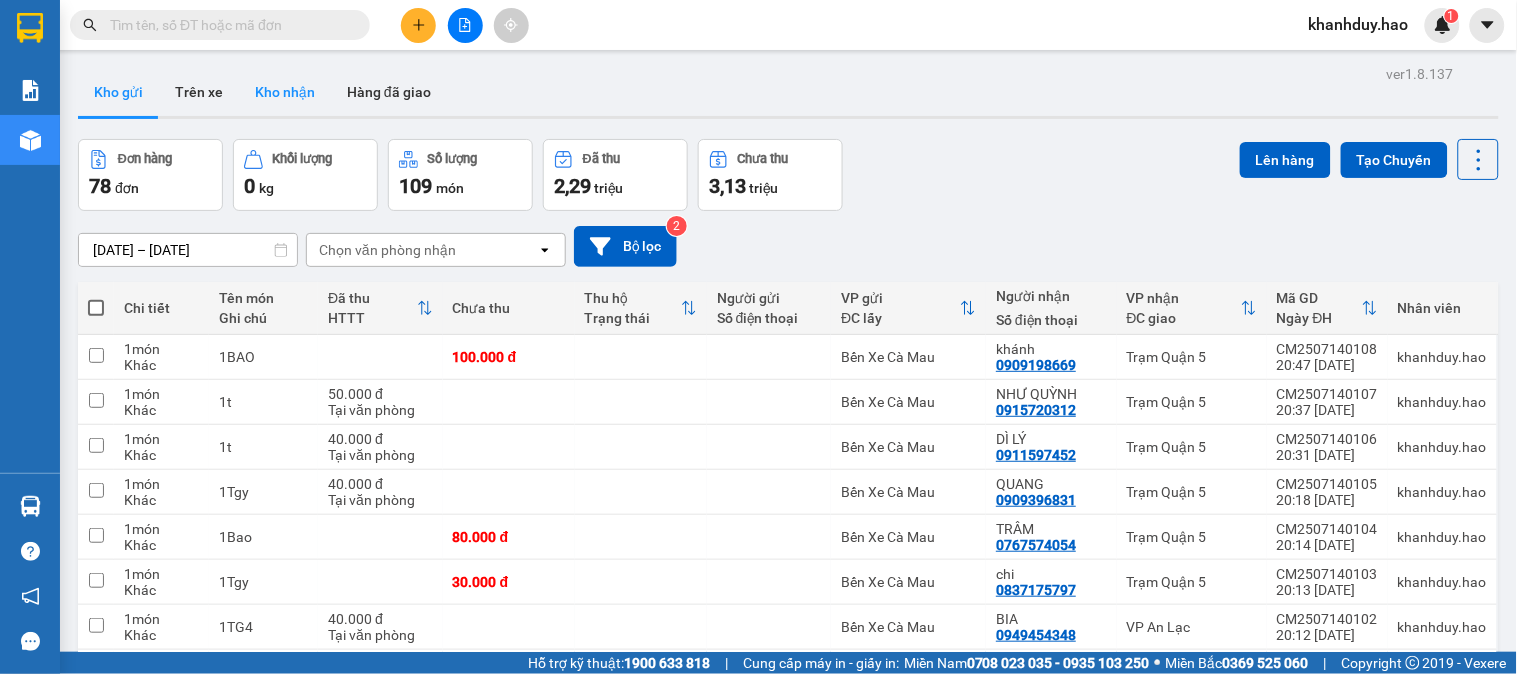 click on "Kho nhận" at bounding box center (285, 92) 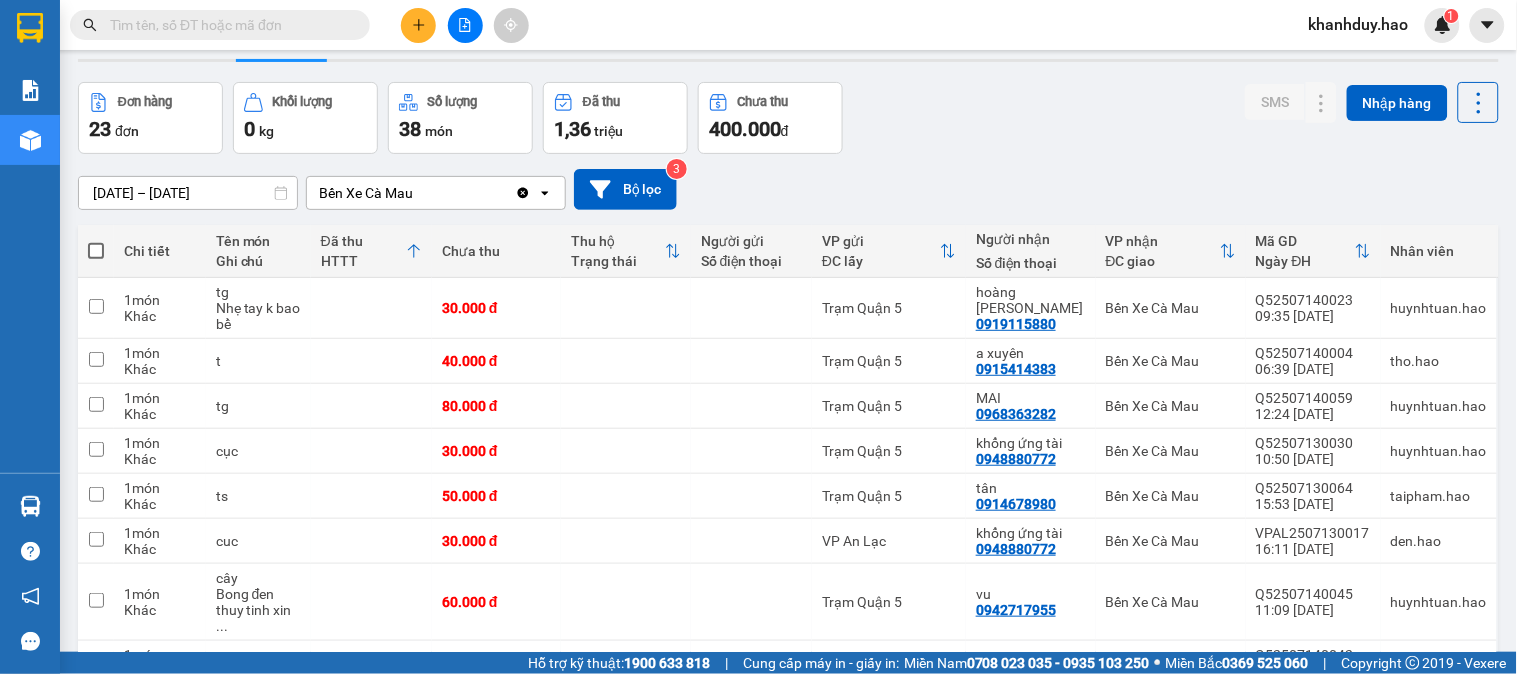 scroll, scrollTop: 0, scrollLeft: 0, axis: both 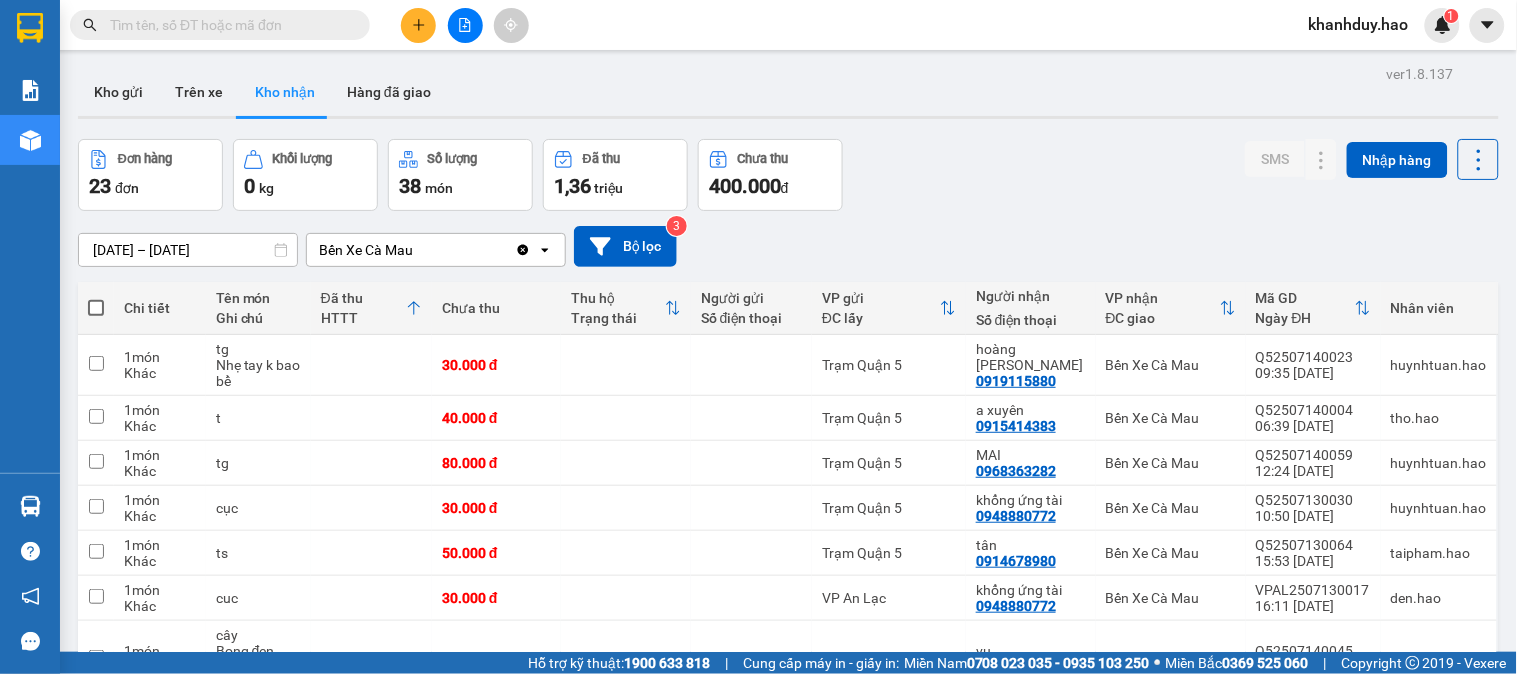 click on "[DATE] – [DATE]" at bounding box center (188, 250) 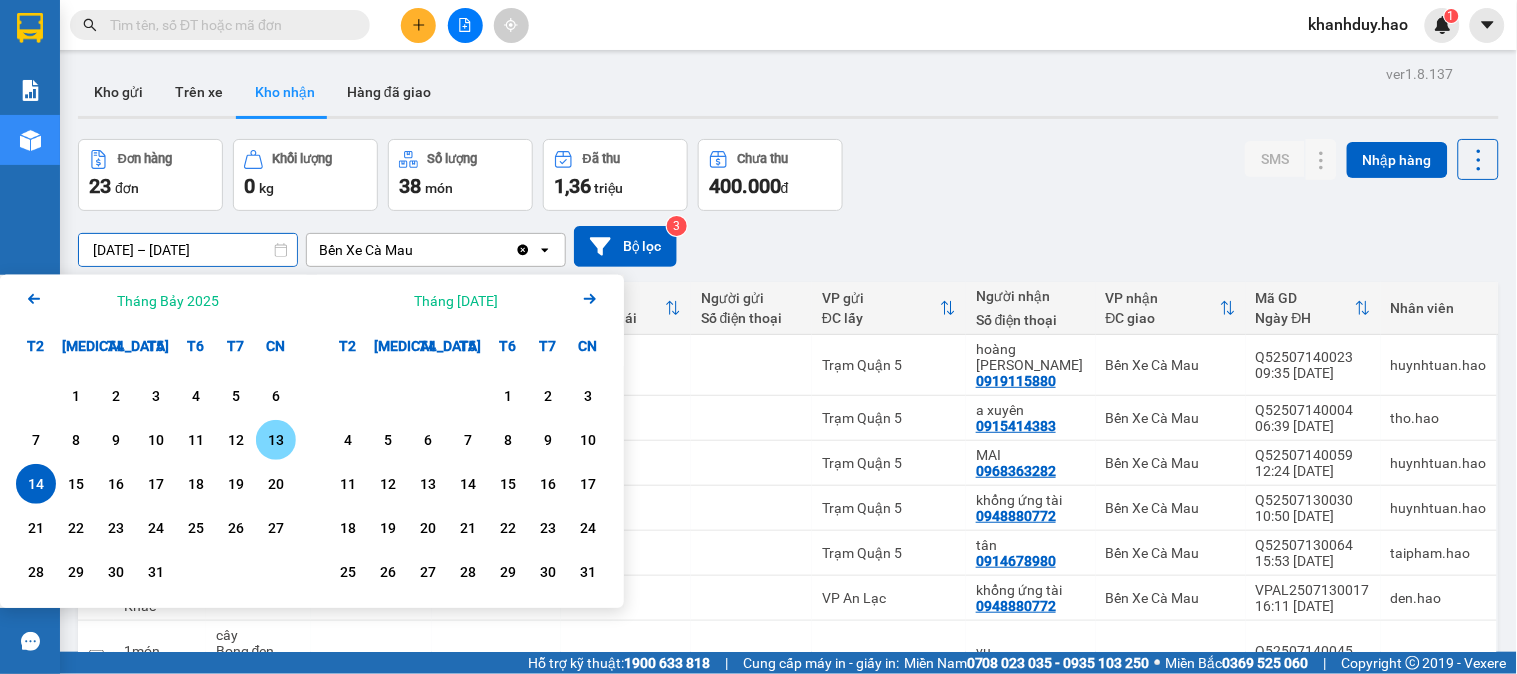 click on "13" at bounding box center [276, 440] 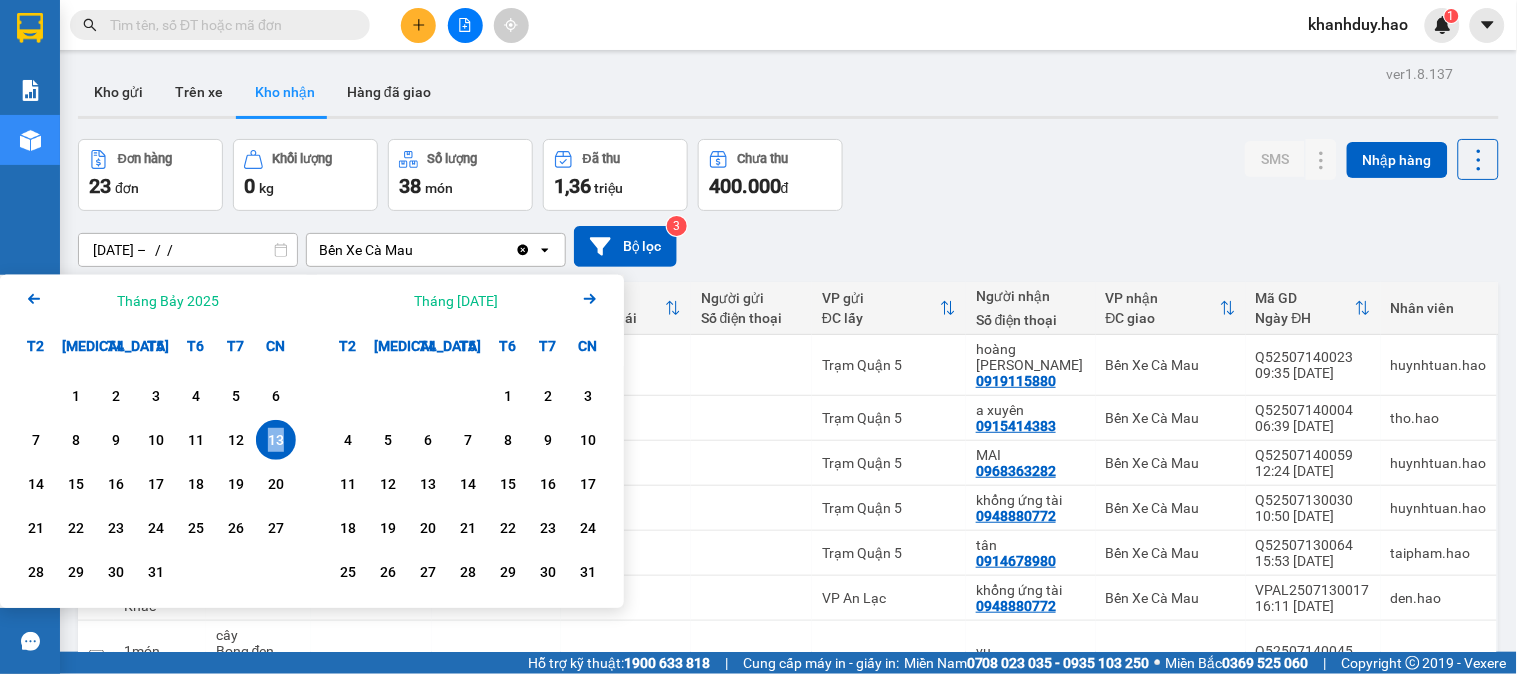 click on "13" at bounding box center [276, 440] 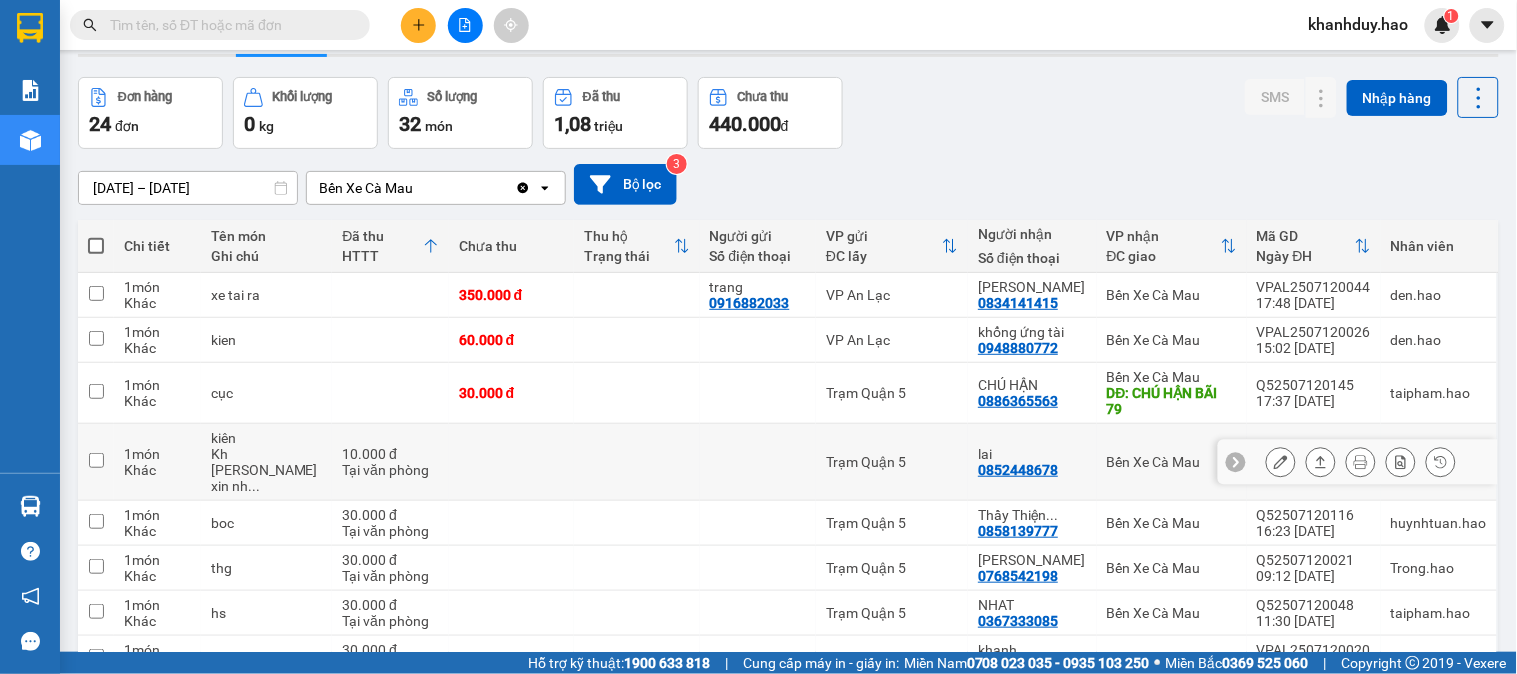 scroll, scrollTop: 111, scrollLeft: 0, axis: vertical 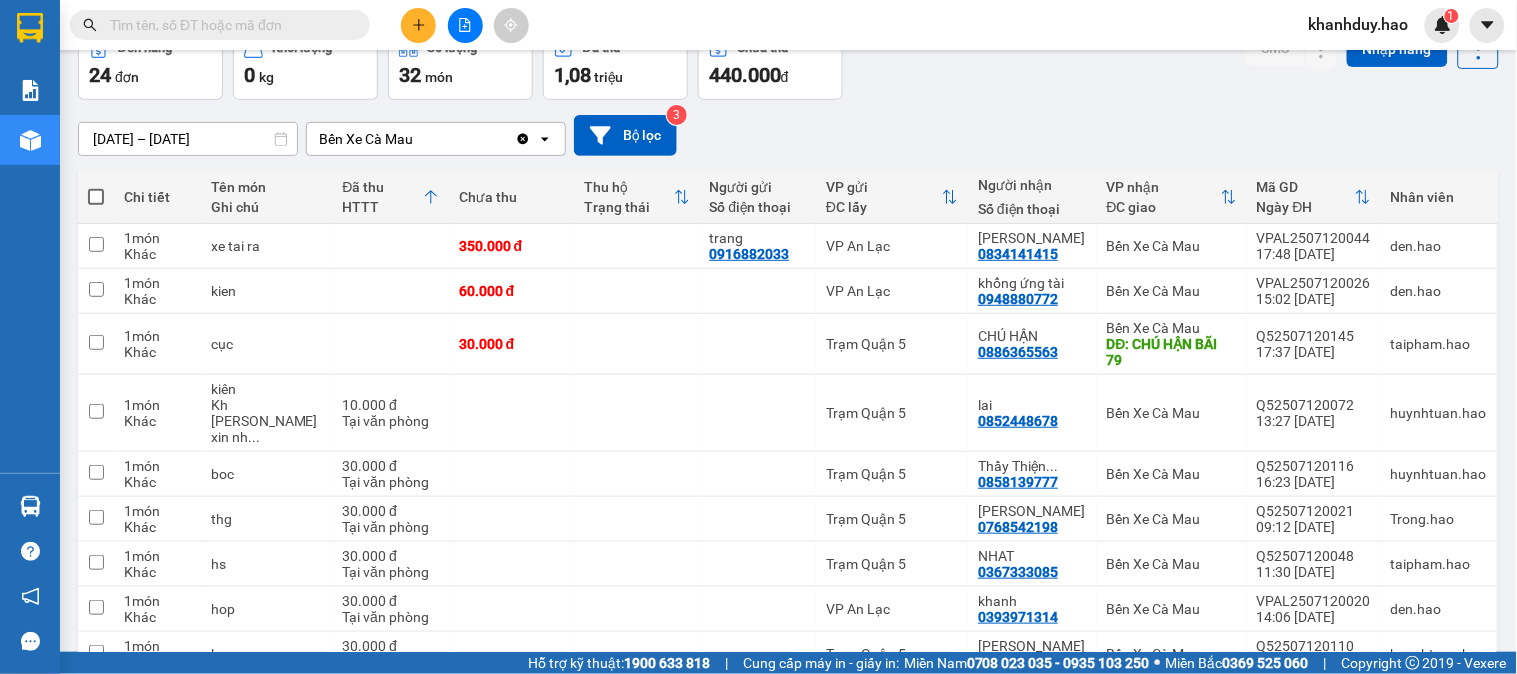 click on "[DATE] – [DATE]" at bounding box center [188, 139] 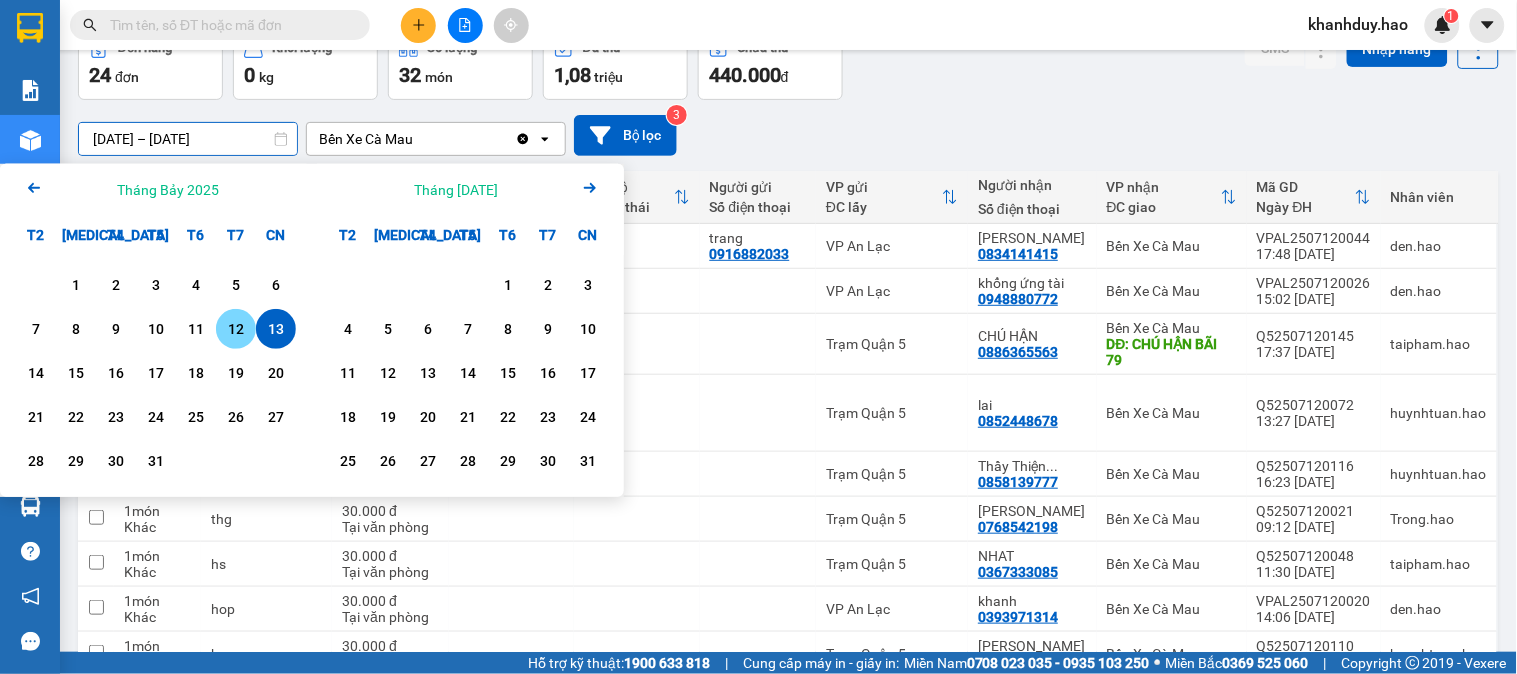 click on "12" at bounding box center [236, 329] 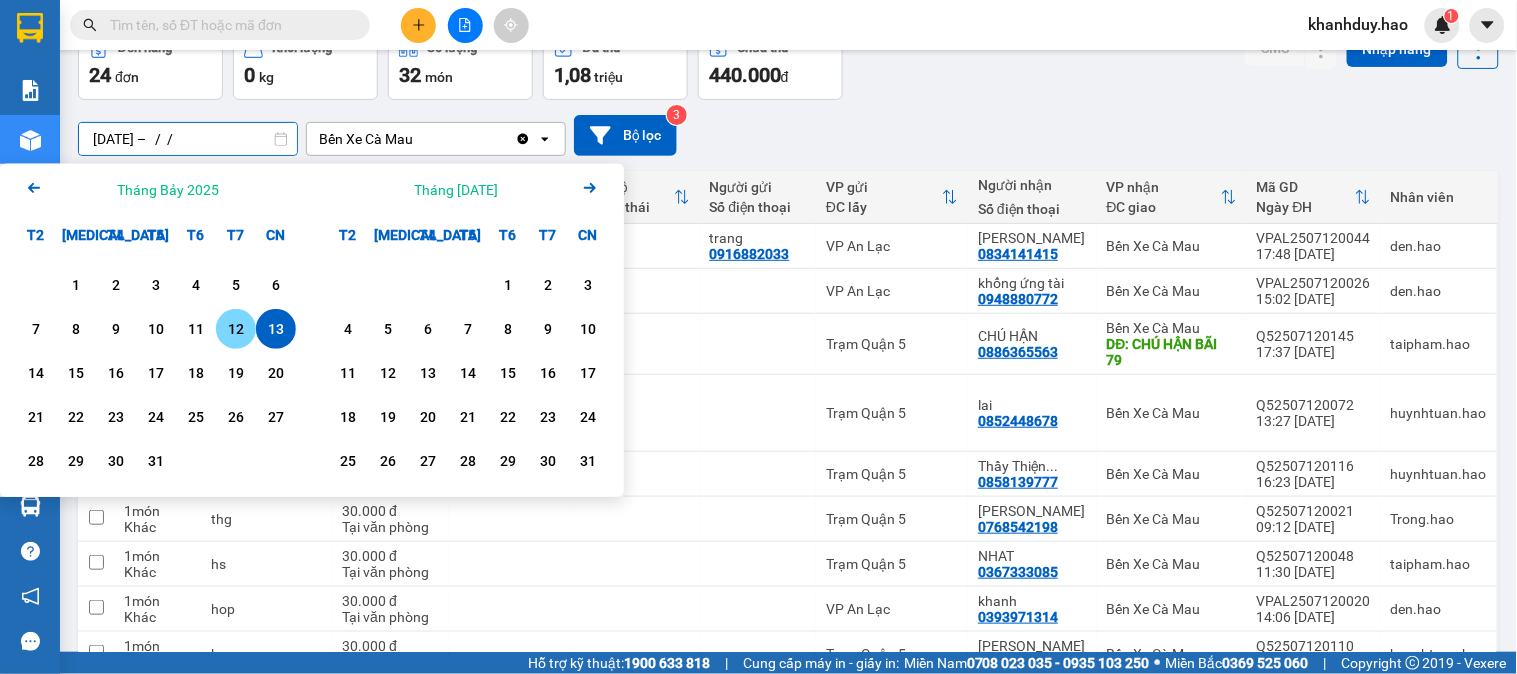 click on "12" at bounding box center [236, 329] 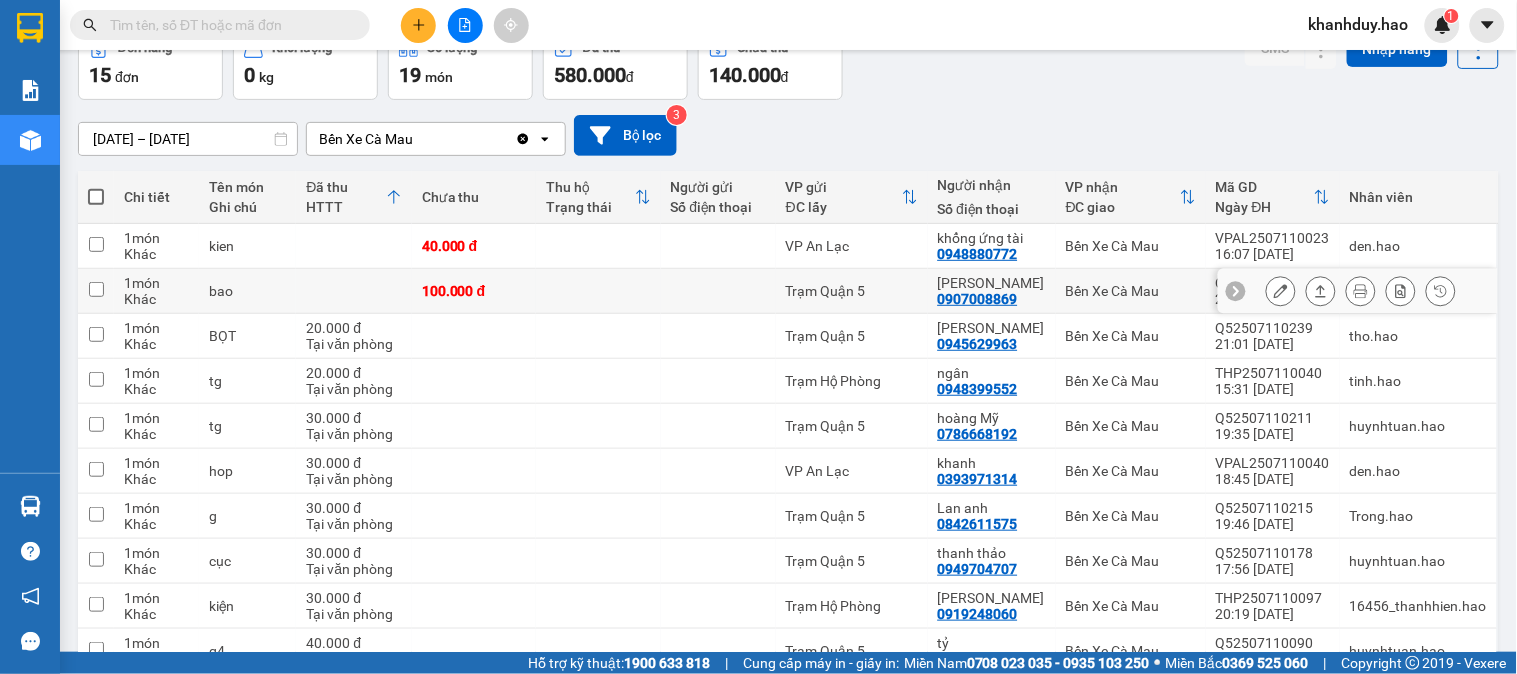 click at bounding box center (1361, 291) 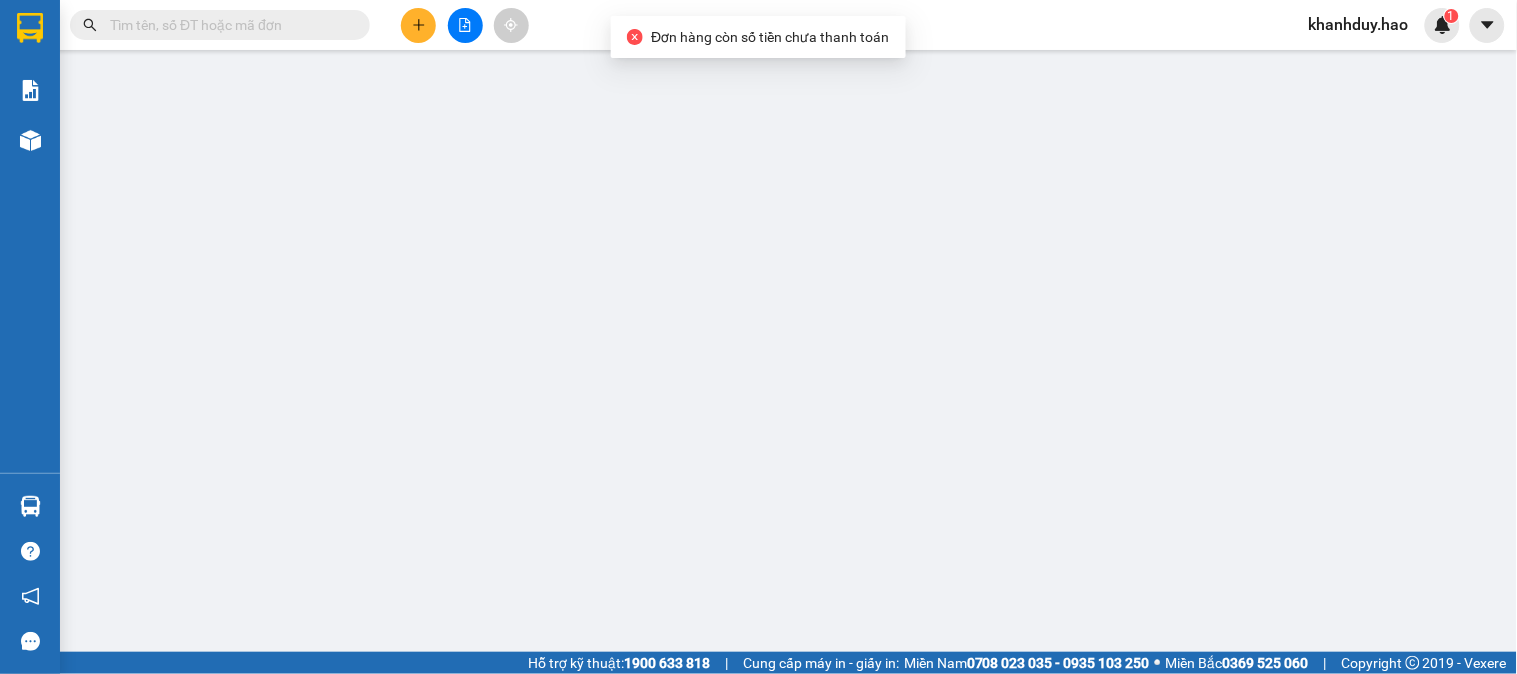 scroll, scrollTop: 0, scrollLeft: 0, axis: both 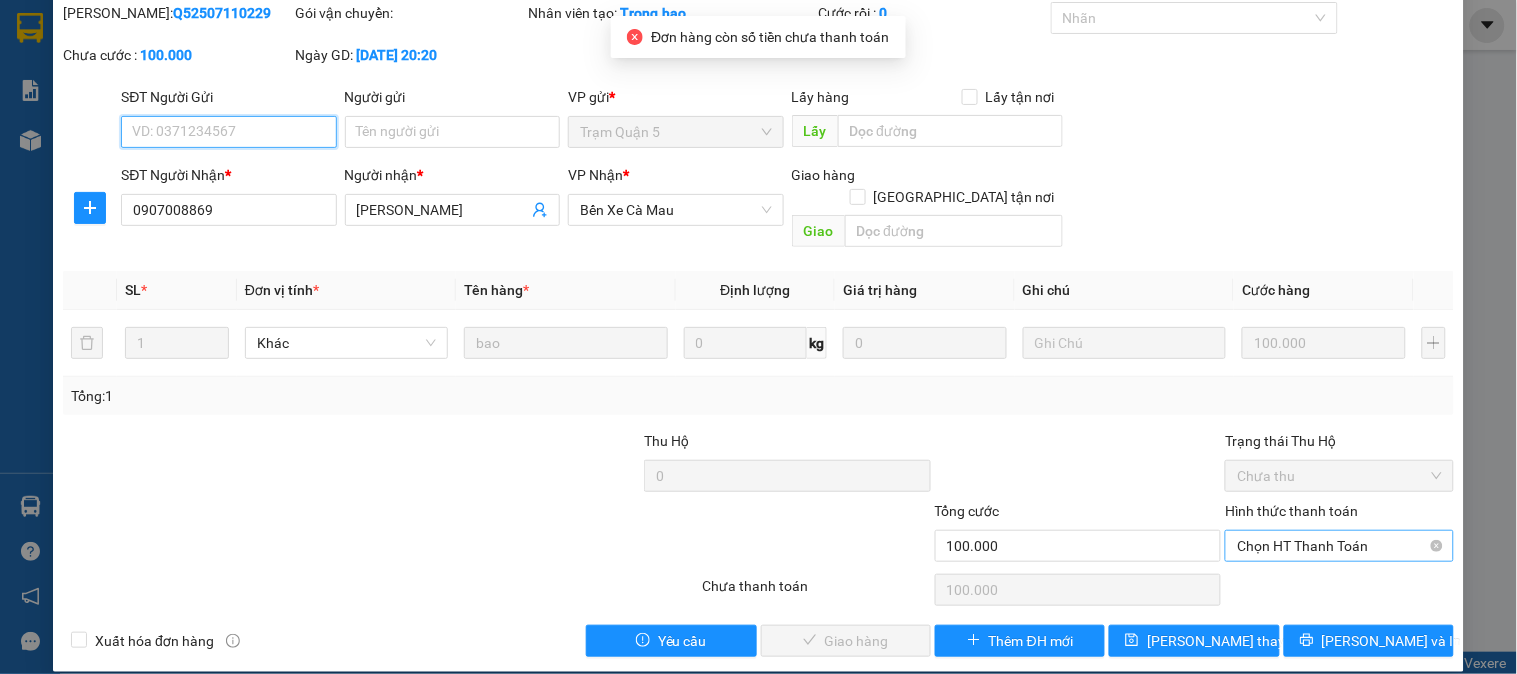 click on "Chọn HT Thanh Toán" at bounding box center (1339, 546) 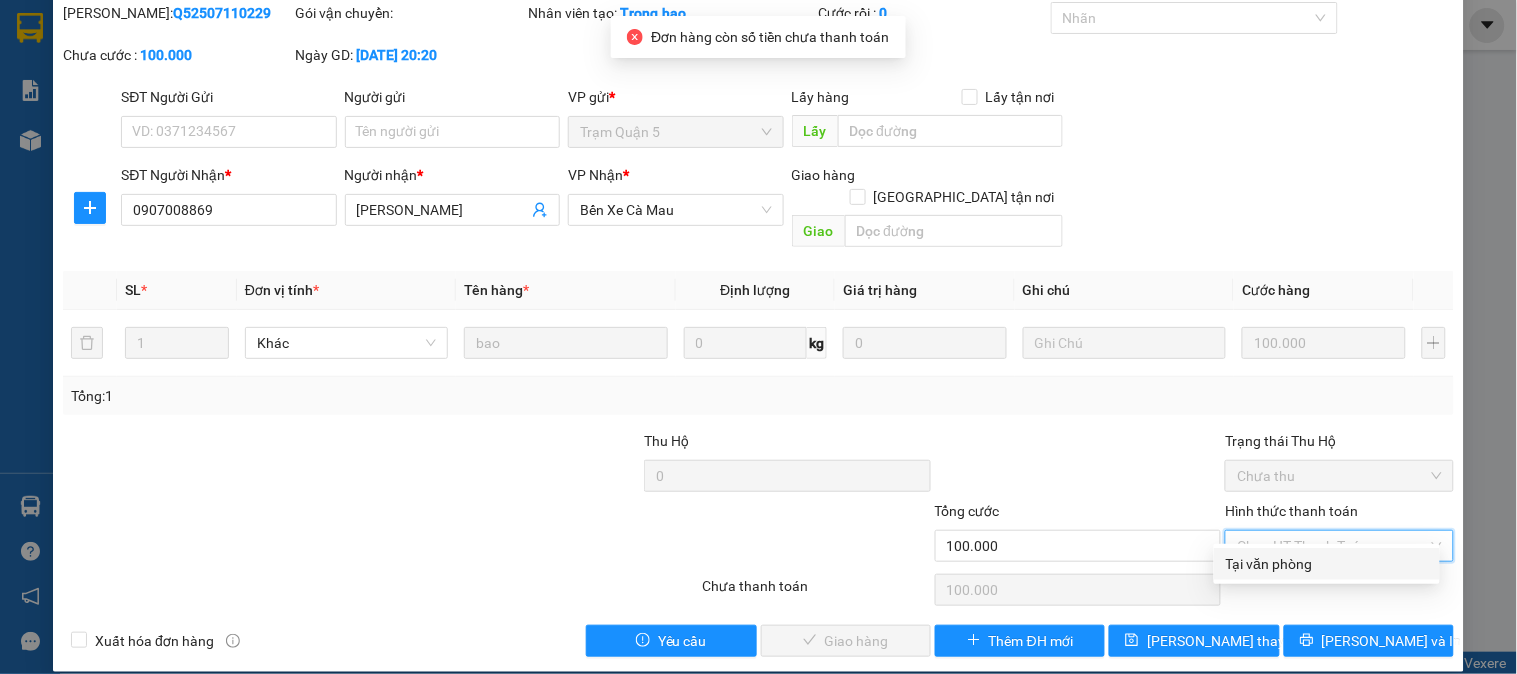 drag, startPoint x: 1296, startPoint y: 558, endPoint x: 1070, endPoint y: 595, distance: 229.00873 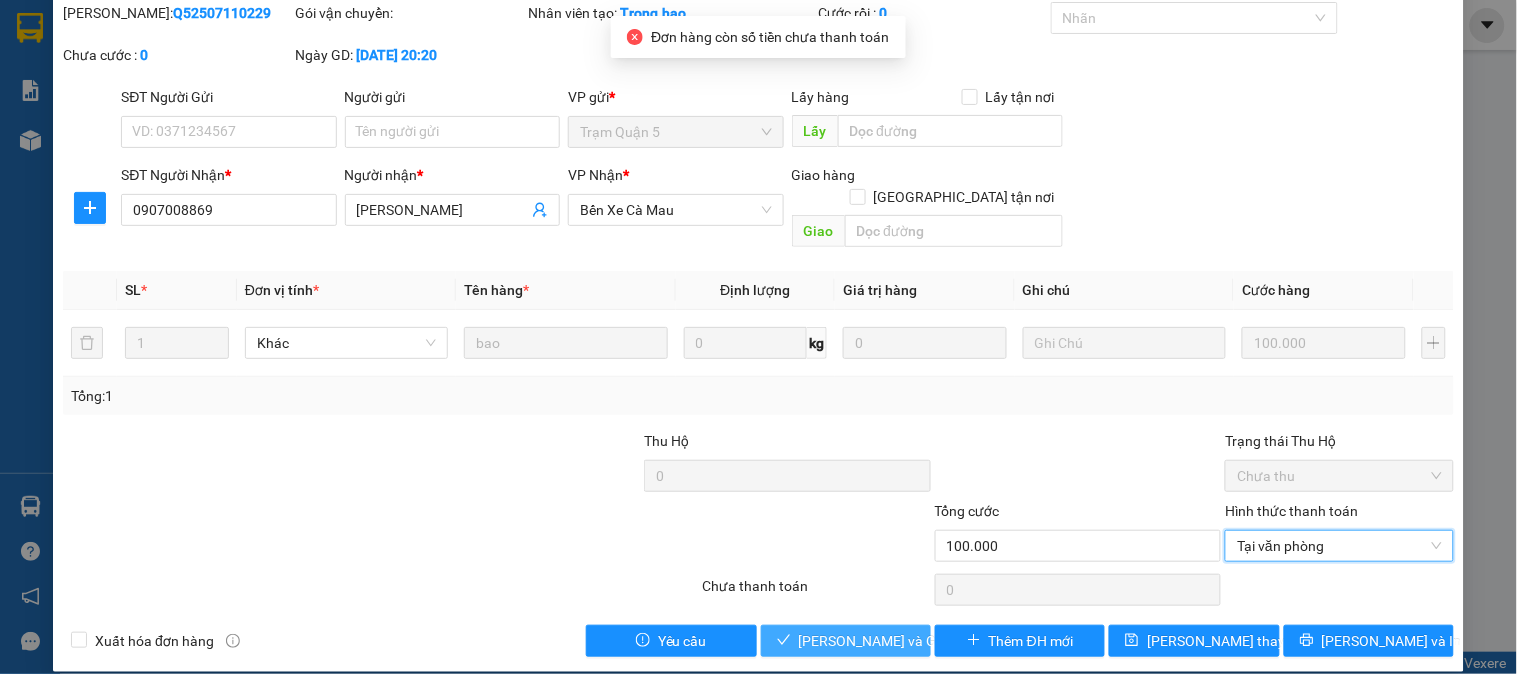 click on "Lưu và Giao hàng" at bounding box center (846, 641) 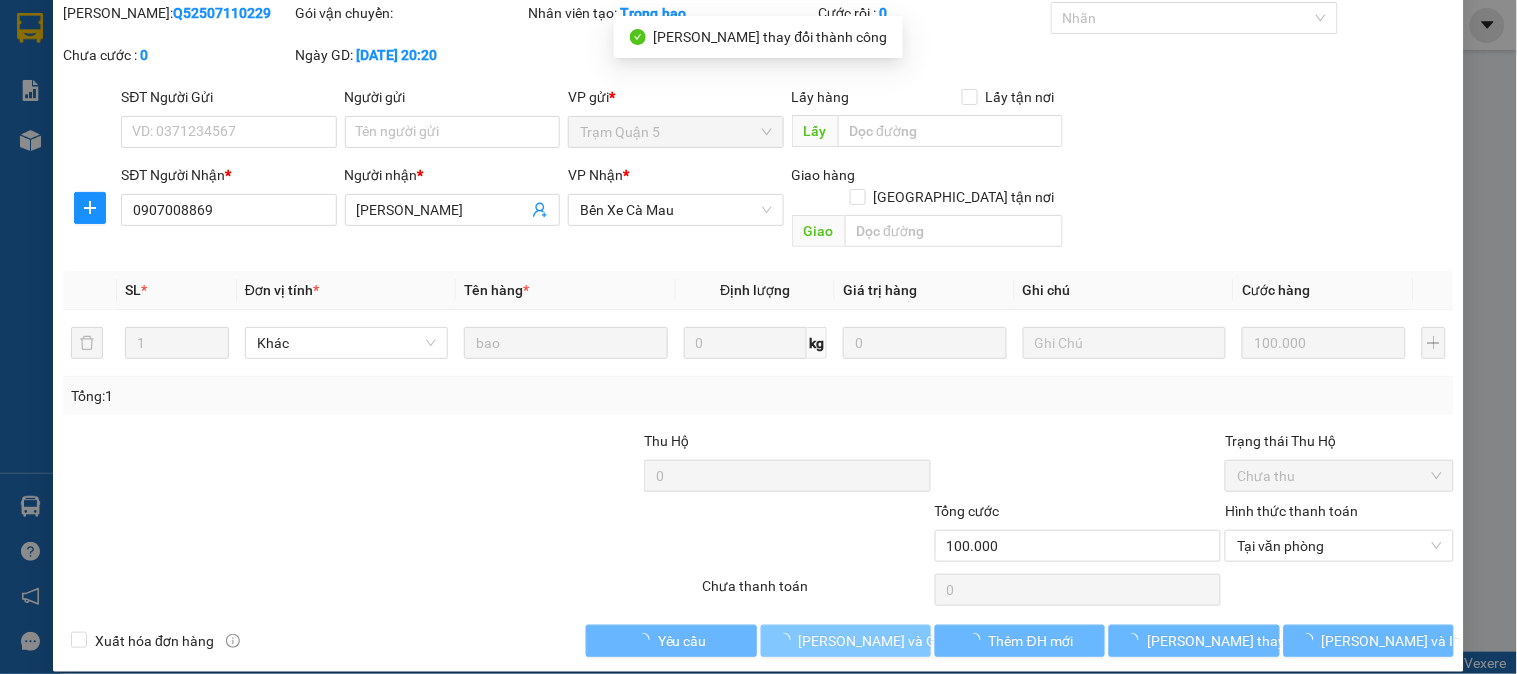 scroll, scrollTop: 0, scrollLeft: 0, axis: both 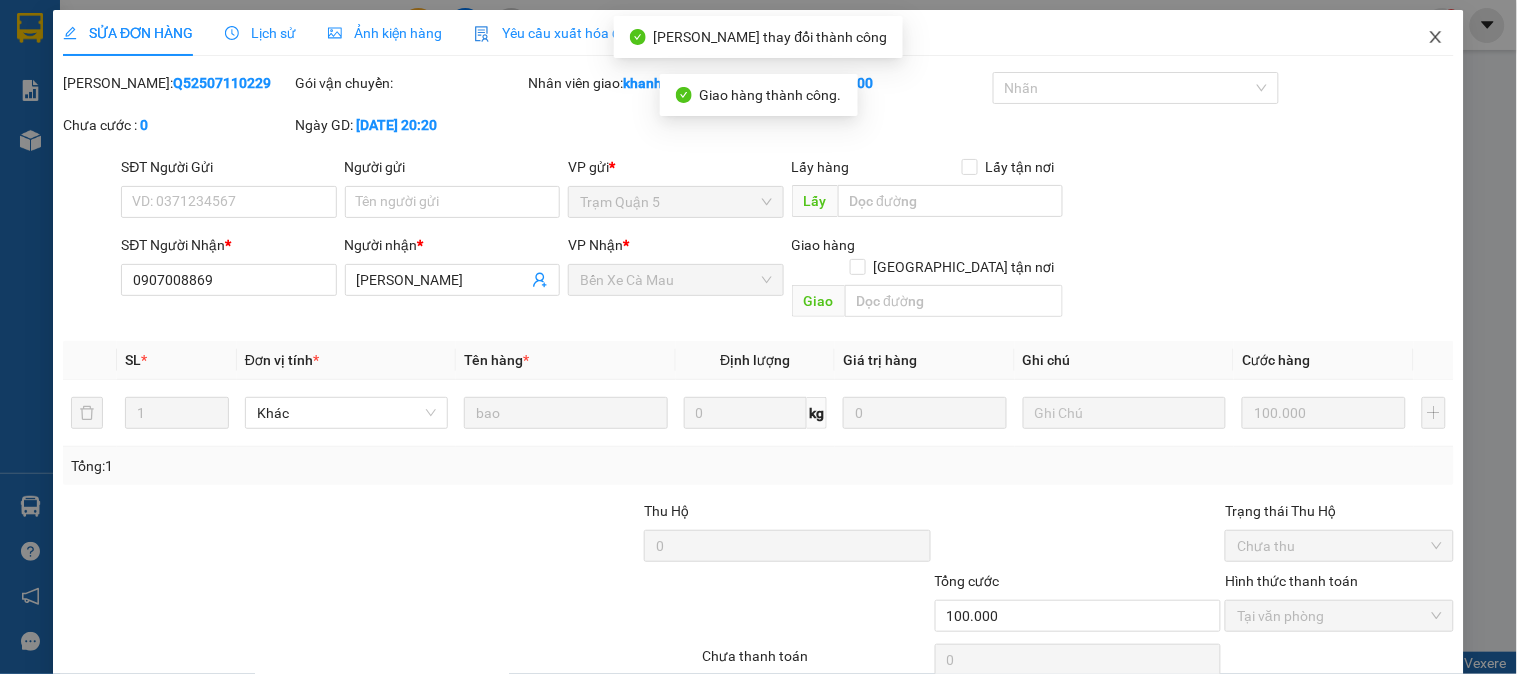 click at bounding box center (1436, 38) 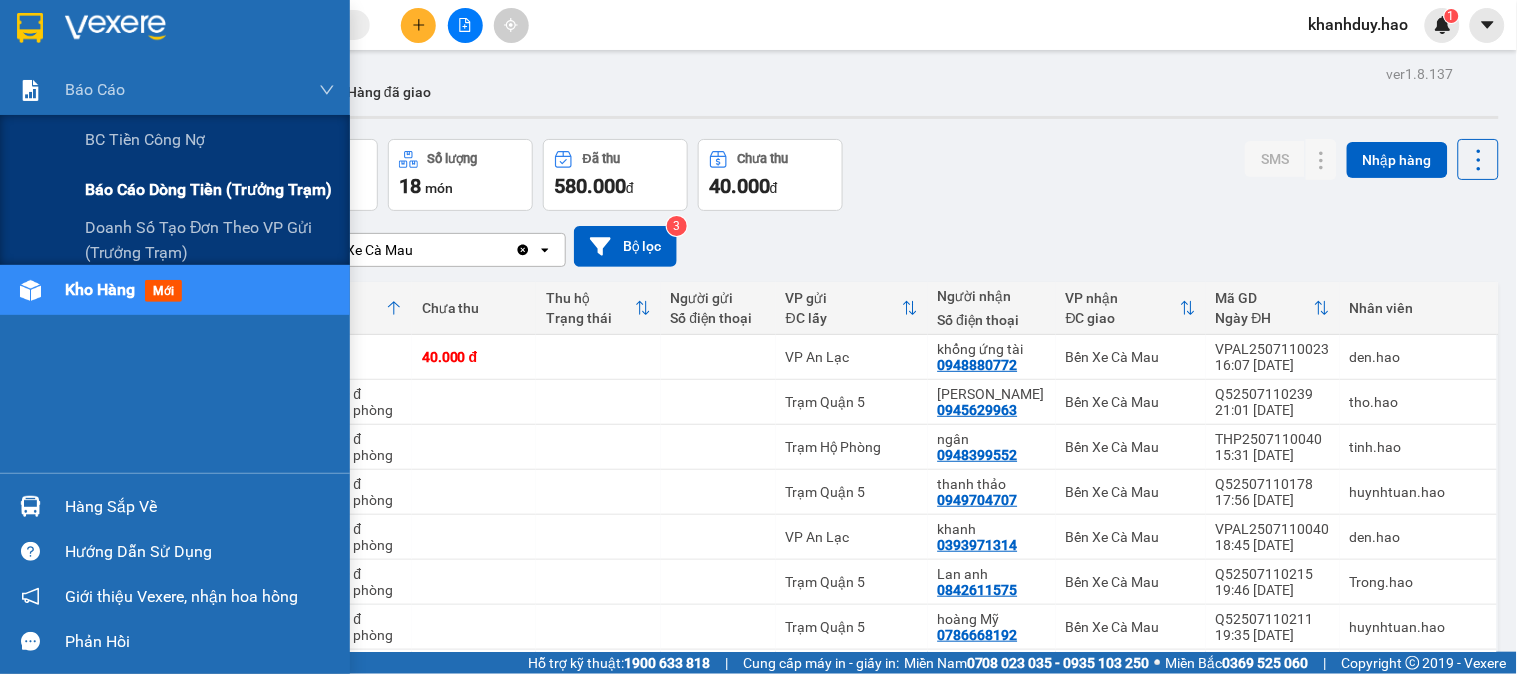 drag, startPoint x: 188, startPoint y: 186, endPoint x: 345, endPoint y: 208, distance: 158.5339 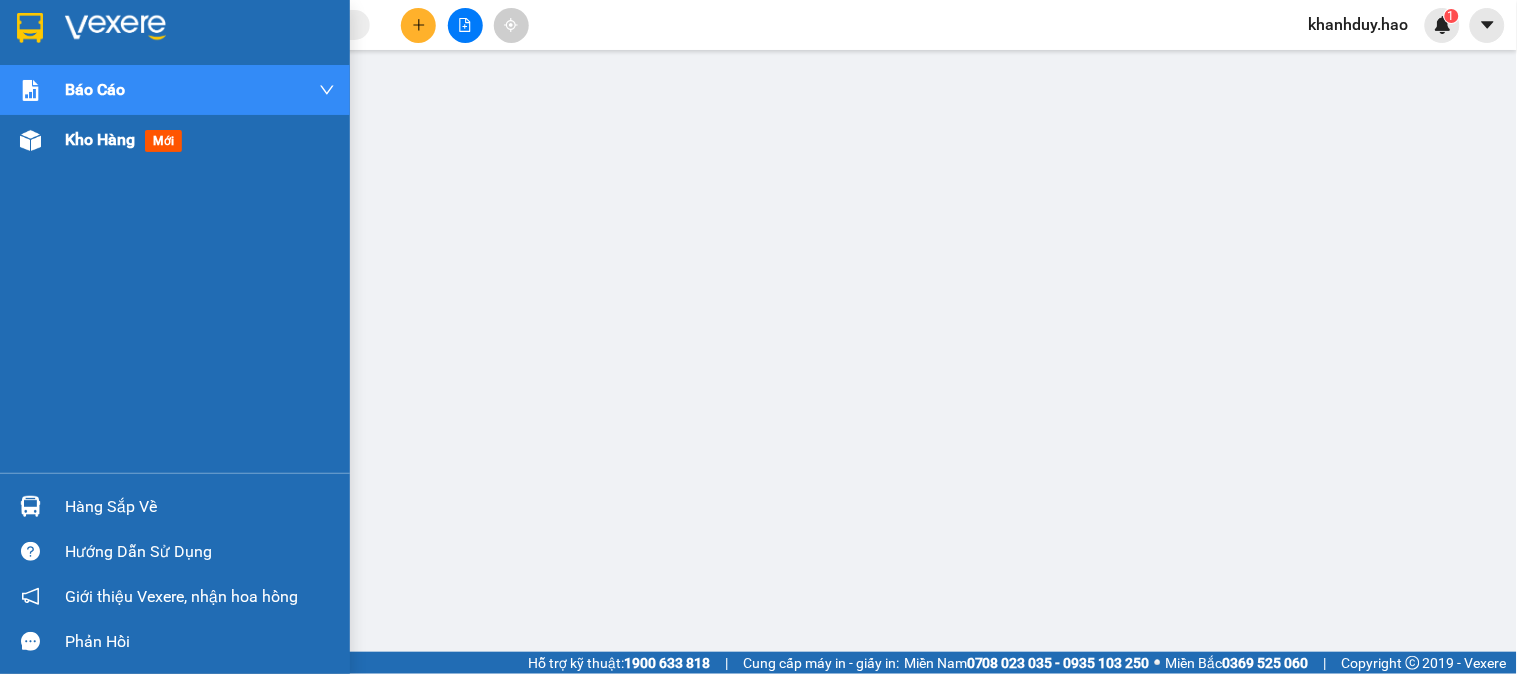 click on "Kho hàng mới" at bounding box center [200, 140] 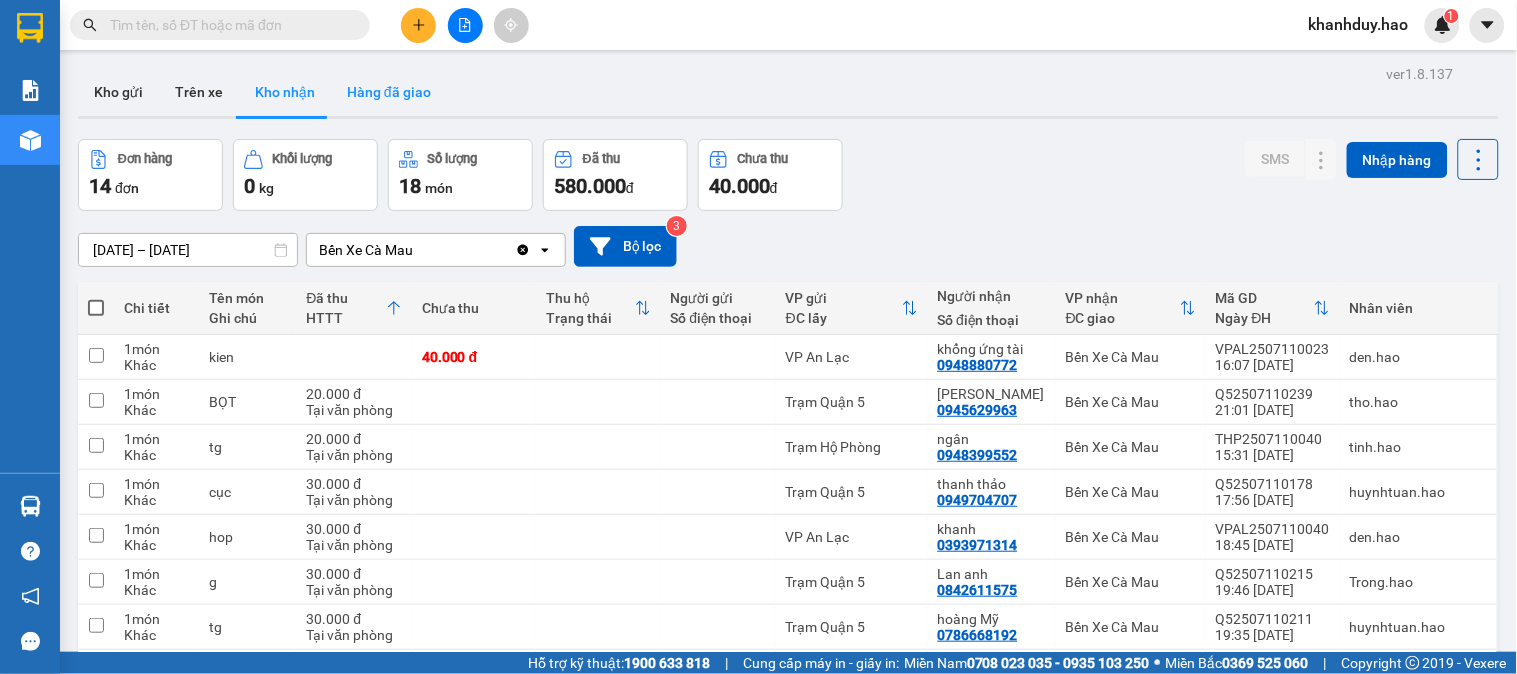 click on "Hàng đã giao" at bounding box center [389, 92] 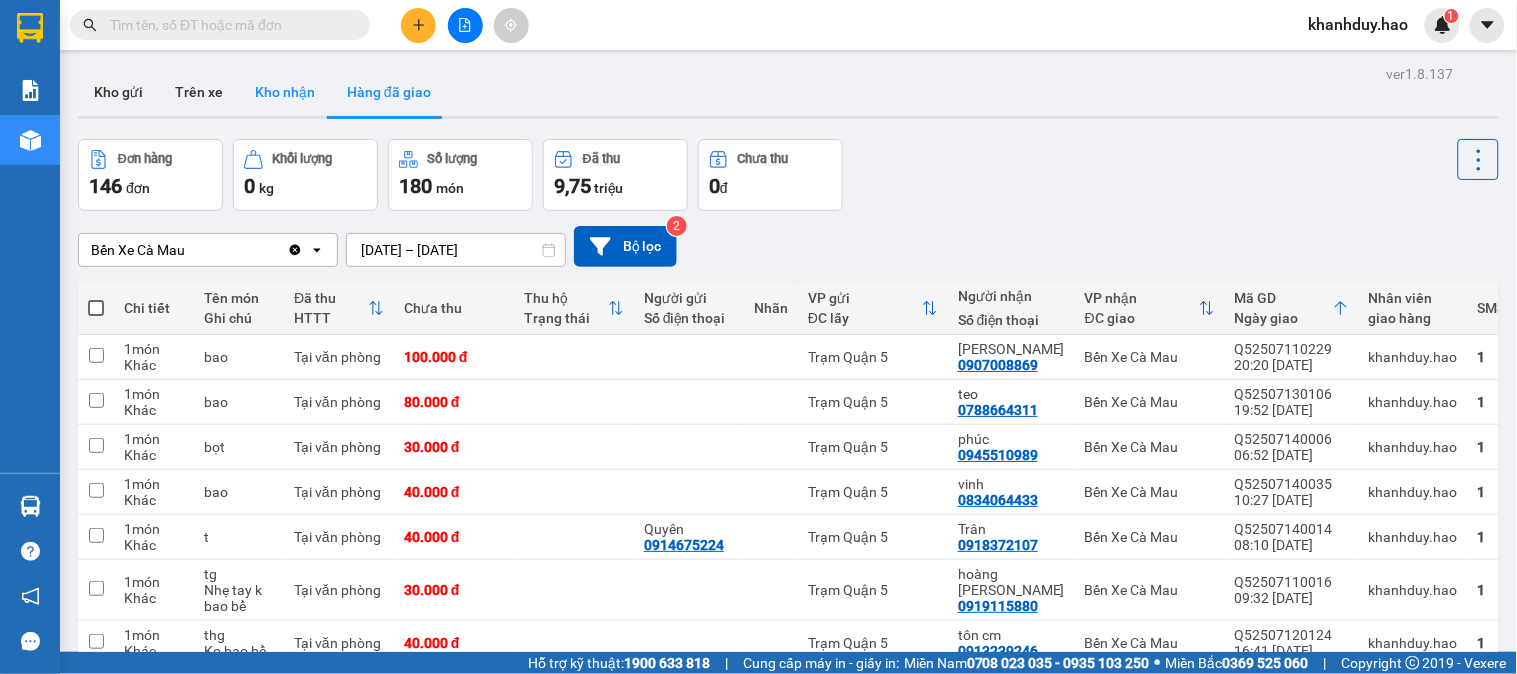 click on "Kho nhận" at bounding box center [285, 92] 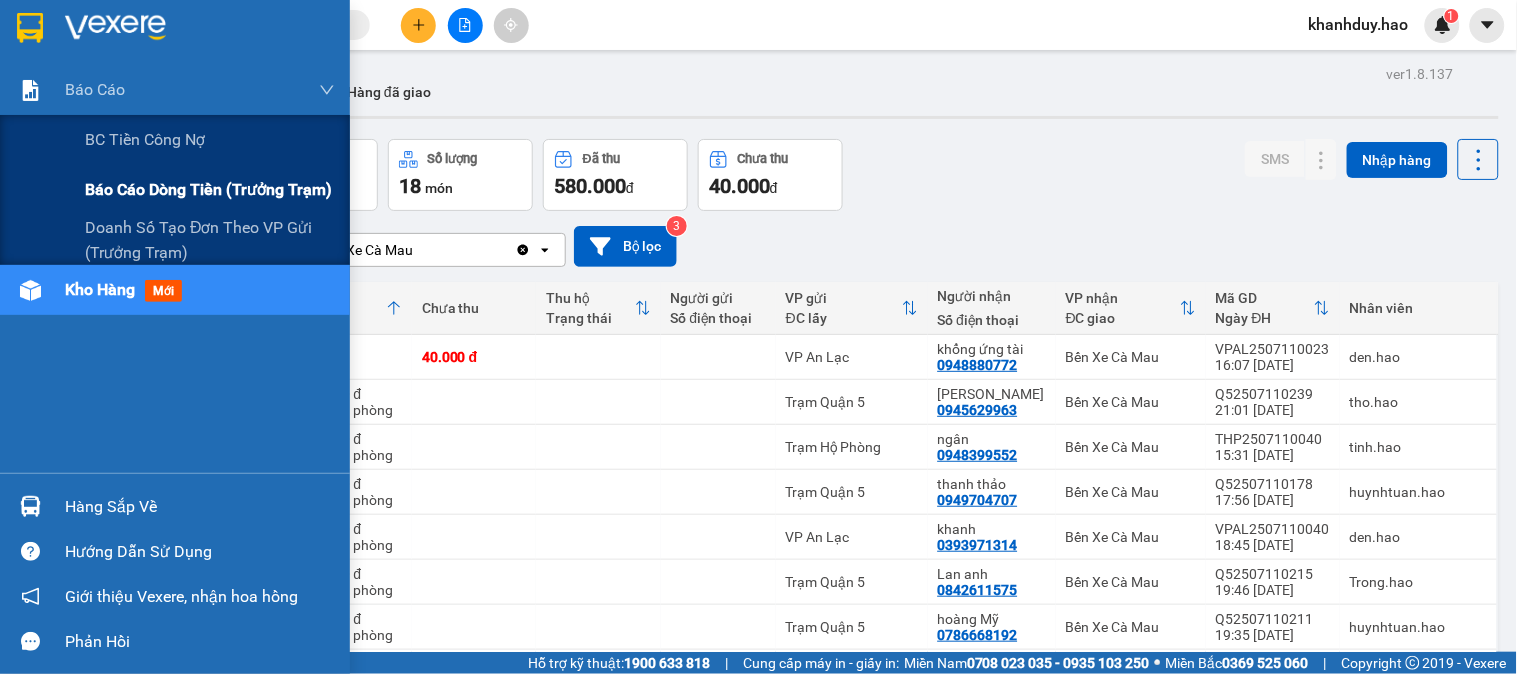 click on "Báo cáo dòng tiền (trưởng trạm)" at bounding box center [210, 190] 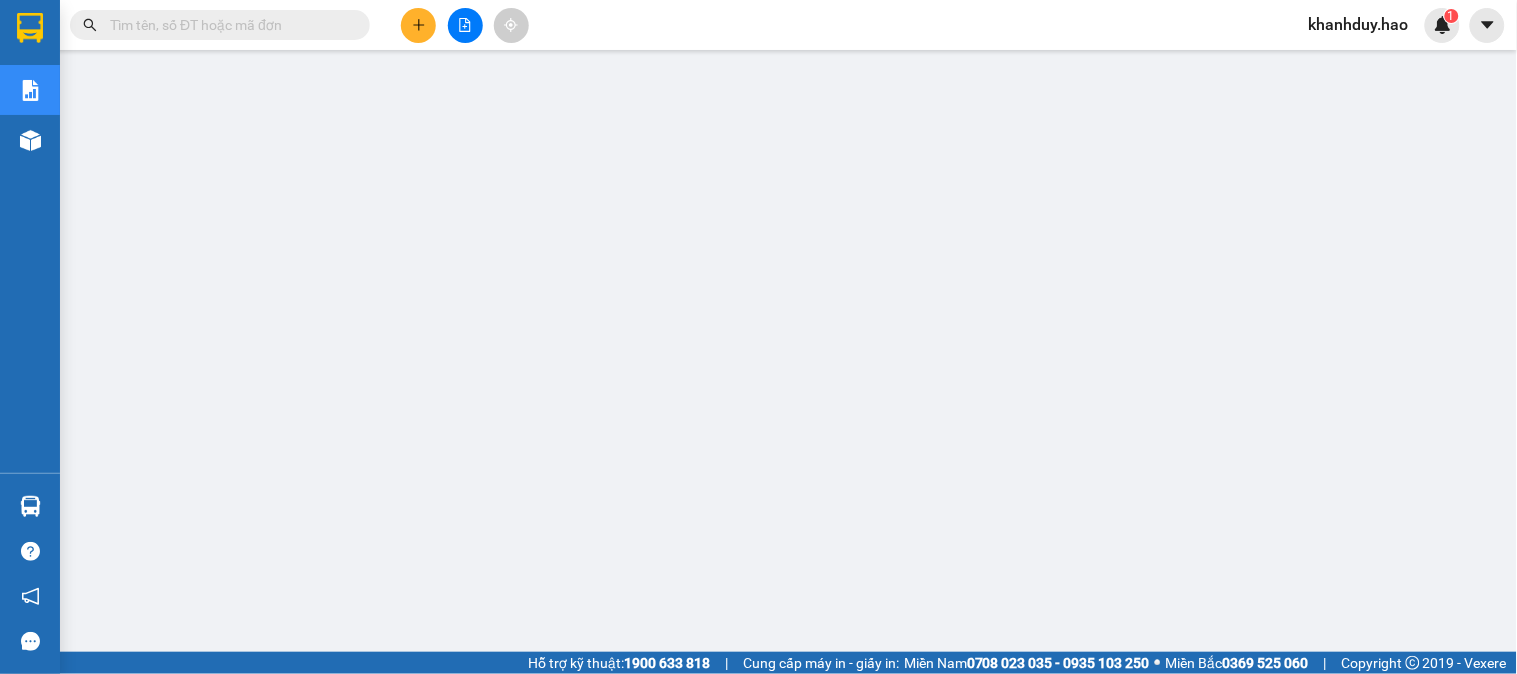 click on "Kho hàng mới" at bounding box center (30, 140) 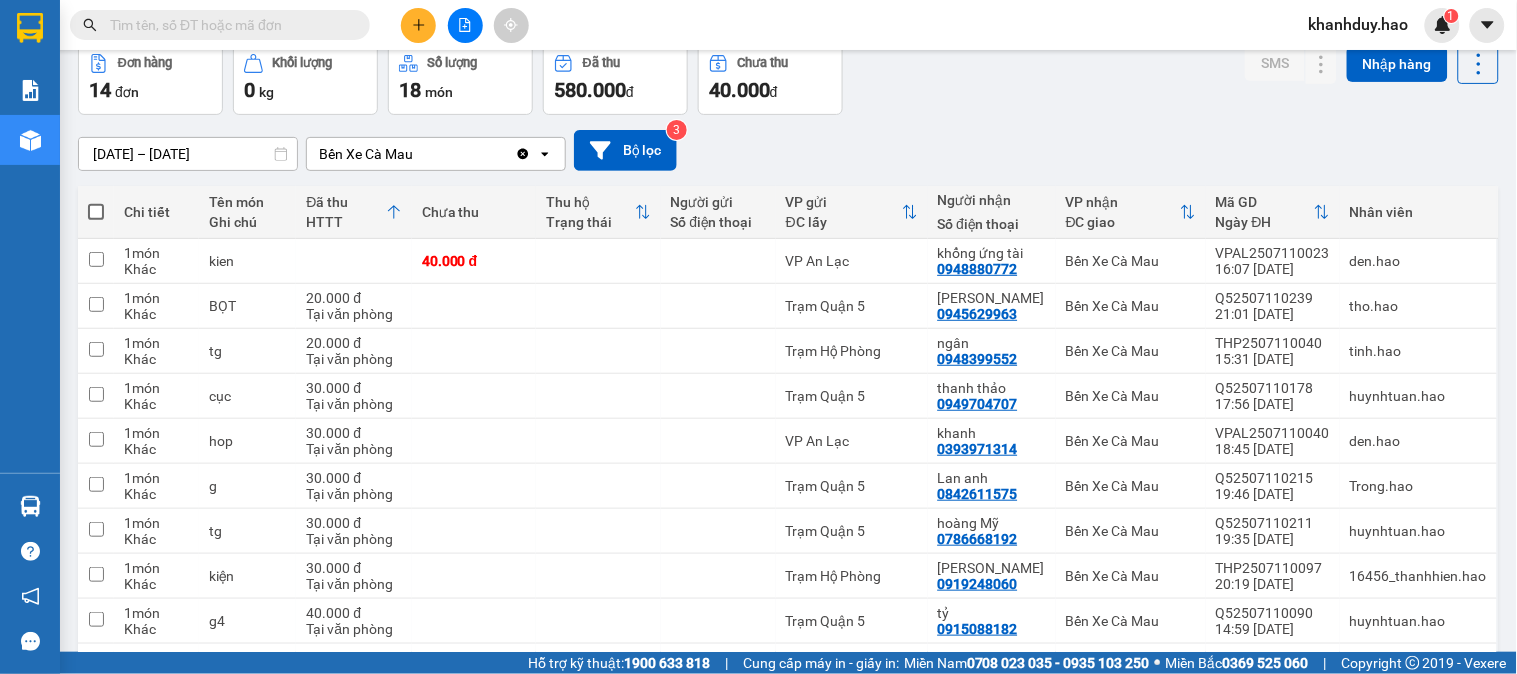 scroll, scrollTop: 0, scrollLeft: 0, axis: both 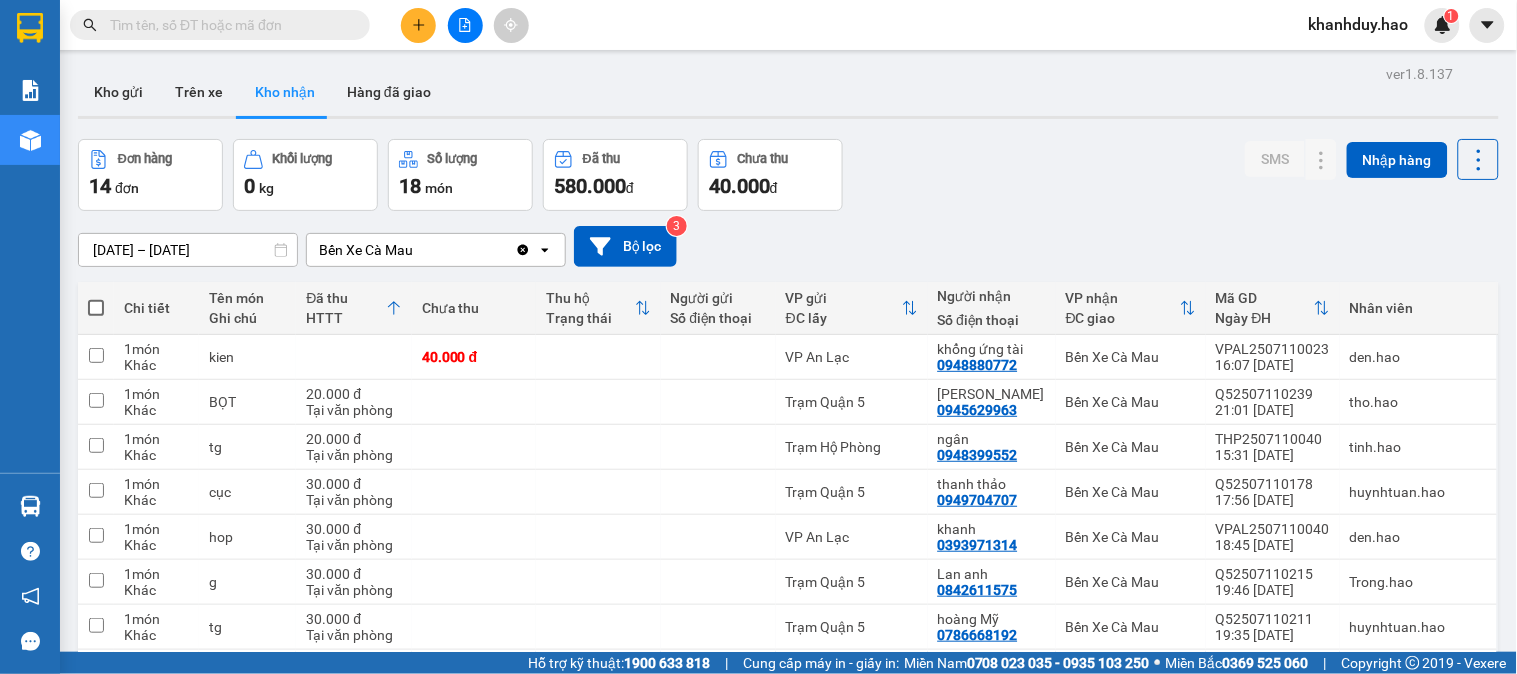 click on "12/07/2025 – 12/07/2025 Press the down arrow key to interact with the calendar and select a date. Press the escape button to close the calendar. Selected date range is from 12/07/2025 to 12/07/2025. Bến Xe Cà Mau Clear value open Bộ lọc 3" at bounding box center (788, 246) 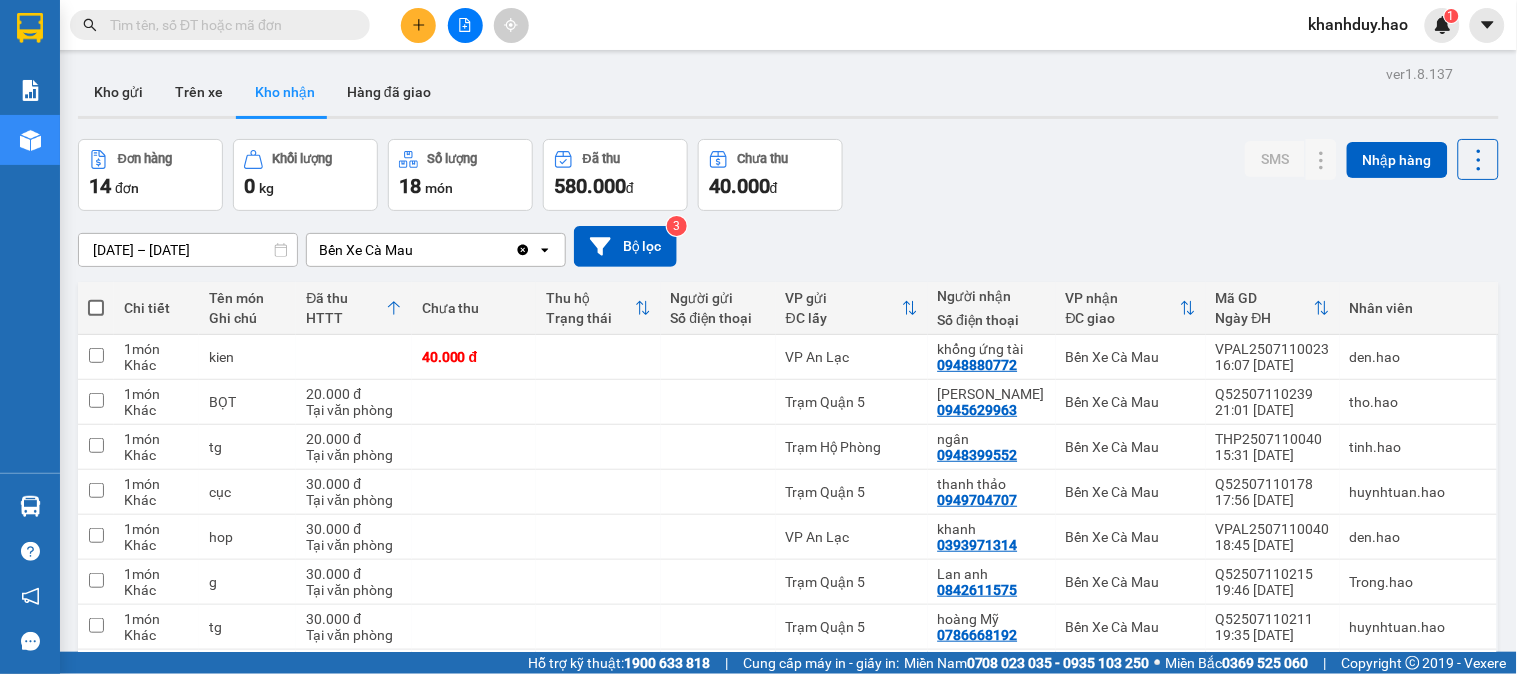 click on "ver  1.8.137 Kho gửi Trên xe Kho nhận Hàng đã giao Đơn hàng 14 đơn Khối lượng 0 kg Số lượng 18 món Đã thu 580.000  đ Chưa thu 40.000  đ SMS Nhập hàng 12/07/2025 – 12/07/2025 Press the down arrow key to interact with the calendar and select a date. Press the escape button to close the calendar. Selected date range is from 12/07/2025 to 12/07/2025. Bến Xe Cà Mau Clear value open Bộ lọc 3 Chi tiết Tên món Ghi chú Đã thu HTTT Chưa thu Thu hộ Trạng thái Người gửi Số điện thoại VP gửi ĐC lấy Người nhận Số điện thoại VP nhận ĐC giao Mã GD Ngày ĐH Nhân viên 1  món Khác kien 40.000 đ VP An Lạc khổng ứng tài 0948880772 Bến Xe Cà Mau VPAL2507110023 16:07 11/07 den.hao 1  món Khác BỌT 20.000 đ Tại văn phòng Trạm Quận 5 Linh 0945629963 Bến Xe Cà Mau Q52507110239 21:01 11/07 tho.hao 1  món Khác tg 20.000 đ Tại văn phòng Trạm Hộ Phòng ngân 0948399552 Bến Xe Cà Mau THP2507110040 15:31 11/07" at bounding box center (788, 548) 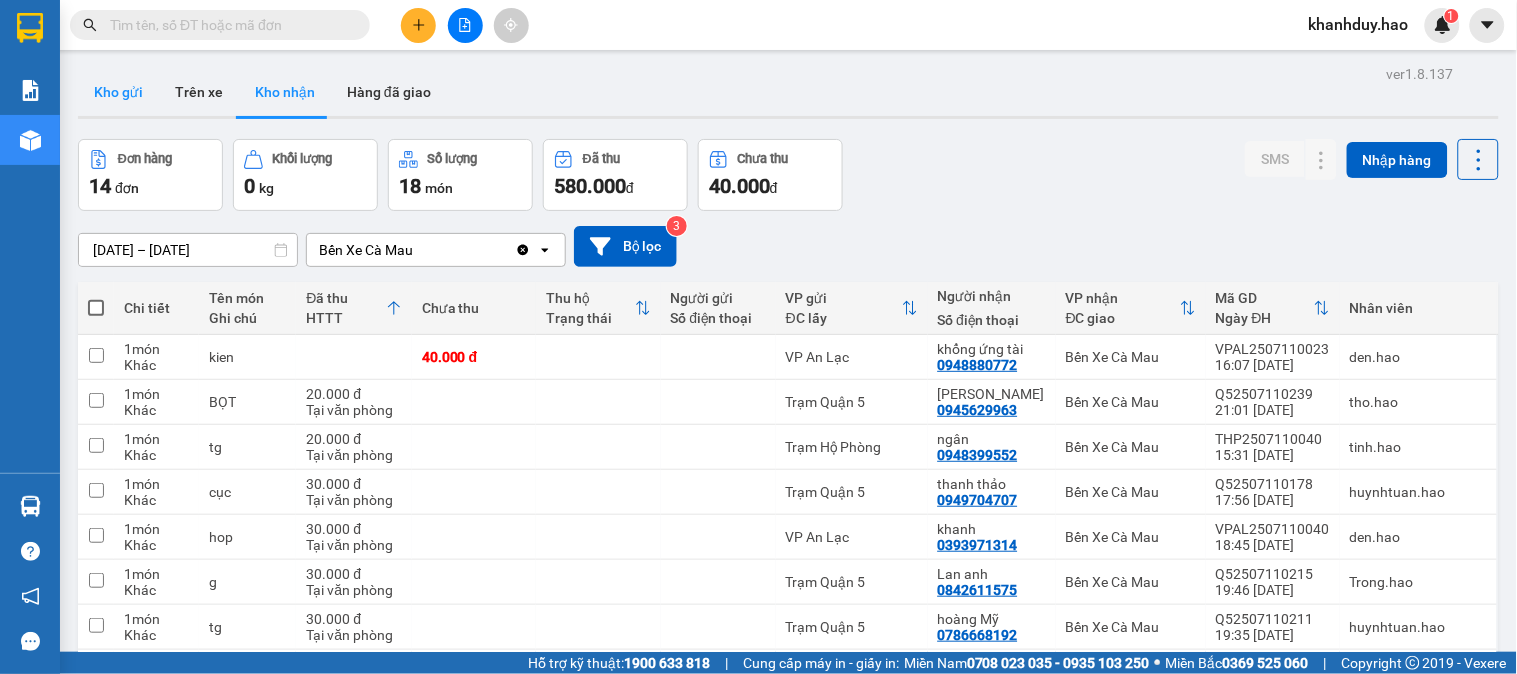 click on "Kho gửi" at bounding box center [118, 92] 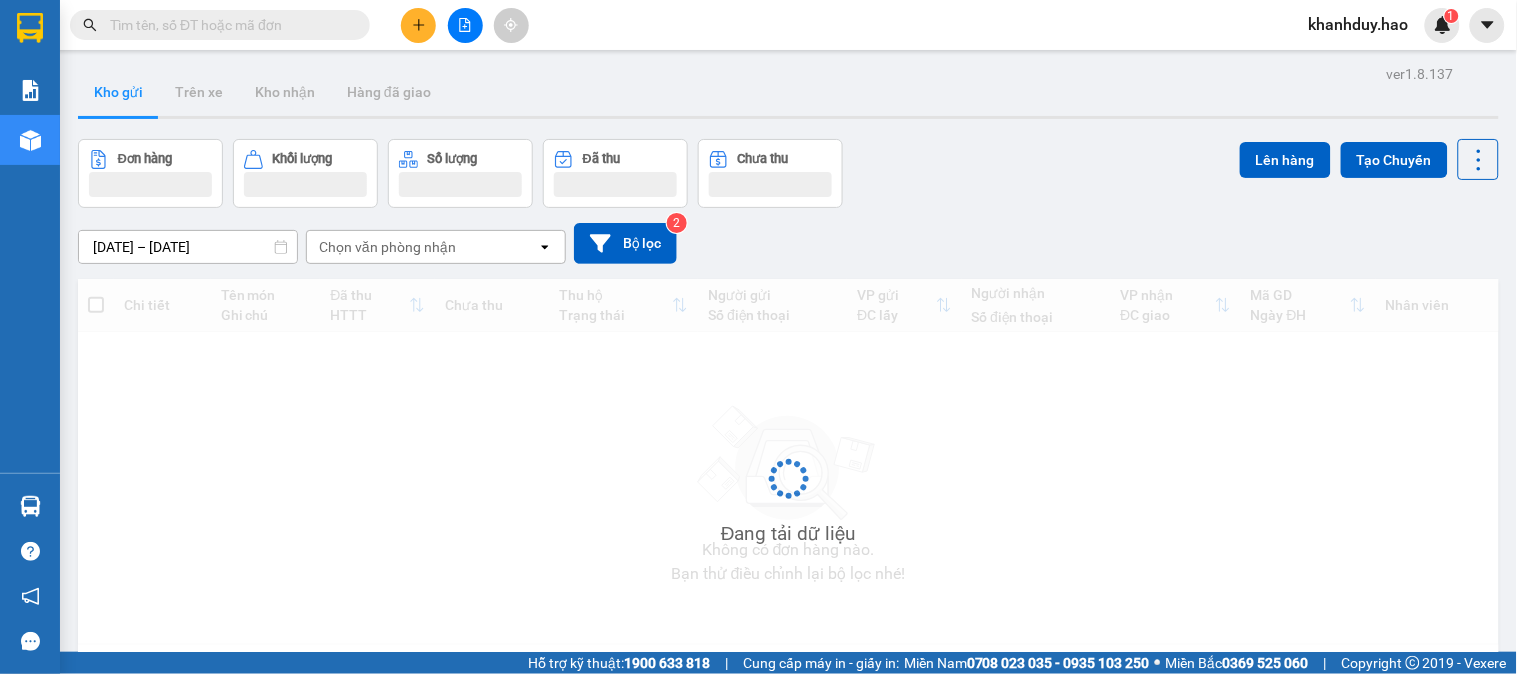 click on "Chọn văn phòng nhận" at bounding box center [387, 247] 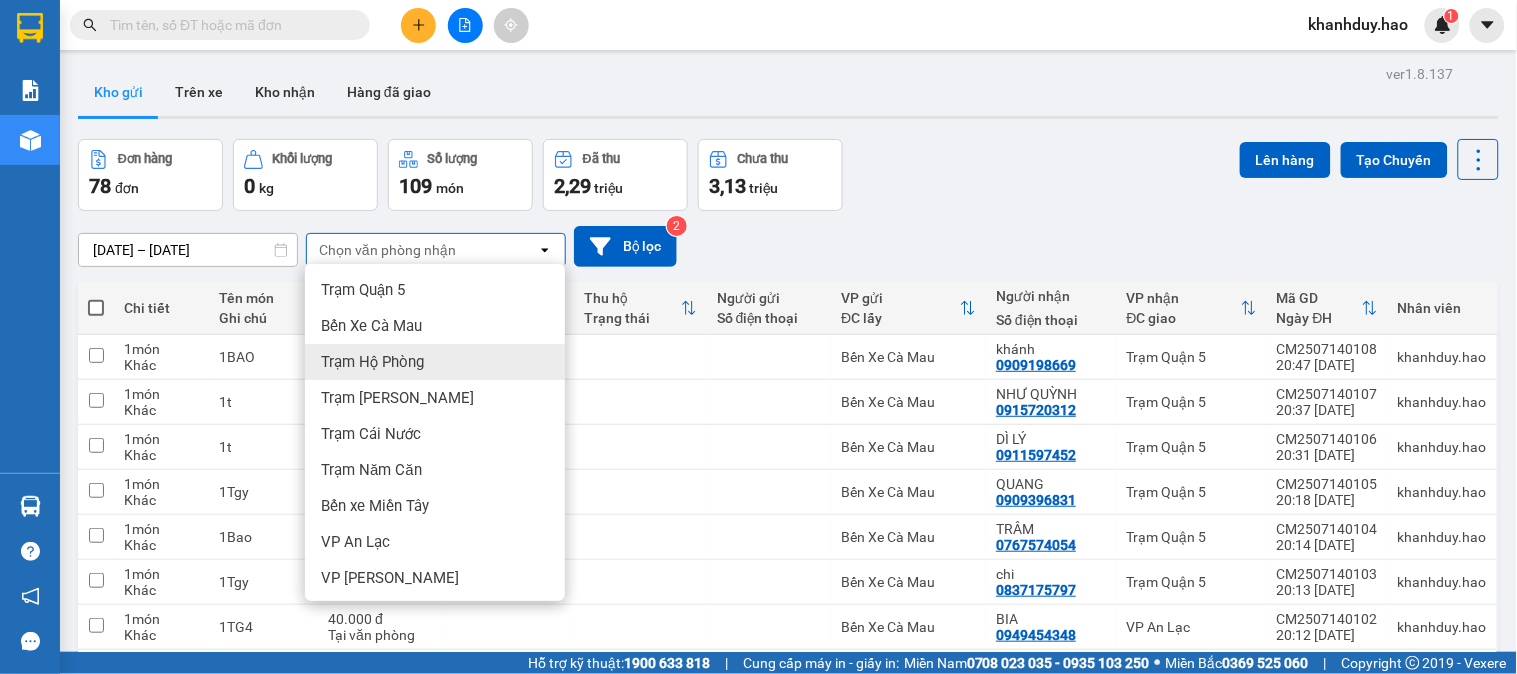 drag, startPoint x: 413, startPoint y: 360, endPoint x: 441, endPoint y: 315, distance: 53 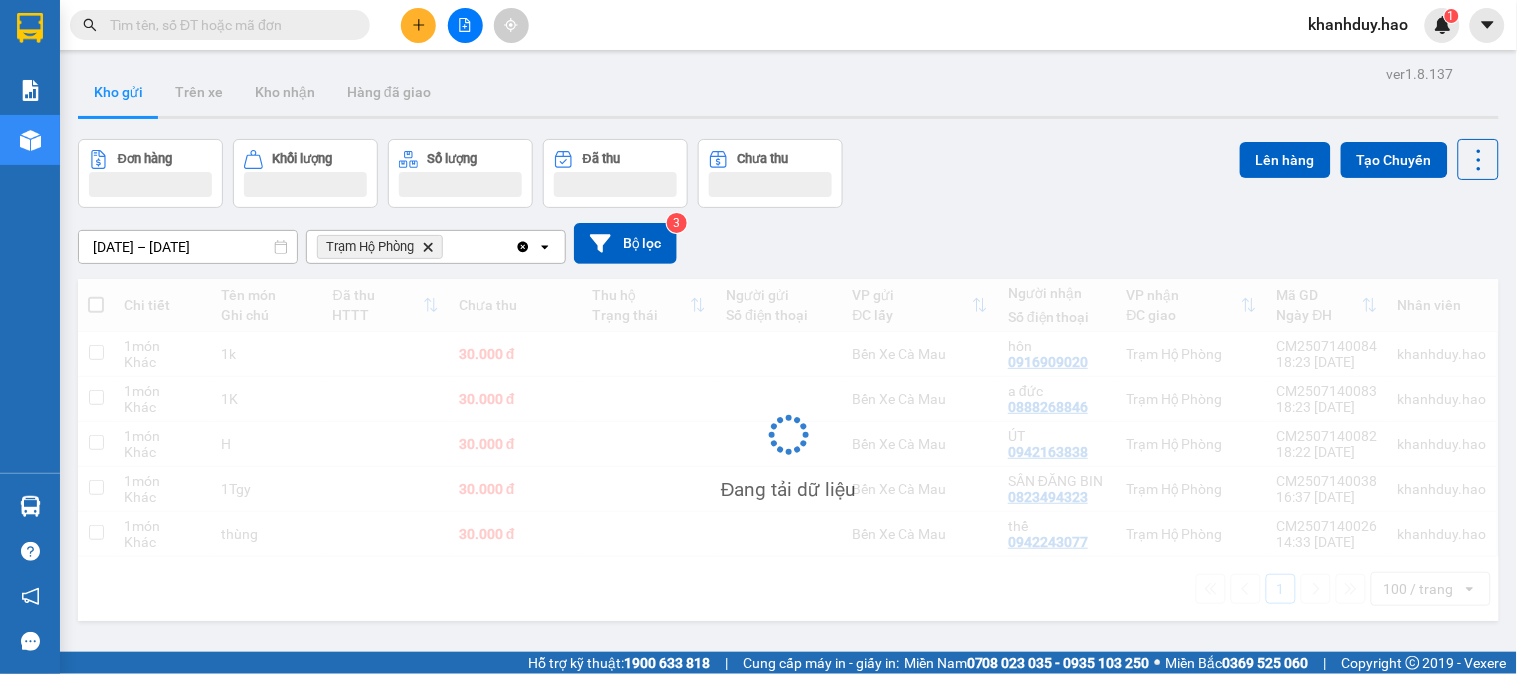 click on "Trạm Hộ Phòng Delete" at bounding box center [411, 247] 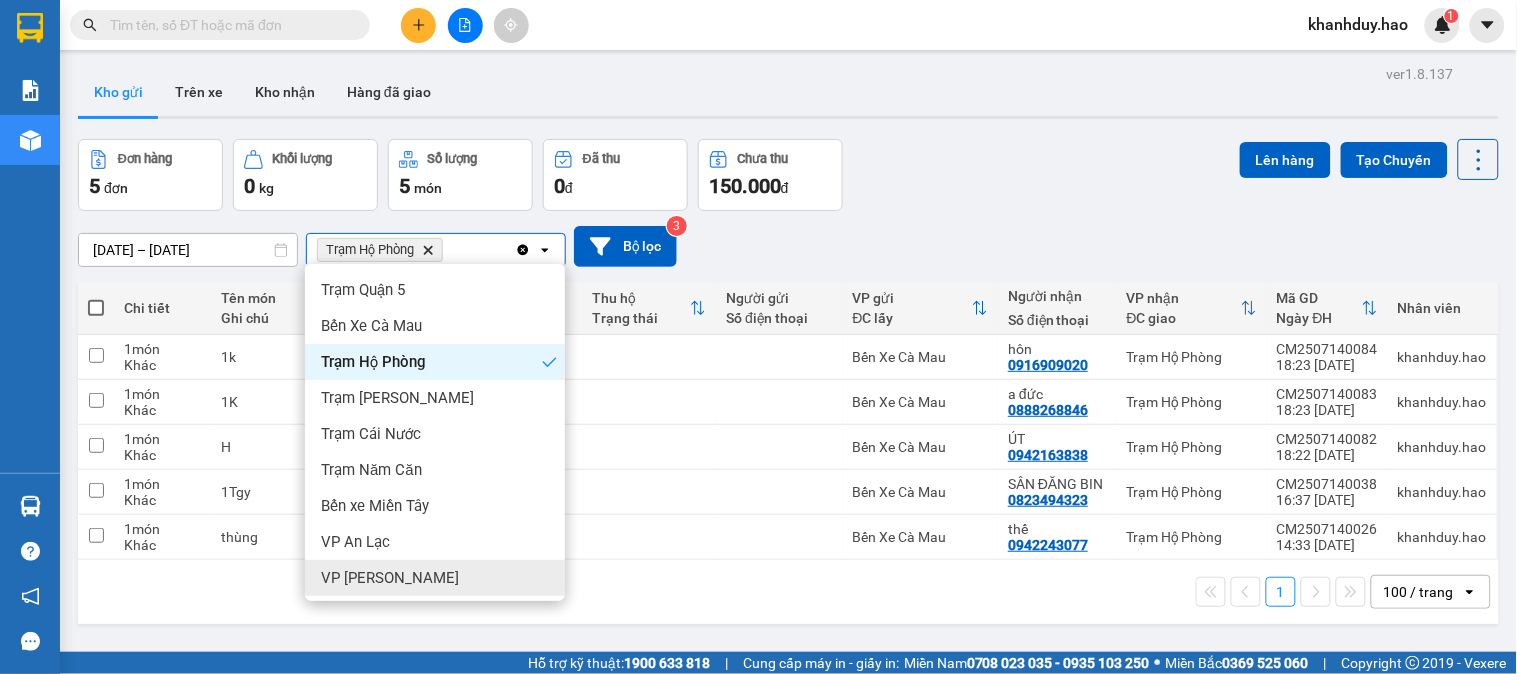 drag, startPoint x: 425, startPoint y: 563, endPoint x: 401, endPoint y: 523, distance: 46.647614 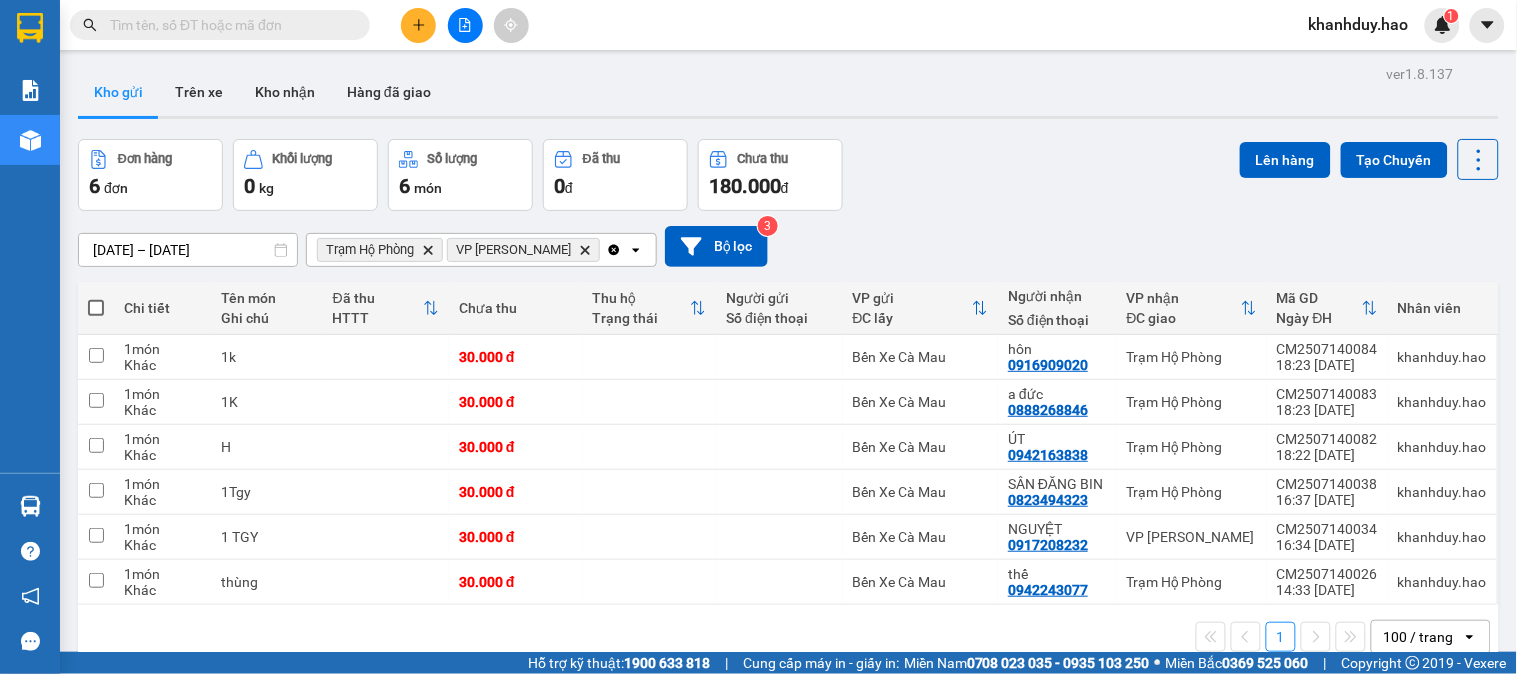 click at bounding box center (96, 308) 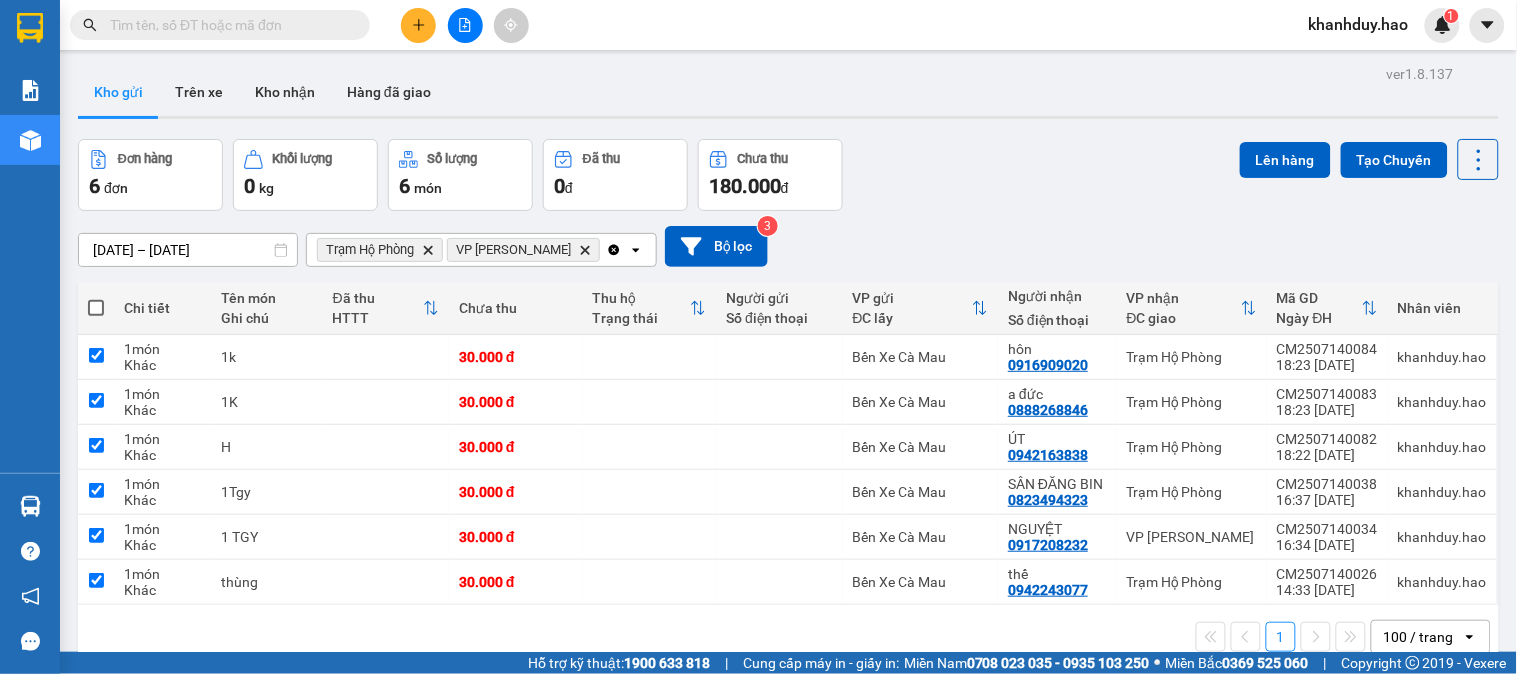 checkbox on "true" 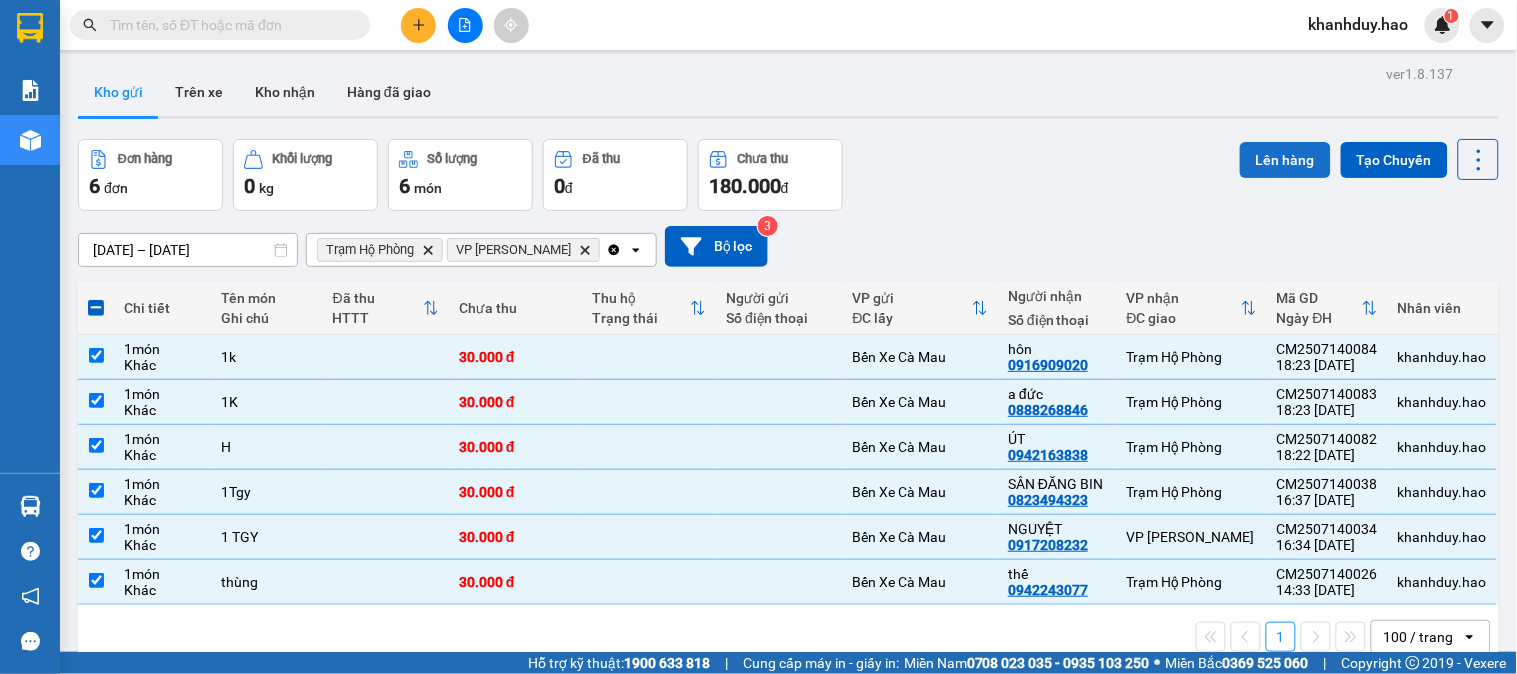click on "Lên hàng" at bounding box center [1285, 160] 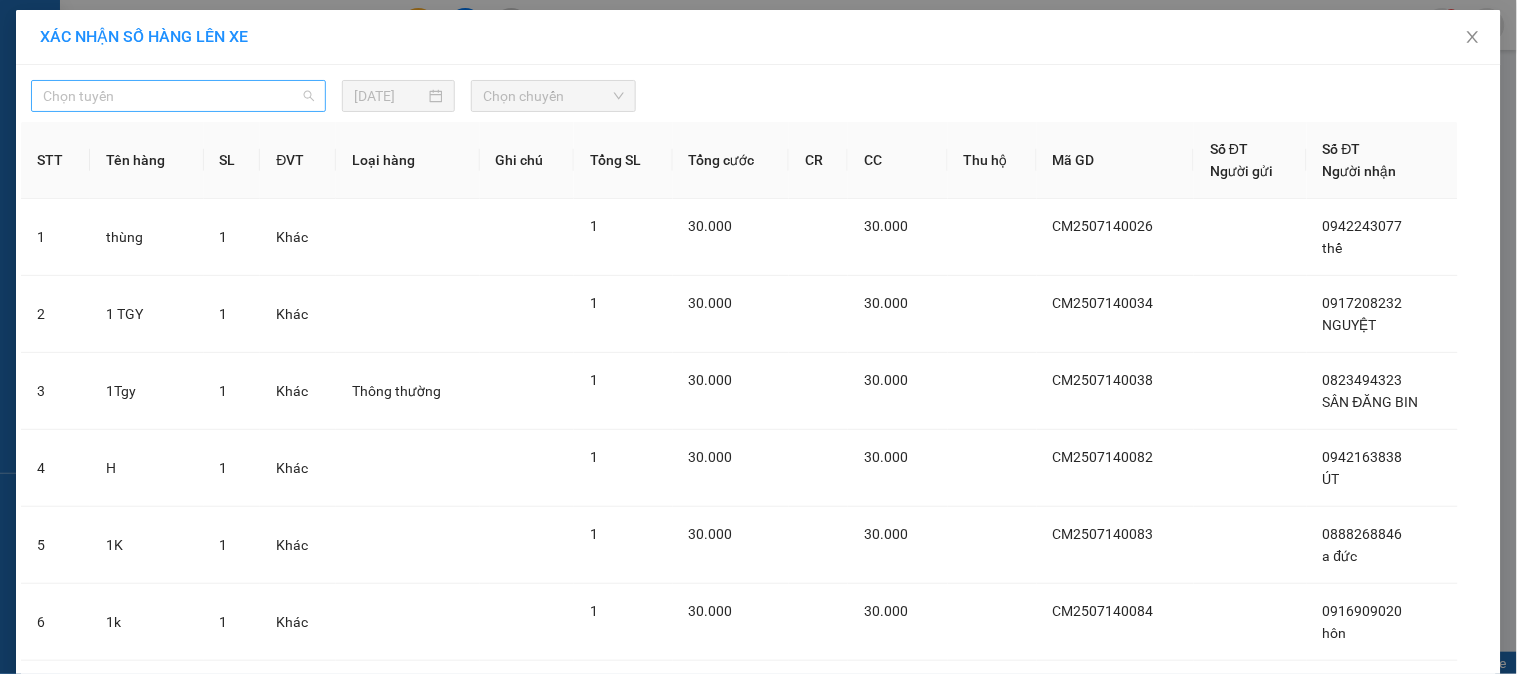 click on "Chọn tuyến" at bounding box center (178, 96) 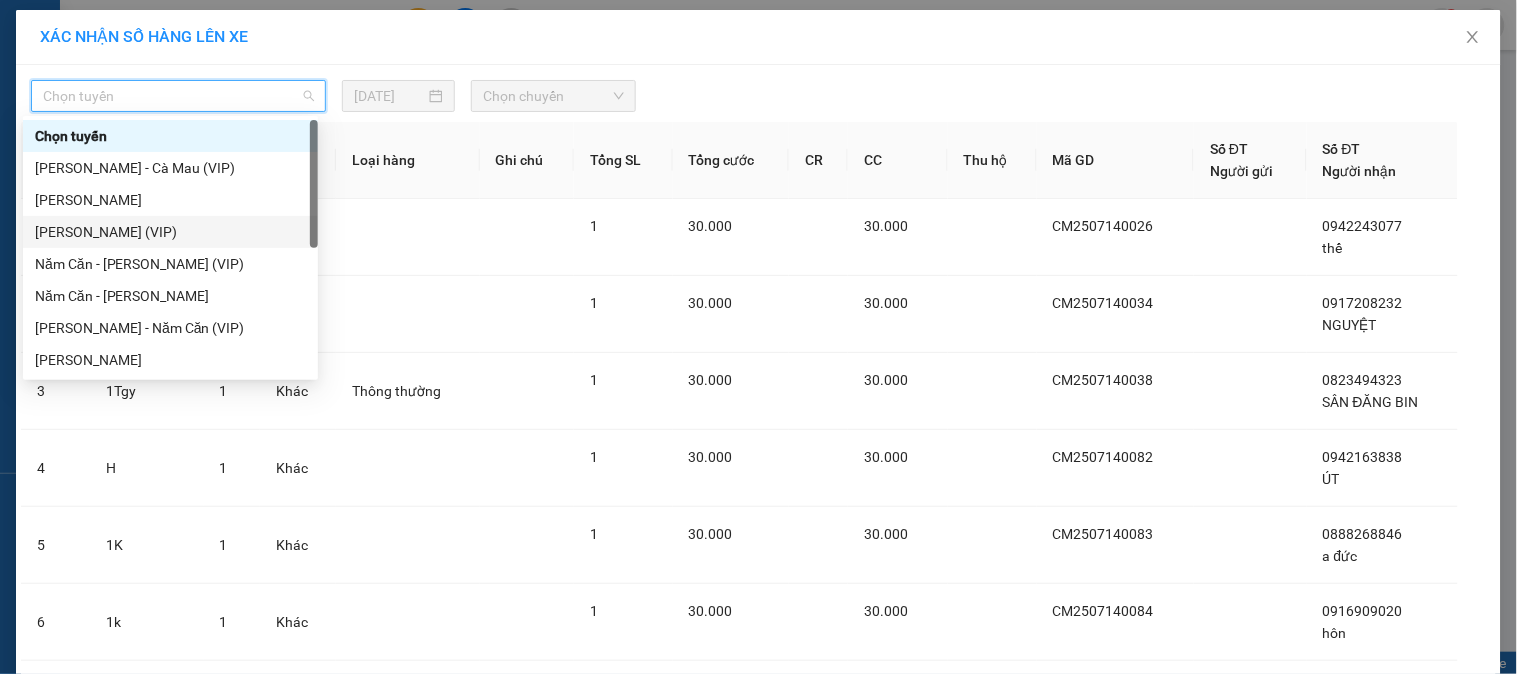 click on "[PERSON_NAME] (VIP)" at bounding box center (170, 232) 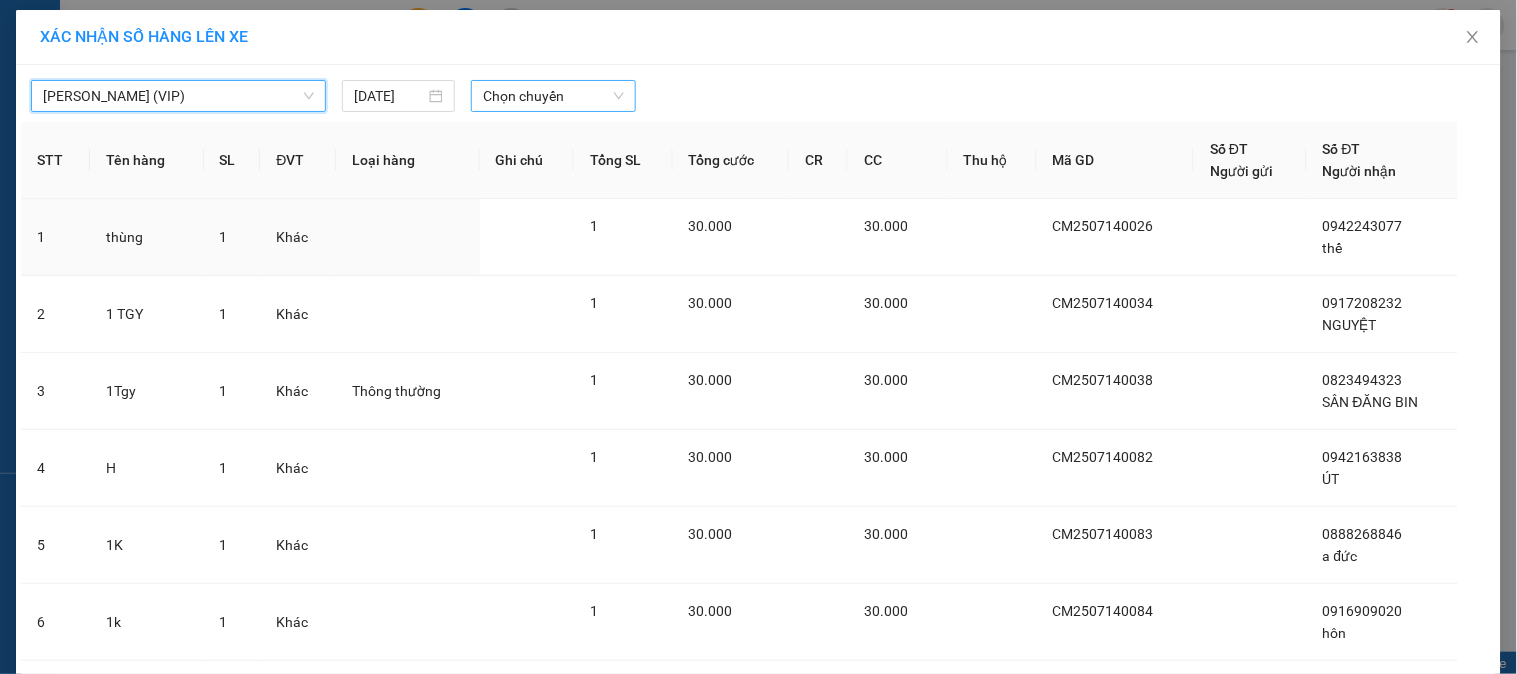 click on "Chọn chuyến" at bounding box center [553, 96] 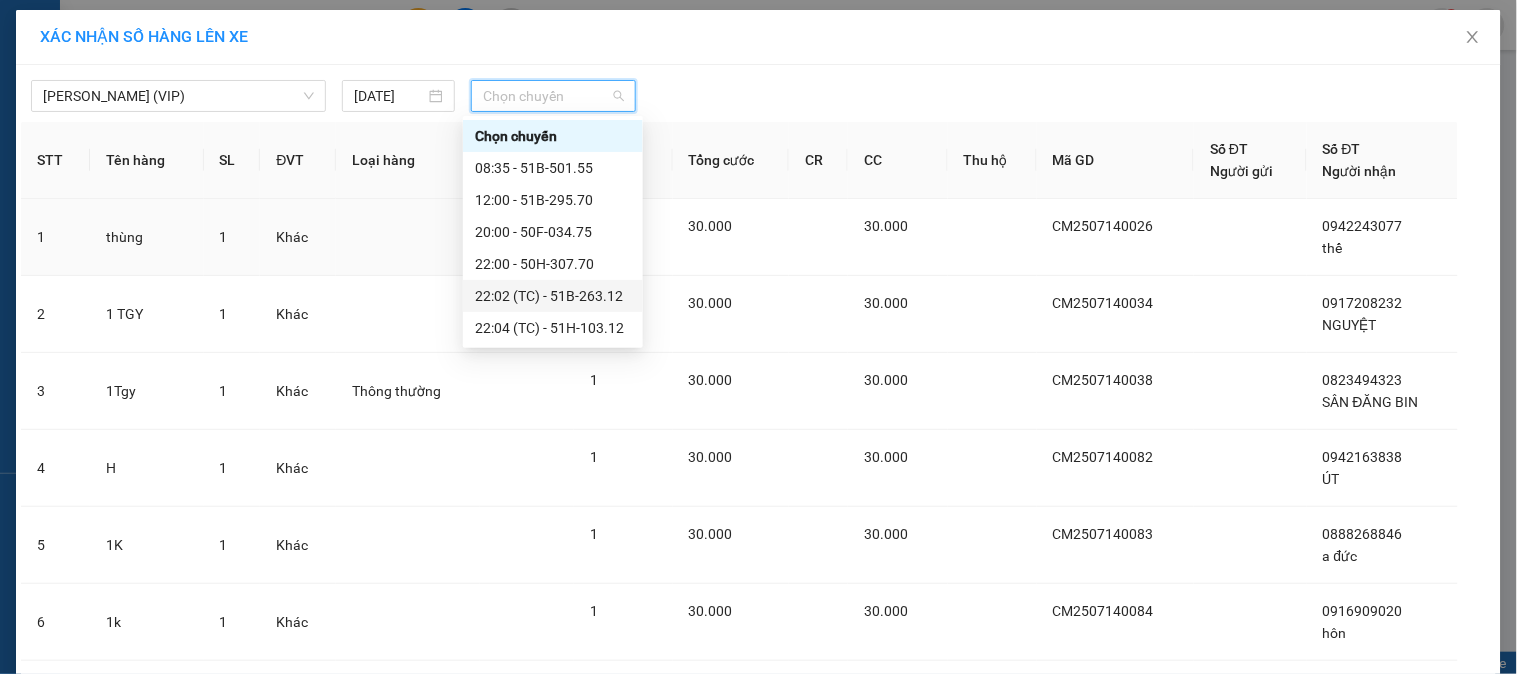 click on "22:02   (TC)   - 51B-263.12" at bounding box center (553, 296) 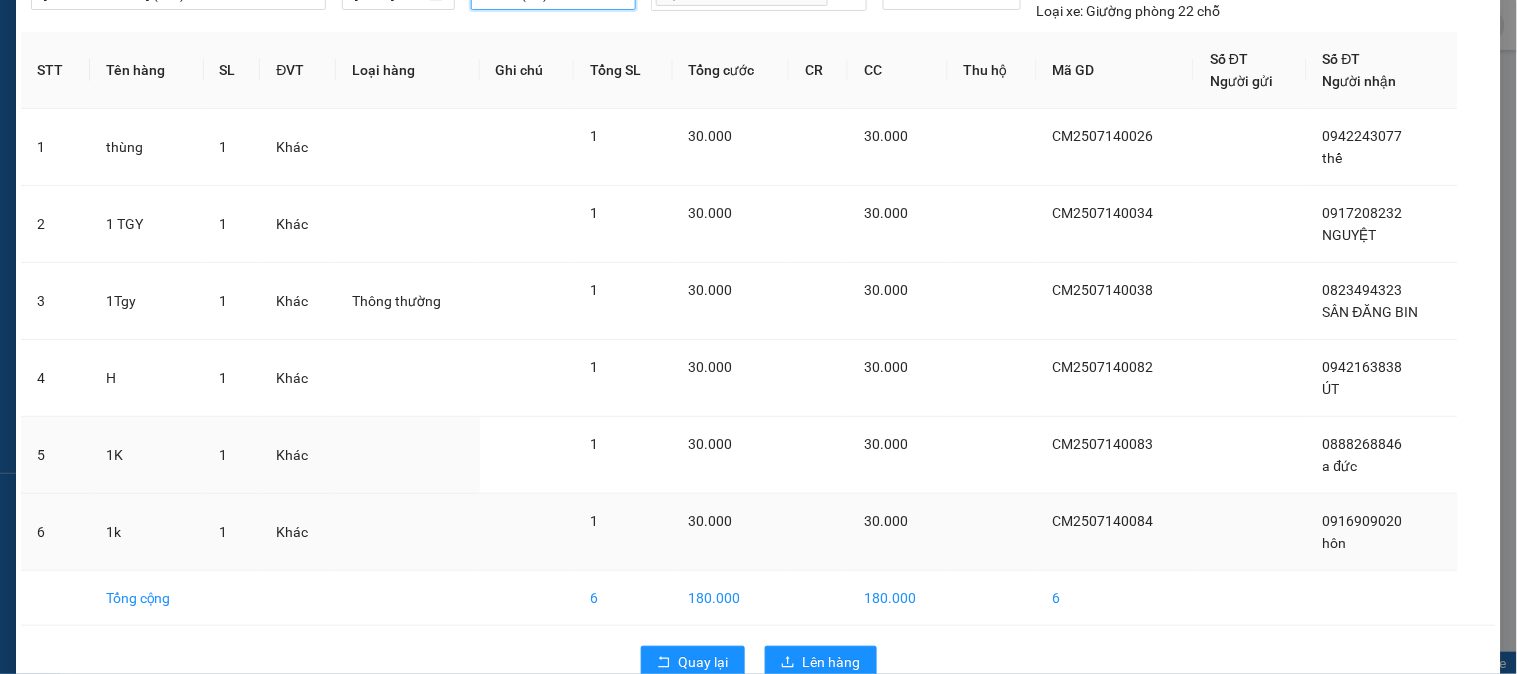 scroll, scrollTop: 145, scrollLeft: 0, axis: vertical 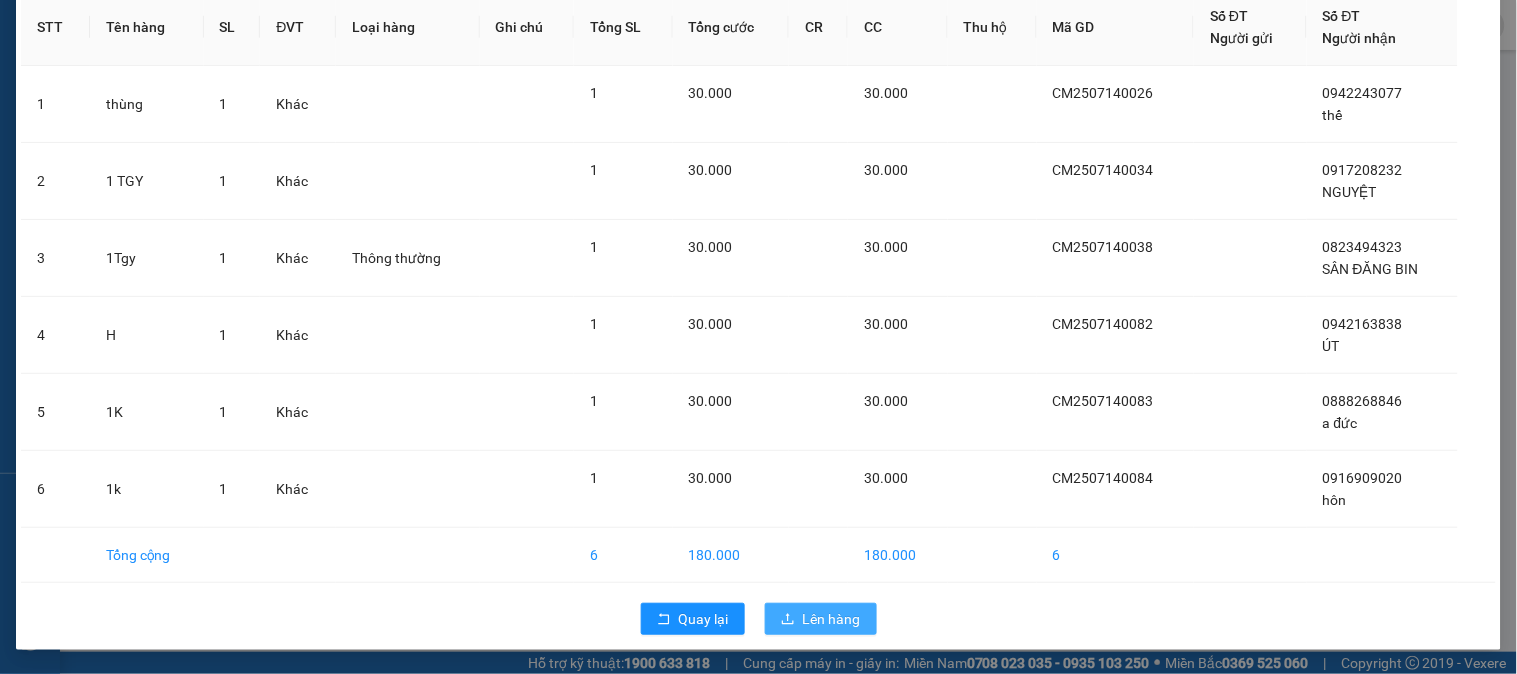 click on "Lên hàng" at bounding box center (832, 619) 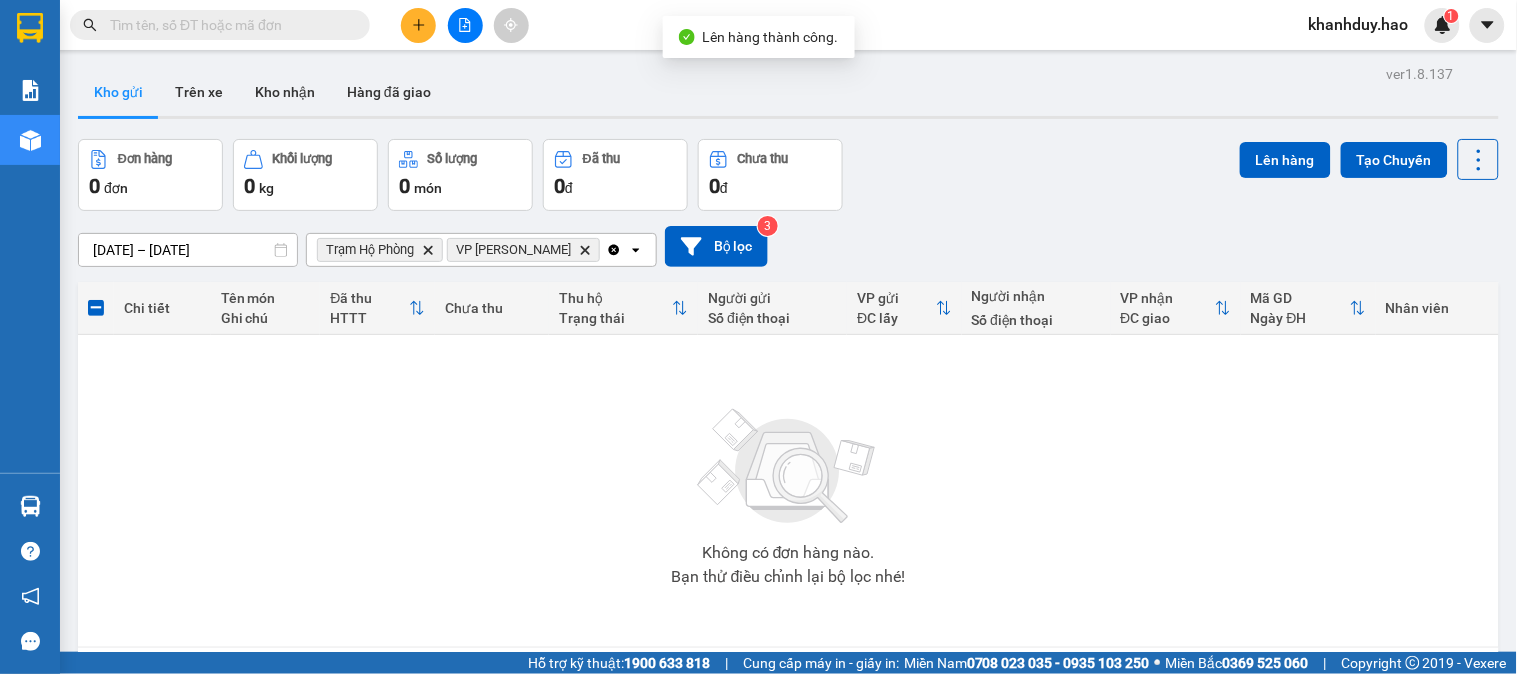 click 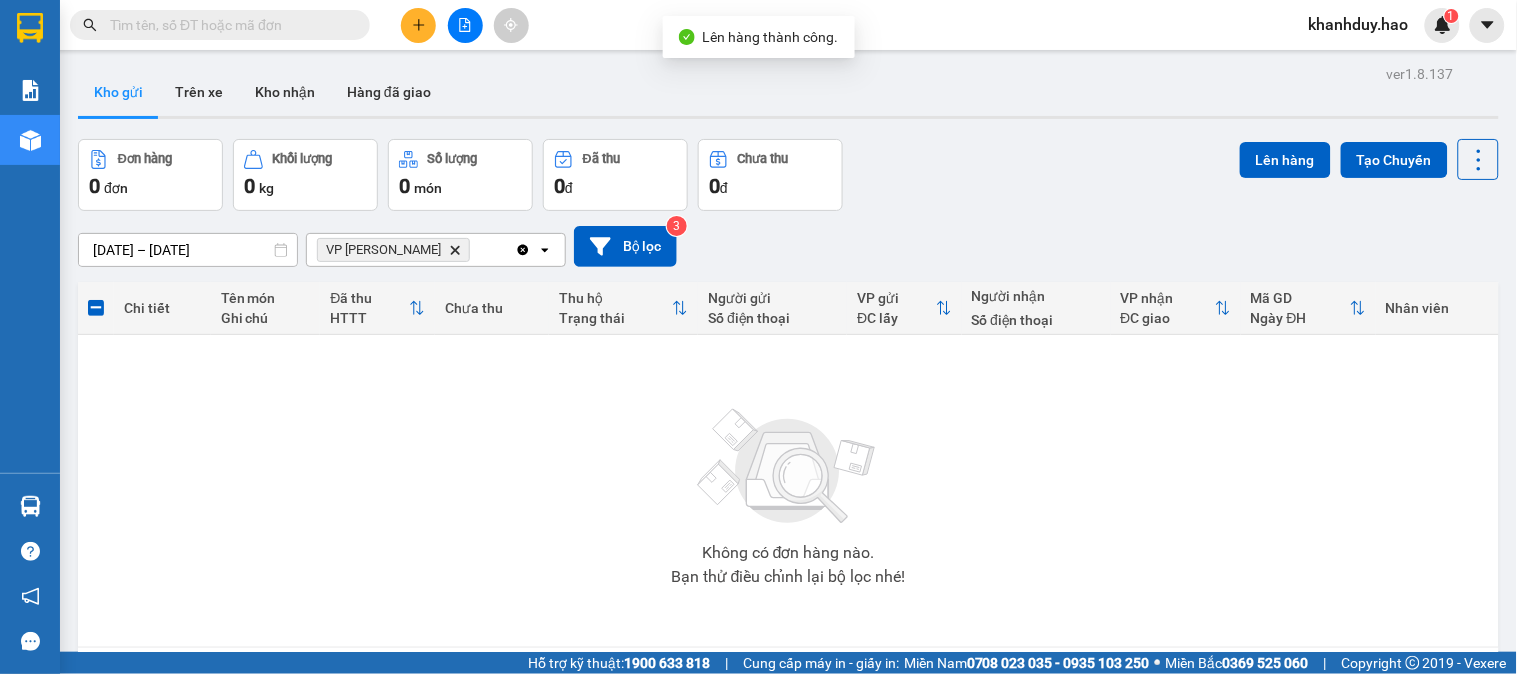 click on "VP Bạc Liêu Delete" at bounding box center (393, 250) 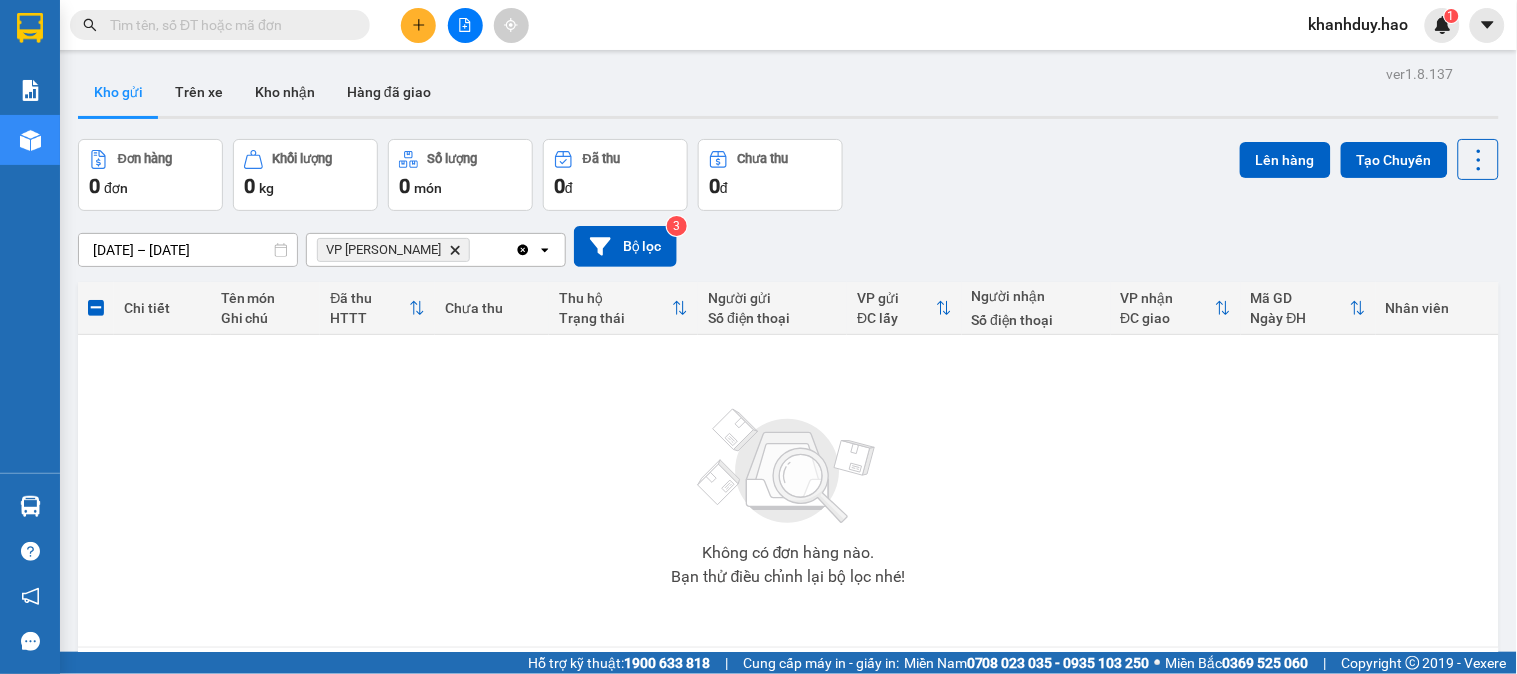 click on "VP Bạc Liêu Delete" at bounding box center (393, 250) 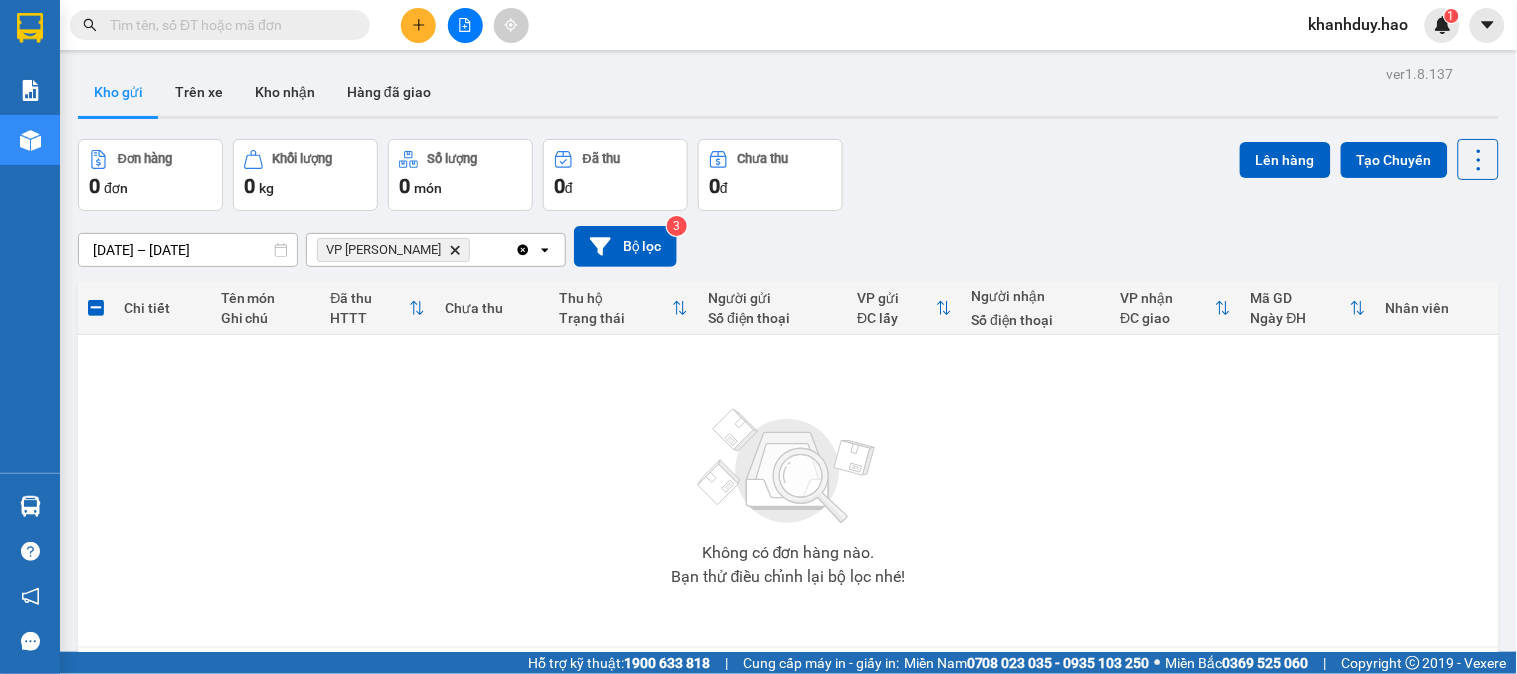 click on "Delete" 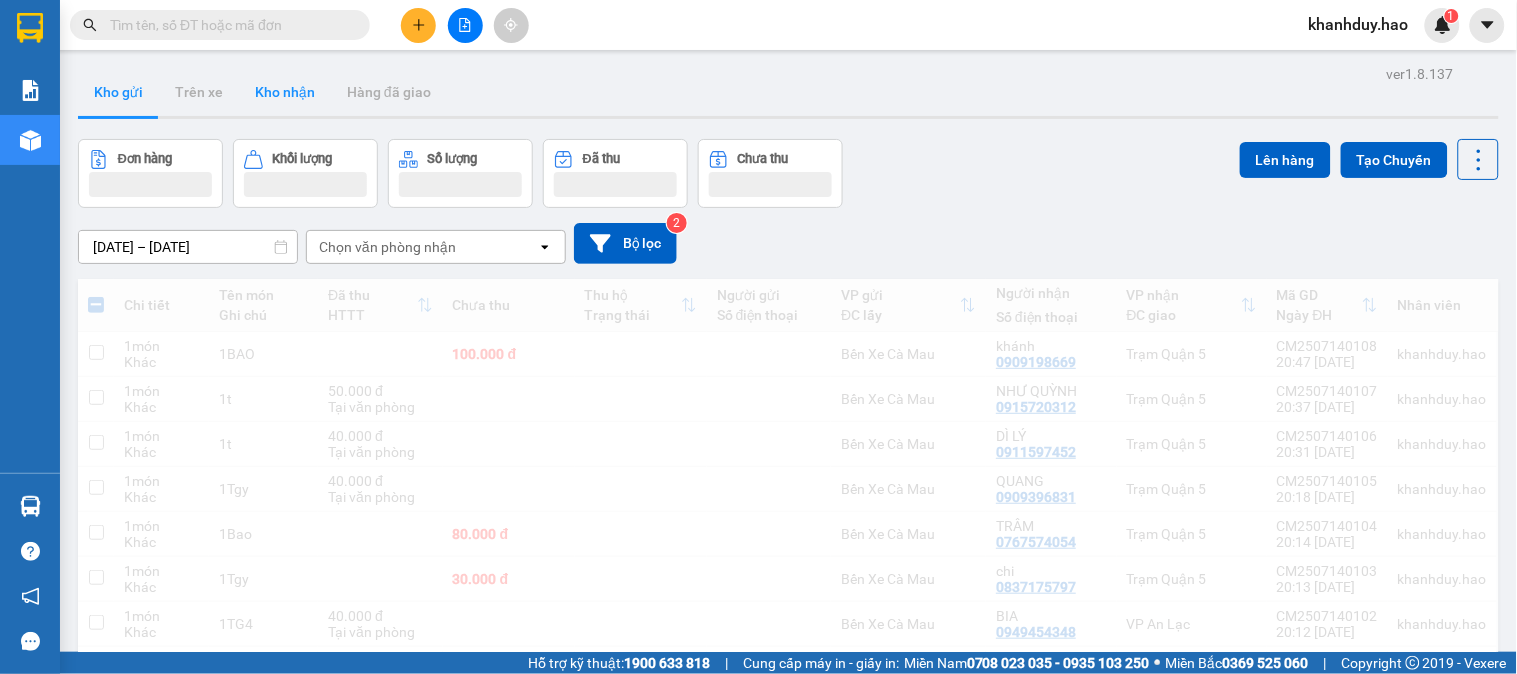click on "Kho nhận" at bounding box center (285, 92) 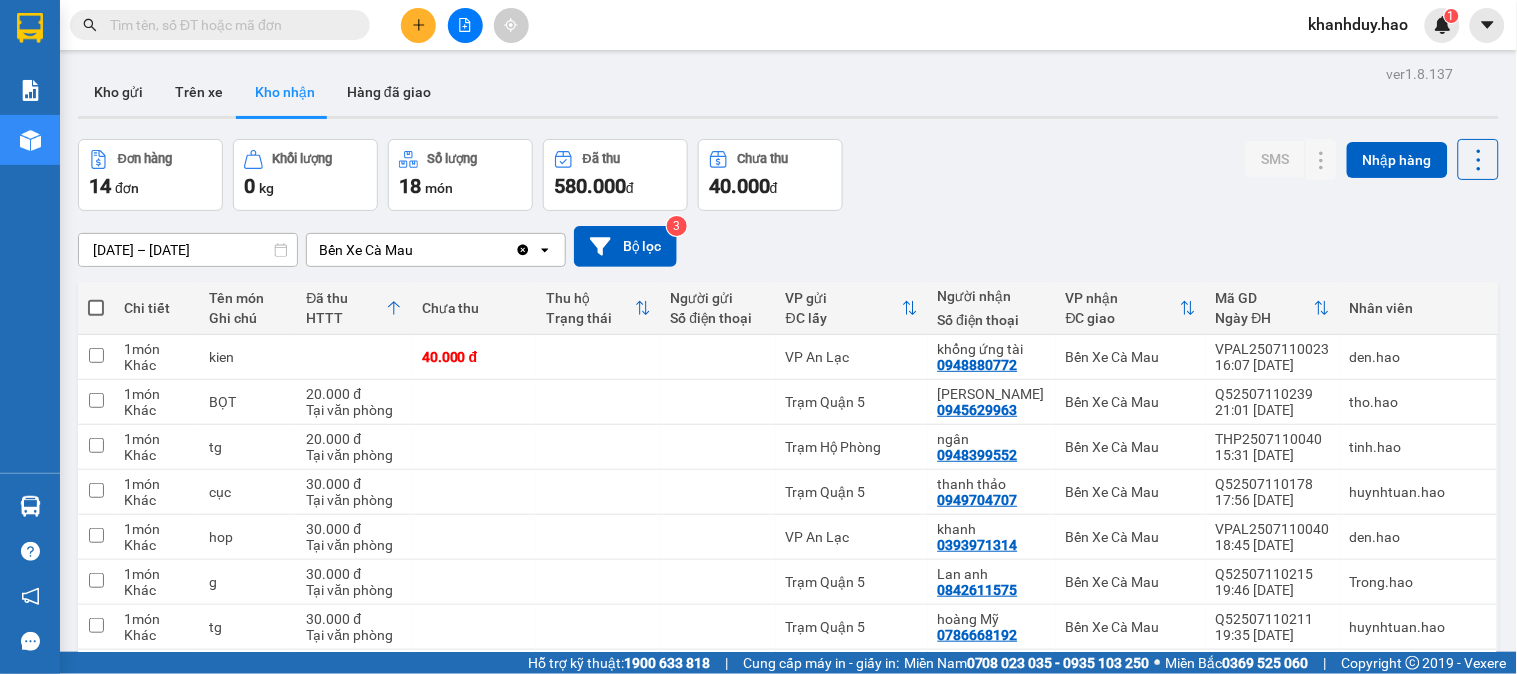 drag, startPoint x: 153, startPoint y: 255, endPoint x: 185, endPoint y: 240, distance: 35.341194 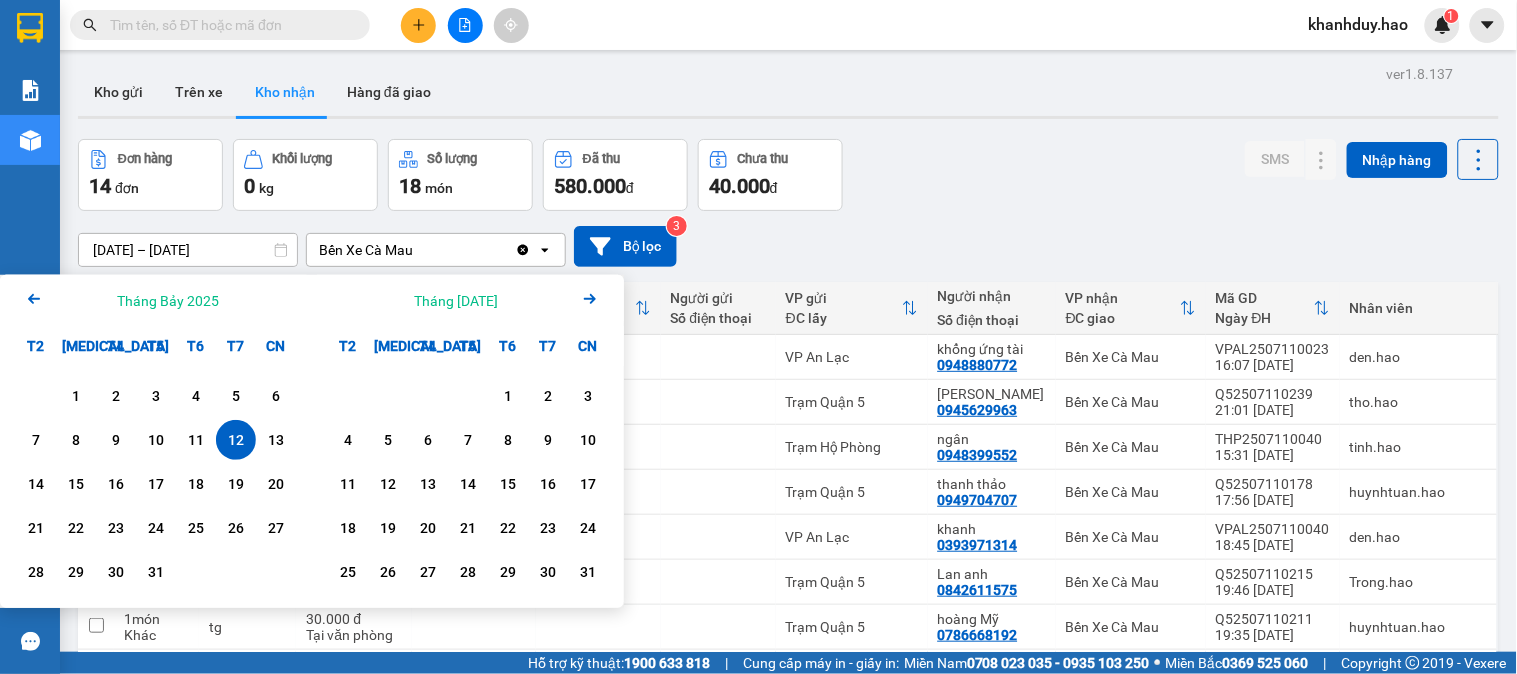 click on "1 2 3 4 5 6 7 8 9 10 11 12 13 14 15 16 17 18 19 20 21 22 23 24 25 26 27 28 29 30 31" at bounding box center [156, 487] 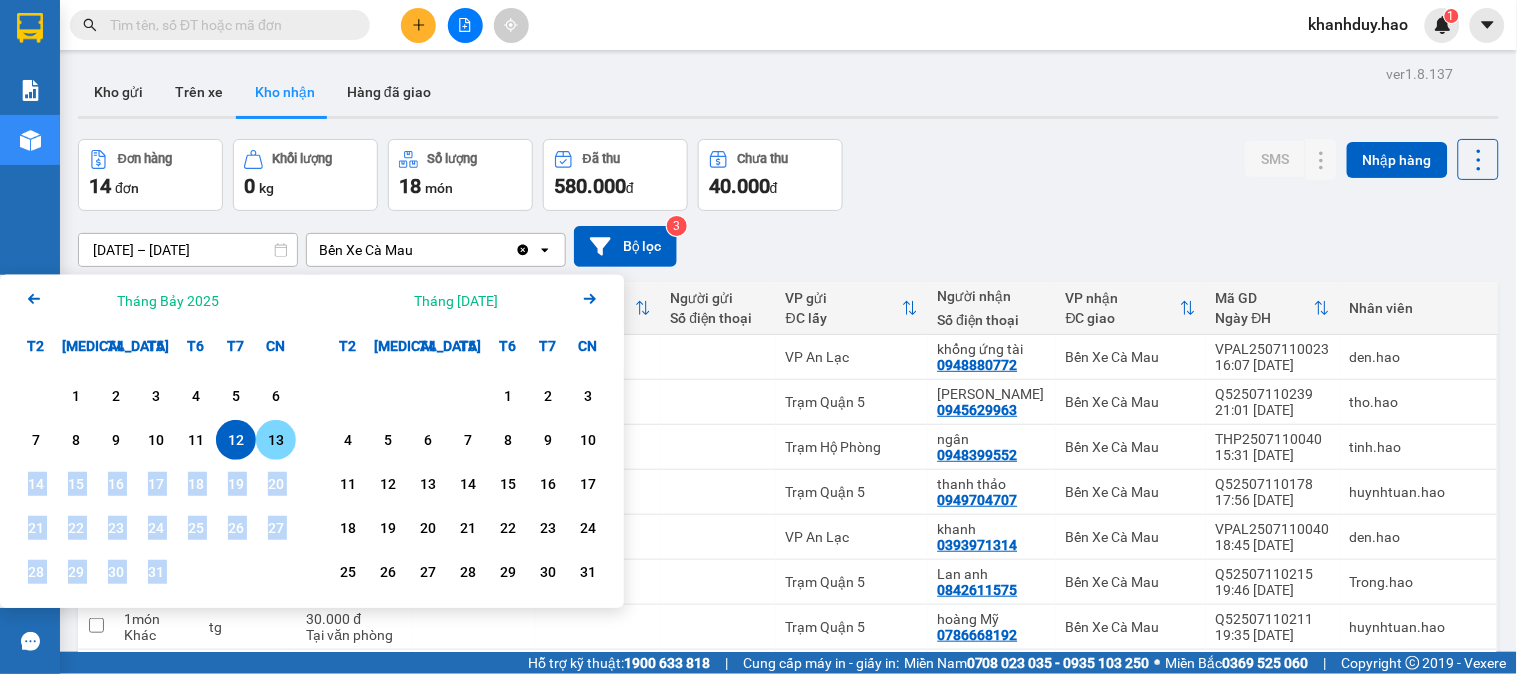 click on "13" at bounding box center (276, 440) 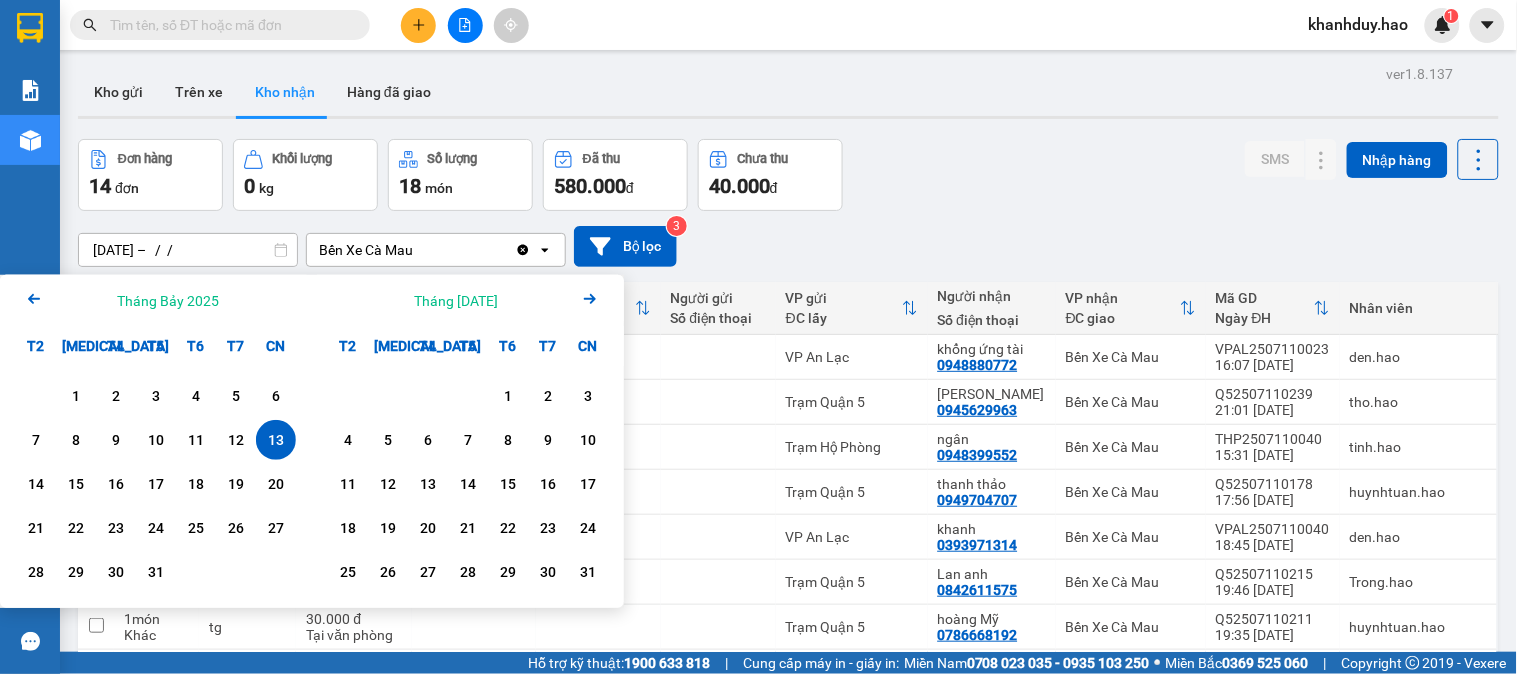 click on "13" at bounding box center [276, 440] 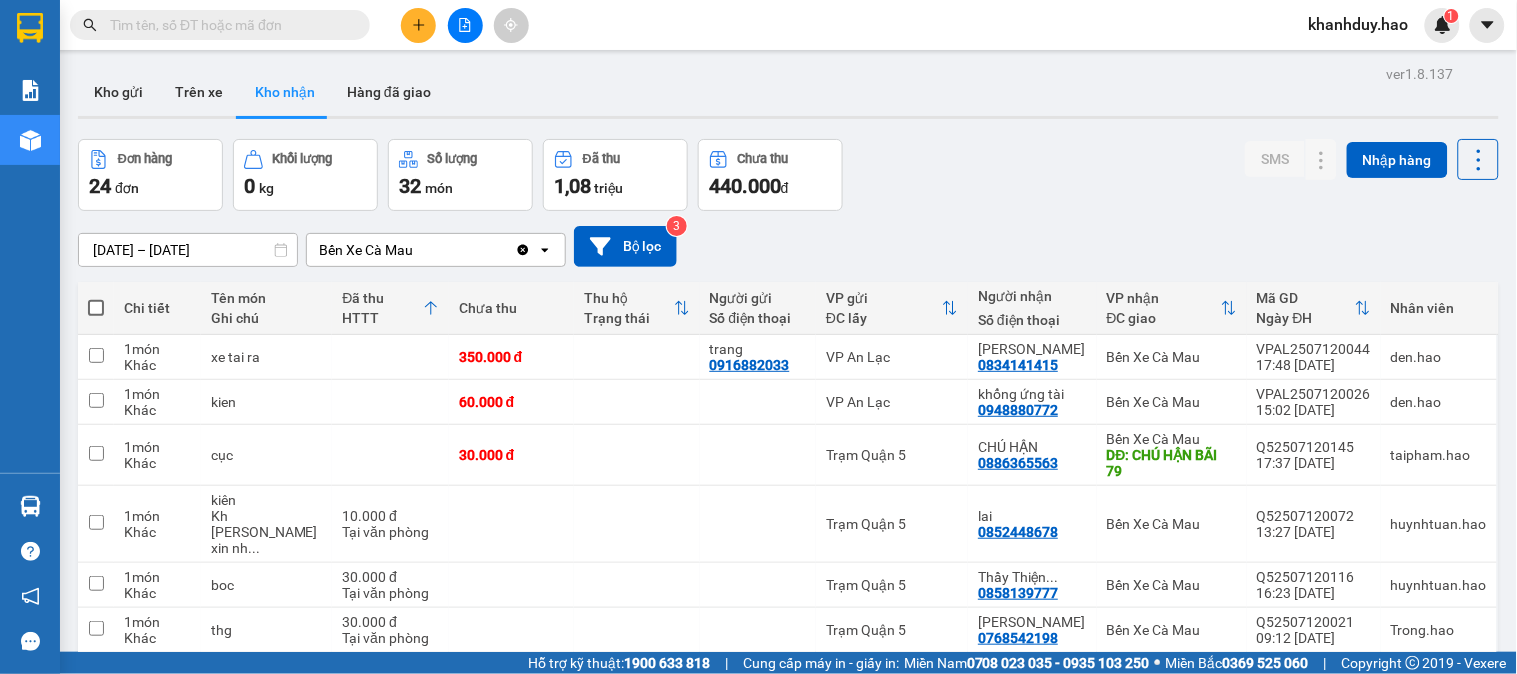 click on "13/07/2025 – 13/07/2025" at bounding box center (188, 250) 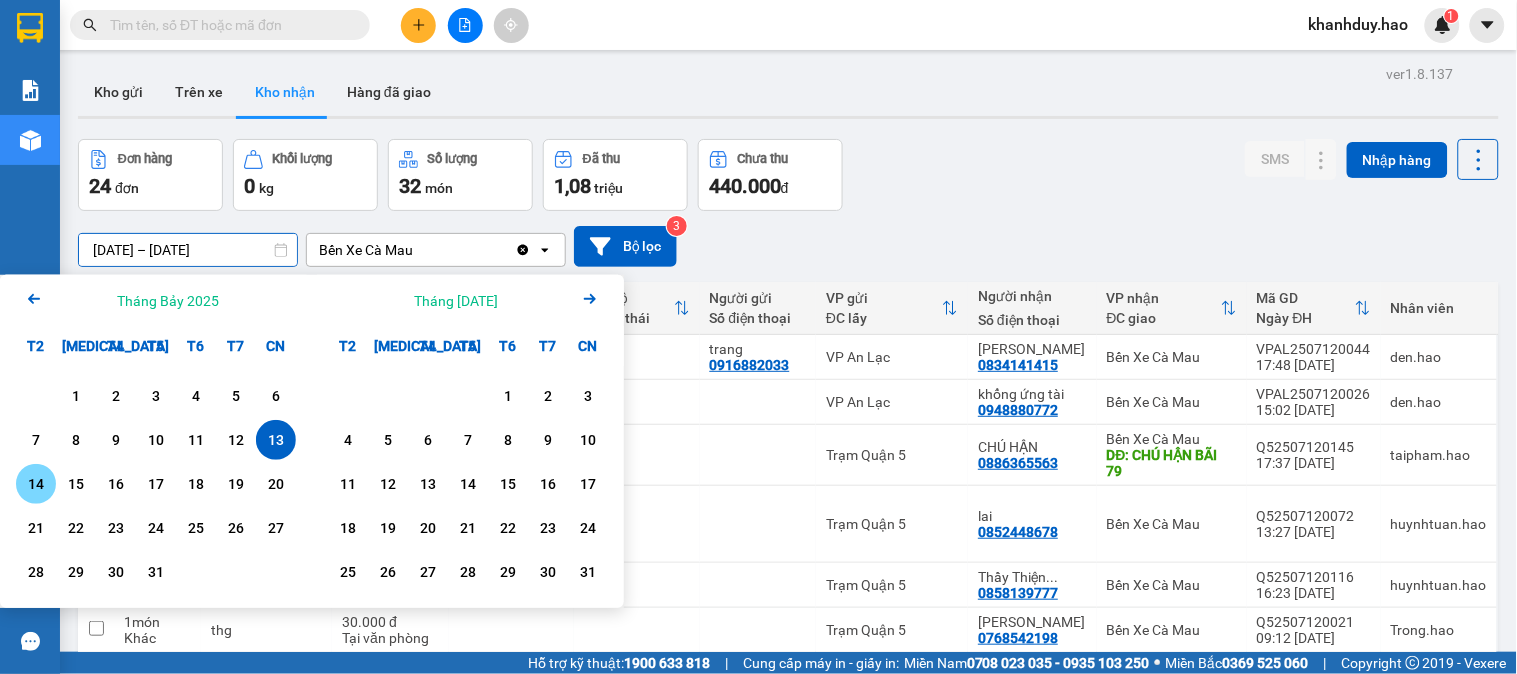 click on "14" at bounding box center (36, 484) 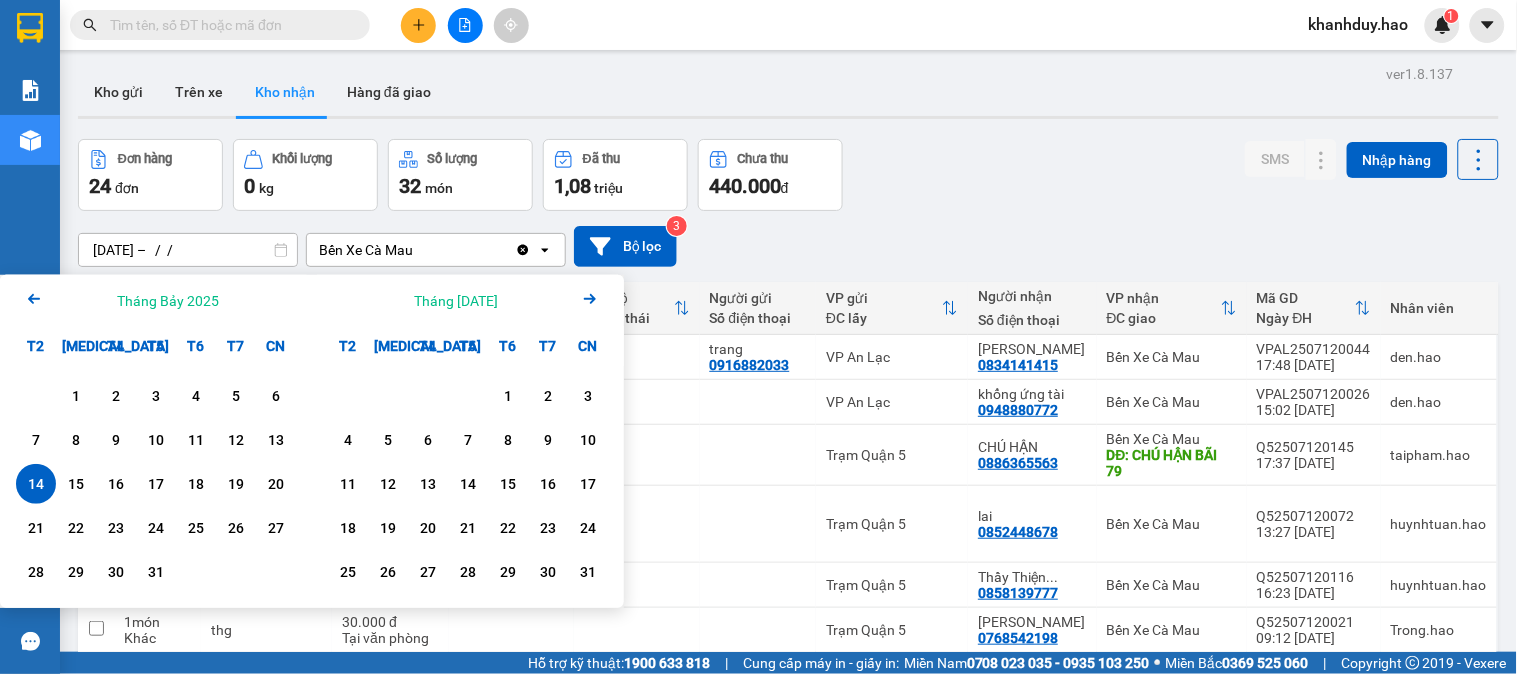 click on "14" at bounding box center [36, 484] 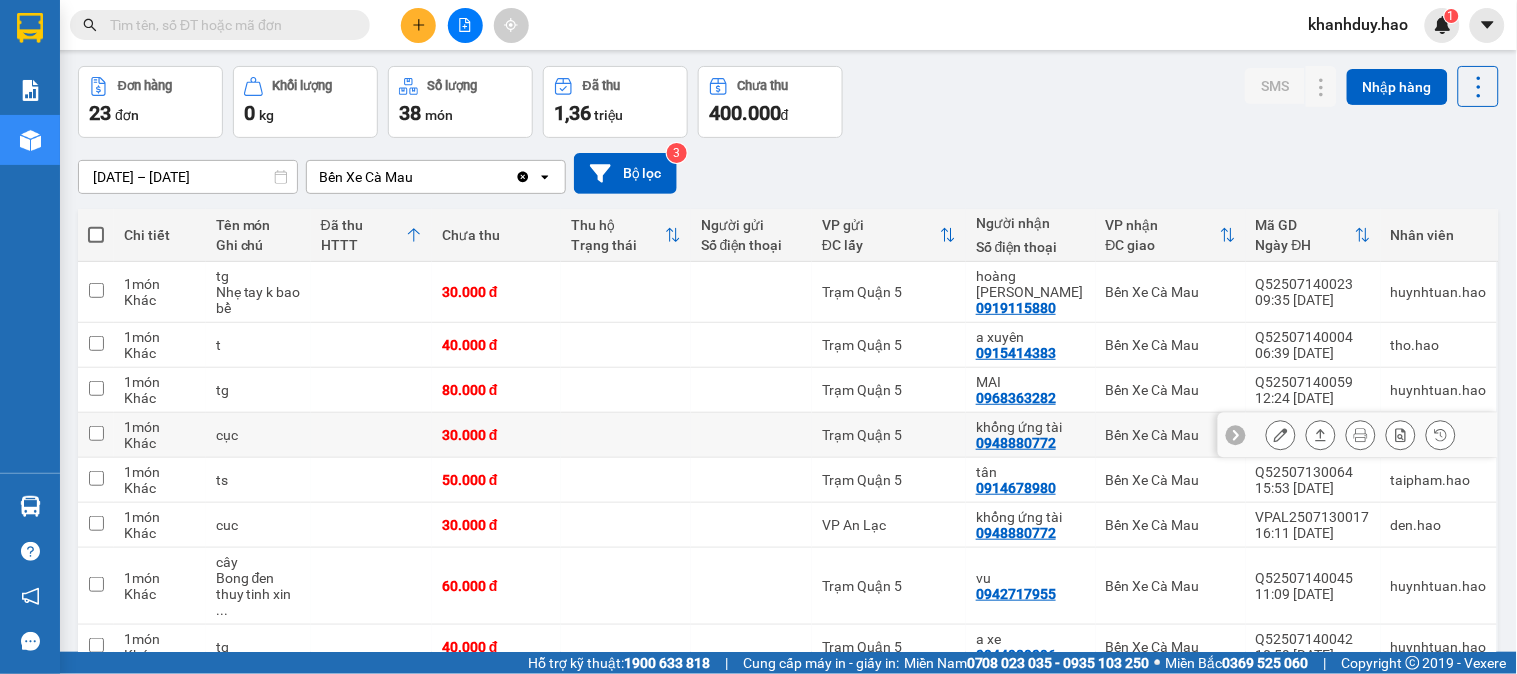 scroll, scrollTop: 111, scrollLeft: 0, axis: vertical 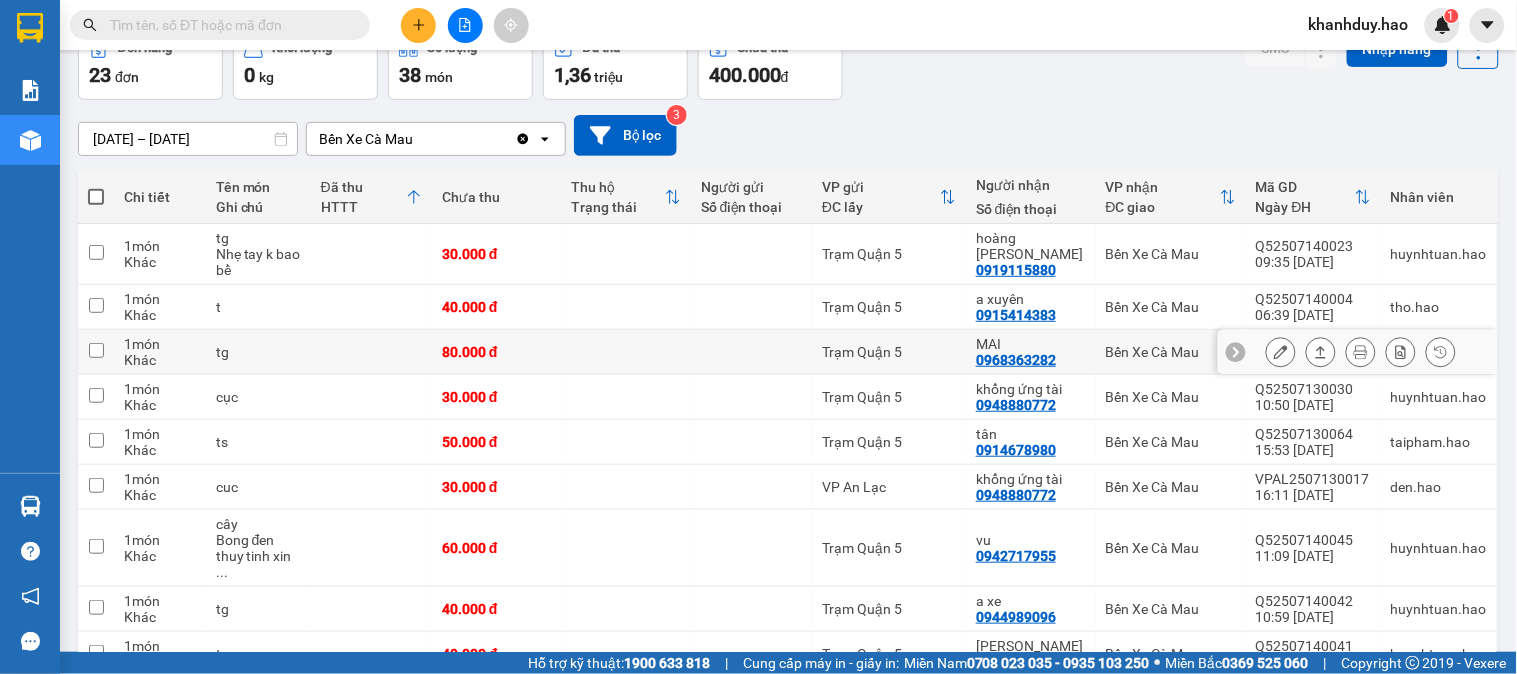 click at bounding box center (1321, 352) 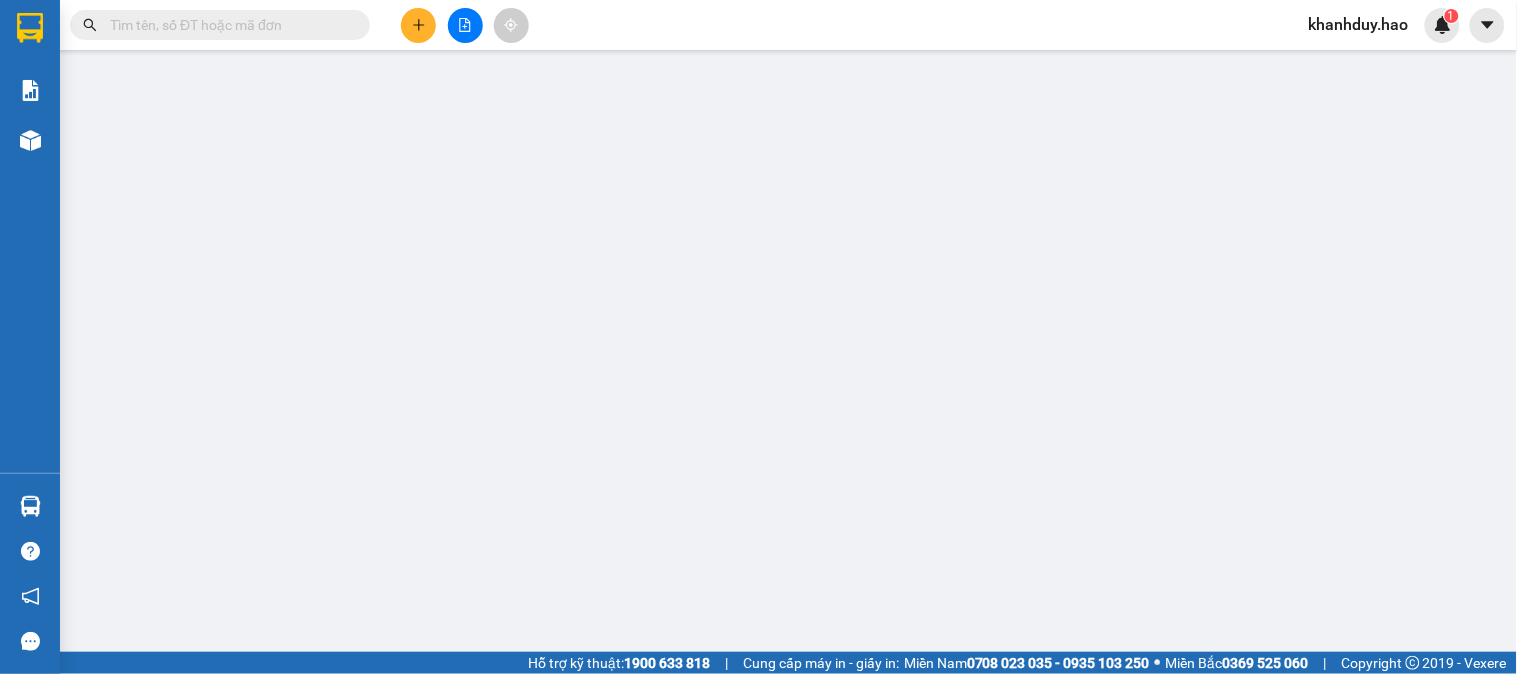 type on "0968363282" 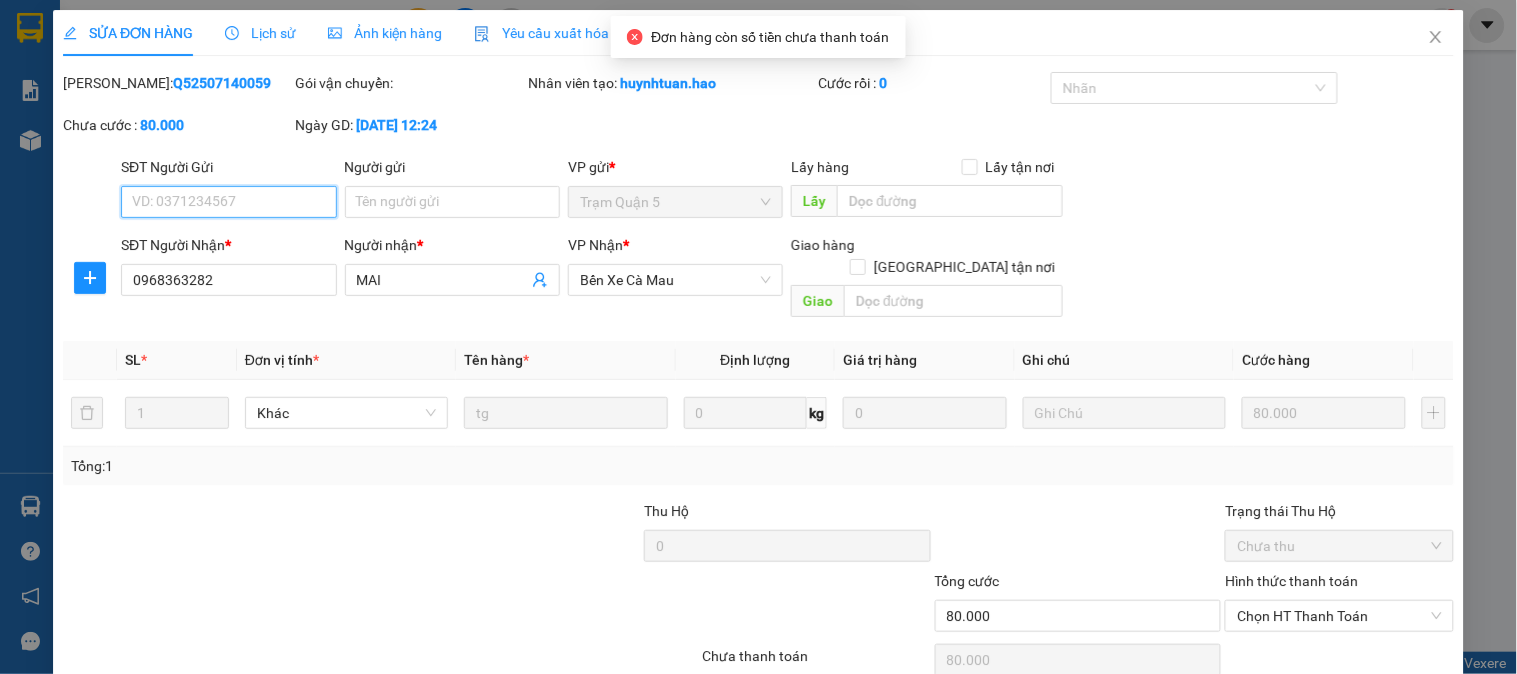 scroll, scrollTop: 0, scrollLeft: 0, axis: both 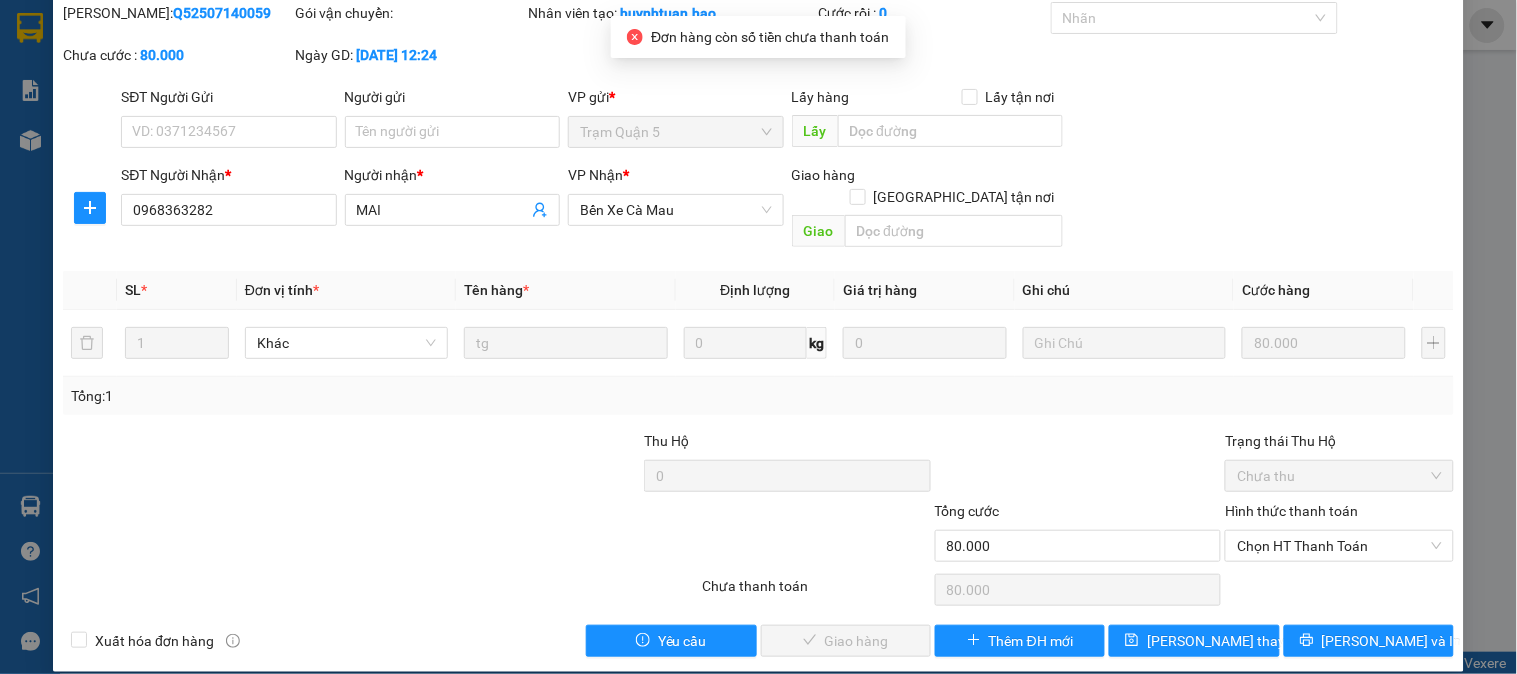 click on "Hình thức thanh toán Chọn HT Thanh Toán" at bounding box center [1339, 535] 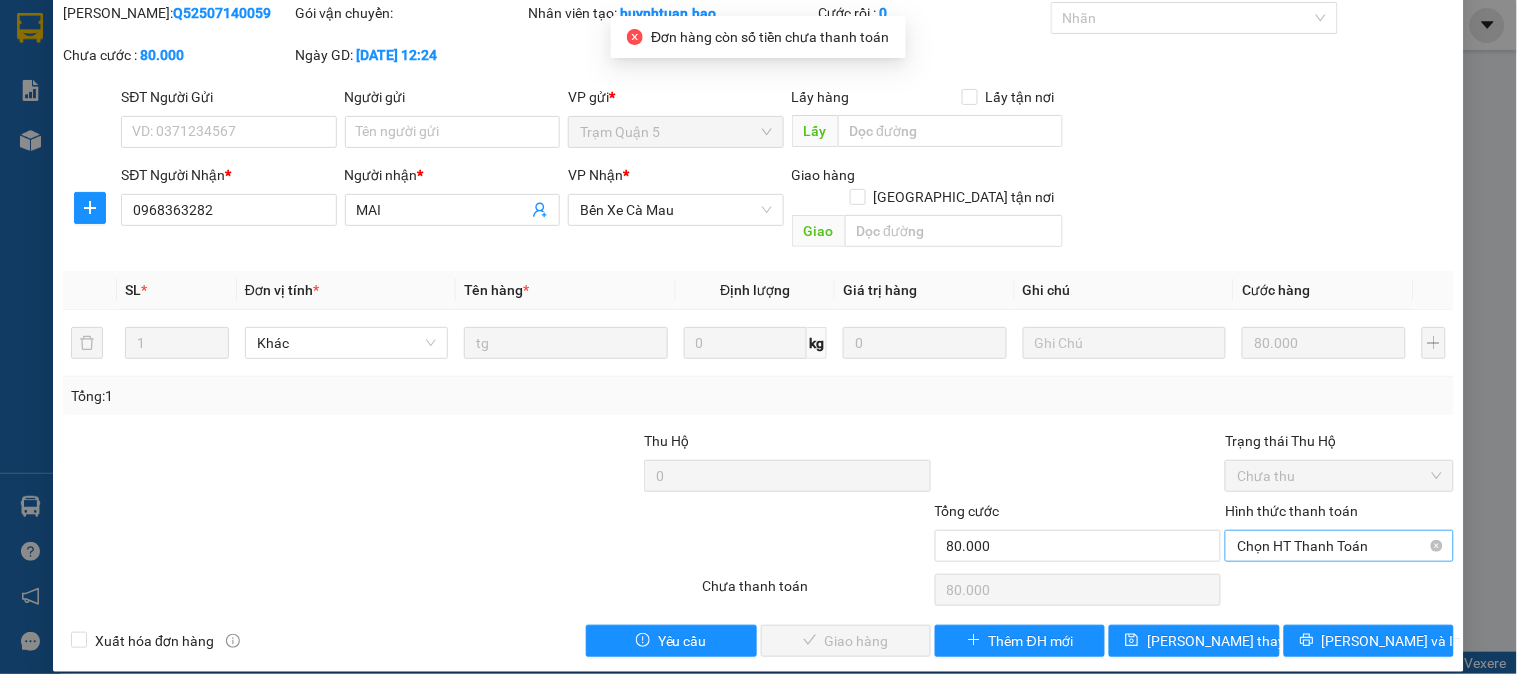 click on "Chọn HT Thanh Toán" at bounding box center (1339, 546) 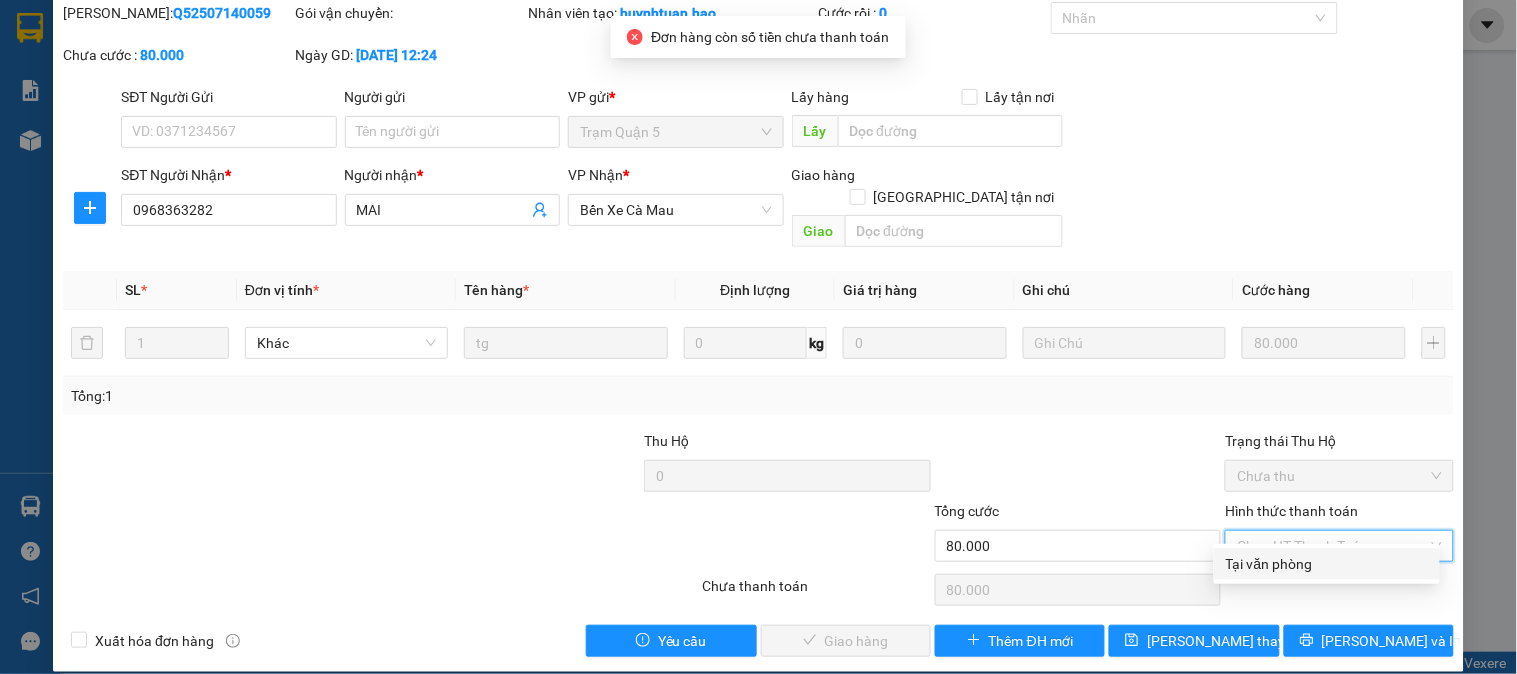 click on "Tại văn phòng" at bounding box center [1327, 564] 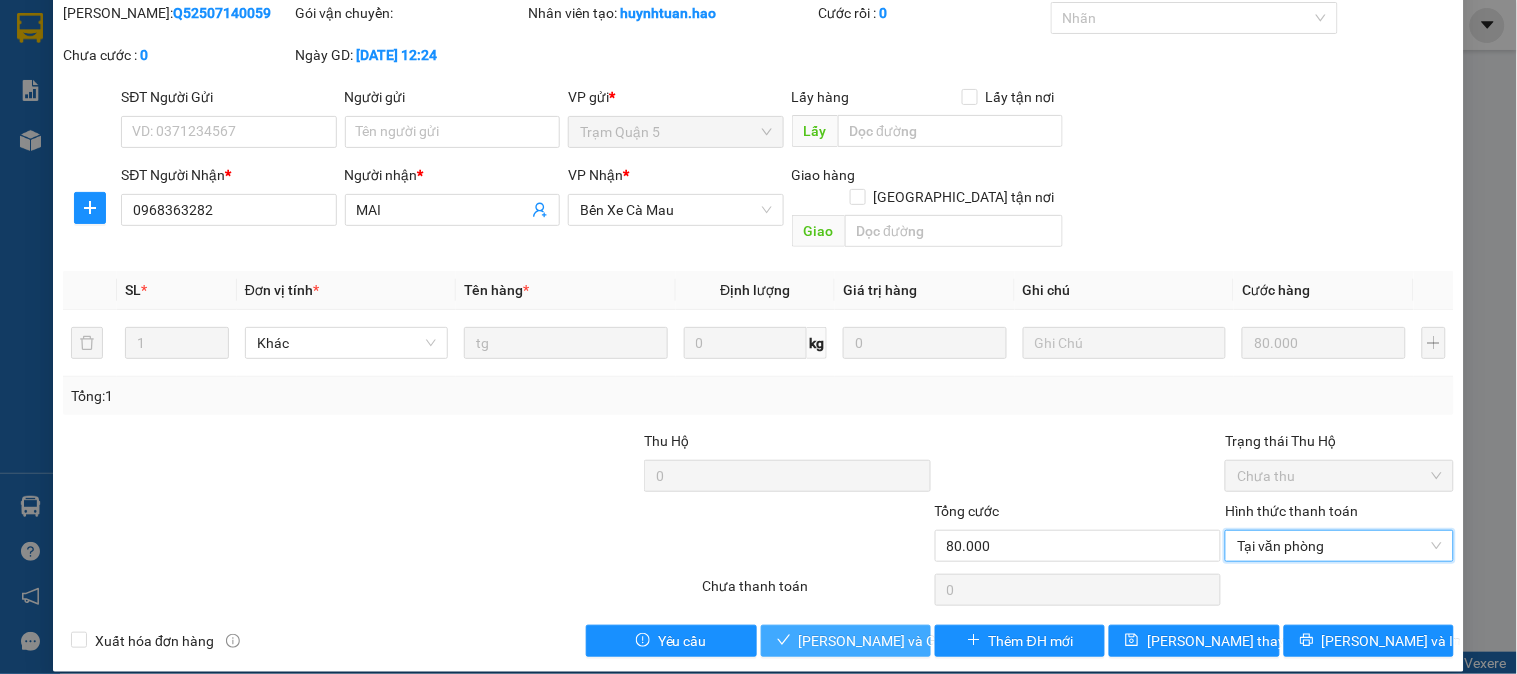click on "Lưu và Giao hàng" at bounding box center (895, 641) 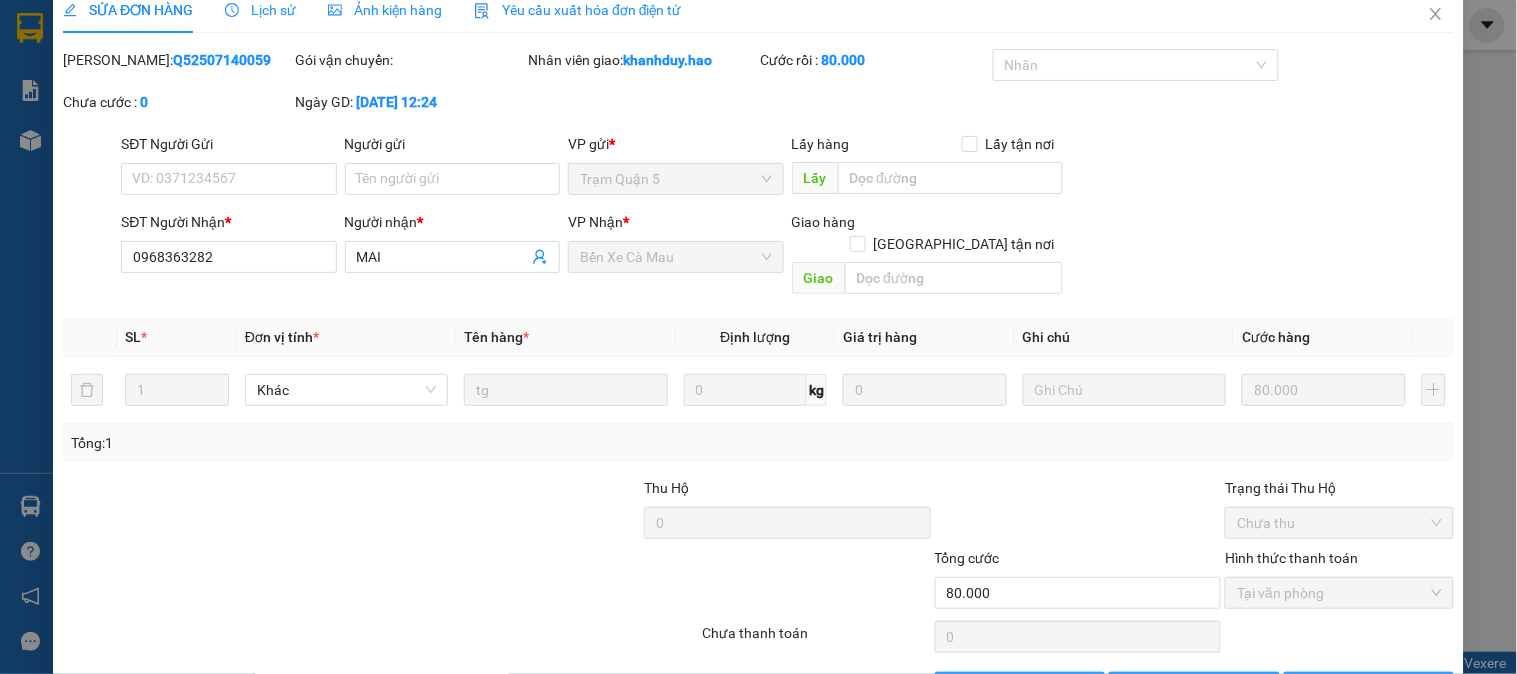 scroll, scrollTop: 0, scrollLeft: 0, axis: both 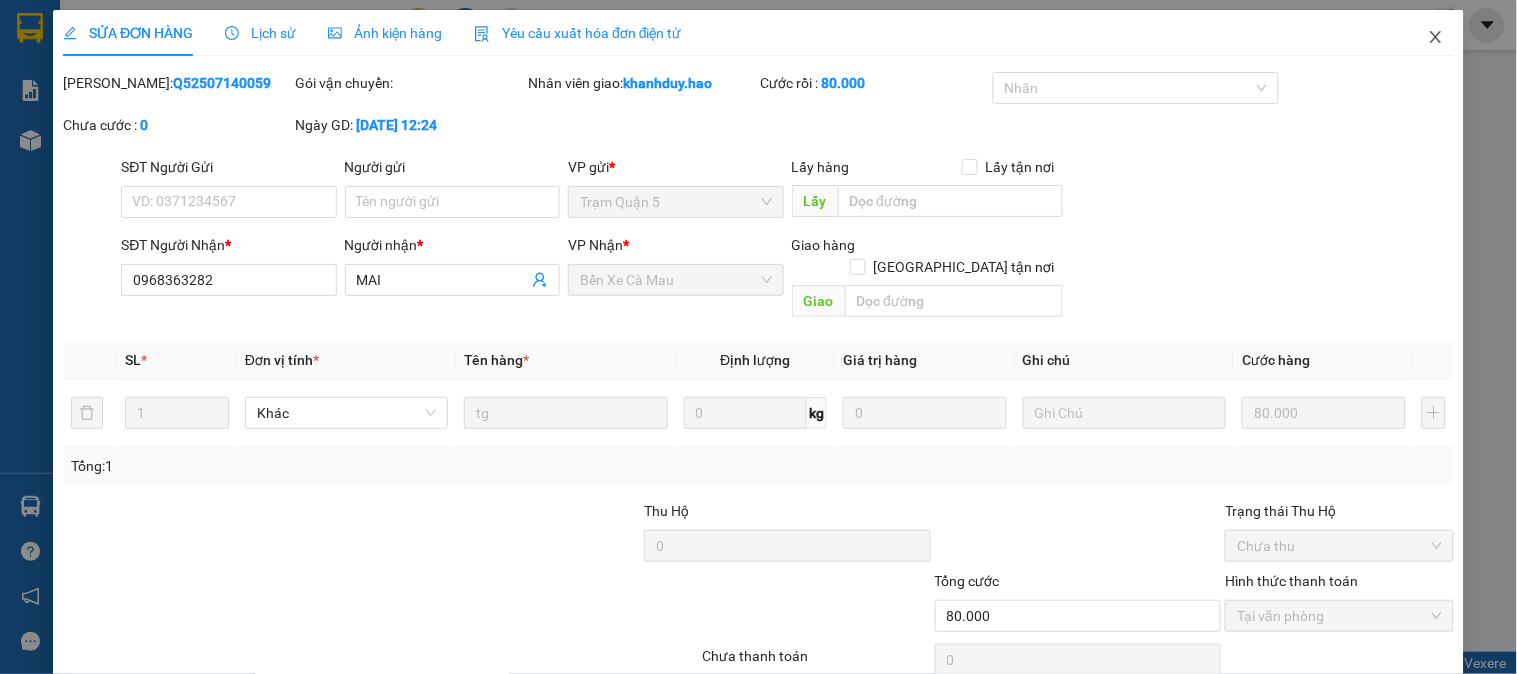 click at bounding box center (1436, 38) 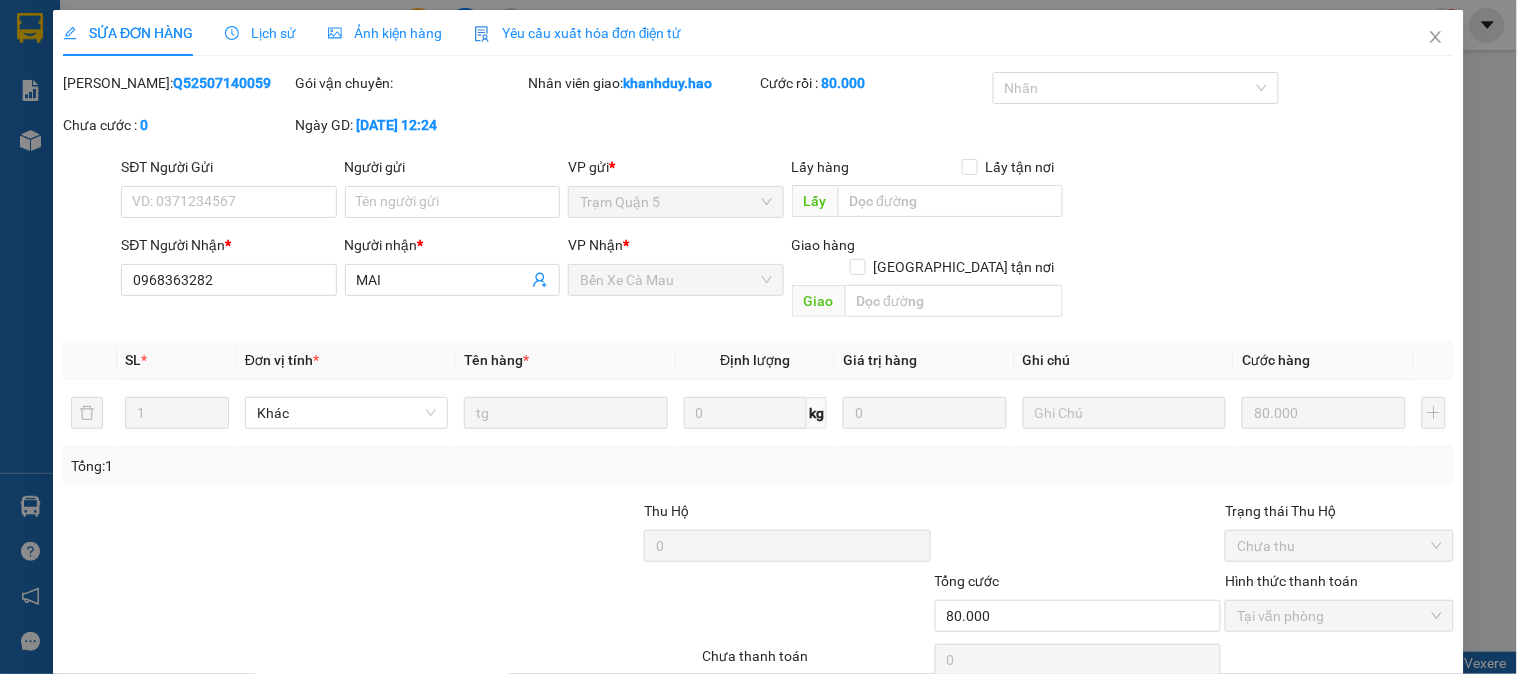 click on "Kết quả tìm kiếm ( 0 )  Bộ lọc  No Data khanhduy.hao 1" at bounding box center [758, 25] 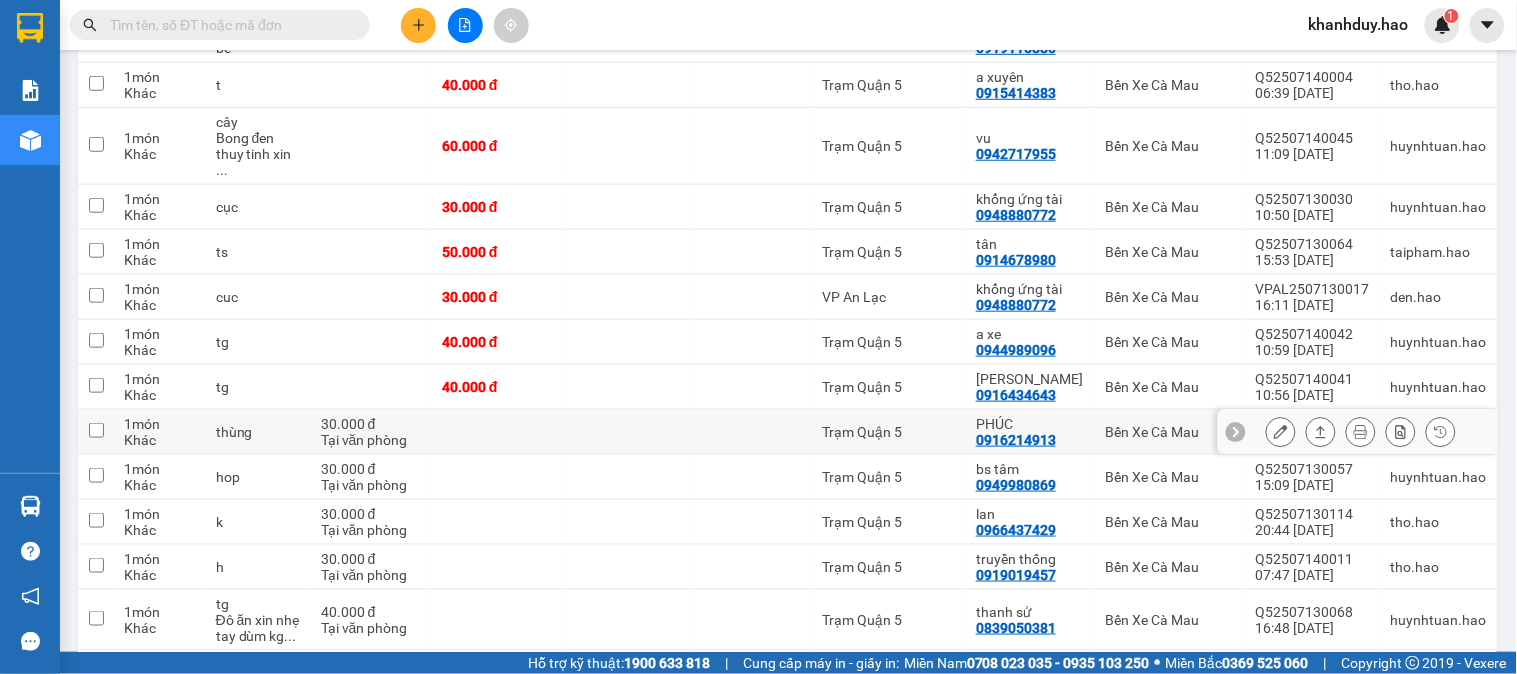 scroll, scrollTop: 0, scrollLeft: 0, axis: both 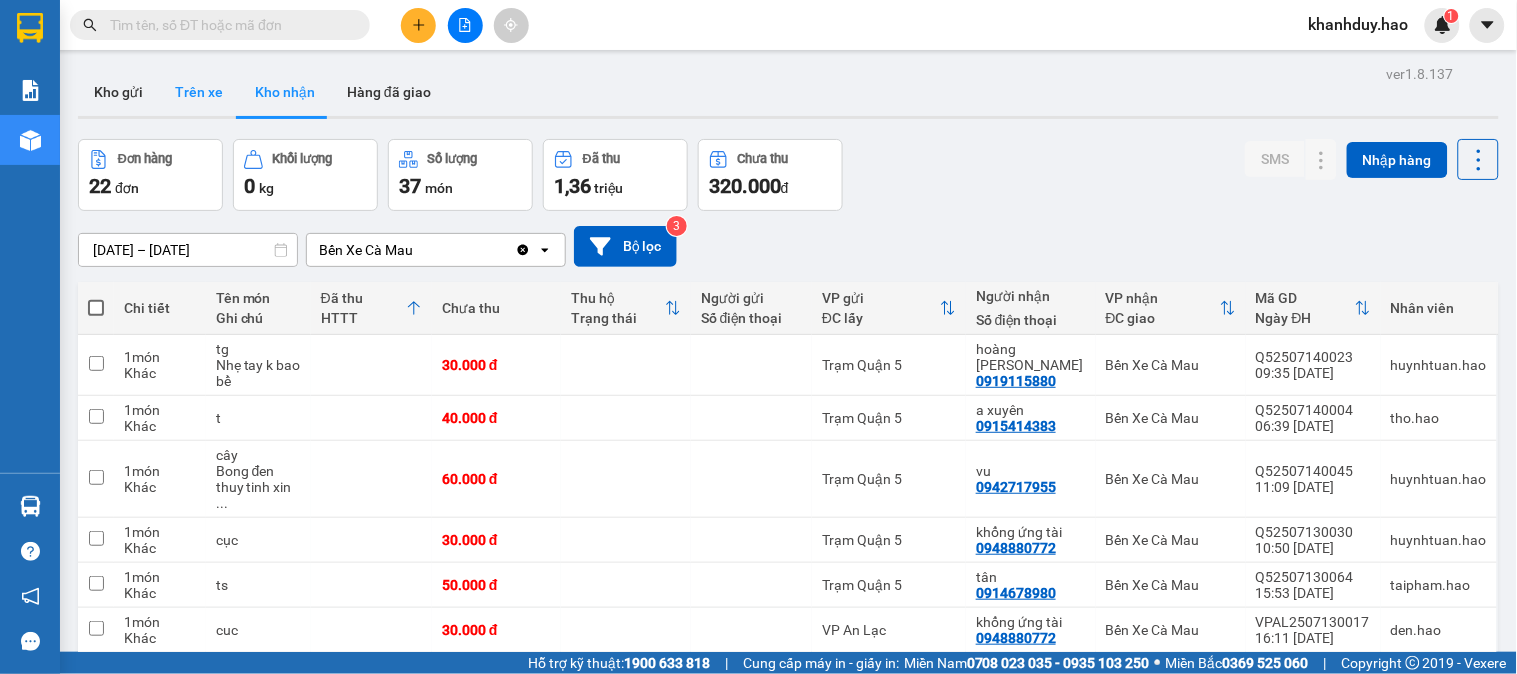 click on "Trên xe" at bounding box center (199, 92) 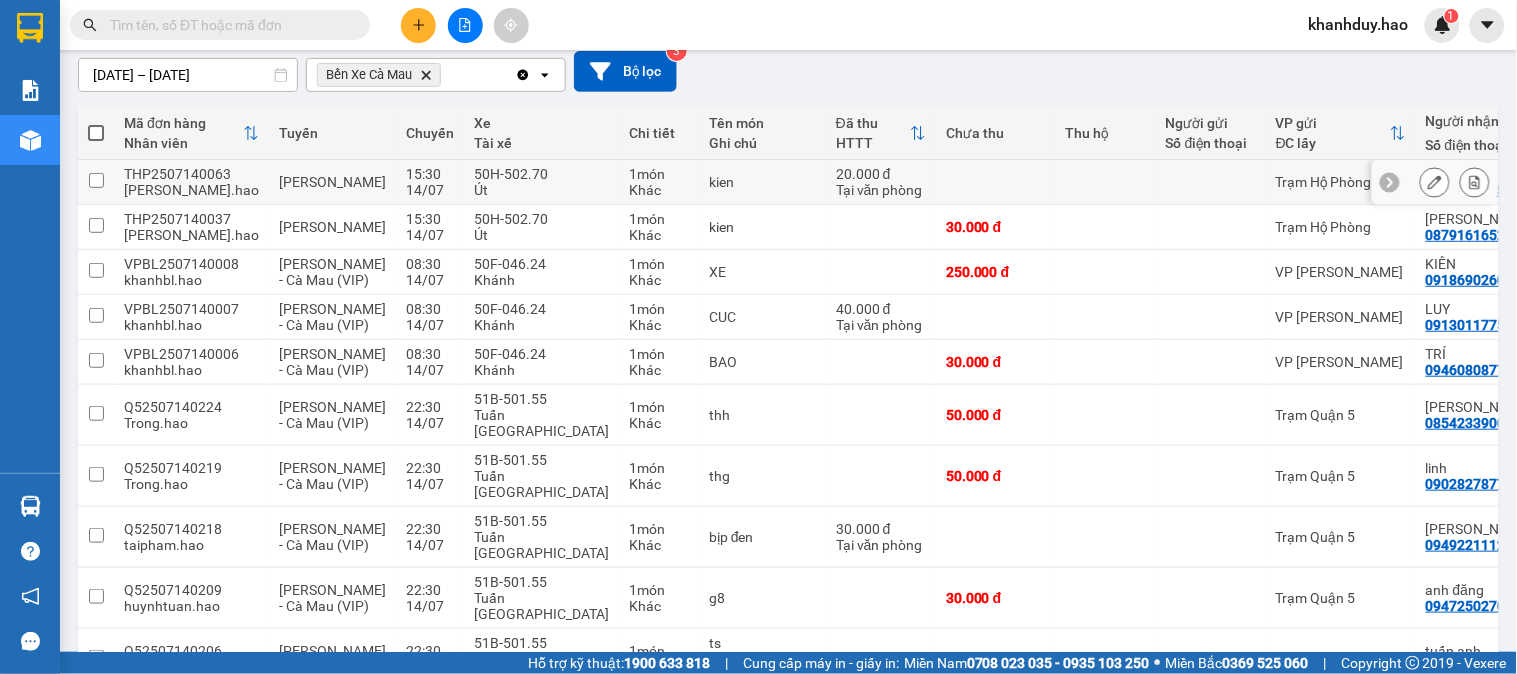 scroll, scrollTop: 0, scrollLeft: 0, axis: both 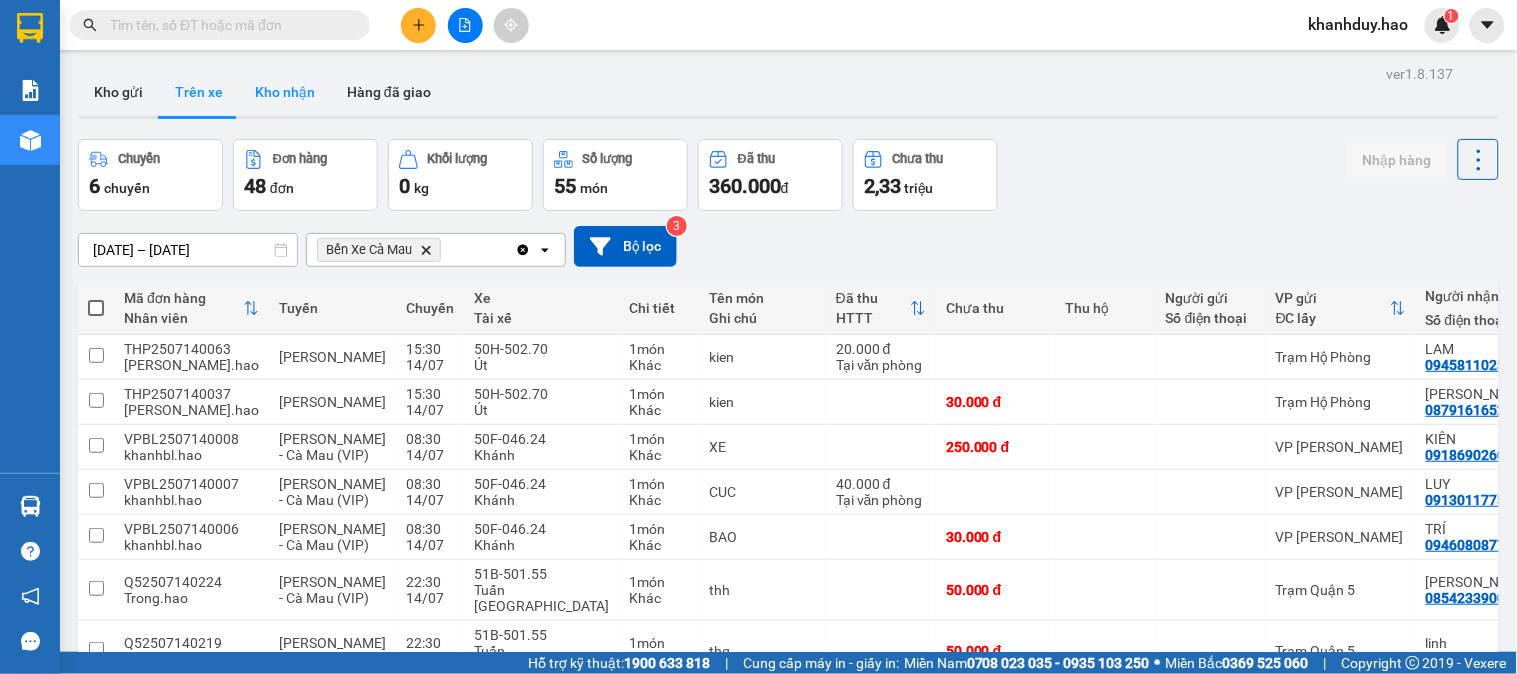 click on "Kho nhận" at bounding box center [285, 92] 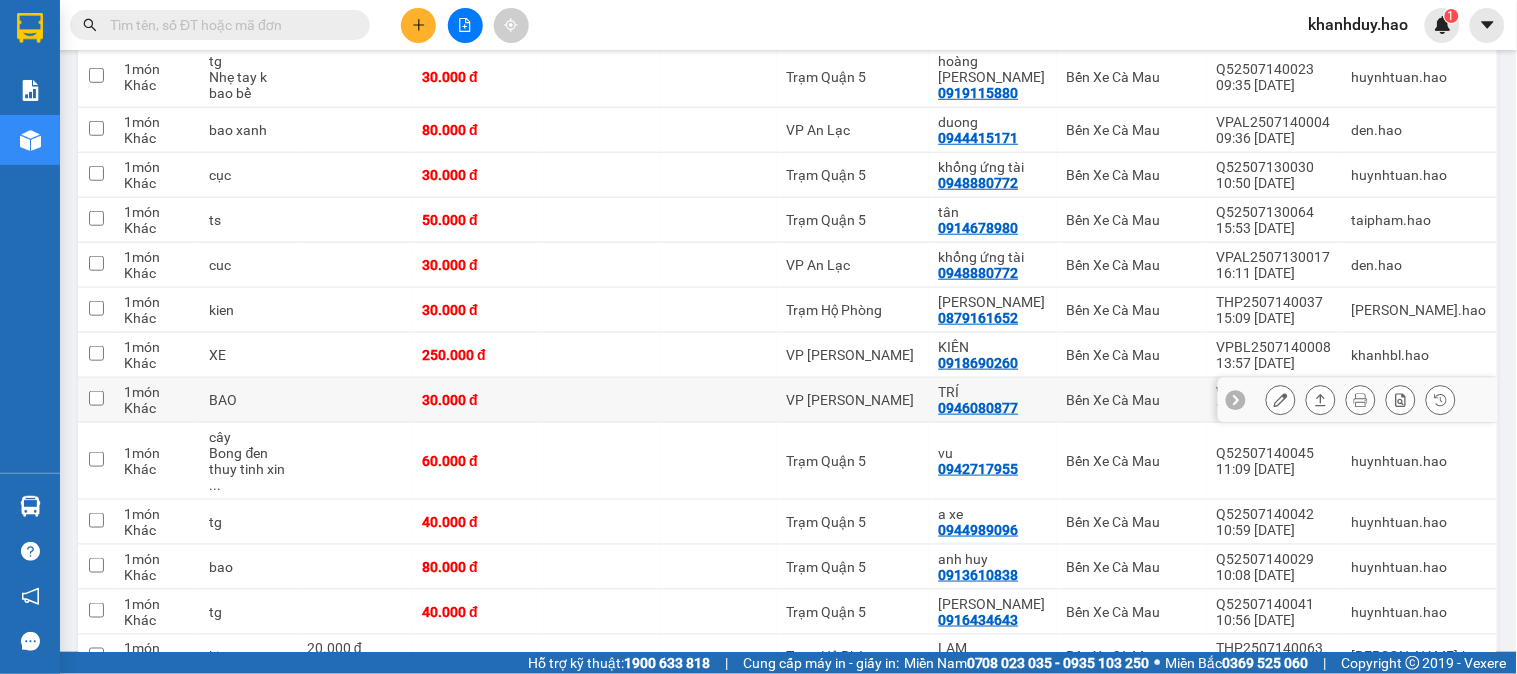 scroll, scrollTop: 0, scrollLeft: 0, axis: both 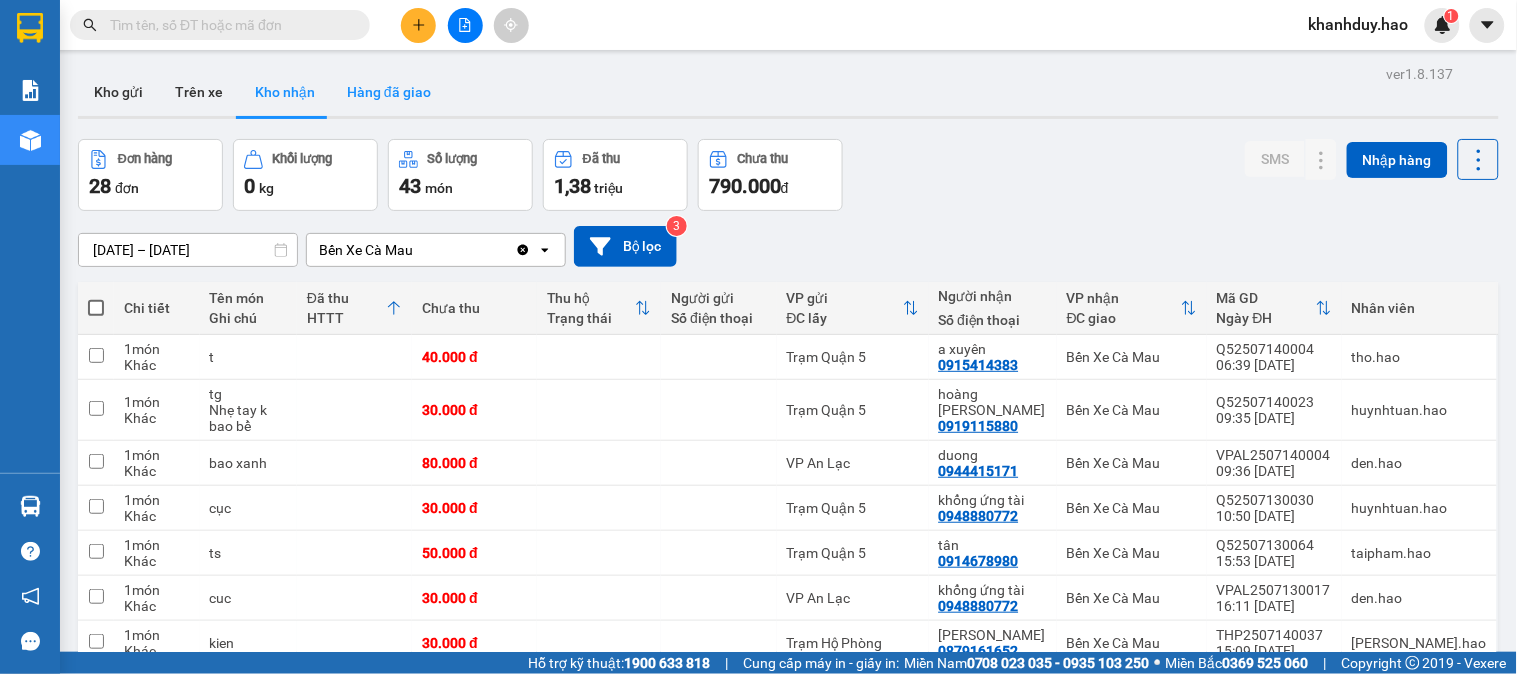 click on "Hàng đã giao" at bounding box center [389, 92] 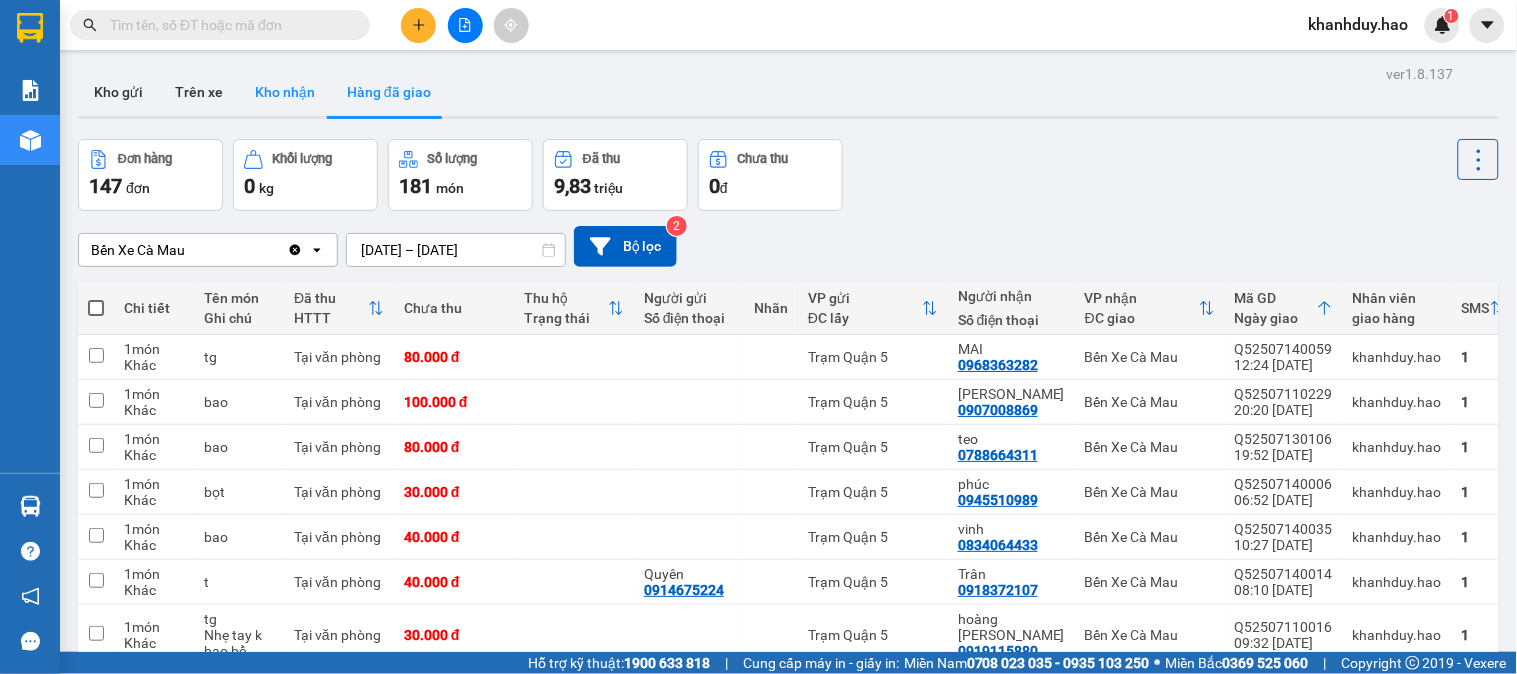 click on "Kho nhận" at bounding box center (285, 92) 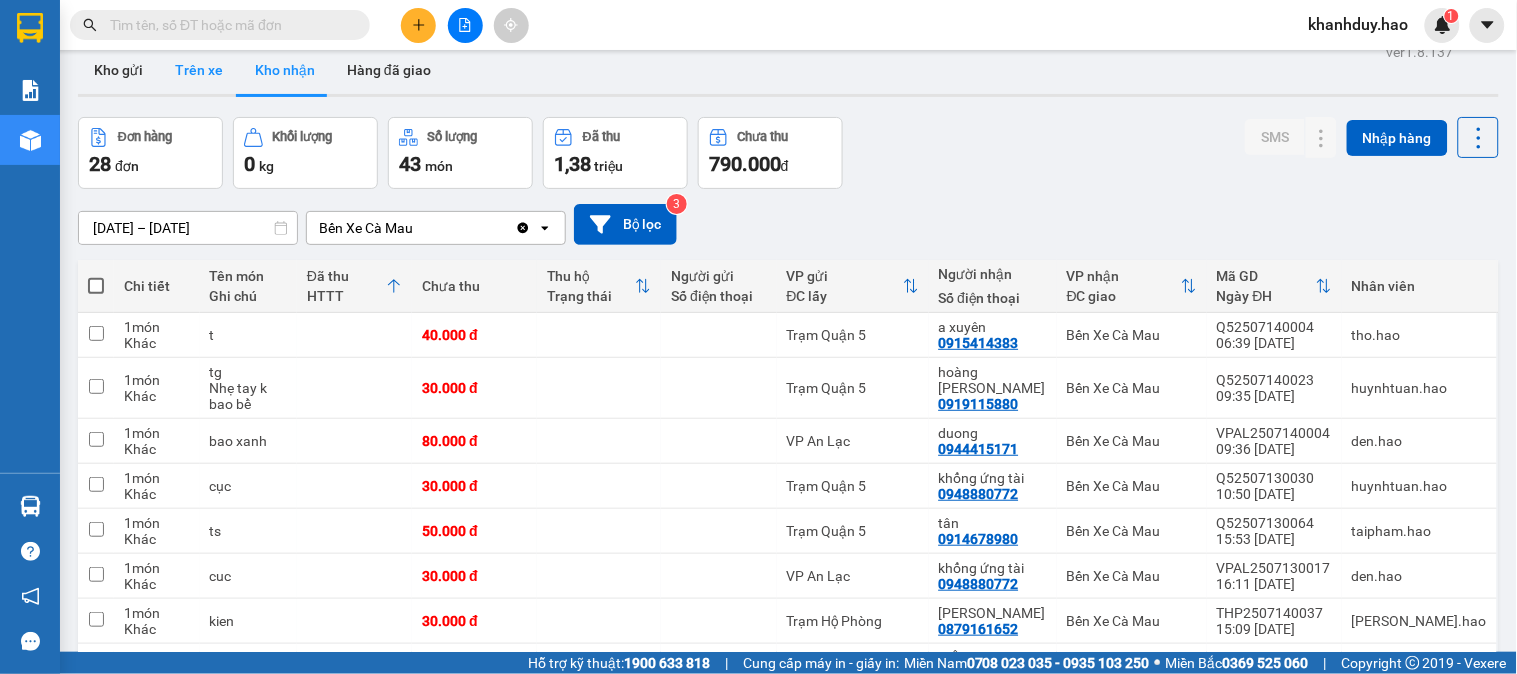 scroll, scrollTop: 0, scrollLeft: 0, axis: both 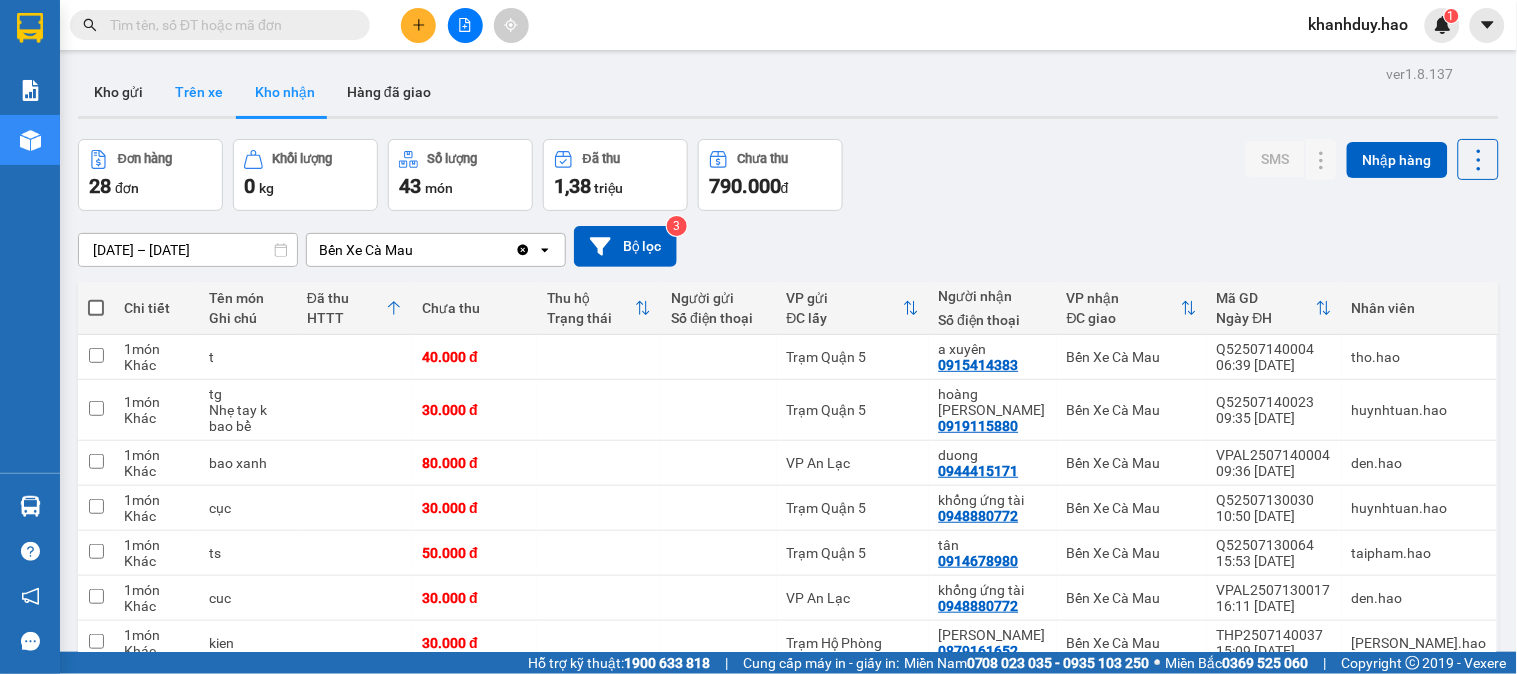 click on "Trên xe" at bounding box center [199, 92] 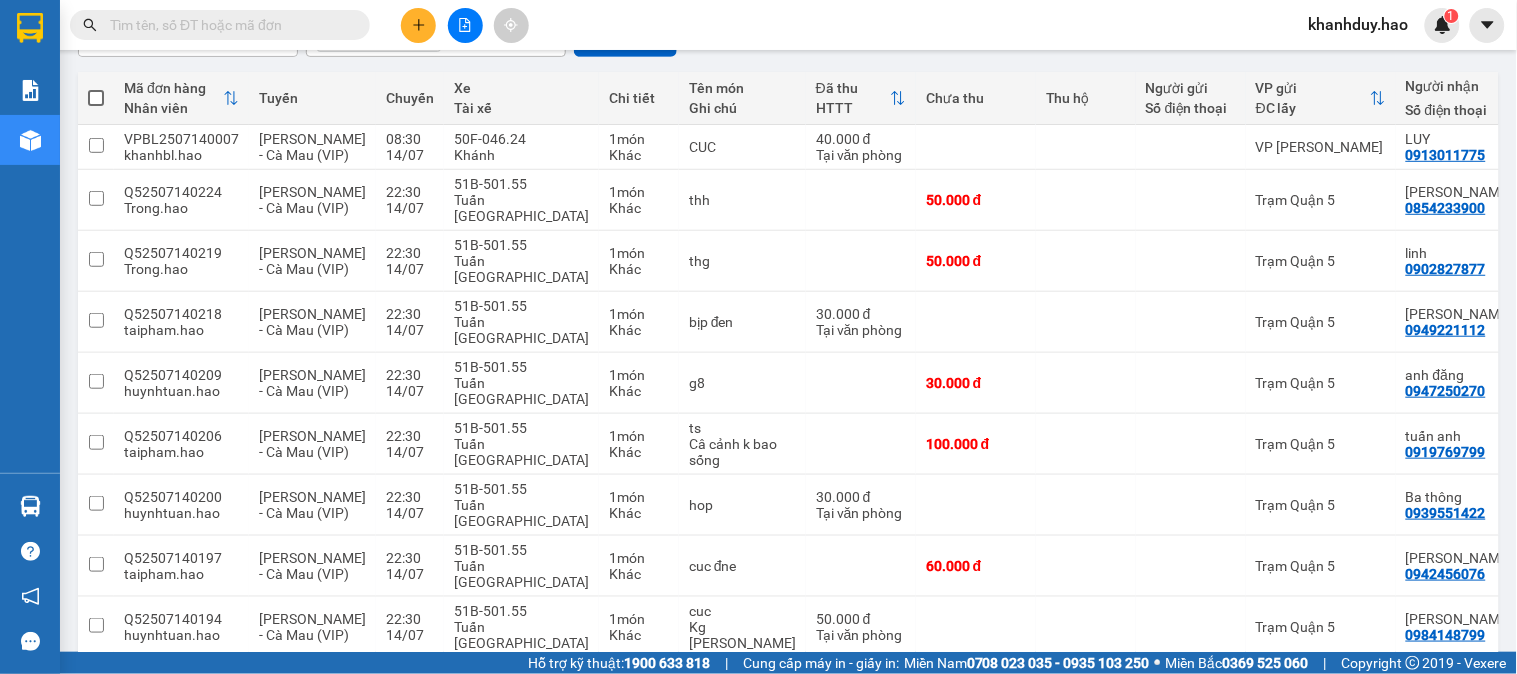scroll, scrollTop: 0, scrollLeft: 0, axis: both 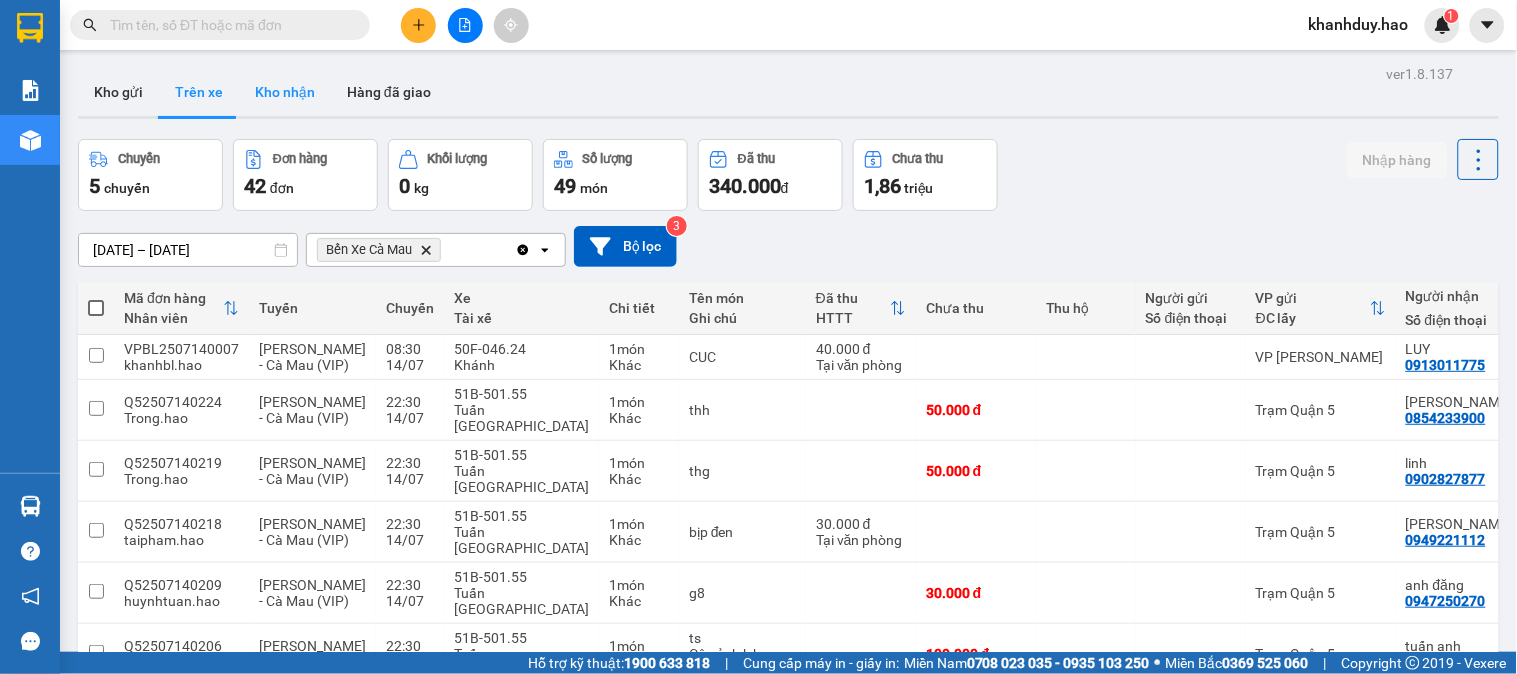 click on "Kho nhận" at bounding box center [285, 92] 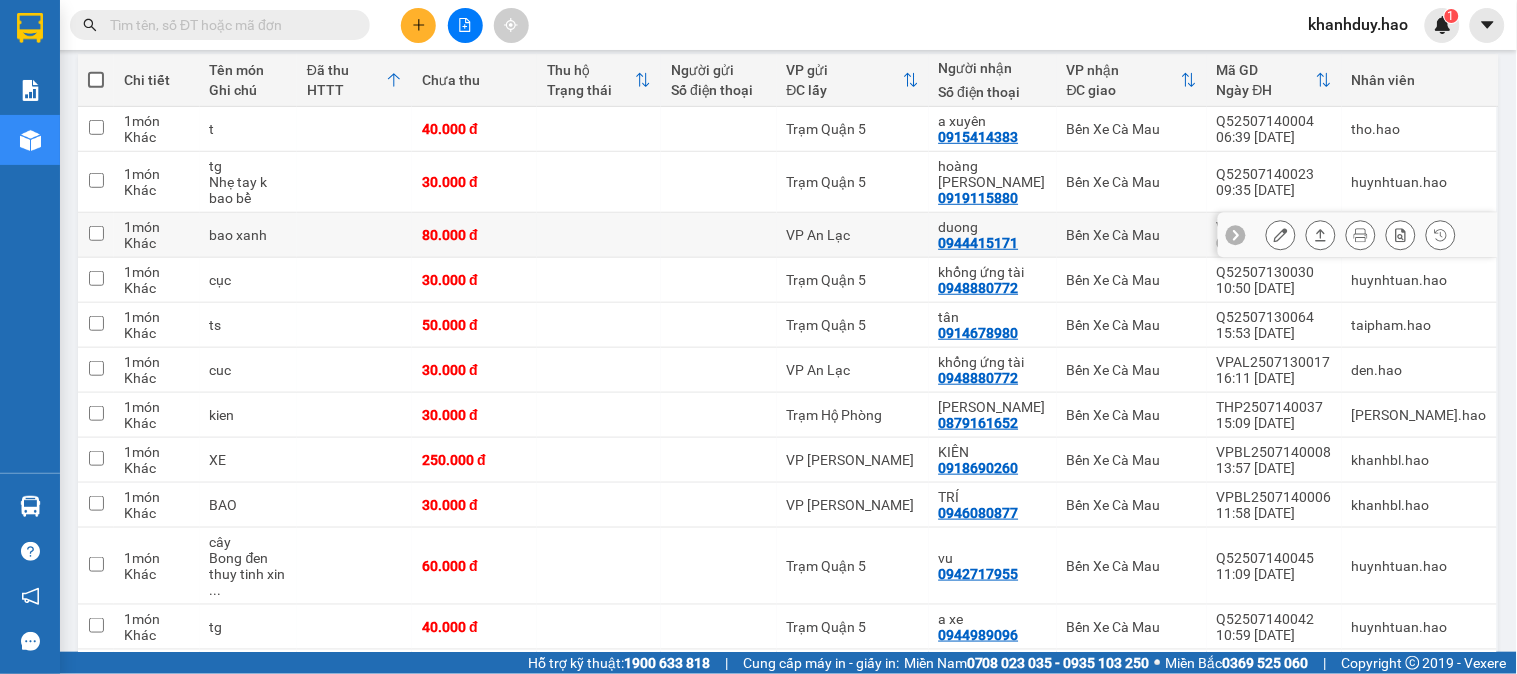 scroll, scrollTop: 0, scrollLeft: 0, axis: both 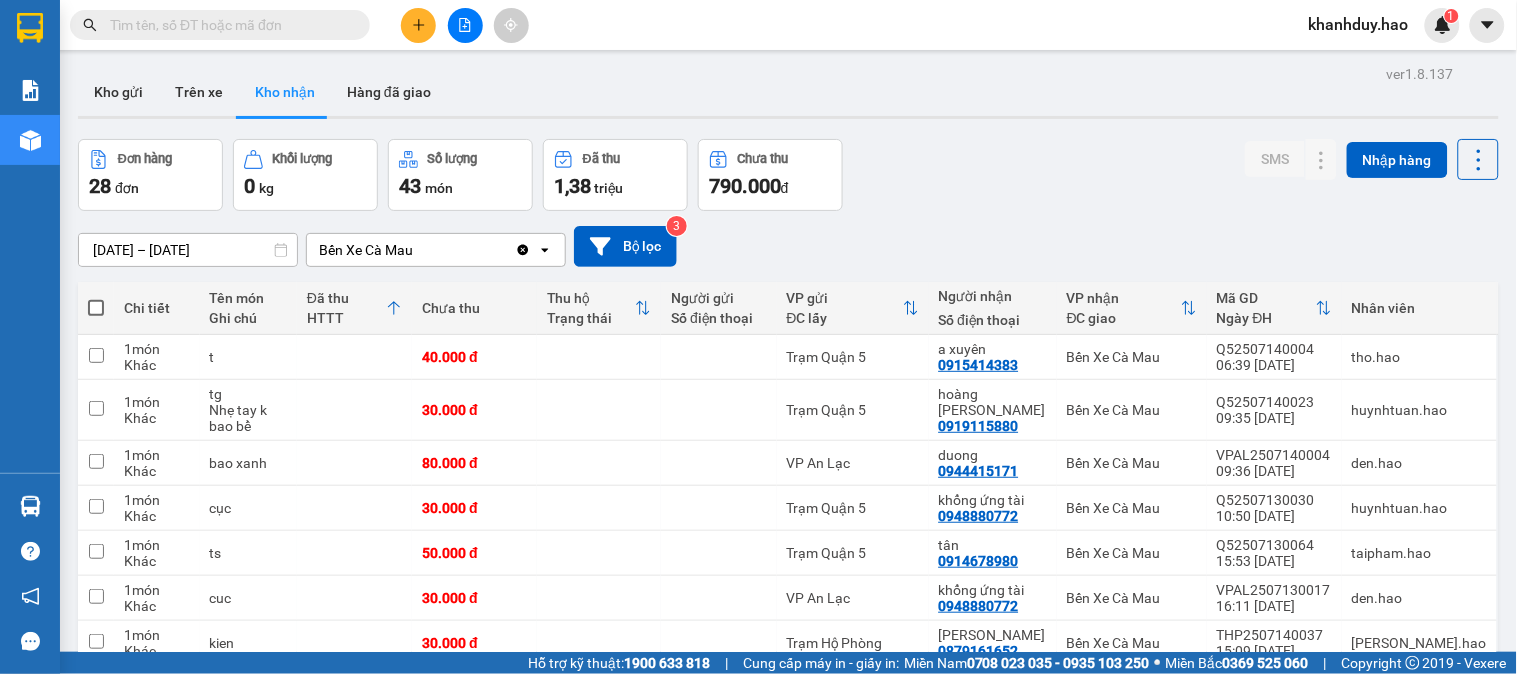 click on "ver  1.8.137 Kho gửi Trên xe Kho nhận Hàng đã giao Đơn hàng 28 đơn Khối lượng 0 kg Số lượng 43 món Đã thu 1,38   triệu Chưa thu 790.000  đ SMS Nhập hàng 14/07/2025 – 14/07/2025 Press the down arrow key to interact with the calendar and select a date. Press the escape button to close the calendar. Selected date range is from 14/07/2025 to 14/07/2025. Bến Xe Cà Mau Clear value open Bộ lọc 3 Chi tiết Tên món Ghi chú Đã thu HTTT Chưa thu Thu hộ Trạng thái Người gửi Số điện thoại VP gửi ĐC lấy Người nhận Số điện thoại VP nhận ĐC giao Mã GD Ngày ĐH Nhân viên 1  món Khác t 40.000 đ Trạm Quận 5 a xuyên 0915414383 Bến Xe Cà Mau Q52507140004 06:39 14/07 tho.hao 1  món Khác tg Nhẹ tay k bao bể 30.000 đ Trạm Quận 5 hoàng nguyễn 0919115880 Bến Xe Cà Mau Q52507140023 09:35 14/07 huynhtuan.hao 1  món Khác bao xanh  80.000 đ VP An Lạc duong 0944415171 Bến Xe Cà Mau VPAL2507140004 09:36 14/07 den.hao" at bounding box center [788, 903] 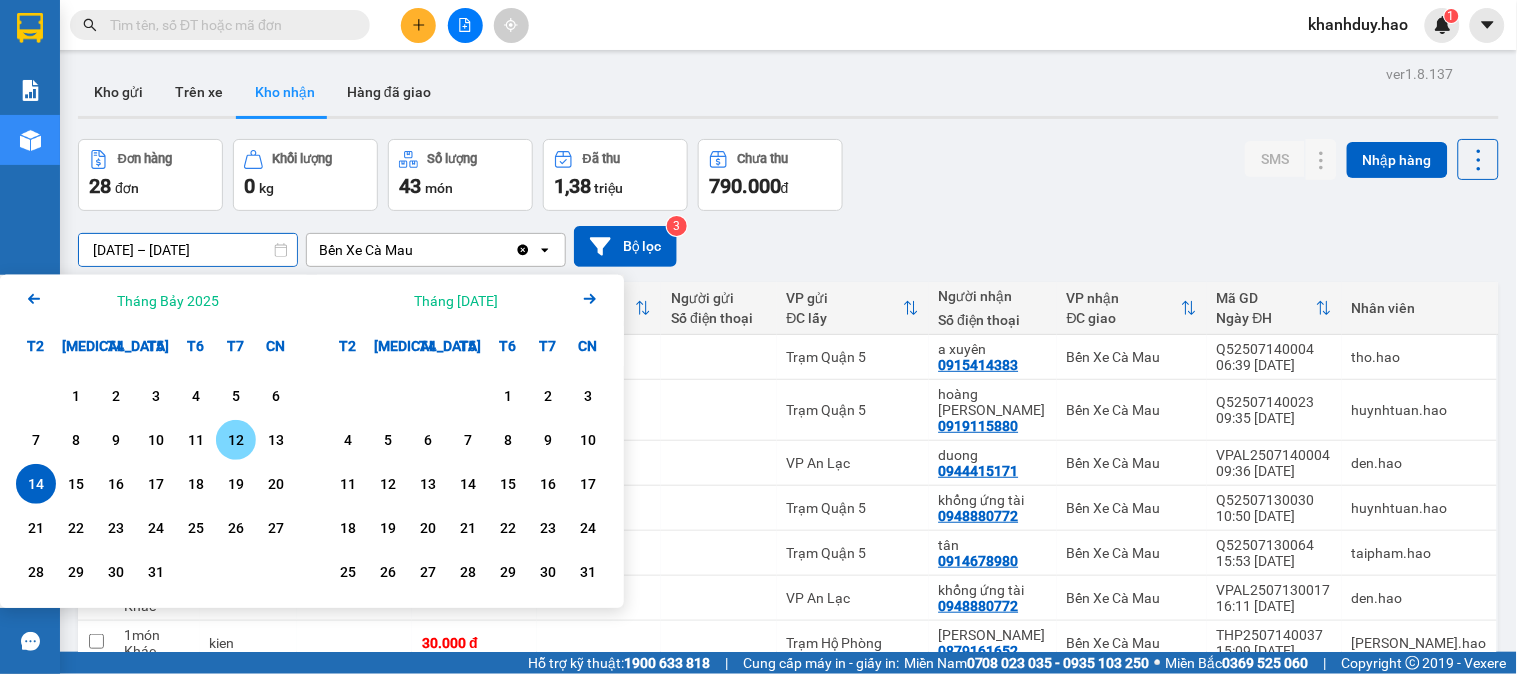 click on "13" at bounding box center (276, 440) 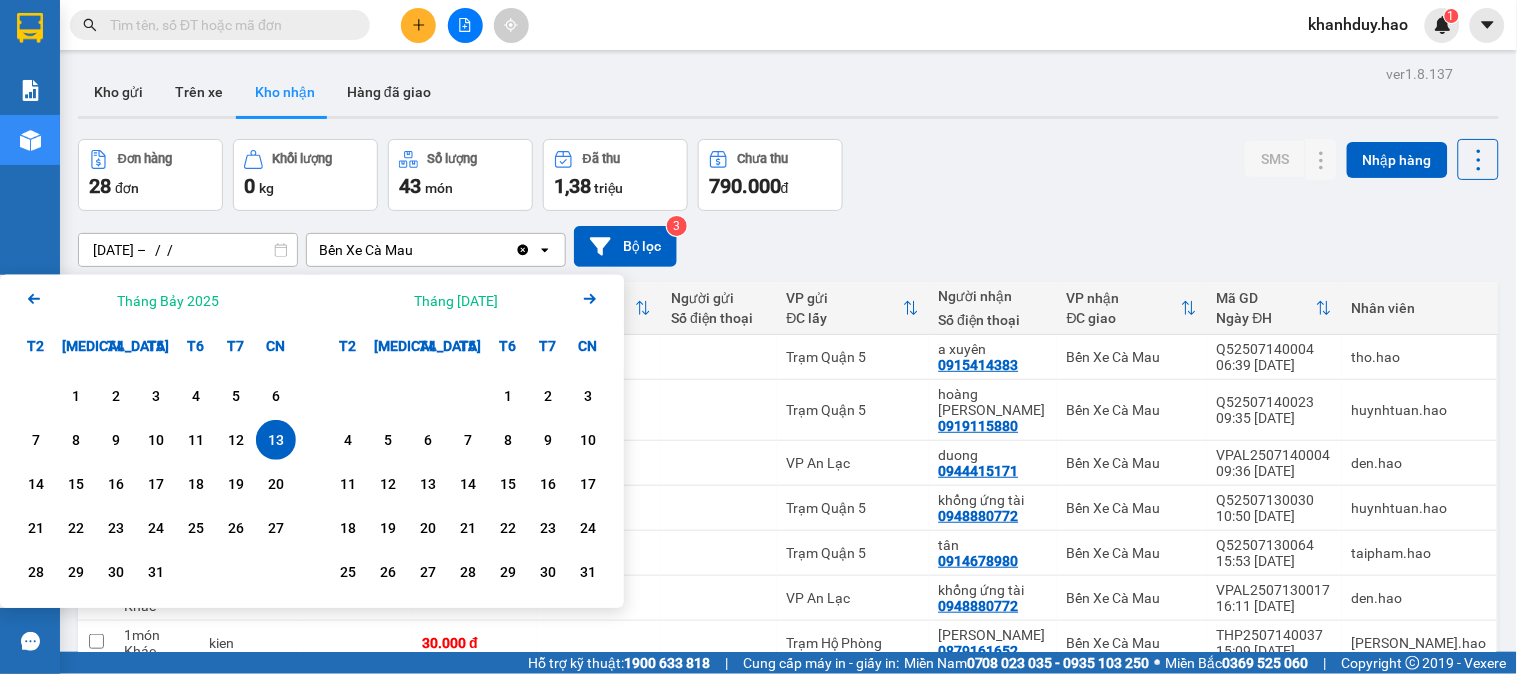 click on "13" at bounding box center (276, 440) 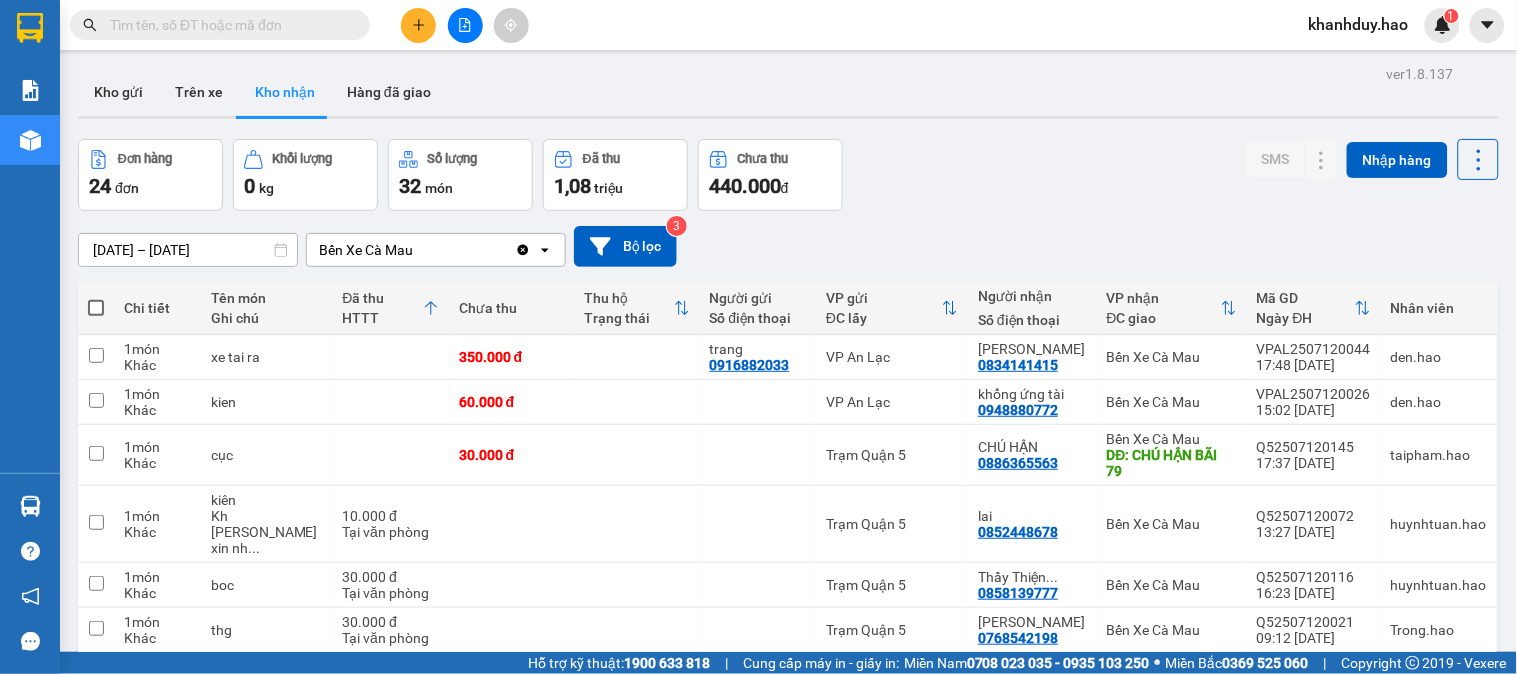 click on "13/07/2025 – 13/07/2025 Press the down arrow key to interact with the calendar and select a date. Press the escape button to close the calendar. Selected date range is from 13/07/2025 to 13/07/2025. Bến Xe Cà Mau Clear value open Bộ lọc 3" at bounding box center (788, 246) 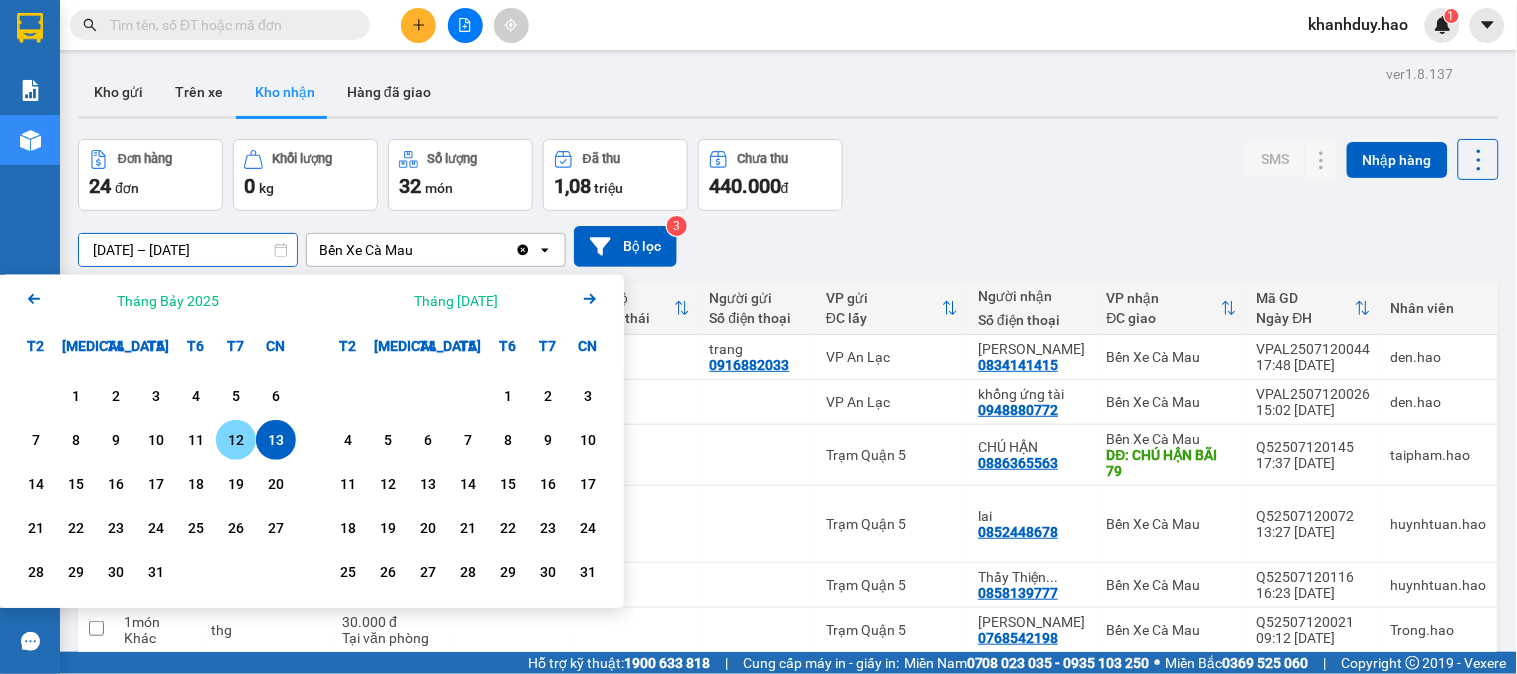click on "12" at bounding box center (236, 440) 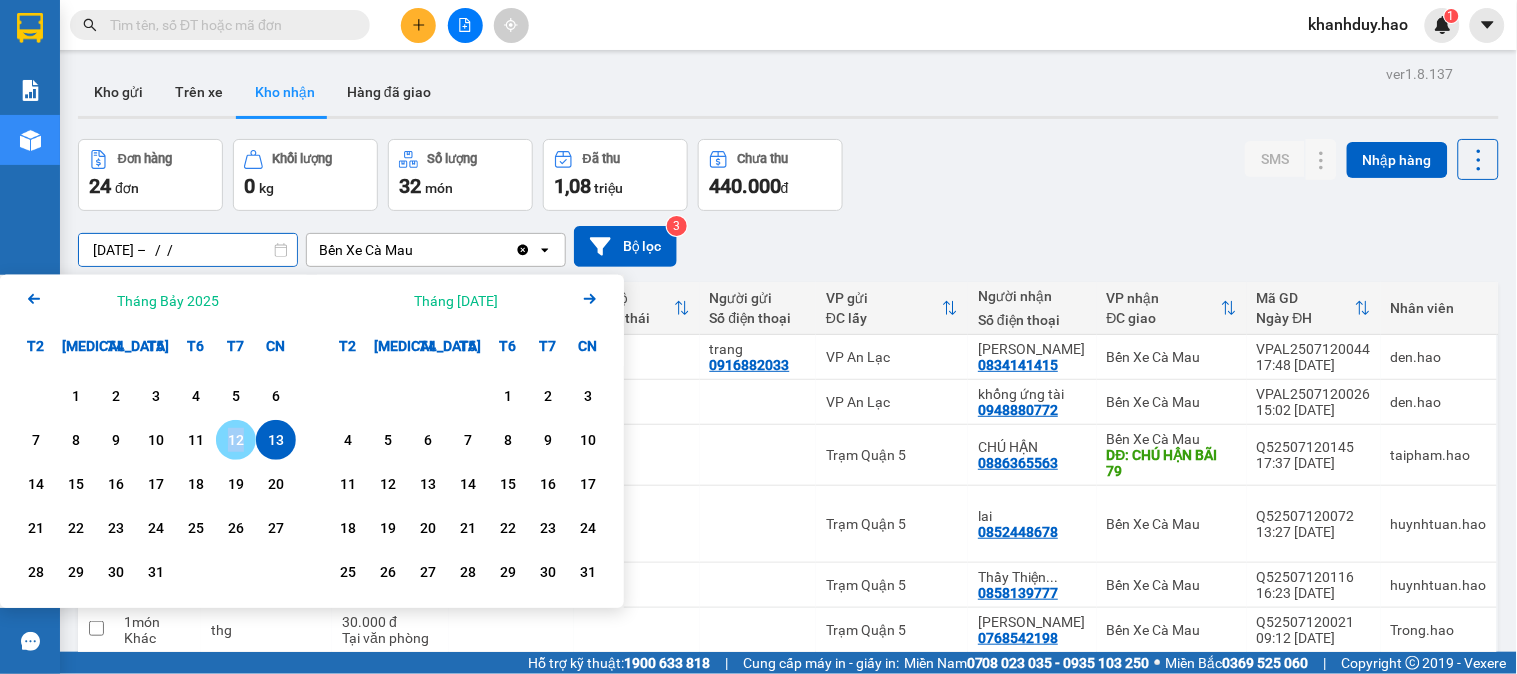 click on "12" at bounding box center (236, 440) 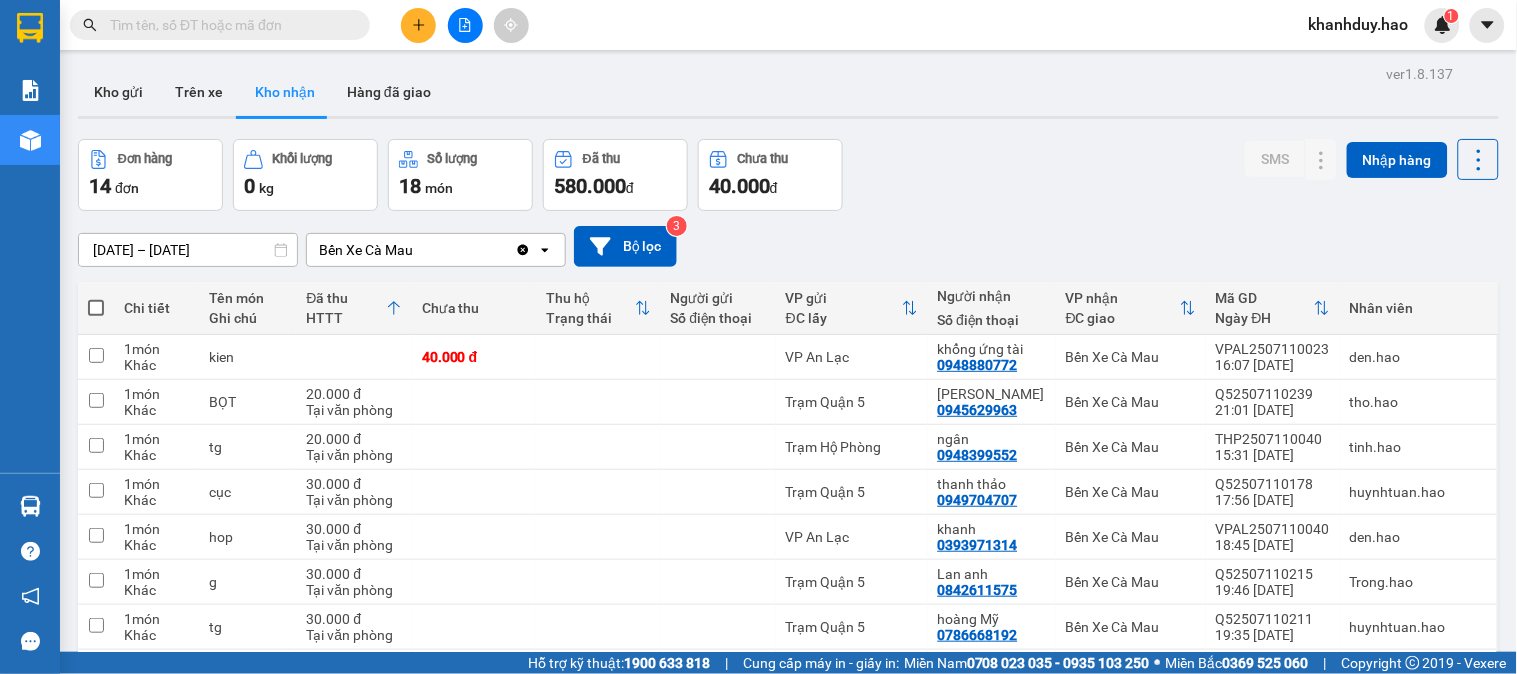click on "12/07/2025 – 12/07/2025" at bounding box center (188, 250) 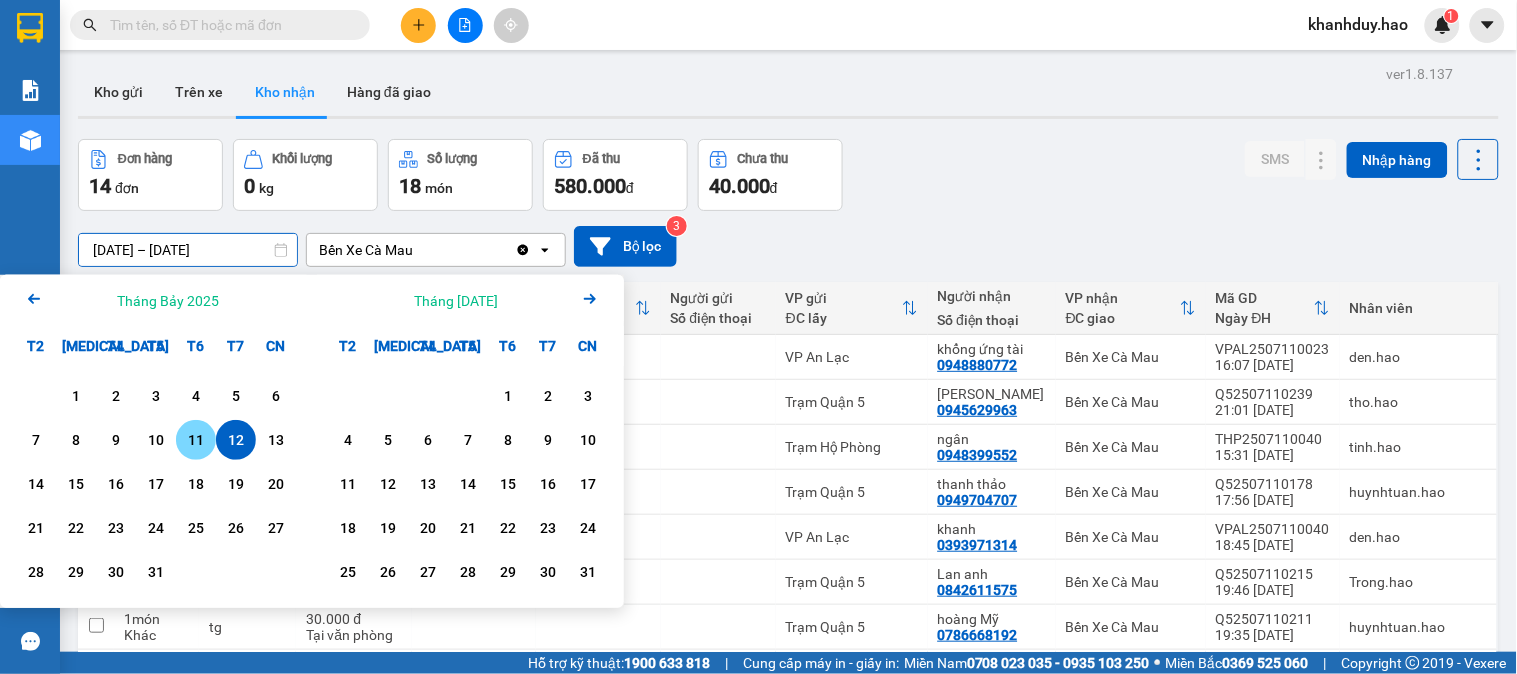 click on "11" at bounding box center [196, 440] 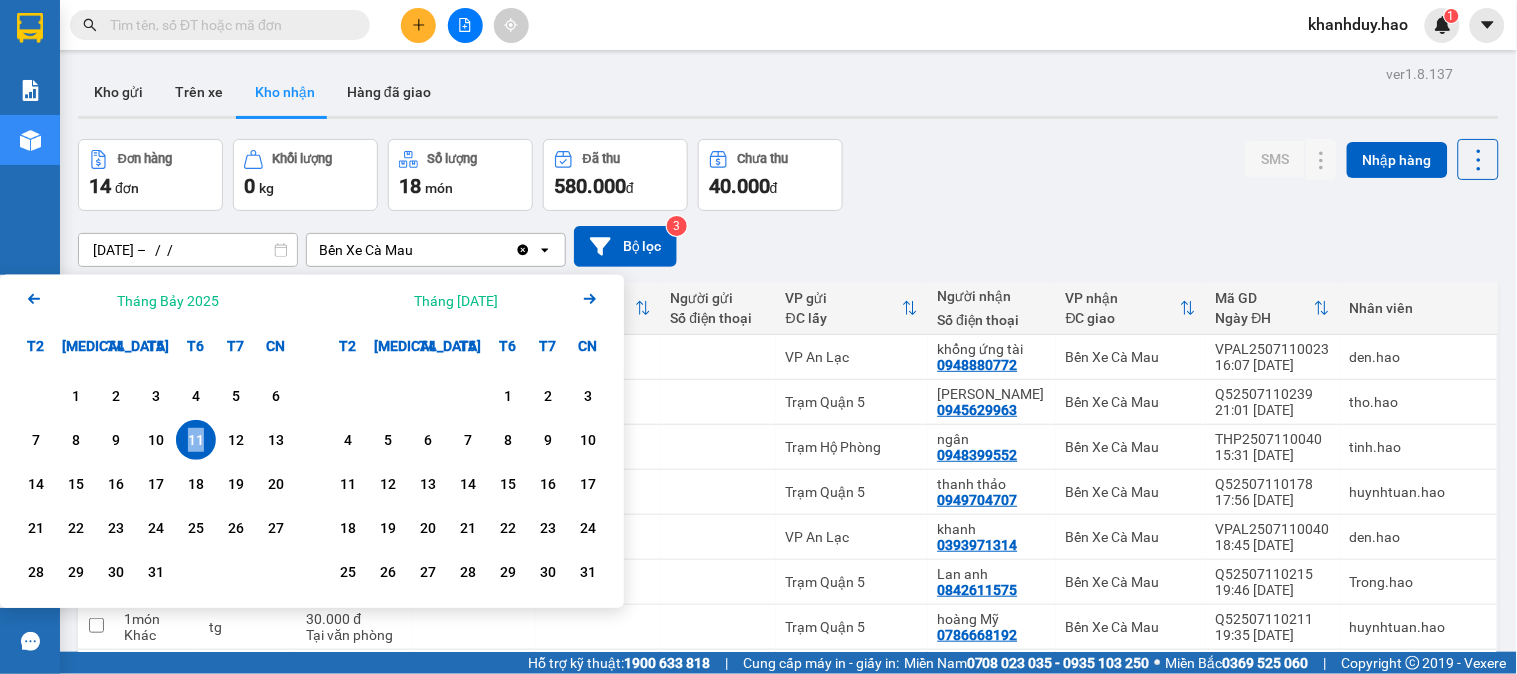 click on "11" at bounding box center (196, 440) 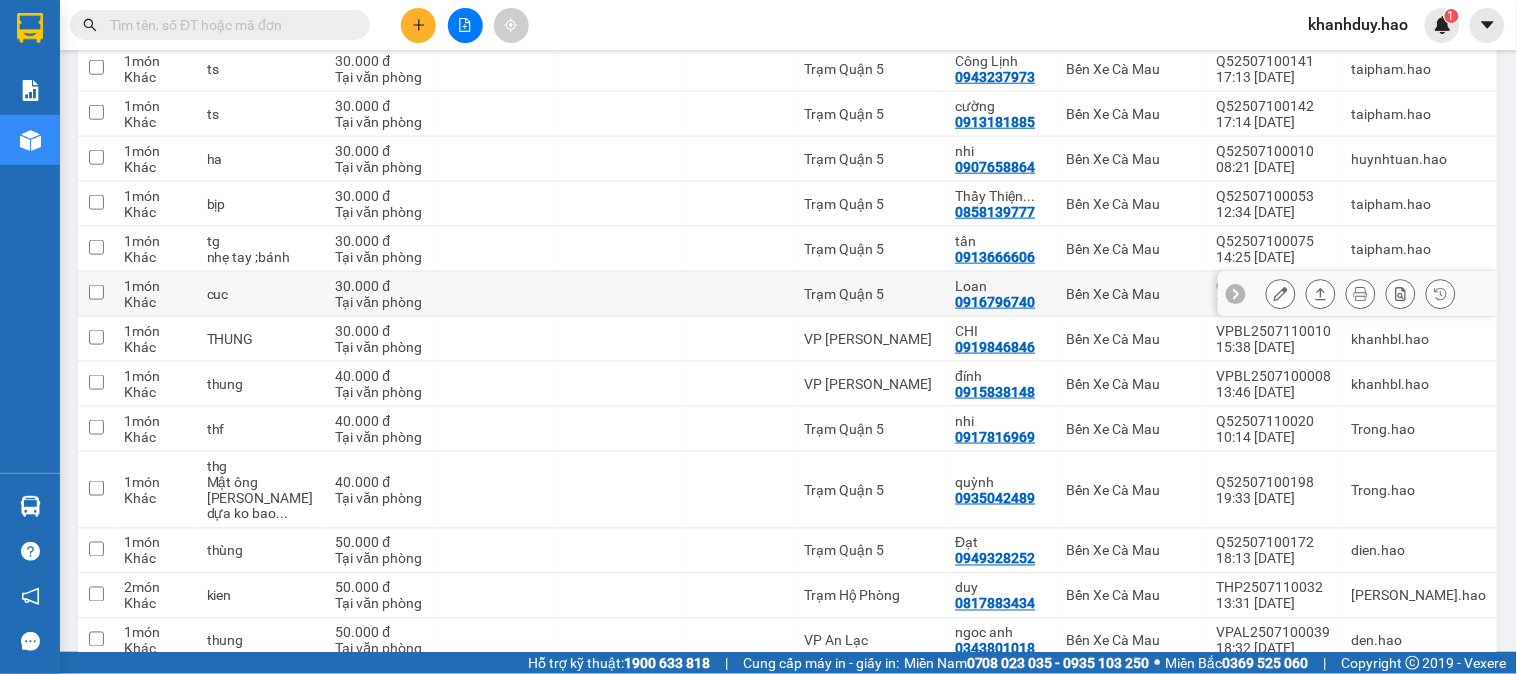 scroll, scrollTop: 0, scrollLeft: 0, axis: both 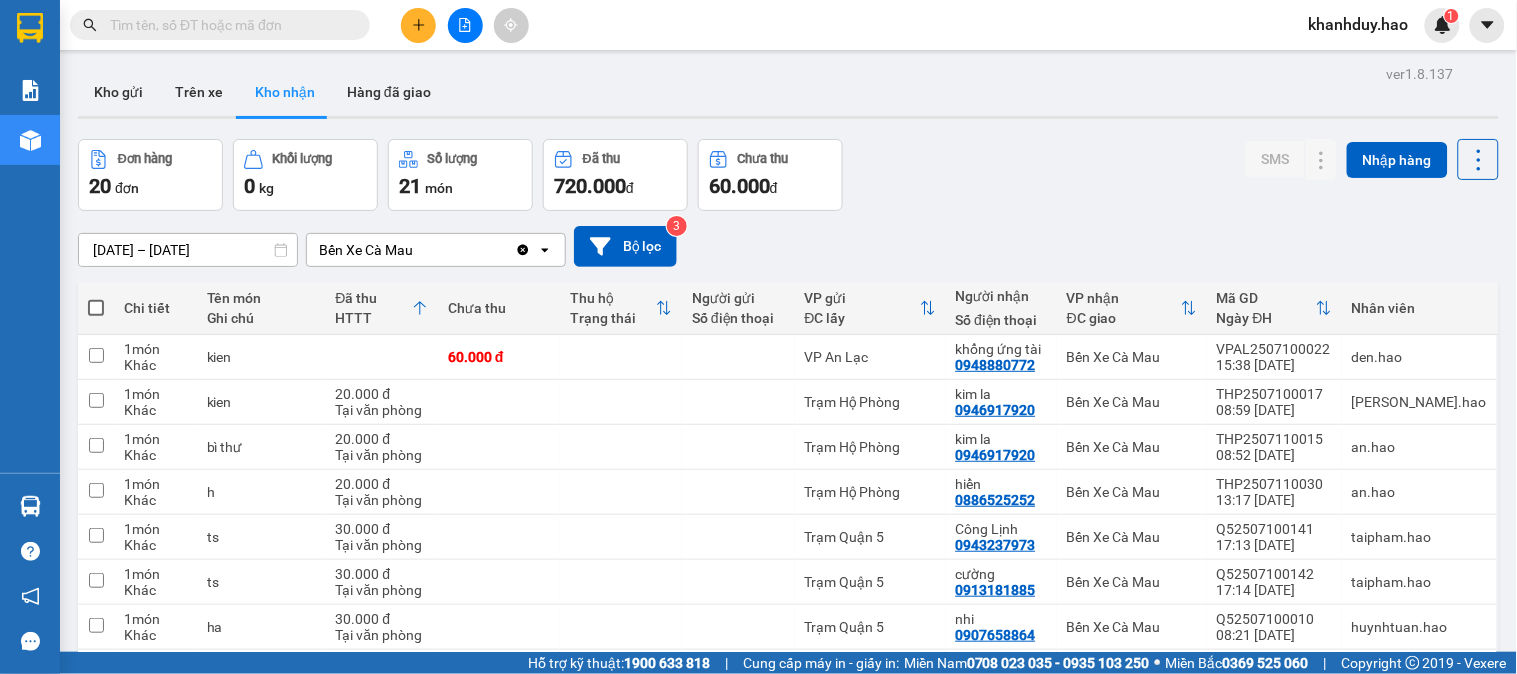 click on "11/07/2025 – 11/07/2025" at bounding box center [188, 250] 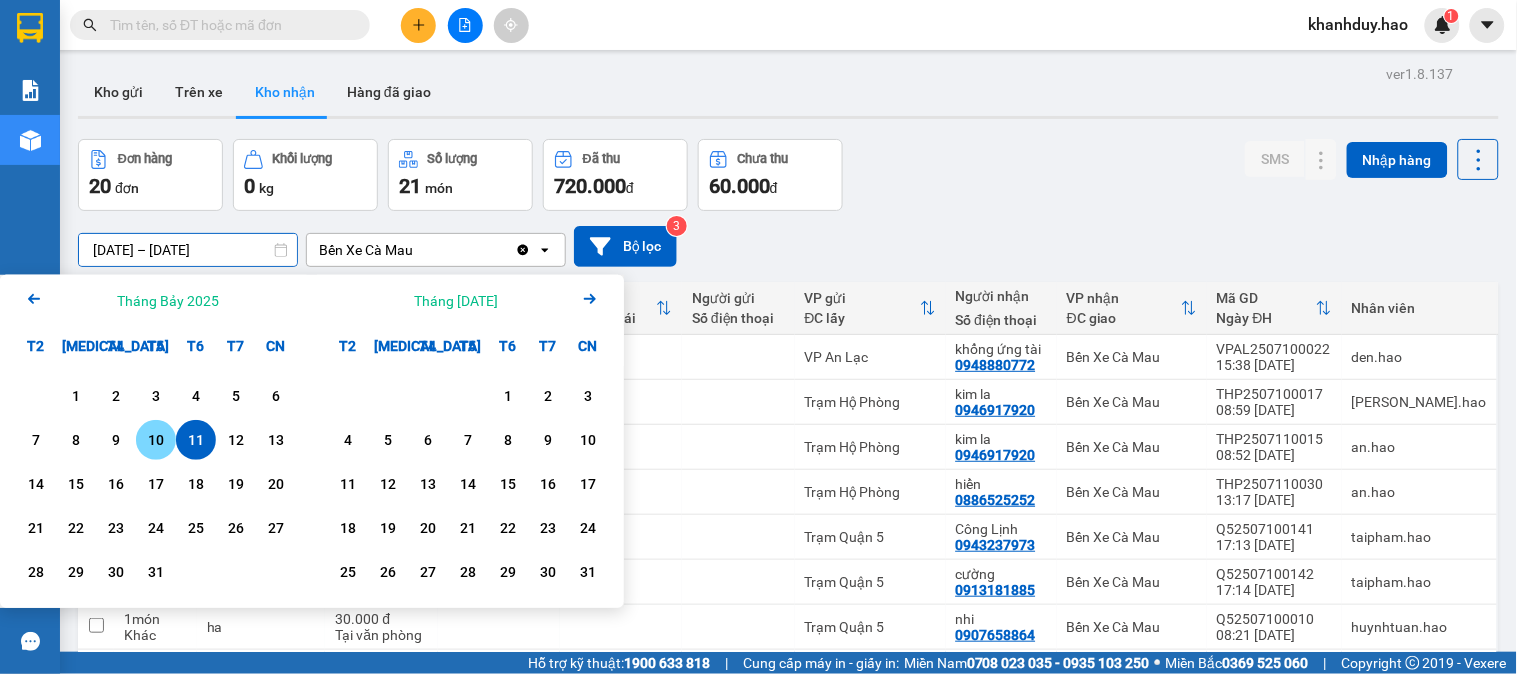 click on "10" at bounding box center [156, 440] 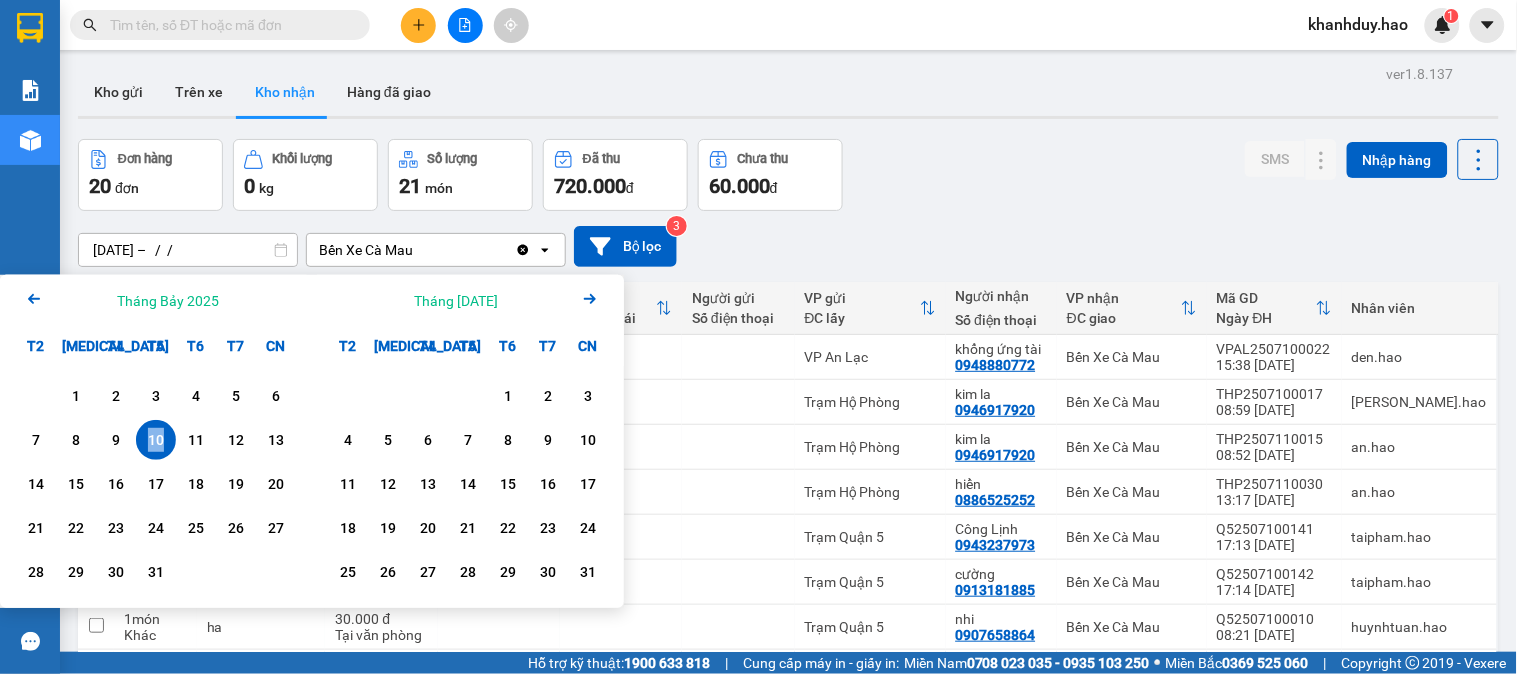 click on "10" at bounding box center [156, 440] 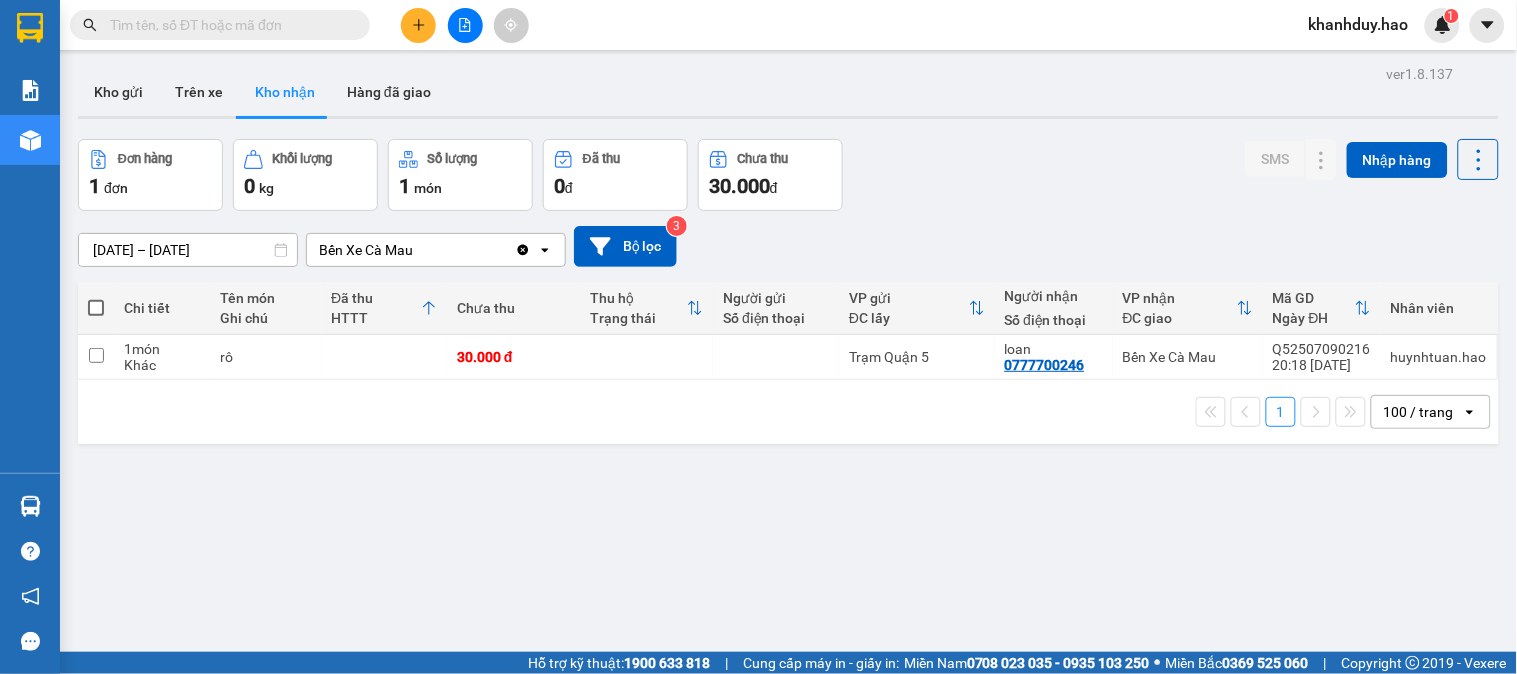 click on "10/07/2025 – 10/07/2025" at bounding box center (188, 250) 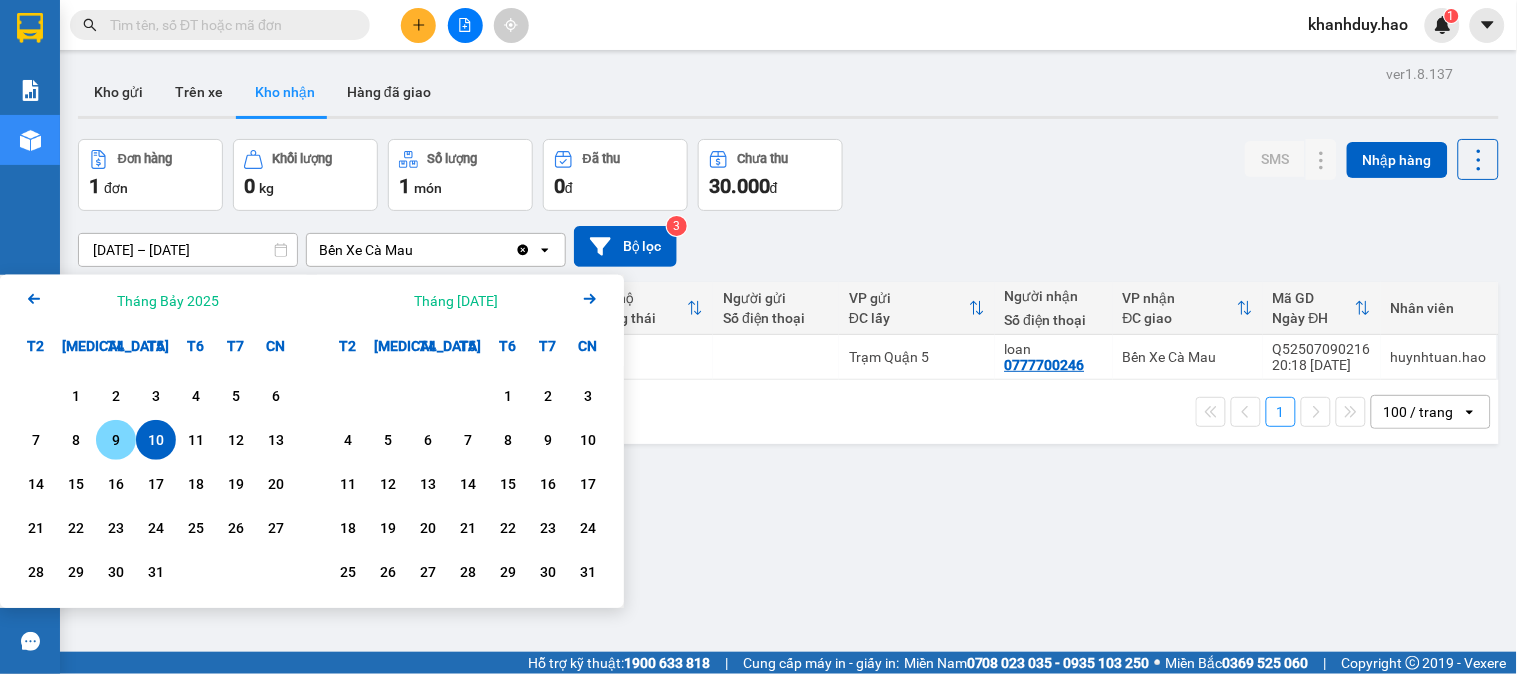 click on "9" at bounding box center [116, 440] 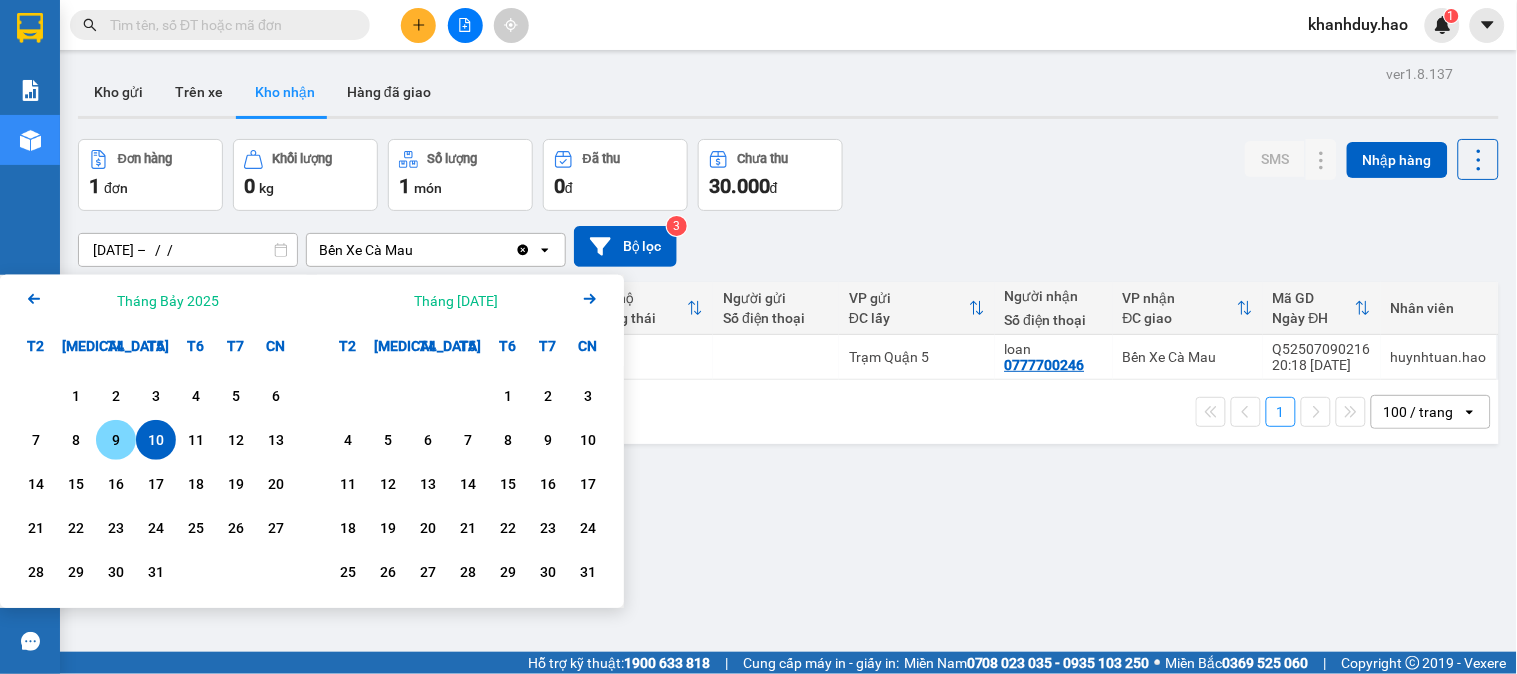 click on "9" at bounding box center (116, 440) 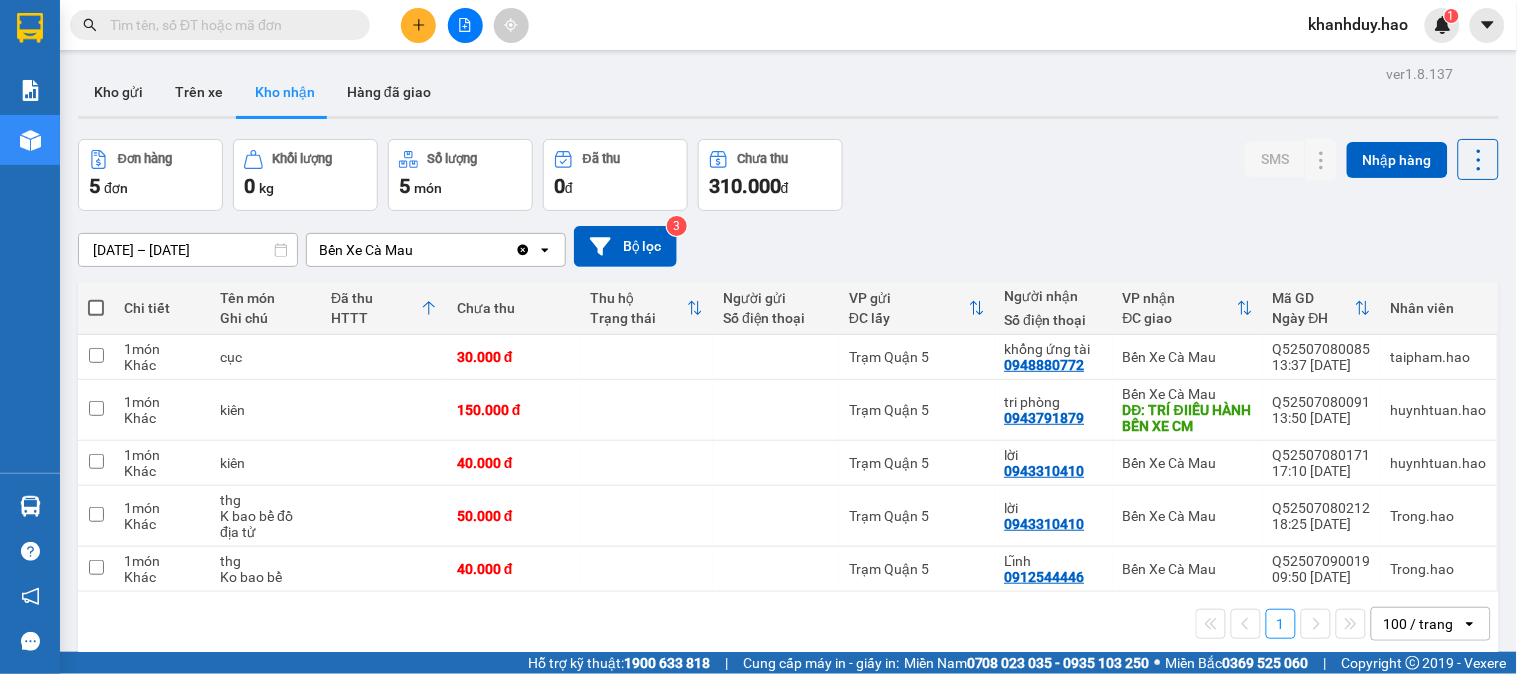 click on "09/07/2025 – 09/07/2025" at bounding box center [188, 250] 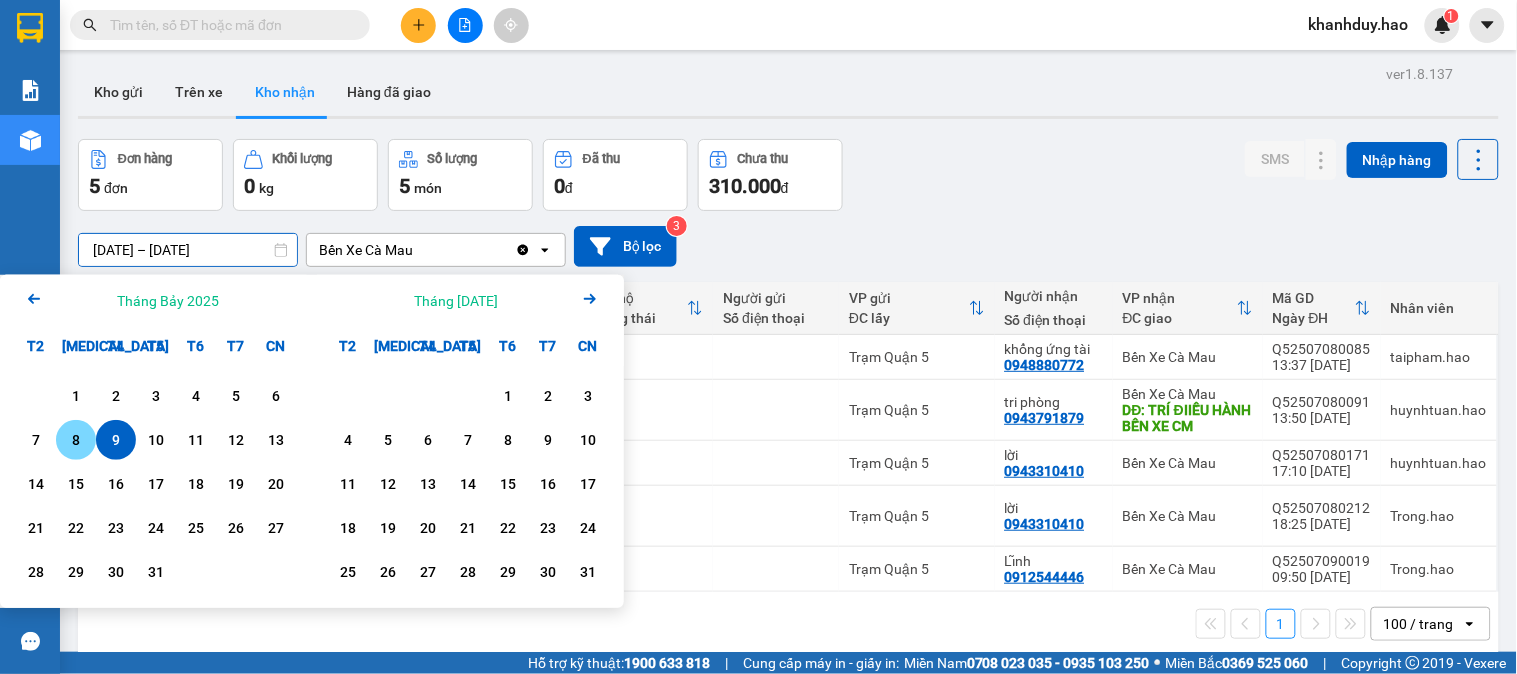 click on "8" at bounding box center [76, 440] 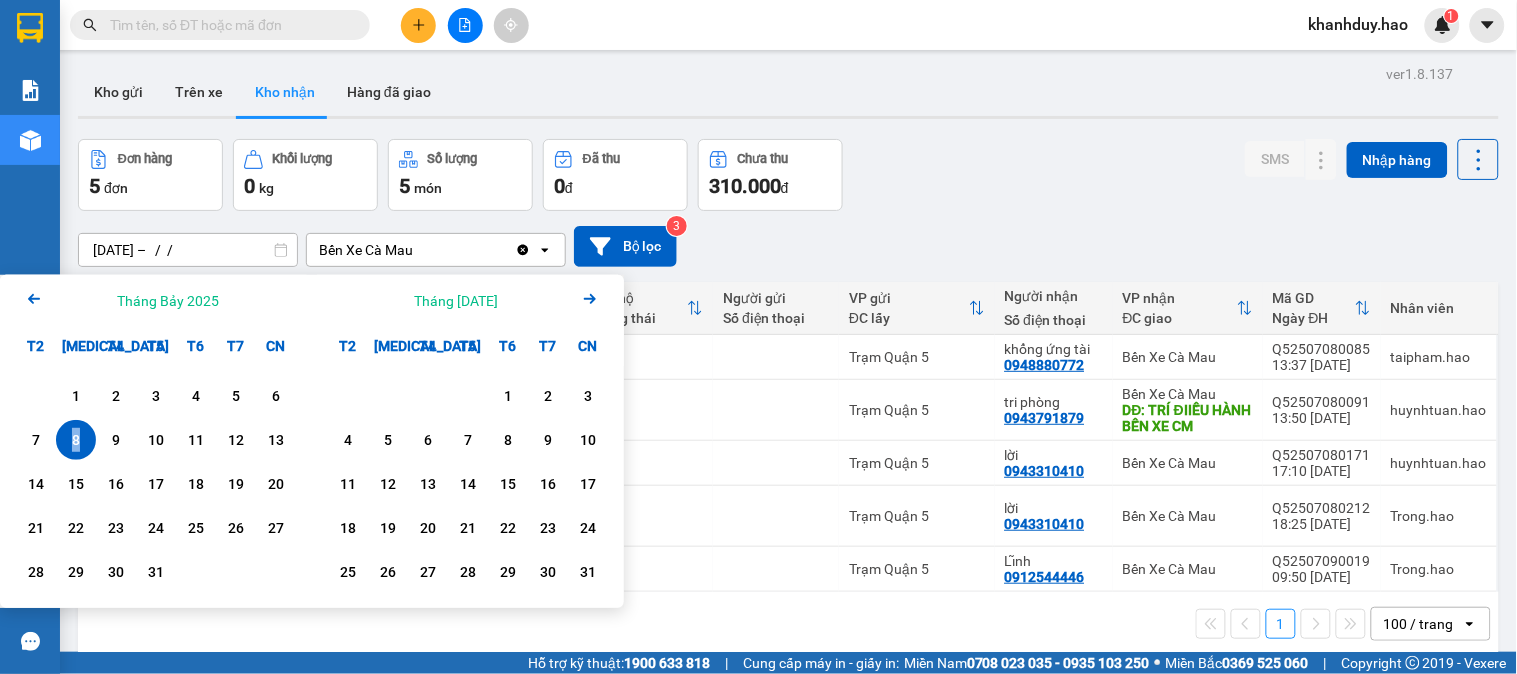 click on "8" at bounding box center [76, 440] 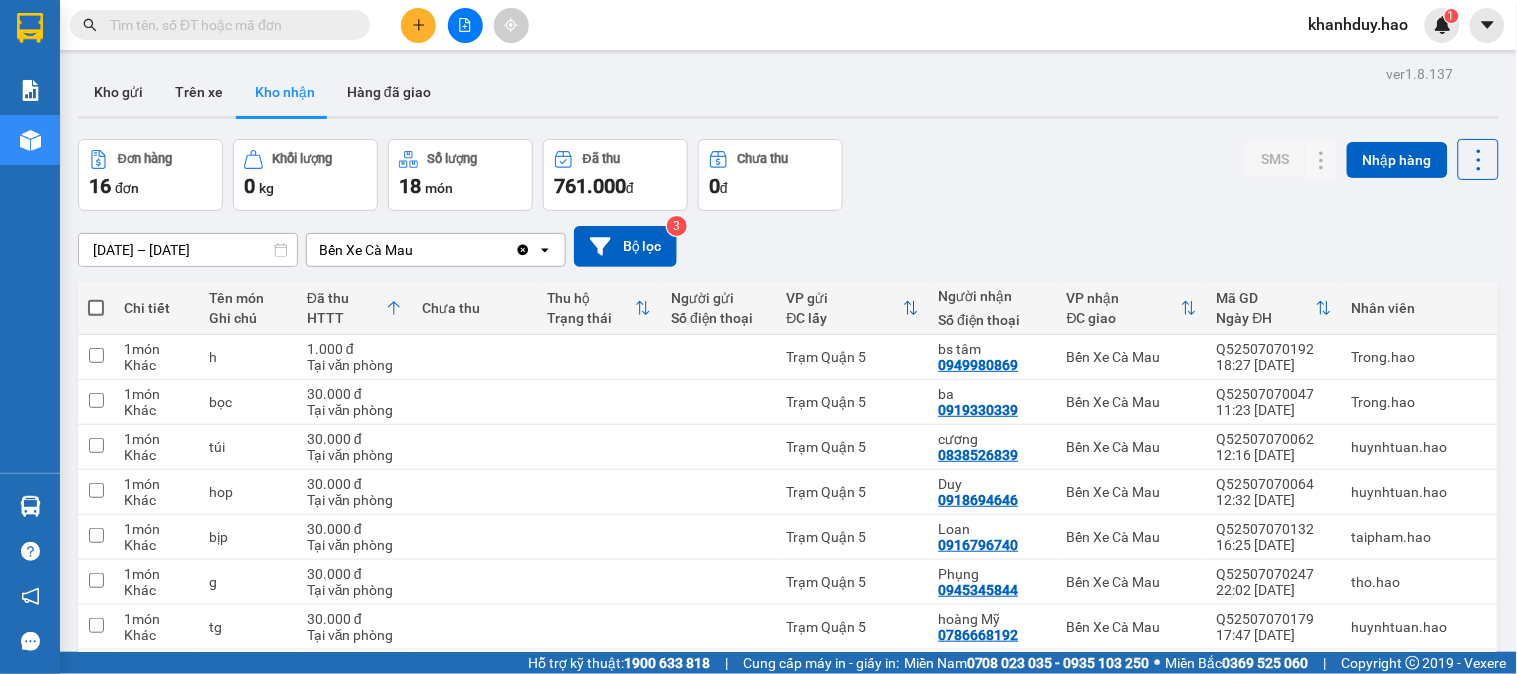 click on "08/07/2025 – 08/07/2025" at bounding box center (188, 250) 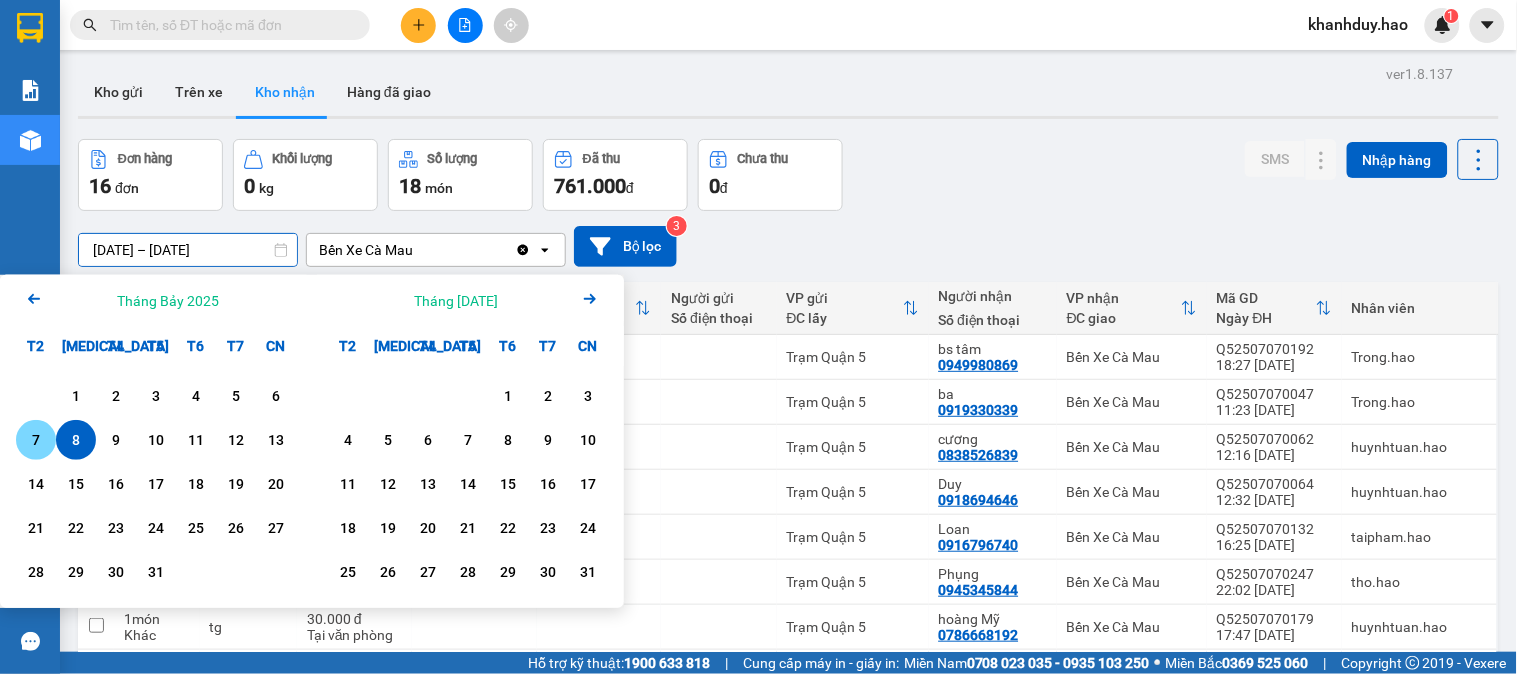 click on "7" at bounding box center [36, 440] 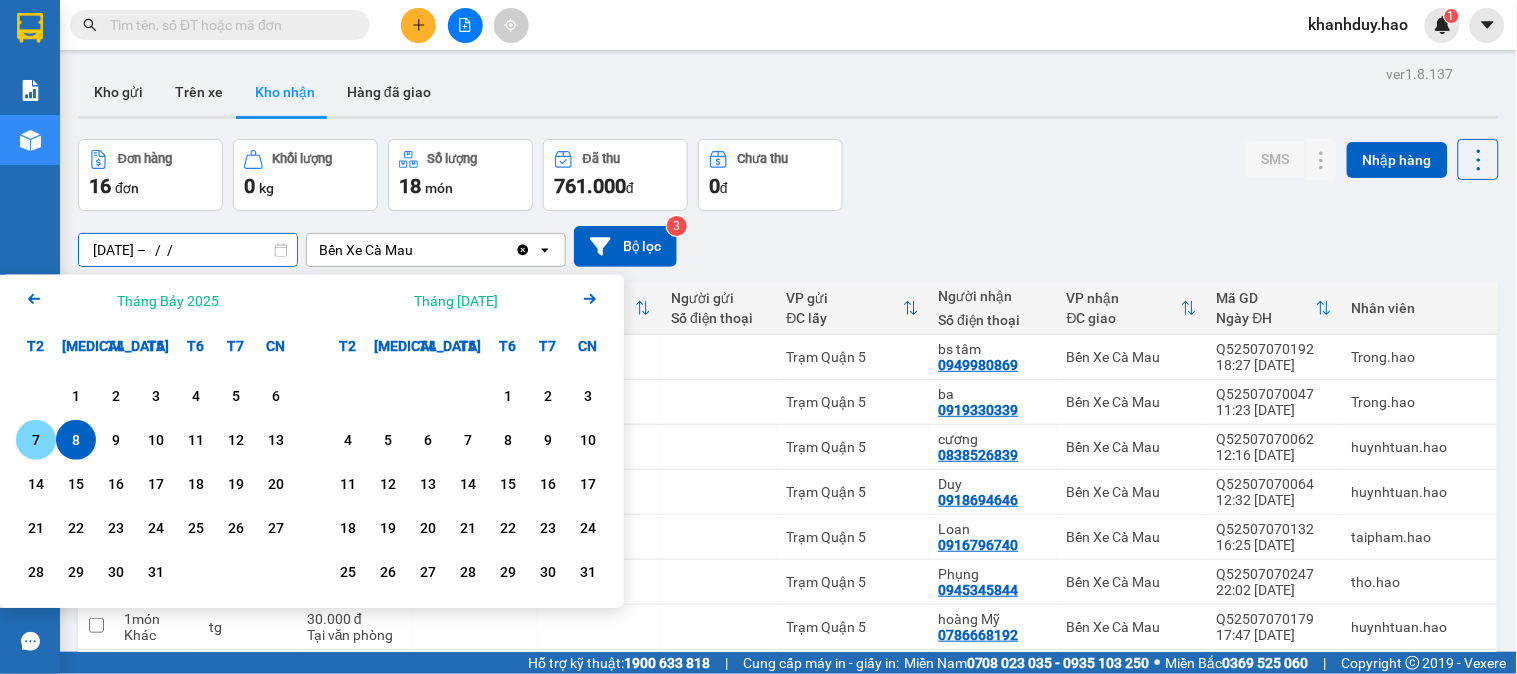 click on "7" at bounding box center (36, 440) 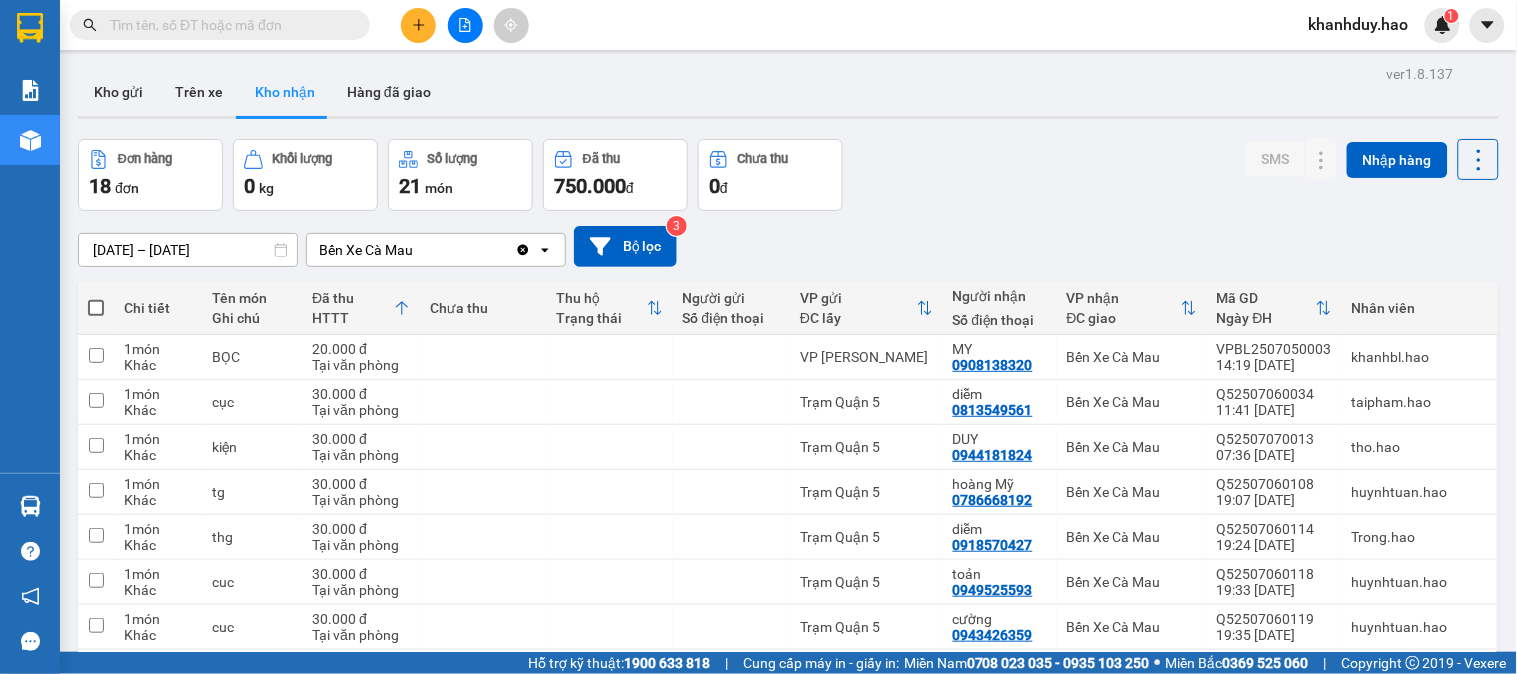 click on "07/07/2025 – 07/07/2025" at bounding box center [188, 250] 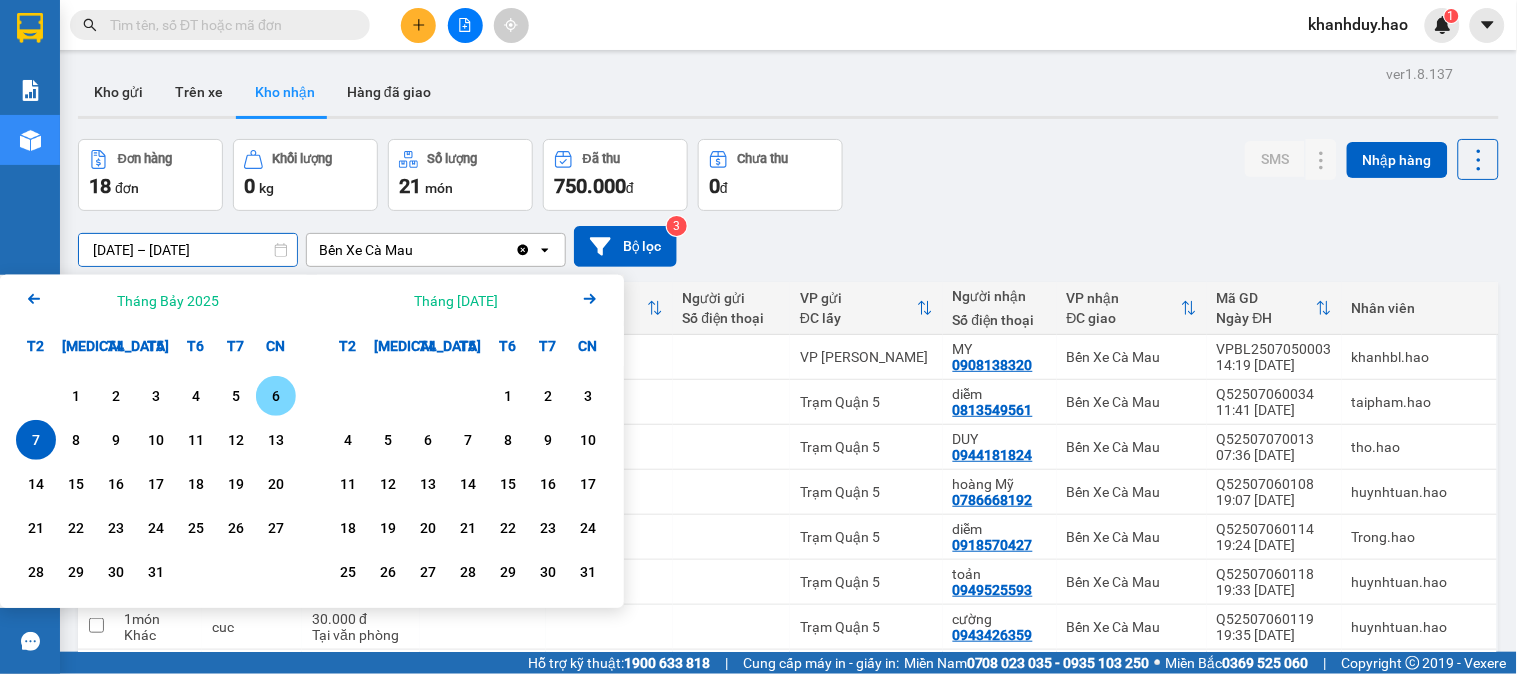 click on "6" at bounding box center (276, 396) 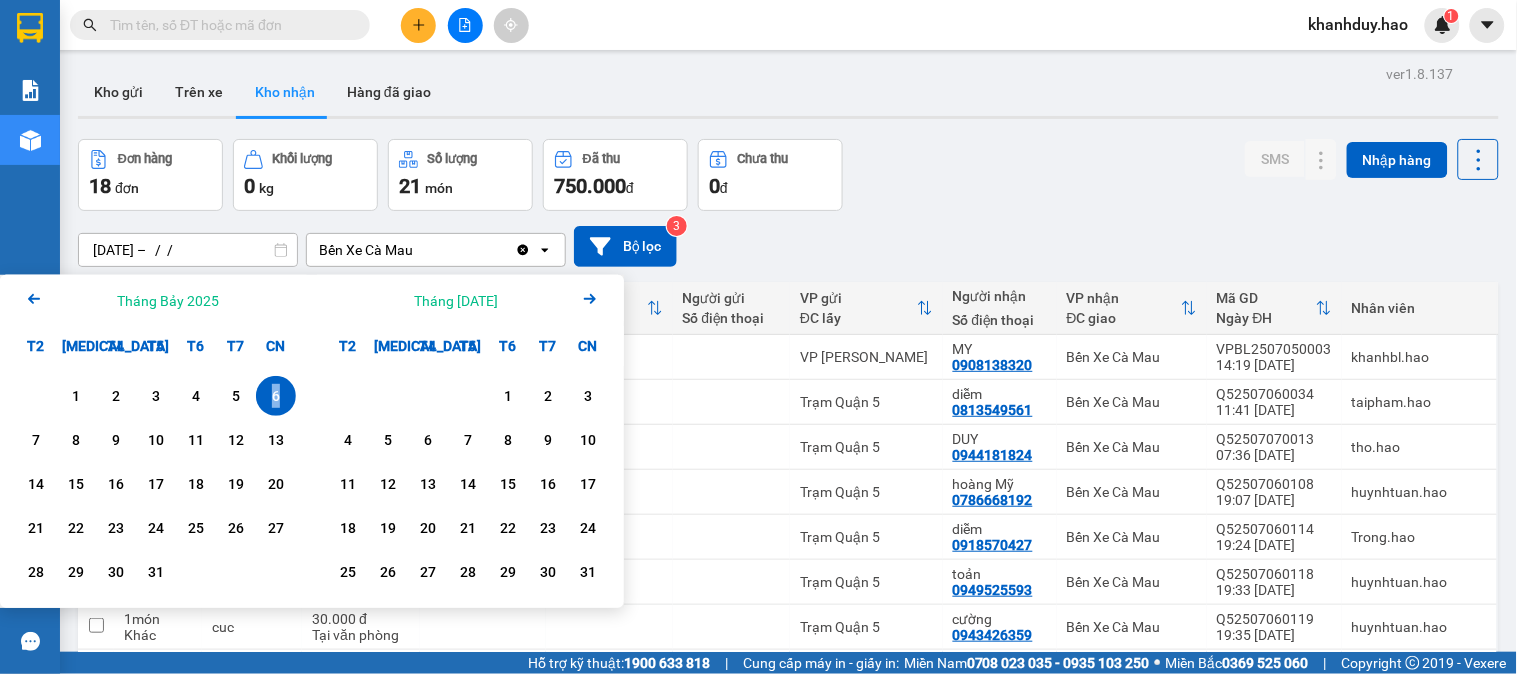 click on "6" at bounding box center (276, 396) 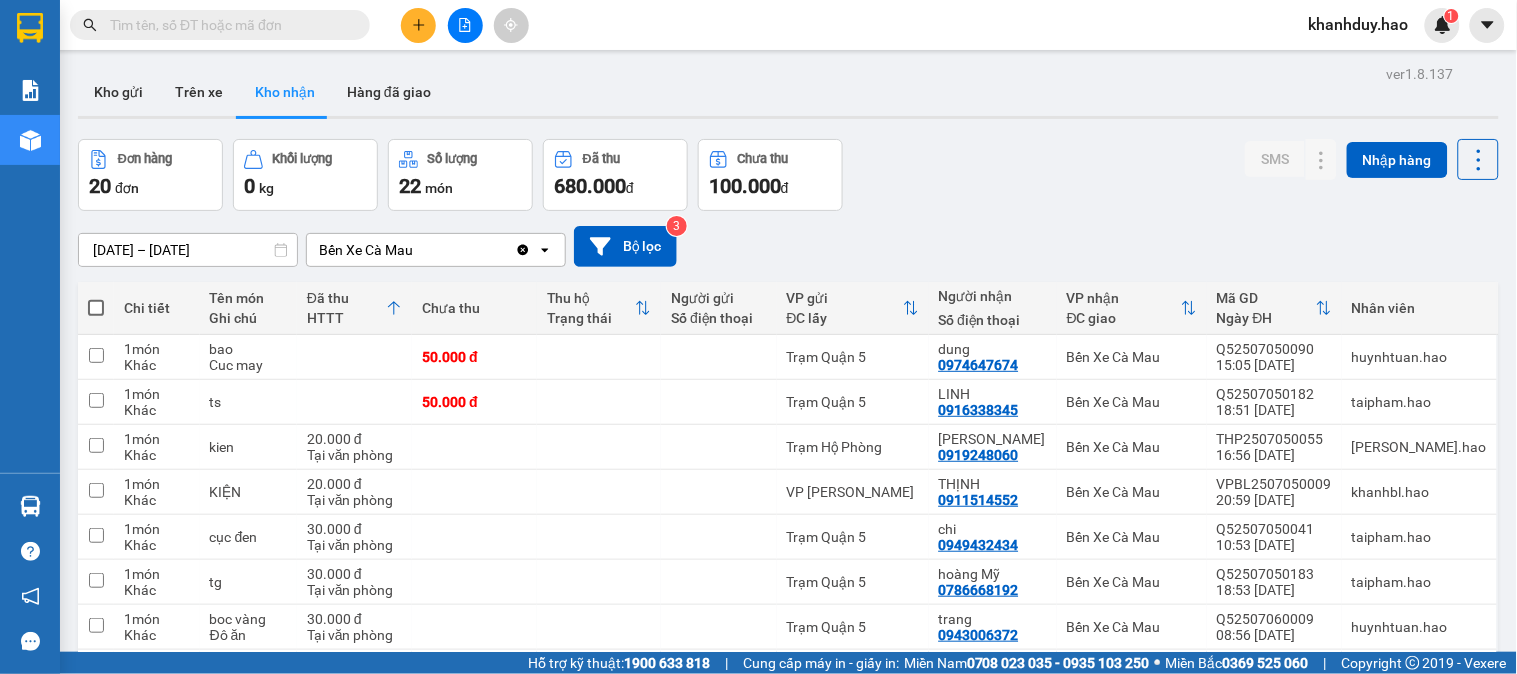click on "ver  1.8.137 Kho gửi Trên xe Kho nhận Hàng đã giao Đơn hàng 20 đơn Khối lượng 0 kg Số lượng 22 món Đã thu 680.000  đ Chưa thu 100.000  đ SMS Nhập hàng 06/07/2025 – 06/07/2025 Press the down arrow key to interact with the calendar and select a date. Press the escape button to close the calendar. Selected date range is from 06/07/2025 to 06/07/2025. Bến Xe Cà Mau Clear value open Bộ lọc 3 Chi tiết Tên món Ghi chú Đã thu HTTT Chưa thu Thu hộ Trạng thái Người gửi Số điện thoại VP gửi ĐC lấy Người nhận Số điện thoại VP nhận ĐC giao Mã GD Ngày ĐH Nhân viên 1  món Khác bao Cuc may 50.000 đ Trạm Quận 5 dung  0974647674 Bến Xe Cà Mau Q52507050090 15:05 05/07 huynhtuan.hao 1  món Khác ts 50.000 đ Trạm Quận 5 LINH 0916338345 Bến Xe Cà Mau Q52507050182 18:51 05/07 taipham.hao 1  món Khác kien 20.000 đ Tại văn phòng Trạm Hộ Phòng Linh 0919248060 Bến Xe Cà Mau THP2507050055 16:56 05/07 nguyen.hao 1" at bounding box center (788, 699) 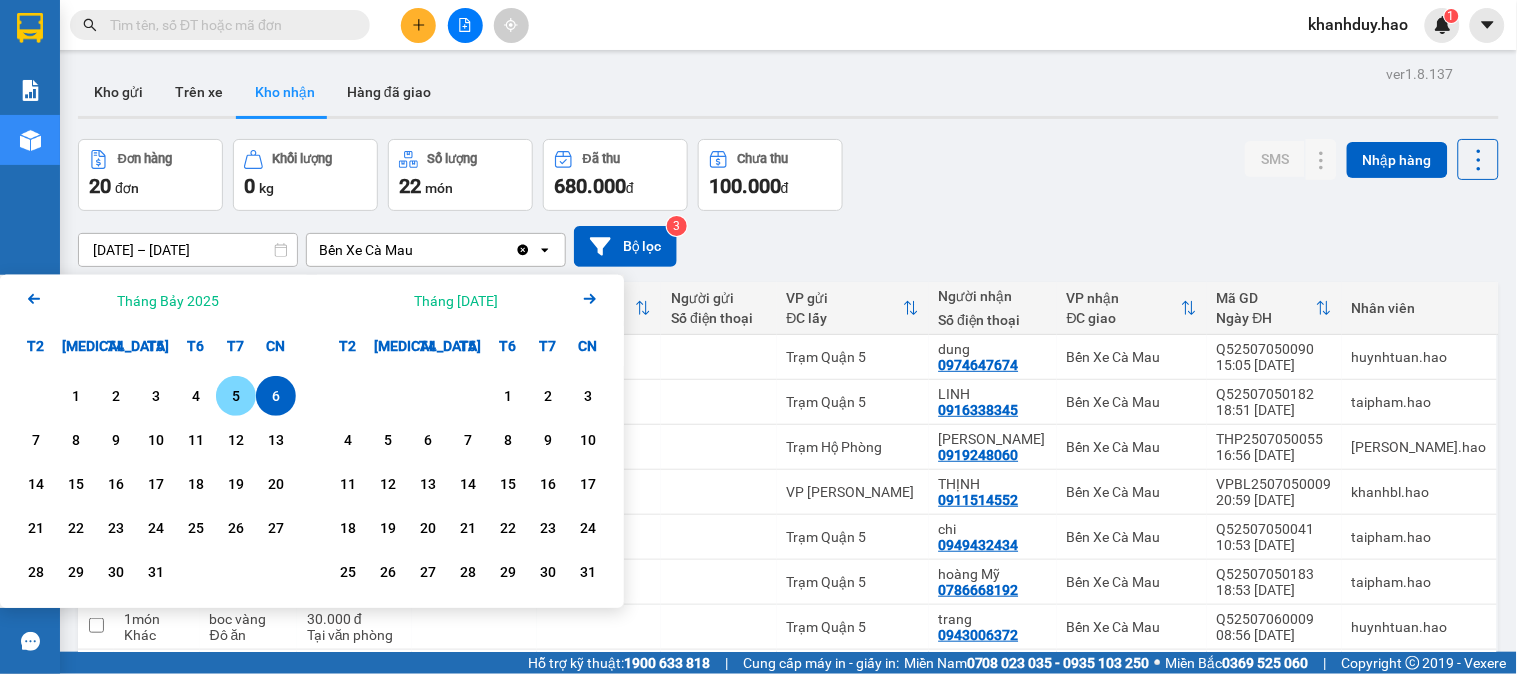 click on "5" at bounding box center (236, 396) 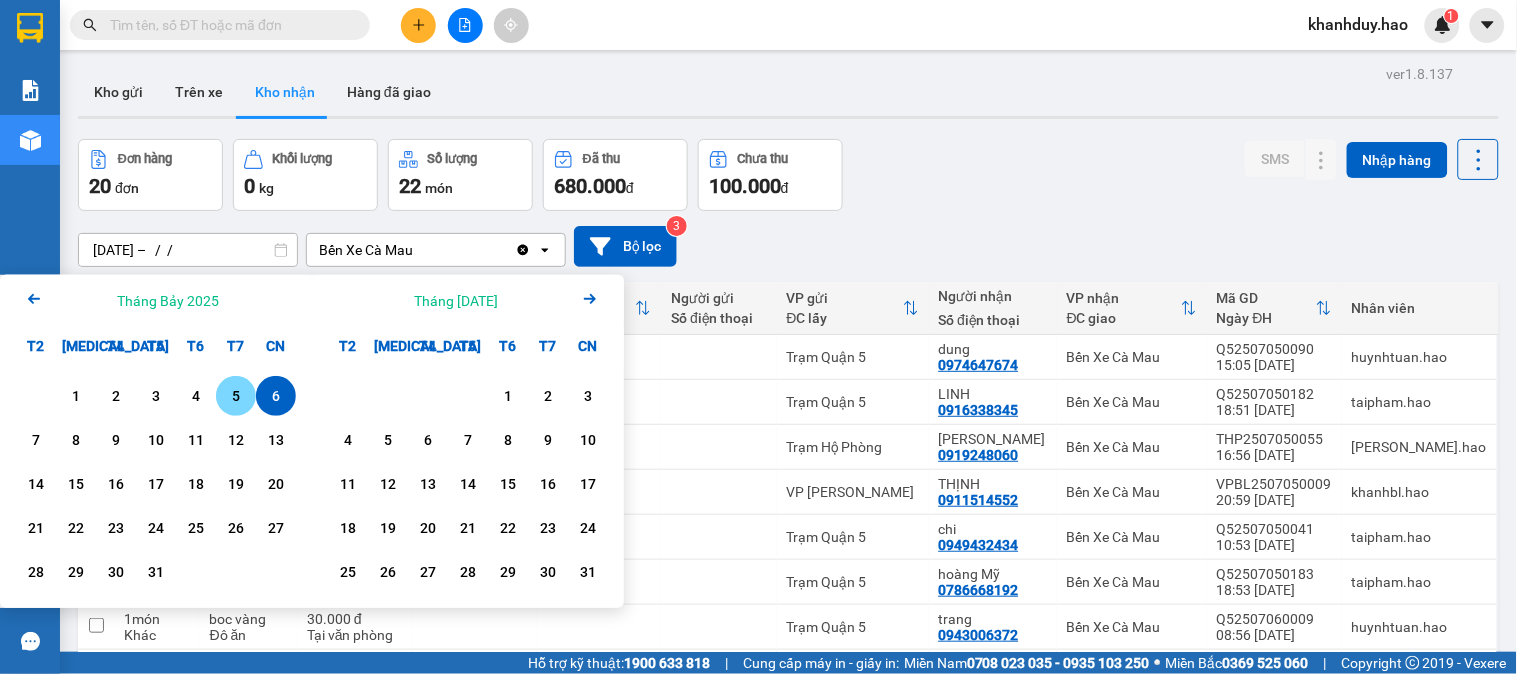click on "5" at bounding box center (236, 396) 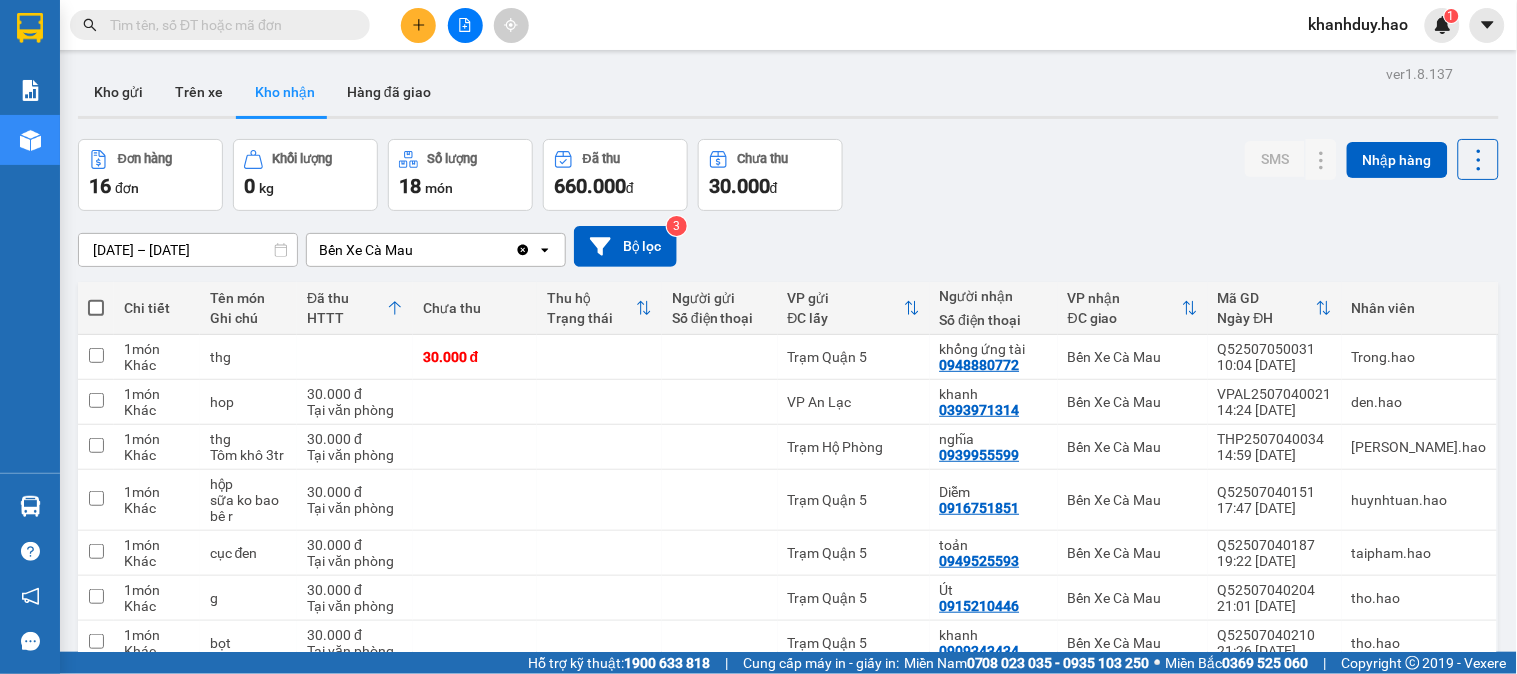 click on "05/07/2025 – 05/07/2025" at bounding box center (188, 250) 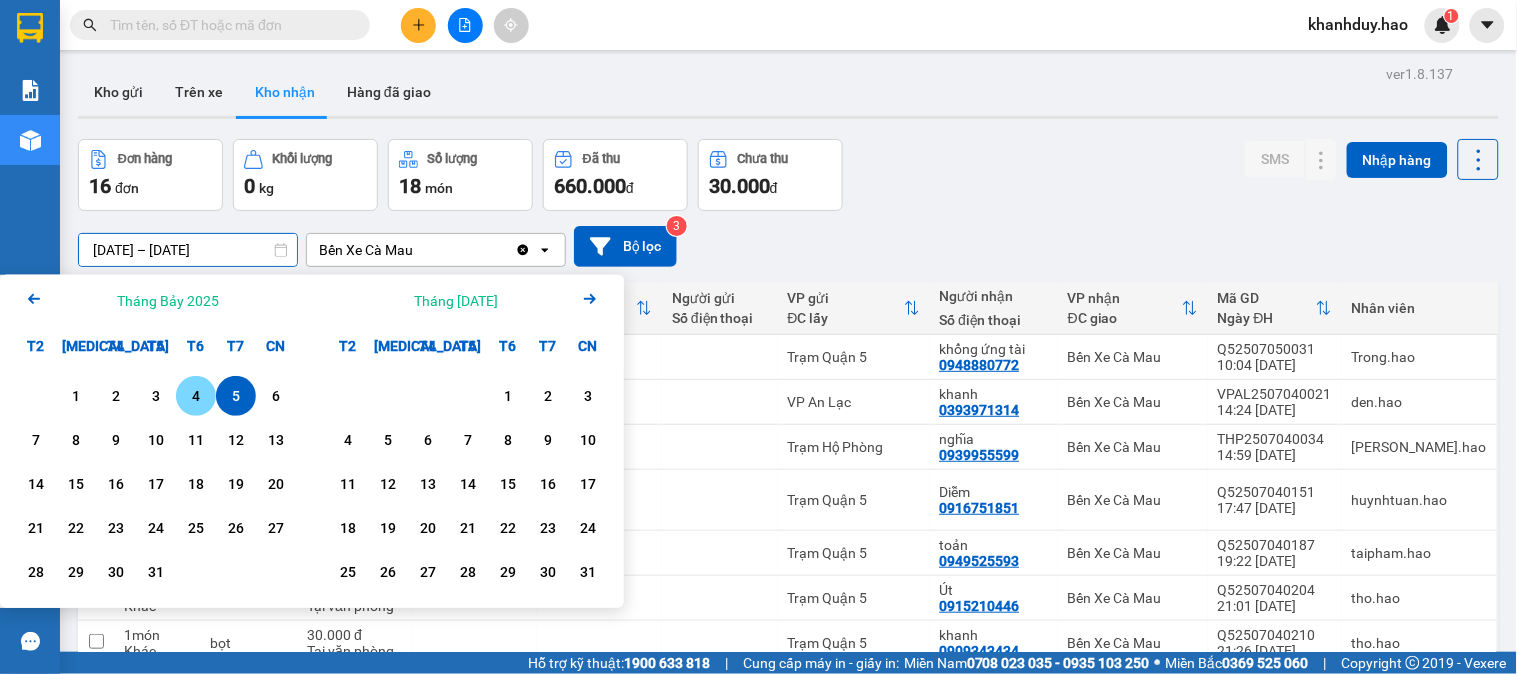 click on "4" at bounding box center (196, 396) 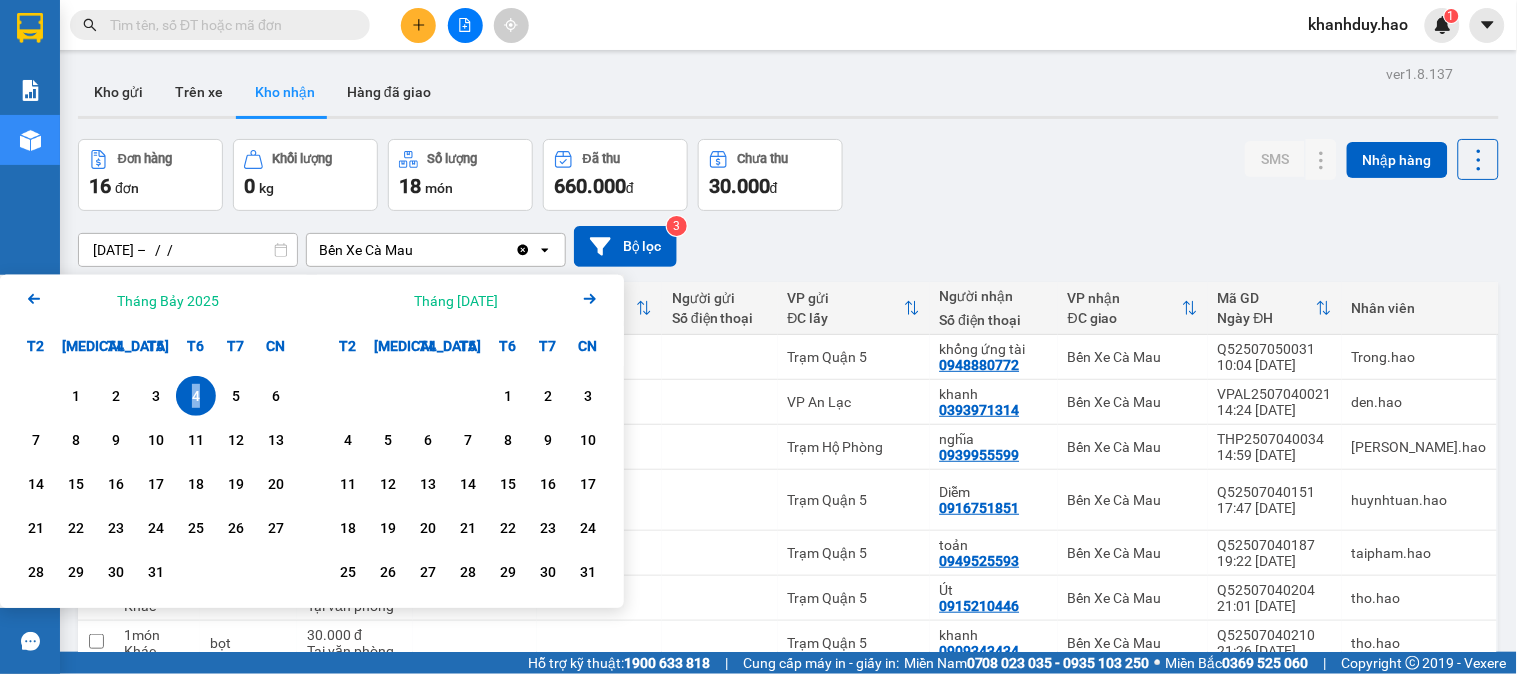 click on "4" at bounding box center (196, 396) 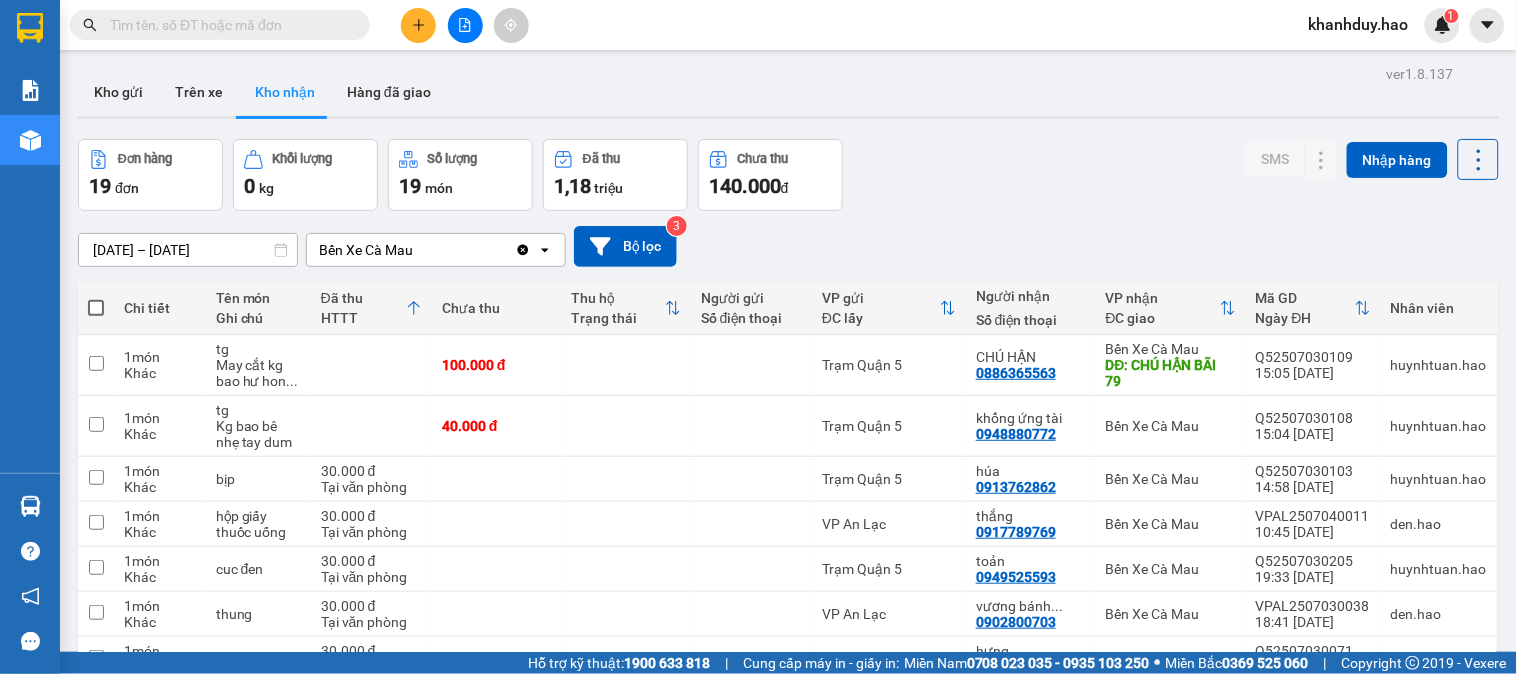 click on "ver  1.8.137 Kho gửi Trên xe Kho nhận Hàng đã giao Đơn hàng 19 đơn Khối lượng 0 kg Số lượng 19 món Đã thu 1,18   triệu Chưa thu 140.000  đ SMS Nhập hàng 04/07/2025 – 04/07/2025 Press the down arrow key to interact with the calendar and select a date. Press the escape button to close the calendar. Selected date range is from 04/07/2025 to 04/07/2025. Bến Xe Cà Mau Clear value open Bộ lọc 3 Chi tiết Tên món Ghi chú Đã thu HTTT Chưa thu Thu hộ Trạng thái Người gửi Số điện thoại VP gửi ĐC lấy Người nhận Số điện thoại VP nhận ĐC giao Mã GD Ngày ĐH Nhân viên 1  món Khác tg May cắt kg bao hư hon ... 100.000 đ Trạm Quận 5 CHÚ HẬN 0886365563 Bến Xe Cà Mau DĐ: CHÚ HẬN BÃI 79 Q52507030109 15:05 03/07 huynhtuan.hao 1  món Khác tg Kg bao bê nhẹ tay dum  40.000 đ Trạm Quận 5 khổng ứng tài 0948880772 Bến Xe Cà Mau Q52507030108 15:04 03/07 huynhtuan.hao 1  món Khác bịp 30.000 đ húa  1  món" at bounding box center (788, 685) 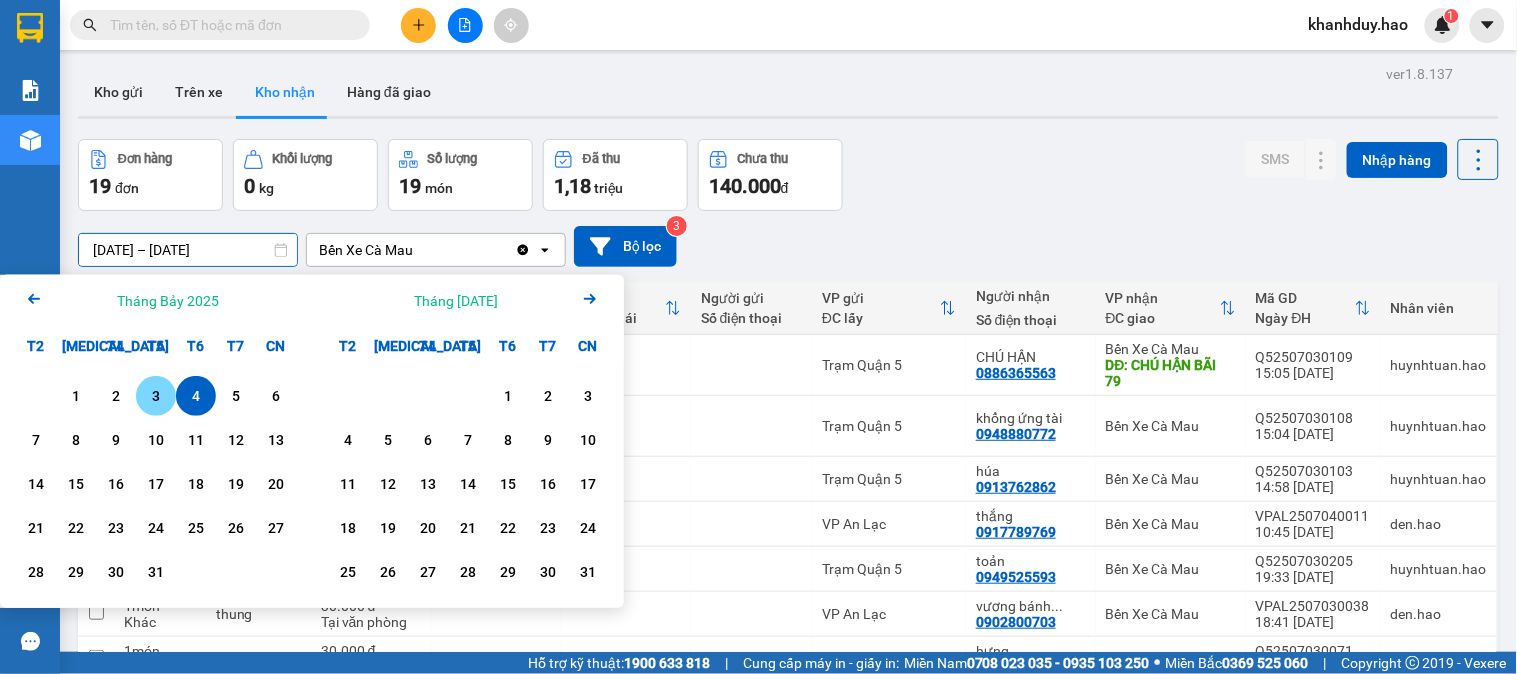 click on "3" at bounding box center [156, 396] 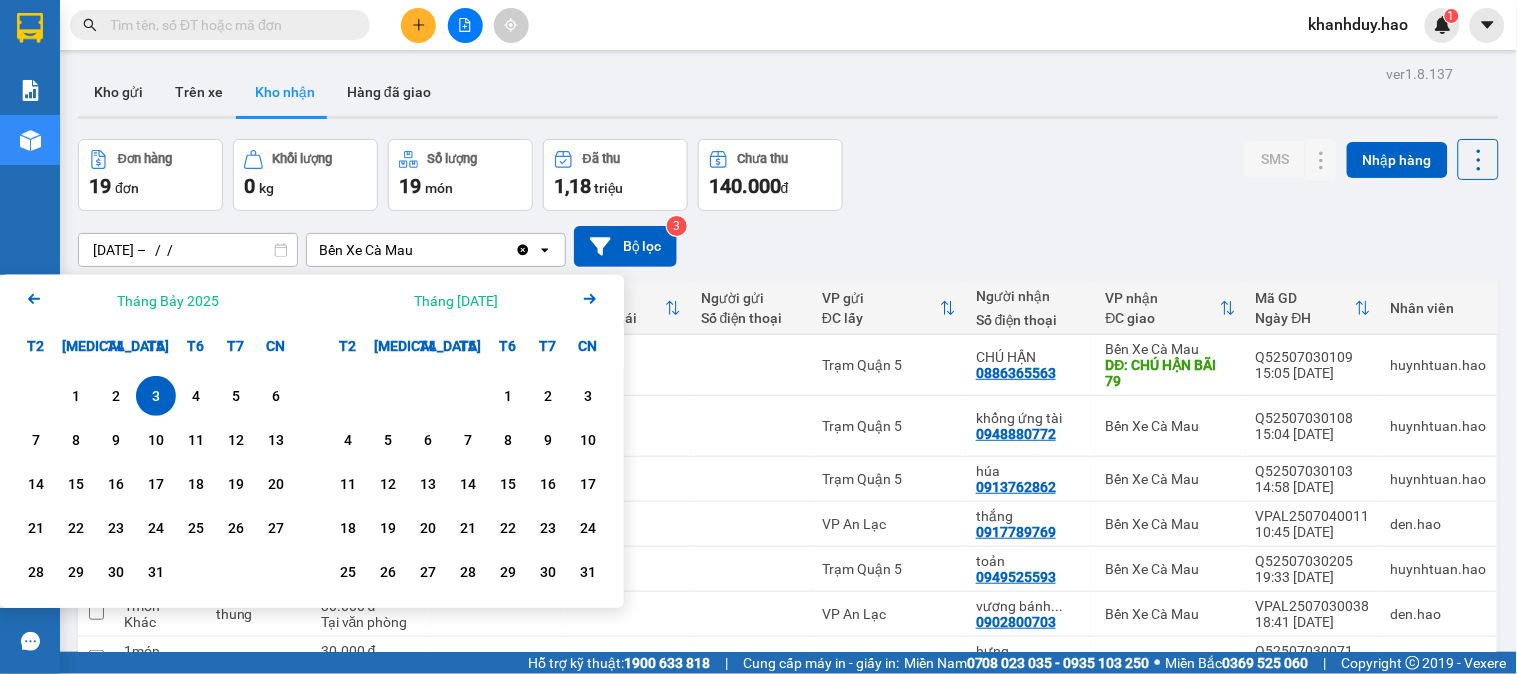 click on "3" at bounding box center [156, 396] 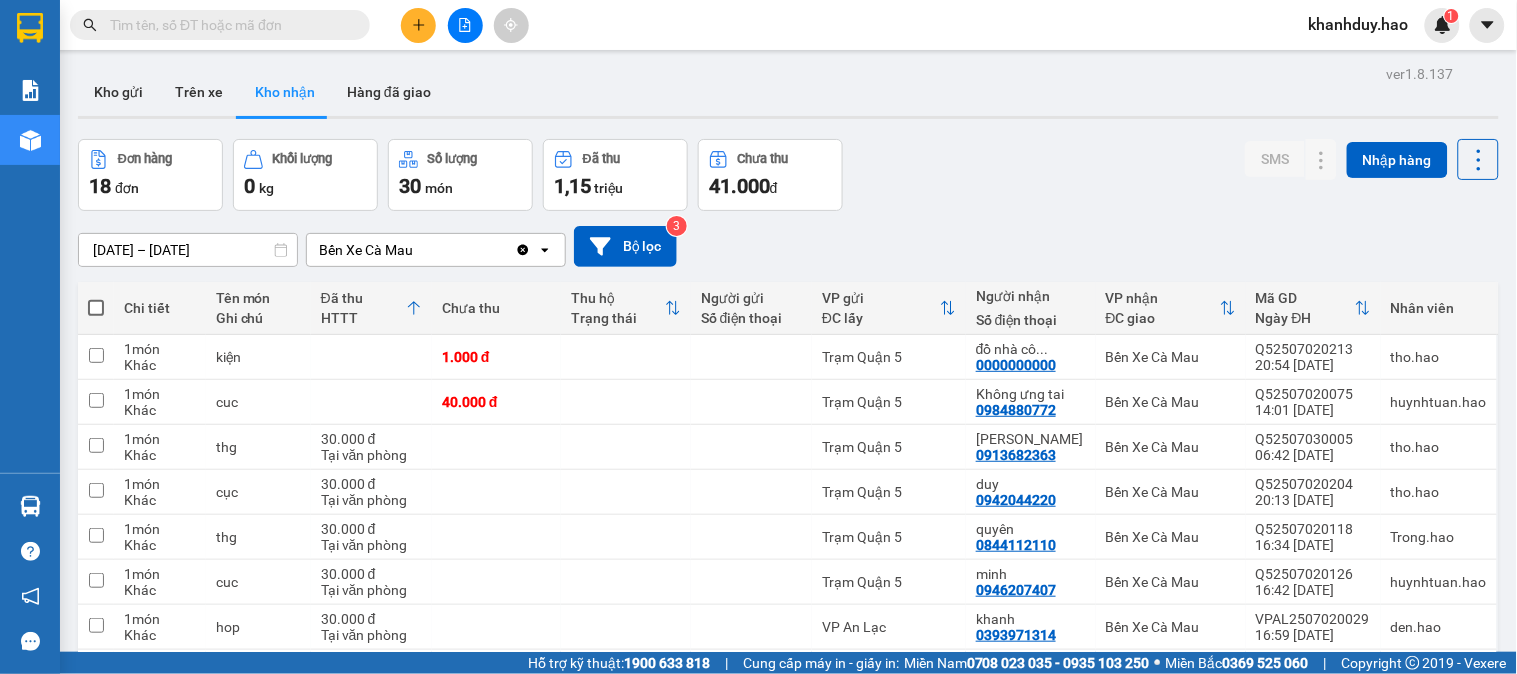 click on "03/07/2025 – 03/07/2025" at bounding box center [188, 250] 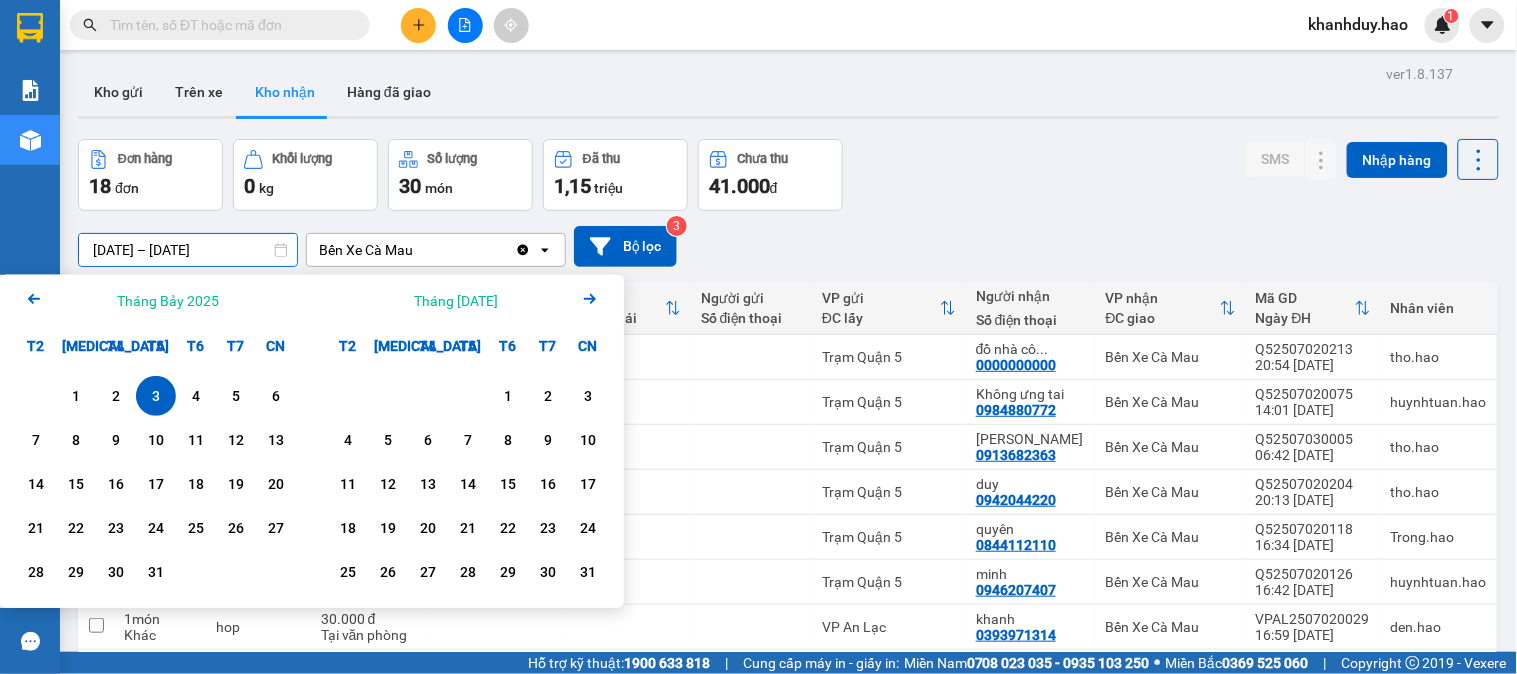 click on "4" at bounding box center (196, 396) 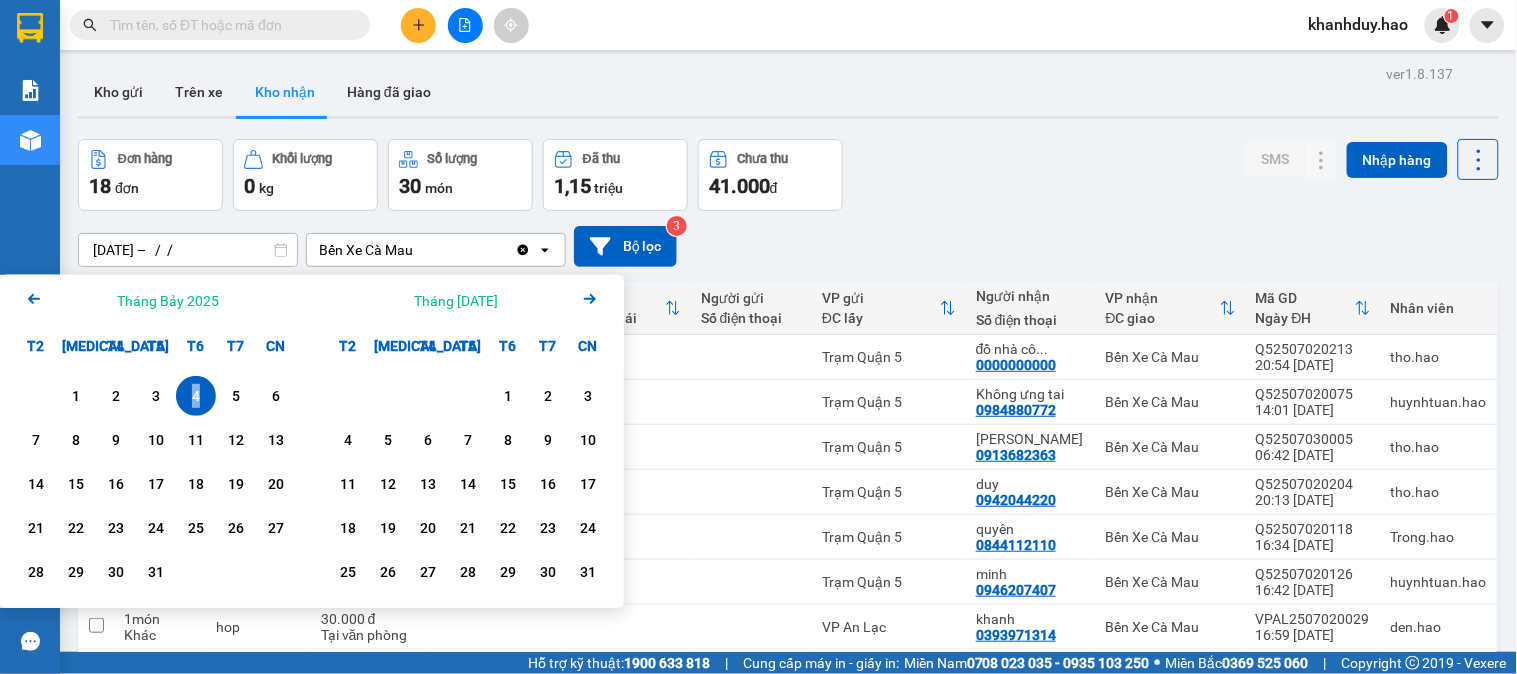 click on "4" at bounding box center [196, 396] 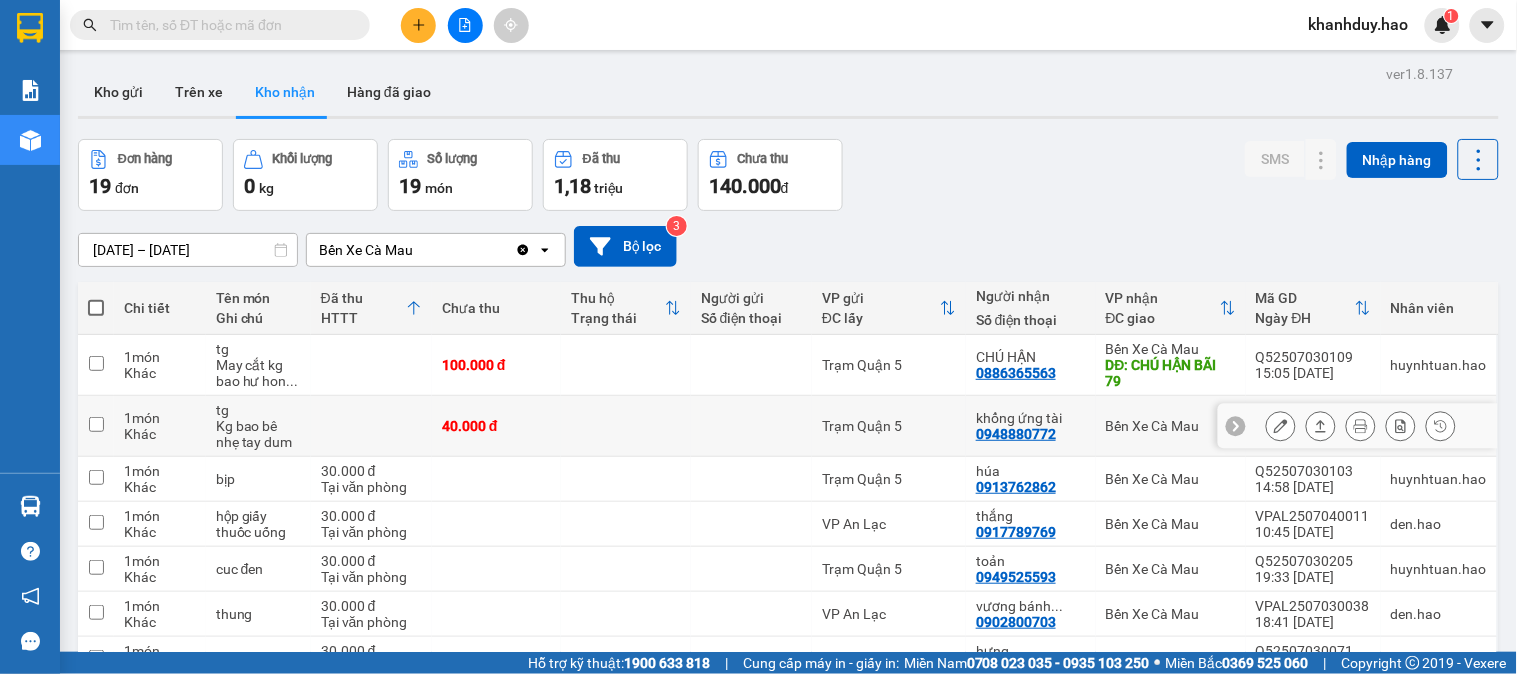 click at bounding box center [1321, 426] 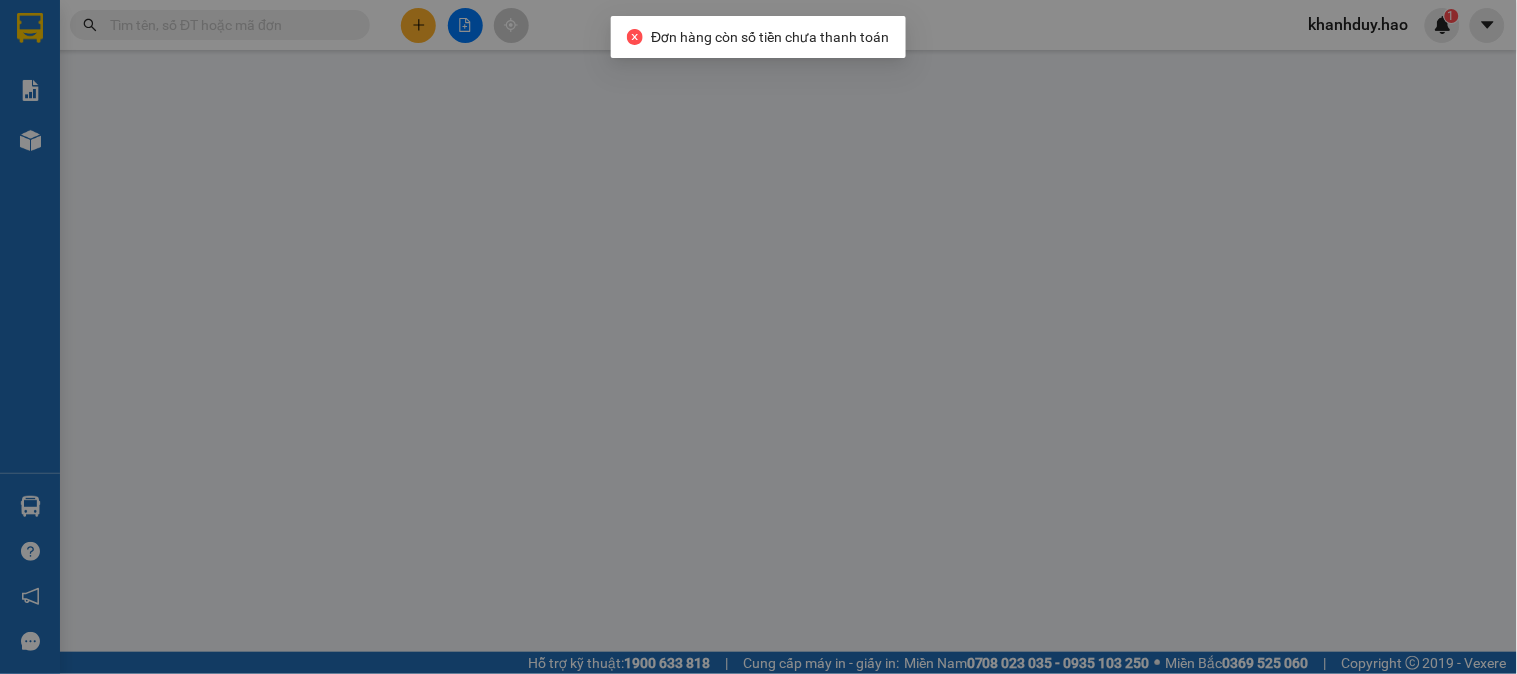type on "0948880772" 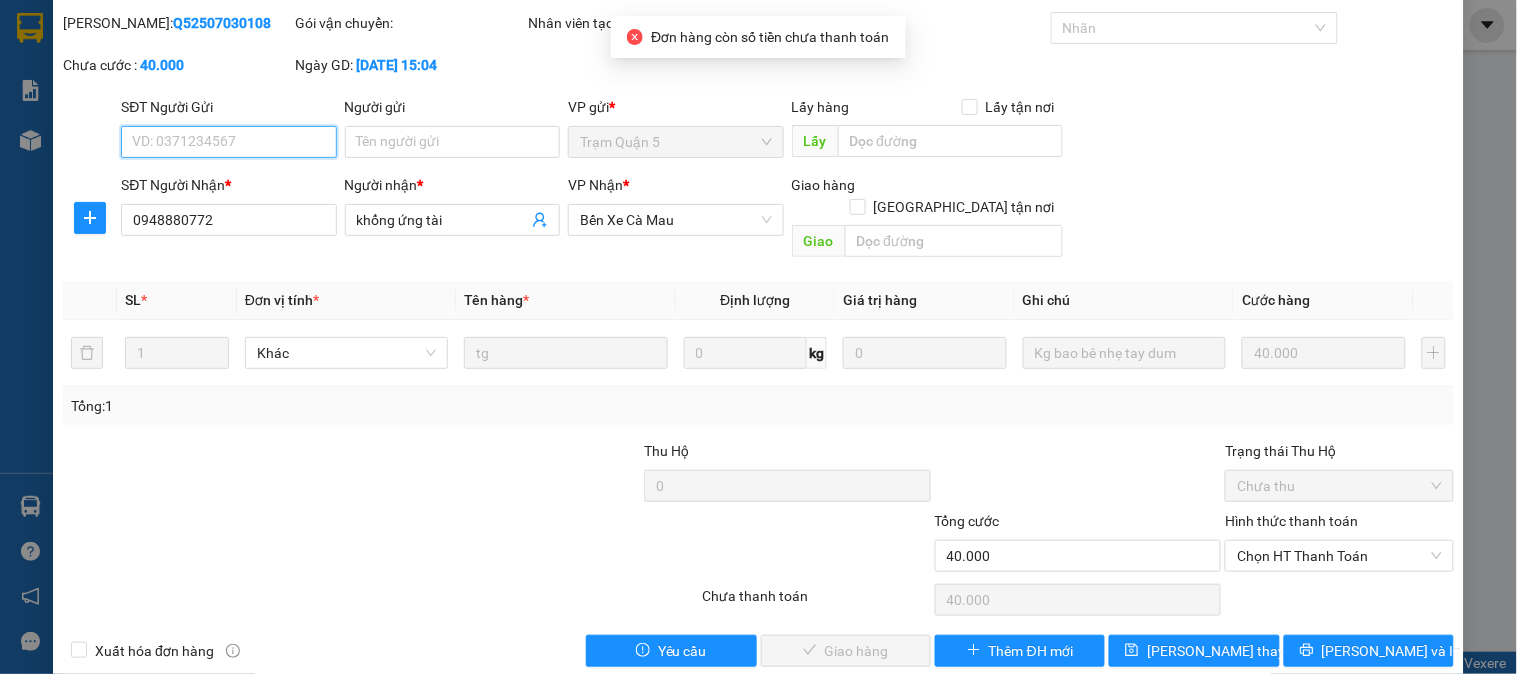 scroll, scrollTop: 70, scrollLeft: 0, axis: vertical 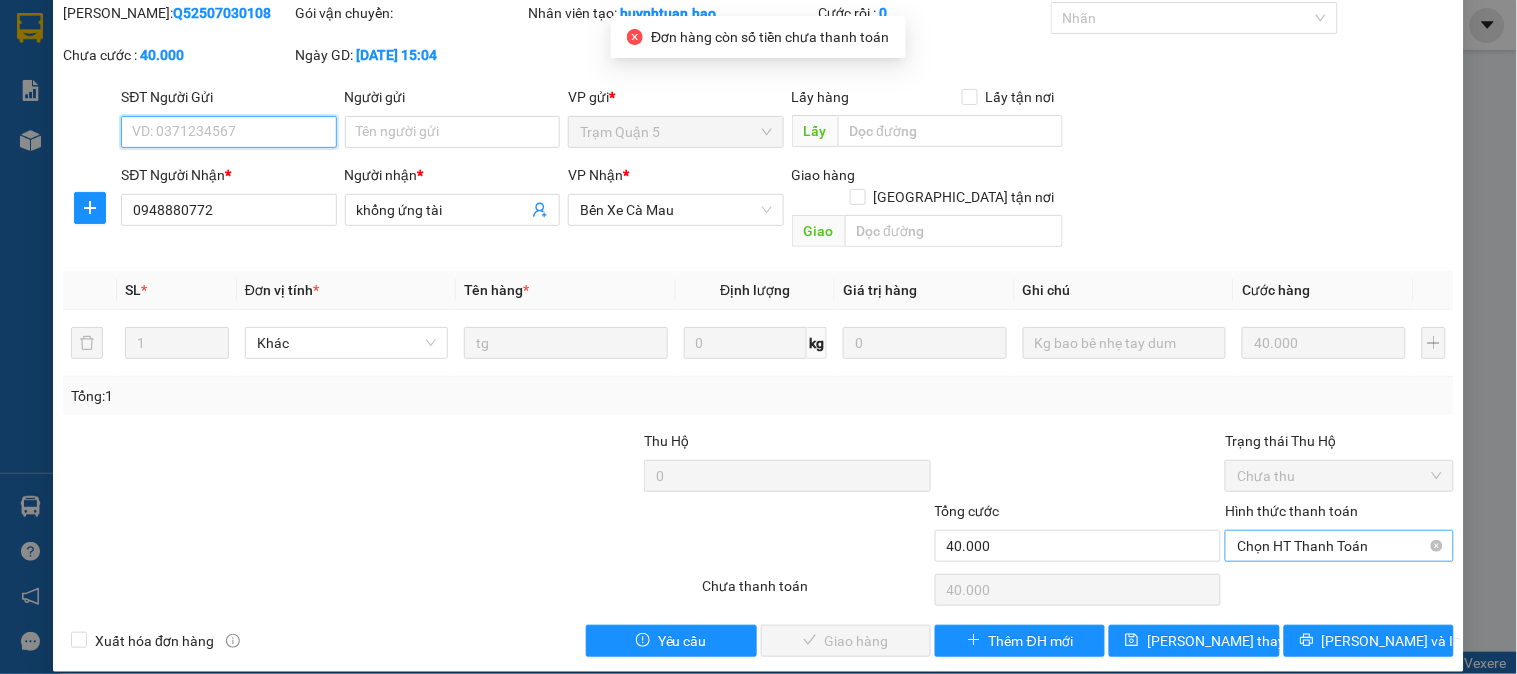click on "Chọn HT Thanh Toán" at bounding box center [1339, 546] 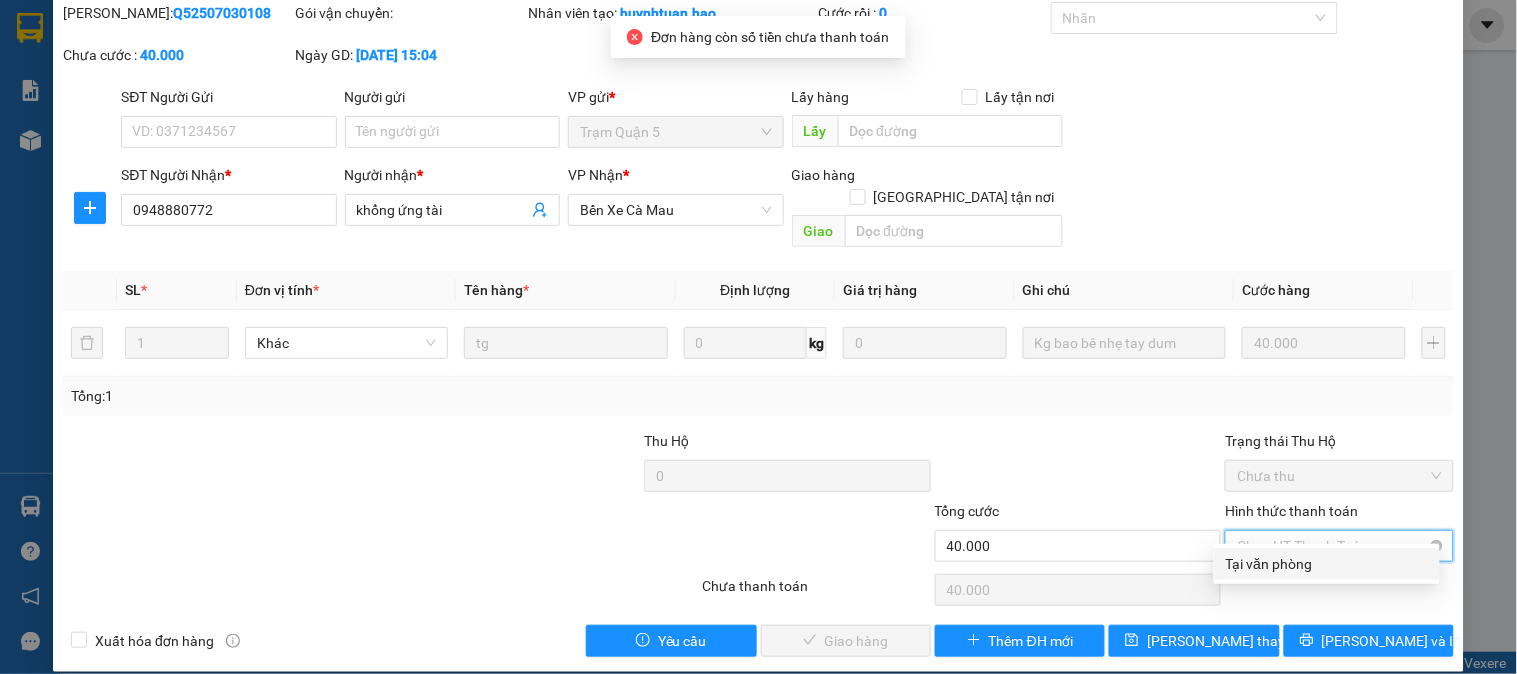 click on "Tại văn phòng" at bounding box center [1327, 564] 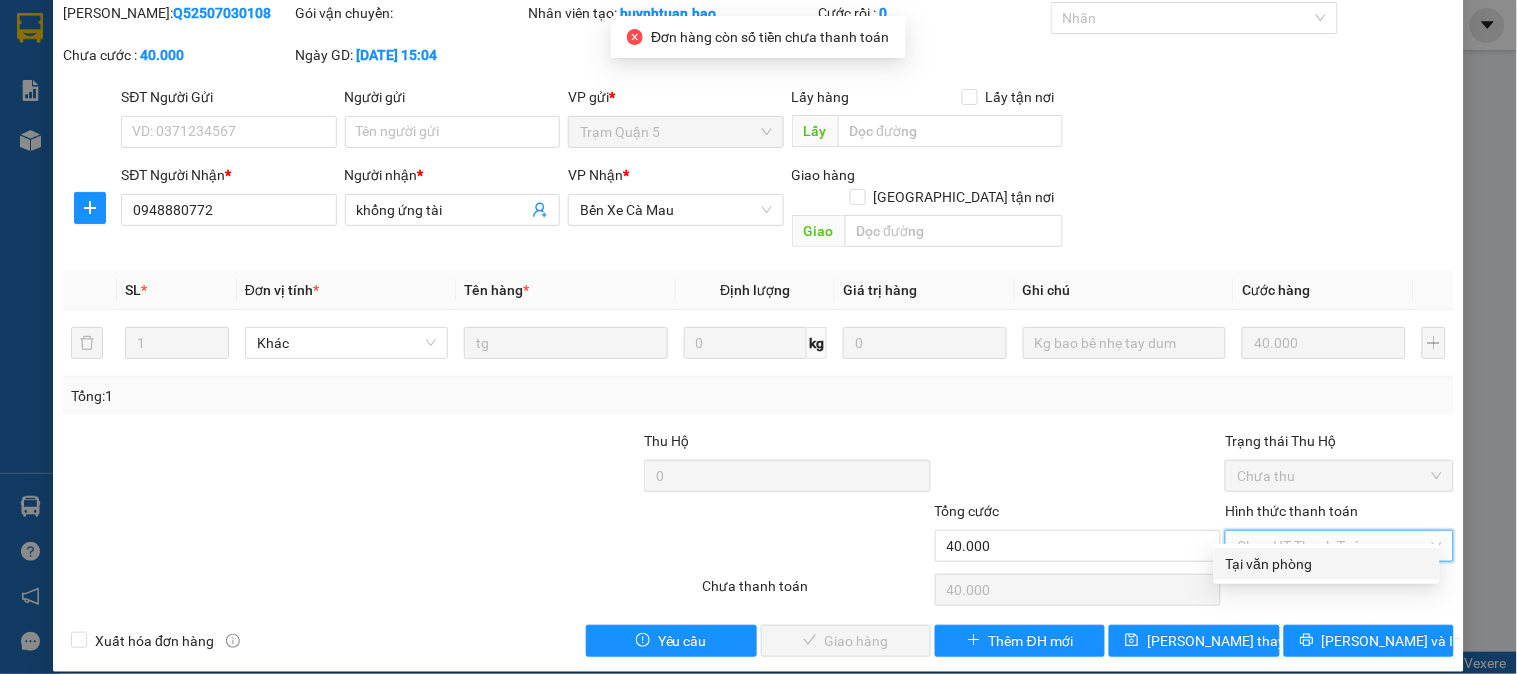 type on "0" 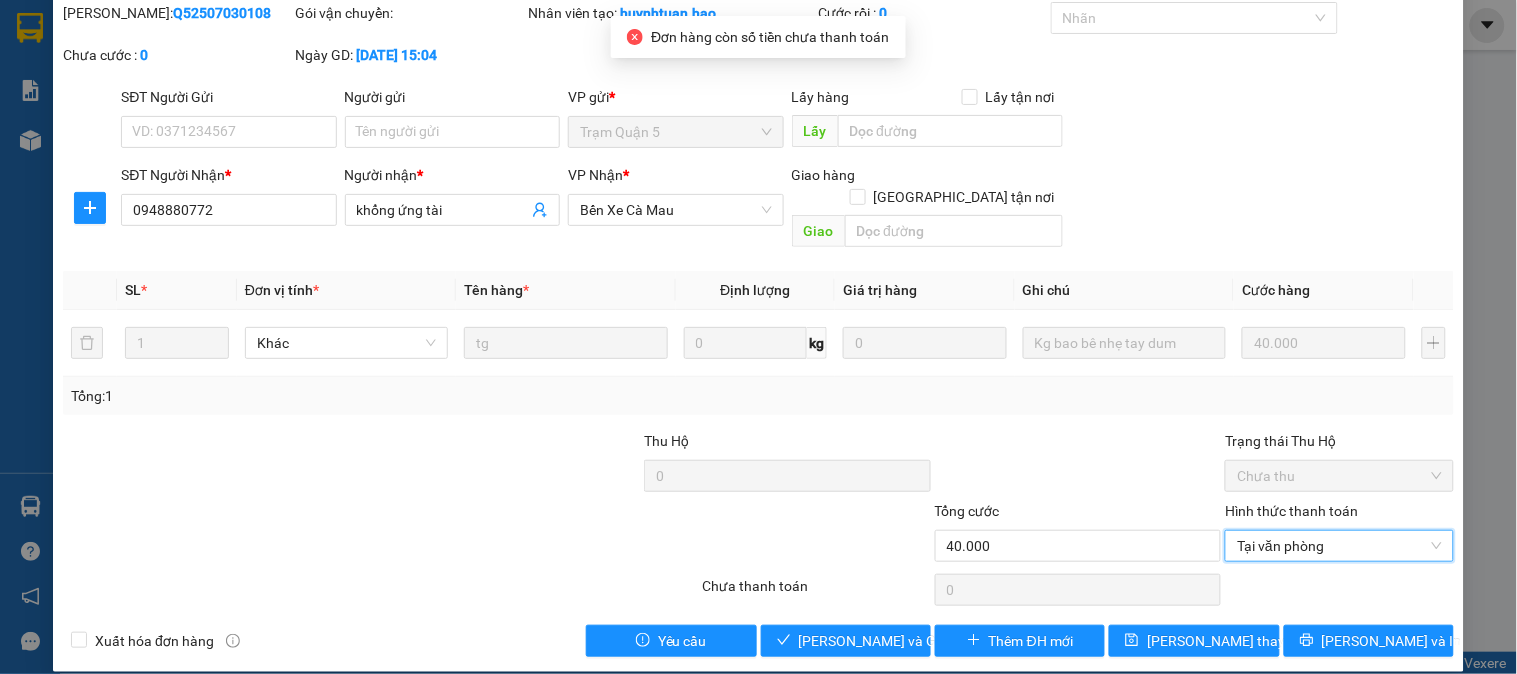 click on "SỬA ĐƠN HÀNG Lịch sử Ảnh kiện hàng Yêu cầu xuất hóa đơn điện tử Total Paid Fee 0 Total UnPaid Fee 40.000 Cash Collection Total Fee Mã ĐH:  Q52507030108 Gói vận chuyển:   Nhân viên tạo:   huynhtuan.hao Cước rồi :   0   Nhãn Chưa cước :   0 Ngày GD:   03-07-2025 lúc 15:04 SĐT Người Gửi VD: 0371234567 Người gửi Tên người gửi VP gửi  * Trạm Quận 5 Lấy hàng Lấy tận nơi Lấy SĐT Người Nhận  * 0948880772 Người nhận  * khổng ứng tài VP Nhận  * Bến Xe Cà Mau Giao hàng Giao tận nơi Giao SL  * Đơn vị tính  * Tên hàng  * Định lượng Giá trị hàng Ghi chú Cước hàng                   1 Khác tg 0 kg 0 Kg bao bê nhẹ tay dum 40.000 Tổng:  1 Thu Hộ 0 Trạng thái Thu Hộ   Chưa thu Tổng cước 40.000 Hình thức thanh toán Tại văn phòng Tại văn phòng Số tiền thu trước 0 Tại văn phòng Chưa thanh toán 0 Xuất hóa đơn hàng Yêu cầu Lưu và Giao hàng" at bounding box center (758, 306) 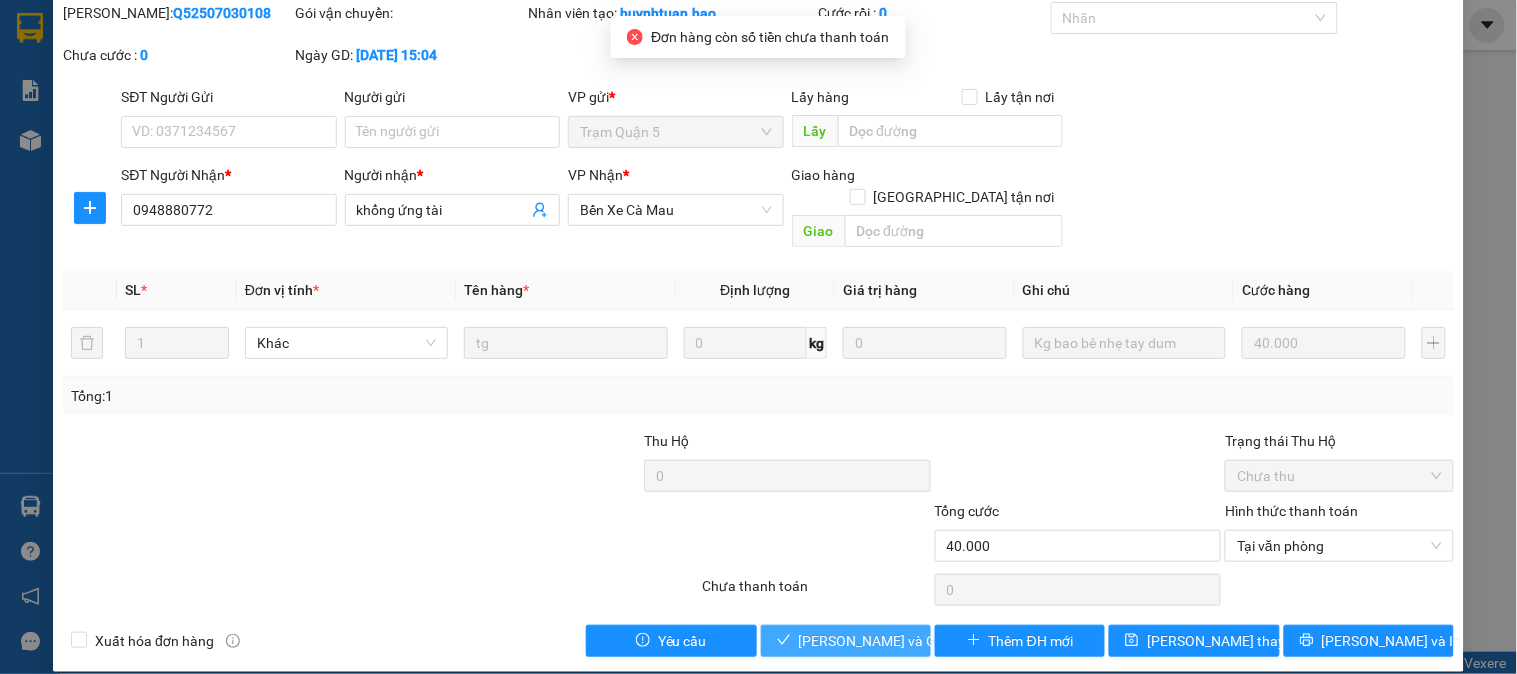 click 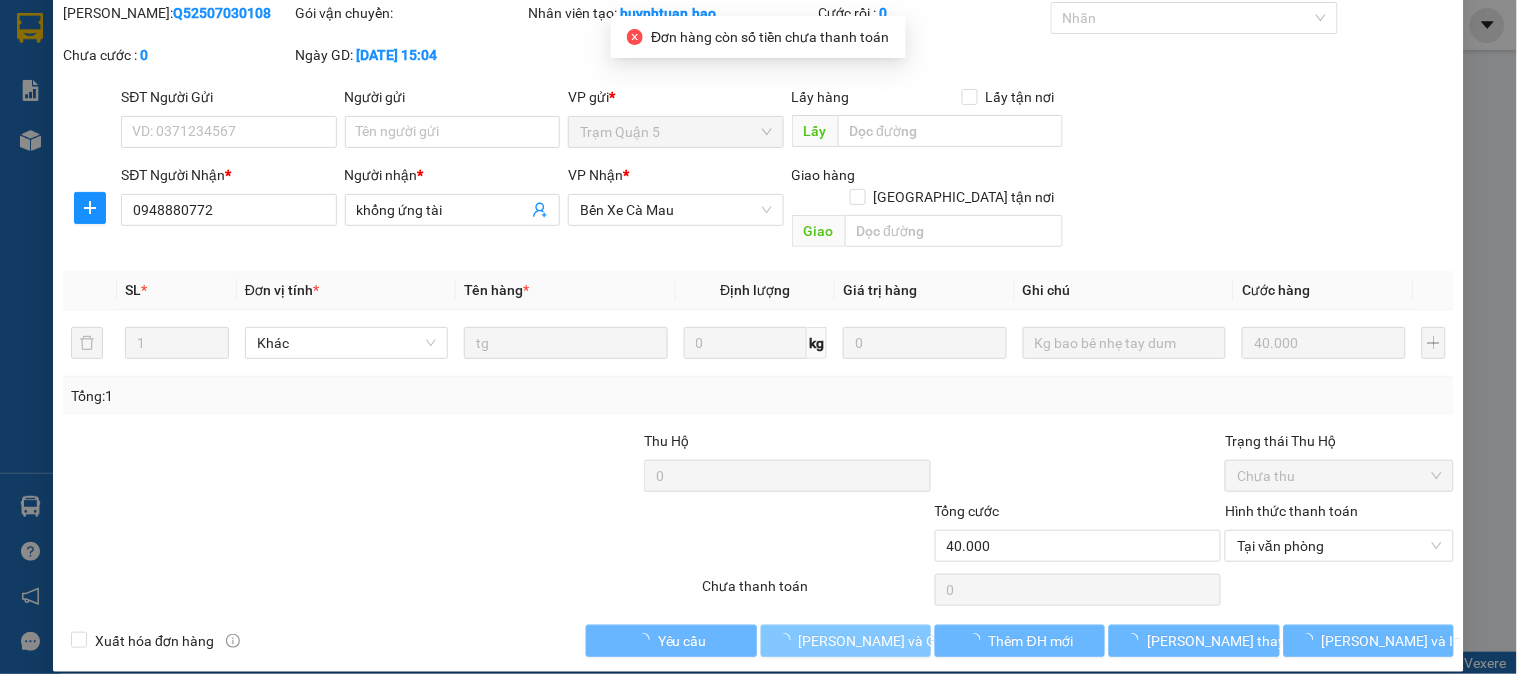 scroll, scrollTop: 0, scrollLeft: 0, axis: both 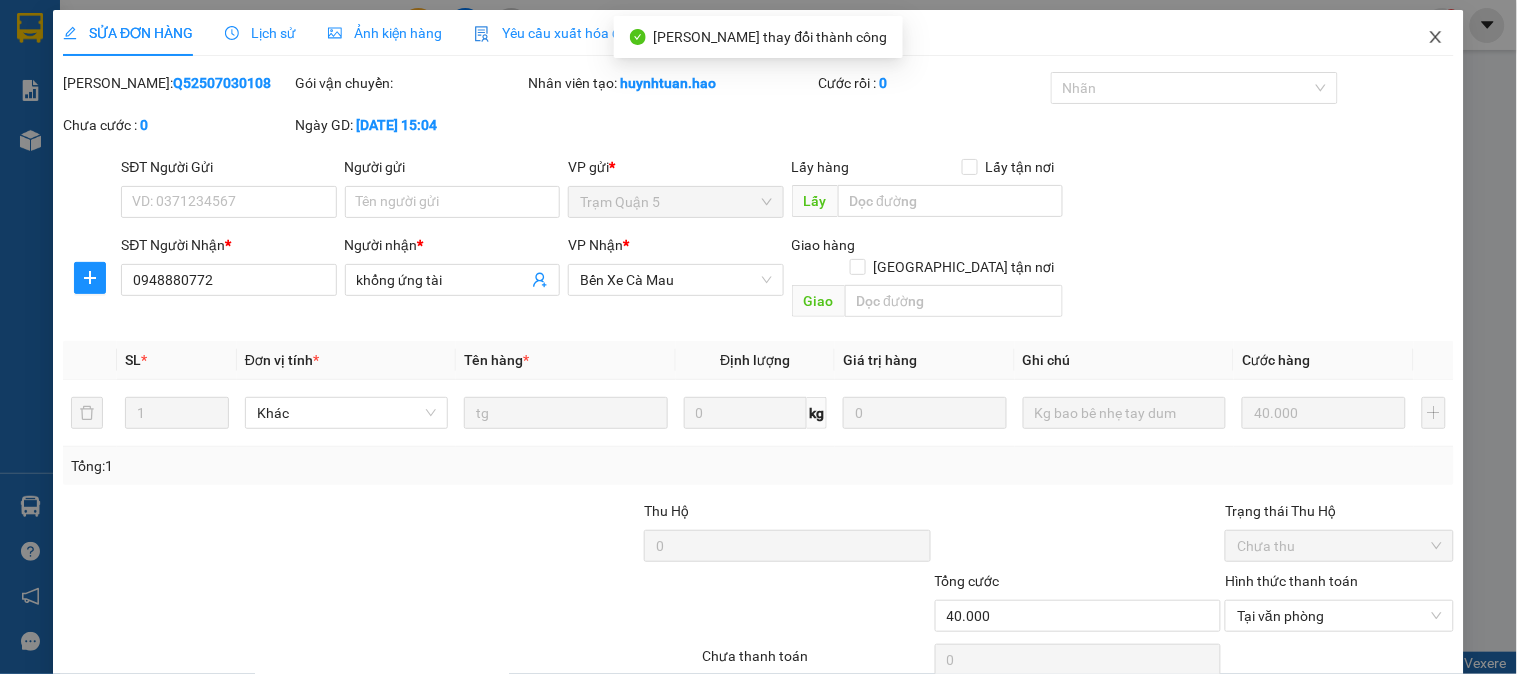 click at bounding box center (1436, 38) 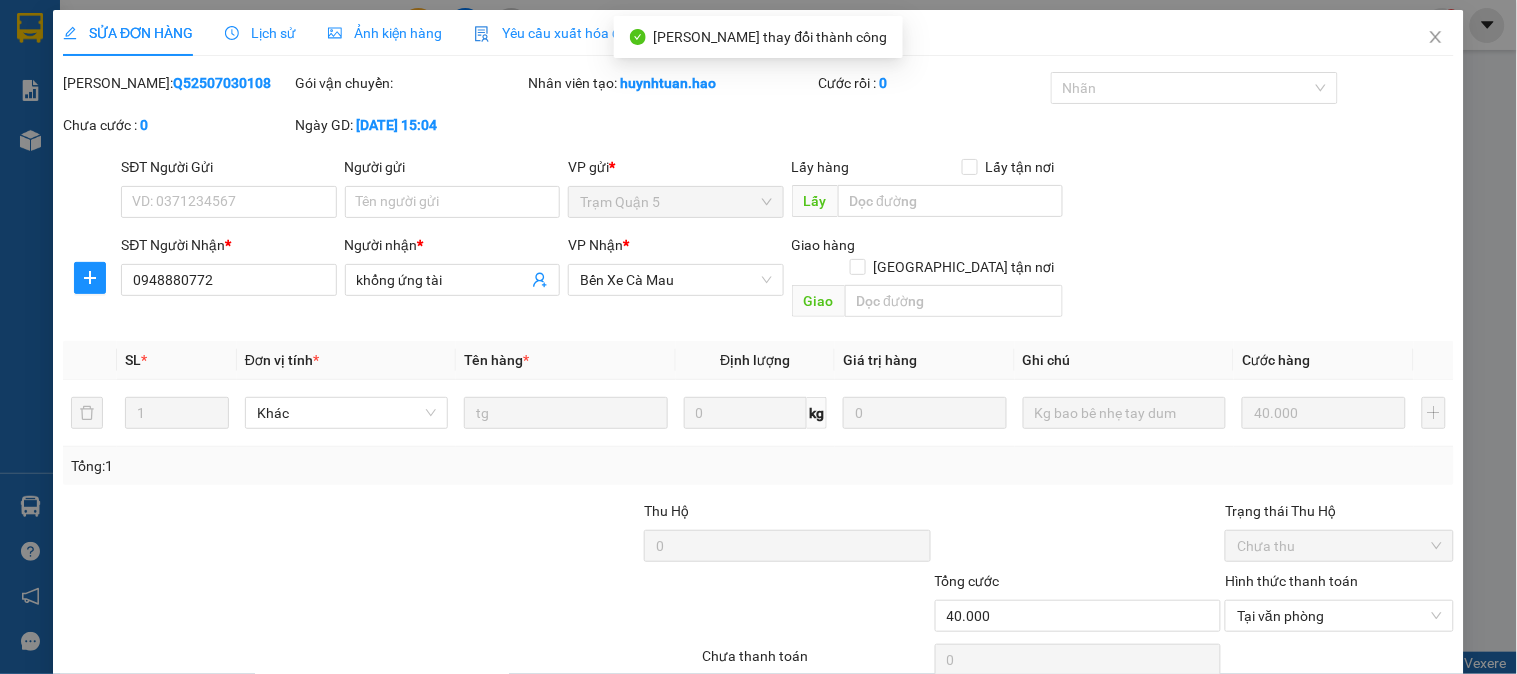 click on "khanhduy.hao 1" at bounding box center [1376, 25] 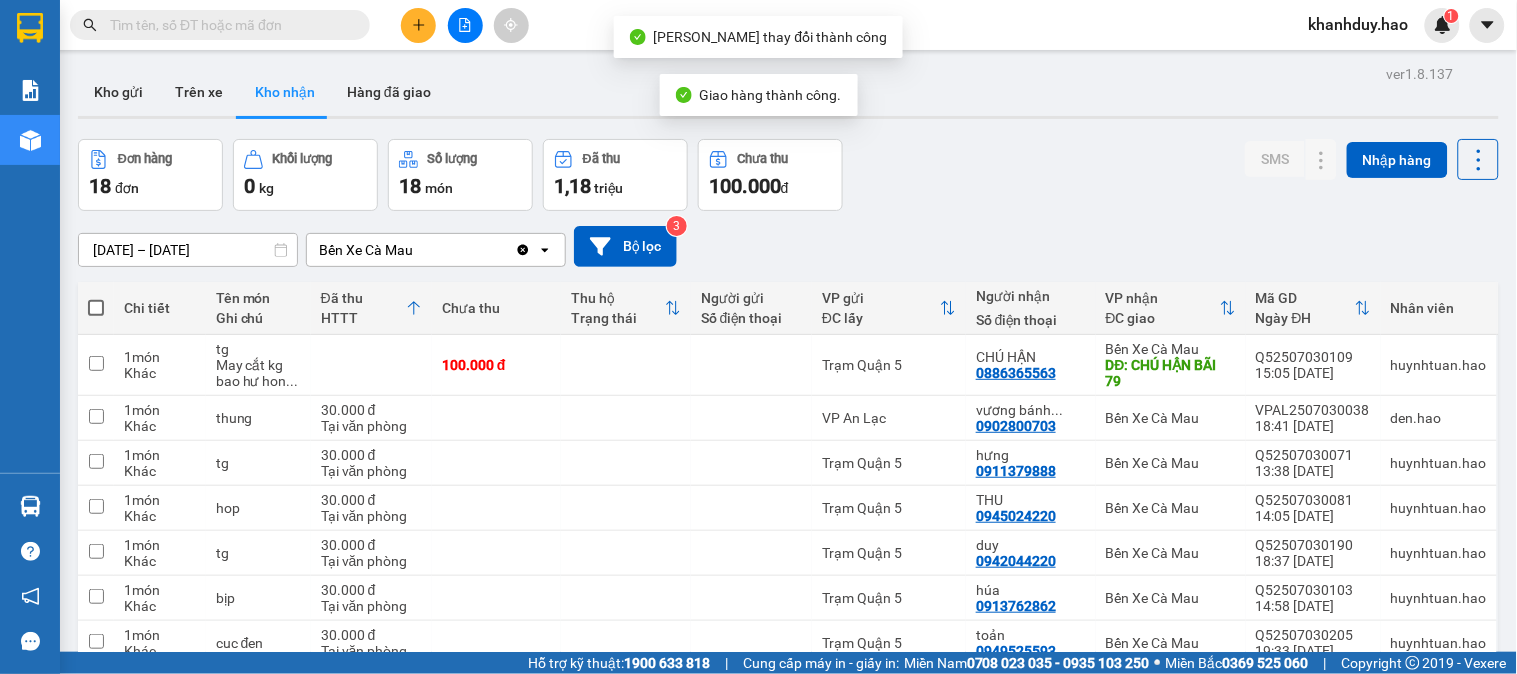 click on "04/07/2025 – 04/07/2025" at bounding box center (188, 250) 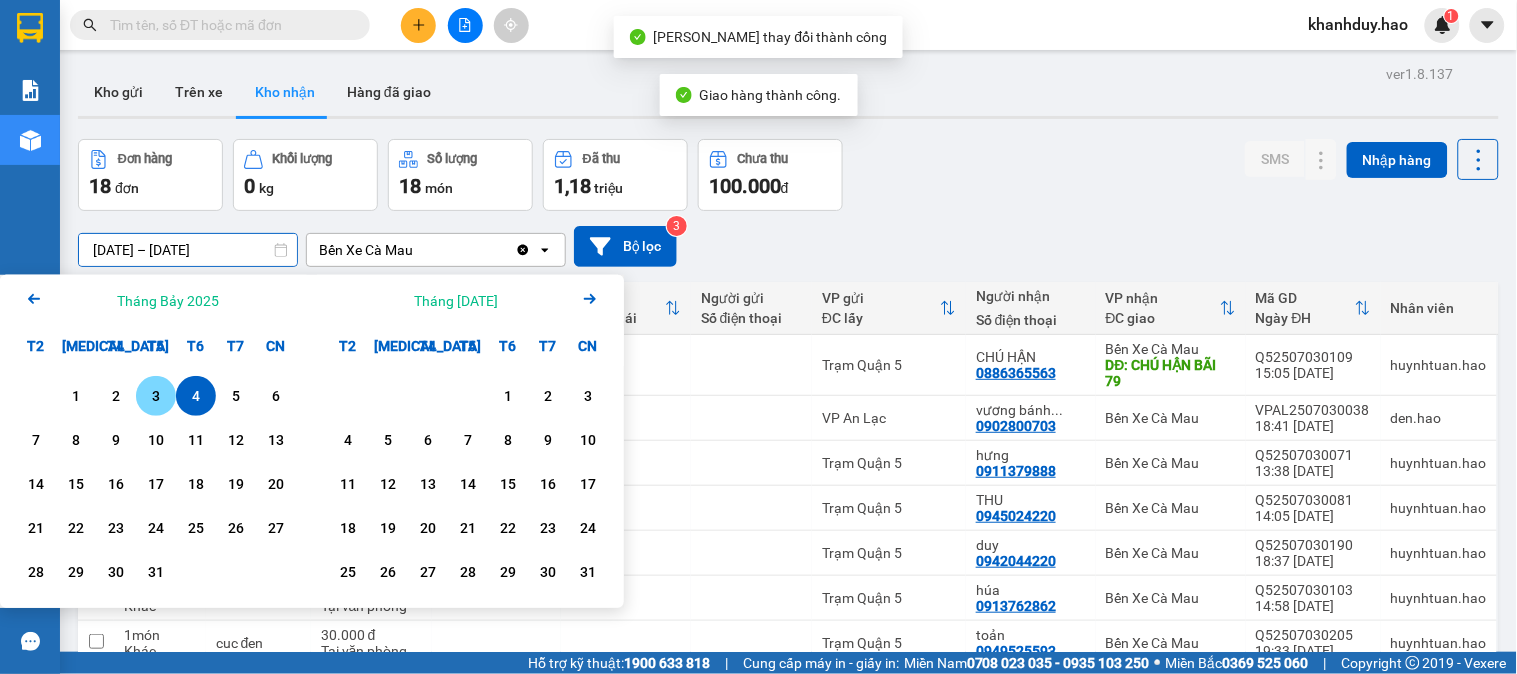 click on "3" at bounding box center [156, 396] 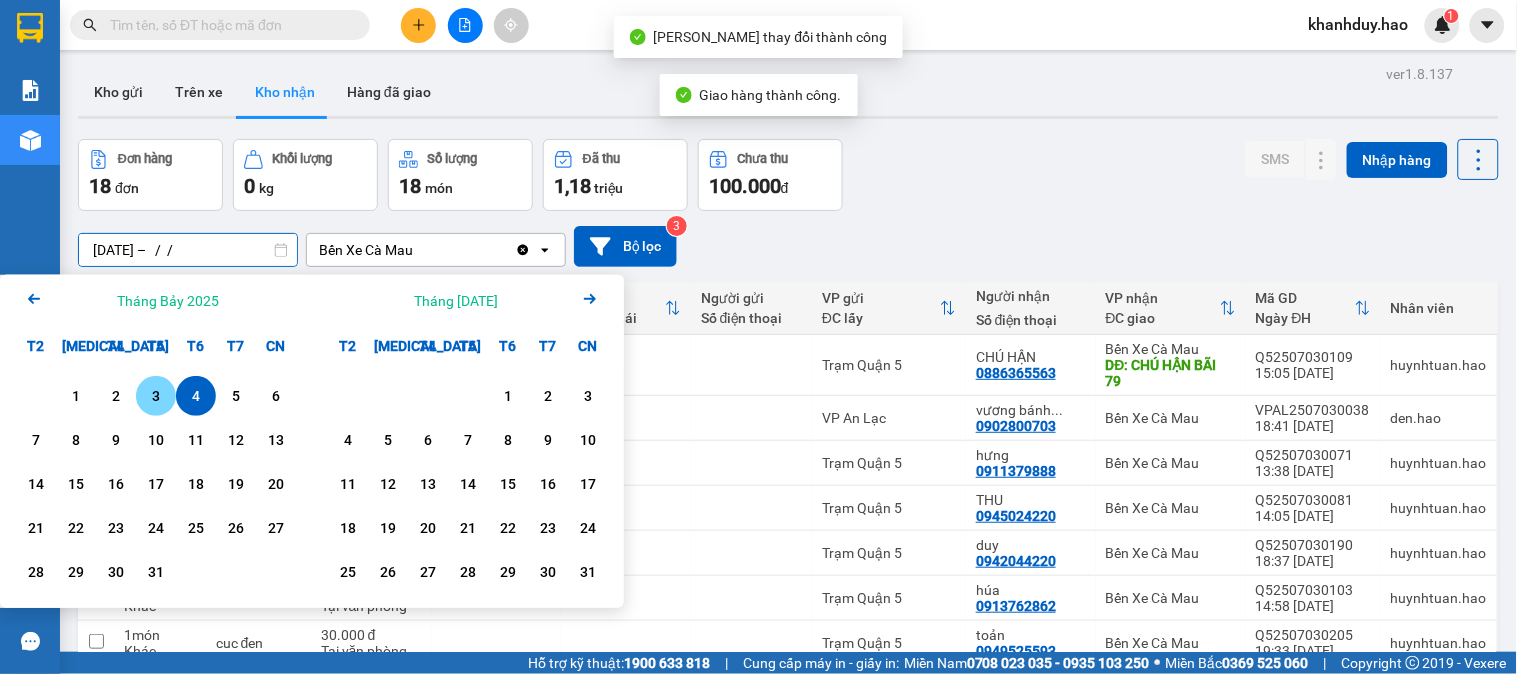 click on "3" at bounding box center (156, 396) 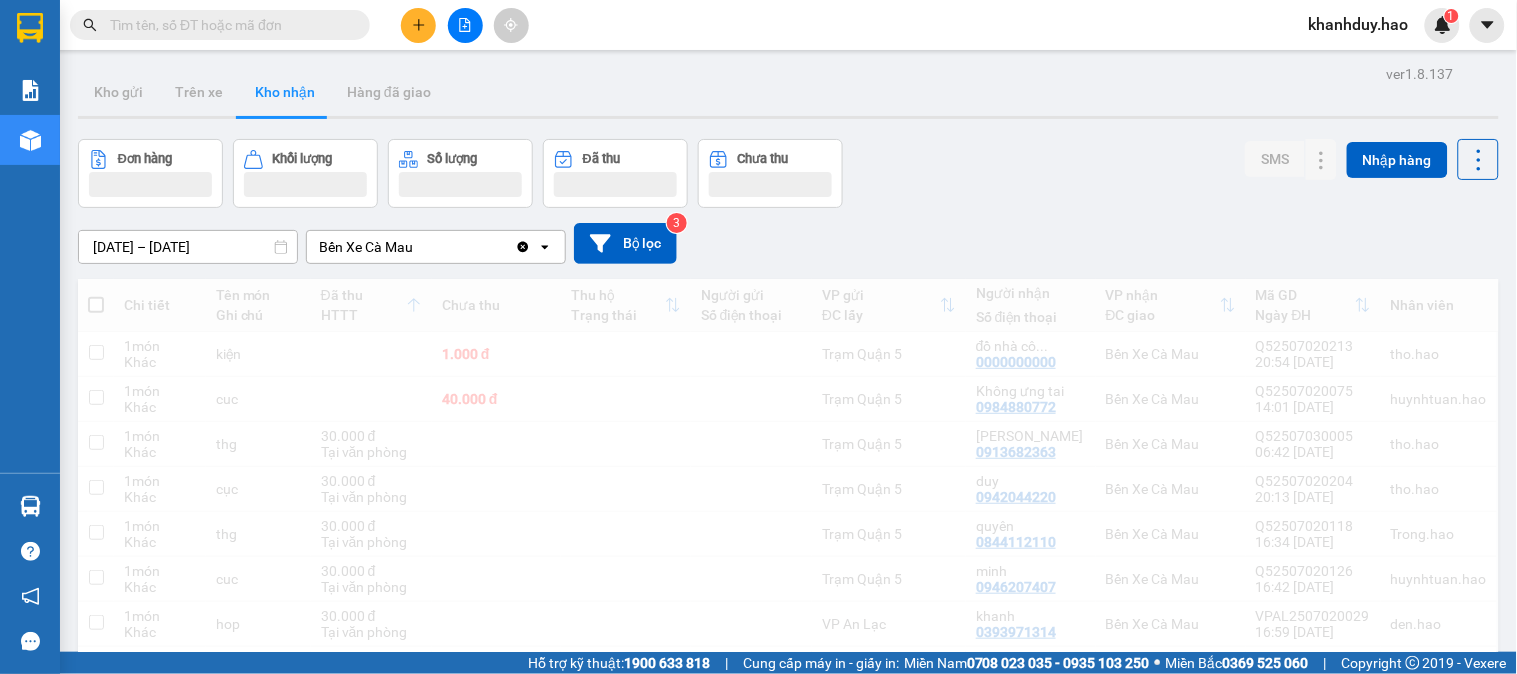 click on "03/07/2025 – 03/07/2025" at bounding box center (188, 247) 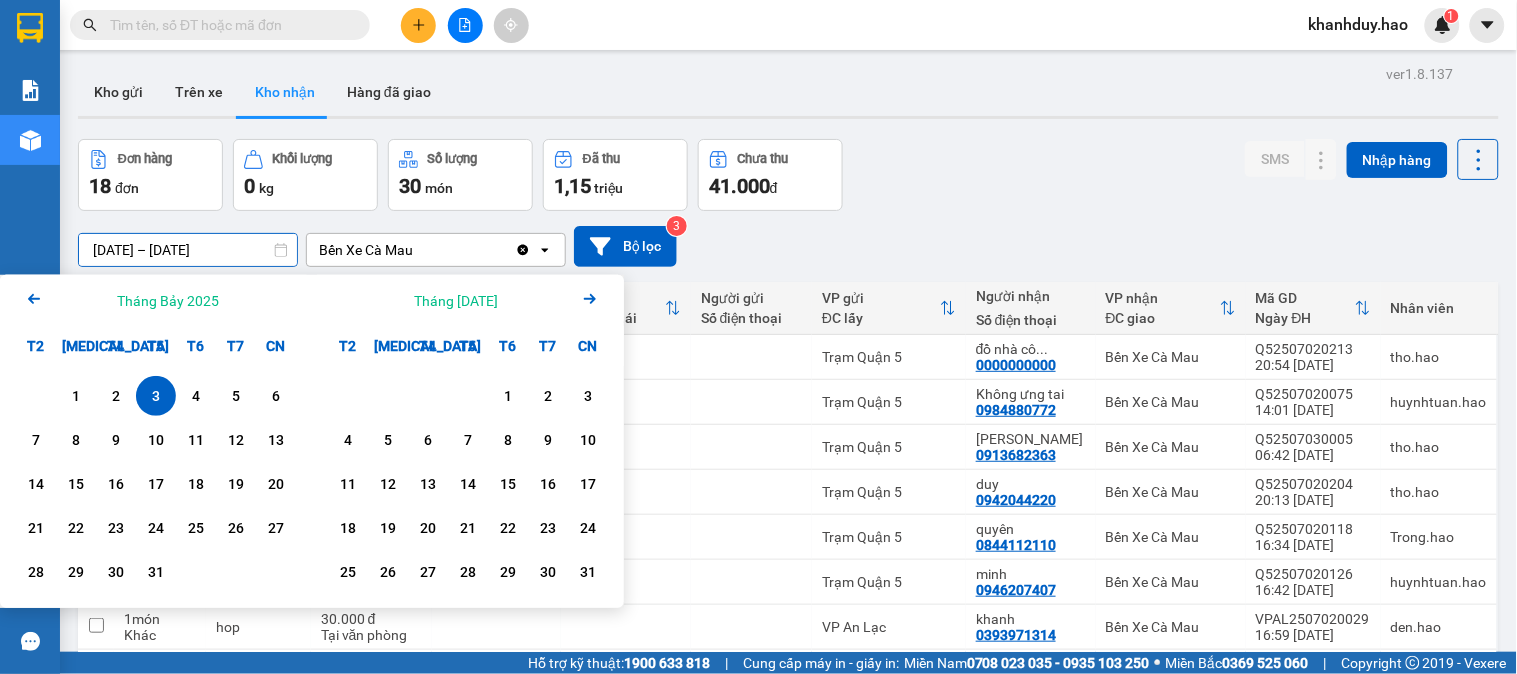 click on "2" at bounding box center (116, 396) 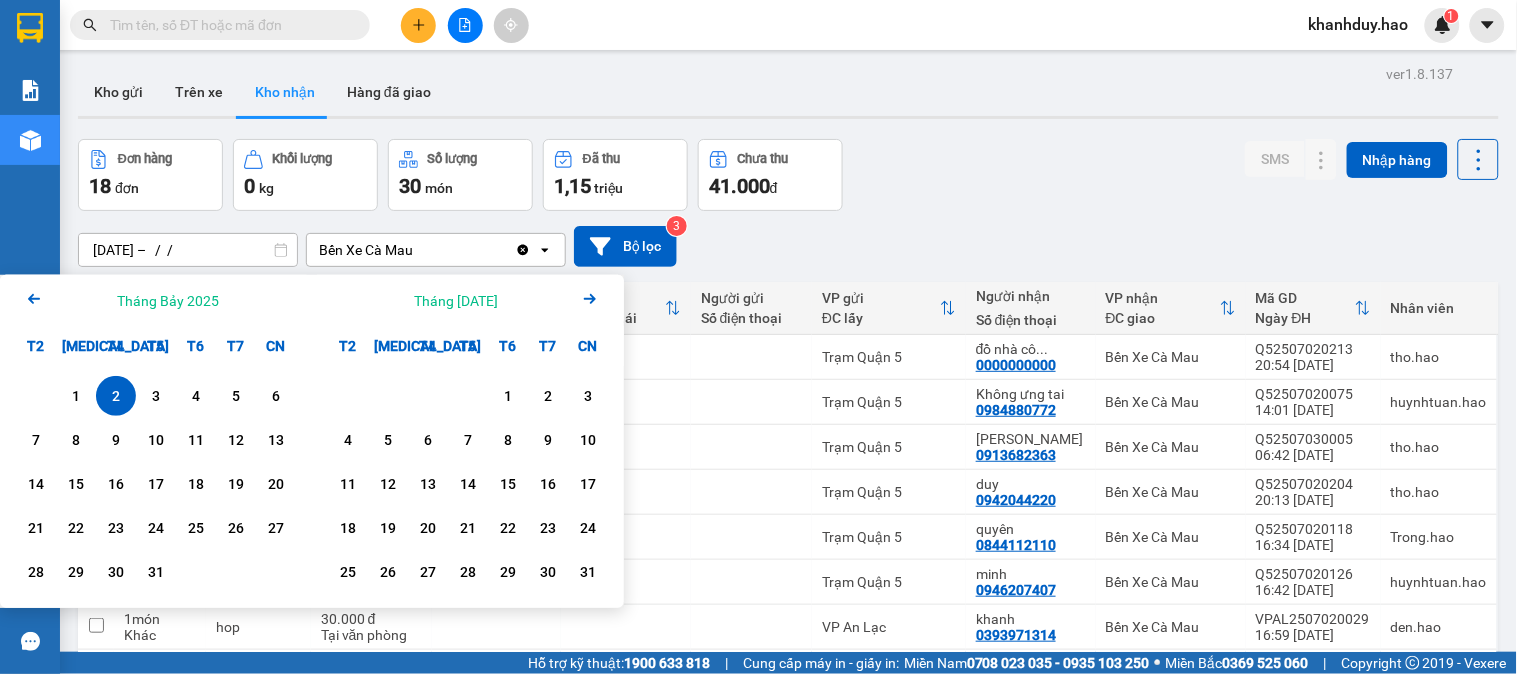 click on "2" at bounding box center [116, 396] 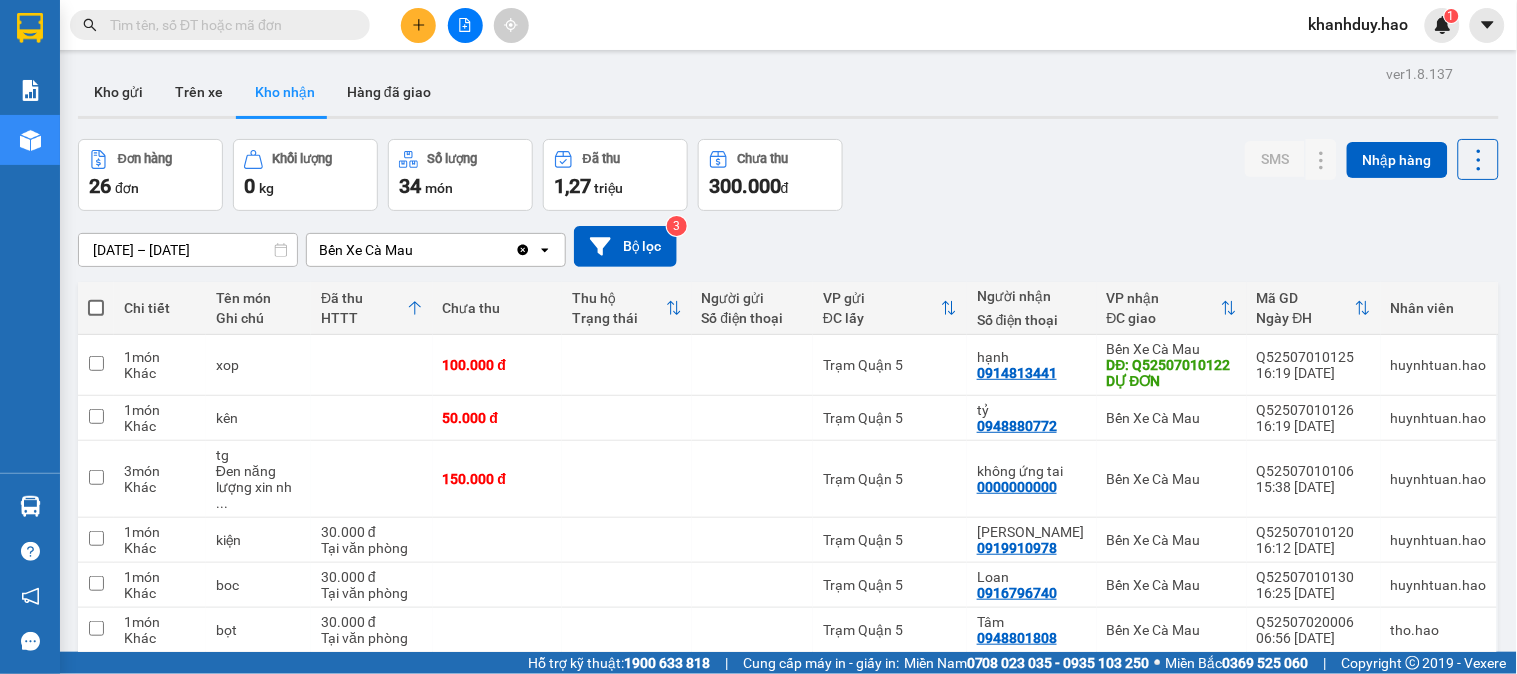 click on "02/07/2025 – 02/07/2025" at bounding box center (188, 250) 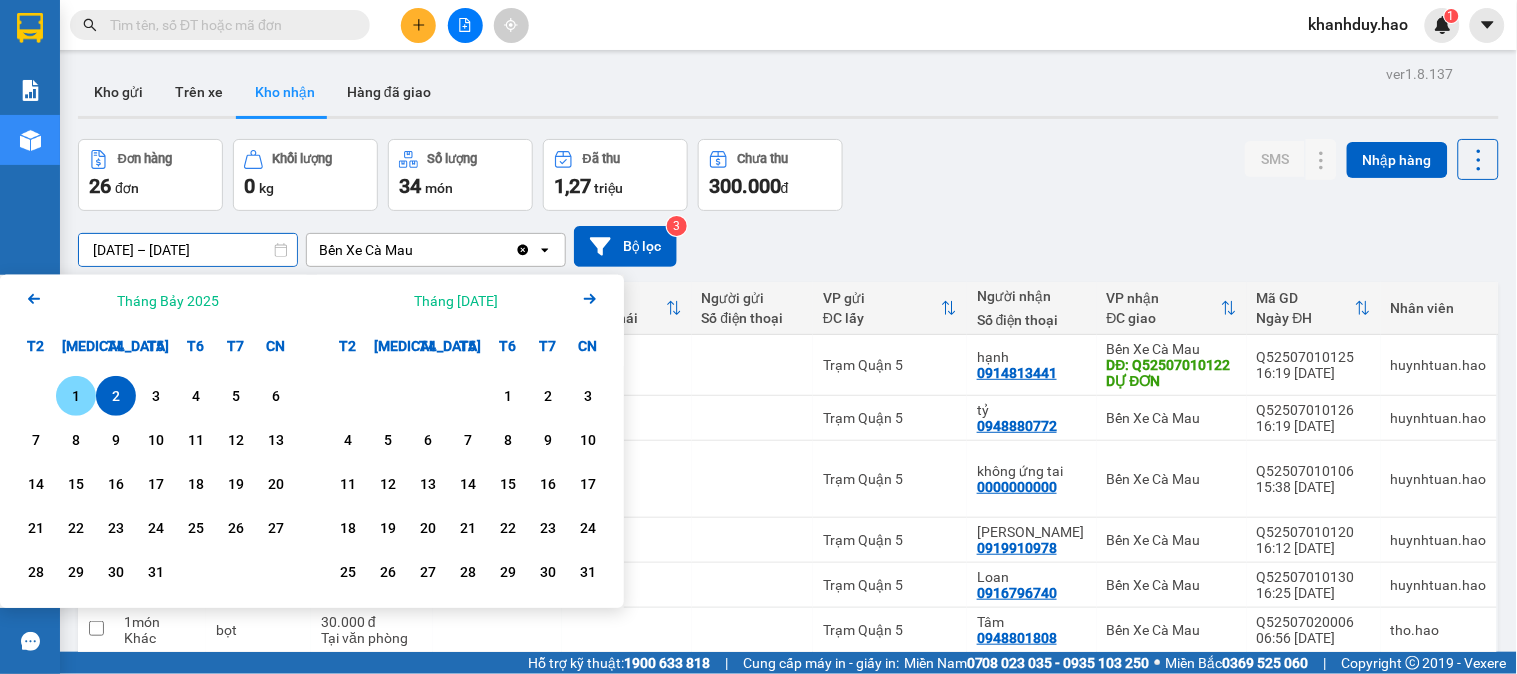 click on "1" at bounding box center (76, 396) 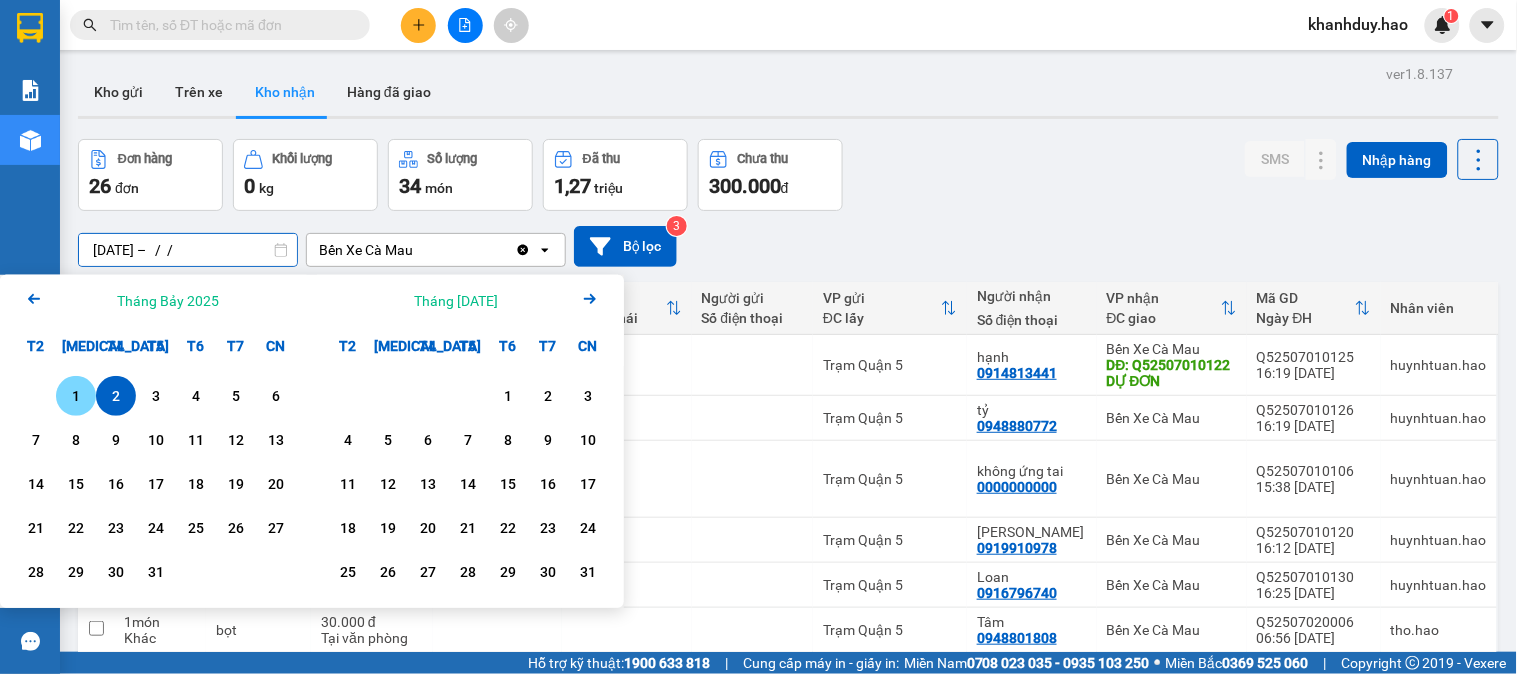 click on "1" at bounding box center [76, 396] 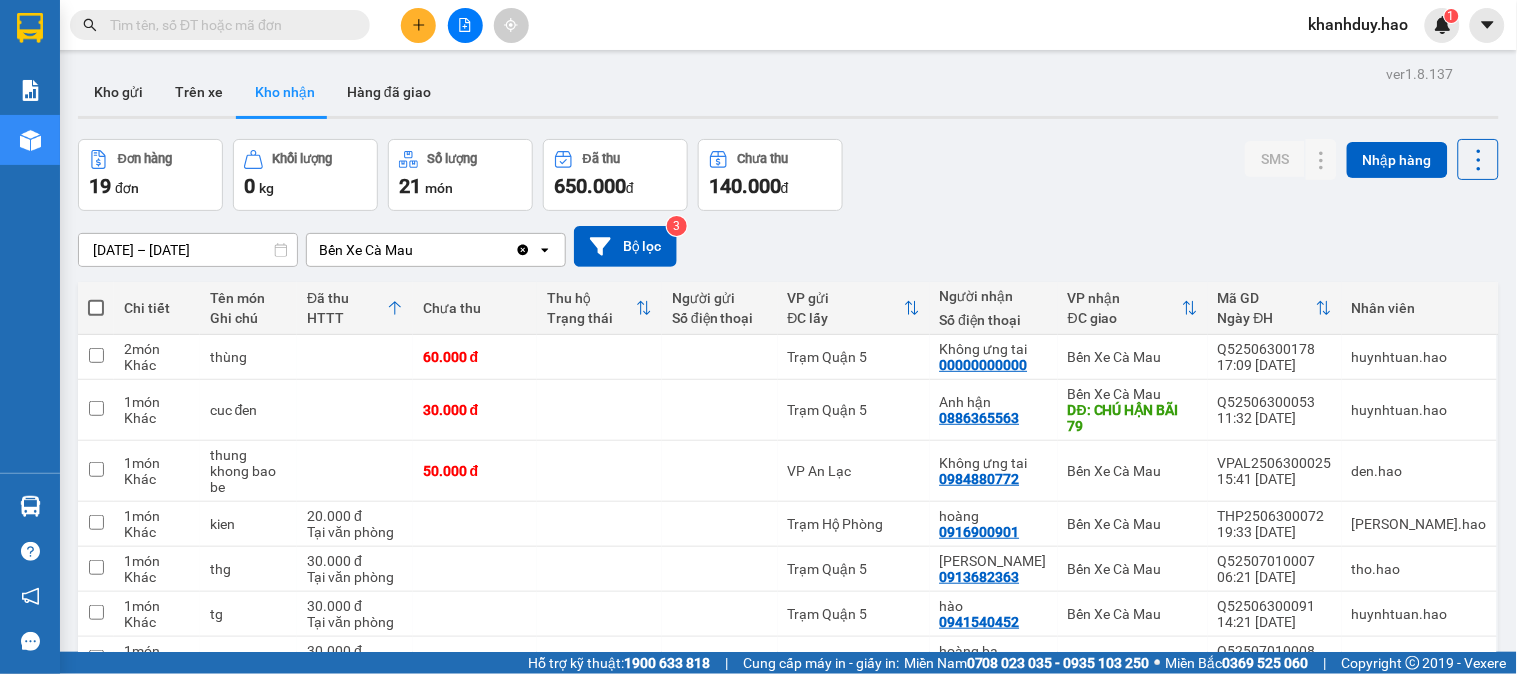 click on "01/07/2025 – 01/07/2025" at bounding box center [188, 250] 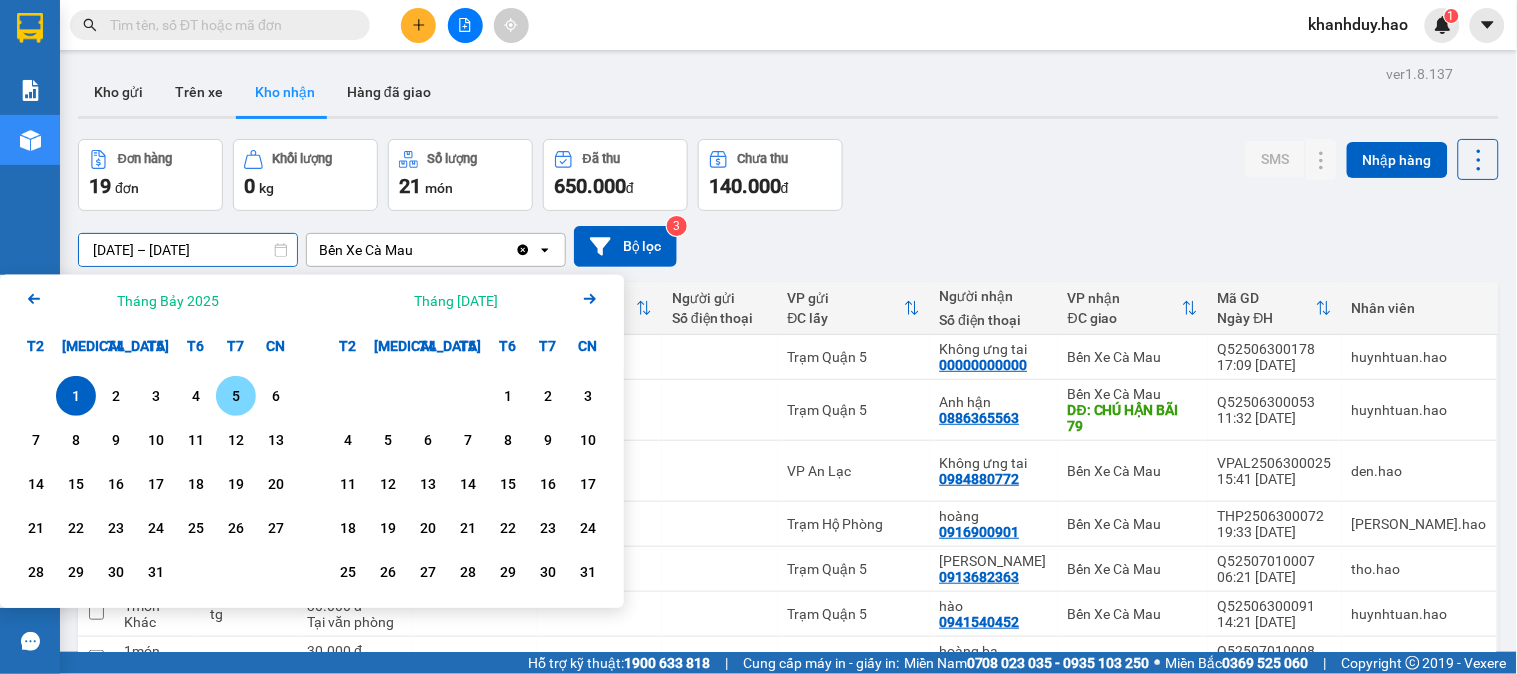 click on "5" at bounding box center (236, 396) 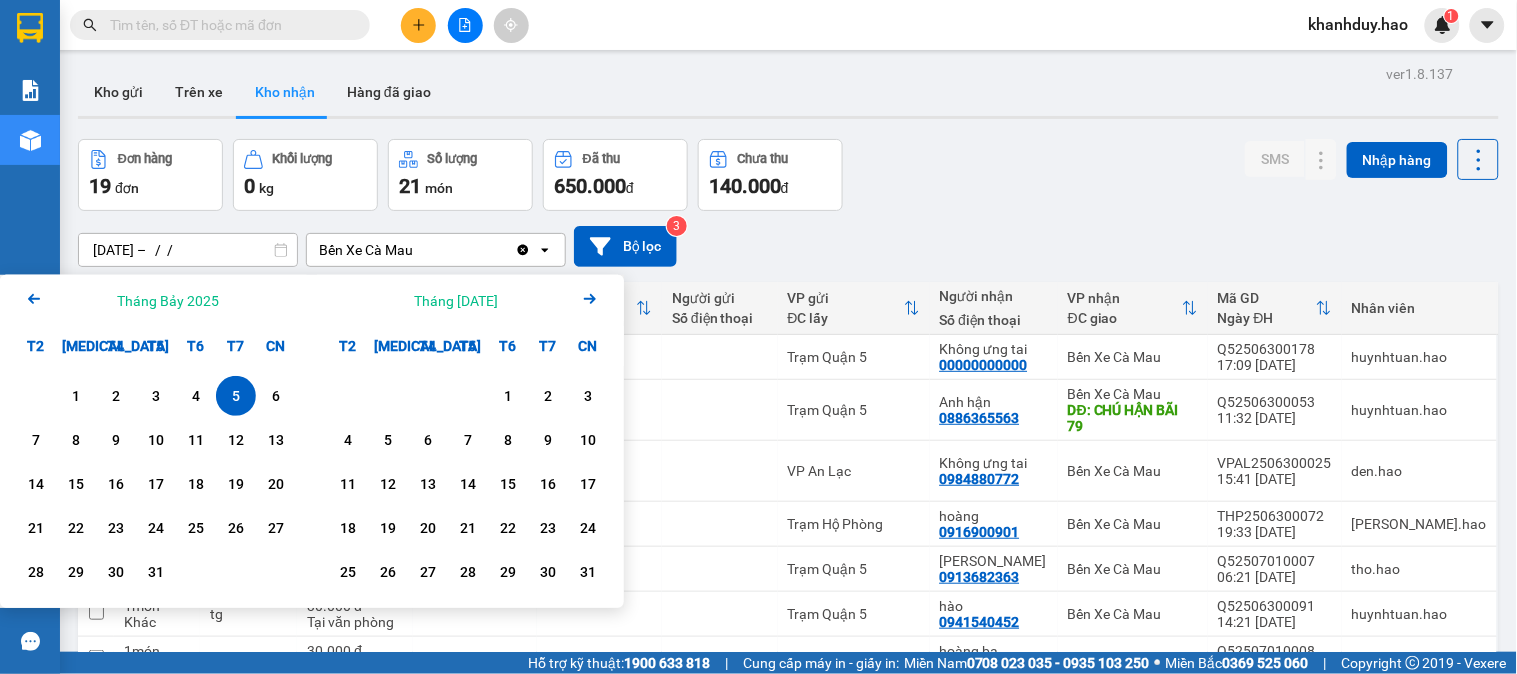 click on "5" at bounding box center (236, 396) 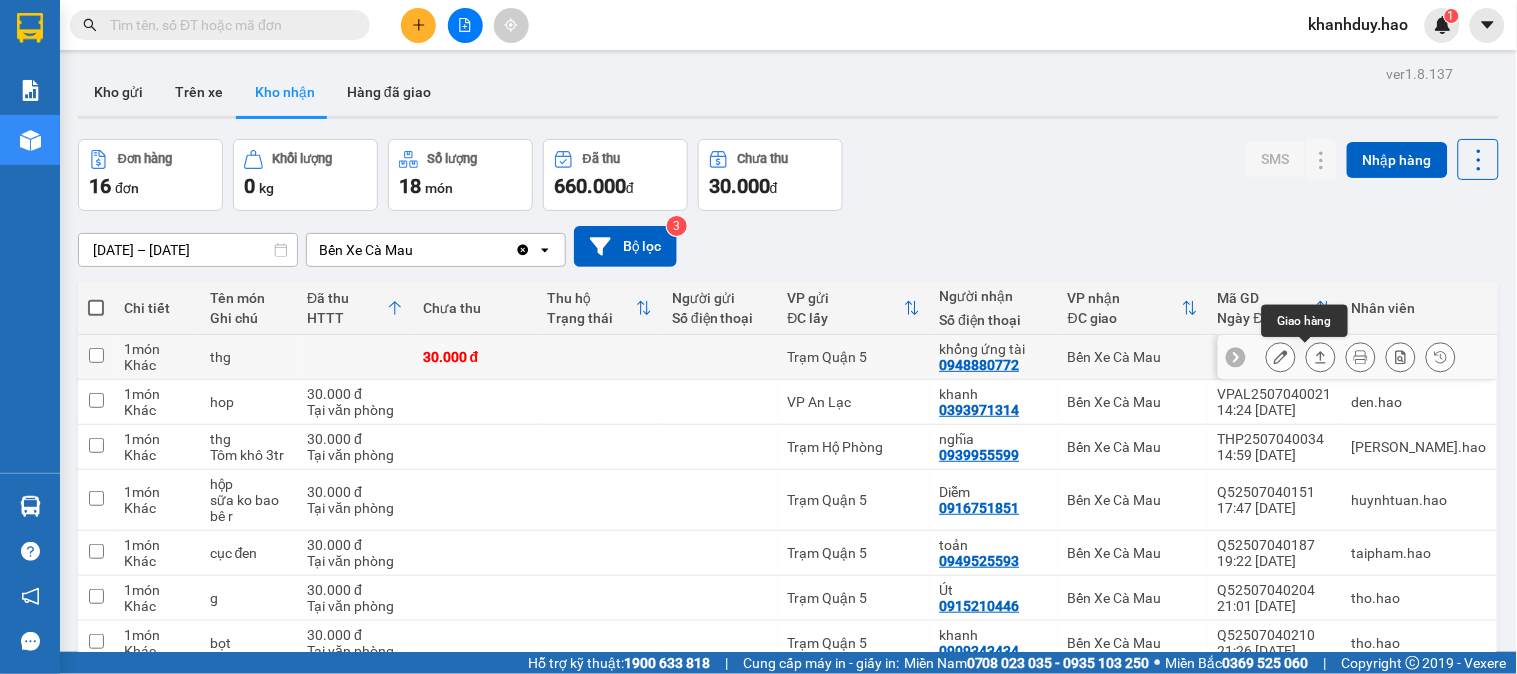 click 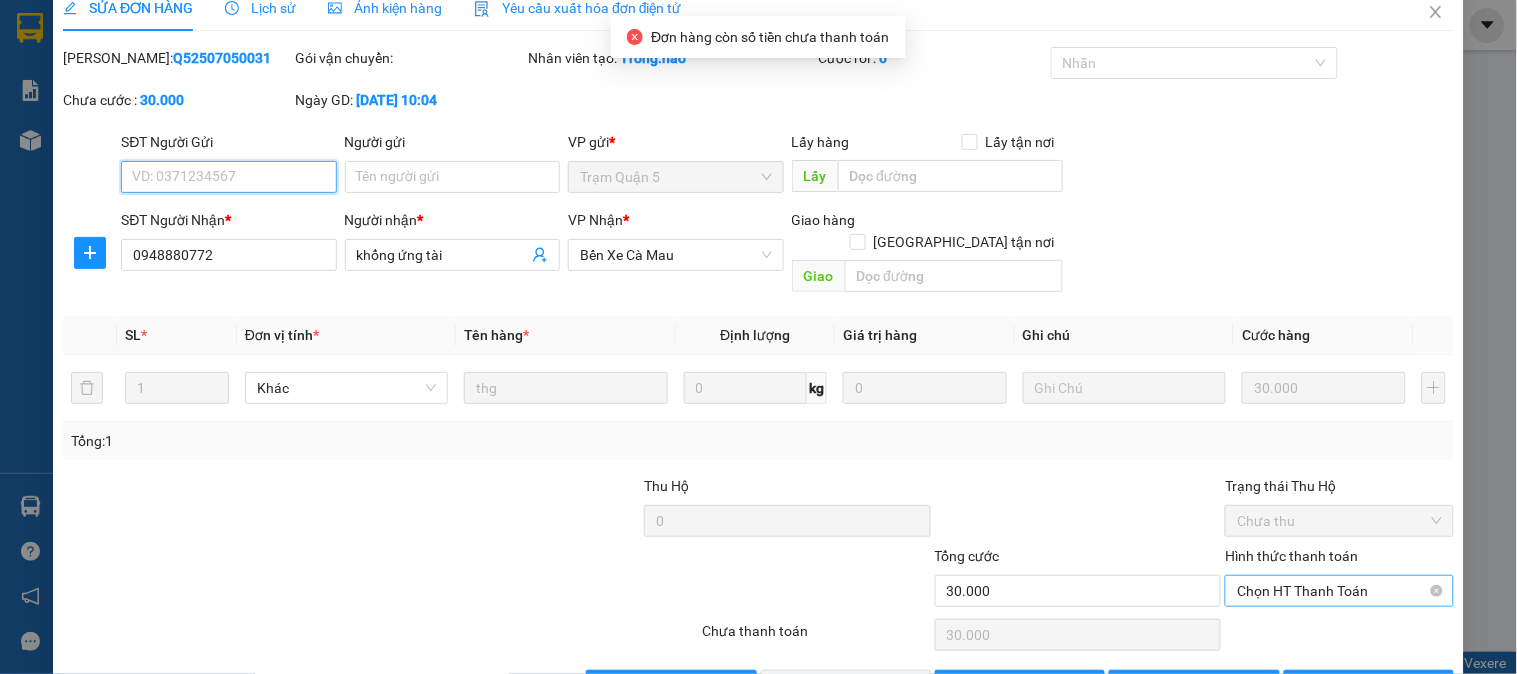 scroll, scrollTop: 70, scrollLeft: 0, axis: vertical 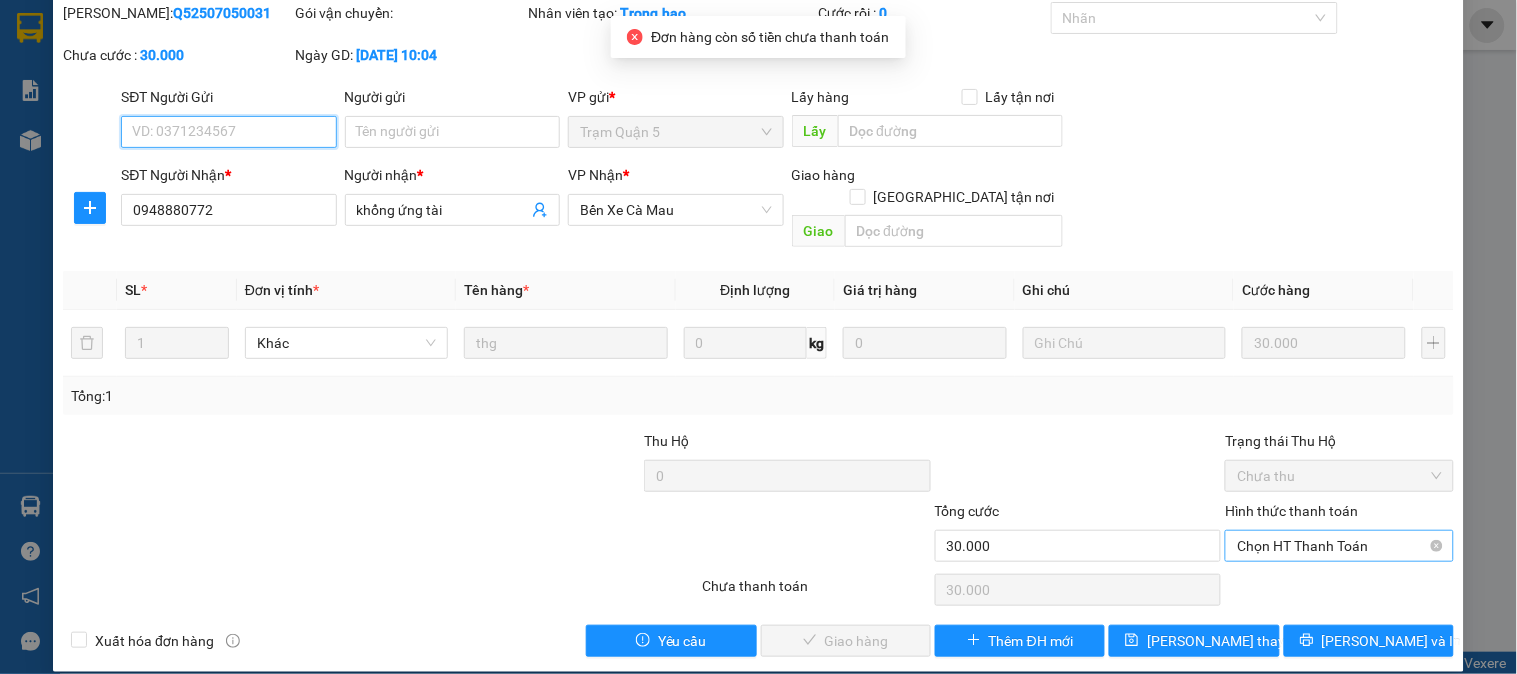 click on "Chọn HT Thanh Toán" at bounding box center (1339, 546) 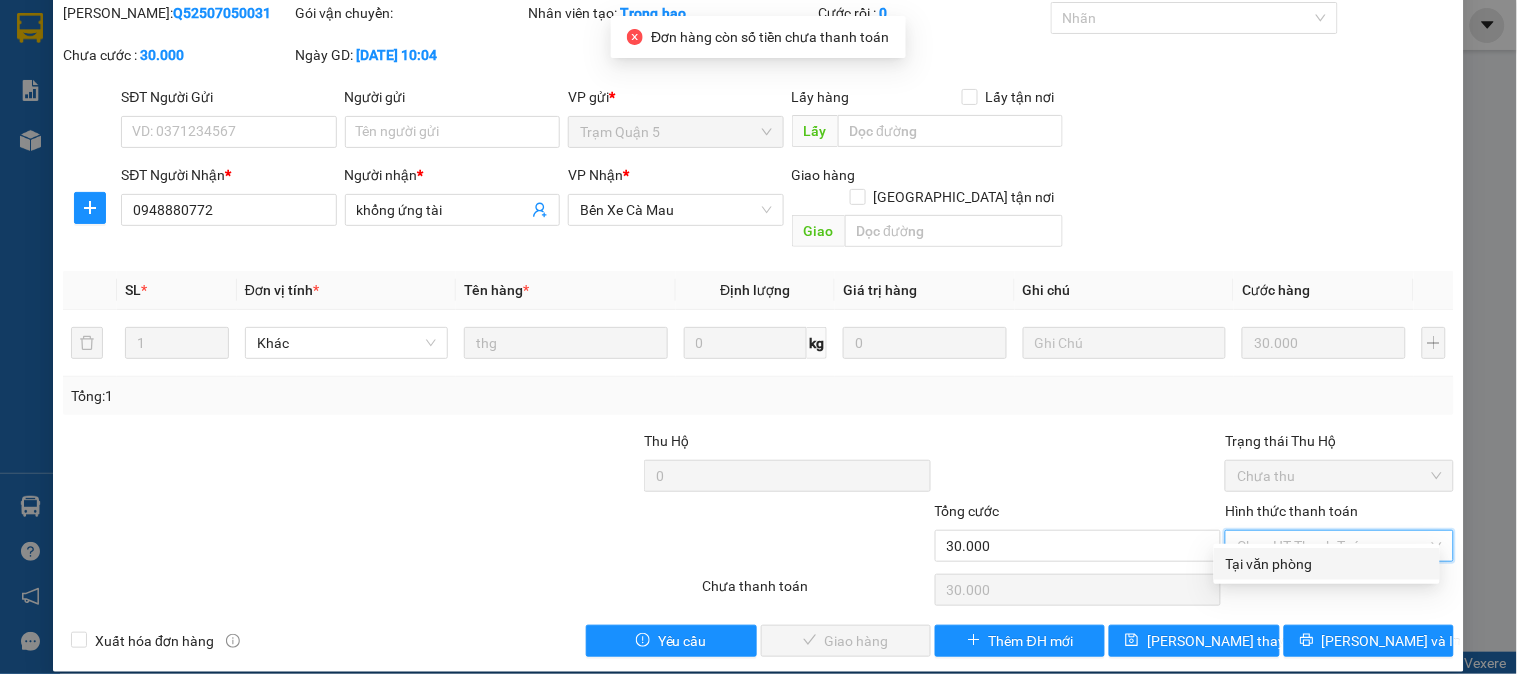 click on "Tại văn phòng" at bounding box center [1327, 564] 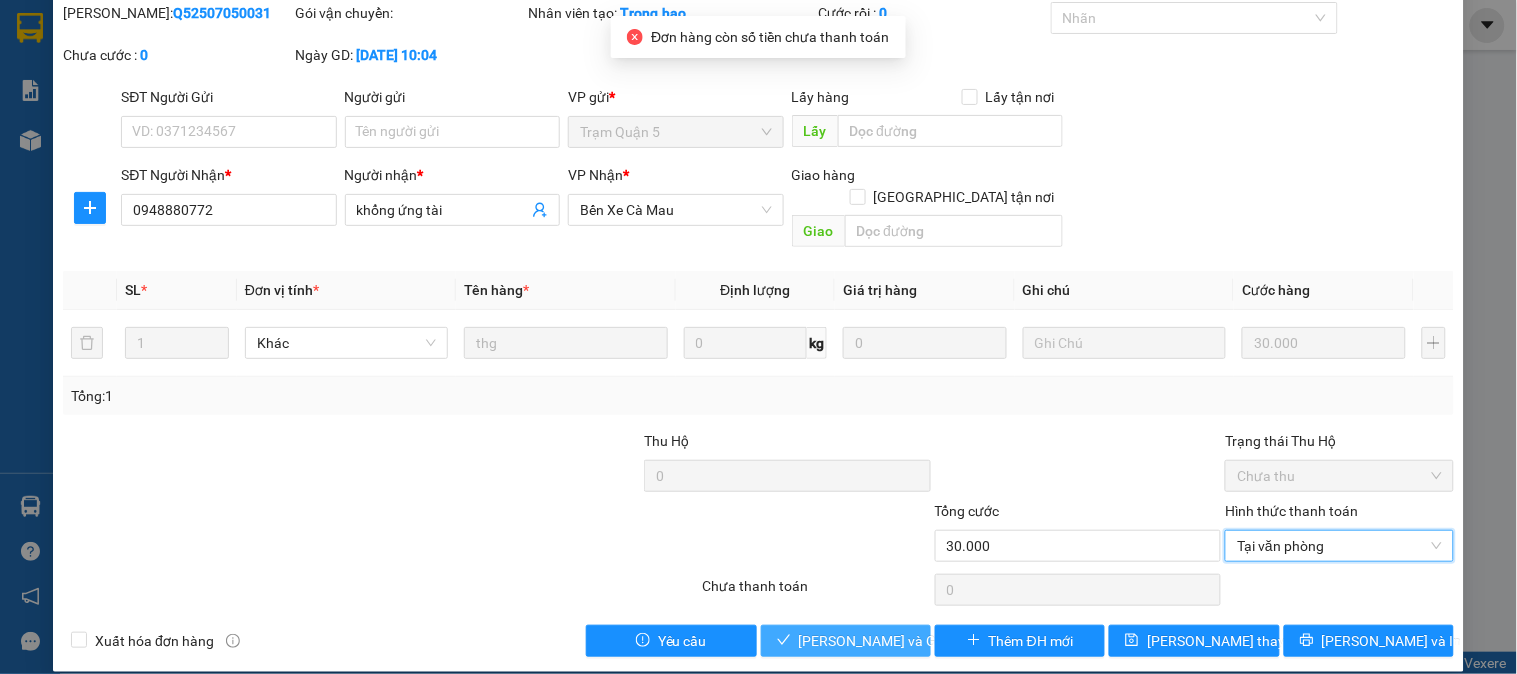 click on "Lưu và Giao hàng" at bounding box center [895, 641] 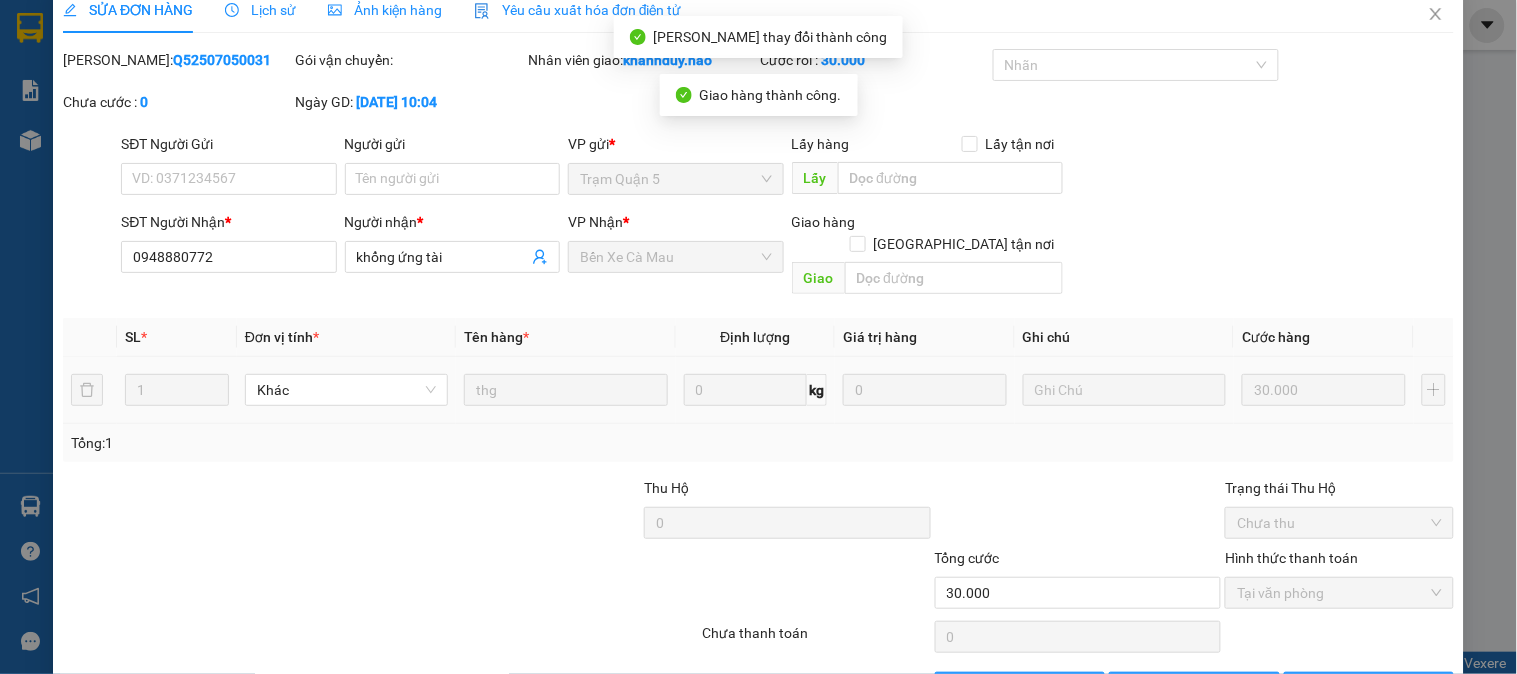 scroll, scrollTop: 0, scrollLeft: 0, axis: both 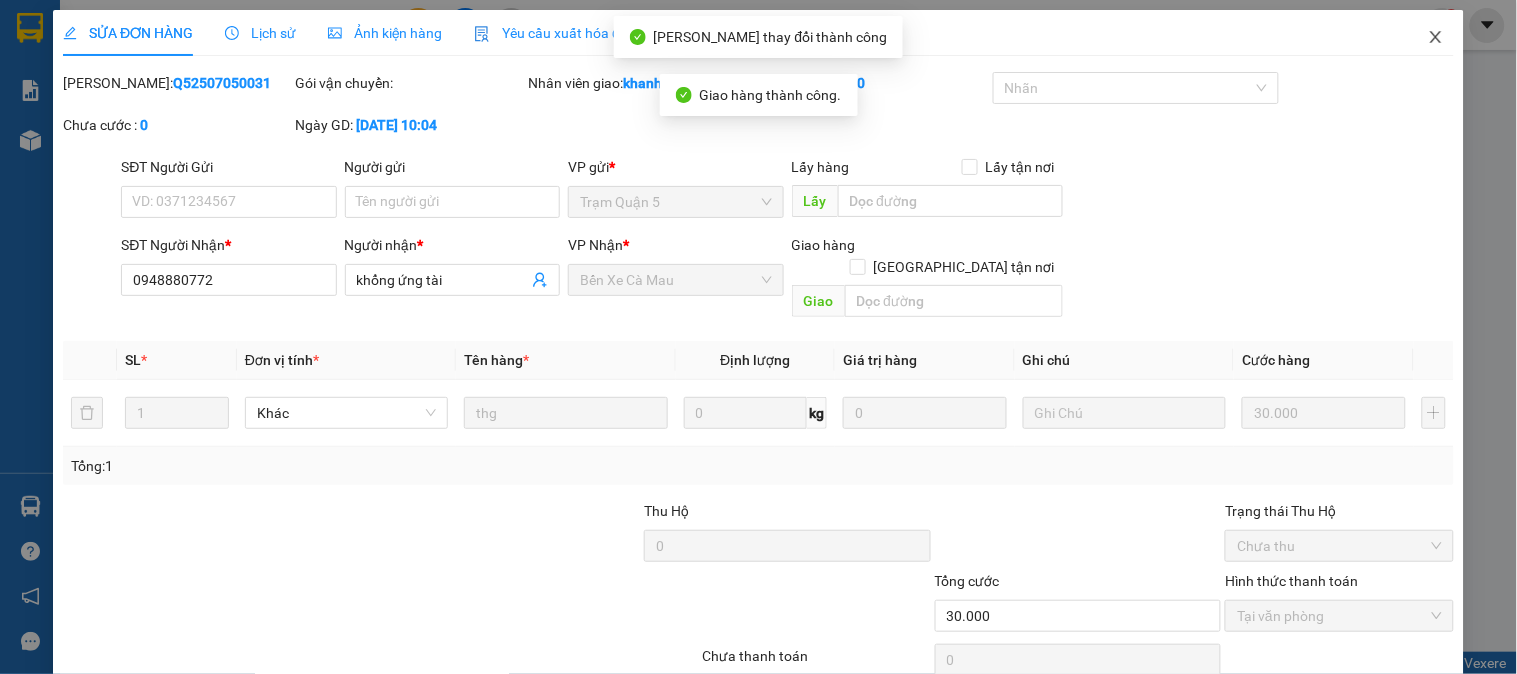 click at bounding box center [1436, 38] 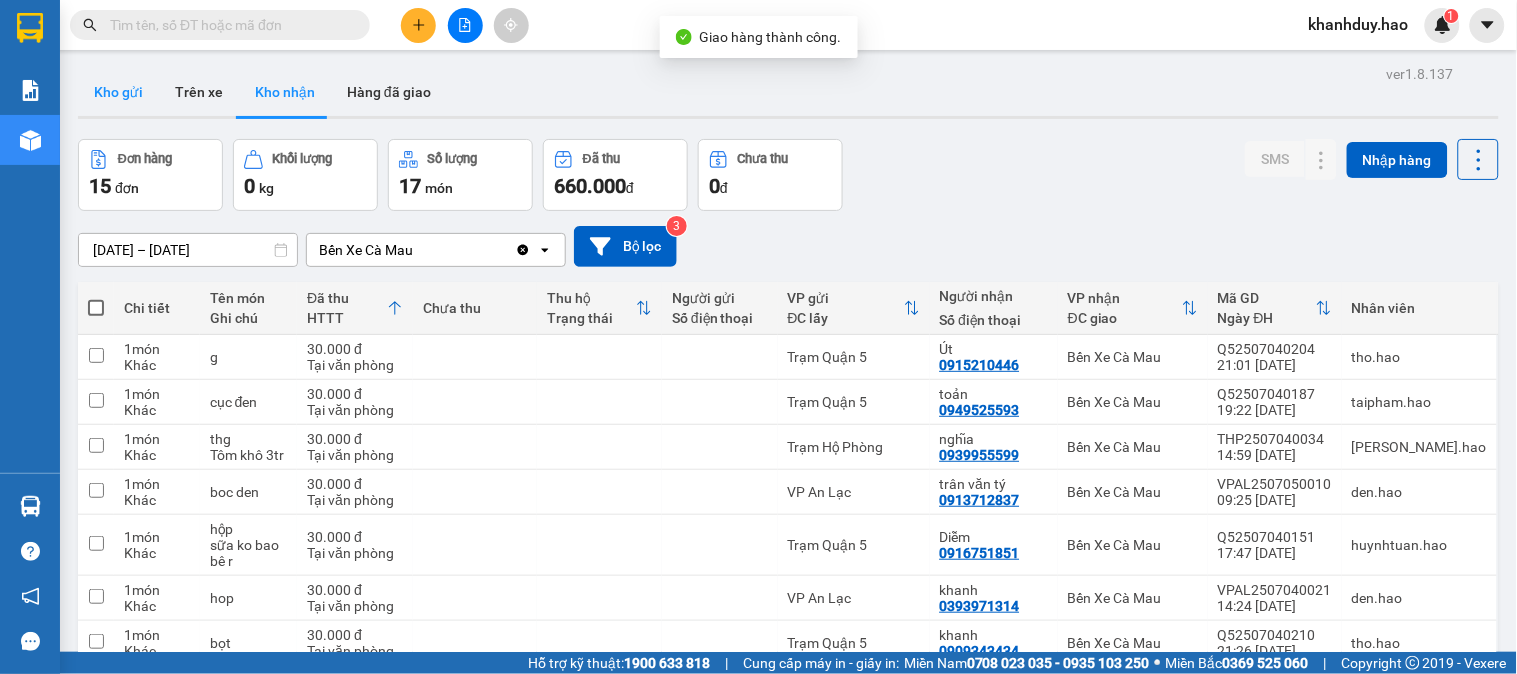 click on "Kho gửi" at bounding box center [118, 92] 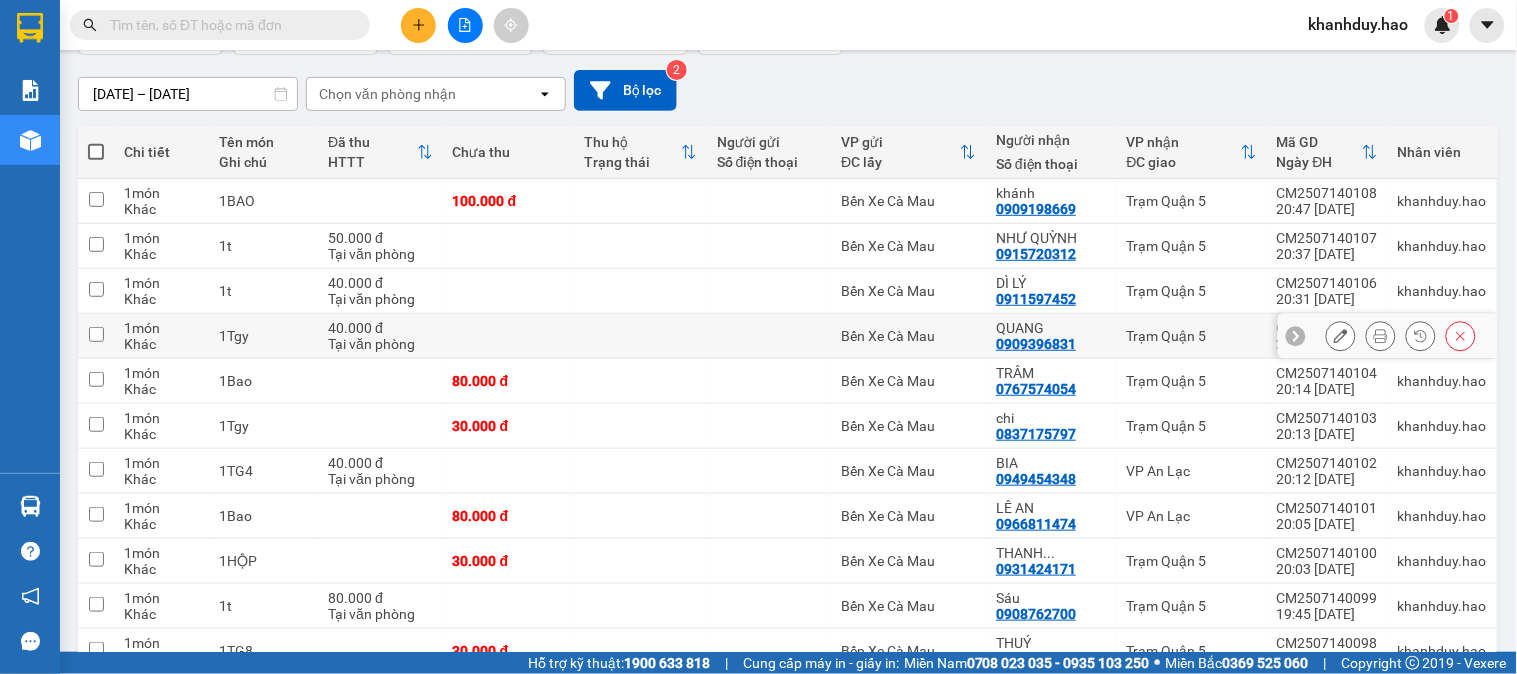 scroll, scrollTop: 0, scrollLeft: 0, axis: both 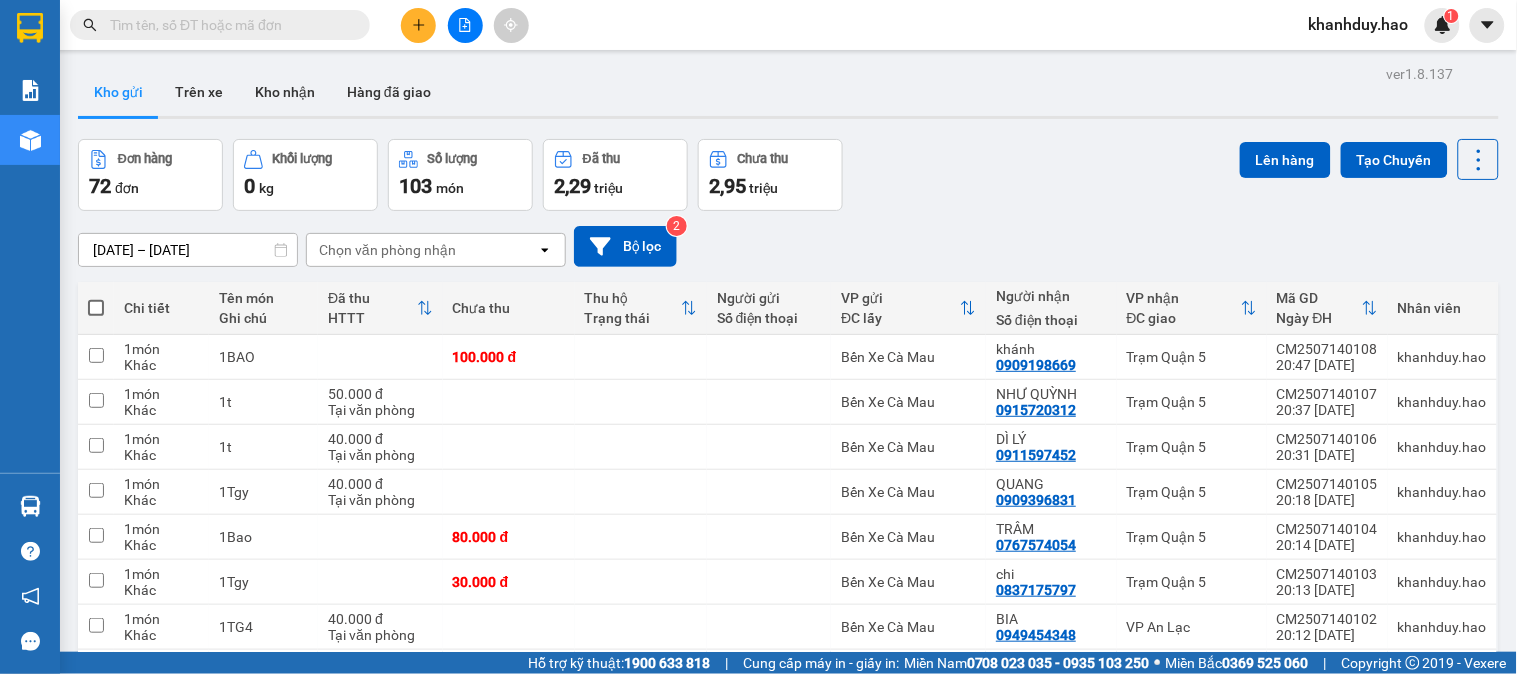 click at bounding box center [96, 308] 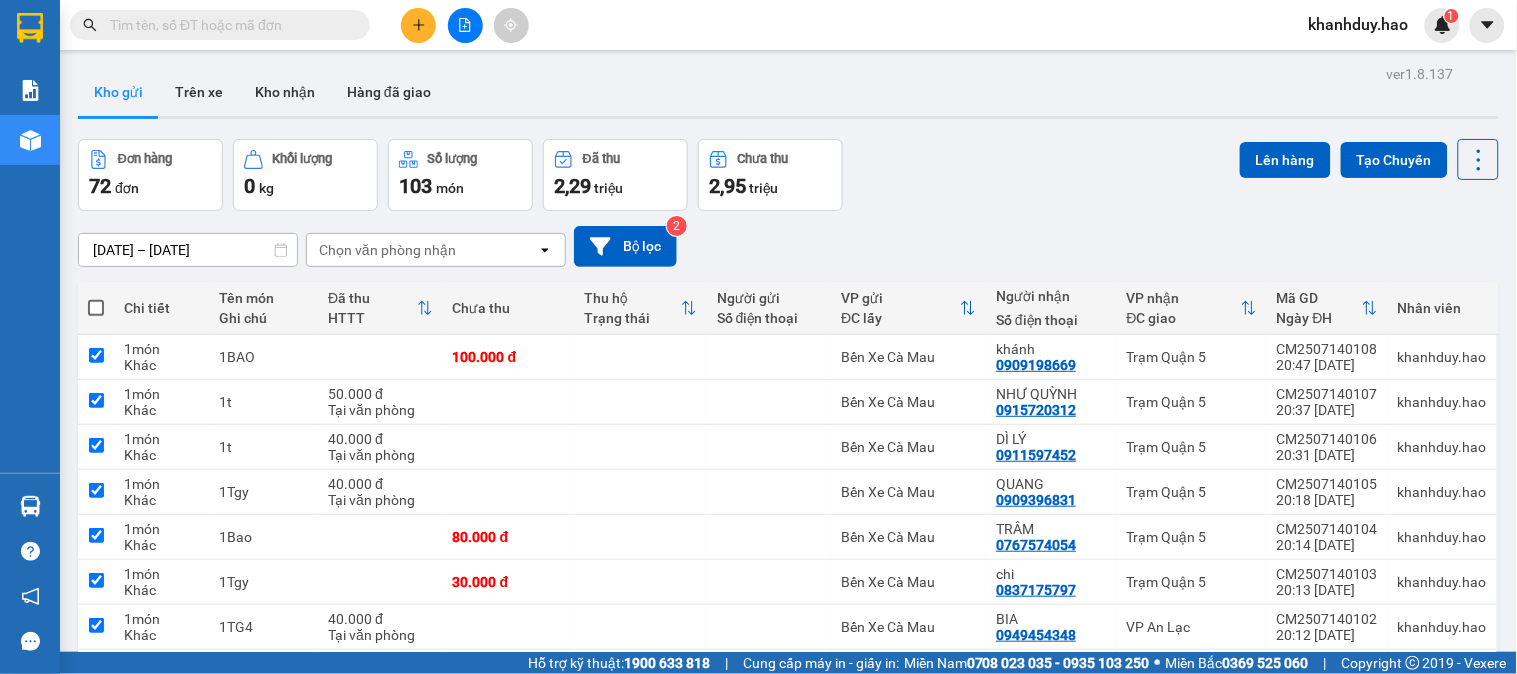 checkbox on "true" 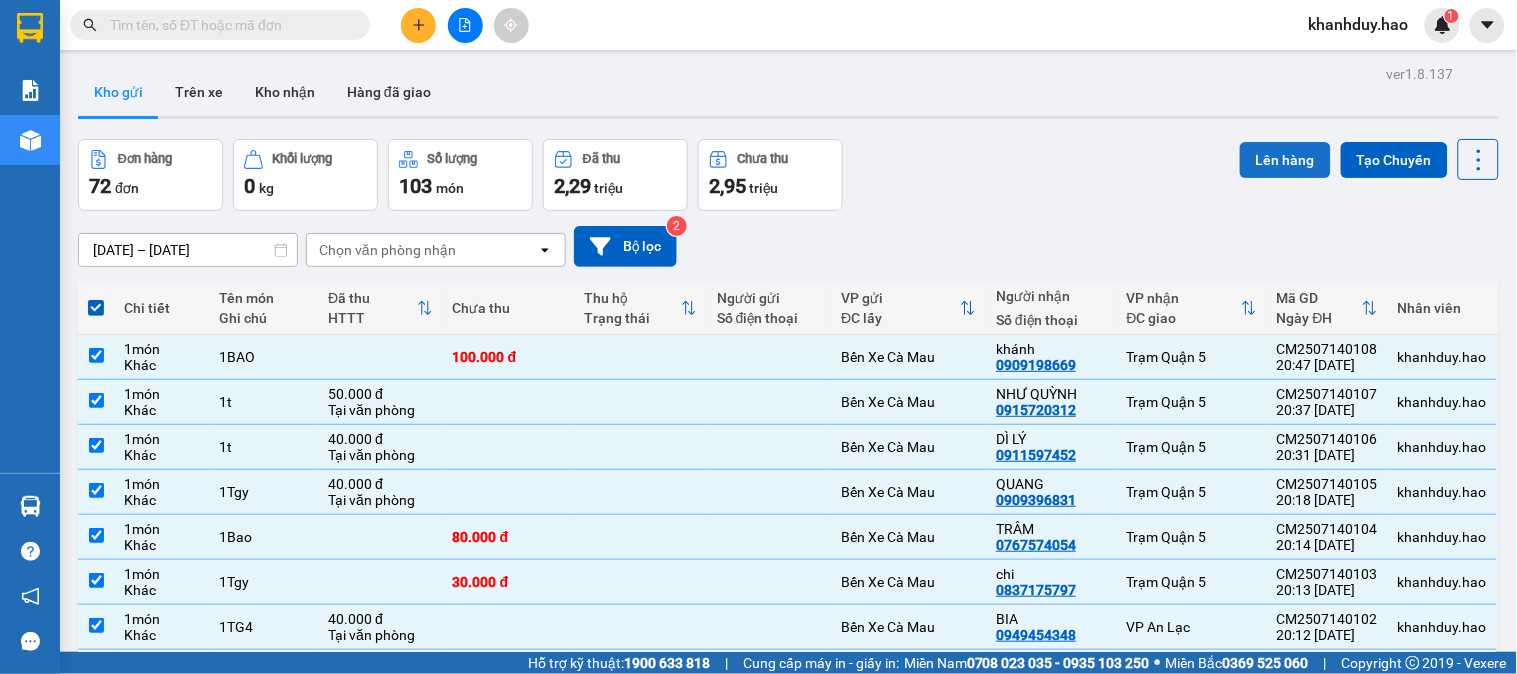 click on "Lên hàng" at bounding box center [1285, 160] 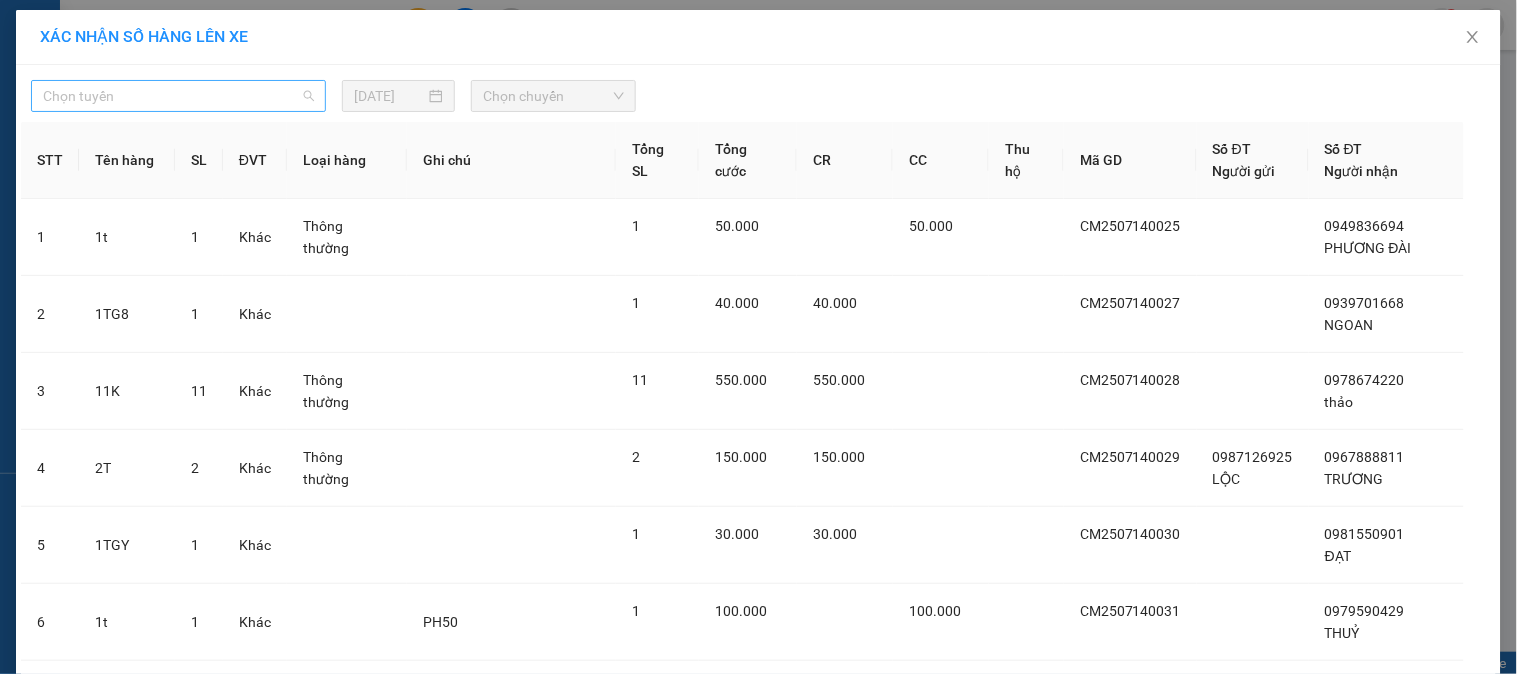 click on "Chọn tuyến" at bounding box center (178, 96) 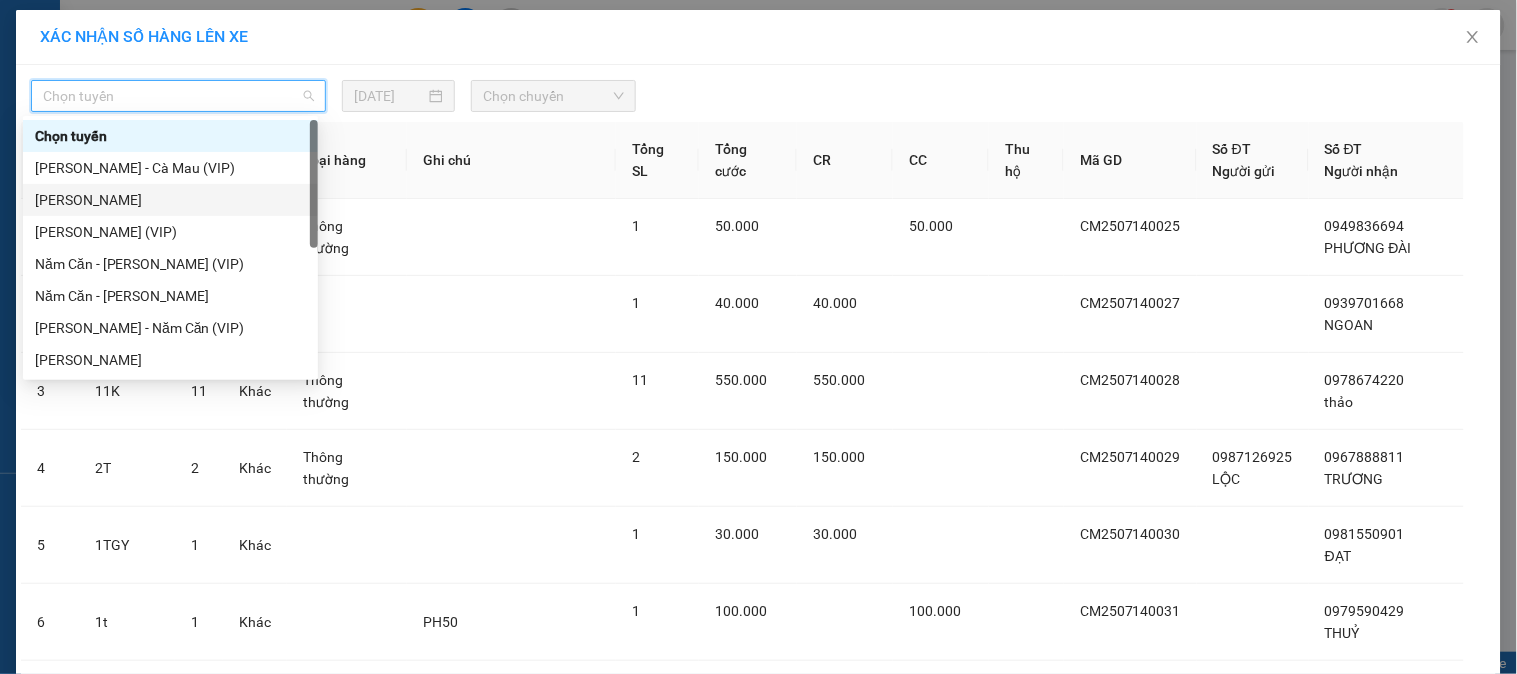 click on "[PERSON_NAME]" at bounding box center [170, 200] 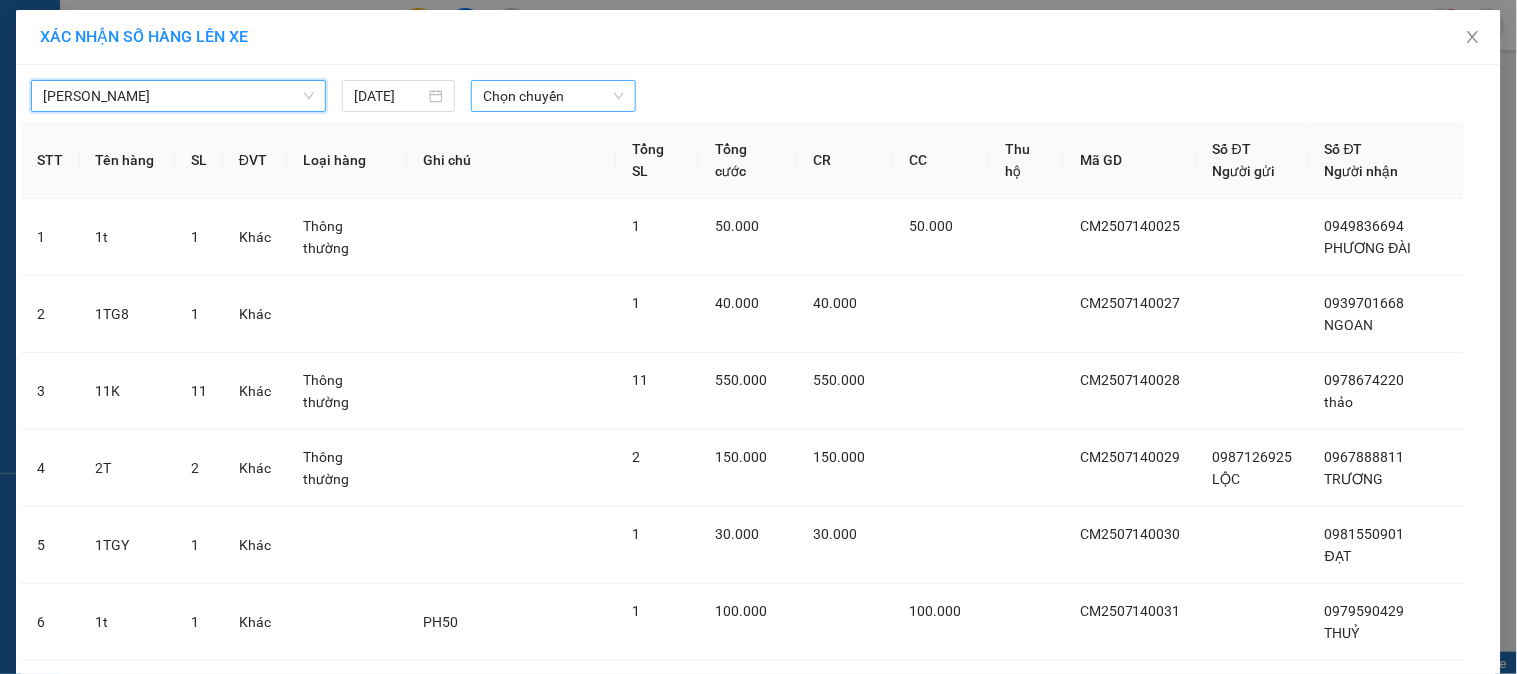 click on "Chọn chuyến" at bounding box center [553, 96] 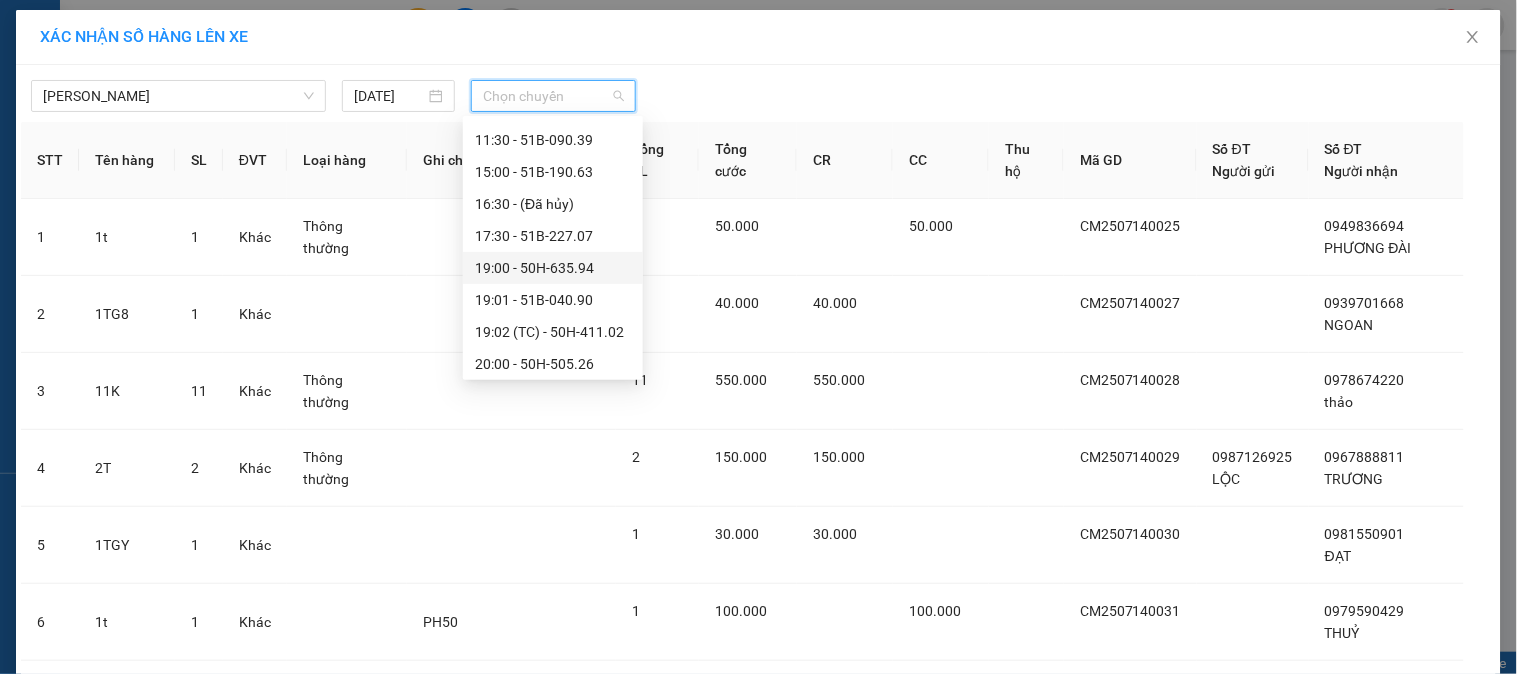 scroll, scrollTop: 222, scrollLeft: 0, axis: vertical 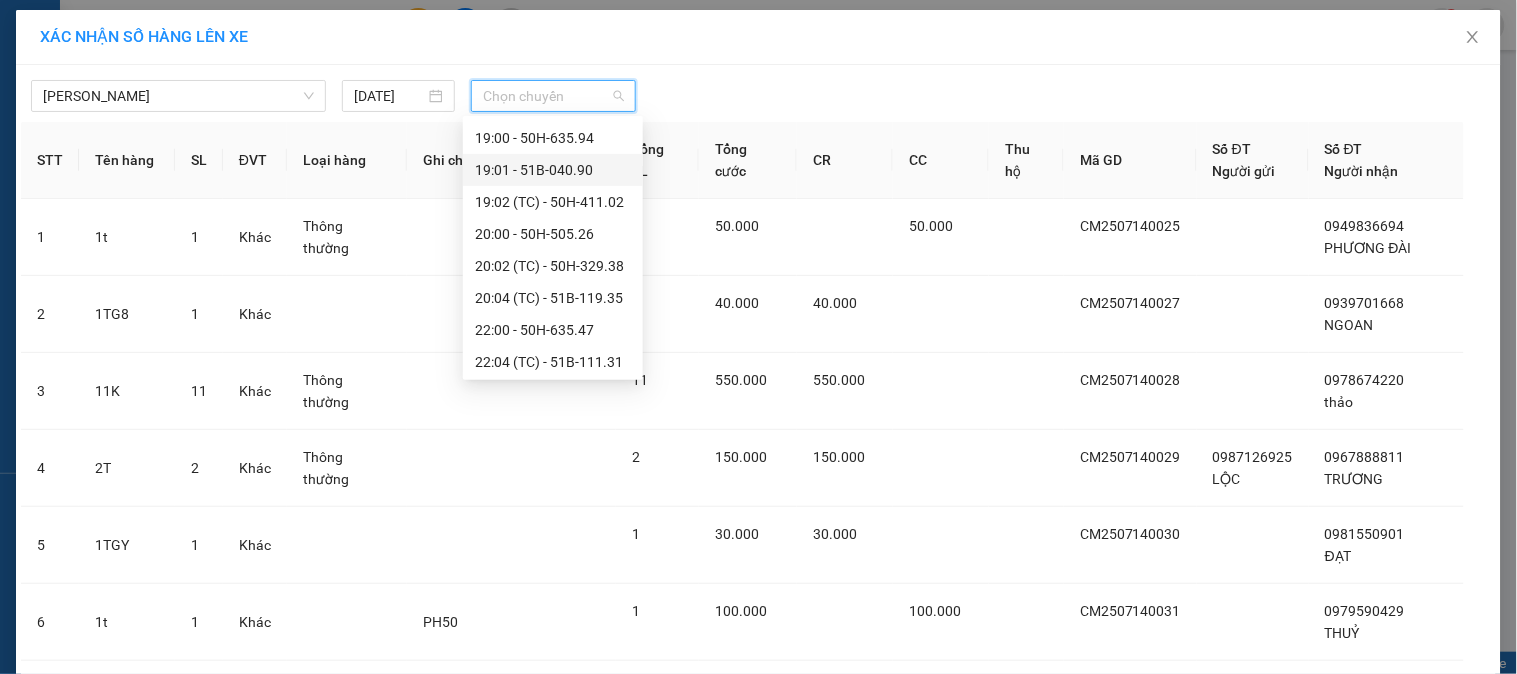 click on "19:01     - 51B-040.90" at bounding box center (553, 170) 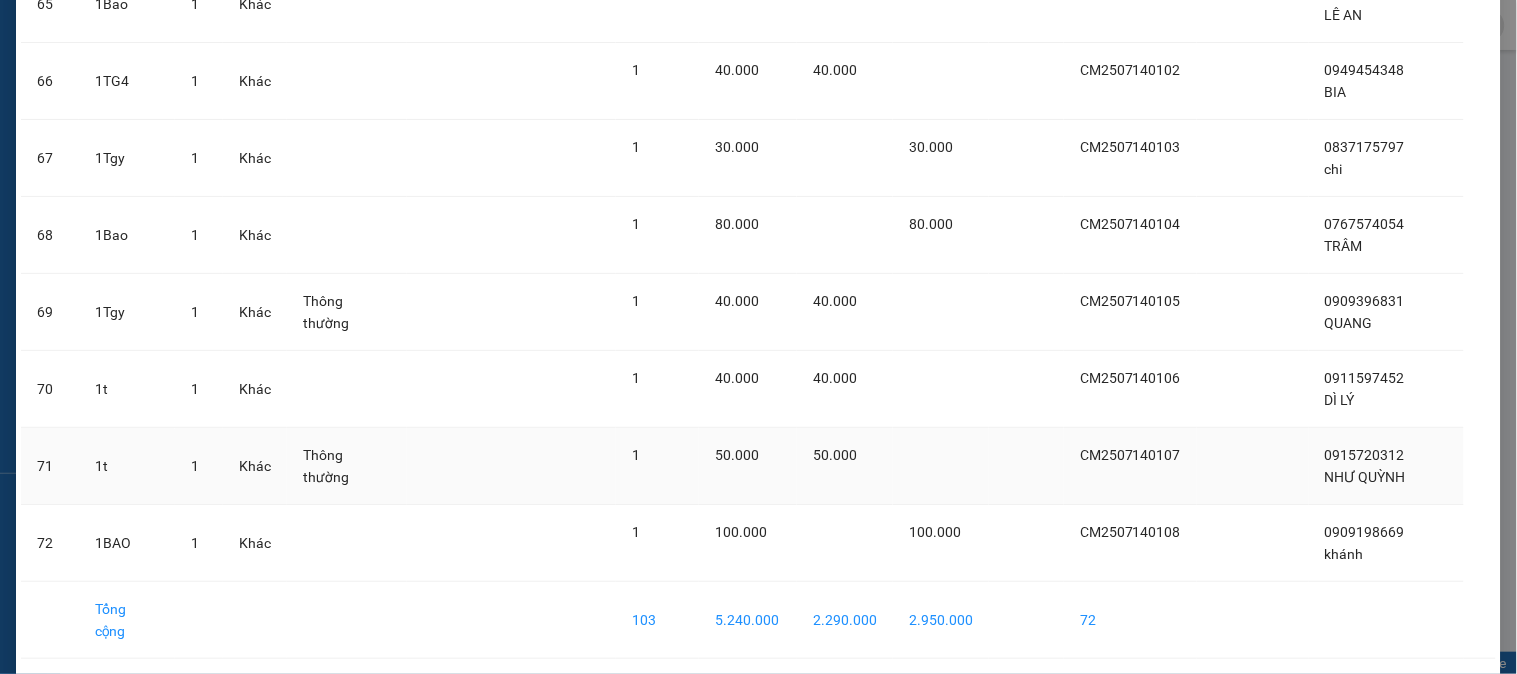 scroll, scrollTop: 5230, scrollLeft: 0, axis: vertical 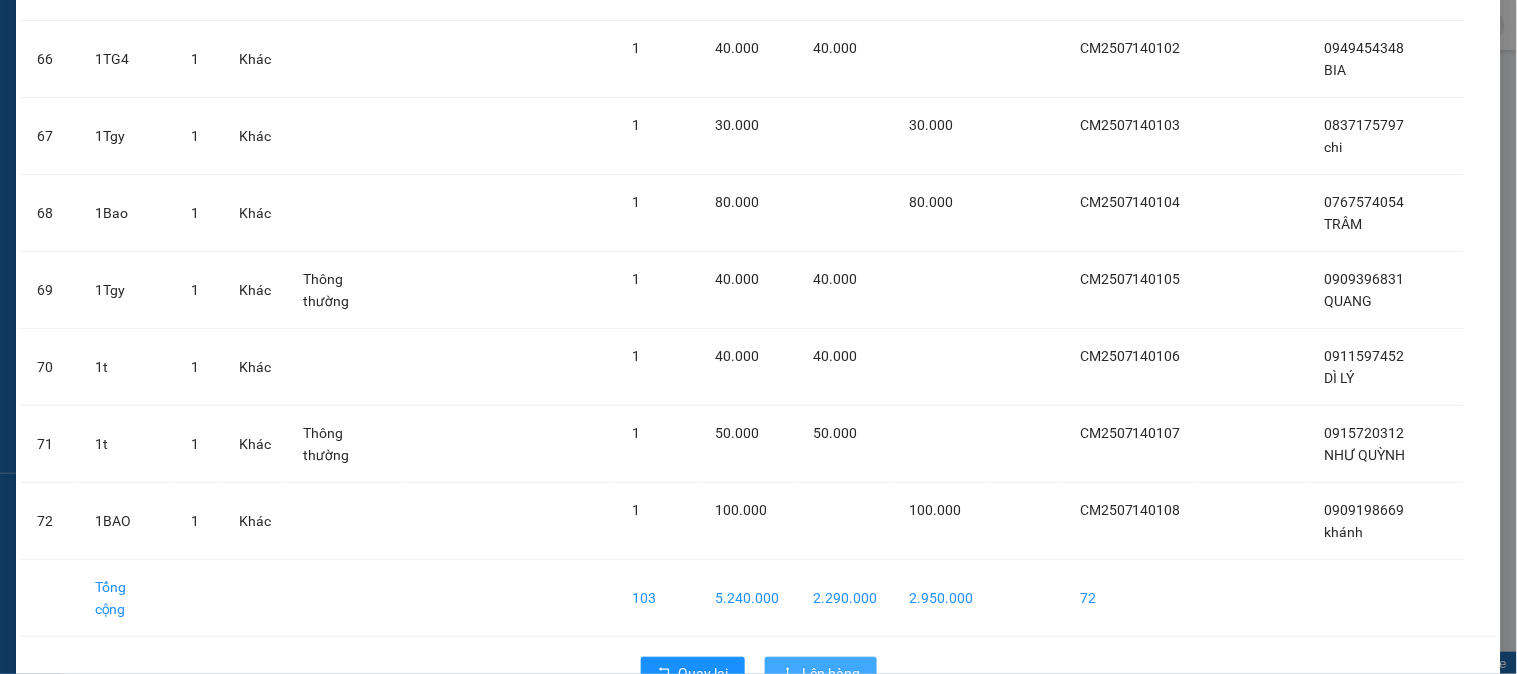click on "Lên hàng" at bounding box center [832, 673] 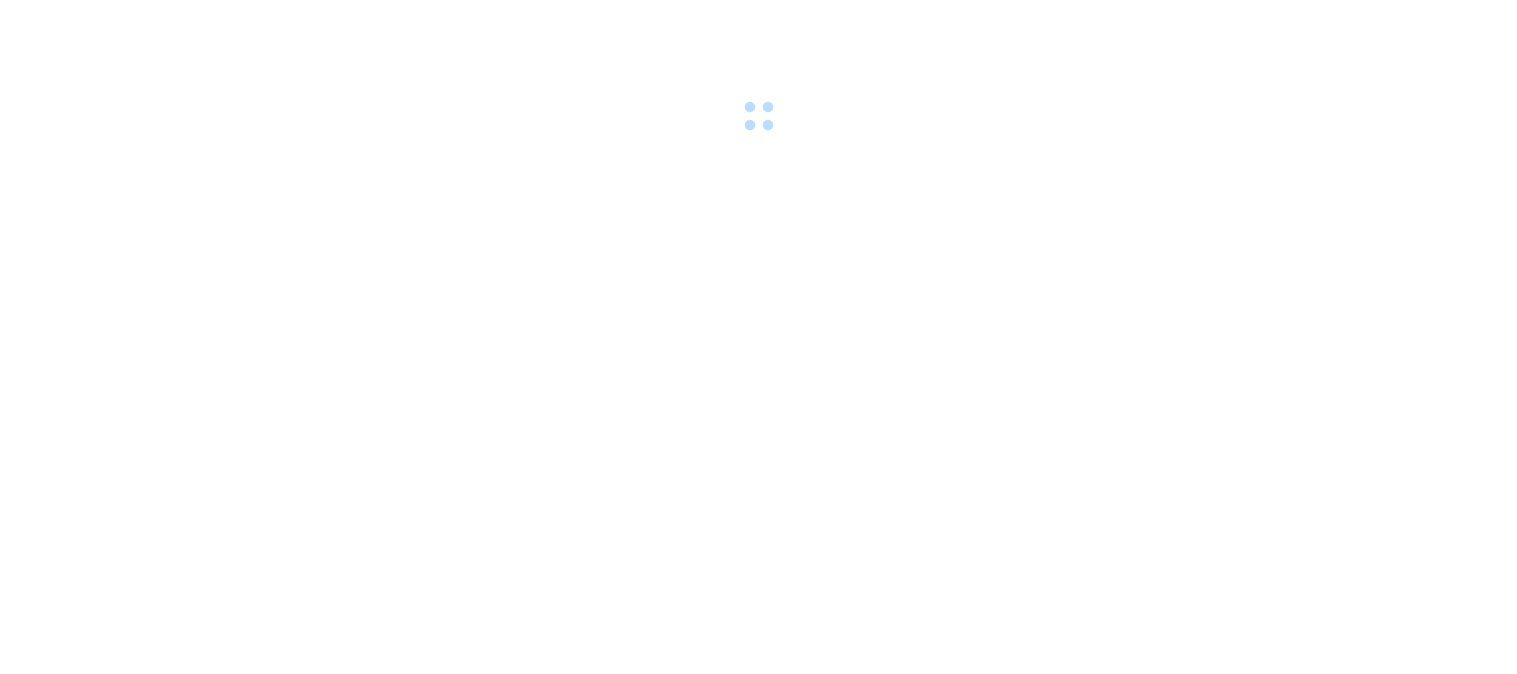 scroll, scrollTop: 0, scrollLeft: 0, axis: both 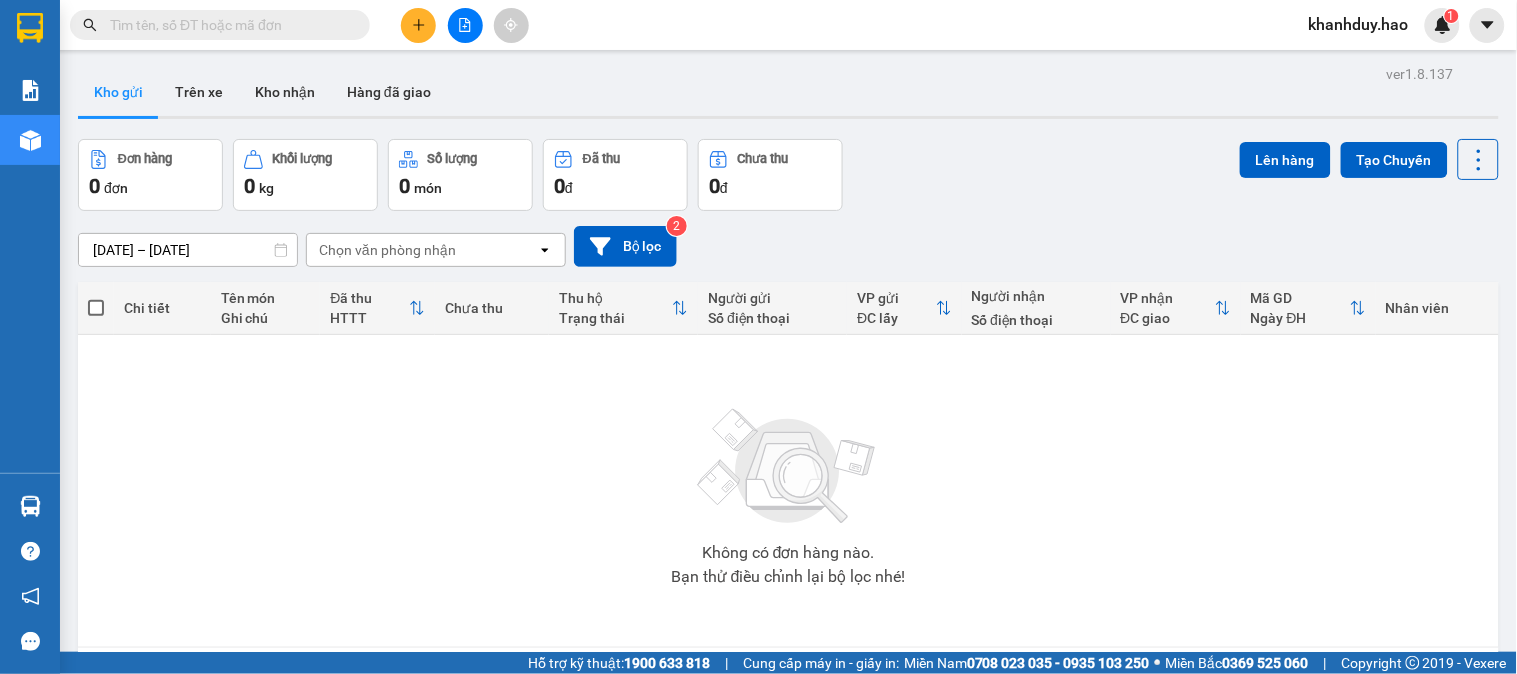 click at bounding box center (465, 25) 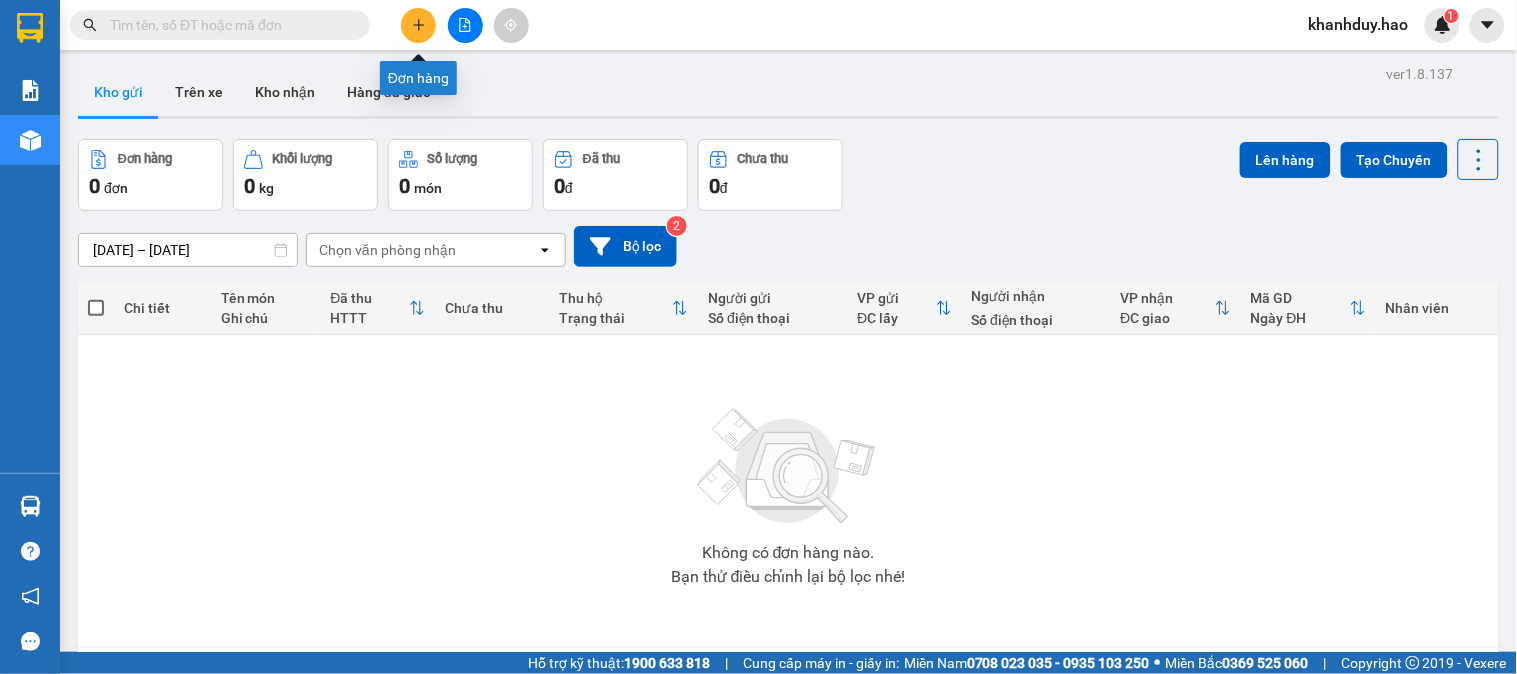 click at bounding box center [418, 25] 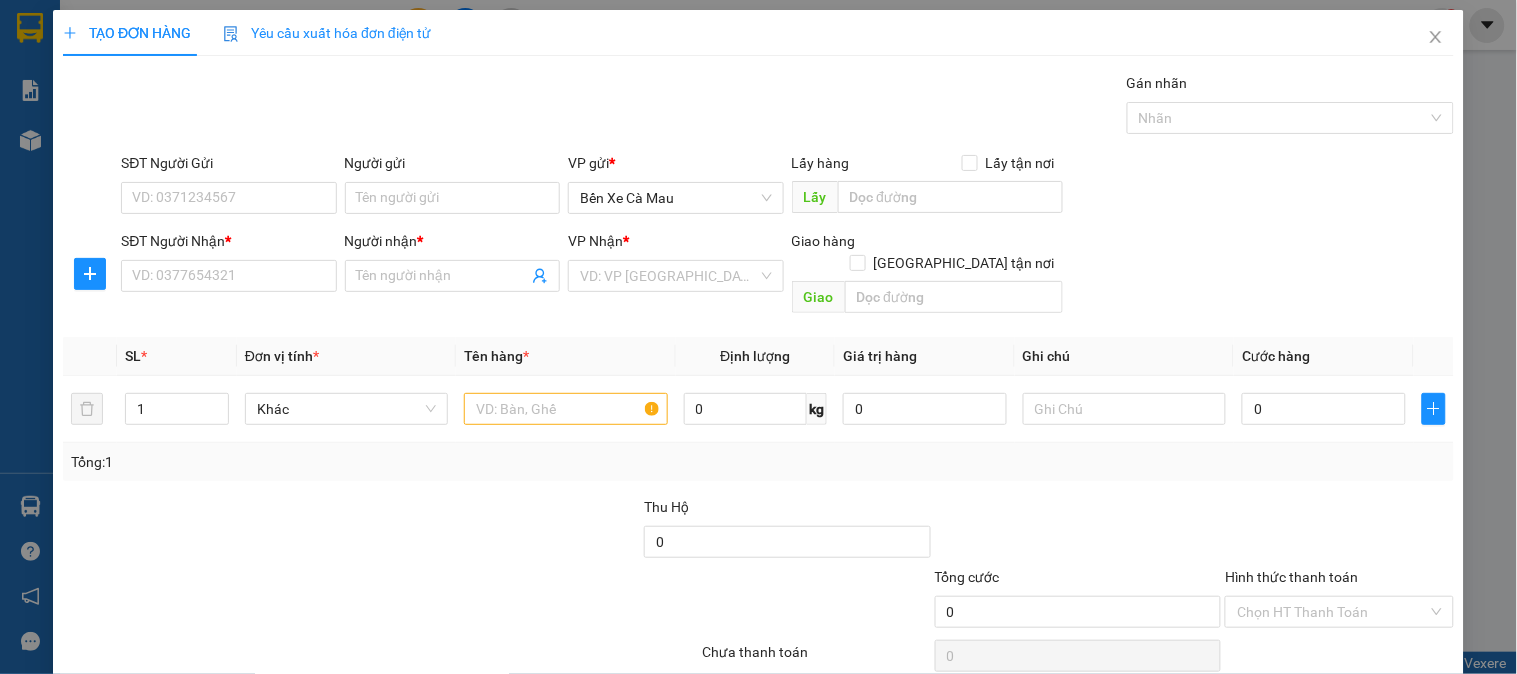 click on "SĐT Người Nhận  * VD: 0377654321" at bounding box center (228, 265) 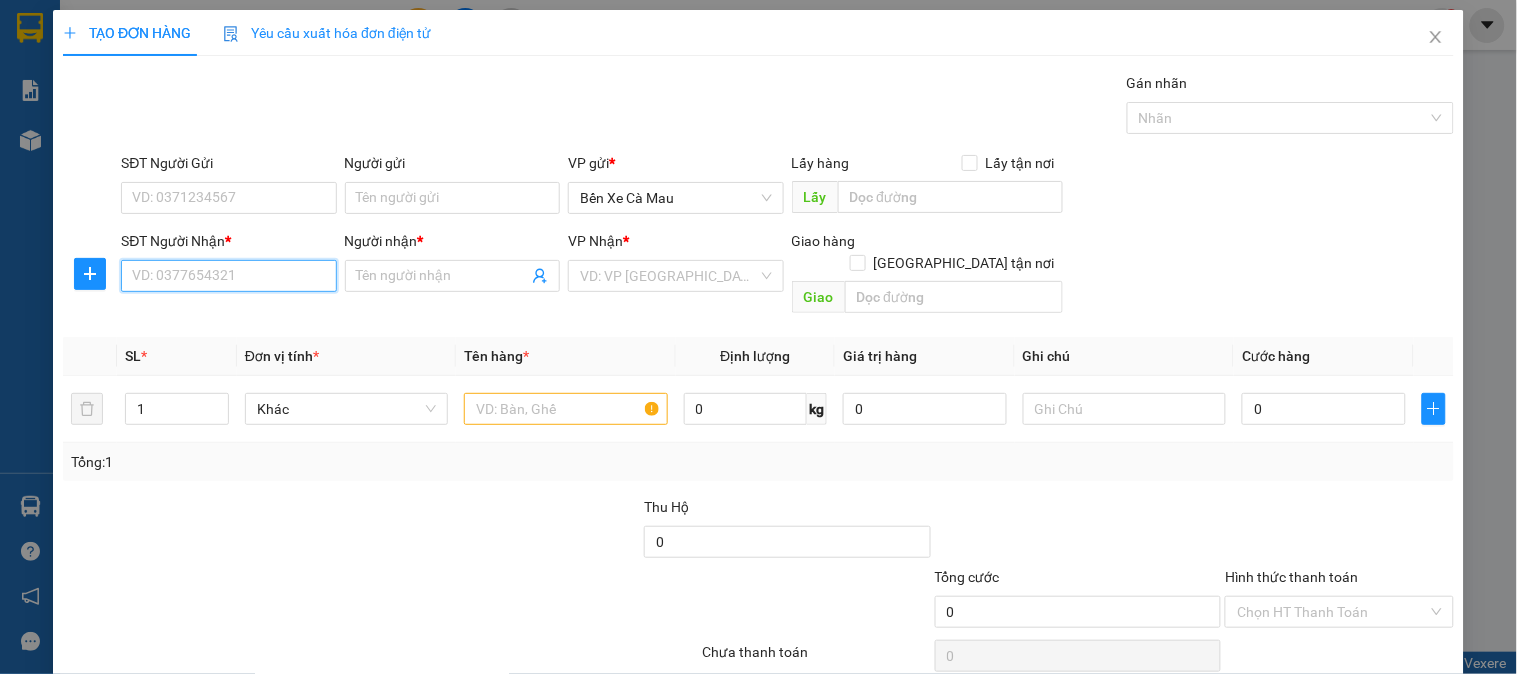 click on "SĐT Người Nhận  *" at bounding box center (228, 276) 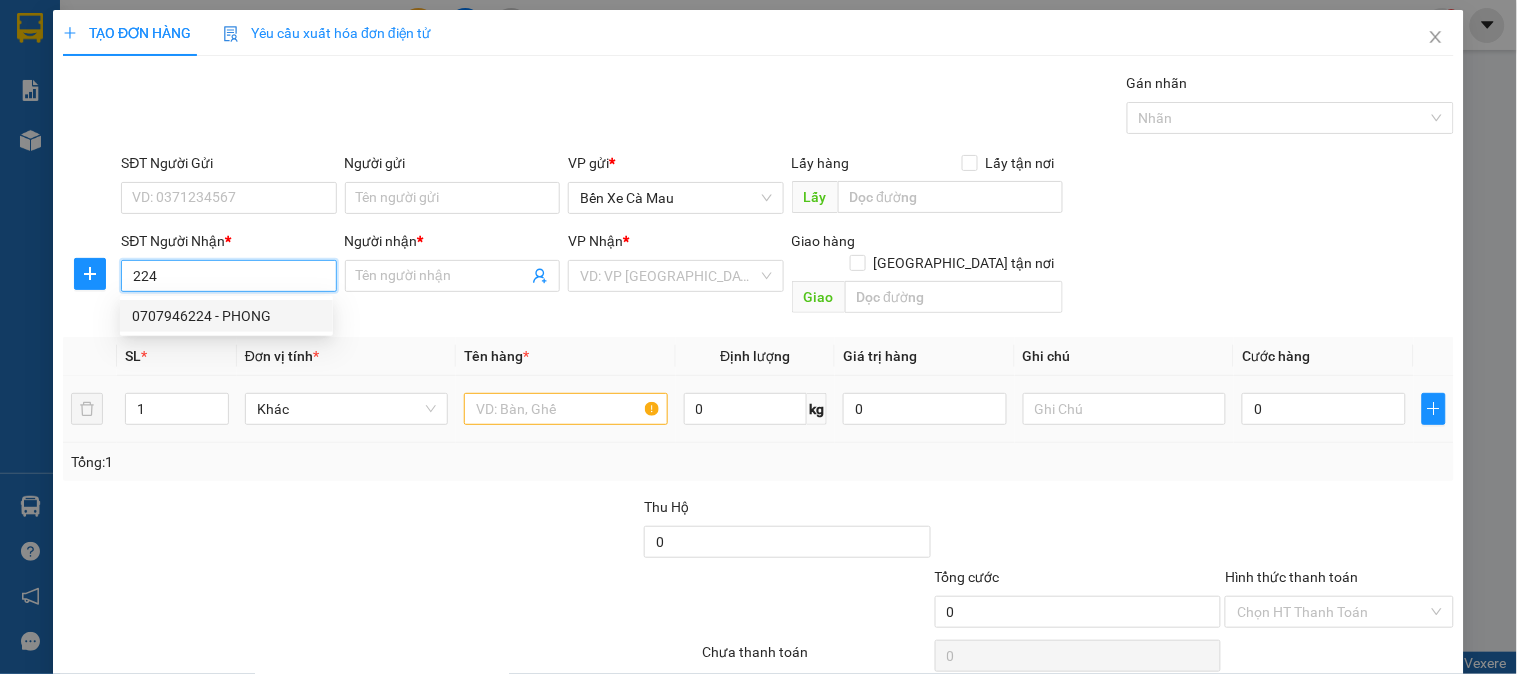 drag, startPoint x: 255, startPoint y: 308, endPoint x: 588, endPoint y: 353, distance: 336.0268 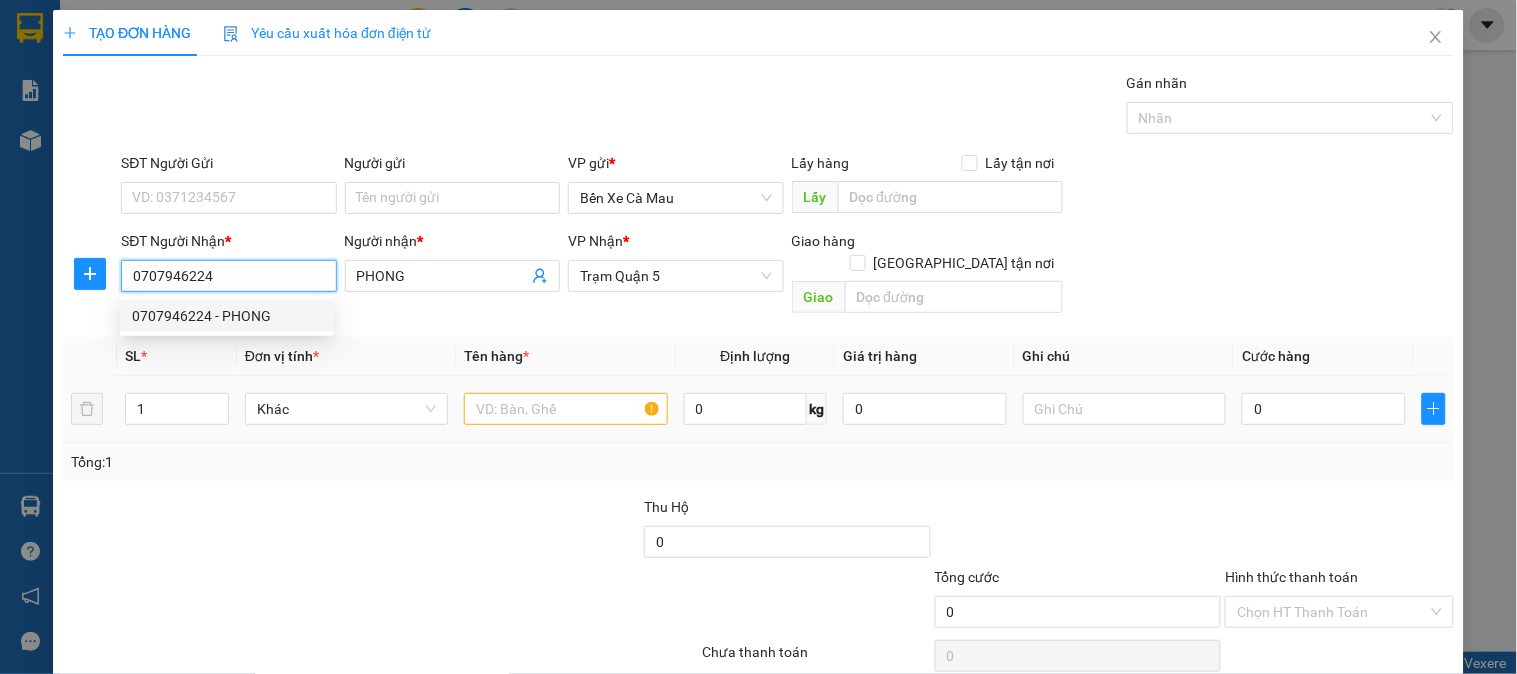 type on "160.000" 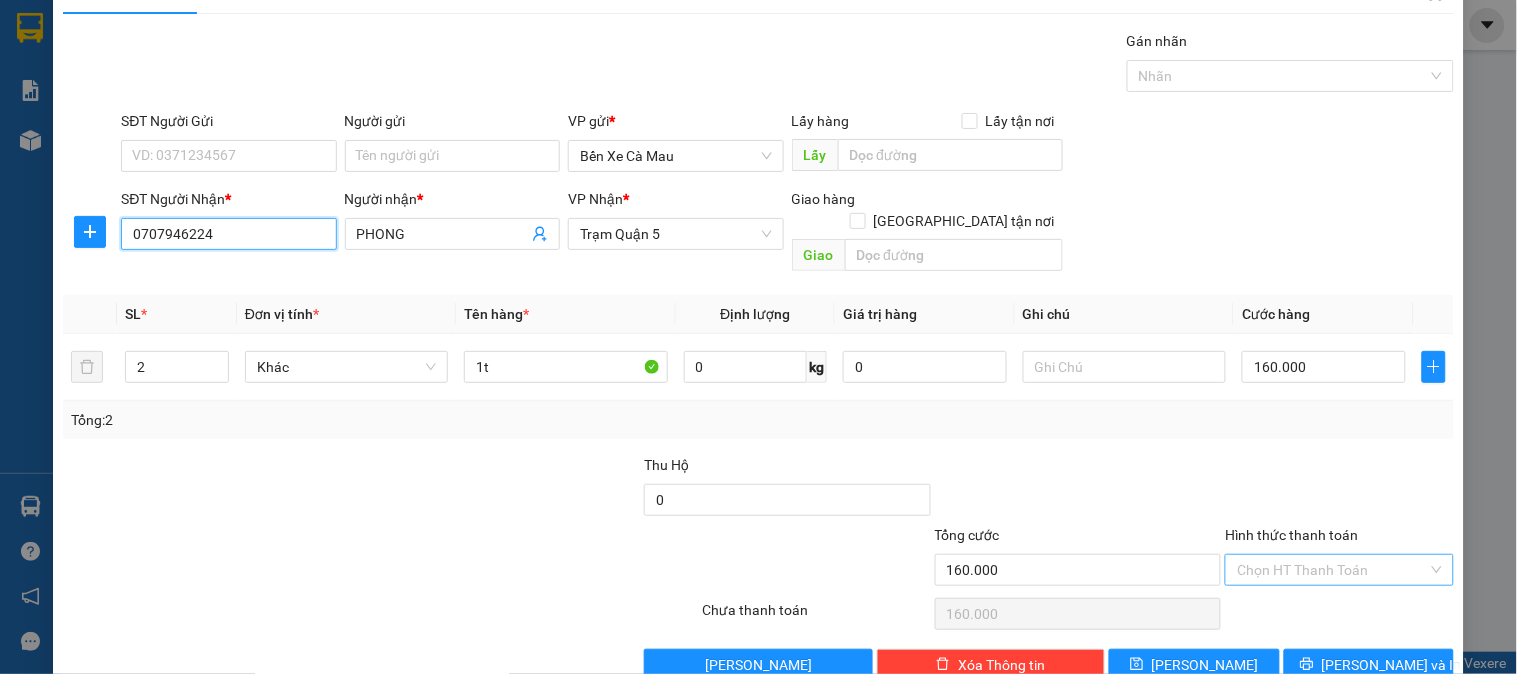 scroll, scrollTop: 65, scrollLeft: 0, axis: vertical 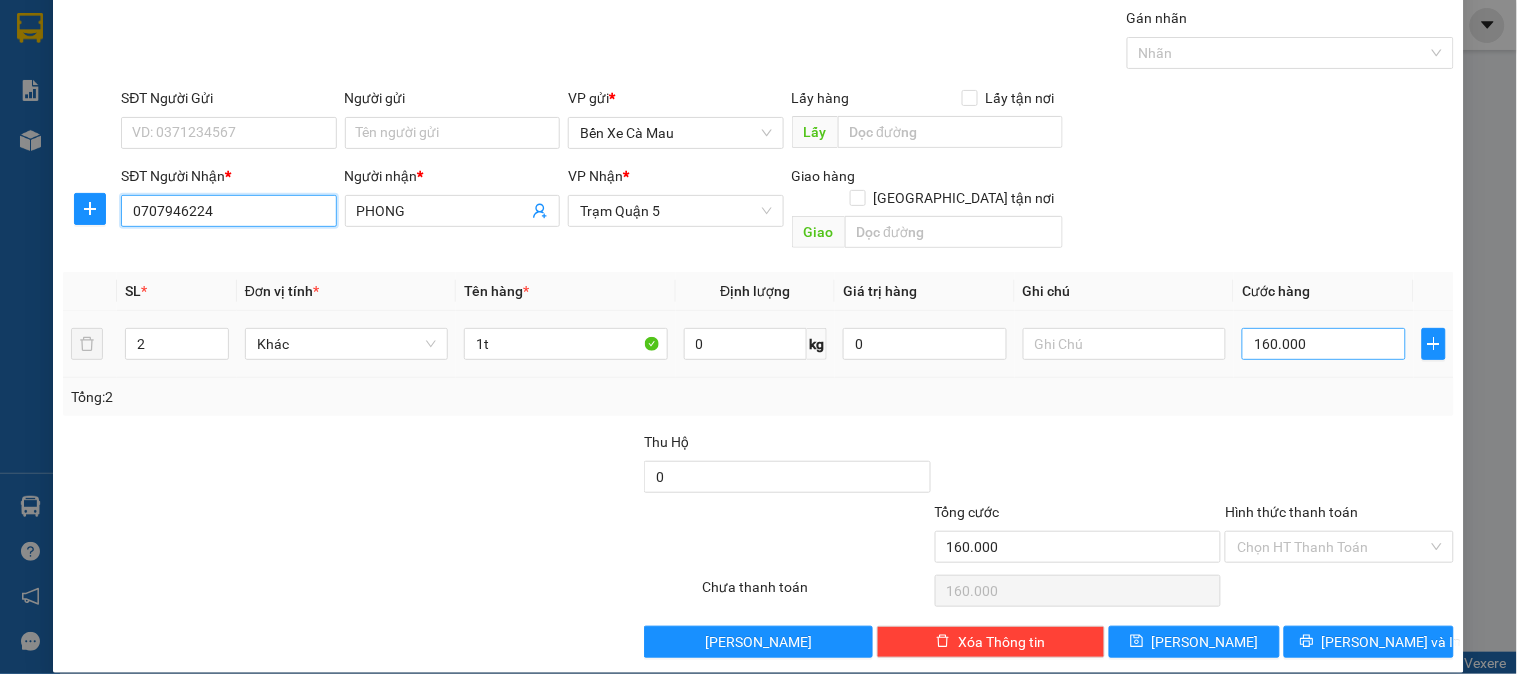 type on "0707946224" 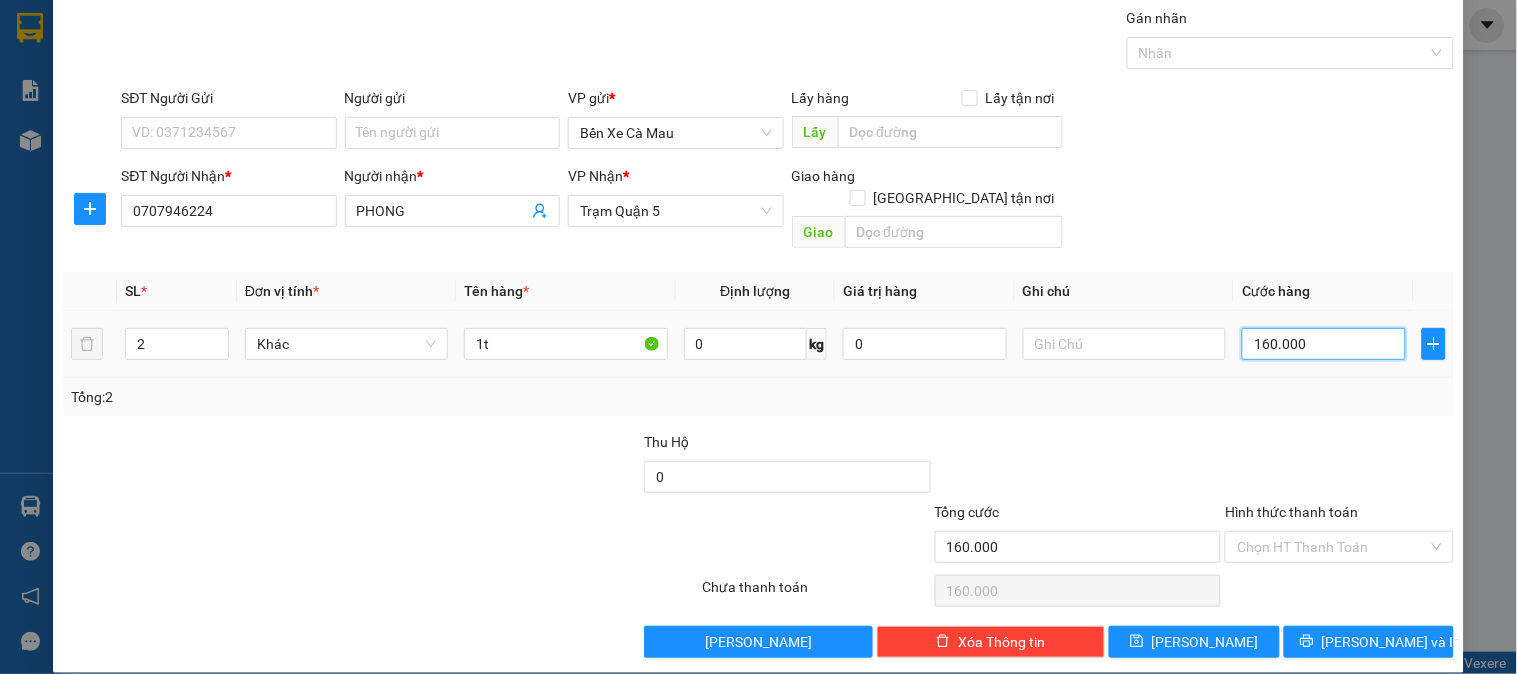 click on "160.000" at bounding box center [1324, 344] 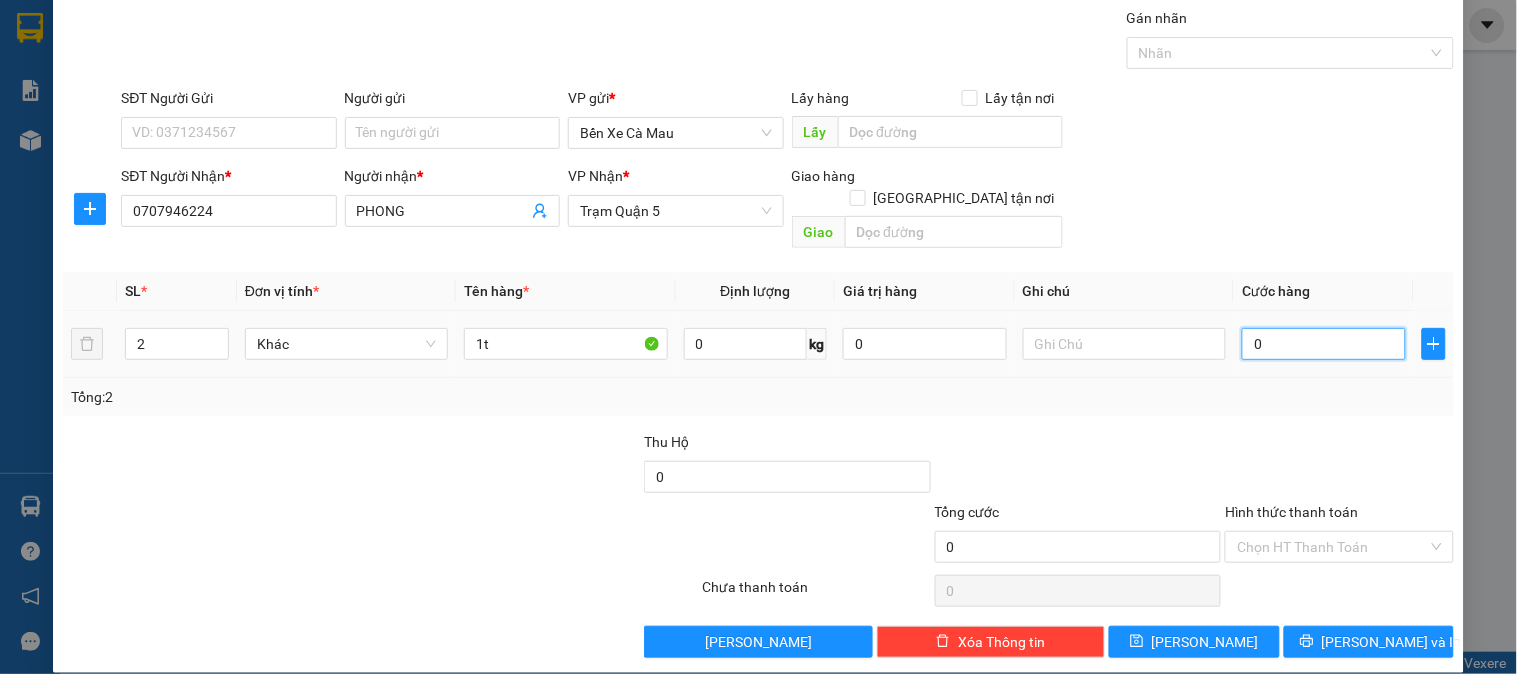 type on "008" 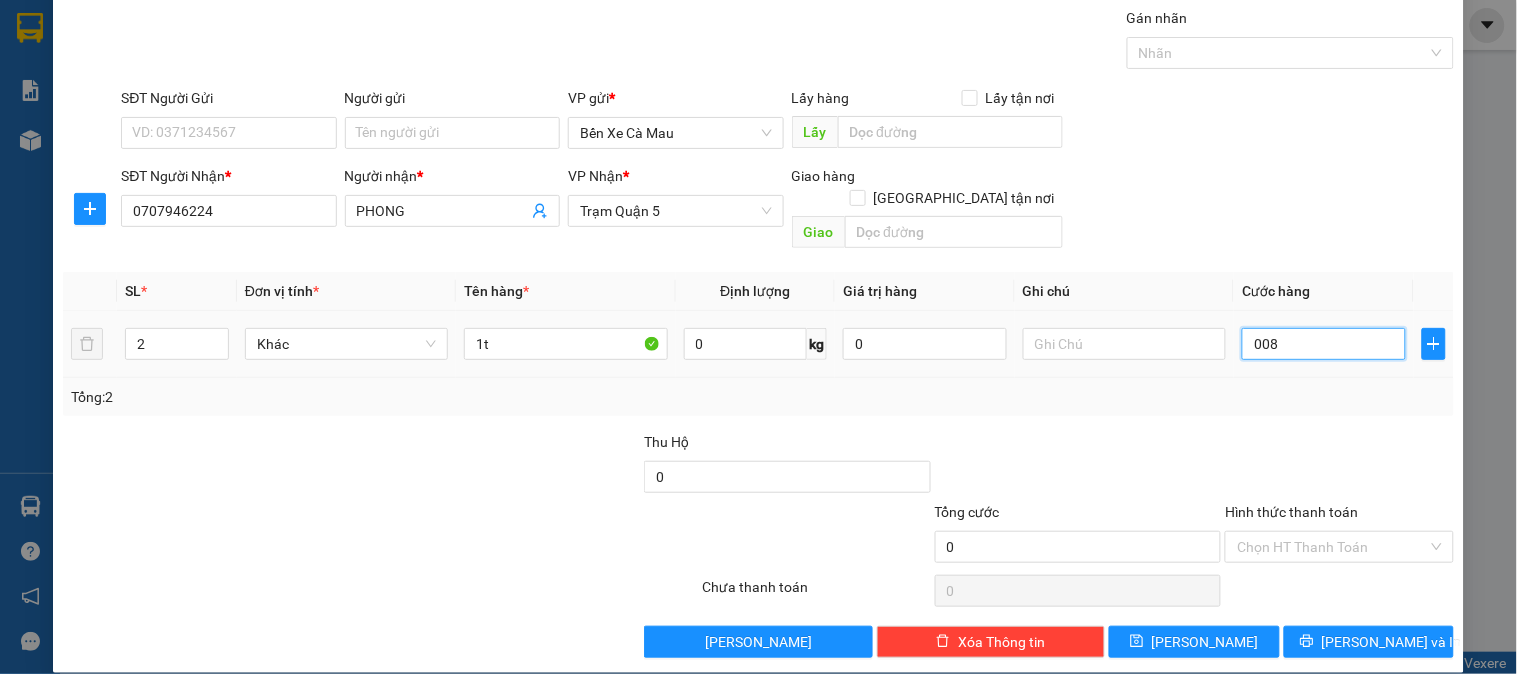 type on "8" 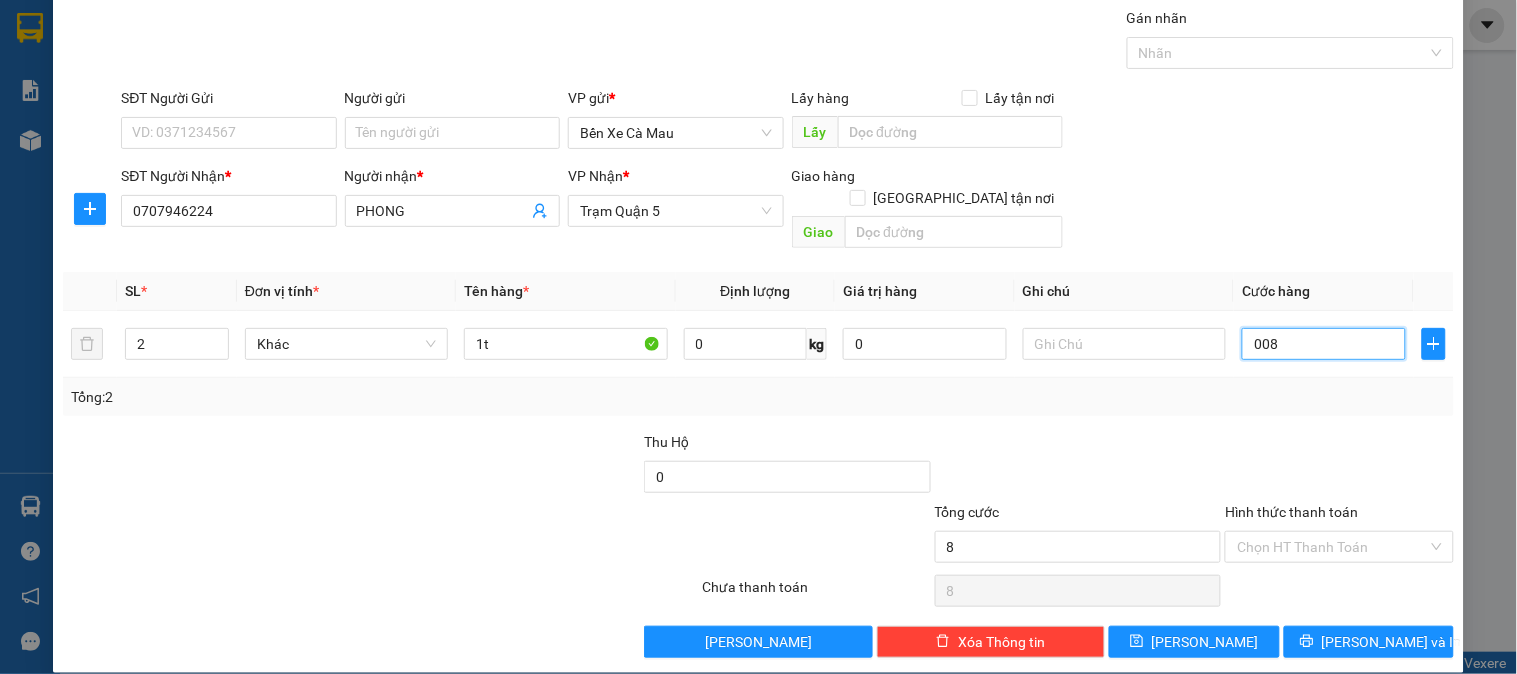 type on "0.080" 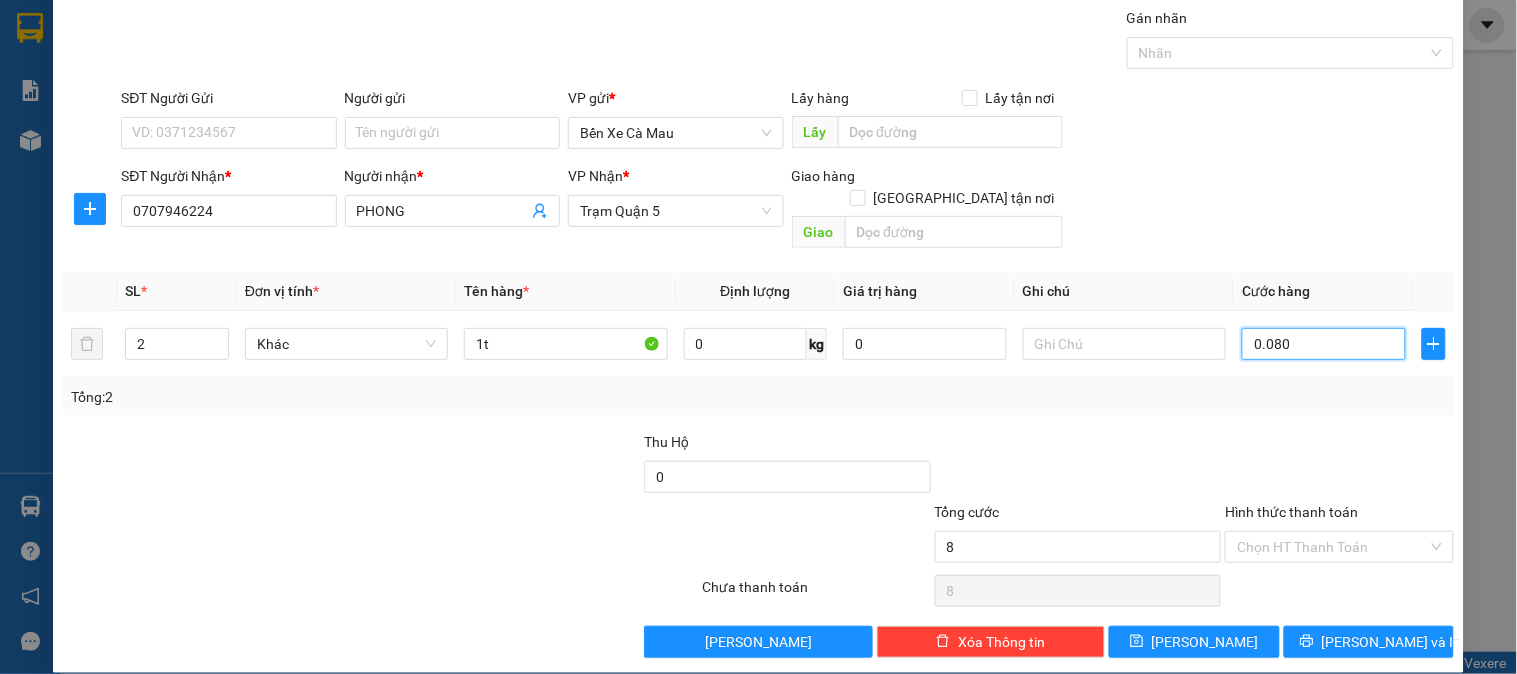 type on "80" 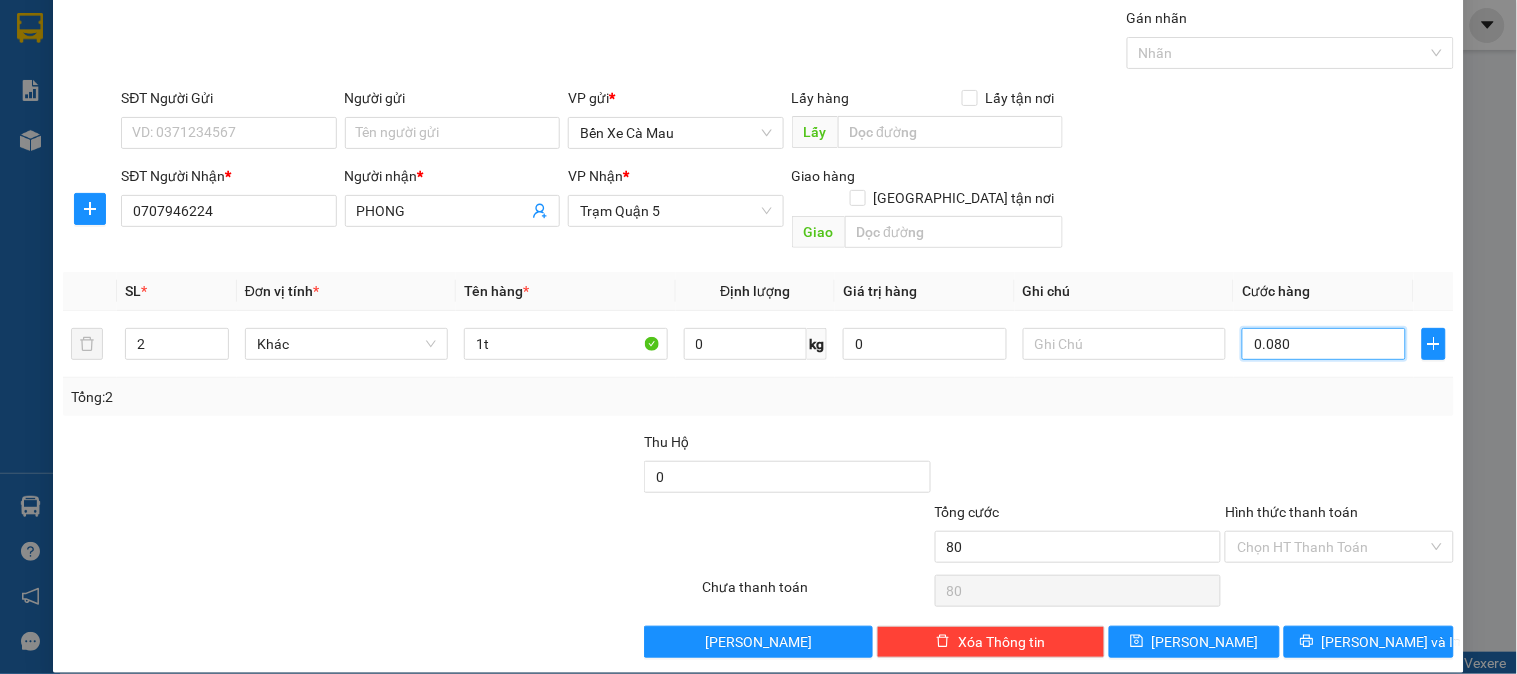 type on "0.080" 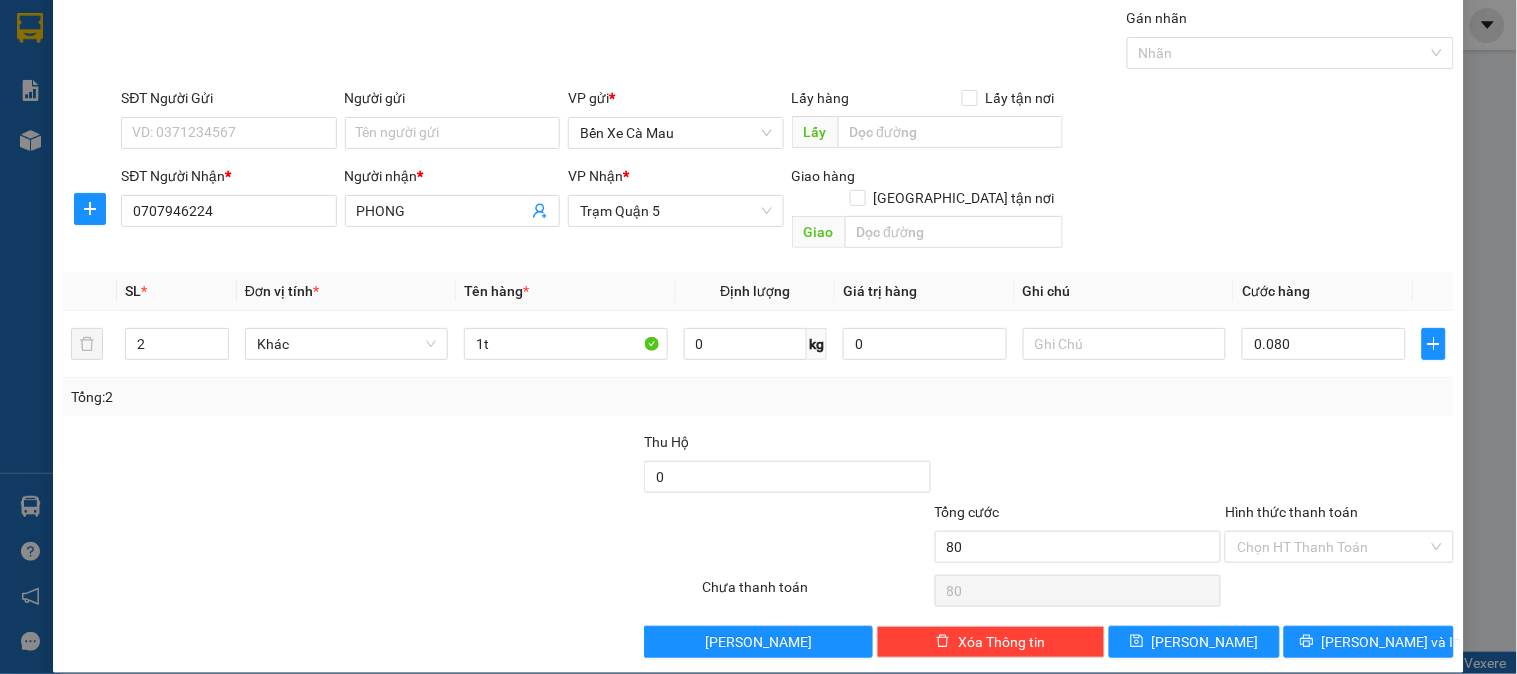 type on "80.000" 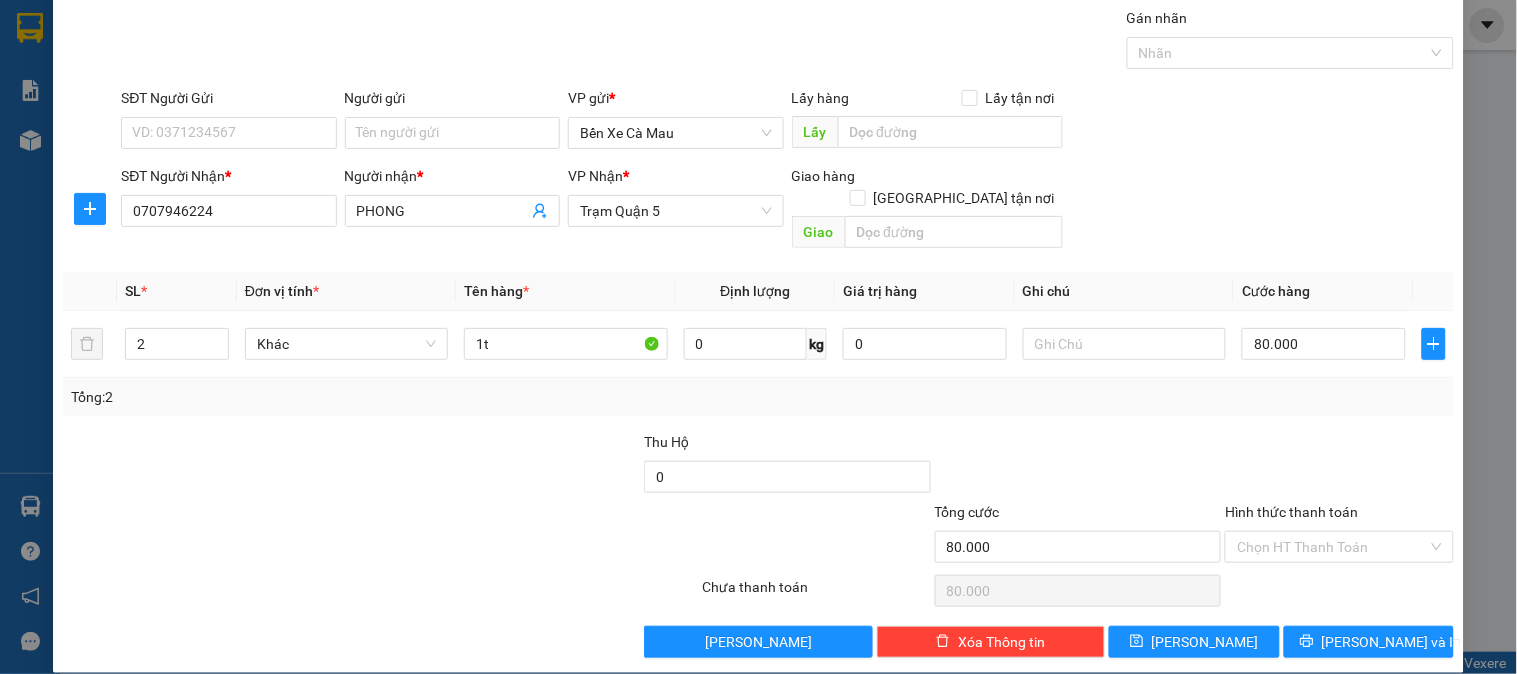click on "SĐT Người Nhận  * 0707946224 Người nhận  * PHONG VP Nhận  * Trạm [GEOGRAPHIC_DATA] tận nơi [GEOGRAPHIC_DATA]" at bounding box center (787, 211) 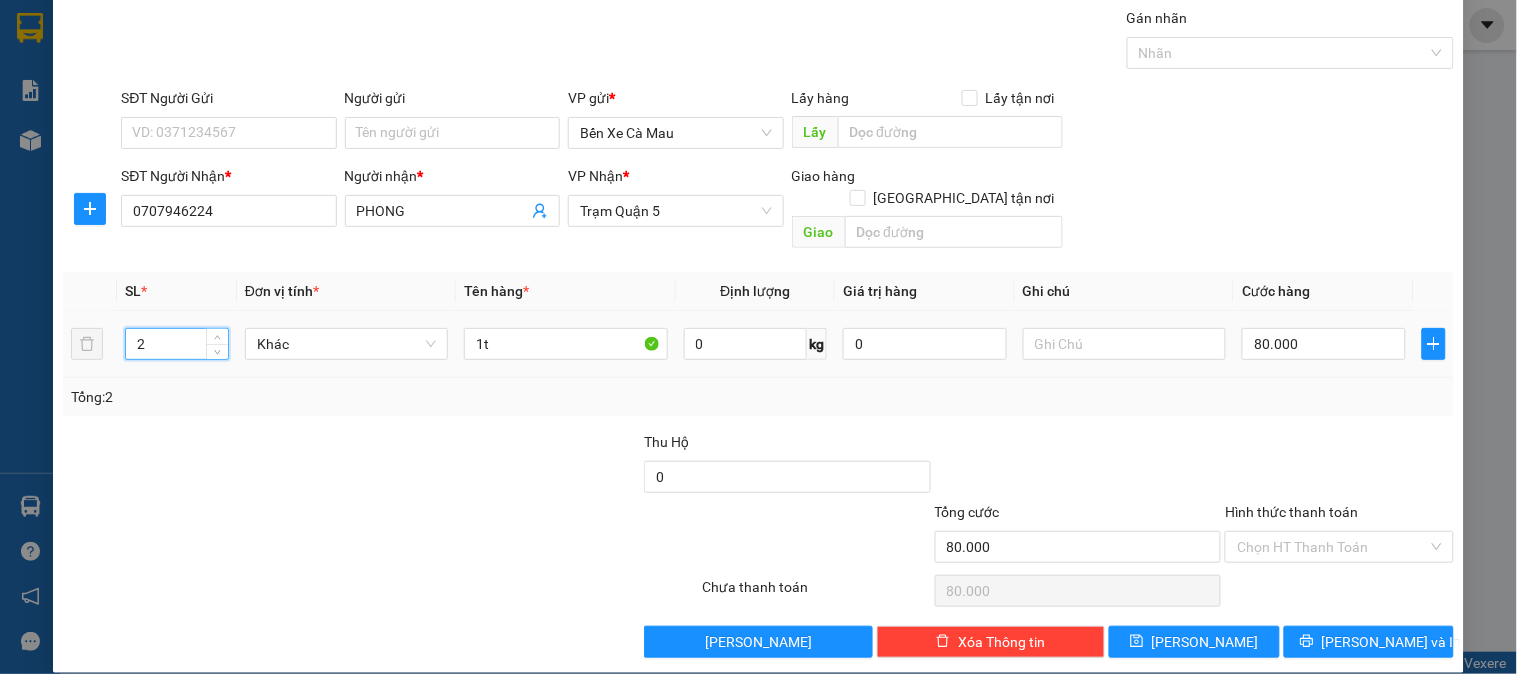 click on "2" at bounding box center (177, 344) 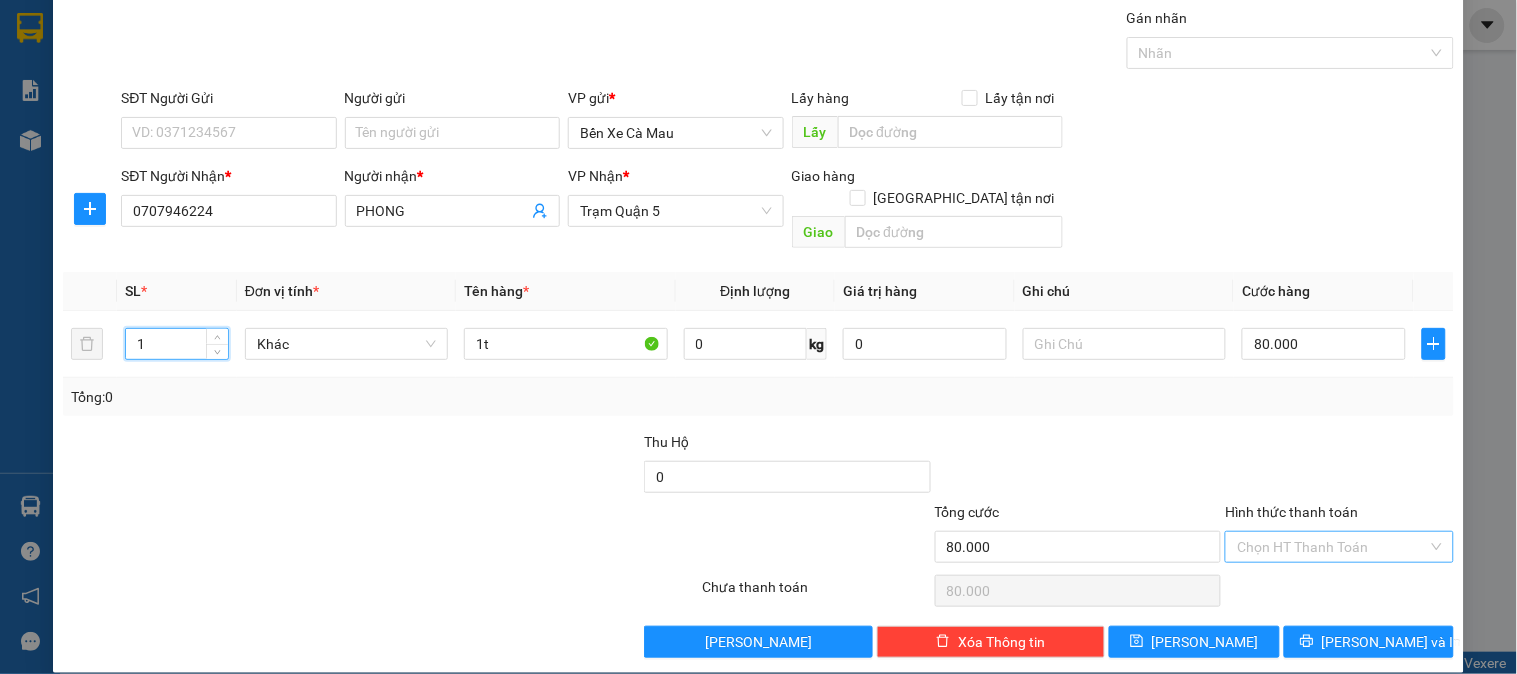 type on "1" 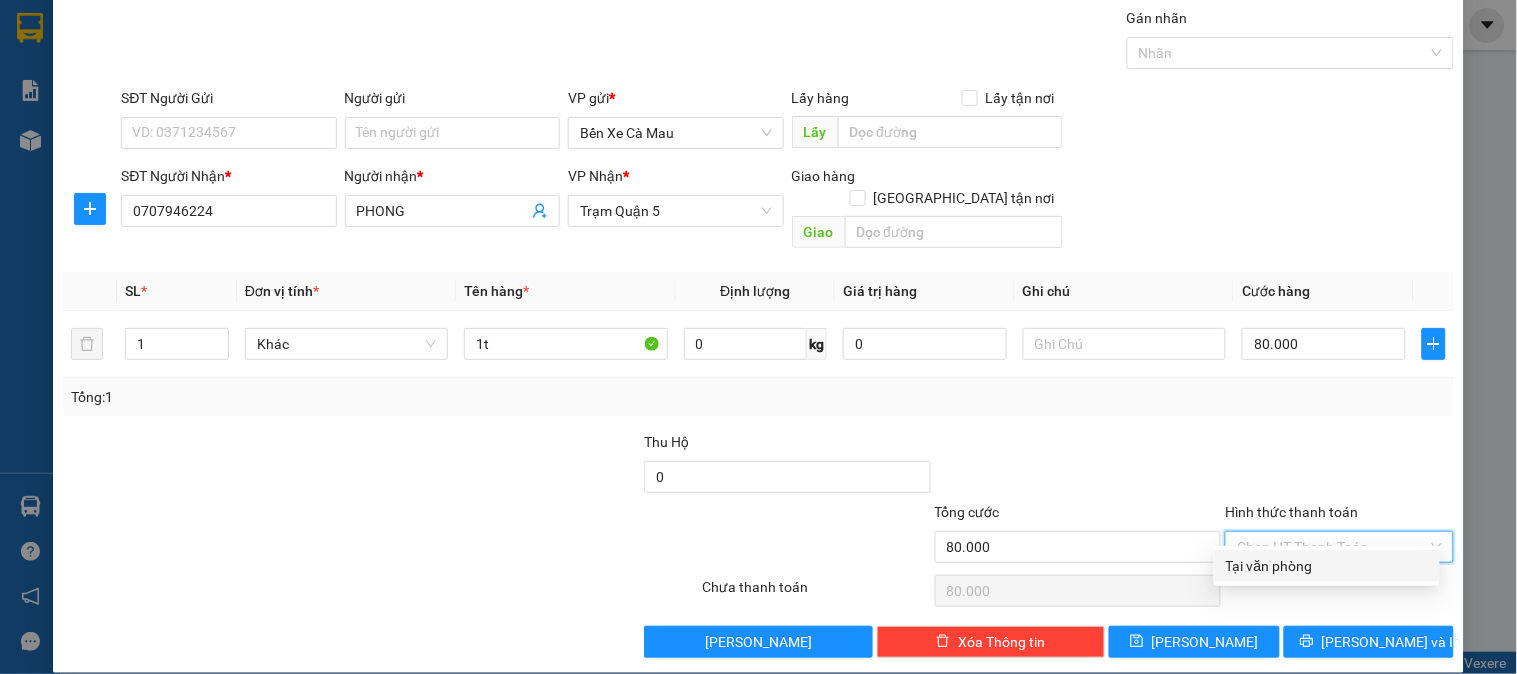 click on "Tại văn phòng" at bounding box center (1327, 566) 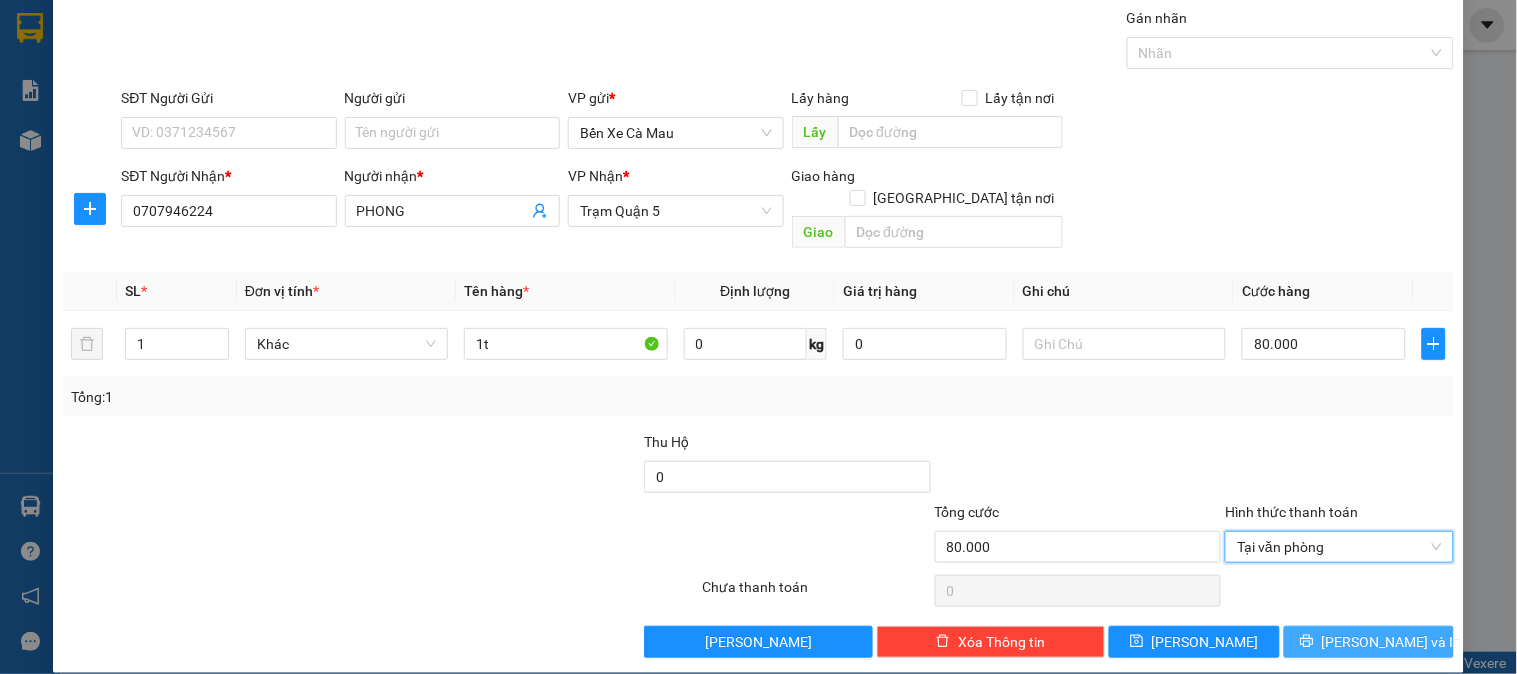 click on "[PERSON_NAME] và In" at bounding box center (1369, 642) 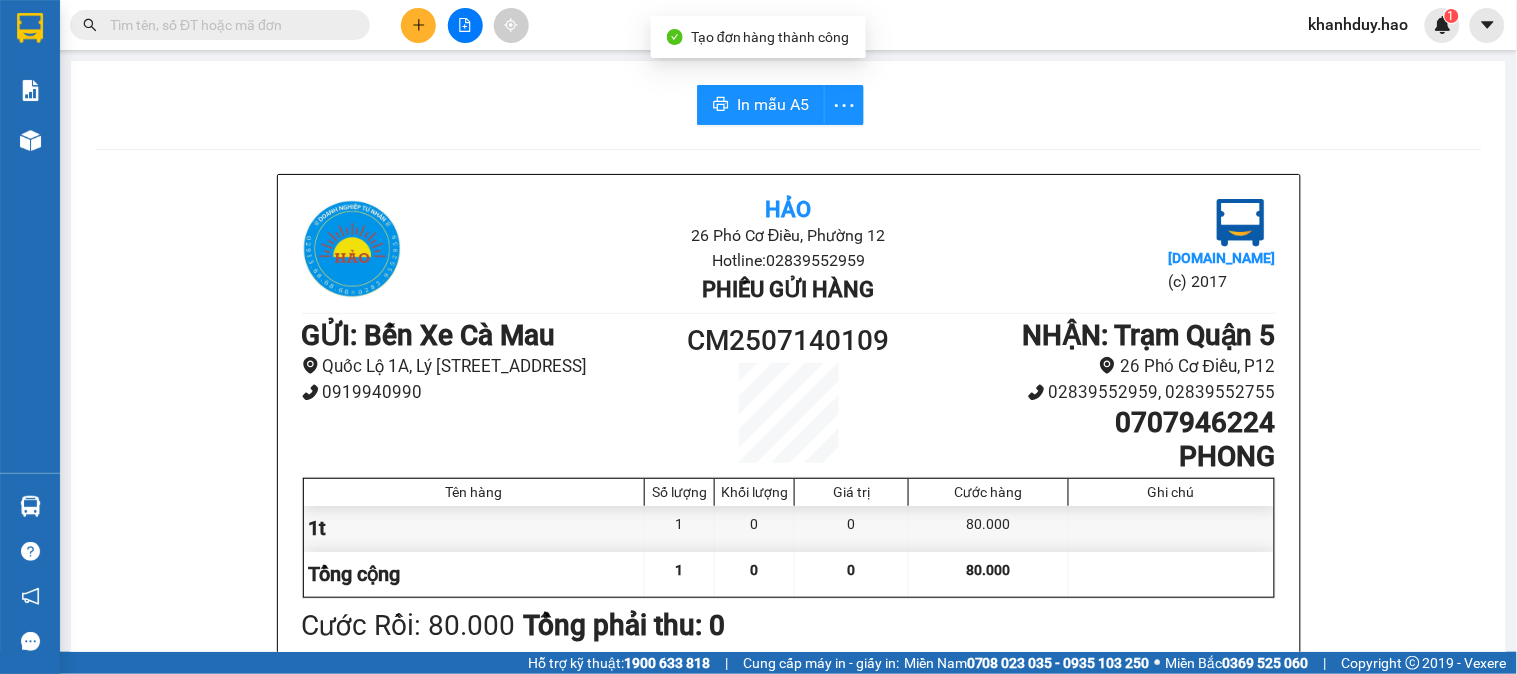 click on "In mẫu A5
Hảo 26 Phó Cơ Điều, Phường 12 Hotline:  02839552959 Phiếu gửi hàng [DOMAIN_NAME] (c) 2017 GỬI :   Bến Xe Cà Mau   Quốc Lộ 1A, Lý [STREET_ADDRESS]   0919940990 CM2507140109 NHẬN :   Trạm Quận 5   26 Phó Cơ Điều, P12   02839552959, 02839552755 0707946224 PHONG Tên hàng Số lượng Khối lượng Giá trị Cước hàng Ghi chú 1t 1 0 0 80.000 Tổng cộng 1 0 0 80.000 Loading... Cước Rồi : 80.000 Tổng phải thu: 0 Người gửi hàng xác nhận (Tôi đã đọc và đồng ý nộp dung phiếu gửi hàng) NV kiểm tra hàng (Kí và ghi rõ họ tên) 21:03[DATE] NV nhận hàng (Kí và ghi rõ họ tên) [PERSON_NAME] NV nhận hàng (Kí và ghi rõ họ tên) Quy định nhận/gửi hàng : Không vận chuyển hàng cấm. Vui lòng nhận hàng kể từ ngày gửi-nhận trong vòng 7 ngày. Nếu qua 7 ngày, mất mát công ty sẽ không chịu trách nhiệm.  Hảo [DOMAIN_NAME]" at bounding box center (788, 834) 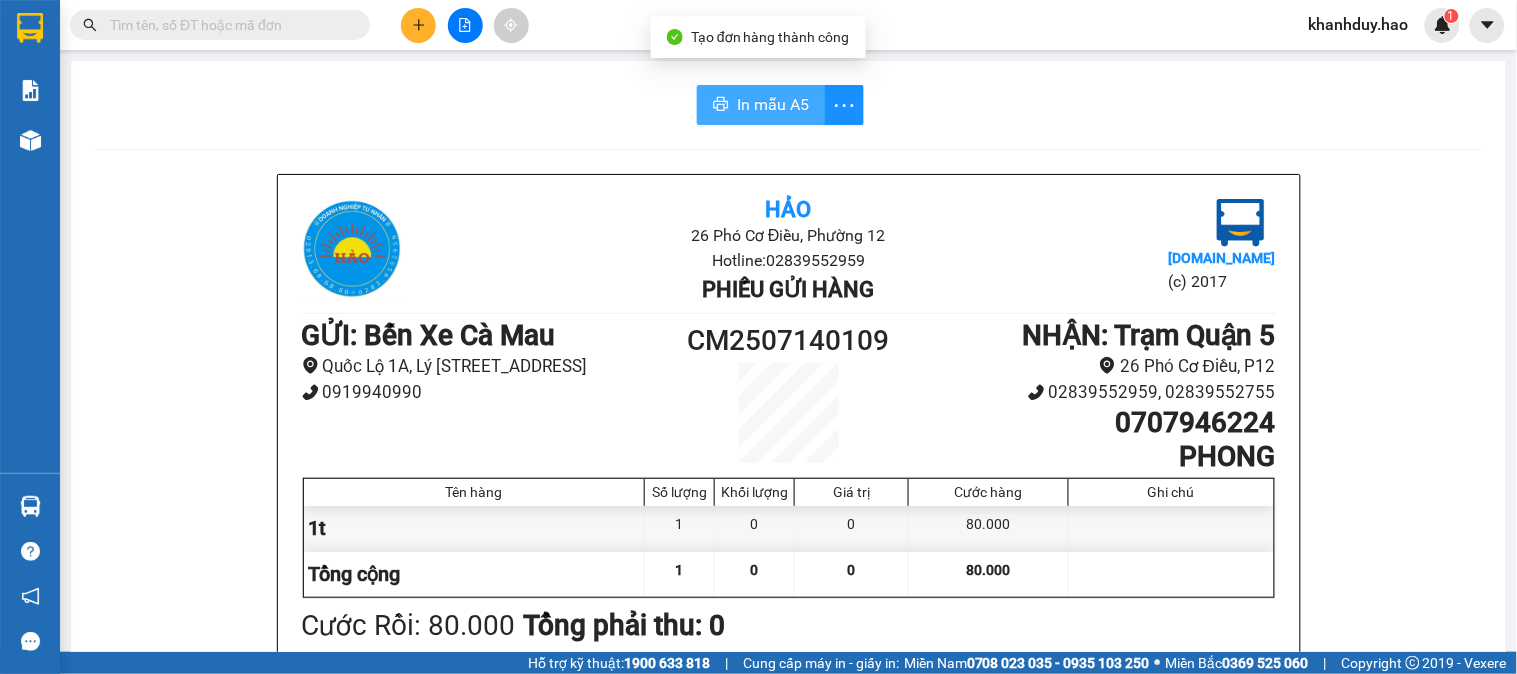 click on "In mẫu A5" at bounding box center [761, 105] 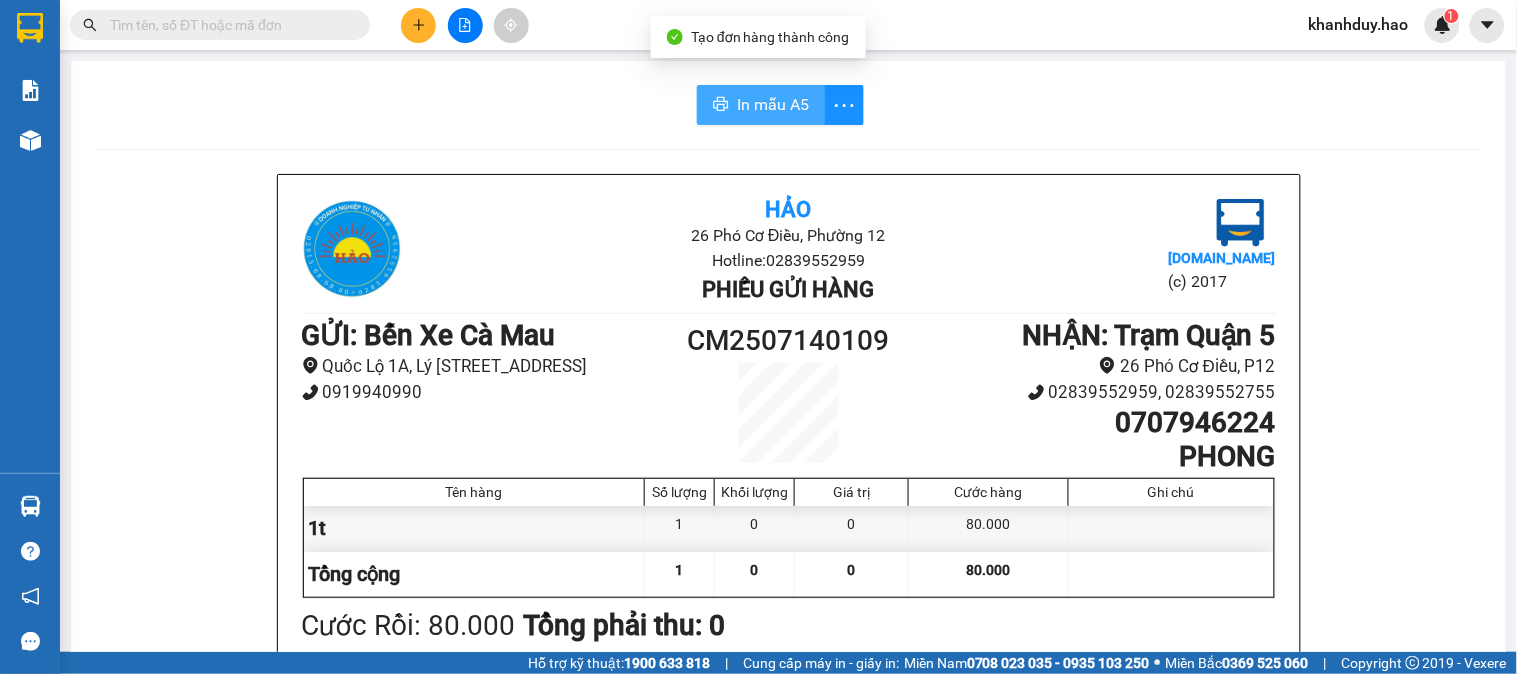 scroll, scrollTop: 0, scrollLeft: 0, axis: both 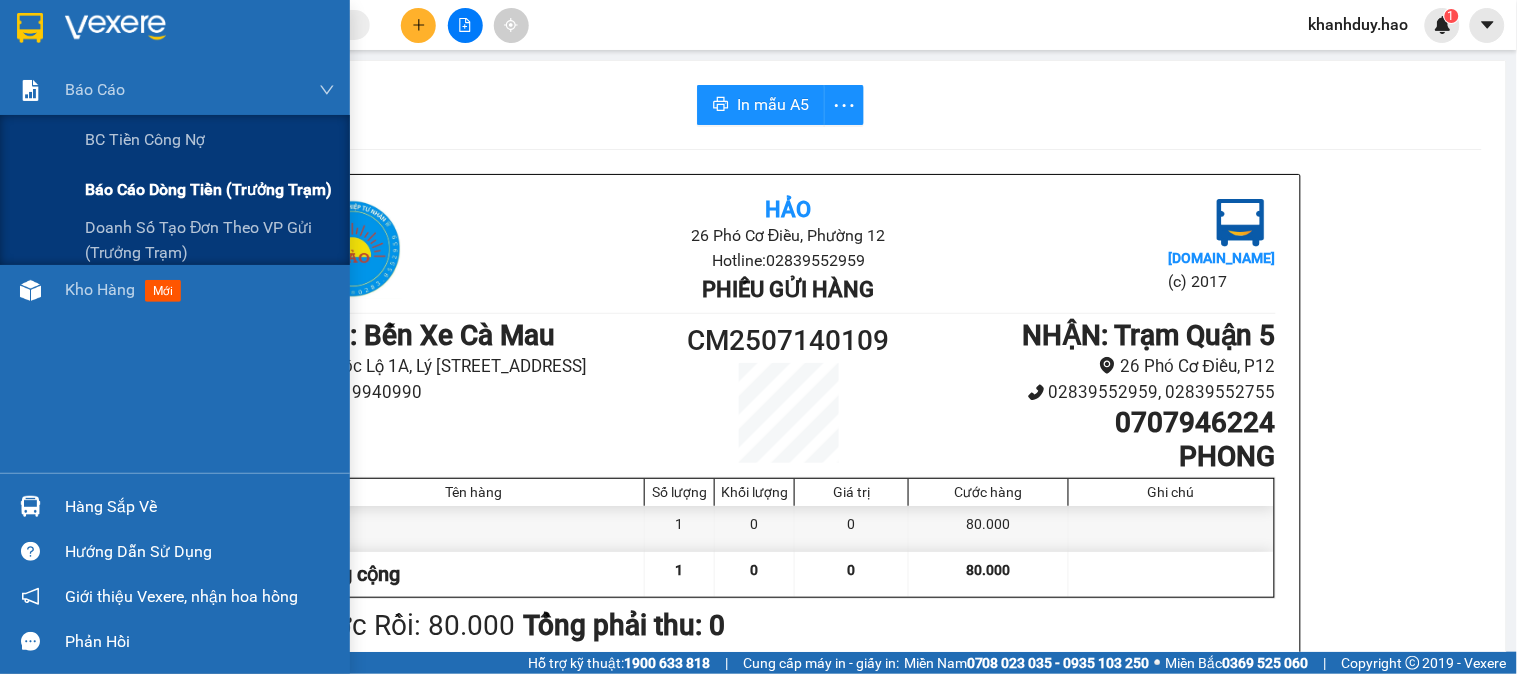 click on "Báo cáo dòng tiền (trưởng trạm)" at bounding box center [208, 189] 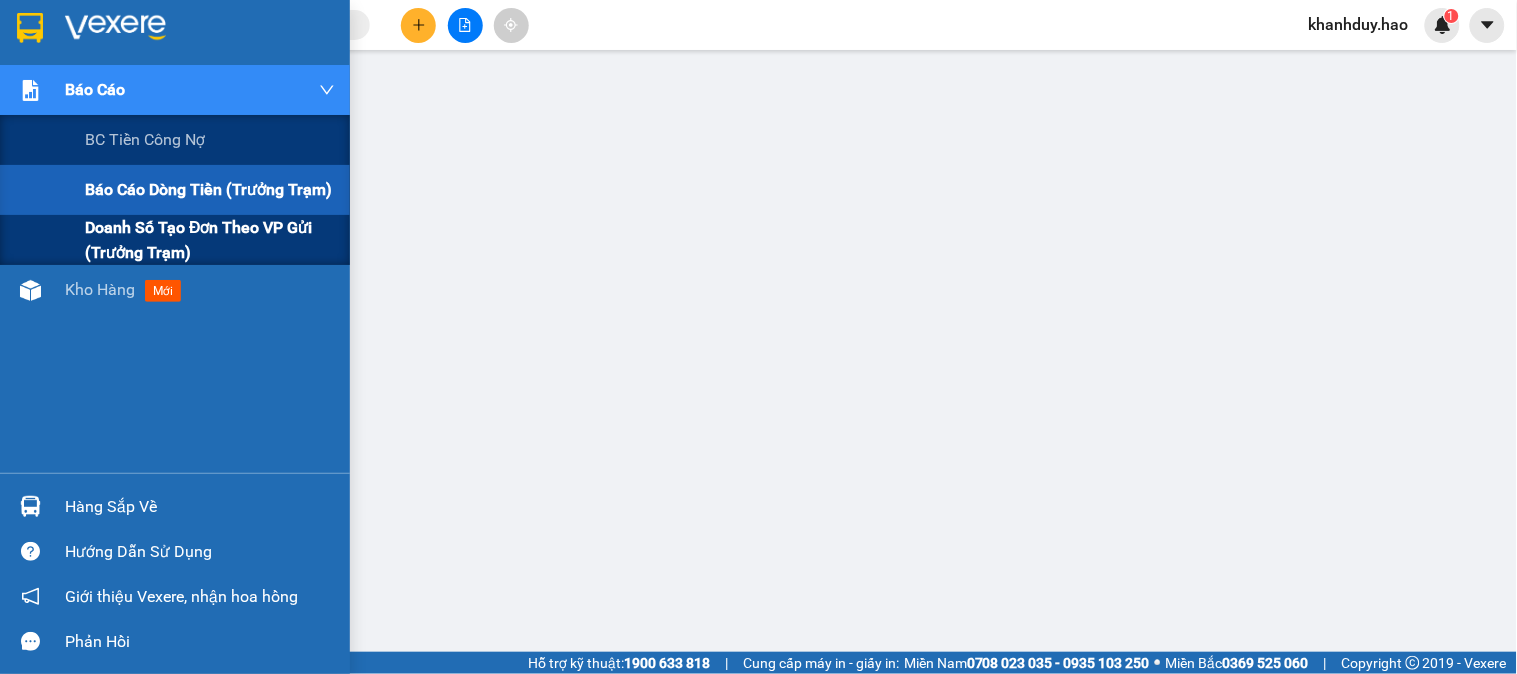 click on "Doanh số tạo đơn theo VP gửi (trưởng trạm)" at bounding box center (210, 240) 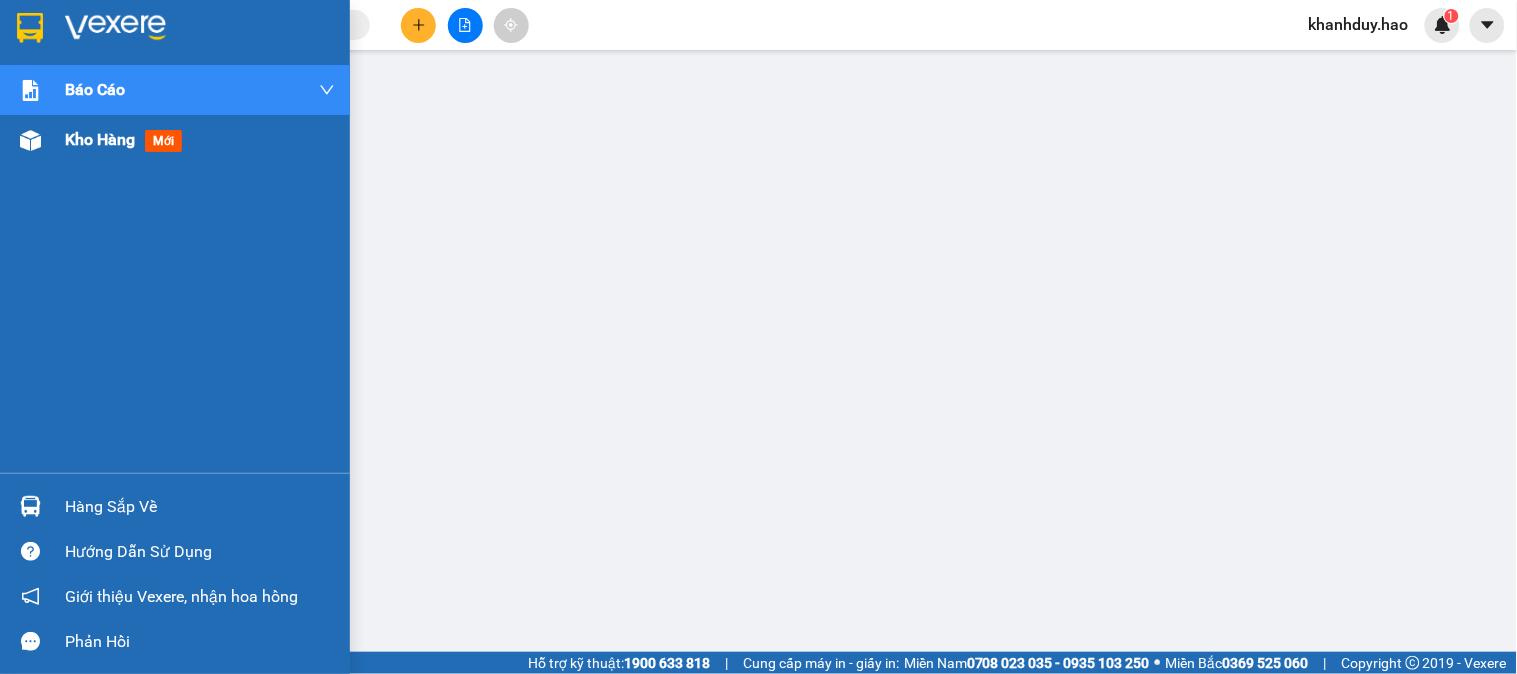 click on "Kho hàng" at bounding box center [100, 139] 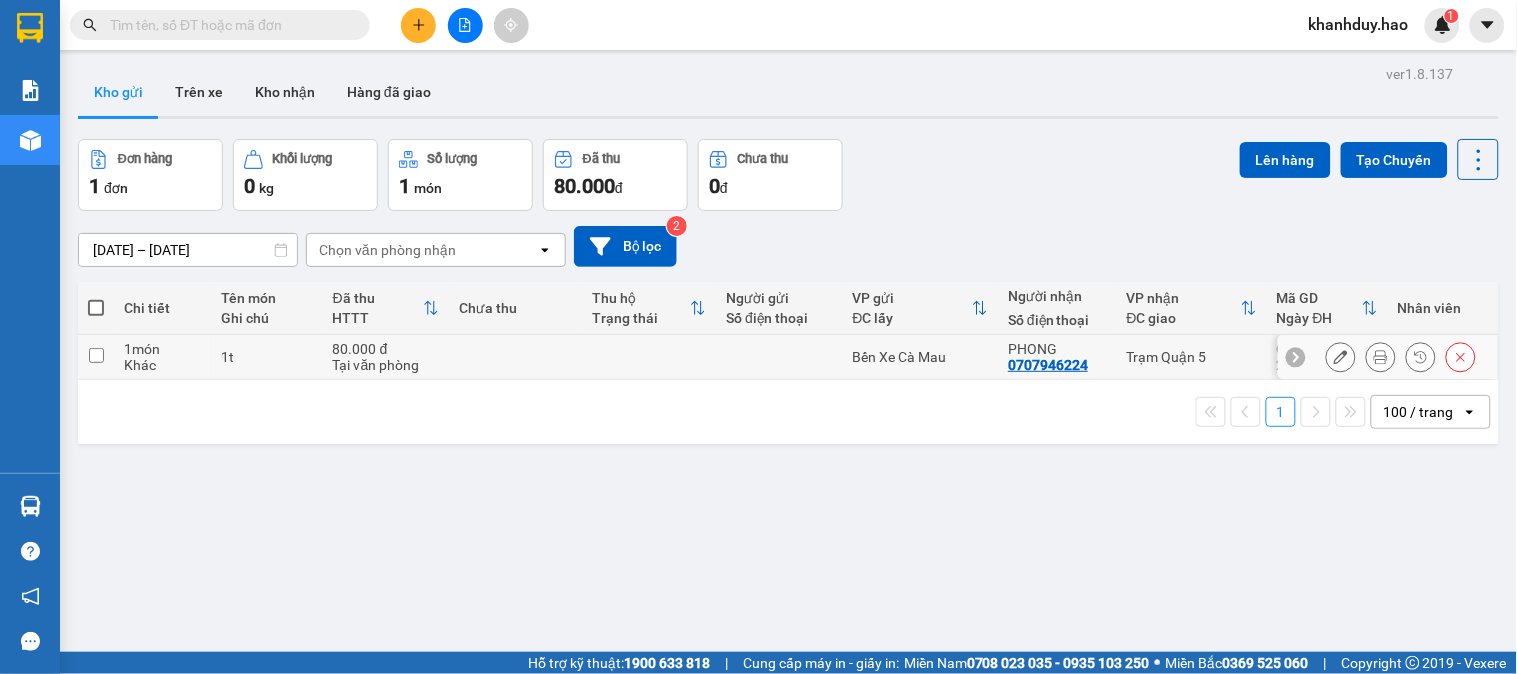 click at bounding box center (650, 357) 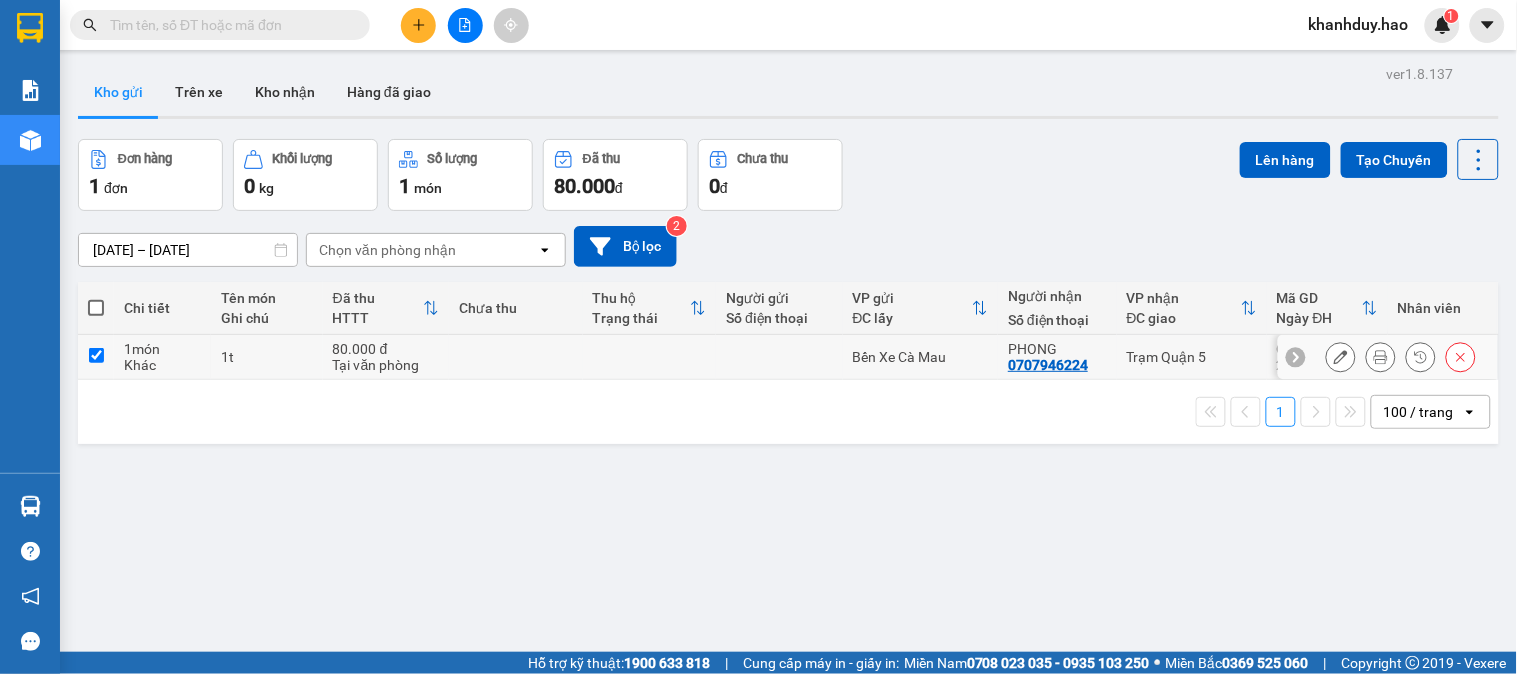 checkbox on "true" 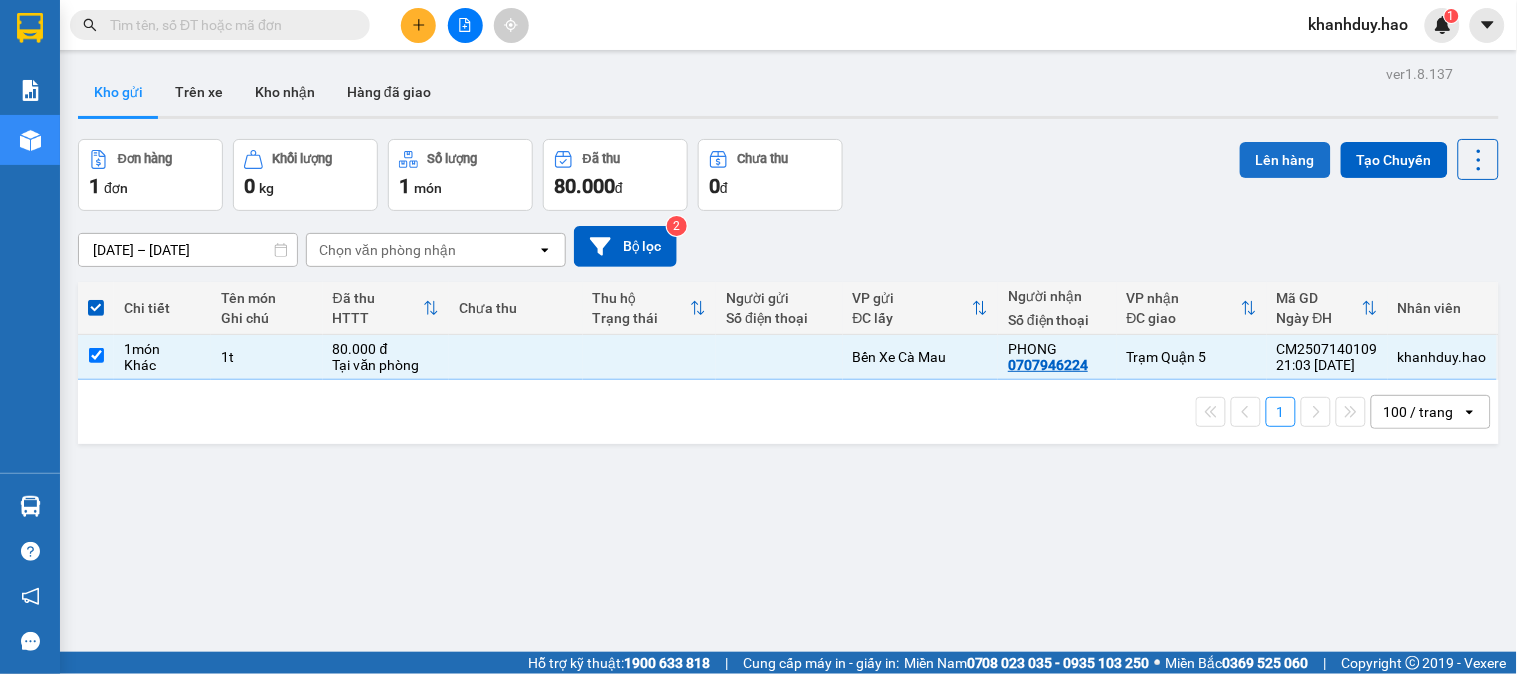 click on "Lên hàng" at bounding box center [1285, 160] 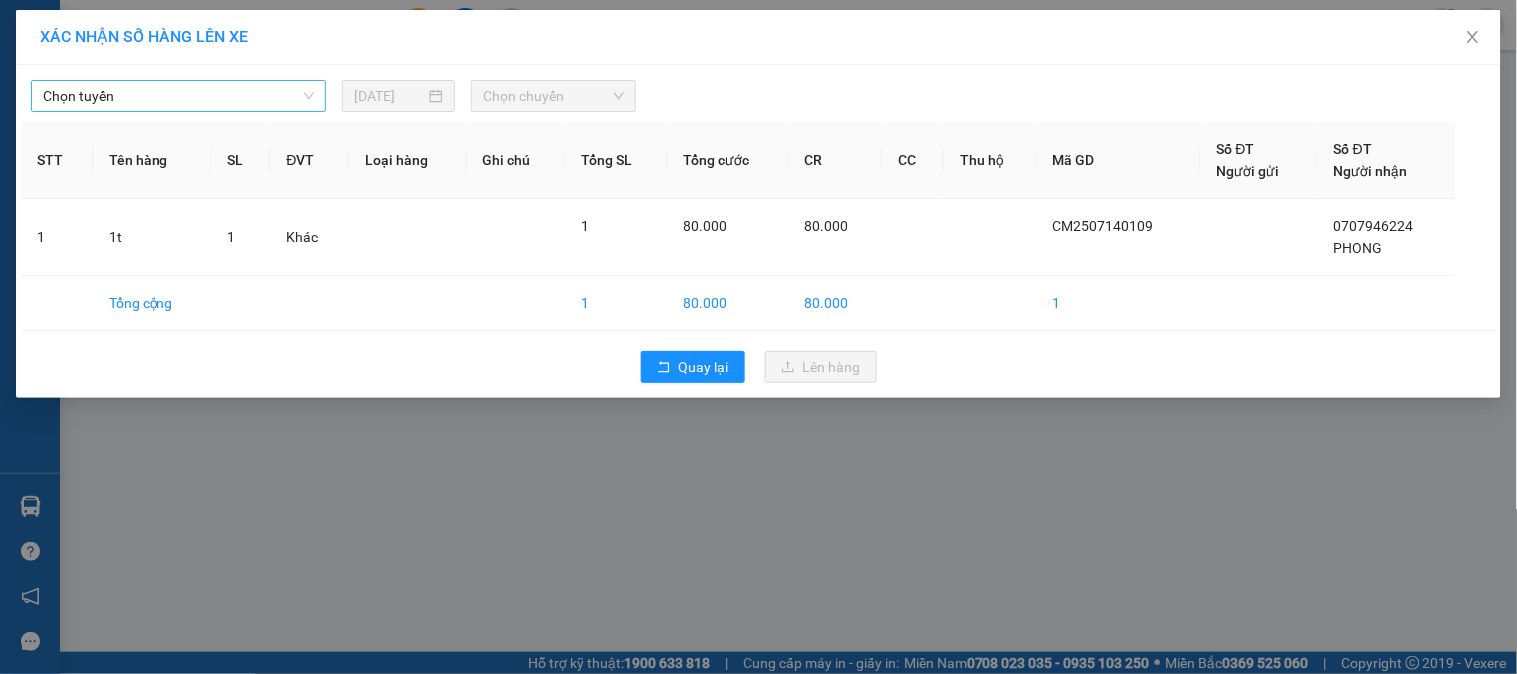 click on "Chọn tuyến" at bounding box center (178, 96) 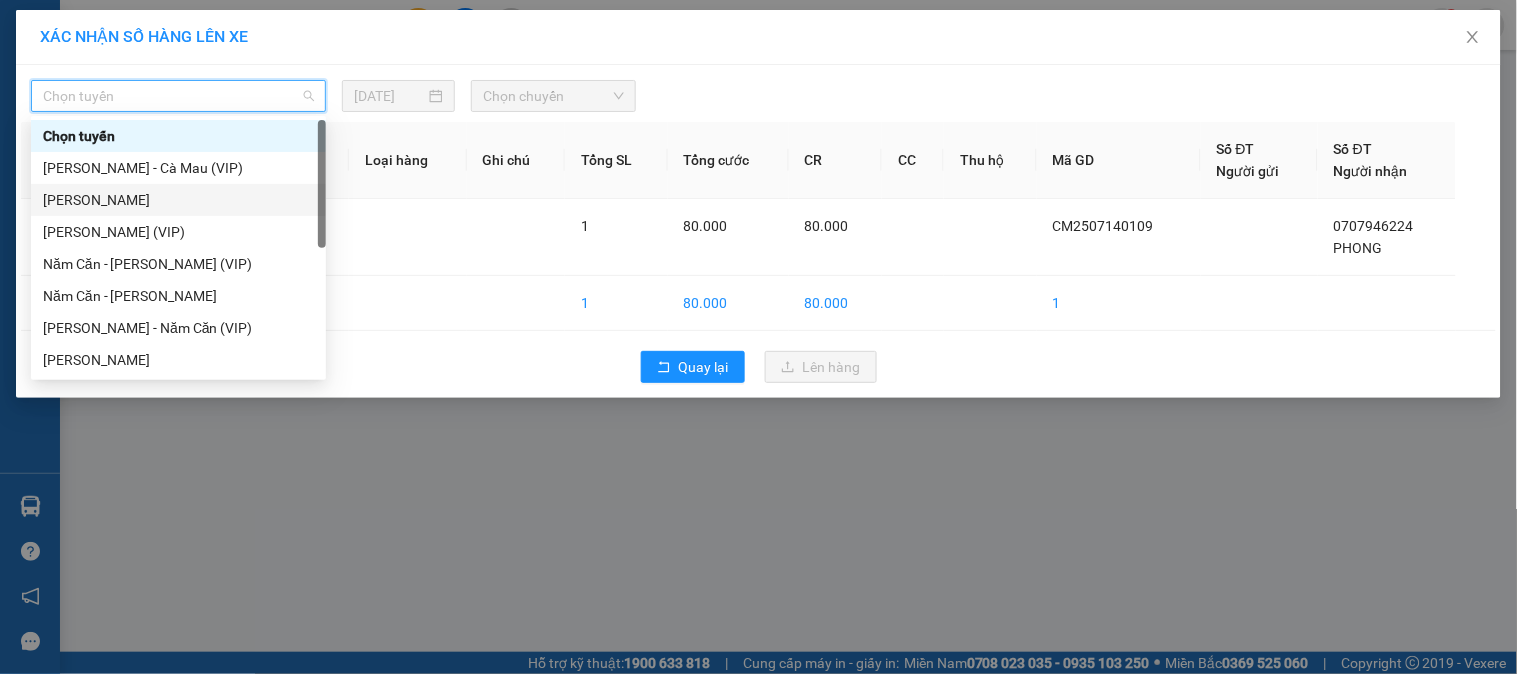 click on "[PERSON_NAME]" at bounding box center (178, 200) 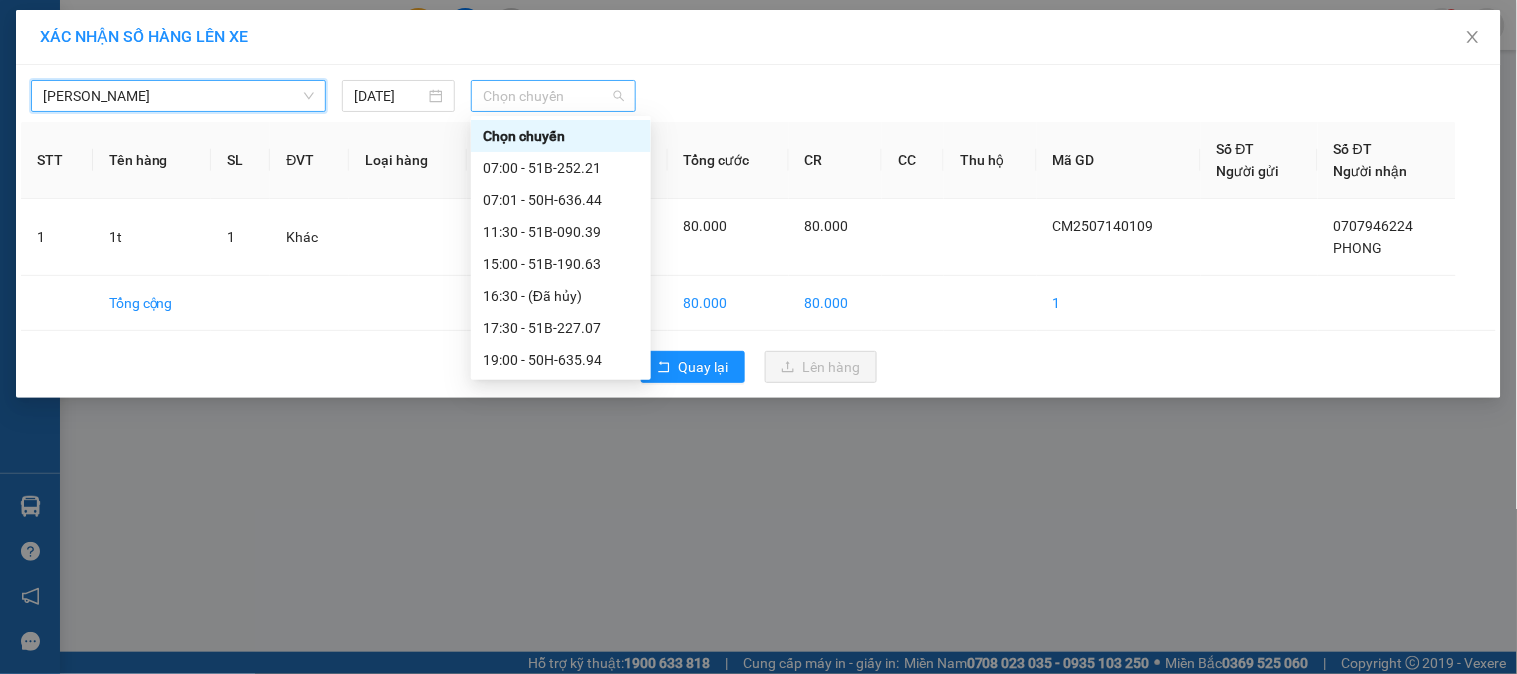 click on "Chọn chuyến" at bounding box center [553, 96] 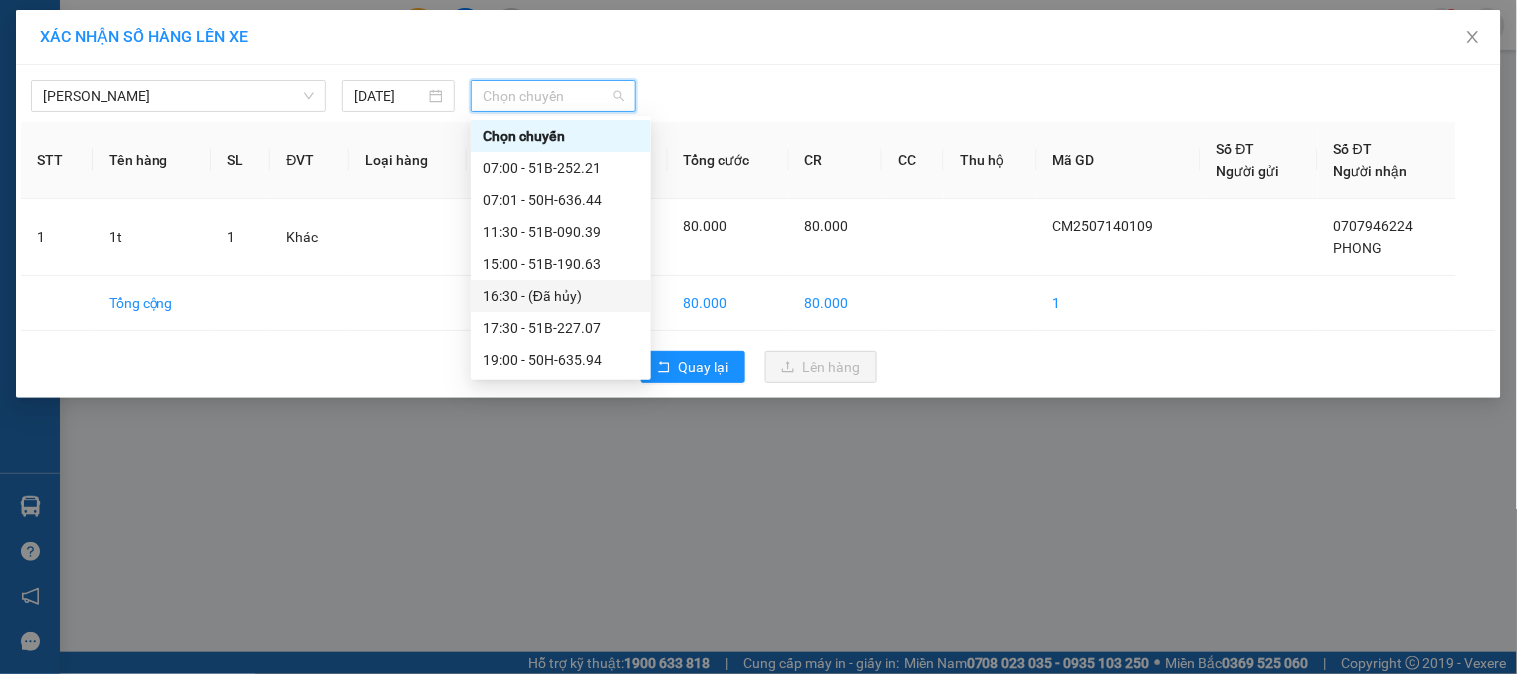 scroll, scrollTop: 17, scrollLeft: 0, axis: vertical 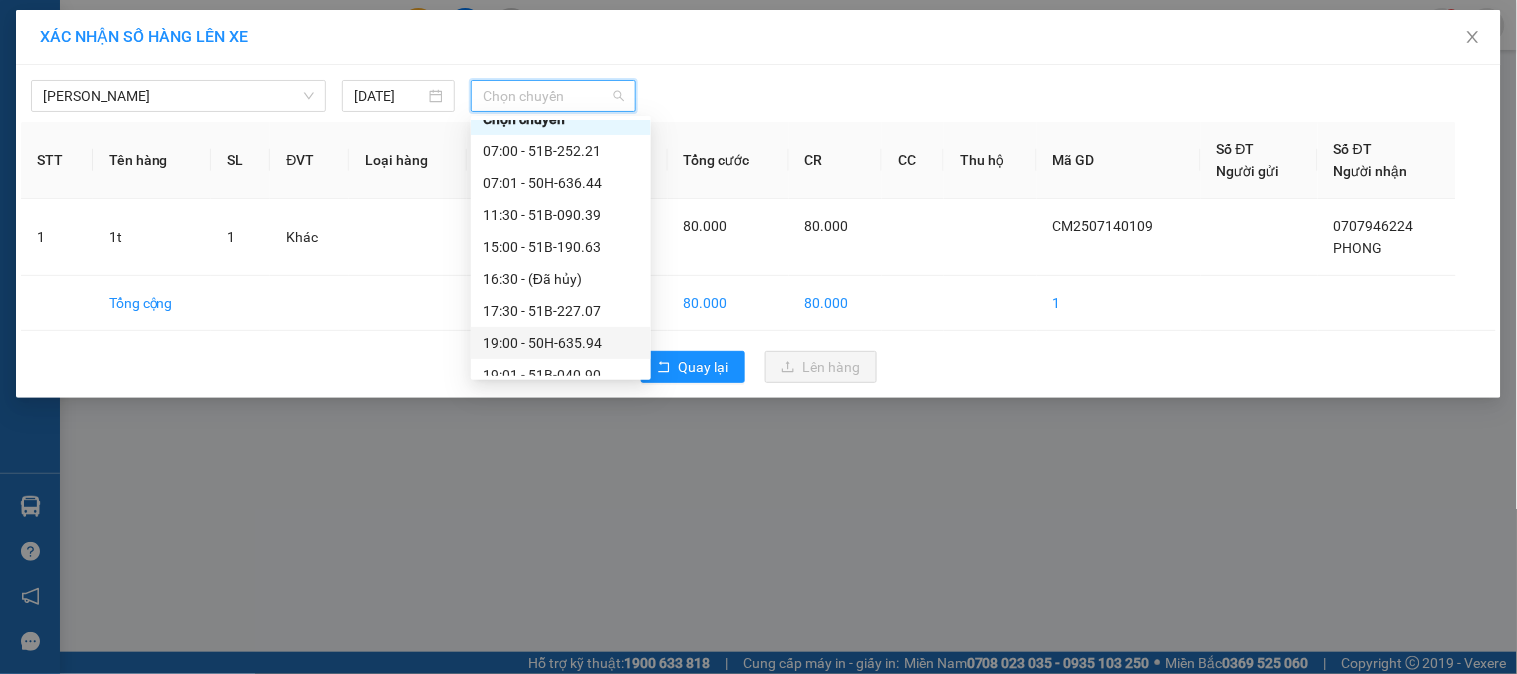 click on "19:00     - 50H-635.94" at bounding box center (561, 343) 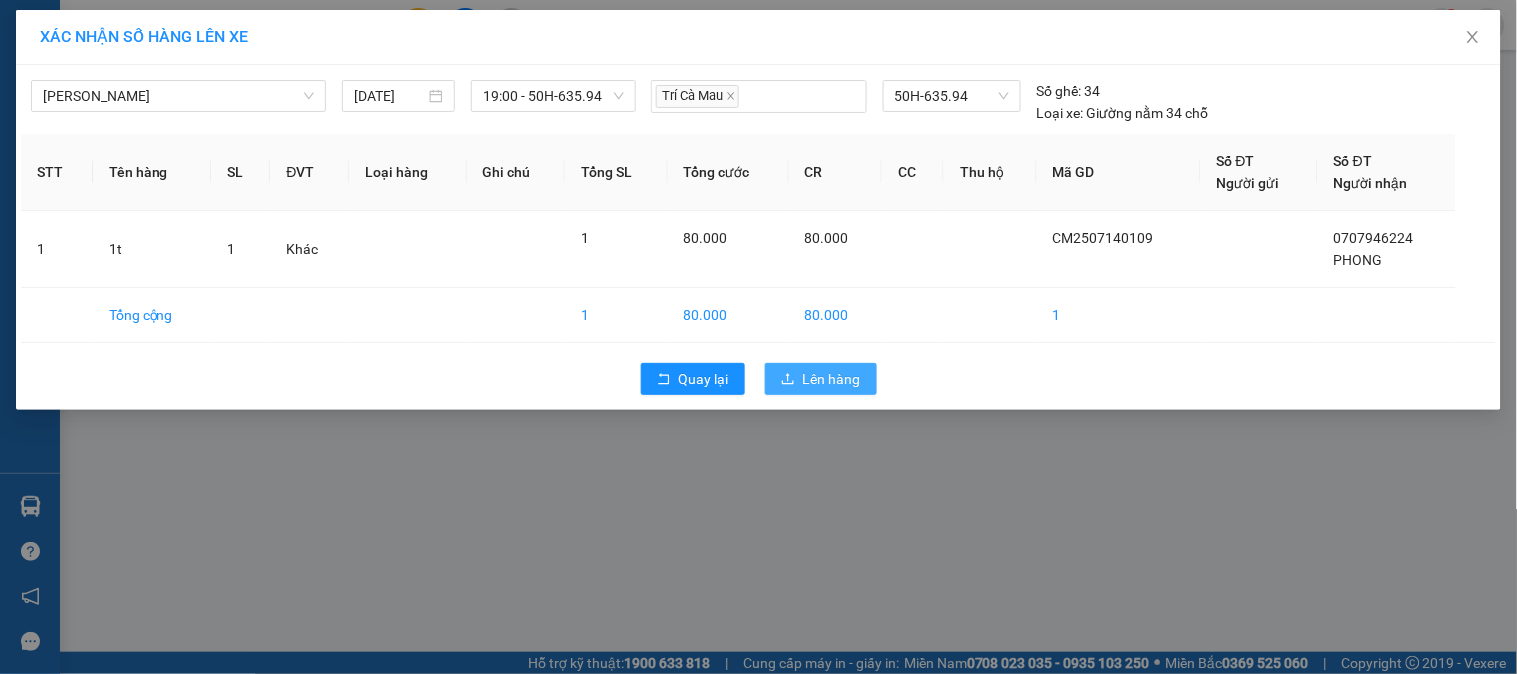 click on "Lên hàng" at bounding box center (832, 379) 